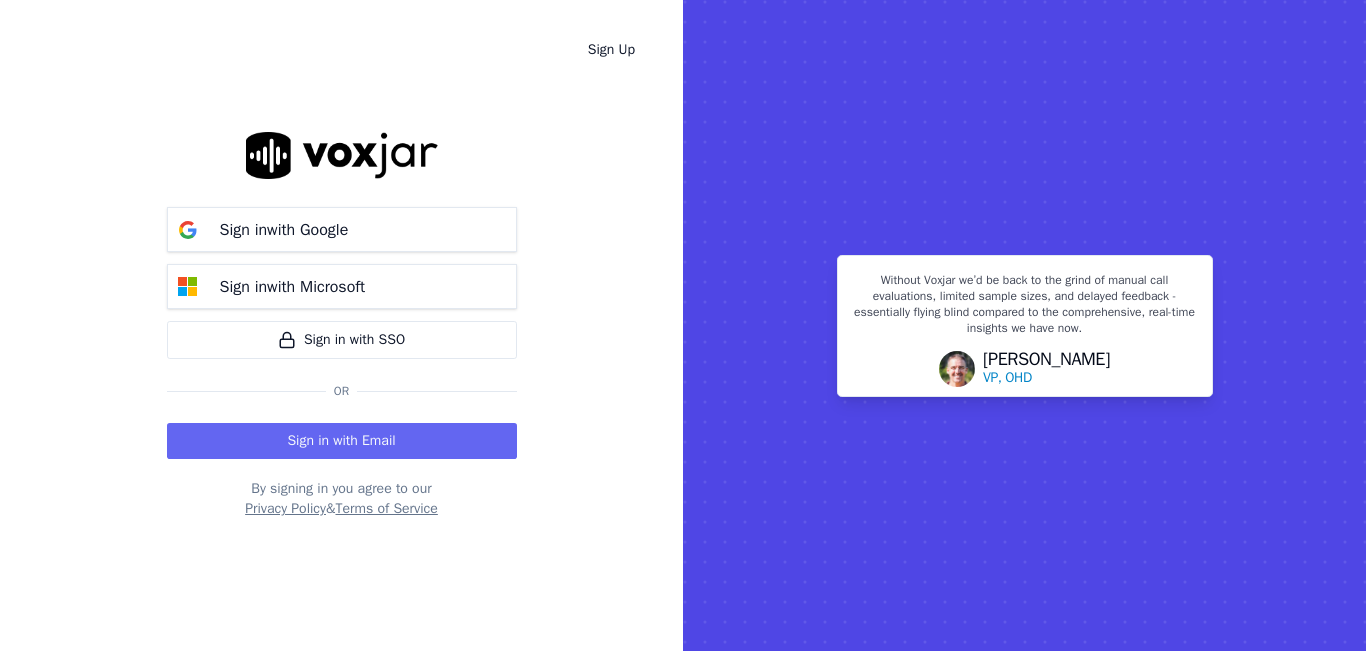 scroll, scrollTop: 0, scrollLeft: 0, axis: both 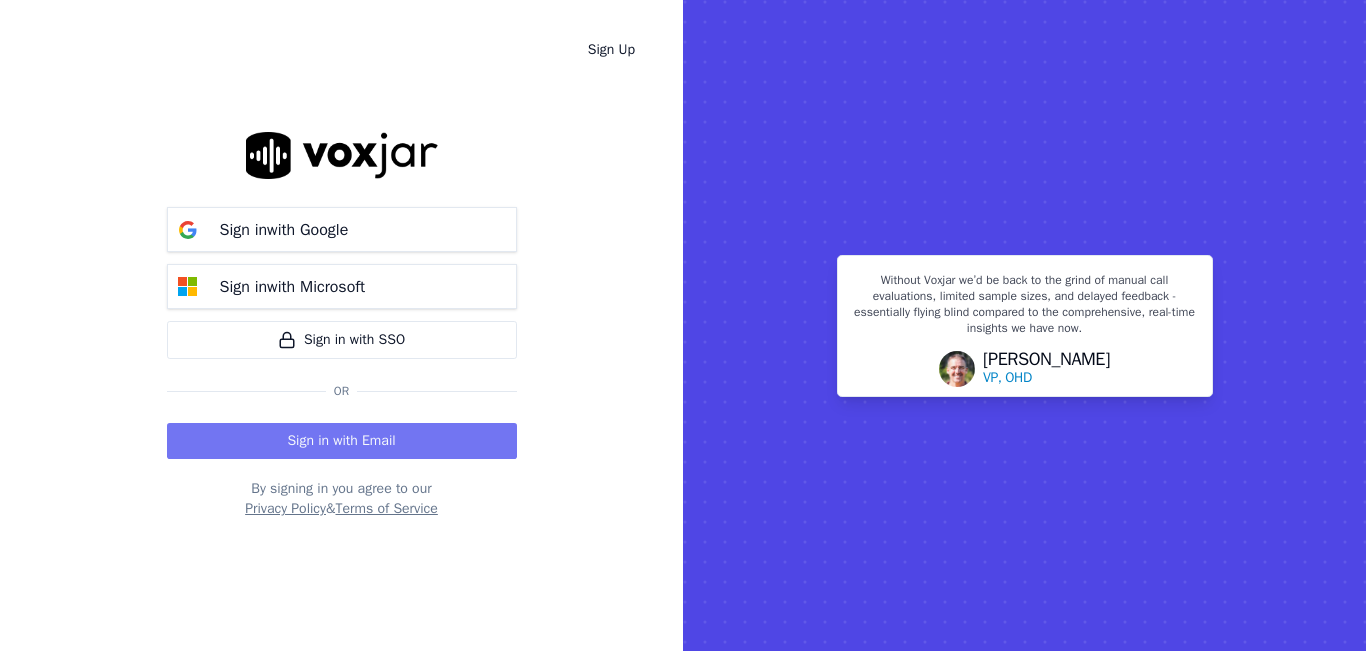 click on "Sign in with Email" at bounding box center [342, 441] 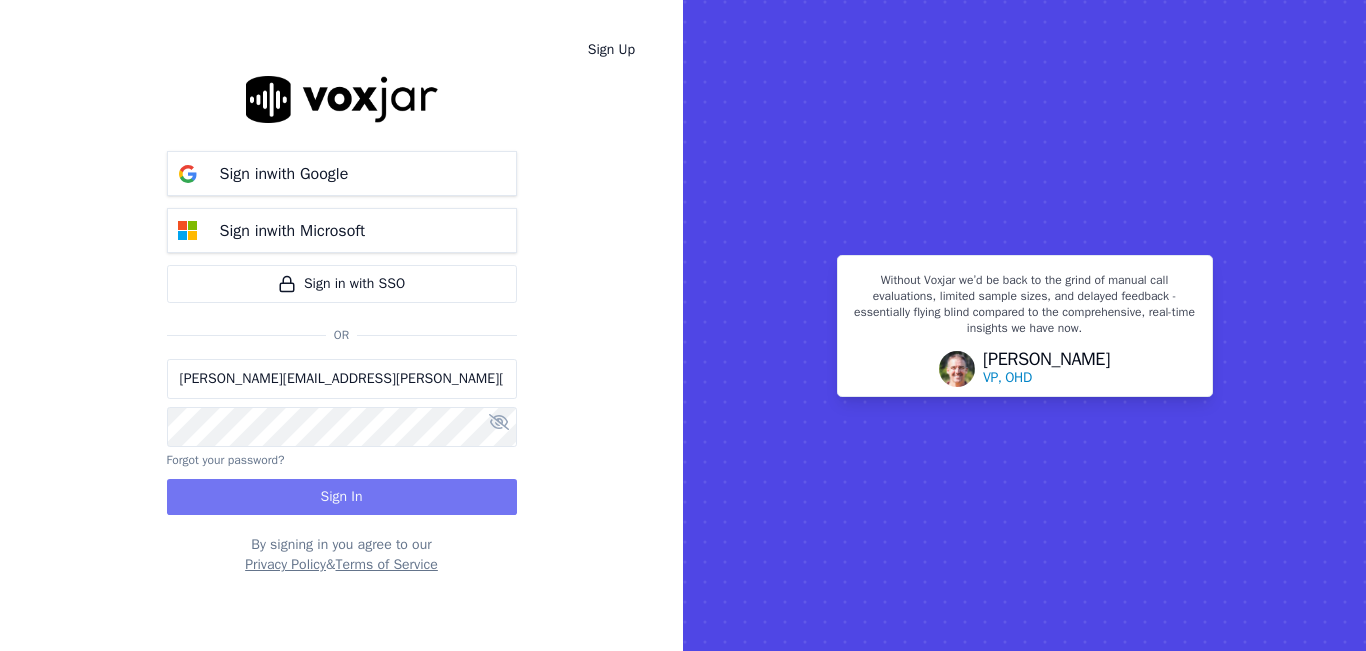 click on "Sign In" at bounding box center [342, 497] 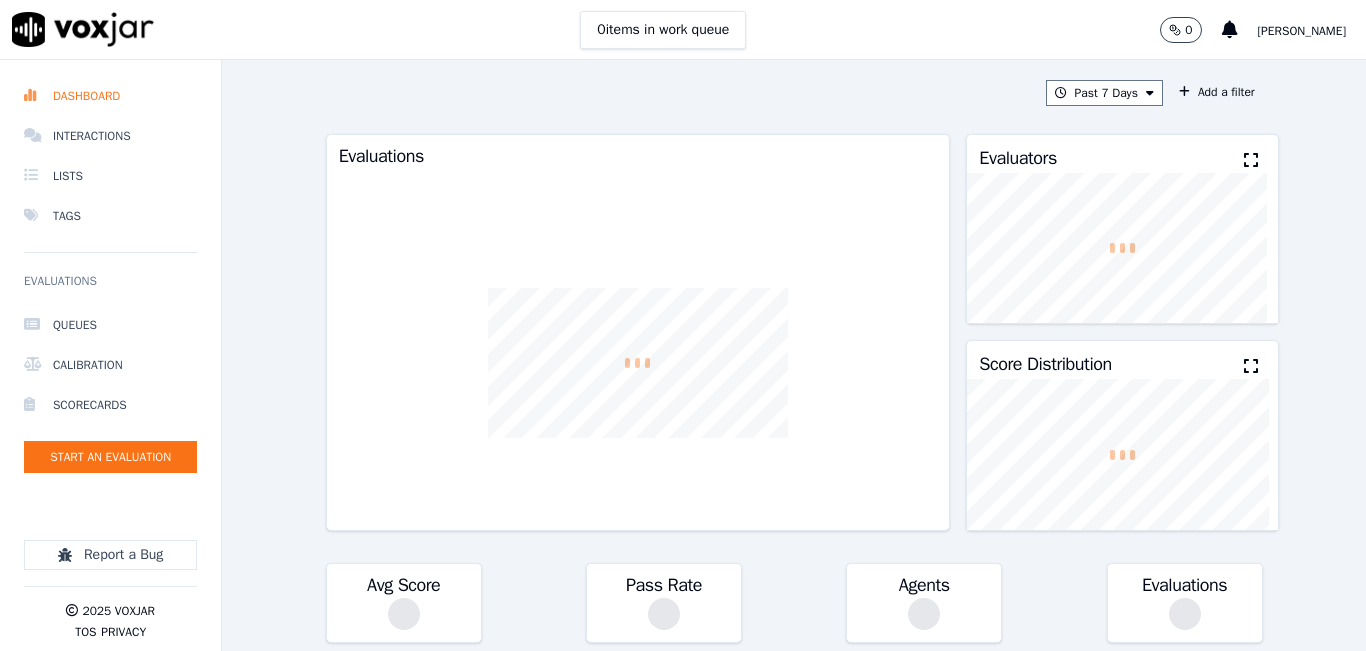 scroll, scrollTop: 0, scrollLeft: 0, axis: both 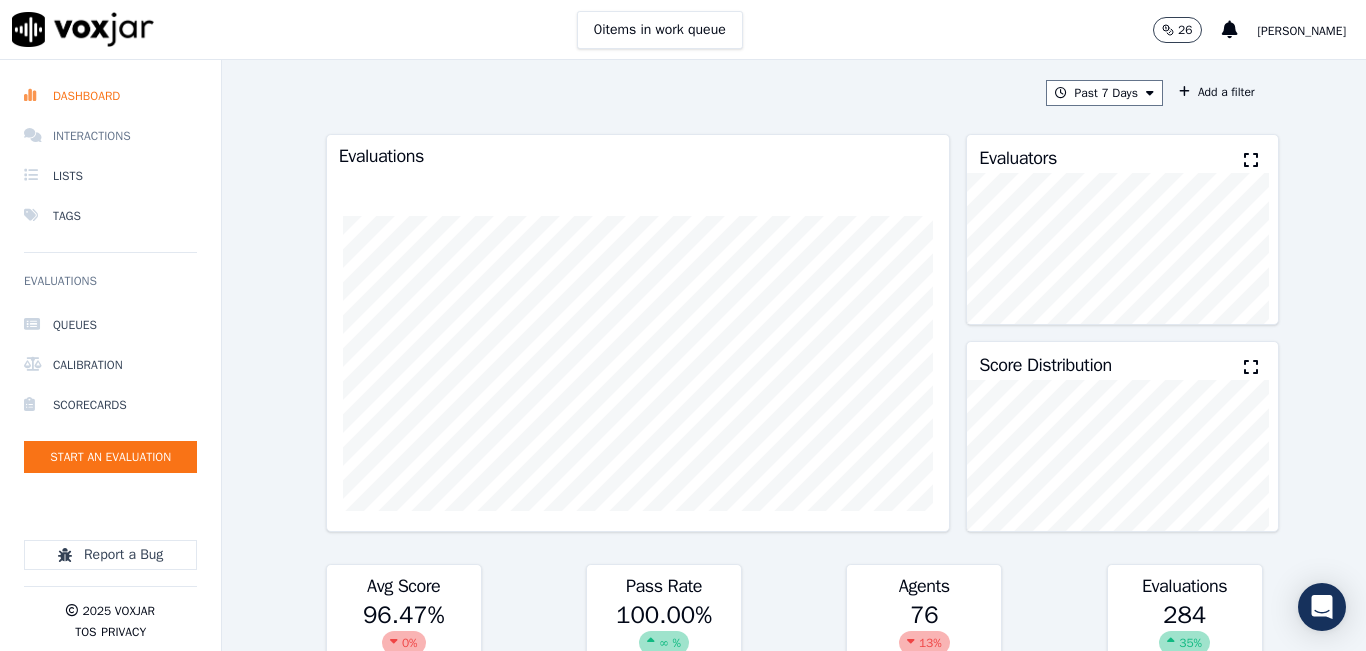 click on "Interactions" at bounding box center (110, 136) 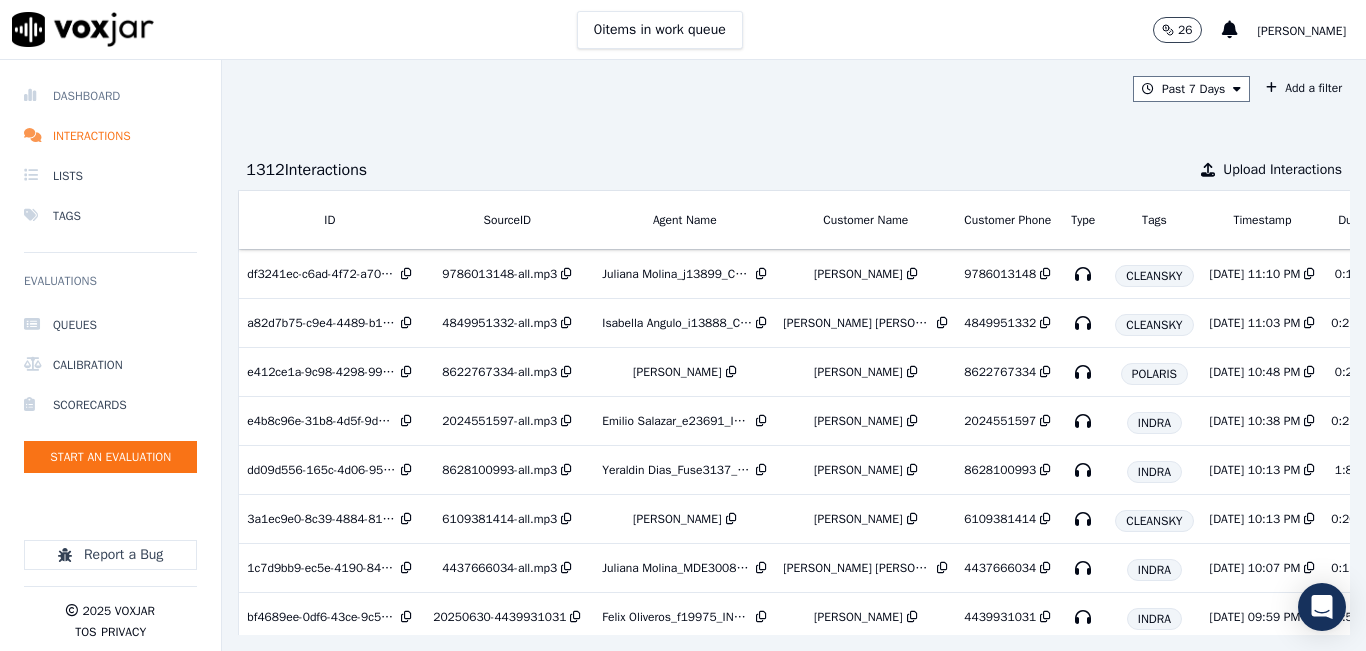 click on "Dashboard" at bounding box center (110, 96) 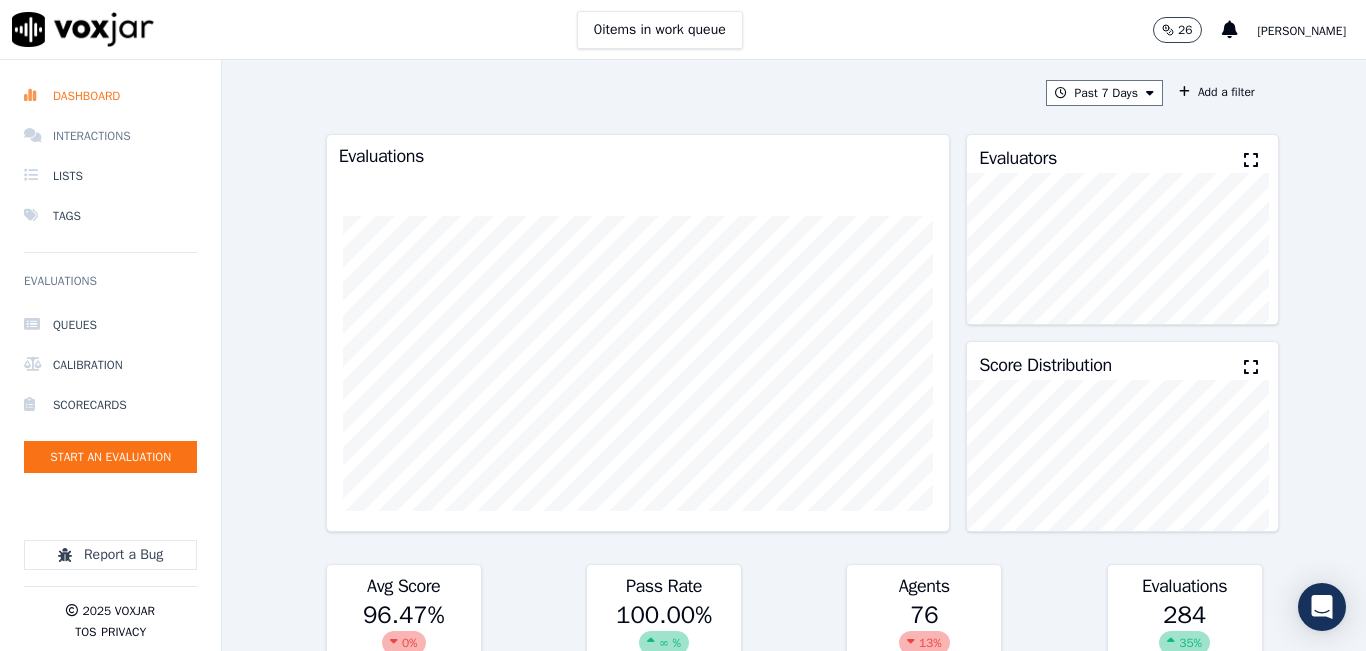 click on "Interactions" at bounding box center (110, 136) 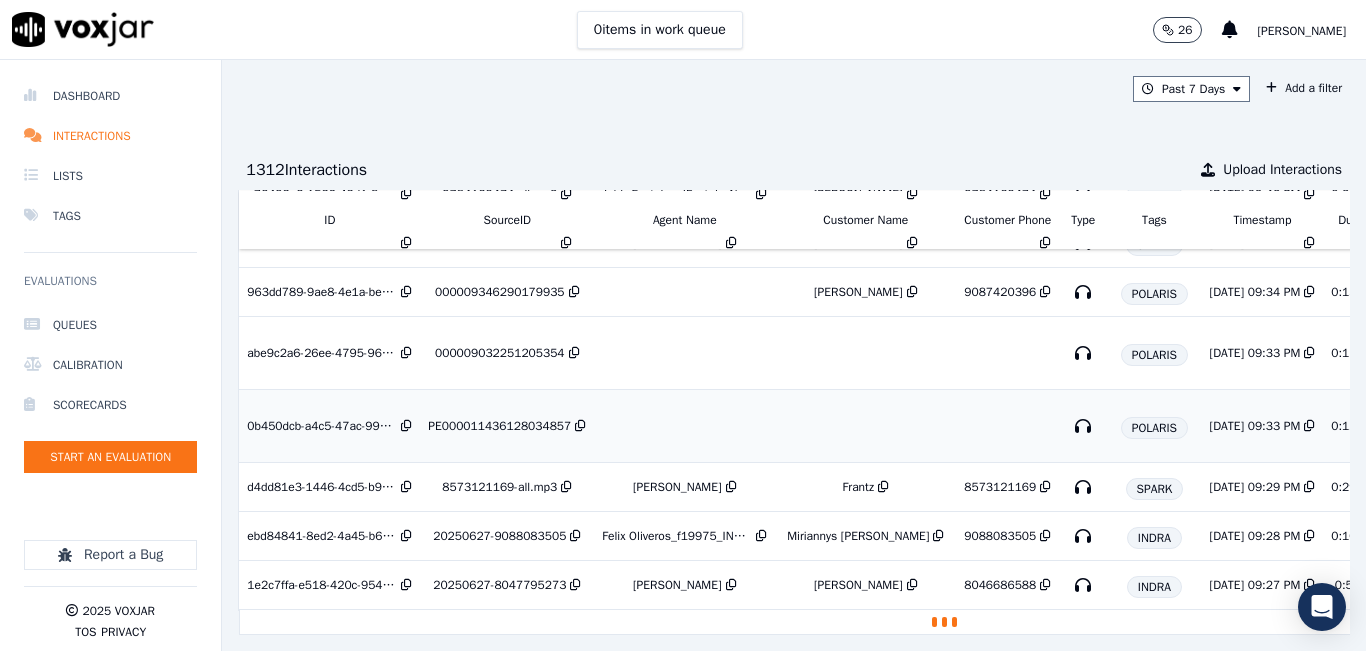 scroll, scrollTop: 713, scrollLeft: 0, axis: vertical 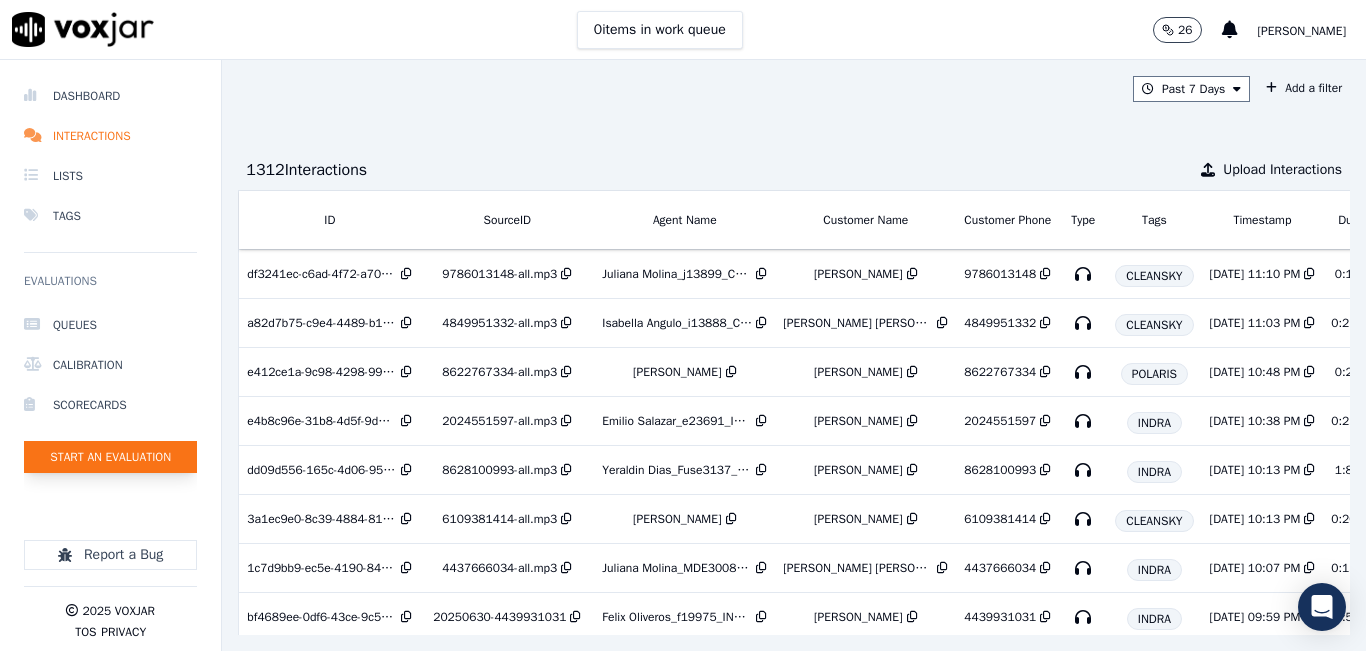 click on "Start an Evaluation" 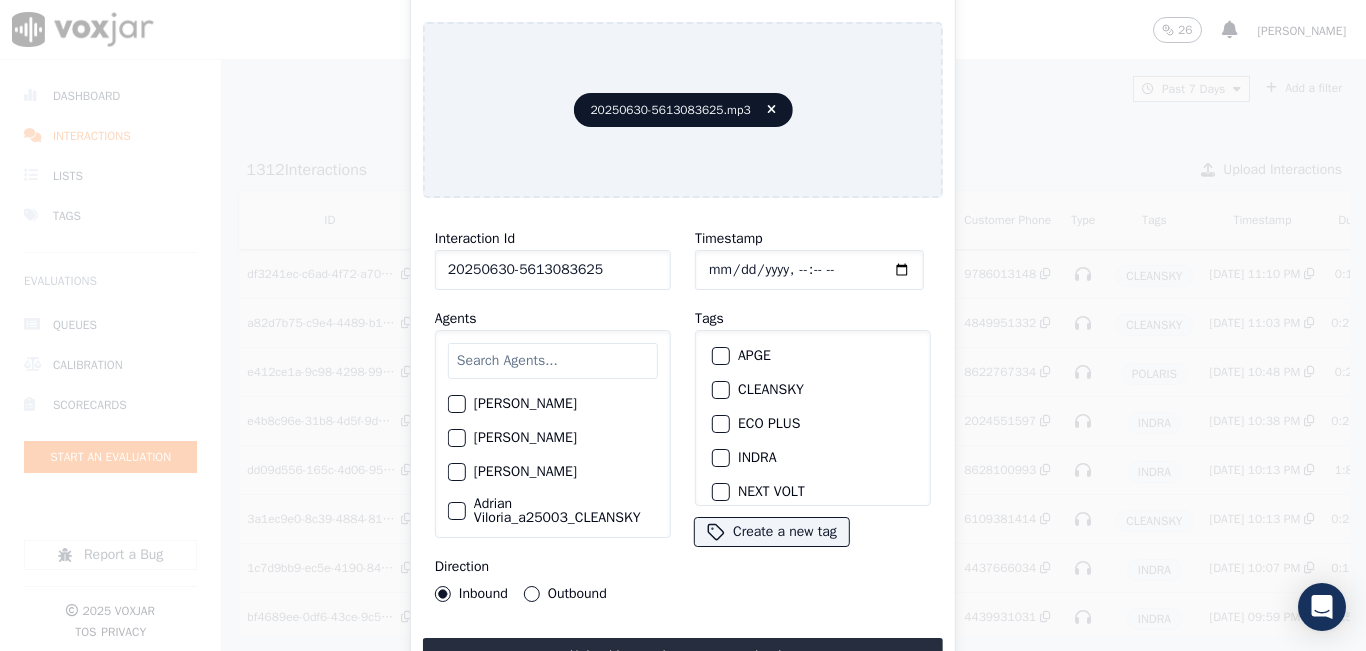 type on "20250630-5613083625" 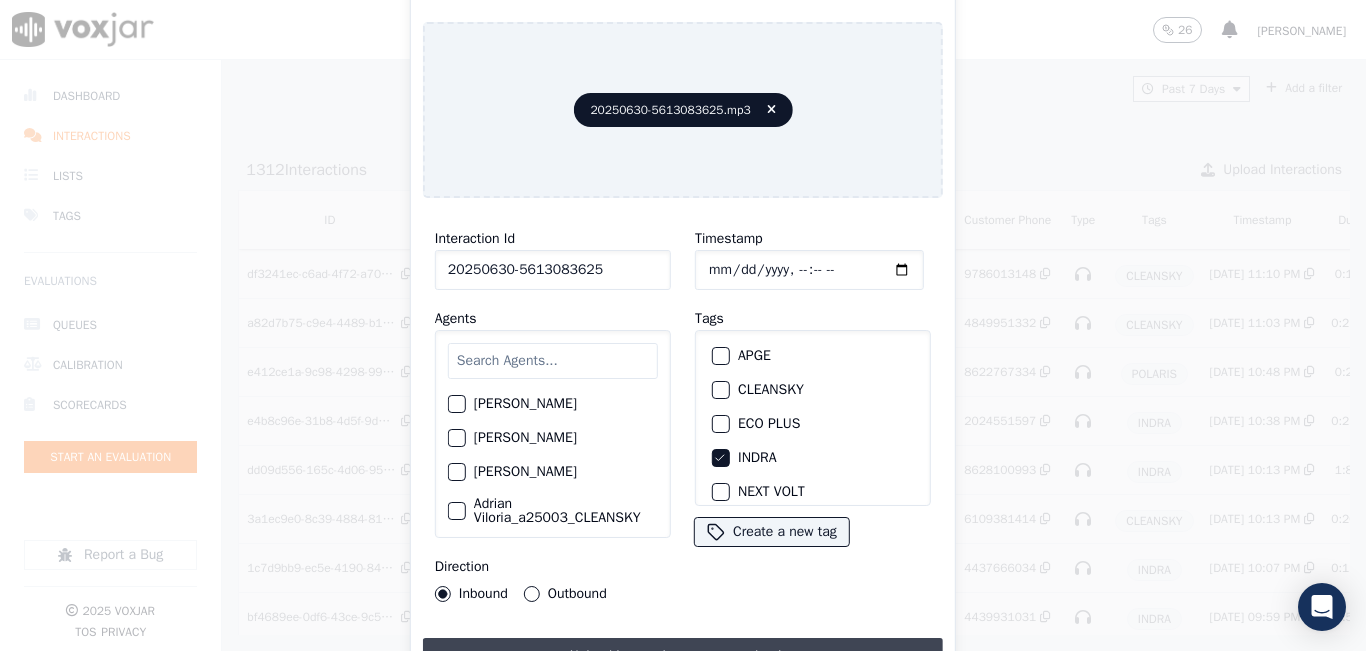 click on "Upload interaction to start evaluation" at bounding box center [683, 656] 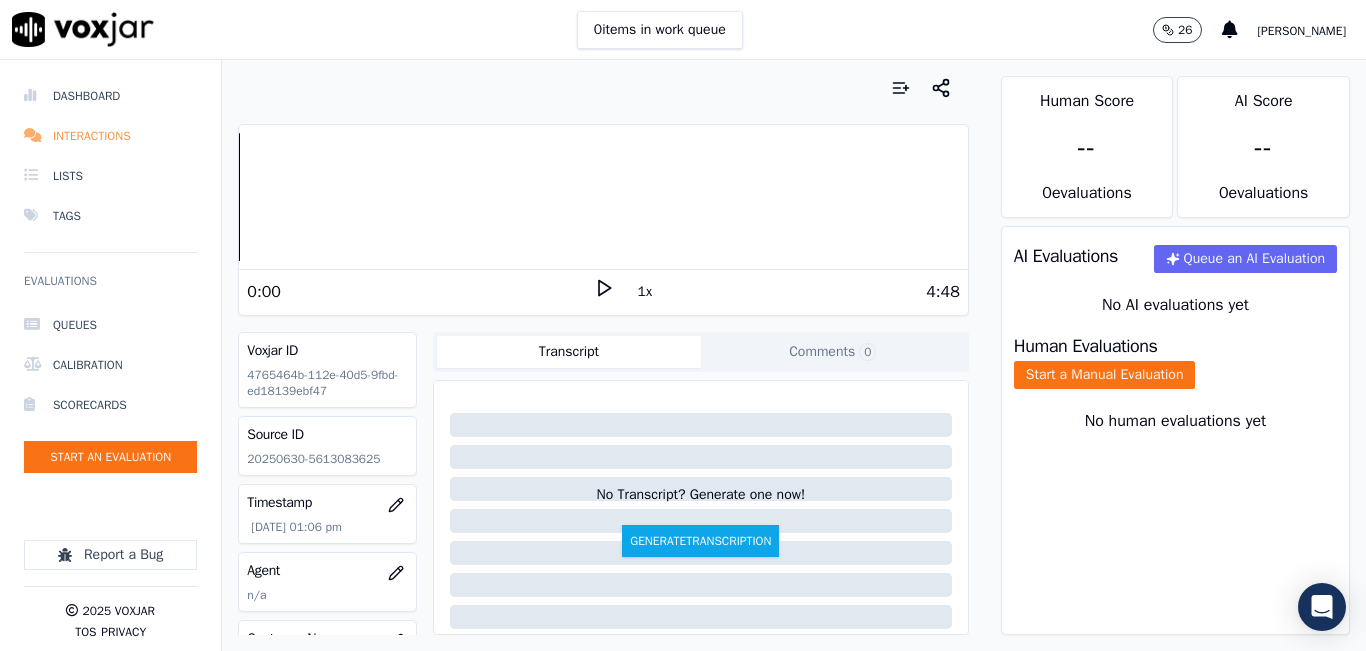 click on "Interactions" at bounding box center (110, 136) 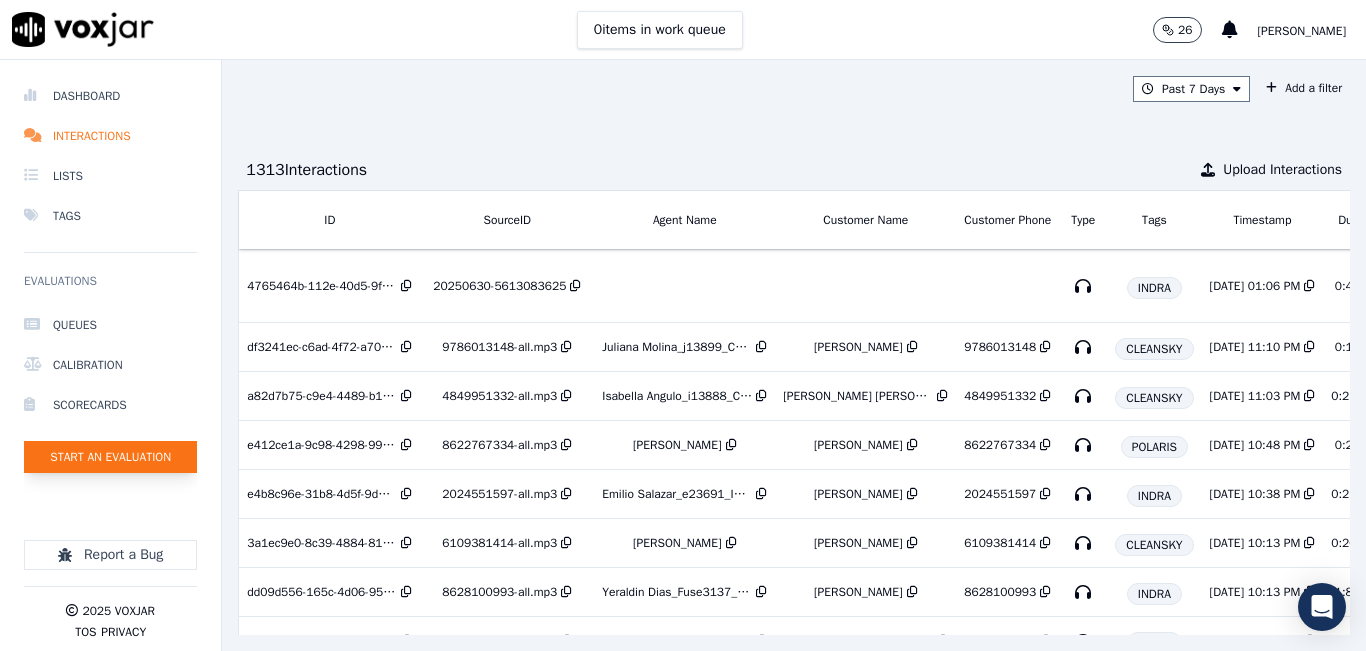 click on "Start an Evaluation" 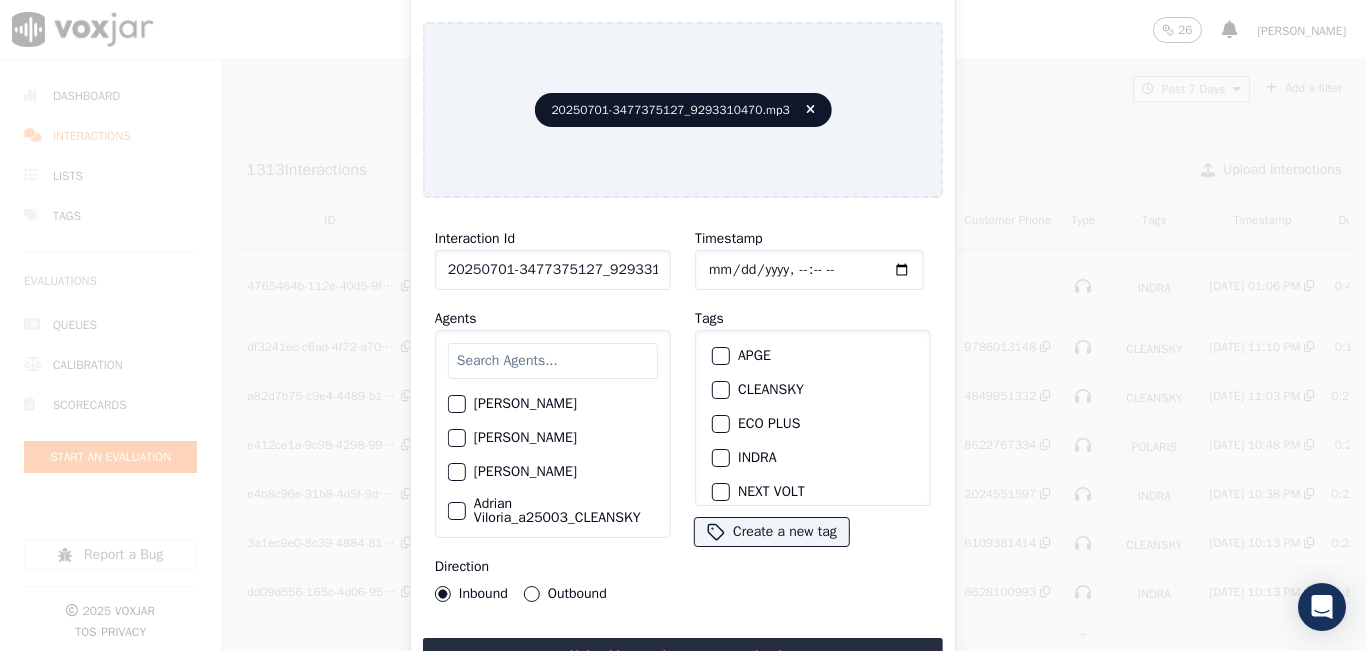 click on "20250701-3477375127_9293310470.mp3" 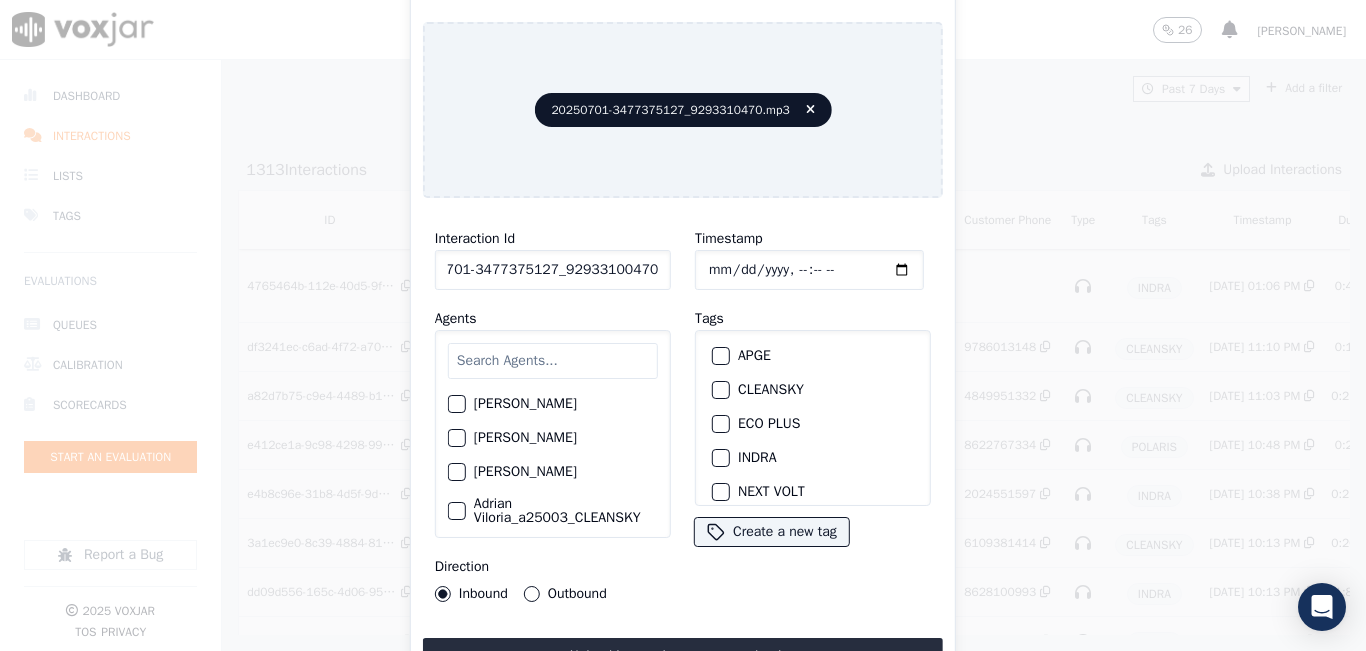 scroll, scrollTop: 0, scrollLeft: 52, axis: horizontal 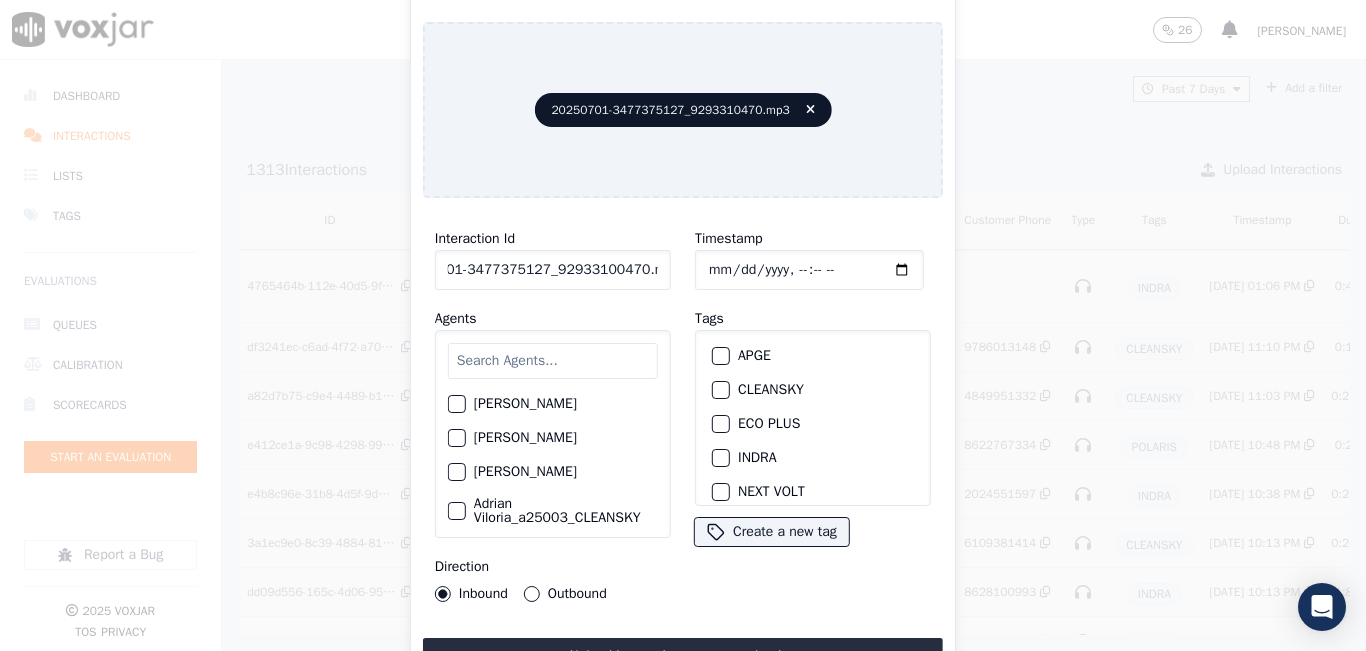 click on "20250701-3477375127_92933100470.mp3" 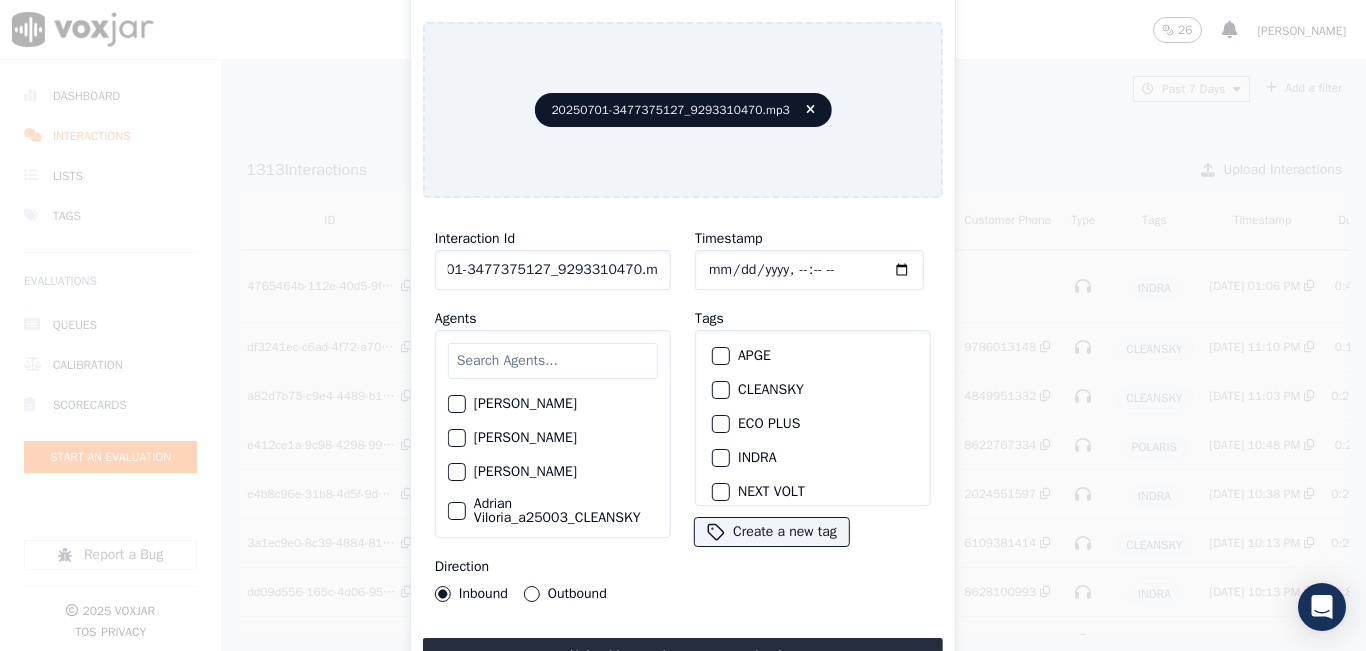 scroll, scrollTop: 0, scrollLeft: 51, axis: horizontal 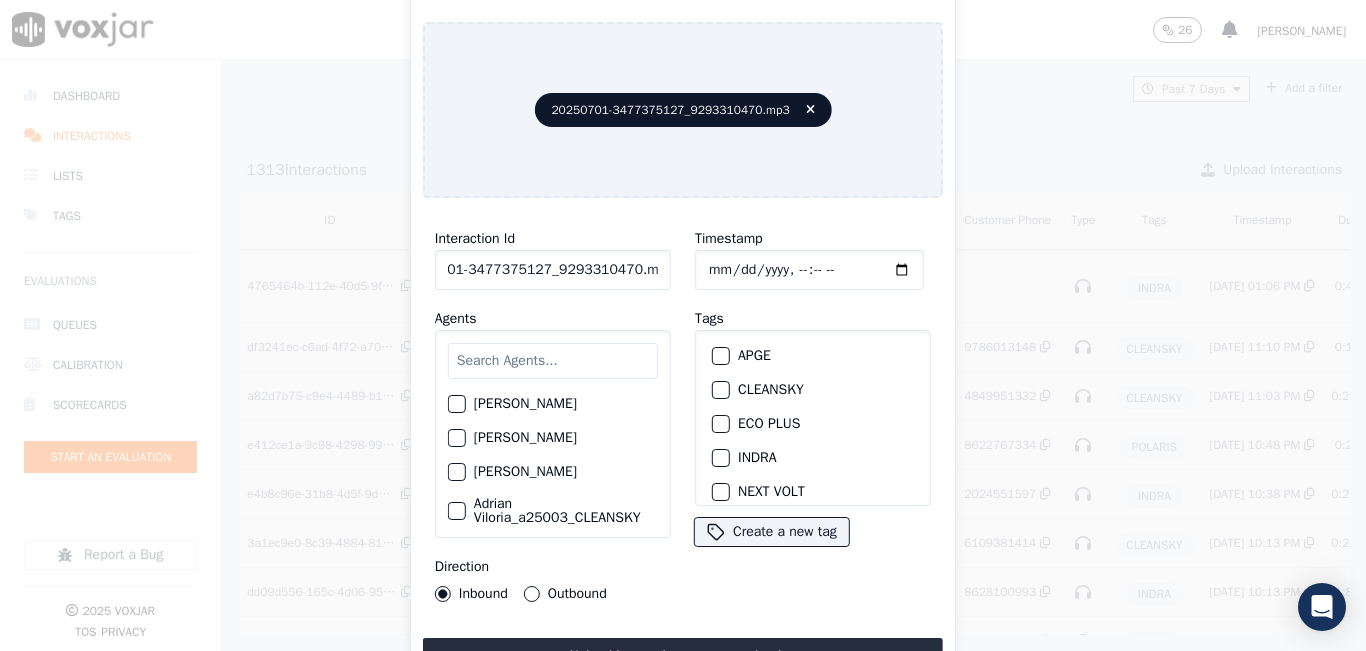 click on "20250701-3477375127_9293310470.mp3" 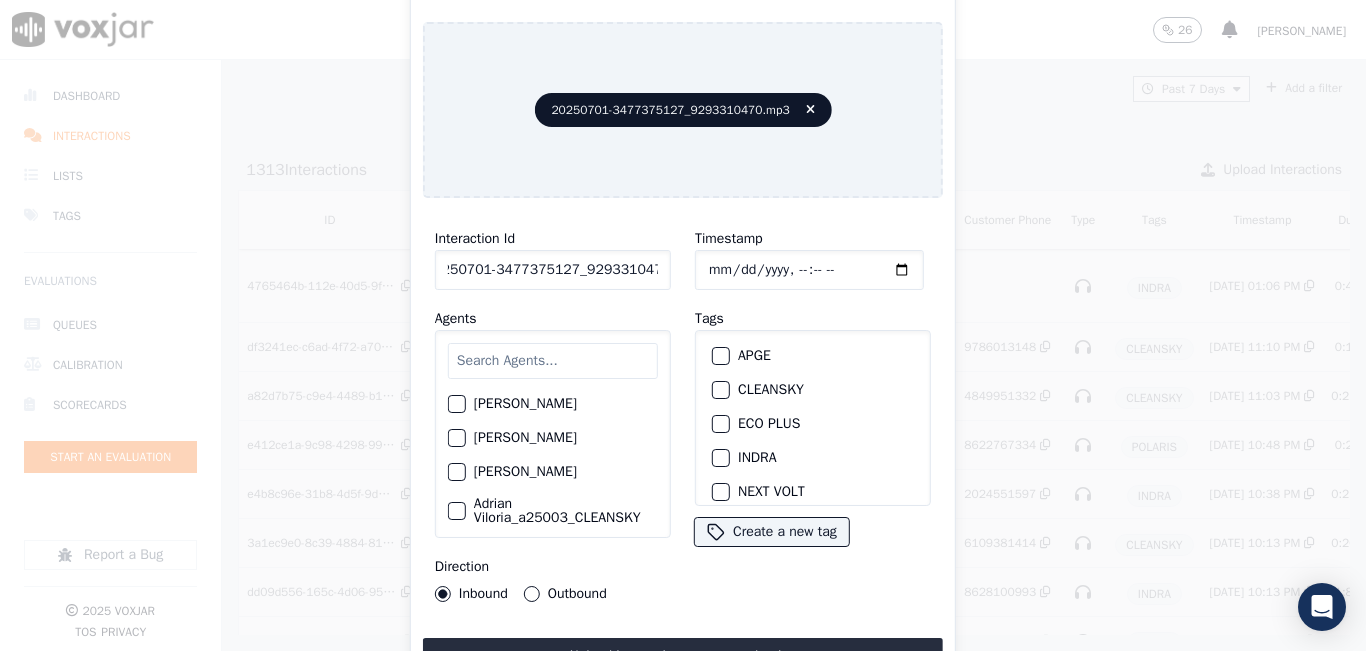 scroll, scrollTop: 0, scrollLeft: 20, axis: horizontal 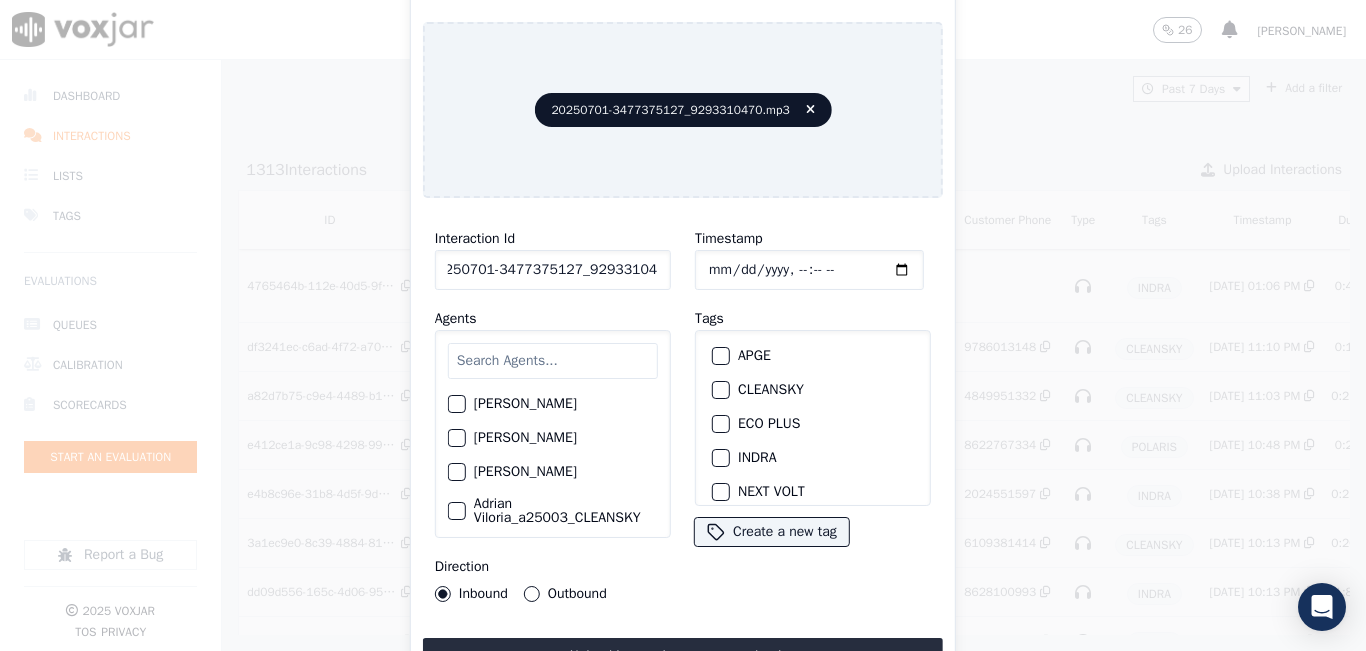 type on "20250701-3477375127_9293310470" 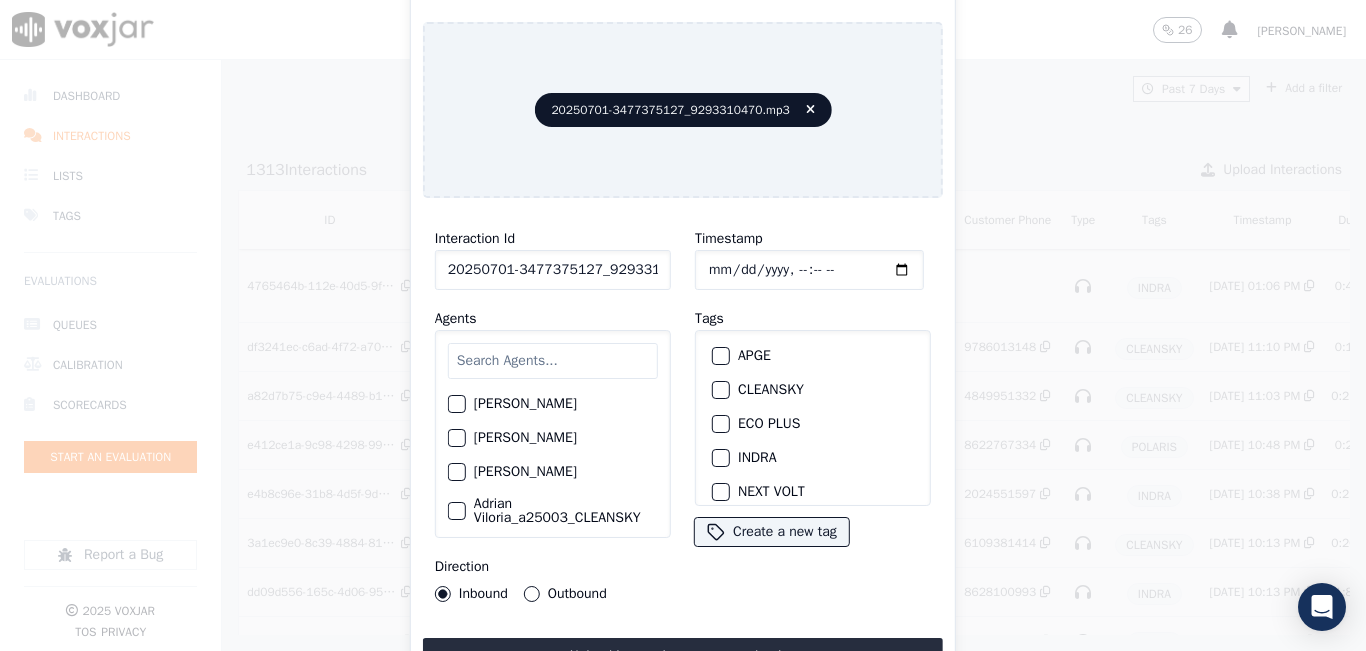click at bounding box center (720, 458) 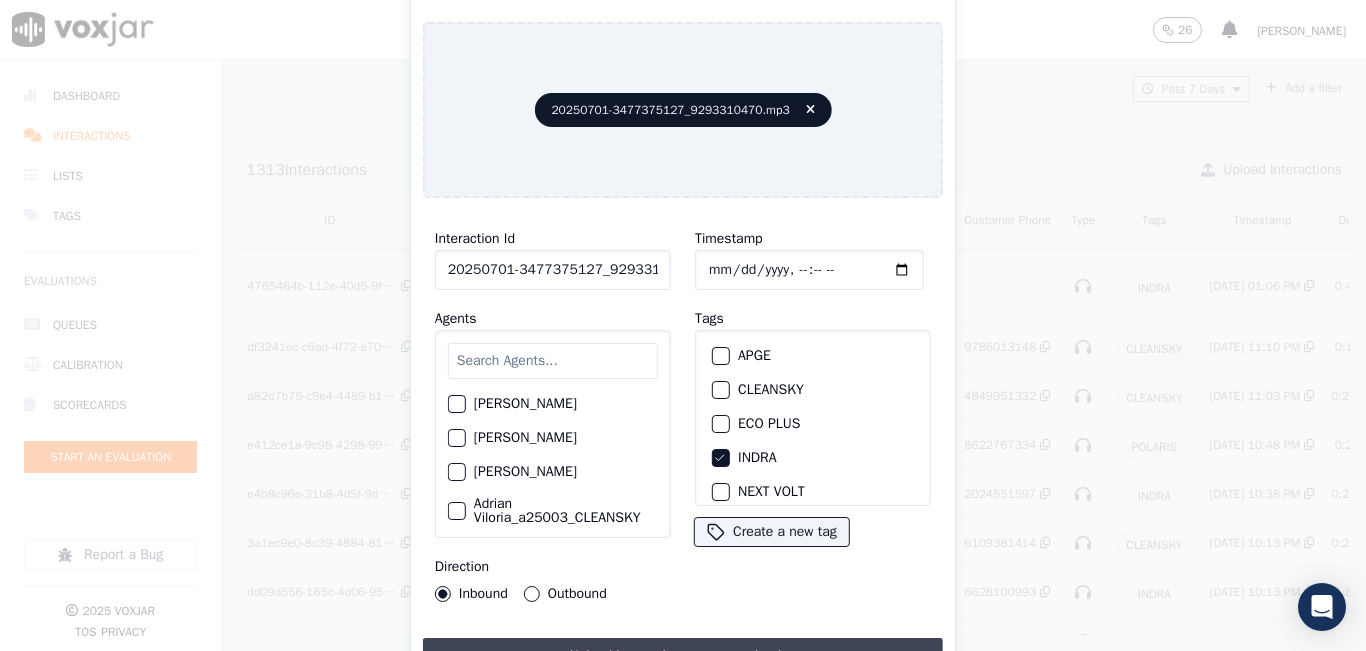click on "Upload interaction to start evaluation" at bounding box center [683, 656] 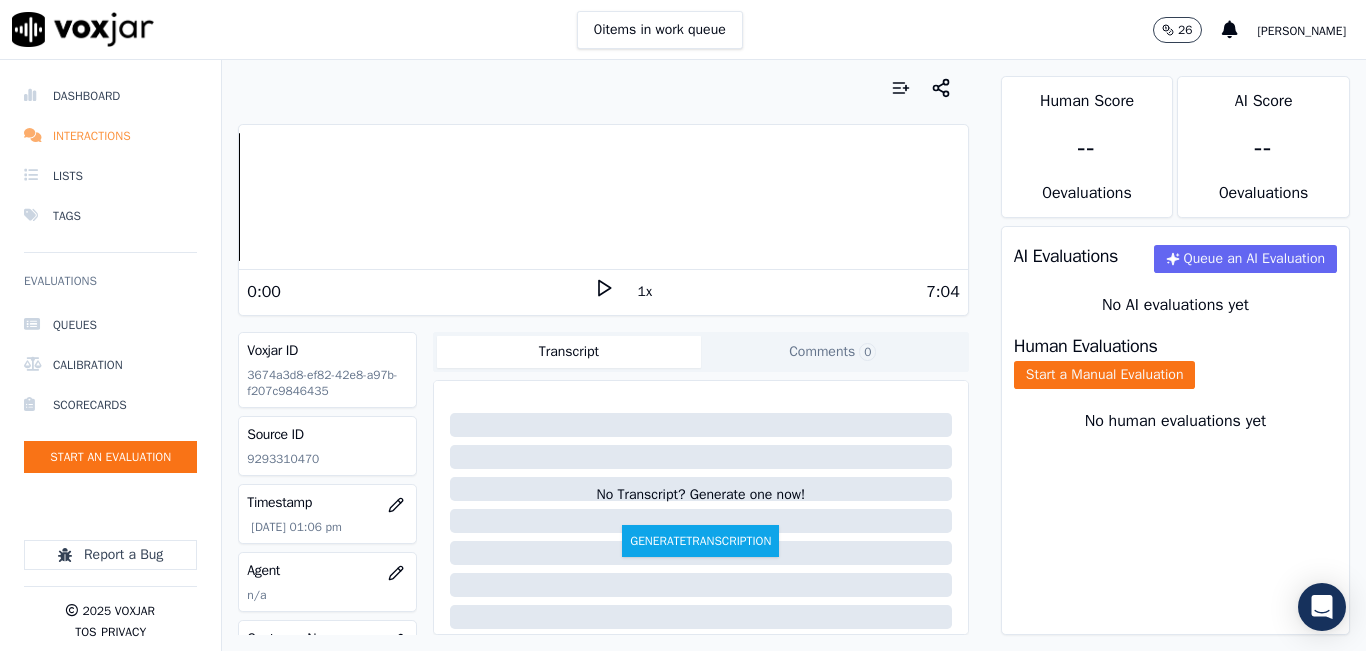 click on "Interactions" at bounding box center [110, 136] 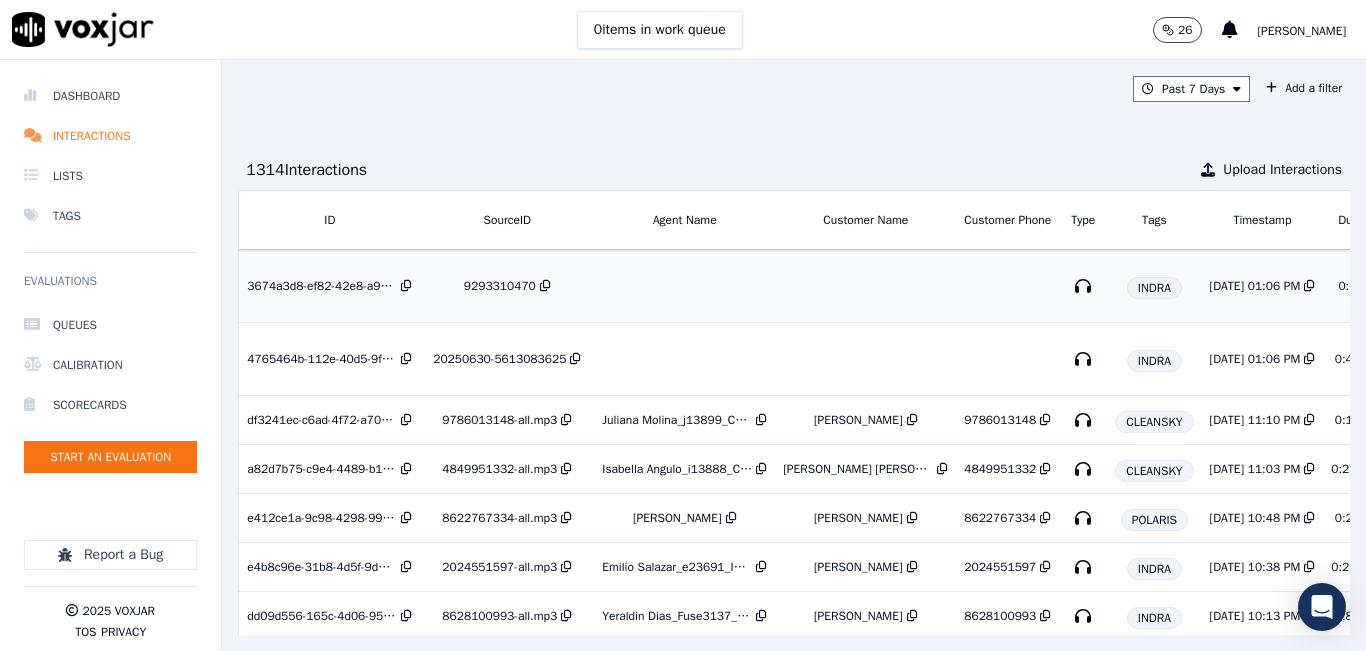 click on "9293310470" at bounding box center (507, 286) 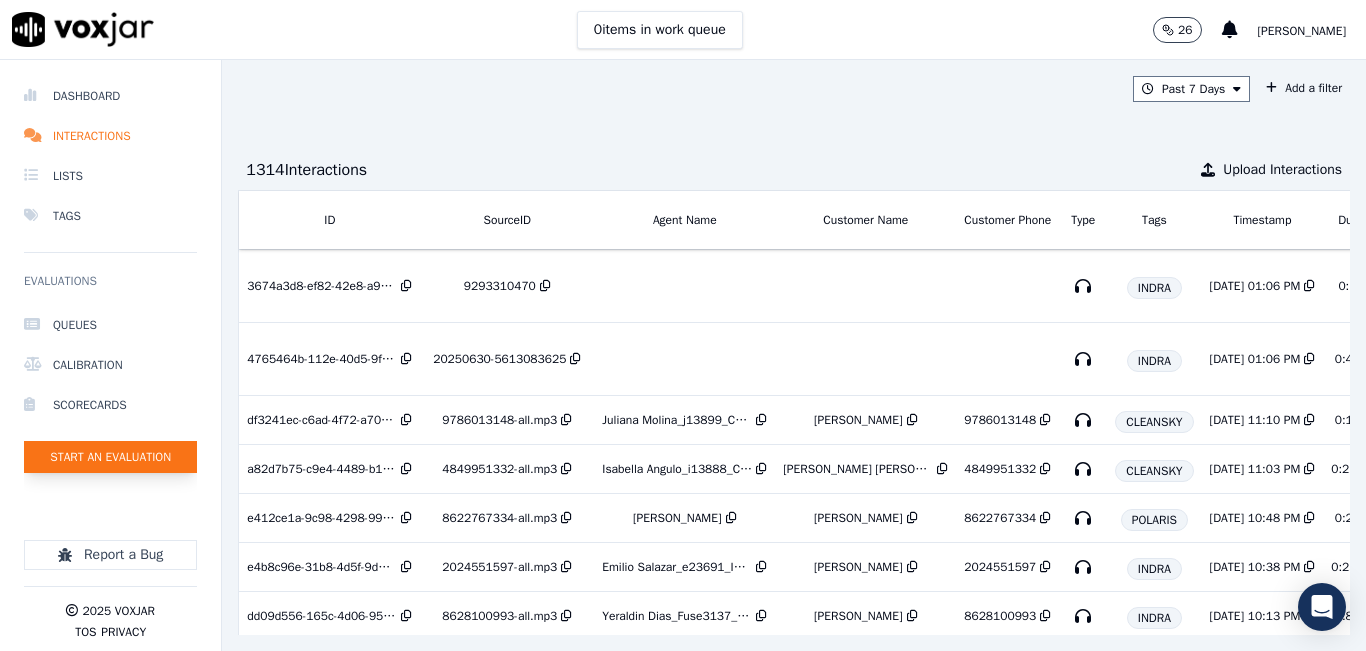 click on "Start an Evaluation" 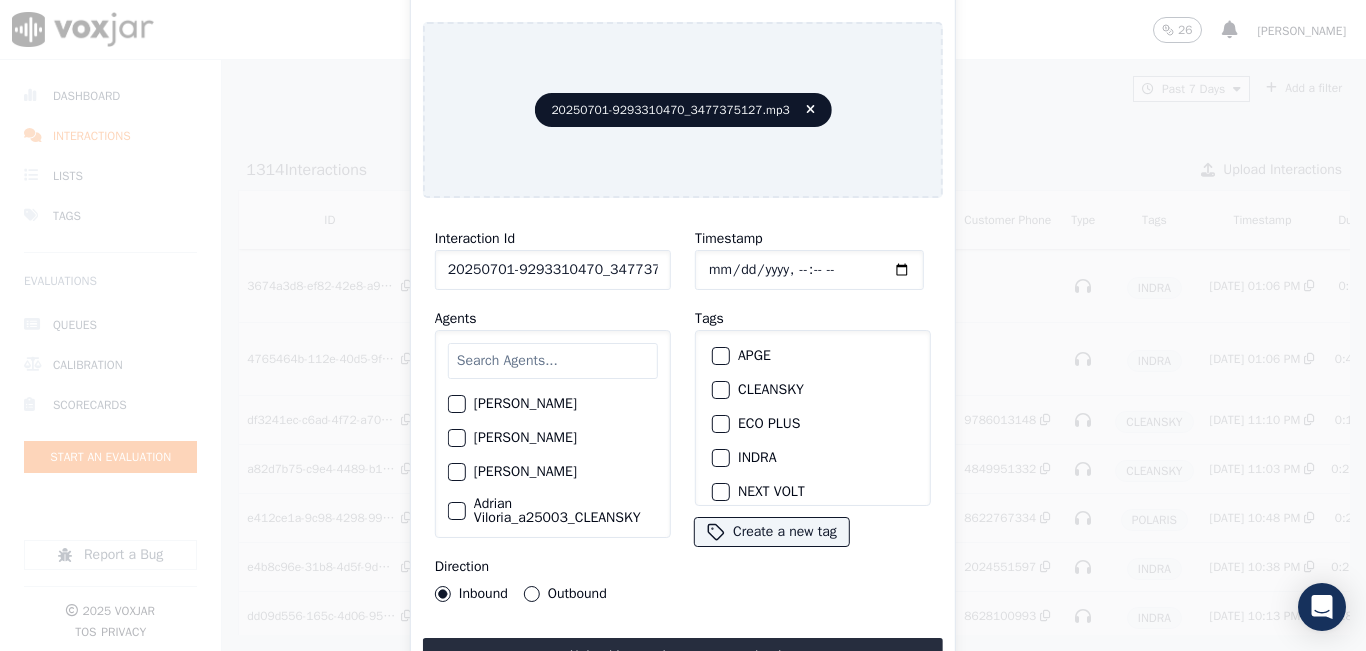 click on "20250701-9293310470_3477375127.mp3" 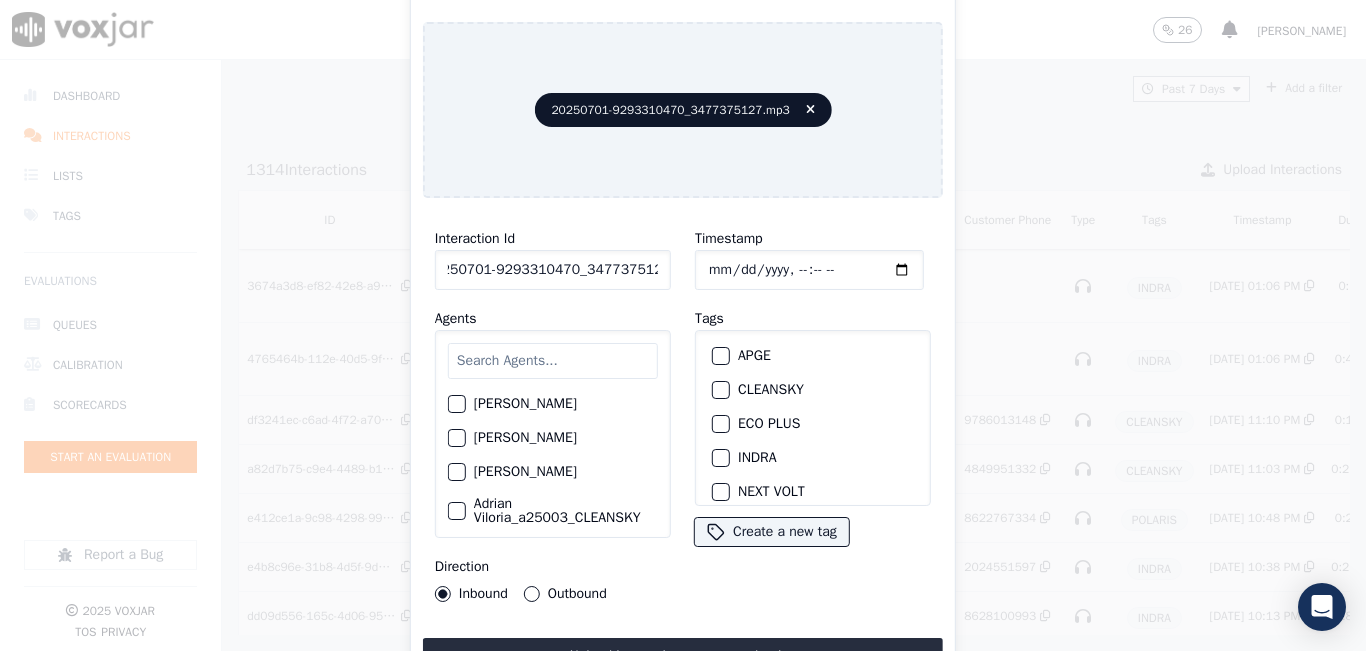 scroll, scrollTop: 0, scrollLeft: 20, axis: horizontal 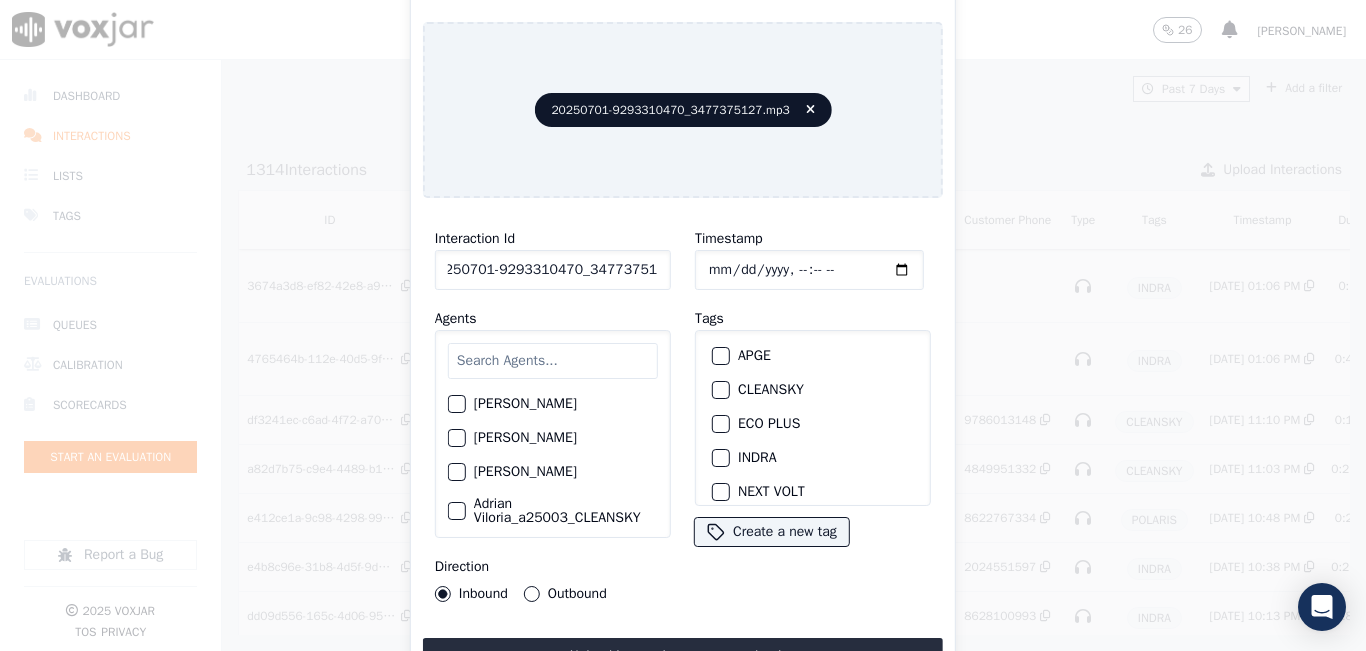 type on "20250701-9293310470_3477375127" 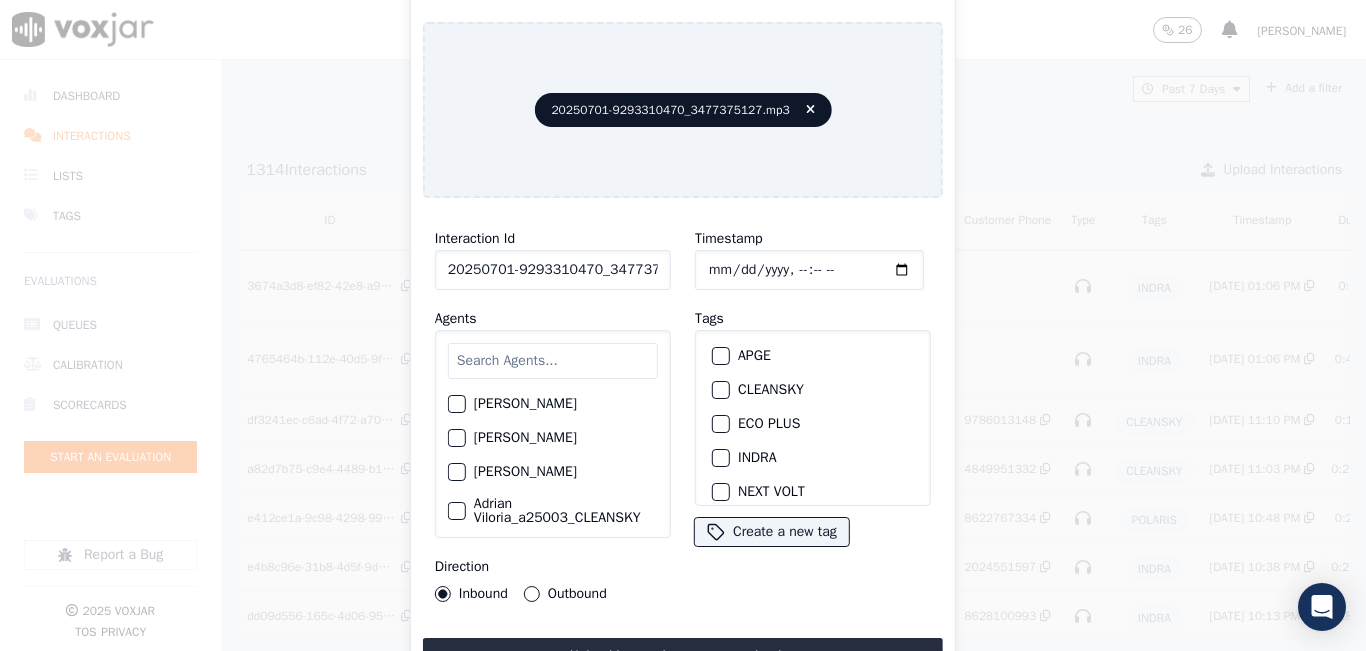 click at bounding box center (720, 458) 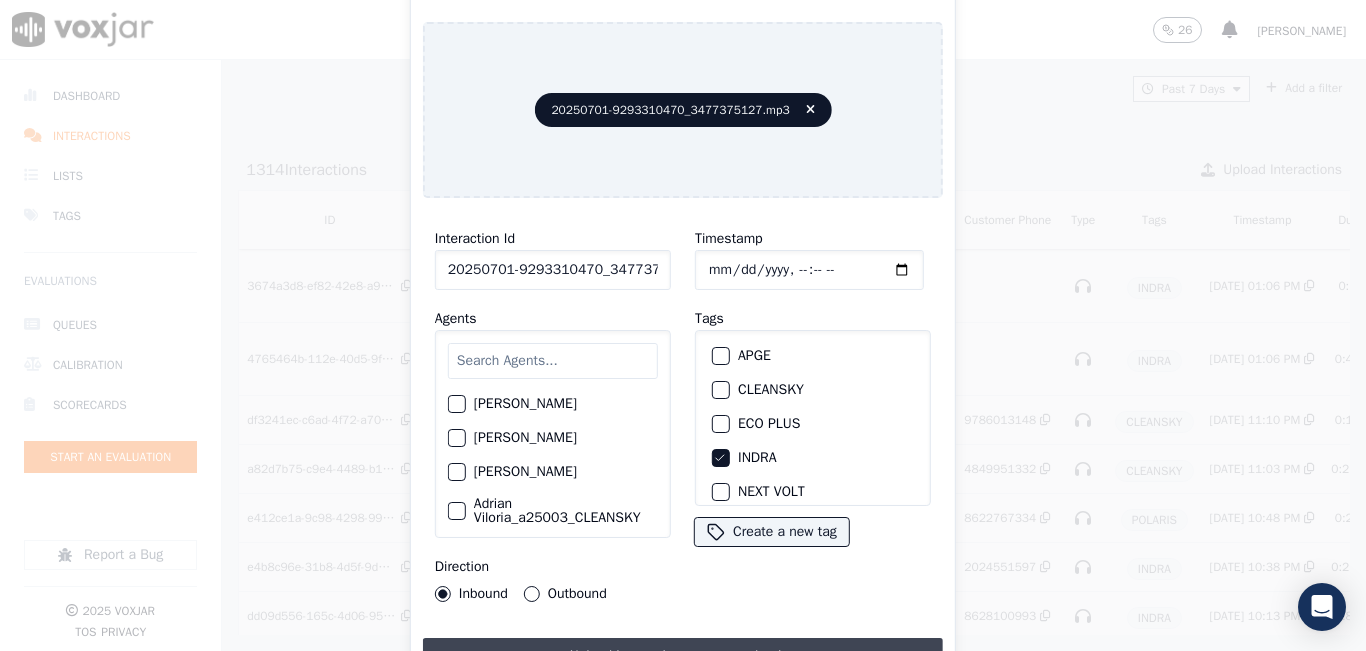 click on "Upload interaction to start evaluation" at bounding box center (683, 656) 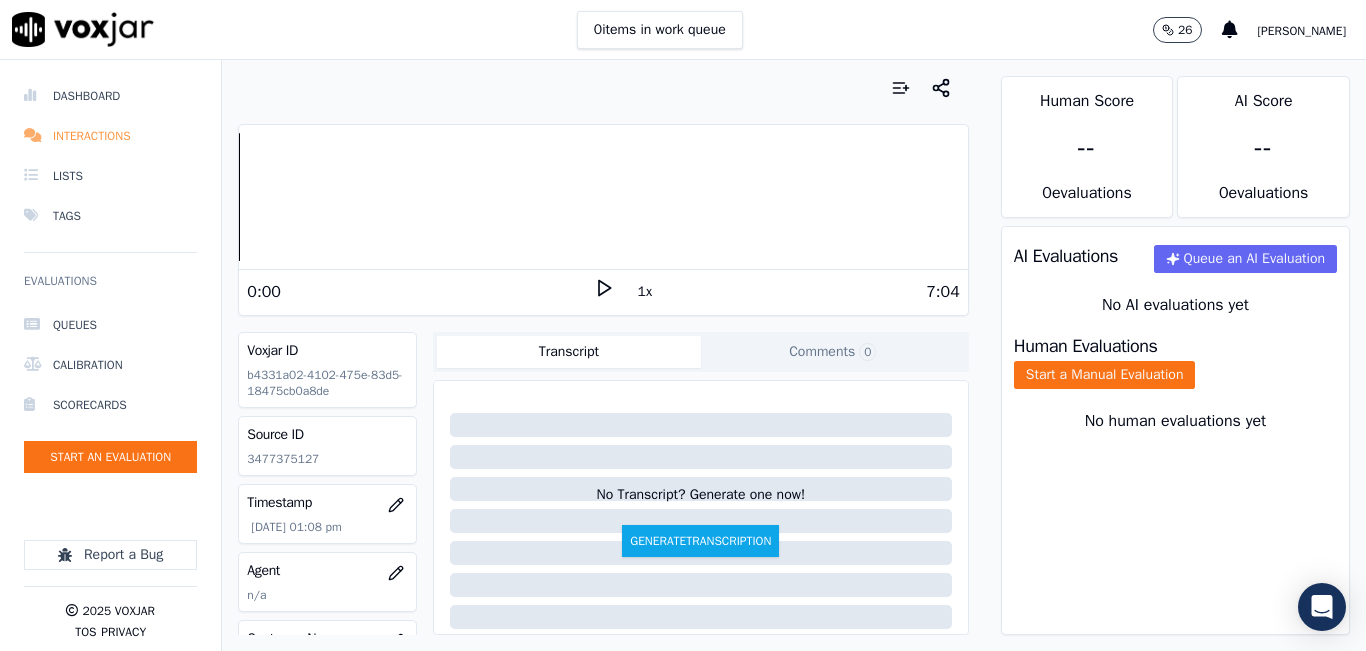 click on "Interactions" at bounding box center [110, 136] 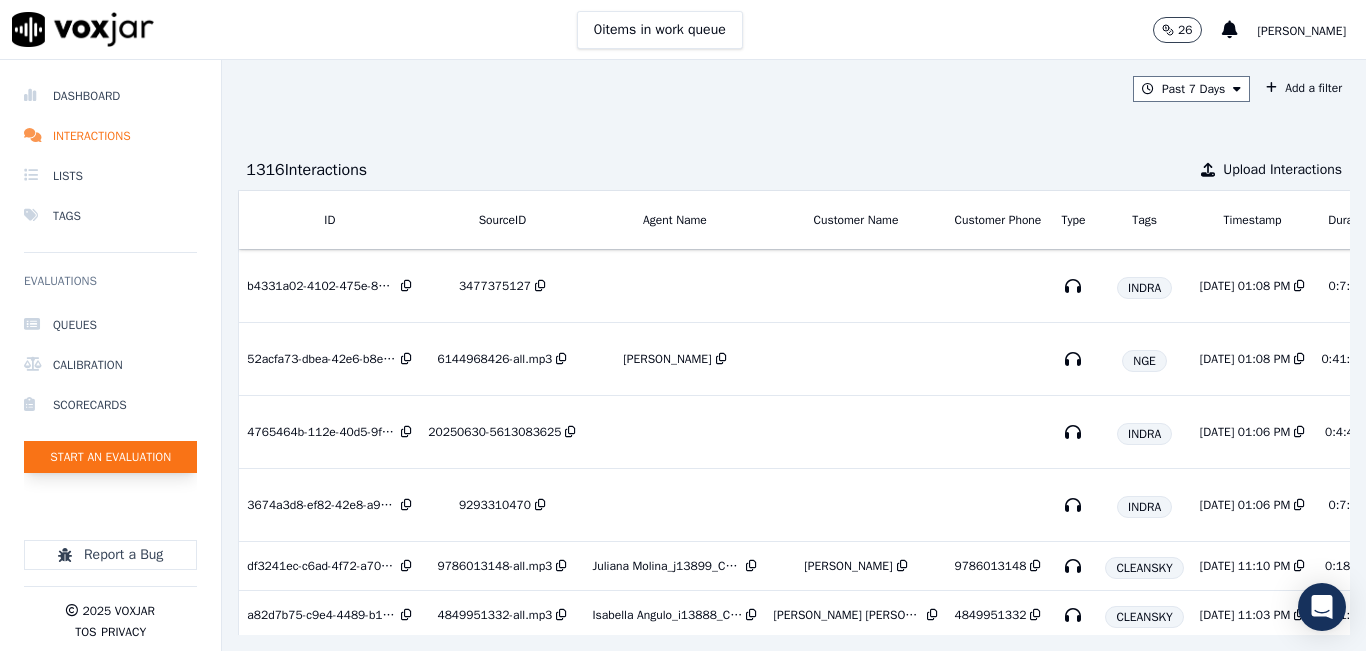 click on "Start an Evaluation" 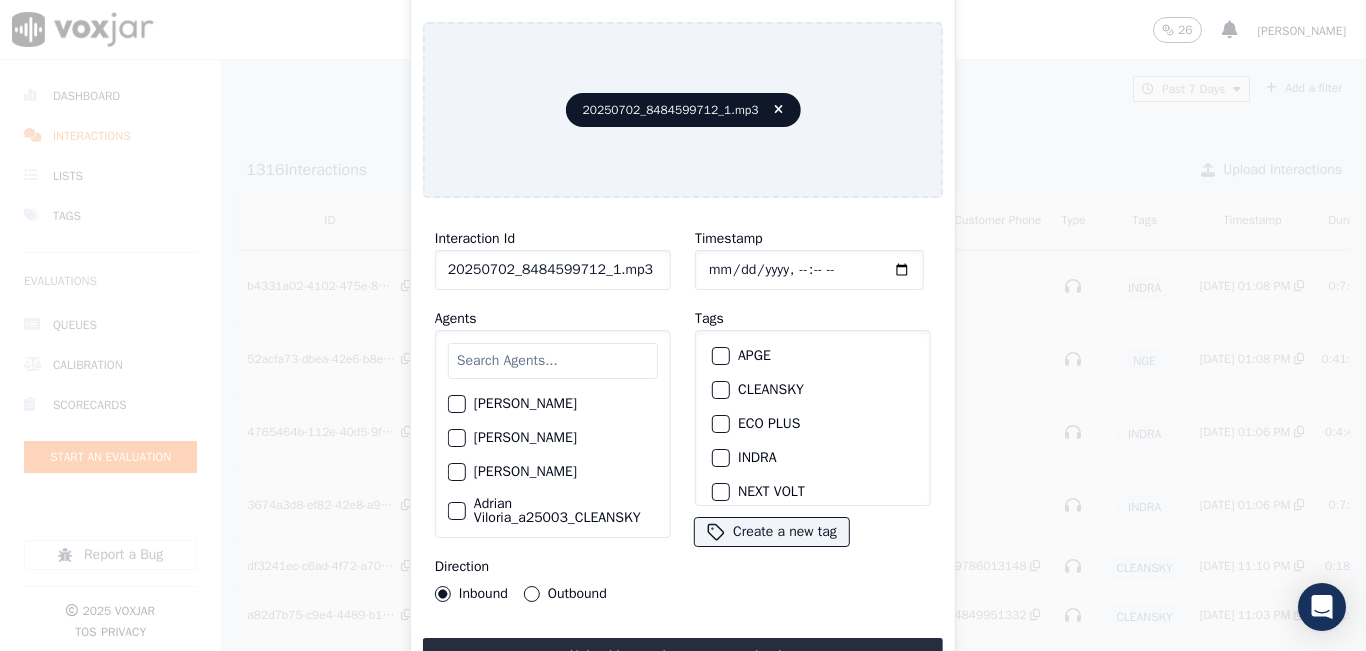 drag, startPoint x: 649, startPoint y: 260, endPoint x: 674, endPoint y: 295, distance: 43.011627 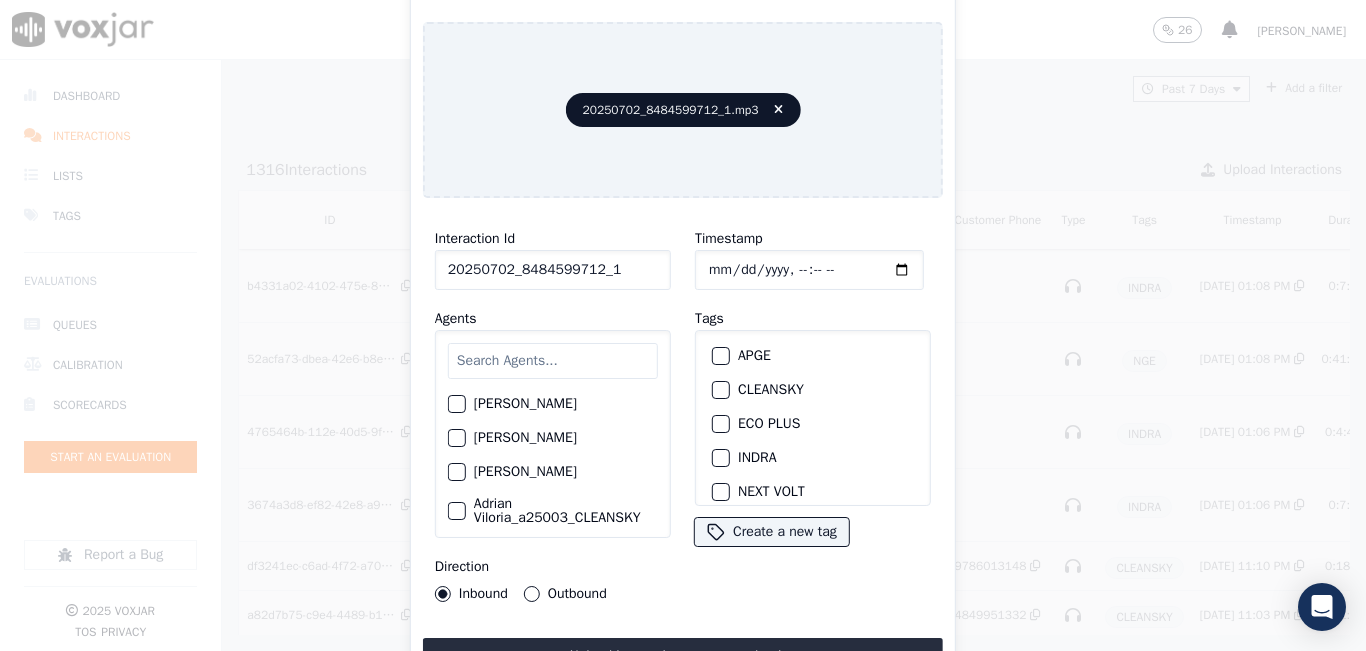 type on "20250702_8484599712_1" 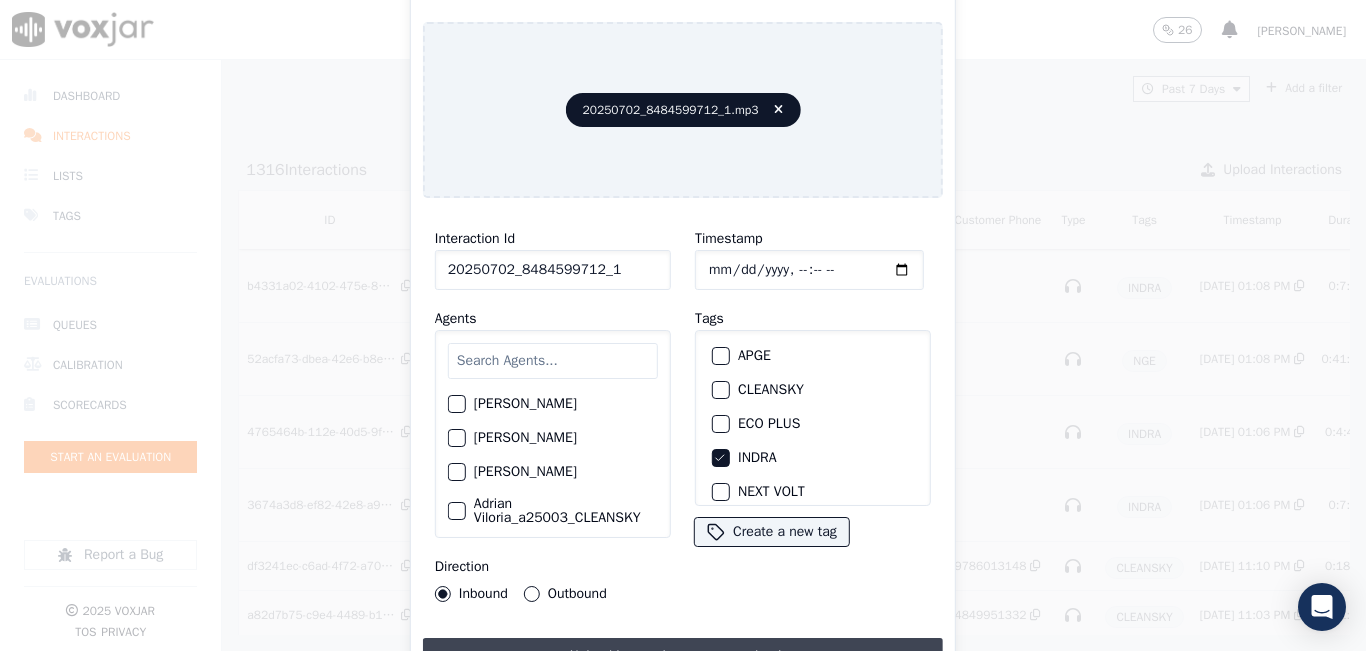 click on "Upload interaction to start evaluation" at bounding box center (683, 656) 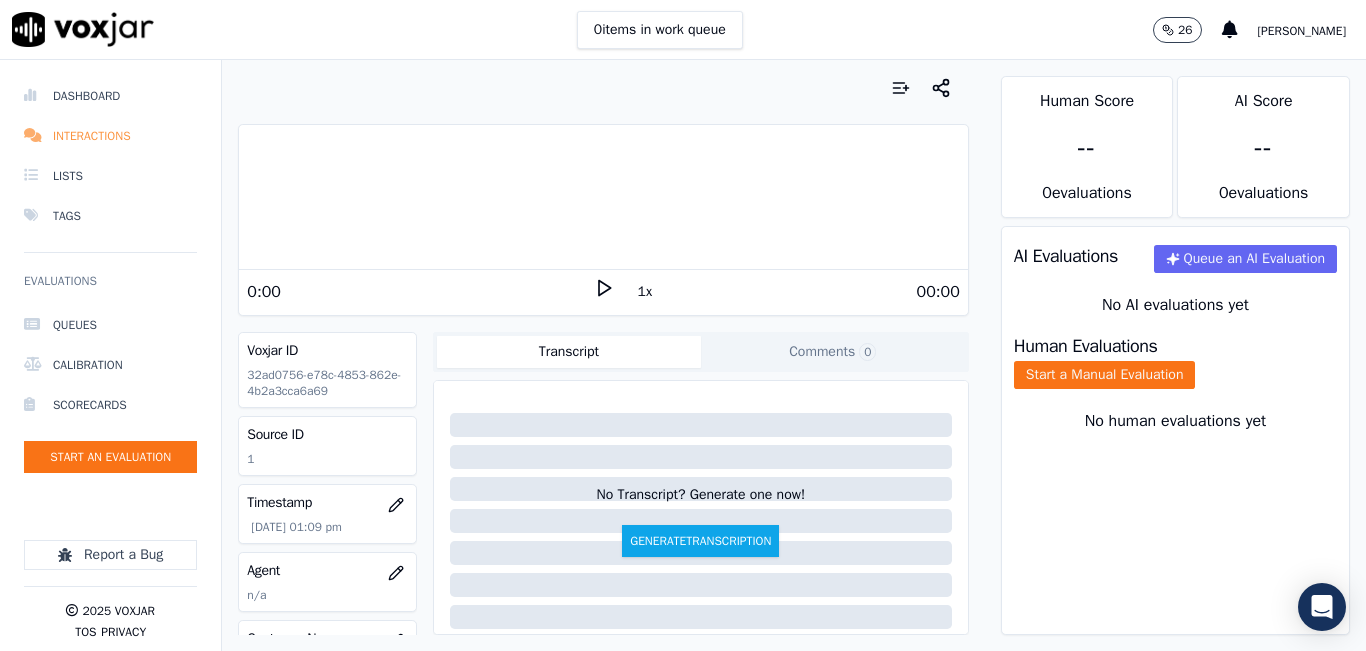 click on "Interactions" at bounding box center [110, 136] 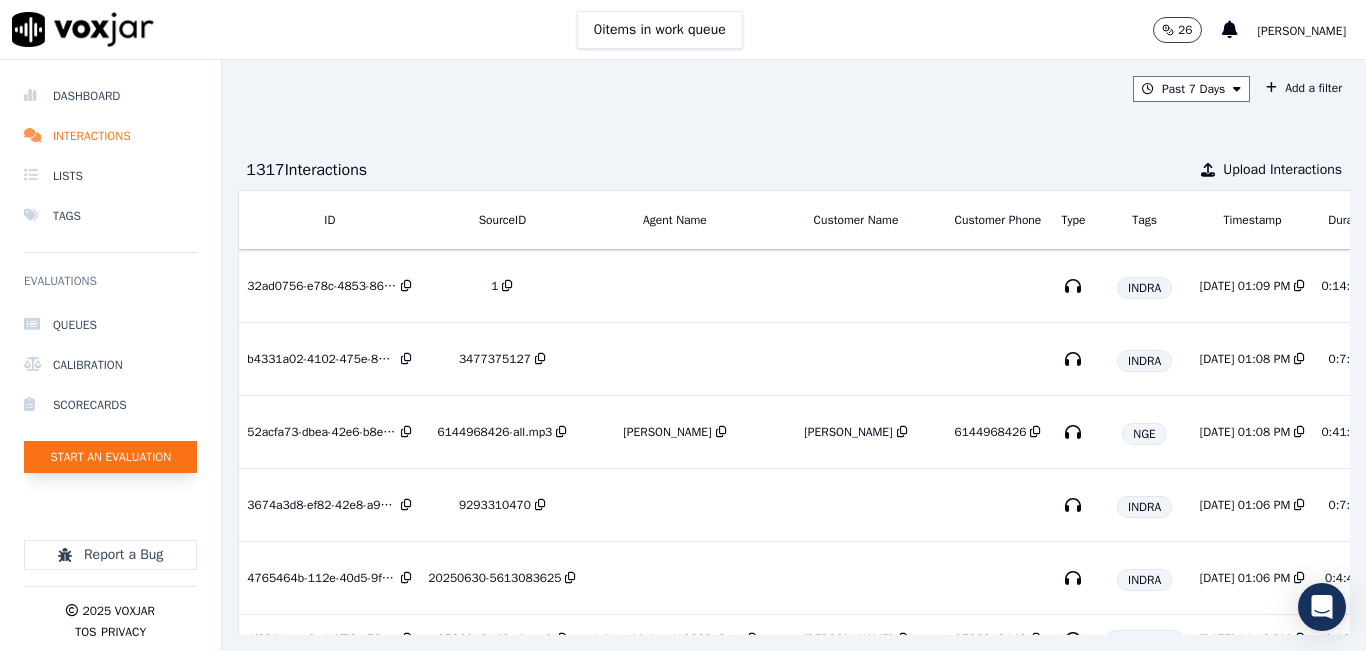 click on "Start an Evaluation" 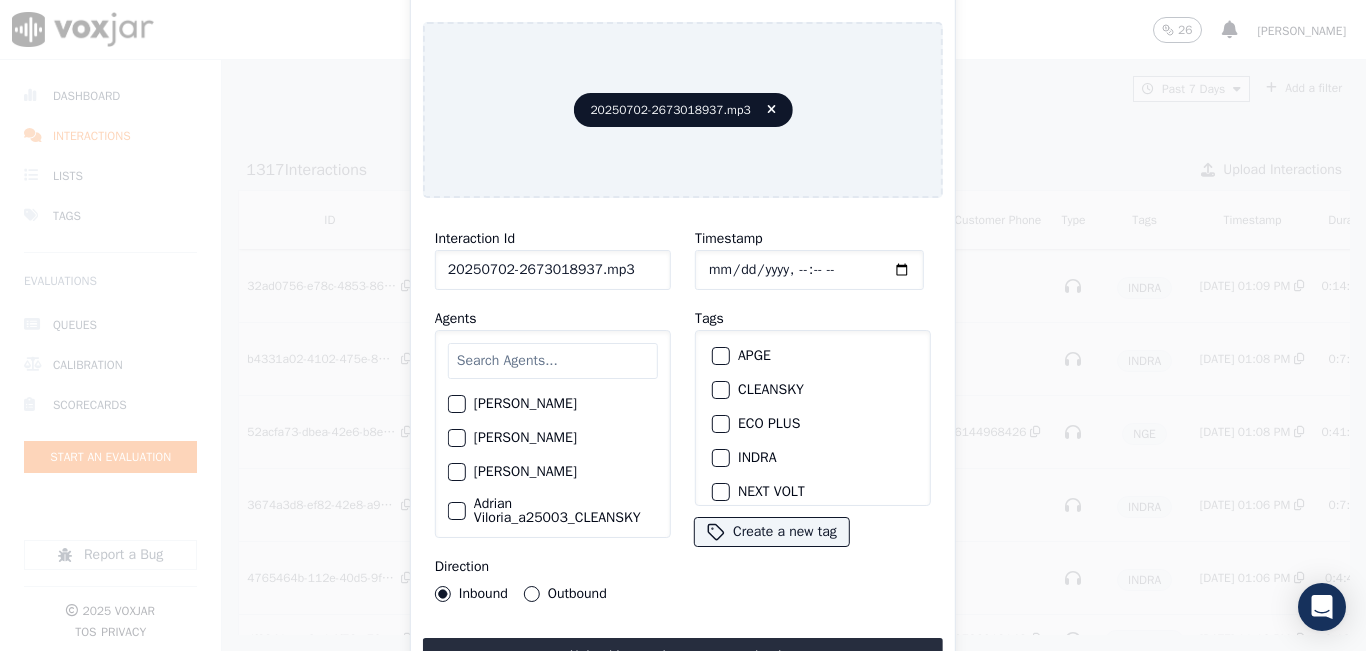 click on "20250702-2673018937.mp3" 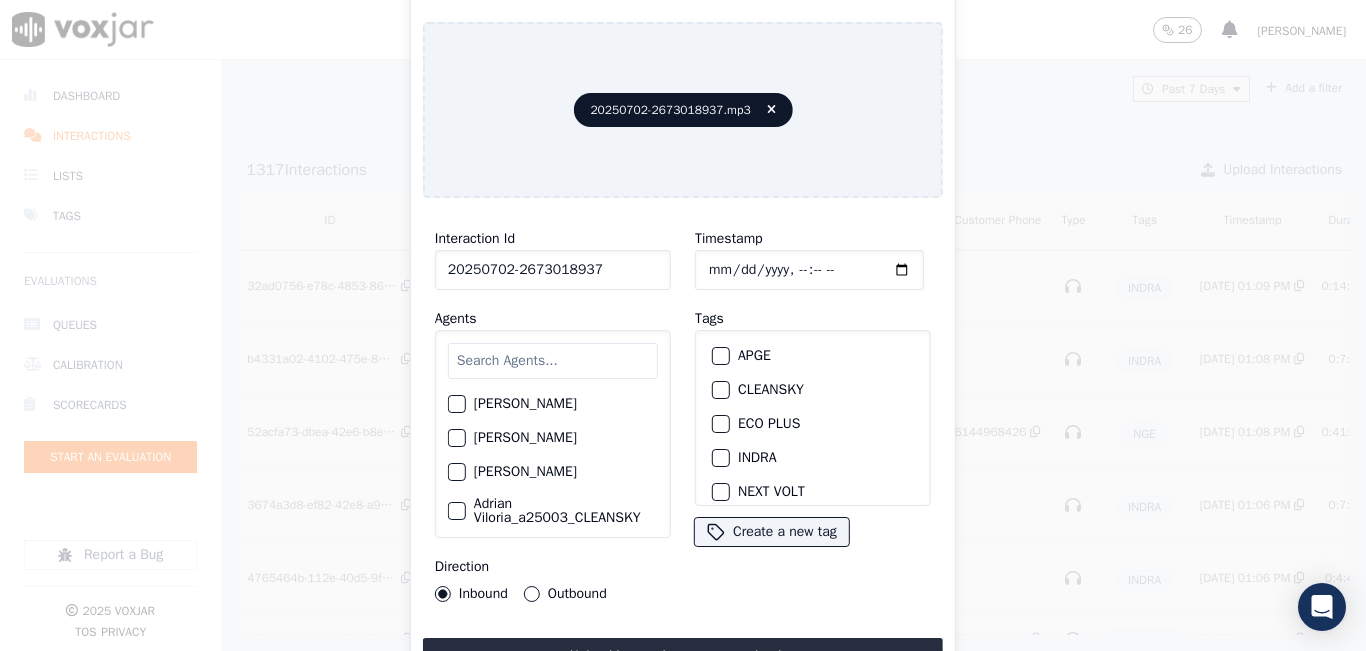 type on "20250702-2673018937" 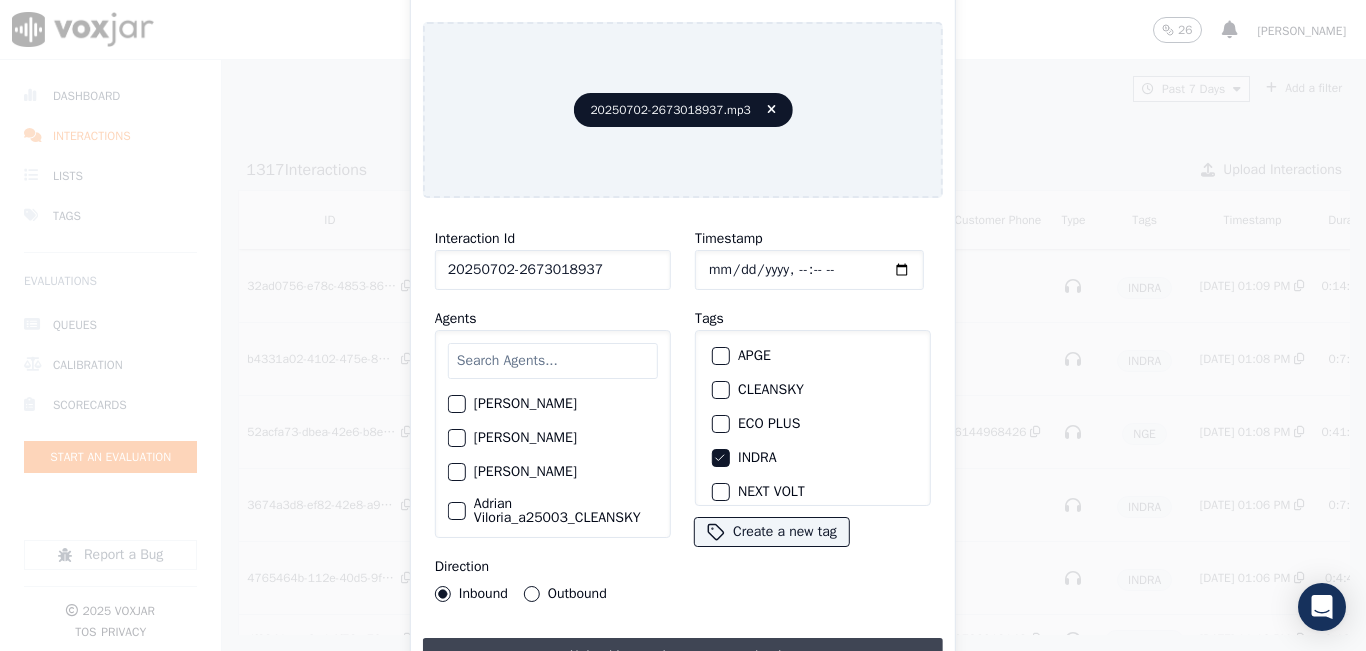 click on "Upload interaction to start evaluation" at bounding box center (683, 656) 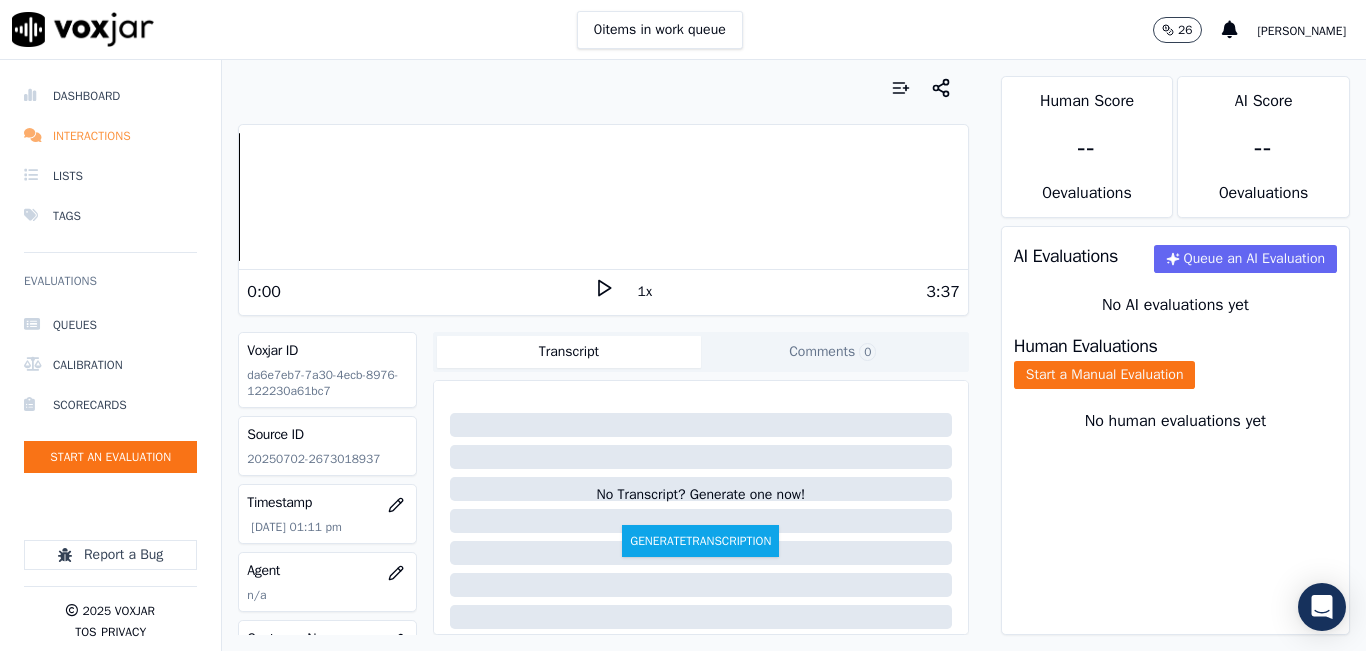 click on "Interactions" at bounding box center (110, 136) 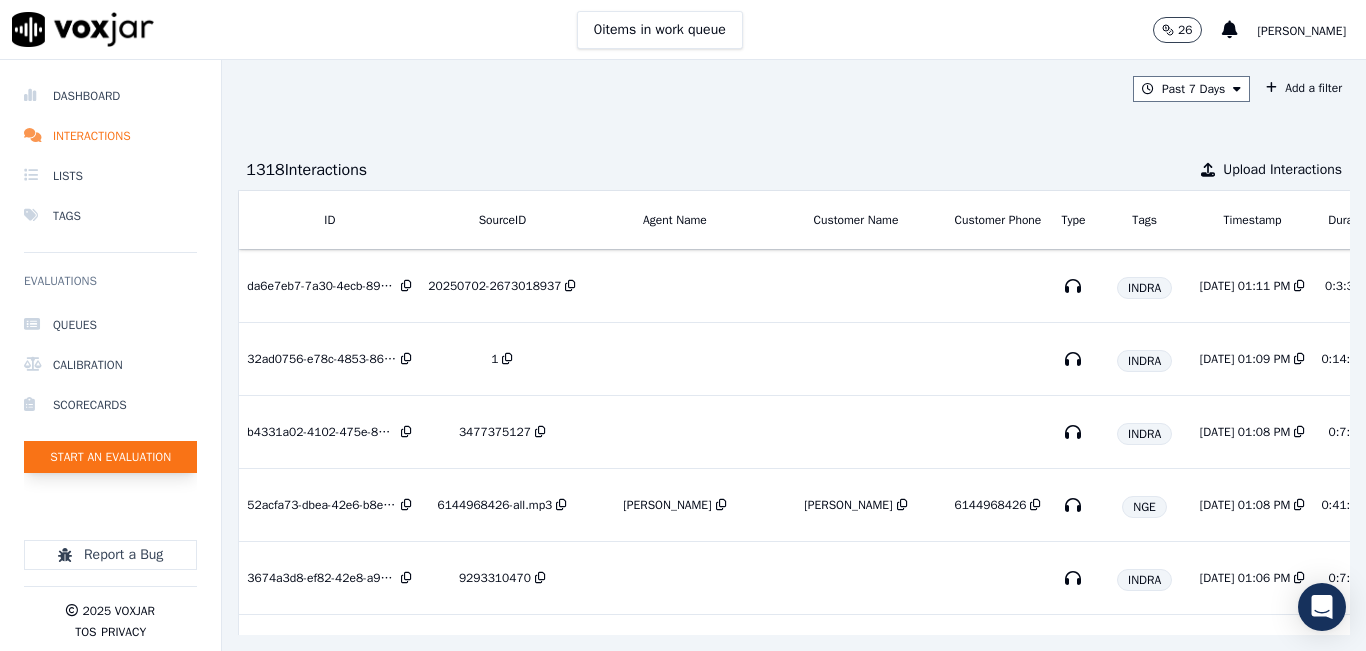 click on "Start an Evaluation" 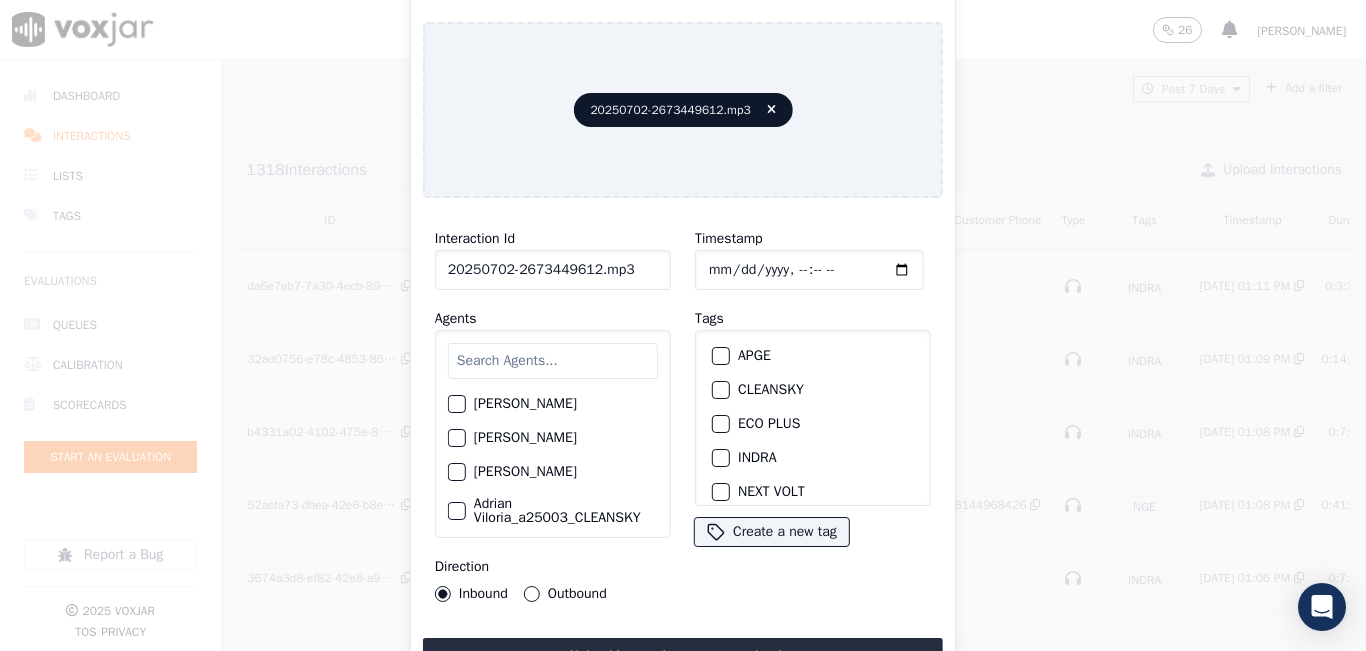 click on "20250702-2673449612.mp3" 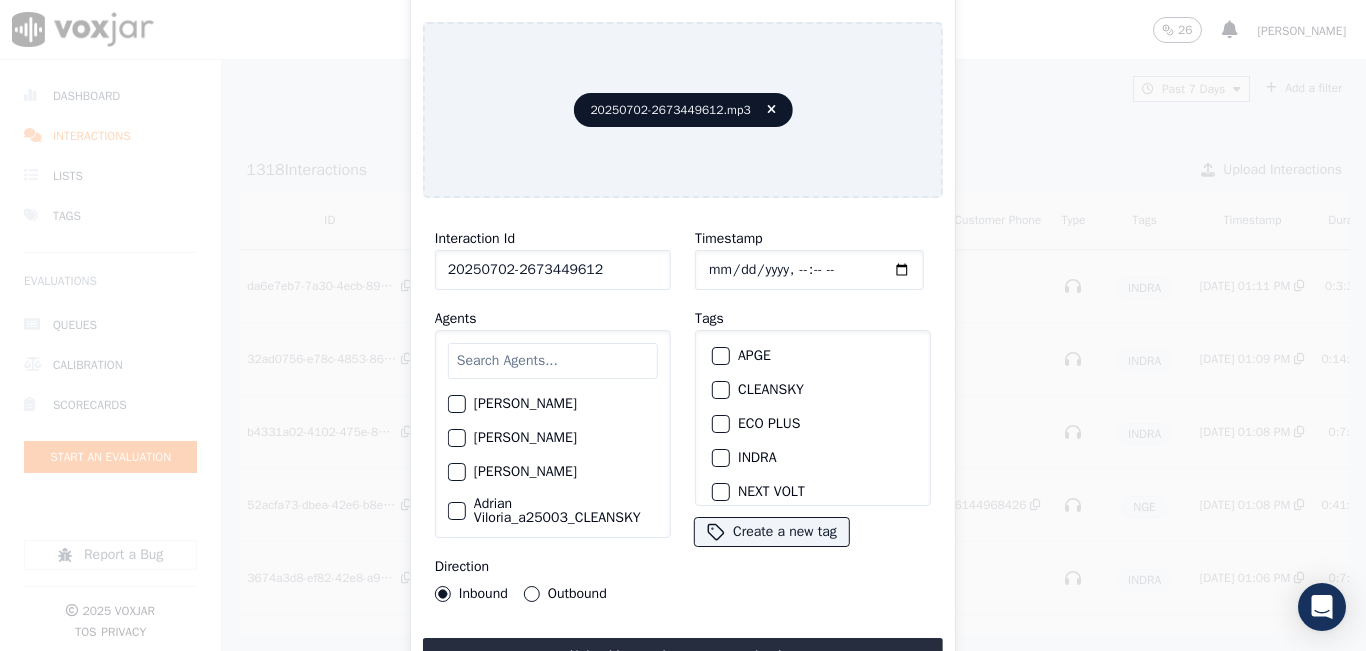 type on "20250702-2673449612" 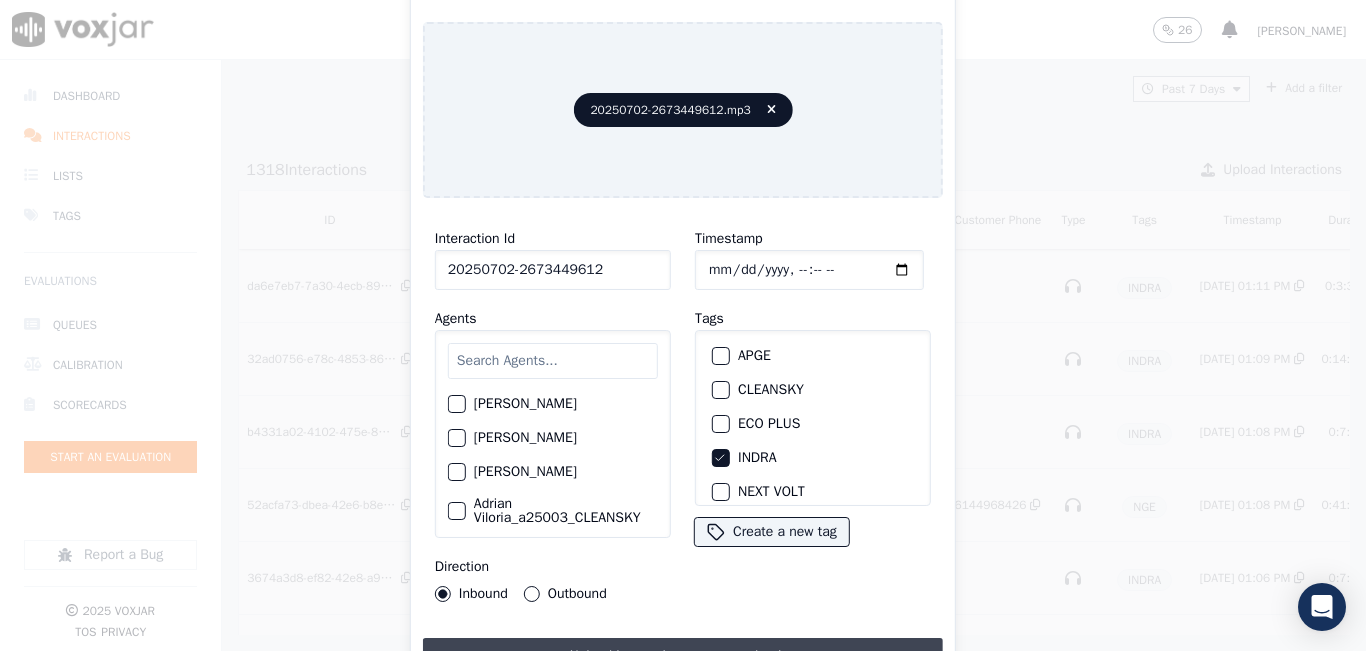 click on "Upload interaction to start evaluation" at bounding box center [683, 656] 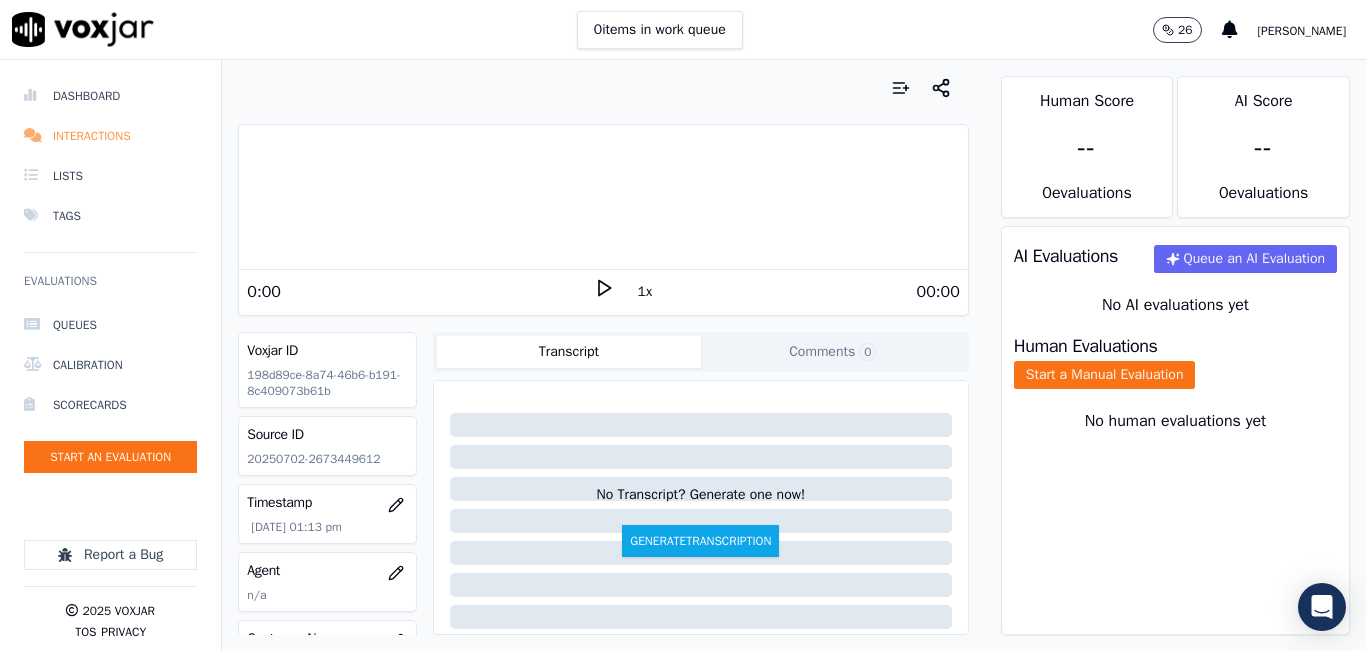 click on "Interactions" at bounding box center [110, 136] 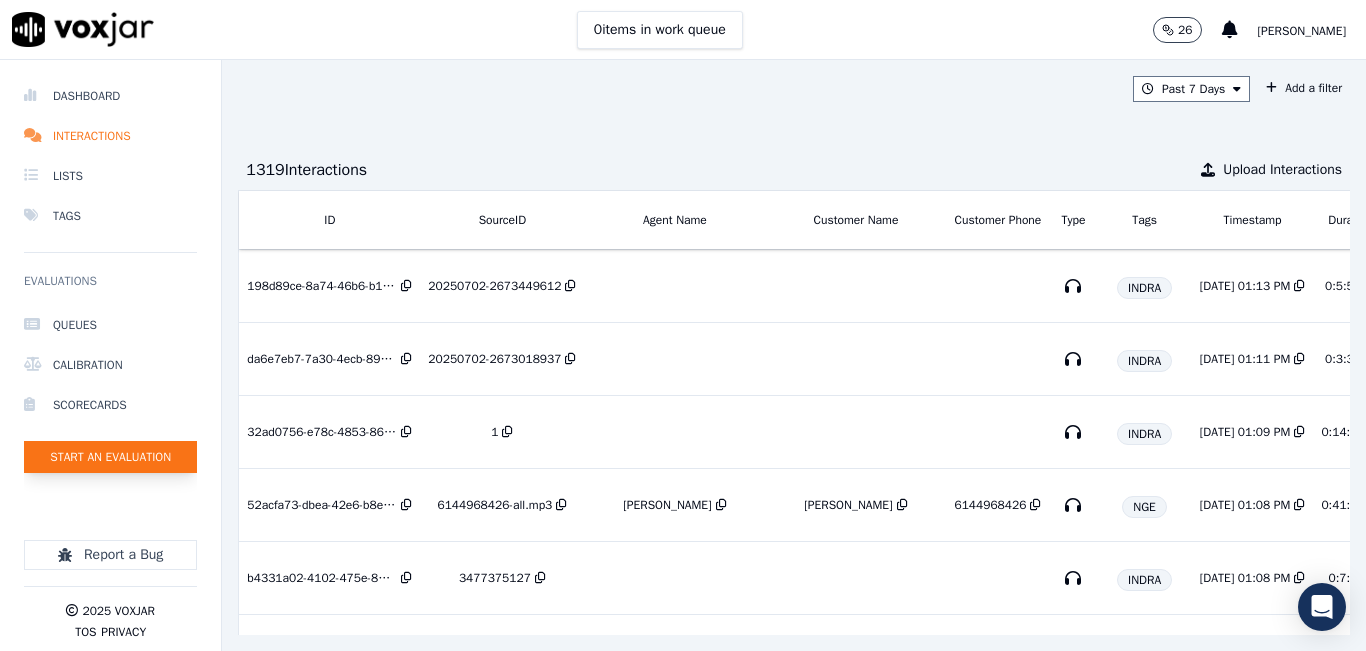 click on "Start an Evaluation" 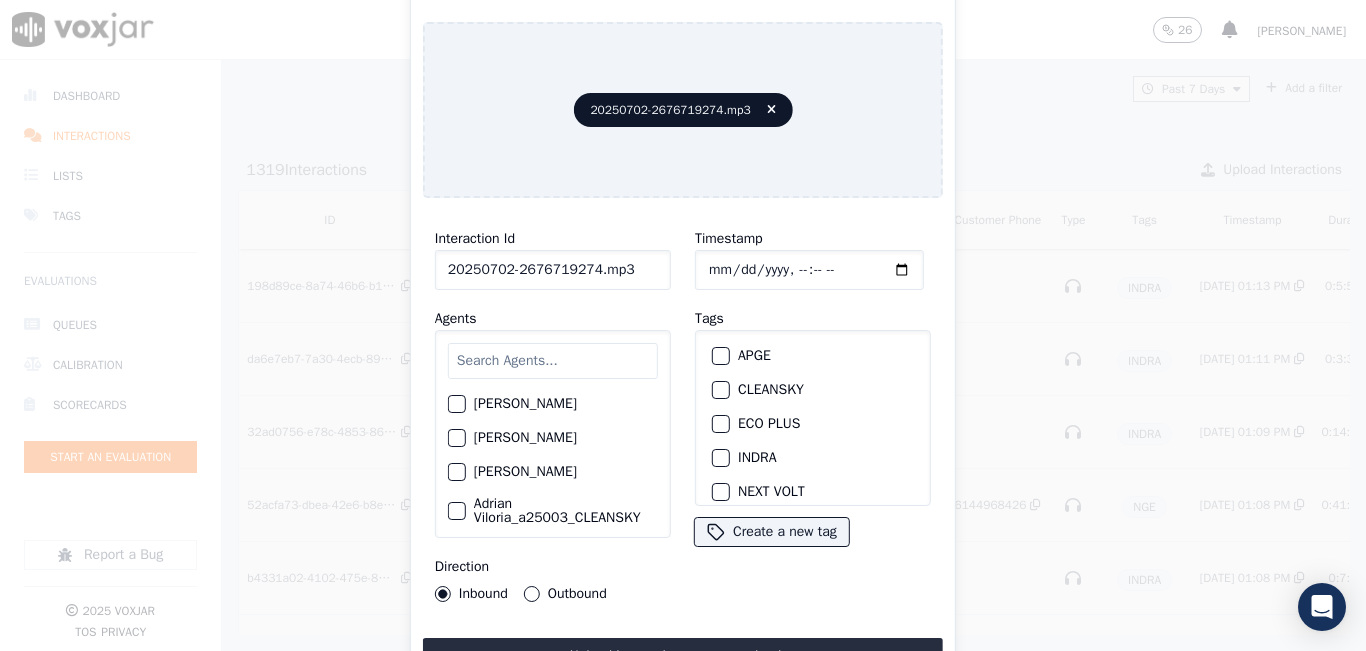 click on "20250702-2676719274.mp3" 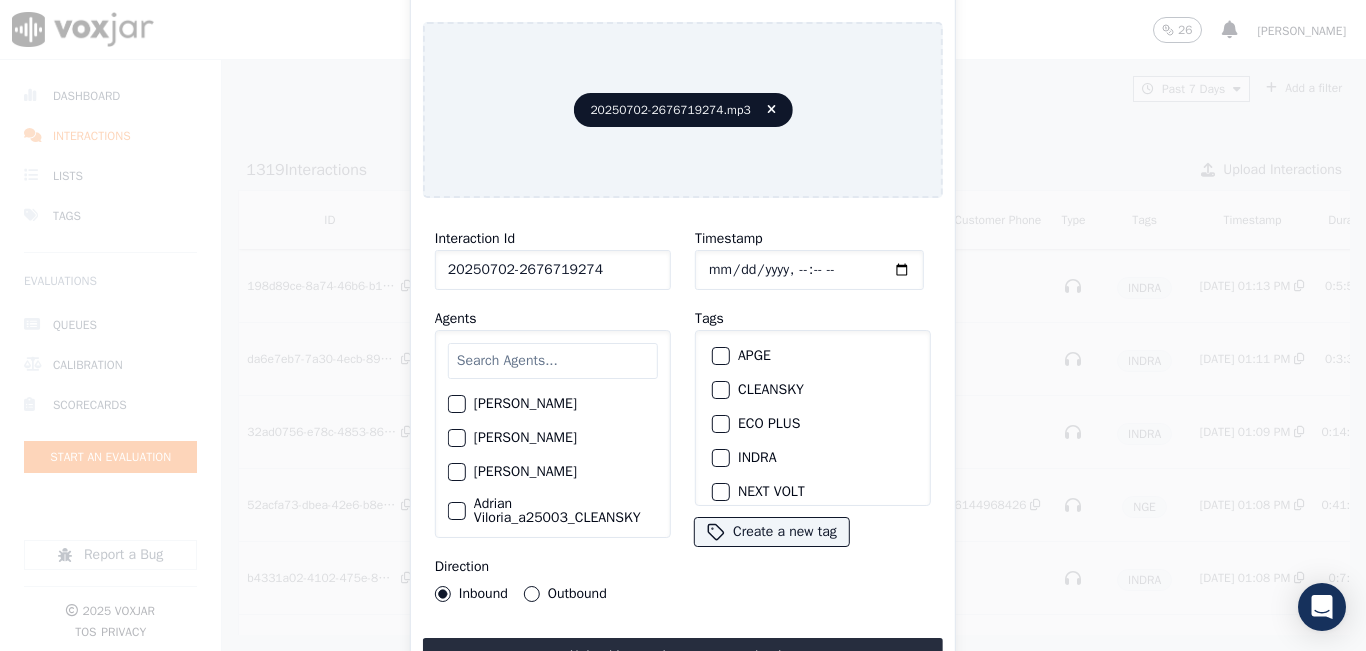 type on "20250702-2676719274" 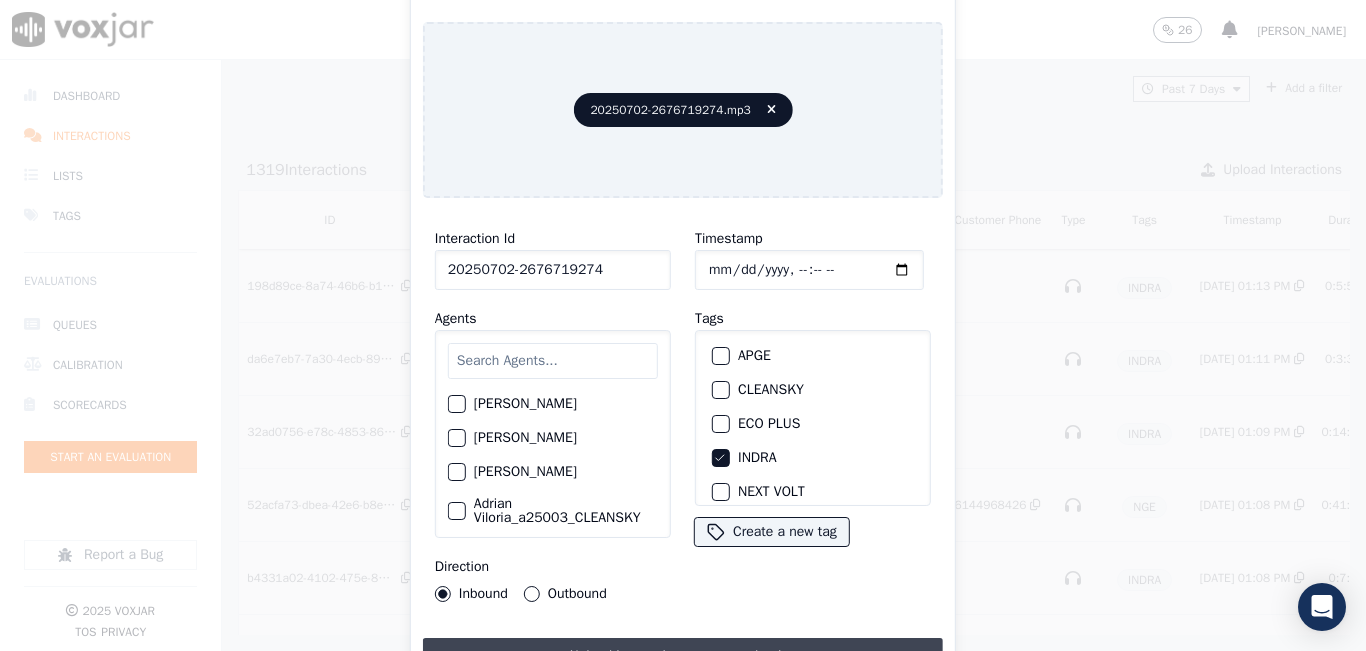 click on "Upload interaction to start evaluation" at bounding box center (683, 656) 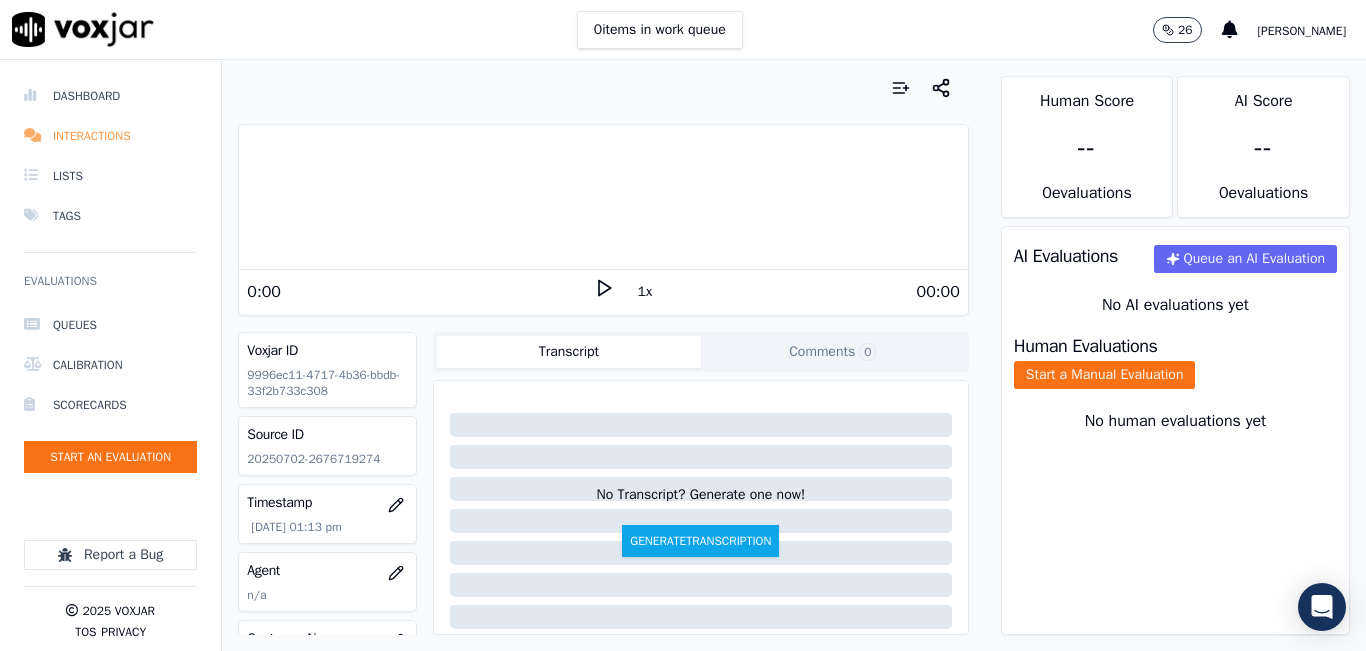 click on "Interactions" at bounding box center (110, 136) 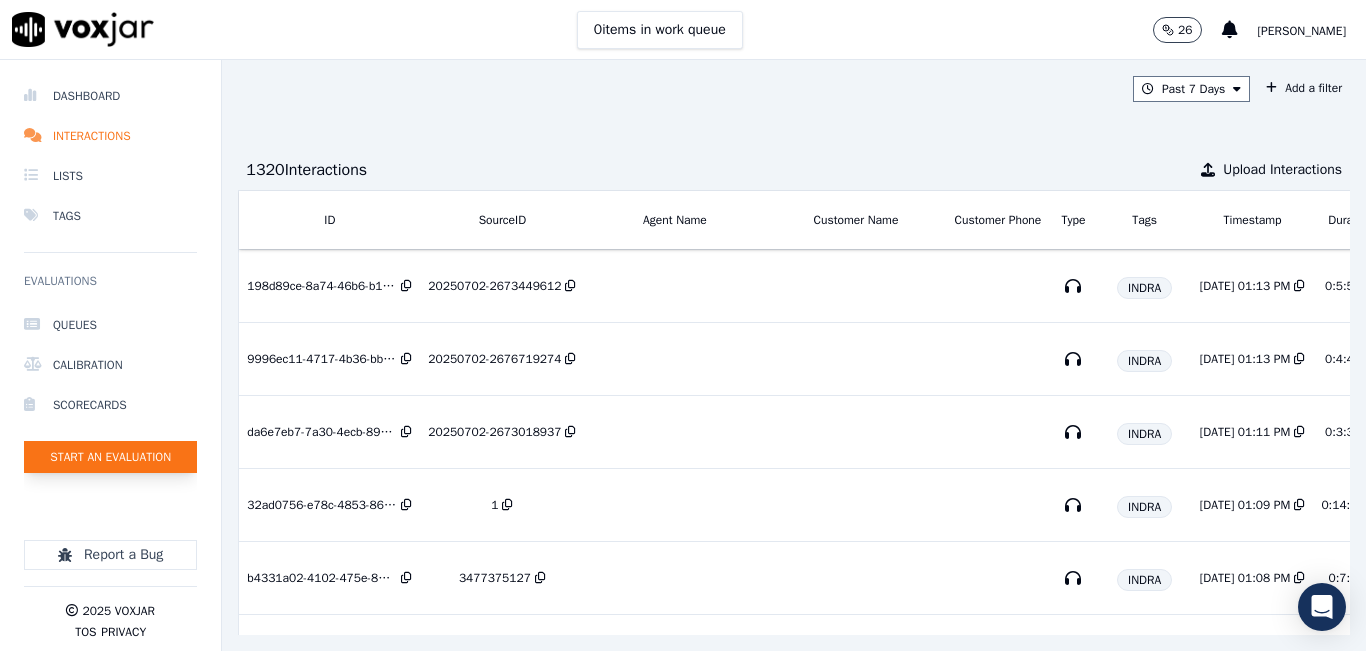click on "Start an Evaluation" 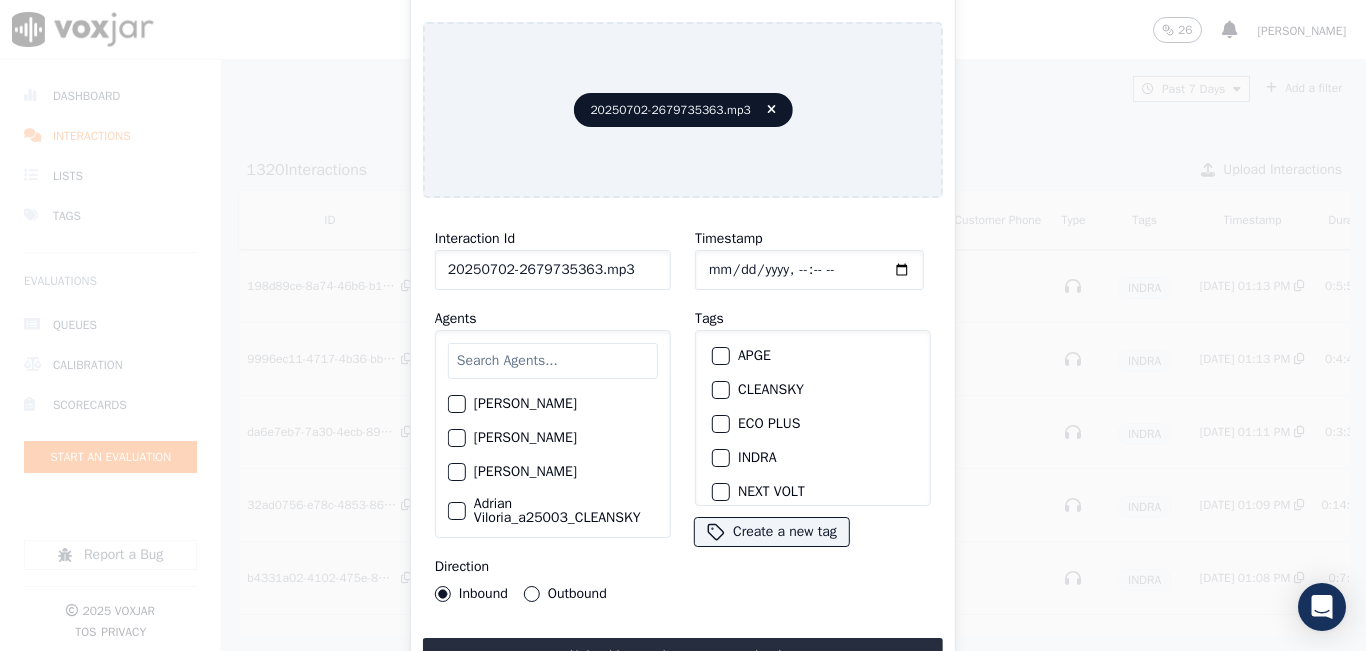 click on "20250702-2679735363.mp3" 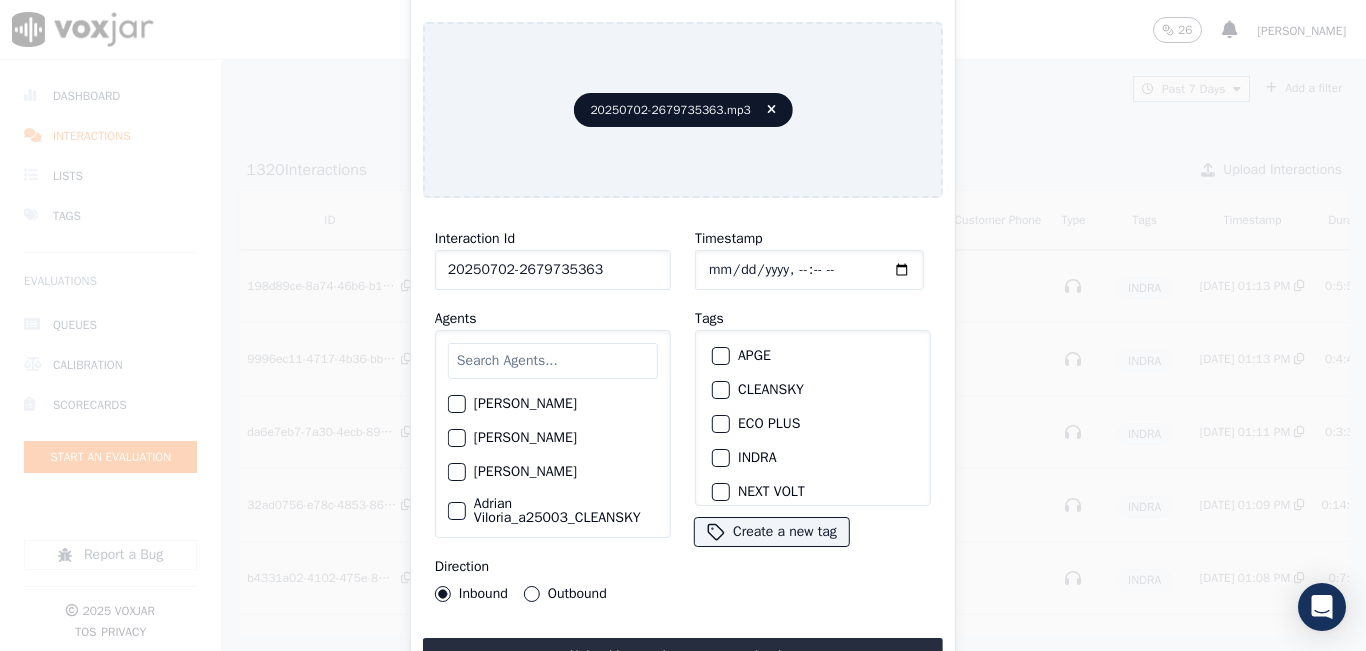 type on "20250702-2679735363" 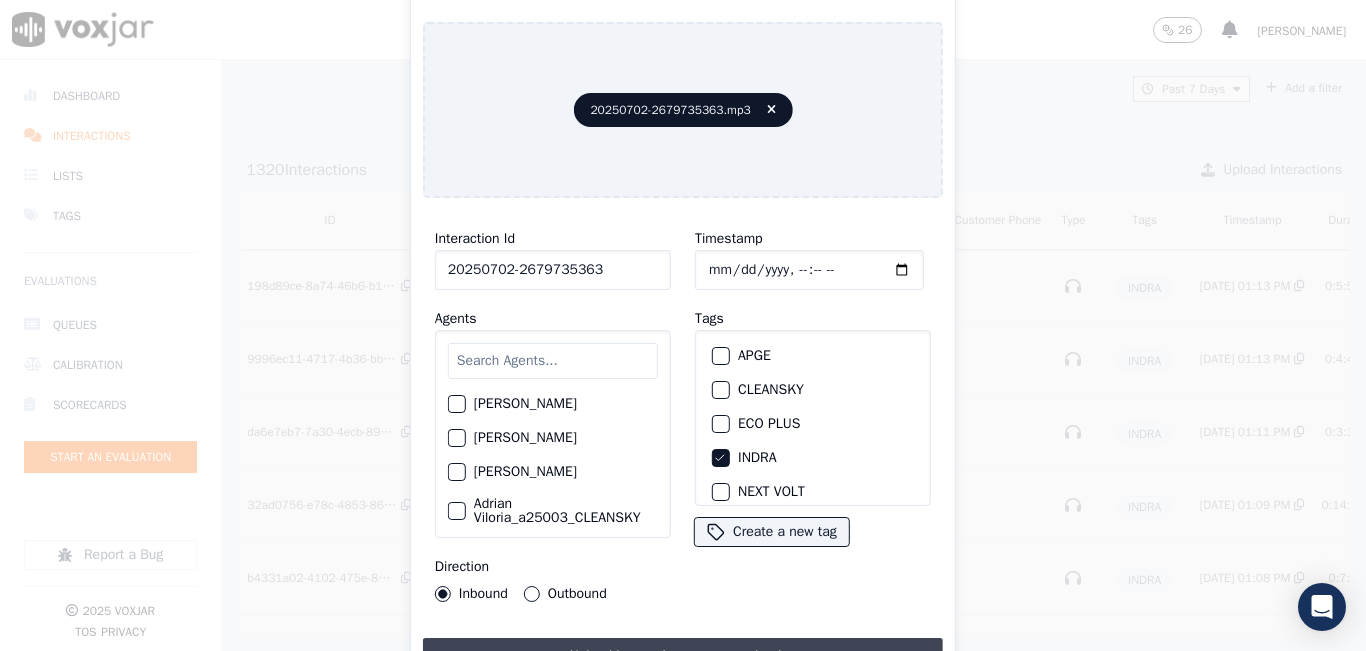 click on "Upload interaction to start evaluation" at bounding box center [683, 656] 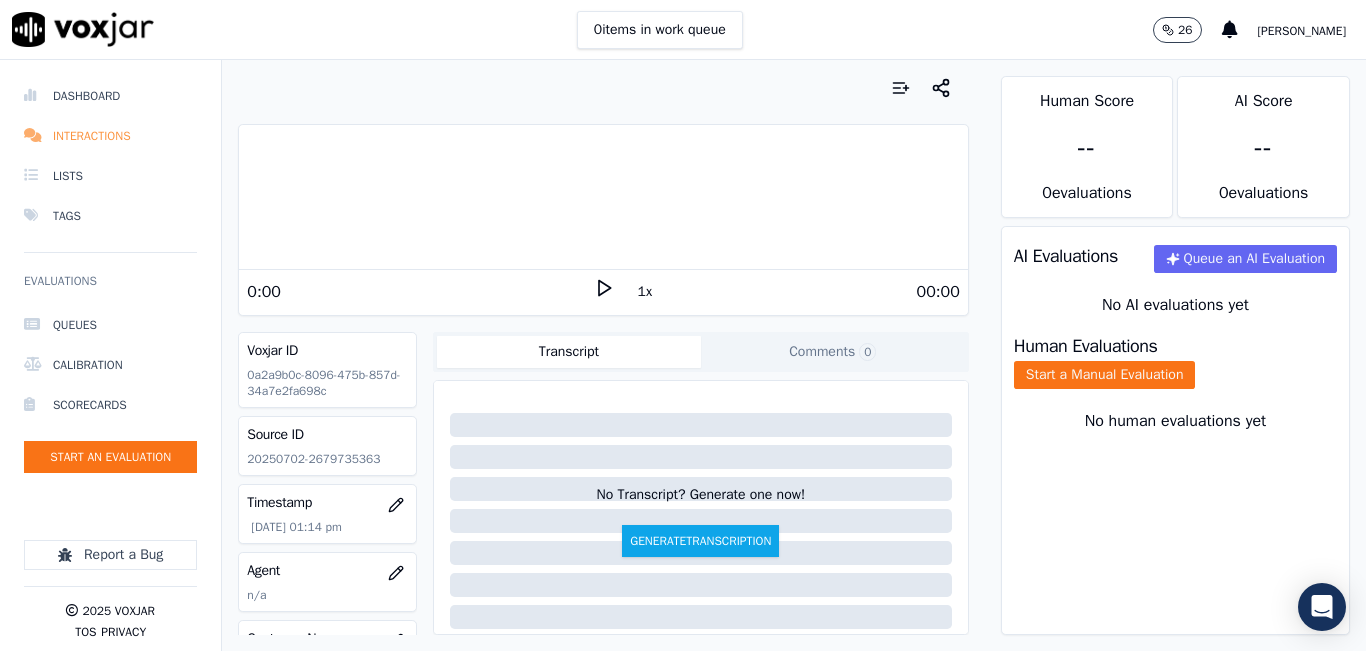 click on "Interactions" at bounding box center [110, 136] 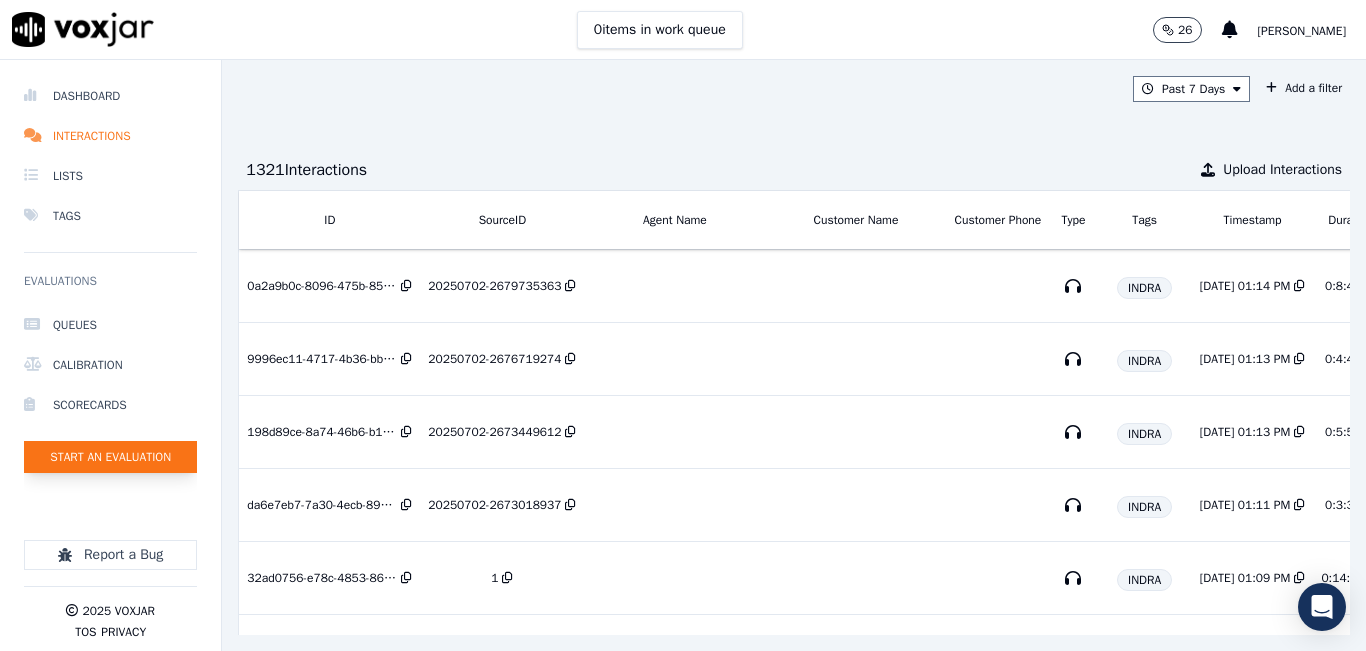 click on "Start an Evaluation" 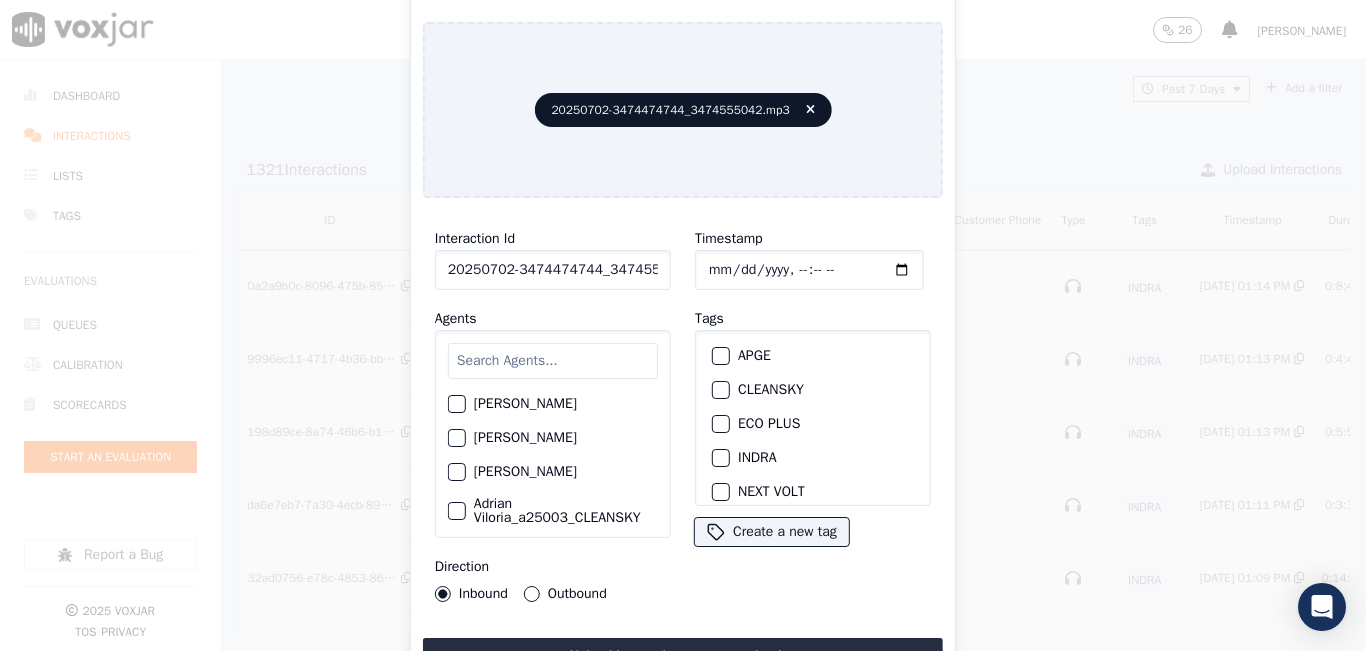 click on "20250702-3474474744_3474555042.mp3" 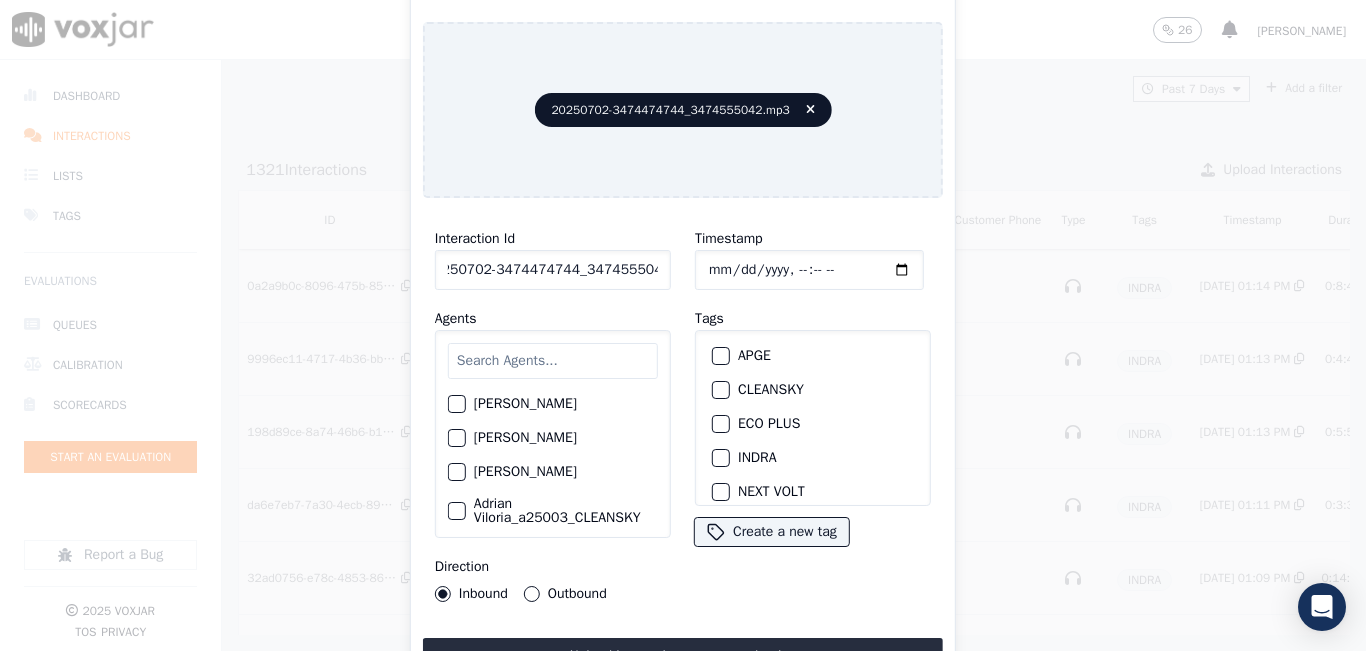 scroll, scrollTop: 0, scrollLeft: 20, axis: horizontal 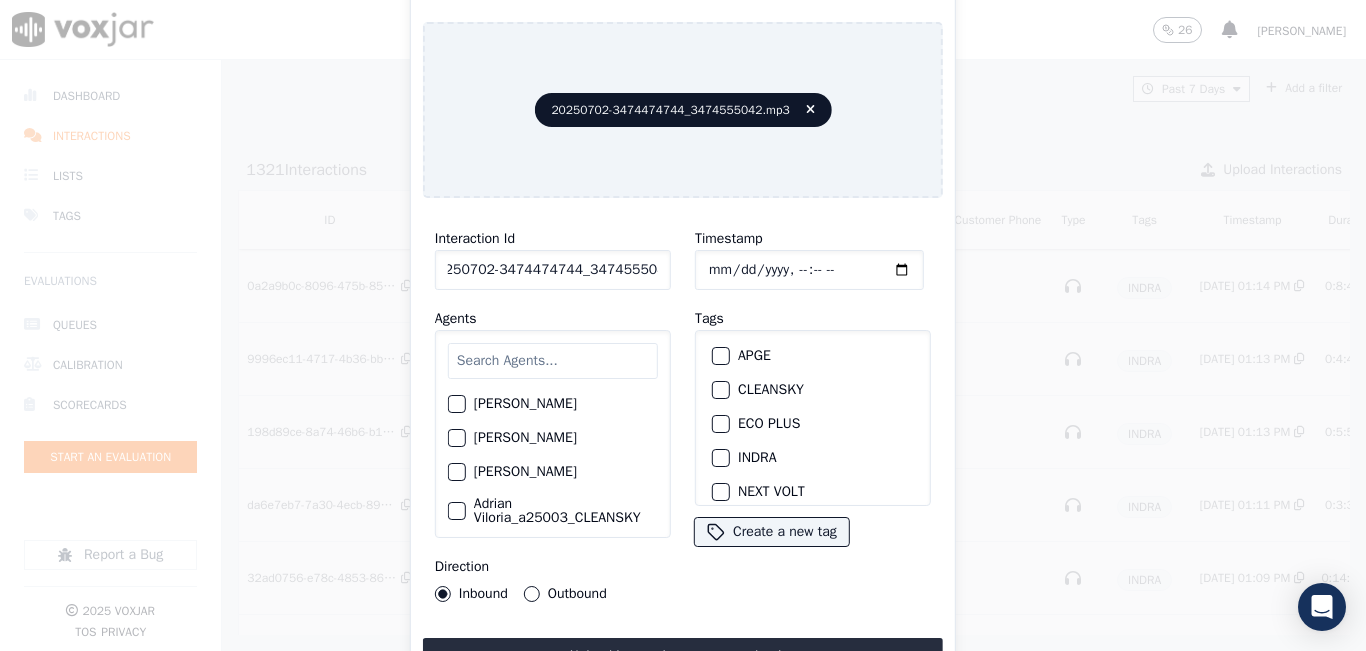 type on "20250702-3474474744_3474555042" 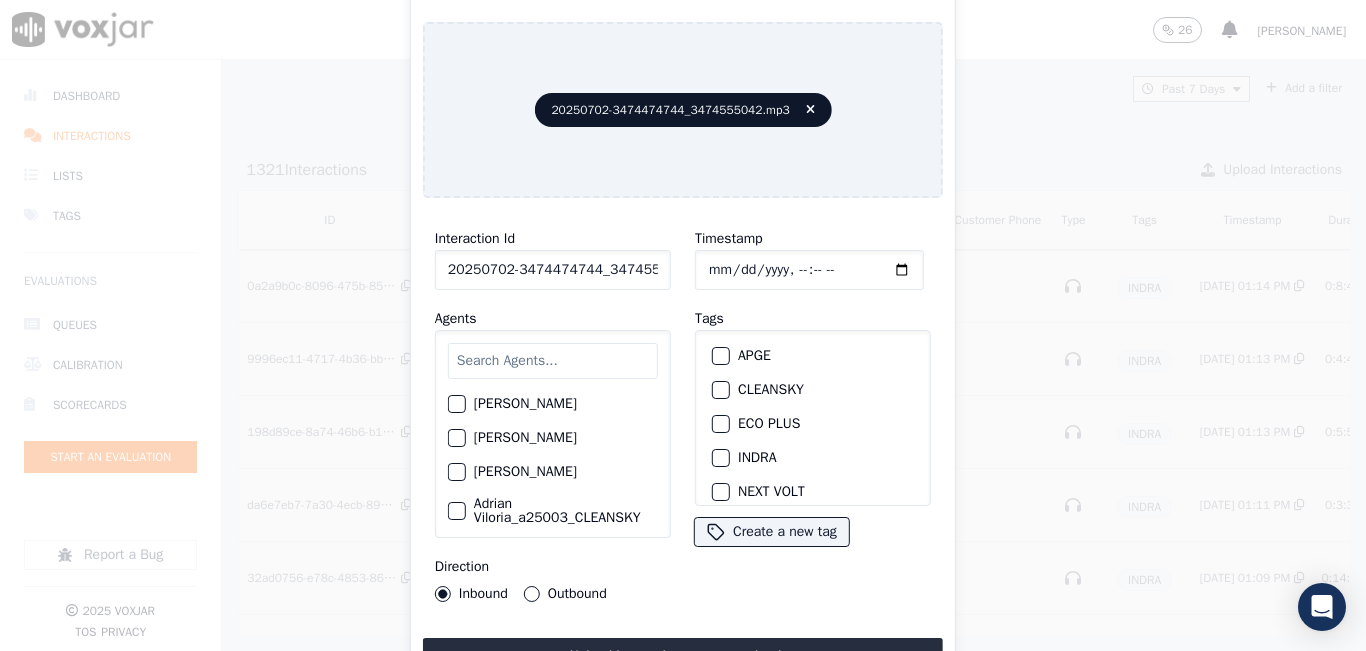 click at bounding box center [720, 458] 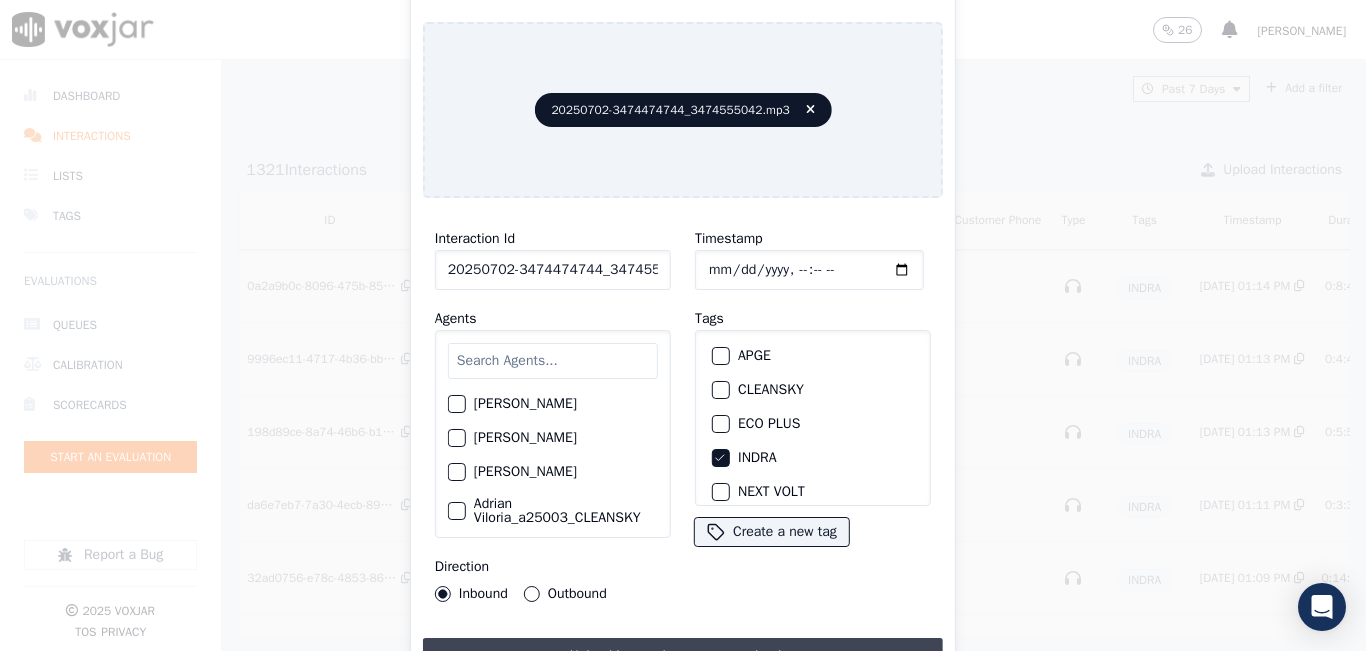 click on "Upload interaction to start evaluation" at bounding box center (683, 656) 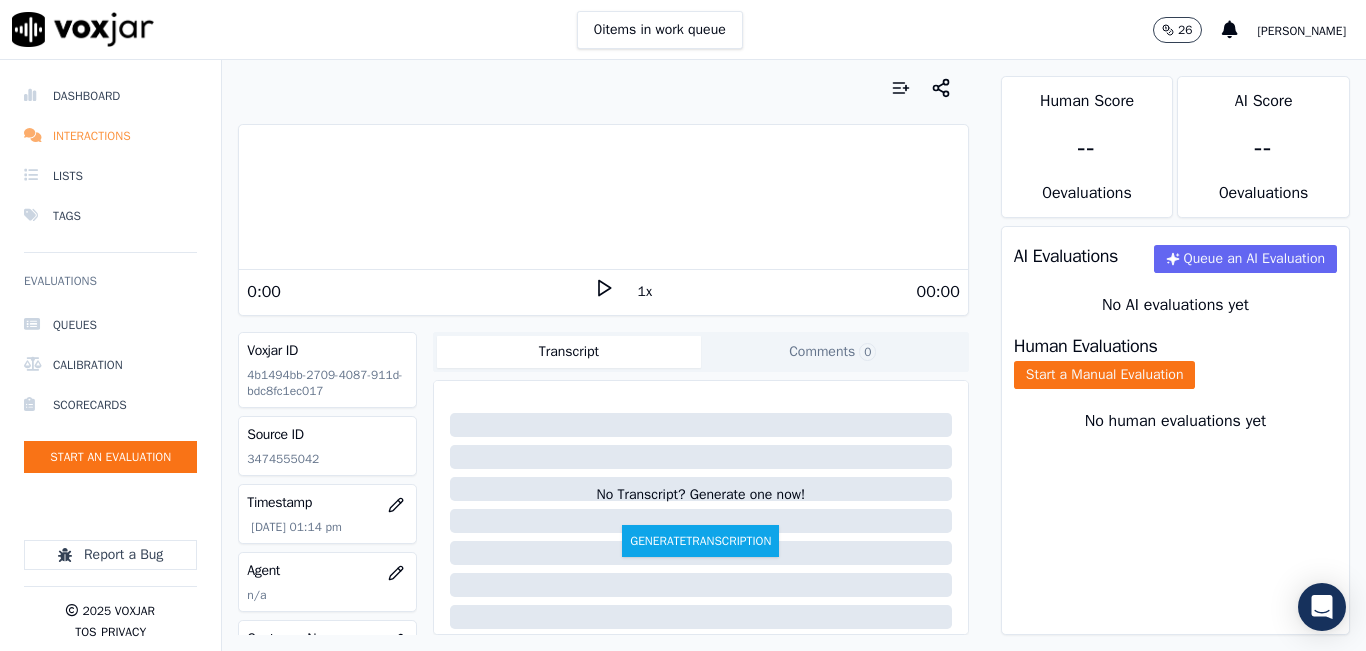 click on "Interactions" at bounding box center [110, 136] 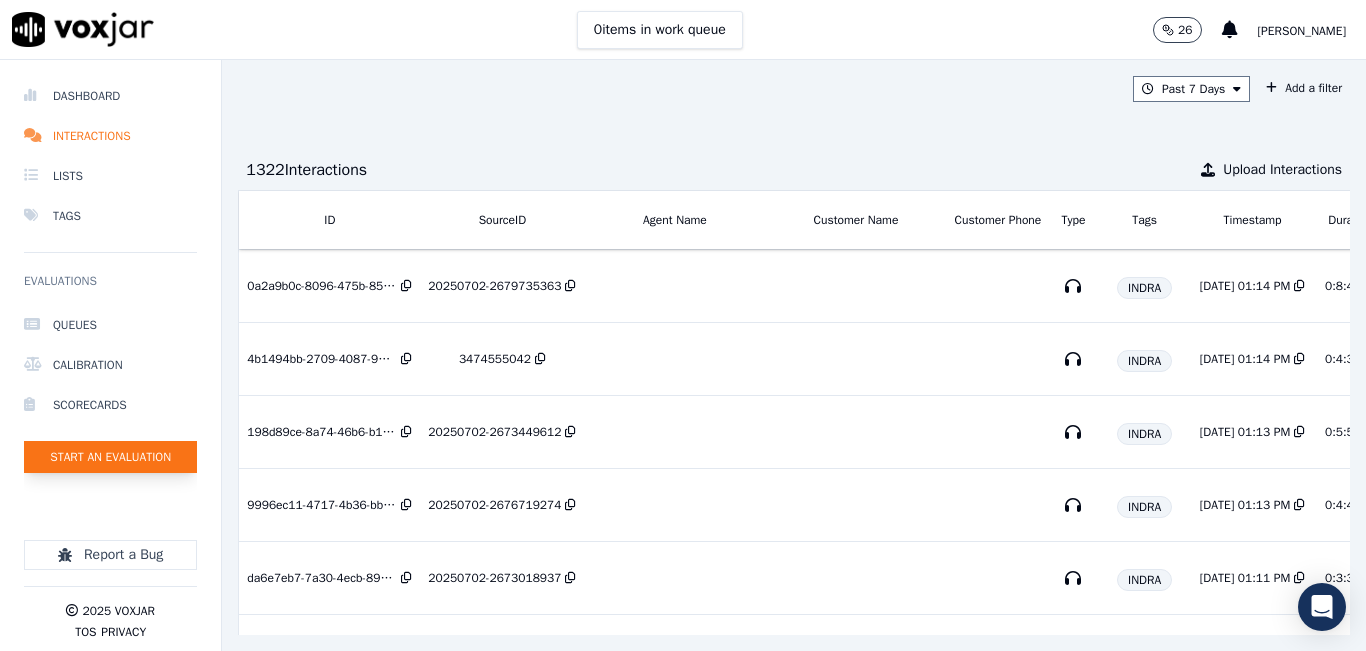 click on "Start an Evaluation" 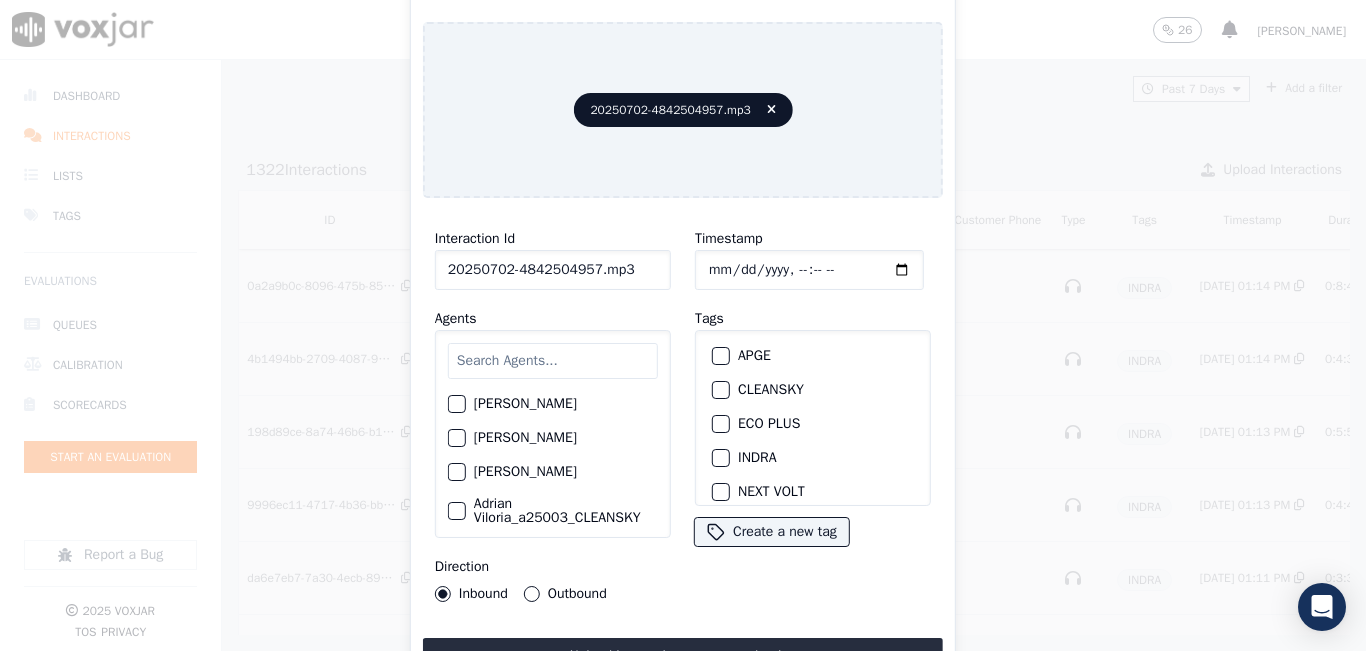 click on "20250702-4842504957.mp3" 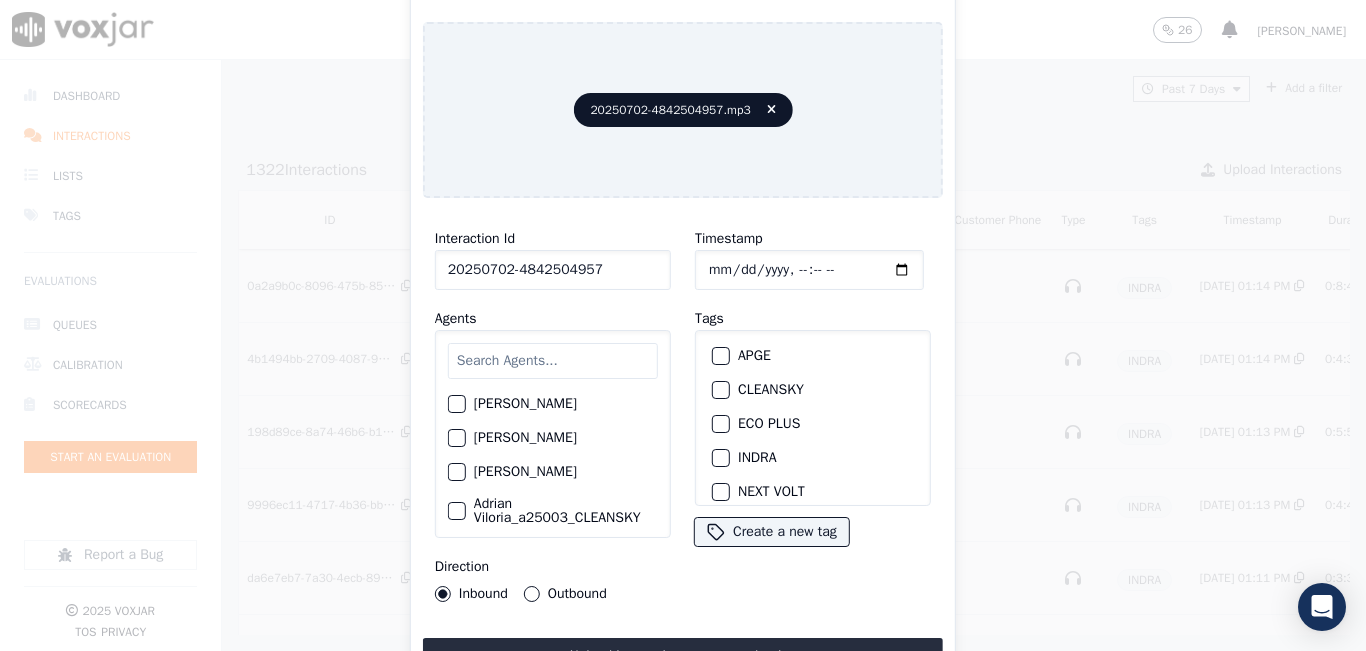 type on "20250702-4842504957" 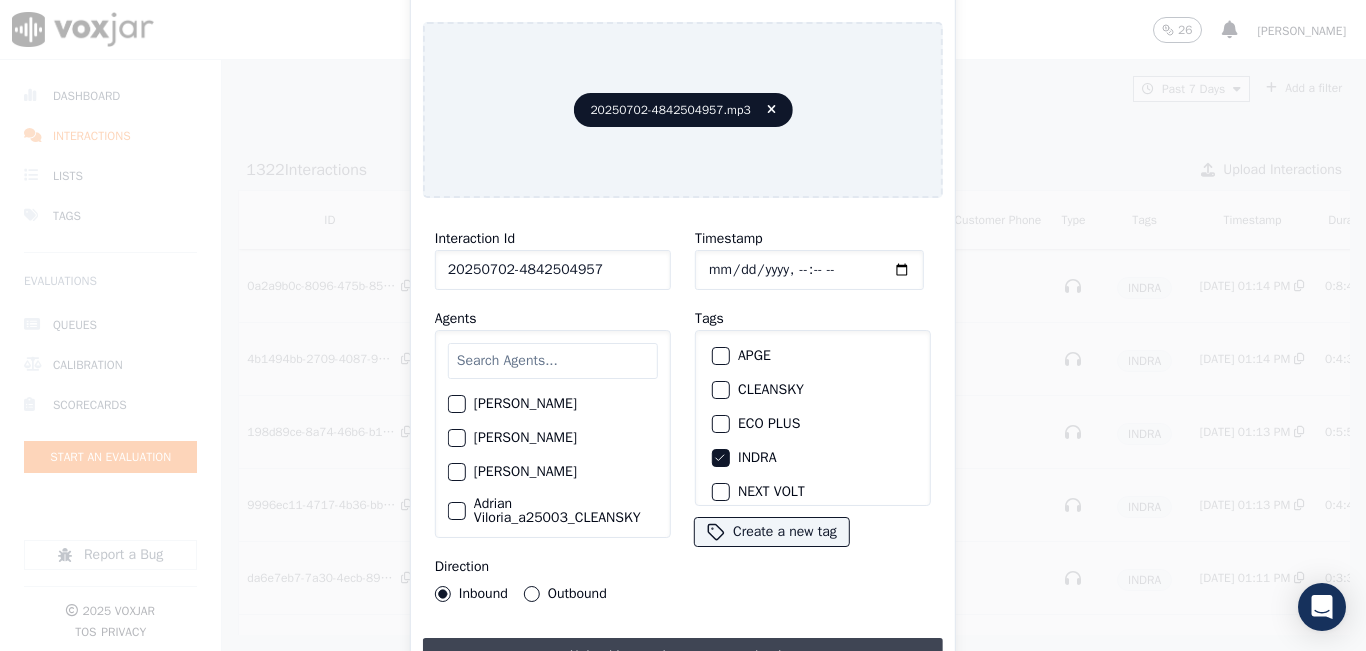click on "Upload interaction to start evaluation" at bounding box center [683, 656] 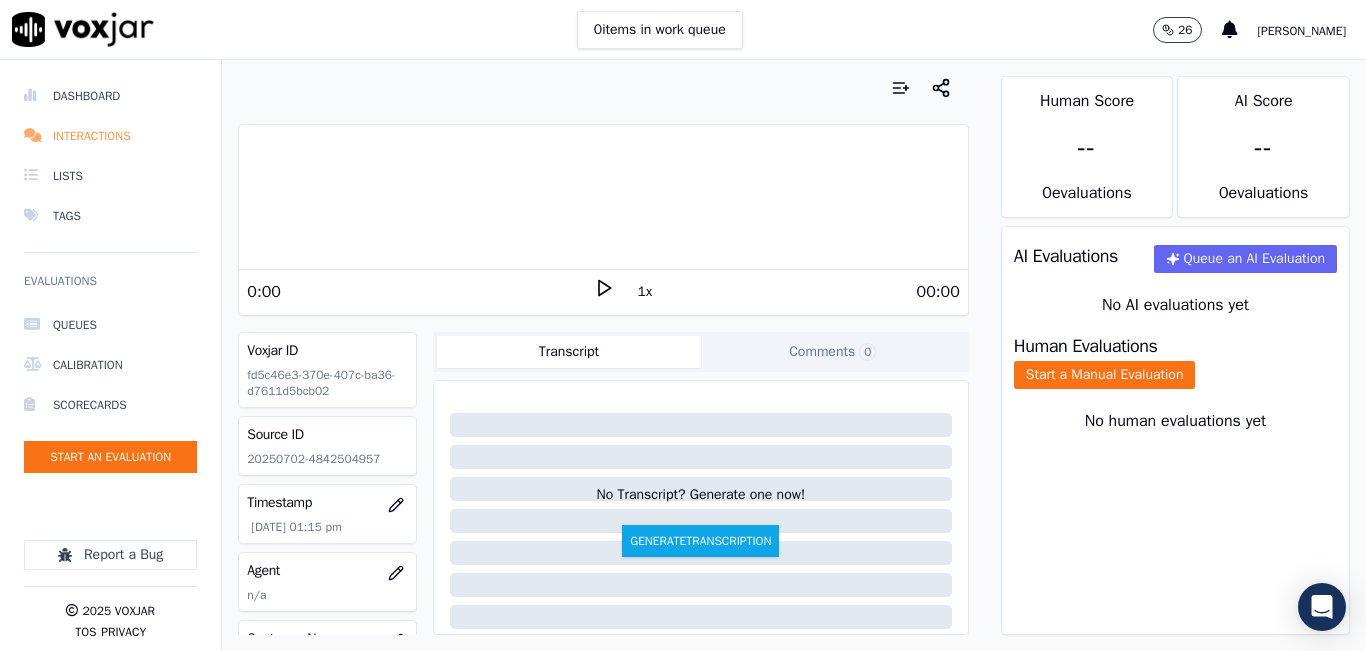 click on "Interactions" at bounding box center [110, 136] 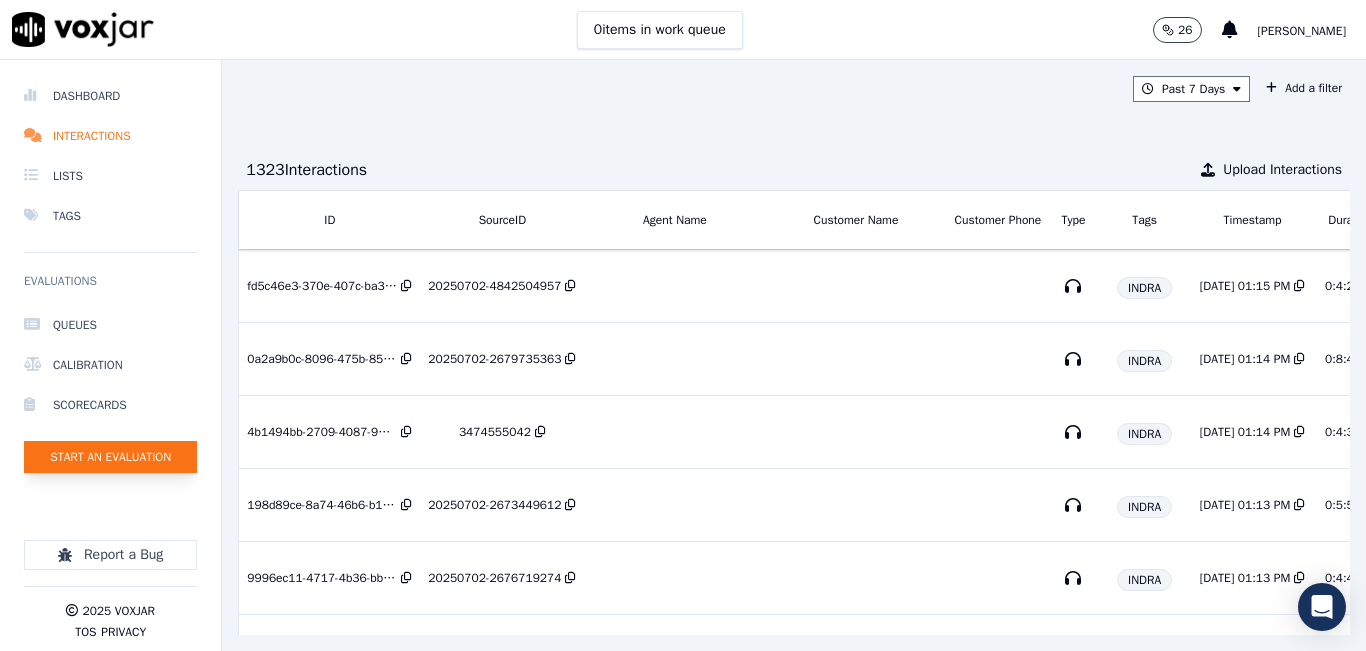 click on "Start an Evaluation" 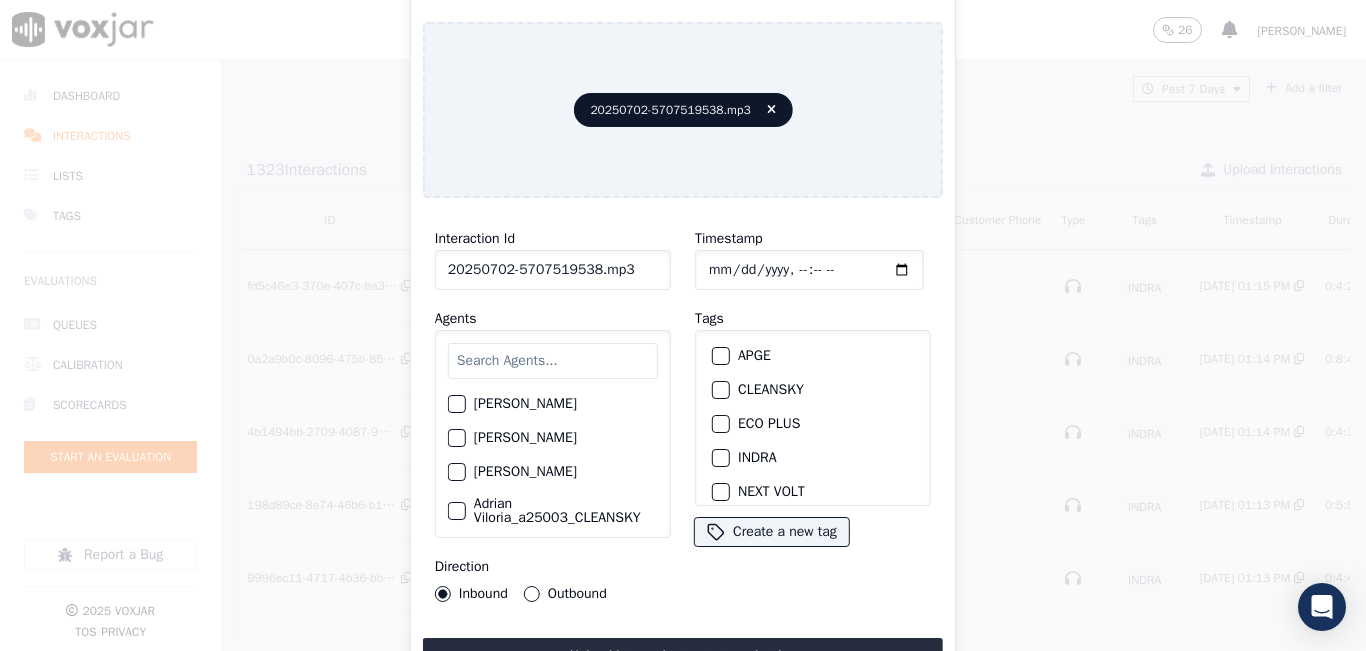 click on "20250702-5707519538.mp3" 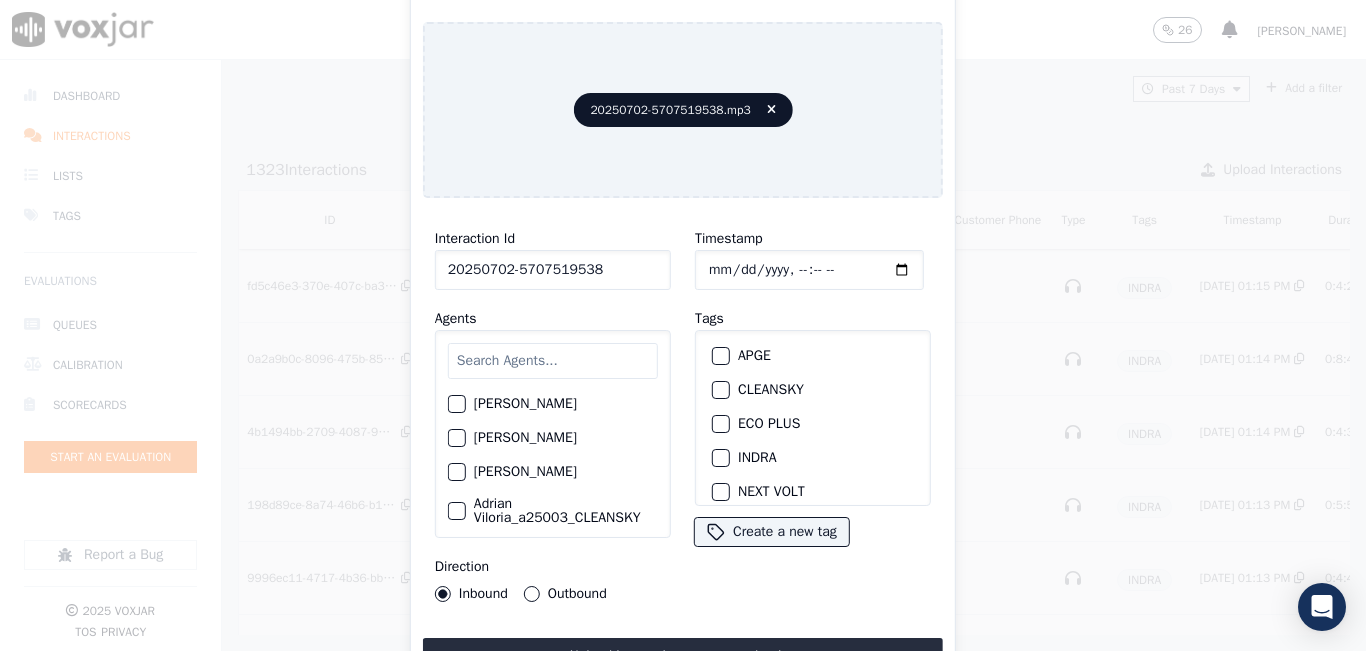 type on "20250702-5707519538" 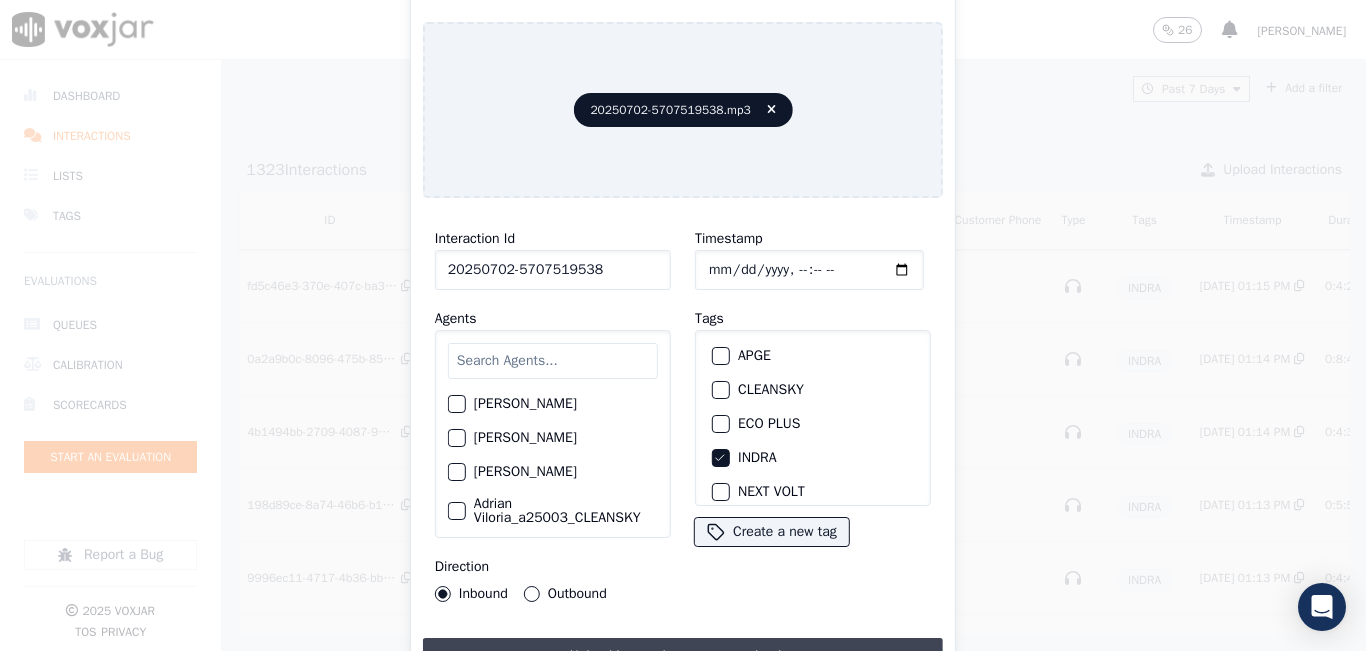 click on "Upload interaction to start evaluation" at bounding box center [683, 656] 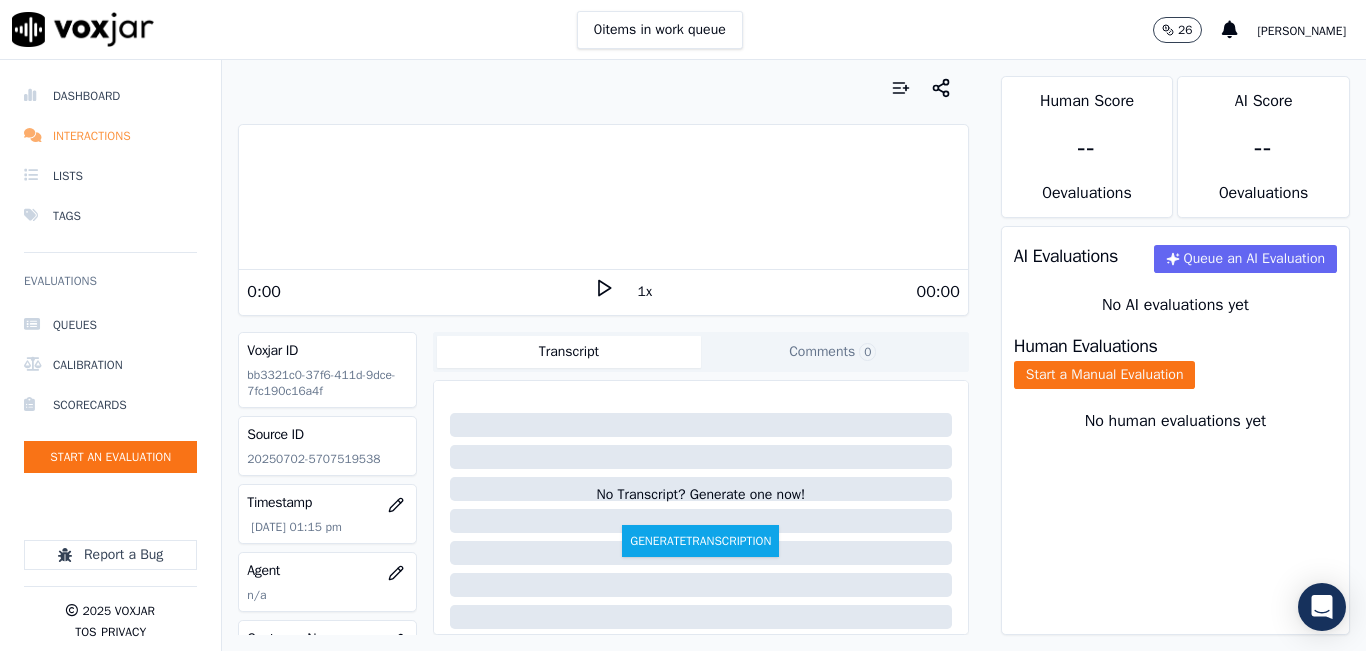 click on "Interactions" at bounding box center [110, 136] 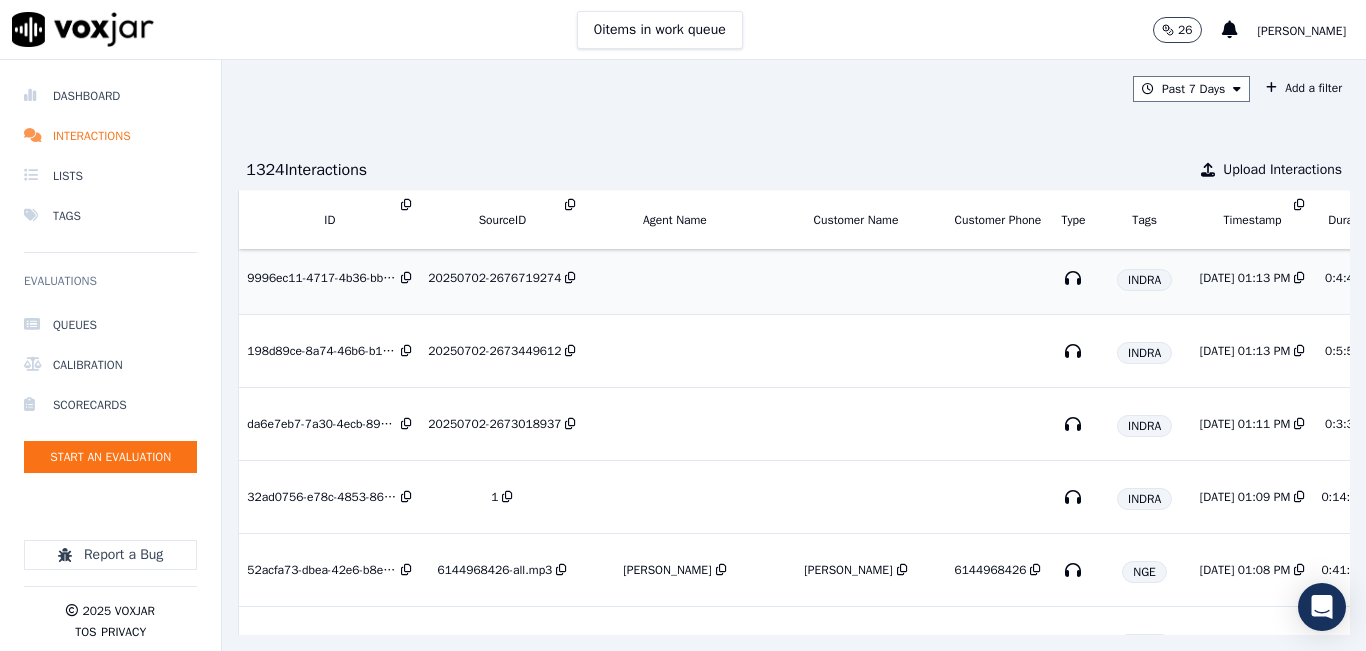 scroll, scrollTop: 0, scrollLeft: 0, axis: both 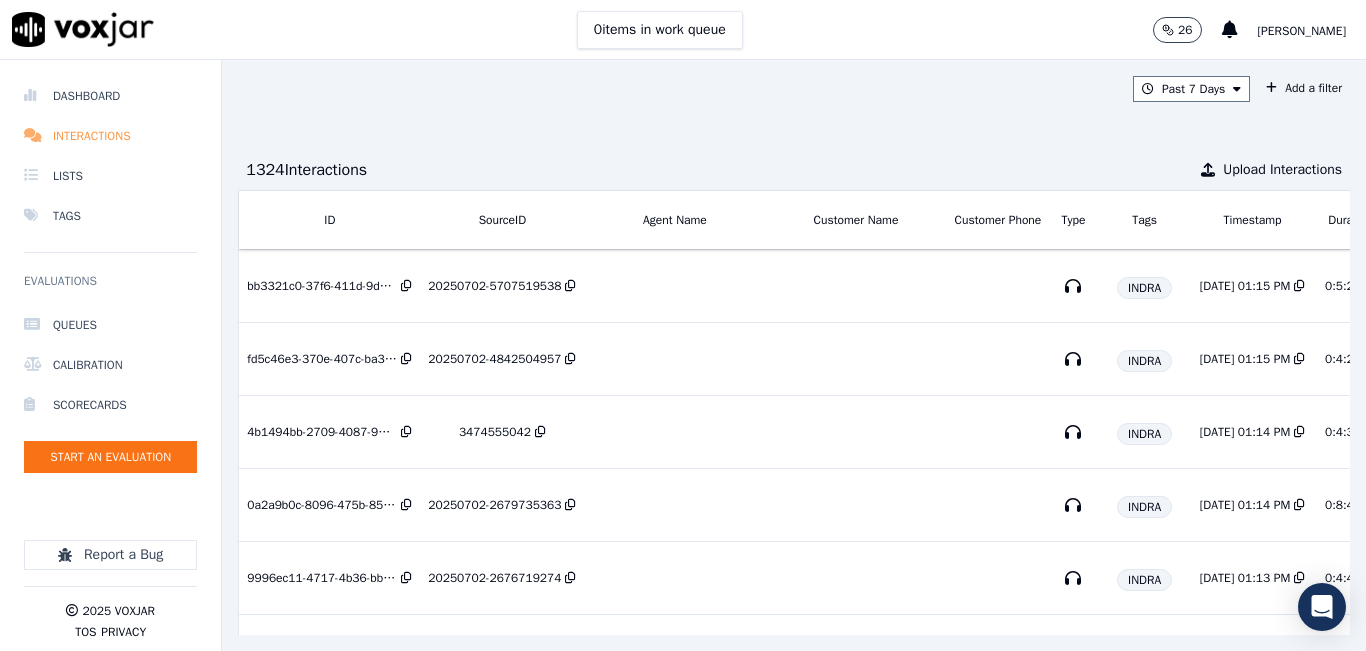 click on "Interactions" at bounding box center [110, 136] 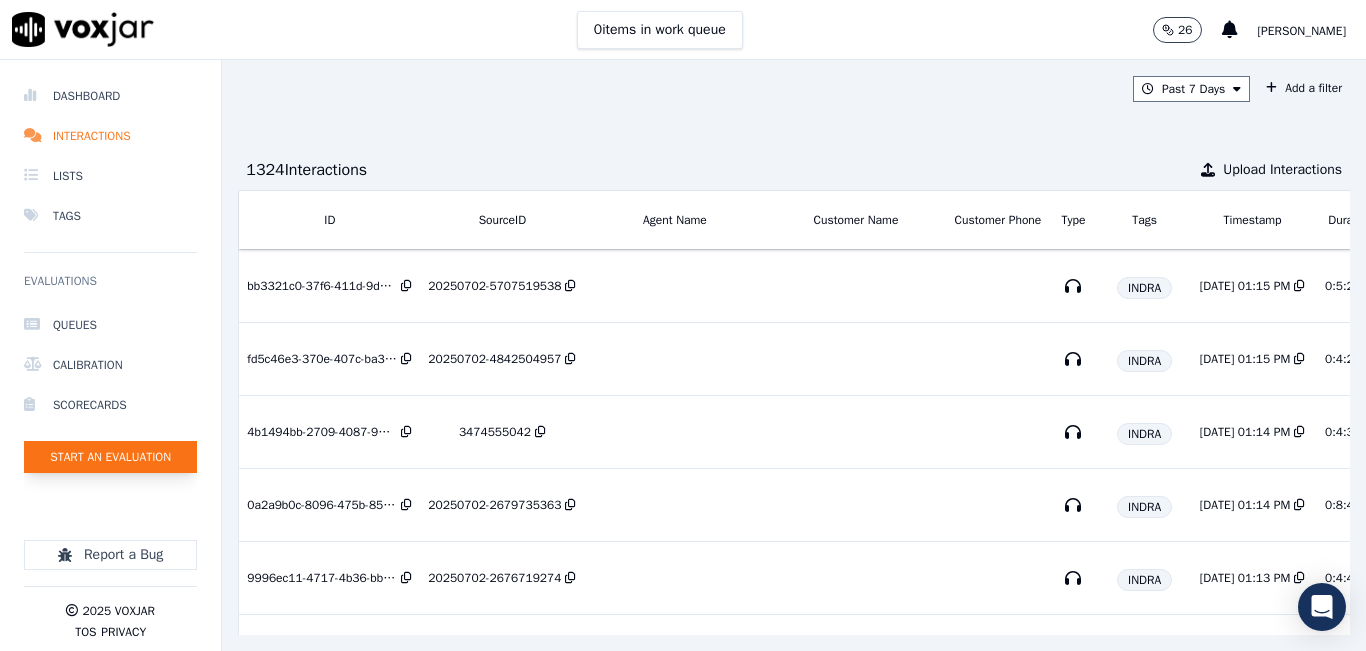 click on "Start an Evaluation" 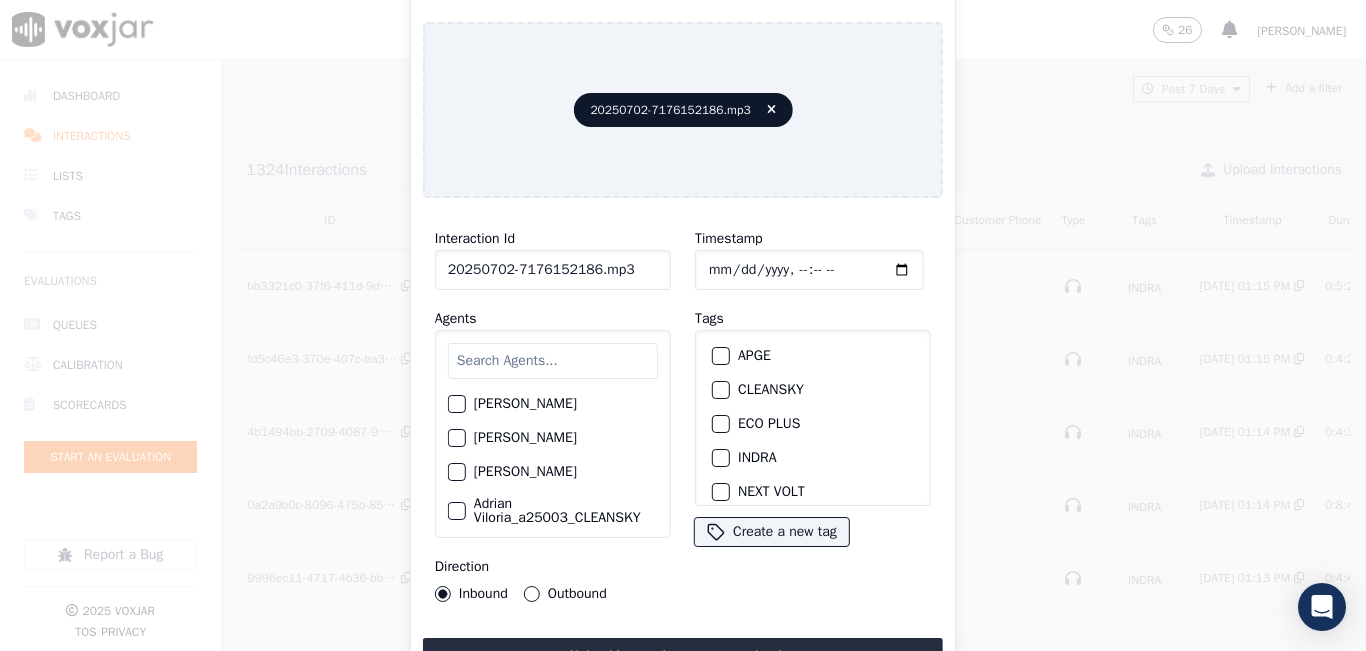 click on "20250702-7176152186.mp3" 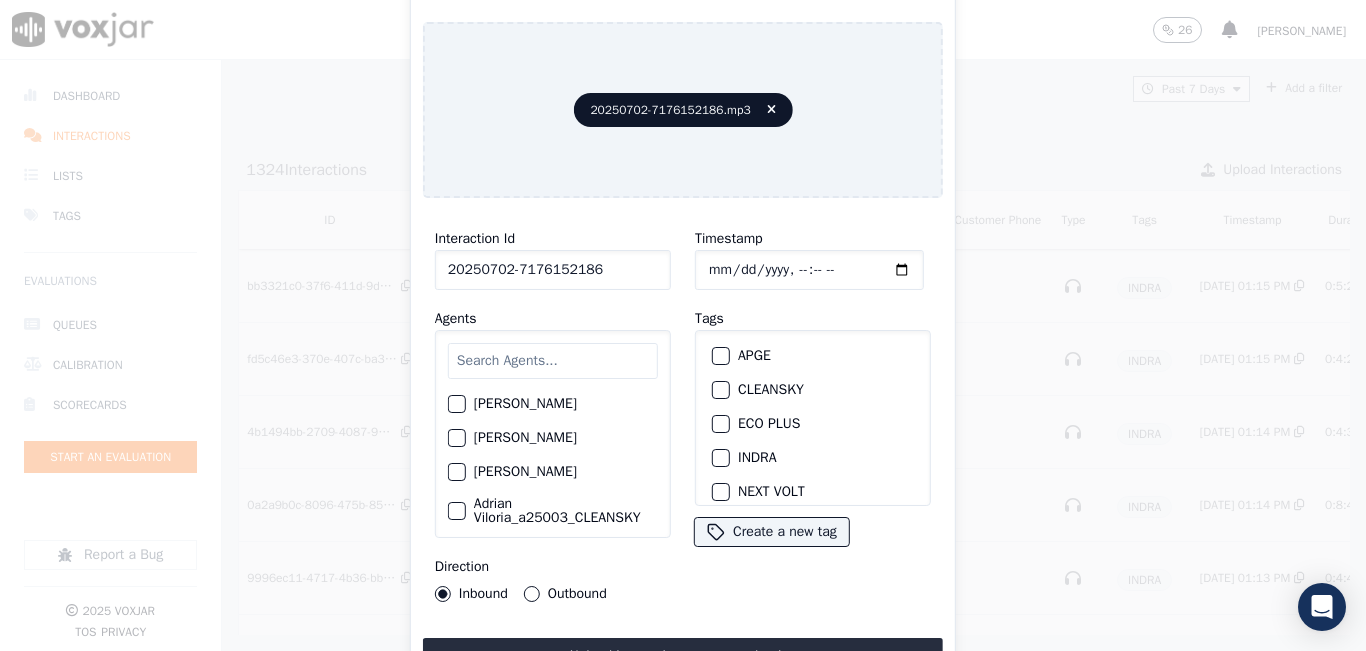type on "20250702-7176152186" 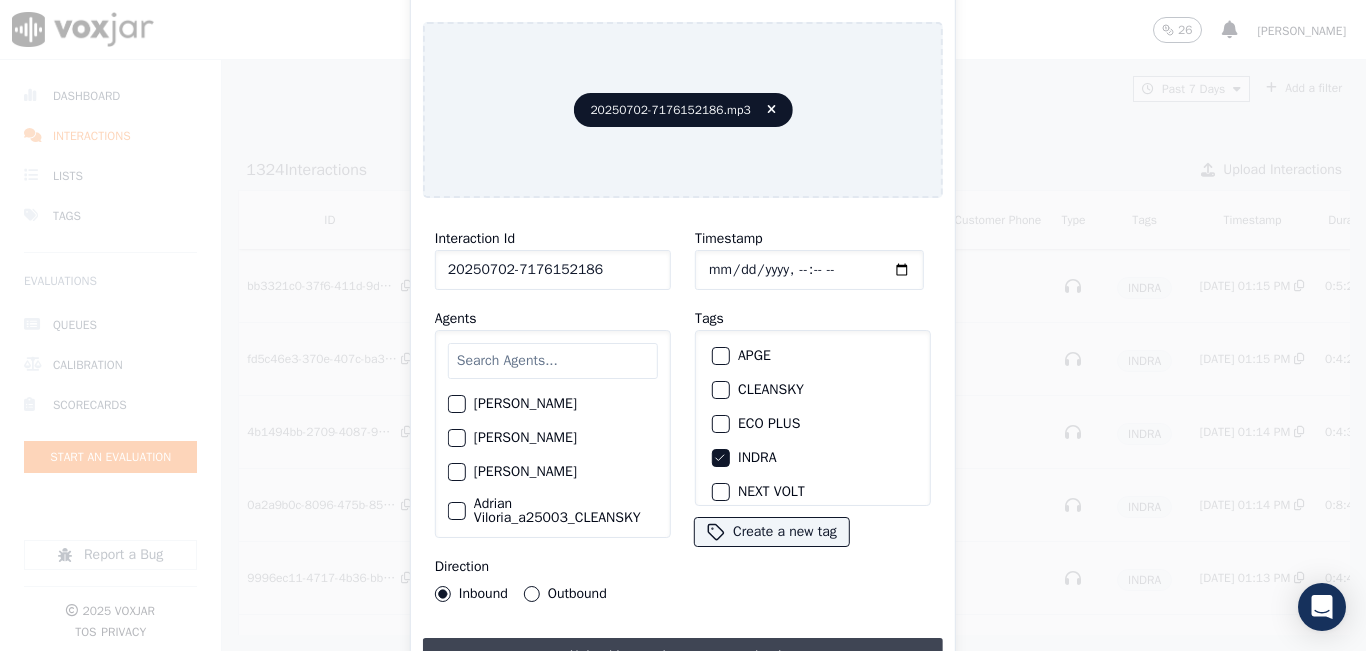 click on "Upload interaction to start evaluation" at bounding box center [683, 656] 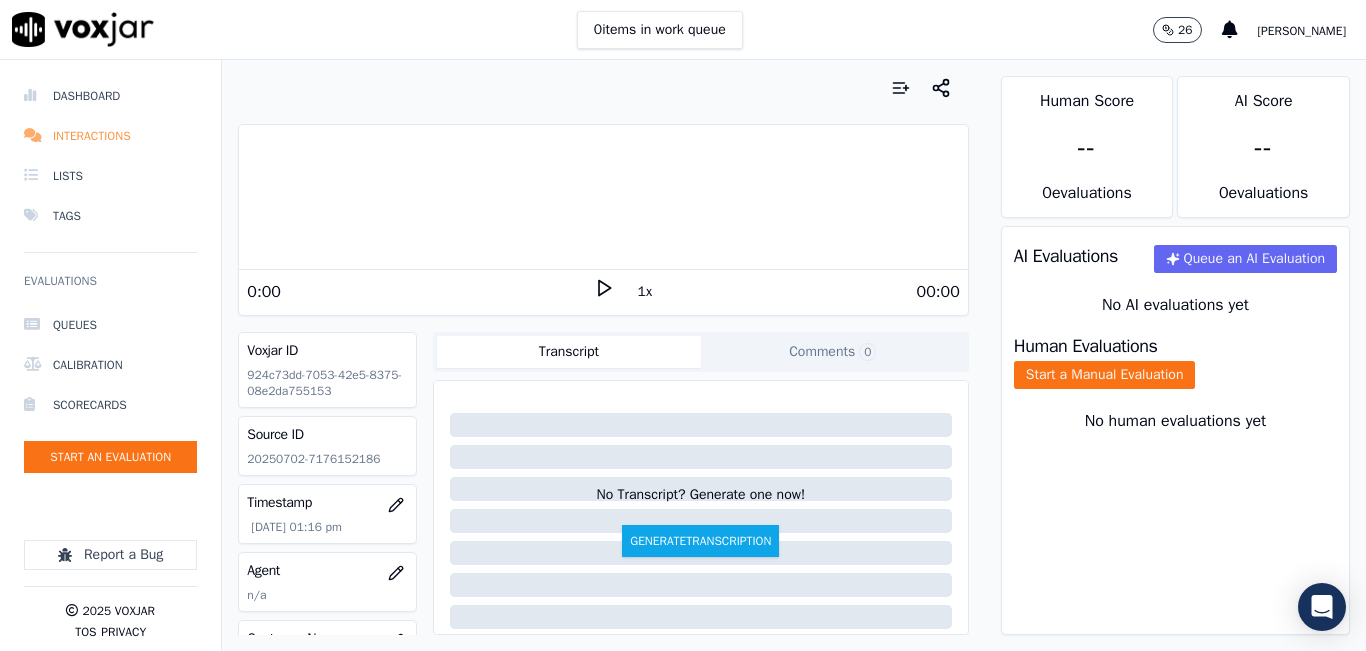 click on "Interactions" at bounding box center [110, 136] 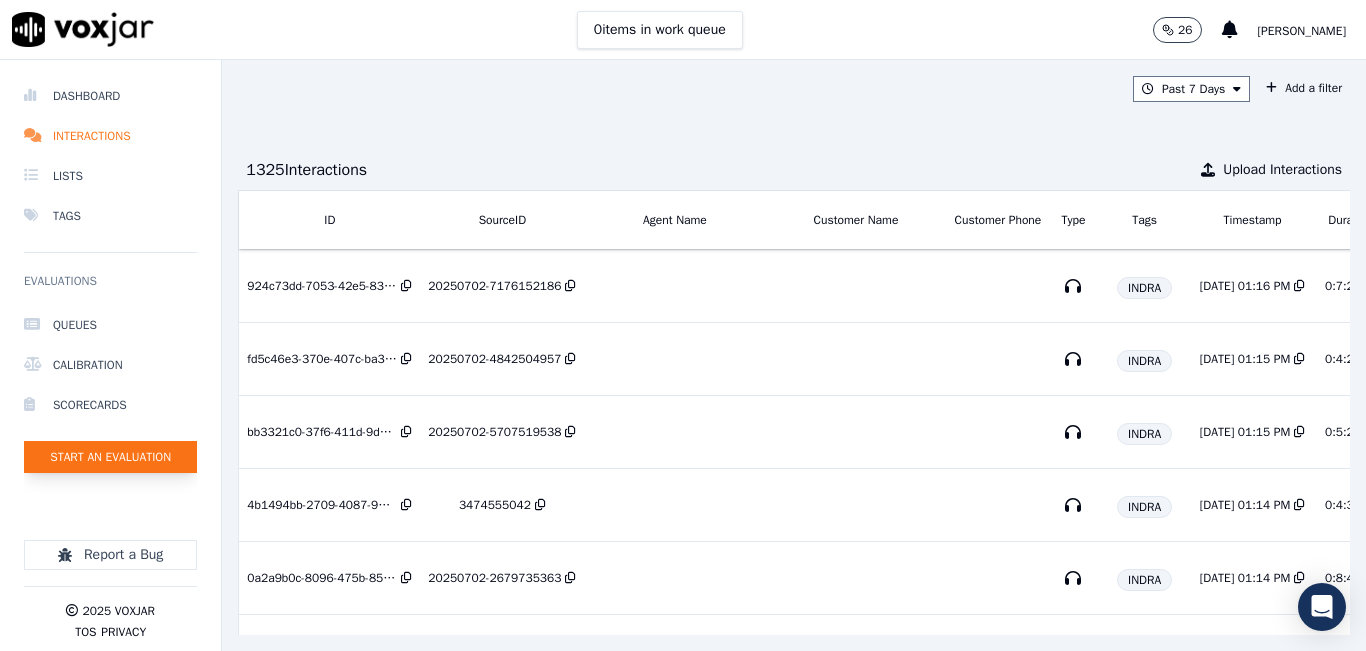 click on "Start an Evaluation" 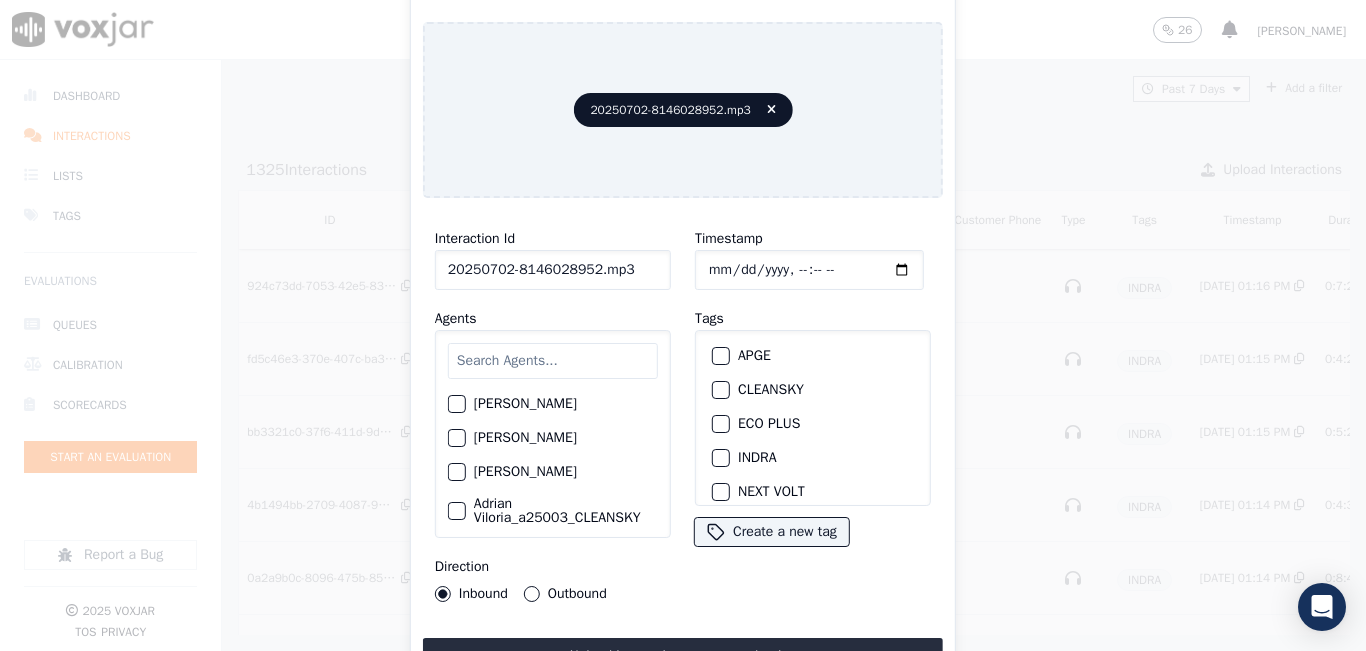click on "20250702-8146028952.mp3" 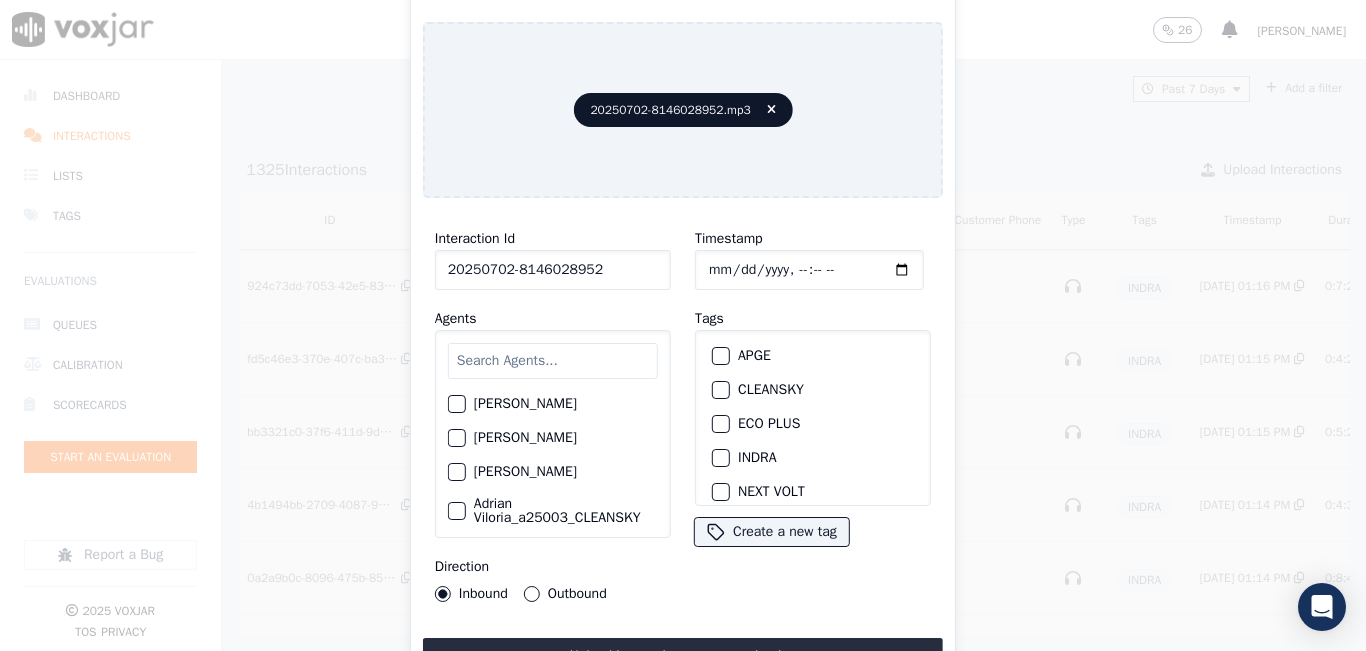 type on "20250702-8146028952" 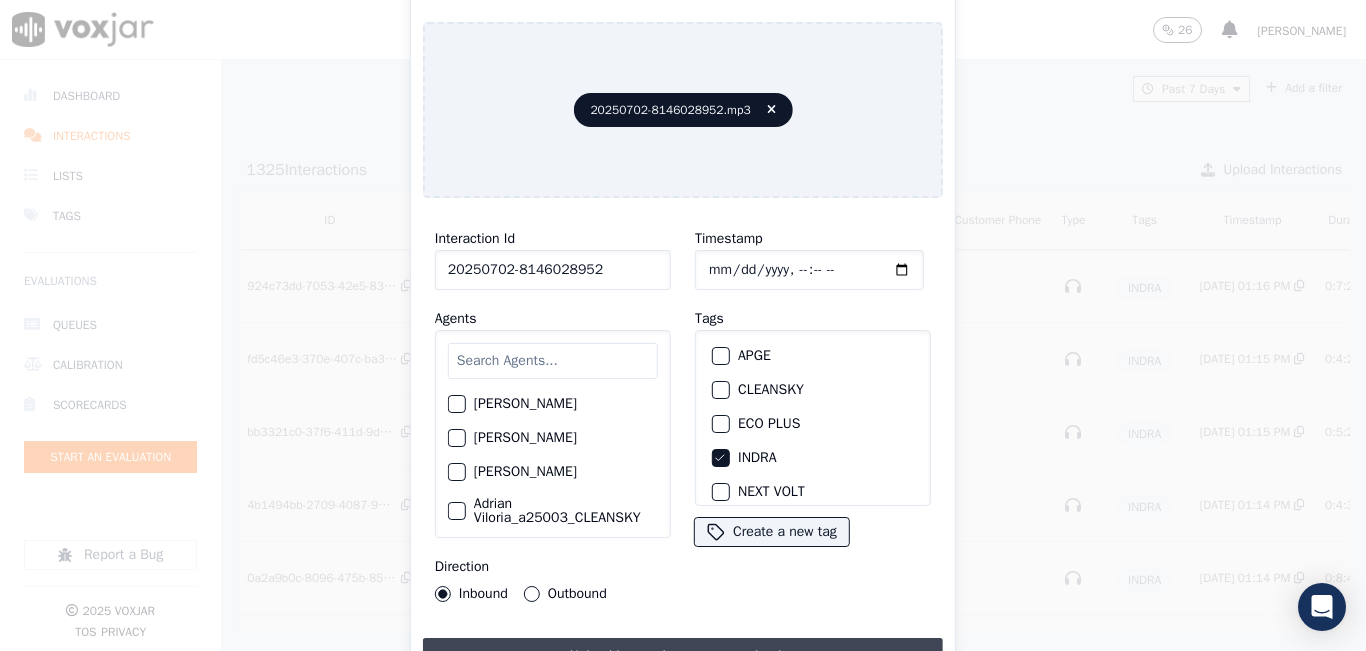 click on "Upload interaction to start evaluation" at bounding box center [683, 656] 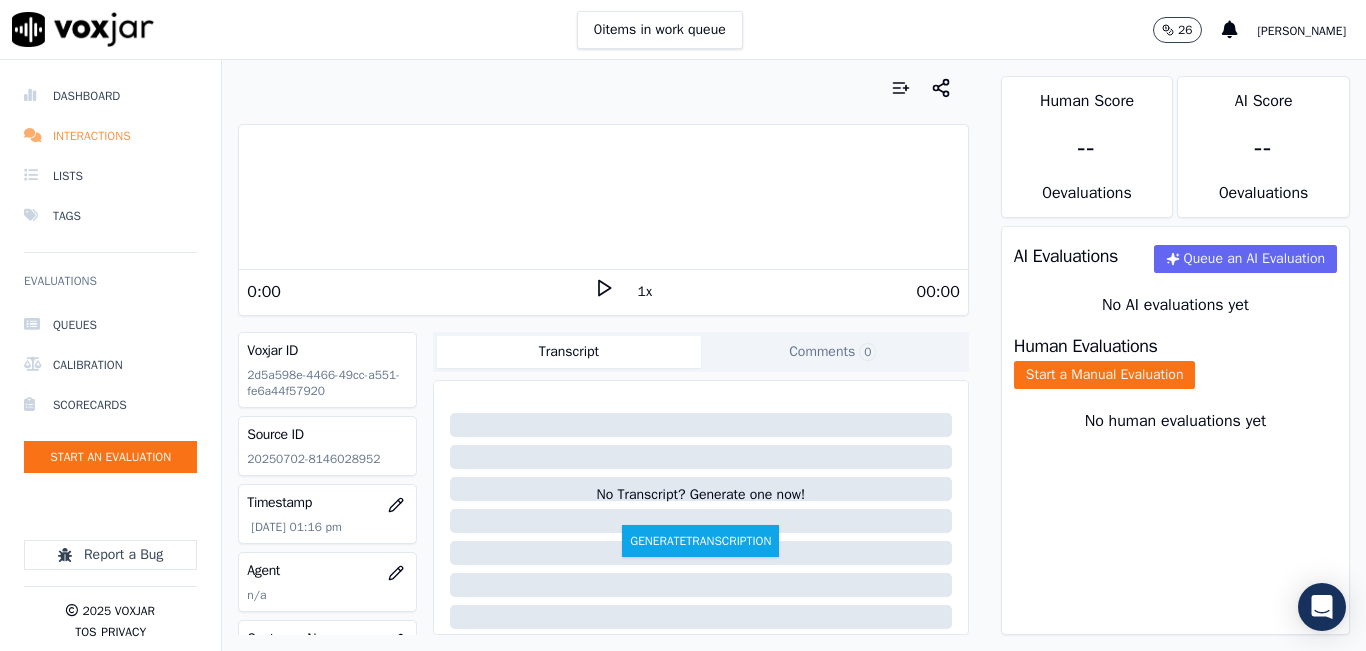 click on "Interactions" at bounding box center [110, 136] 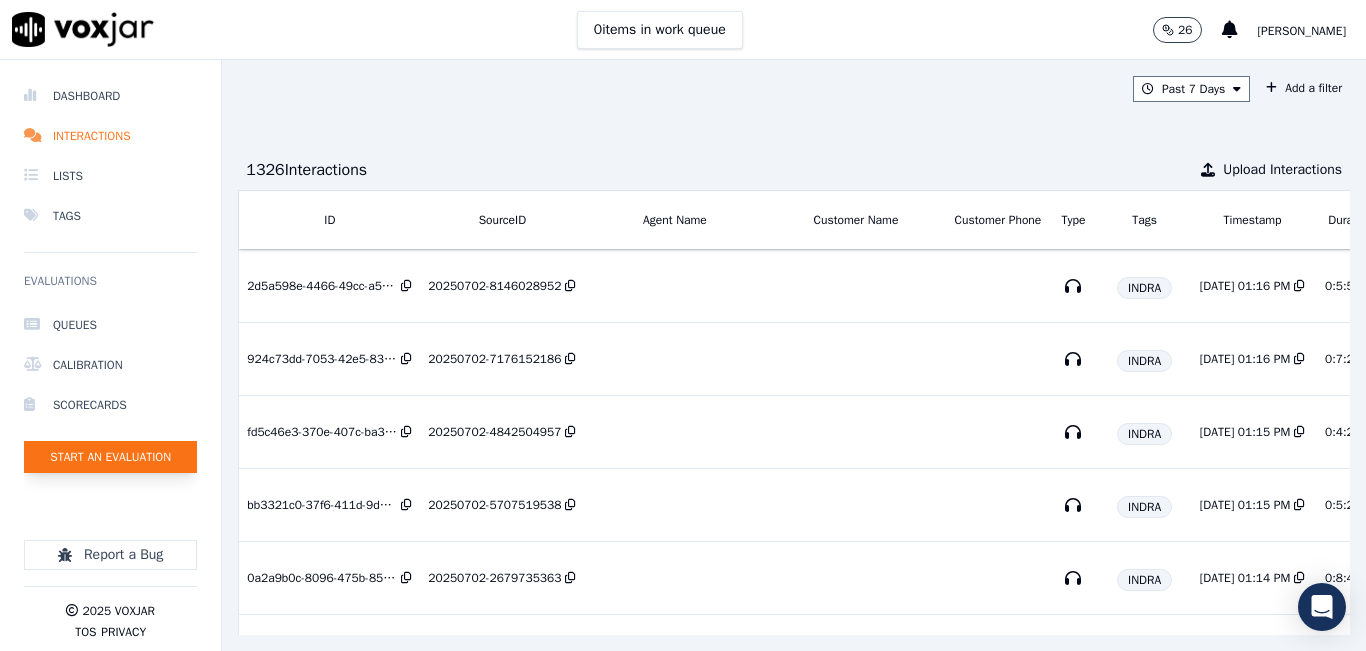 click on "Start an Evaluation" 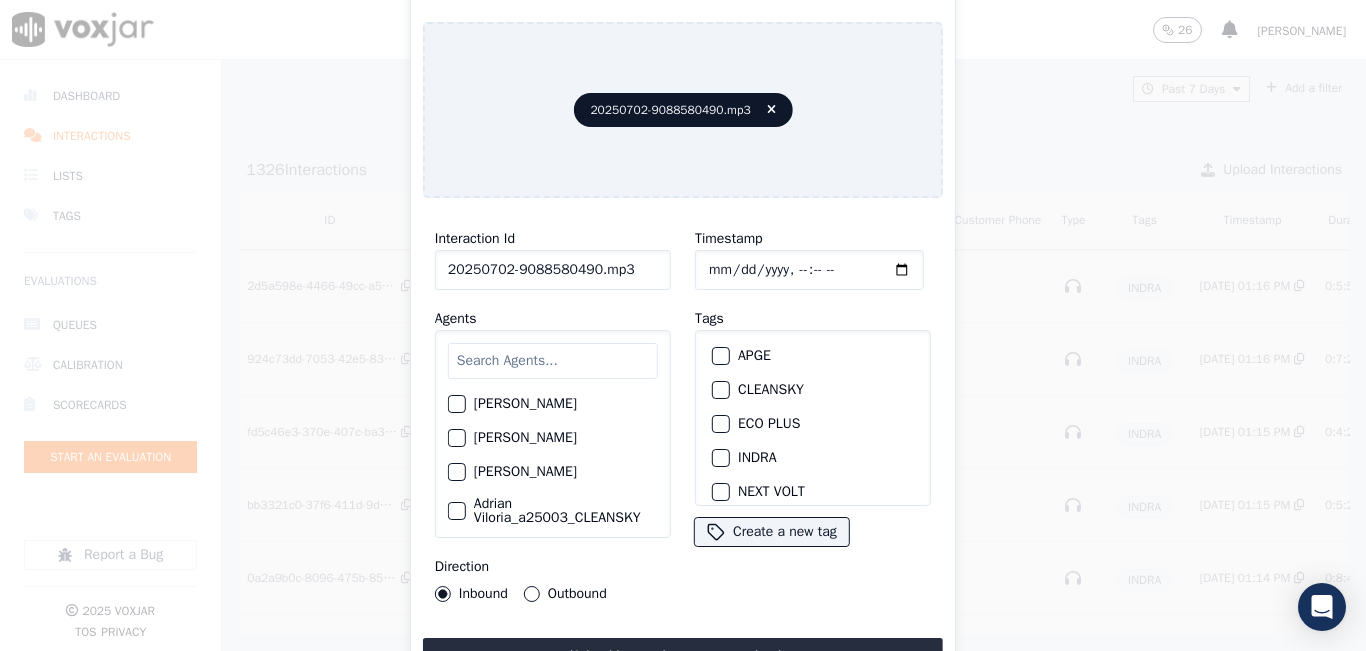 click on "Interaction Id   20250702-9088580490.mp3     Agents        Yeraldin Dias_YDiasNWFG_SPARK     Adrian Viloria_AViloriaNWFG     Adrian Viloria_ECOPLUS     Adrian Viloria_a25003_CLEANSKY     Adrian Viloria_a25016_WGL     Adrian Viloria_a25046_INDRA     Adrian Viloria_fuse1164_NGE     Alan Marruaga_a26181_WGL     Alejandra Chavarro_SYMMETRY     Alejandra Chavarro_a26184_WGL     Alejandro Vizcaino_a13916_CLEANSKY     Alejandro Vizcaino­_NW2906_CLEANSKY     Andres Higuita_AHiguitaNWFG_SPARK     Andres Higuita_Fuse3185_NGE     Andres Higuita_No Sales      Andres Higuita_a27435_CLEANSKY     Andres Higuita_a27490_INDRA     Andres Prias_APriasNWFG     Andres Prias_SYMMETRY     Andres Prias_a27400_CLEANSKY     Andres Prias_a27447_INDRA     Andres Prias_fuse1184_NGE     Angie Torres_ATorresNWFG     Angie Torres_SYMMETRY     Angie Torres_WANN1185_NGE     Angie Torres_a27399_CLEANSKY     Angie Torres_a27445_INDRA     Brandon Camacho_BAQ2083_INDRA     Brandon Camacho_BCamachoNWFG     Brandon Camacho_ECOPLUS" at bounding box center [553, 414] 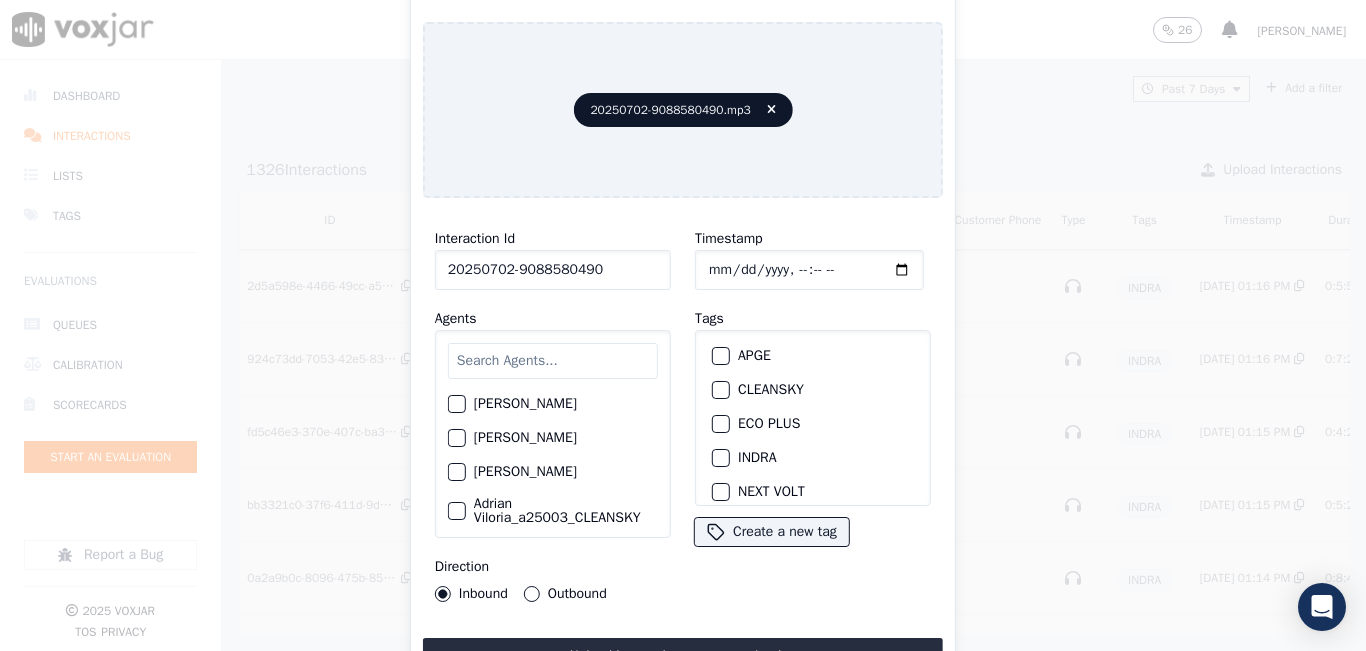 type on "20250702-9088580490" 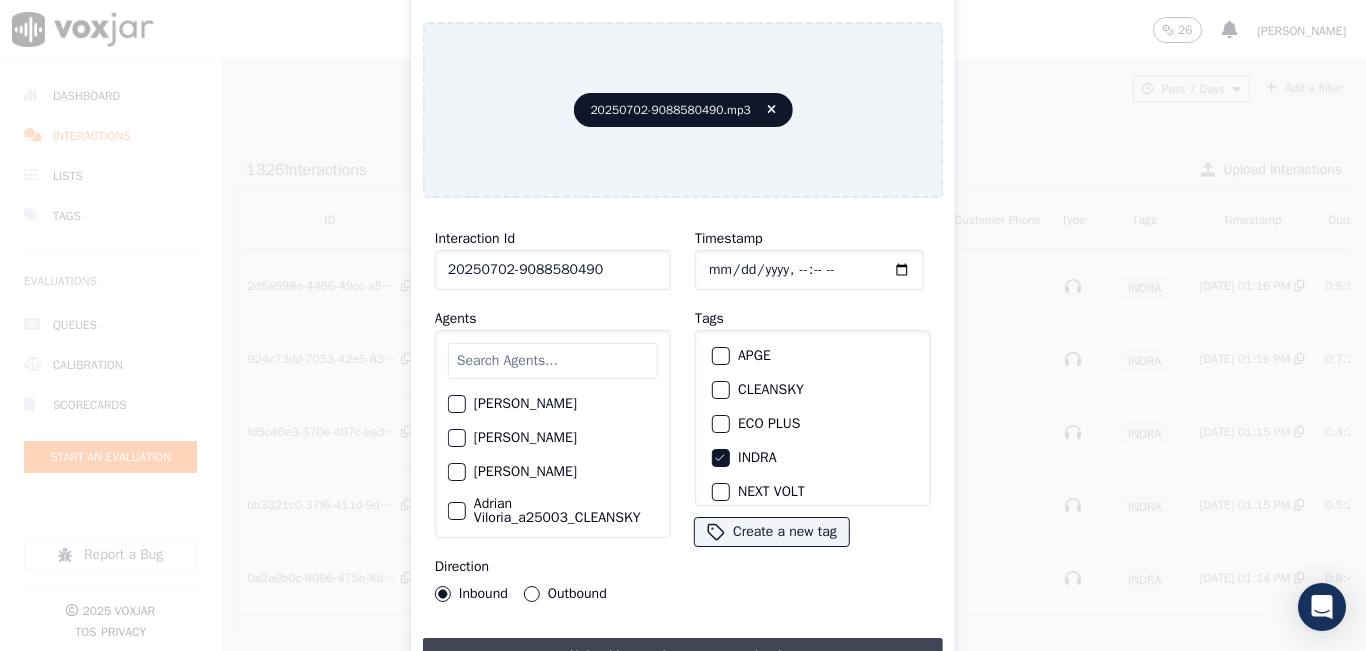 click on "Upload interaction to start evaluation" at bounding box center [683, 656] 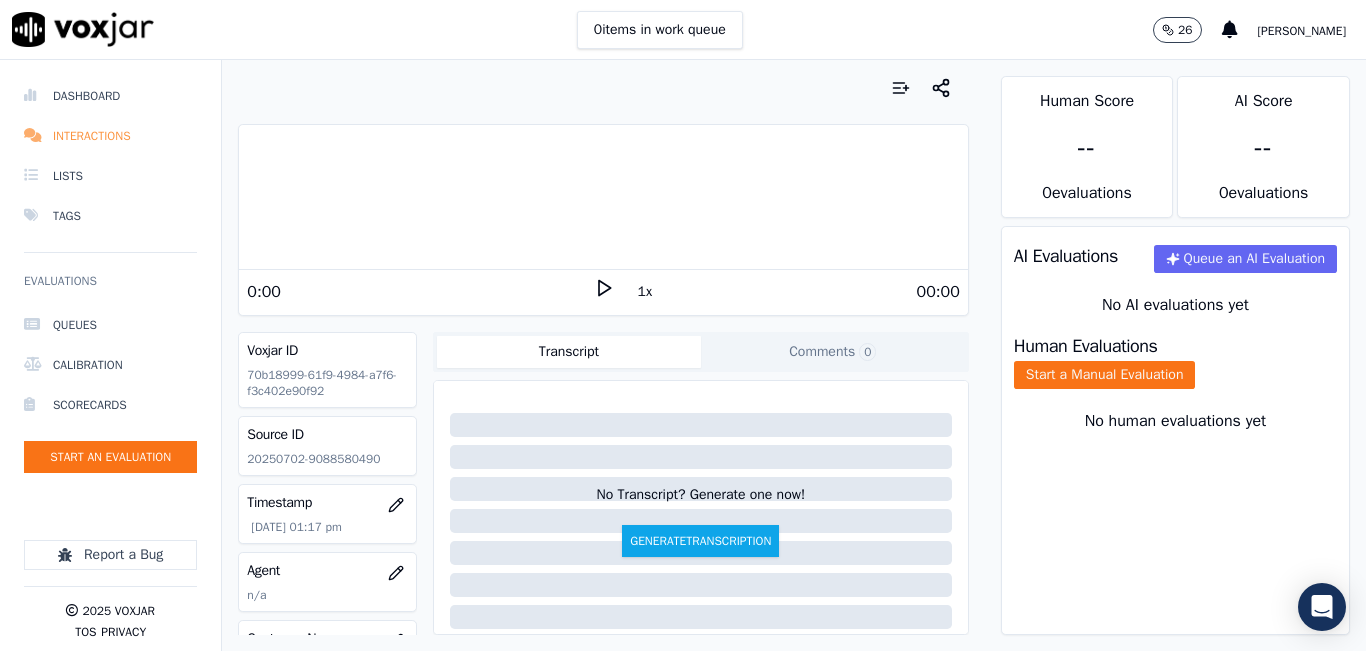 click on "Interactions" at bounding box center [110, 136] 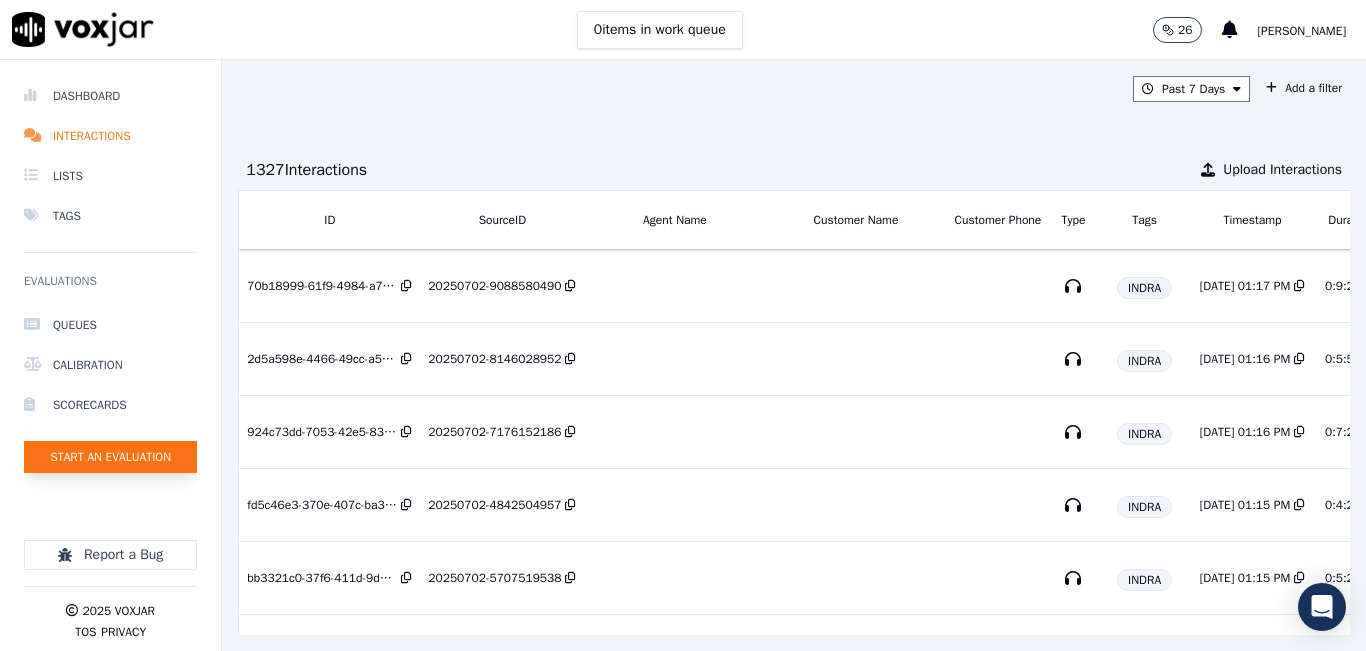 click on "Start an Evaluation" 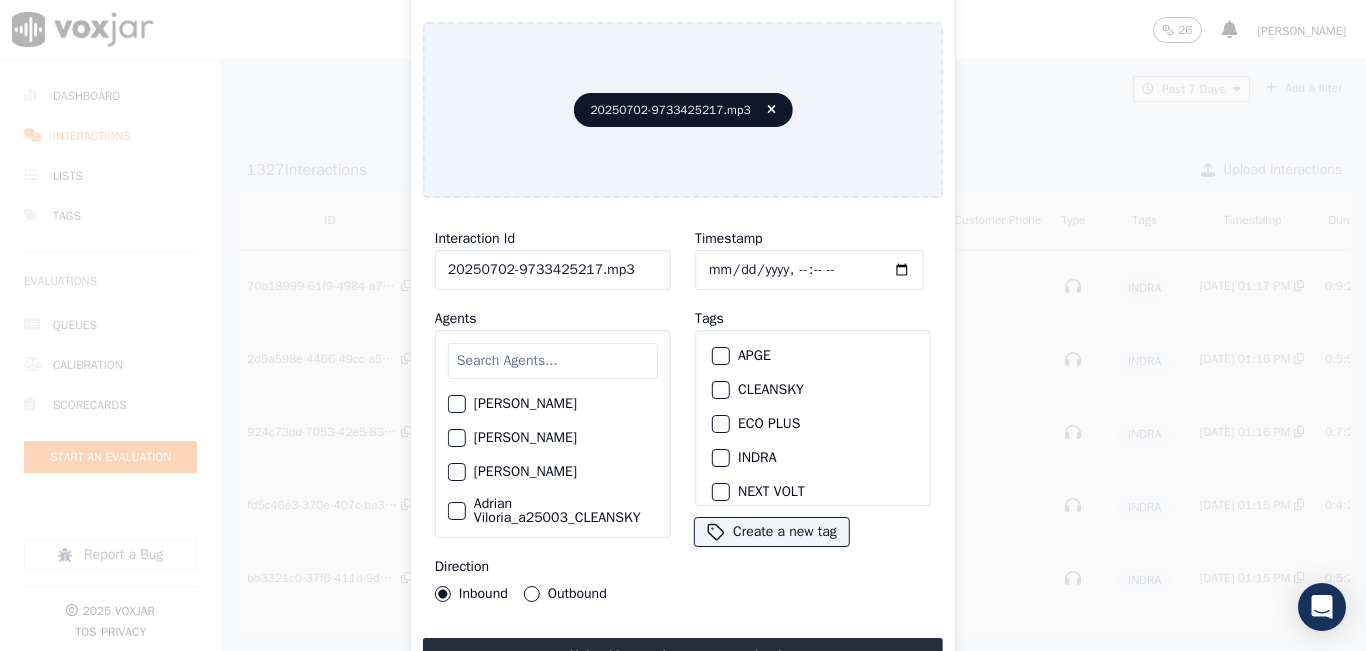 click on "20250702-9733425217.mp3" 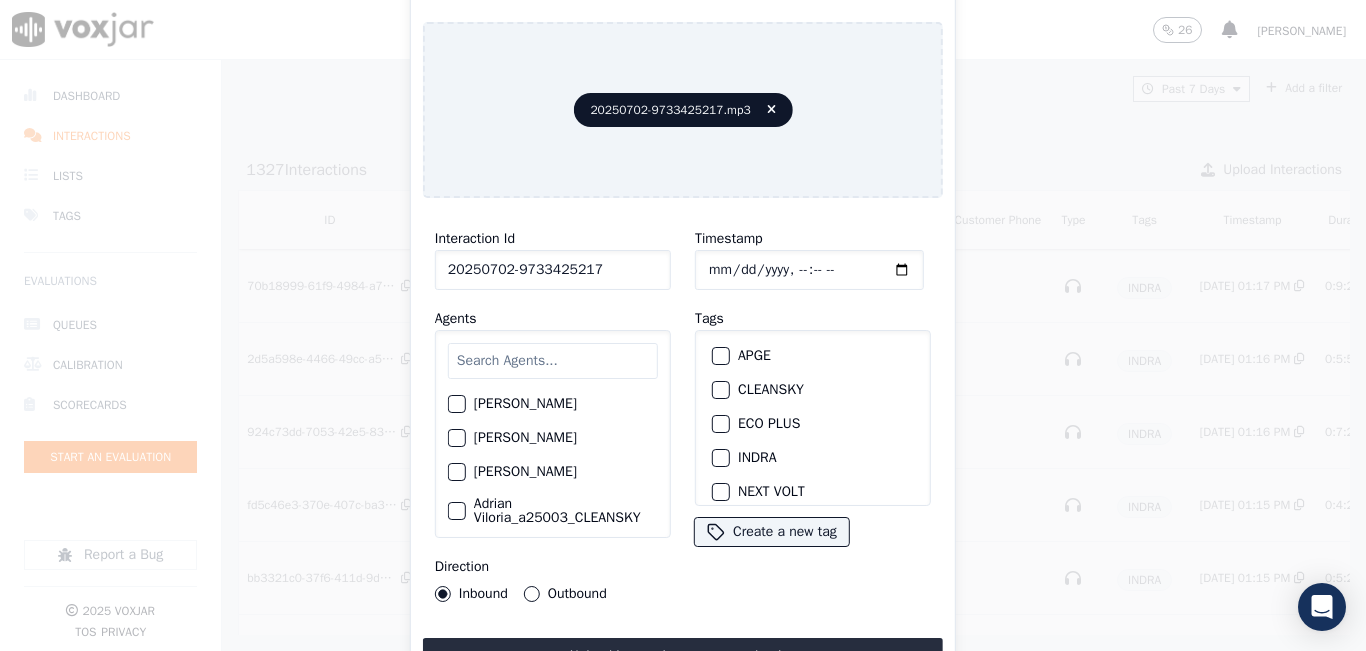 type on "20250702-9733425217" 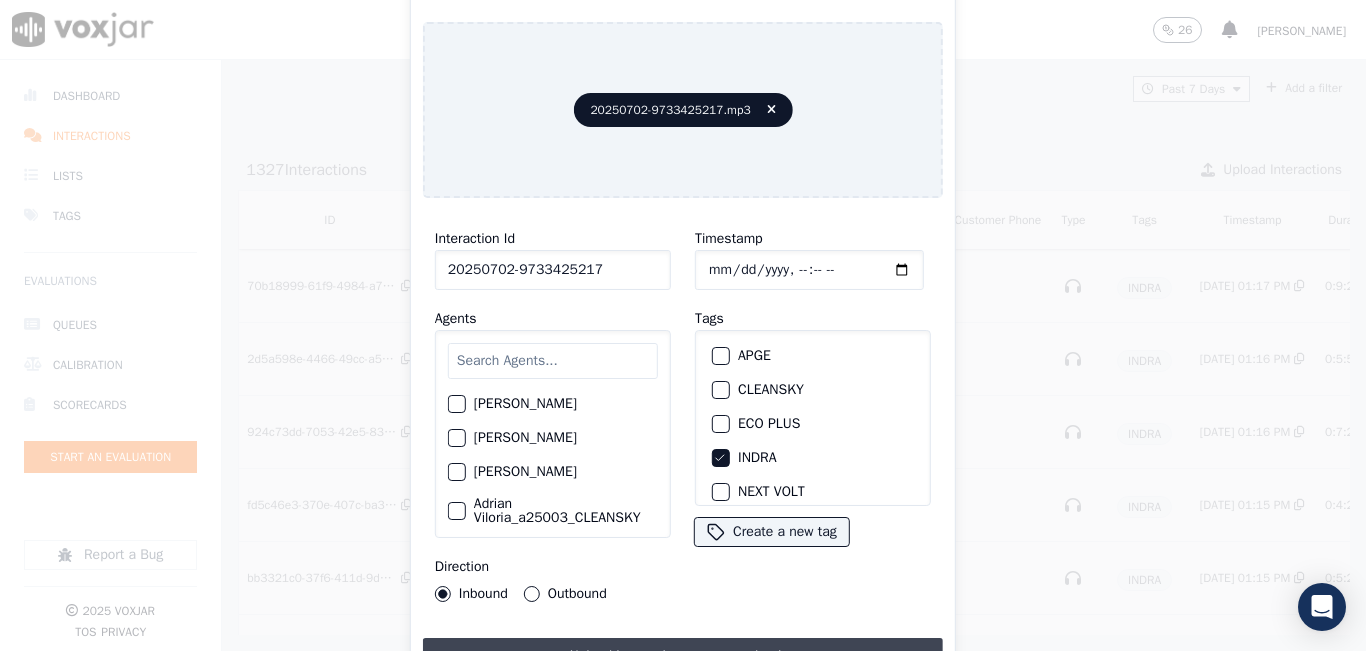 click on "Upload interaction to start evaluation" at bounding box center (683, 656) 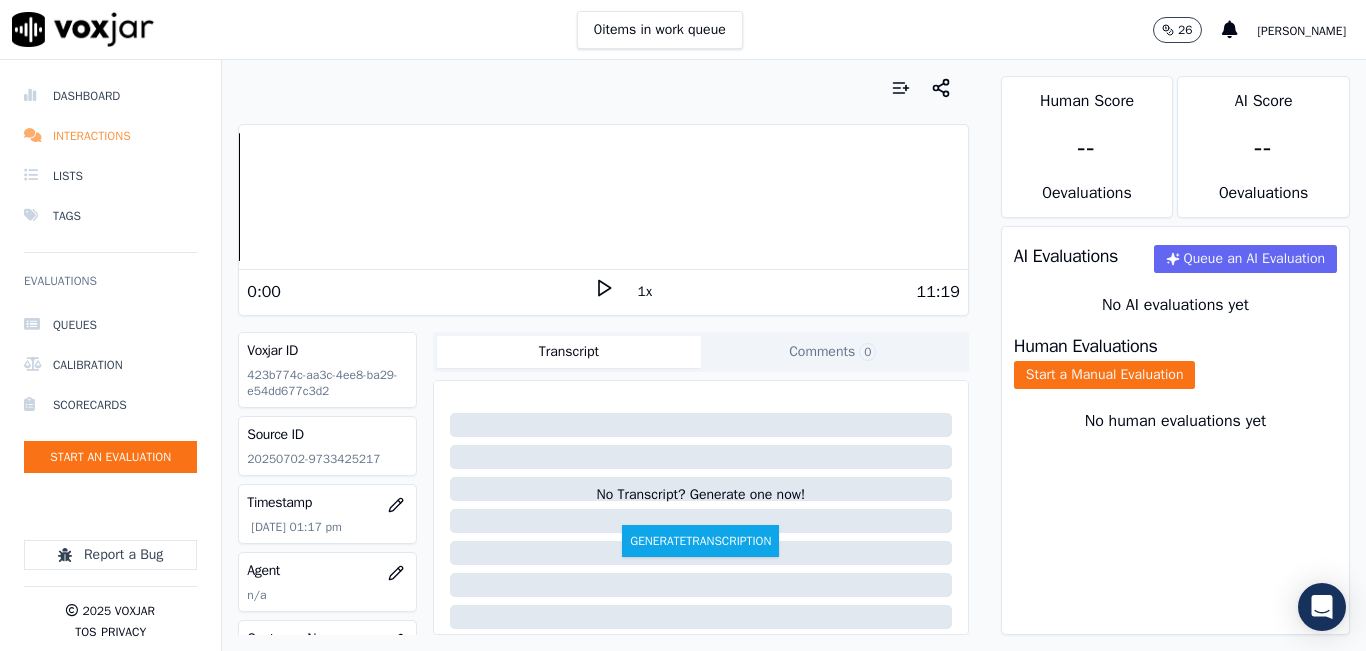 click on "Interactions" at bounding box center [110, 136] 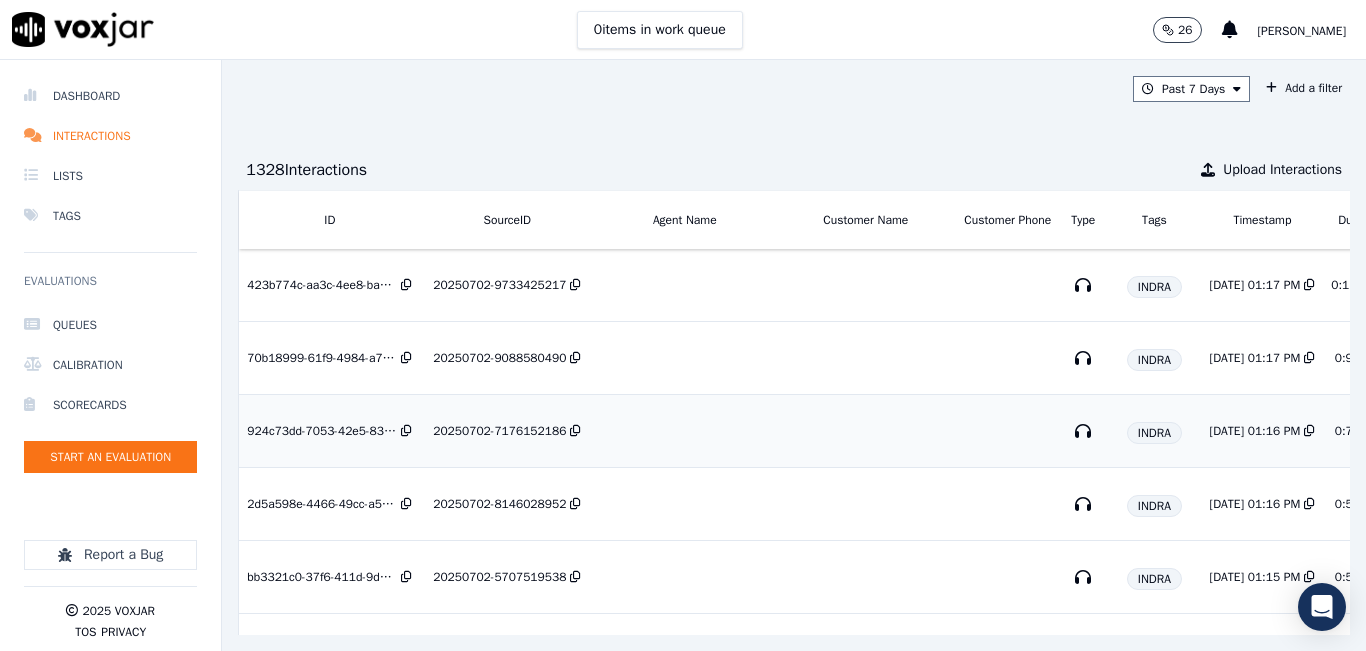 scroll, scrollTop: 0, scrollLeft: 0, axis: both 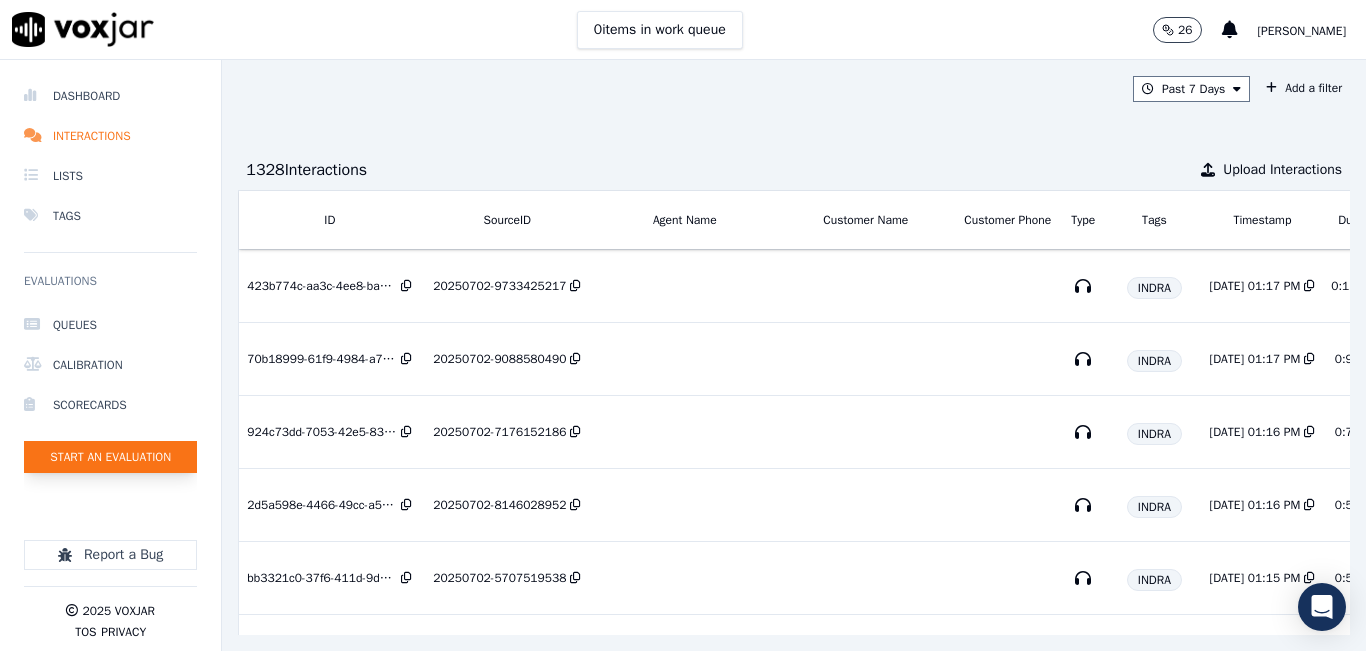 click on "Start an Evaluation" 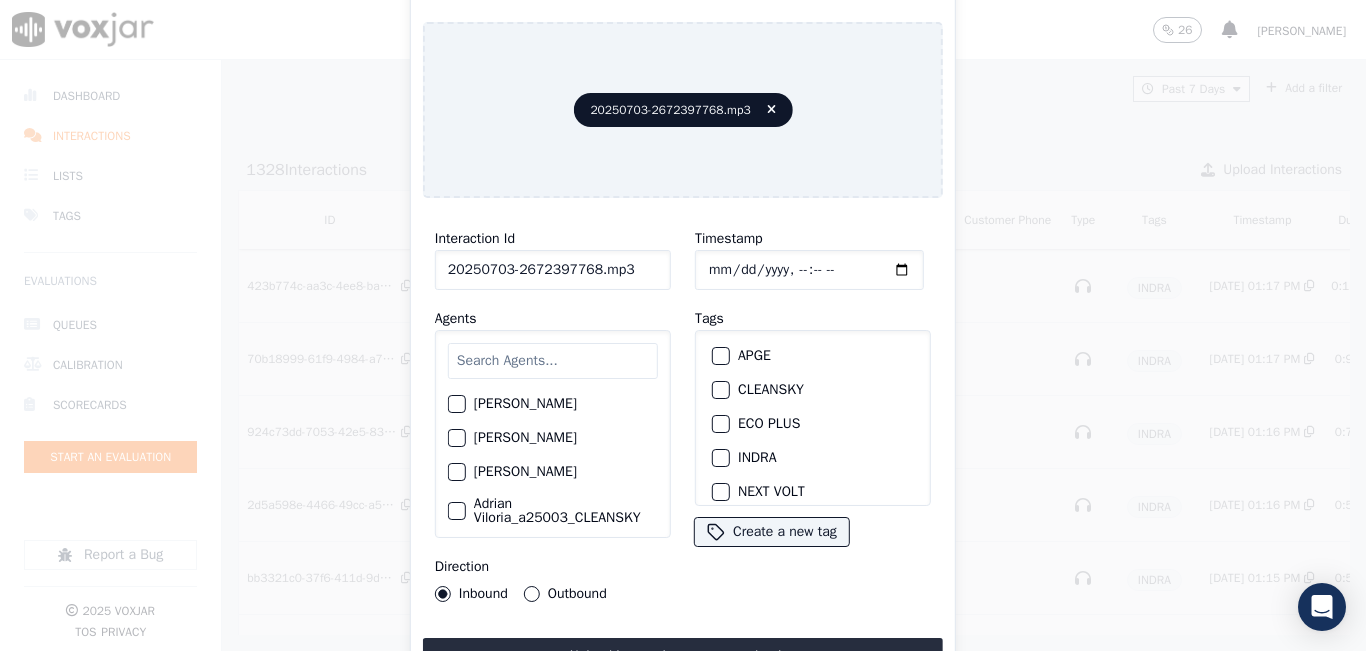 click on "20250703-2672397768.mp3" 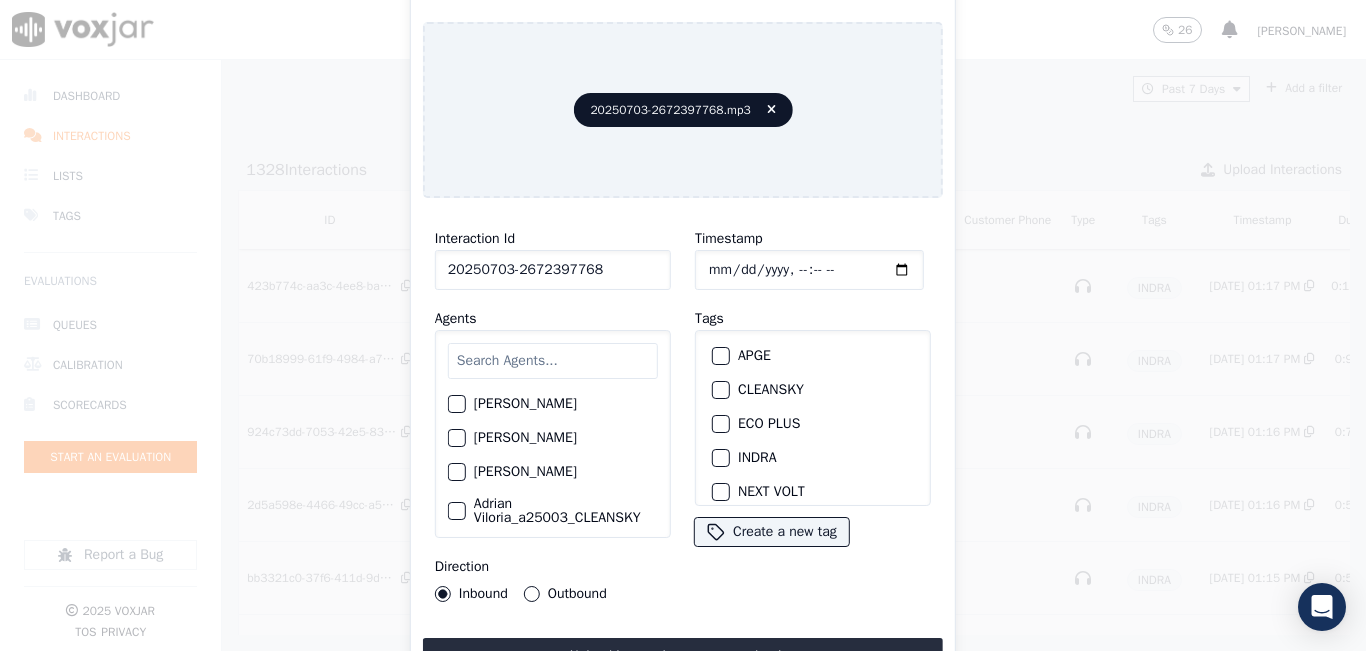 type on "20250703-2672397768" 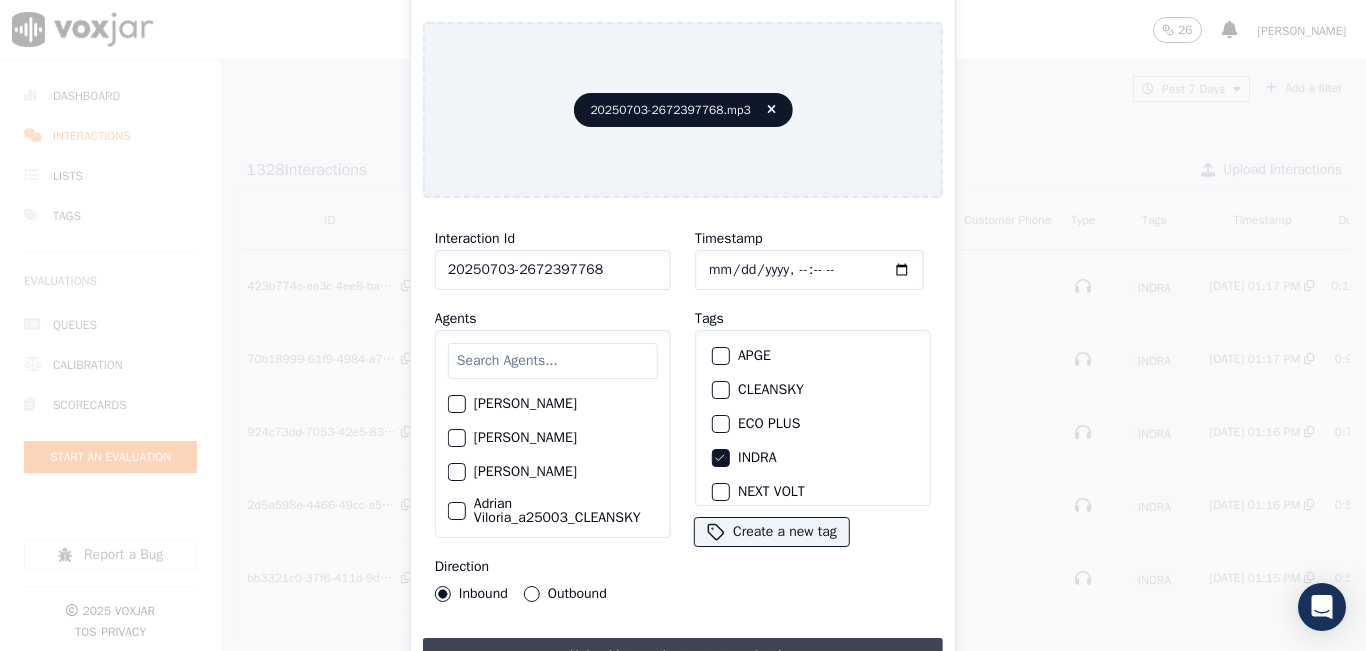 click on "Upload interaction to start evaluation" at bounding box center [683, 656] 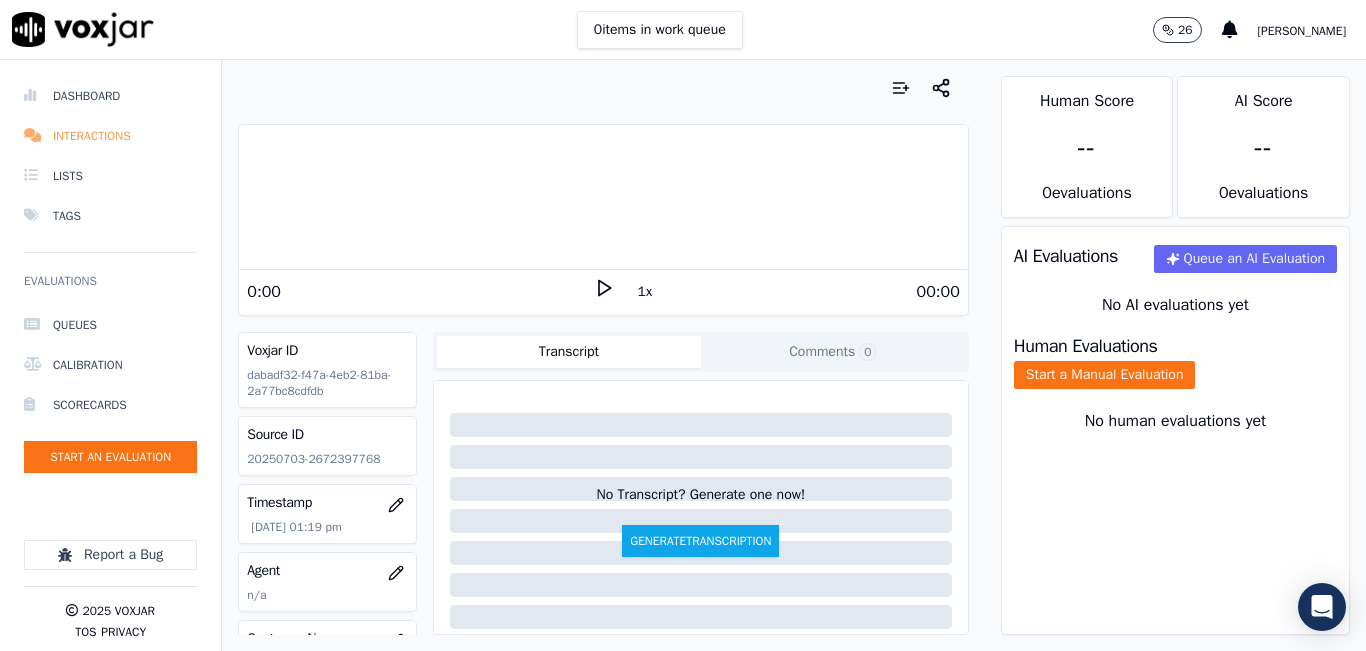 click on "Interactions" at bounding box center (110, 136) 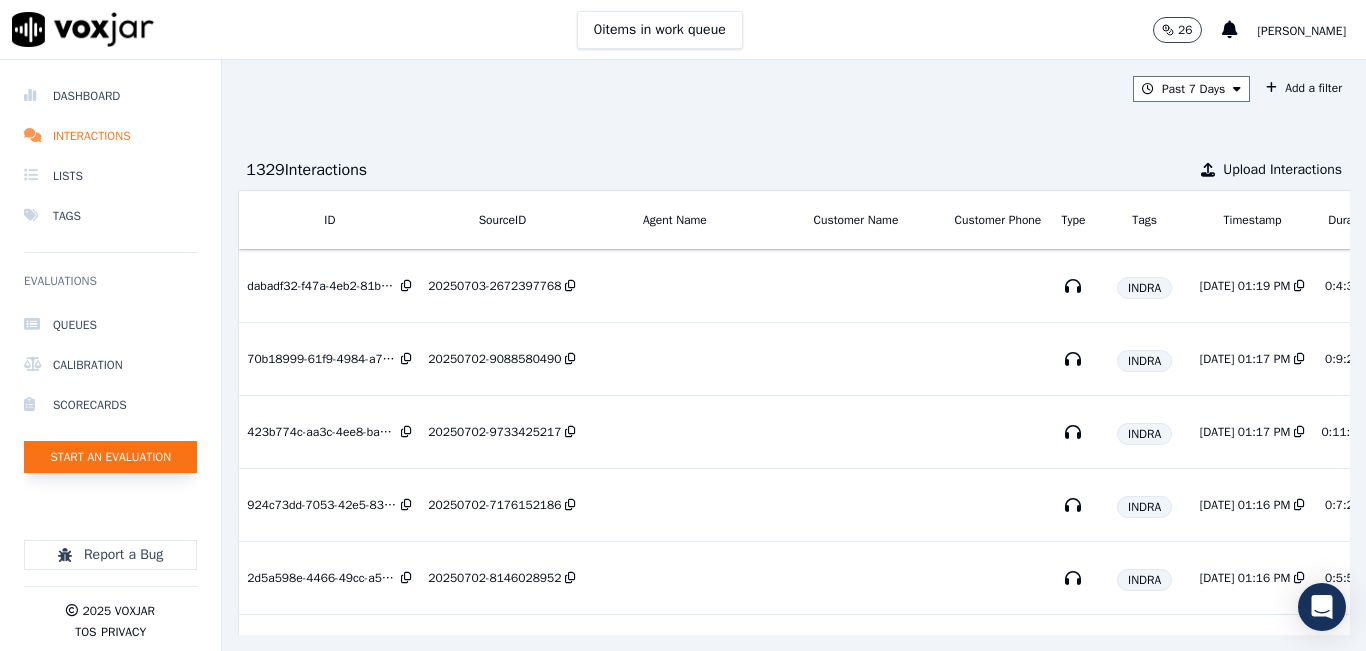 click on "Start an Evaluation" 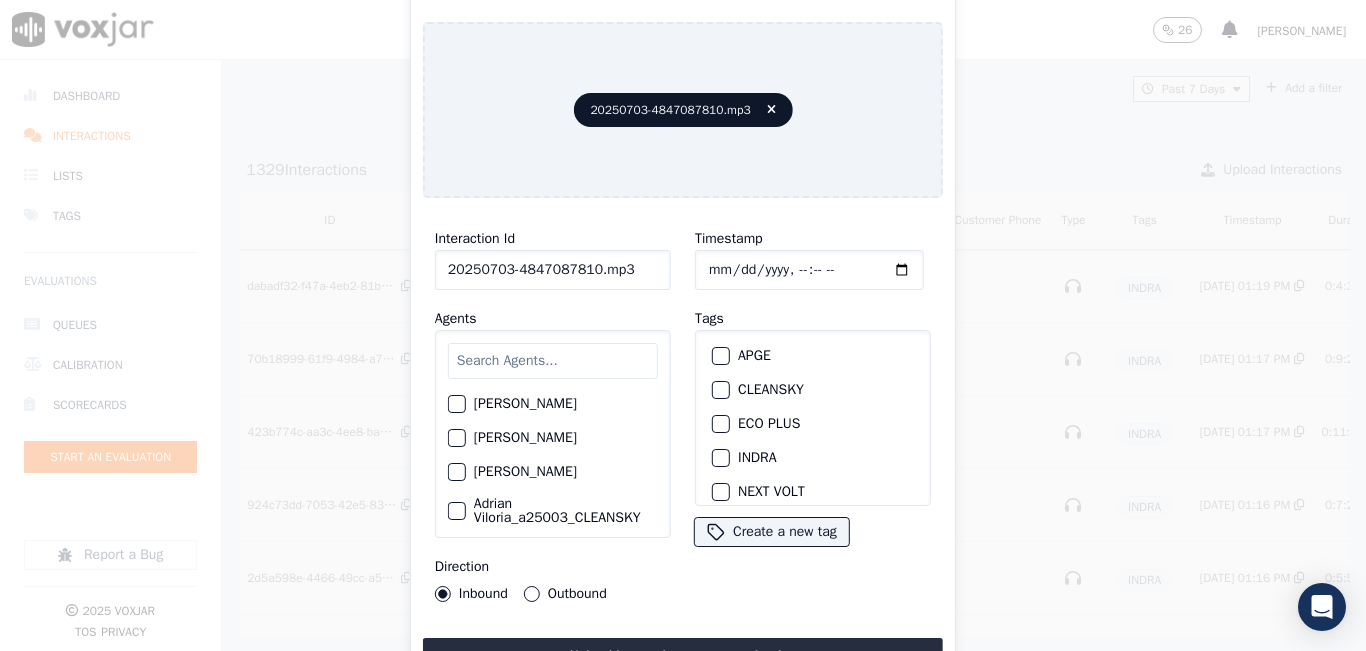click on "20250703-4847087810.mp3" 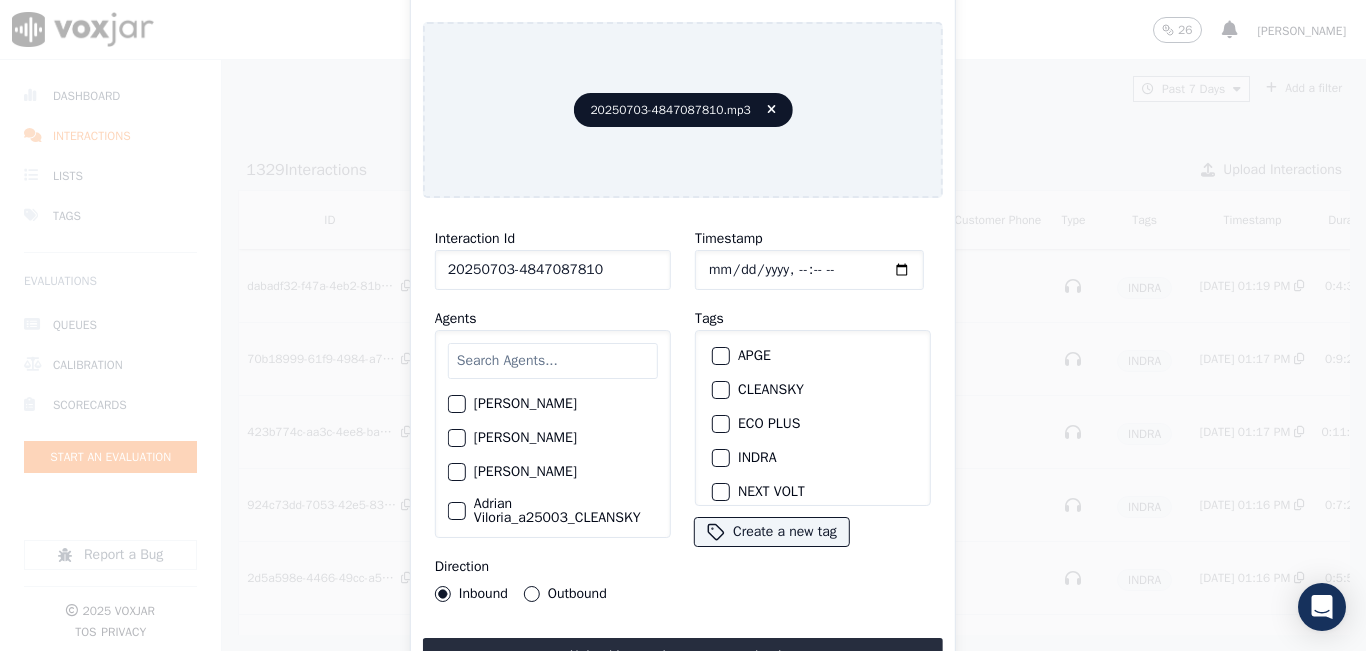 type on "20250703-4847087810" 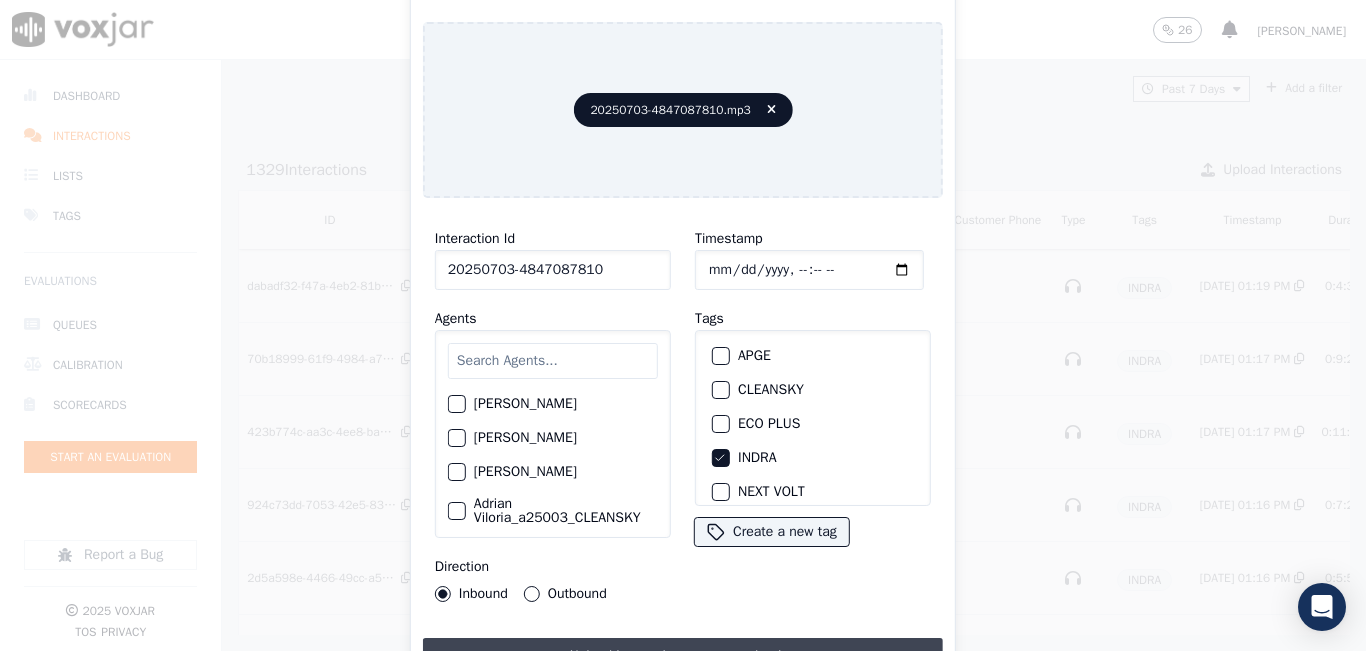 click on "Upload interaction to start evaluation" at bounding box center [683, 656] 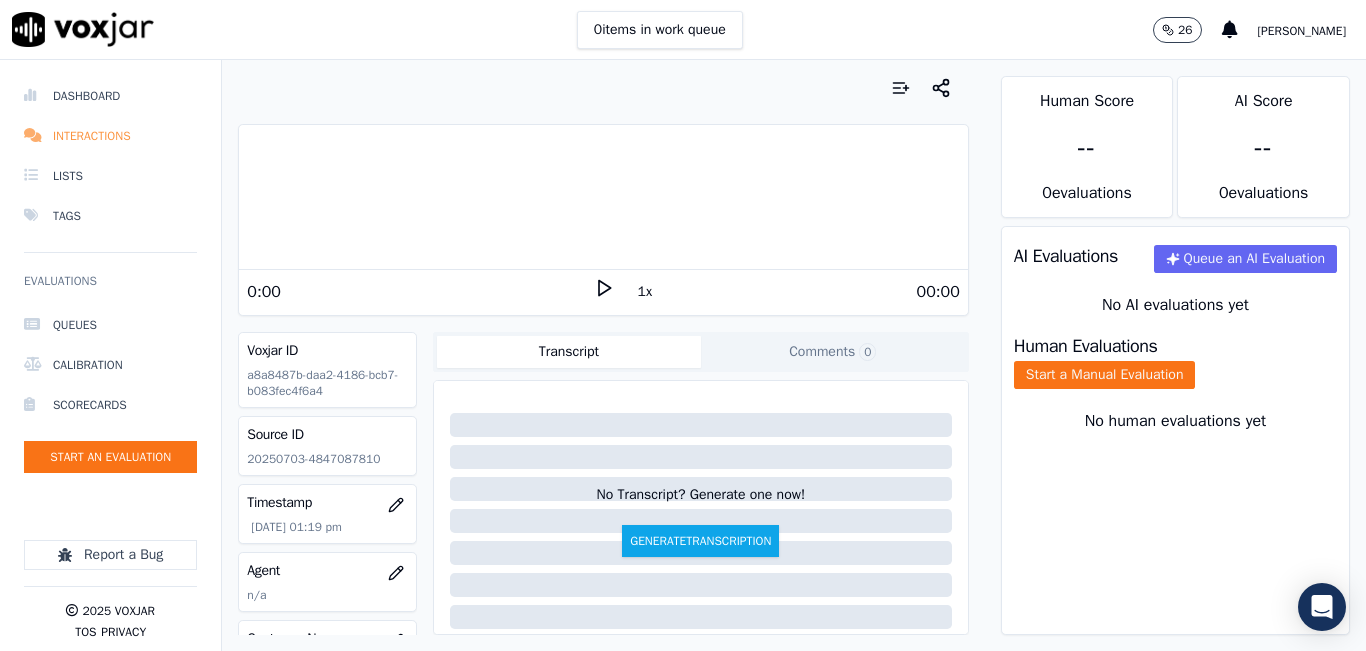 click on "Interactions" at bounding box center (110, 136) 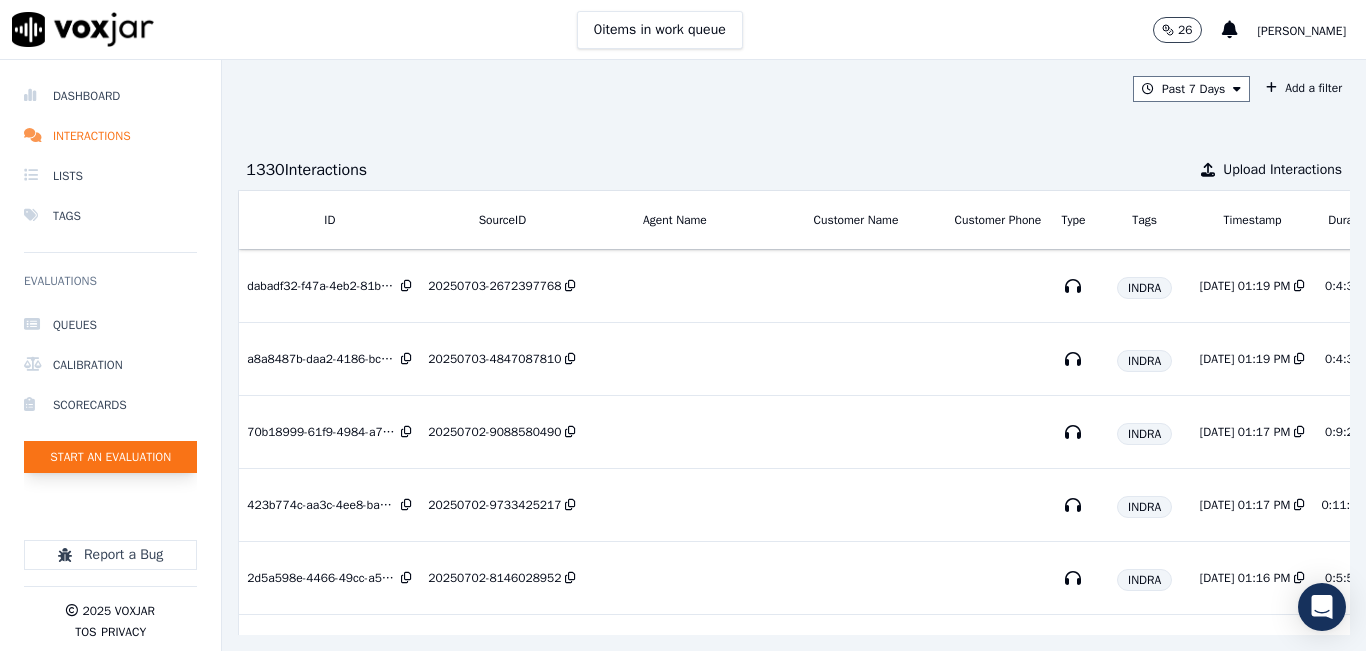click on "Start an Evaluation" 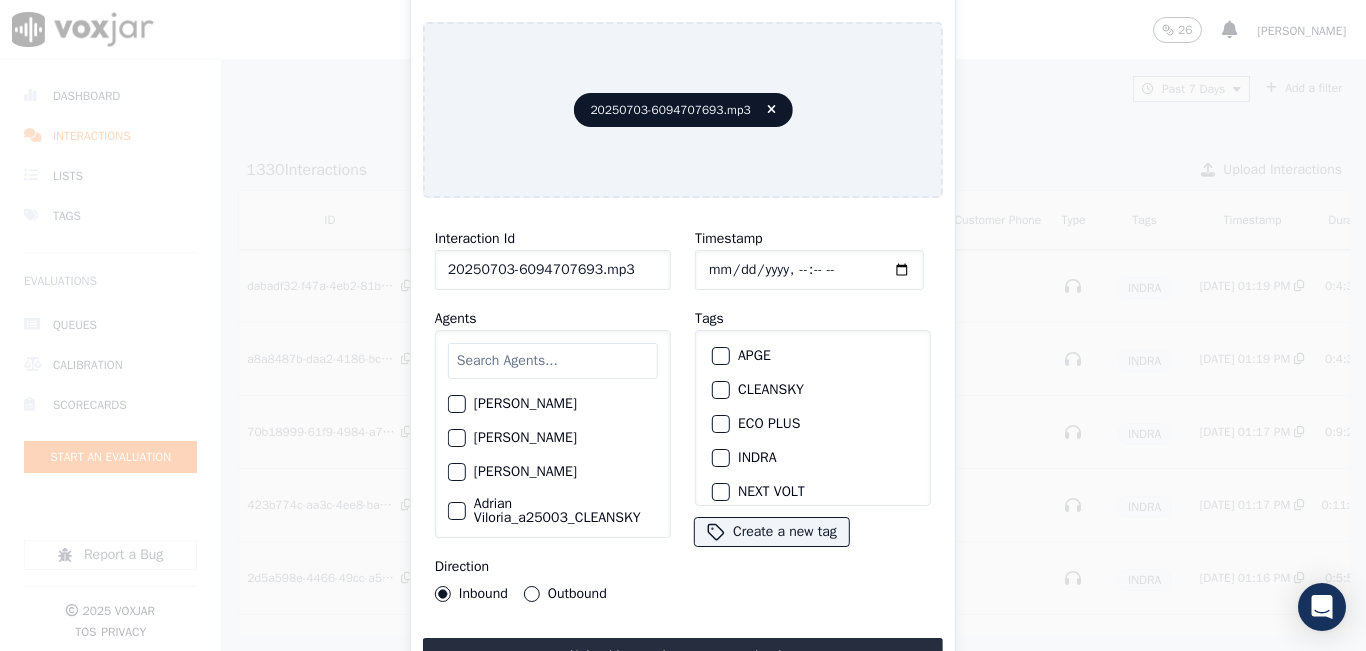 click on "20250703-6094707693.mp3" 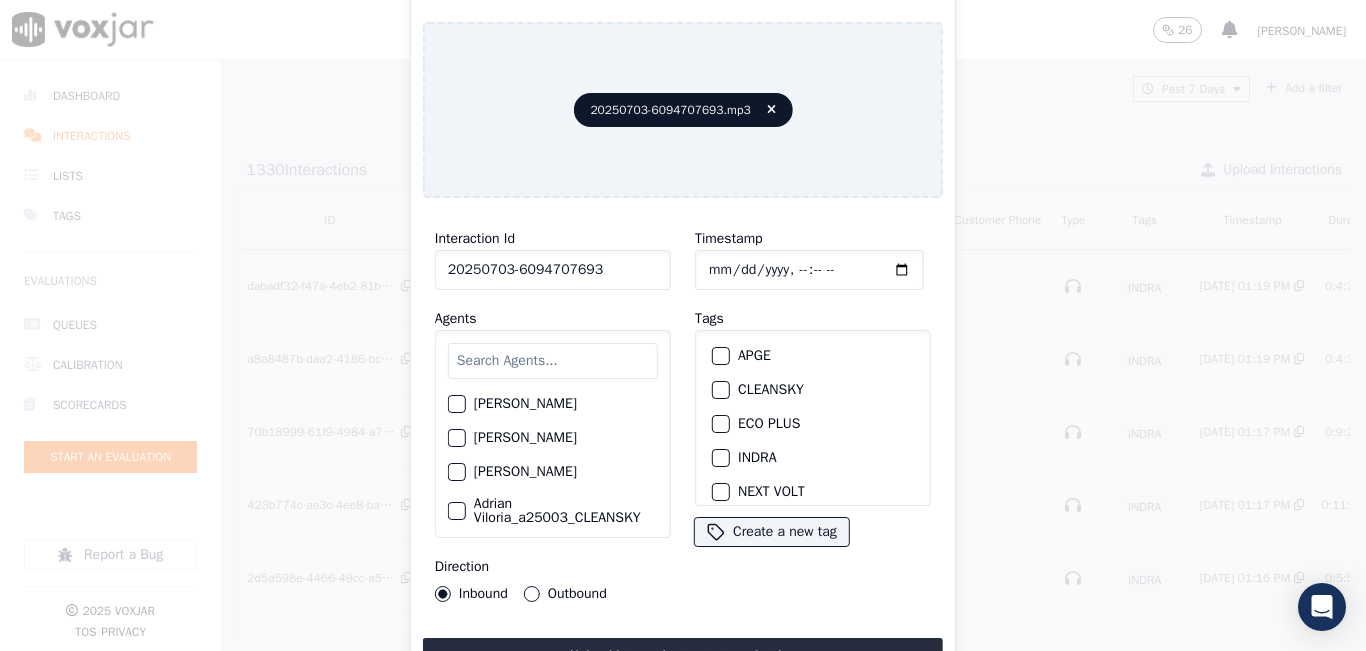 type on "20250703-6094707693" 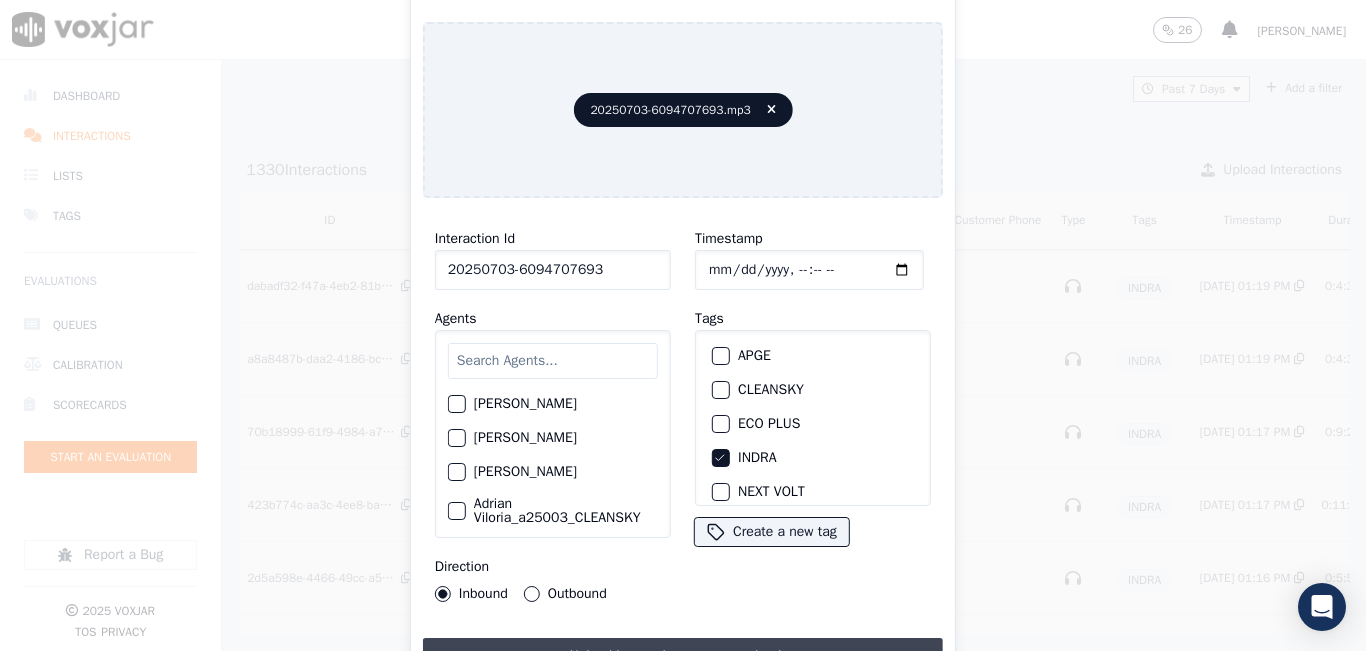 click on "Upload interaction to start evaluation" at bounding box center [683, 656] 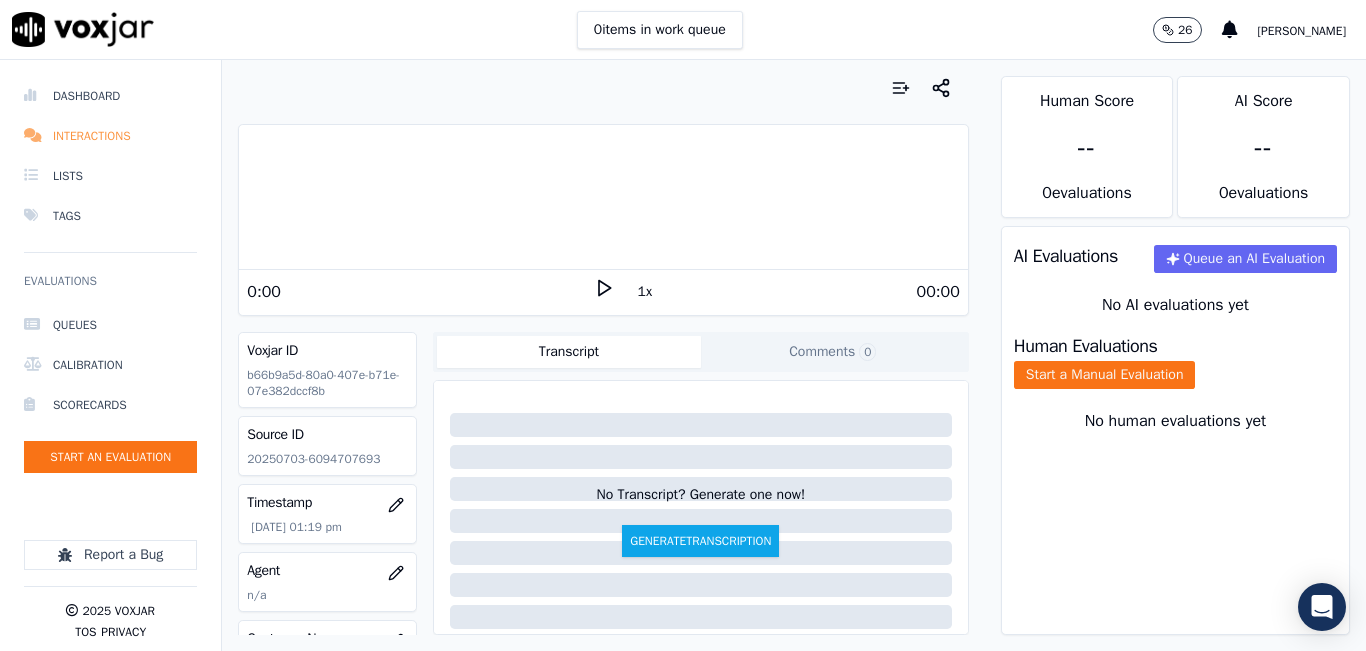 click on "Interactions" at bounding box center [110, 136] 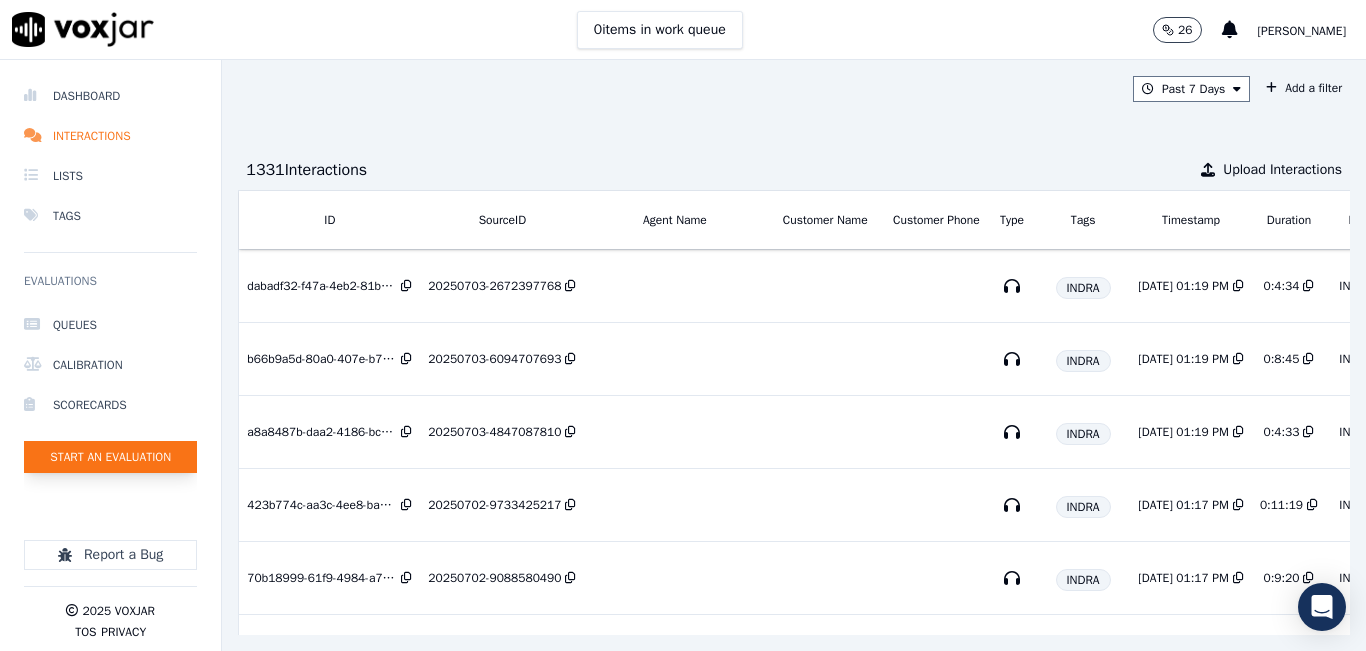 click on "Start an Evaluation" 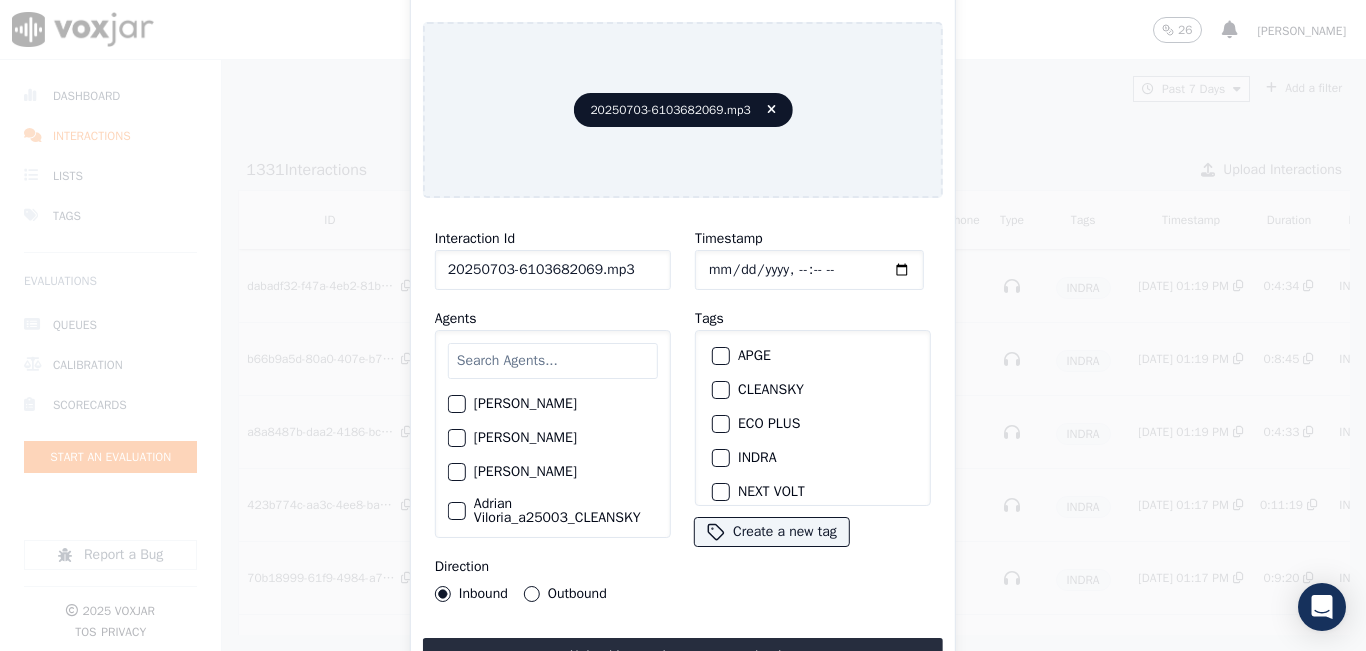 click on "20250703-6103682069.mp3" 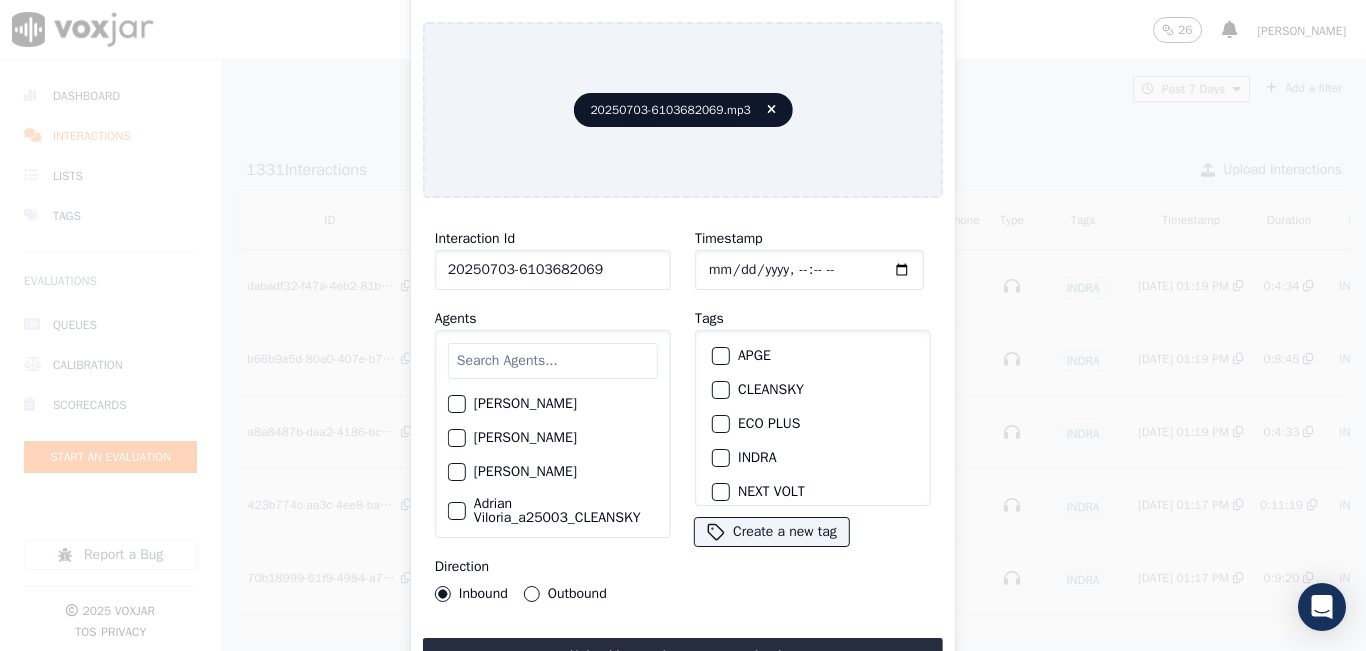 type on "20250703-6103682069" 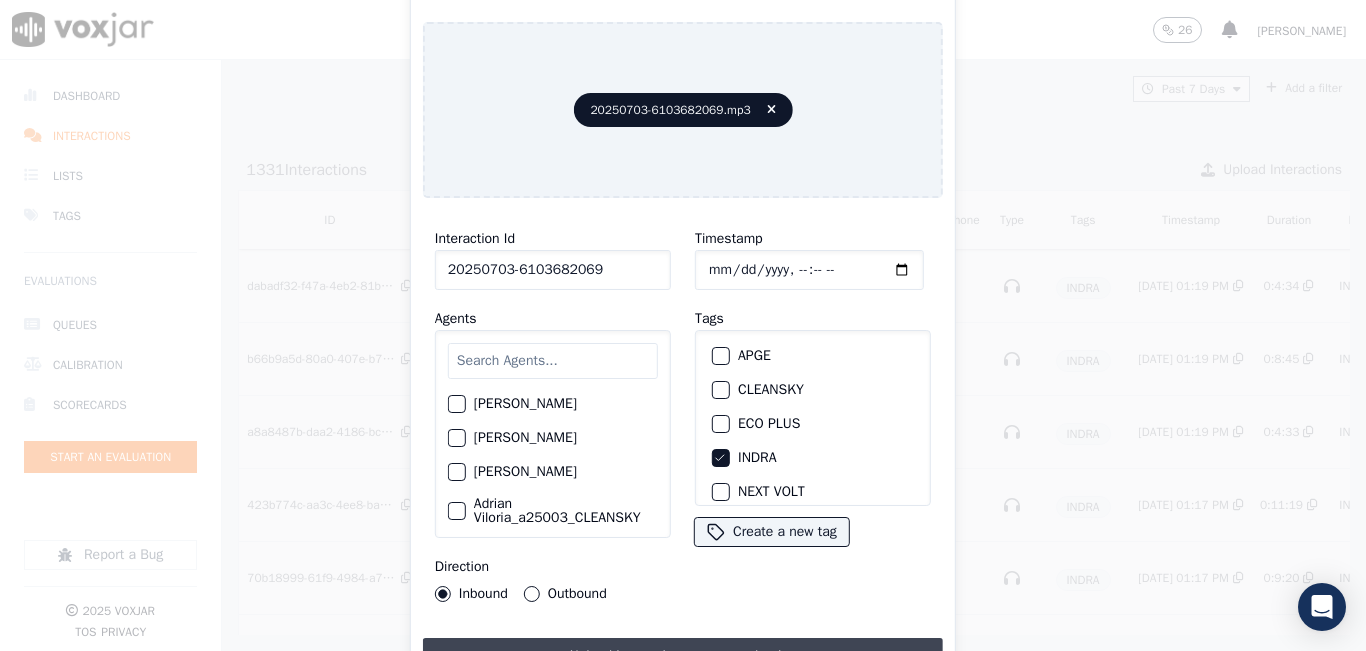 click on "Upload interaction to start evaluation" at bounding box center [683, 656] 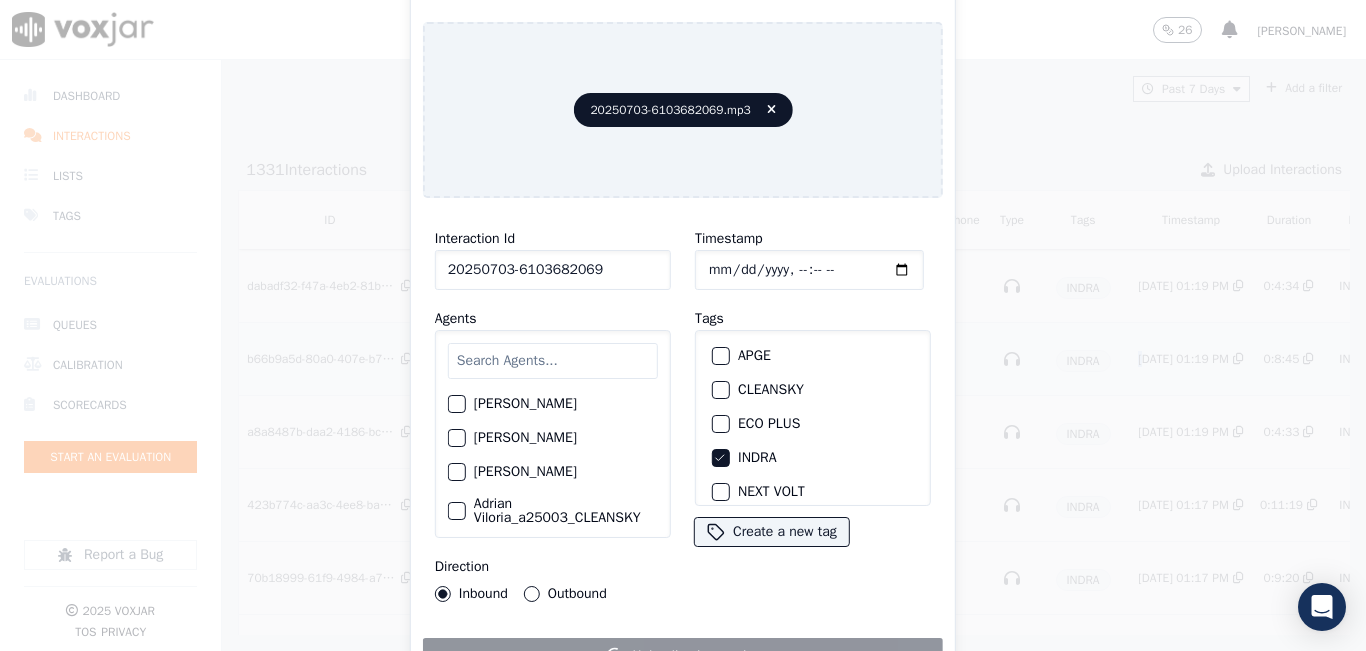 click on "INDRA" at bounding box center [1083, 359] 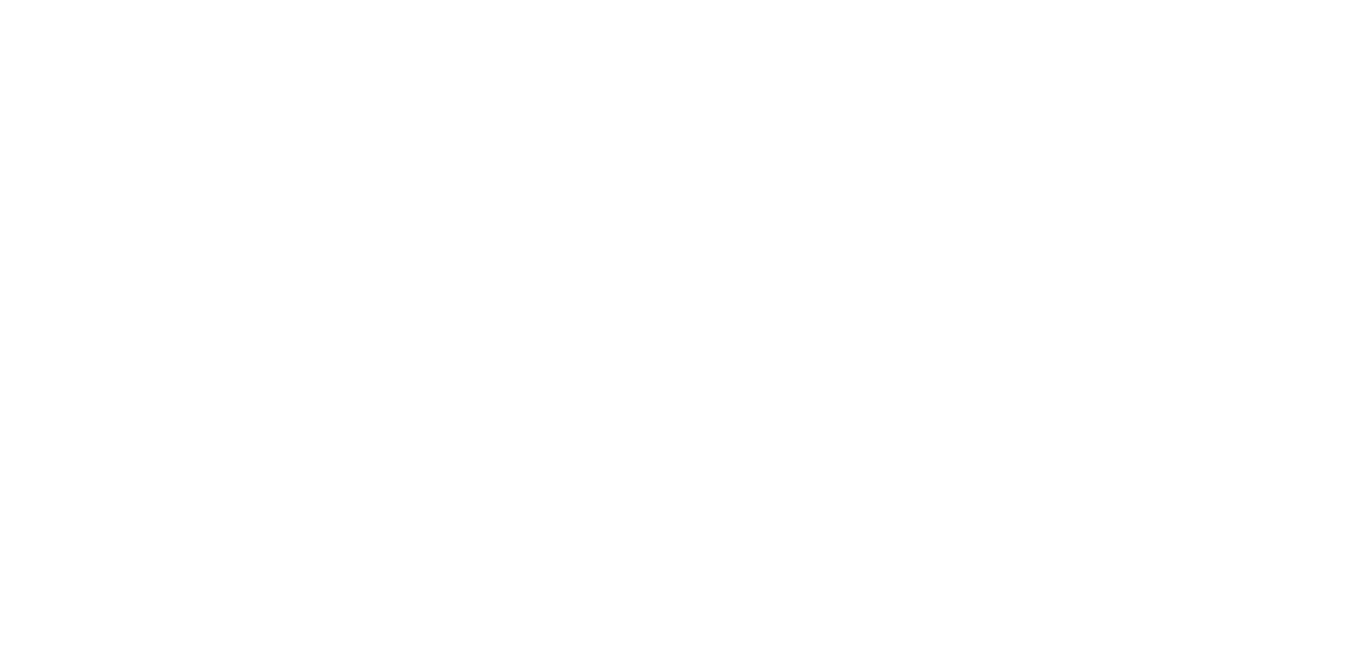 scroll, scrollTop: 0, scrollLeft: 0, axis: both 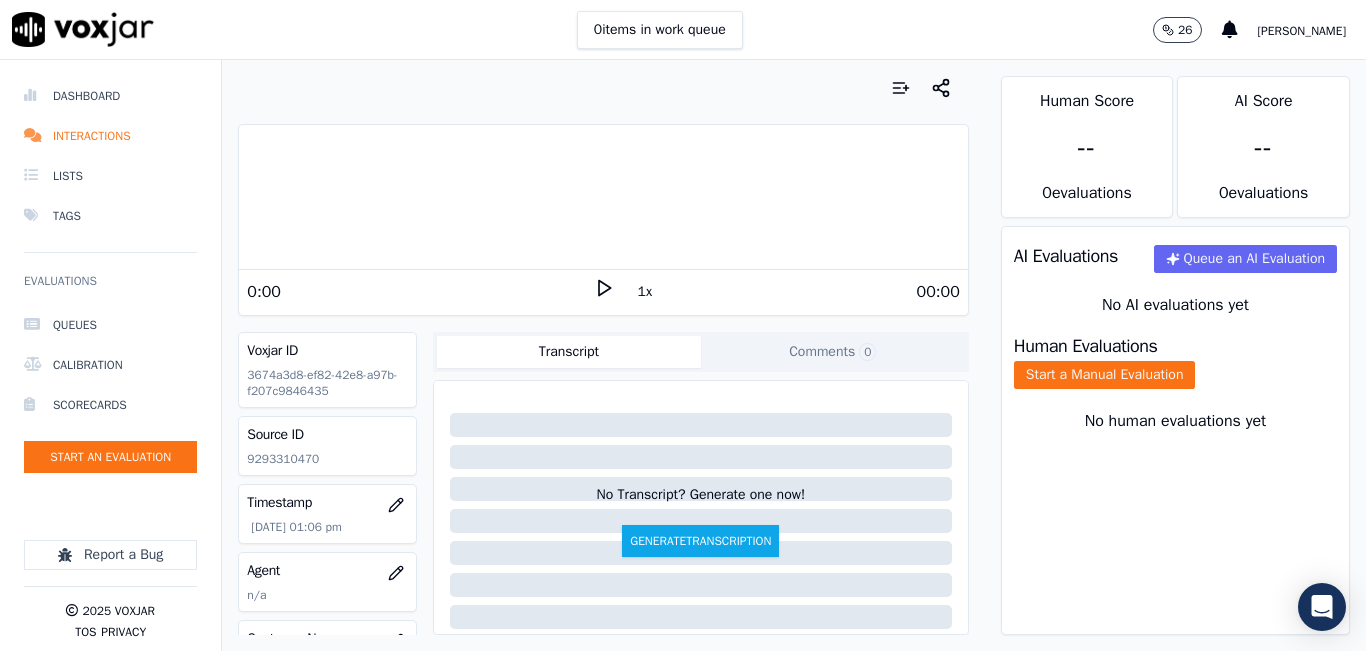 click on "0  items in work queue     26         Sheila De Castro" at bounding box center (683, 30) 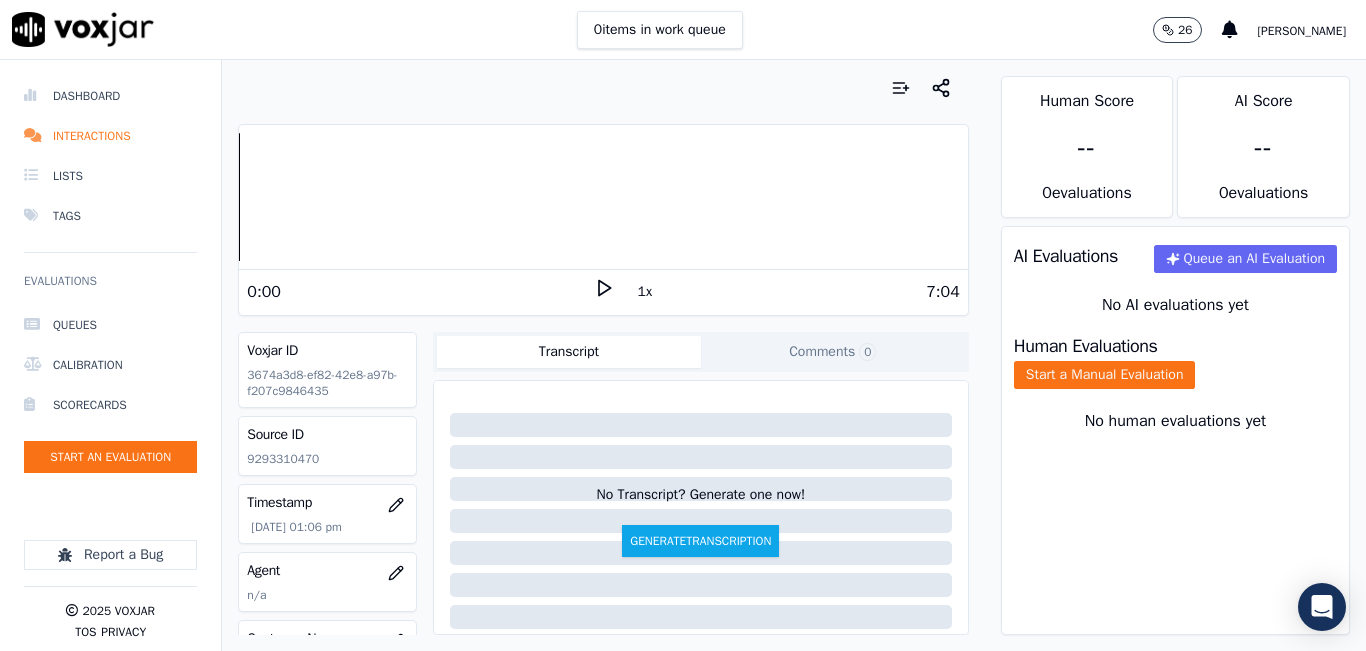 click 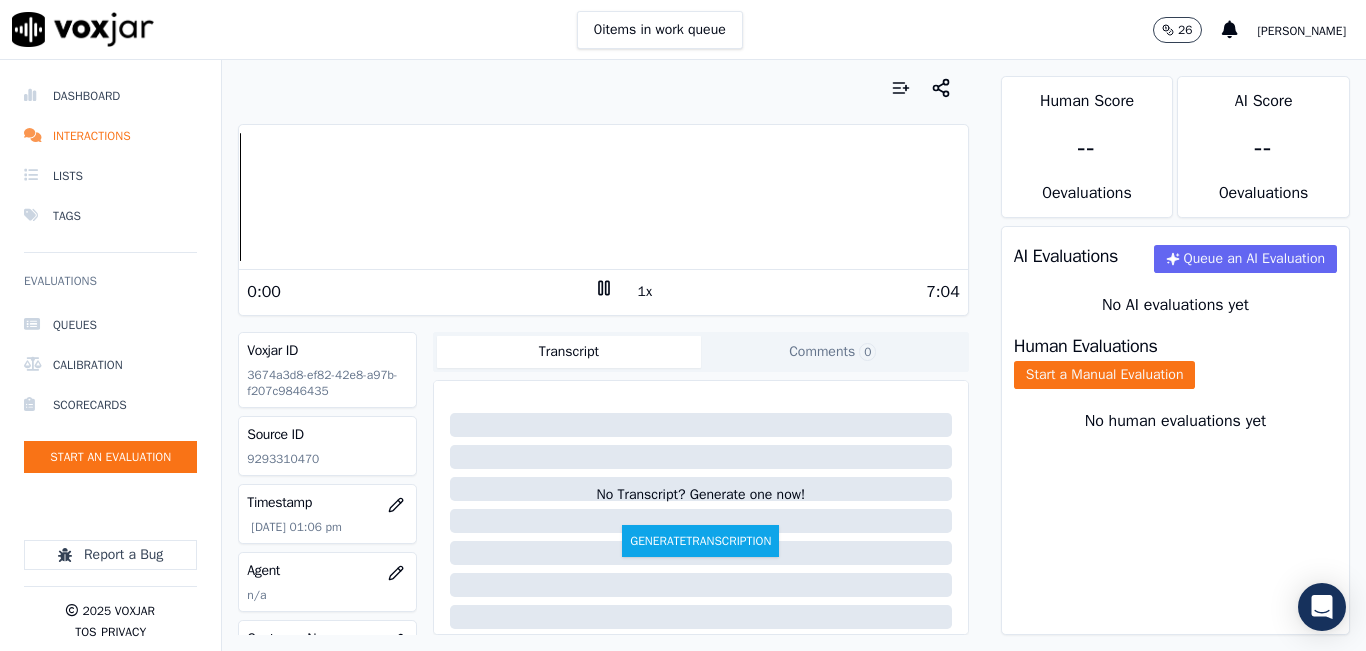 click 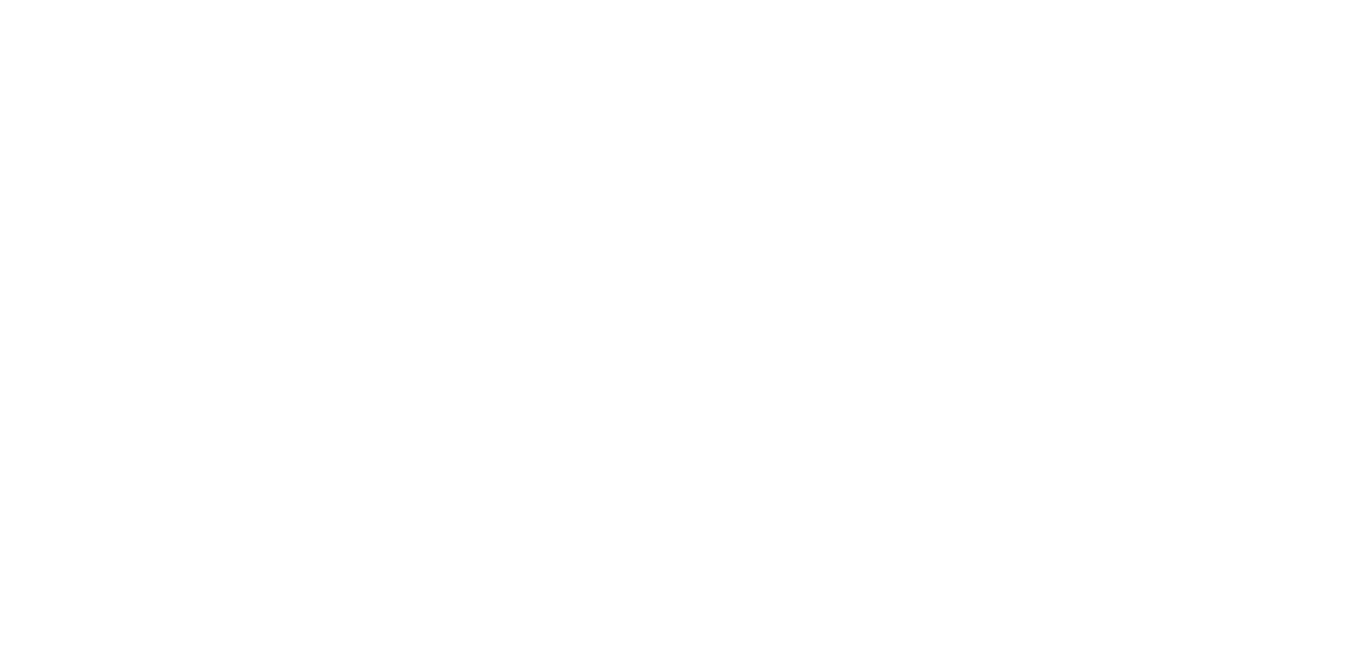 scroll, scrollTop: 0, scrollLeft: 0, axis: both 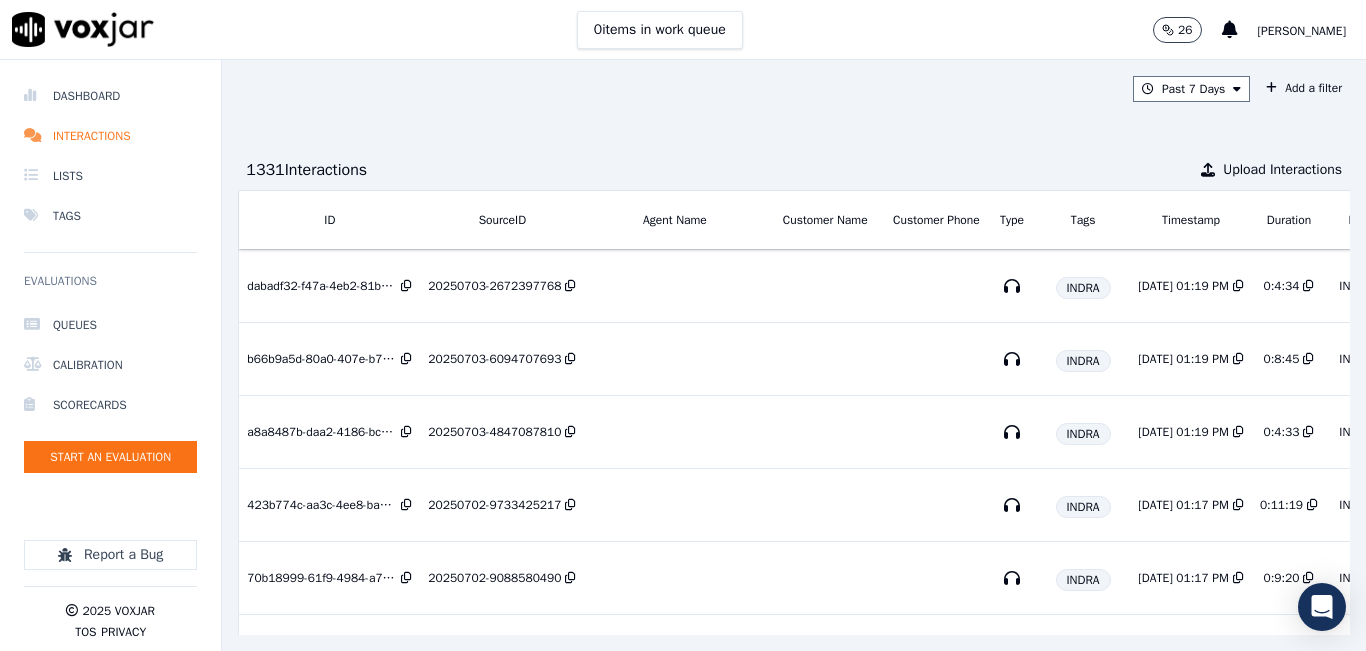 click on "Queues   Calibration   Scorecards   Start an Evaluation" 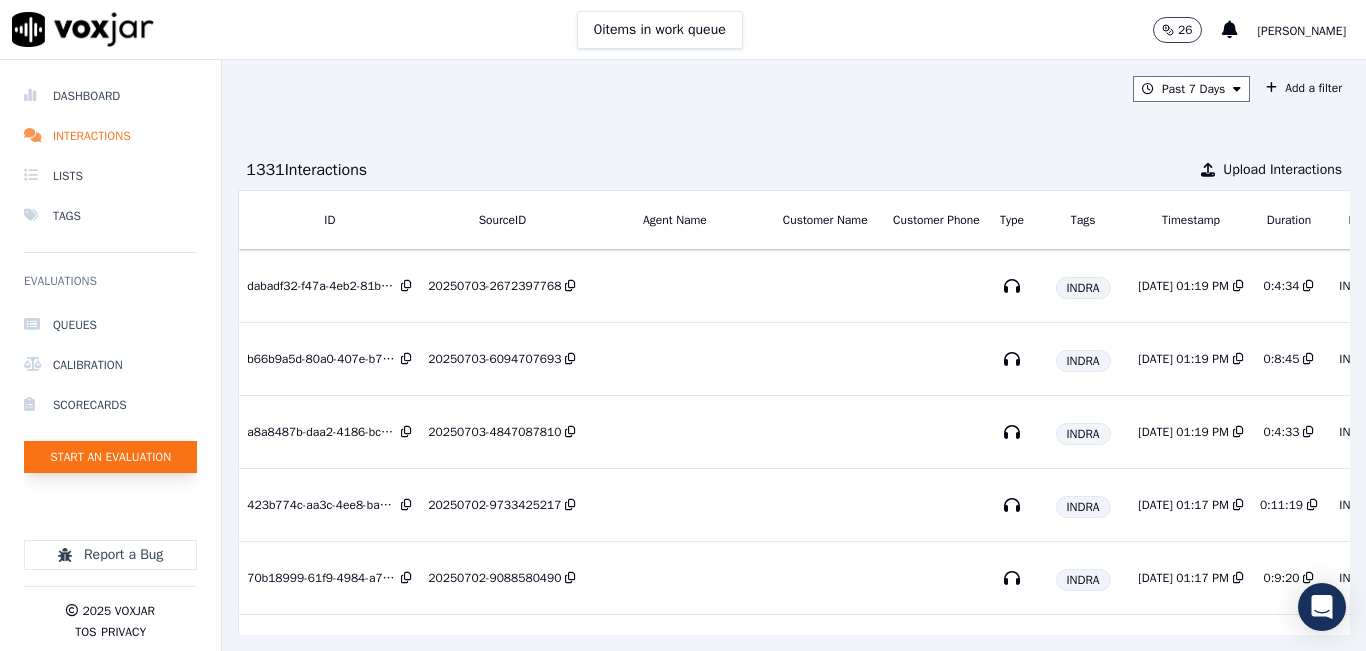 click on "Start an Evaluation" 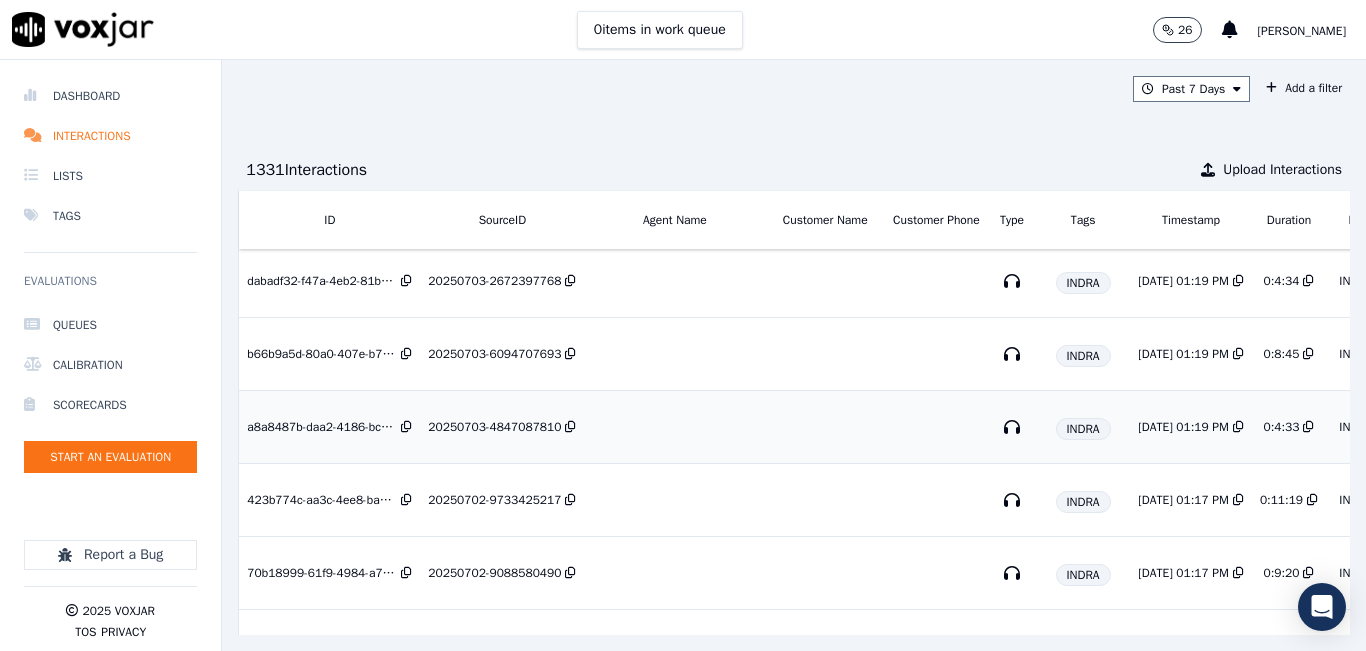 scroll, scrollTop: 0, scrollLeft: 0, axis: both 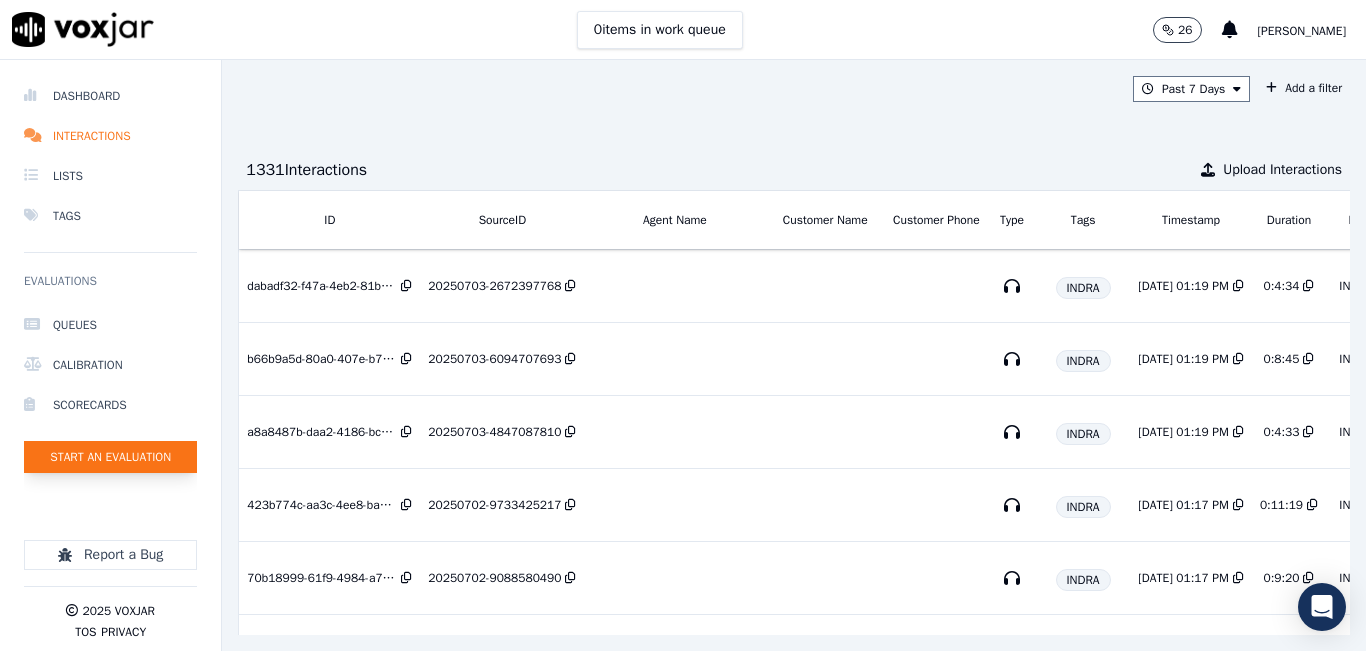 click on "Start an Evaluation" 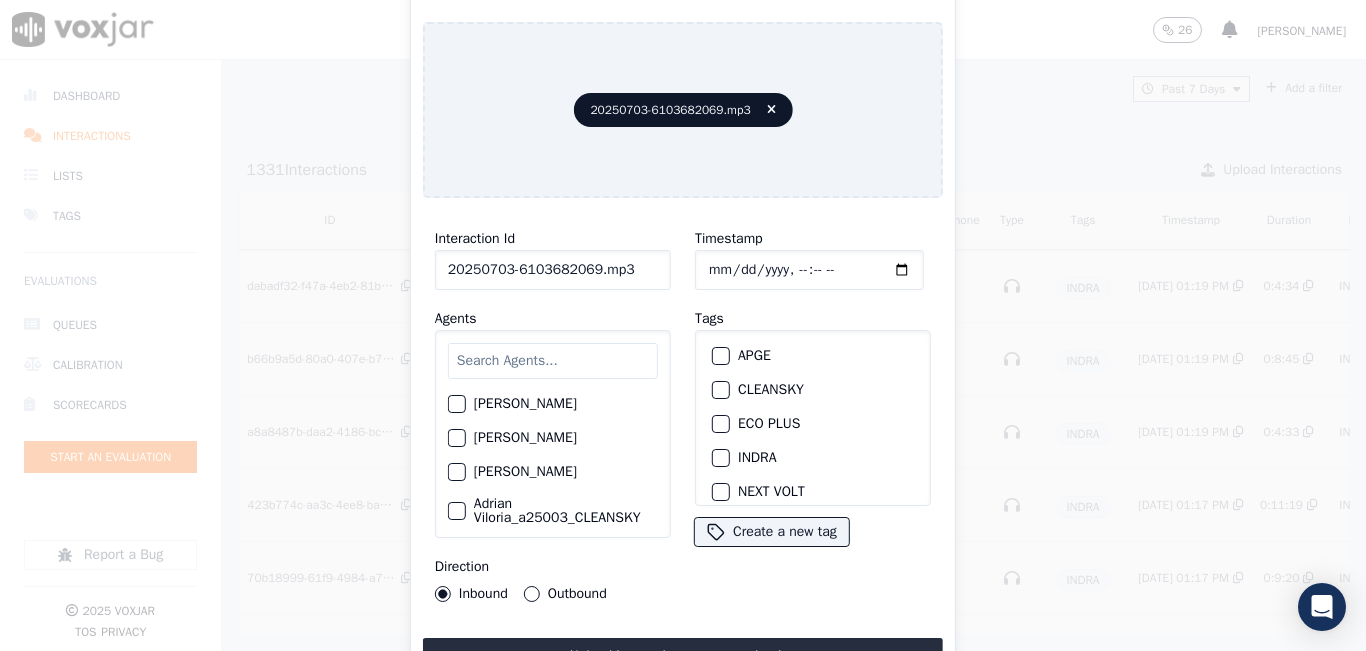 drag, startPoint x: 633, startPoint y: 239, endPoint x: 629, endPoint y: 261, distance: 22.36068 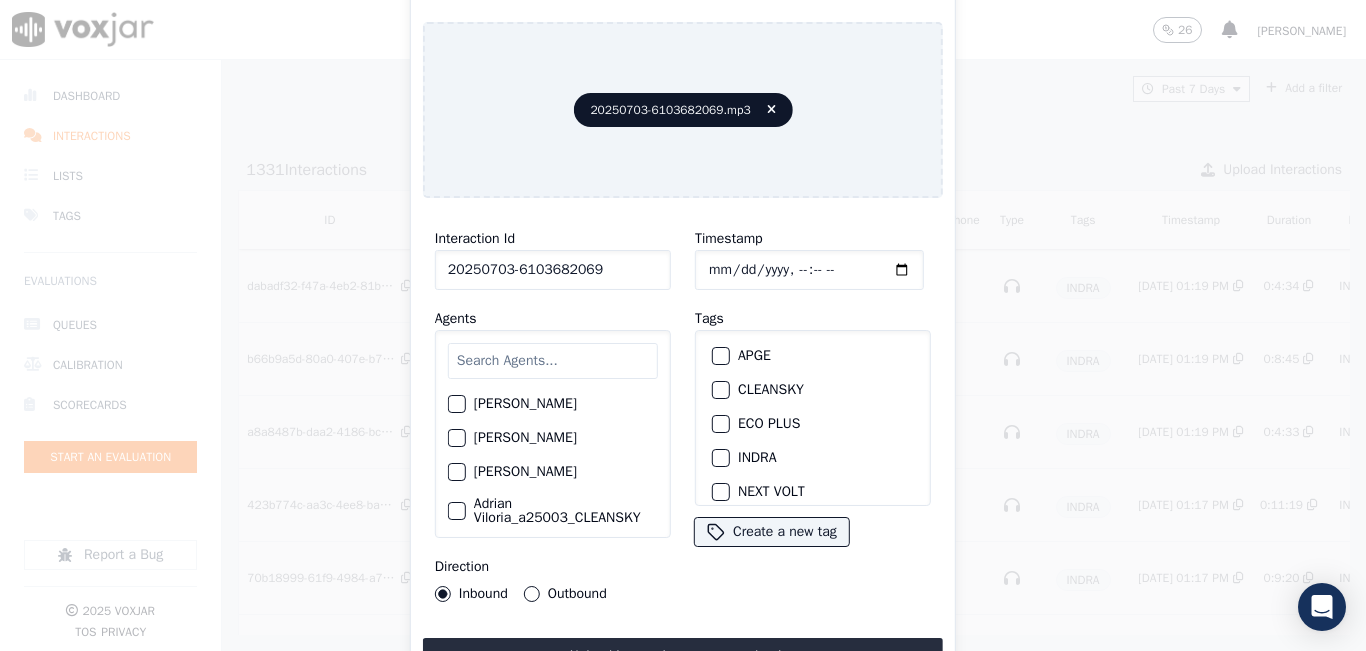 type on "20250703-6103682069" 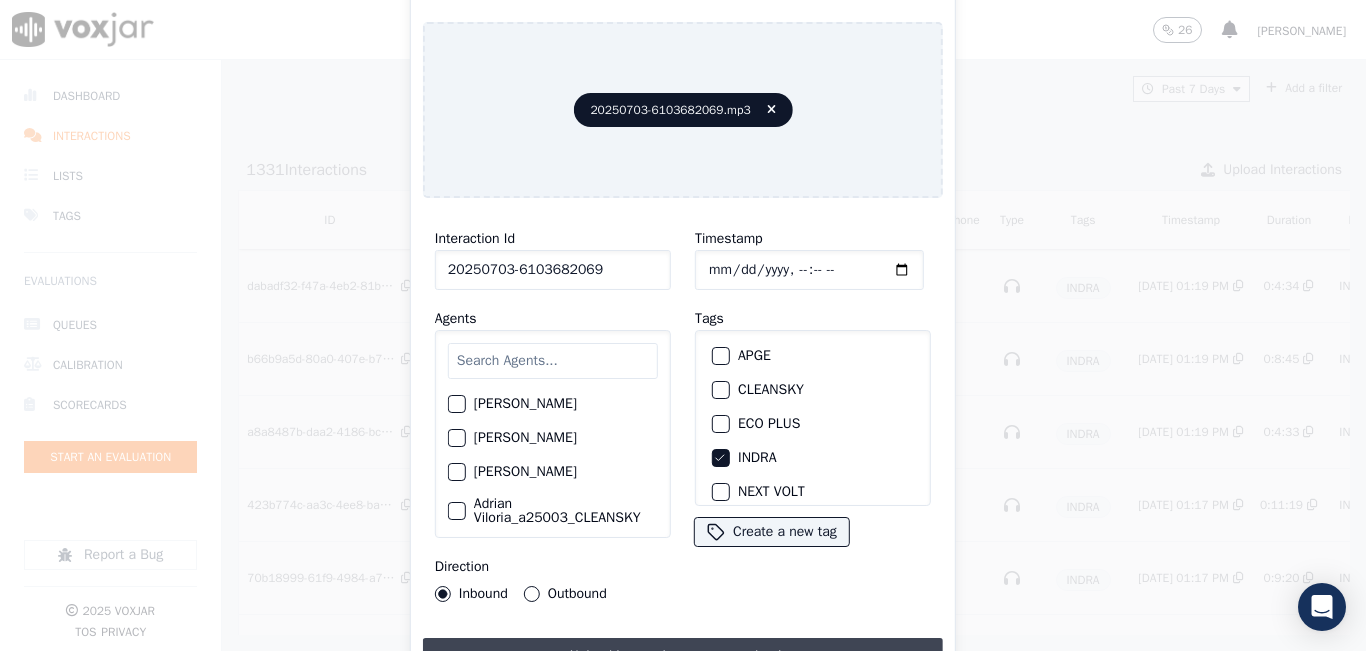 click on "Upload interaction to start evaluation" at bounding box center [683, 656] 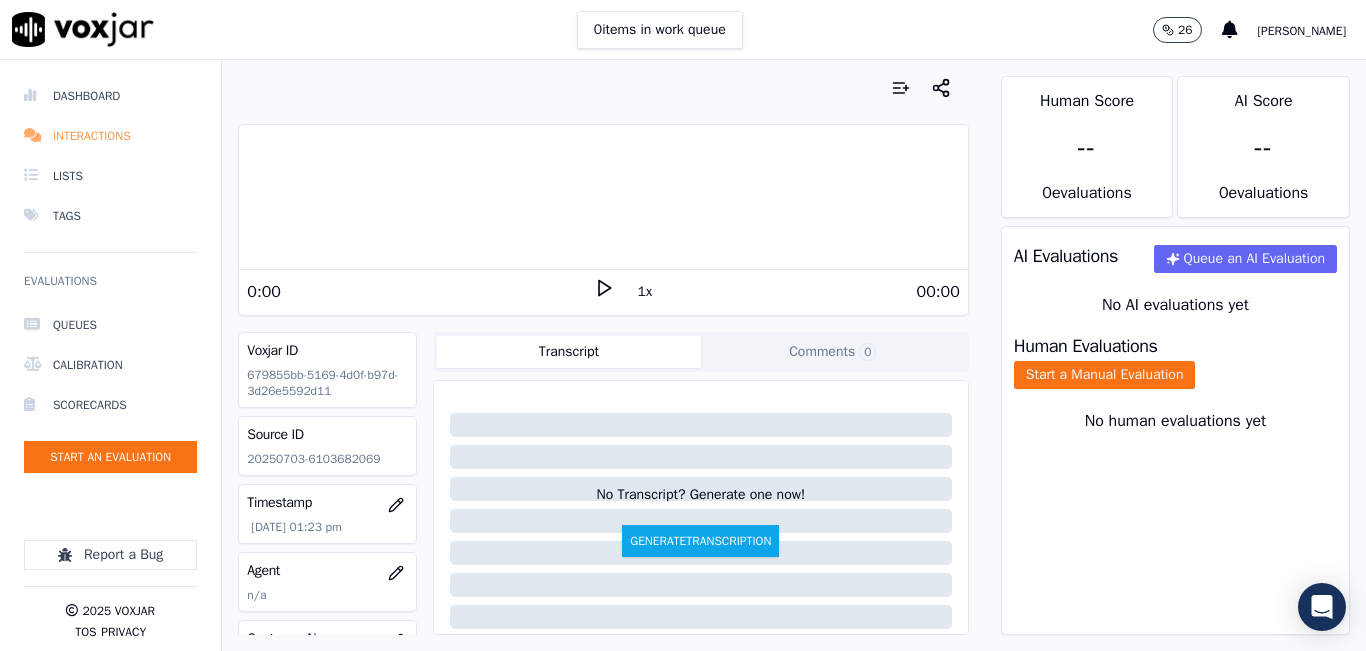 click on "Interactions" at bounding box center (110, 136) 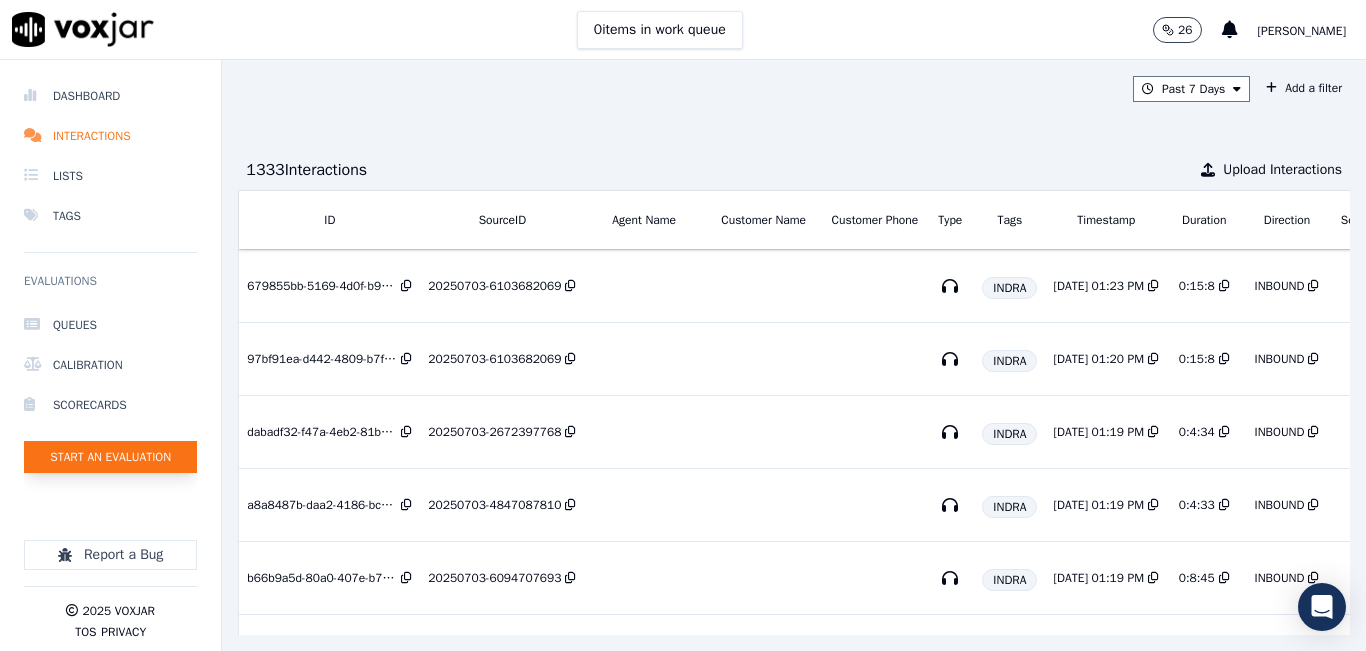 click on "Start an Evaluation" 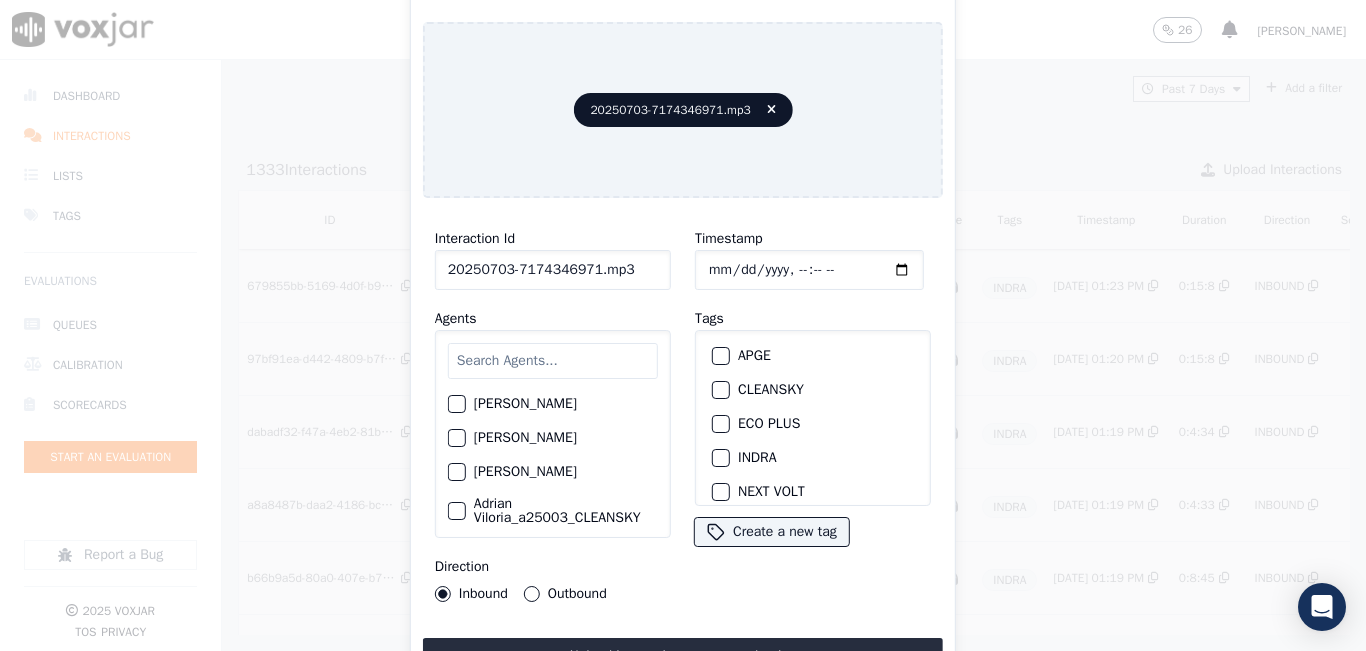 click on "20250703-7174346971.mp3" 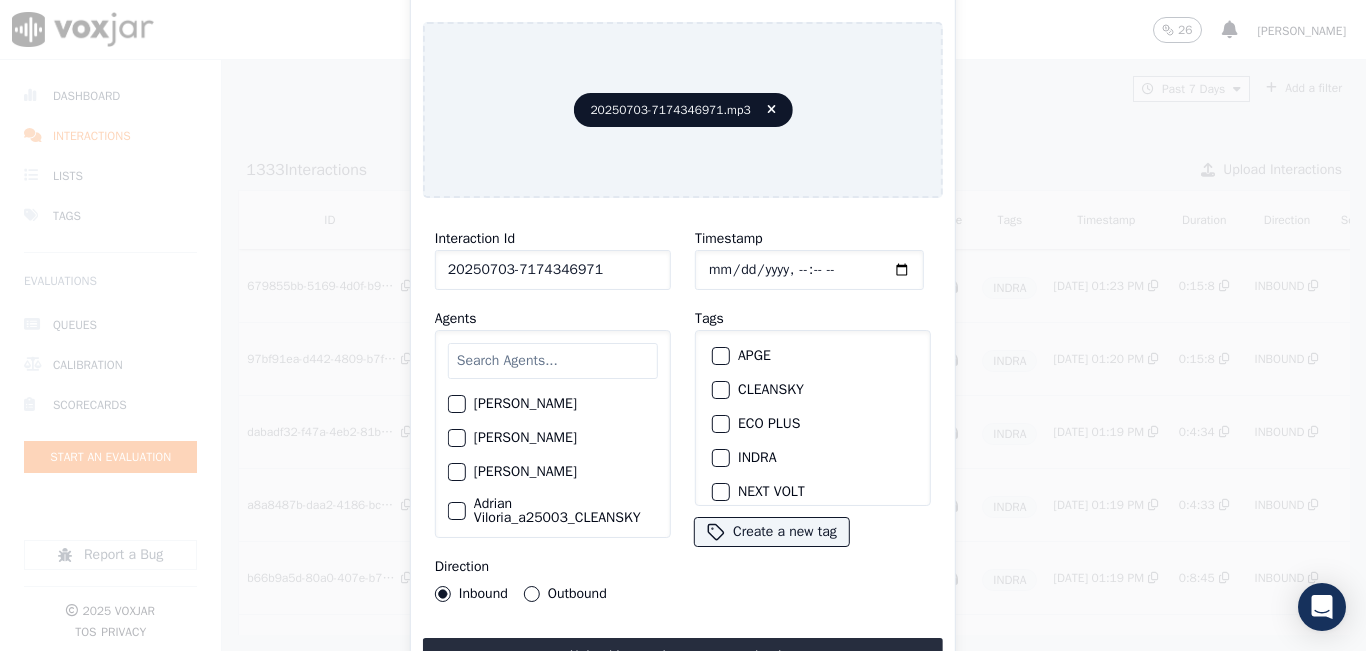 type on "20250703-7174346971" 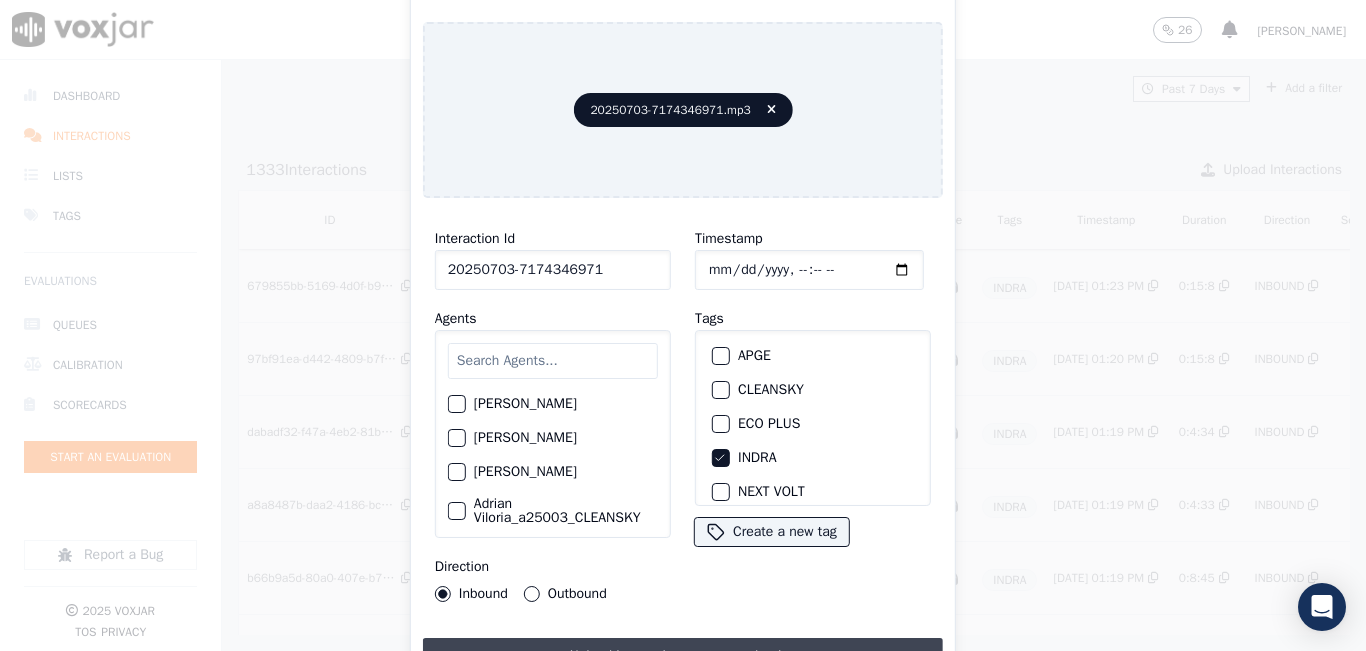 click on "Upload interaction to start evaluation" at bounding box center (683, 656) 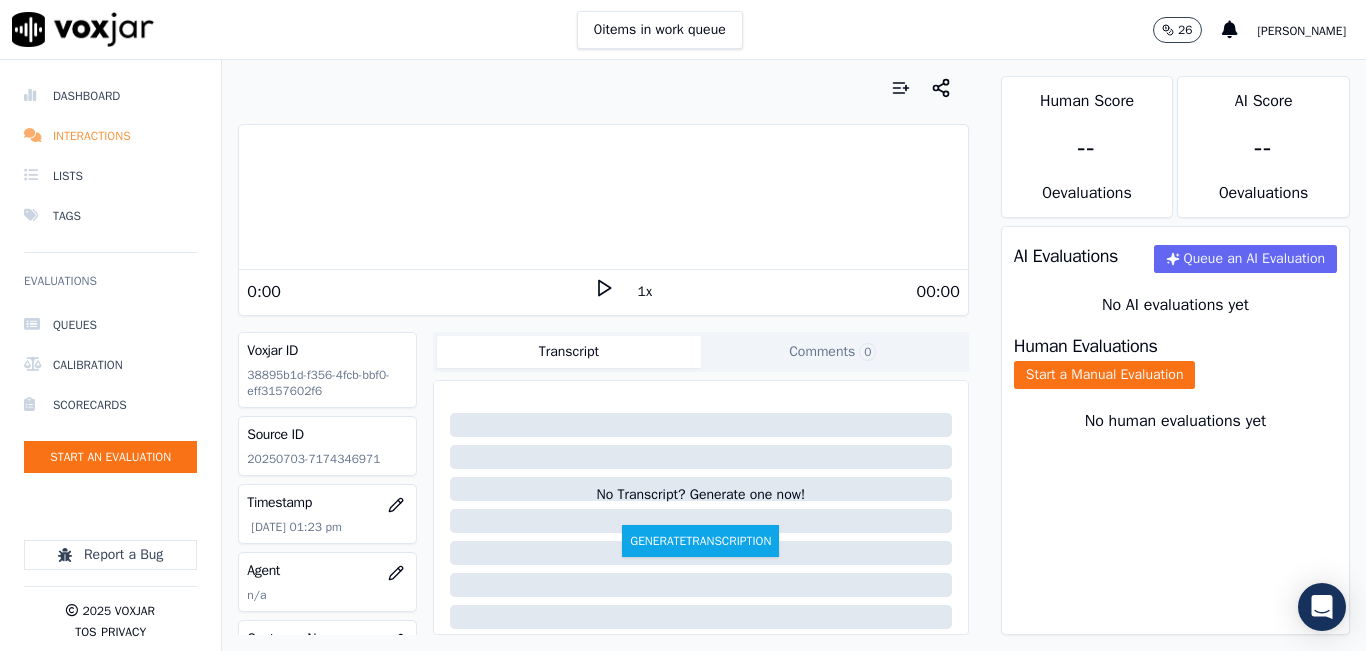 click on "Interactions" at bounding box center [110, 136] 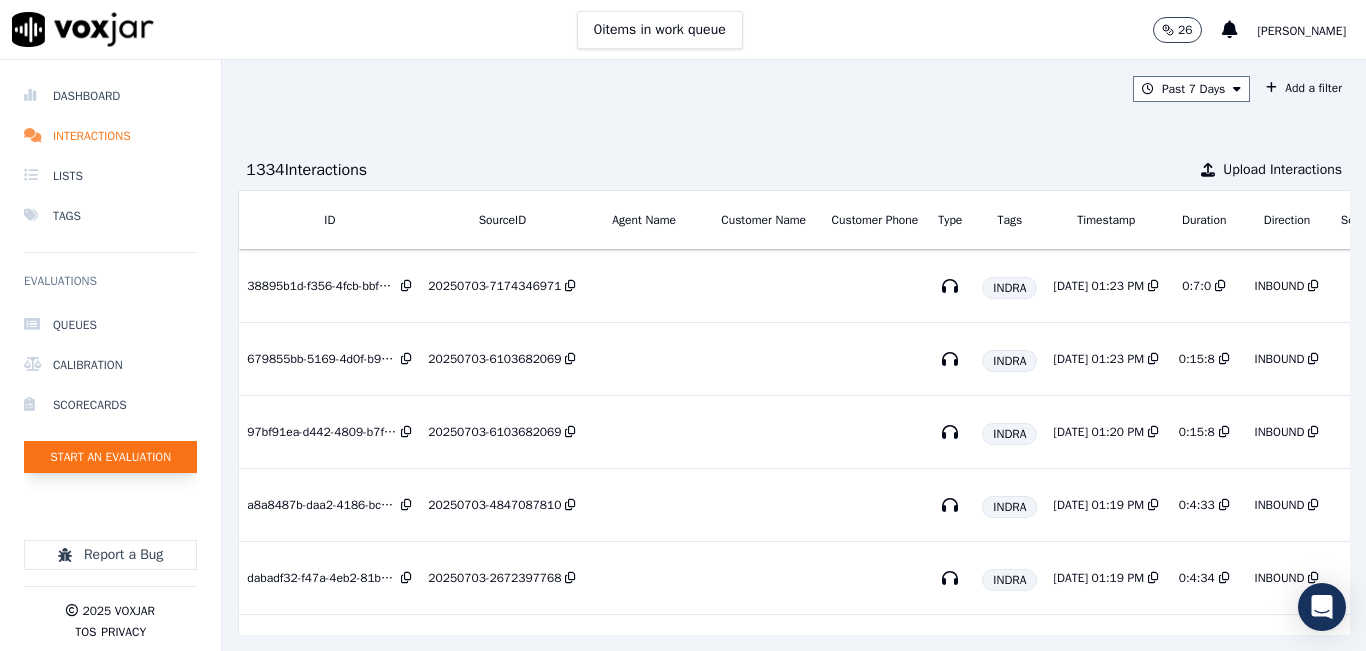 click on "Start an Evaluation" 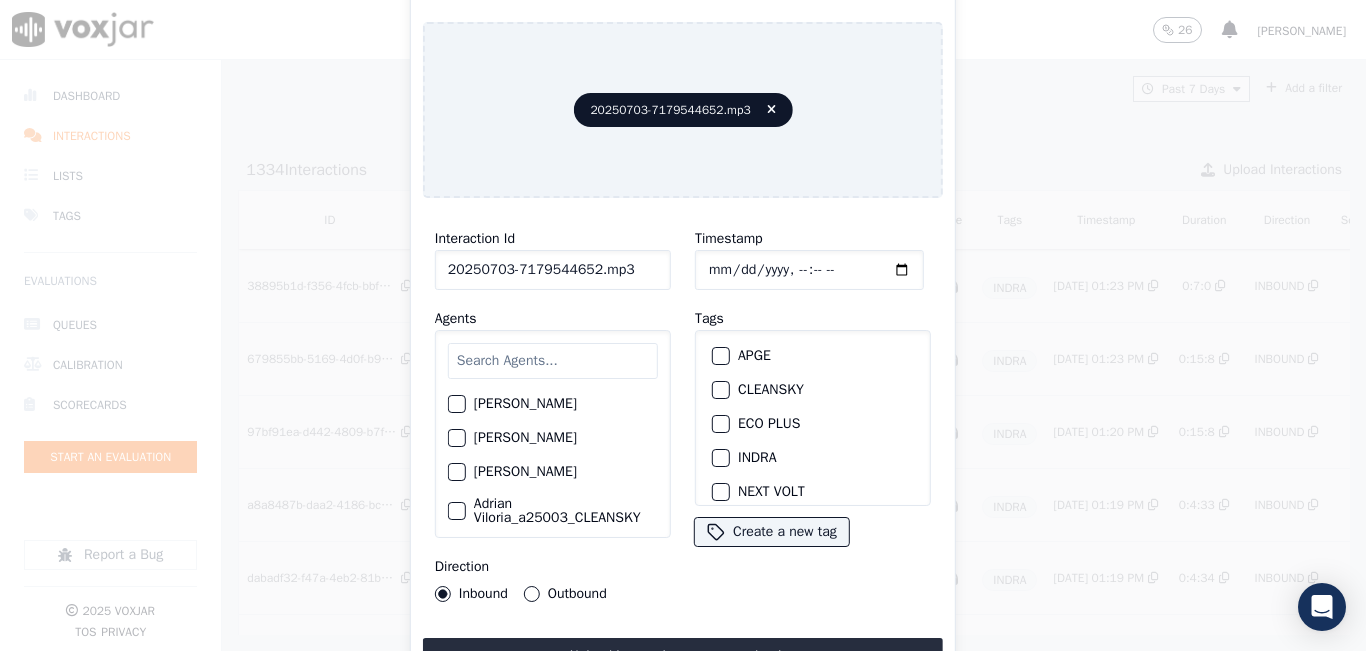 click on "20250703-7179544652.mp3" 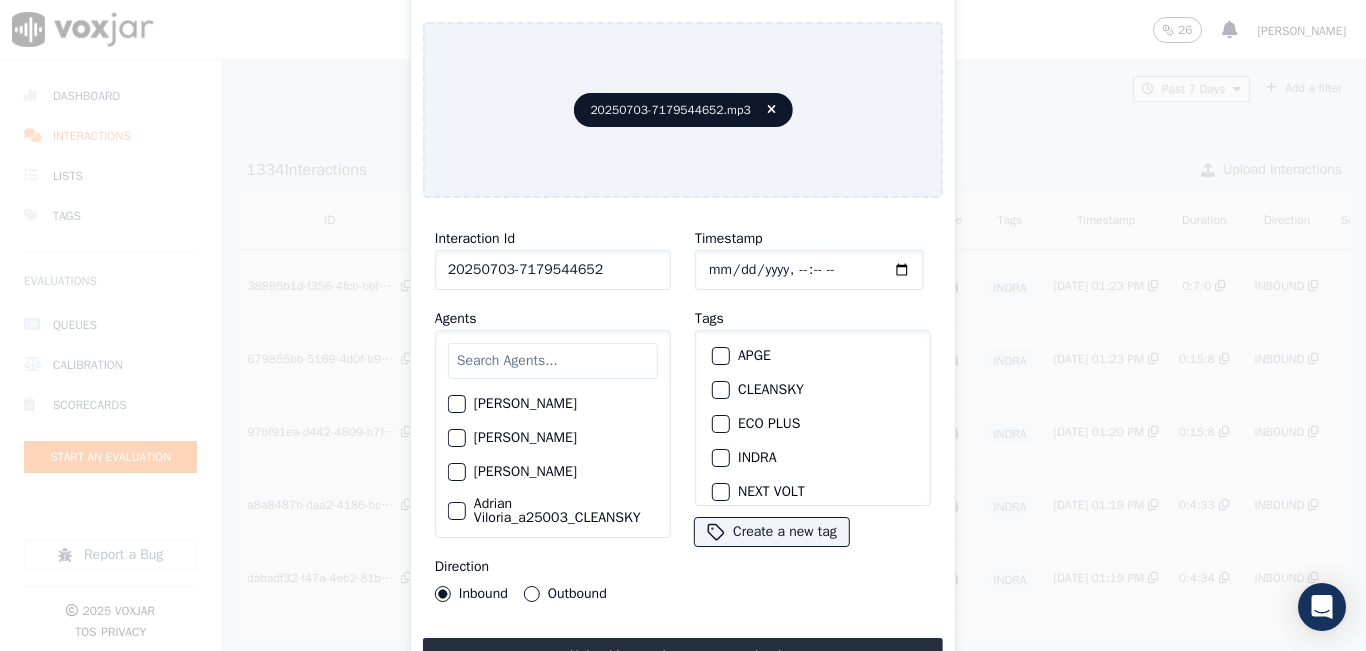 type on "20250703-7179544652" 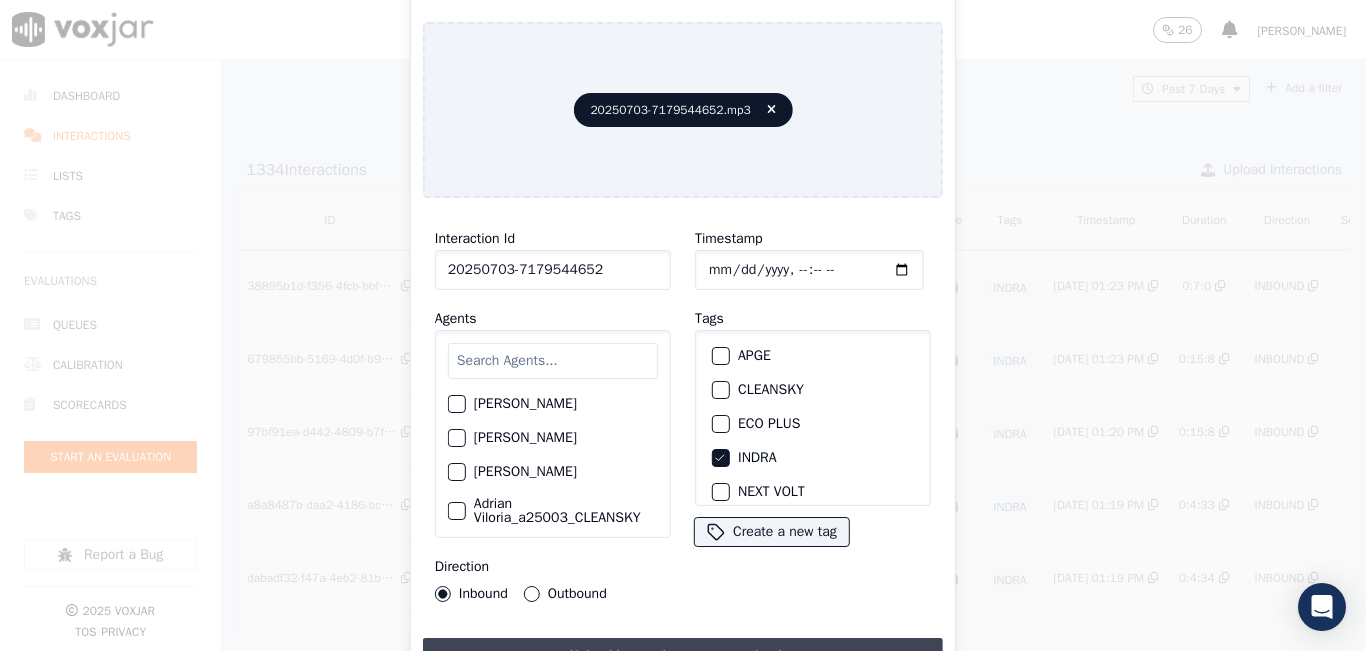 click on "Upload interaction to start evaluation" at bounding box center (683, 656) 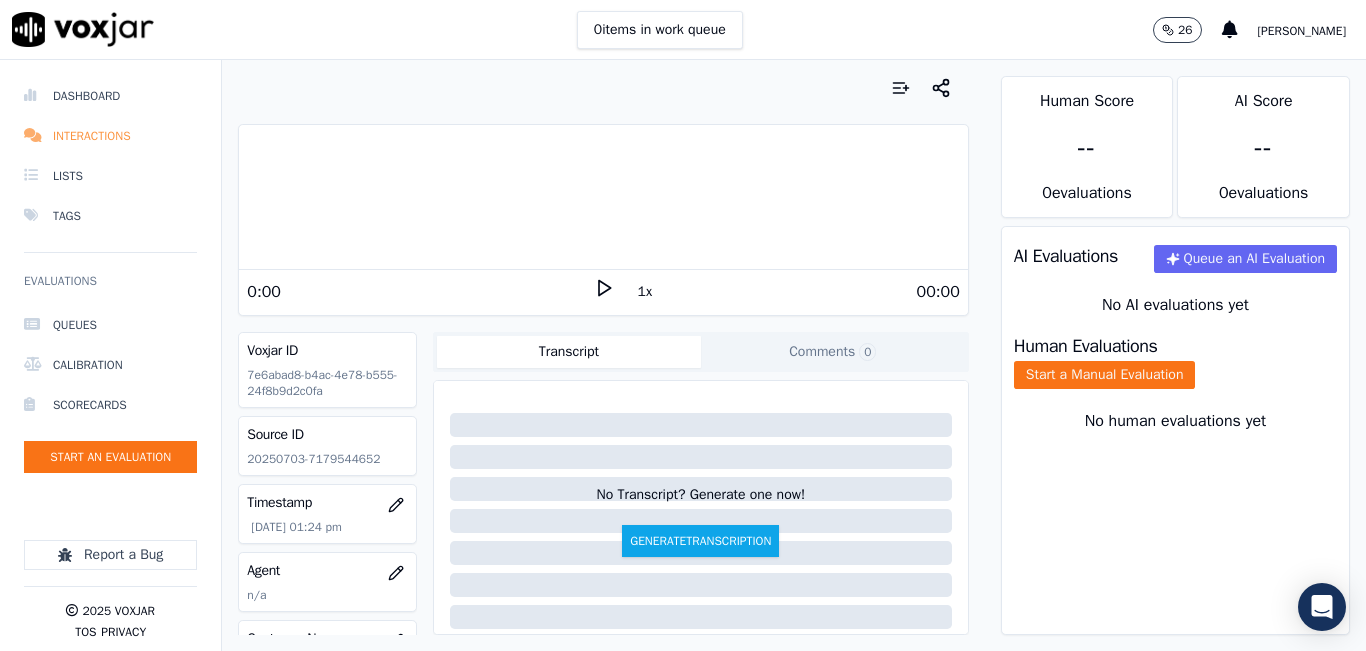 click on "Interactions" at bounding box center (110, 136) 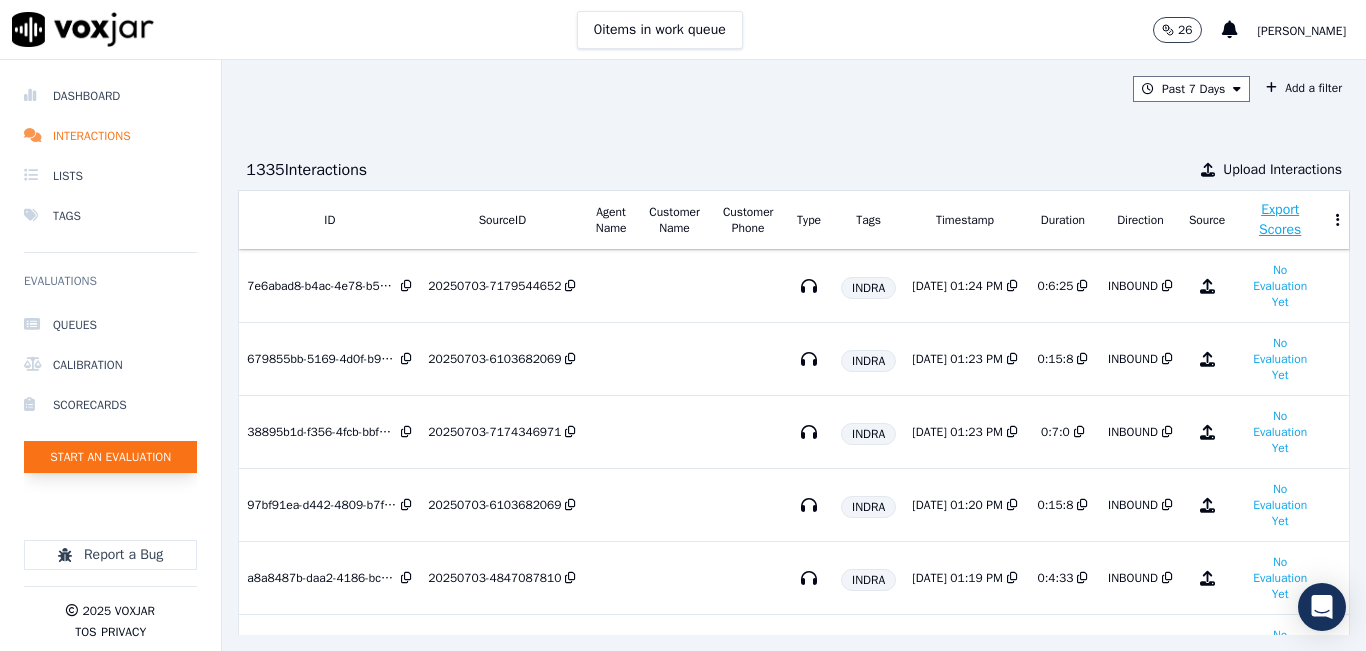 click on "Start an Evaluation" 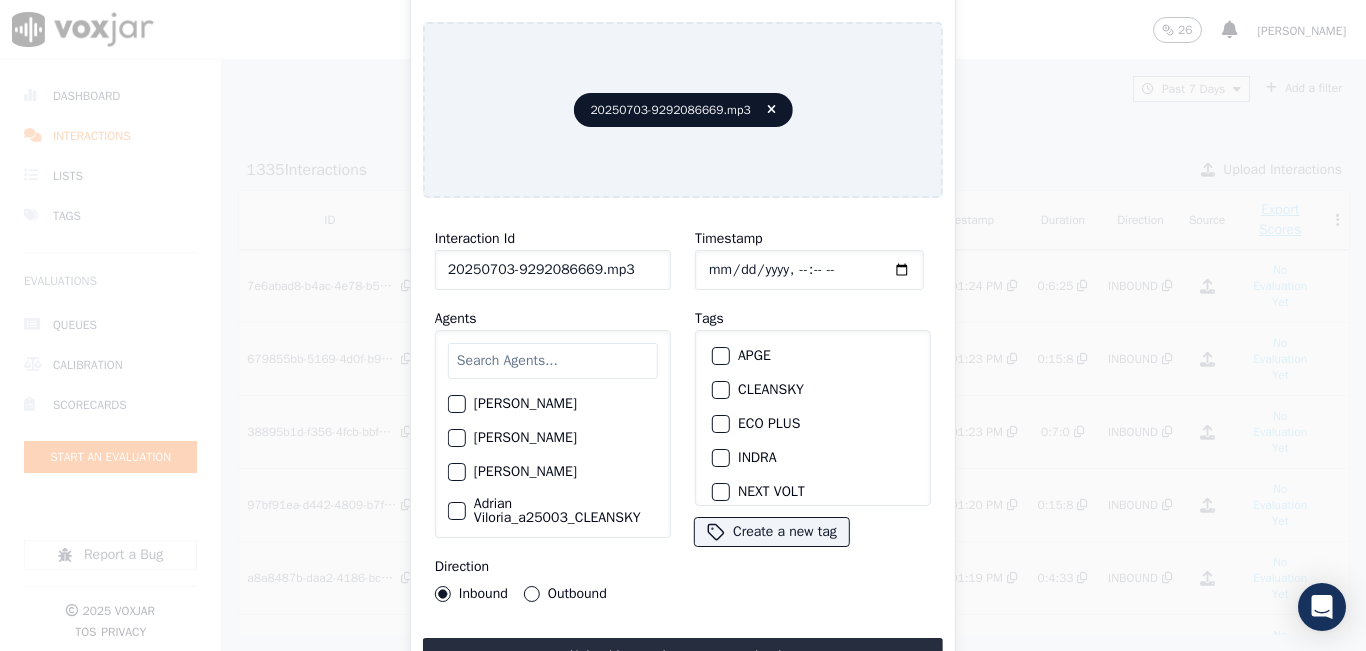 drag, startPoint x: 624, startPoint y: 252, endPoint x: 623, endPoint y: 271, distance: 19.026299 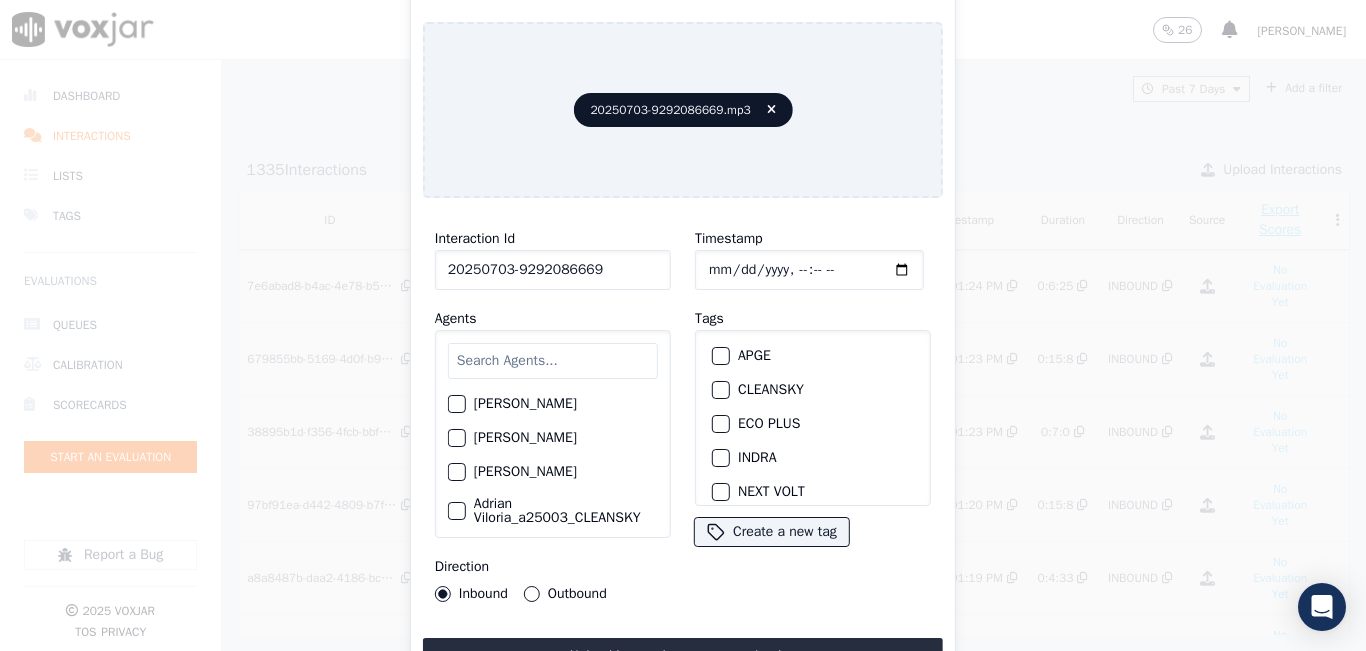 type on "20250703-9292086669" 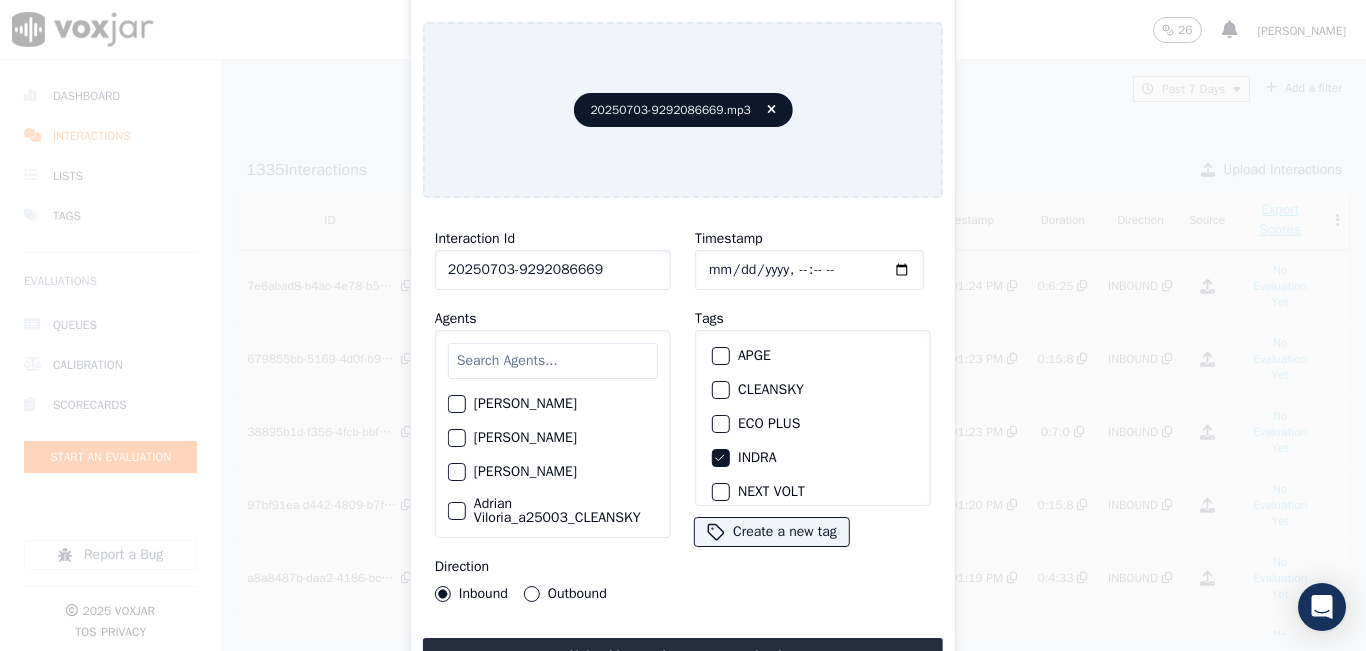 click on "Upload interaction to start evaluation" at bounding box center (683, 656) 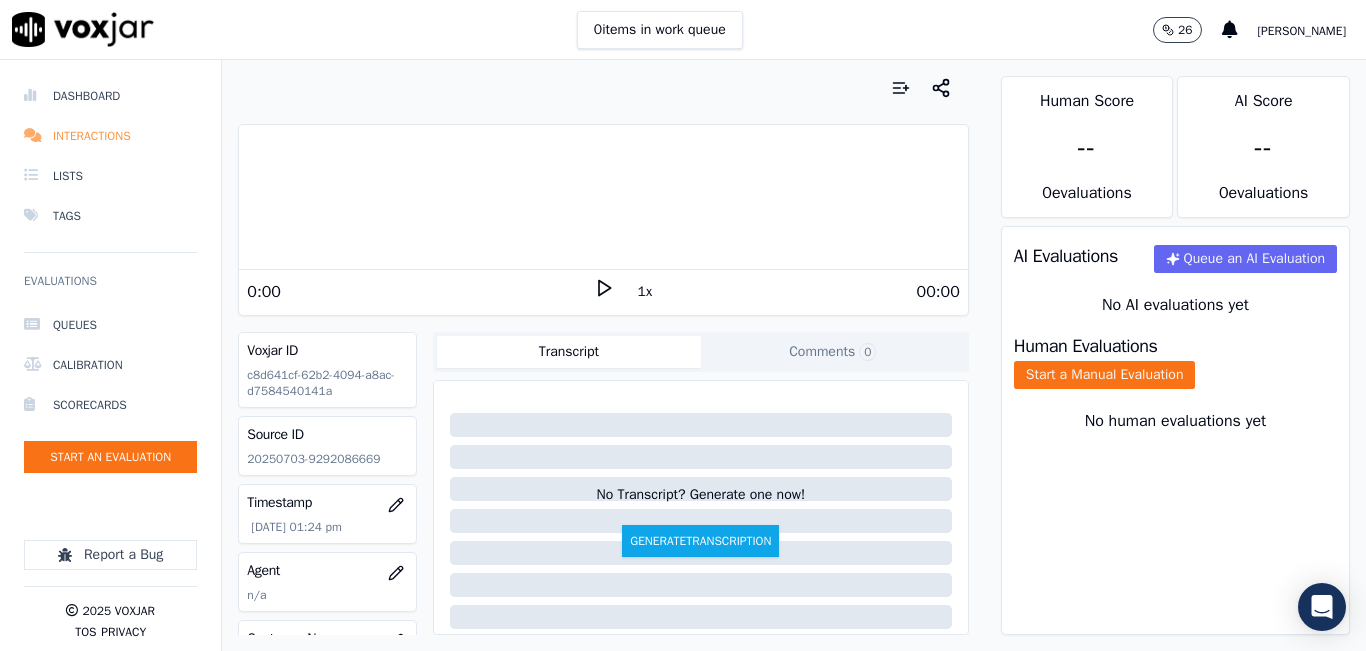 click on "Interactions" at bounding box center (110, 136) 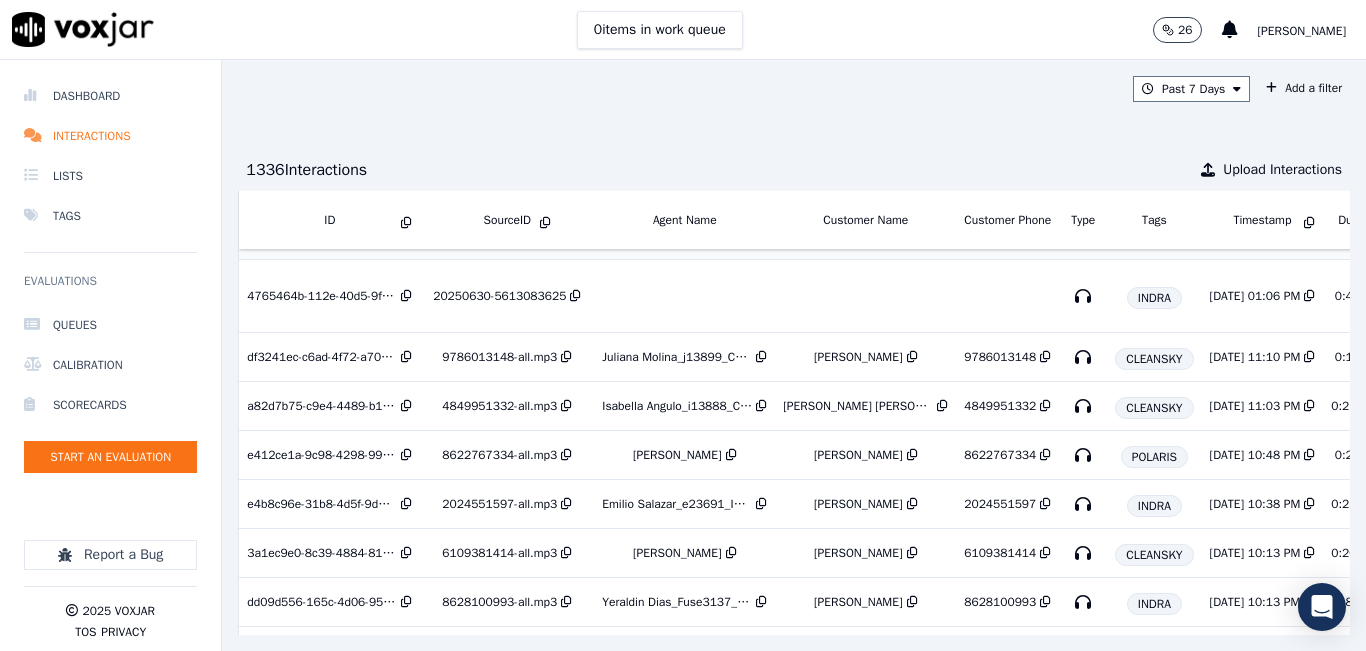 scroll, scrollTop: 1545, scrollLeft: 0, axis: vertical 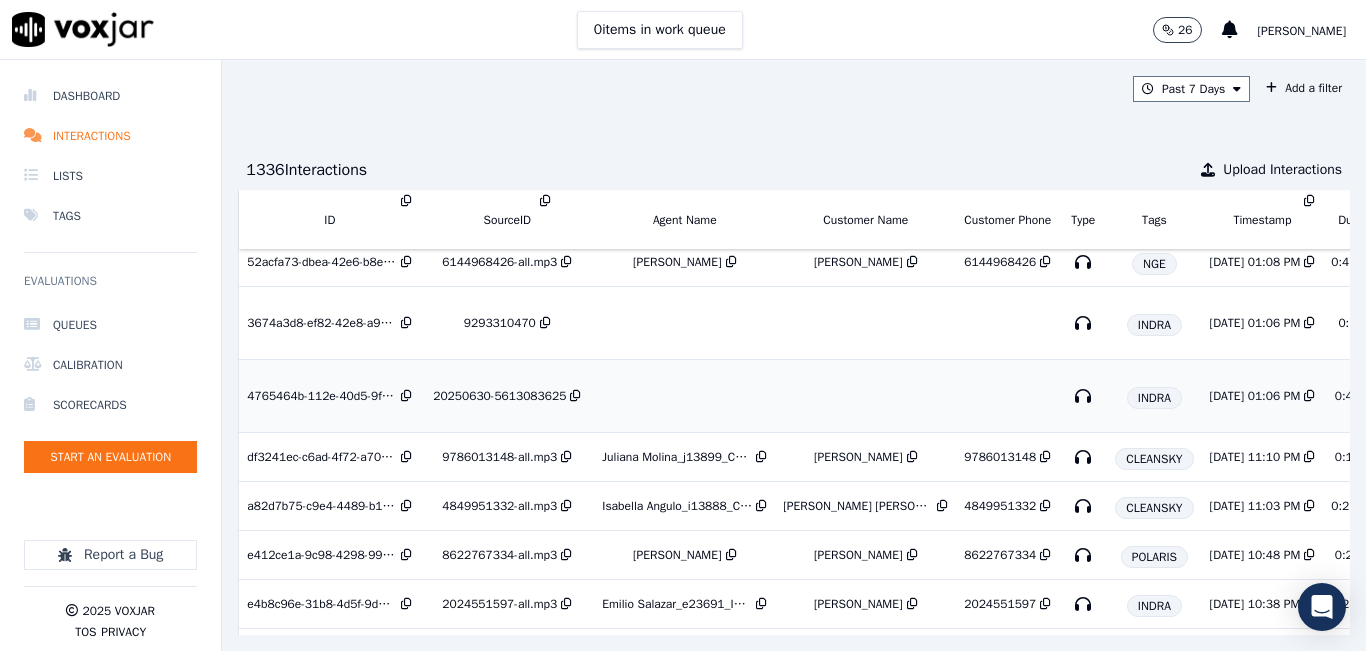 click on "20250630-5613083625" at bounding box center [507, 396] 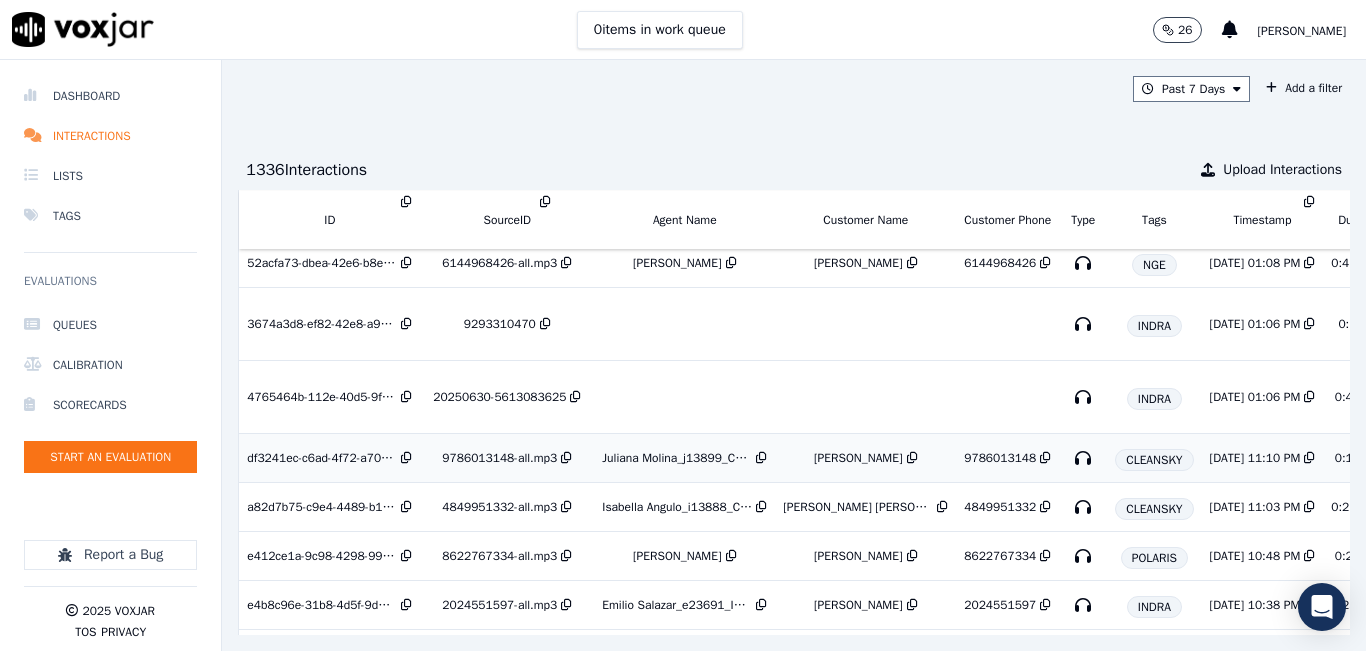 scroll, scrollTop: 1545, scrollLeft: 0, axis: vertical 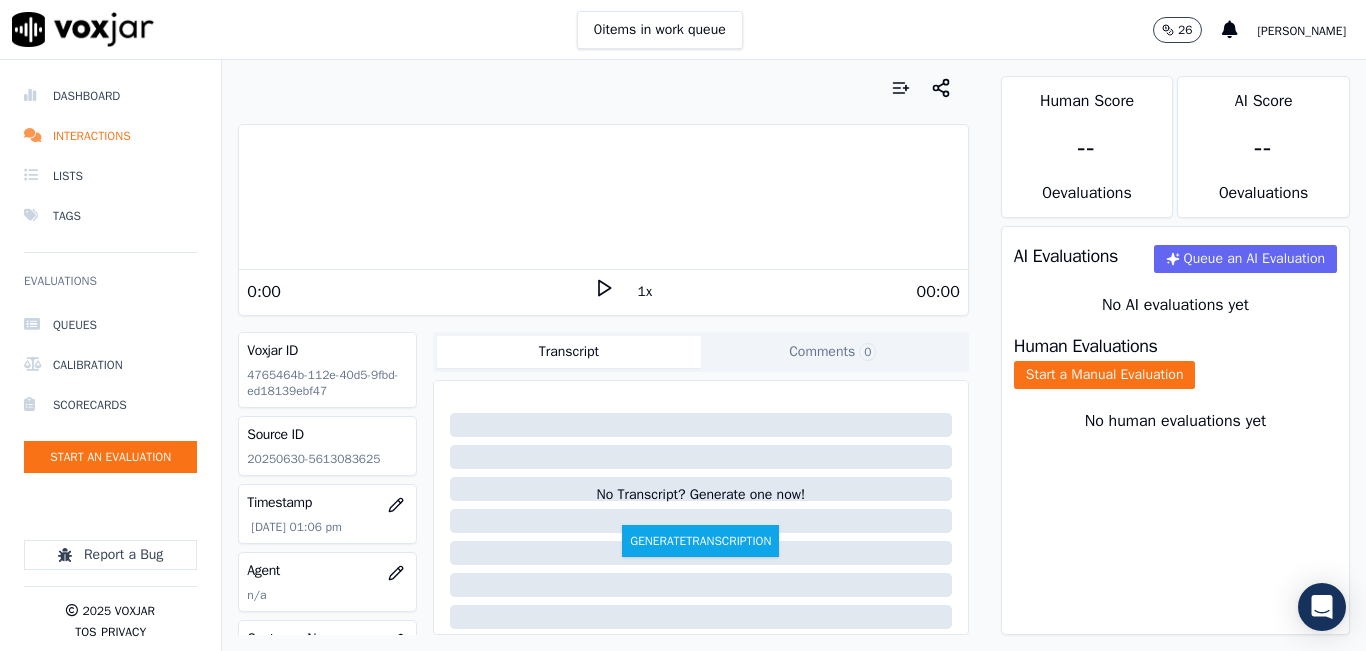 click on "0  items in work queue     26         [PERSON_NAME]" at bounding box center (683, 30) 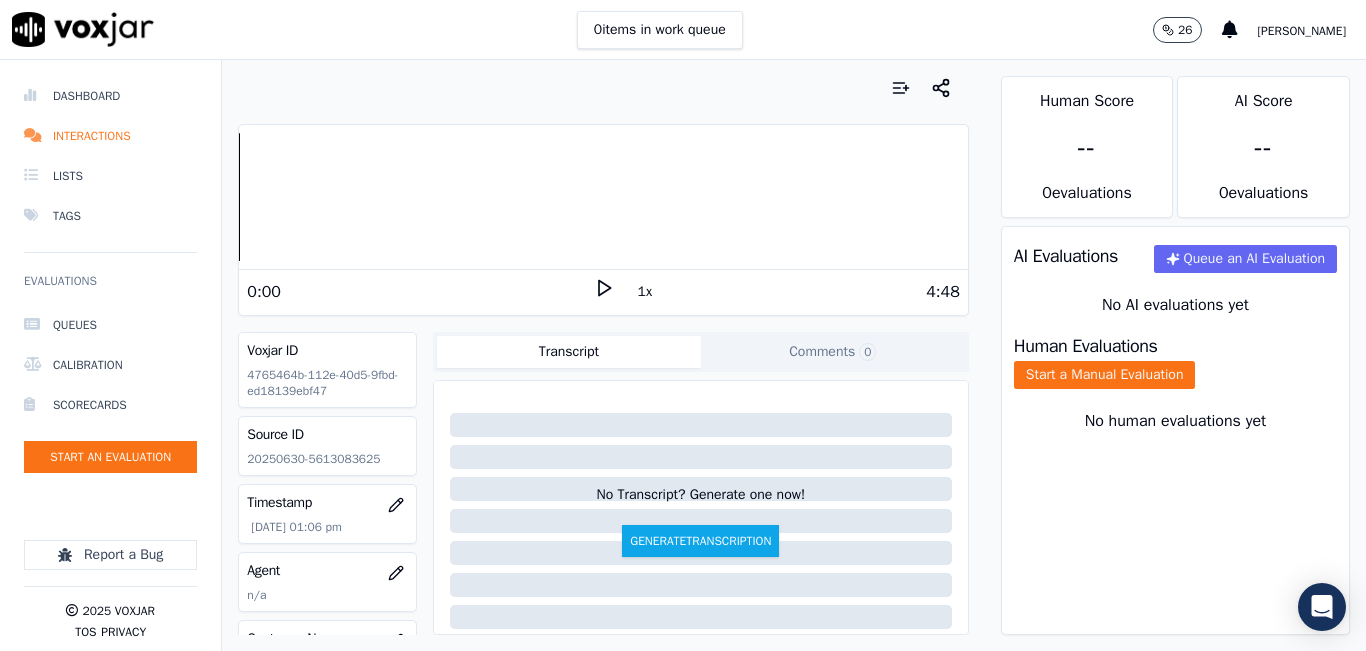 click on "Source ID   20250630-5613083625" at bounding box center (327, 446) 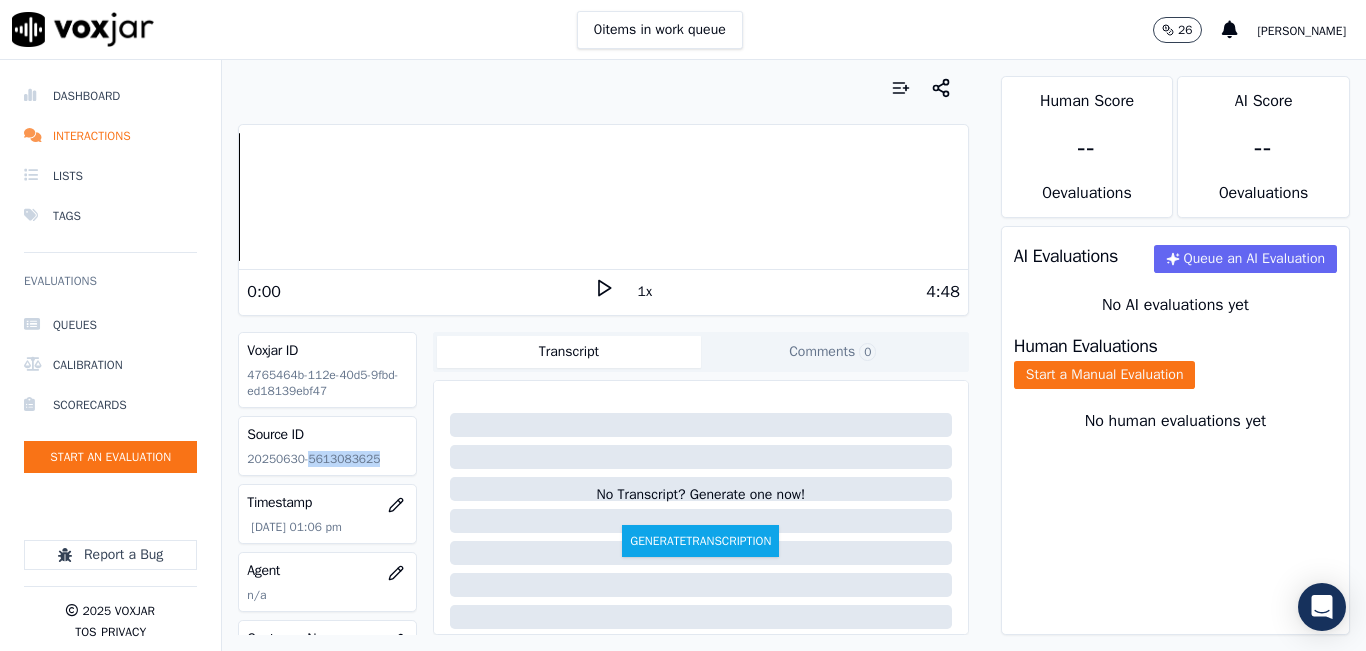 click on "20250630-5613083625" 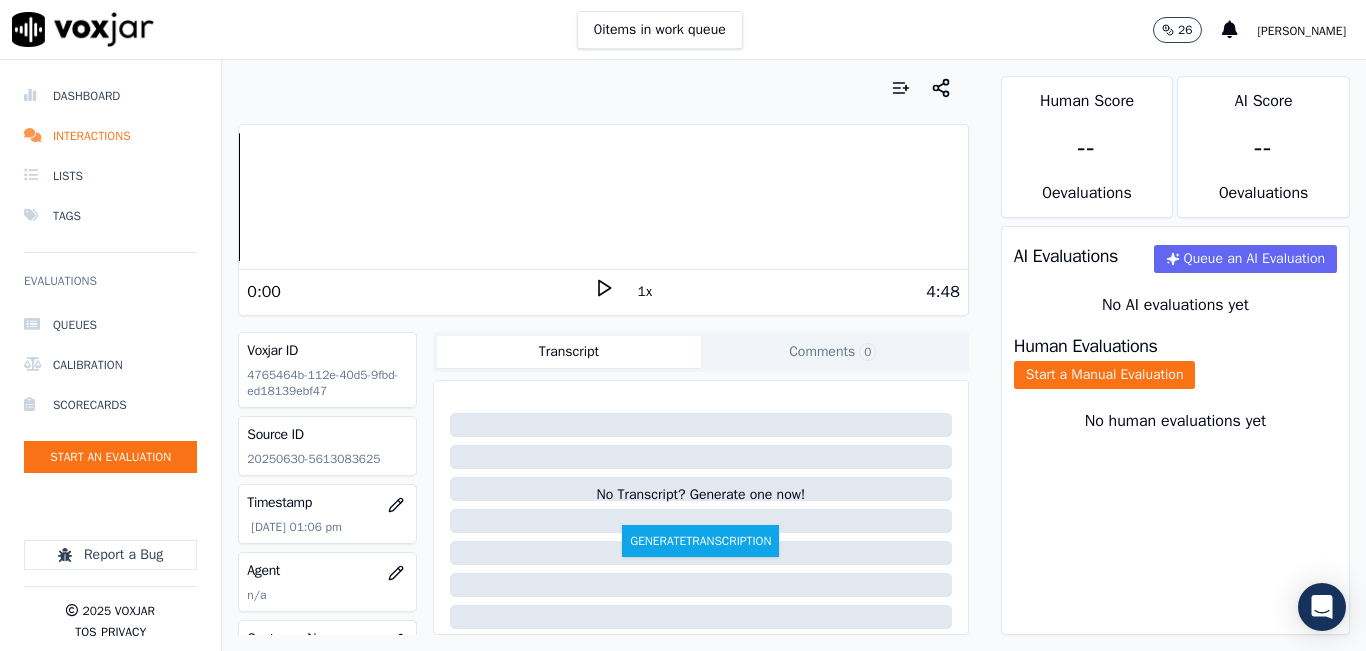 click on "0:00     1x   4:48" at bounding box center (603, 291) 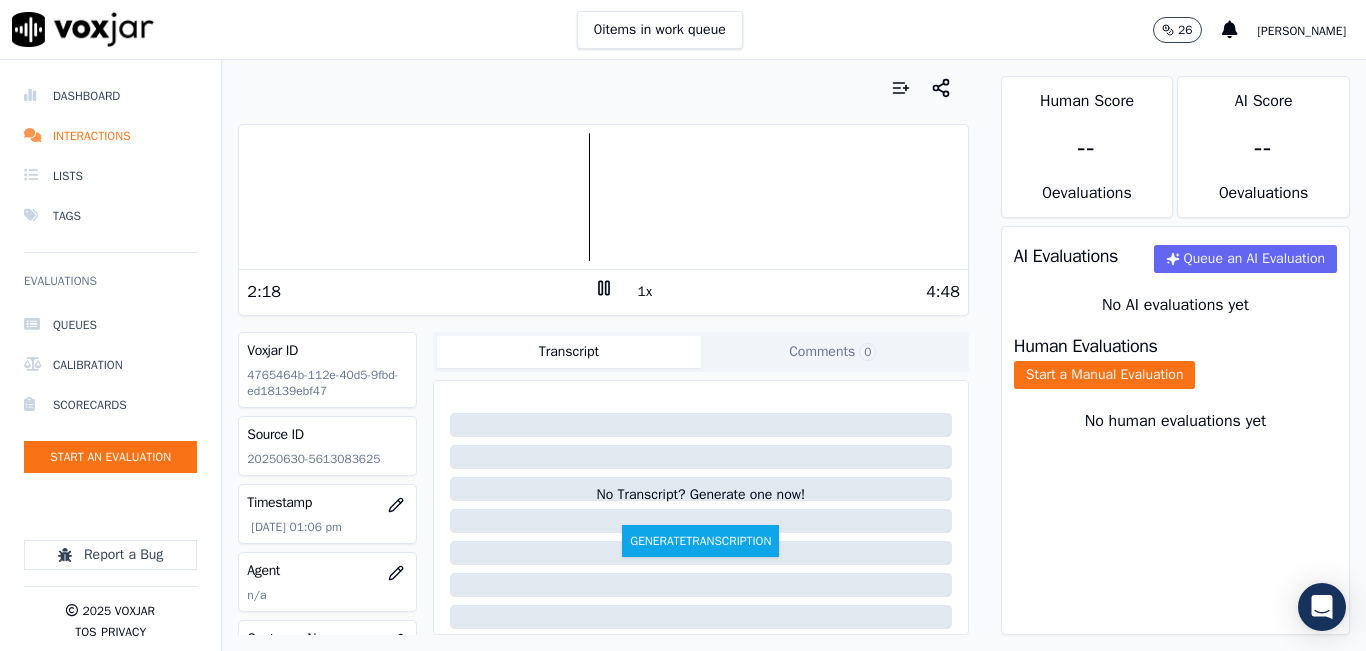 click at bounding box center (603, 197) 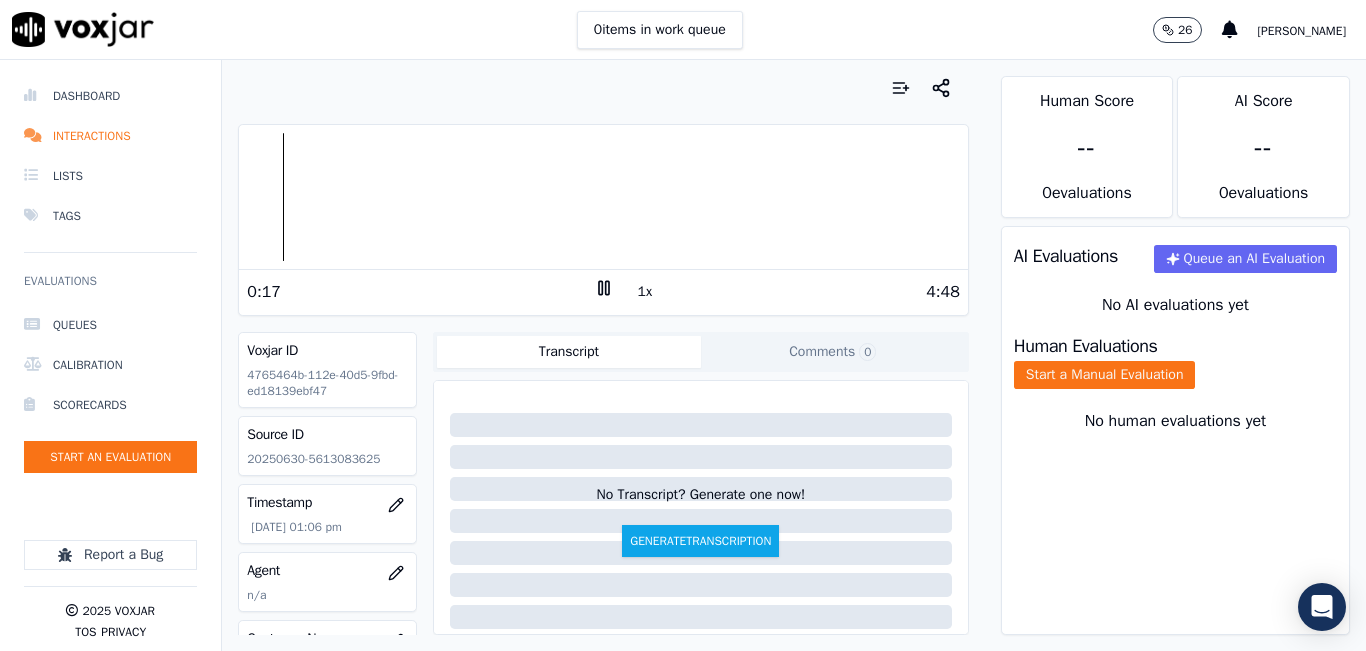 click at bounding box center (603, 197) 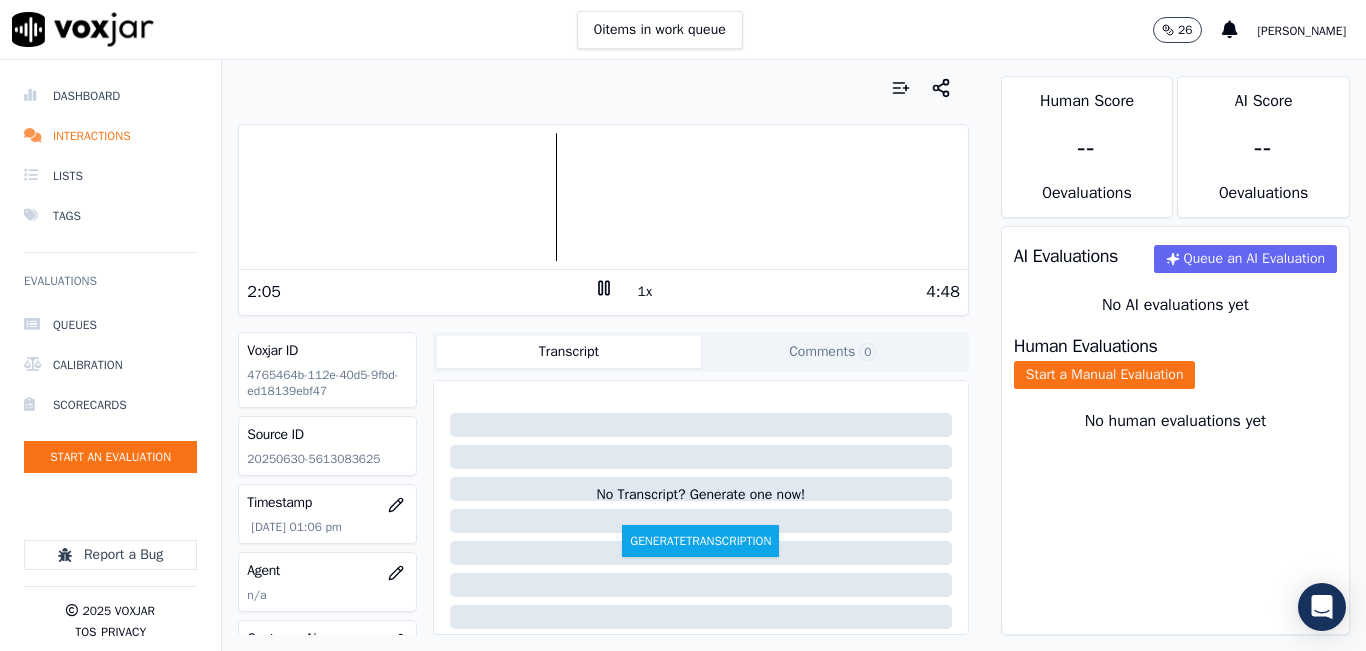 click 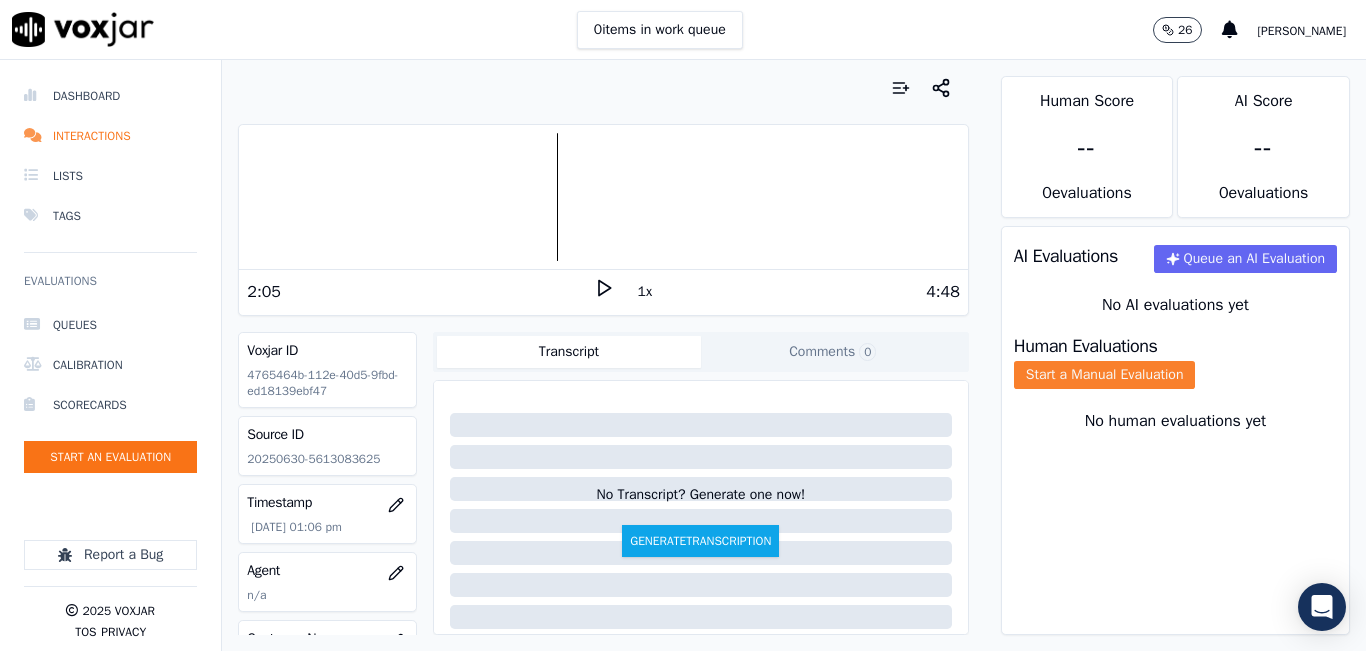 click on "Start a Manual Evaluation" 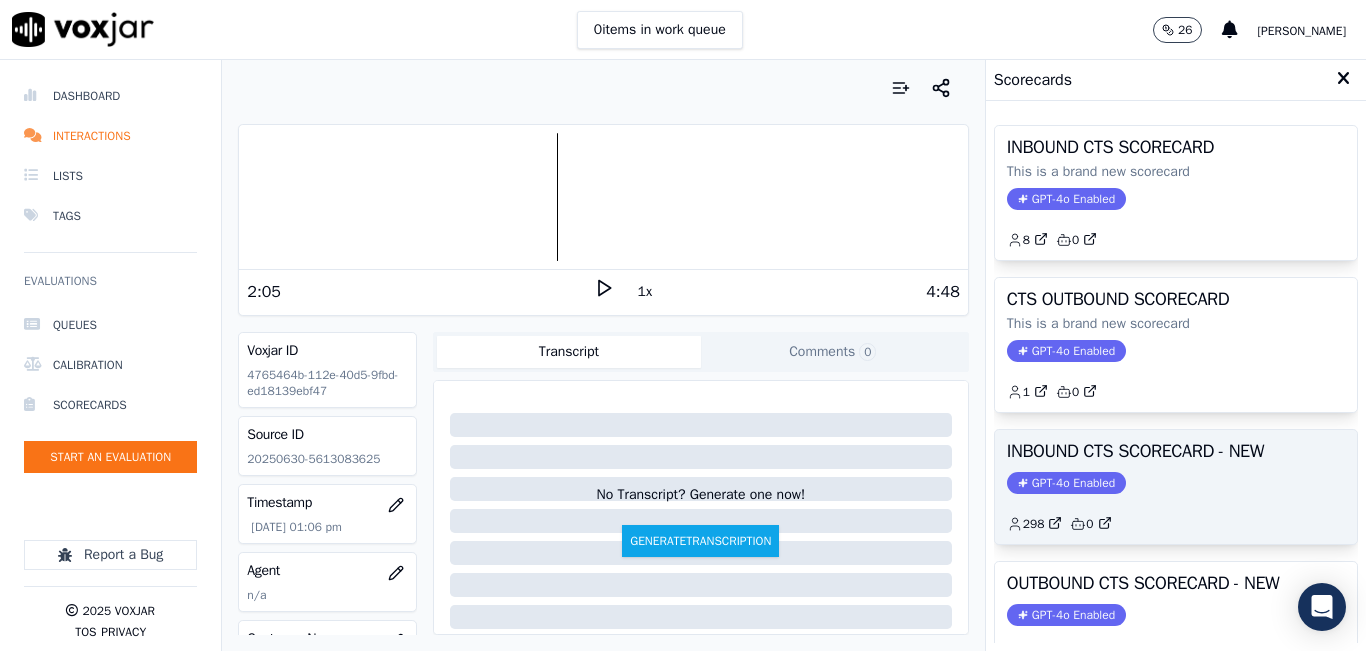click on "GPT-4o Enabled" 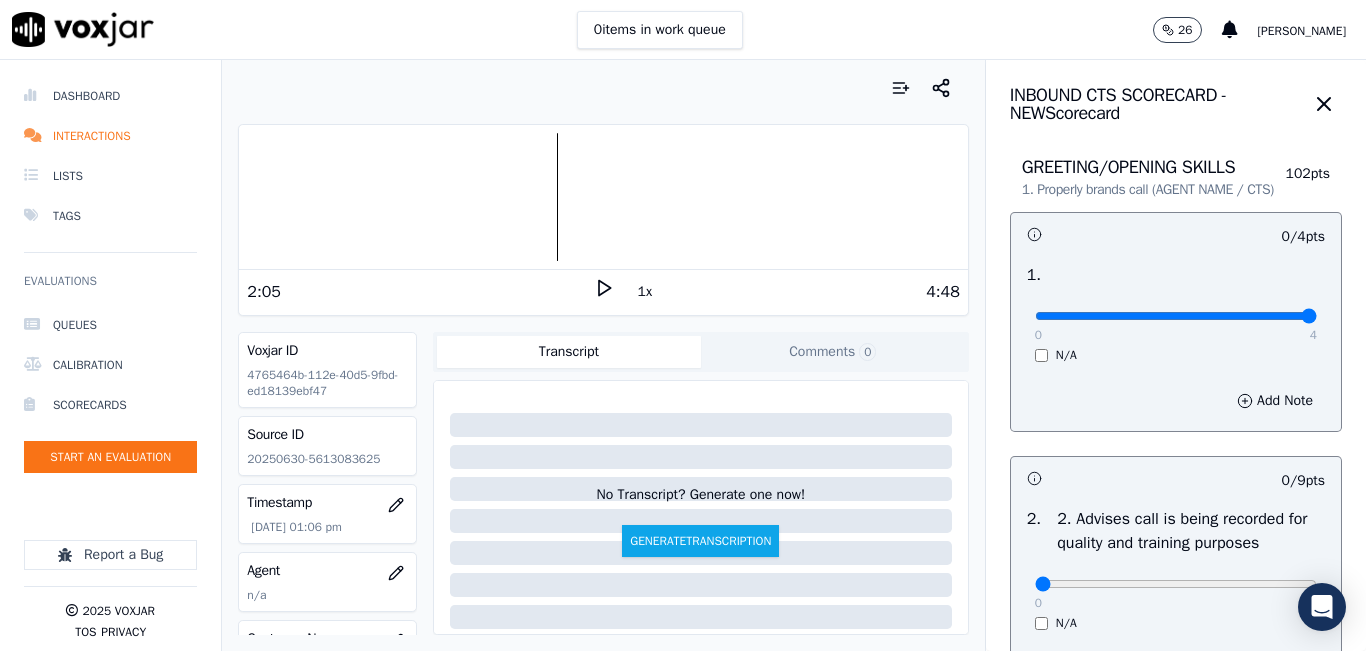 type on "4" 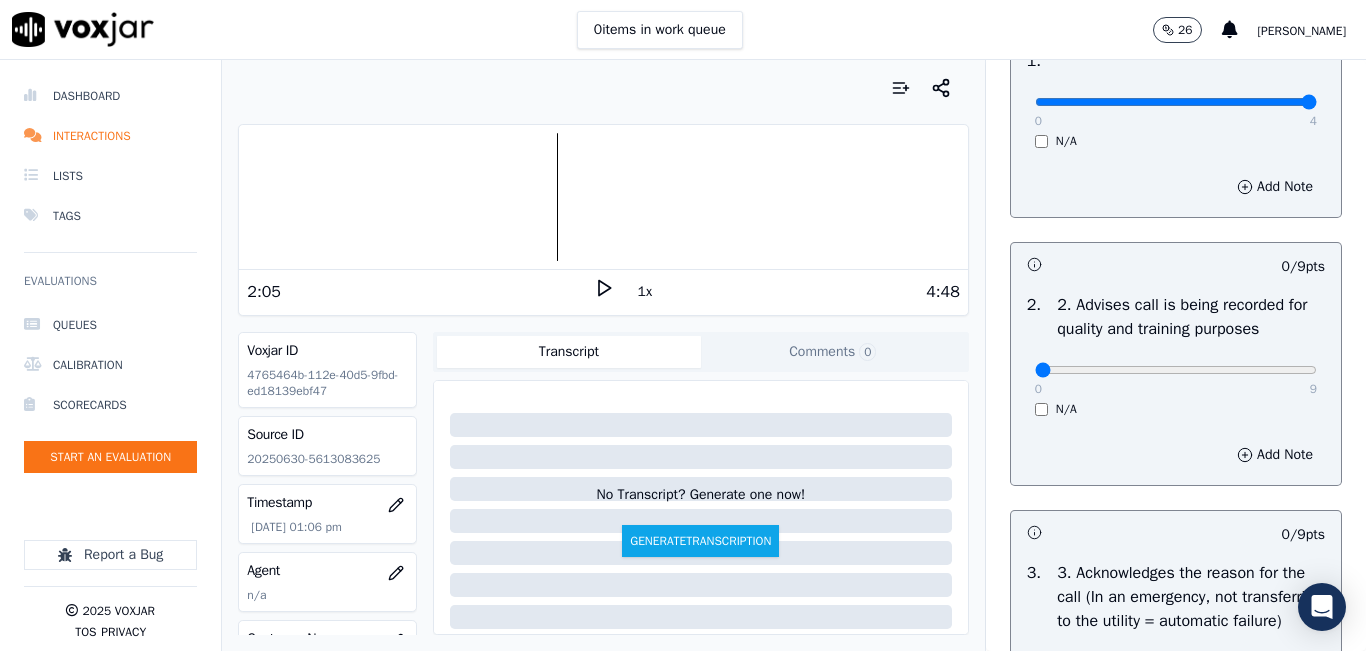 scroll, scrollTop: 300, scrollLeft: 0, axis: vertical 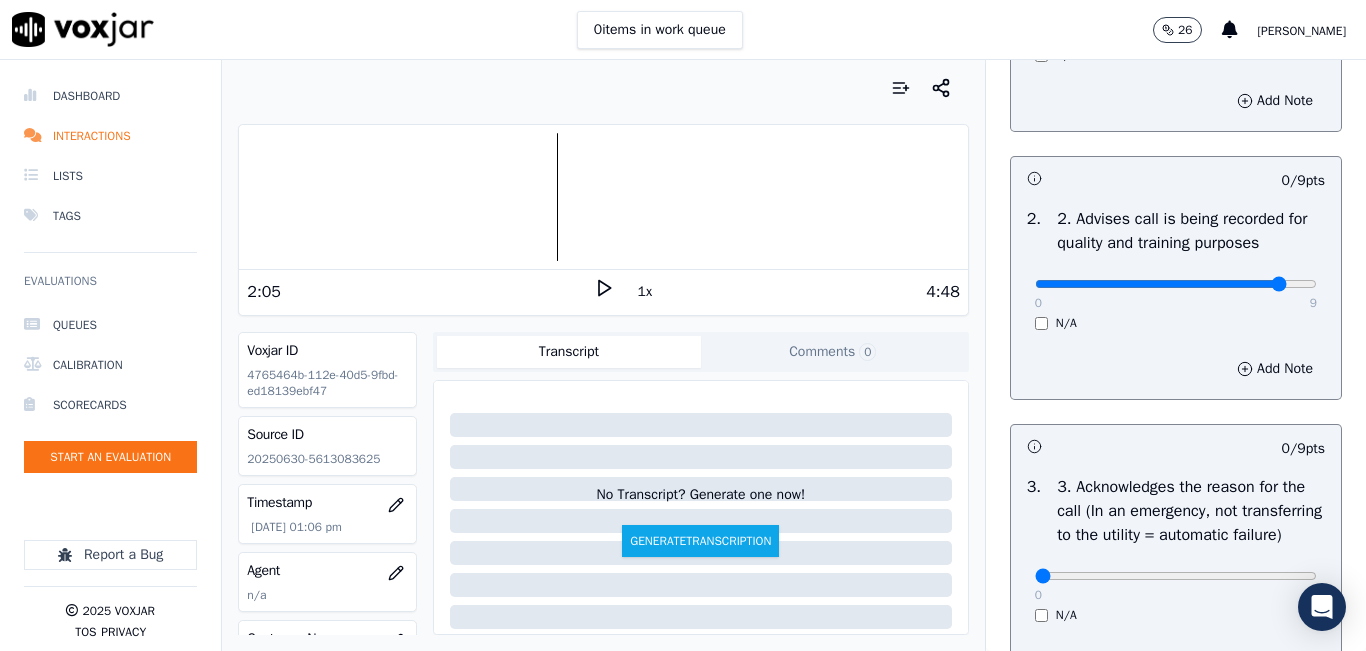 click at bounding box center (1176, 16) 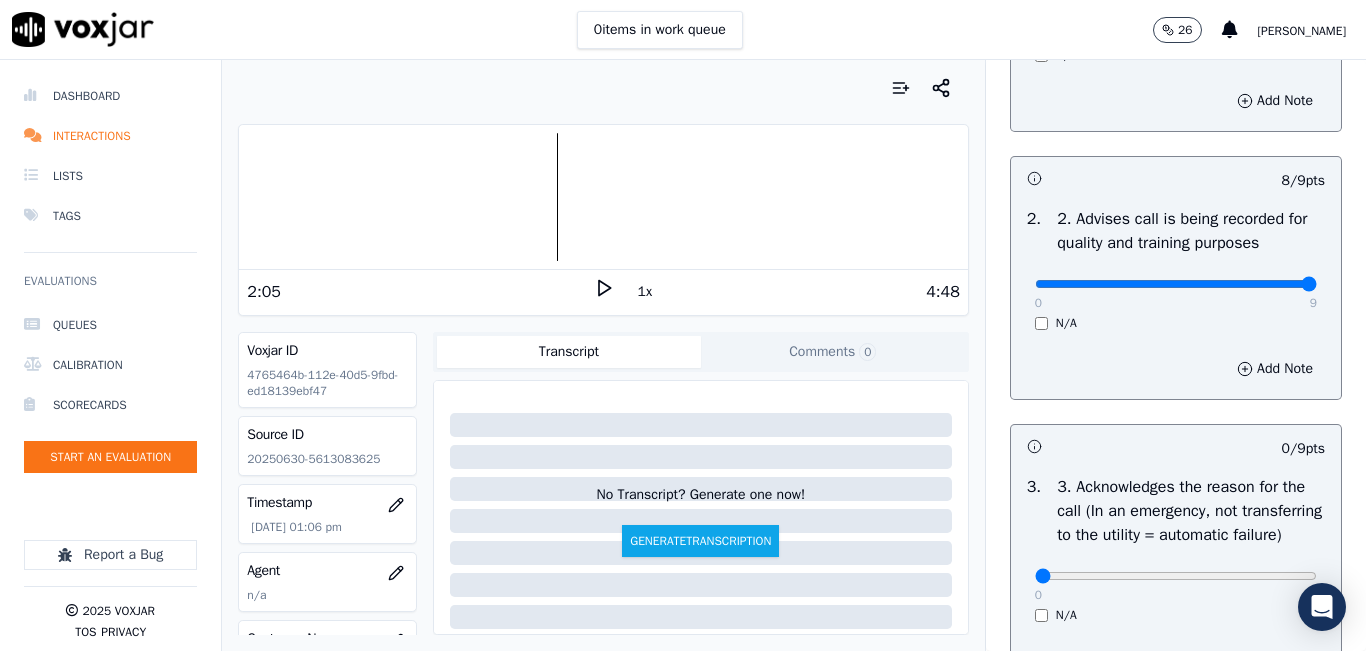 type on "9" 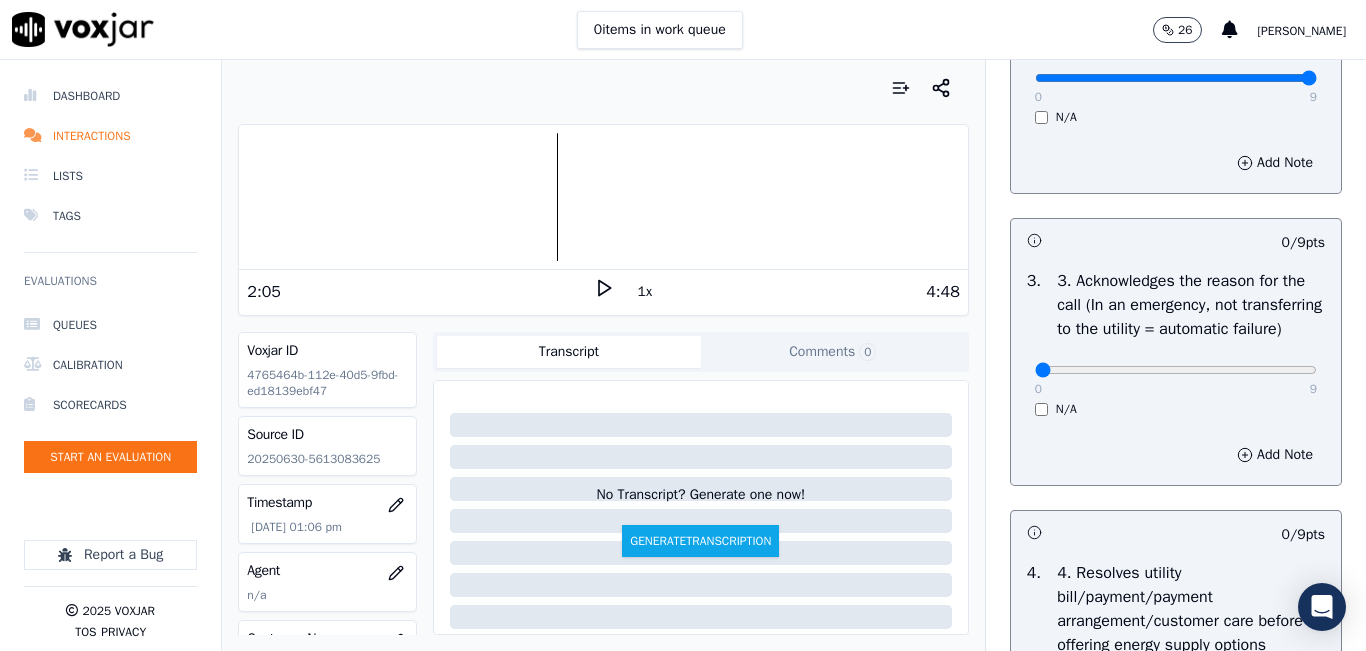 scroll, scrollTop: 600, scrollLeft: 0, axis: vertical 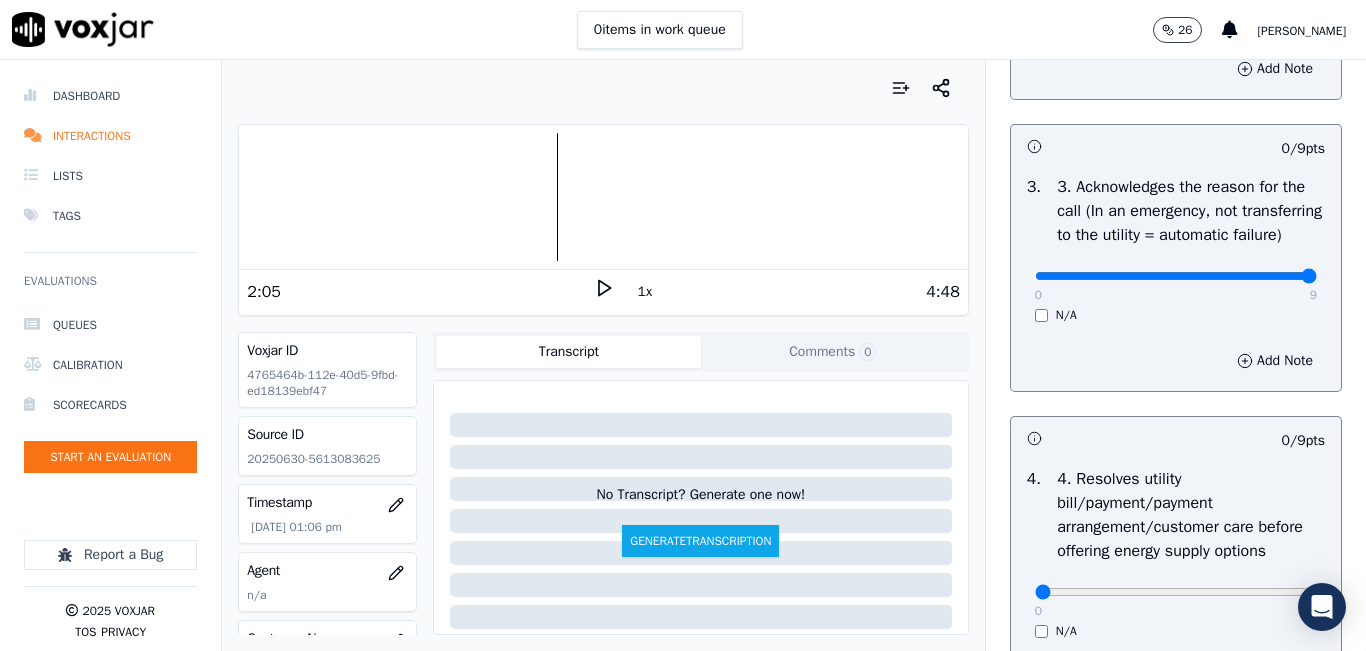 type on "9" 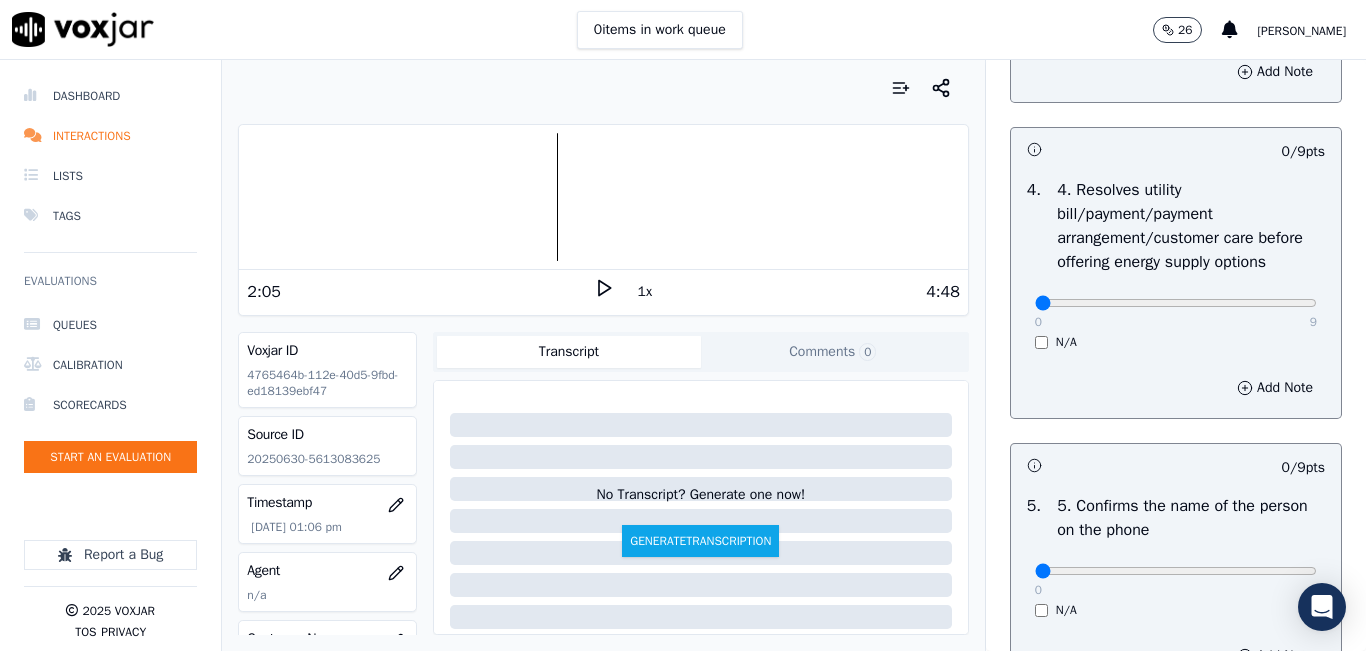 scroll, scrollTop: 1000, scrollLeft: 0, axis: vertical 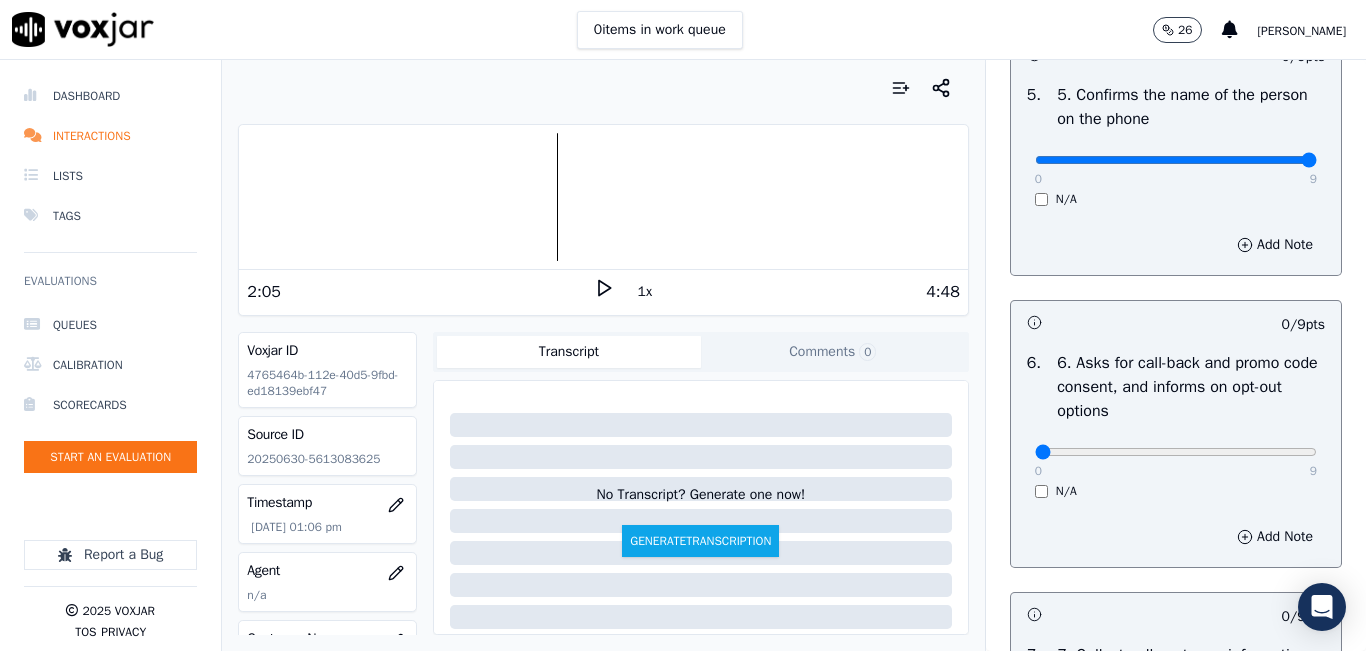 type on "9" 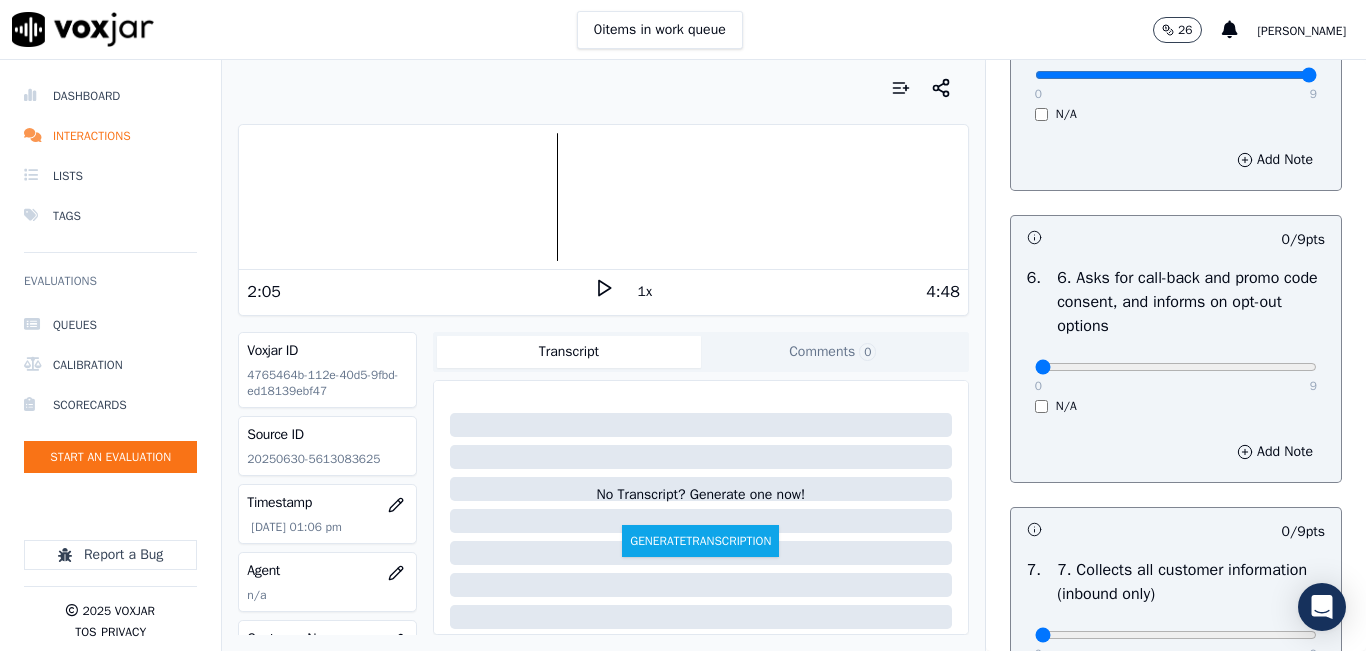 scroll, scrollTop: 1500, scrollLeft: 0, axis: vertical 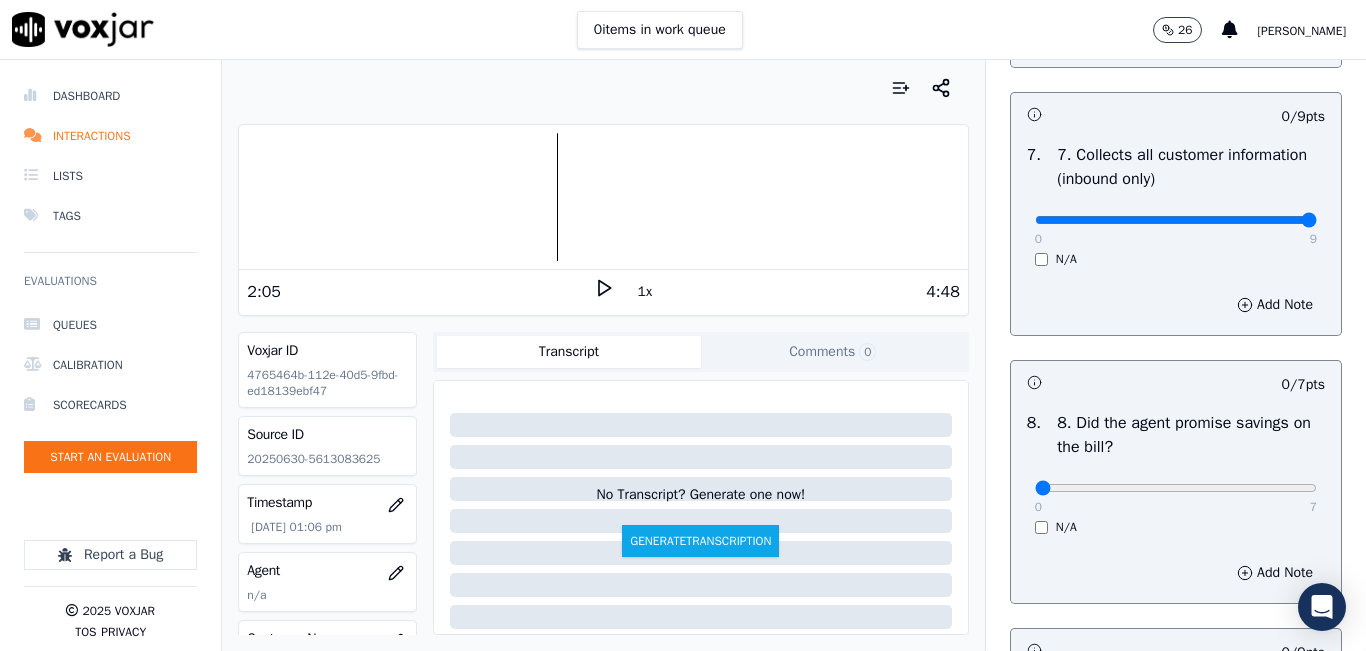 type on "9" 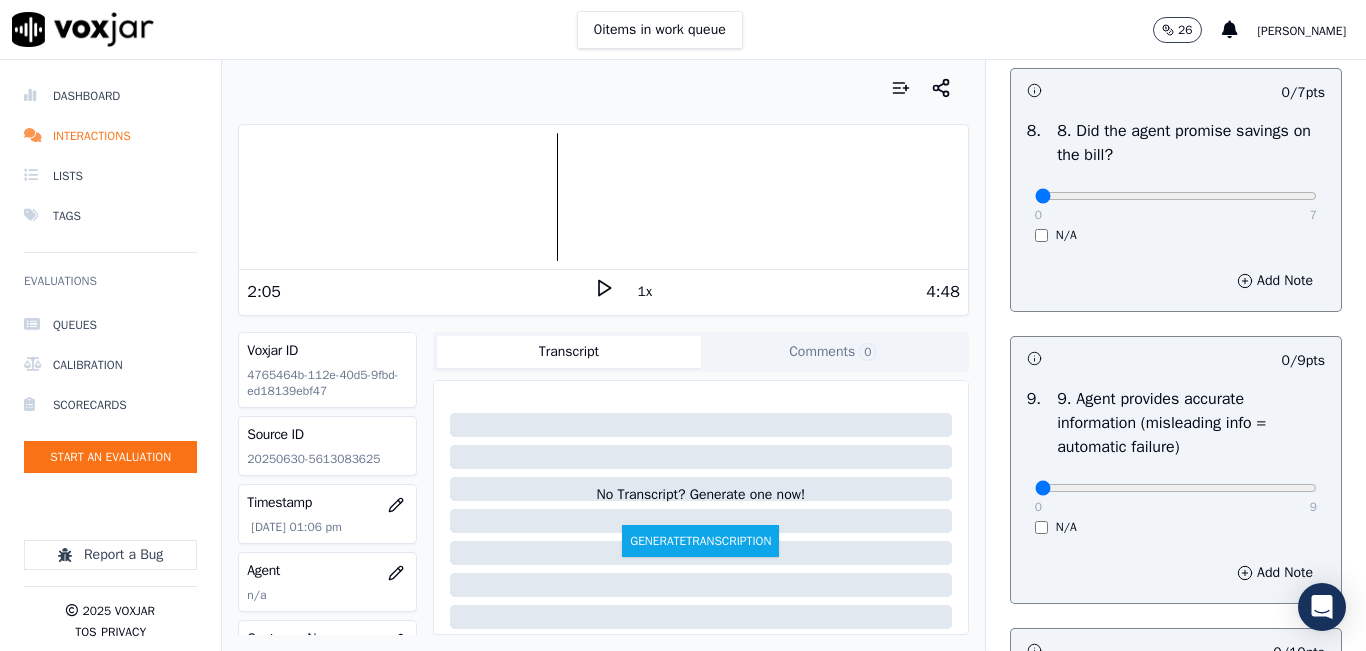 scroll, scrollTop: 2100, scrollLeft: 0, axis: vertical 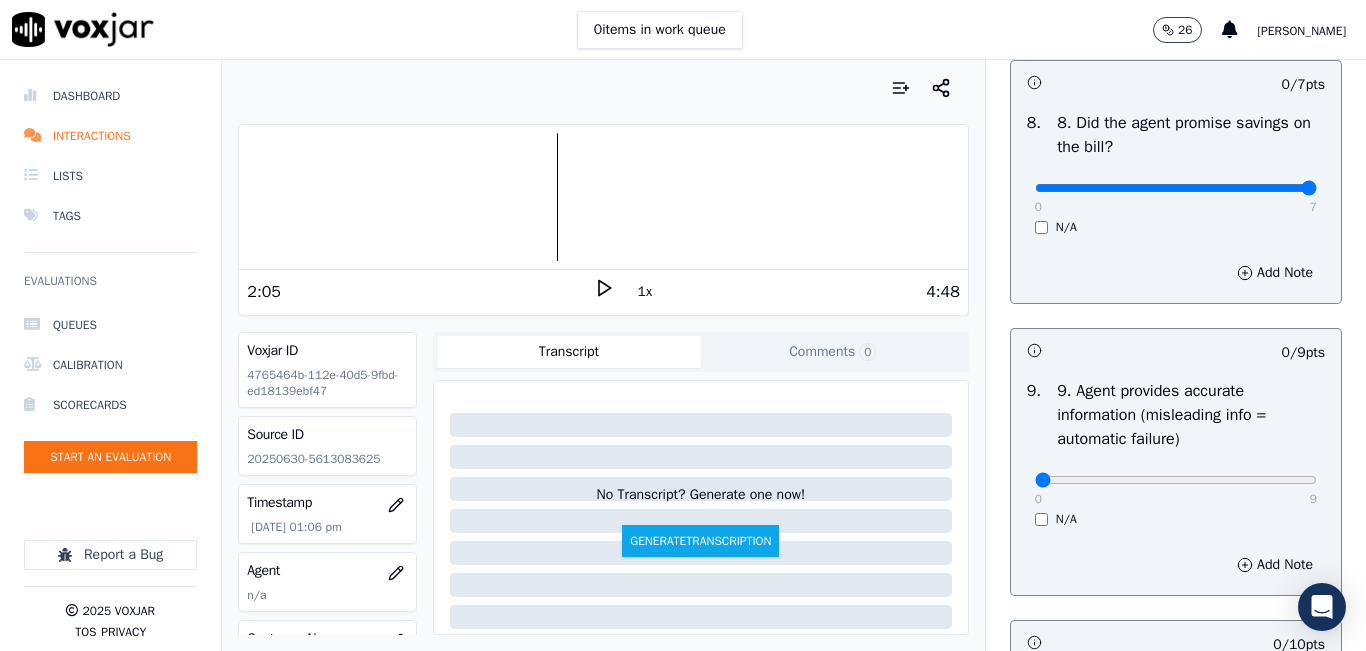 type on "7" 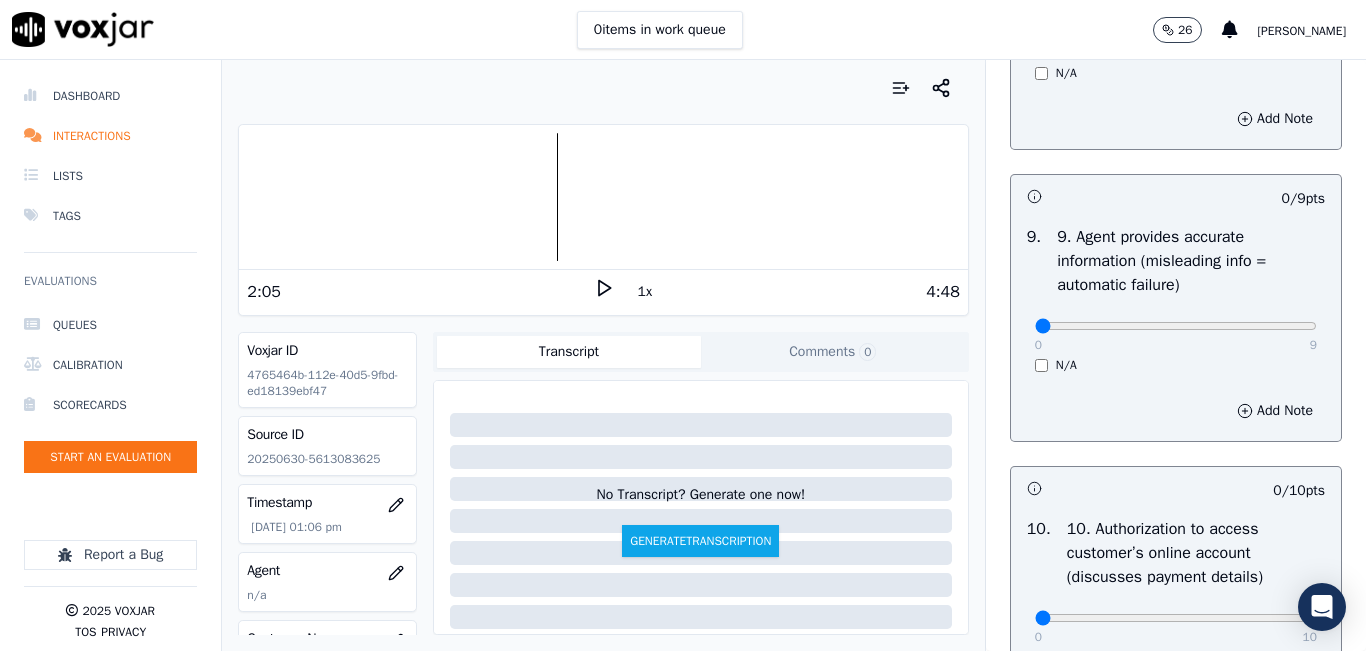 scroll, scrollTop: 2300, scrollLeft: 0, axis: vertical 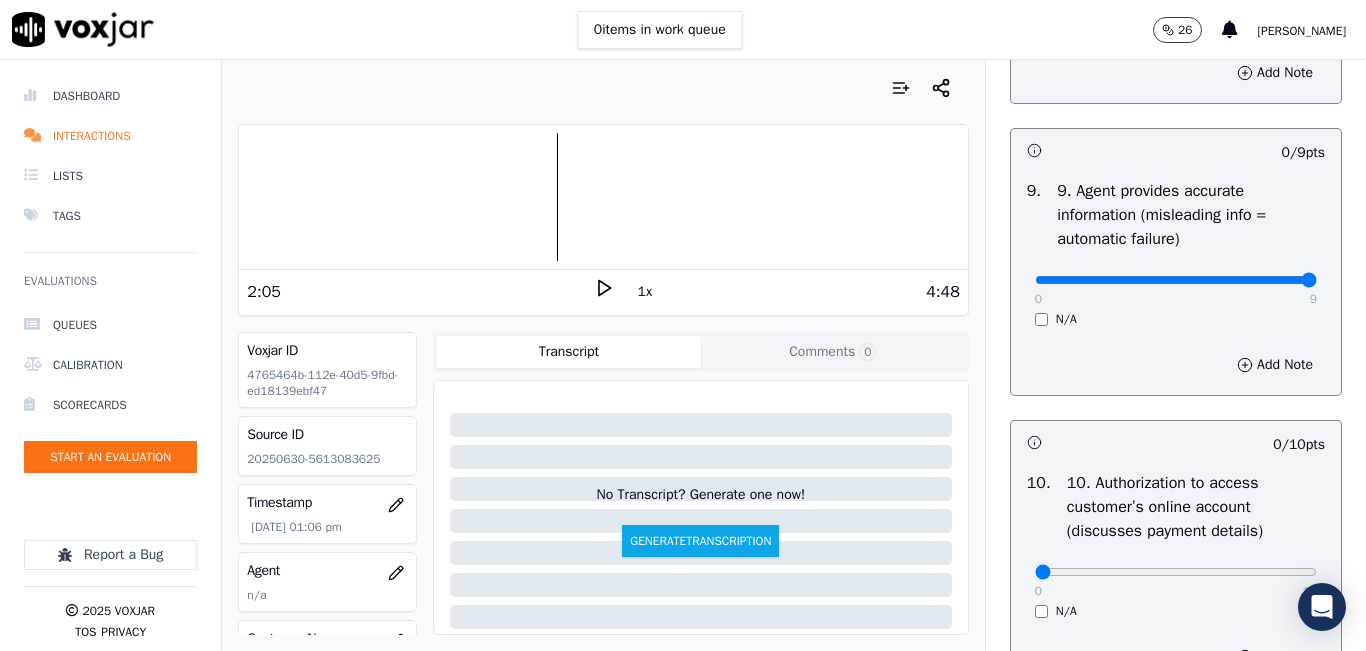 type on "9" 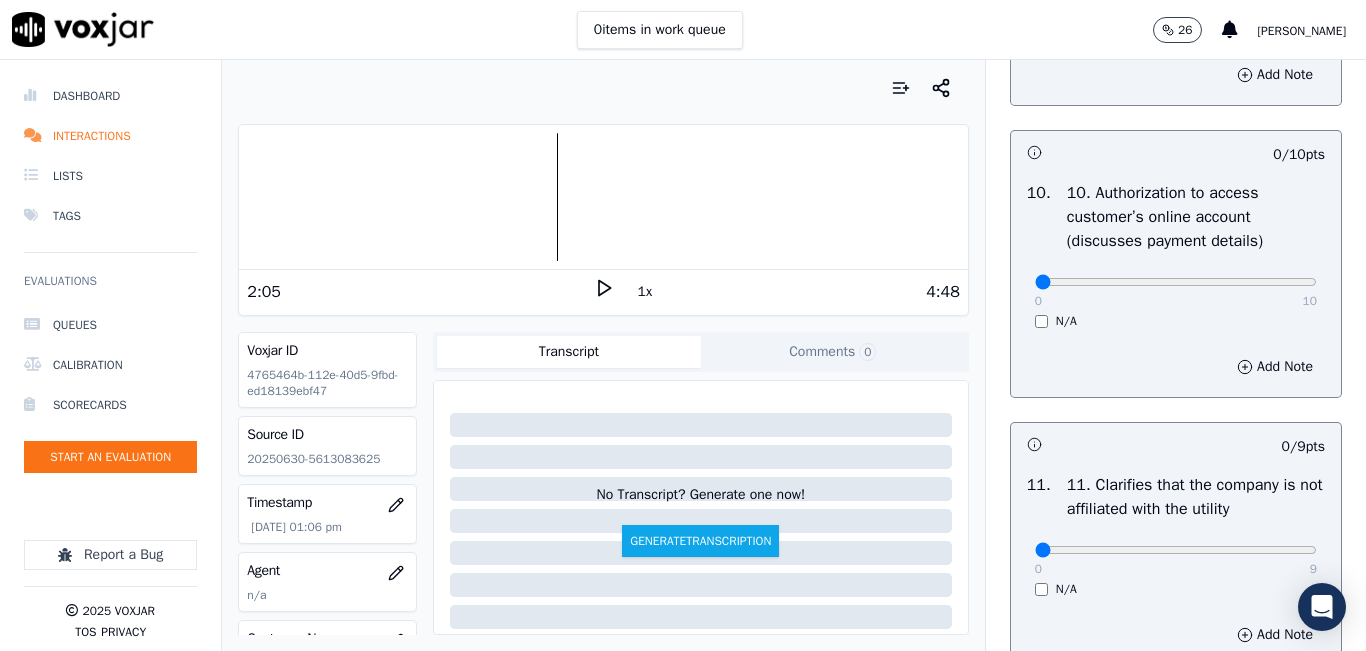 scroll, scrollTop: 2600, scrollLeft: 0, axis: vertical 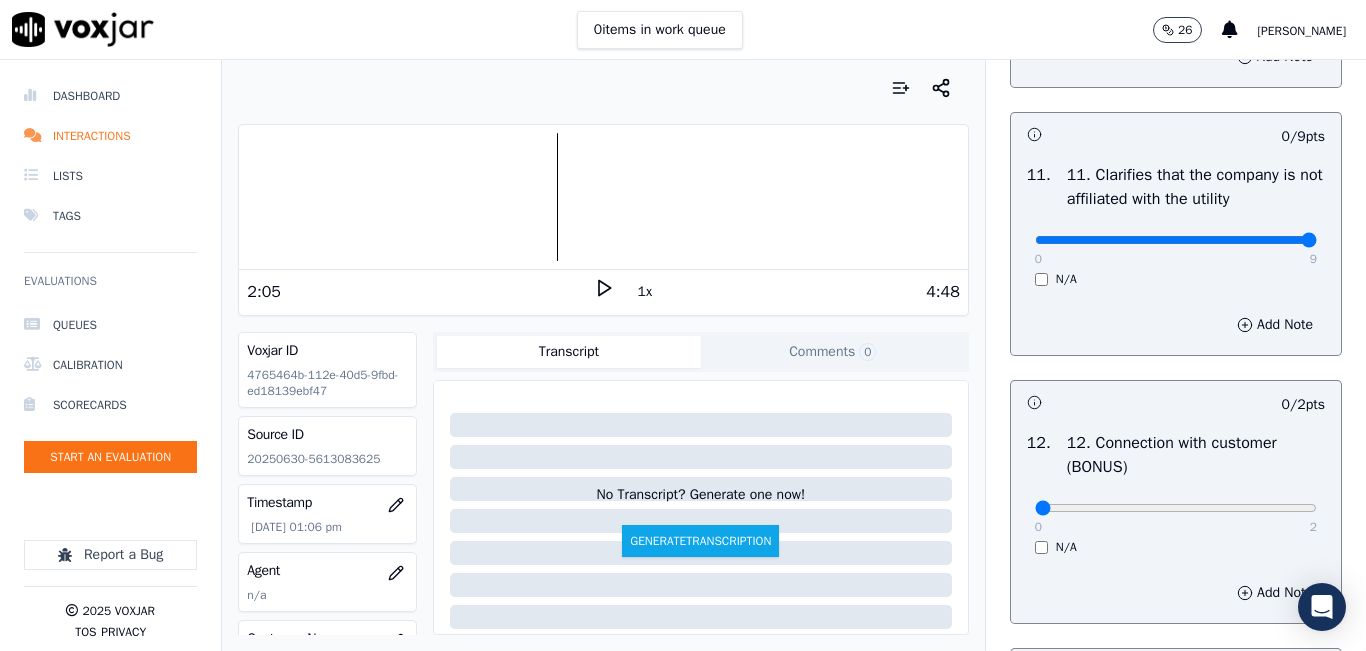 type on "9" 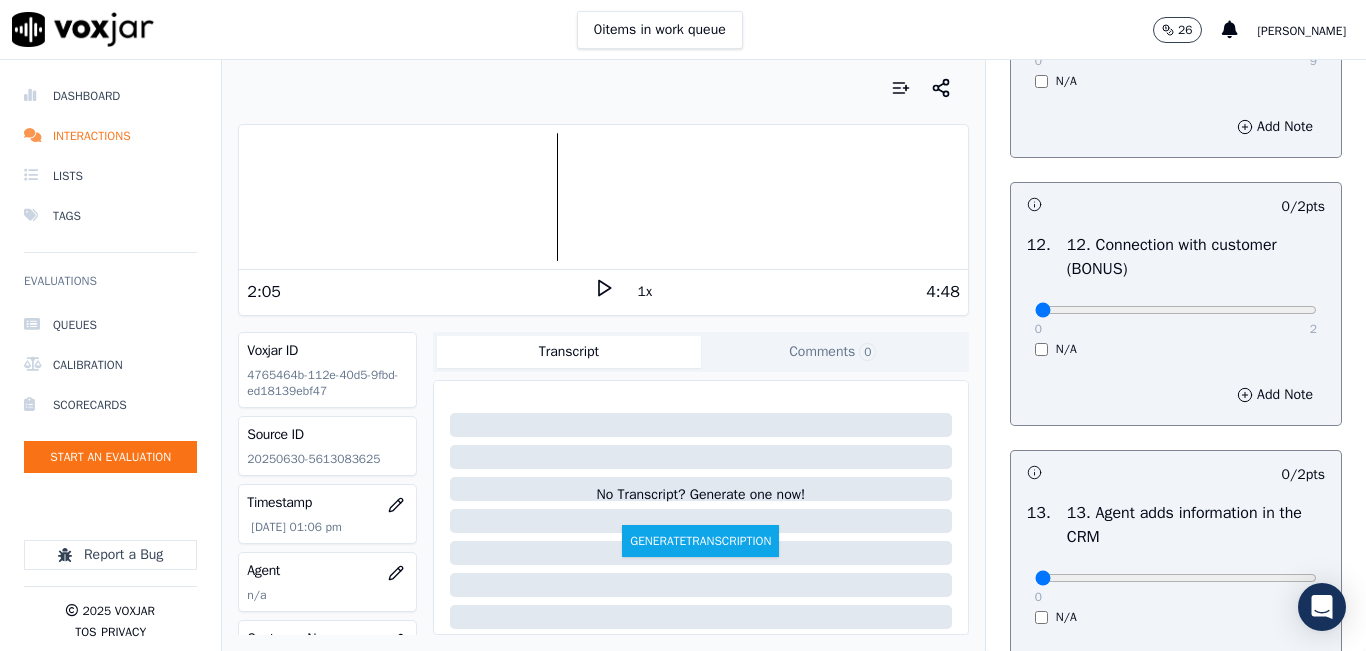 scroll, scrollTop: 3100, scrollLeft: 0, axis: vertical 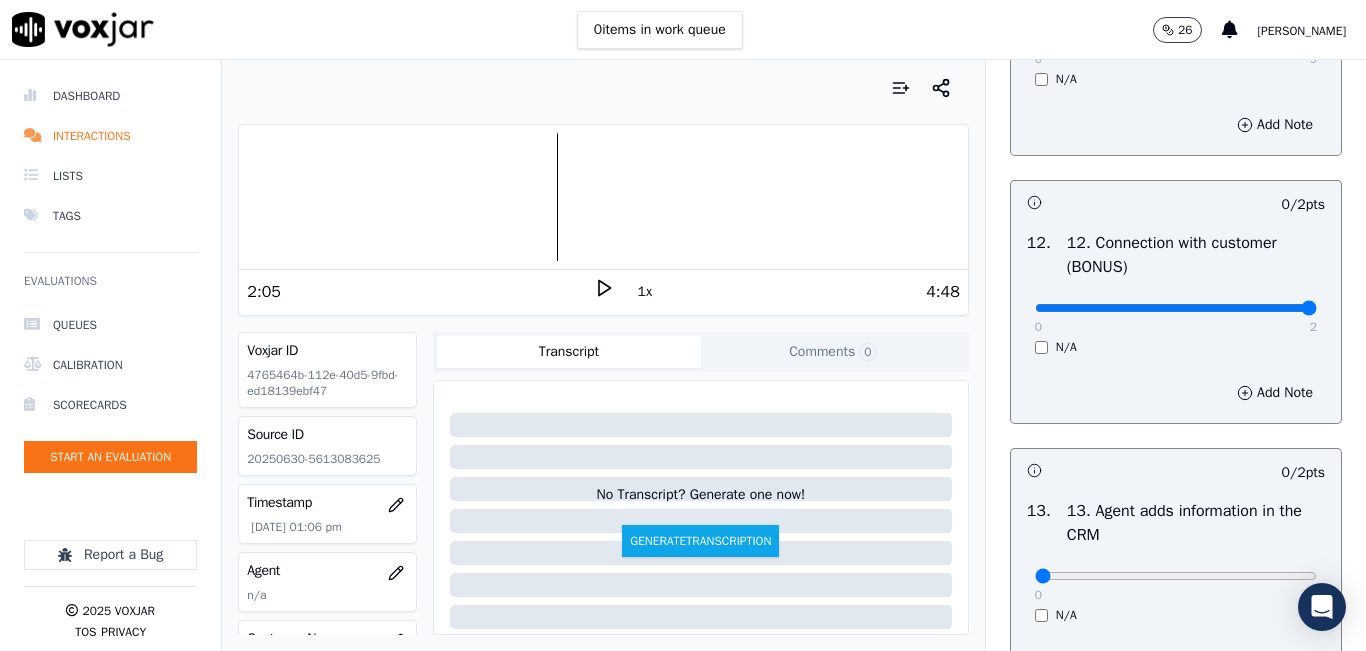 type on "2" 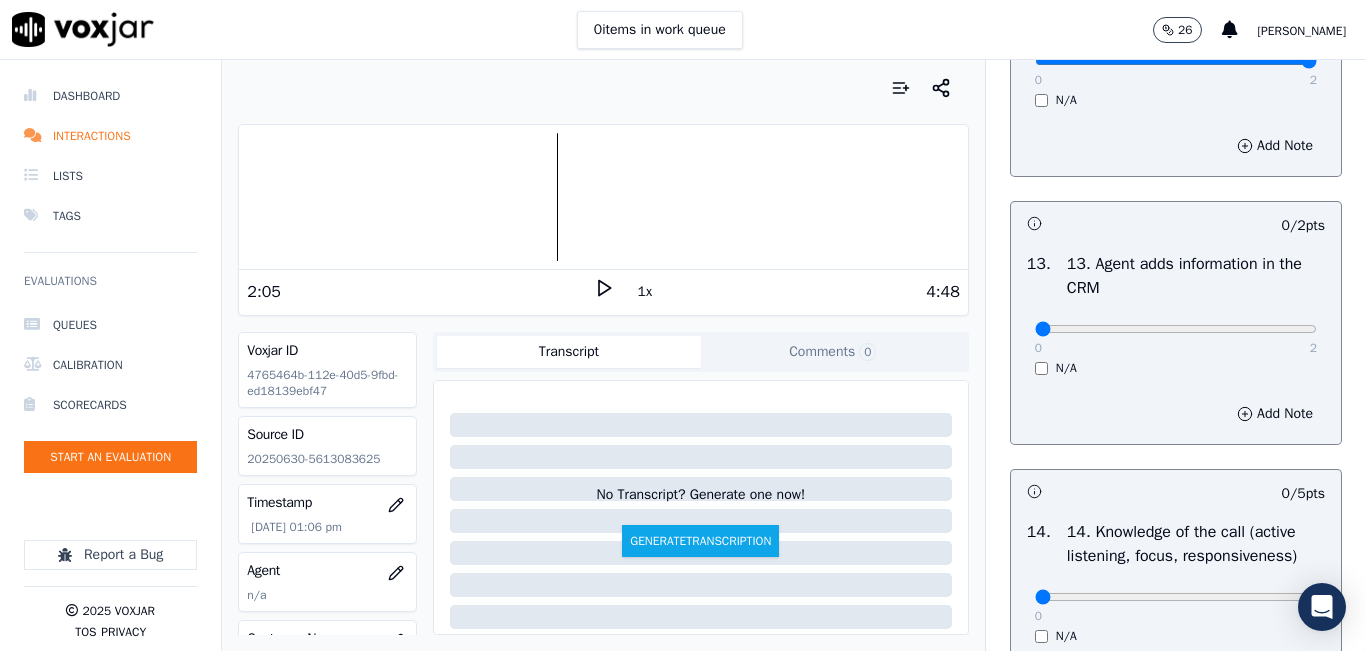 scroll, scrollTop: 3400, scrollLeft: 0, axis: vertical 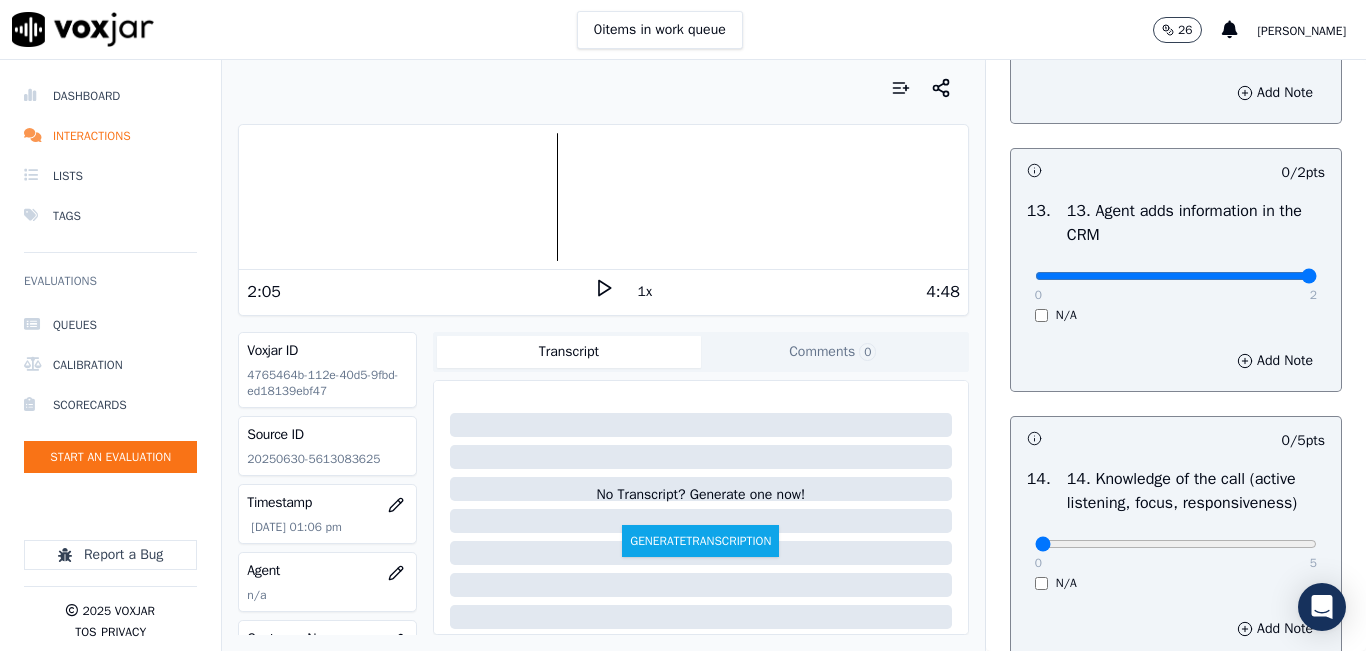 type on "2" 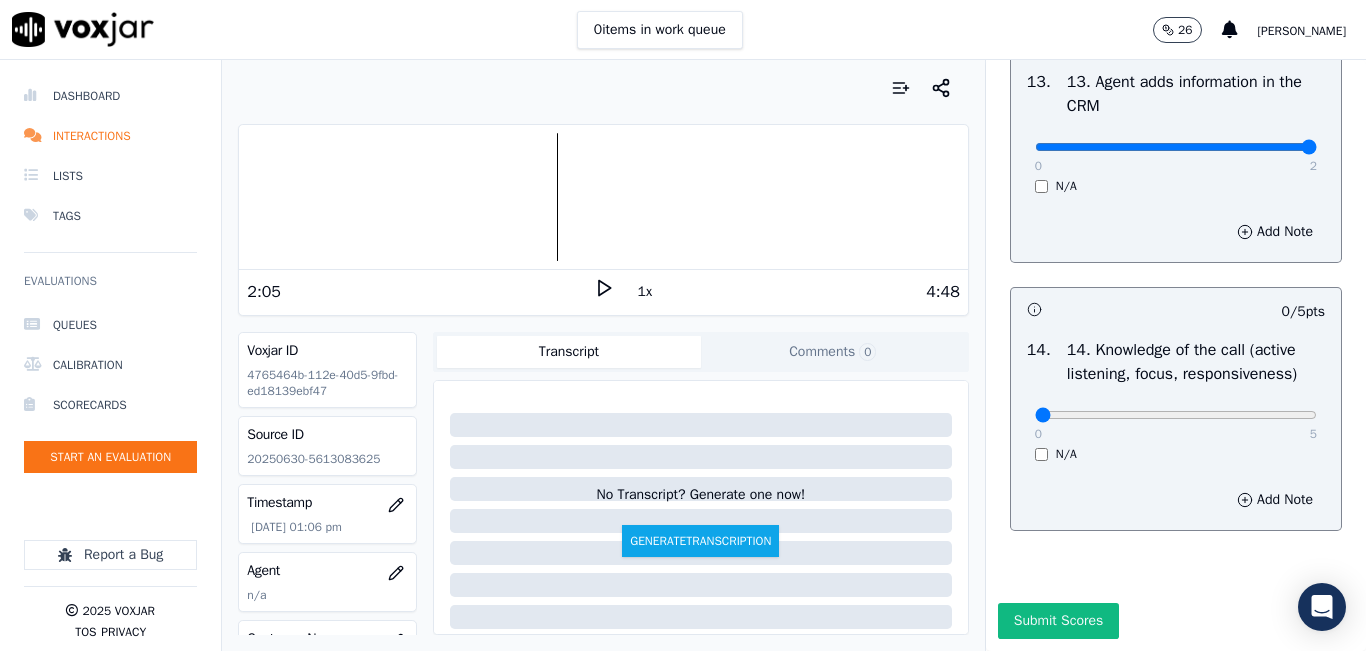 scroll, scrollTop: 3642, scrollLeft: 0, axis: vertical 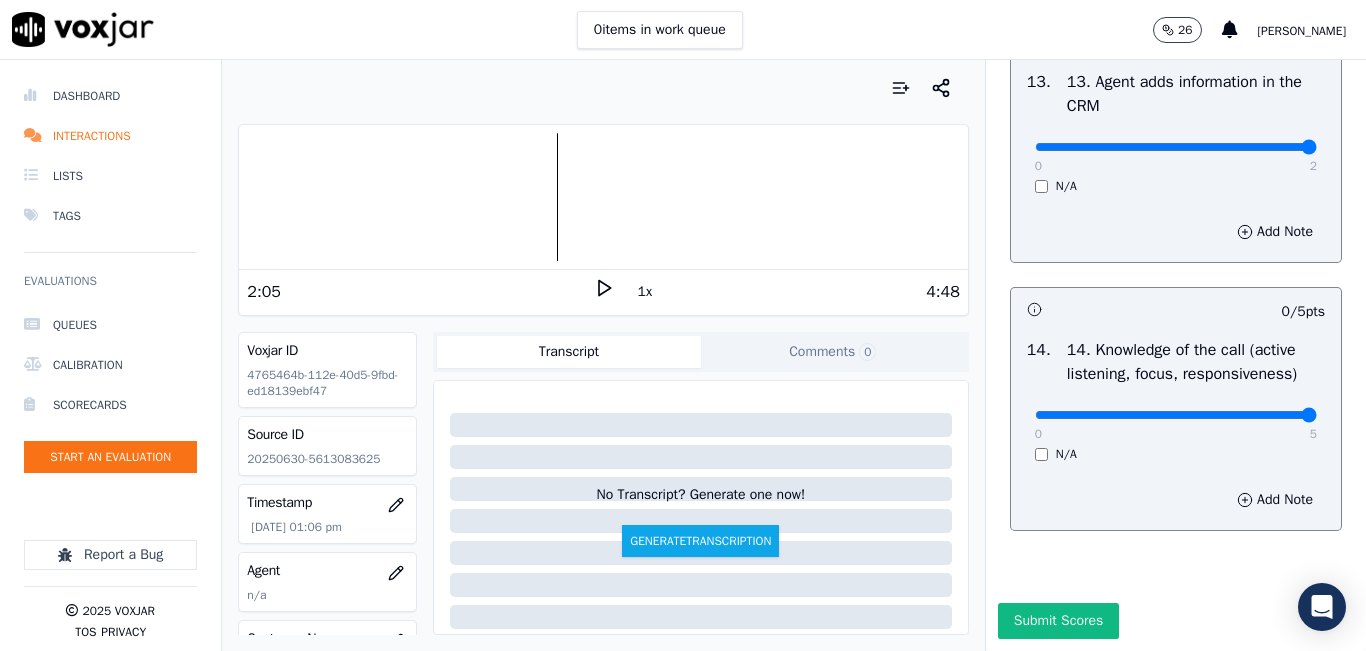 type on "5" 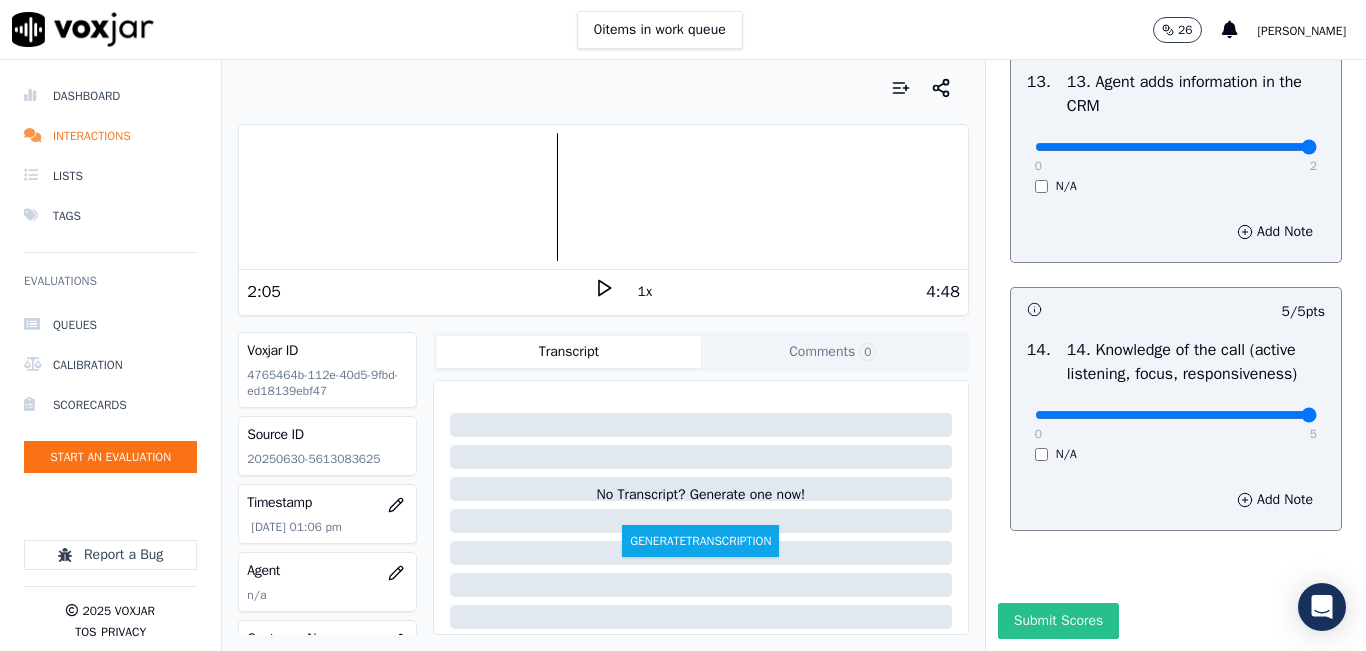 click on "Submit Scores" at bounding box center [1058, 621] 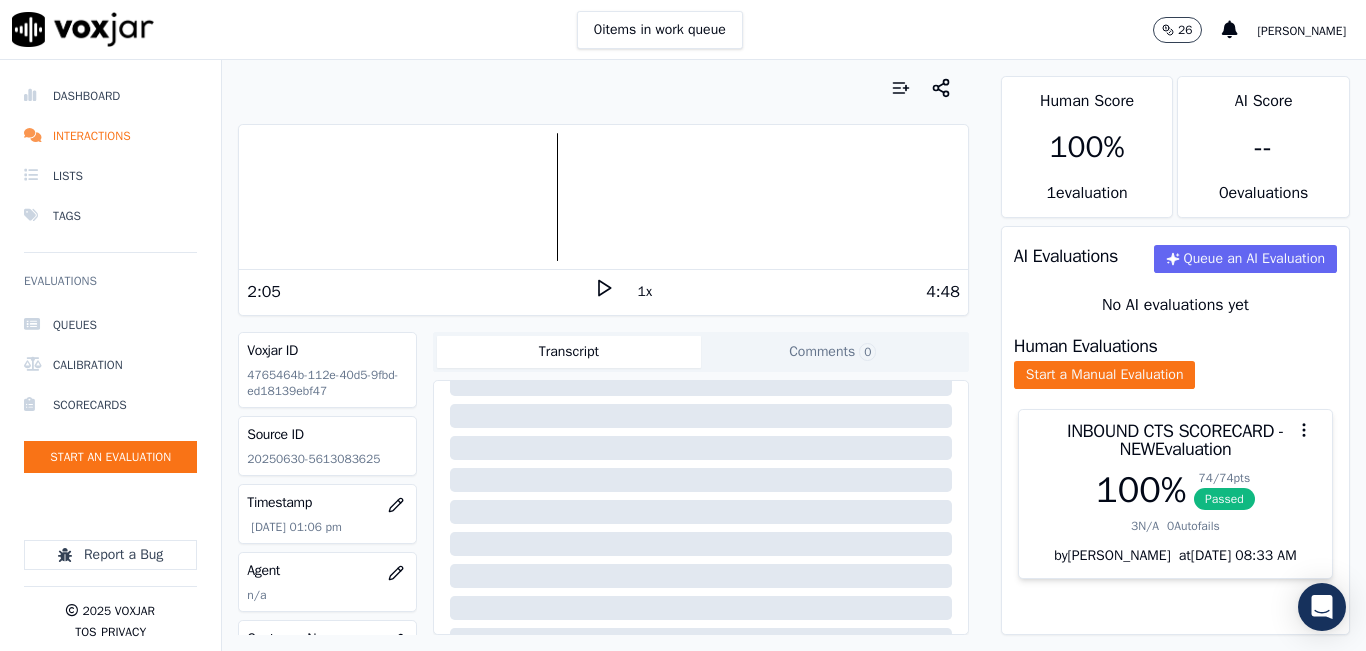 scroll, scrollTop: 300, scrollLeft: 0, axis: vertical 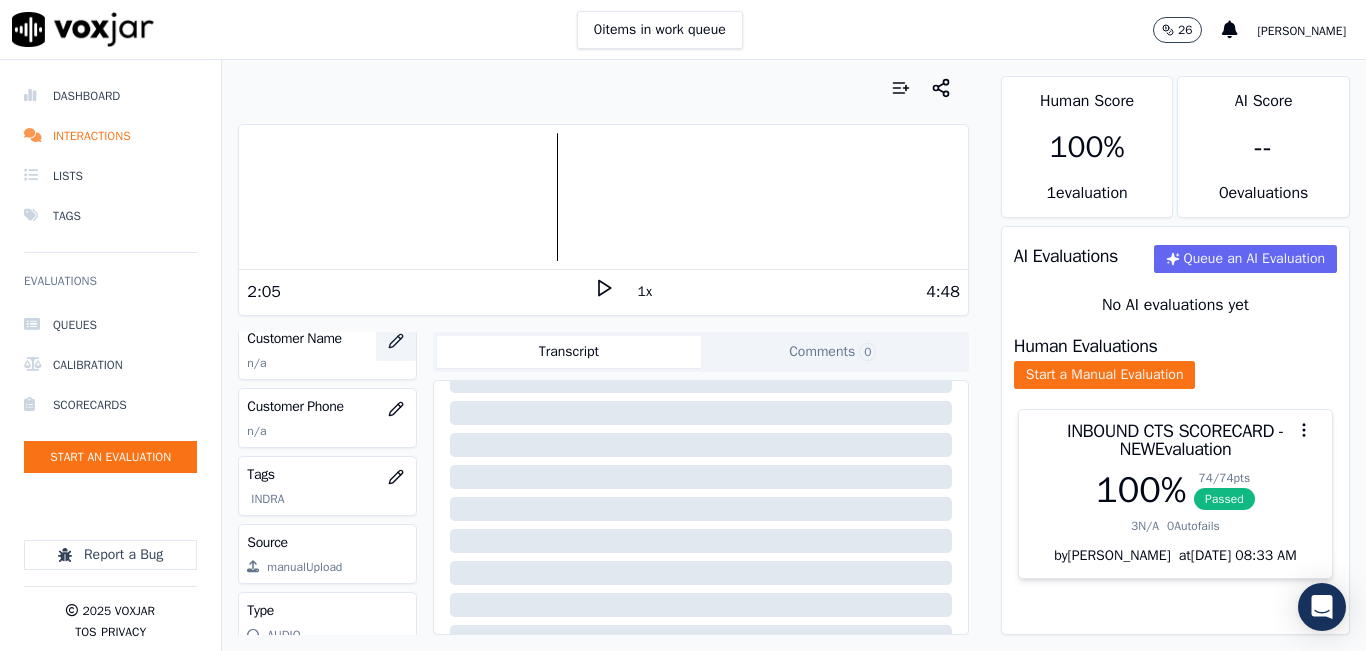 click at bounding box center (396, 341) 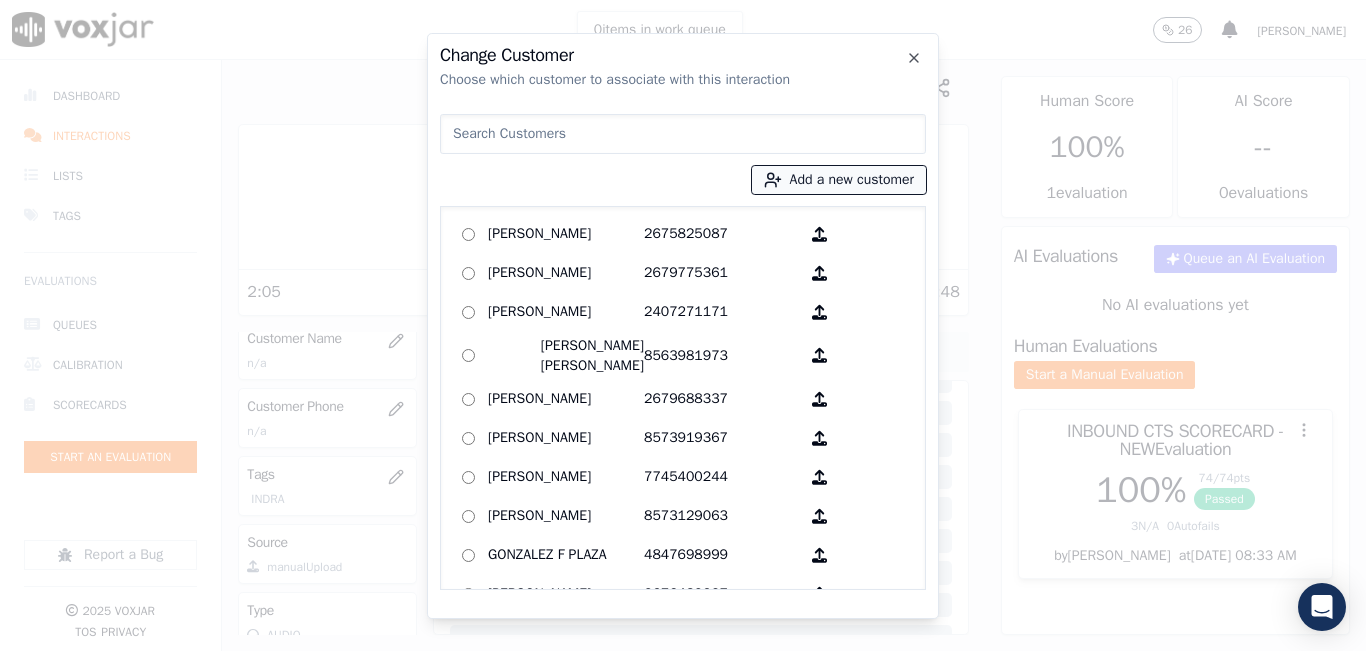 click 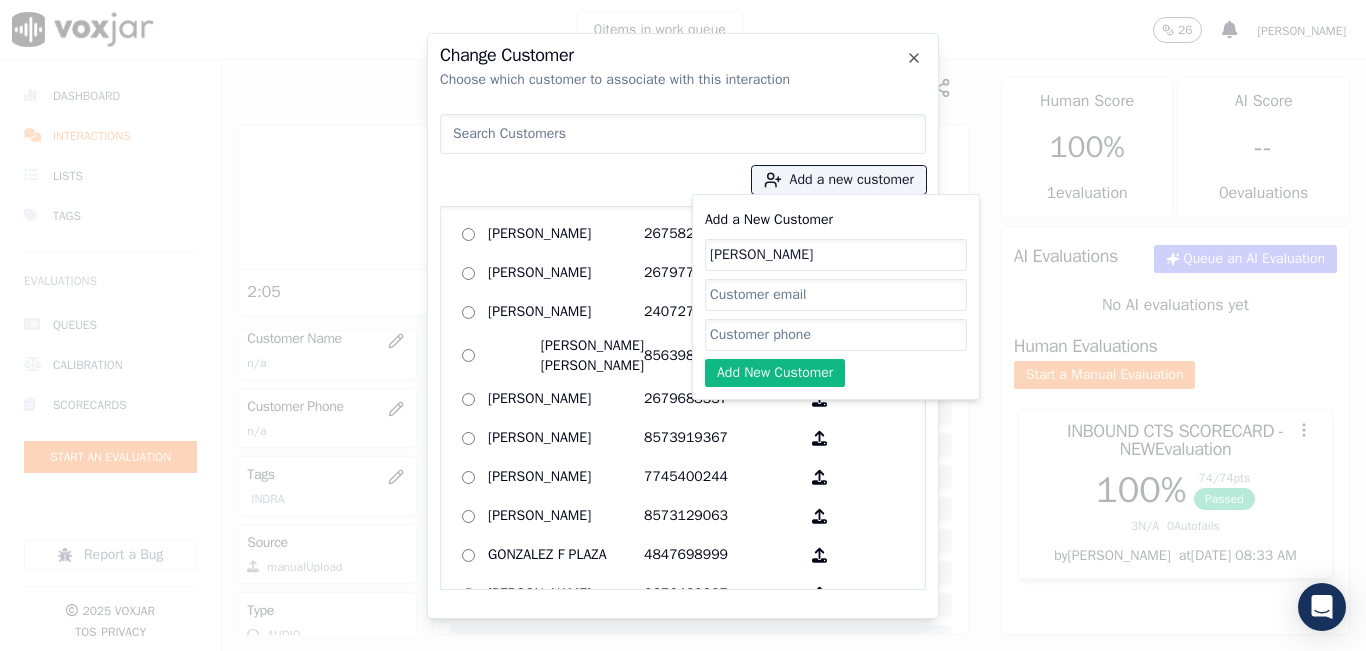 type on "Carlos Castillo" 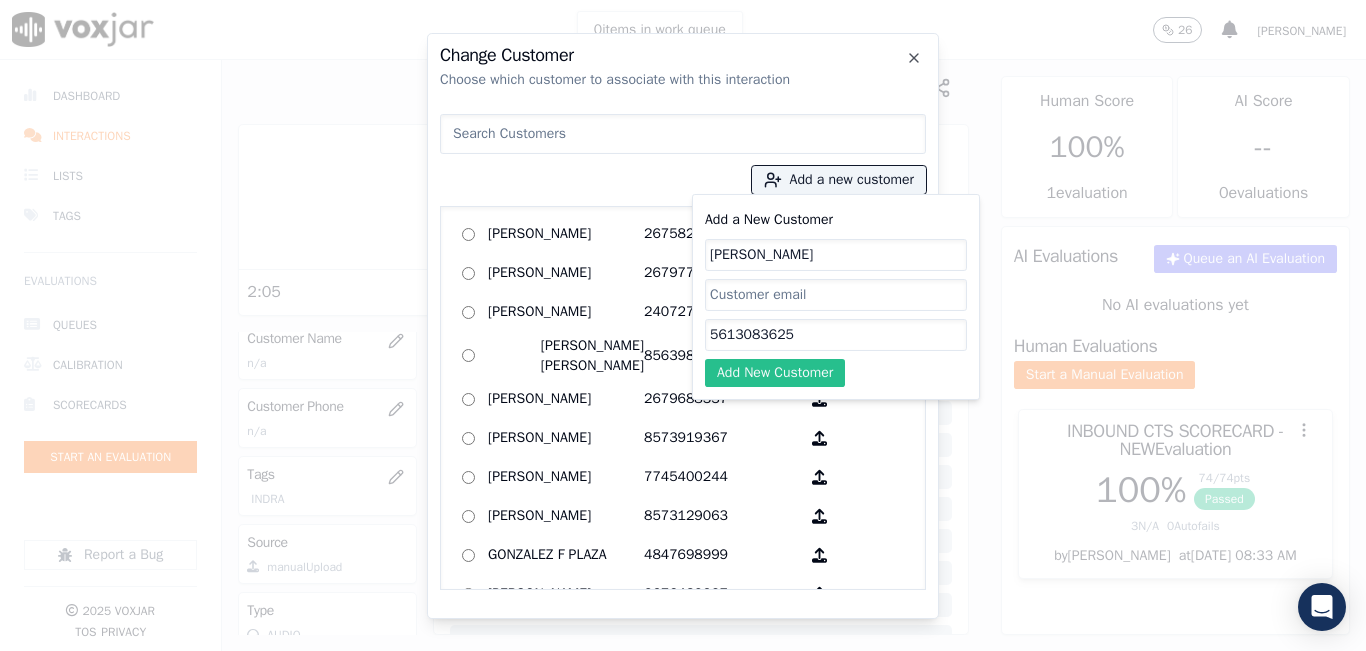 type on "5613083625" 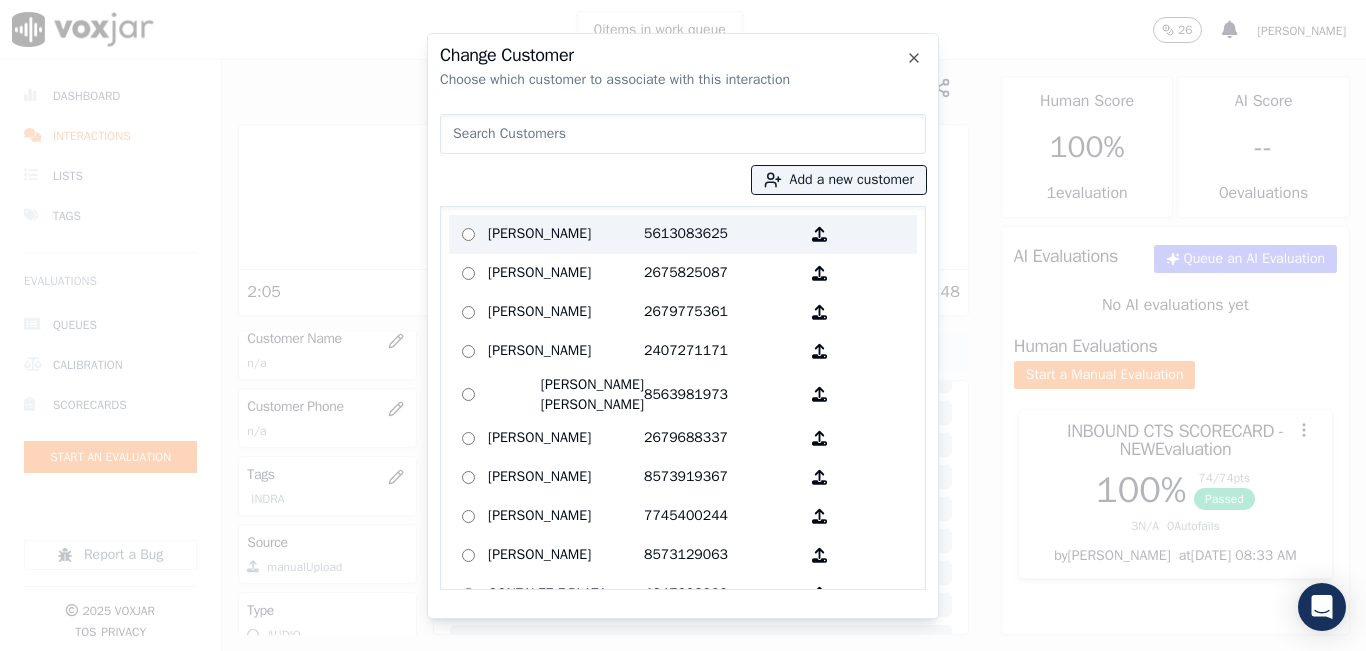 click on "Carlos Castillo   5613083625" at bounding box center [683, 234] 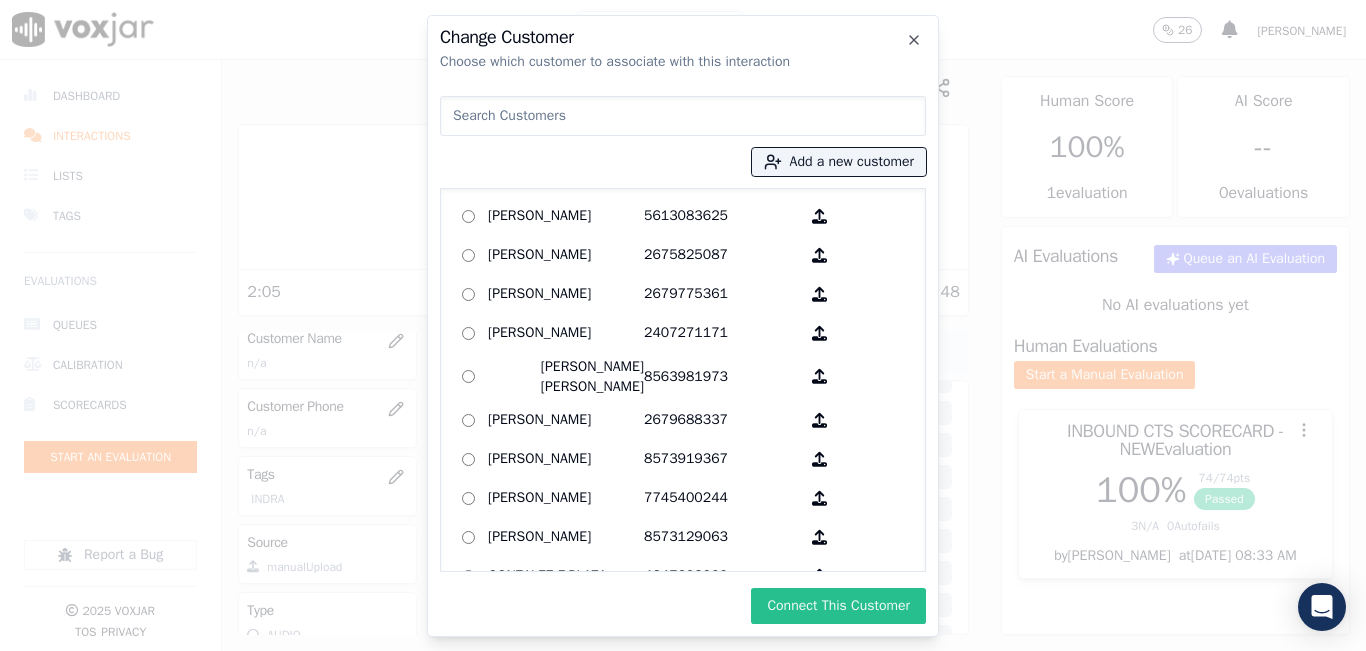 click on "Connect This Customer" at bounding box center [838, 606] 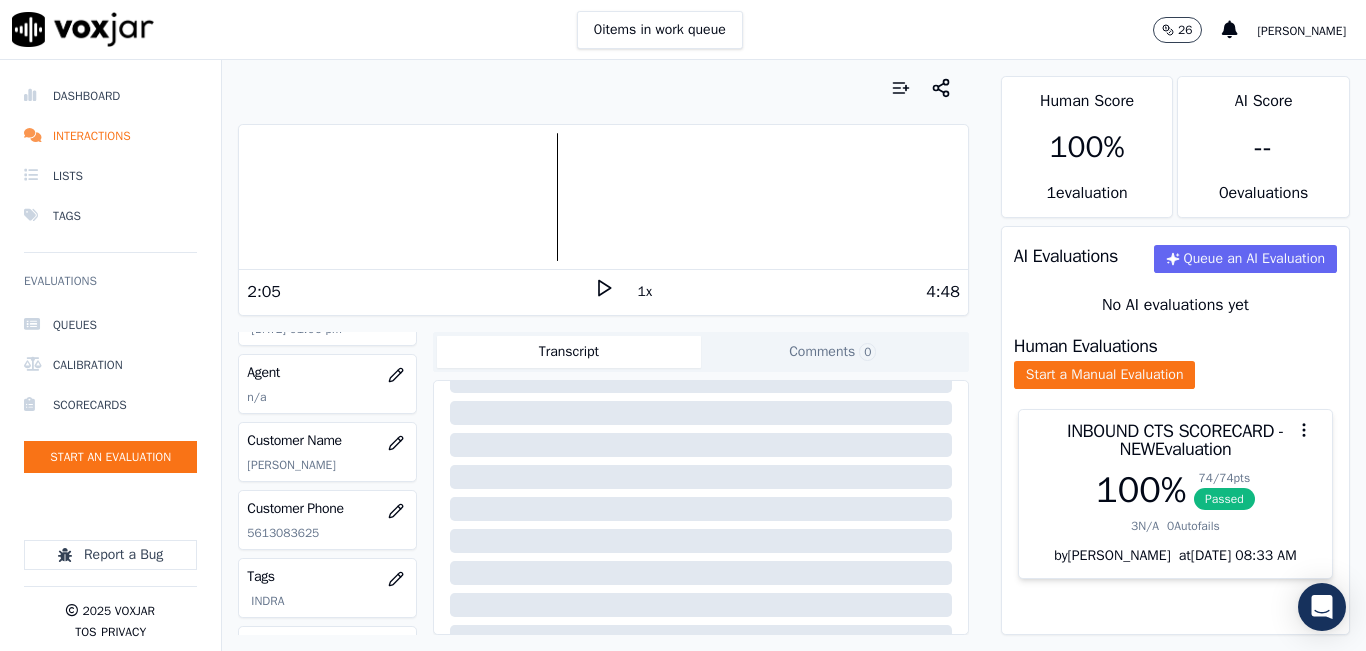 scroll, scrollTop: 200, scrollLeft: 0, axis: vertical 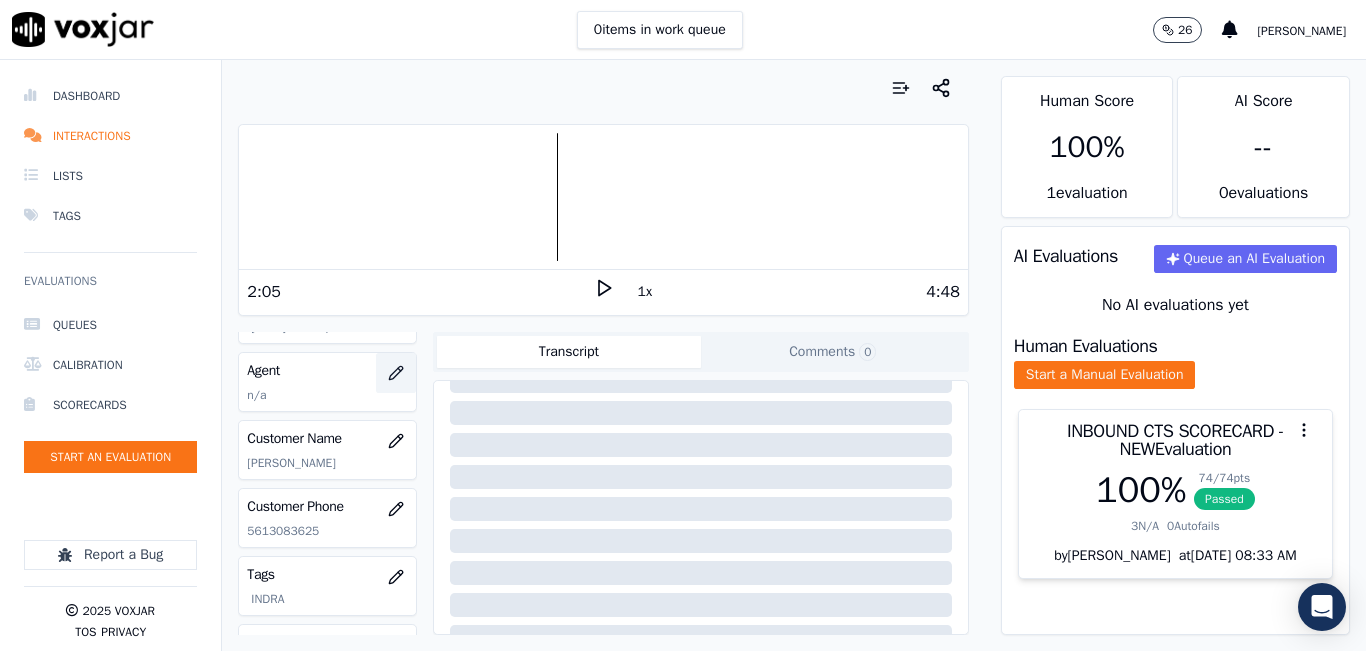 click 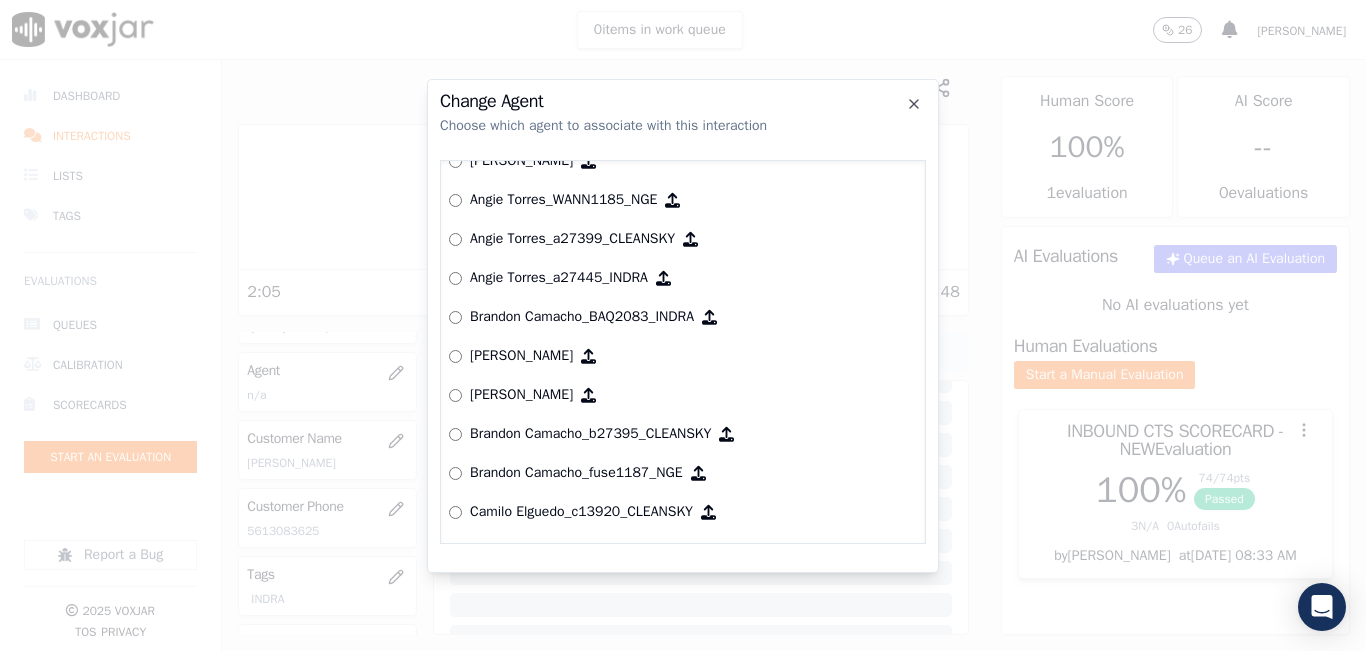 scroll, scrollTop: 1324, scrollLeft: 0, axis: vertical 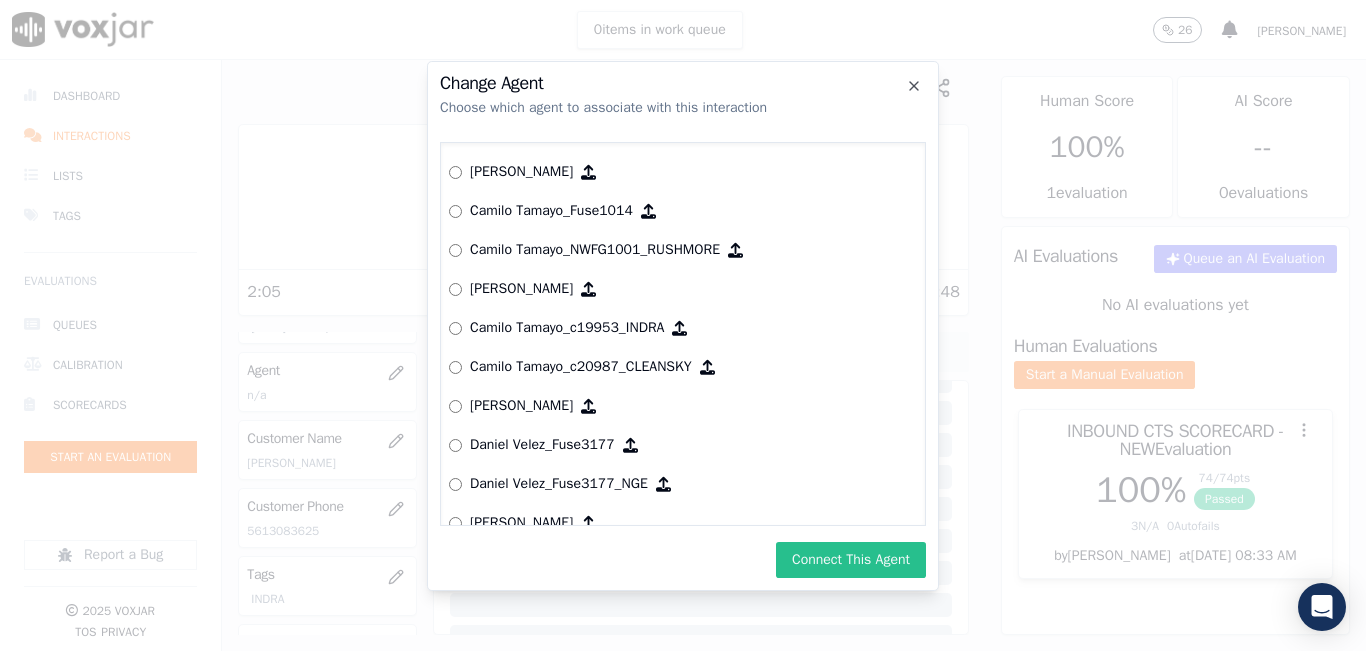 click on "Connect This Agent" at bounding box center (851, 560) 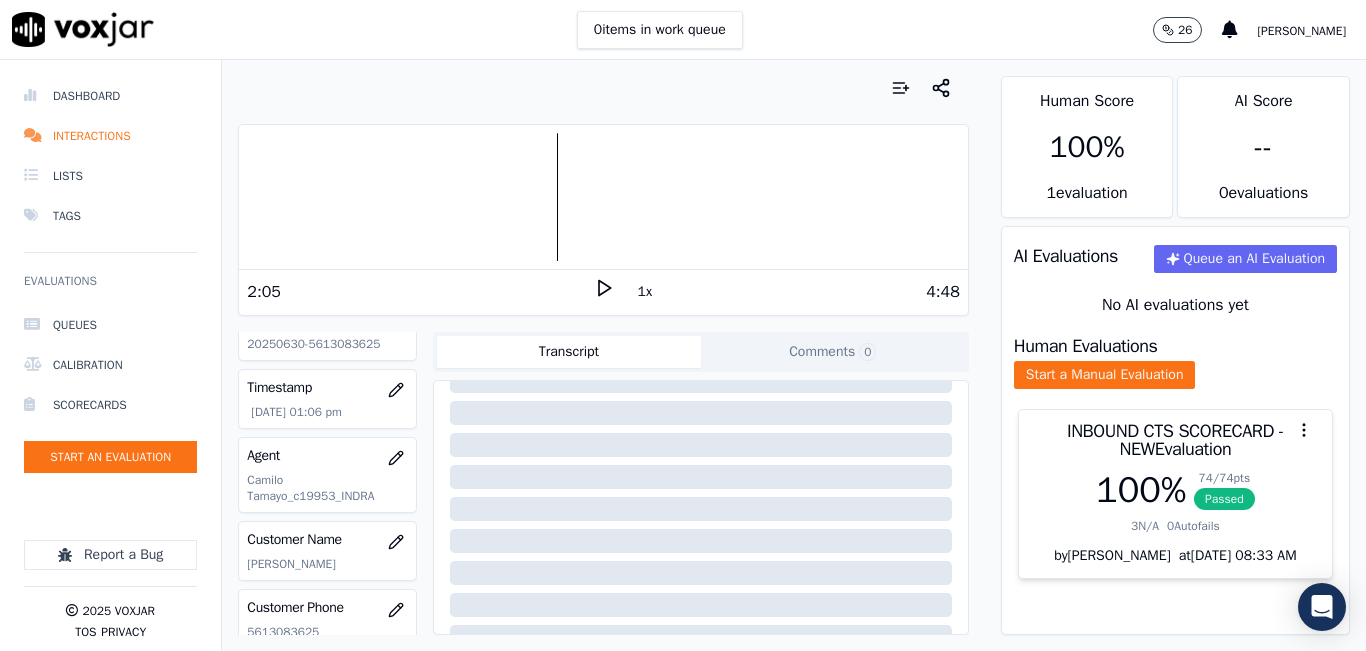 scroll, scrollTop: 0, scrollLeft: 0, axis: both 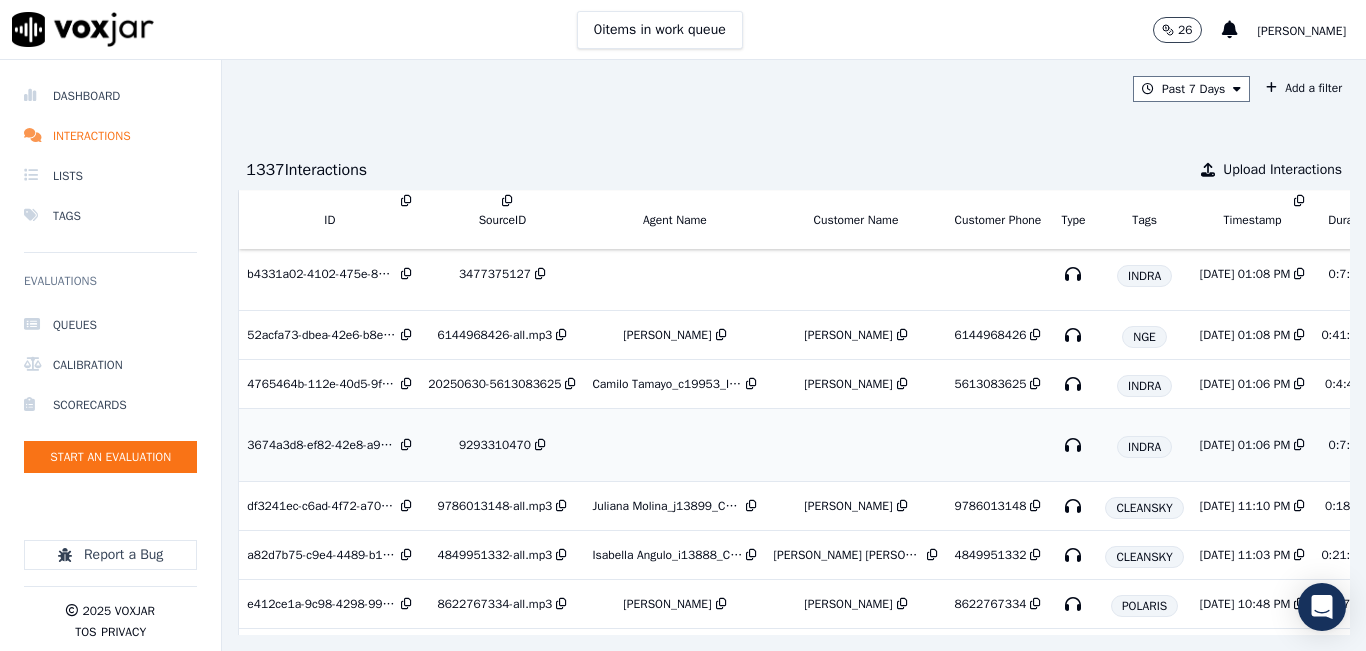 click on "9293310470" at bounding box center (495, 445) 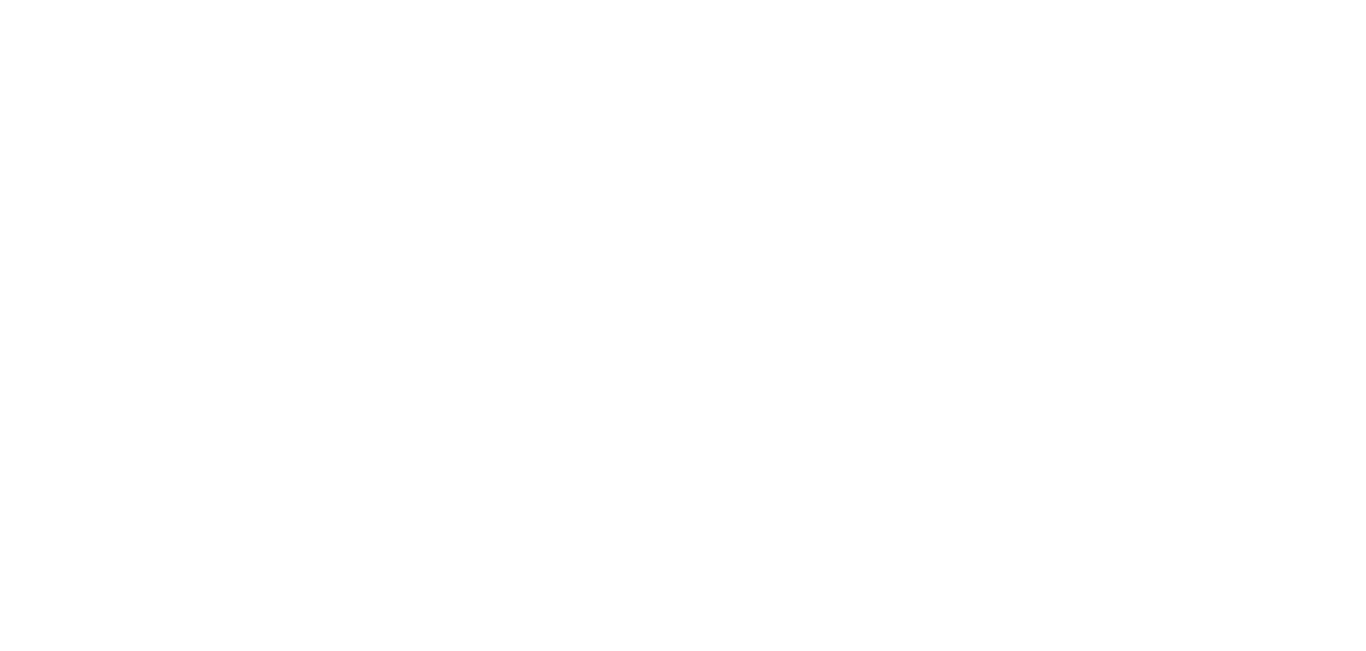 scroll, scrollTop: 0, scrollLeft: 0, axis: both 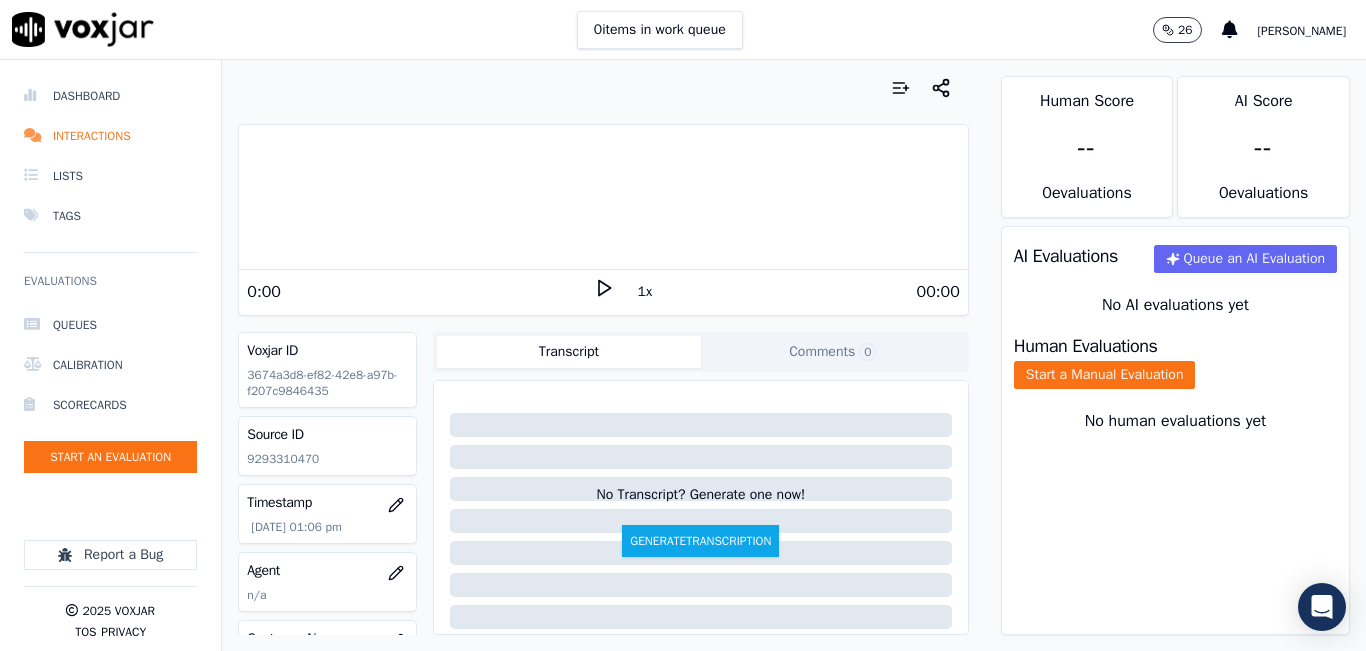 click on "9293310470" 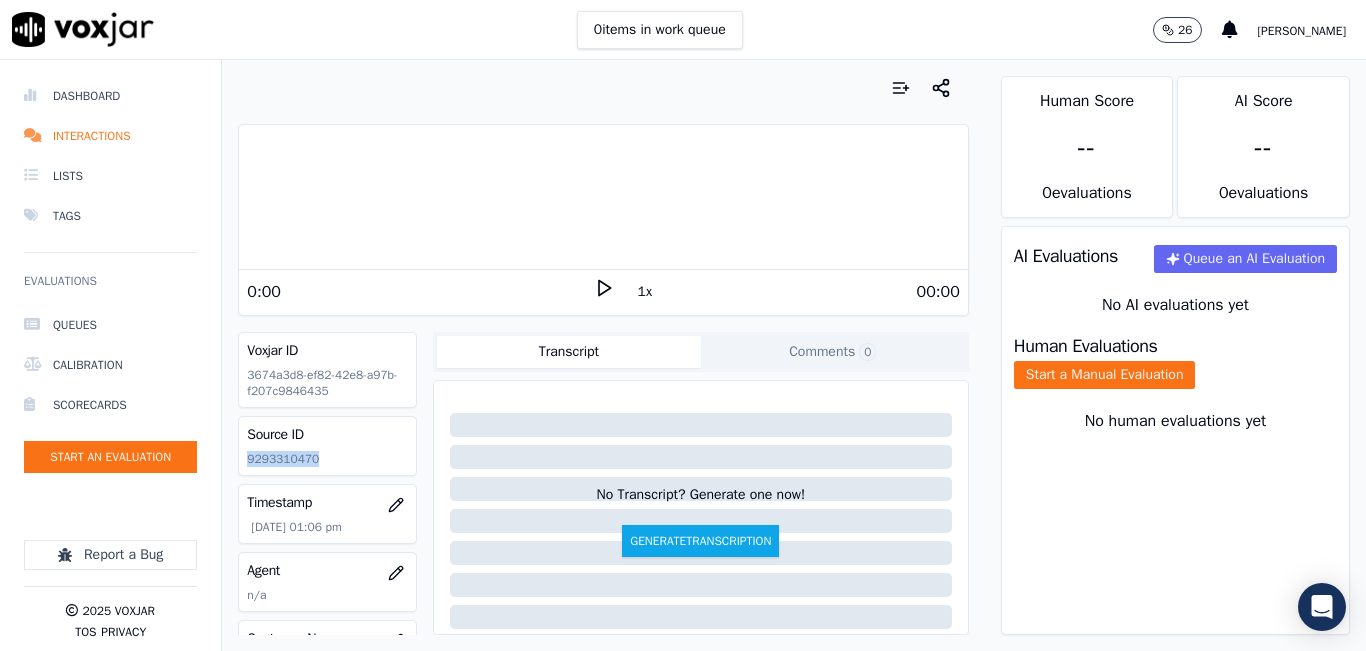 click on "9293310470" 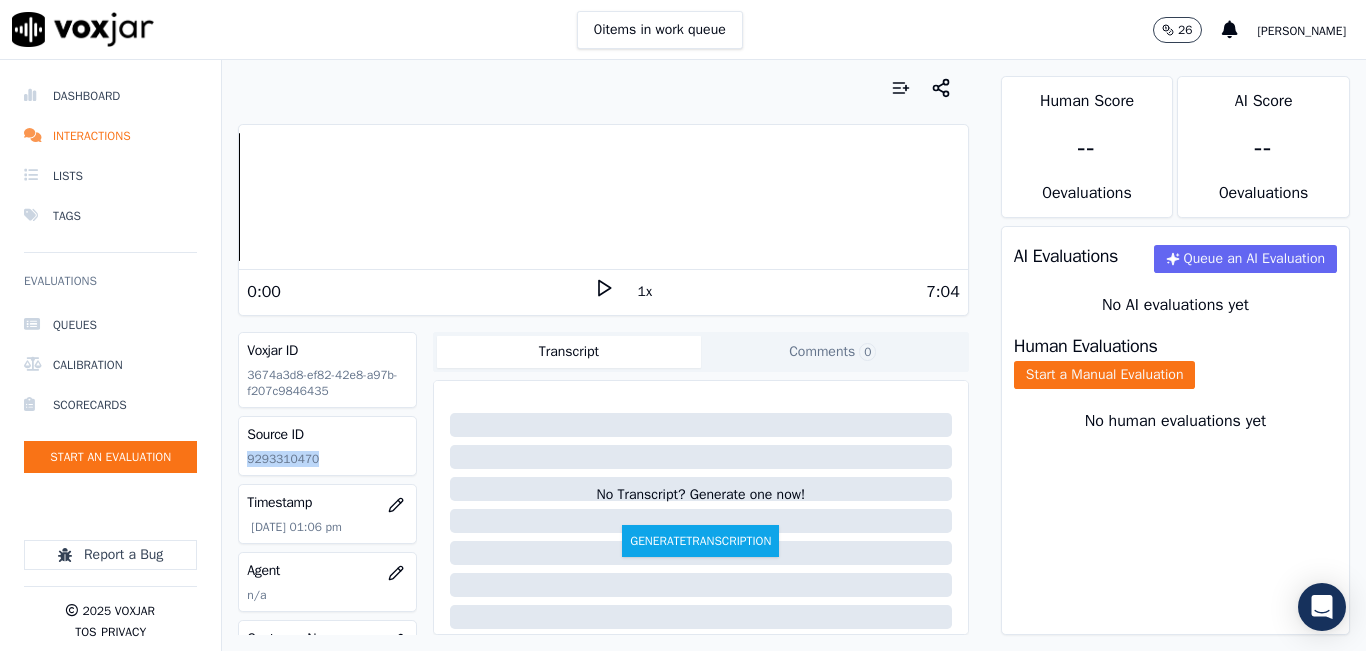 copy on "9293310470" 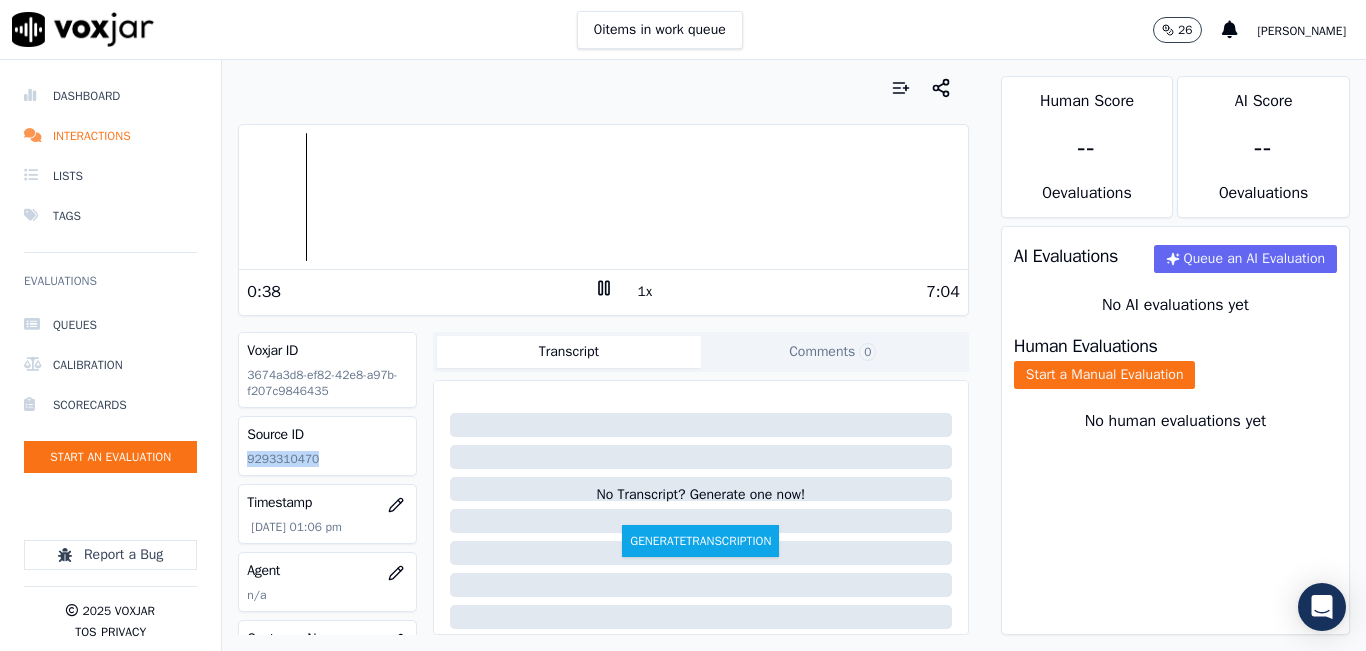 click 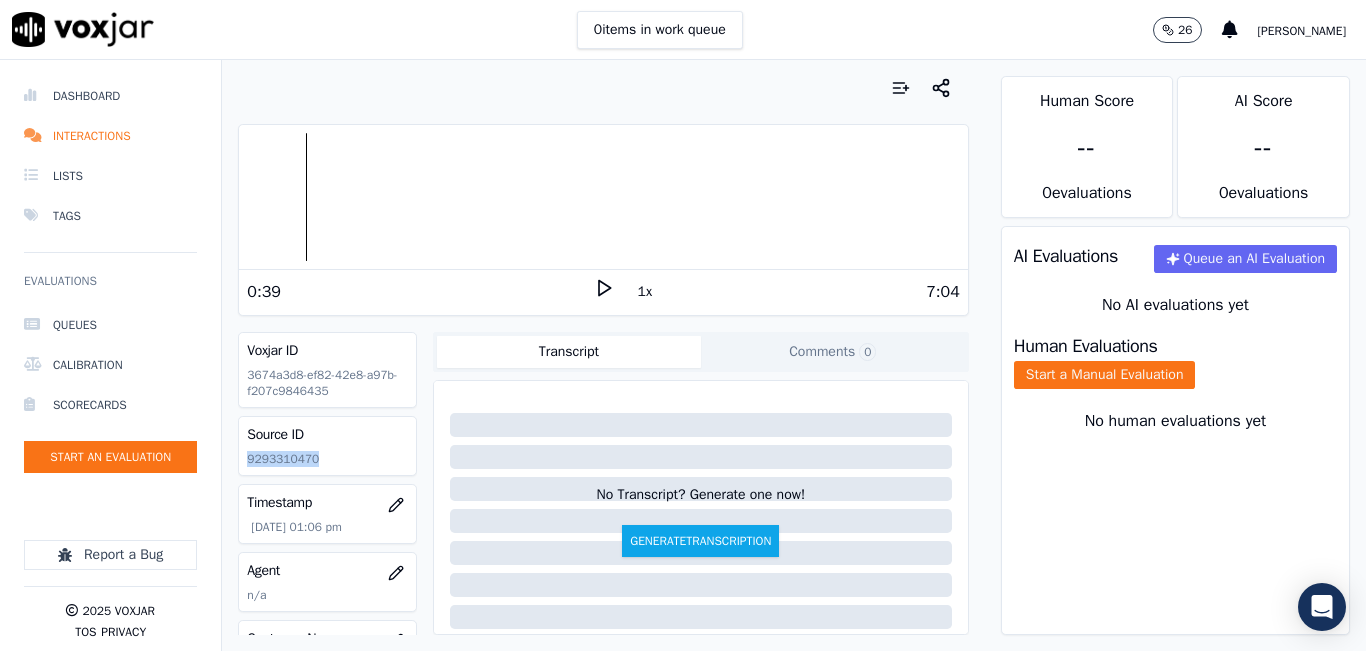click 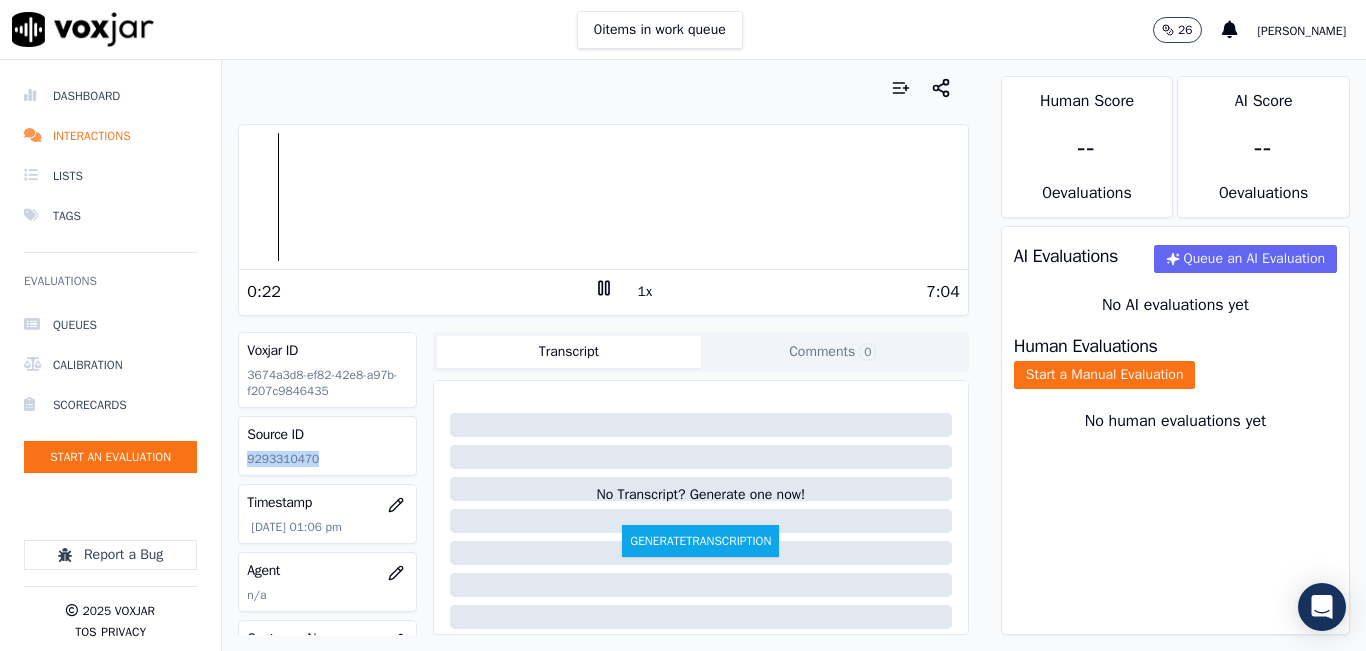 click at bounding box center (603, 197) 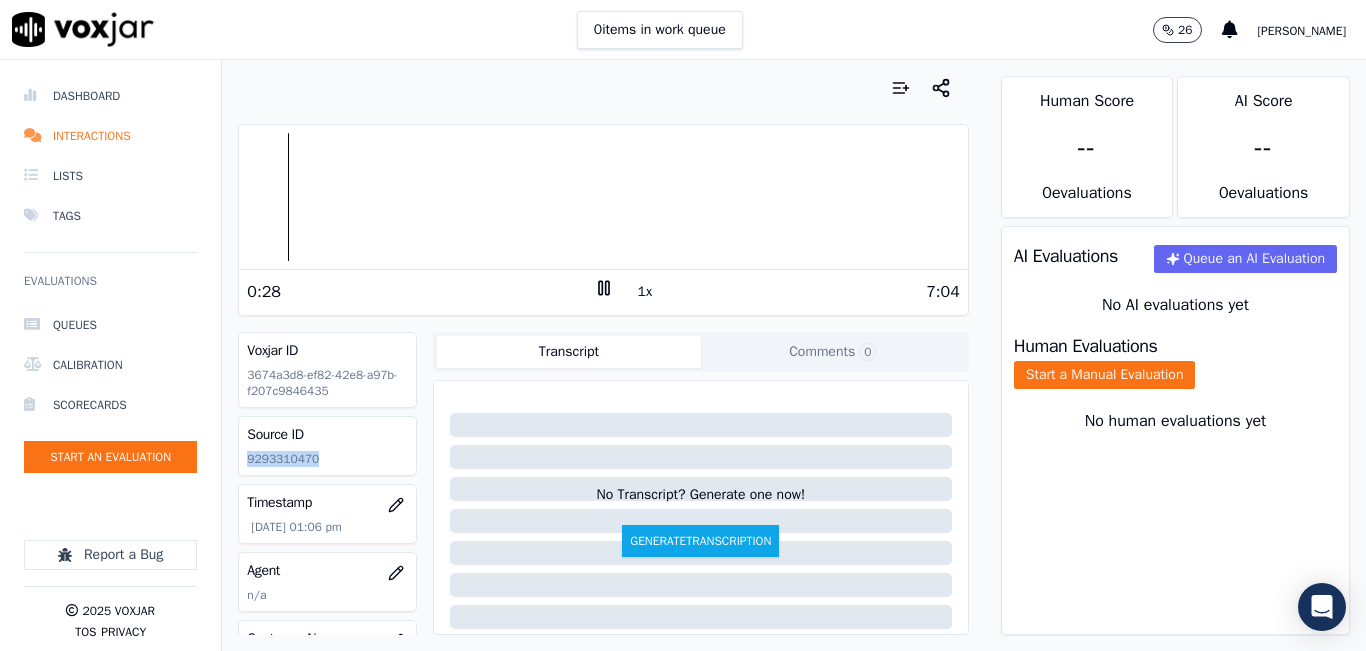 click 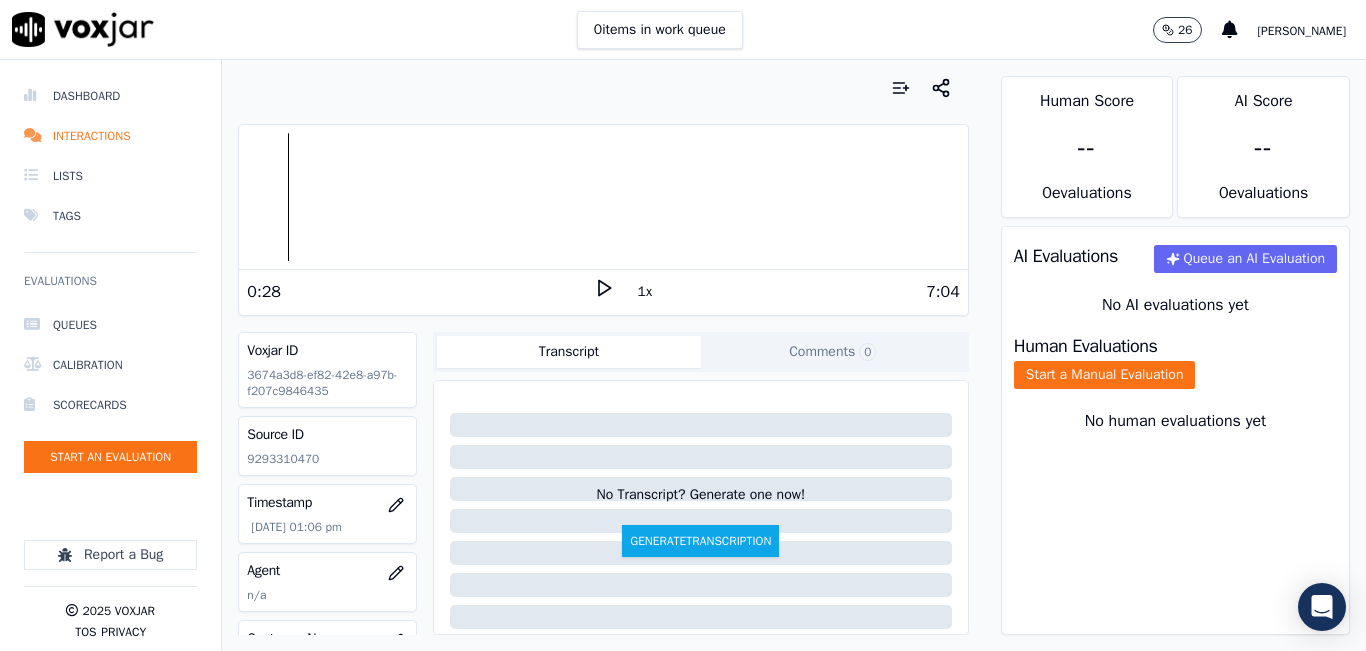 click on "1x" at bounding box center (604, 291) 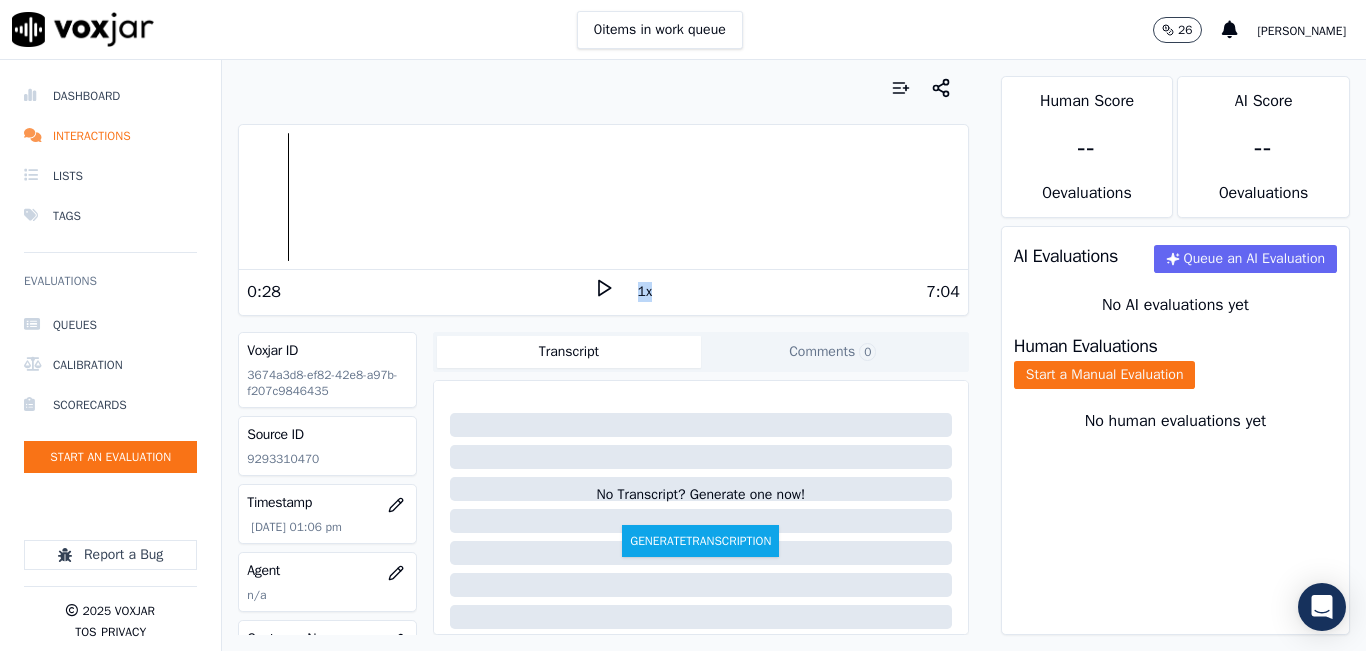 click on "1x" at bounding box center (604, 291) 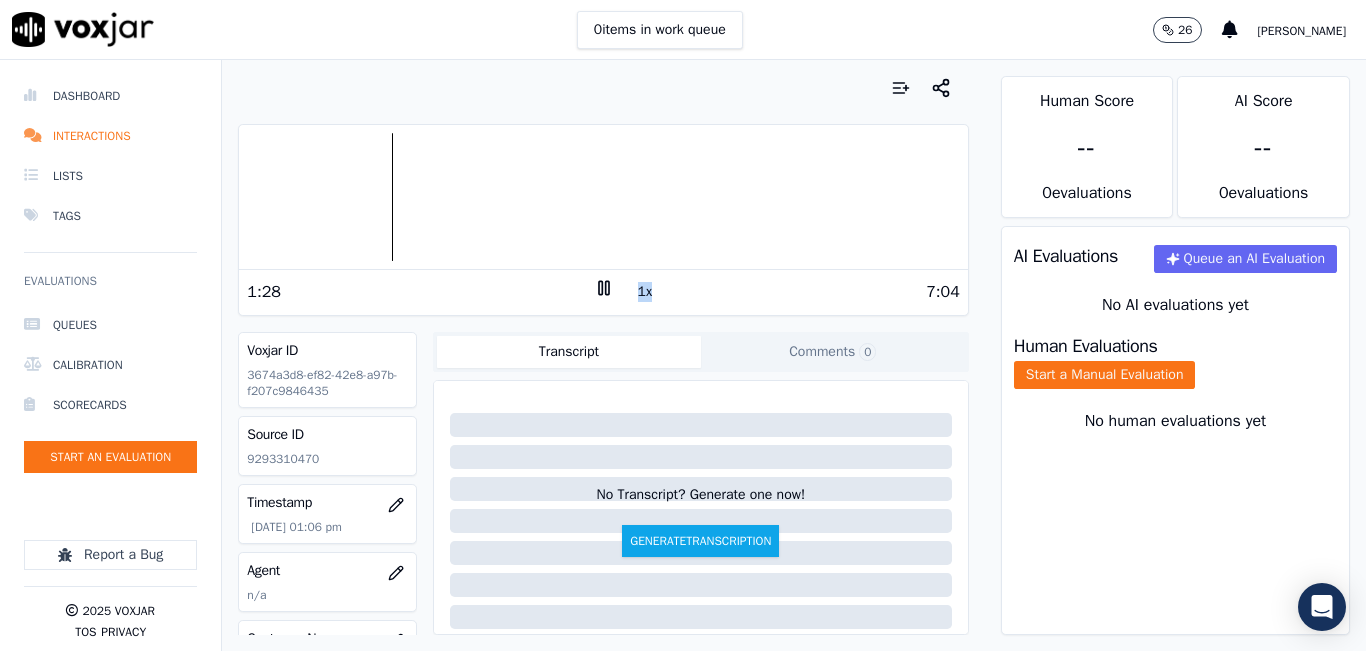 click 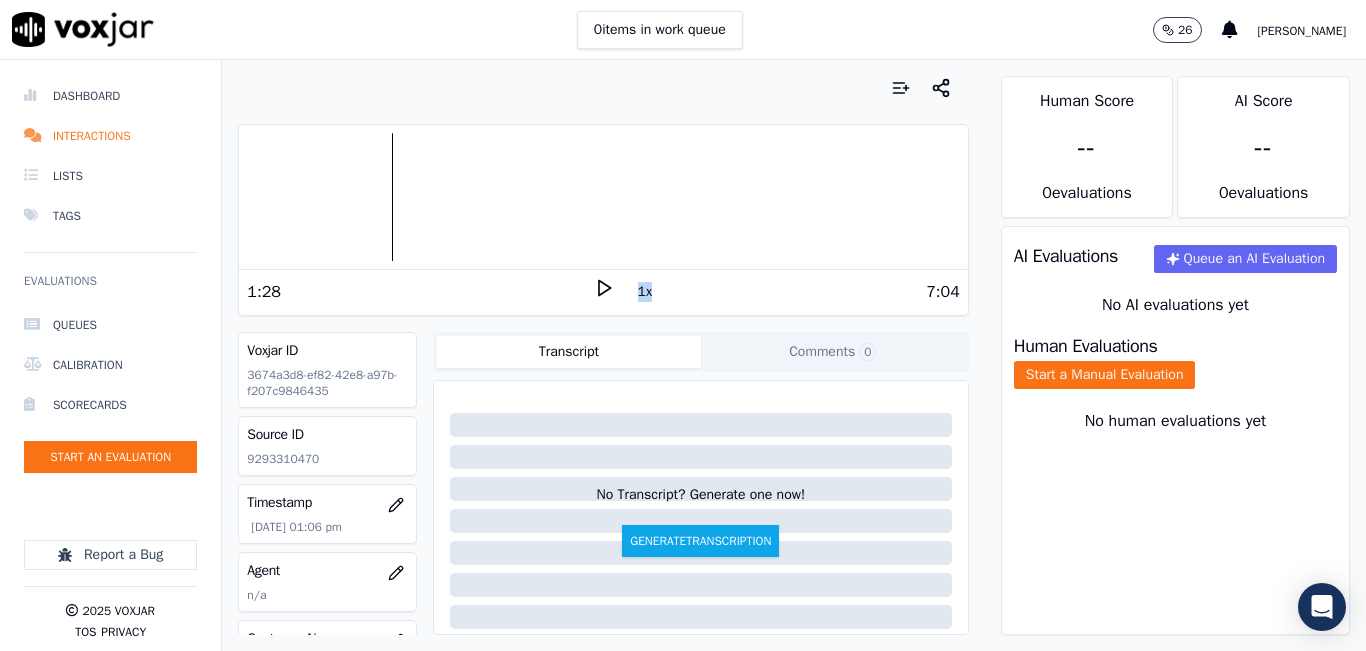 click 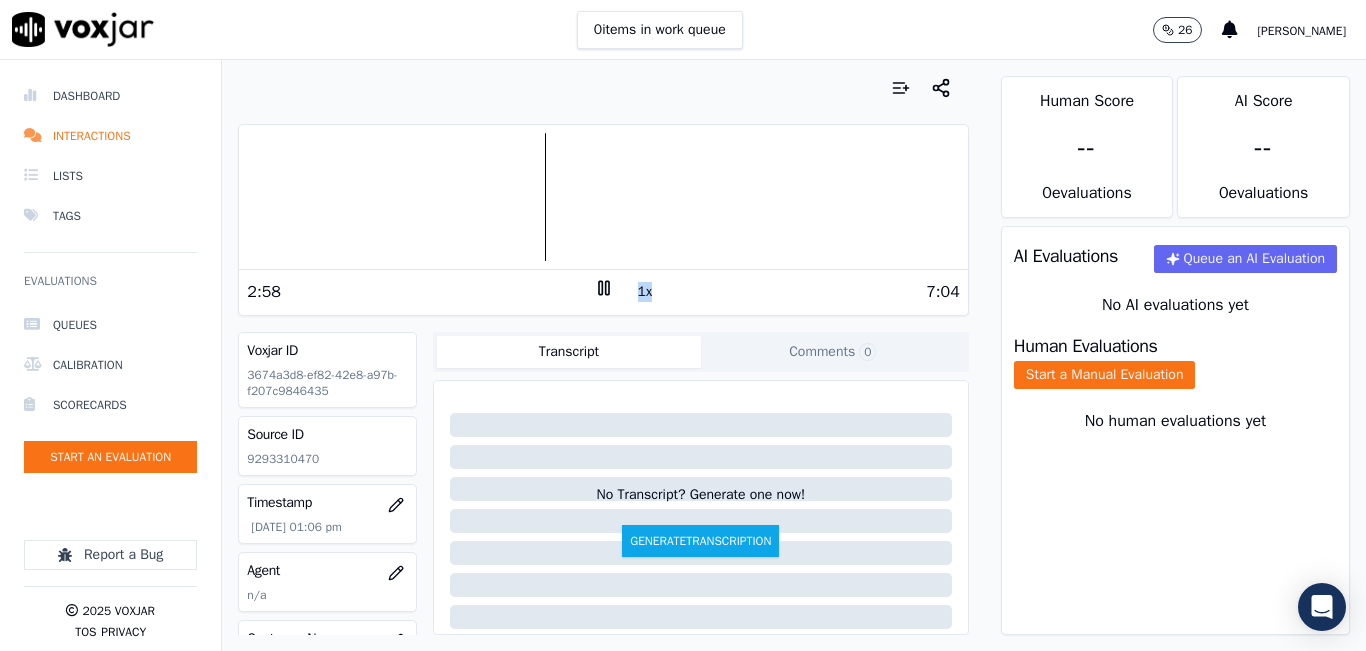 click 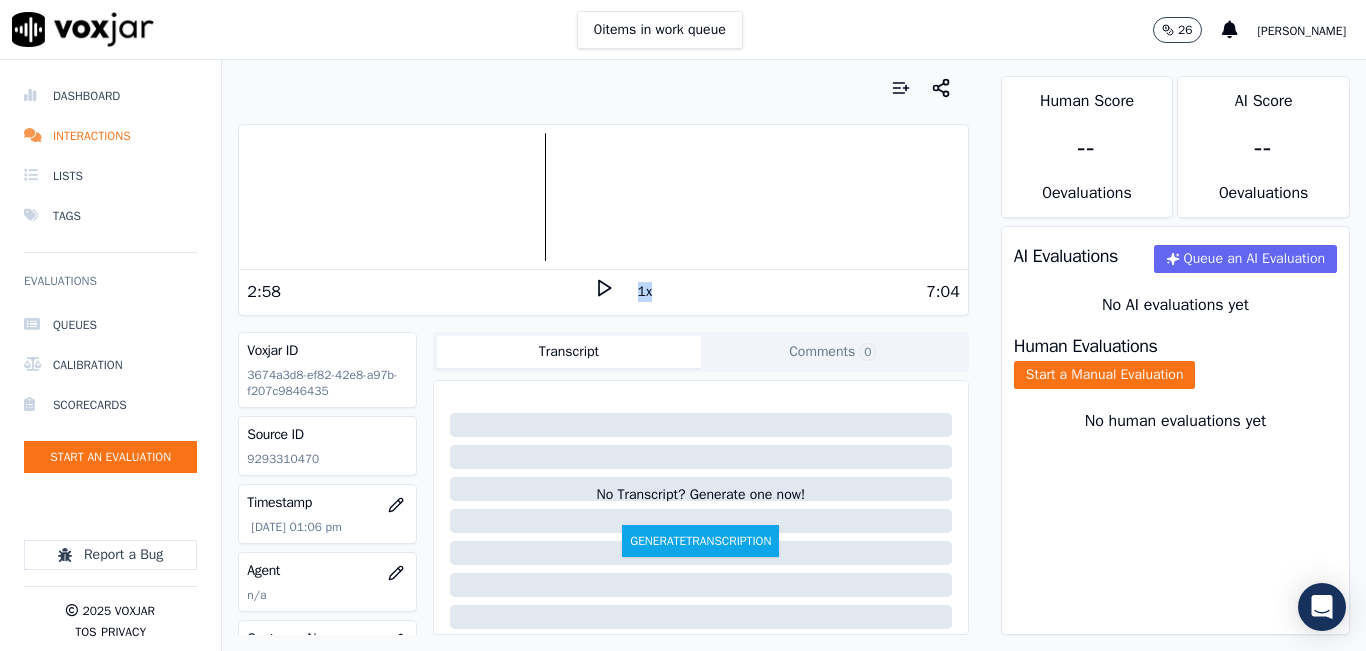 click at bounding box center (603, 197) 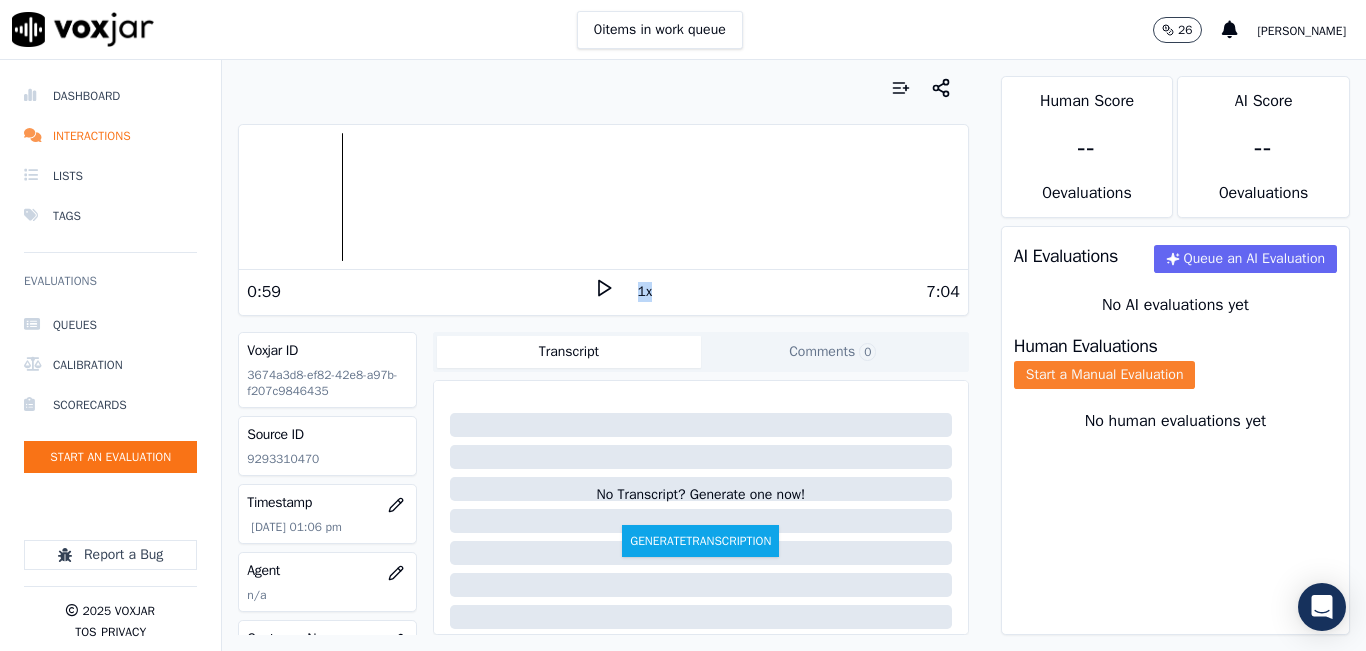 click on "Start a Manual Evaluation" 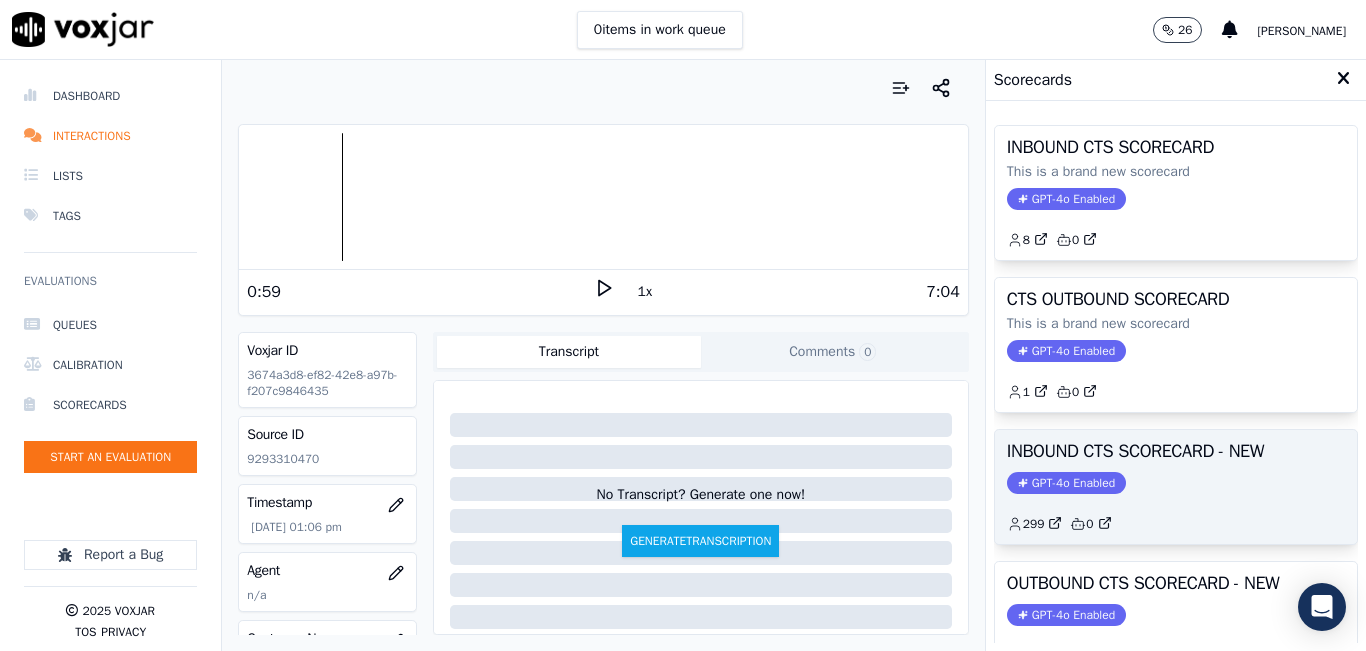 click on "INBOUND CTS SCORECARD - NEW" at bounding box center [1176, 451] 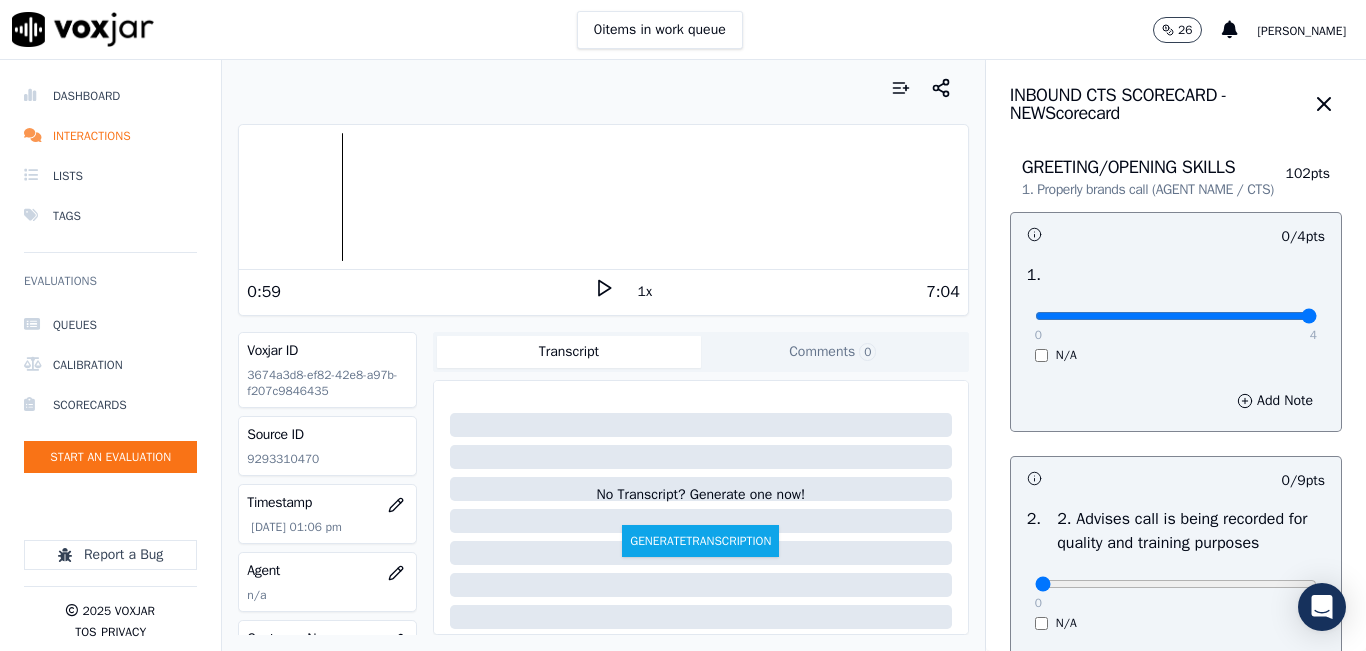 type on "4" 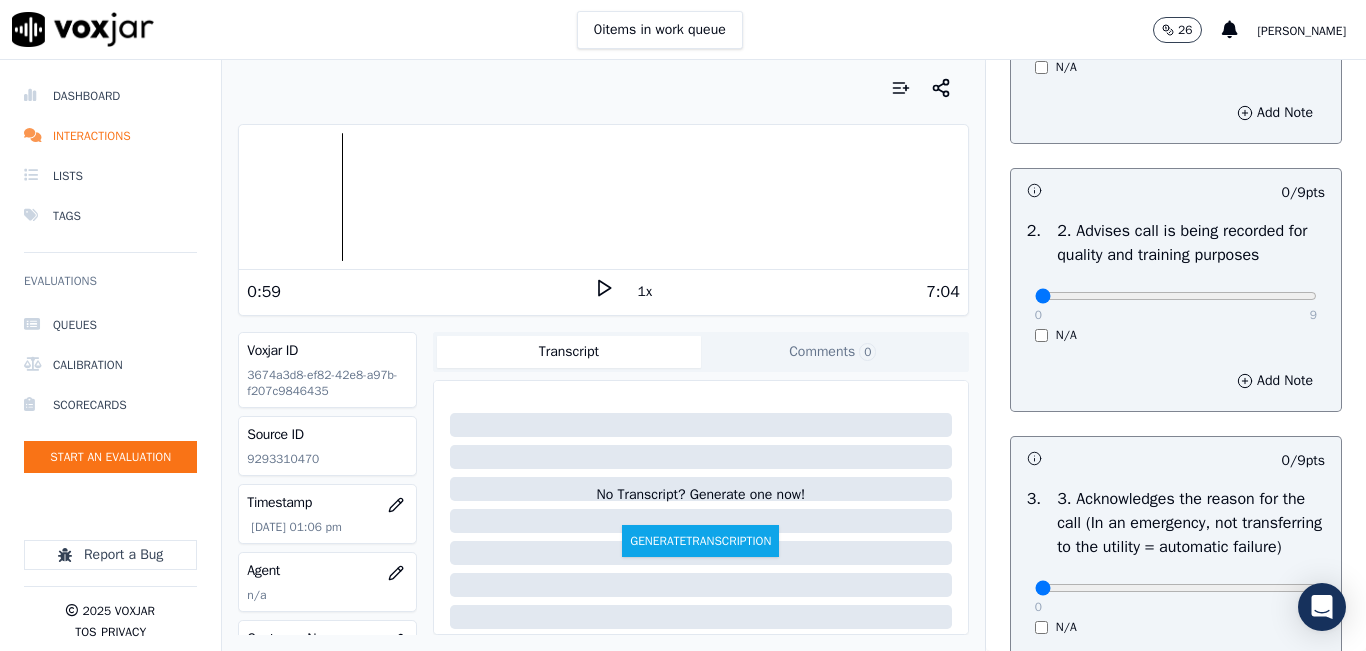 scroll, scrollTop: 300, scrollLeft: 0, axis: vertical 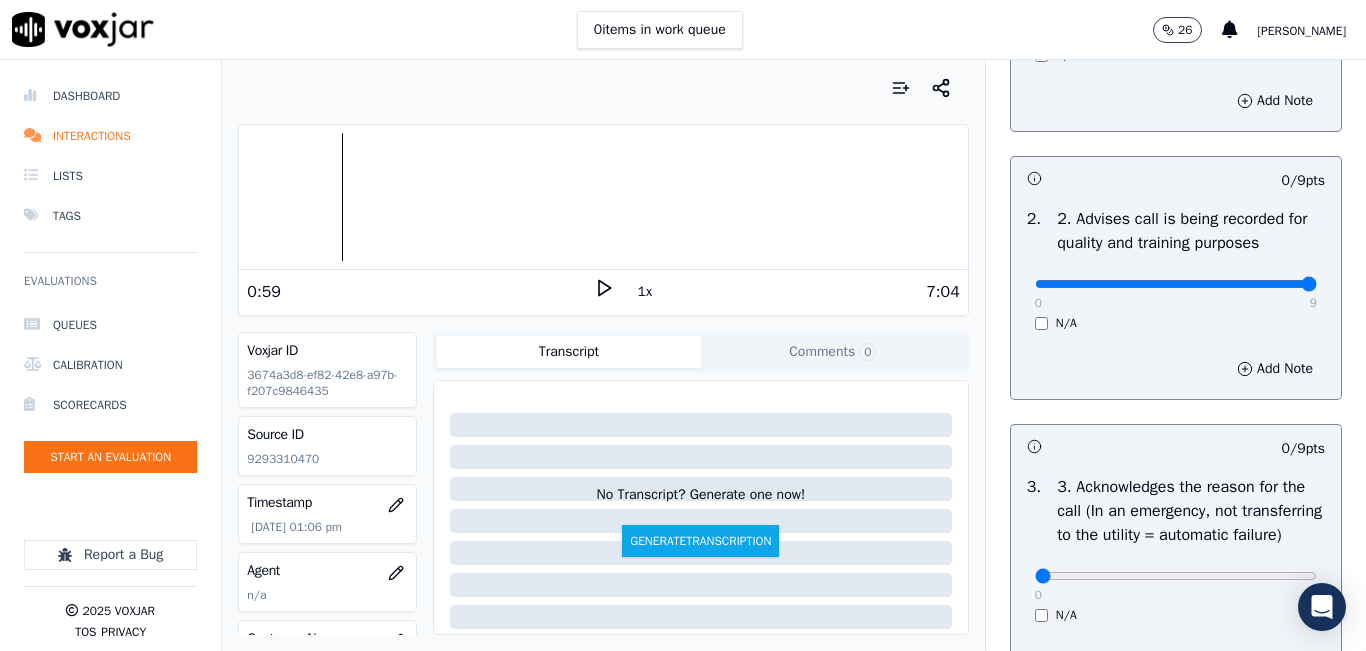 type on "9" 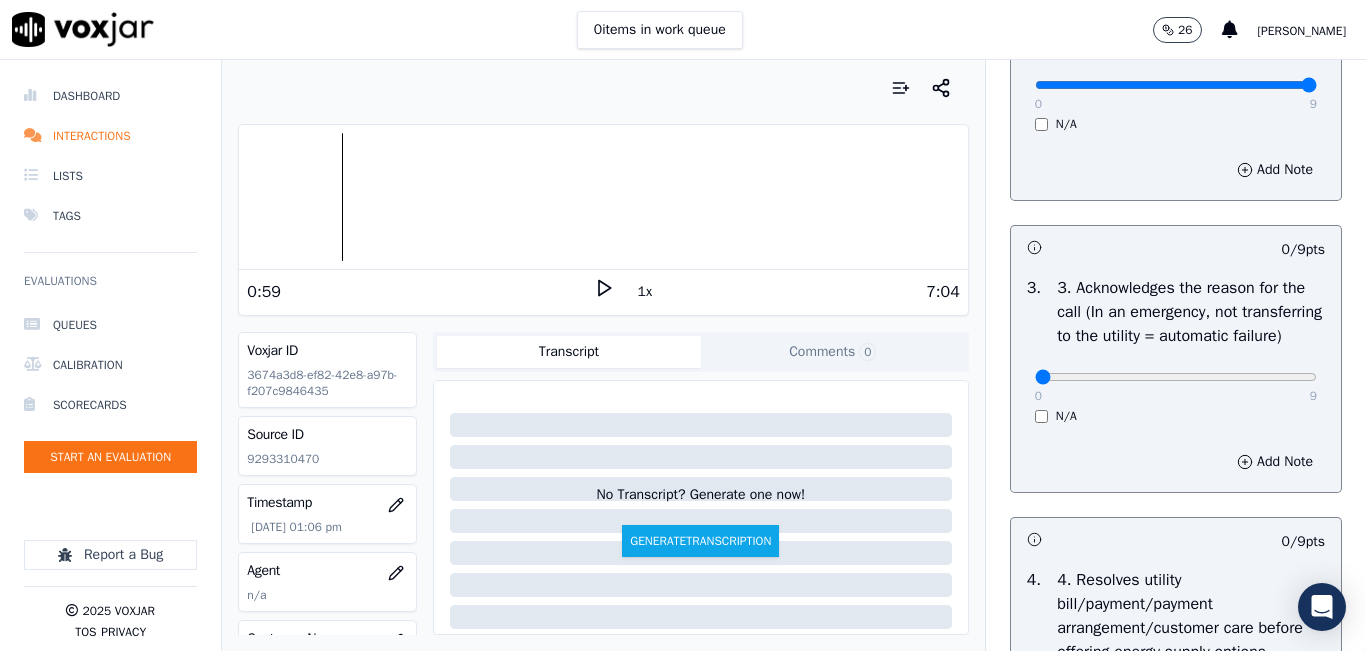 scroll, scrollTop: 500, scrollLeft: 0, axis: vertical 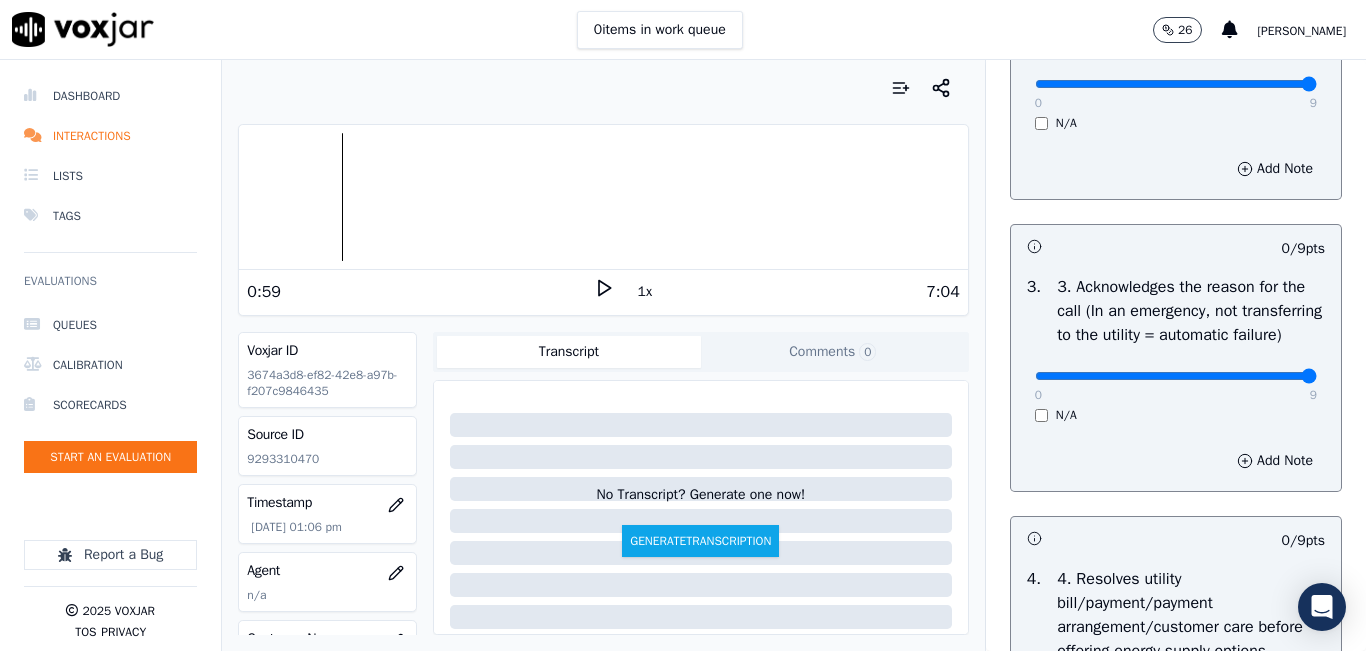 type on "9" 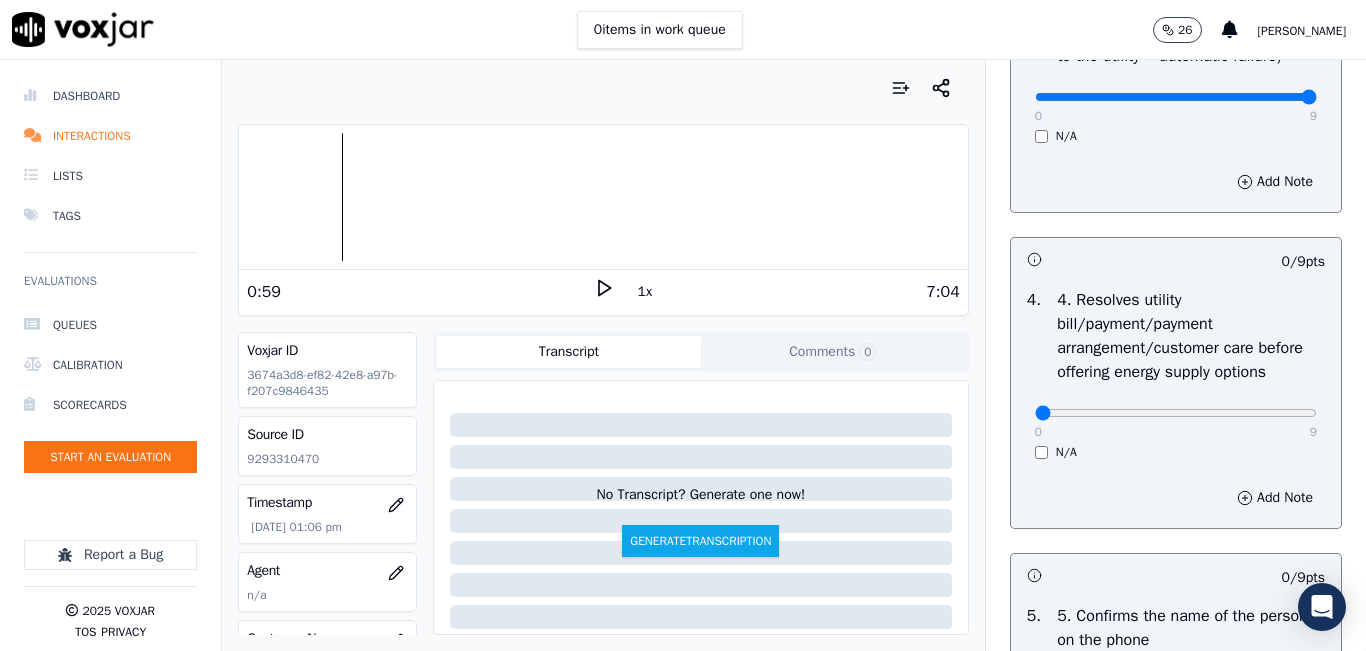 scroll, scrollTop: 800, scrollLeft: 0, axis: vertical 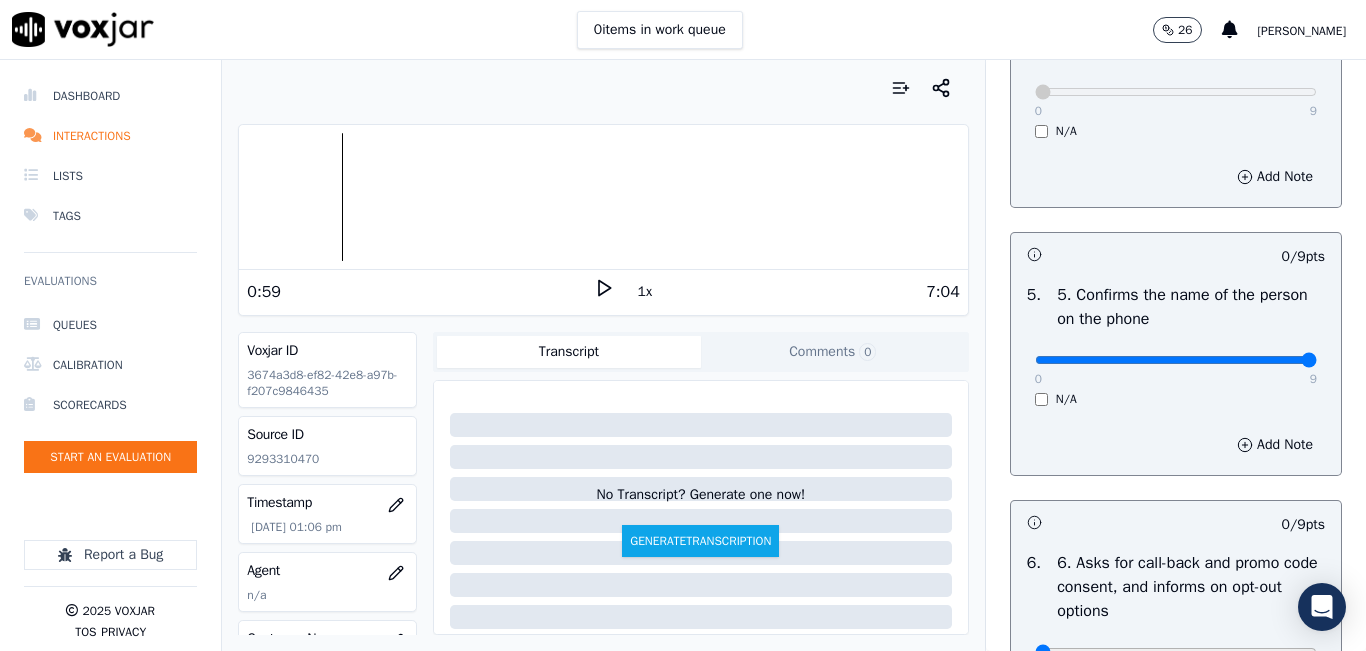 type on "9" 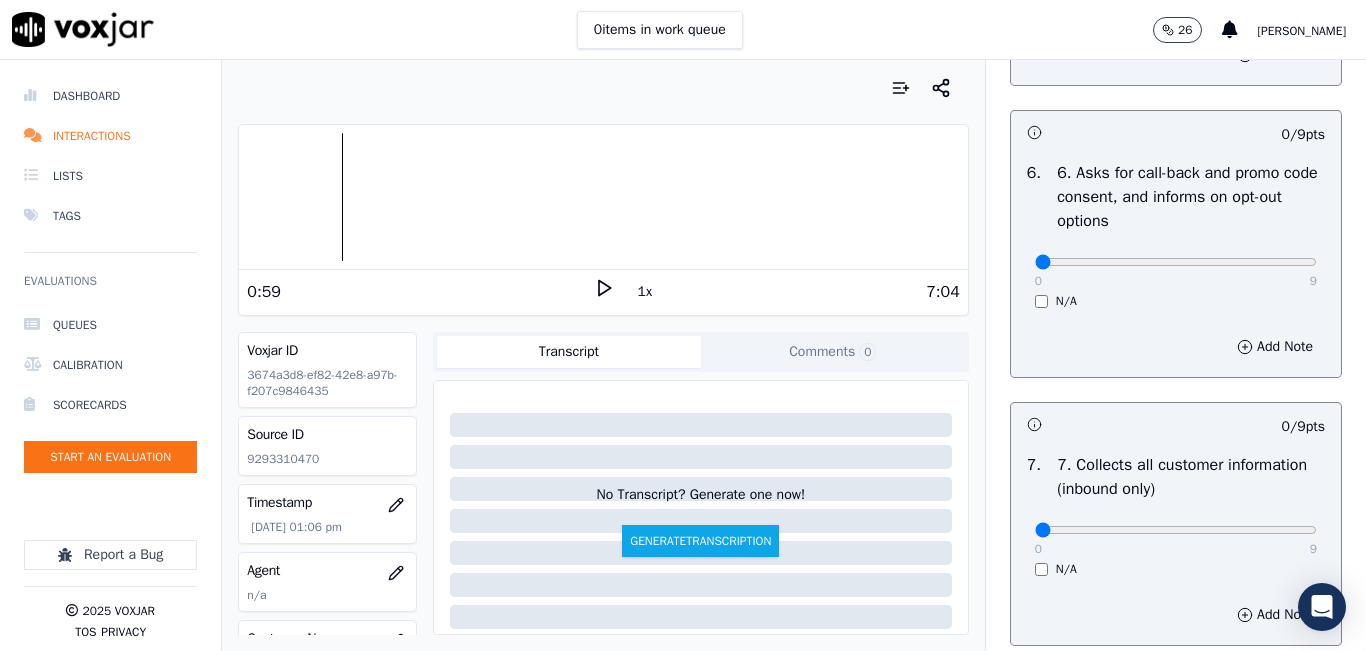 scroll, scrollTop: 1600, scrollLeft: 0, axis: vertical 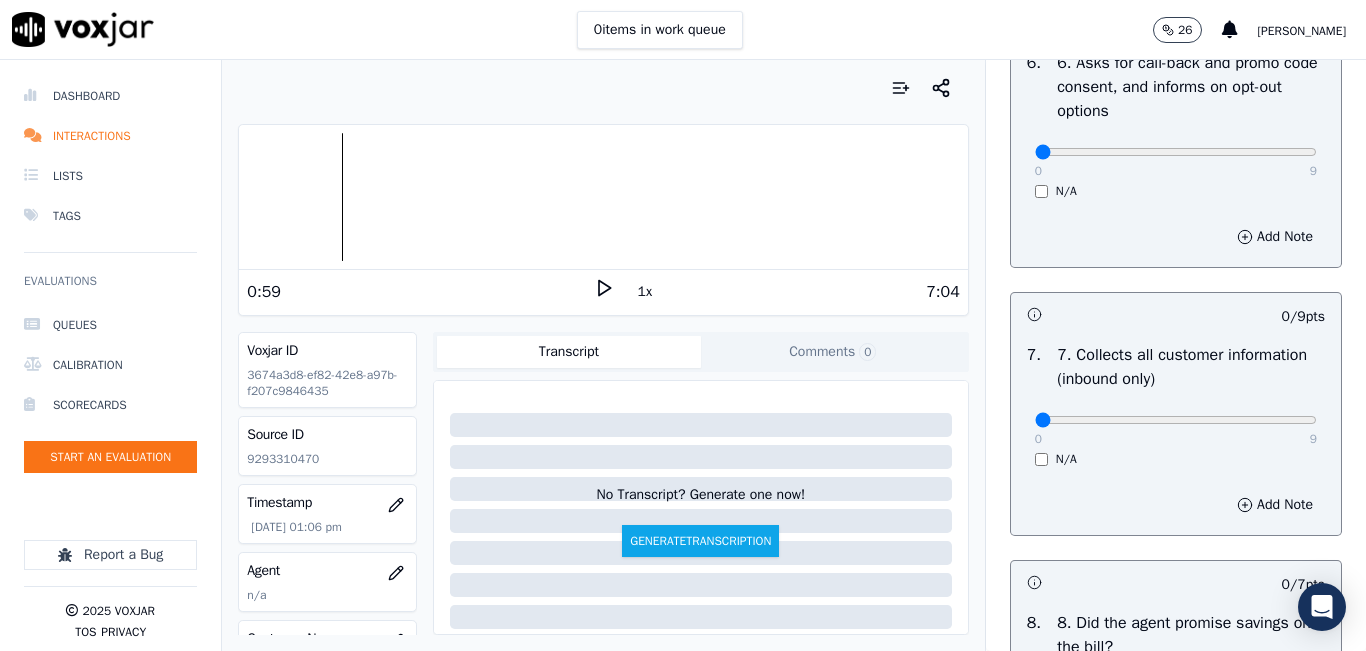 click on "N/A" at bounding box center [1176, 191] 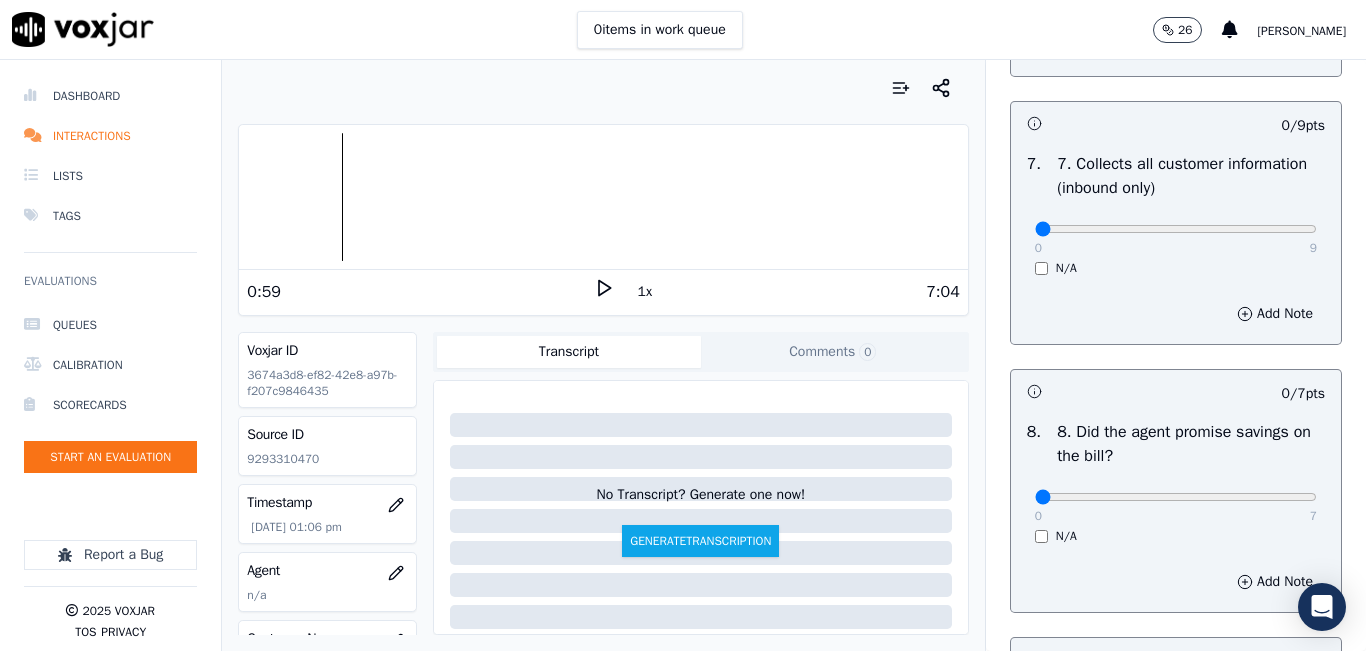 scroll, scrollTop: 1800, scrollLeft: 0, axis: vertical 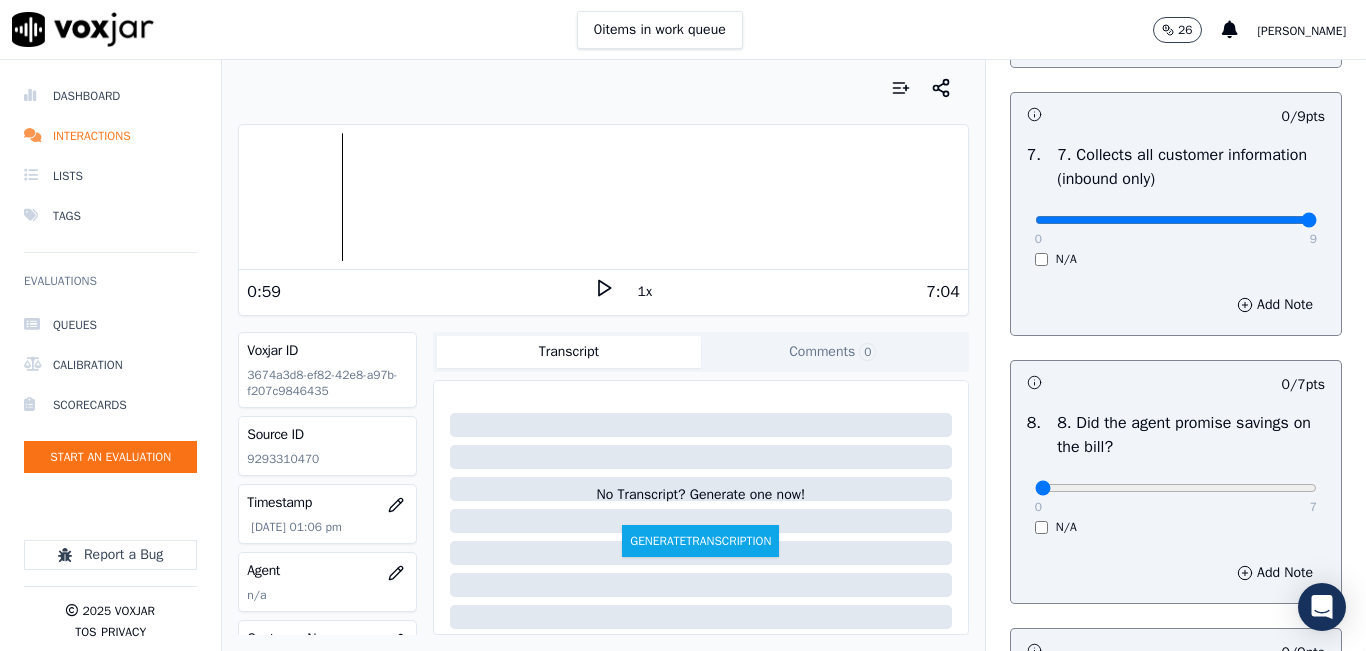 type on "9" 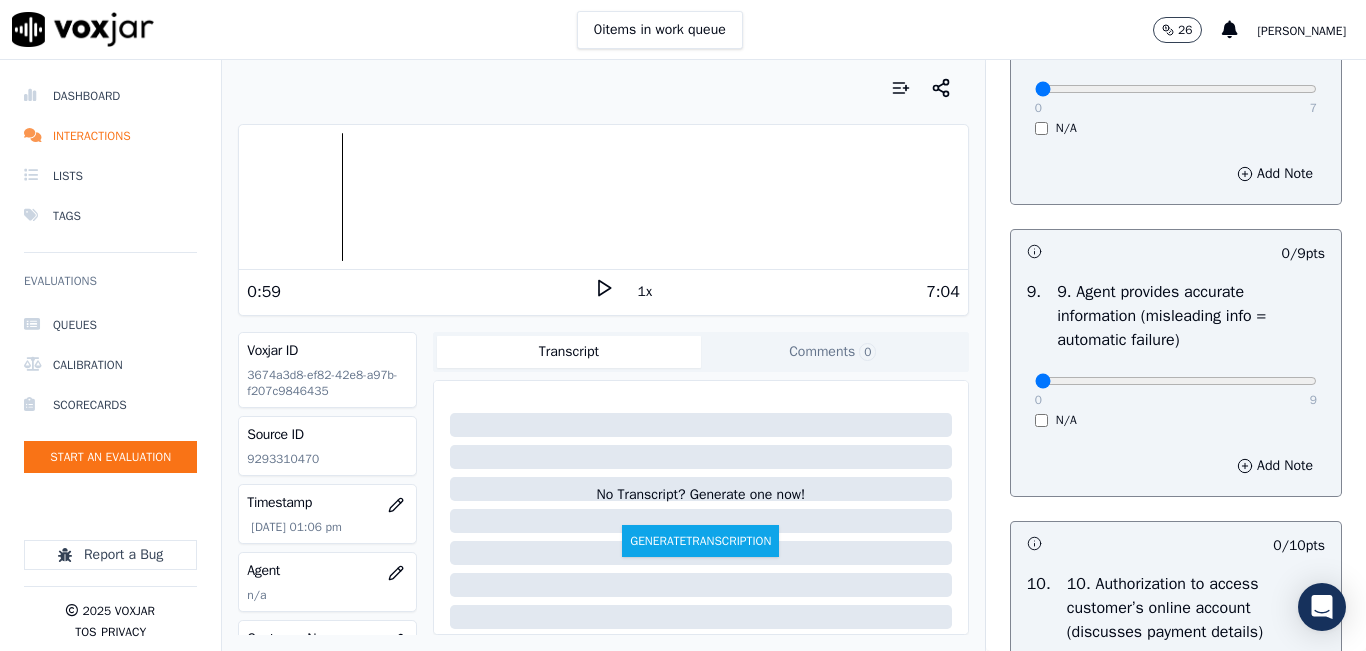scroll, scrollTop: 2200, scrollLeft: 0, axis: vertical 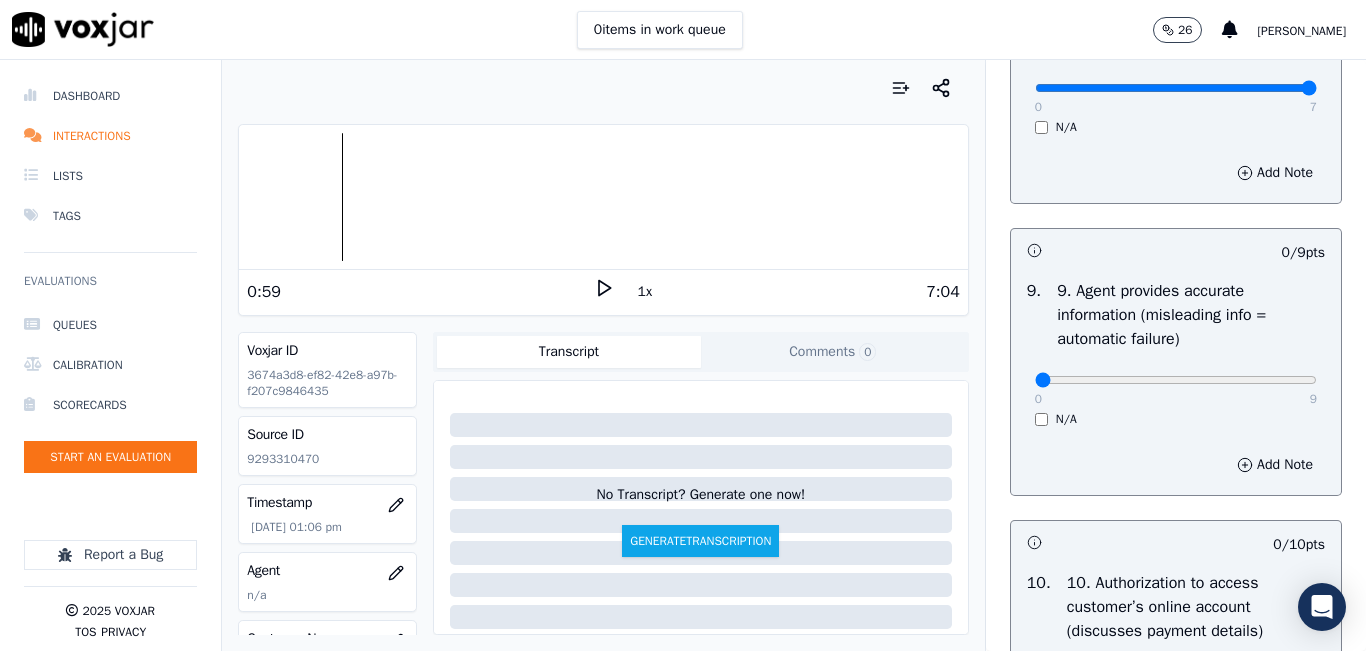 type on "7" 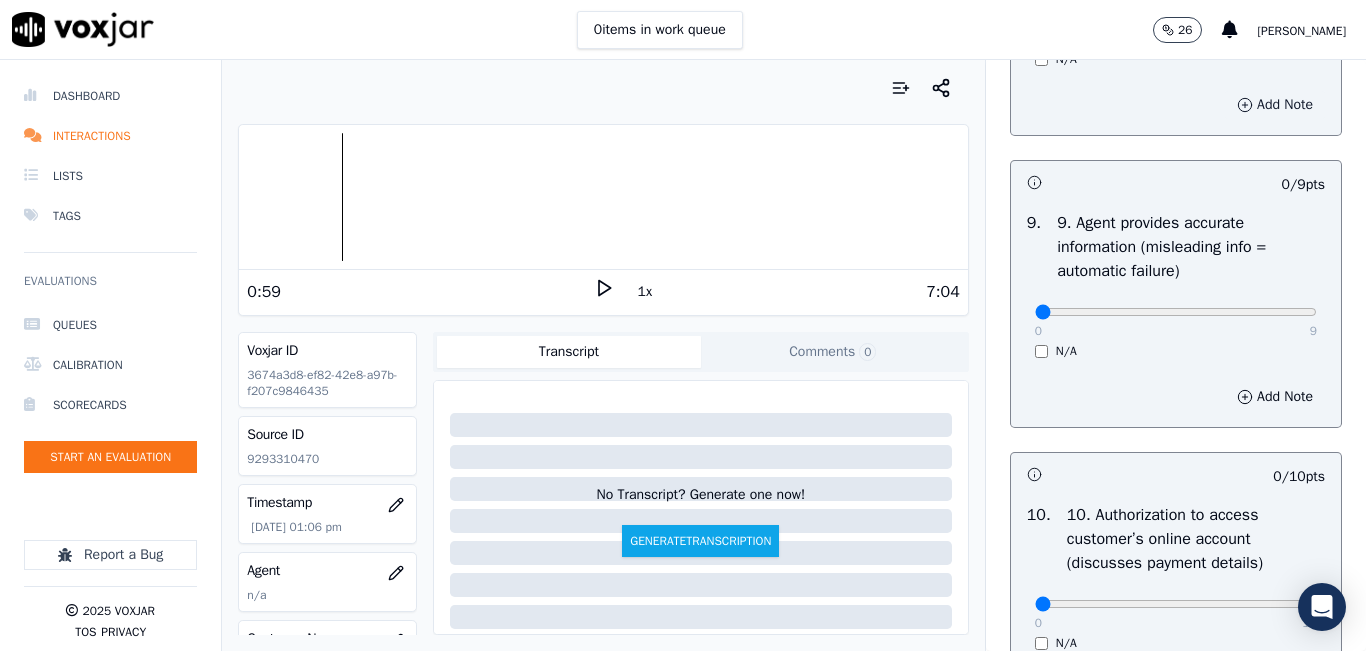 scroll, scrollTop: 2400, scrollLeft: 0, axis: vertical 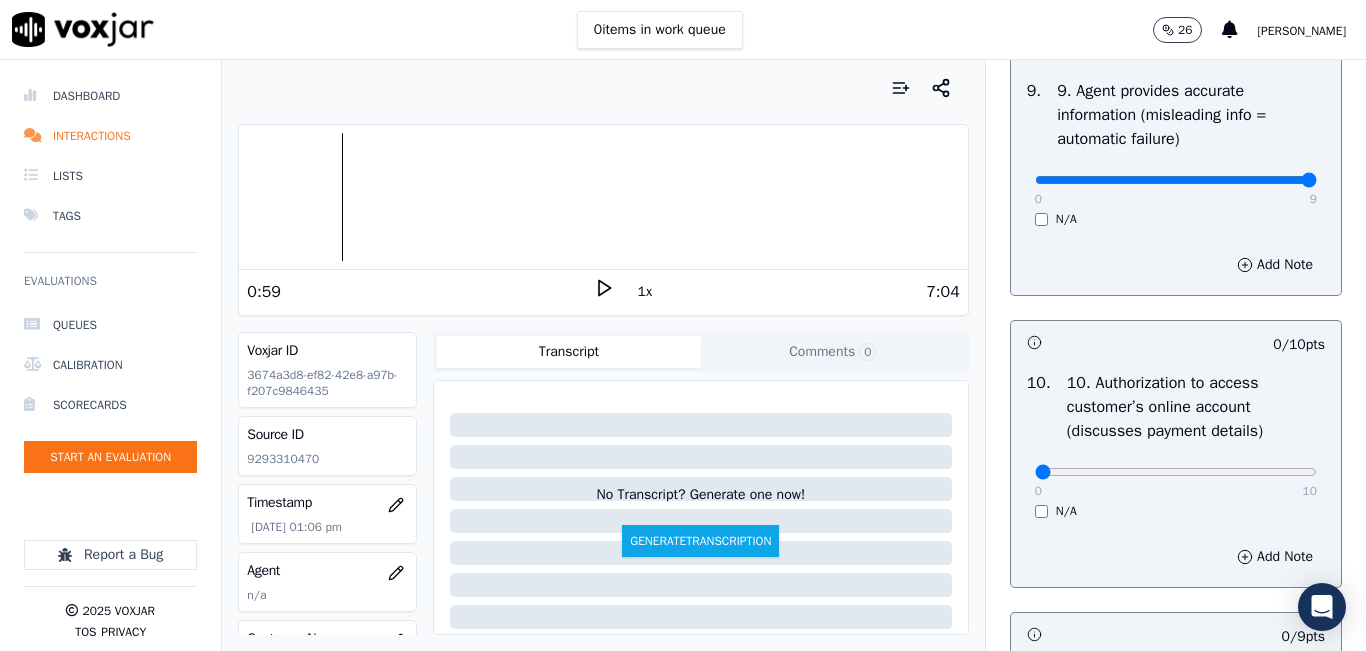 type on "9" 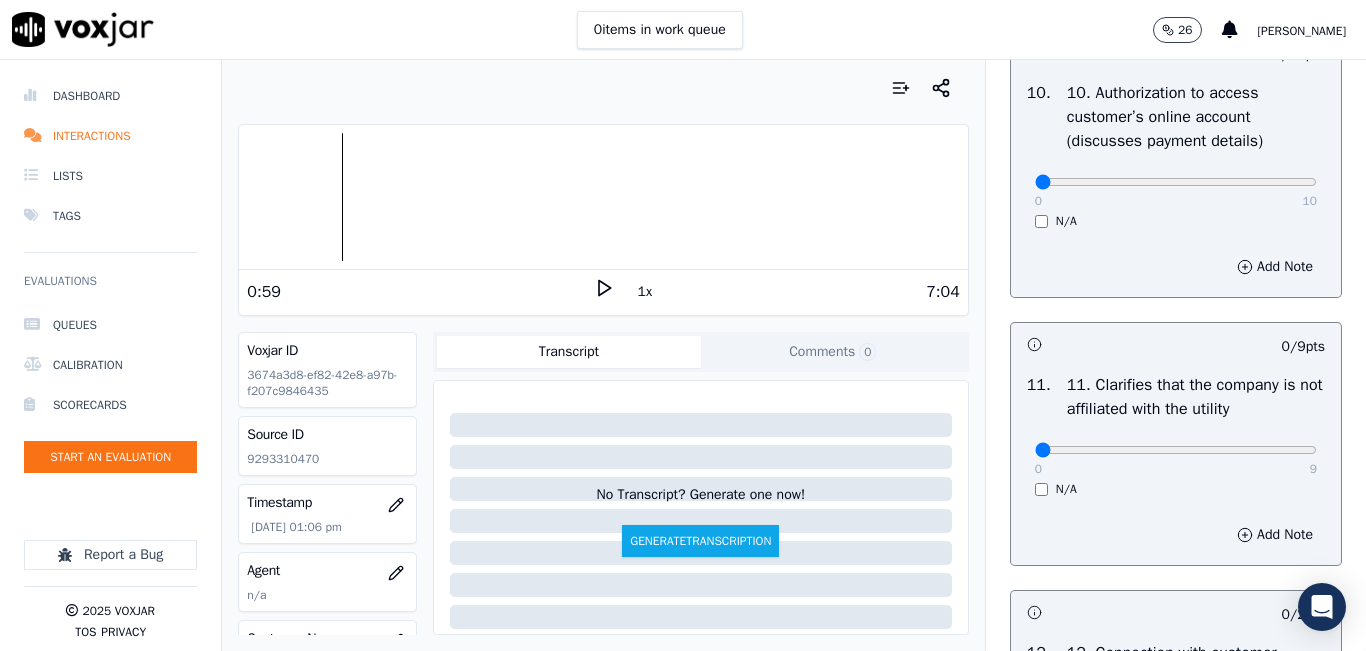 scroll, scrollTop: 2700, scrollLeft: 0, axis: vertical 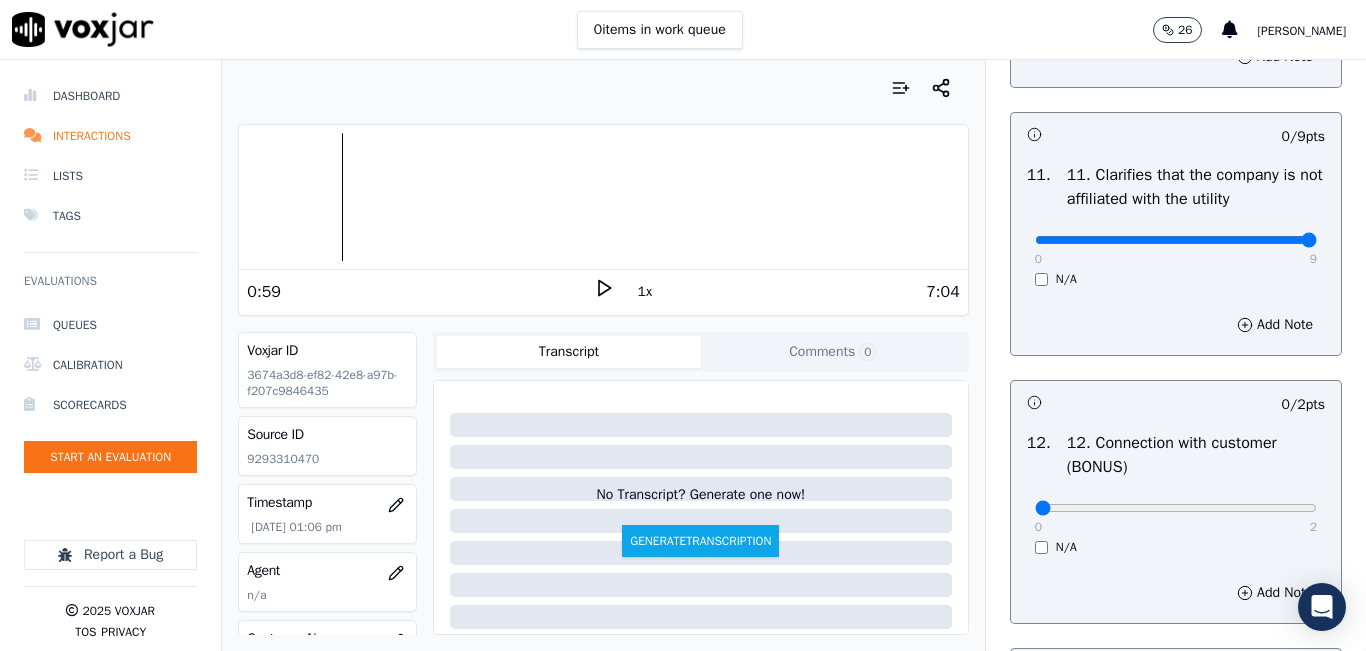 type on "9" 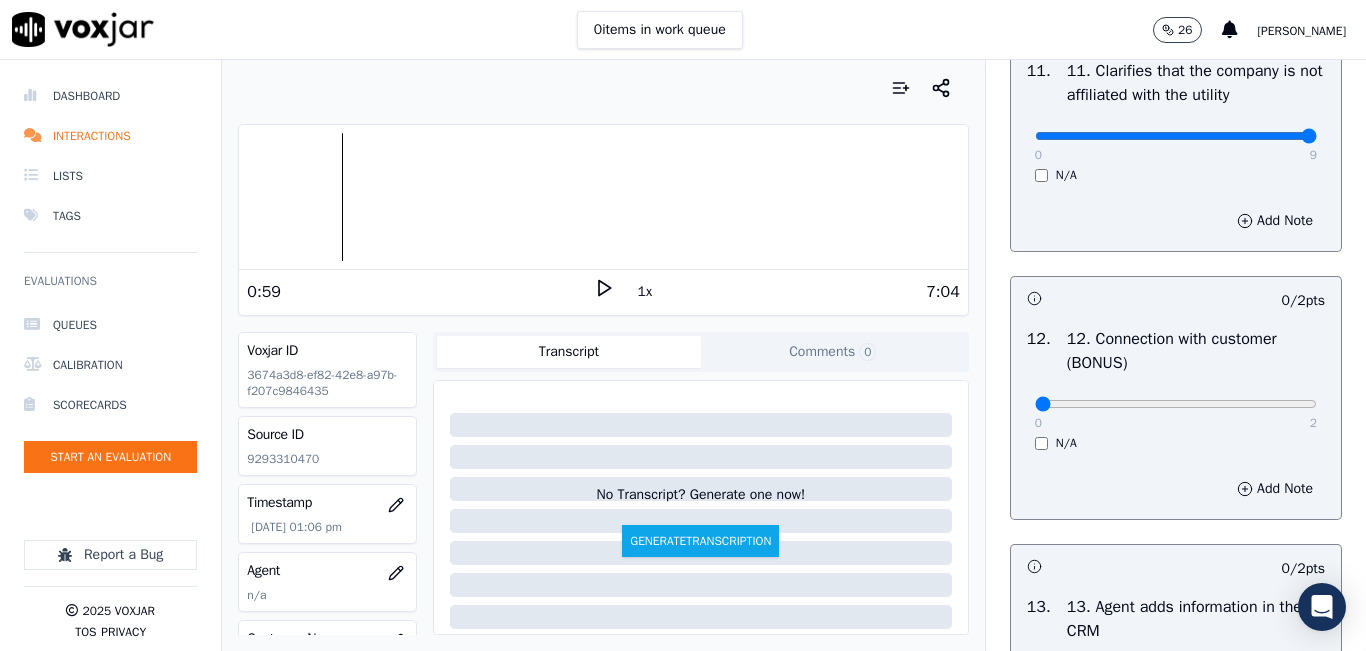 scroll, scrollTop: 3200, scrollLeft: 0, axis: vertical 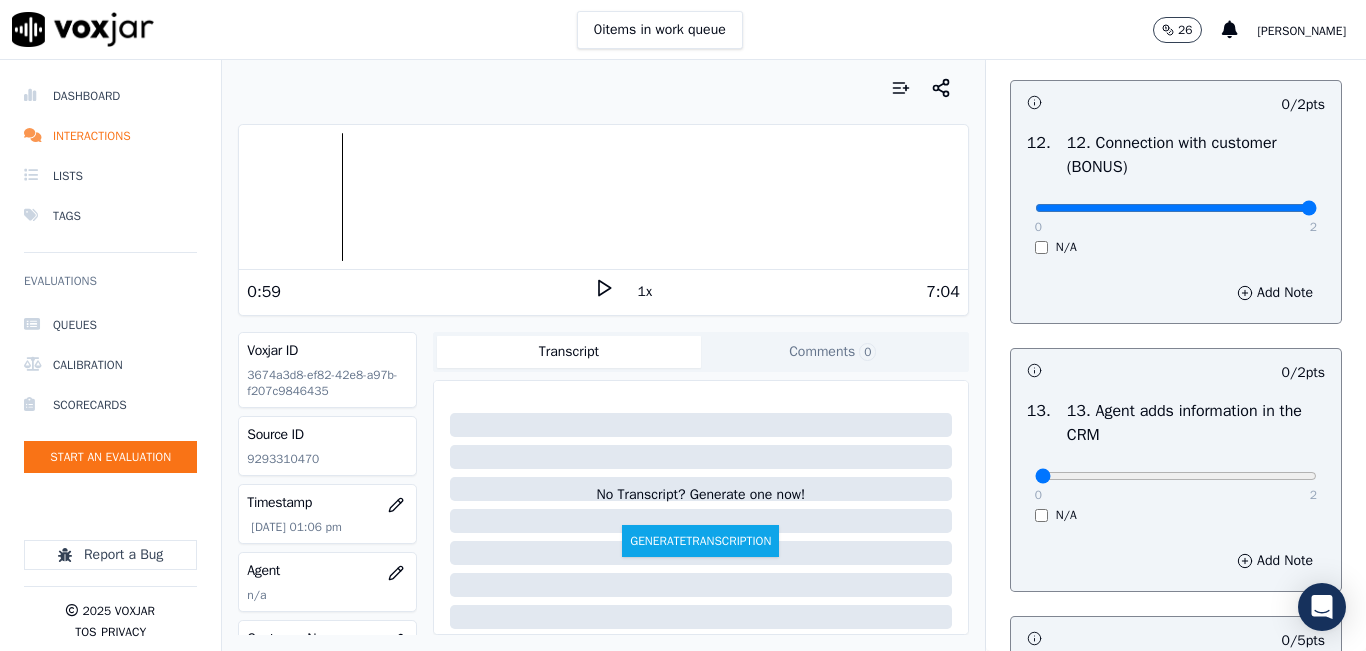 type on "2" 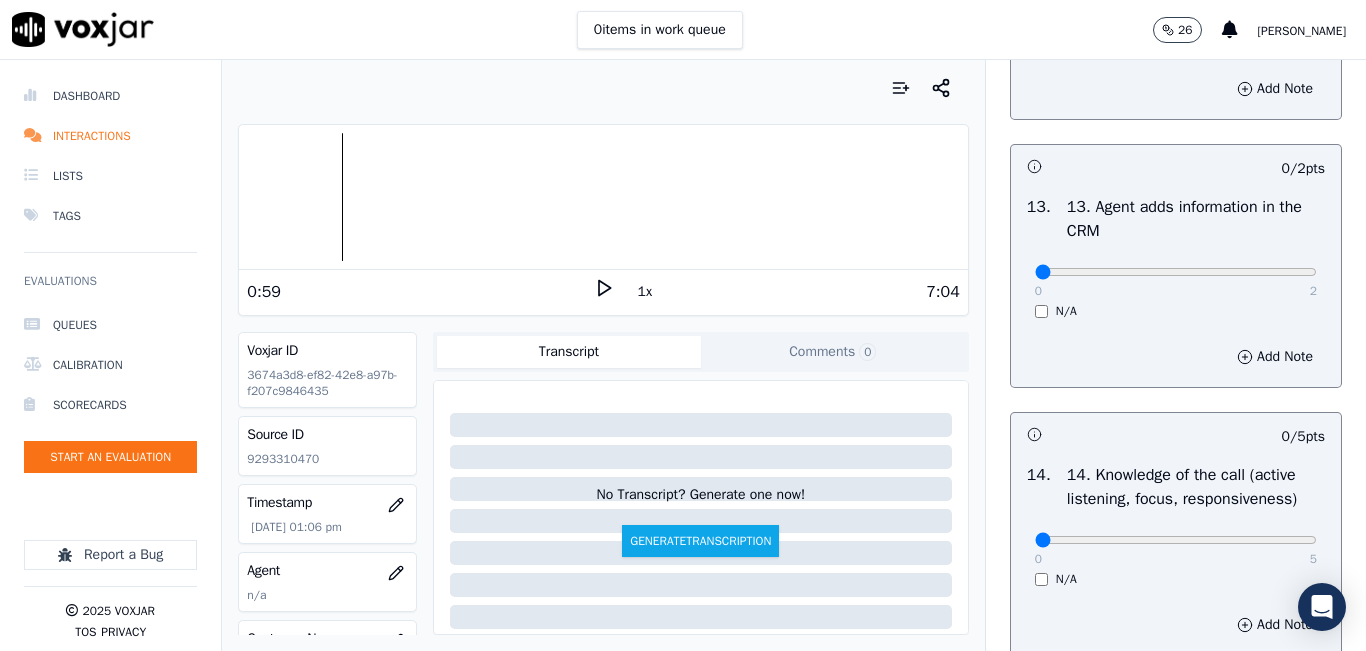 scroll, scrollTop: 3500, scrollLeft: 0, axis: vertical 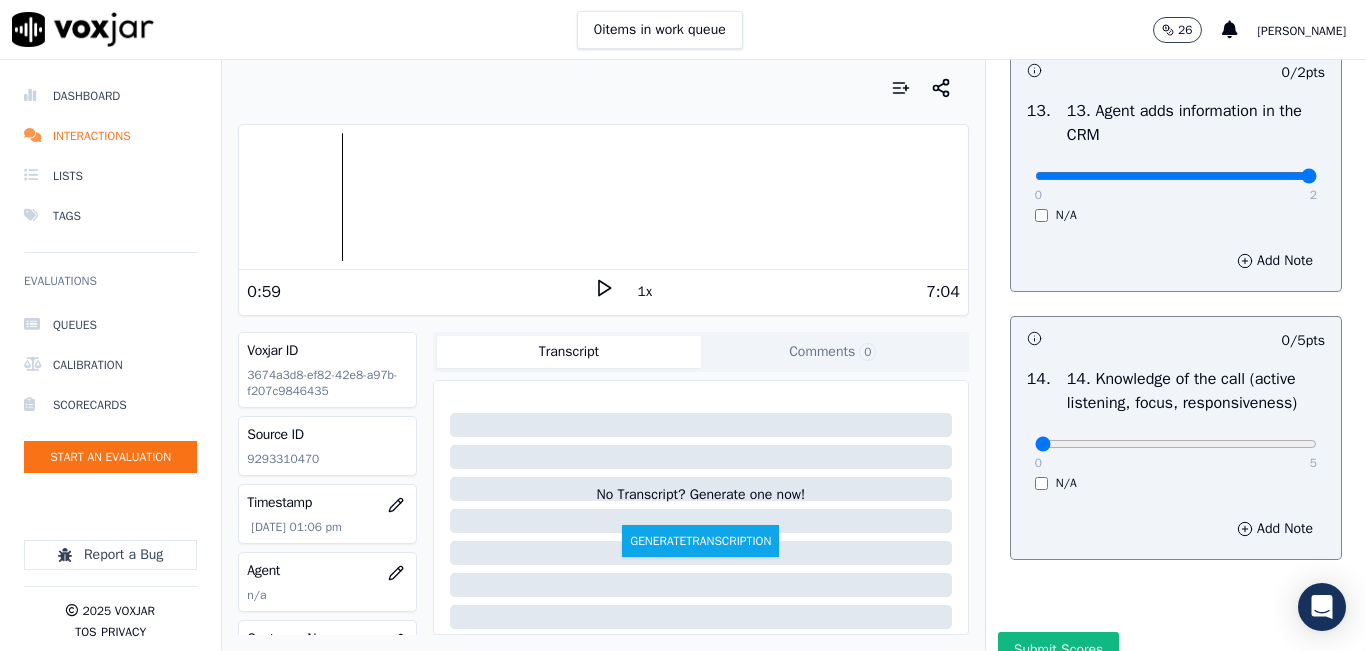 type on "2" 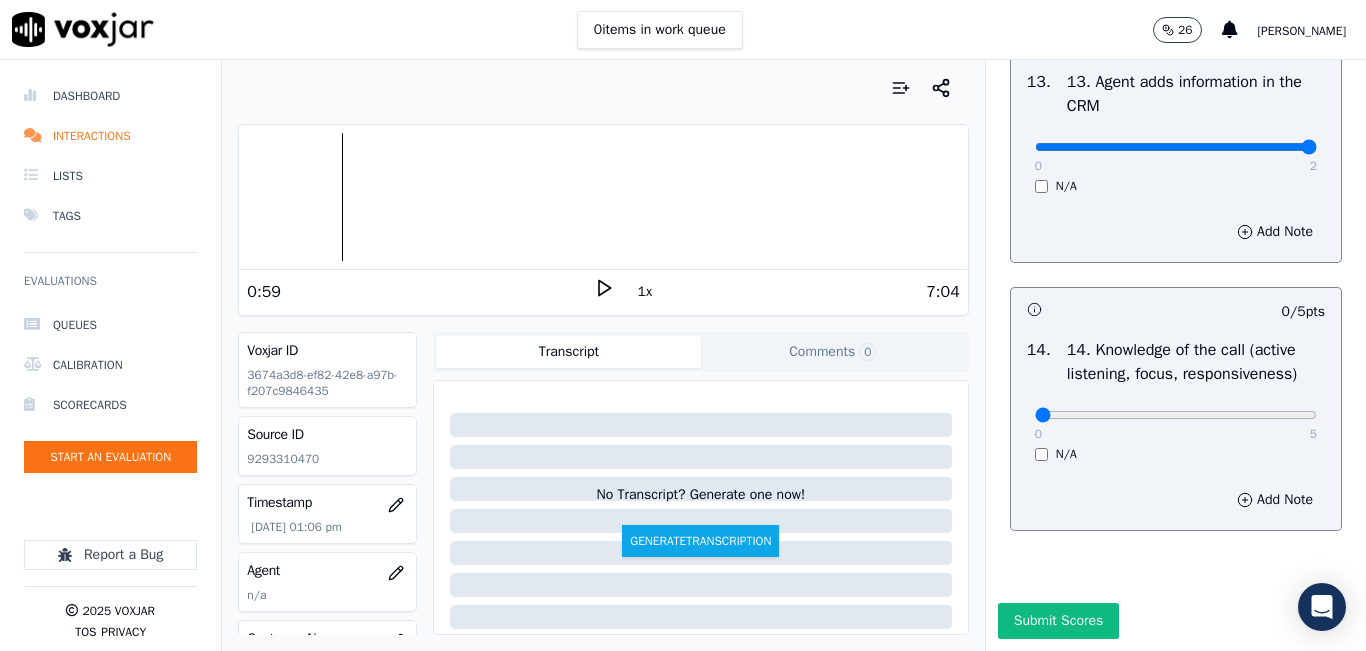 scroll, scrollTop: 3642, scrollLeft: 0, axis: vertical 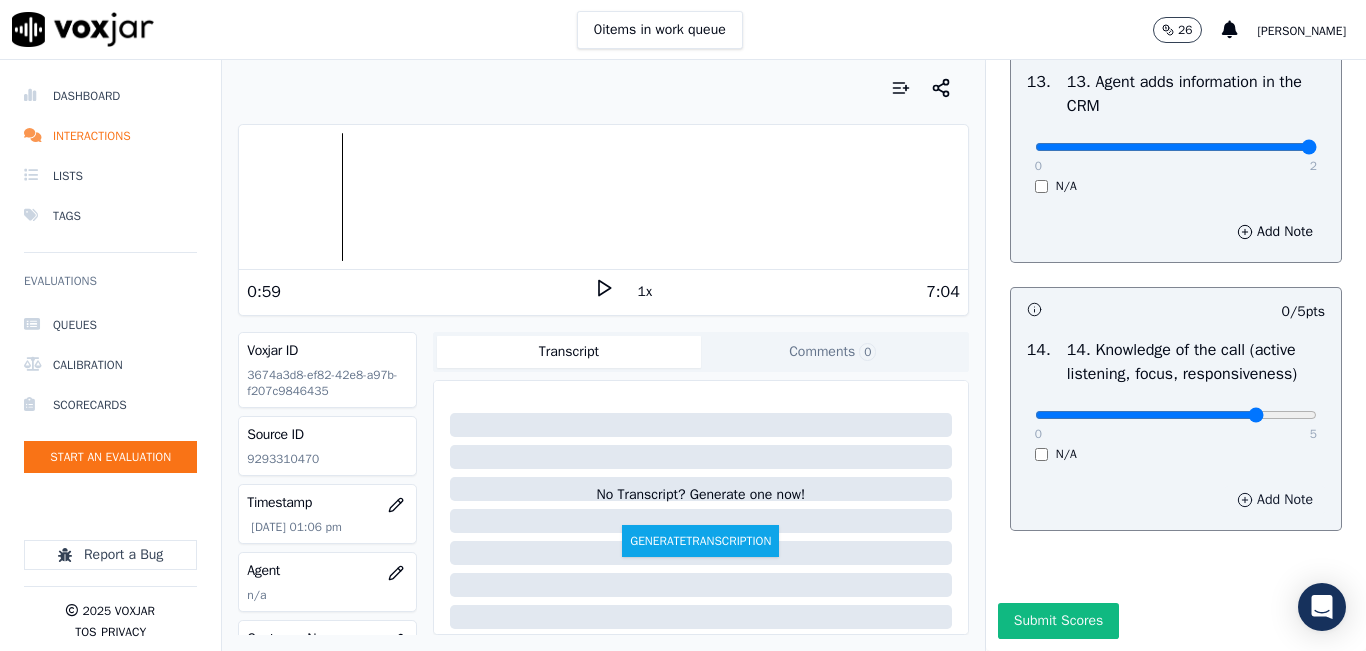 drag, startPoint x: 1268, startPoint y: 369, endPoint x: 1186, endPoint y: 462, distance: 123.9879 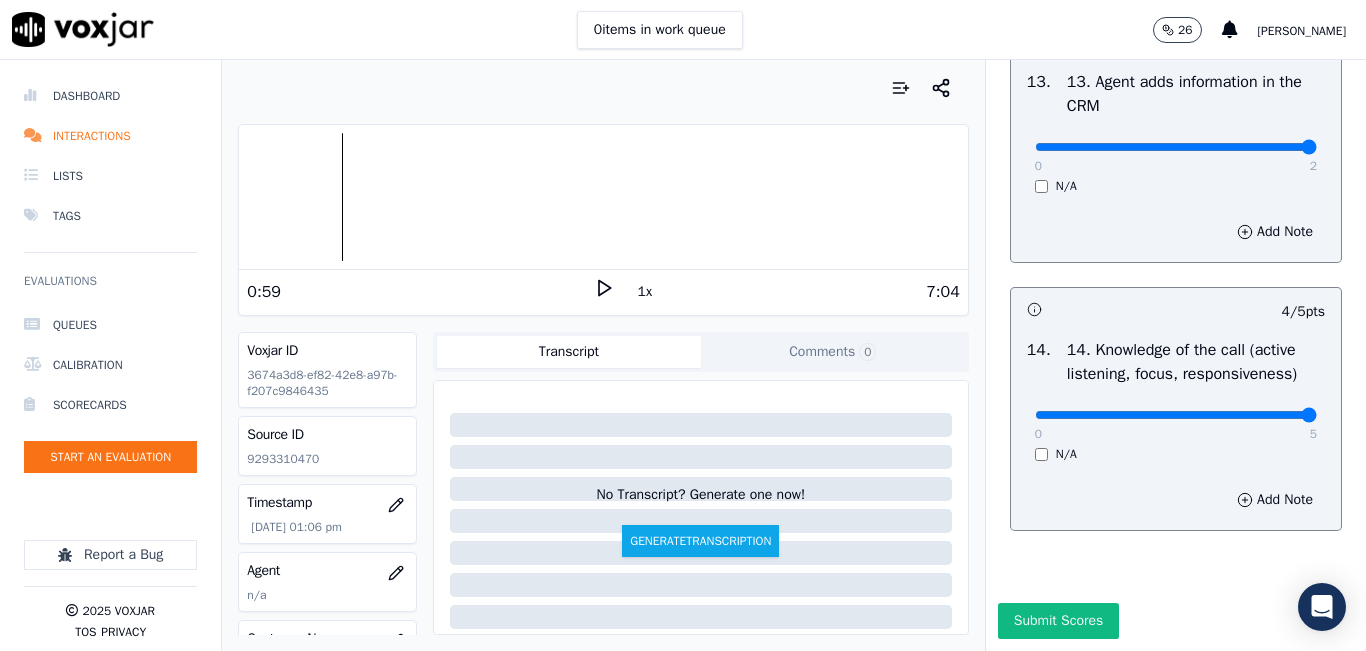 type on "5" 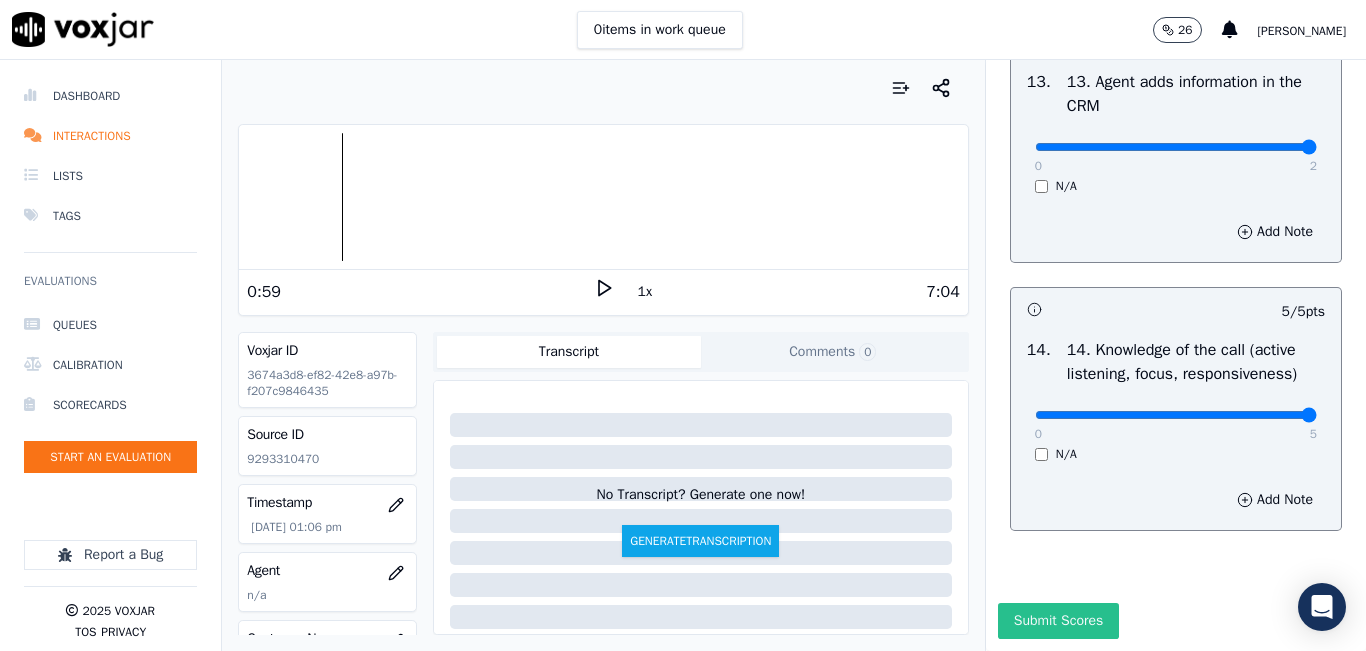 drag, startPoint x: 1028, startPoint y: 597, endPoint x: 1034, endPoint y: 583, distance: 15.231546 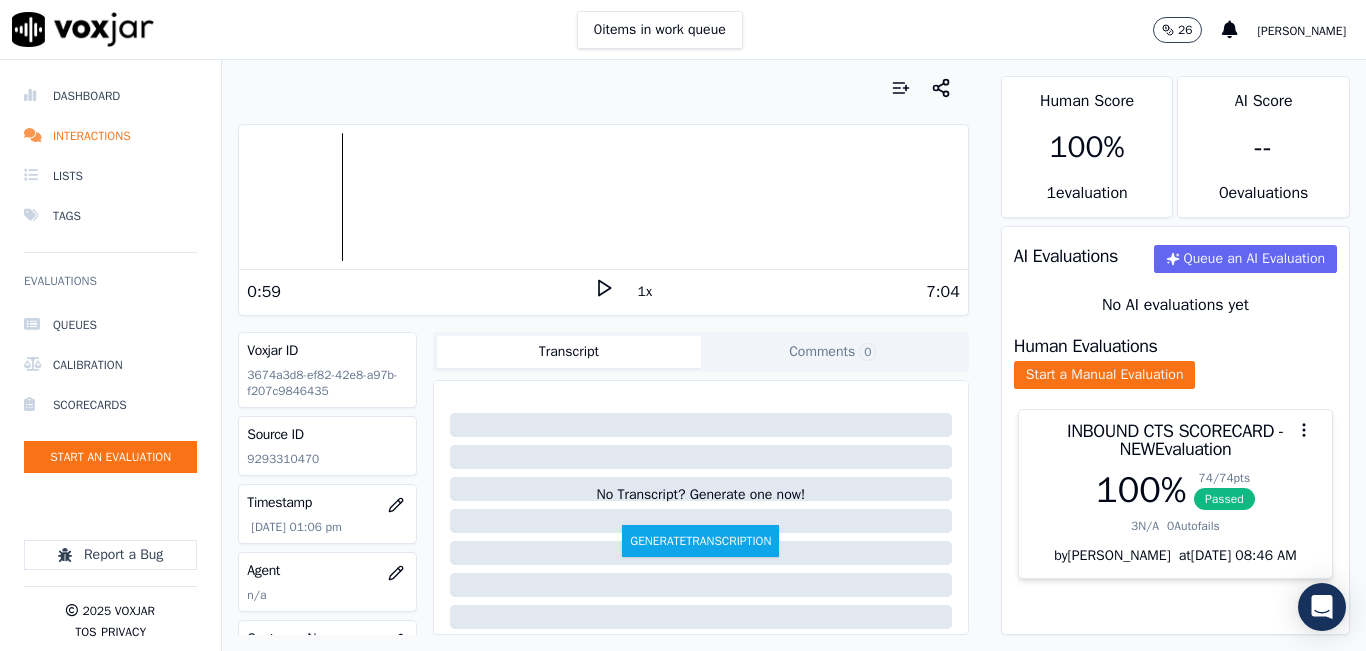 scroll, scrollTop: 200, scrollLeft: 0, axis: vertical 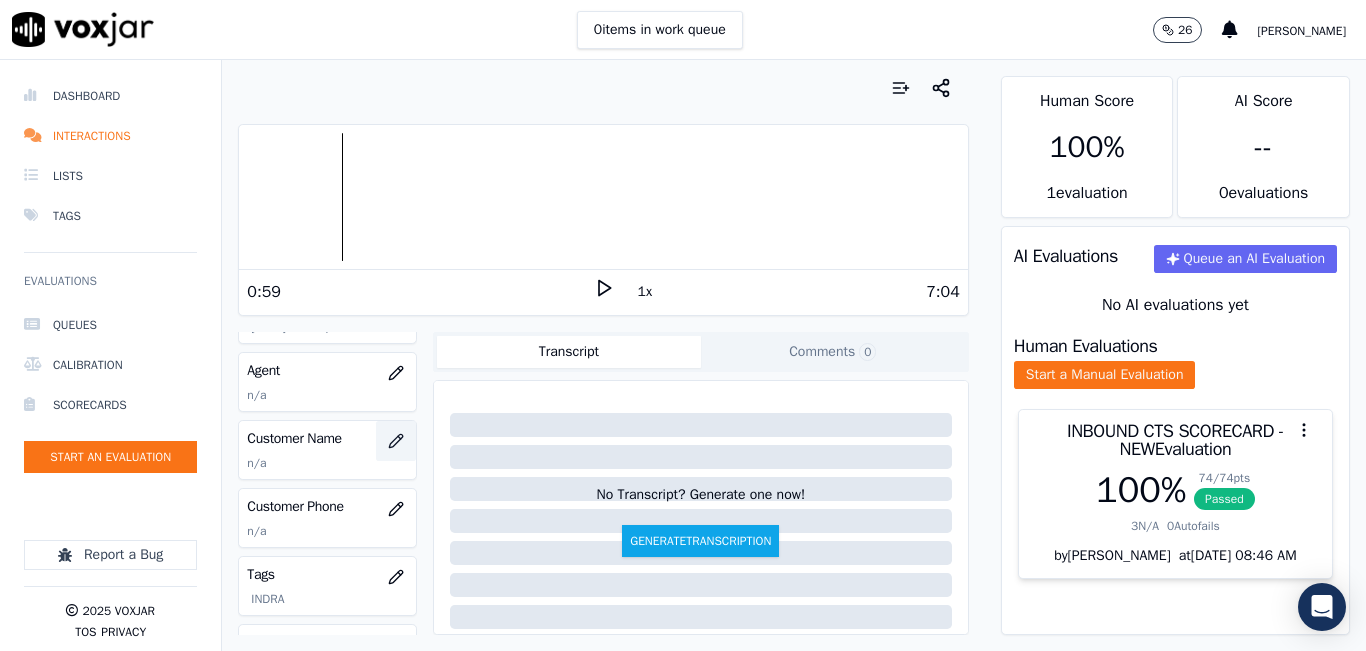 click 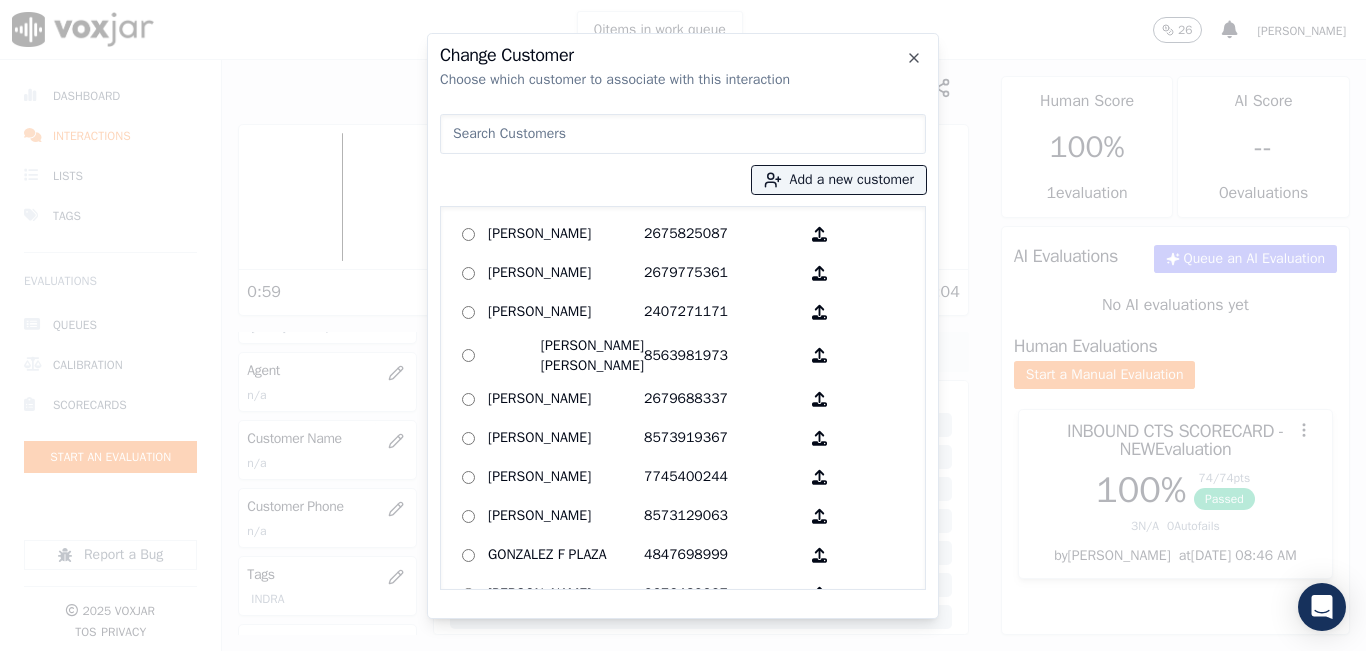 drag, startPoint x: 804, startPoint y: 168, endPoint x: 795, endPoint y: 135, distance: 34.20526 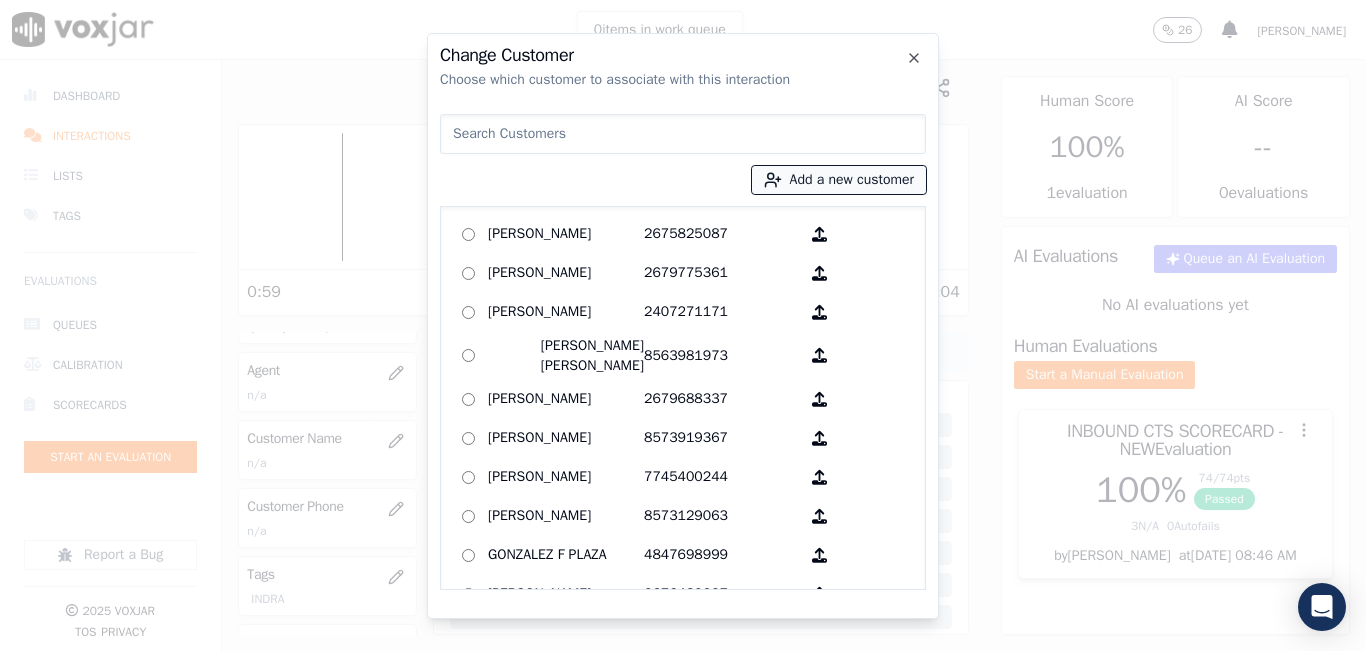 click on "Add a new customer" at bounding box center (839, 180) 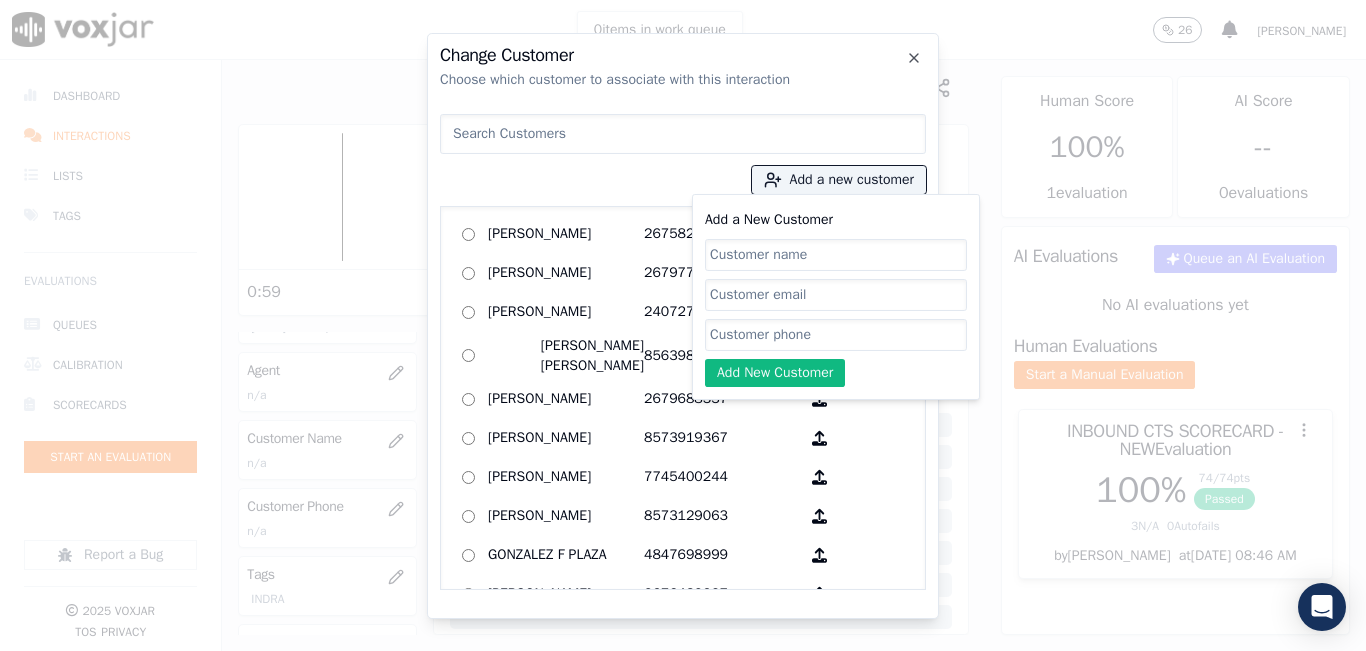 click on "Add a New Customer" 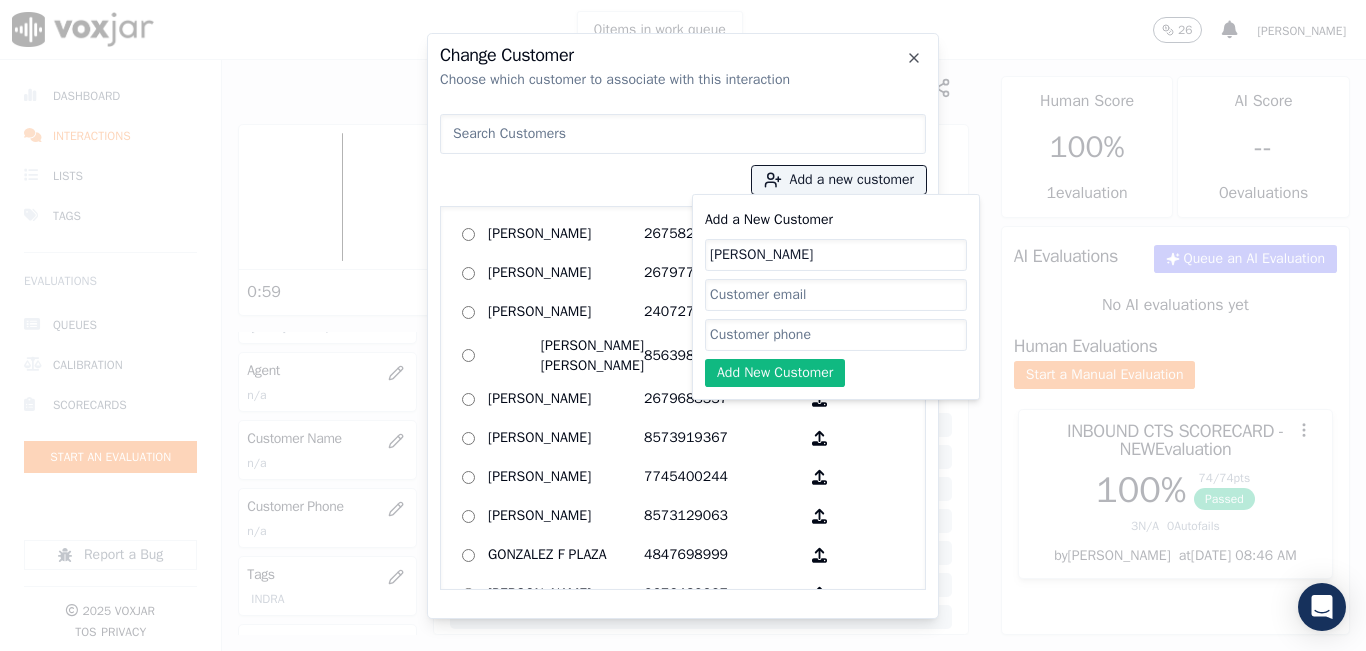 type on "Rosa Rodriguez" 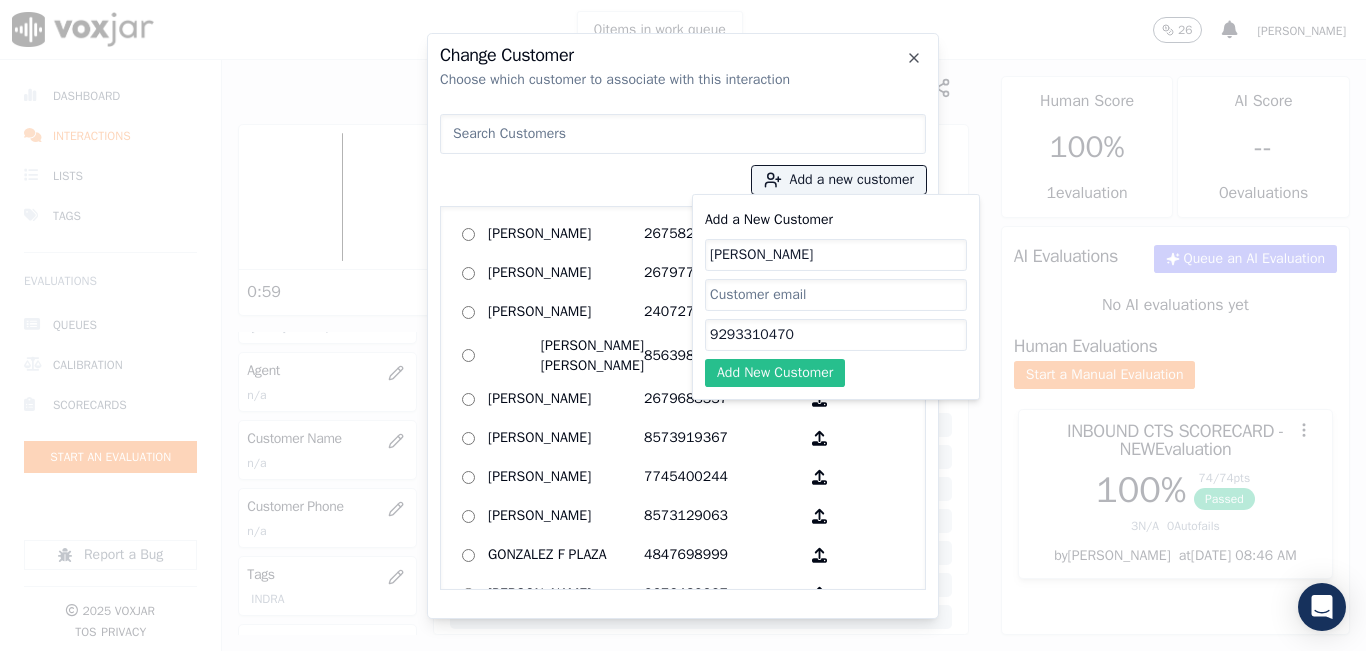 type on "9293310470" 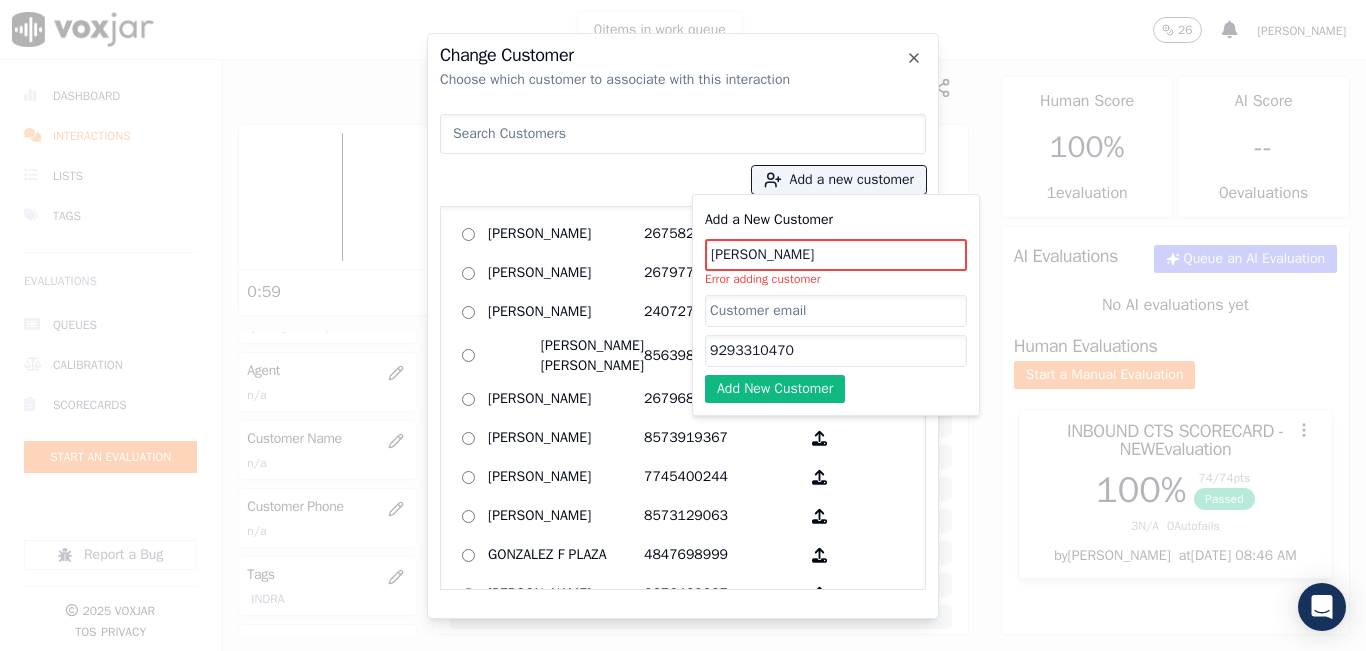click at bounding box center (683, 134) 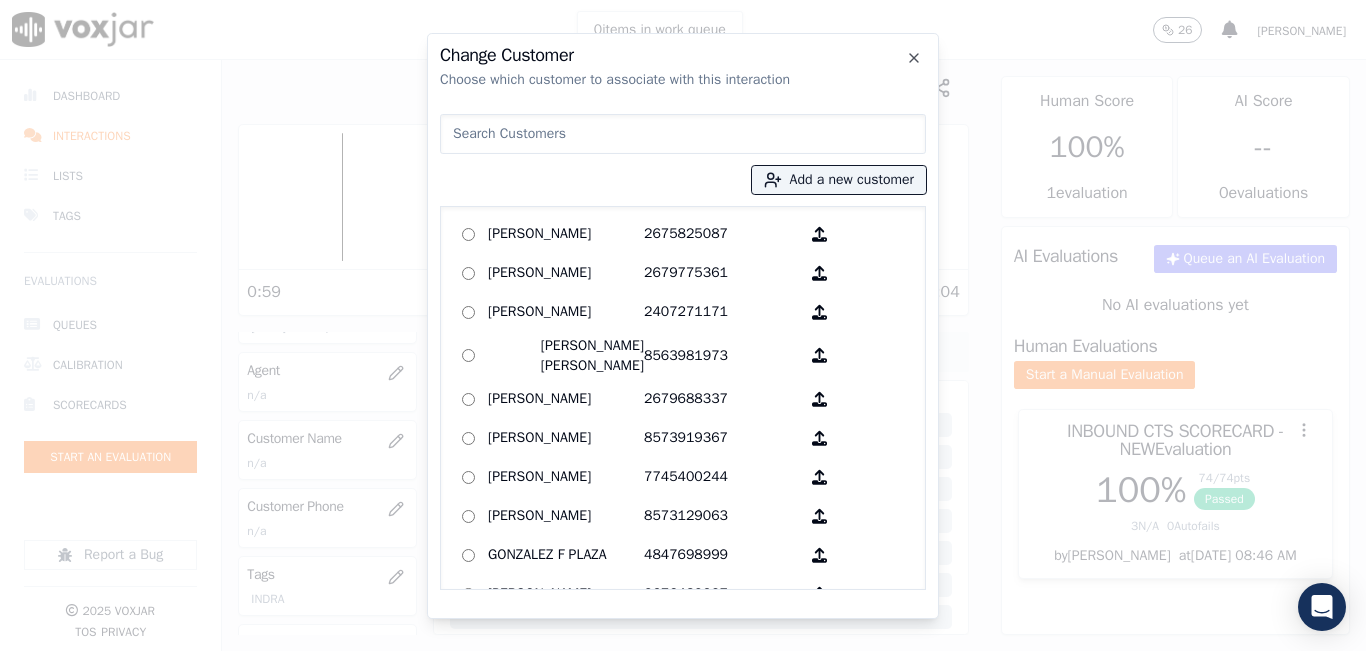 click at bounding box center (683, 134) 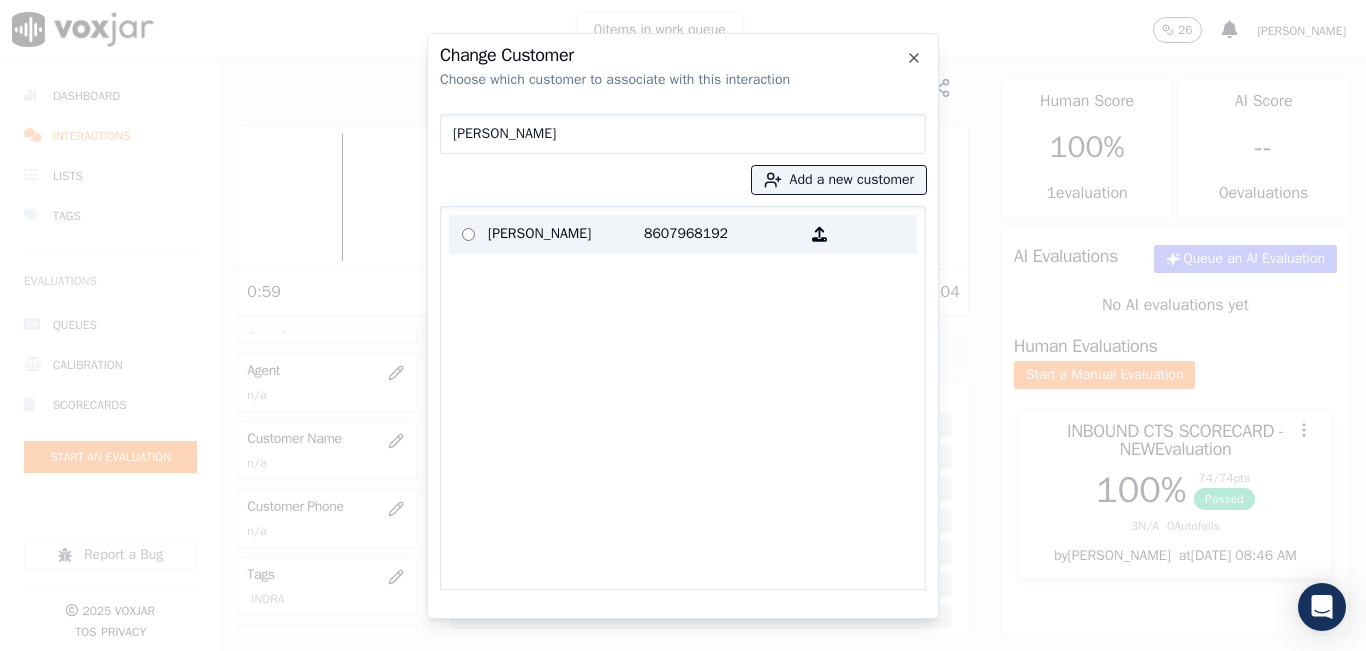 type on "rosa rod" 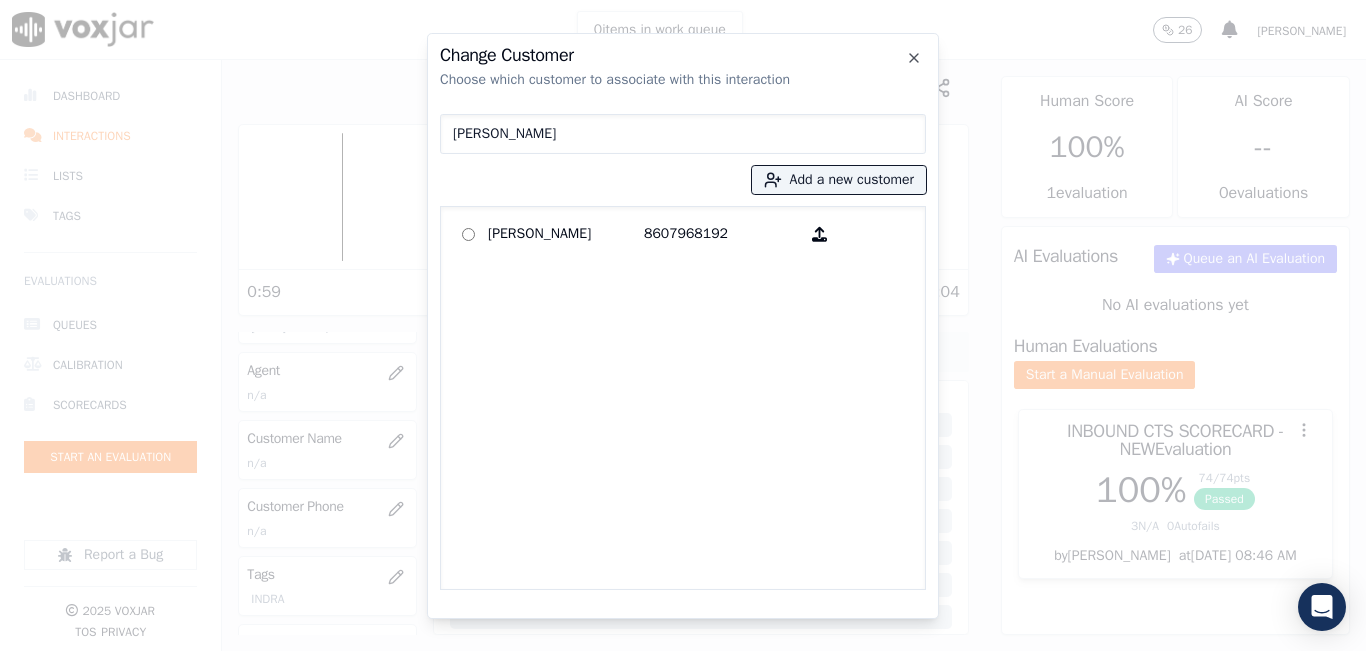 click on "Rosa Rodriguez" at bounding box center [566, 234] 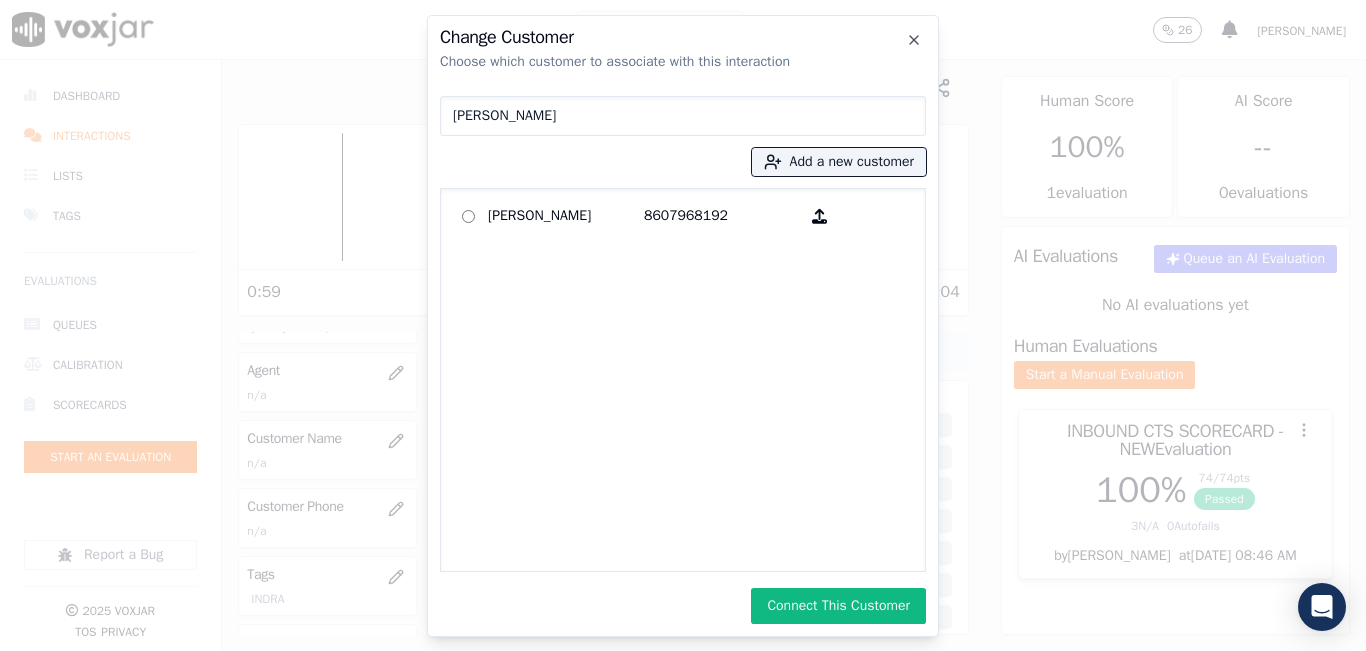 drag, startPoint x: 609, startPoint y: 101, endPoint x: 393, endPoint y: 106, distance: 216.05786 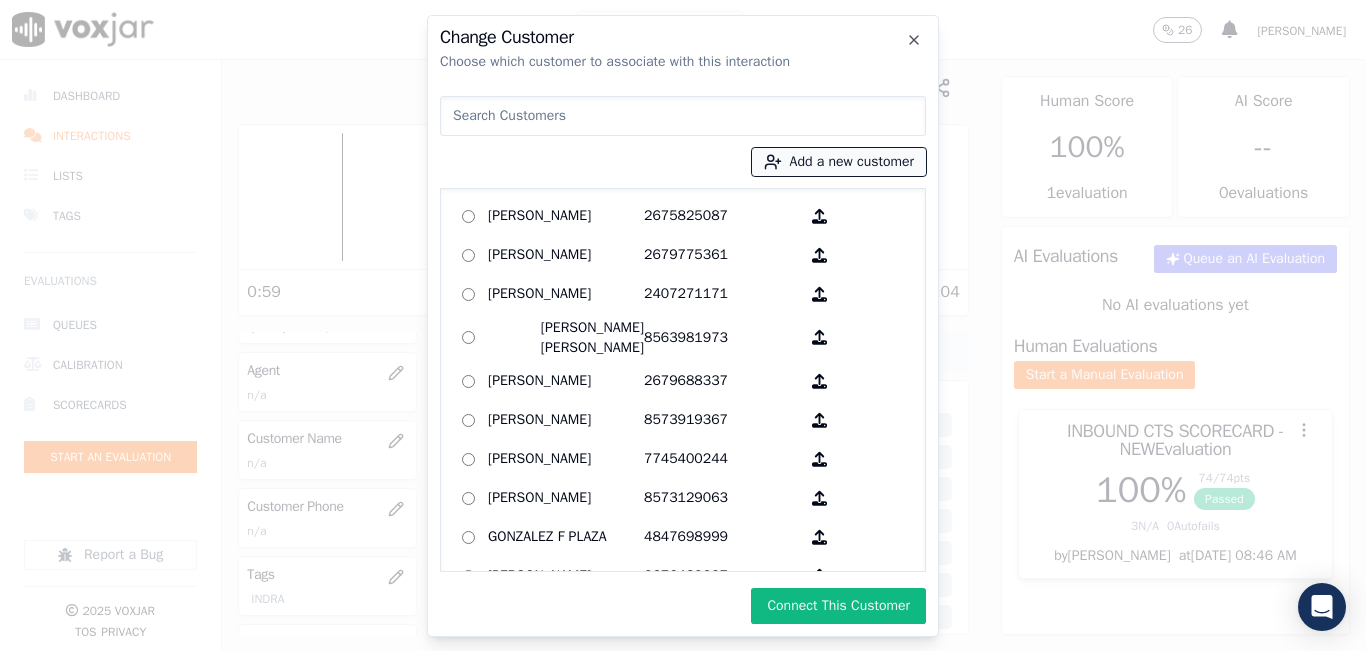 type 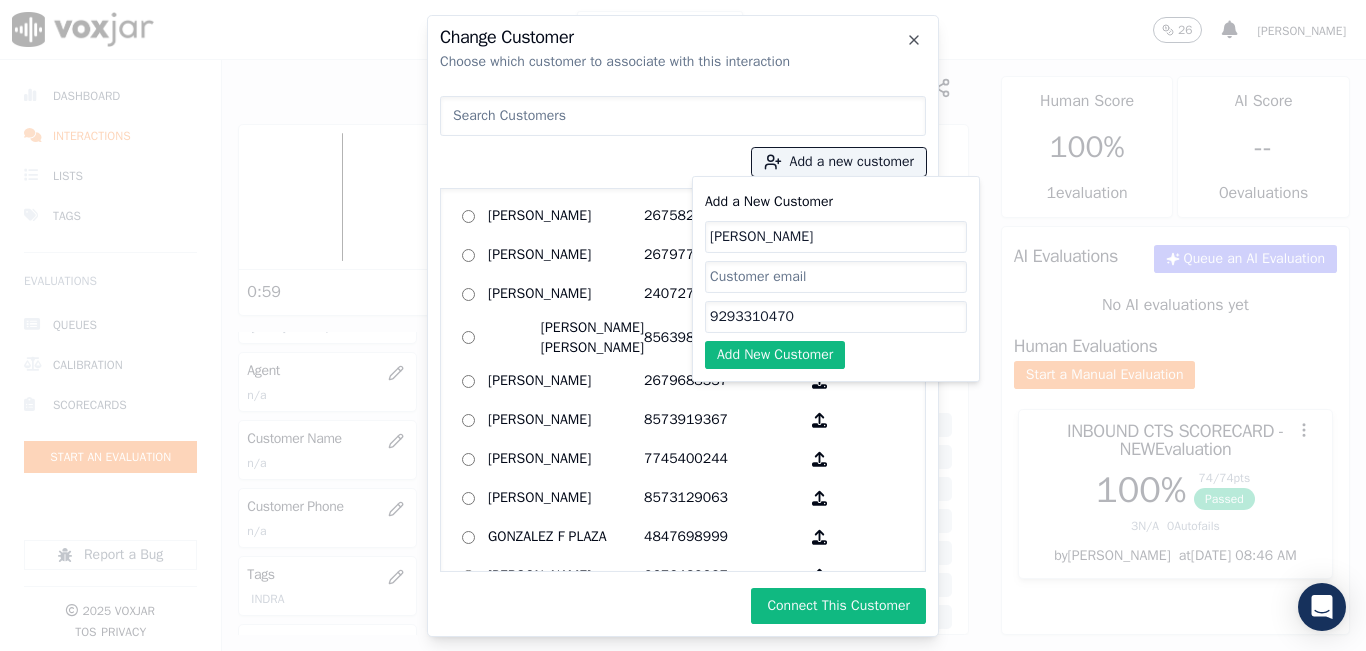 type on "rosa rodriguez" 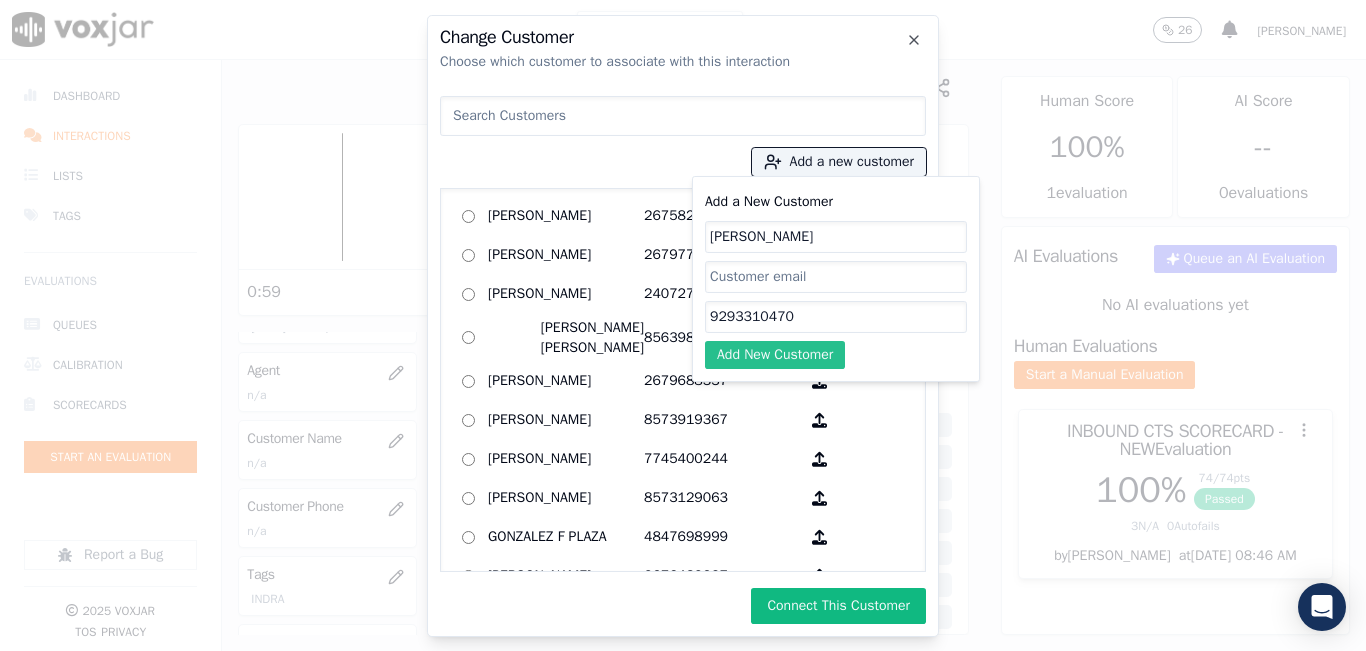 click on "Add a New Customer   rosa rodriguez       9293310470   Add New Customer" at bounding box center (836, 279) 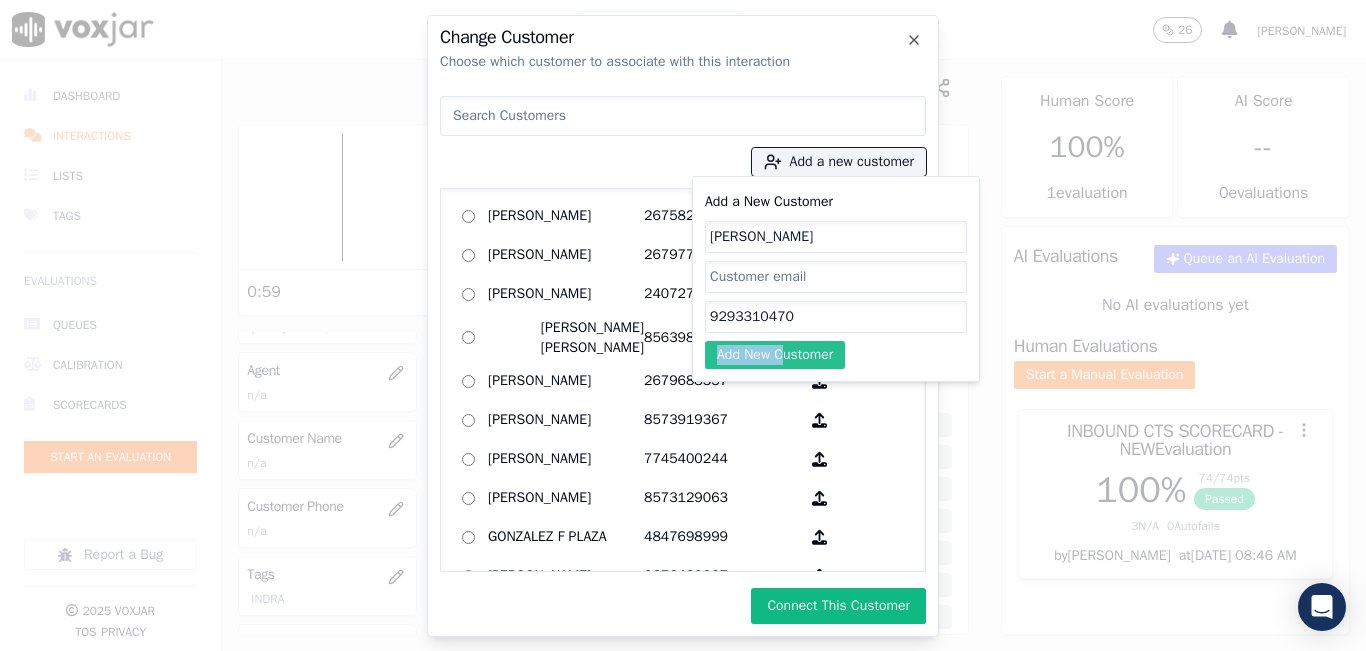 click on "Add New Customer" 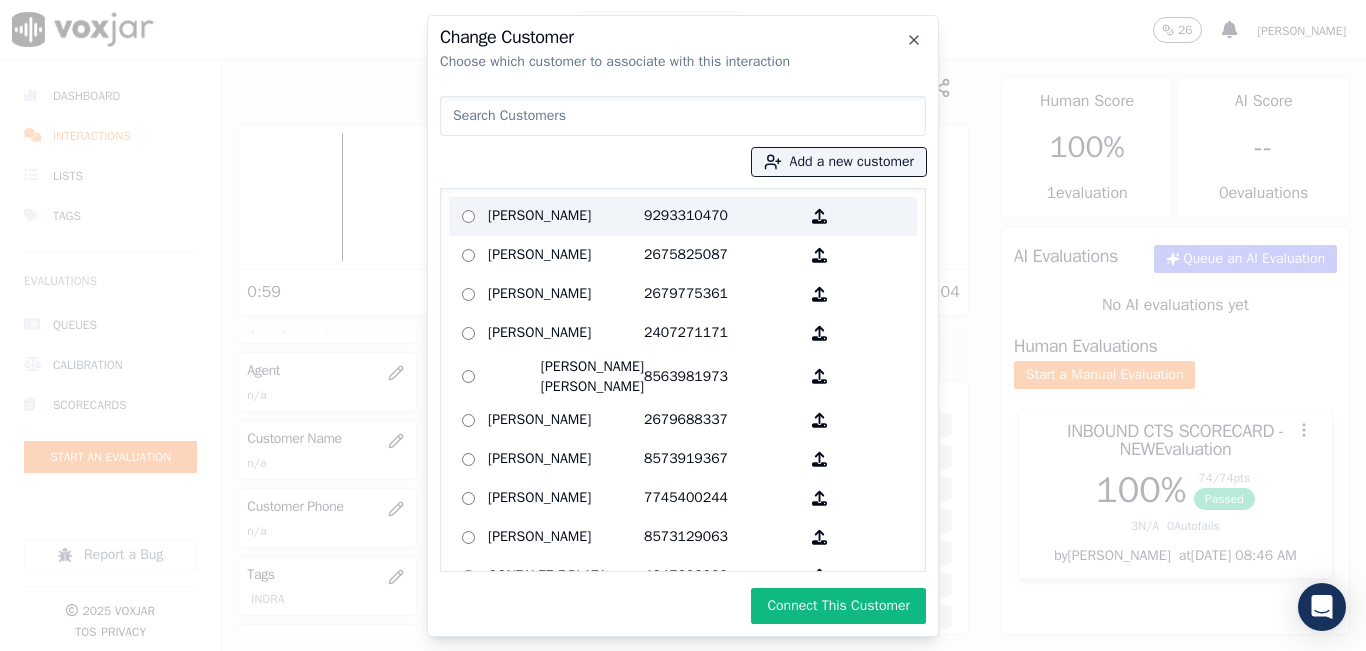 click on "[PERSON_NAME]" at bounding box center (566, 216) 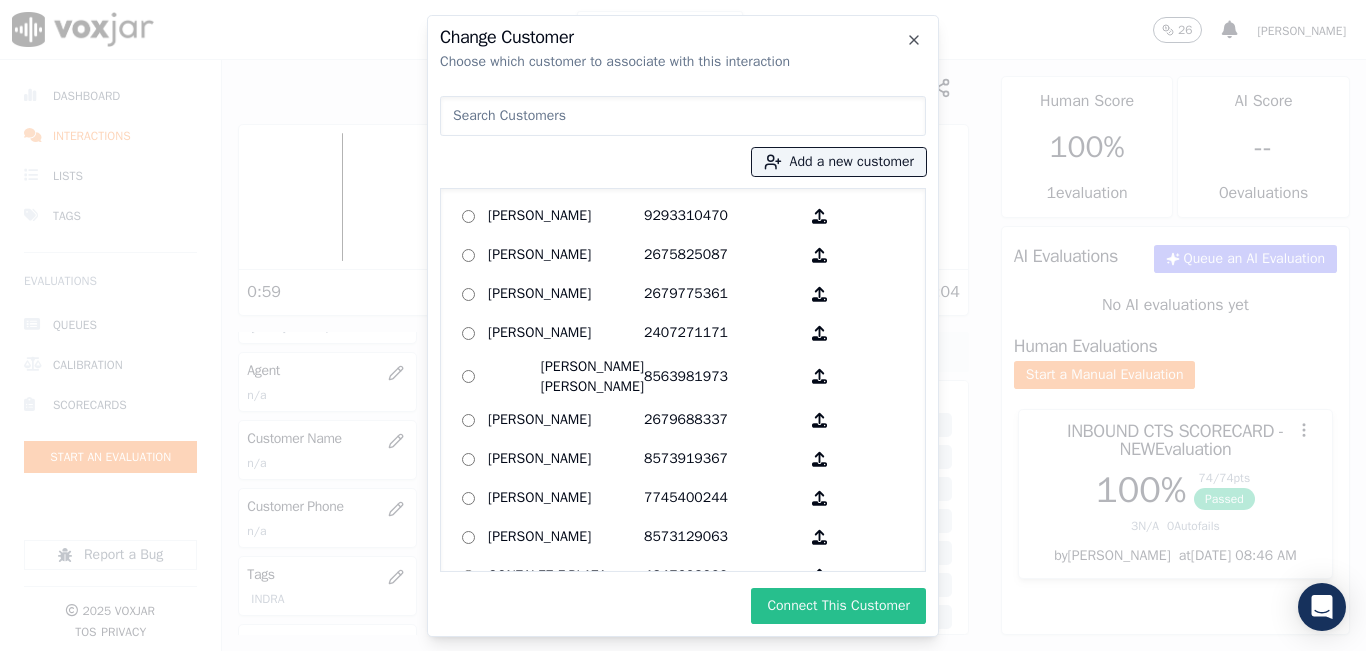 click on "Connect This Customer" at bounding box center [838, 606] 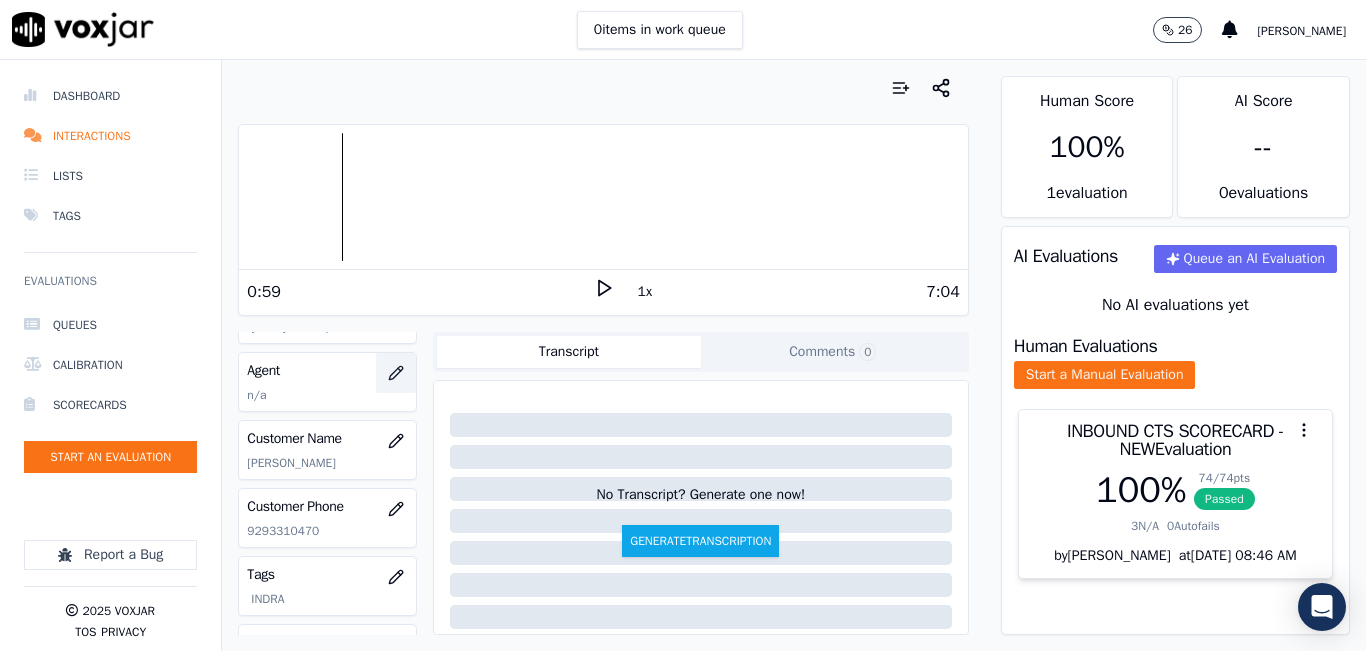 click at bounding box center (396, 373) 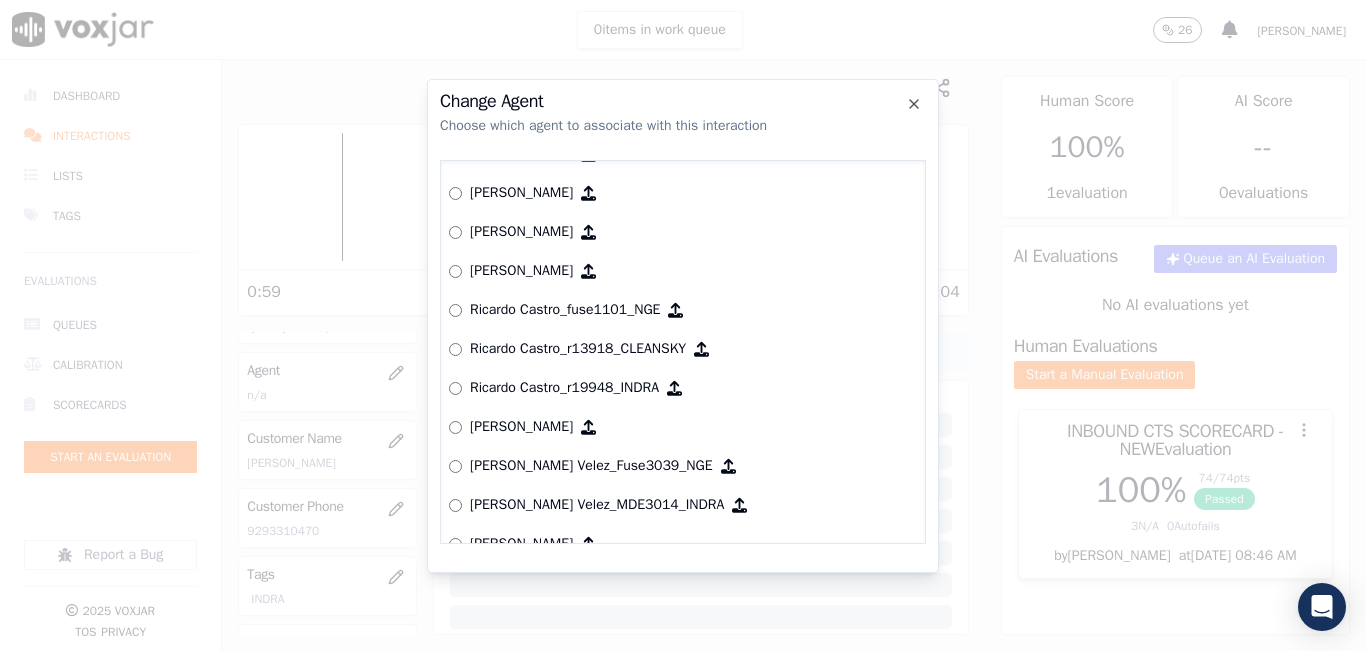 scroll, scrollTop: 6674, scrollLeft: 0, axis: vertical 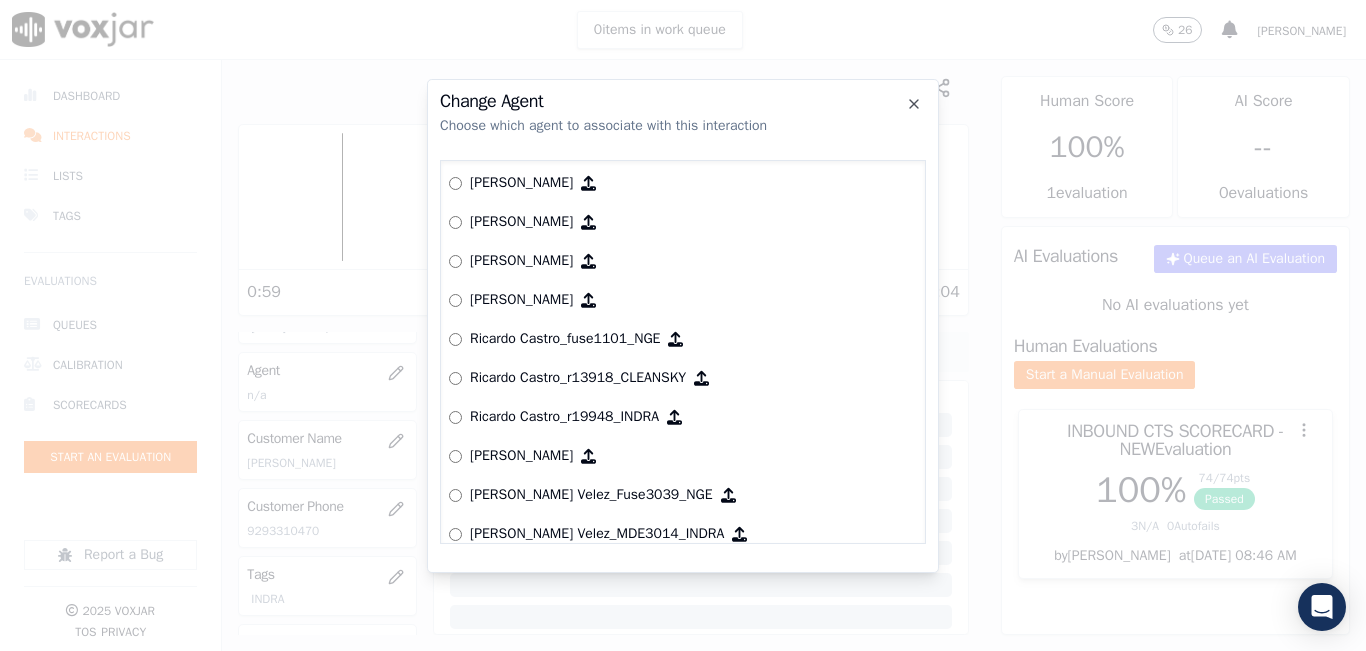 click on "Ricardo Castro_r19948_INDRA" at bounding box center [683, 417] 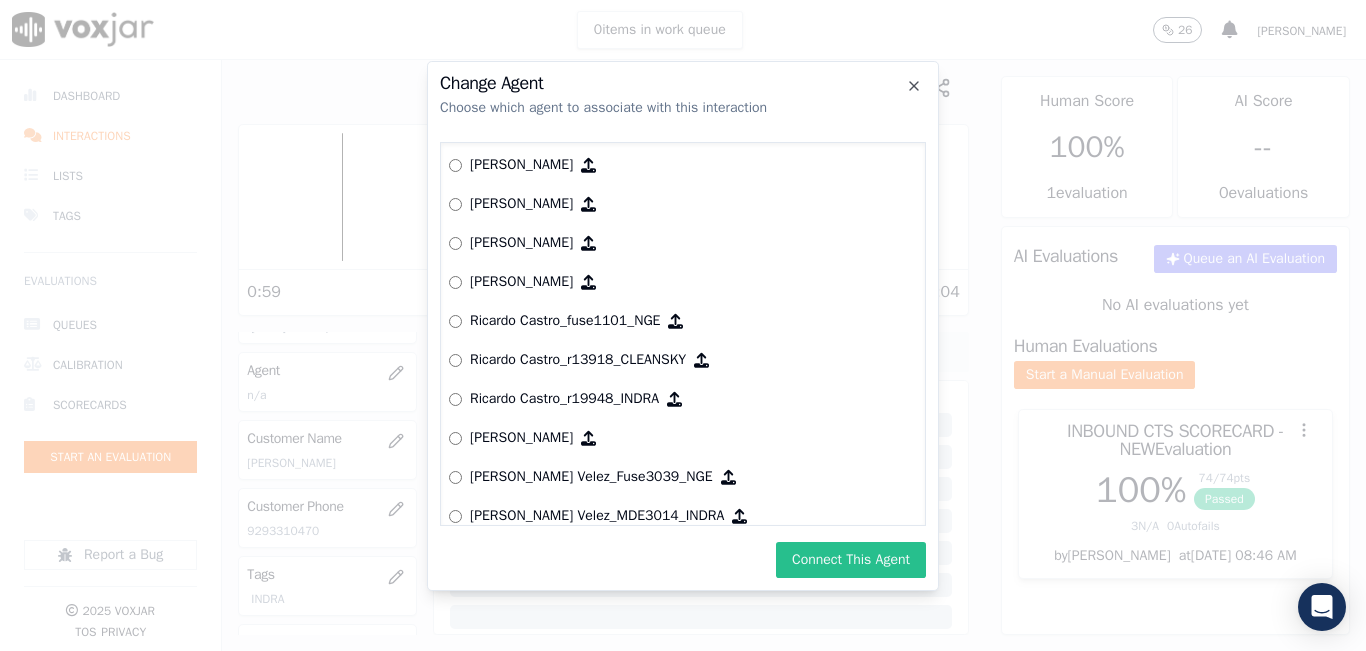 click on "Connect This Agent" at bounding box center (851, 560) 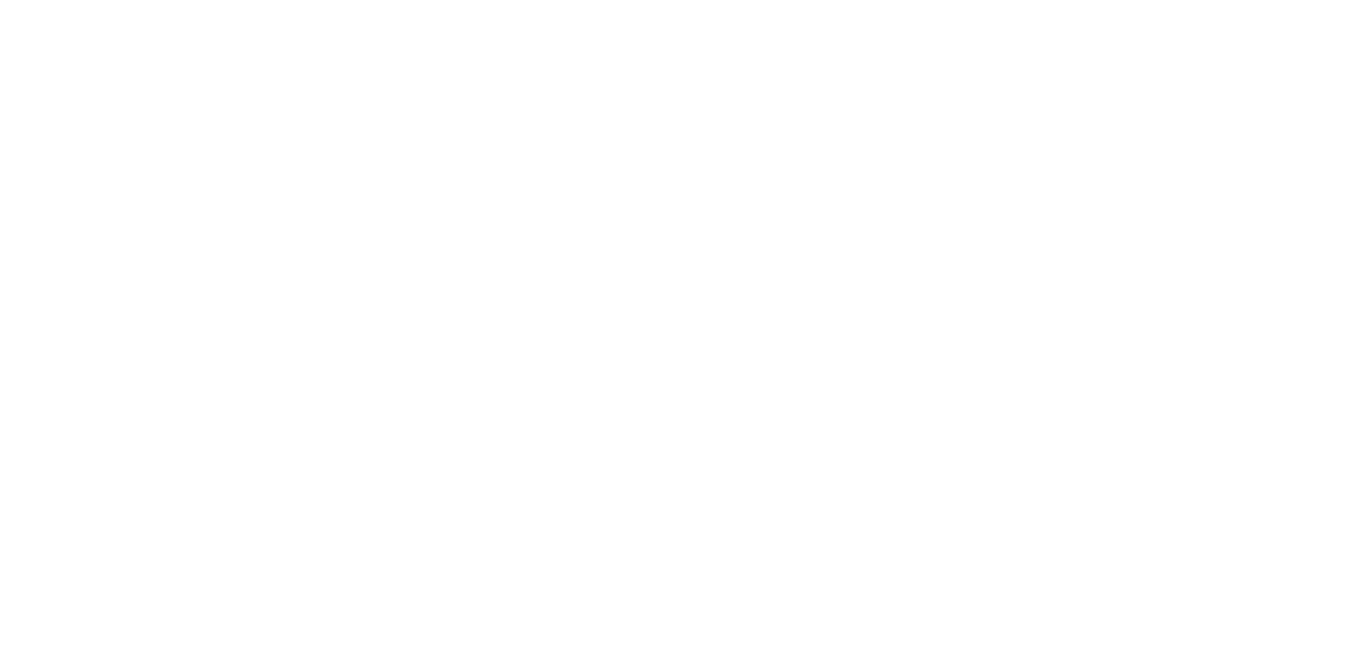 scroll, scrollTop: 0, scrollLeft: 0, axis: both 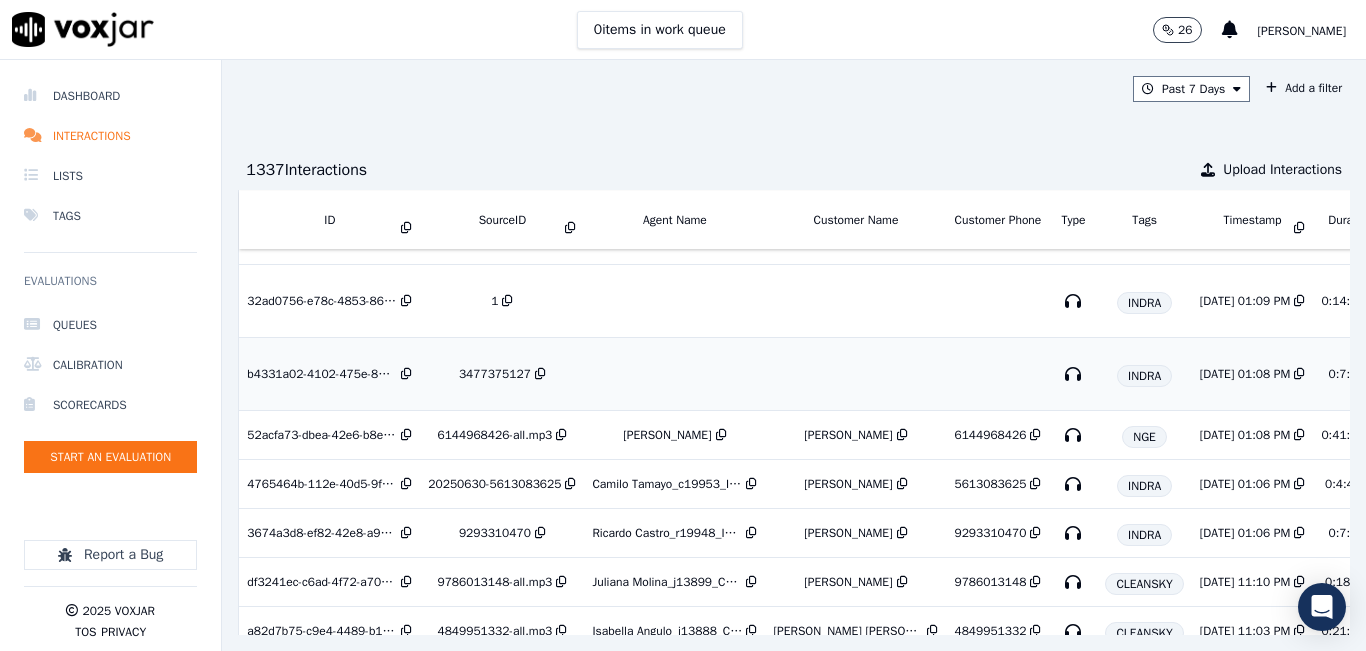 click on "3477375127" at bounding box center (502, 374) 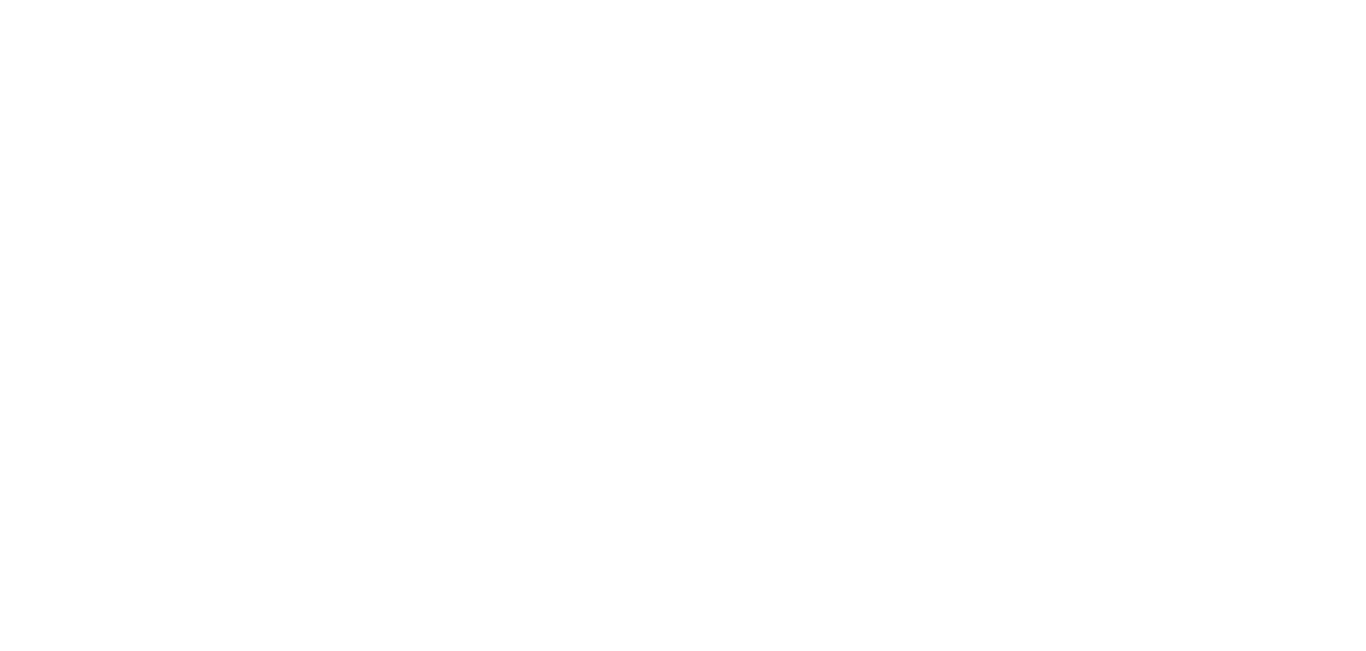 scroll, scrollTop: 0, scrollLeft: 0, axis: both 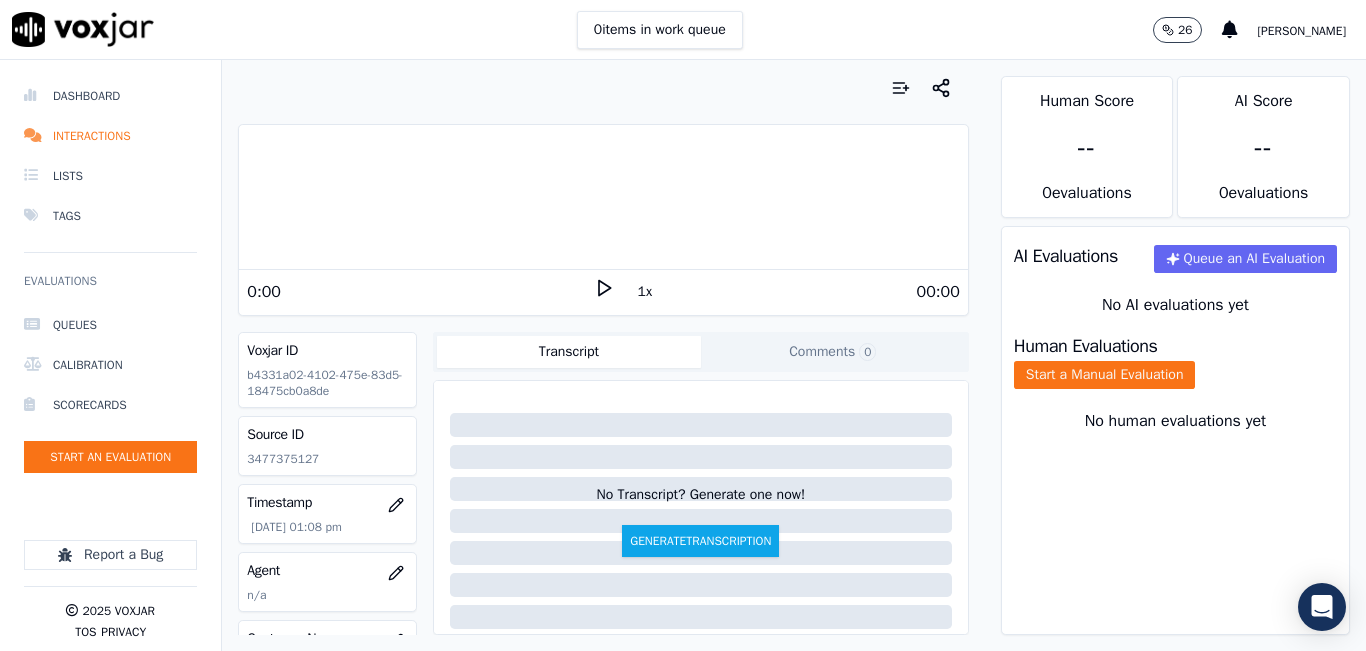 click on "3477375127" 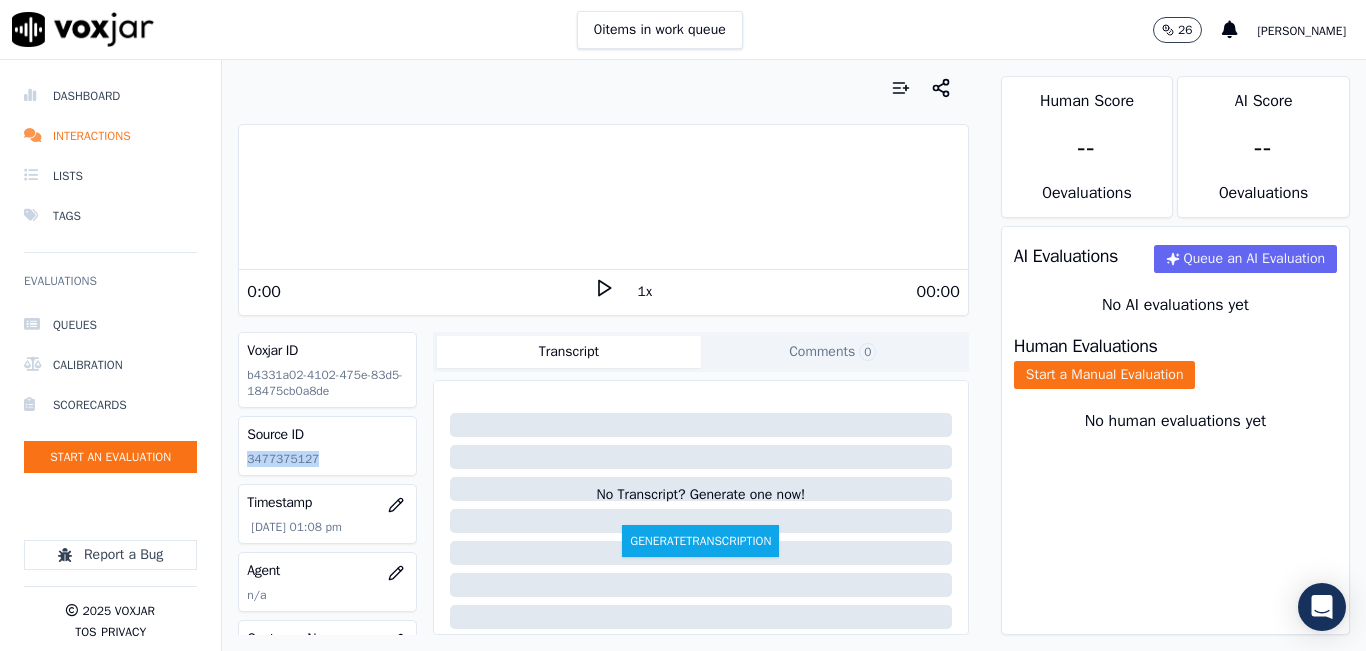 click on "3477375127" 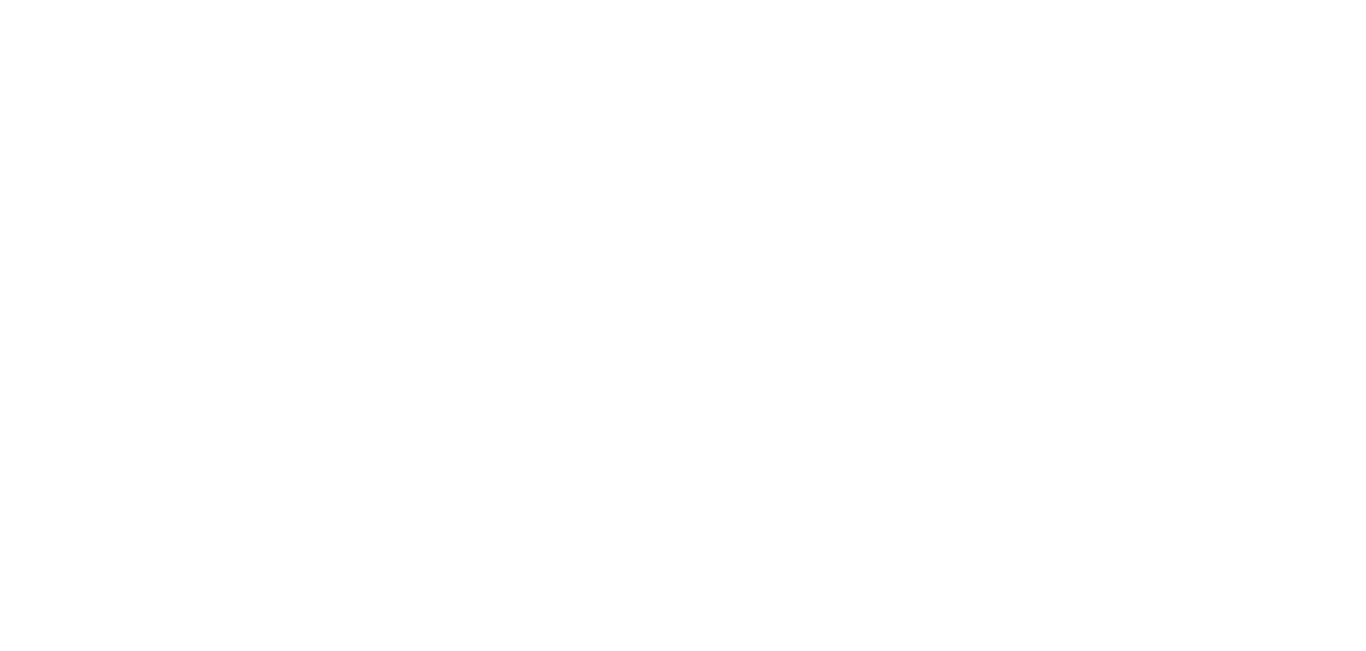 scroll, scrollTop: 0, scrollLeft: 0, axis: both 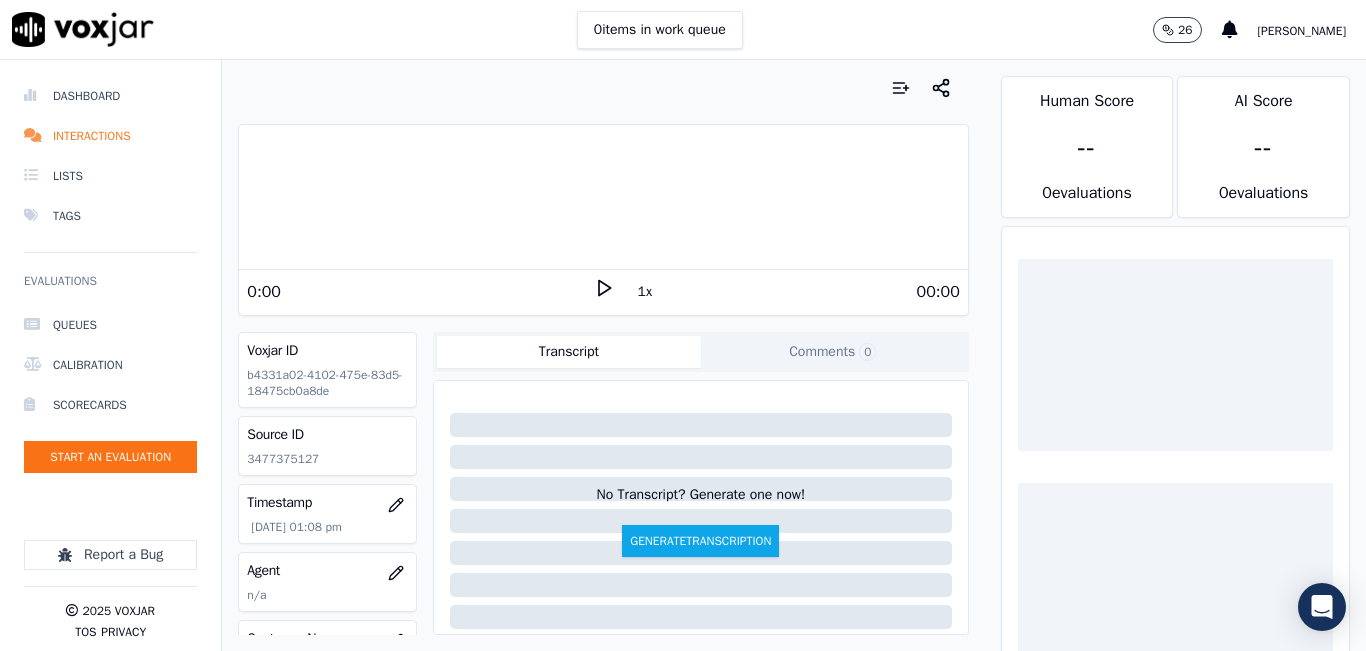 click on "3477375127" 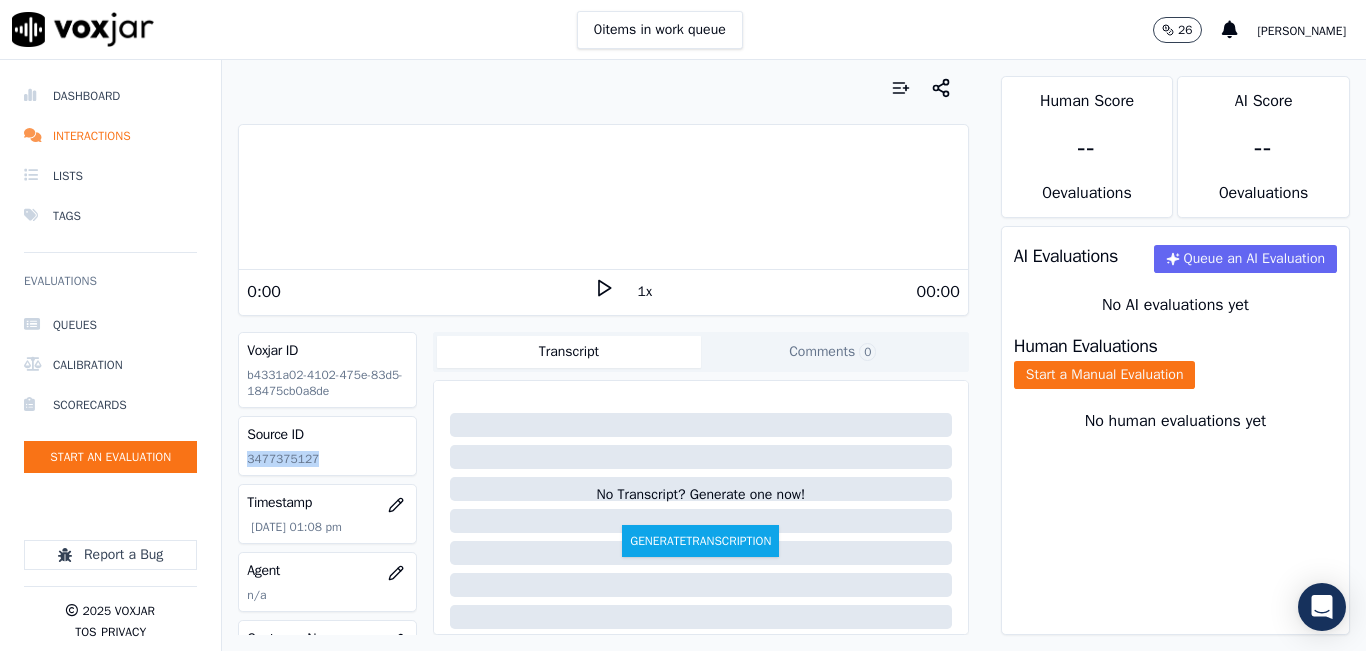 click on "3477375127" 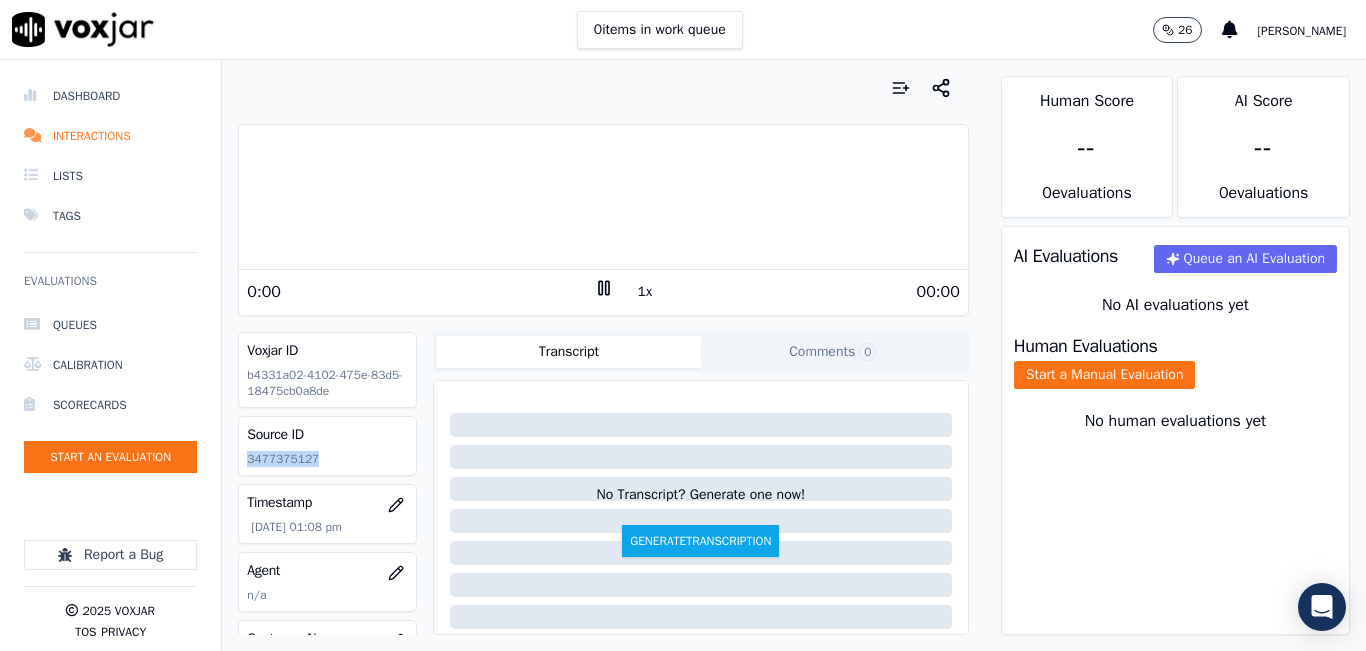 click 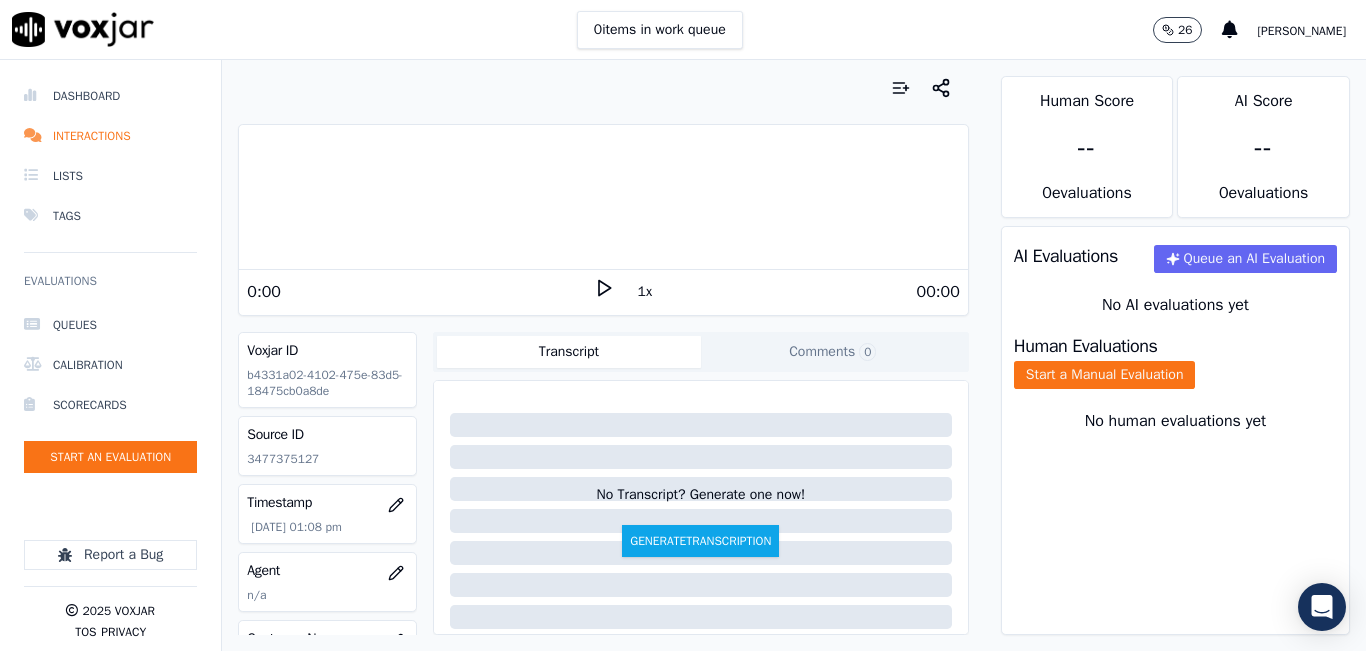 click on "00:00" at bounding box center (787, 292) 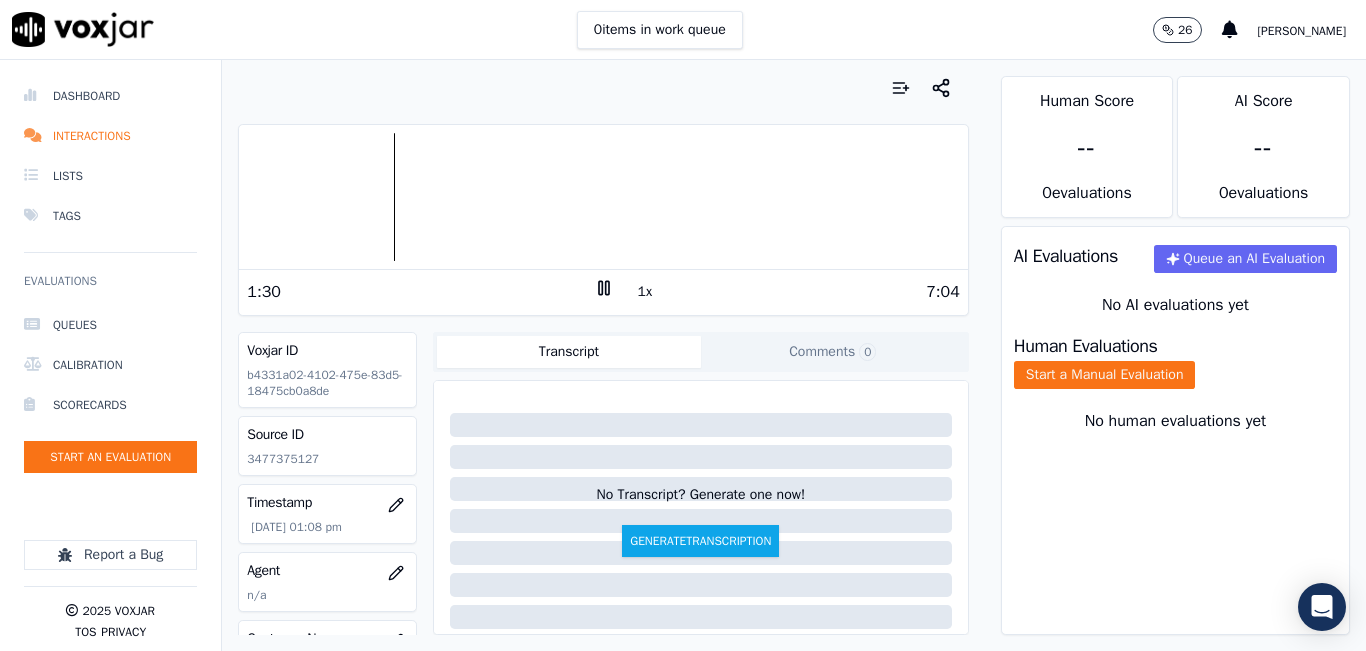 drag, startPoint x: 596, startPoint y: 287, endPoint x: 603, endPoint y: 302, distance: 16.552946 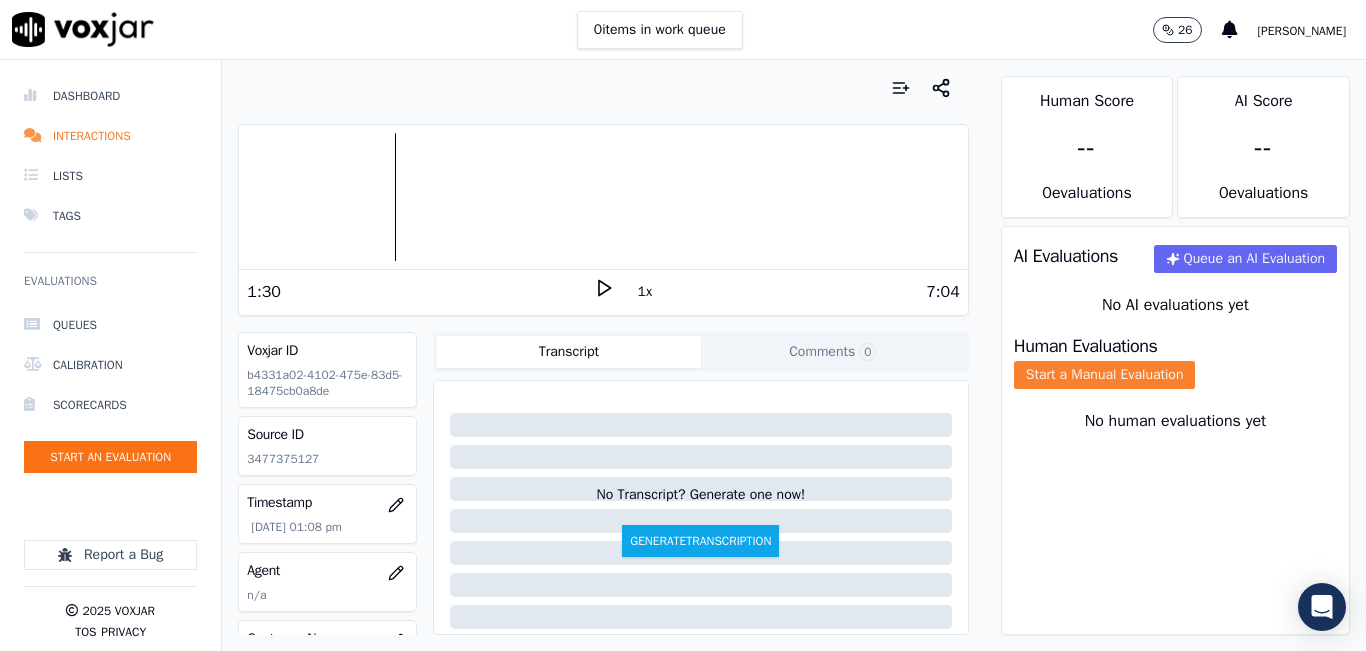 click on "Start a Manual Evaluation" 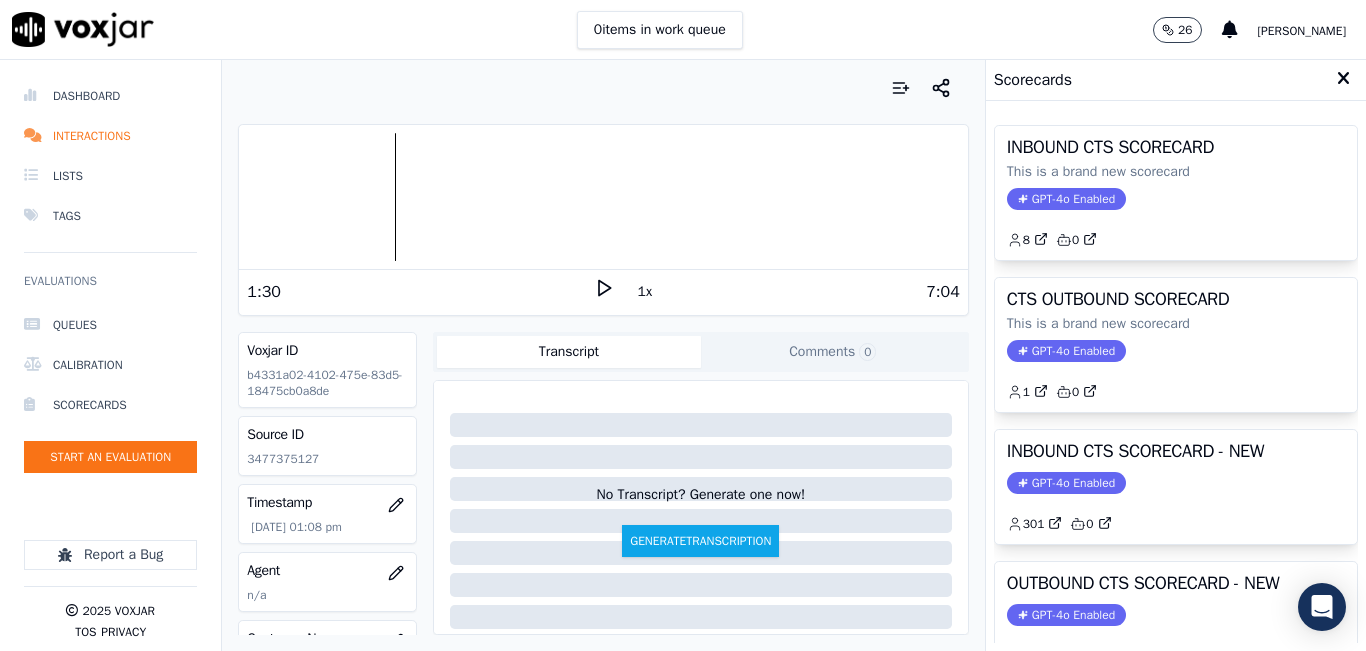click on "301         0" 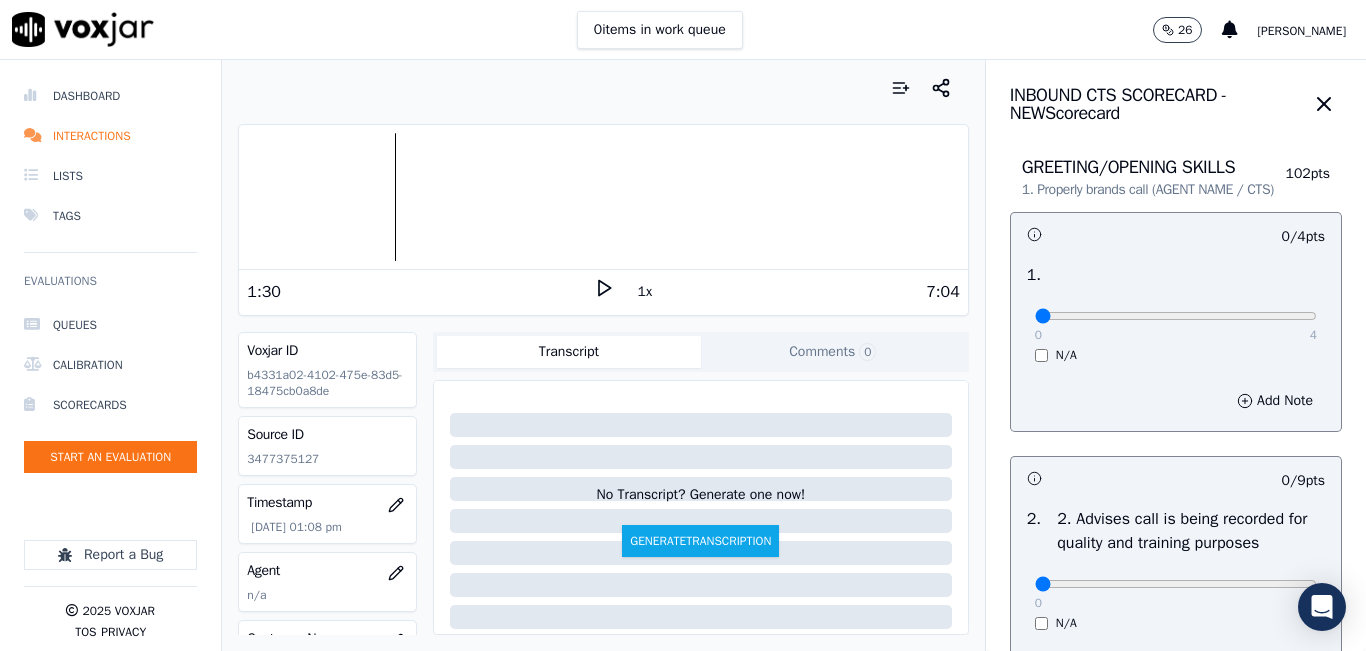 click on "0   4     N/A" at bounding box center (1176, 325) 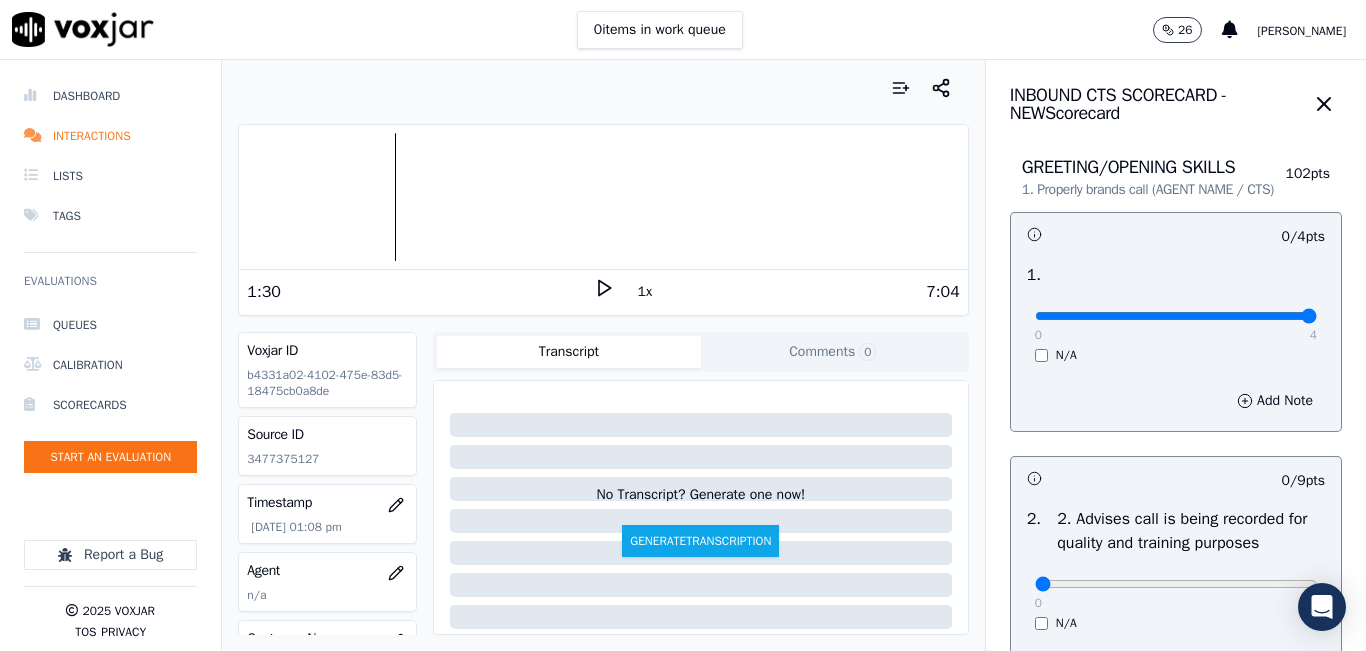 type on "4" 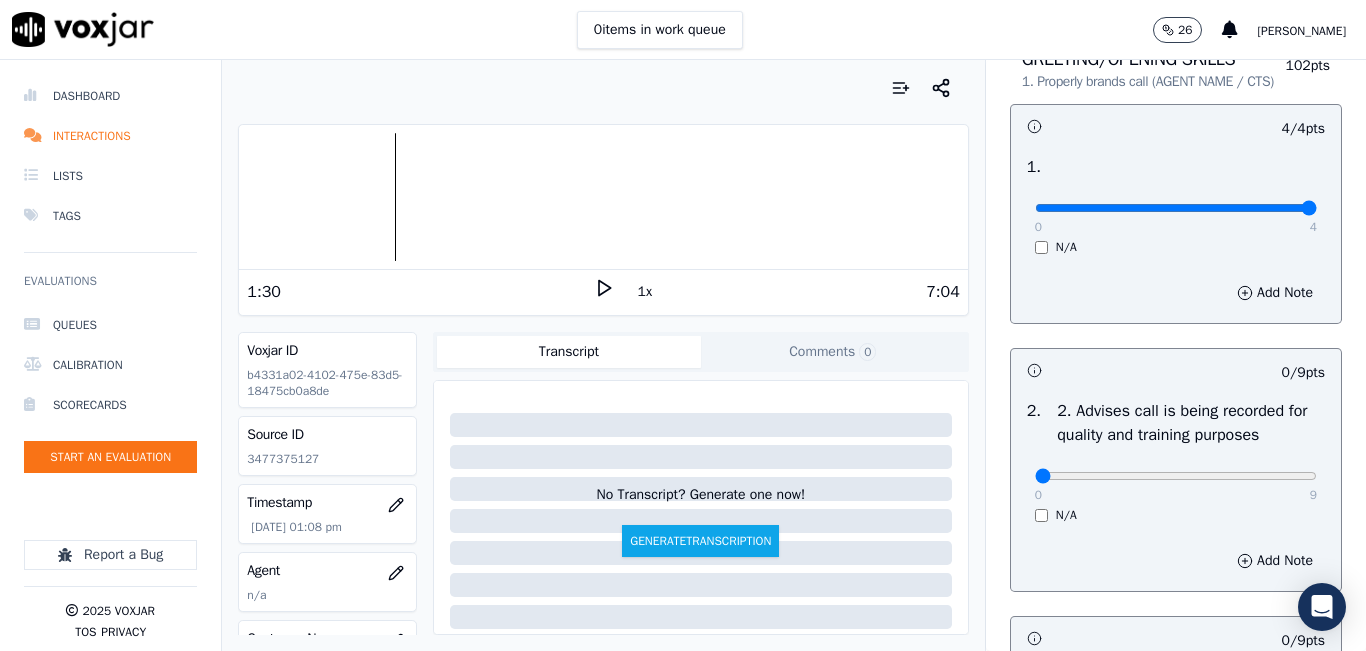 scroll, scrollTop: 300, scrollLeft: 0, axis: vertical 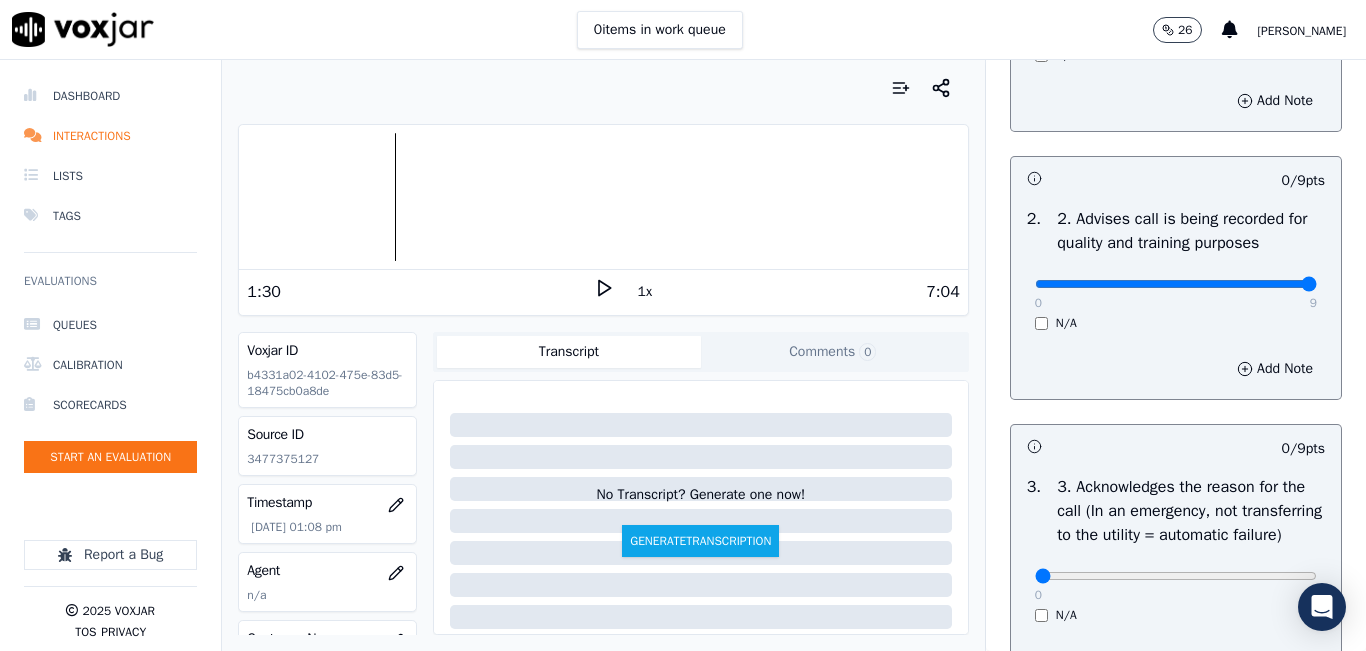 type on "9" 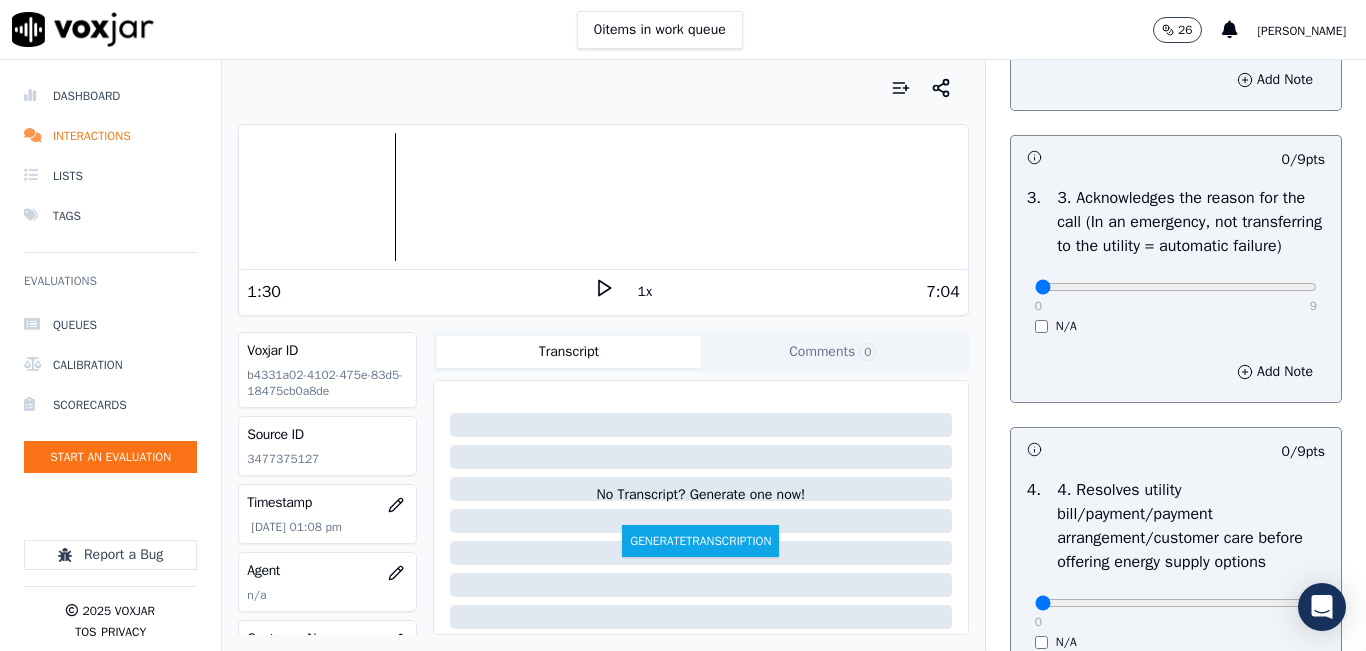 scroll, scrollTop: 600, scrollLeft: 0, axis: vertical 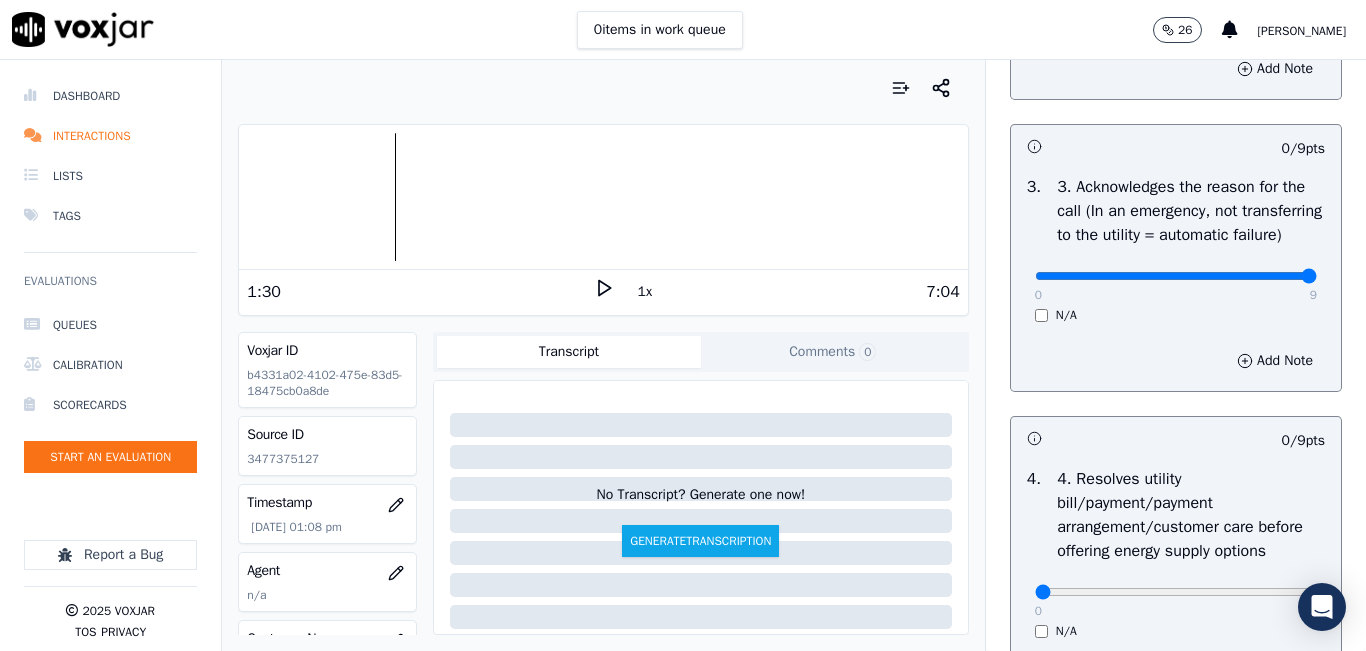 type on "9" 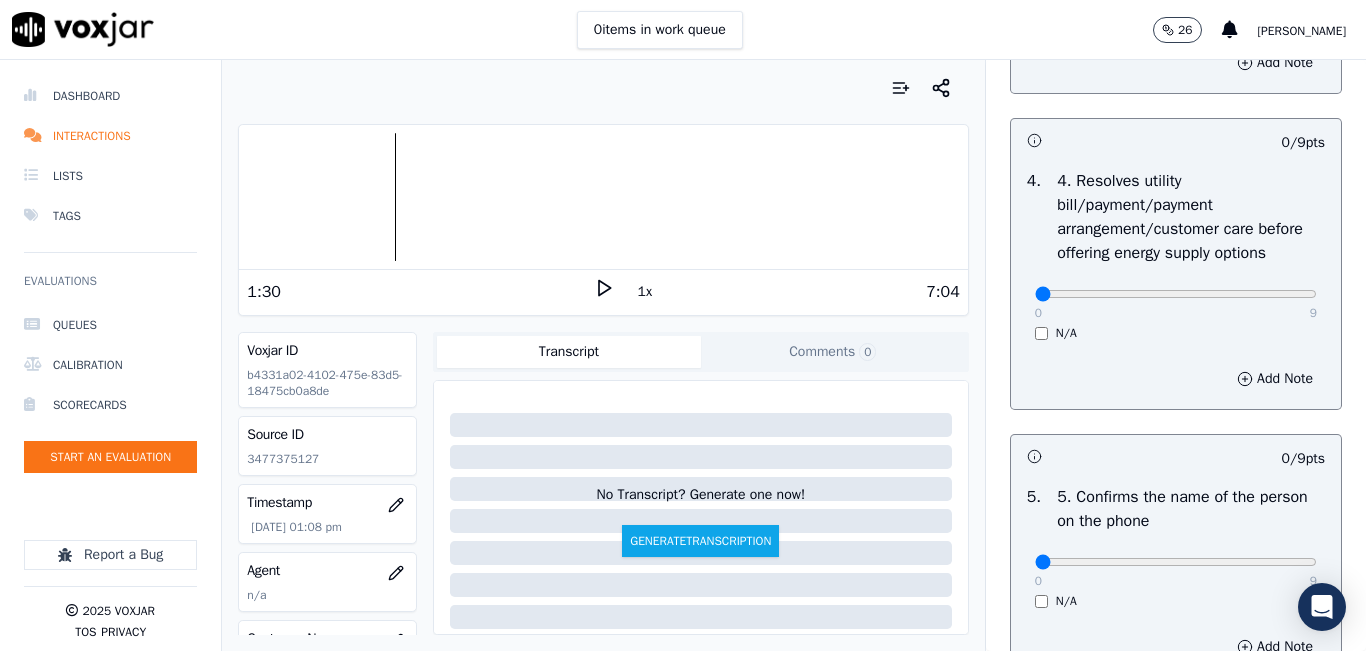 scroll, scrollTop: 900, scrollLeft: 0, axis: vertical 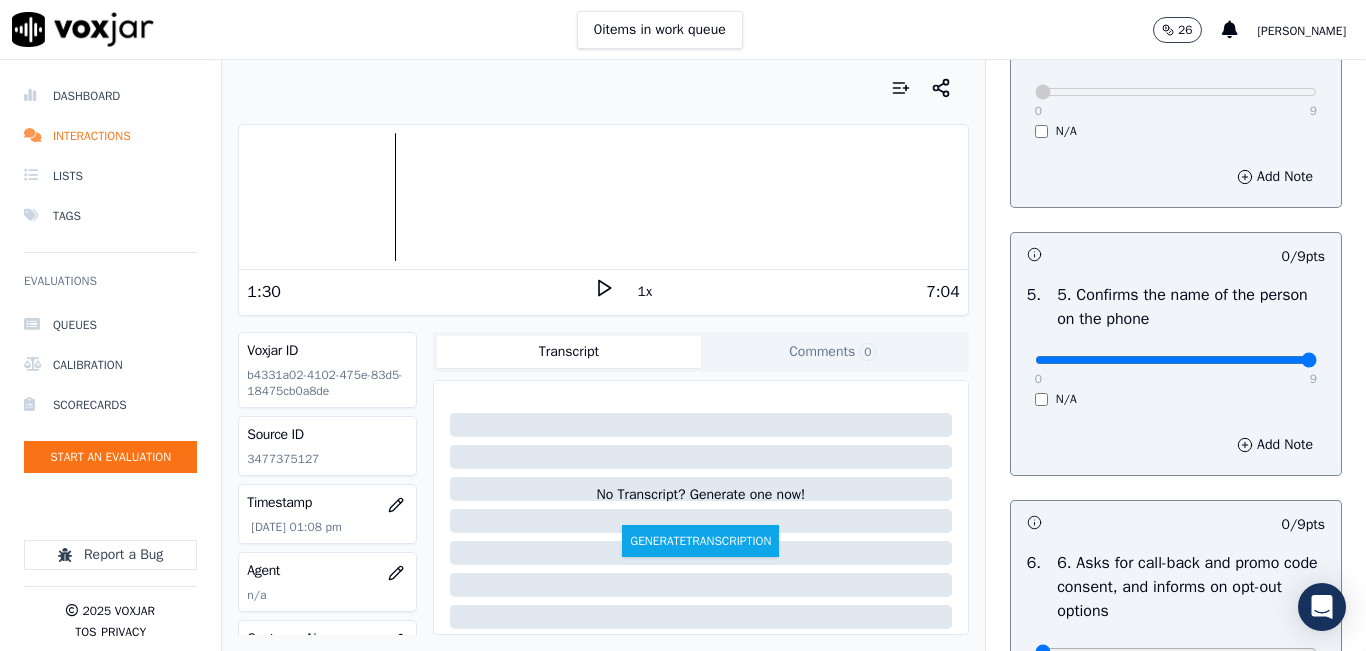 type on "9" 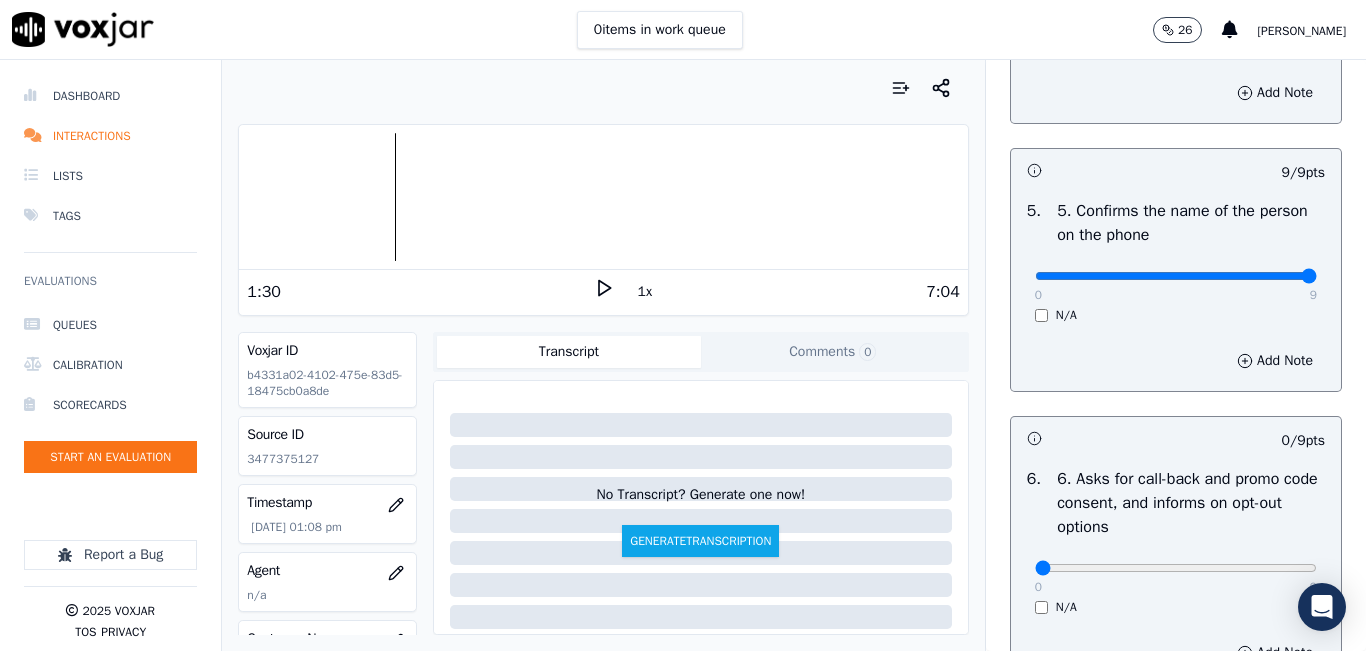 scroll, scrollTop: 1400, scrollLeft: 0, axis: vertical 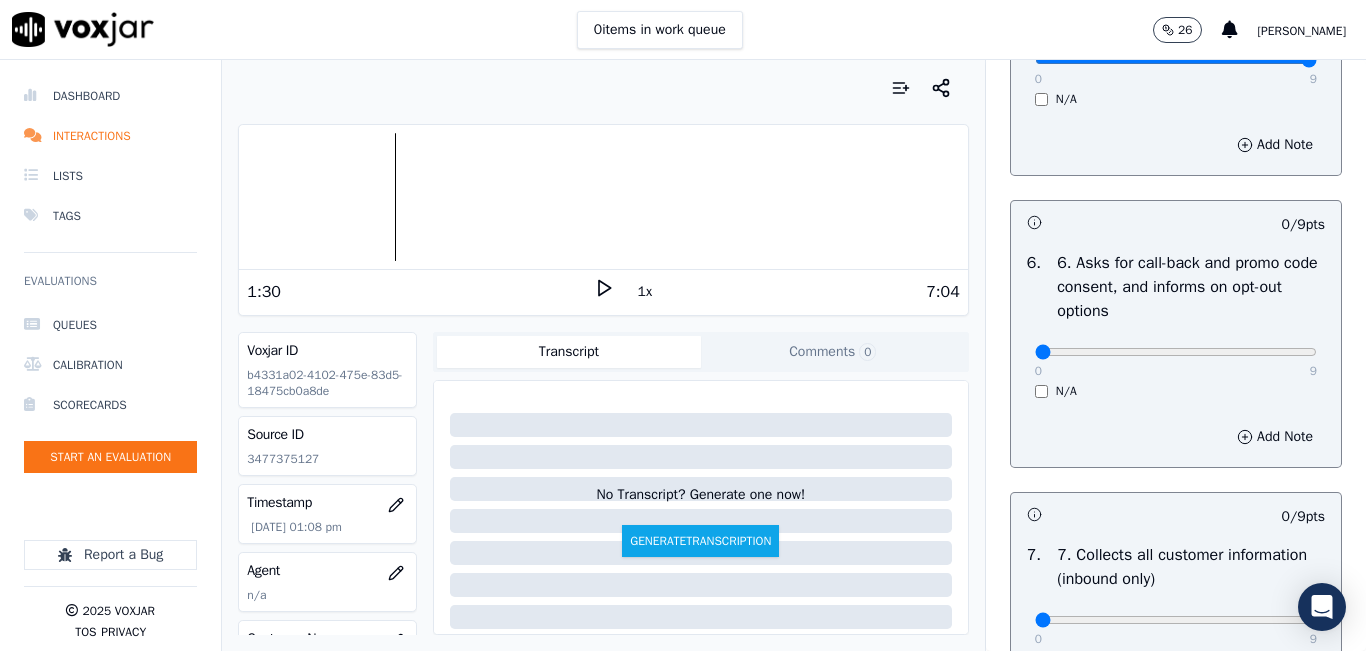 click on "N/A" at bounding box center [1176, 391] 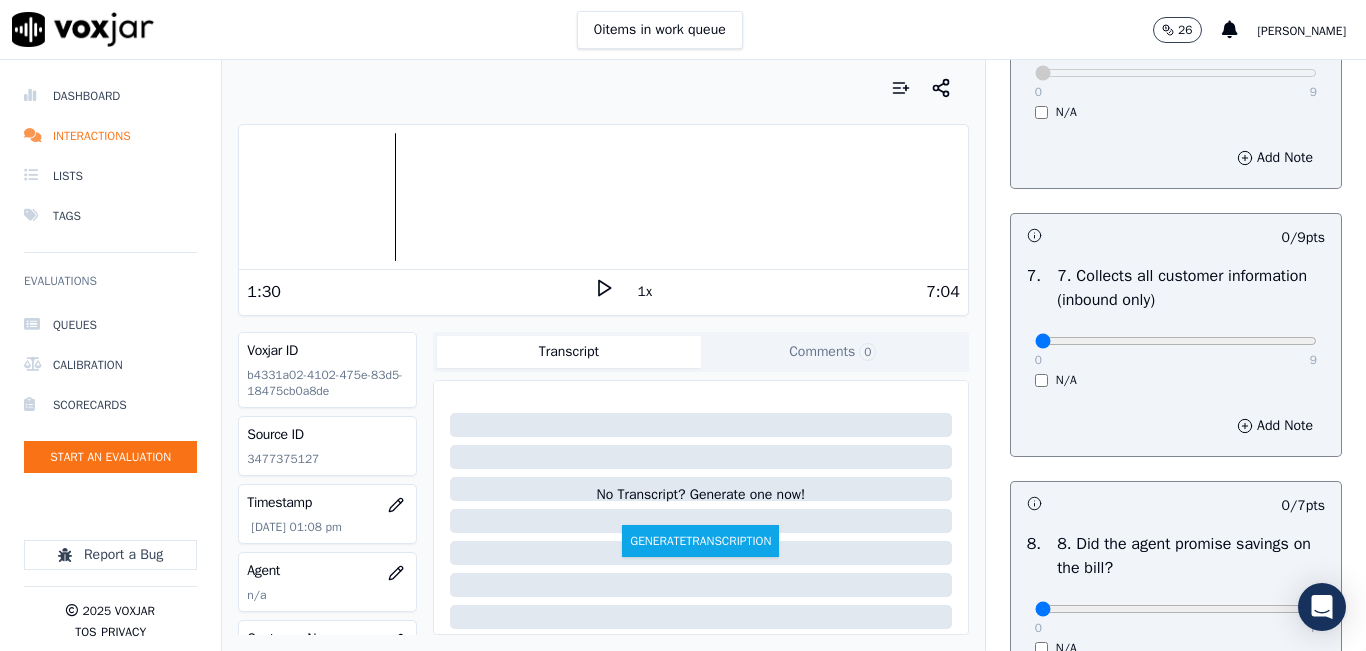 scroll, scrollTop: 1700, scrollLeft: 0, axis: vertical 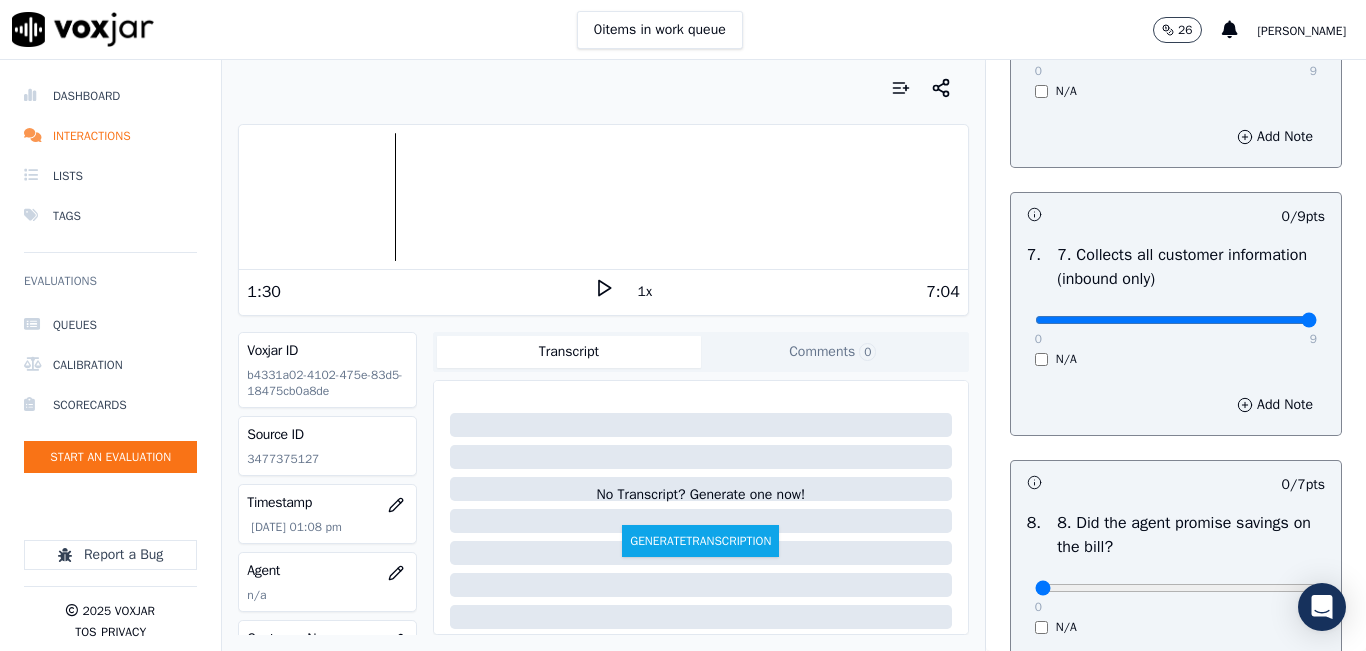 type on "9" 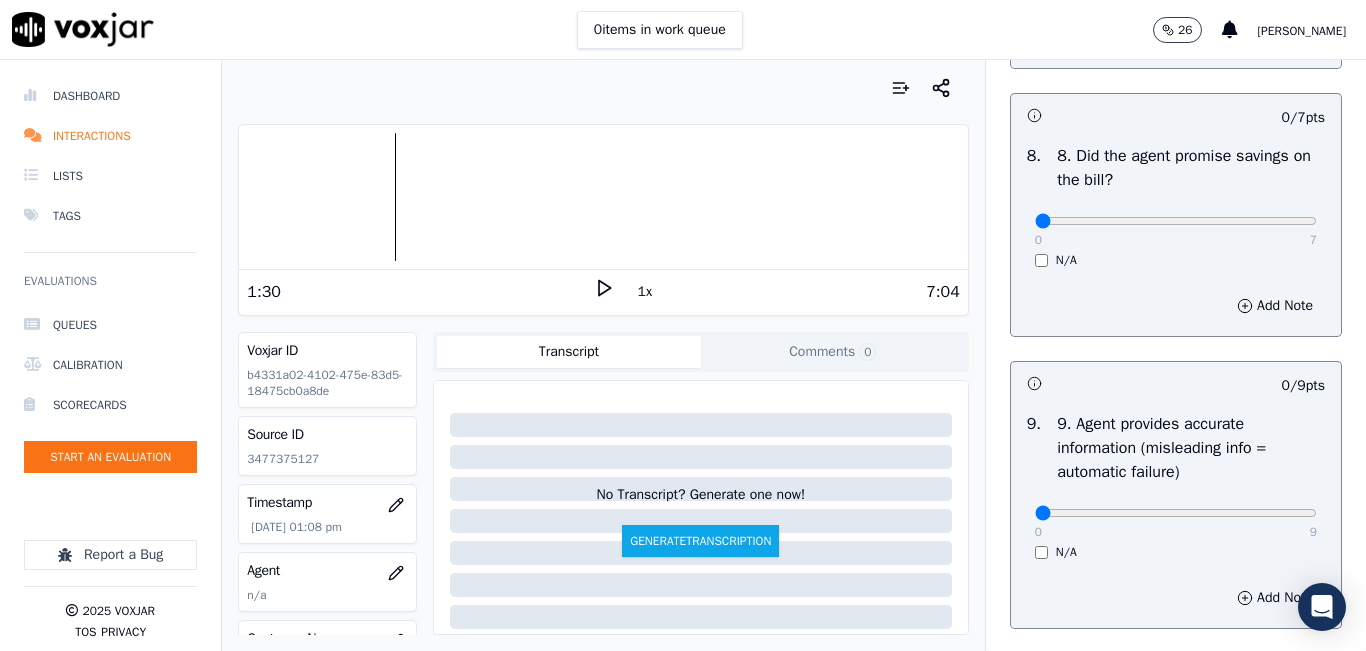 scroll, scrollTop: 2100, scrollLeft: 0, axis: vertical 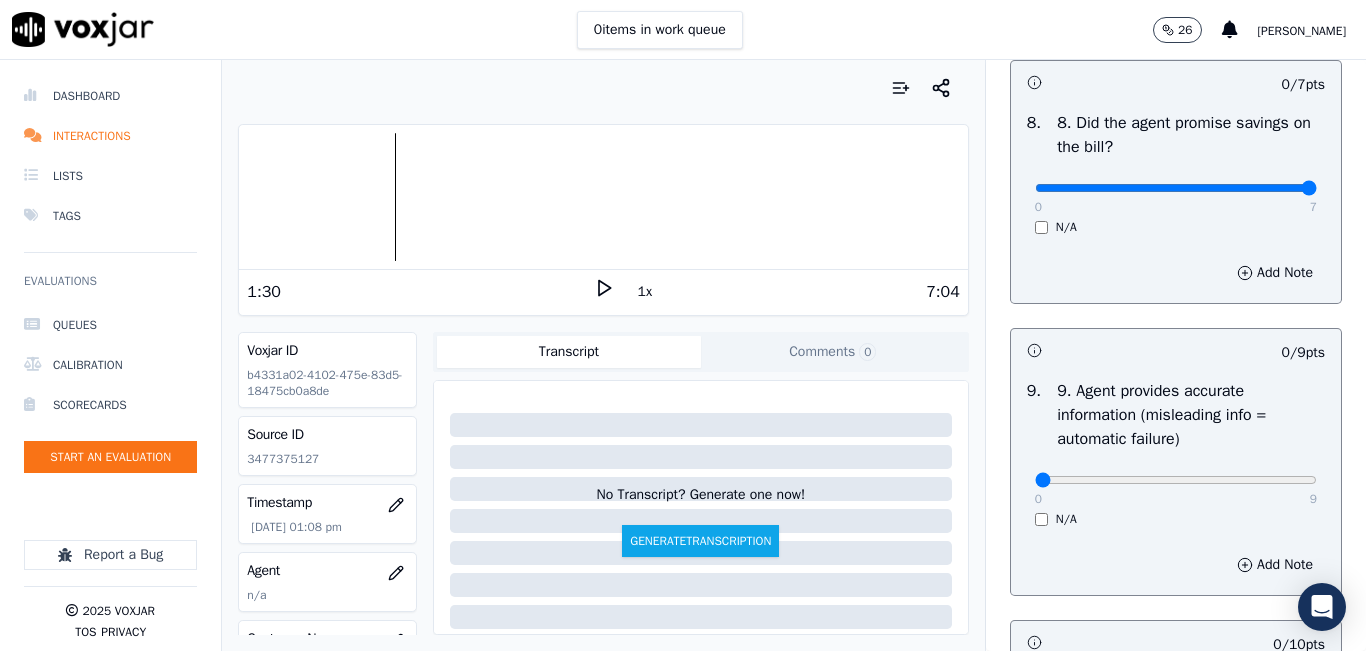 type on "7" 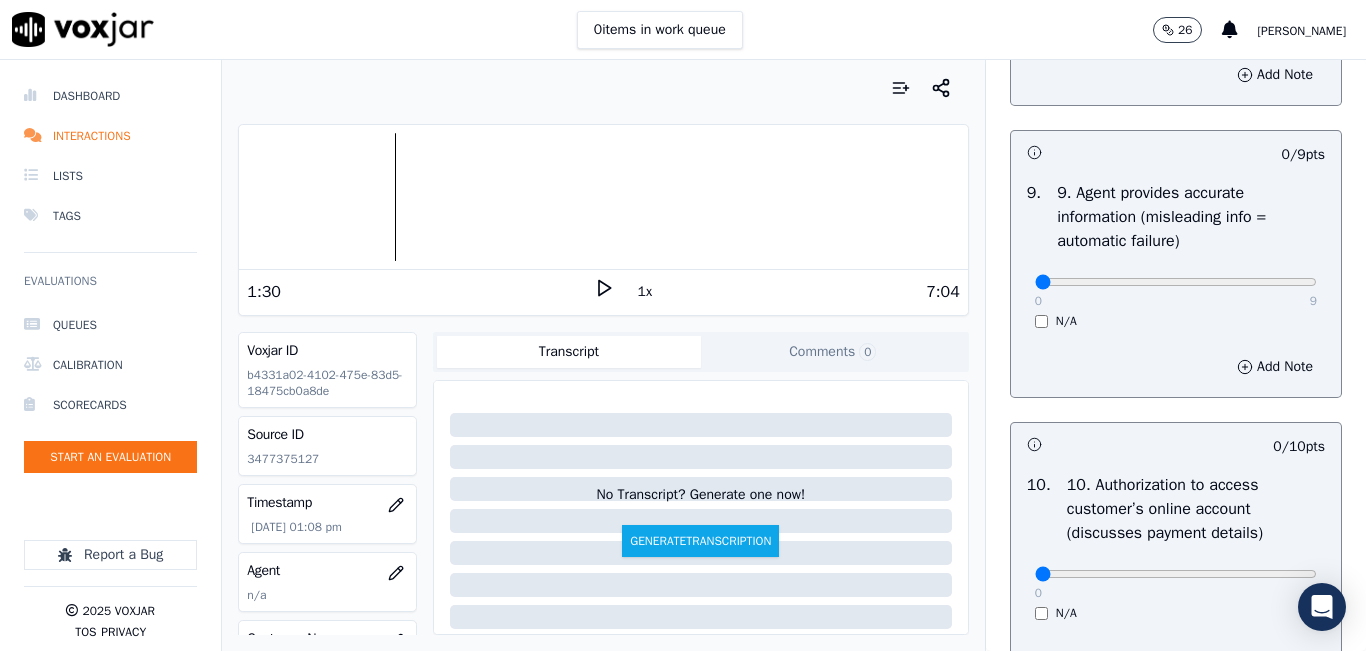 scroll, scrollTop: 2300, scrollLeft: 0, axis: vertical 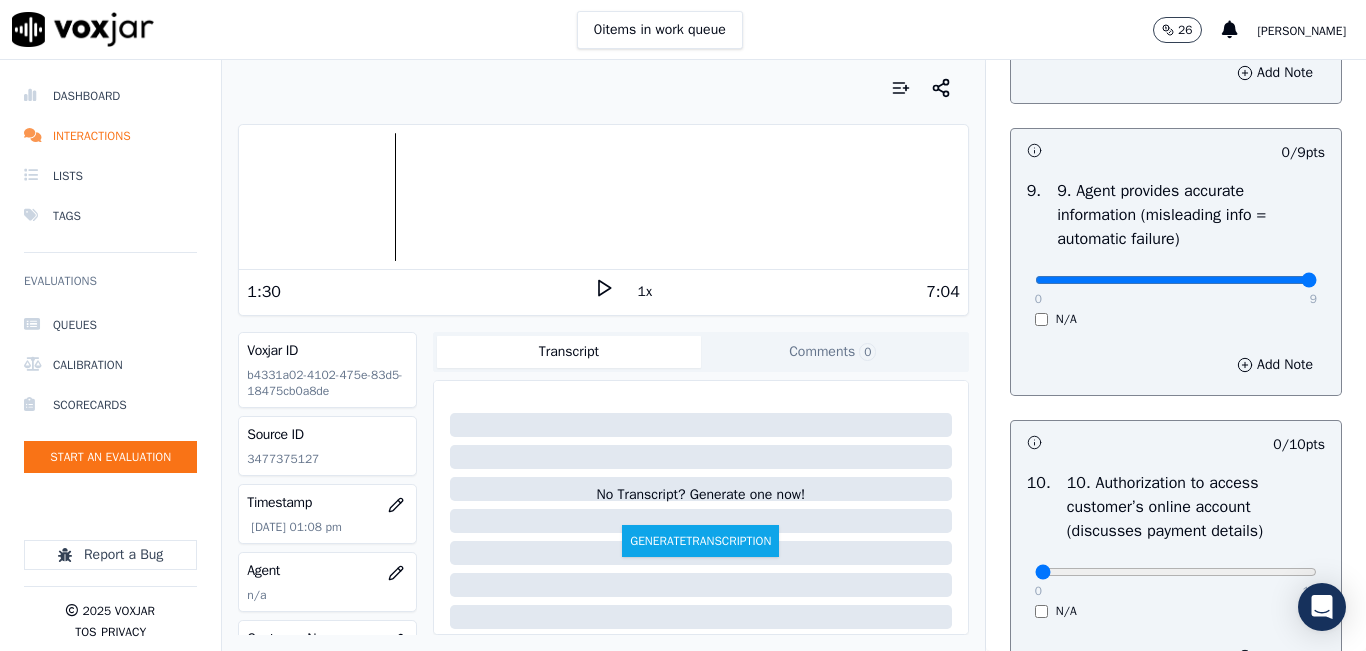 type on "9" 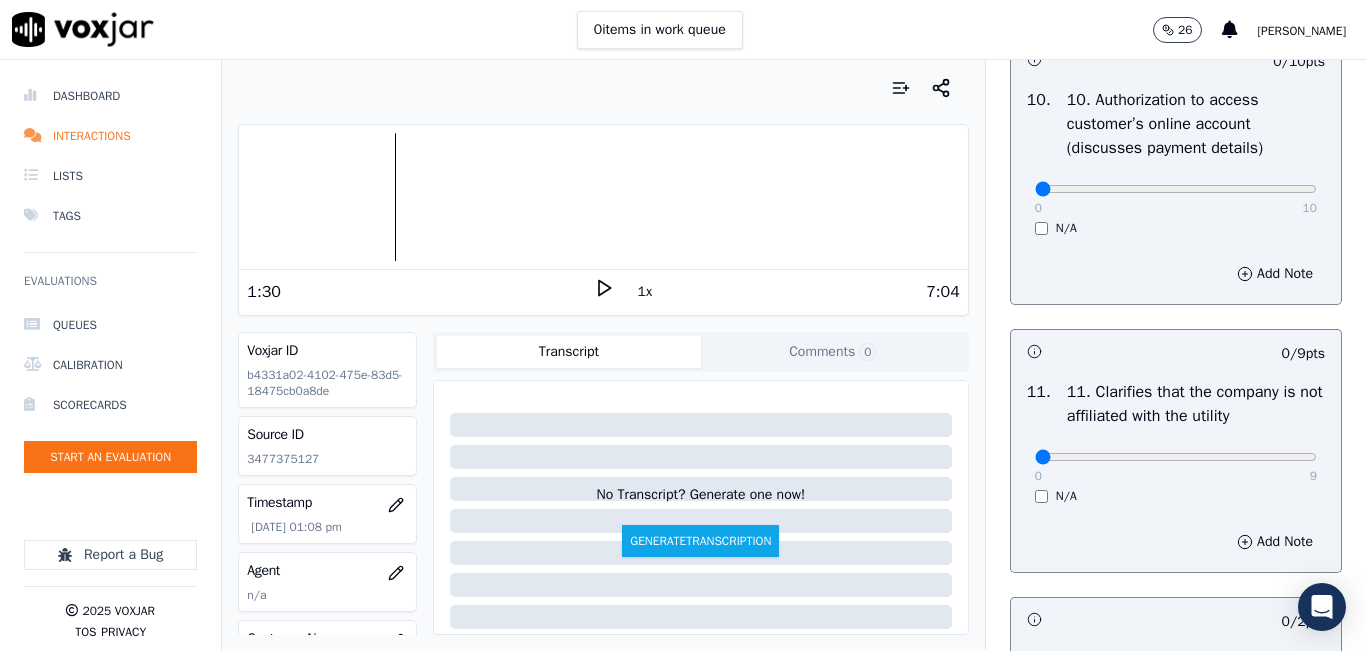 scroll, scrollTop: 2700, scrollLeft: 0, axis: vertical 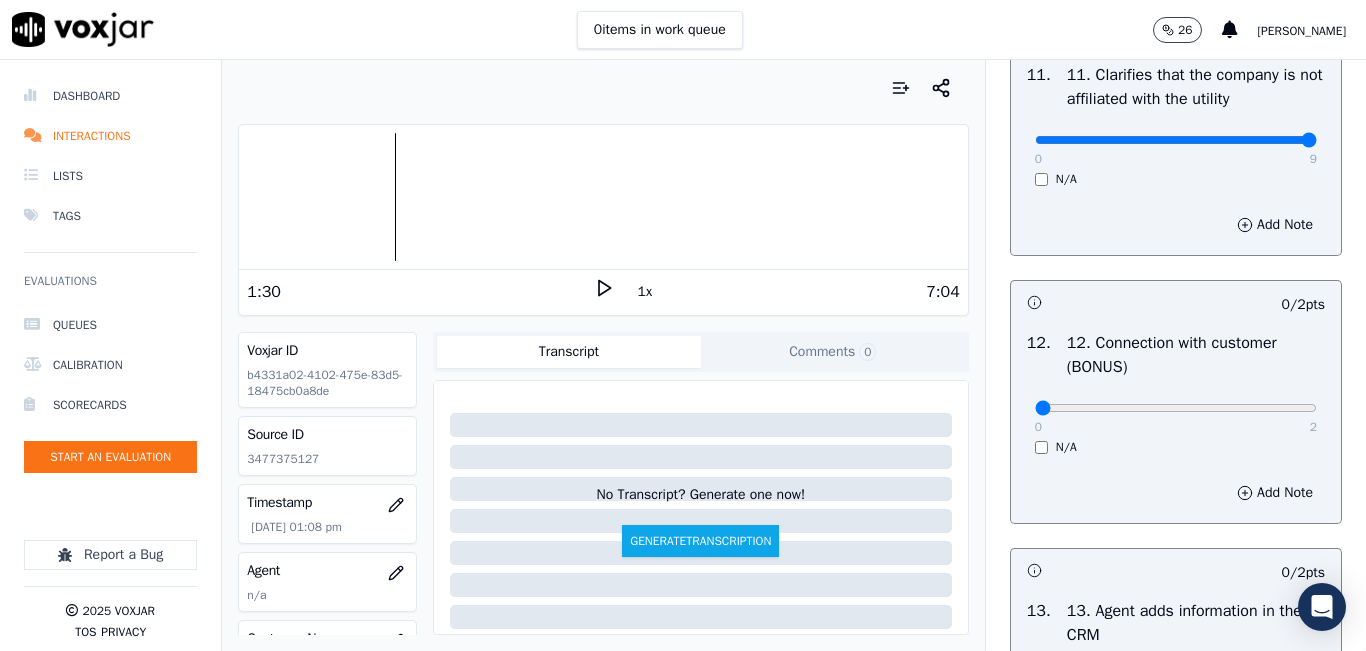 type on "9" 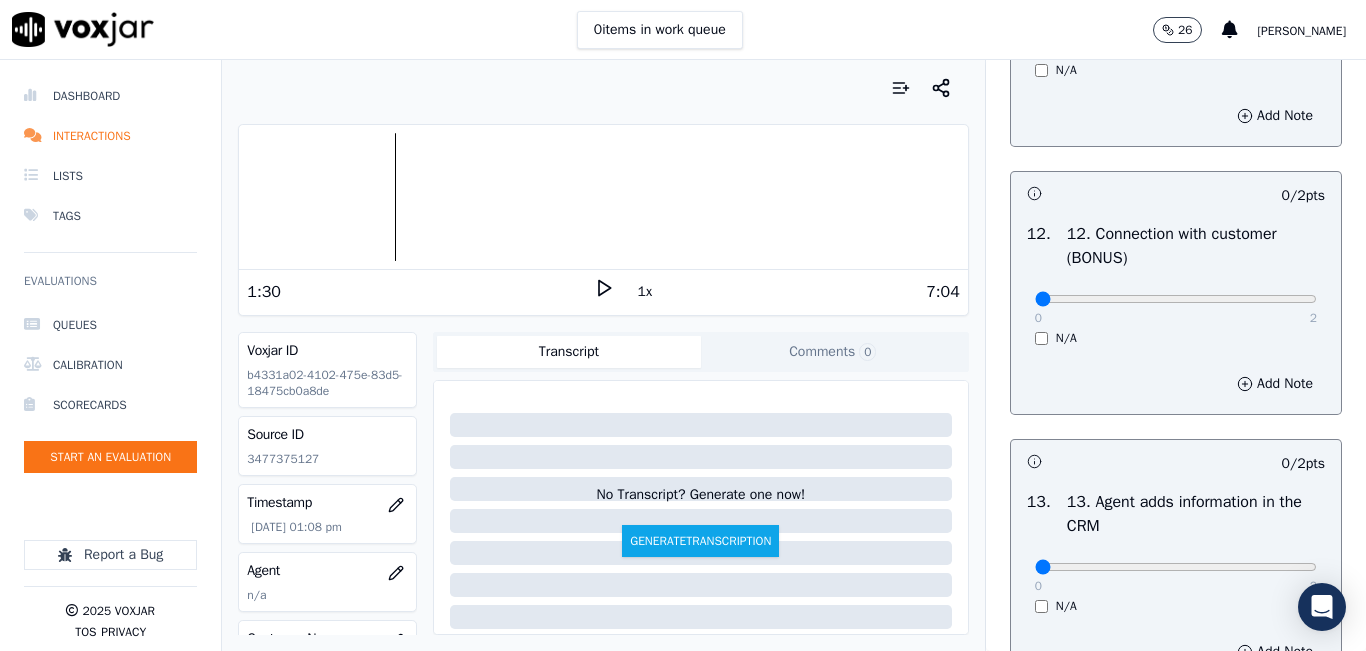 scroll, scrollTop: 3300, scrollLeft: 0, axis: vertical 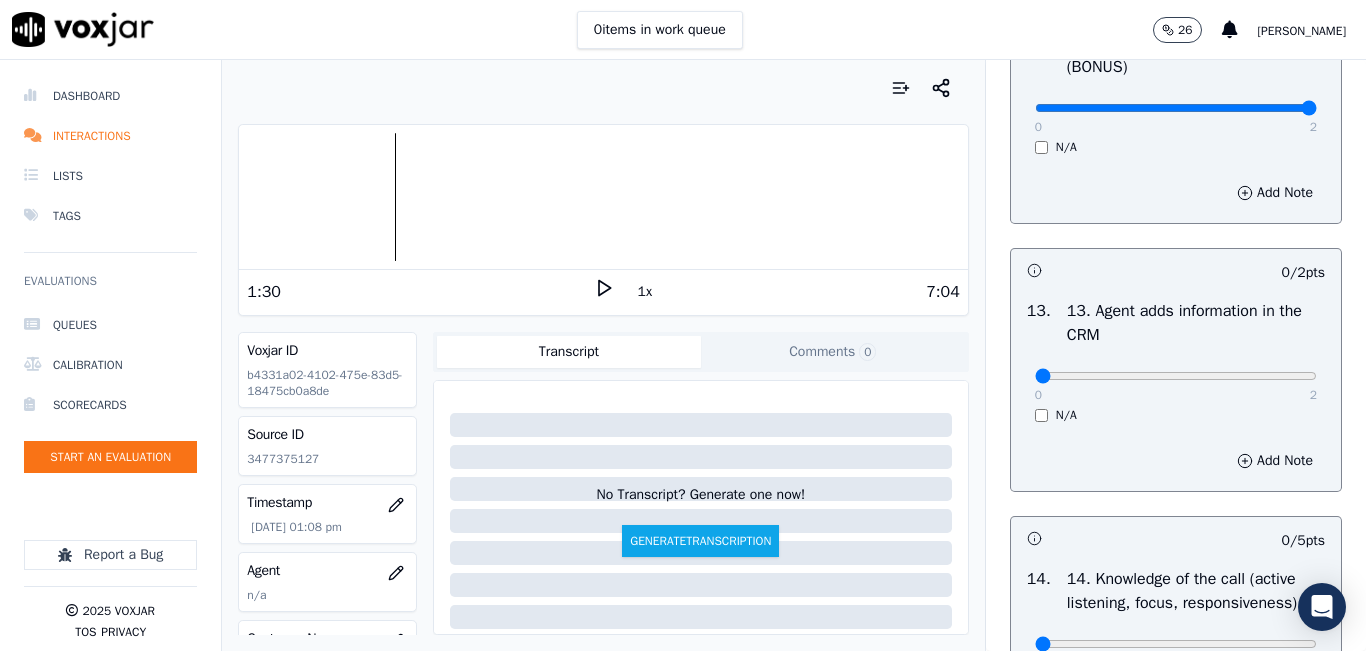 type on "2" 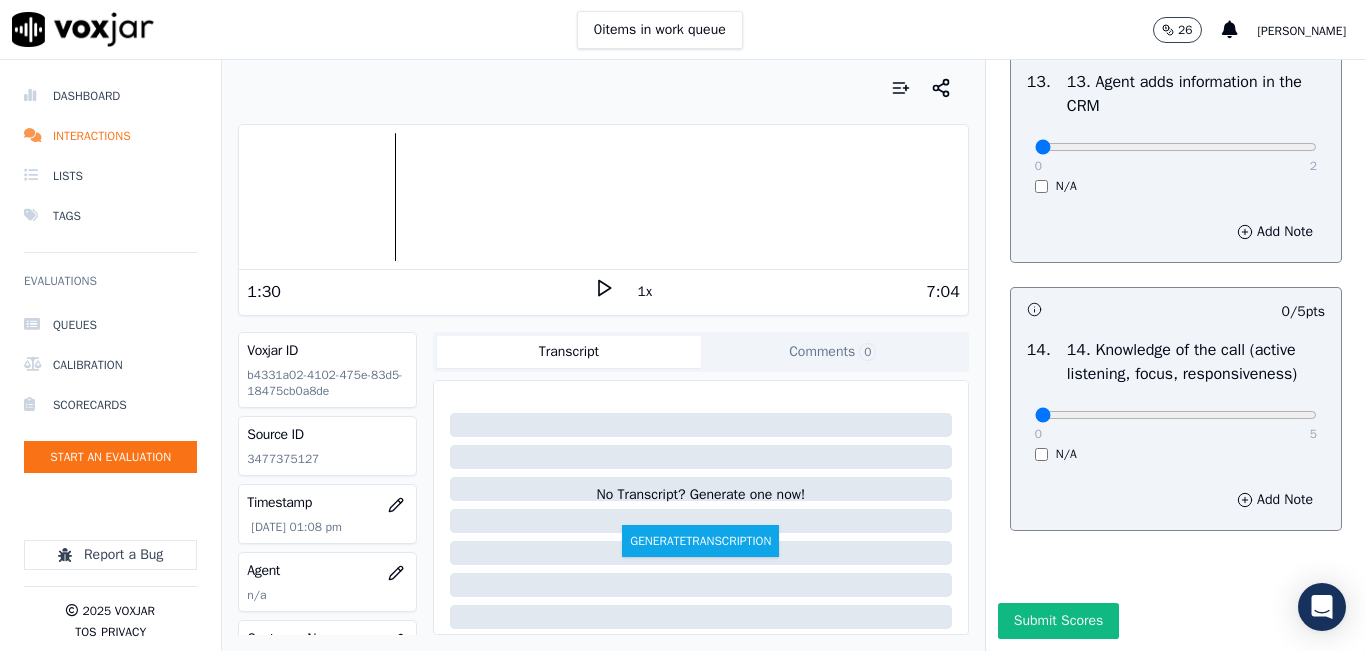 scroll, scrollTop: 3600, scrollLeft: 0, axis: vertical 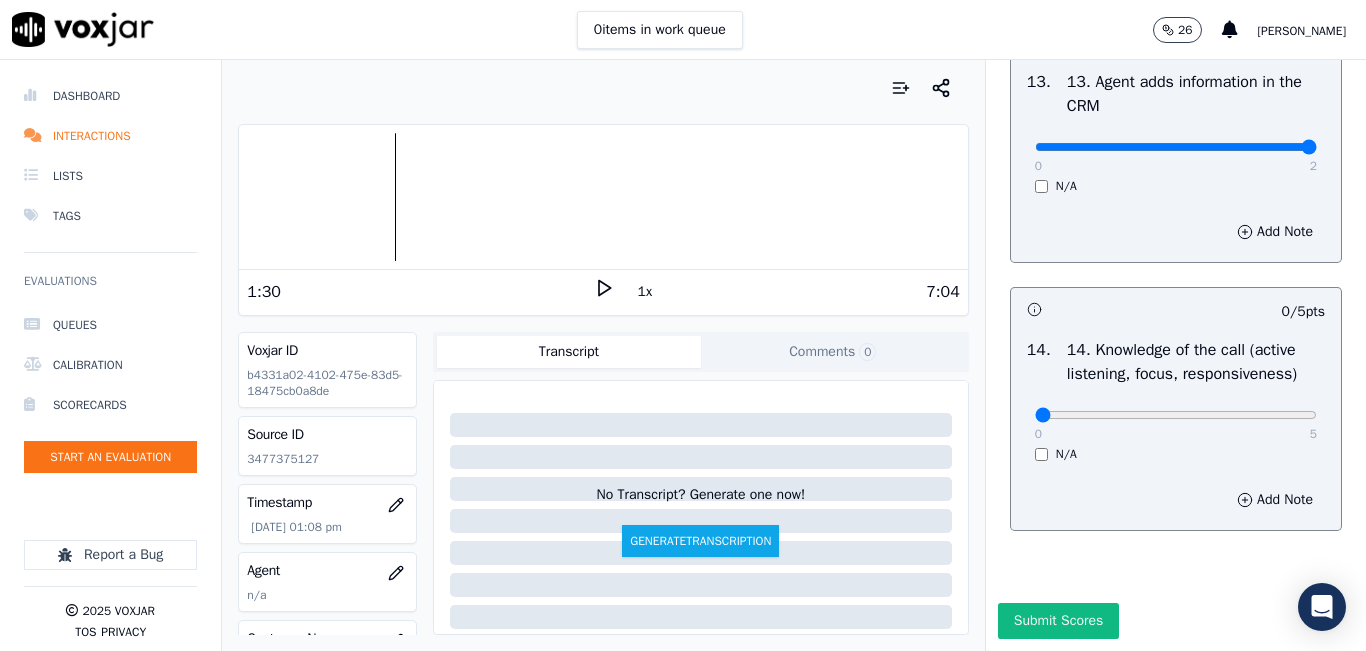 type on "2" 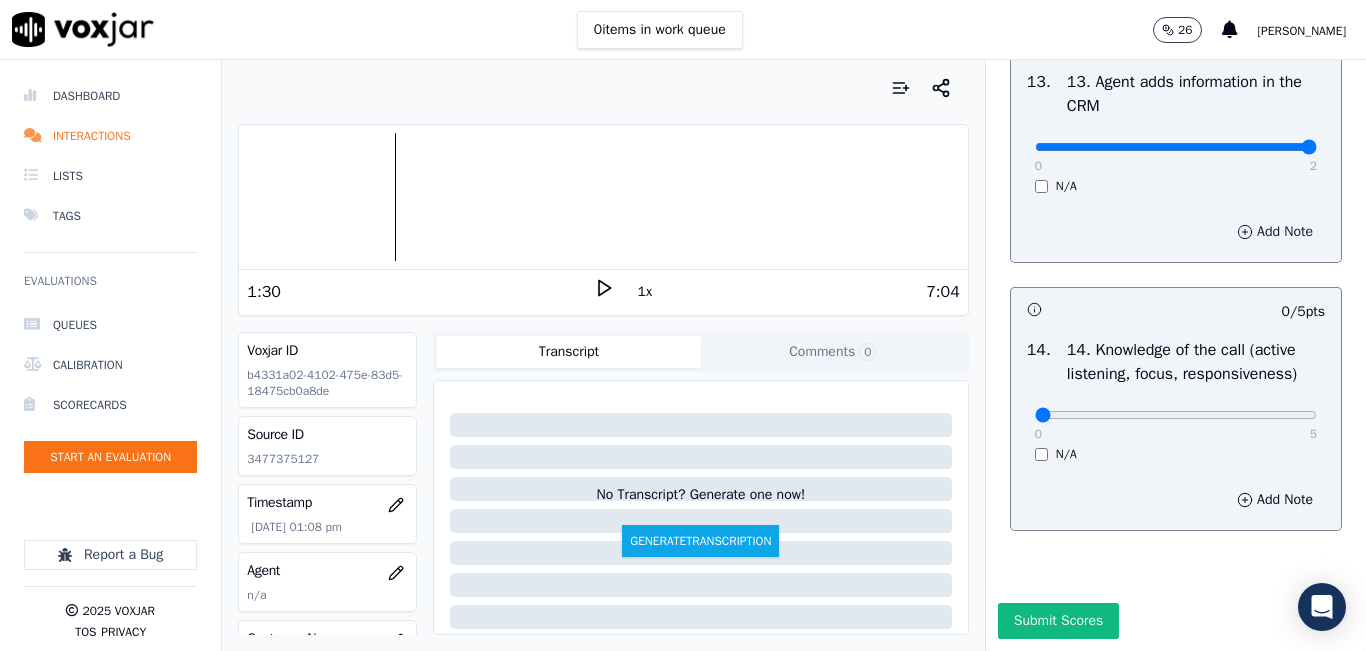 scroll, scrollTop: 3642, scrollLeft: 0, axis: vertical 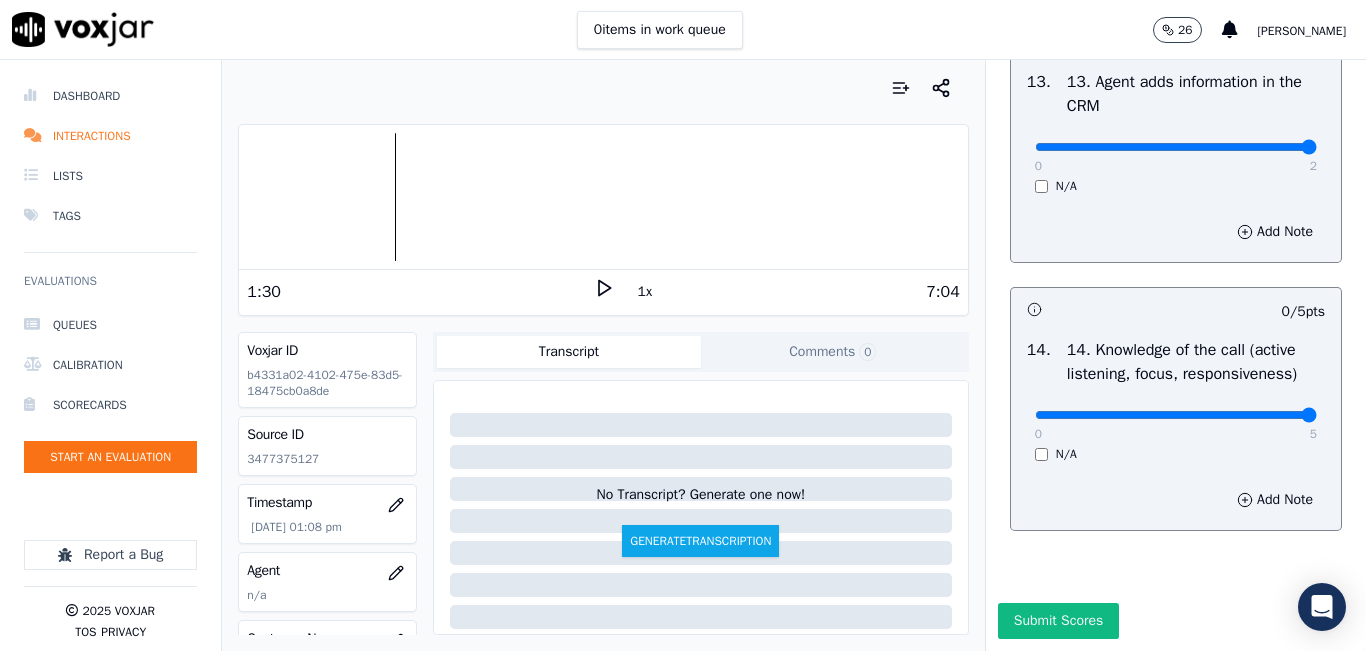 type on "5" 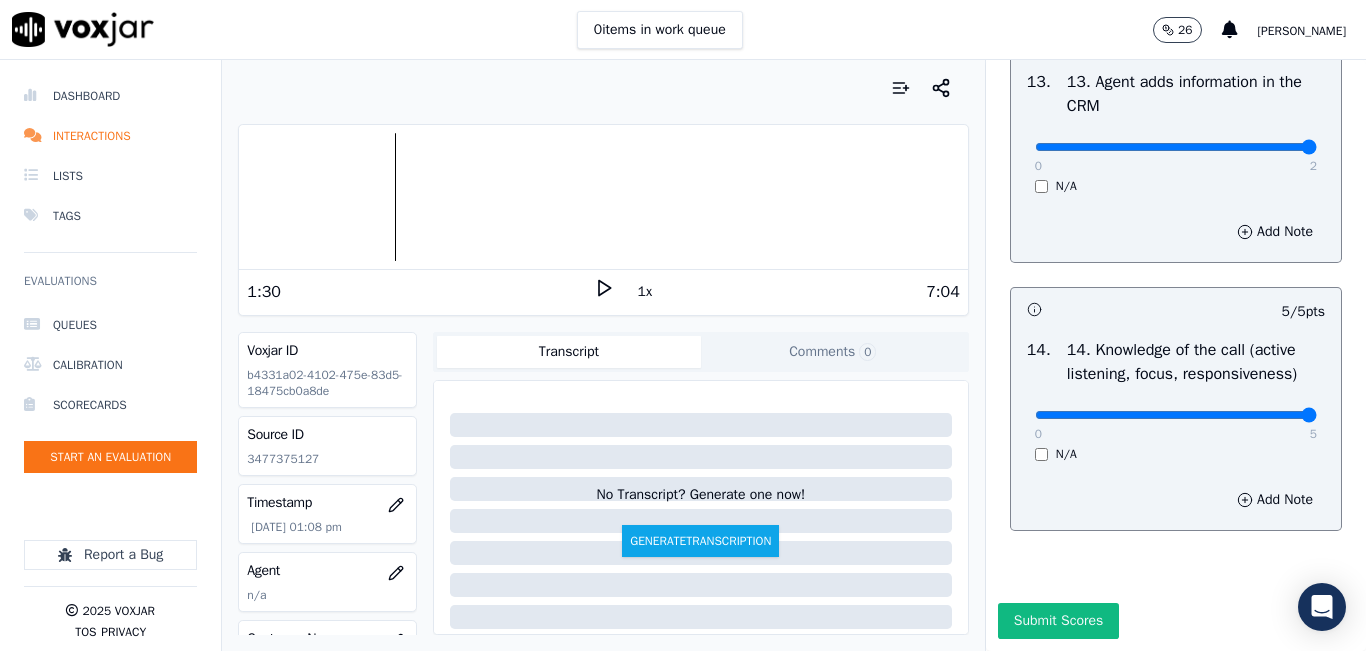 click on "Submit Scores" at bounding box center [1058, 621] 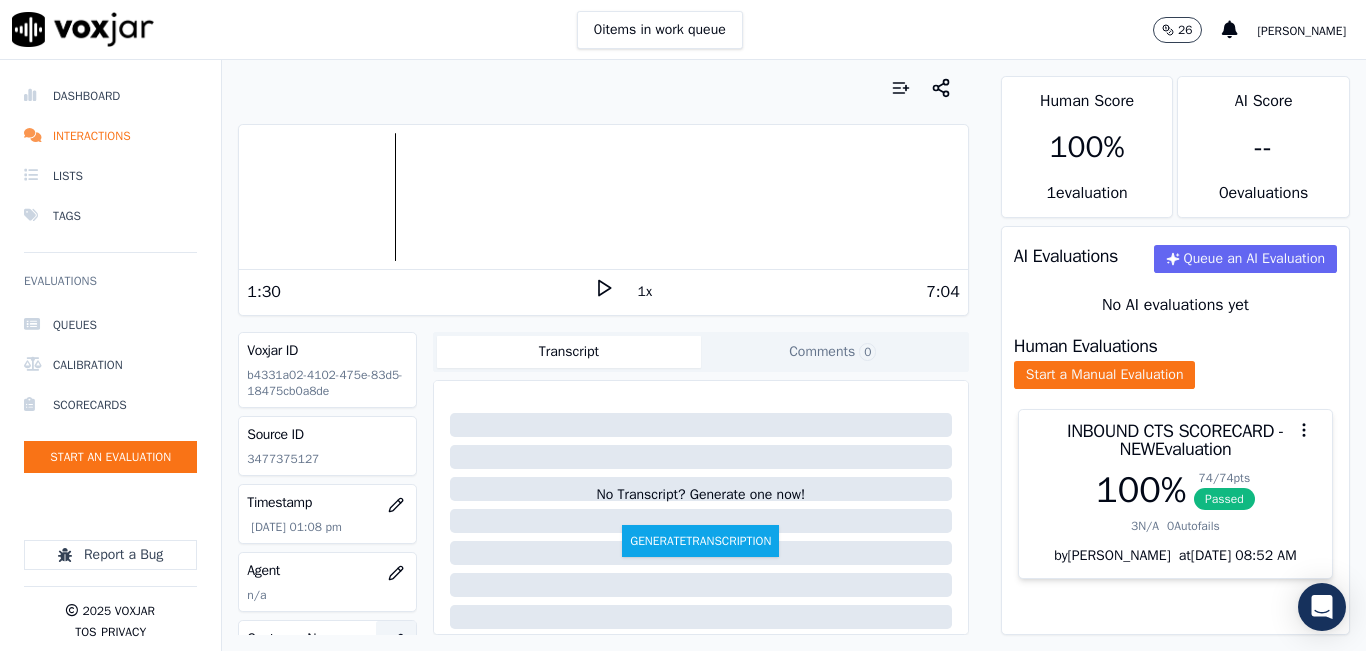 scroll, scrollTop: 100, scrollLeft: 0, axis: vertical 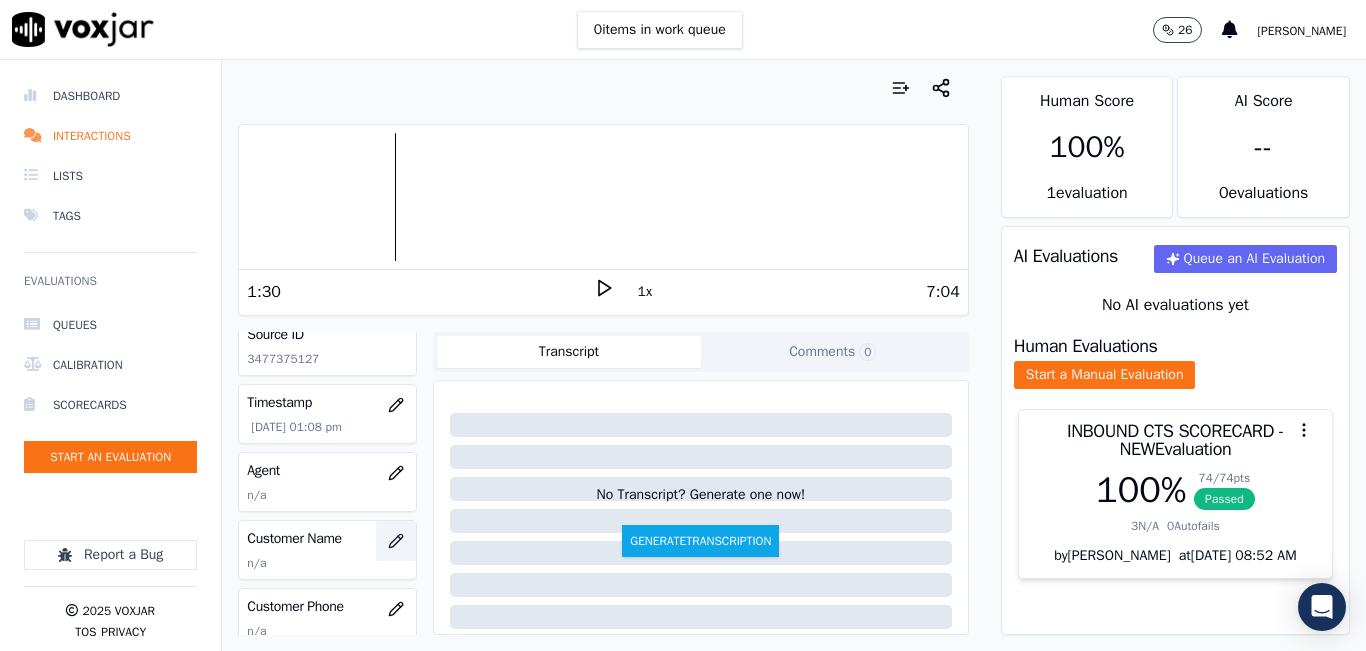 click 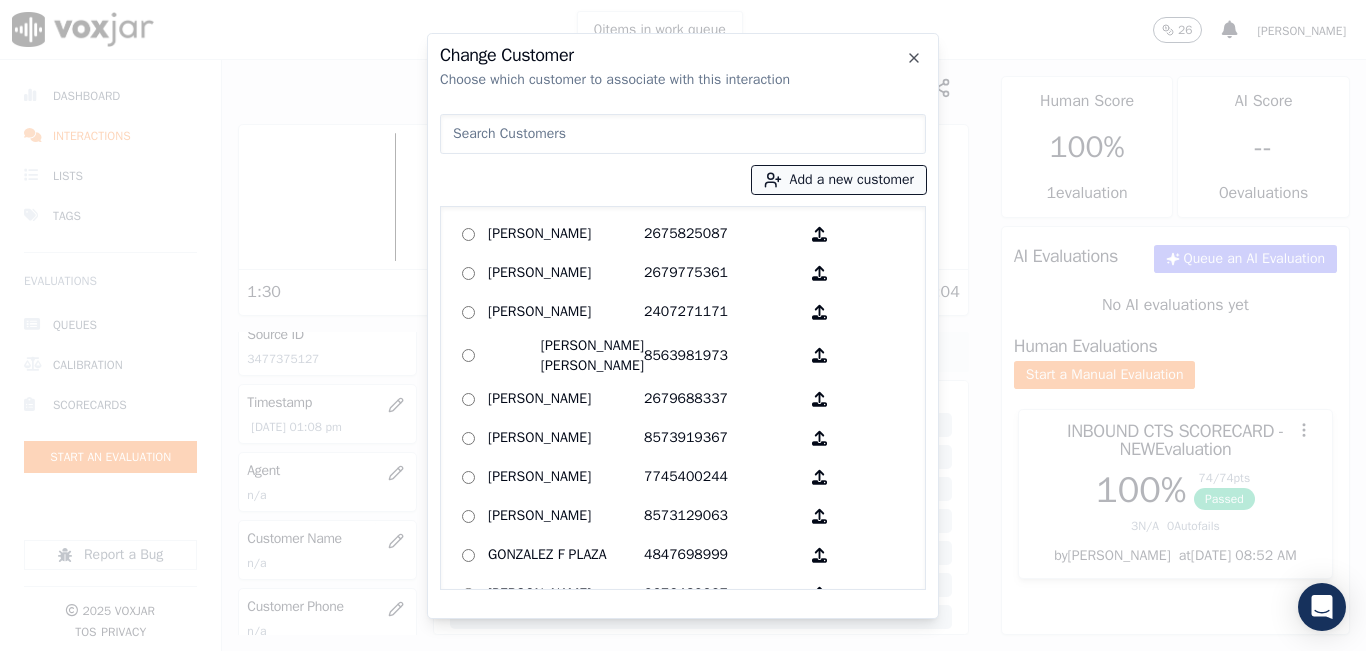 click on "Add a new customer" at bounding box center [839, 180] 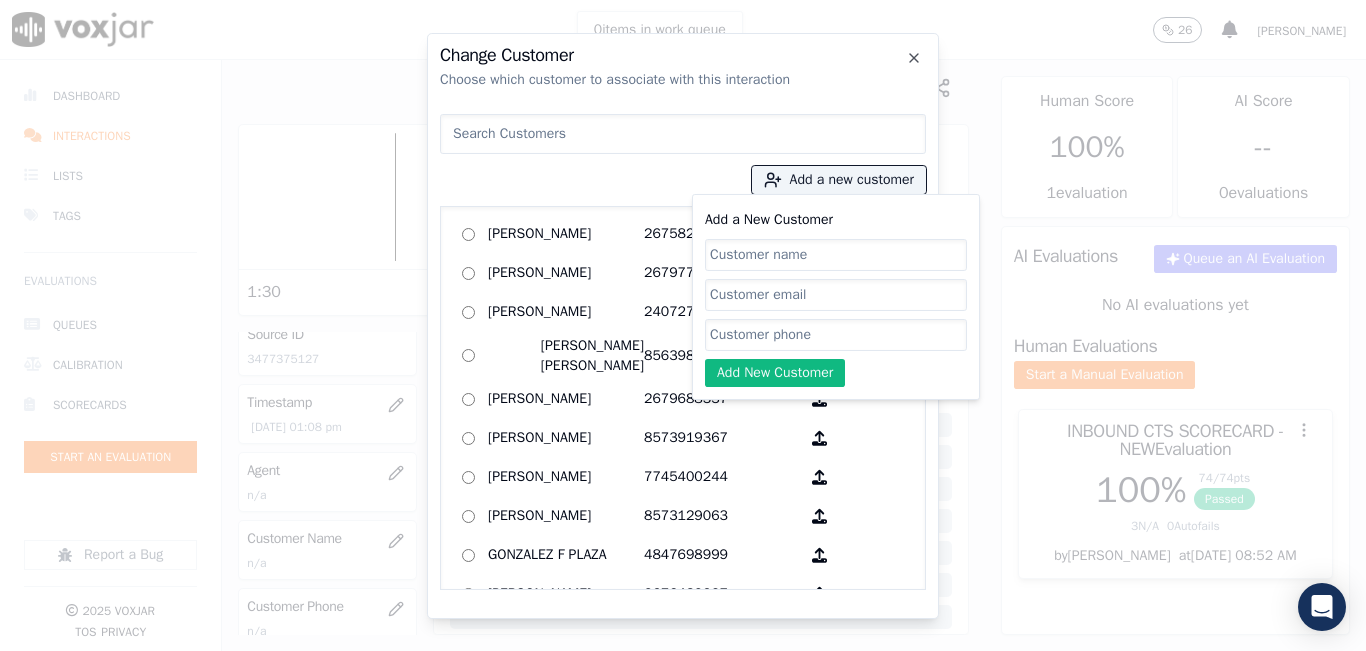 click on "Add a New Customer" 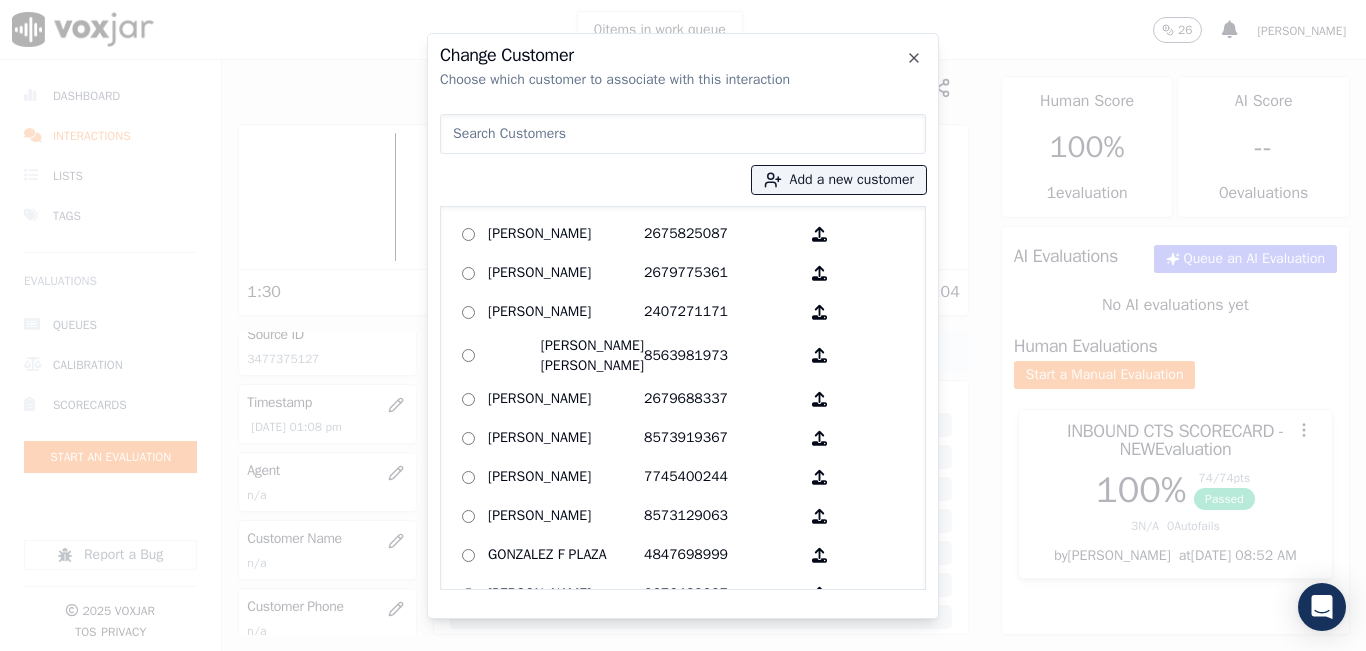 click at bounding box center (683, 134) 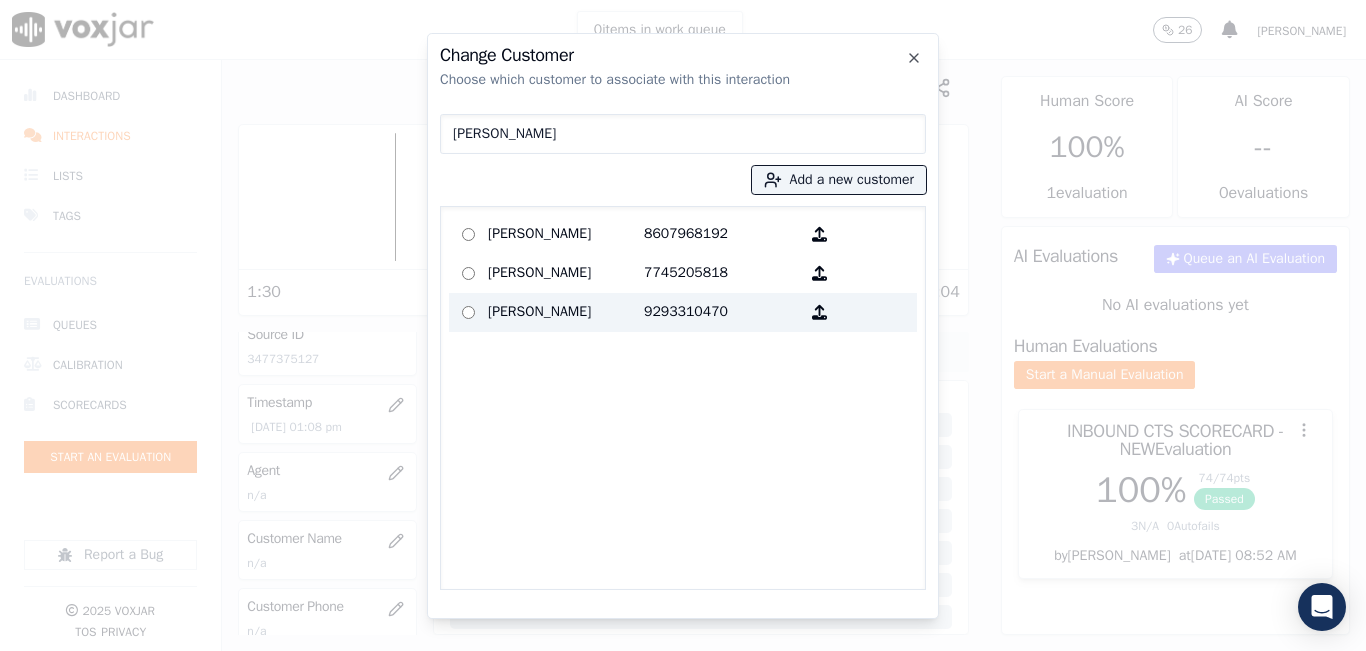 type on "rosa r" 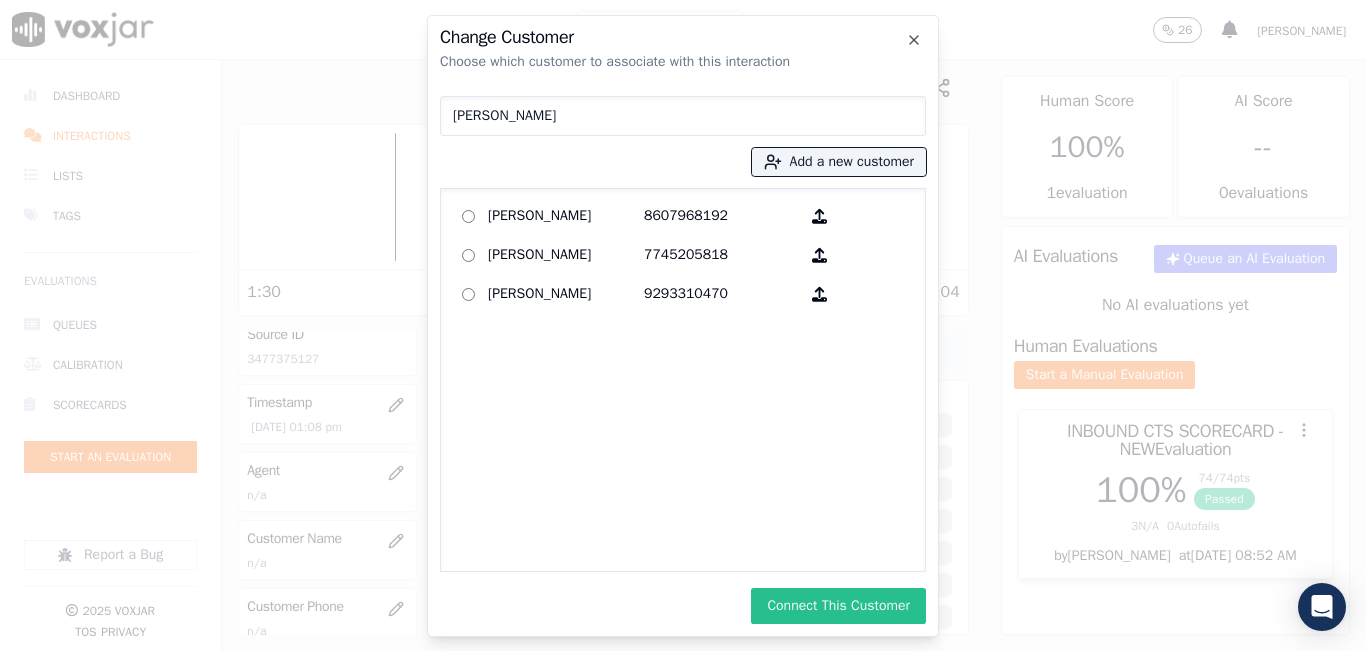 click on "Connect This Customer" at bounding box center (838, 606) 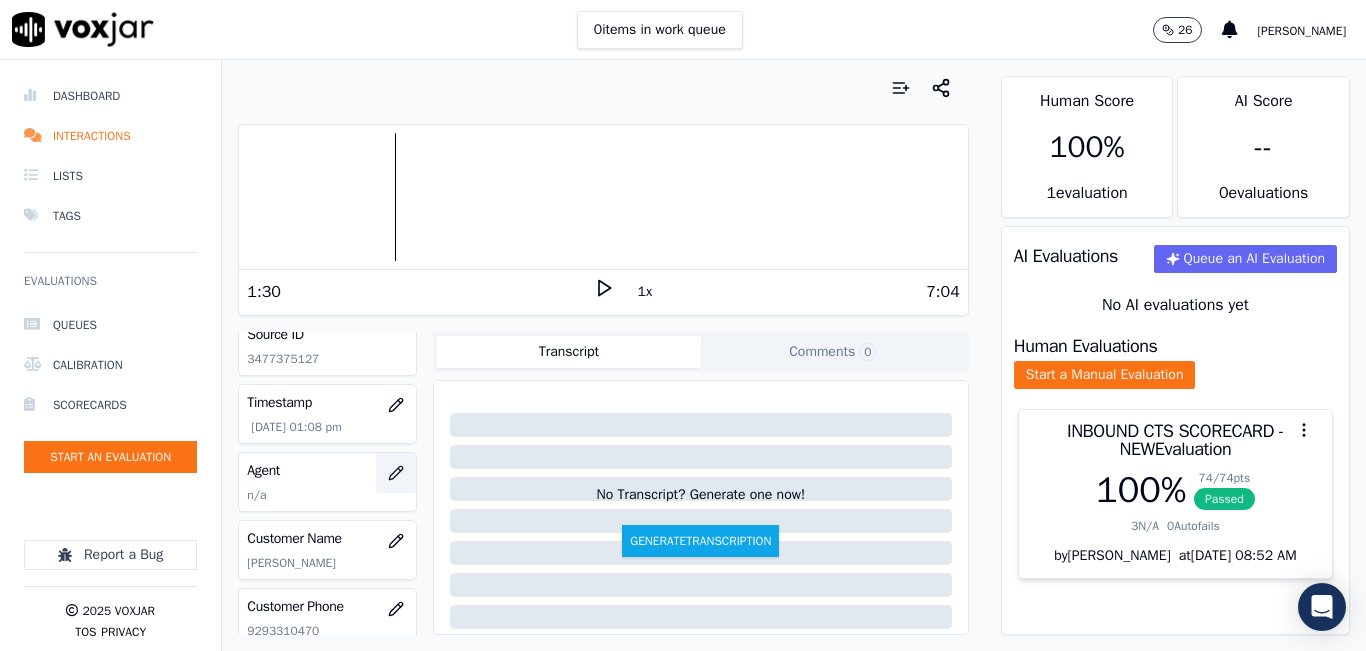 click 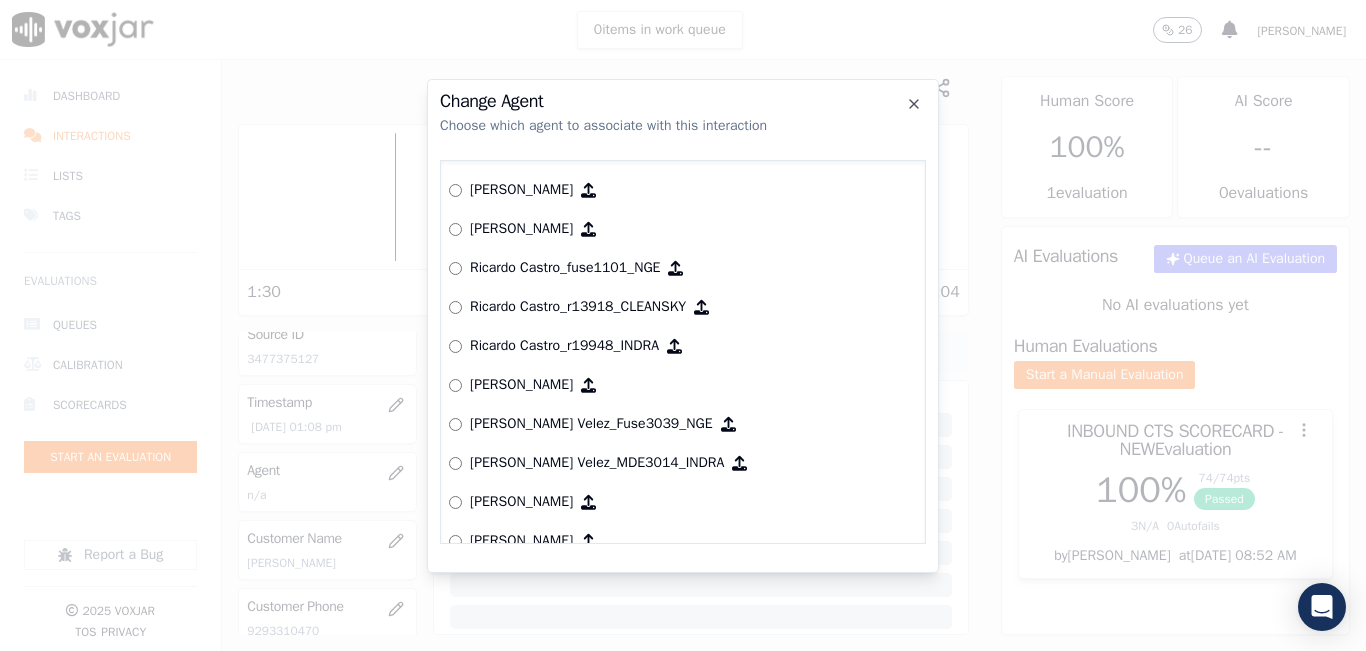scroll, scrollTop: 6774, scrollLeft: 0, axis: vertical 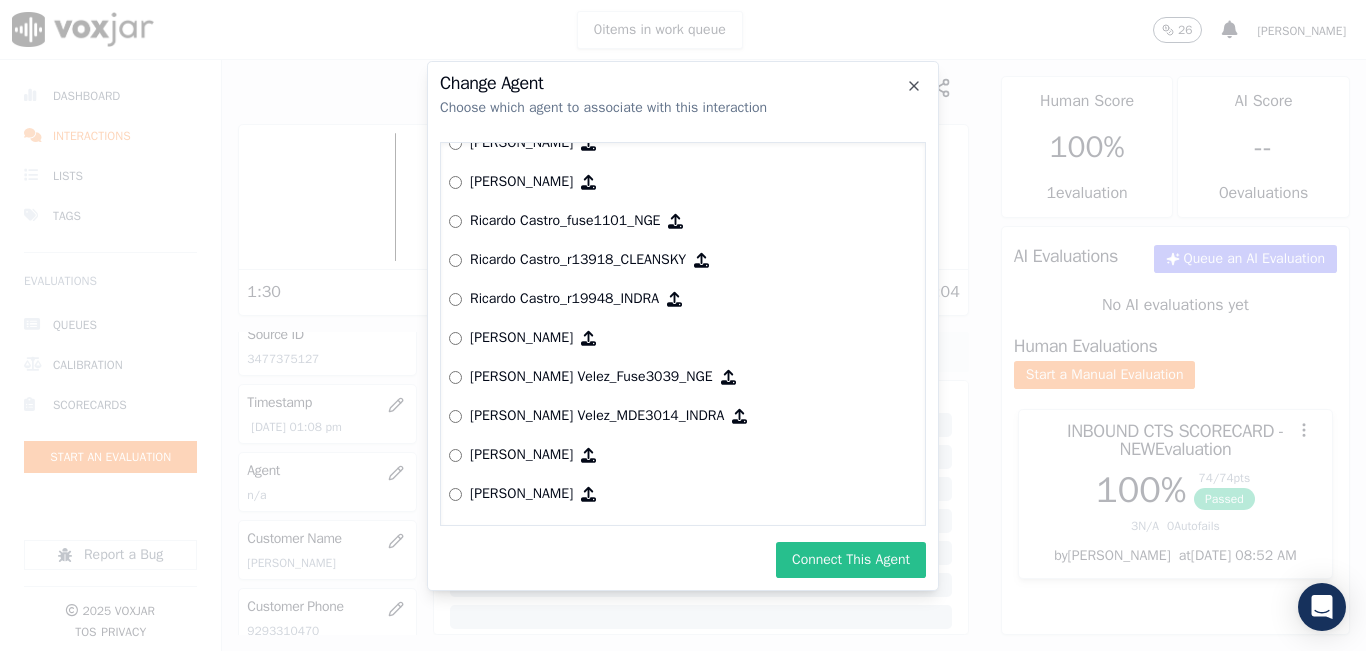 click on "Connect This Agent" at bounding box center [851, 560] 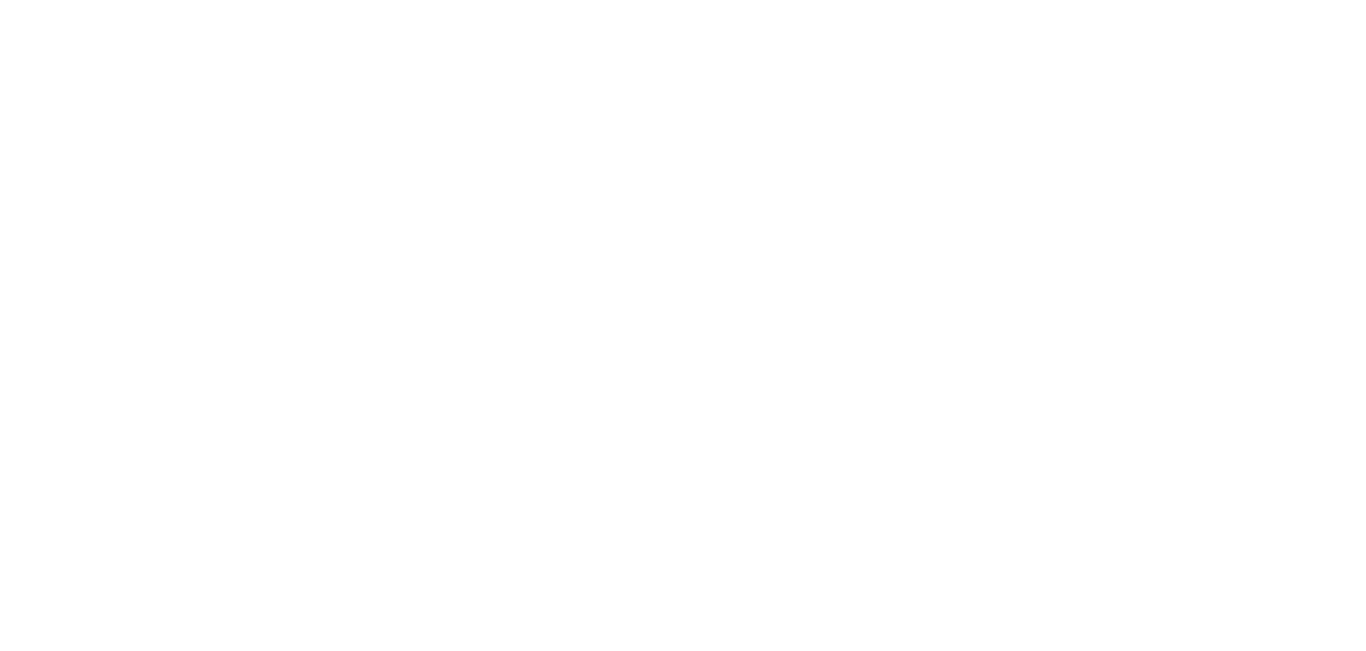 scroll, scrollTop: 0, scrollLeft: 0, axis: both 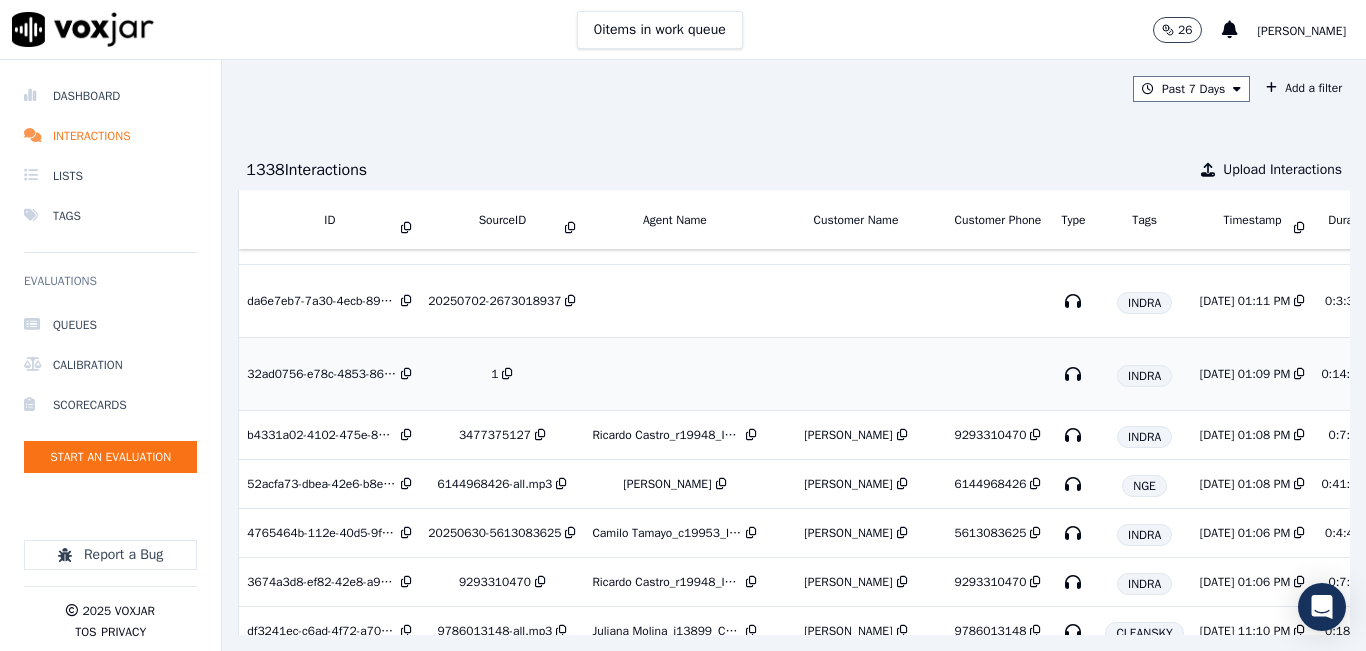 click on "1" at bounding box center [502, 374] 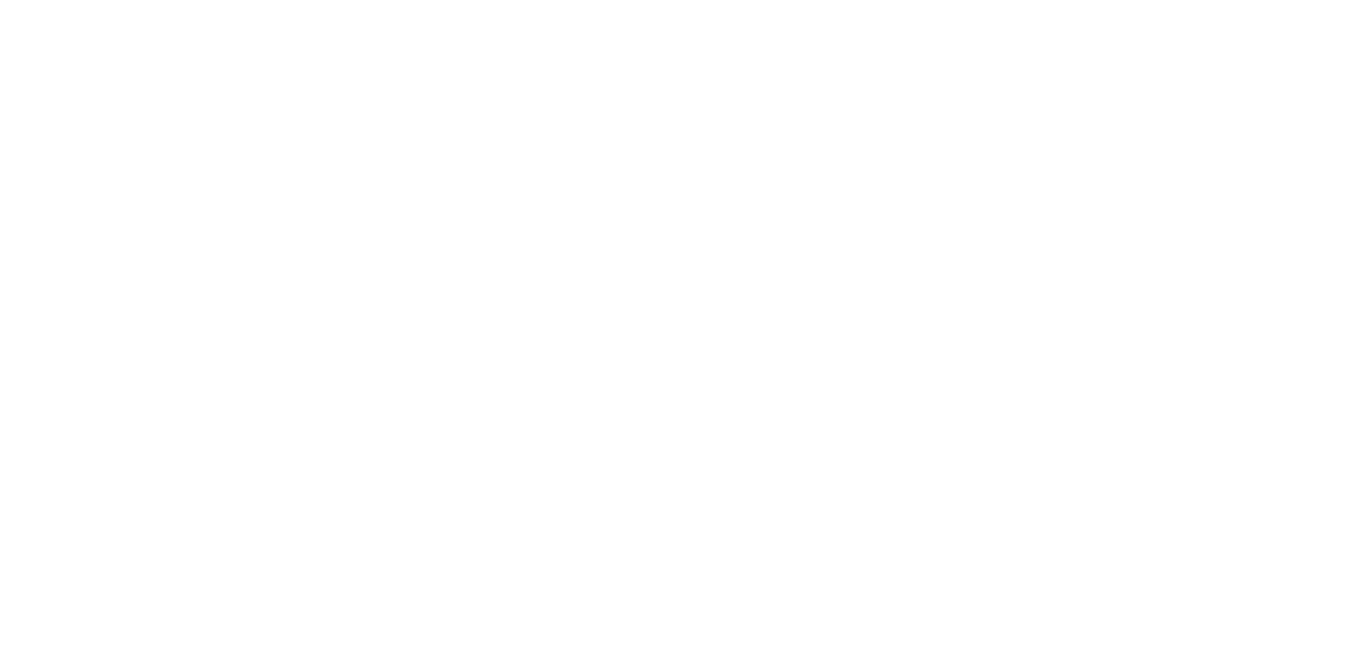 scroll, scrollTop: 0, scrollLeft: 0, axis: both 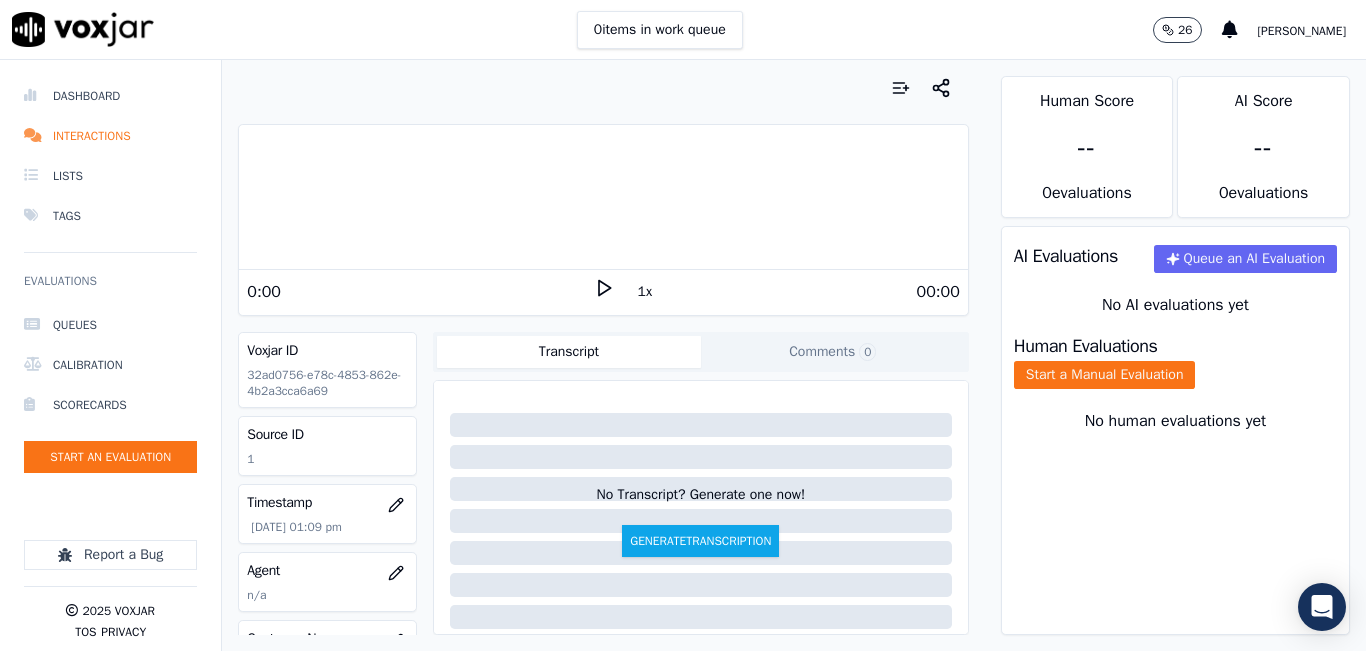 click on "0  items in work queue     26         [PERSON_NAME]" at bounding box center (683, 30) 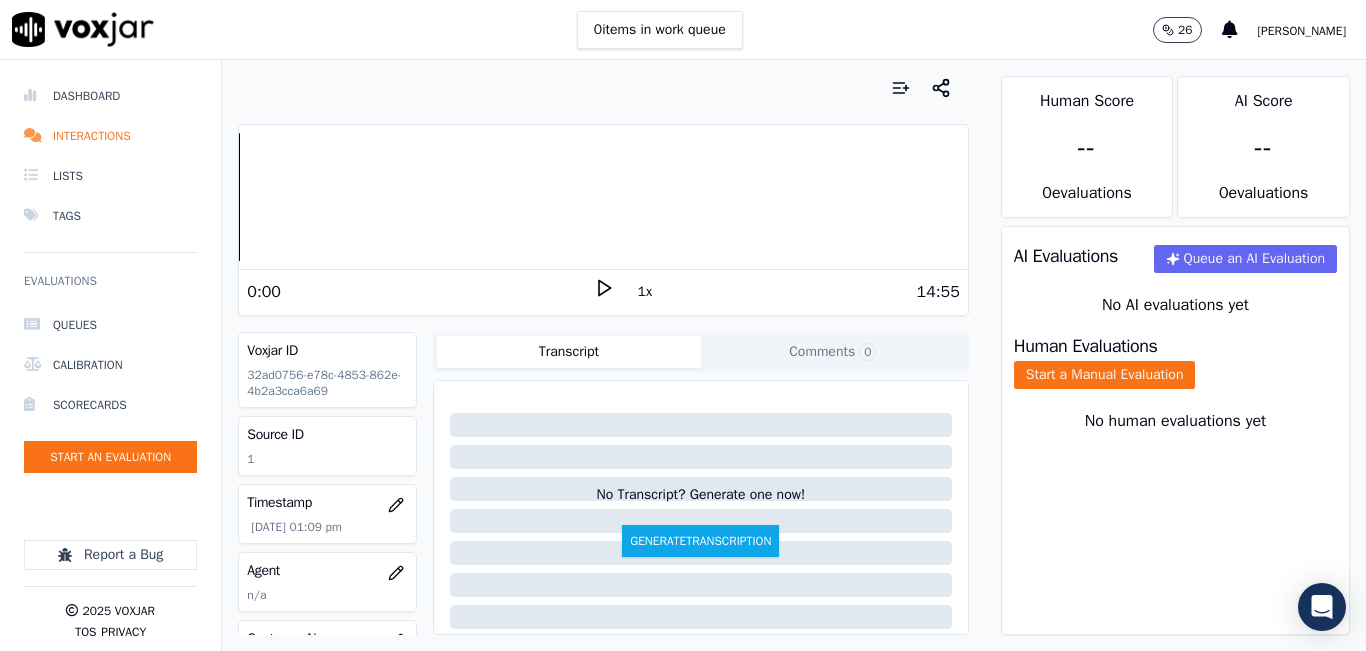 click 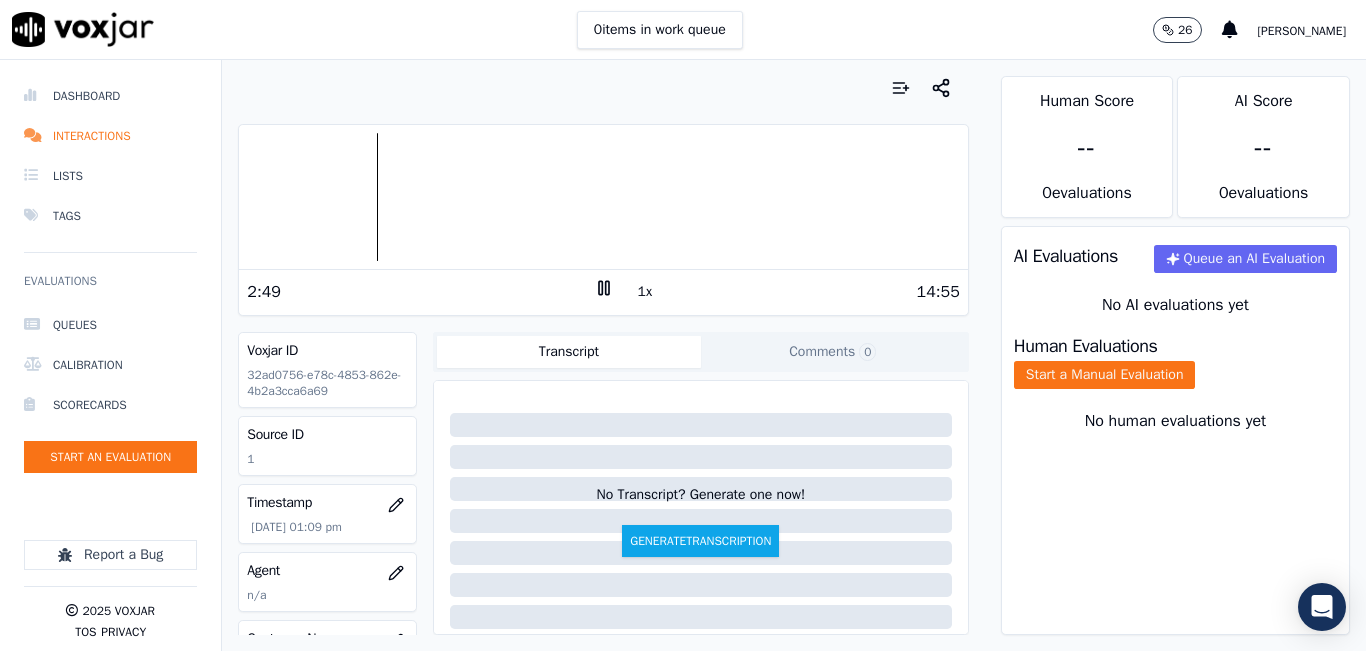 click 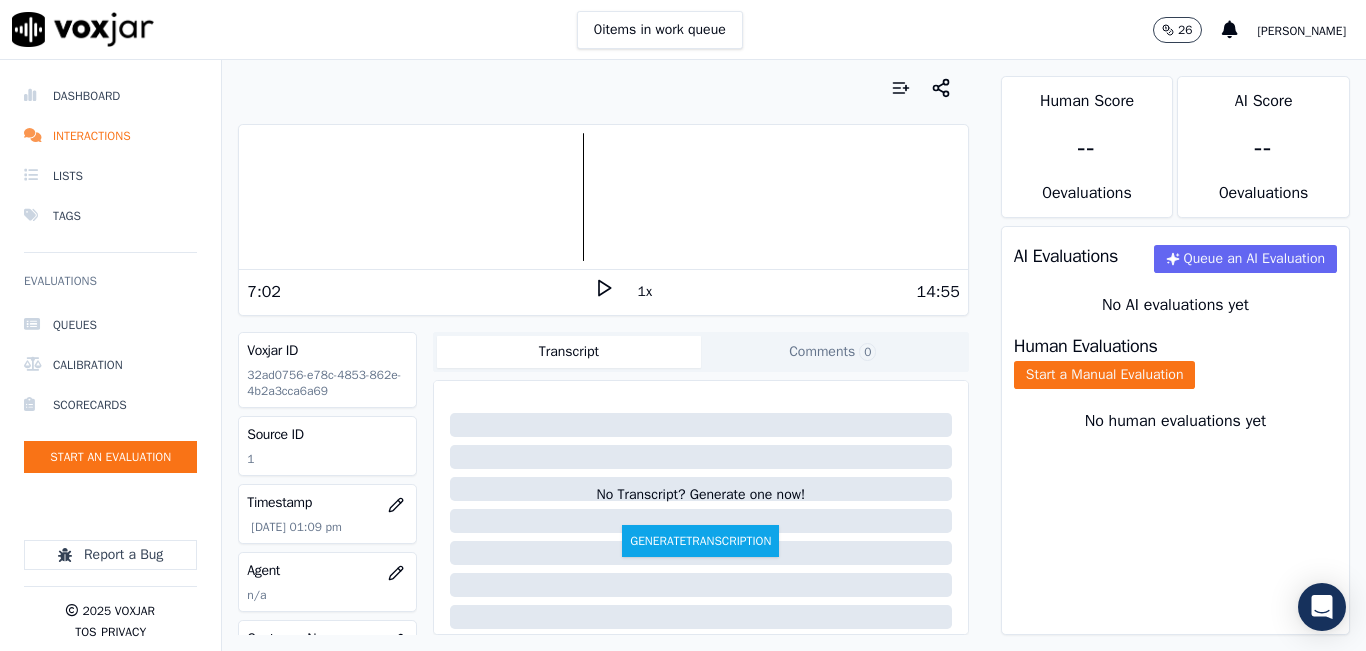 click 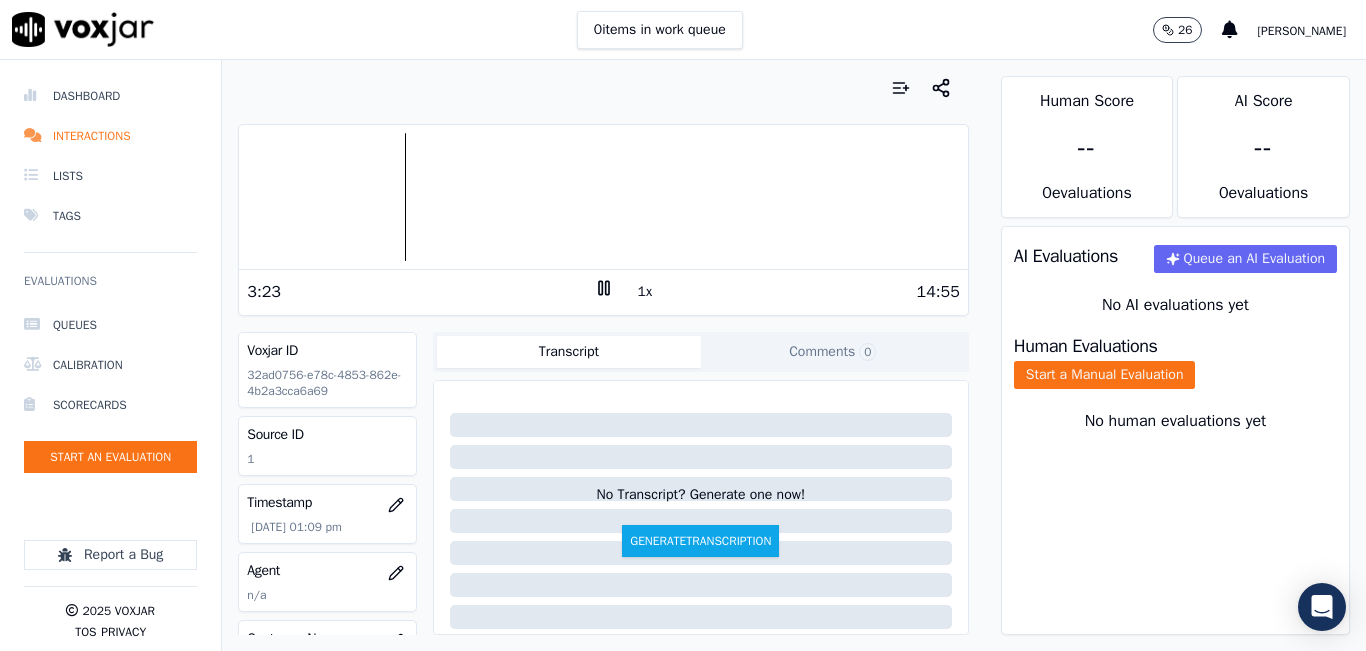 click on "Your browser does not support the audio element." at bounding box center (603, 197) 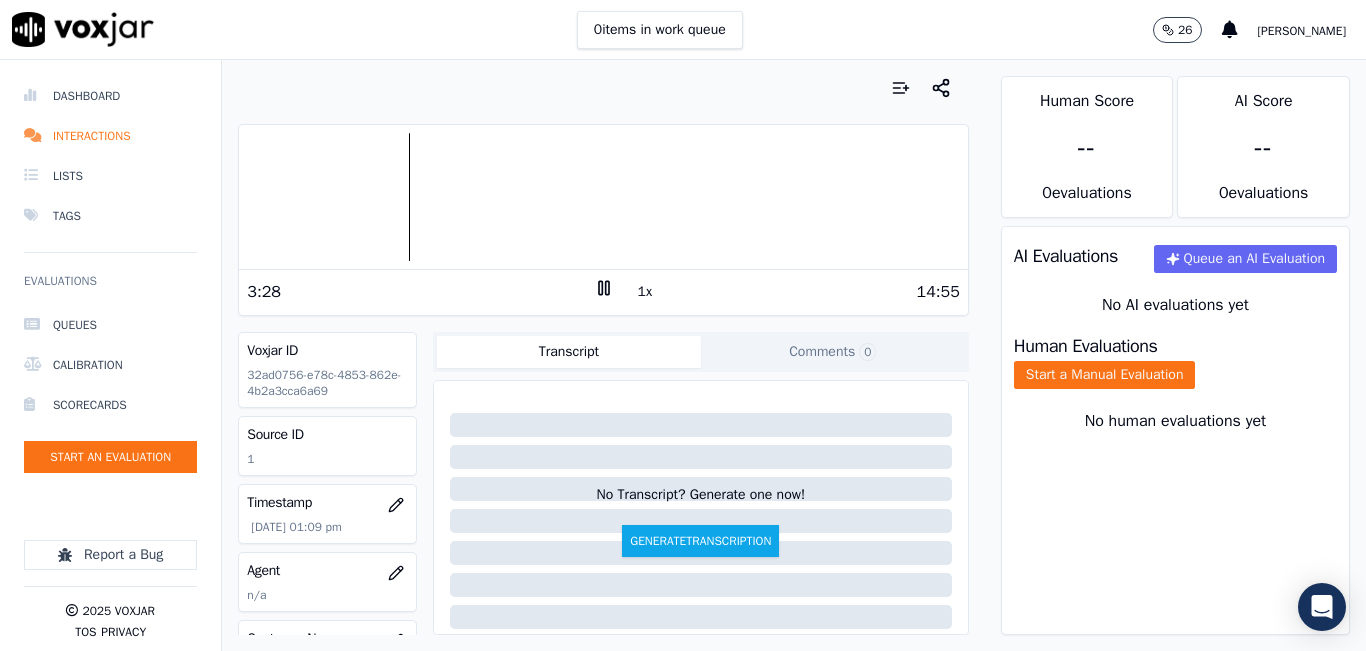 click at bounding box center (603, 197) 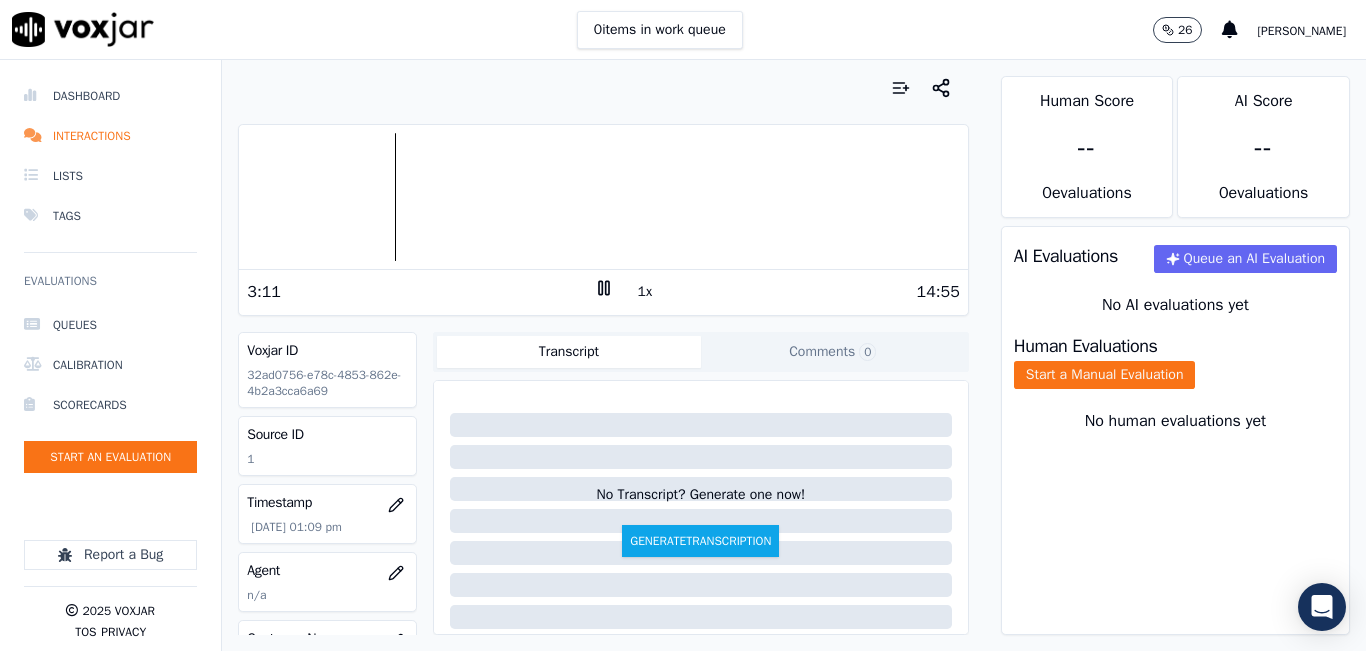 click at bounding box center (603, 197) 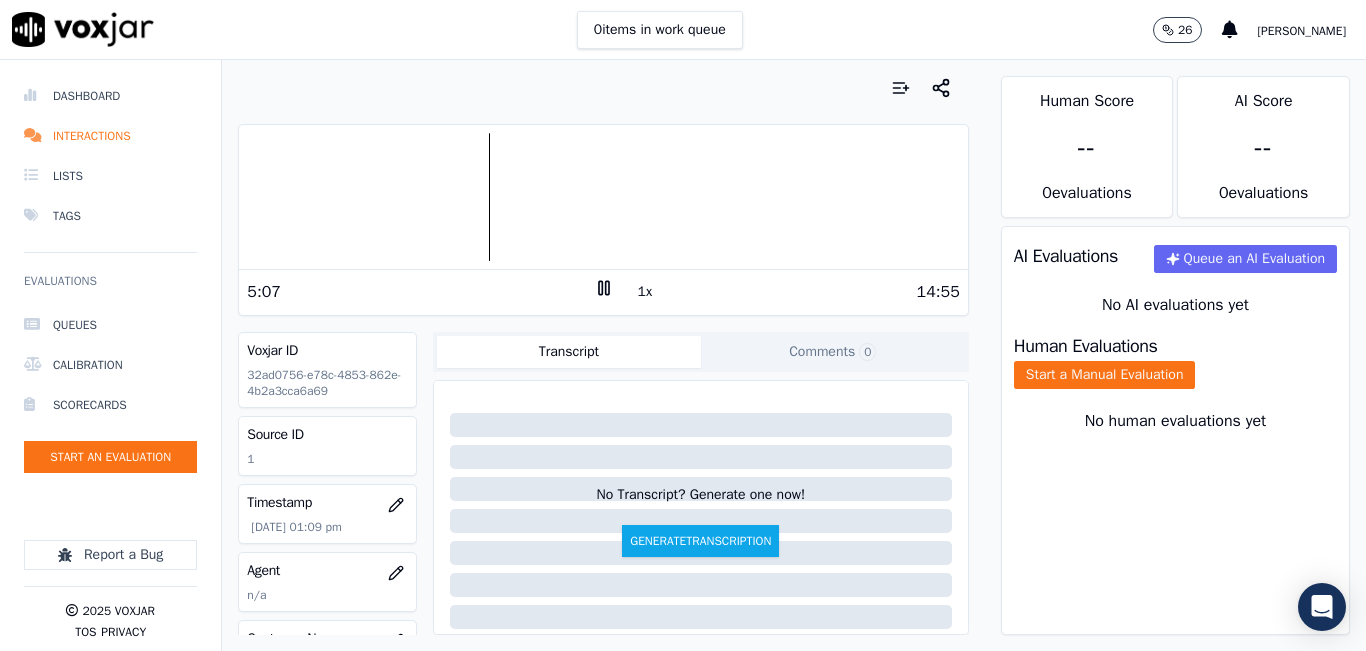 click 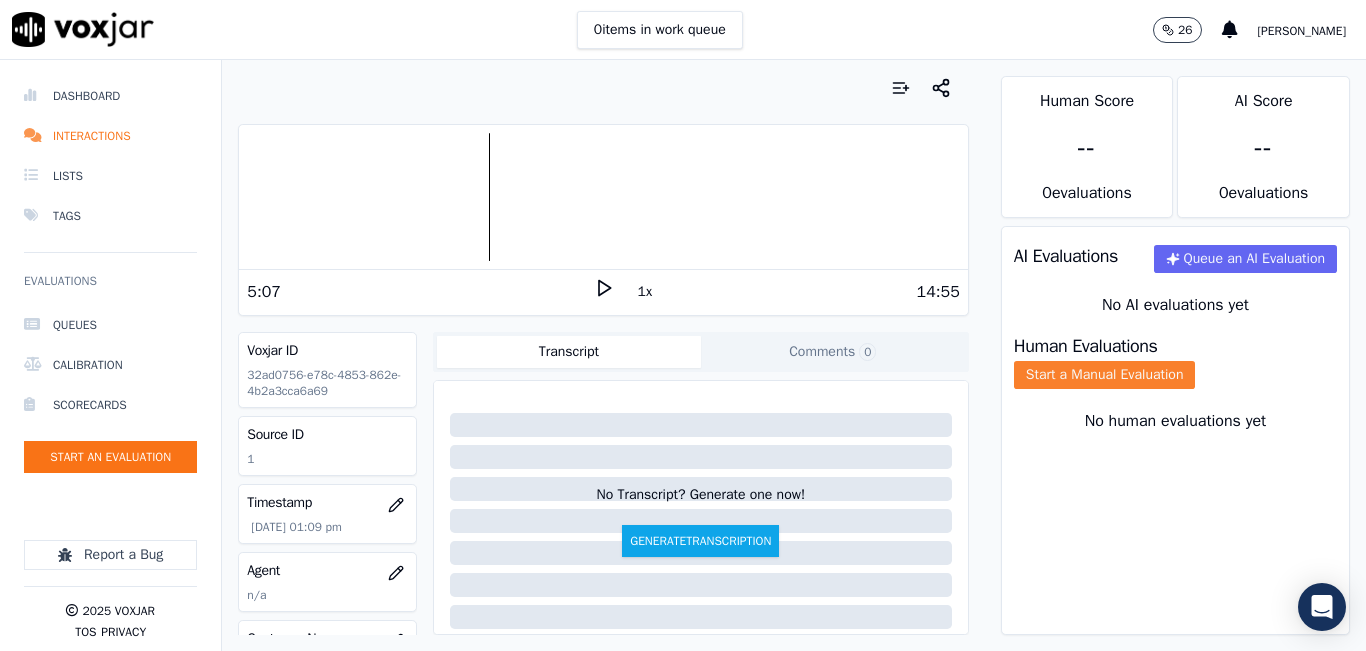 click on "Start a Manual Evaluation" 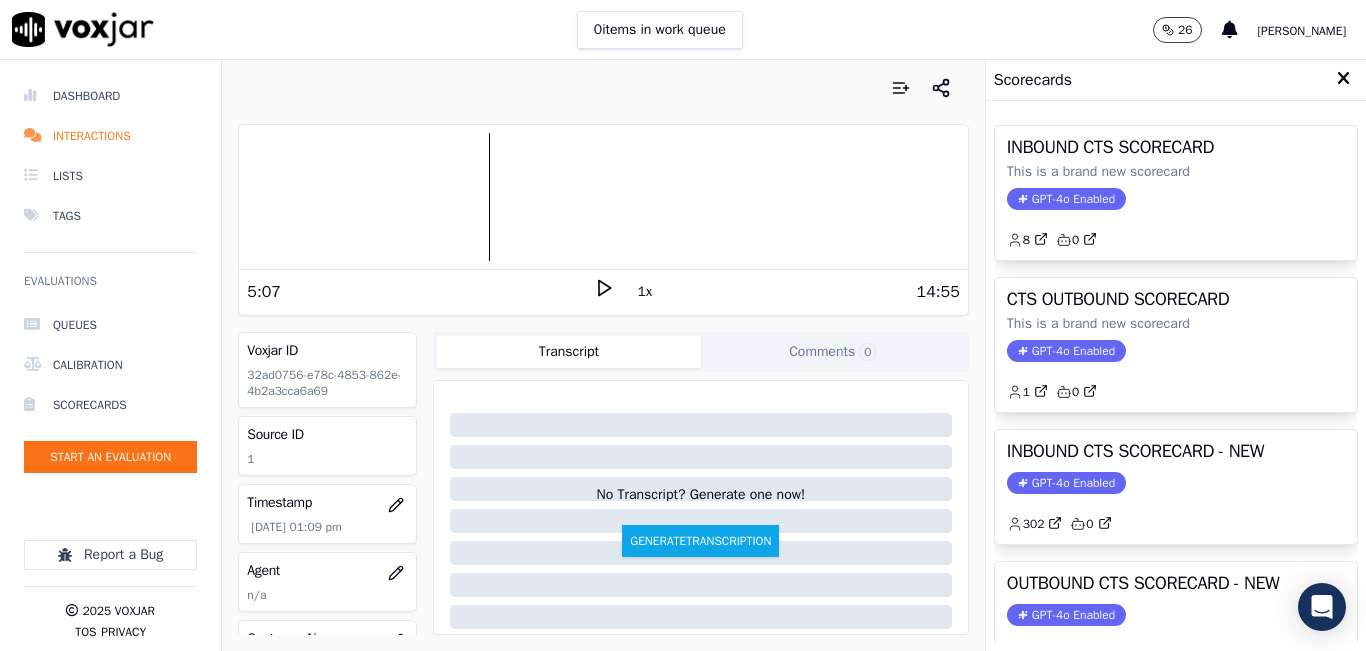 click on "GPT-4o Enabled" 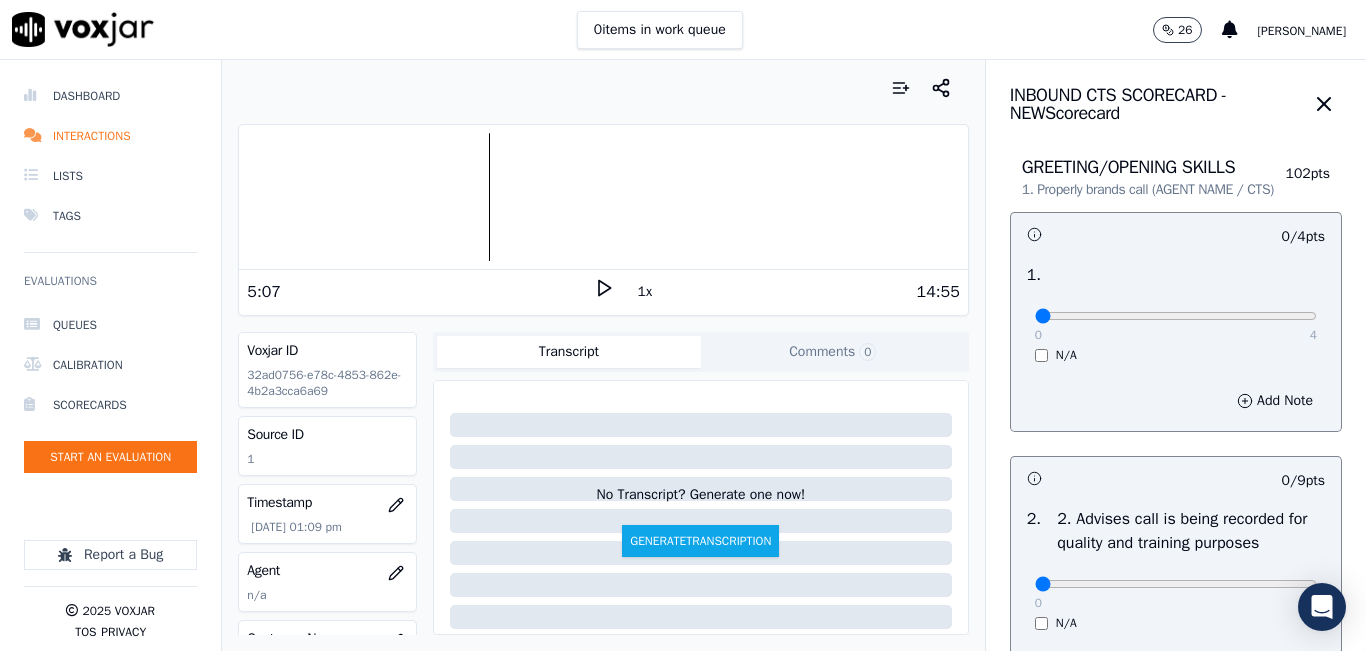 click on "0   4     N/A" at bounding box center (1176, 325) 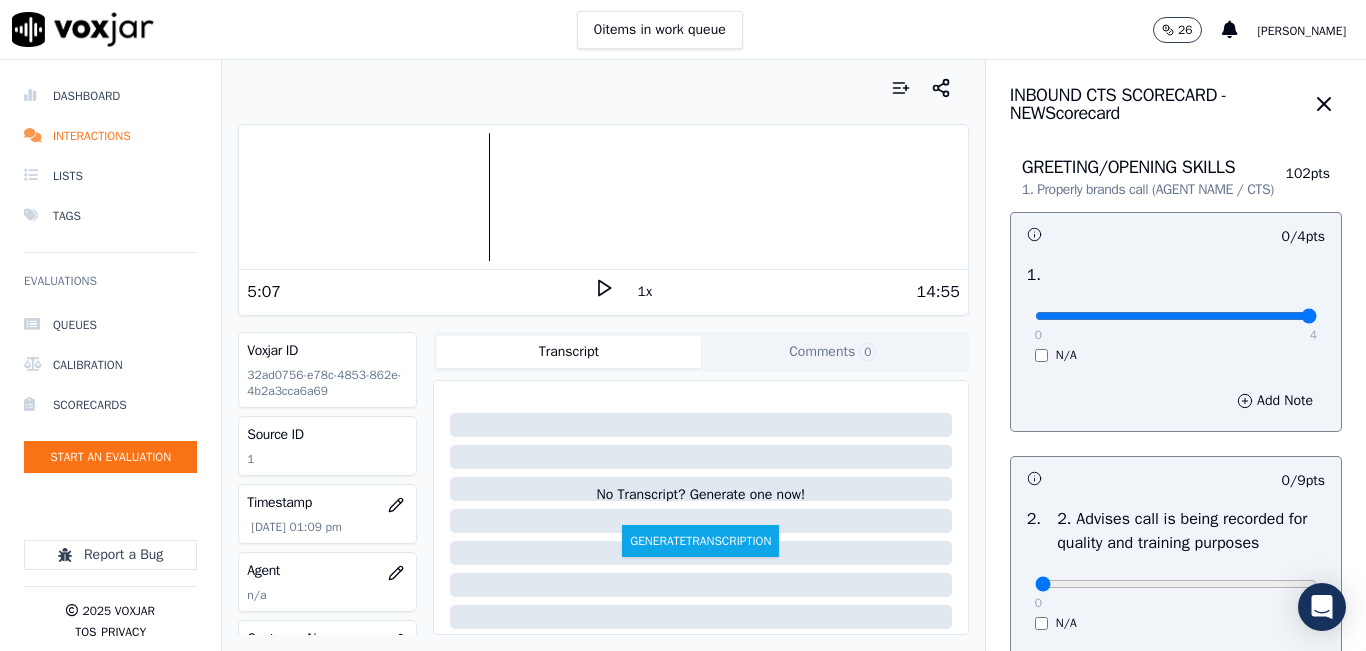 type on "4" 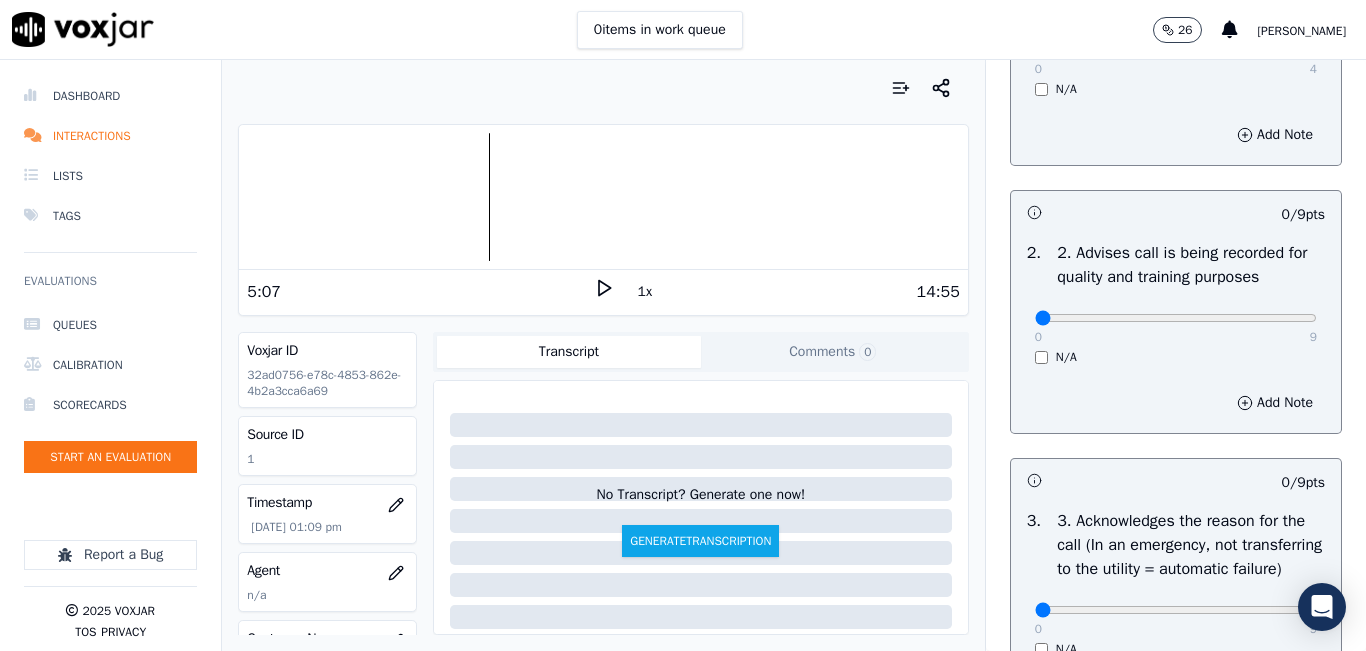 scroll, scrollTop: 300, scrollLeft: 0, axis: vertical 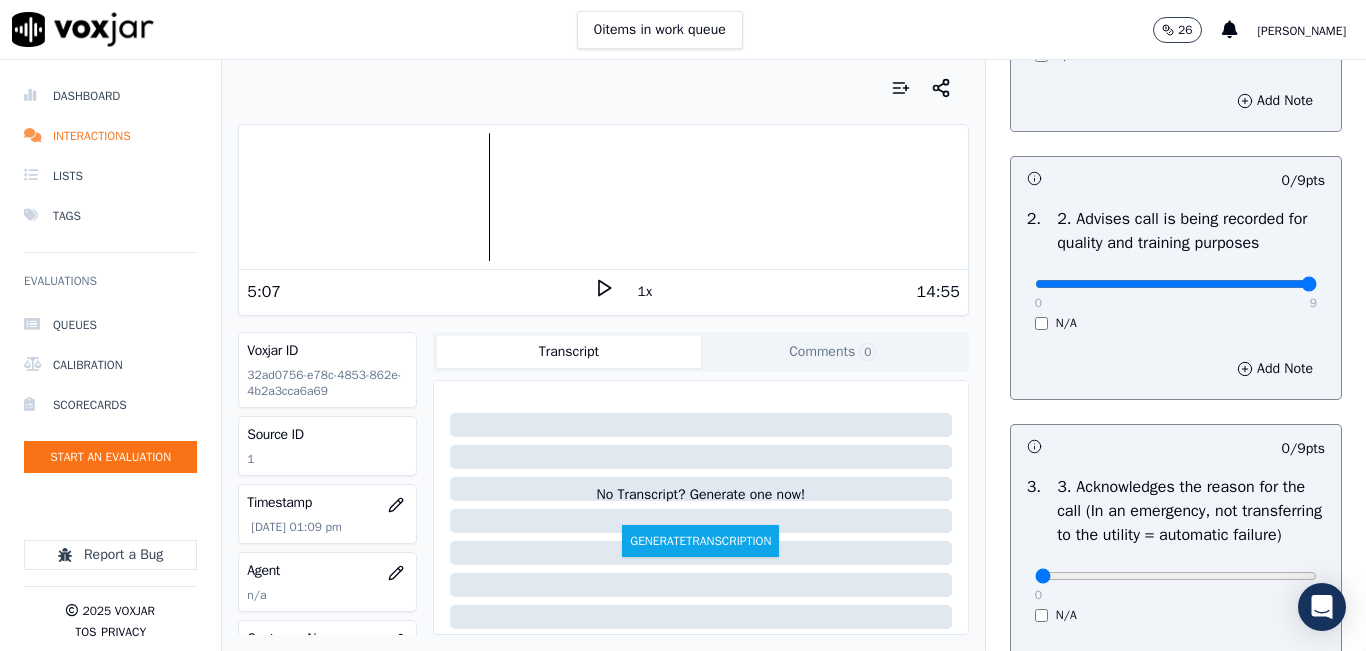 type on "9" 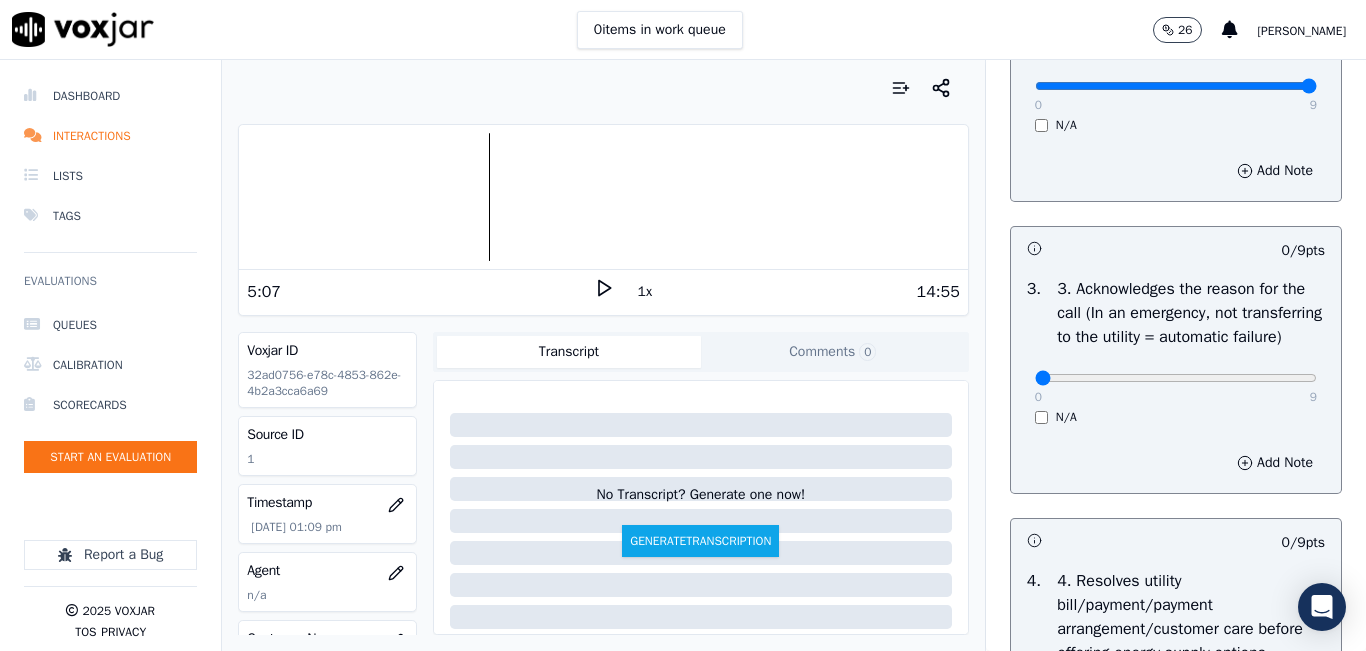 scroll, scrollTop: 500, scrollLeft: 0, axis: vertical 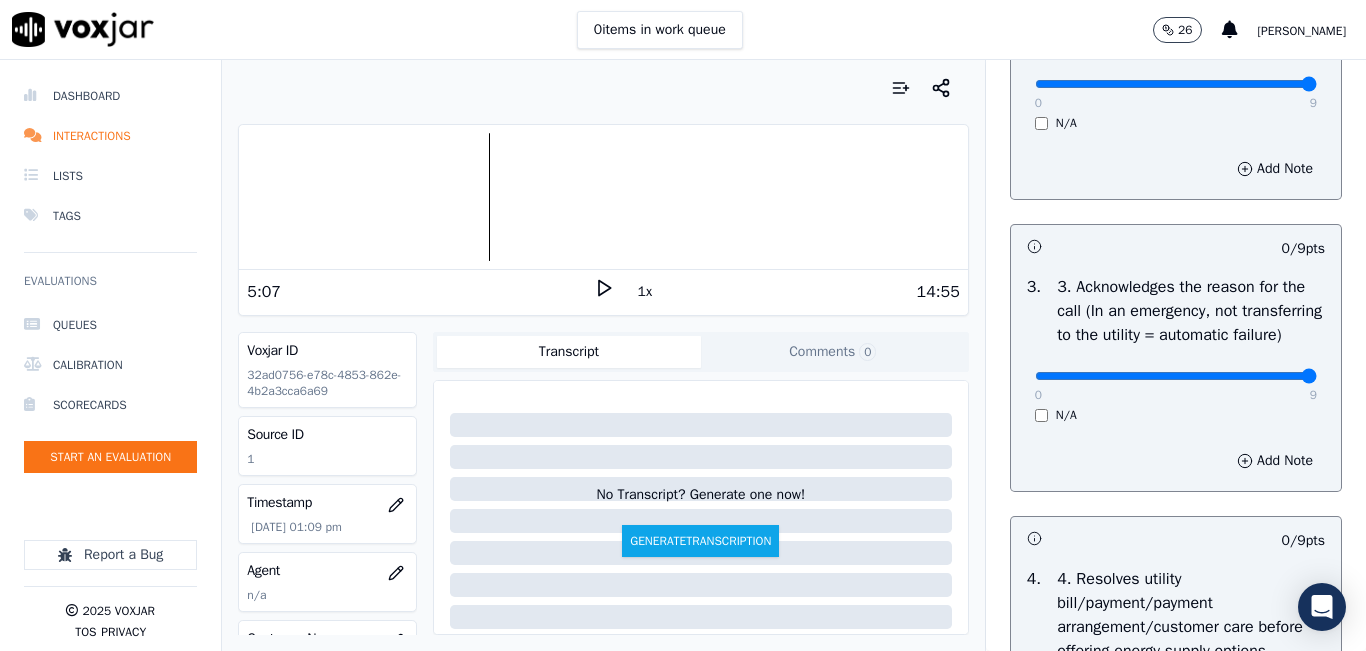 type on "9" 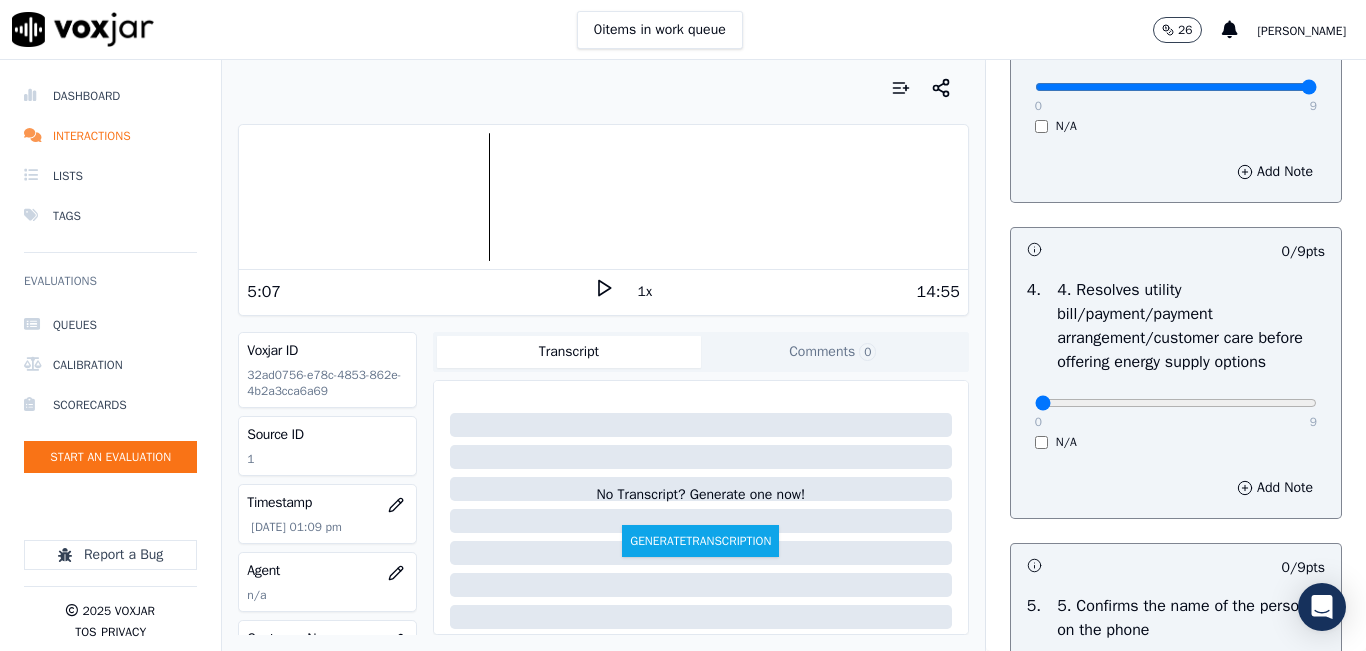 scroll, scrollTop: 800, scrollLeft: 0, axis: vertical 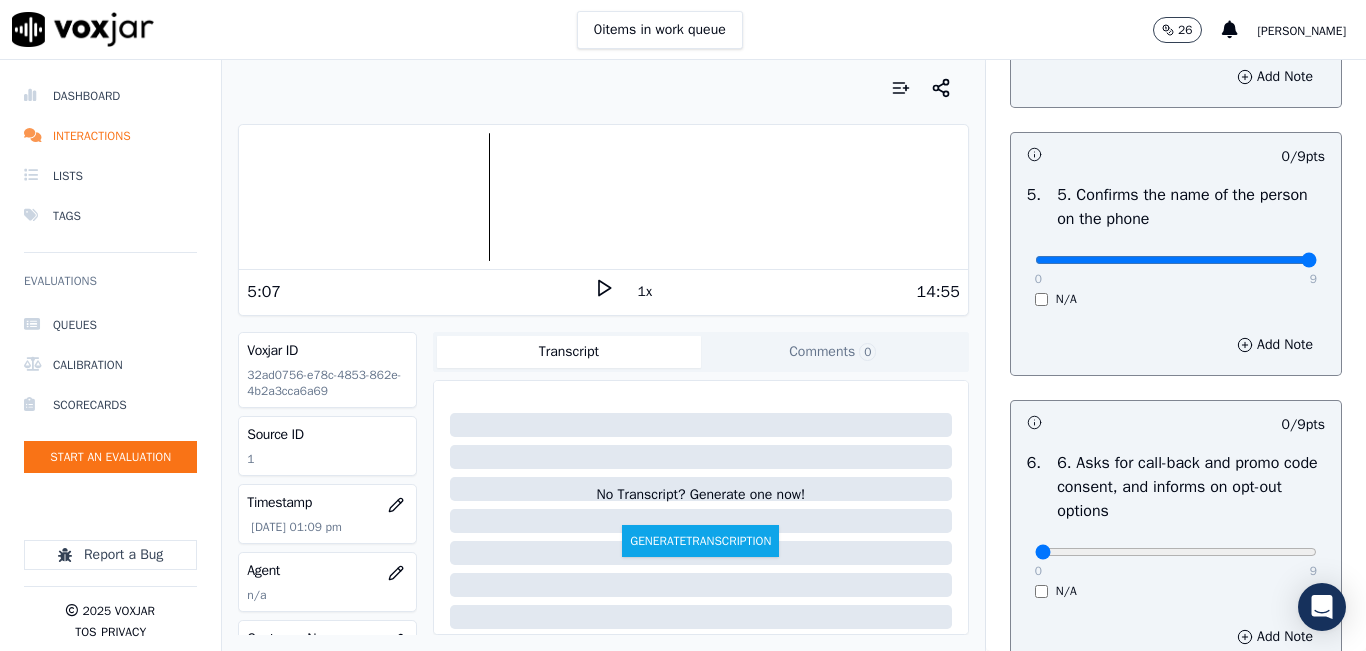 type on "9" 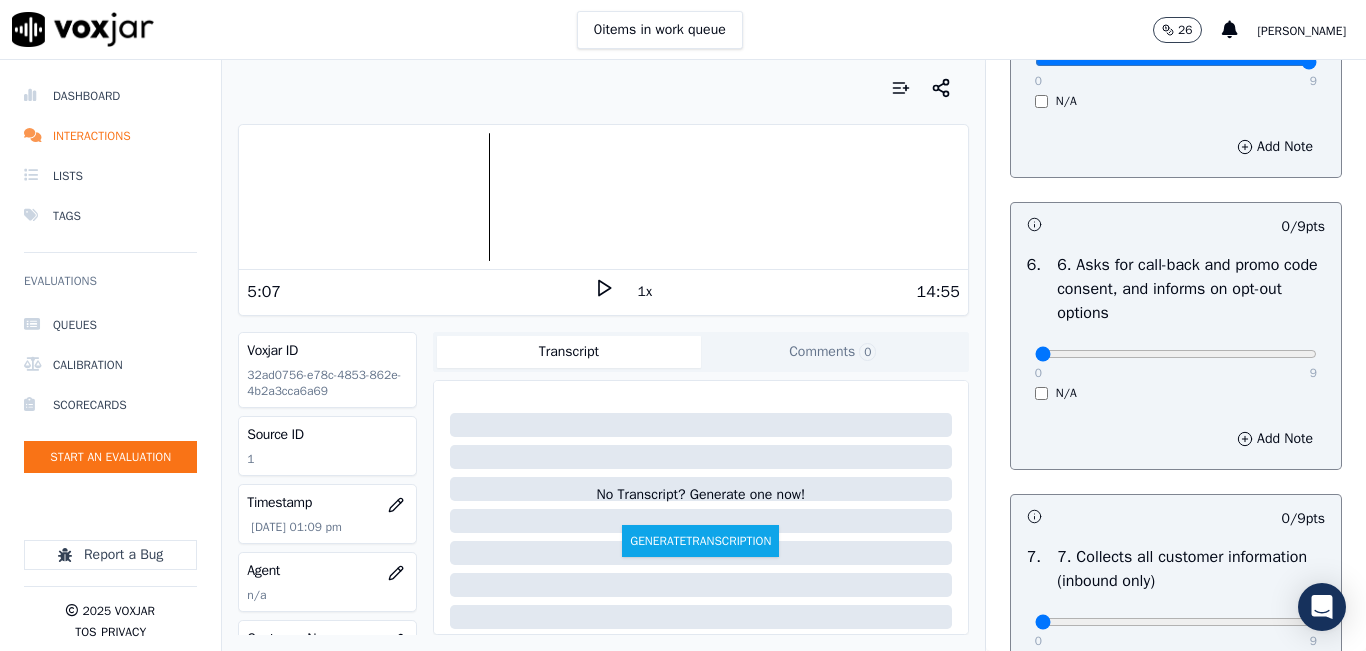 scroll, scrollTop: 1400, scrollLeft: 0, axis: vertical 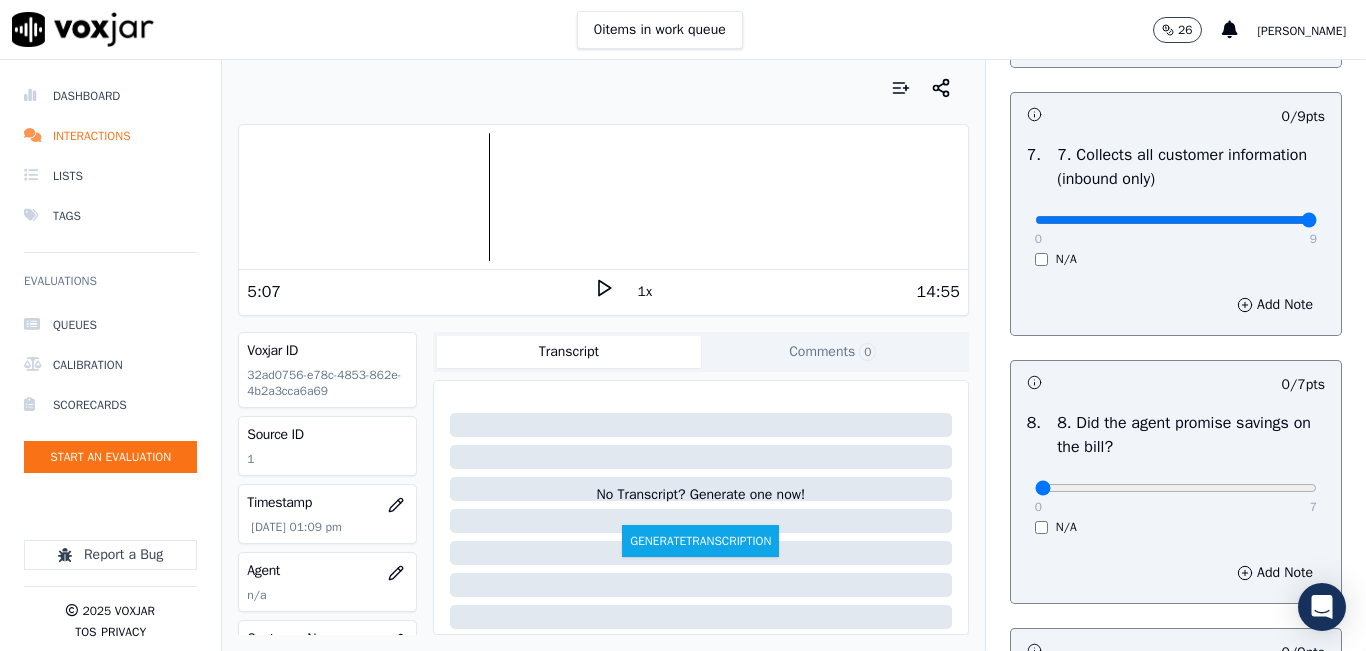 type on "9" 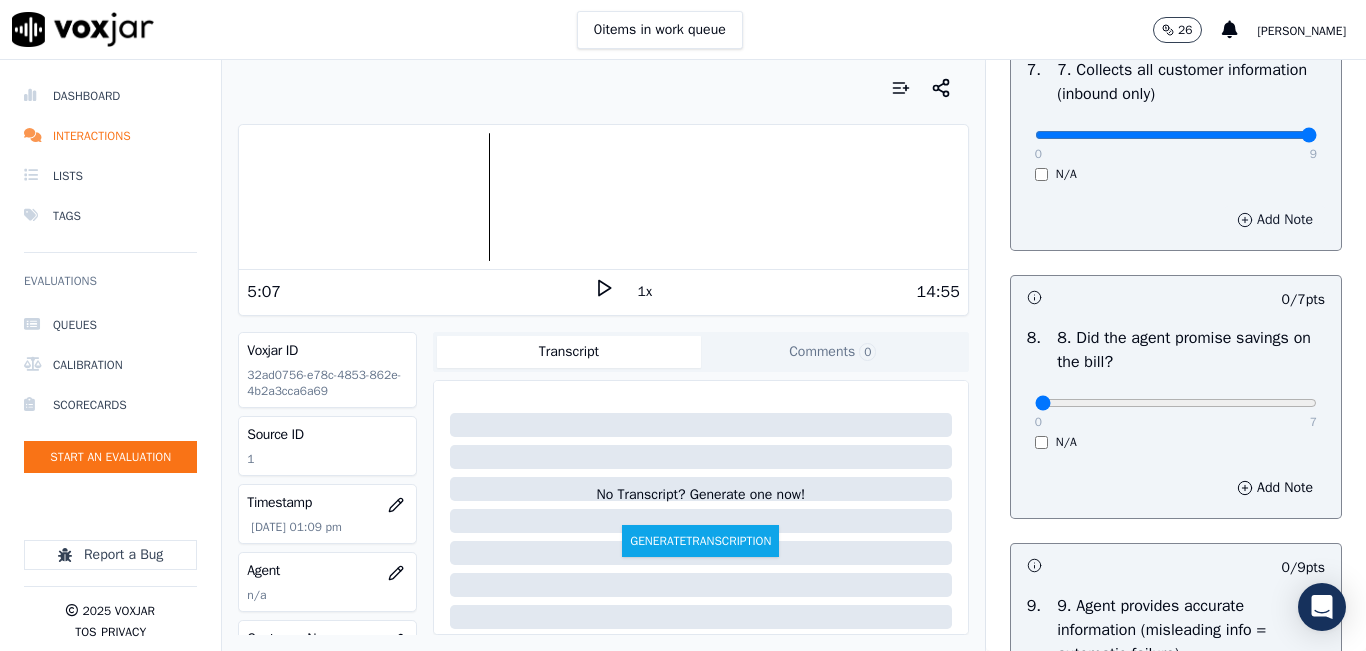 scroll, scrollTop: 2100, scrollLeft: 0, axis: vertical 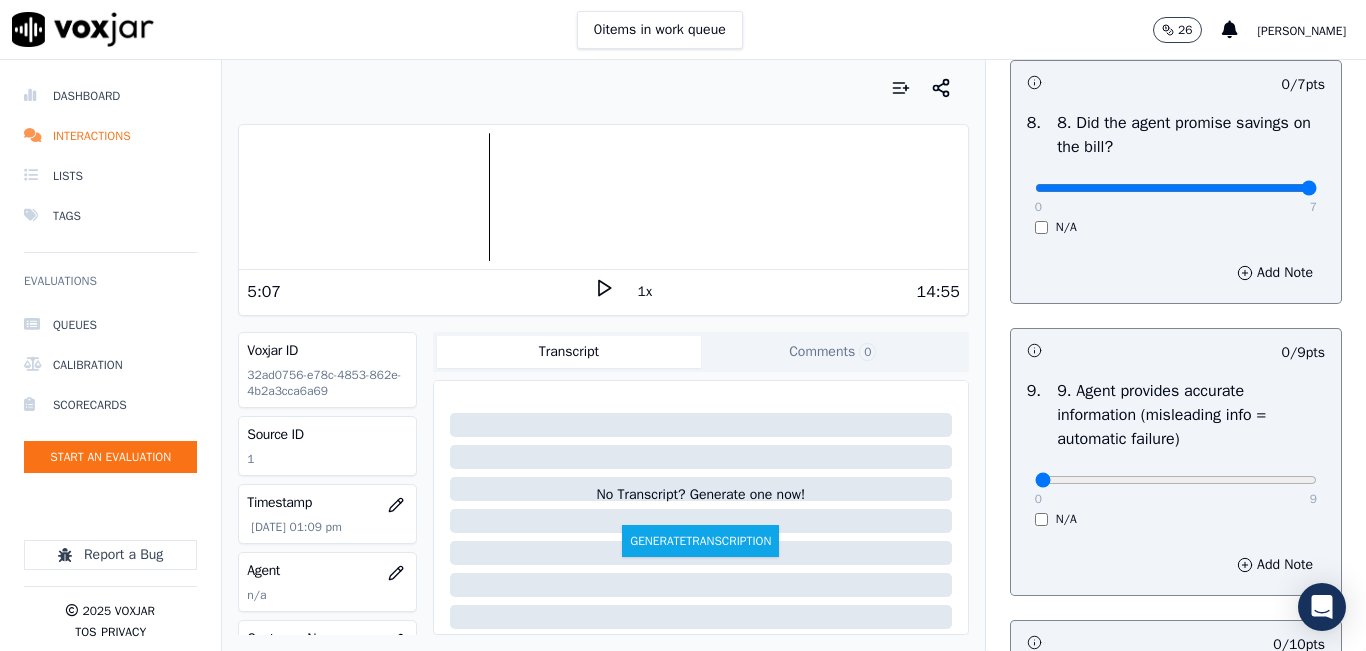 type on "7" 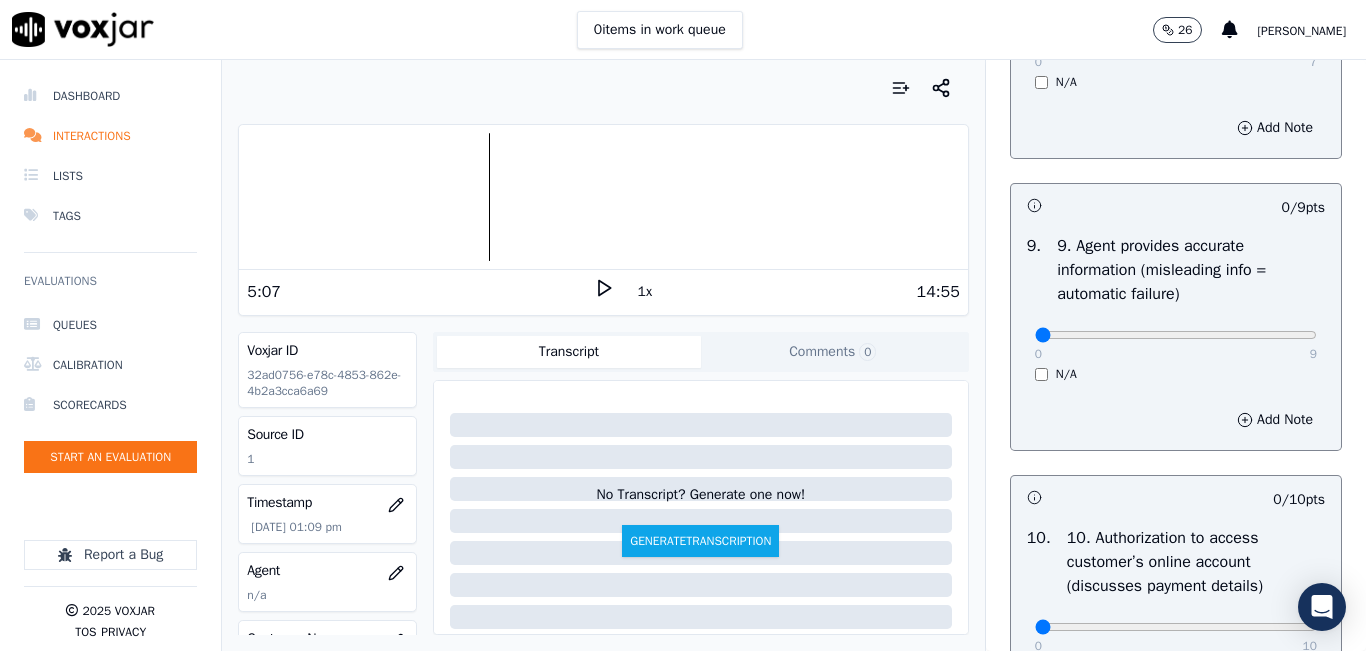 scroll, scrollTop: 2400, scrollLeft: 0, axis: vertical 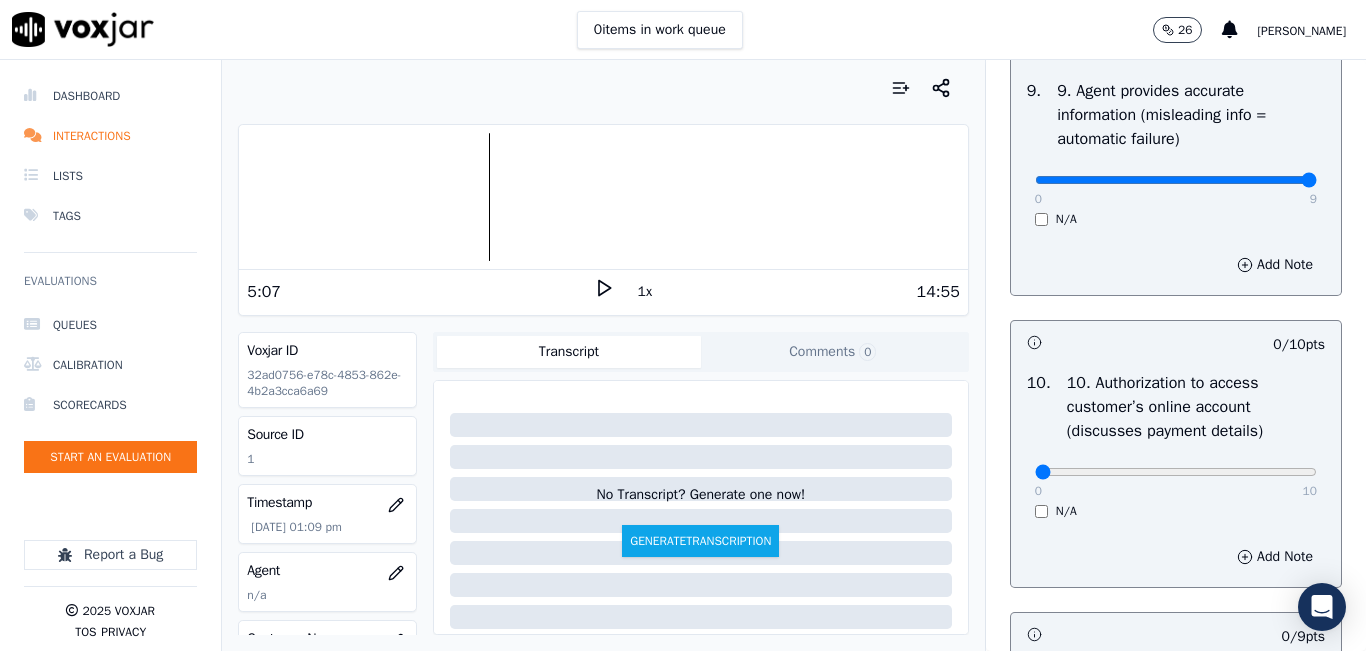 type on "9" 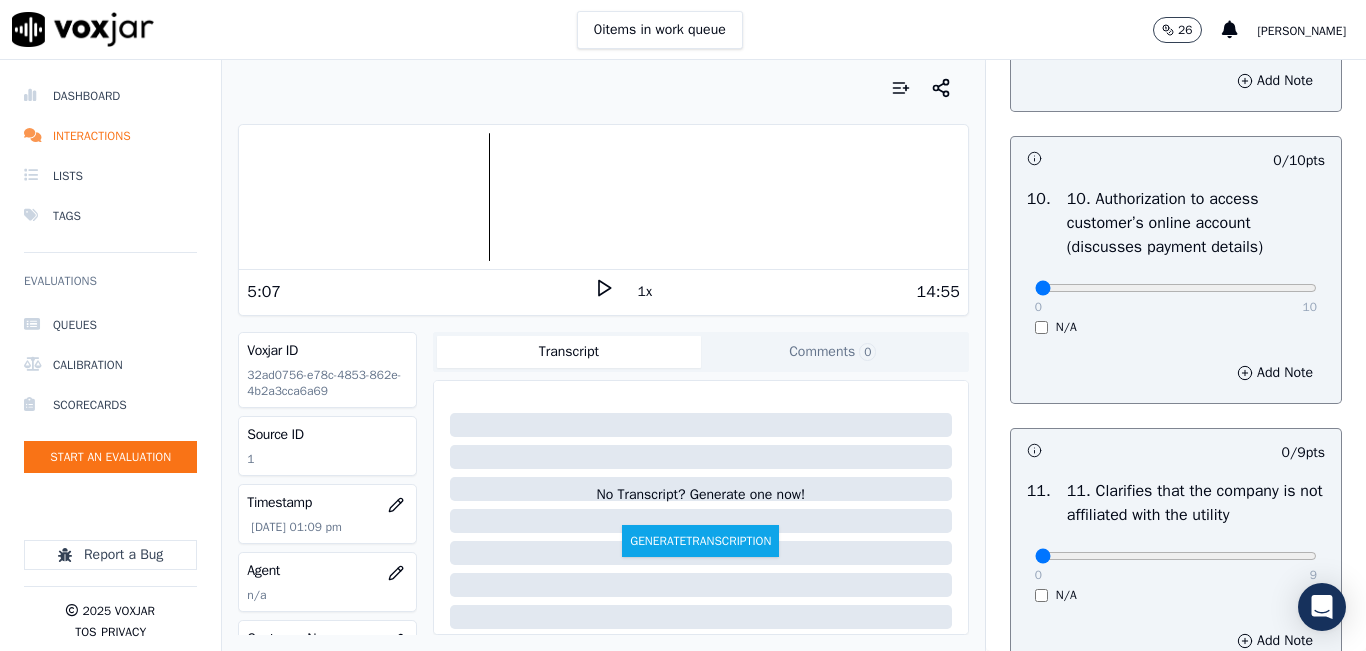 scroll, scrollTop: 2600, scrollLeft: 0, axis: vertical 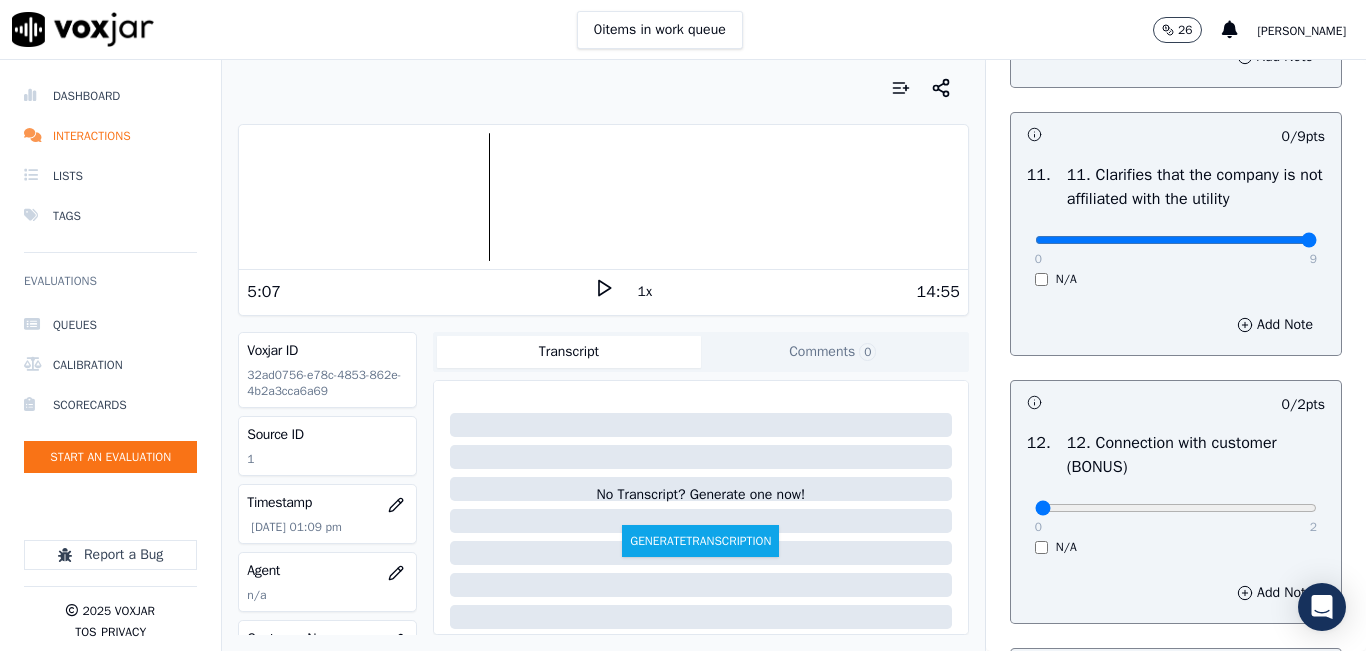 type on "9" 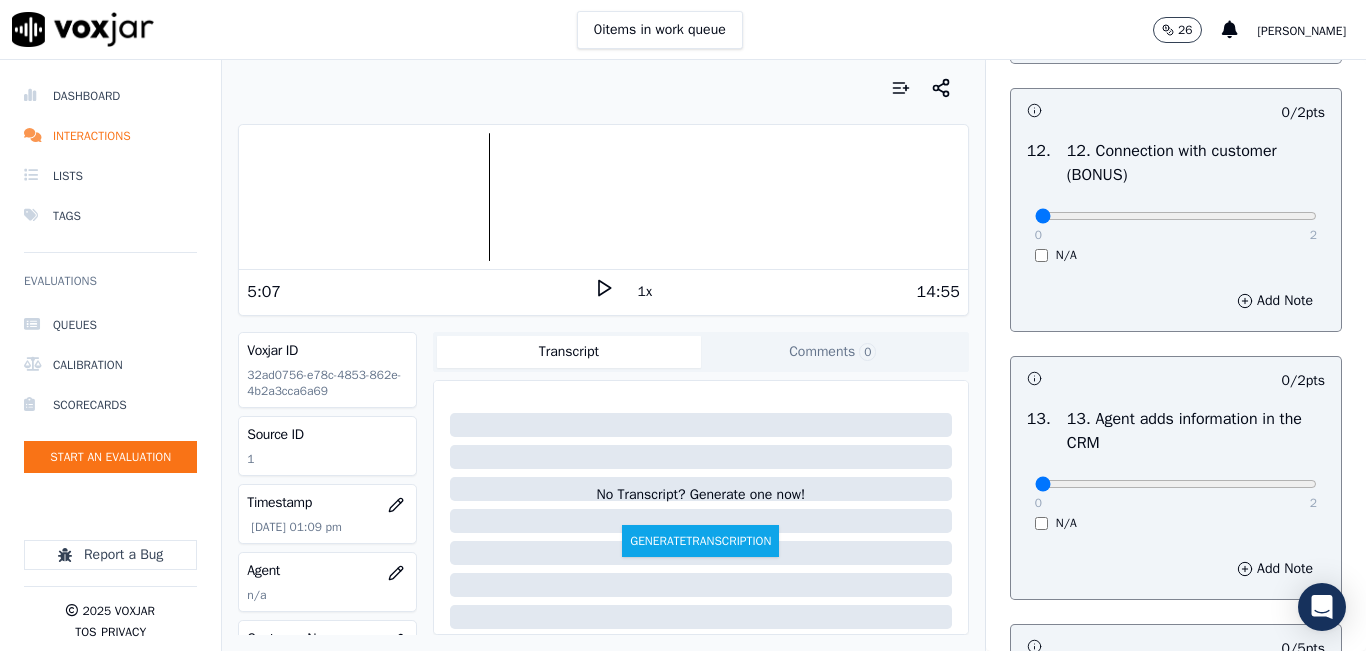 scroll, scrollTop: 3200, scrollLeft: 0, axis: vertical 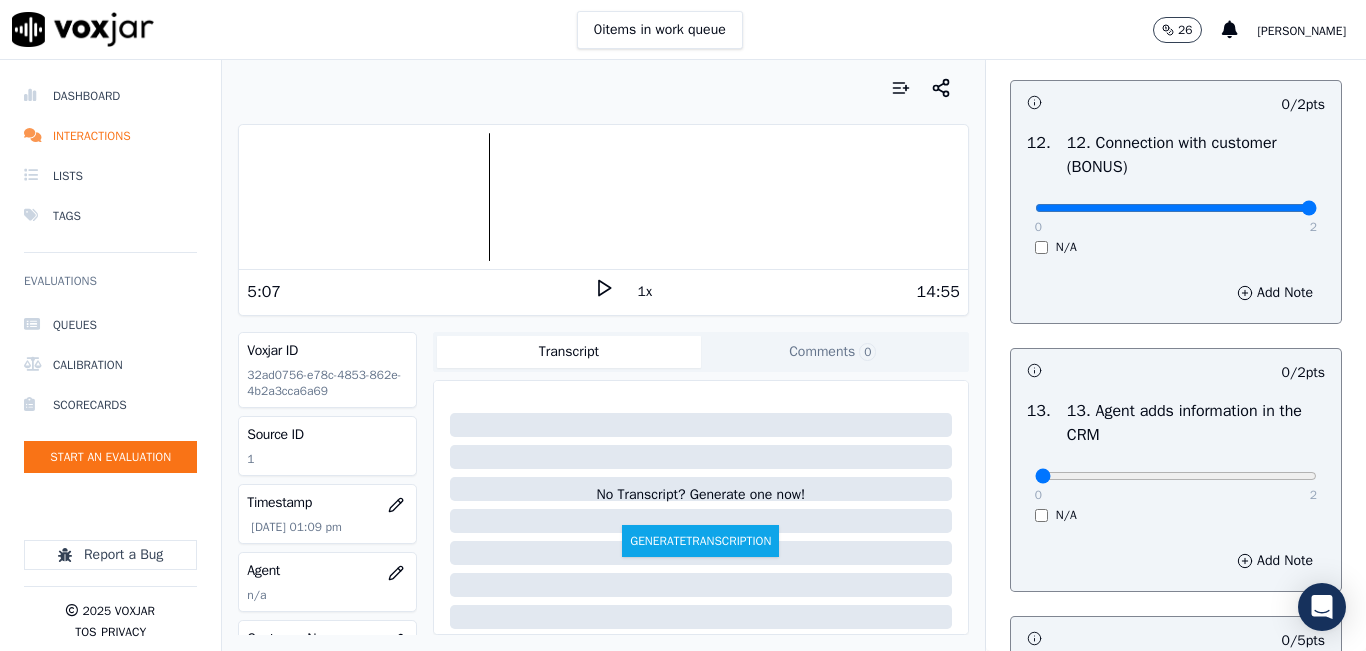 type on "2" 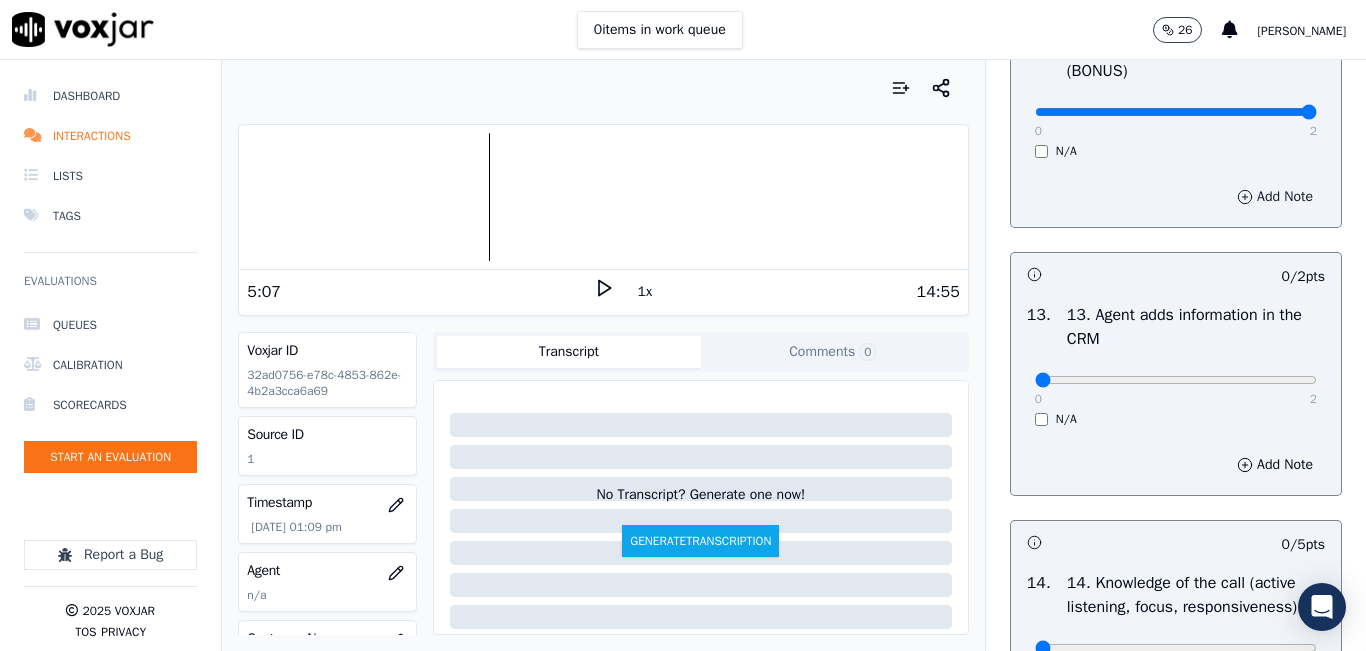 scroll, scrollTop: 3500, scrollLeft: 0, axis: vertical 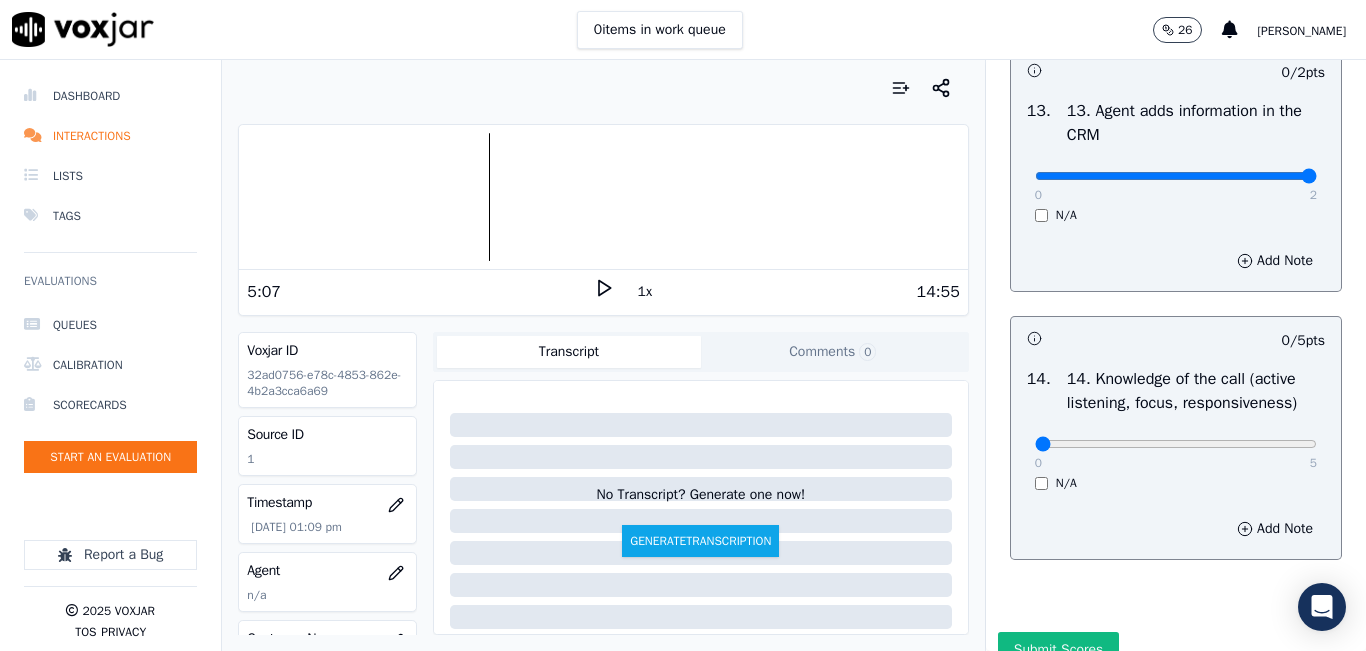 type on "2" 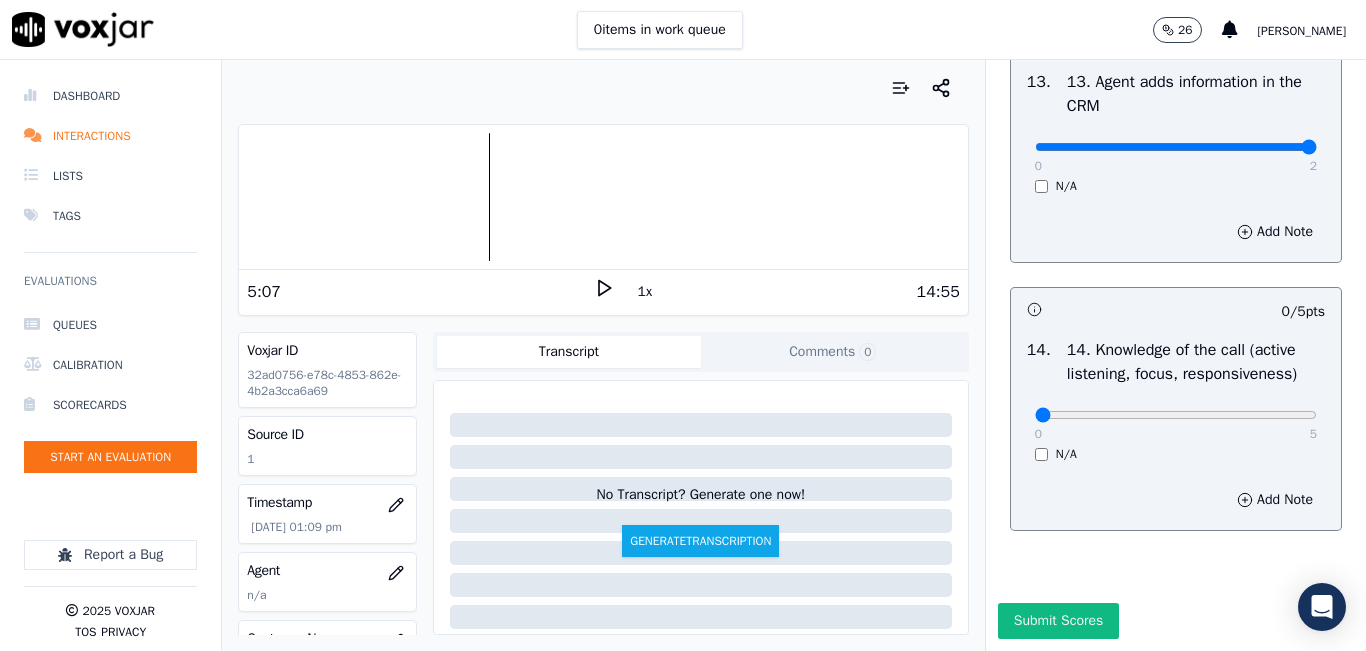 scroll, scrollTop: 3642, scrollLeft: 0, axis: vertical 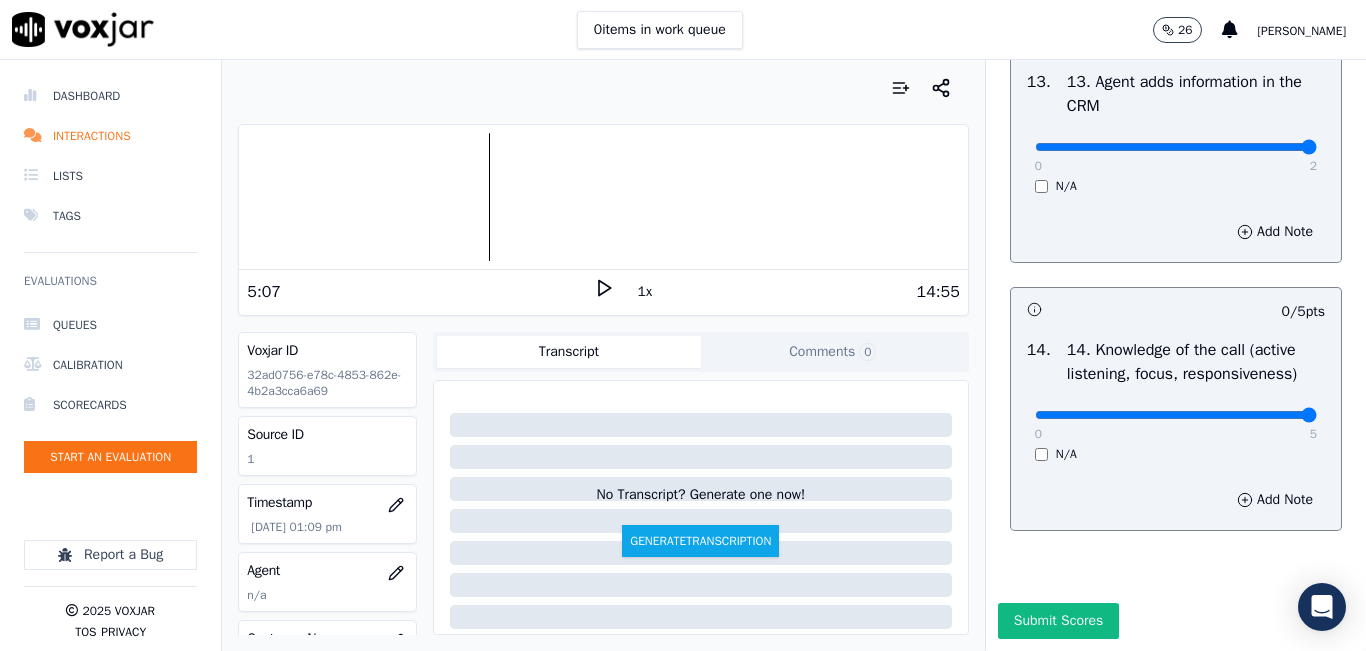 type on "5" 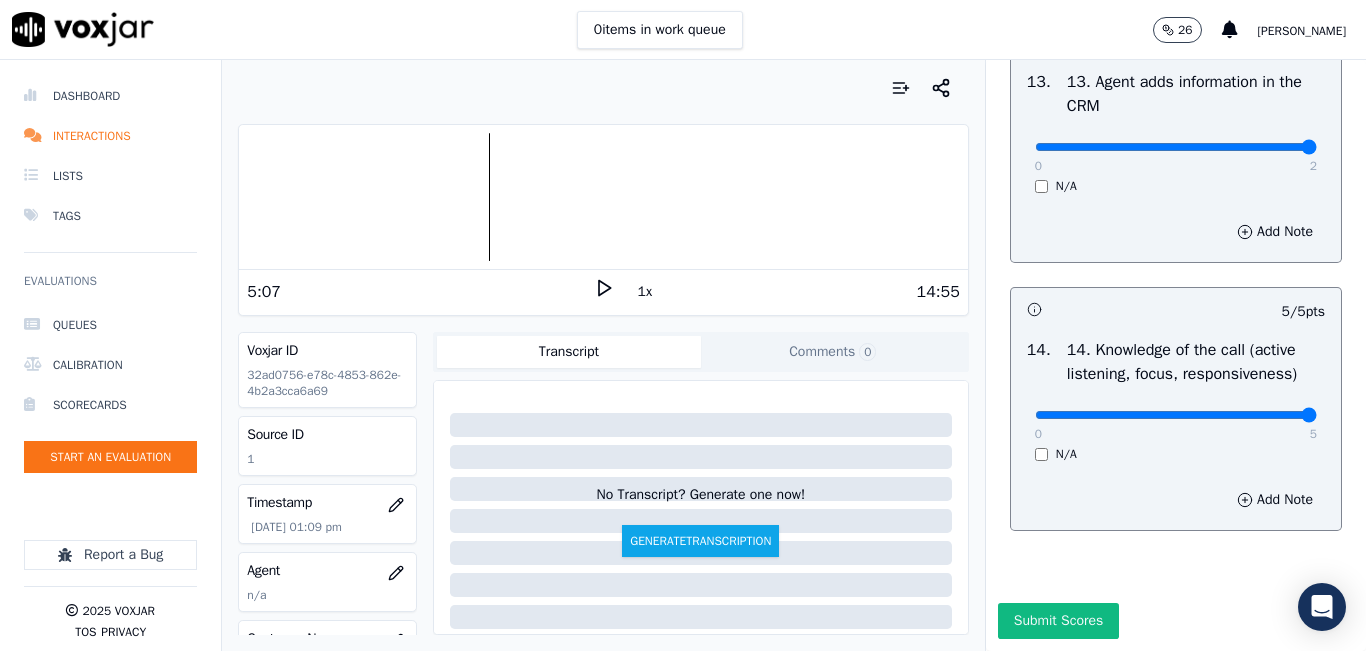 click on "Submit Scores" at bounding box center (1058, 621) 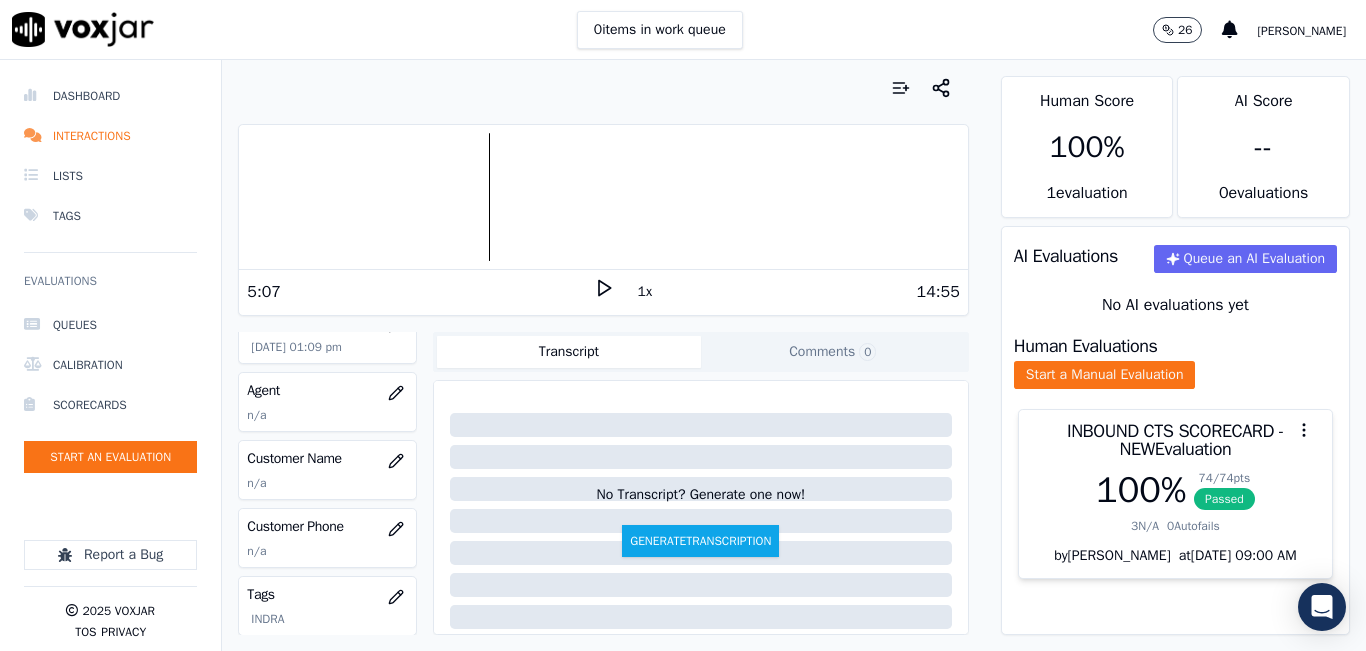 scroll, scrollTop: 200, scrollLeft: 0, axis: vertical 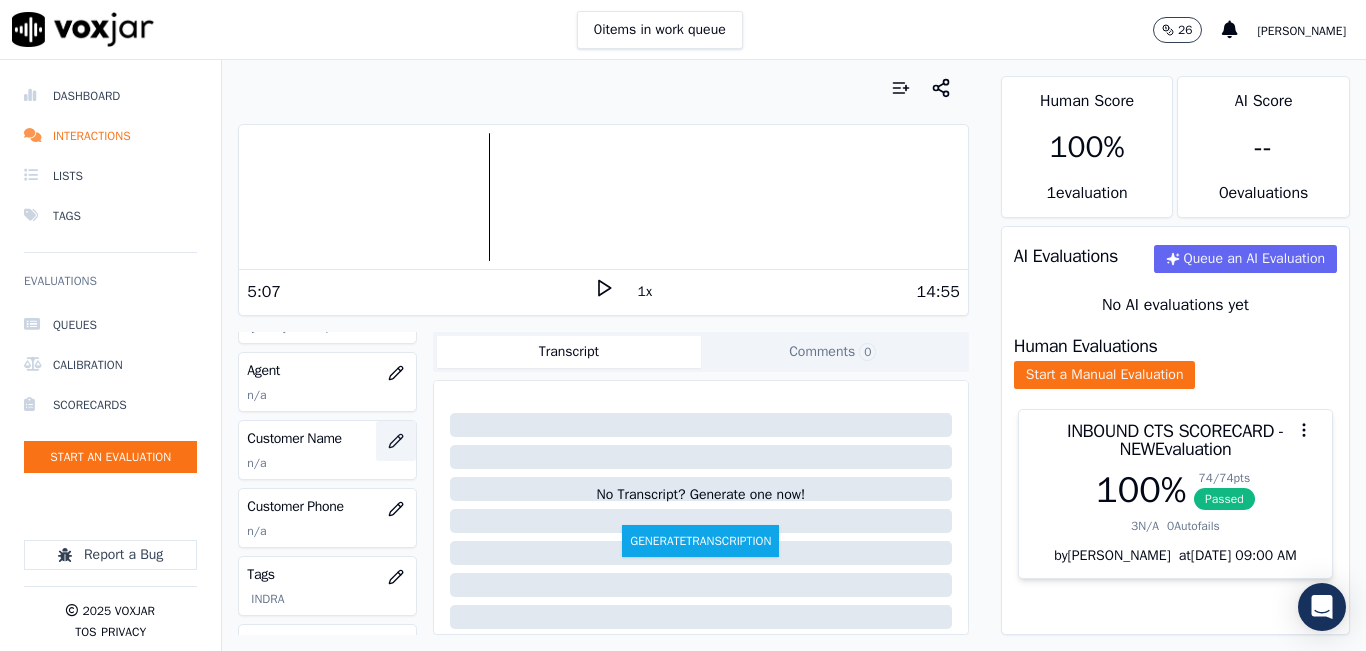 click at bounding box center (396, 441) 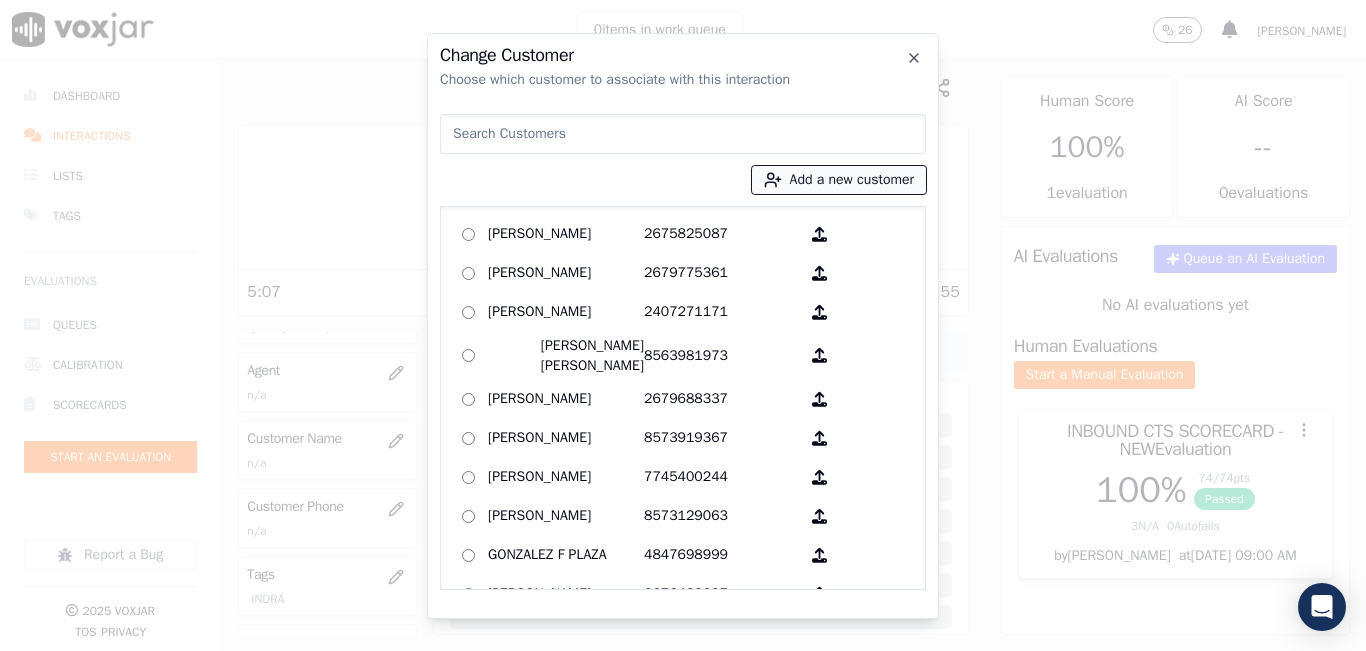 click on "Add a new customer" at bounding box center [839, 180] 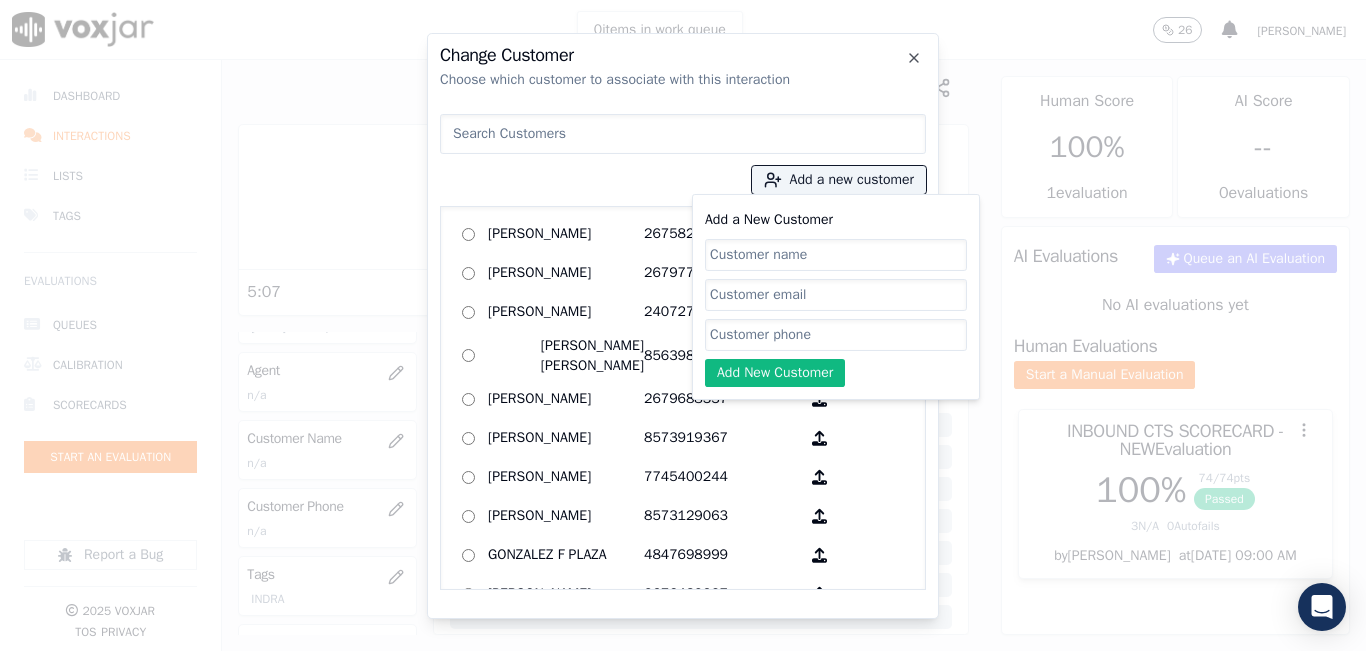click on "Add a New Customer" 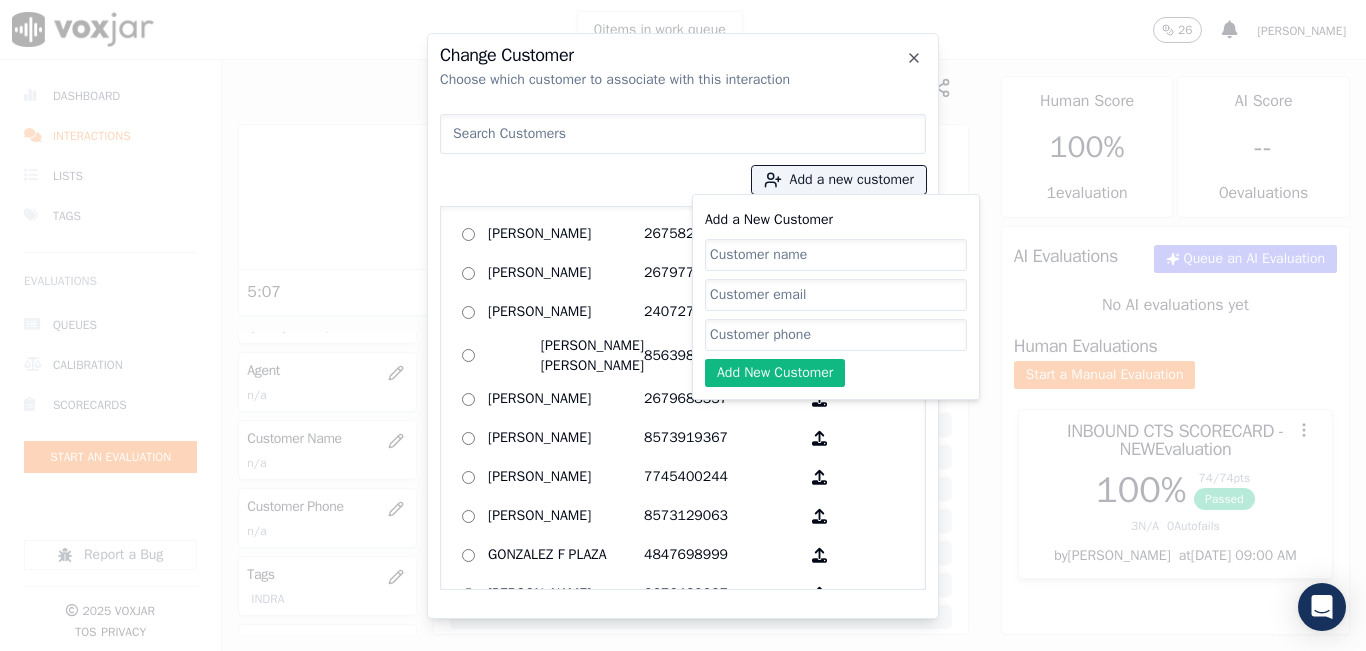 type on "f" 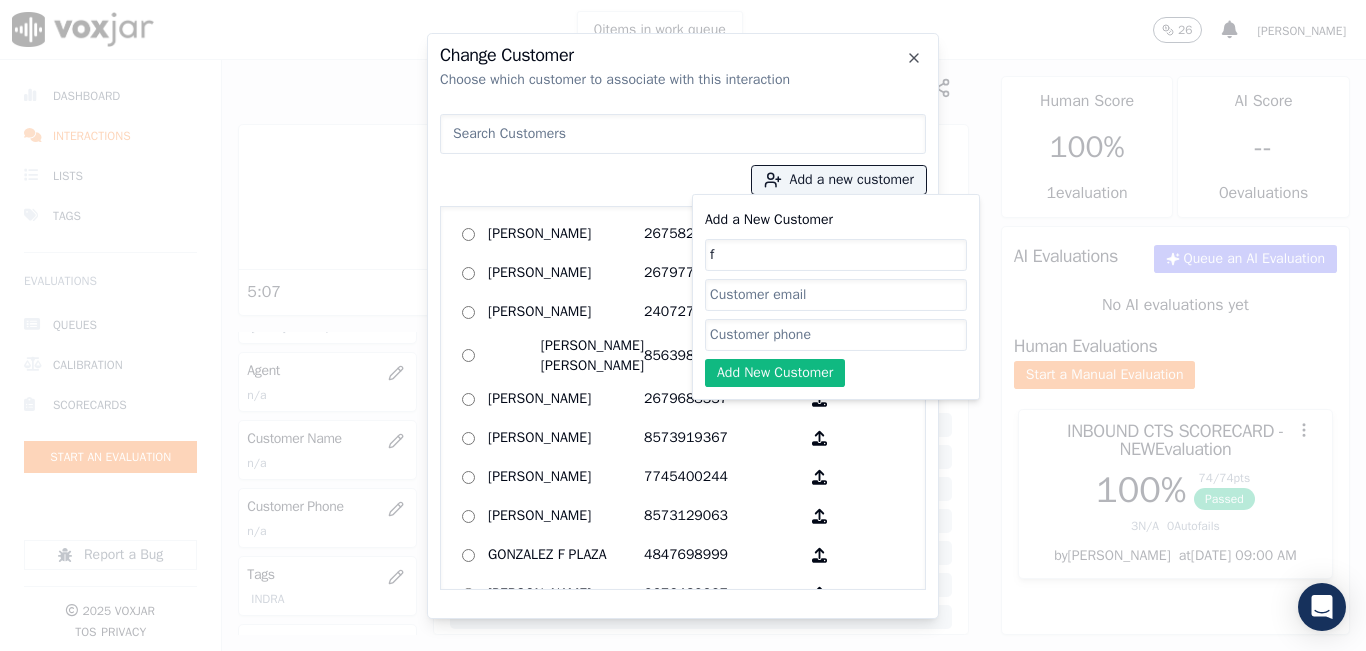 type 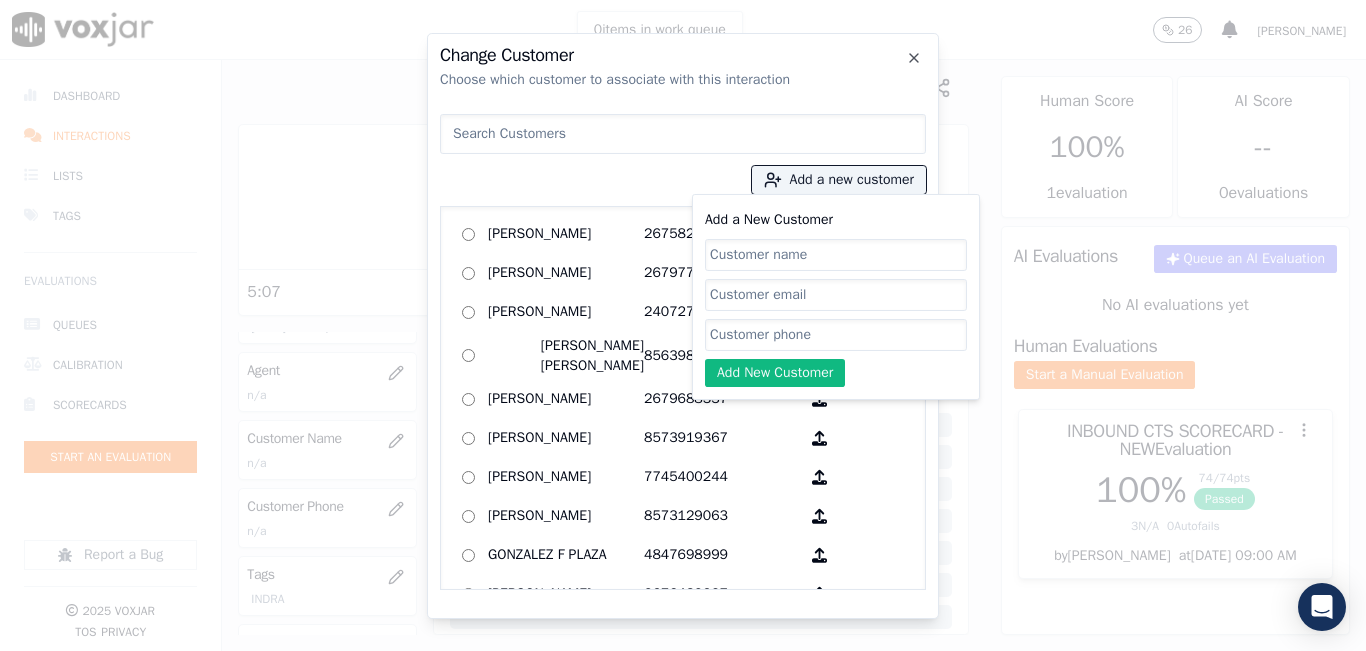 click at bounding box center (683, 134) 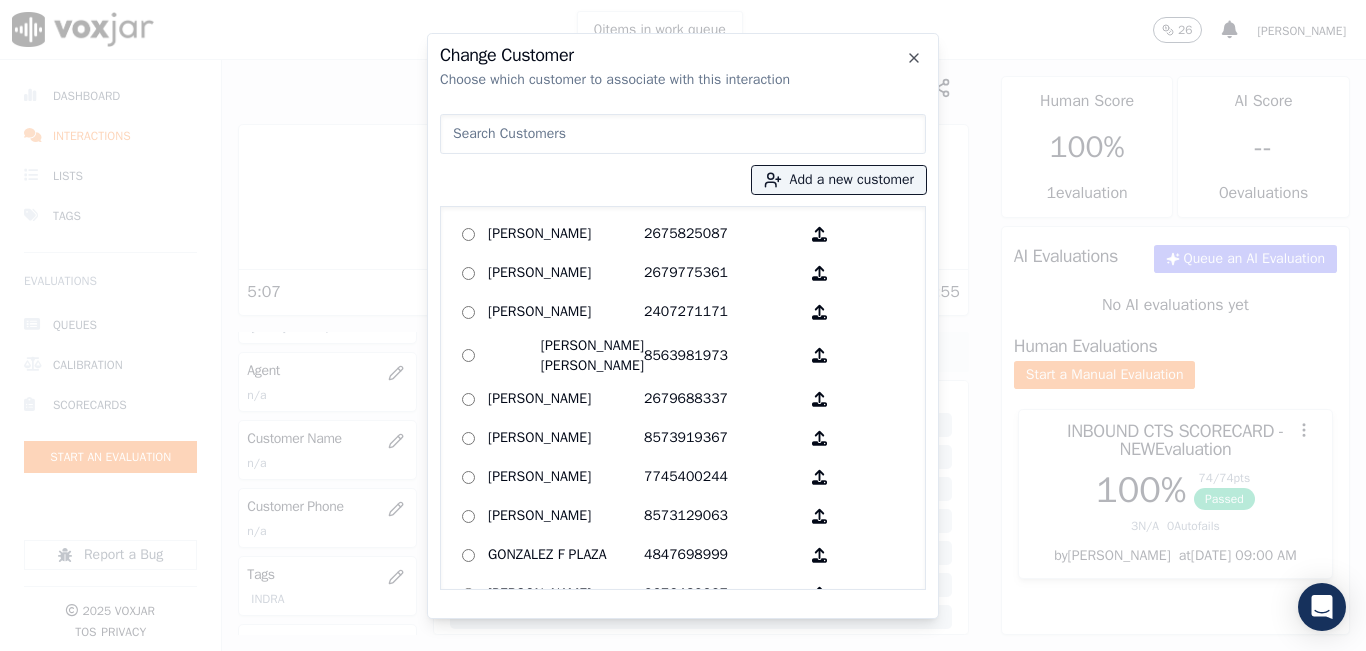 click at bounding box center [683, 134] 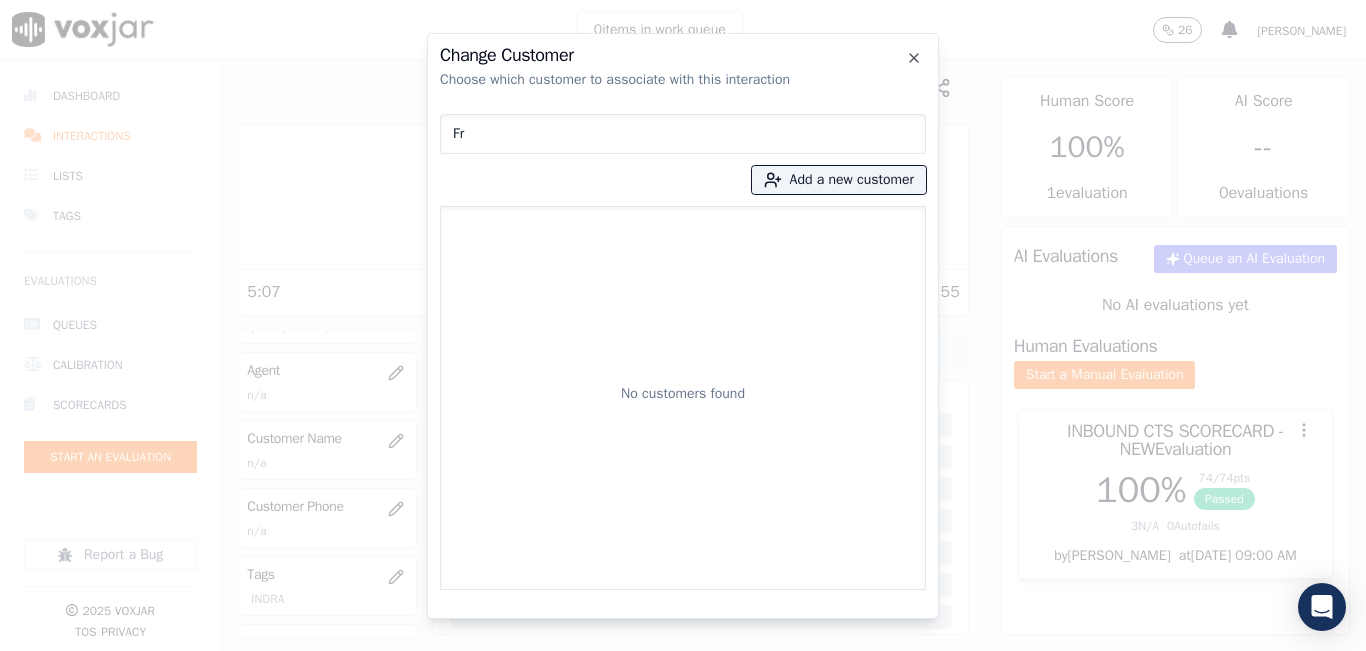 type on "F" 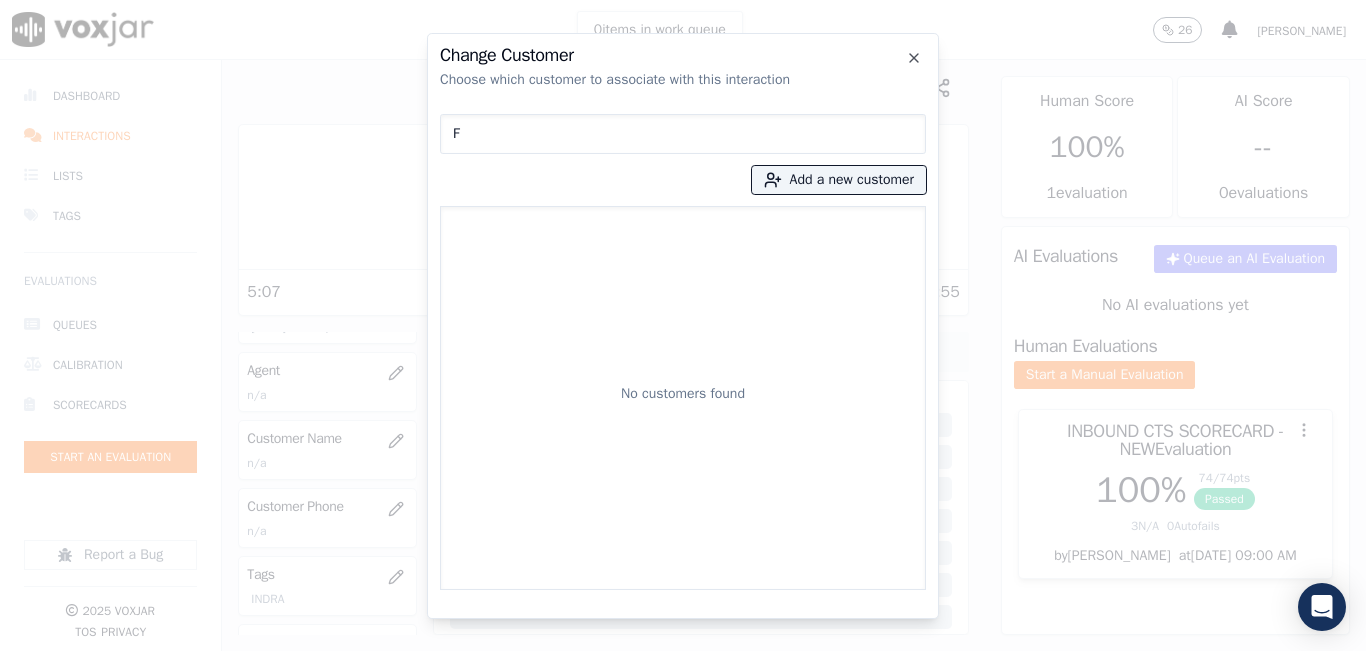 type 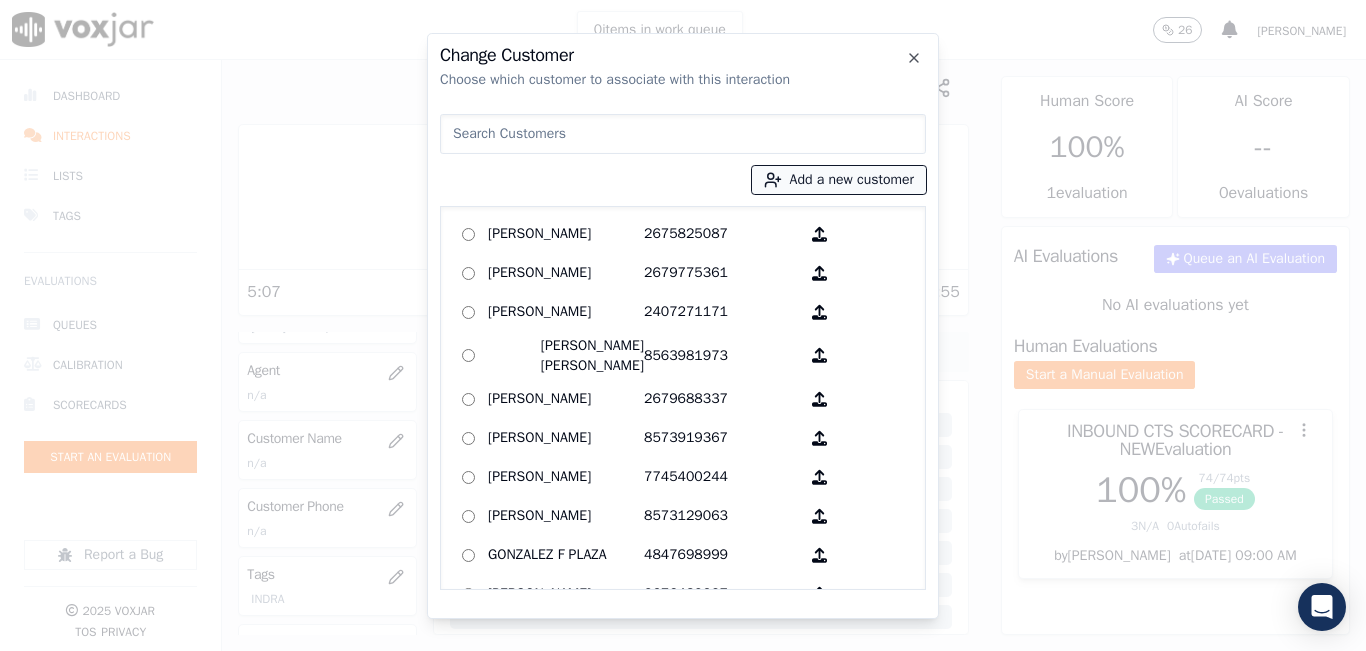 click on "Add a new customer" at bounding box center [839, 180] 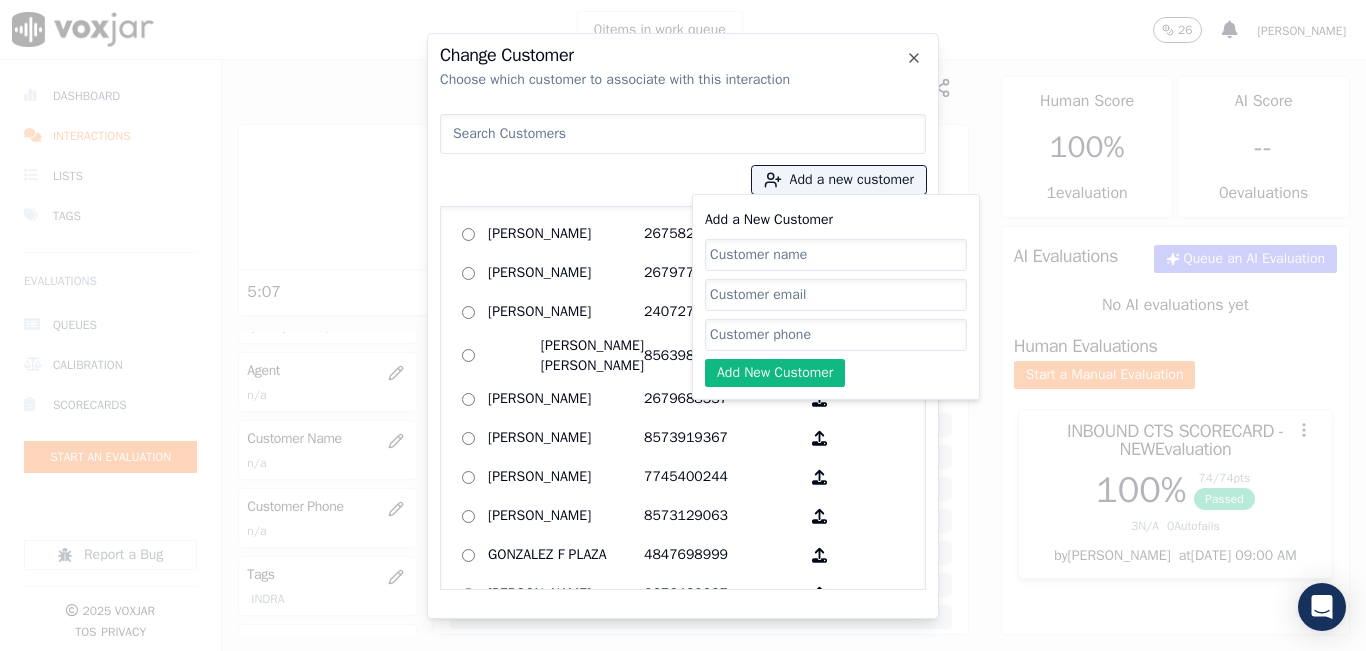 drag, startPoint x: 770, startPoint y: 241, endPoint x: 777, endPoint y: 252, distance: 13.038404 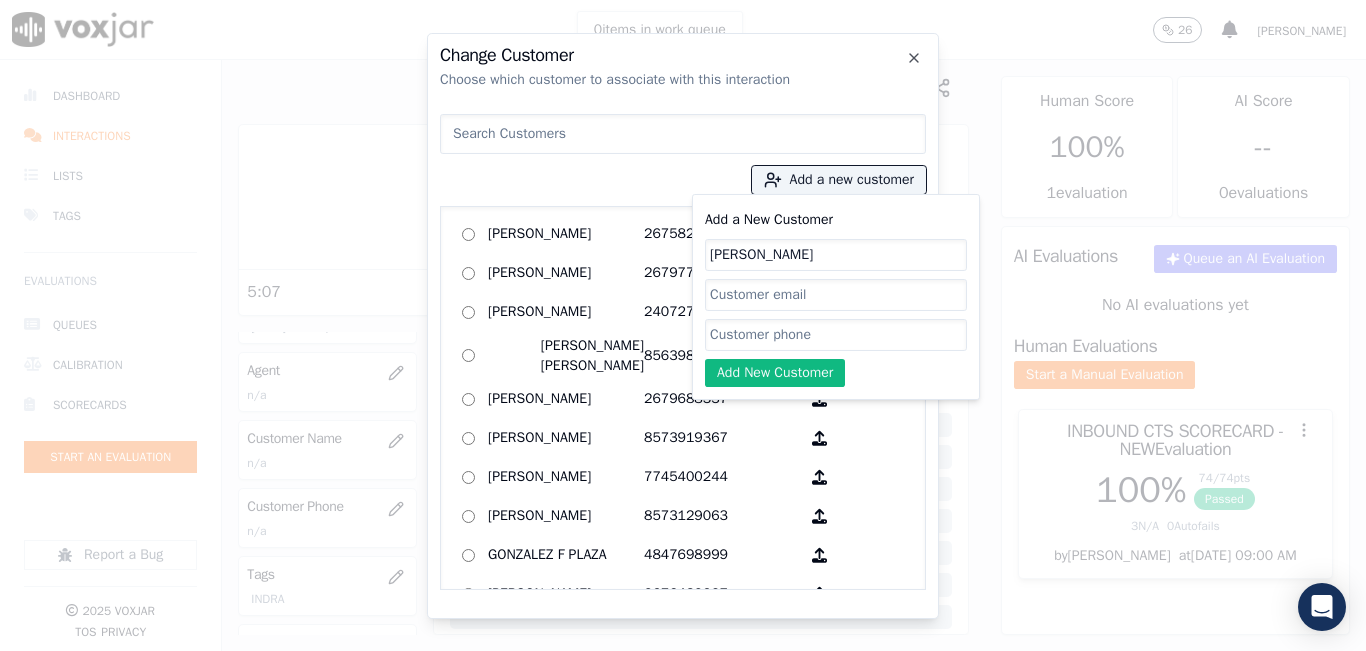 type on "[PERSON_NAME]" 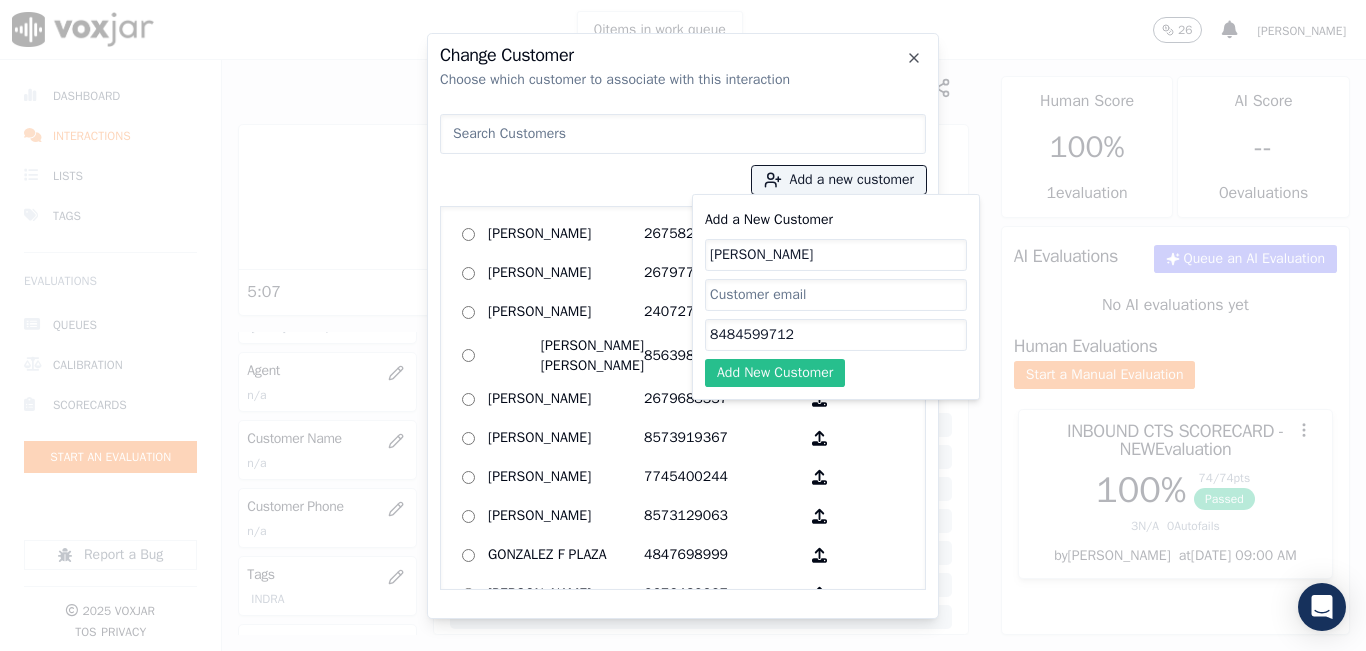type on "8484599712" 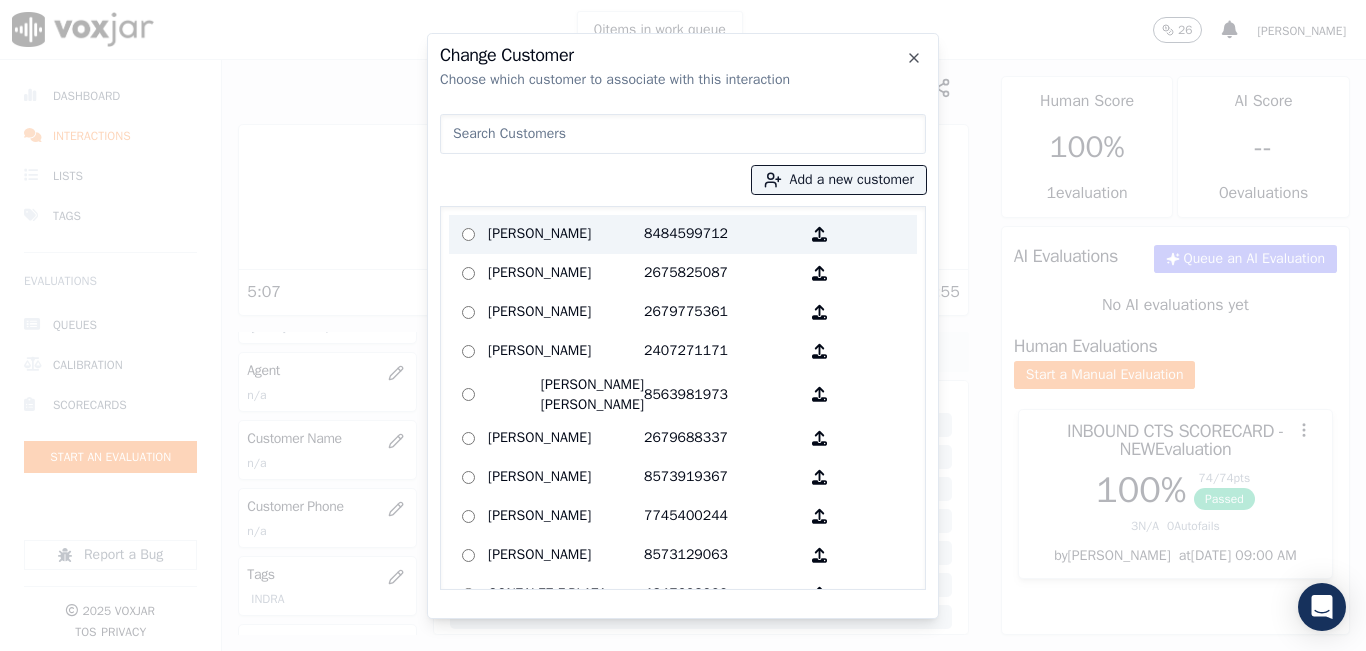 click on "Fredy Neri" at bounding box center (566, 234) 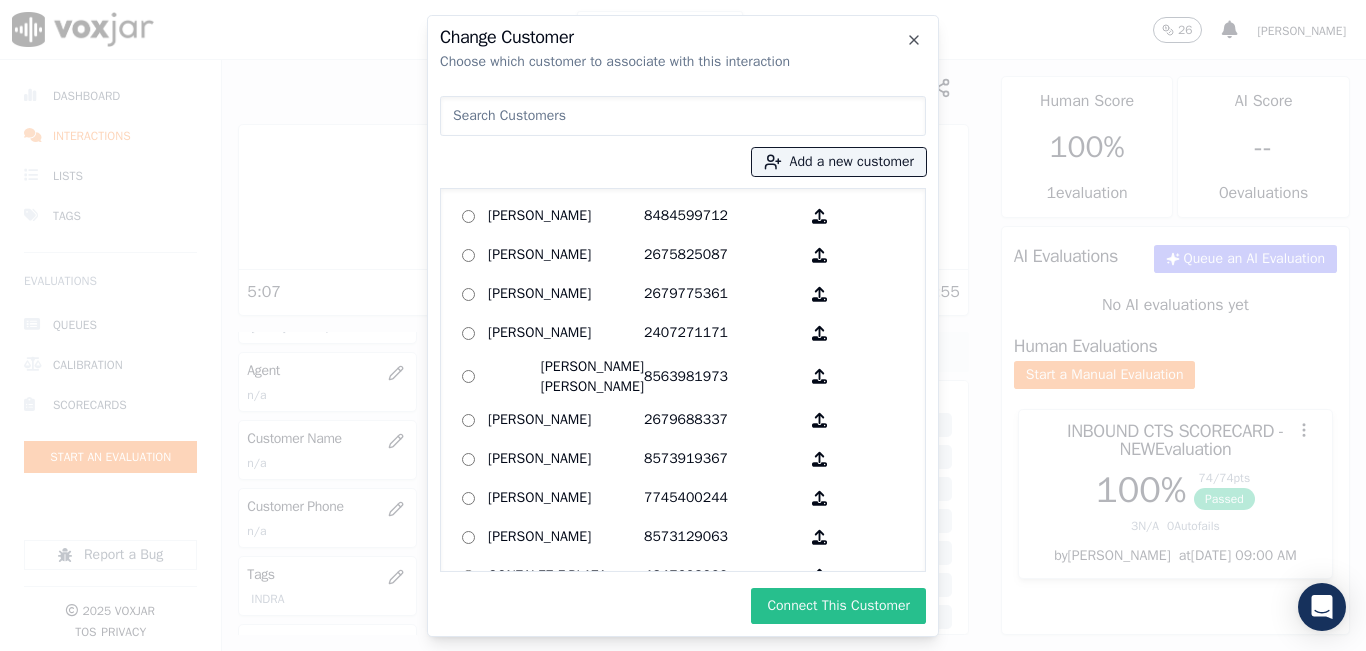 click on "Connect This Customer" at bounding box center [838, 606] 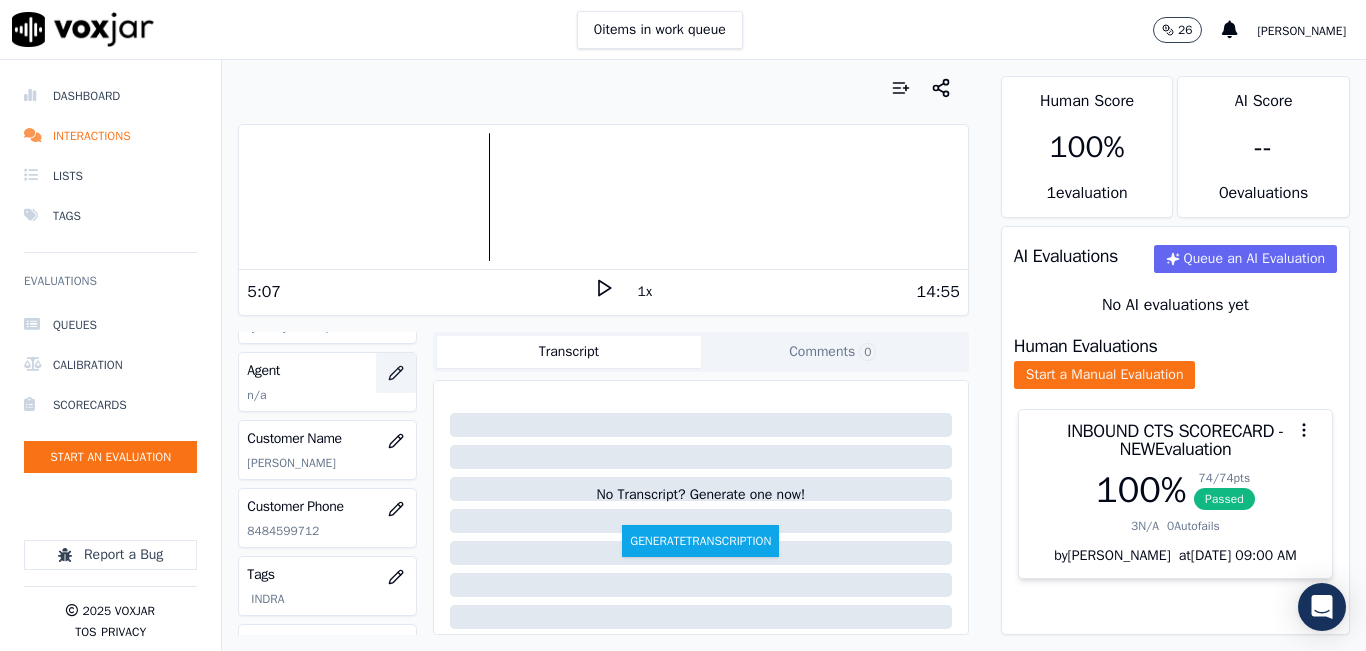 click at bounding box center (396, 373) 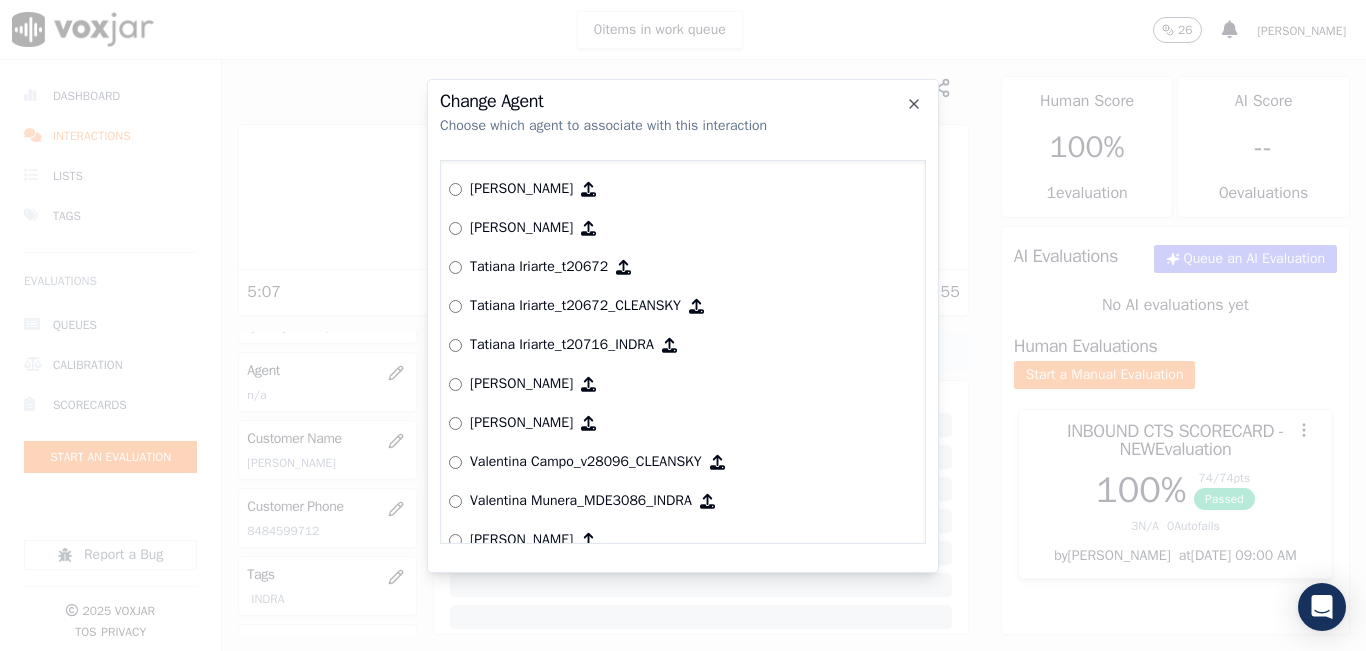 scroll, scrollTop: 7849, scrollLeft: 0, axis: vertical 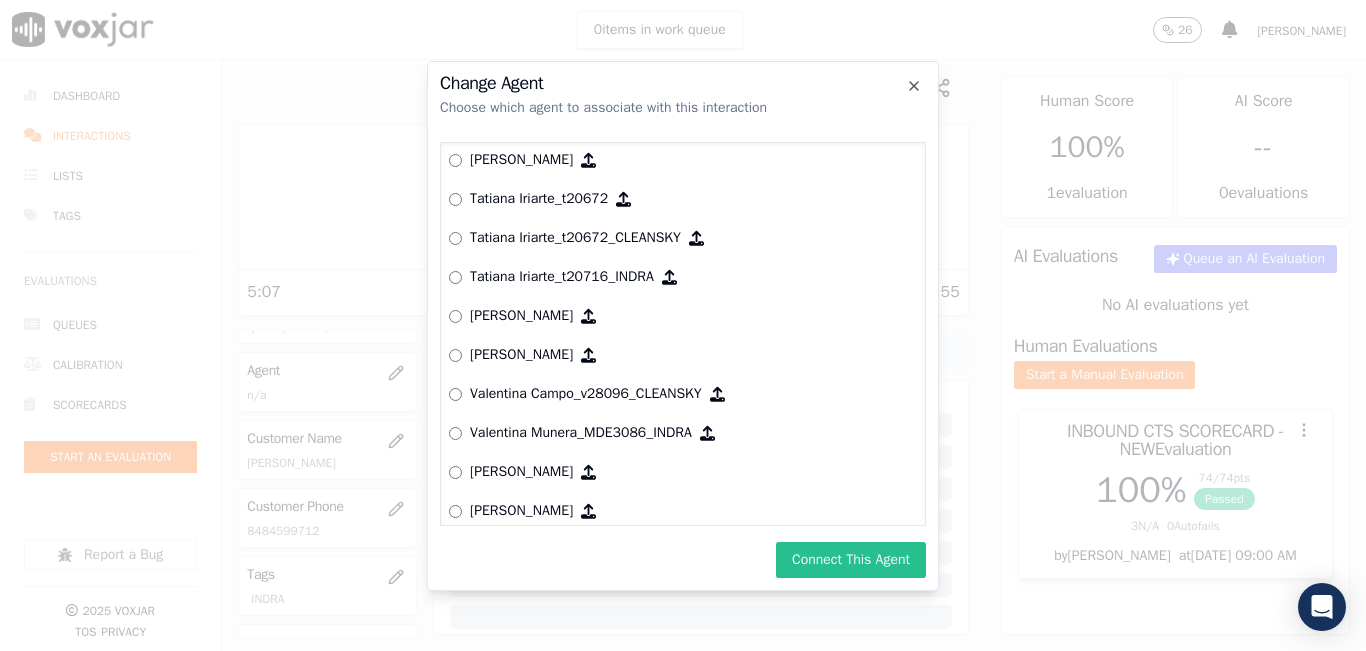 click on "Connect This Agent" at bounding box center (851, 560) 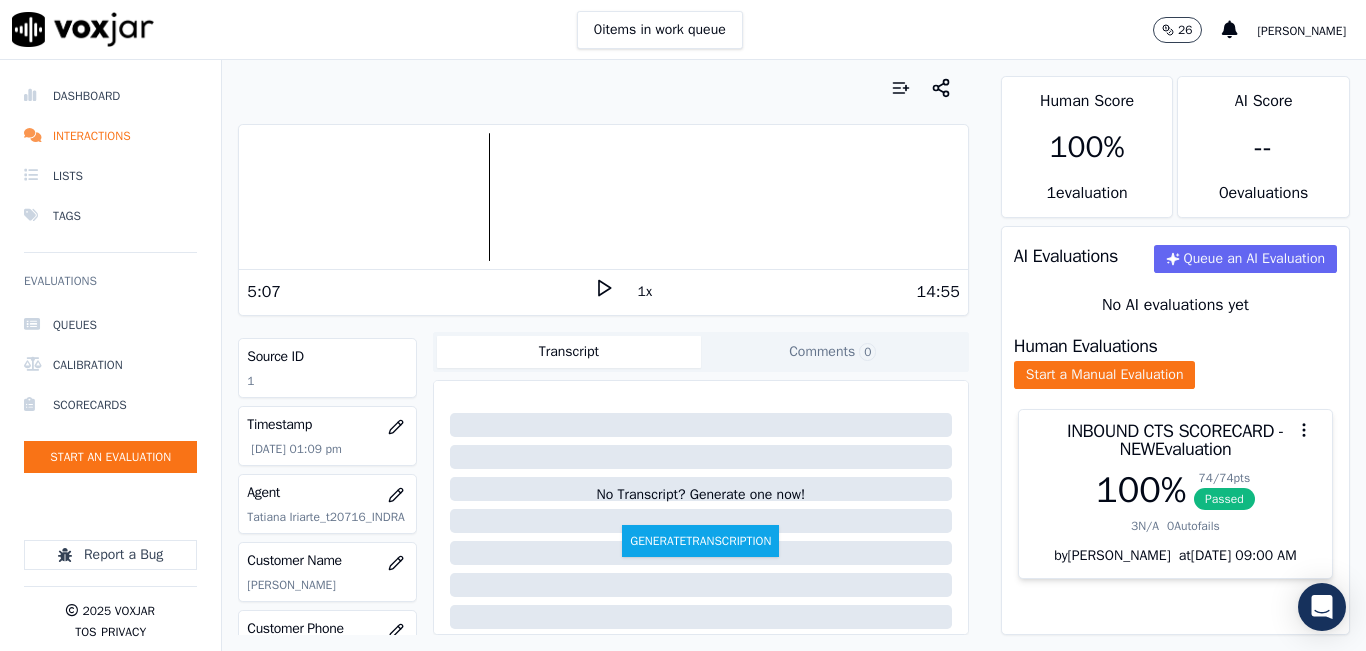 scroll, scrollTop: 0, scrollLeft: 0, axis: both 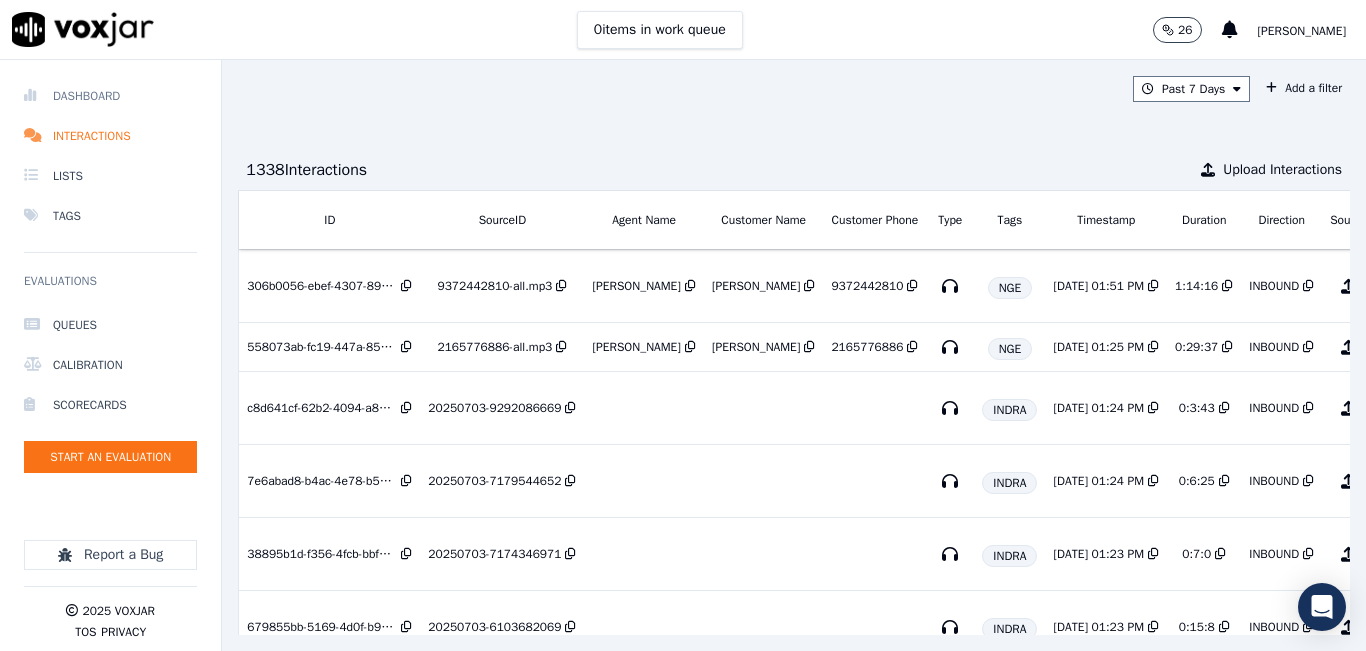 click on "Dashboard" at bounding box center [110, 96] 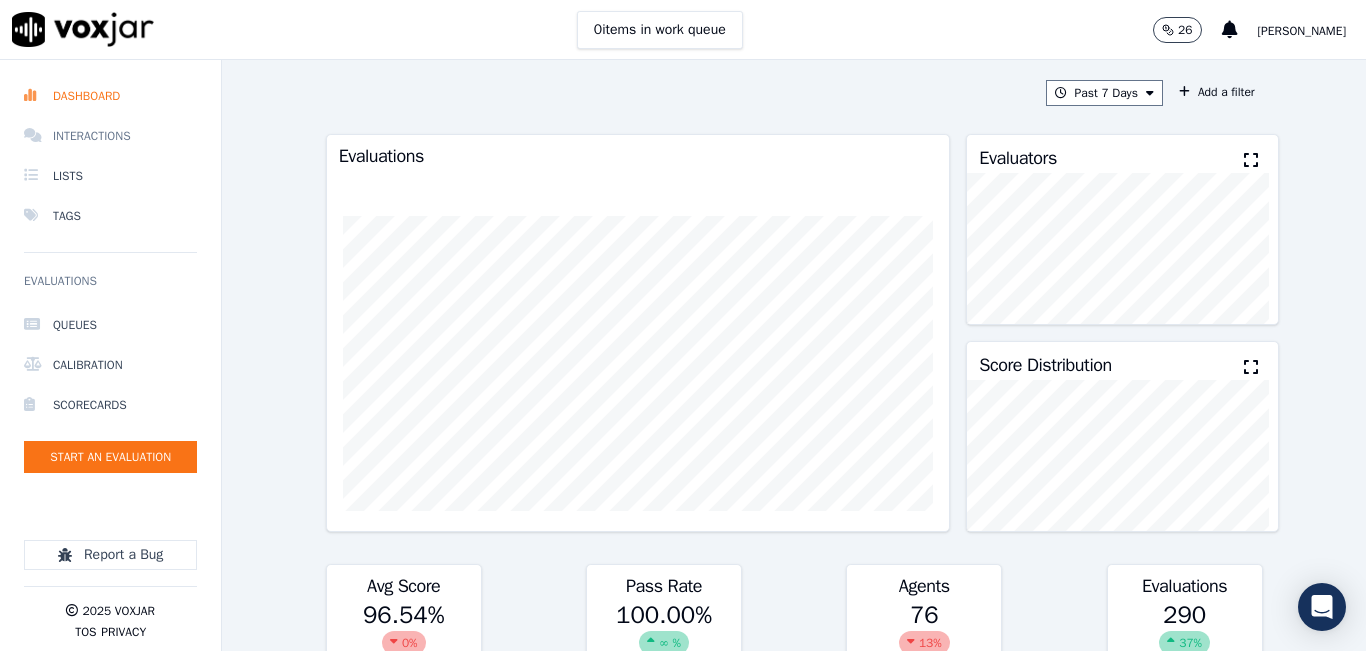 click on "Interactions" at bounding box center (110, 136) 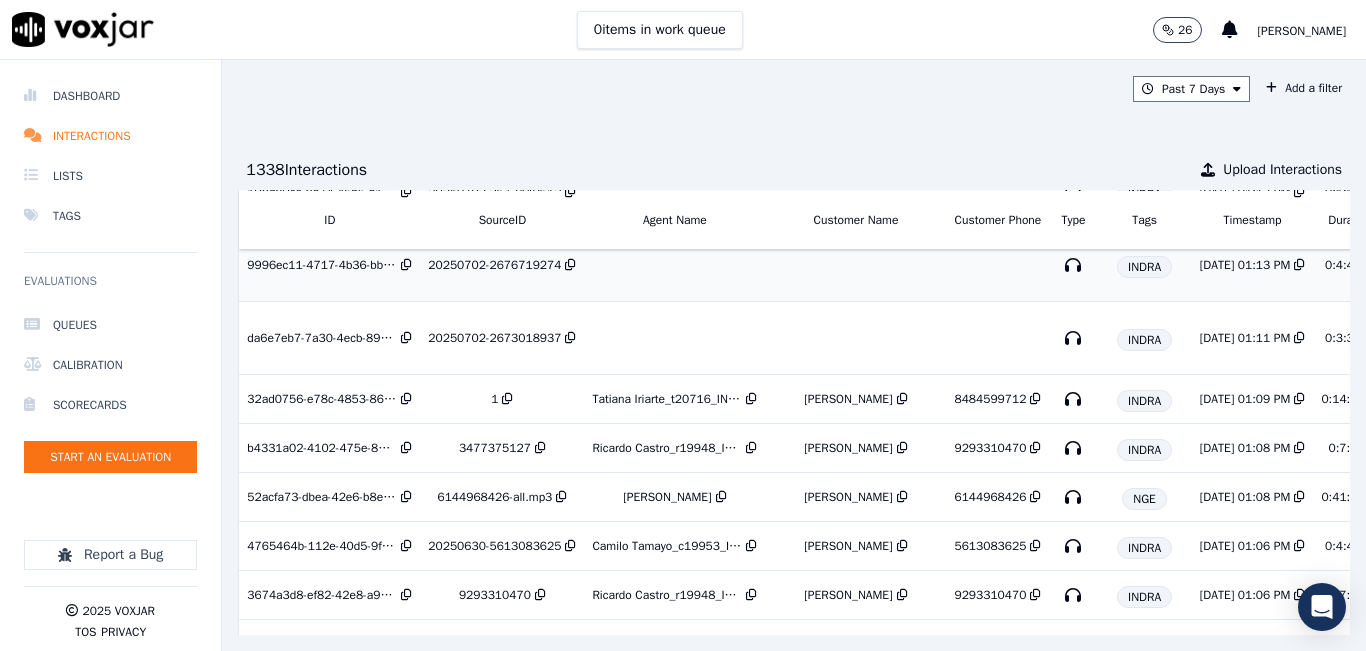scroll, scrollTop: 1321, scrollLeft: 0, axis: vertical 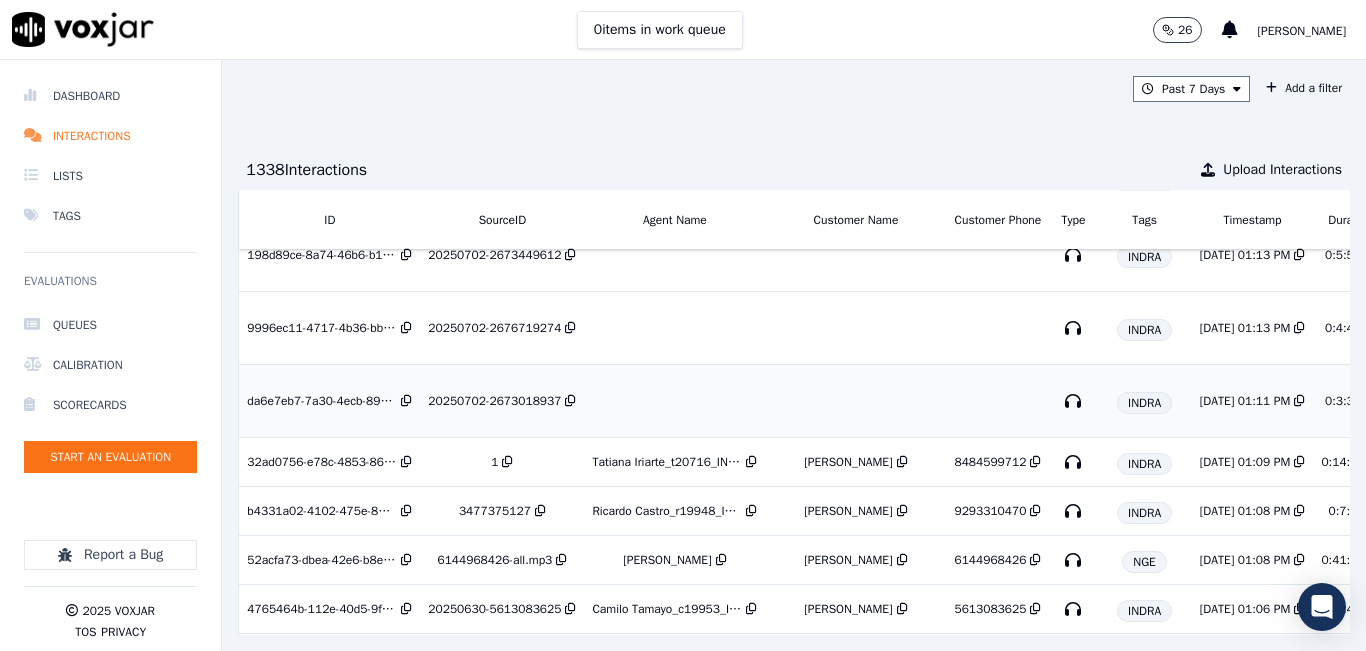 click on "20250702-2673018937" at bounding box center (494, 401) 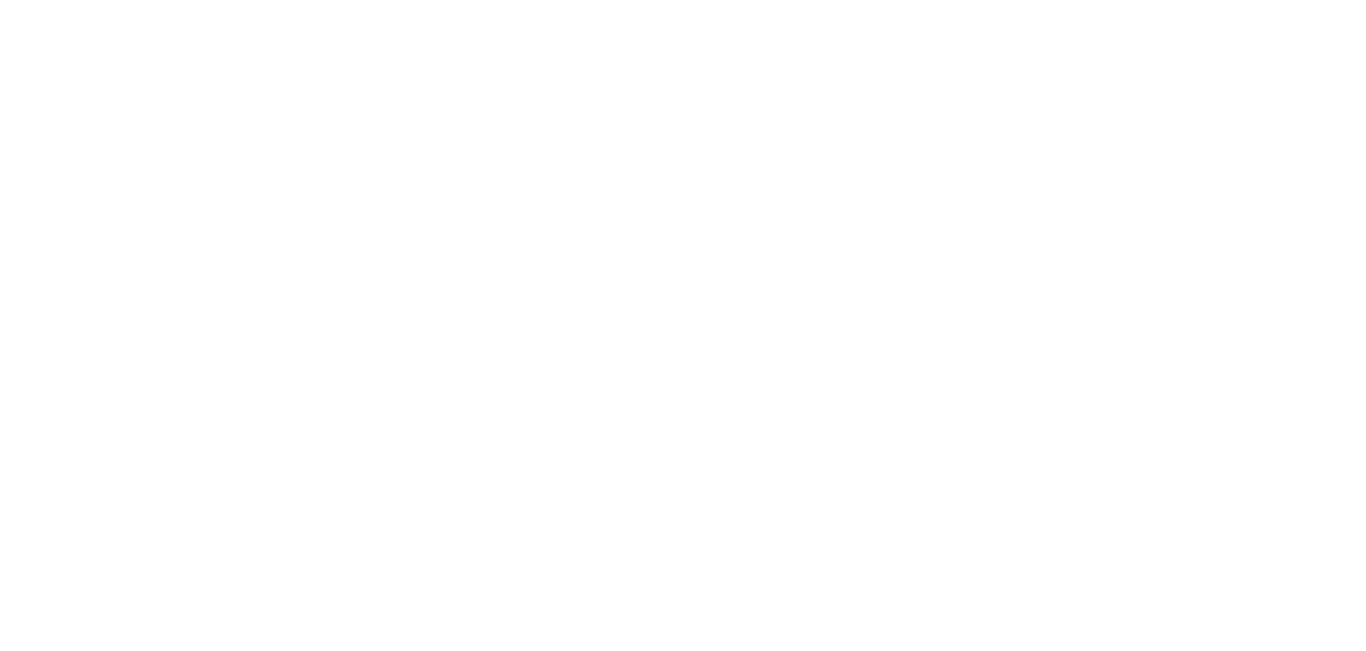 scroll, scrollTop: 0, scrollLeft: 0, axis: both 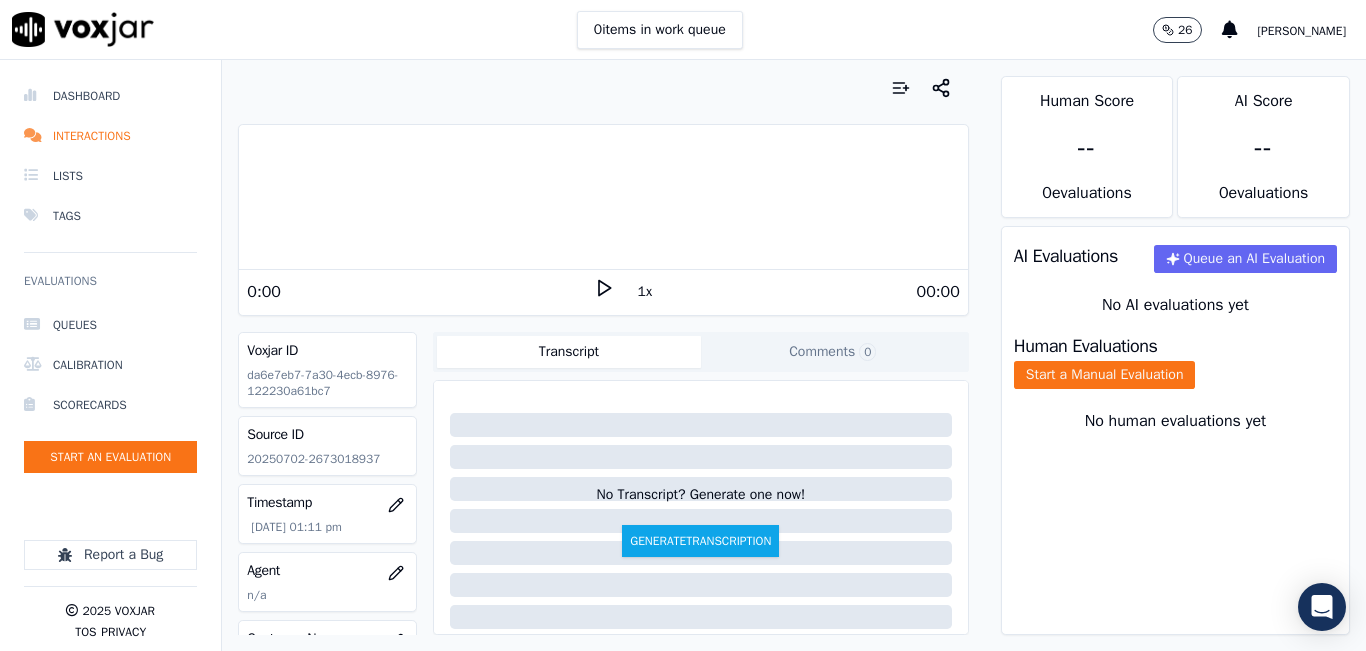 click on "0  items in work queue     26         [PERSON_NAME]" at bounding box center [683, 30] 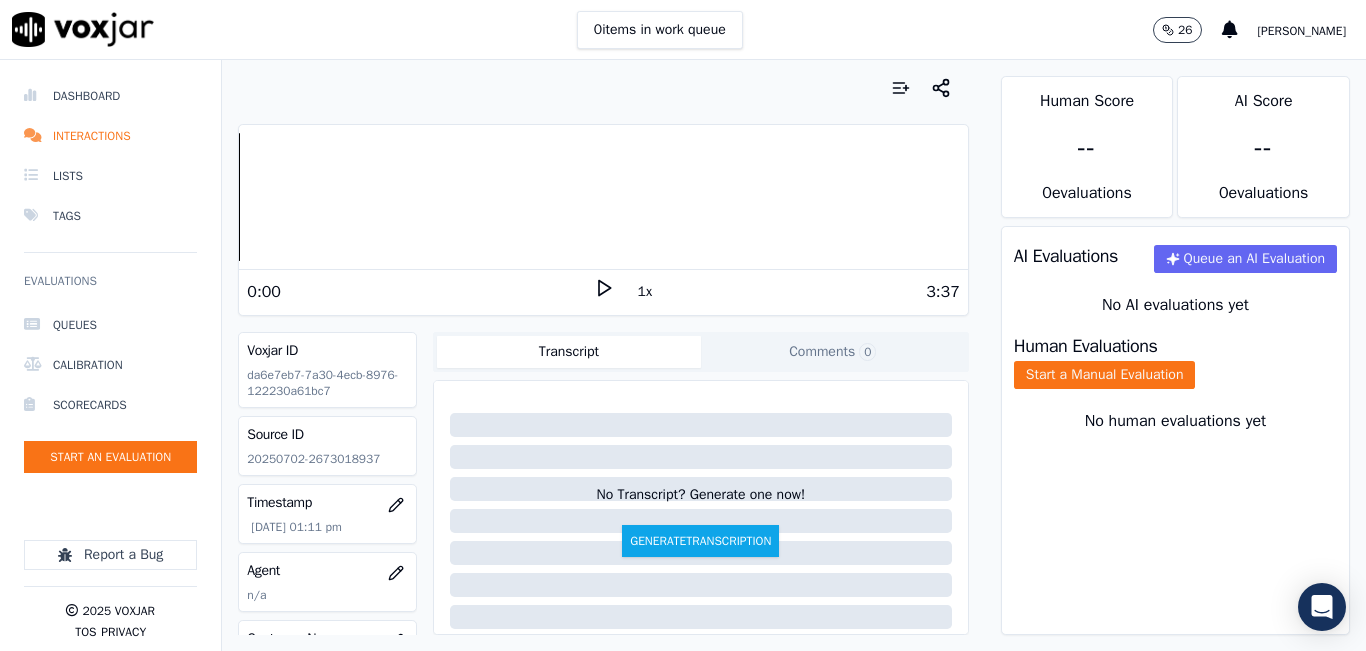click on "20250702-2673018937" 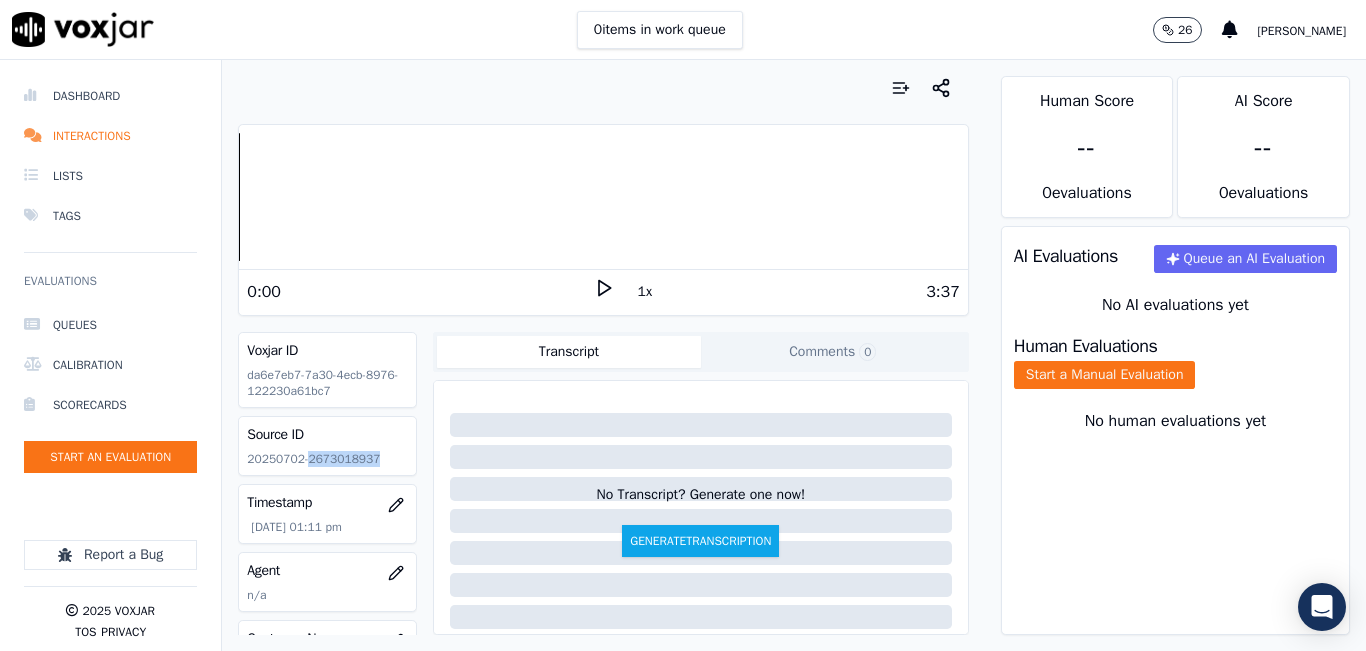click on "20250702-2673018937" 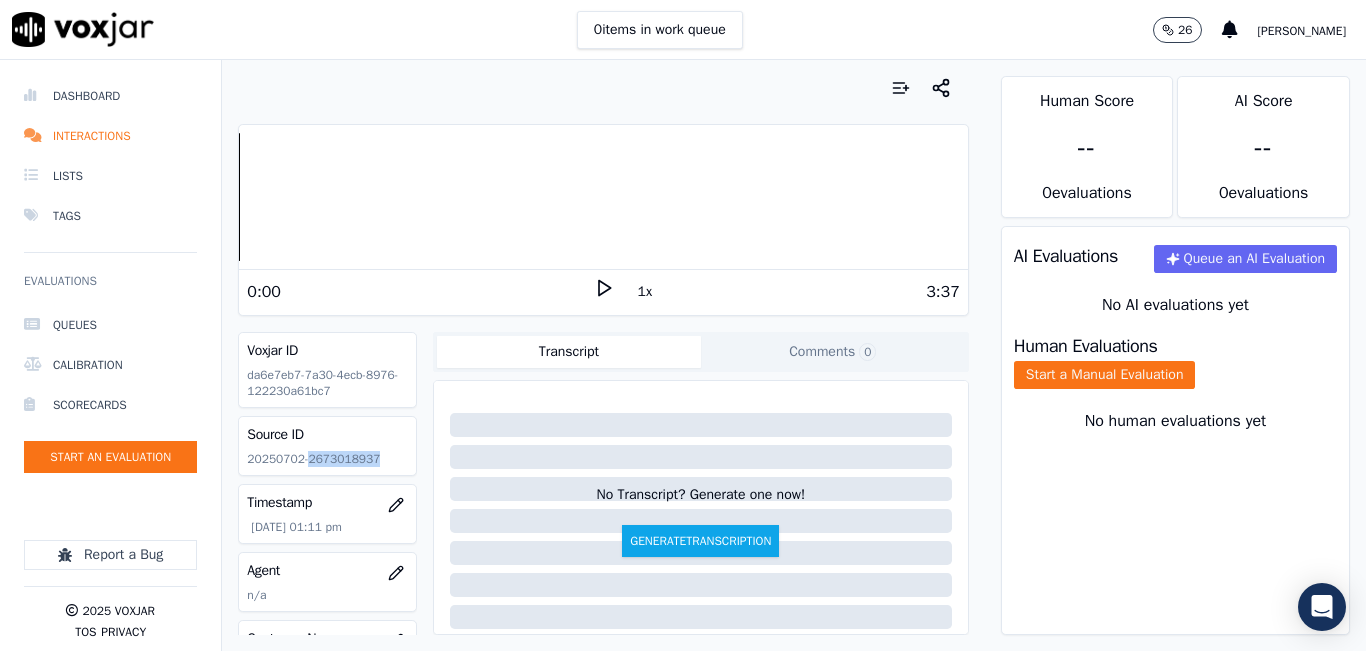 copy on "2673018937" 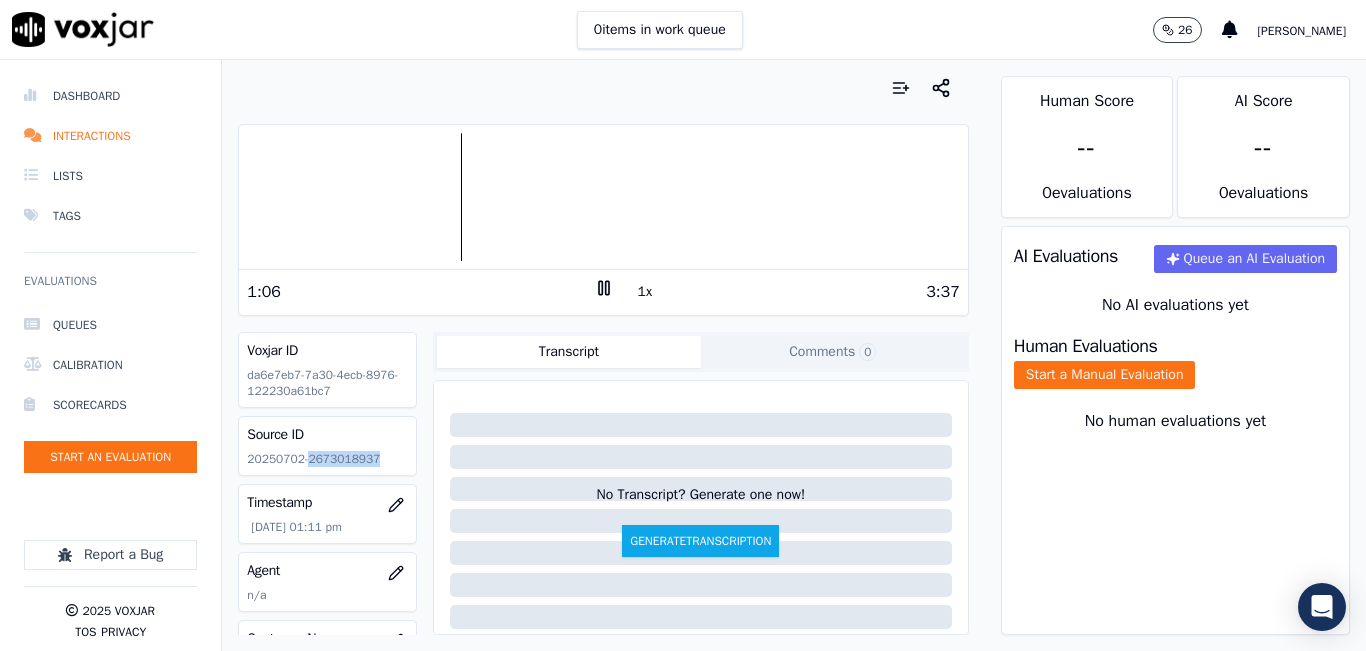 click at bounding box center [603, 197] 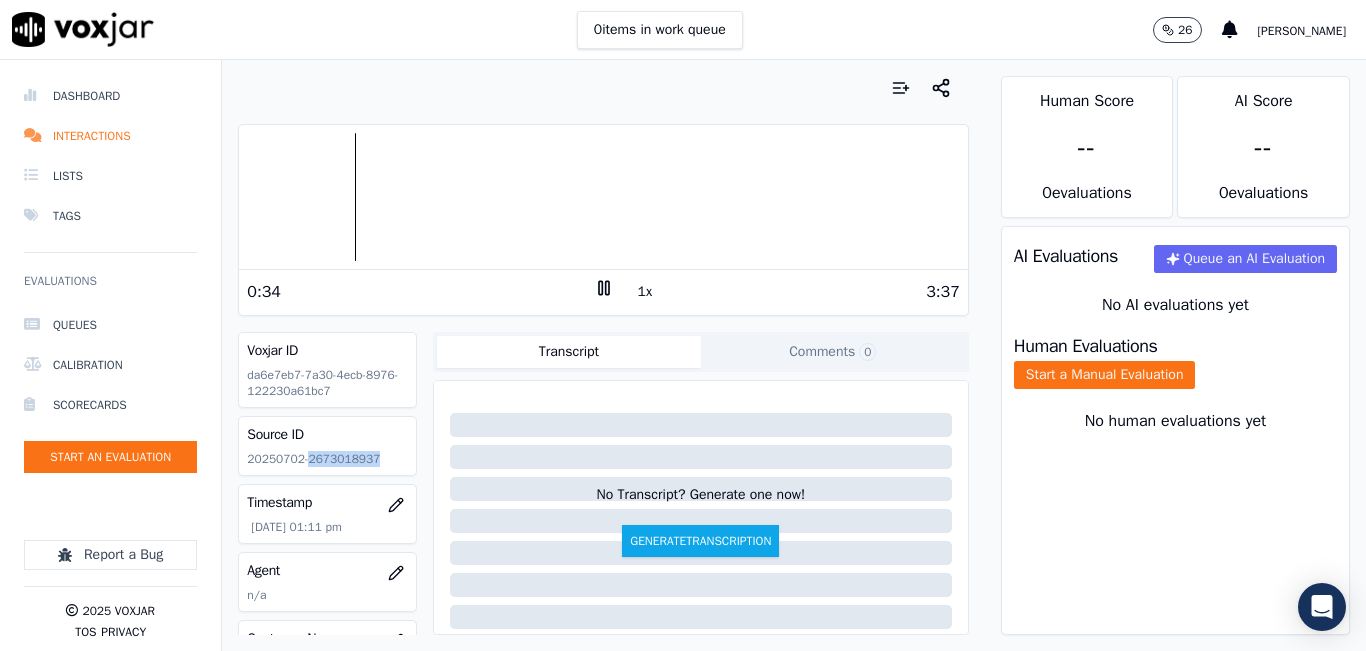 click at bounding box center (603, 197) 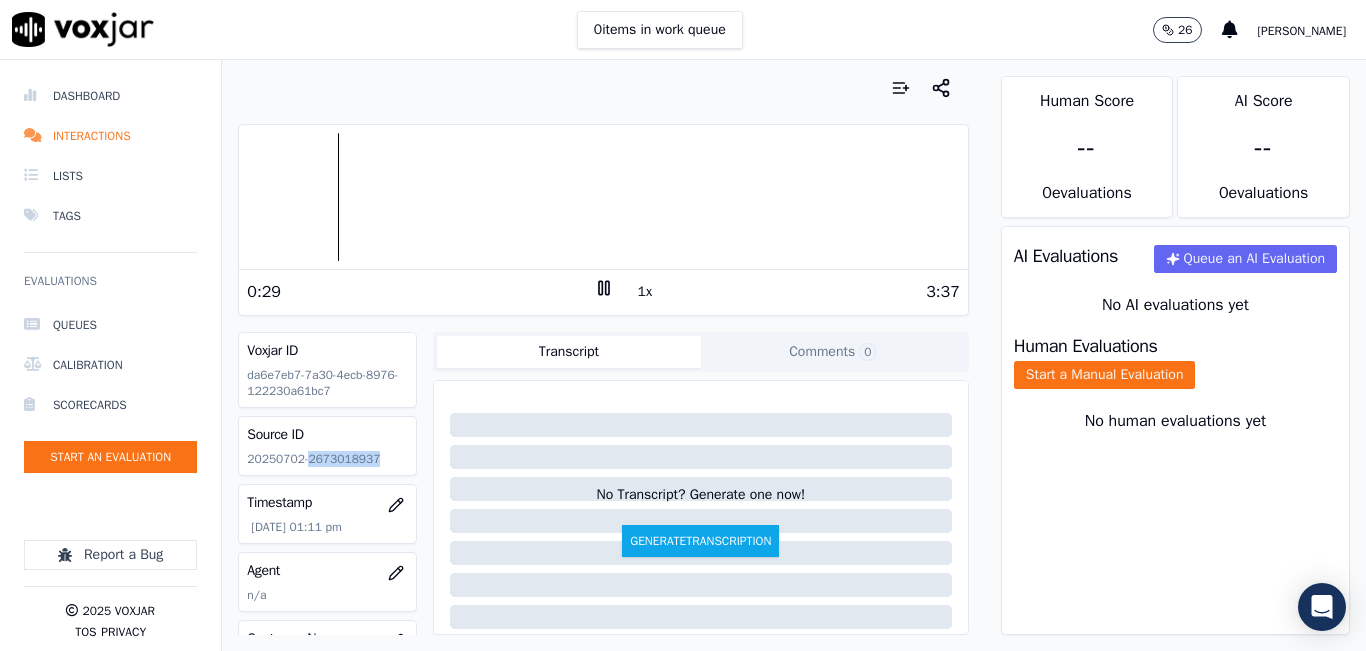click at bounding box center (603, 197) 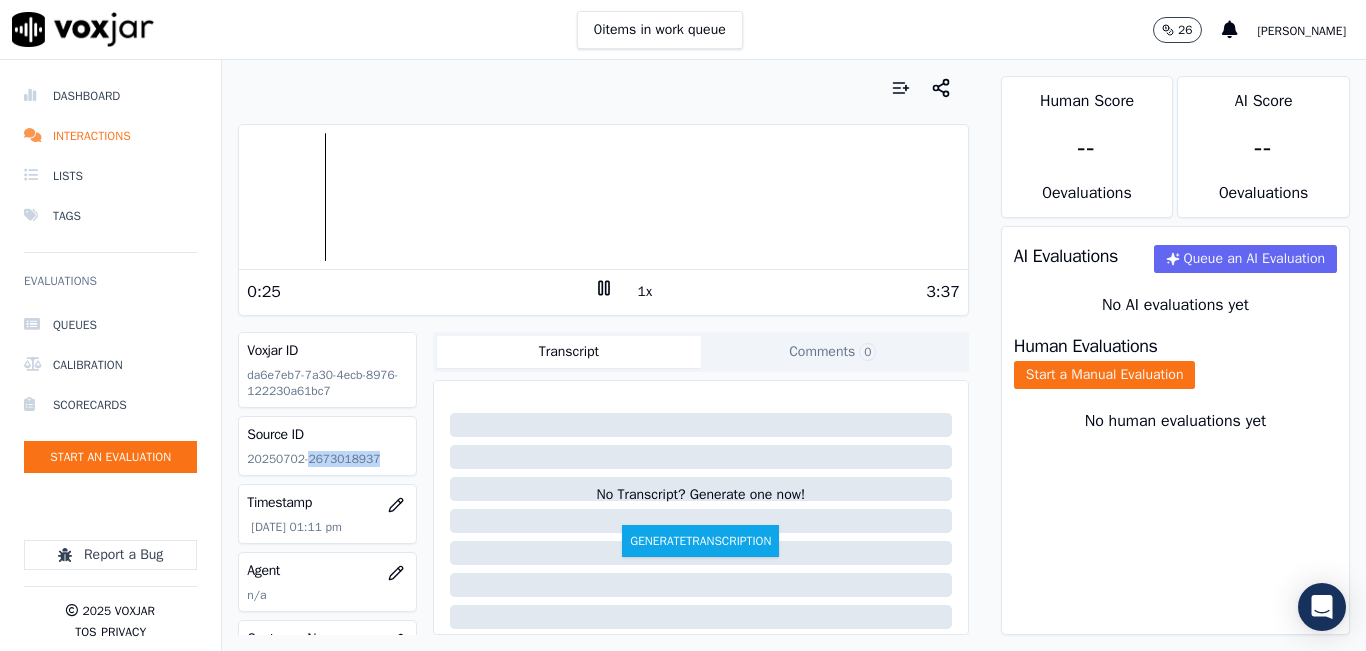 click at bounding box center [603, 197] 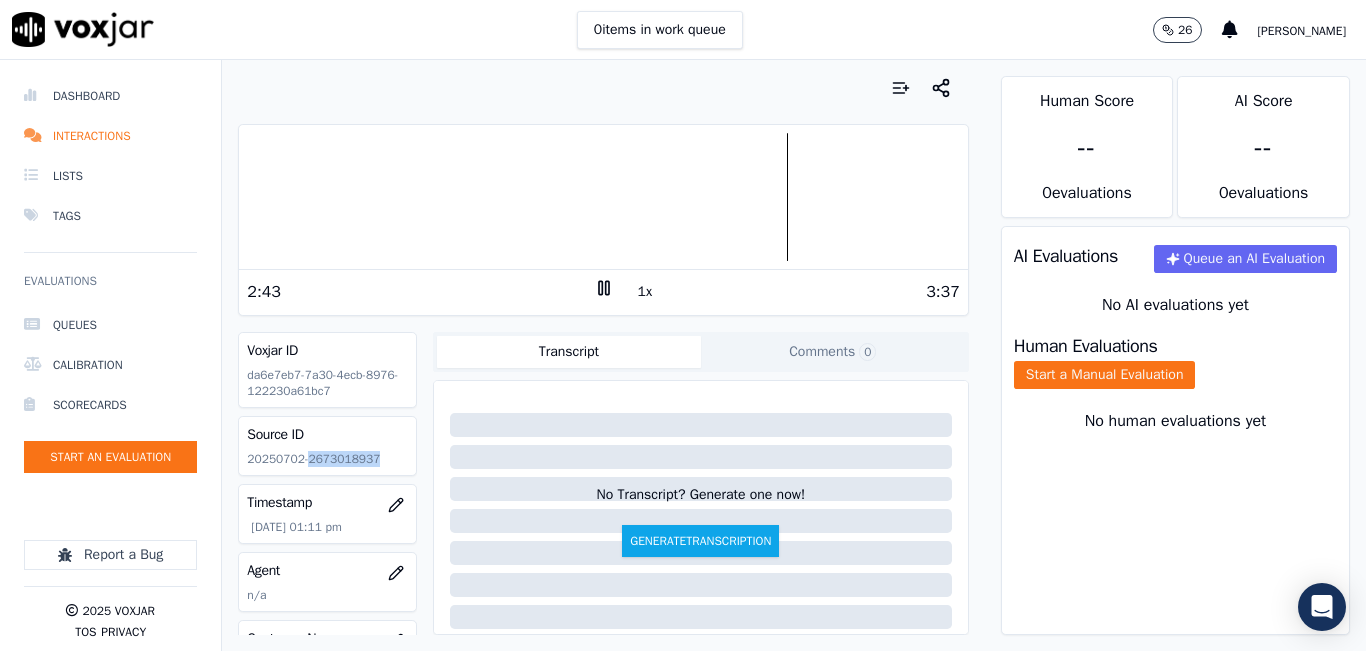 click 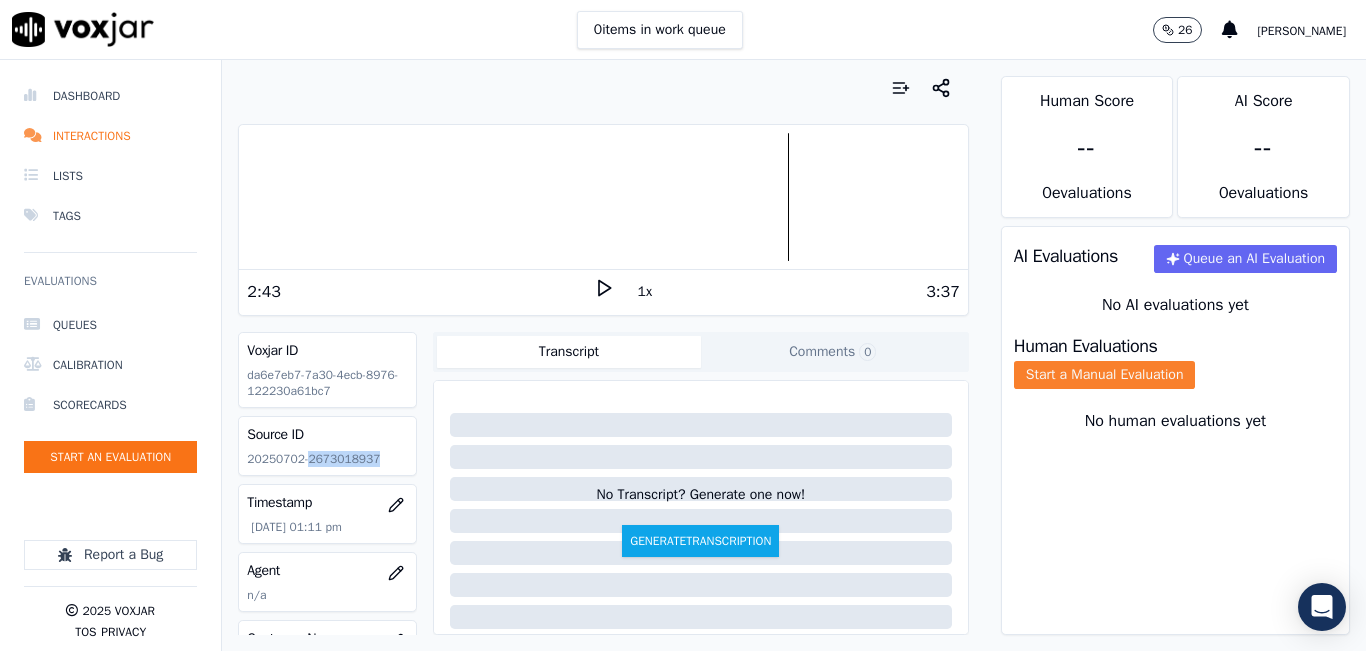 click on "Start a Manual Evaluation" 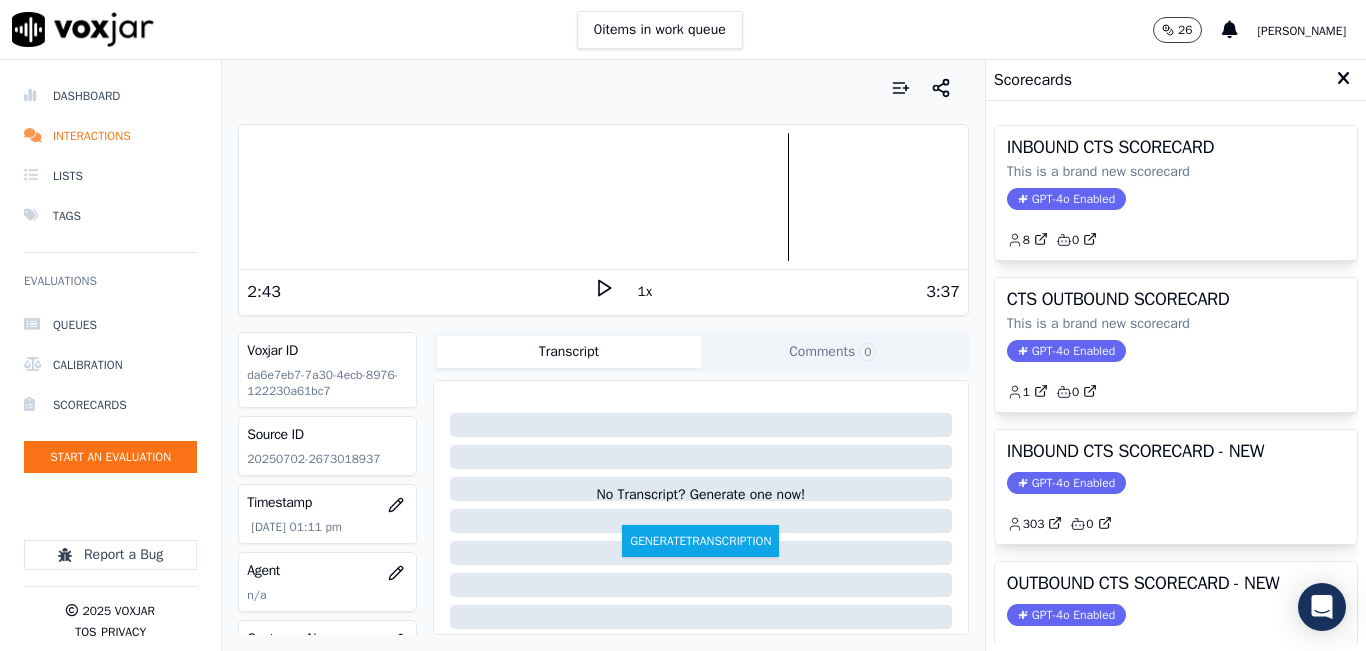 click on "GPT-4o Enabled" 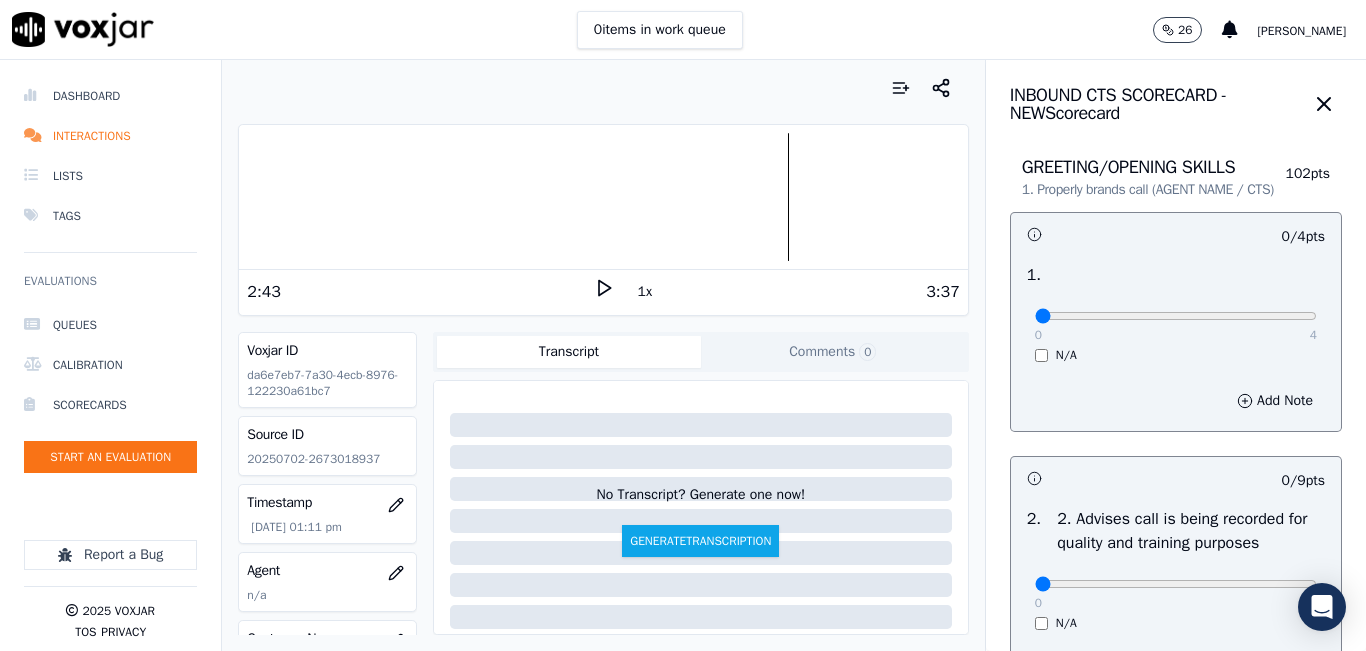 click on "0   4     N/A" at bounding box center [1176, 325] 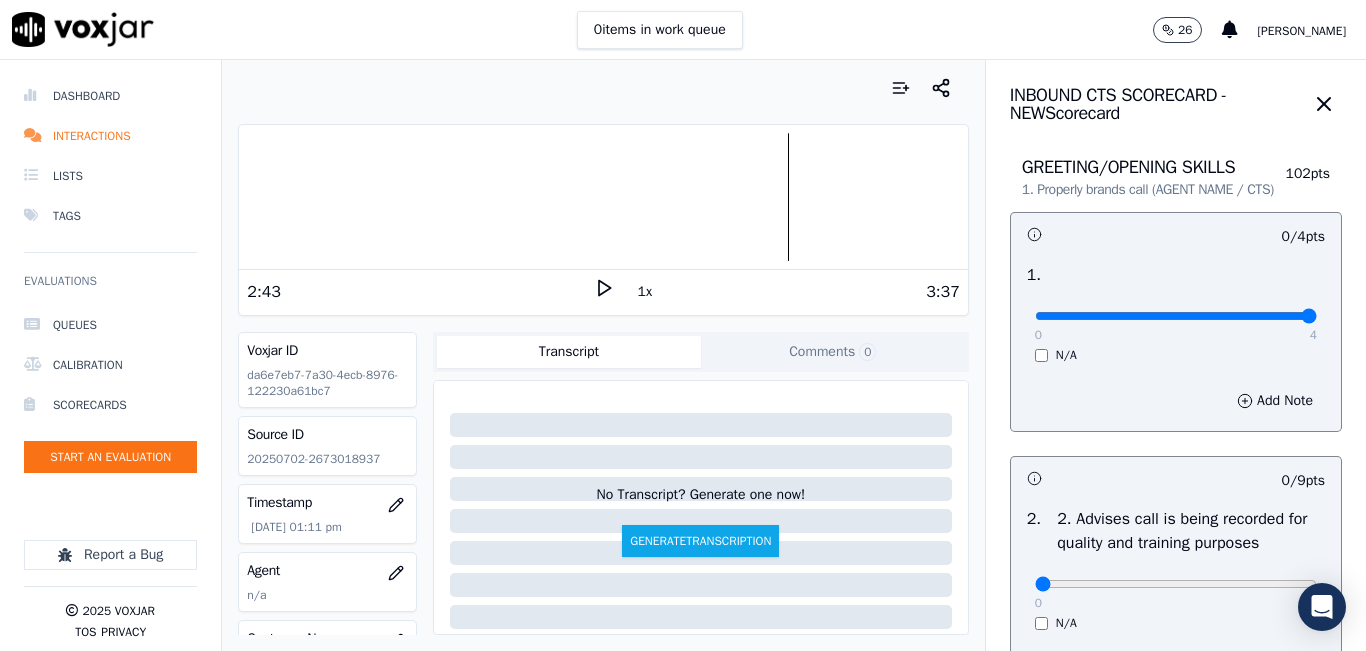 type on "4" 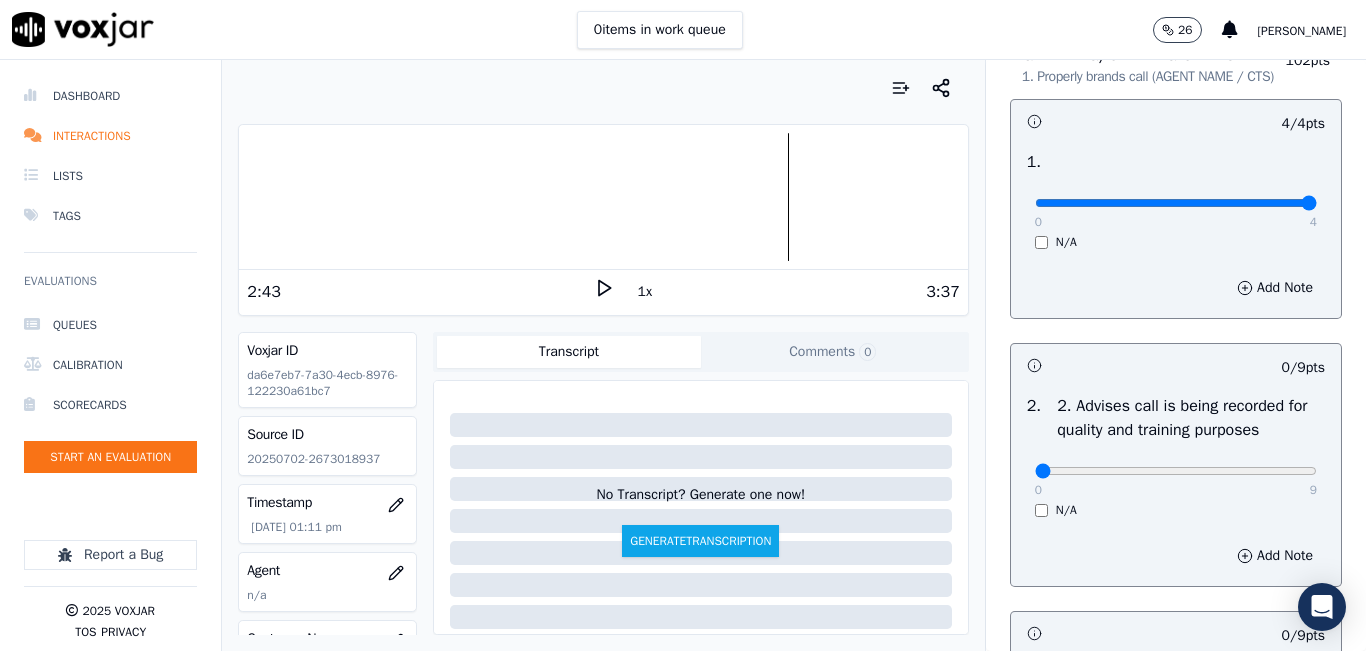 scroll, scrollTop: 300, scrollLeft: 0, axis: vertical 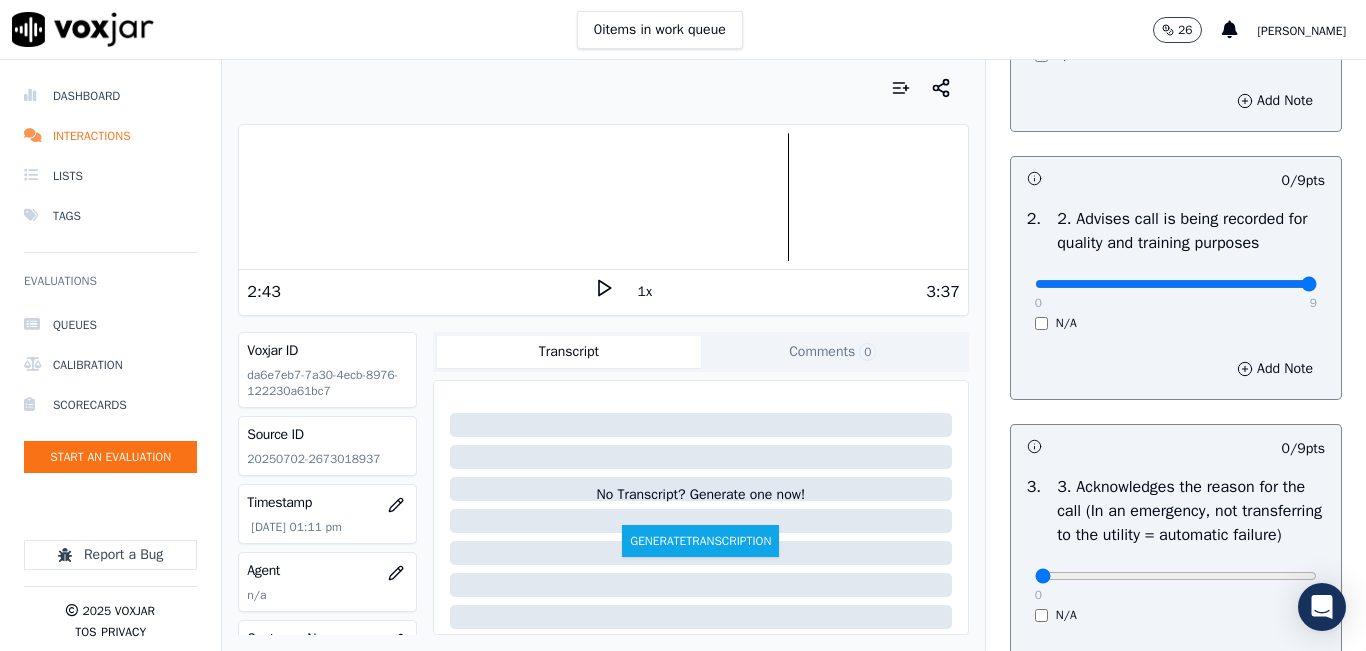 type on "9" 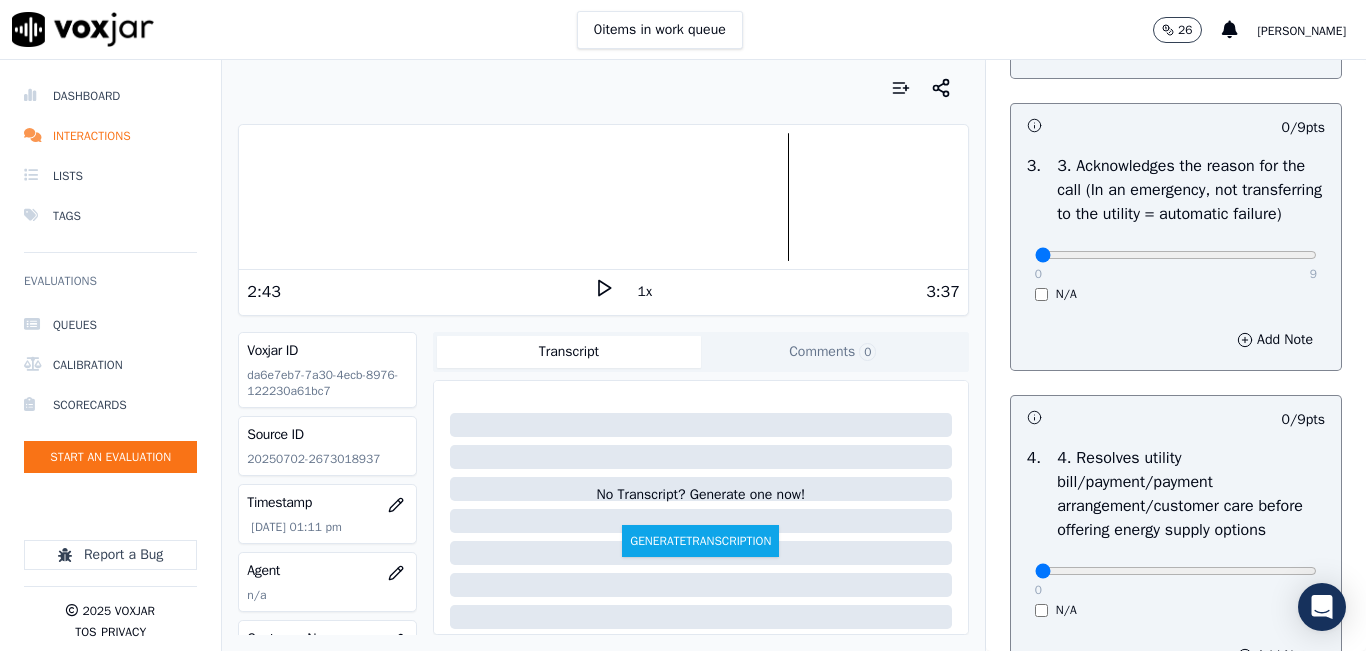 scroll, scrollTop: 700, scrollLeft: 0, axis: vertical 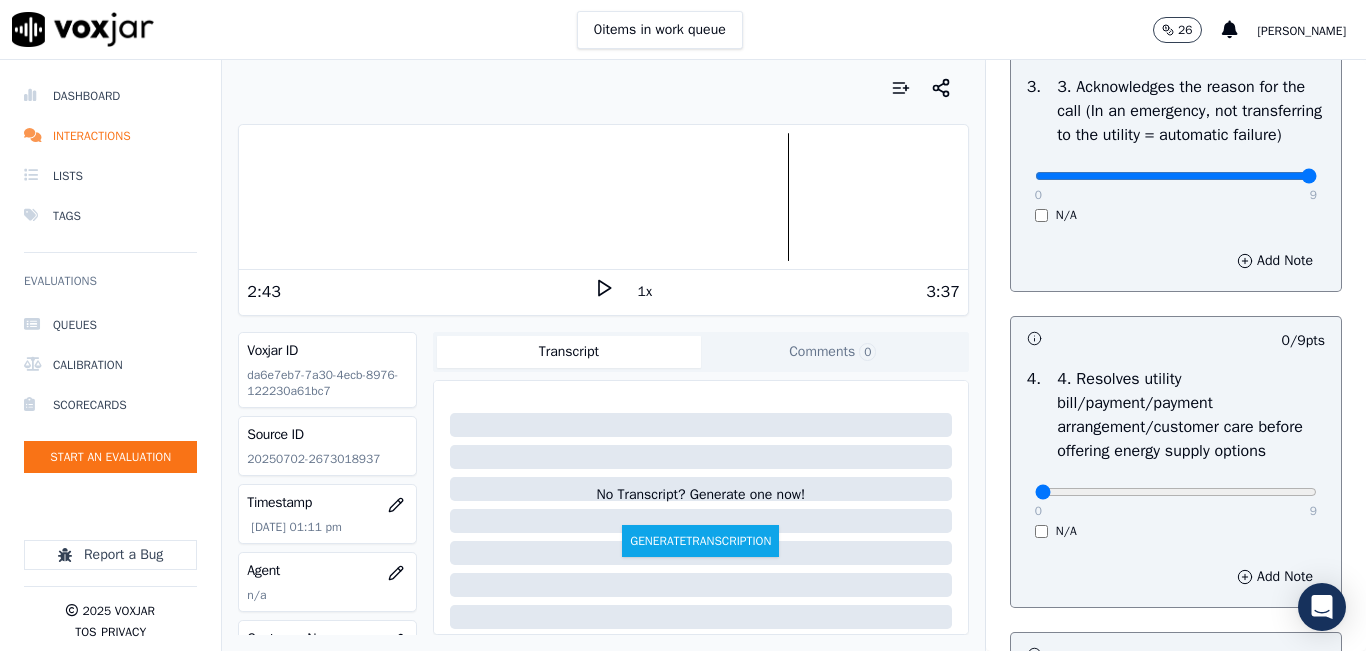 type on "9" 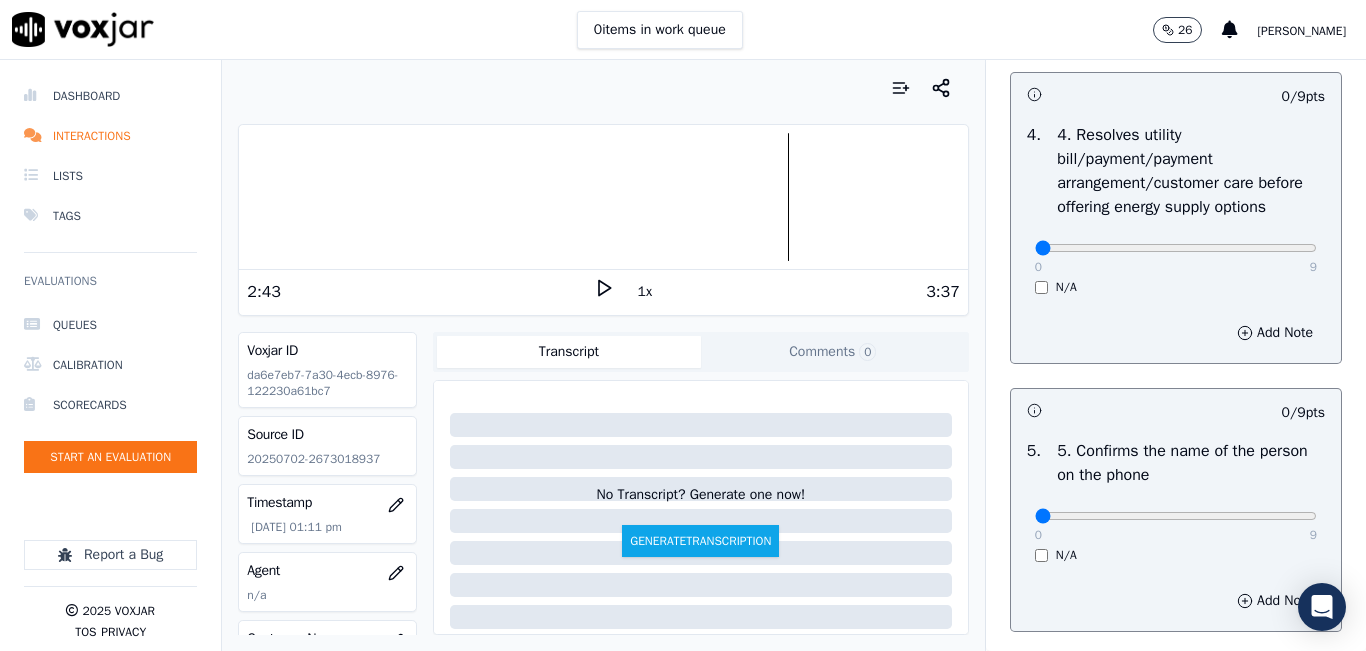 scroll, scrollTop: 1000, scrollLeft: 0, axis: vertical 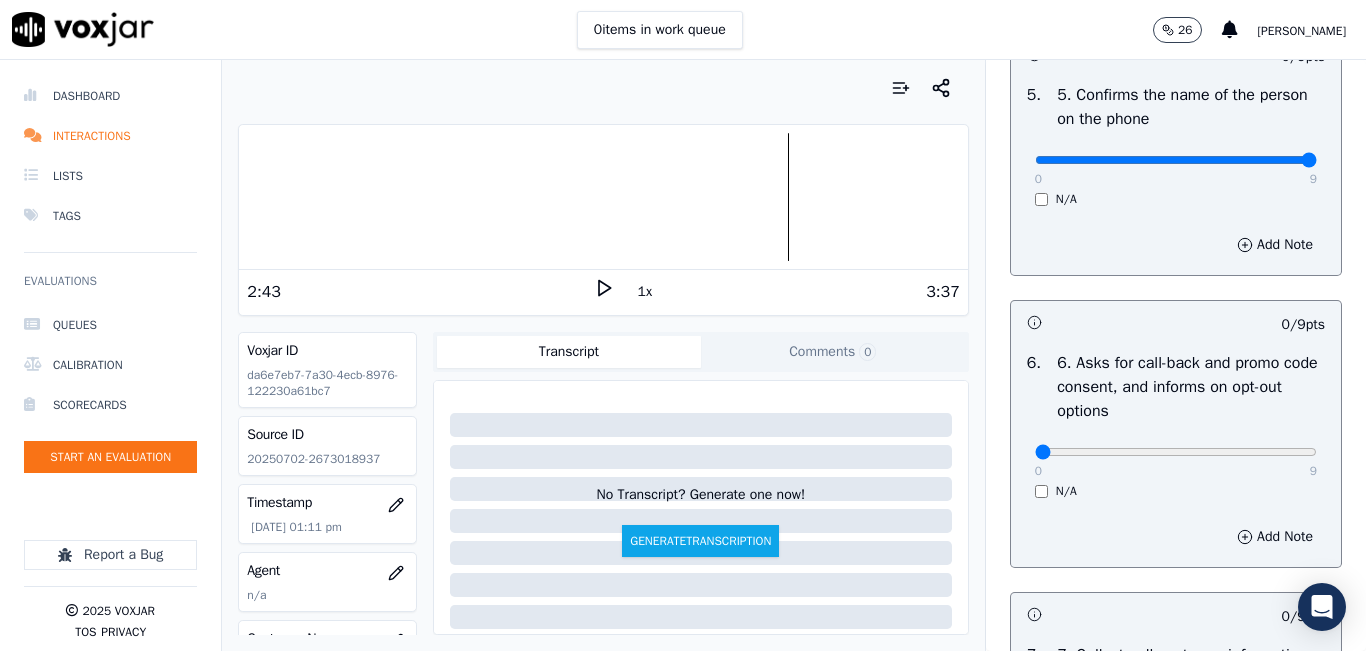 type on "9" 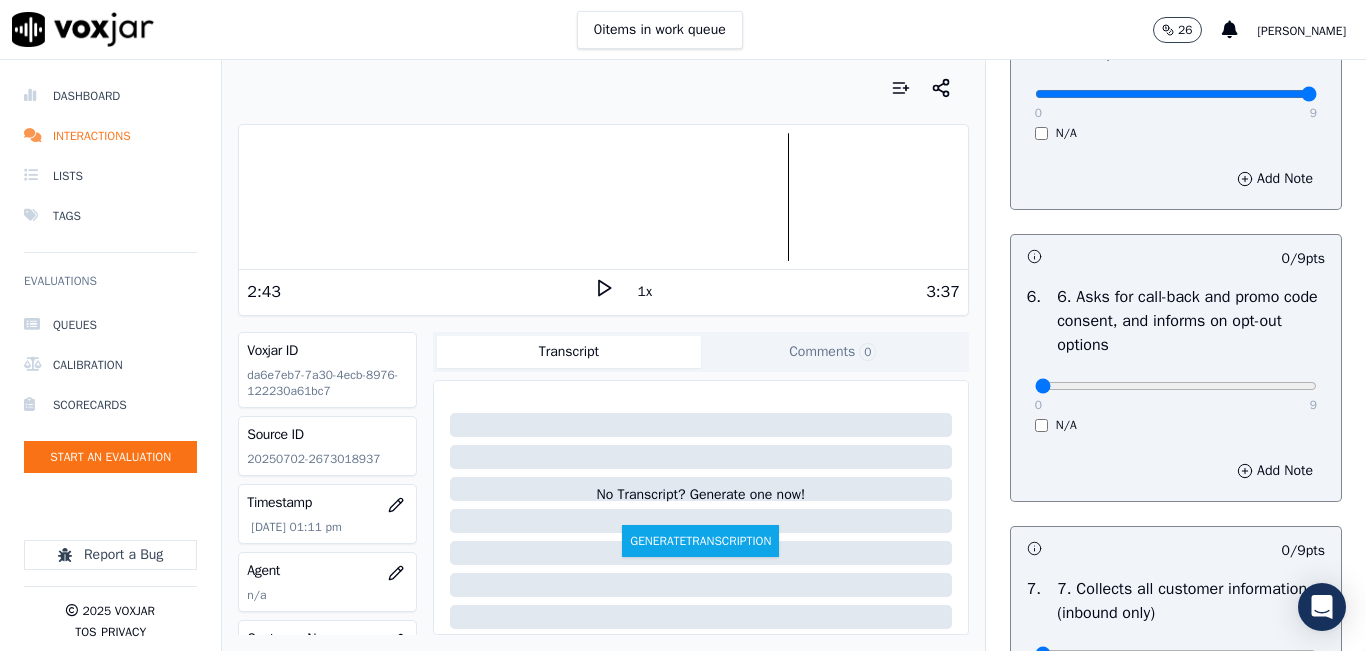 scroll, scrollTop: 1500, scrollLeft: 0, axis: vertical 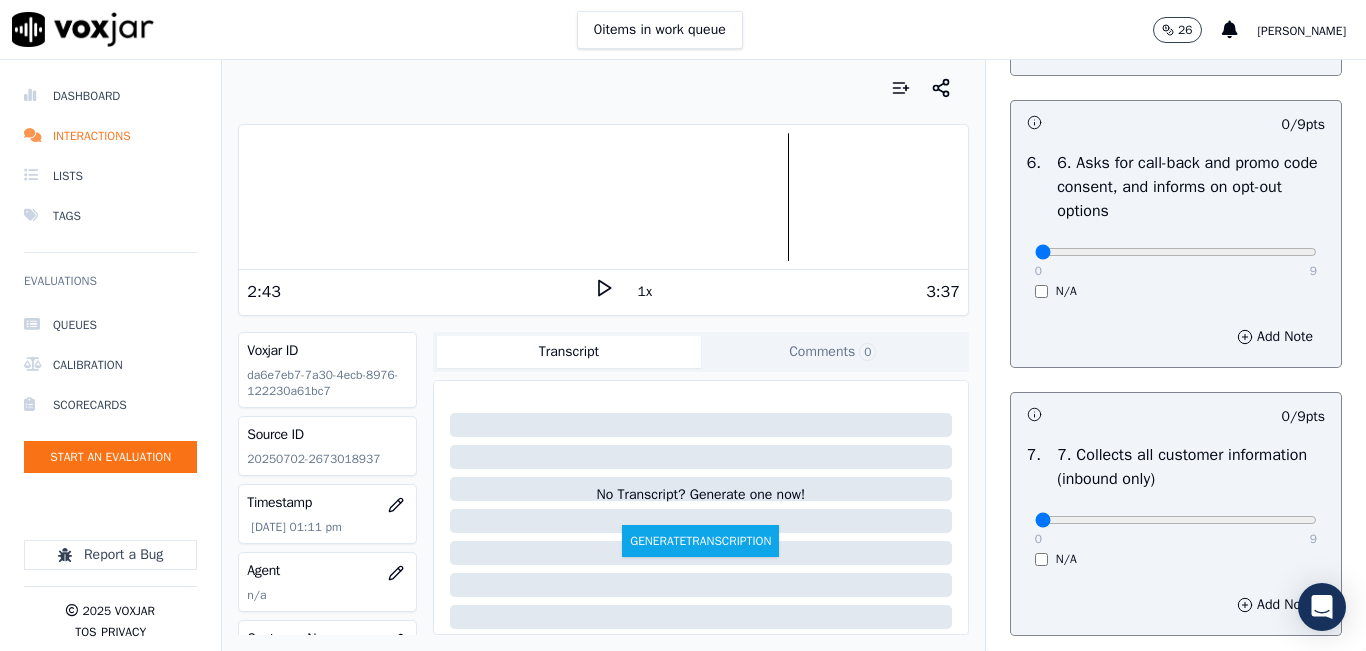 click on "N/A" at bounding box center [1176, 291] 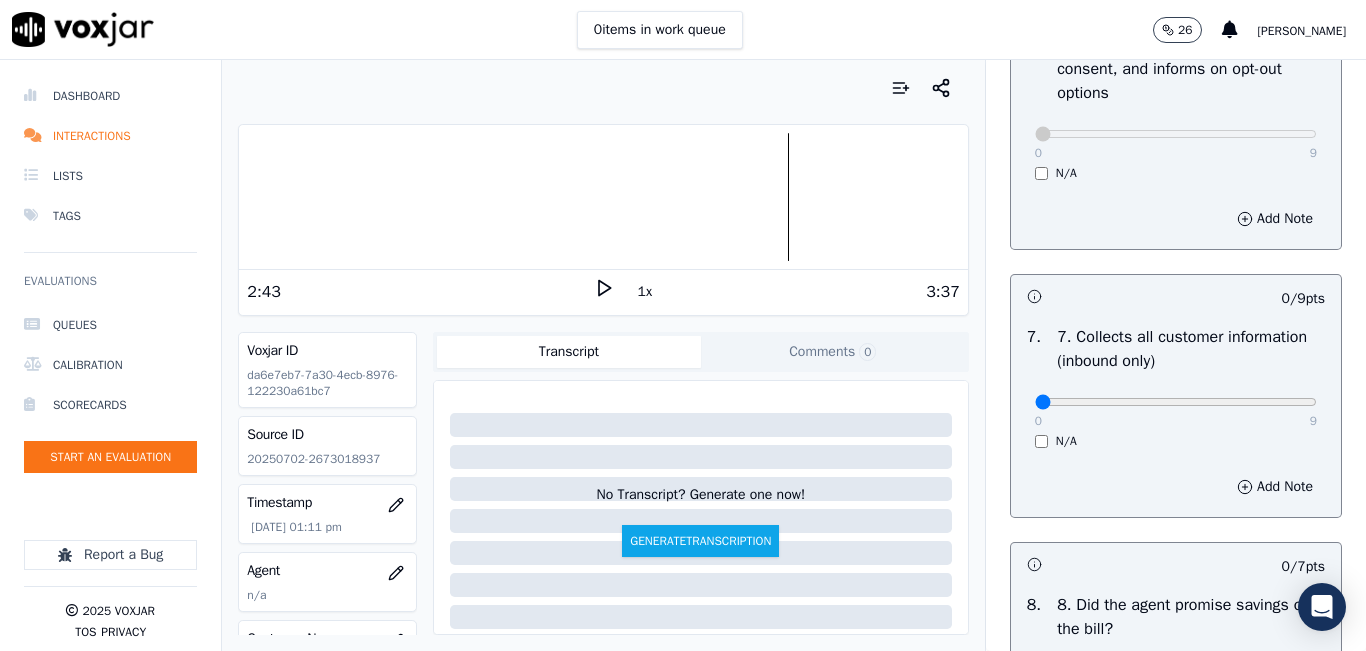 scroll, scrollTop: 1800, scrollLeft: 0, axis: vertical 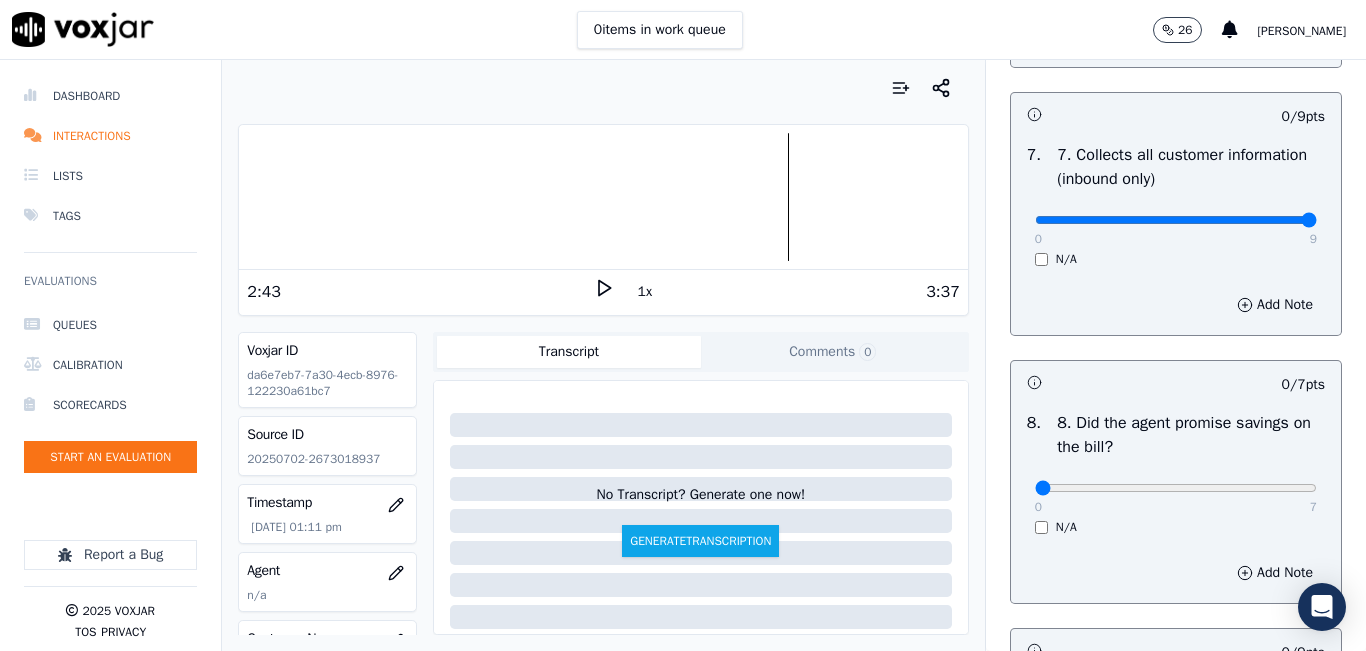 type on "9" 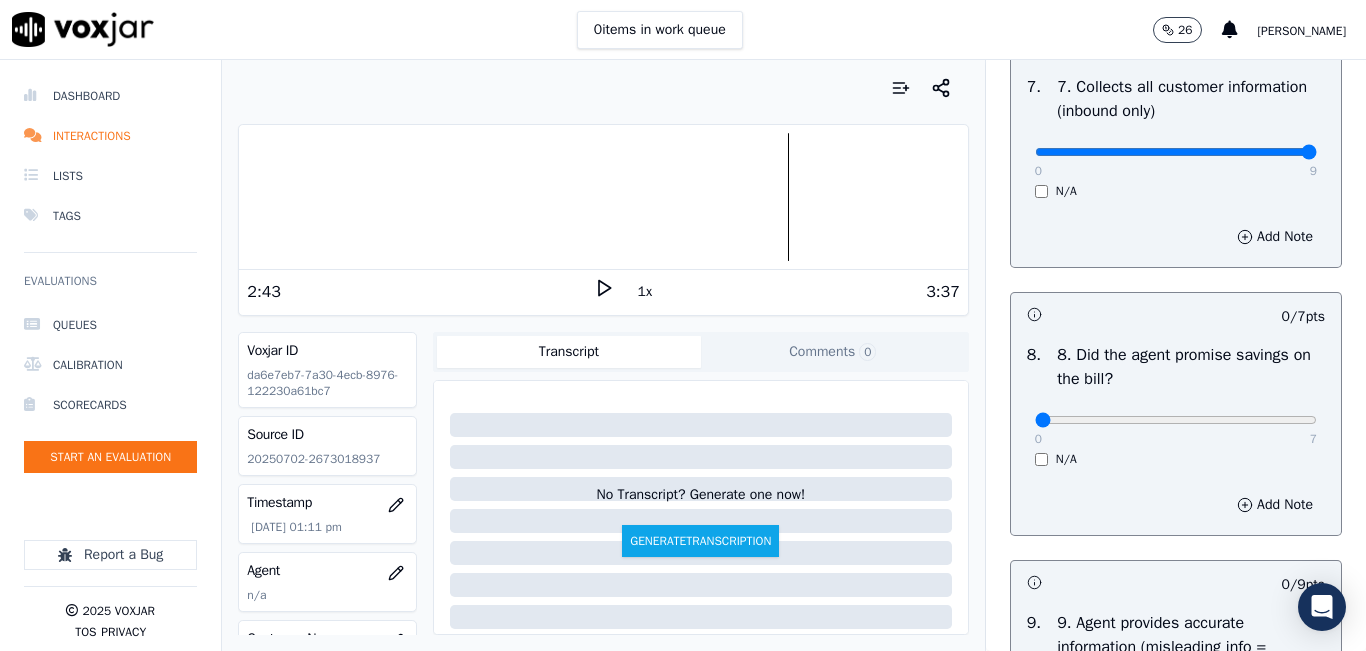 scroll, scrollTop: 2100, scrollLeft: 0, axis: vertical 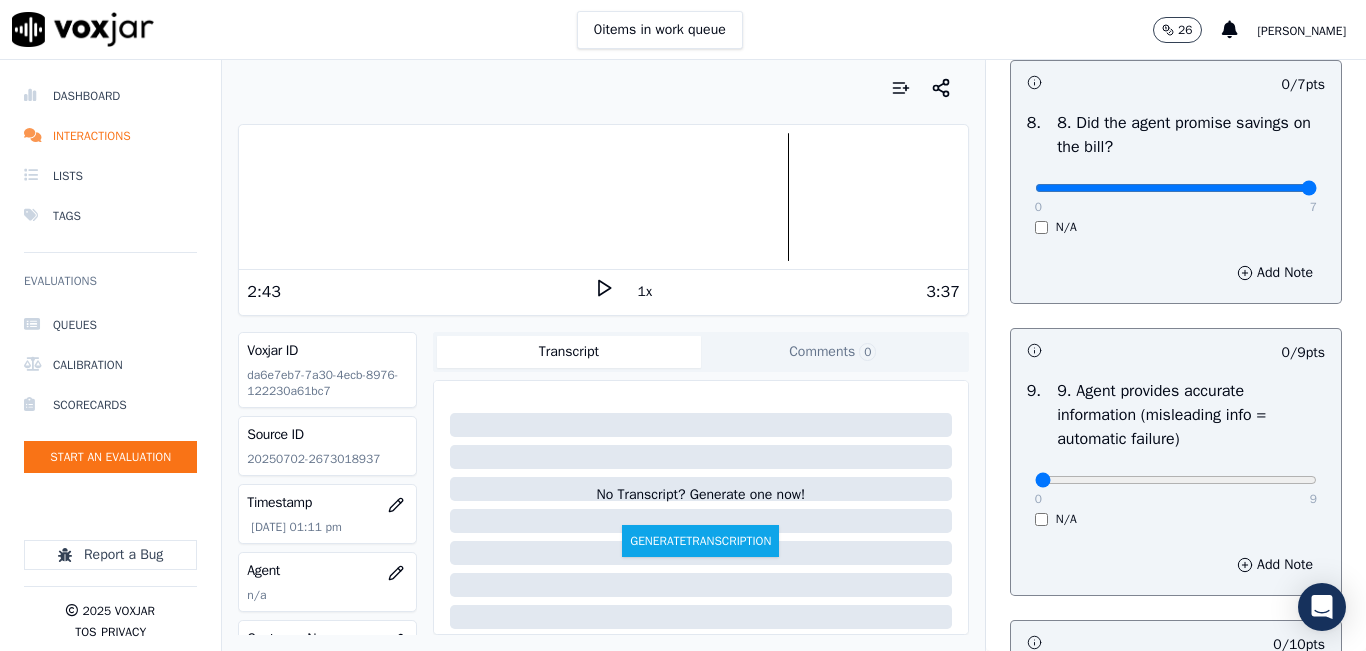 type on "7" 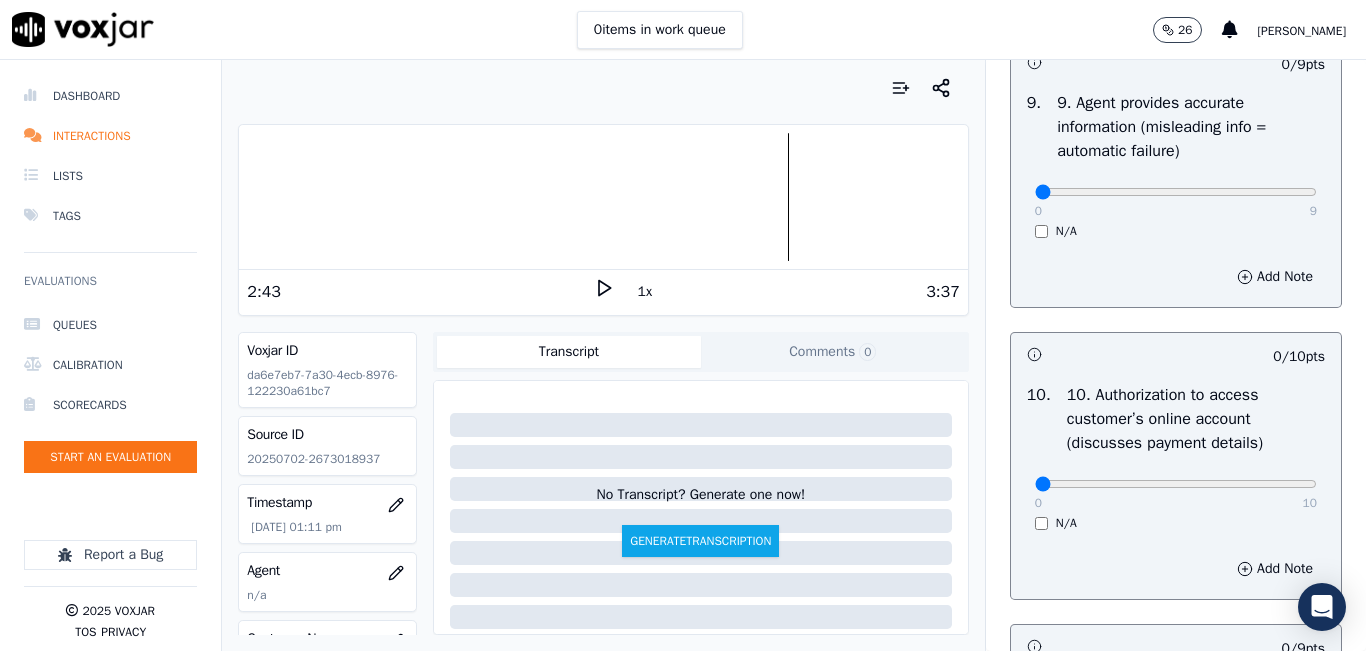 scroll, scrollTop: 2400, scrollLeft: 0, axis: vertical 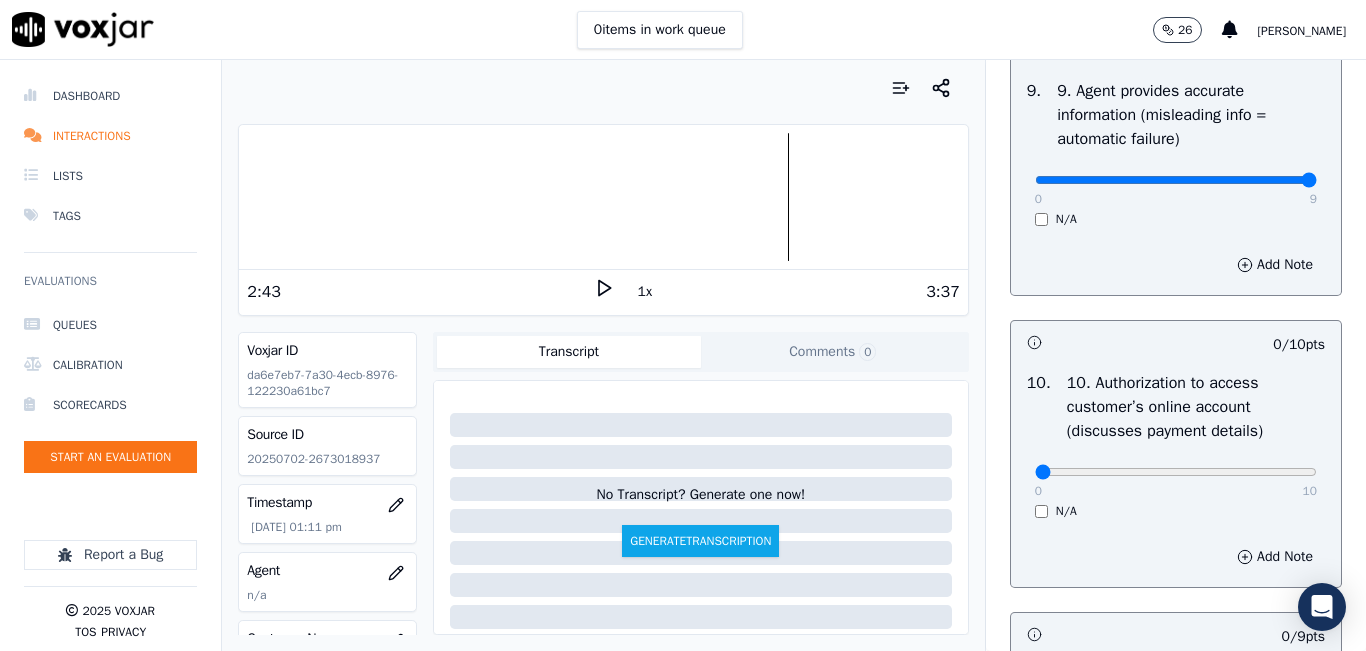 type on "9" 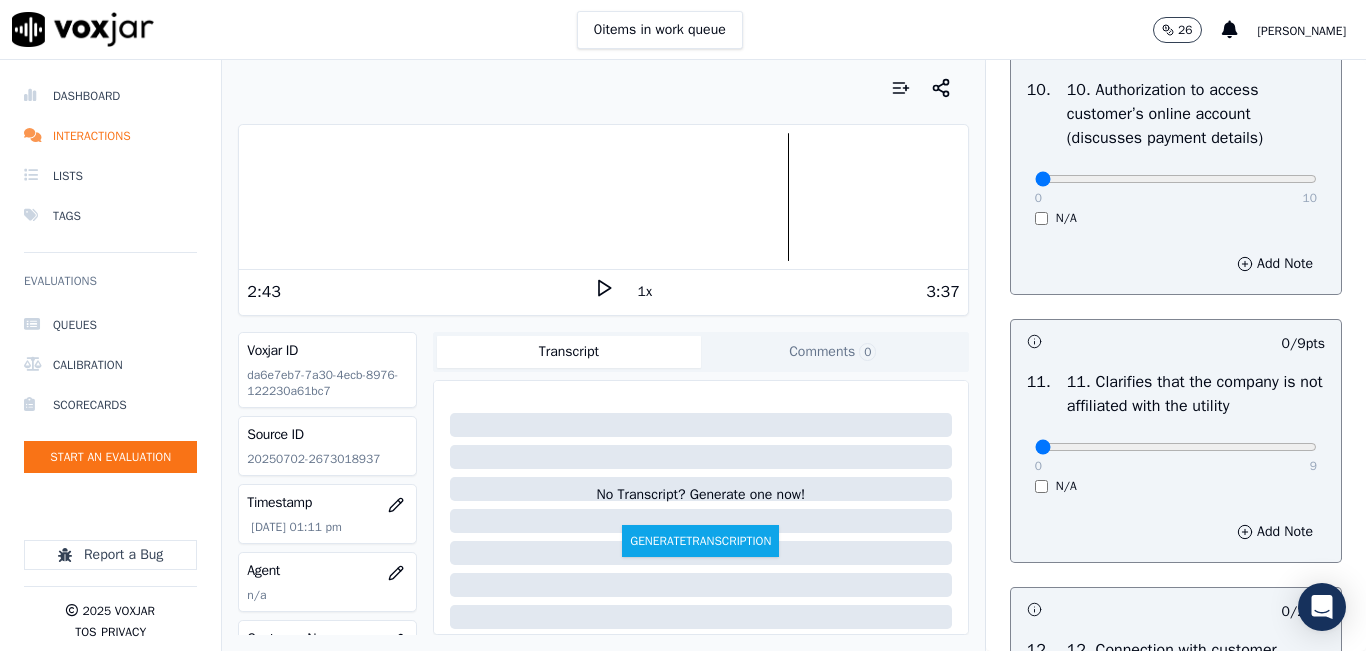 scroll, scrollTop: 2700, scrollLeft: 0, axis: vertical 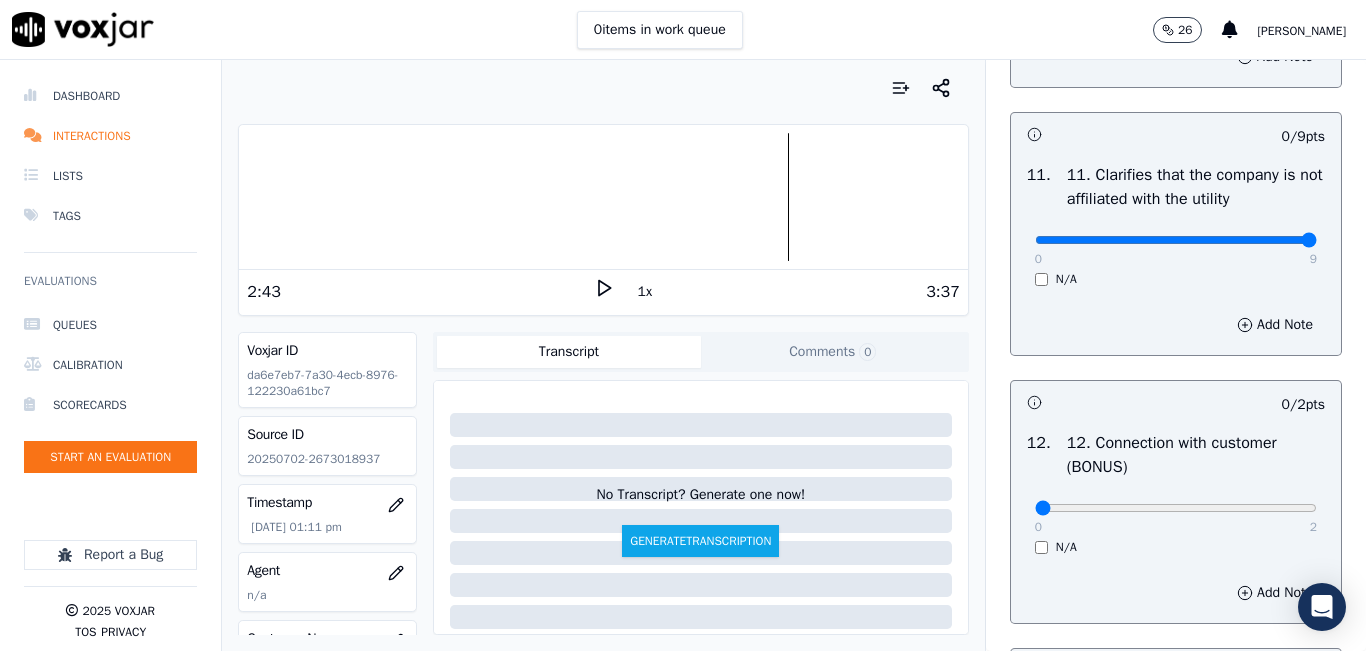 type on "9" 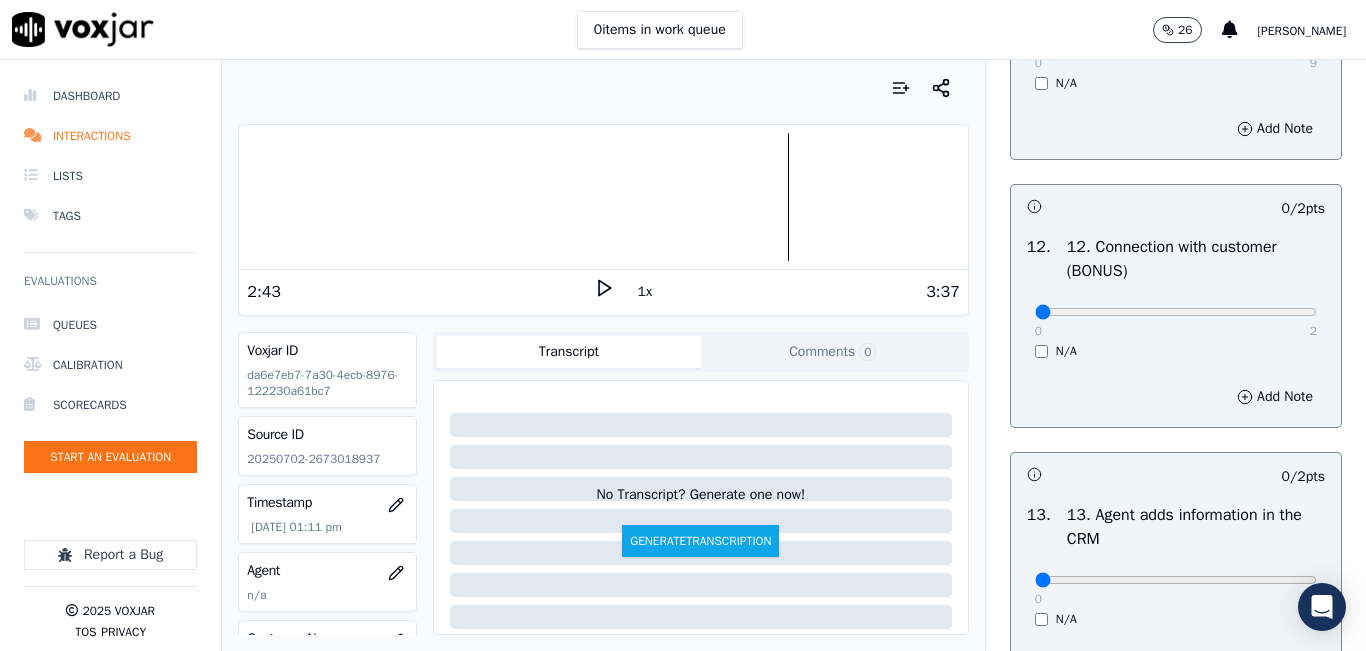 scroll, scrollTop: 3100, scrollLeft: 0, axis: vertical 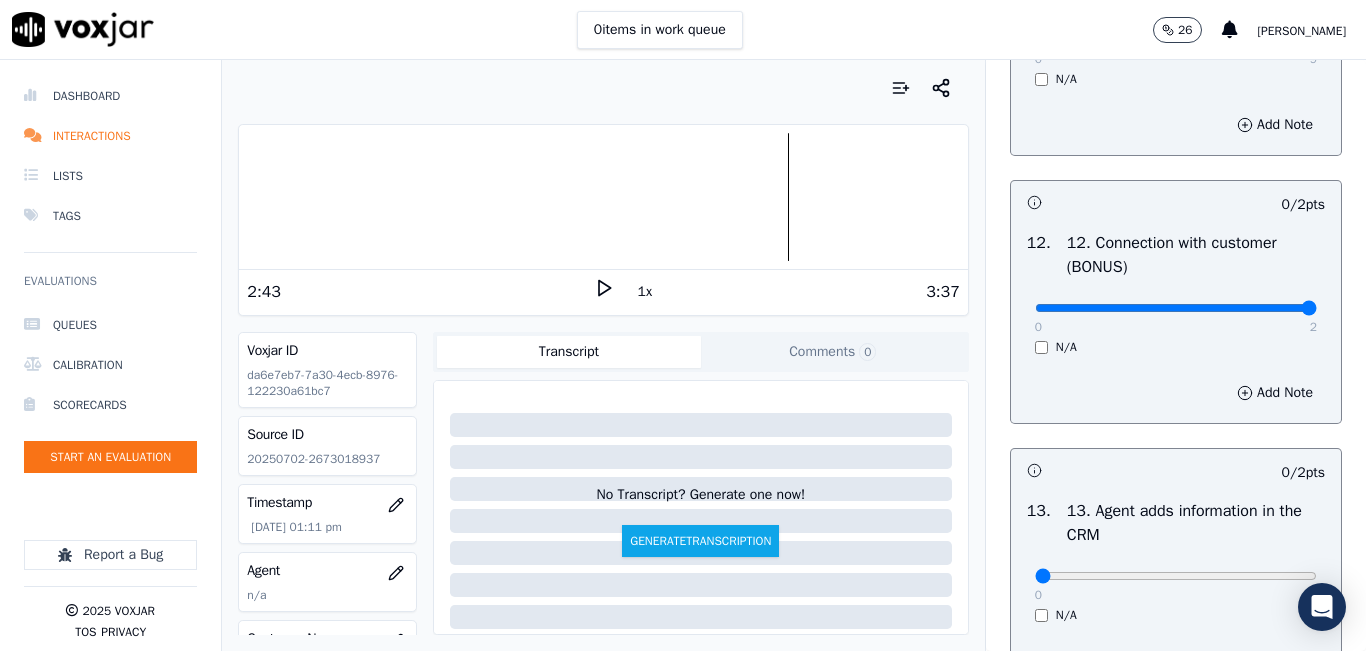 type on "2" 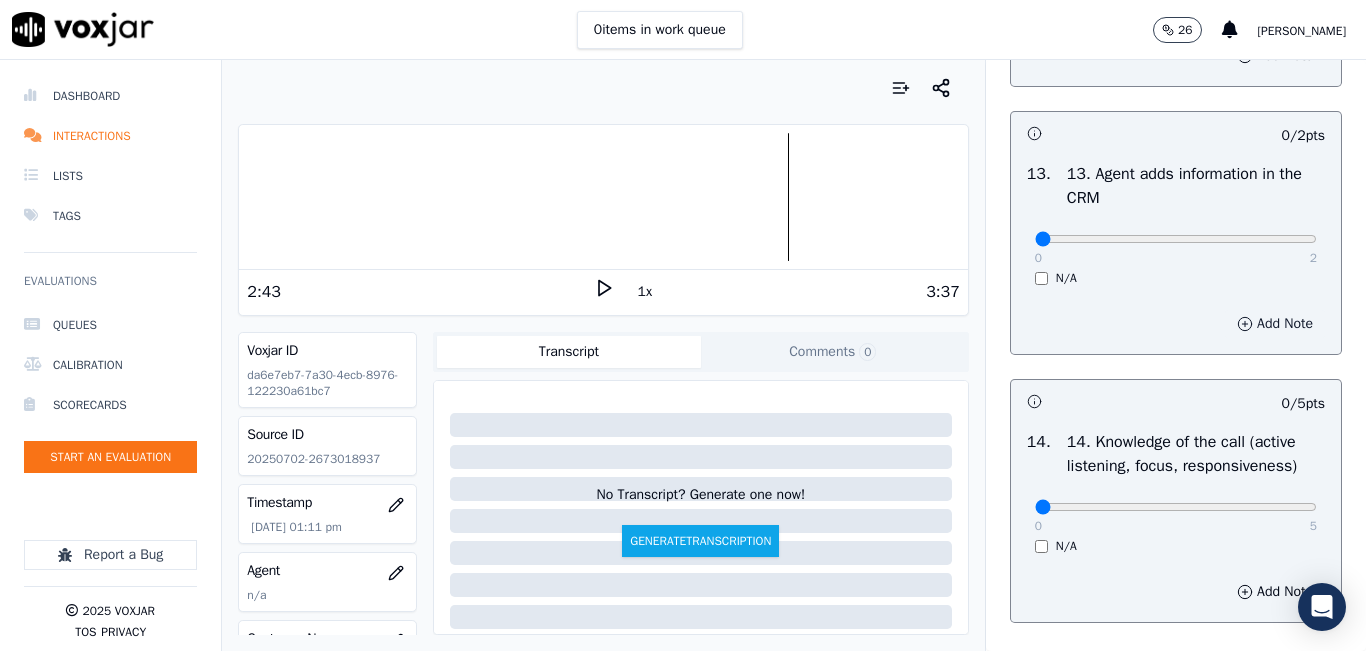 scroll, scrollTop: 3500, scrollLeft: 0, axis: vertical 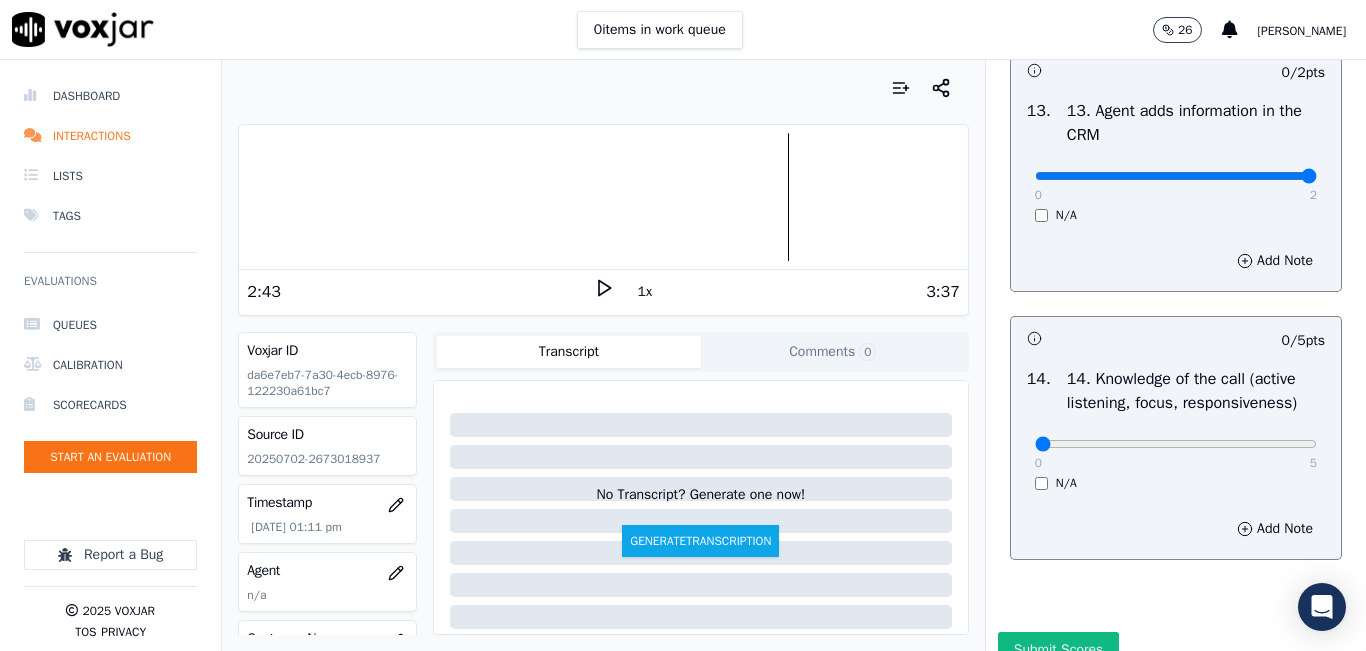 type on "2" 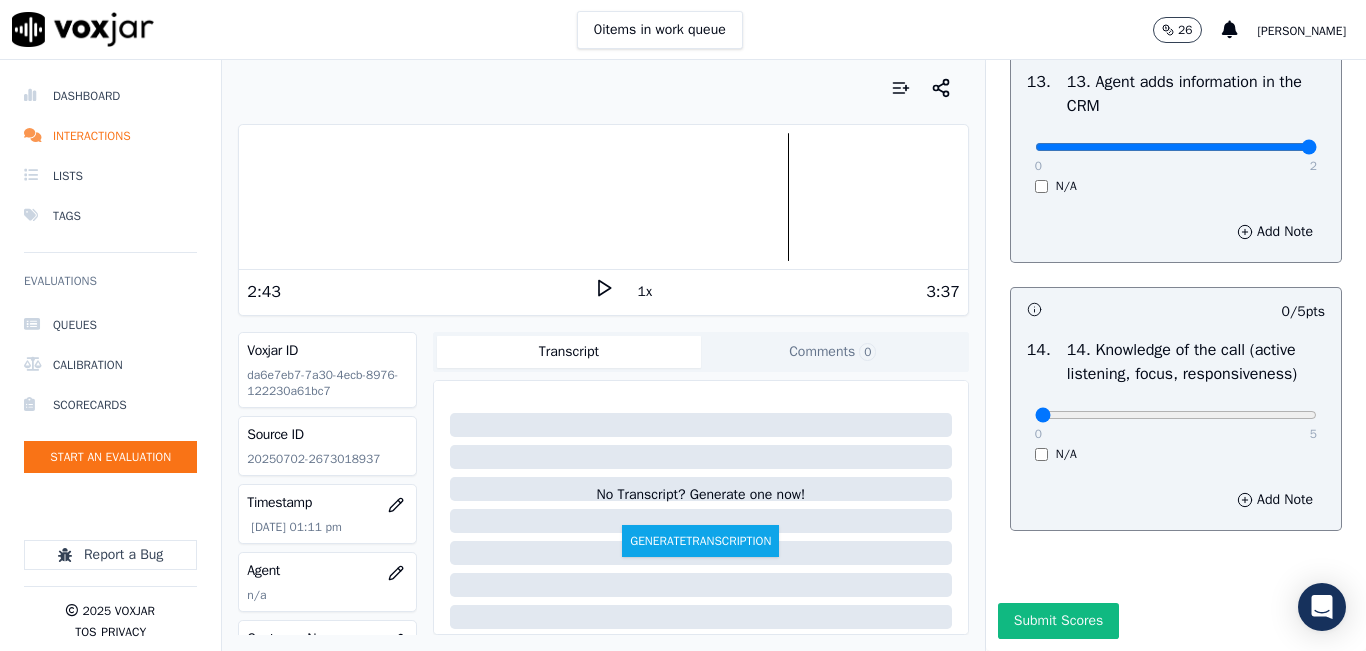 scroll, scrollTop: 3642, scrollLeft: 0, axis: vertical 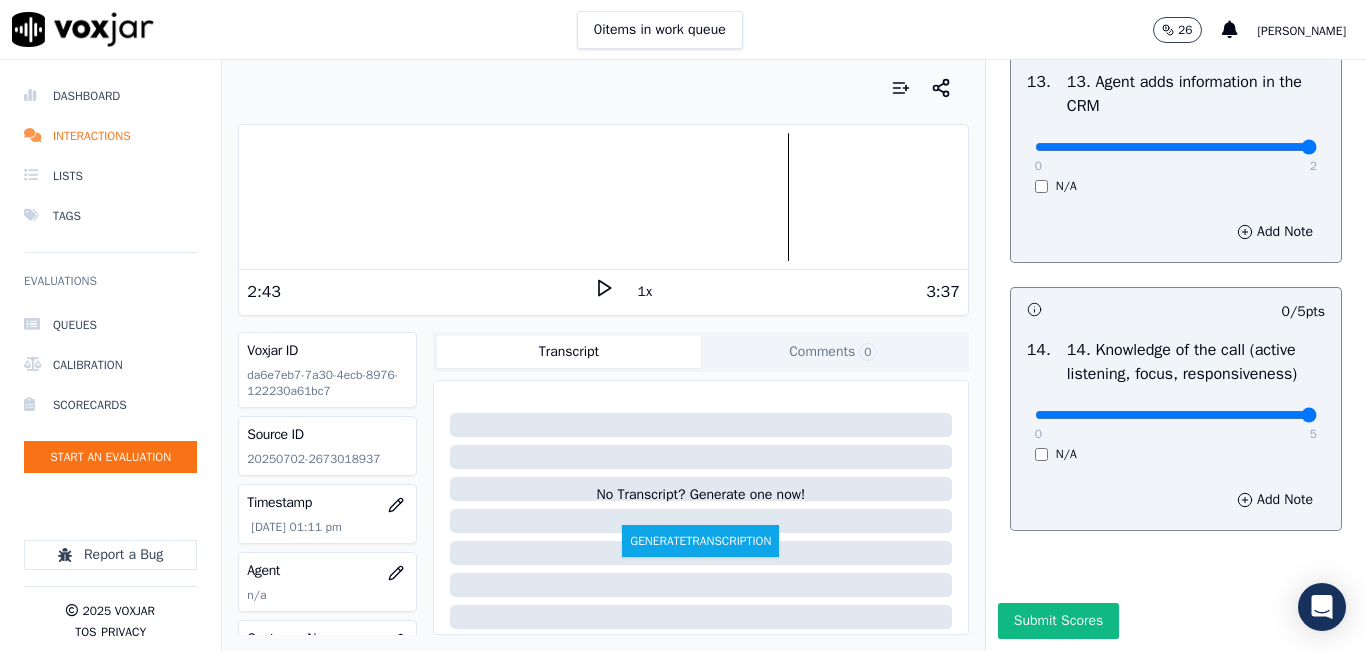 type on "5" 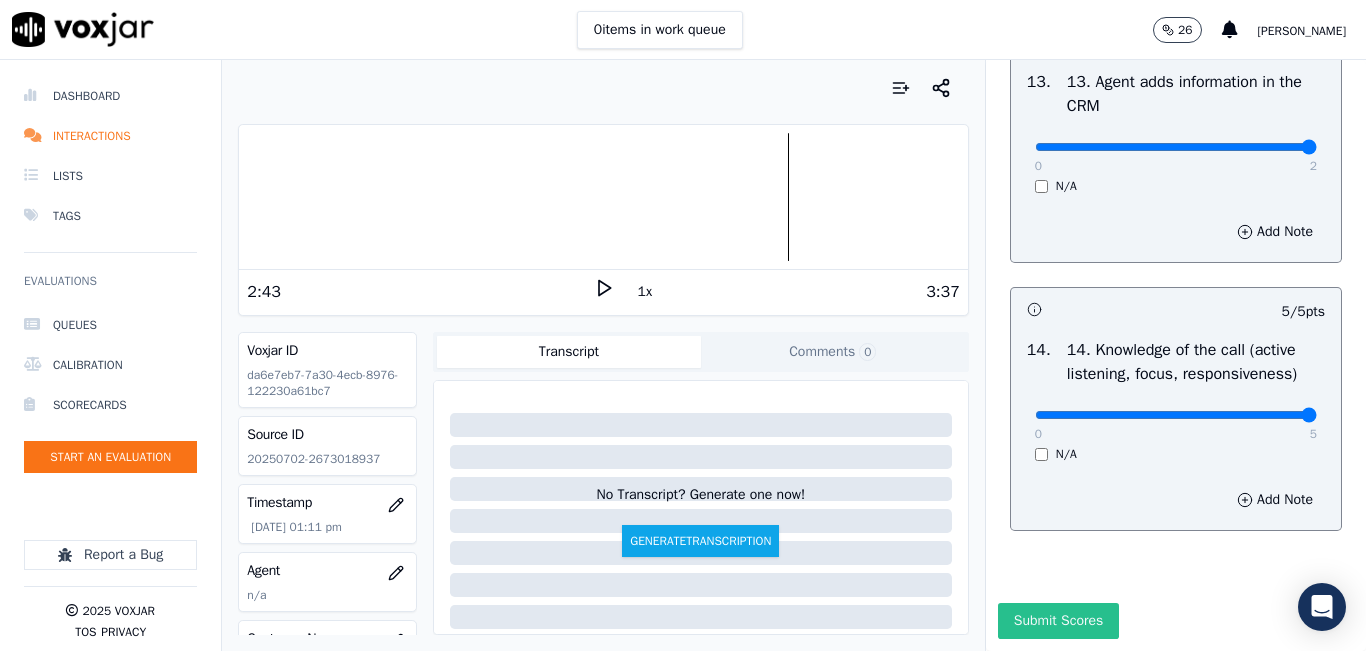click on "Submit Scores" at bounding box center (1058, 621) 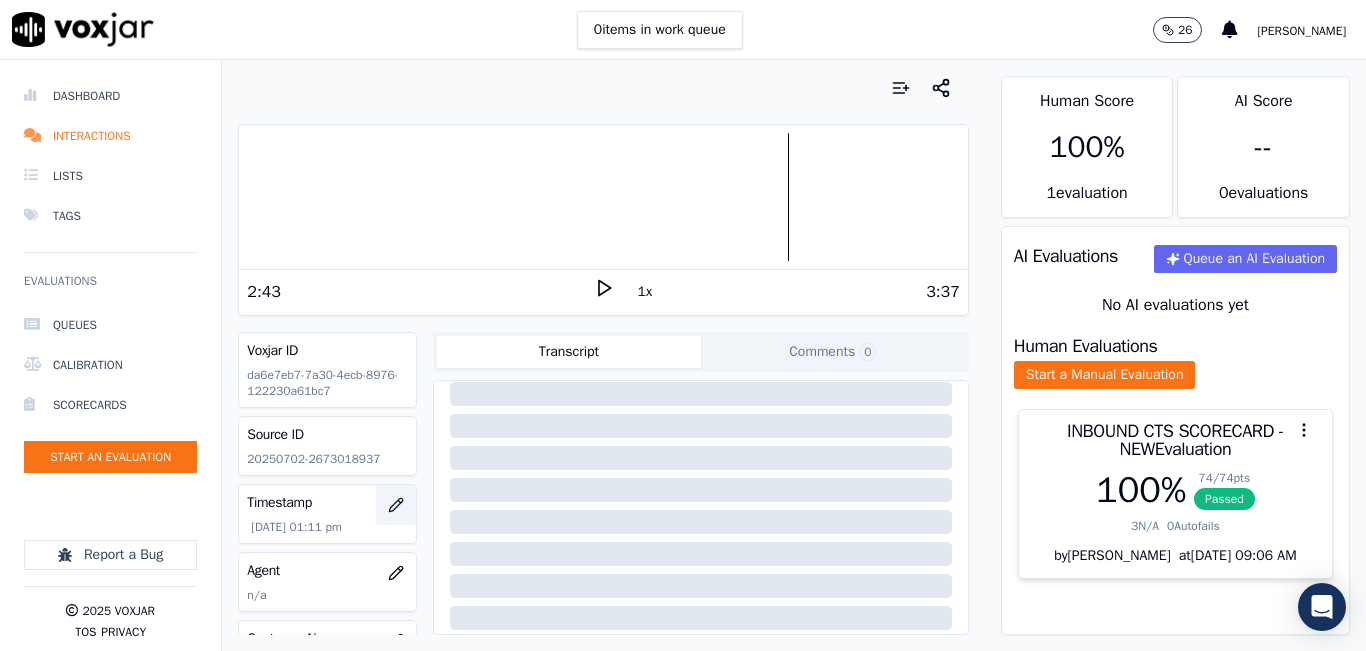 scroll, scrollTop: 300, scrollLeft: 0, axis: vertical 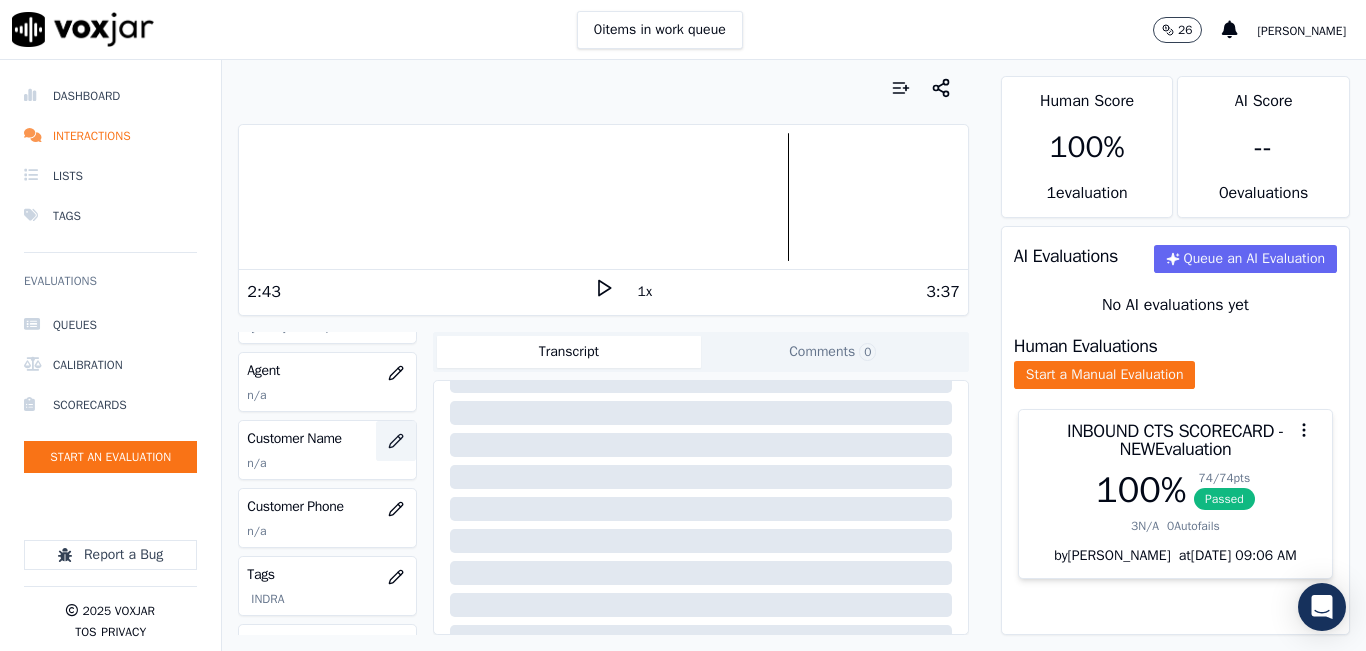 click 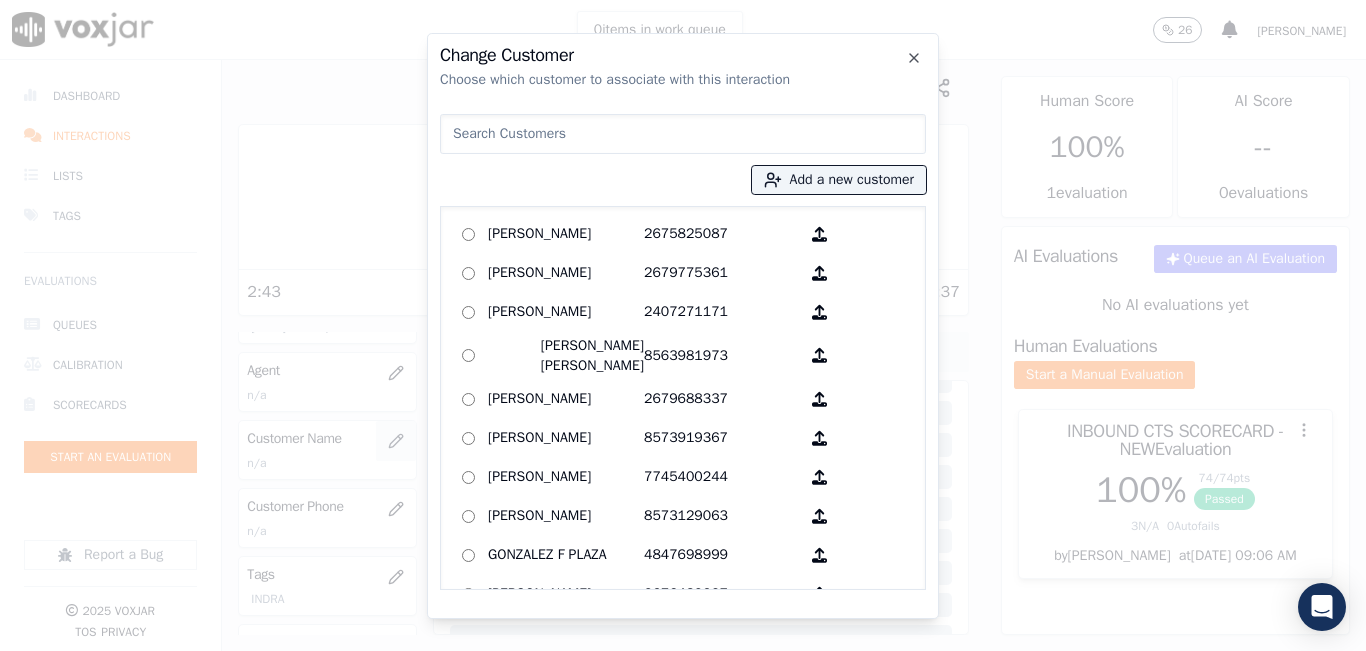 click at bounding box center (683, 325) 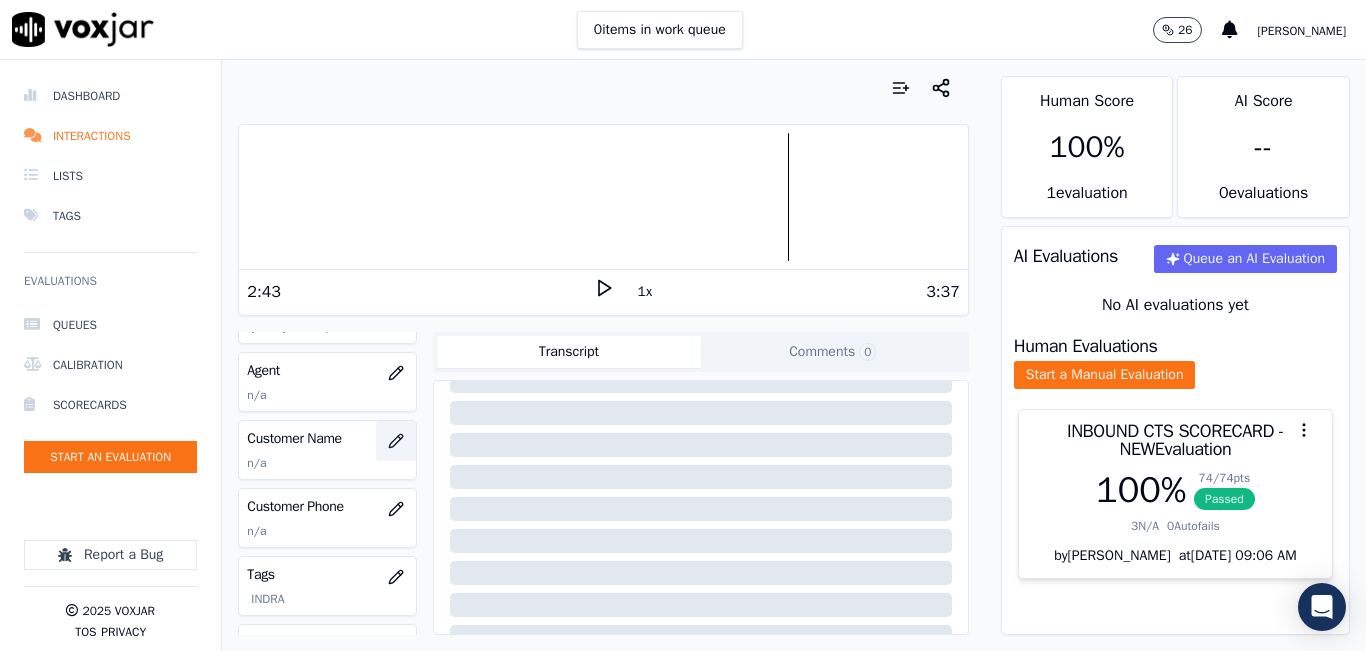 click 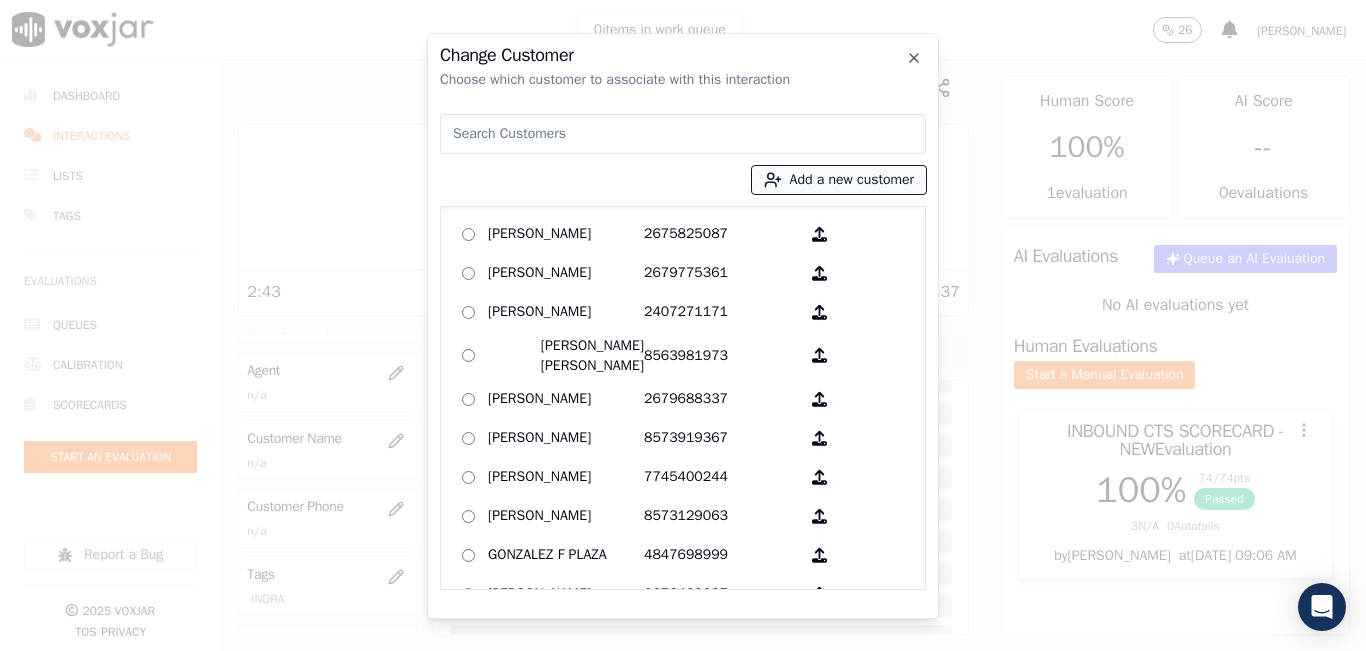 click on "Add a new customer" at bounding box center (839, 180) 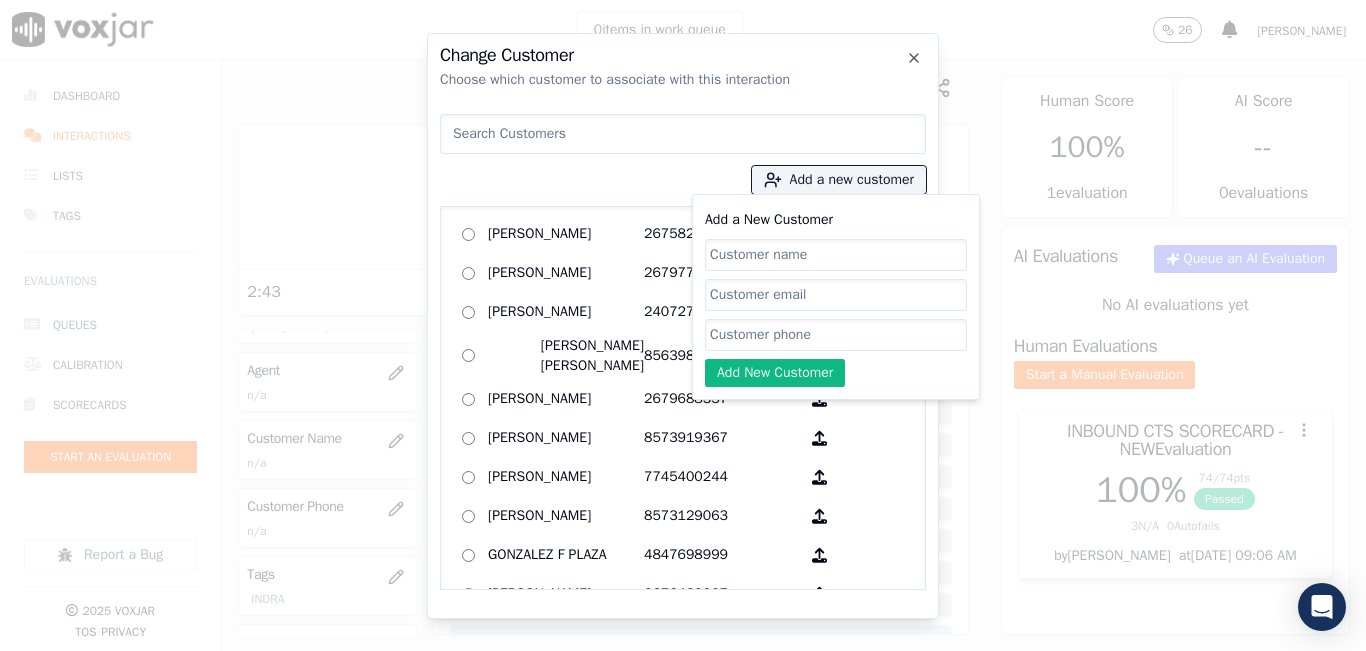 click on "Add a New Customer" 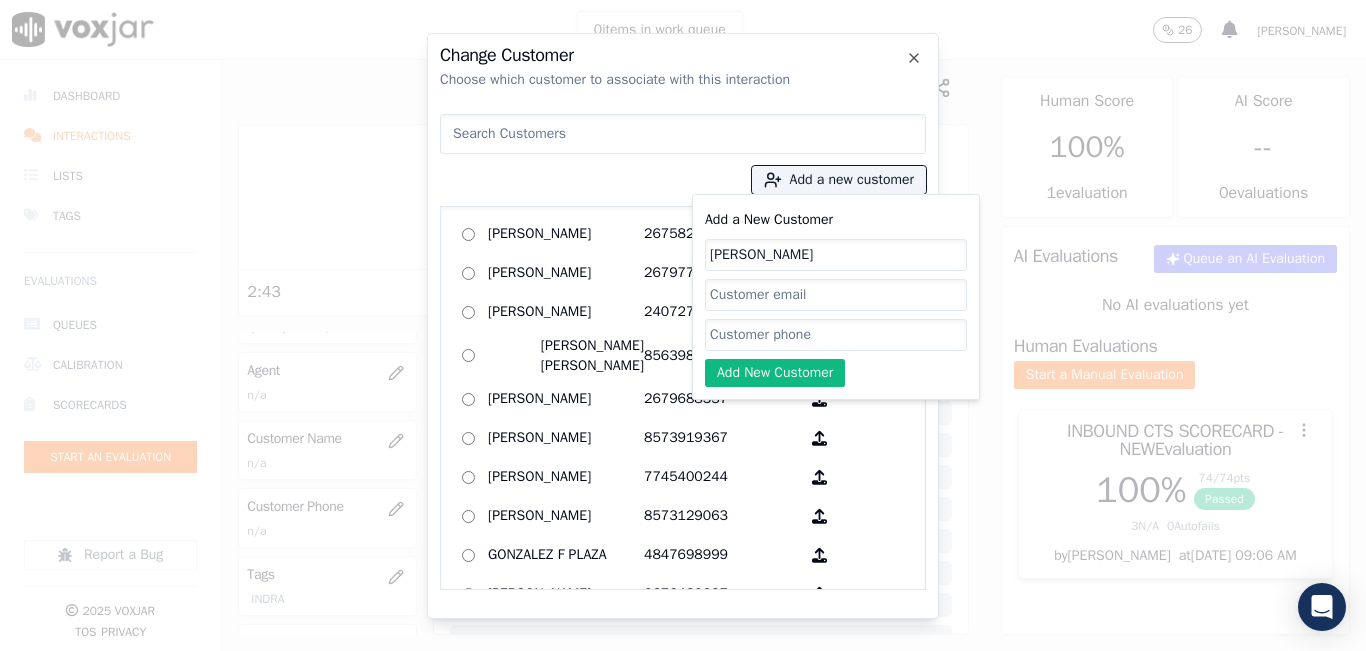 type on "[PERSON_NAME]" 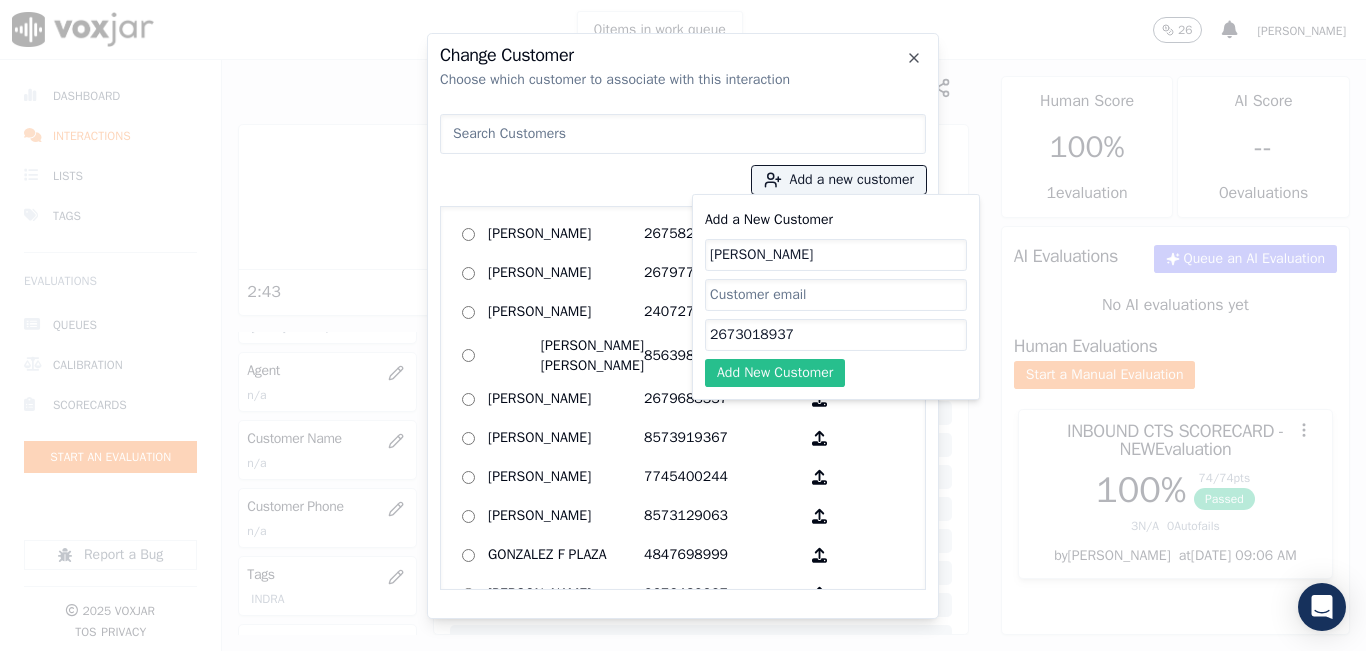 type on "2673018937" 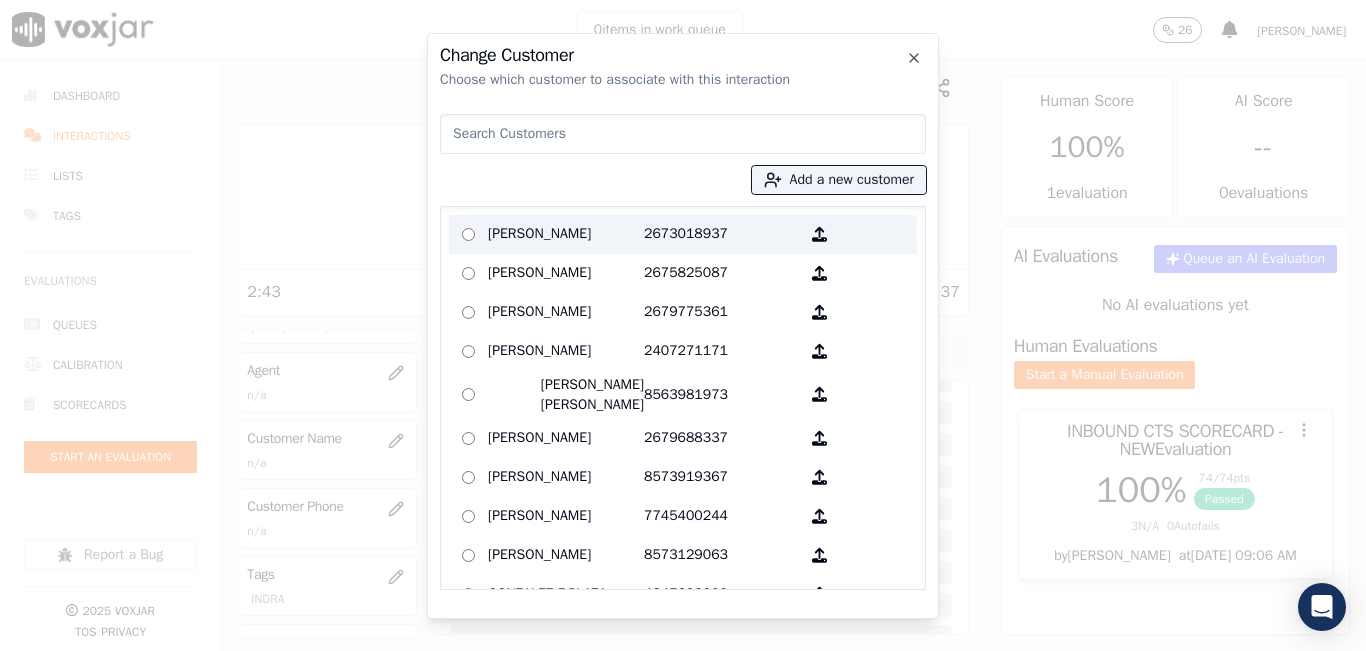click on "2673018937" at bounding box center (722, 234) 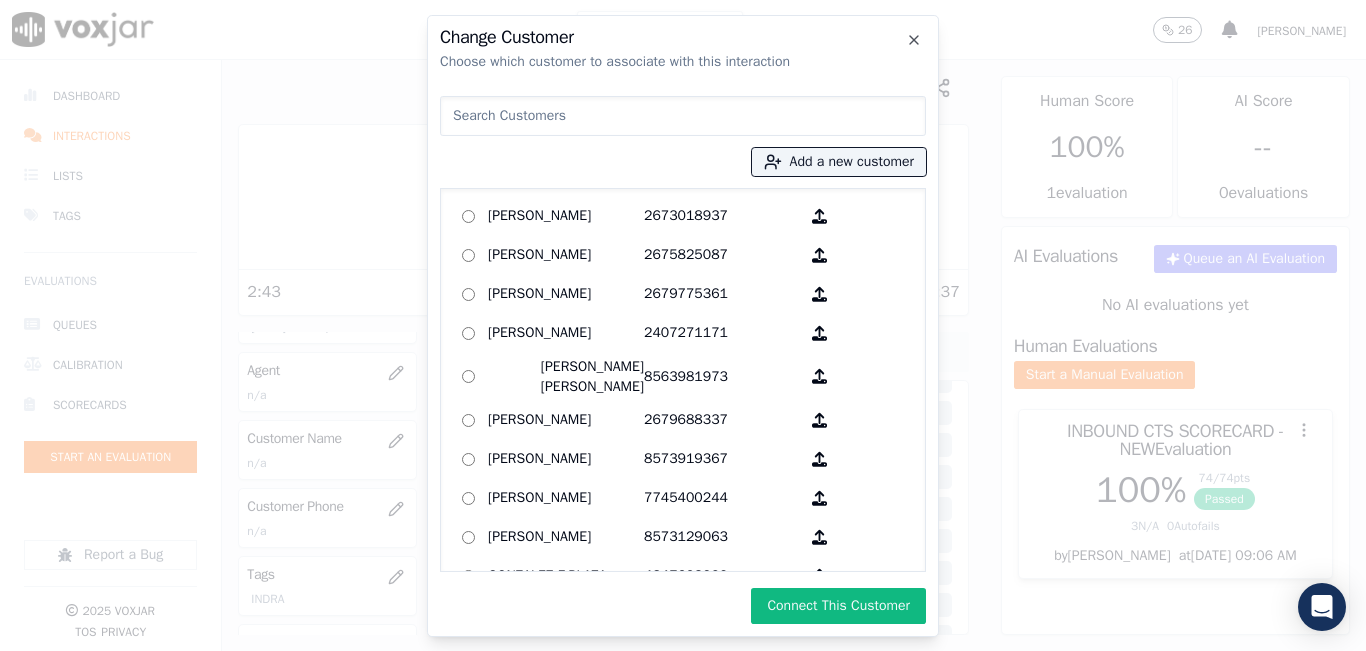 click on "Connect This Customer" at bounding box center [838, 606] 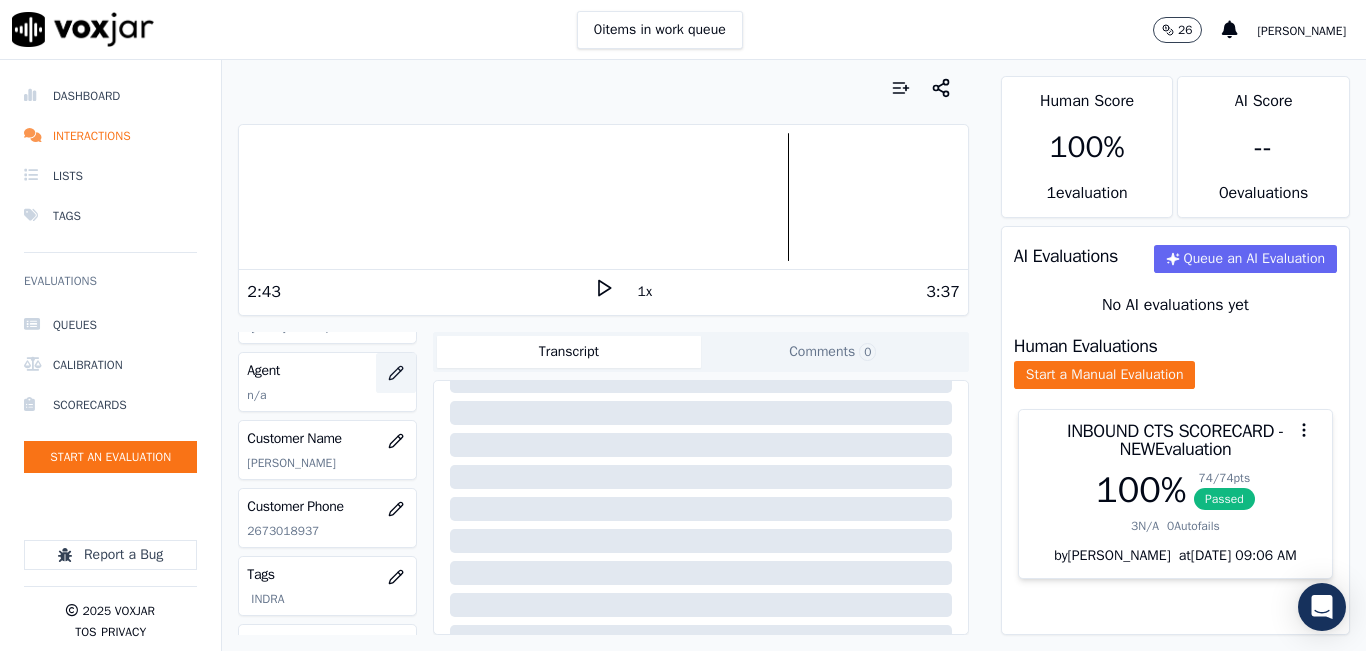 click 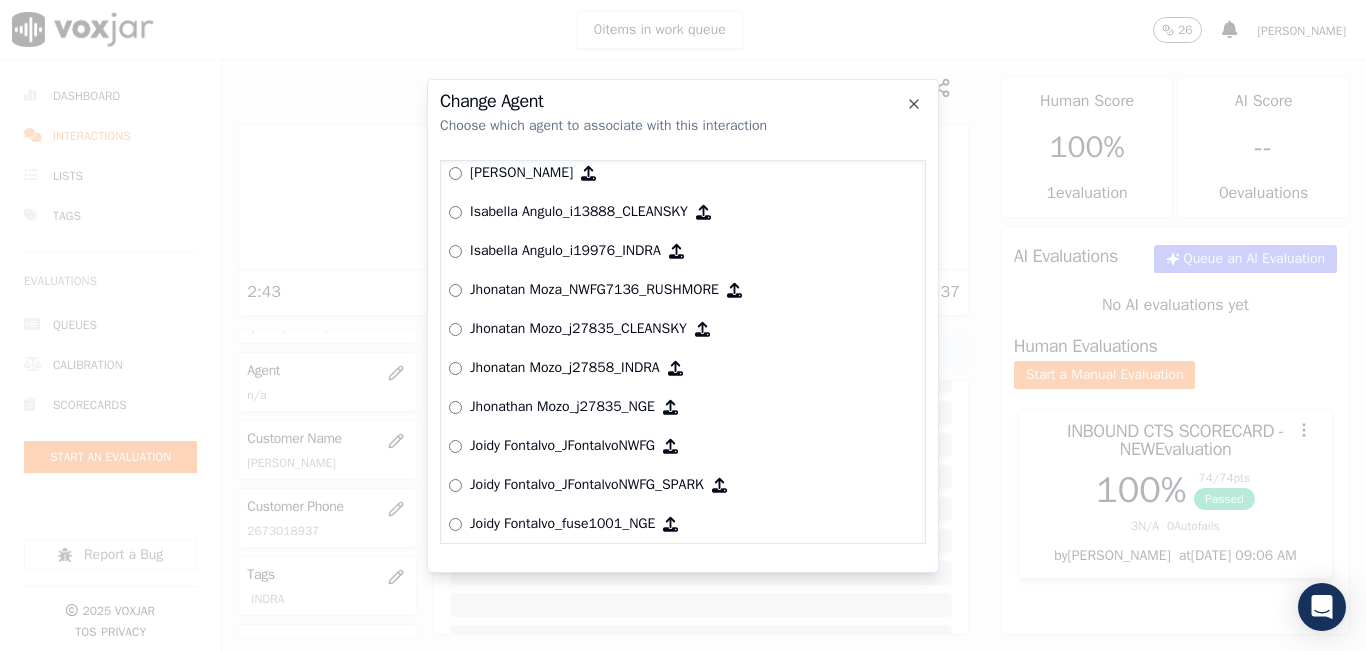 scroll, scrollTop: 4149, scrollLeft: 0, axis: vertical 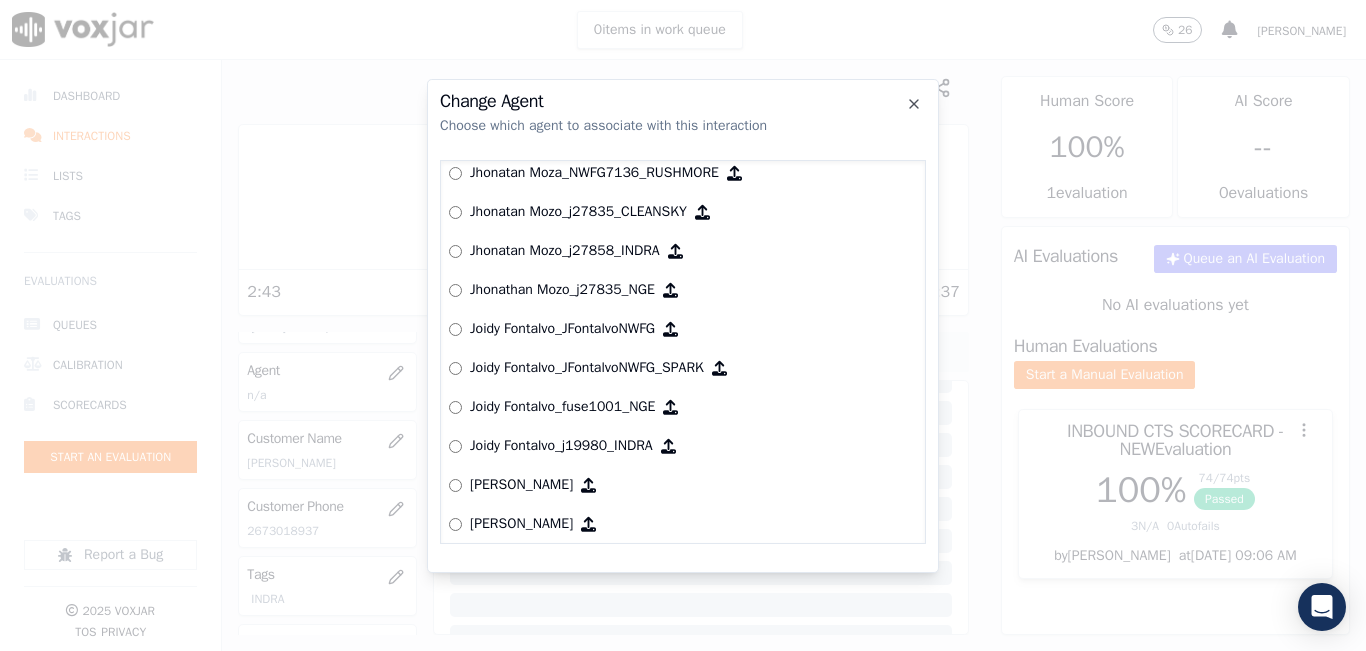 click on "Joidy Fontalvo_j19980_INDRA" at bounding box center [683, 446] 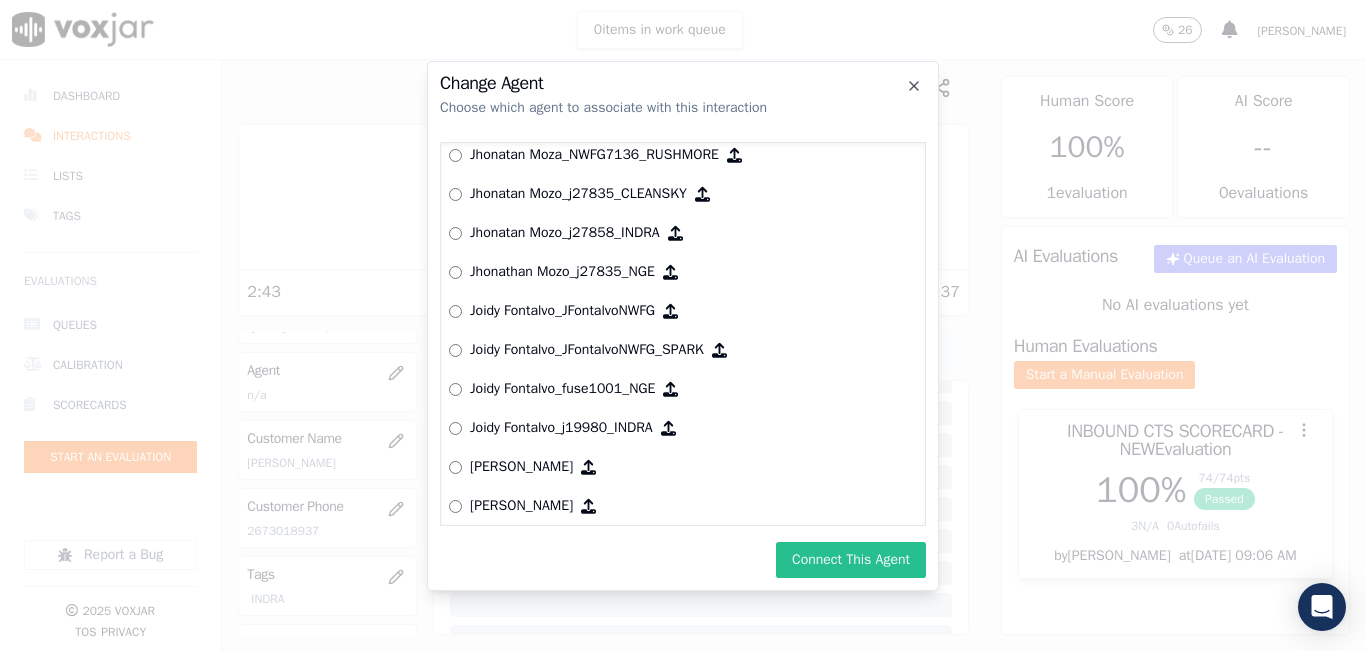 click on "Connect This Agent" at bounding box center [851, 560] 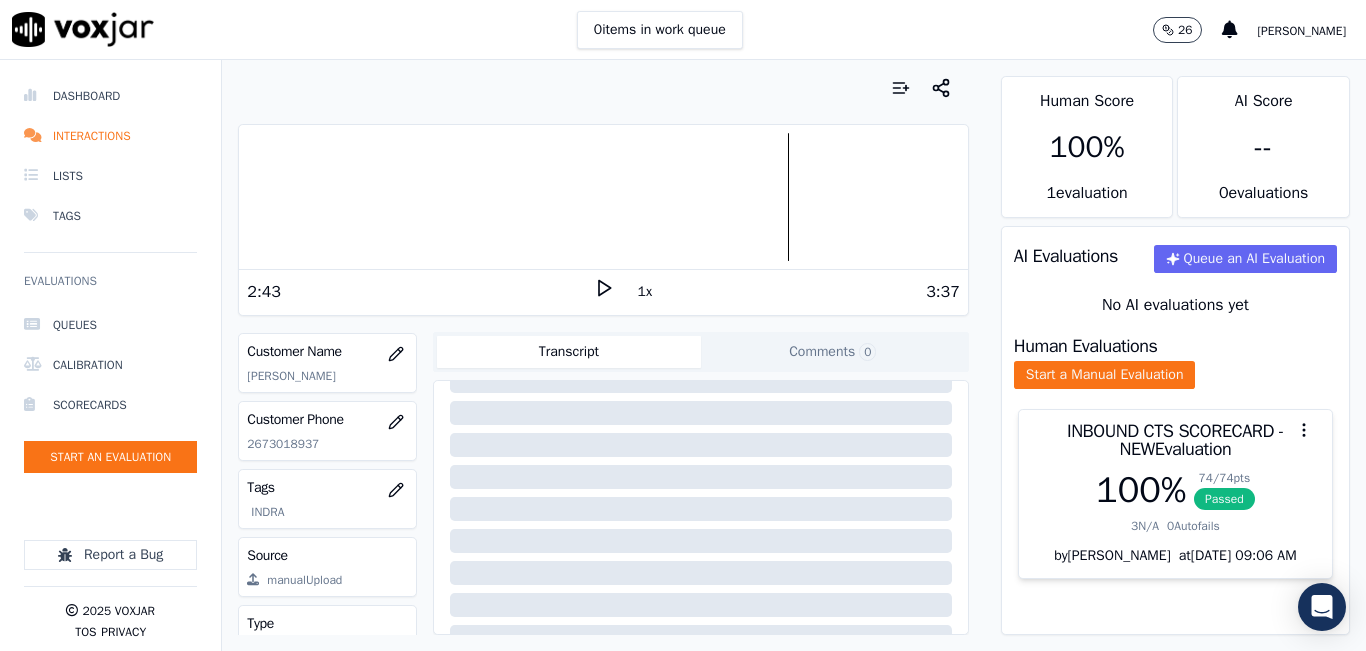 scroll, scrollTop: 178, scrollLeft: 0, axis: vertical 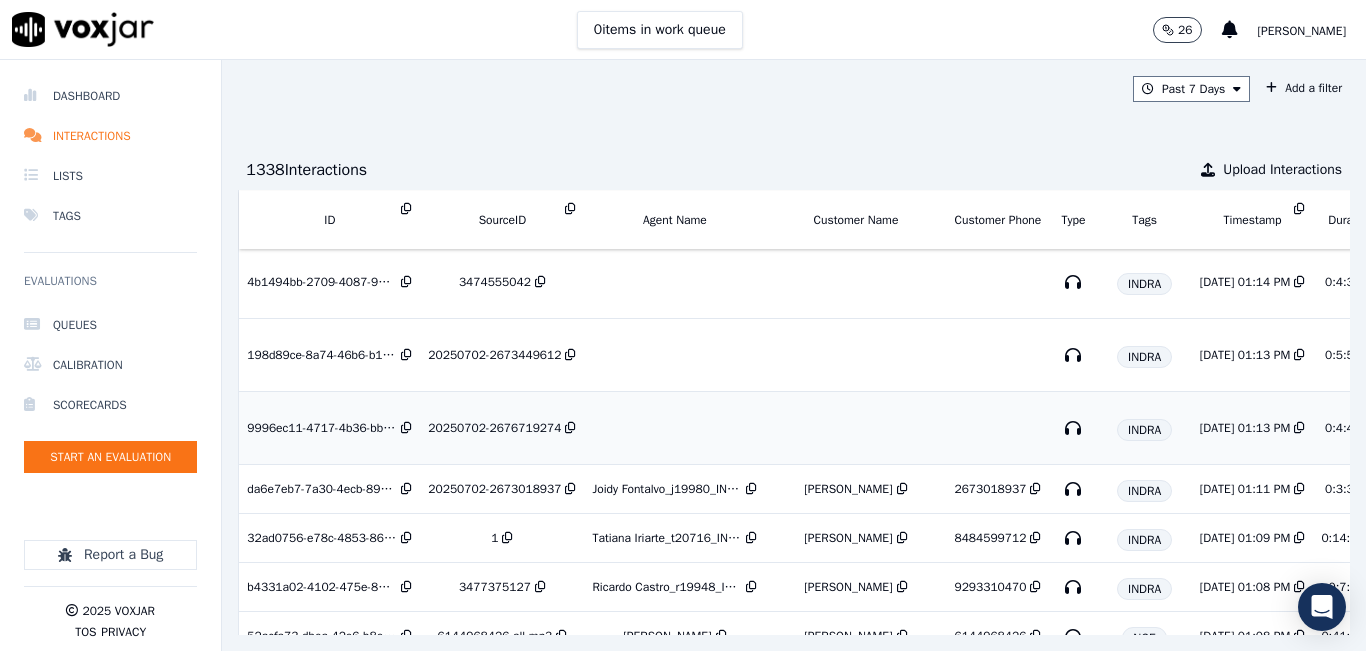 click on "20250702-2676719274" at bounding box center (502, 428) 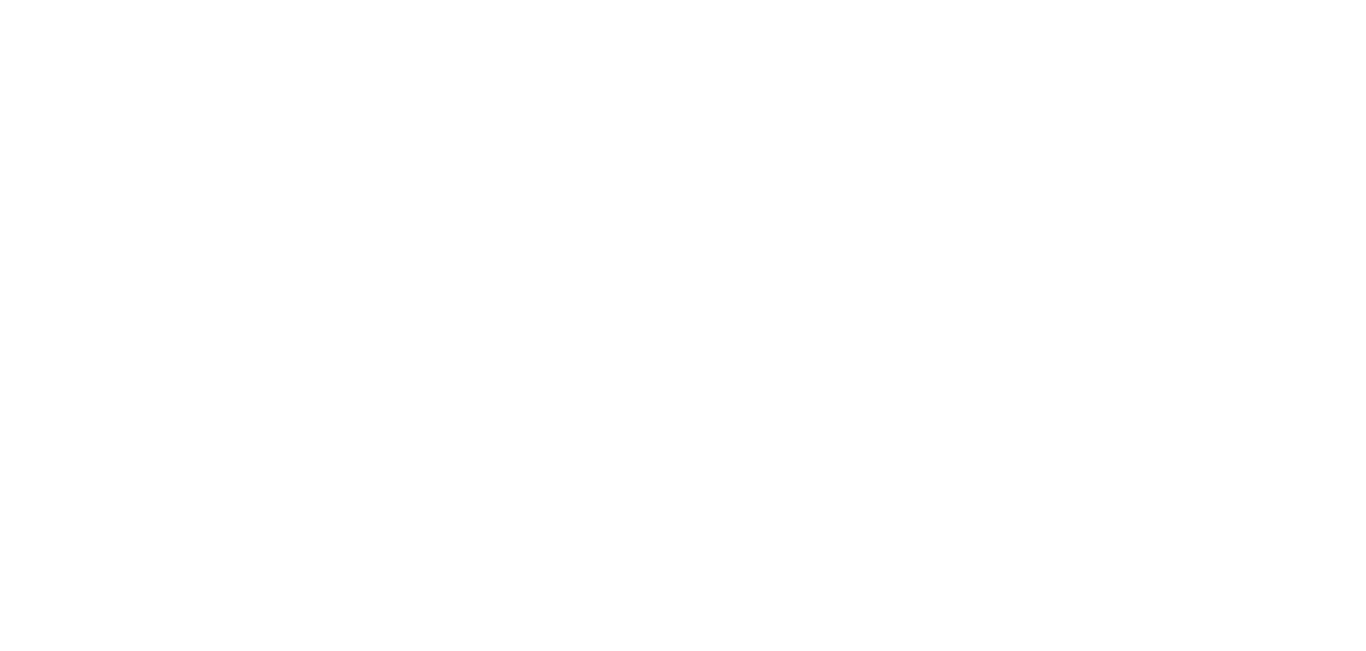 scroll, scrollTop: 0, scrollLeft: 0, axis: both 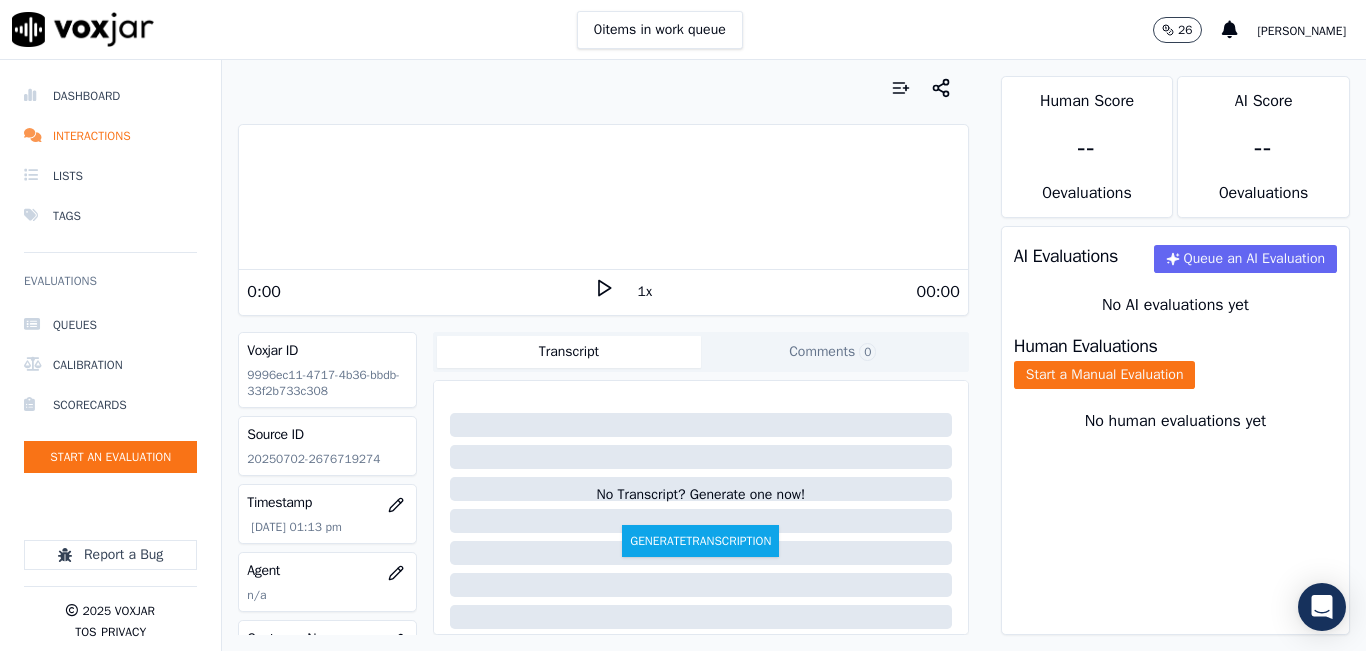 click on "20250702-2676719274" 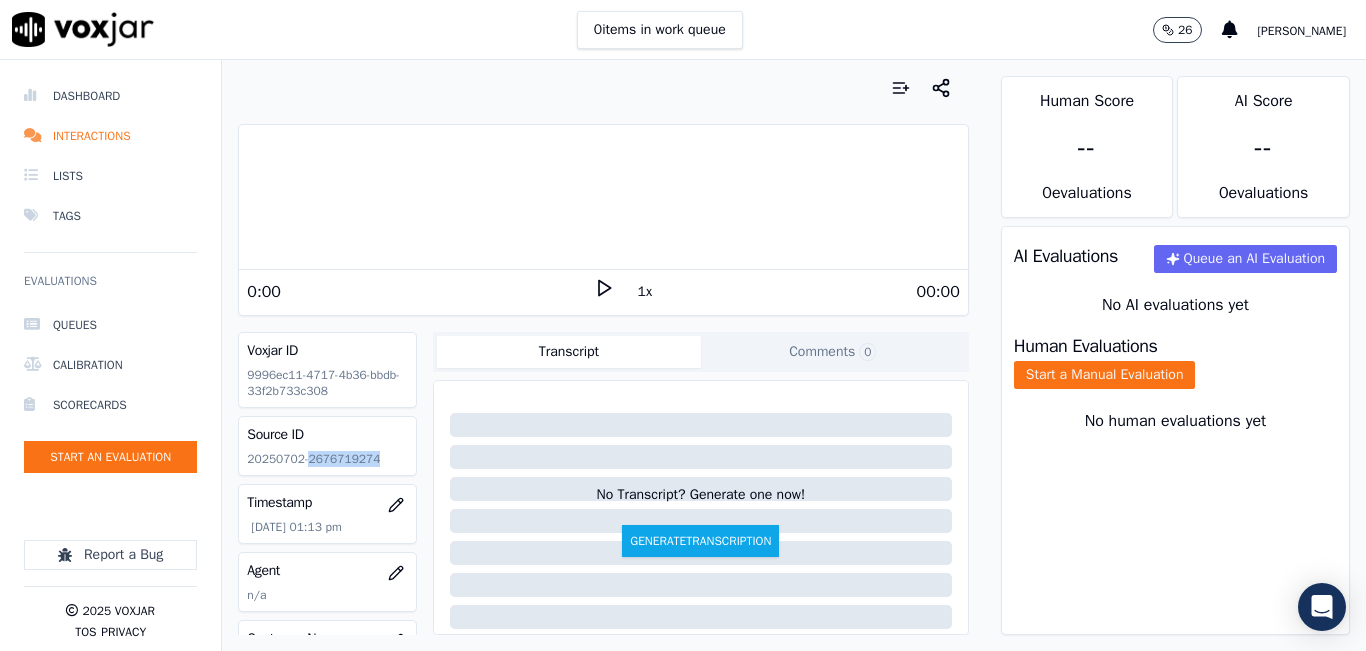 click on "20250702-2676719274" 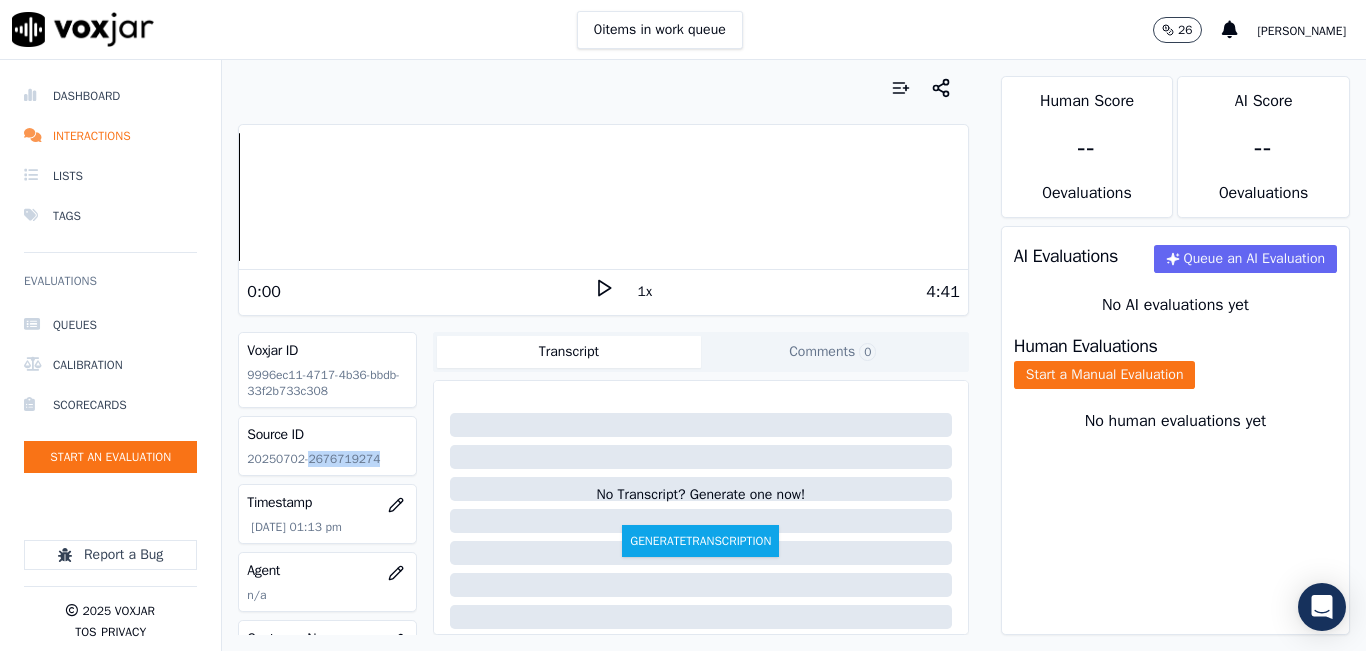 click 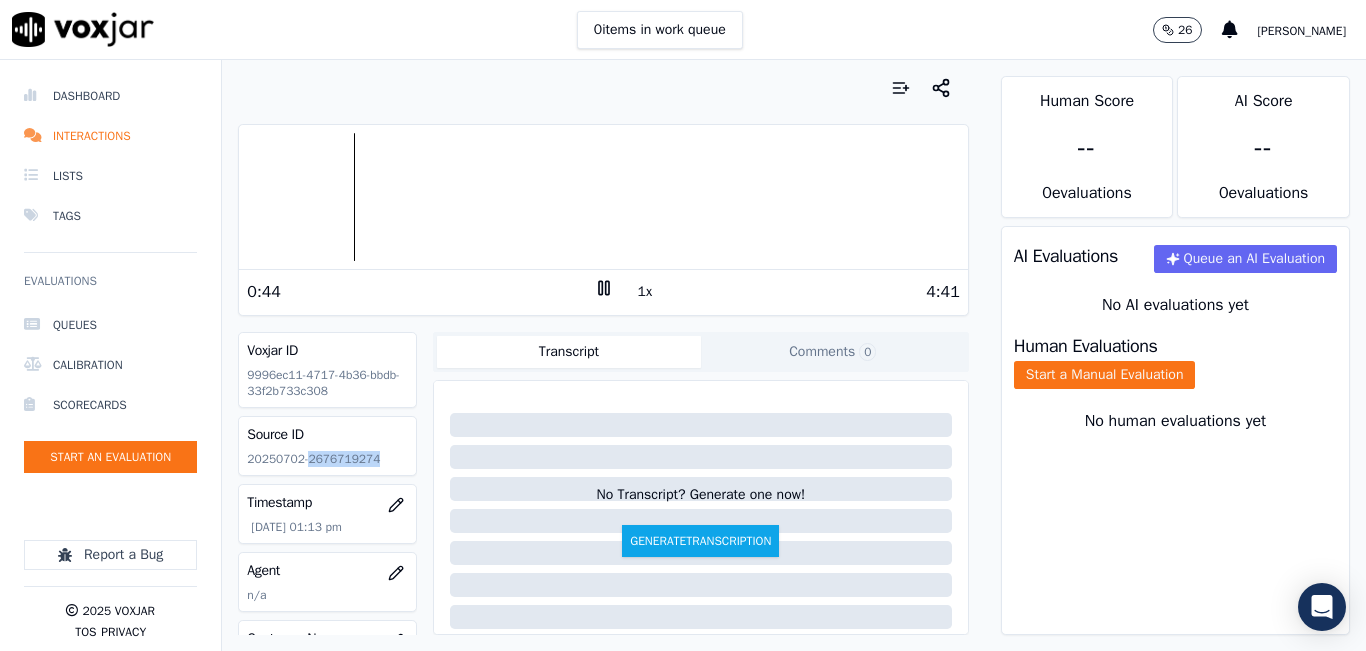 click 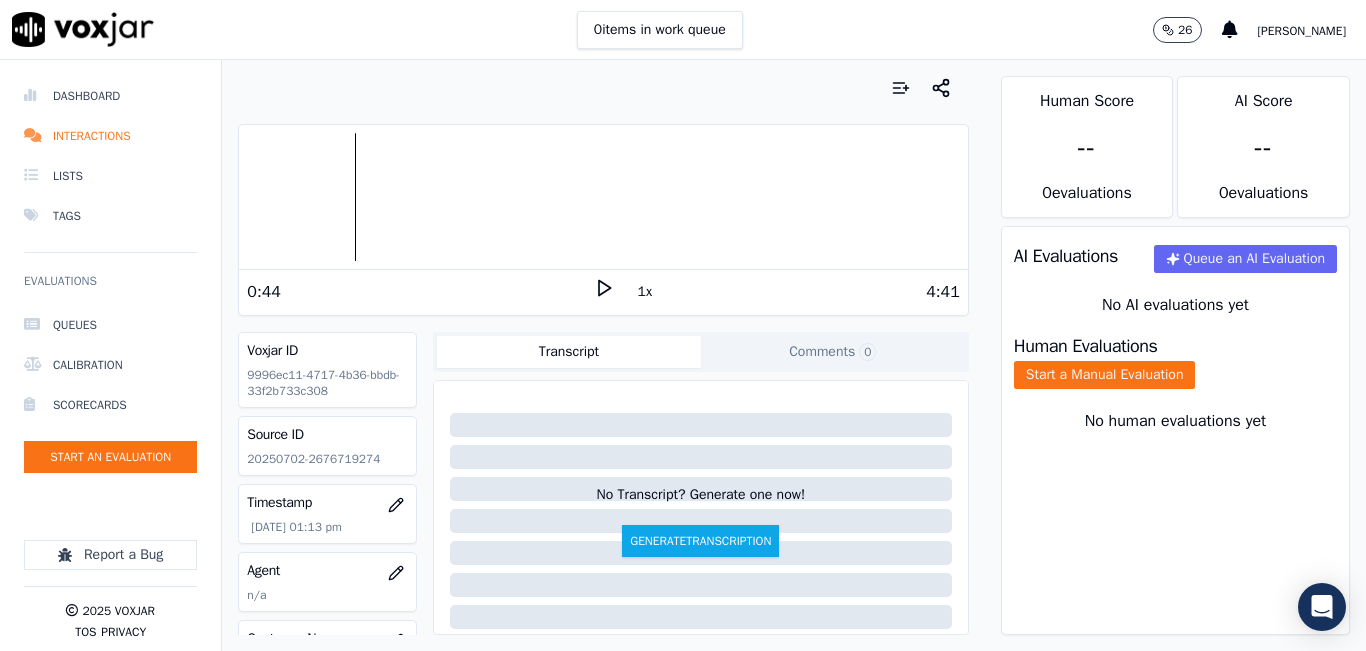 click on "0:44" at bounding box center (420, 292) 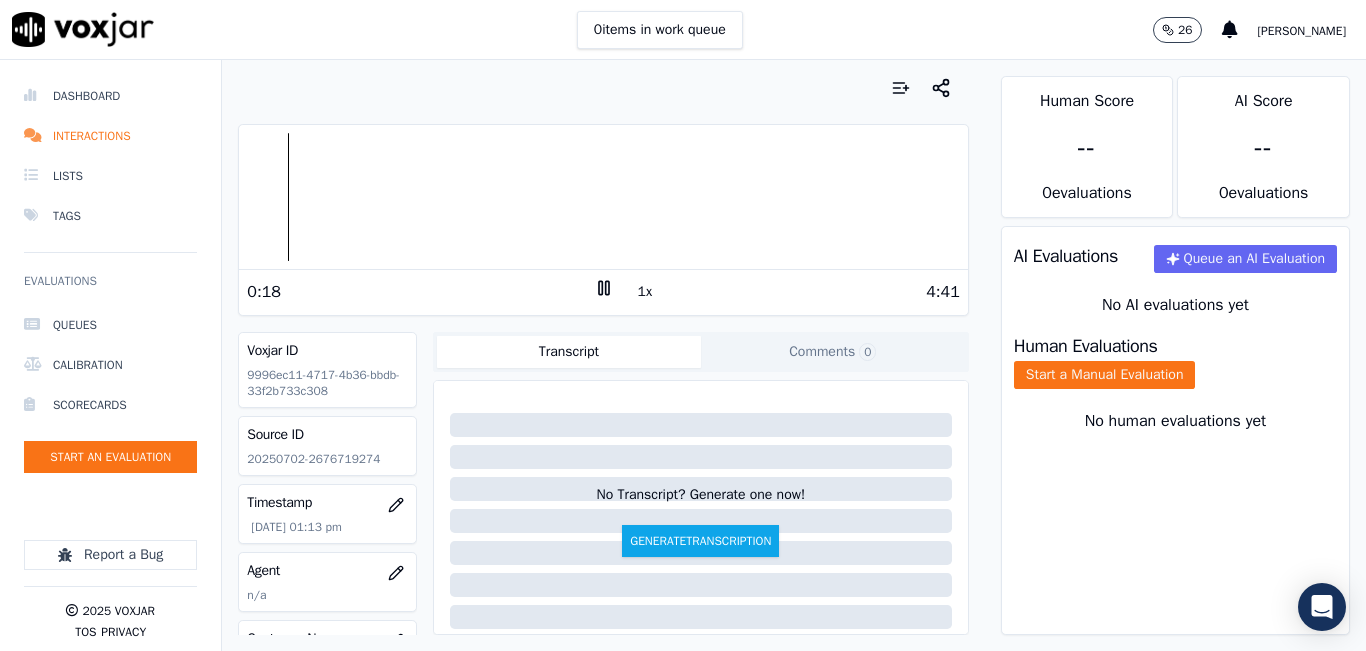 click at bounding box center (603, 197) 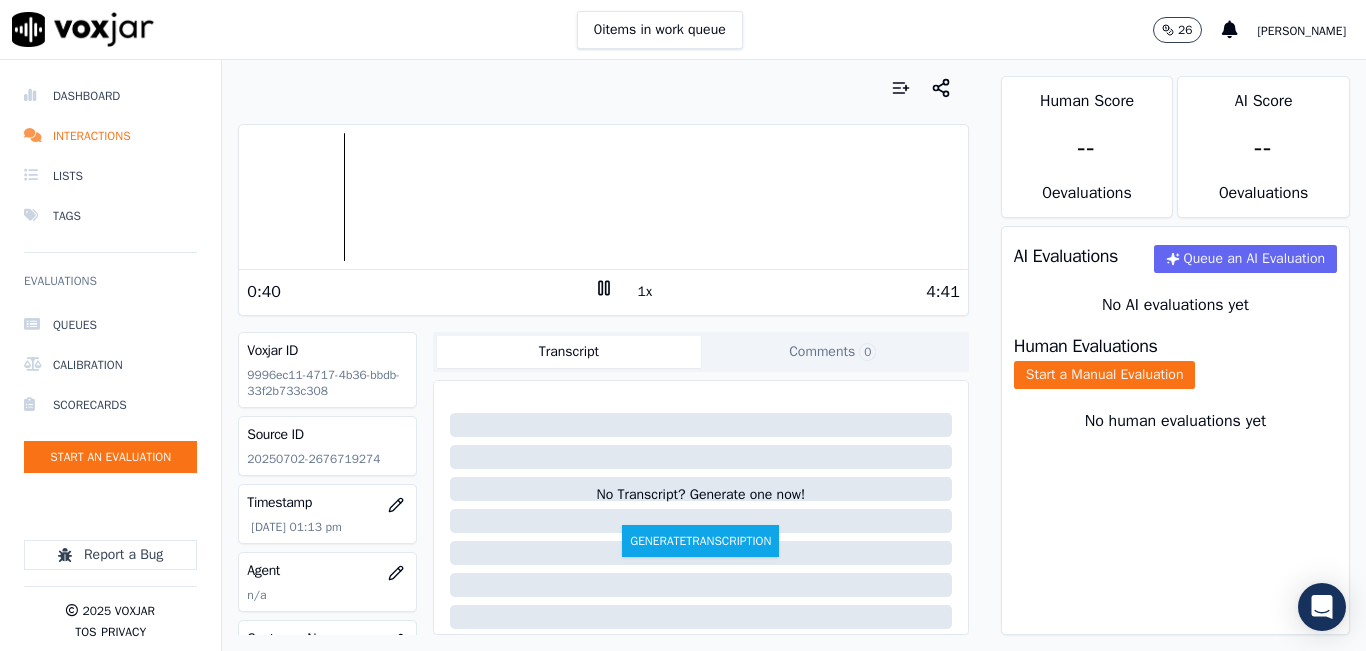 click 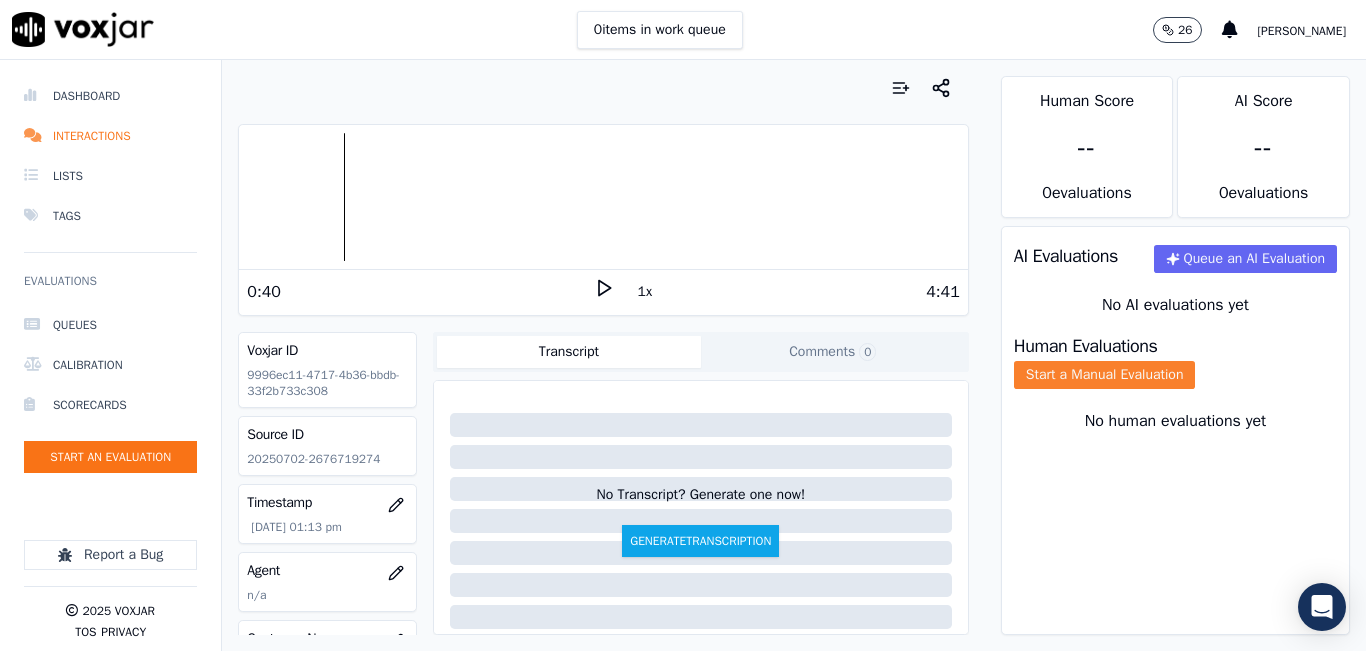 click on "Start a Manual Evaluation" 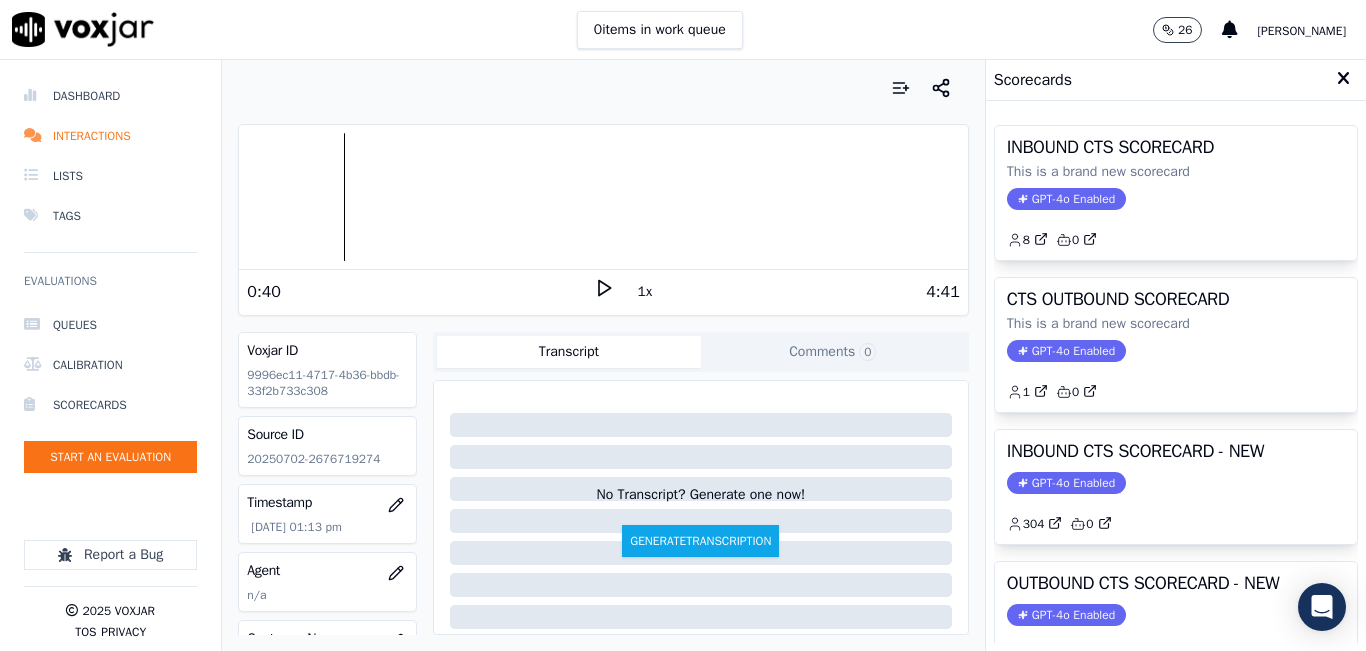 click on "GPT-4o Enabled" 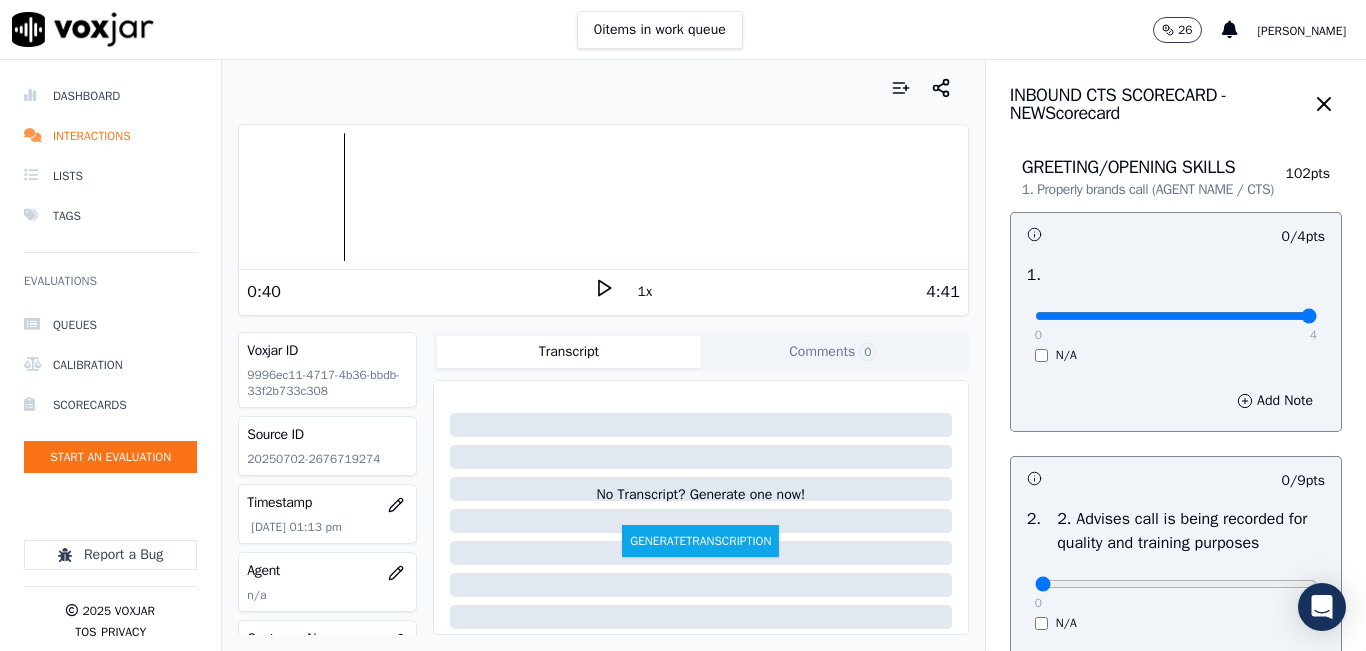 type on "4" 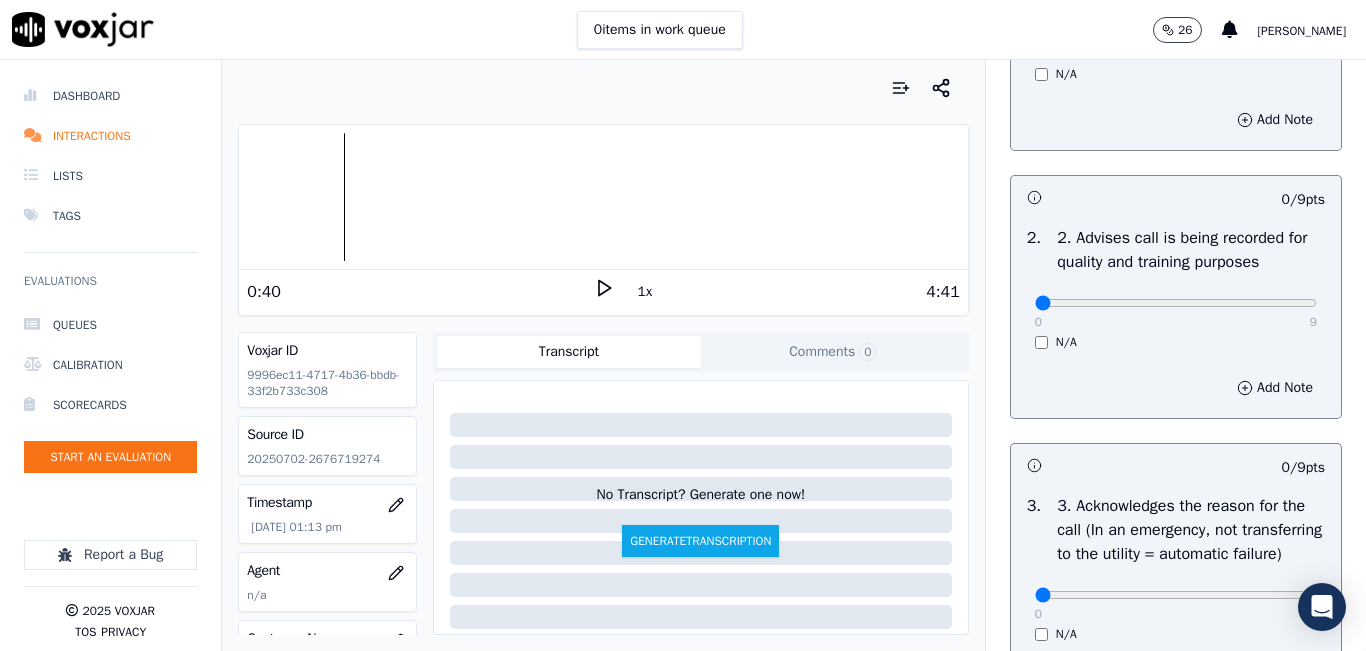 scroll, scrollTop: 300, scrollLeft: 0, axis: vertical 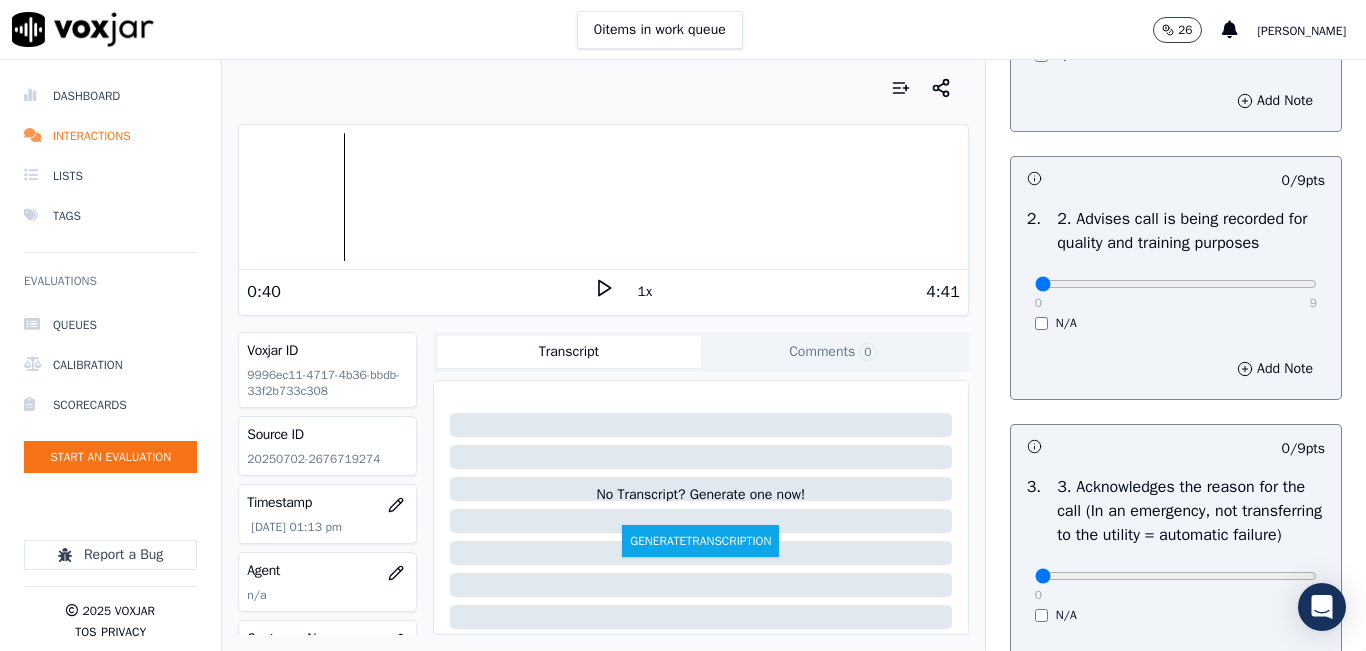 click on "0   9     N/A" at bounding box center (1176, 293) 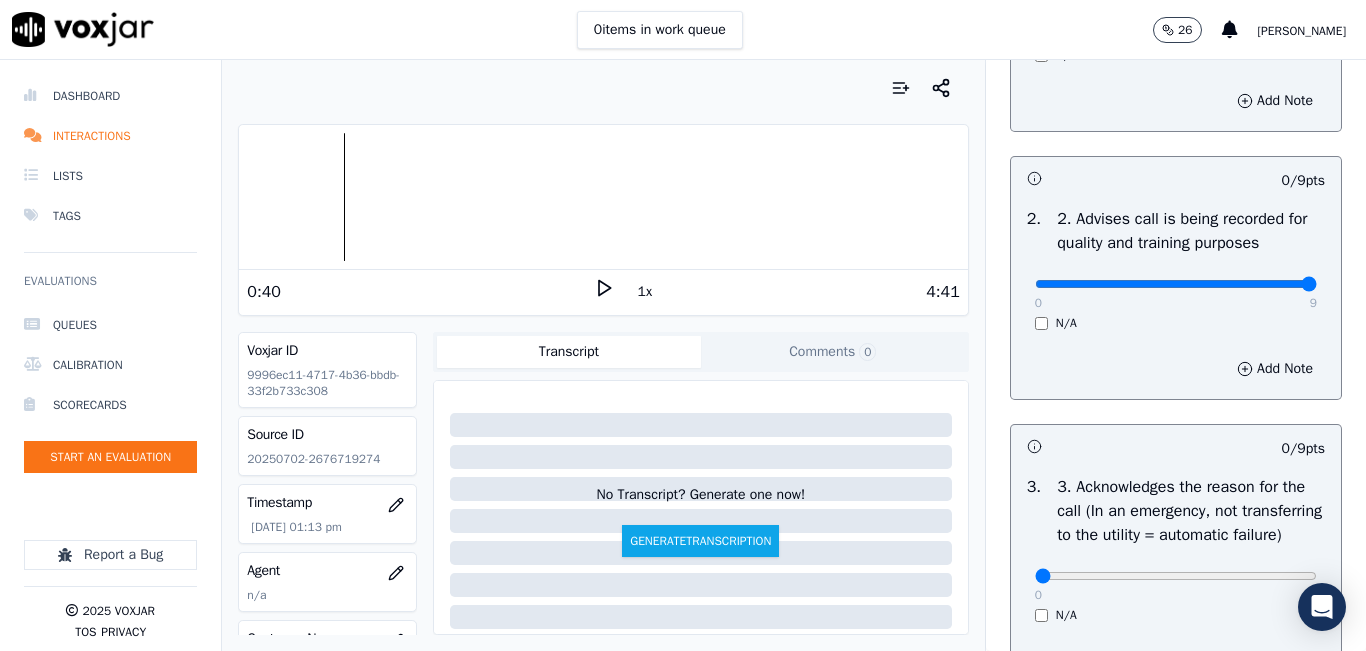 type on "9" 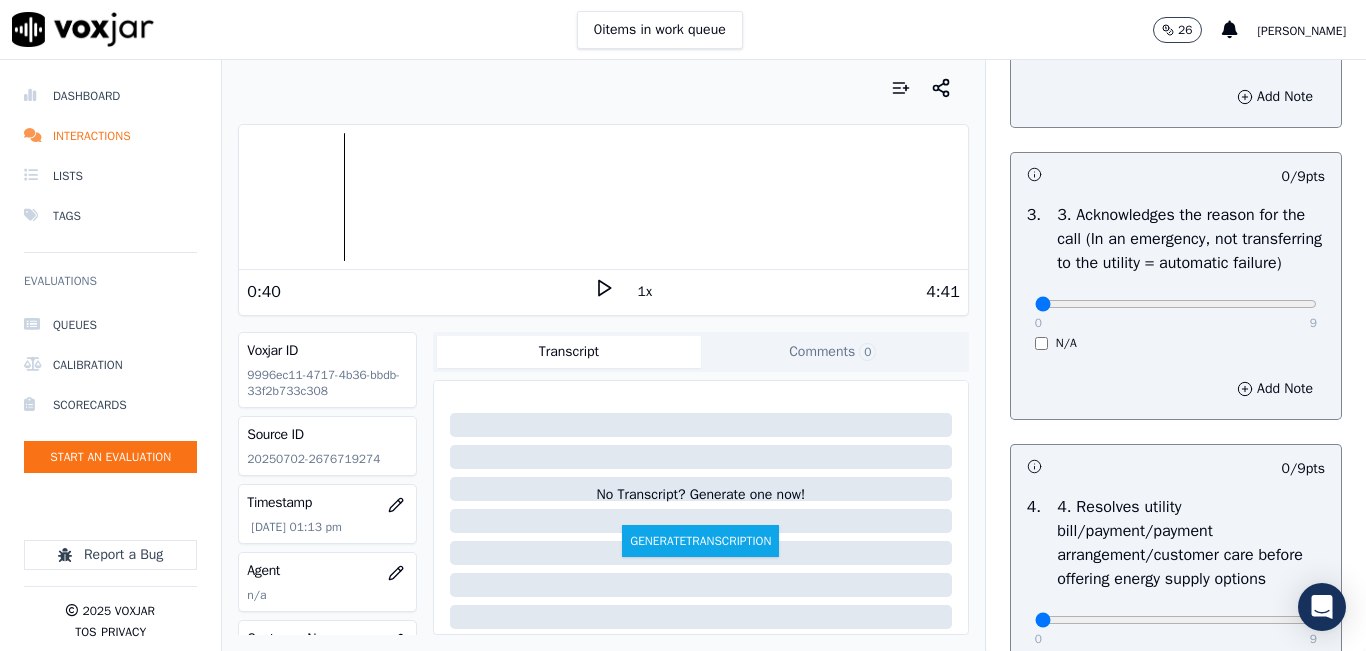 scroll, scrollTop: 600, scrollLeft: 0, axis: vertical 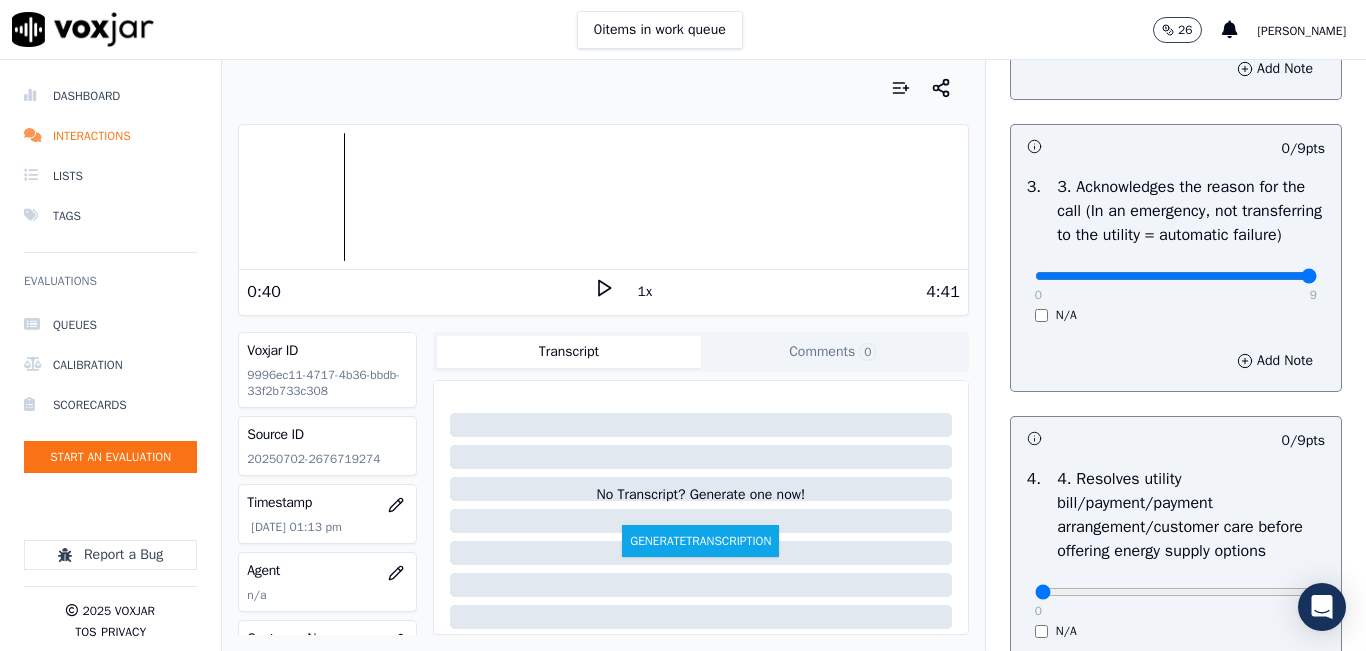type on "9" 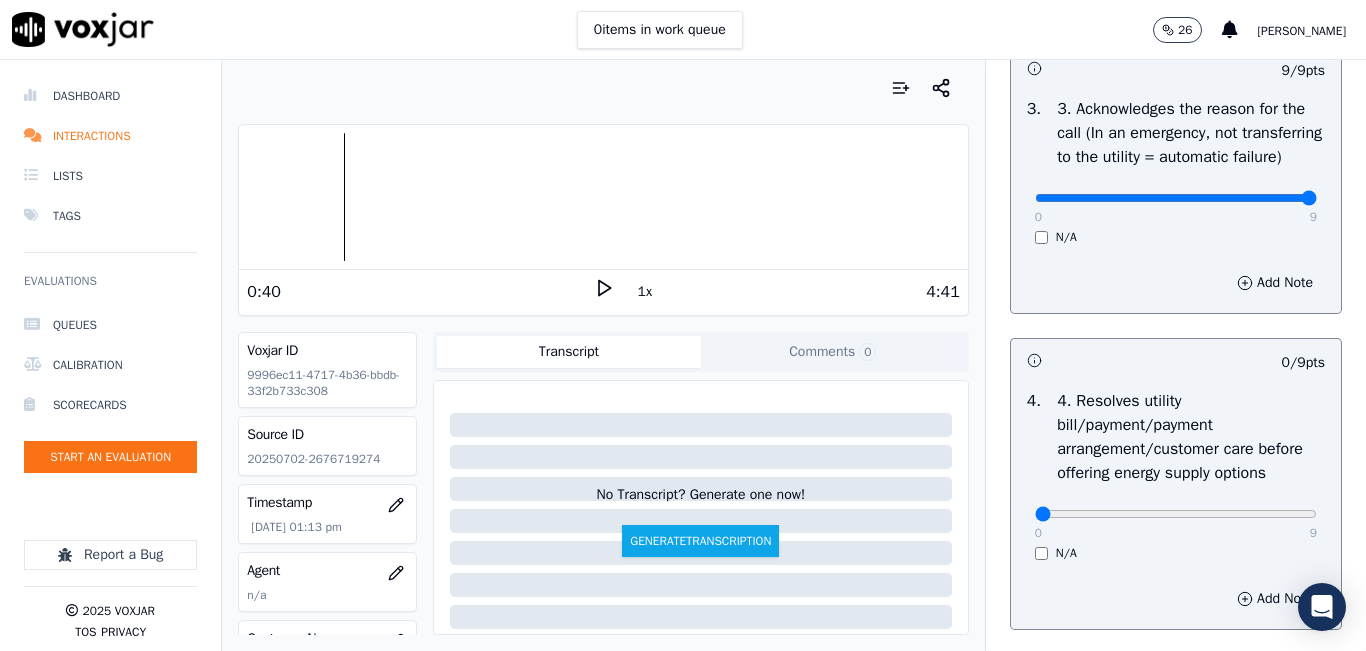 scroll, scrollTop: 1000, scrollLeft: 0, axis: vertical 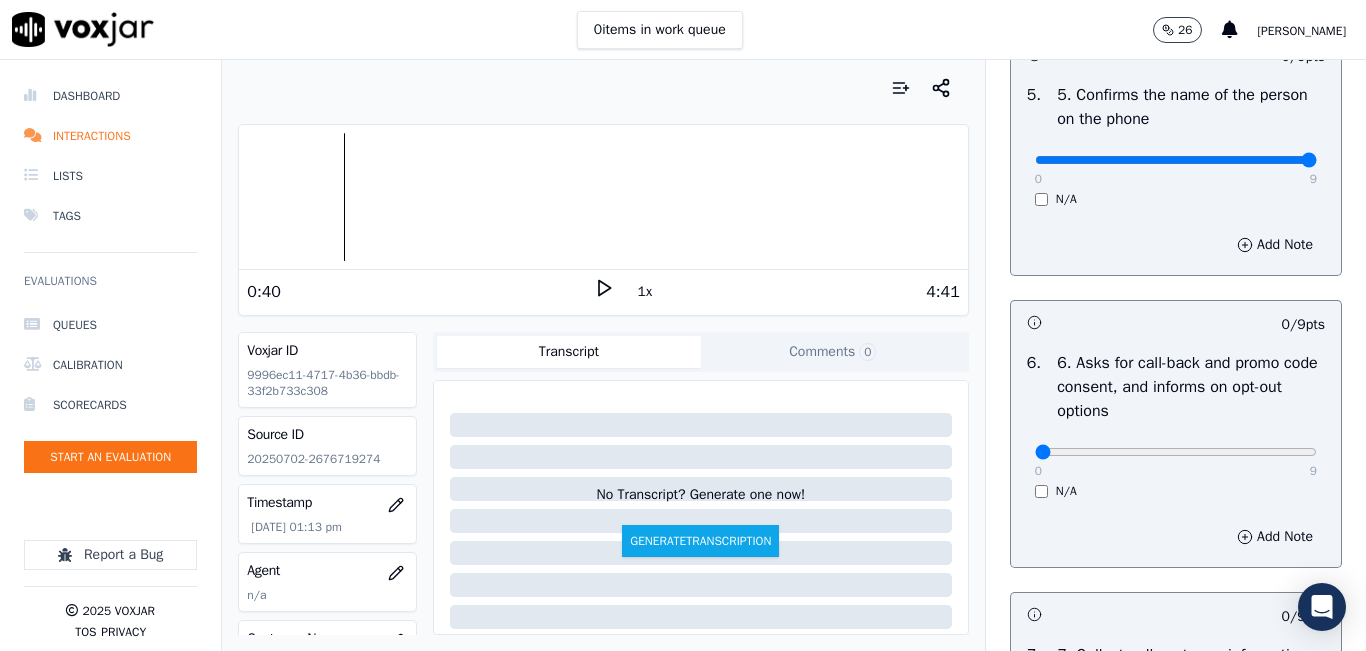 type on "9" 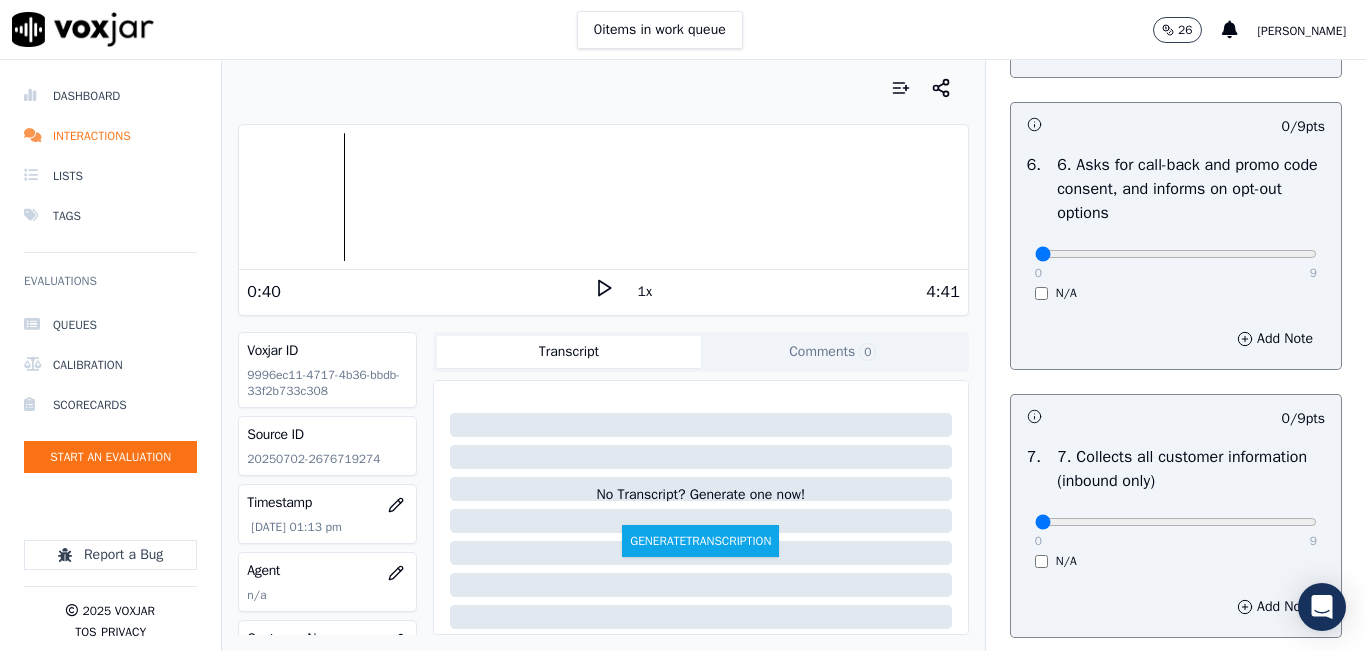 scroll, scrollTop: 1500, scrollLeft: 0, axis: vertical 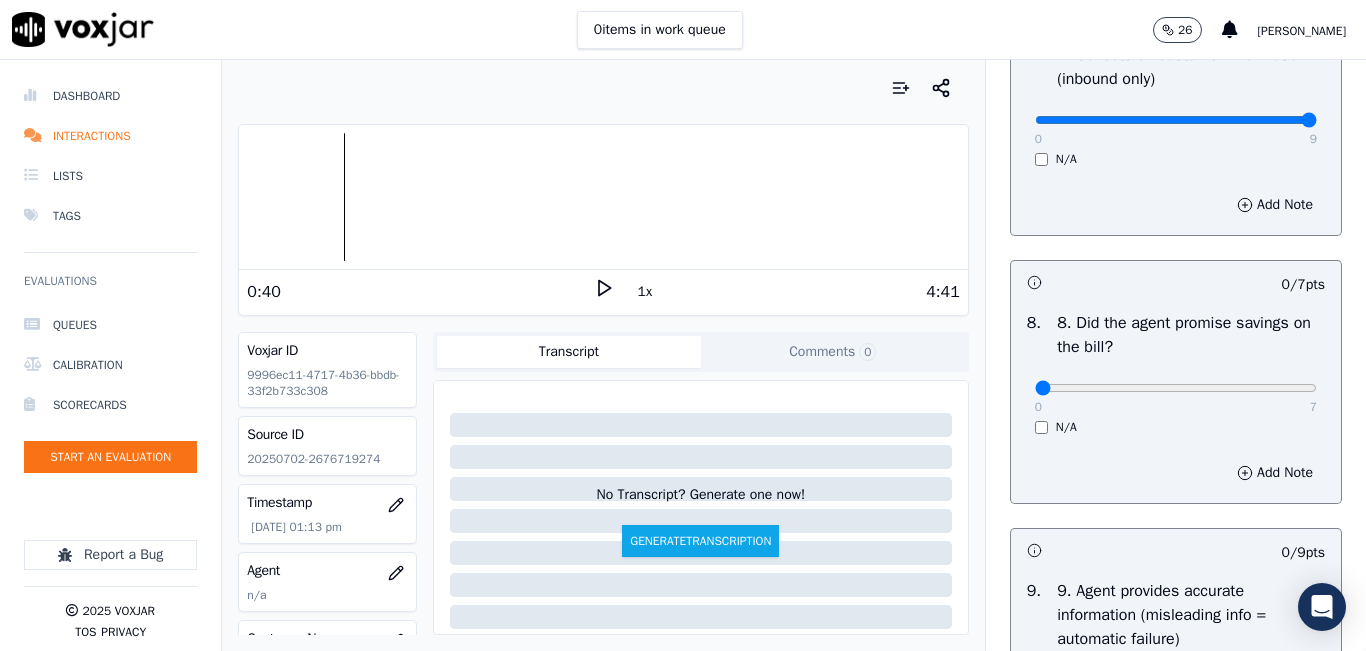 type on "9" 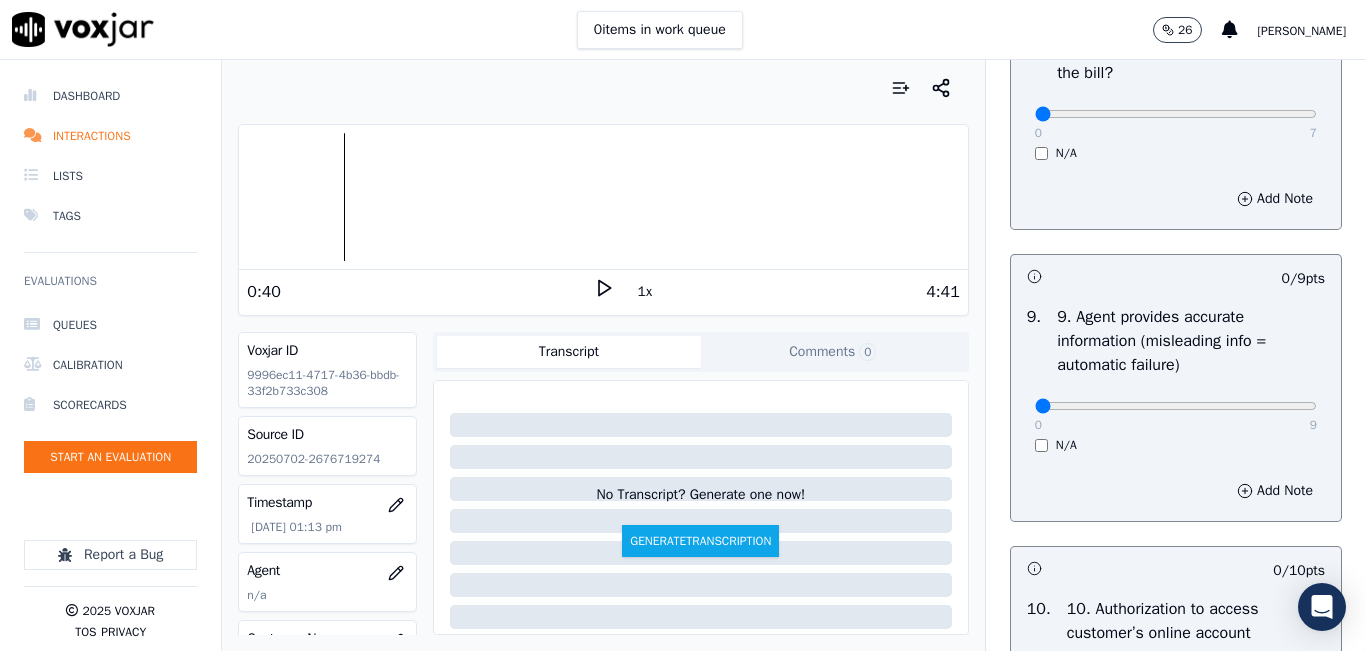 scroll, scrollTop: 2200, scrollLeft: 0, axis: vertical 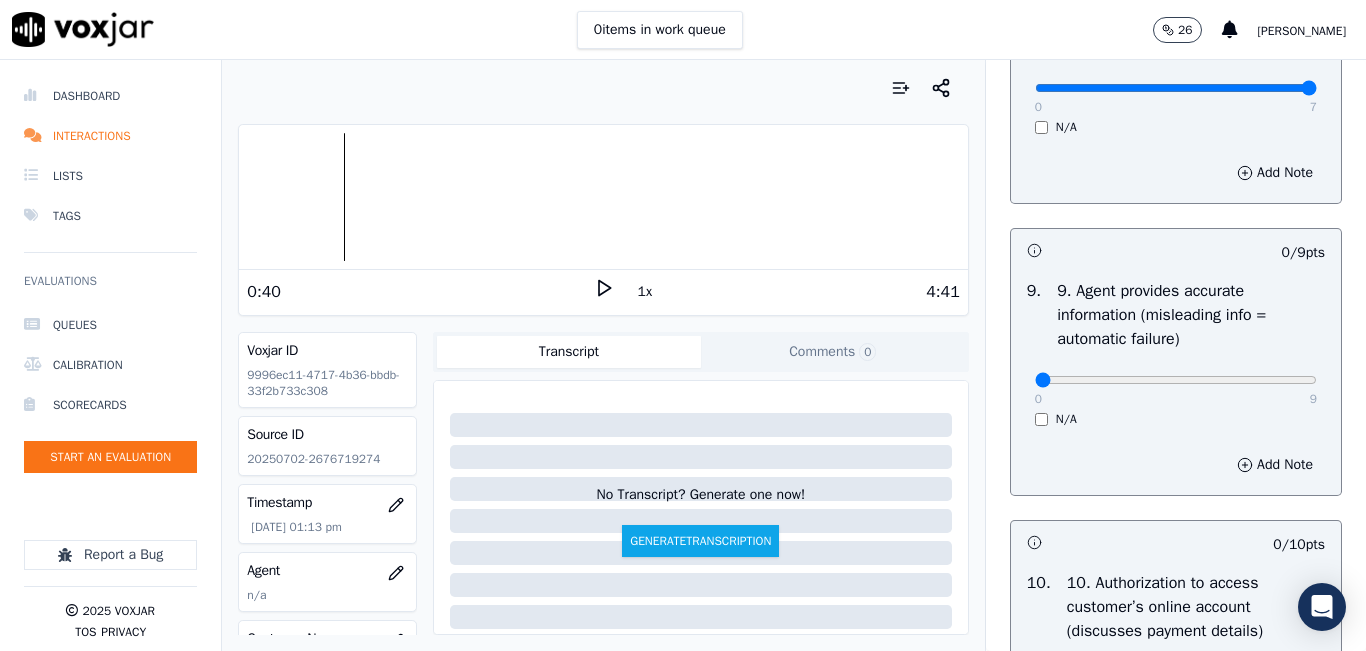 type on "7" 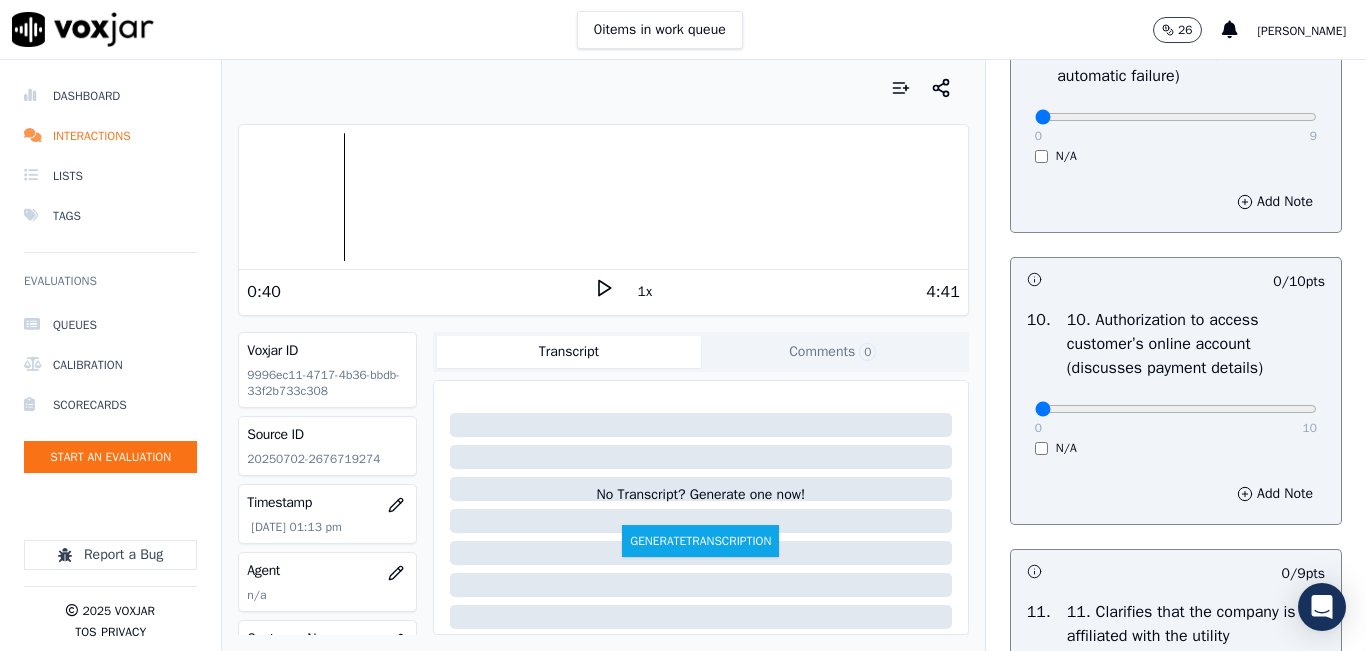 scroll, scrollTop: 2500, scrollLeft: 0, axis: vertical 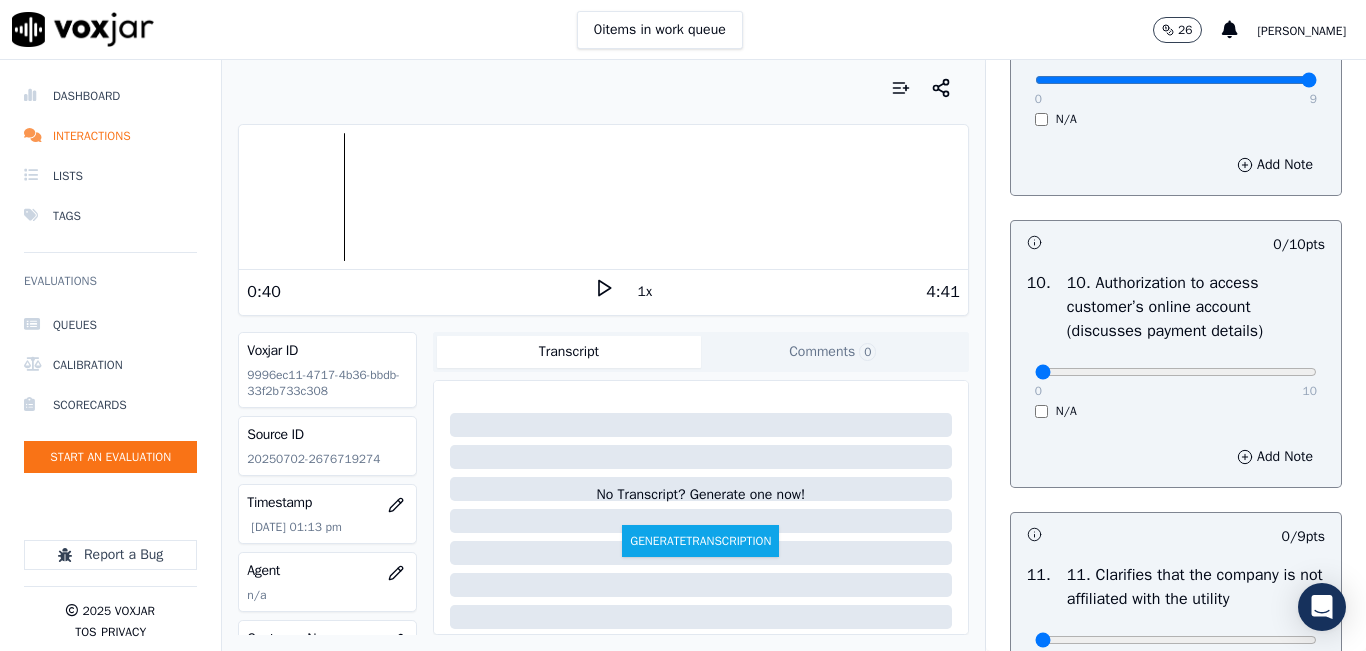type on "9" 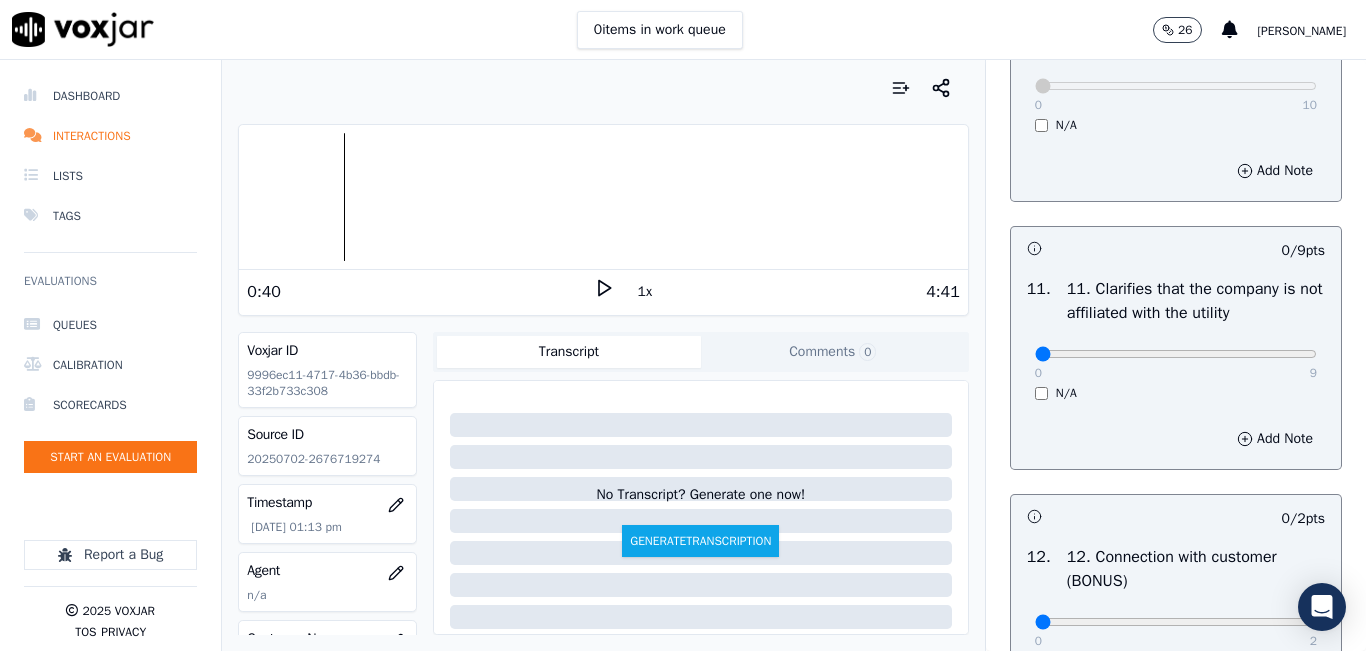 scroll, scrollTop: 2900, scrollLeft: 0, axis: vertical 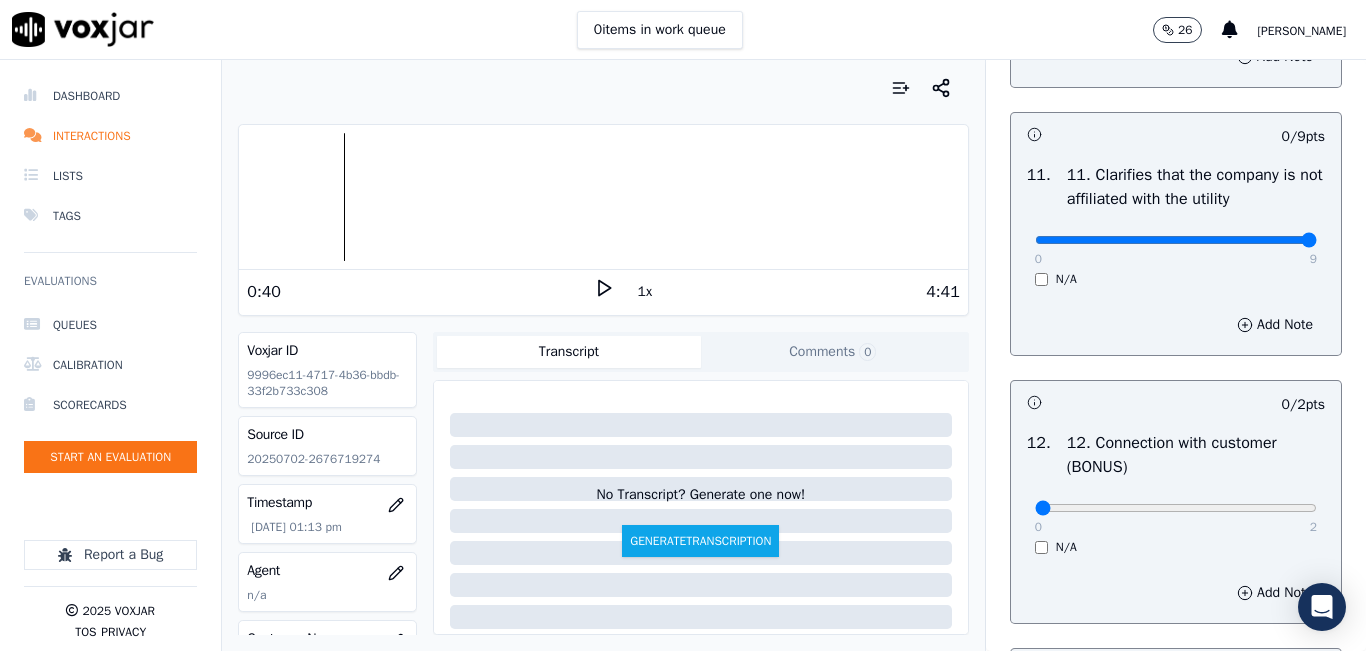 type on "9" 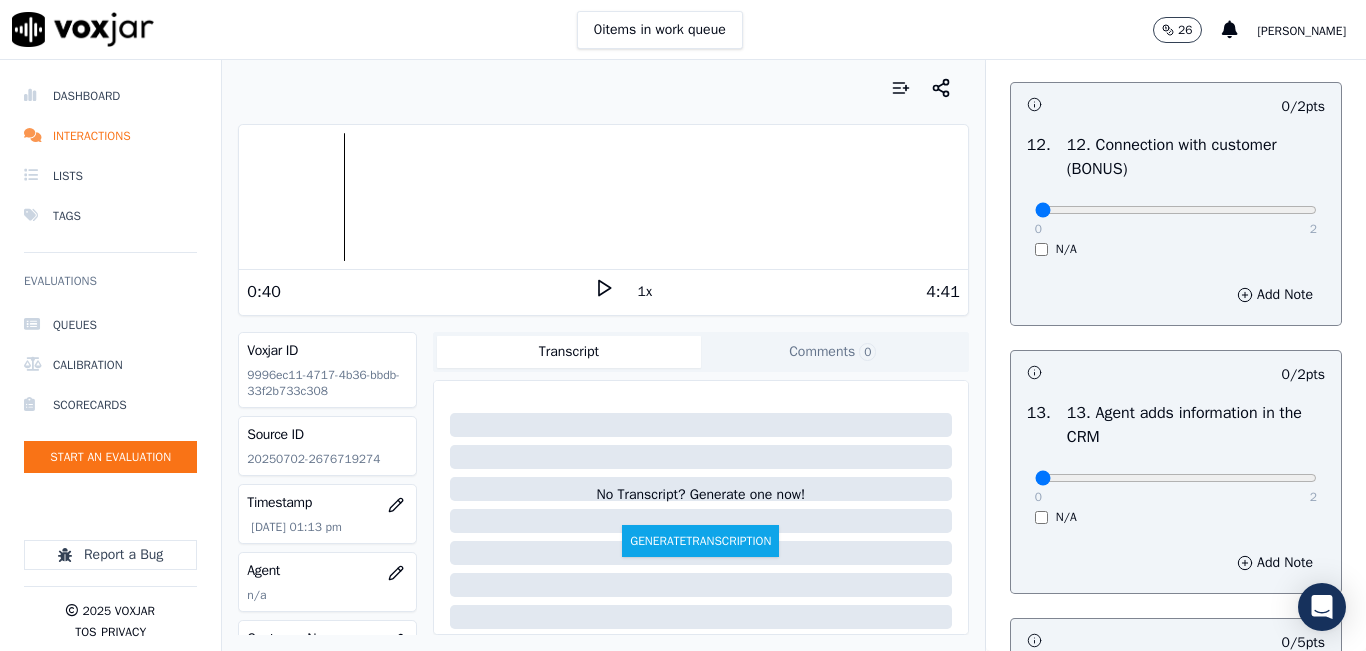 scroll, scrollTop: 3200, scrollLeft: 0, axis: vertical 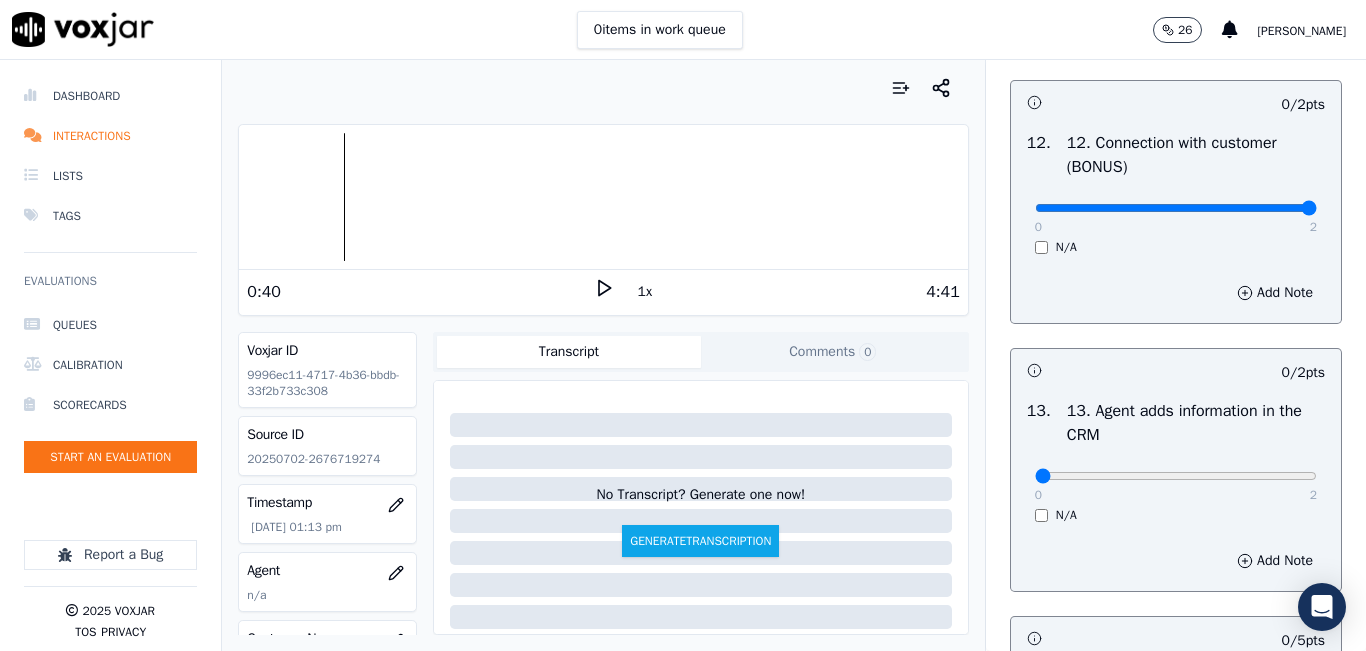 type on "2" 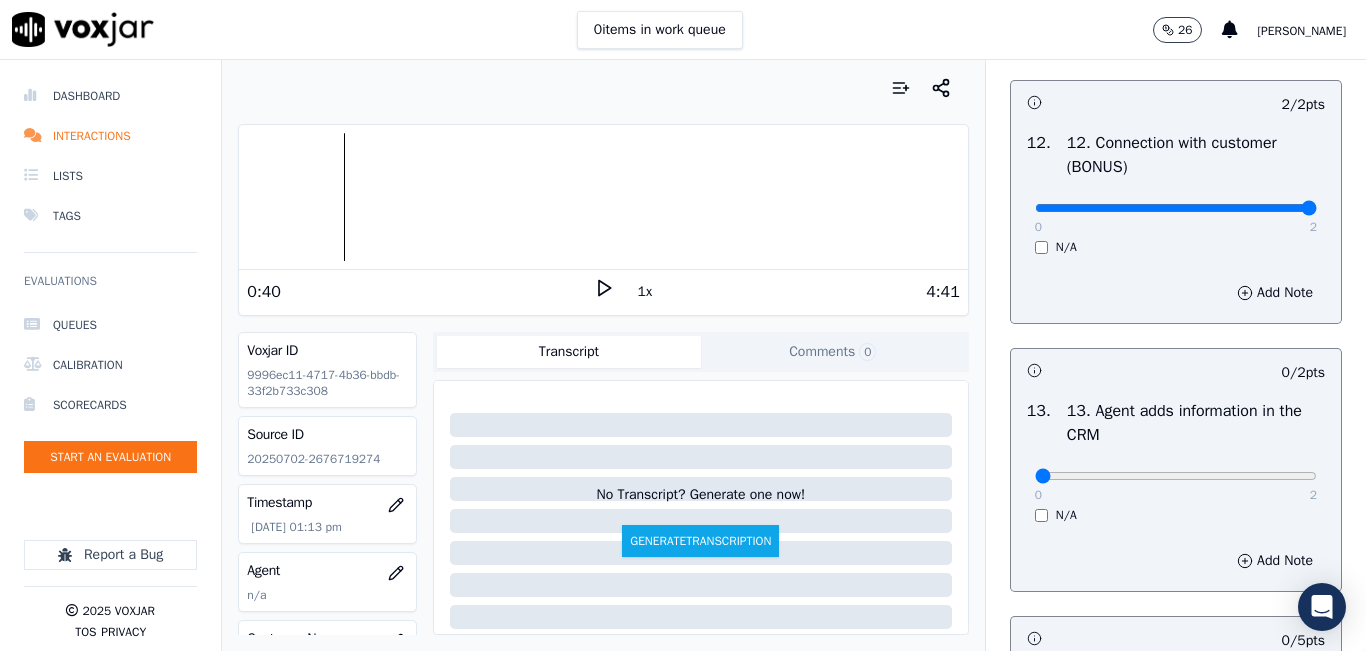 scroll, scrollTop: 3400, scrollLeft: 0, axis: vertical 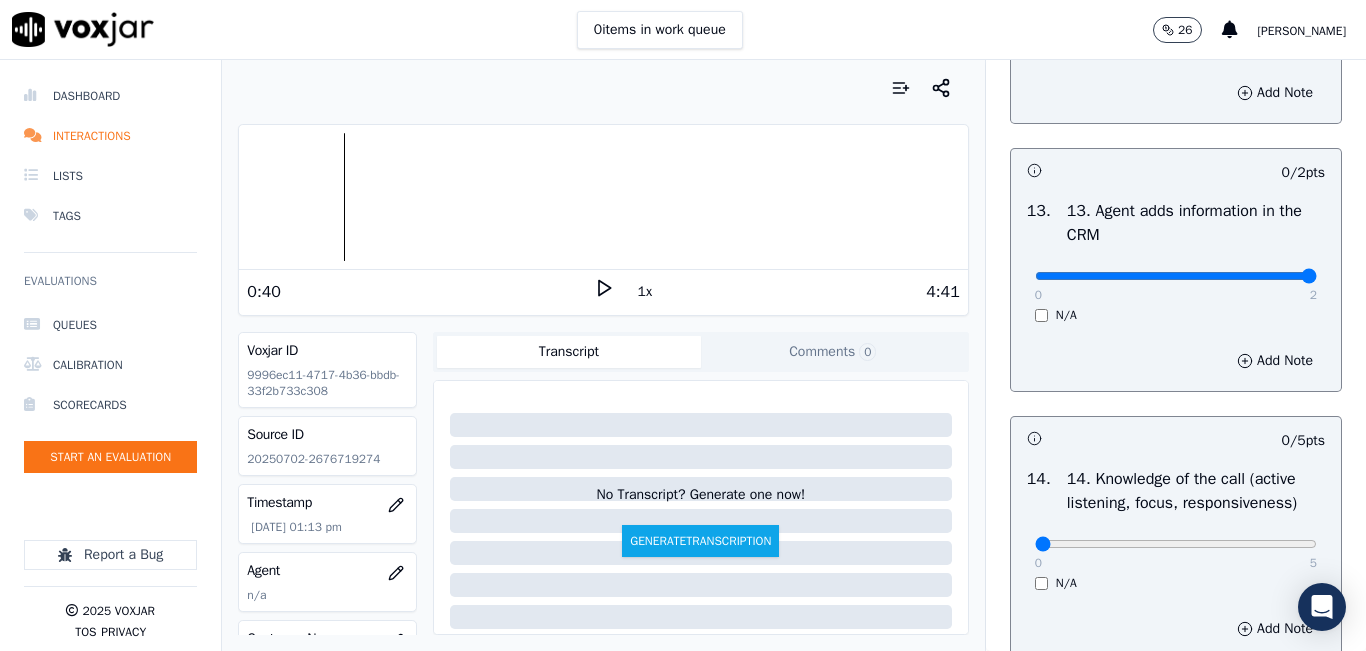 type on "2" 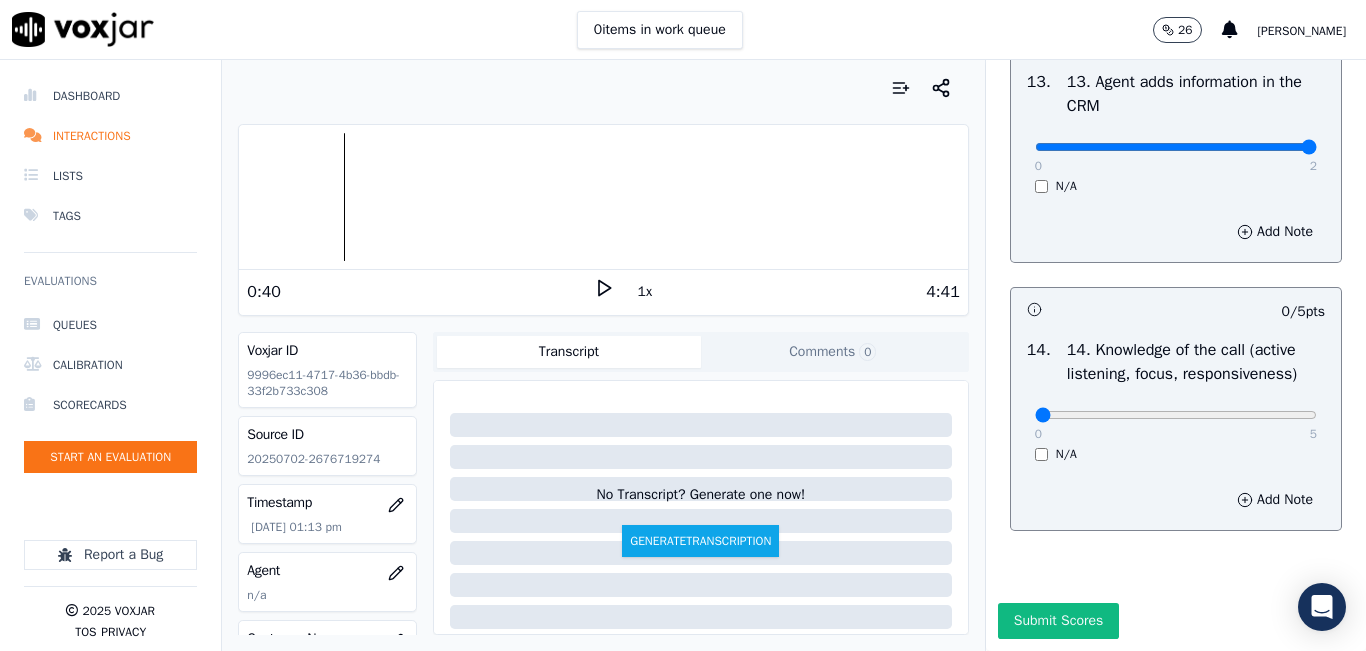scroll, scrollTop: 3642, scrollLeft: 0, axis: vertical 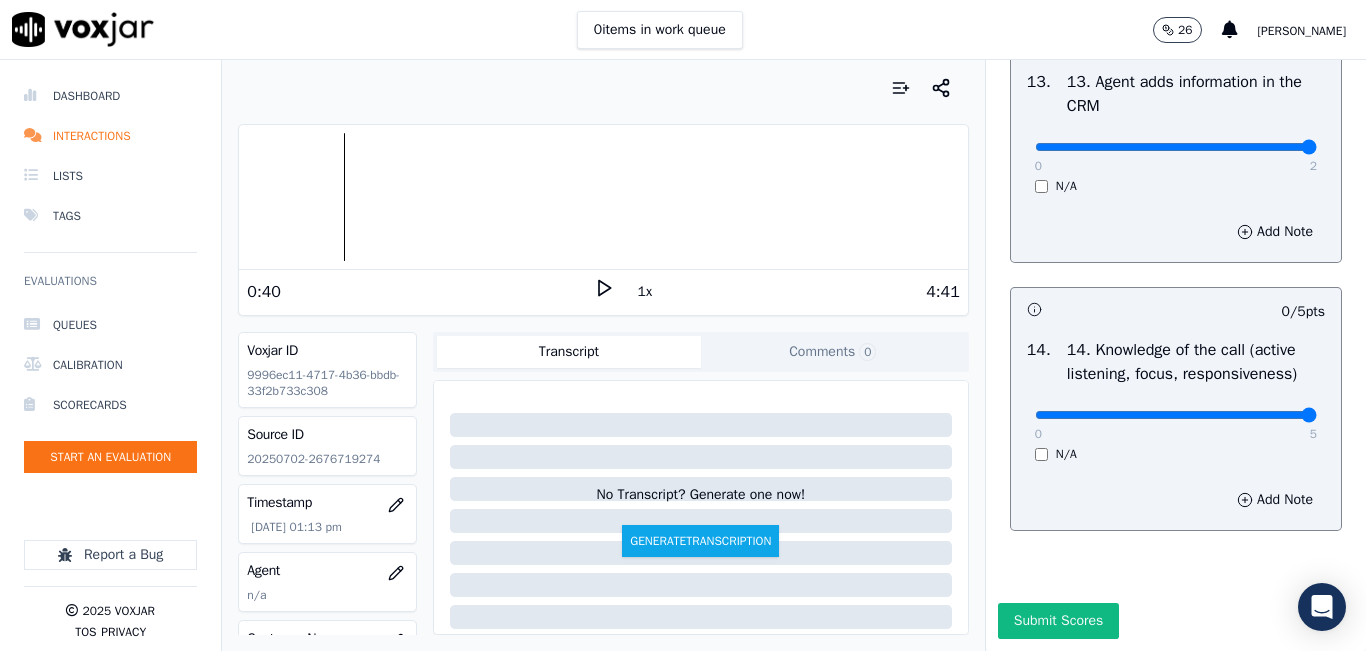 drag, startPoint x: 1262, startPoint y: 367, endPoint x: 1208, endPoint y: 437, distance: 88.40814 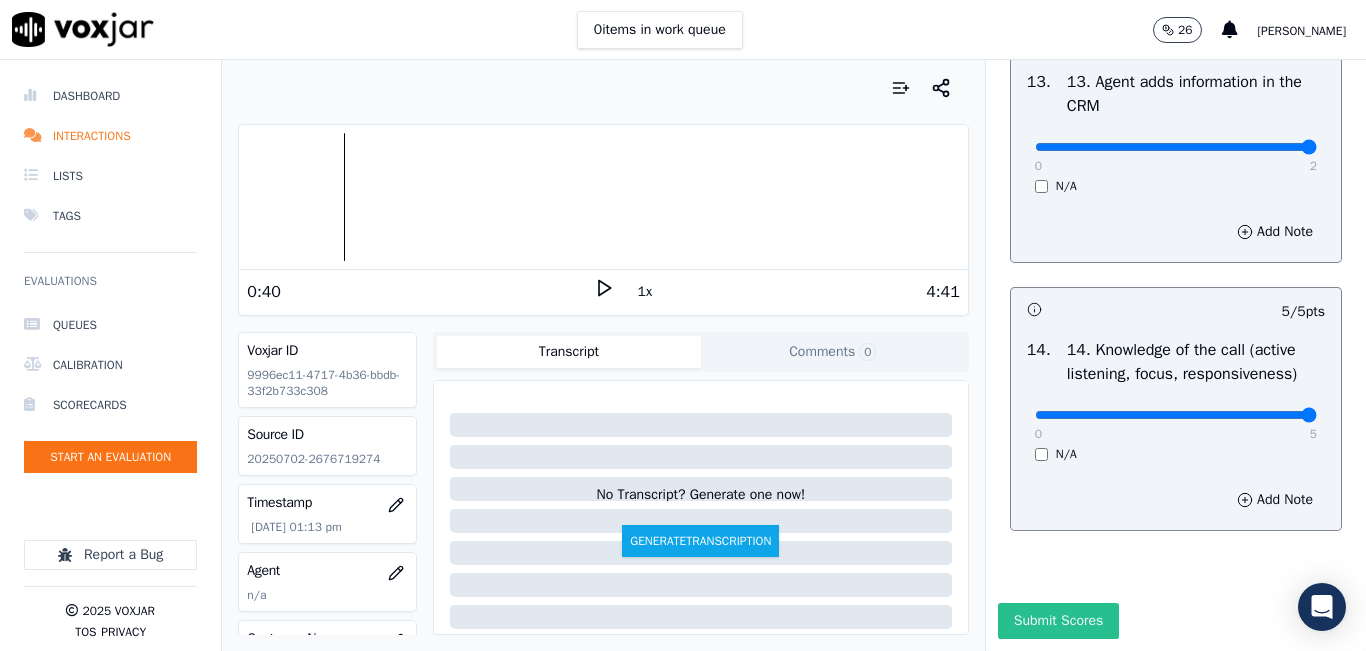 click on "Submit Scores" at bounding box center (1058, 621) 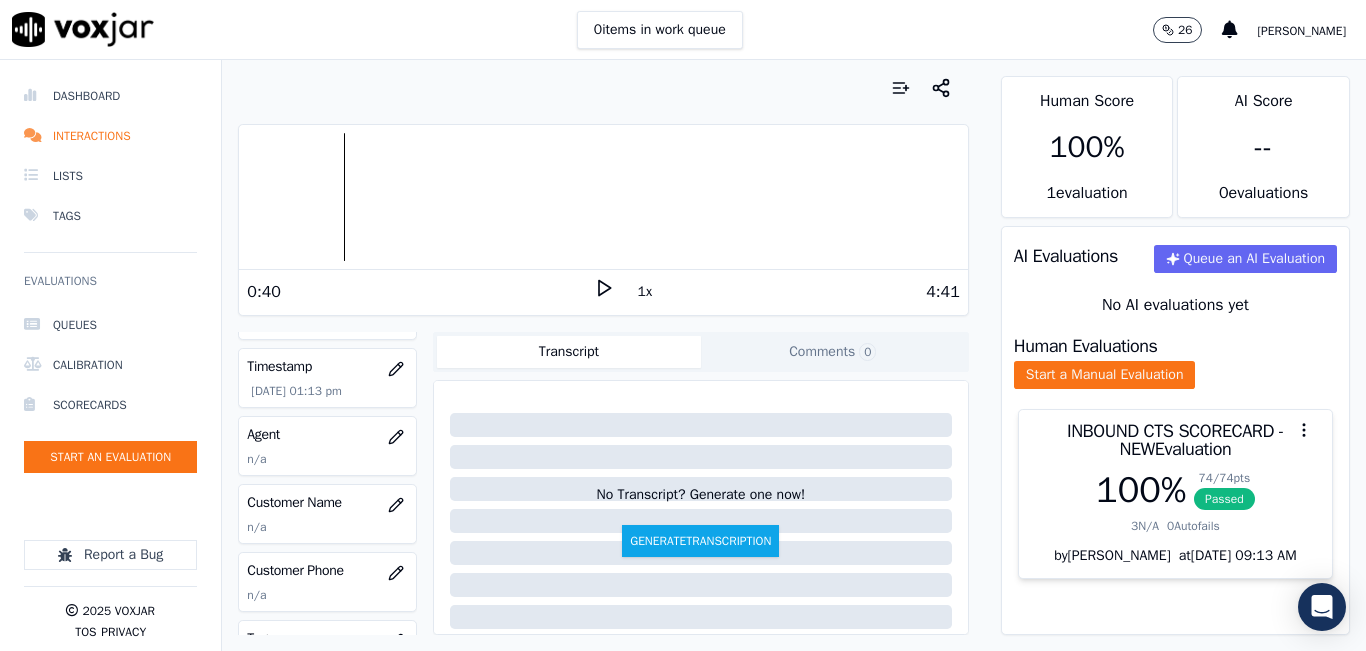 scroll, scrollTop: 100, scrollLeft: 0, axis: vertical 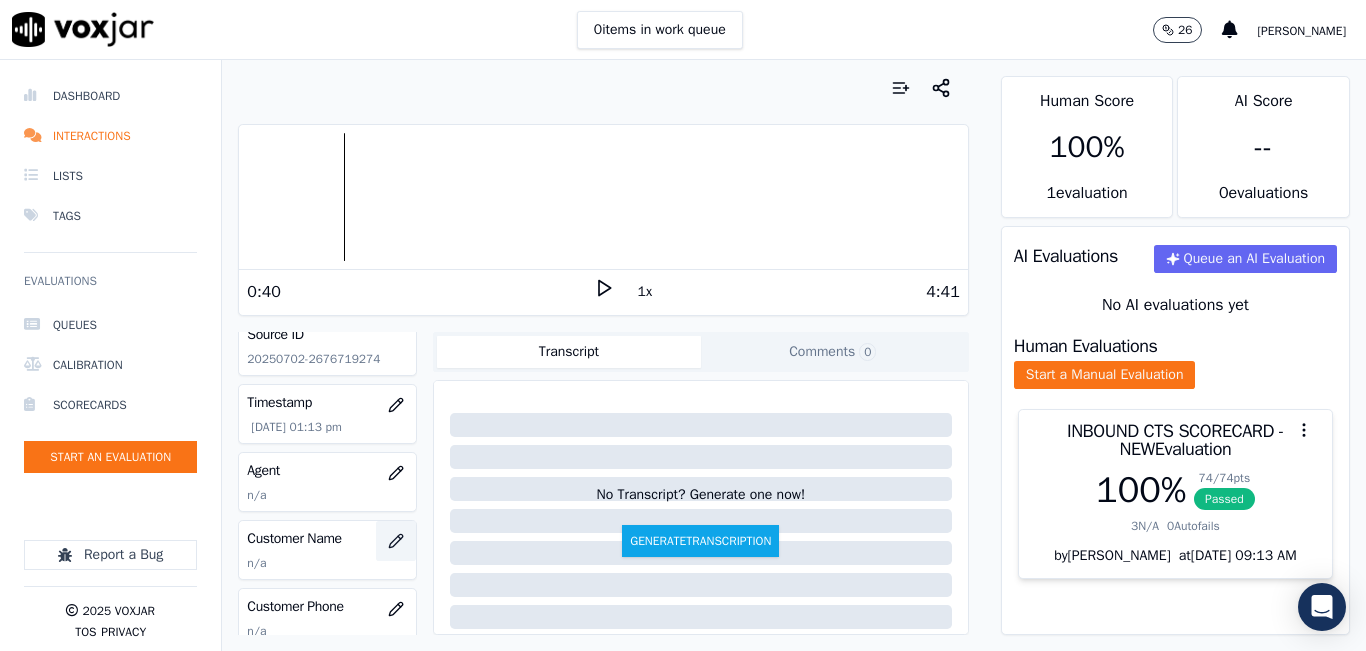 click 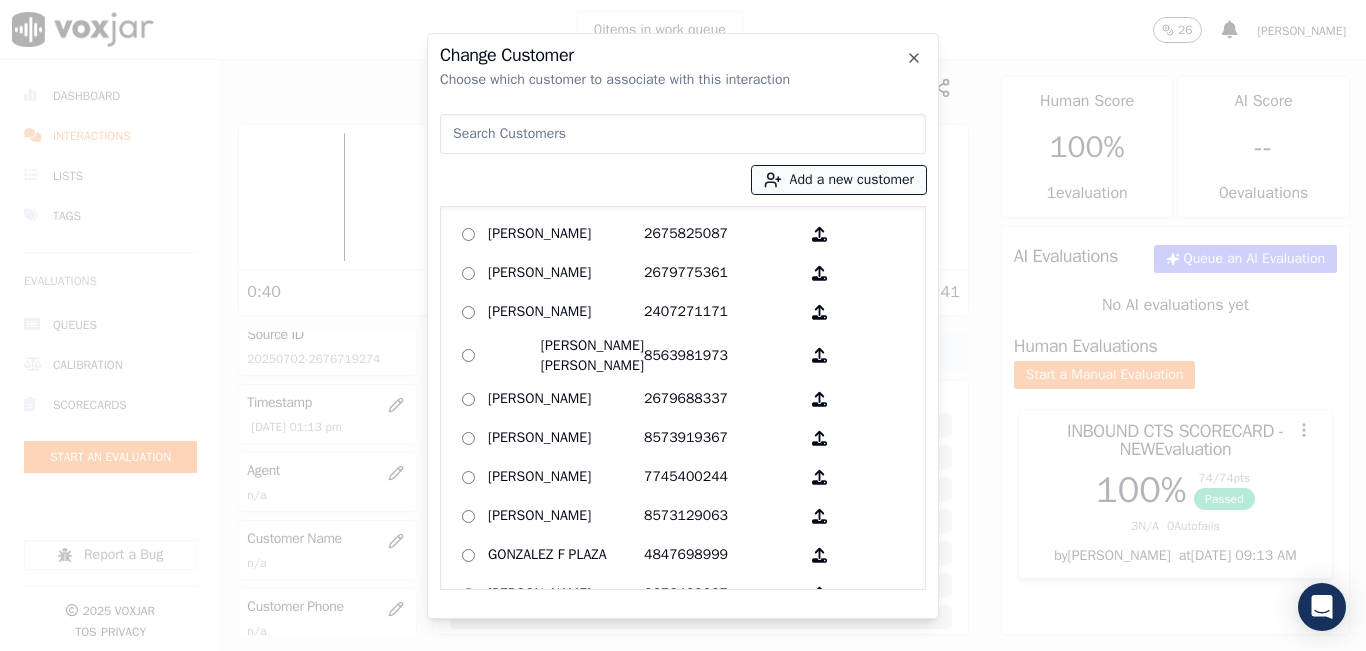 click on "Add a new customer" at bounding box center [839, 180] 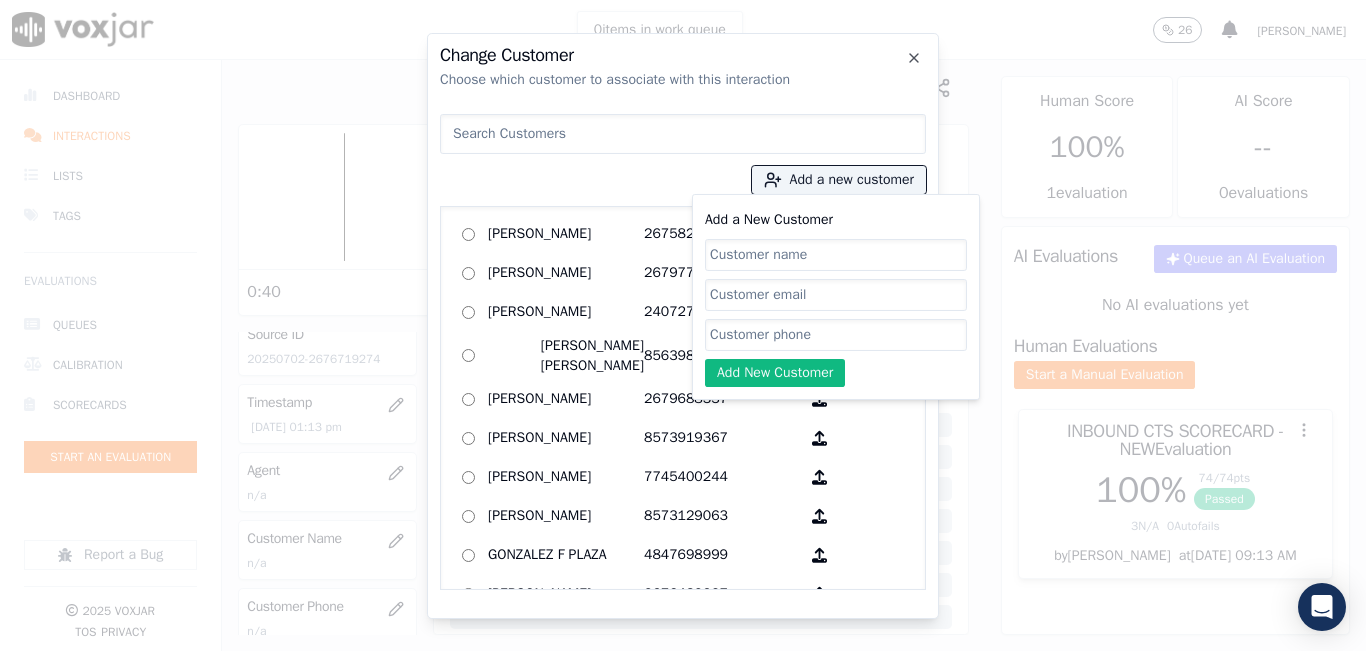 click on "Add a New Customer" 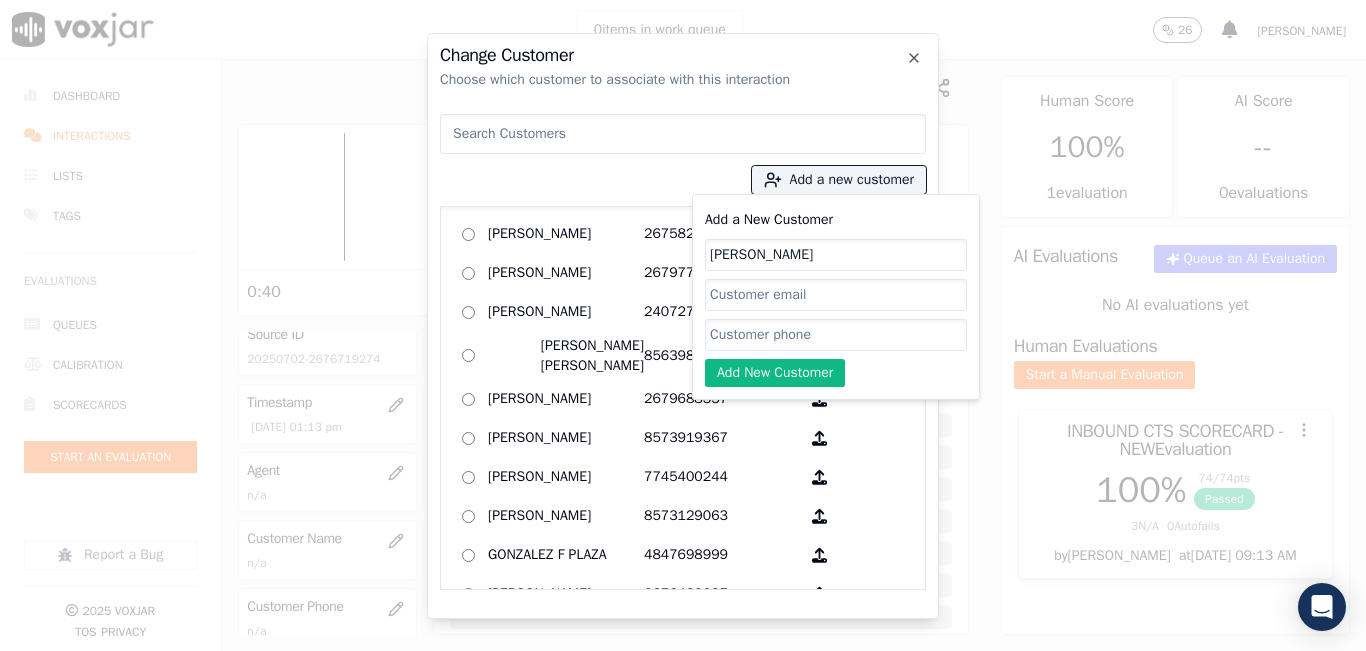 type on "Israel Hernandez" 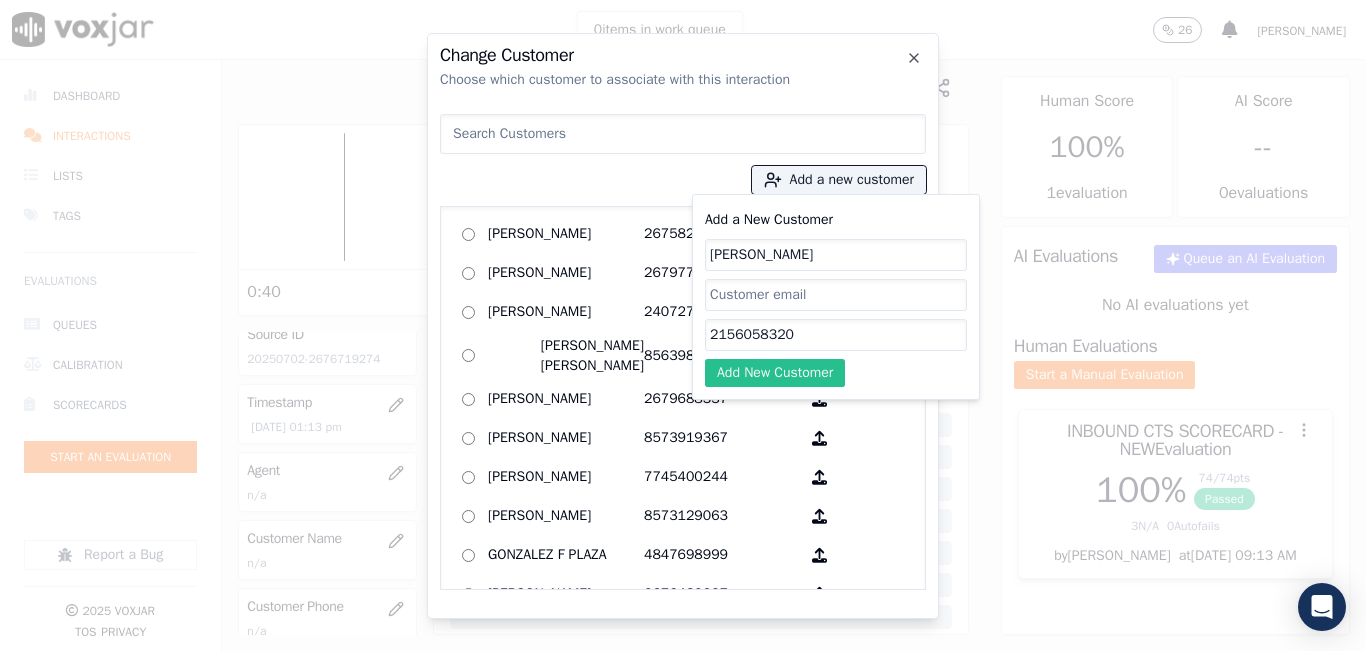 type on "2156058320" 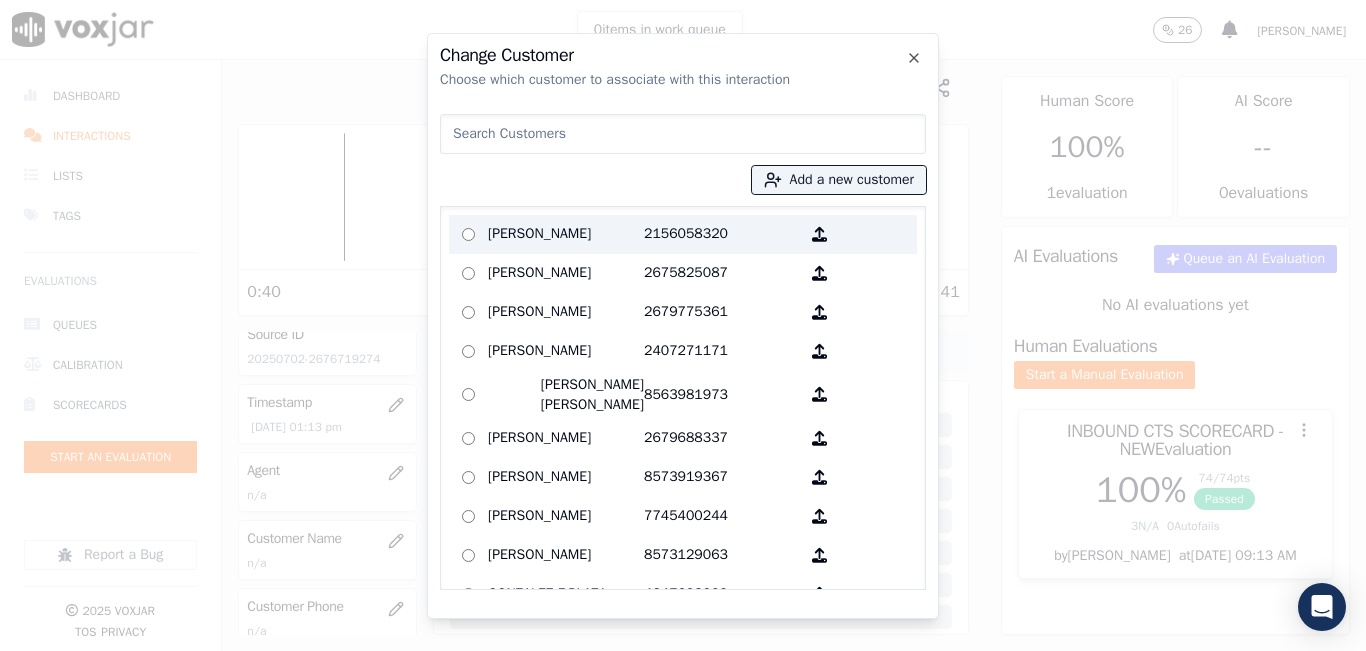 click on "[PERSON_NAME]" at bounding box center [566, 234] 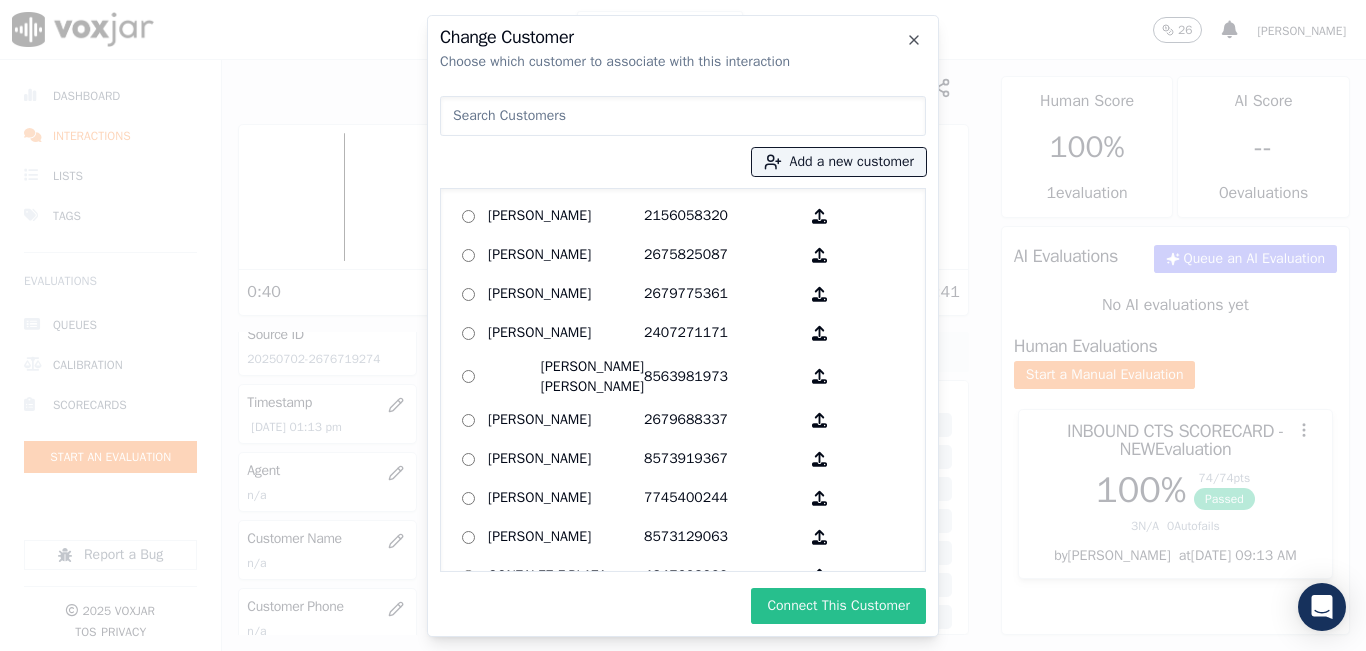 click on "Connect This Customer" at bounding box center (838, 606) 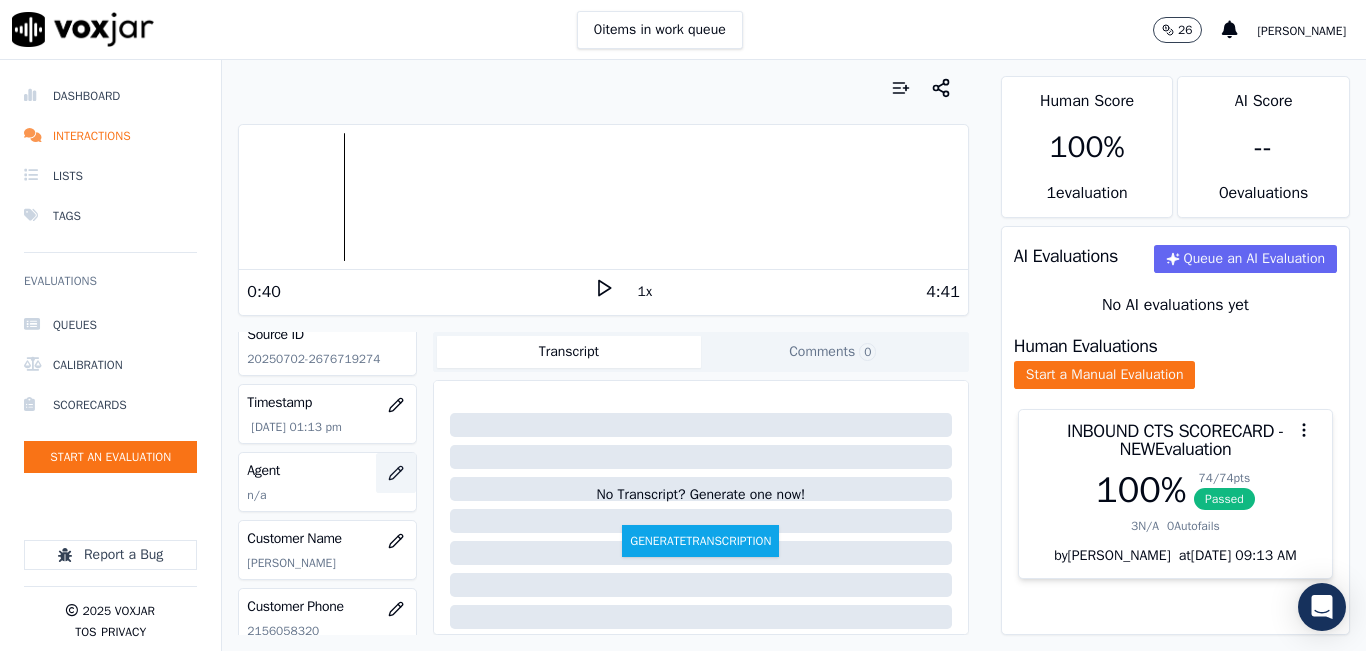 click 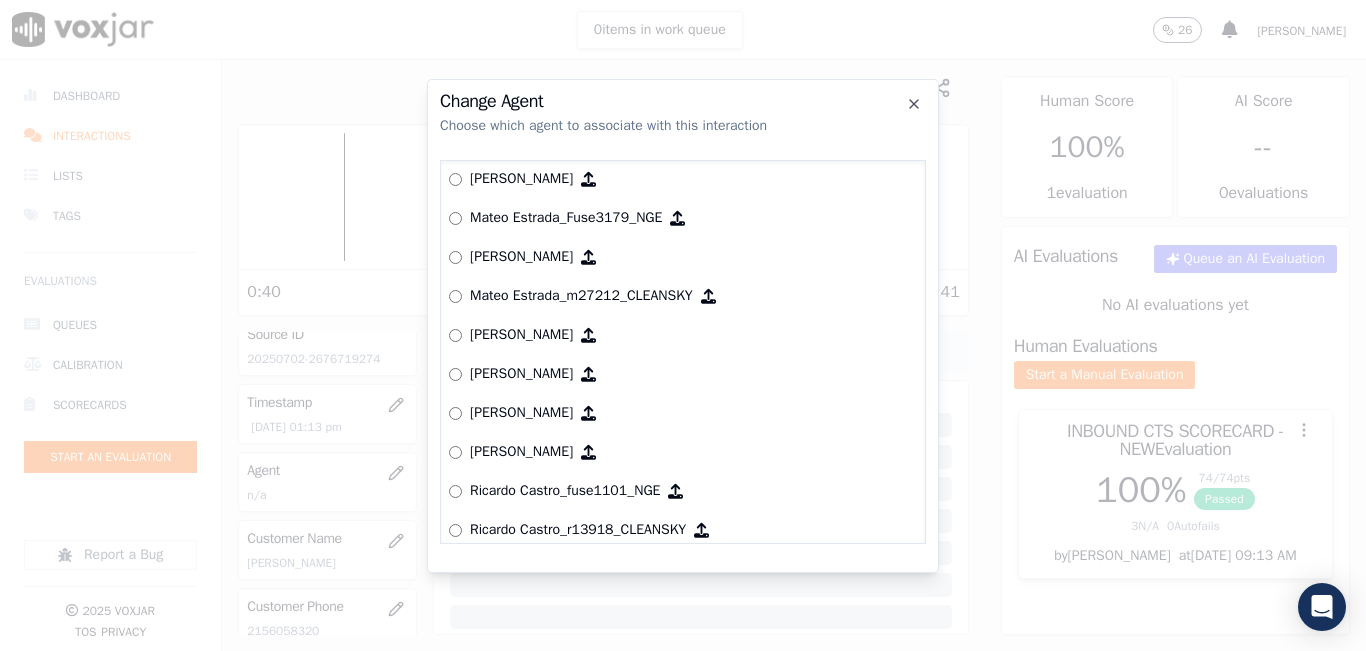 scroll, scrollTop: 6622, scrollLeft: 0, axis: vertical 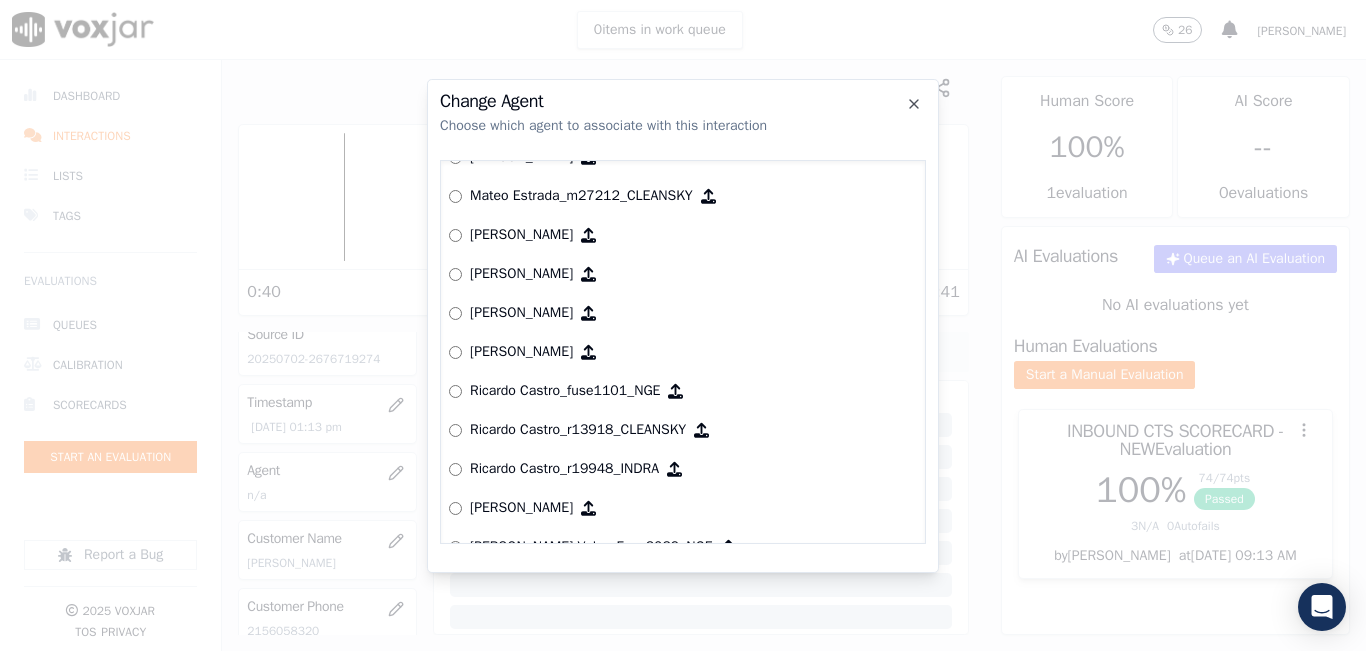 click on "Yeraldin Dias_YDiasNWFG_SPARK       Adrian Viloria_AViloriaNWFG       Adrian Viloria_ECOPLUS       Adrian Viloria_a25003_CLEANSKY       Adrian Viloria_a25016_WGL       Adrian Viloria_a25046_INDRA       Adrian Viloria_fuse1164_NGE       Alan Marruaga_a26181_WGL       Alejandra Chavarro_SYMMETRY       Alejandra Chavarro_a26184_WGL       Alejandro Vizcaino_a13916_CLEANSKY       Alejandro Vizcaino­_NW2906_CLEANSKY       Andres Higuita_AHiguitaNWFG_SPARK       Andres Higuita_Fuse3185_NGE       Andres Higuita_No Sales        Andres Higuita_a27435_CLEANSKY       Andres Higuita_a27490_INDRA       Andres Prias_APriasNWFG       Andres Prias_SYMMETRY       Andres Prias_a27400_CLEANSKY       Andres Prias_a27447_INDRA       Andres Prias_fuse1184_NGE       Angie Torres_ATorresNWFG       Angie Torres_SYMMETRY       Angie Torres_WANN1185_NGE       Angie Torres_a27399_CLEANSKY       Angie Torres_a27445_INDRA       Brandon Camacho_BAQ2083_INDRA       Brandon Camacho_BCamachoNWFG       Brandon Camacho_ECOPLUS" at bounding box center [683, 352] 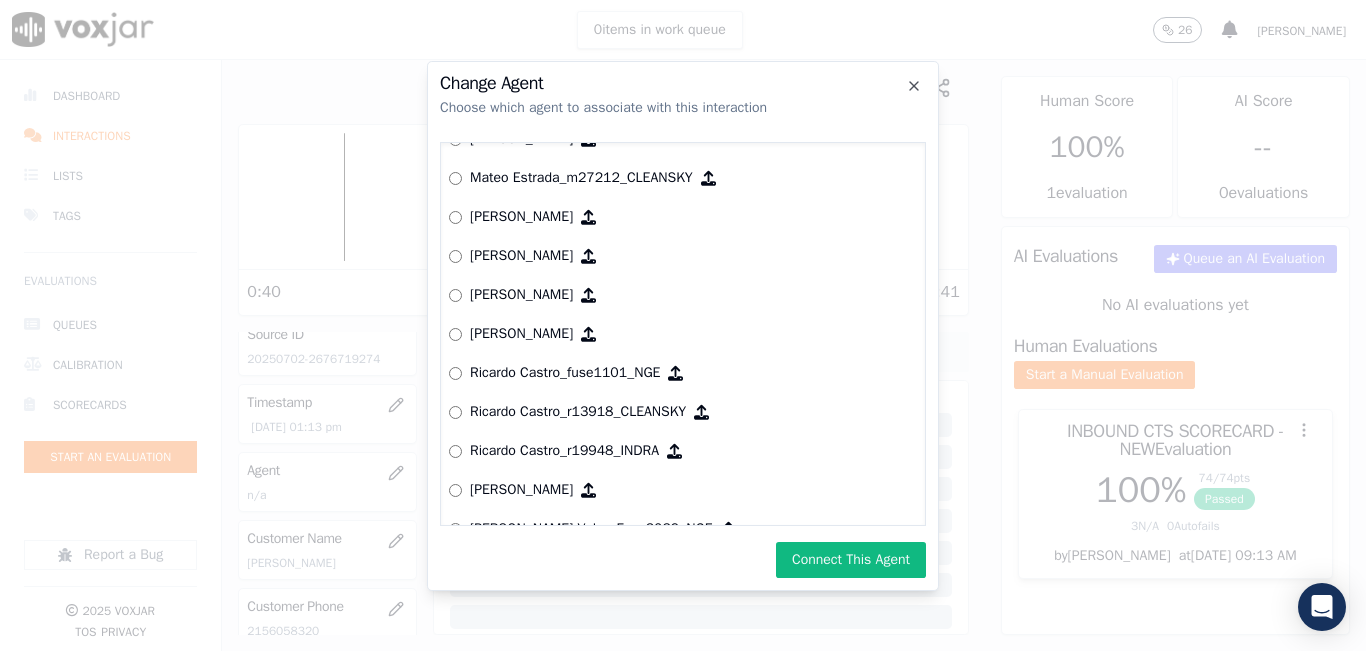 drag, startPoint x: 844, startPoint y: 541, endPoint x: 838, endPoint y: 557, distance: 17.088007 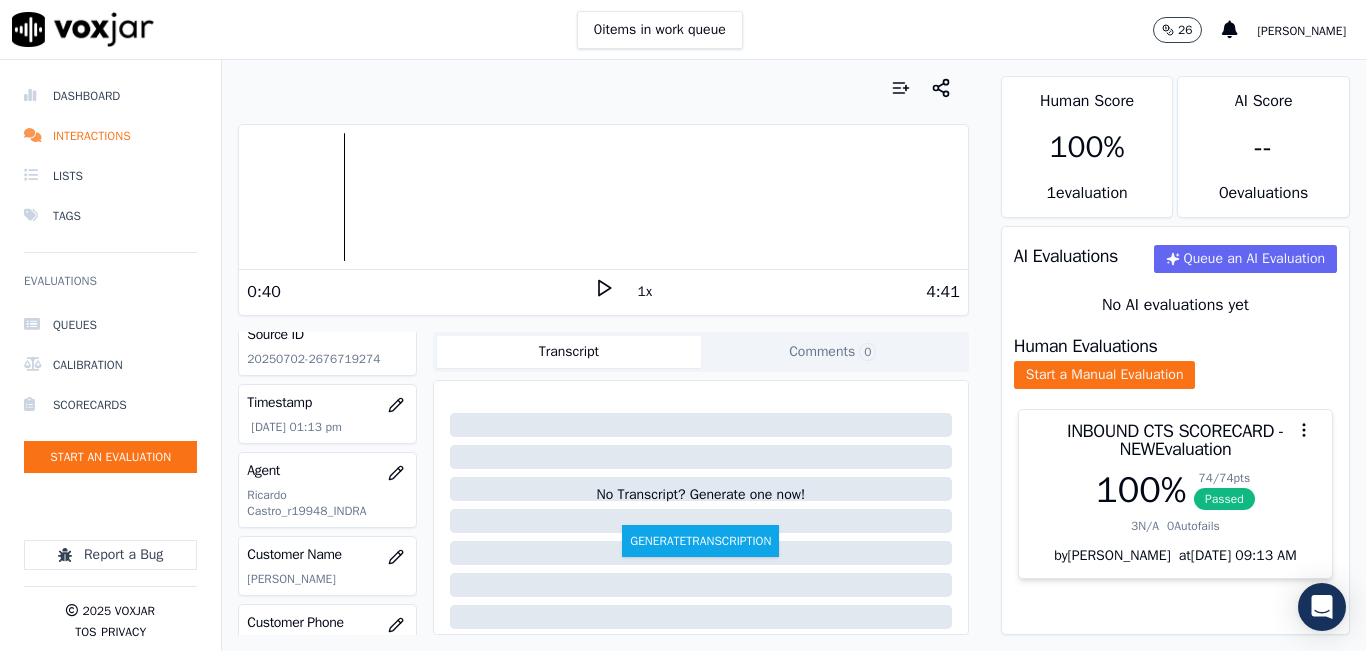 scroll, scrollTop: 0, scrollLeft: 0, axis: both 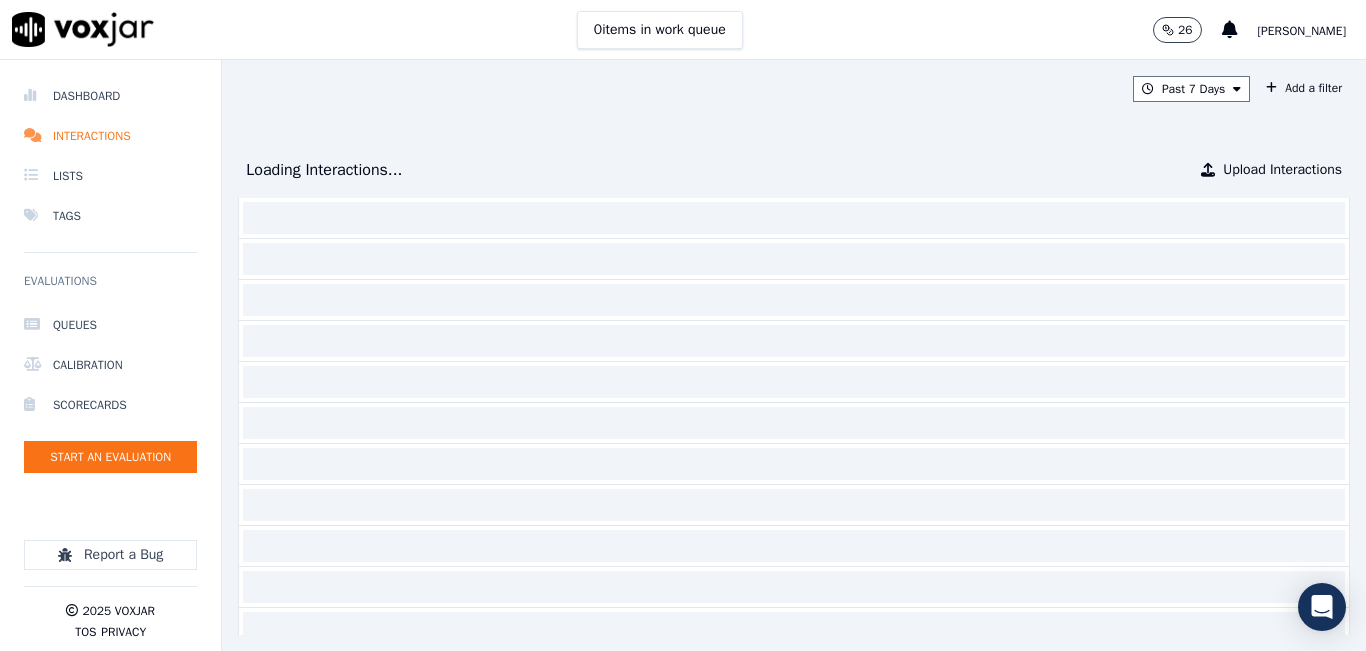 drag, startPoint x: 91, startPoint y: 72, endPoint x: 91, endPoint y: 89, distance: 17 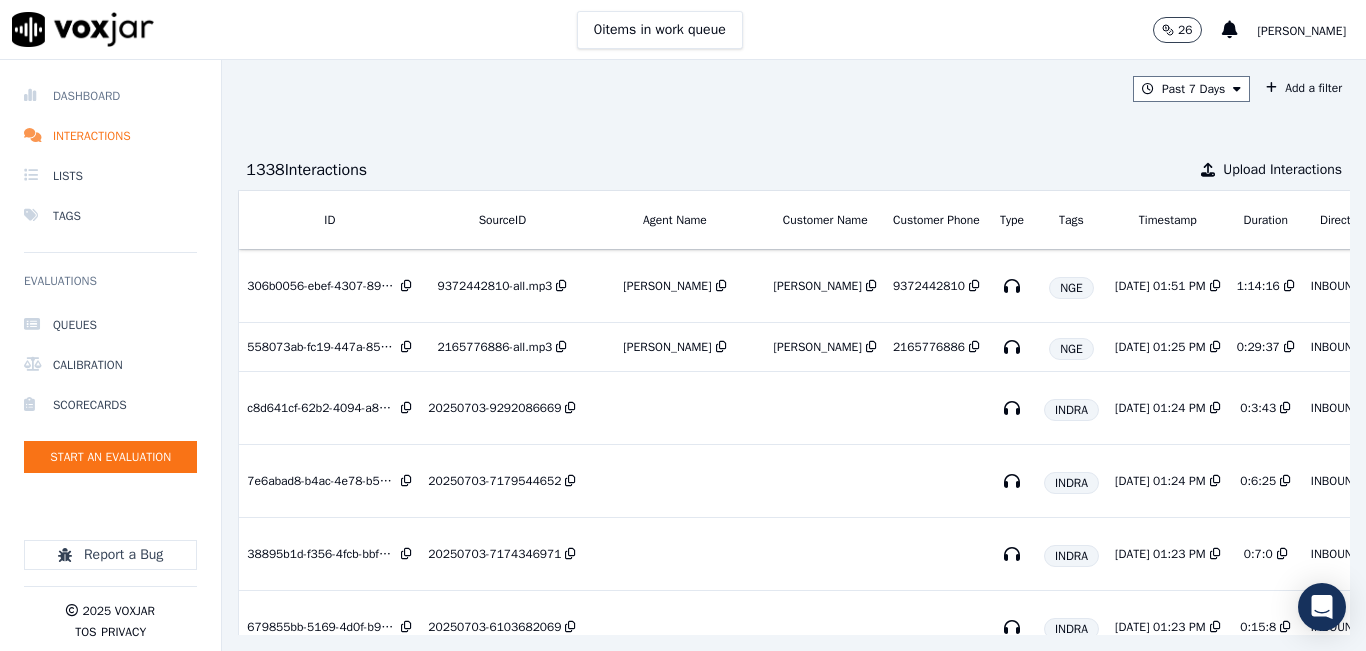click on "Dashboard" at bounding box center [110, 96] 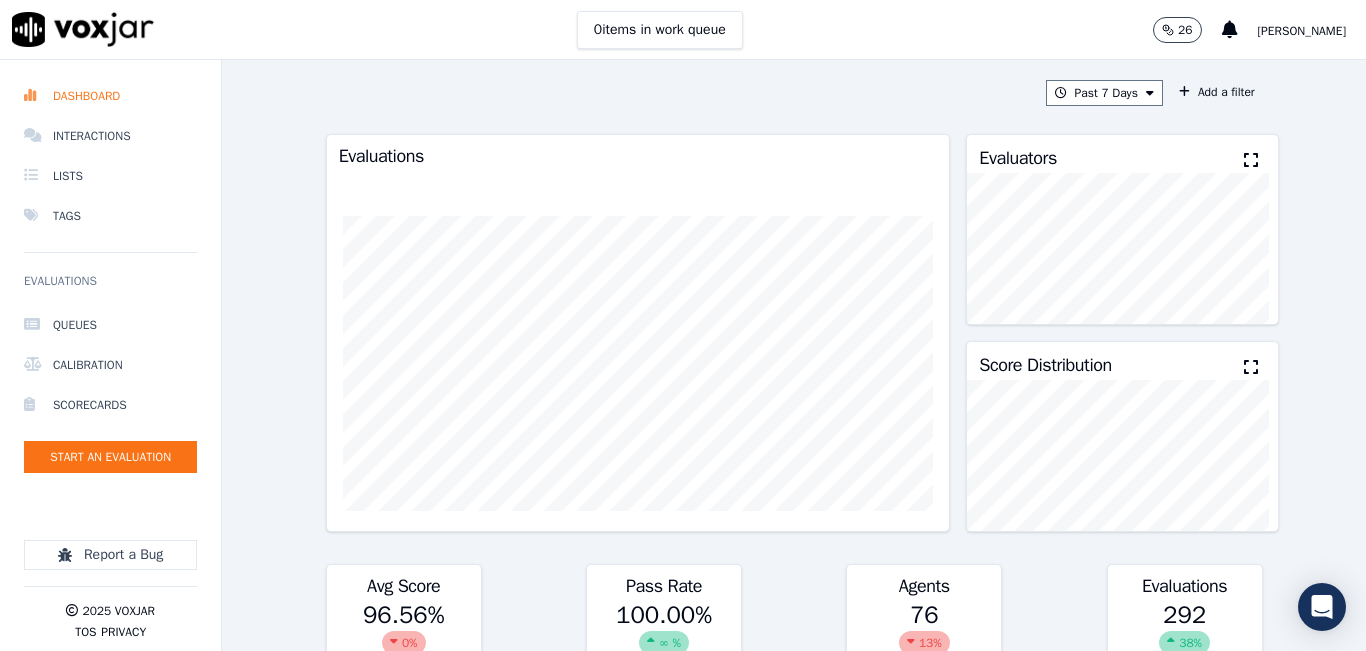 drag, startPoint x: 1228, startPoint y: 162, endPoint x: 1215, endPoint y: 170, distance: 15.264338 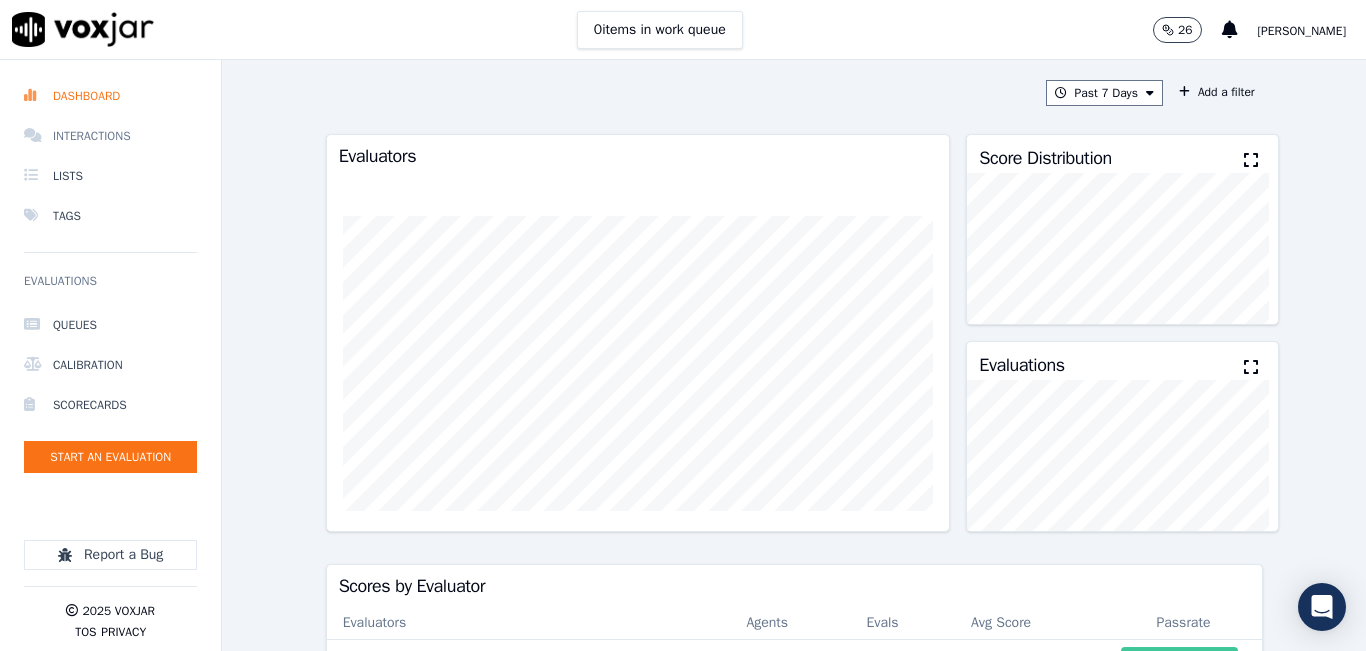 click on "Interactions" at bounding box center (110, 136) 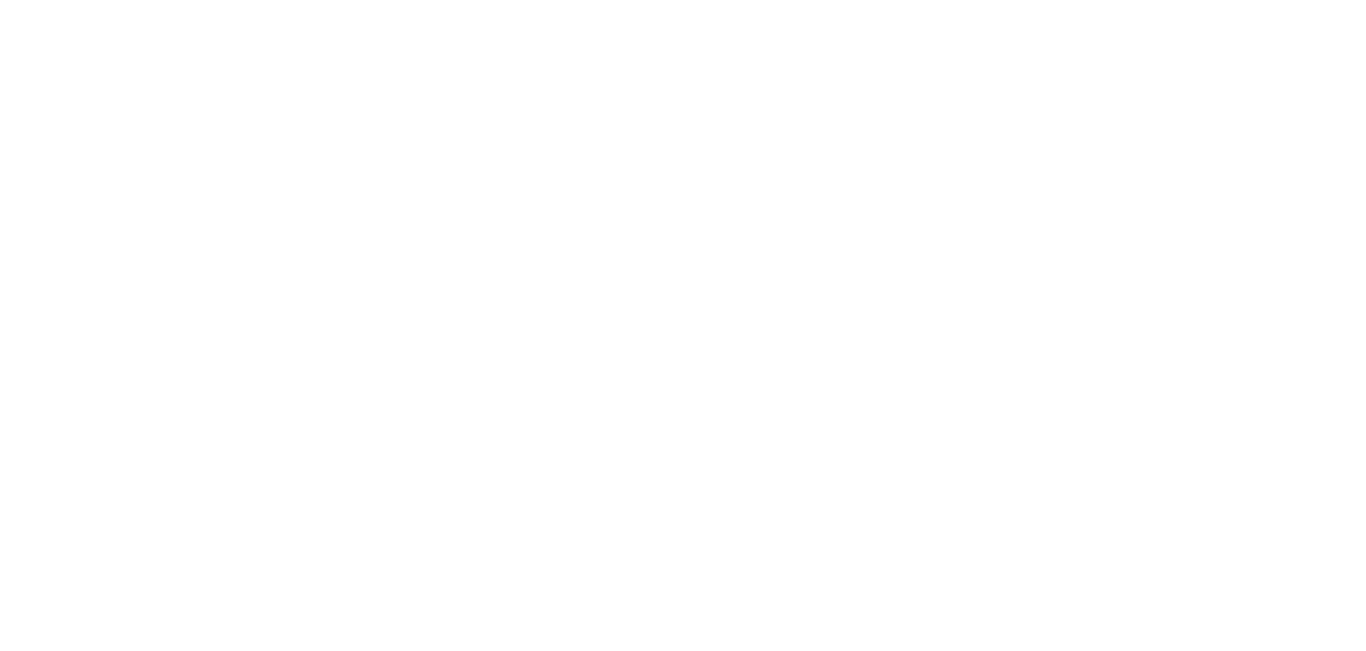 scroll, scrollTop: 0, scrollLeft: 0, axis: both 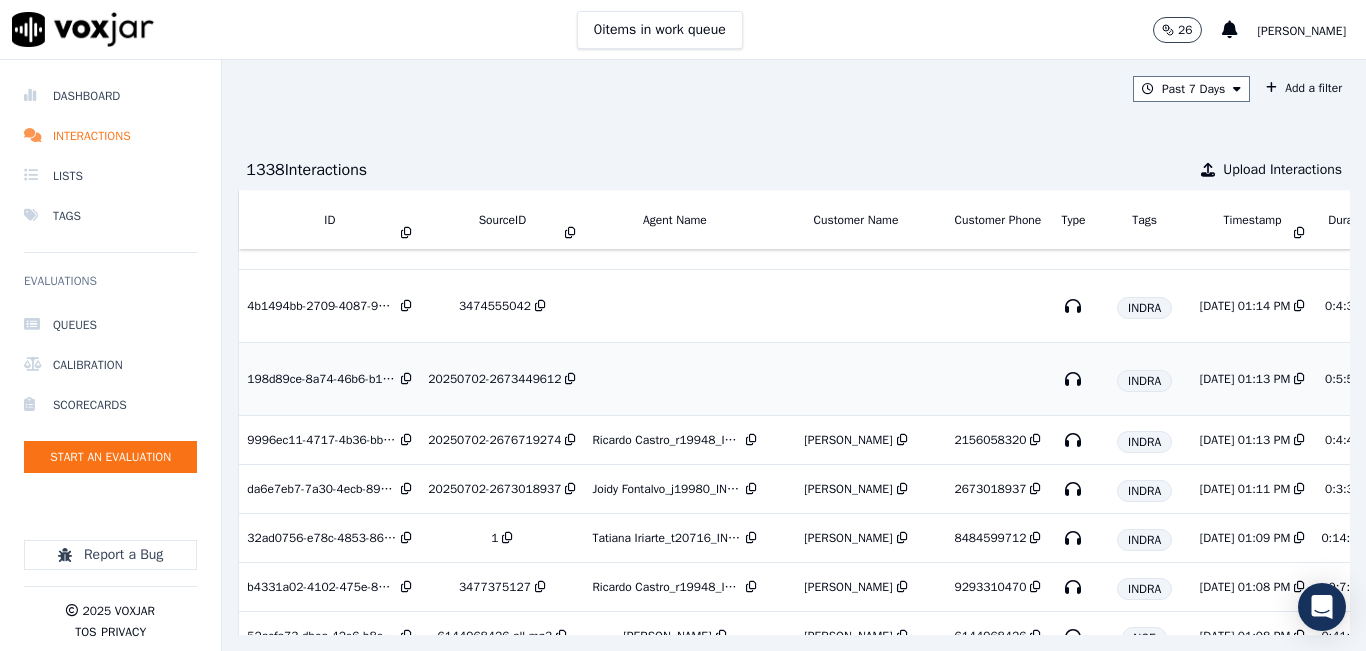 click on "20250702-2673449612" at bounding box center (494, 379) 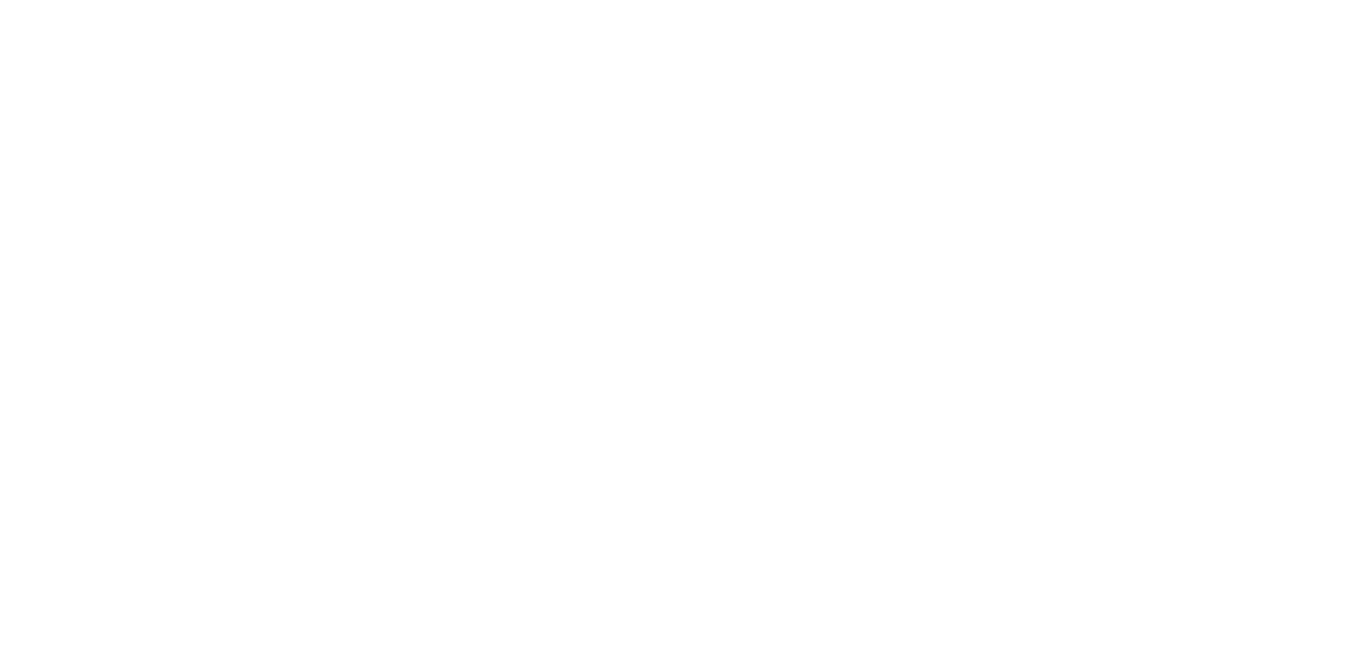 scroll, scrollTop: 0, scrollLeft: 0, axis: both 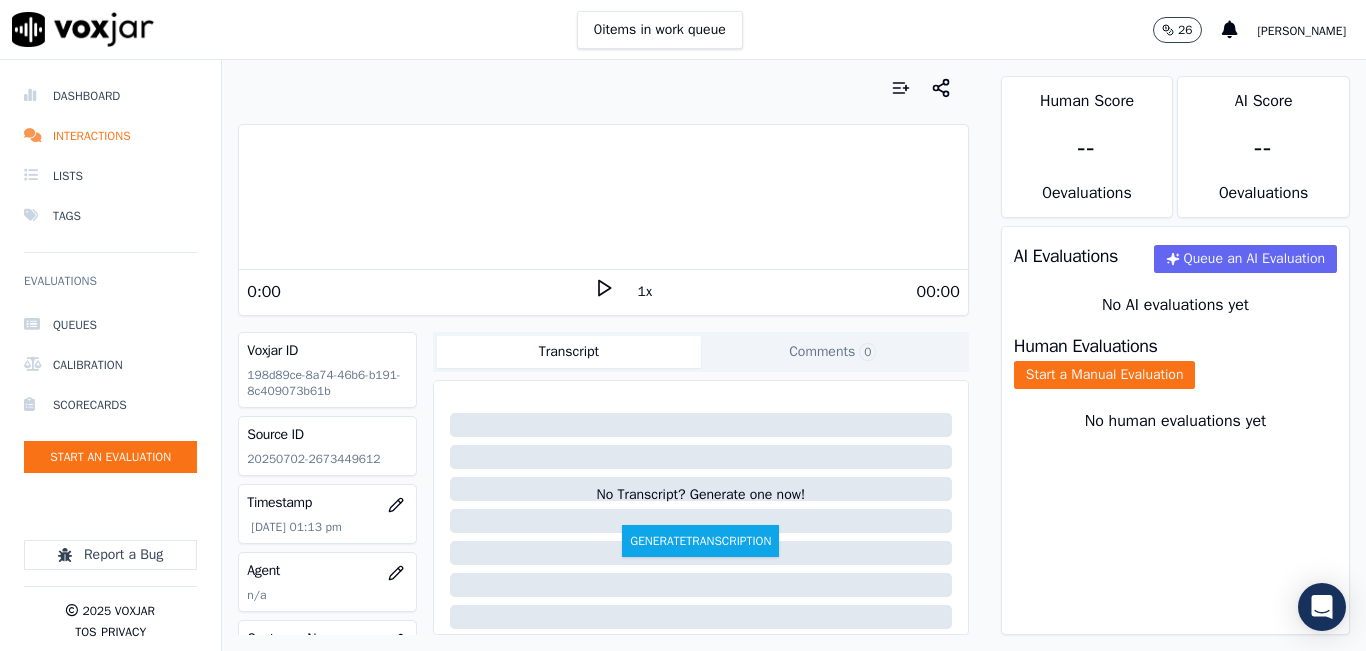 click on "Your browser does not support the audio element.   0:00     1x   00:00   Voxjar ID   198d89ce-8a74-46b6-b191-8c409073b61b   Source ID   20250702-2673449612   Timestamp
[DATE] 01:13 pm     Agent
n/a     Customer Name     n/a     Customer Phone     n/a     Tags
INDRA     Source     manualUpload   Type     AUDIO       Transcript   Comments  0   No Transcript? Generate one now!   Generate  Transcription         Add Comment" at bounding box center [603, 355] 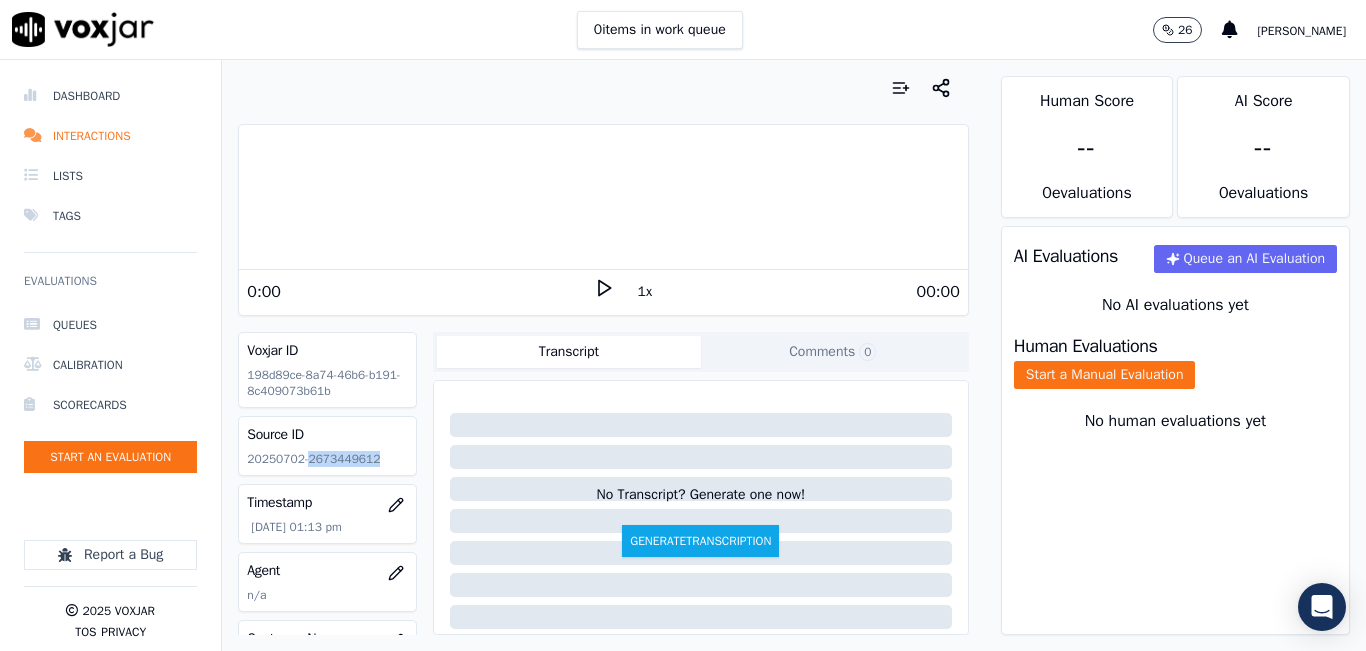 click on "20250702-2673449612" 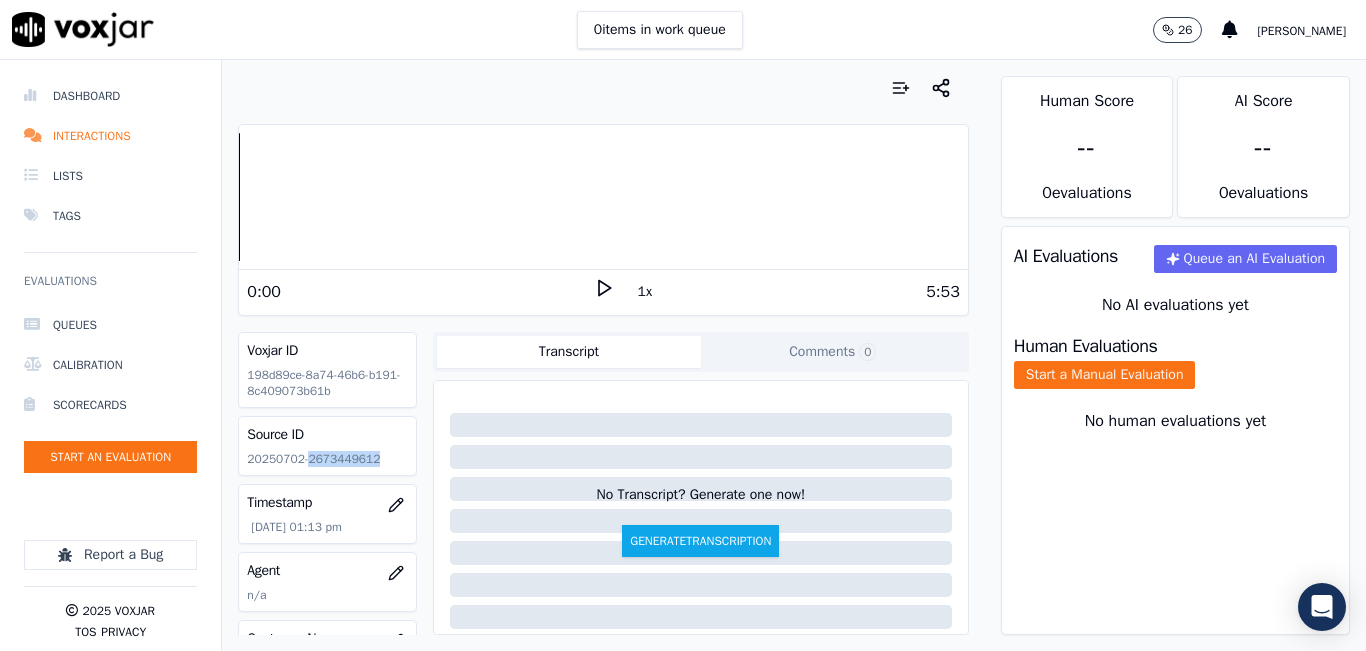 copy on "2673449612" 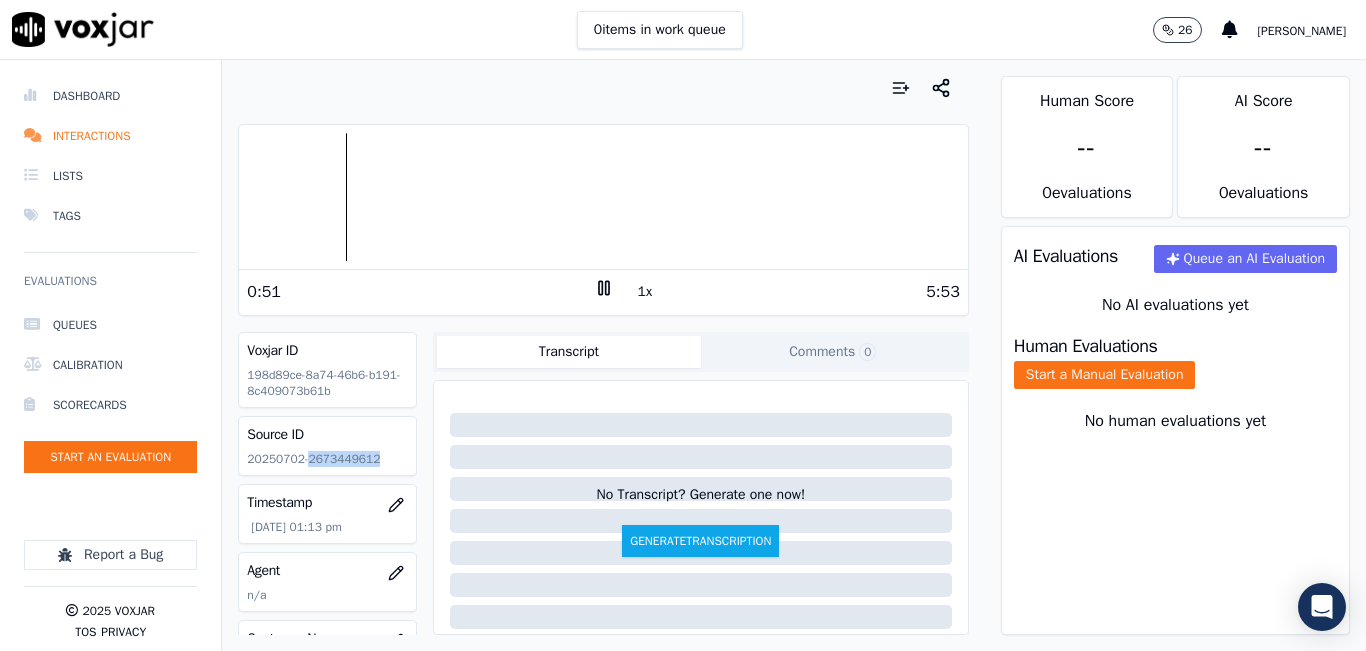 click 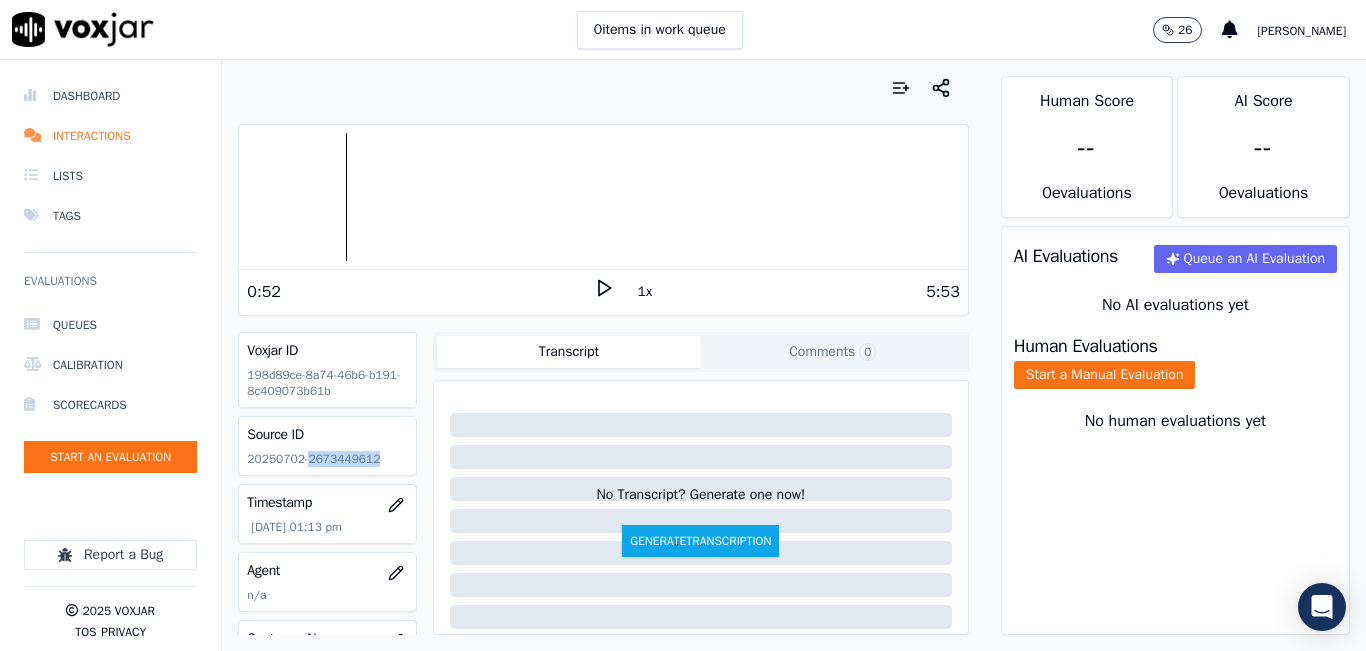 click at bounding box center [603, 197] 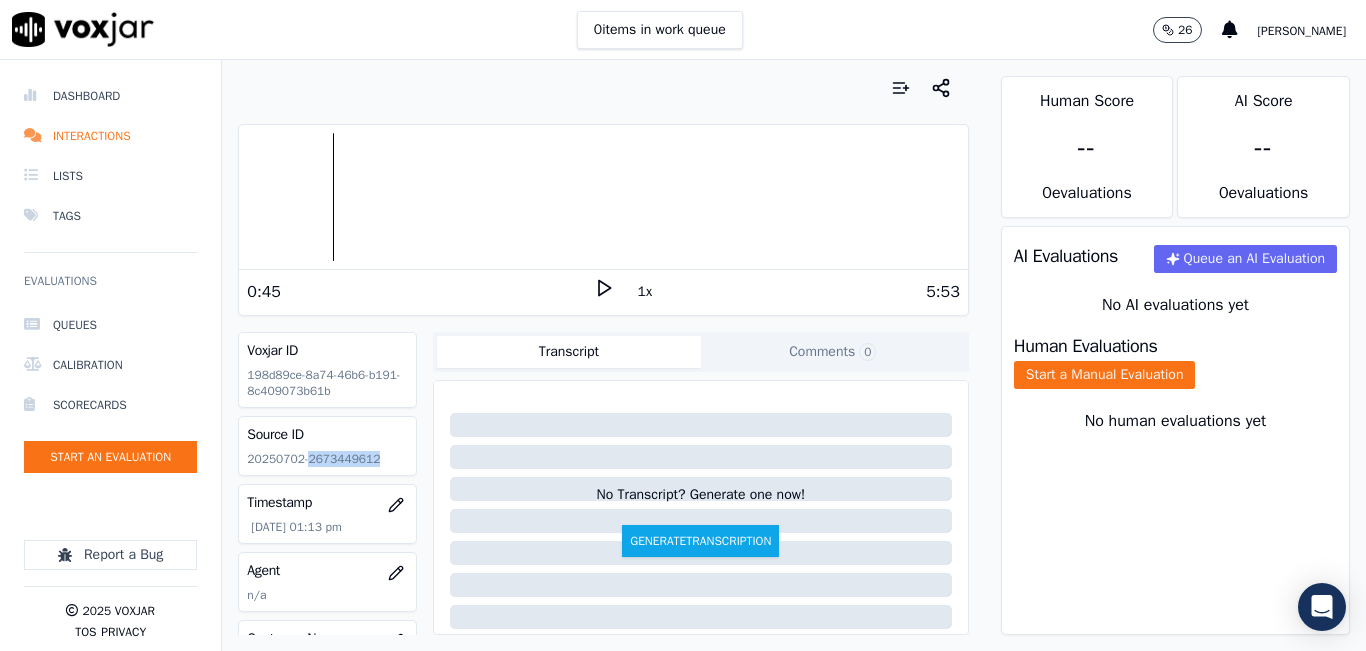 click at bounding box center [603, 197] 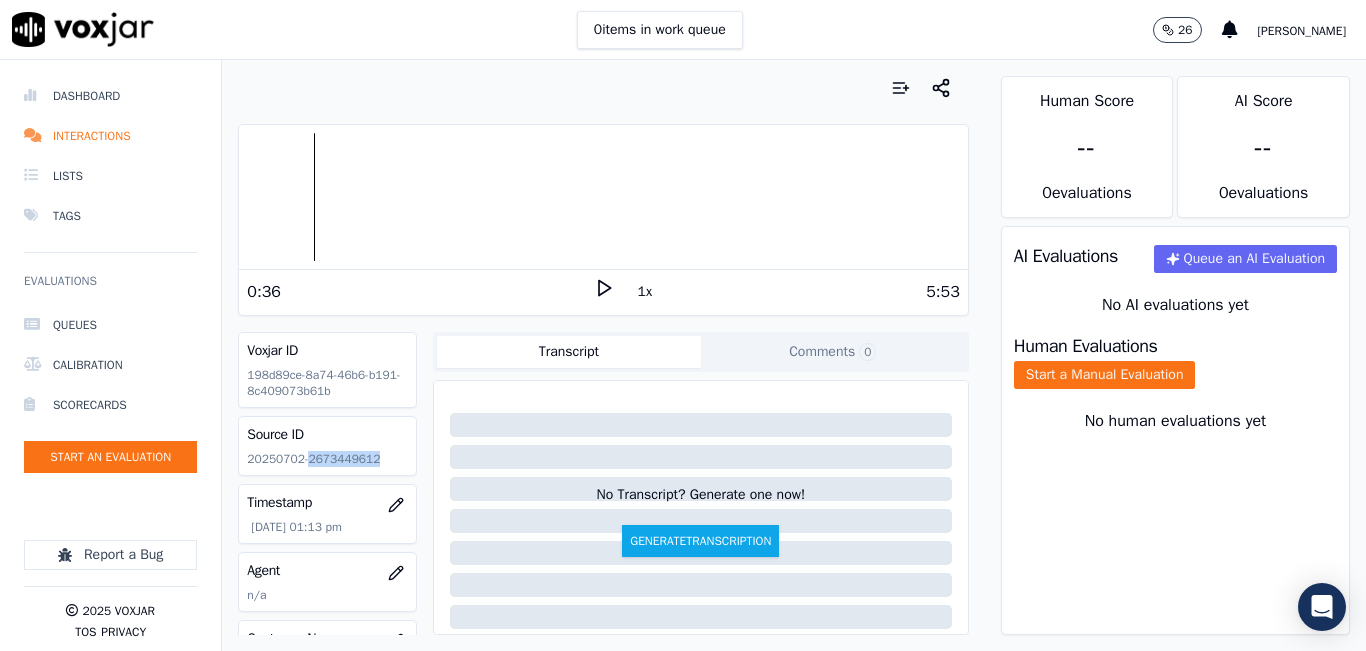 click 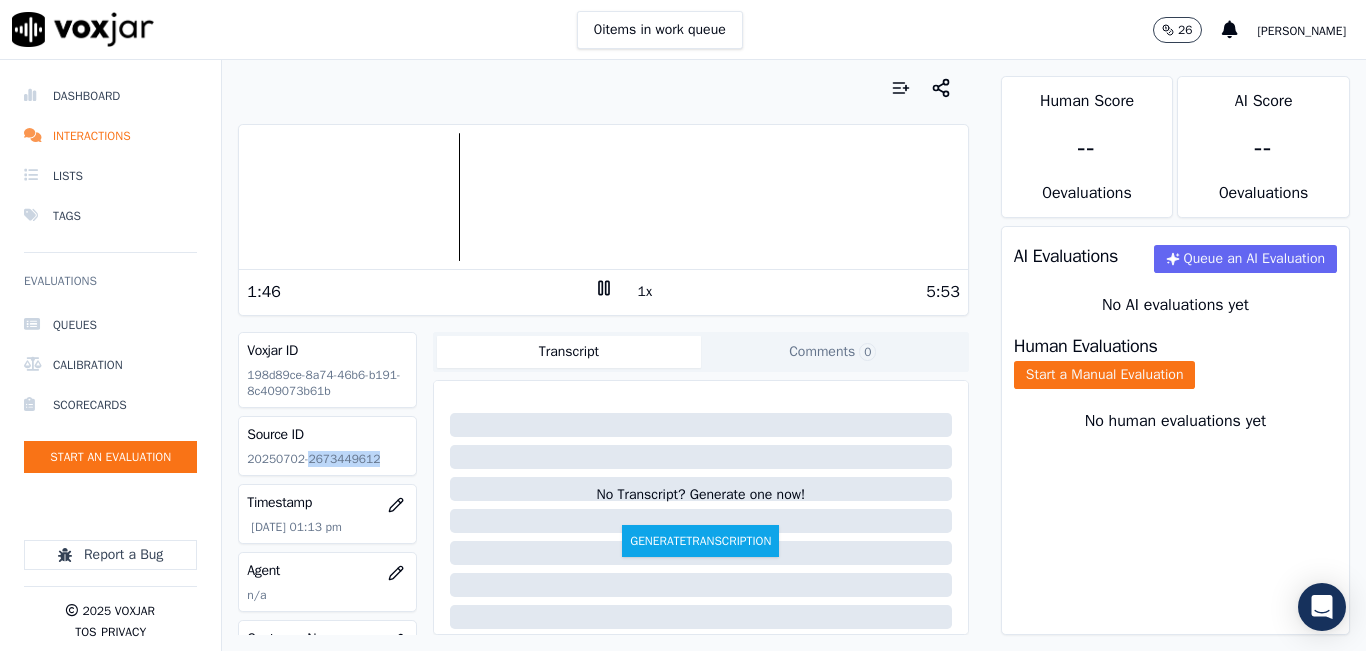 click 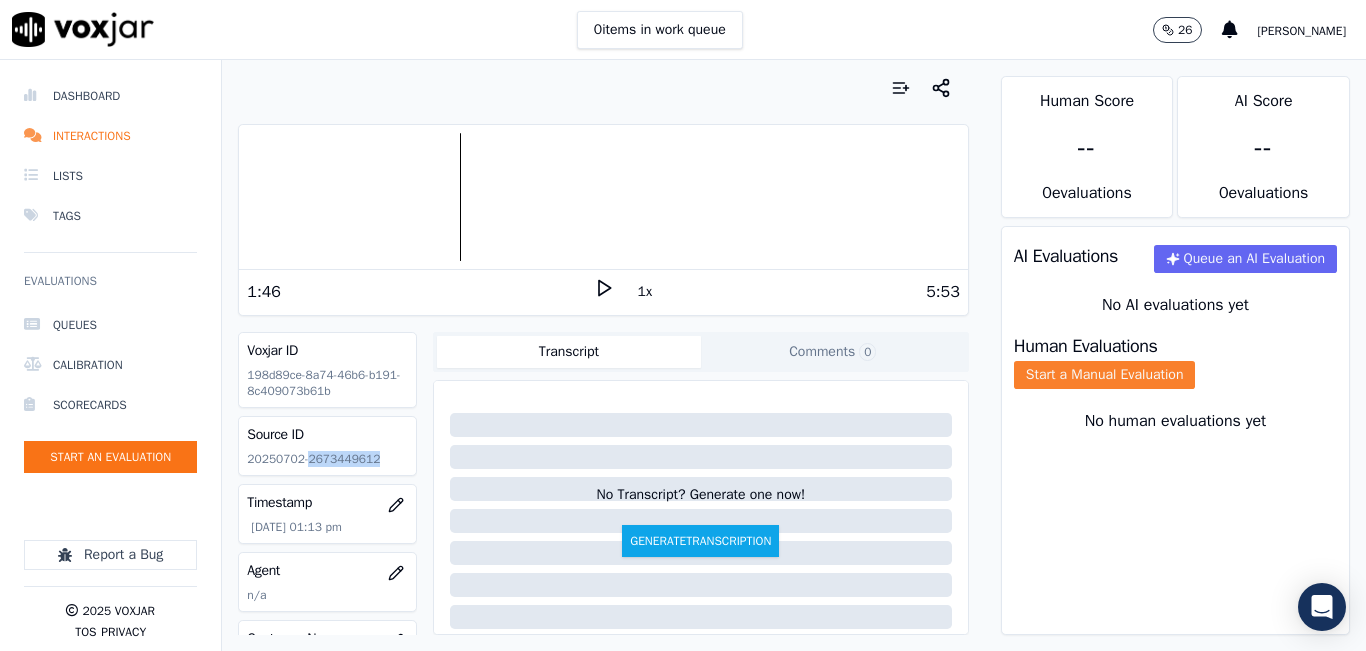 click on "Start a Manual Evaluation" 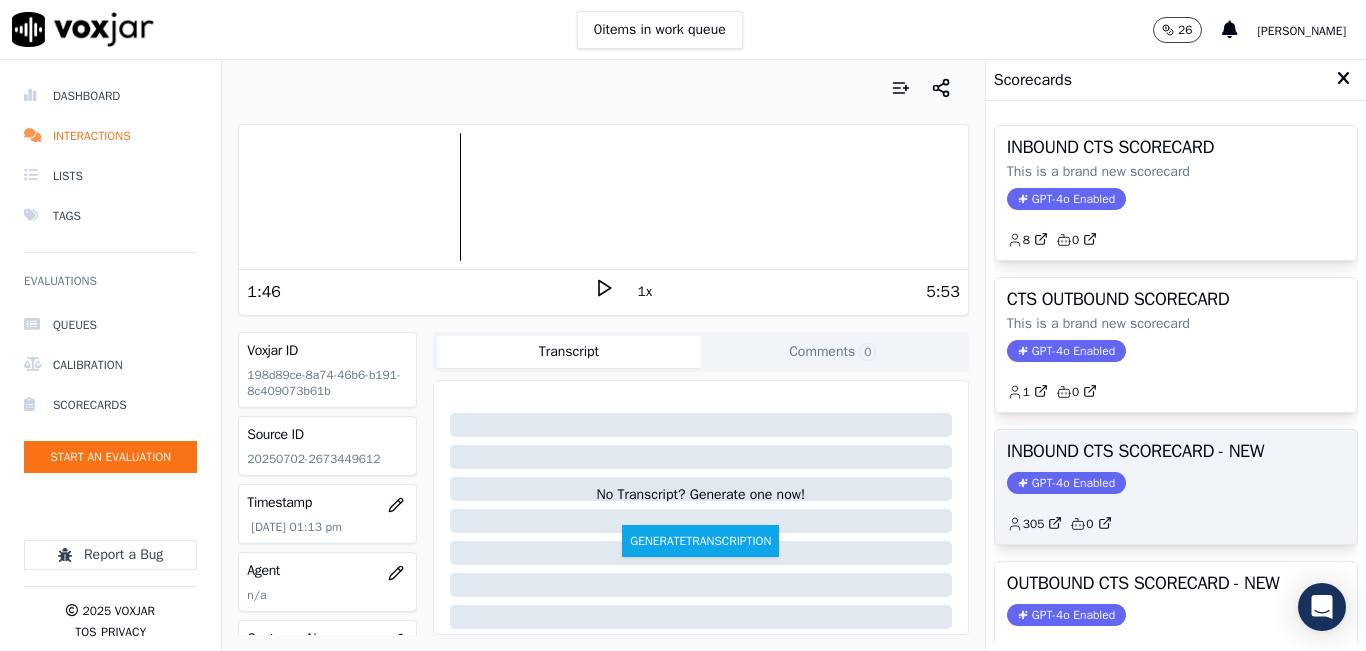 click on "GPT-4o Enabled" 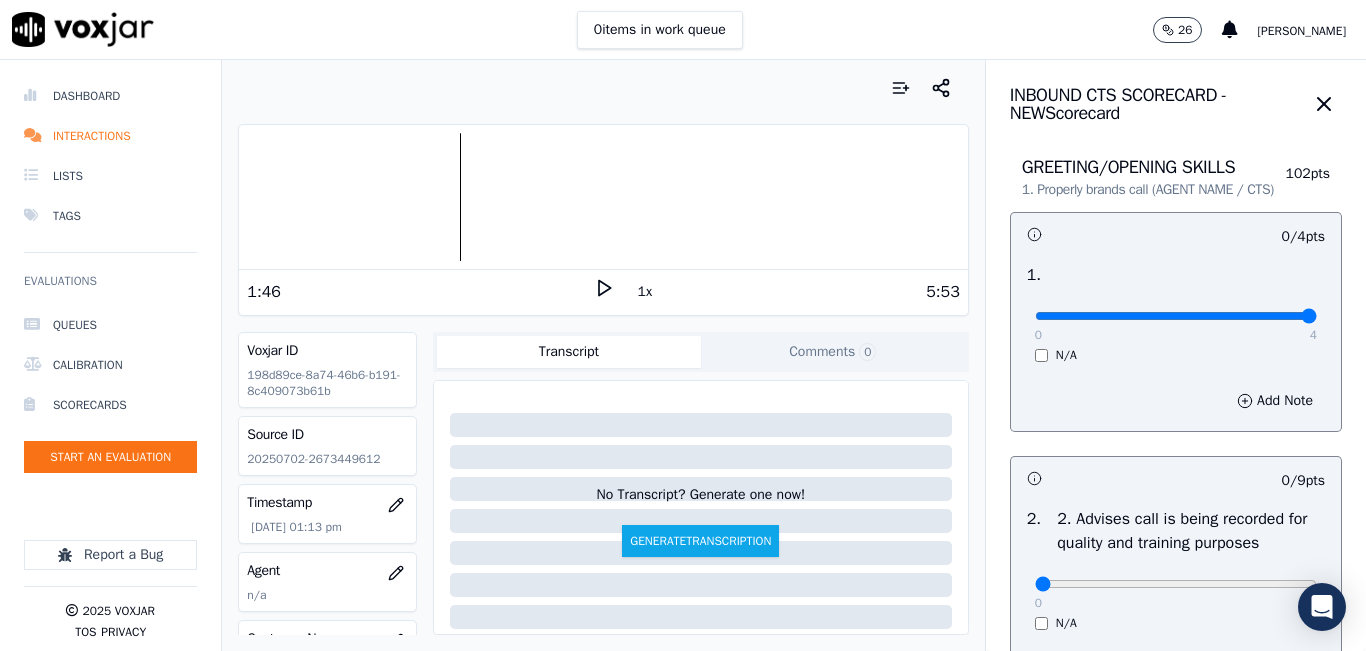 type on "4" 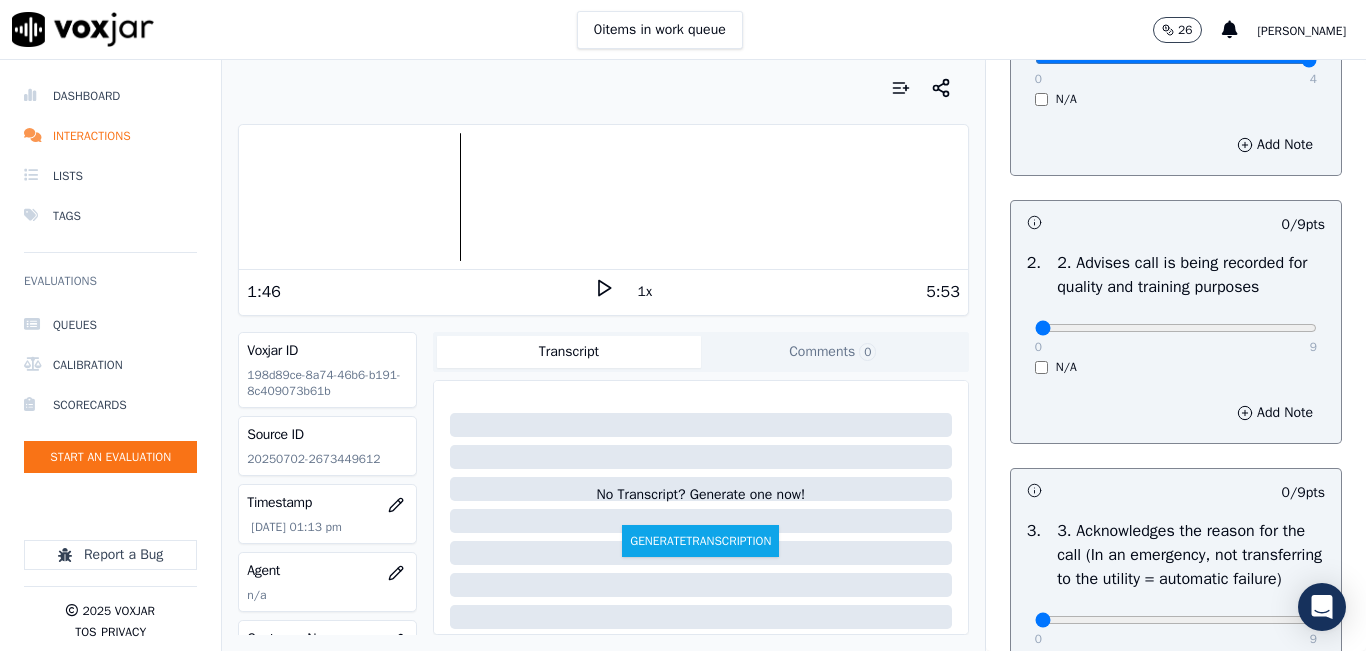 scroll, scrollTop: 300, scrollLeft: 0, axis: vertical 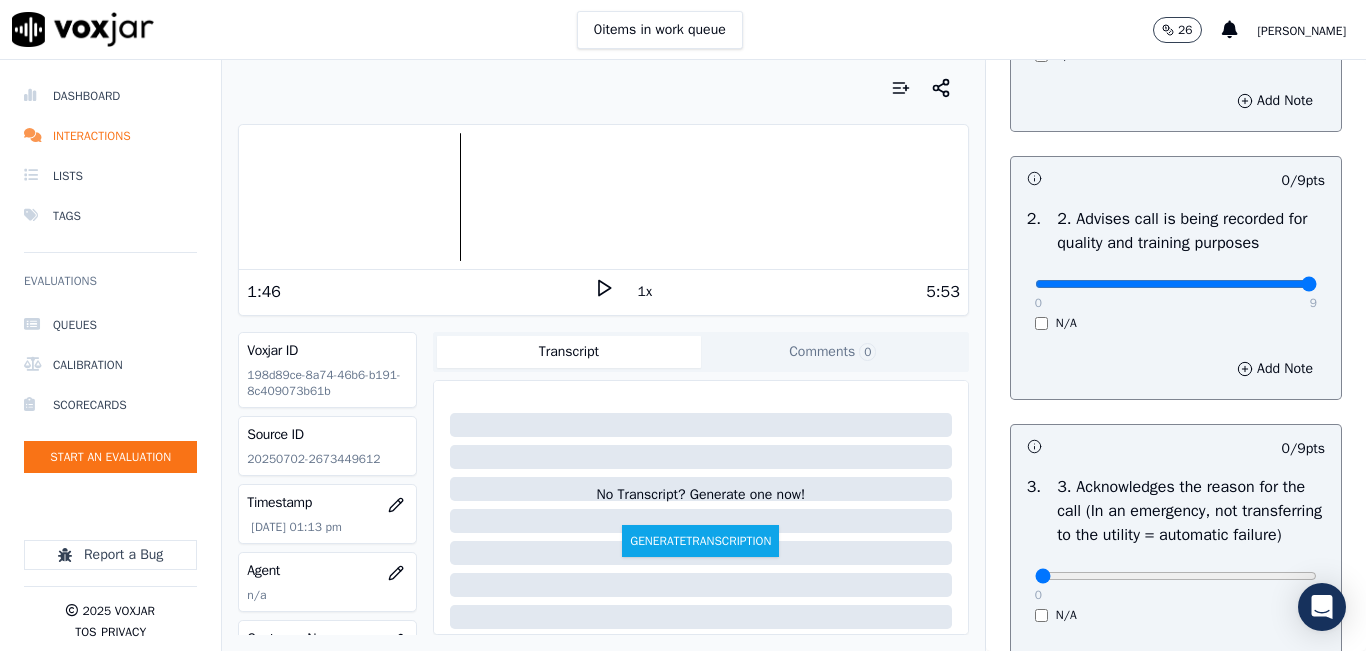 type on "9" 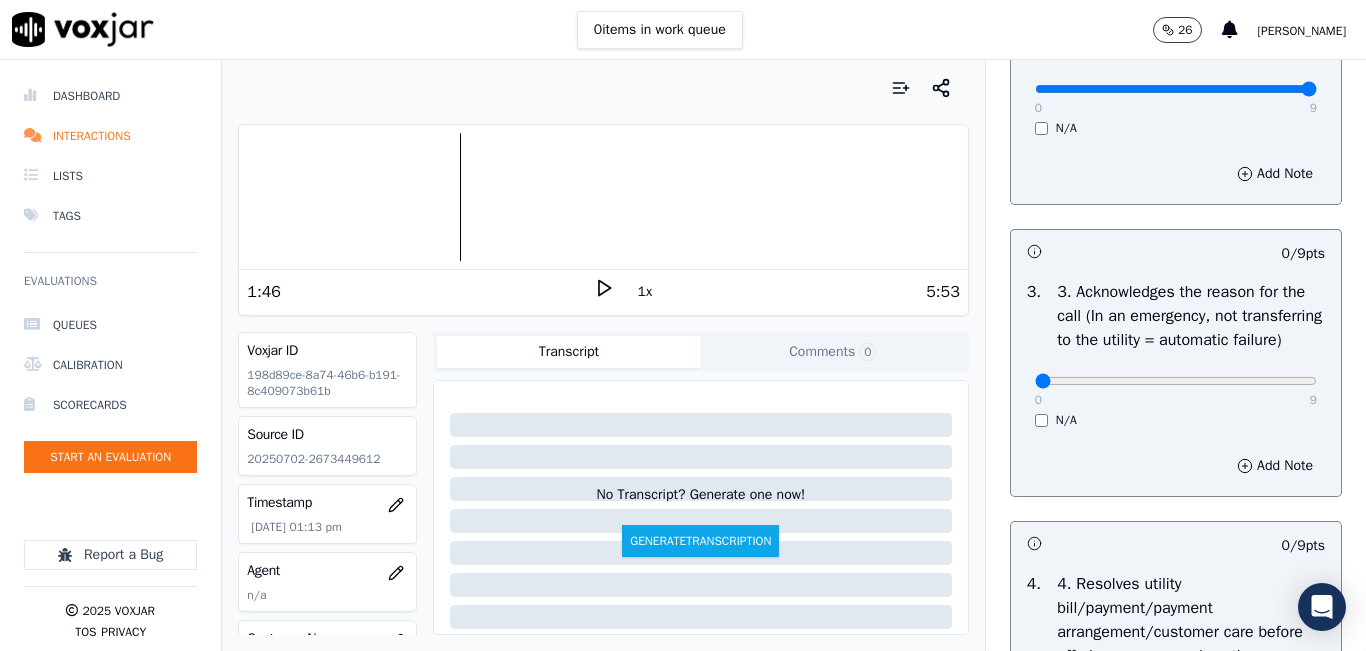 scroll, scrollTop: 600, scrollLeft: 0, axis: vertical 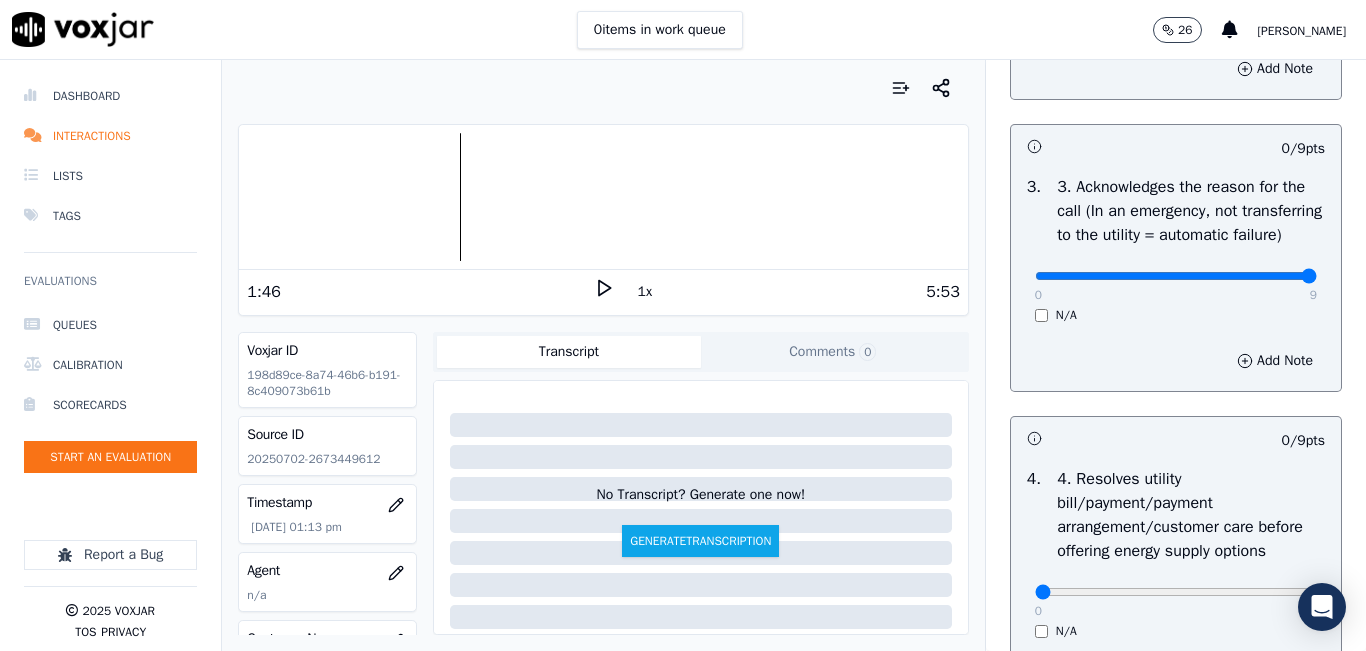 type on "9" 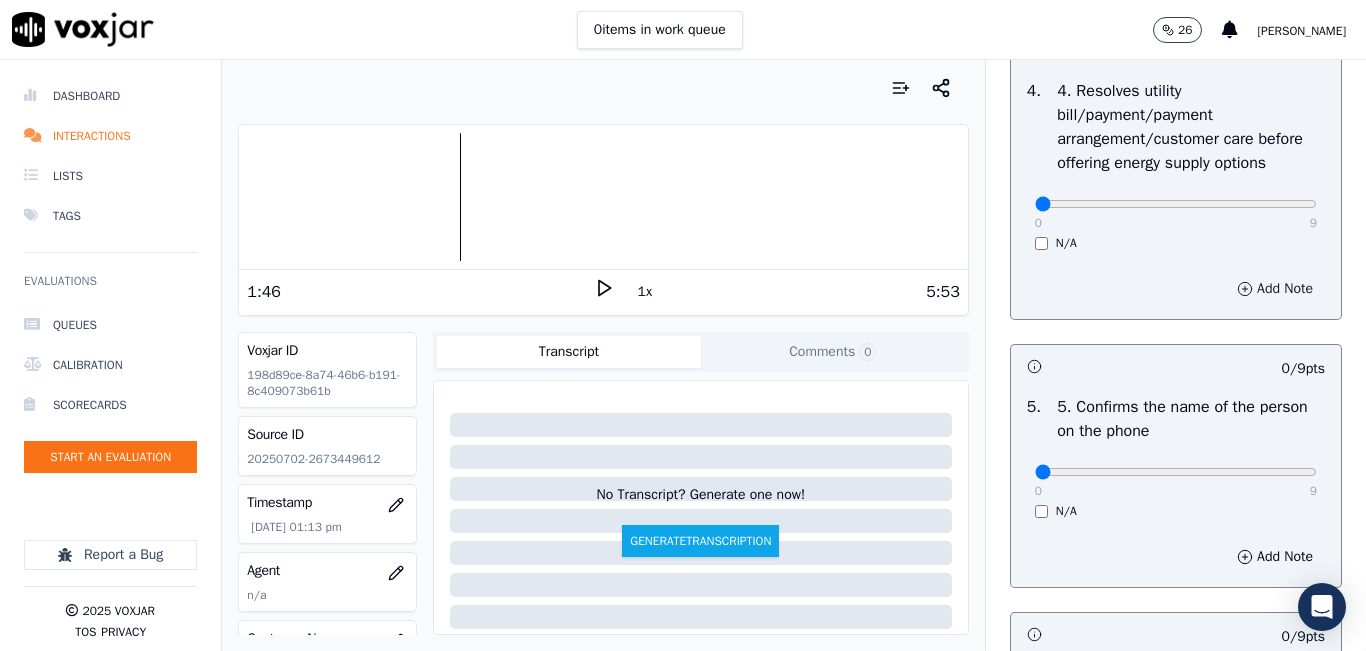 scroll, scrollTop: 1000, scrollLeft: 0, axis: vertical 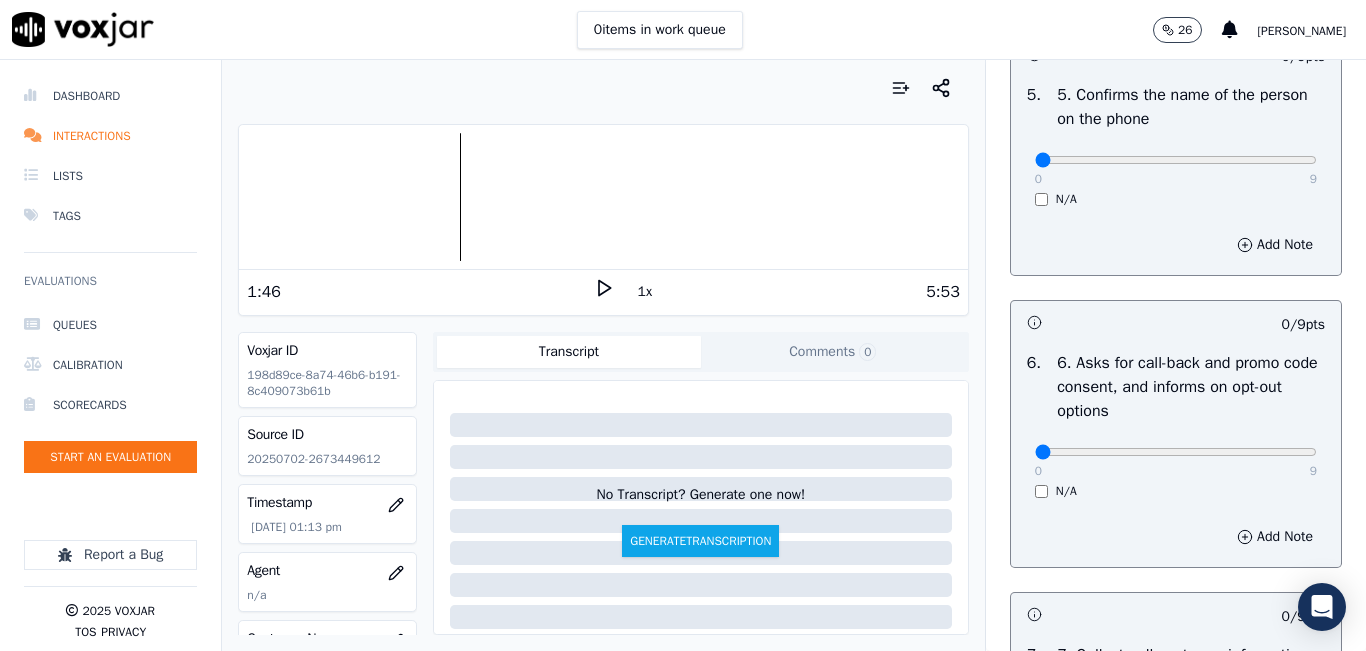 click on "0   9     N/A" at bounding box center [1176, 169] 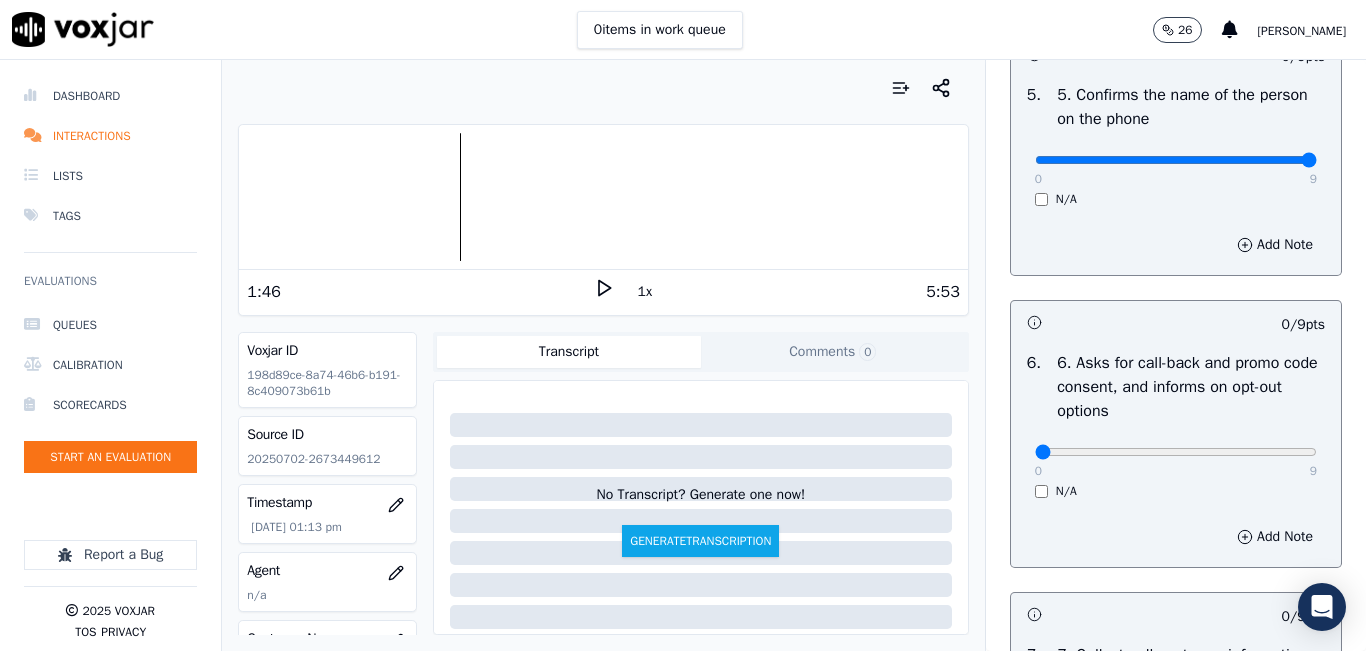type on "9" 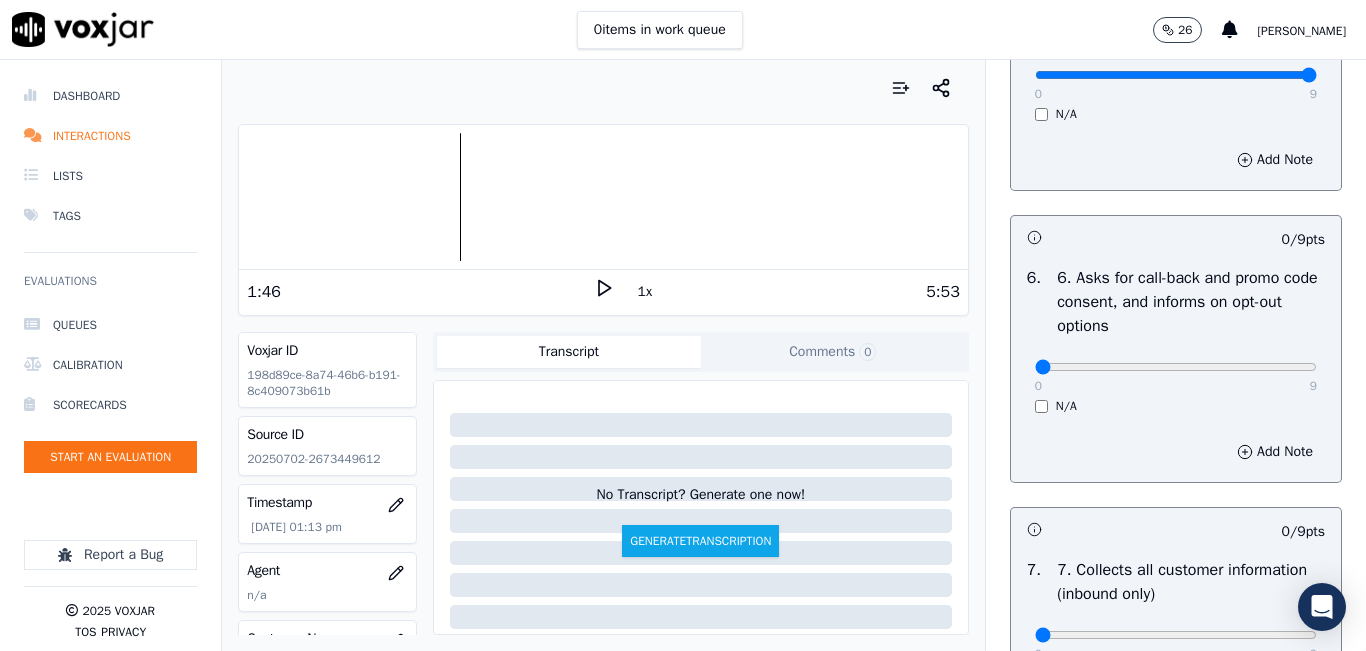 scroll, scrollTop: 1500, scrollLeft: 0, axis: vertical 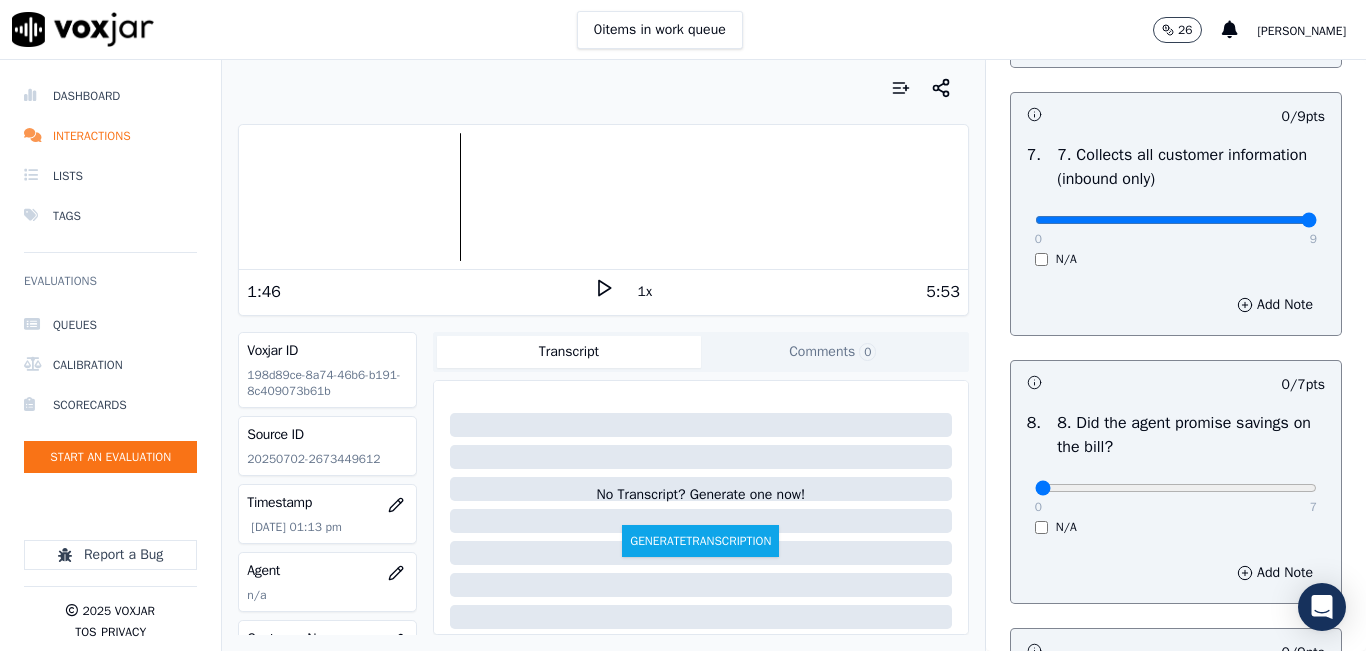 type on "9" 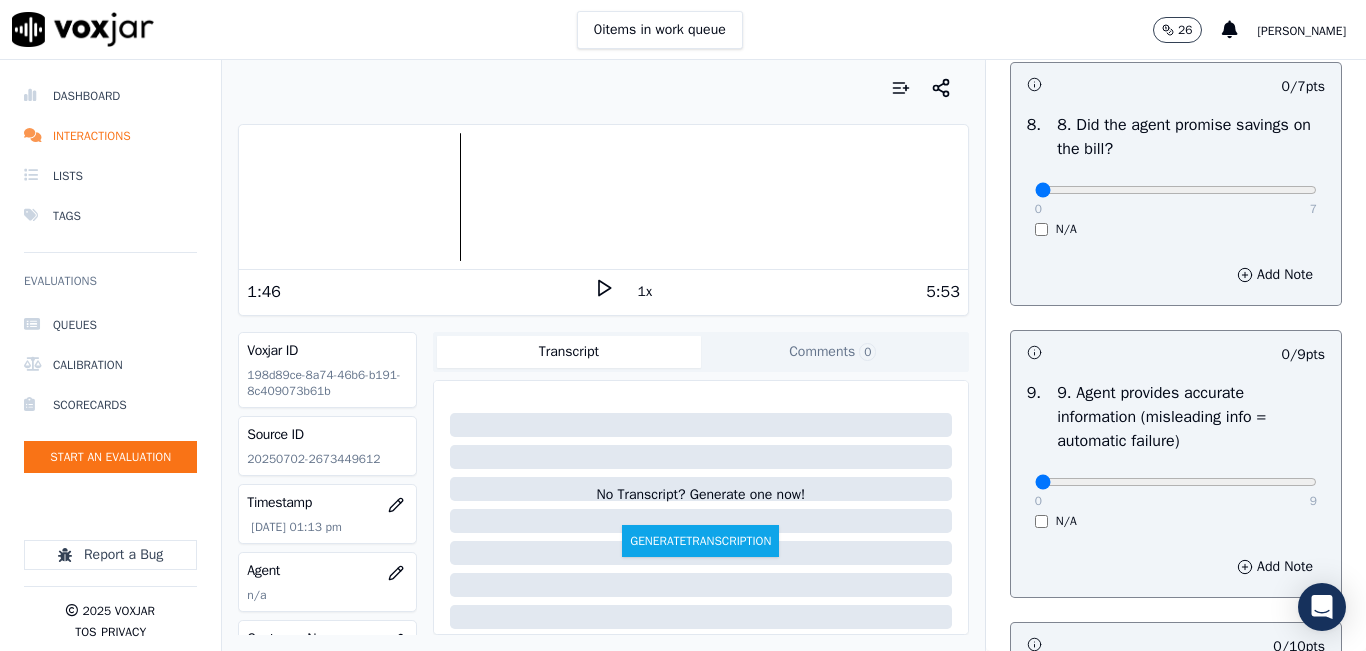 scroll, scrollTop: 2100, scrollLeft: 0, axis: vertical 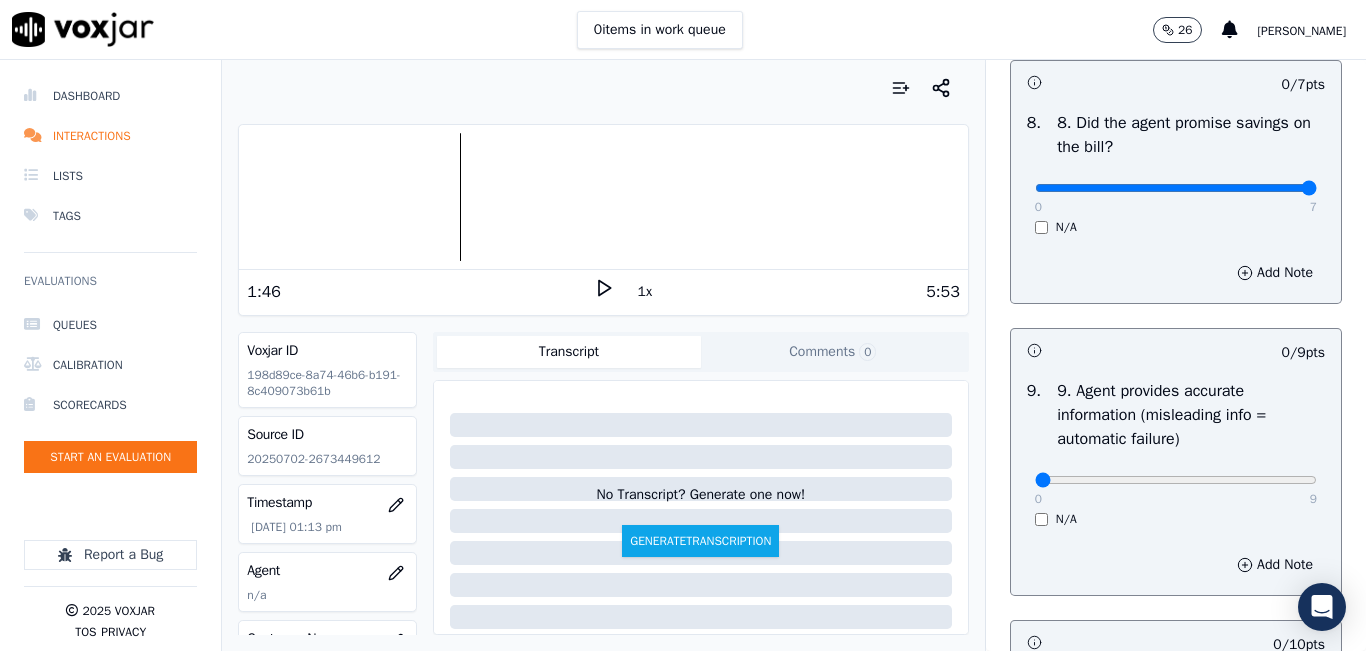 type on "7" 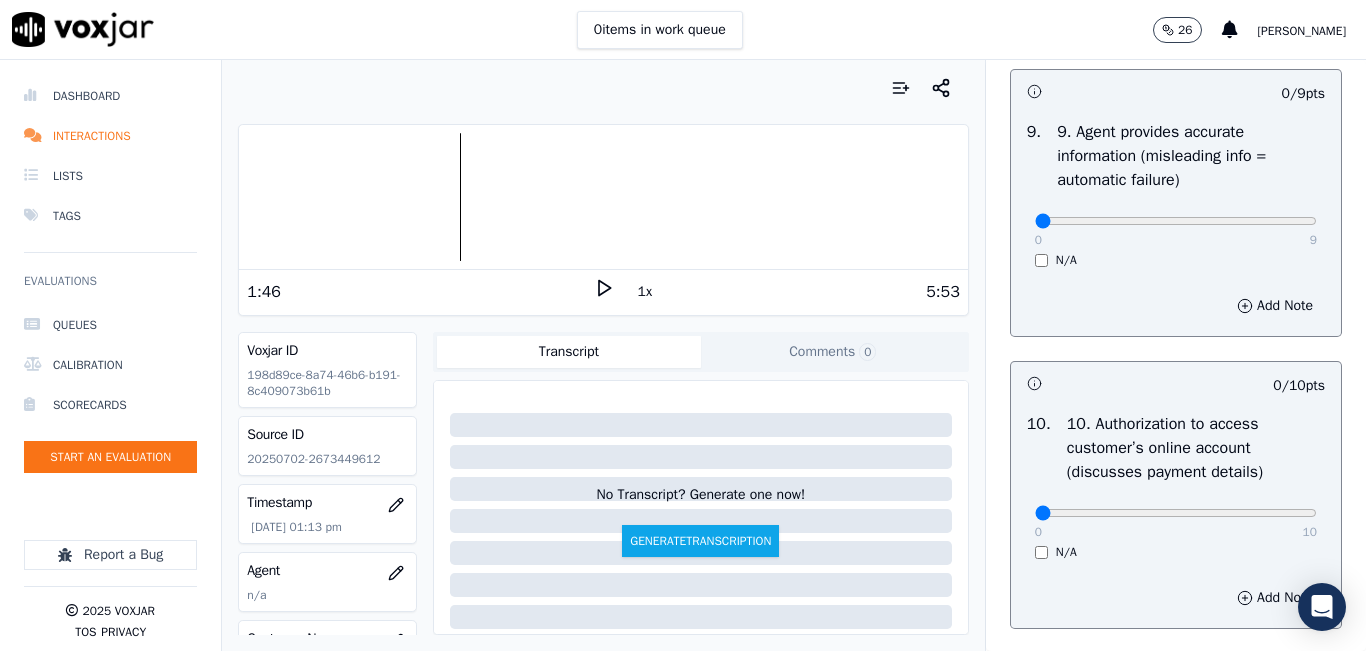 scroll, scrollTop: 2400, scrollLeft: 0, axis: vertical 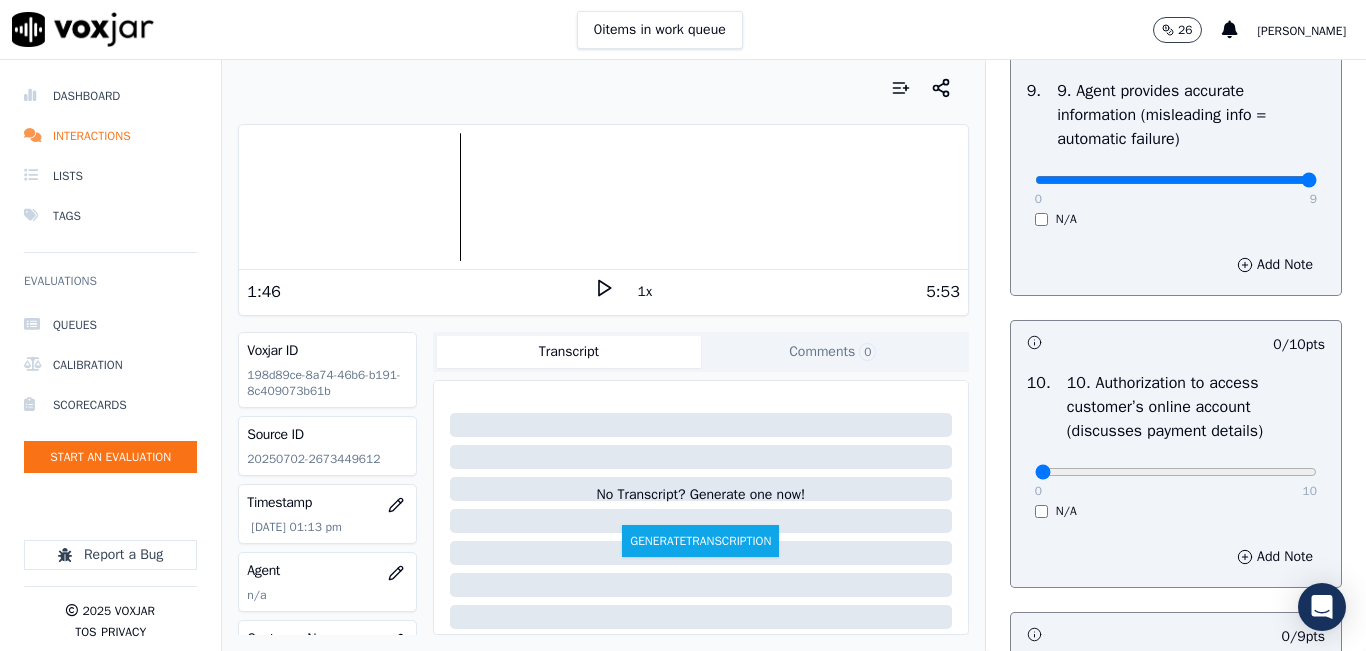 type on "9" 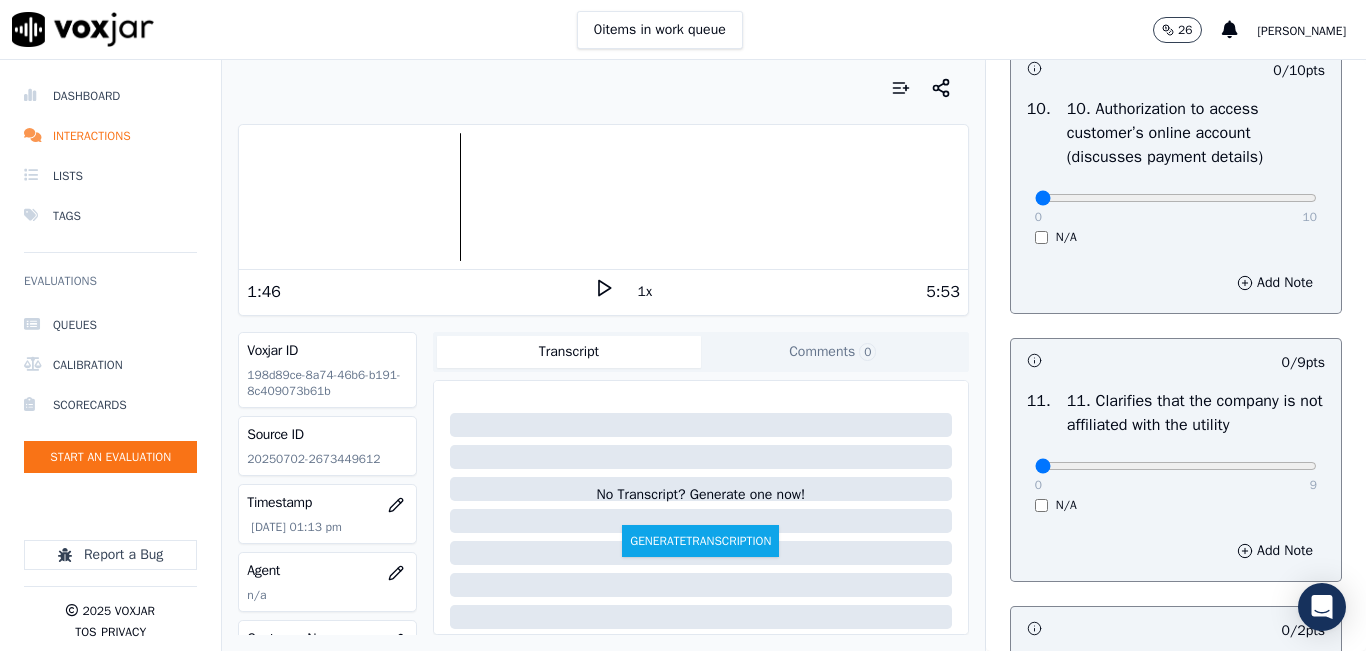scroll, scrollTop: 2700, scrollLeft: 0, axis: vertical 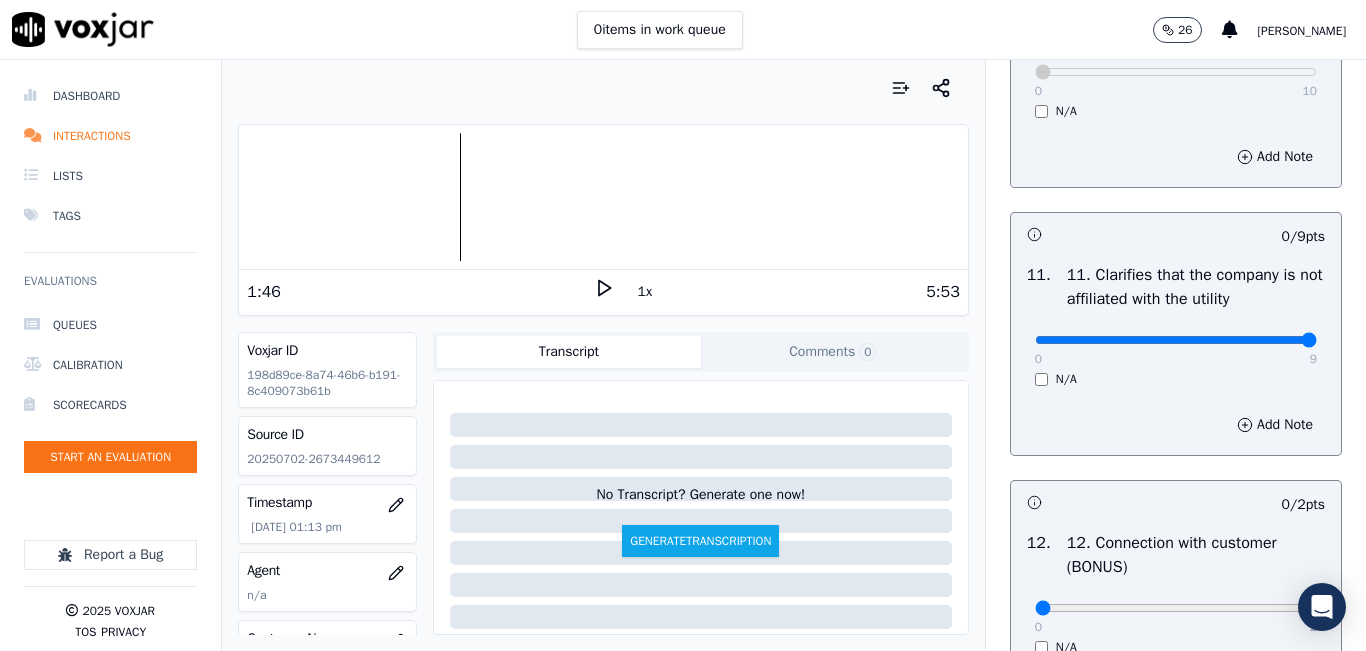 drag, startPoint x: 1260, startPoint y: 402, endPoint x: 1289, endPoint y: 385, distance: 33.61547 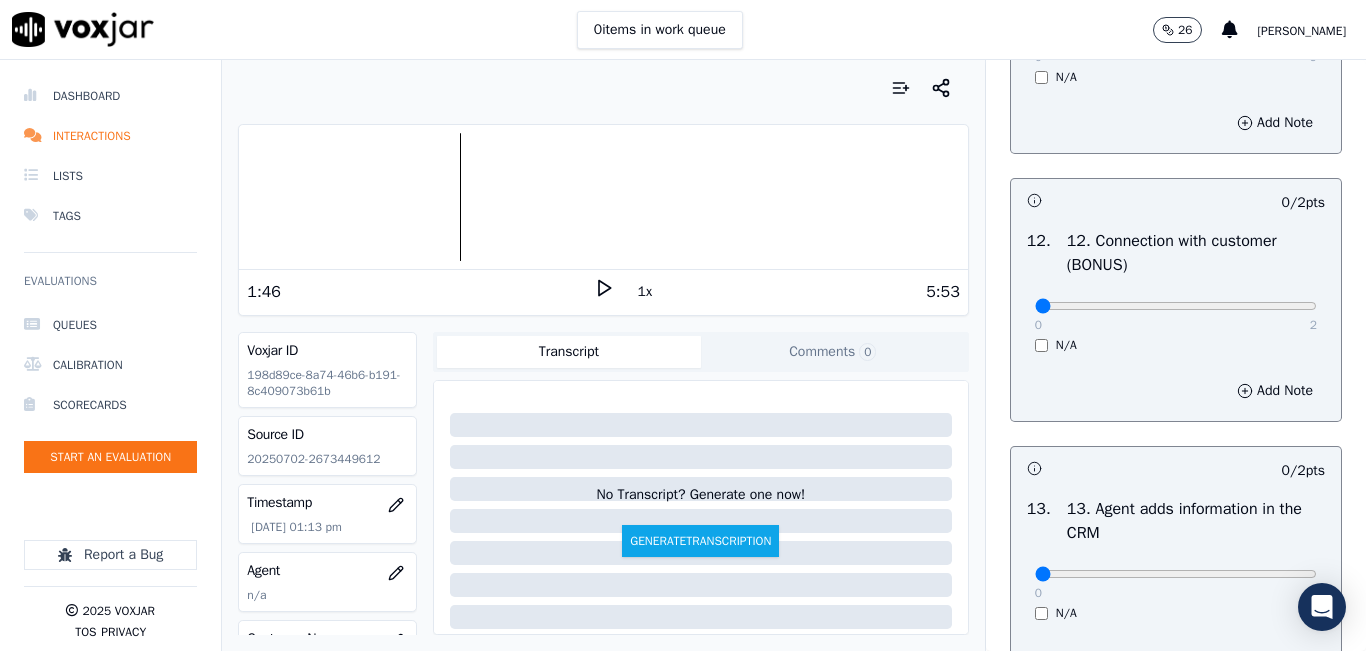scroll, scrollTop: 3200, scrollLeft: 0, axis: vertical 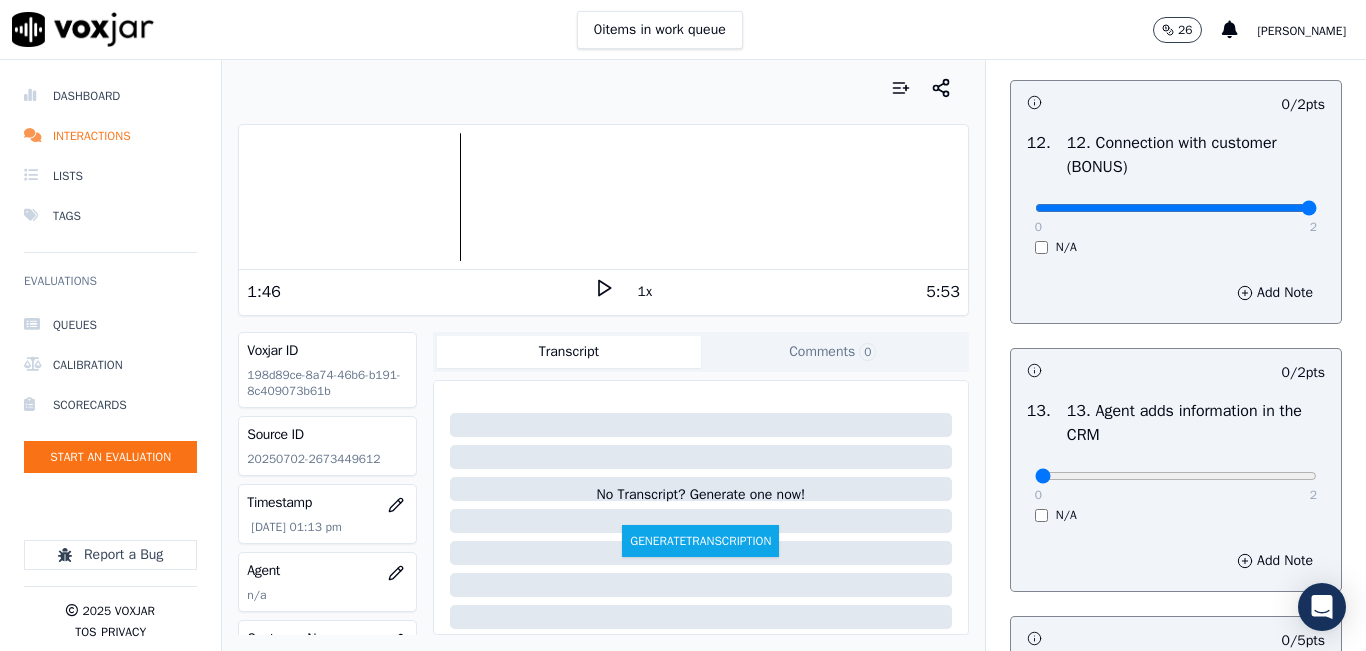 type on "2" 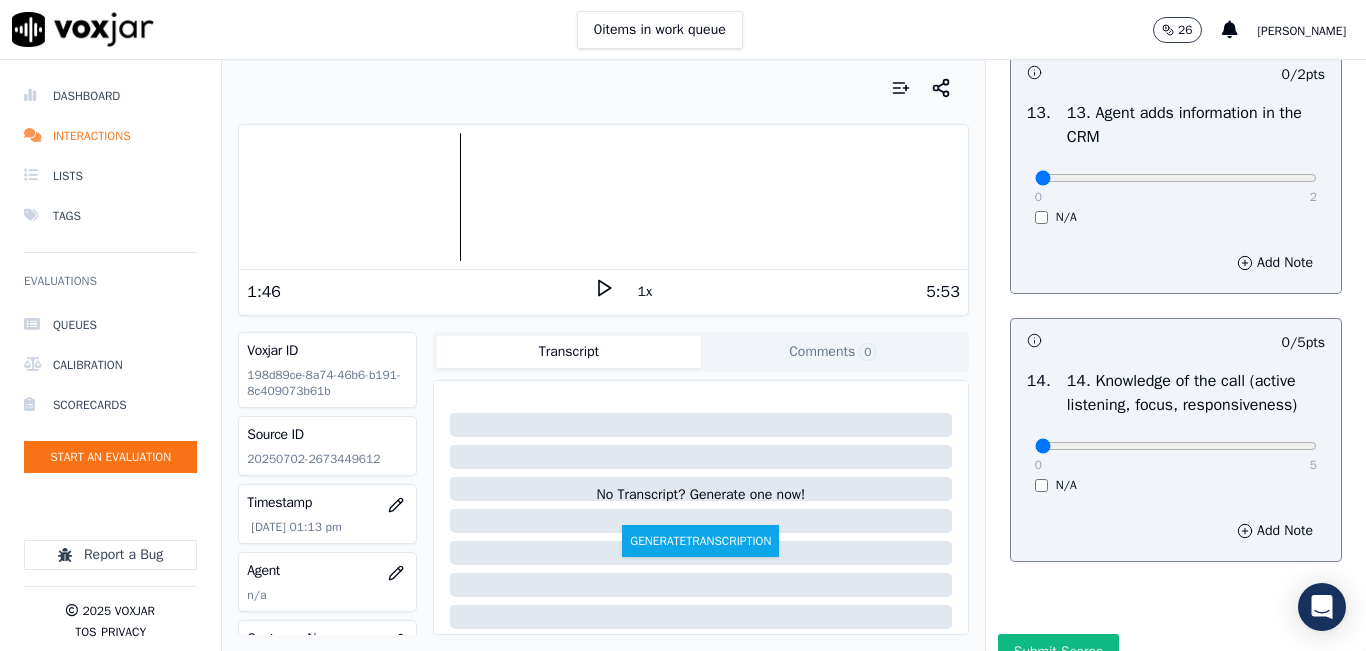 scroll, scrollTop: 3500, scrollLeft: 0, axis: vertical 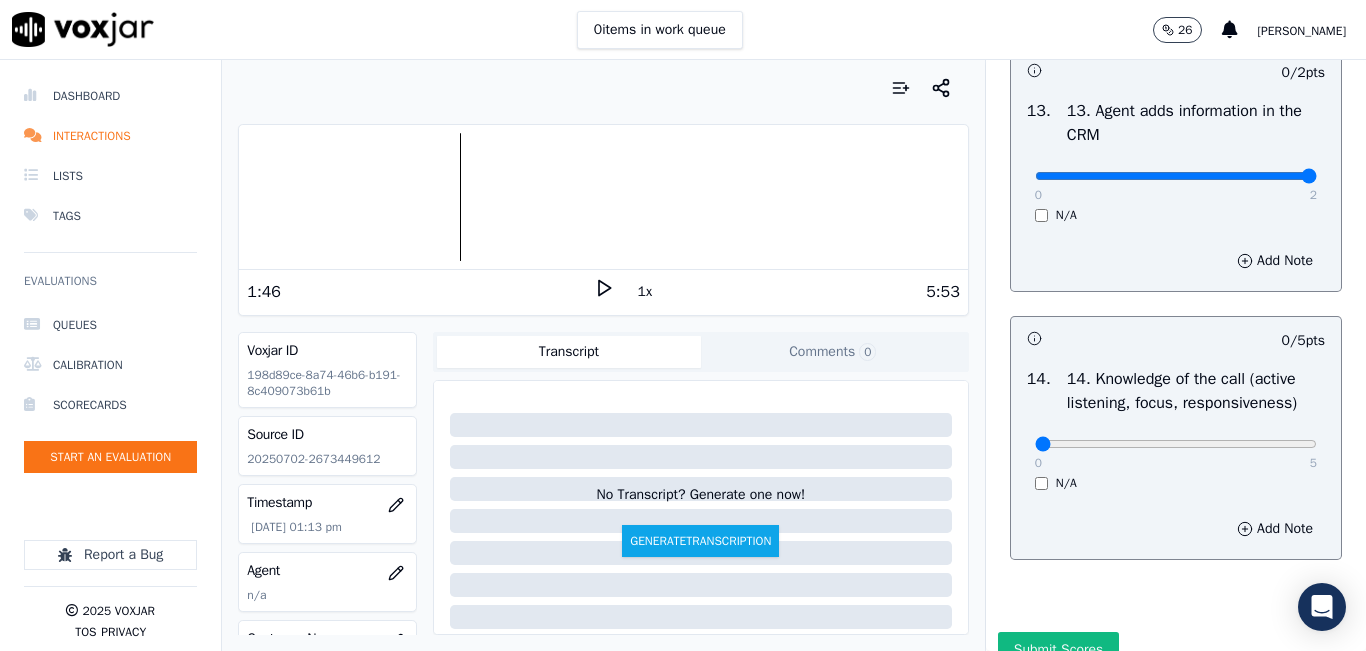 type on "2" 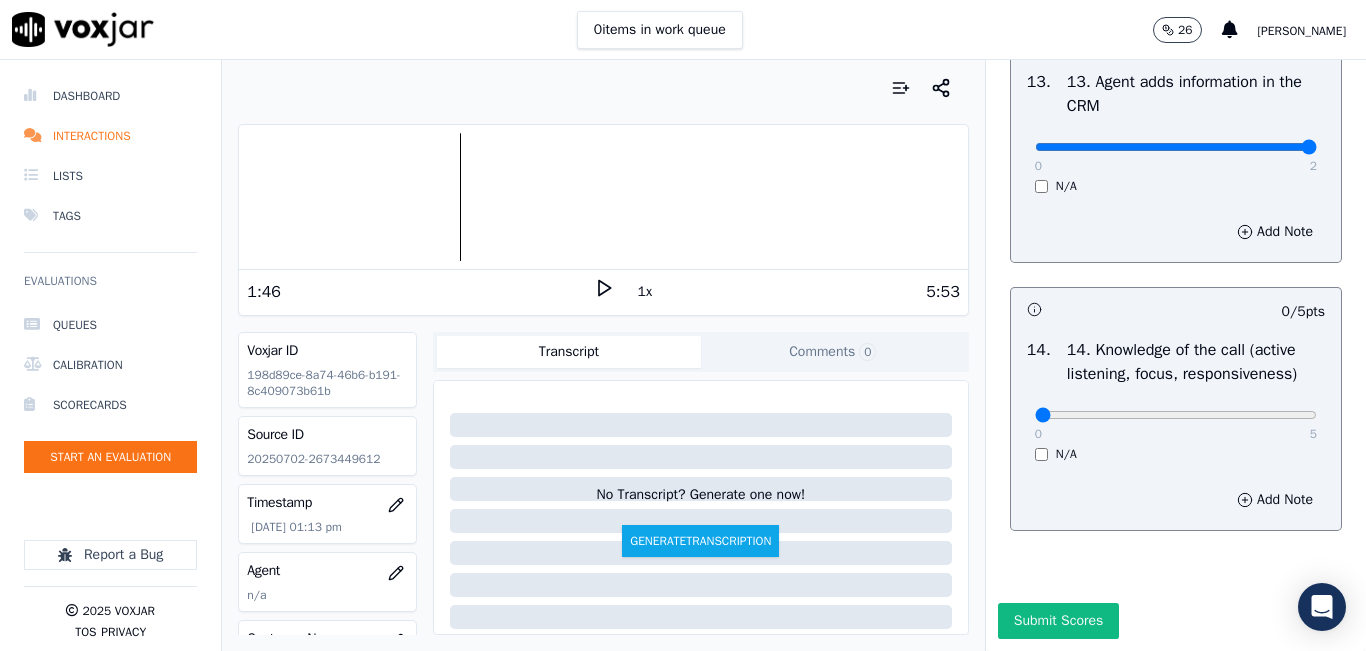 scroll, scrollTop: 3642, scrollLeft: 0, axis: vertical 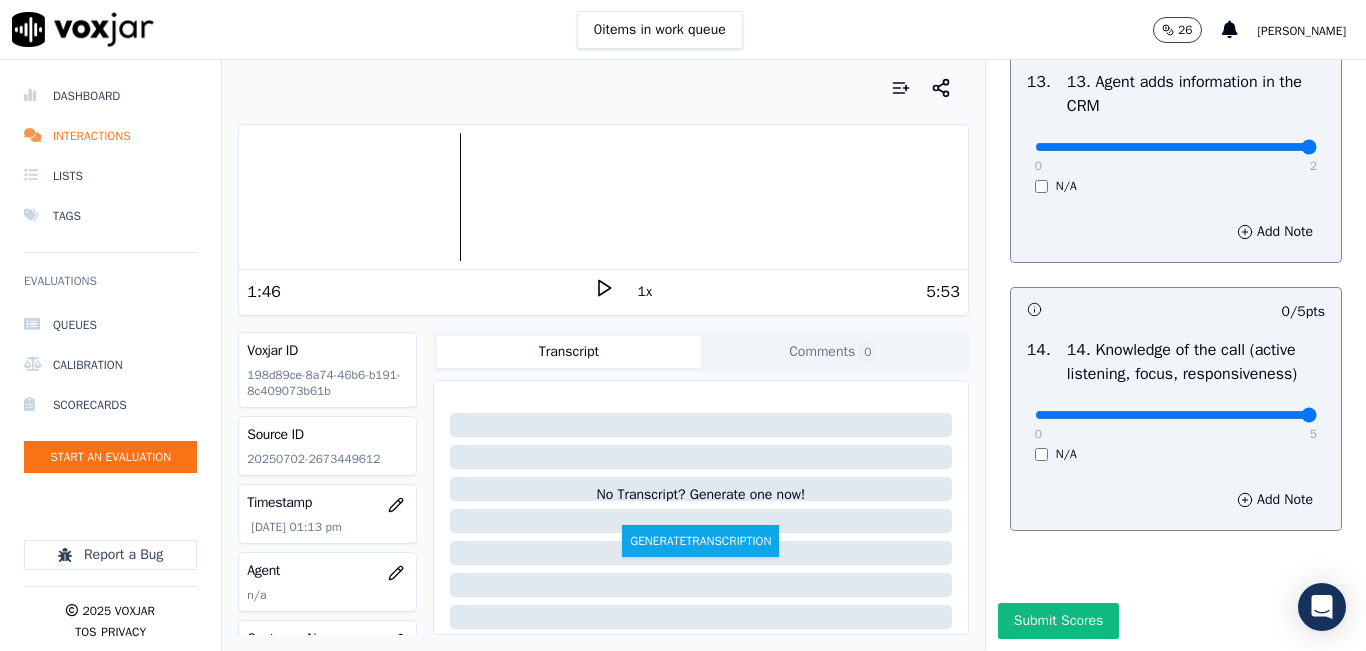 drag, startPoint x: 1265, startPoint y: 373, endPoint x: 1161, endPoint y: 443, distance: 125.36347 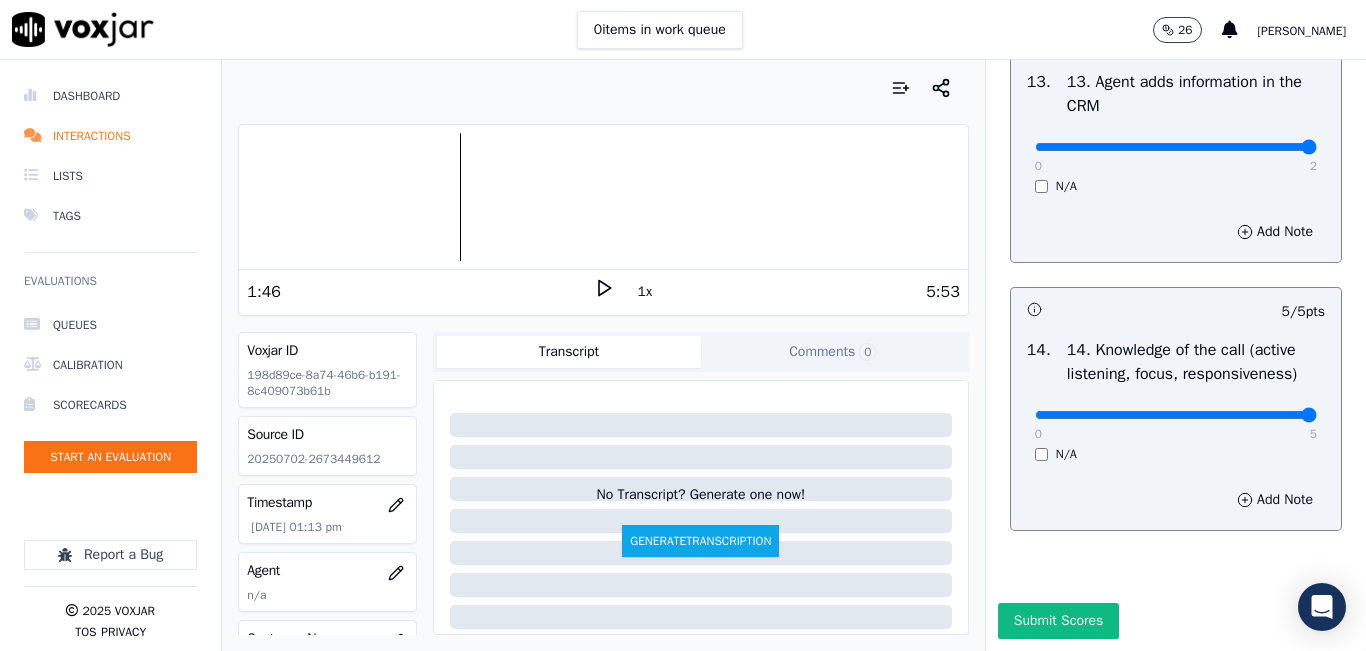 click on "Submit Scores" at bounding box center [1058, 621] 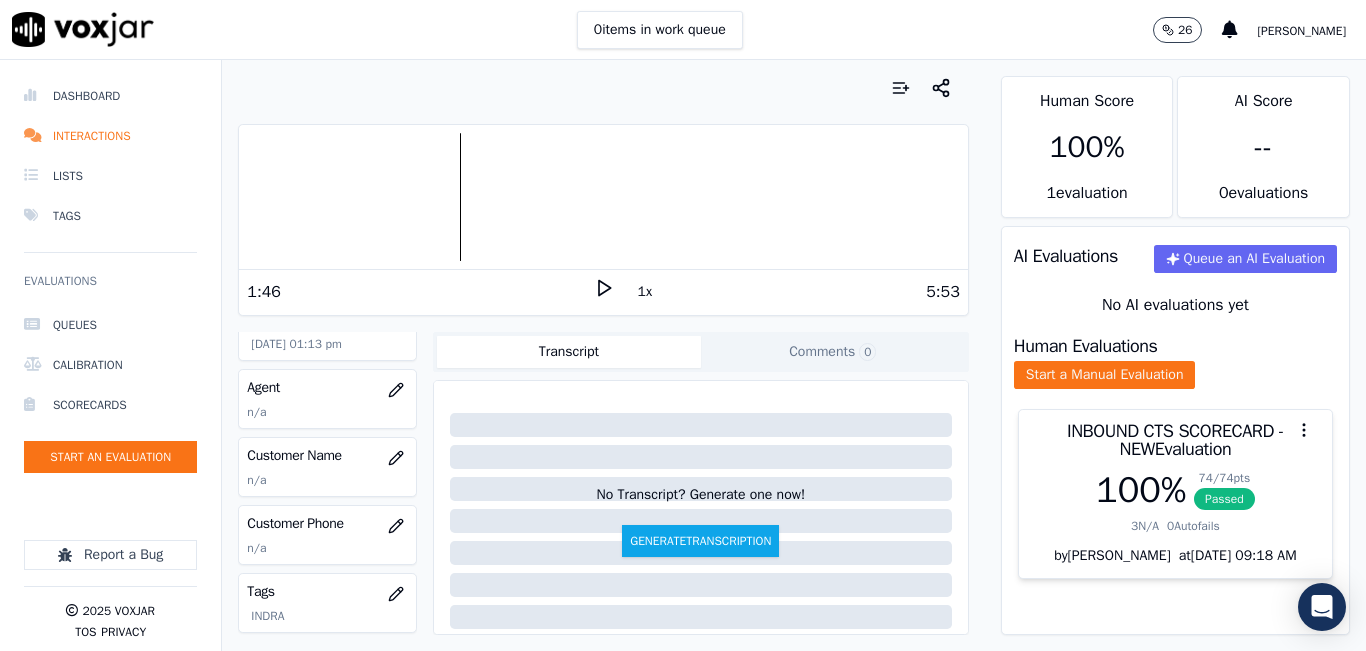 scroll, scrollTop: 200, scrollLeft: 0, axis: vertical 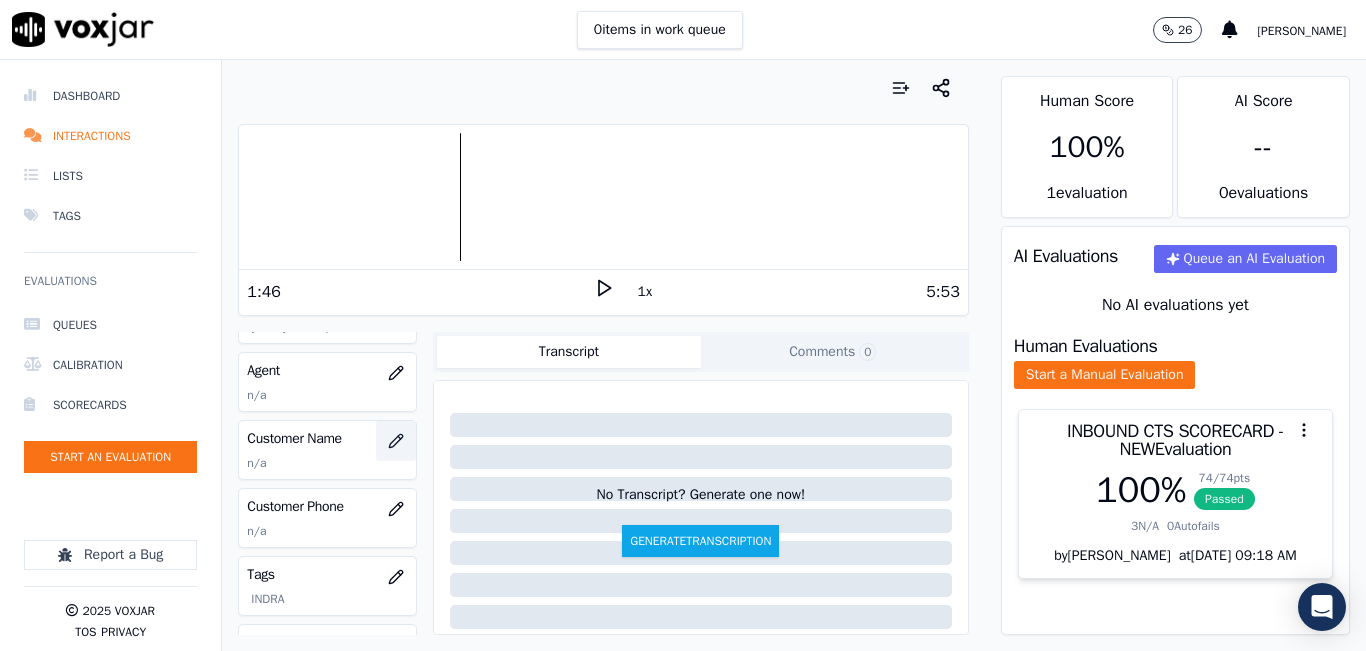 click at bounding box center [396, 441] 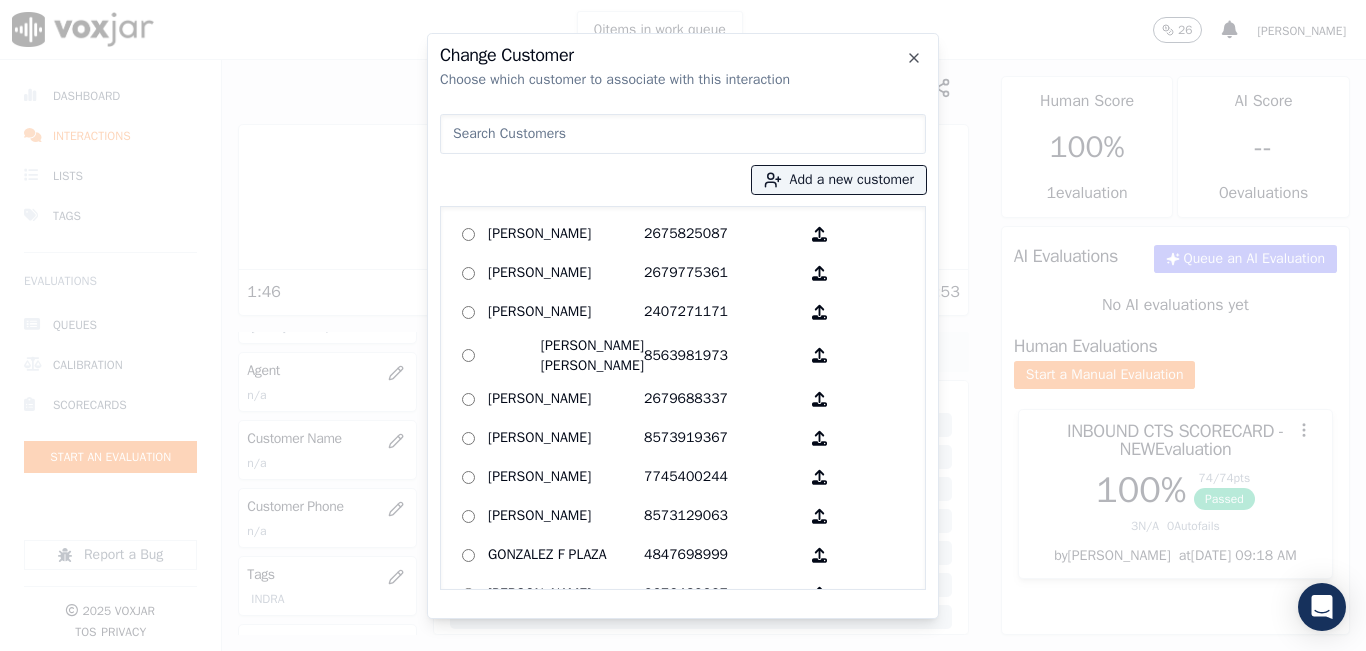 click on "Add a new customer            ANA HINOJOSA   2675825087        Anny Polanco   2679775361        Armando Galvan   2407271171        Brandon Emanuel Chajon Calderon   8563981973        Camila Ruiz   2679688337        Claudia Yepes   8573919367        Edilson Lavarda   7745400244        Elder Flores Vasquez   8573129063        GONZALEZ F PLAZA   4847698999        GWENDOLYN TOMLIN   2676489227        Gladis Rosalina Saucedo   3055408691        IRIS BOYSAW   2167276507        IVONETE RIBEIRO-ALMEIDA   8578884971        JUAN DURAN   9787157853        JULIETH SANTOS   7819138857        Juan J Garcia Sabino   9298671095        Juan Montano   6177356339        Justine Davis   3306903636        Linda Matesig   4128084410        Lisa Phillips   8572612425        Lorenza Ramirez   6146367025        Louis Cameron   5133166909        Luz Rivera   8572581147        Maria Juana Loja Cabana   9789417852        Marisol Bedoya   7817909907" at bounding box center [683, 348] 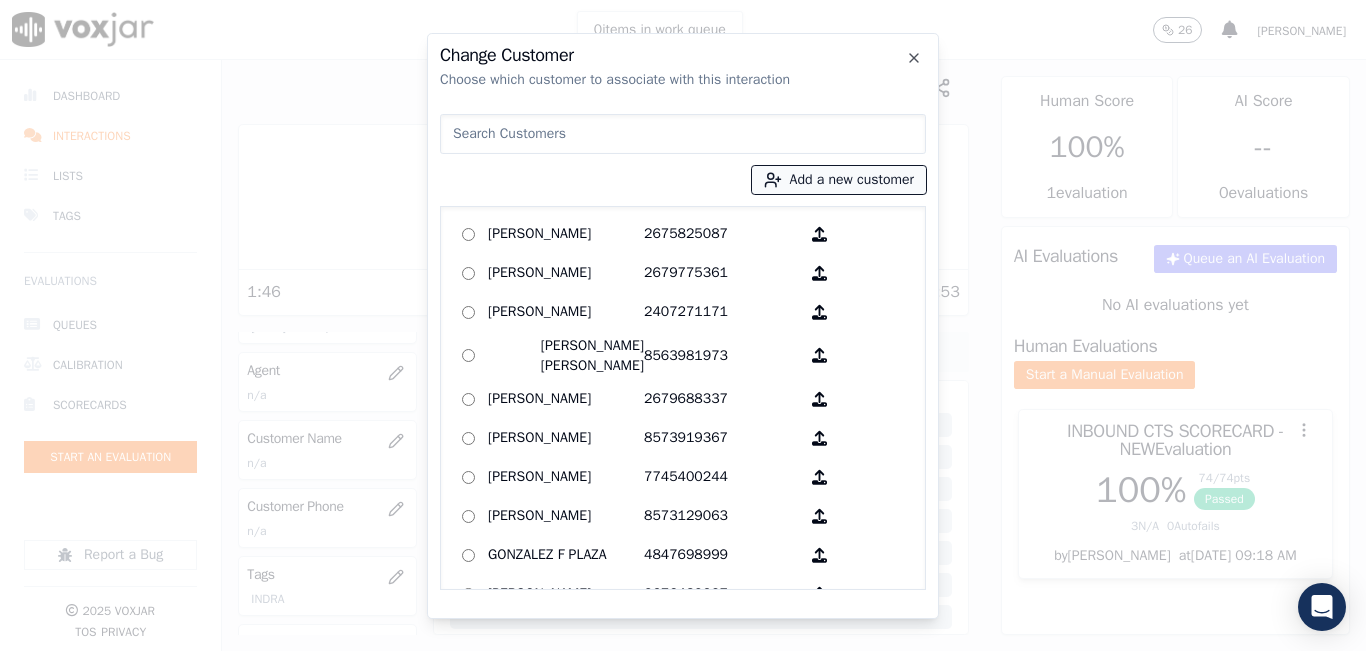 click on "Add a new customer" at bounding box center (839, 180) 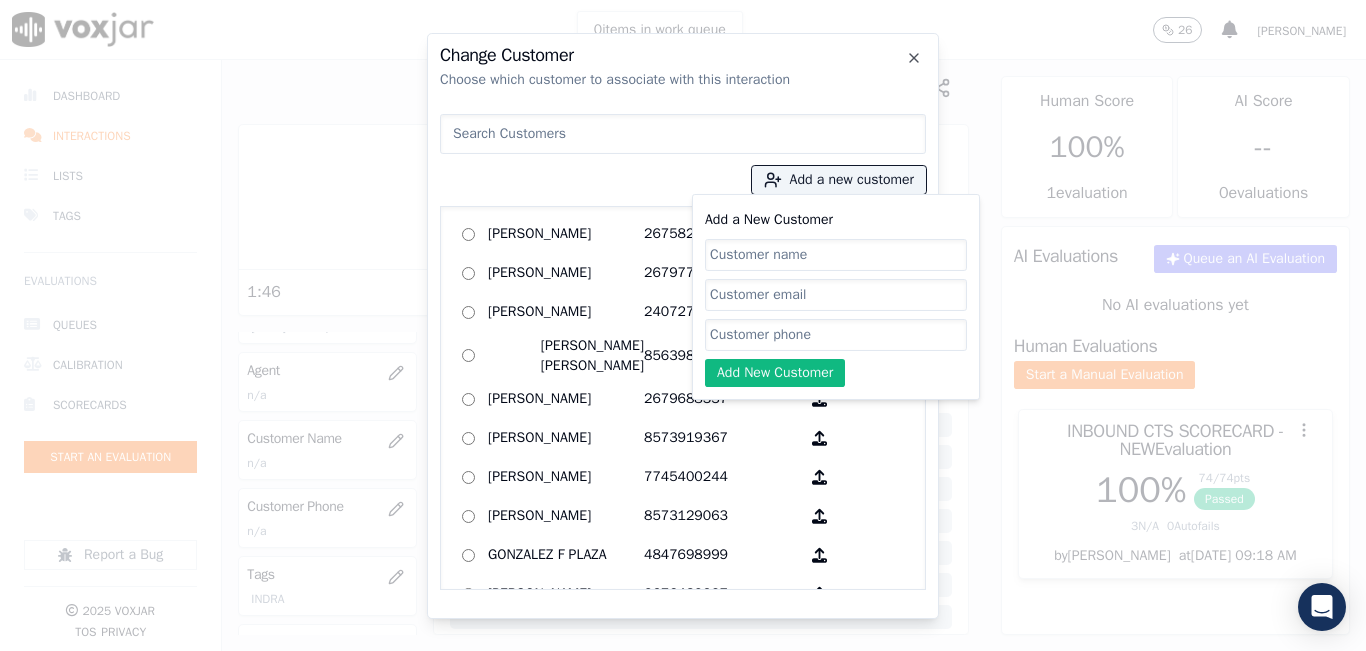 click on "Add a New Customer" 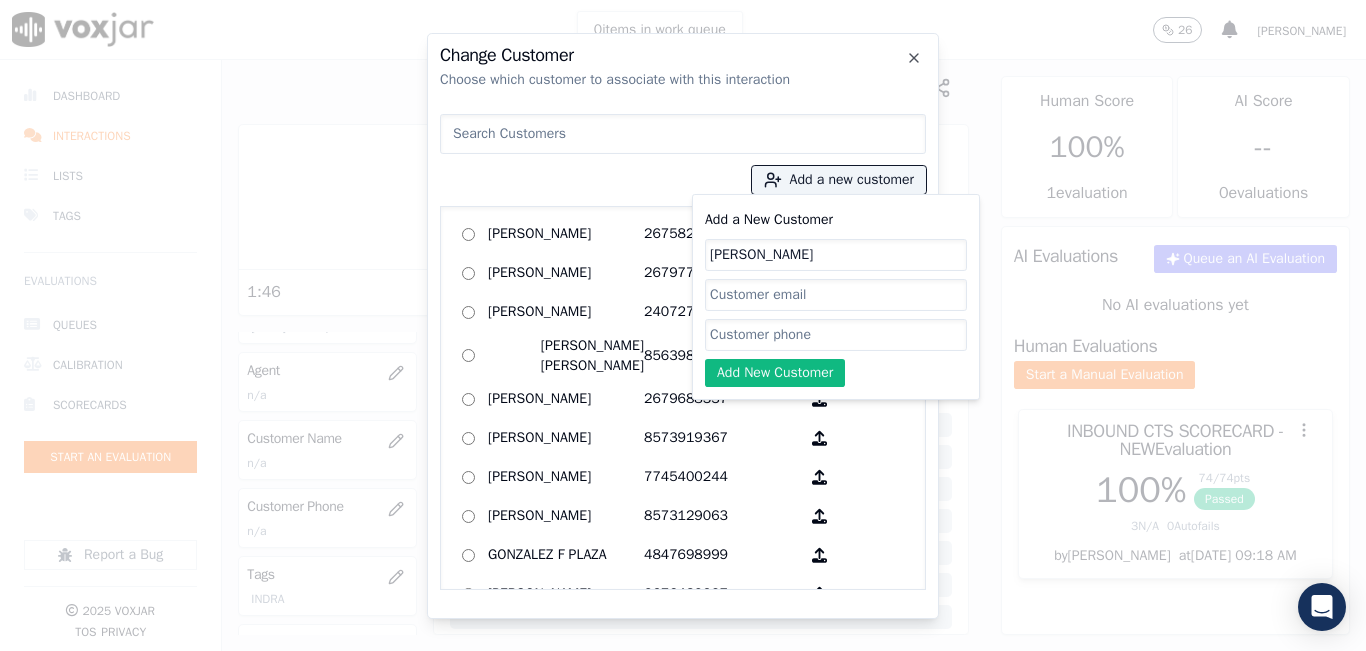 type on "[PERSON_NAME]" 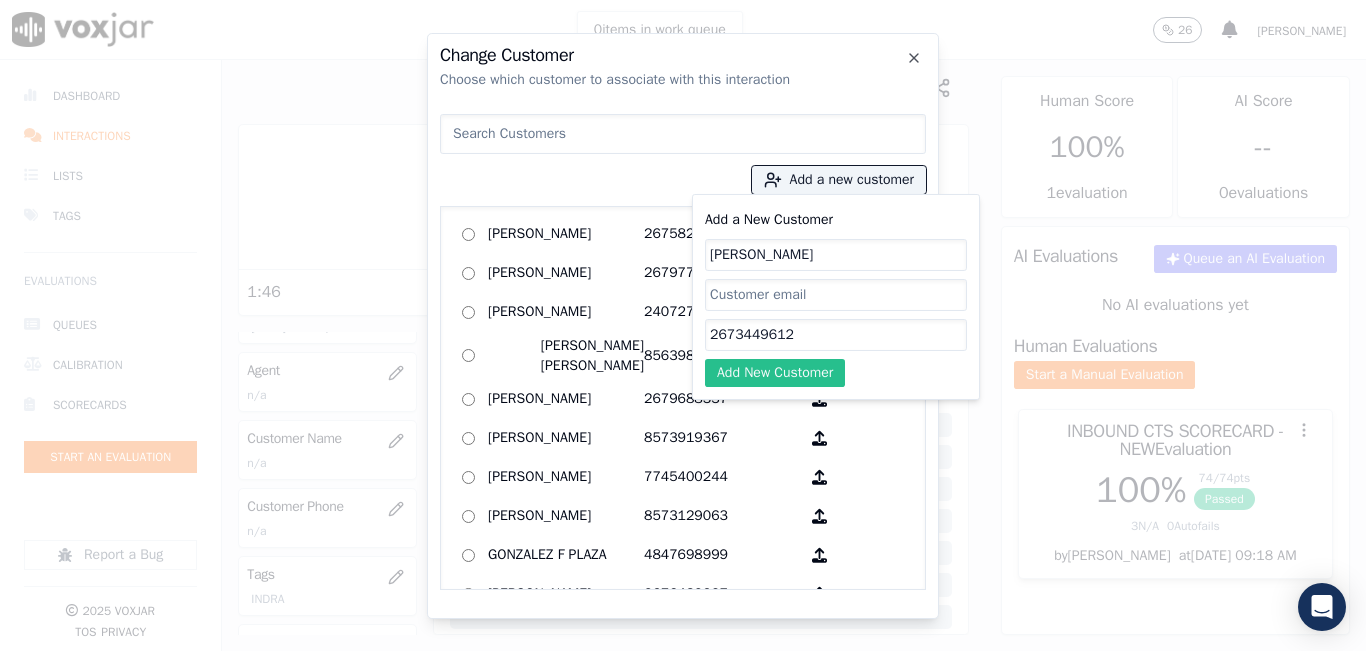 type on "2673449612" 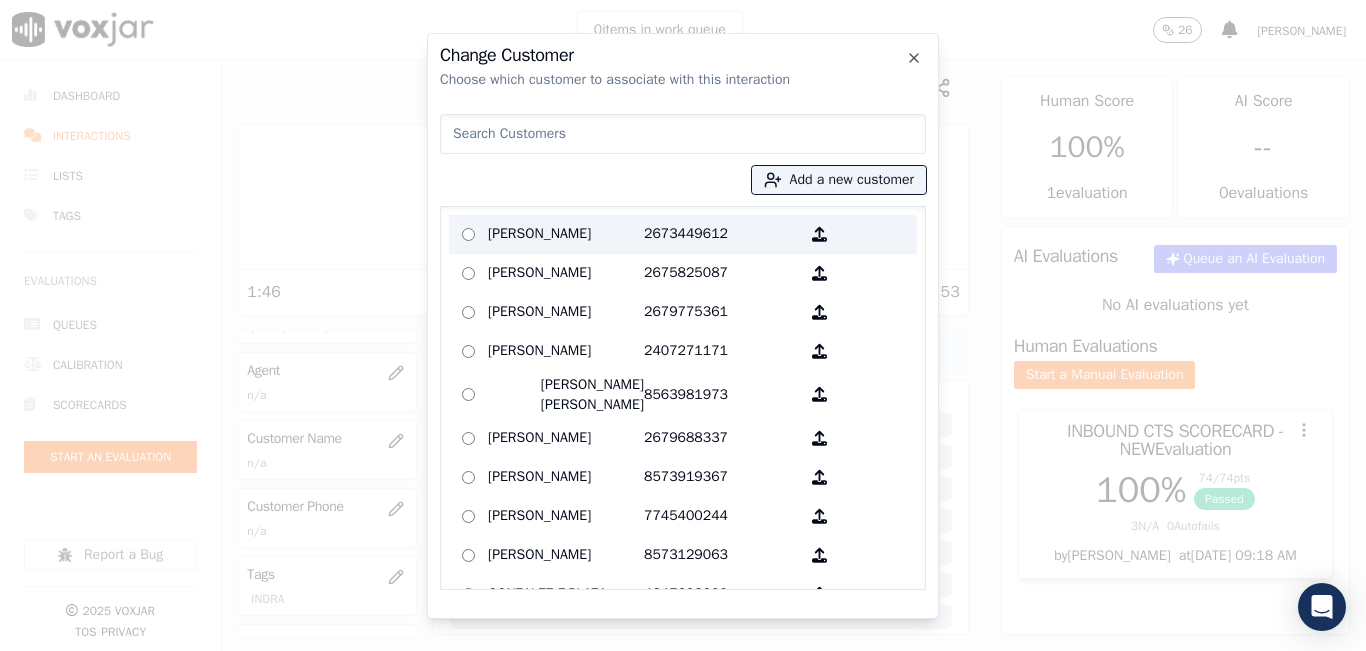 click on "[PERSON_NAME]" at bounding box center (566, 234) 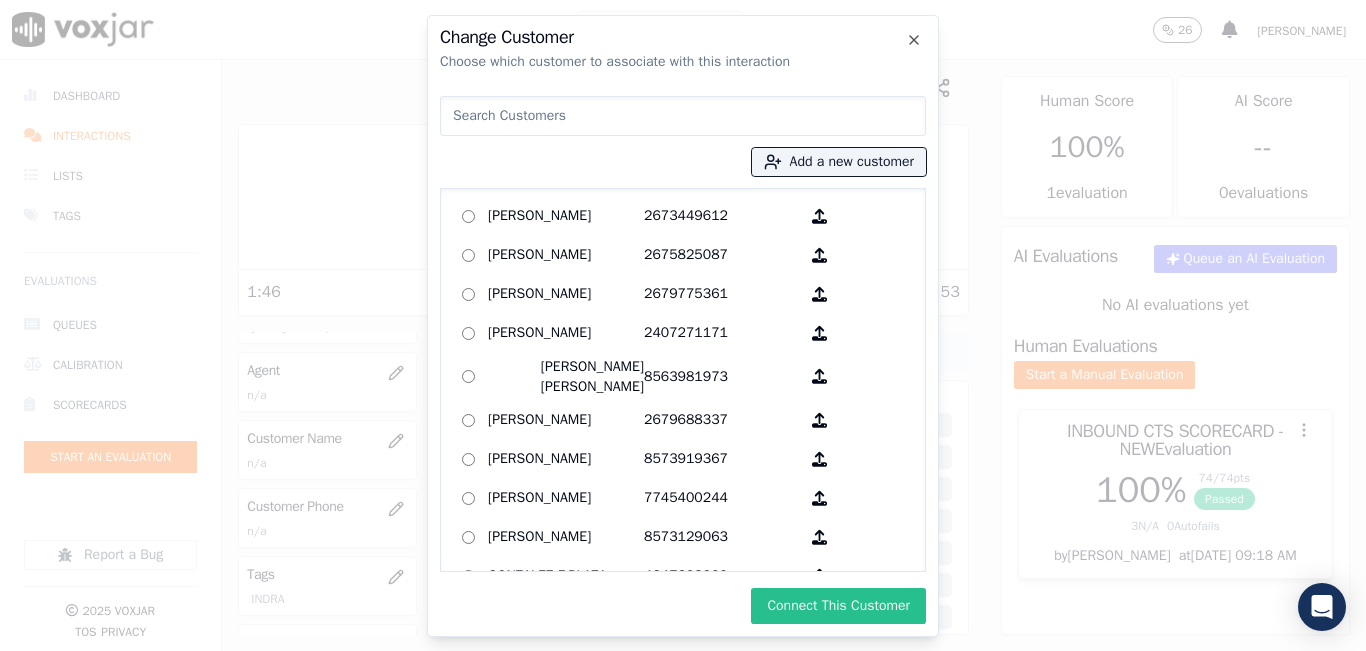 click on "Connect This Customer" at bounding box center [838, 606] 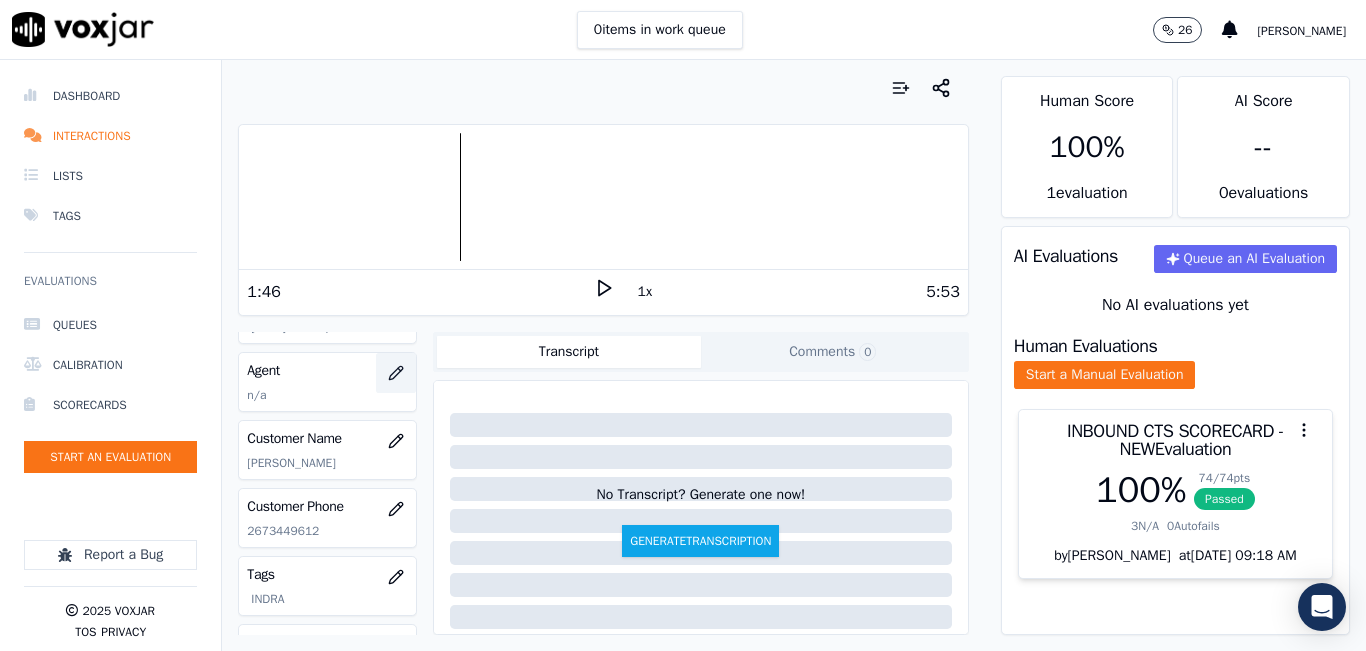 click 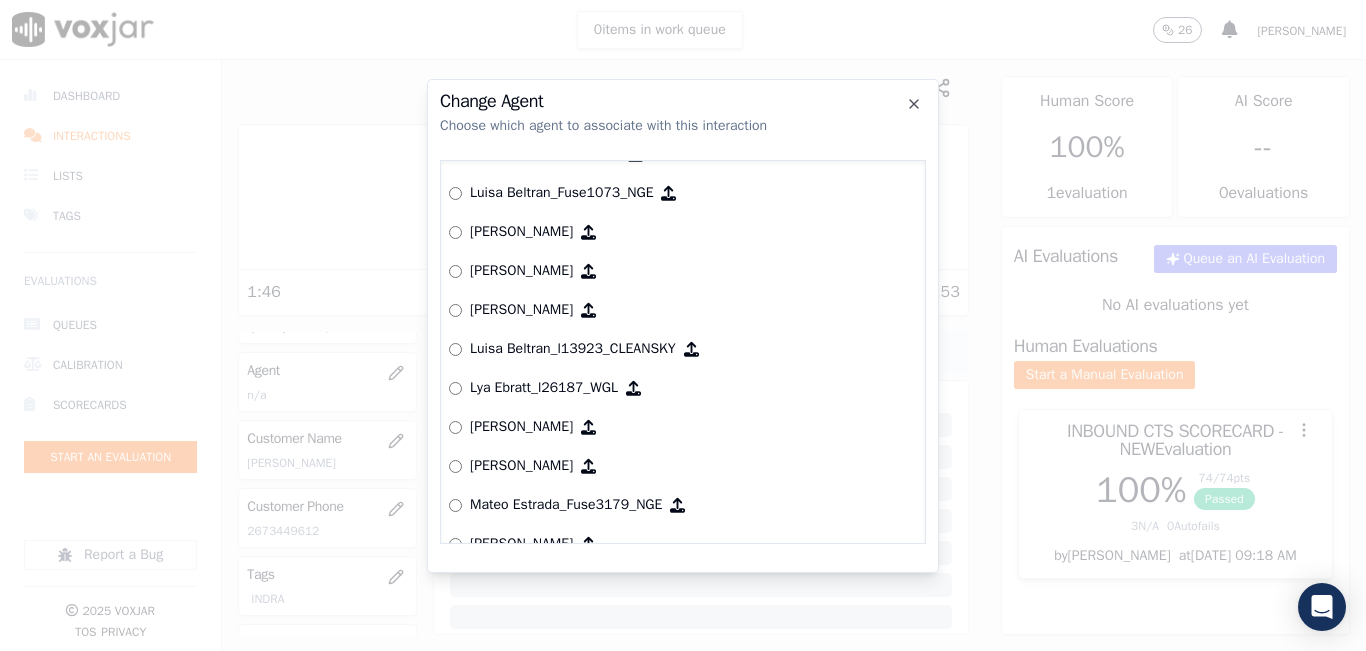 scroll, scrollTop: 6199, scrollLeft: 0, axis: vertical 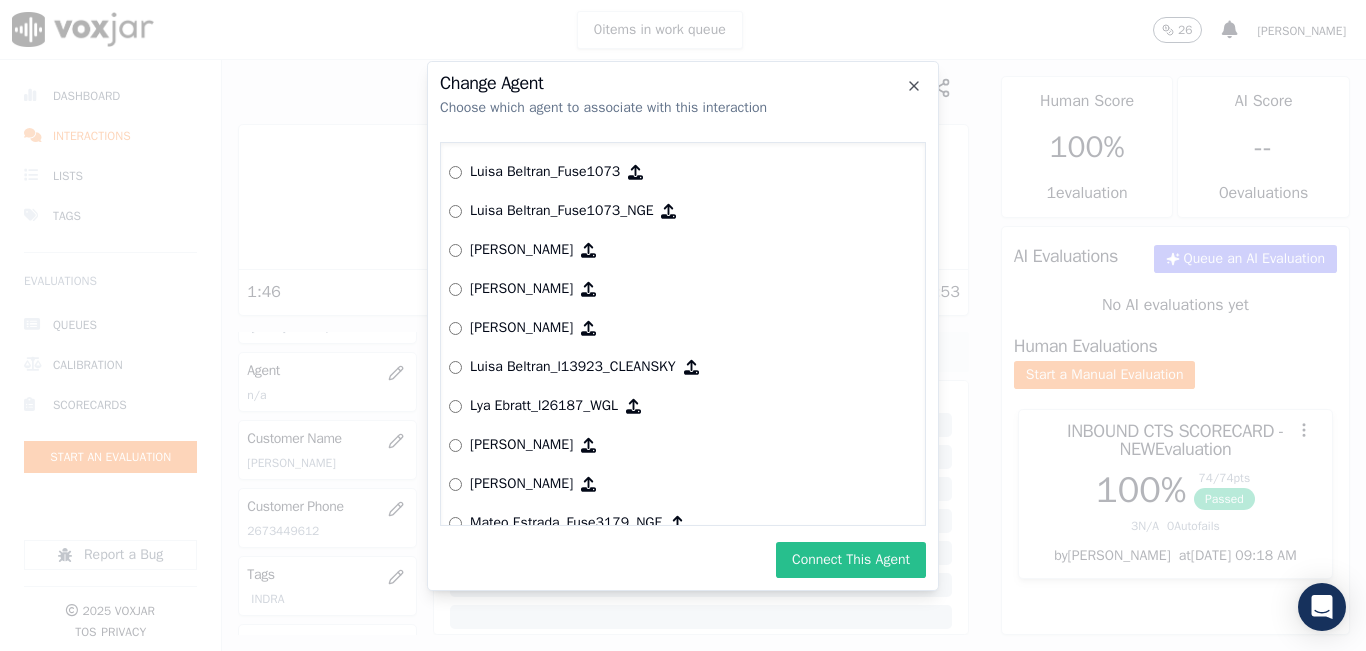 click on "Connect This Agent" at bounding box center [851, 560] 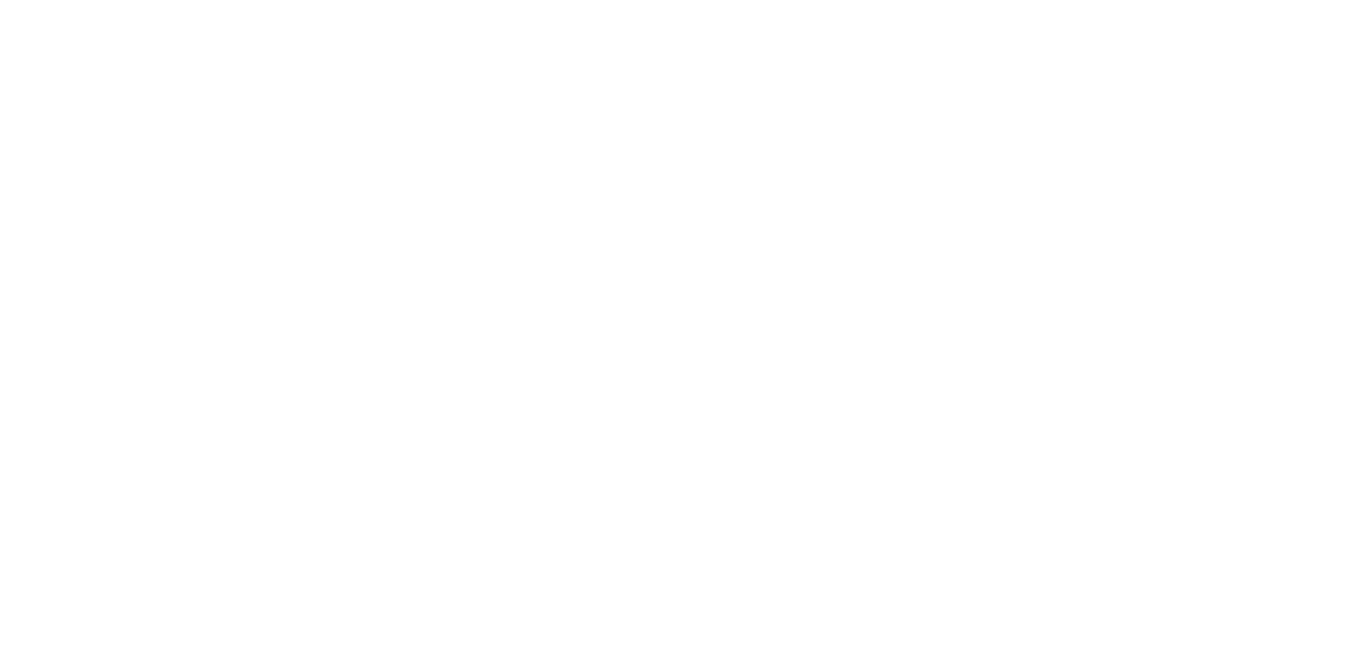 scroll, scrollTop: 0, scrollLeft: 0, axis: both 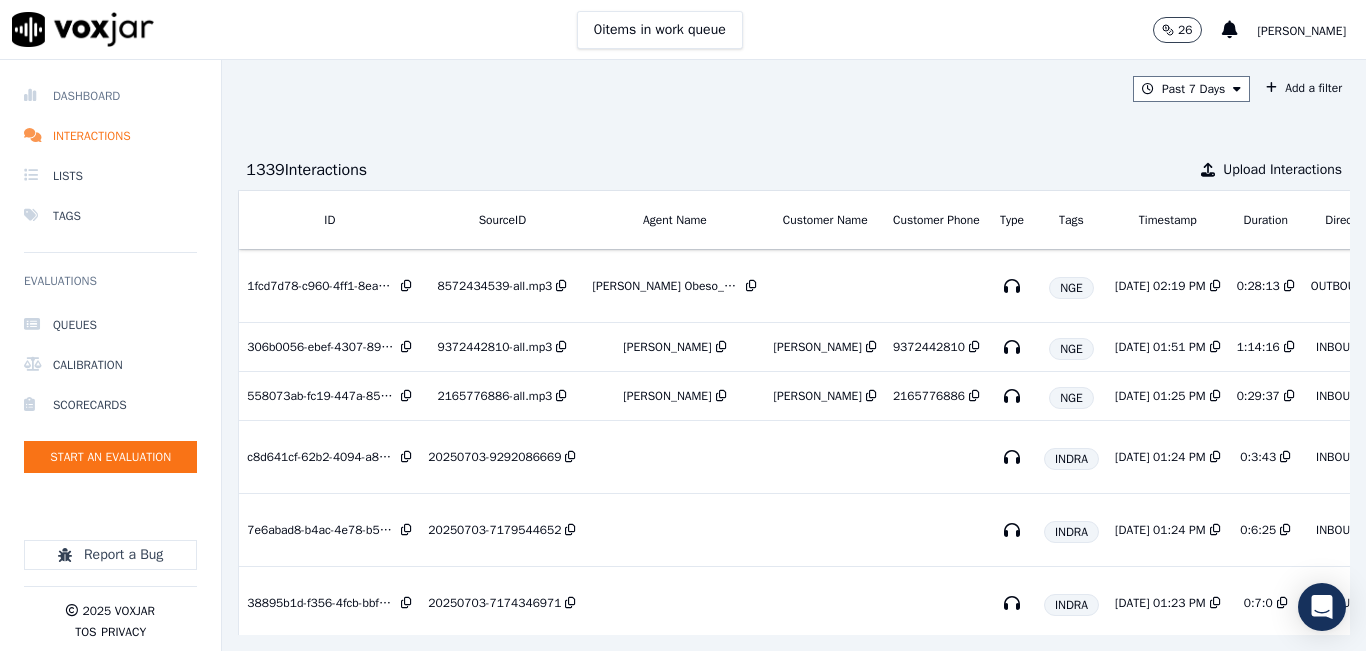 click on "Dashboard" at bounding box center (110, 96) 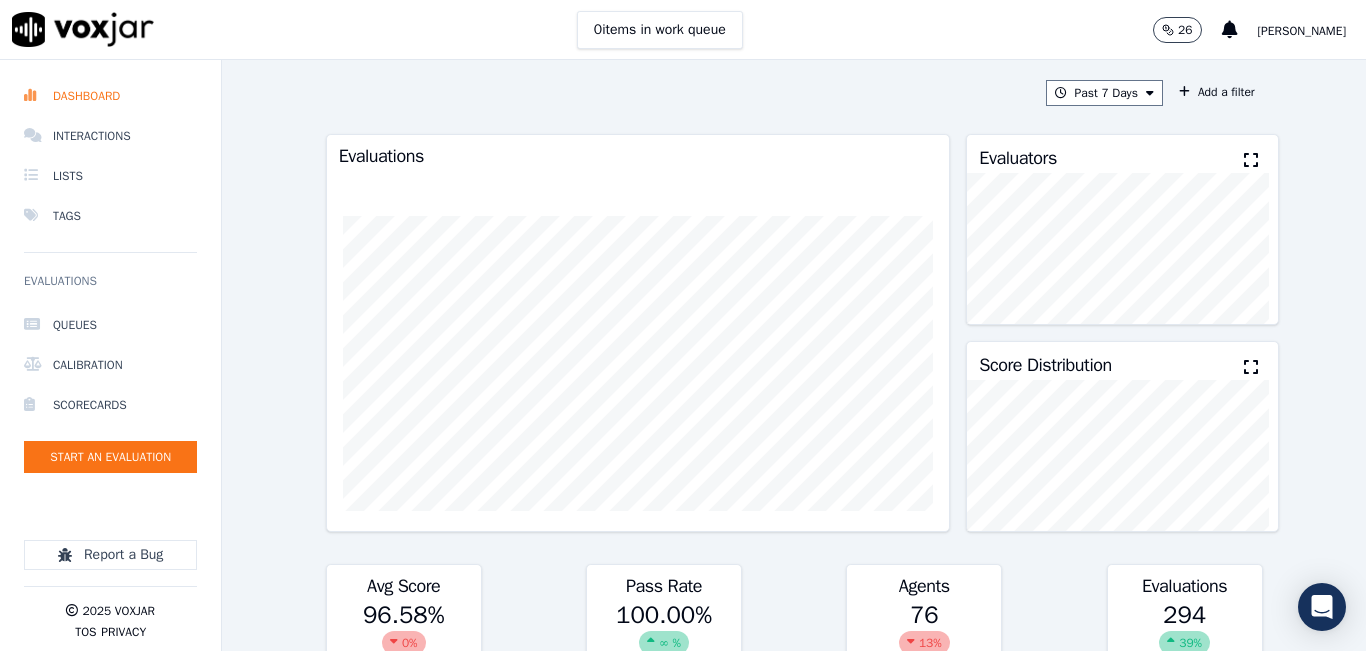 click at bounding box center (1251, 160) 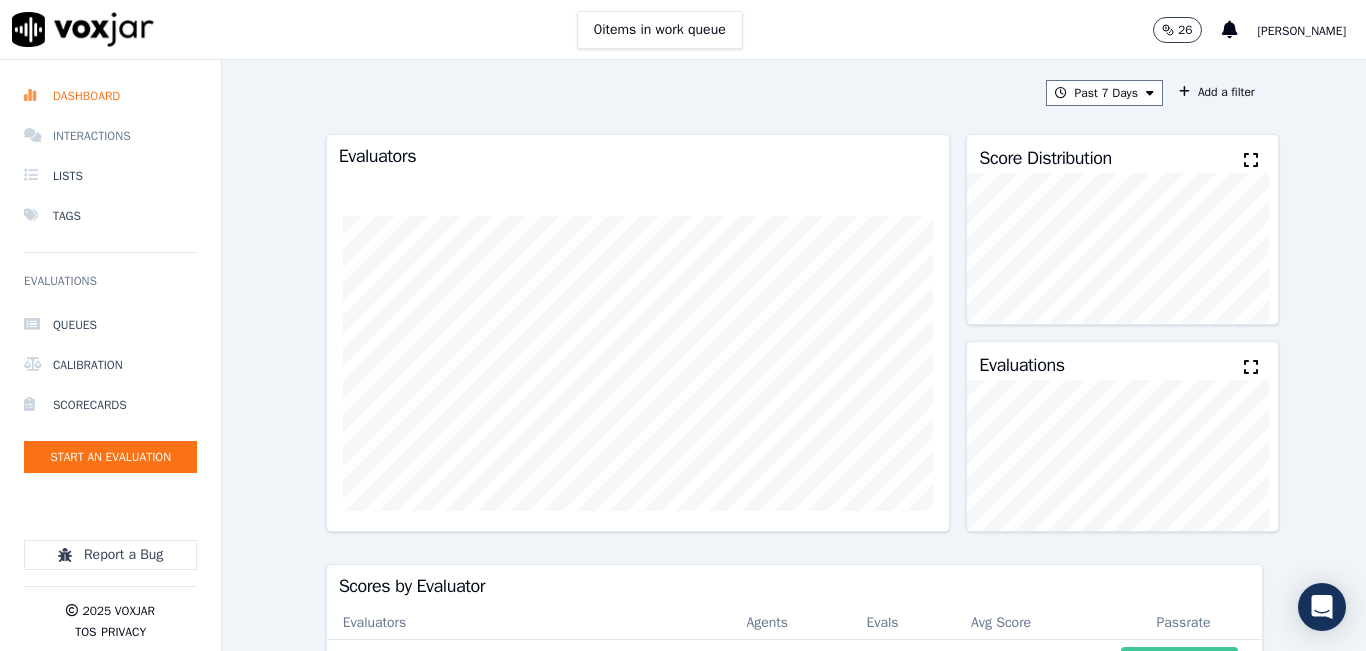 click on "Interactions" at bounding box center (110, 136) 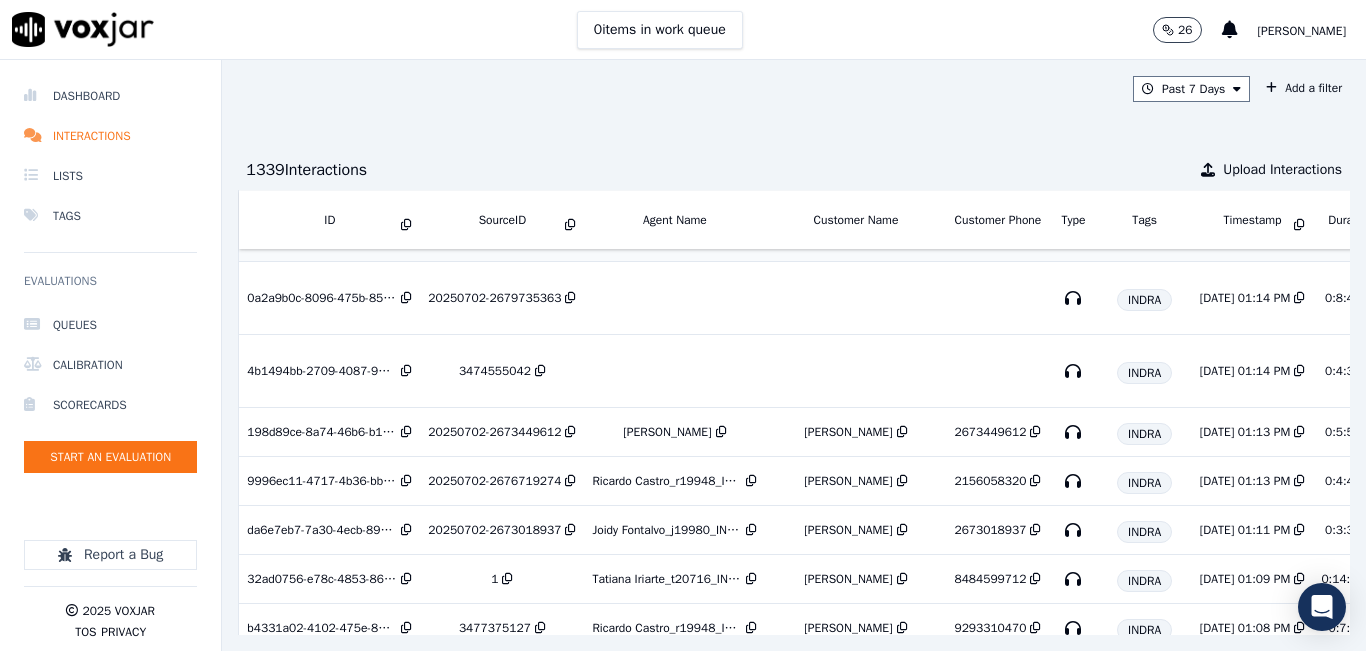 scroll, scrollTop: 1173, scrollLeft: 0, axis: vertical 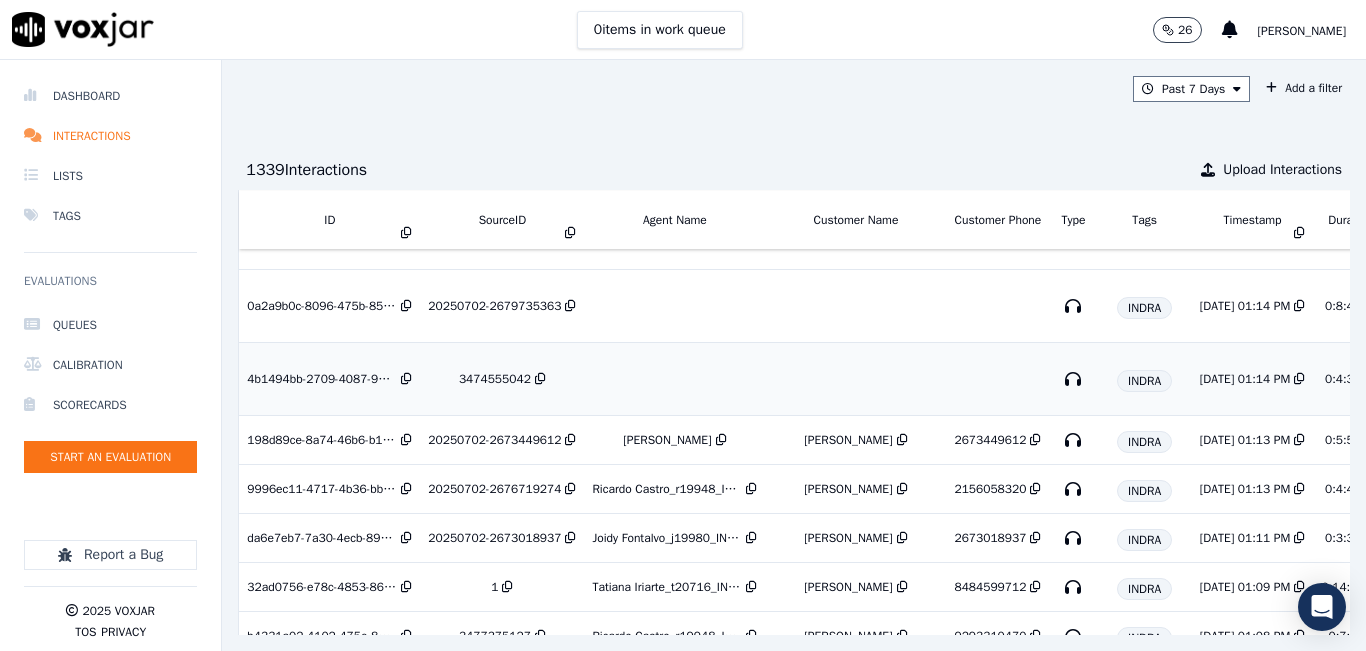 click on "3474555042" at bounding box center [495, 379] 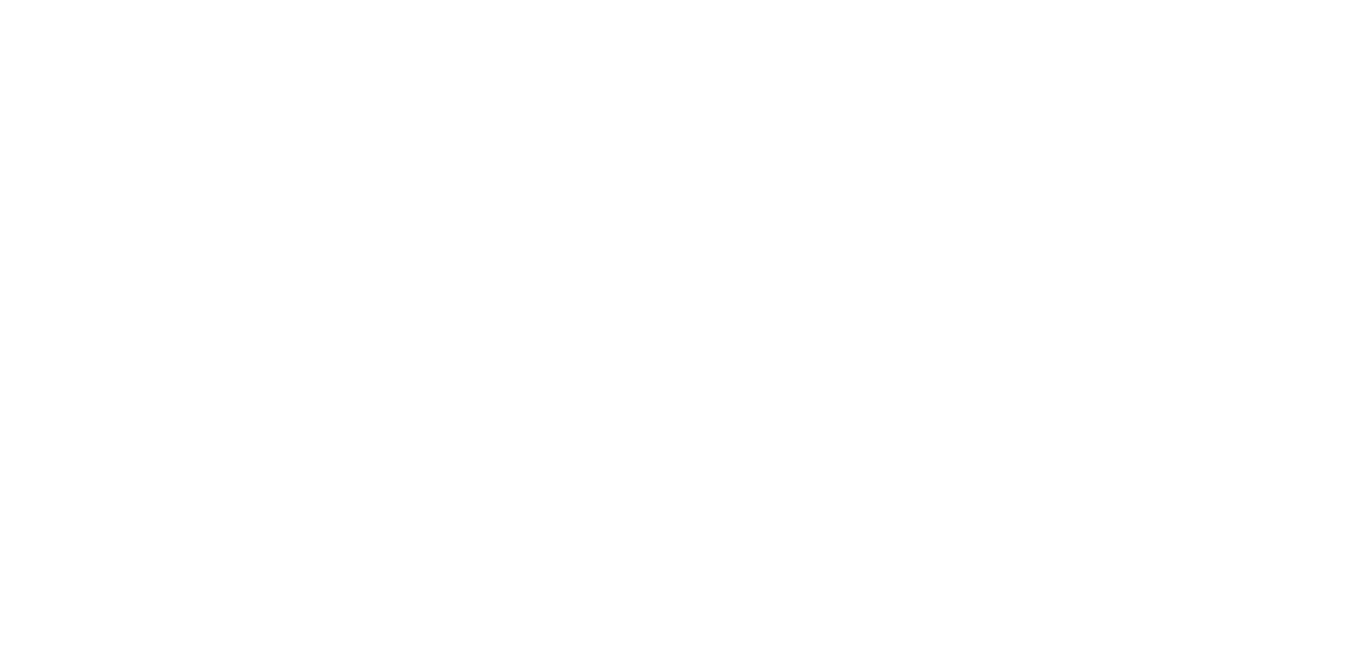 scroll, scrollTop: 0, scrollLeft: 0, axis: both 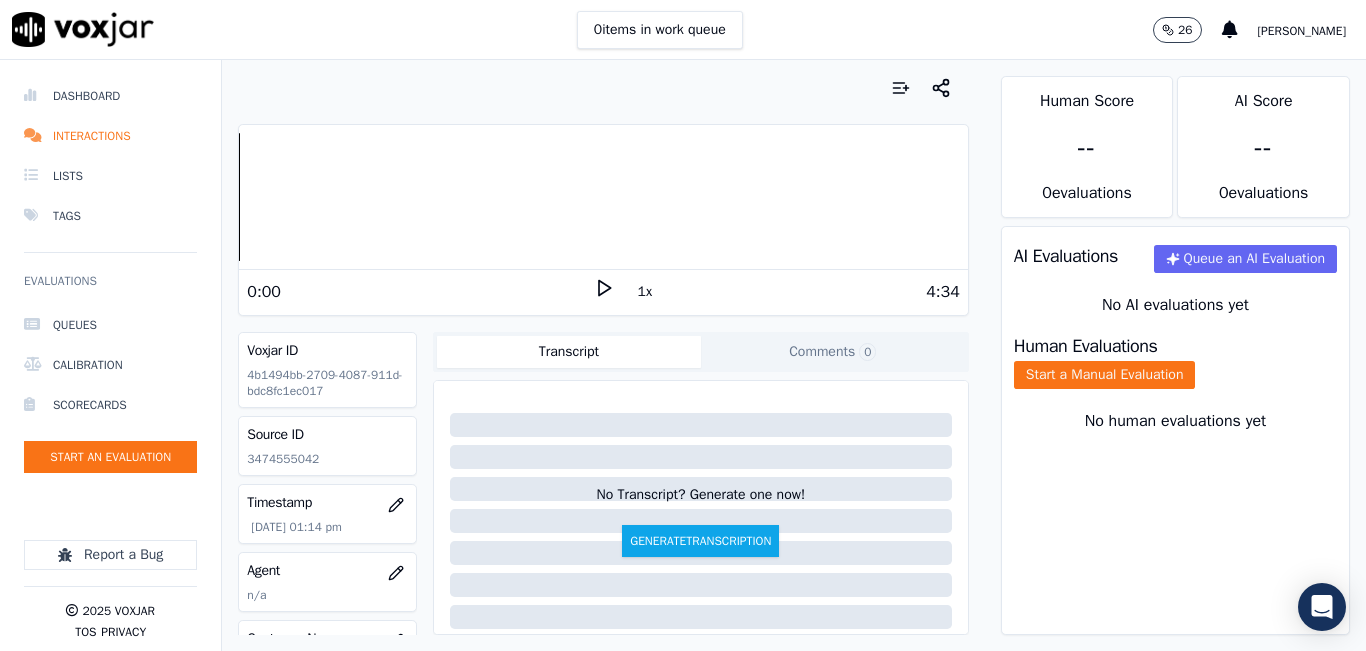 drag, startPoint x: 589, startPoint y: 280, endPoint x: 575, endPoint y: 282, distance: 14.142136 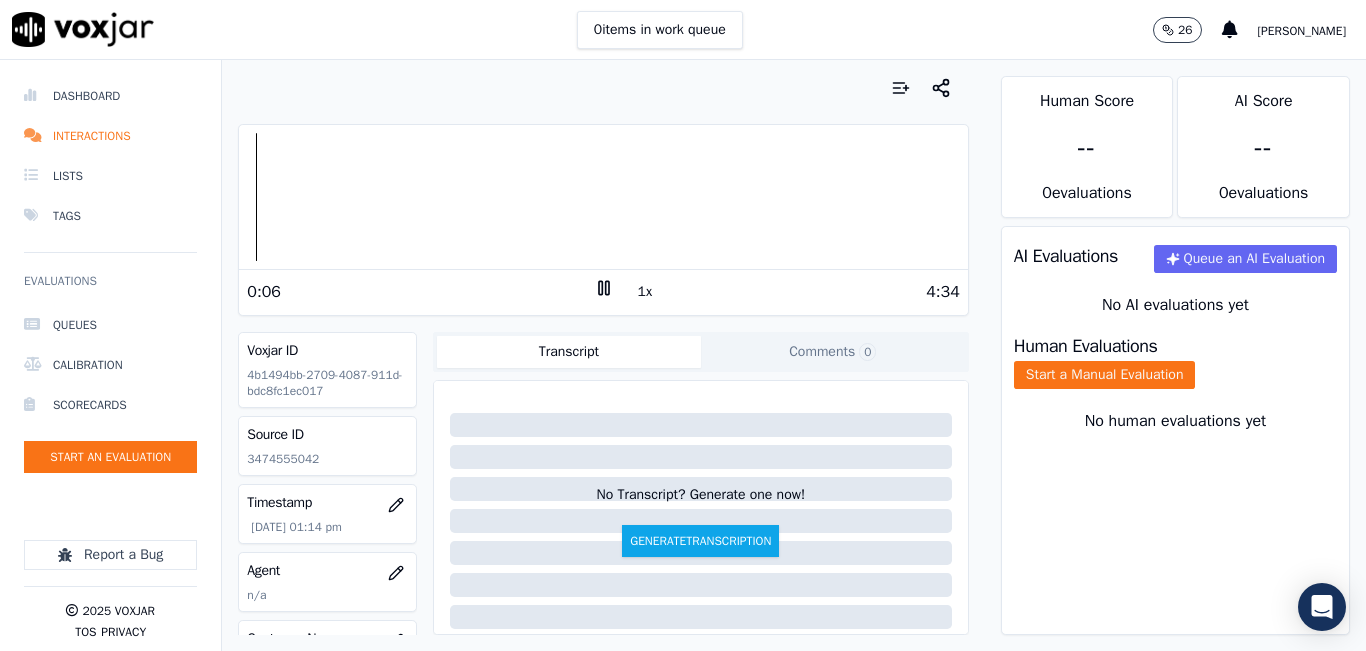 click on "3474555042" 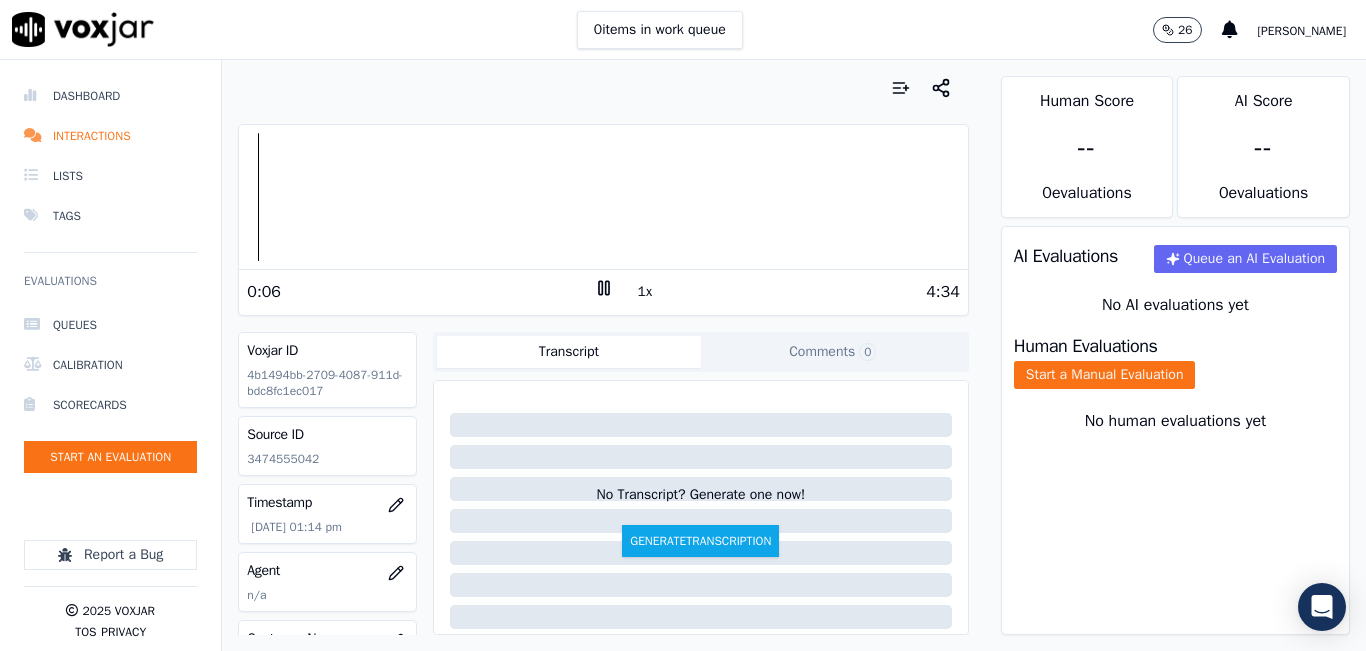 click on "3474555042" 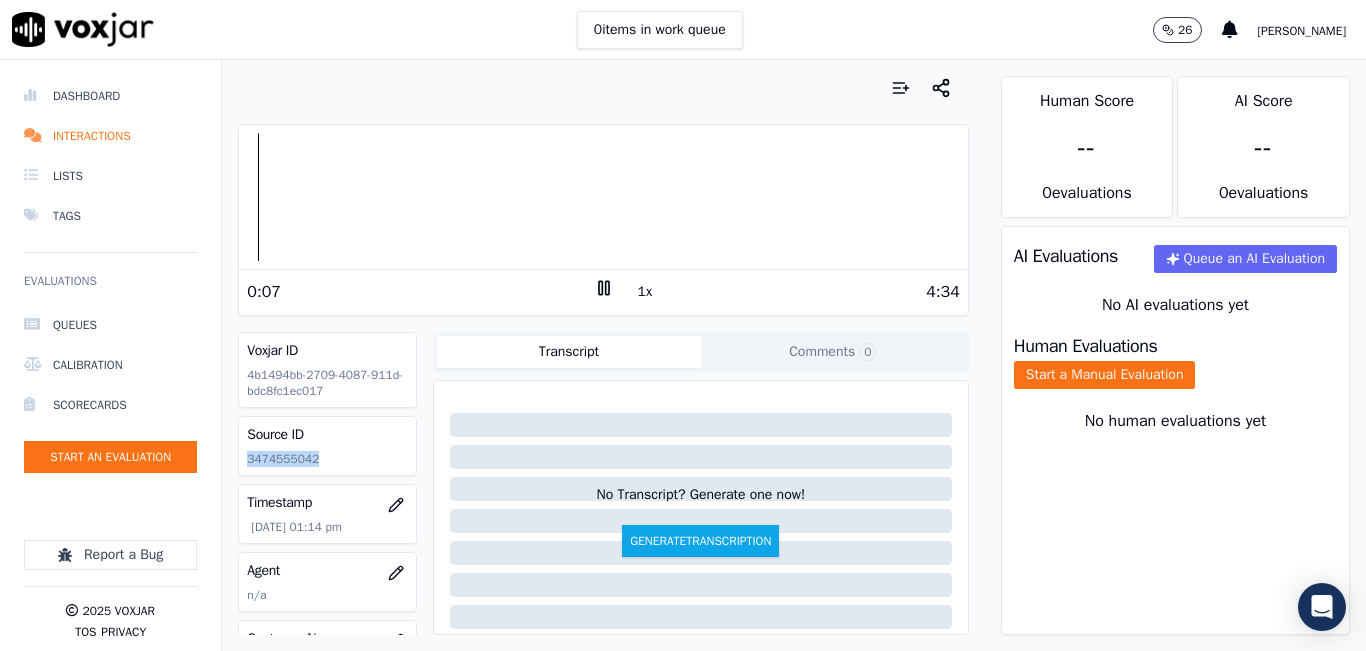 click on "3474555042" 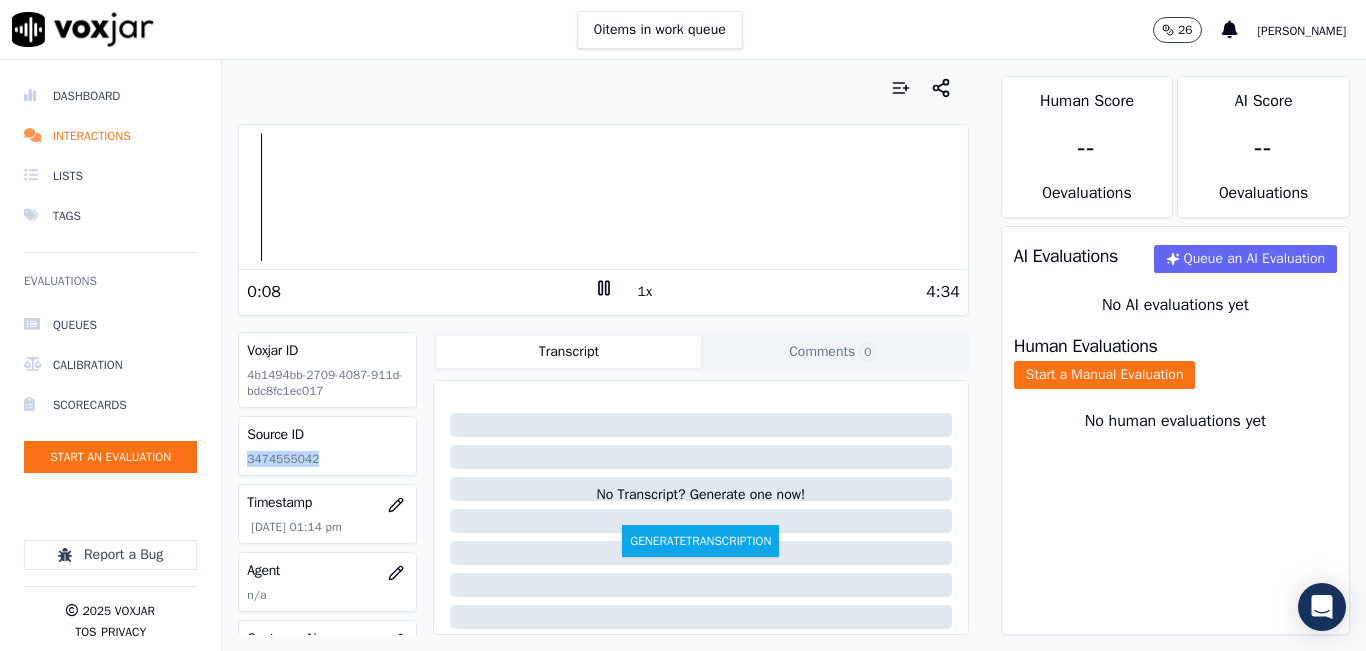 copy on "3474555042" 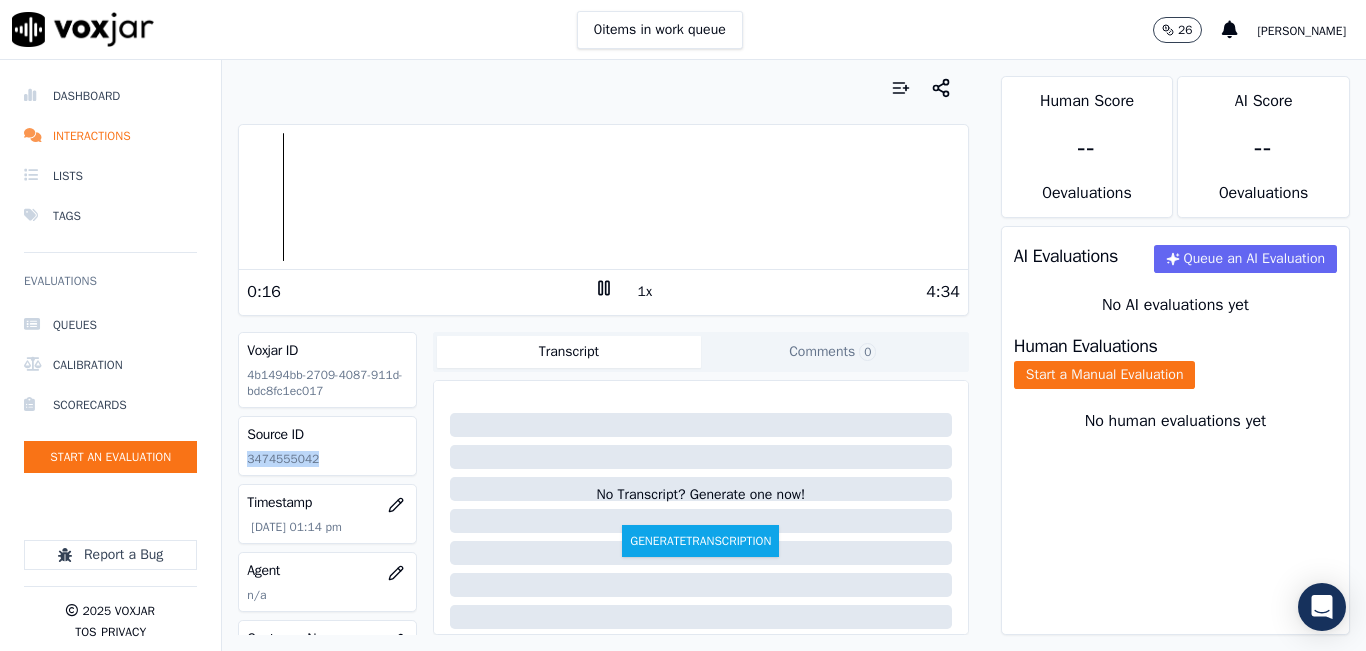 drag, startPoint x: 594, startPoint y: 282, endPoint x: 556, endPoint y: 263, distance: 42.48529 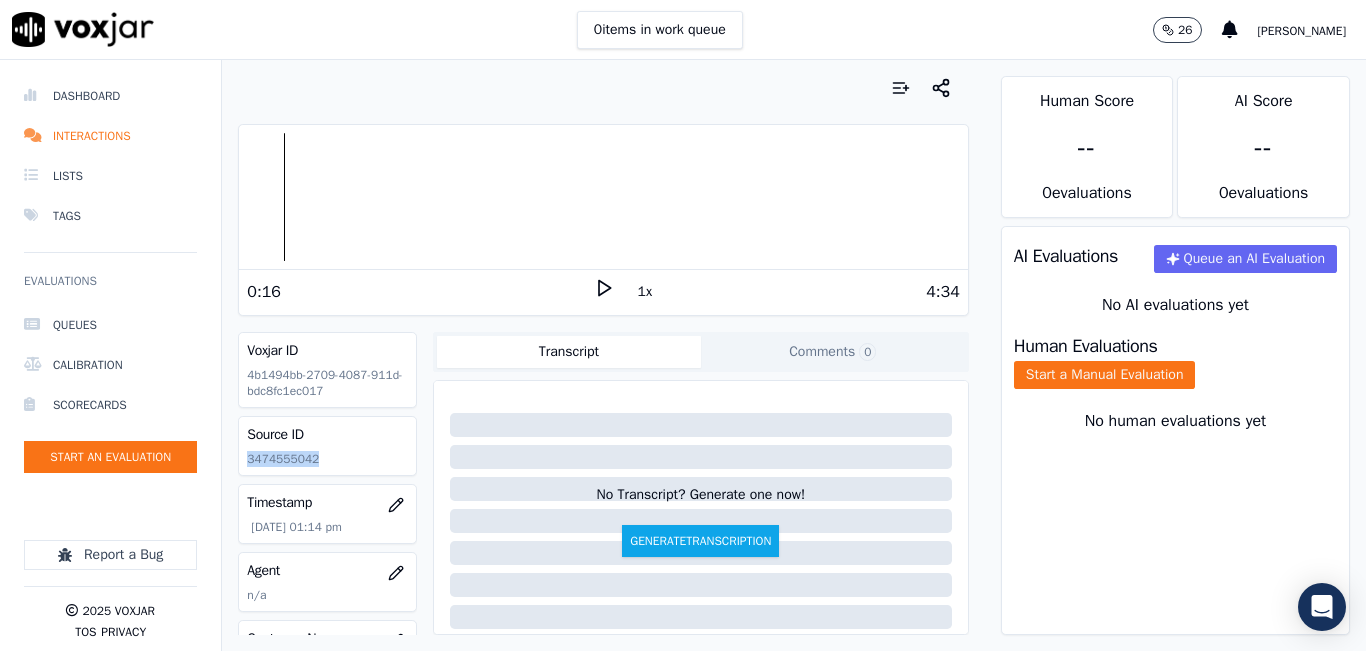 click 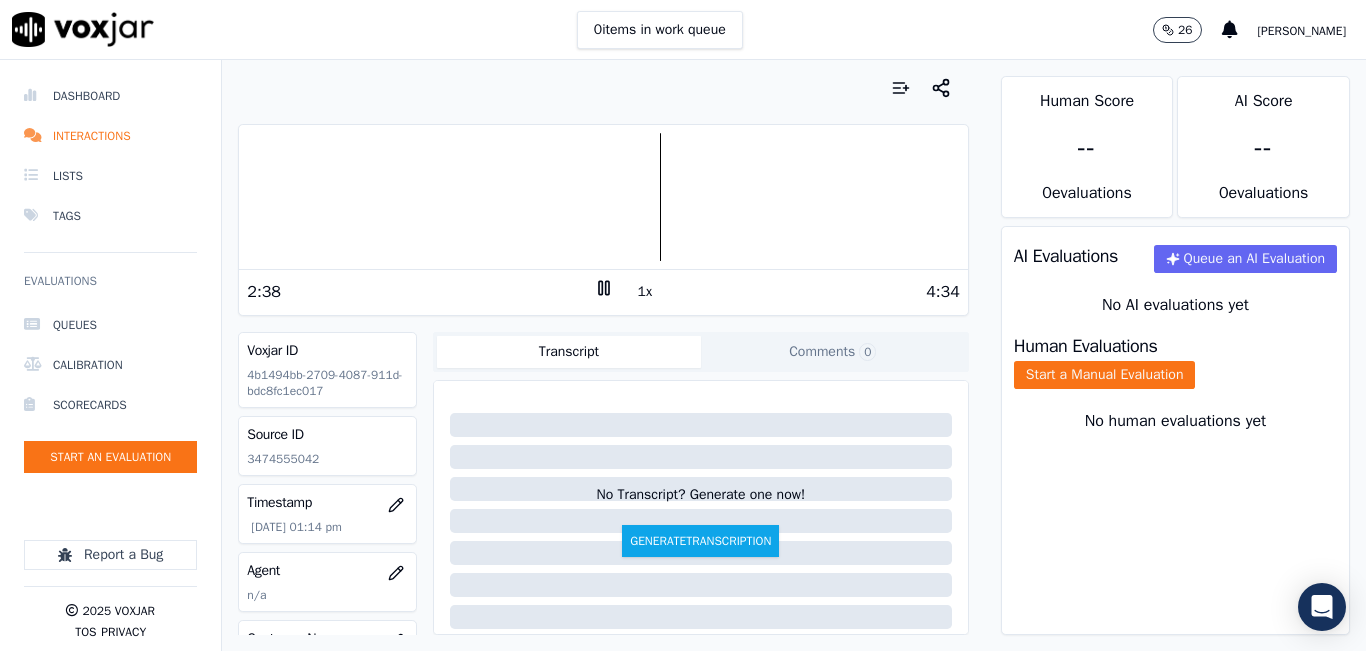 click on "2:38     1x   4:34" at bounding box center (603, 291) 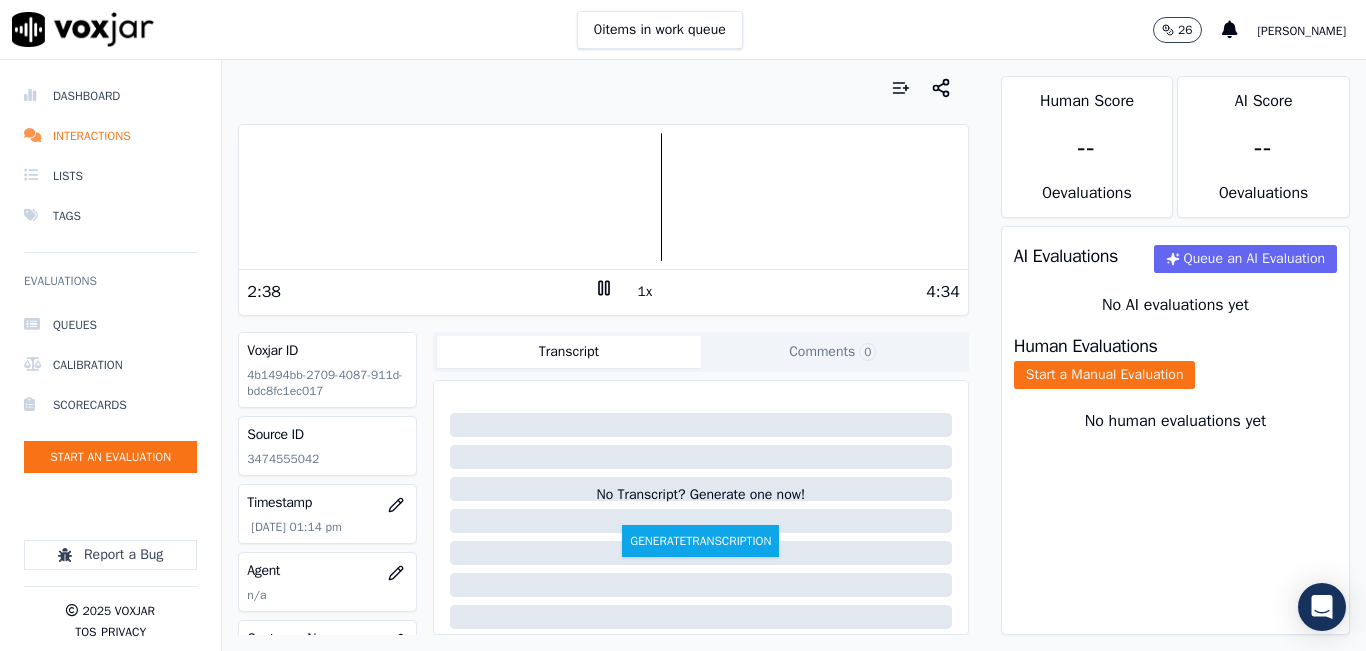 click 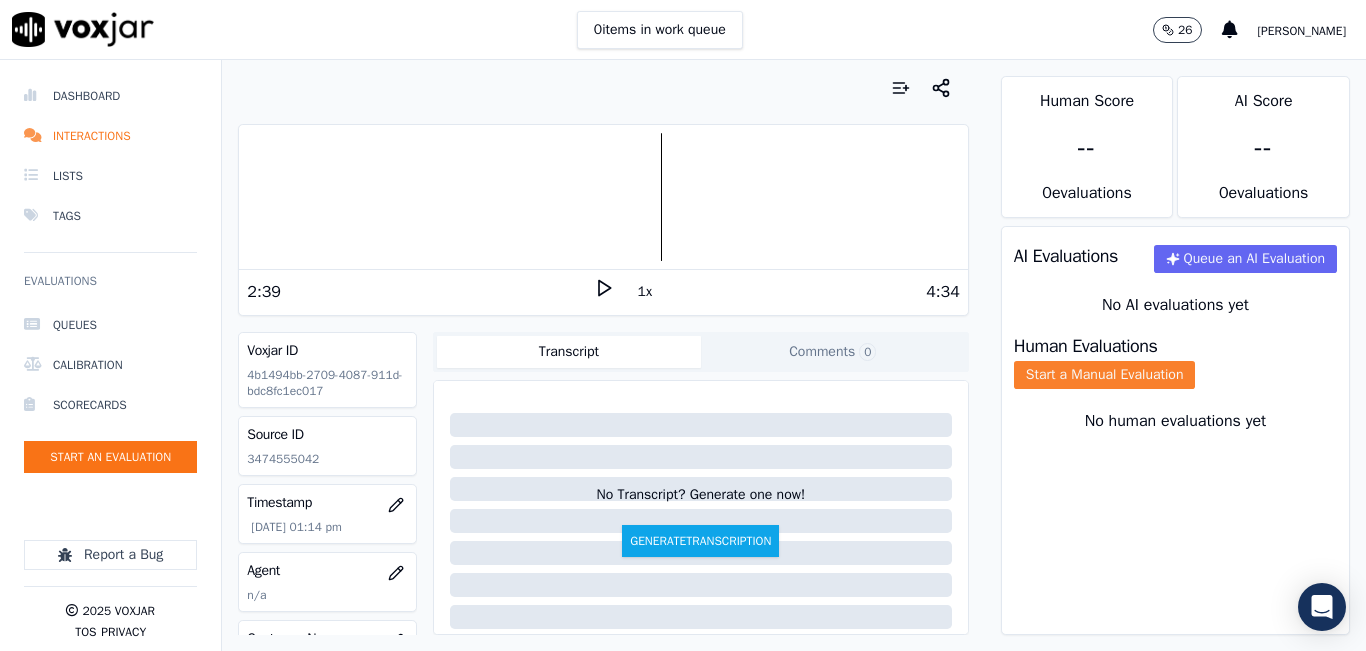 click on "Start a Manual Evaluation" 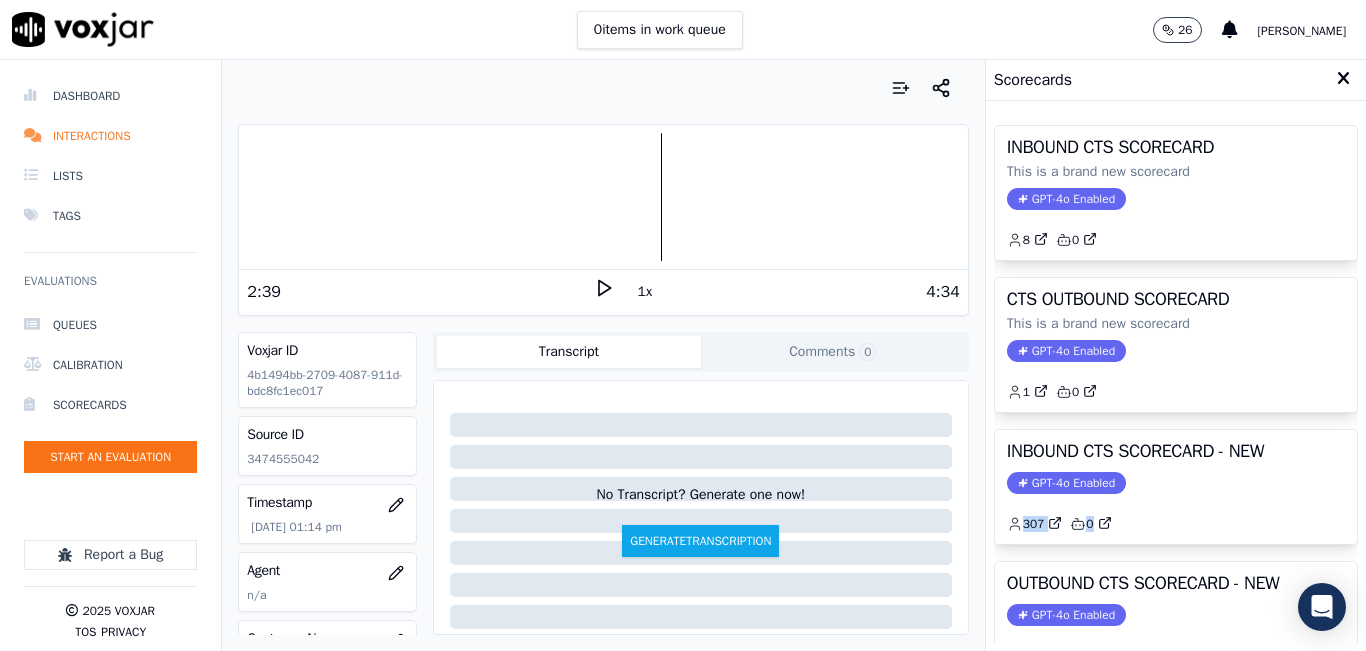 click on "INBOUND CTS SCORECARD - NEW        GPT-4o Enabled       307         0" at bounding box center [1176, 487] 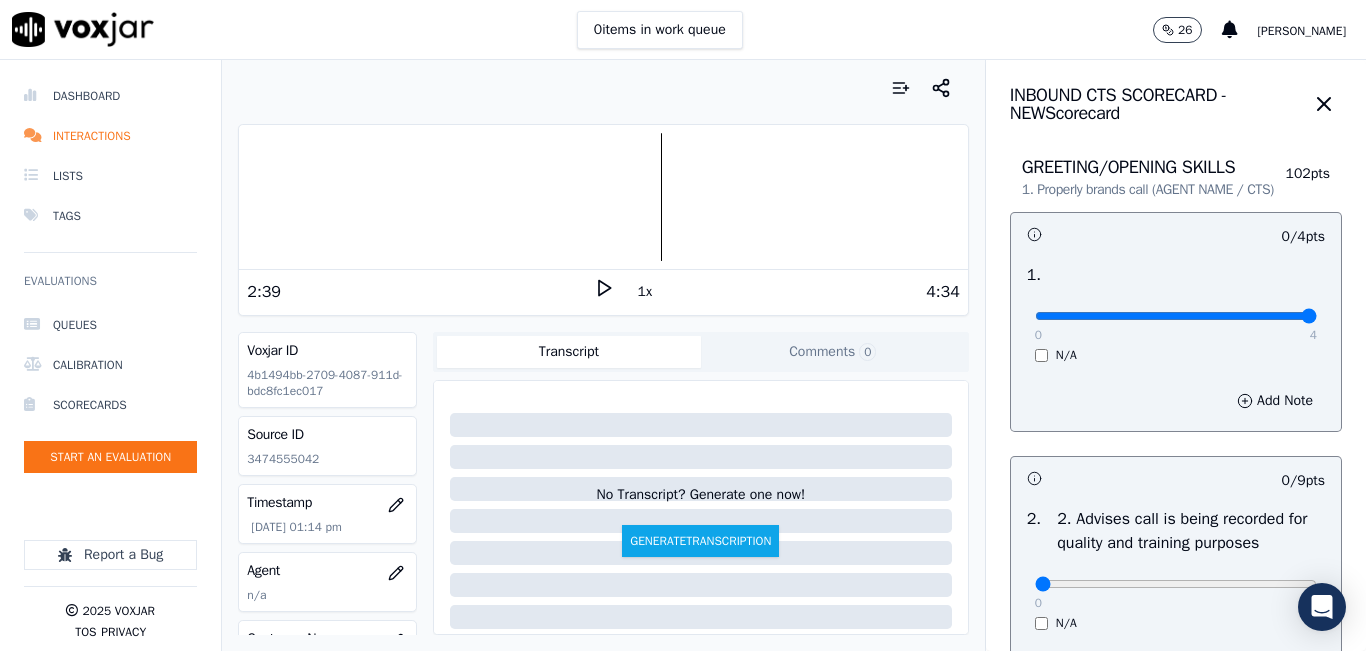type on "4" 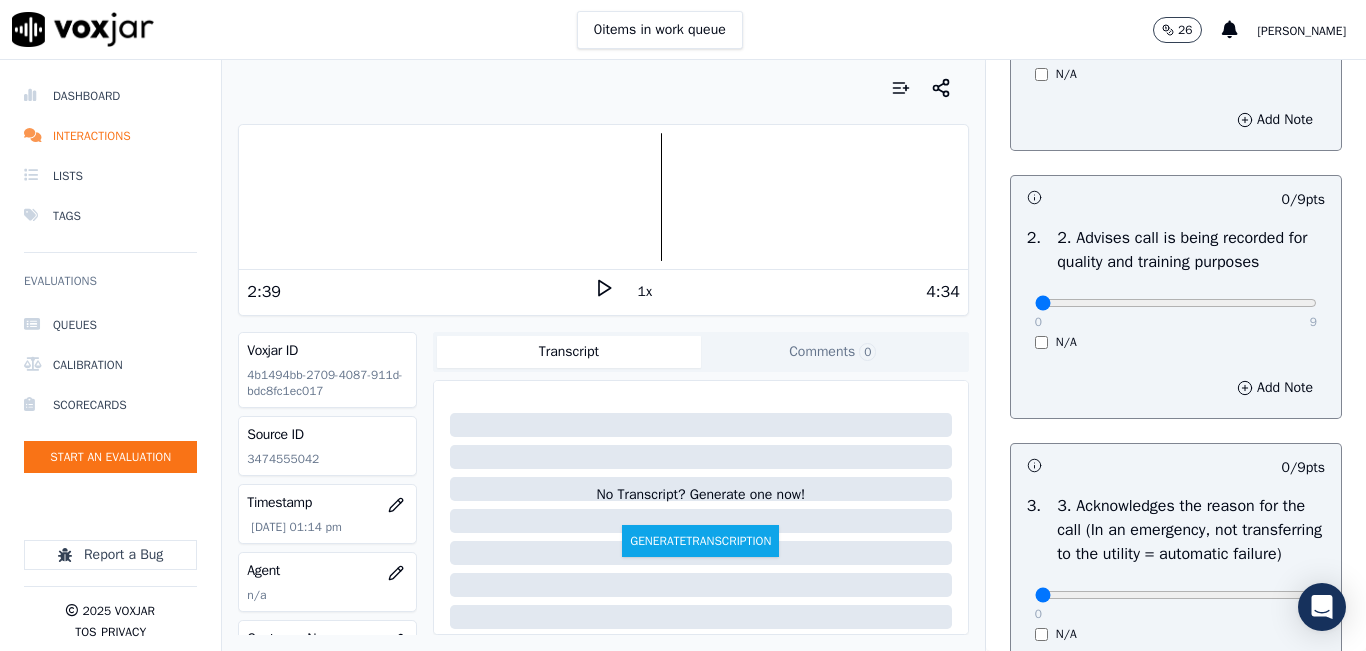 scroll, scrollTop: 300, scrollLeft: 0, axis: vertical 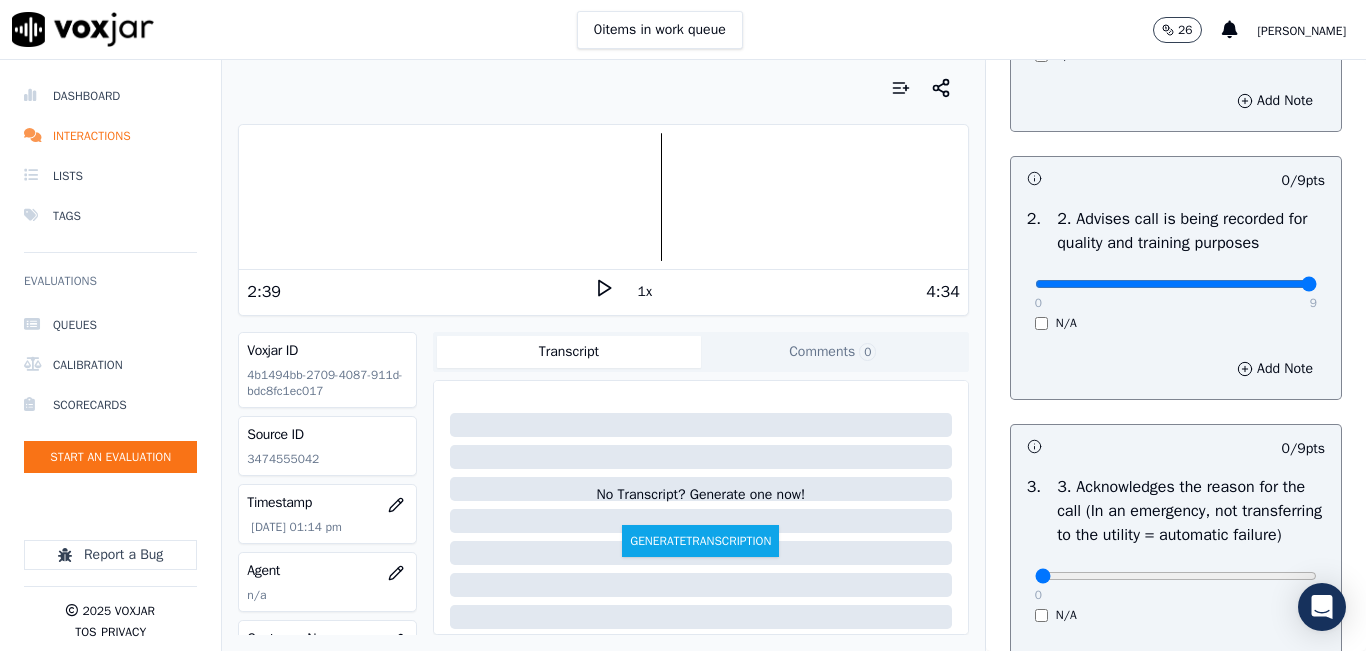 type on "9" 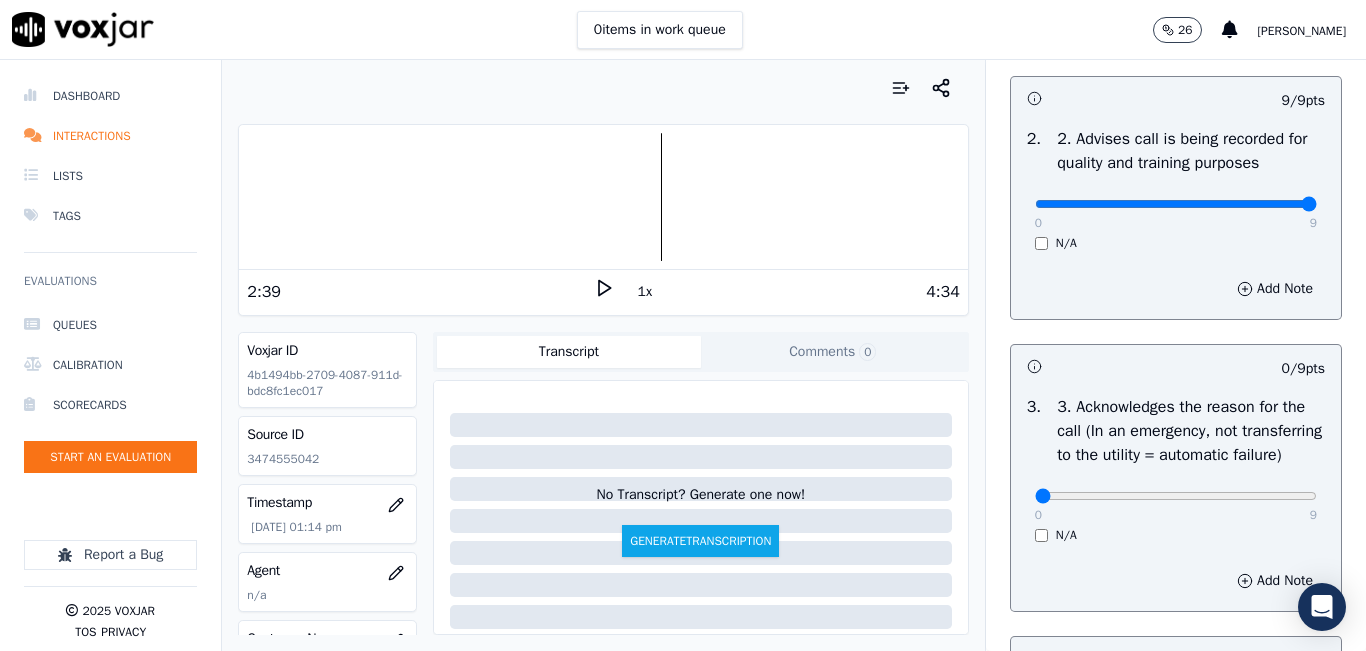 scroll, scrollTop: 600, scrollLeft: 0, axis: vertical 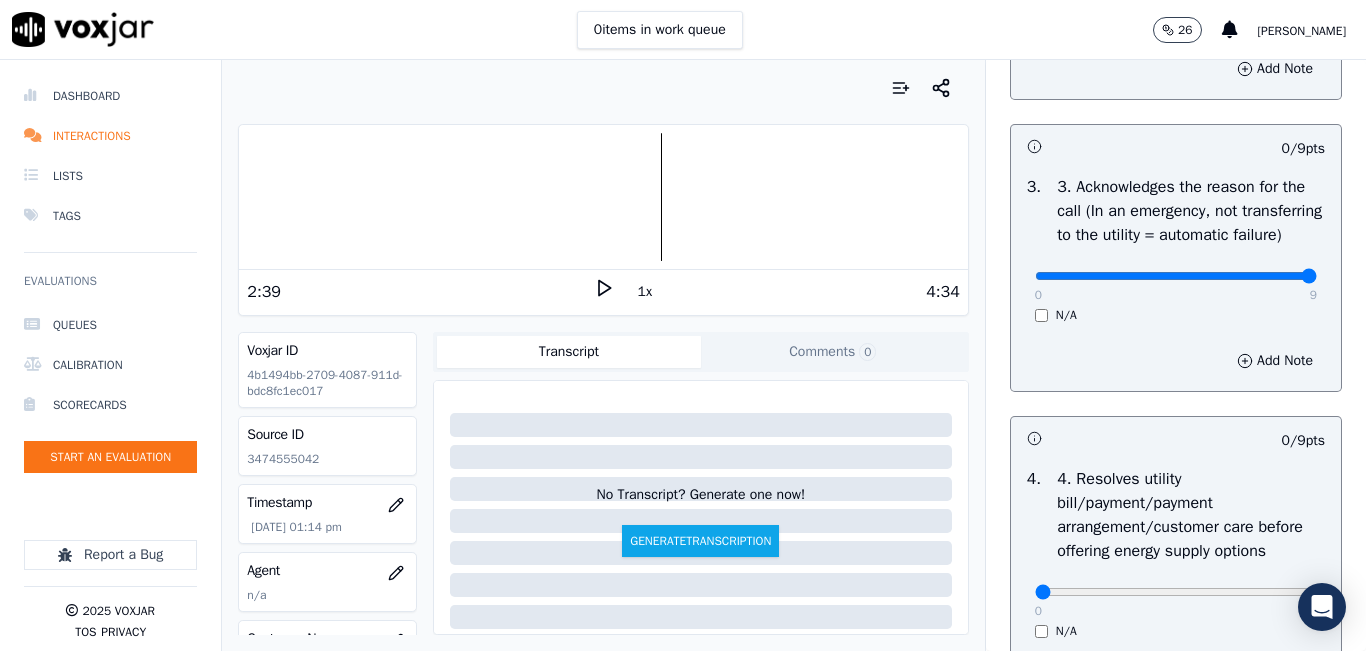 type on "9" 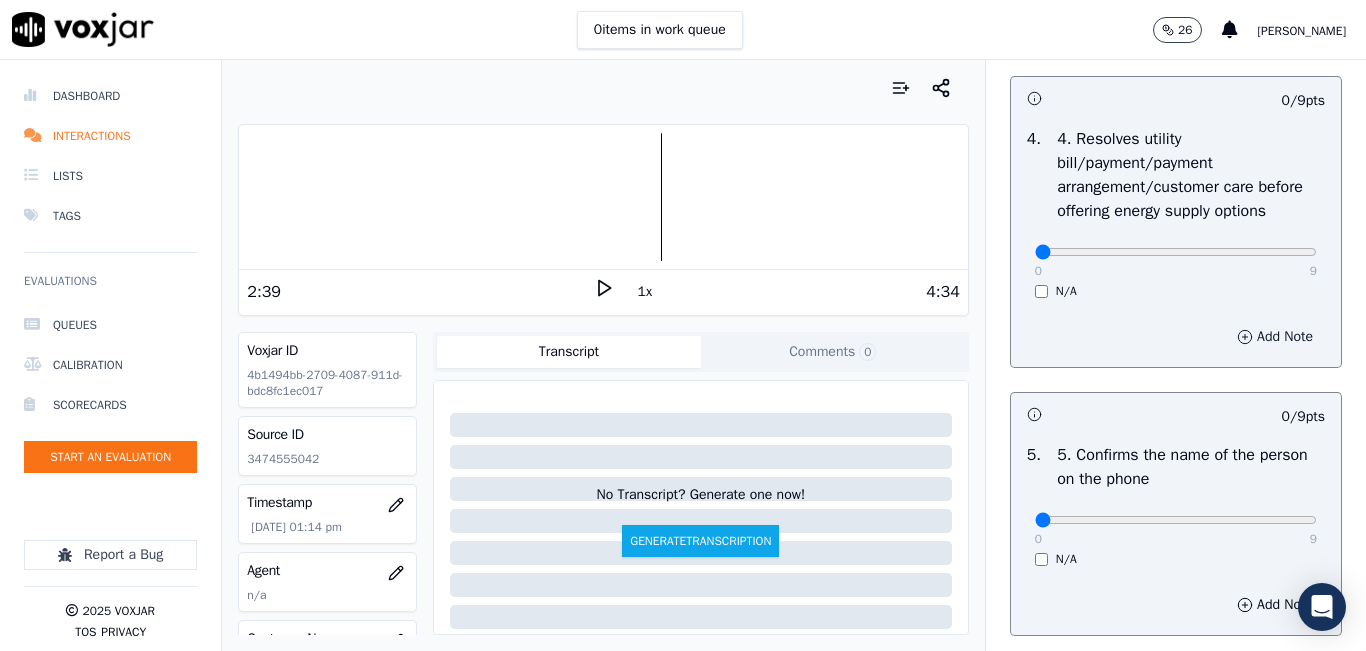 scroll, scrollTop: 1000, scrollLeft: 0, axis: vertical 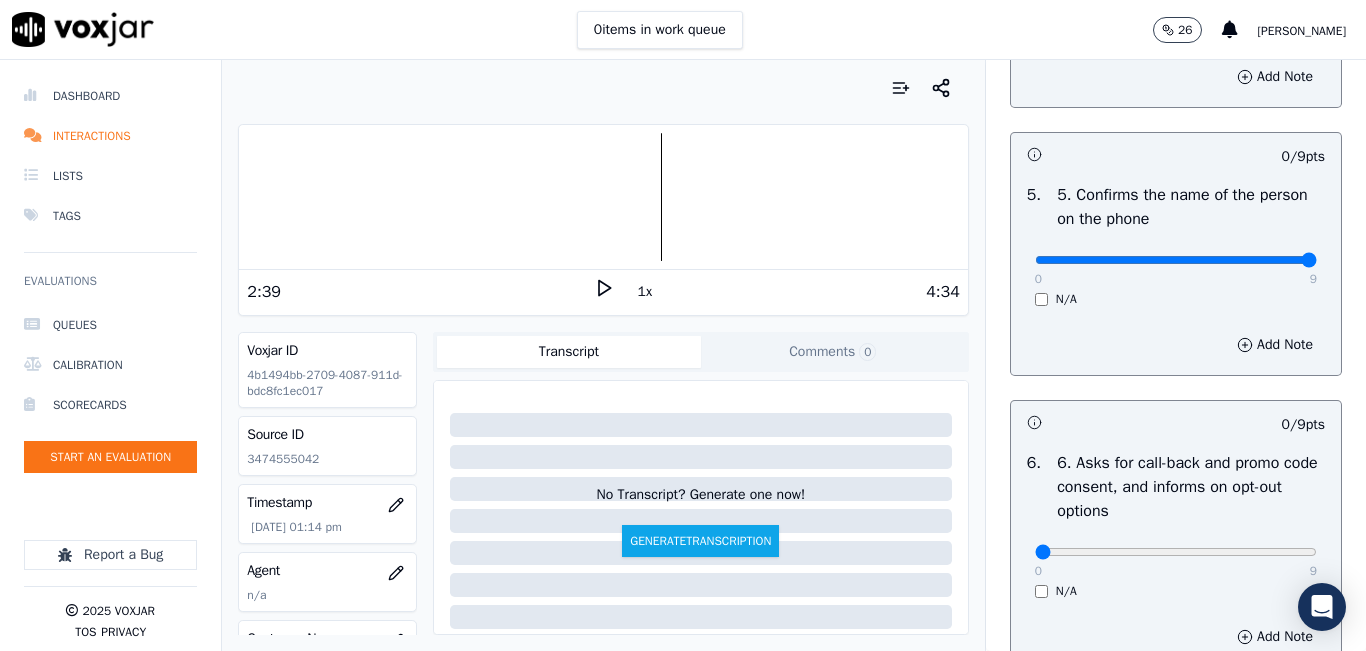type on "9" 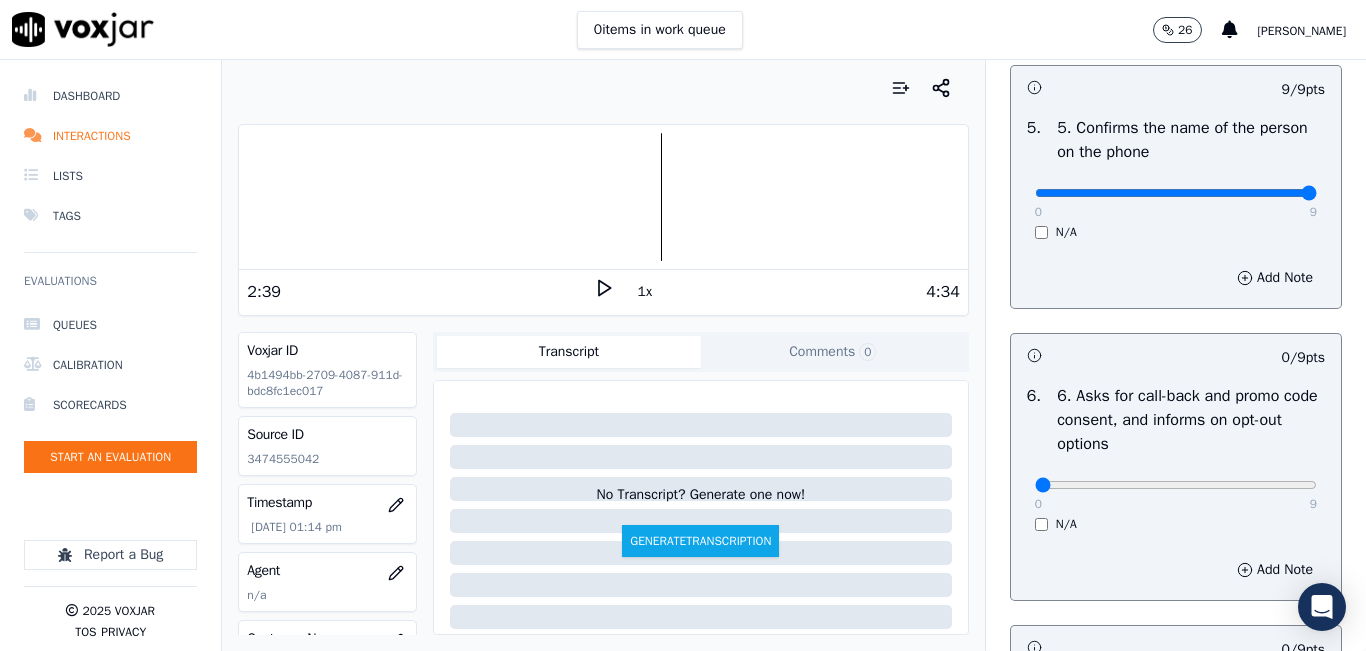 scroll, scrollTop: 1500, scrollLeft: 0, axis: vertical 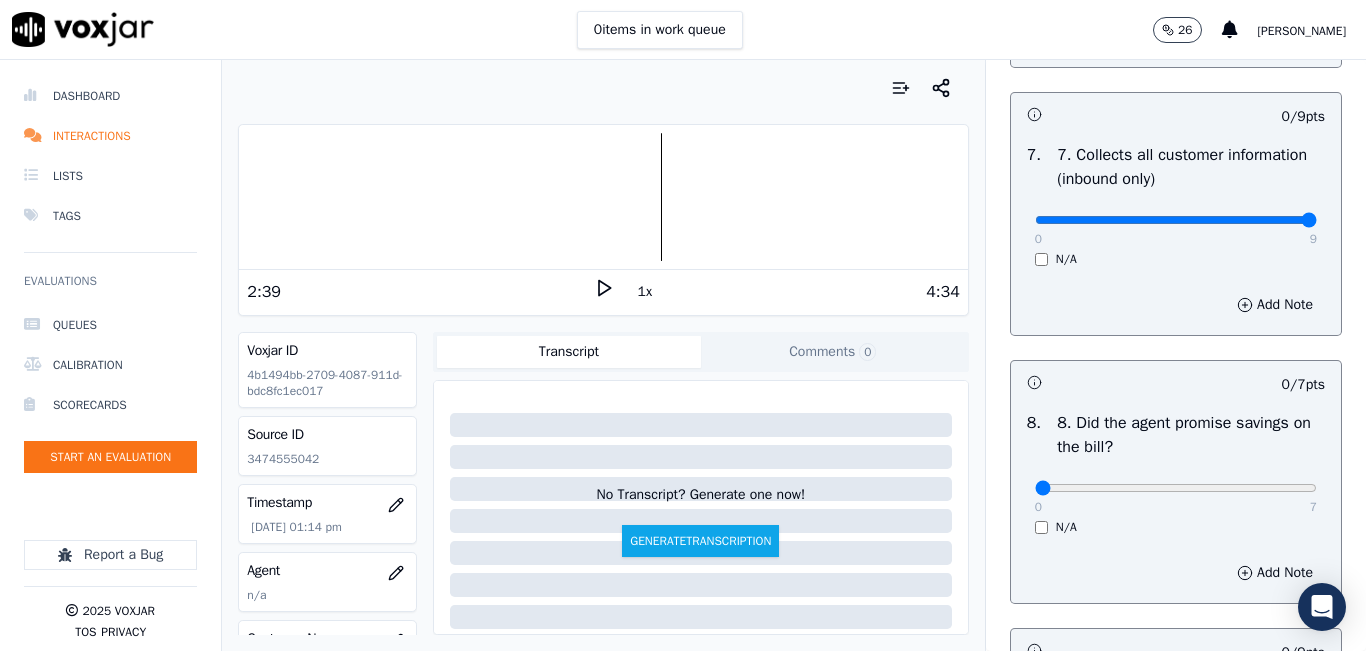 type on "9" 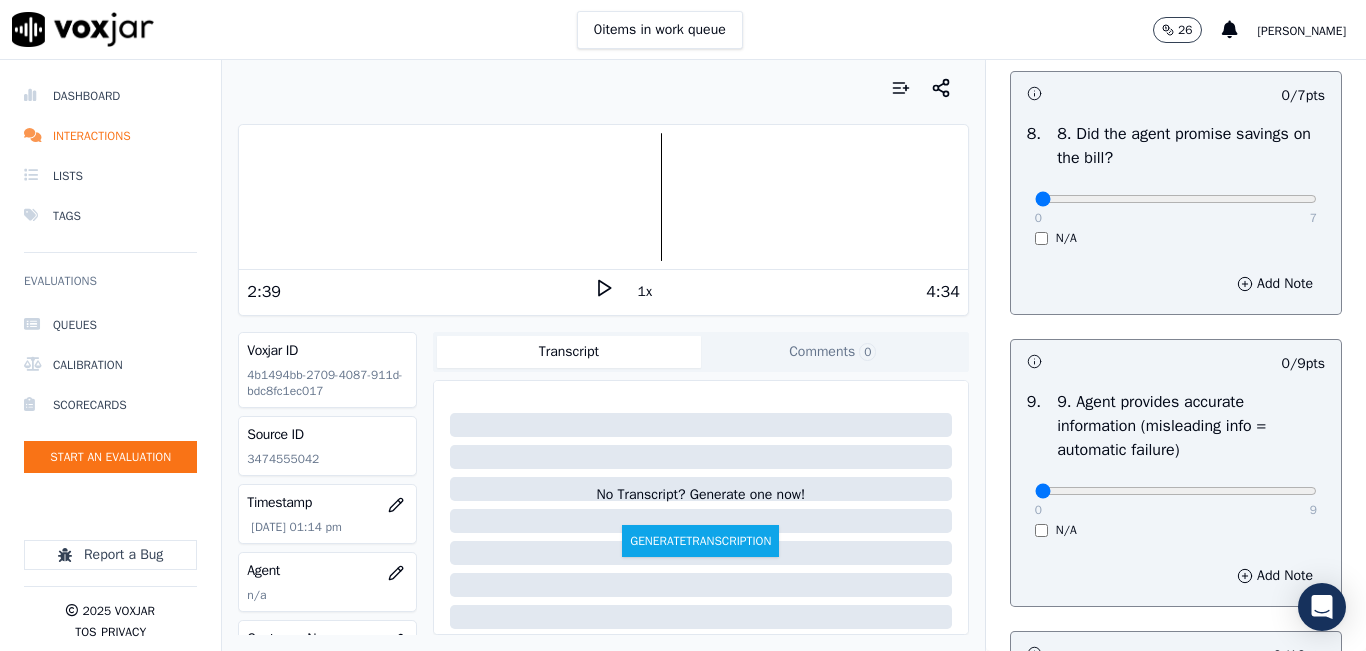 scroll, scrollTop: 2100, scrollLeft: 0, axis: vertical 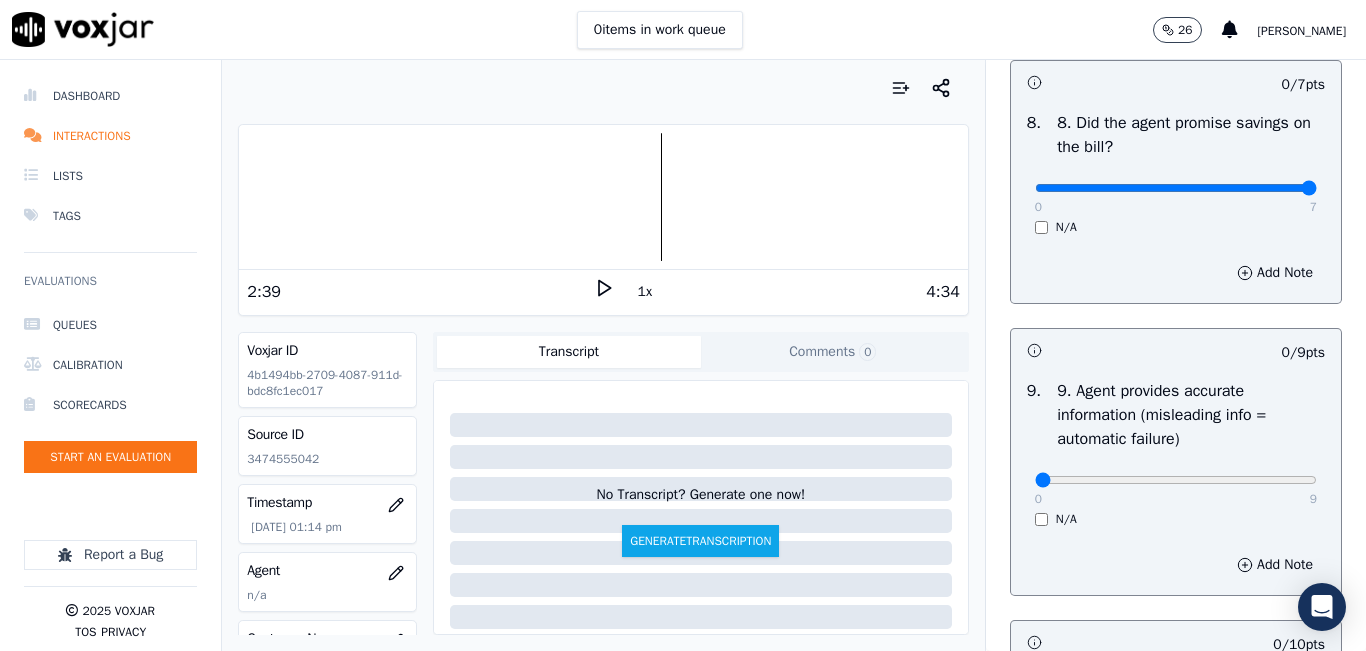 type on "7" 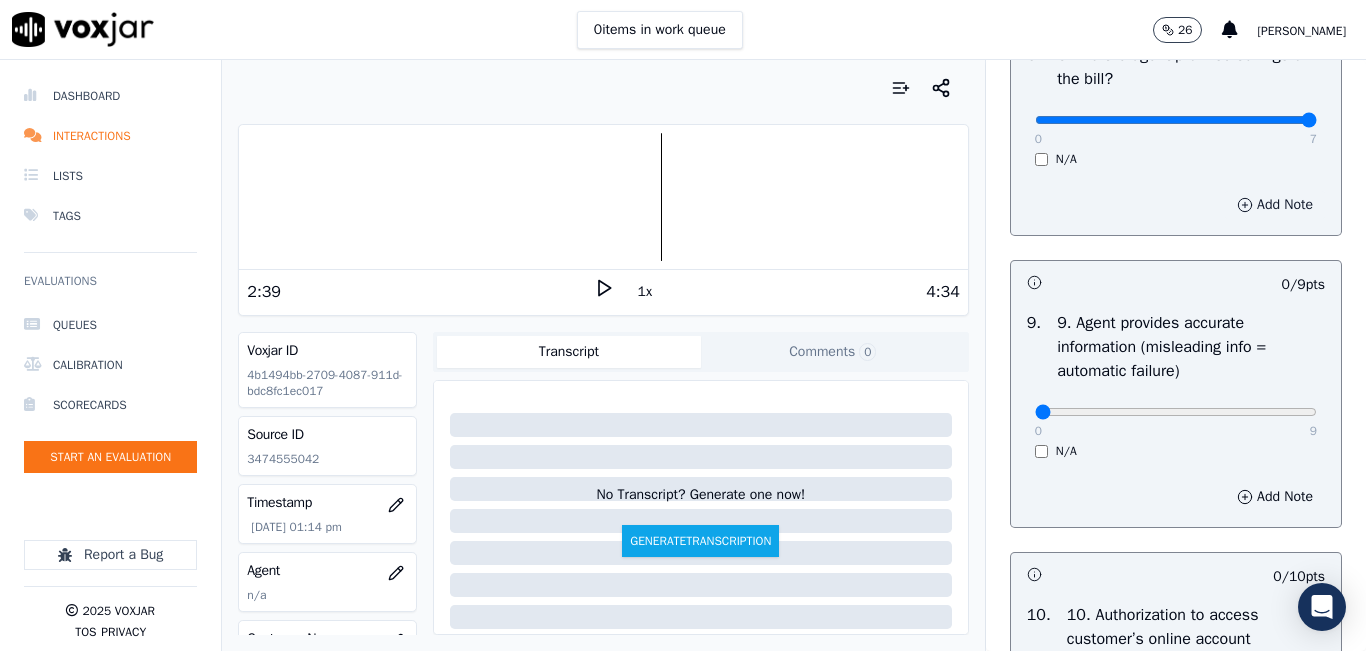 scroll, scrollTop: 2300, scrollLeft: 0, axis: vertical 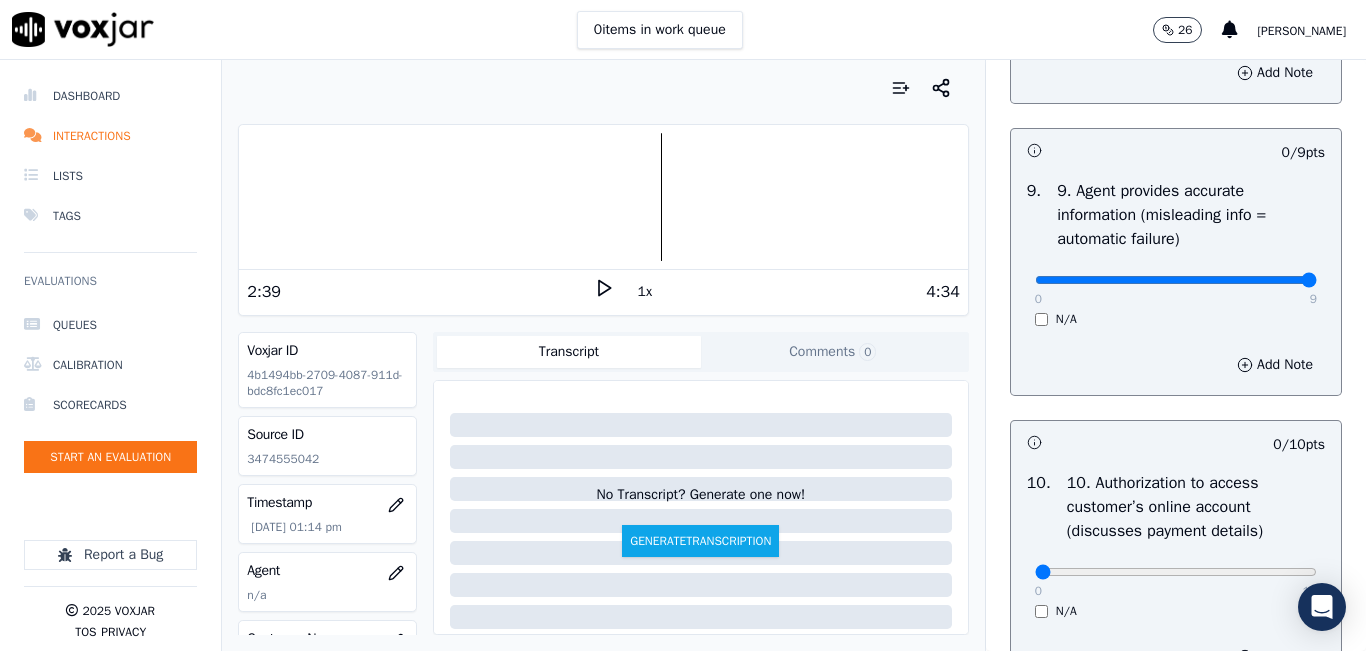 type on "9" 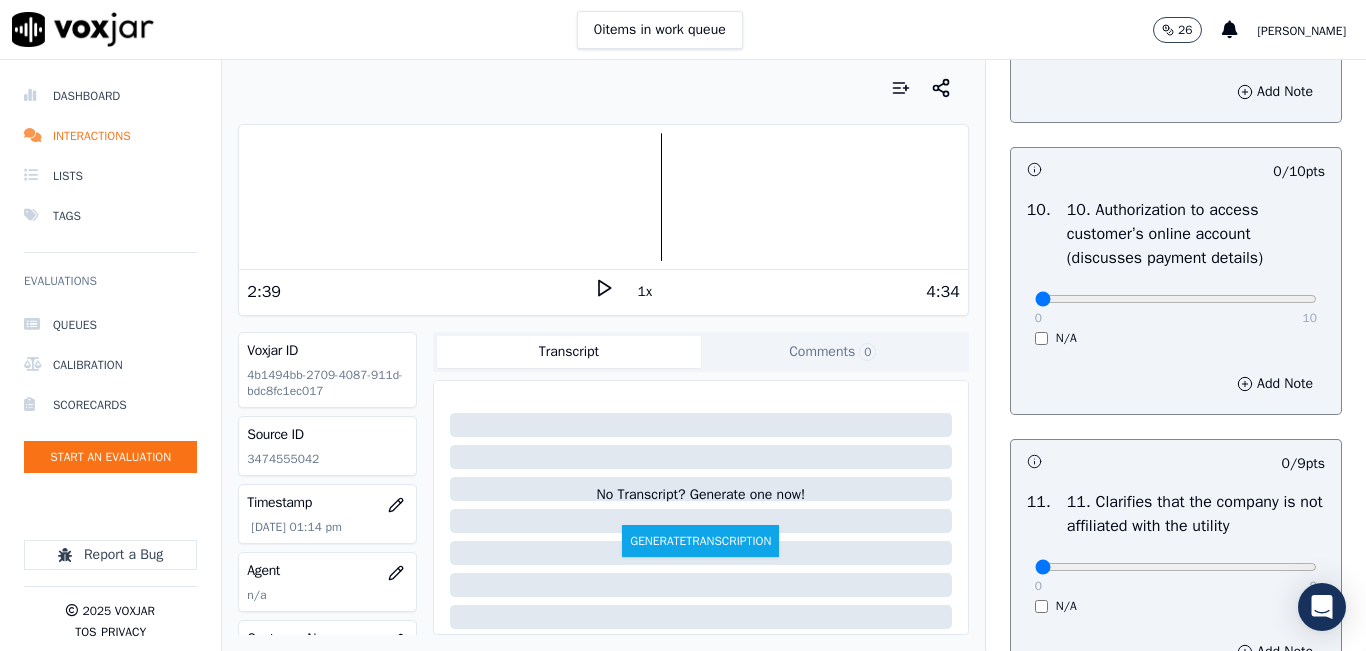 scroll, scrollTop: 2600, scrollLeft: 0, axis: vertical 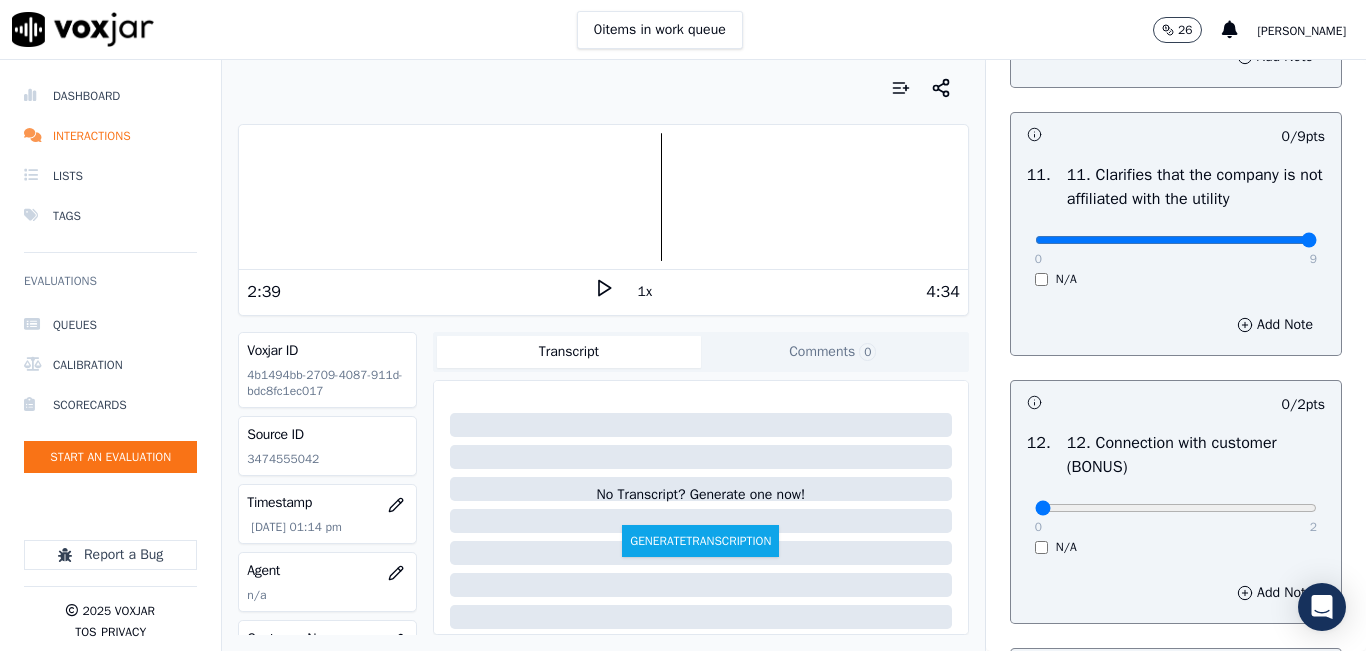 type on "9" 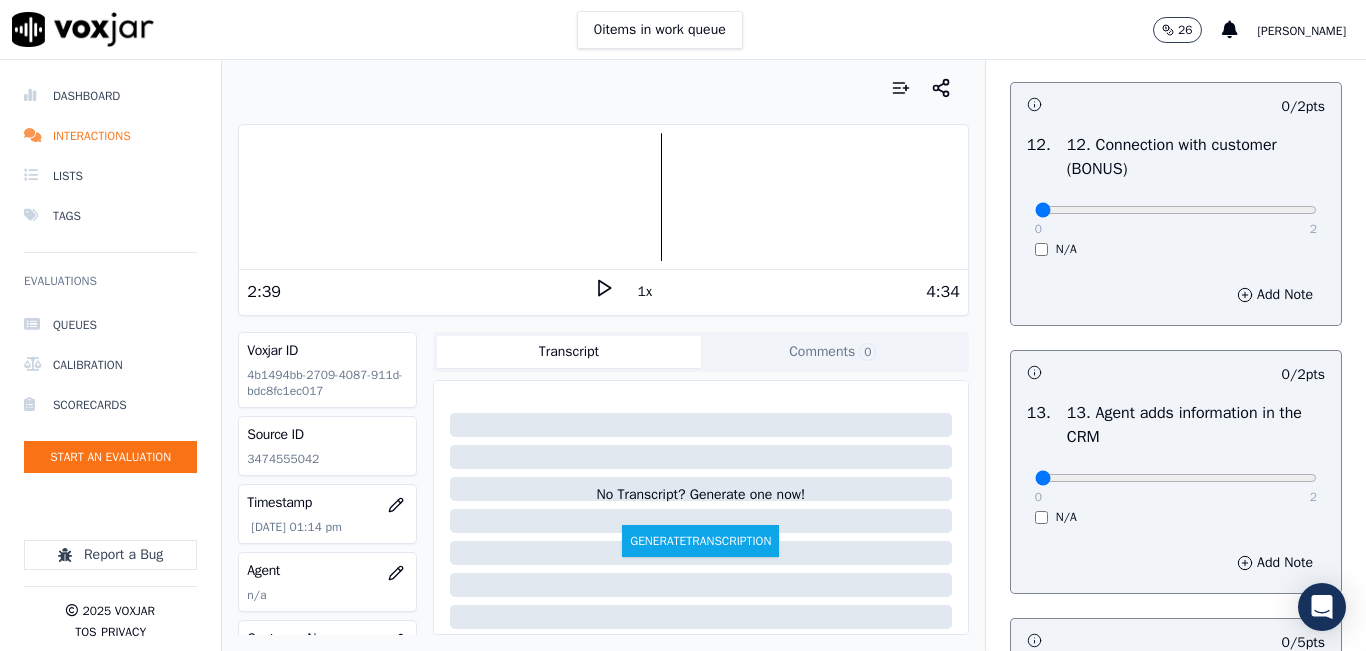 scroll, scrollTop: 3200, scrollLeft: 0, axis: vertical 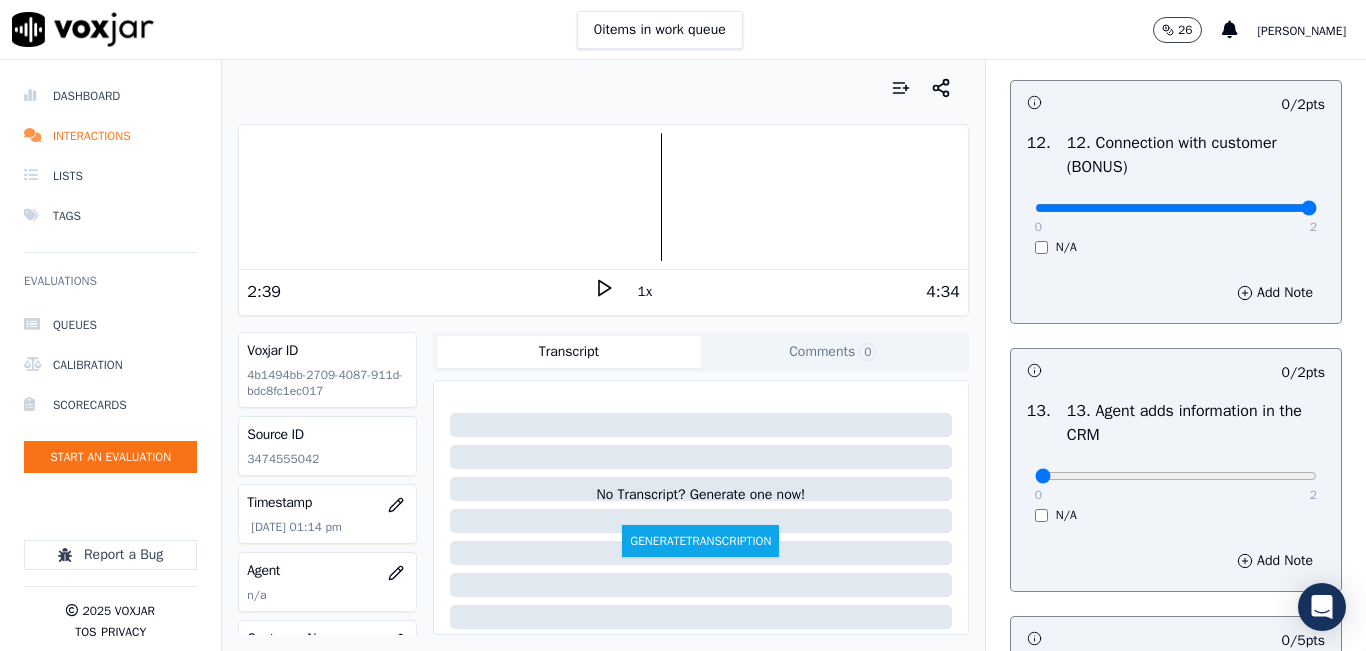 type on "2" 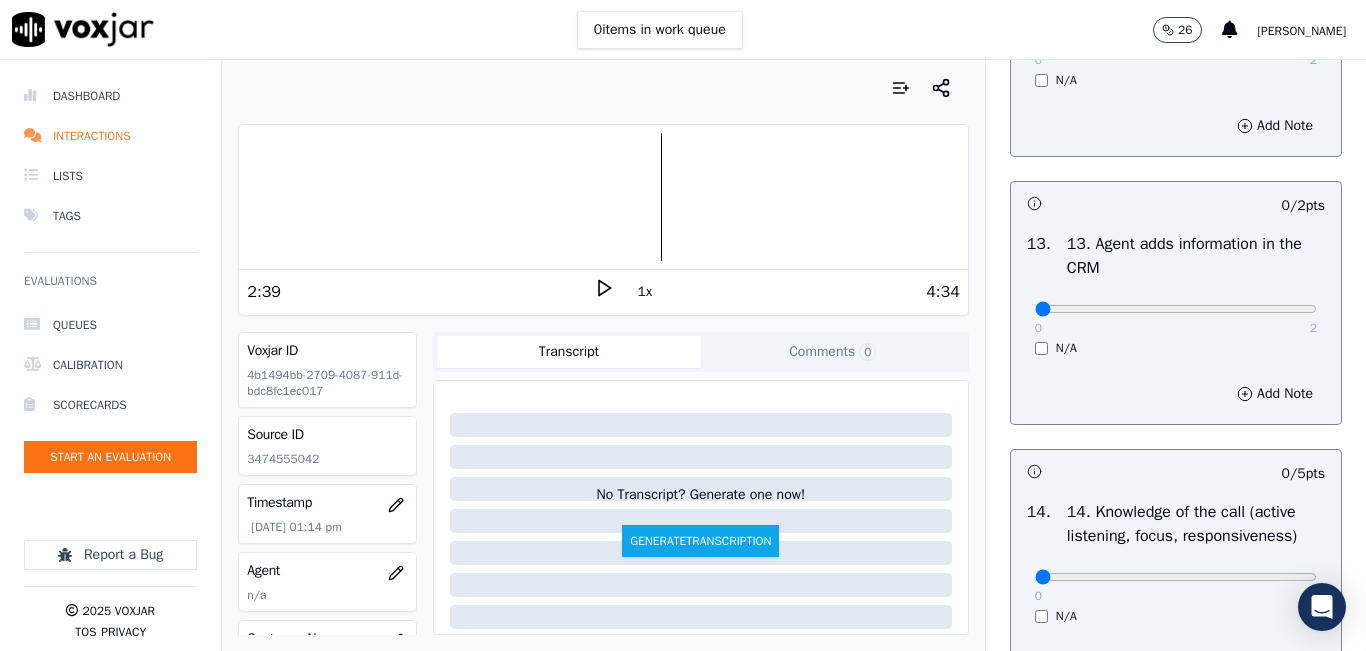 scroll, scrollTop: 3400, scrollLeft: 0, axis: vertical 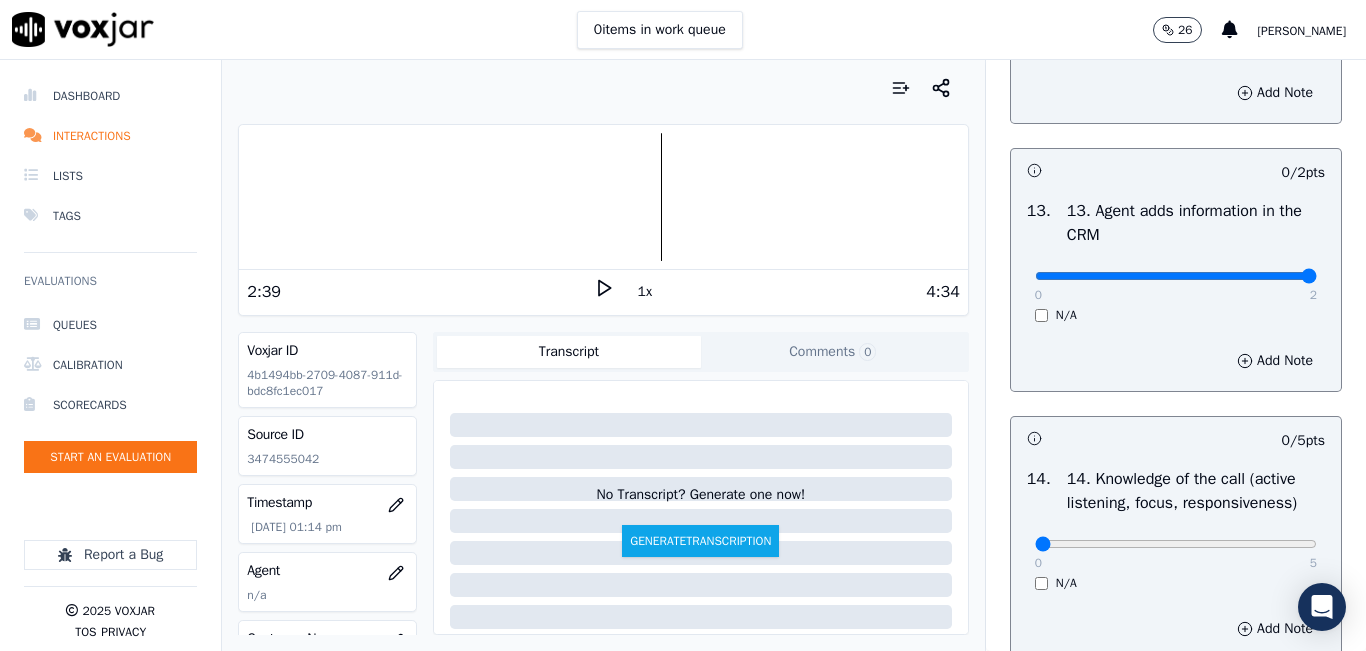 type on "2" 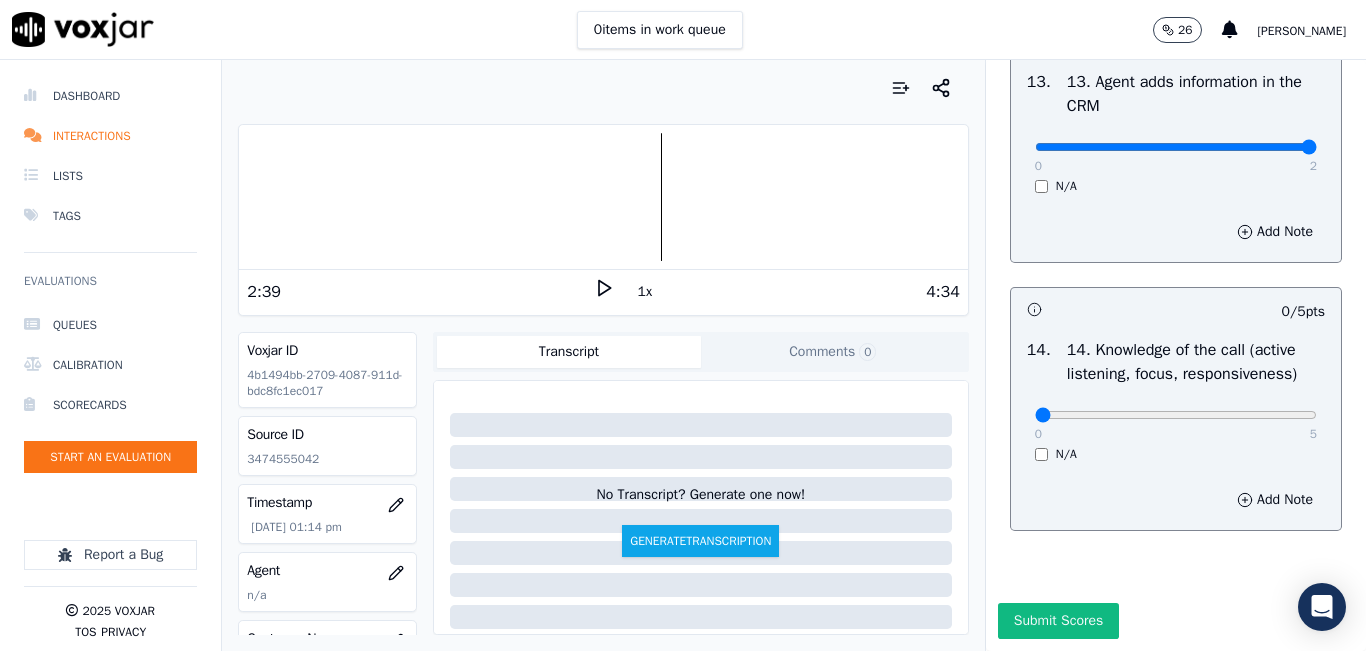 scroll, scrollTop: 3642, scrollLeft: 0, axis: vertical 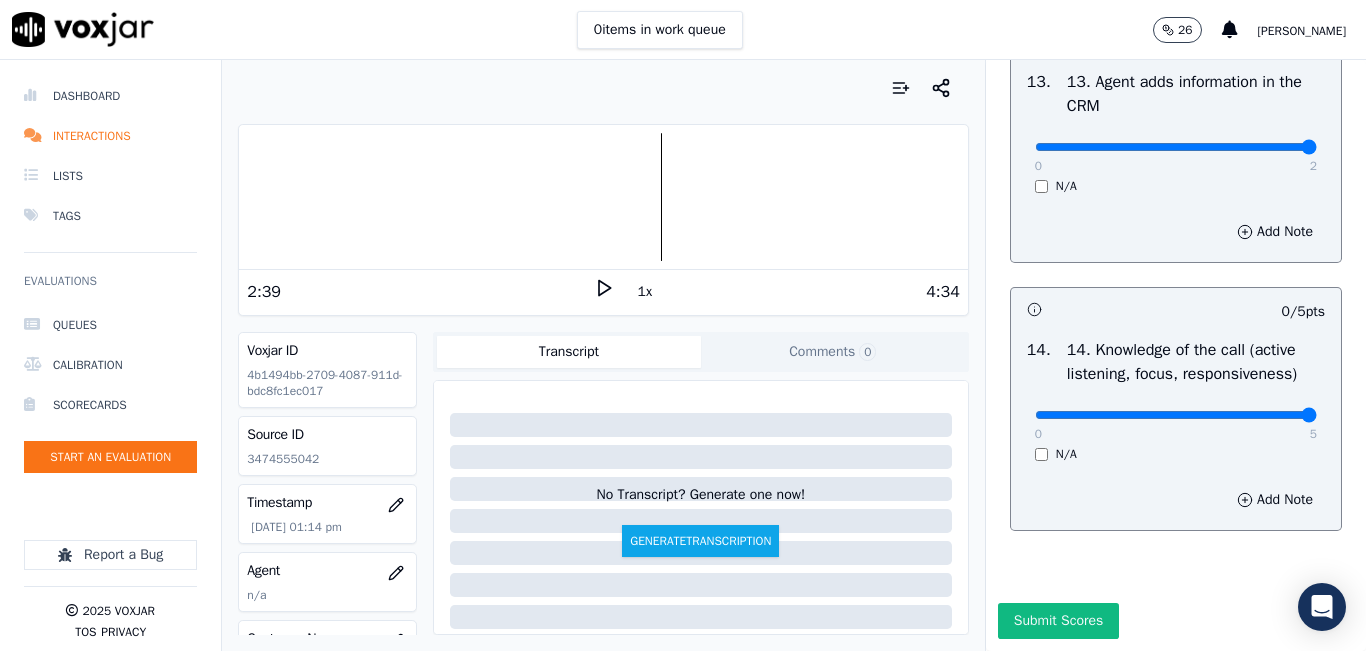 drag, startPoint x: 1268, startPoint y: 365, endPoint x: 1225, endPoint y: 390, distance: 49.73932 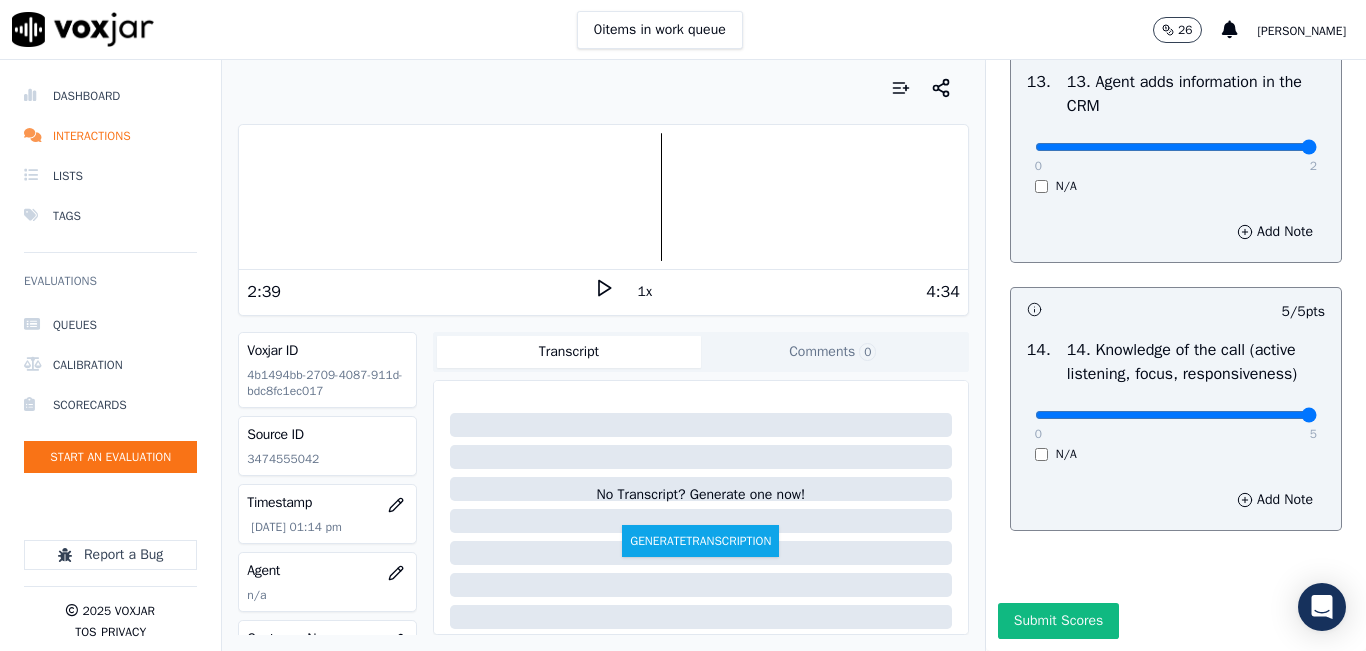 click on "Submit Scores" at bounding box center (1176, 627) 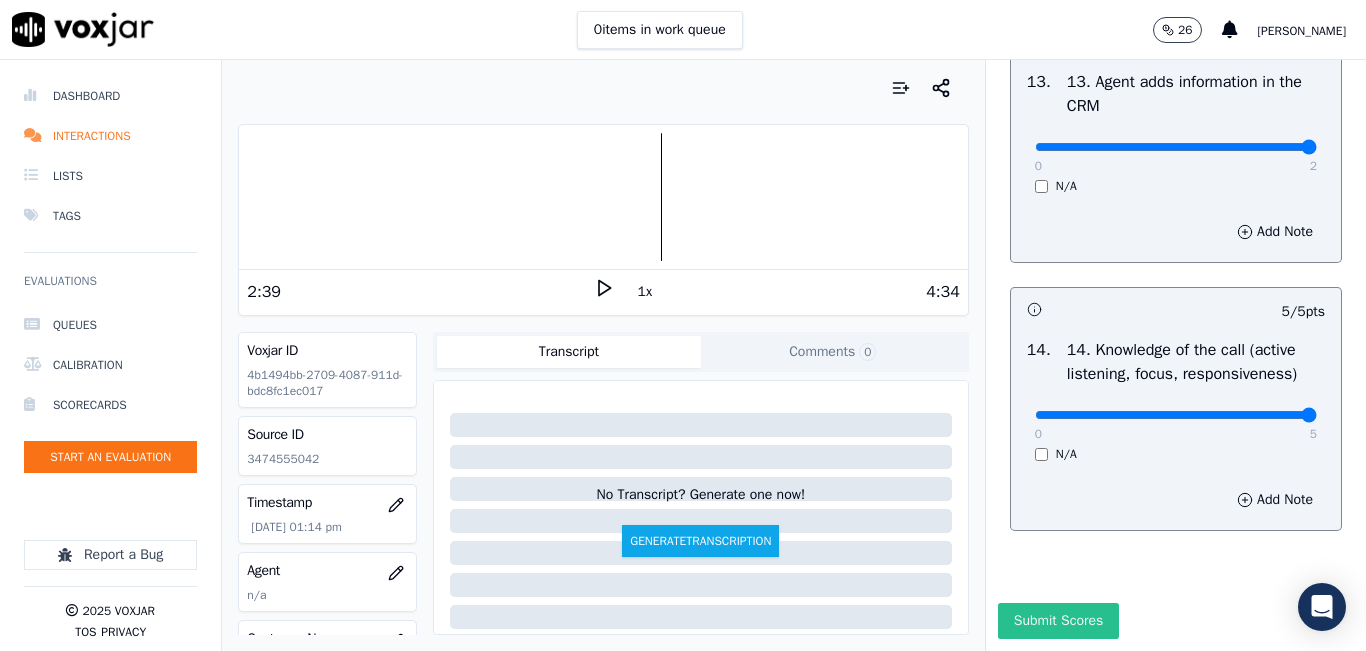 click on "Submit Scores" at bounding box center (1058, 621) 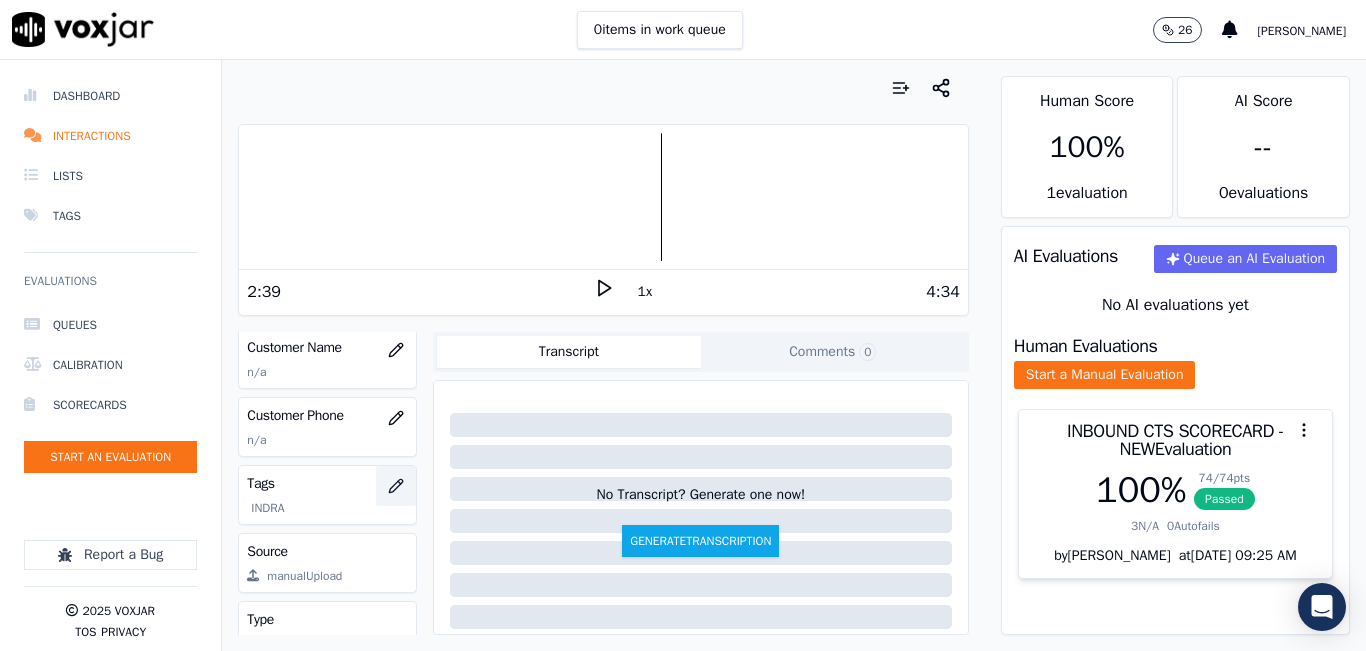 scroll, scrollTop: 300, scrollLeft: 0, axis: vertical 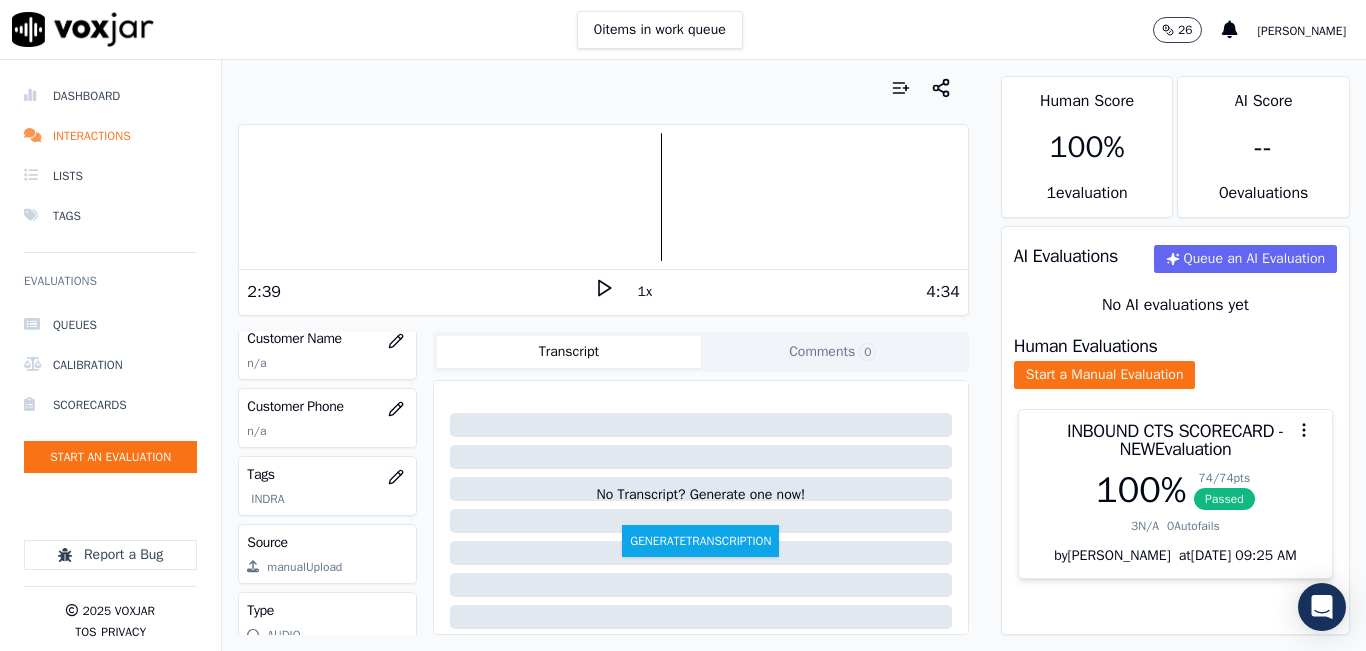 click on "Your browser does not support the audio element.   2:39     1x   4:34   Voxjar ID   4b1494bb-2709-4087-911d-bdc8fc1ec017   Source ID   3474555042   Timestamp
07/08/2025 01:14 pm     Agent
n/a     Customer Name     n/a     Customer Phone     n/a     Tags
INDRA     Source     manualUpload   Type     AUDIO       Transcript   Comments  0   No Transcript? Generate one now!   Generate  Transcription         Add Comment" at bounding box center (603, 355) 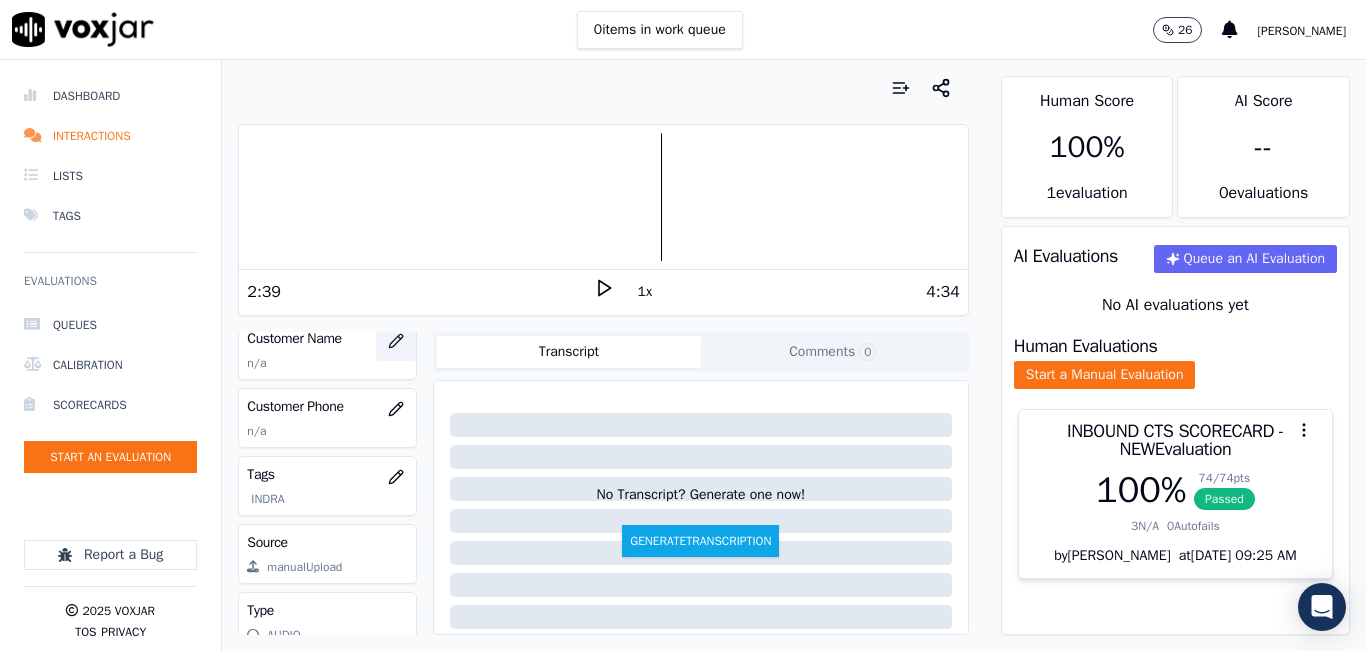 click 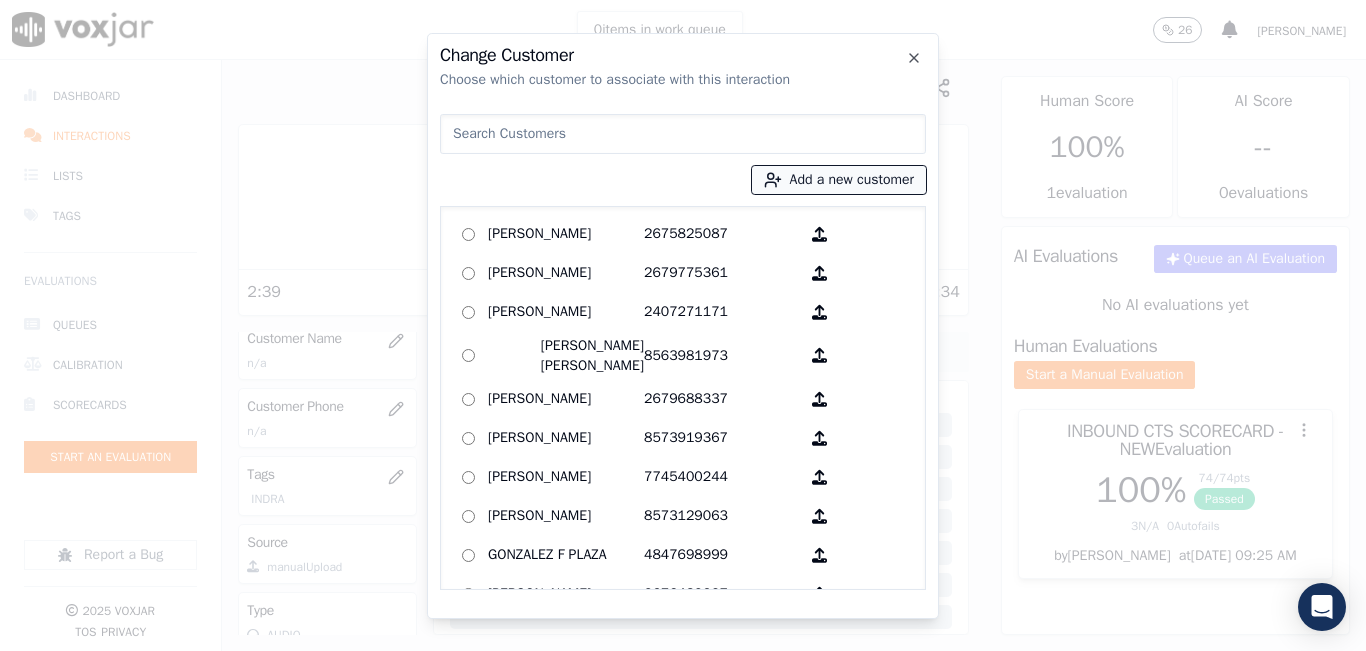 click on "Add a new customer" at bounding box center (839, 180) 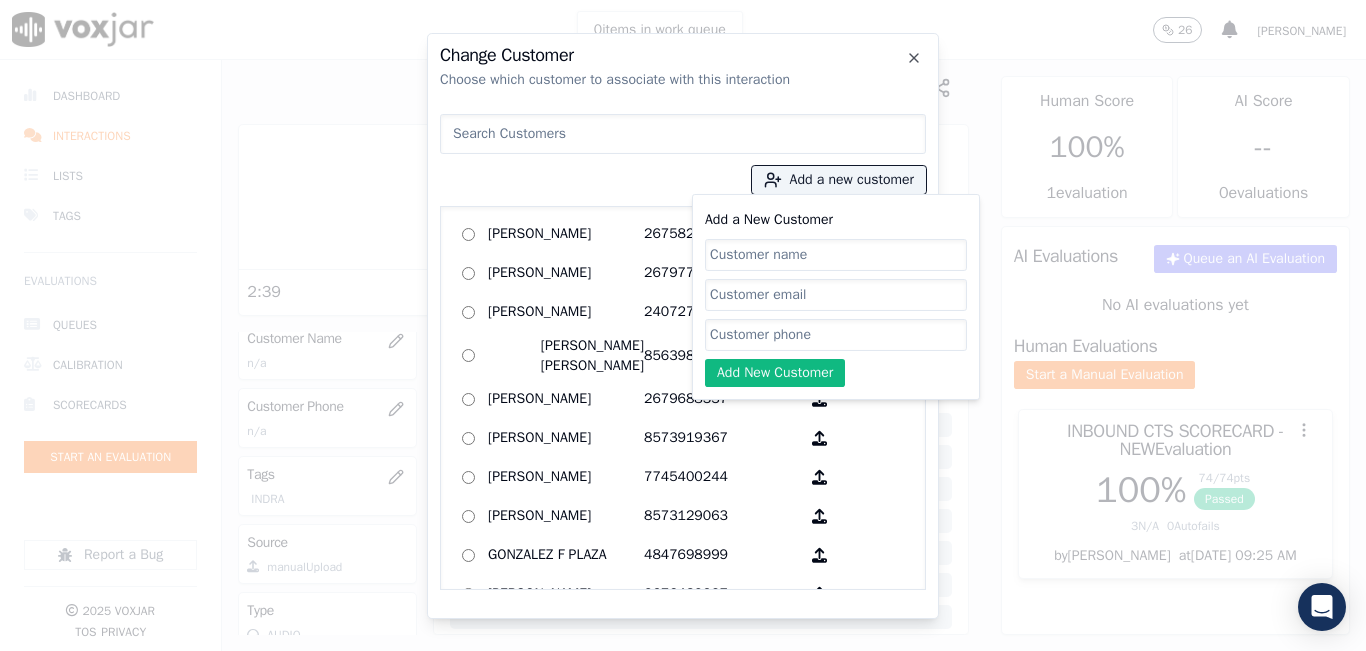 click on "Add a New Customer" 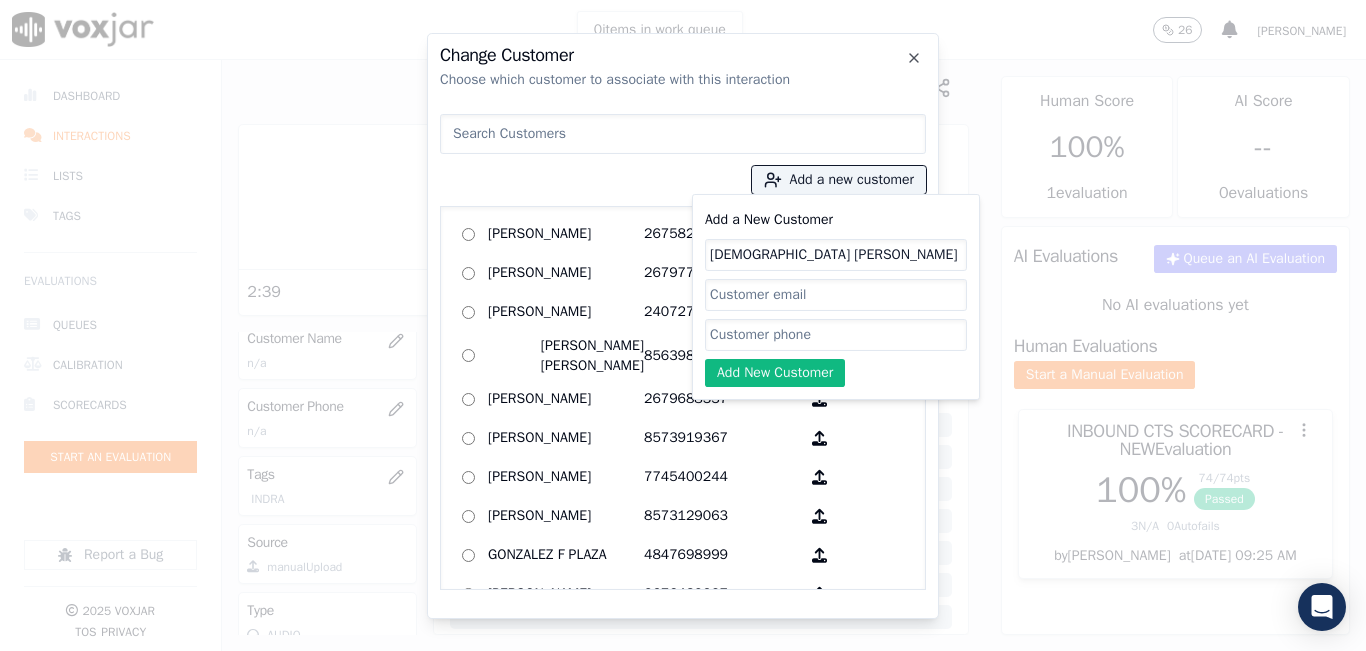 type on "[DEMOGRAPHIC_DATA] [PERSON_NAME]" 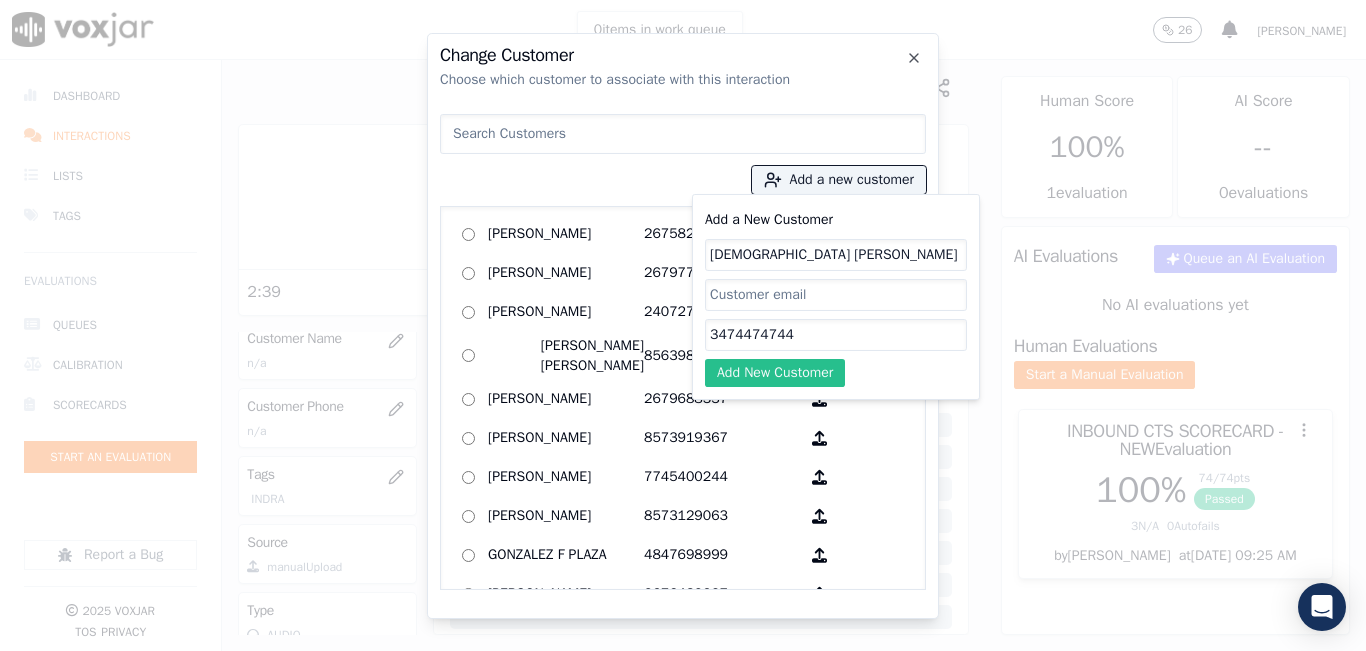type on "3474474744" 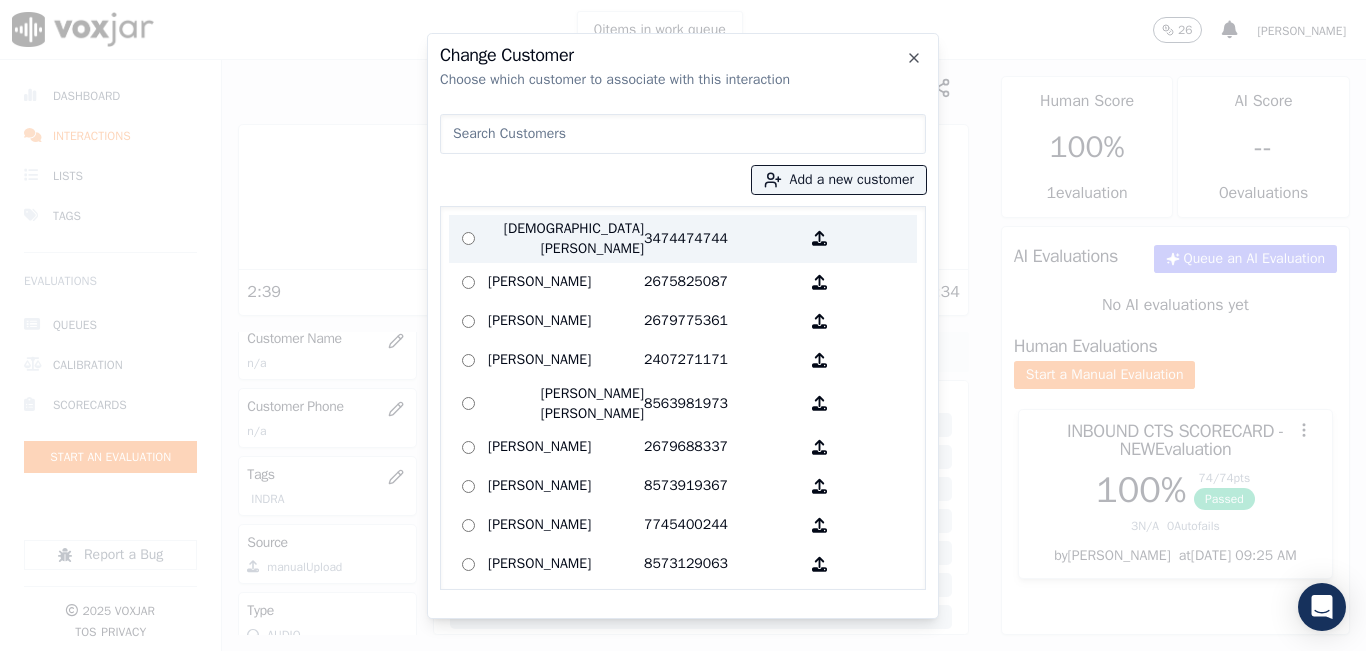drag, startPoint x: 639, startPoint y: 218, endPoint x: 641, endPoint y: 228, distance: 10.198039 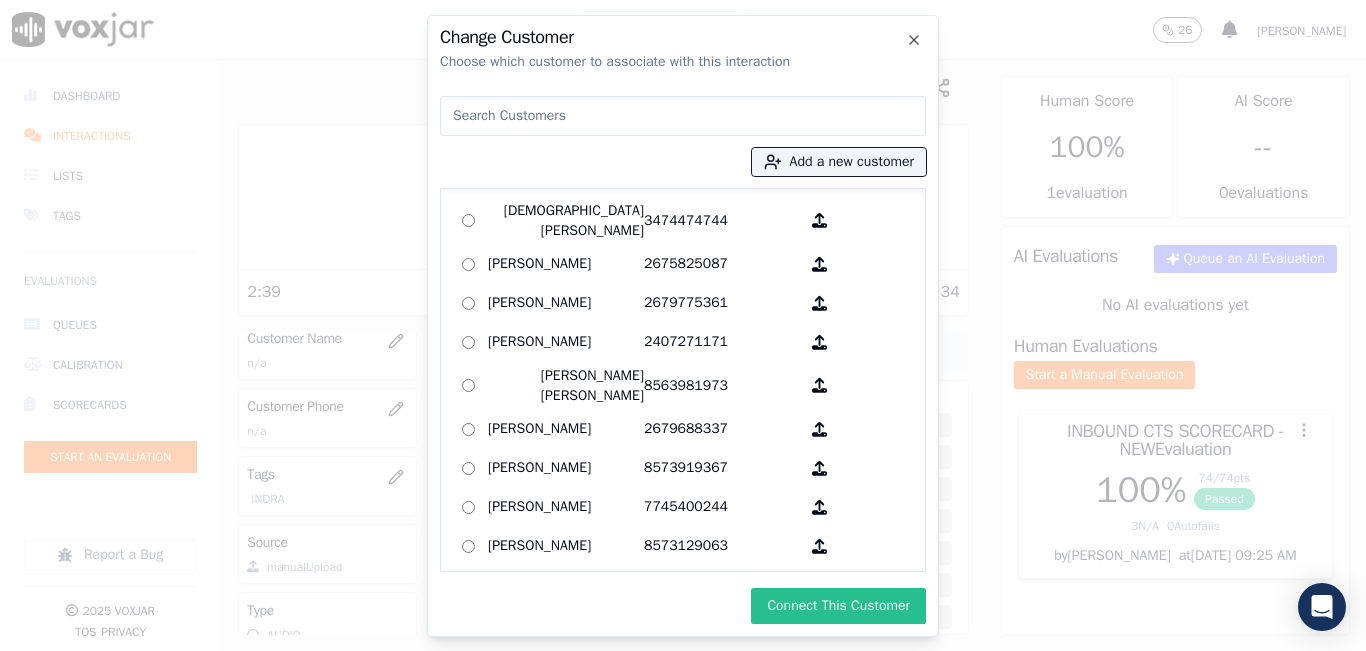 click on "Connect This Customer" at bounding box center [838, 606] 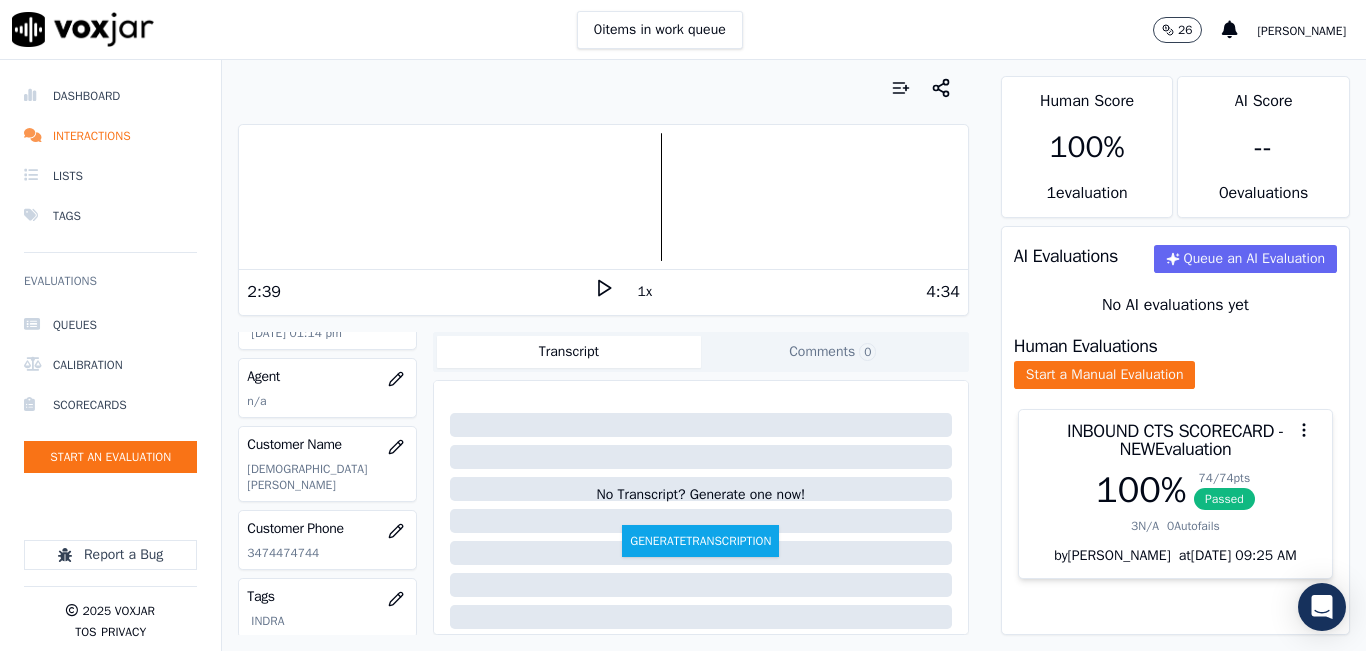 scroll, scrollTop: 189, scrollLeft: 0, axis: vertical 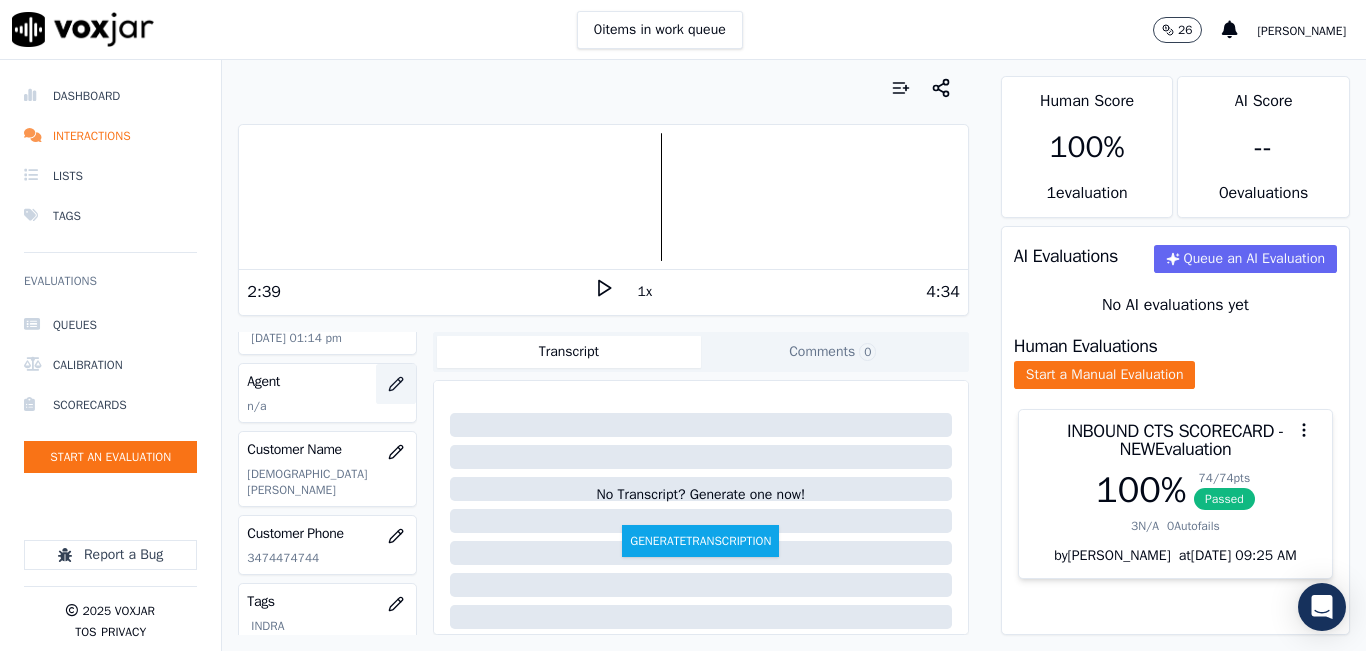 click at bounding box center [396, 384] 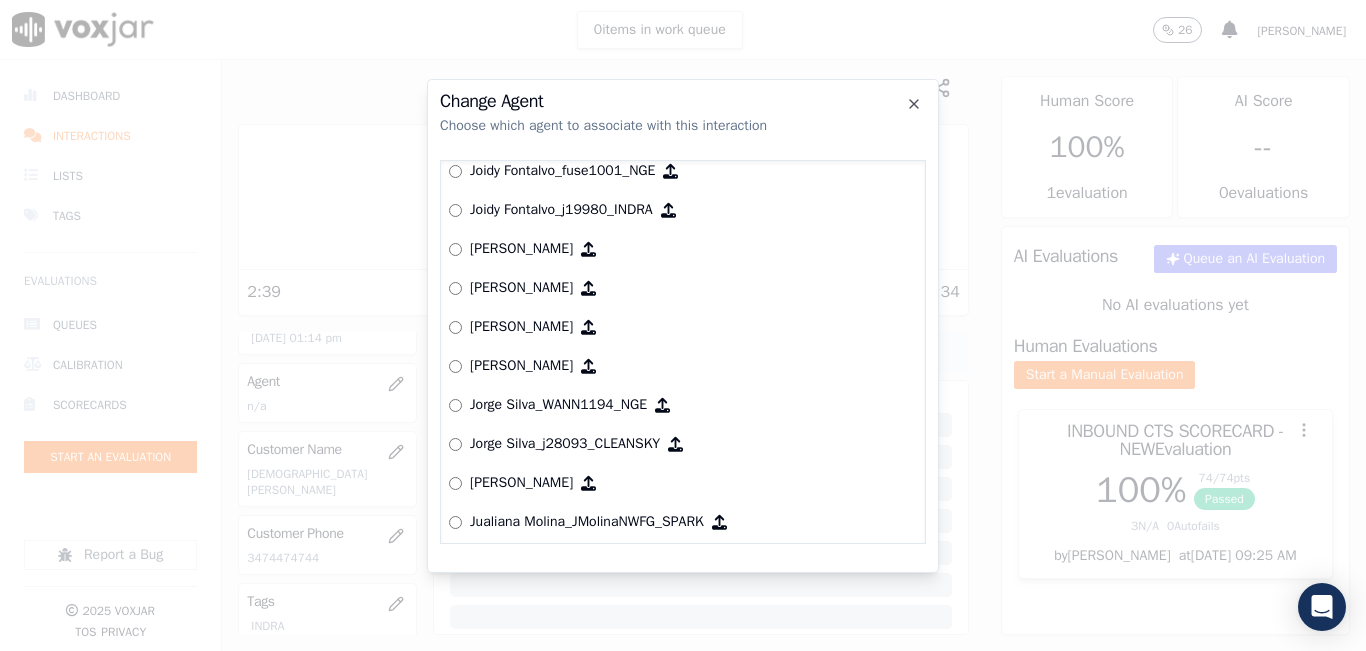 scroll, scrollTop: 4349, scrollLeft: 0, axis: vertical 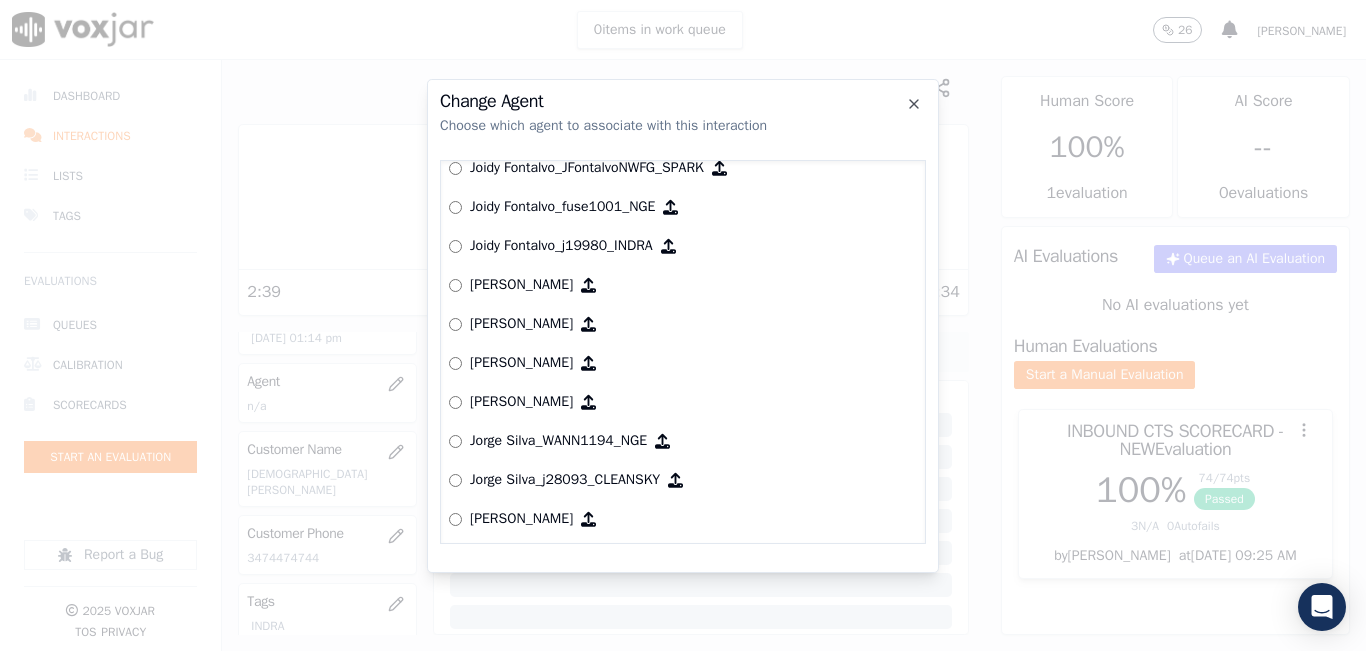 click on "Joidy Fontalvo_j19980_INDRA" at bounding box center (683, 246) 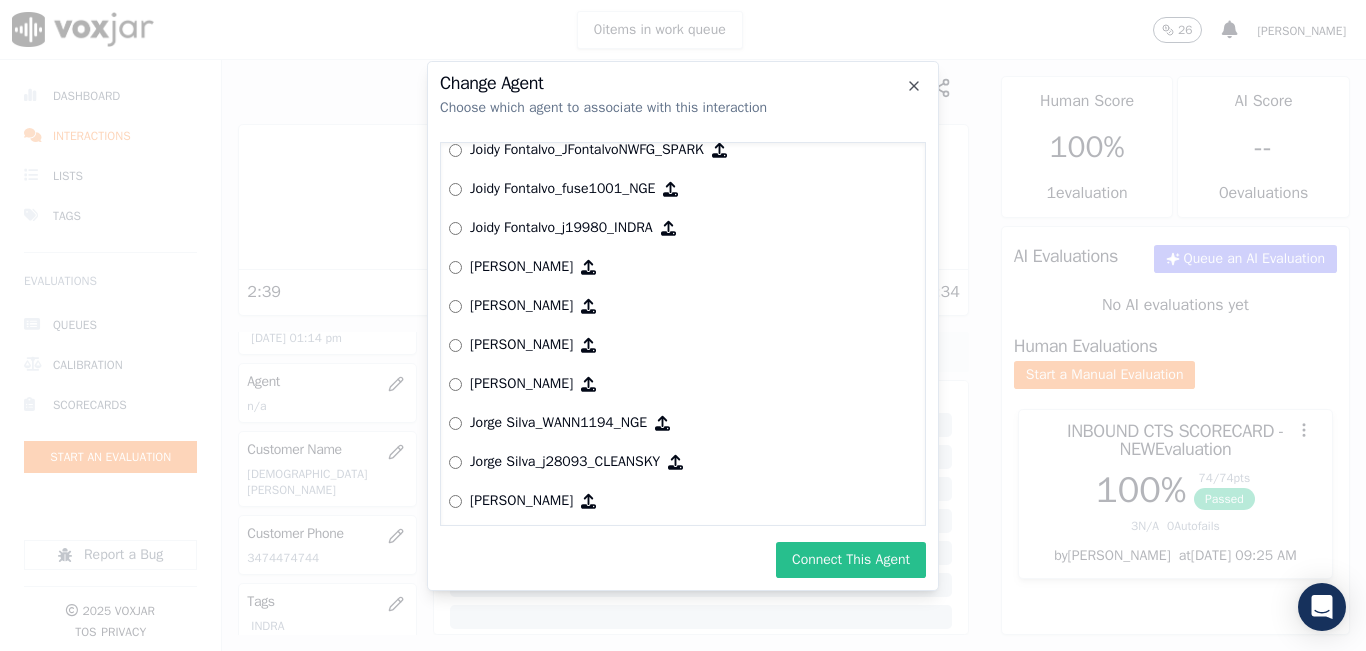 click on "Connect This Agent" at bounding box center (851, 560) 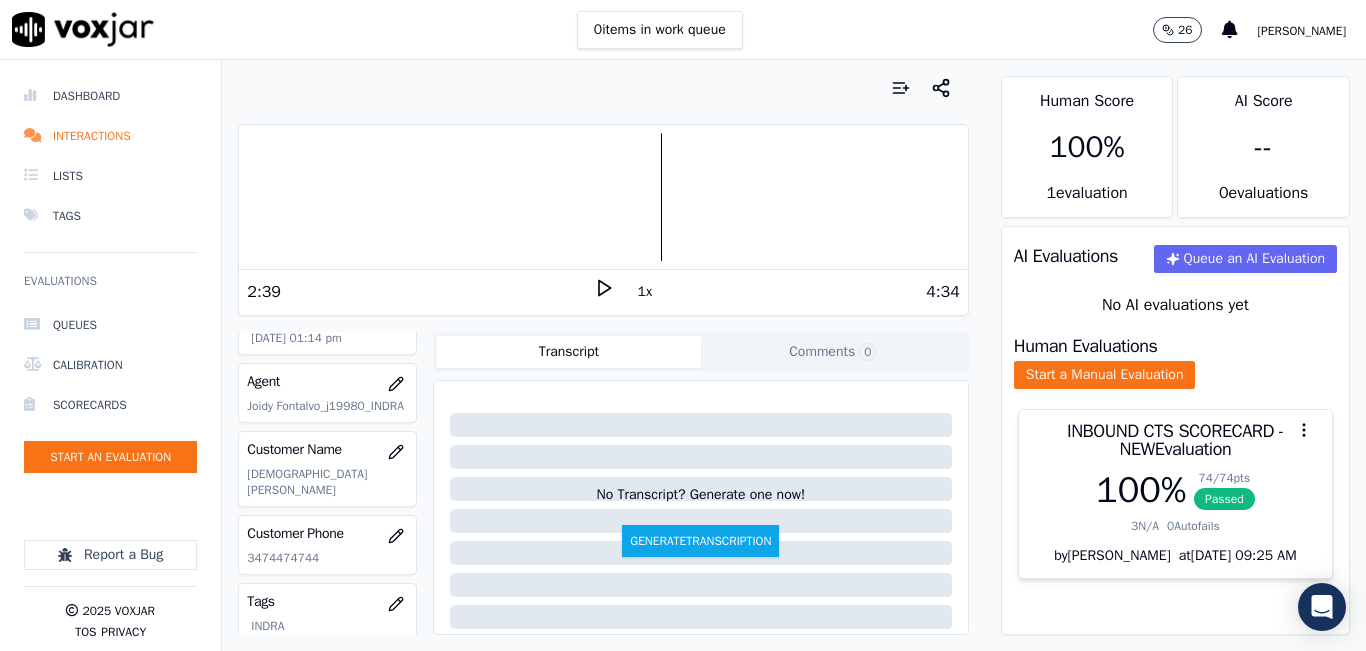 scroll, scrollTop: 89, scrollLeft: 0, axis: vertical 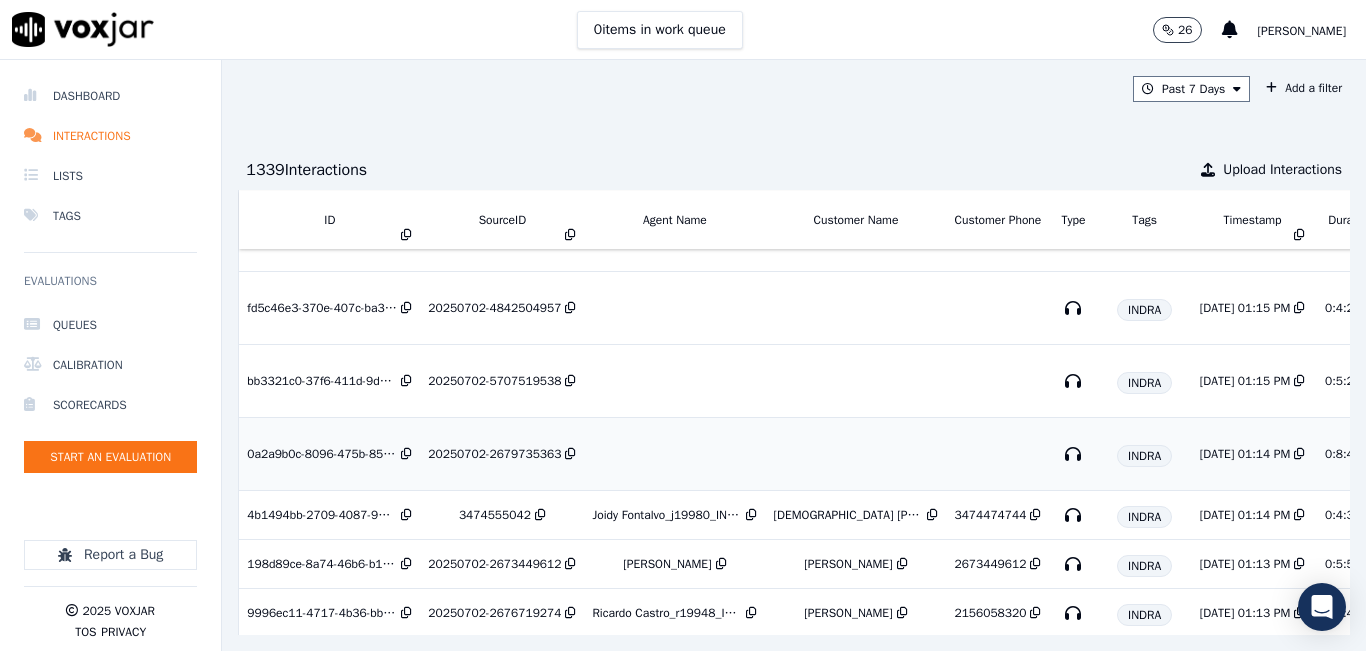 click on "20250702-2679735363" at bounding box center [494, 454] 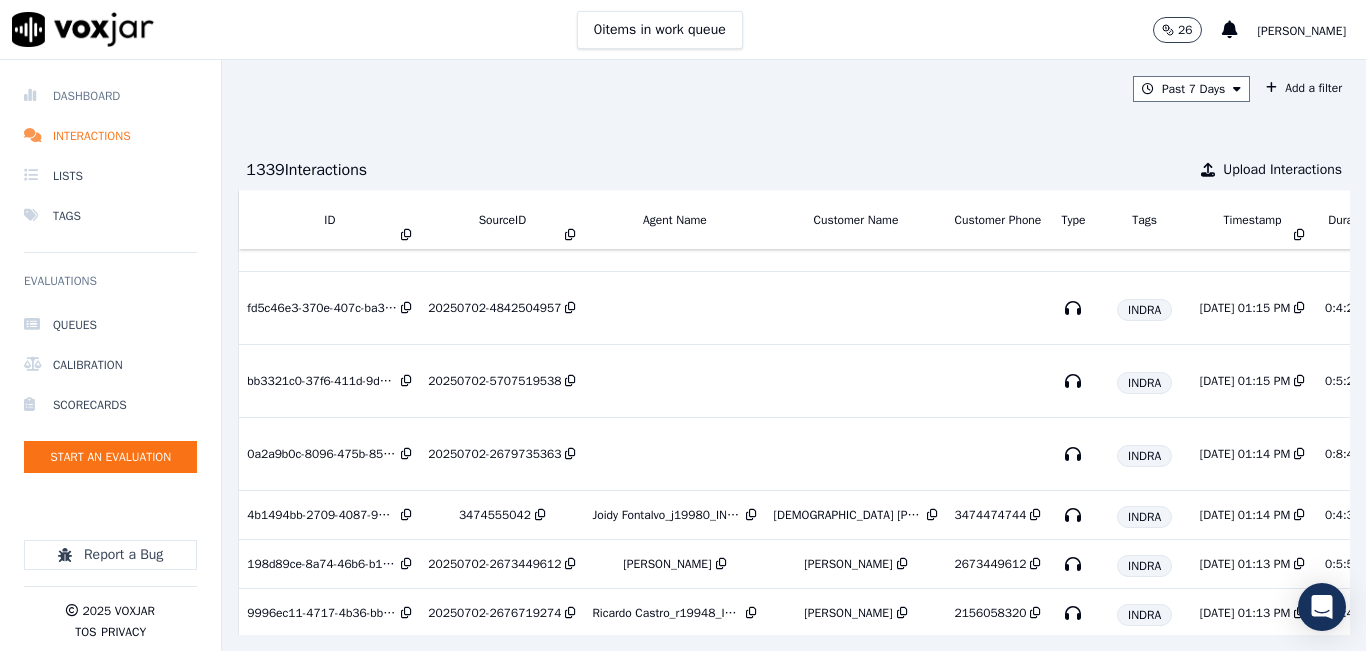 click on "Dashboard" at bounding box center [110, 96] 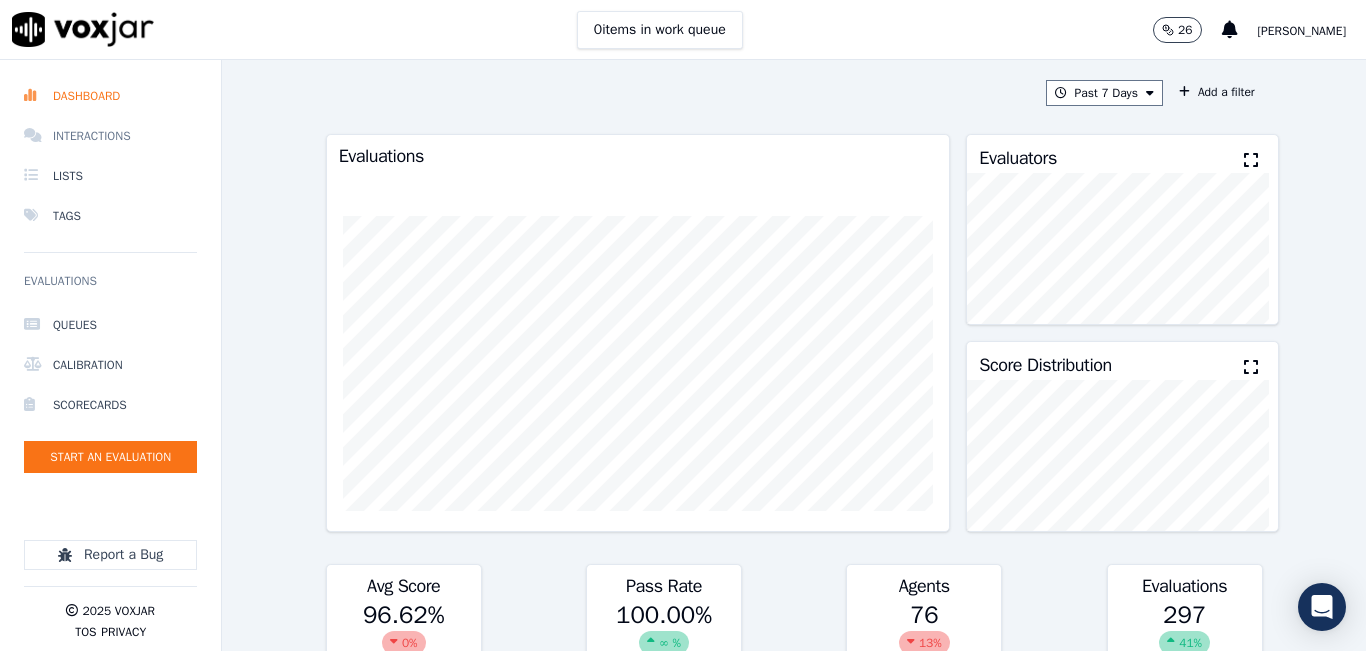 click on "Interactions" at bounding box center [110, 136] 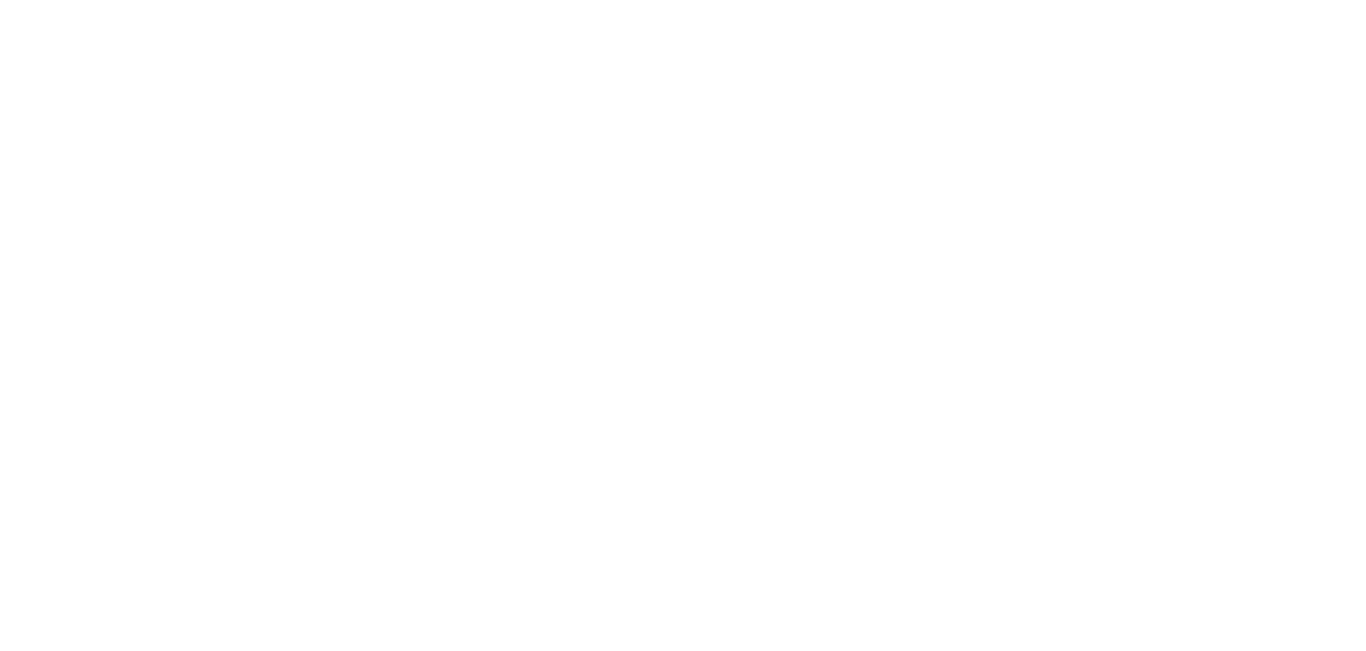 scroll, scrollTop: 0, scrollLeft: 0, axis: both 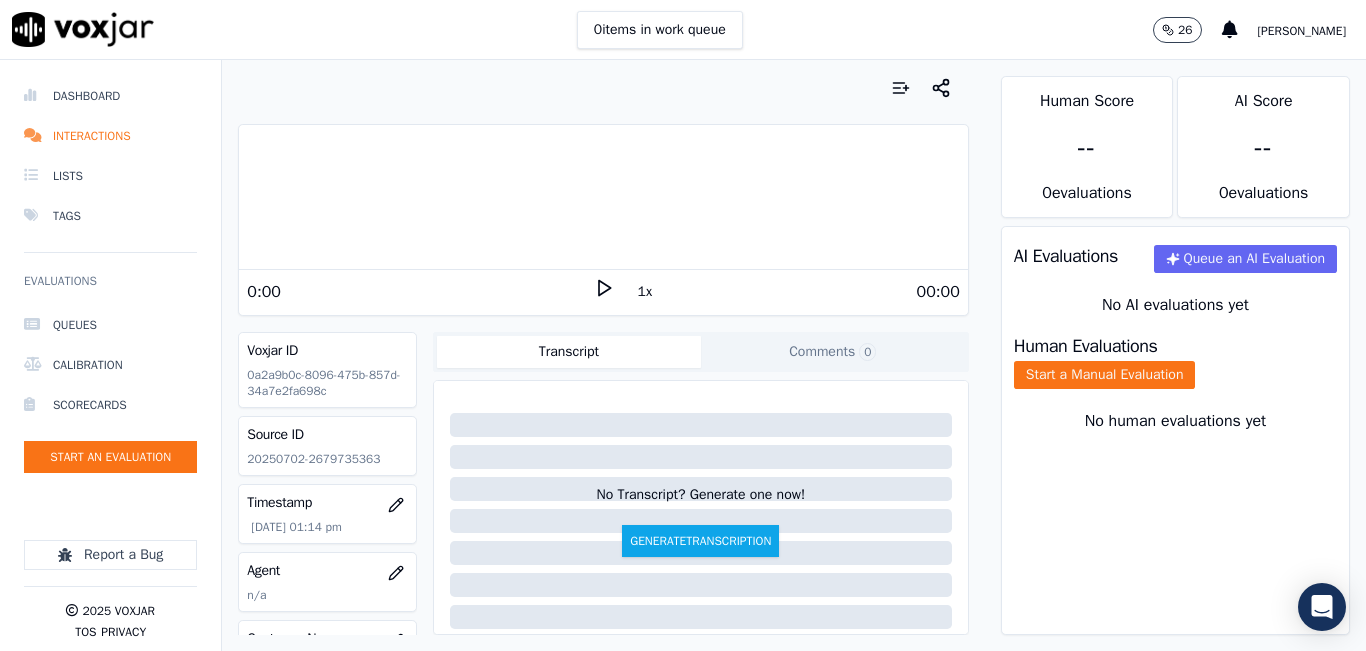 drag, startPoint x: 398, startPoint y: 46, endPoint x: 388, endPoint y: 75, distance: 30.675724 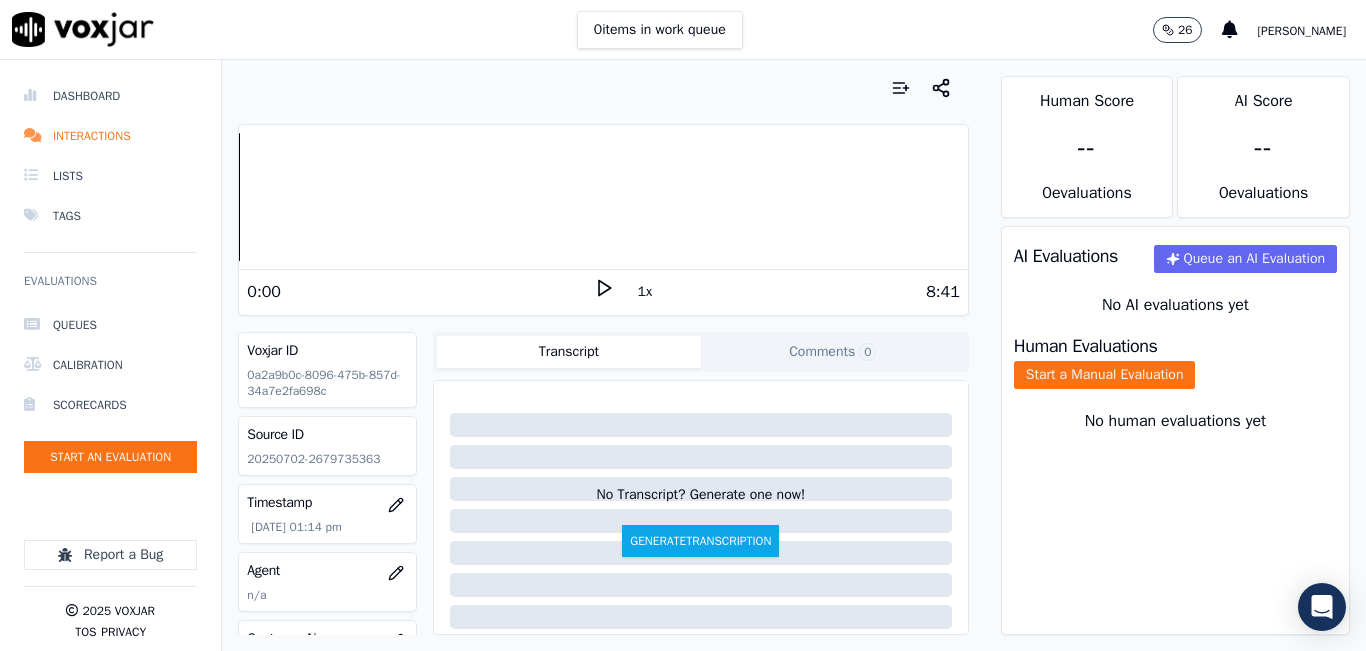 click on "20250702-2679735363" 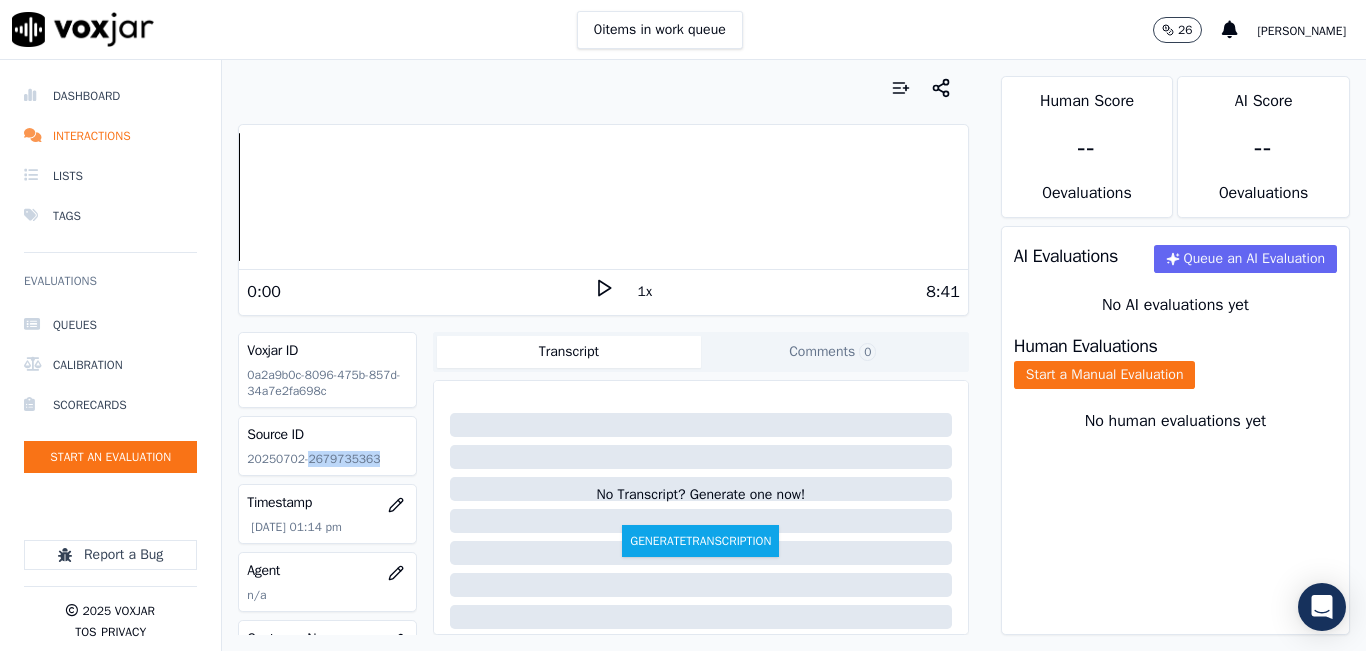 click on "20250702-2679735363" 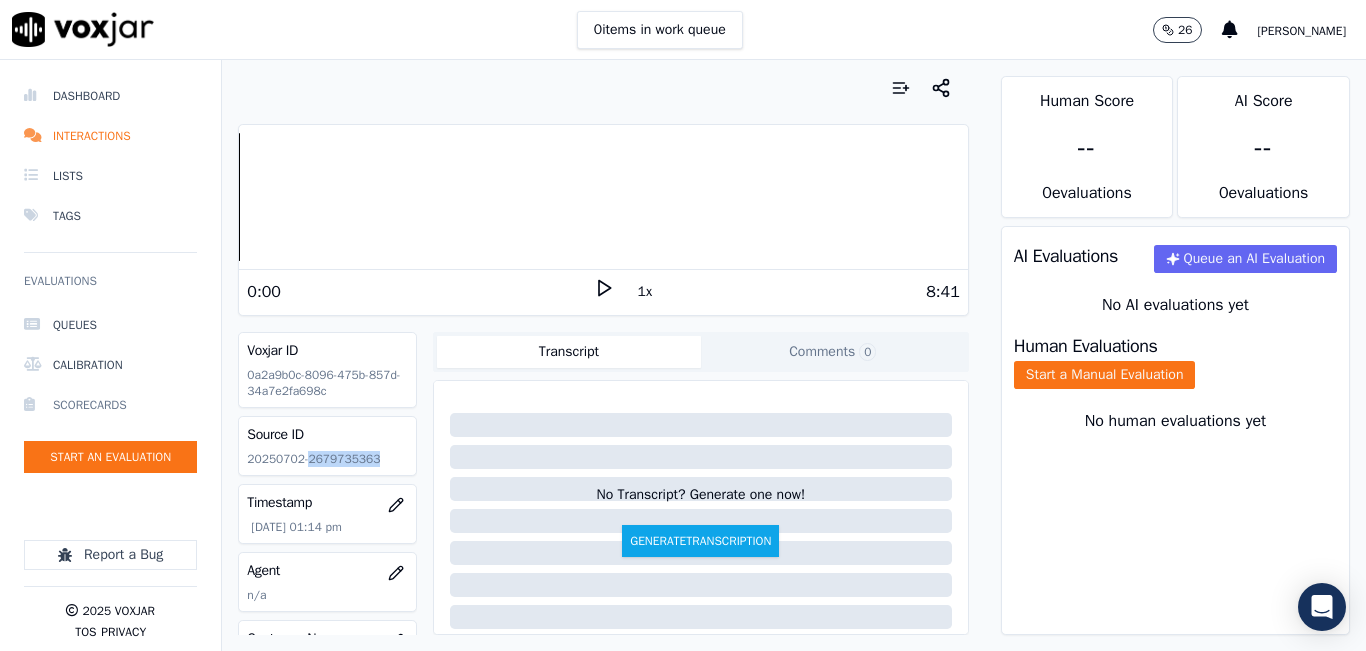 copy on "2679735363" 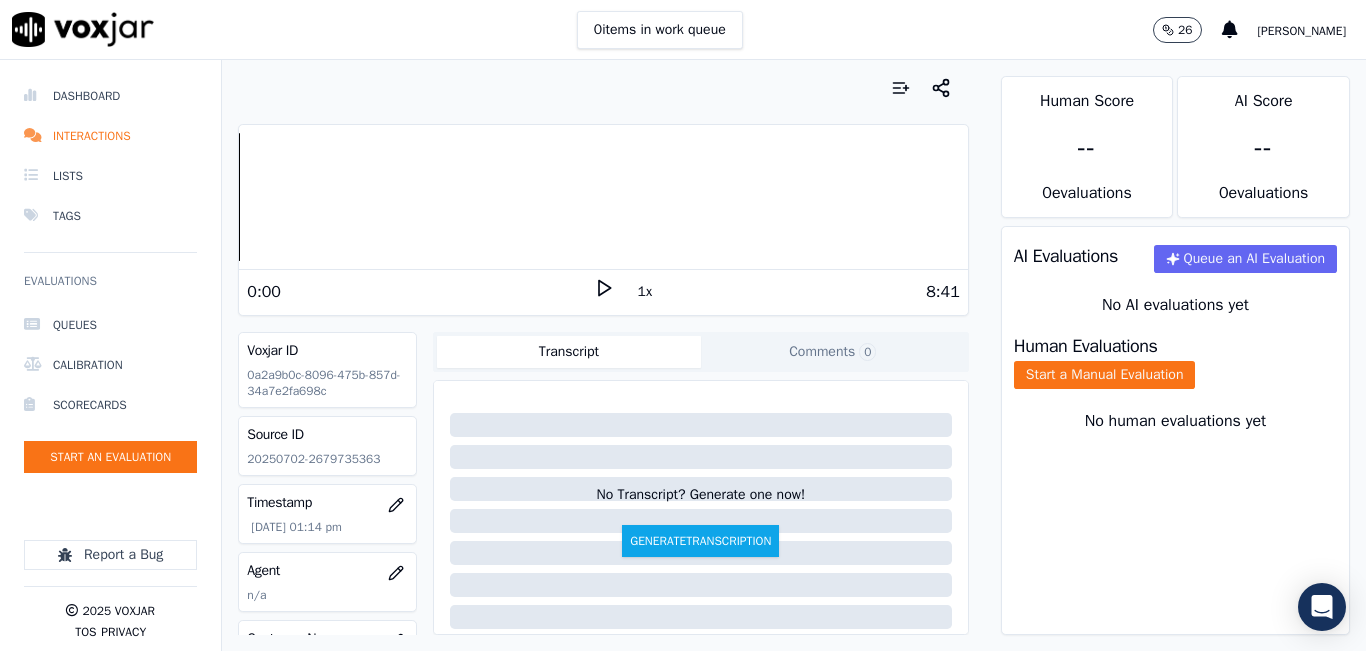 click on "1x" at bounding box center (604, 291) 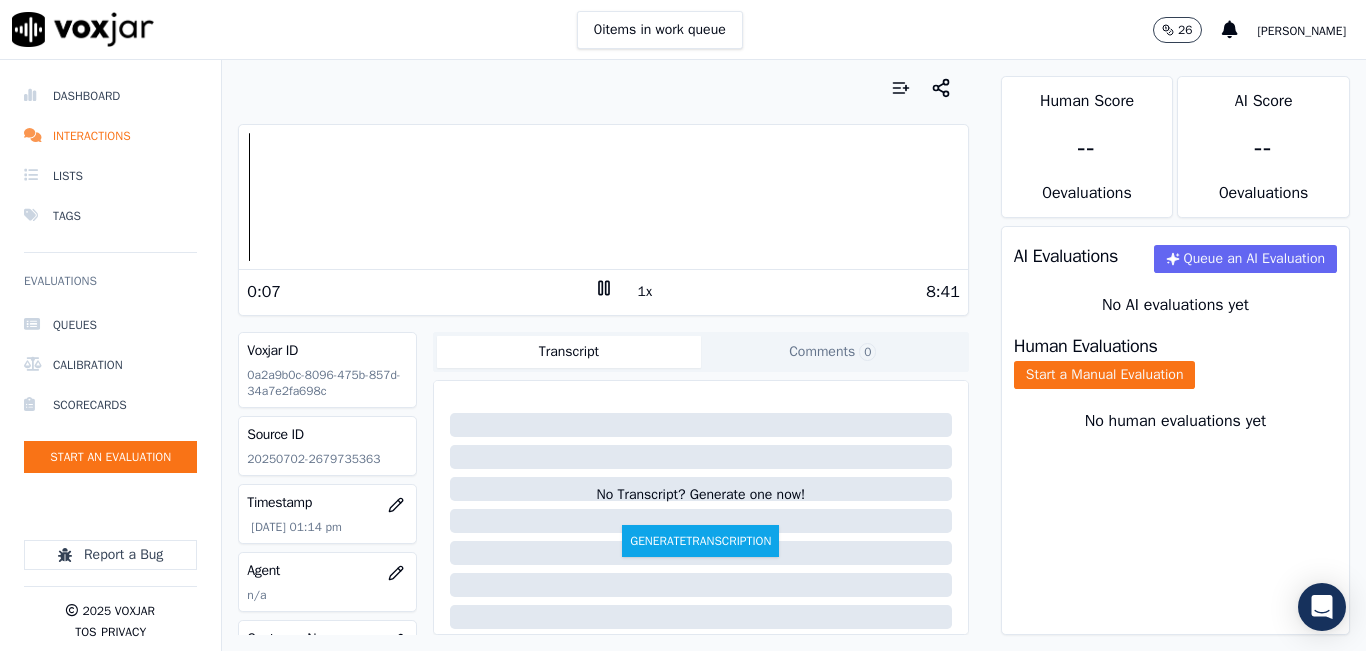 click 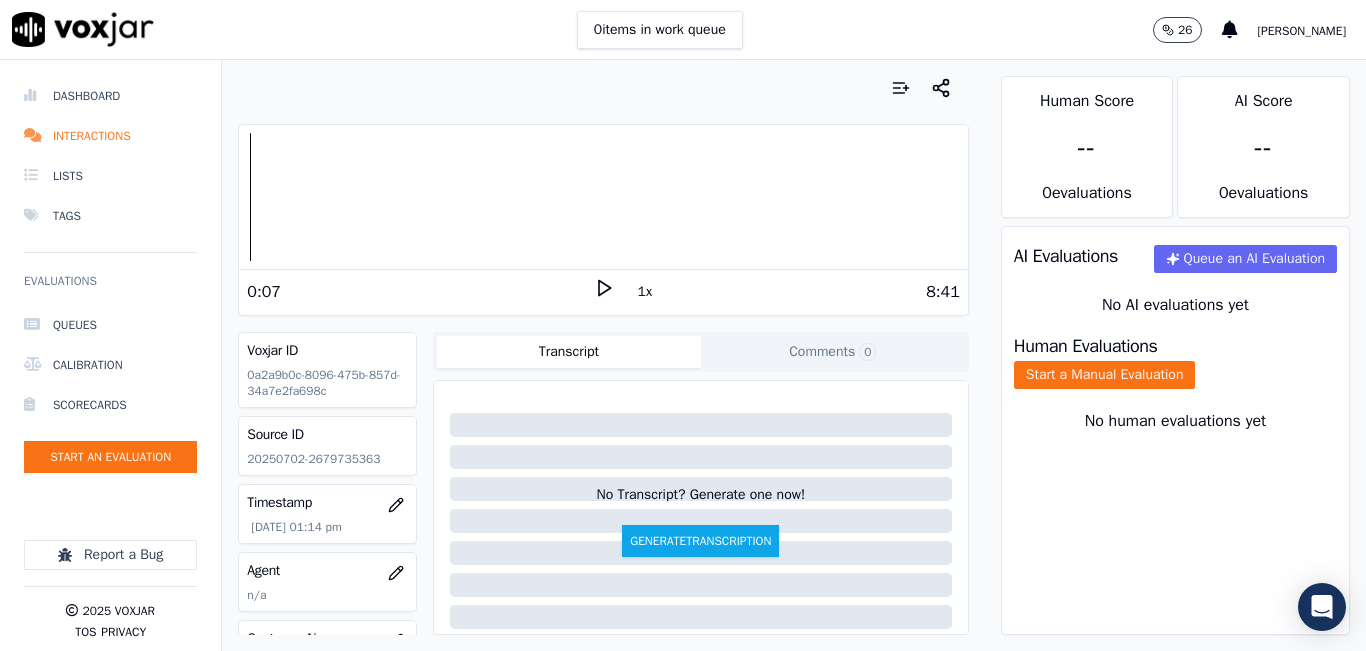 click 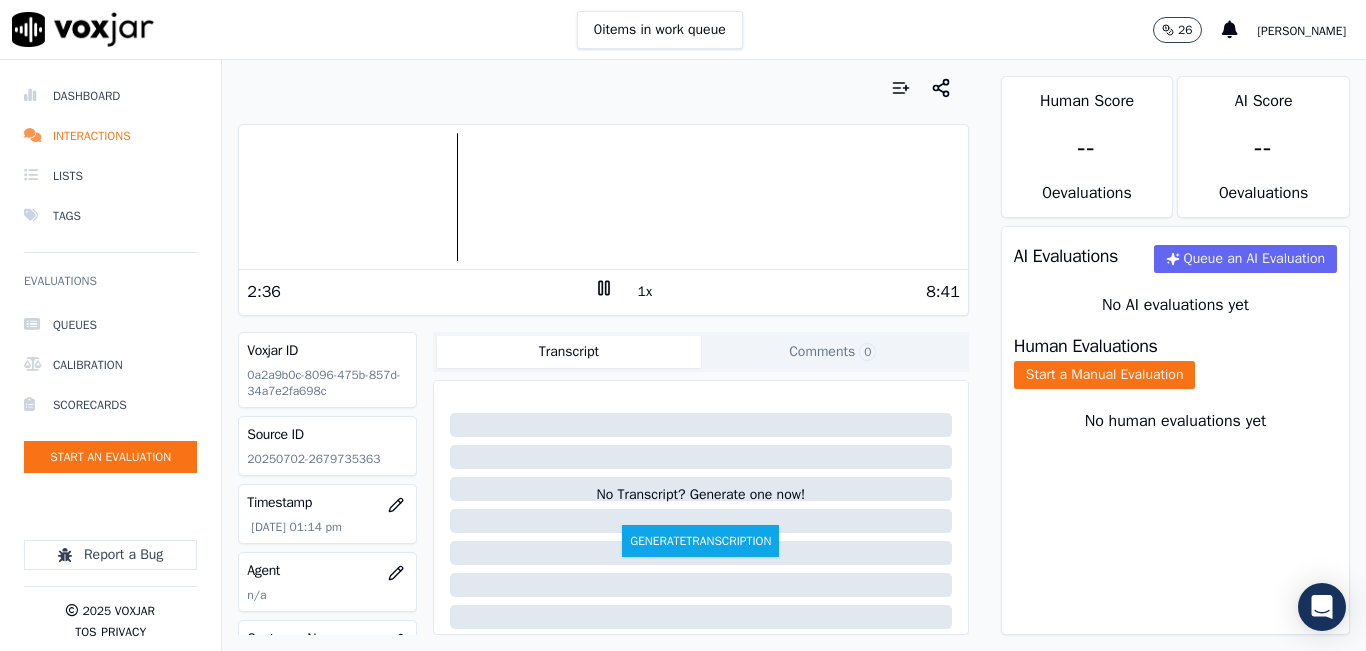 click at bounding box center (603, 197) 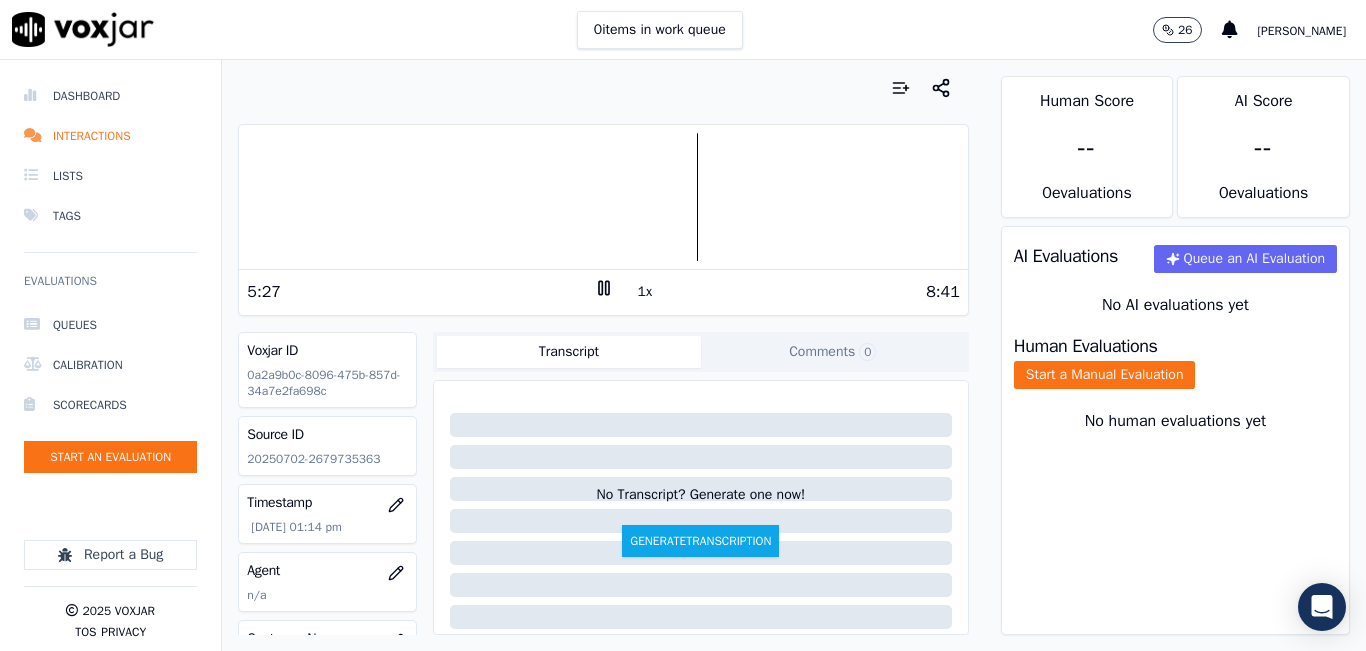 click 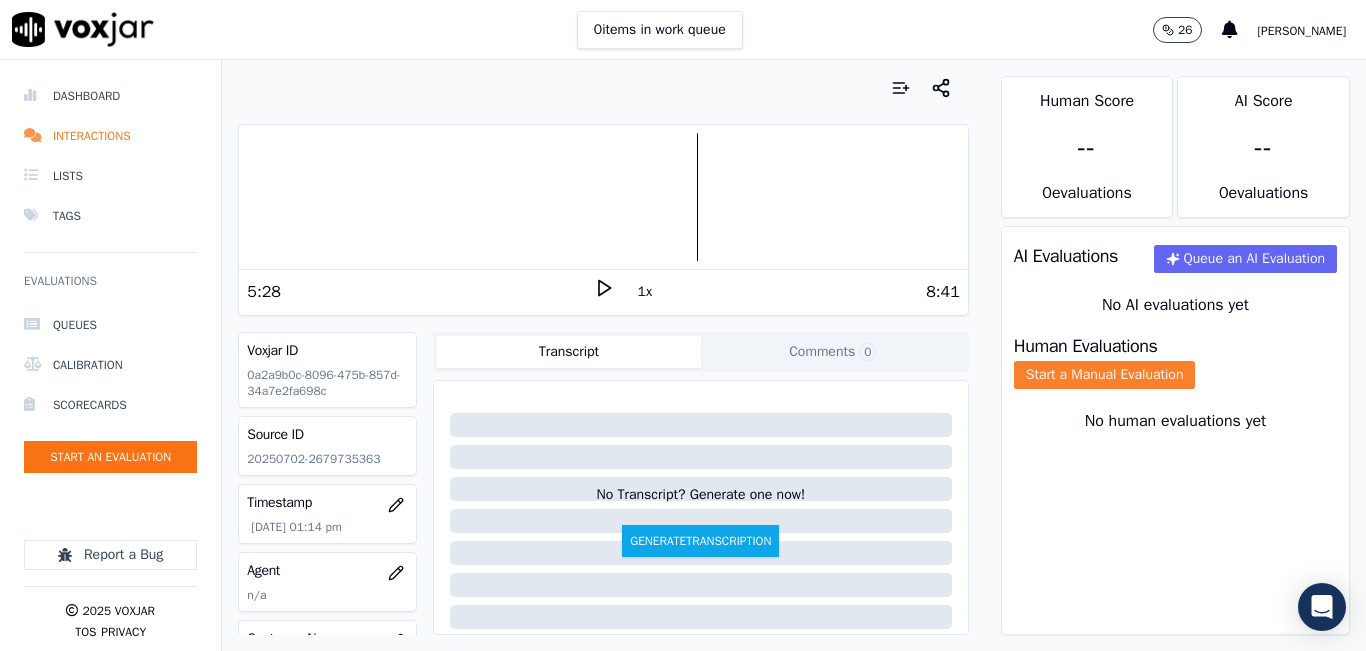 click on "Start a Manual Evaluation" 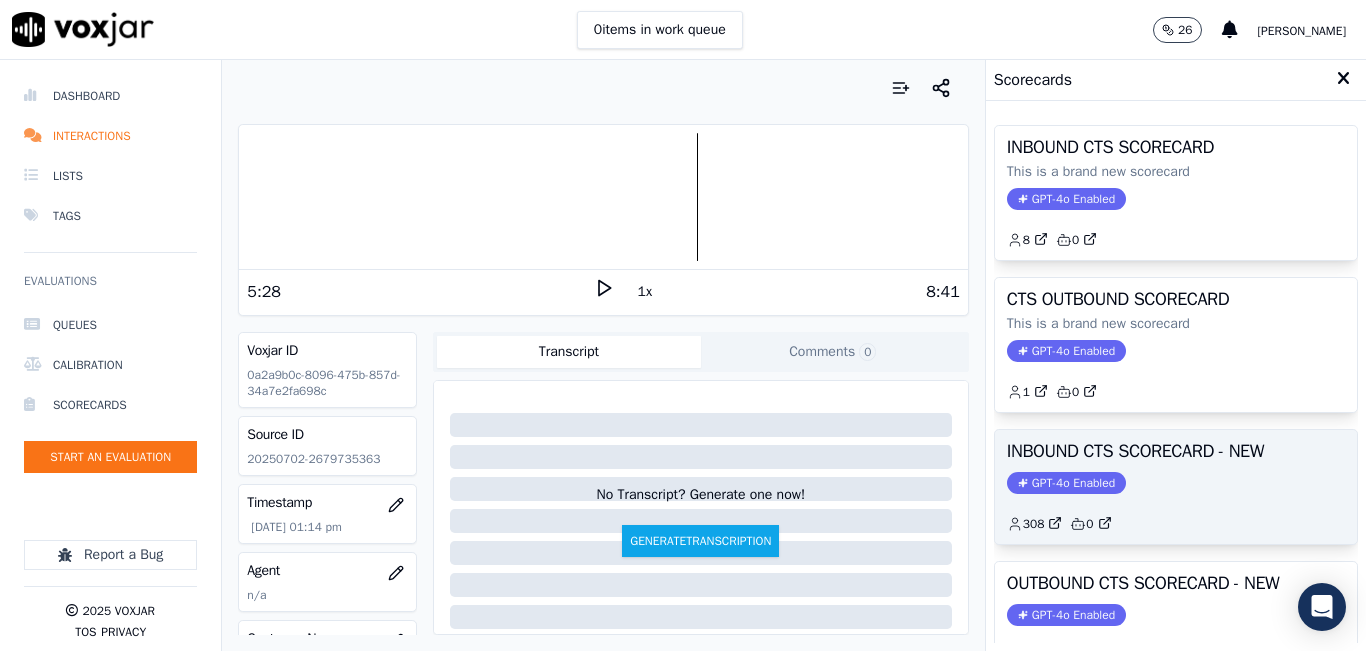 click on "GPT-4o Enabled" 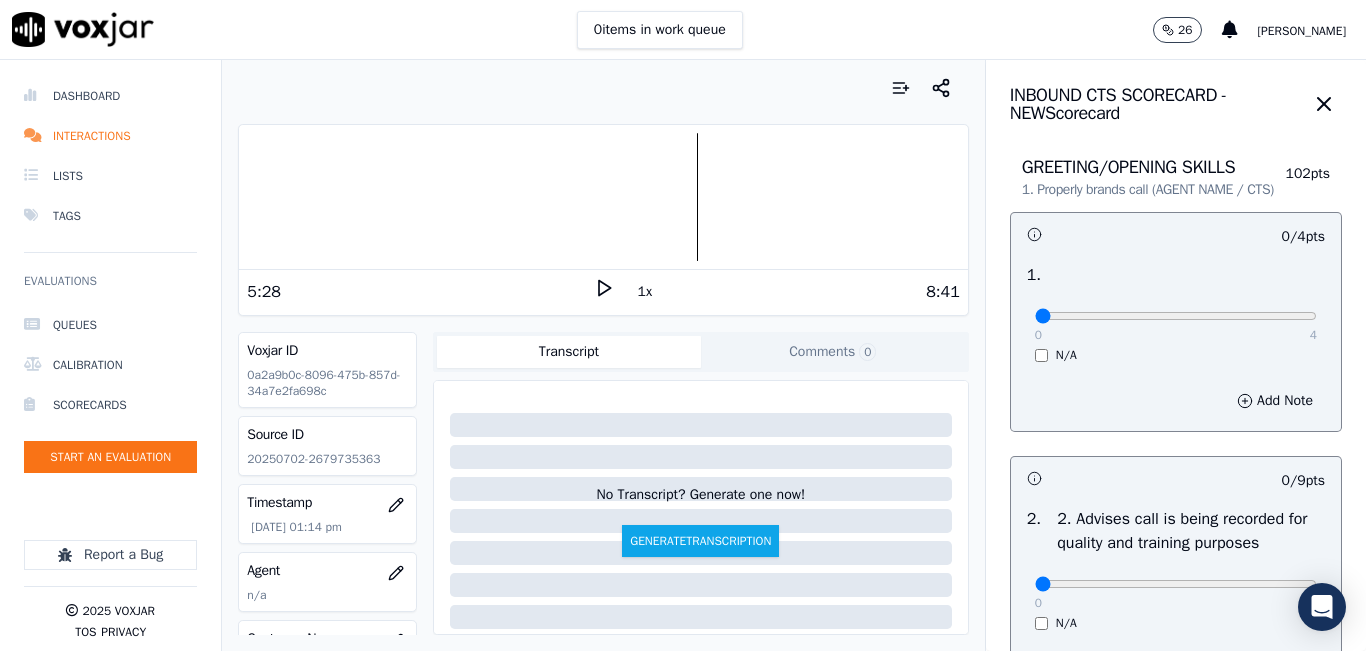 click on "0   4     N/A" at bounding box center (1176, 325) 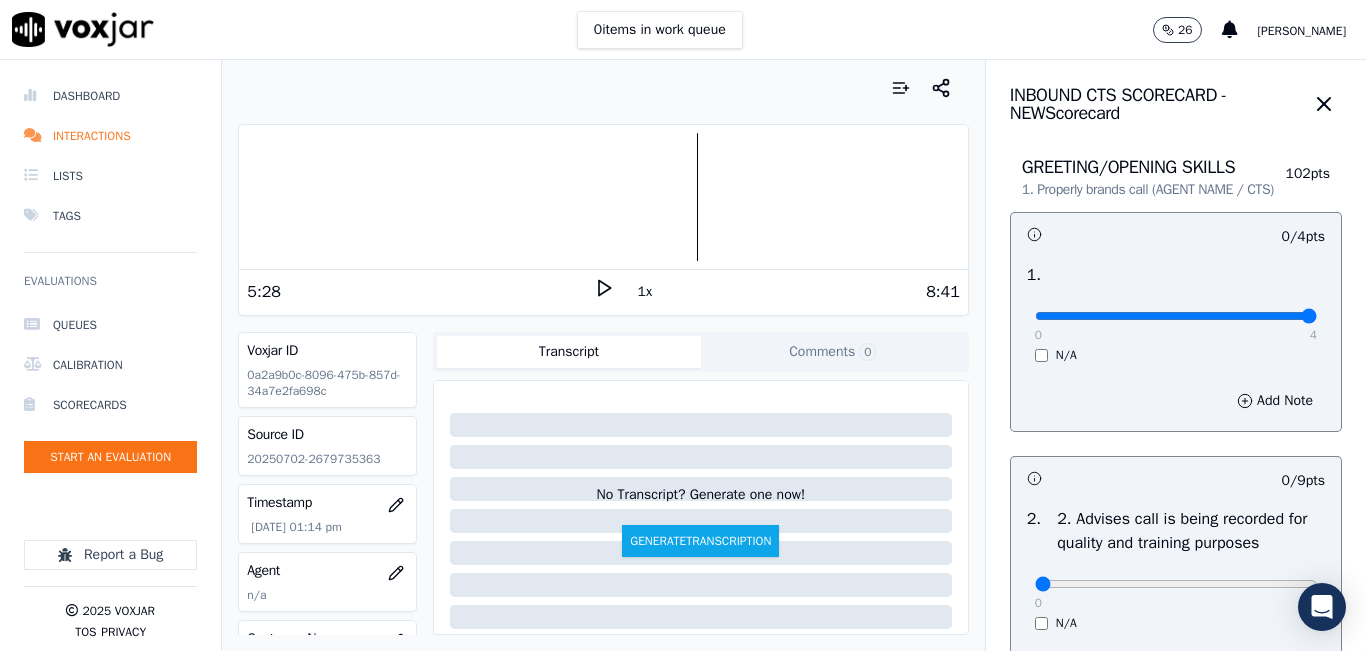 type on "4" 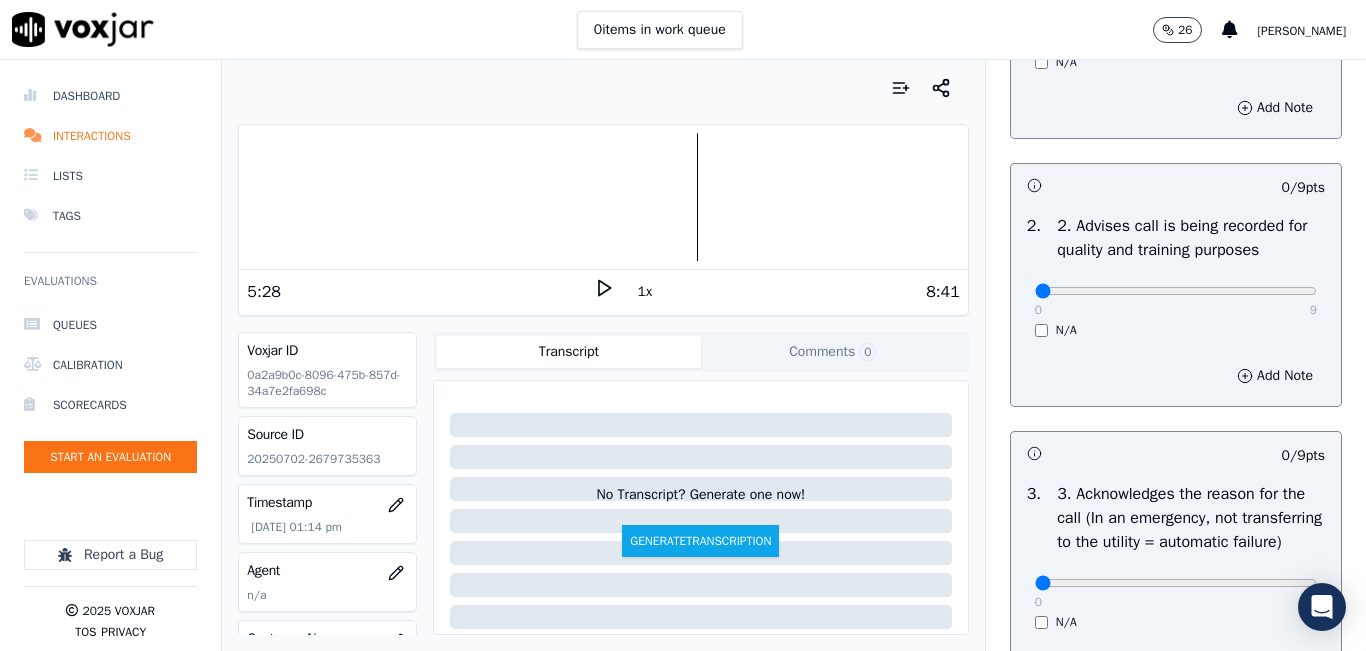 scroll, scrollTop: 300, scrollLeft: 0, axis: vertical 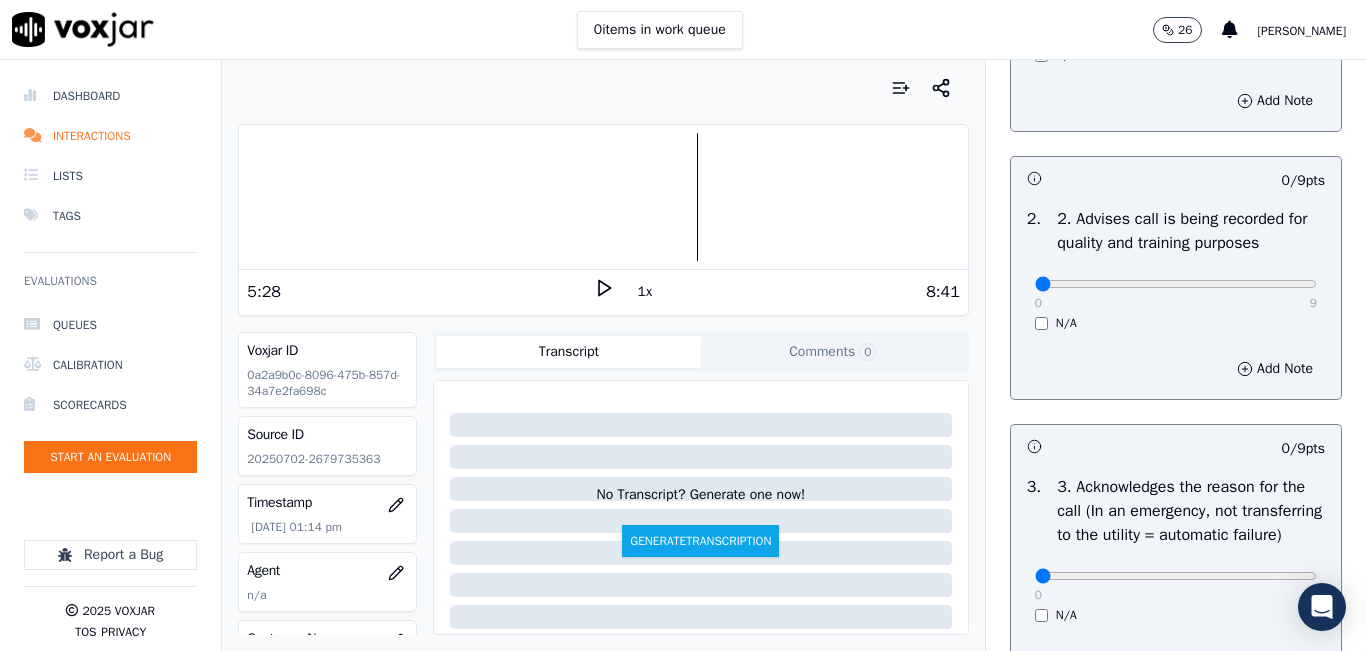 click on "0   9" at bounding box center [1176, 283] 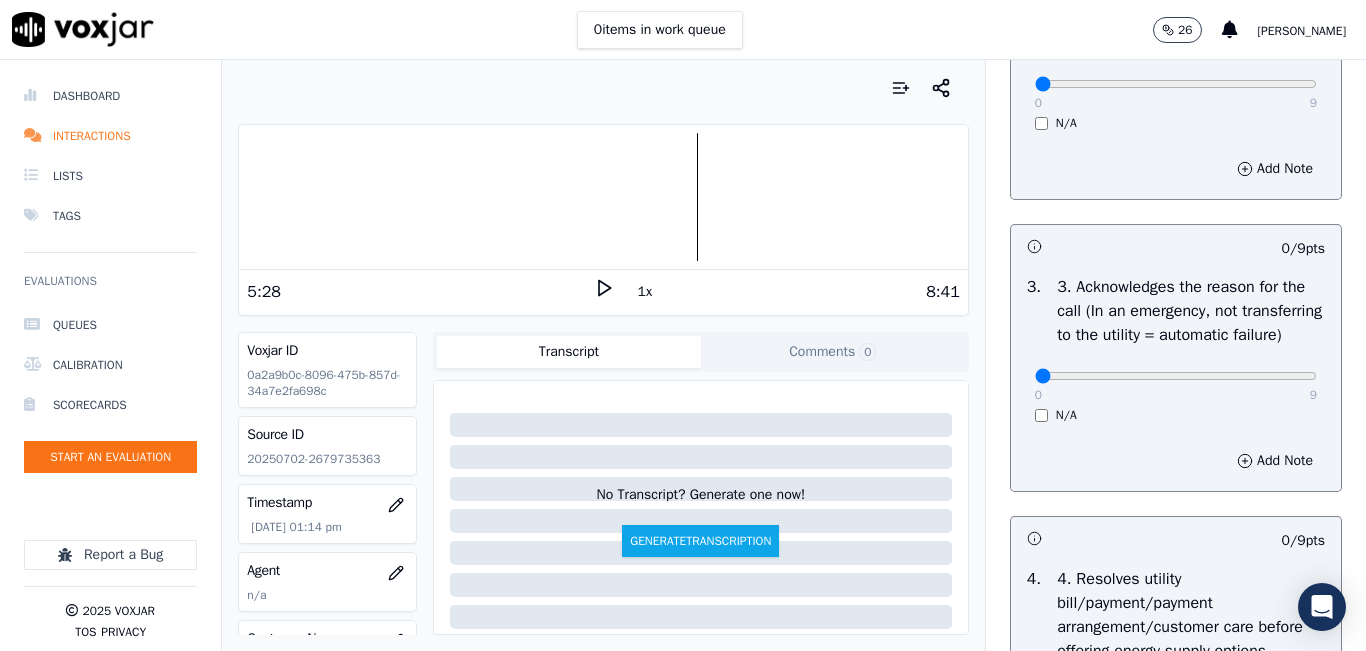 scroll, scrollTop: 400, scrollLeft: 0, axis: vertical 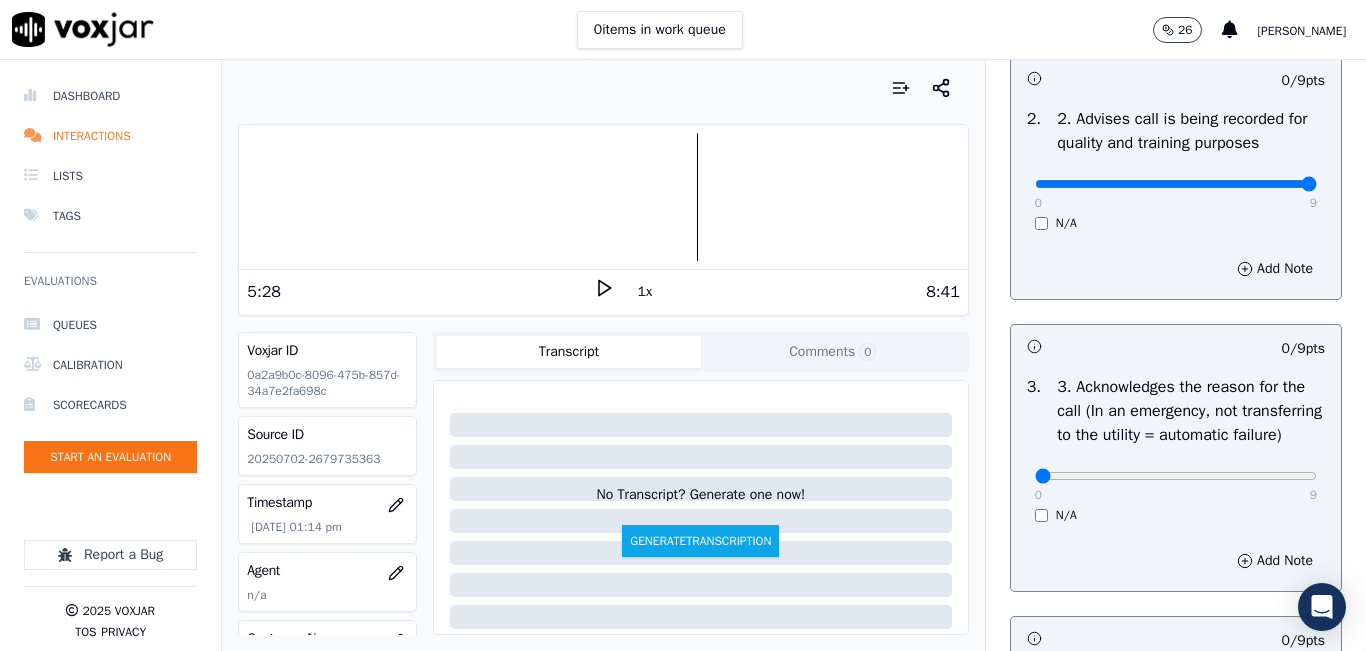 type on "9" 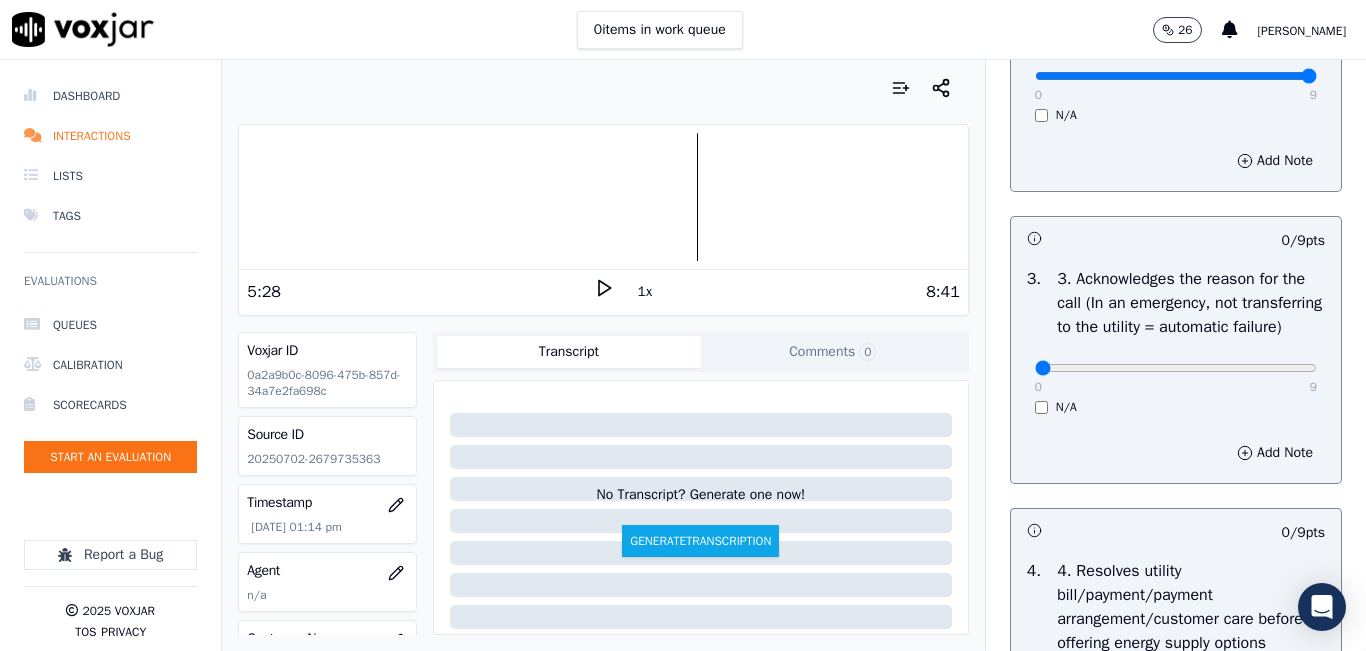 scroll, scrollTop: 600, scrollLeft: 0, axis: vertical 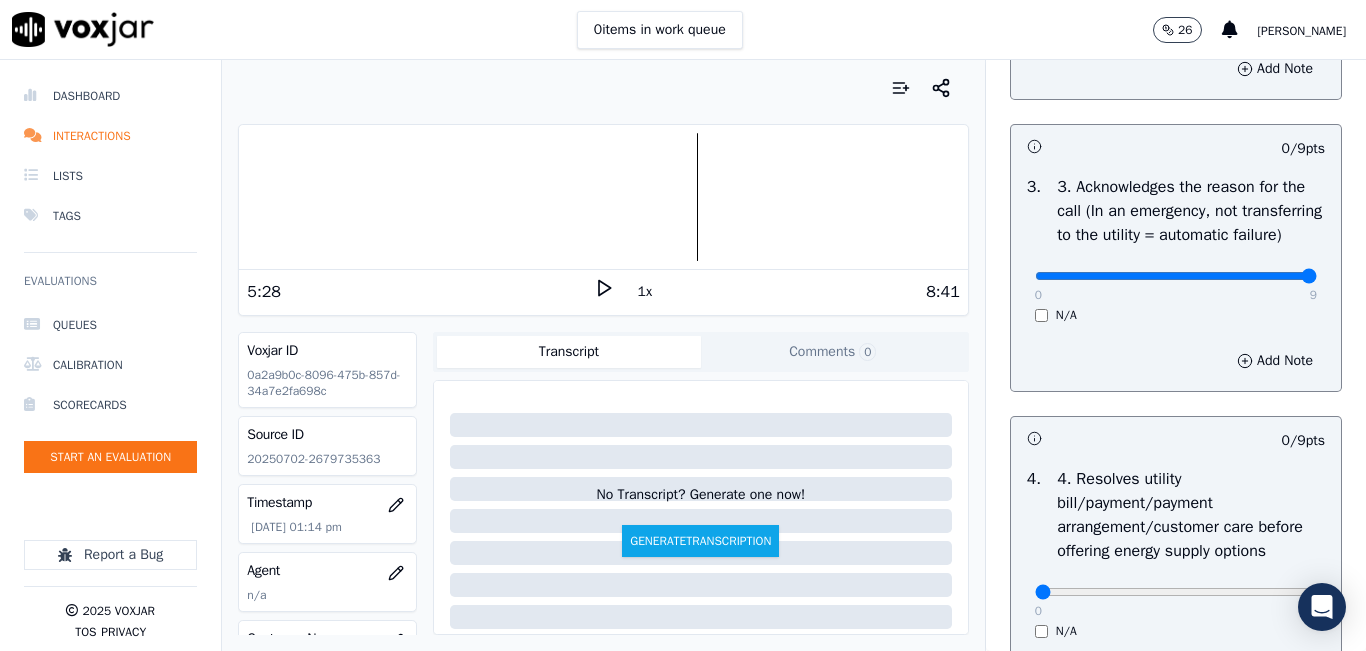 type on "9" 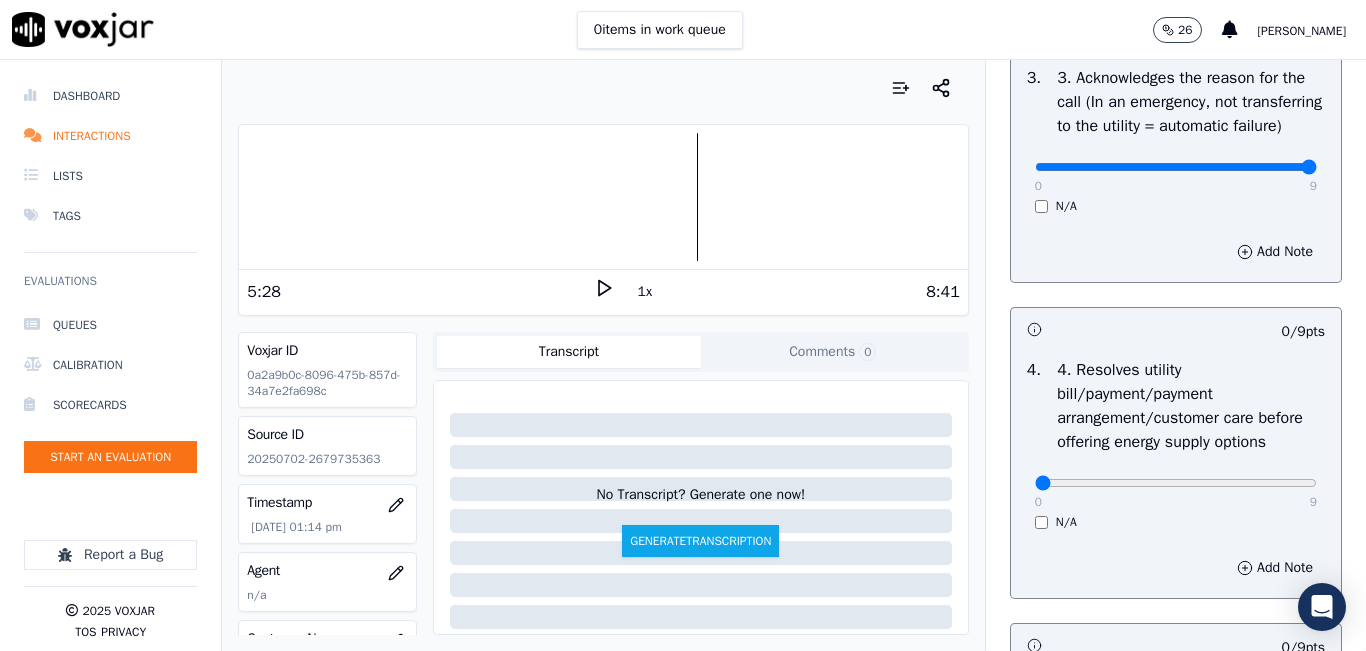 scroll, scrollTop: 900, scrollLeft: 0, axis: vertical 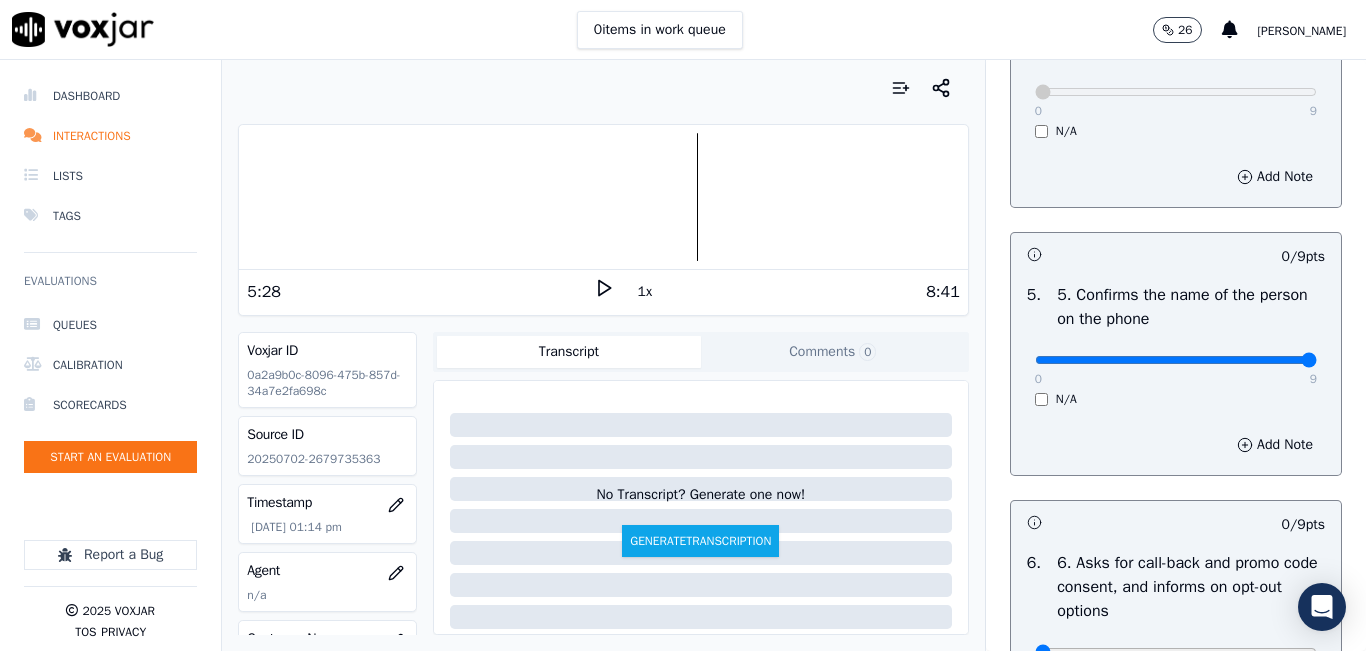 type on "9" 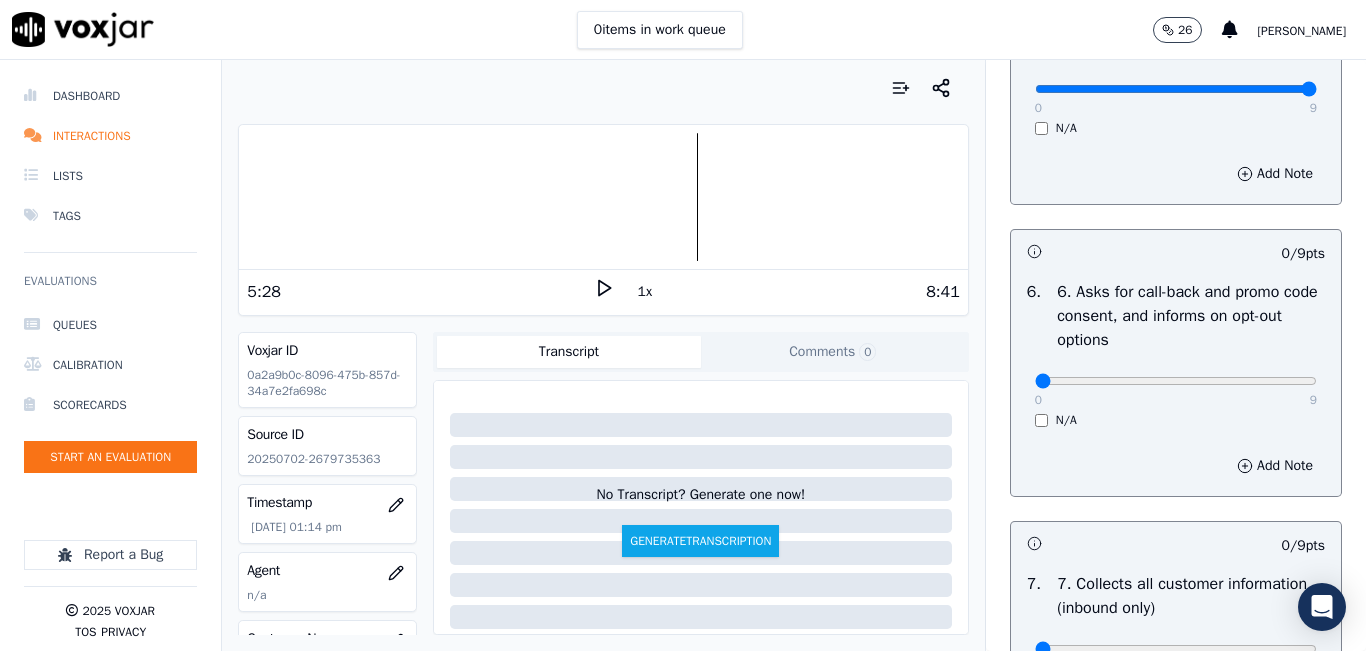 scroll, scrollTop: 1400, scrollLeft: 0, axis: vertical 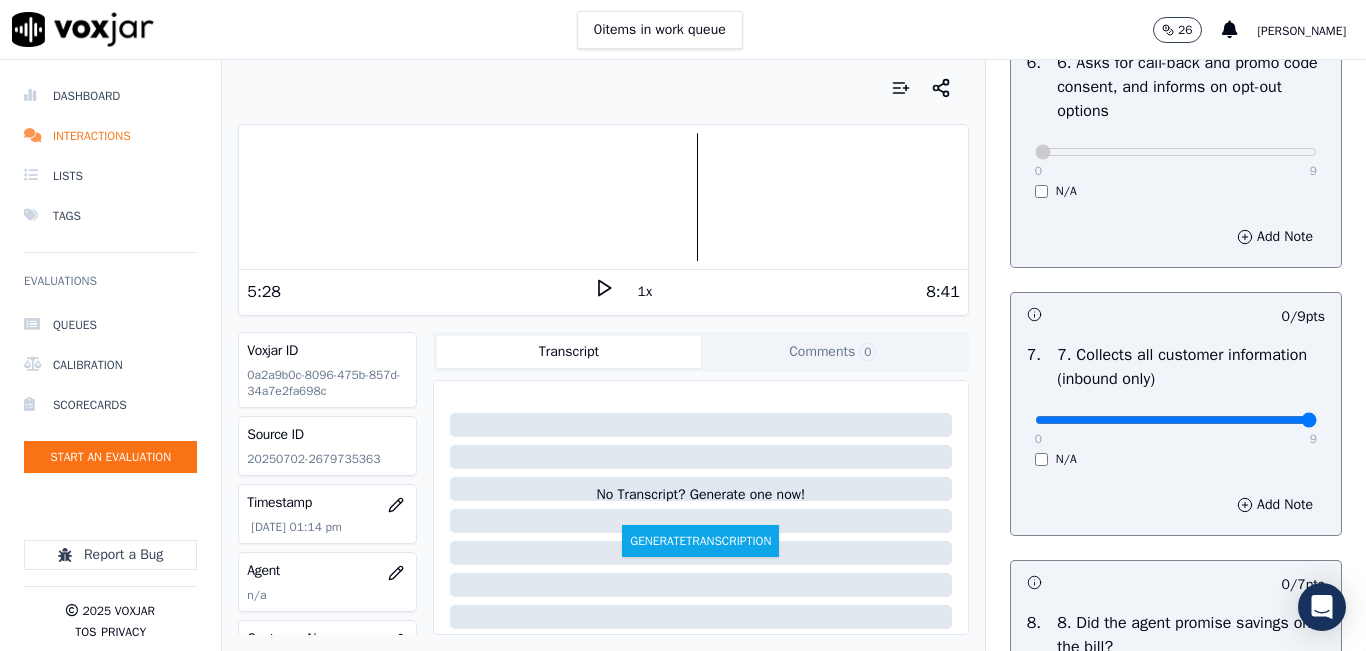 type on "9" 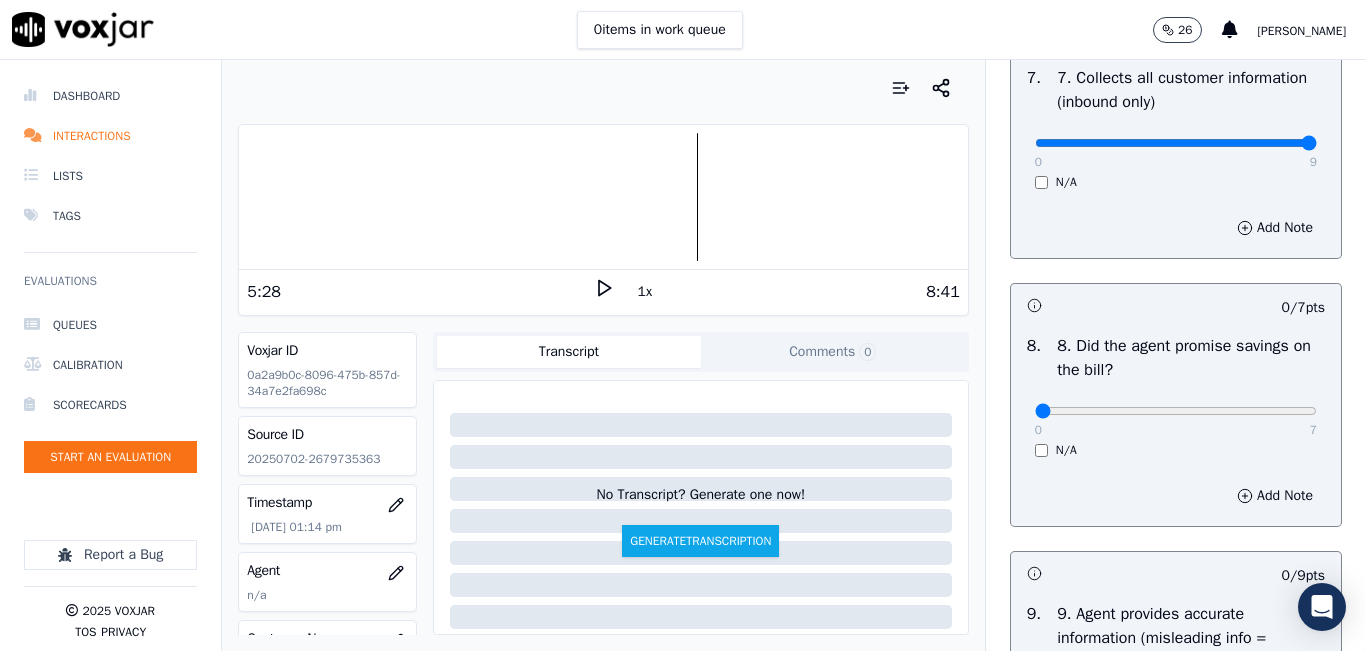 scroll, scrollTop: 1900, scrollLeft: 0, axis: vertical 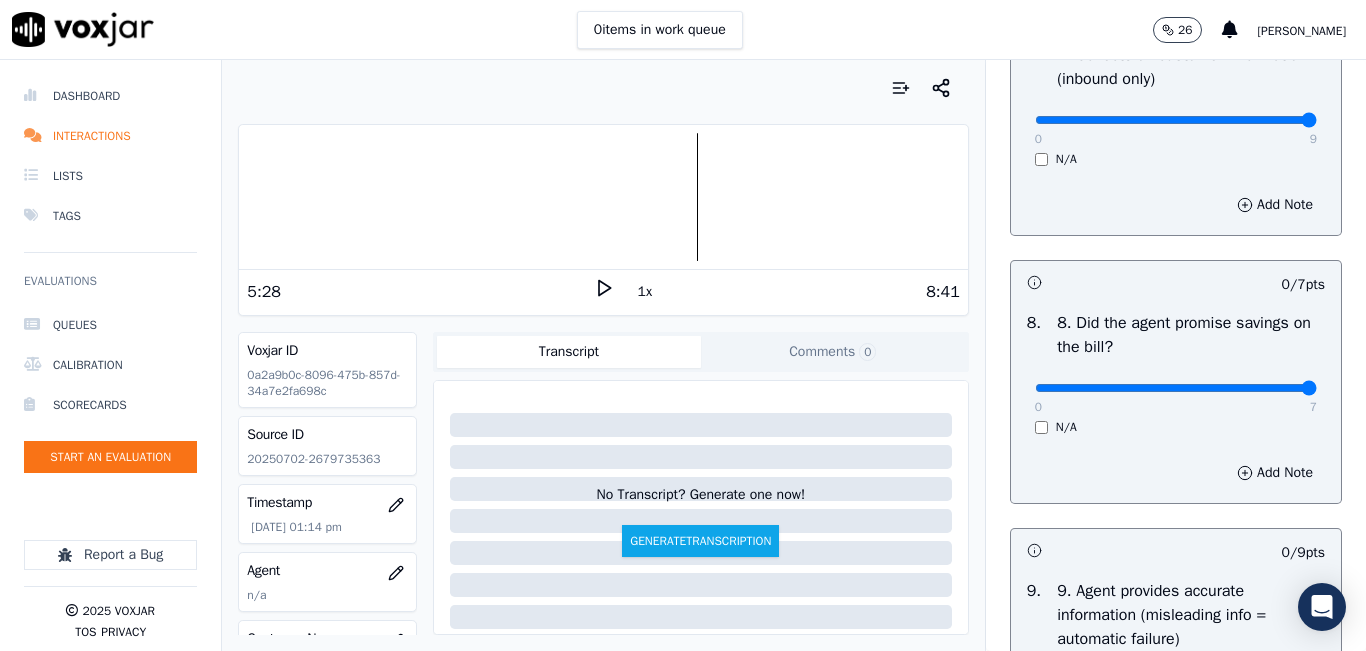 type on "7" 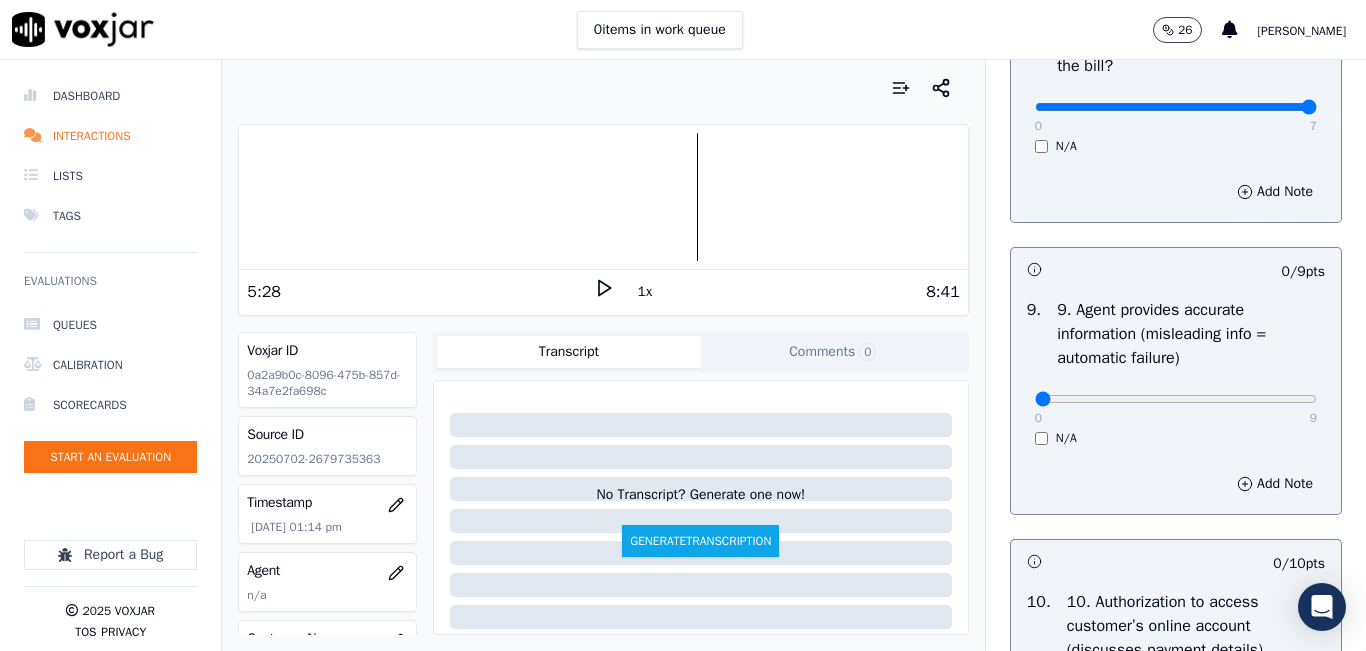 scroll, scrollTop: 2200, scrollLeft: 0, axis: vertical 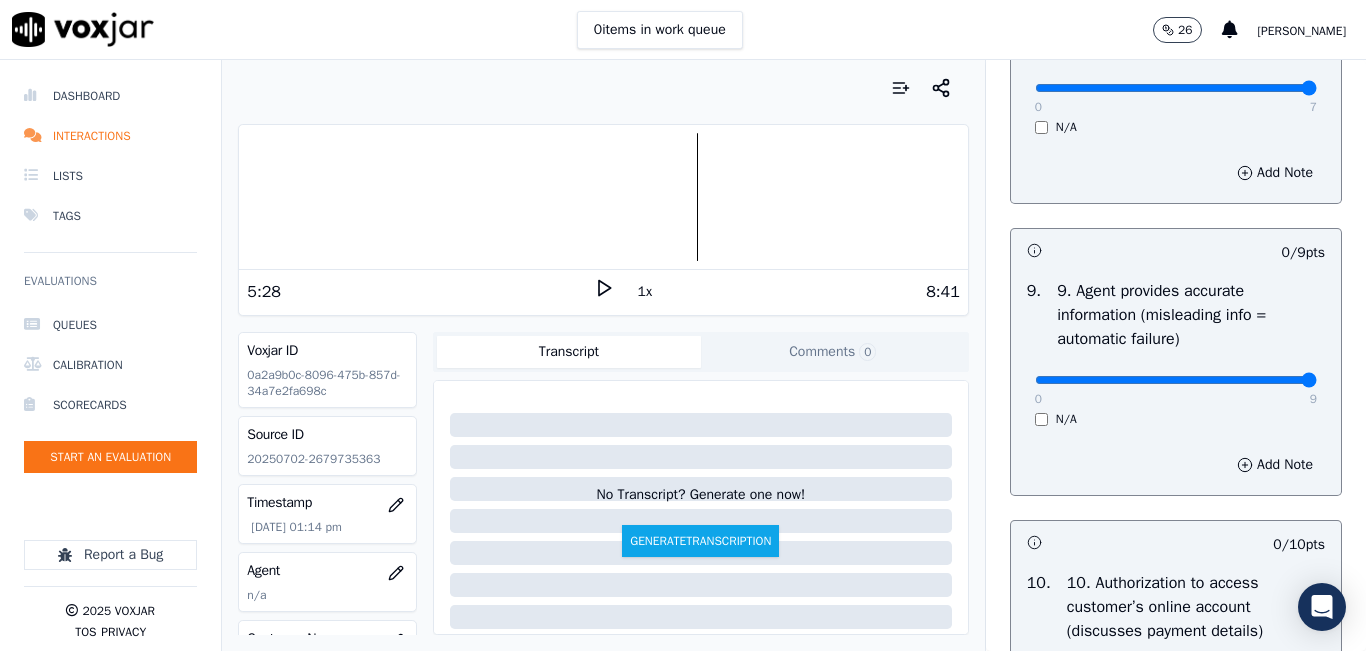 type on "9" 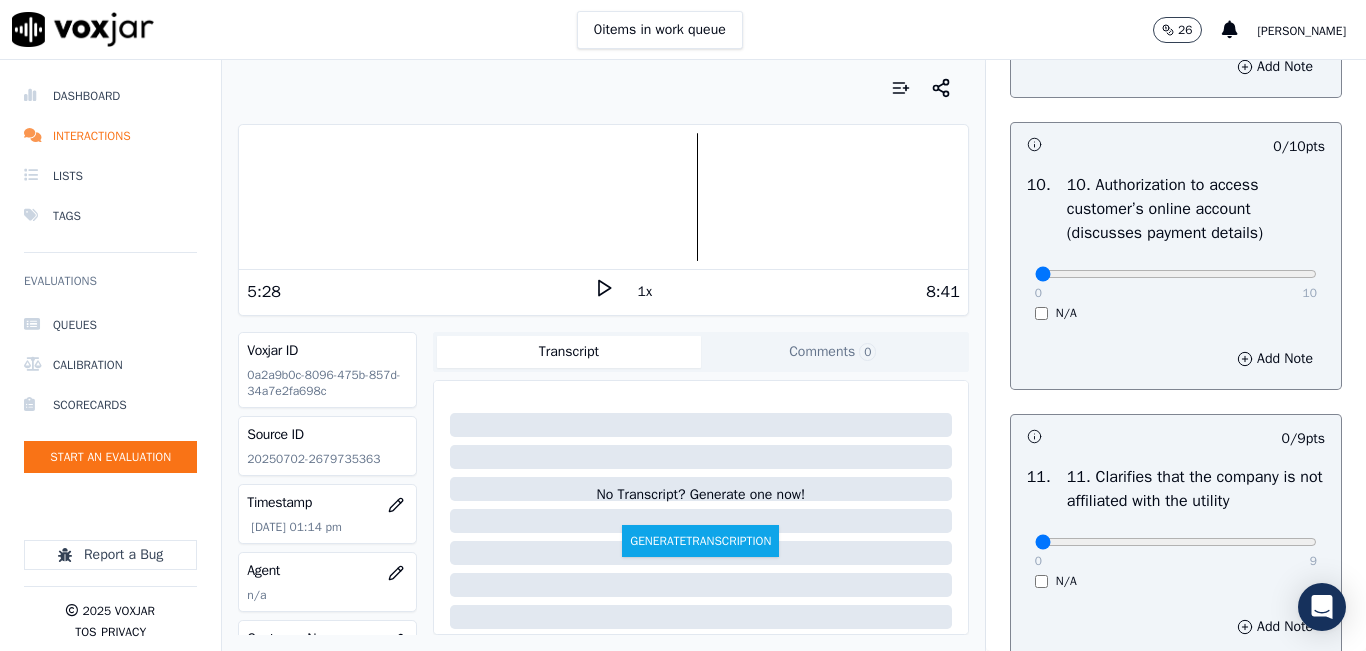 scroll, scrollTop: 2600, scrollLeft: 0, axis: vertical 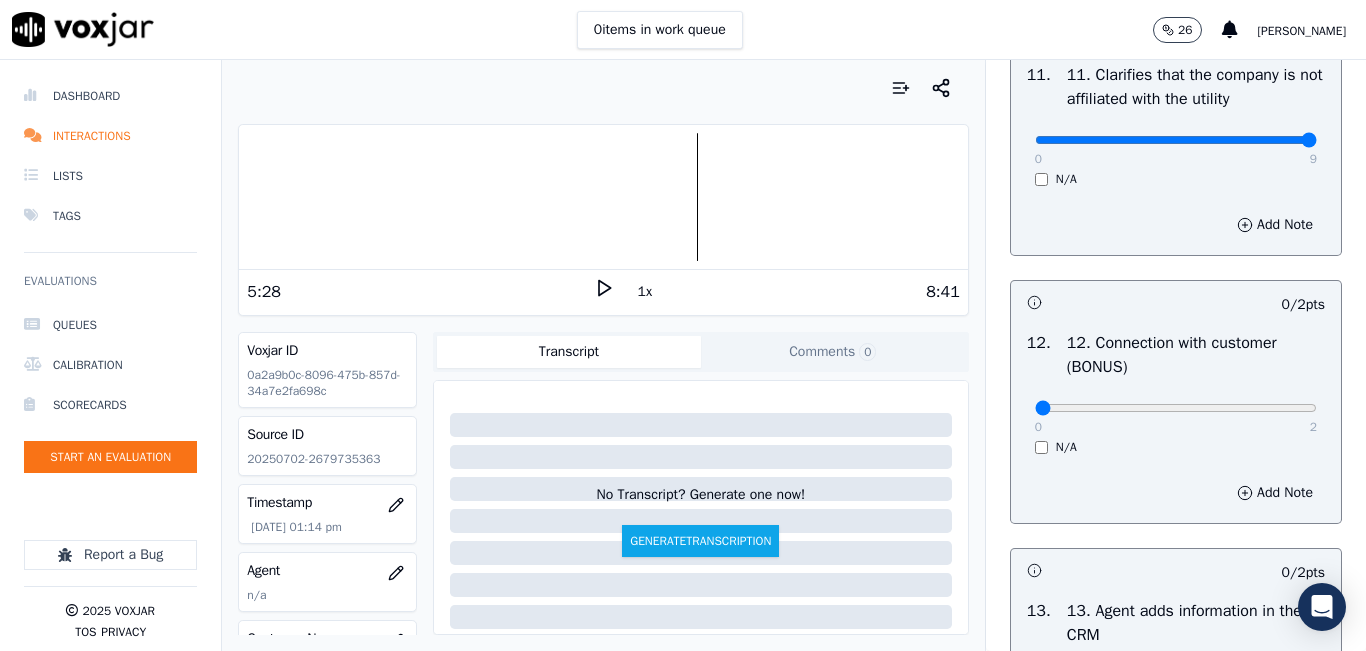 type on "9" 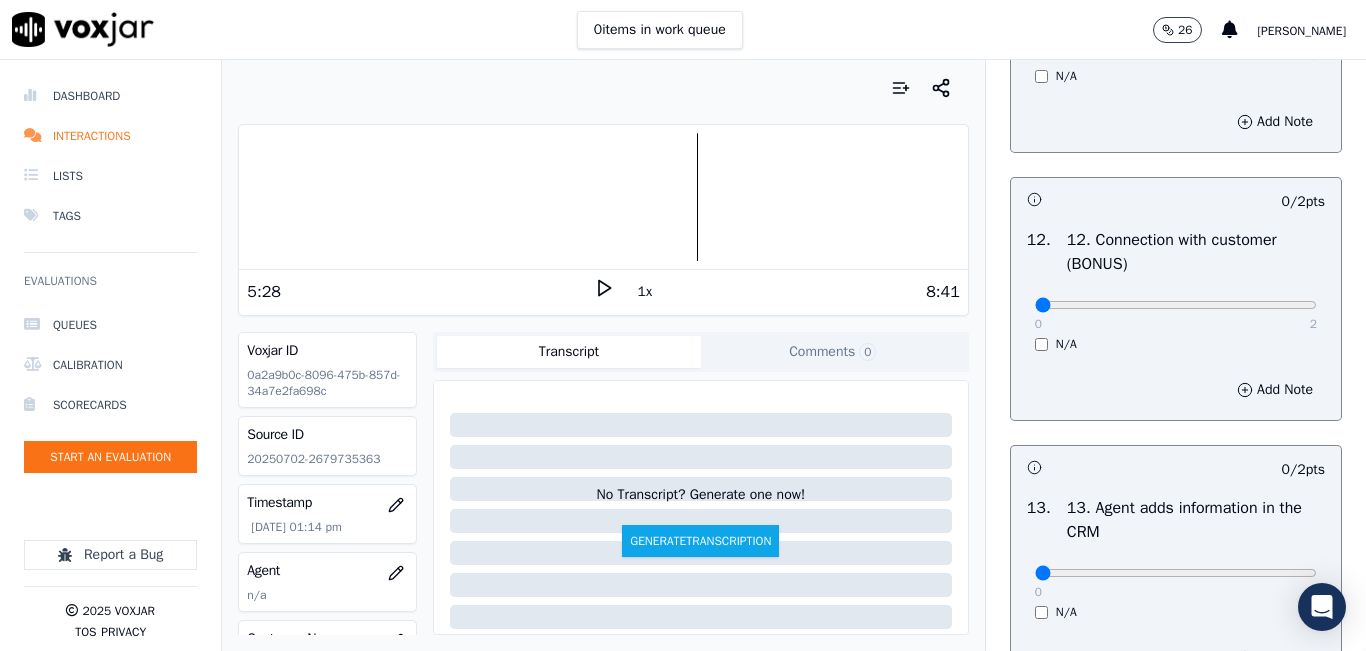 scroll, scrollTop: 3200, scrollLeft: 0, axis: vertical 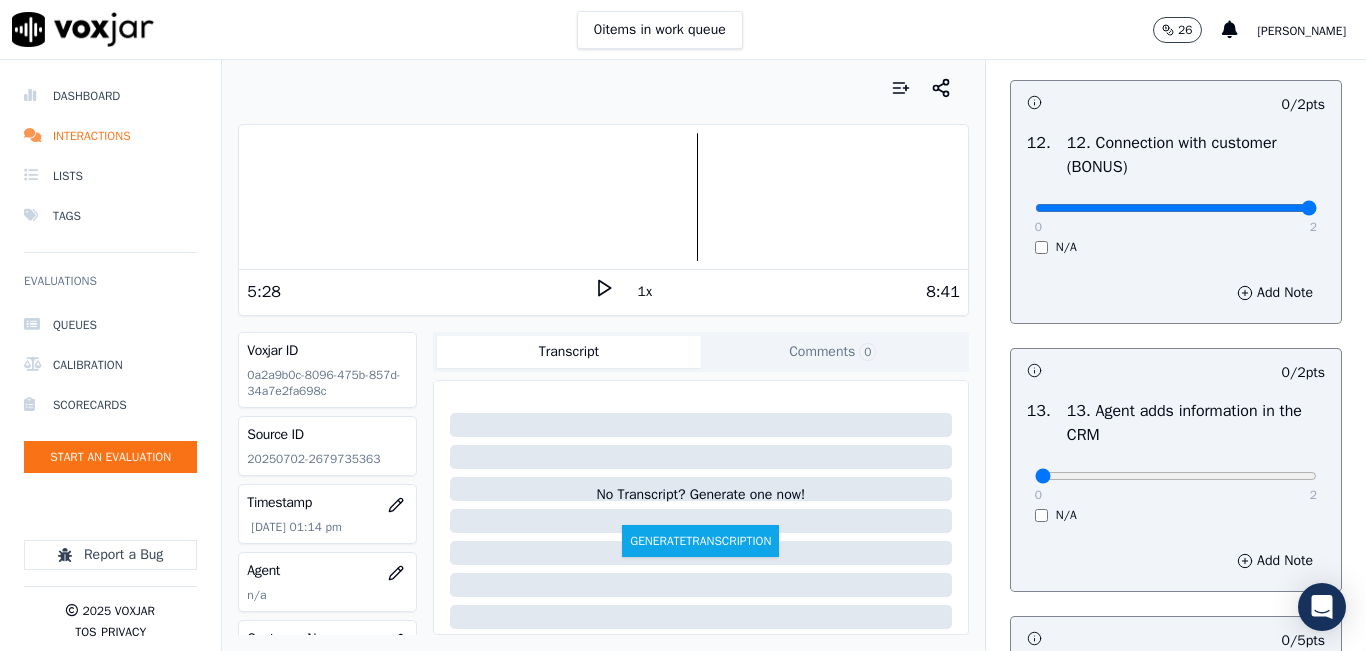 type on "2" 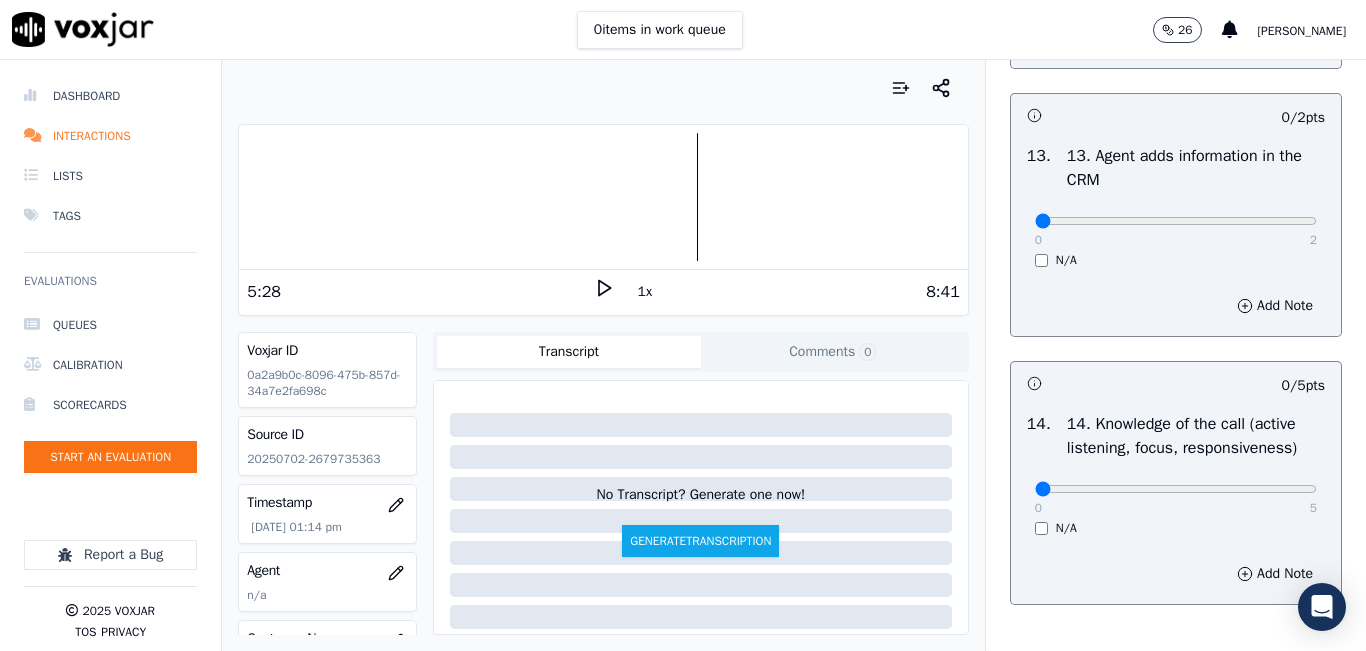 scroll, scrollTop: 3500, scrollLeft: 0, axis: vertical 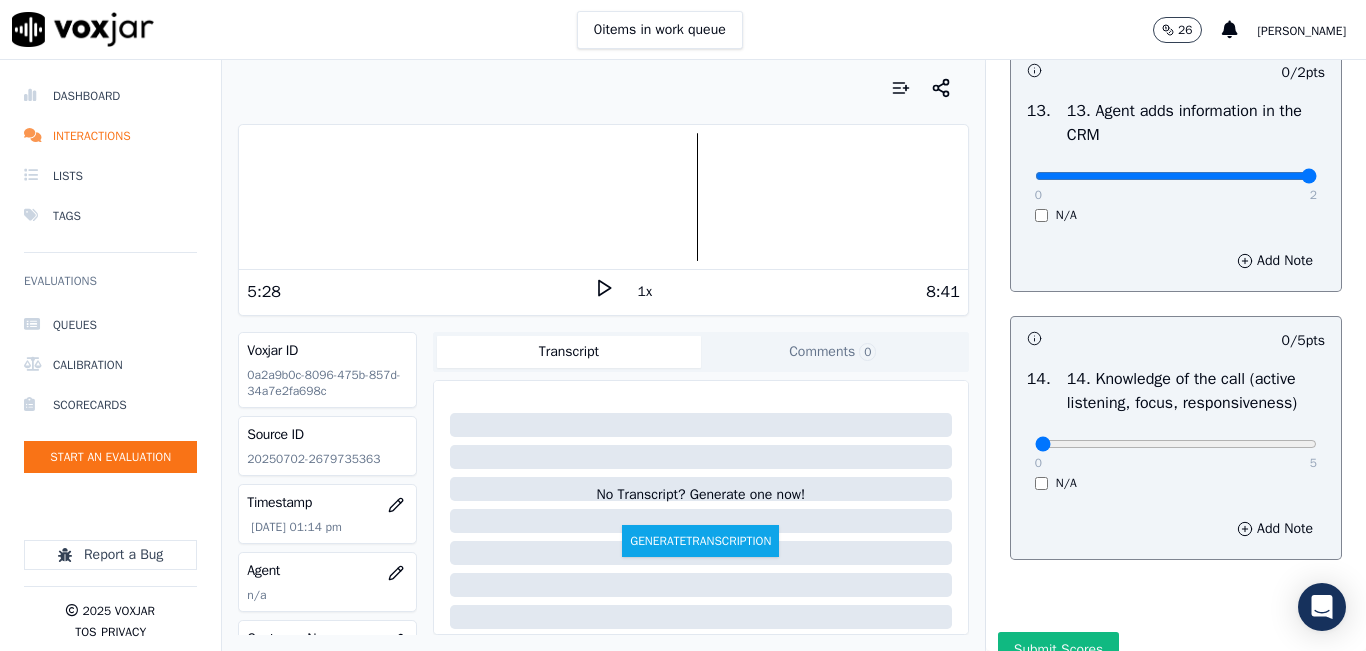 type on "2" 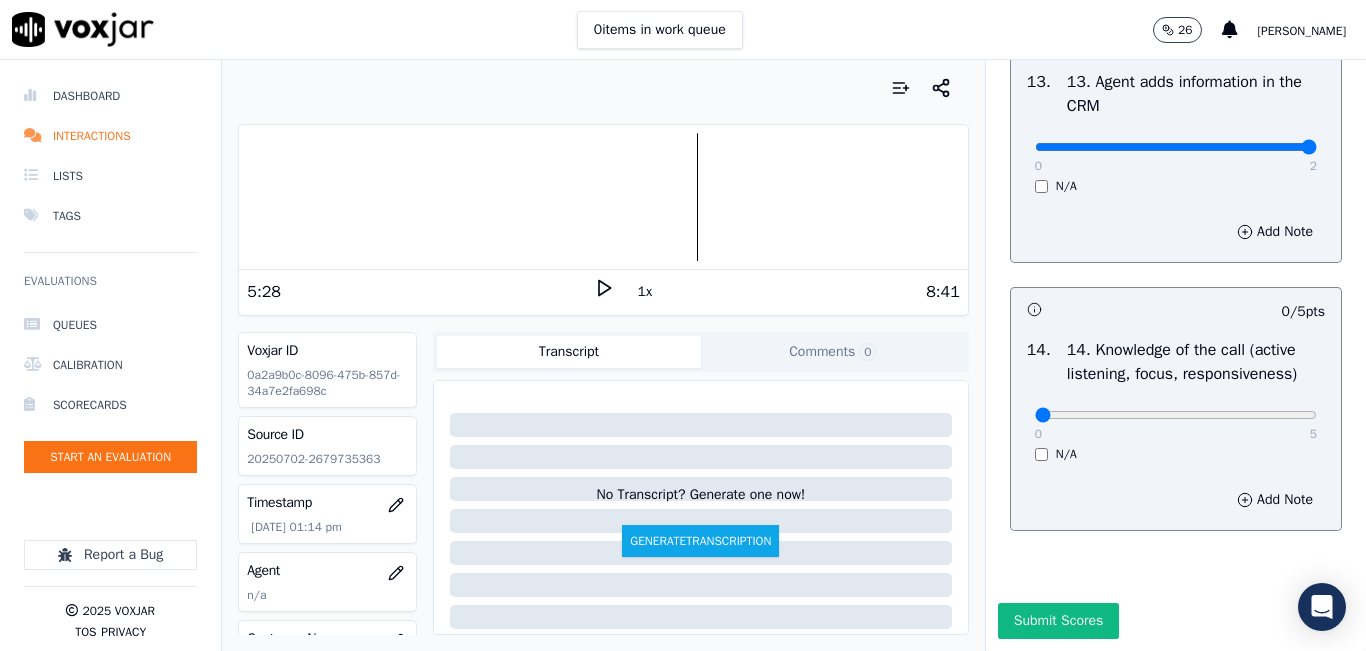 scroll, scrollTop: 3642, scrollLeft: 0, axis: vertical 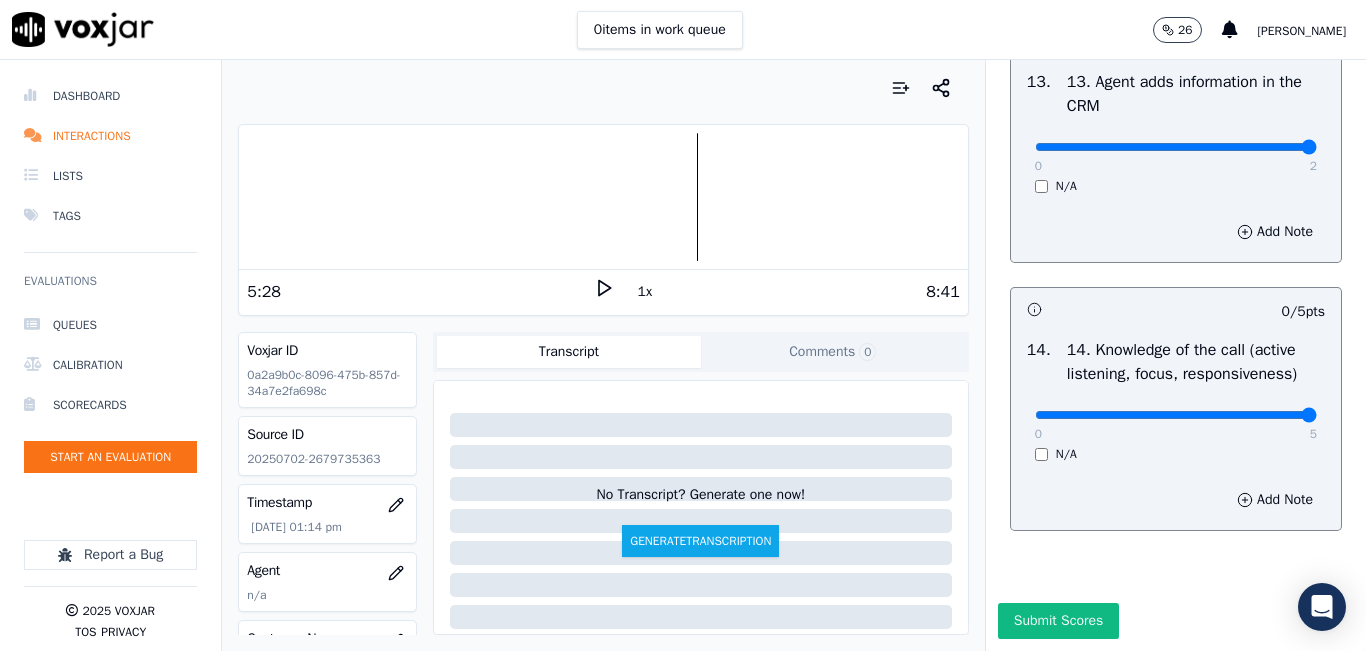 type on "5" 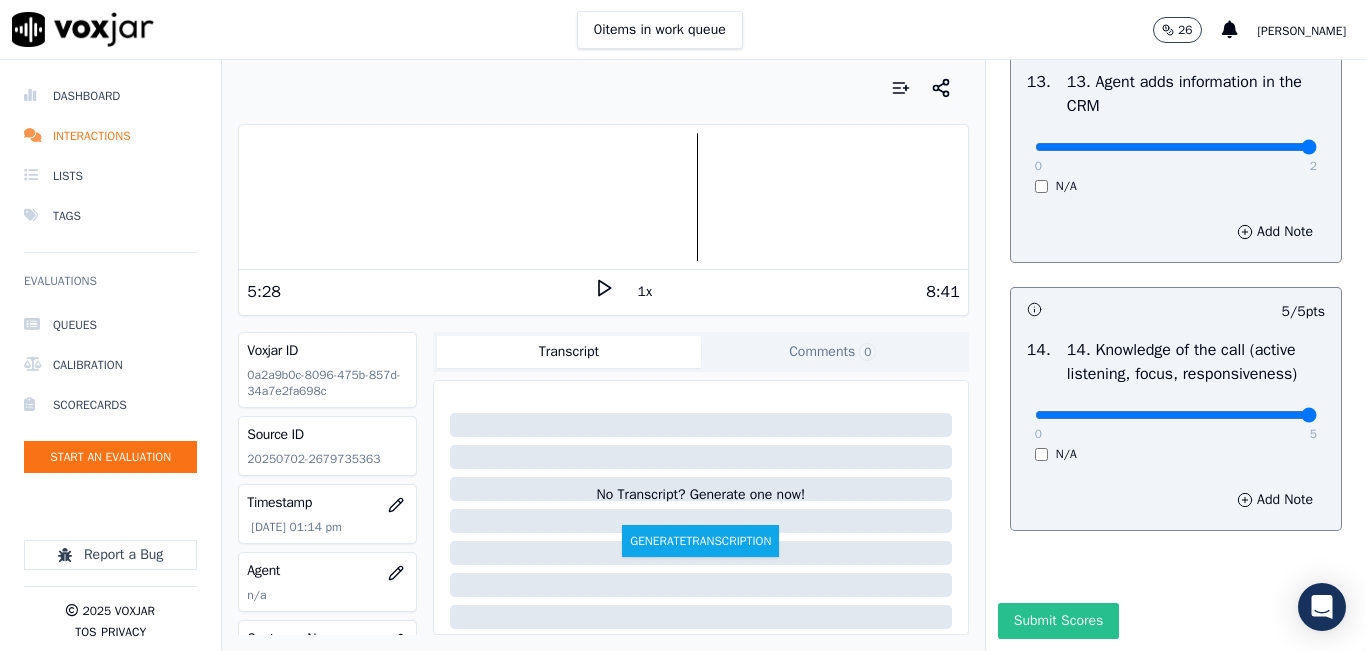 click on "Submit Scores" at bounding box center (1058, 621) 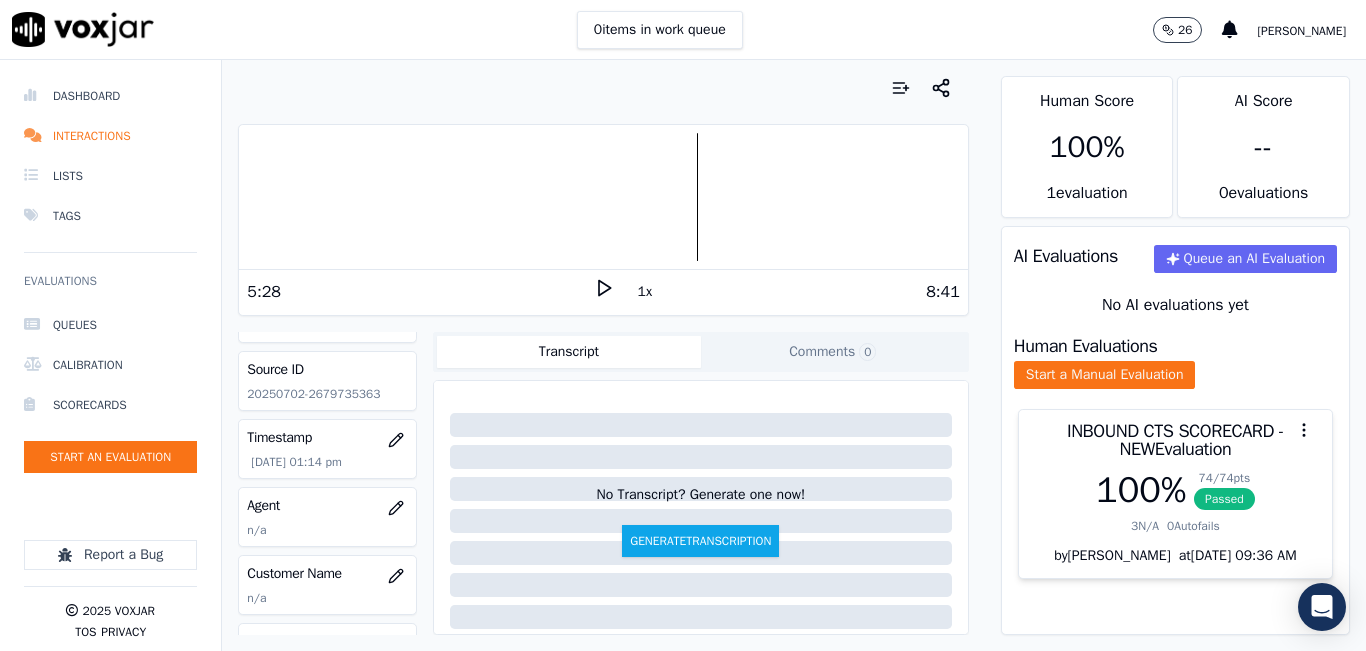 scroll, scrollTop: 100, scrollLeft: 0, axis: vertical 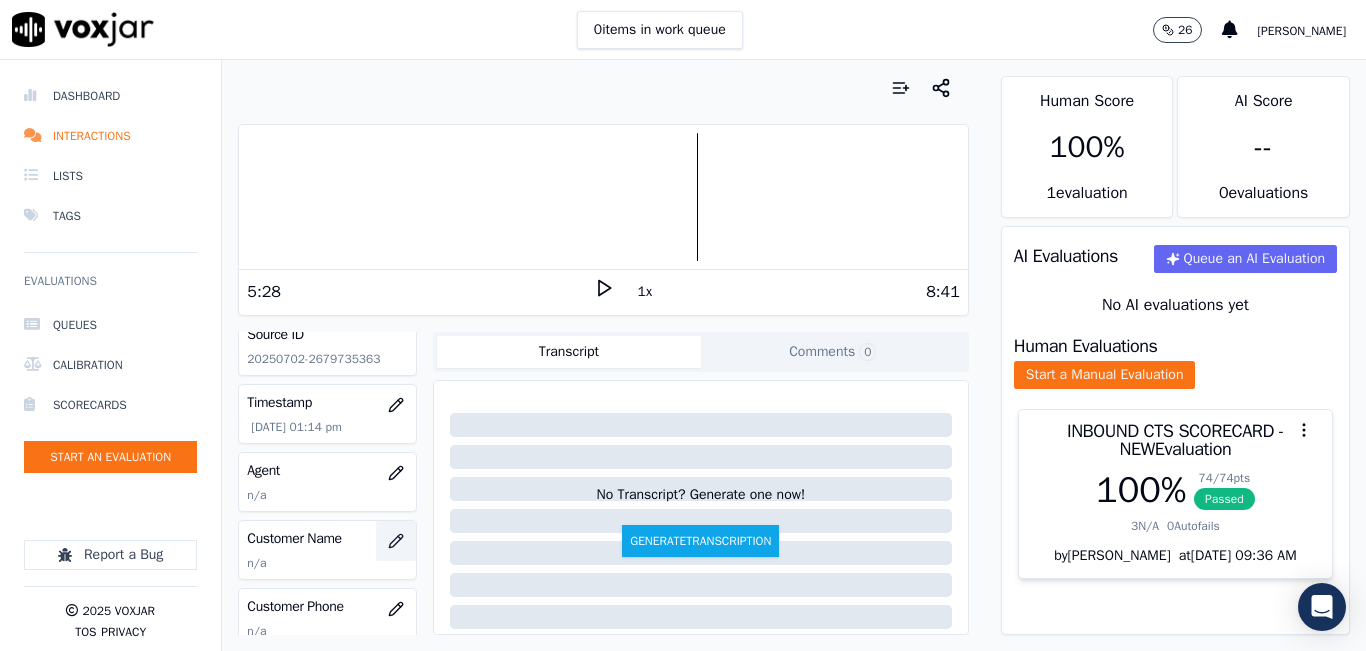 click 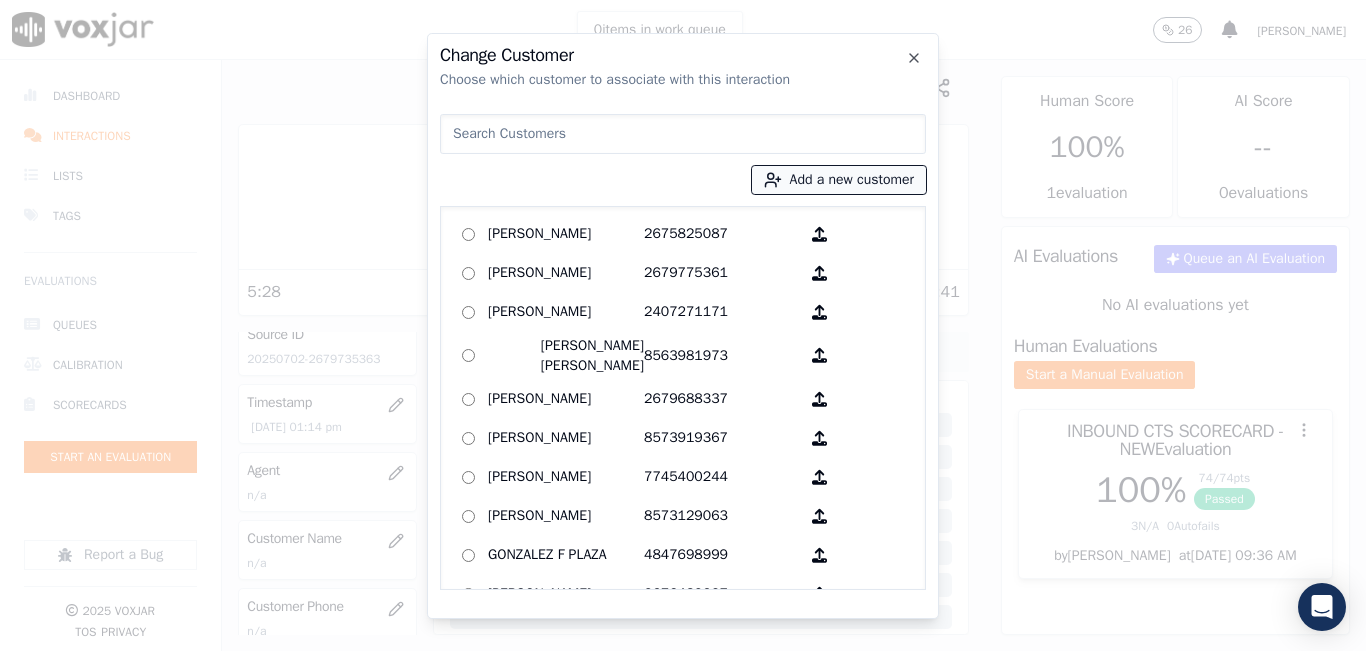 click on "Add a new customer" at bounding box center [839, 180] 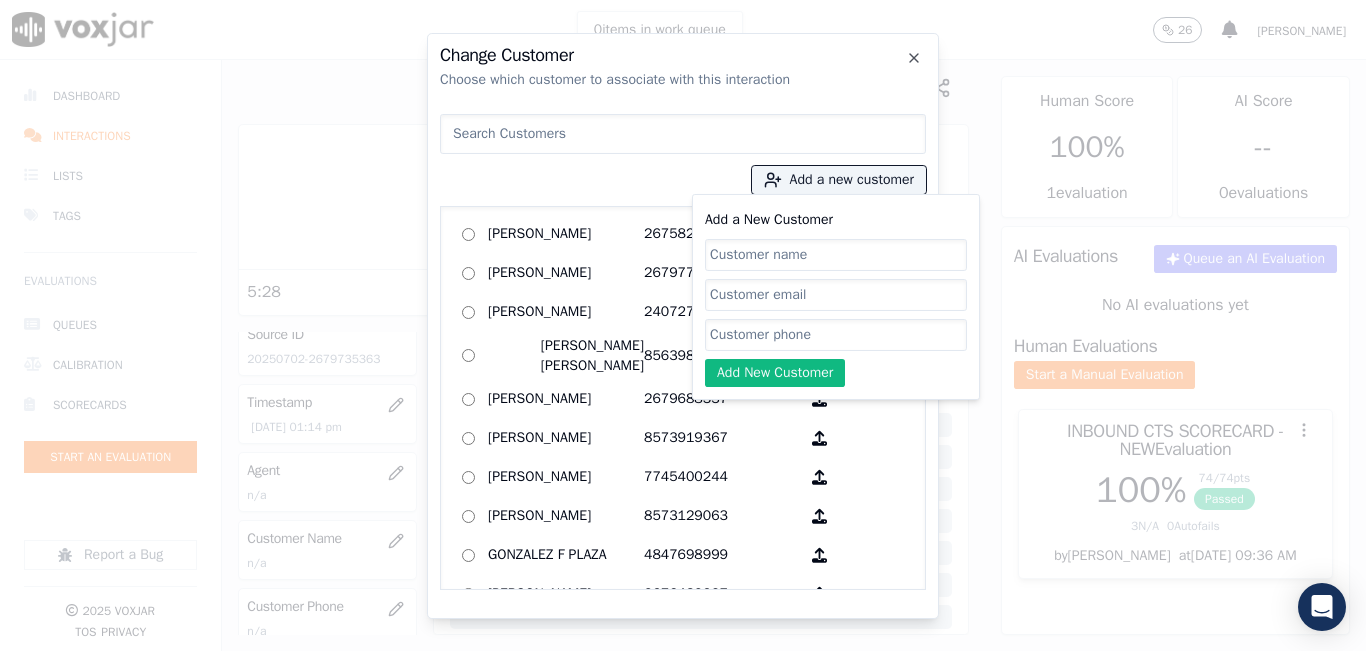 click on "Add a New Customer" 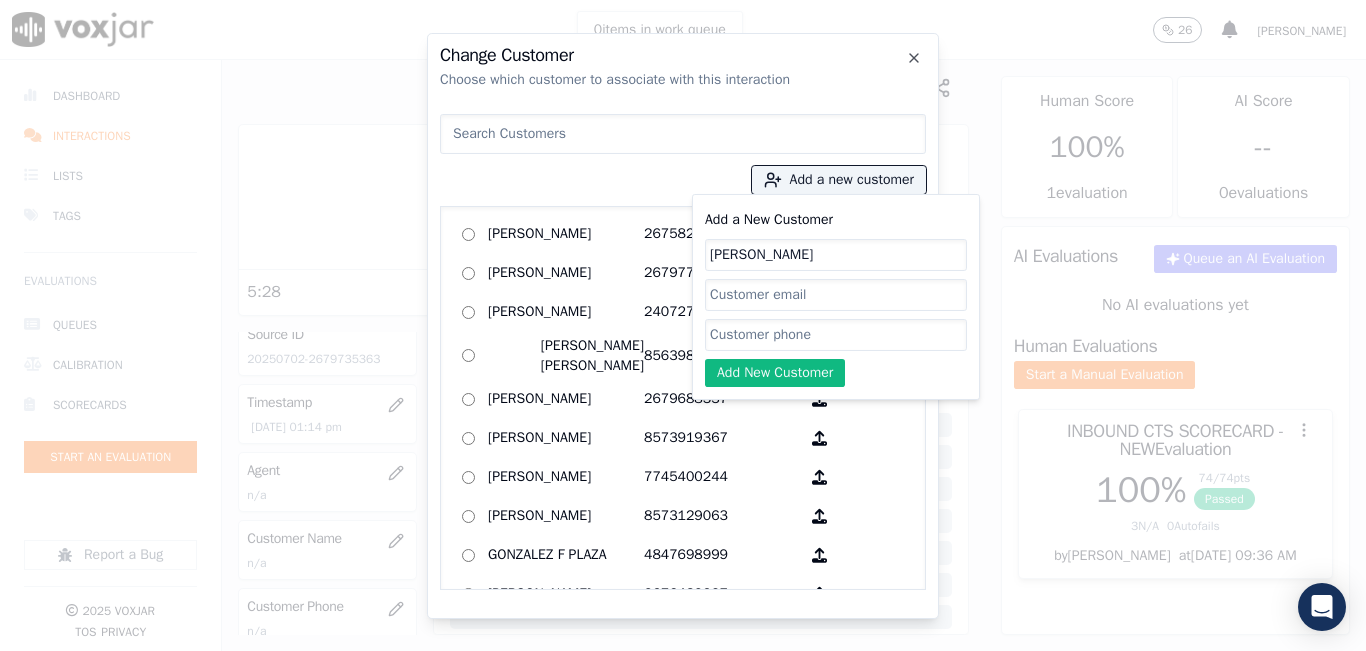 type on "Lizzet Peña" 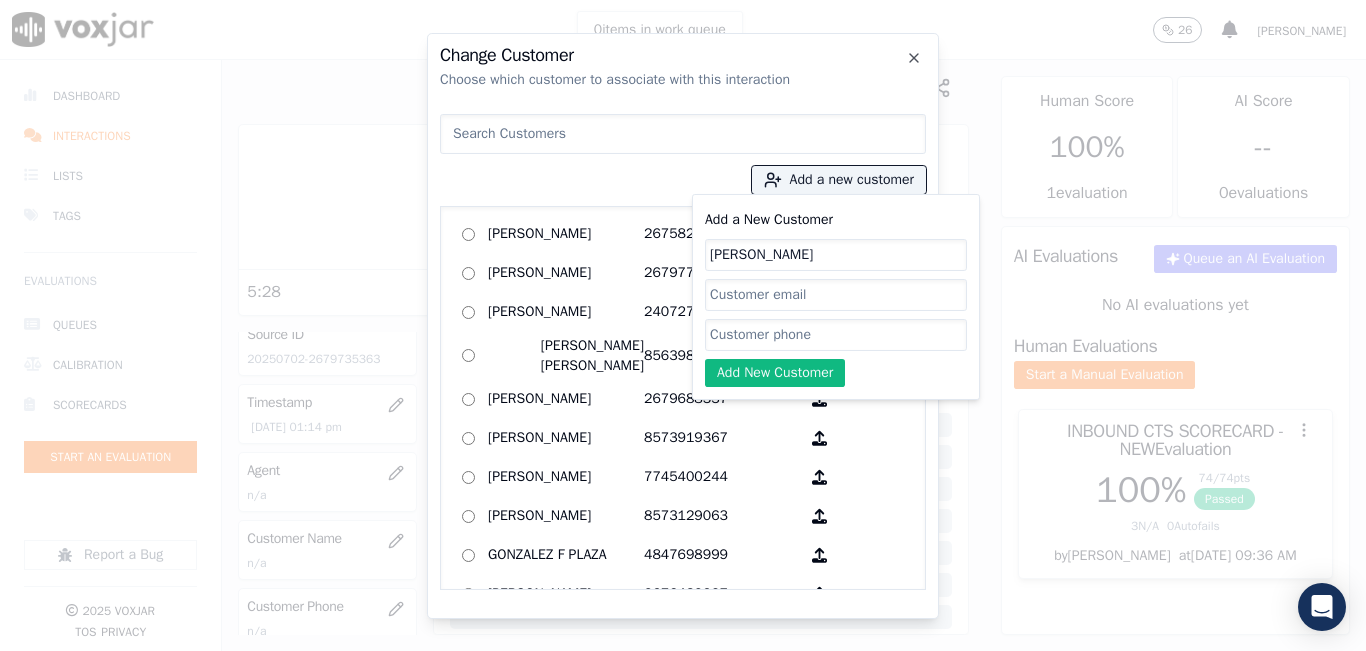click on "Add a New Customer" 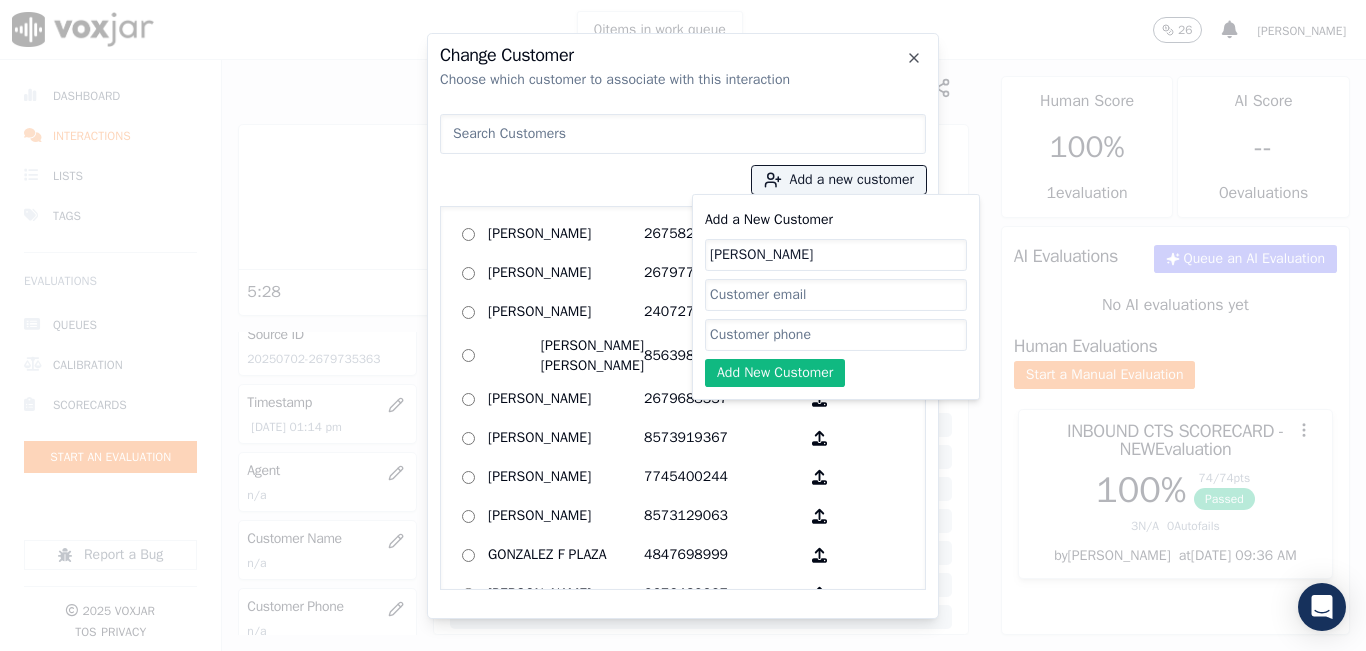 paste on "6467262232" 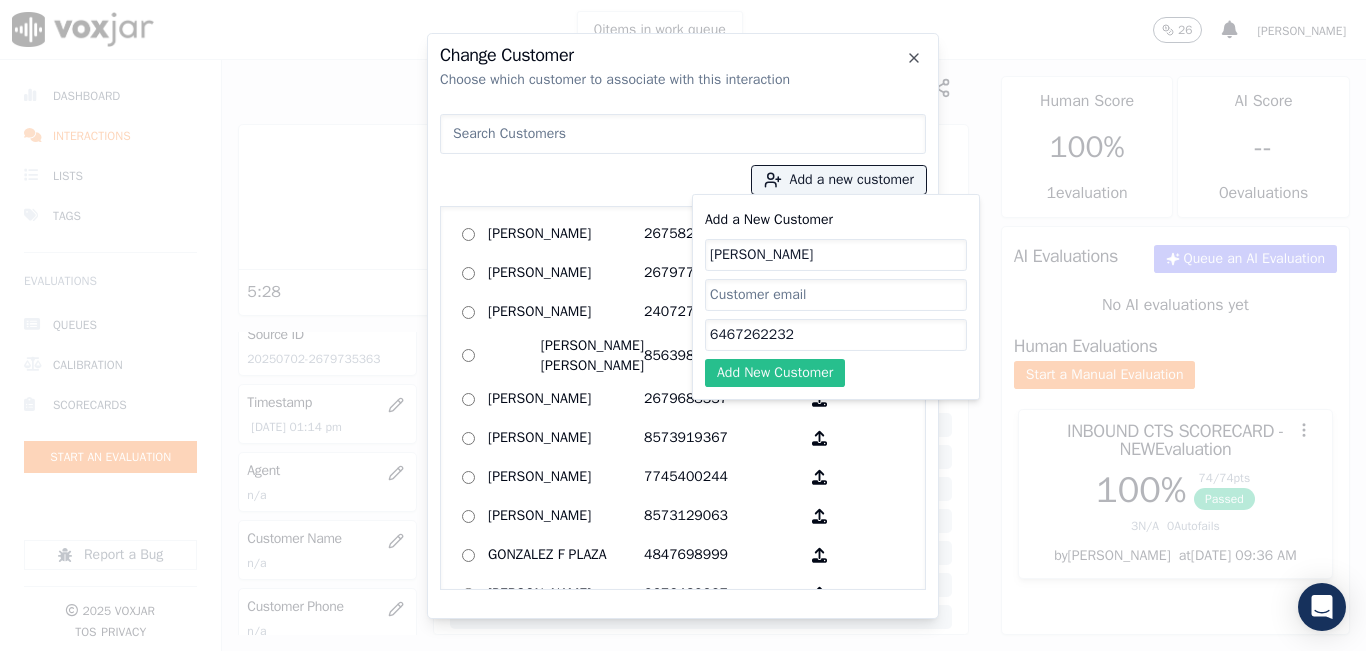 type on "6467262232" 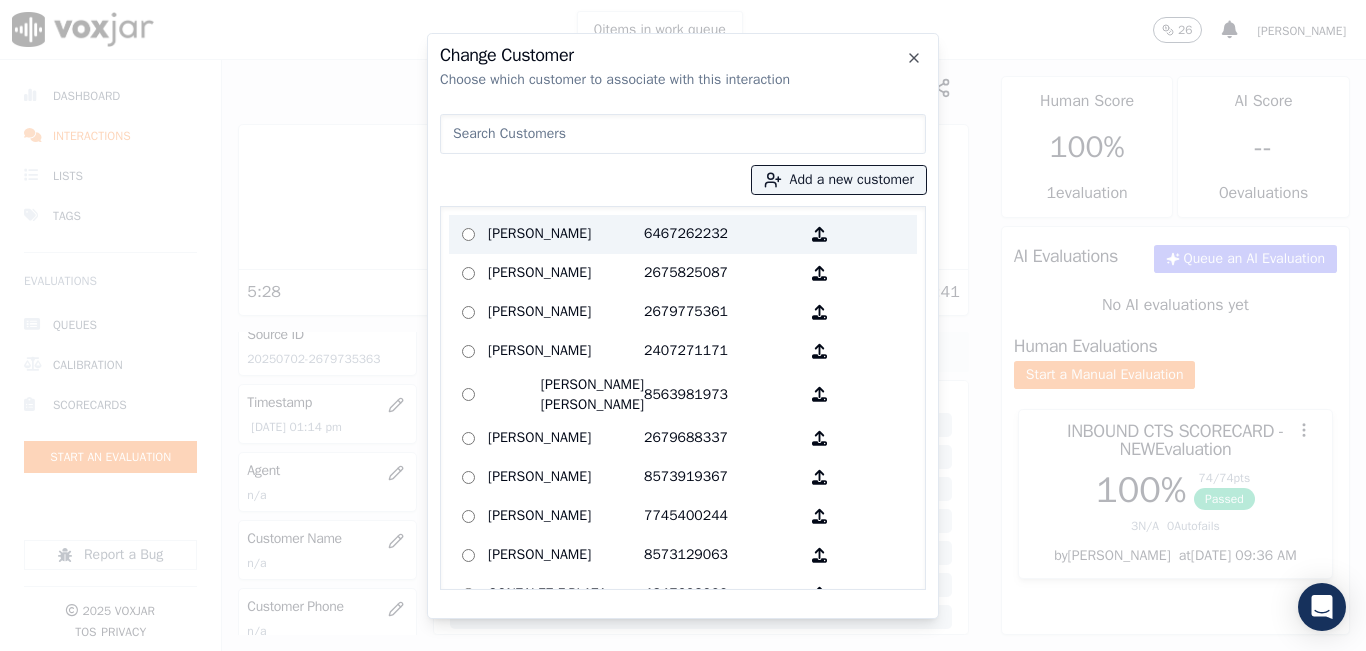 click on "Lizzet Peña" at bounding box center (566, 234) 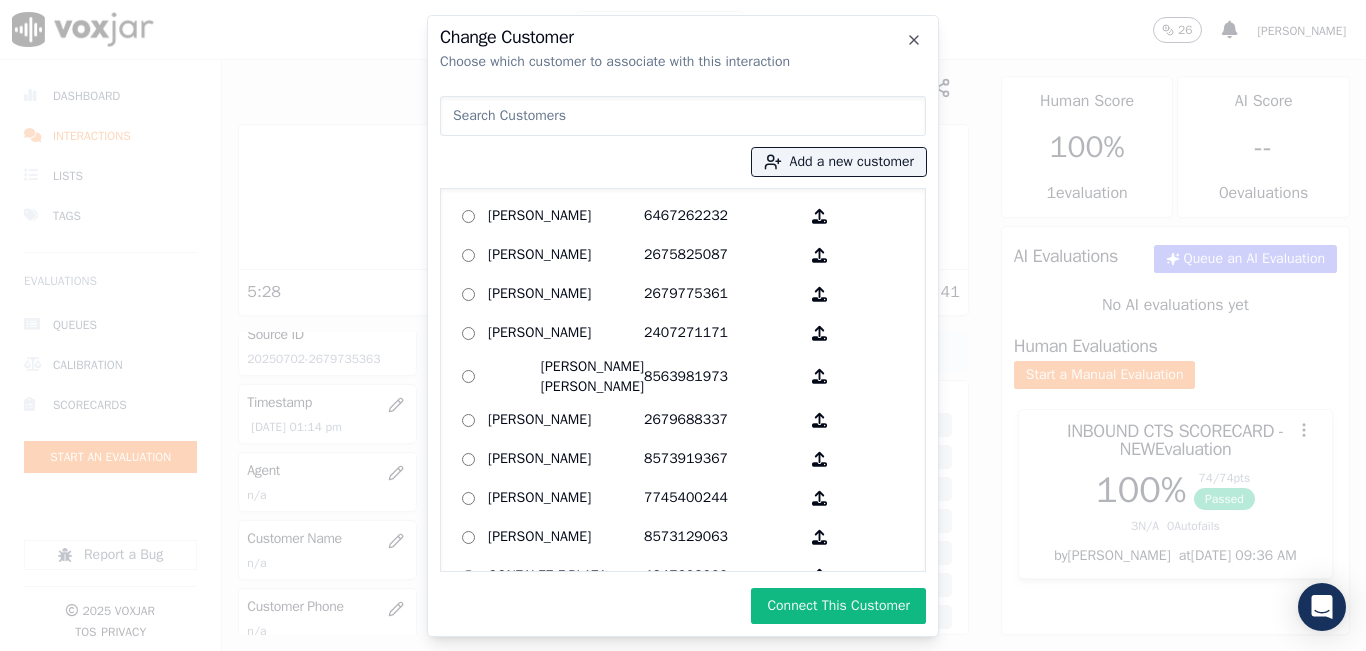 click on "Change Customer   Choose which customer to associate with this interaction
Add a new customer           Lizzet Peña   6467262232        ANA HINOJOSA   2675825087        Anny Polanco   2679775361        Armando Galvan   2407271171        Brandon Emanuel Chajon Calderon   8563981973        Camila Ruiz   2679688337        Claudia Yepes   8573919367        Edilson Lavarda   7745400244        Elder Flores Vasquez   8573129063        GONZALEZ F PLAZA   4847698999        GWENDOLYN TOMLIN   2676489227        Gladis Rosalina Saucedo   3055408691        IRIS BOYSAW   2167276507        IVONETE RIBEIRO-ALMEIDA   8578884971        JUAN DURAN   9787157853        JULIETH SANTOS   7819138857        Juan J Garcia Sabino   9298671095        Juan Montano   6177356339        Justine Davis   3306903636        Linda Matesig   4128084410        Lisa Phillips   8572612425        Lorenza Ramirez   6146367025        Louis Cameron   5133166909        Luz Rivera   8572581147        Maria Juana Loja Cabana   9789417852" 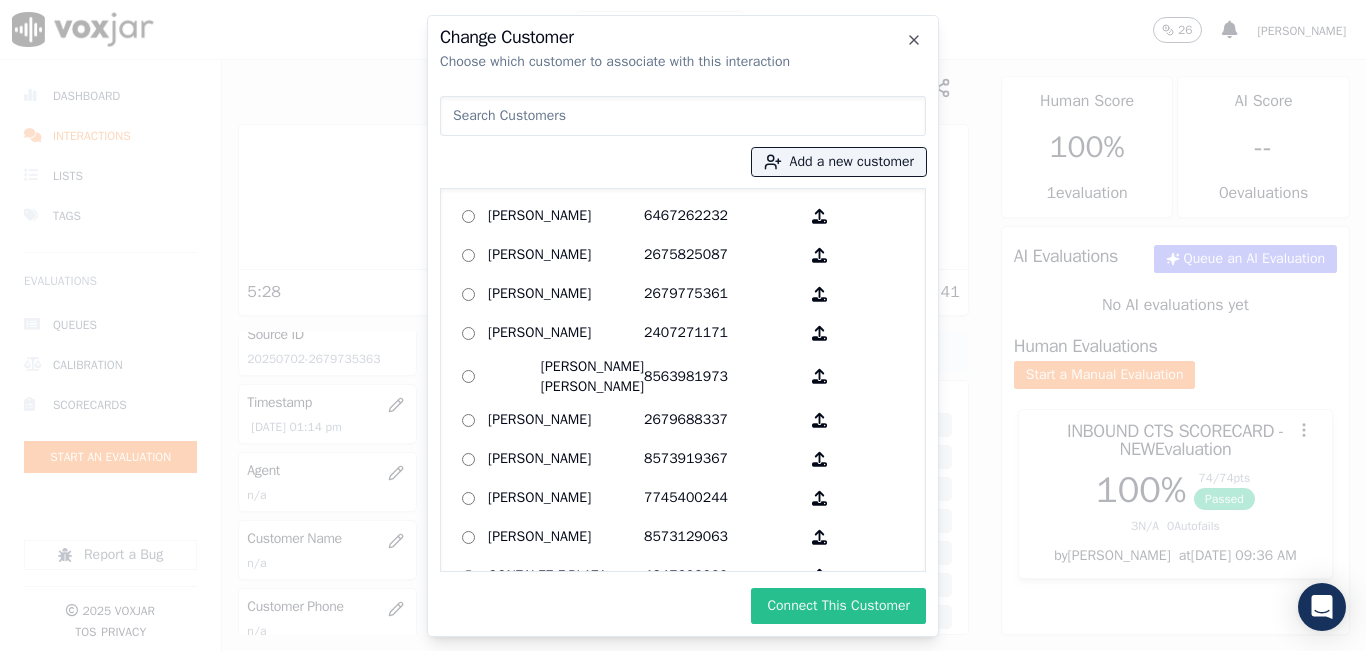 click on "Connect This Customer" at bounding box center [838, 606] 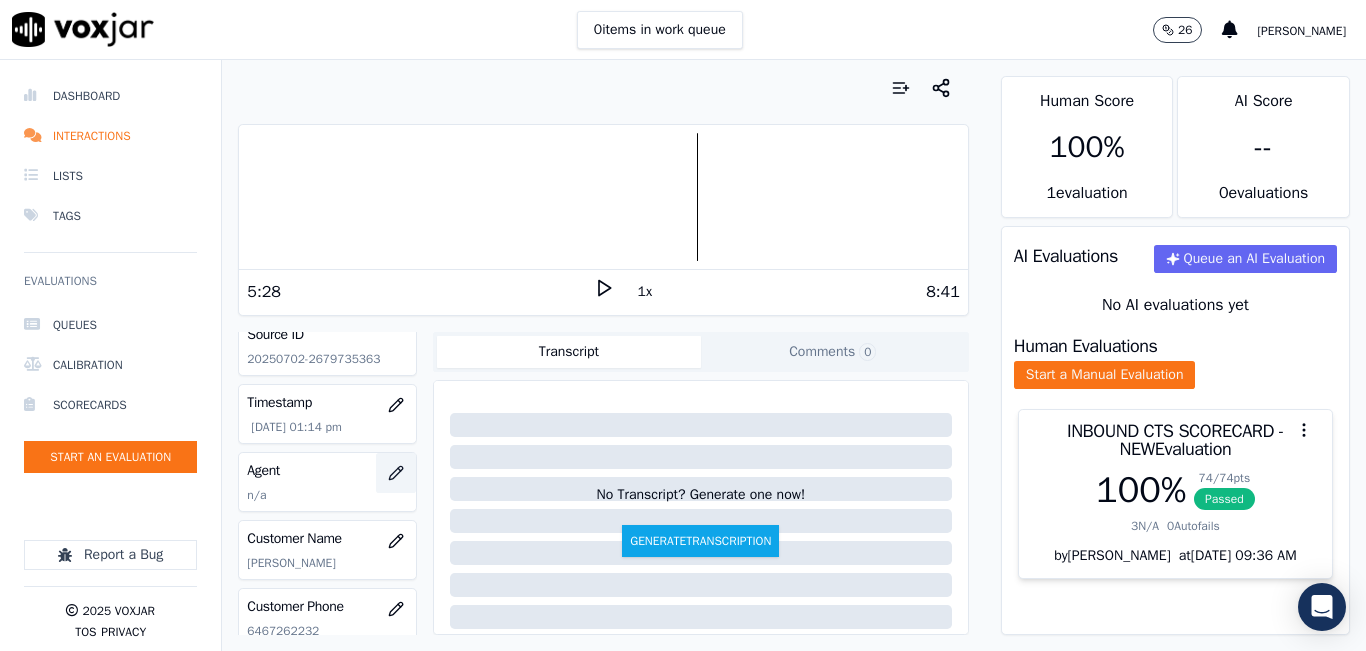 click 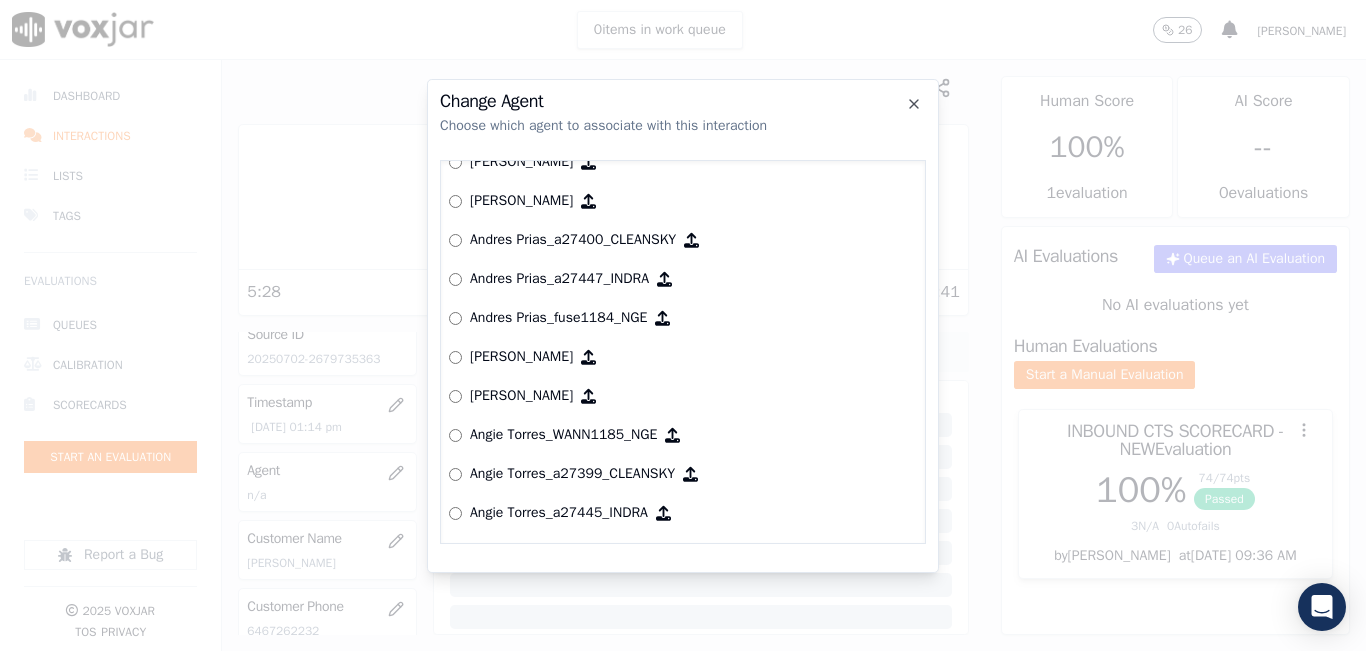 scroll, scrollTop: 724, scrollLeft: 0, axis: vertical 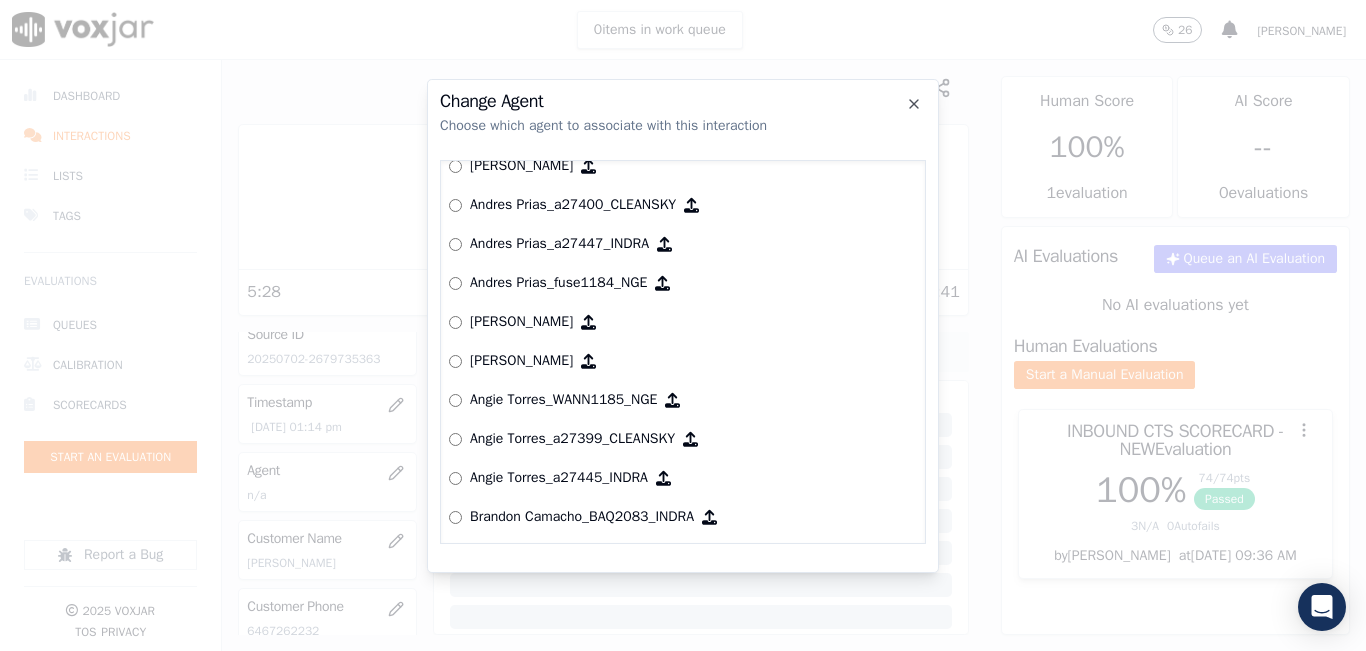 click on "Angie Torres_a27445_INDRA" at bounding box center (683, 478) 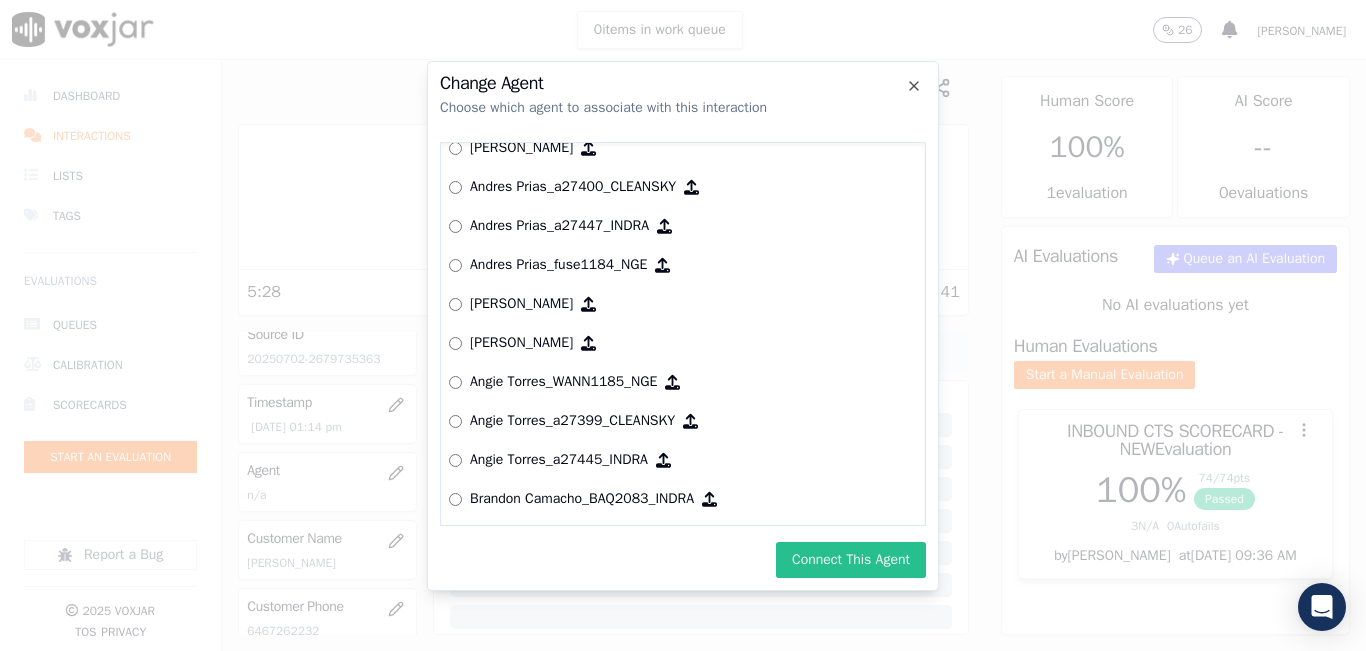 click on "Connect This Agent" at bounding box center [851, 560] 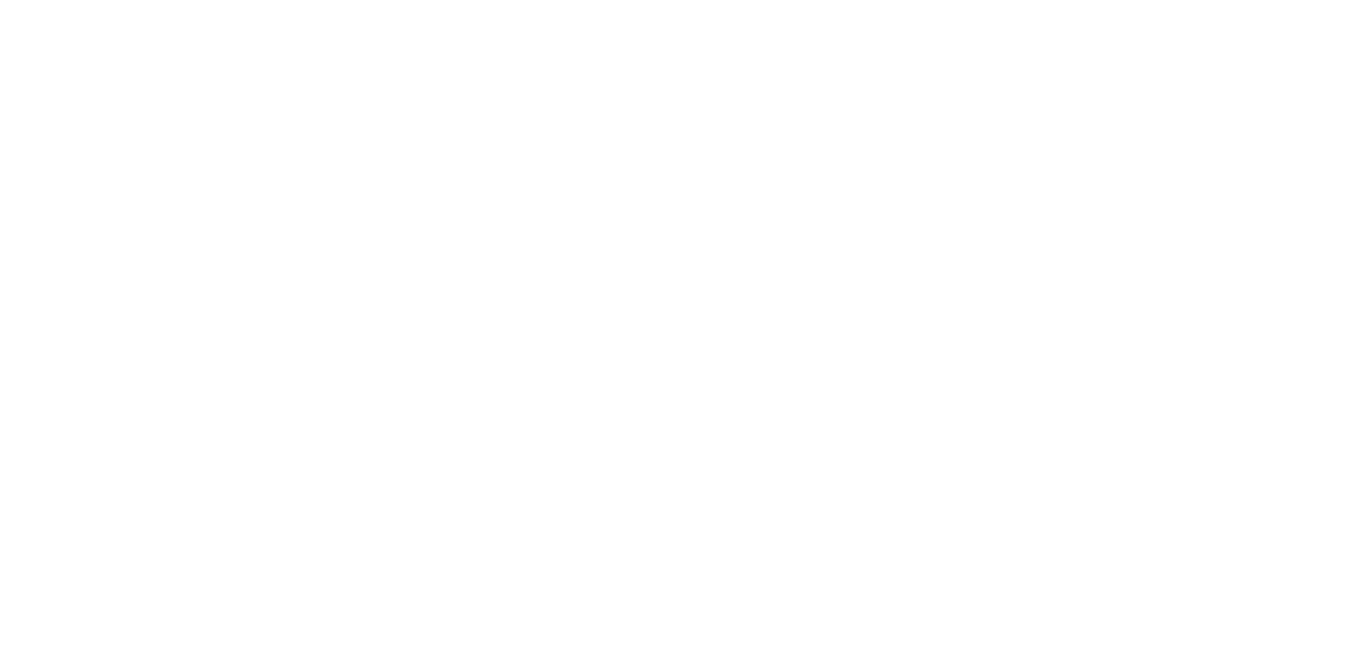 scroll, scrollTop: 0, scrollLeft: 0, axis: both 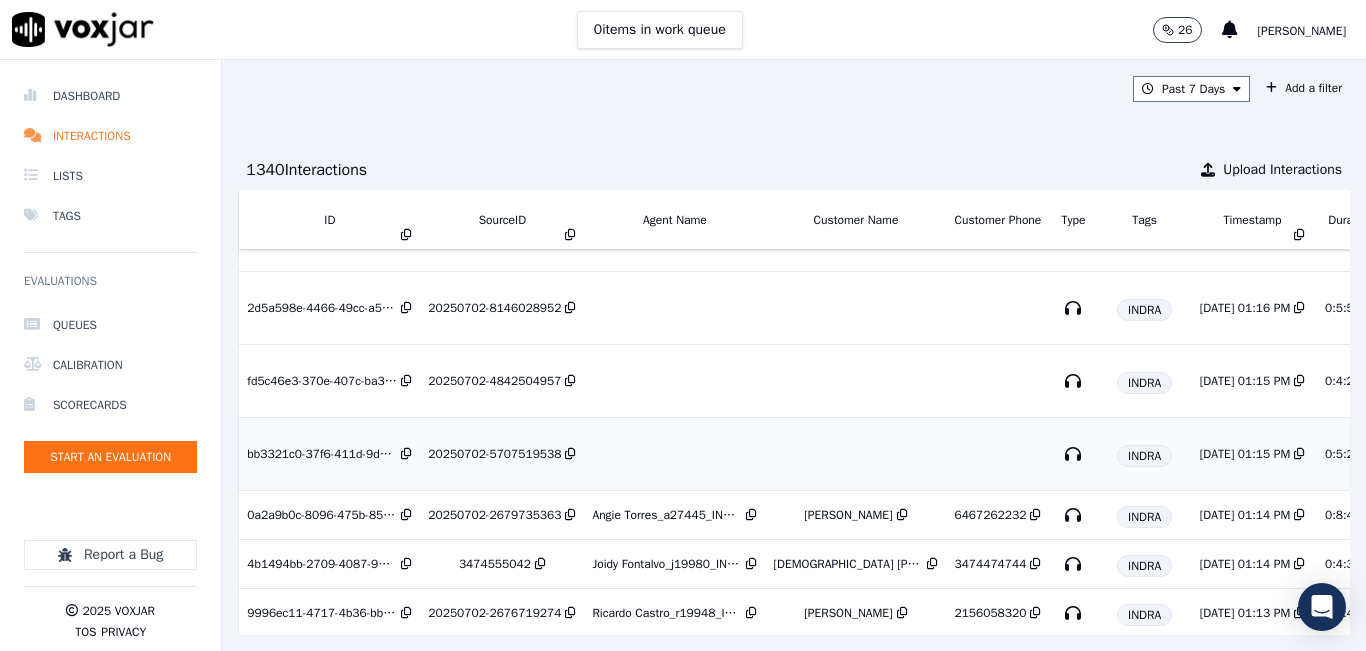 click on "20250702-5707519538" at bounding box center [494, 454] 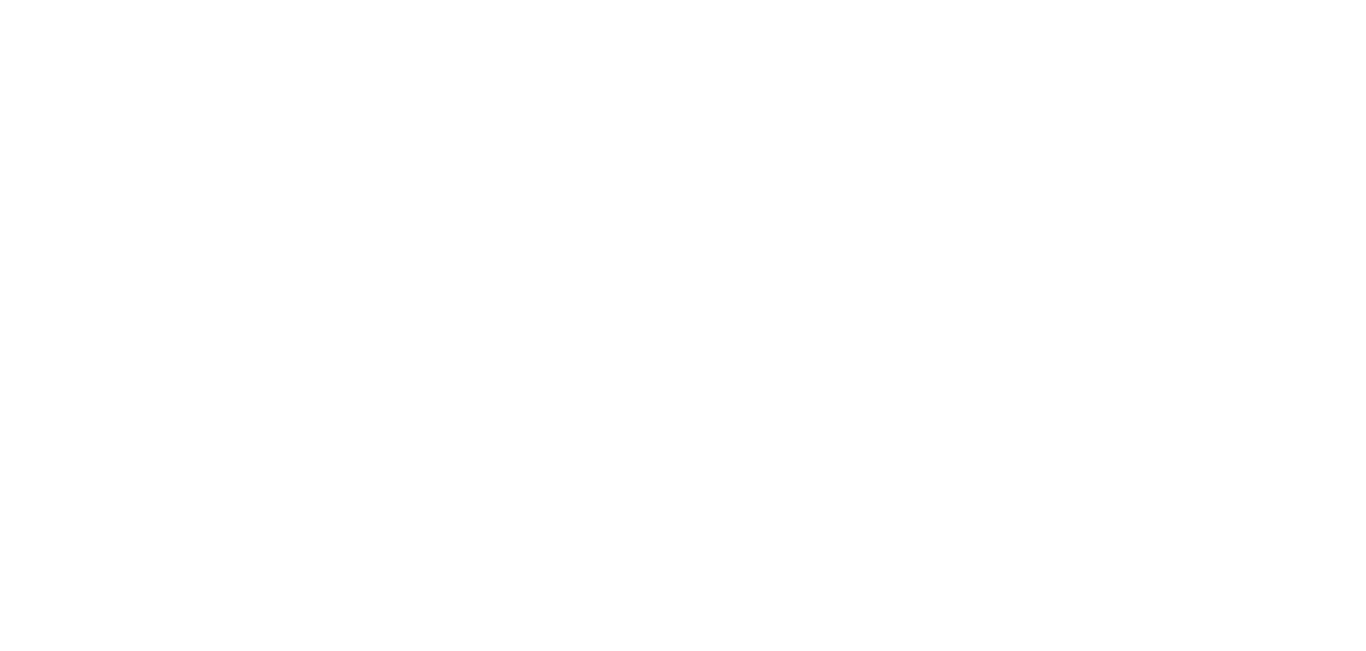 scroll, scrollTop: 0, scrollLeft: 0, axis: both 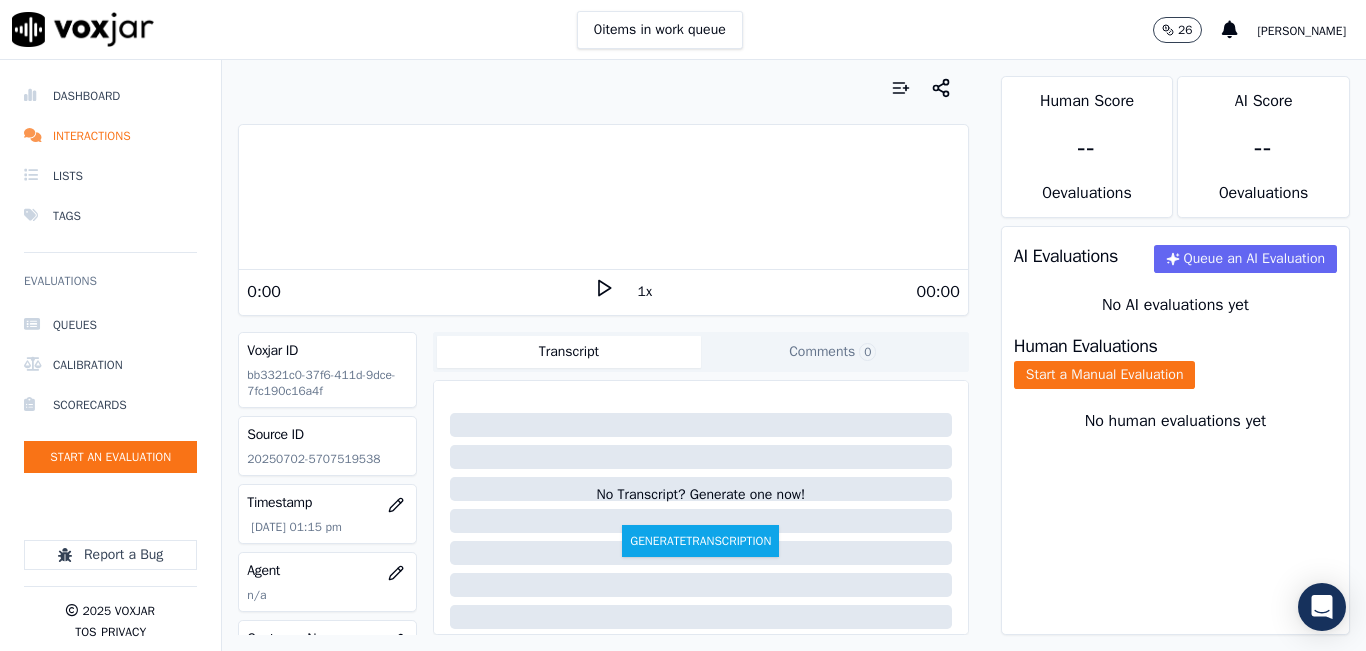 click on "Source ID   20250702-5707519538" at bounding box center [327, 446] 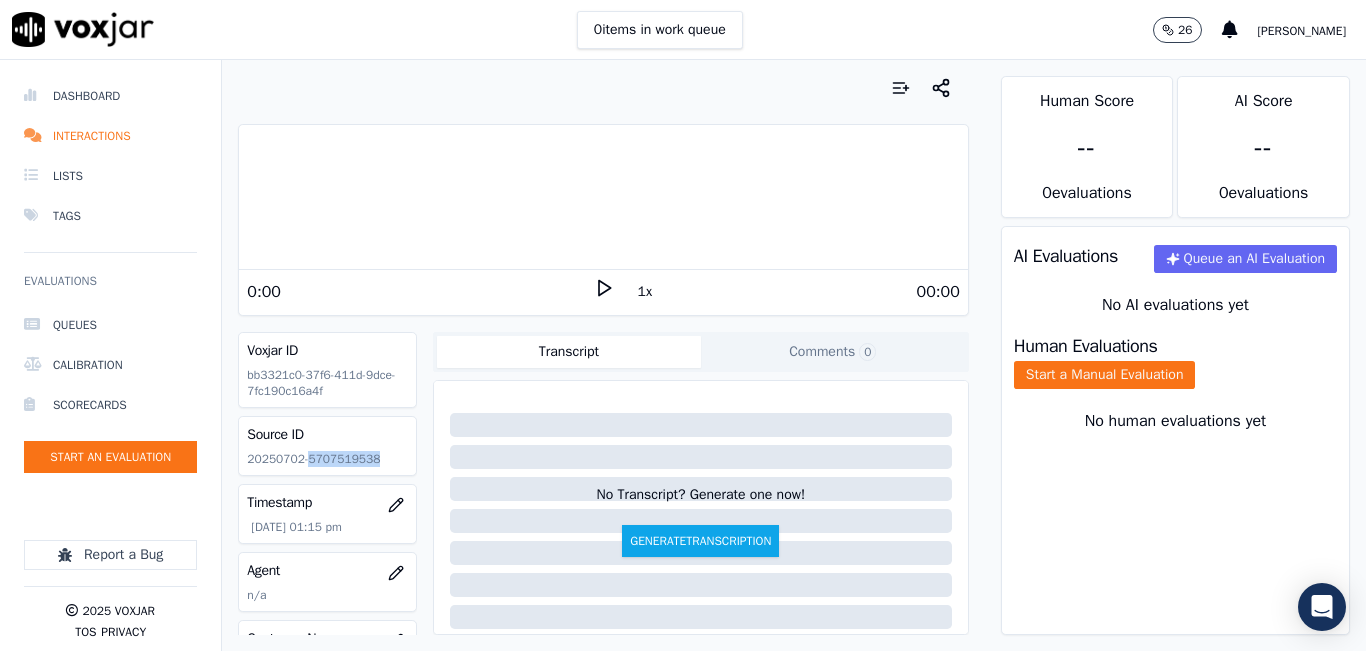 click on "Source ID   20250702-5707519538" at bounding box center (327, 446) 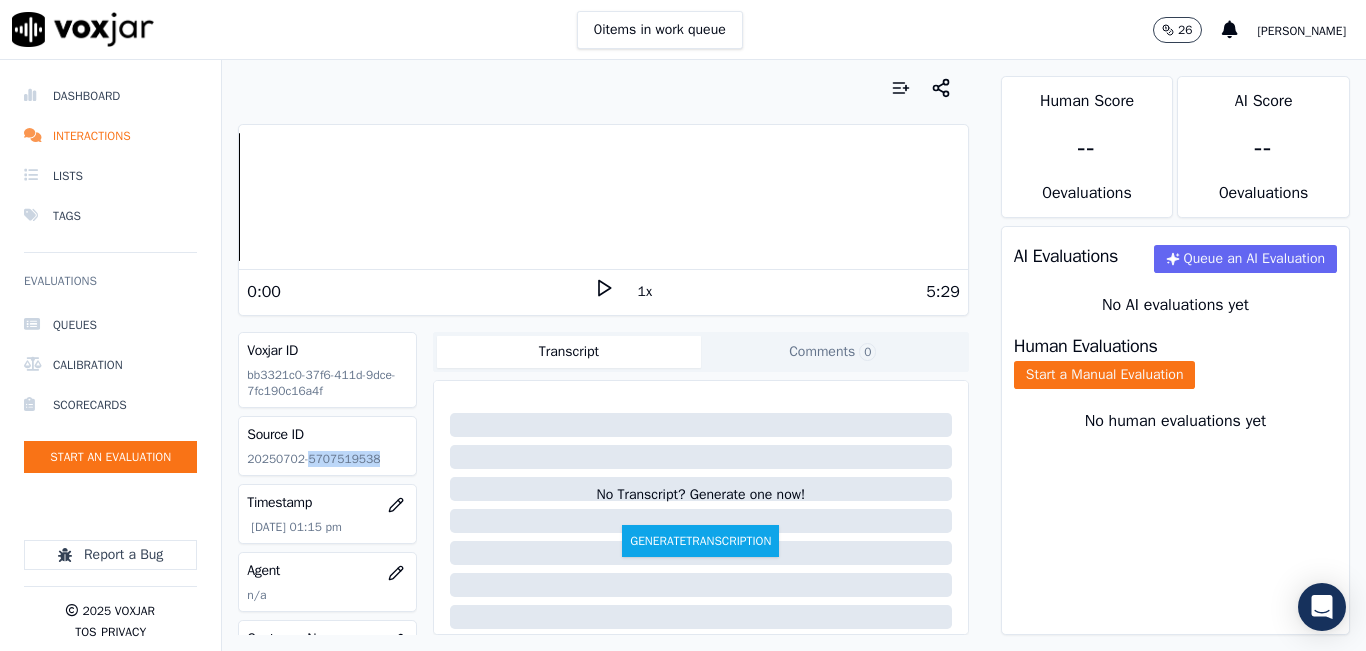 click 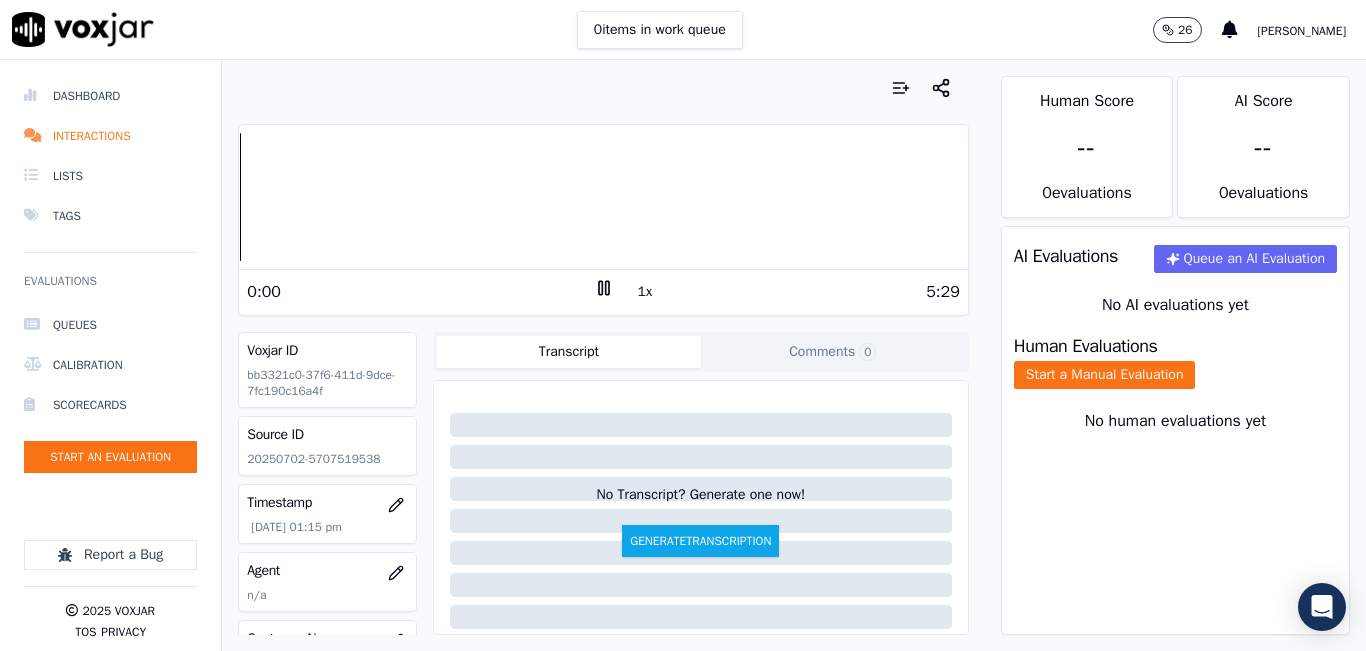 click on "Source ID" at bounding box center [327, 435] 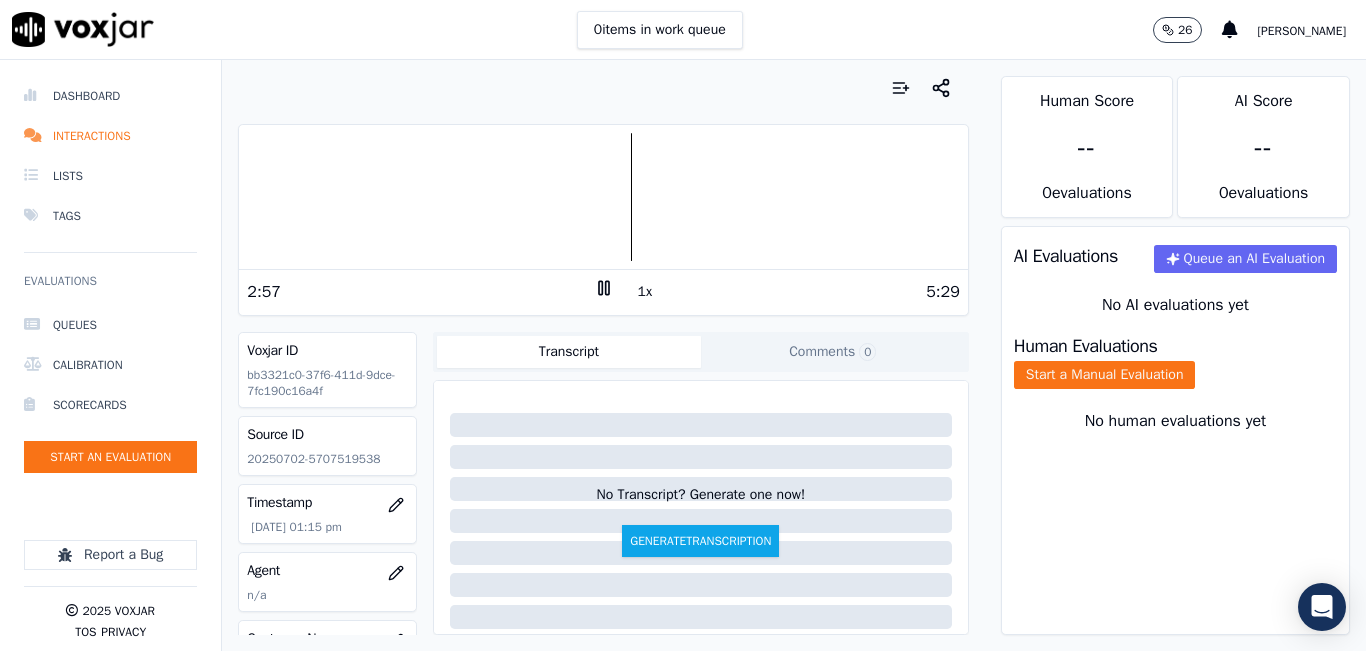 click 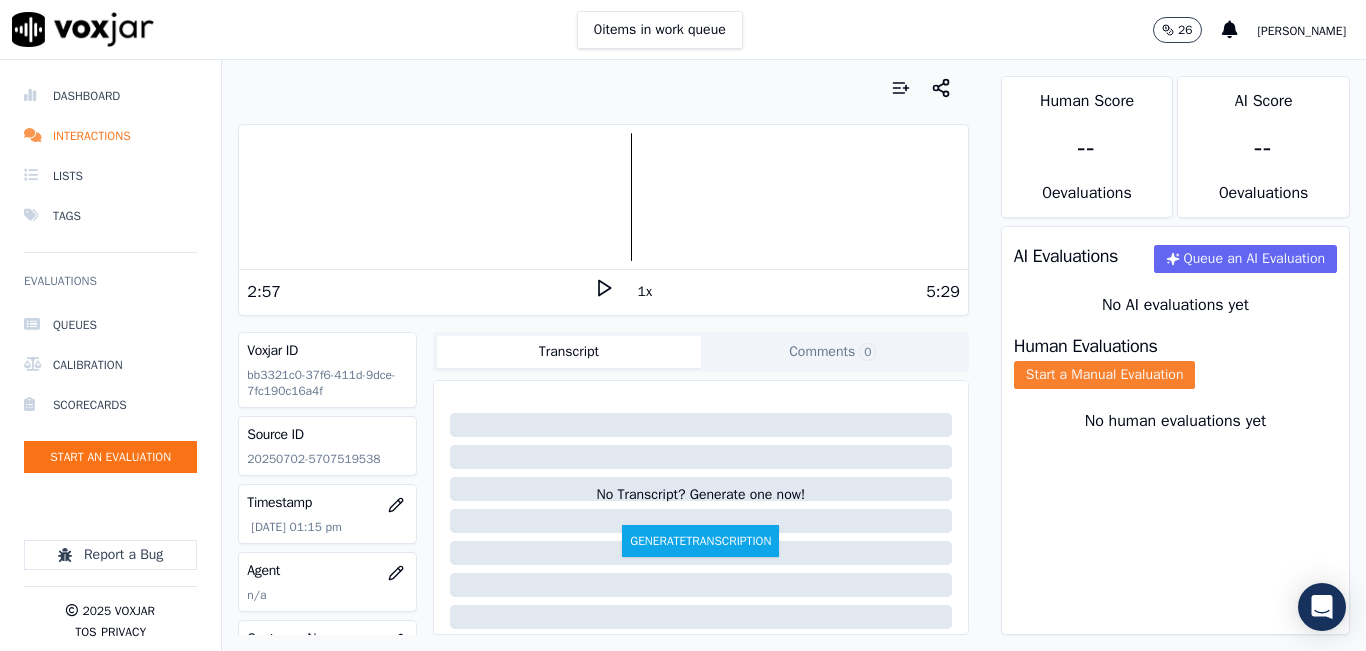 click on "Start a Manual Evaluation" 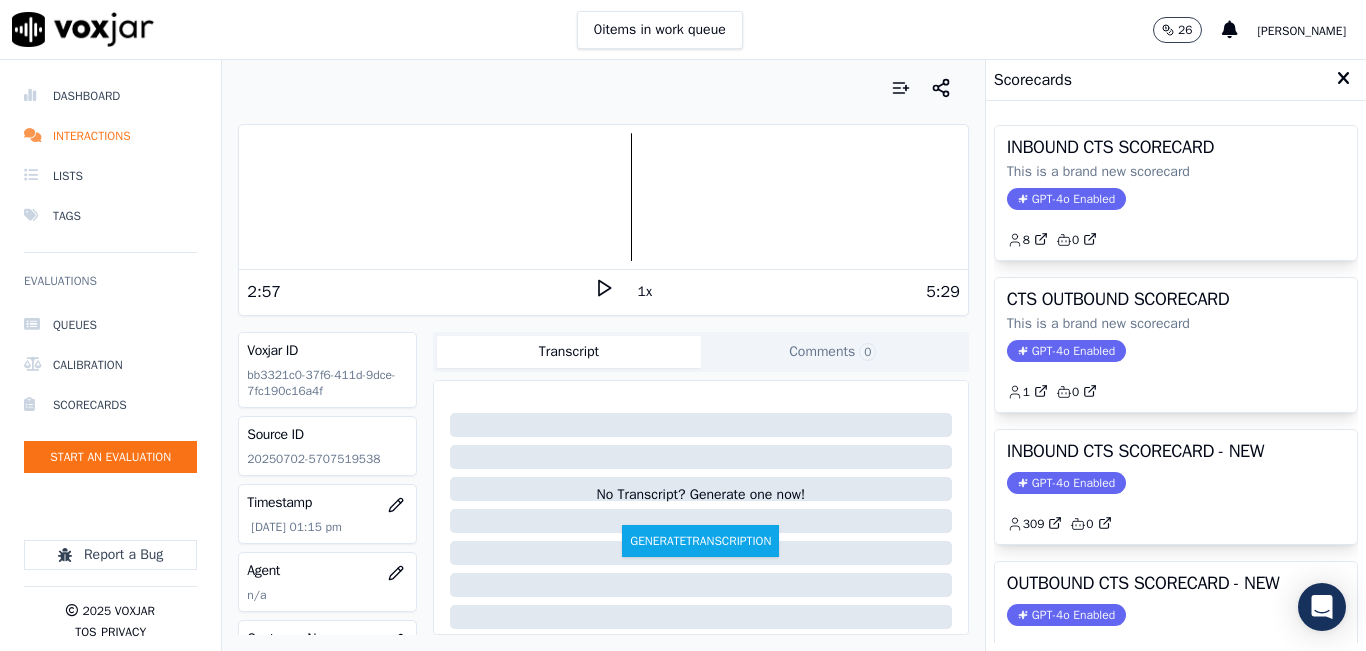 click on "GPT-4o Enabled" 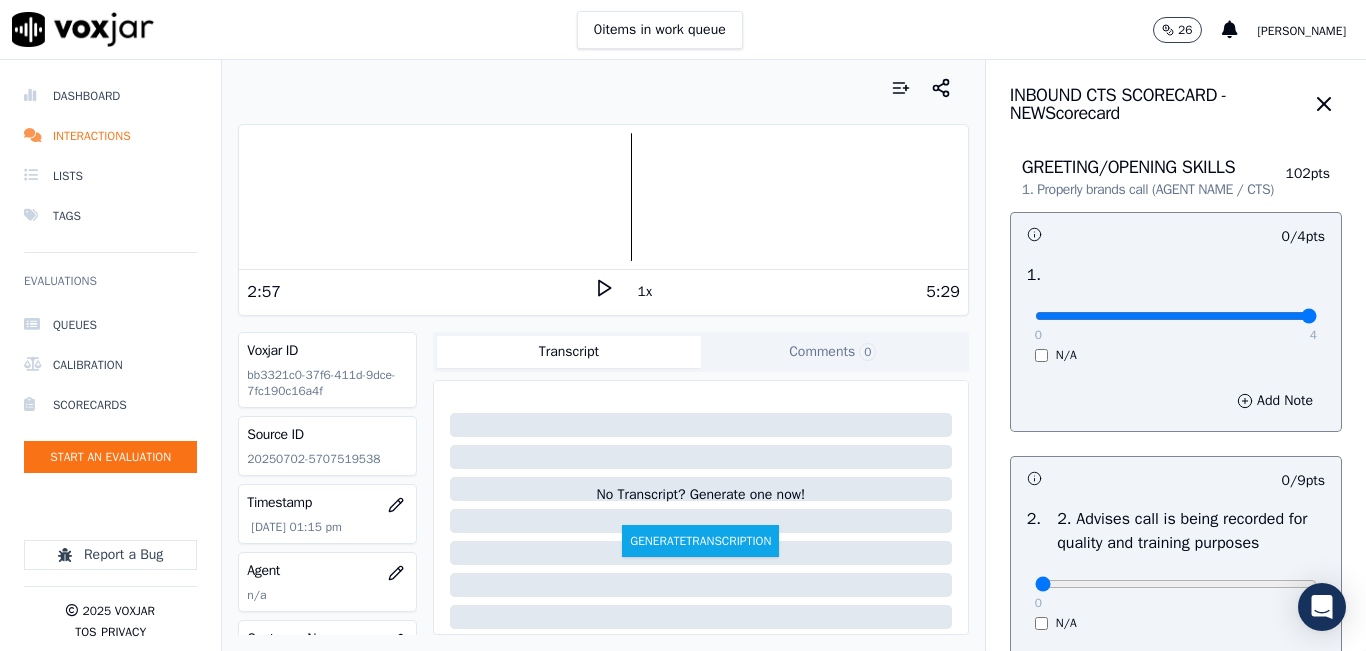 type on "4" 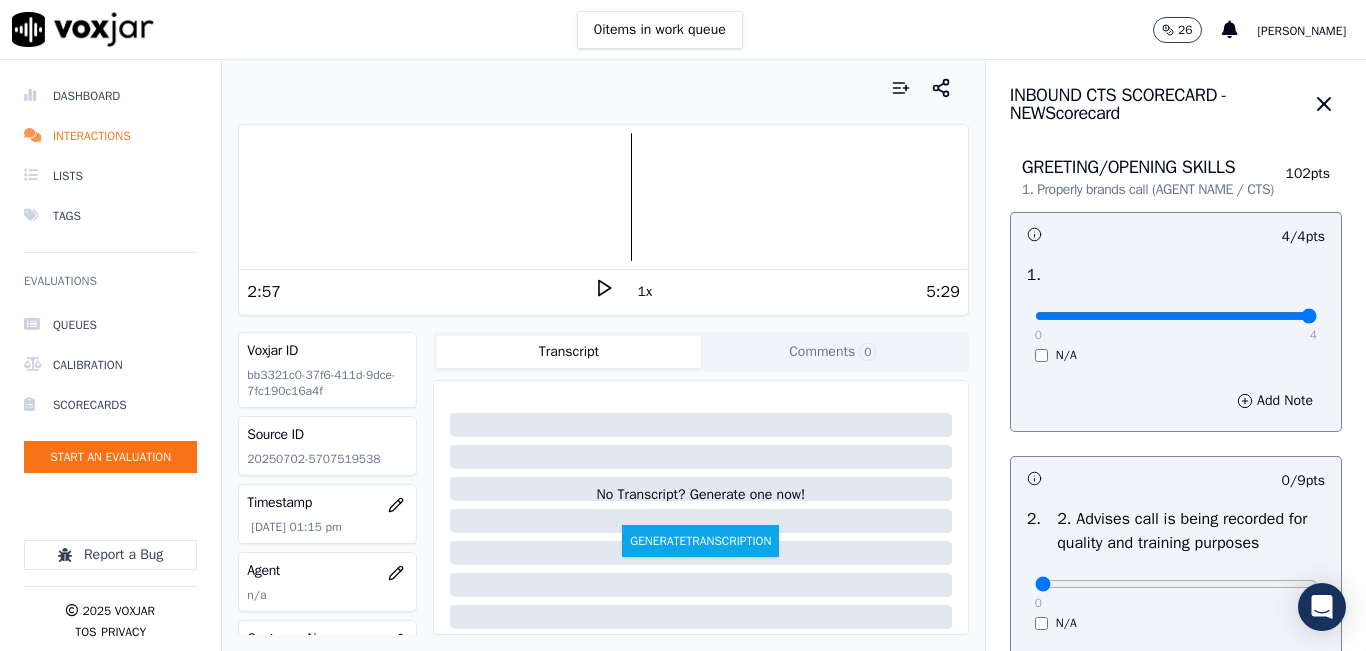scroll, scrollTop: 300, scrollLeft: 0, axis: vertical 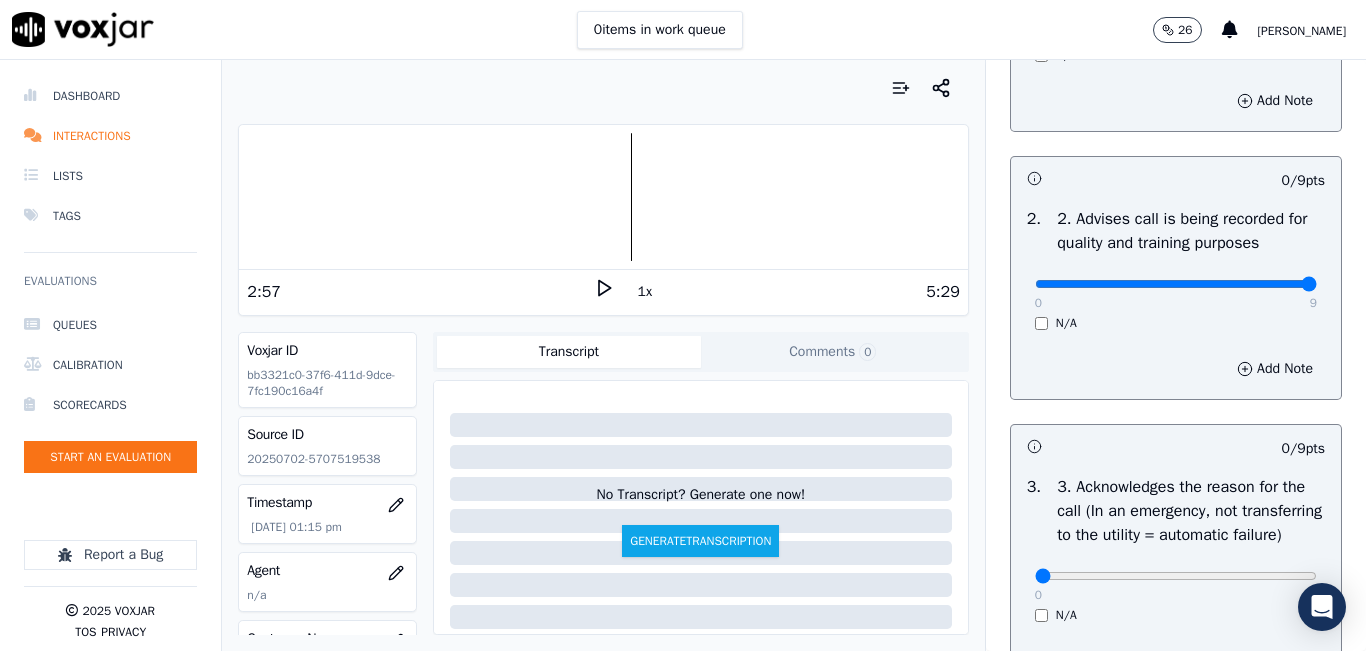 type on "9" 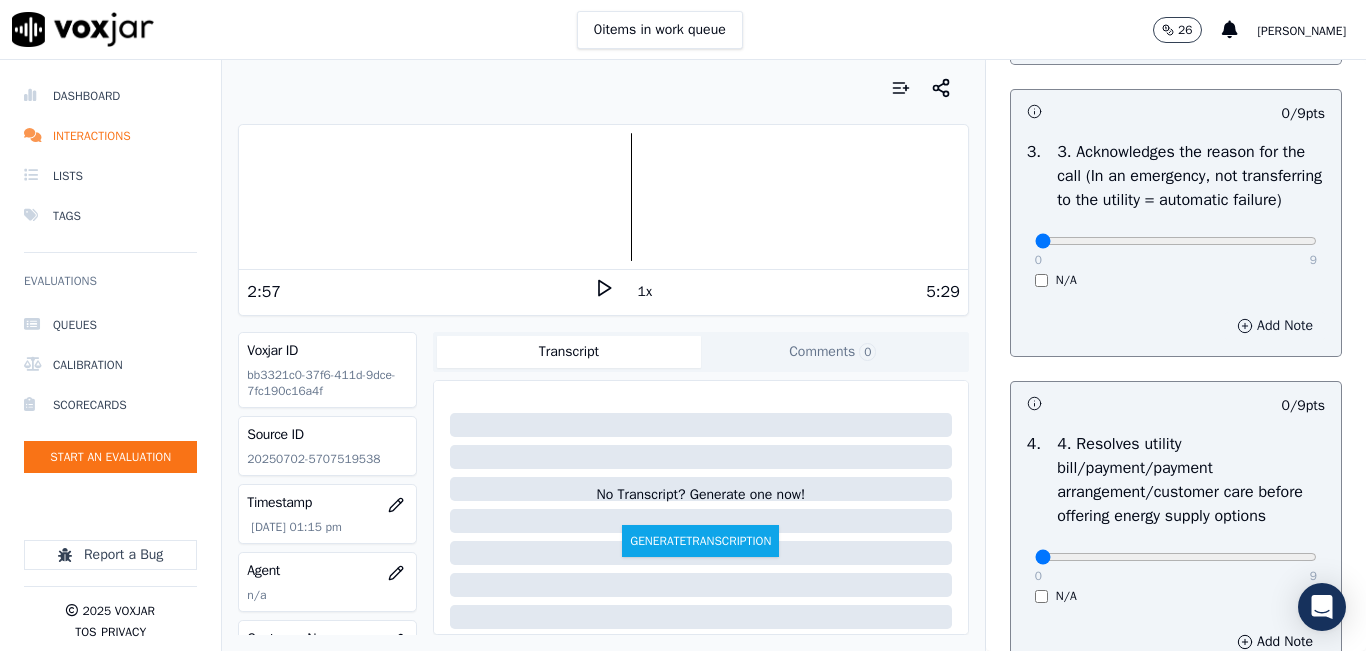 scroll, scrollTop: 700, scrollLeft: 0, axis: vertical 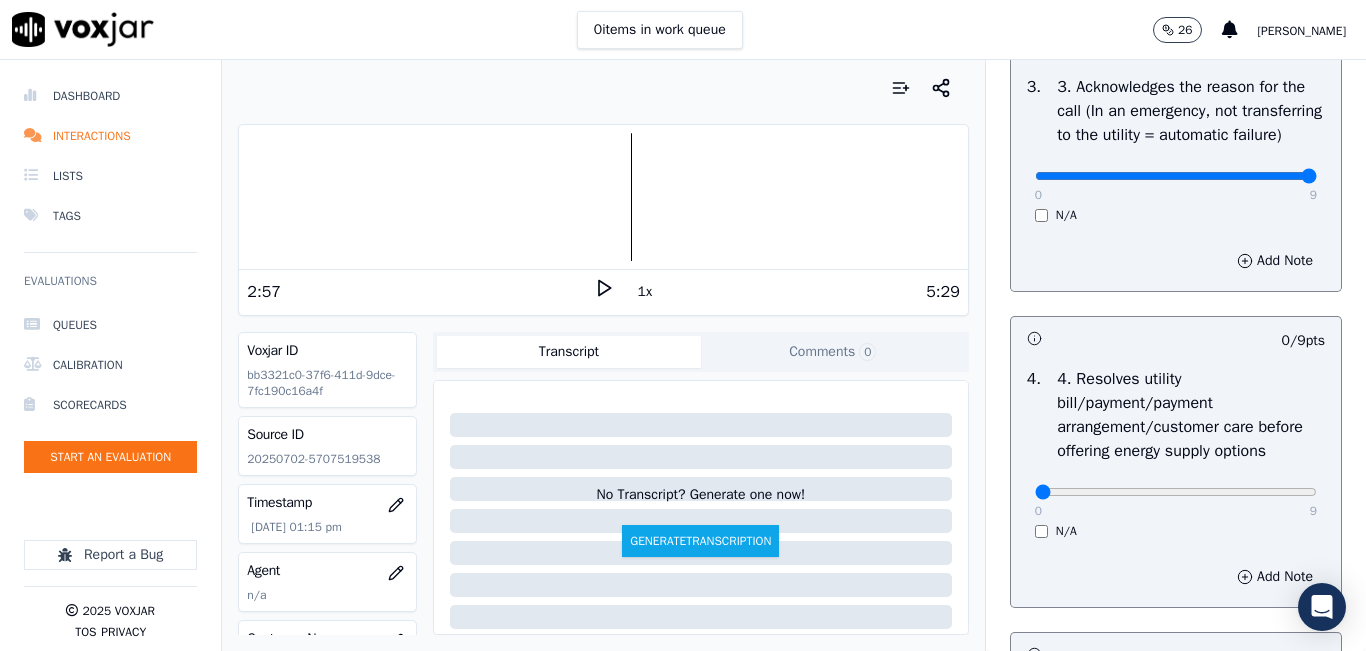 type on "9" 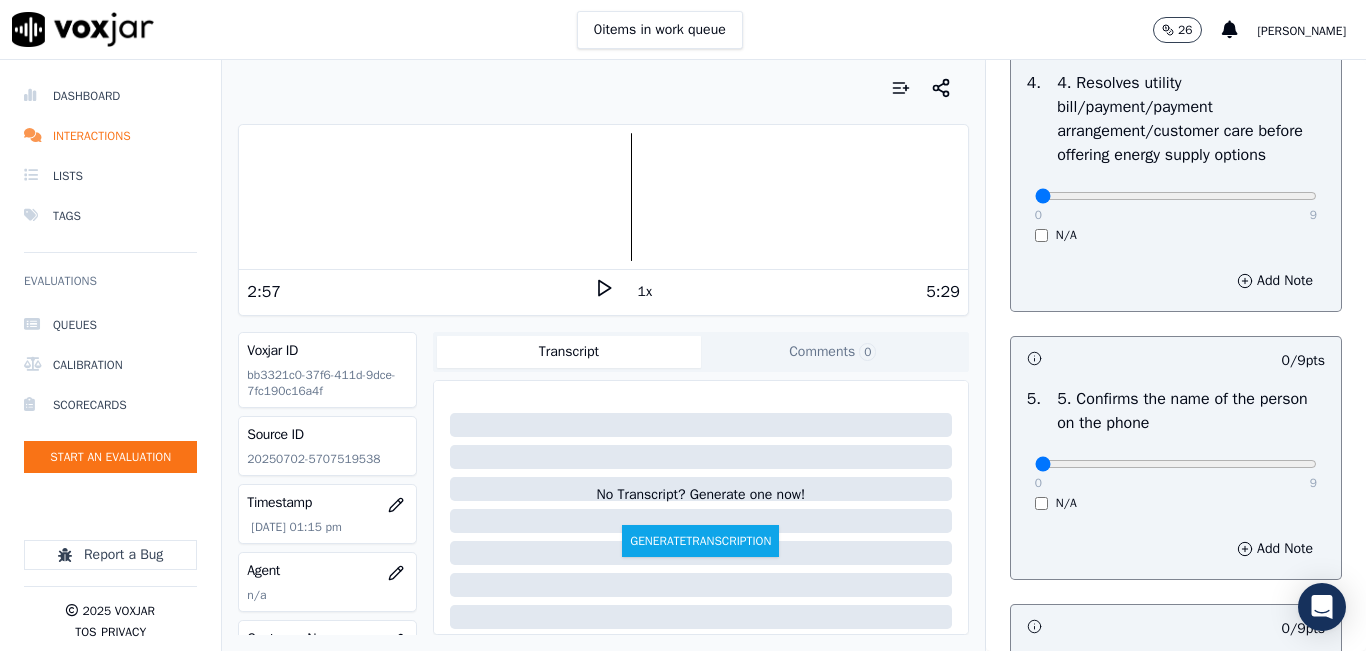 scroll, scrollTop: 1000, scrollLeft: 0, axis: vertical 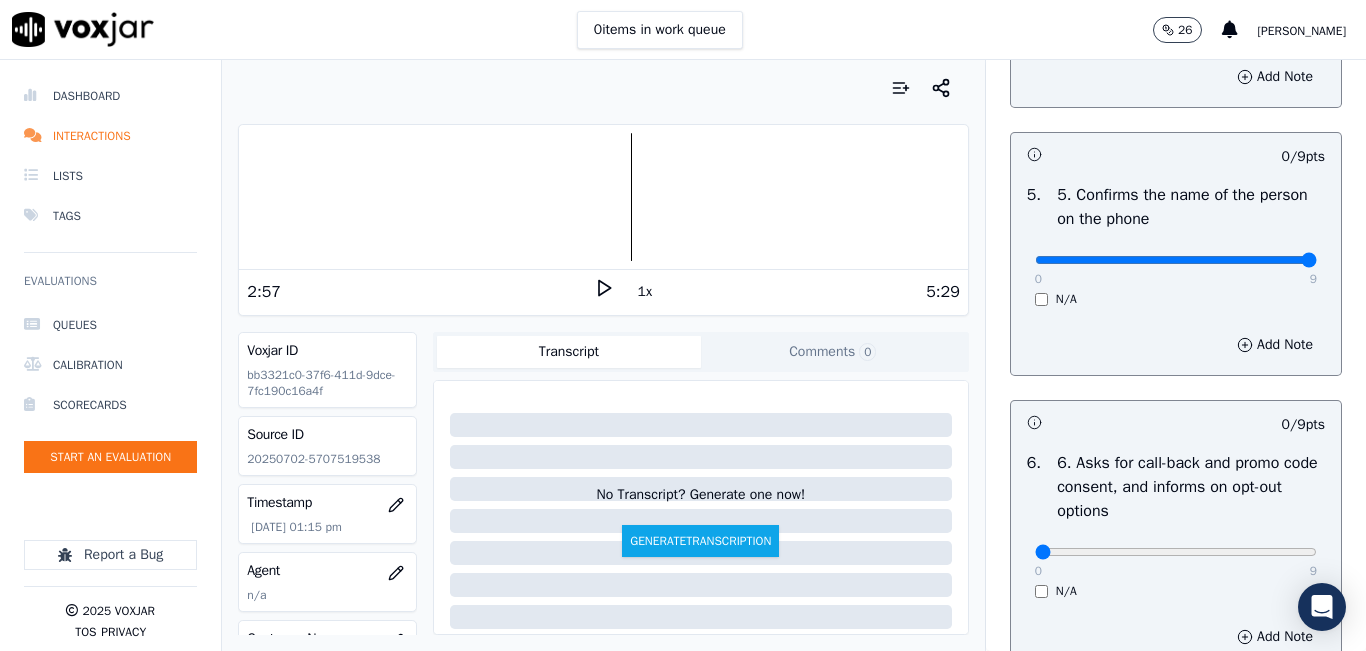 type on "9" 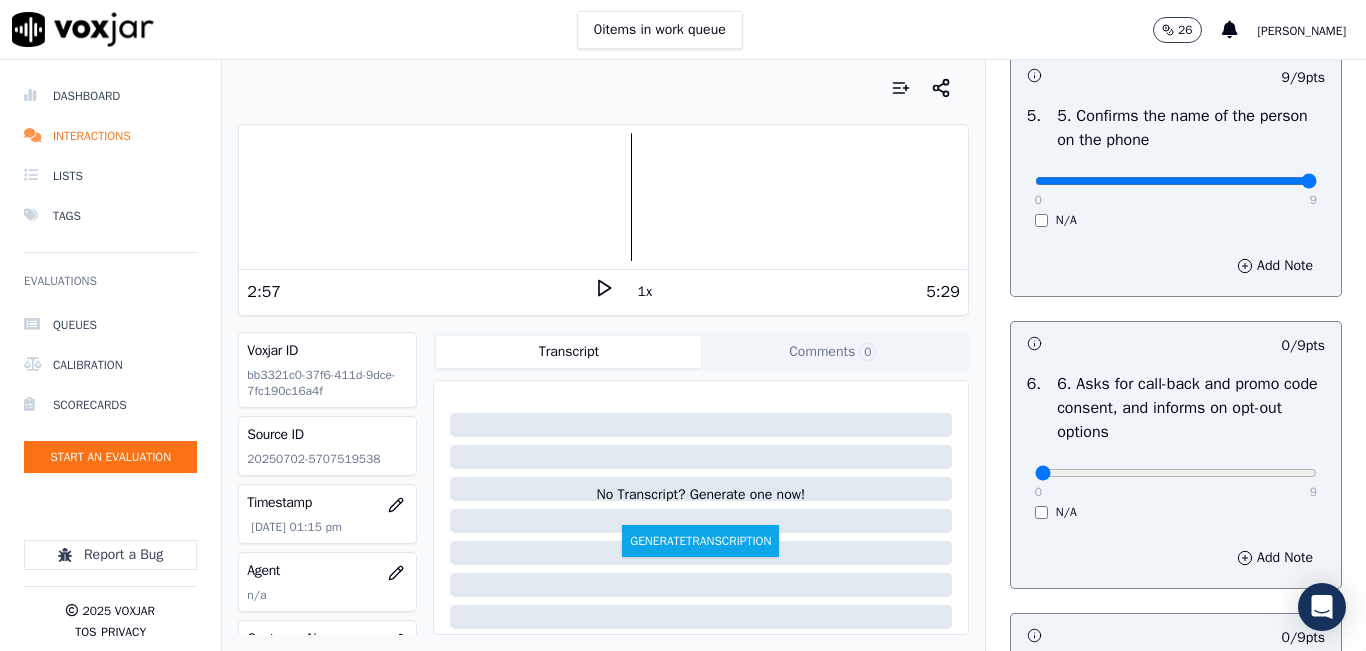 scroll, scrollTop: 1500, scrollLeft: 0, axis: vertical 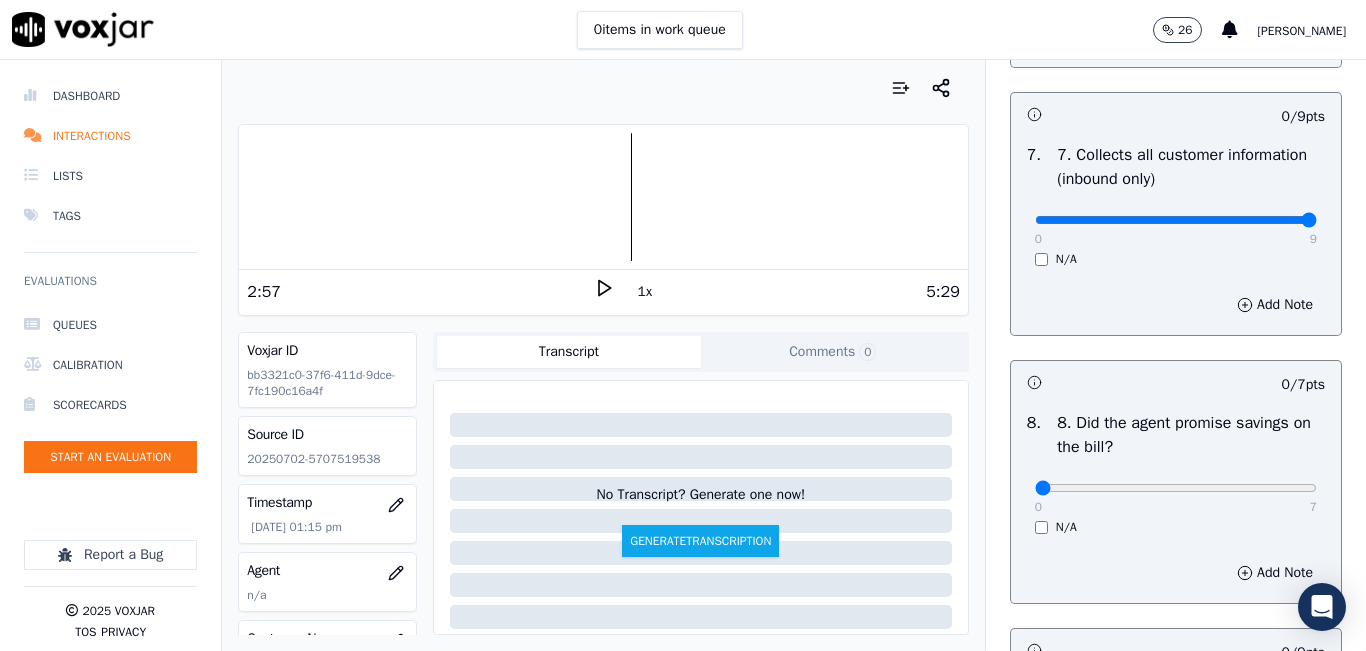 type on "9" 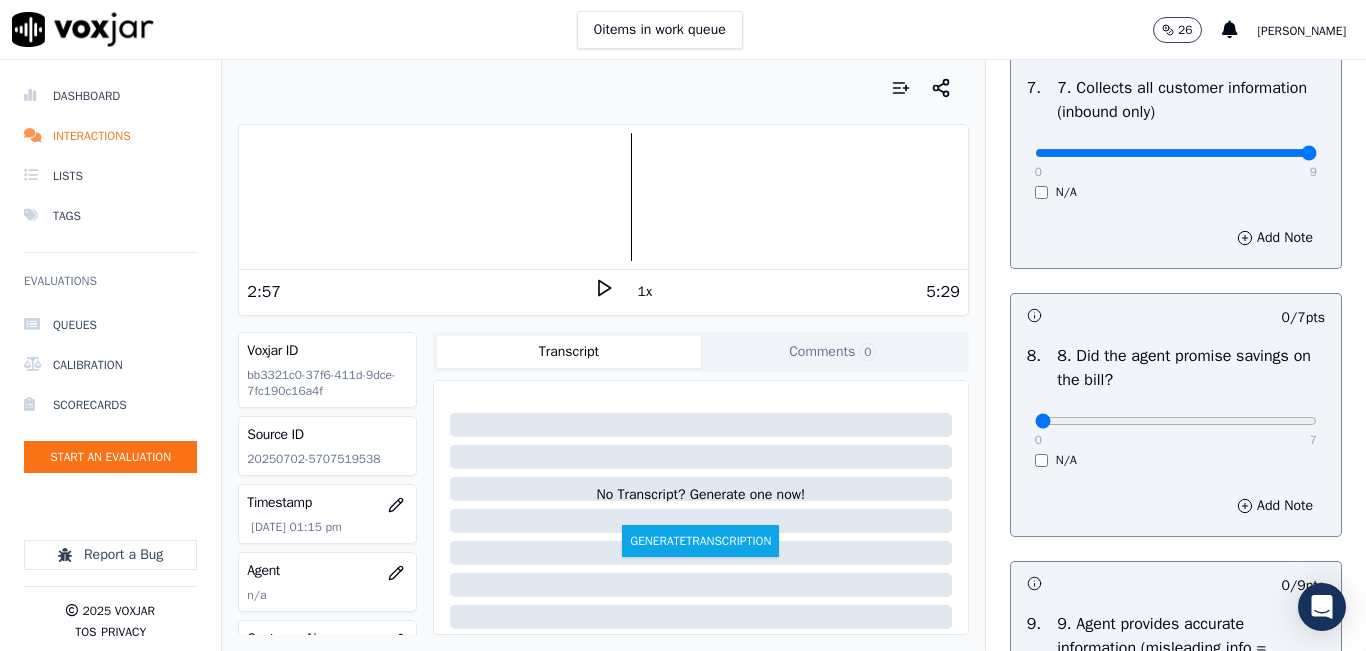 scroll, scrollTop: 1900, scrollLeft: 0, axis: vertical 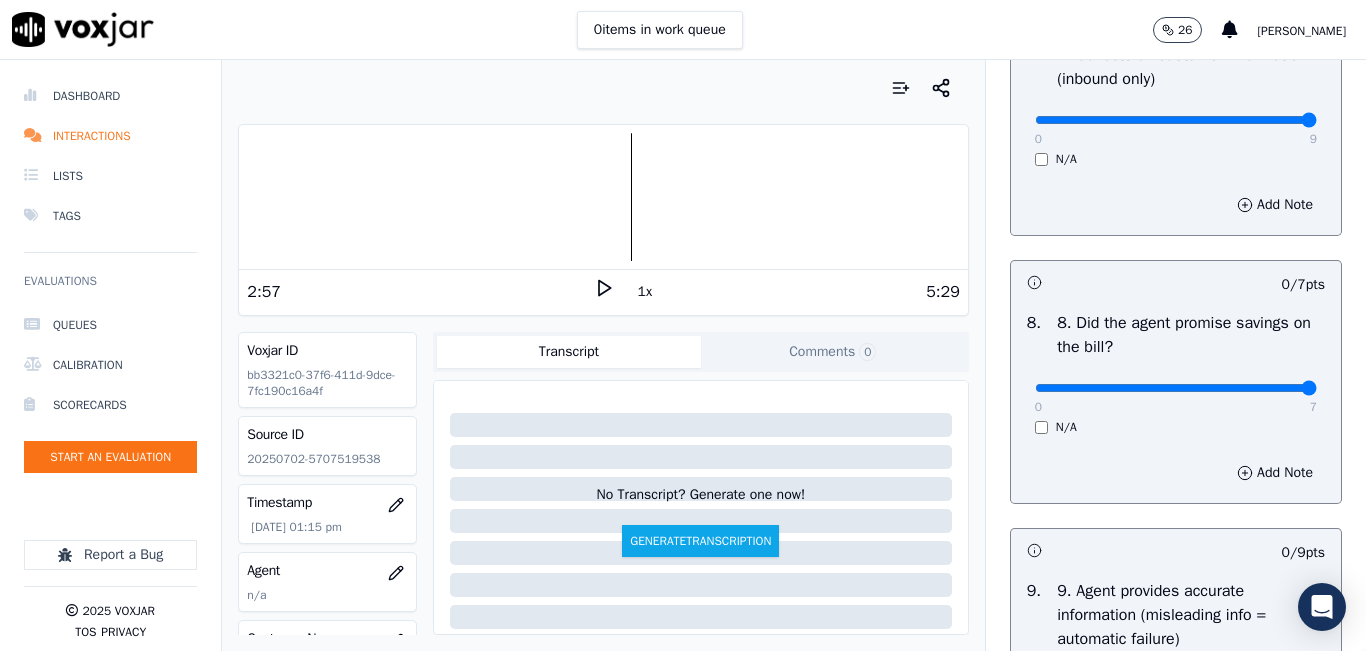 type on "7" 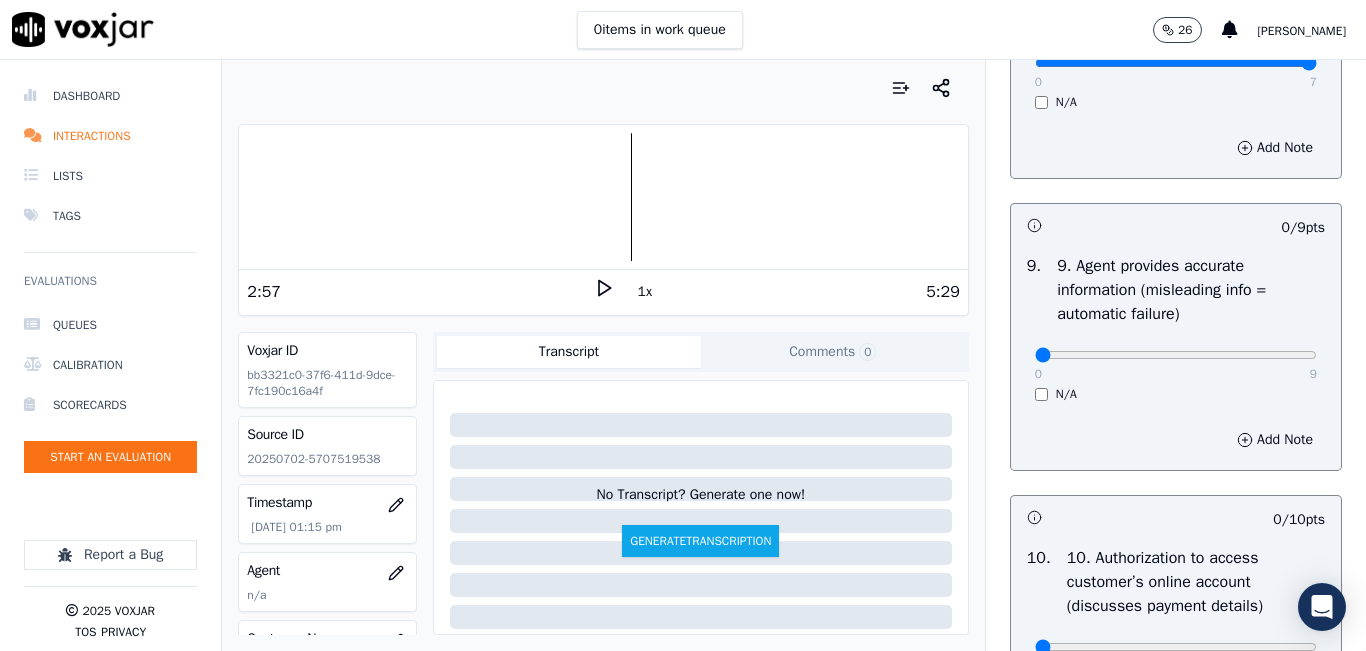 scroll, scrollTop: 2300, scrollLeft: 0, axis: vertical 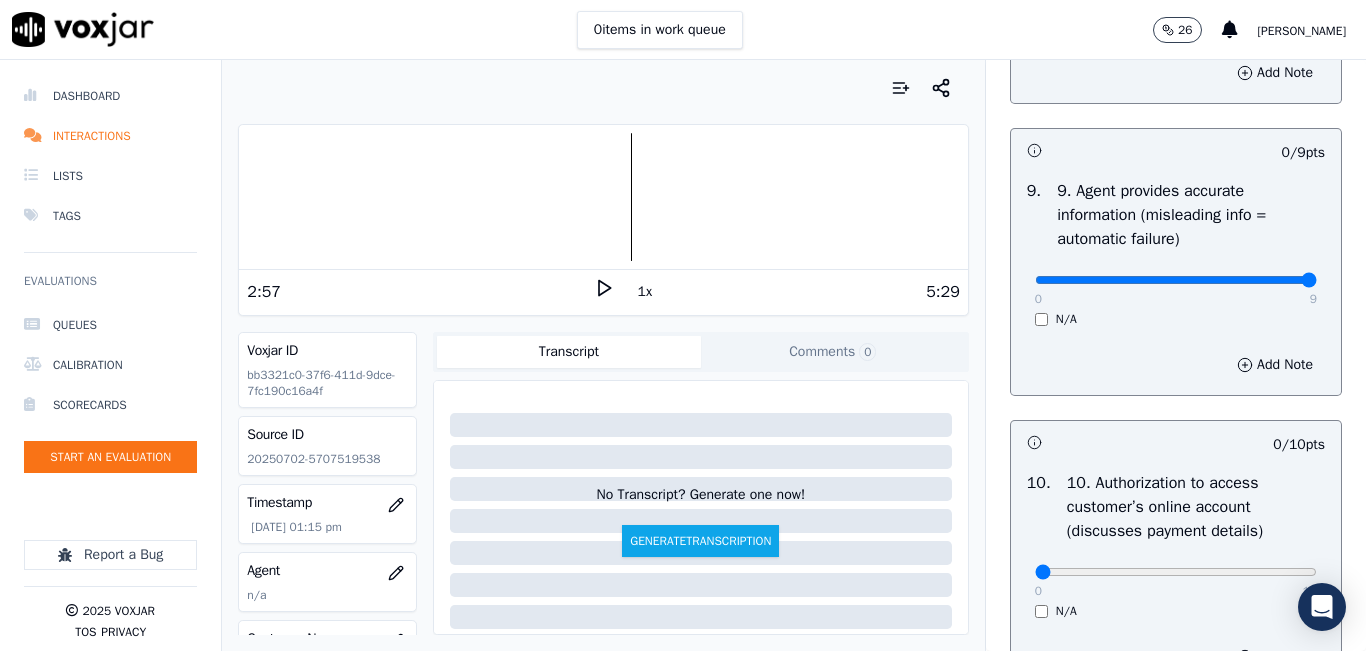 type on "9" 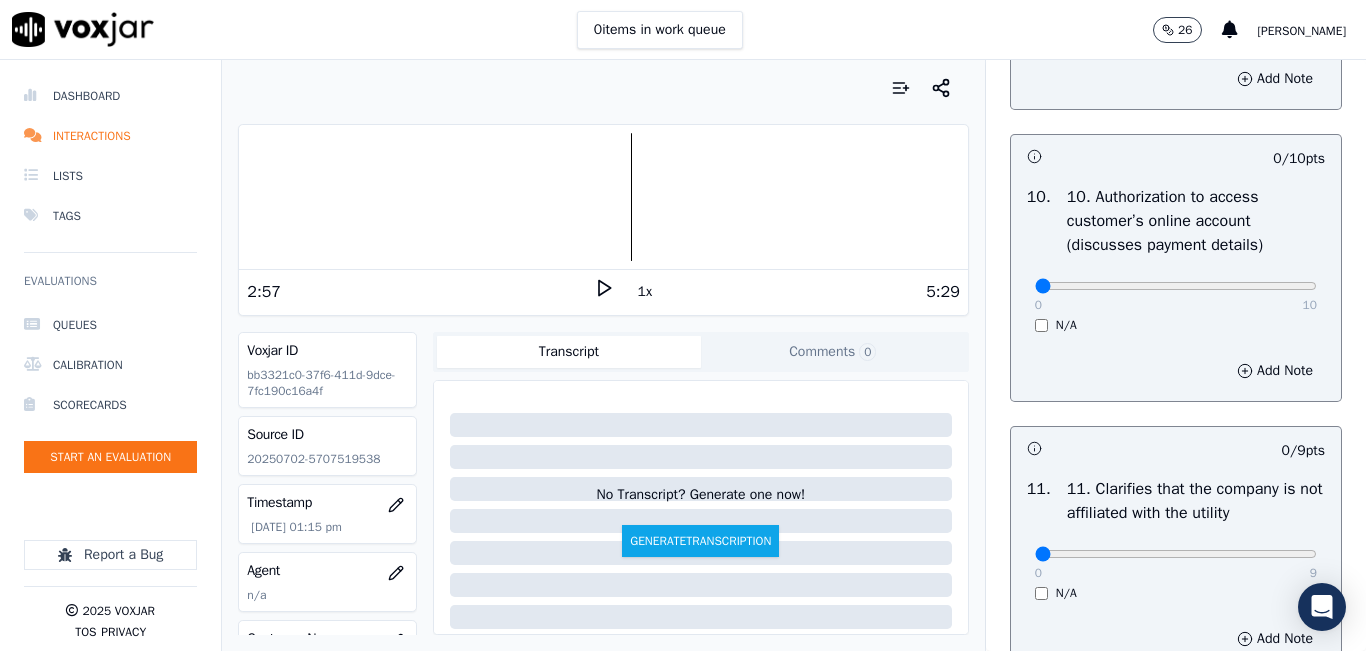 scroll, scrollTop: 2700, scrollLeft: 0, axis: vertical 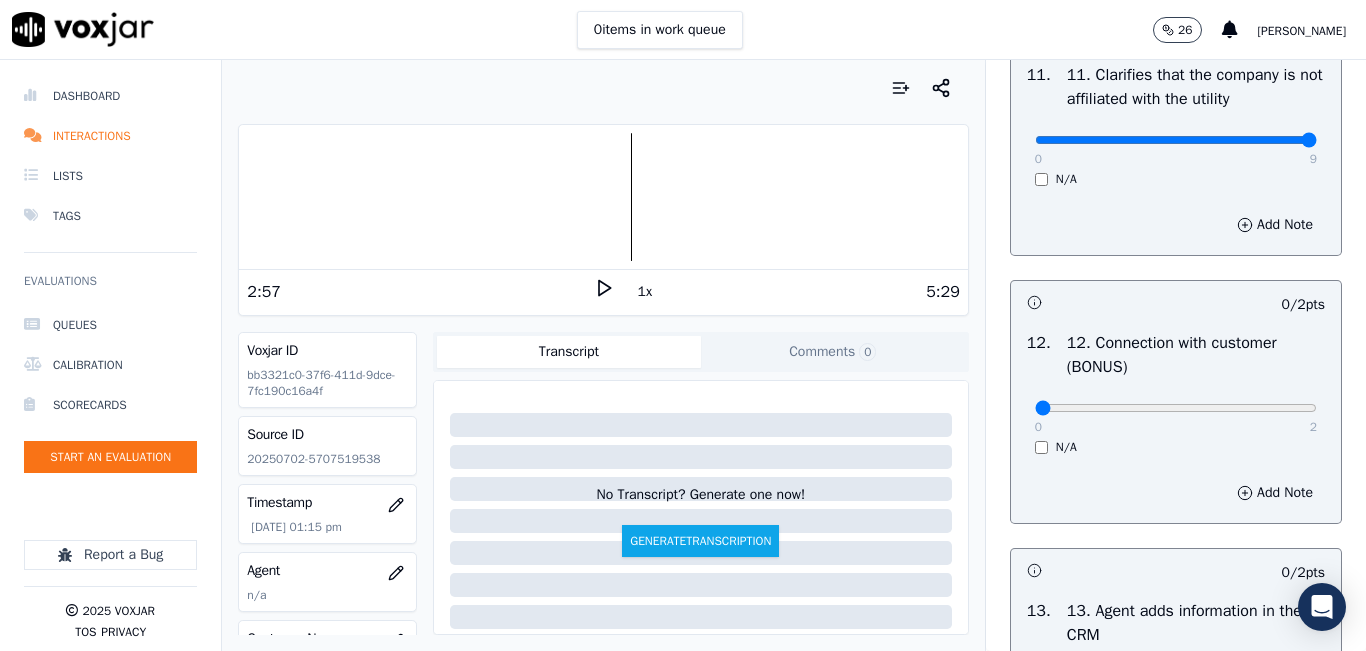 type on "9" 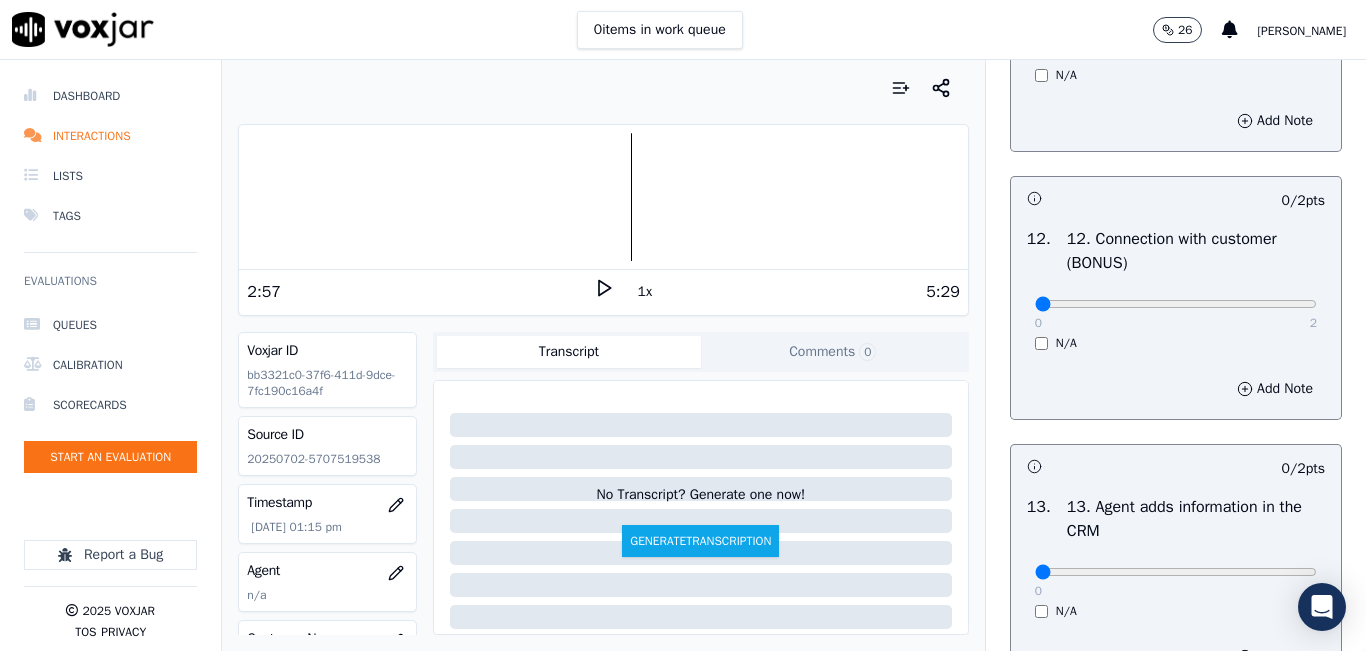 scroll, scrollTop: 3200, scrollLeft: 0, axis: vertical 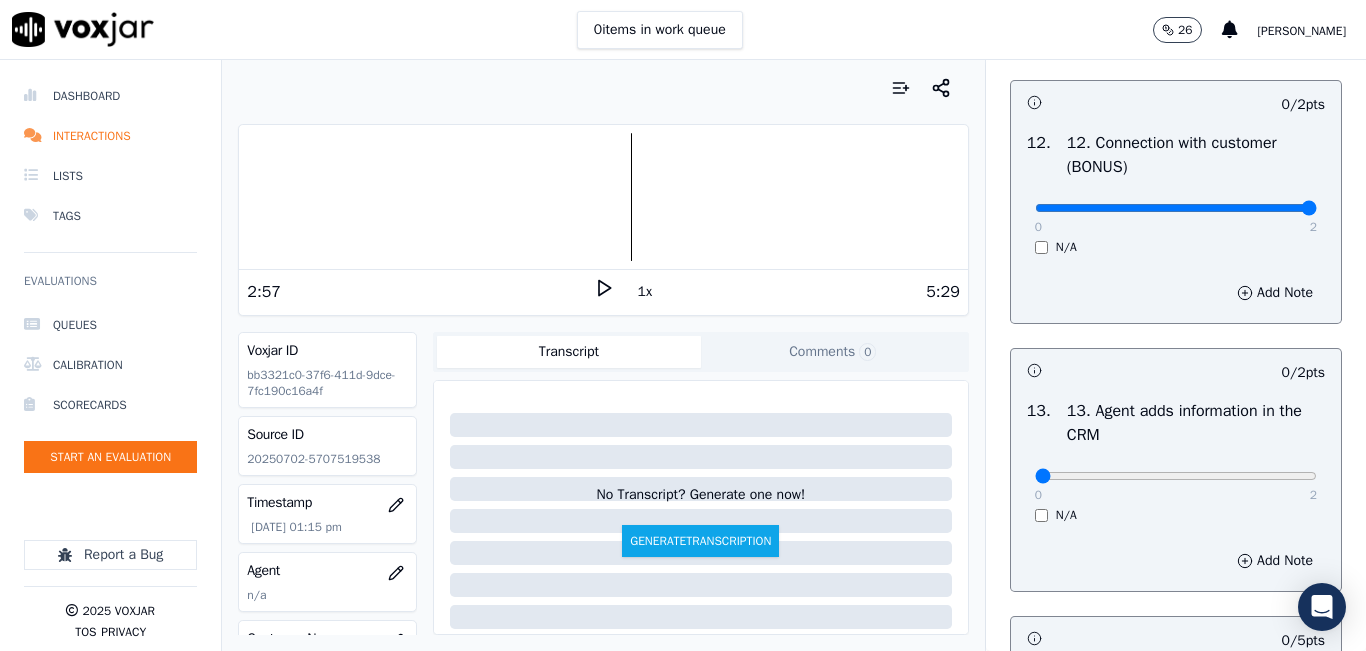 type on "2" 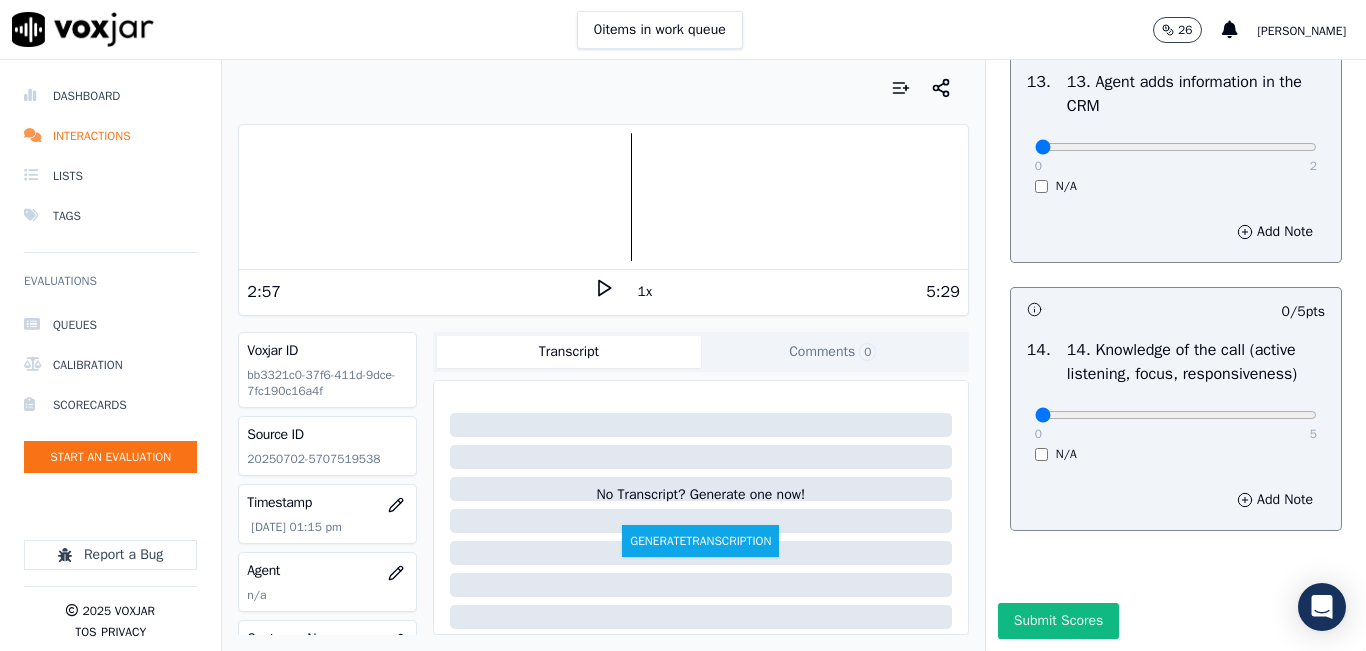 scroll, scrollTop: 3600, scrollLeft: 0, axis: vertical 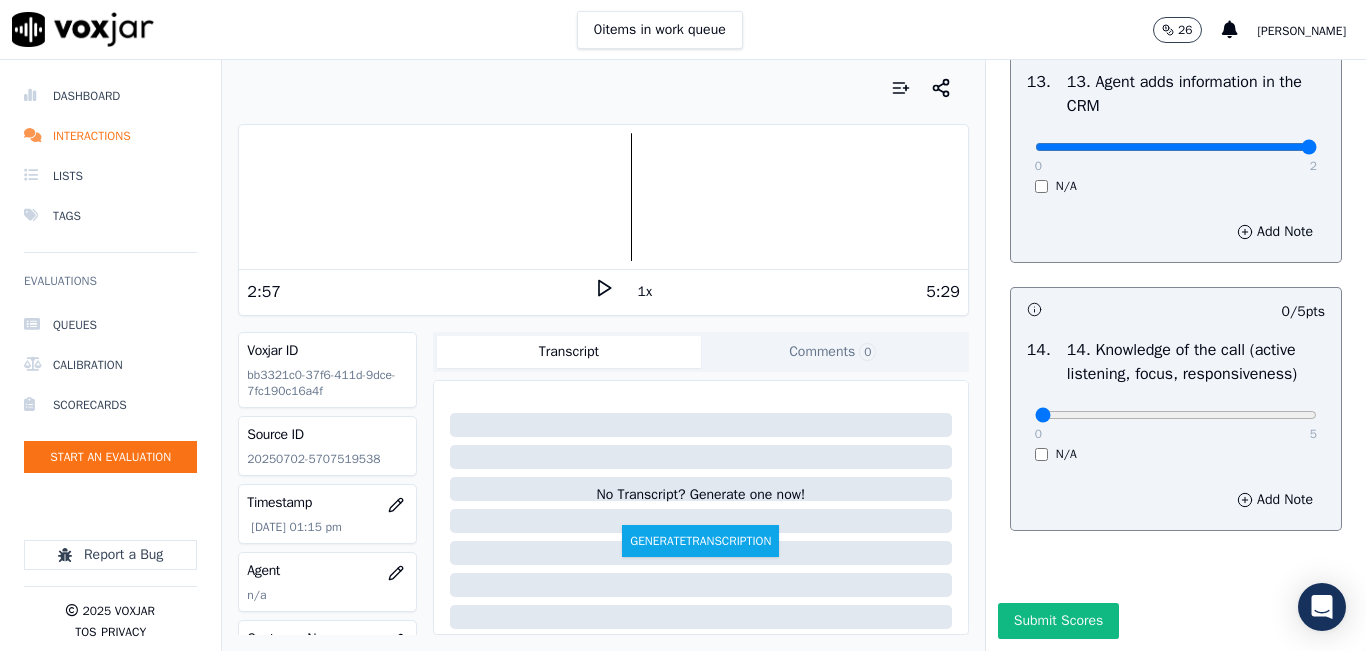 type on "2" 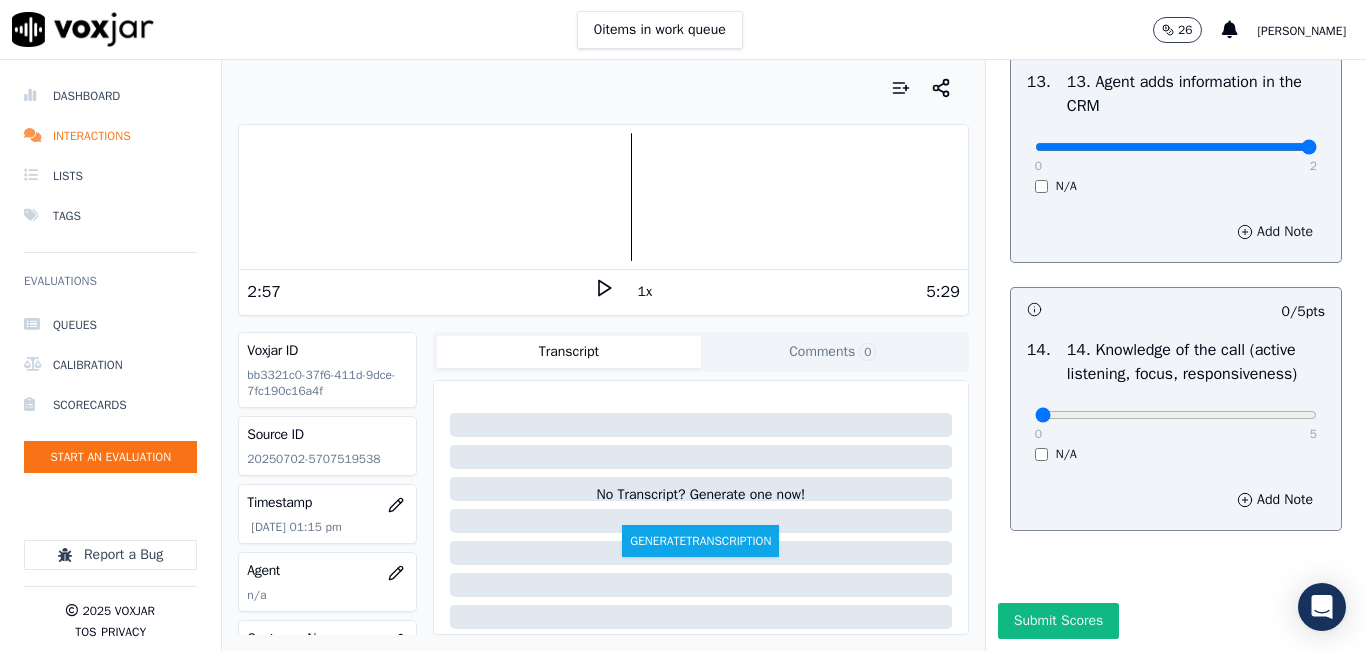 scroll, scrollTop: 3642, scrollLeft: 0, axis: vertical 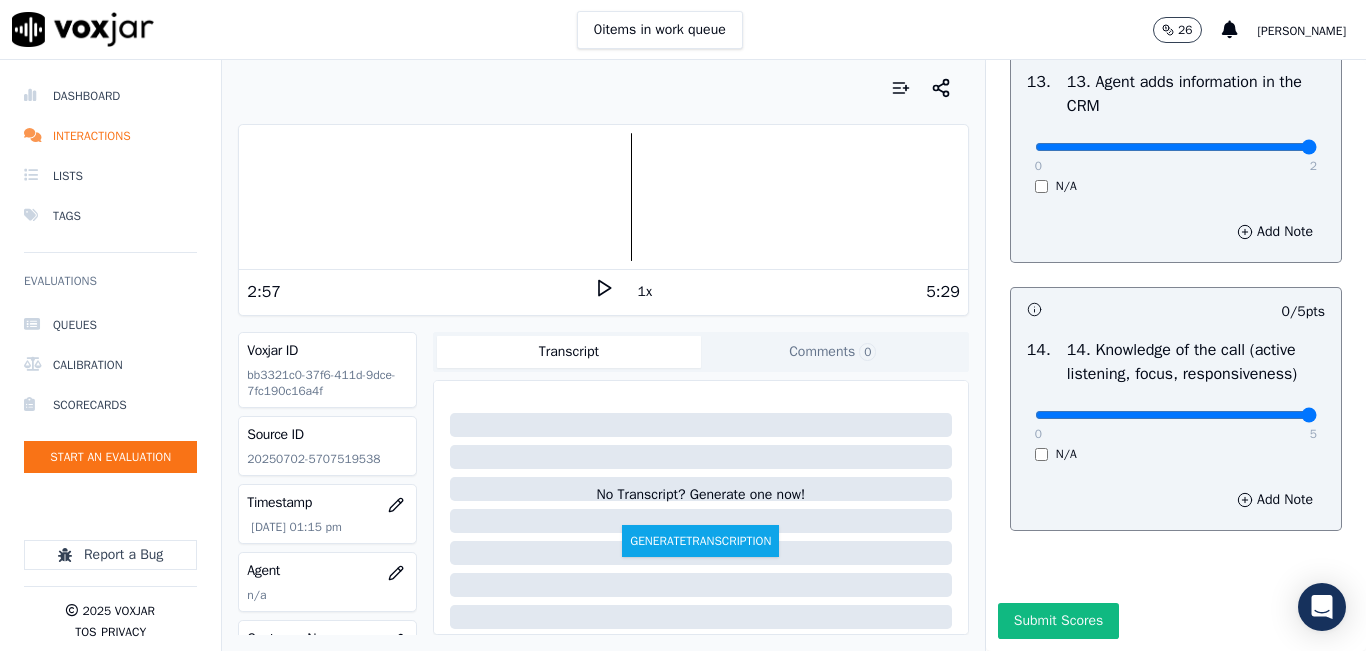 type on "5" 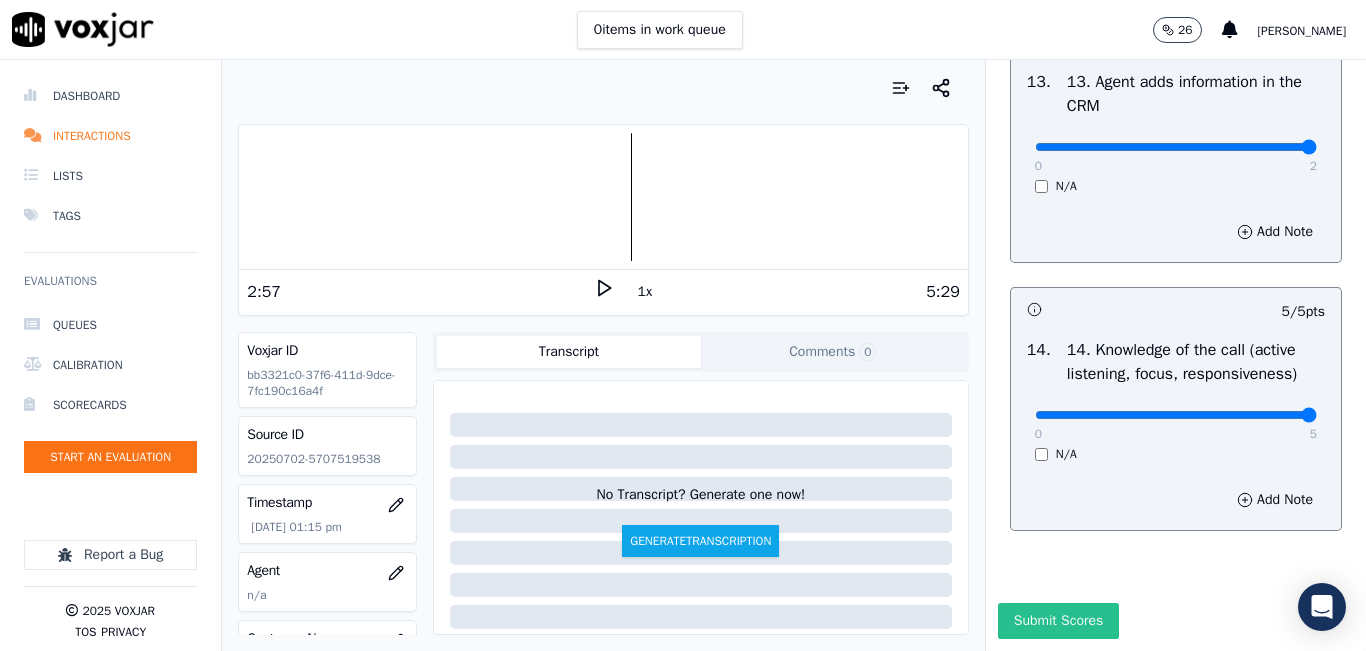 click on "Submit Scores" at bounding box center [1058, 621] 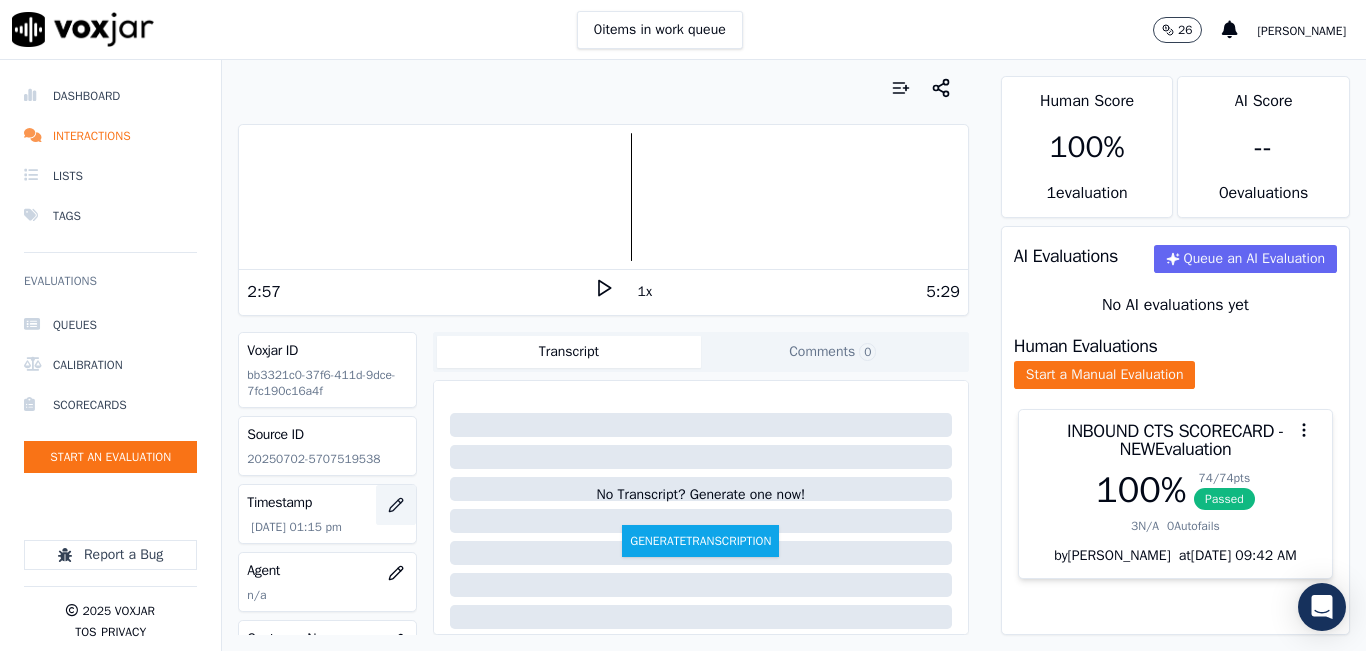 scroll, scrollTop: 100, scrollLeft: 0, axis: vertical 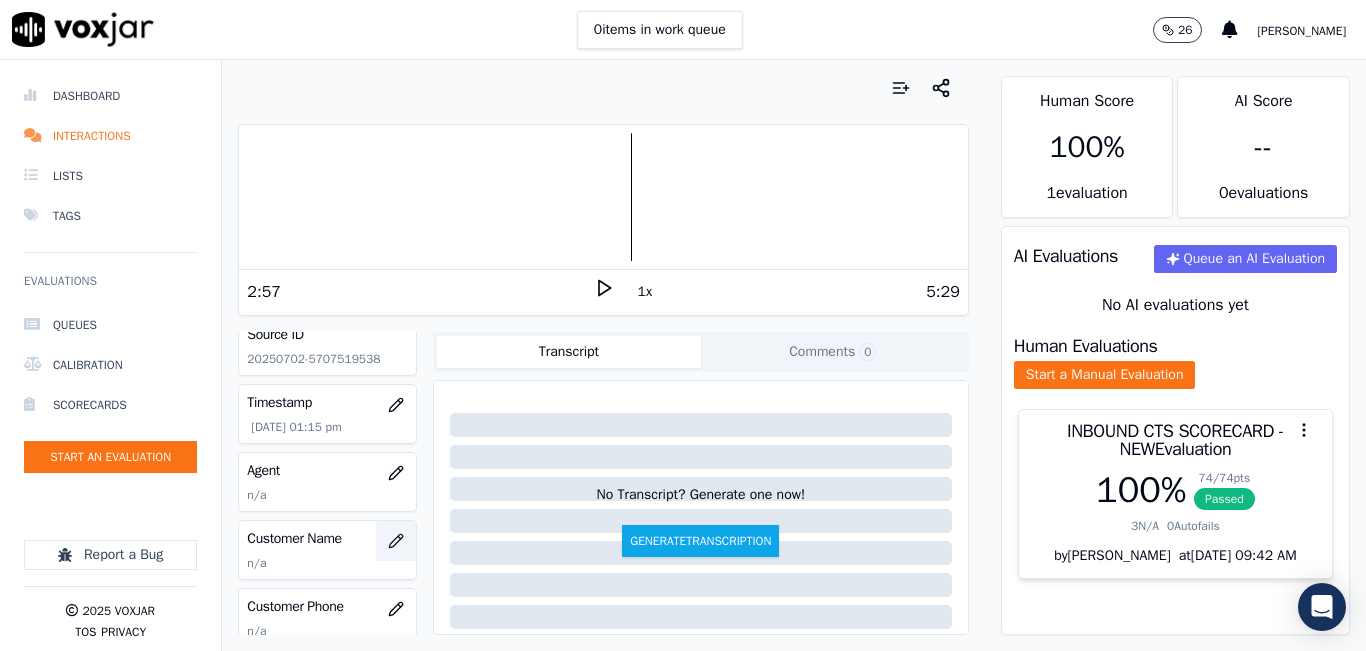 click at bounding box center [396, 541] 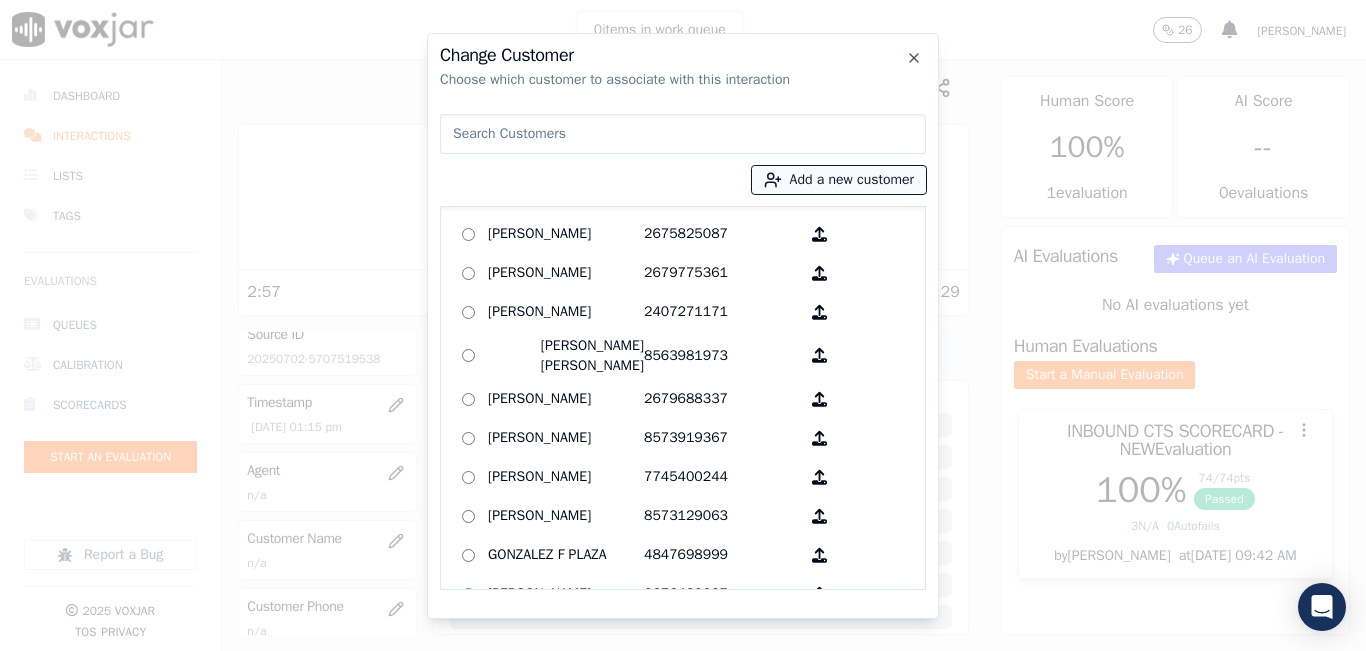 click on "Add a new customer" at bounding box center (839, 180) 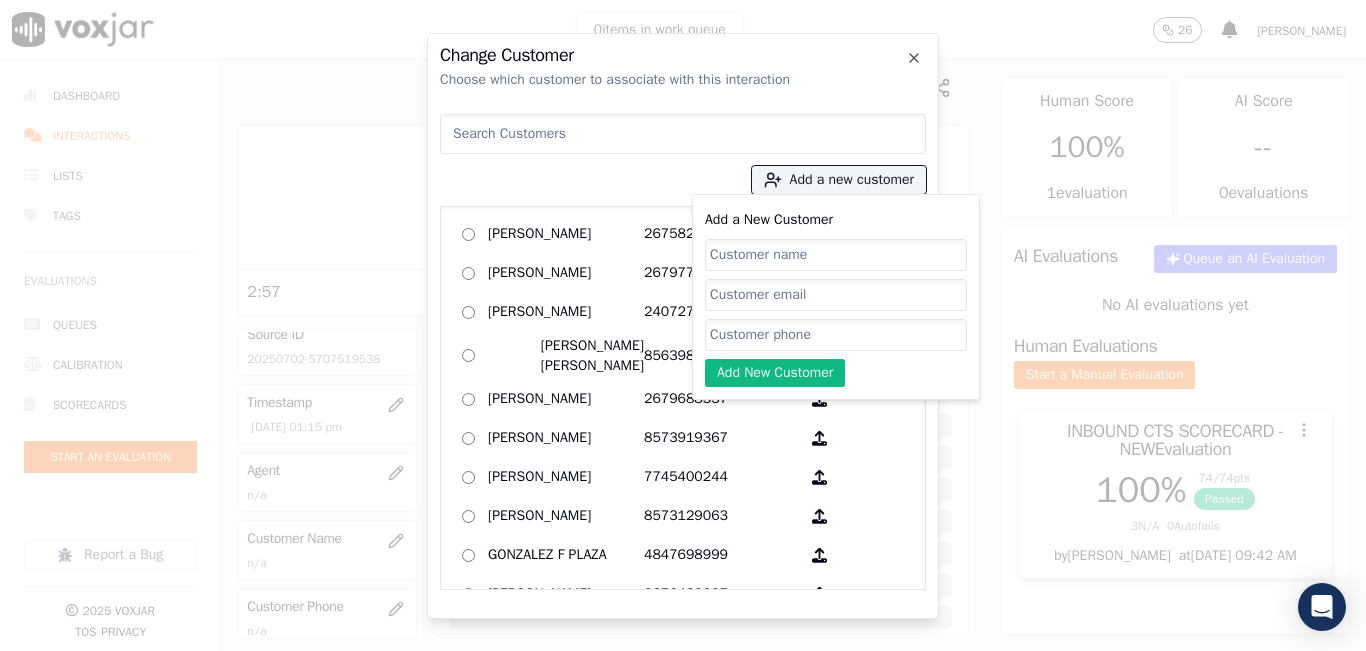 type on "S" 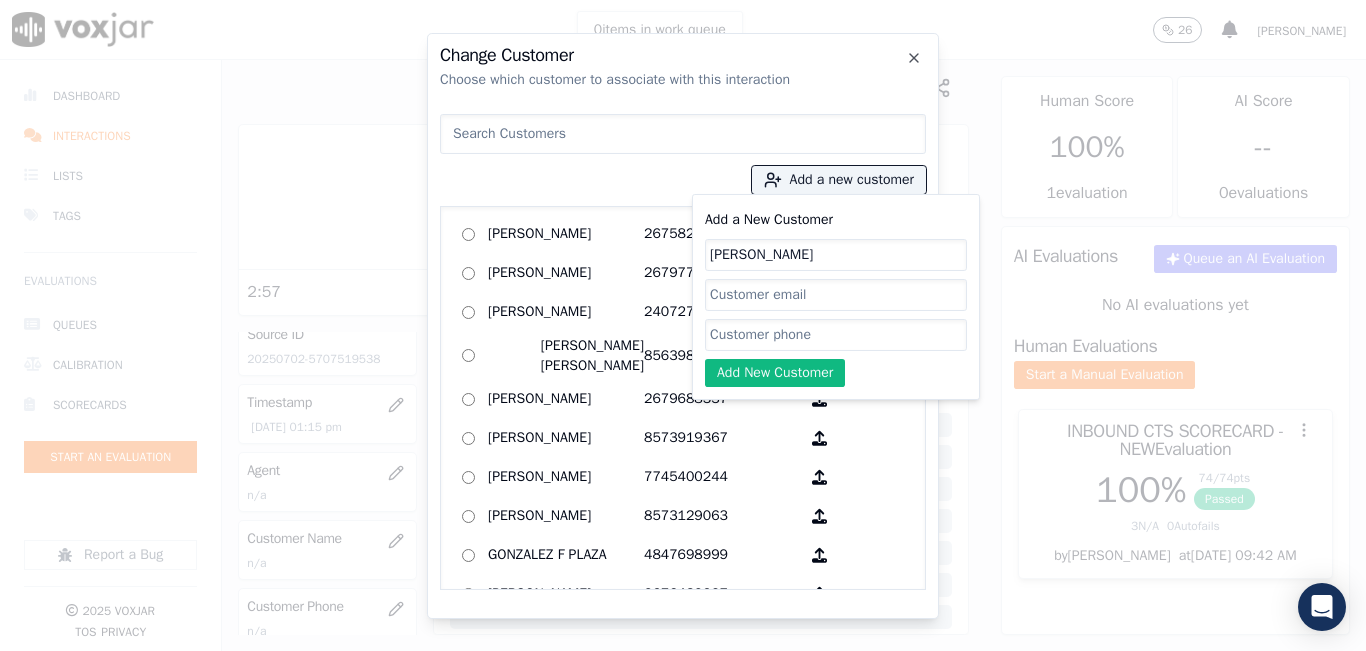 type on "[PERSON_NAME]" 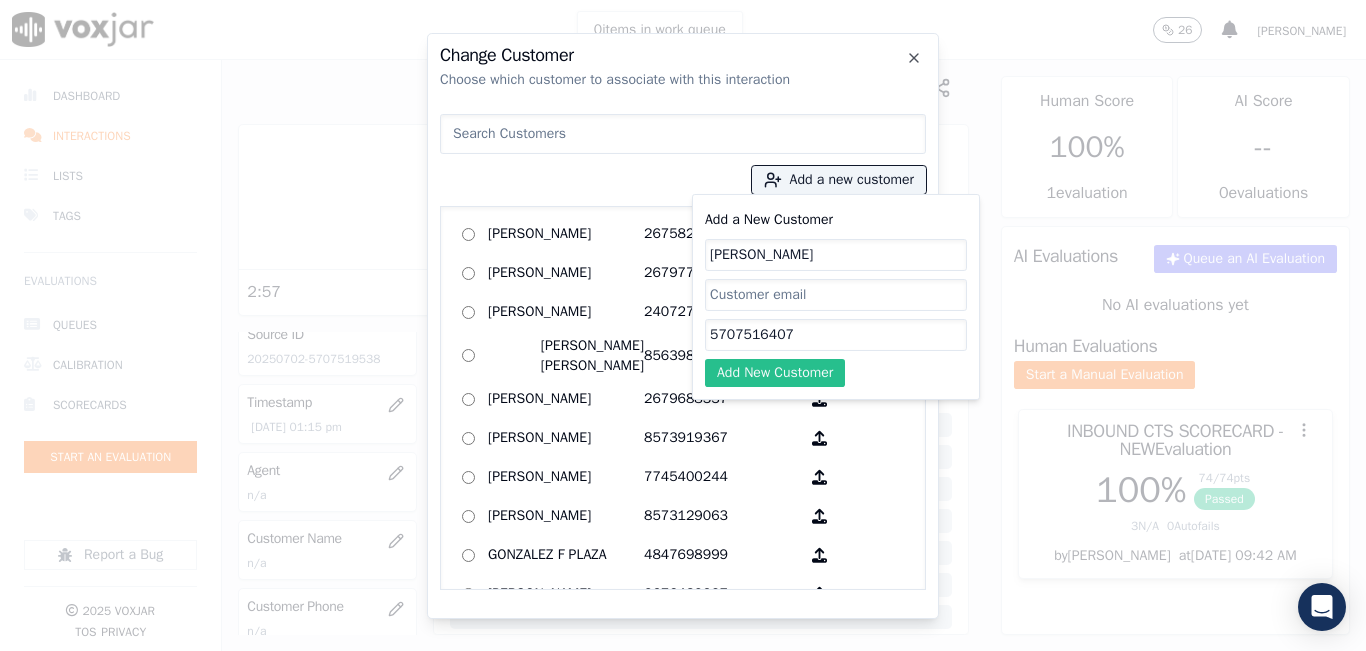 type on "5707516407" 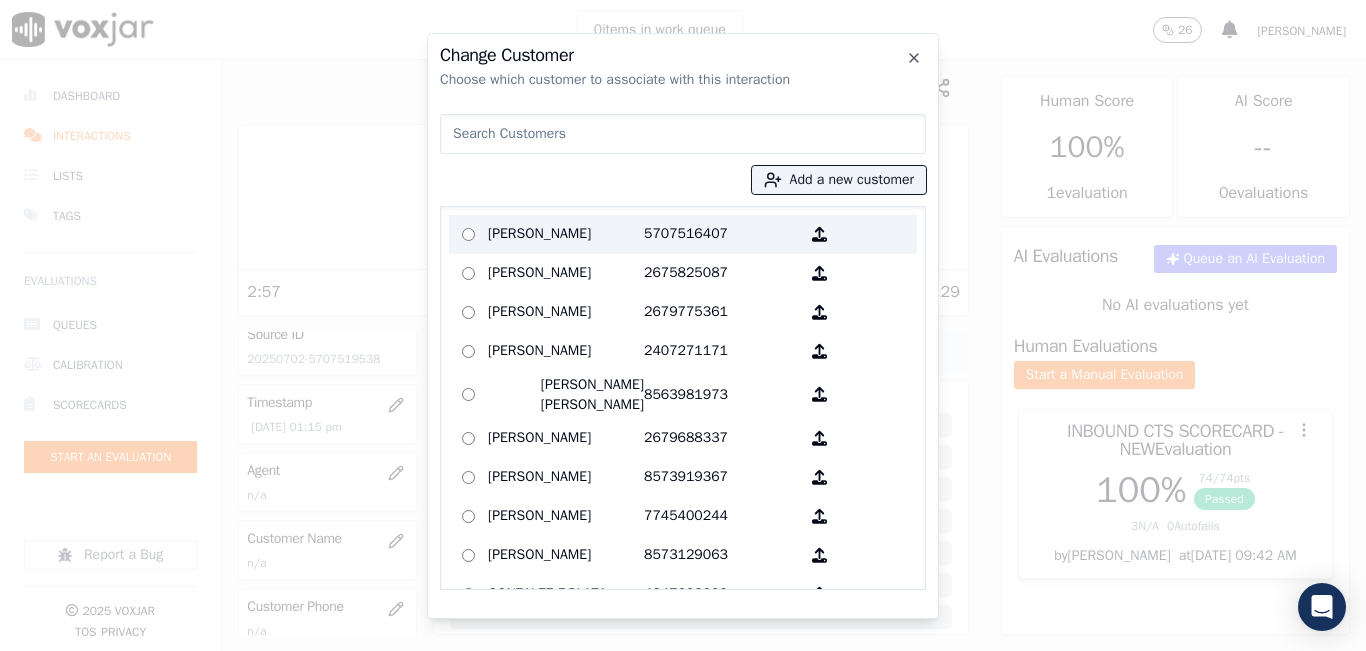 click on "5707516407" at bounding box center (722, 234) 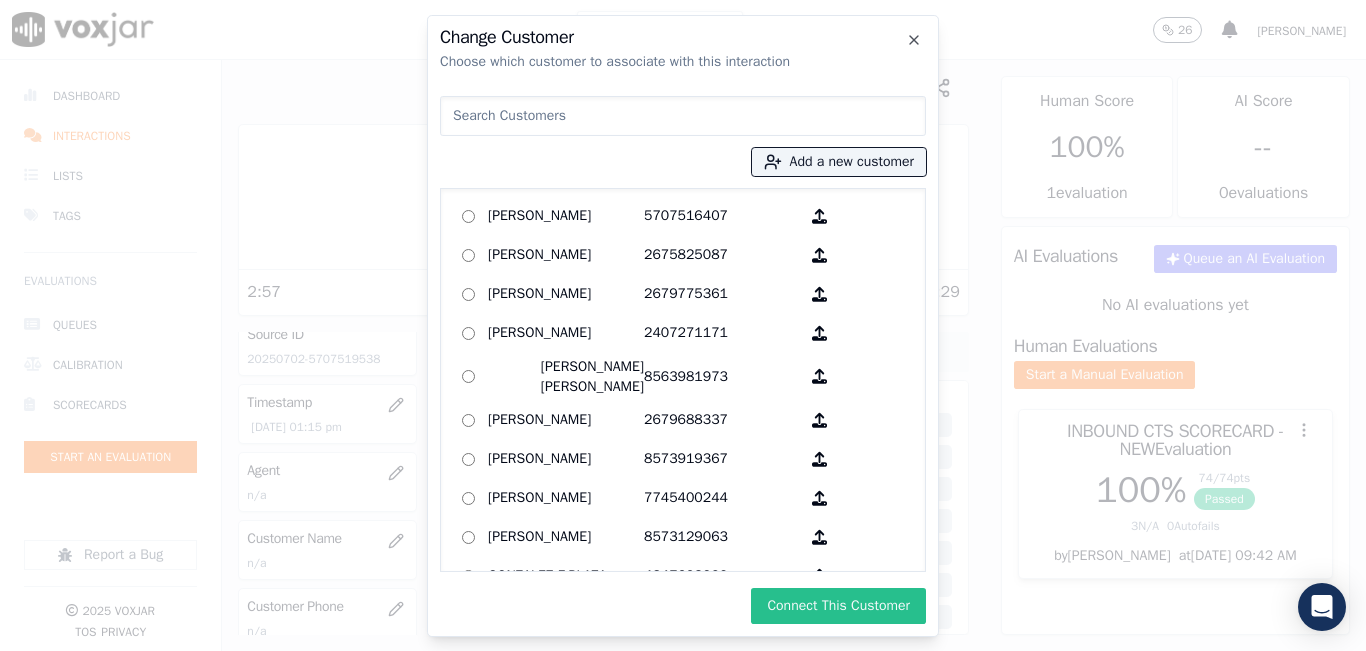 click on "Connect This Customer" at bounding box center (838, 606) 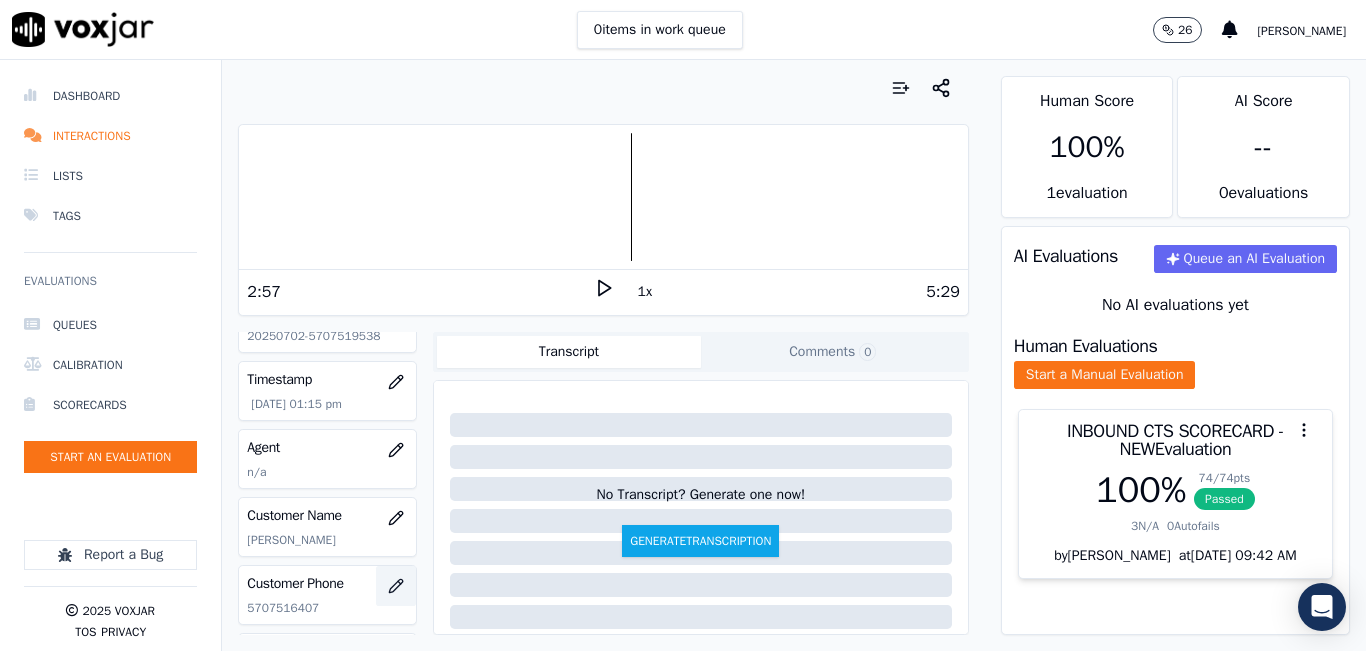 scroll, scrollTop: 100, scrollLeft: 0, axis: vertical 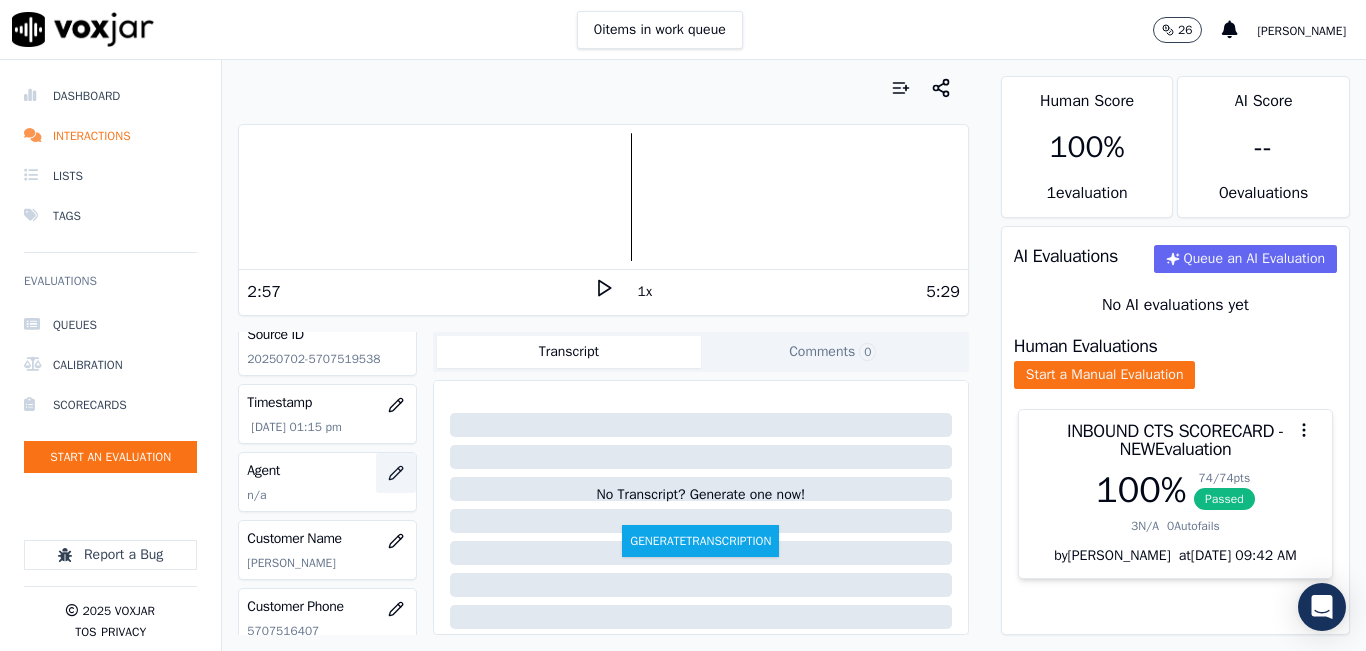 click 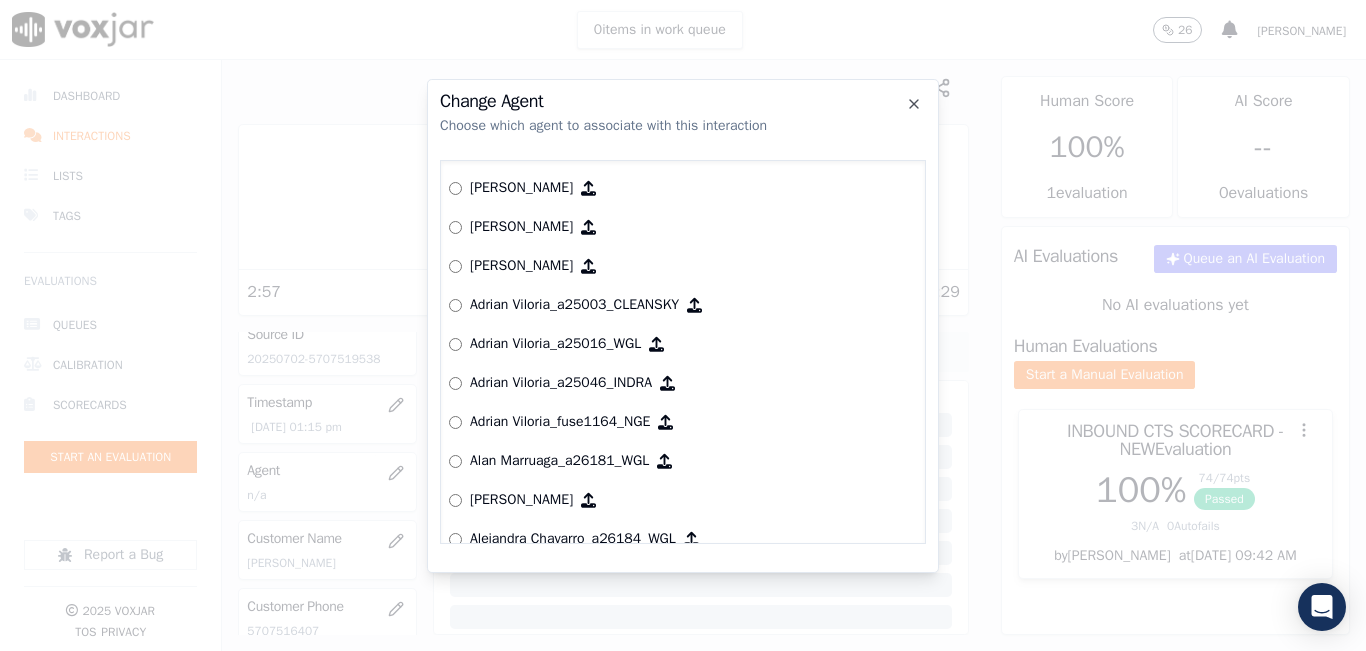 click at bounding box center (683, 325) 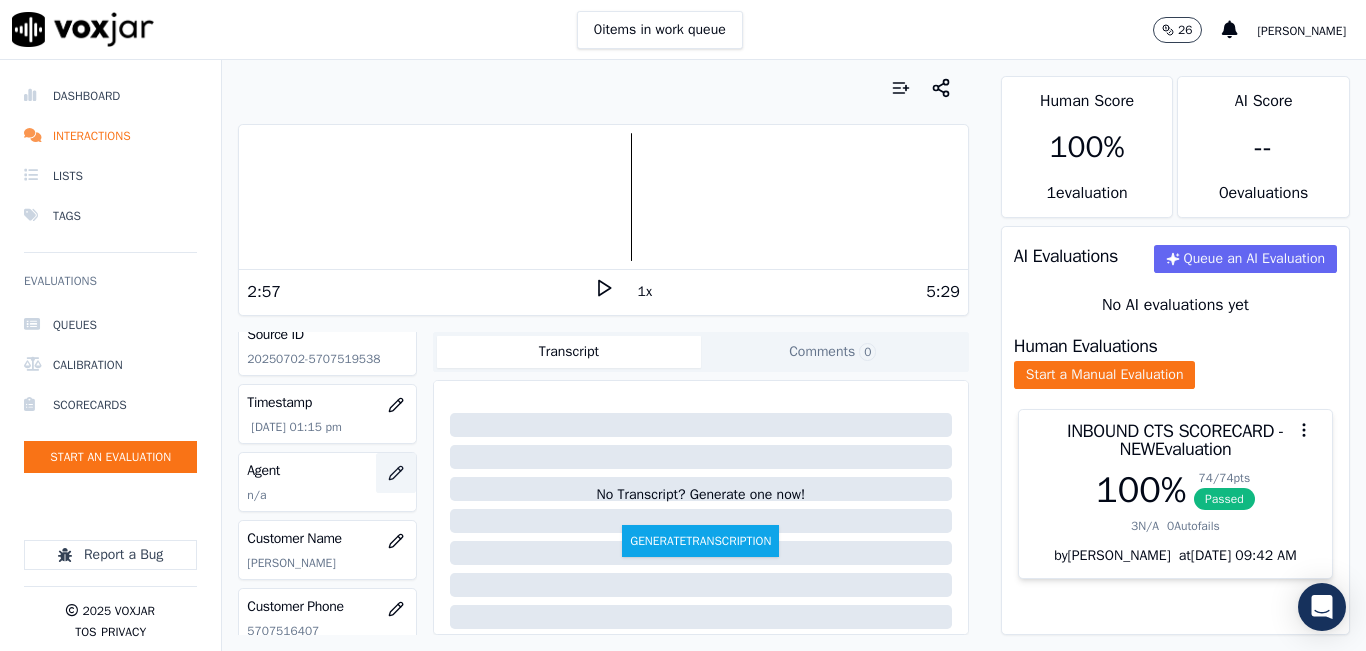 click 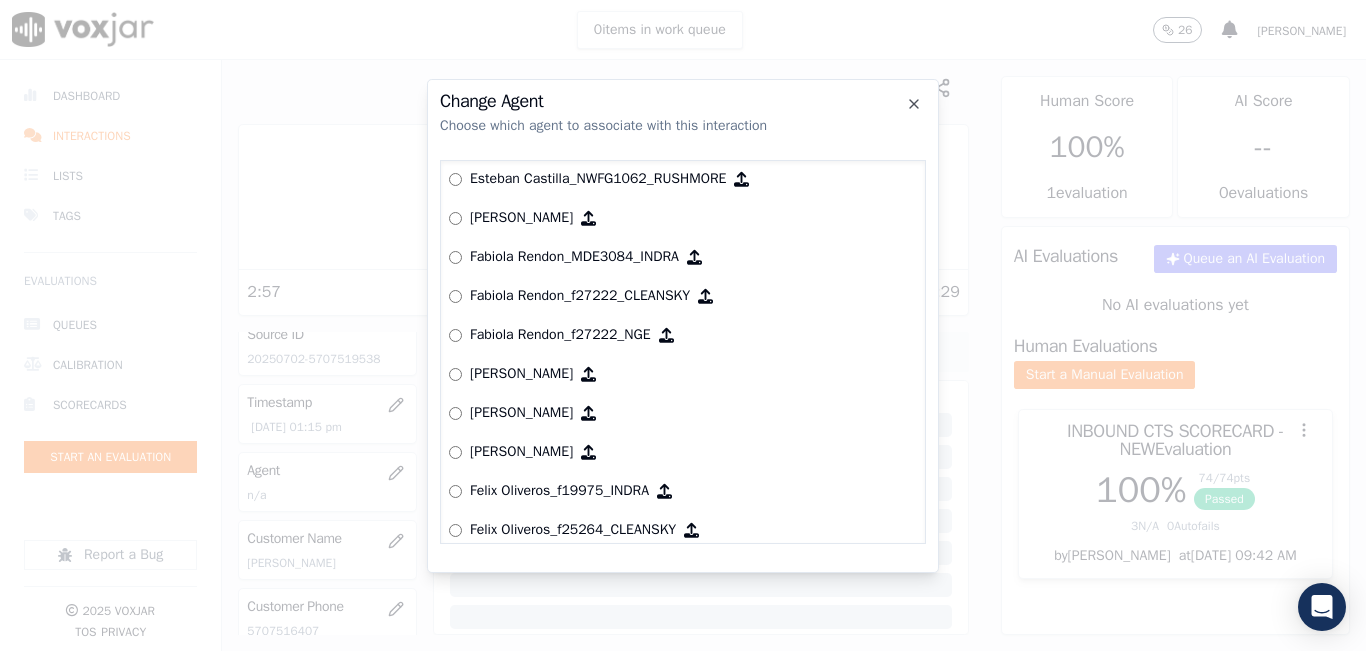 scroll, scrollTop: 2774, scrollLeft: 0, axis: vertical 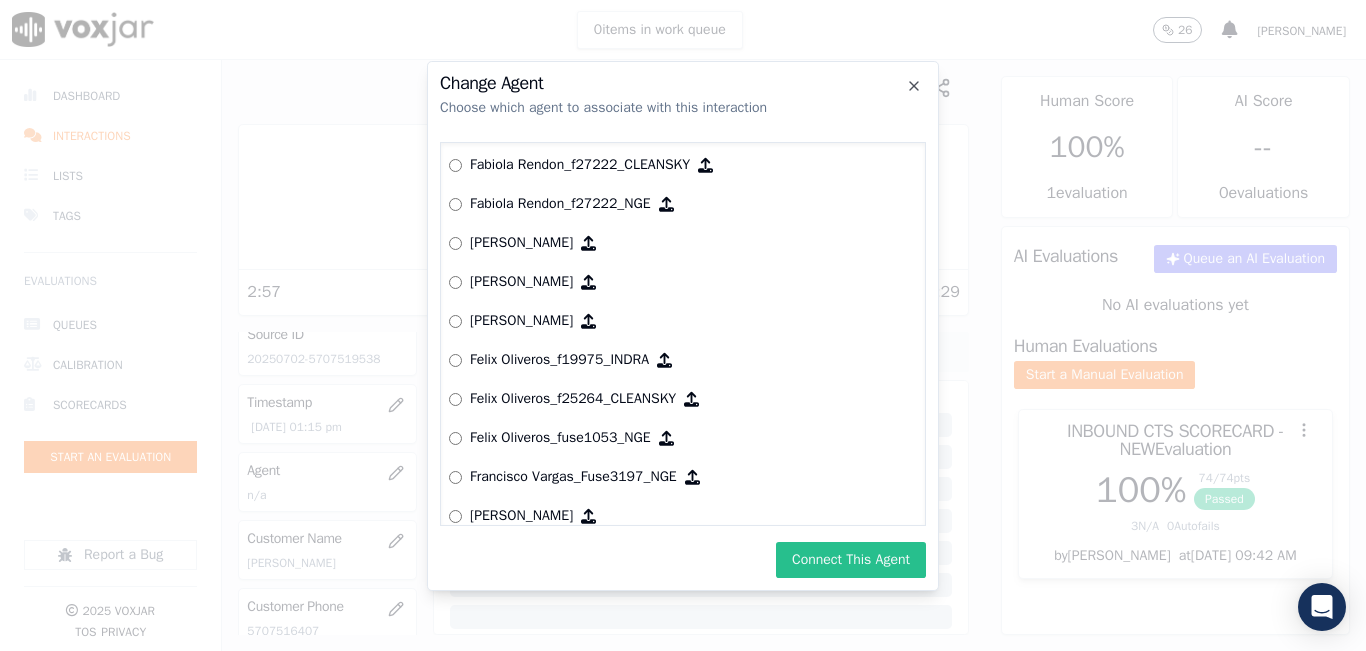 click on "Connect This Agent" at bounding box center (851, 560) 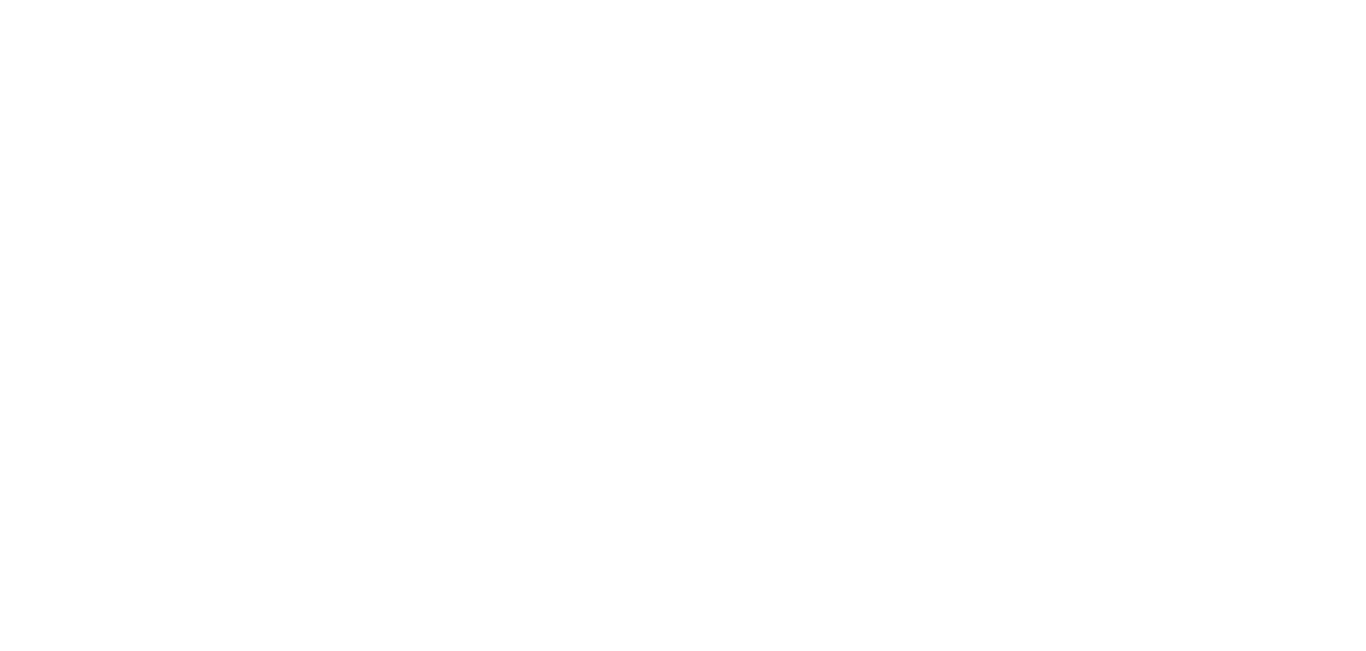 scroll, scrollTop: 0, scrollLeft: 0, axis: both 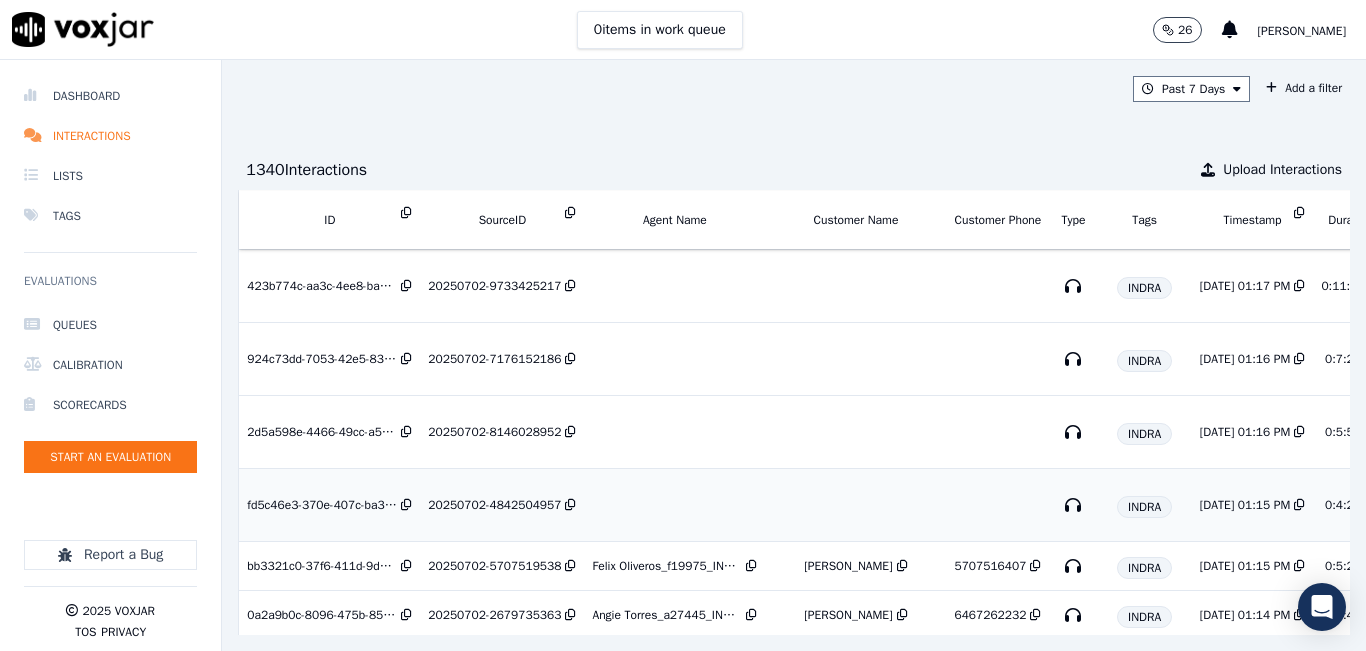 click on "20250702-4842504957" at bounding box center (502, 505) 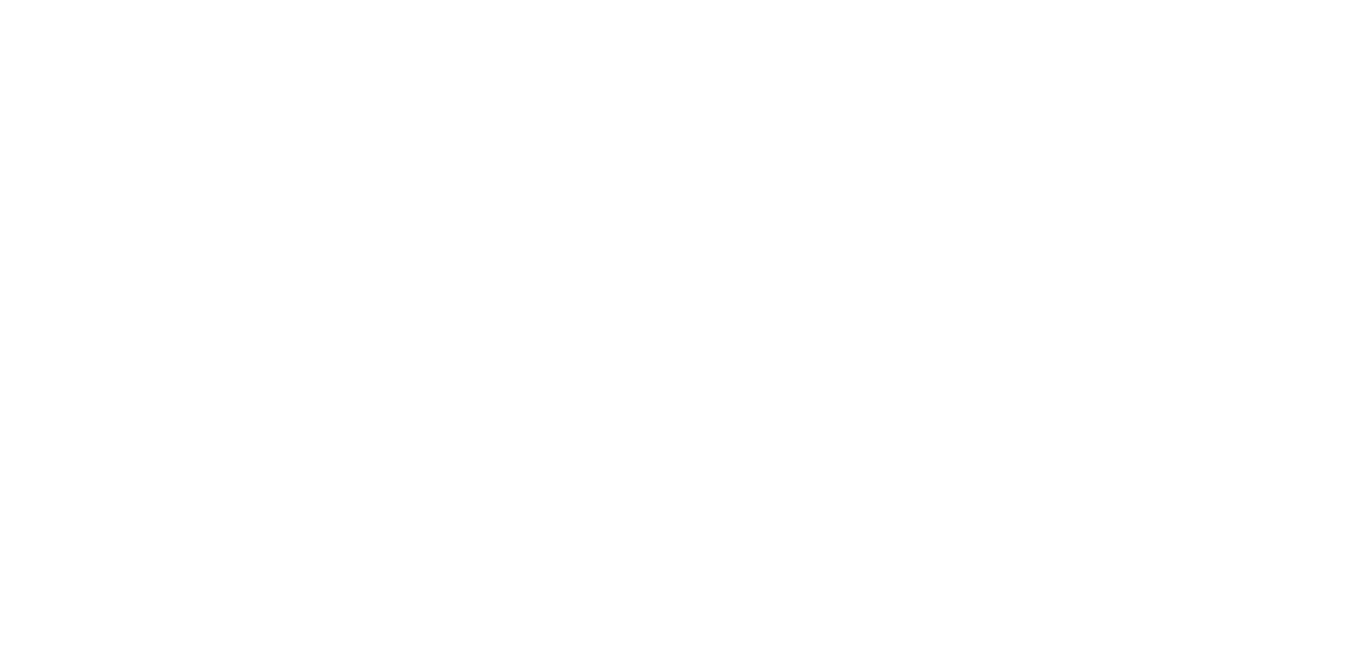 scroll, scrollTop: 0, scrollLeft: 0, axis: both 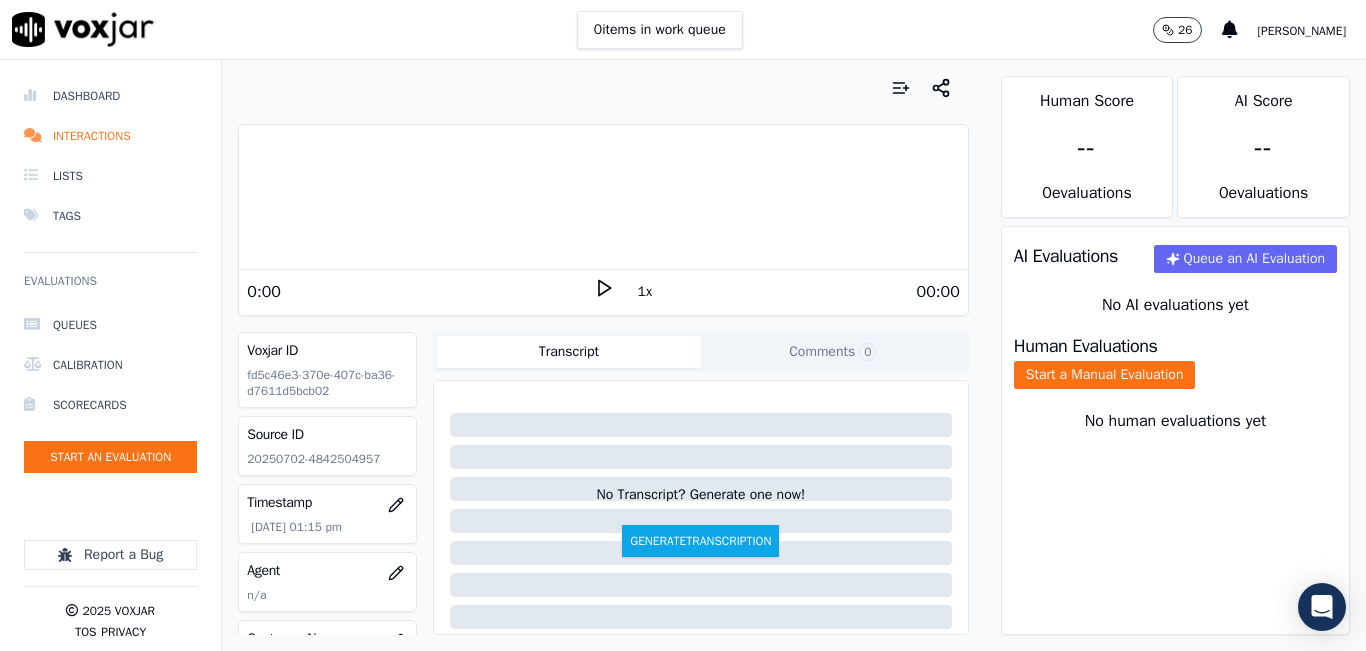 click on "0  items in work queue     26         Sheila De Castro" at bounding box center (683, 30) 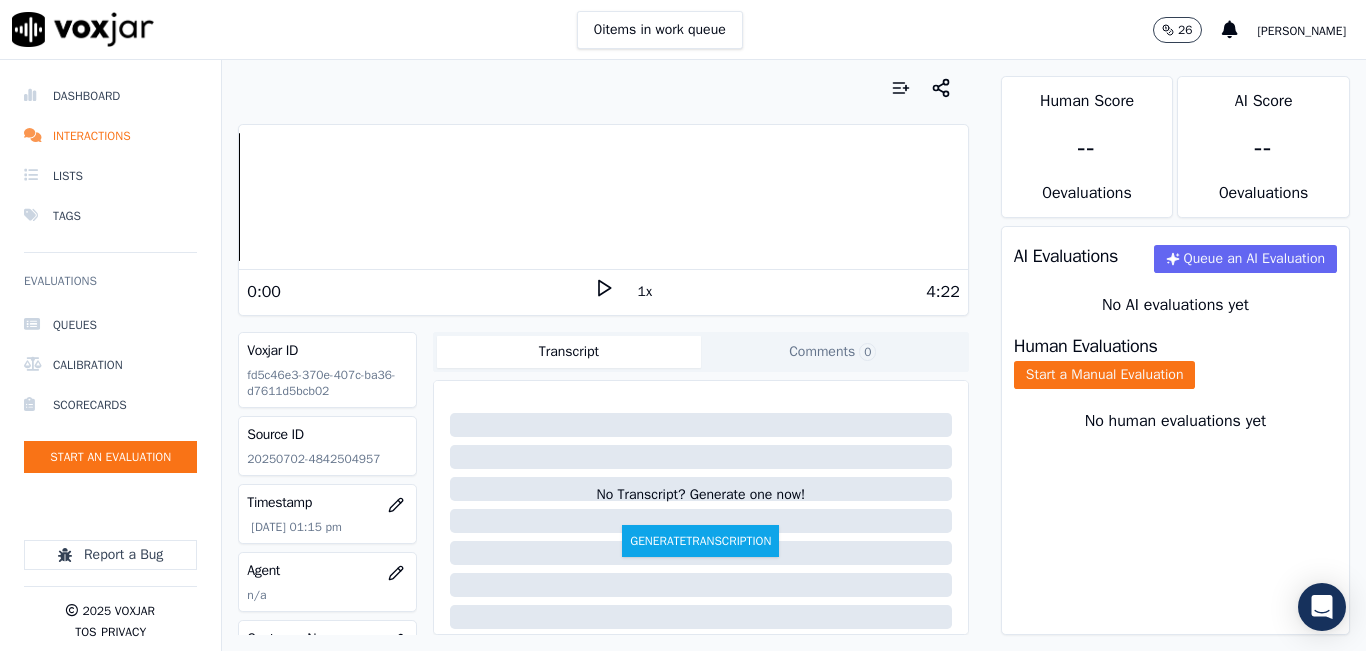 click 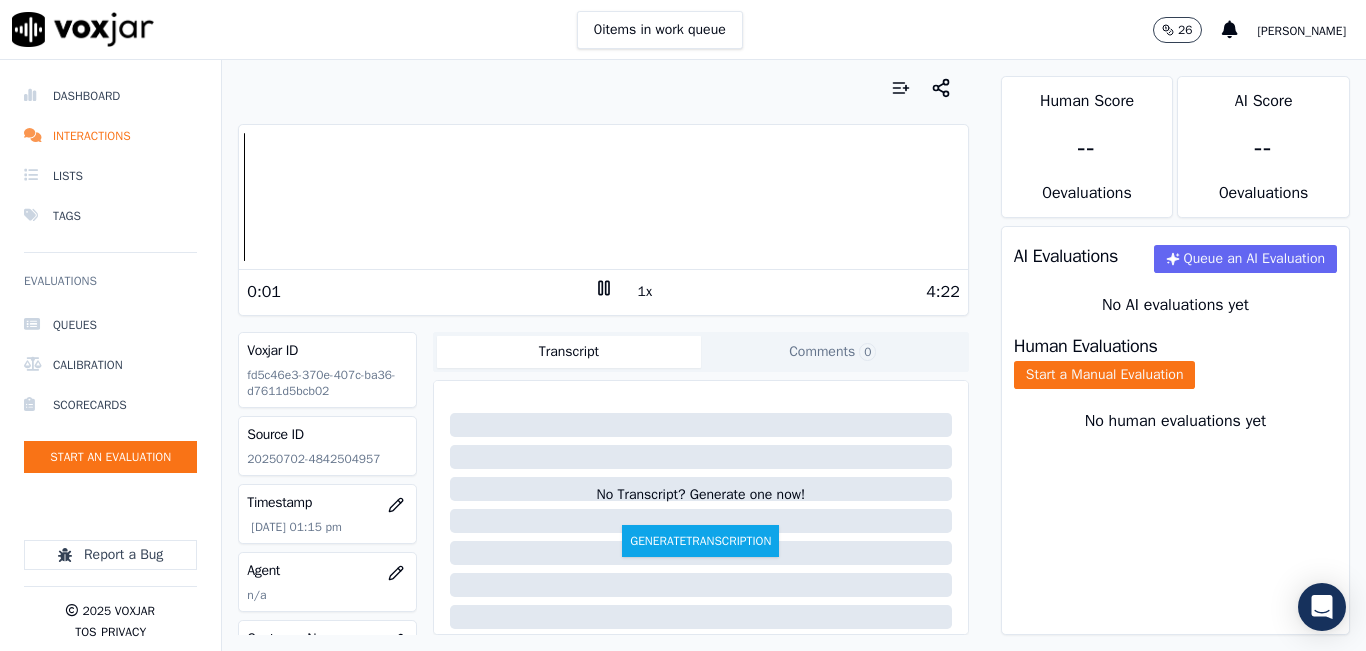 click 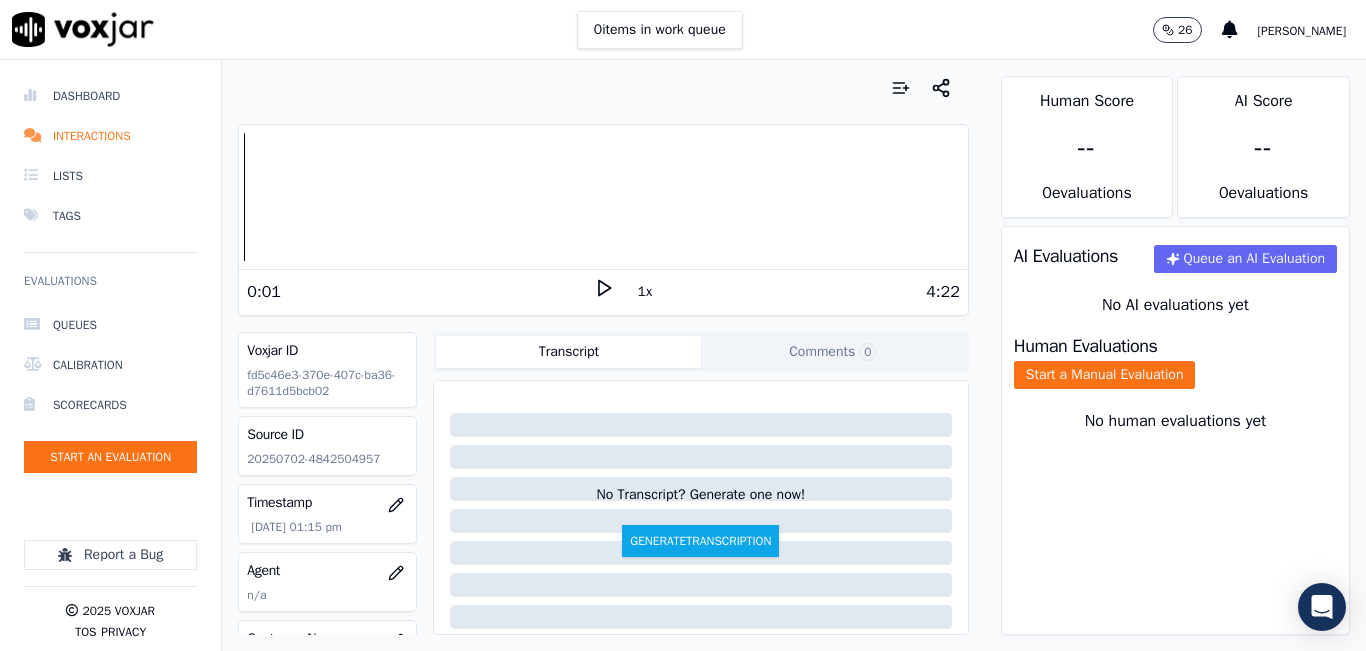 click on "20250702-4842504957" 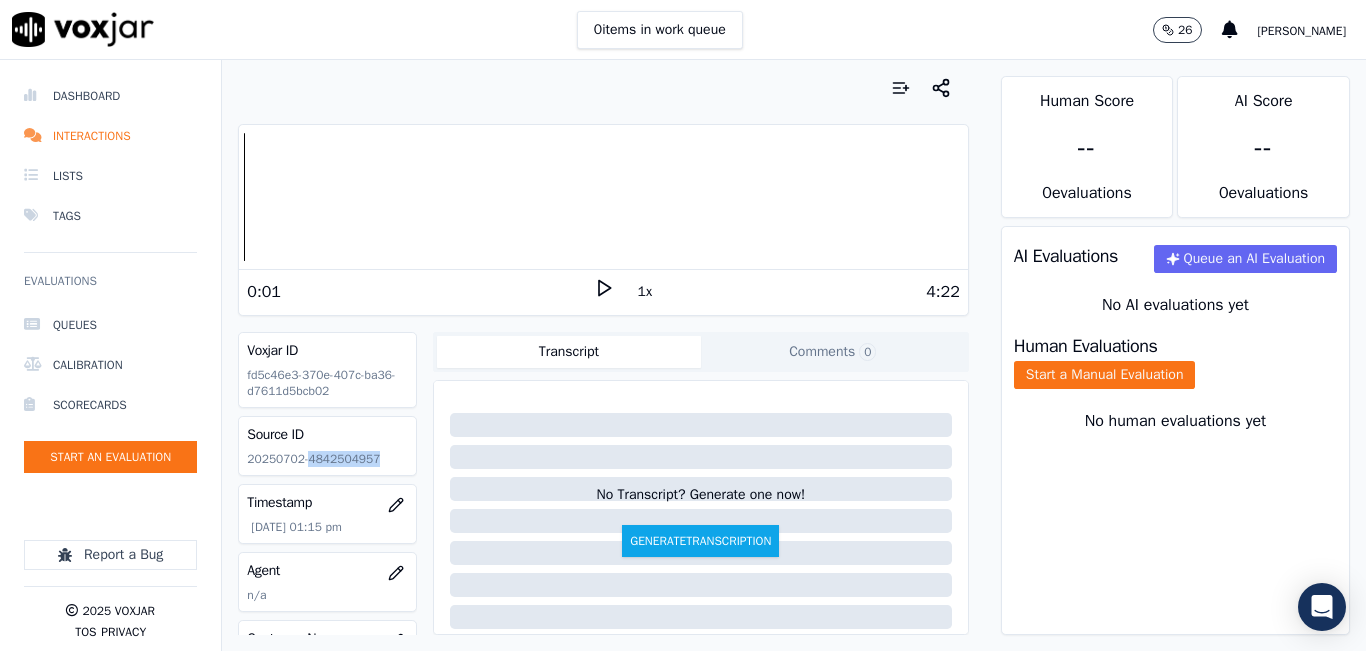 click on "20250702-4842504957" 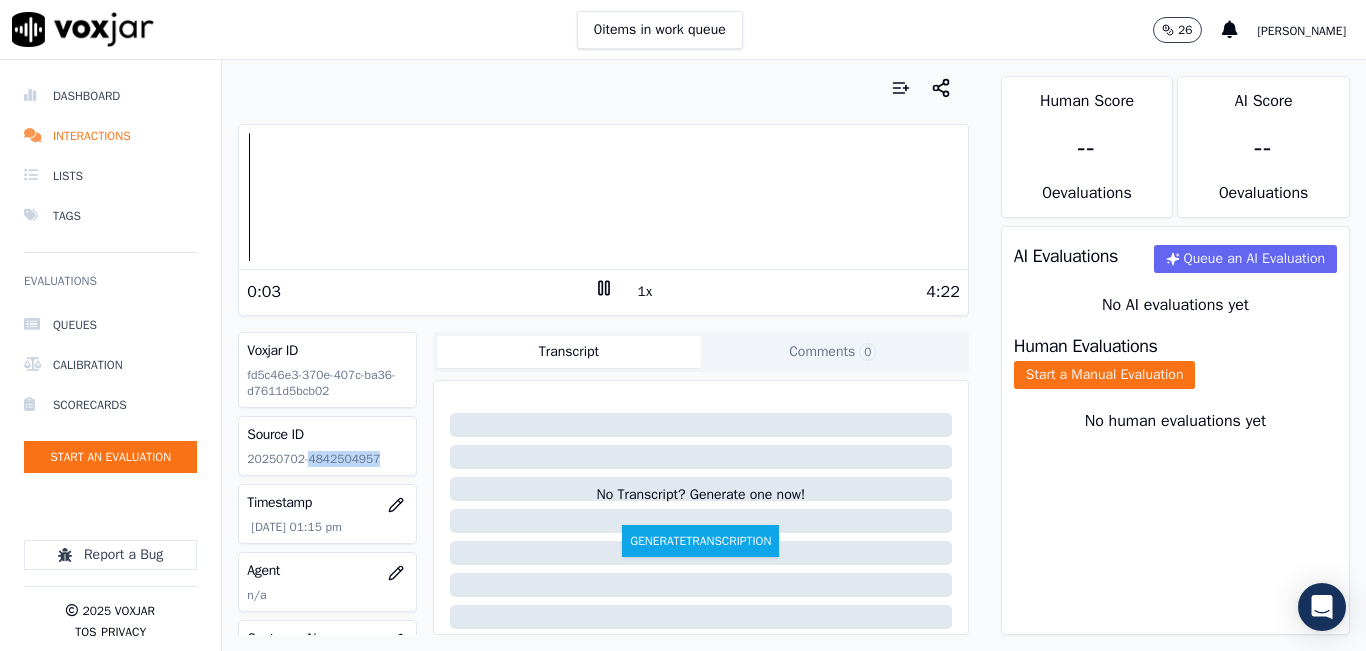 click 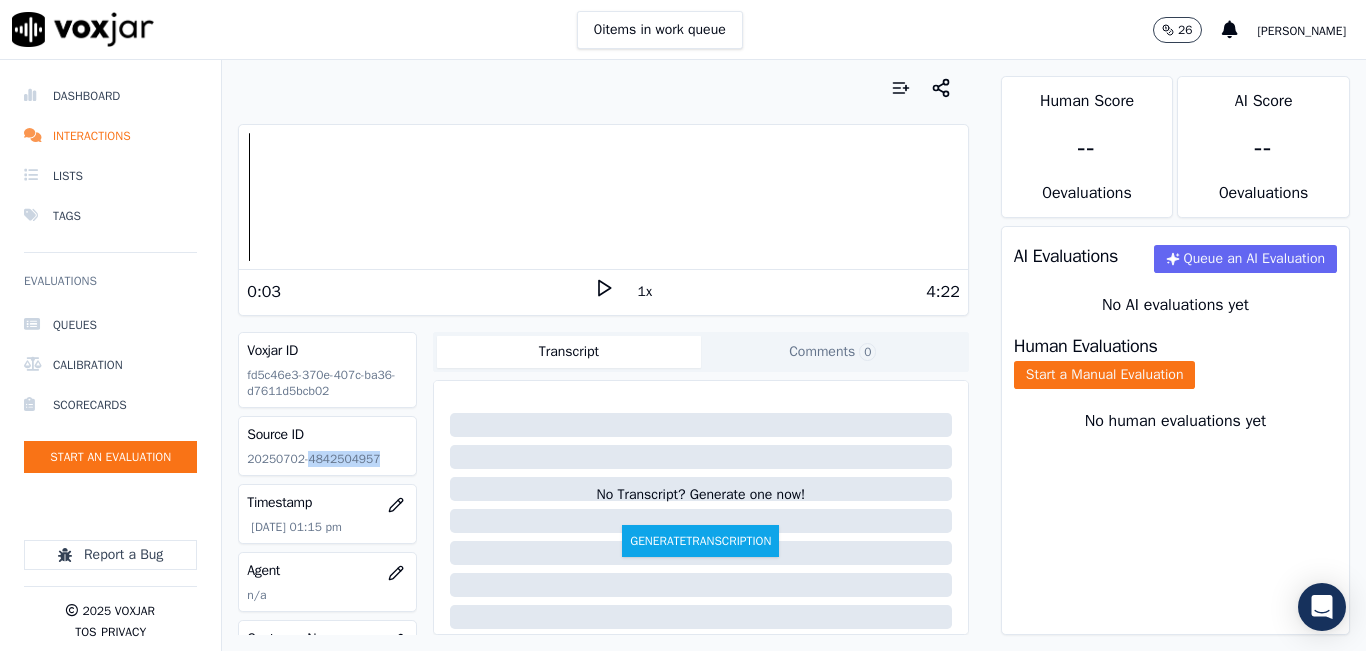 click 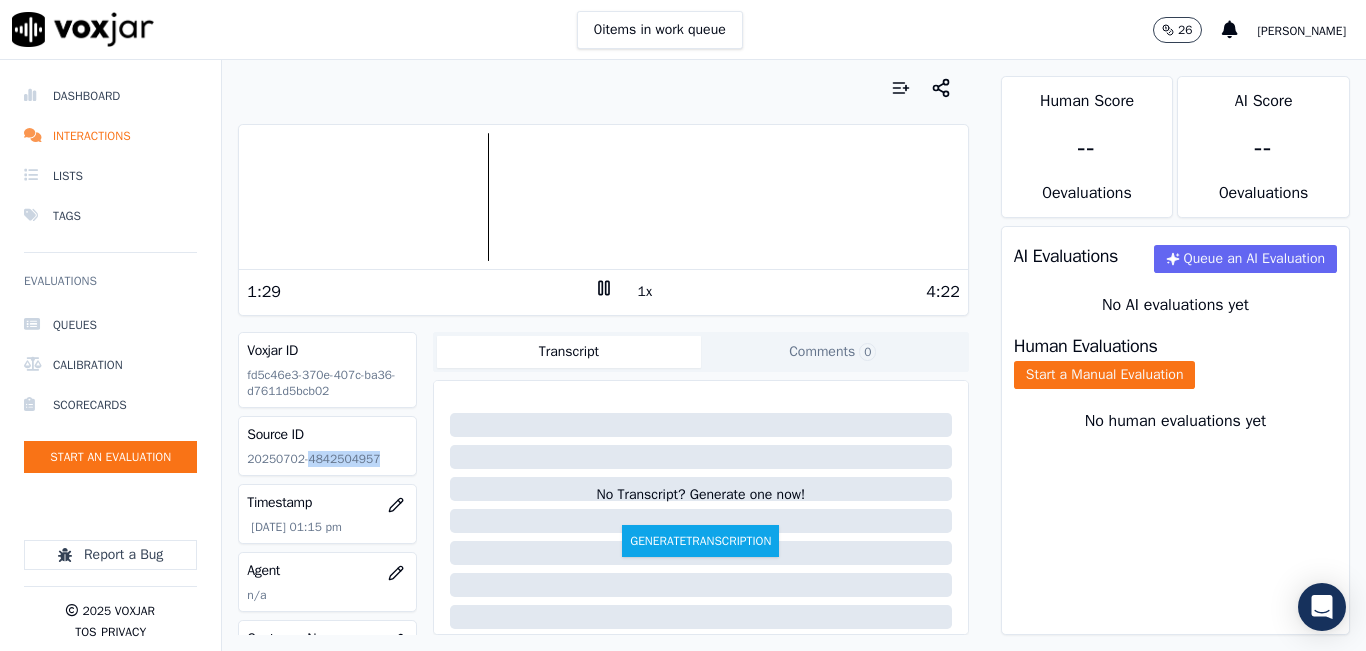 click on "1:29     1x   4:22" at bounding box center [603, 291] 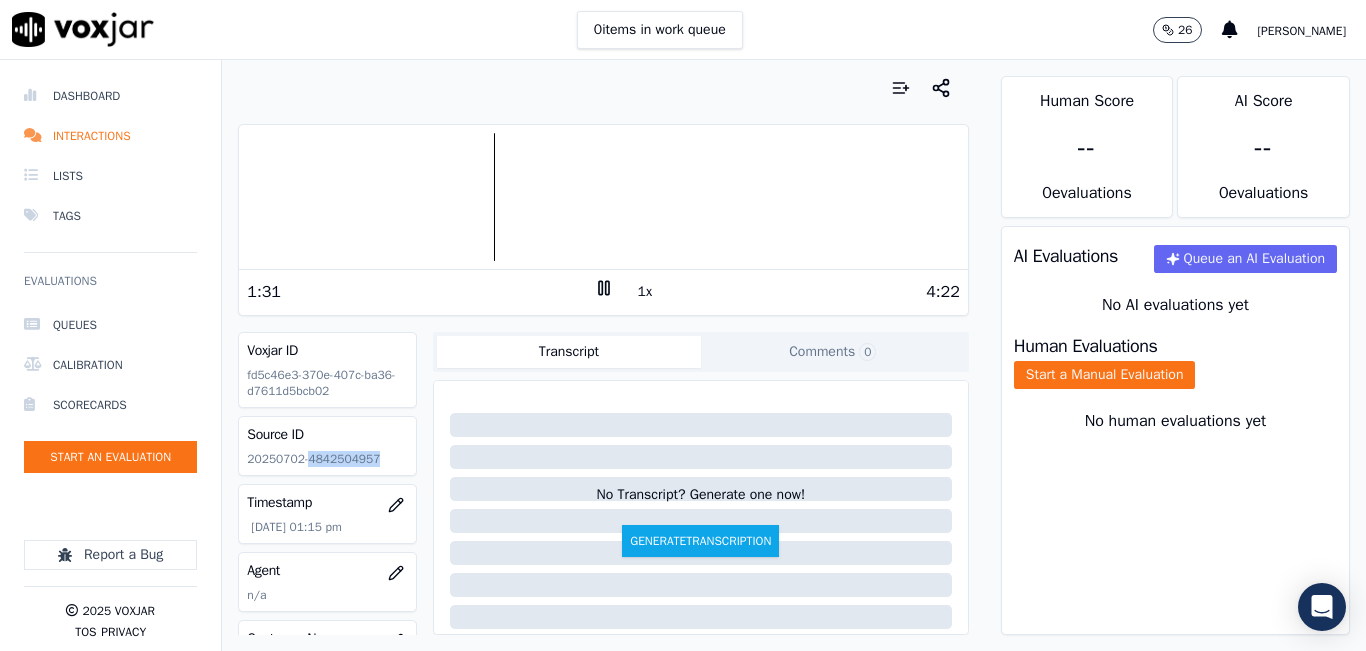 drag, startPoint x: 595, startPoint y: 279, endPoint x: 685, endPoint y: 319, distance: 98.48858 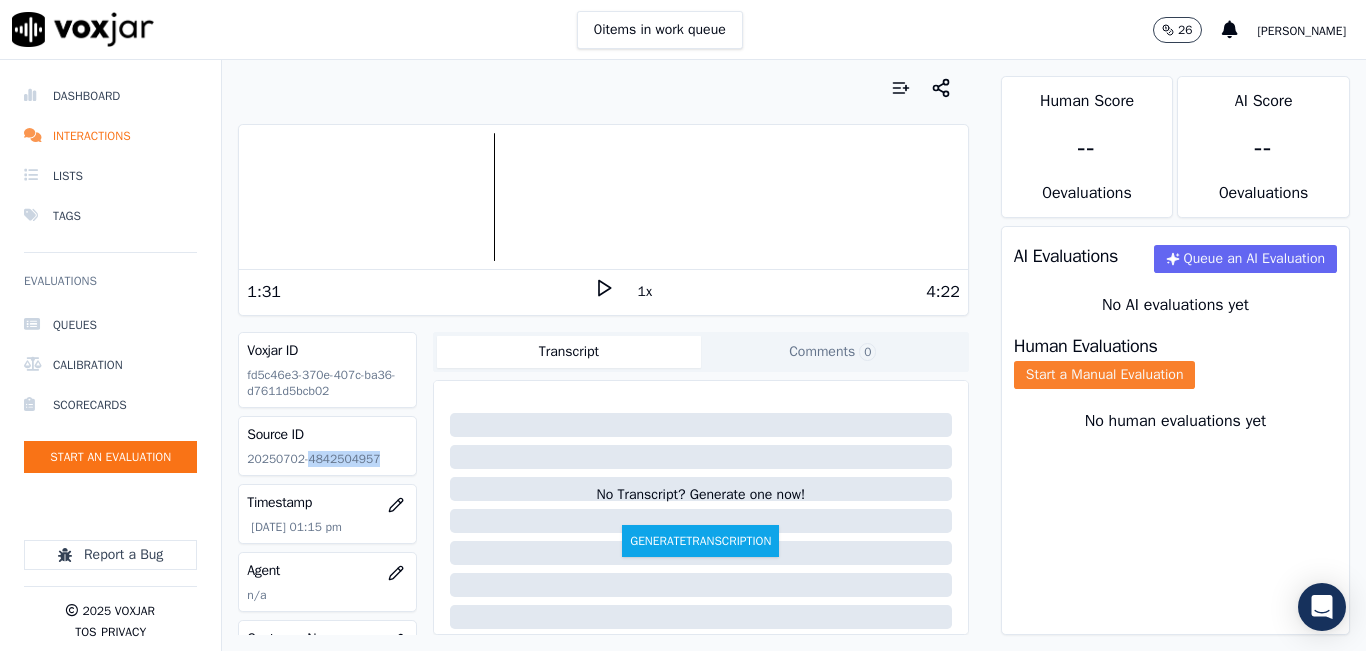 click on "Start a Manual Evaluation" 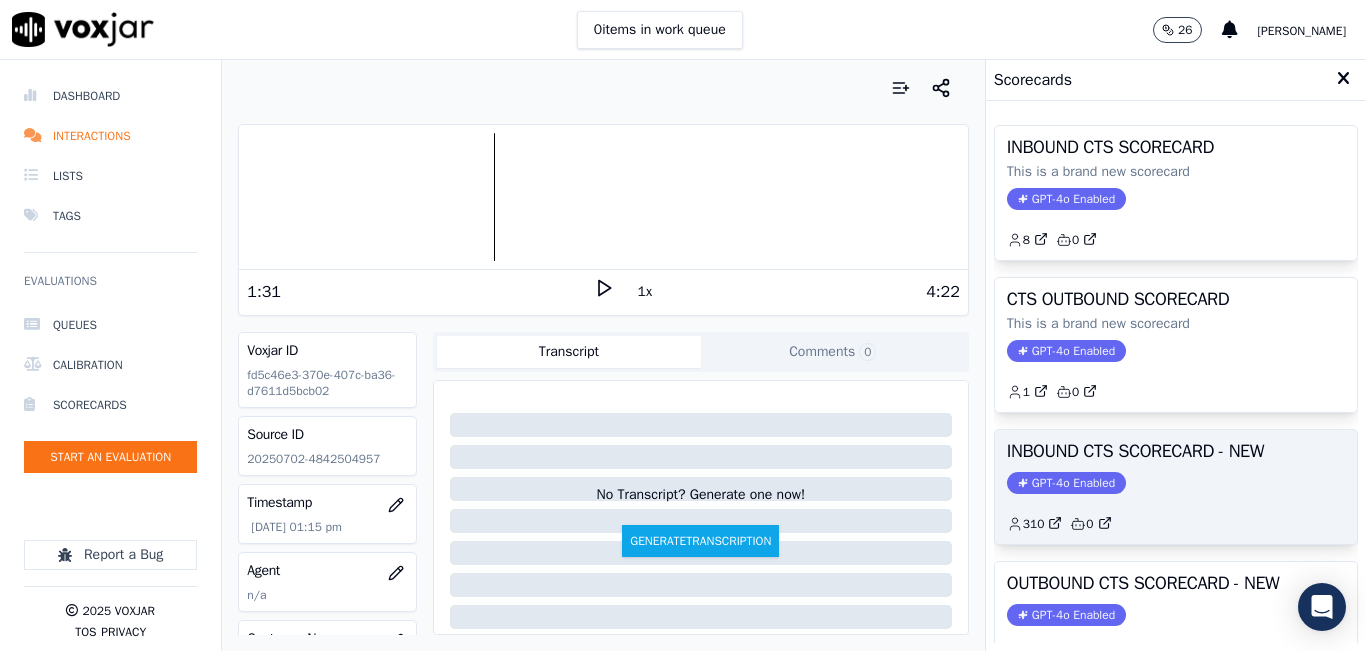 click on "GPT-4o Enabled" 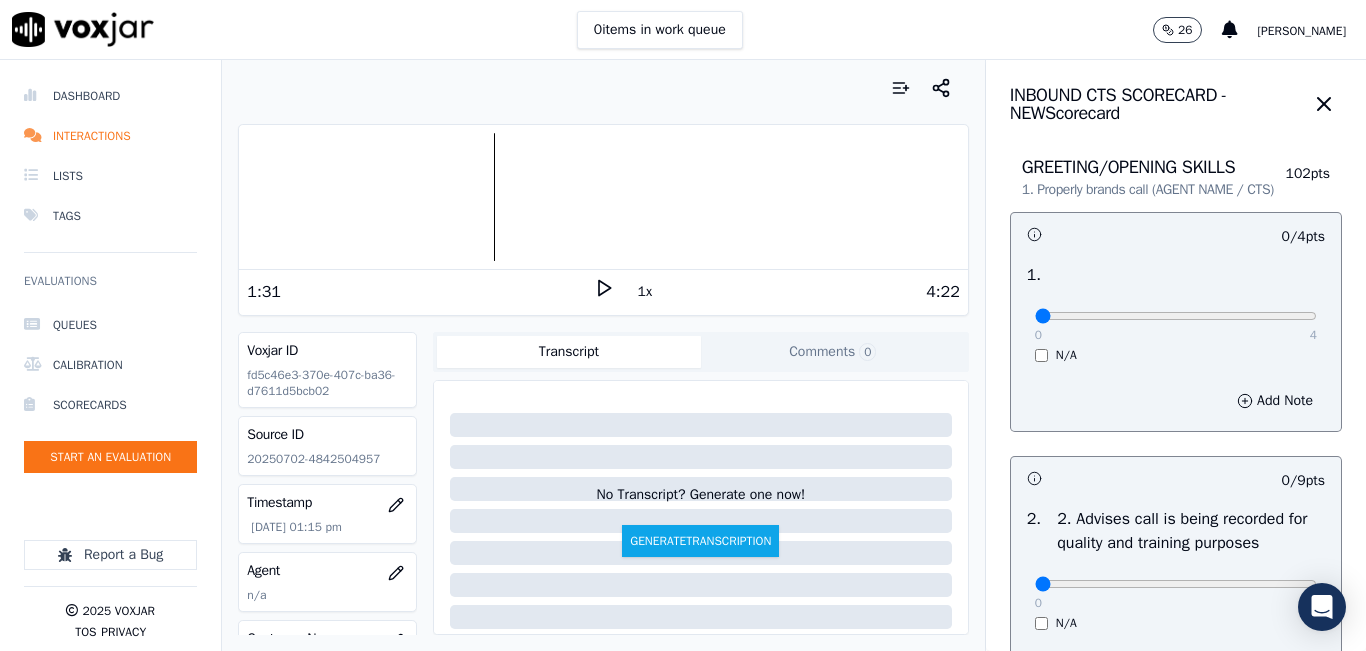 click on "0   4     N/A" at bounding box center [1176, 325] 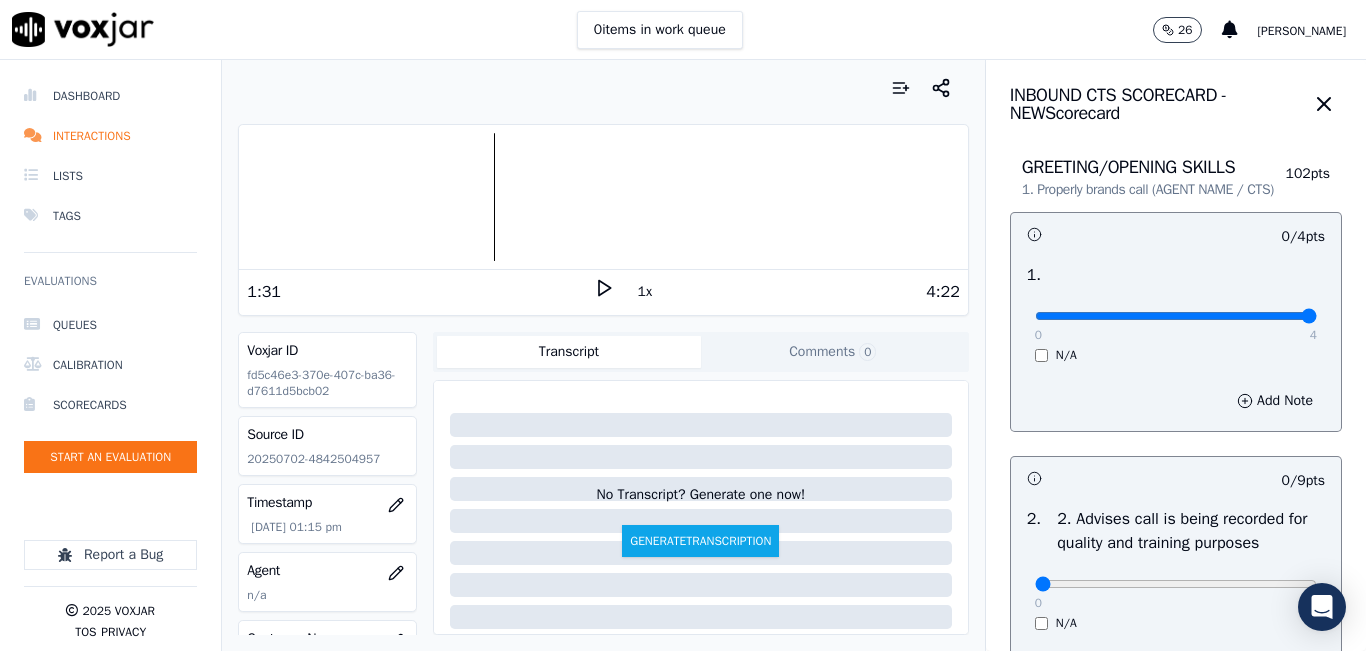 type on "4" 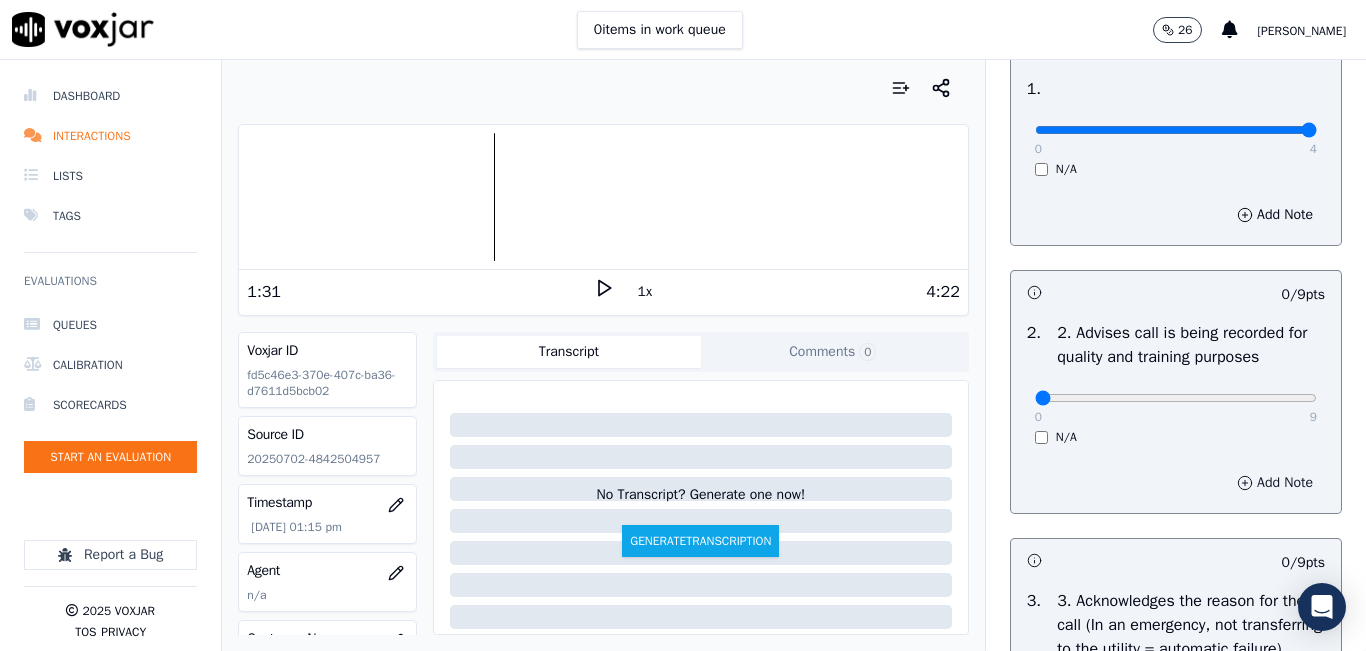 scroll, scrollTop: 300, scrollLeft: 0, axis: vertical 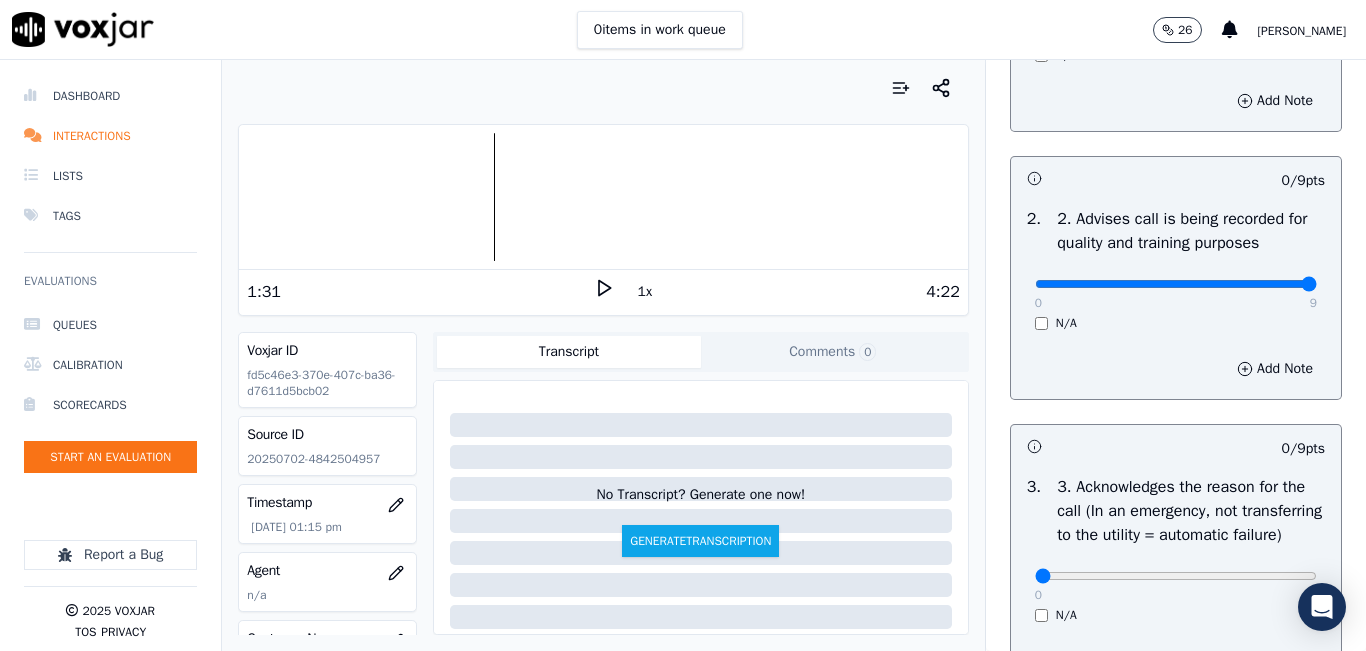 type on "9" 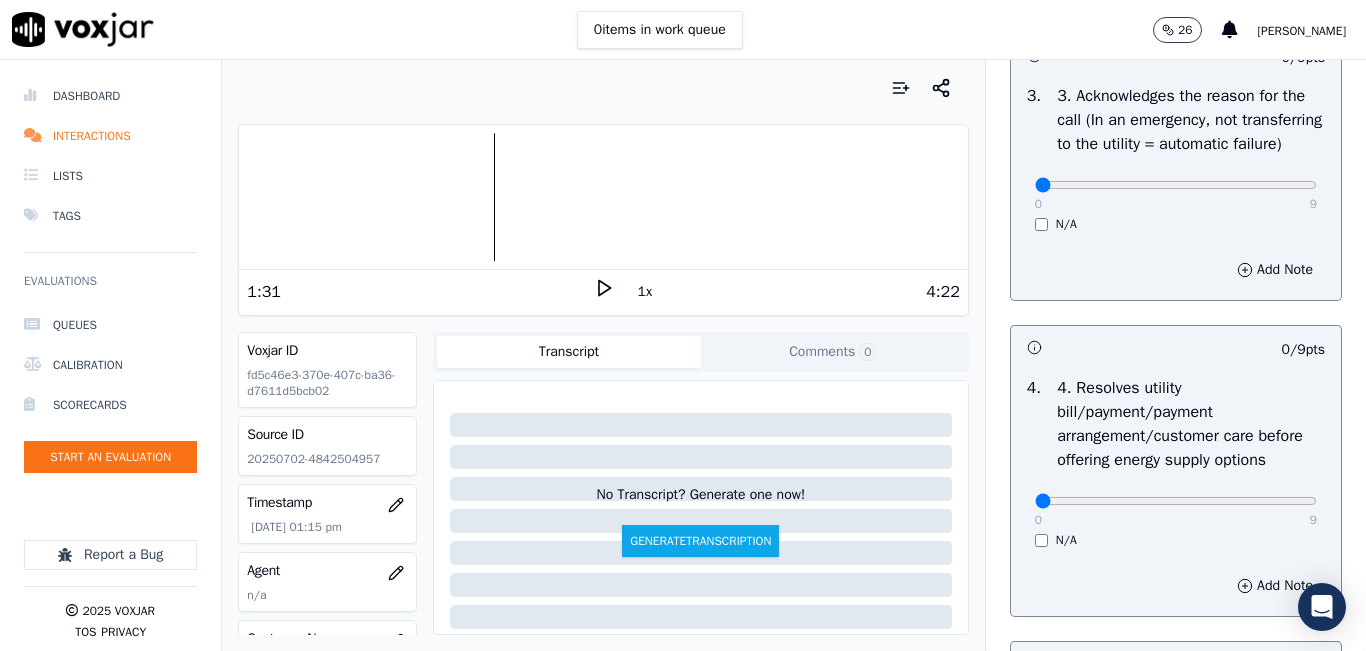 scroll, scrollTop: 700, scrollLeft: 0, axis: vertical 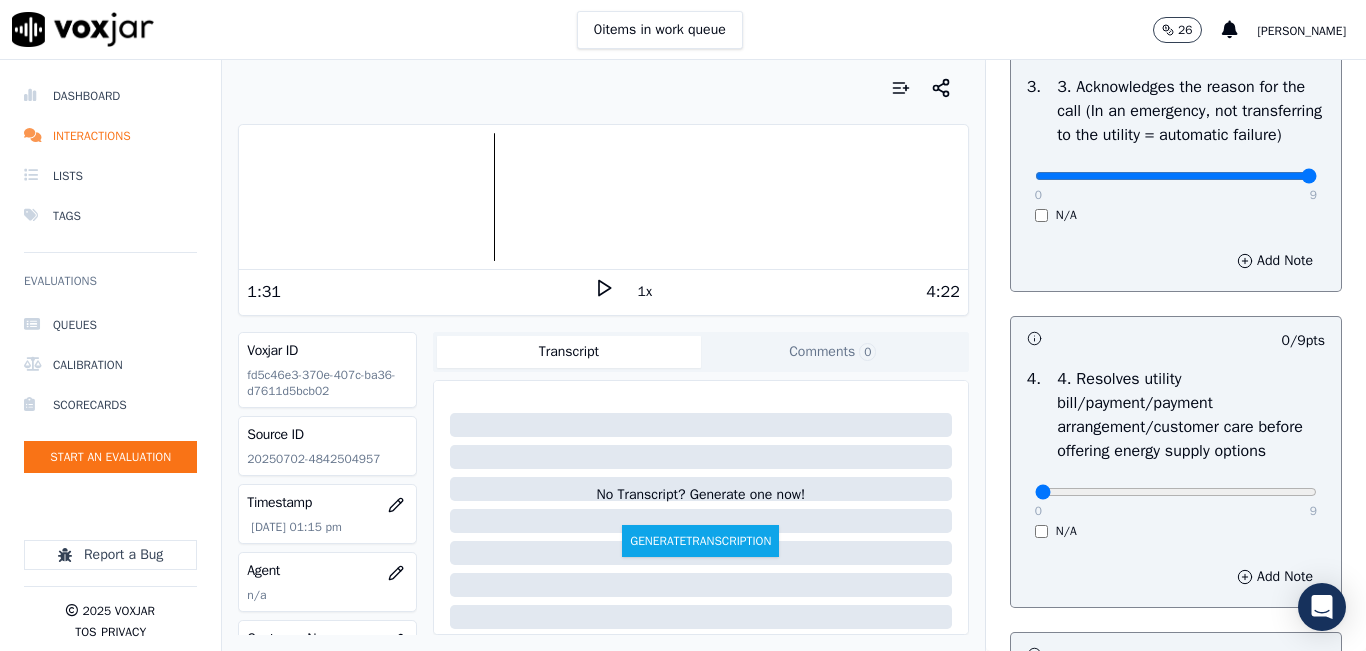 type on "9" 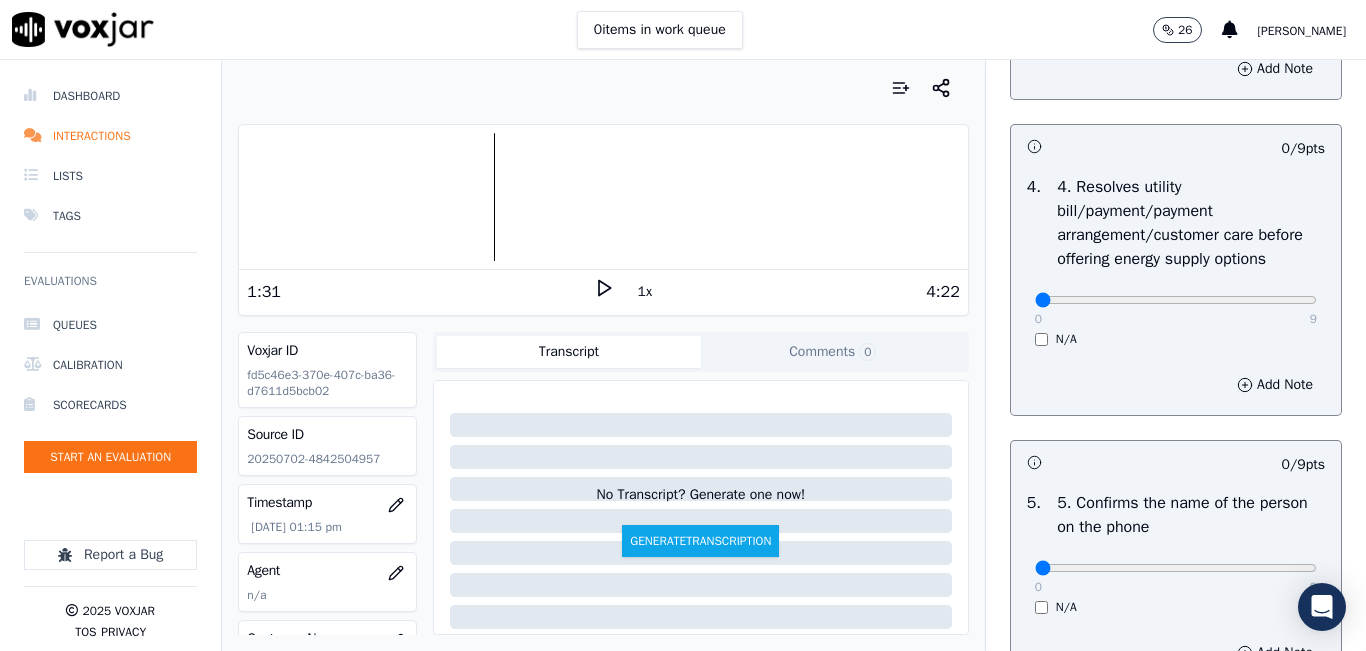 scroll, scrollTop: 900, scrollLeft: 0, axis: vertical 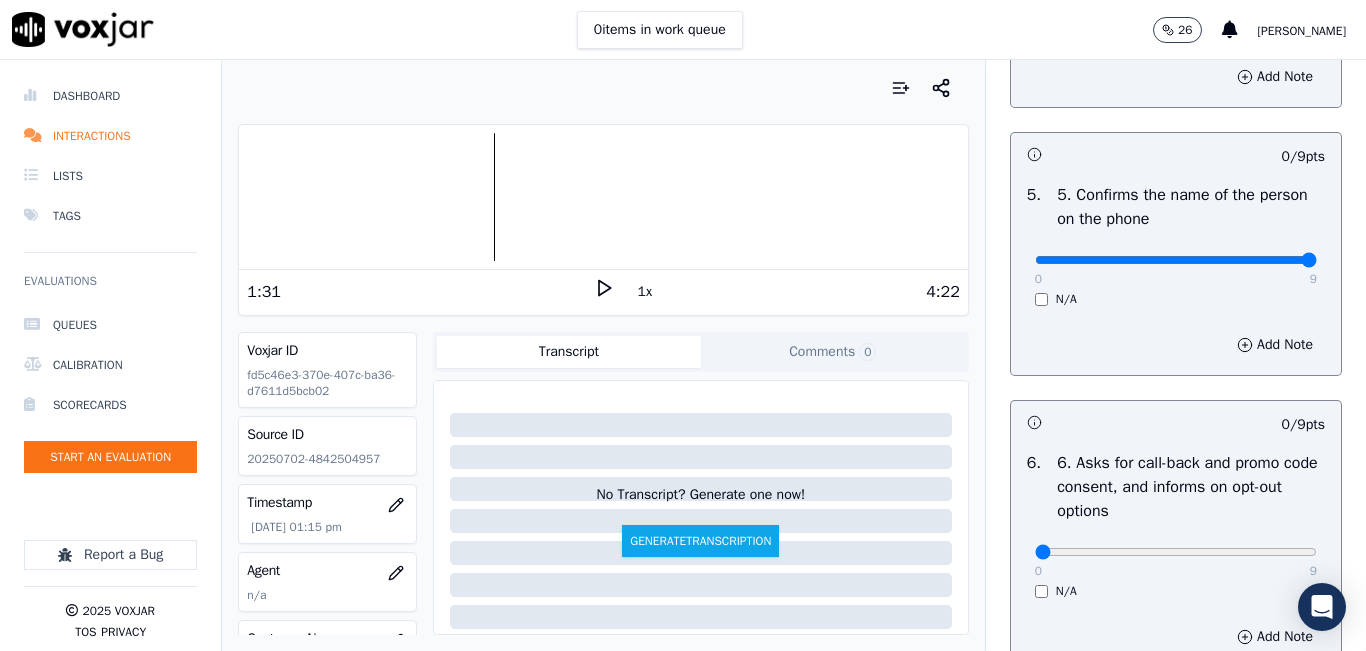 type on "9" 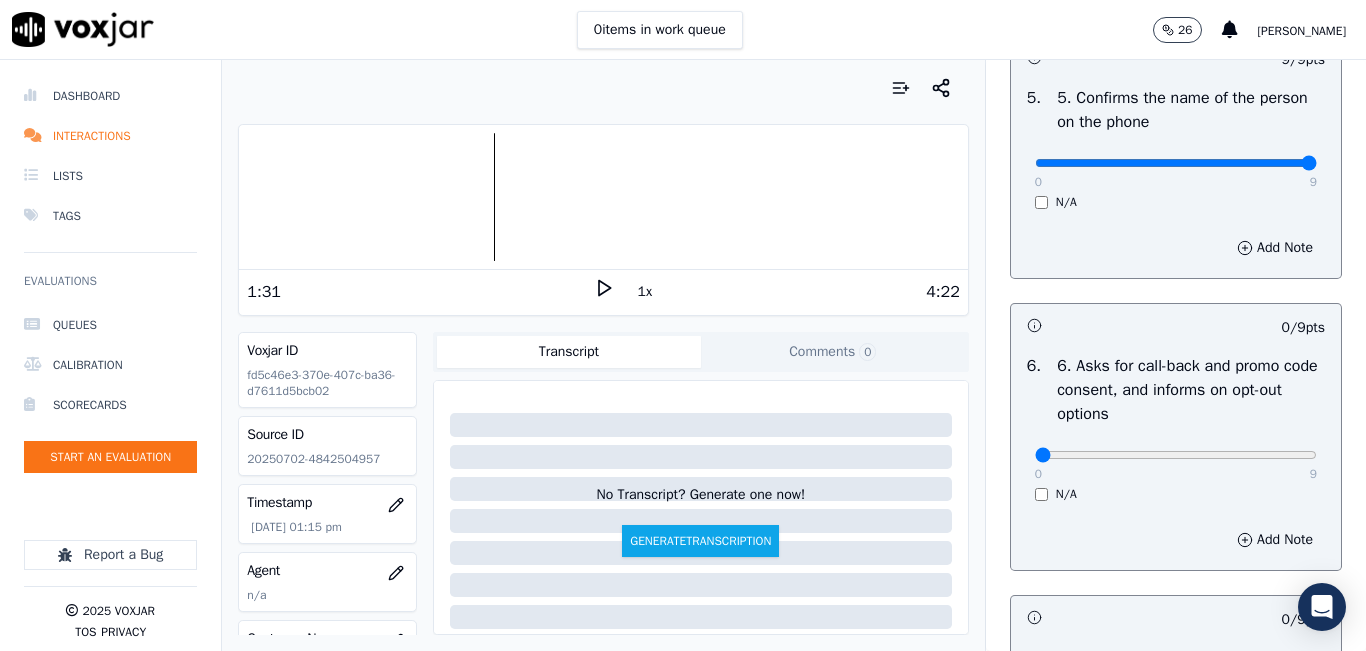 scroll, scrollTop: 1500, scrollLeft: 0, axis: vertical 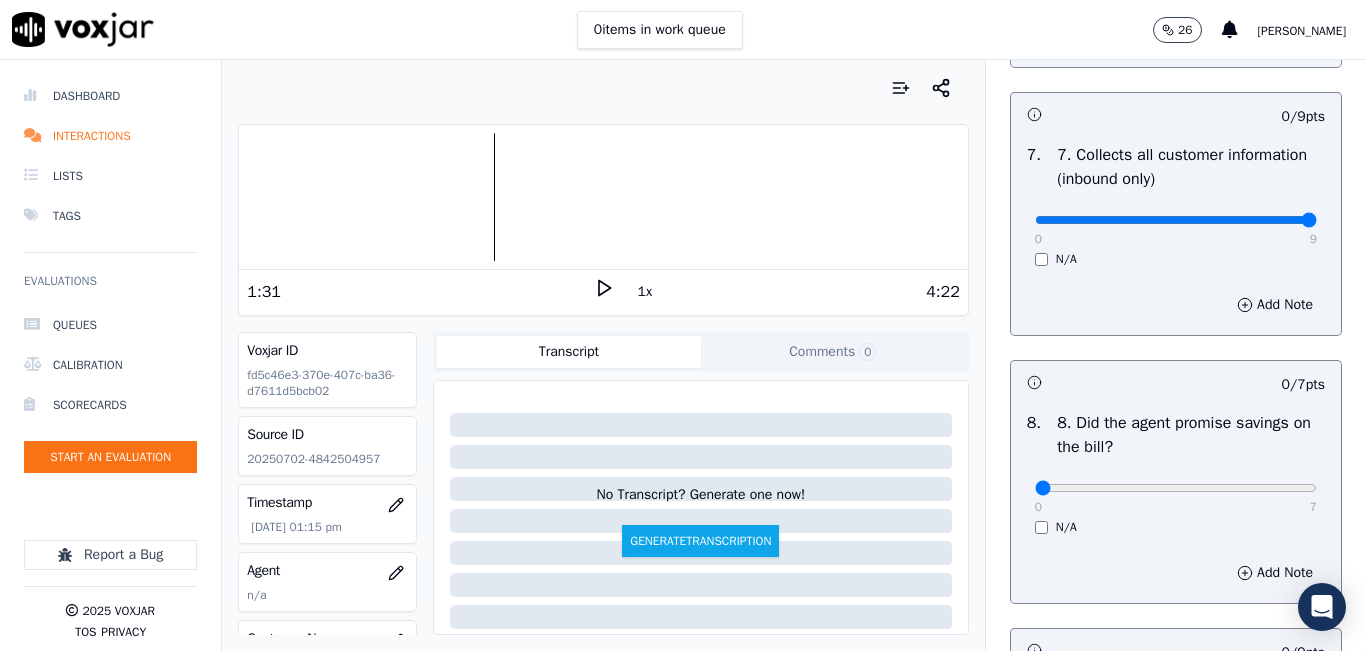 type on "9" 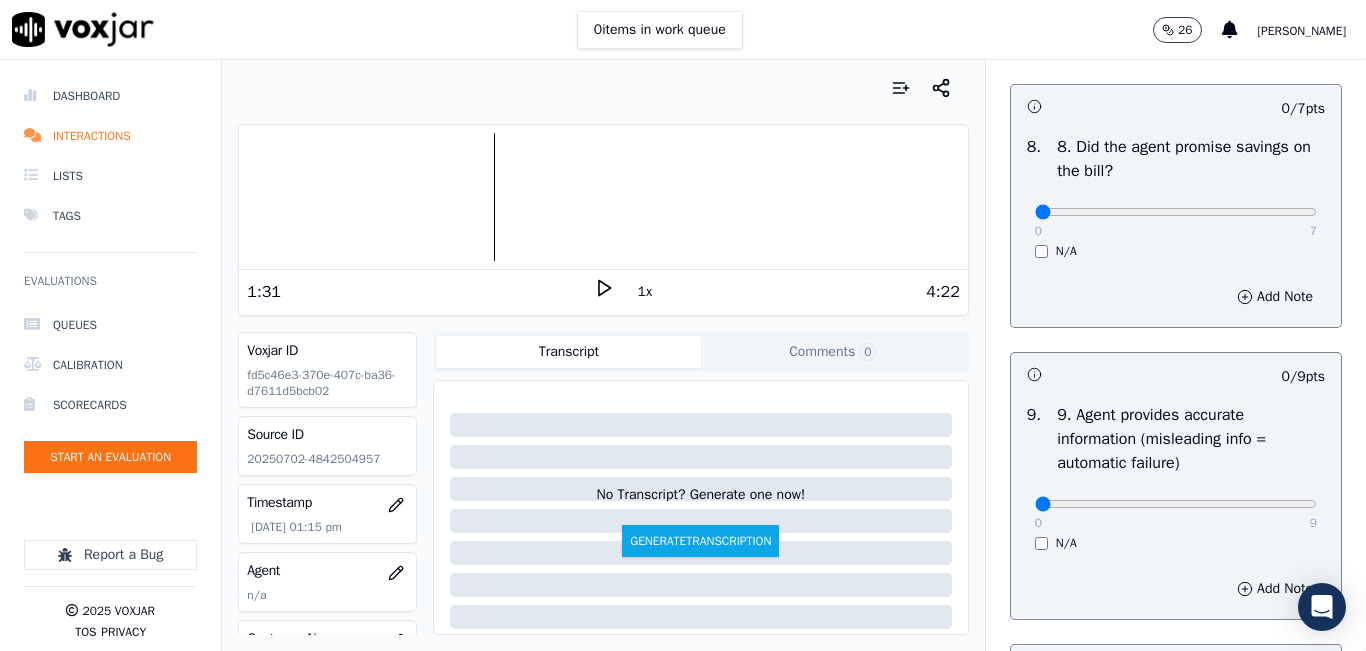 scroll, scrollTop: 2100, scrollLeft: 0, axis: vertical 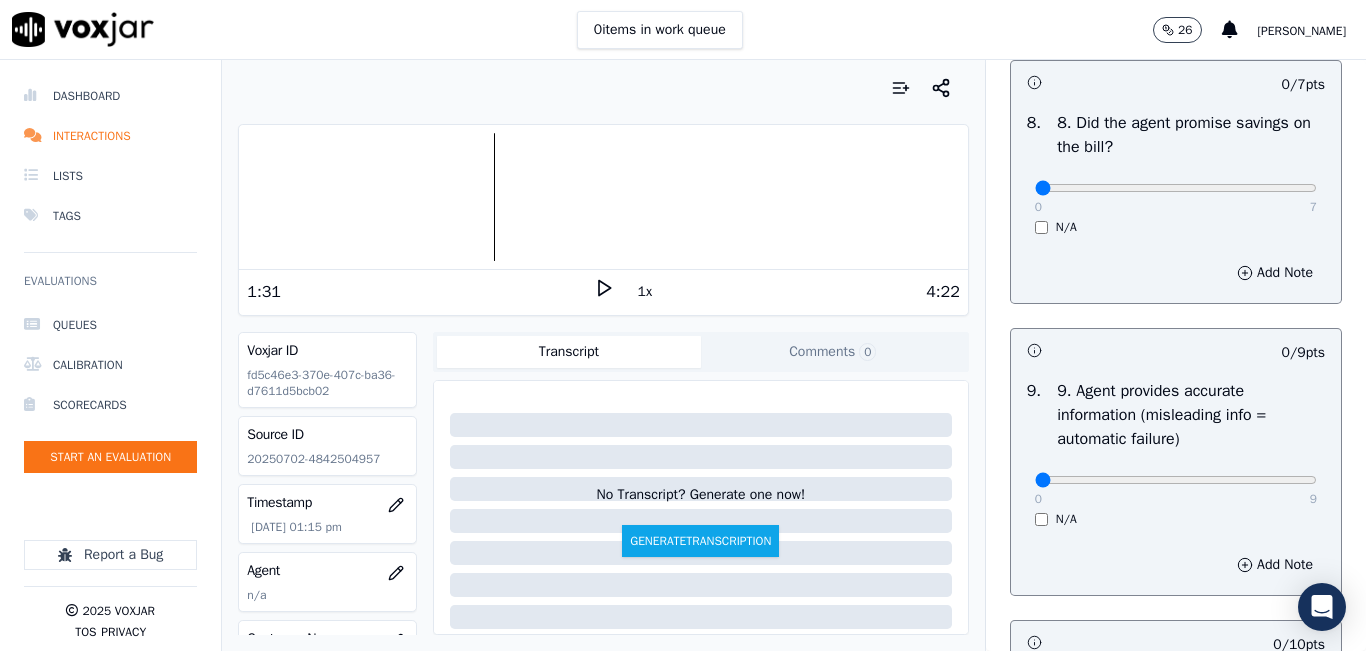 click on "0   7     N/A" at bounding box center (1176, 197) 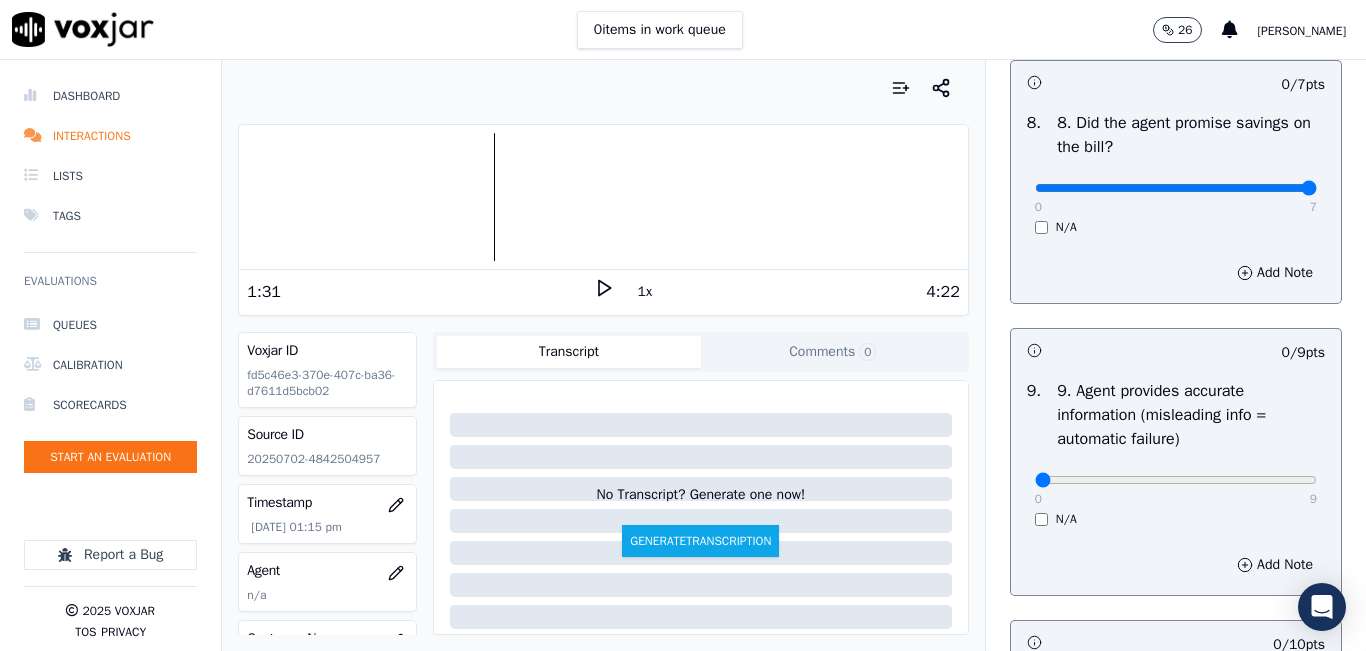 type on "7" 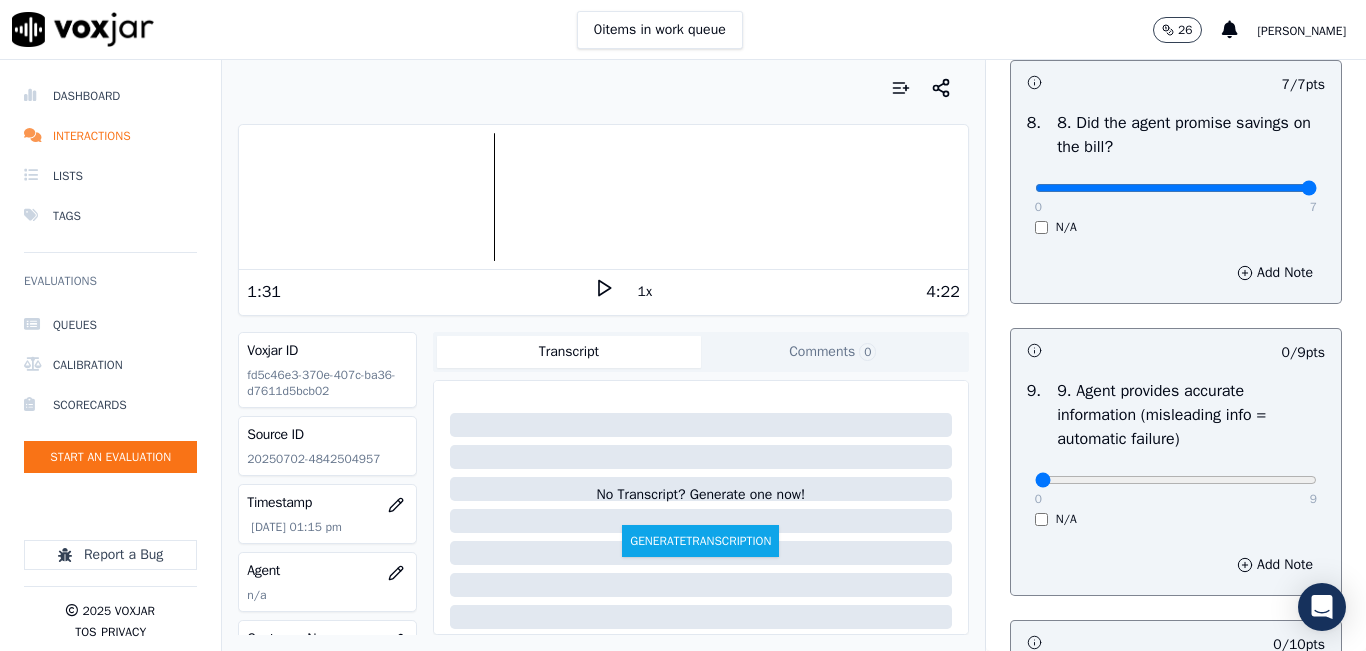 scroll, scrollTop: 2300, scrollLeft: 0, axis: vertical 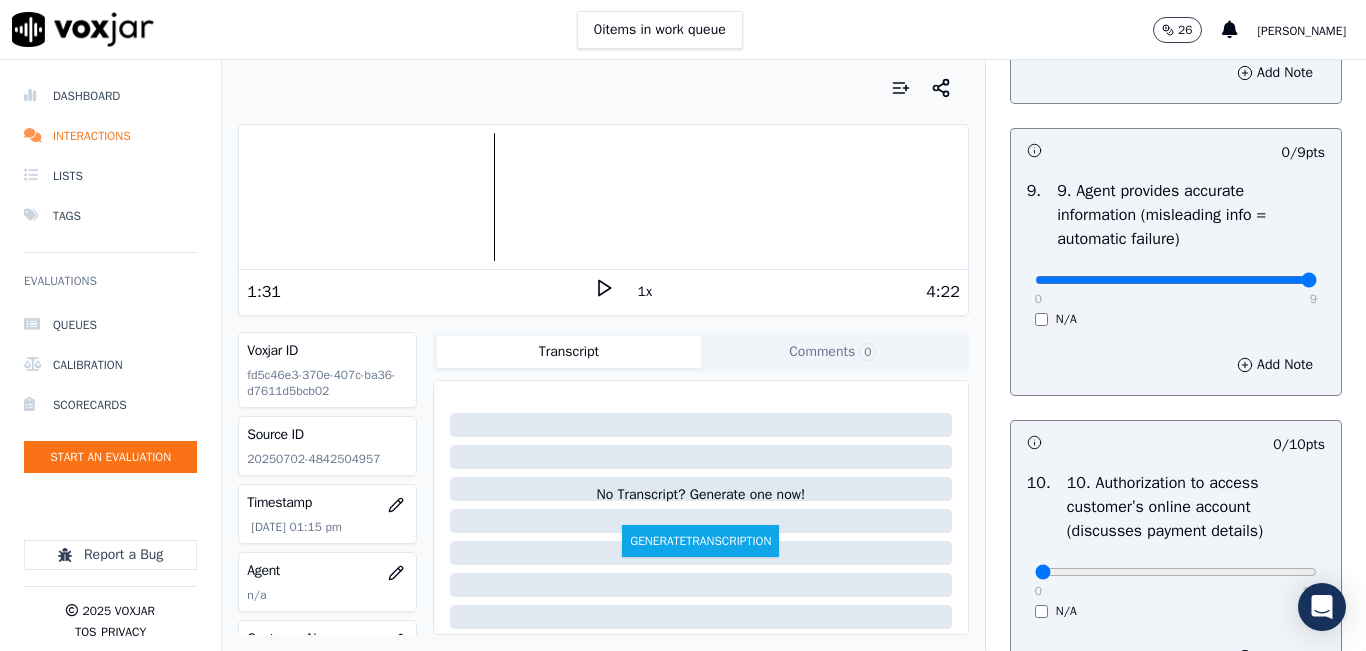 type on "9" 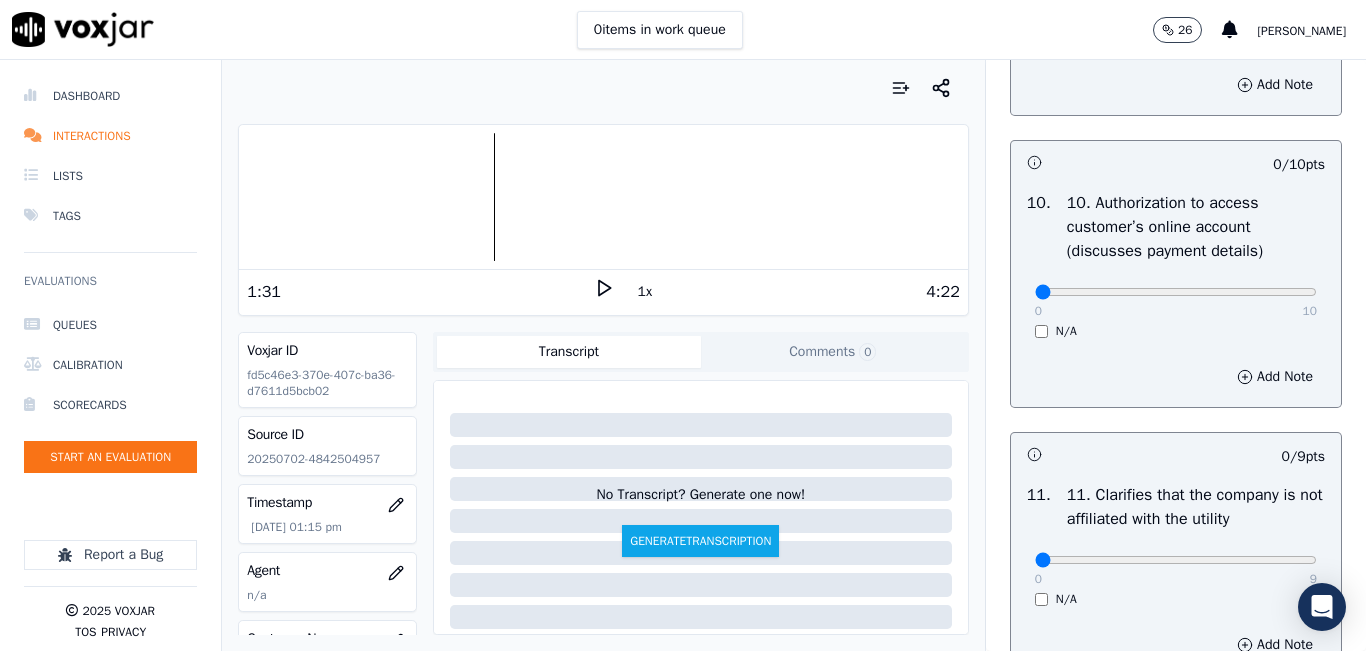 scroll, scrollTop: 2600, scrollLeft: 0, axis: vertical 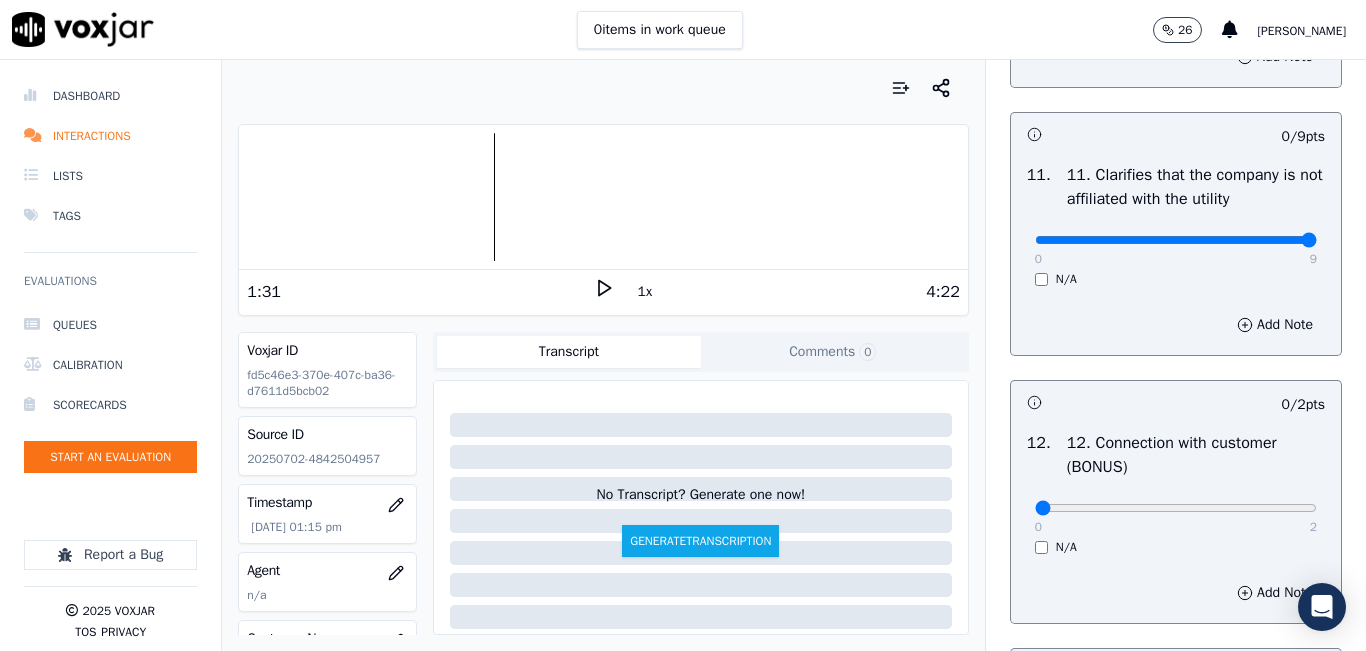type on "9" 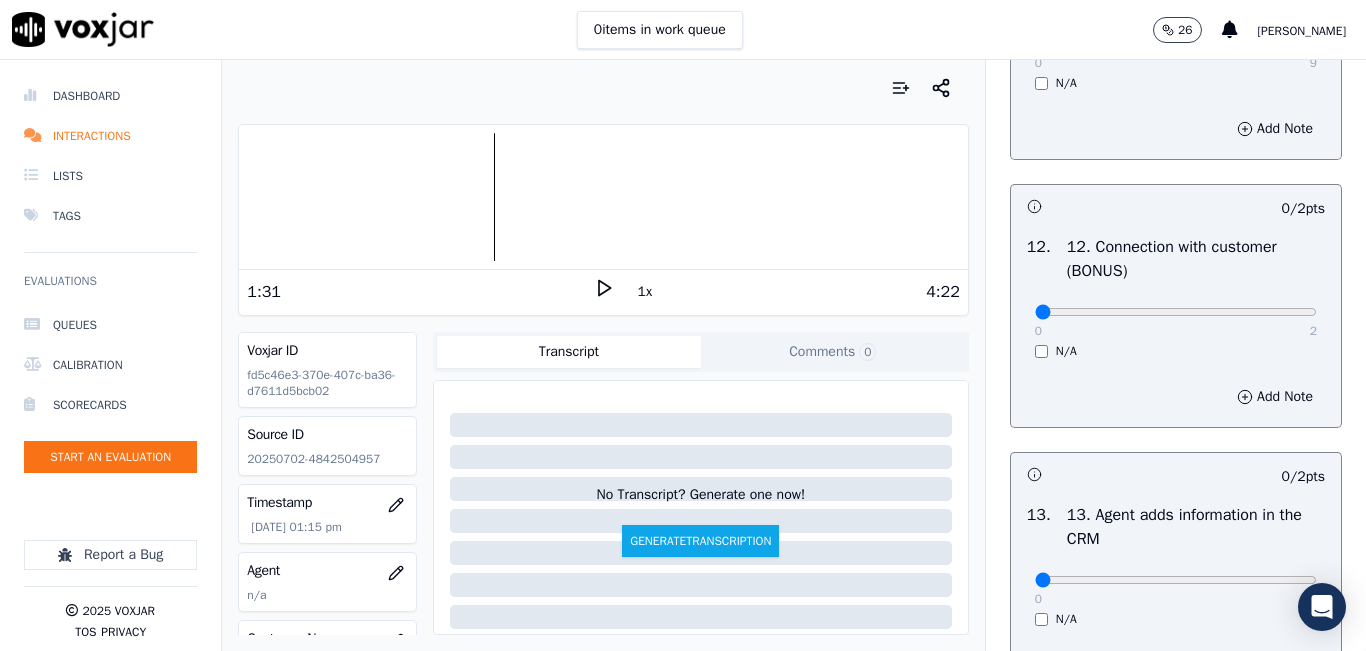 scroll, scrollTop: 3100, scrollLeft: 0, axis: vertical 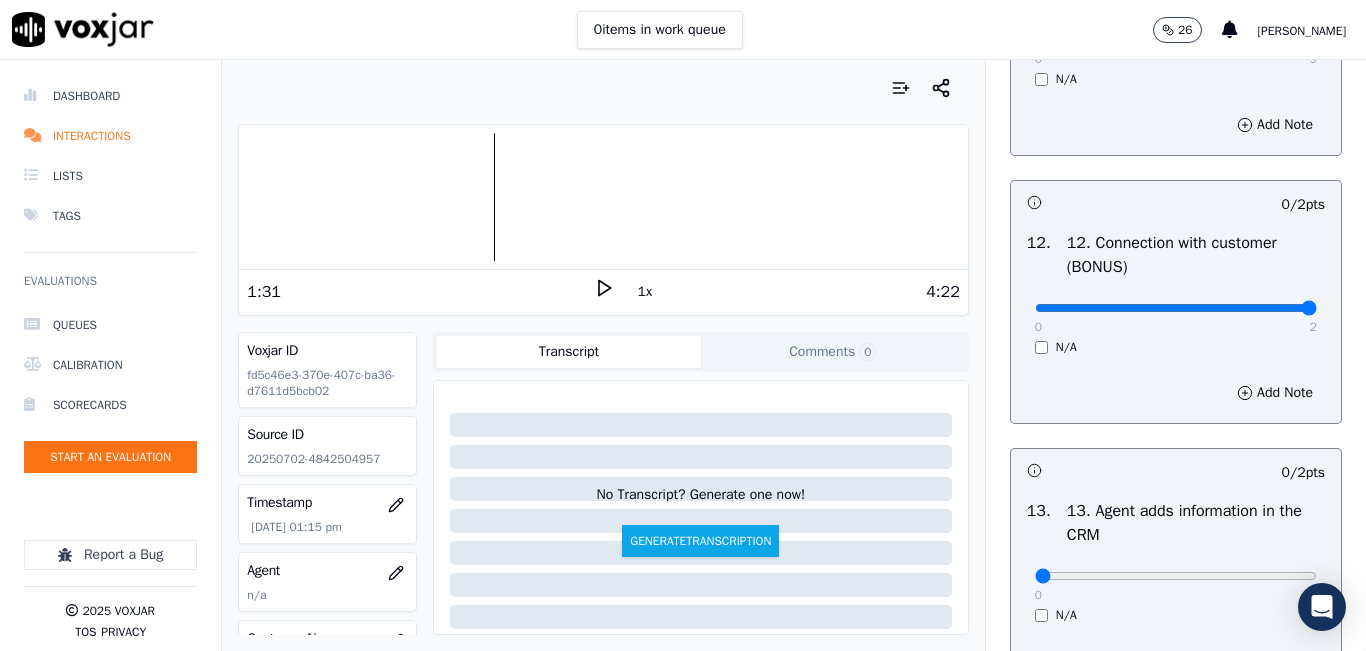 type on "2" 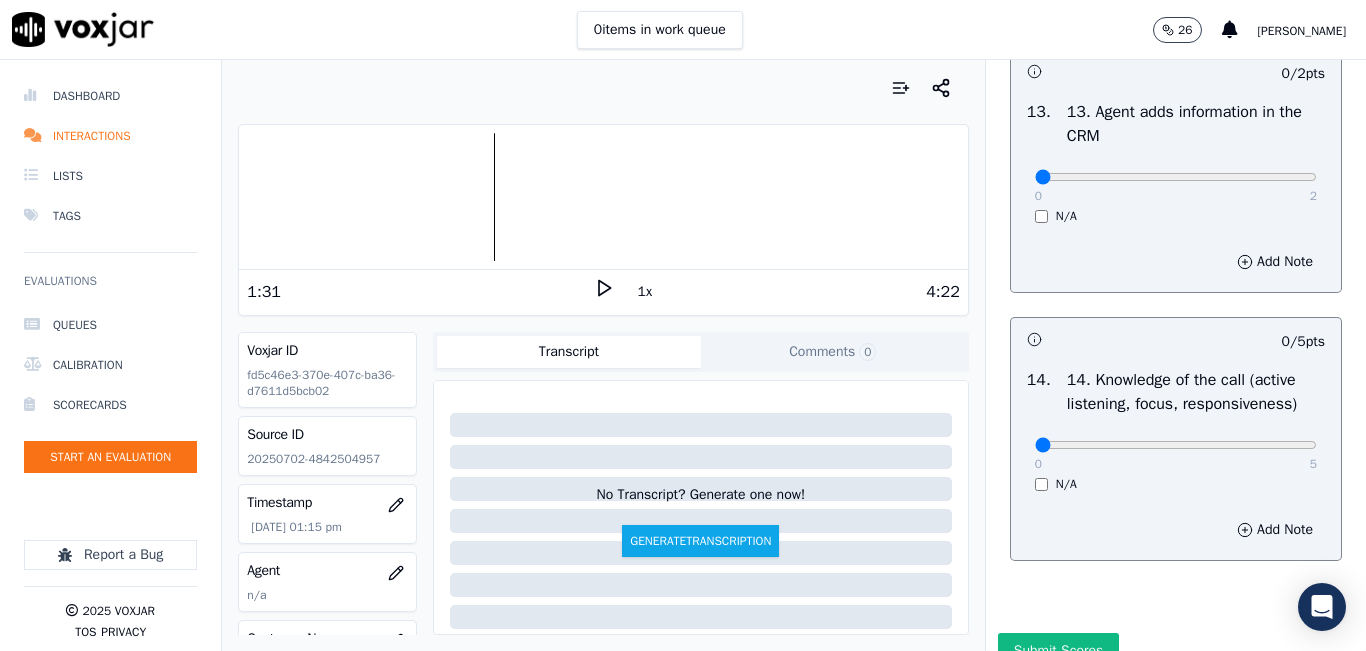scroll, scrollTop: 3500, scrollLeft: 0, axis: vertical 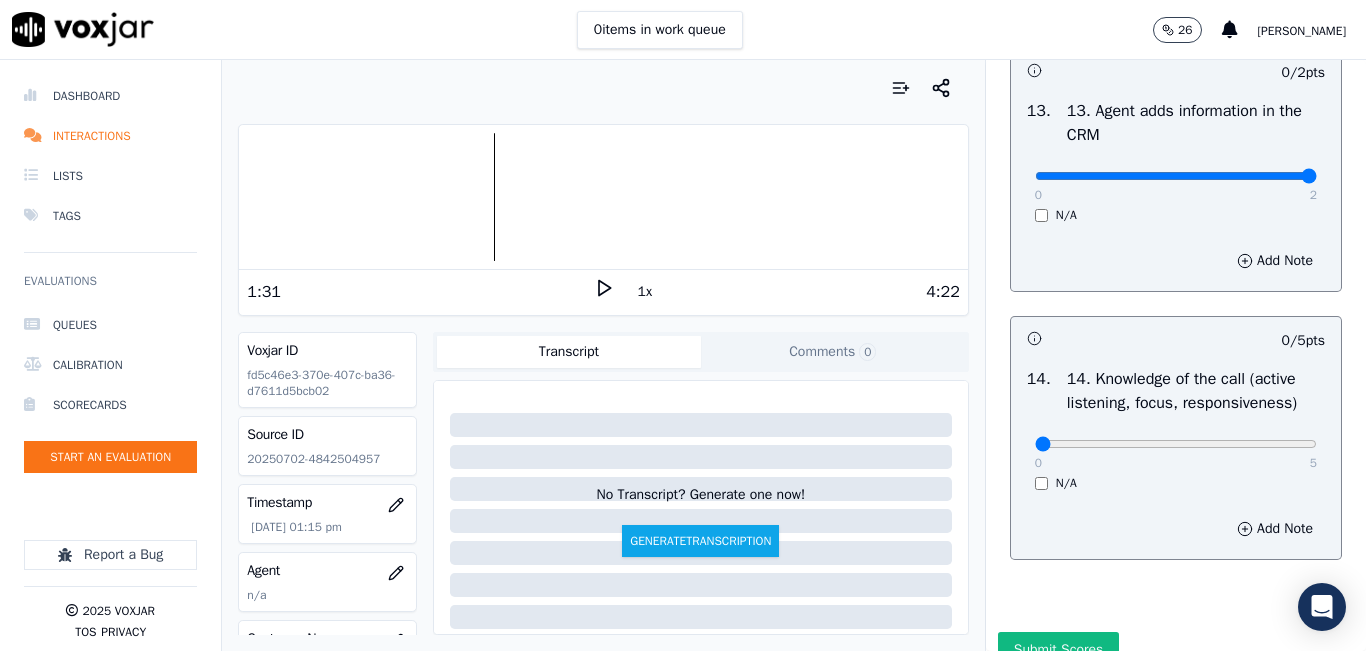 type on "2" 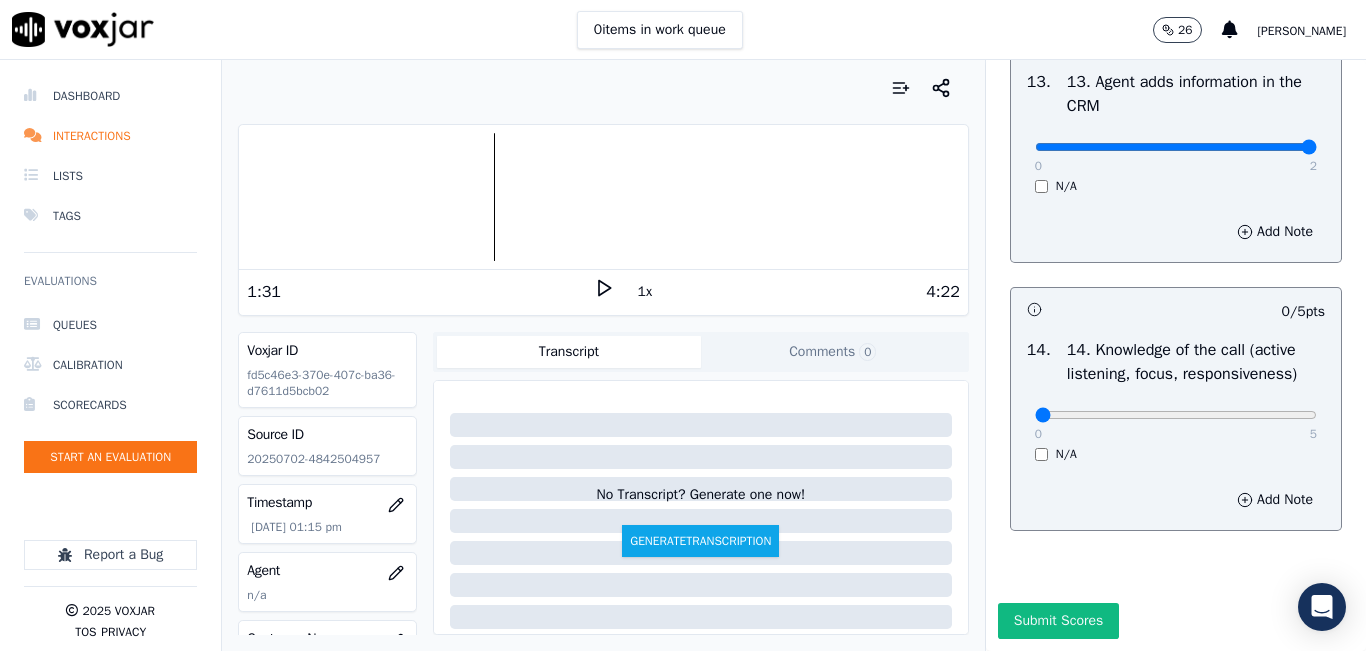 scroll, scrollTop: 3642, scrollLeft: 0, axis: vertical 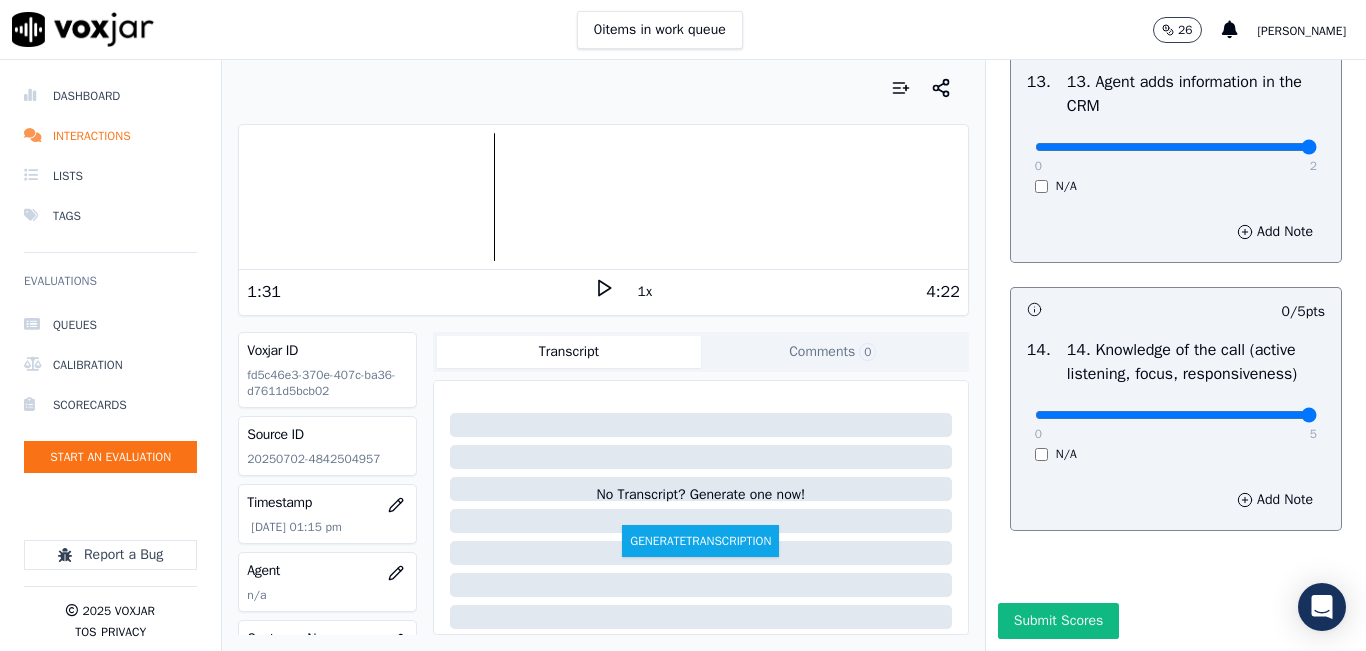 drag, startPoint x: 1260, startPoint y: 367, endPoint x: 1224, endPoint y: 439, distance: 80.49844 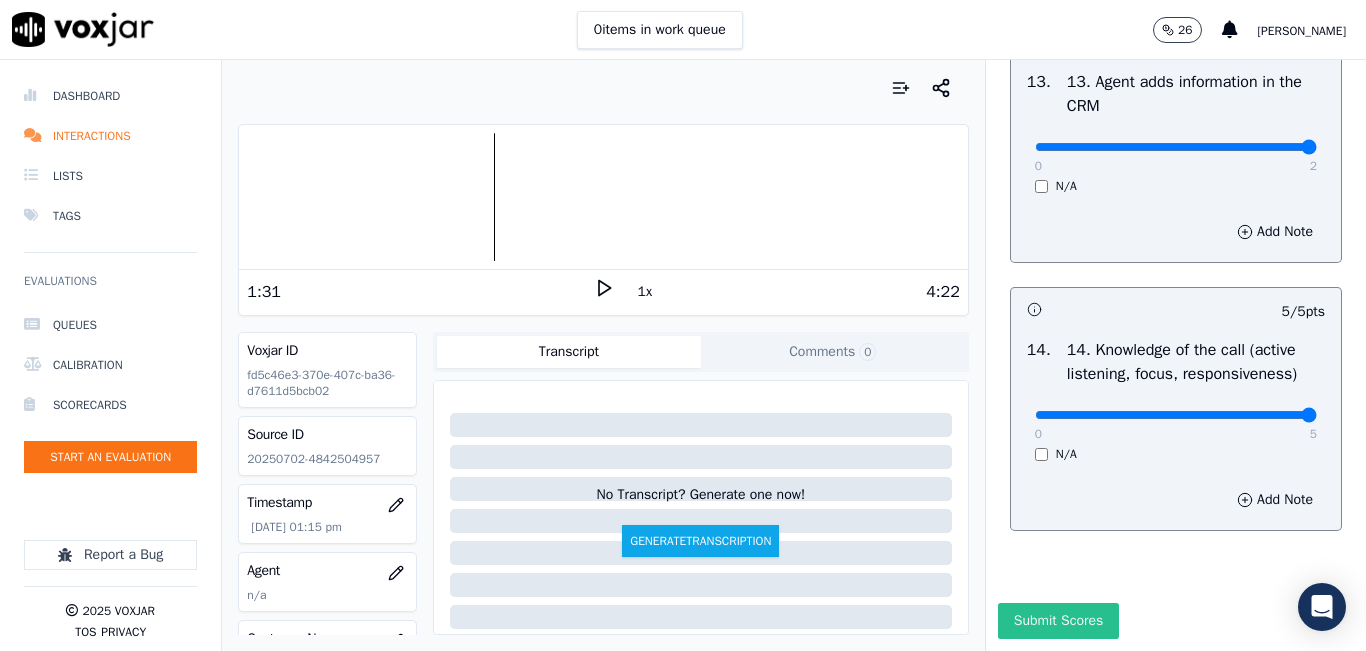 click on "Submit Scores" at bounding box center (1058, 621) 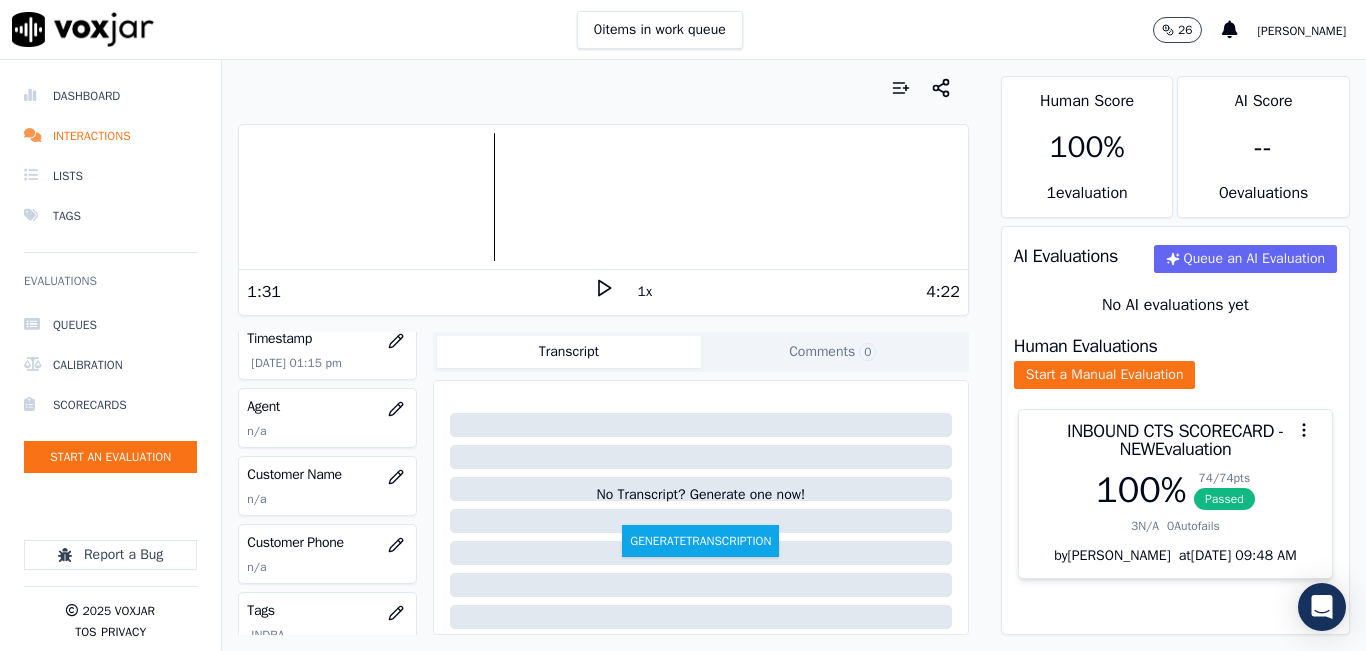 scroll, scrollTop: 200, scrollLeft: 0, axis: vertical 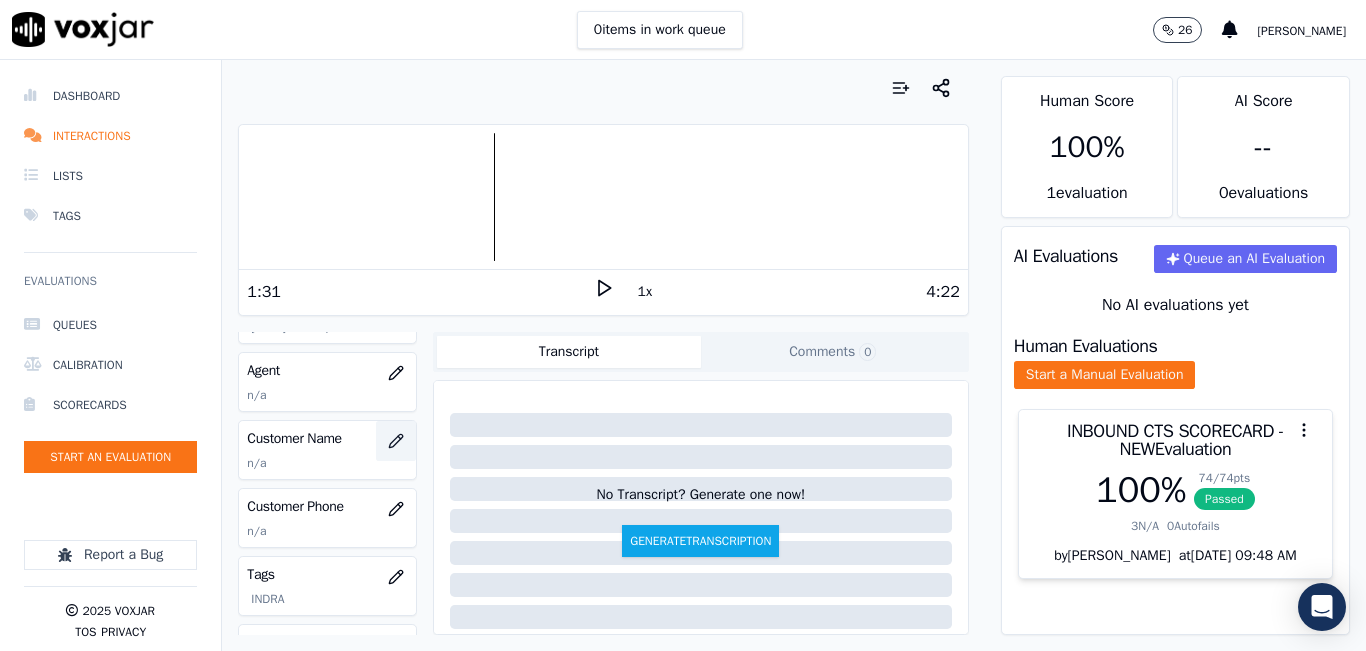 click at bounding box center (396, 441) 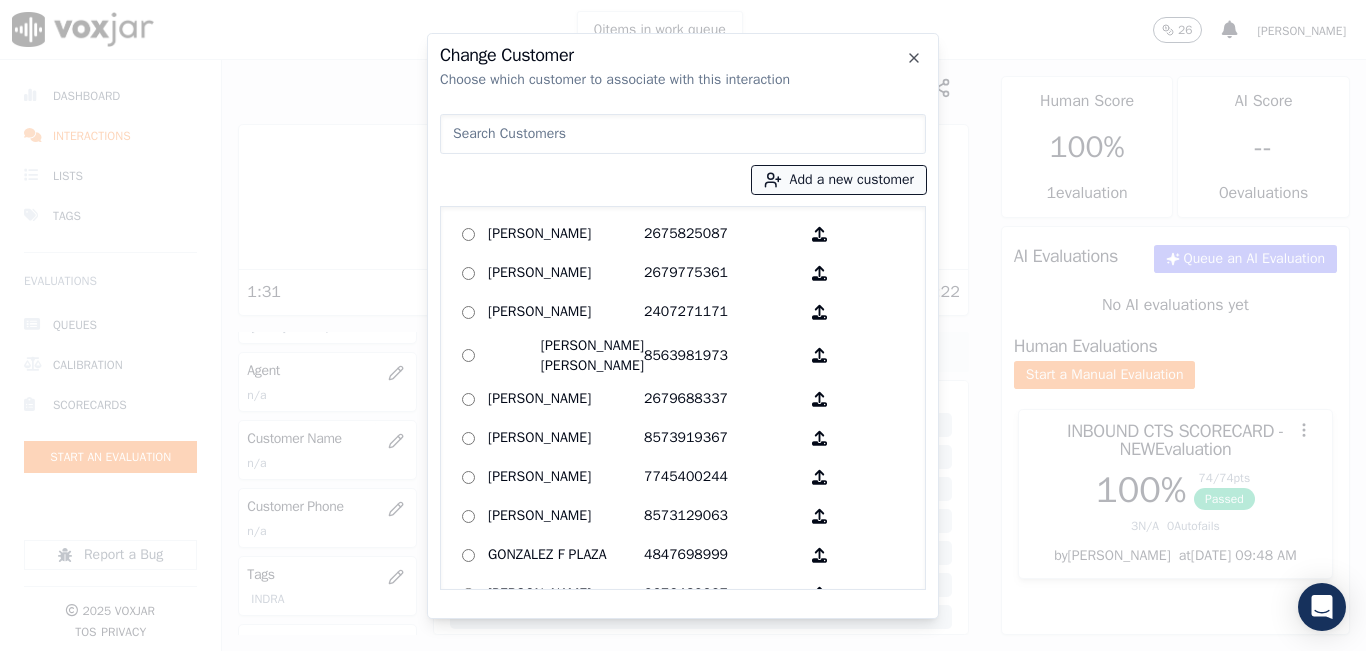 click on "Add a new customer" at bounding box center [839, 180] 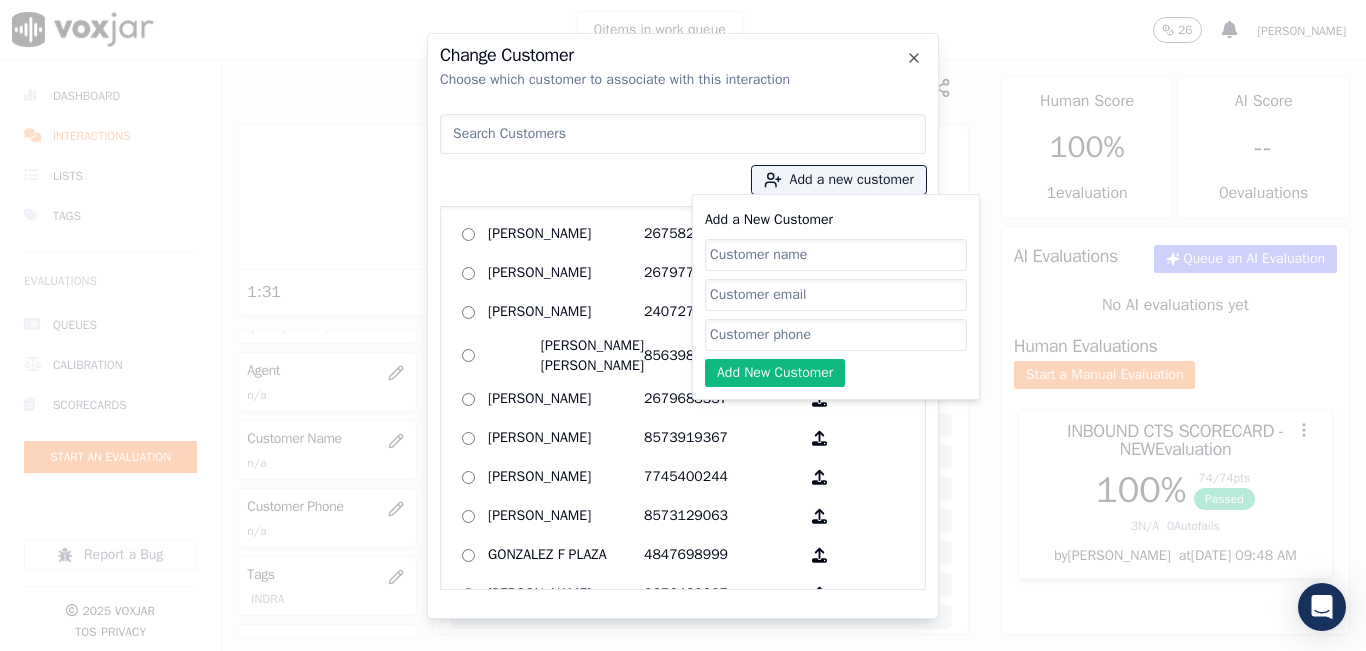 click on "Add a New Customer" 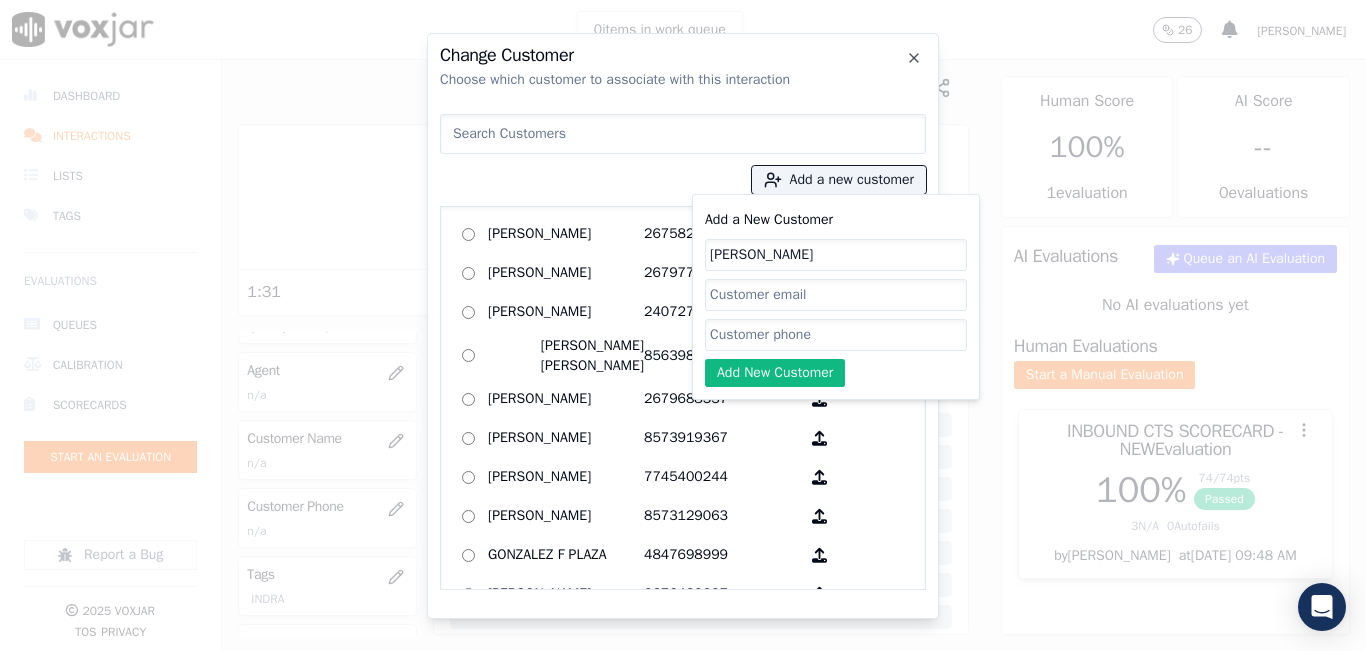 type on "Irene Reyes" 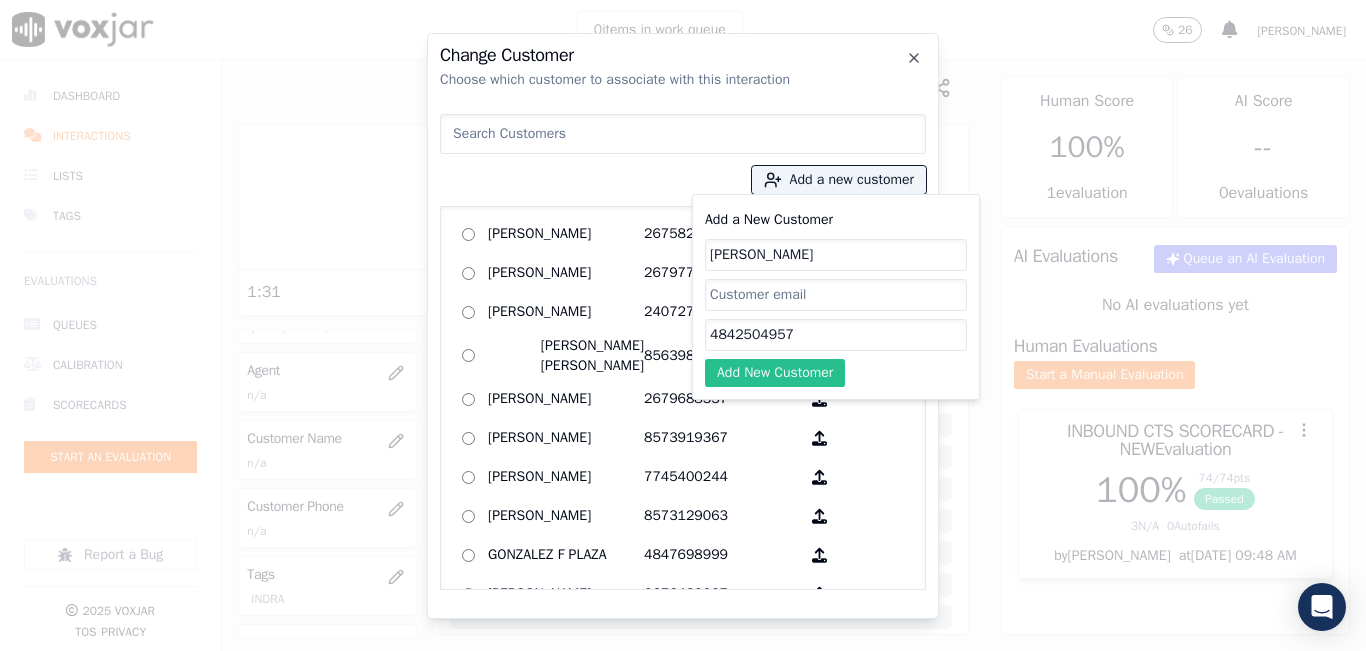 type on "4842504957" 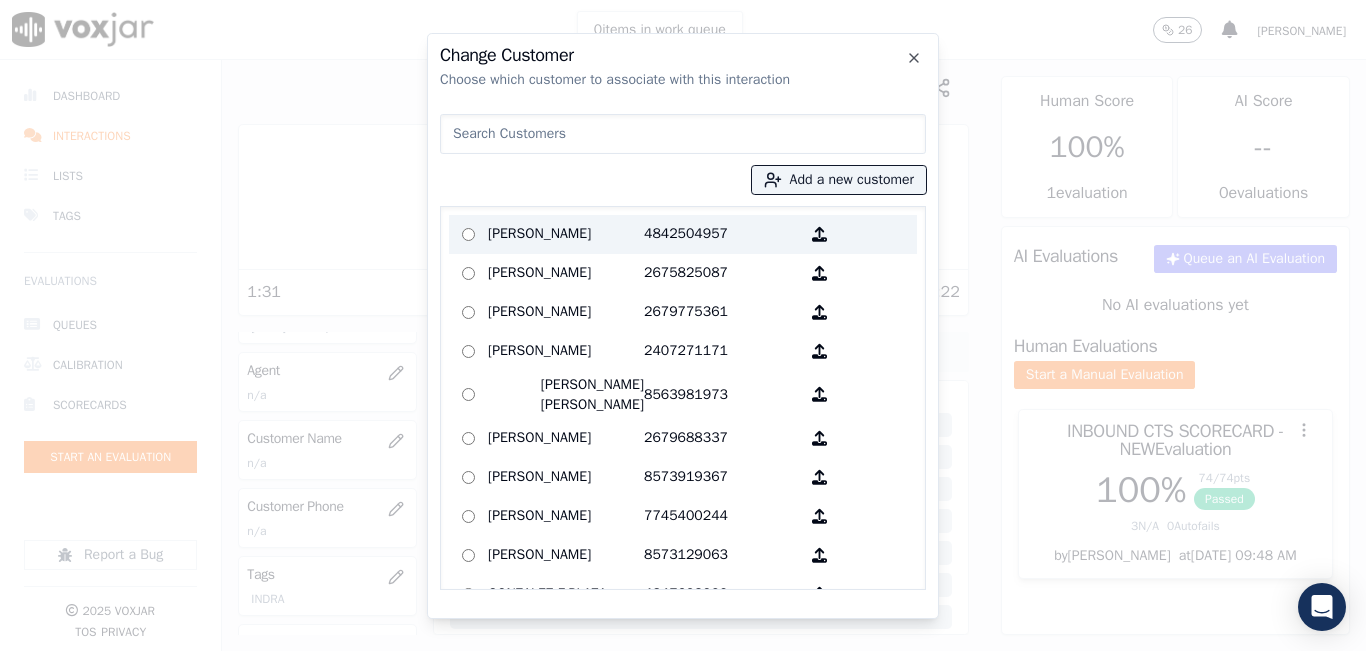 drag, startPoint x: 542, startPoint y: 223, endPoint x: 567, endPoint y: 228, distance: 25.495098 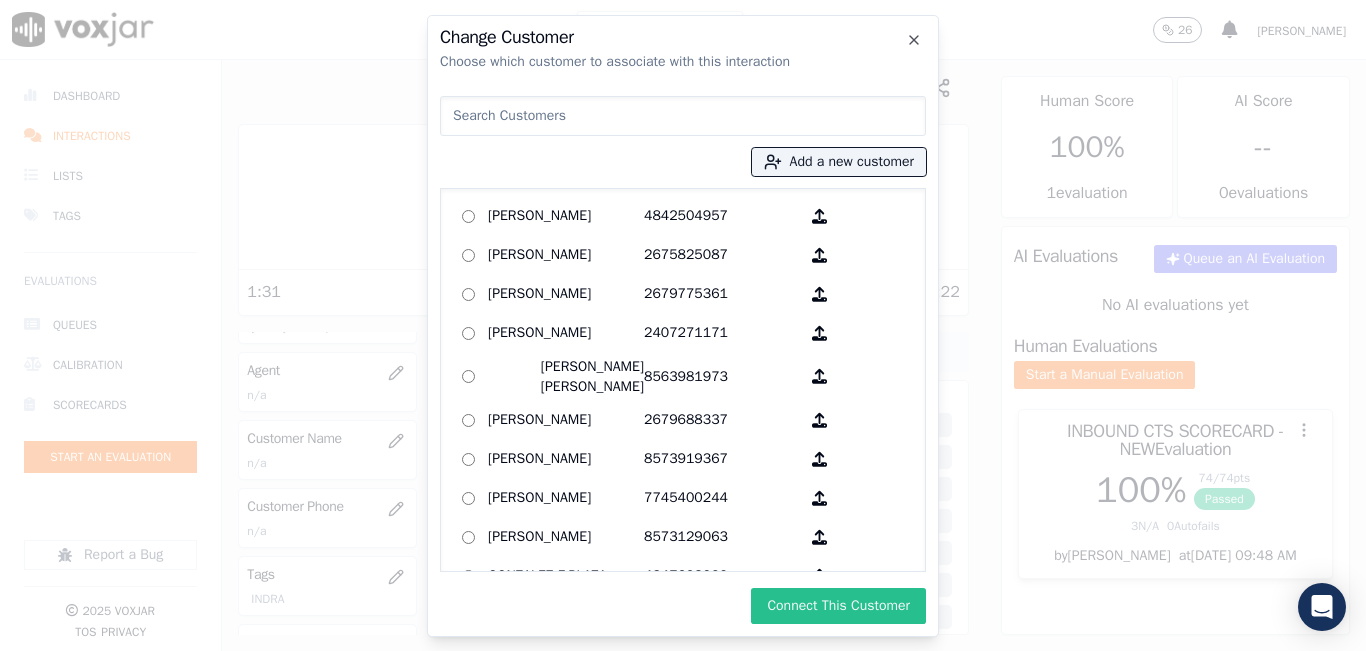 click on "Connect This Customer" at bounding box center [838, 606] 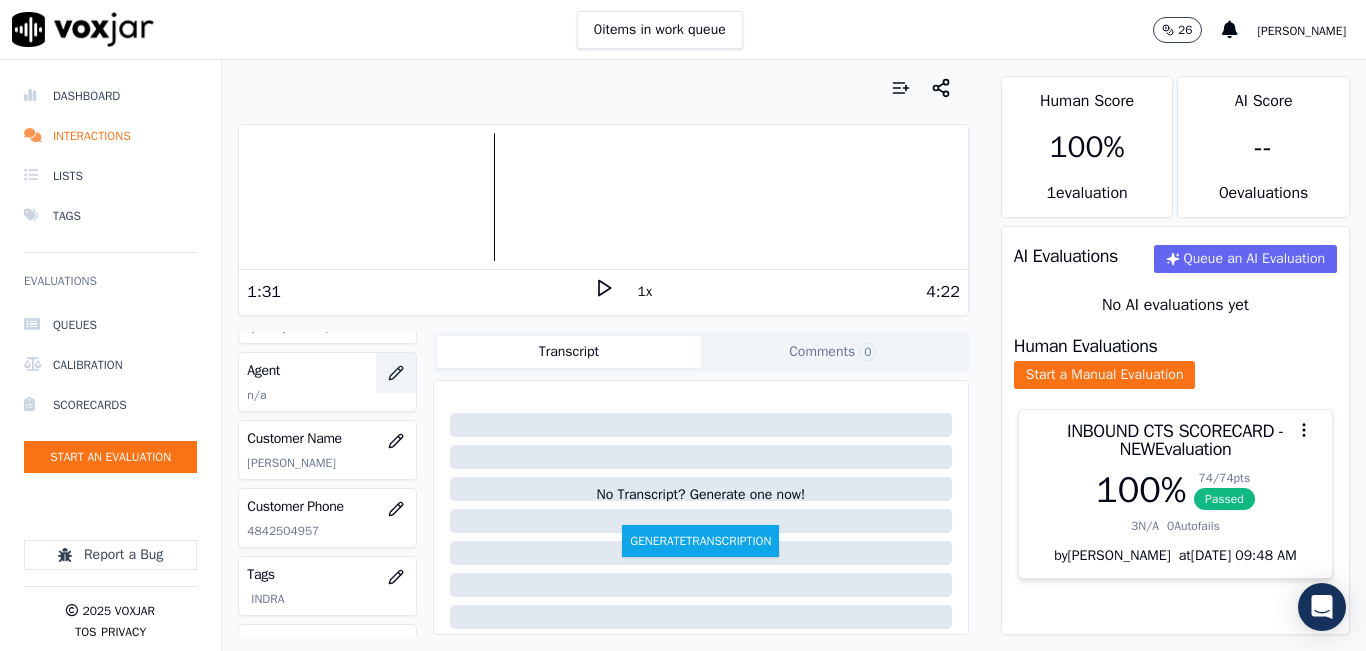 click at bounding box center (396, 373) 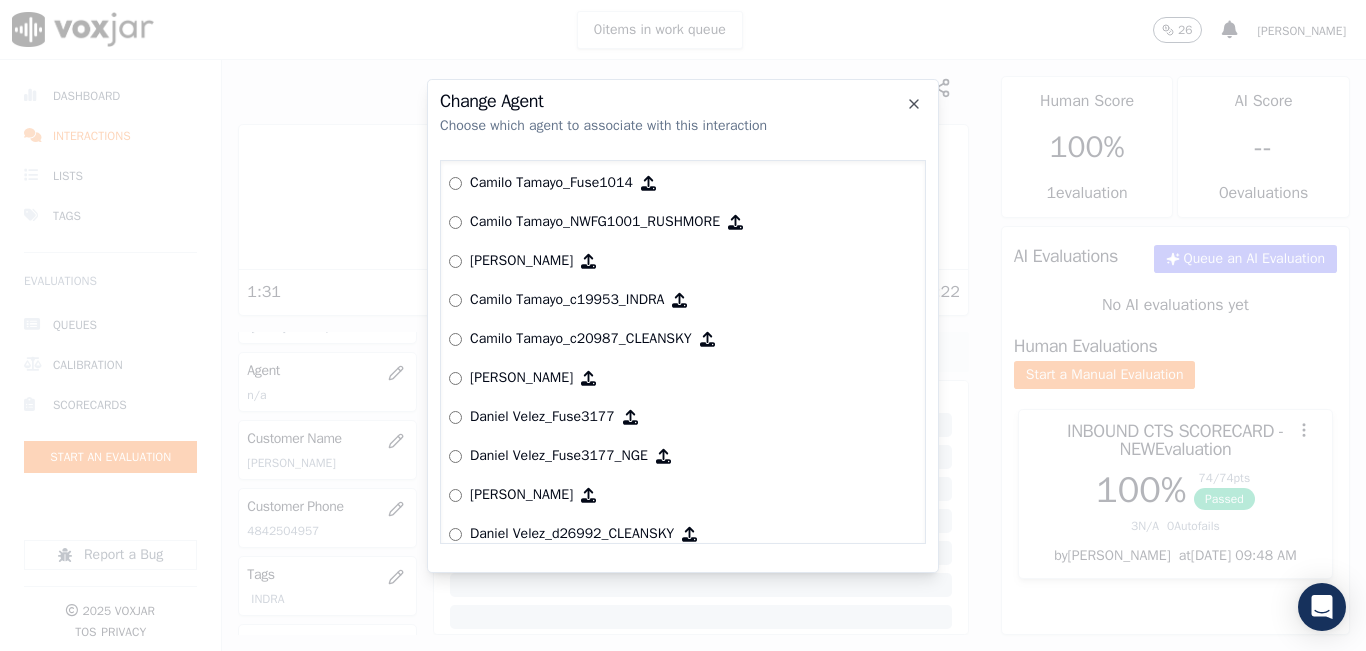 scroll, scrollTop: 1372, scrollLeft: 0, axis: vertical 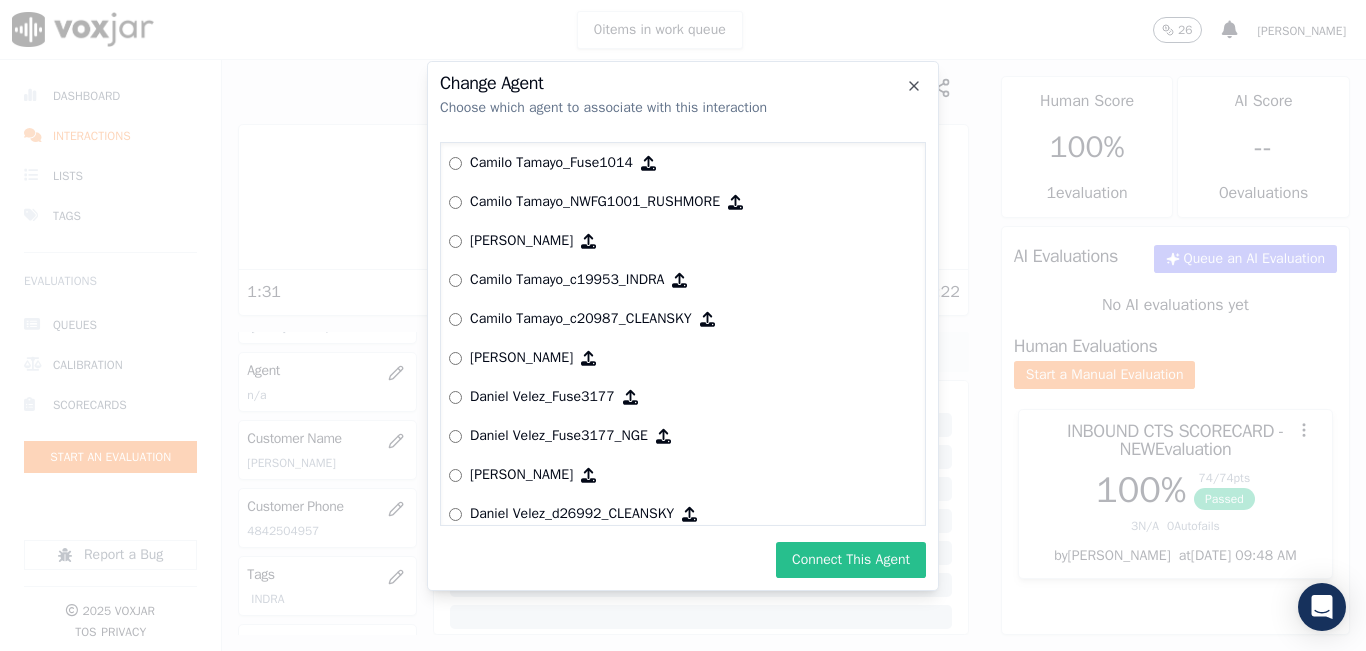 click on "Connect This Agent" at bounding box center [851, 560] 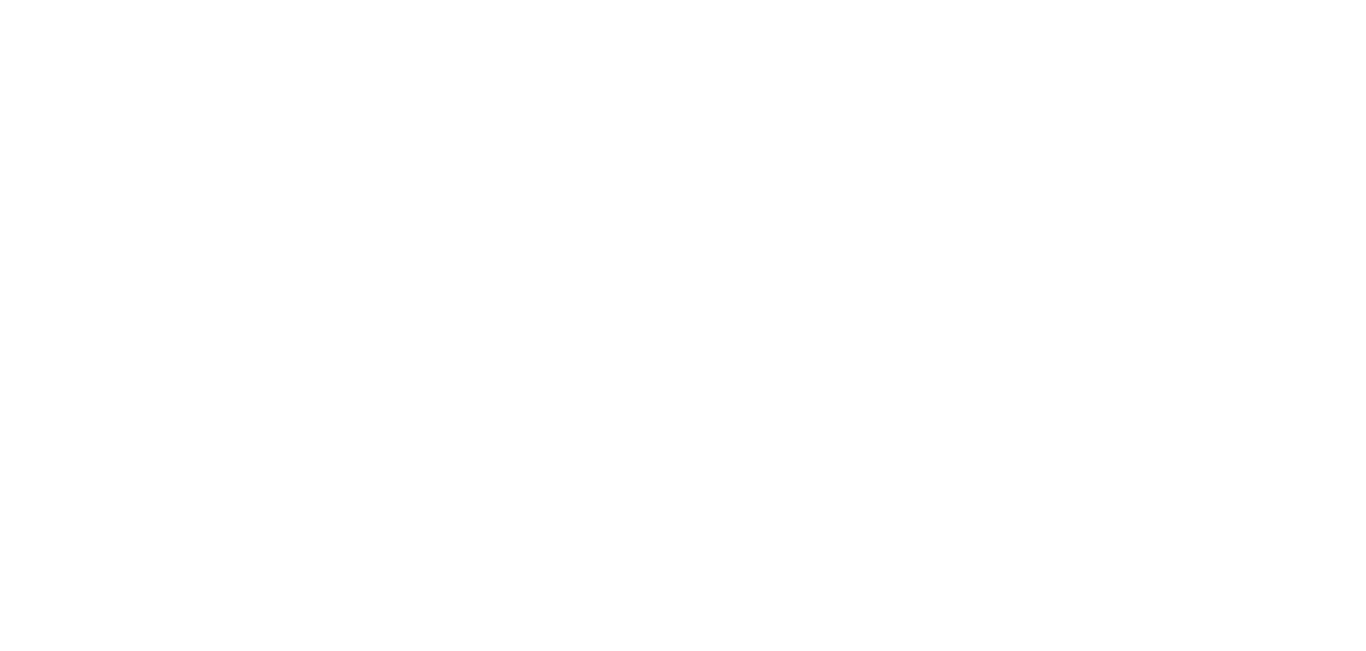 scroll, scrollTop: 0, scrollLeft: 0, axis: both 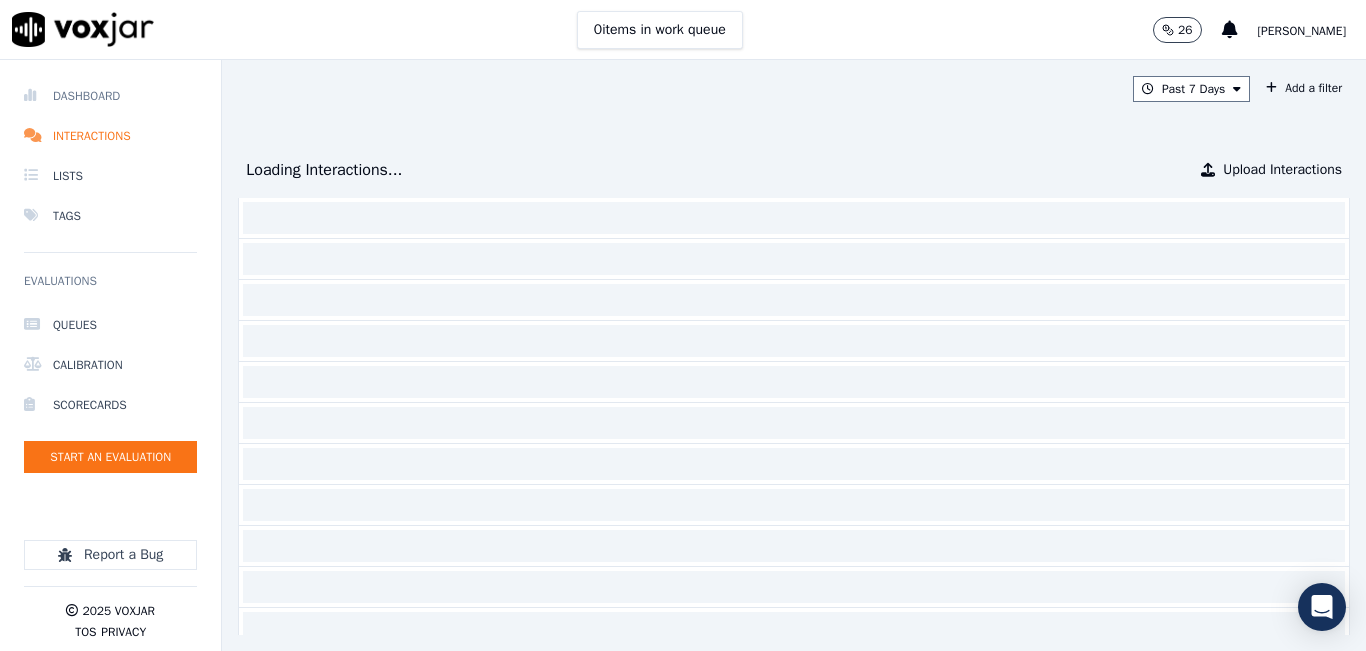 click on "Dashboard" at bounding box center (110, 96) 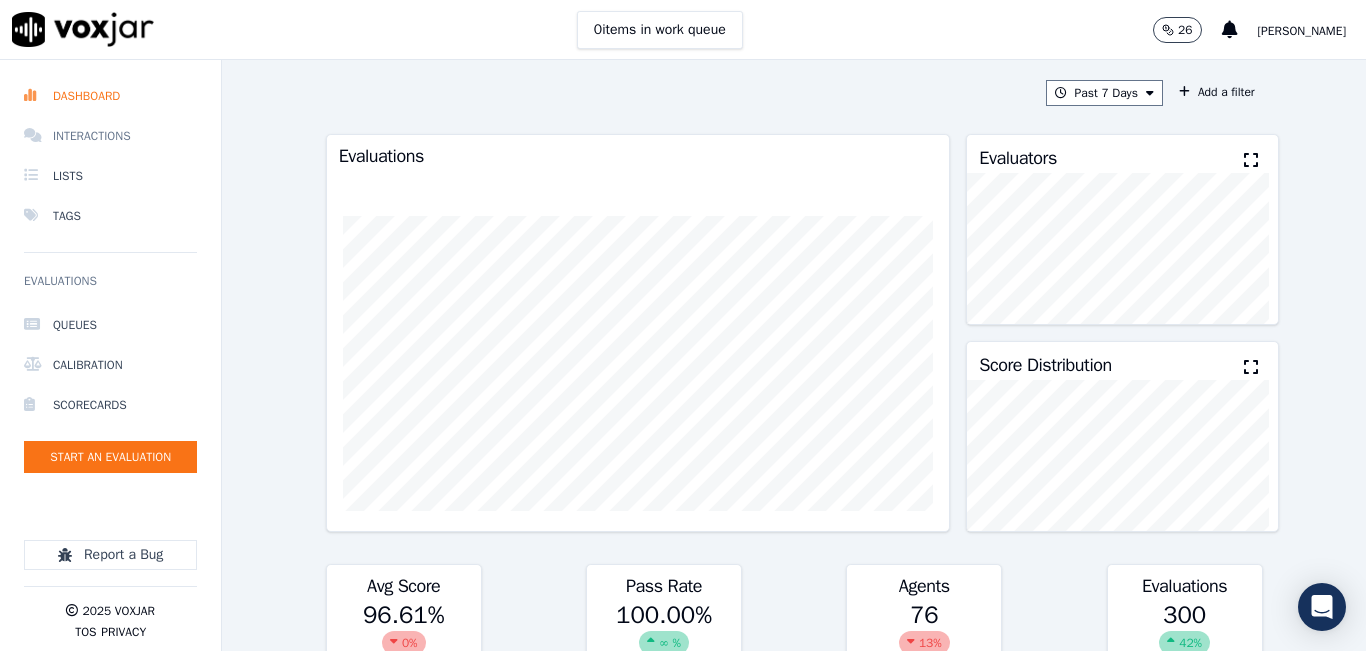 click on "Interactions" at bounding box center [110, 136] 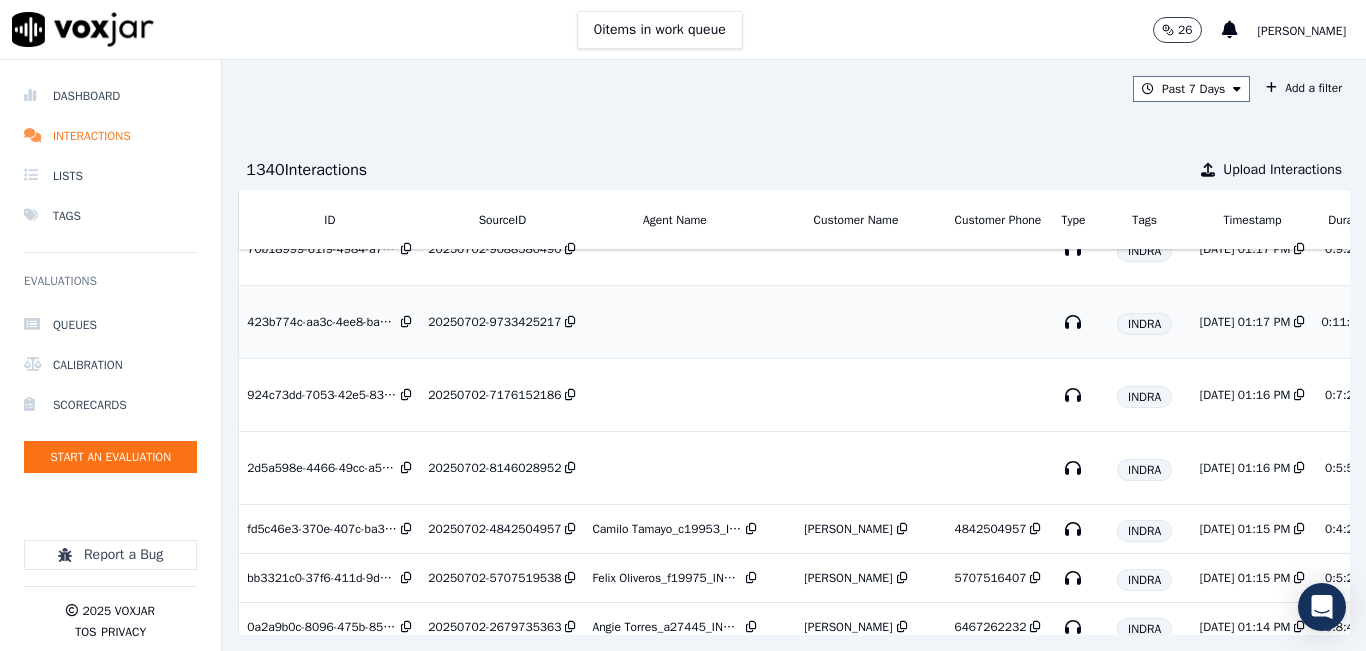 scroll, scrollTop: 753, scrollLeft: 0, axis: vertical 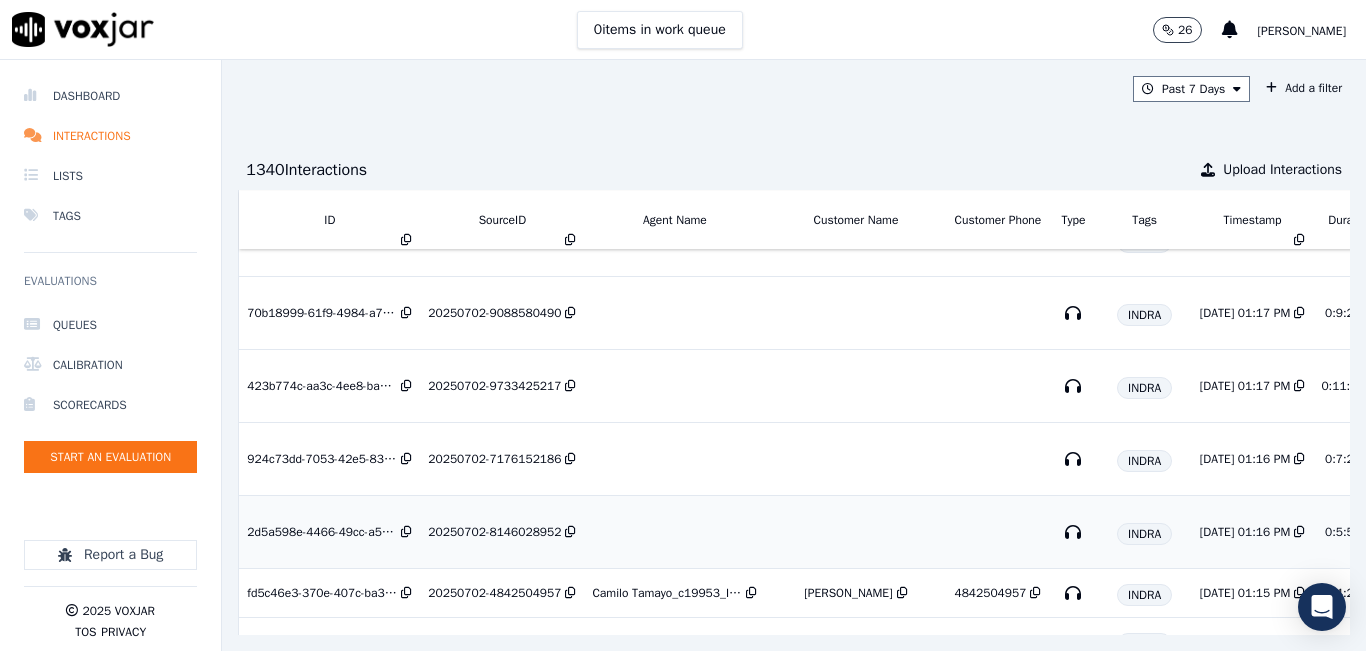 click on "20250702-8146028952" at bounding box center (494, 532) 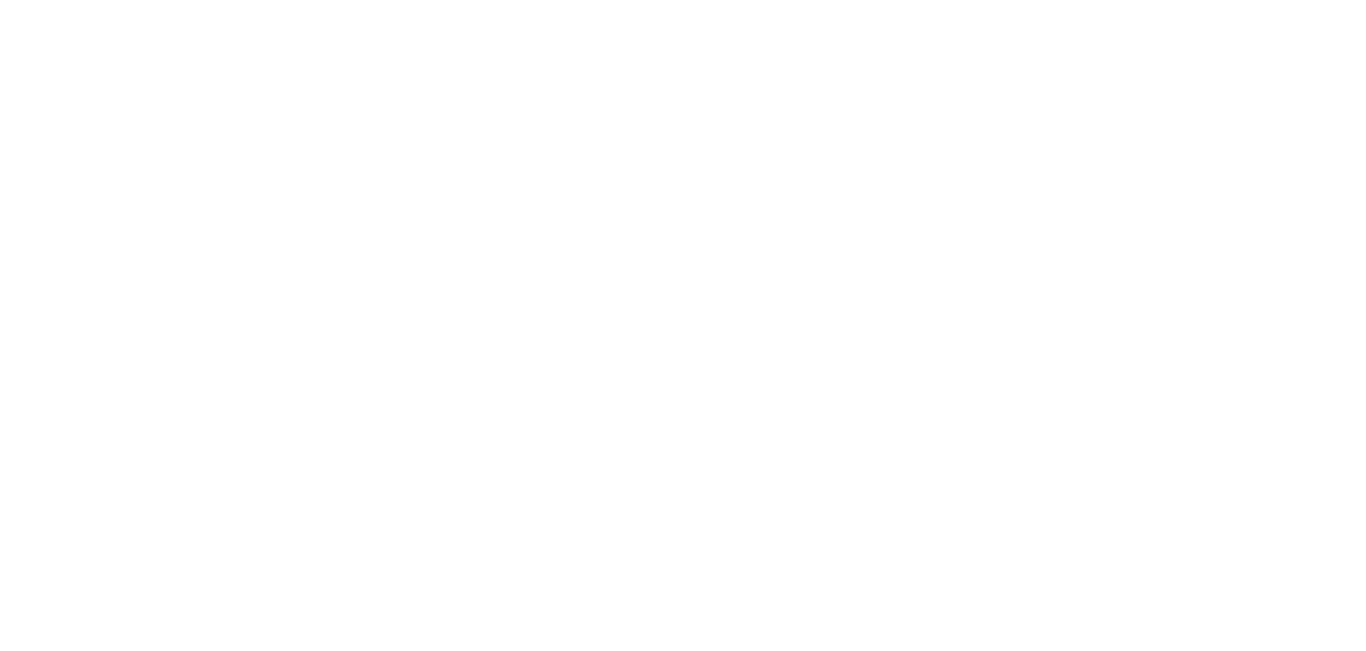 scroll, scrollTop: 0, scrollLeft: 0, axis: both 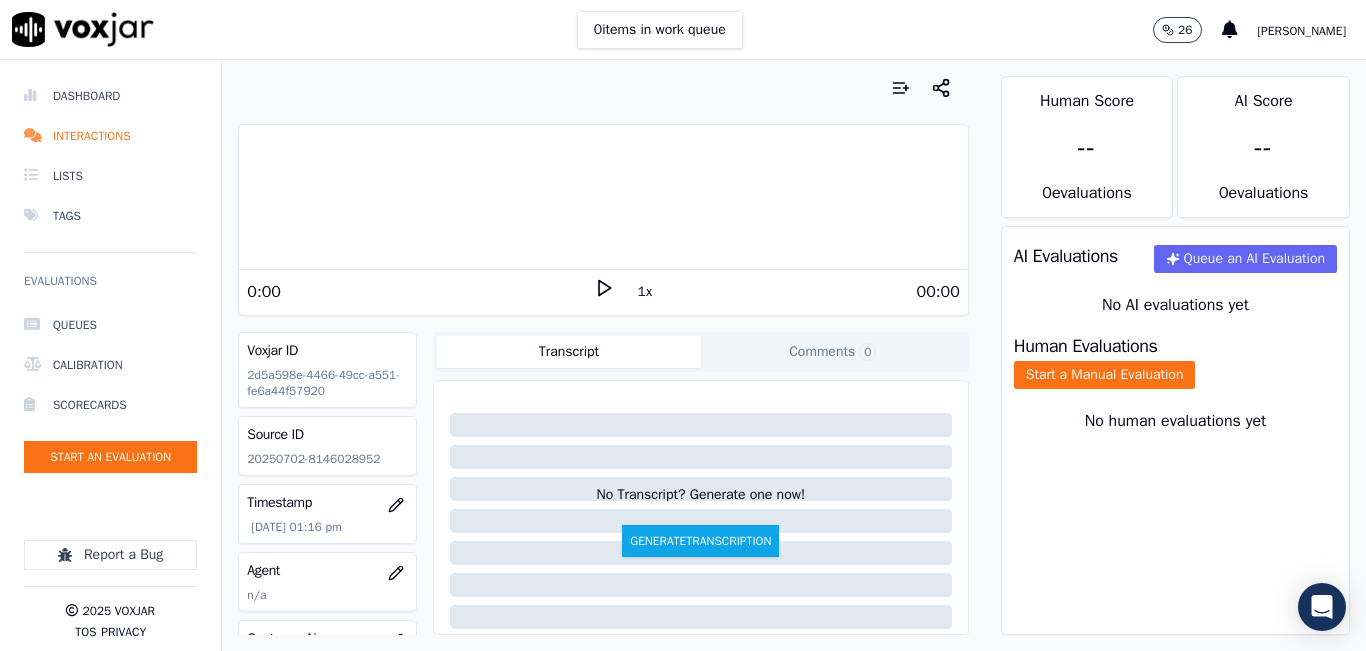 click on "20250702-8146028952" 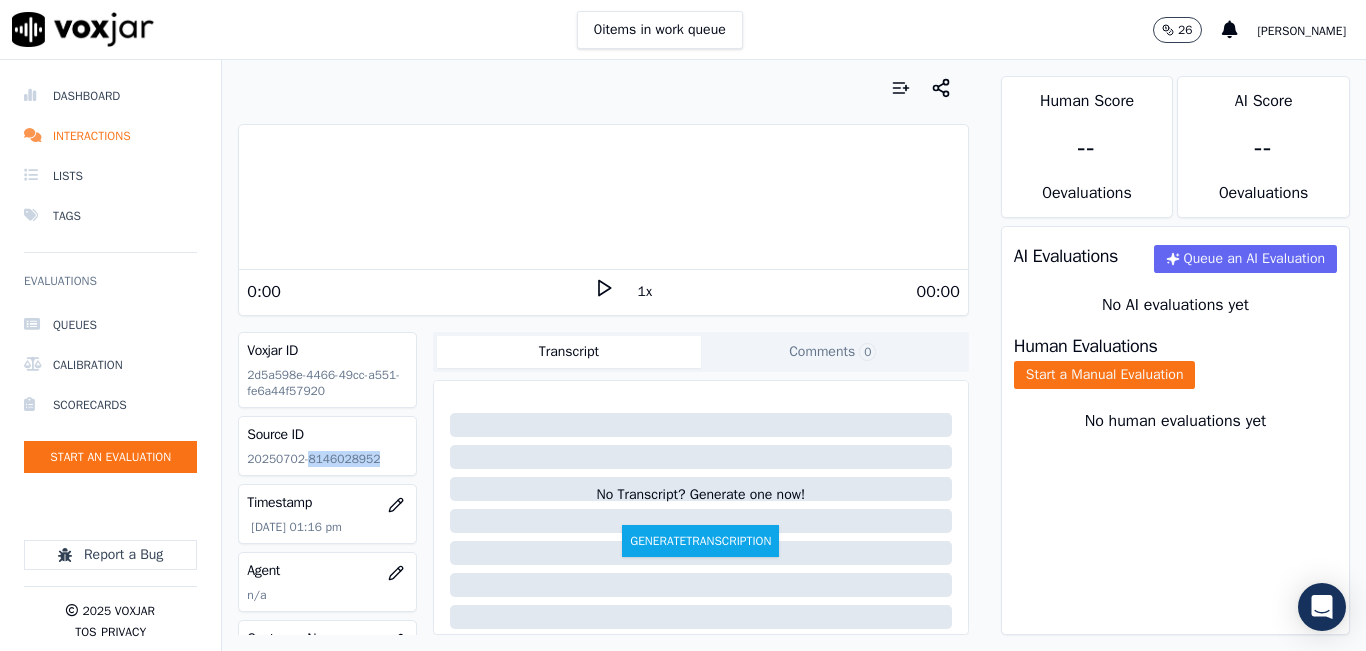 click on "20250702-8146028952" 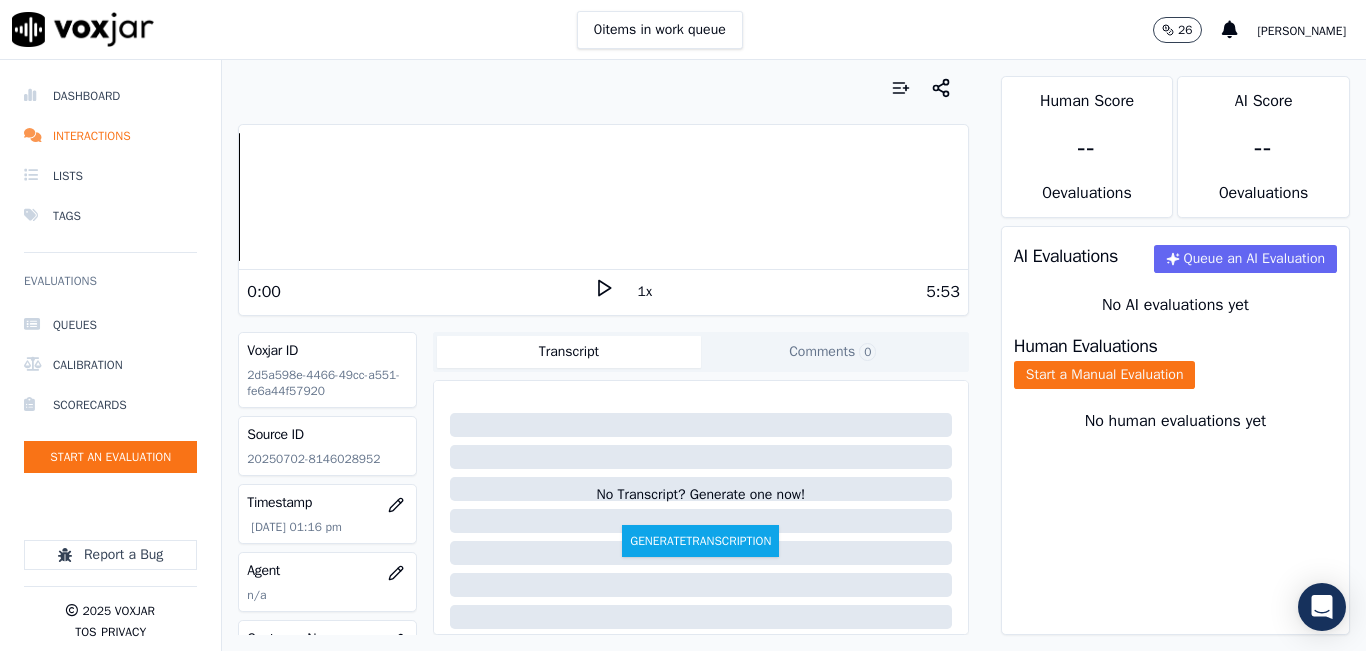 click on "0:00     1x   5:53" at bounding box center [603, 291] 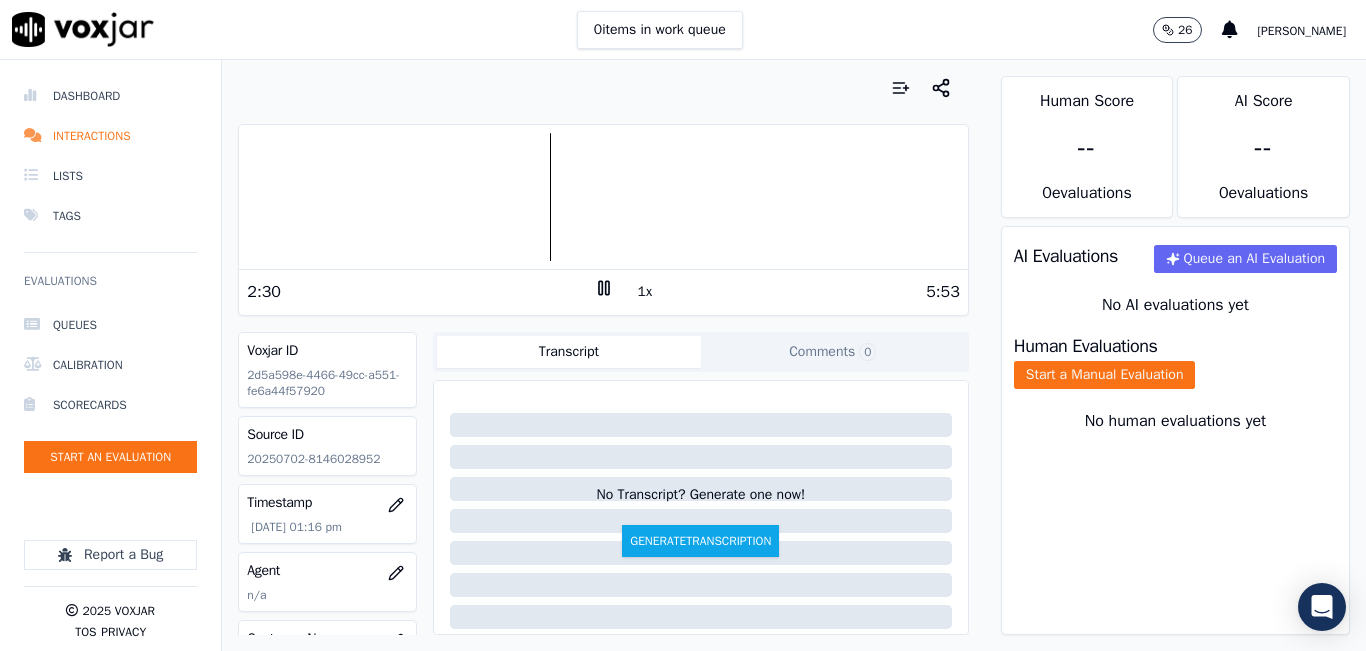click 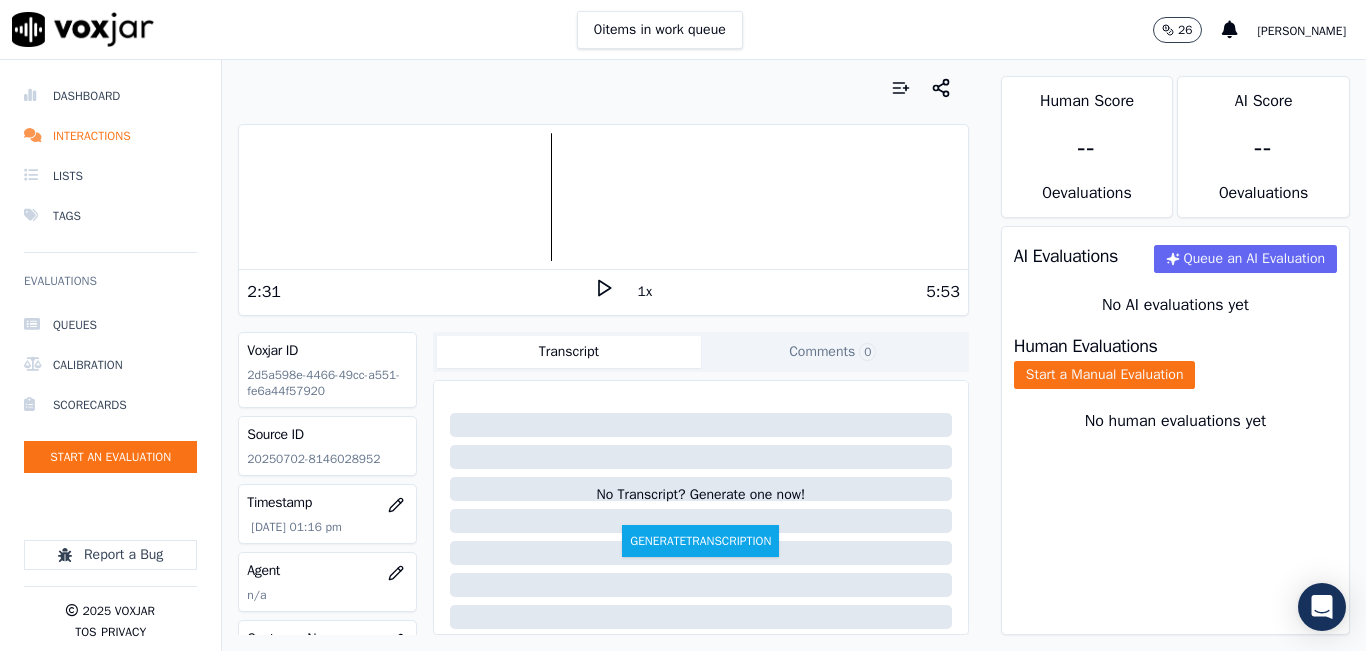 click 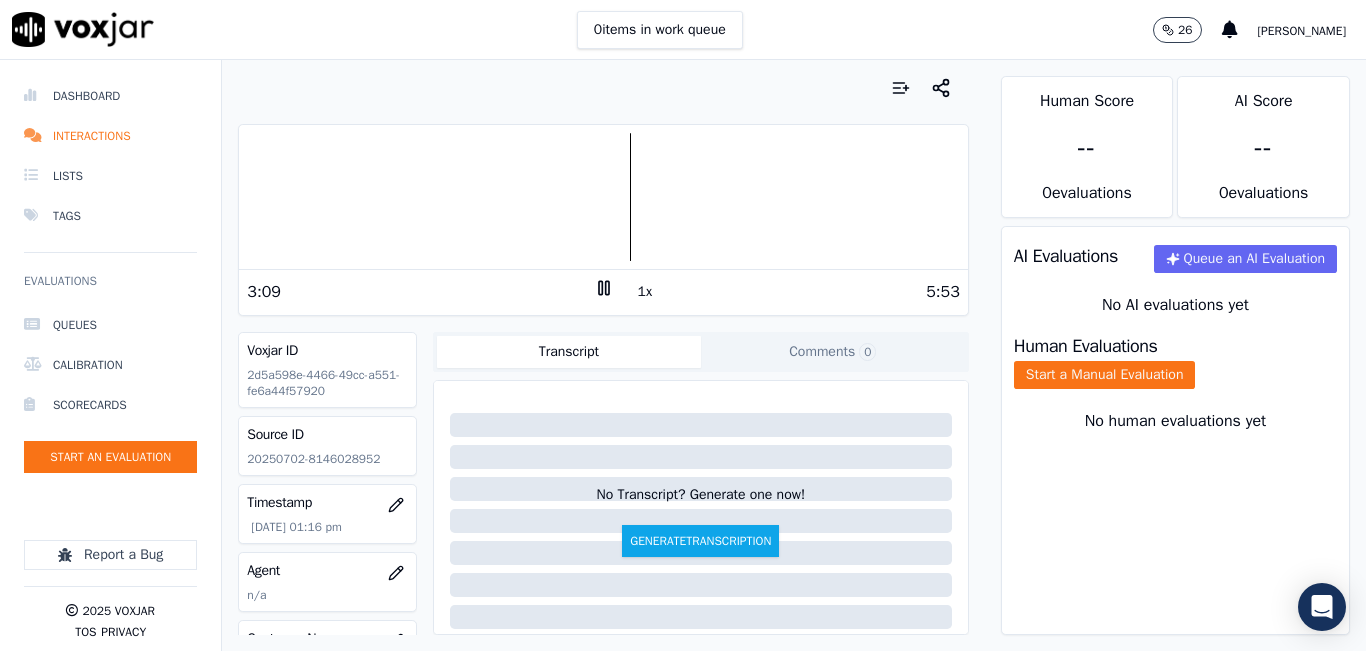 click 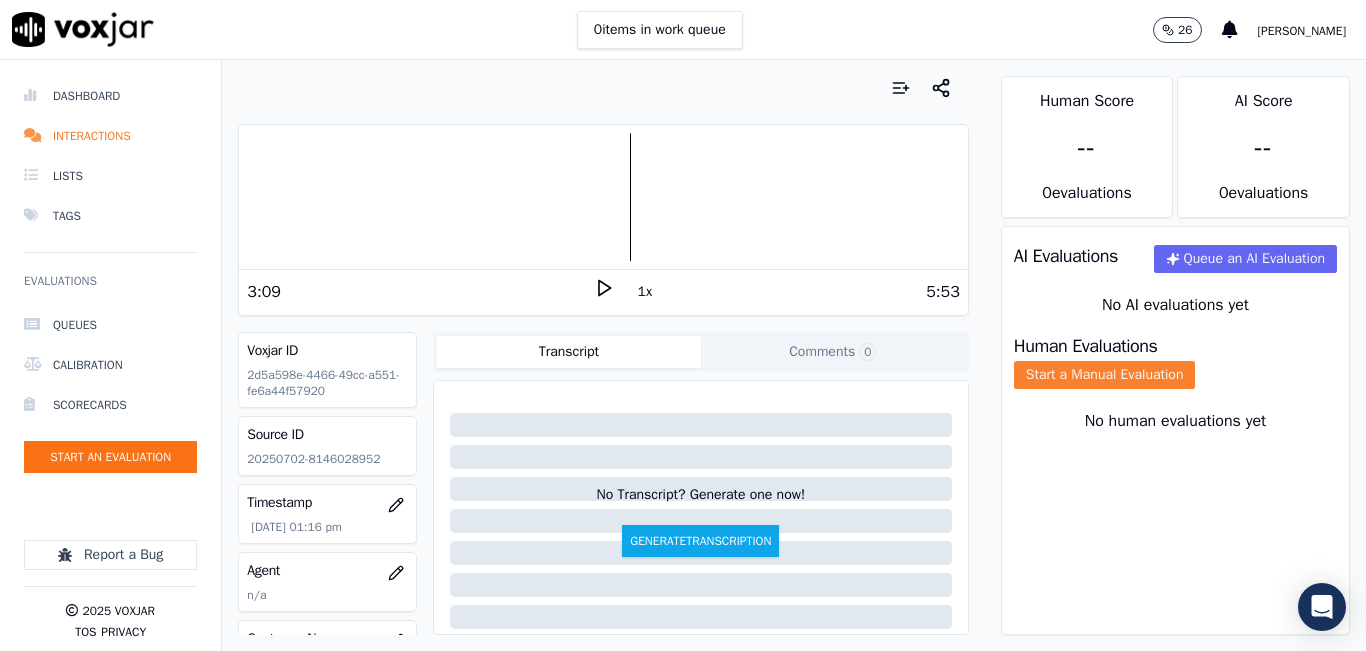 click on "Start a Manual Evaluation" 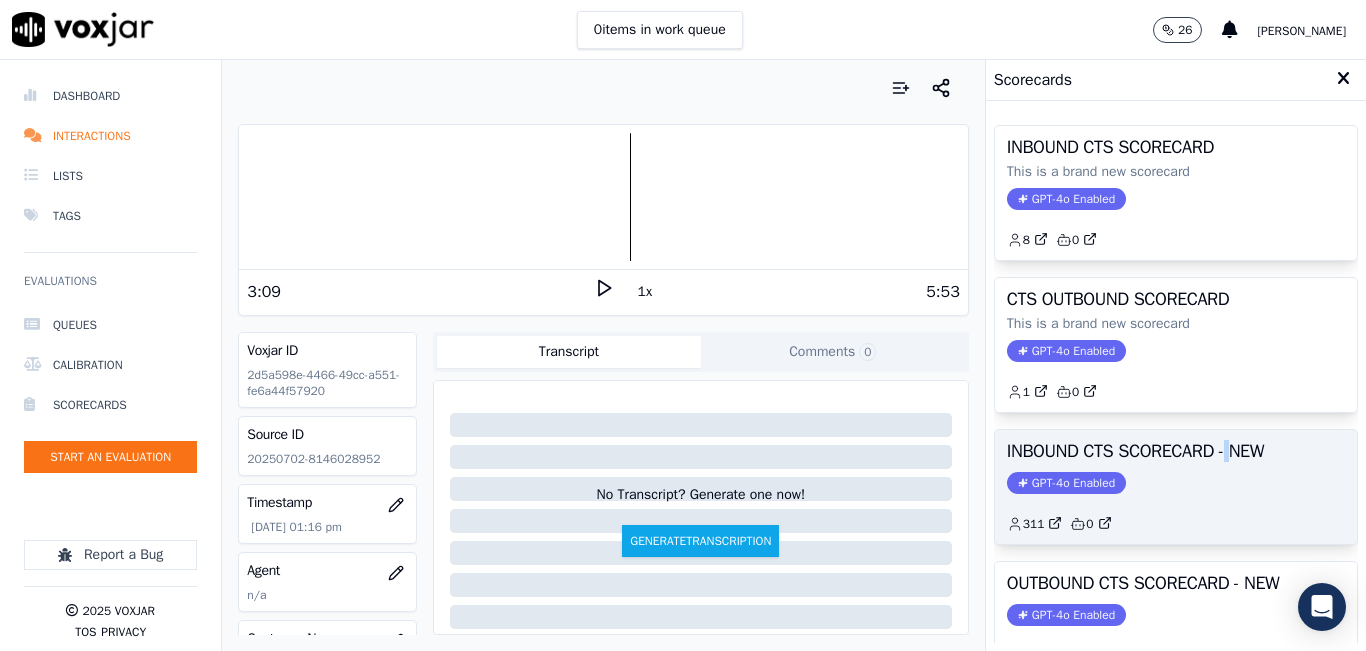 click on "INBOUND CTS SCORECARD - NEW" at bounding box center (1176, 451) 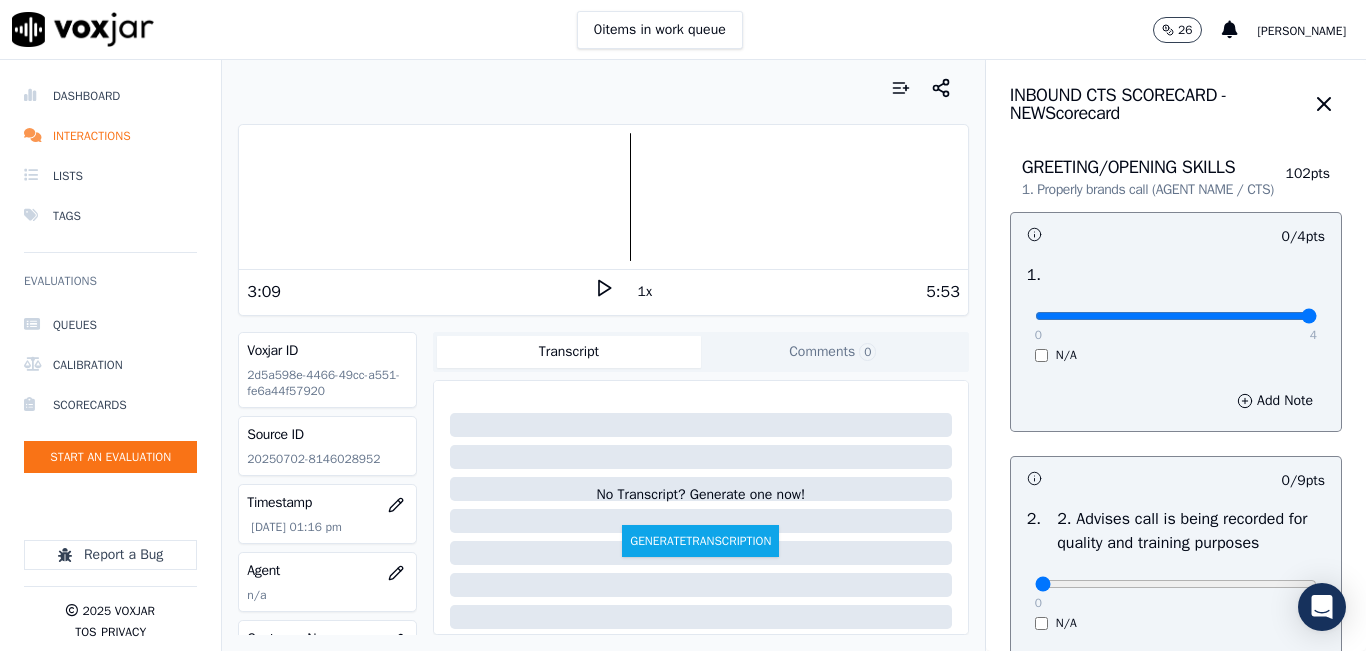 type on "4" 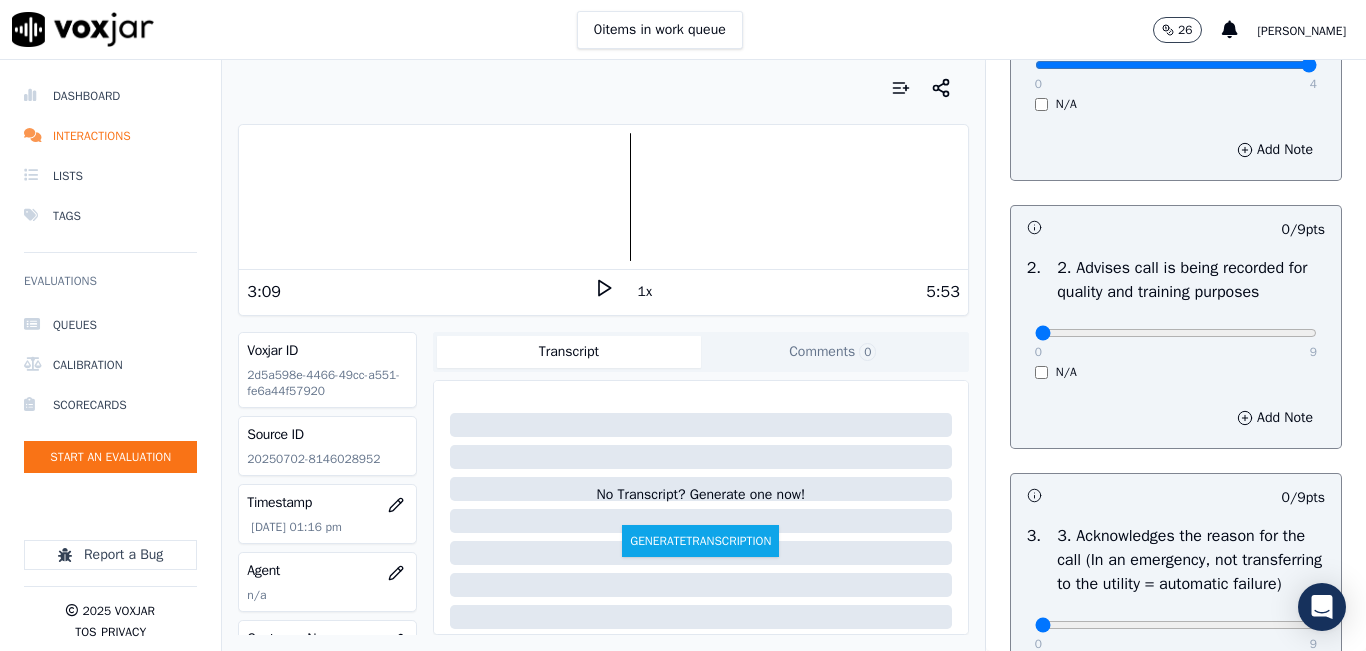 scroll, scrollTop: 400, scrollLeft: 0, axis: vertical 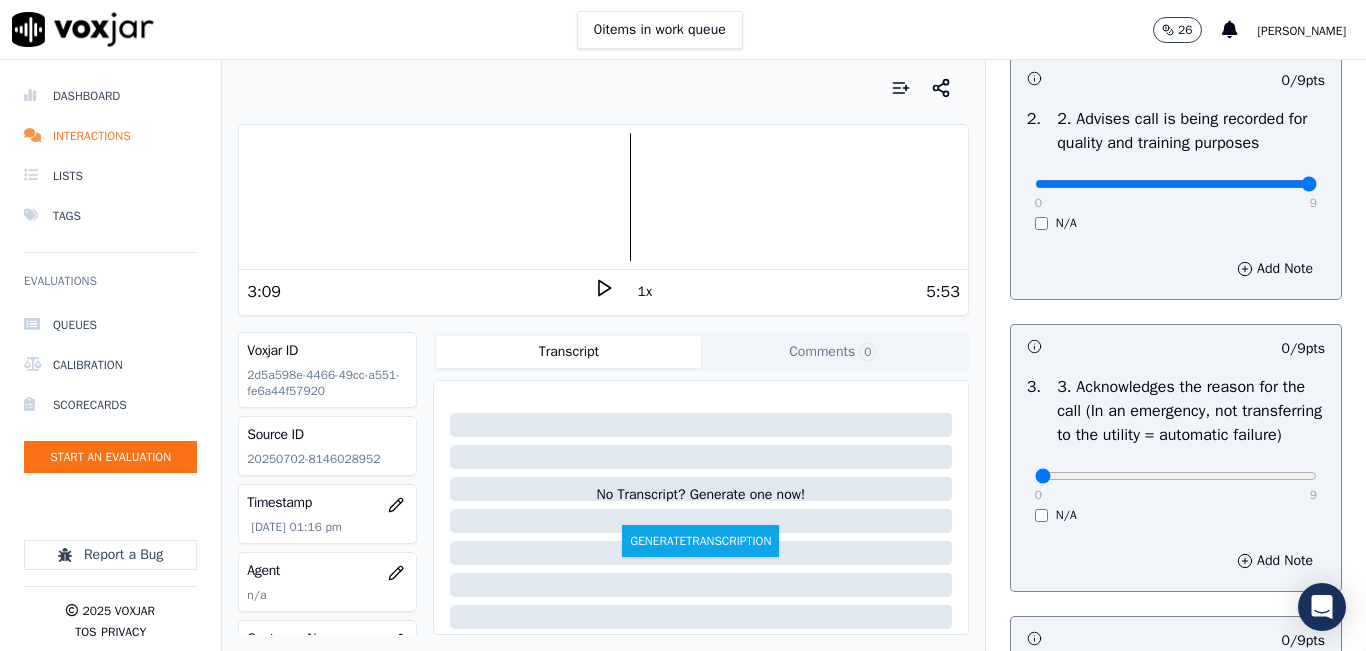 type on "9" 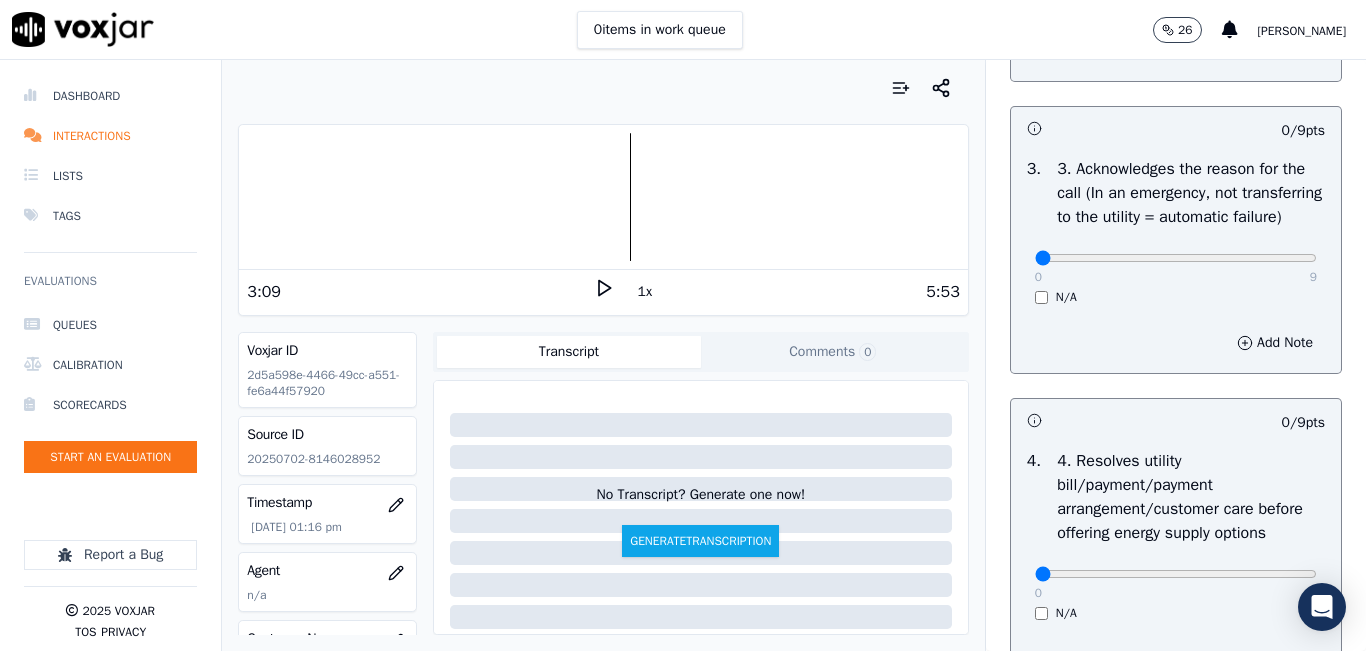 scroll, scrollTop: 600, scrollLeft: 0, axis: vertical 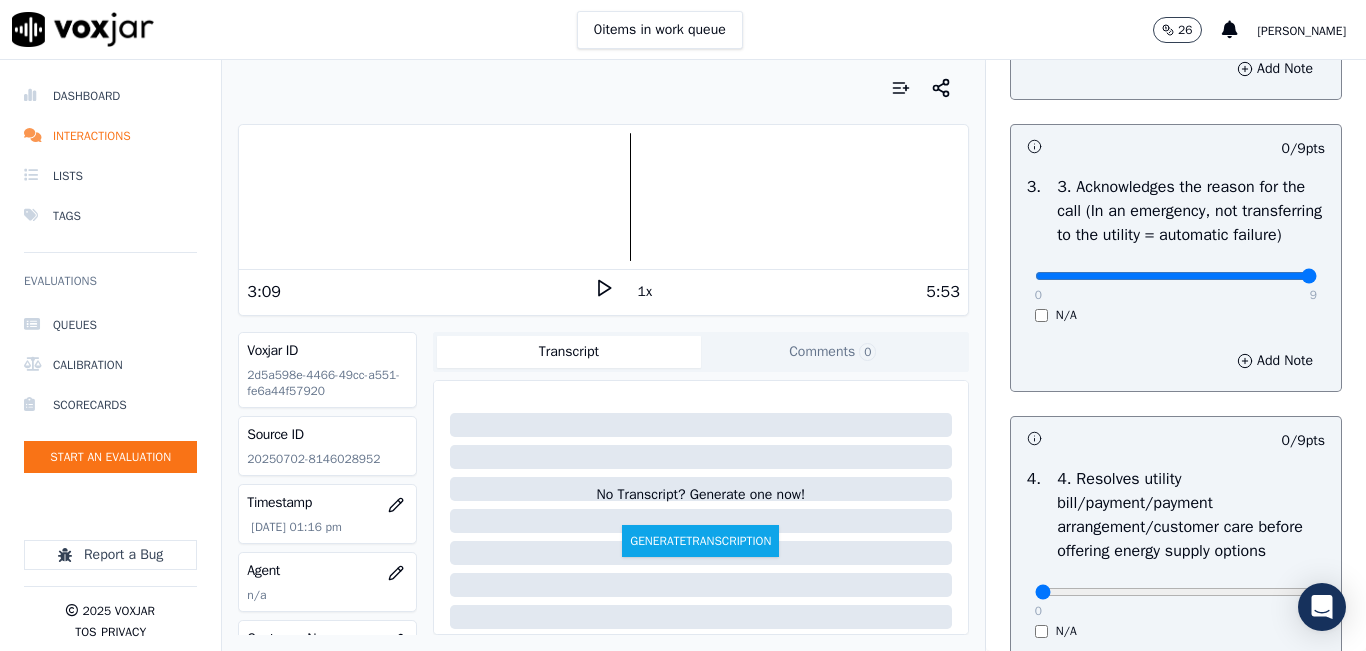 type on "9" 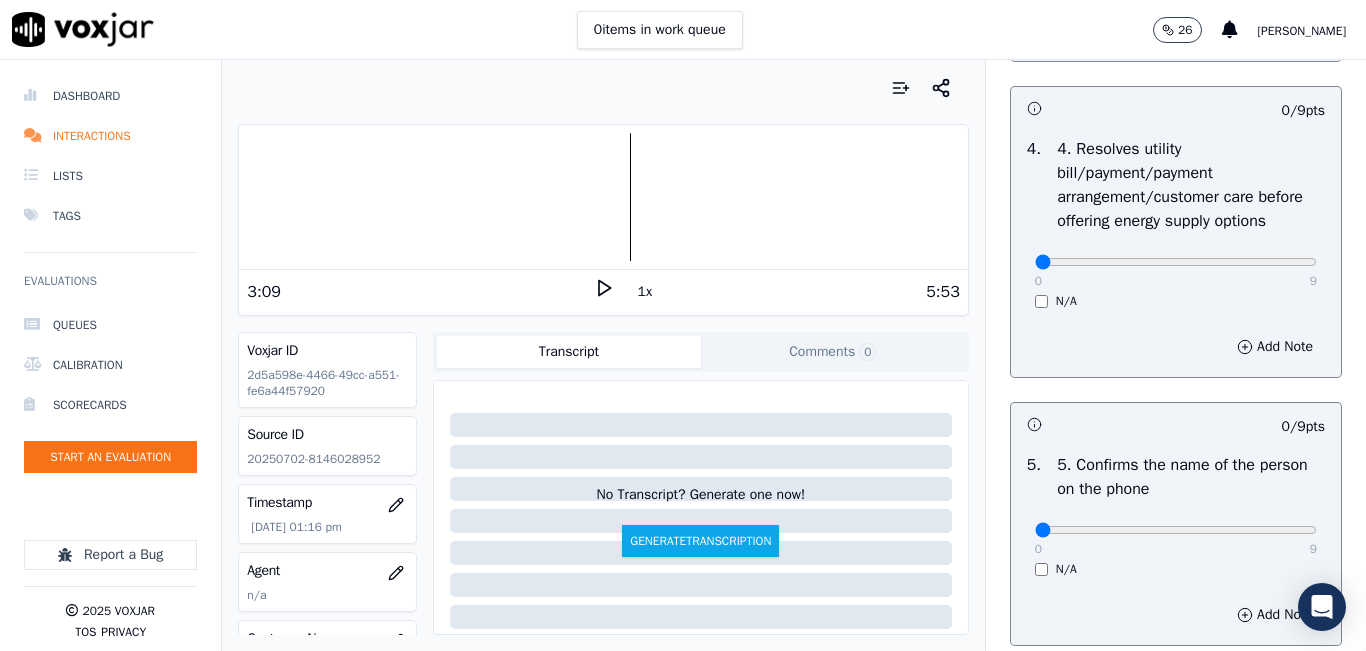 scroll, scrollTop: 1000, scrollLeft: 0, axis: vertical 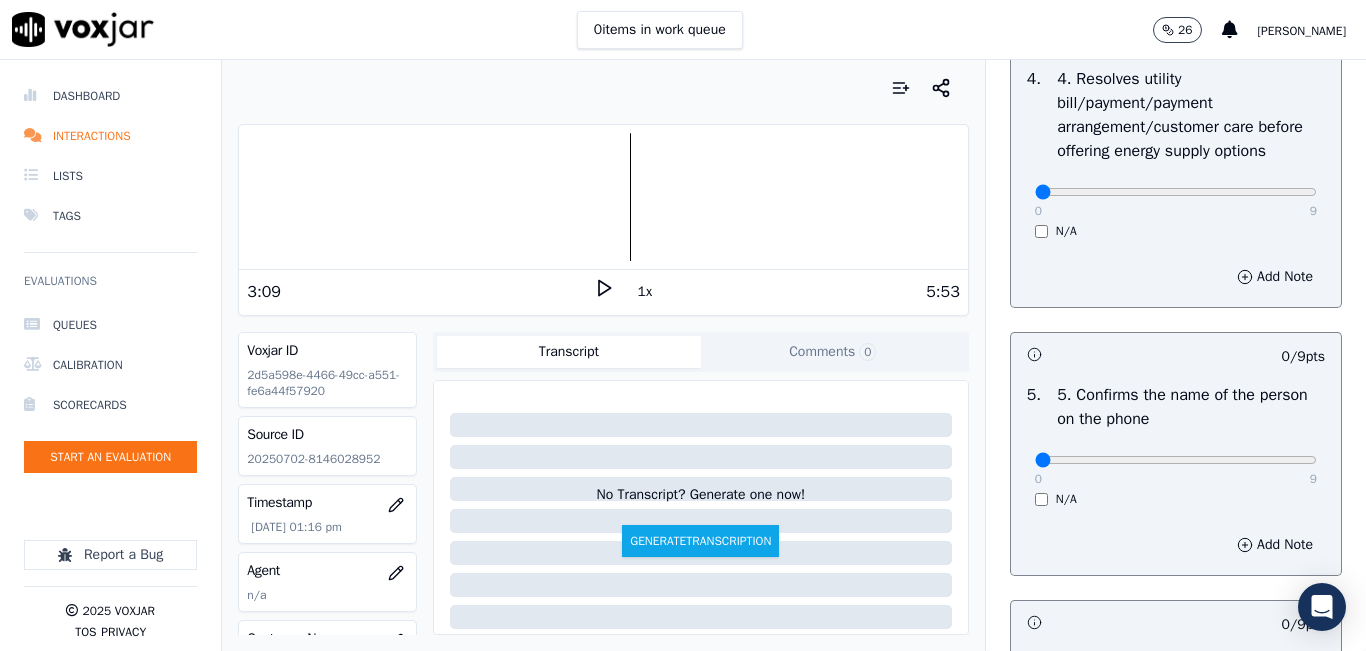click on "0   9     N/A" at bounding box center [1176, 201] 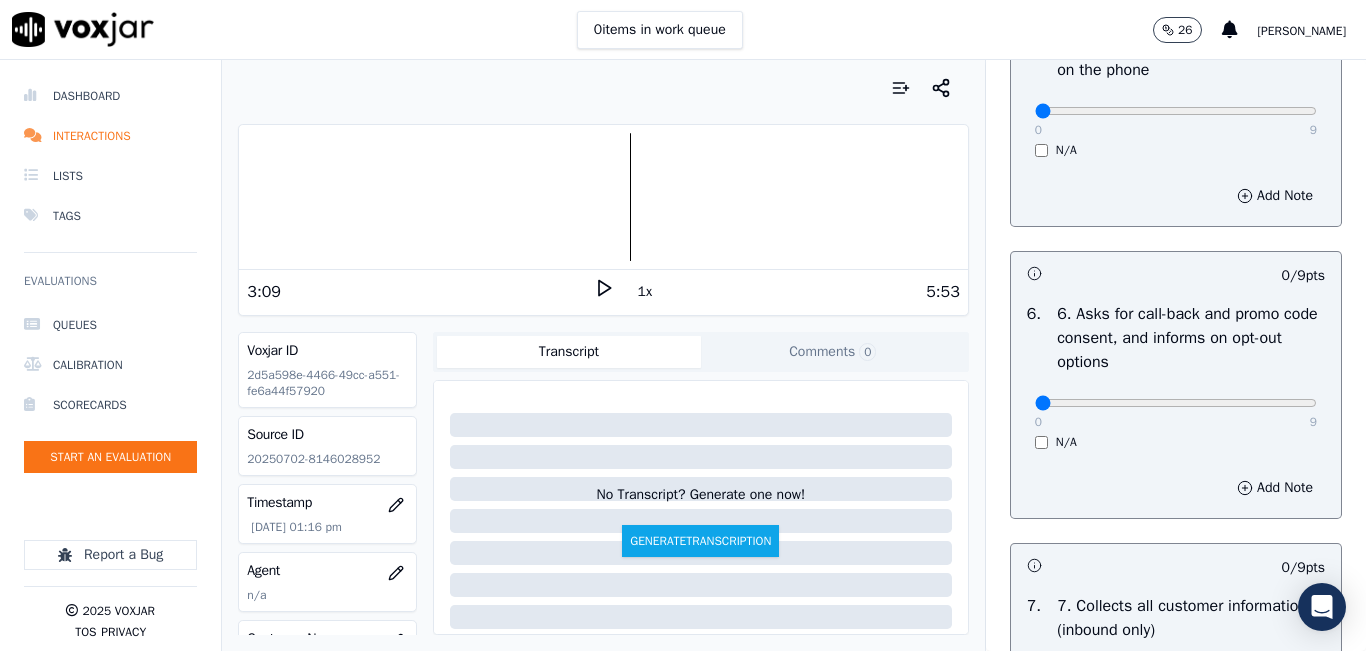 scroll, scrollTop: 1300, scrollLeft: 0, axis: vertical 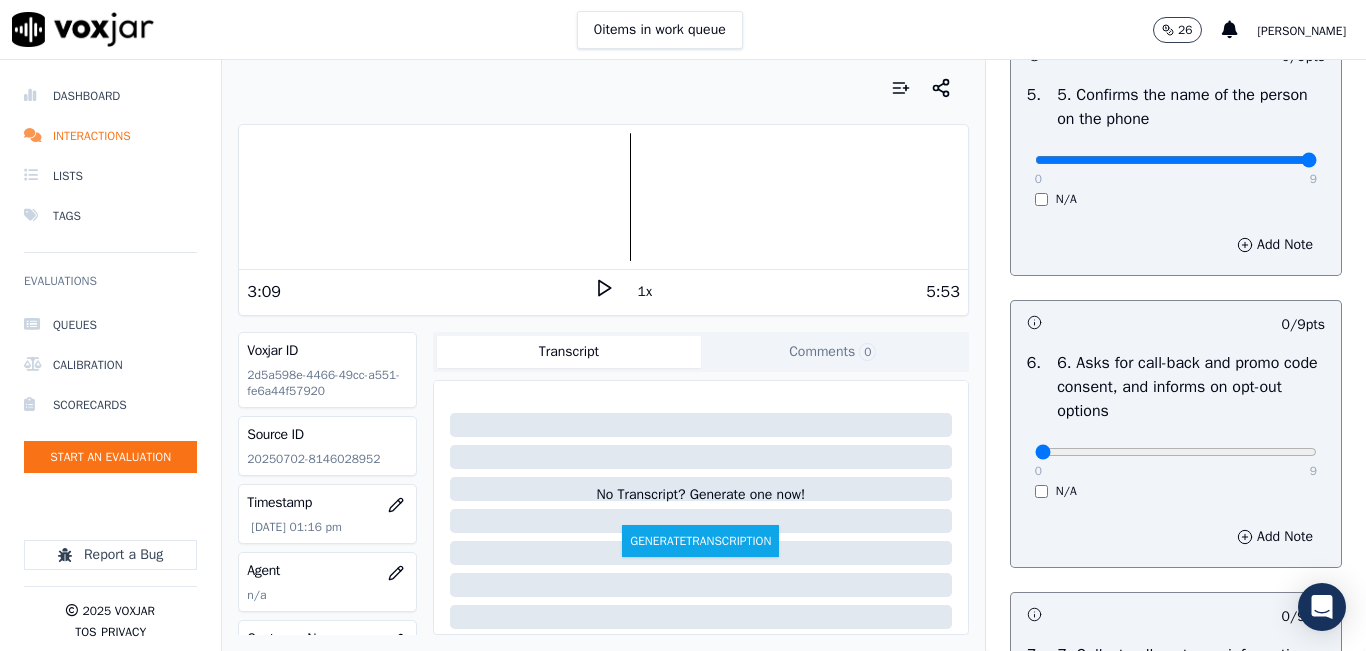 type on "9" 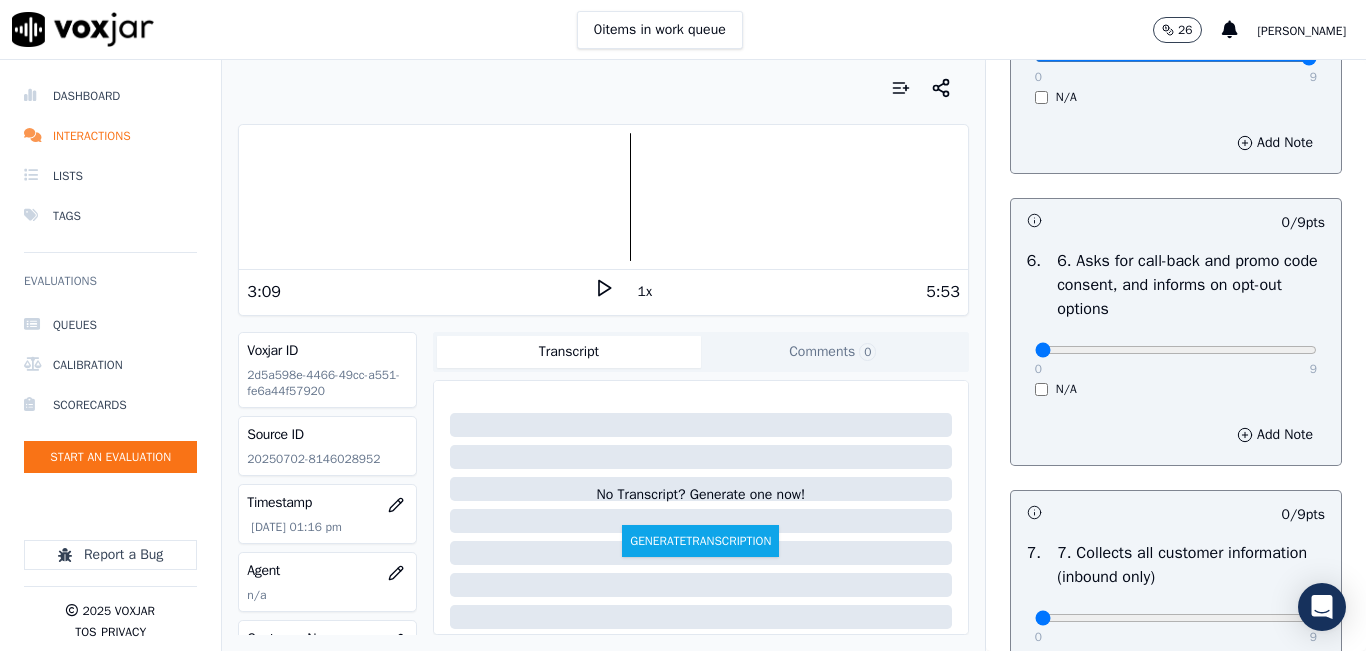 scroll, scrollTop: 1600, scrollLeft: 0, axis: vertical 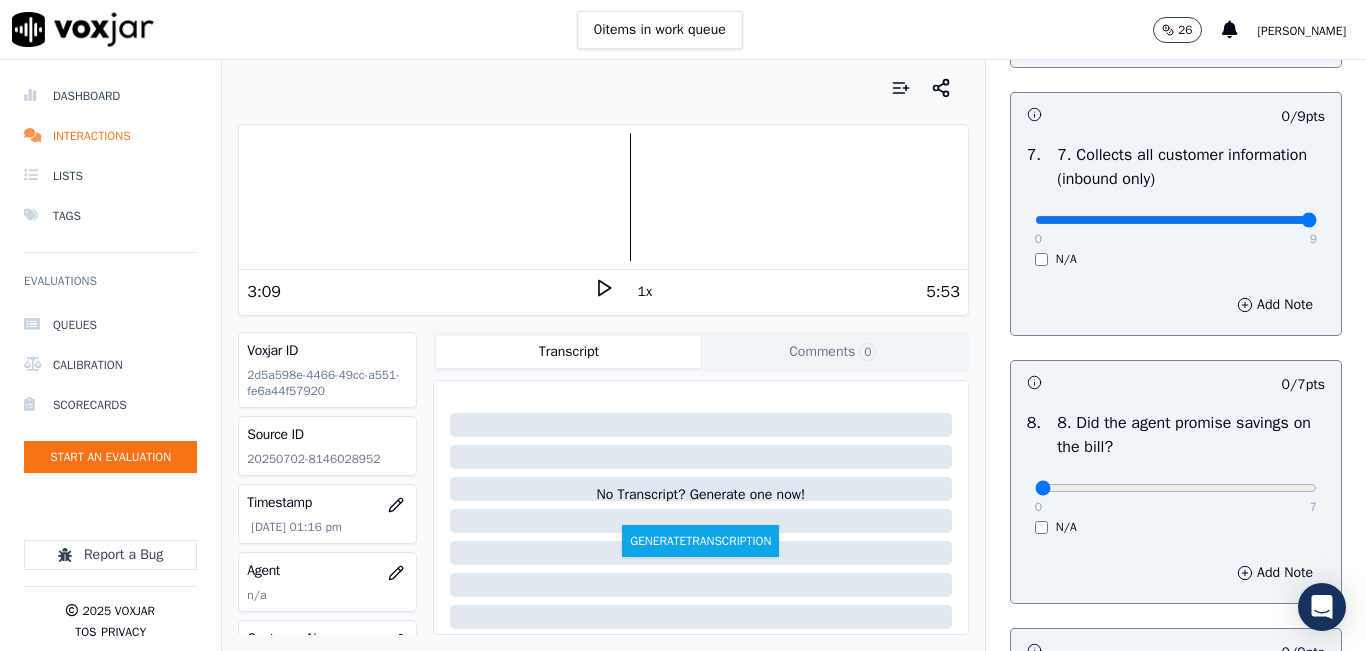 type on "9" 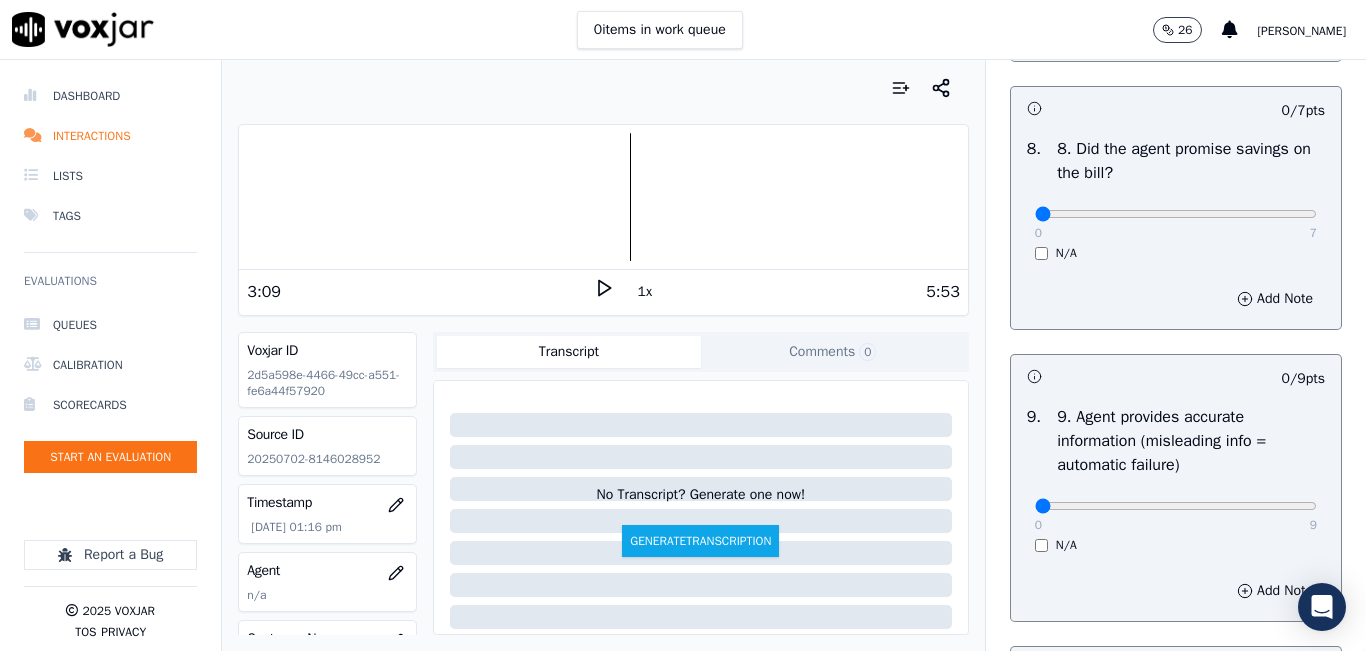 scroll, scrollTop: 2100, scrollLeft: 0, axis: vertical 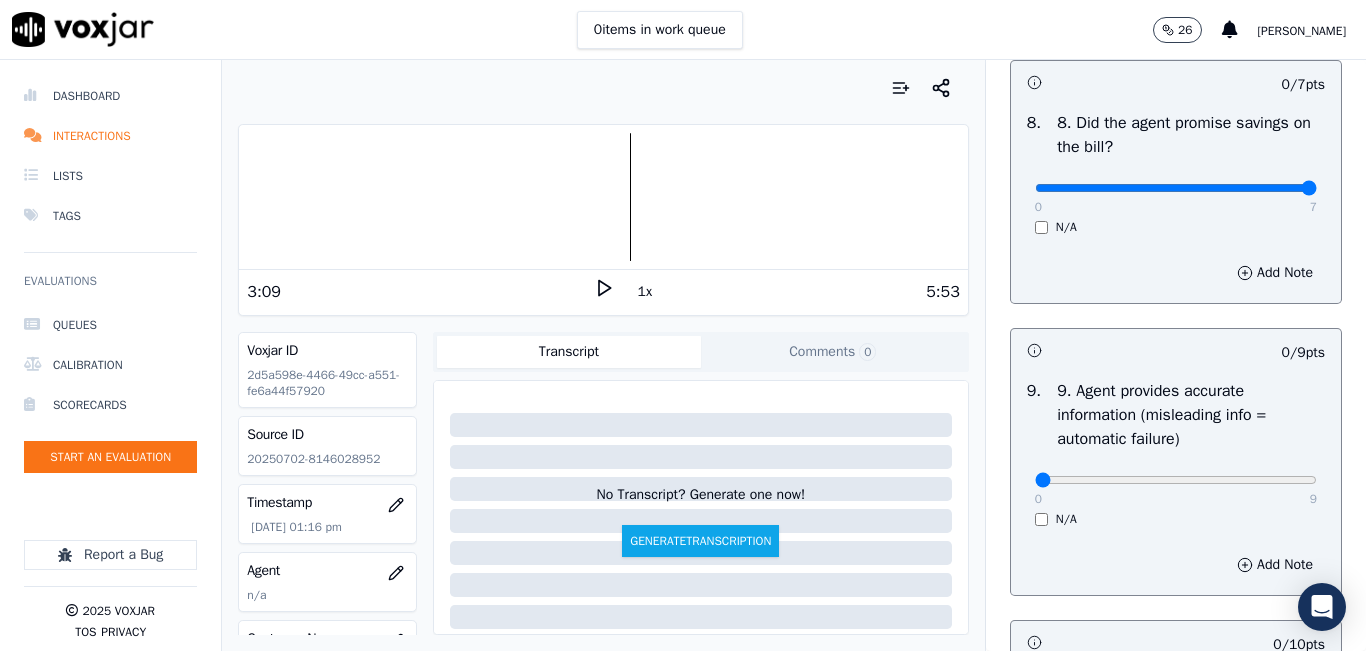 type on "7" 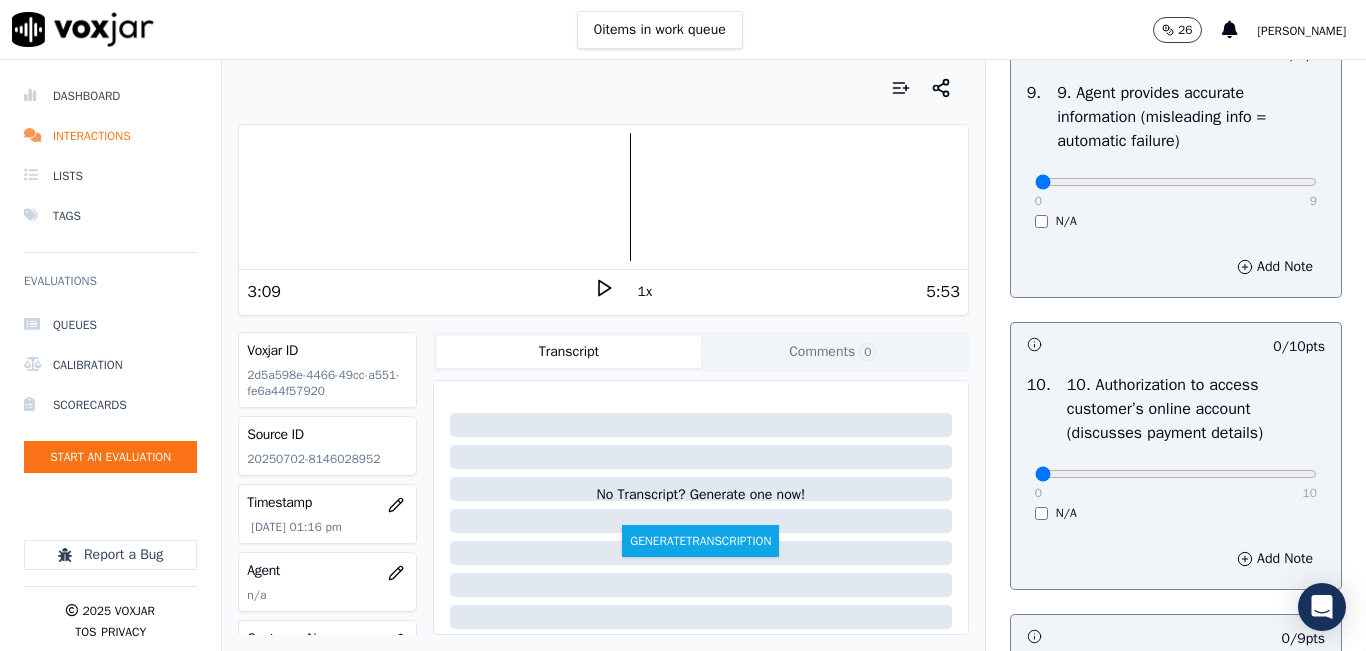 scroll, scrollTop: 2400, scrollLeft: 0, axis: vertical 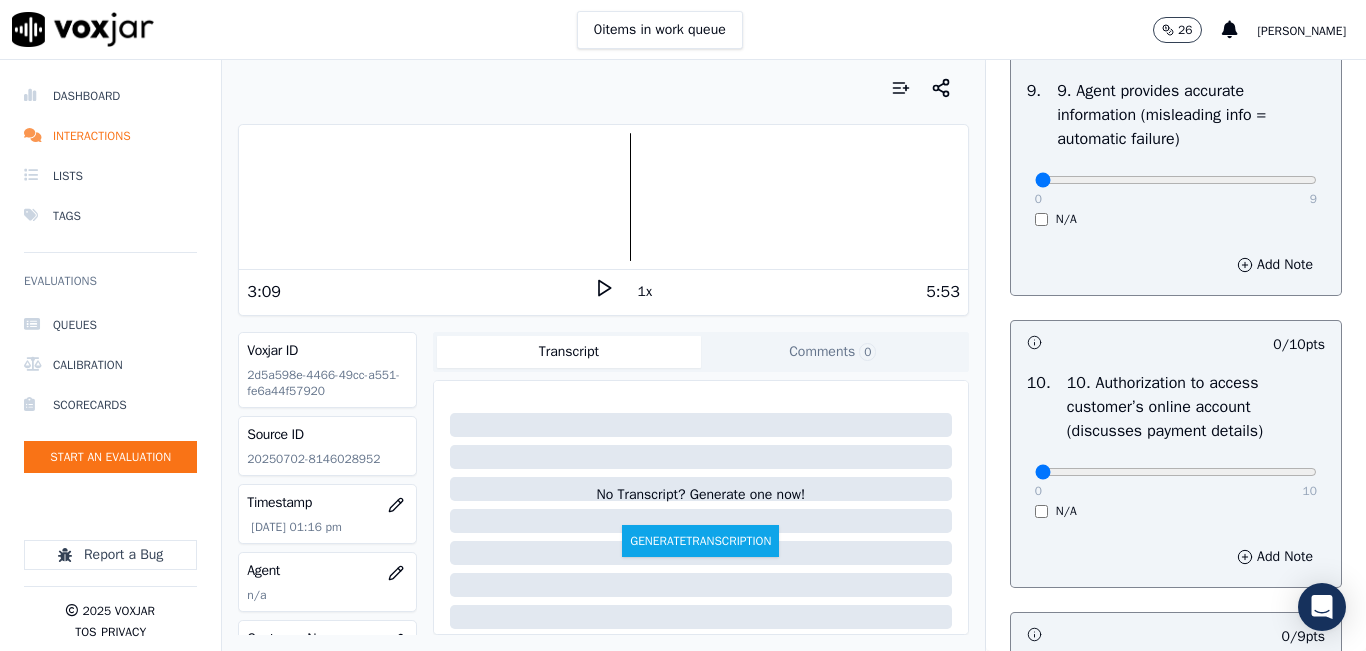 drag, startPoint x: 1277, startPoint y: 253, endPoint x: 1251, endPoint y: 260, distance: 26.925823 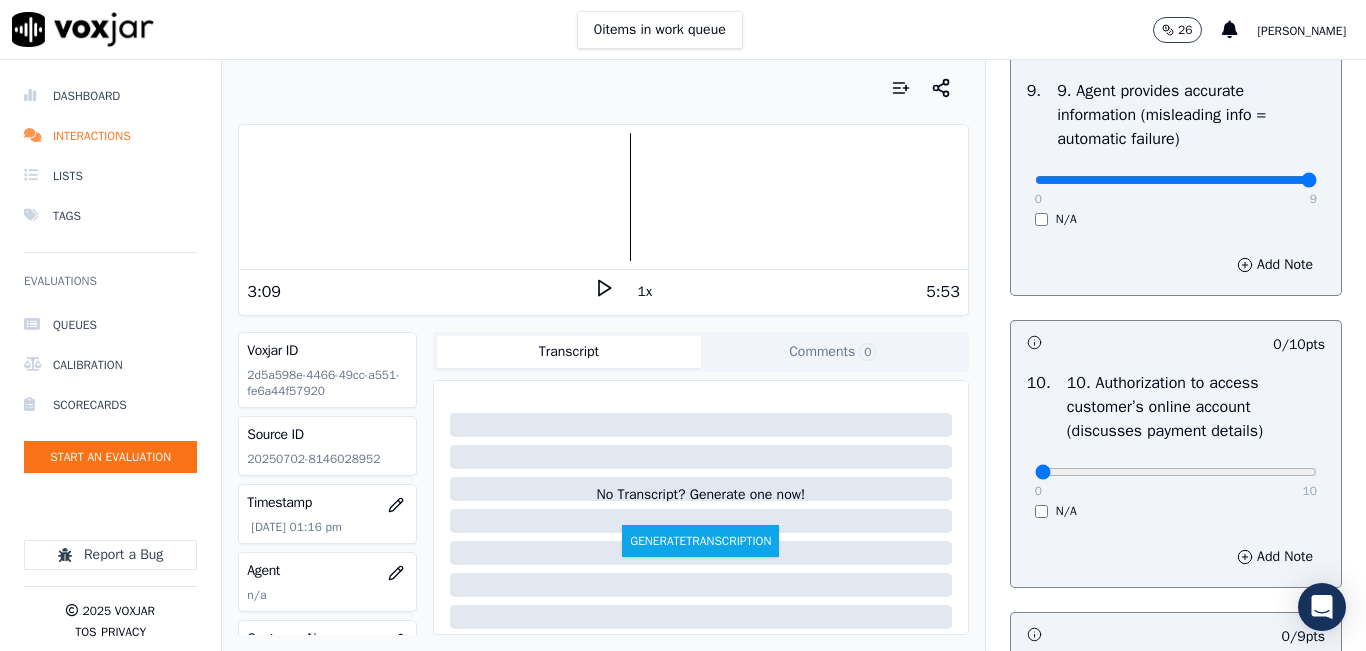 type on "9" 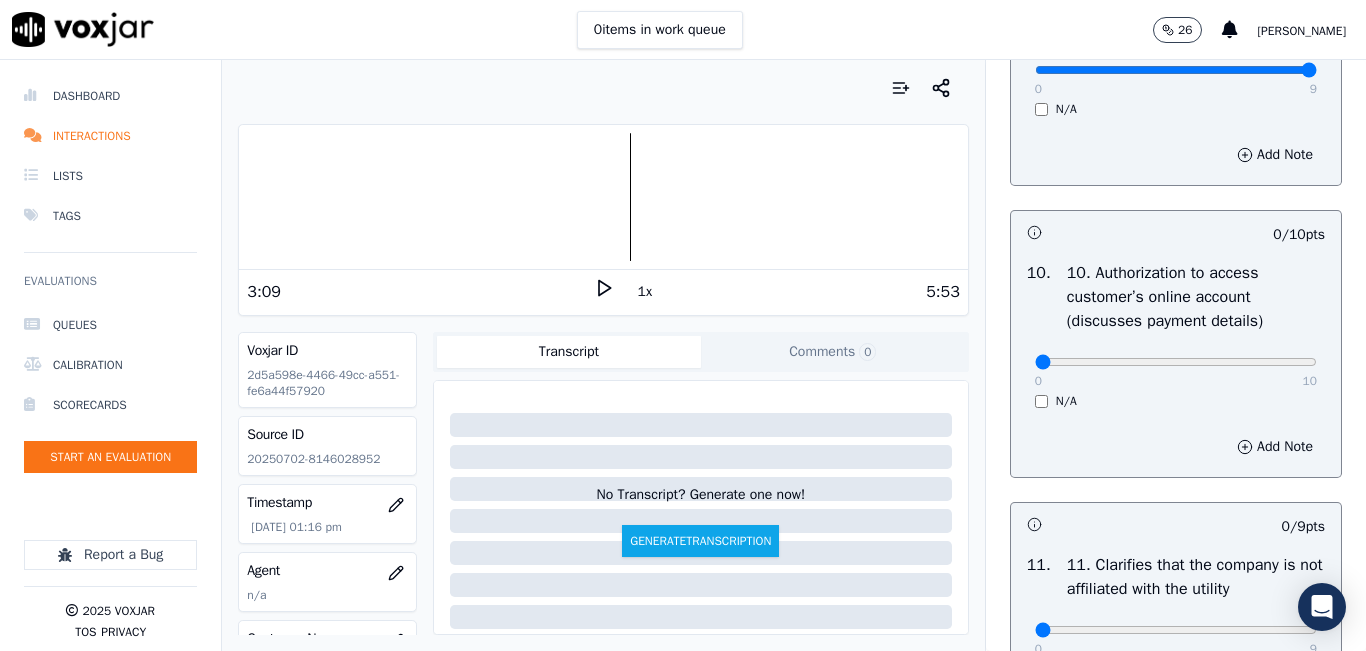 scroll, scrollTop: 2700, scrollLeft: 0, axis: vertical 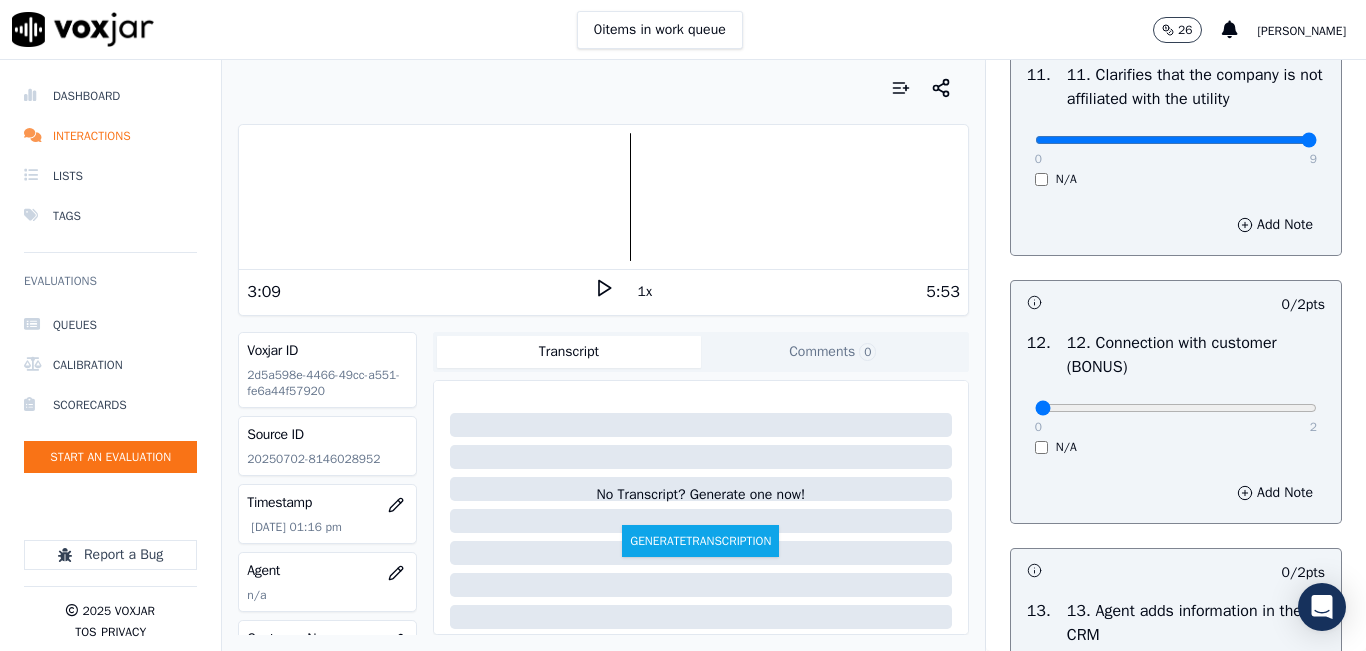 type on "9" 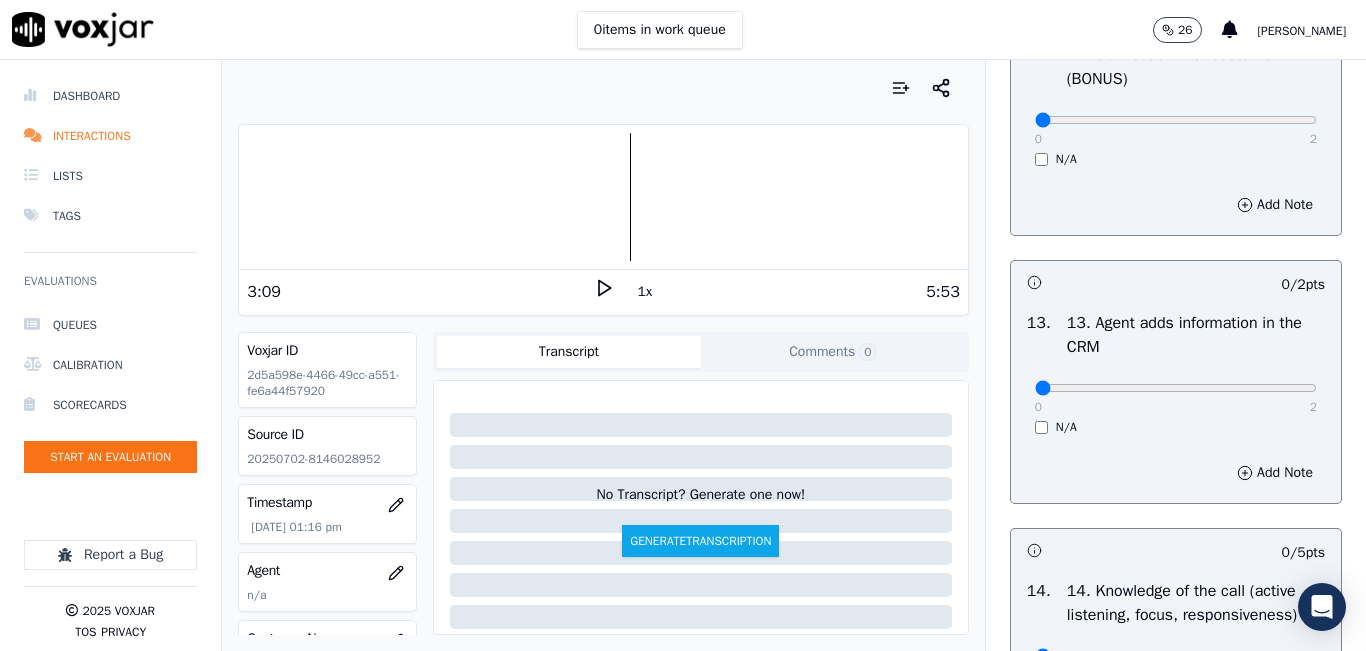 scroll, scrollTop: 3300, scrollLeft: 0, axis: vertical 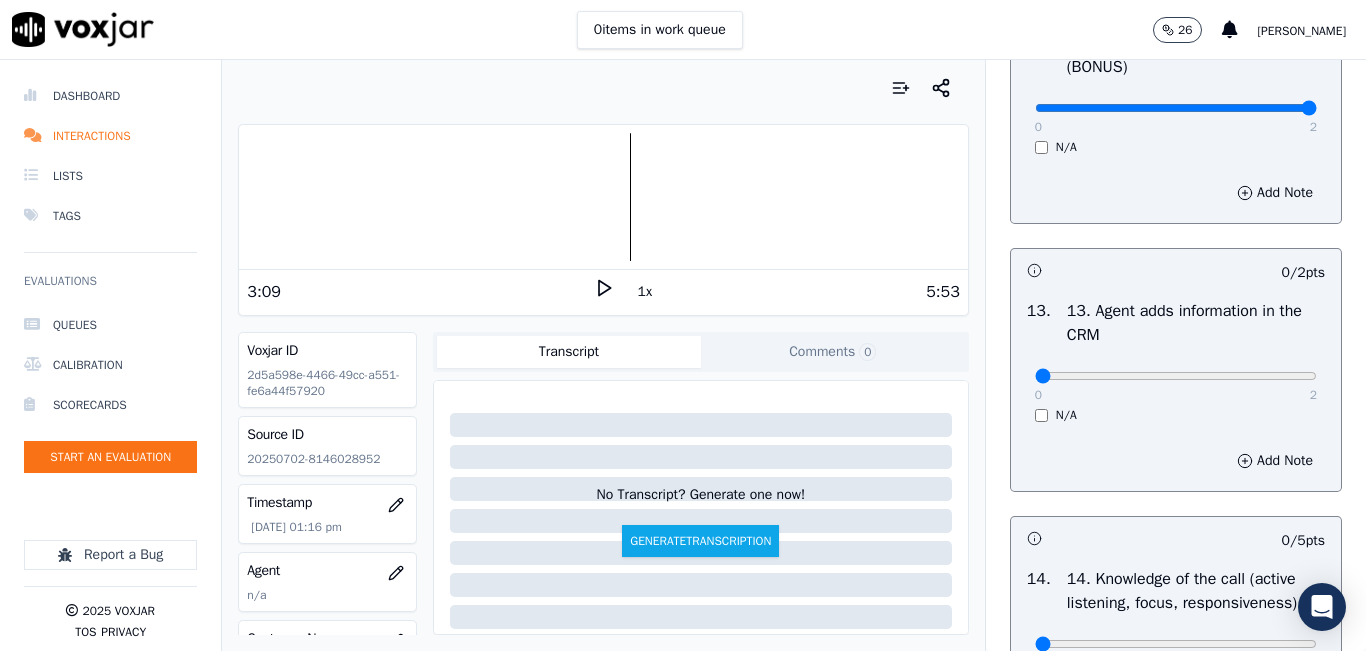 type on "2" 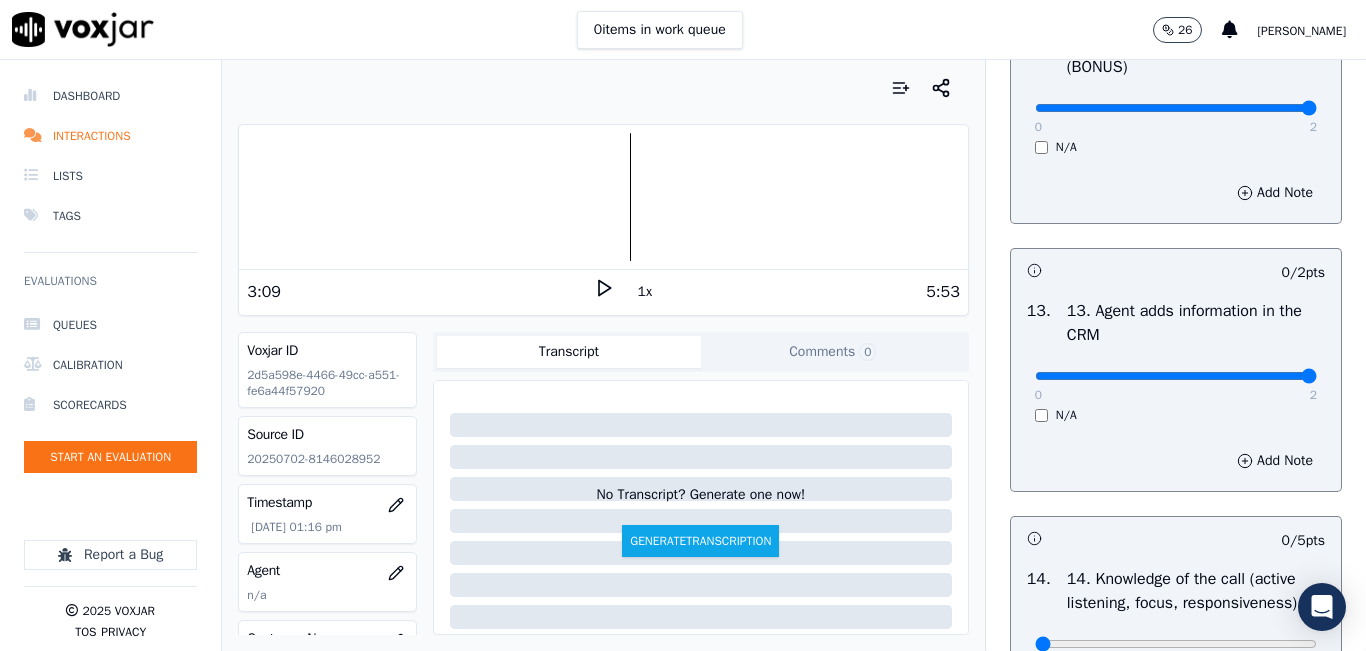 drag, startPoint x: 1262, startPoint y: 439, endPoint x: 1270, endPoint y: 415, distance: 25.298222 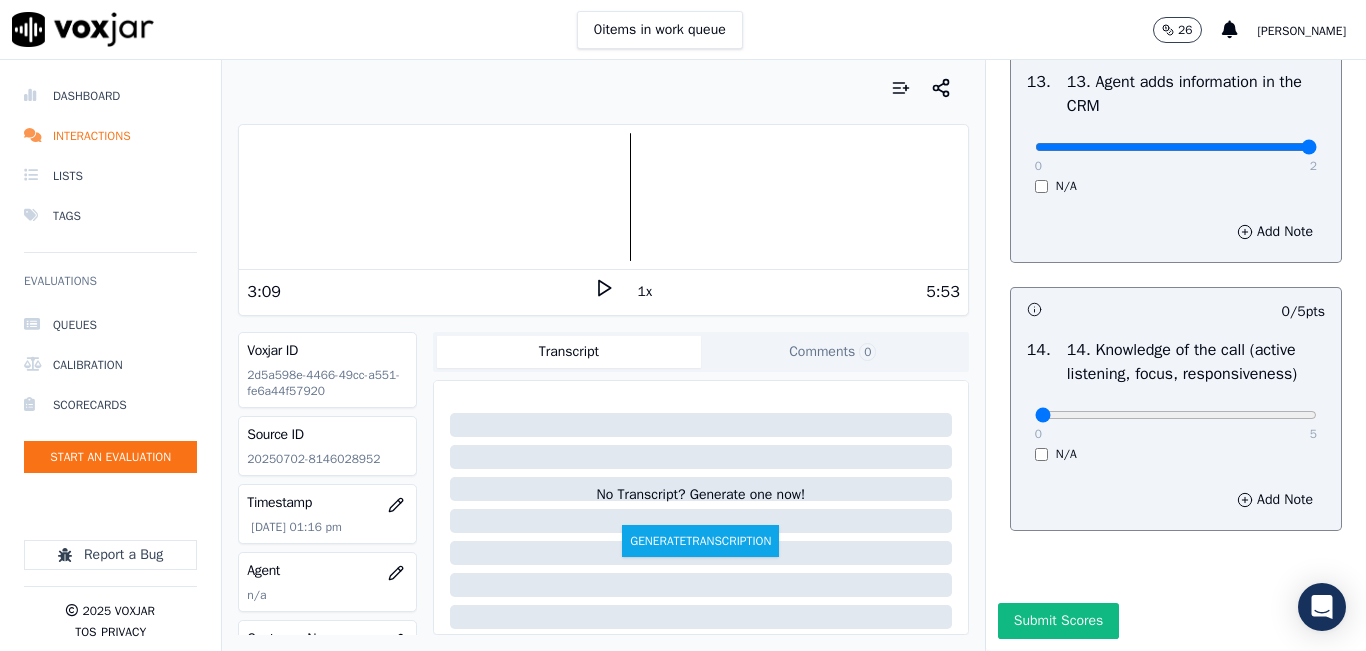 scroll, scrollTop: 3600, scrollLeft: 0, axis: vertical 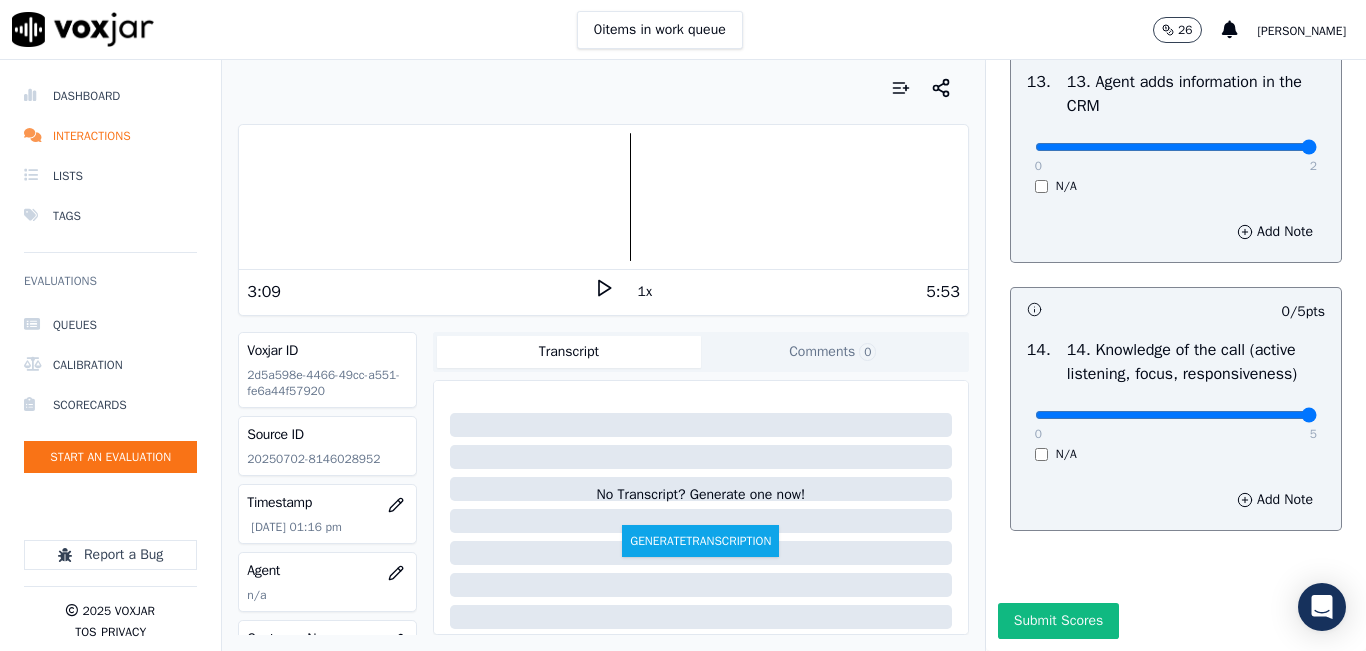 type on "5" 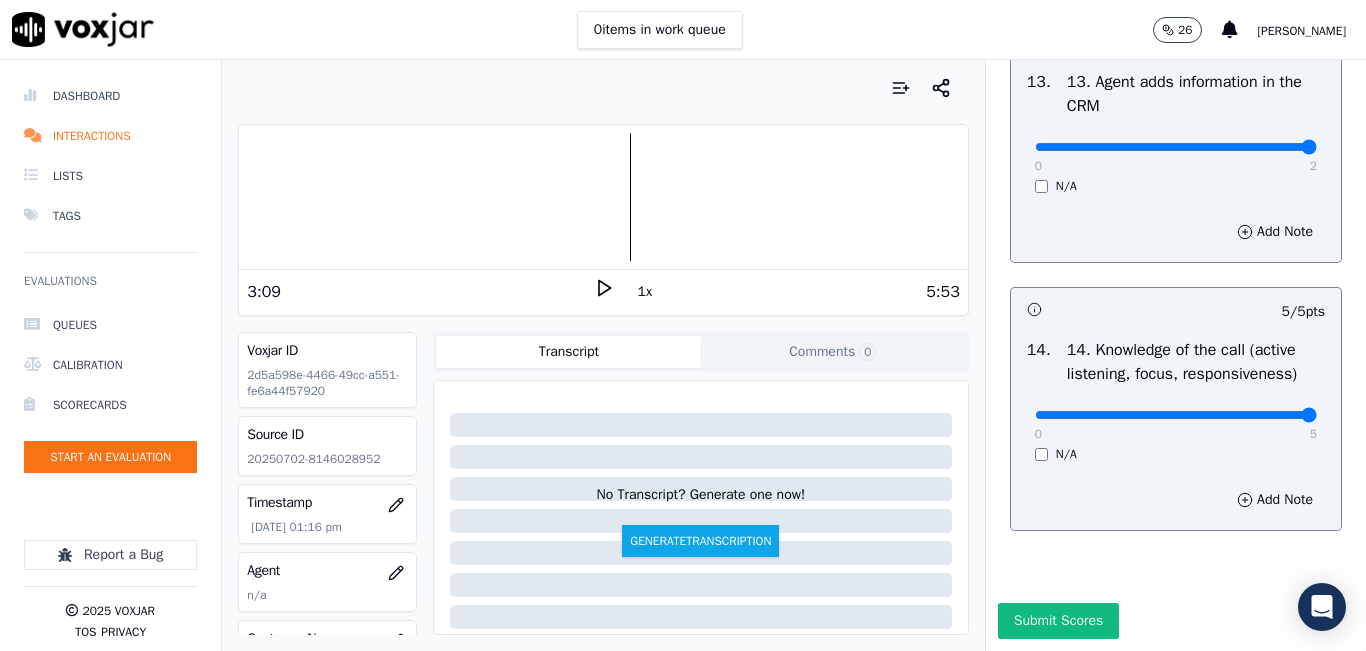 scroll, scrollTop: 3642, scrollLeft: 0, axis: vertical 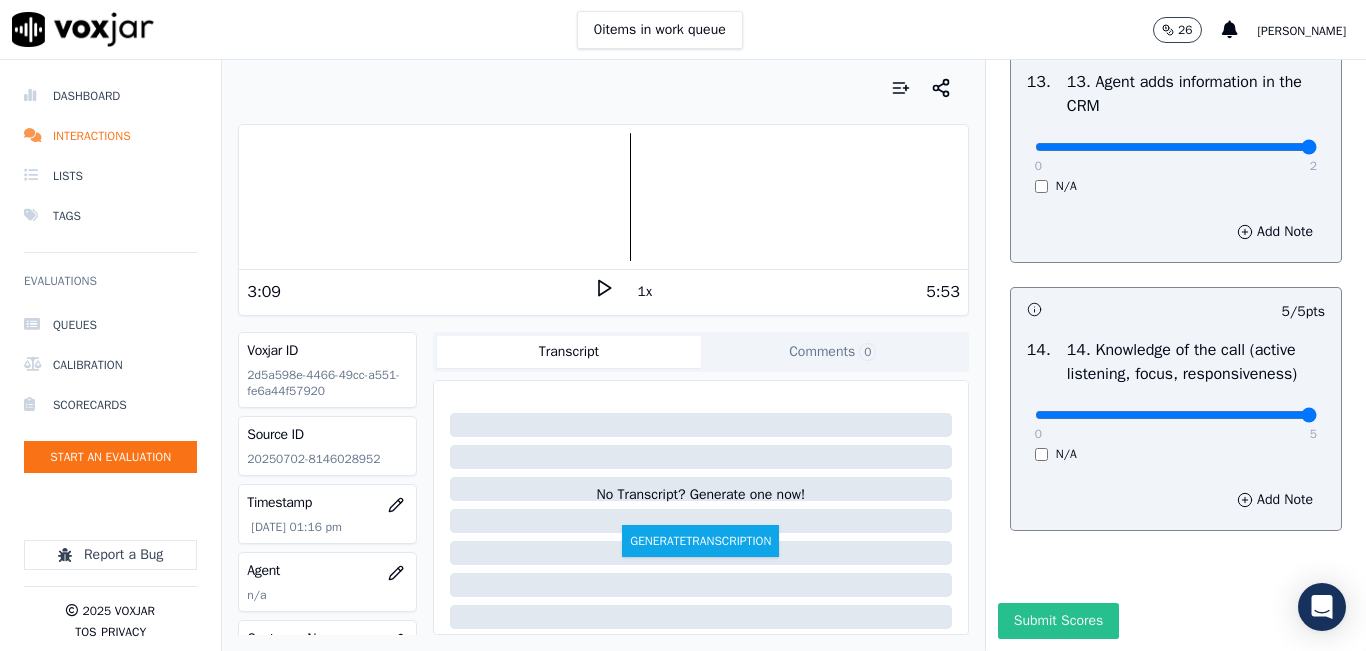 click on "Submit Scores" at bounding box center (1058, 621) 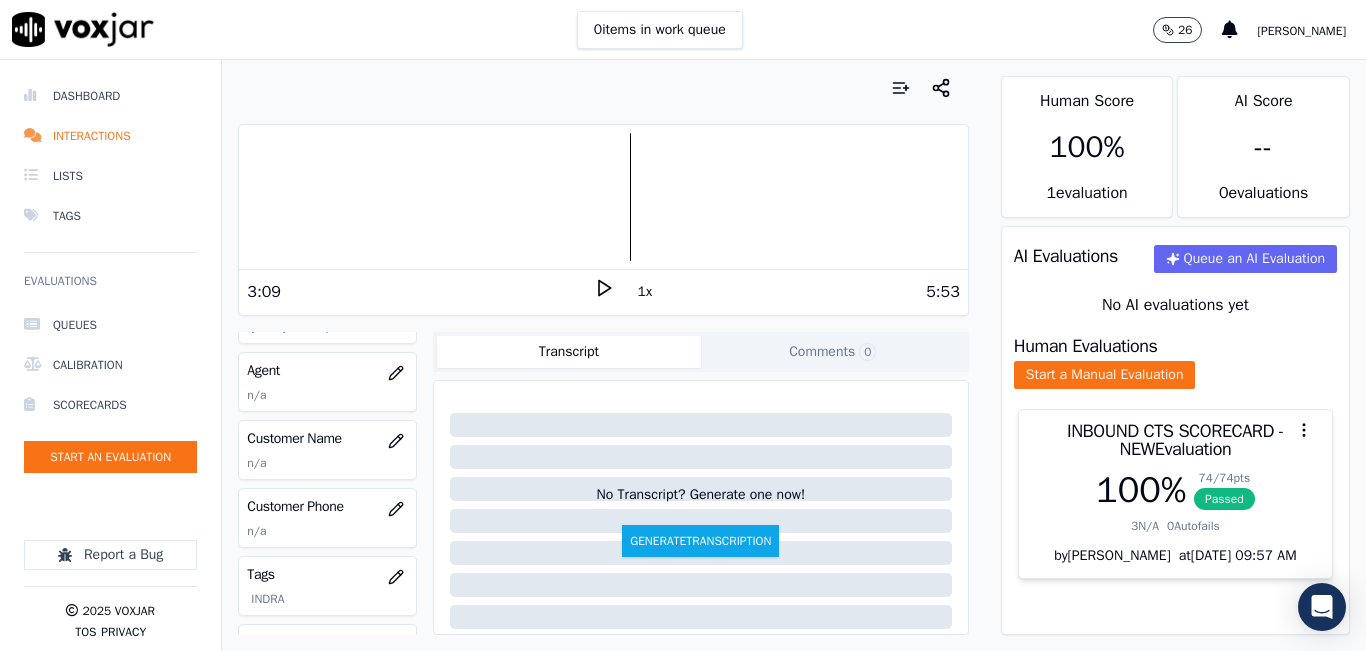 scroll, scrollTop: 0, scrollLeft: 0, axis: both 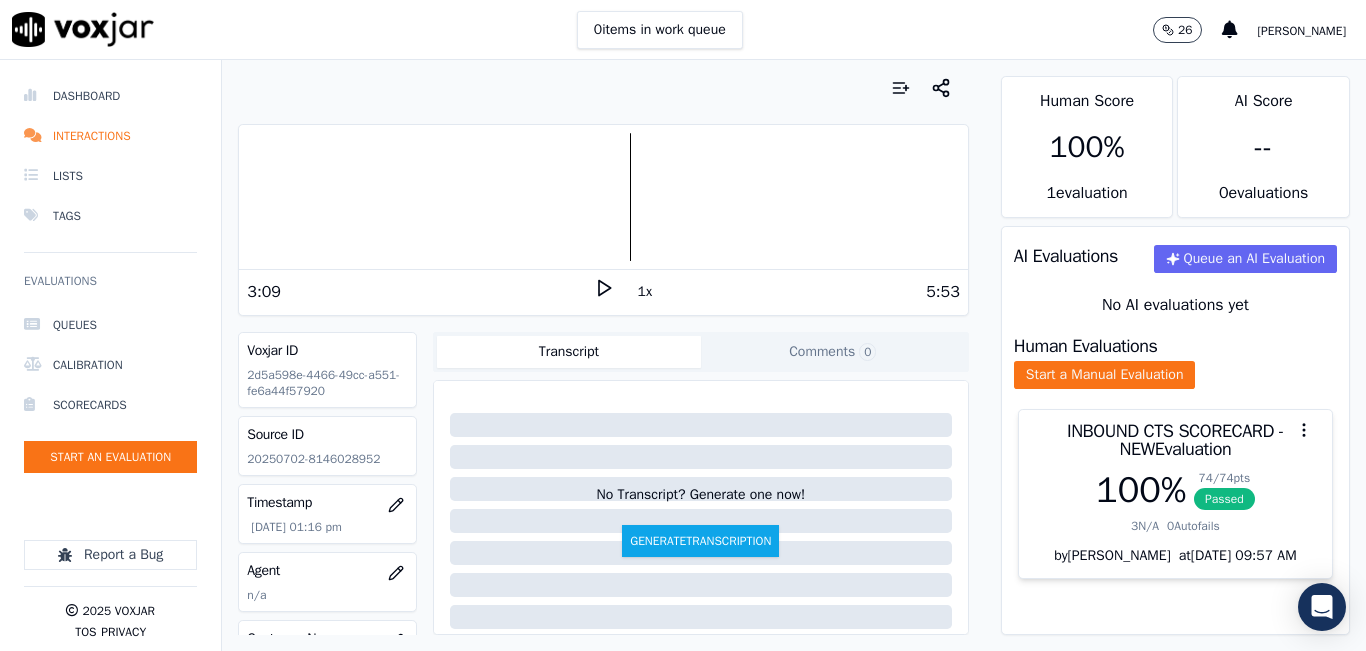 click on "20250702-8146028952" 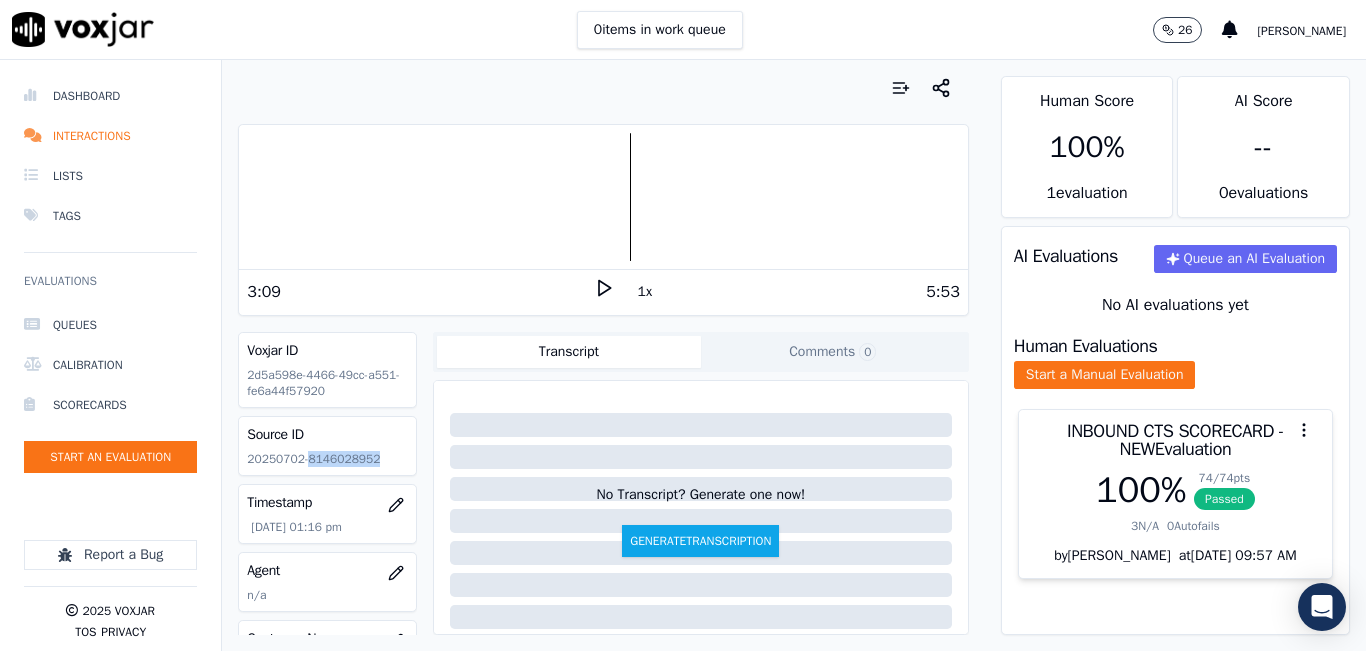 click on "20250702-8146028952" 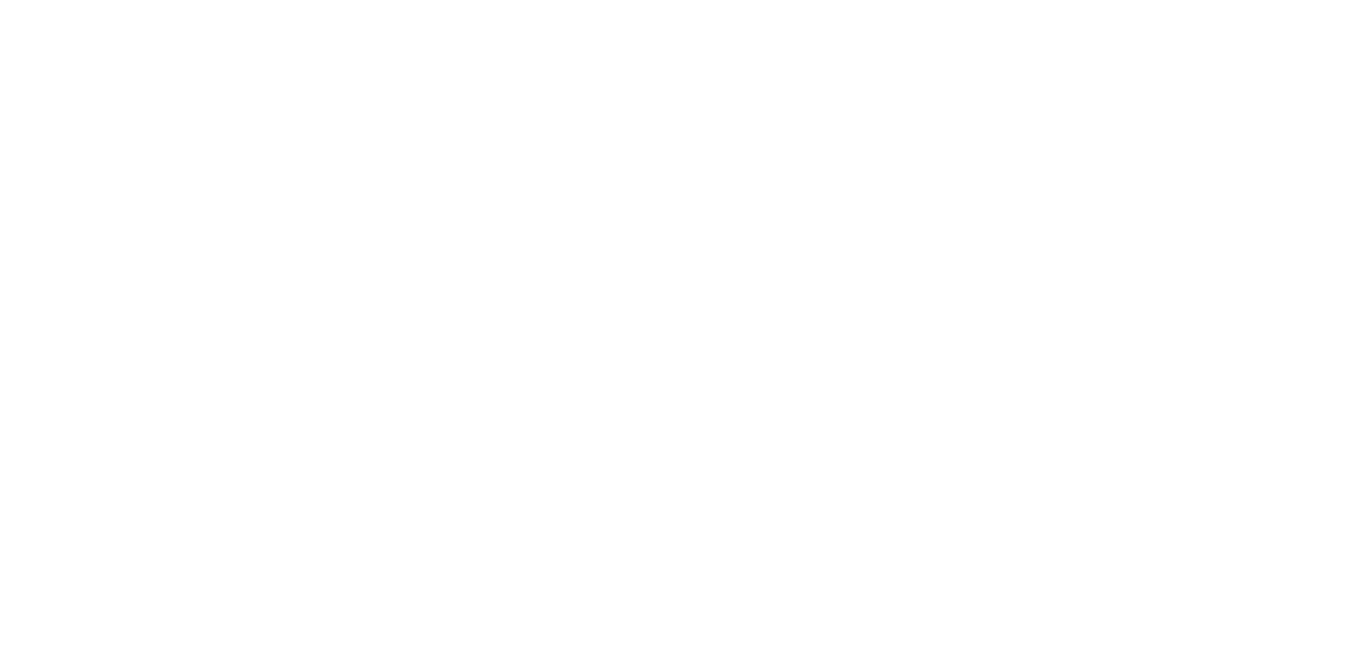scroll, scrollTop: 0, scrollLeft: 0, axis: both 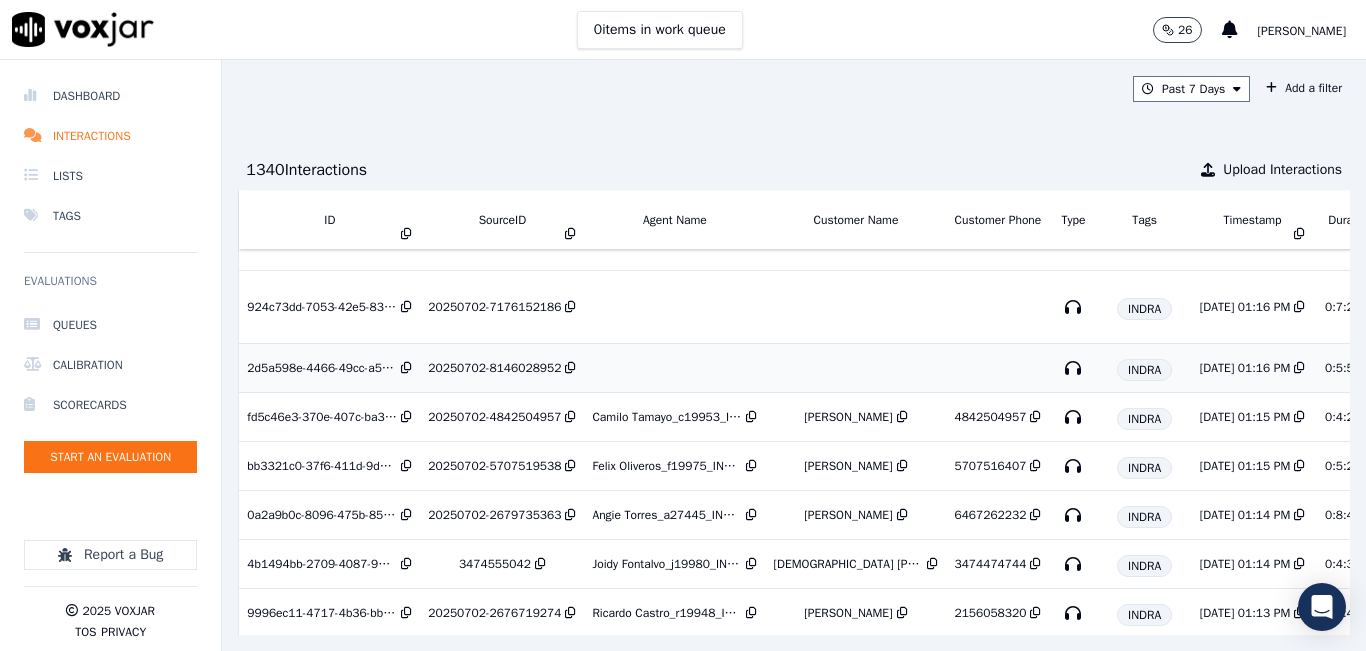 click on "20250702-8146028952" at bounding box center (494, 368) 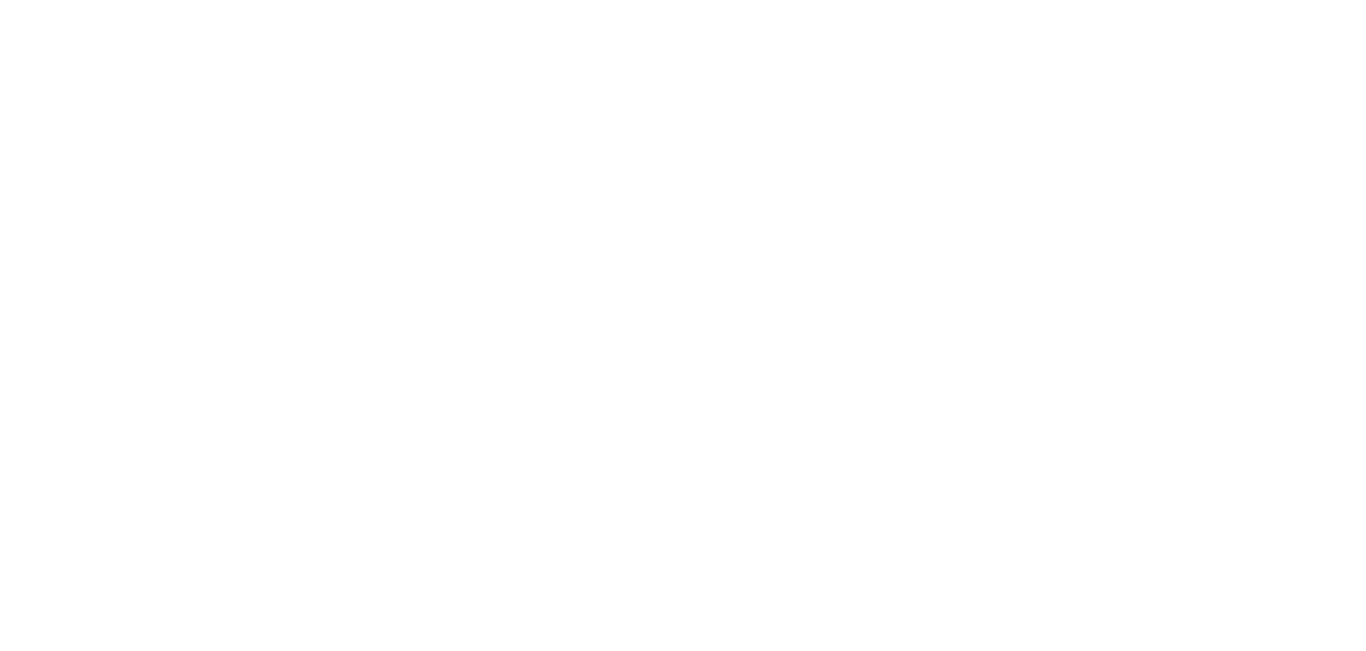 scroll, scrollTop: 0, scrollLeft: 0, axis: both 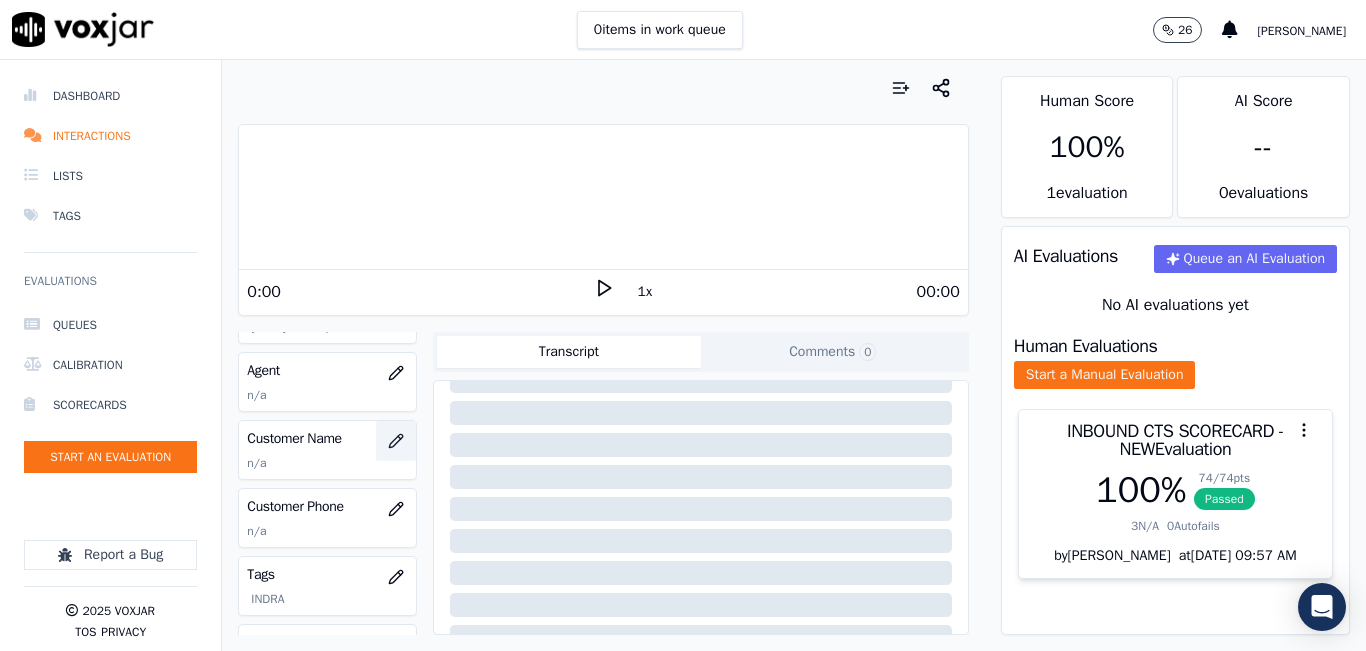 click 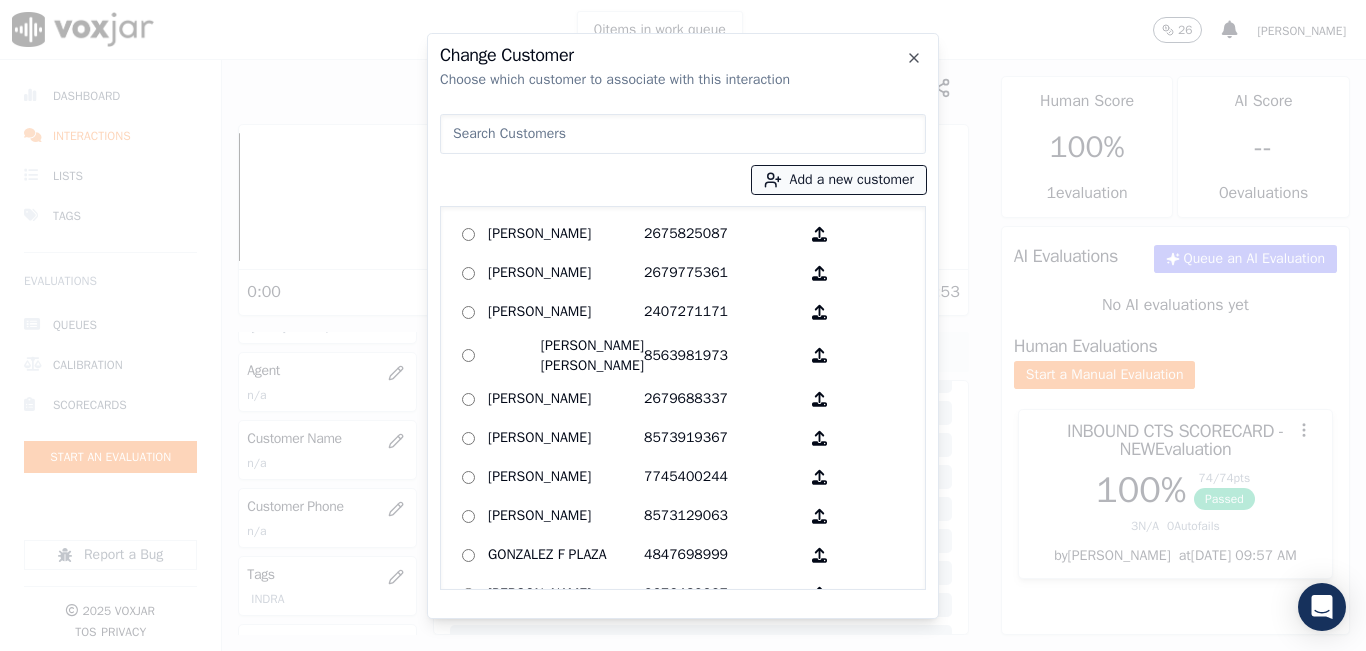 click on "Add a new customer" at bounding box center (839, 180) 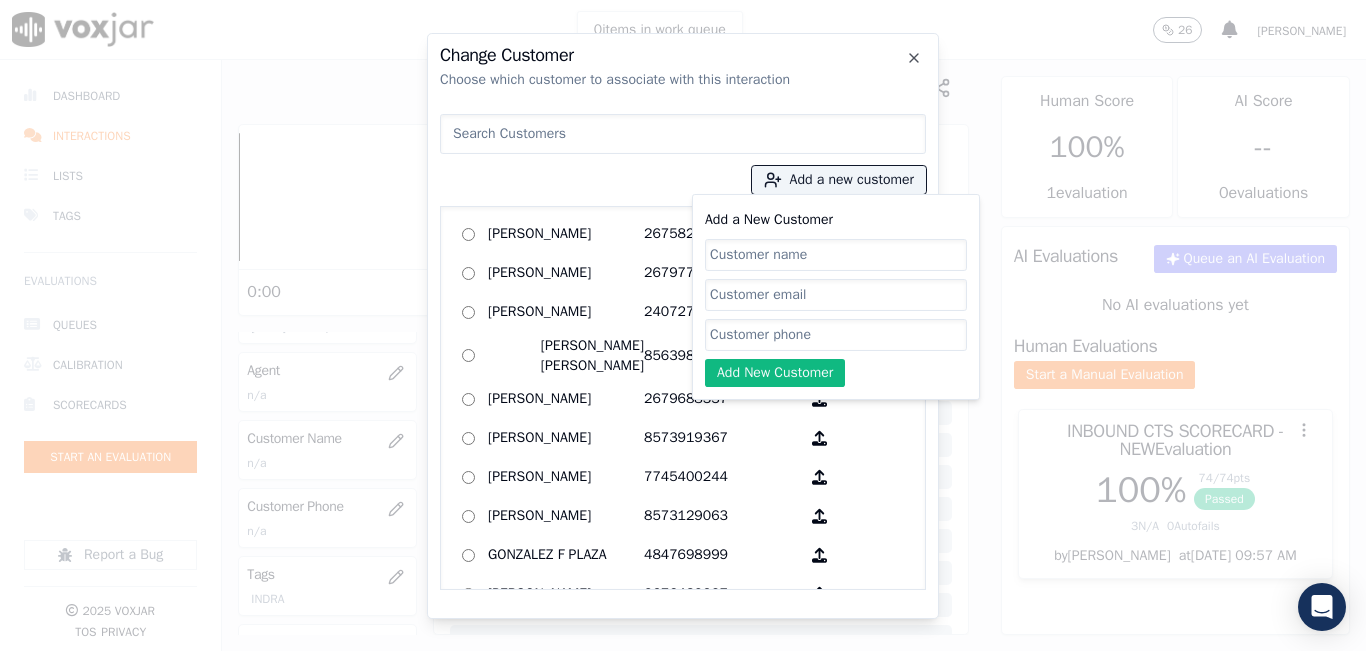 click on "Add a New Customer" 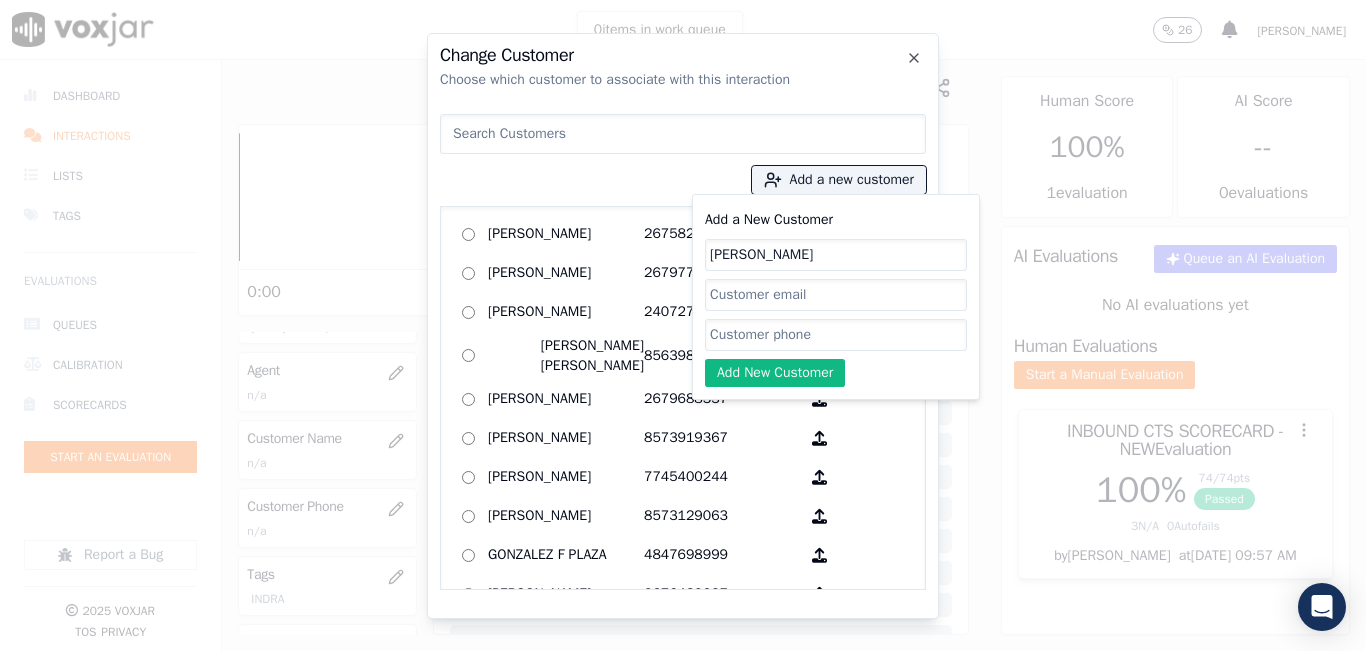 type on "[PERSON_NAME]" 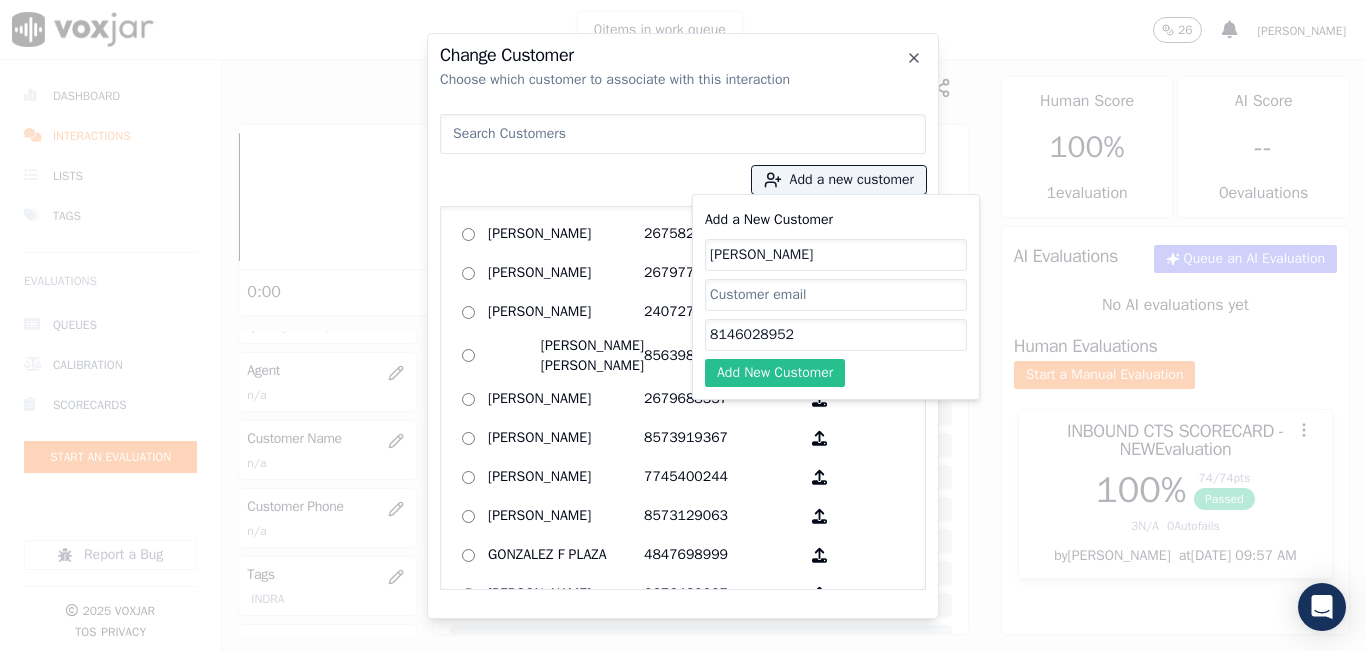 type on "8146028952" 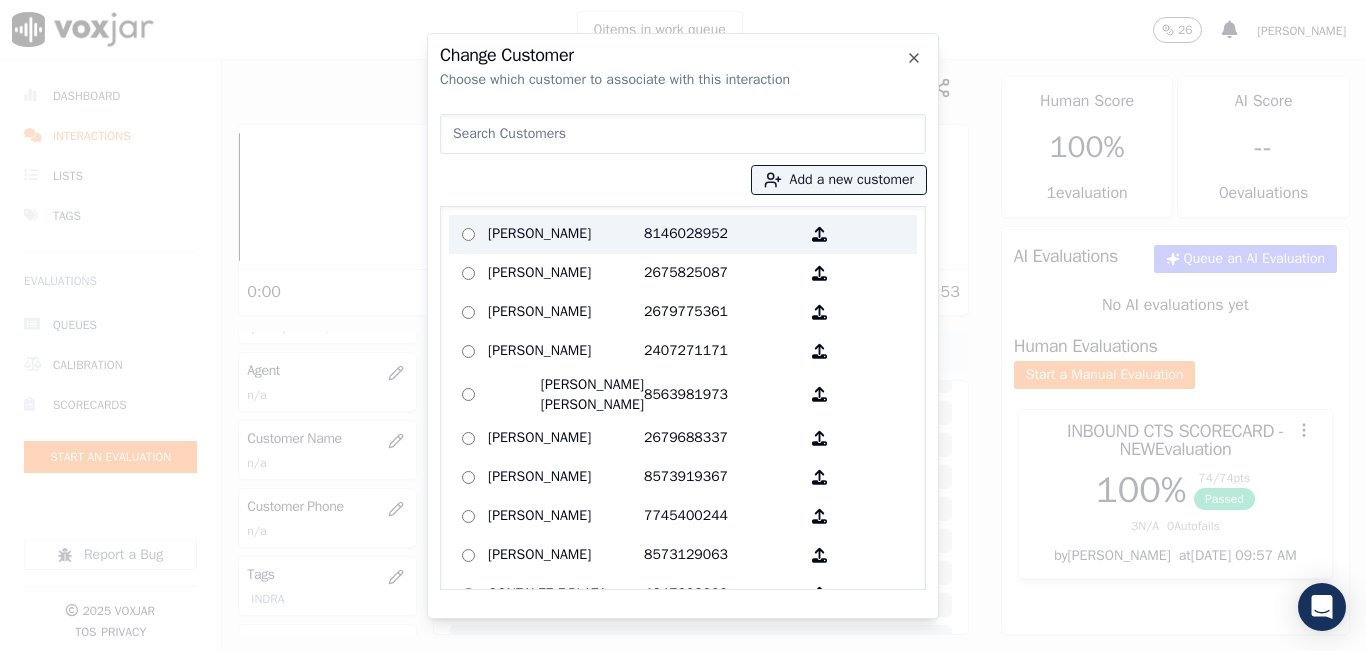 click on "[PERSON_NAME]" at bounding box center [566, 234] 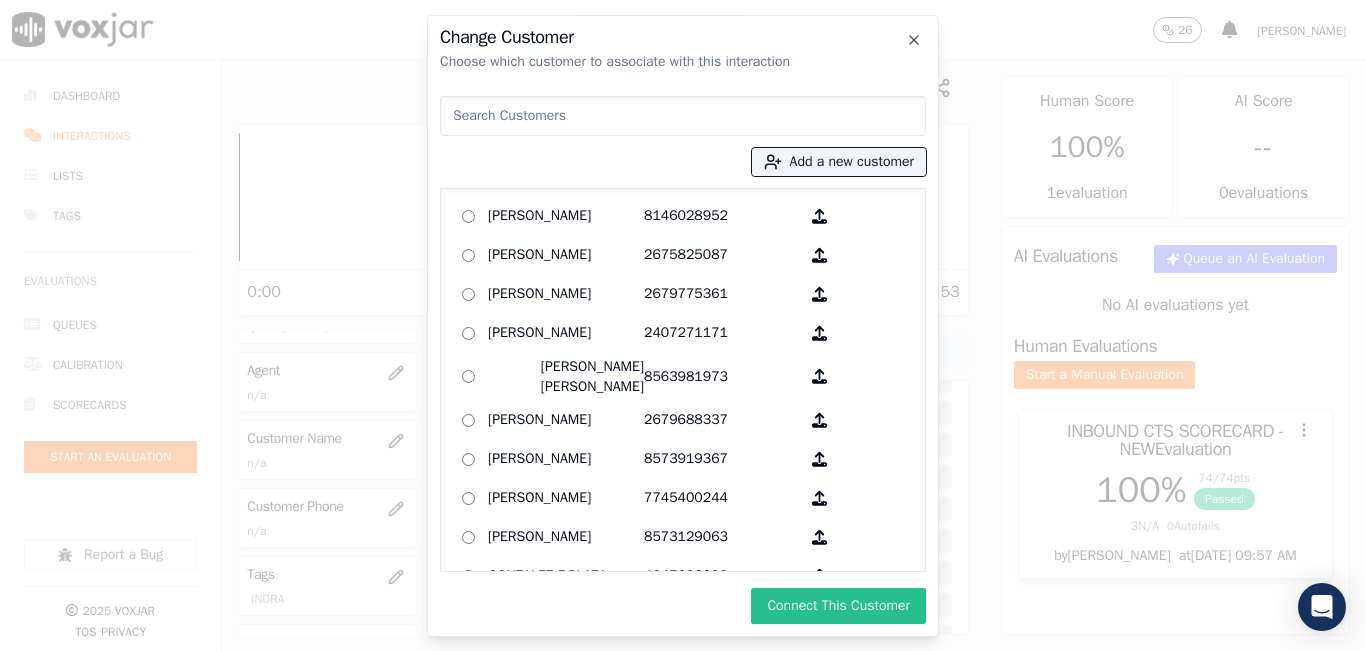 click on "Connect This Customer" at bounding box center [838, 606] 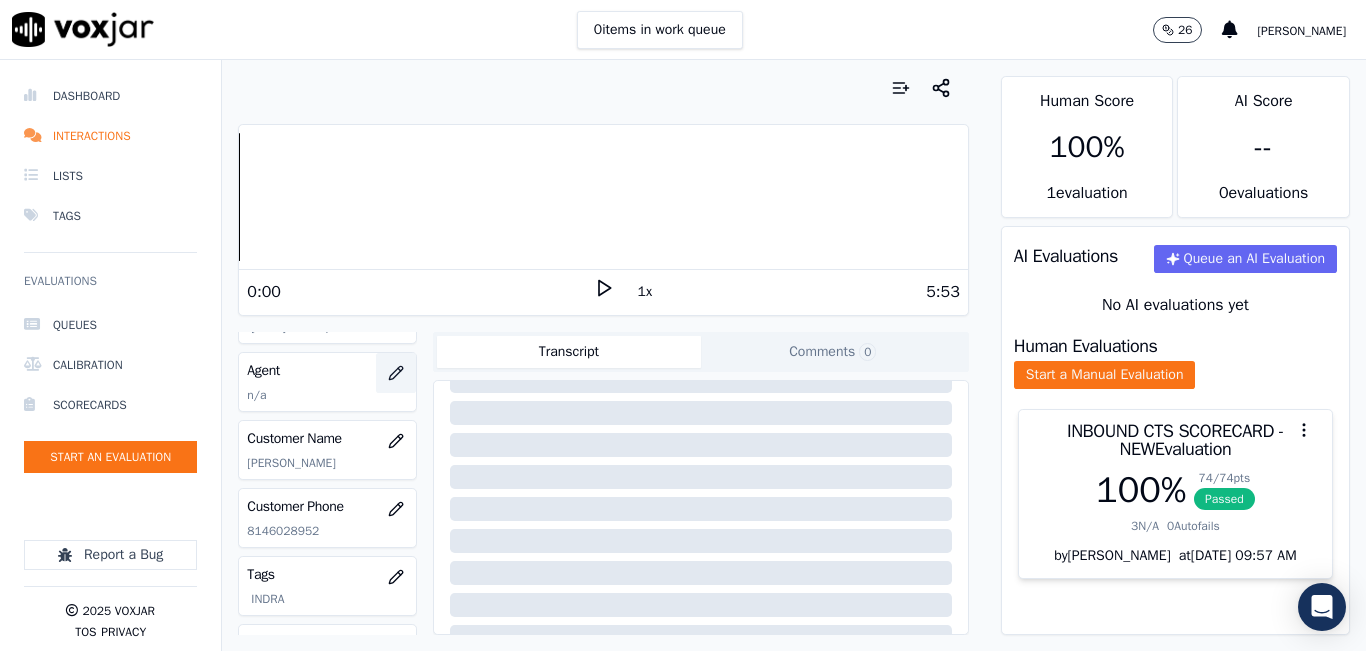 click 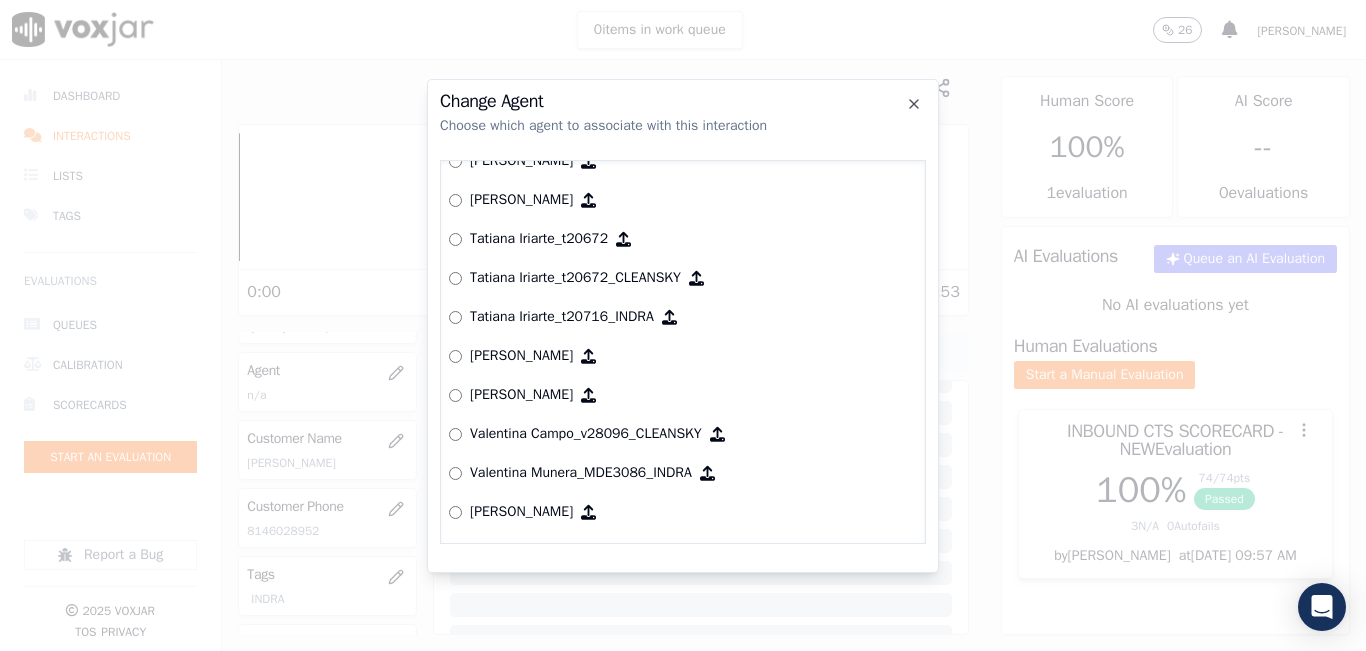 scroll, scrollTop: 7749, scrollLeft: 0, axis: vertical 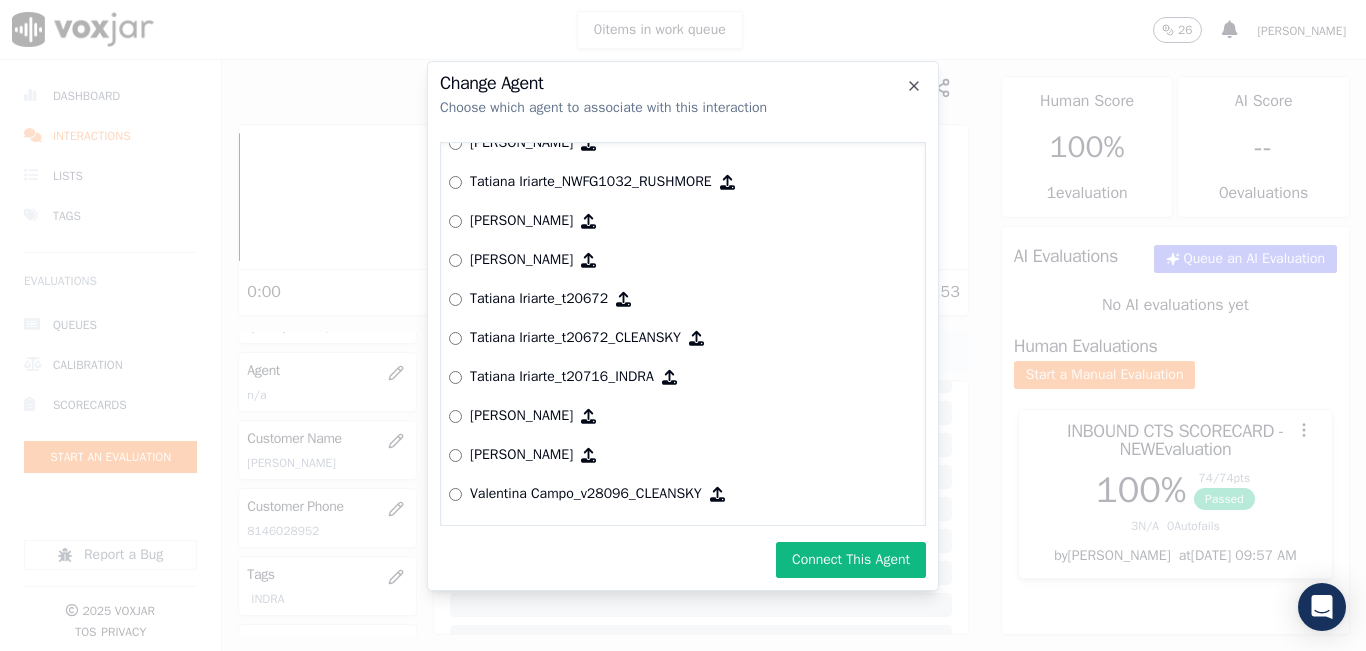 click on "Change Agent   Choose which agent to associate with this interaction        Yeraldin Dias_YDiasNWFG_SPARK       Adrian Viloria_AViloriaNWFG       Adrian Viloria_ECOPLUS       Adrian Viloria_a25003_CLEANSKY       Adrian Viloria_a25016_WGL       Adrian Viloria_a25046_INDRA       Adrian Viloria_fuse1164_NGE       Alan Marruaga_a26181_WGL       Alejandra Chavarro_SYMMETRY       Alejandra Chavarro_a26184_WGL       Alejandro Vizcaino_a13916_CLEANSKY       Alejandro Vizcaino­_NW2906_CLEANSKY       Andres Higuita_AHiguitaNWFG_SPARK       Andres Higuita_Fuse3185_NGE       Andres Higuita_No Sales        Andres Higuita_a27435_CLEANSKY       Andres Higuita_a27490_INDRA       Andres Prias_APriasNWFG       Andres Prias_SYMMETRY       Andres Prias_a27400_CLEANSKY       Andres Prias_a27447_INDRA       Andres Prias_fuse1184_NGE       Angie Torres_ATorresNWFG       Angie Torres_SYMMETRY       Angie Torres_WANN1185_NGE       Angie Torres_a27399_CLEANSKY       Angie Torres_a27445_INDRA       Brandon Camacho_BAQ2083_INDRA" 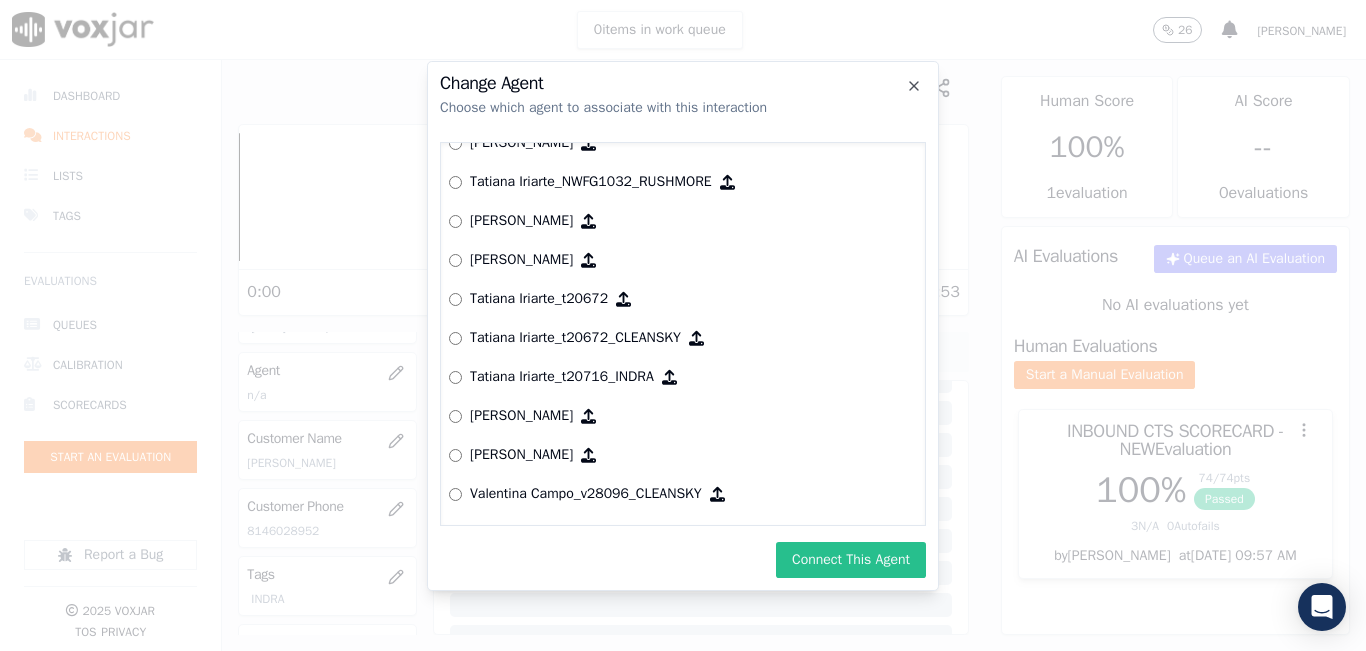 click on "Connect This Agent" at bounding box center [851, 560] 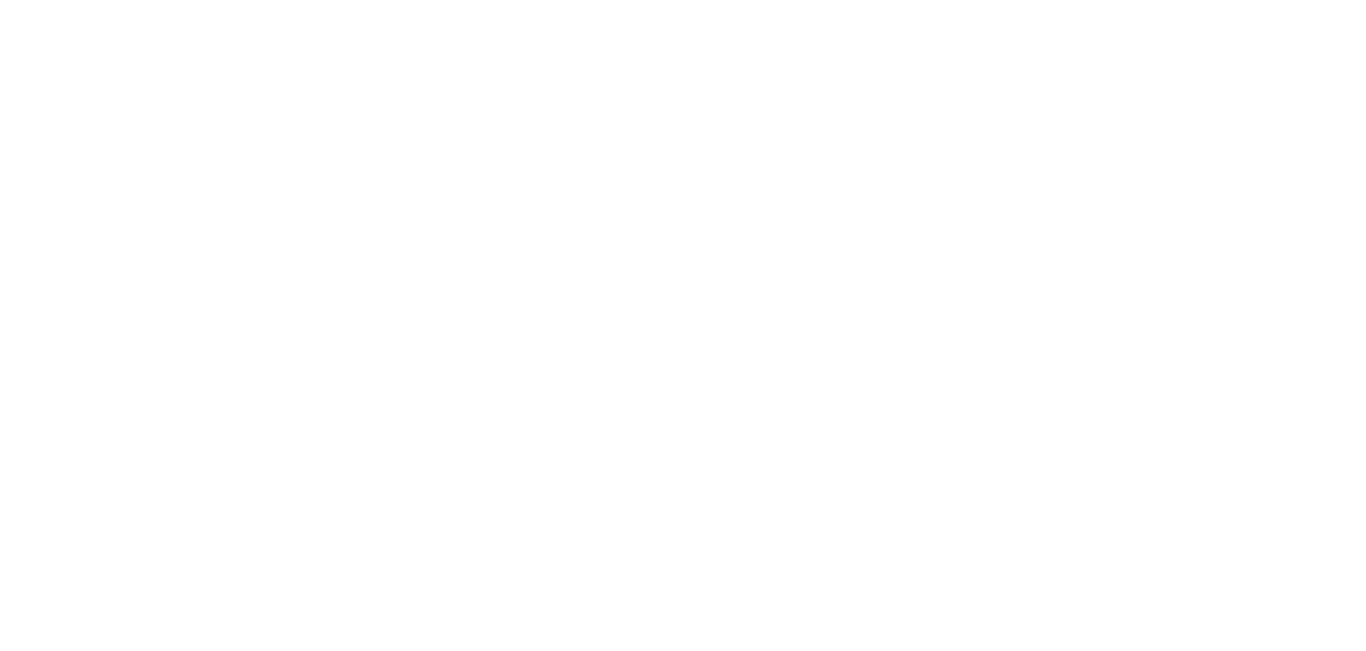 scroll, scrollTop: 0, scrollLeft: 0, axis: both 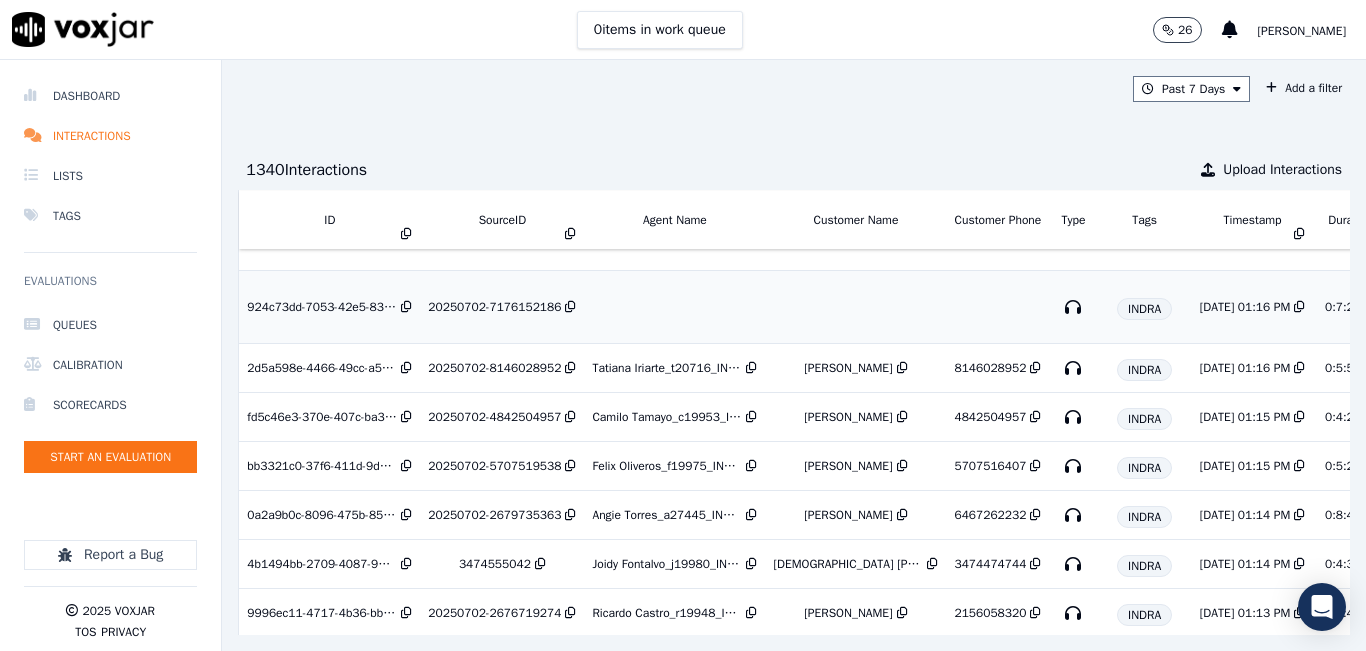 click on "20250702-7176152186" at bounding box center [494, 307] 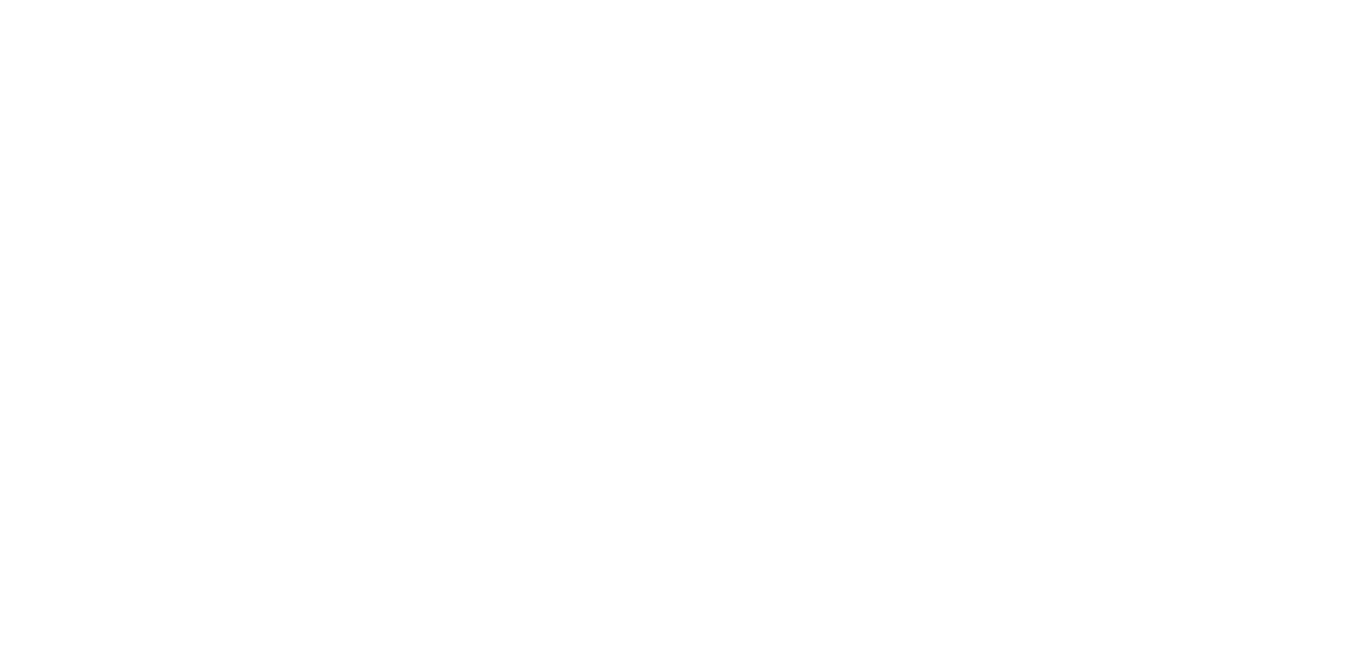 scroll, scrollTop: 0, scrollLeft: 0, axis: both 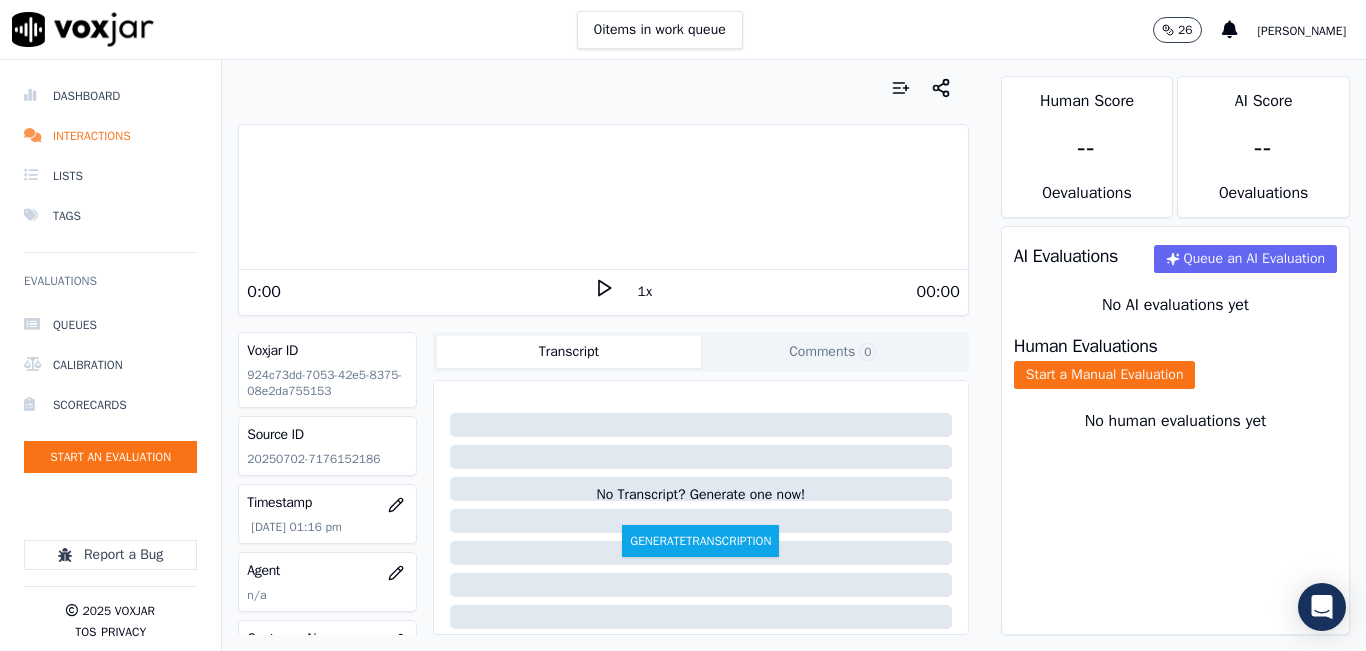 click on "20250702-7176152186" 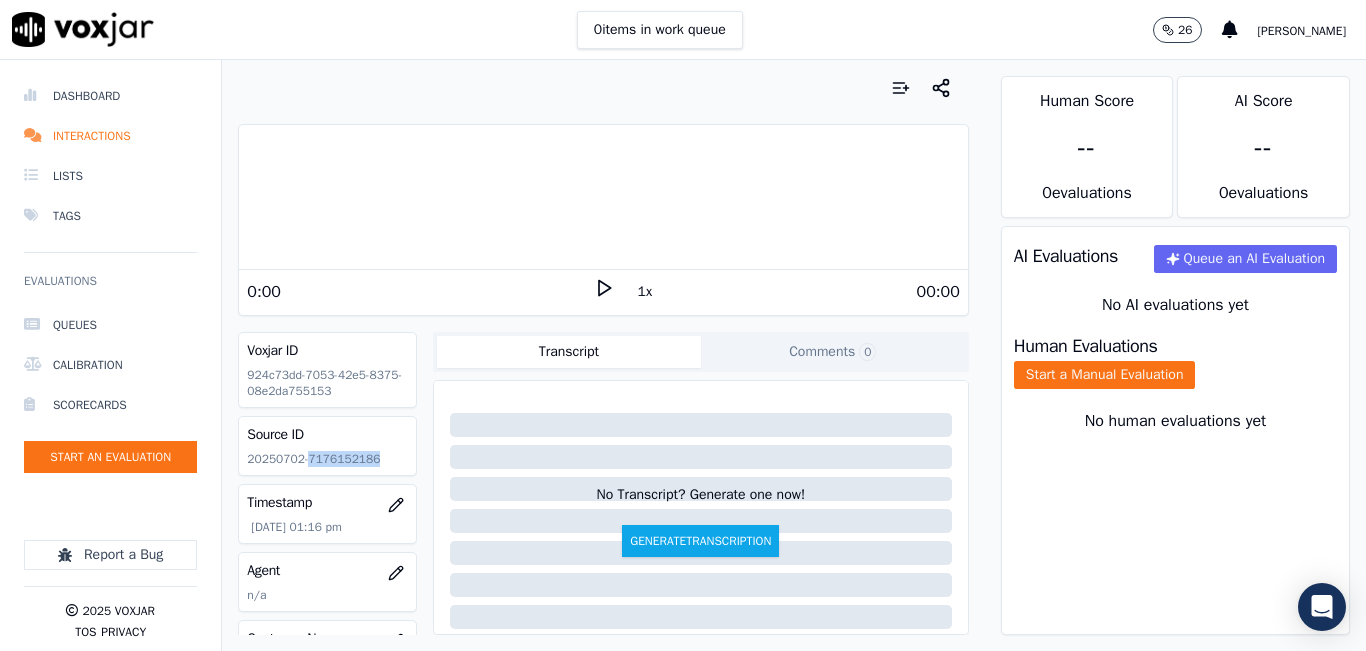 click on "20250702-7176152186" 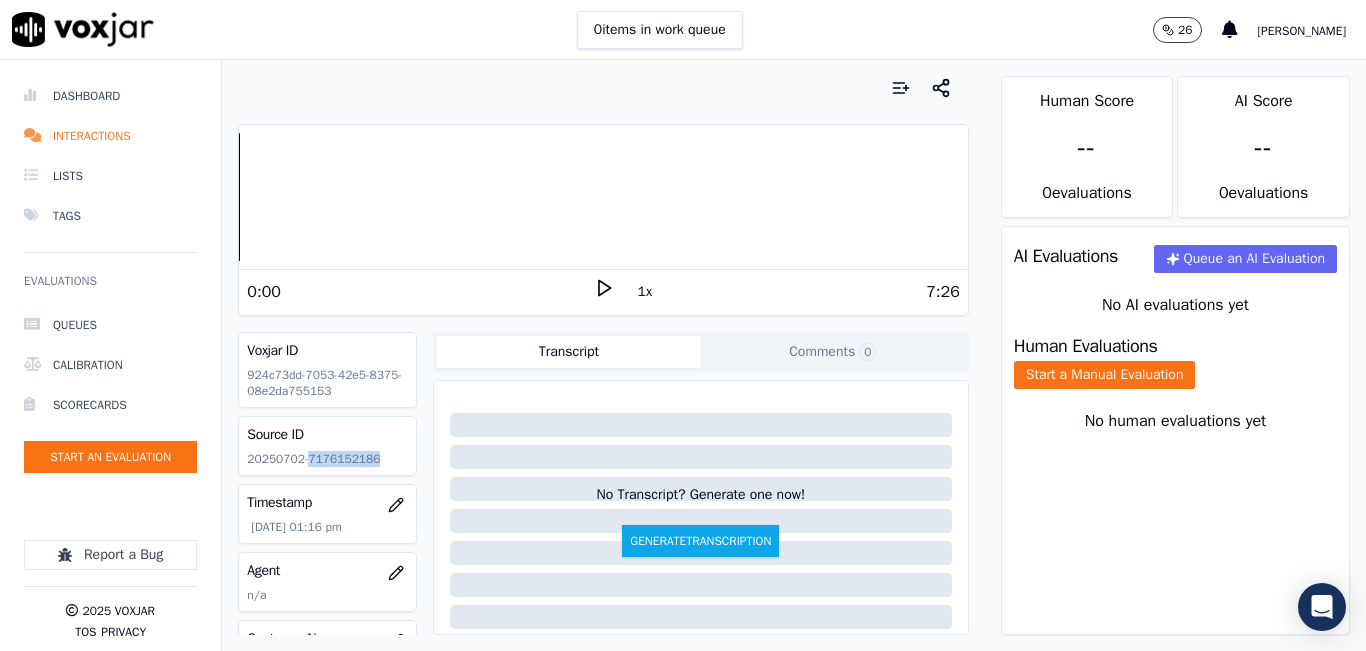 click 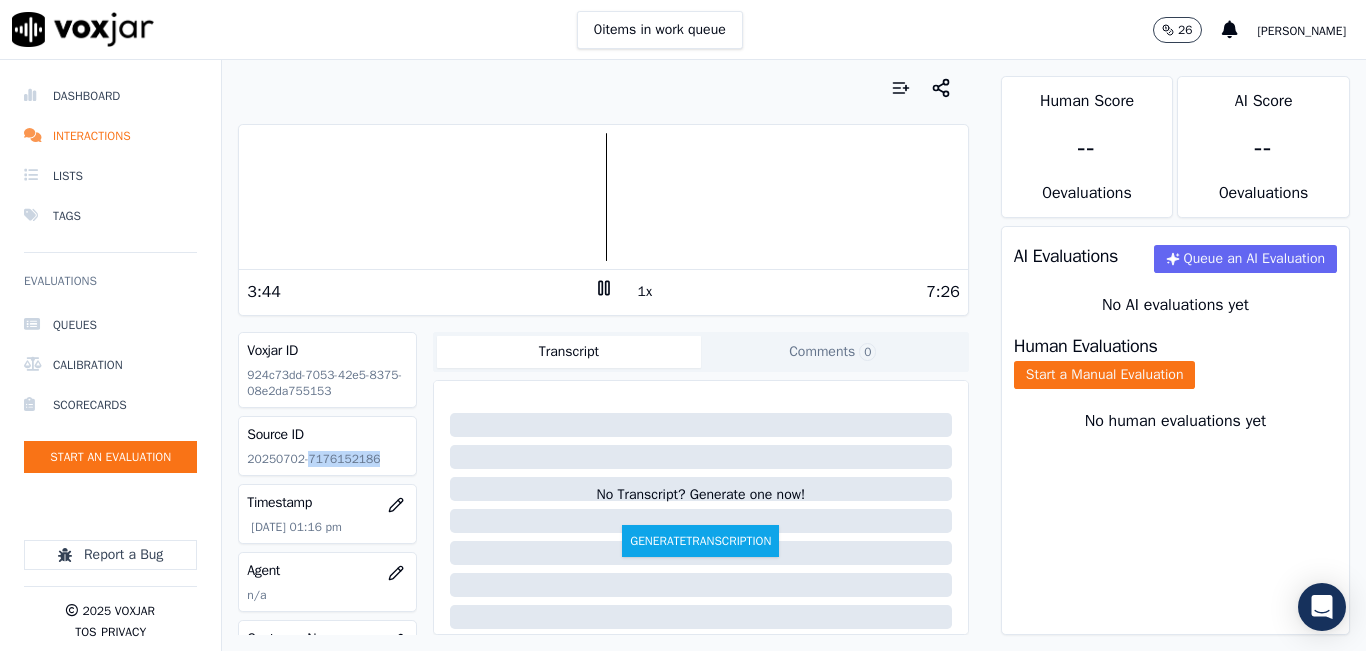 click 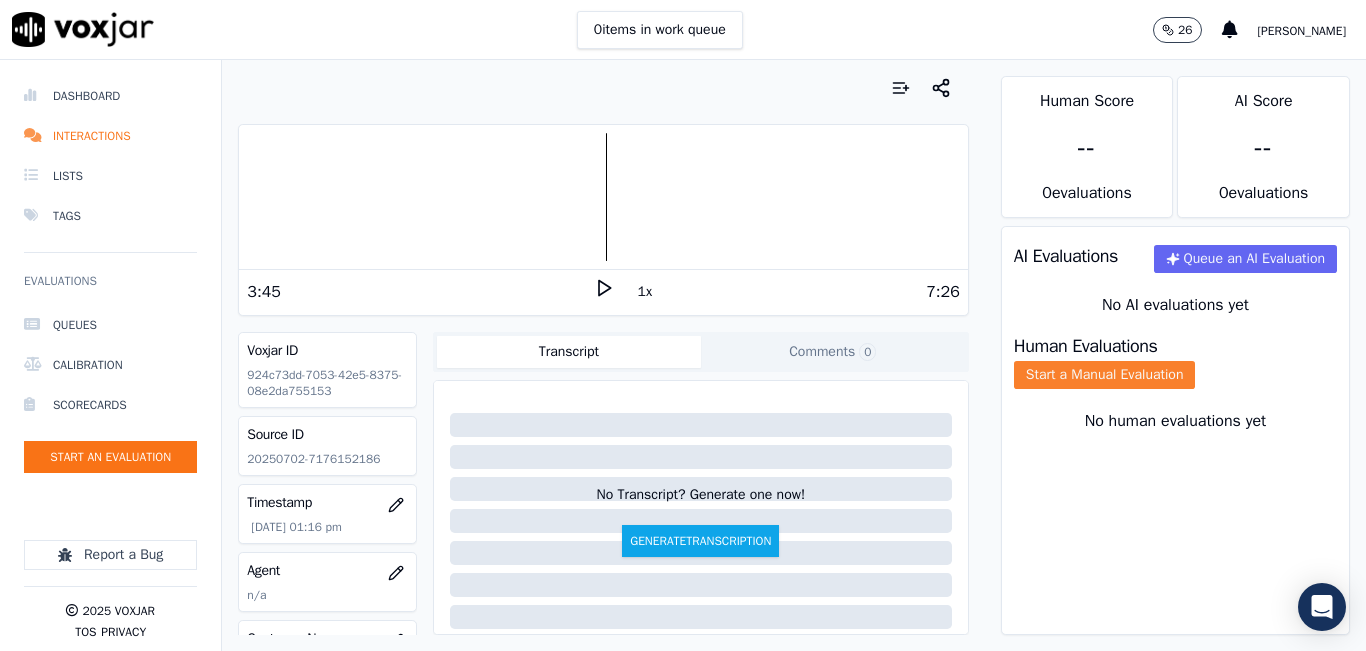 drag, startPoint x: 1058, startPoint y: 378, endPoint x: 1068, endPoint y: 380, distance: 10.198039 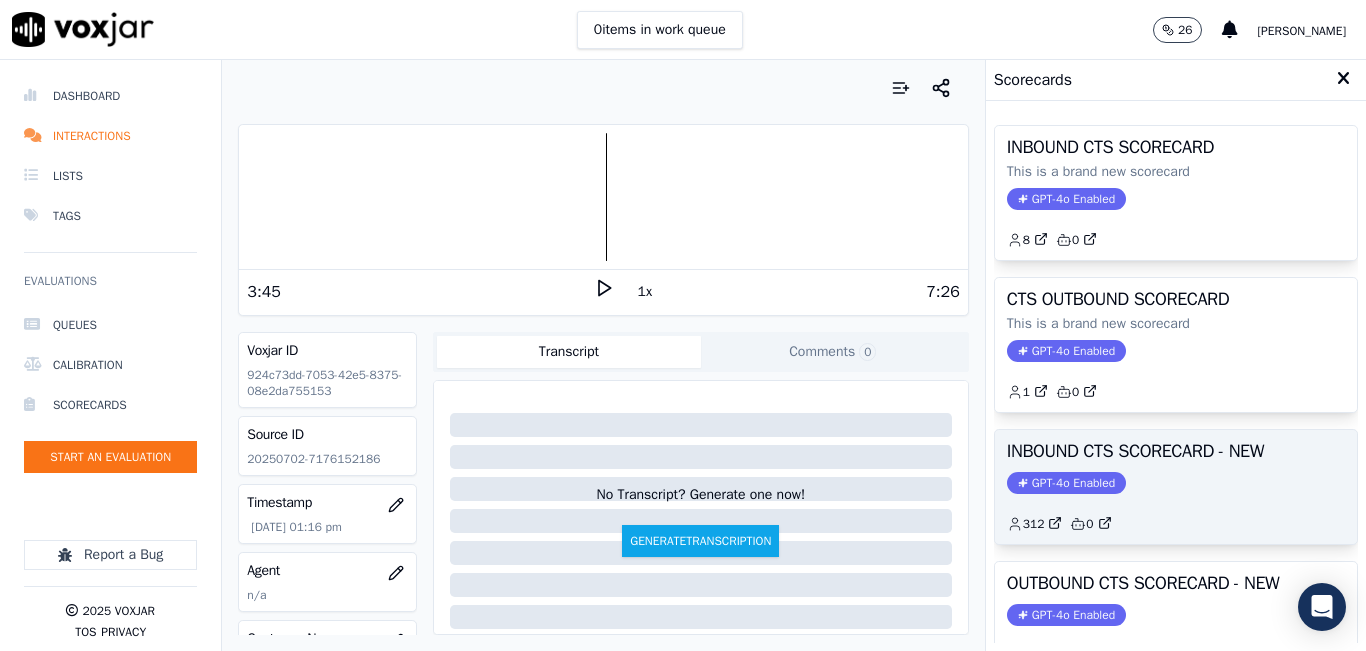 click on "INBOUND CTS SCORECARD - NEW" at bounding box center [1176, 451] 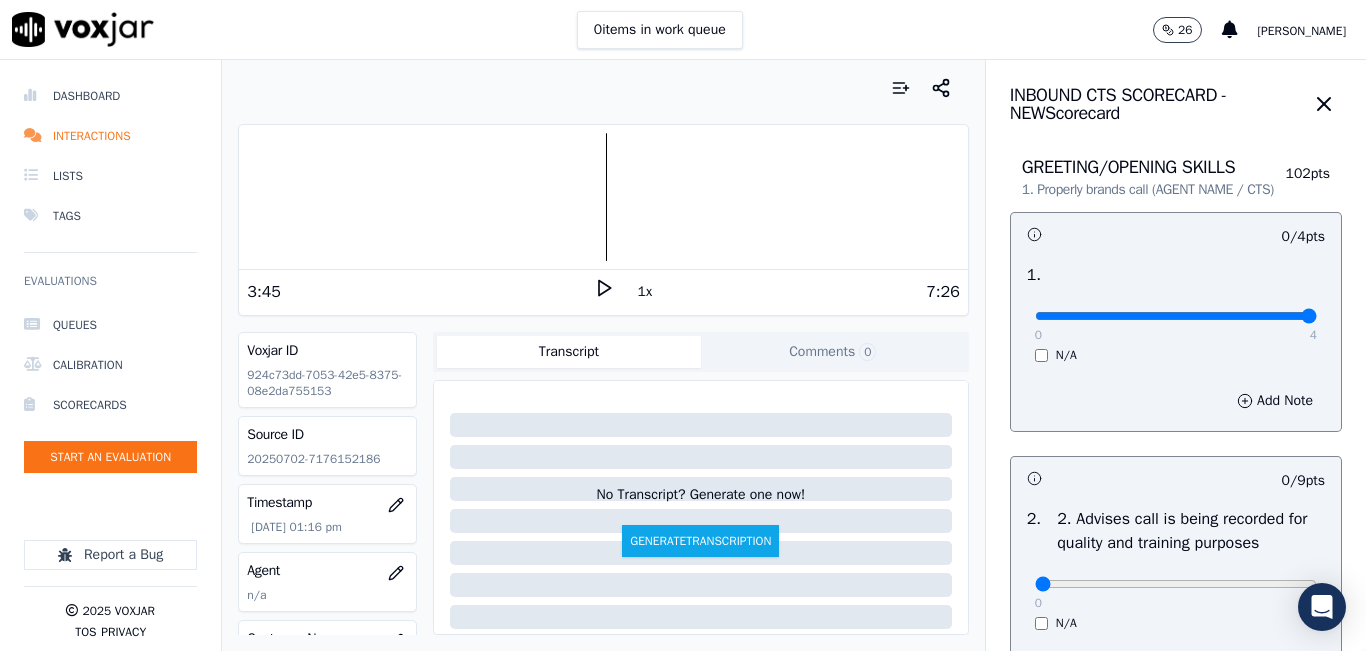 type on "4" 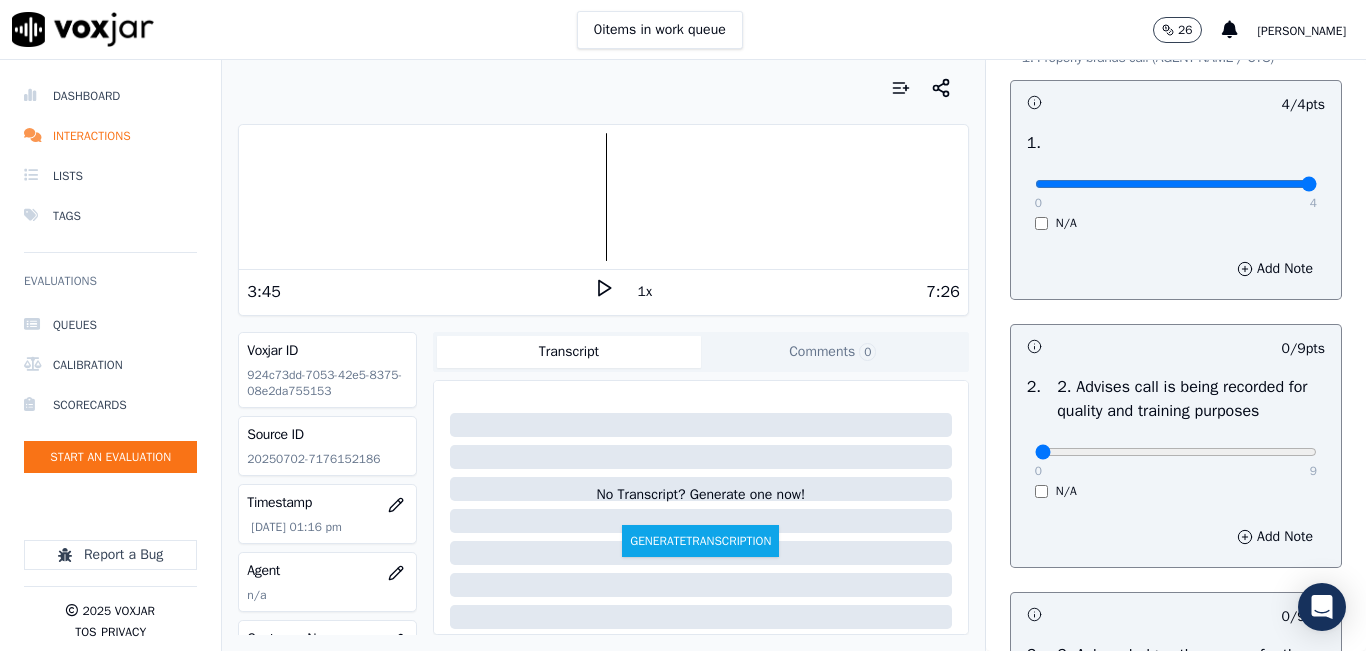 scroll, scrollTop: 300, scrollLeft: 0, axis: vertical 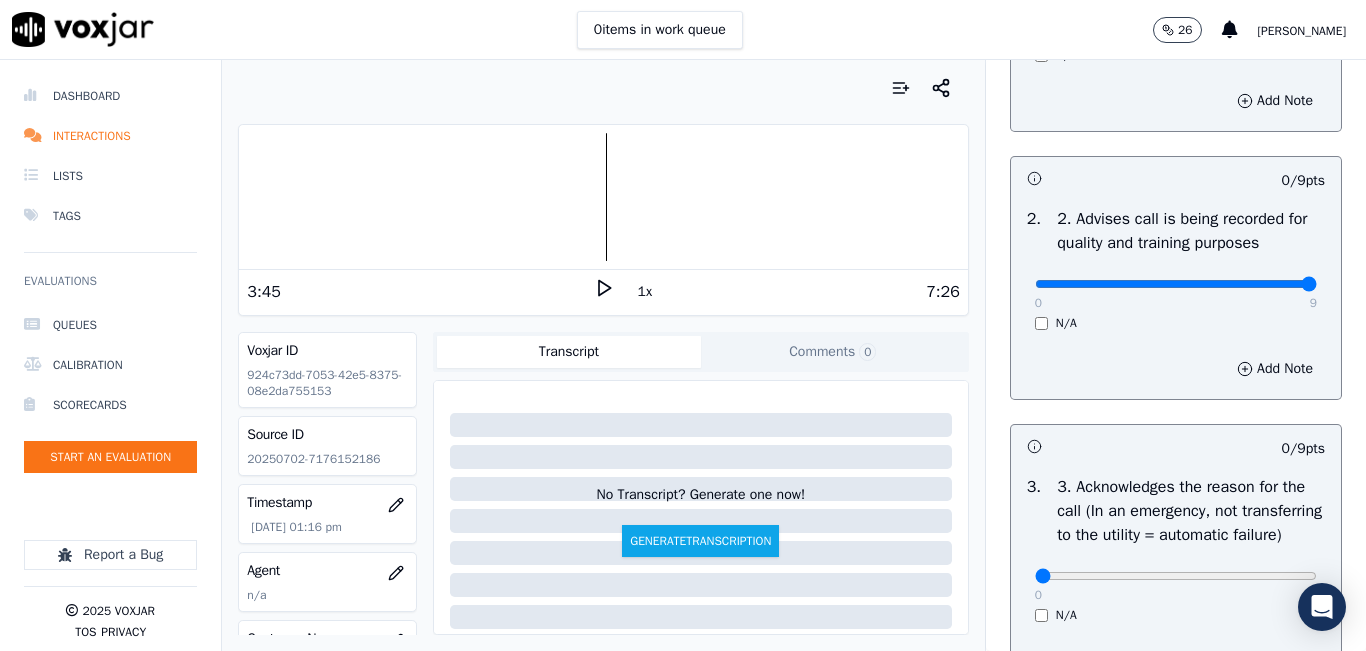 type on "9" 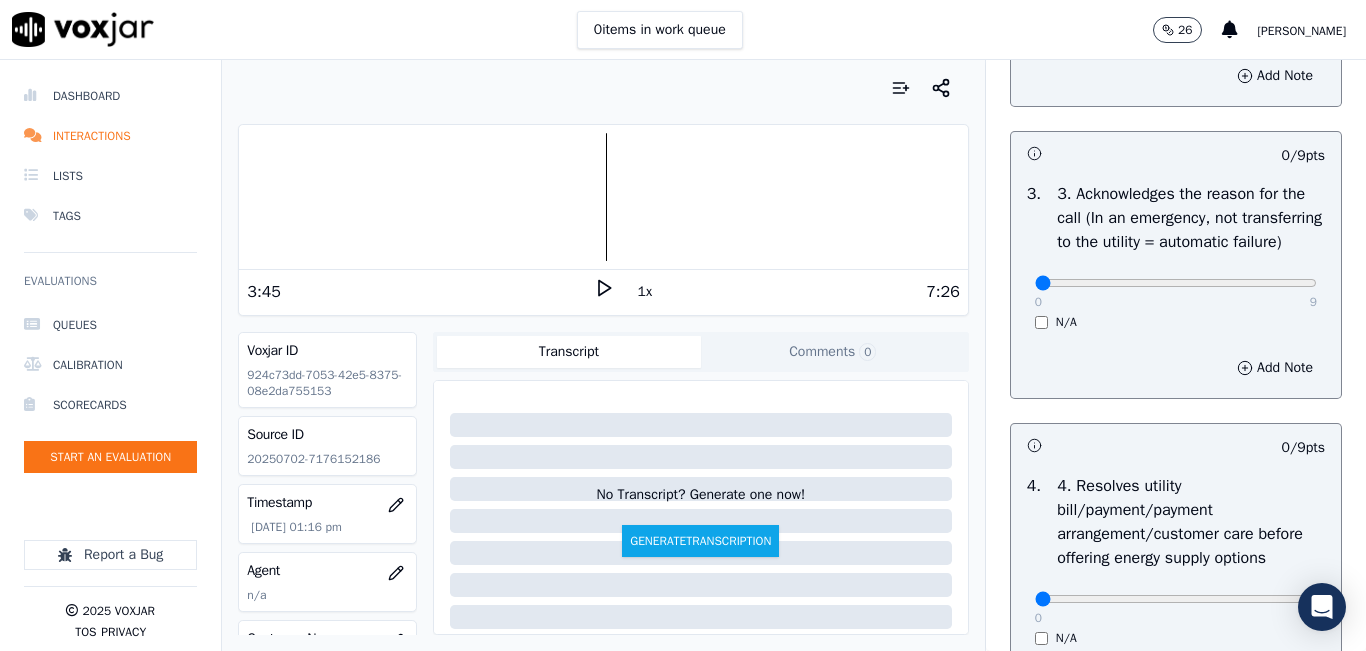 scroll, scrollTop: 600, scrollLeft: 0, axis: vertical 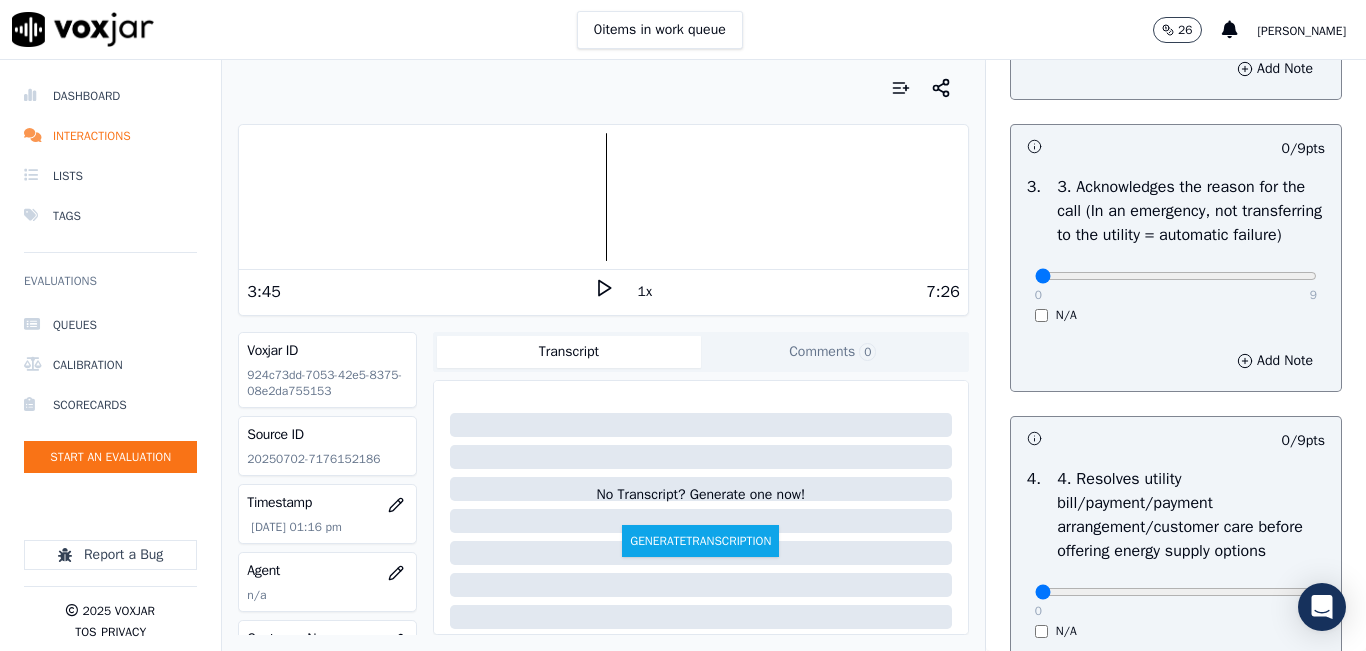 click on "0   9     N/A" at bounding box center [1176, 285] 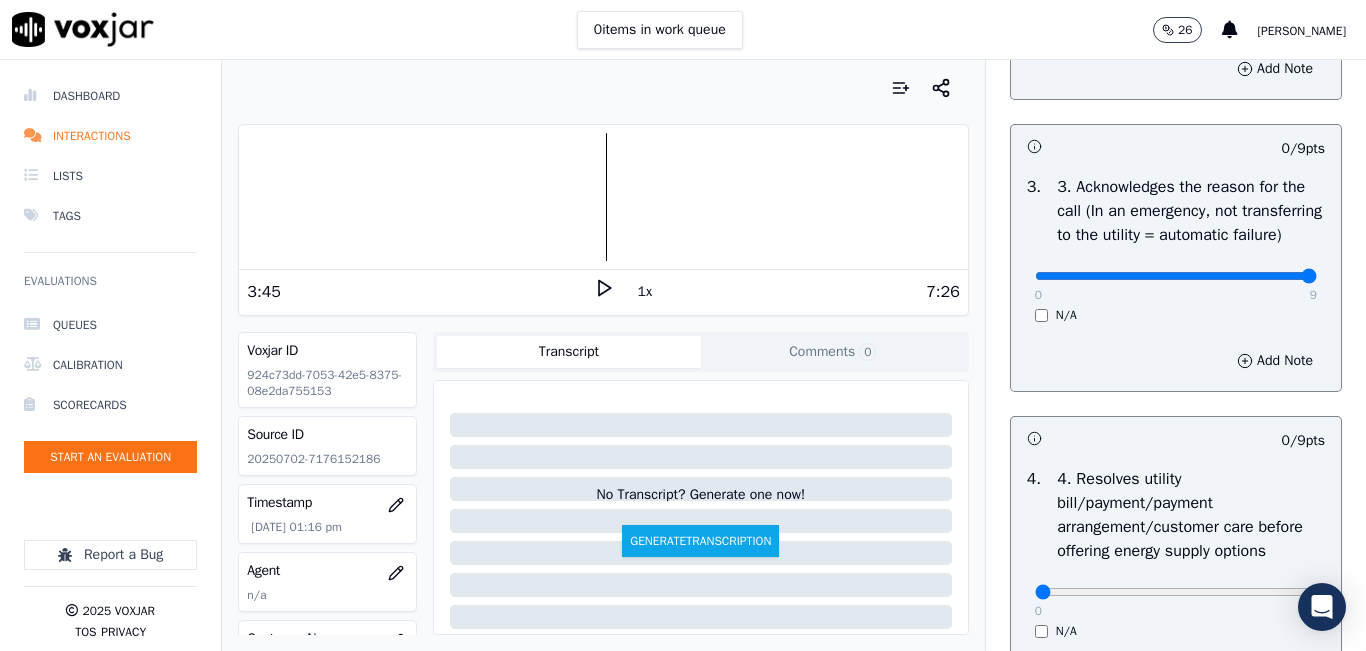 type on "9" 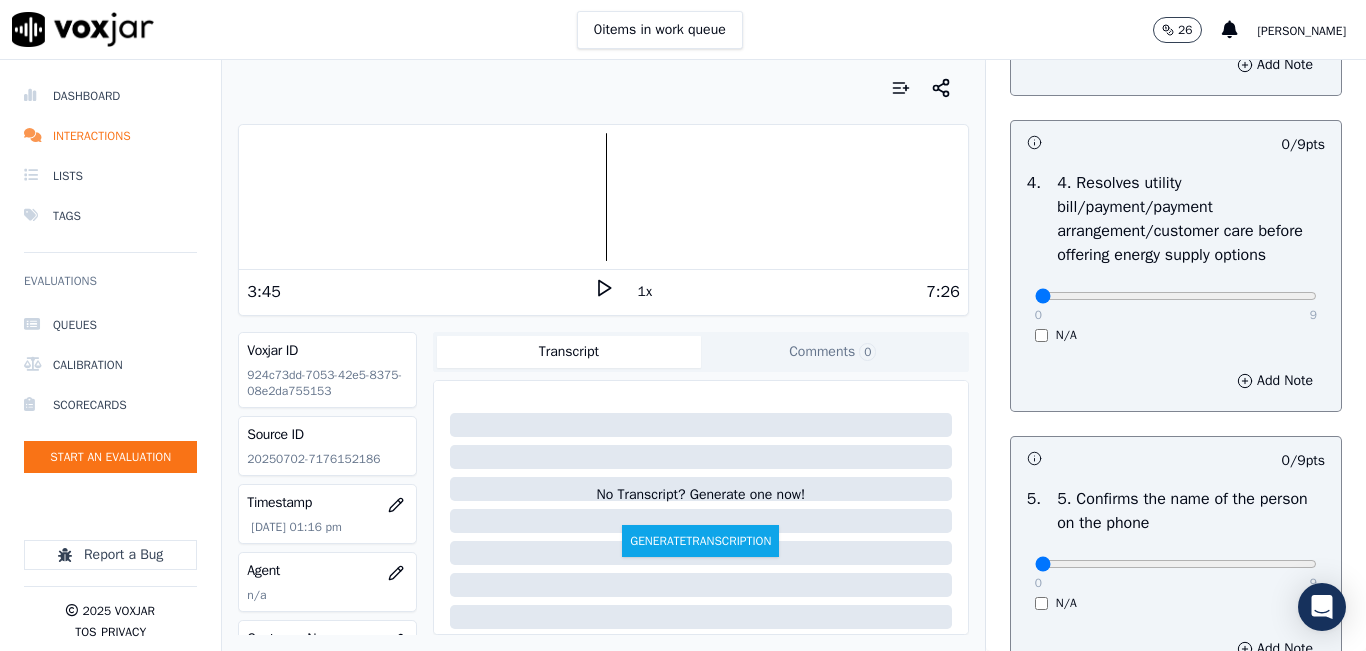 scroll, scrollTop: 1000, scrollLeft: 0, axis: vertical 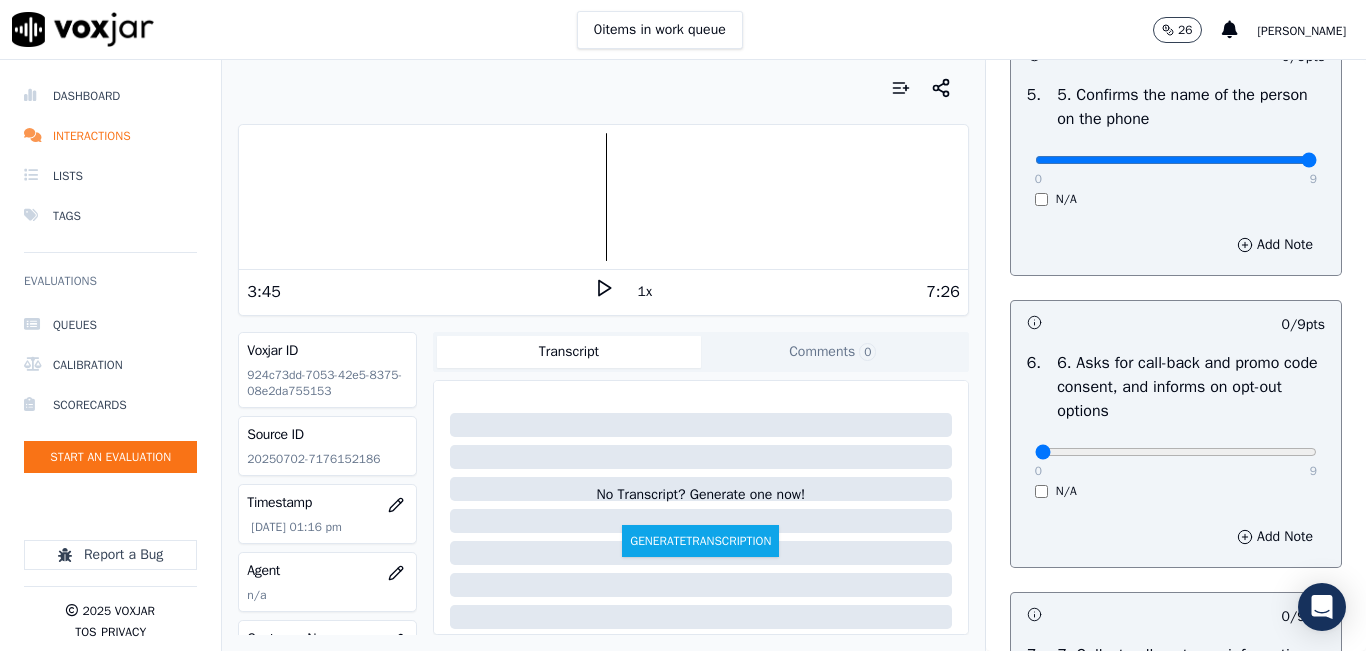 type on "9" 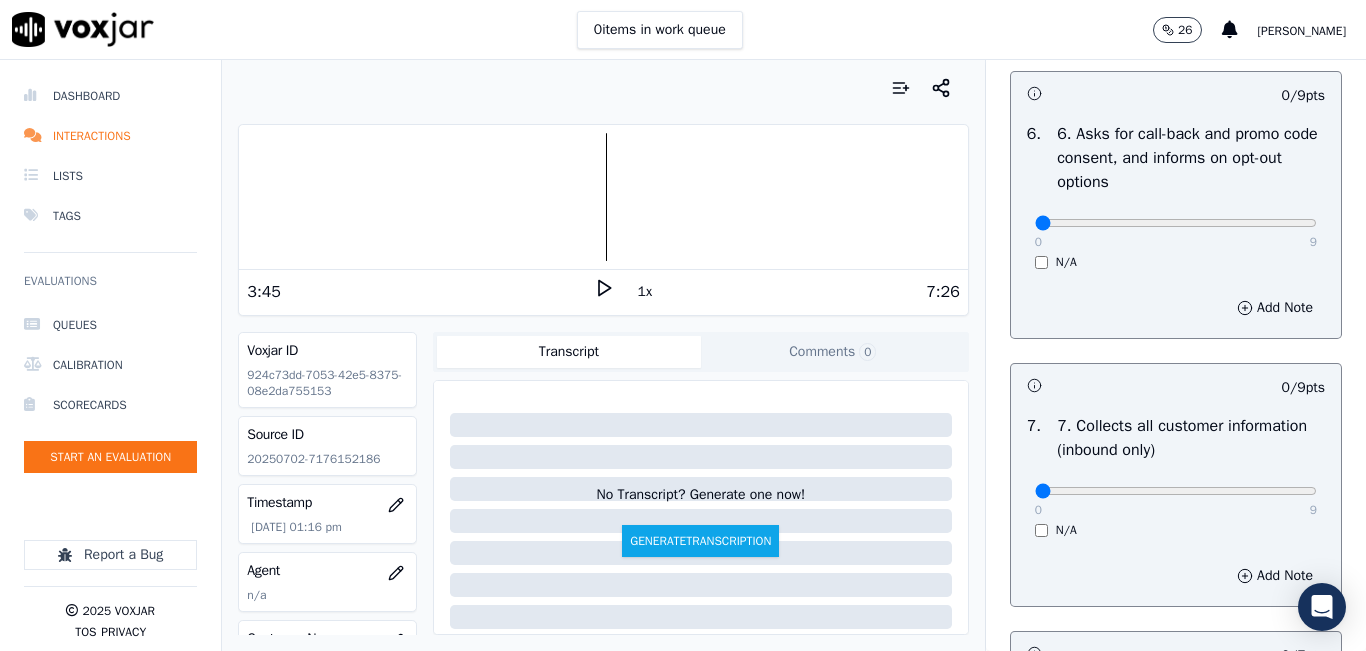 scroll, scrollTop: 1600, scrollLeft: 0, axis: vertical 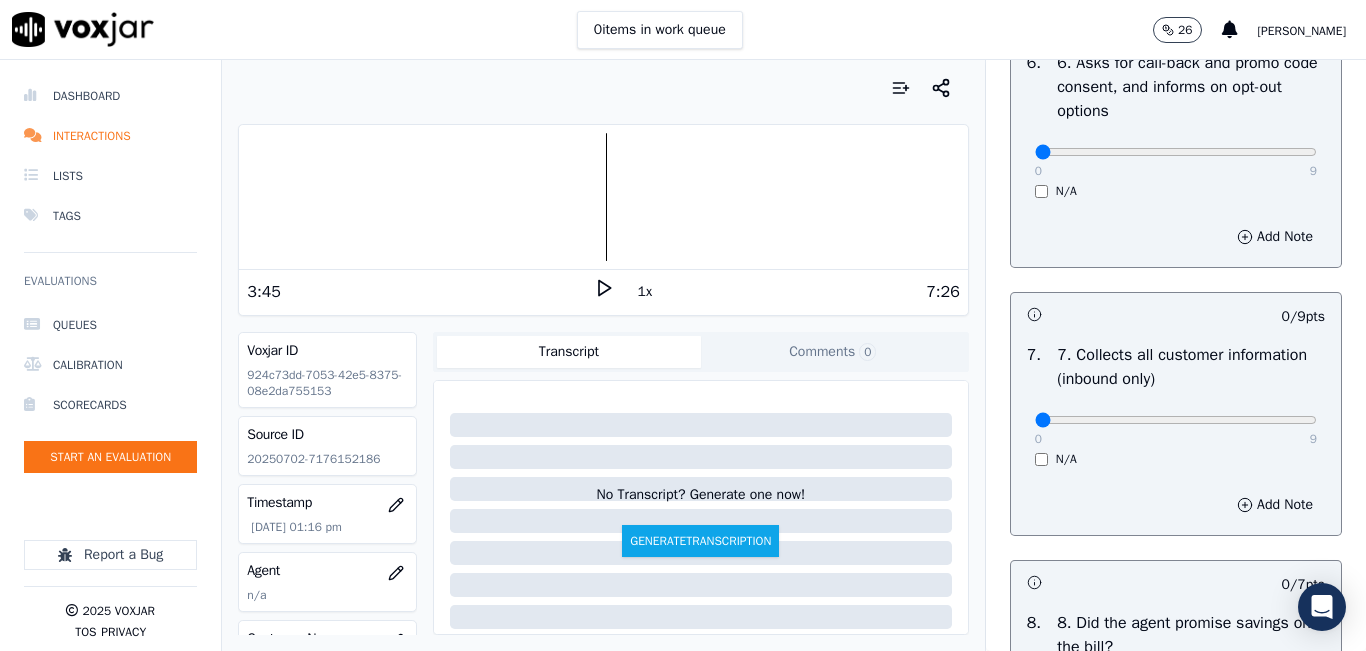 click on "0   9     N/A" at bounding box center (1176, 161) 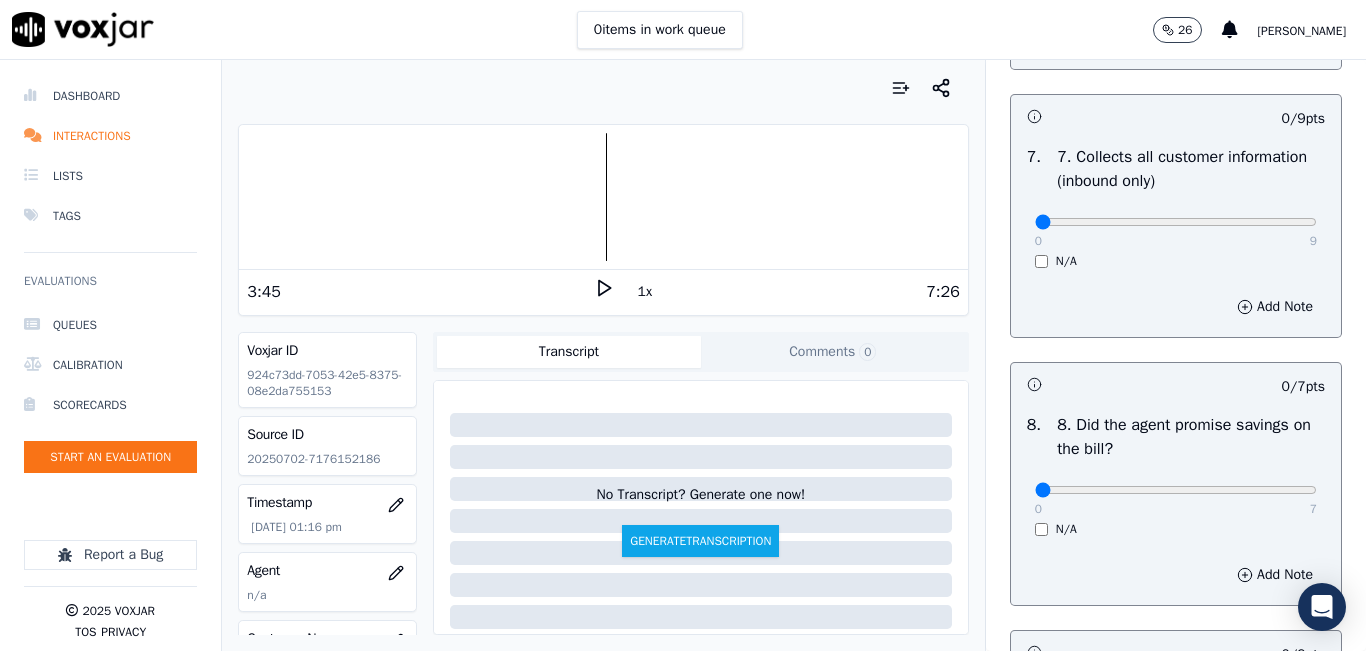 scroll, scrollTop: 1800, scrollLeft: 0, axis: vertical 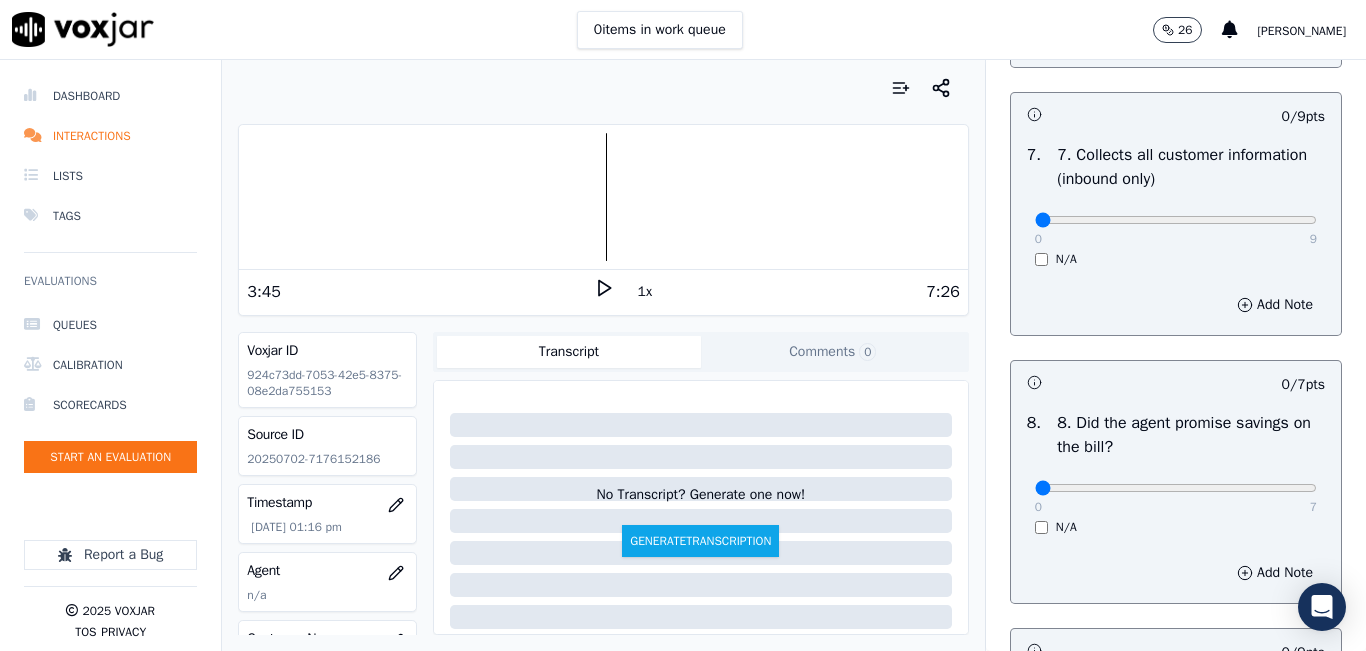 click on "0   9     N/A" at bounding box center [1176, 229] 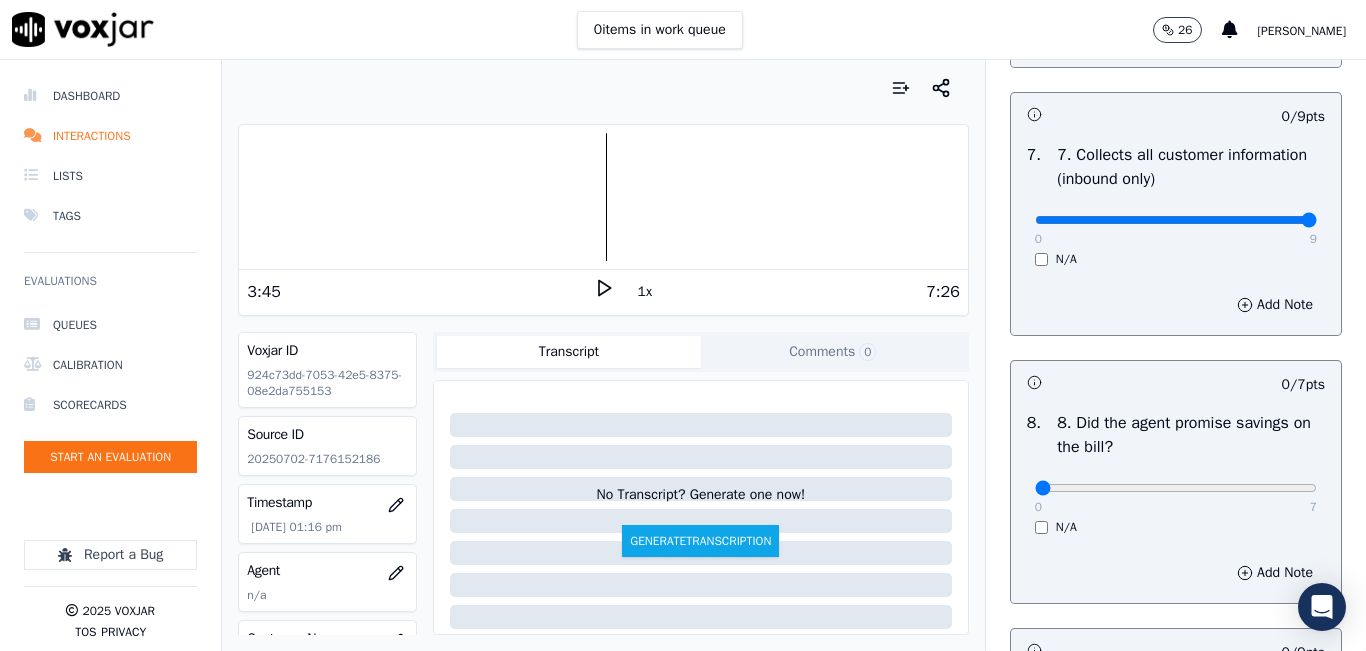 type on "9" 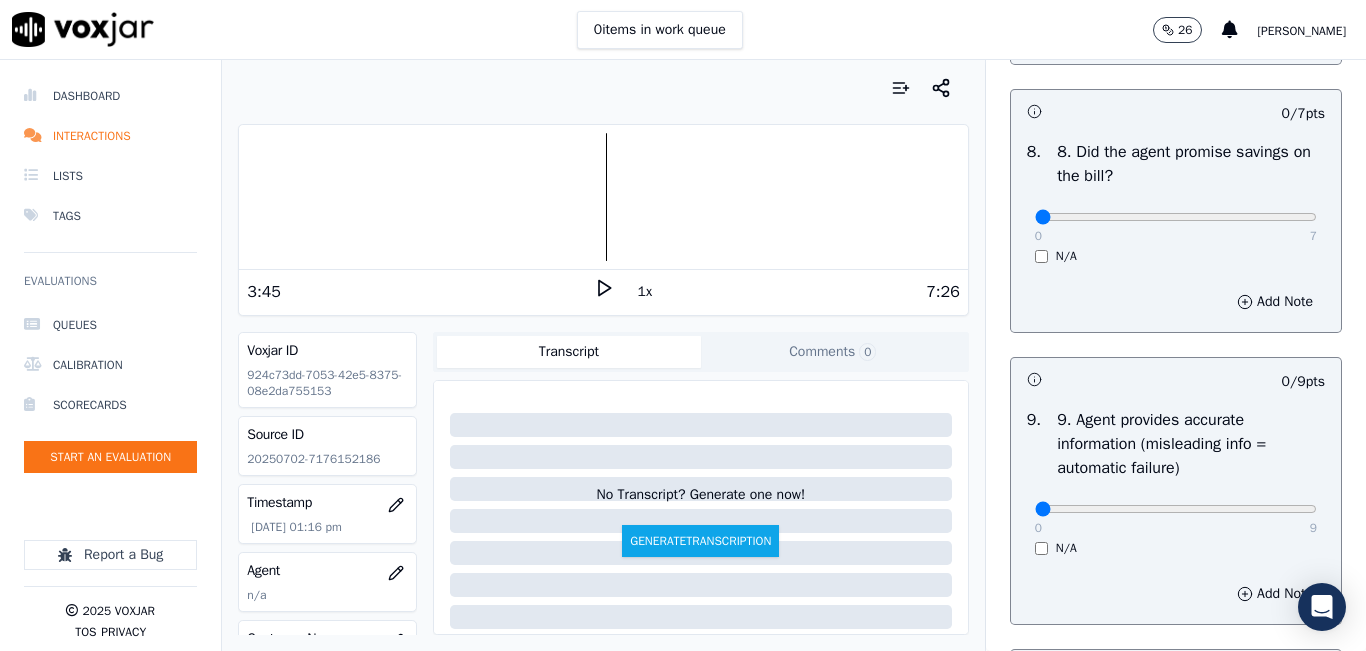 scroll, scrollTop: 2100, scrollLeft: 0, axis: vertical 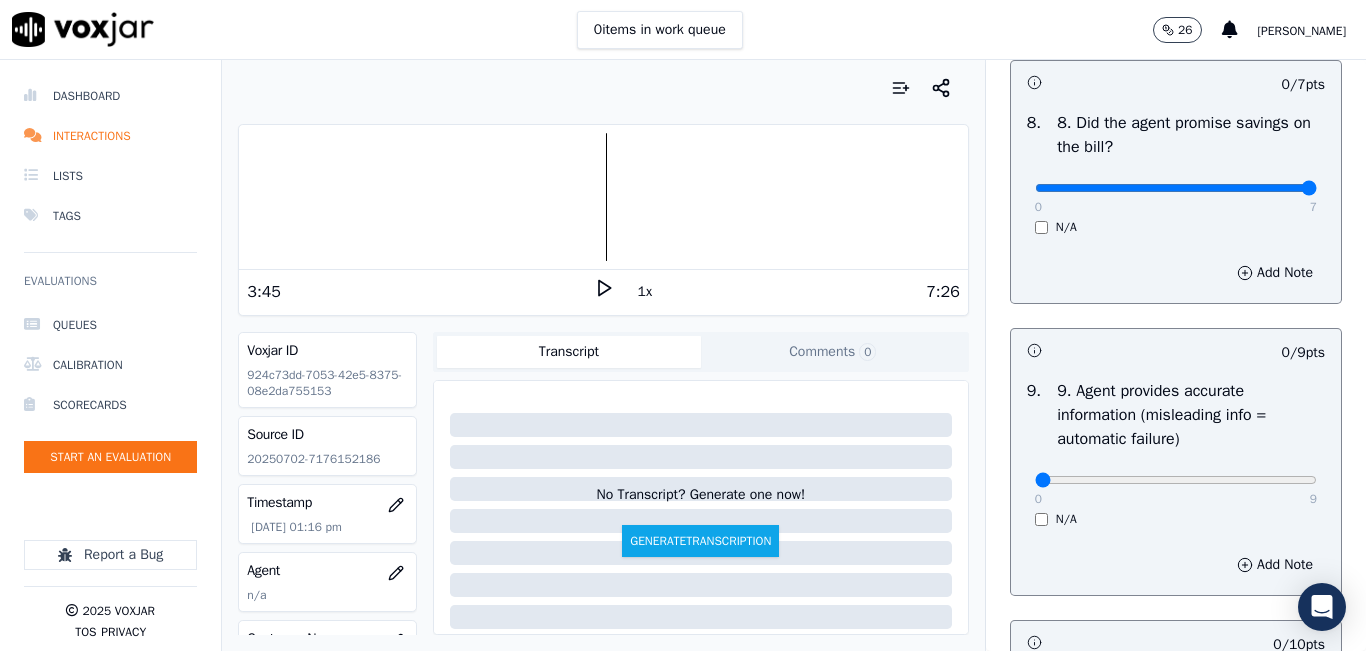 type on "7" 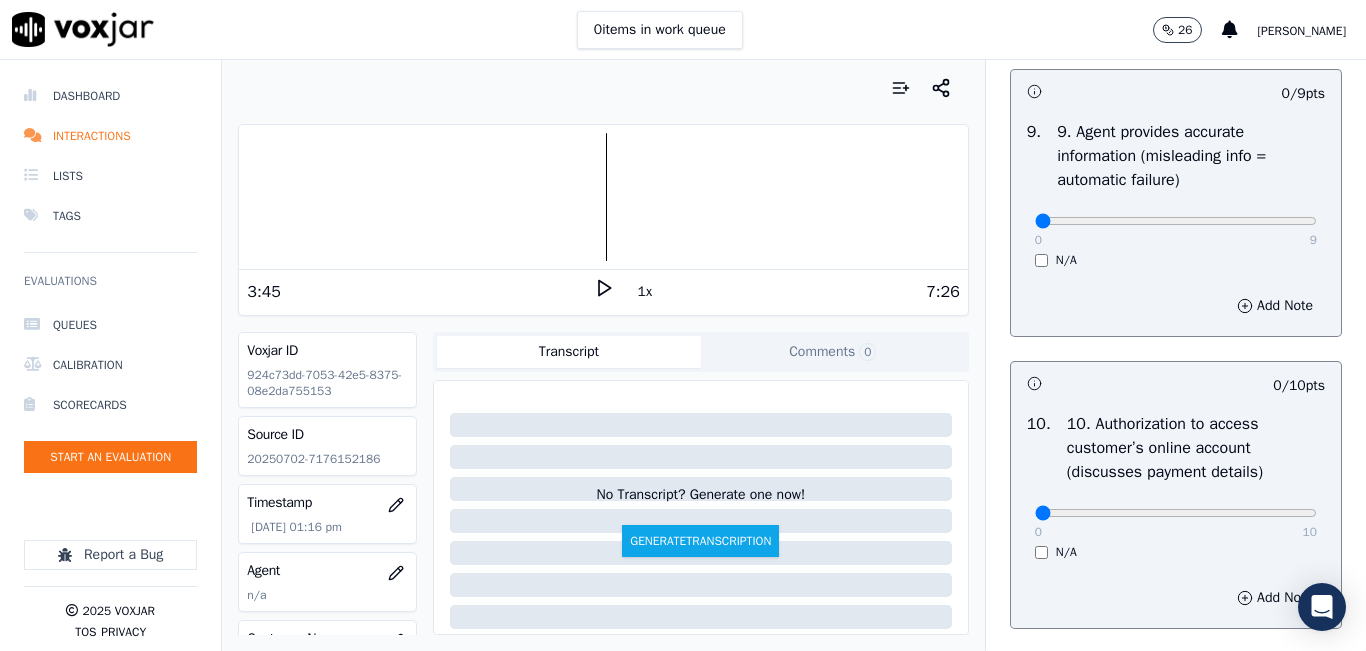 scroll, scrollTop: 2400, scrollLeft: 0, axis: vertical 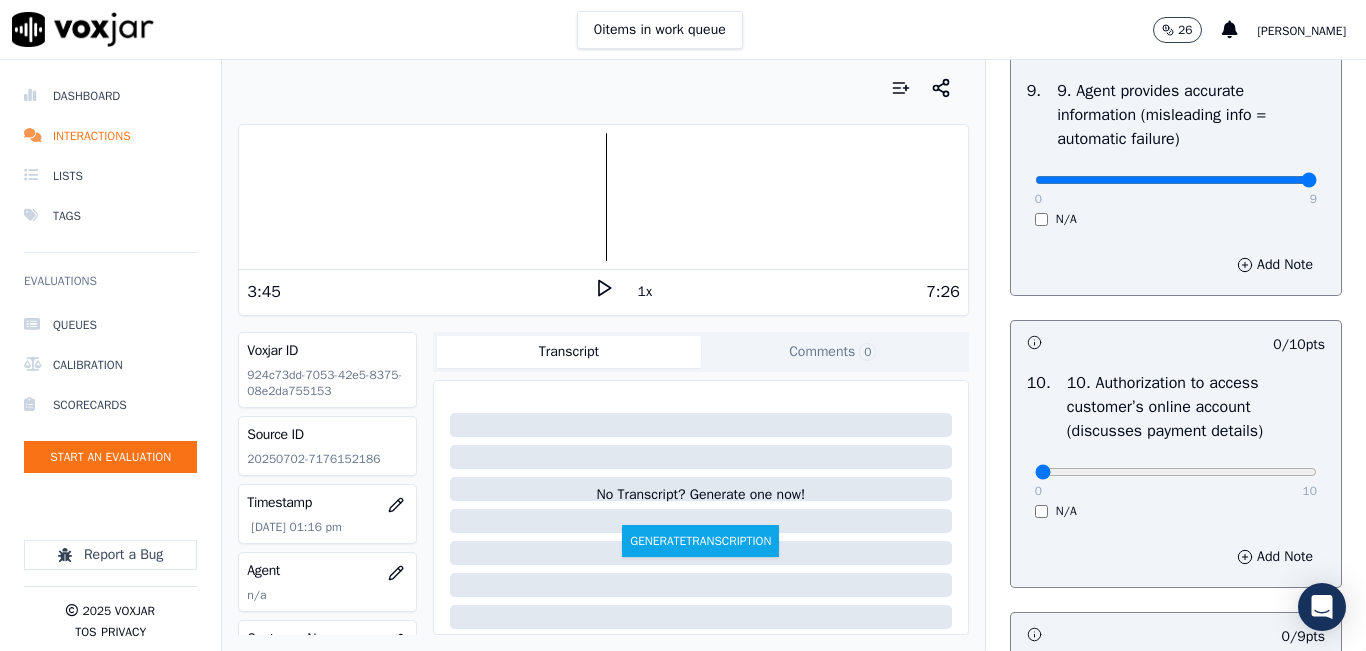 type on "9" 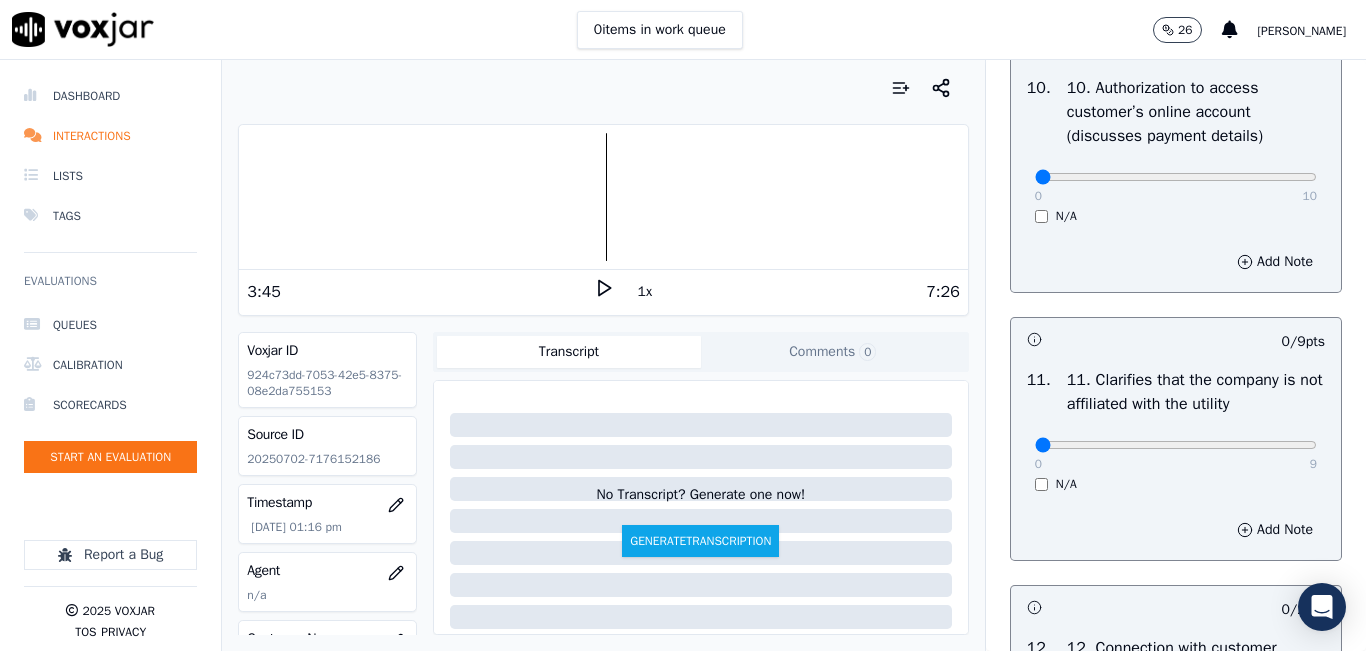 scroll, scrollTop: 2700, scrollLeft: 0, axis: vertical 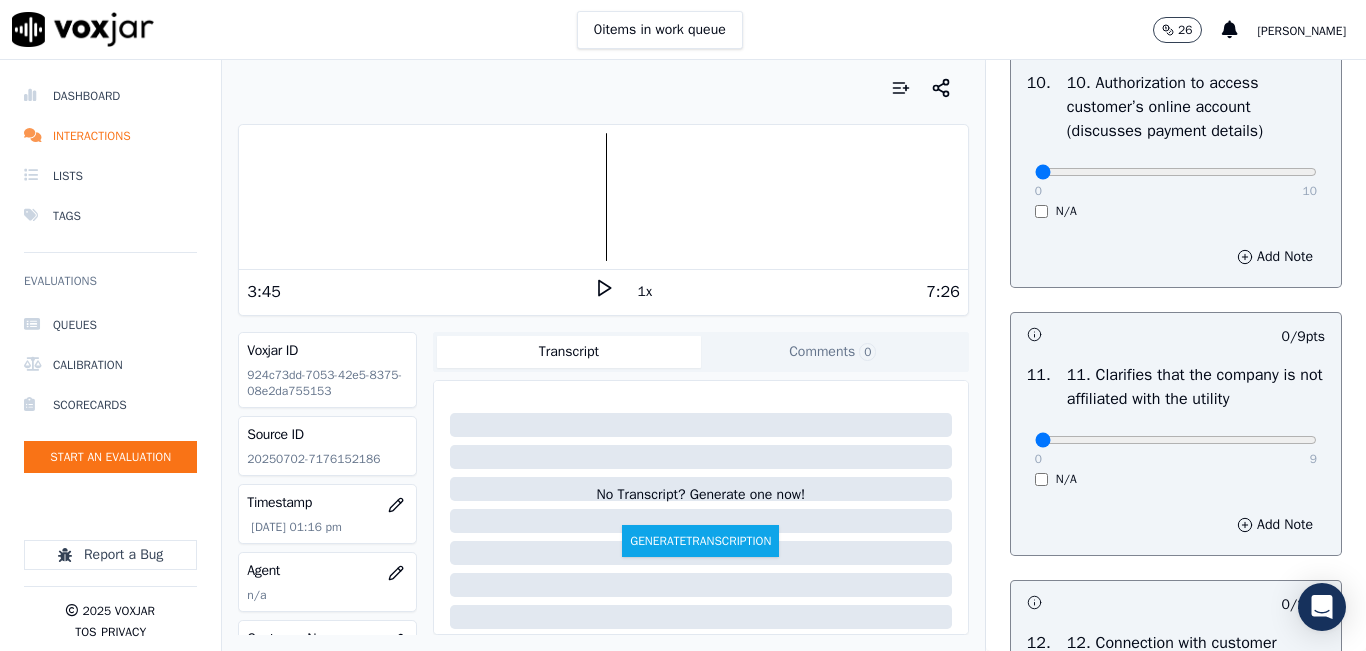 click on "N/A" at bounding box center (1176, 211) 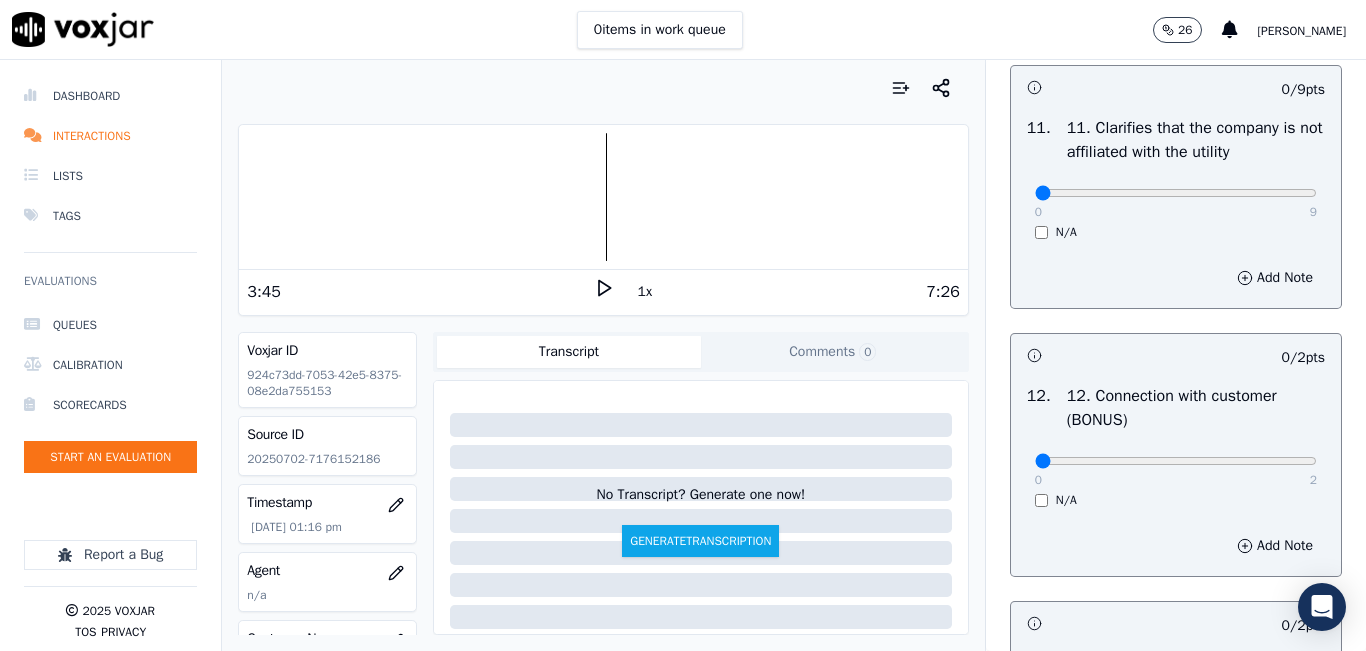 scroll, scrollTop: 3000, scrollLeft: 0, axis: vertical 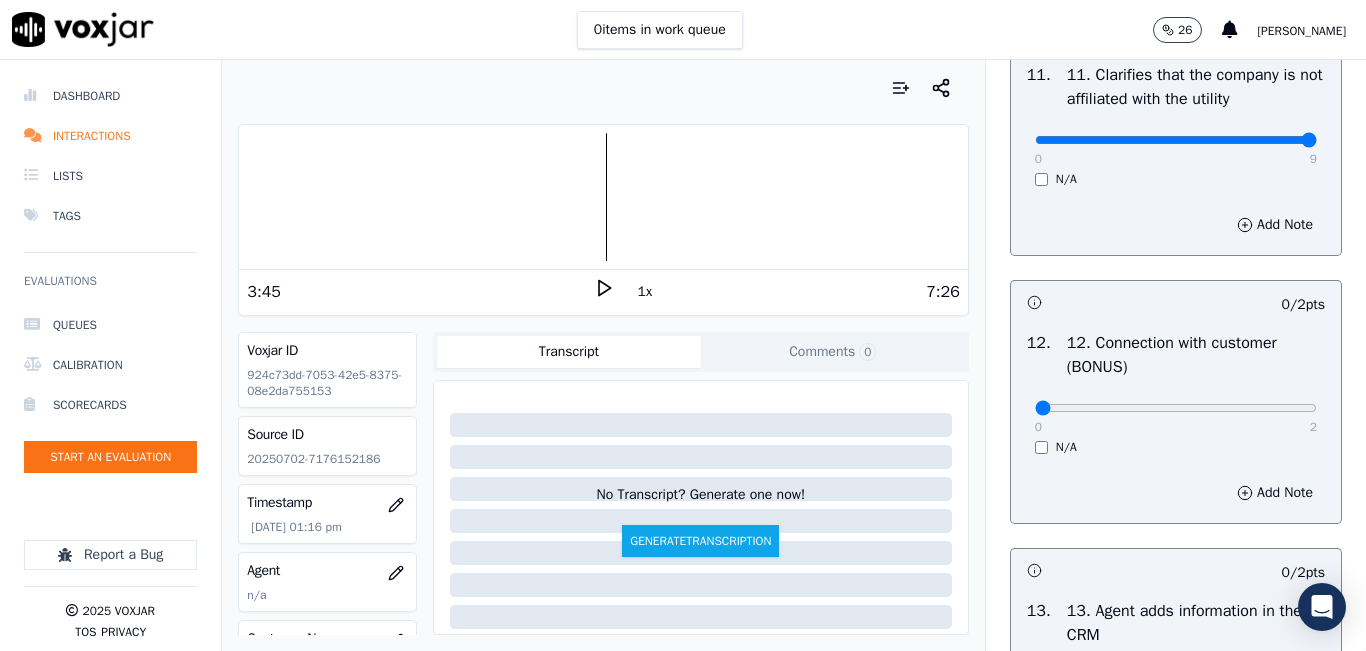 type on "9" 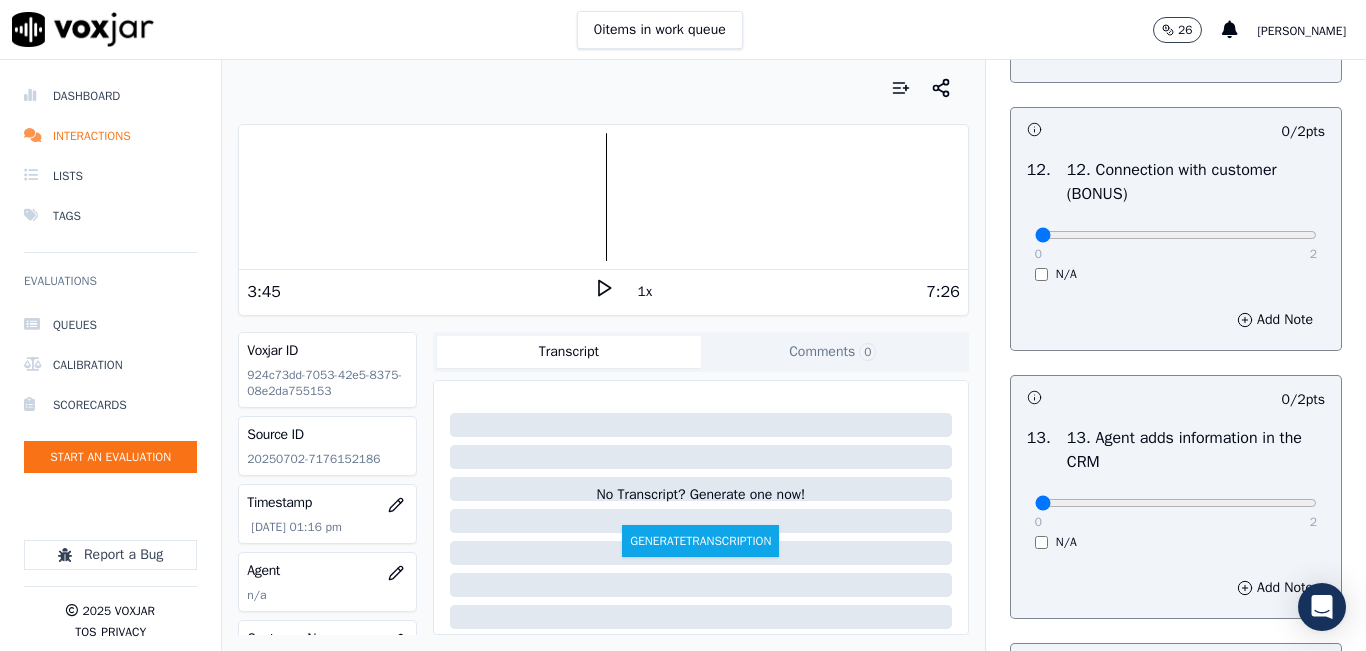 scroll, scrollTop: 3200, scrollLeft: 0, axis: vertical 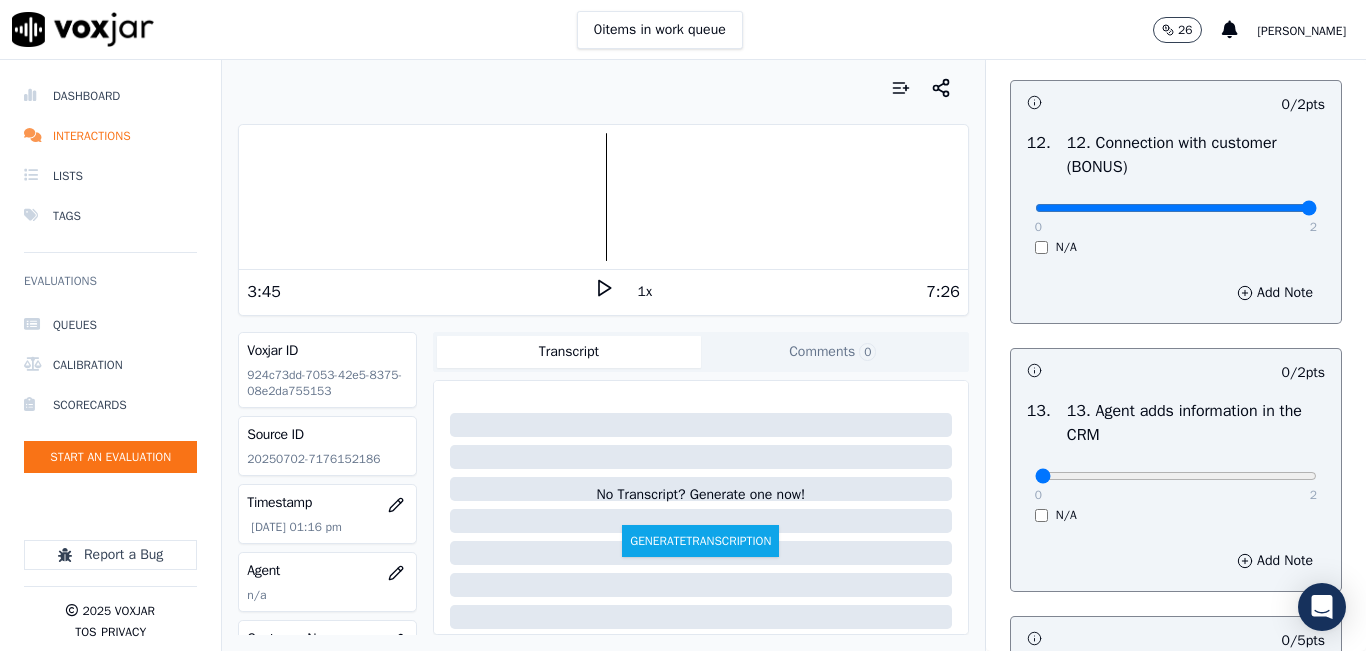 type on "2" 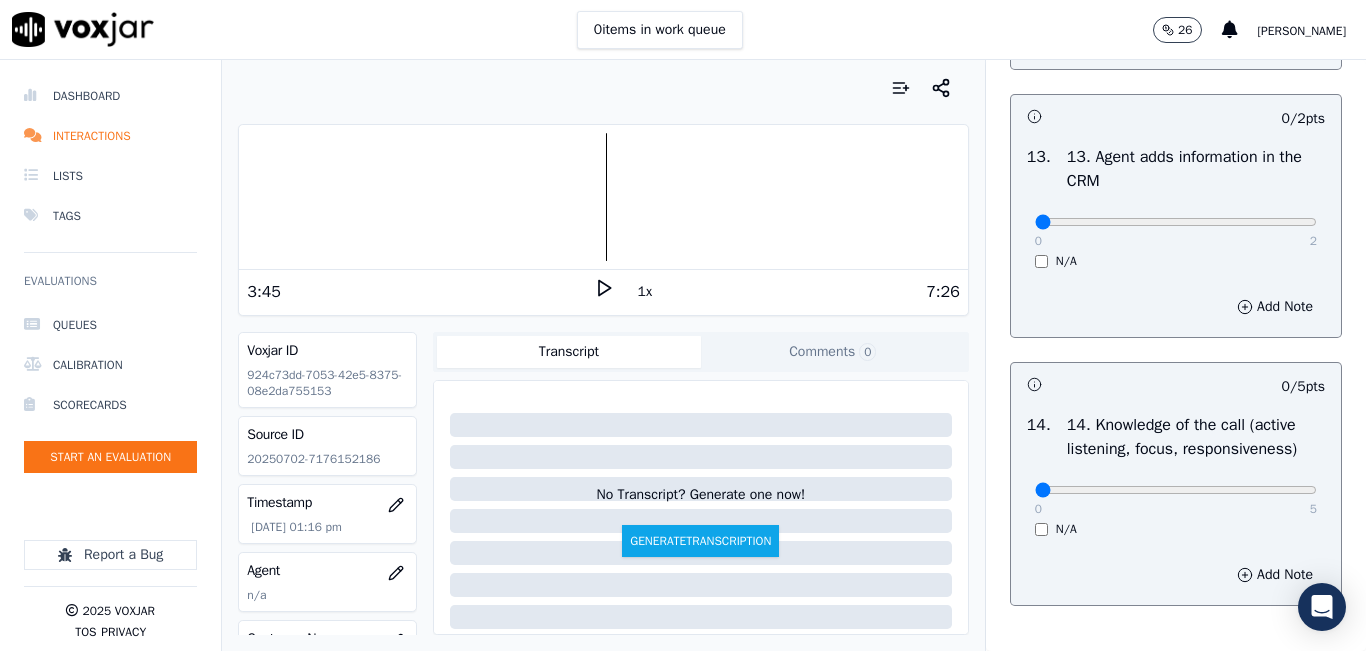 scroll, scrollTop: 3500, scrollLeft: 0, axis: vertical 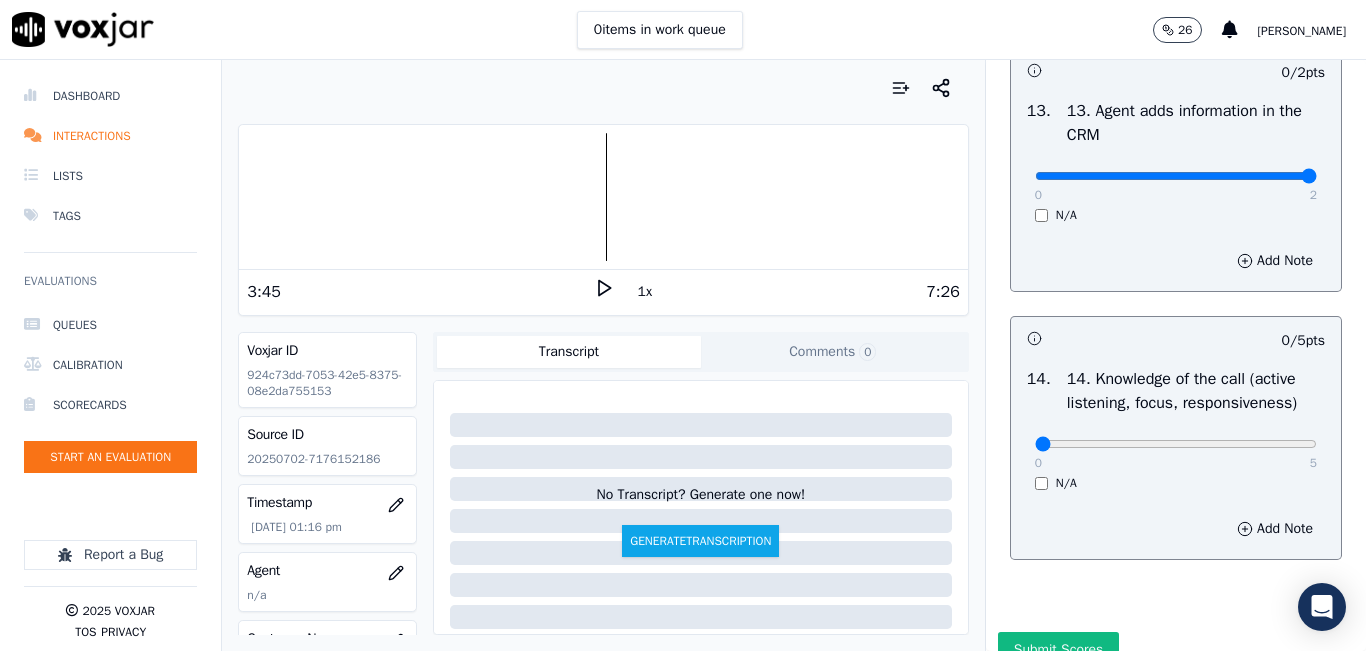 type on "2" 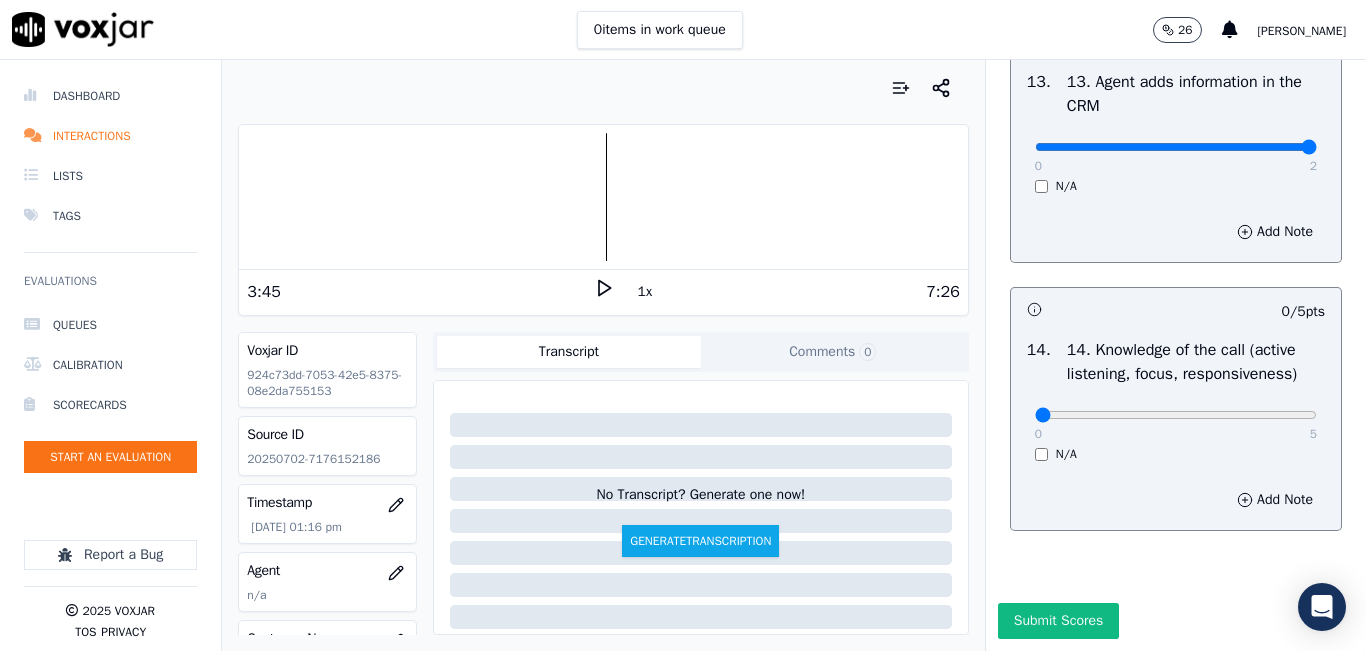scroll, scrollTop: 3642, scrollLeft: 0, axis: vertical 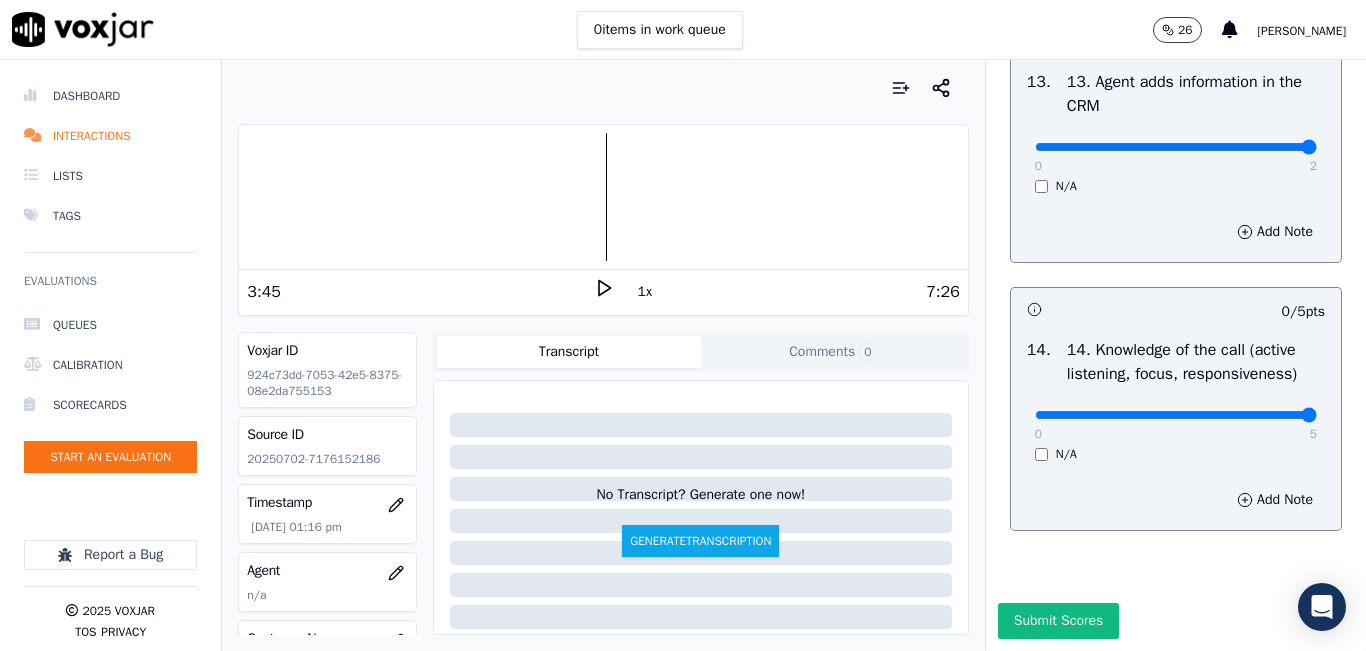 type on "5" 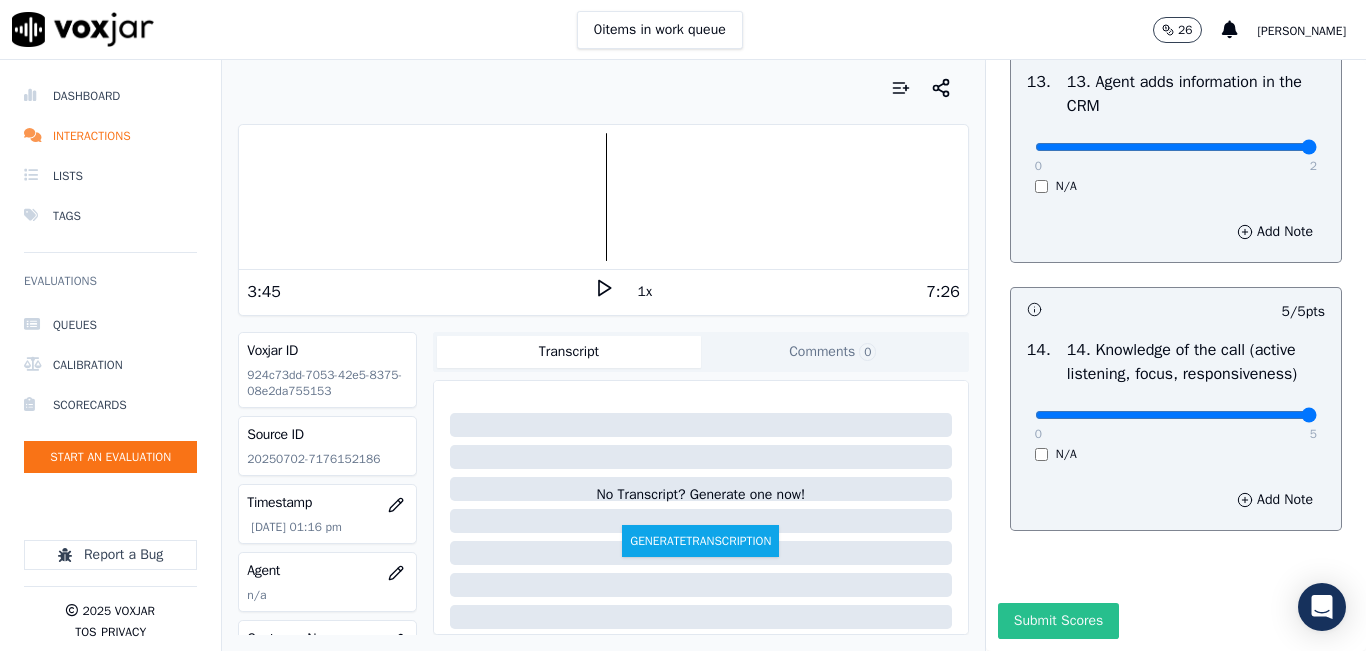 click on "Submit Scores" at bounding box center [1058, 621] 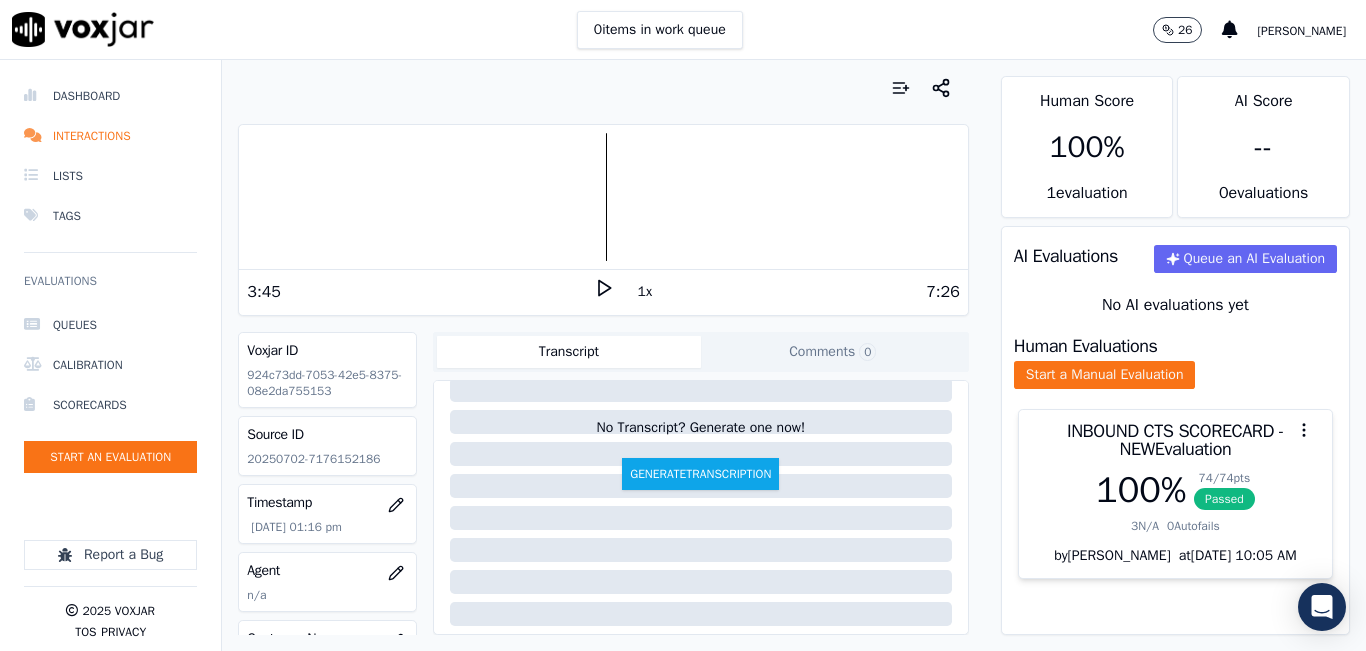 scroll, scrollTop: 200, scrollLeft: 0, axis: vertical 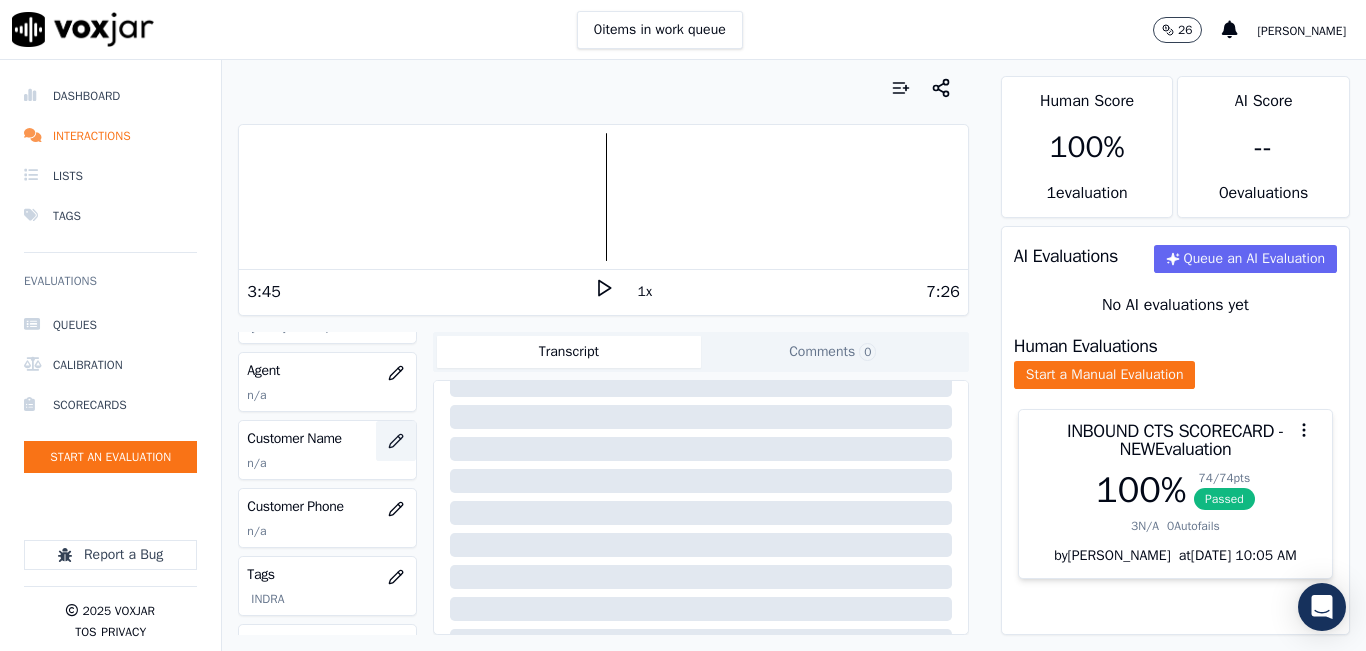click 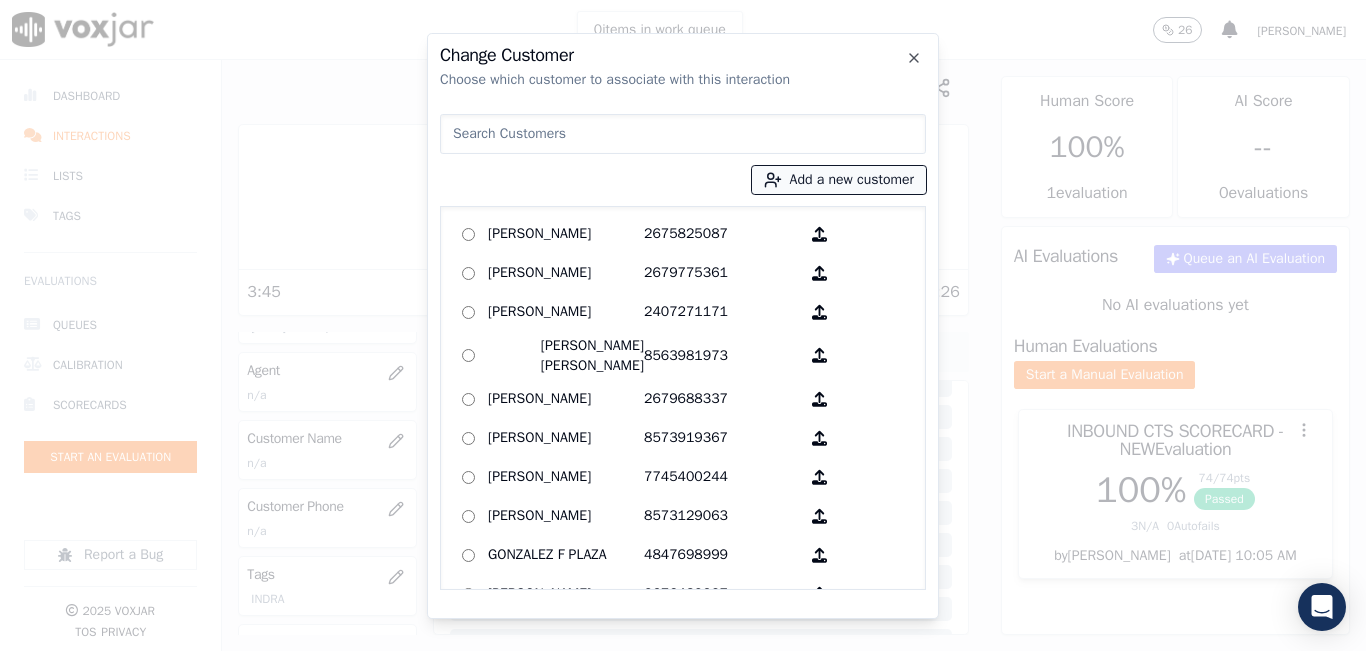 click on "Add a new customer" at bounding box center [839, 180] 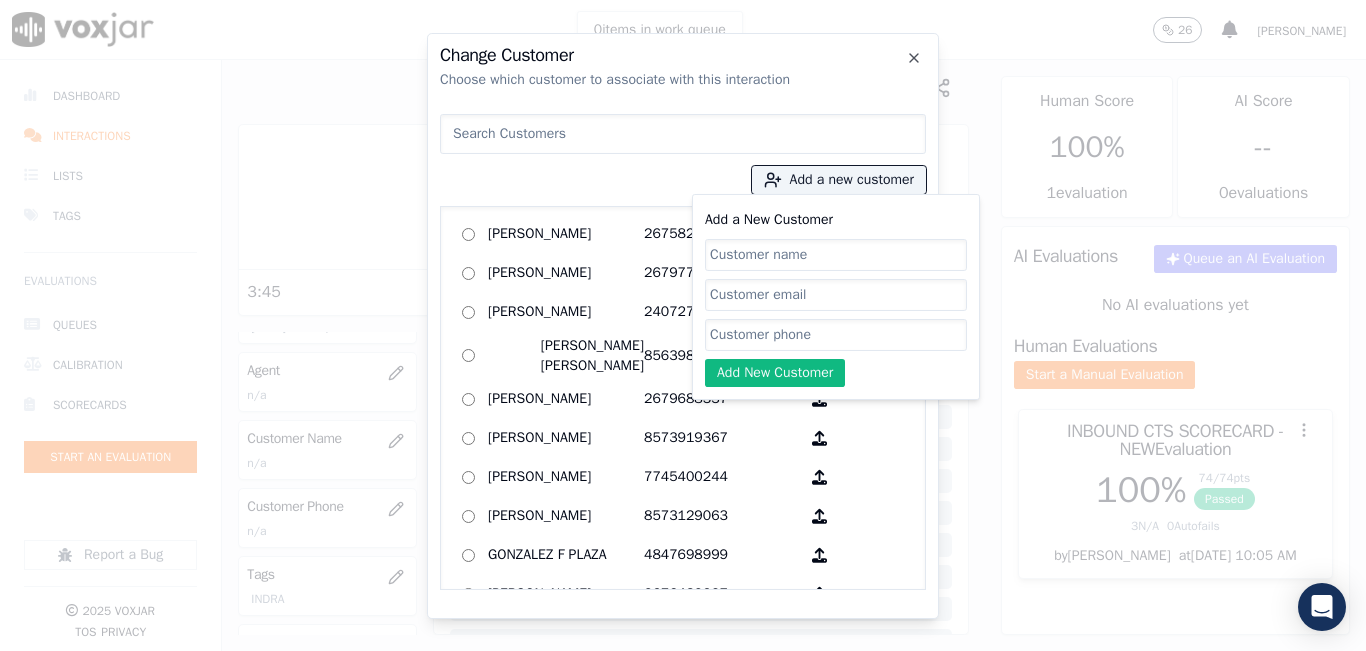 click on "Add a New Customer" 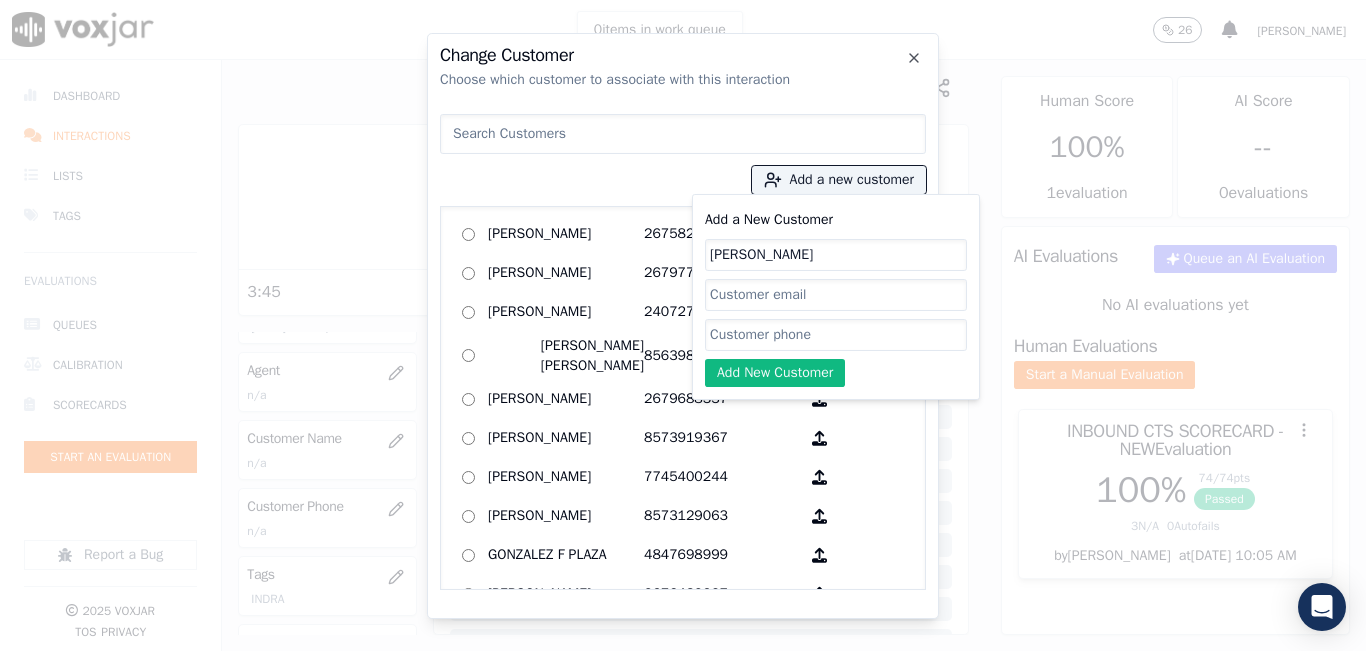 type on "Susan Vettori" 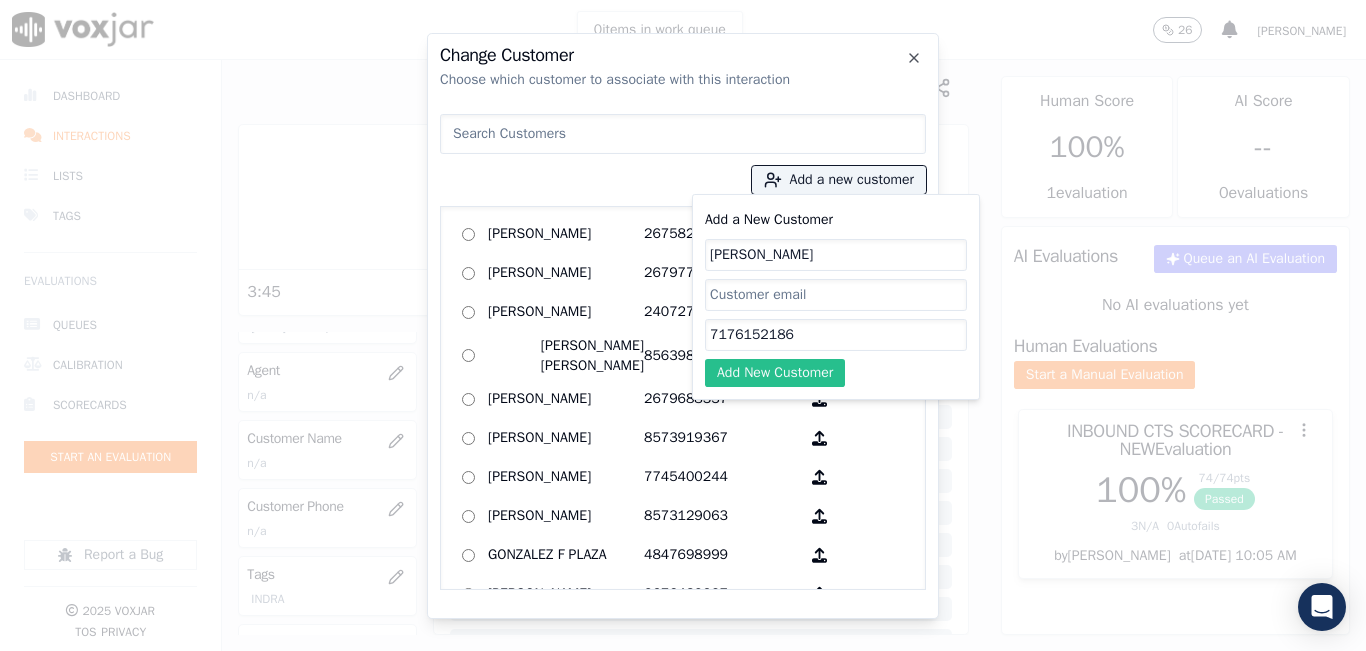 type on "7176152186" 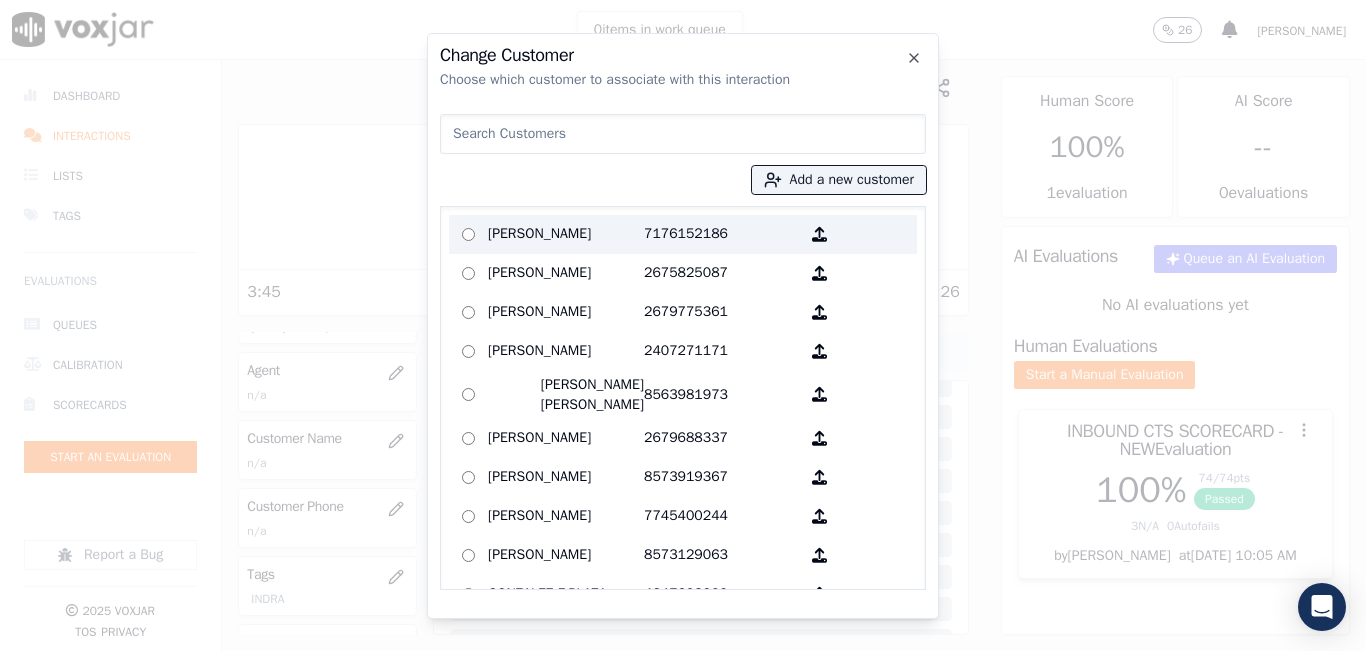 click on "7176152186" at bounding box center (722, 234) 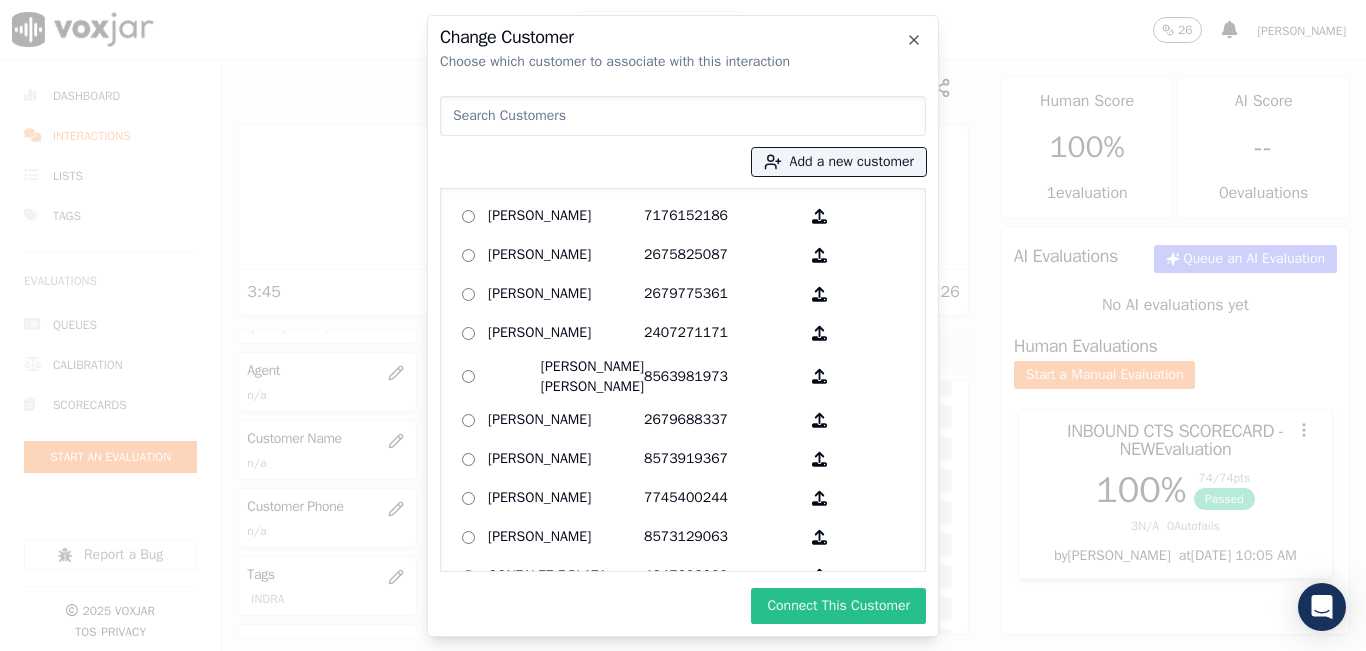 click on "Connect This Customer" at bounding box center [838, 606] 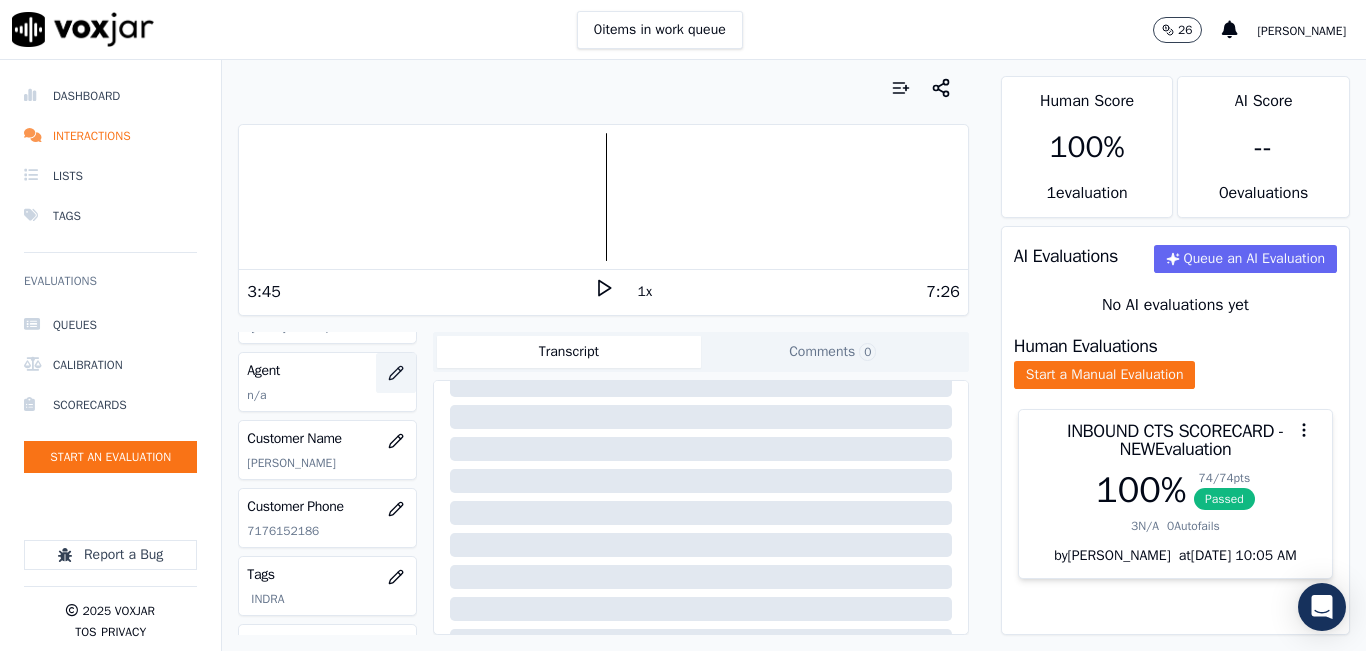 click at bounding box center [396, 373] 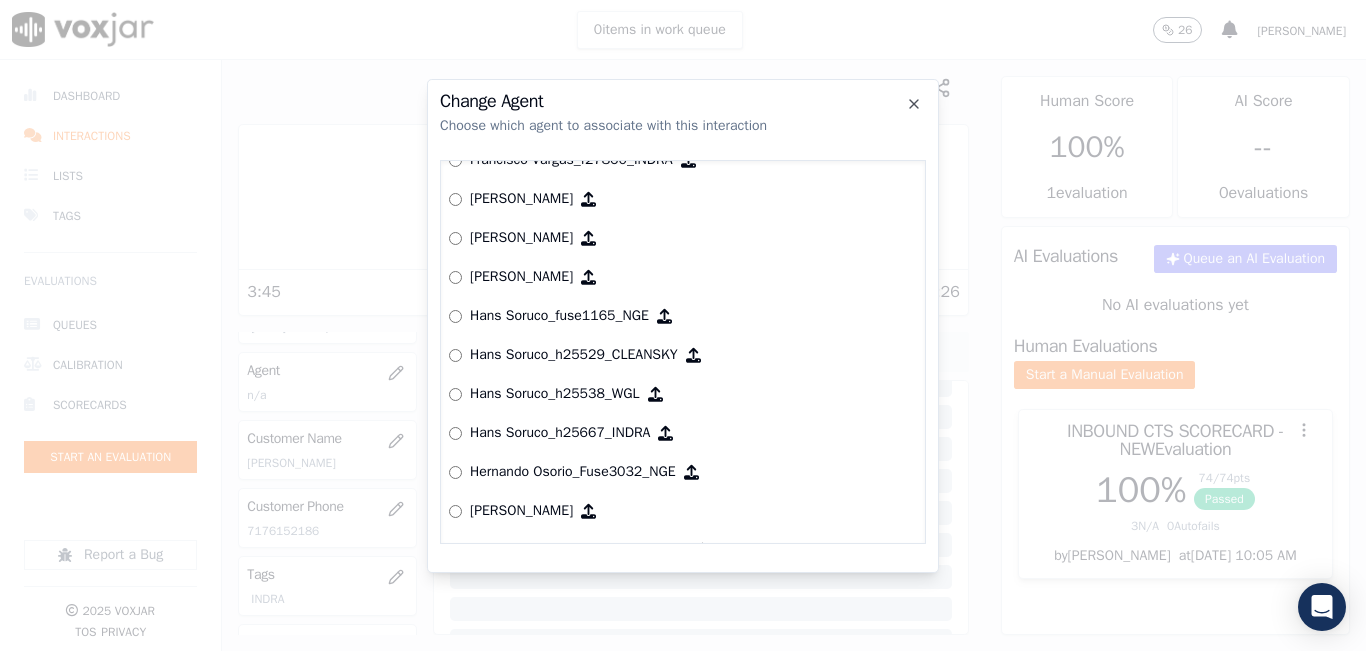 scroll, scrollTop: 3249, scrollLeft: 0, axis: vertical 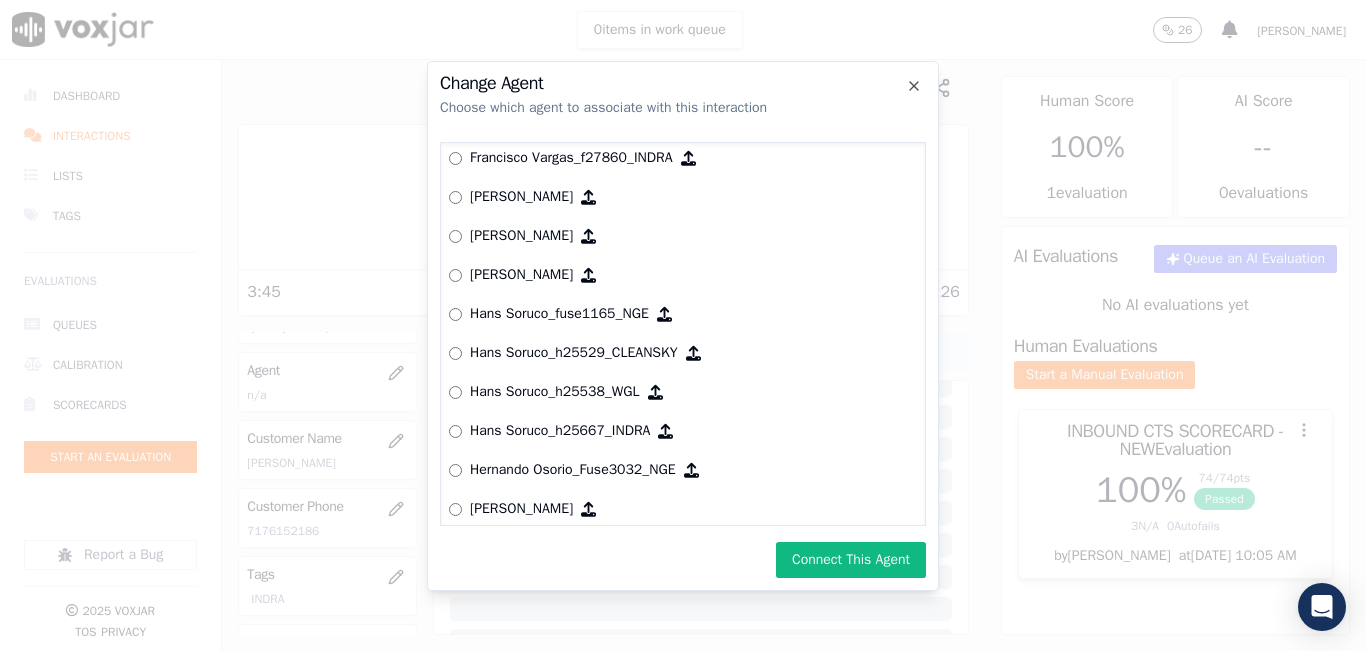 click on "Connect This Agent" at bounding box center (851, 560) 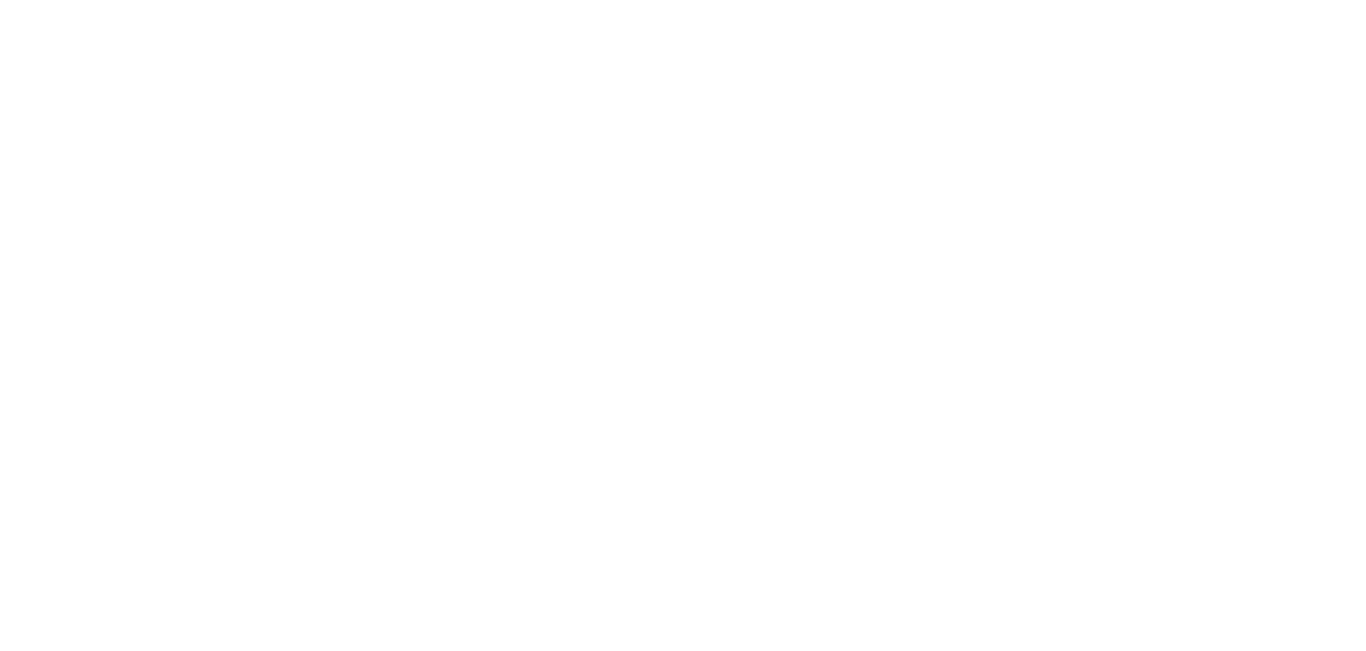 scroll, scrollTop: 0, scrollLeft: 0, axis: both 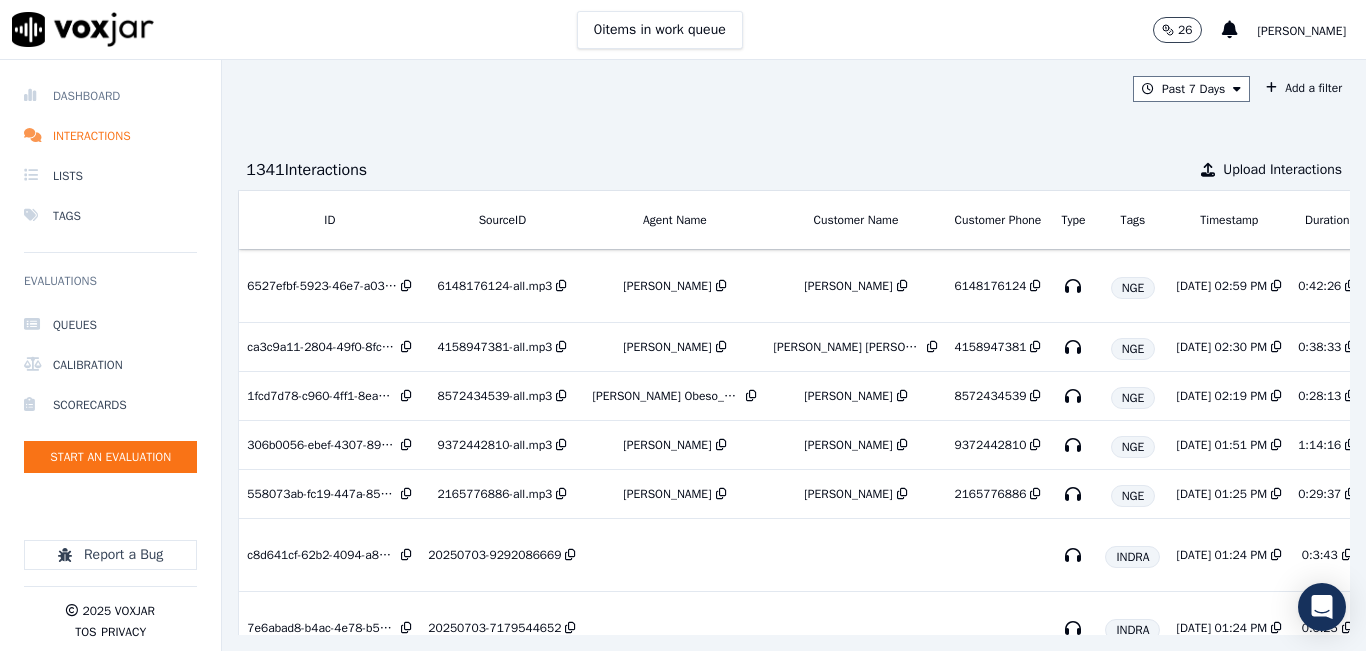 click on "Dashboard" at bounding box center [110, 96] 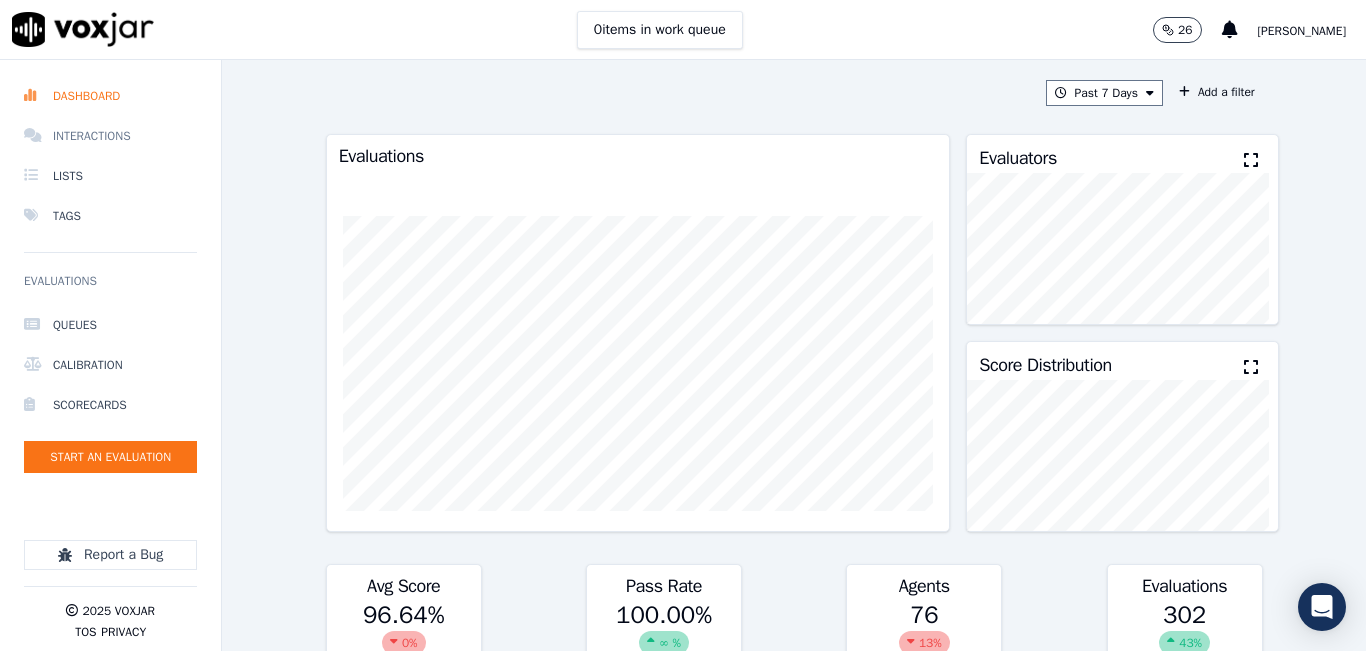 click on "Interactions" at bounding box center [110, 136] 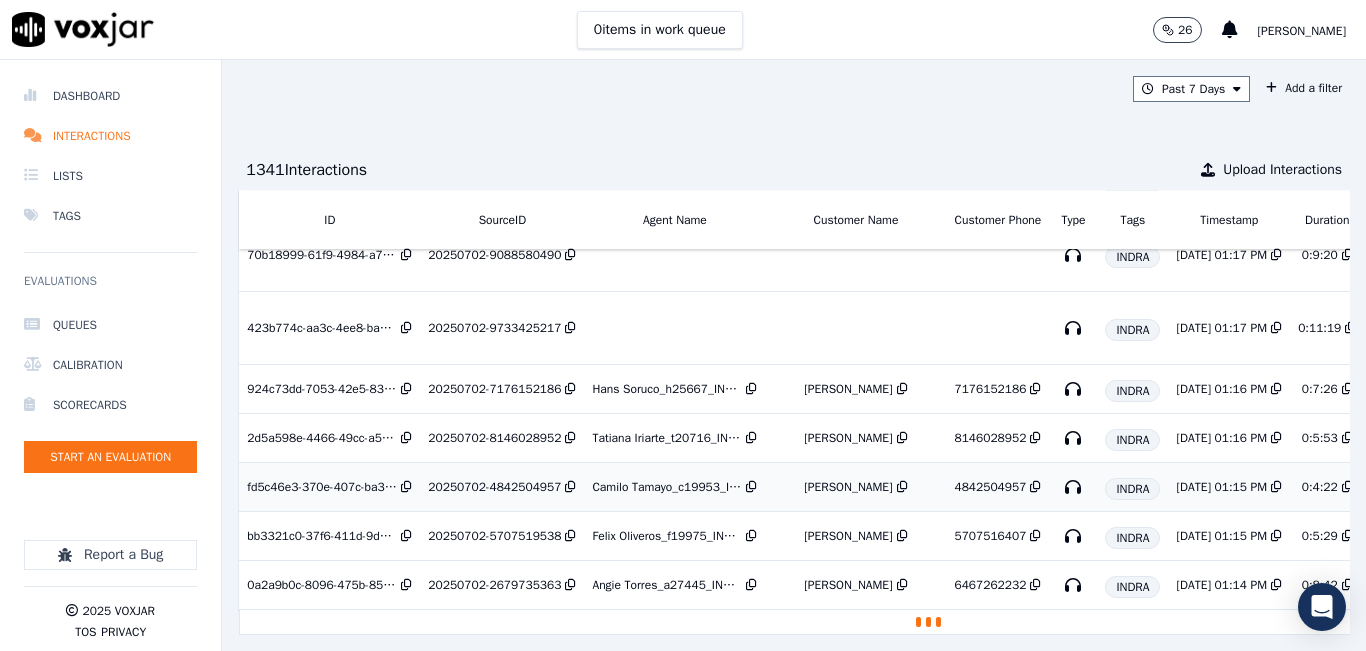 scroll, scrollTop: 705, scrollLeft: 0, axis: vertical 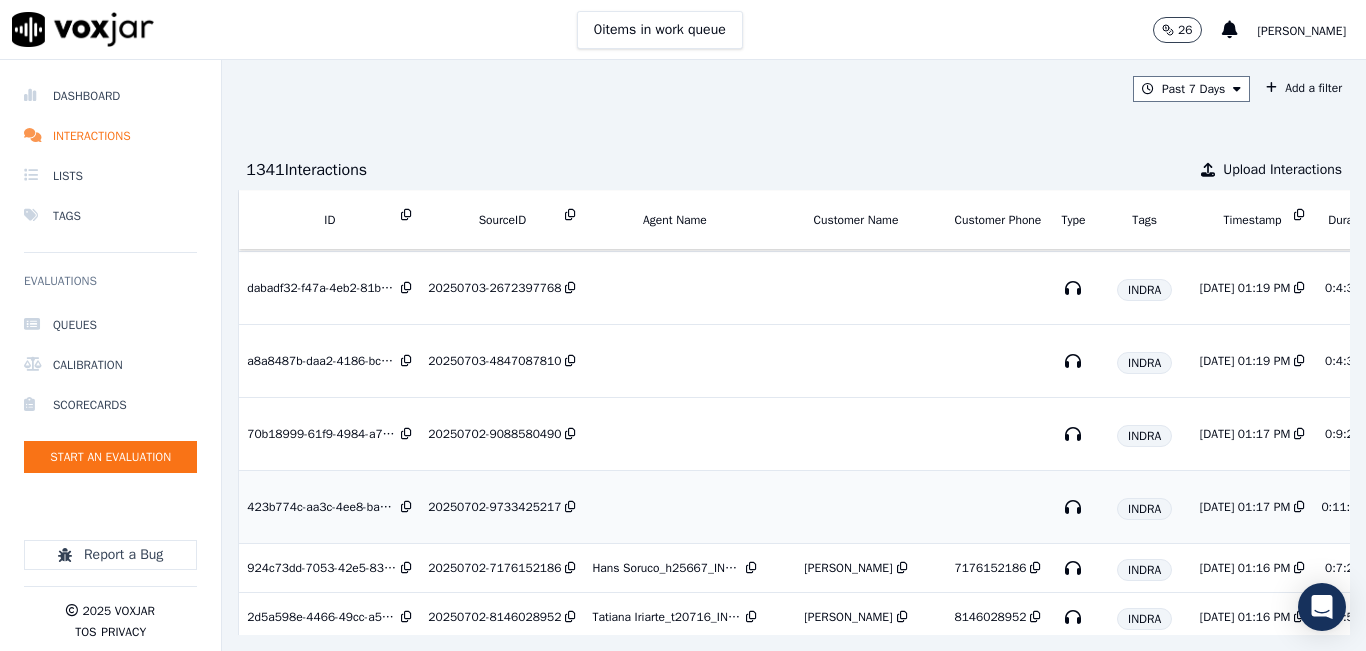 click on "20250702-9733425217" at bounding box center [494, 507] 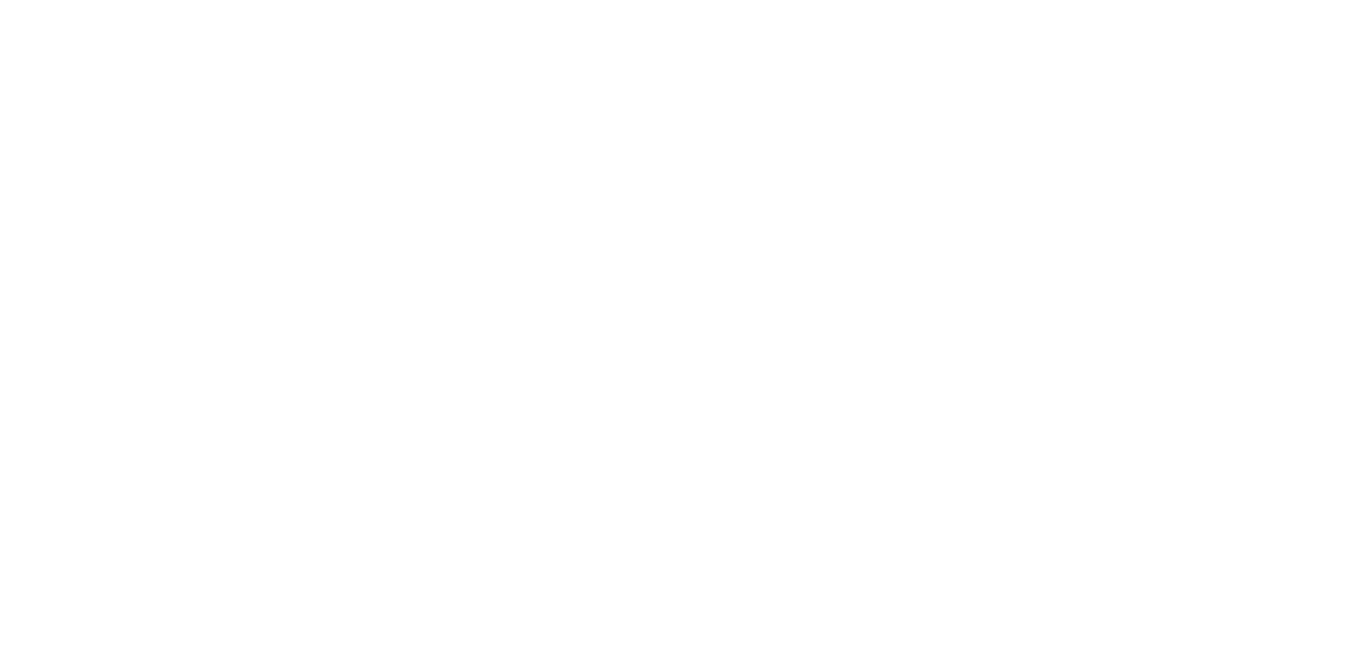 scroll, scrollTop: 0, scrollLeft: 0, axis: both 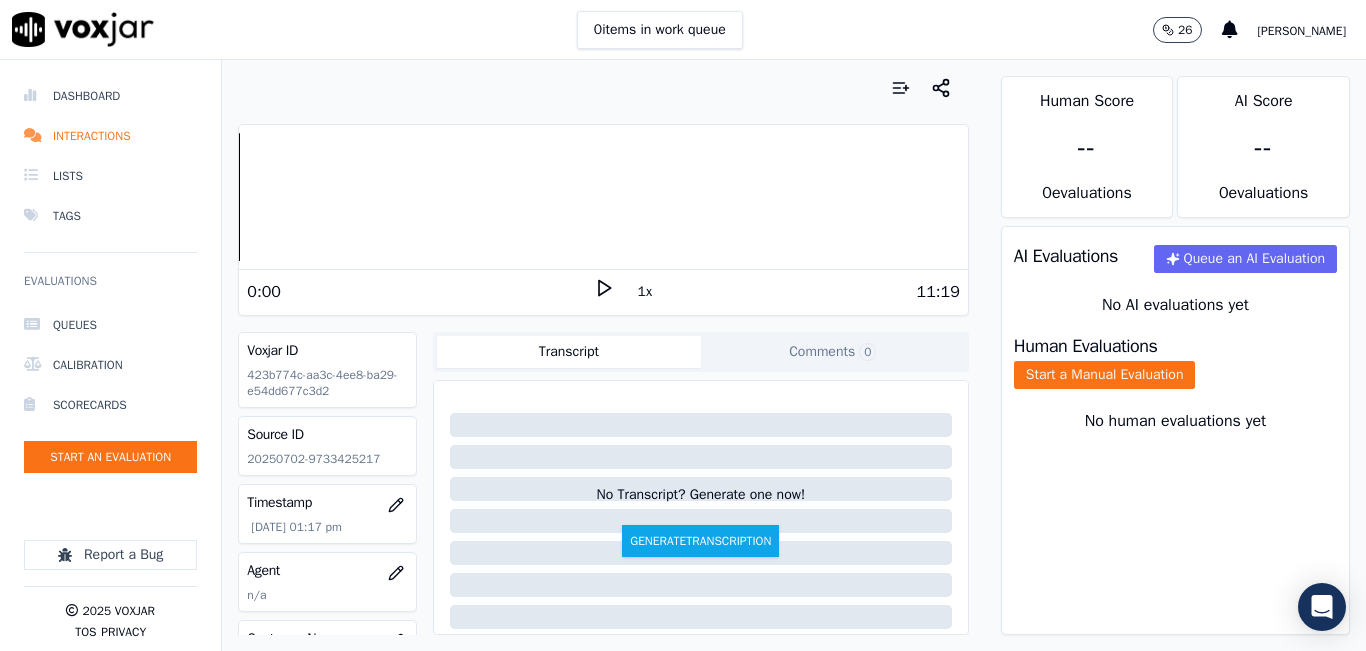 click on "0  items in work queue     26         [PERSON_NAME]" at bounding box center [683, 30] 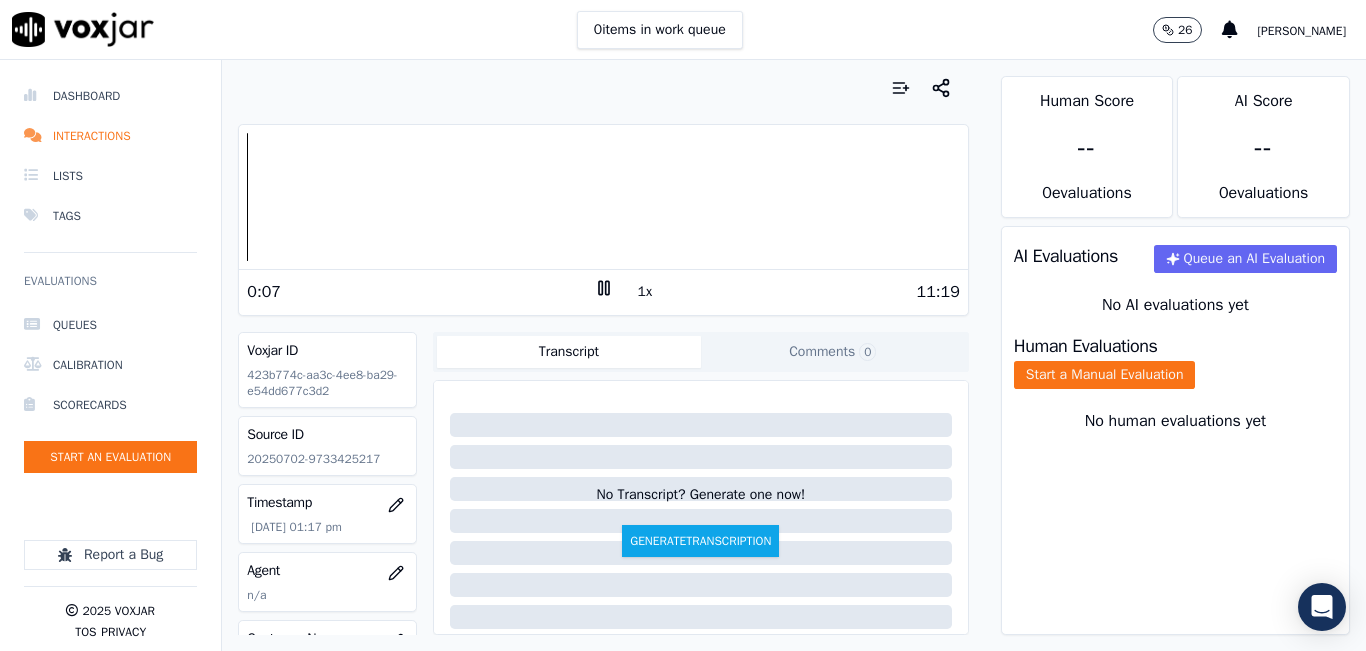 click on "20250702-9733425217" 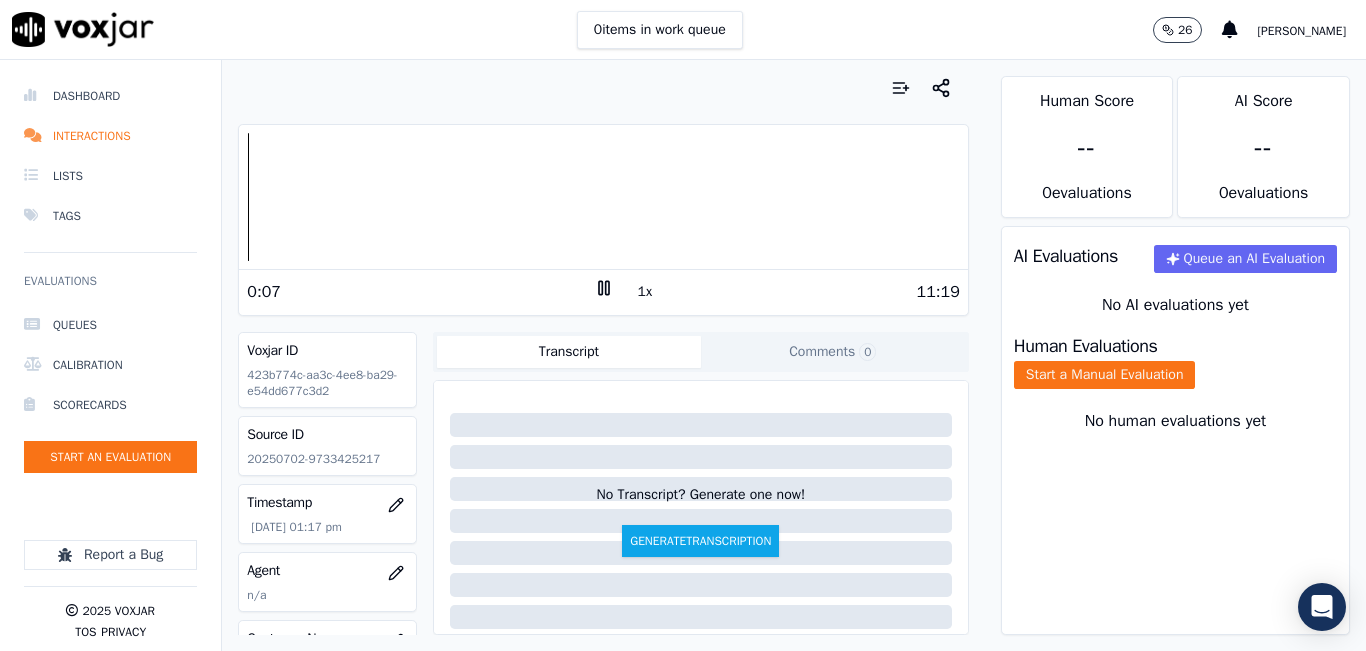 click on "Source ID   20250702-9733425217" at bounding box center (327, 446) 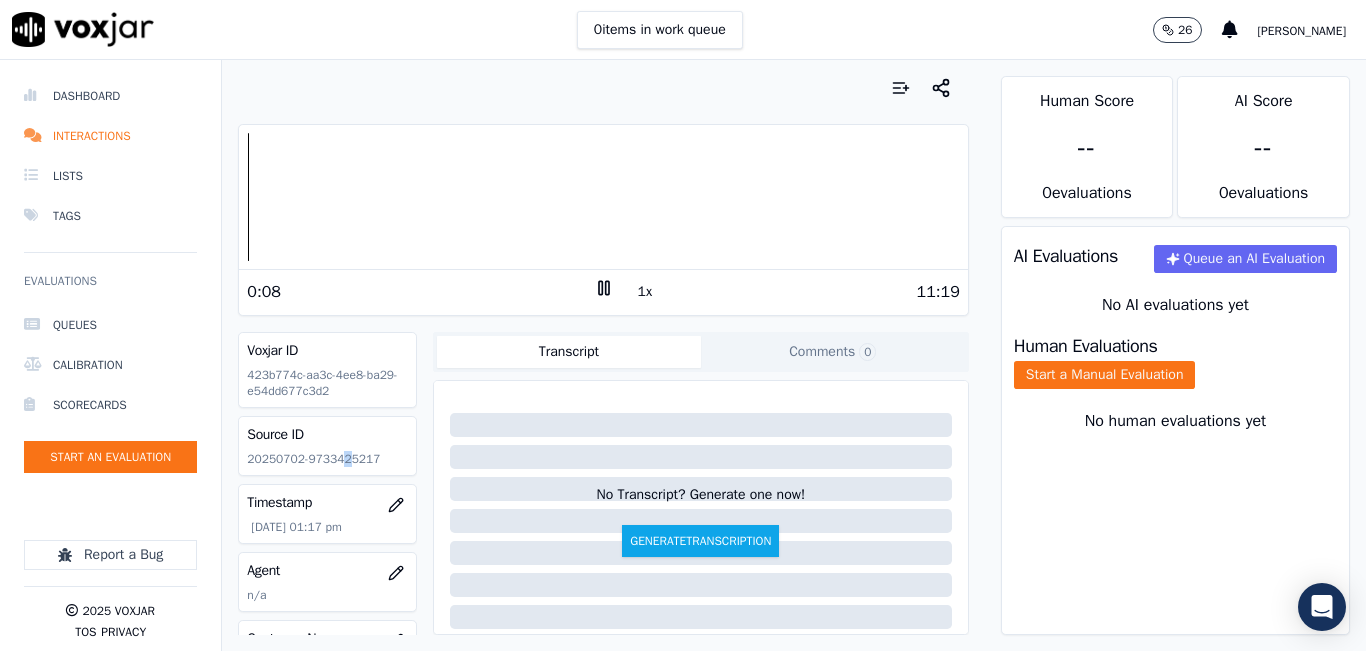 click on "20250702-9733425217" 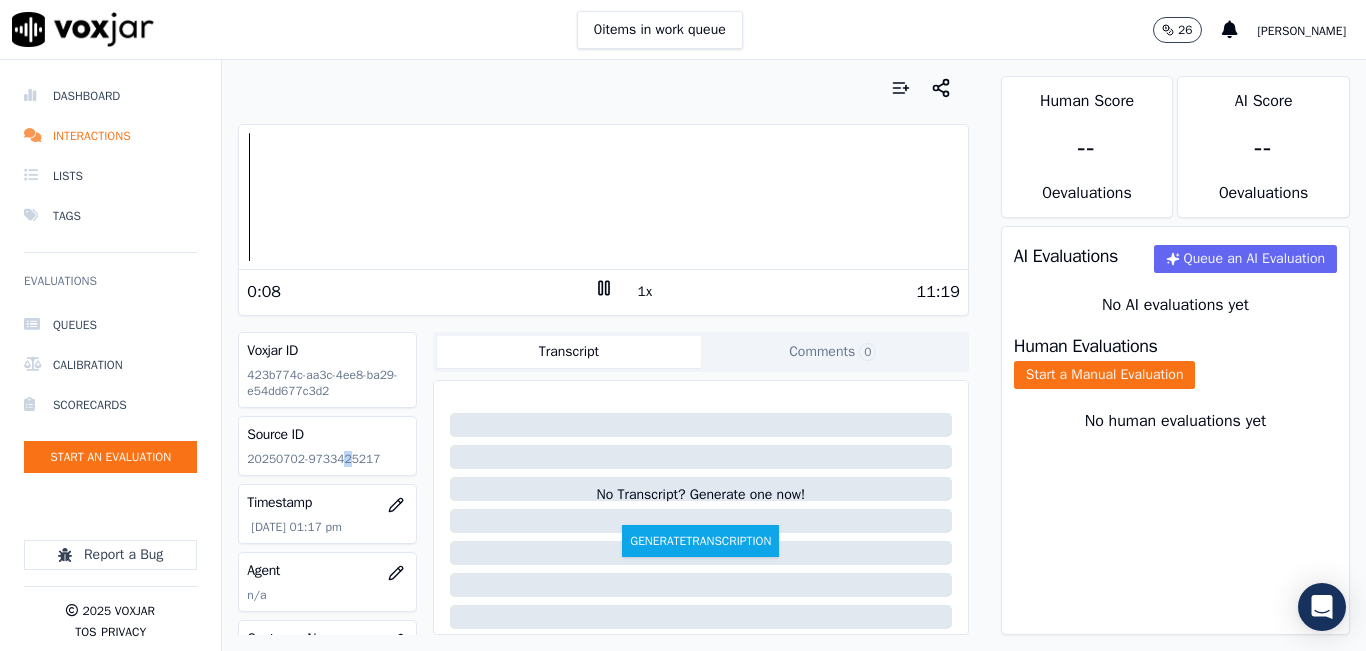 click on "Source ID   20250702-9733425217" at bounding box center (327, 446) 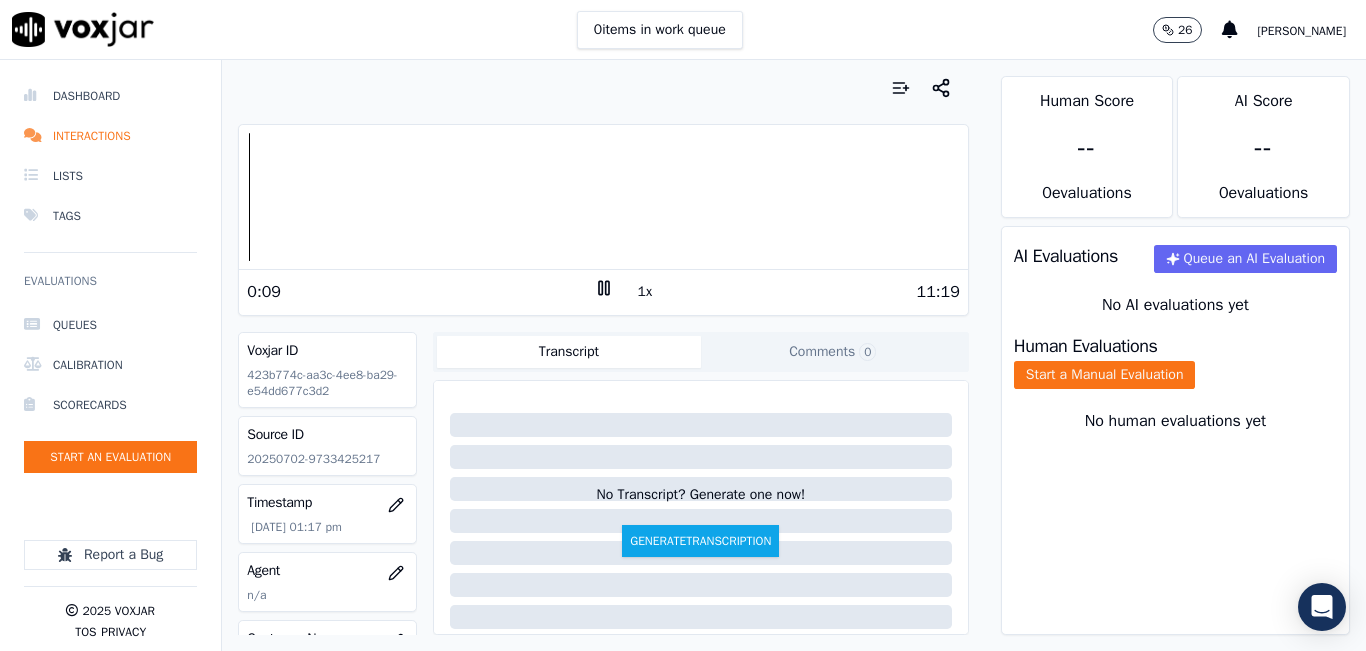 click on "20250702-9733425217" 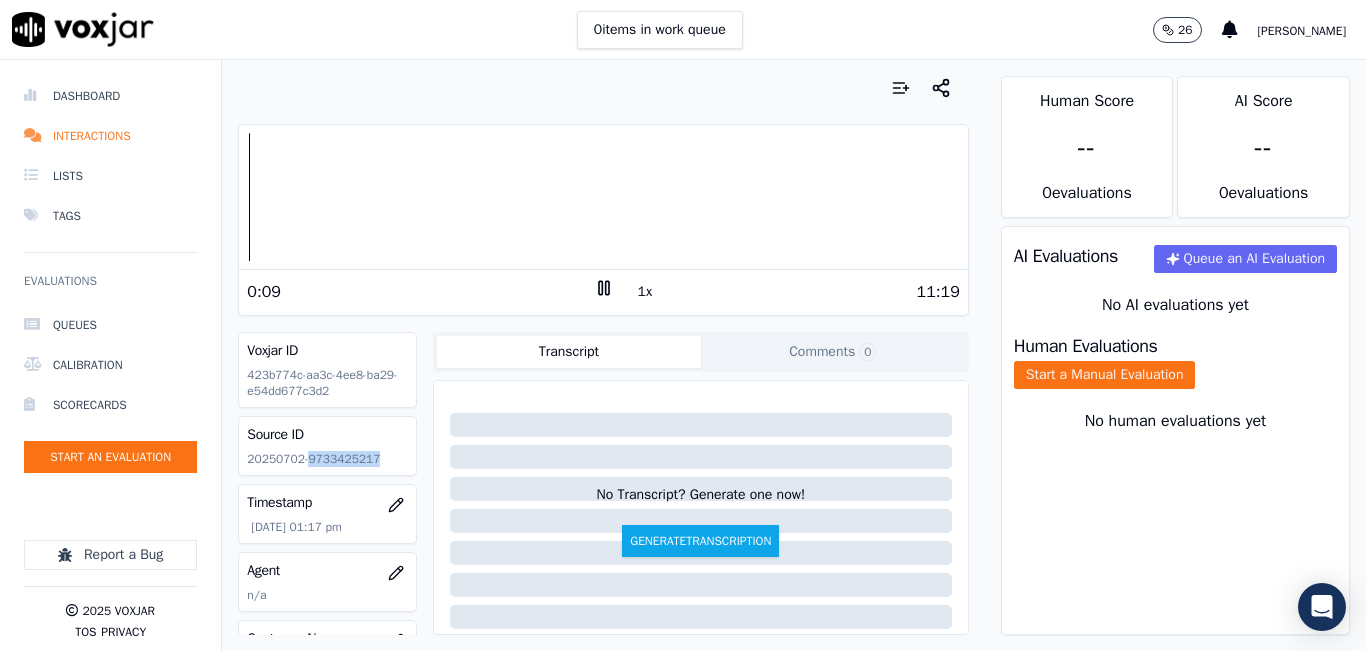 click on "20250702-9733425217" 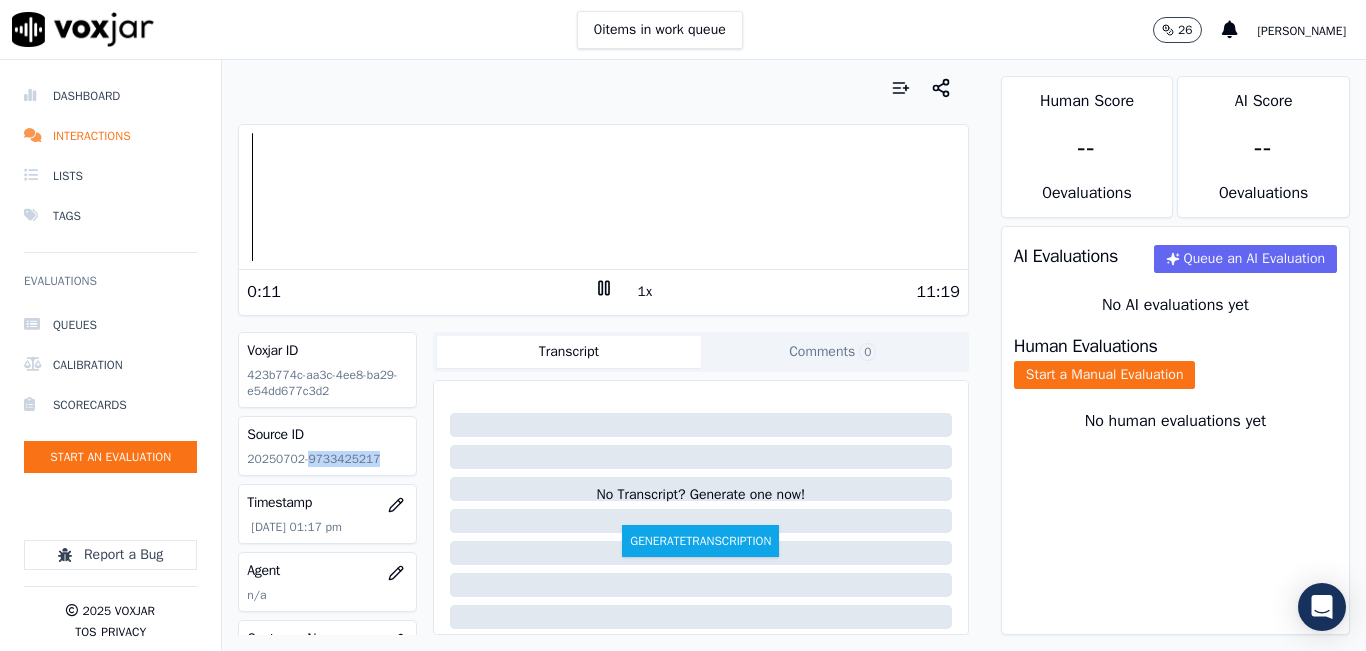copy on "9733425217" 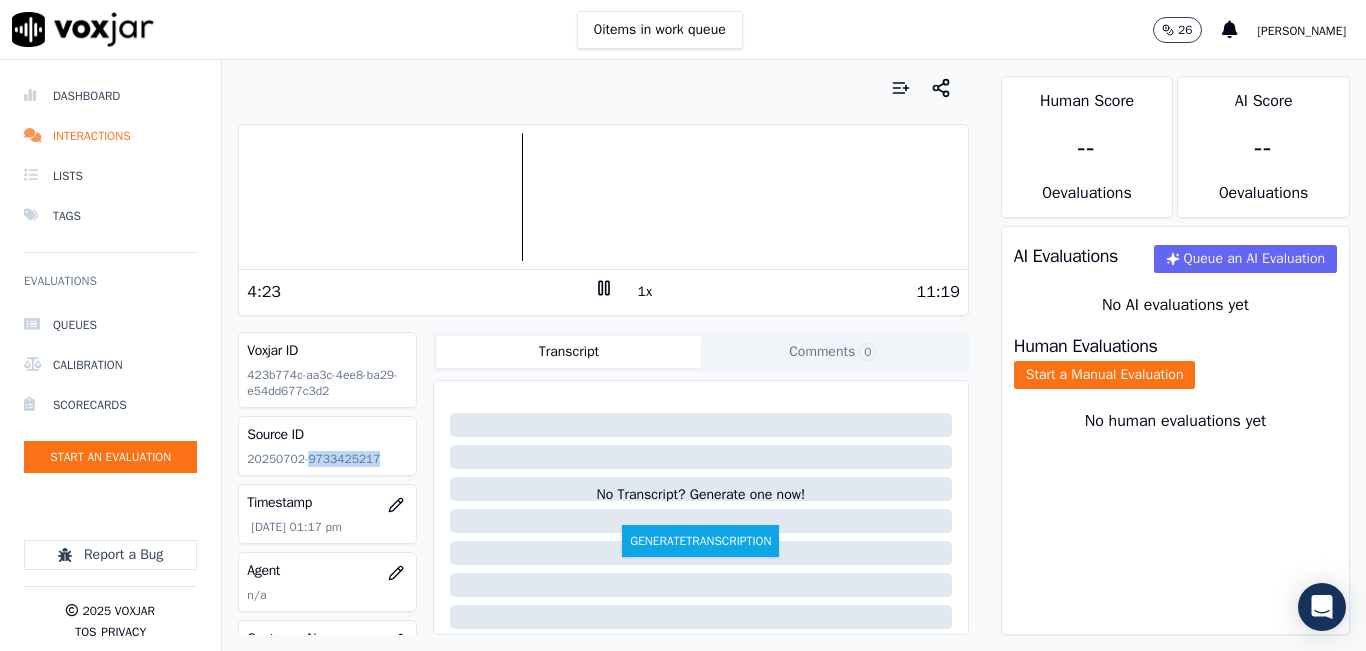 click 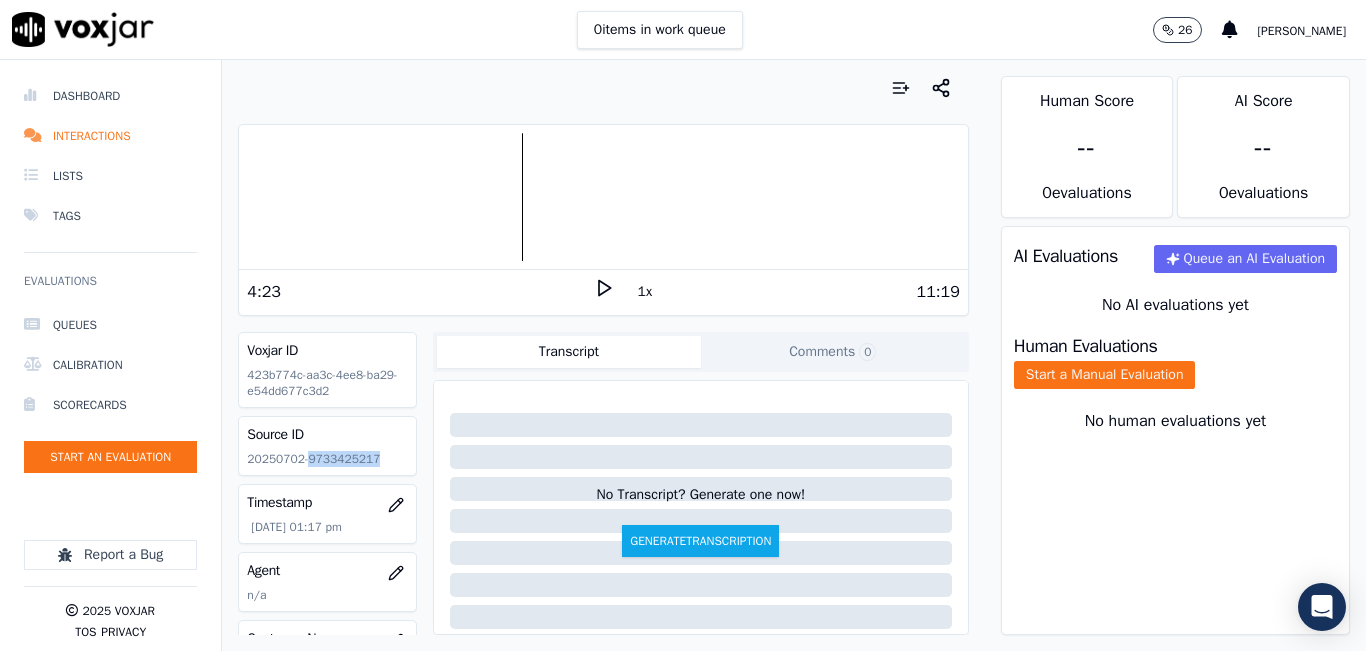 click 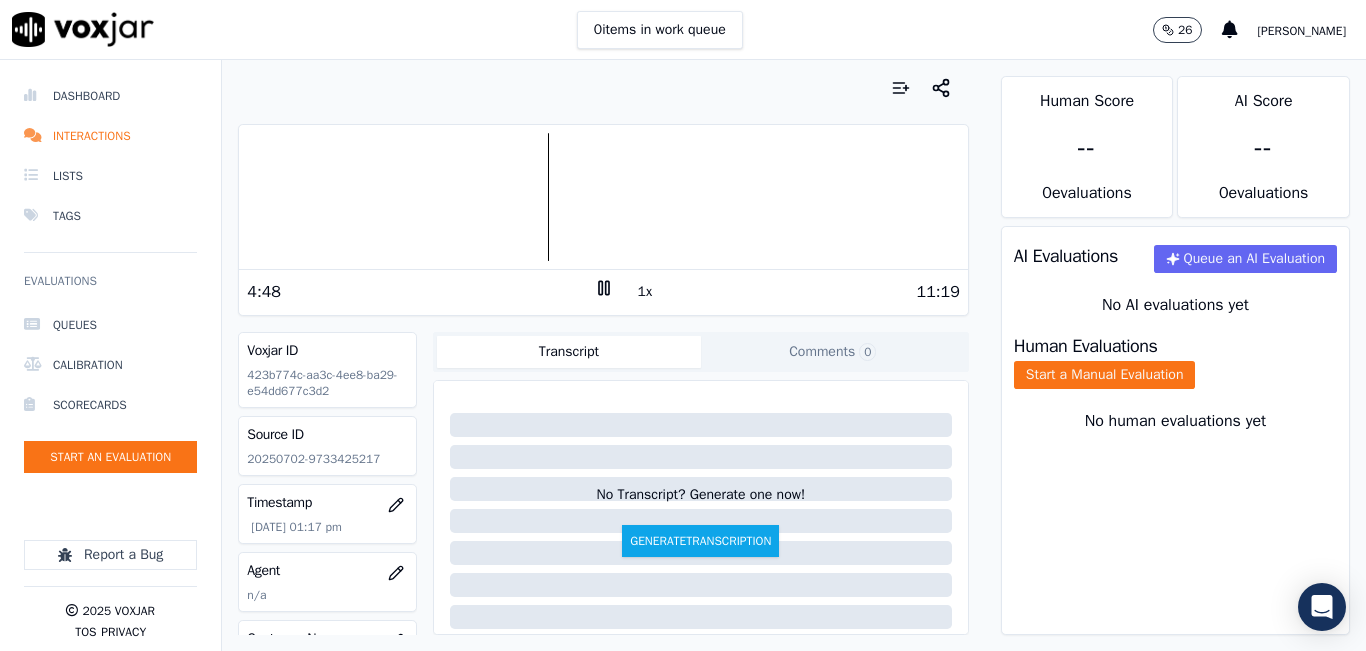 click on "4:48" at bounding box center [420, 292] 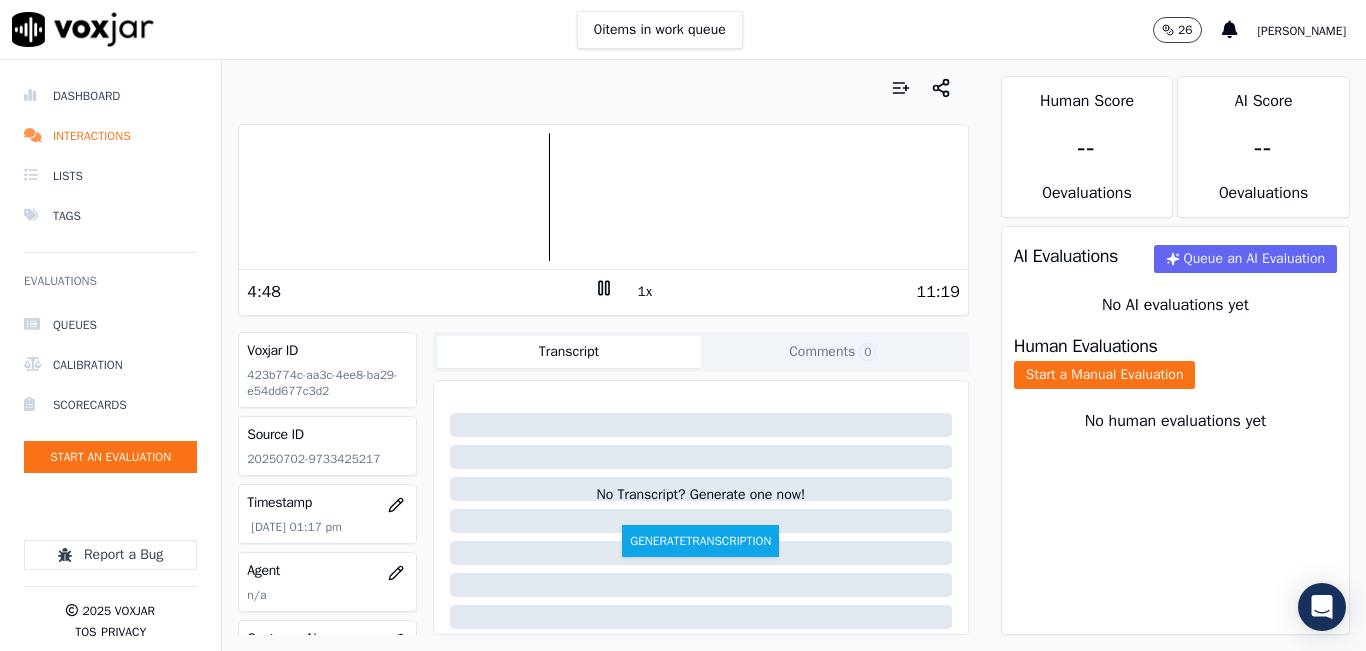 click 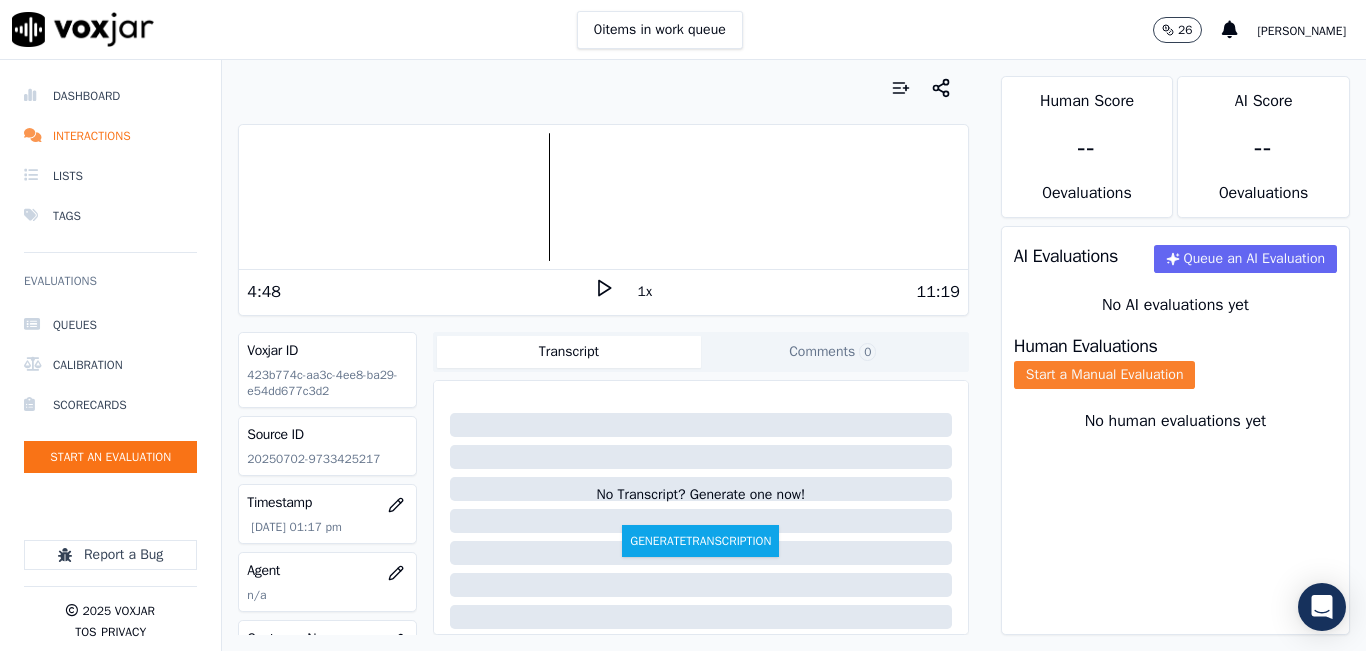 click on "Start a Manual Evaluation" 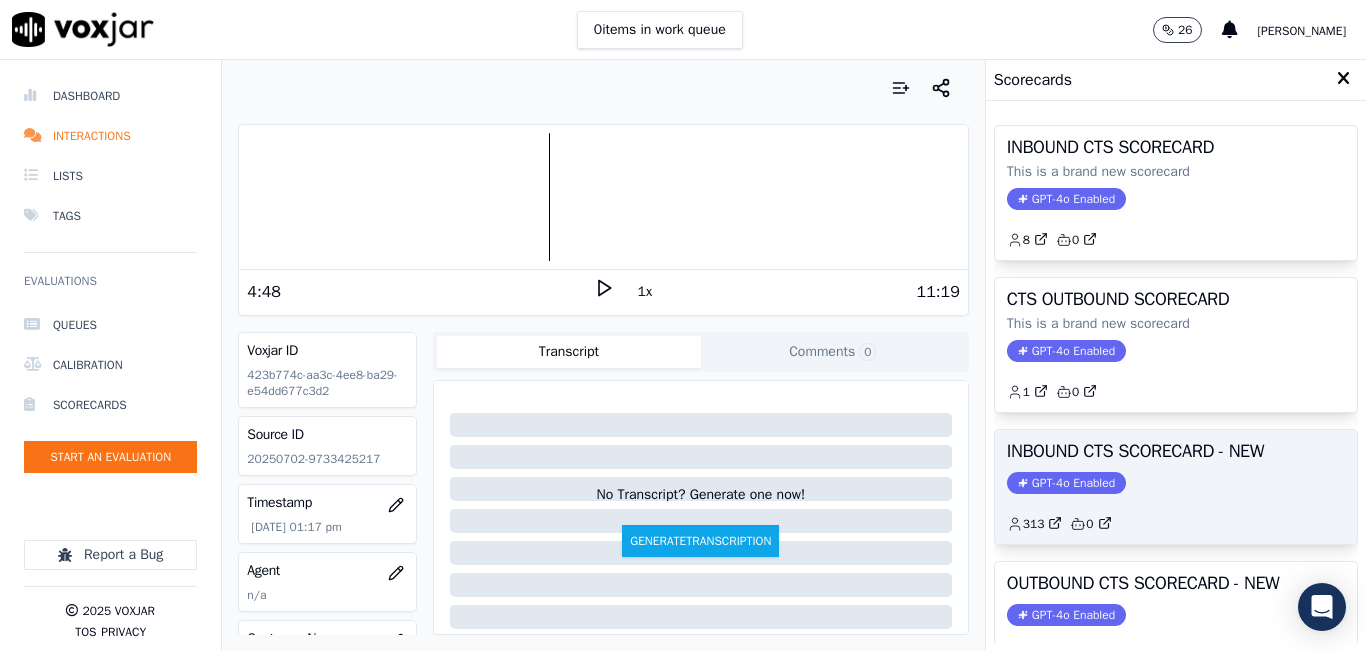 click on "313         0" 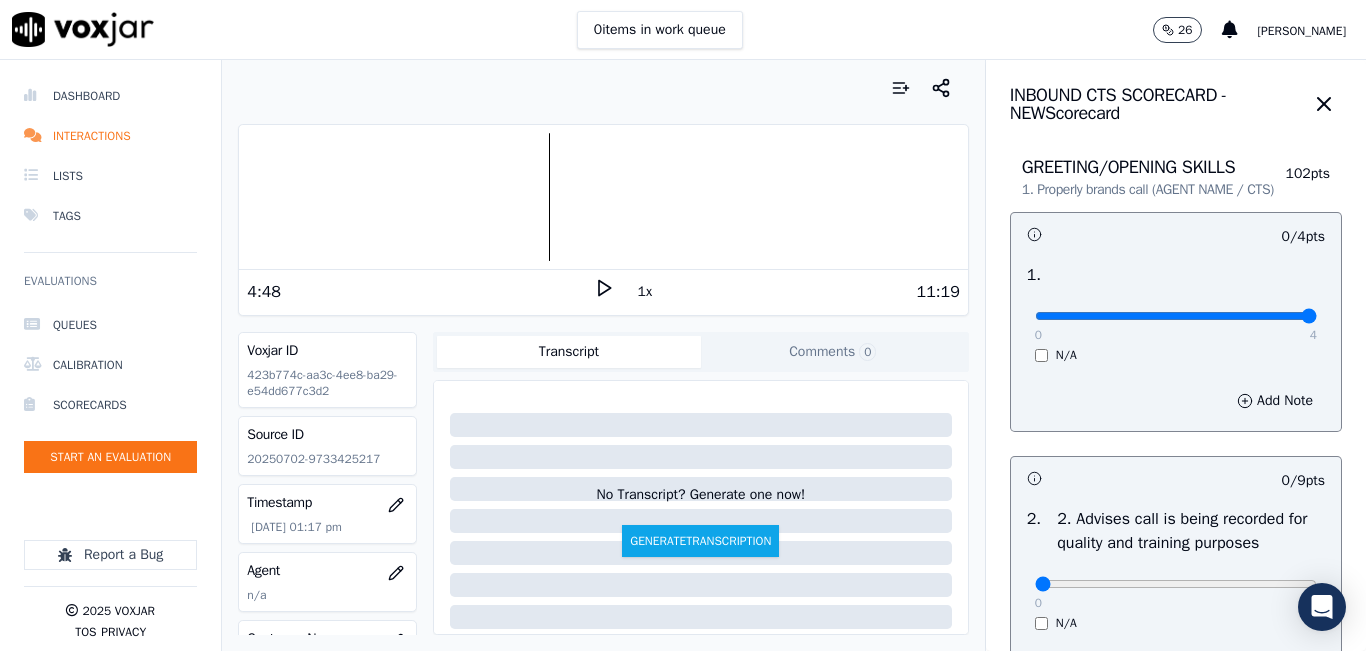 type on "4" 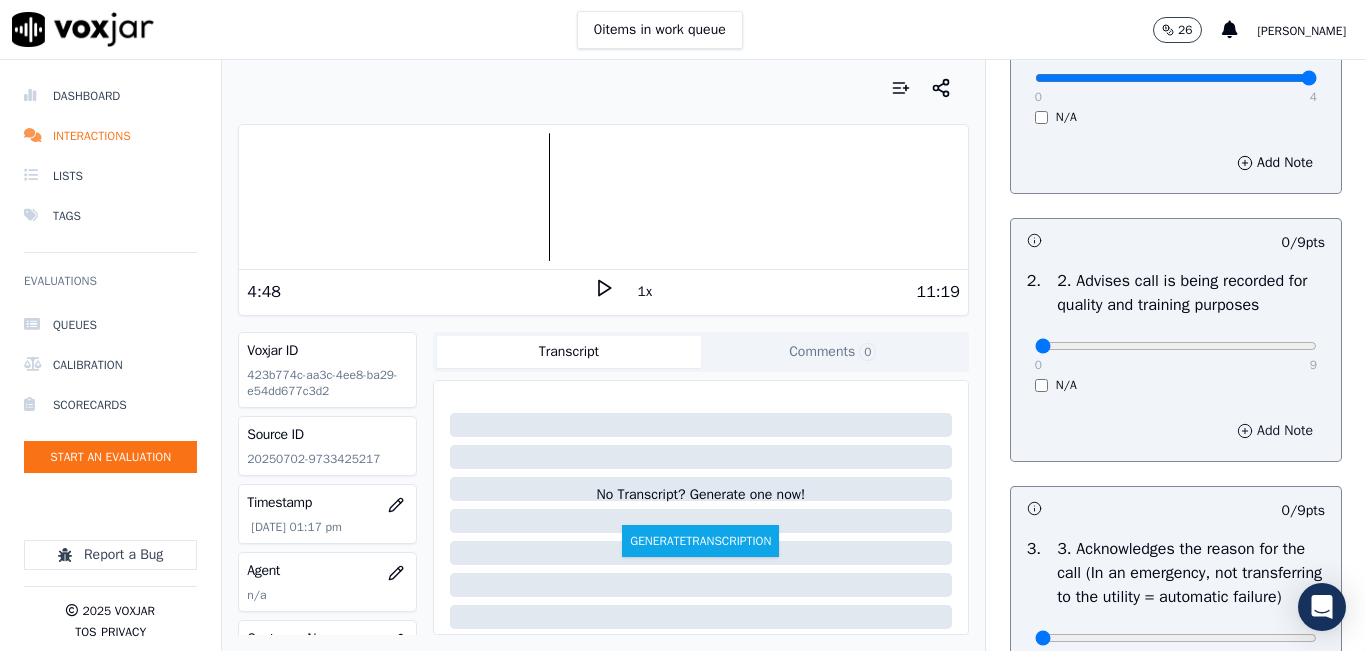 scroll, scrollTop: 300, scrollLeft: 0, axis: vertical 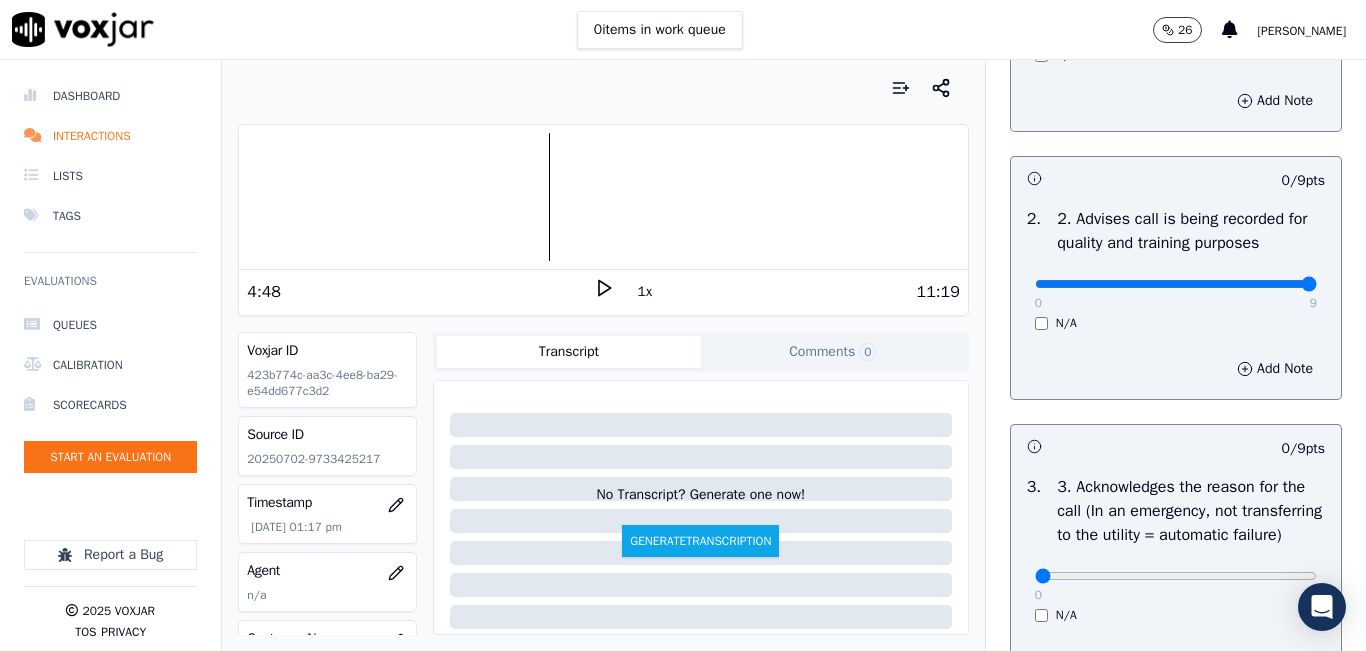 type on "9" 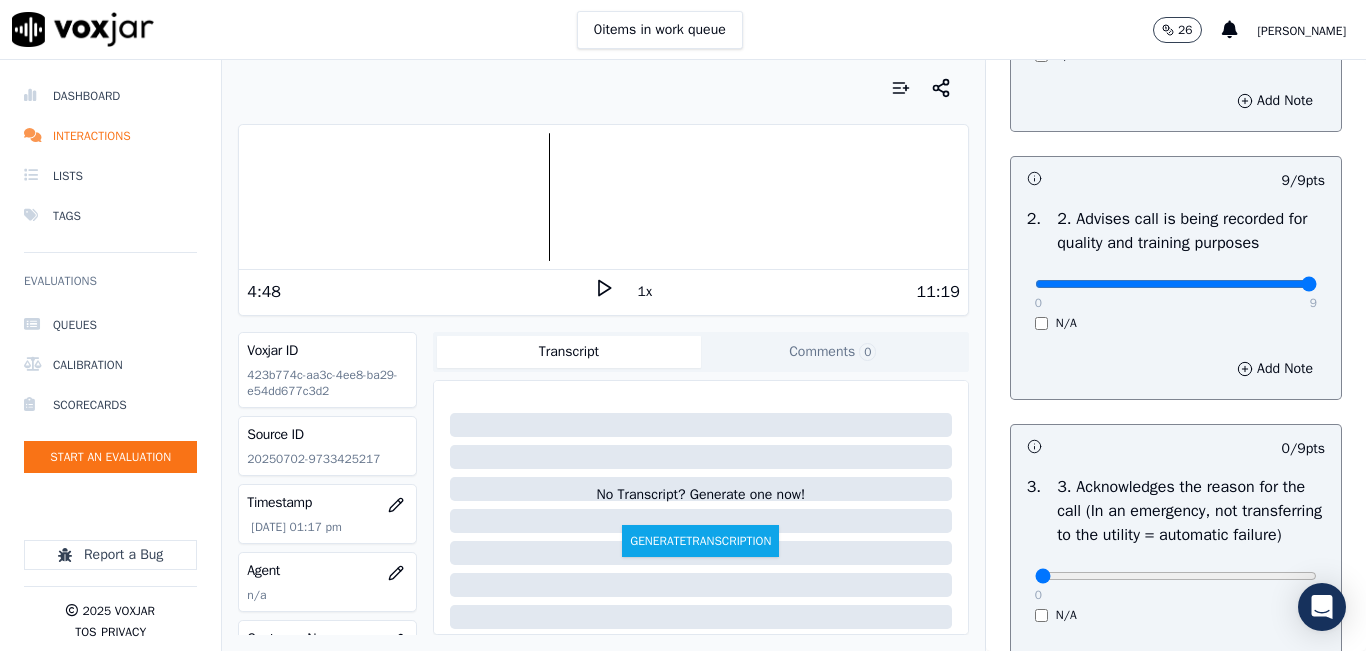 scroll, scrollTop: 500, scrollLeft: 0, axis: vertical 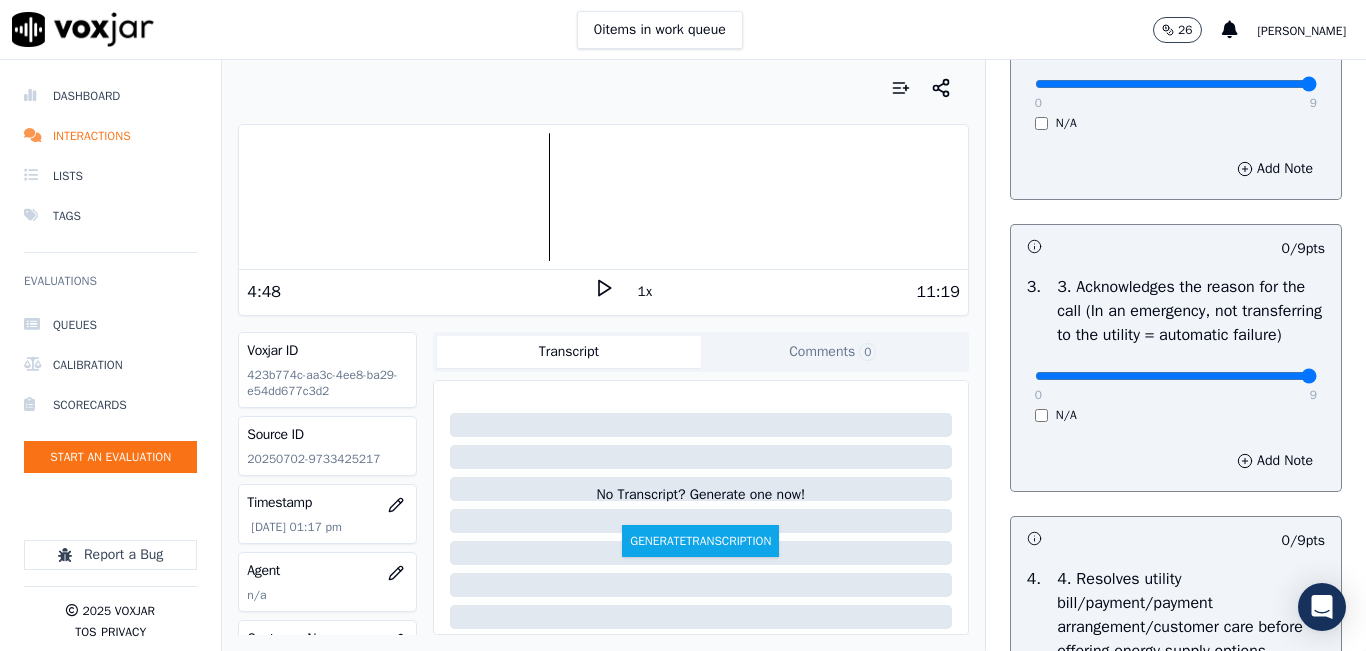 type on "9" 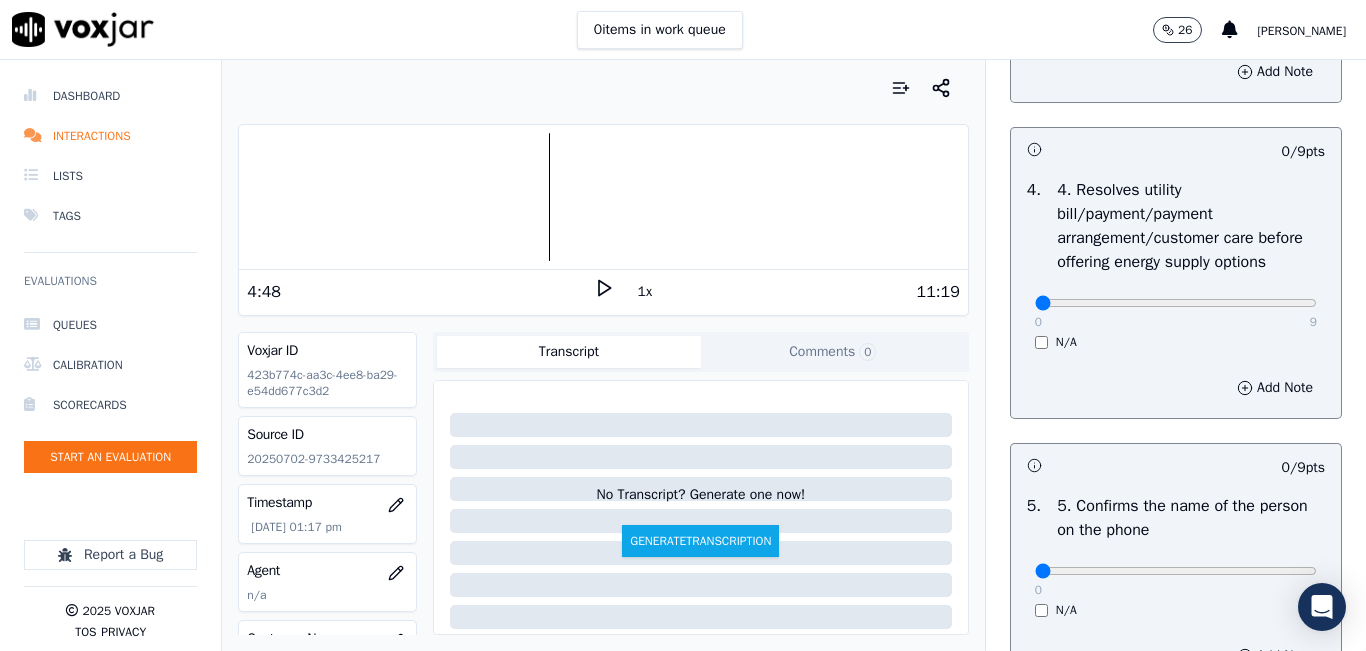 scroll, scrollTop: 900, scrollLeft: 0, axis: vertical 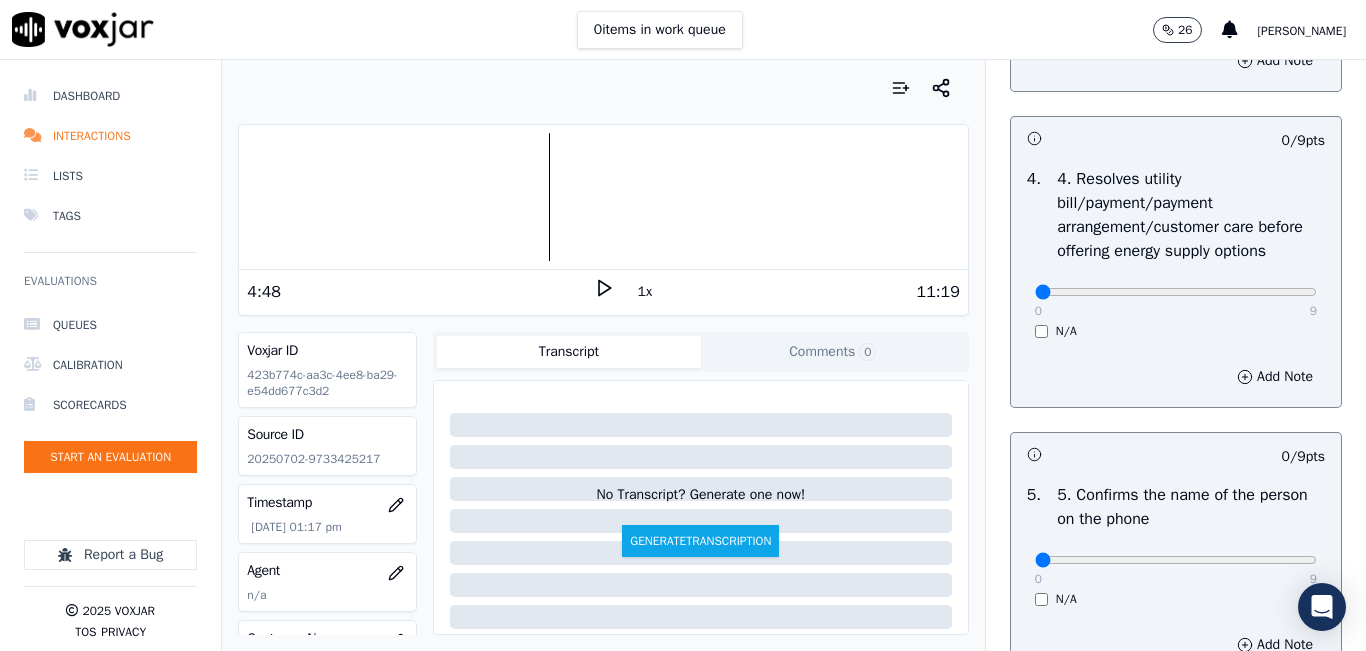 click on "N/A" at bounding box center (1176, 331) 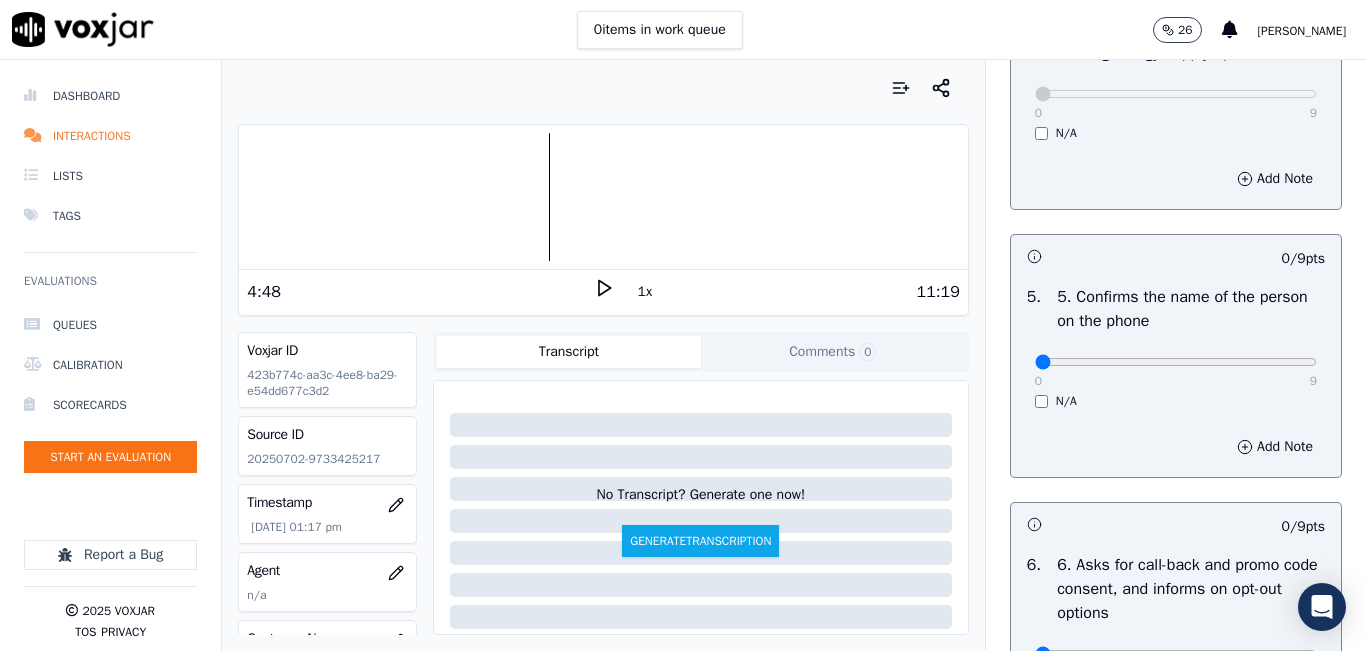 scroll, scrollTop: 1100, scrollLeft: 0, axis: vertical 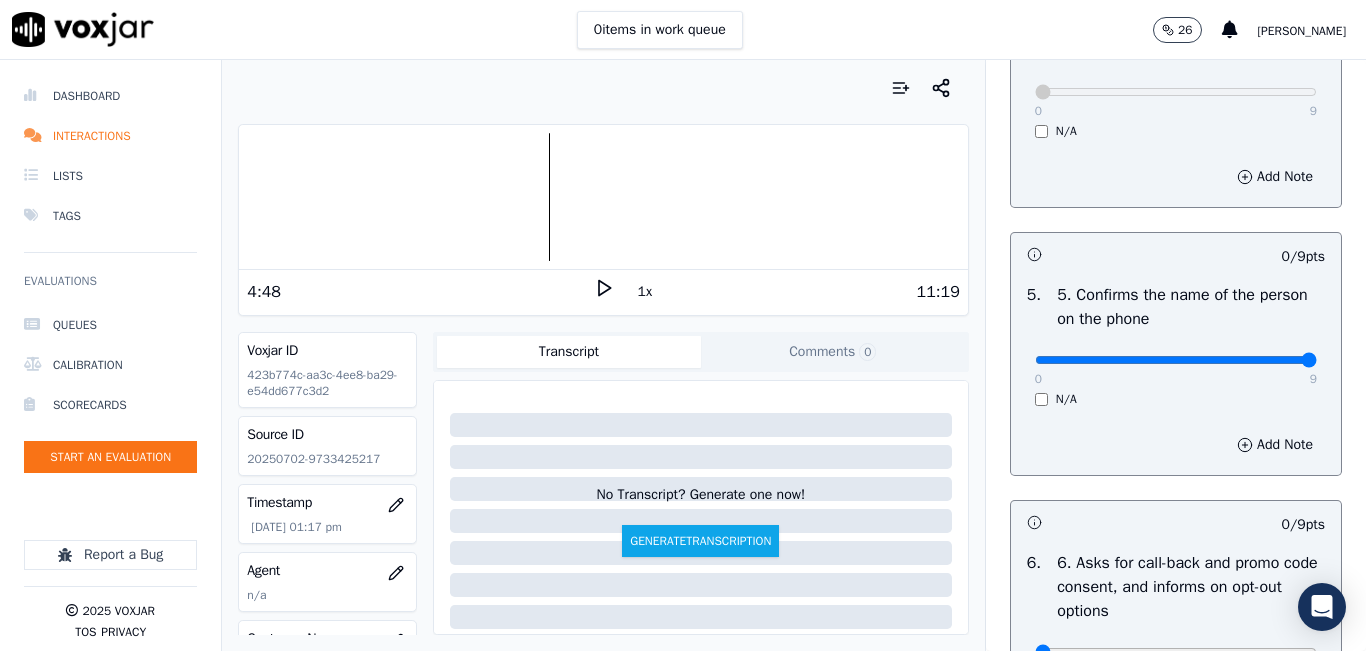 type on "9" 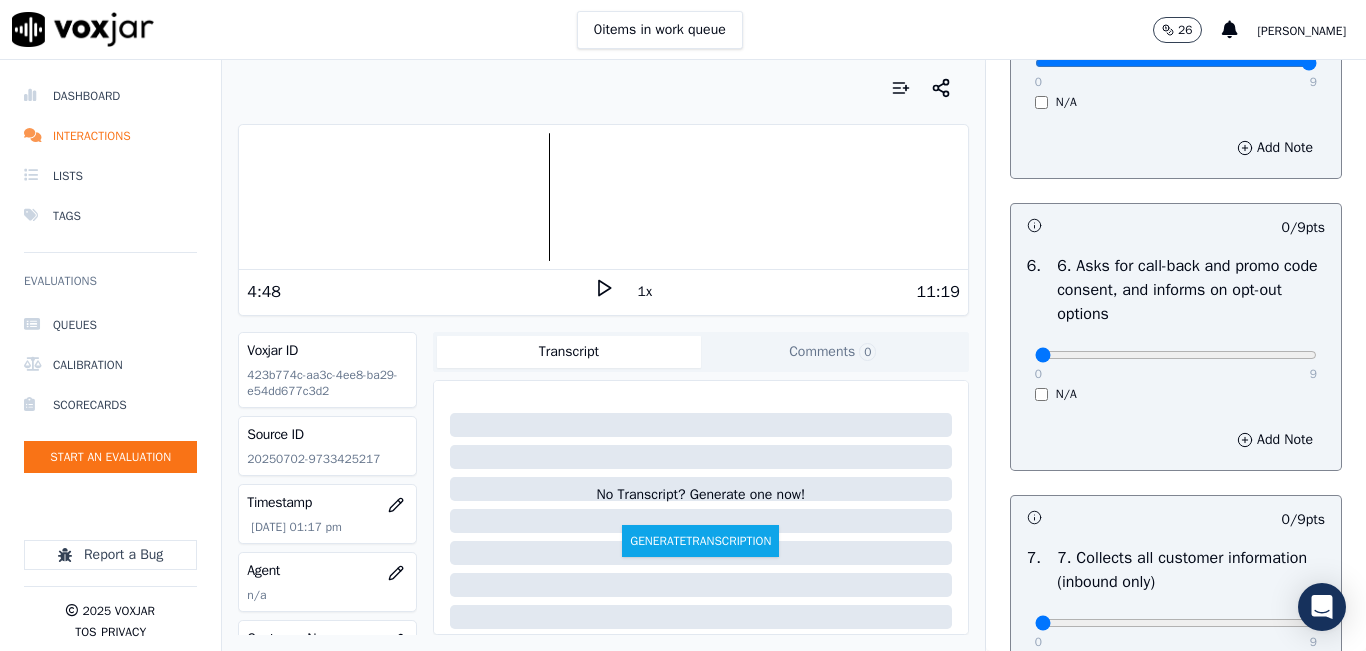 scroll, scrollTop: 1400, scrollLeft: 0, axis: vertical 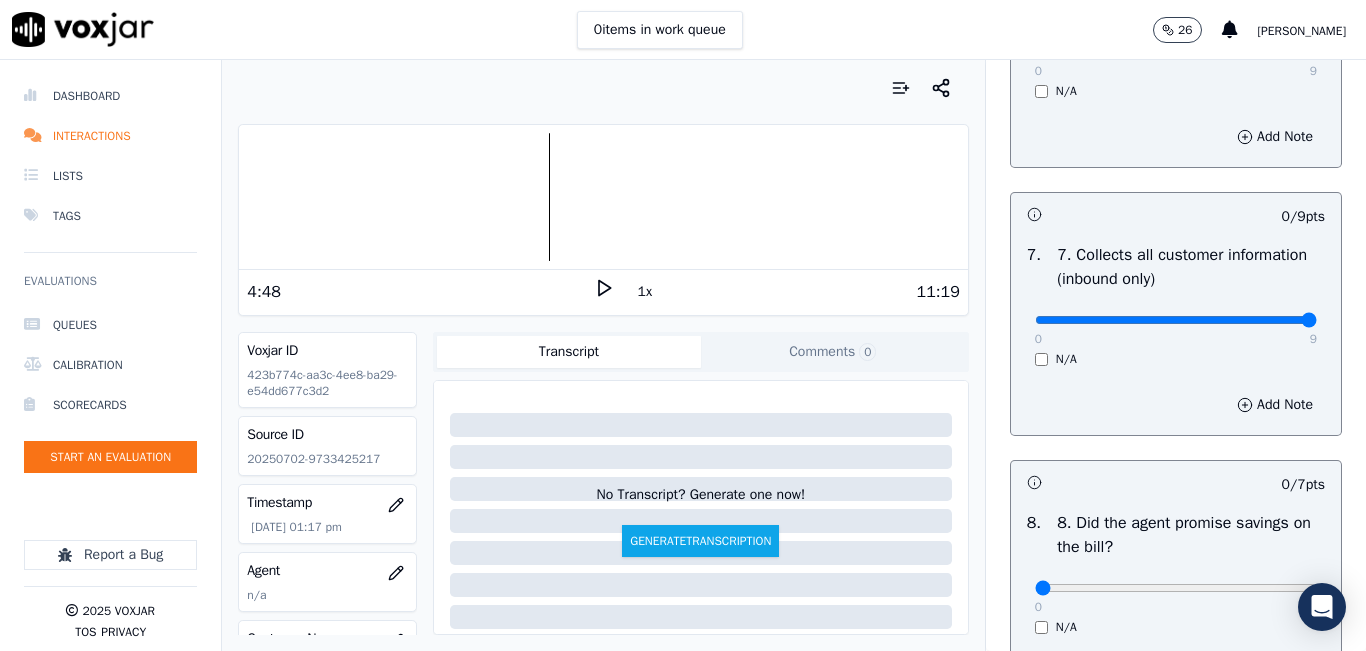 type on "9" 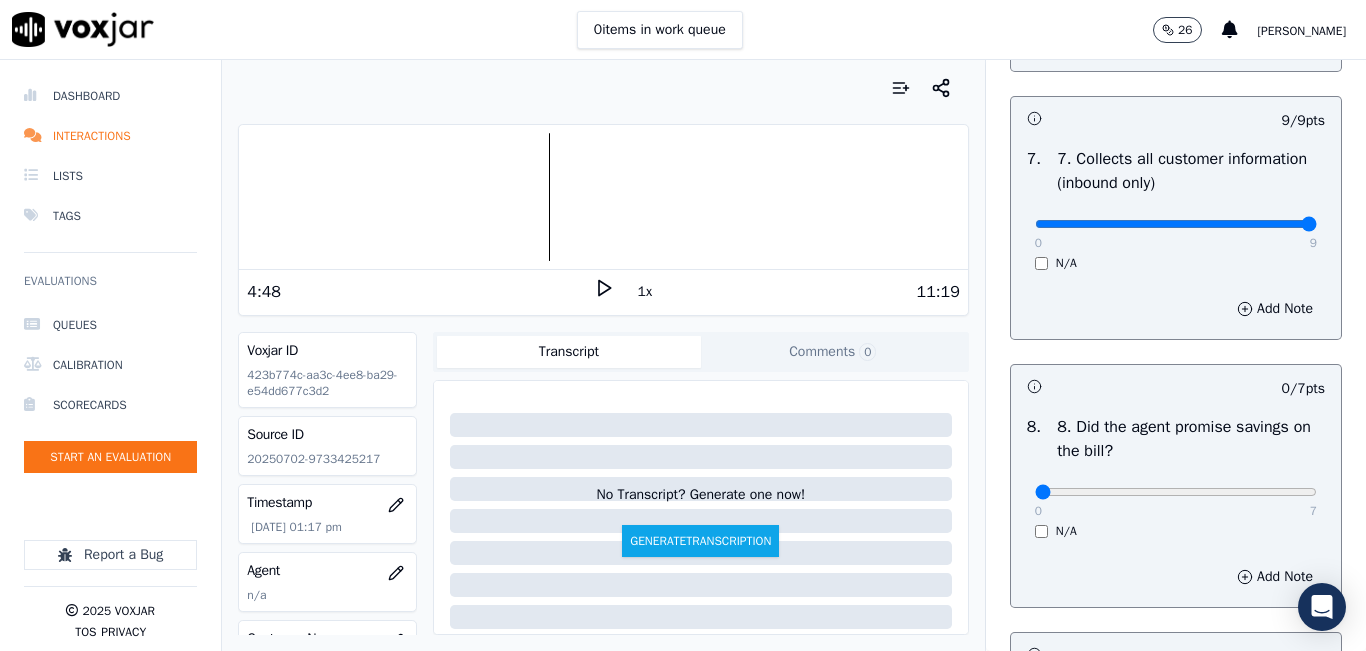 scroll, scrollTop: 2000, scrollLeft: 0, axis: vertical 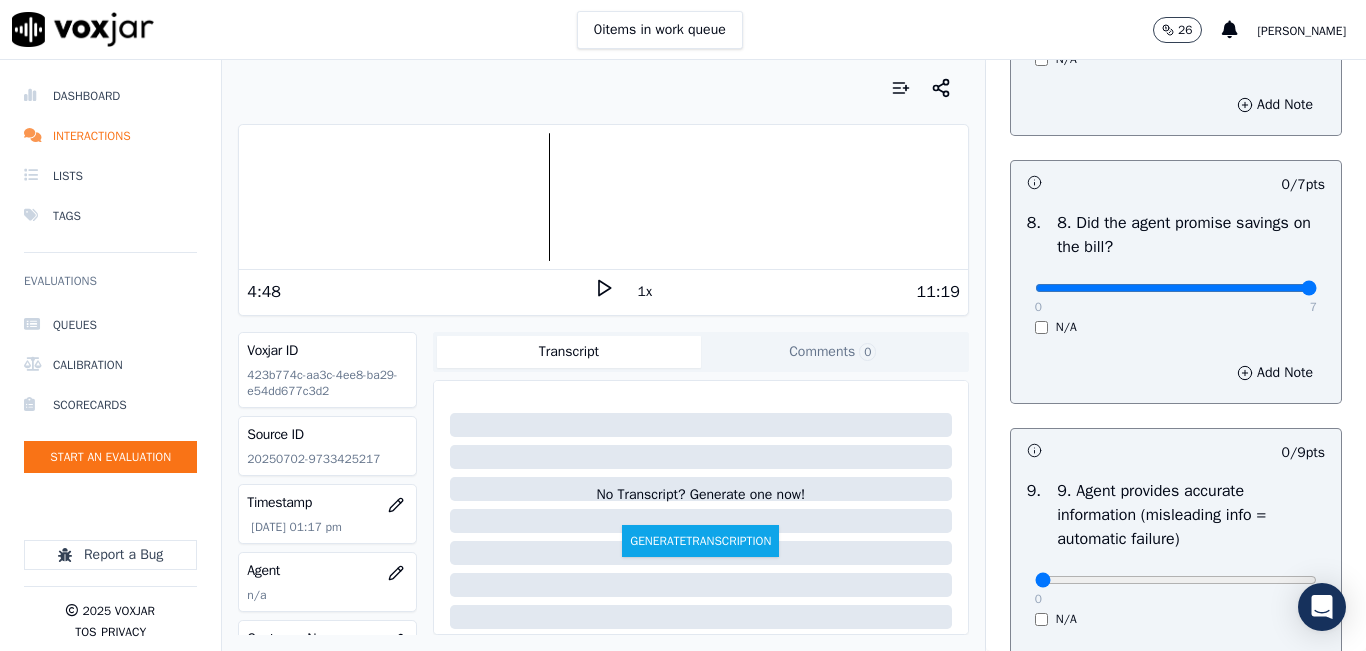 type on "7" 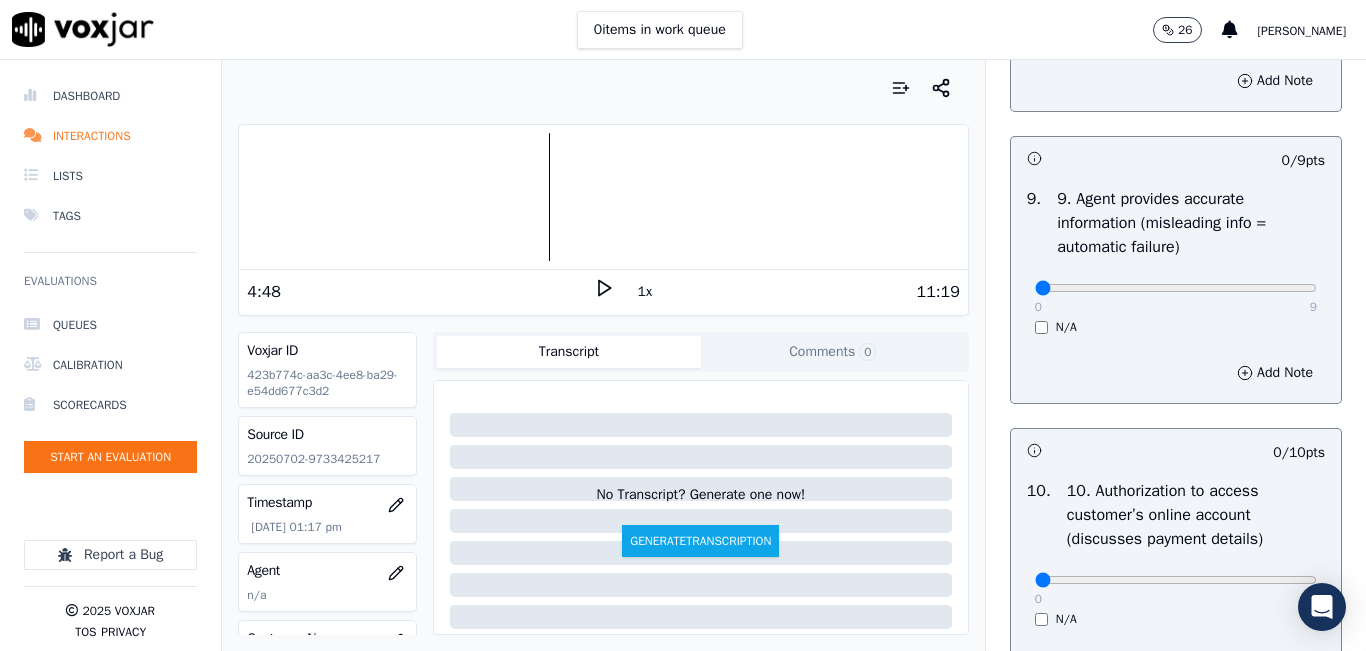 scroll, scrollTop: 2300, scrollLeft: 0, axis: vertical 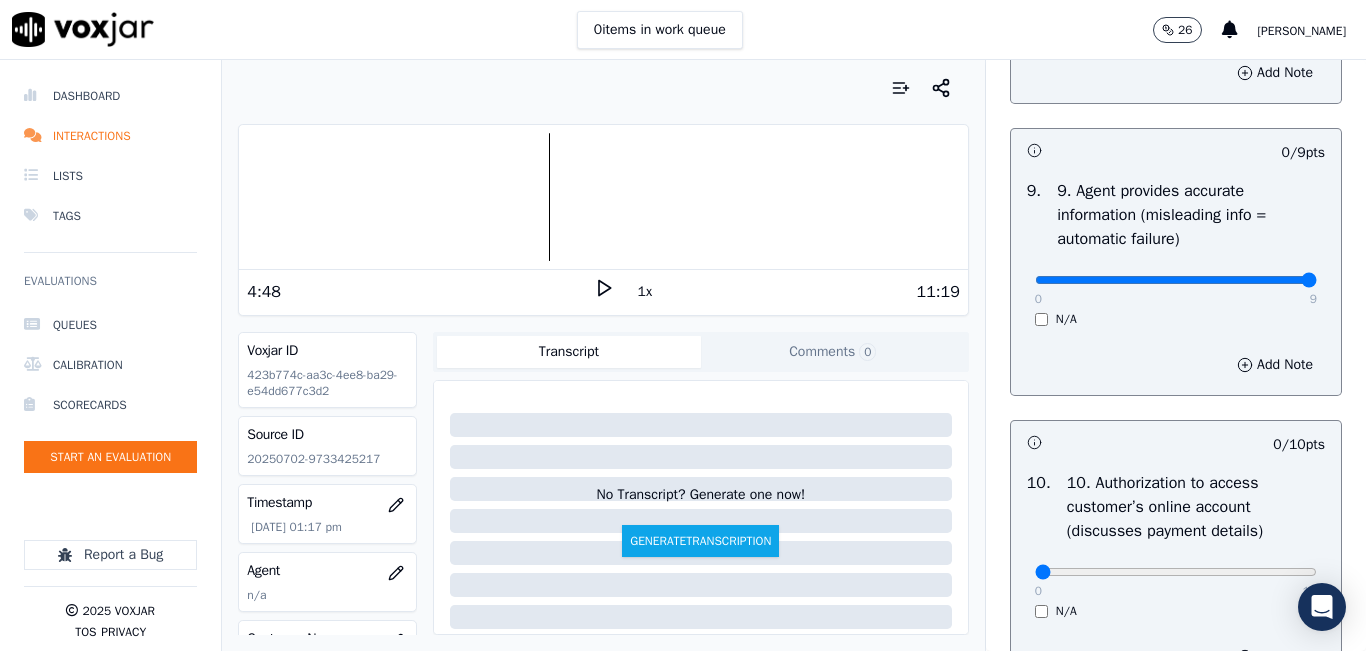 type on "9" 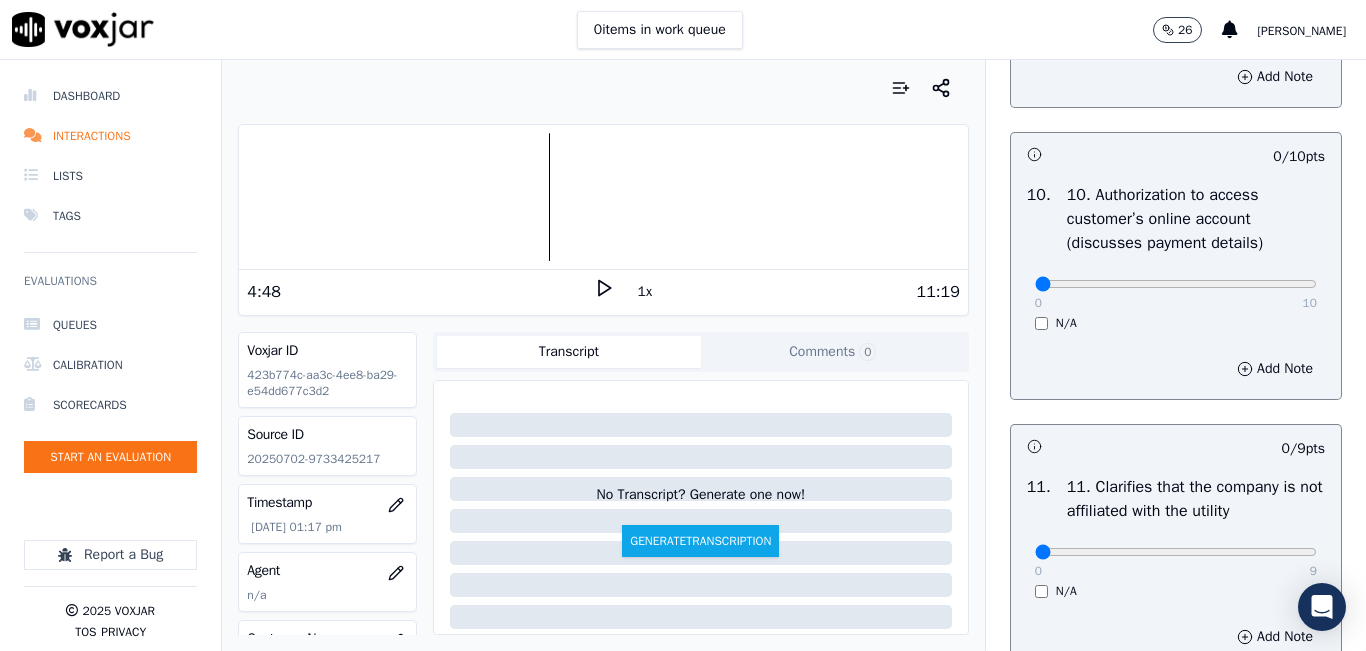 scroll, scrollTop: 2600, scrollLeft: 0, axis: vertical 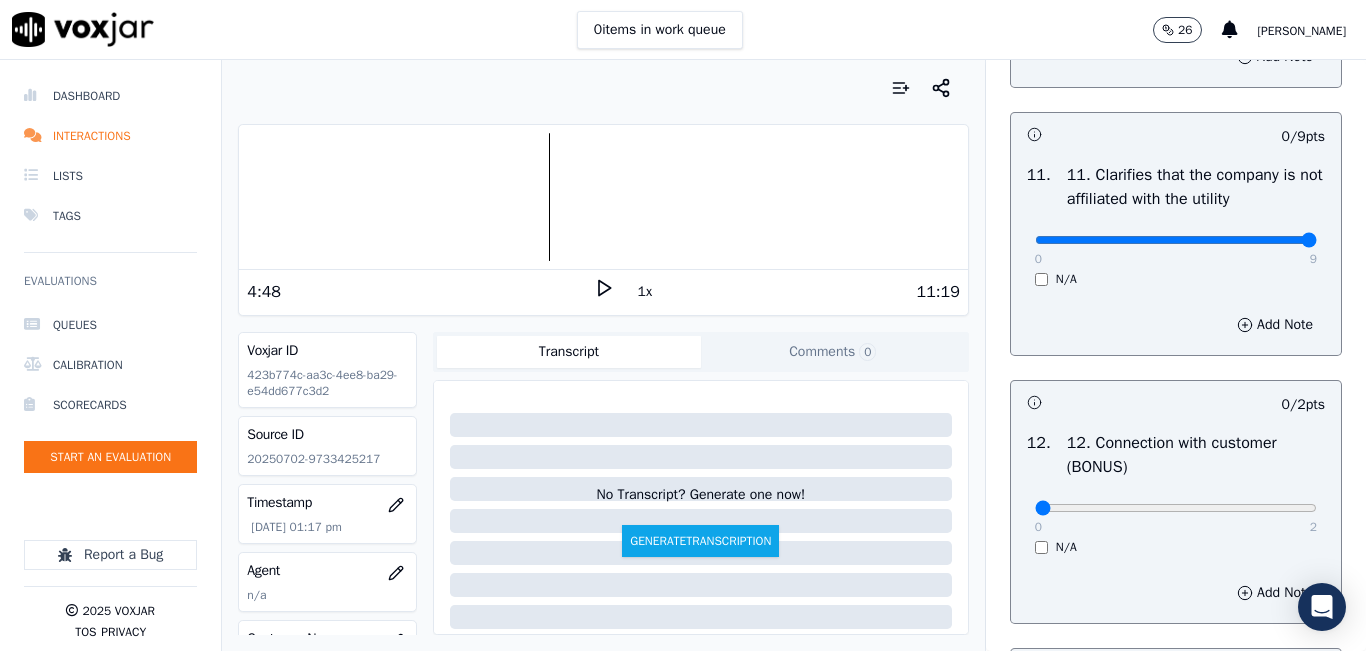 type on "9" 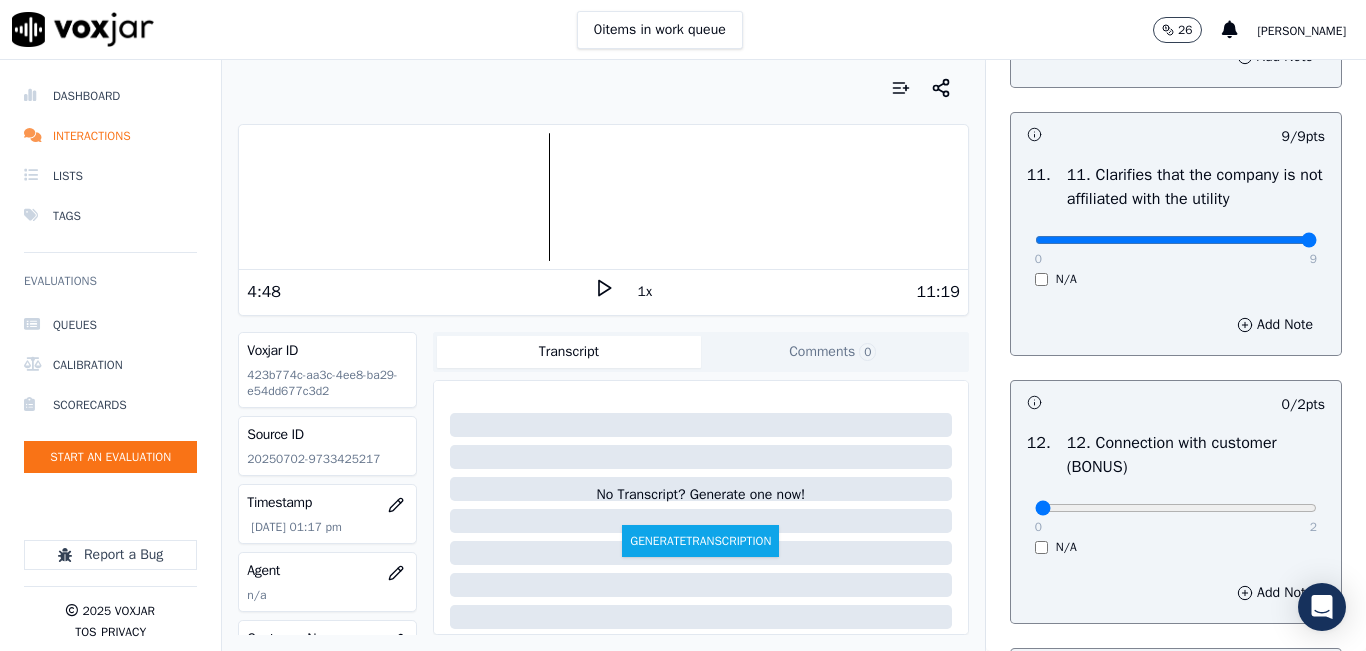 scroll, scrollTop: 3100, scrollLeft: 0, axis: vertical 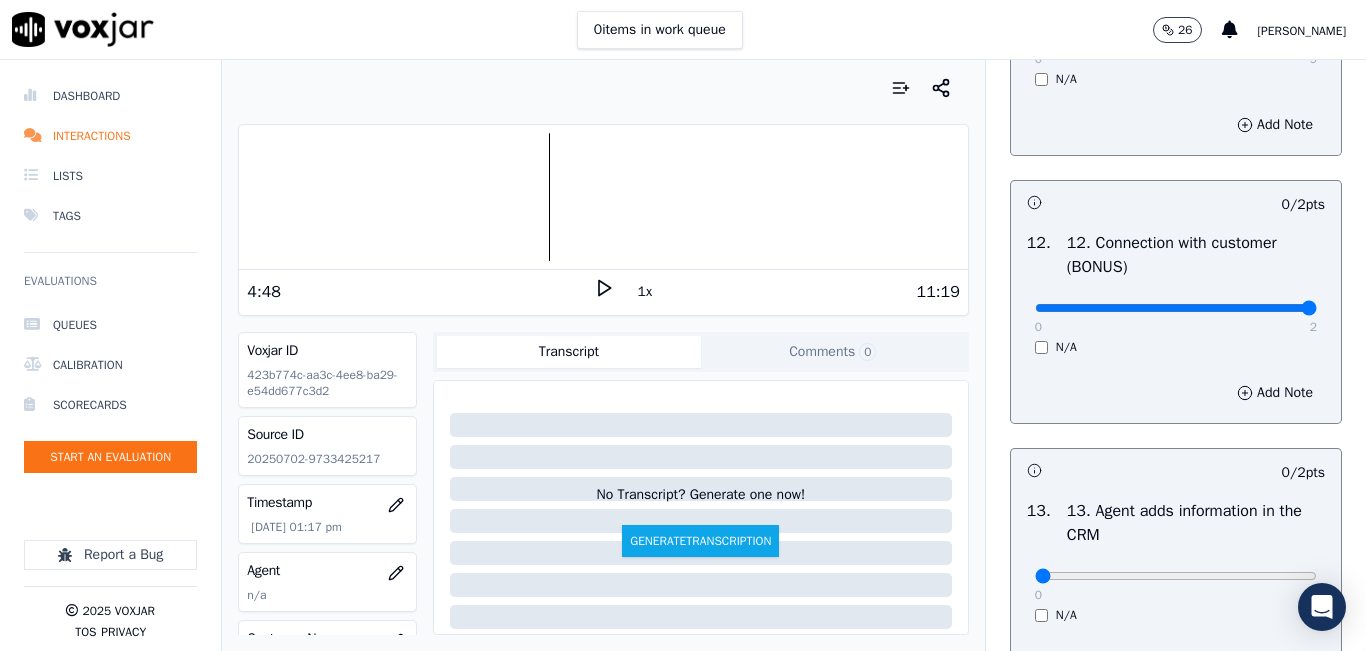 type on "2" 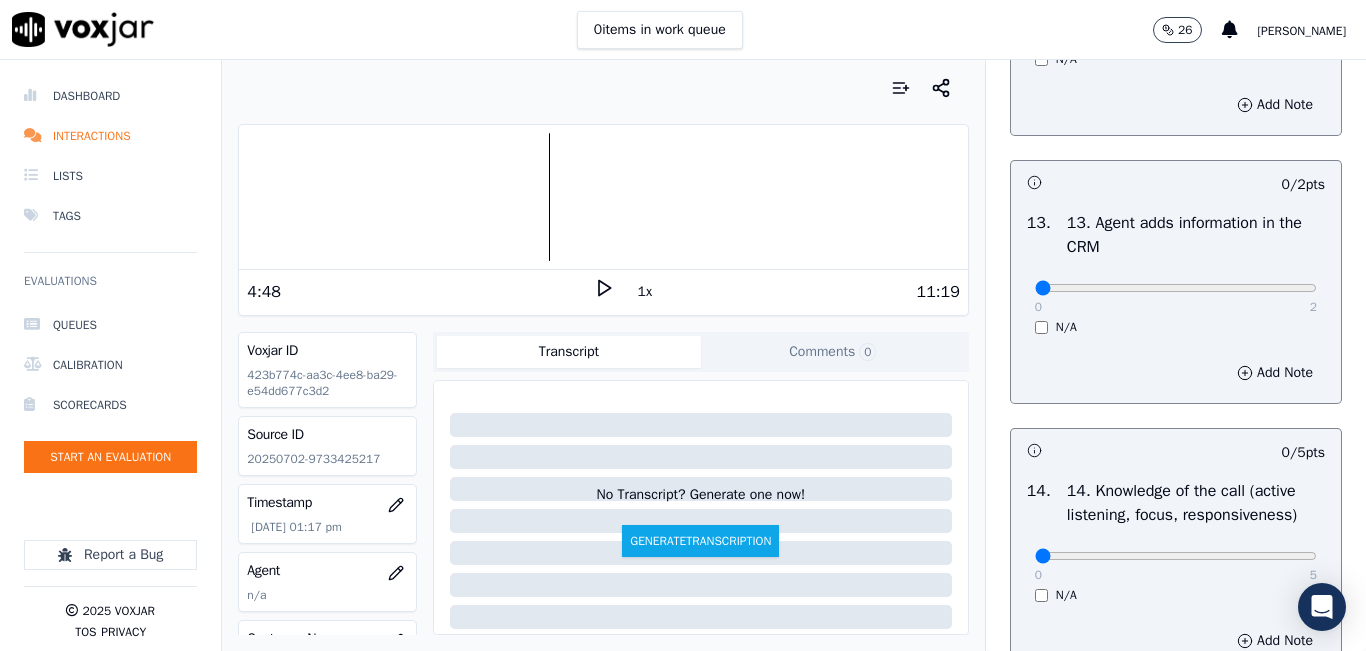 scroll, scrollTop: 3400, scrollLeft: 0, axis: vertical 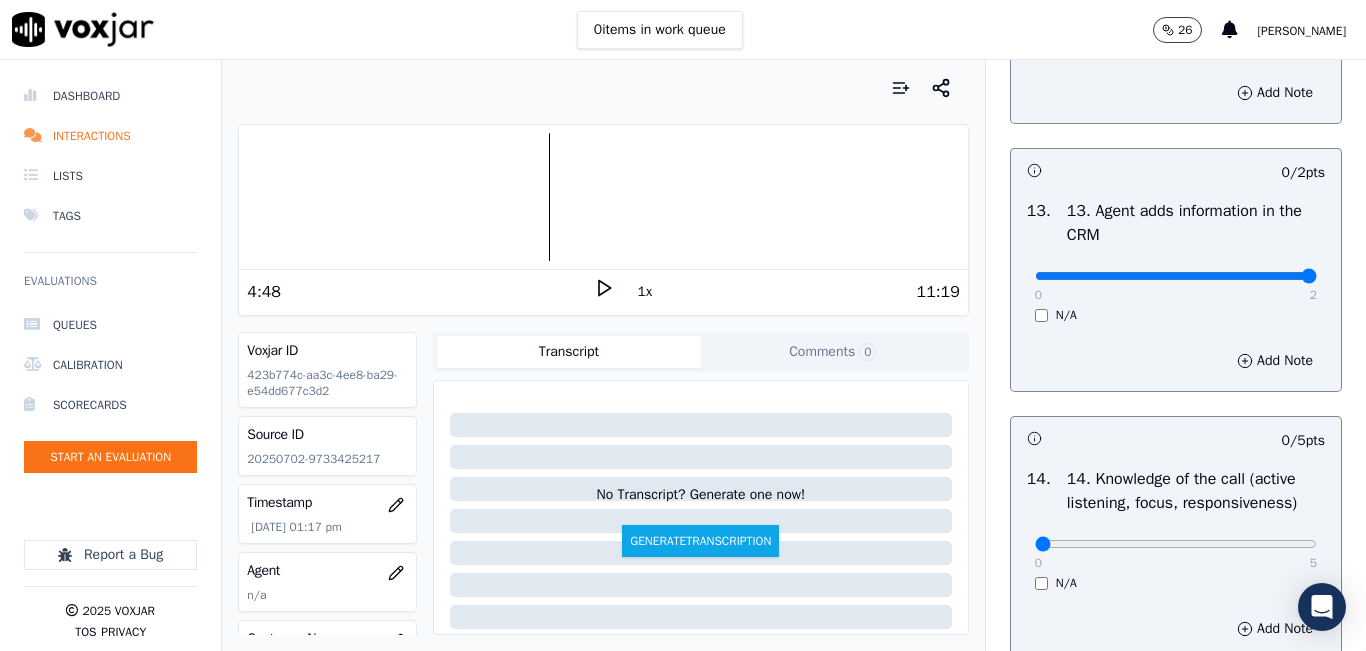 type on "2" 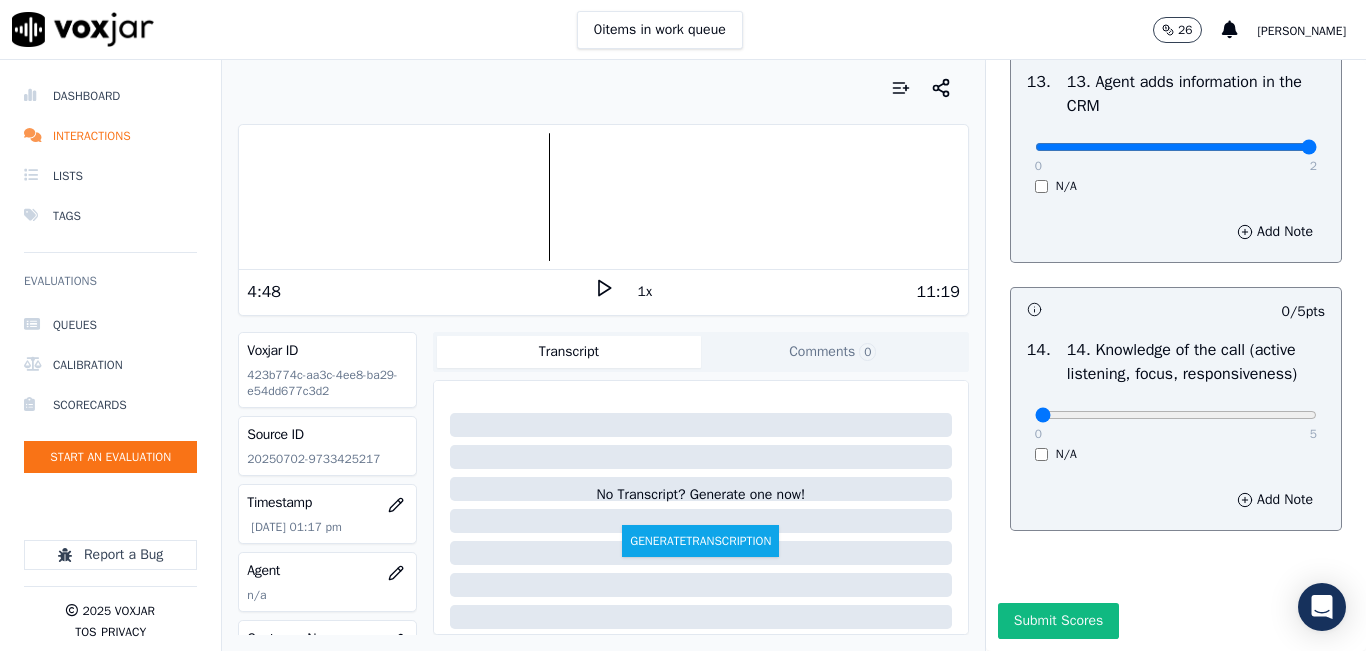 scroll, scrollTop: 3642, scrollLeft: 0, axis: vertical 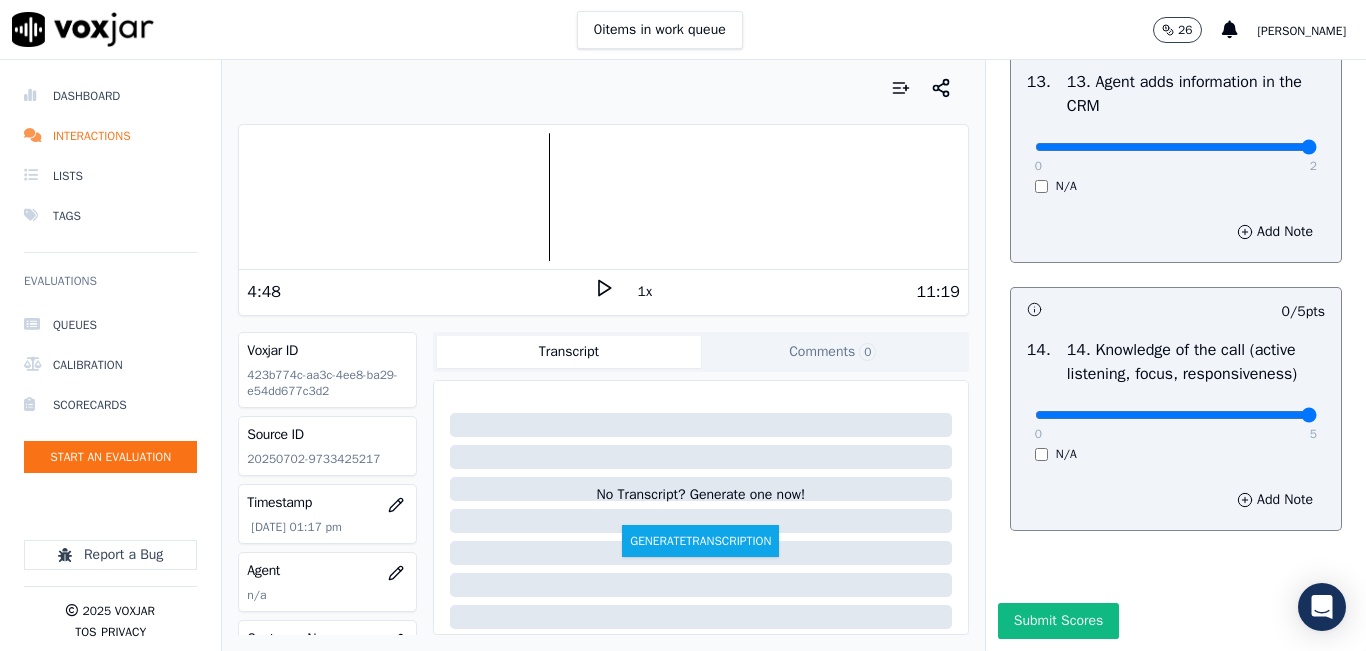 drag, startPoint x: 1252, startPoint y: 366, endPoint x: 1241, endPoint y: 390, distance: 26.400757 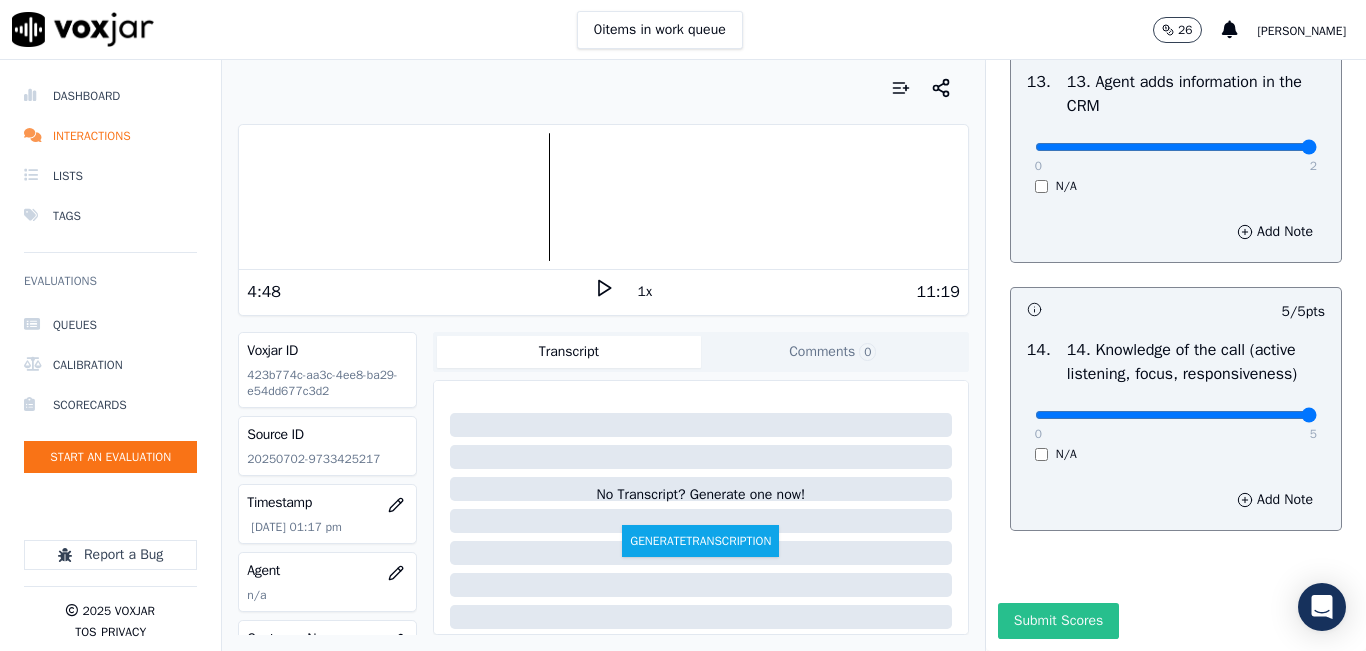 click on "Submit Scores" at bounding box center (1058, 621) 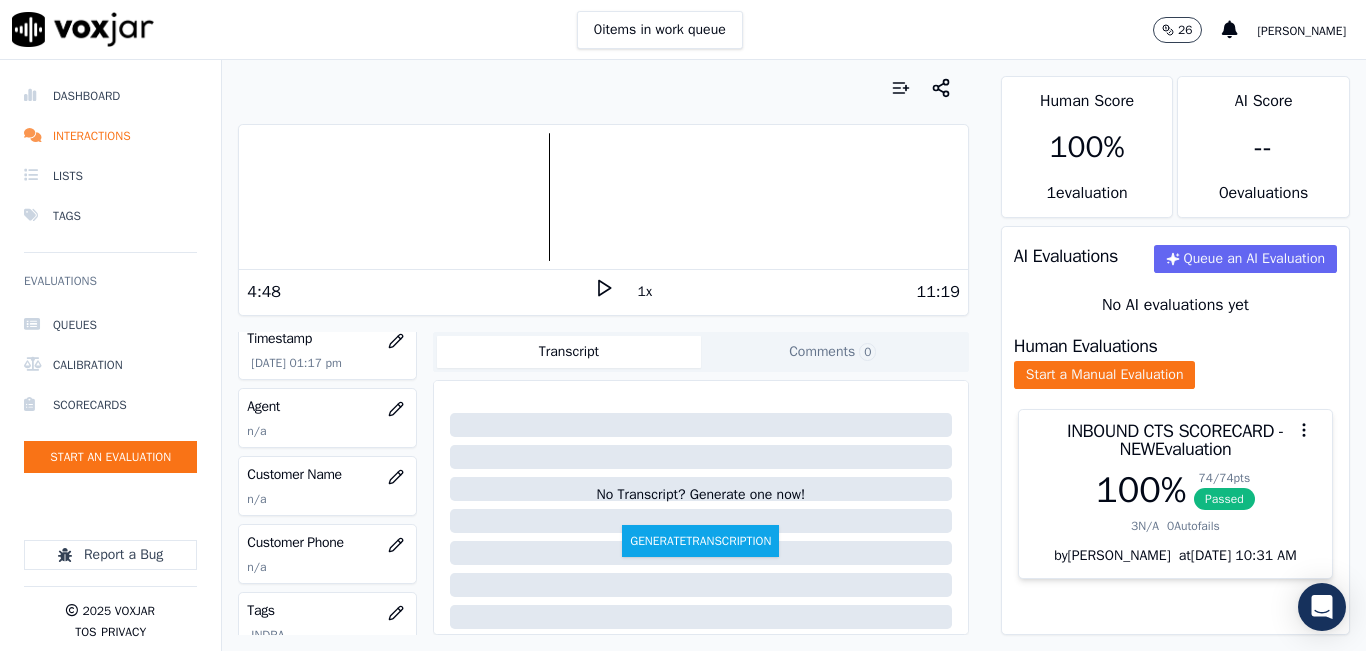 scroll, scrollTop: 200, scrollLeft: 0, axis: vertical 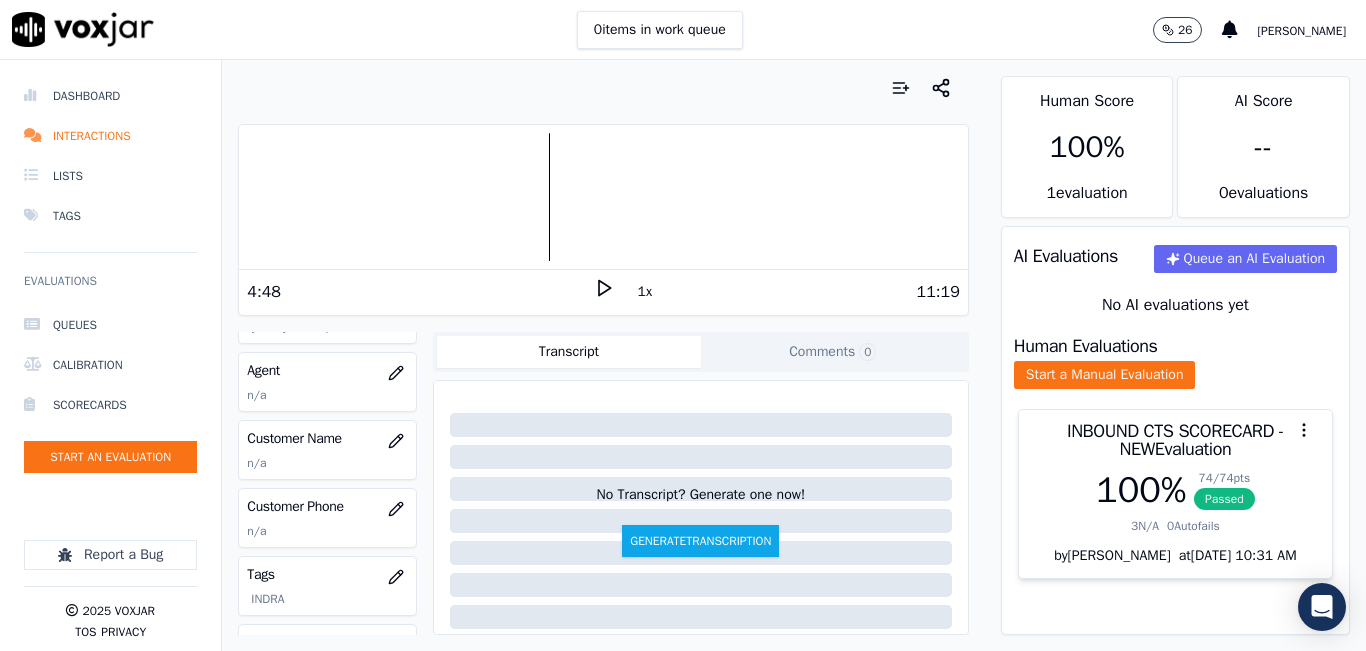 click 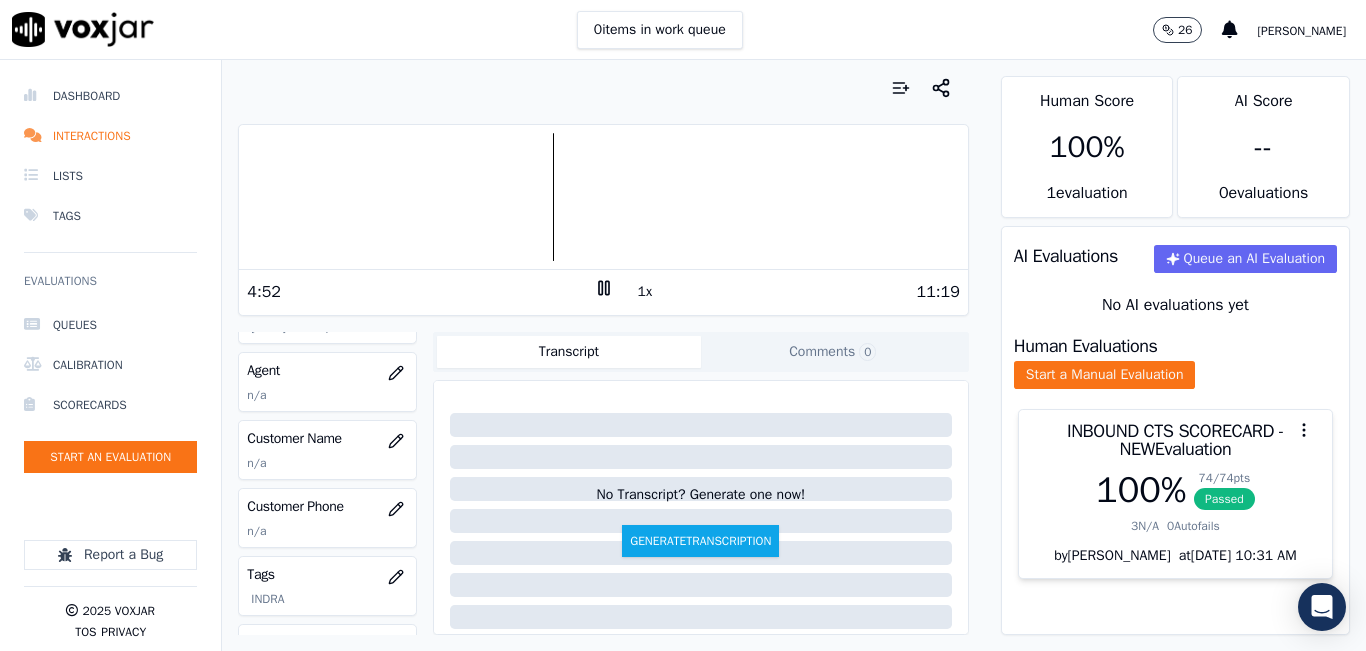 click 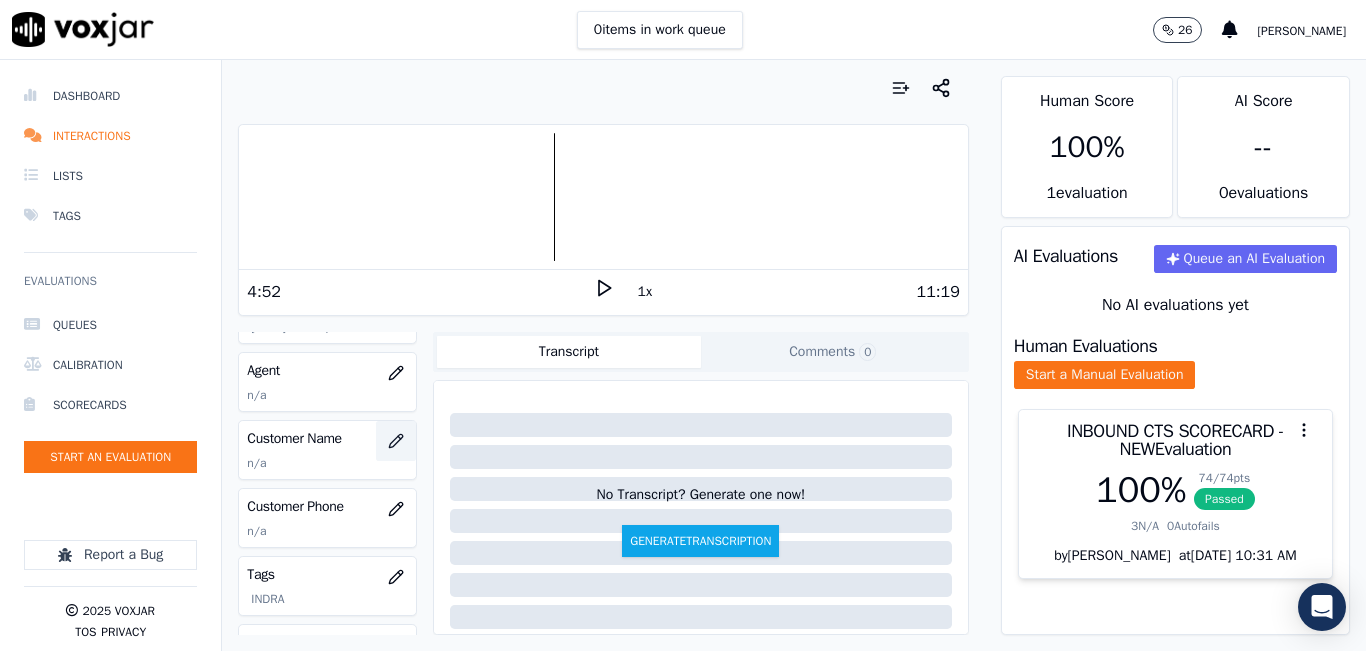 click 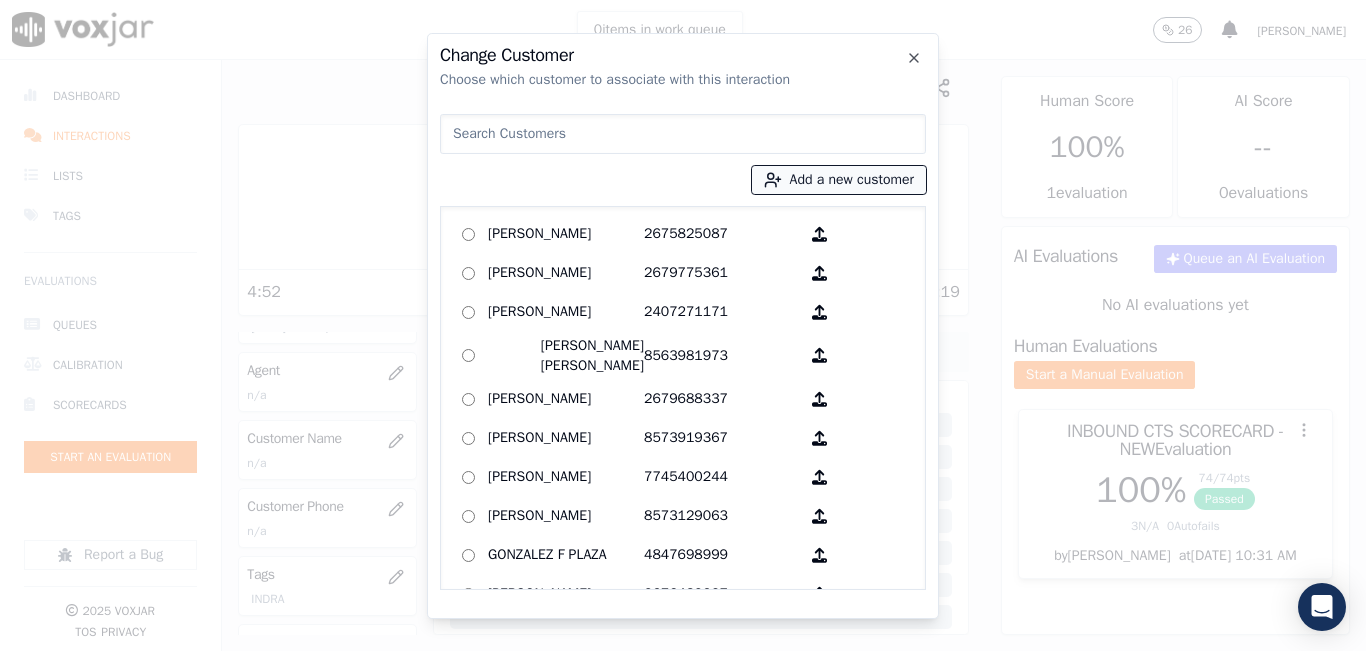 click on "Add a new customer" at bounding box center [839, 180] 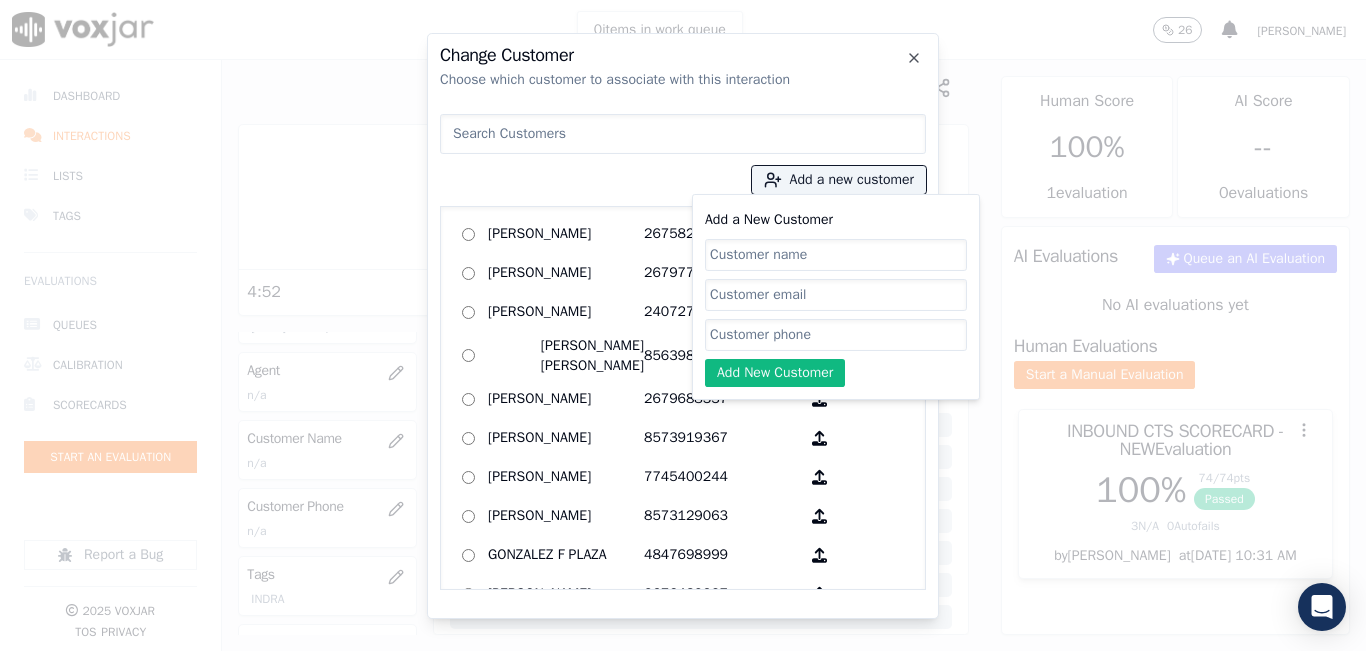 click on "Add a New Customer" 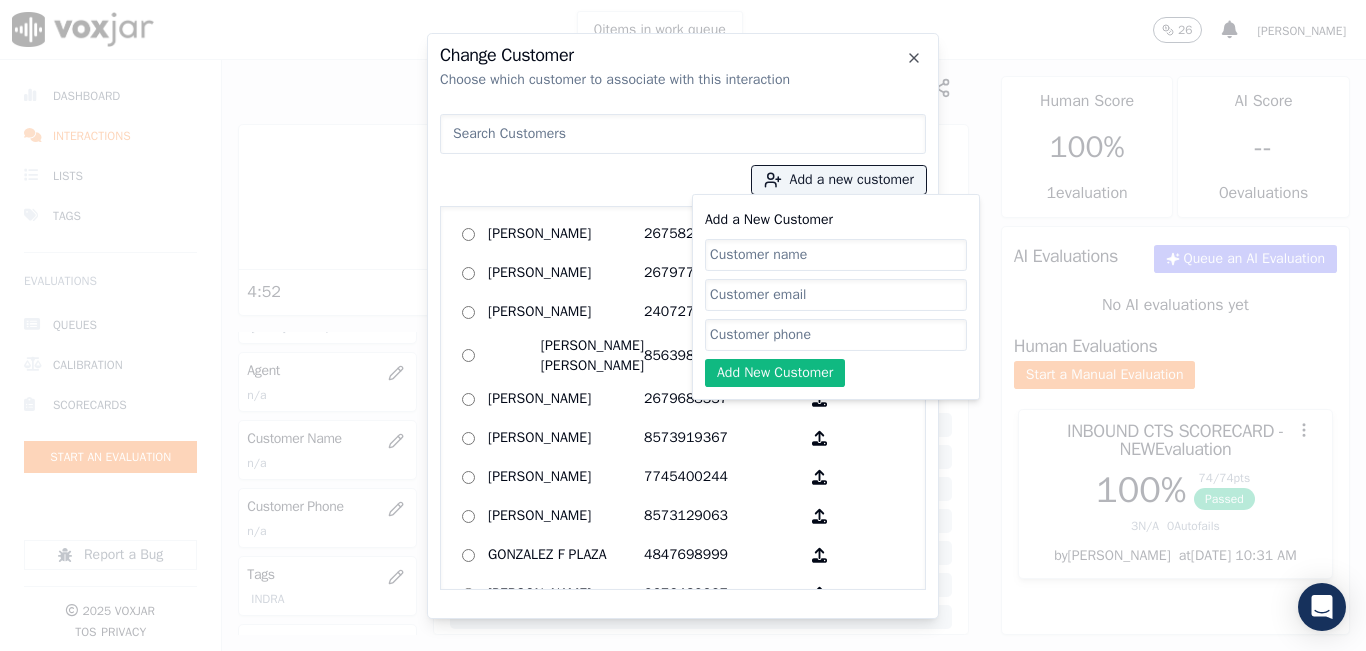 type on "D" 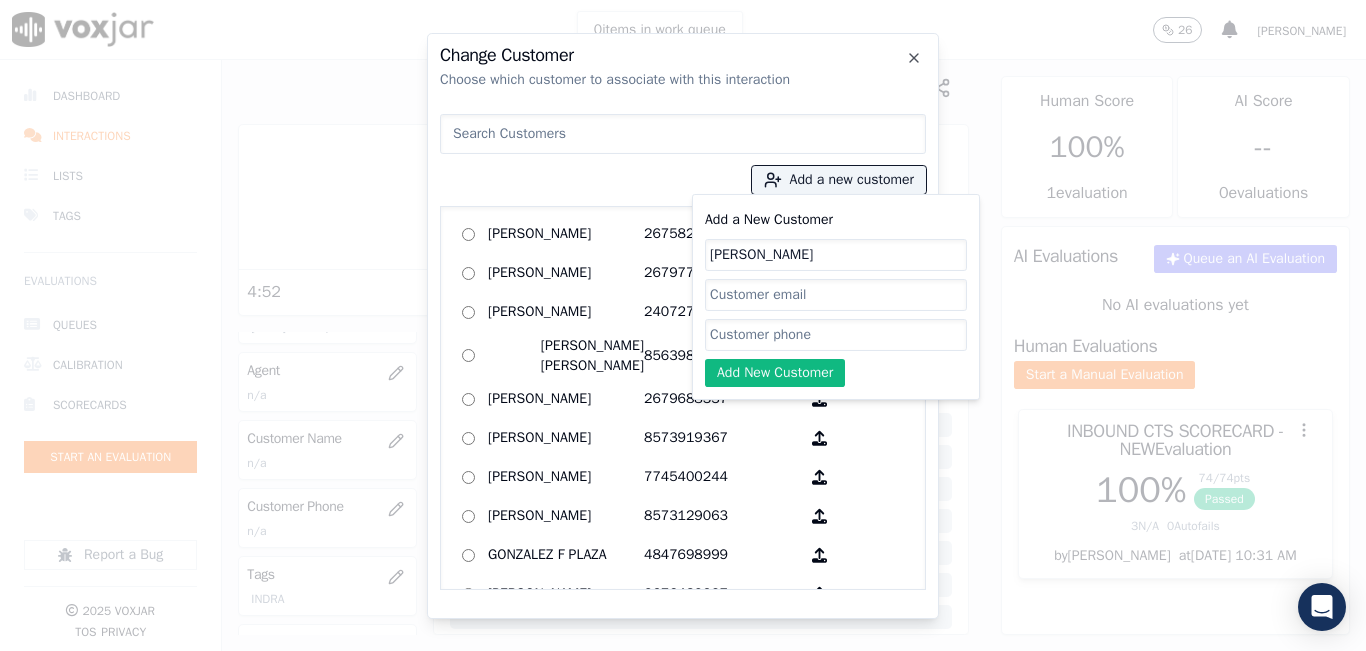 type on "Sergio Bolivar Morocho" 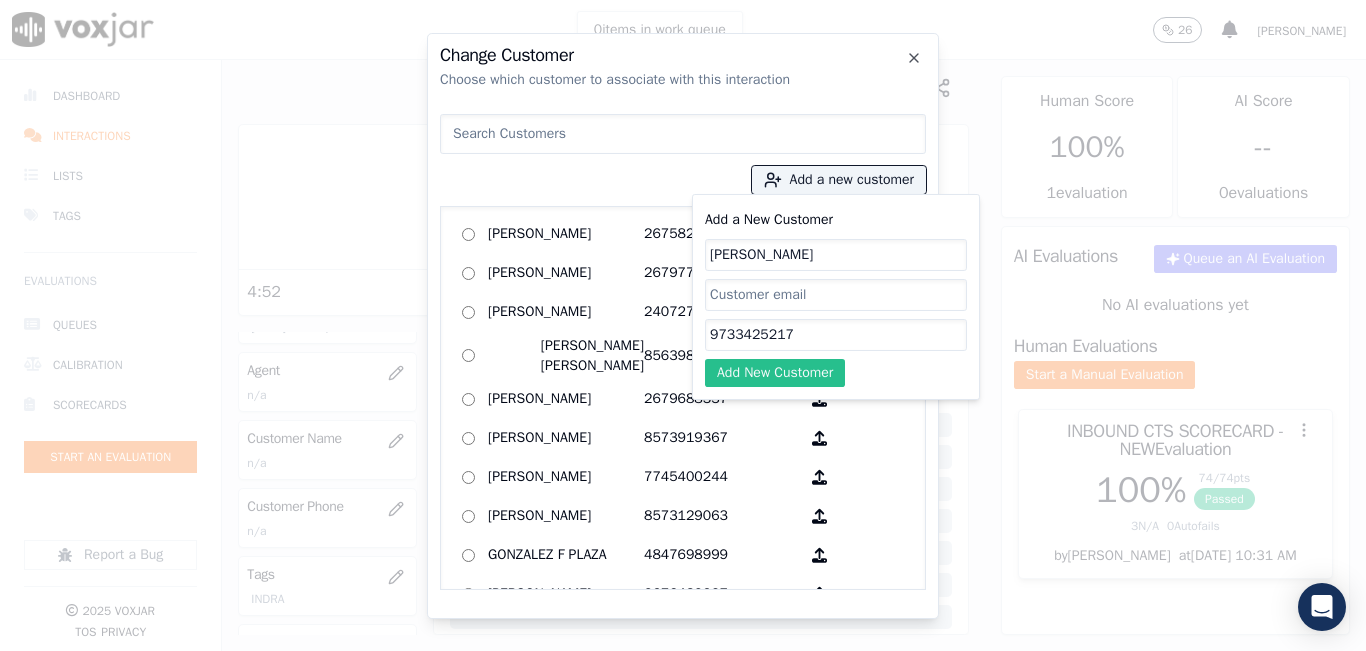type on "9733425217" 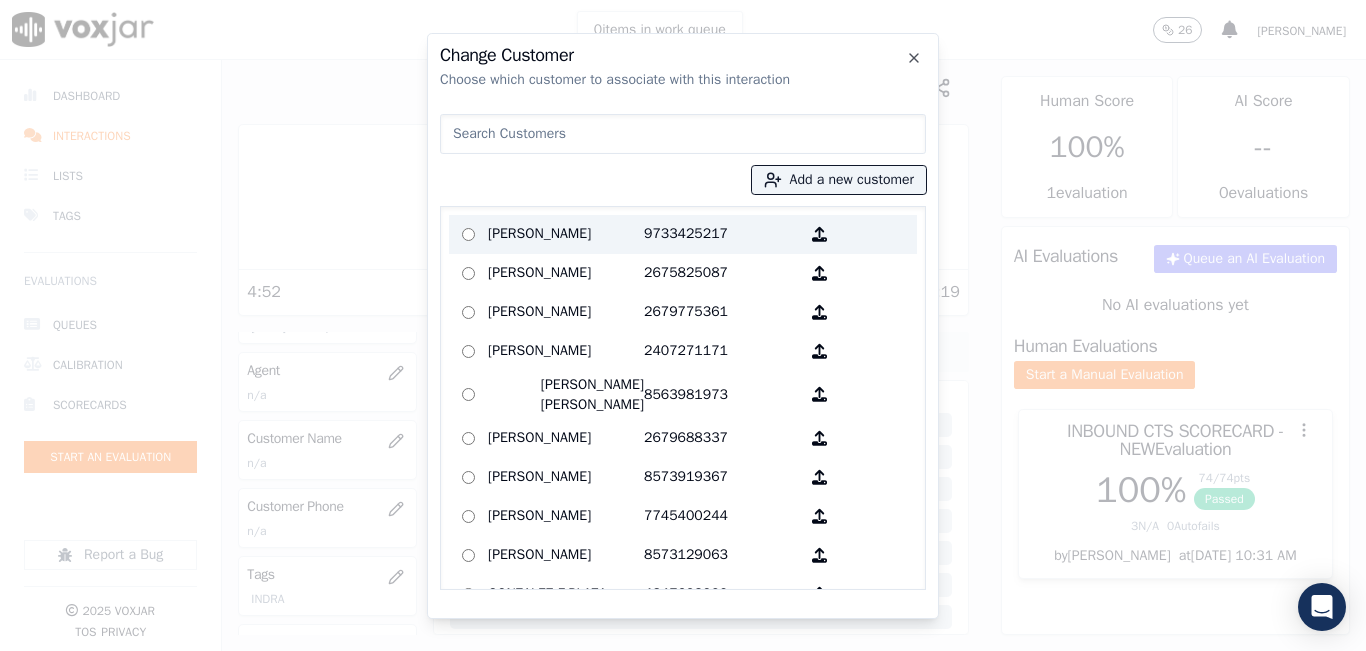 click on "[PERSON_NAME]" at bounding box center (566, 234) 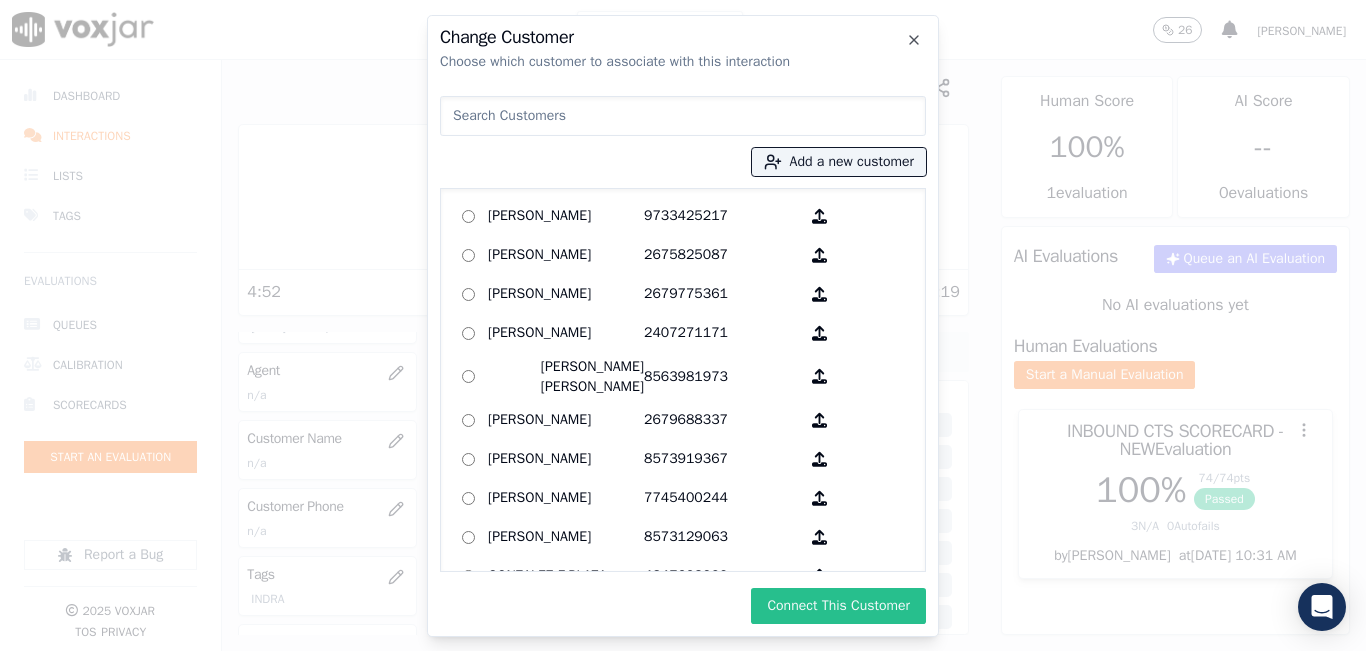 click on "Connect This Customer" at bounding box center [838, 606] 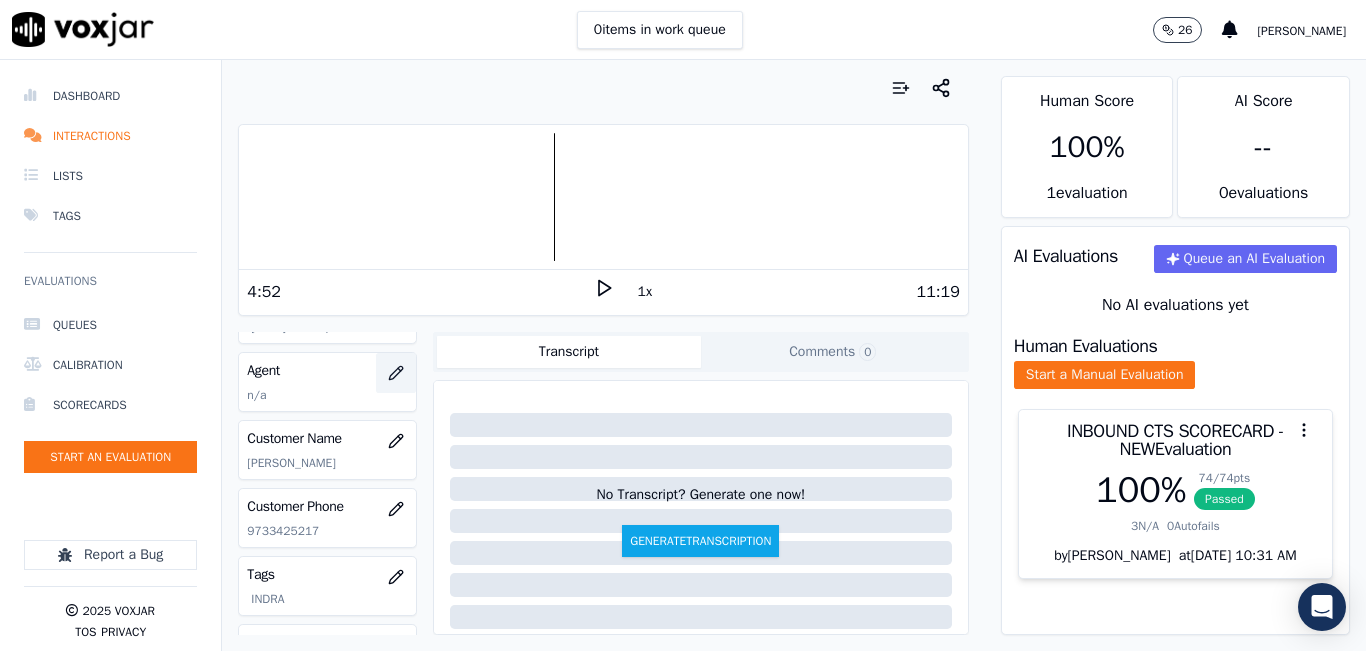 click 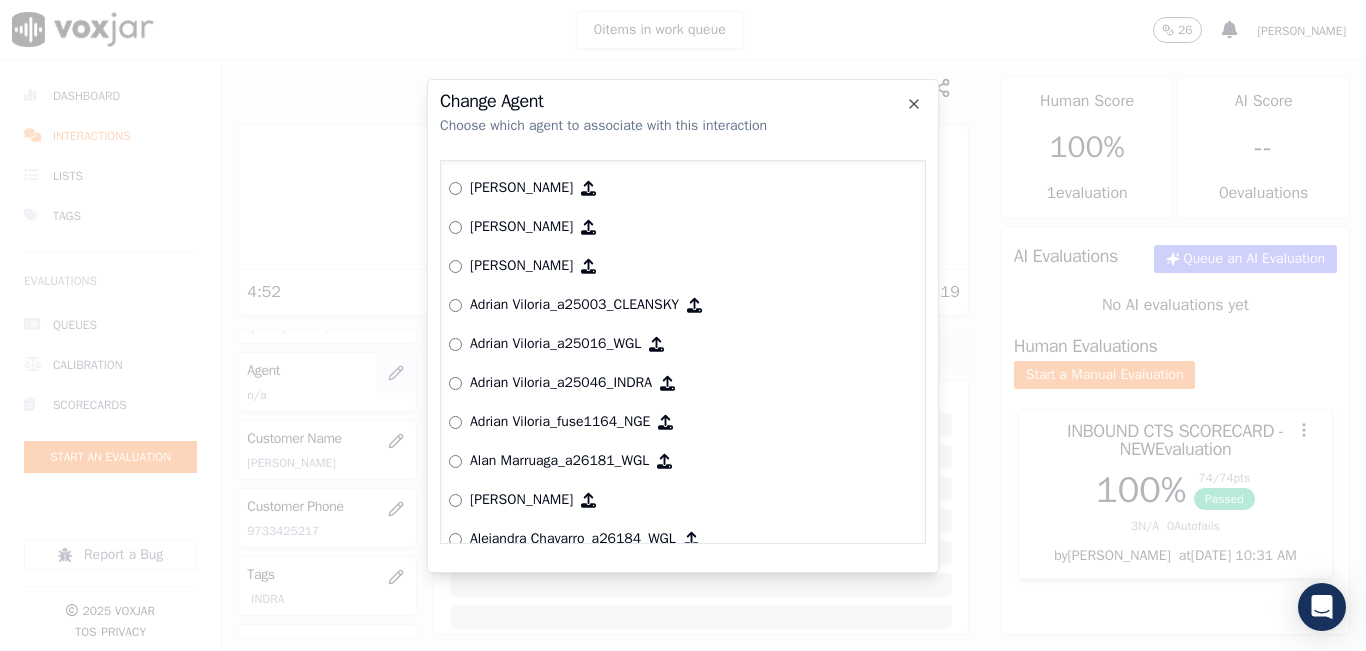 click at bounding box center [683, 325] 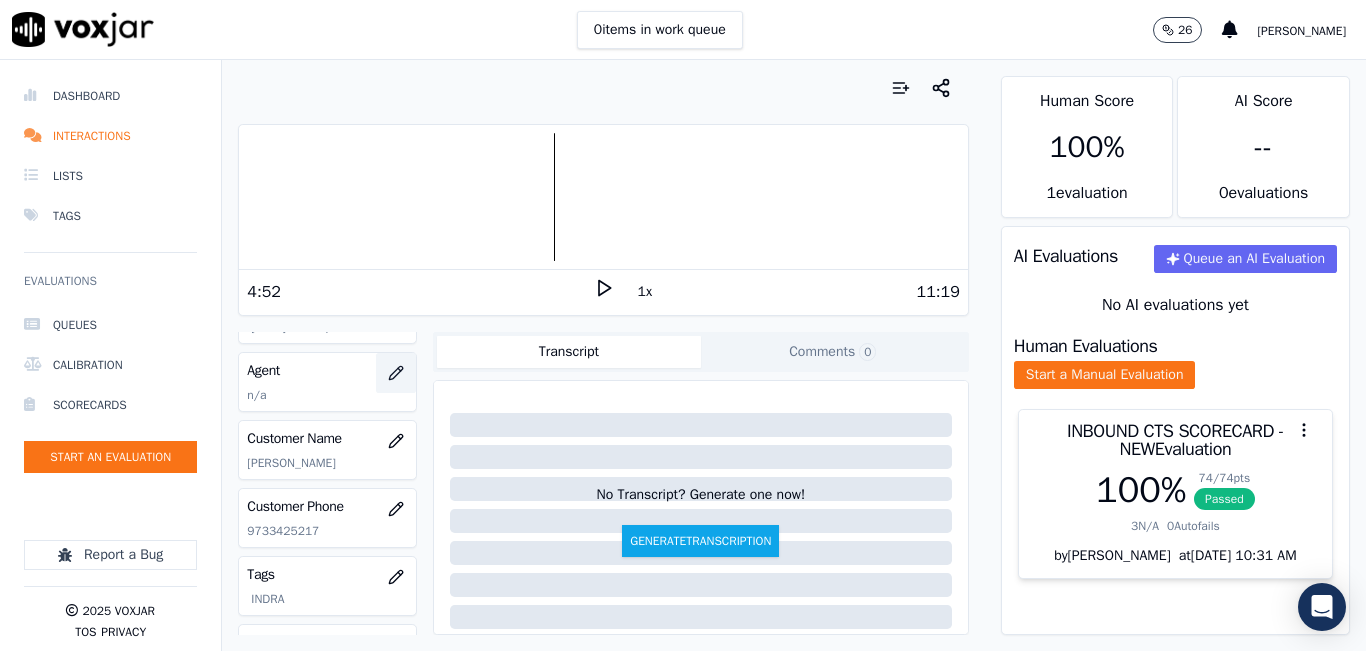 click 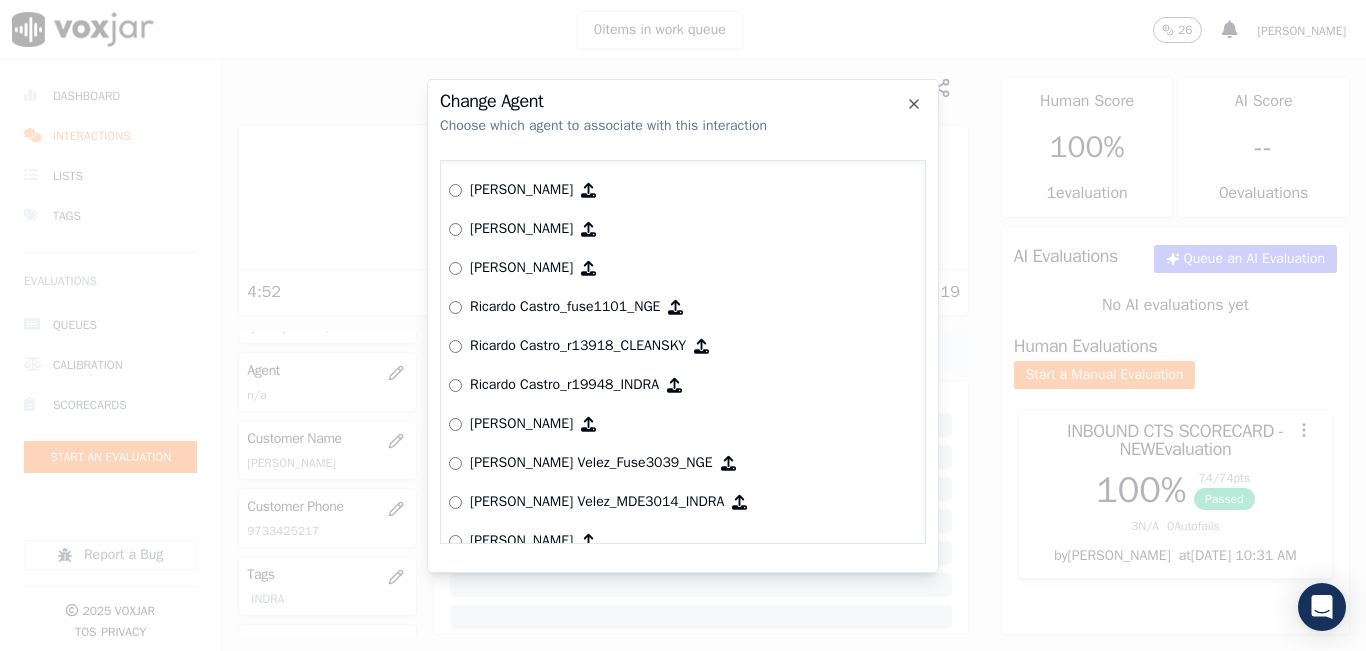 scroll, scrollTop: 6674, scrollLeft: 0, axis: vertical 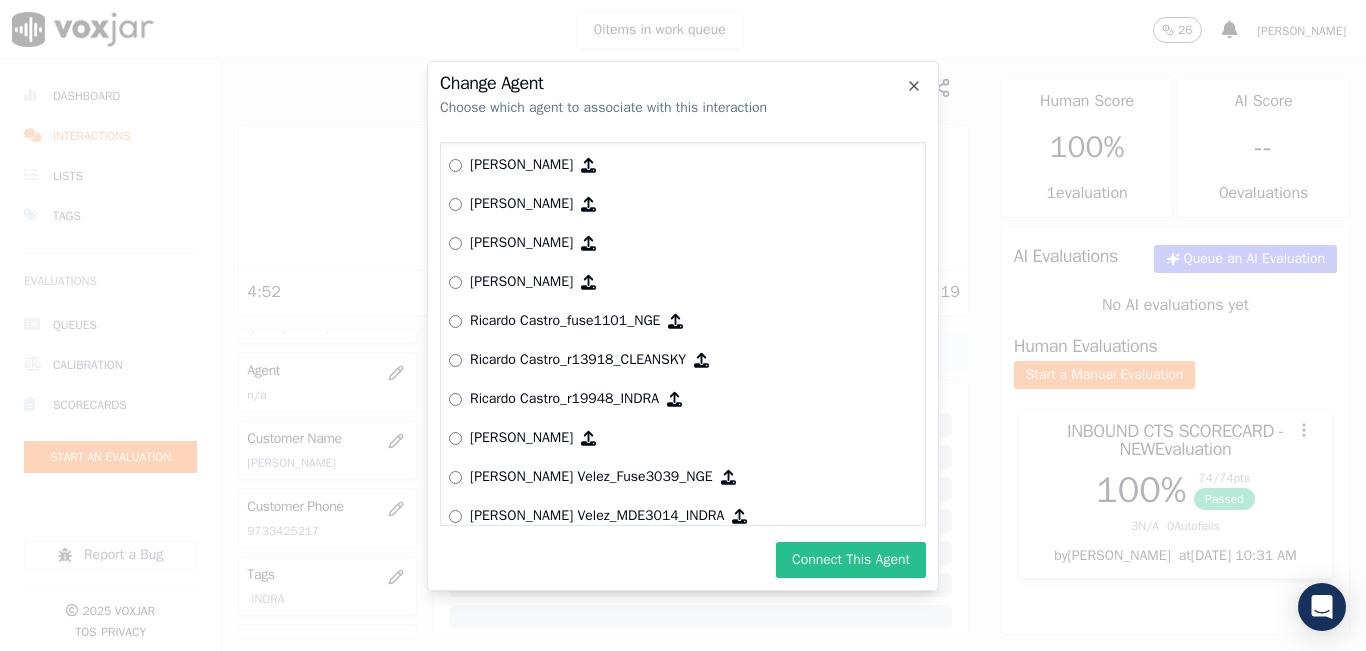 click on "Connect This Agent" at bounding box center [851, 560] 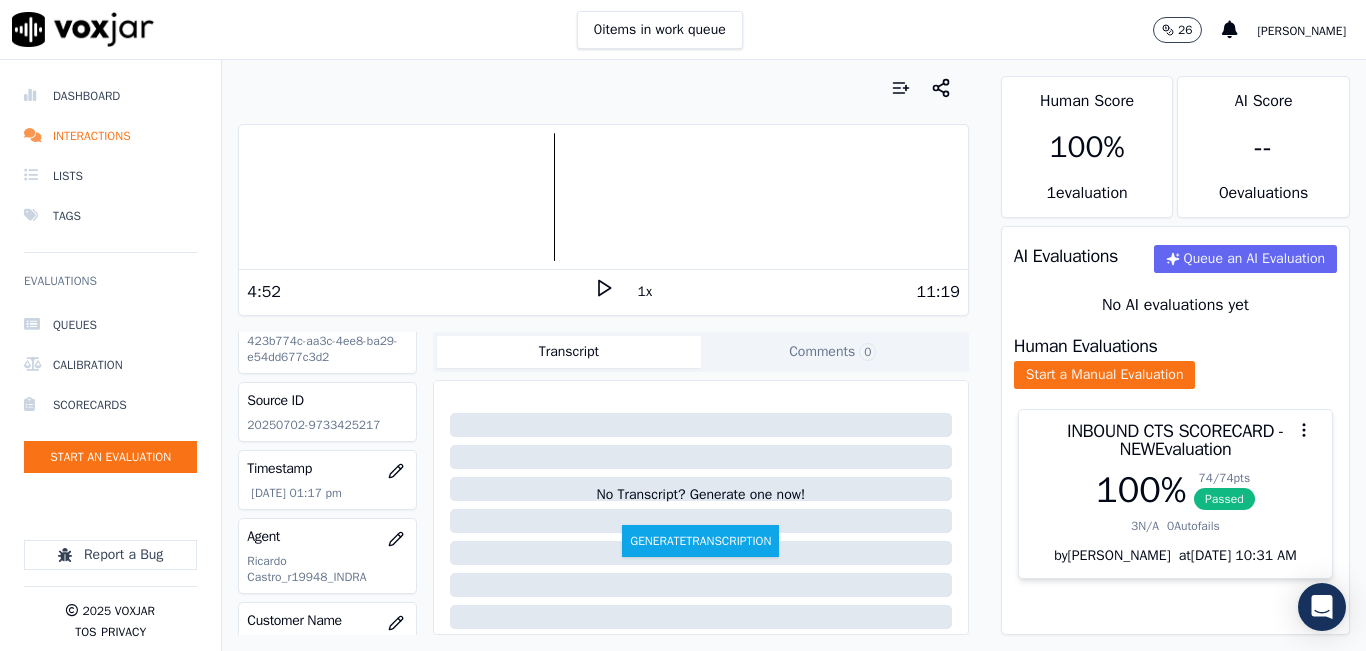 scroll, scrollTop: 0, scrollLeft: 0, axis: both 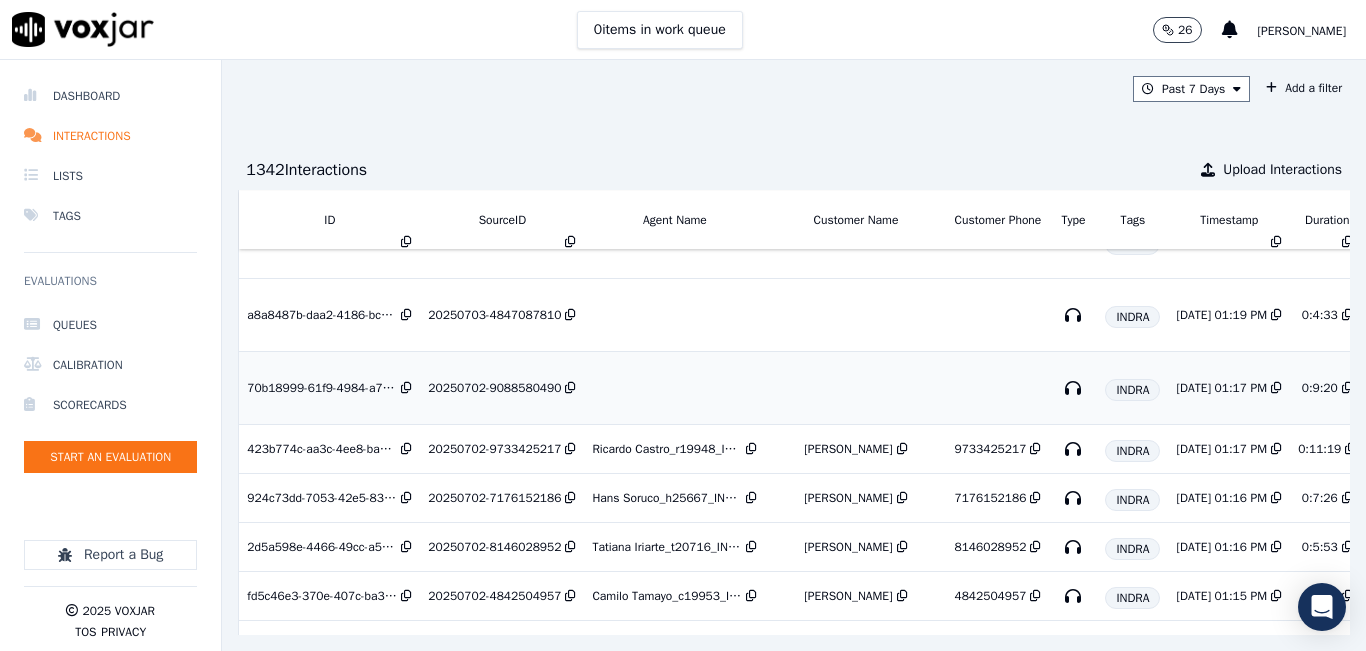click on "20250702-9088580490" at bounding box center (494, 388) 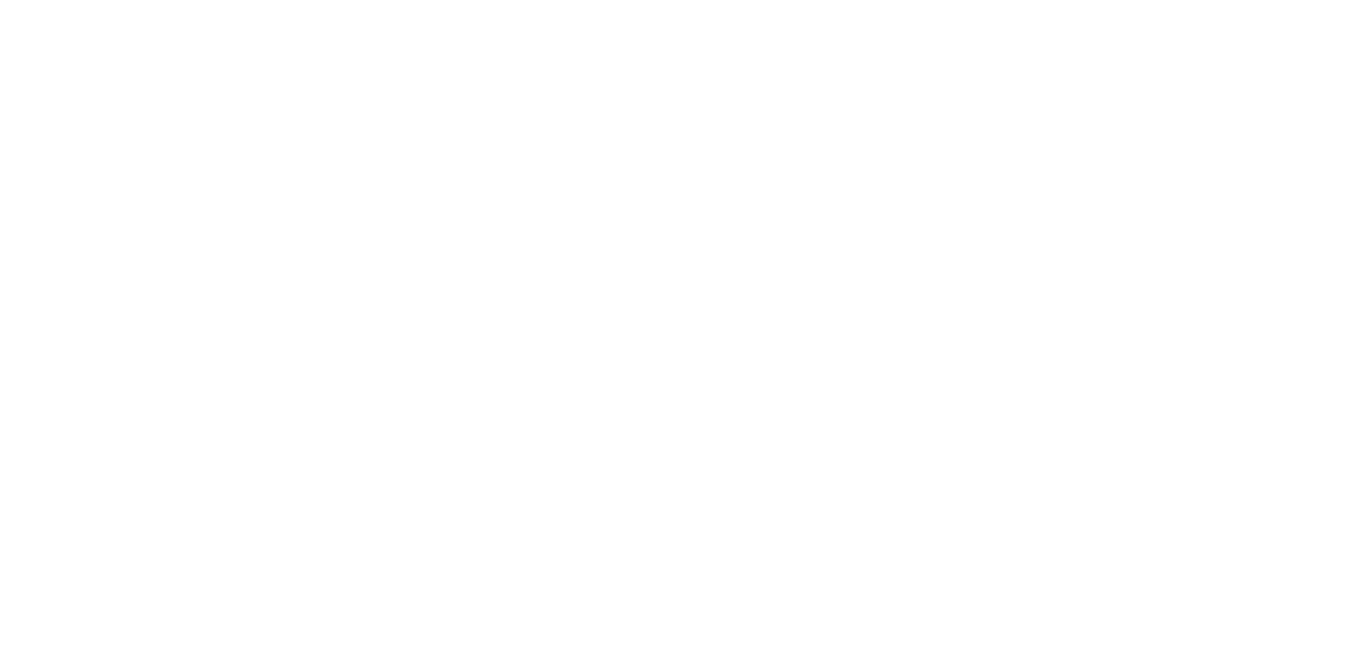 scroll, scrollTop: 0, scrollLeft: 0, axis: both 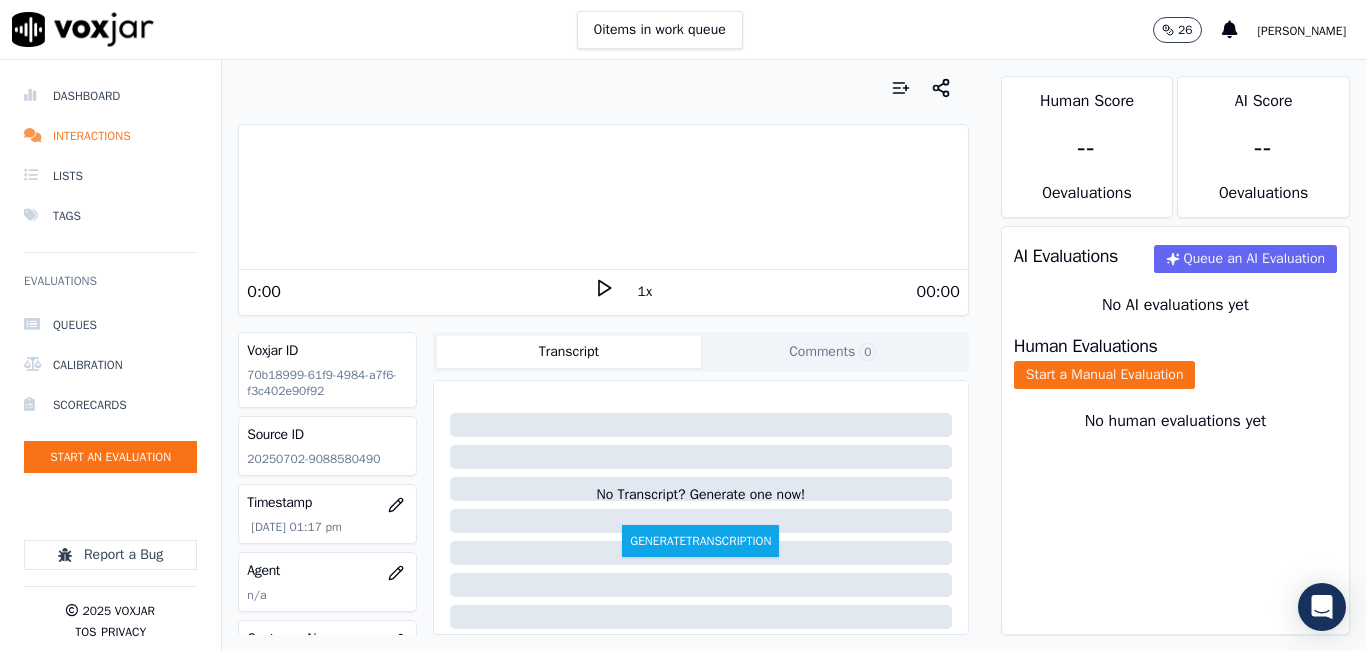 click on "20250702-9088580490" 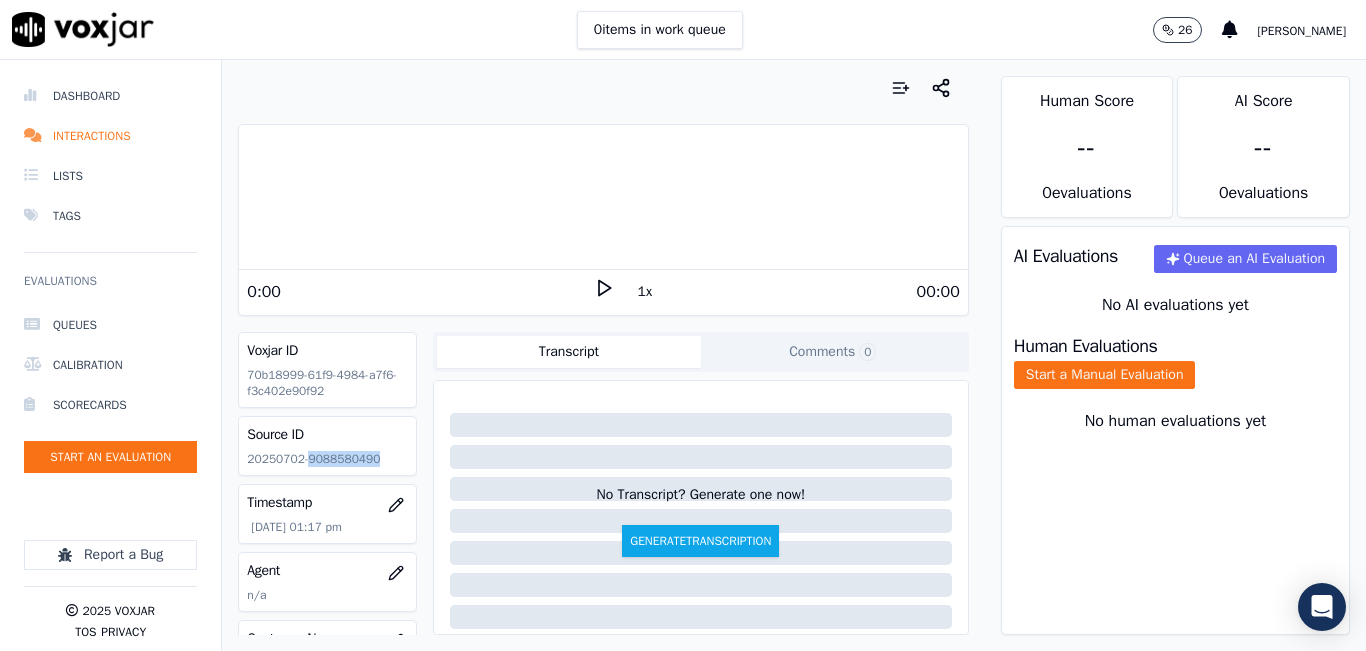 click on "20250702-9088580490" 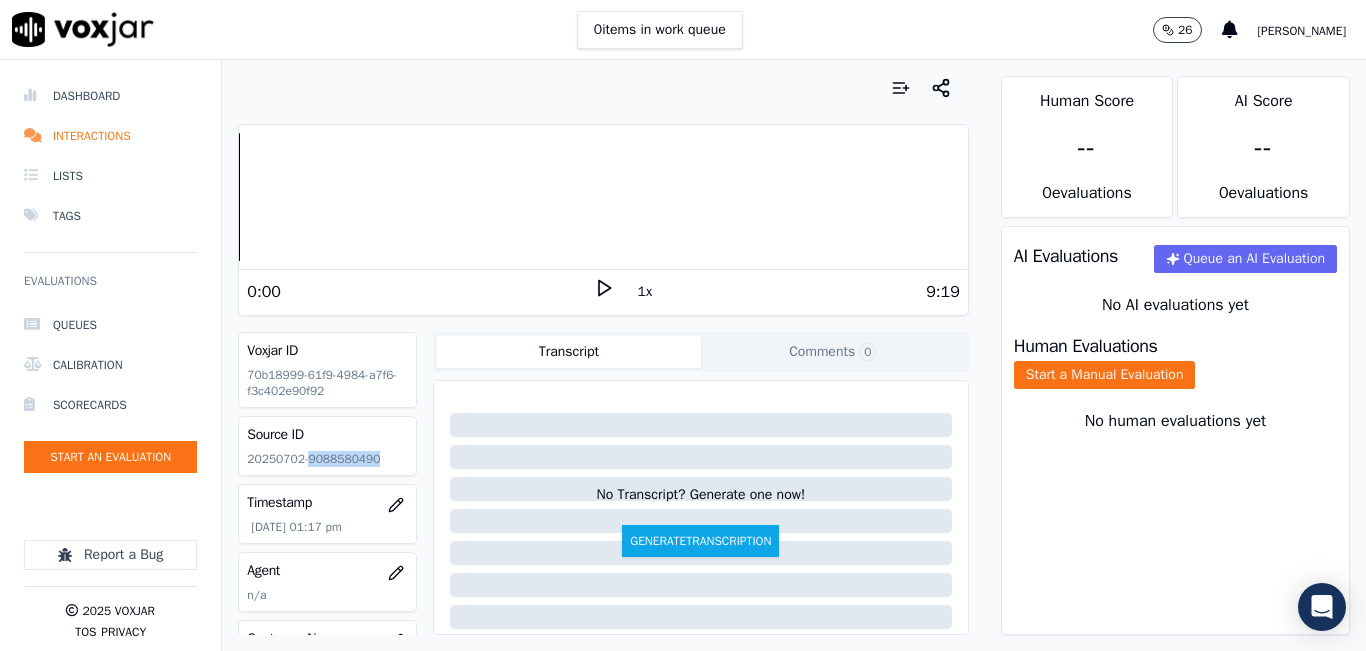 click 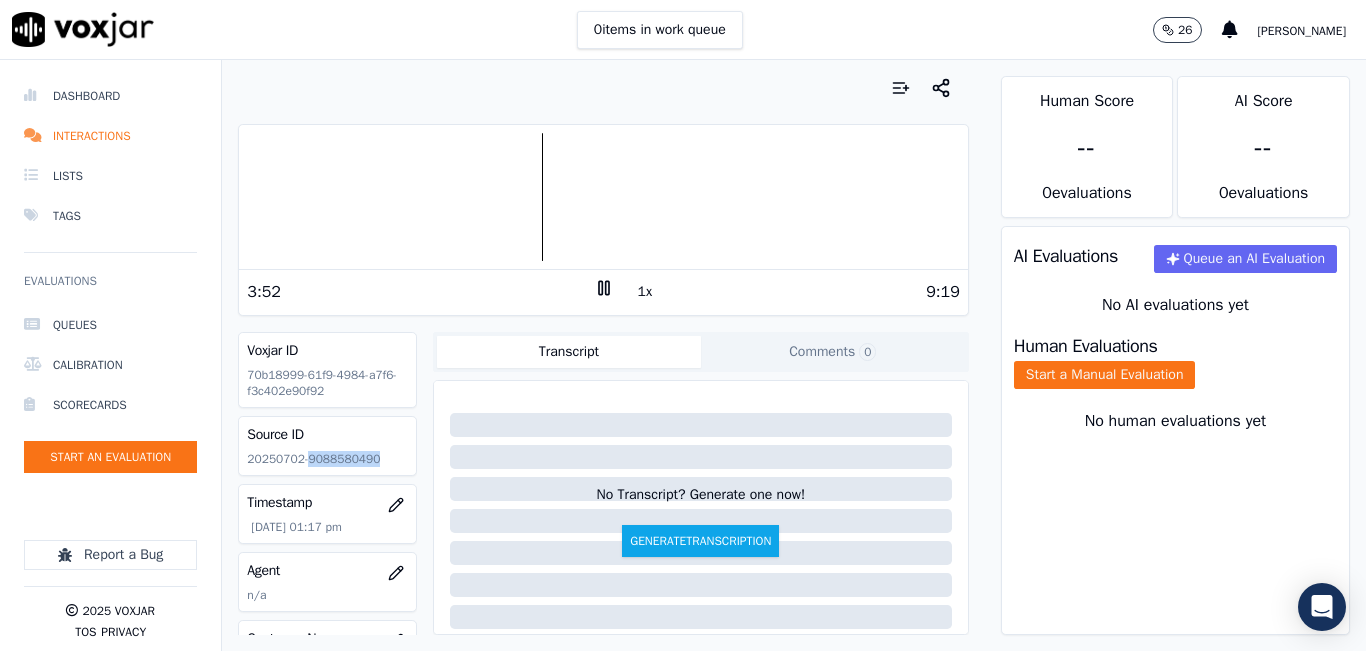 click 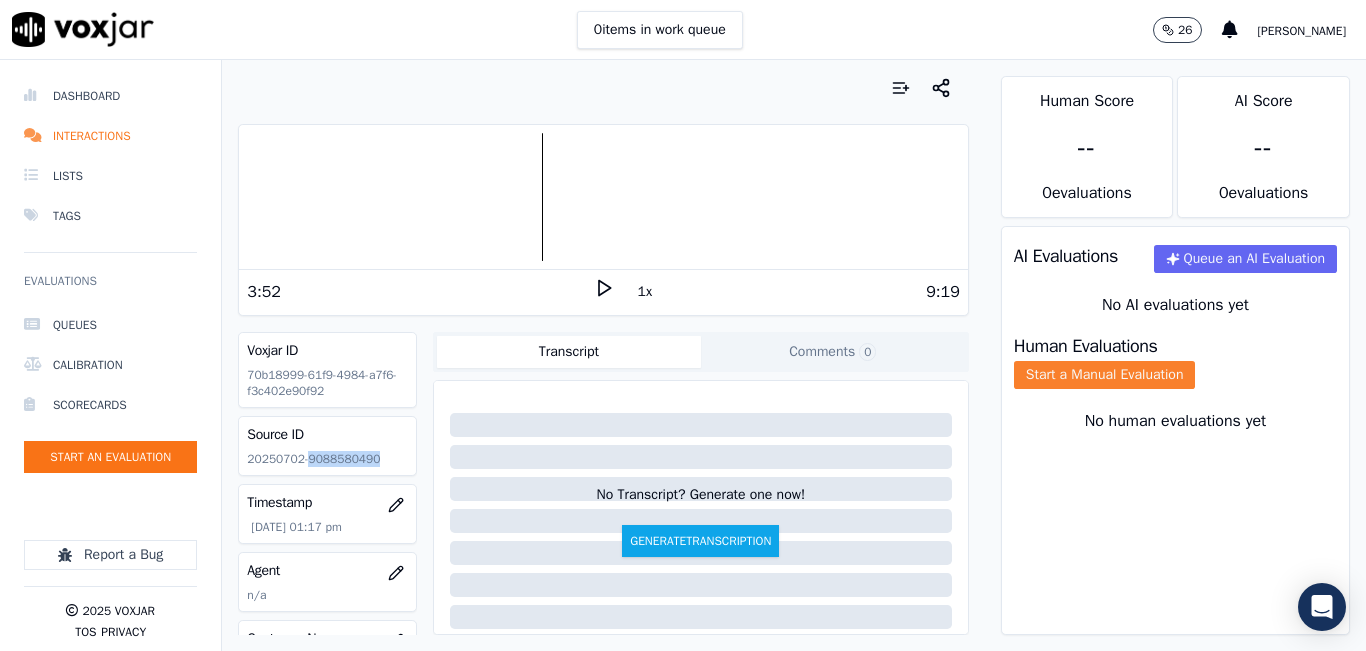 click on "Start a Manual Evaluation" 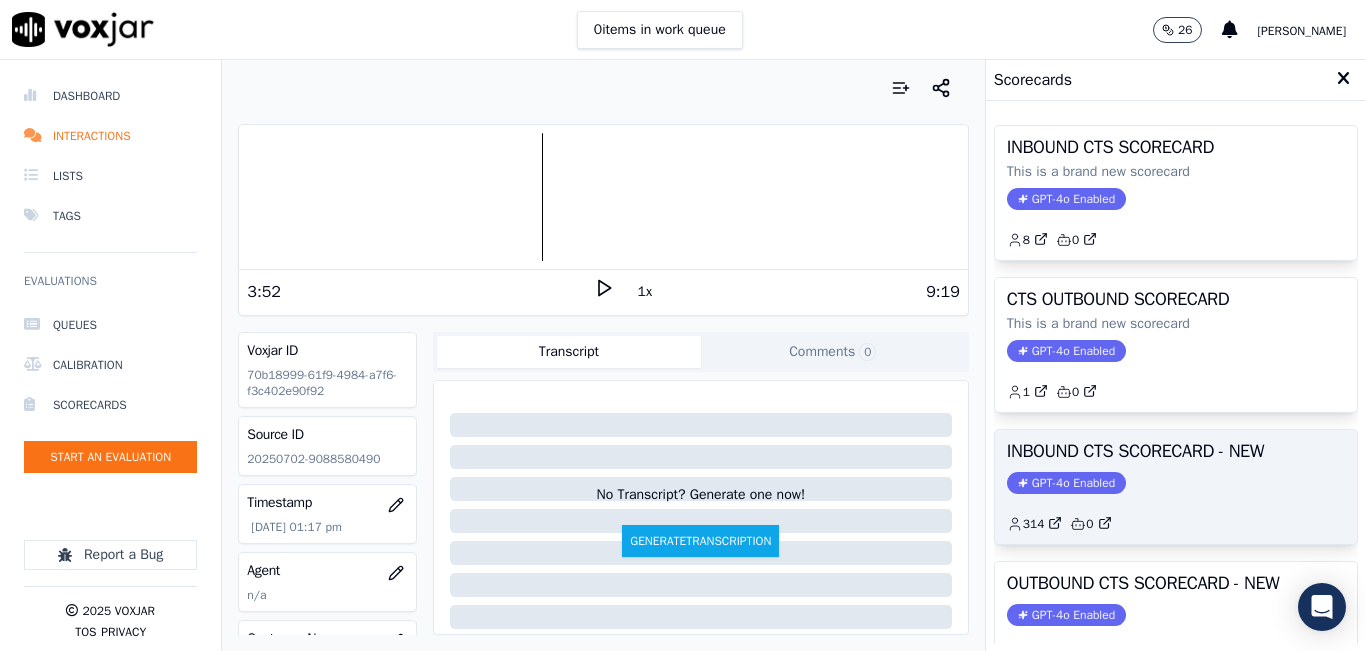 click on "314         0" 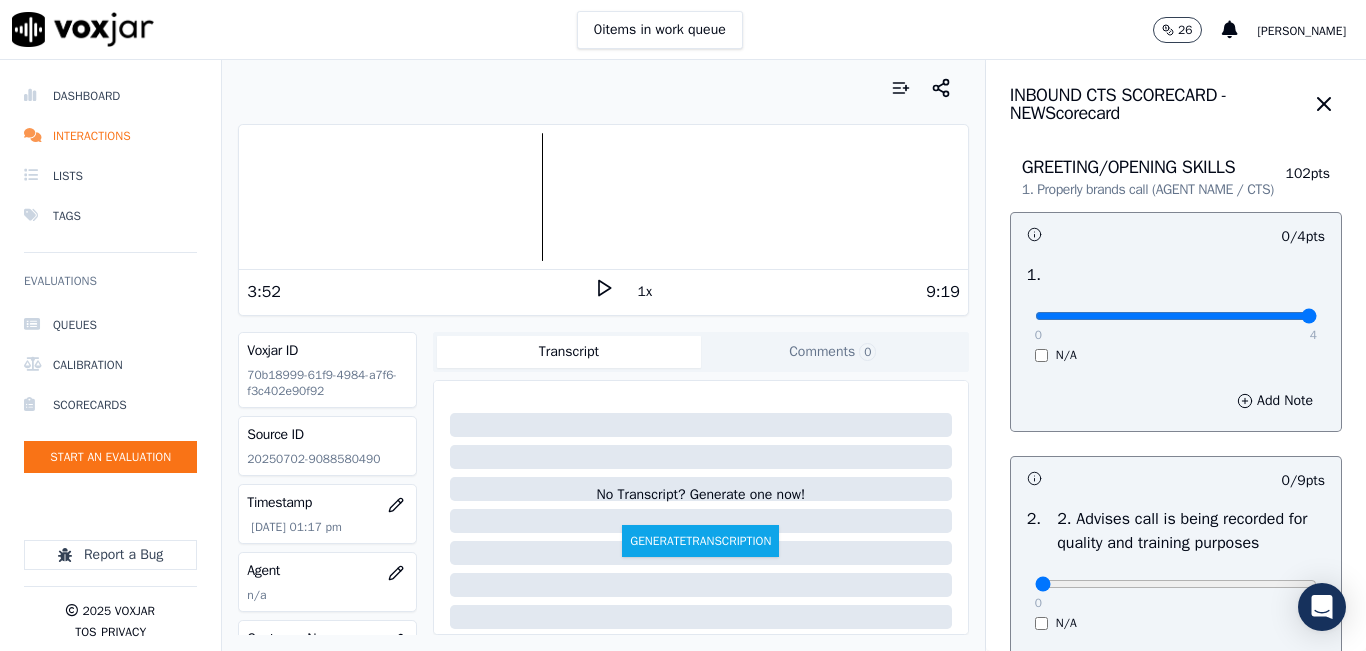 type on "4" 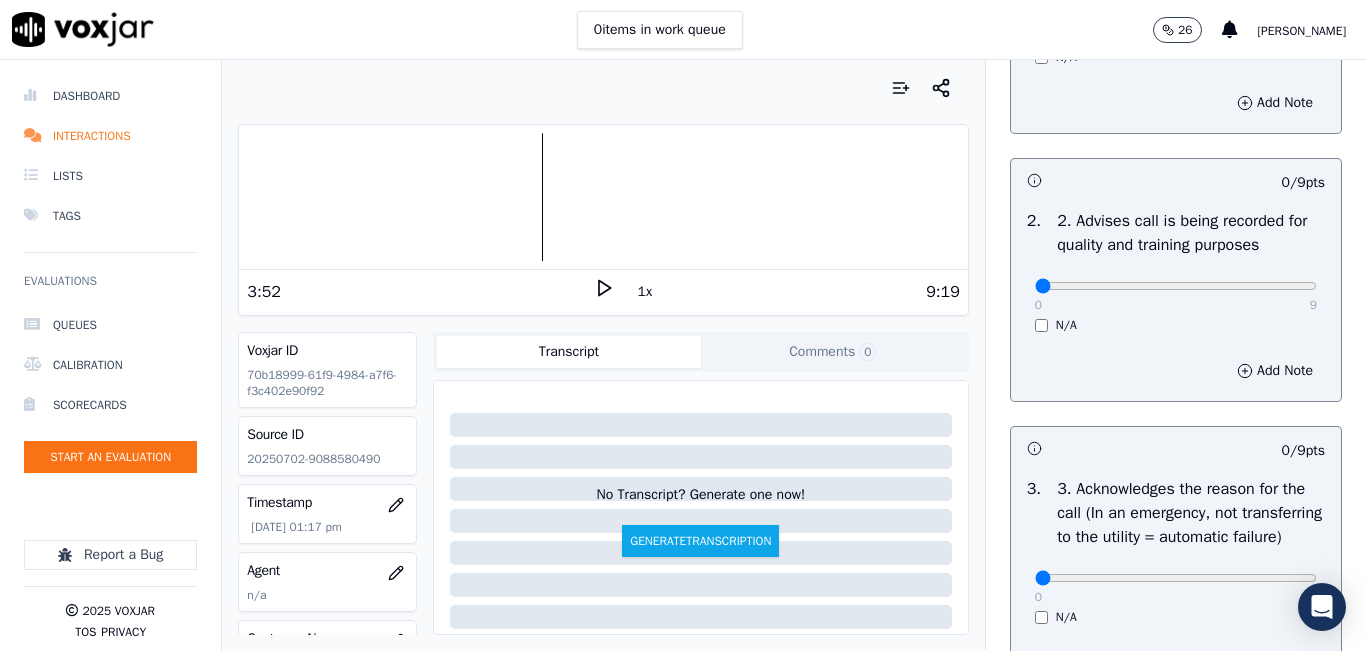 scroll, scrollTop: 300, scrollLeft: 0, axis: vertical 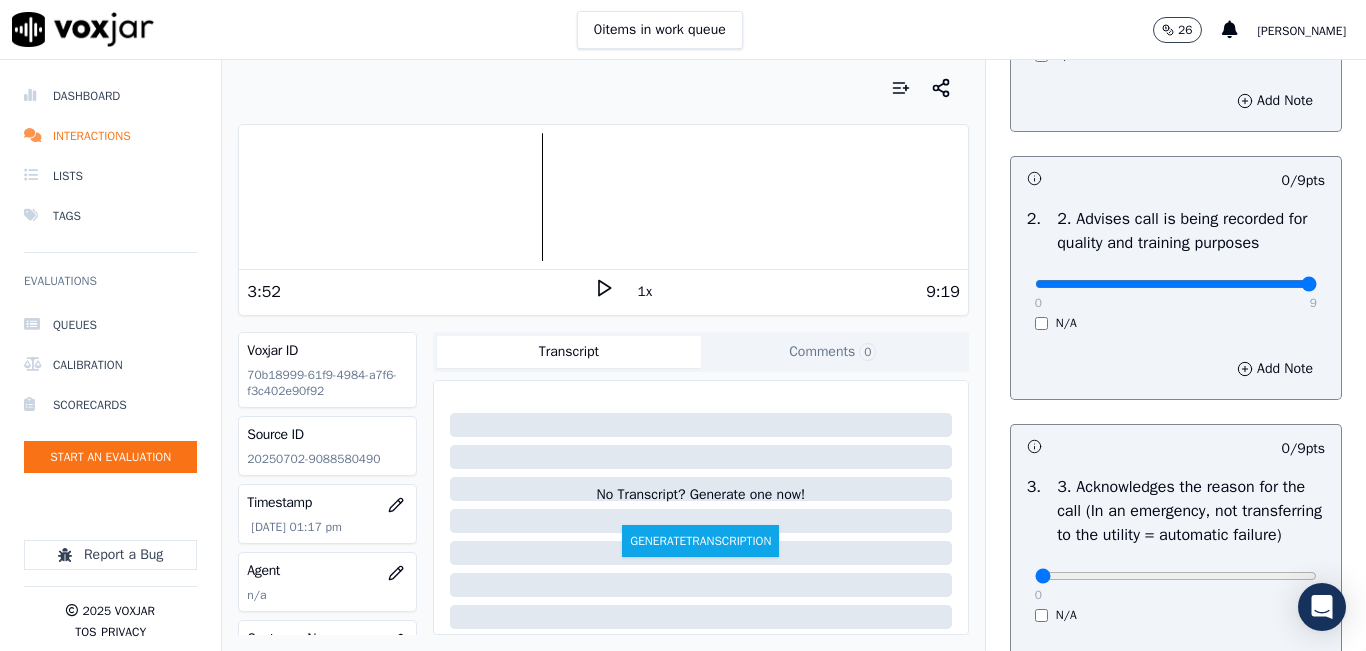 type on "9" 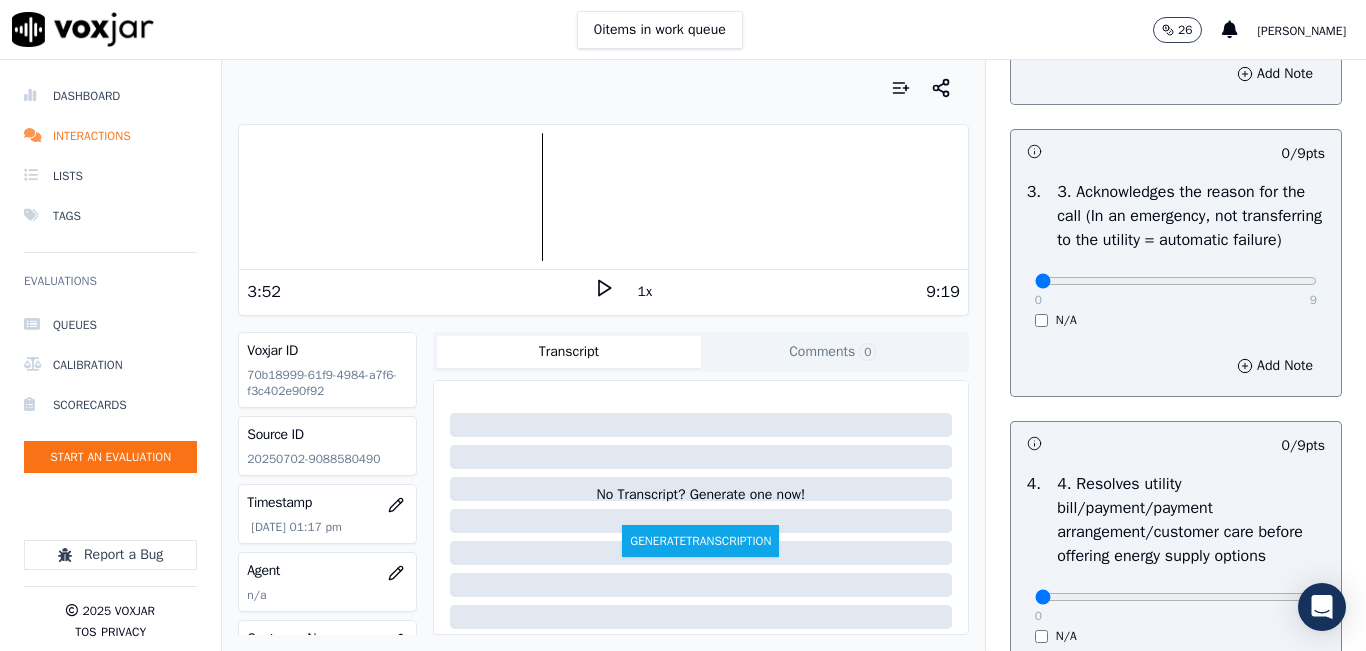 scroll, scrollTop: 600, scrollLeft: 0, axis: vertical 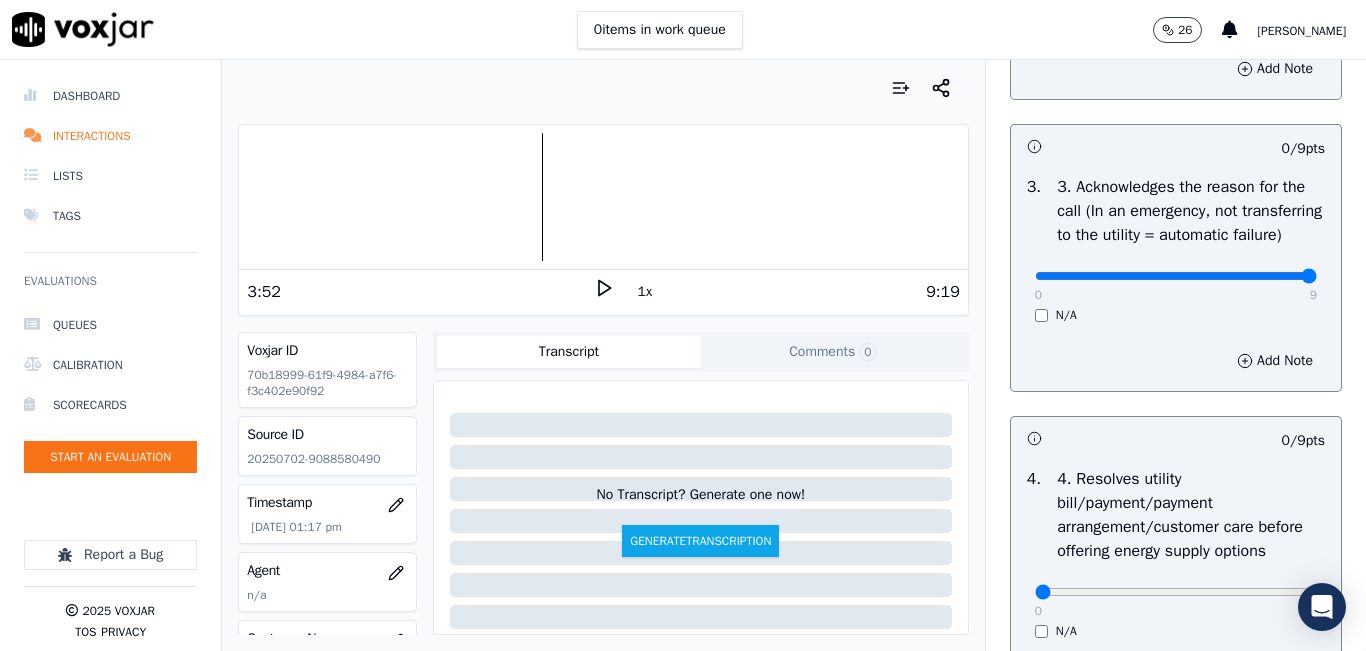 type on "9" 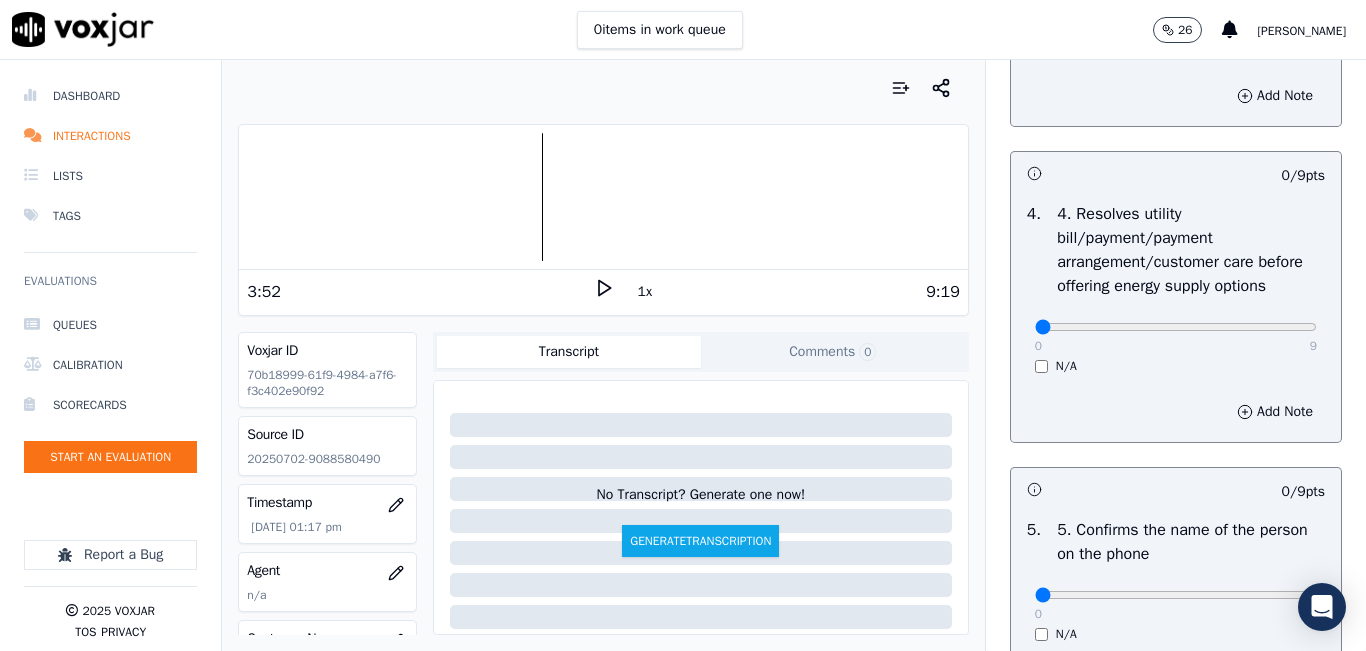 scroll, scrollTop: 900, scrollLeft: 0, axis: vertical 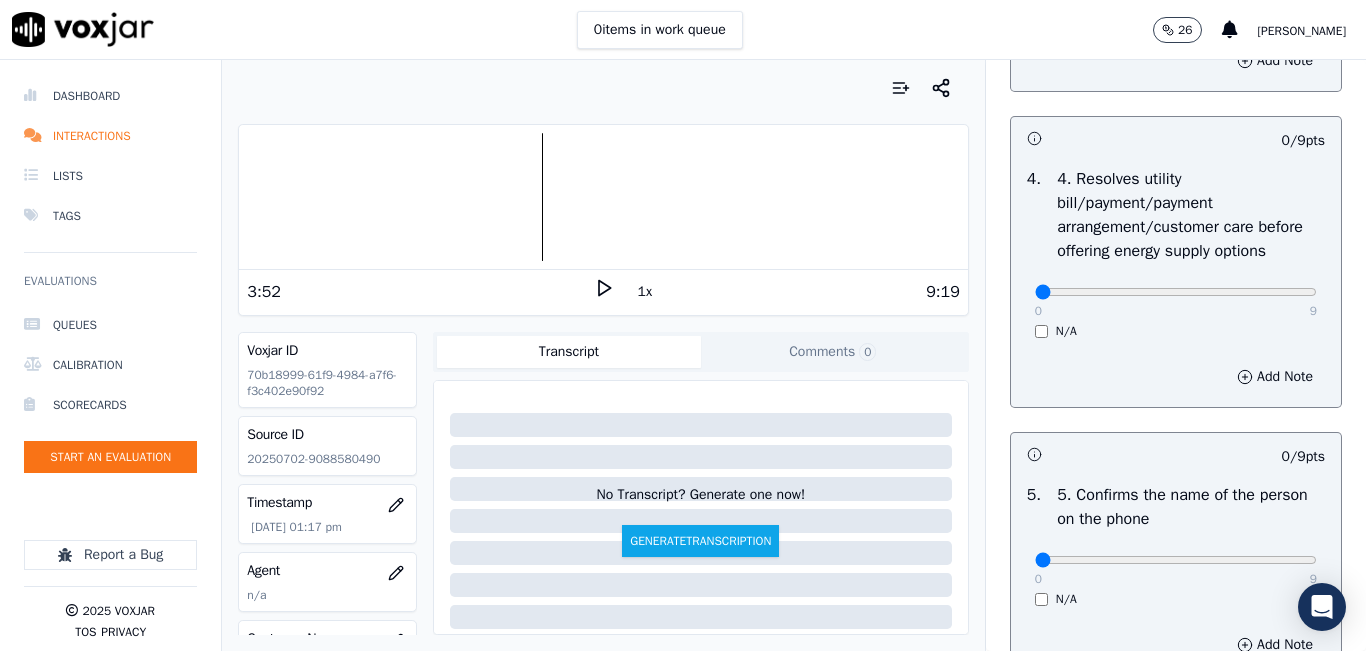 click on "4 .   4. Resolves utility bill/payment/payment arrangement/customer care before offering energy supply options     0   9     N/A" at bounding box center (1176, 253) 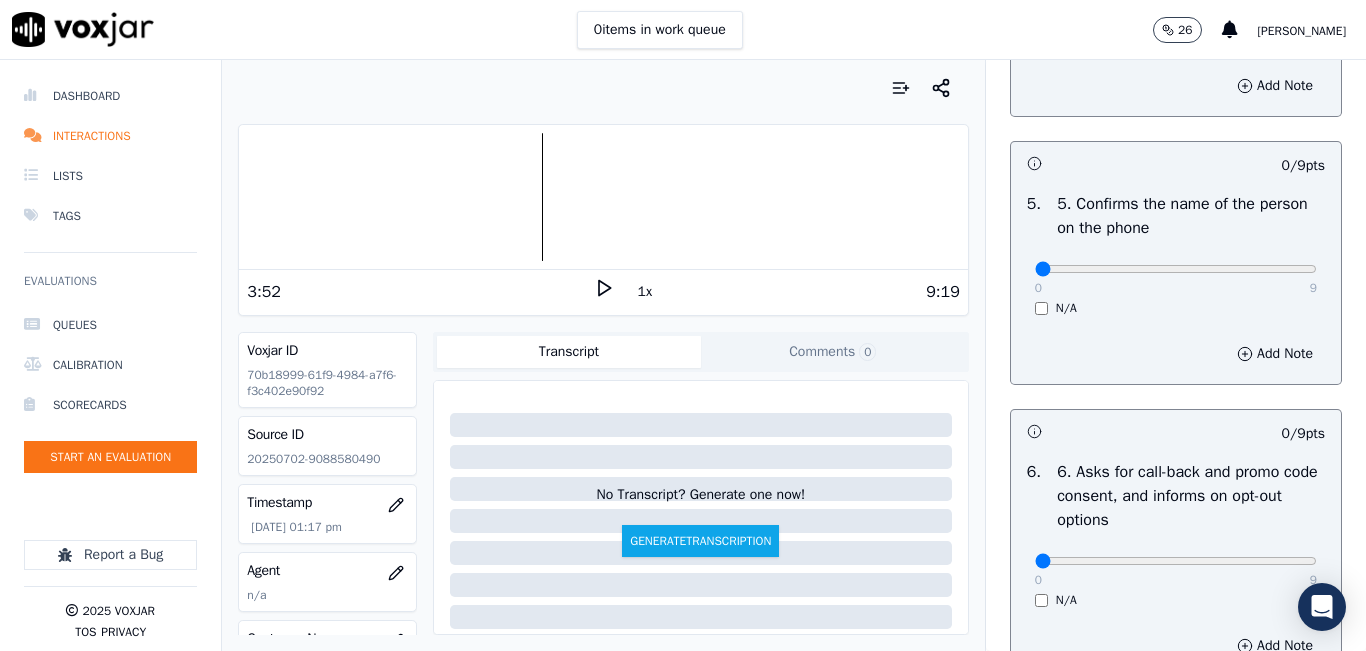 scroll, scrollTop: 1200, scrollLeft: 0, axis: vertical 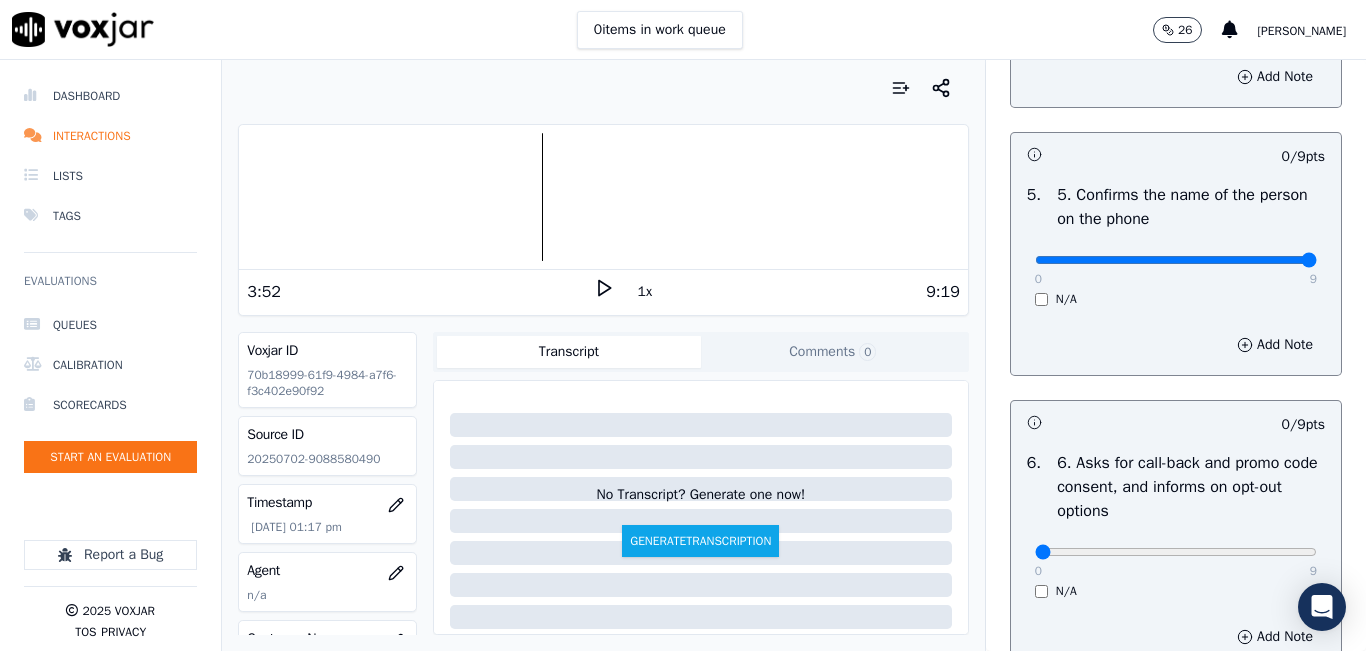 type on "9" 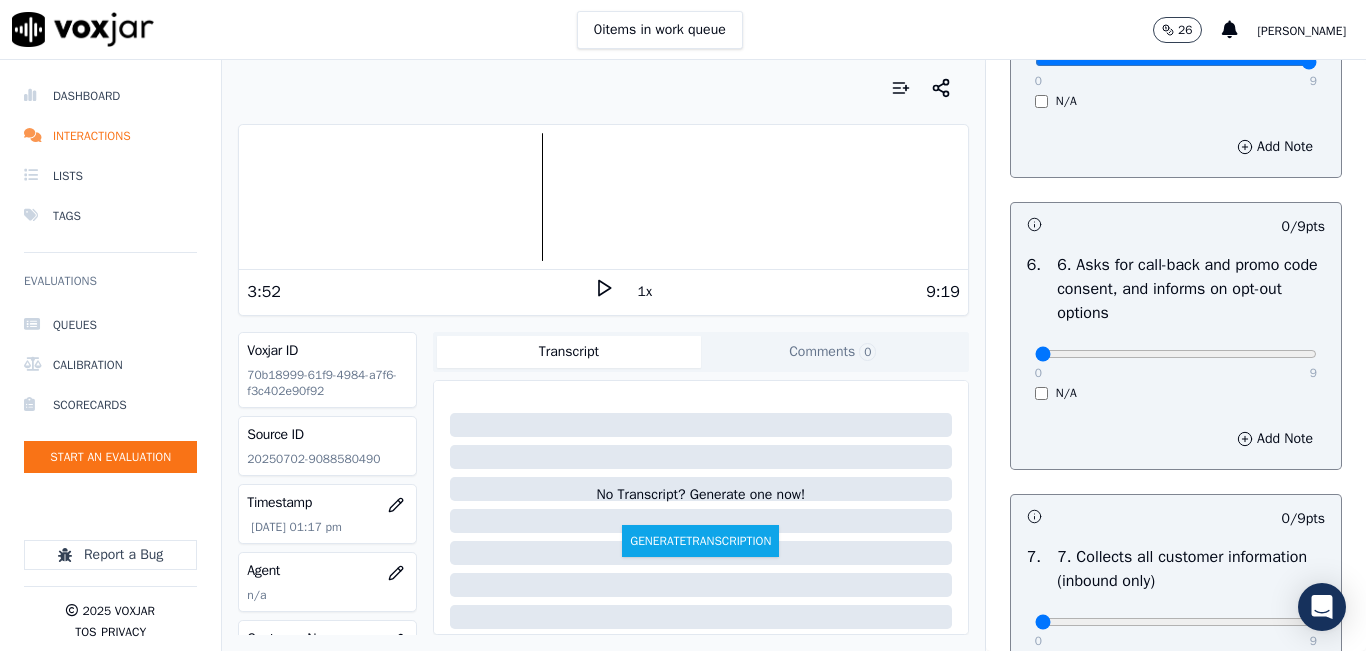 scroll, scrollTop: 1400, scrollLeft: 0, axis: vertical 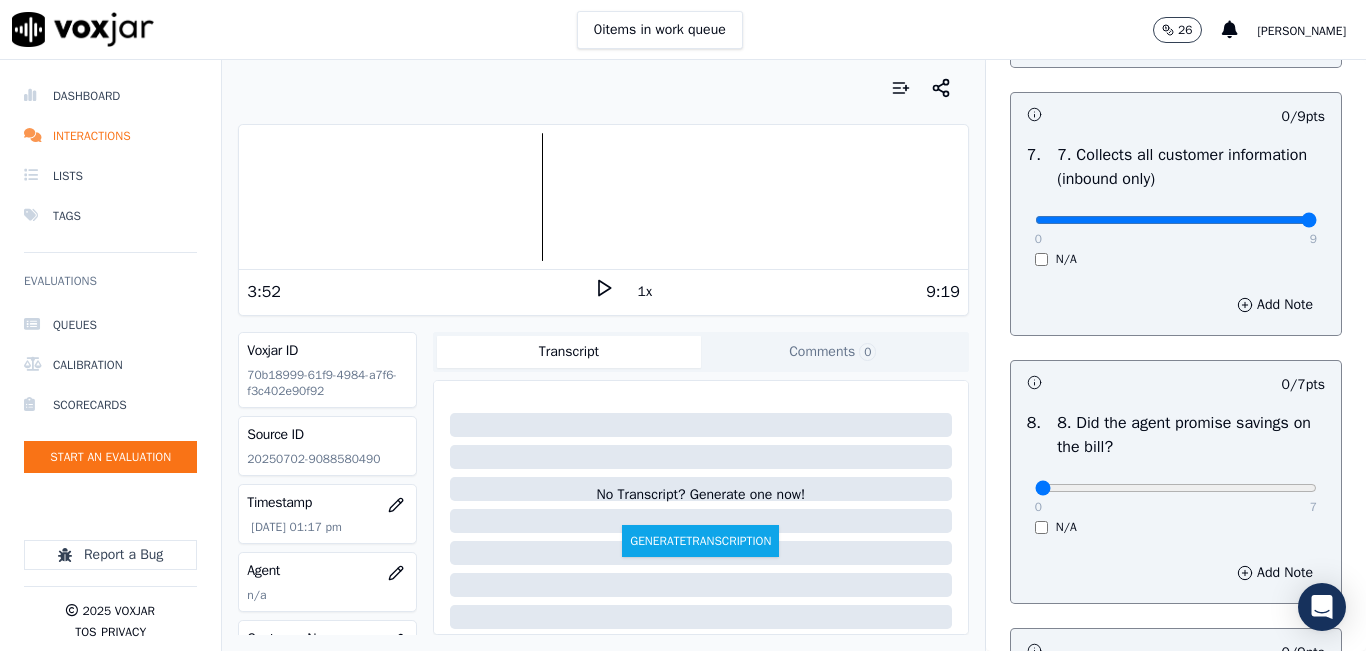 type on "9" 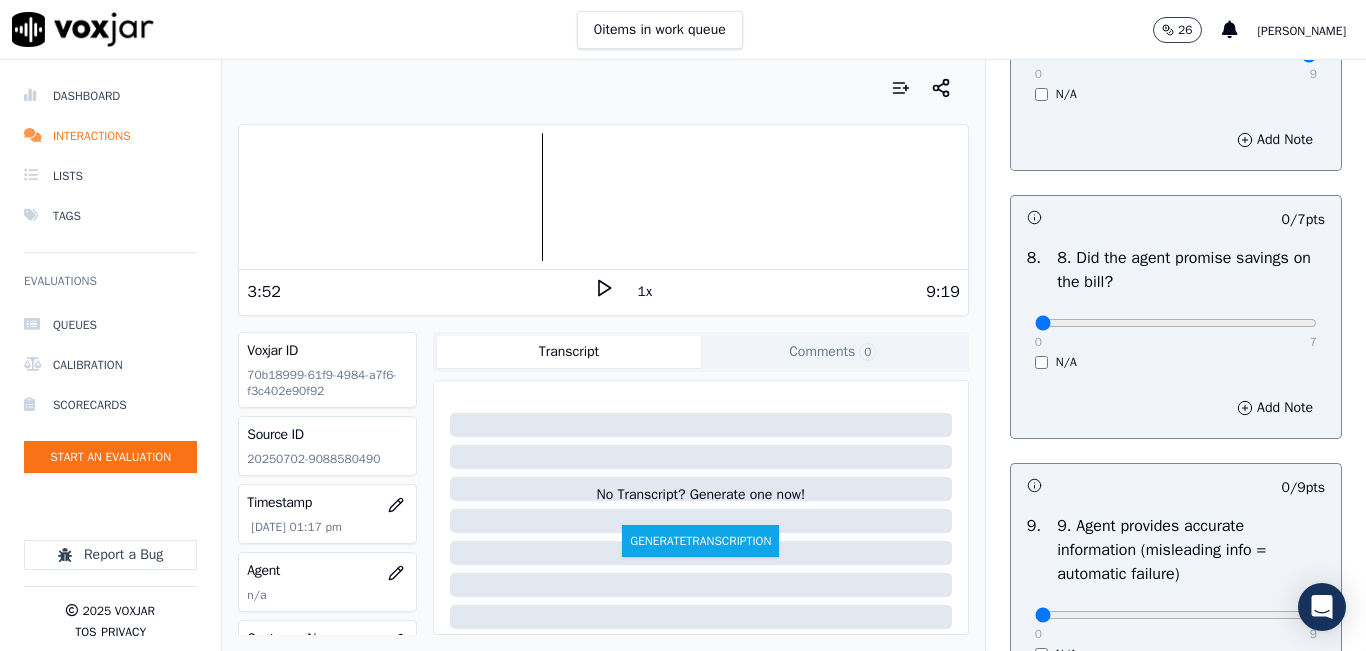 scroll, scrollTop: 2000, scrollLeft: 0, axis: vertical 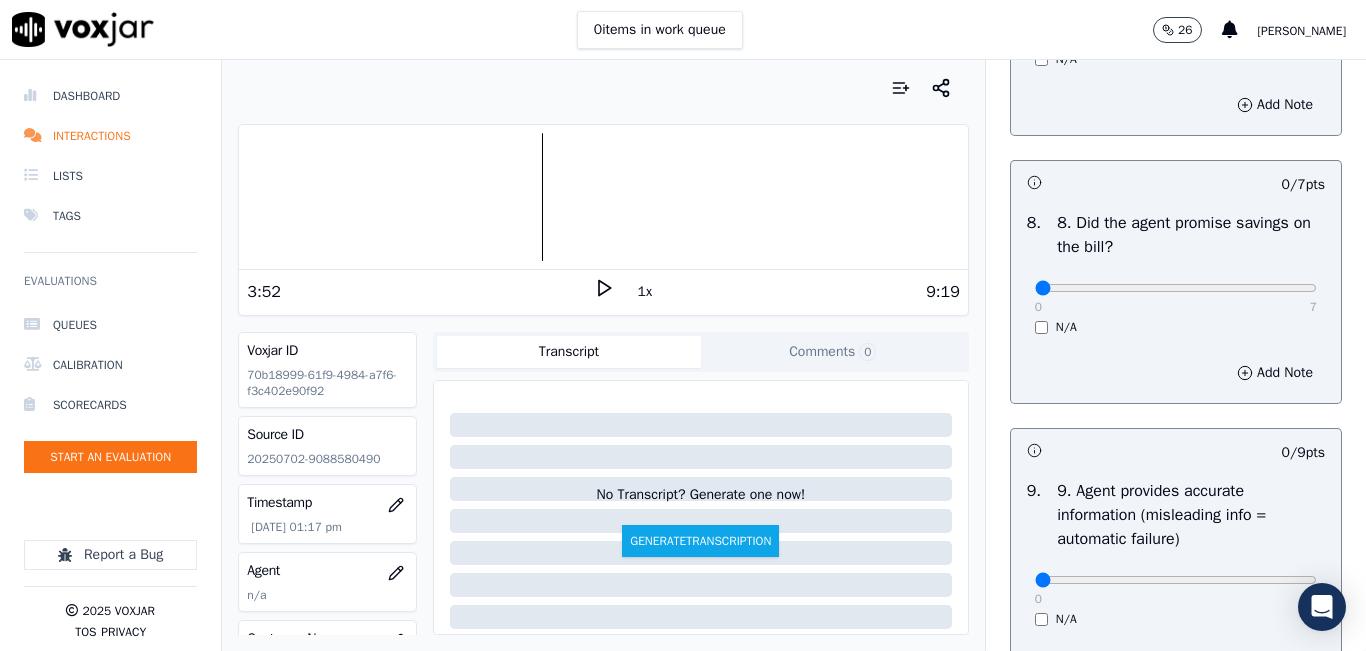 click on "0   7     N/A" at bounding box center [1176, 297] 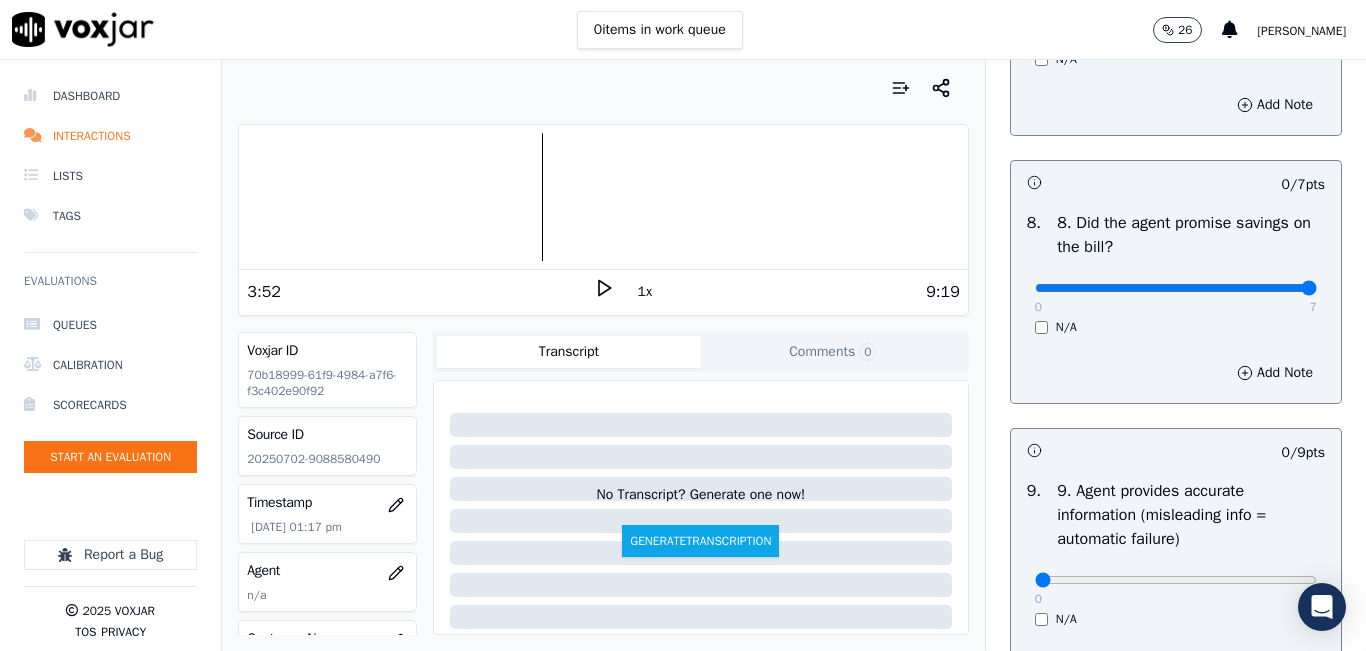 type on "7" 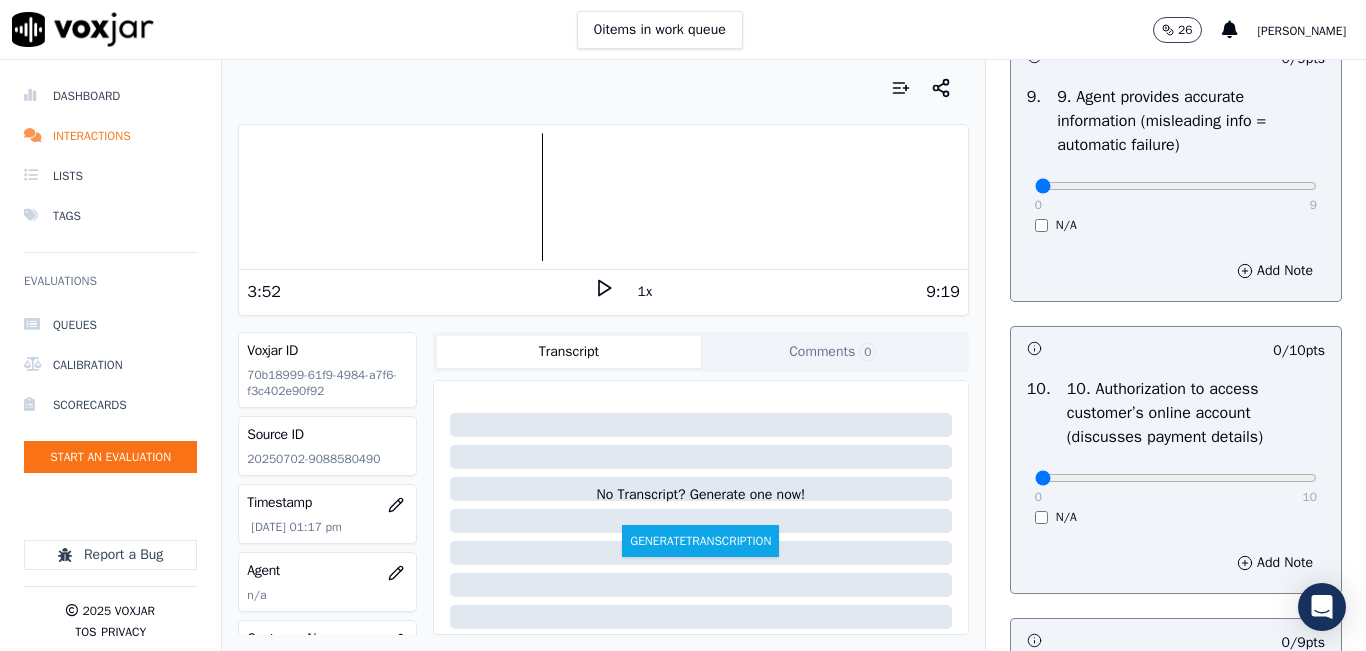 scroll, scrollTop: 2400, scrollLeft: 0, axis: vertical 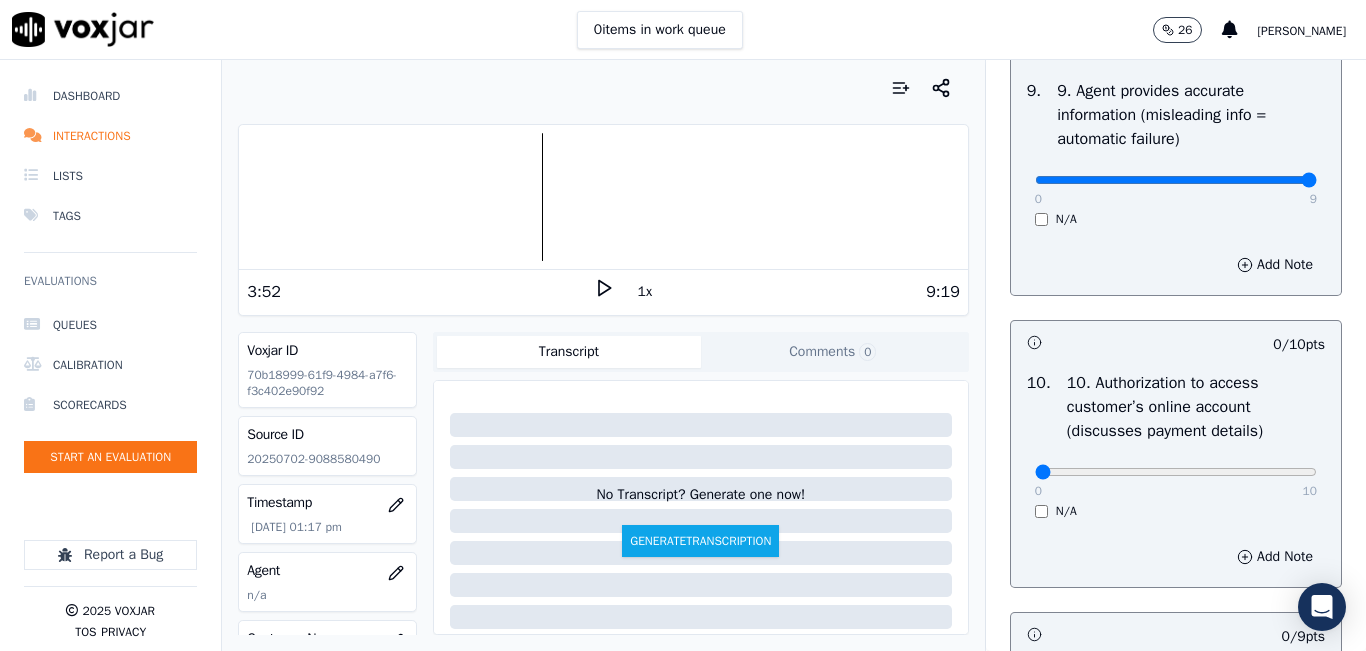type on "9" 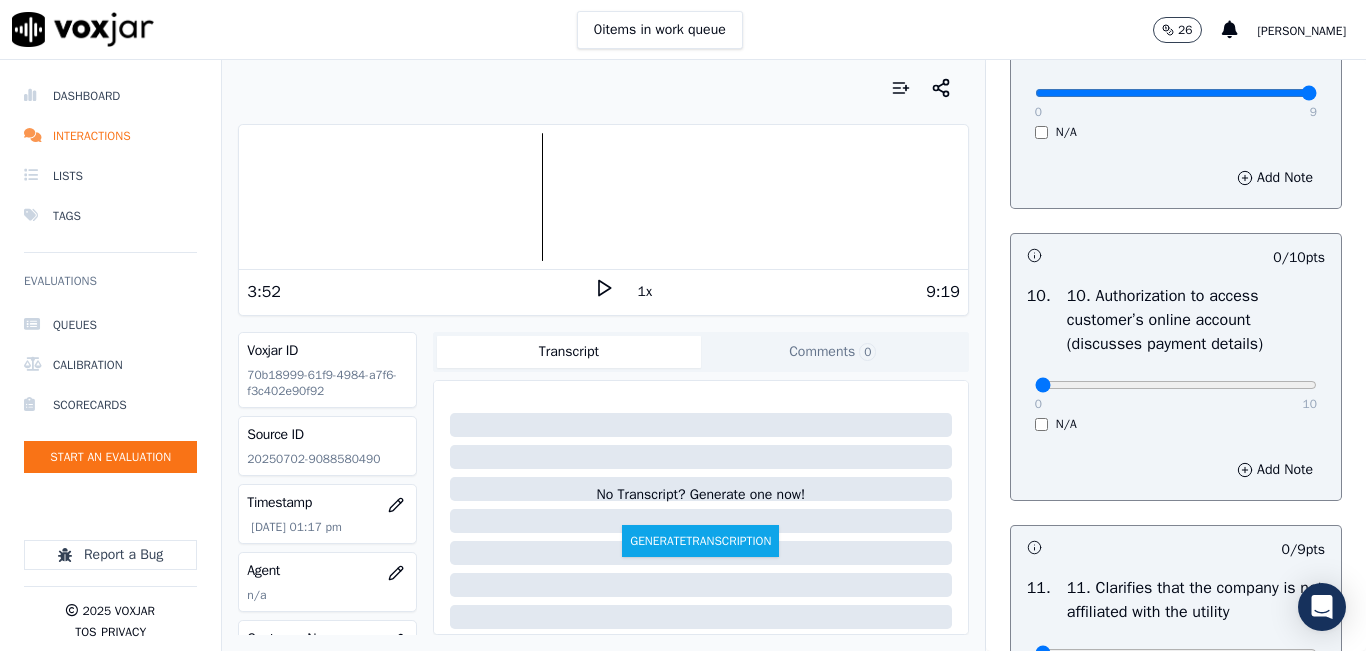 scroll, scrollTop: 2600, scrollLeft: 0, axis: vertical 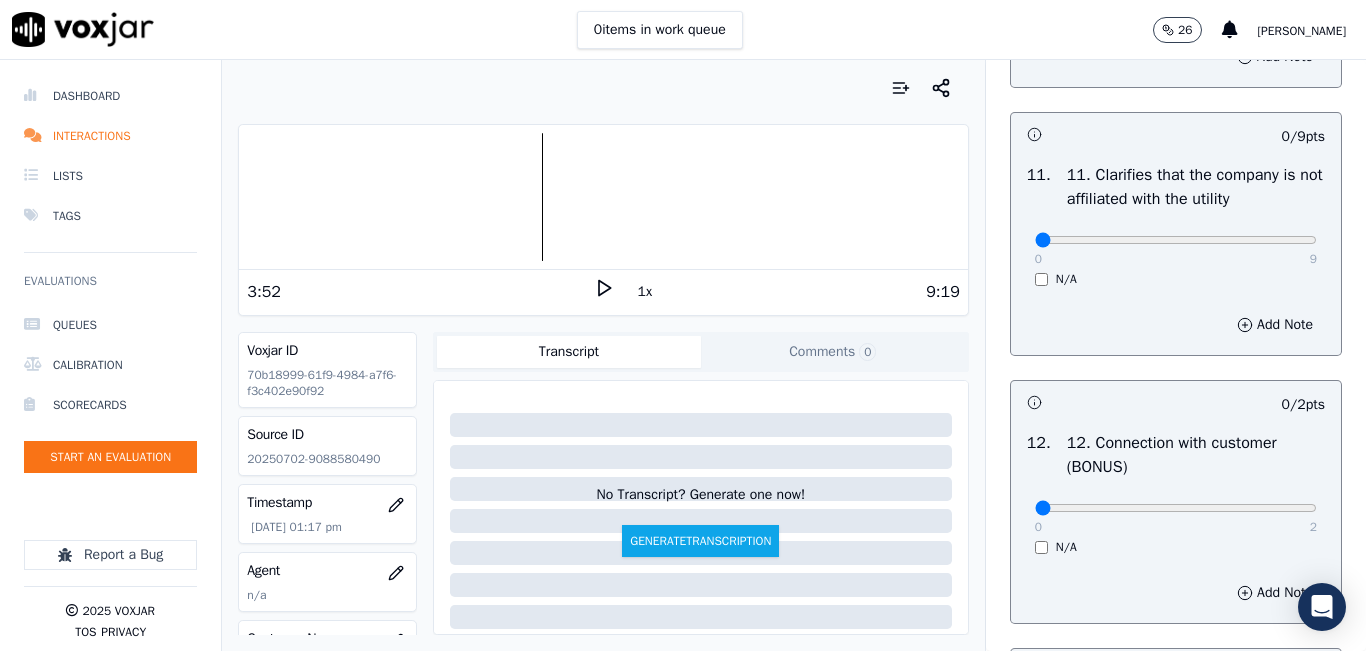 click on "0   9     N/A" at bounding box center [1176, 249] 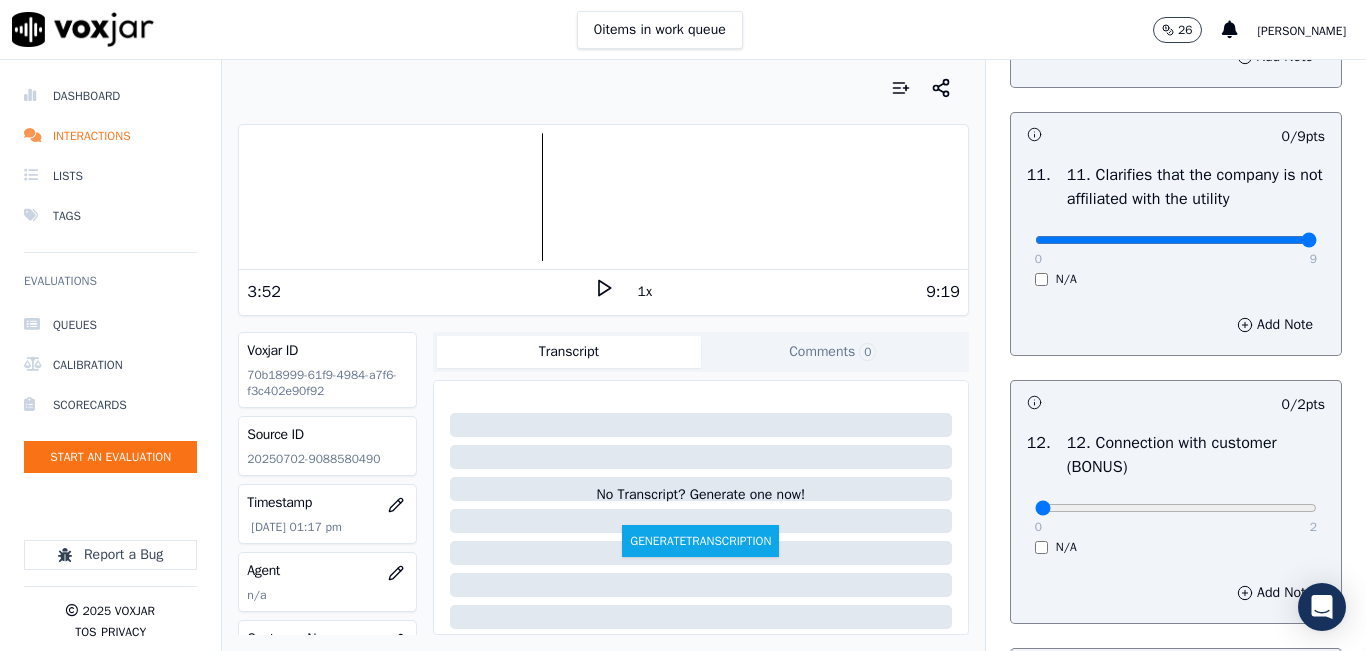 type on "9" 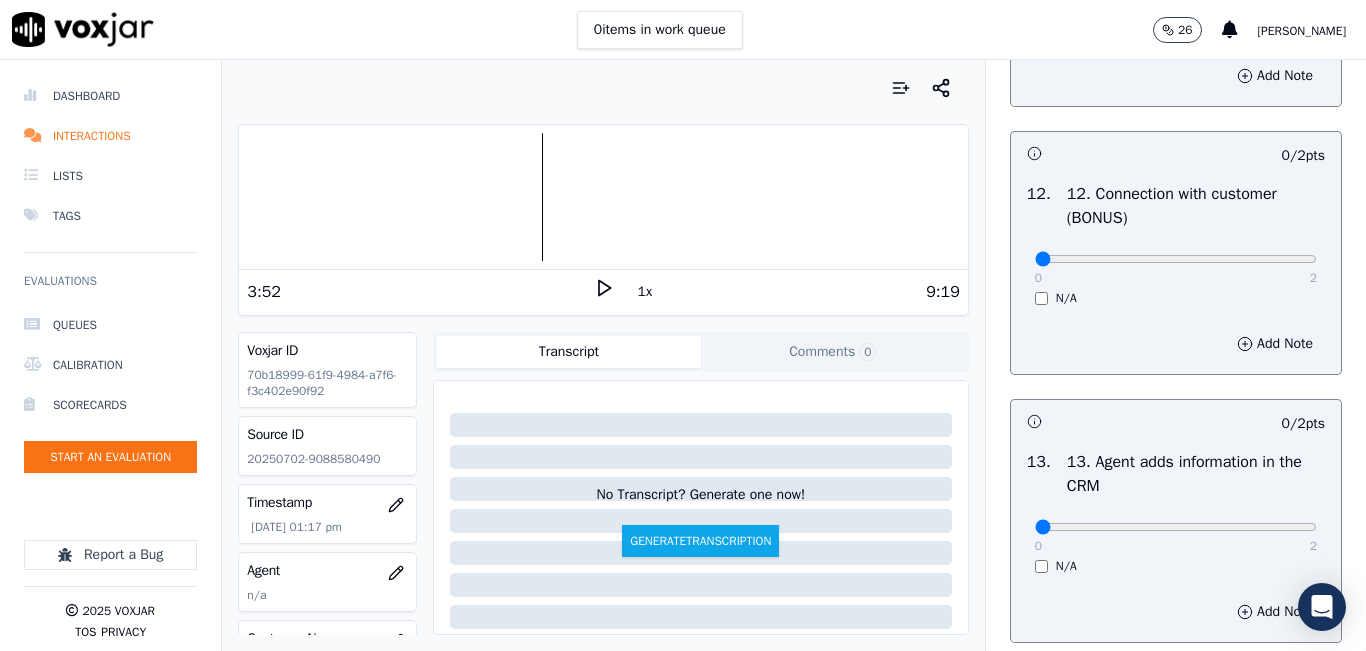 scroll, scrollTop: 3200, scrollLeft: 0, axis: vertical 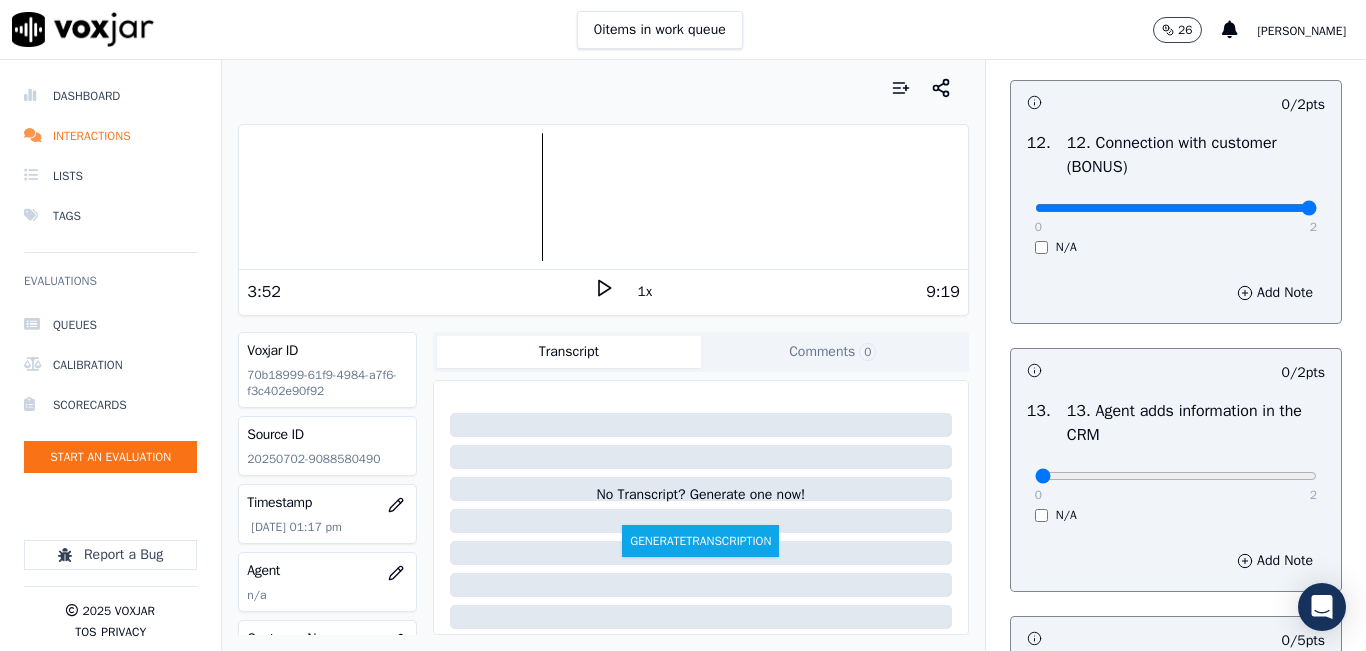 type on "2" 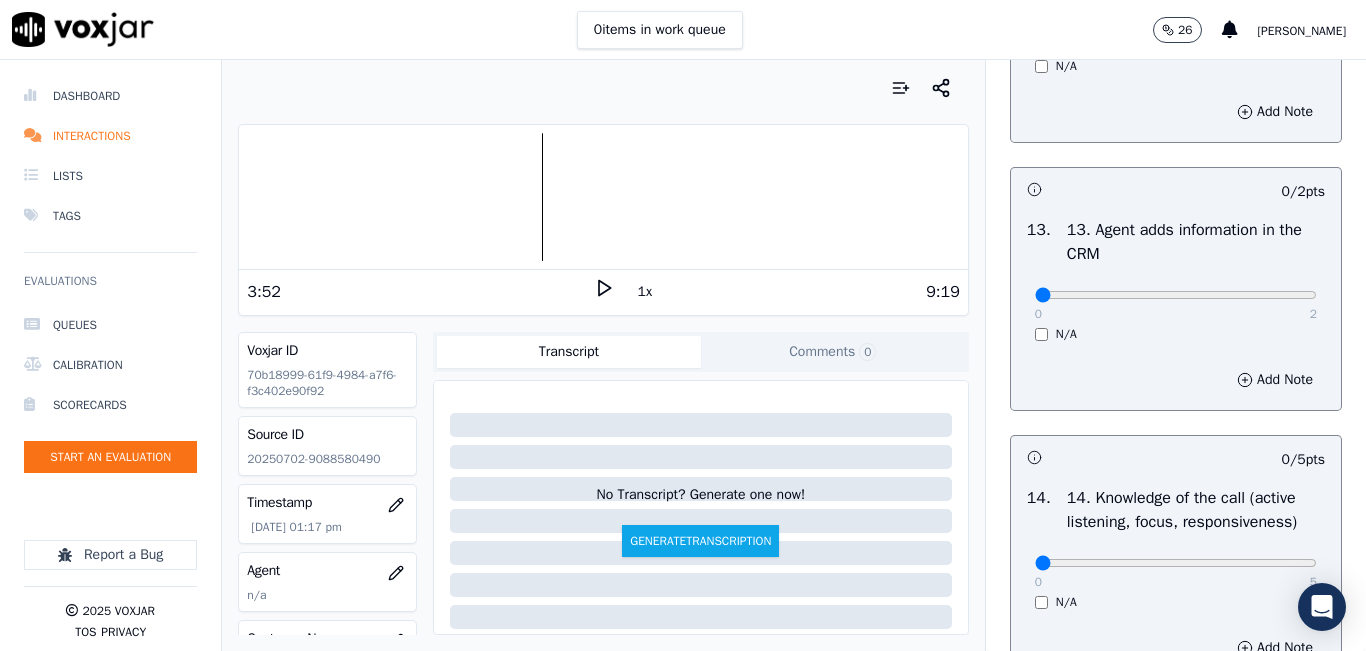 scroll, scrollTop: 3400, scrollLeft: 0, axis: vertical 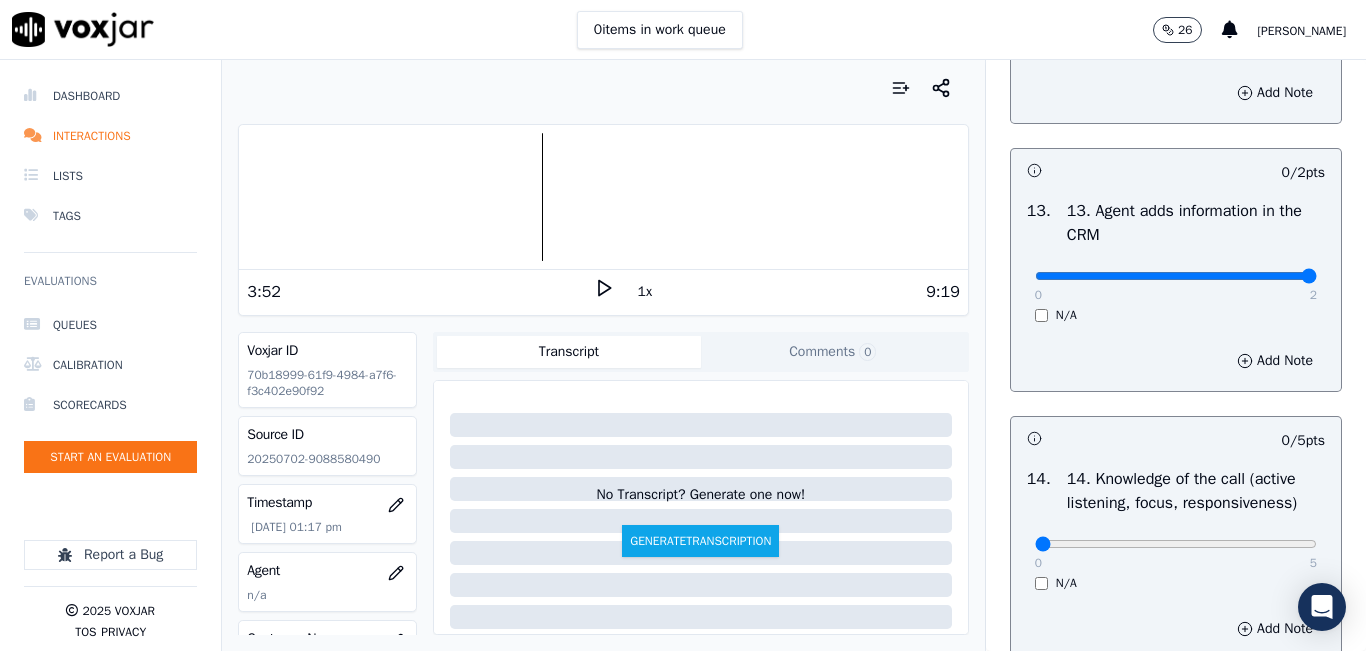 type on "2" 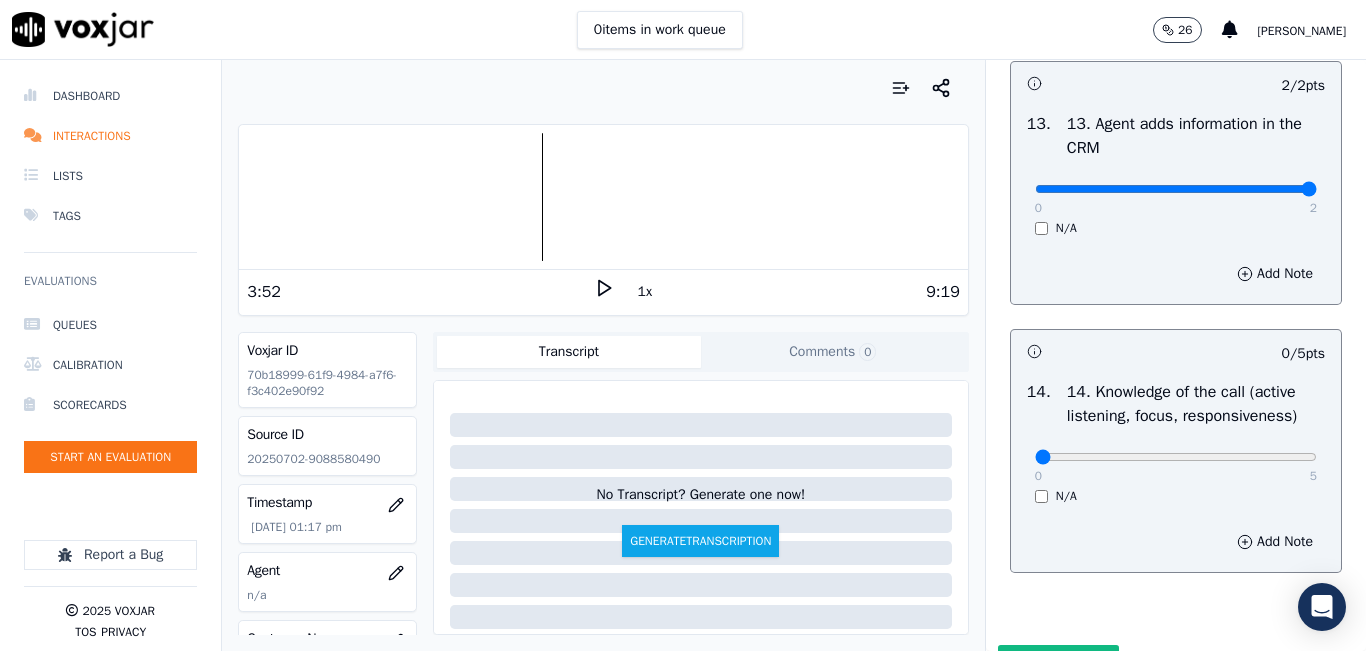 scroll, scrollTop: 3642, scrollLeft: 0, axis: vertical 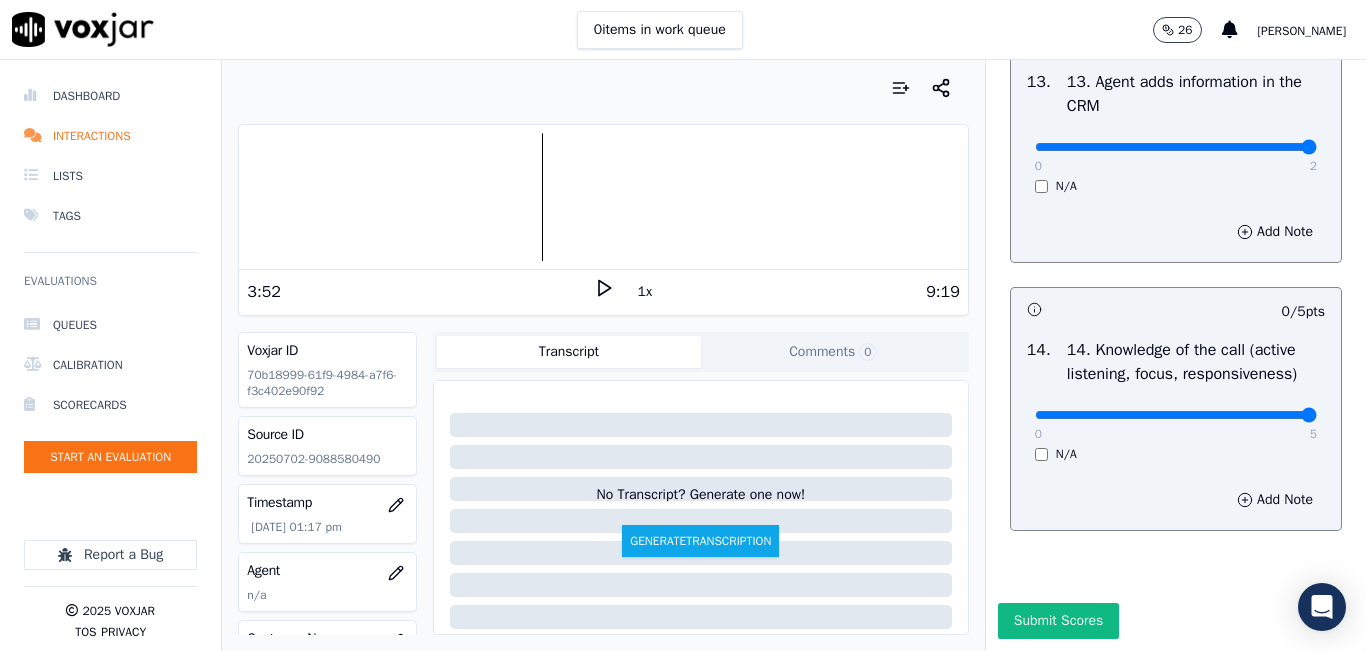 type on "5" 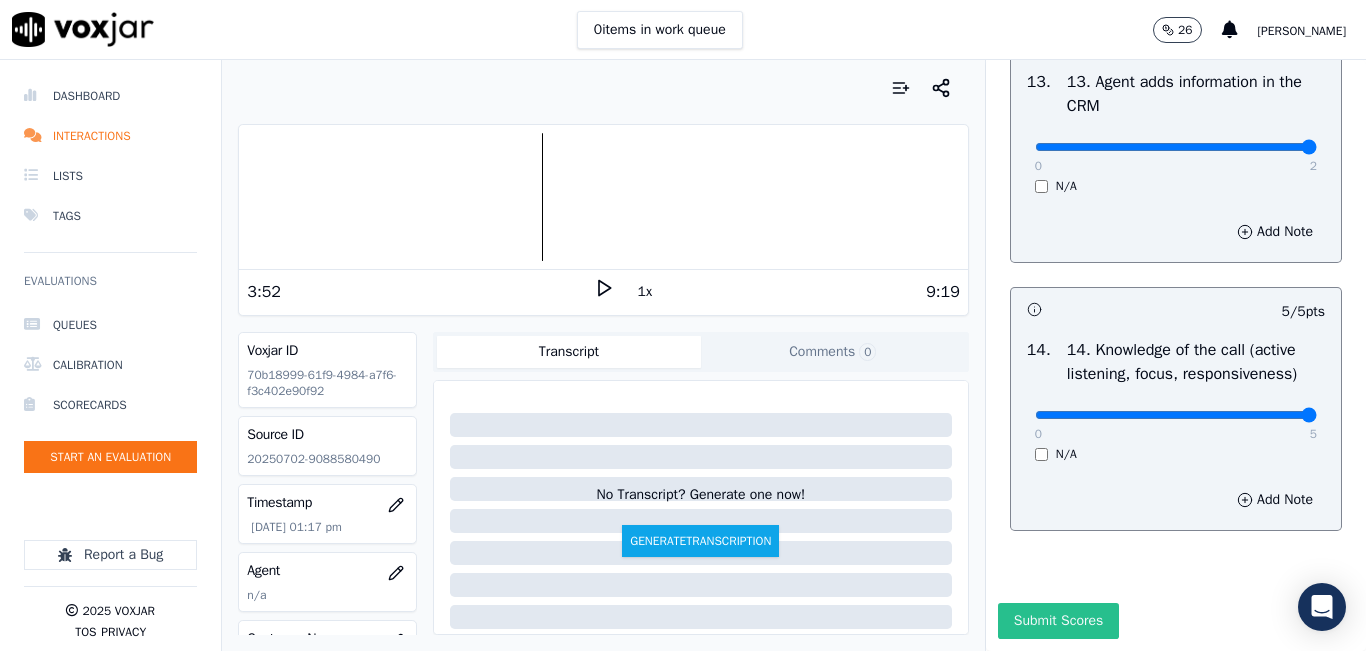 click on "Submit Scores" at bounding box center [1058, 621] 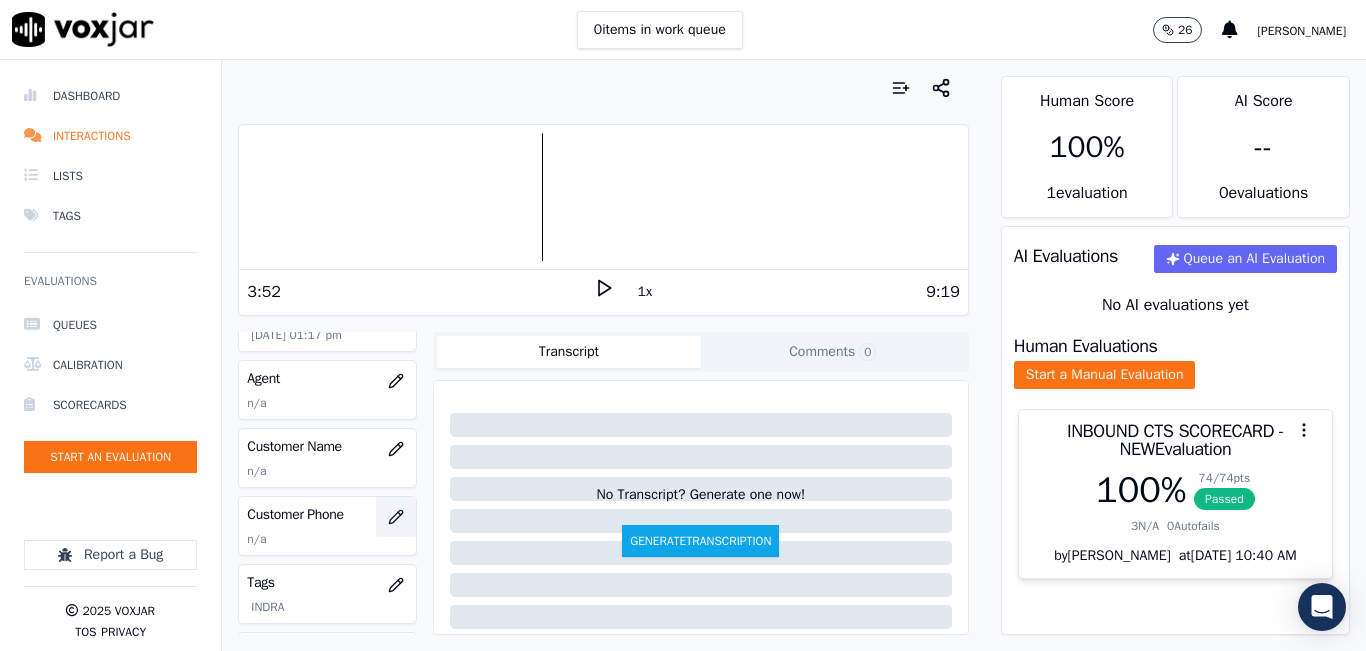 scroll, scrollTop: 200, scrollLeft: 0, axis: vertical 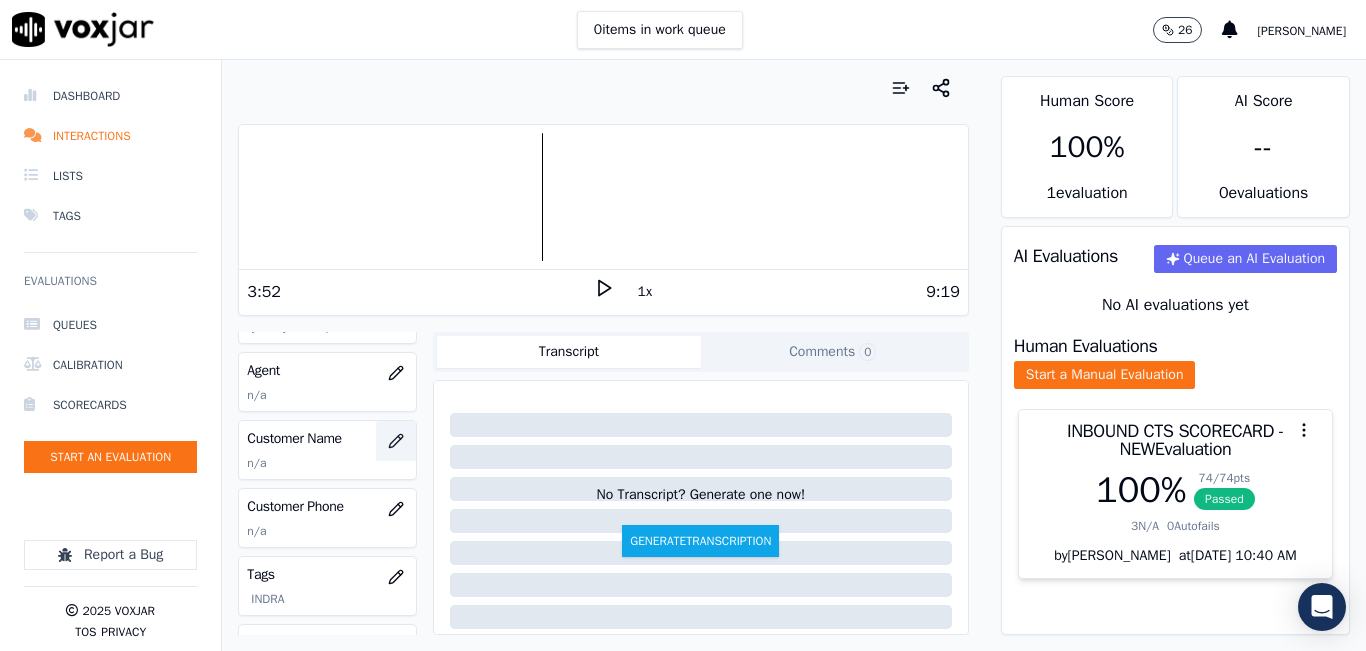 click at bounding box center (396, 441) 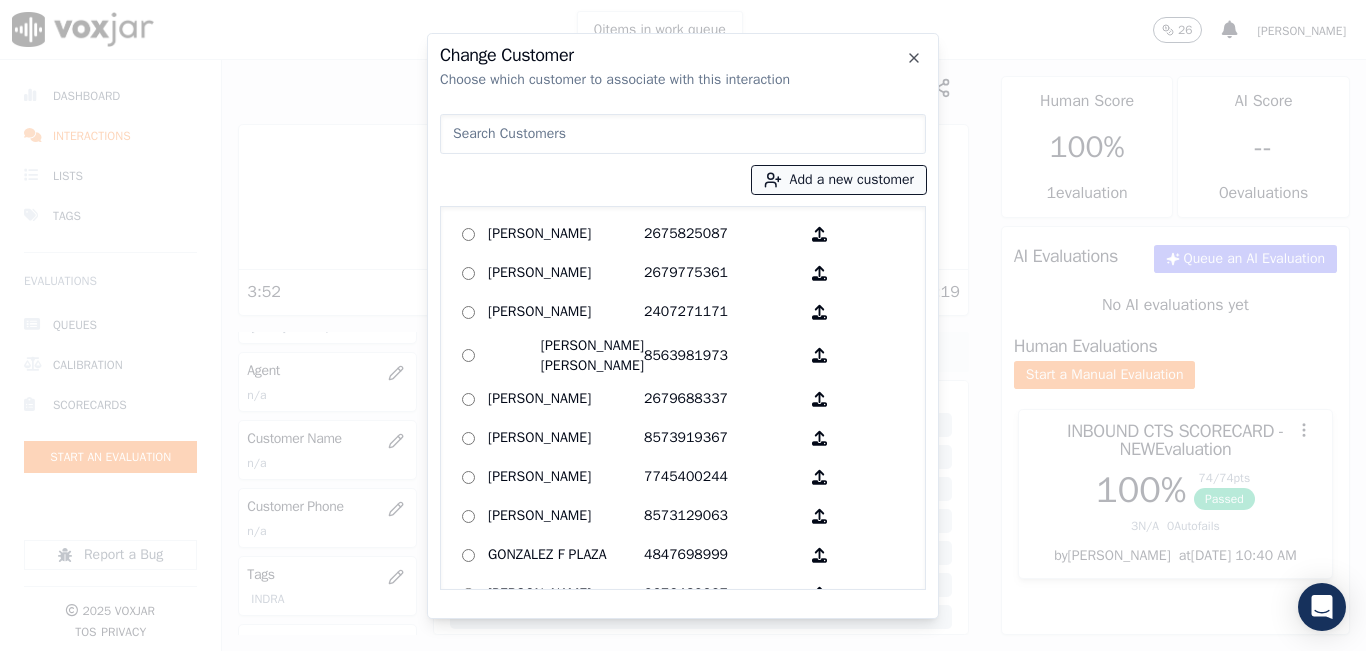 click on "Add a new customer" at bounding box center (839, 180) 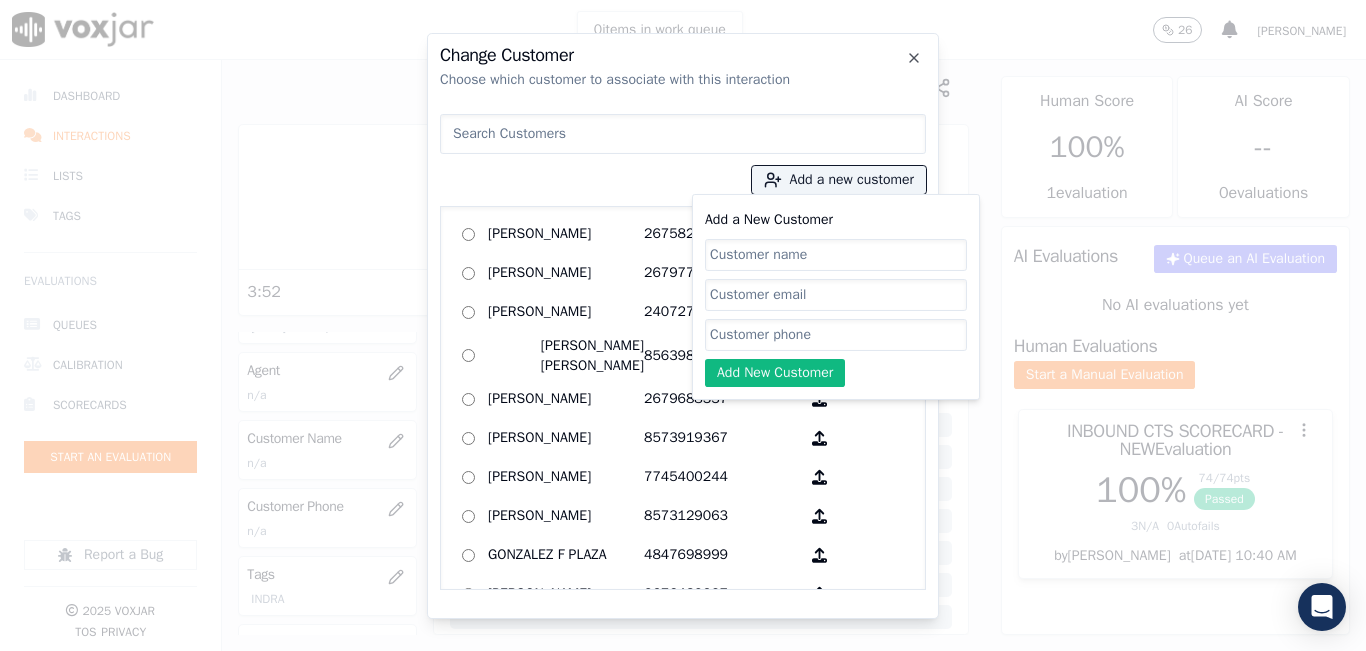 click on "Add a New Customer" 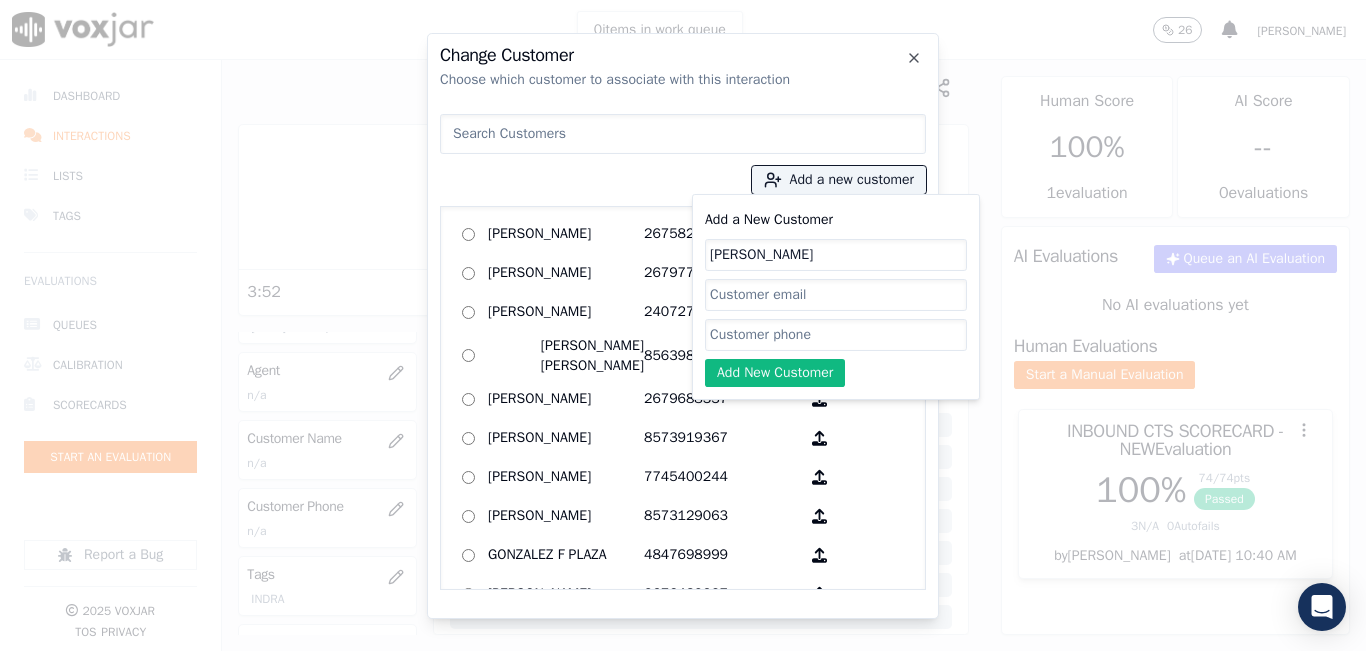 type on "Berny Mateo" 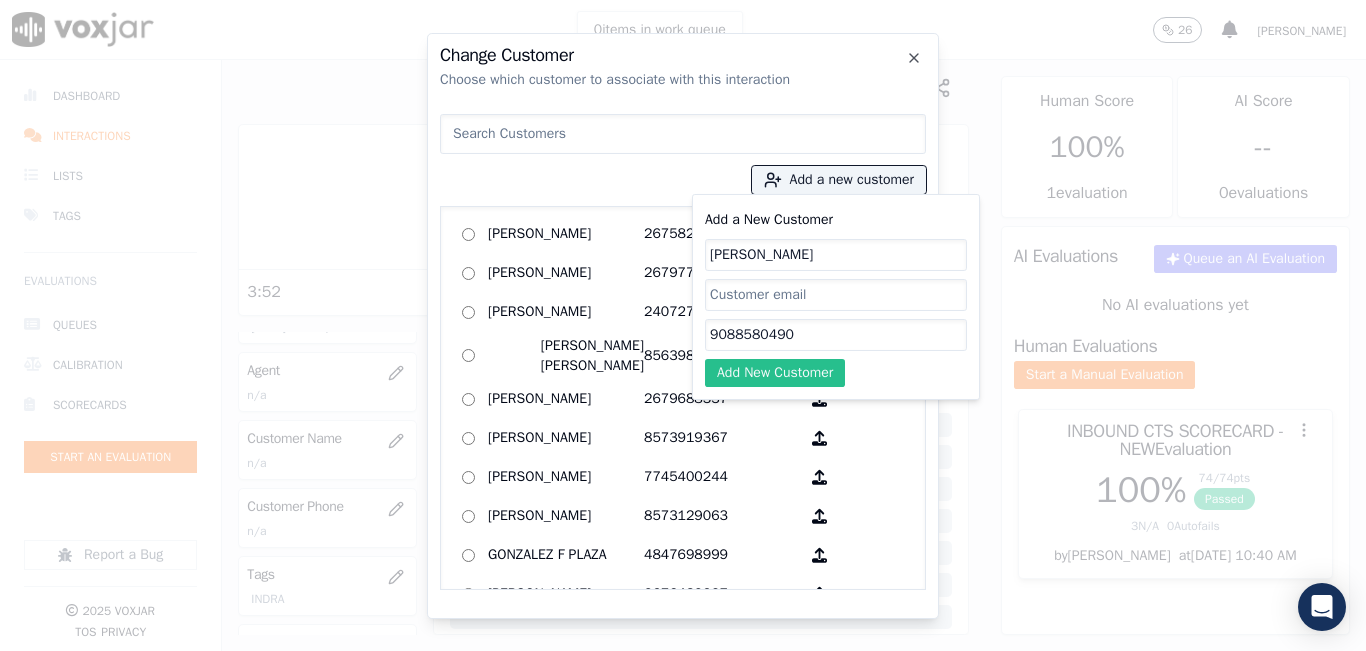 type on "9088580490" 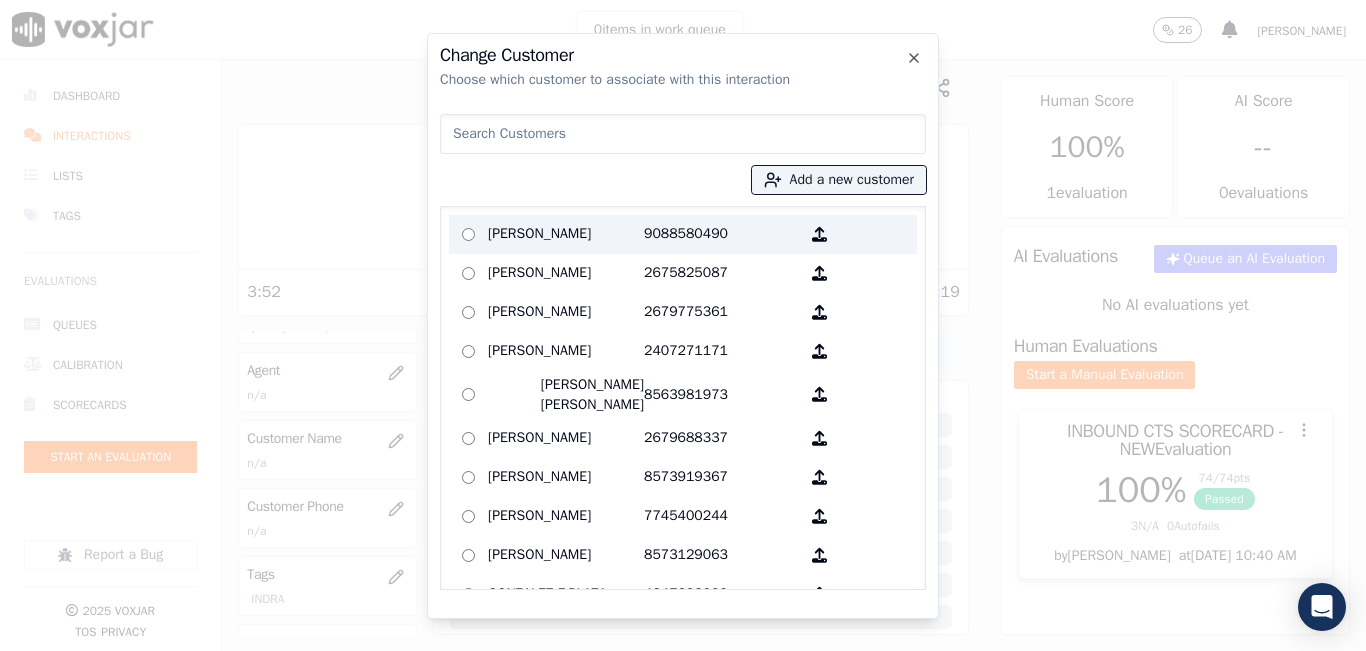 click on "9088580490" at bounding box center (722, 234) 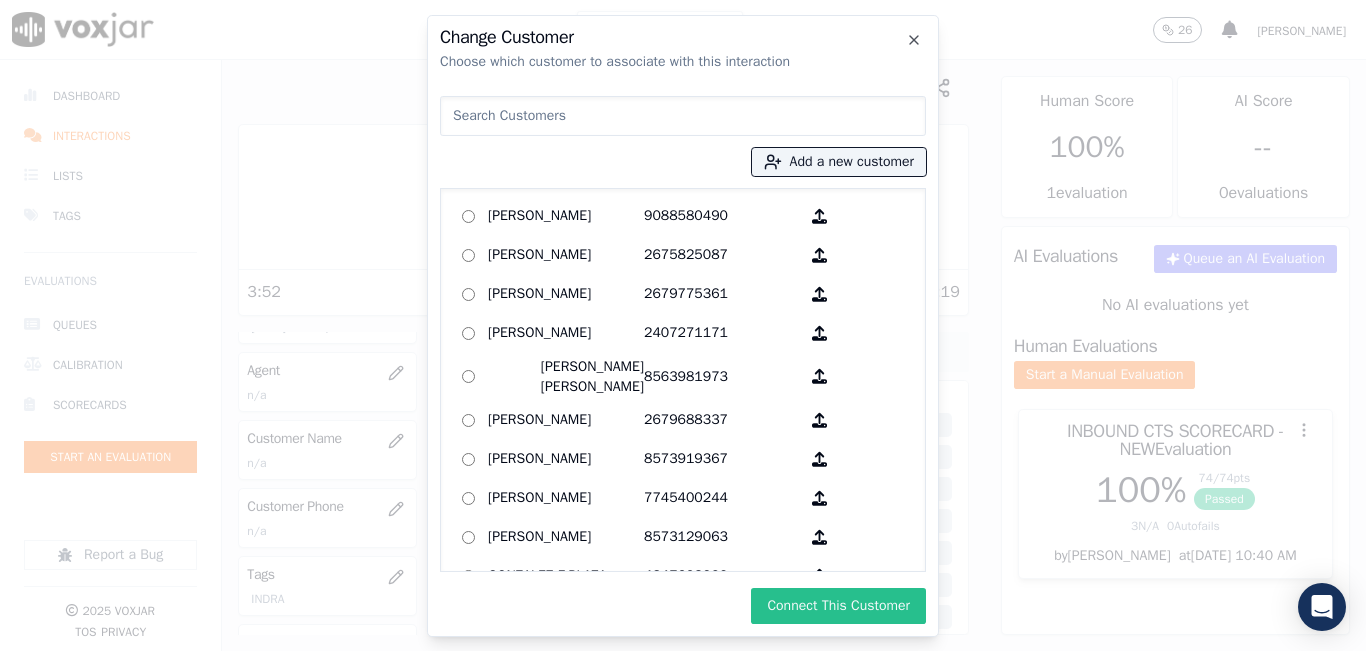 click on "Connect This Customer" at bounding box center [838, 606] 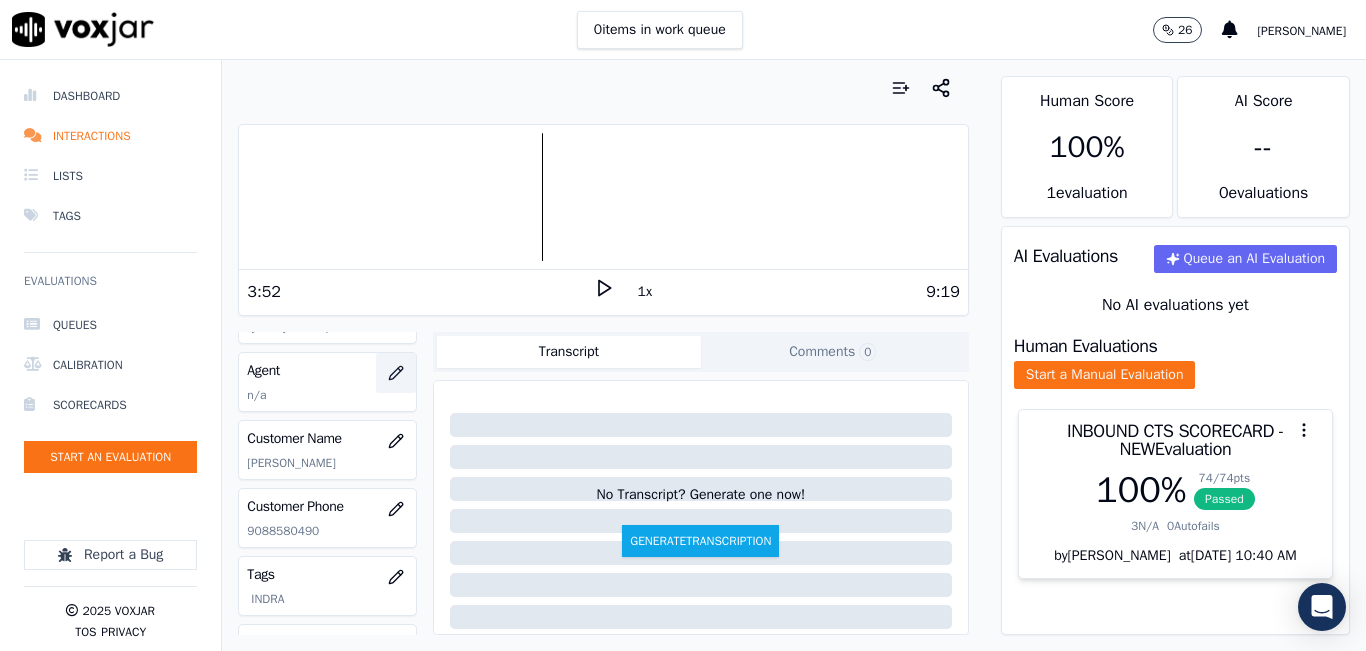 click 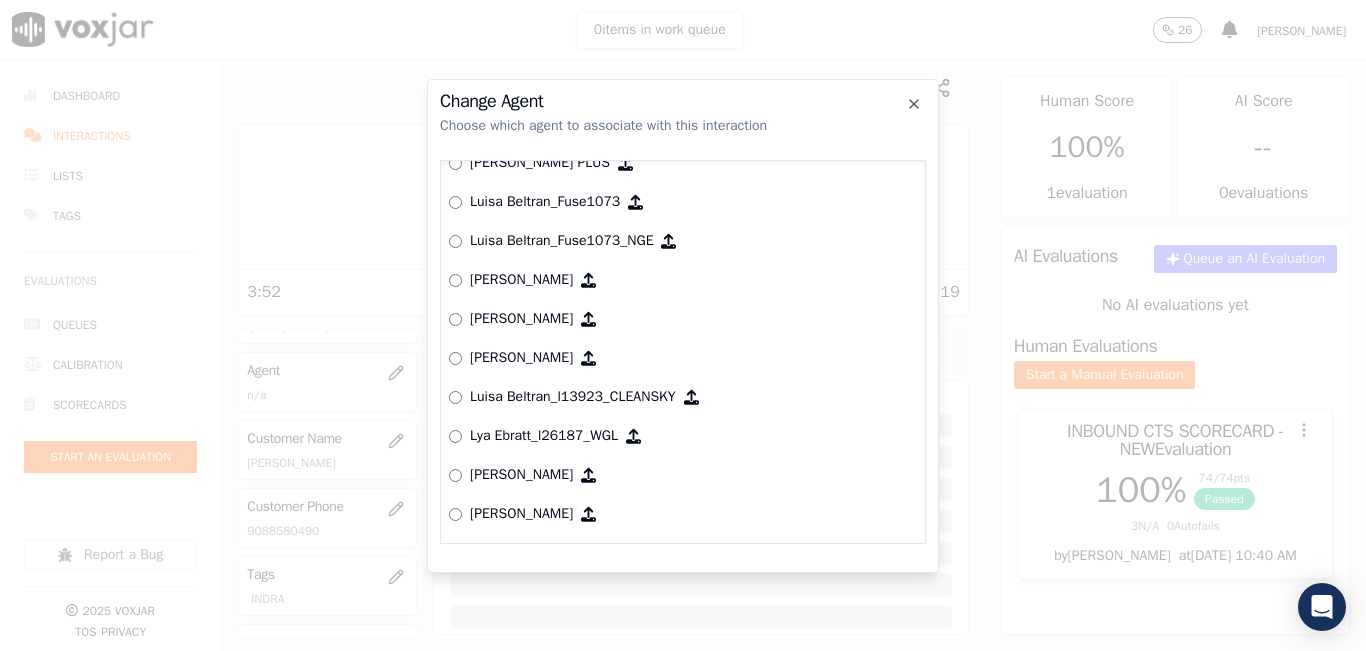 scroll, scrollTop: 6199, scrollLeft: 0, axis: vertical 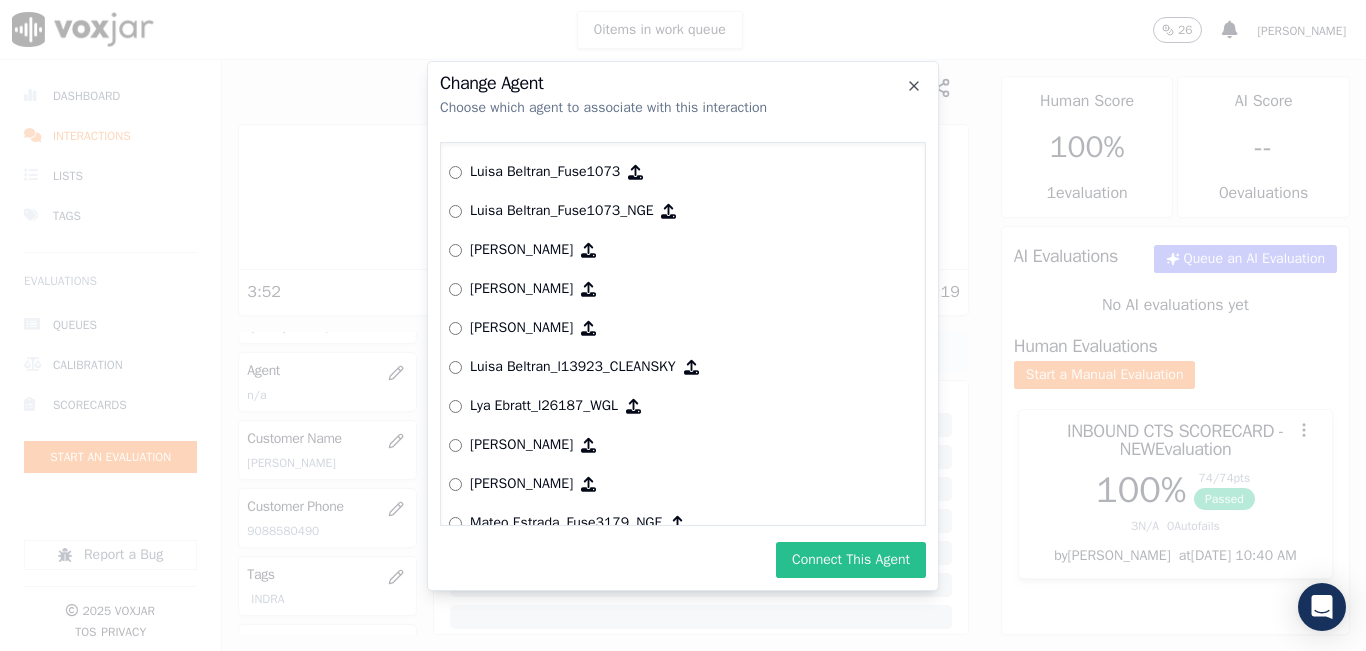 click on "Connect This Agent" at bounding box center [851, 560] 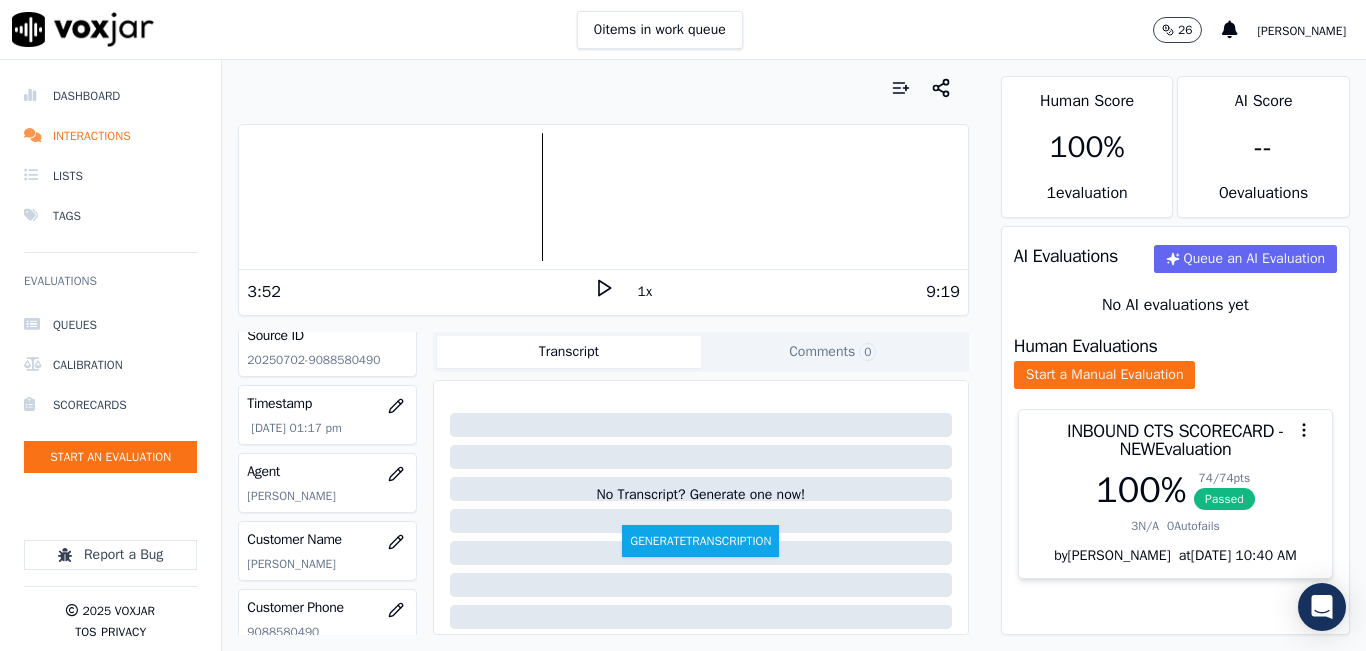 scroll, scrollTop: 0, scrollLeft: 0, axis: both 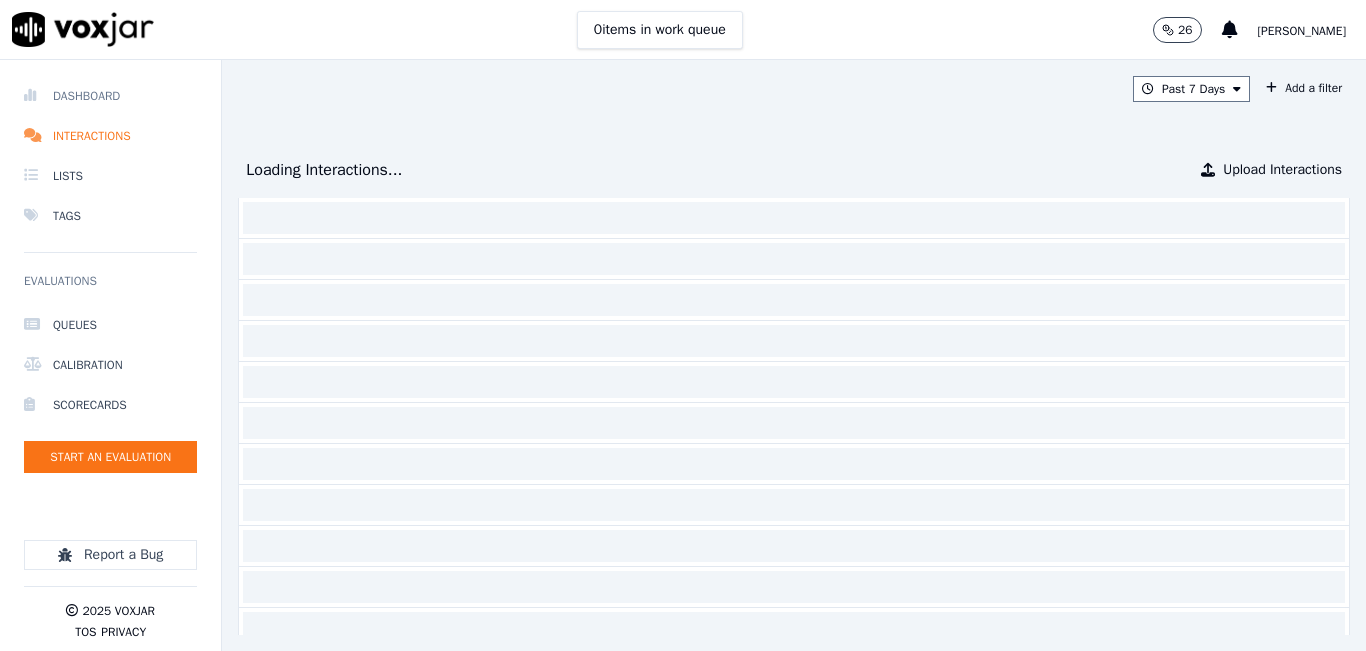 click on "Dashboard" at bounding box center (110, 96) 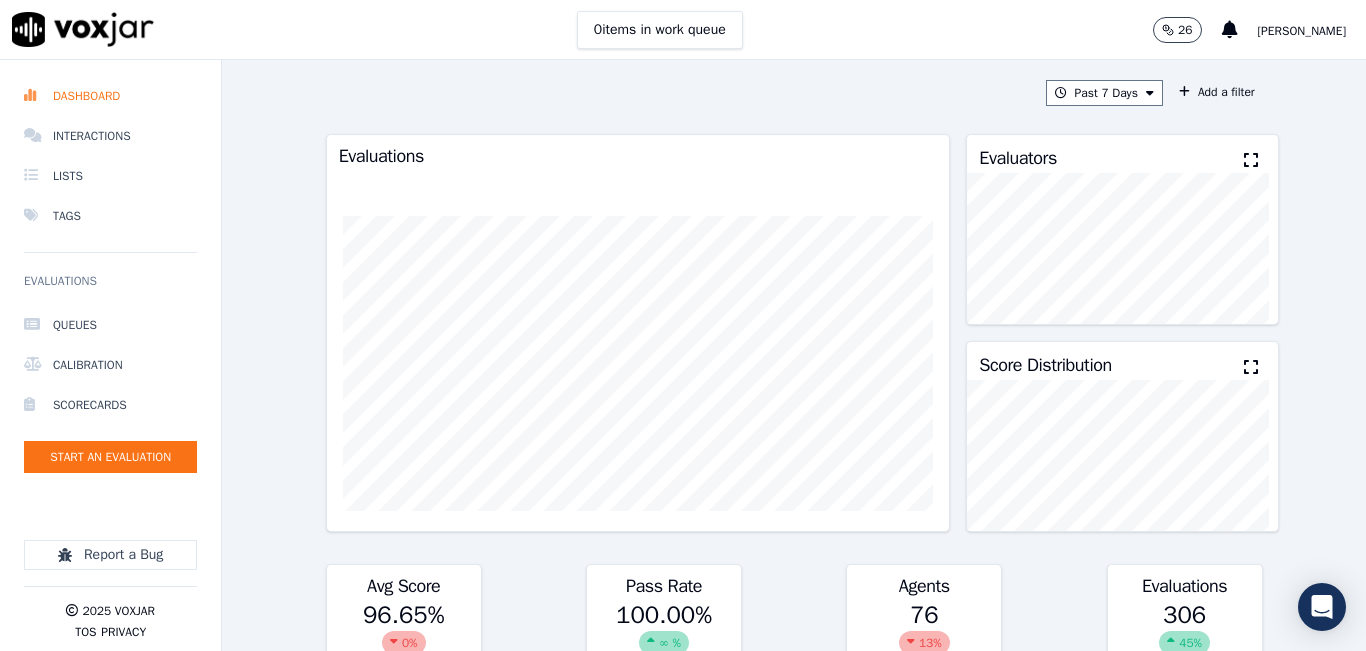 click at bounding box center (1251, 160) 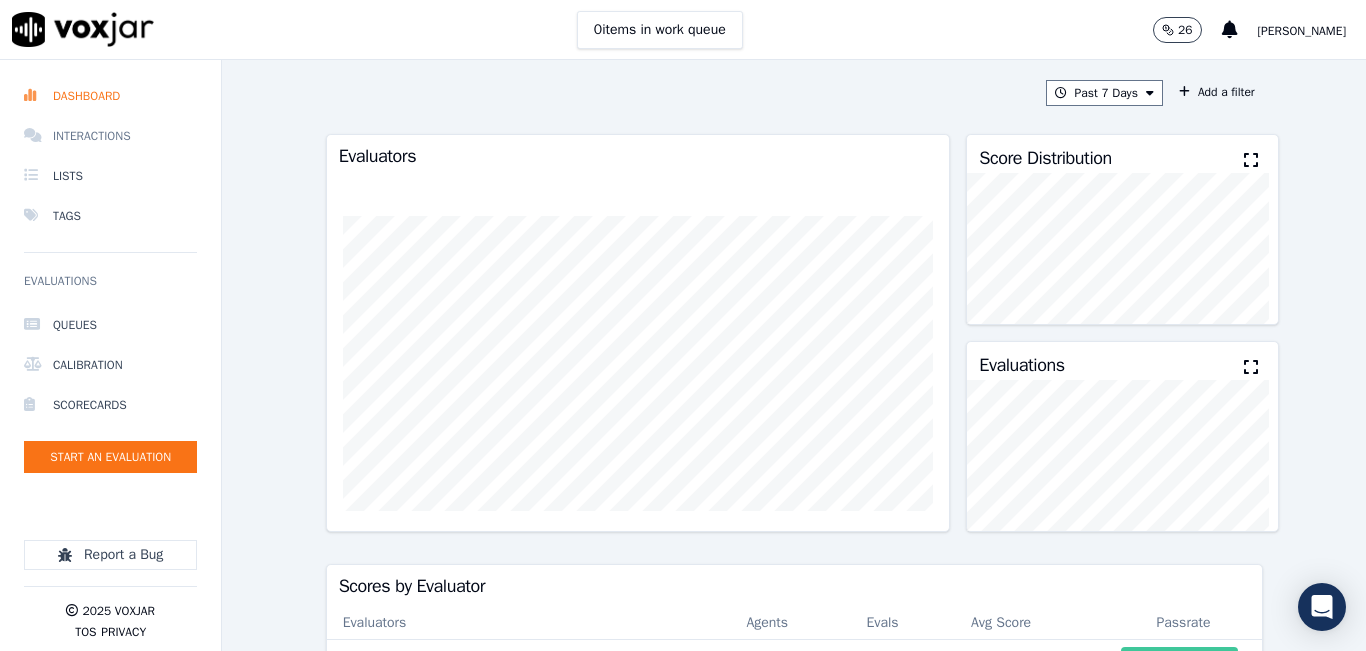 click on "Interactions" at bounding box center [110, 136] 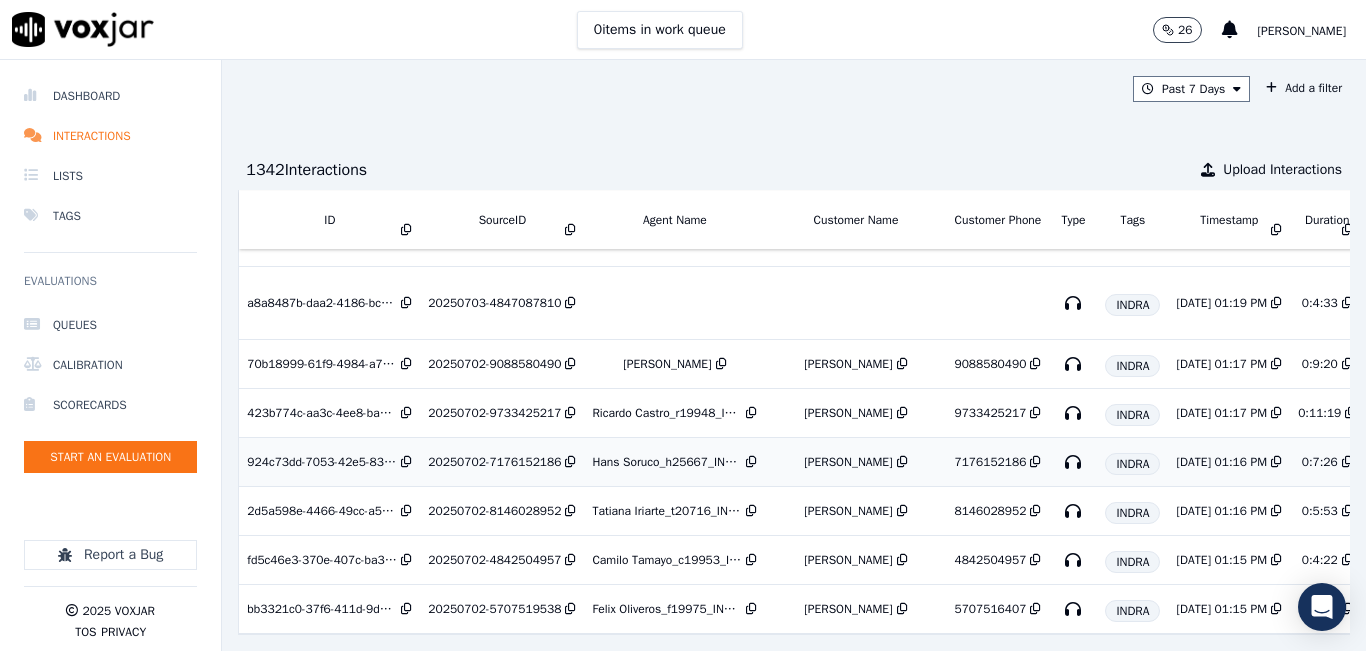 scroll, scrollTop: 800, scrollLeft: 0, axis: vertical 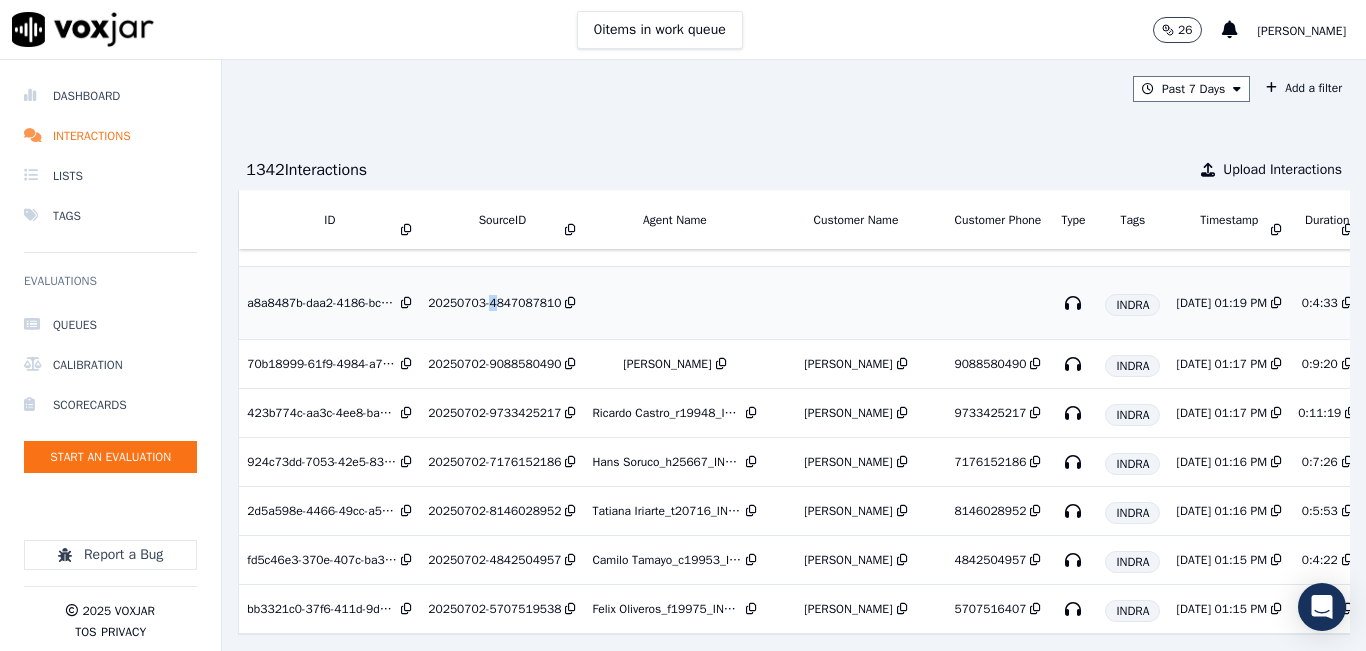 click on "20250703-4847087810" at bounding box center [494, 303] 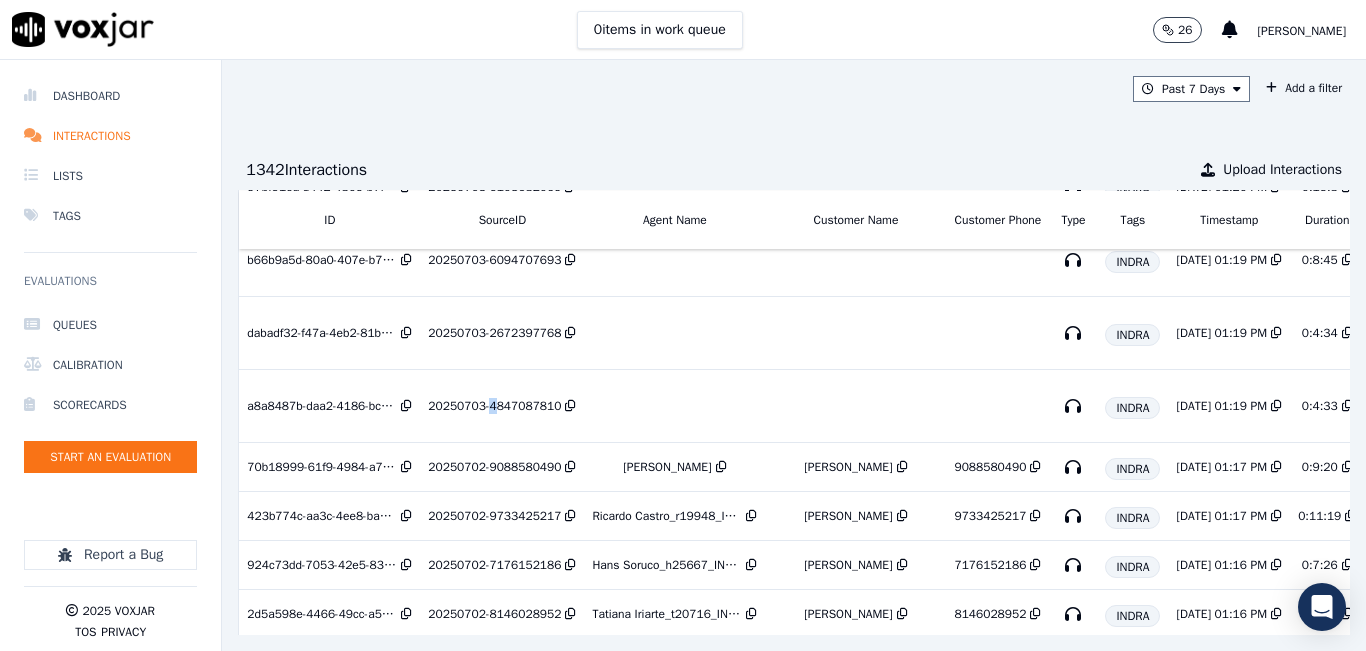 scroll, scrollTop: 500, scrollLeft: 0, axis: vertical 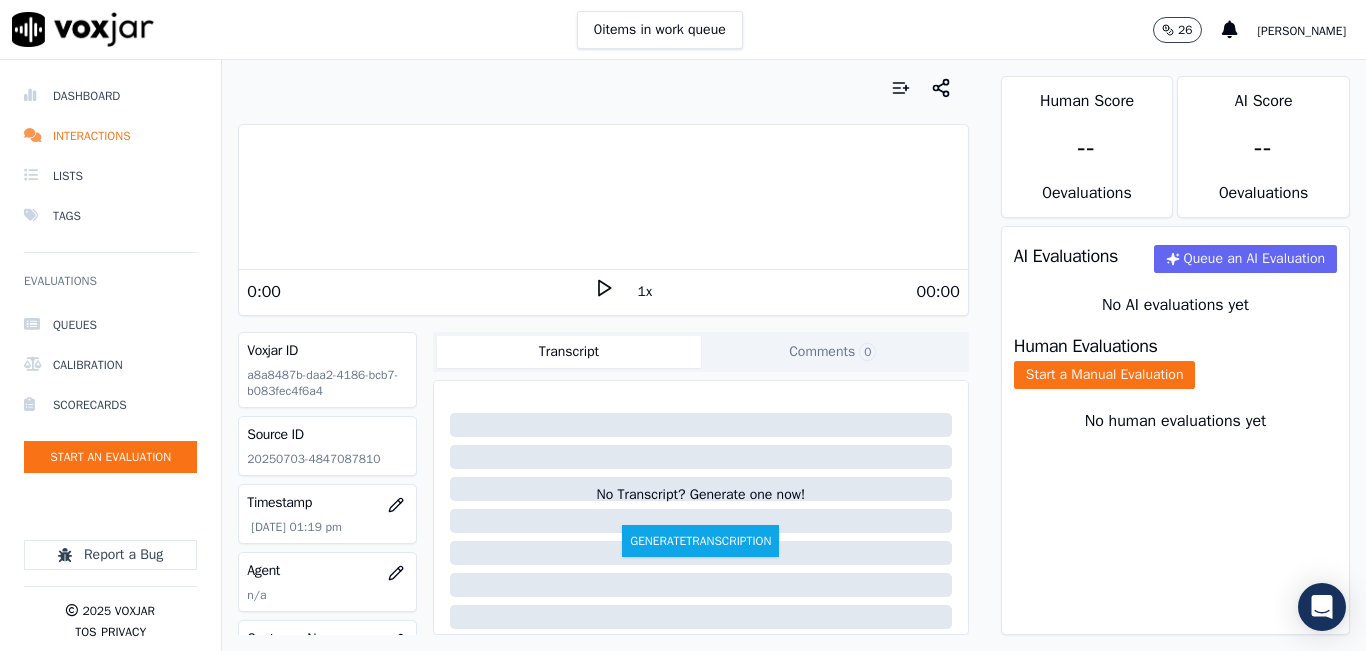 click on "20250703-4847087810" 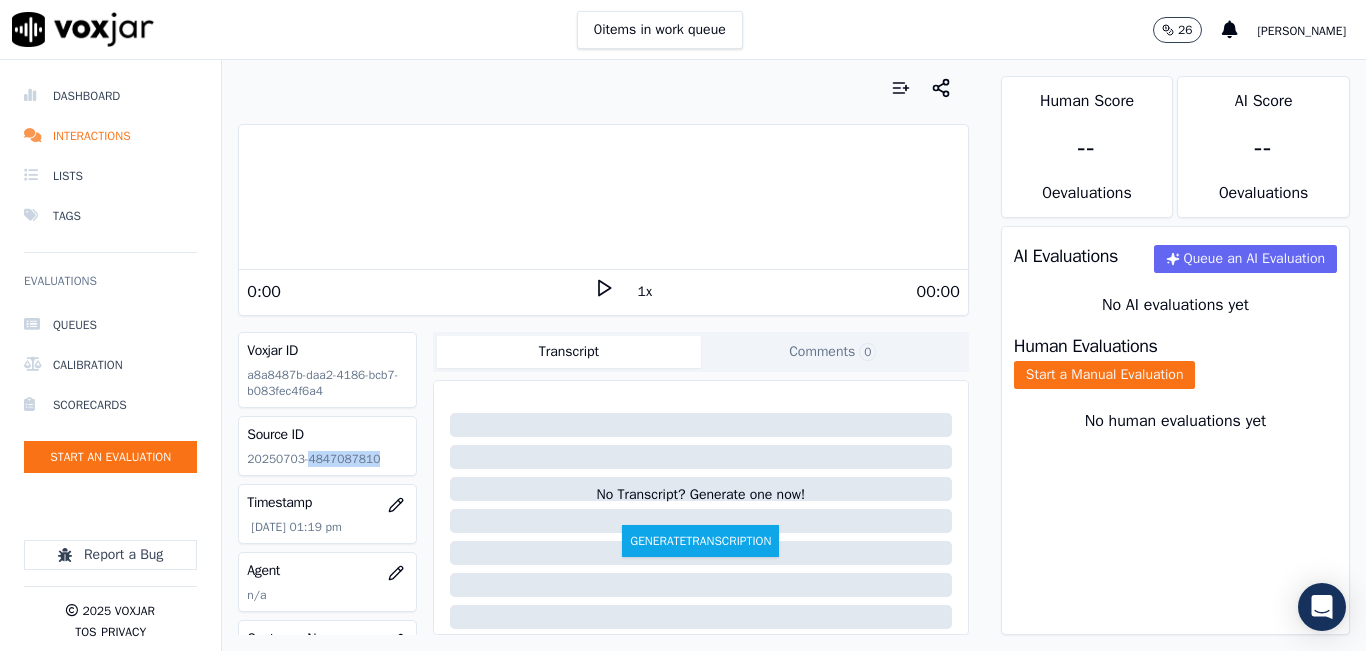 click on "20250703-4847087810" 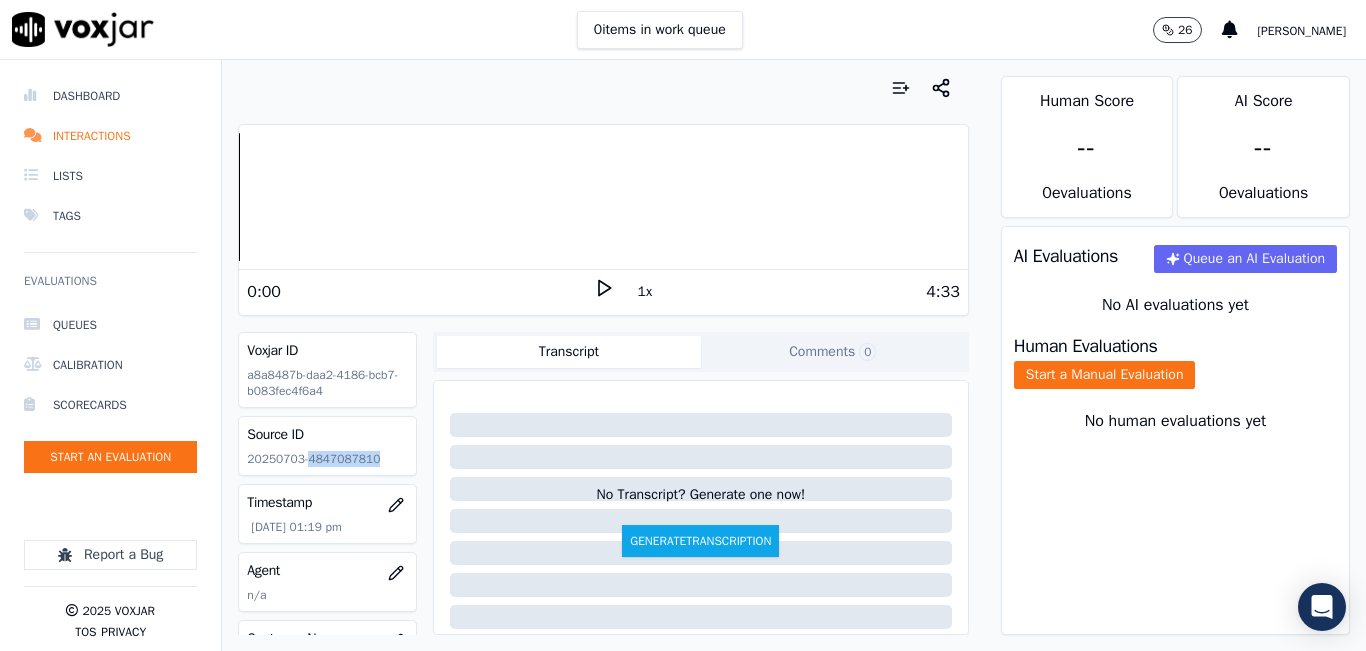 click 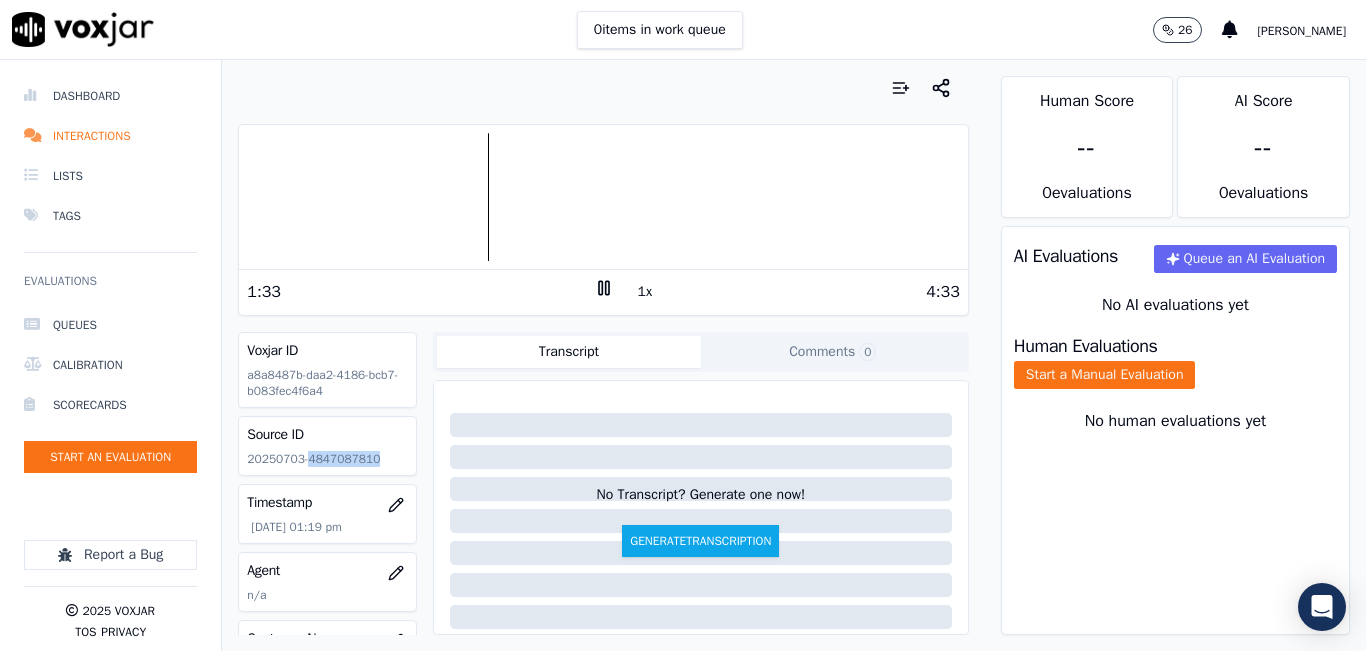 click at bounding box center [603, 197] 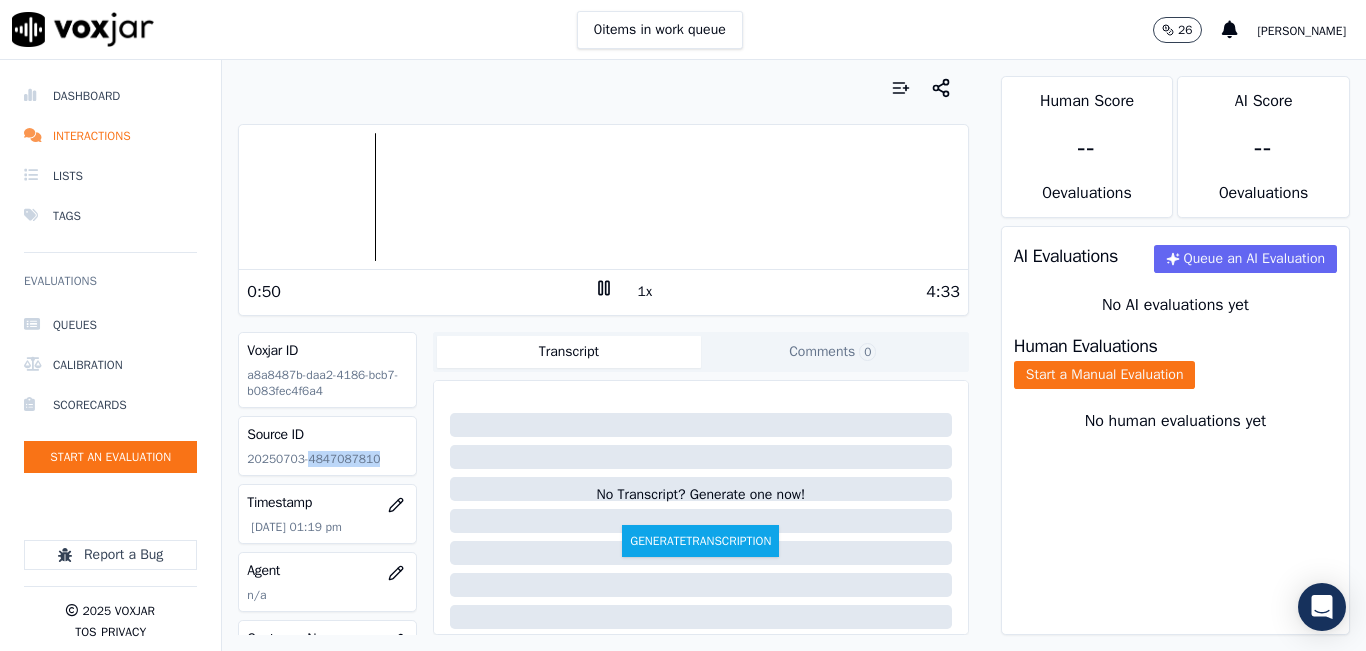click at bounding box center (603, 197) 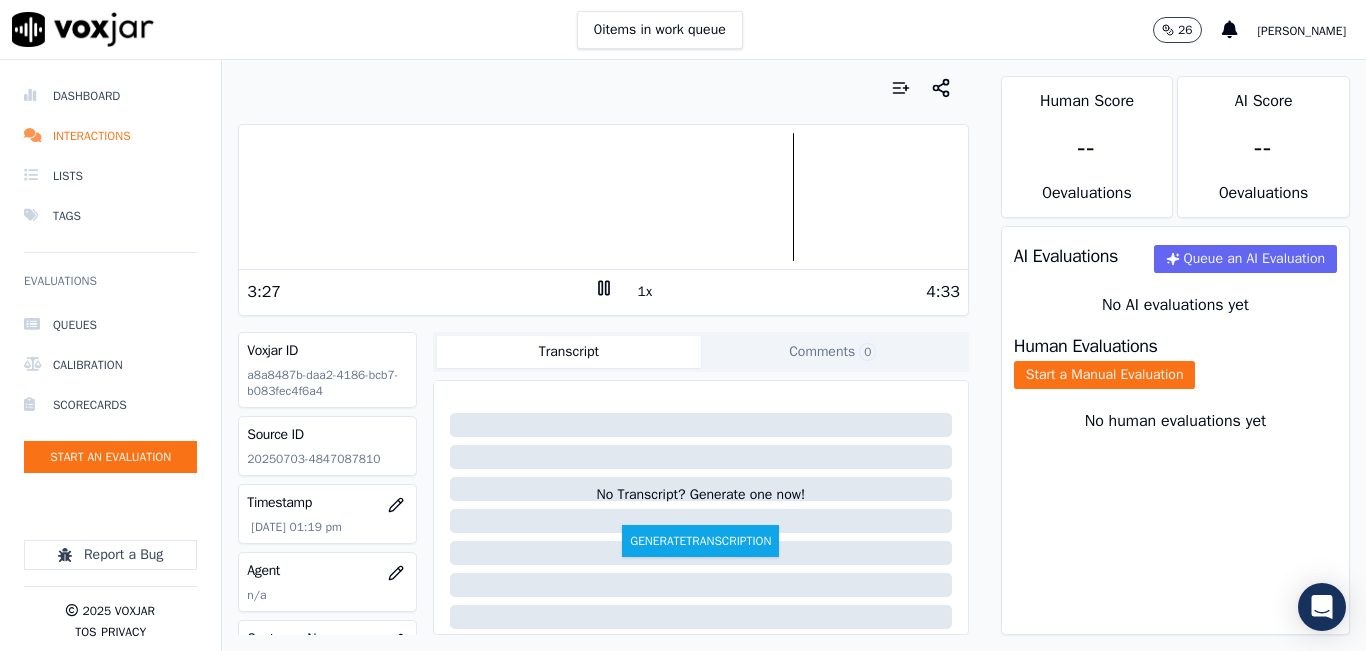 click on "3:27     1x   4:33" at bounding box center (603, 291) 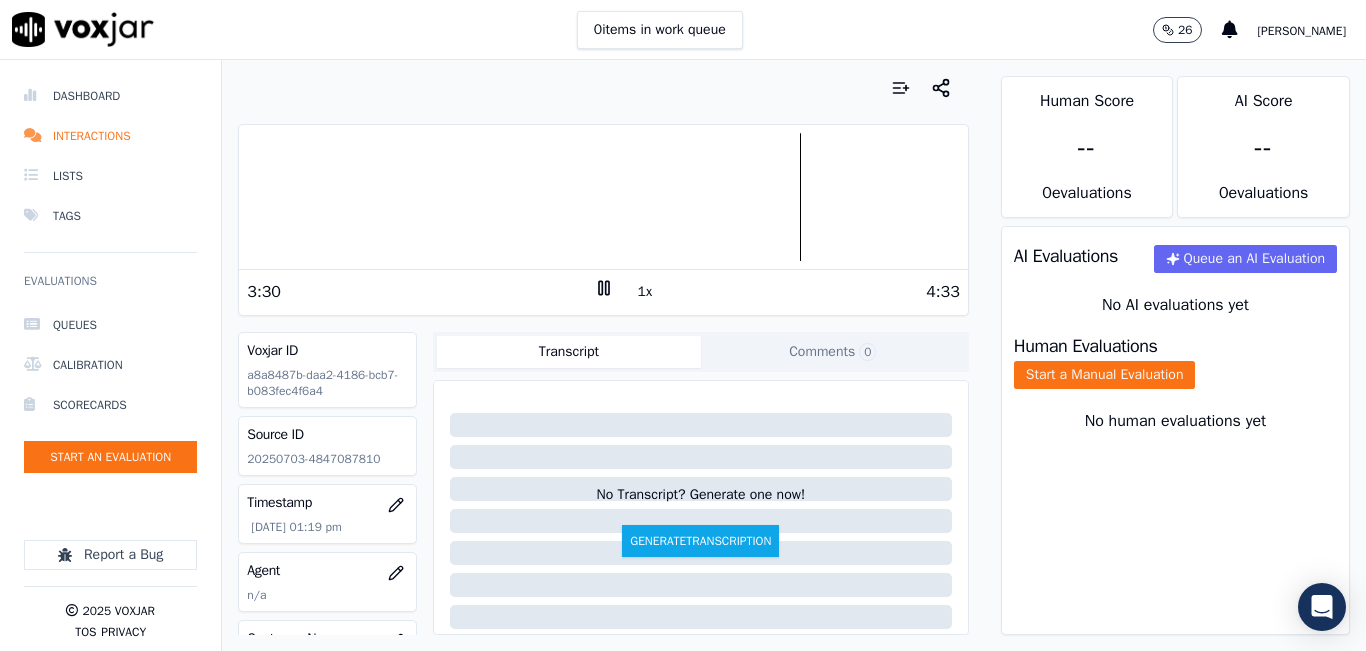 click 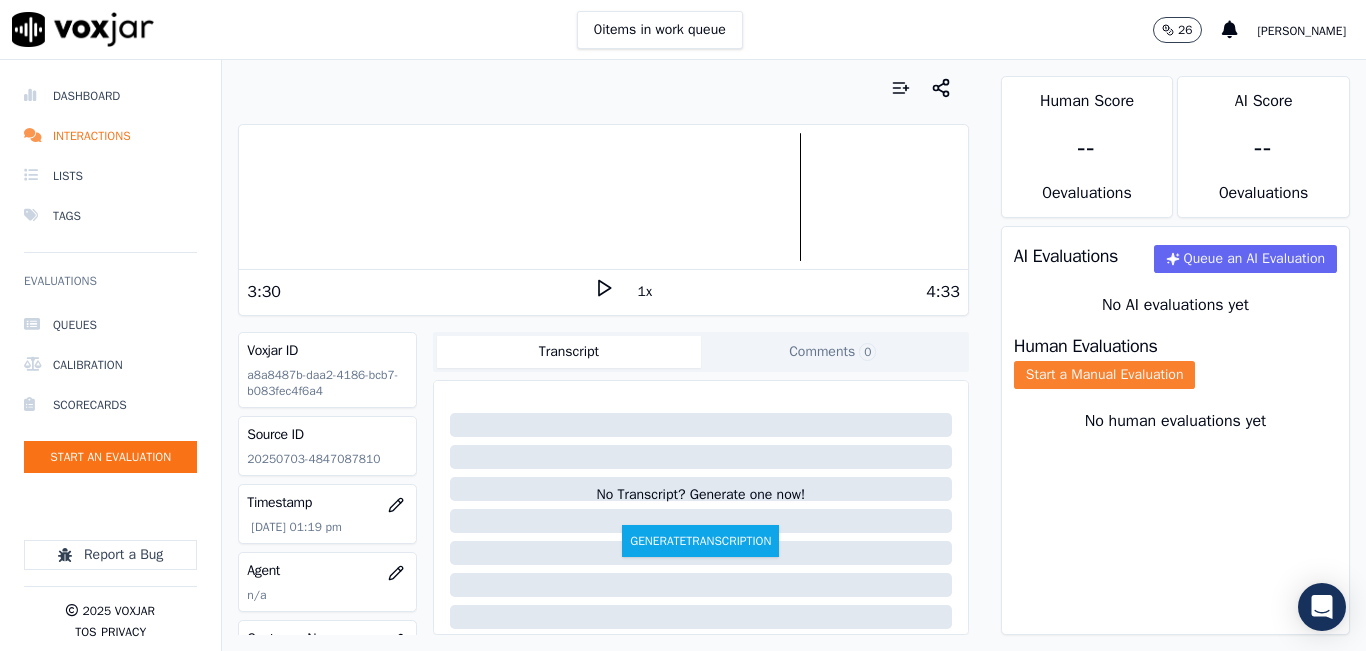 click on "Start a Manual Evaluation" 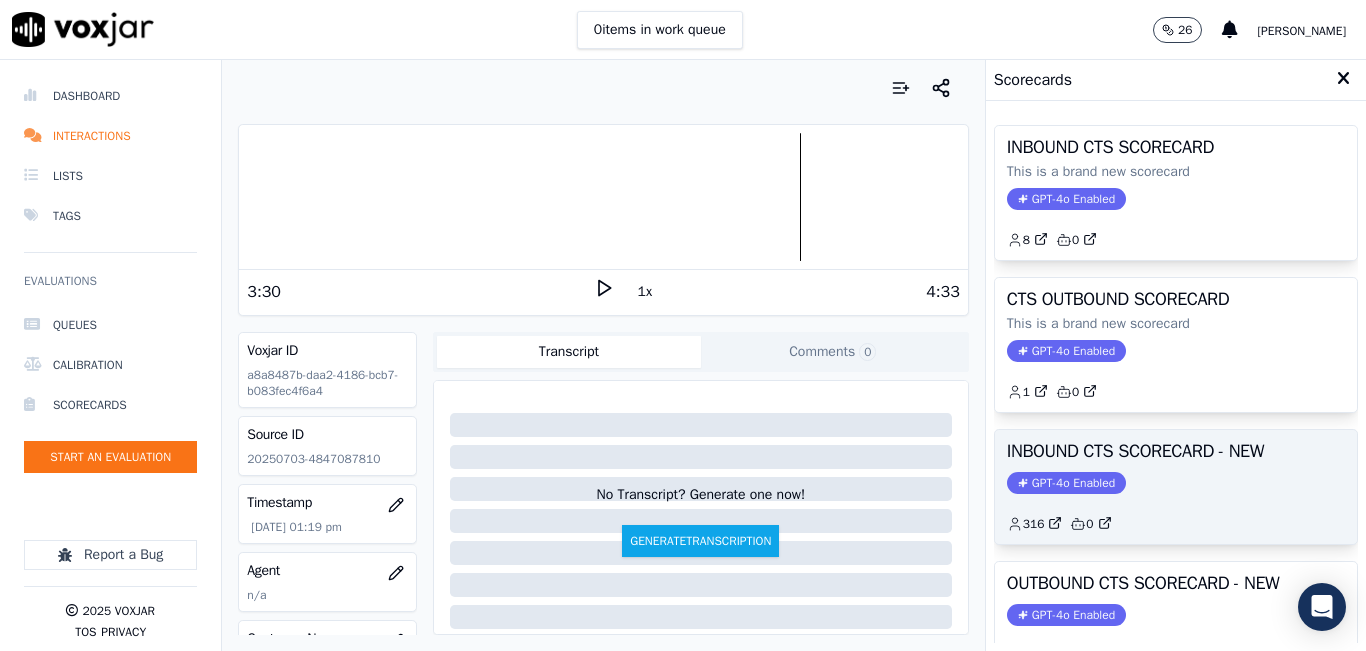 click on "GPT-4o Enabled" 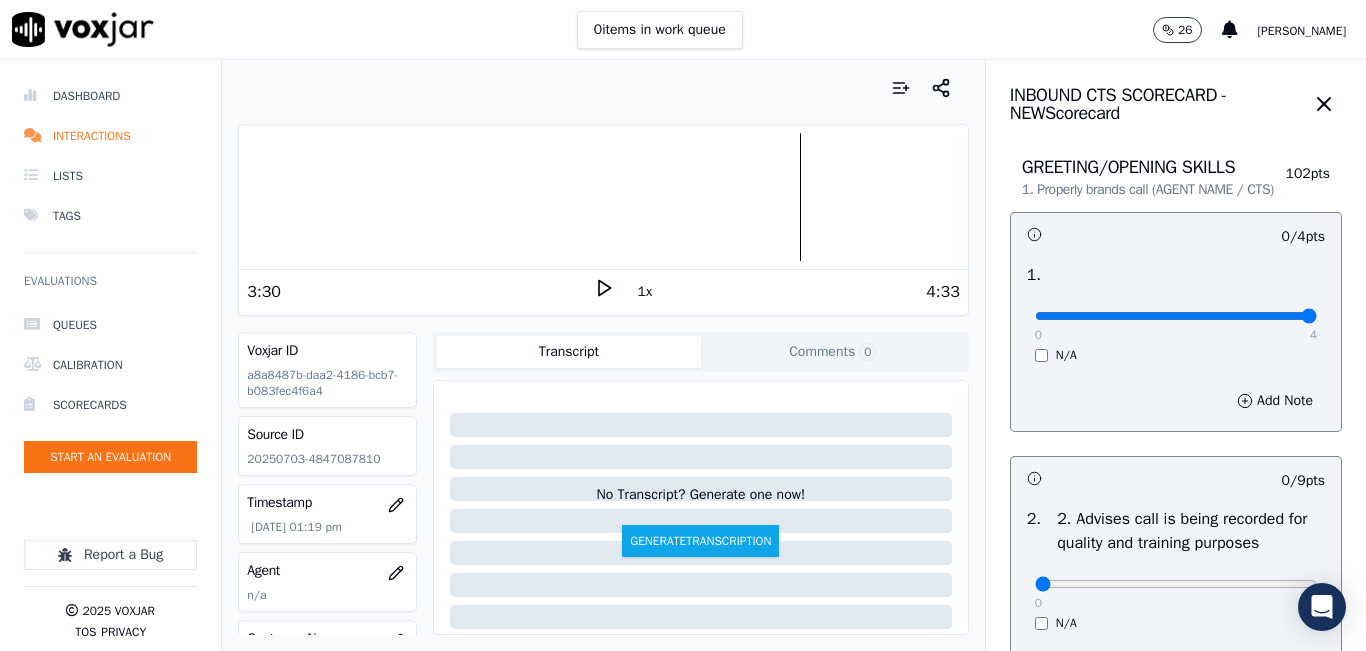 type on "4" 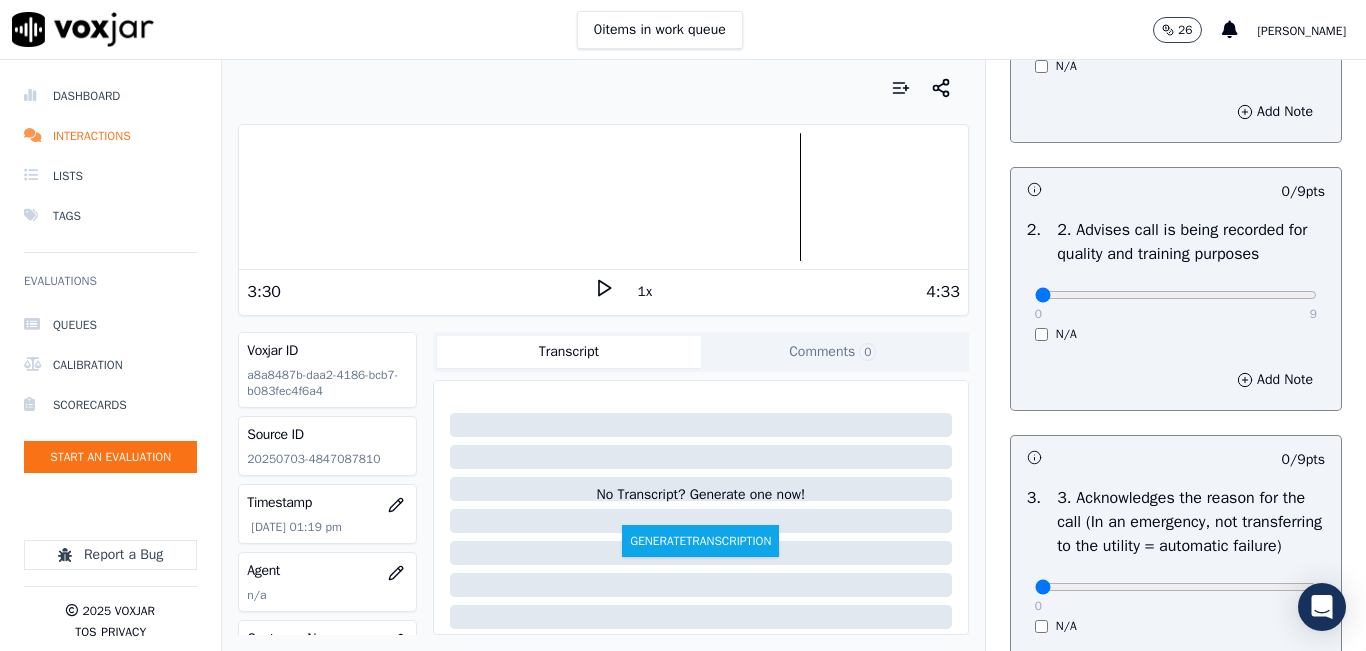 scroll, scrollTop: 300, scrollLeft: 0, axis: vertical 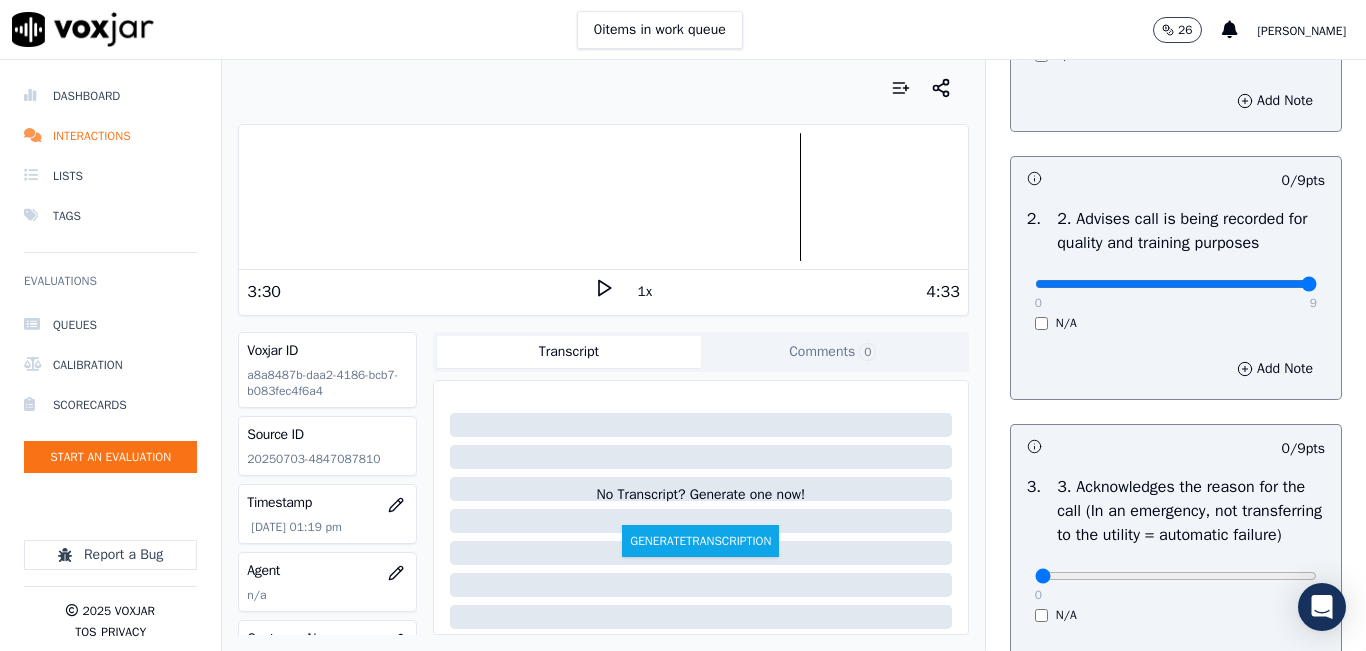 type on "9" 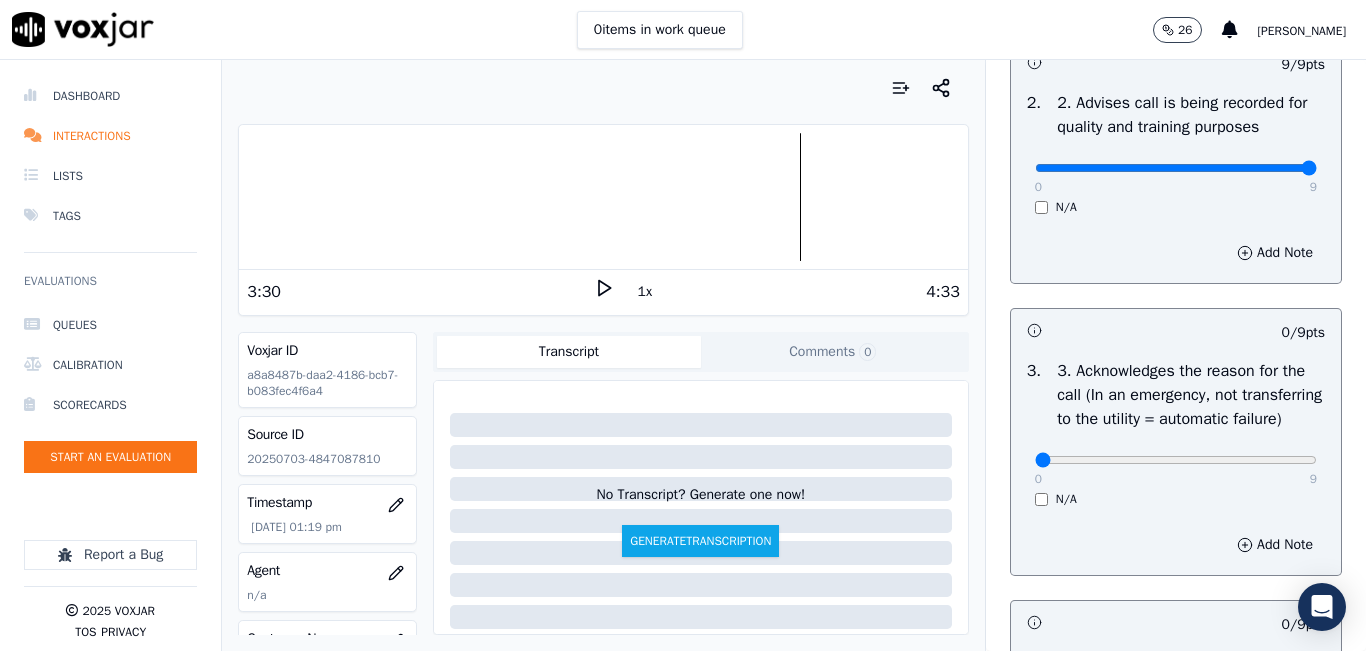scroll, scrollTop: 700, scrollLeft: 0, axis: vertical 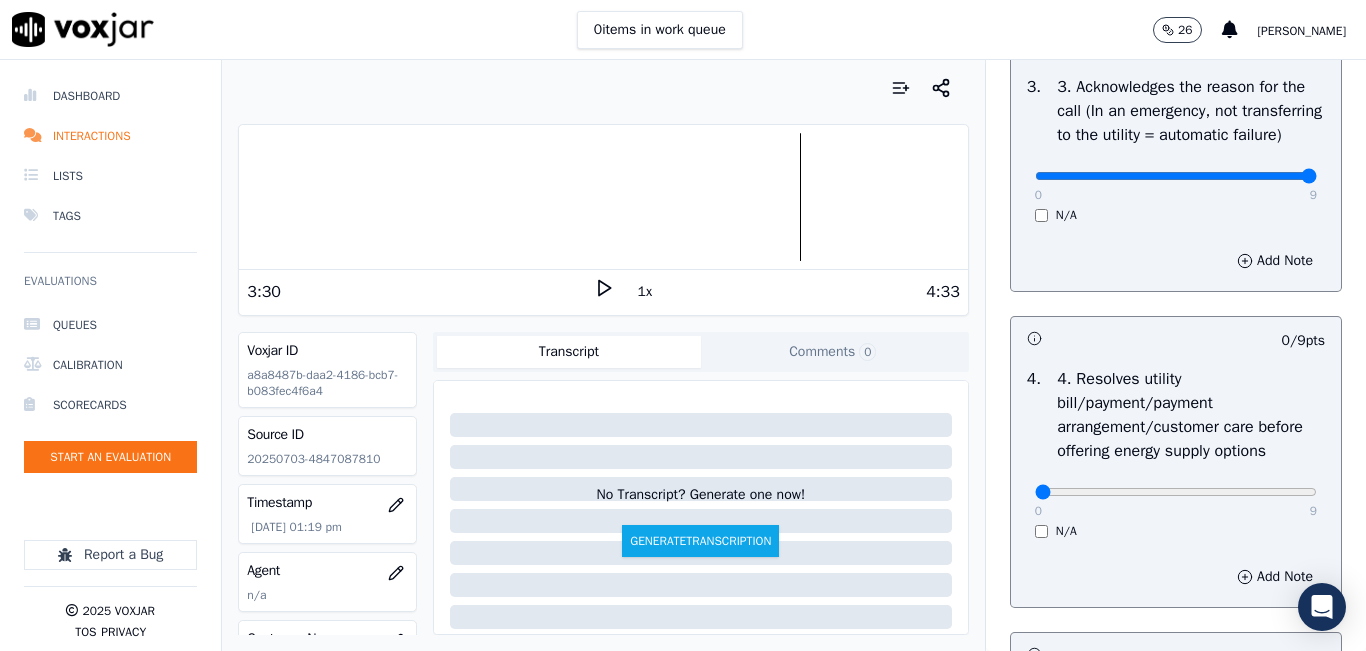 type on "9" 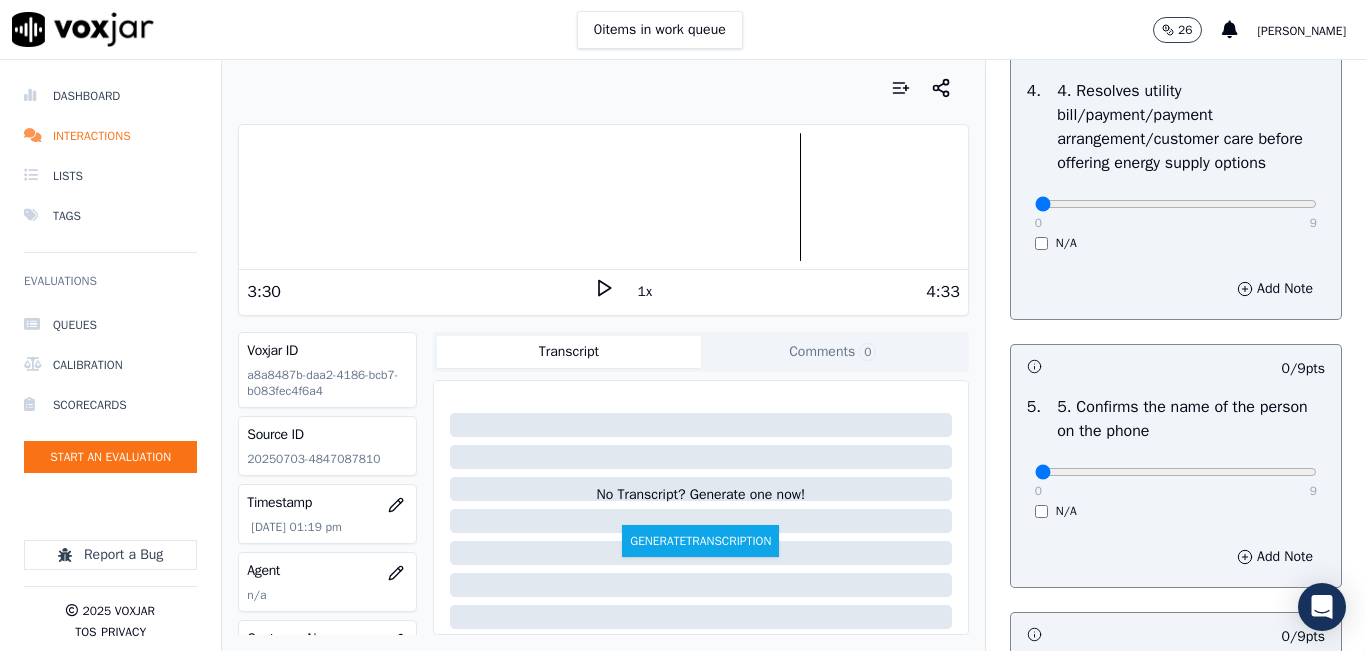 scroll, scrollTop: 1000, scrollLeft: 0, axis: vertical 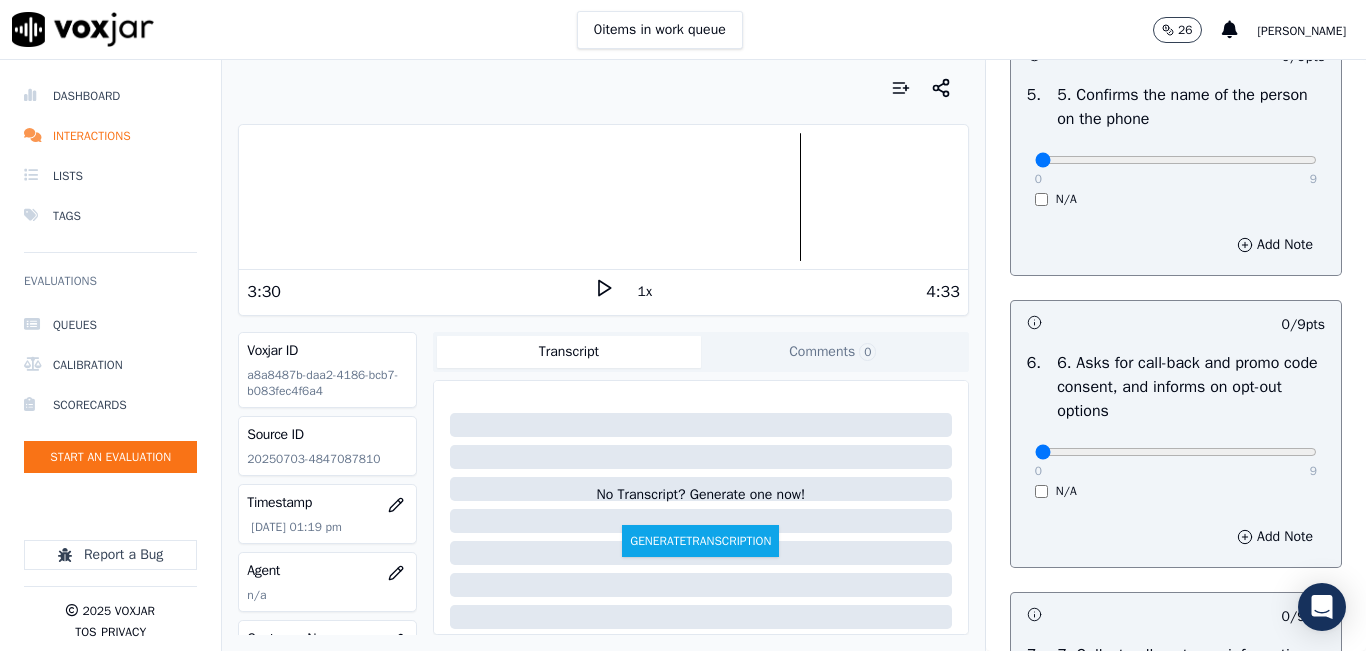 click on "0   9     N/A" at bounding box center (1176, 169) 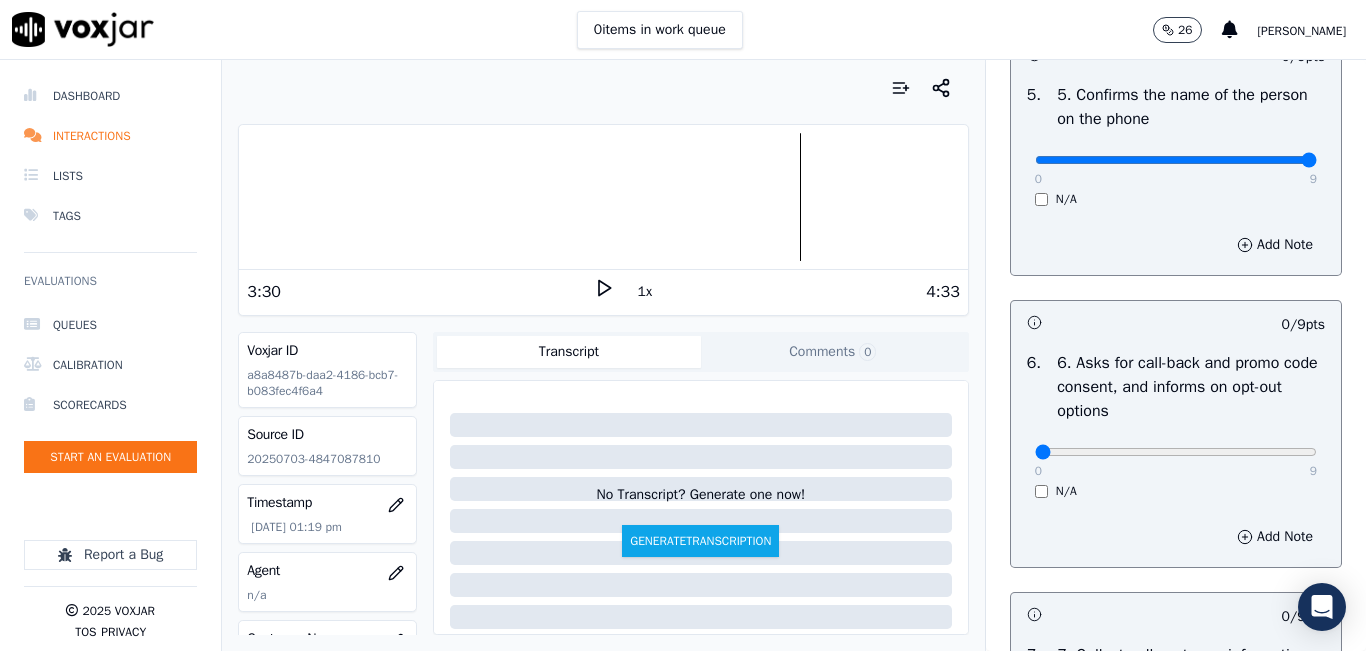 type on "9" 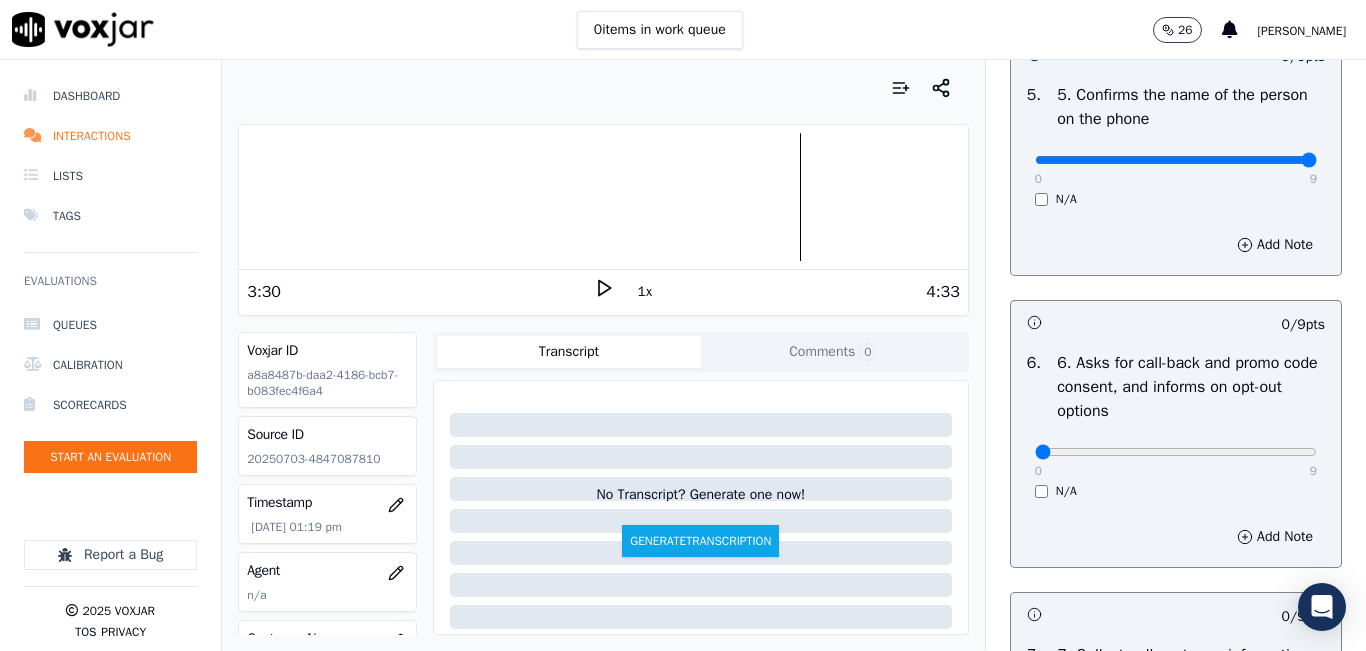scroll, scrollTop: 1500, scrollLeft: 0, axis: vertical 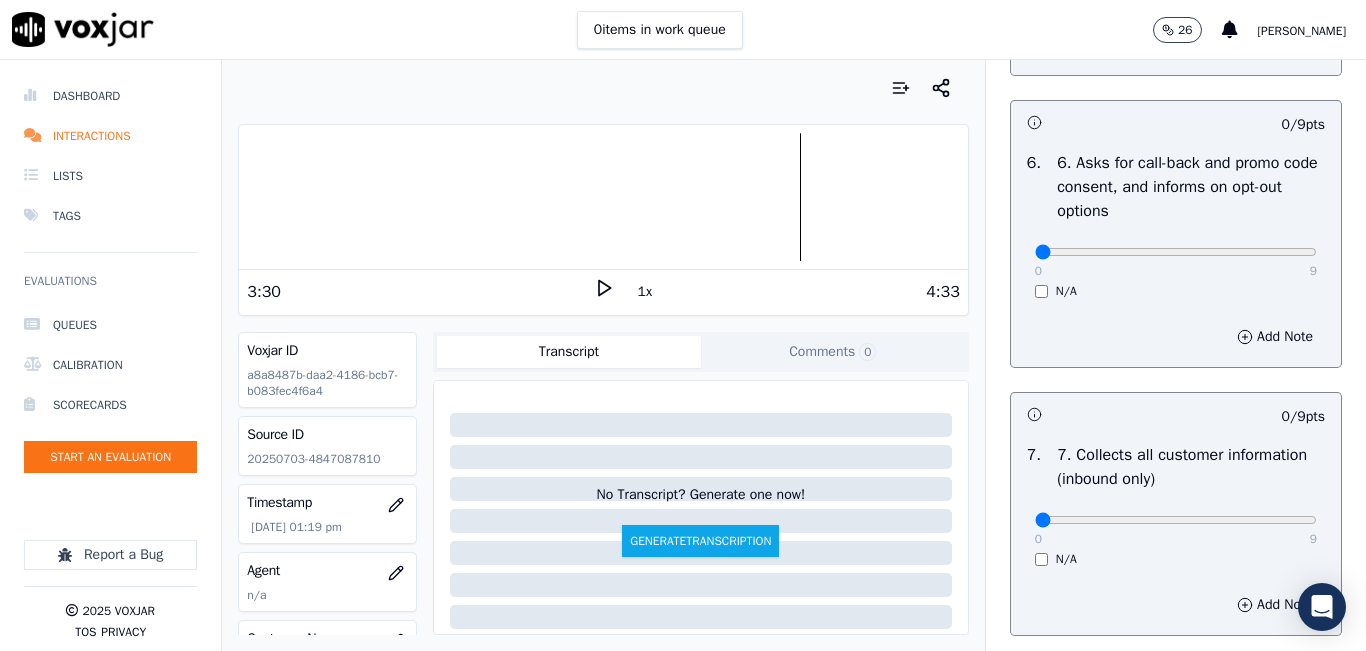click on "N/A" at bounding box center [1176, 291] 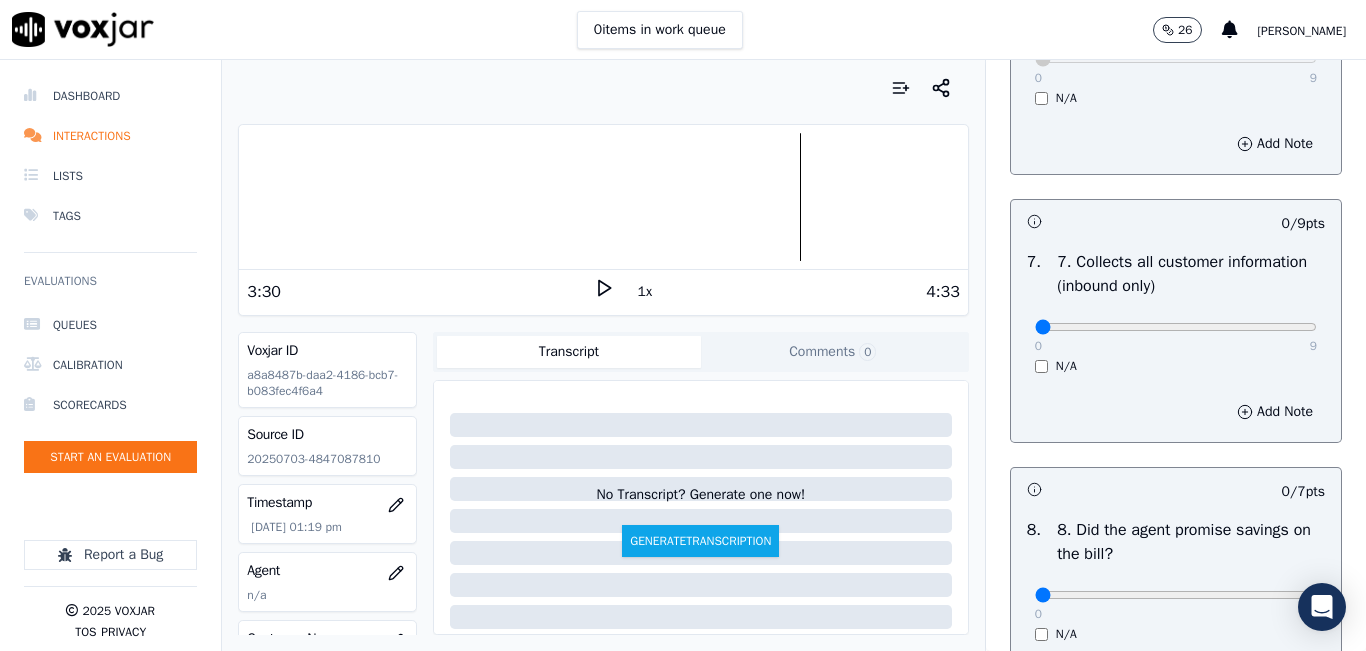 scroll, scrollTop: 1800, scrollLeft: 0, axis: vertical 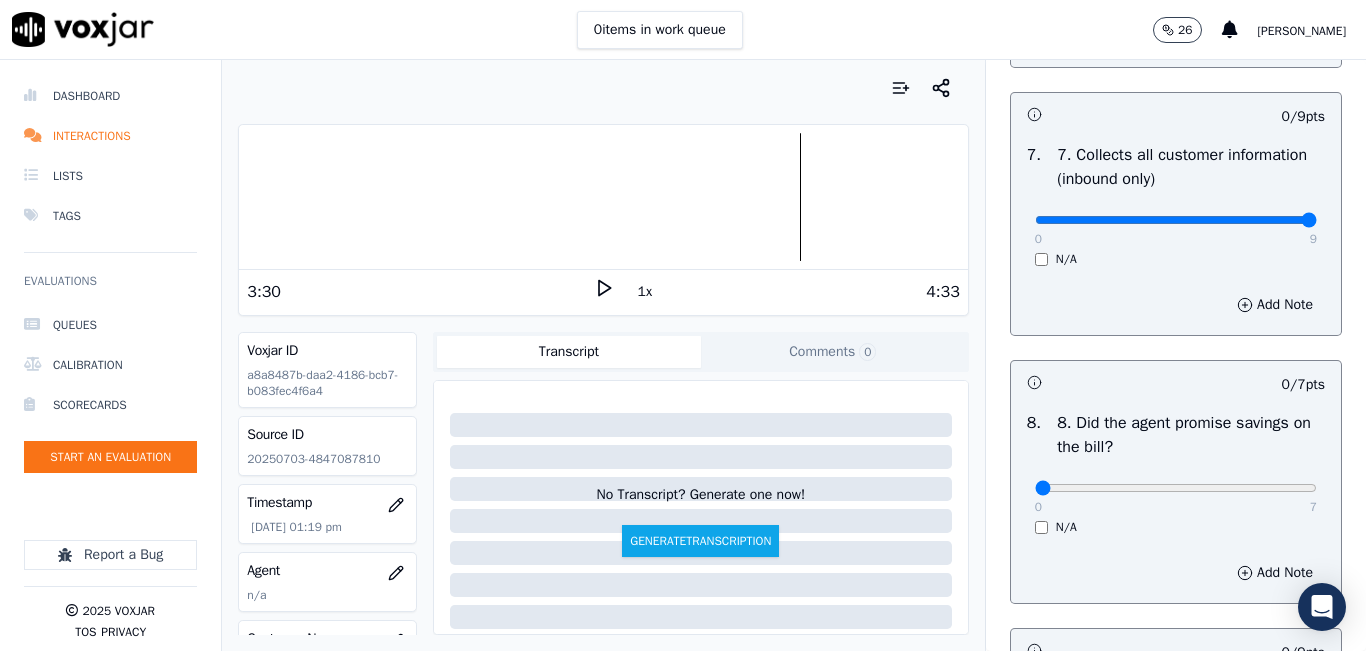 type on "9" 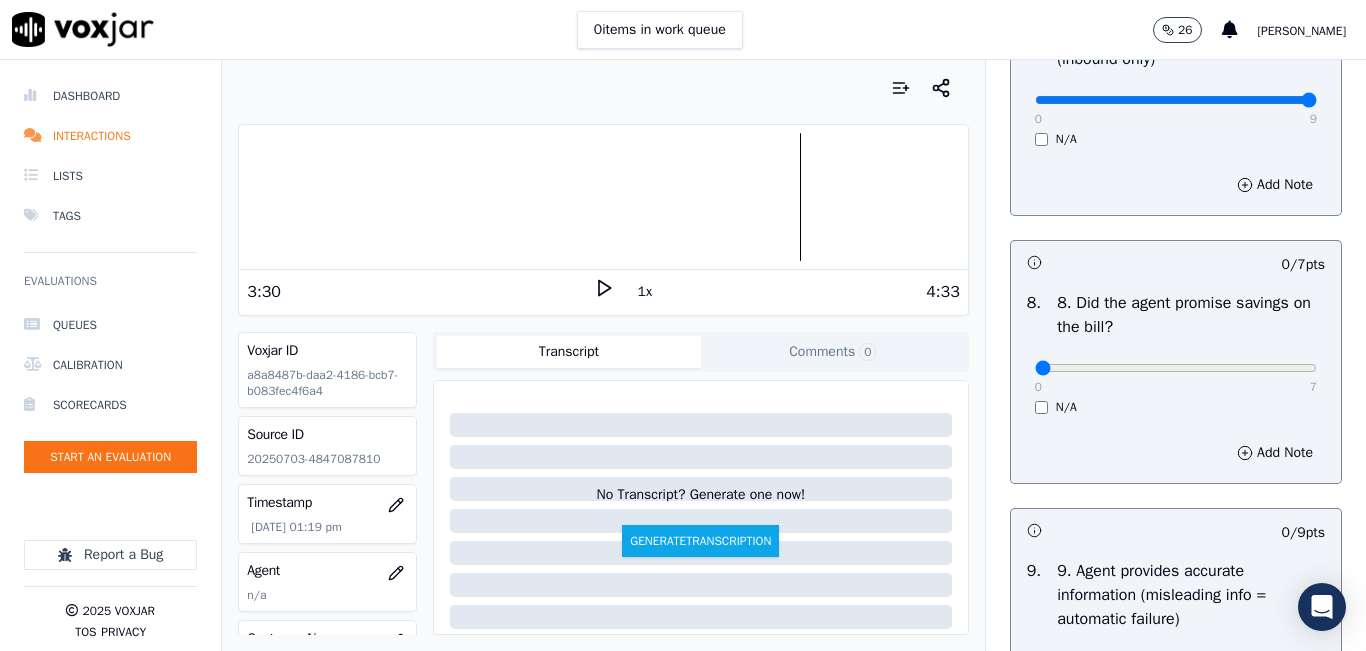 scroll, scrollTop: 2100, scrollLeft: 0, axis: vertical 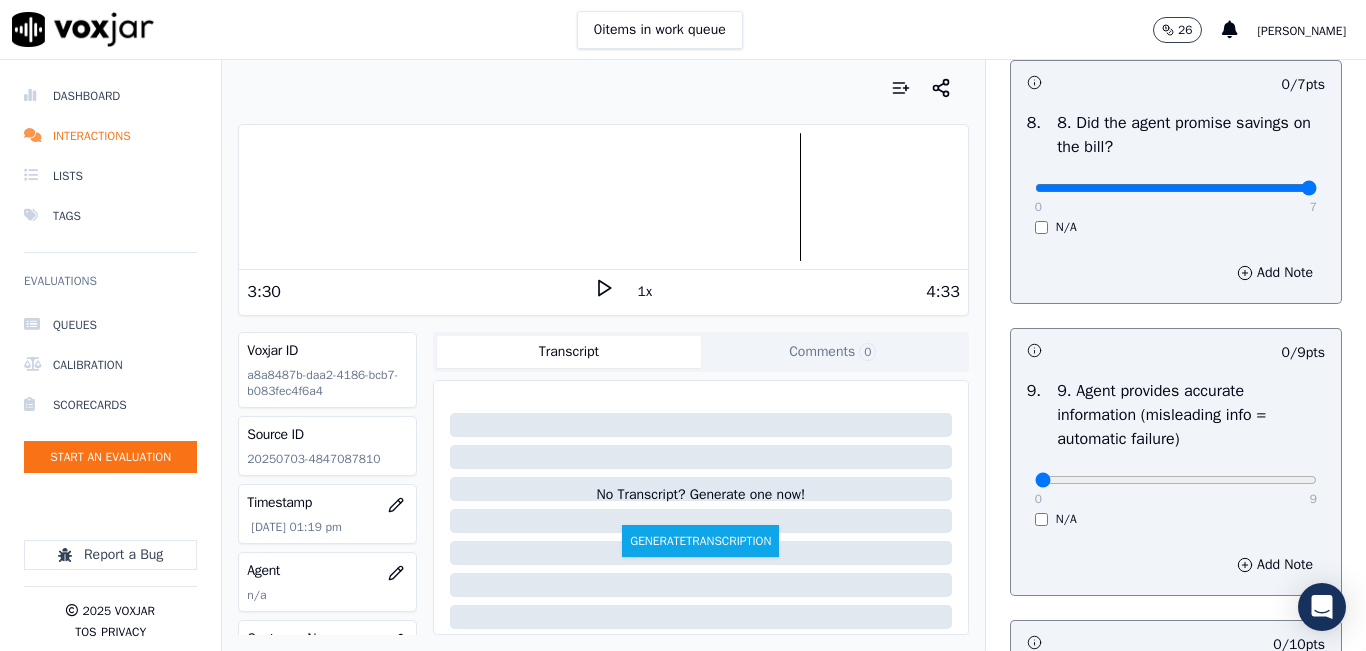 type on "7" 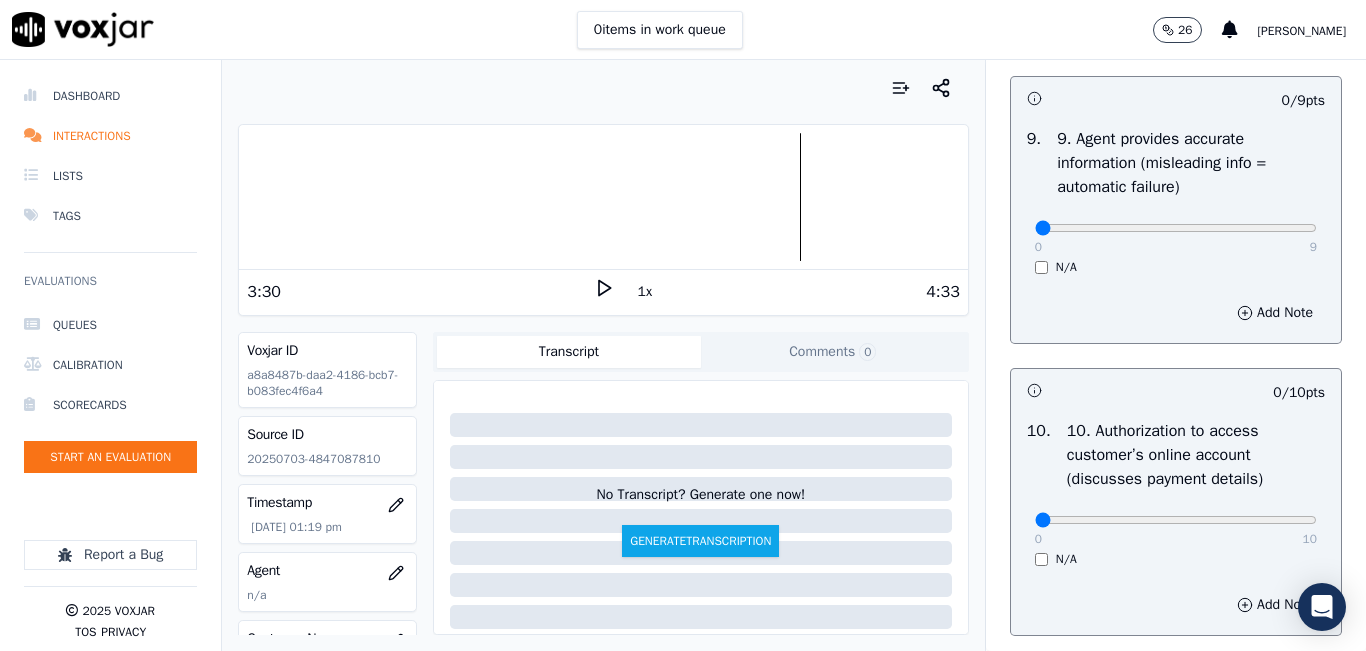 scroll, scrollTop: 2400, scrollLeft: 0, axis: vertical 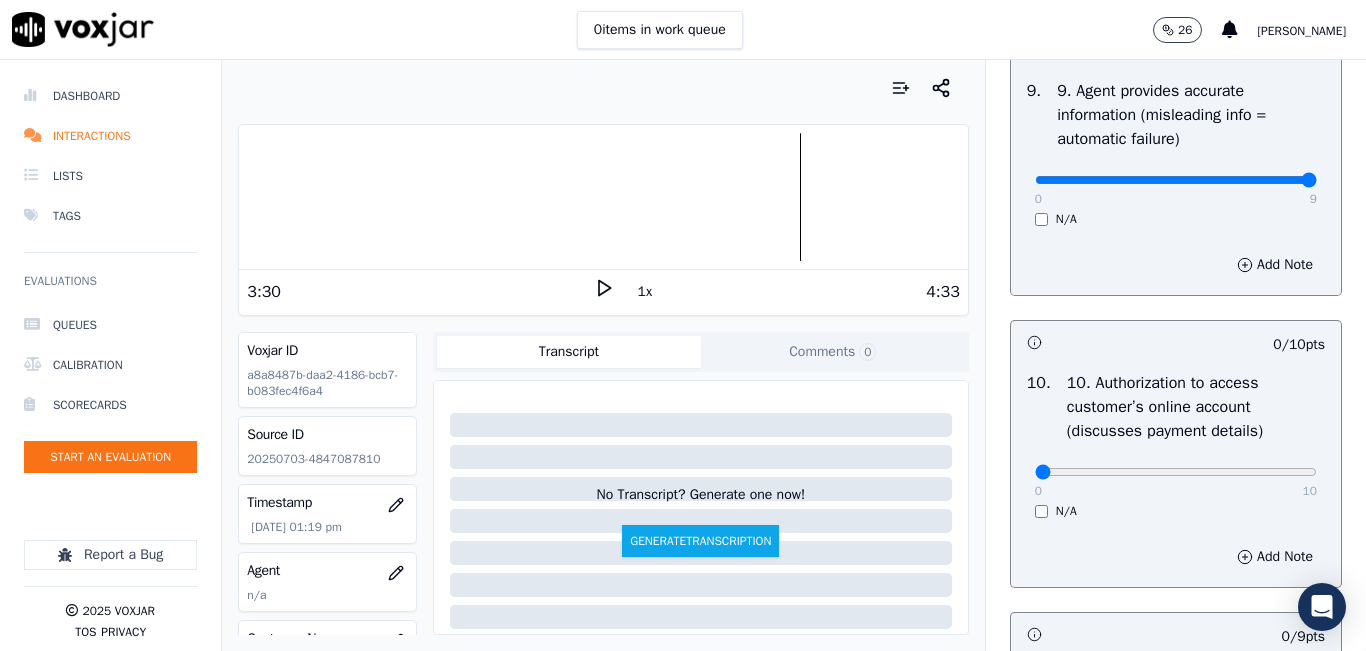 type on "9" 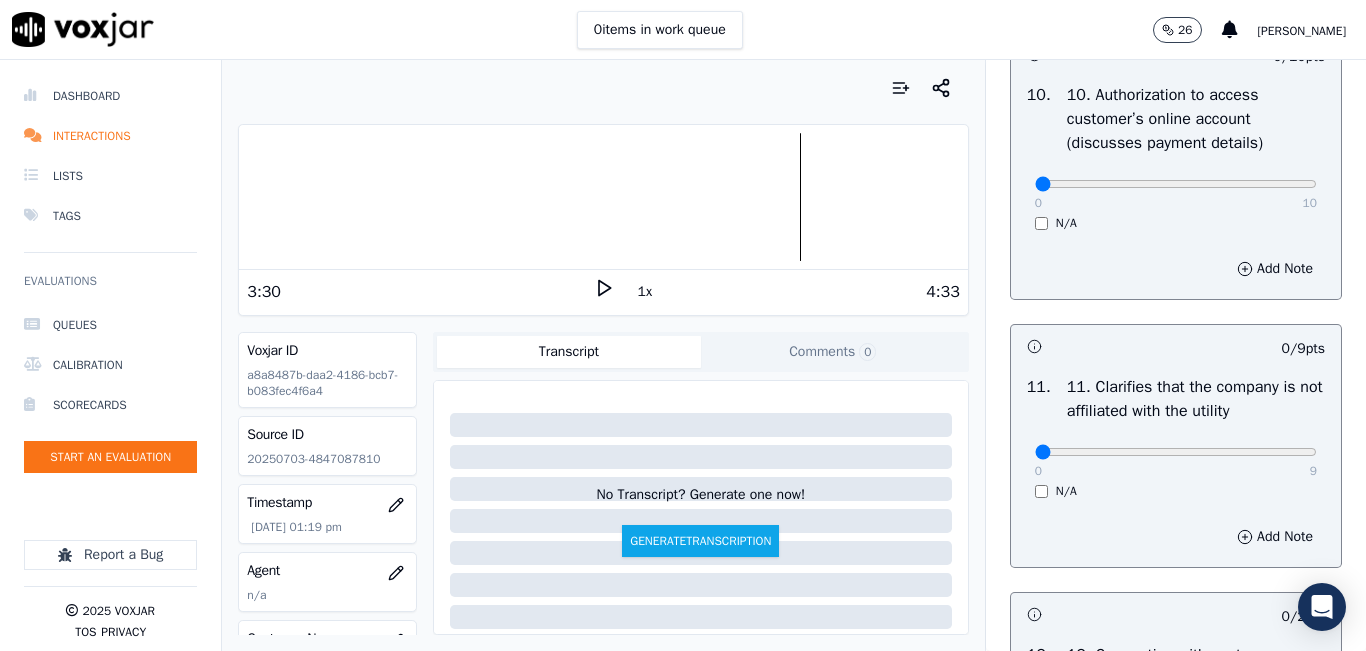 scroll, scrollTop: 2700, scrollLeft: 0, axis: vertical 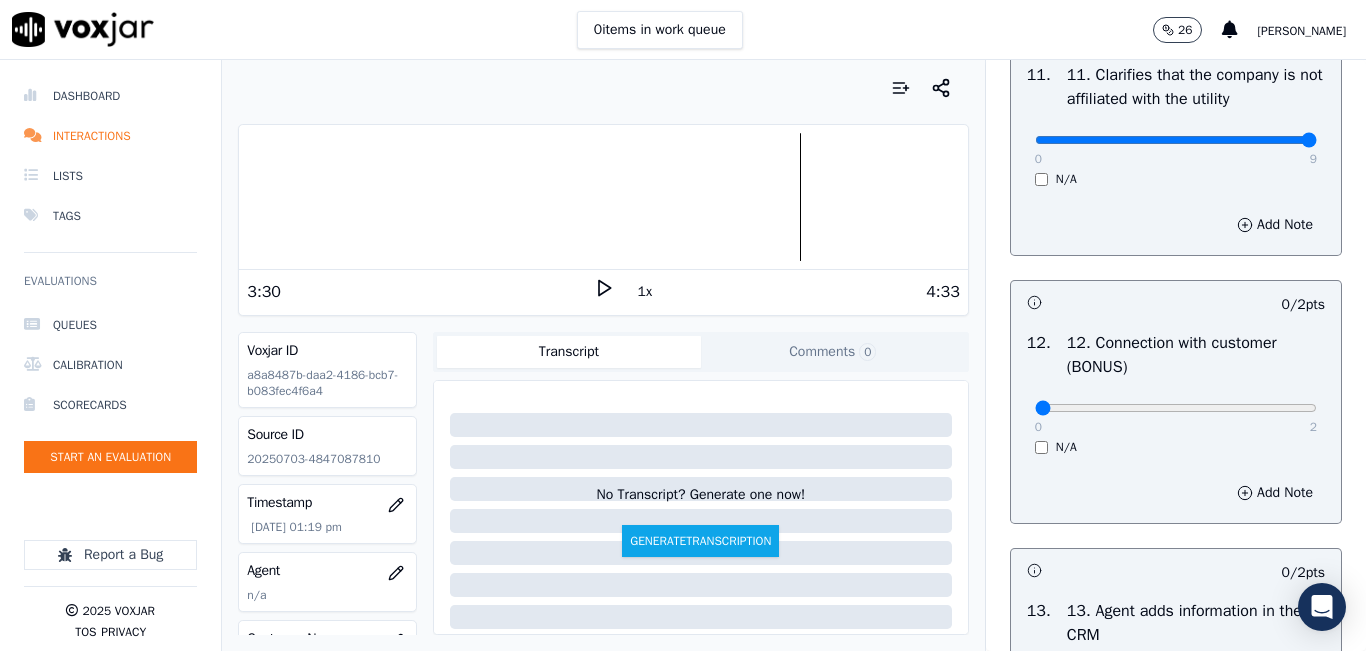 type on "9" 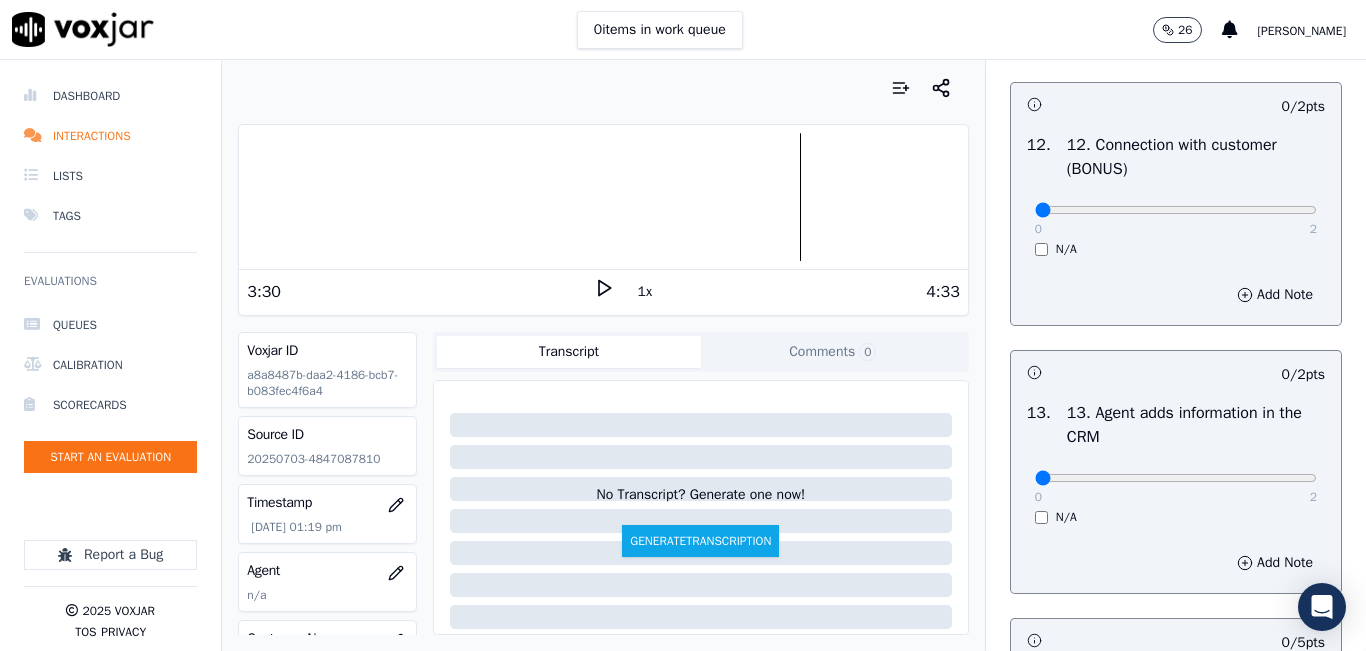 scroll, scrollTop: 3200, scrollLeft: 0, axis: vertical 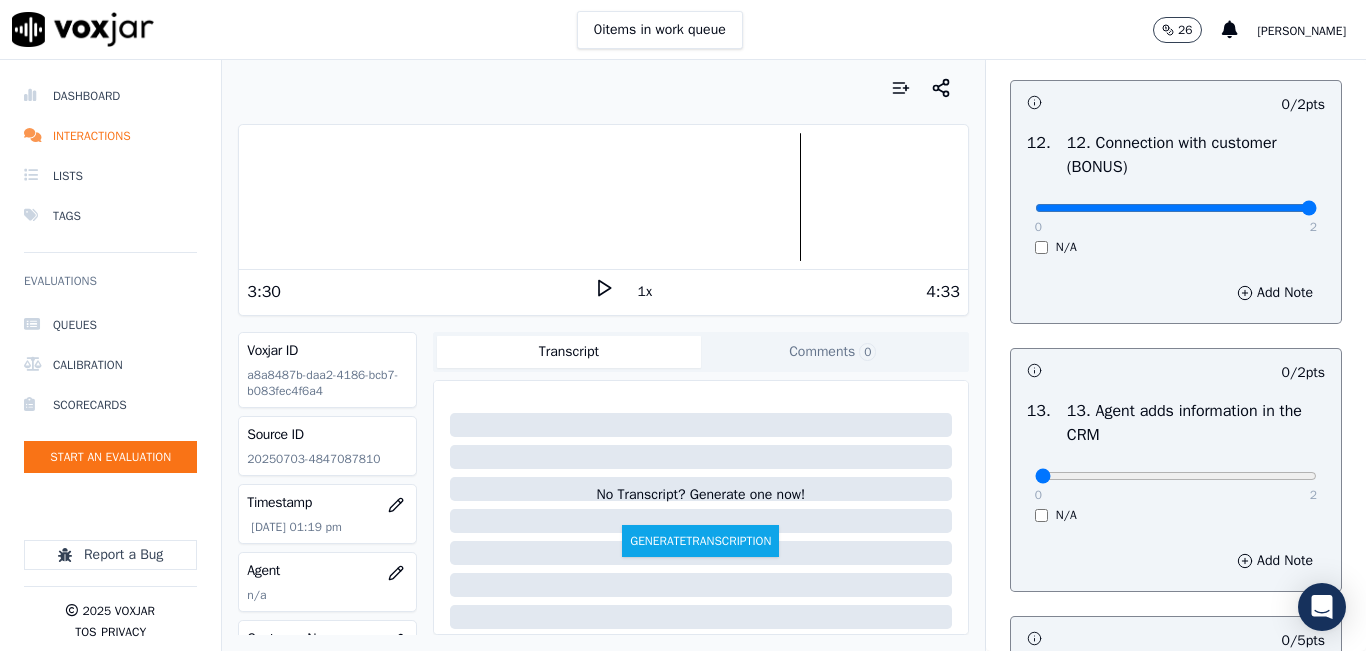 type on "2" 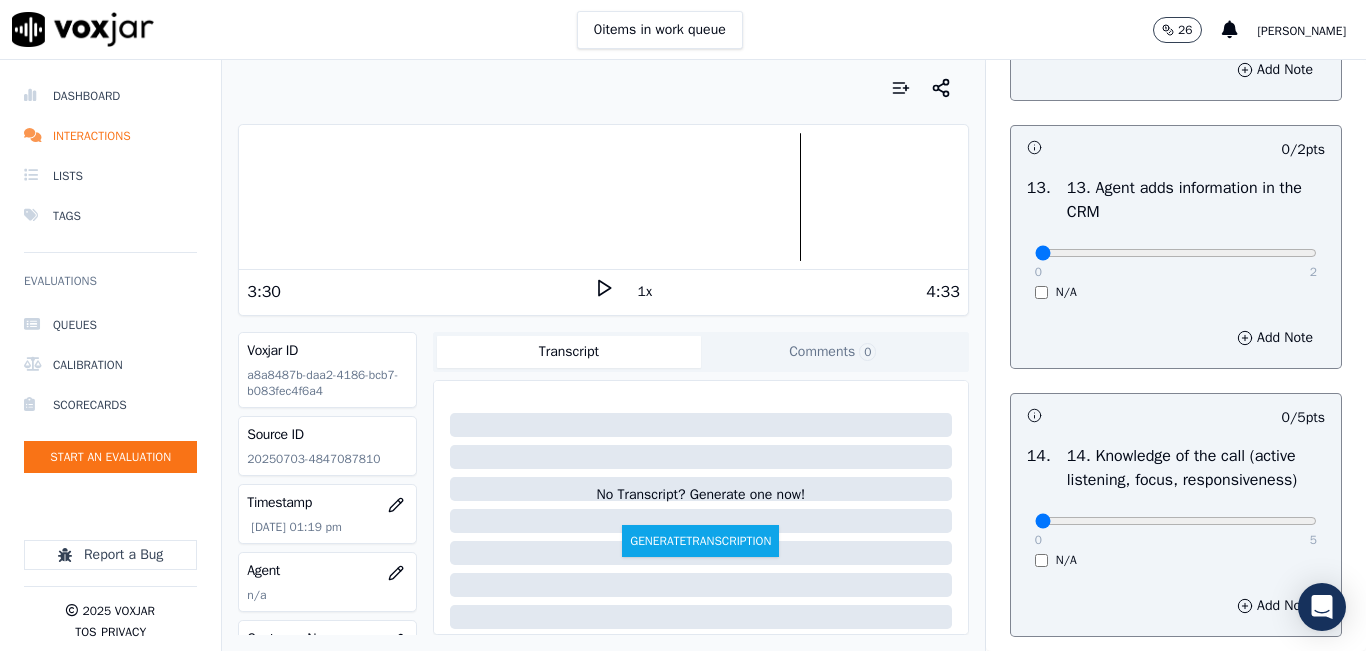 scroll, scrollTop: 3500, scrollLeft: 0, axis: vertical 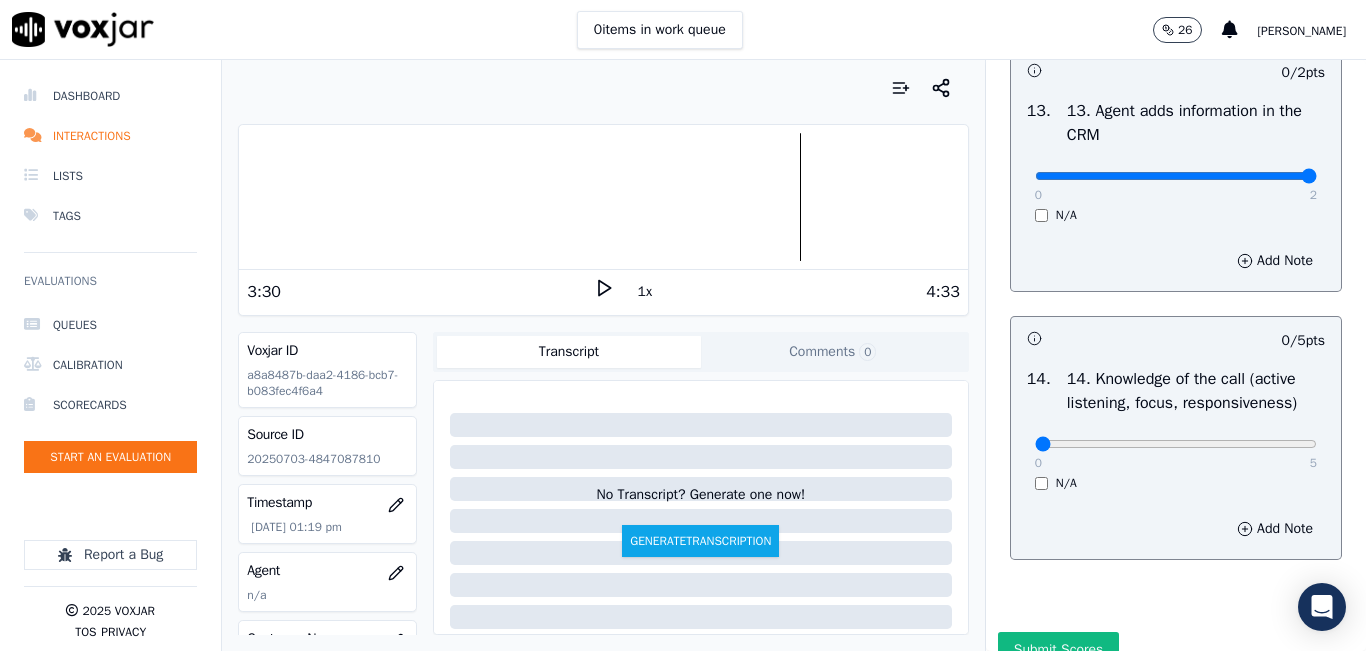 type on "2" 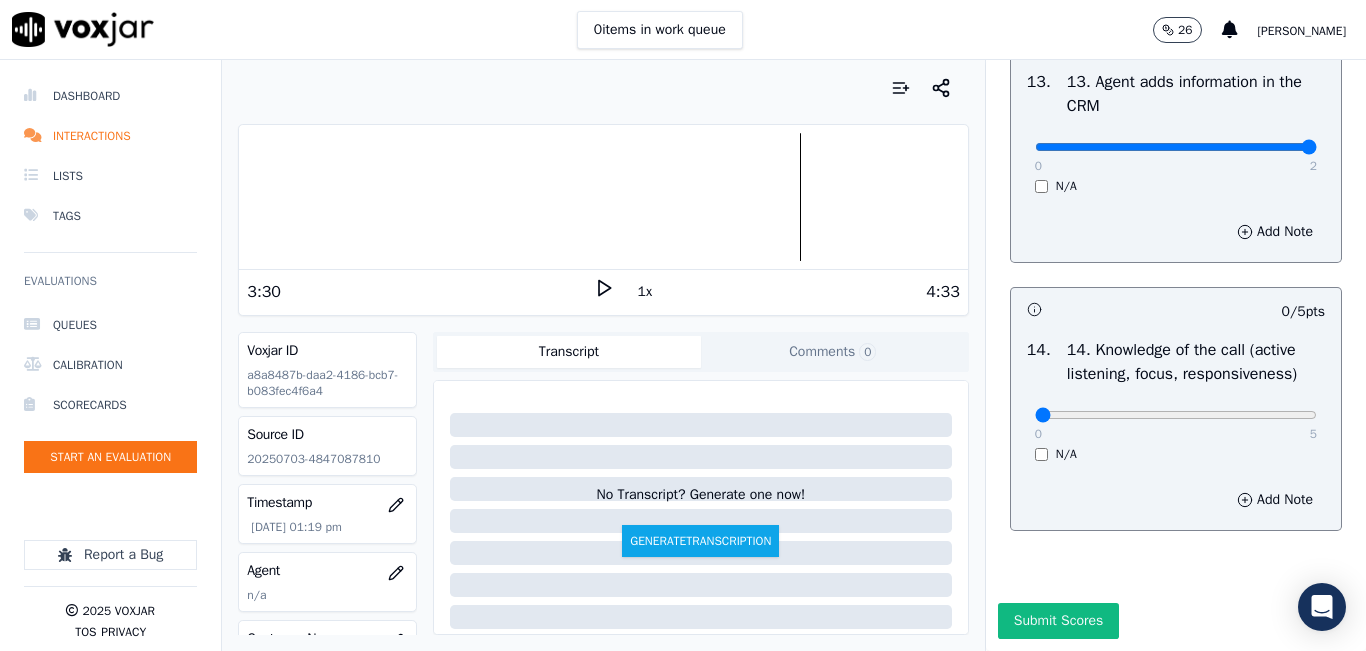 scroll, scrollTop: 3642, scrollLeft: 0, axis: vertical 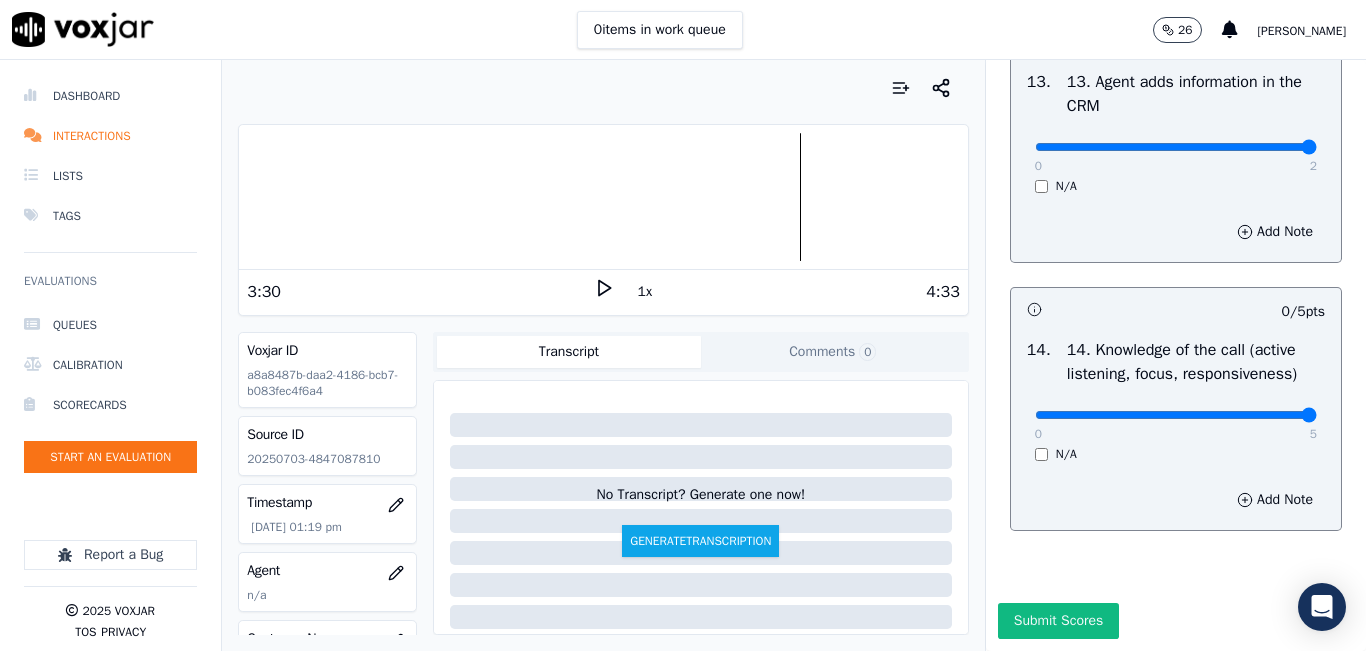drag, startPoint x: 1270, startPoint y: 370, endPoint x: 1225, endPoint y: 415, distance: 63.63961 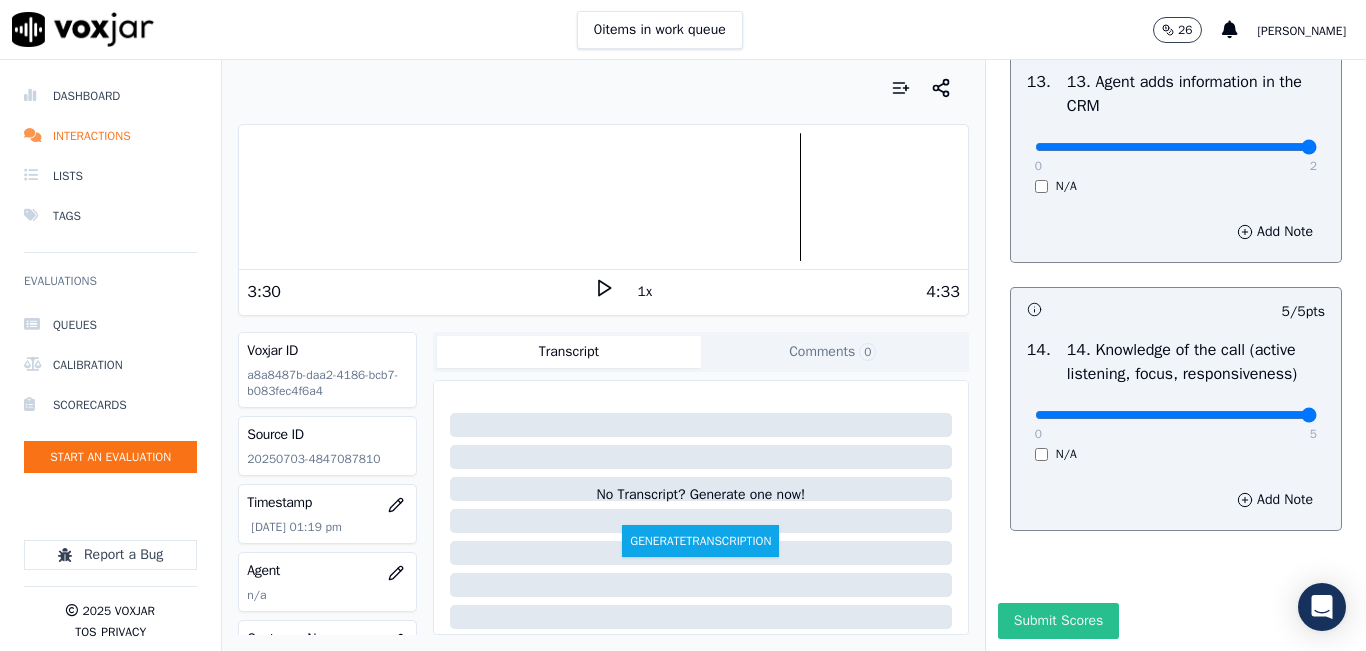 click on "Submit Scores" at bounding box center [1058, 621] 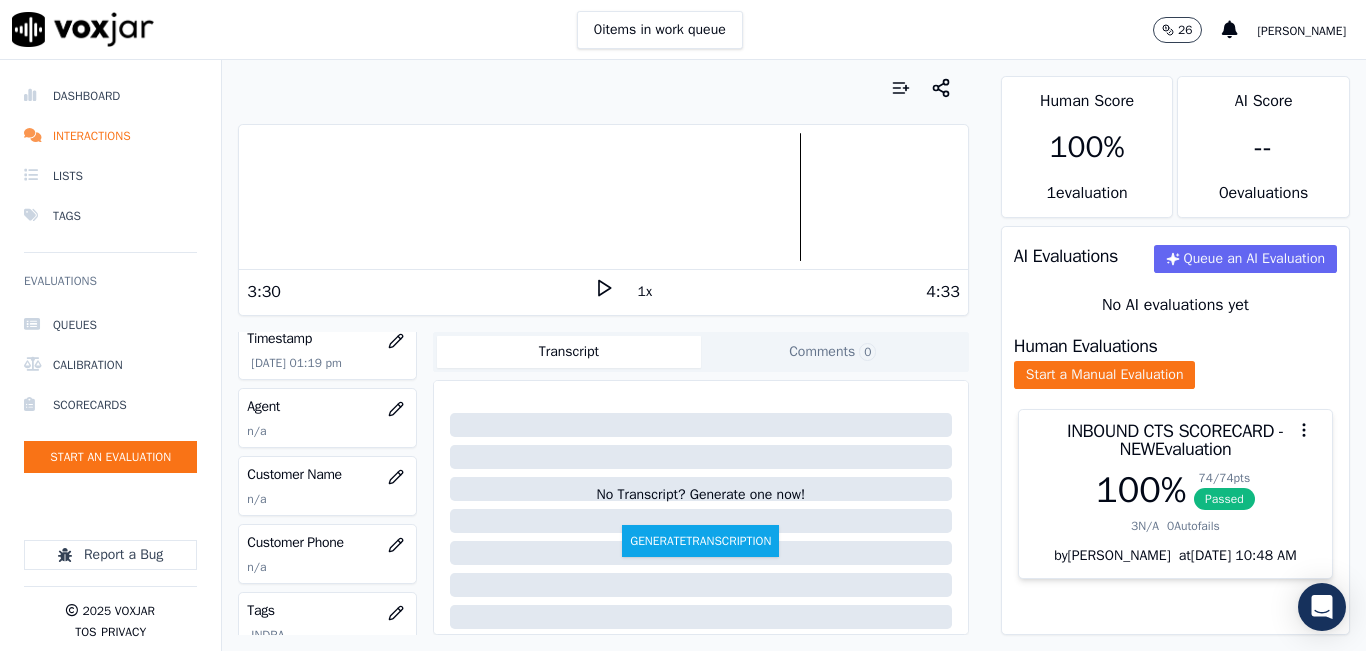 scroll, scrollTop: 200, scrollLeft: 0, axis: vertical 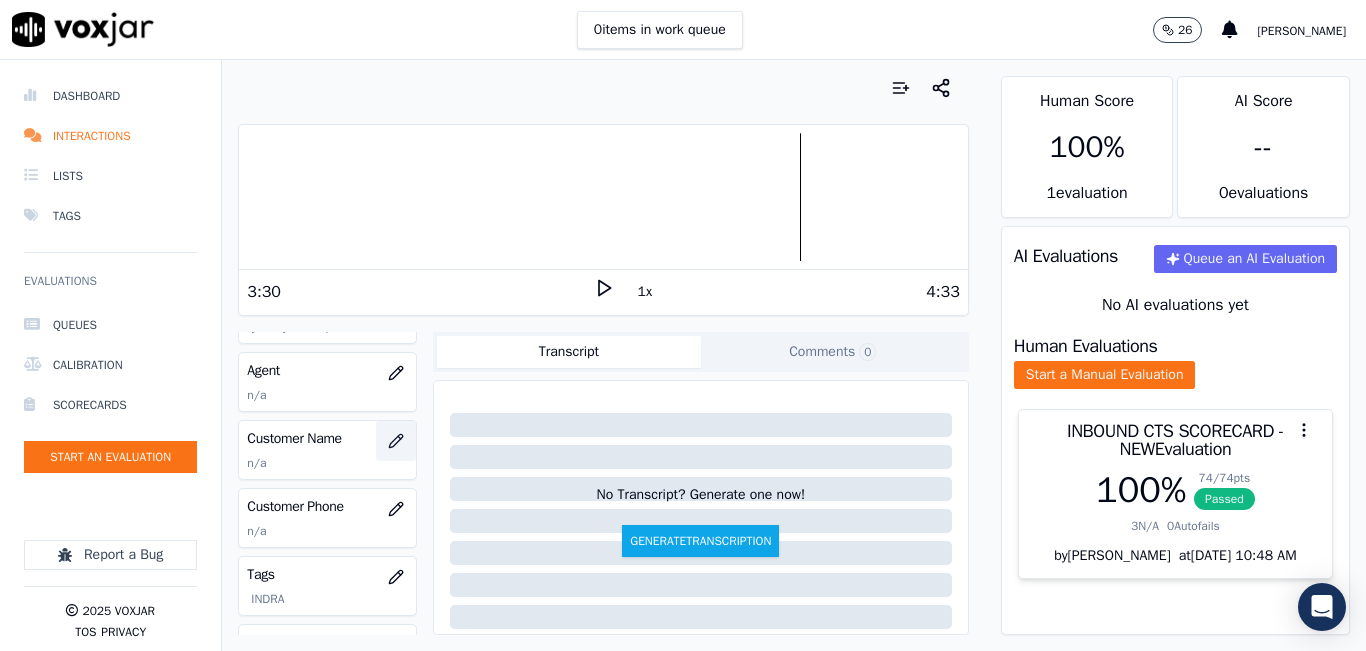 click at bounding box center [396, 441] 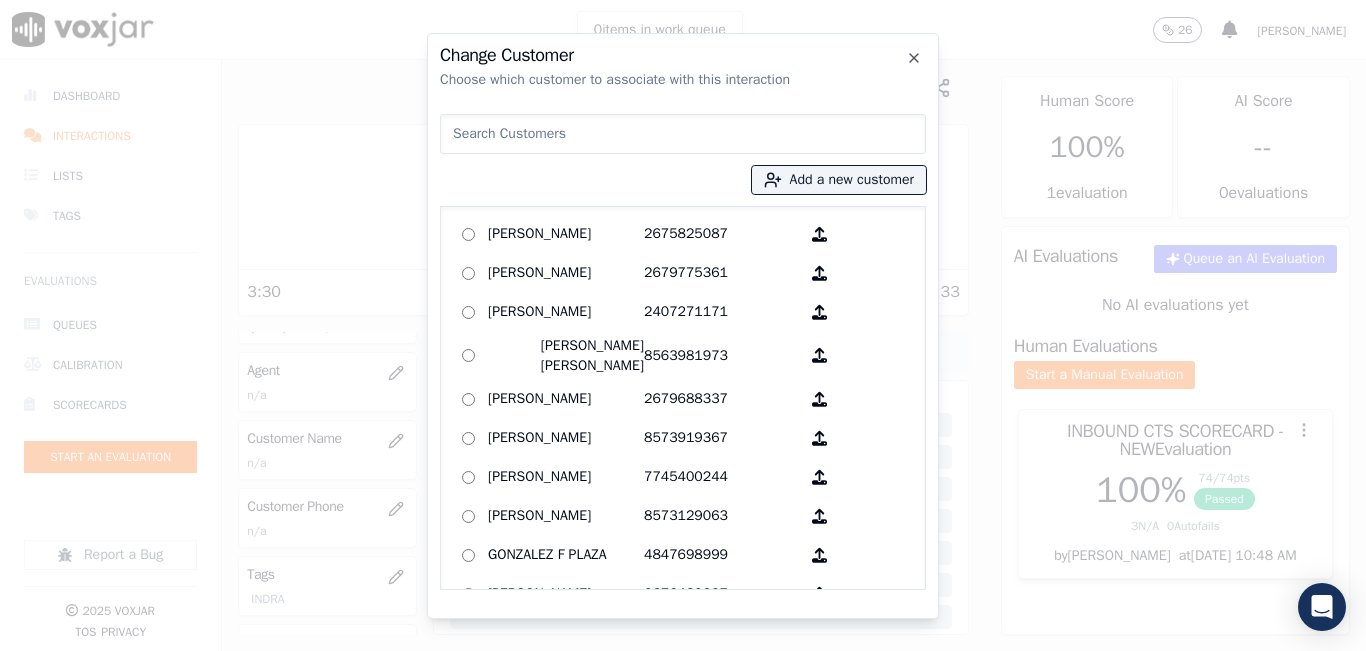 click on "Add a new customer            ANA HINOJOSA   2675825087        Anny Polanco   2679775361        Armando Galvan   2407271171        Brandon Emanuel Chajon Calderon   8563981973        Camila Ruiz   2679688337        Claudia Yepes   8573919367        Edilson Lavarda   7745400244        Elder Flores Vasquez   8573129063        GONZALEZ F PLAZA   4847698999        GWENDOLYN TOMLIN   2676489227        Gladis Rosalina Saucedo   3055408691        IRIS BOYSAW   2167276507        IVONETE RIBEIRO-ALMEIDA   8578884971        JUAN DURAN   9787157853        JULIETH SANTOS   7819138857        Juan J Garcia Sabino   9298671095        Juan Montano   6177356339        Justine Davis   3306903636        Linda Matesig   4128084410        Lisa Phillips   8572612425        Lorenza Ramirez   6146367025        Louis Cameron   5133166909        Luz Rivera   8572581147        Maria Juana Loja Cabana   9789417852        Marisol Bedoya   7817909907" at bounding box center (683, 348) 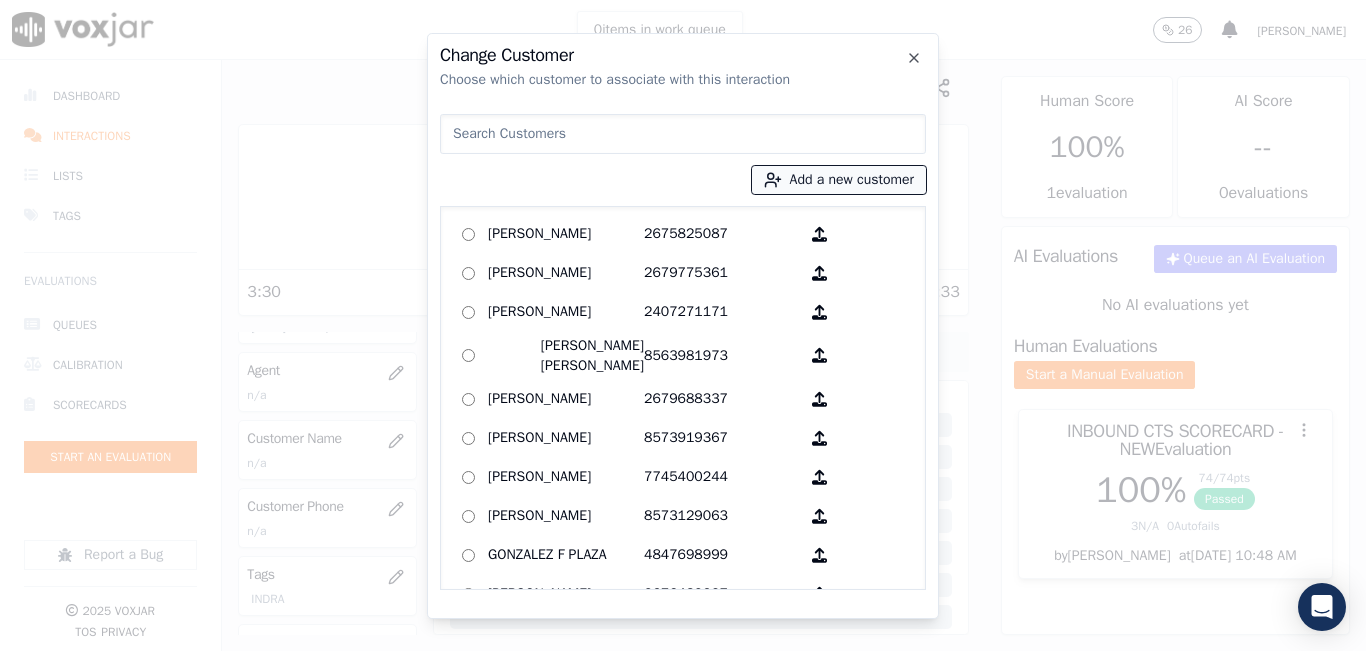 click on "Add a new customer" at bounding box center (839, 180) 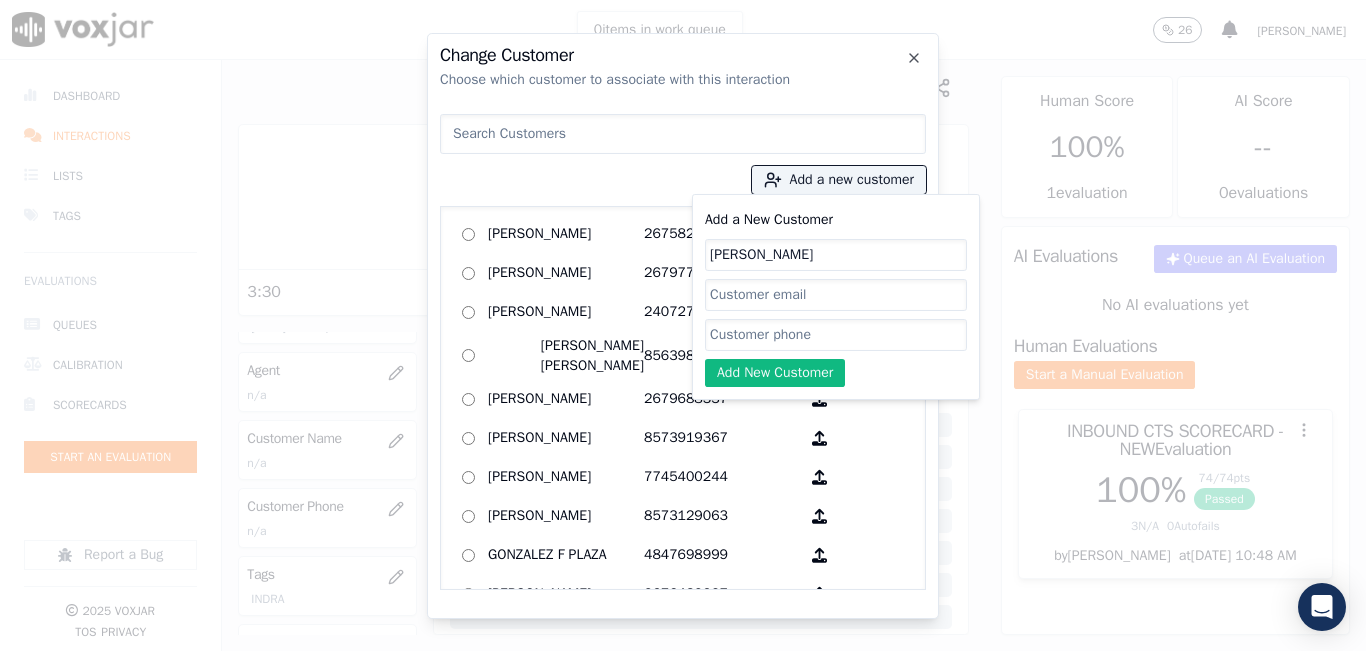 type on "Pedro Bautista" 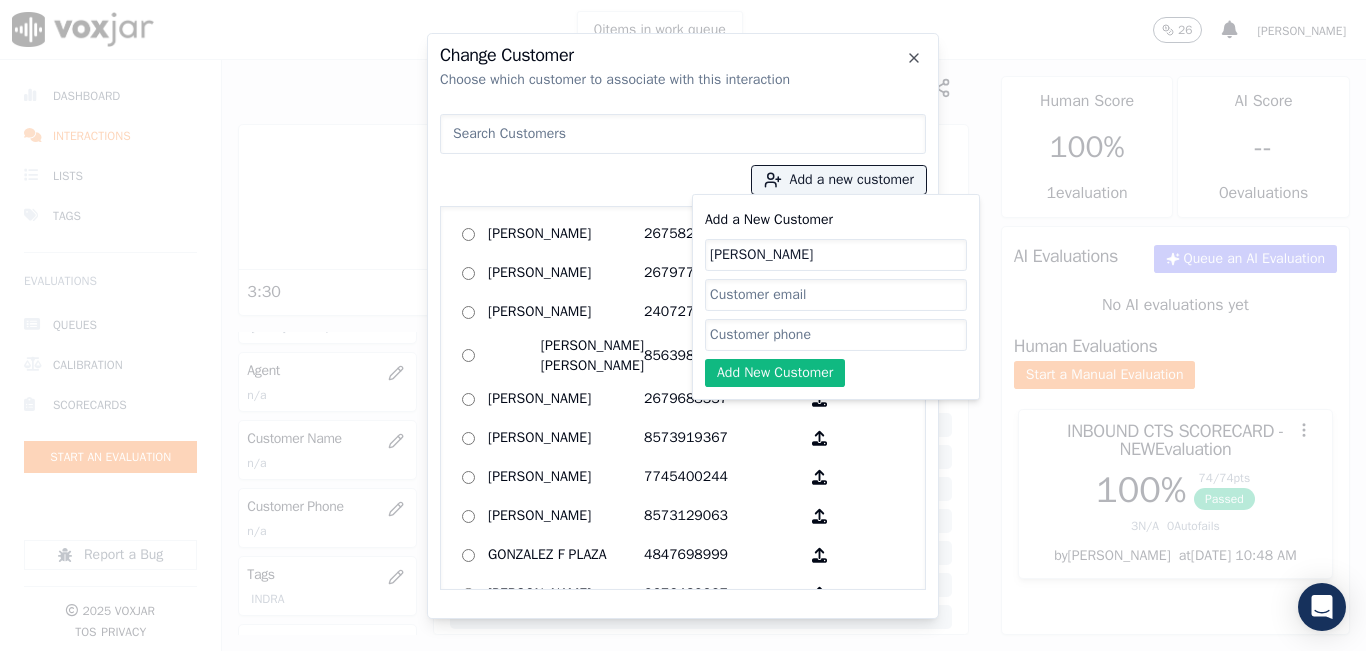 click on "Add a New Customer" 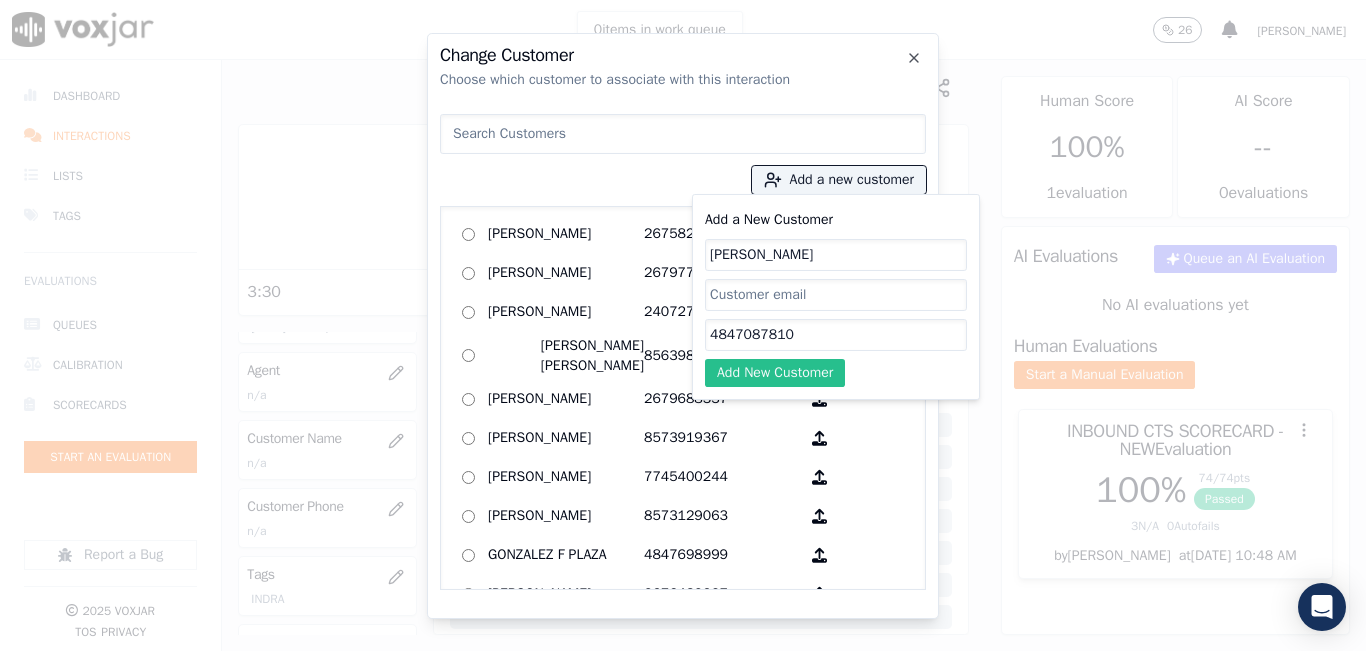 type on "4847087810" 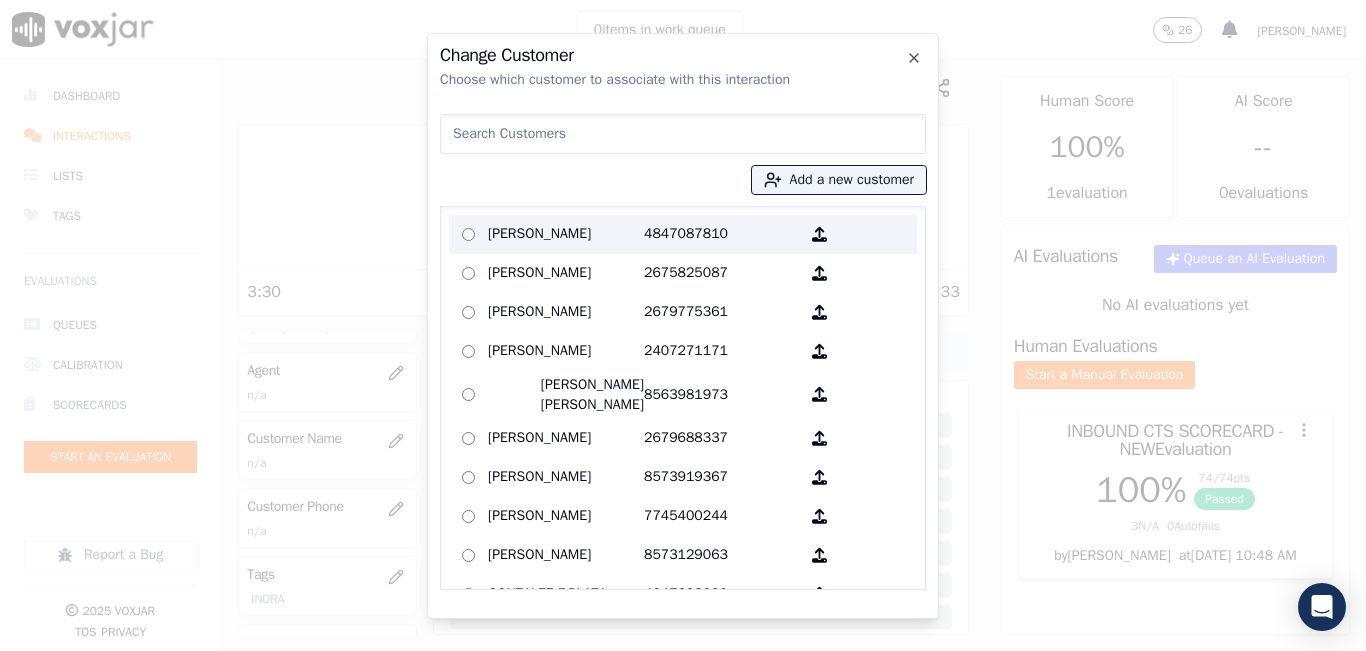 click on "4847087810" at bounding box center [722, 234] 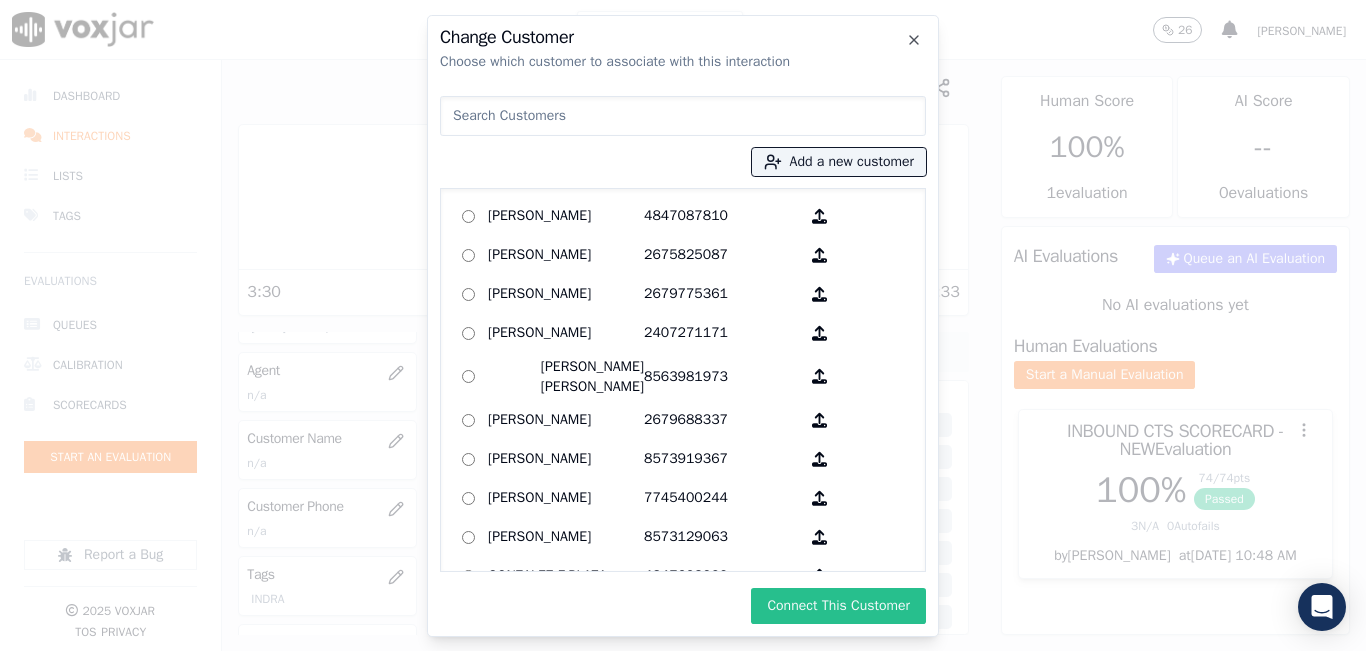 click on "Connect This Customer" at bounding box center (838, 606) 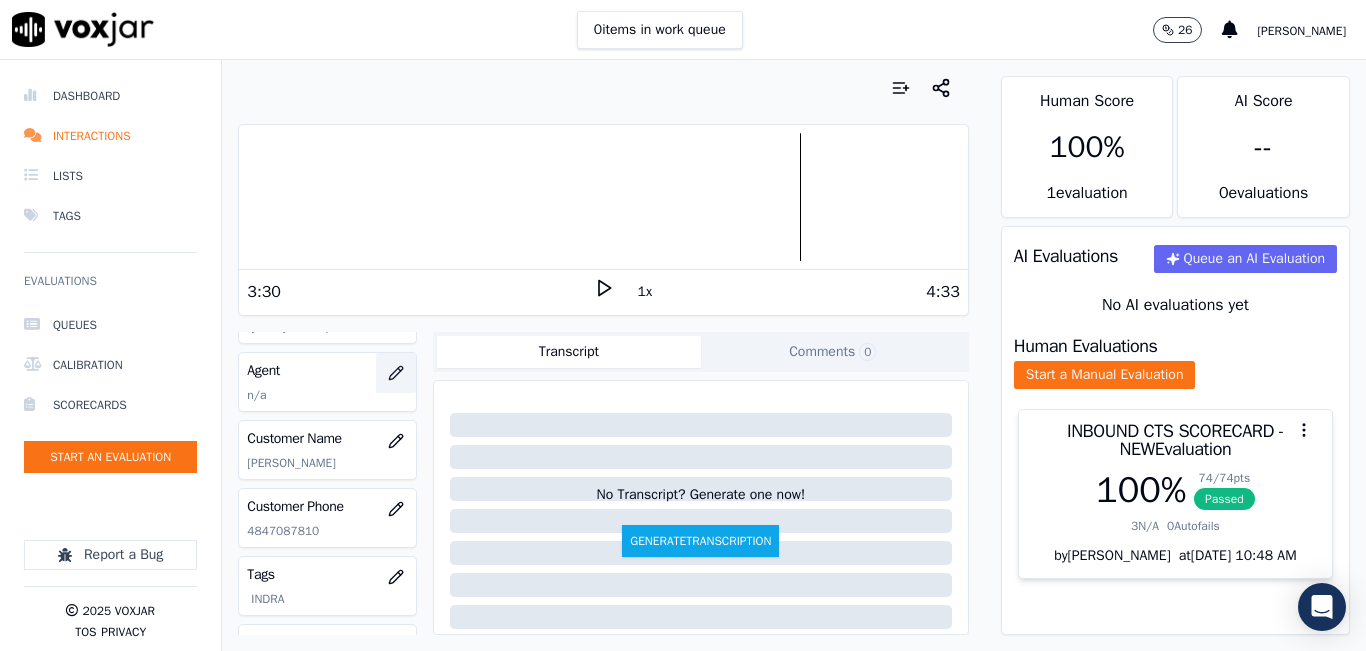 click at bounding box center [396, 373] 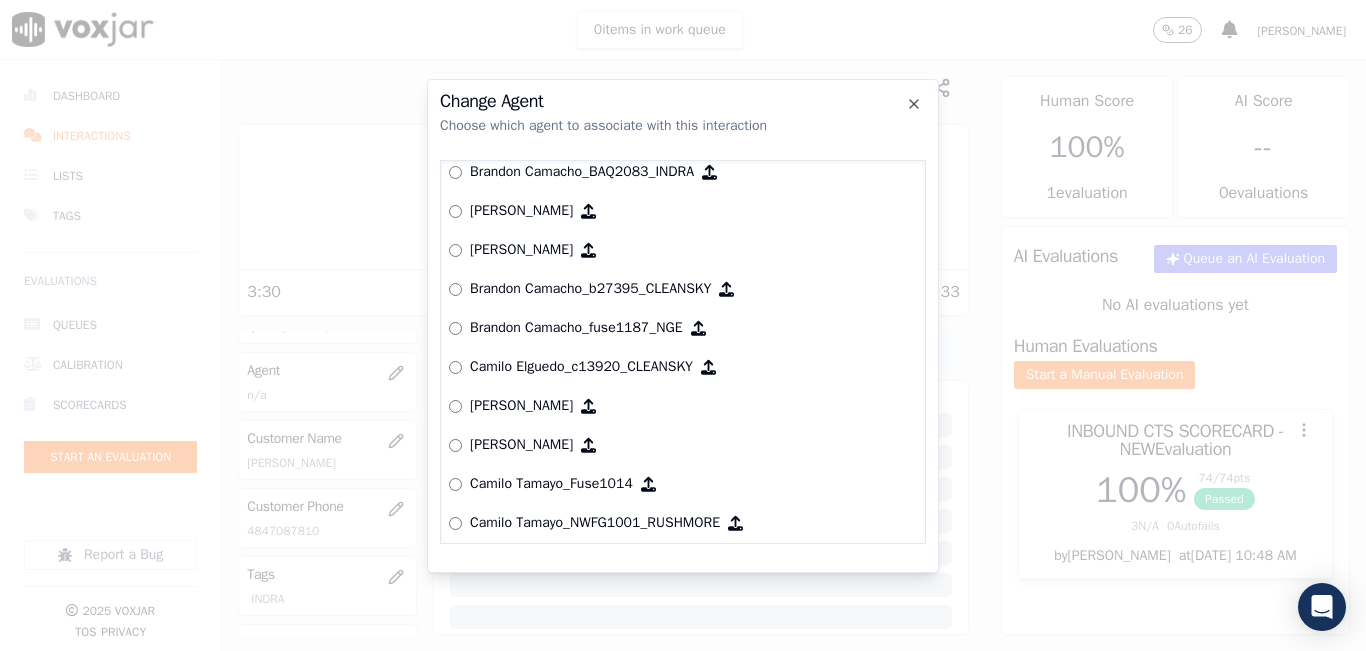 scroll, scrollTop: 1324, scrollLeft: 0, axis: vertical 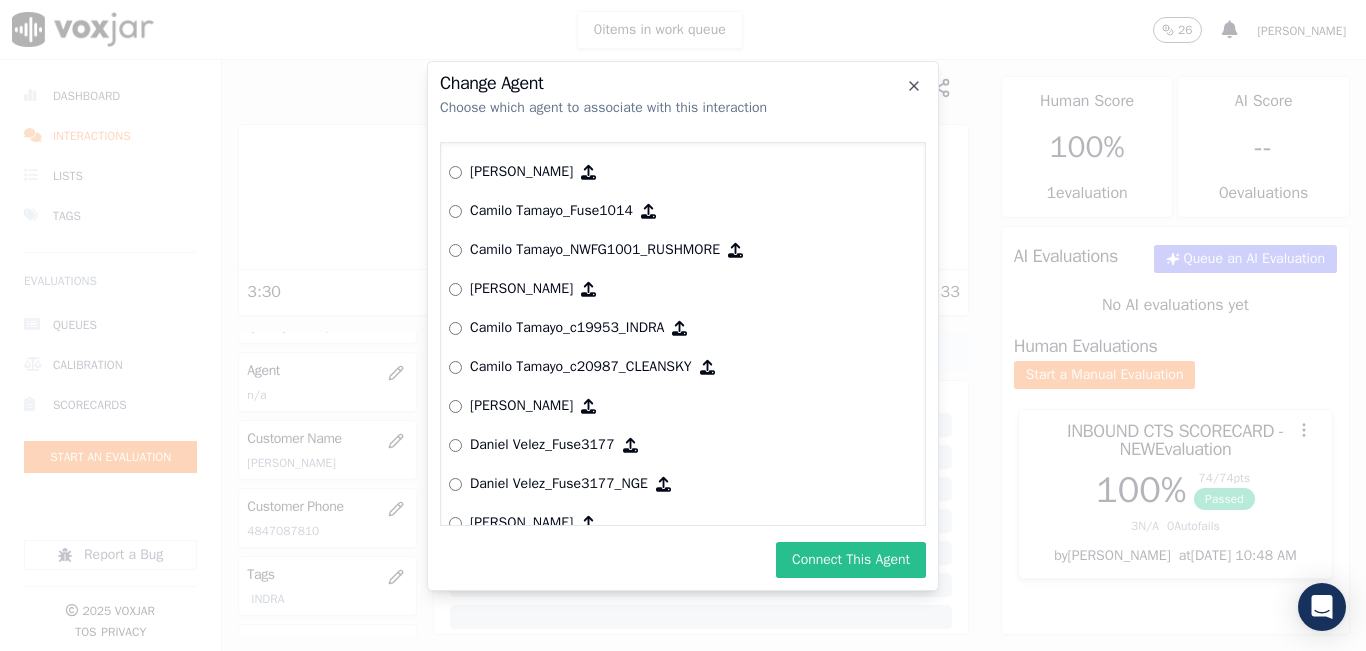 click on "Connect This Agent" at bounding box center (851, 560) 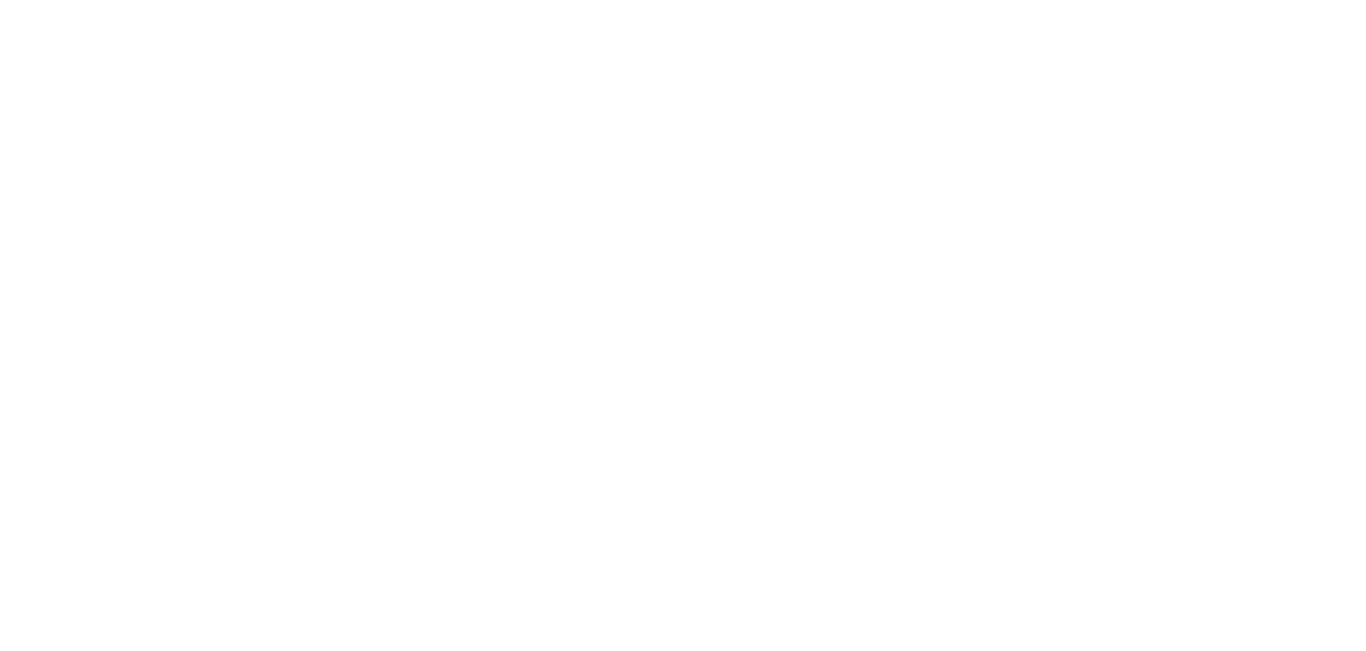 scroll, scrollTop: 0, scrollLeft: 0, axis: both 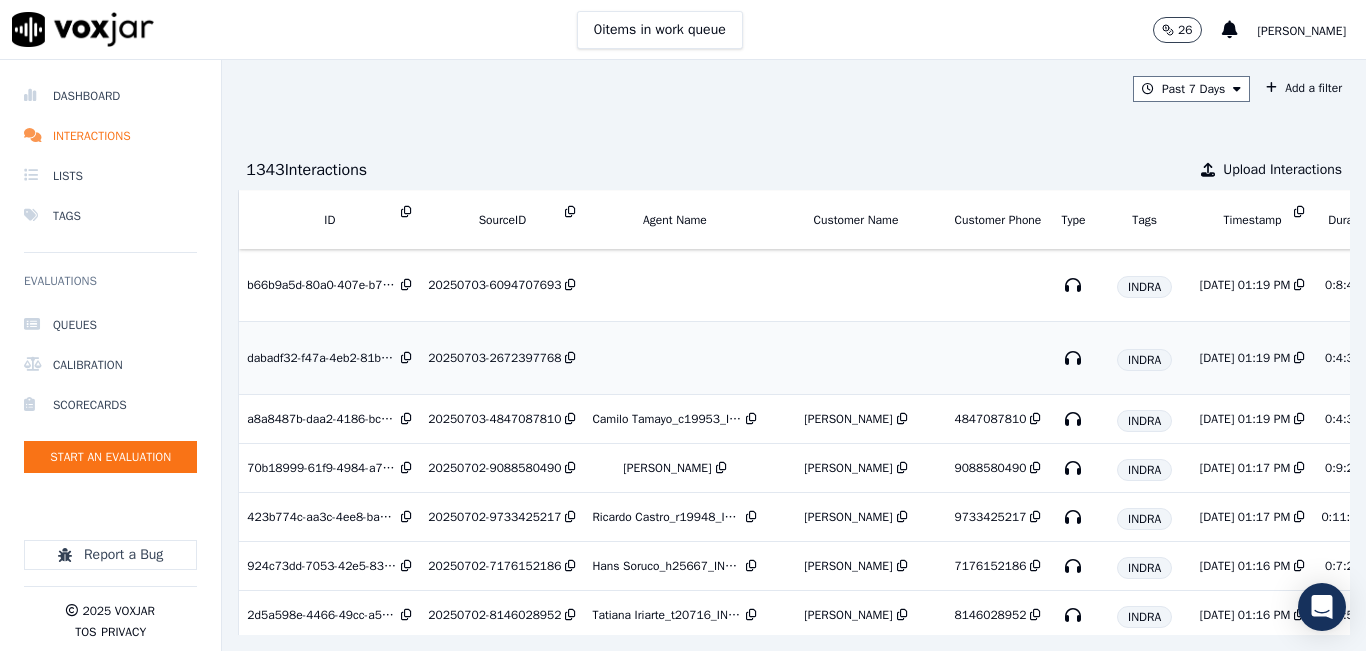 click on "20250703-2672397768" at bounding box center (494, 358) 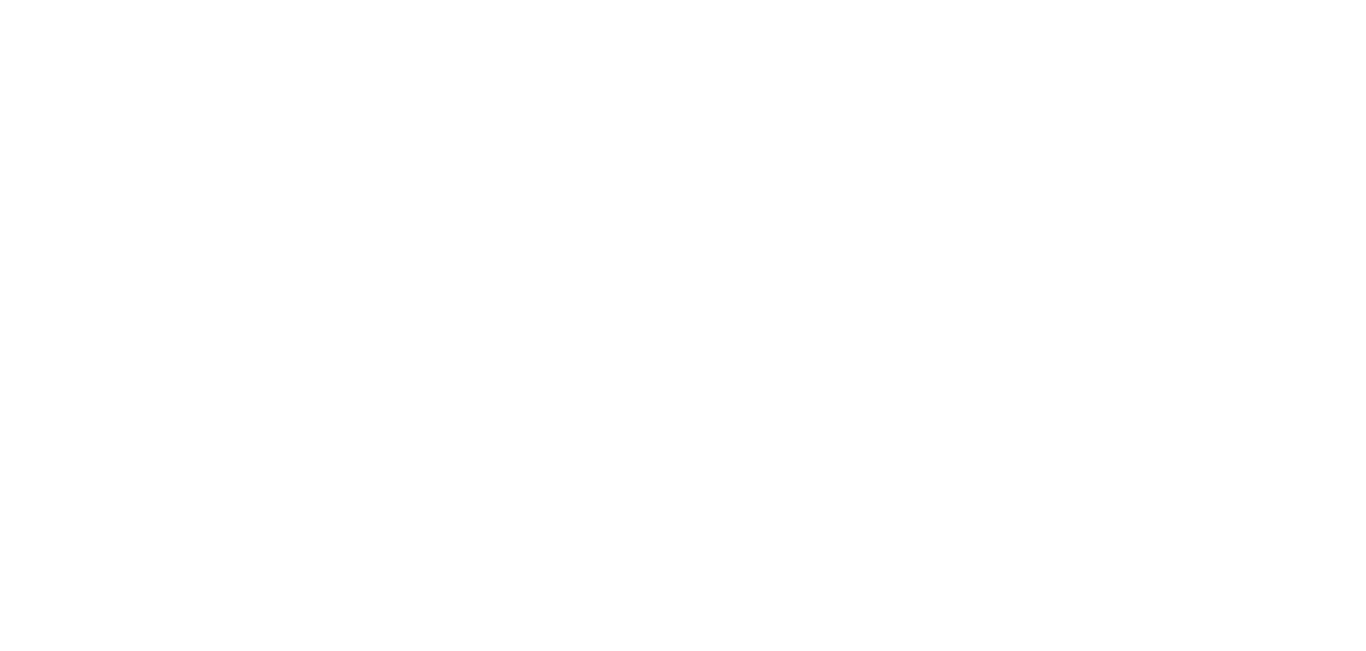 scroll, scrollTop: 0, scrollLeft: 0, axis: both 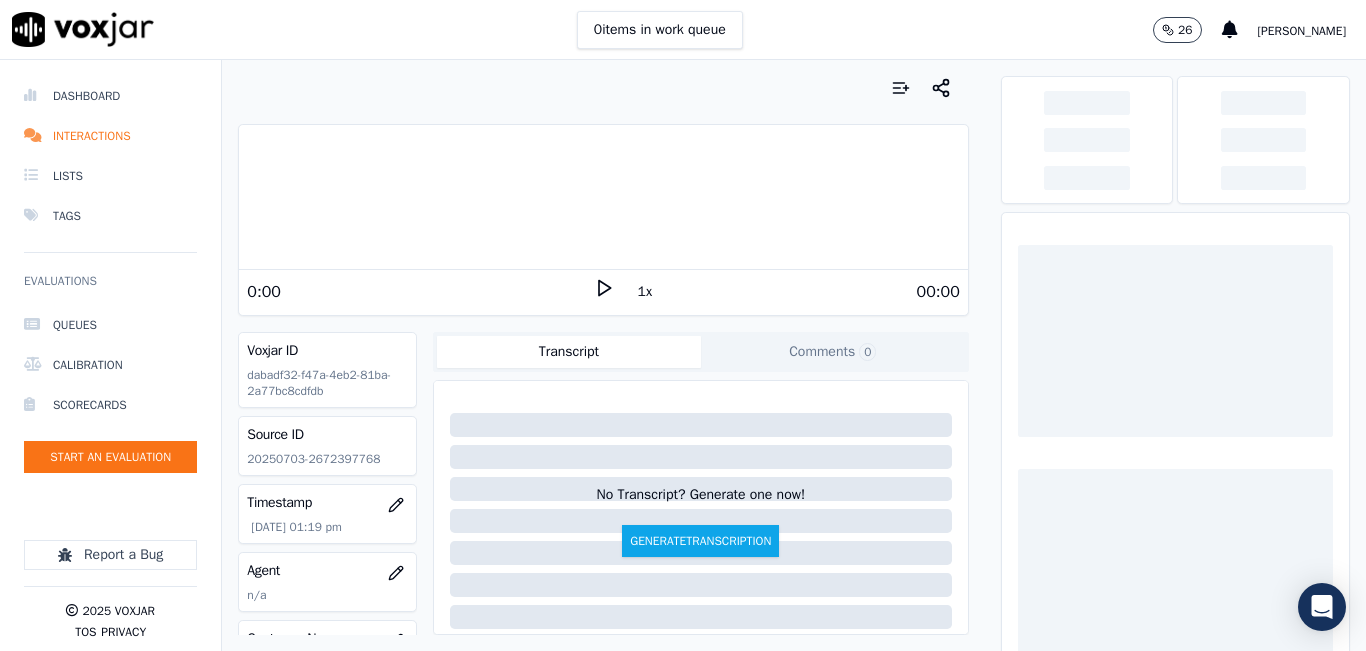 click on "Source ID" at bounding box center (327, 435) 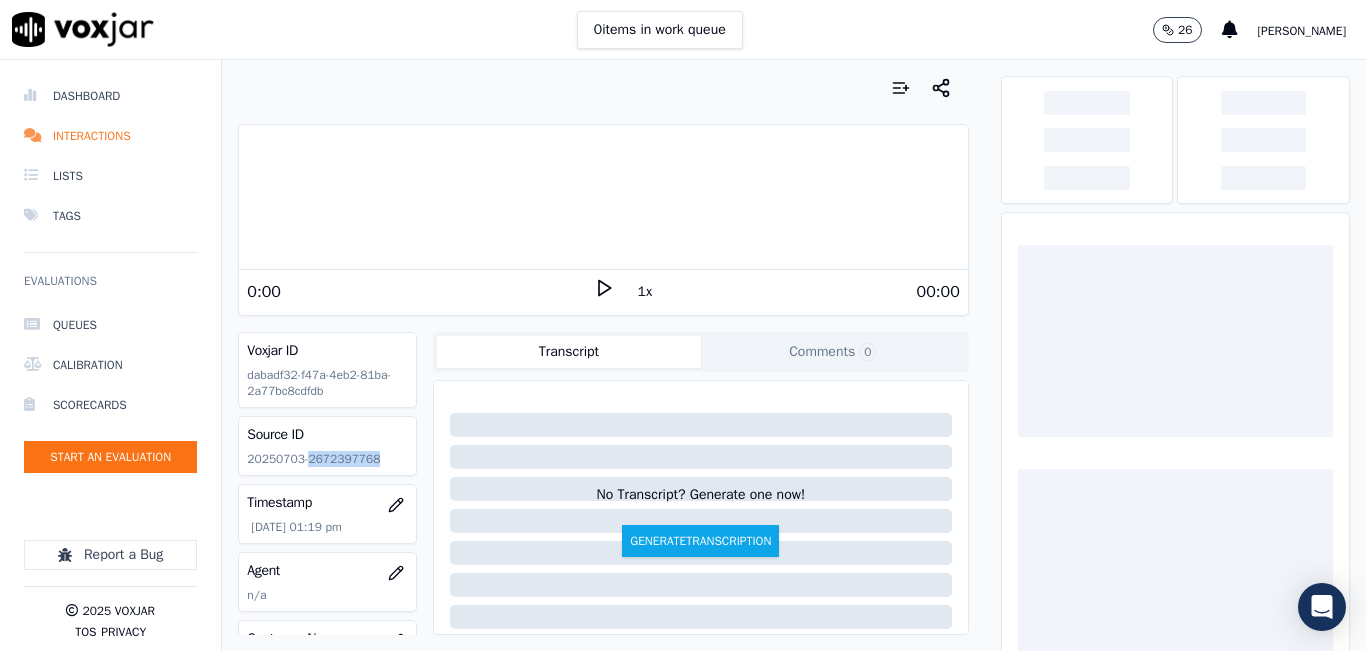 click on "20250703-2672397768" 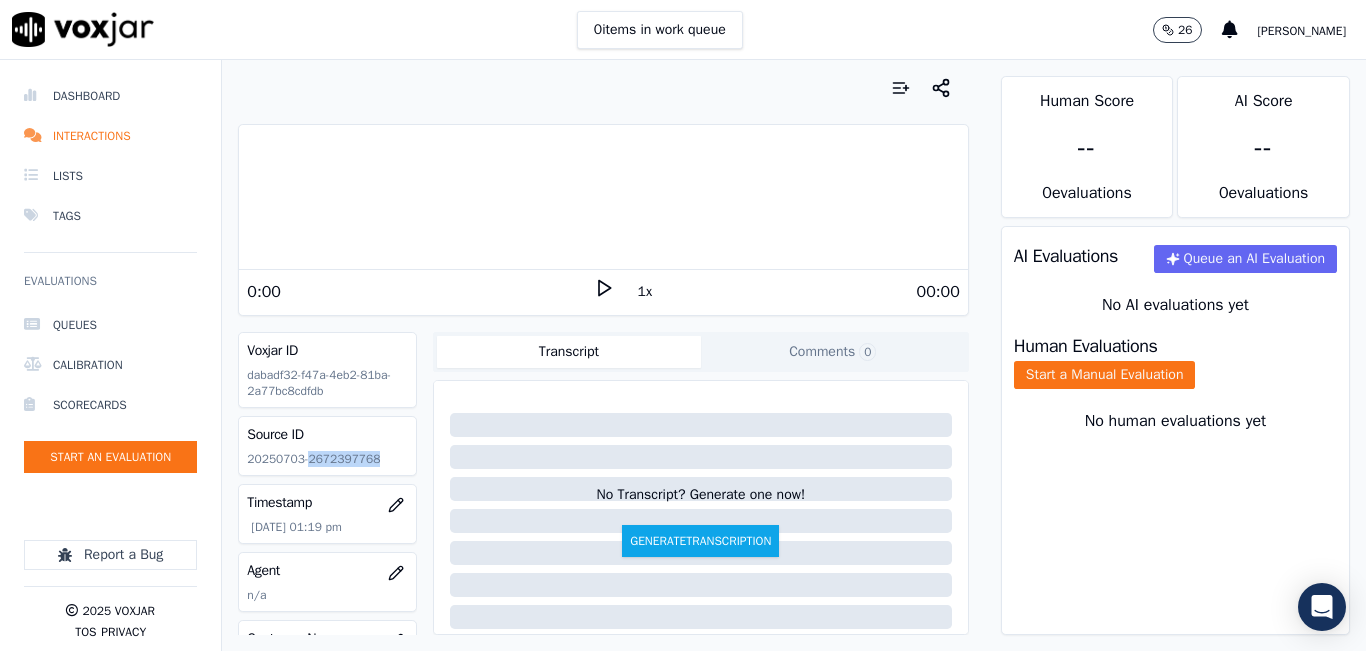 copy on "2672397768" 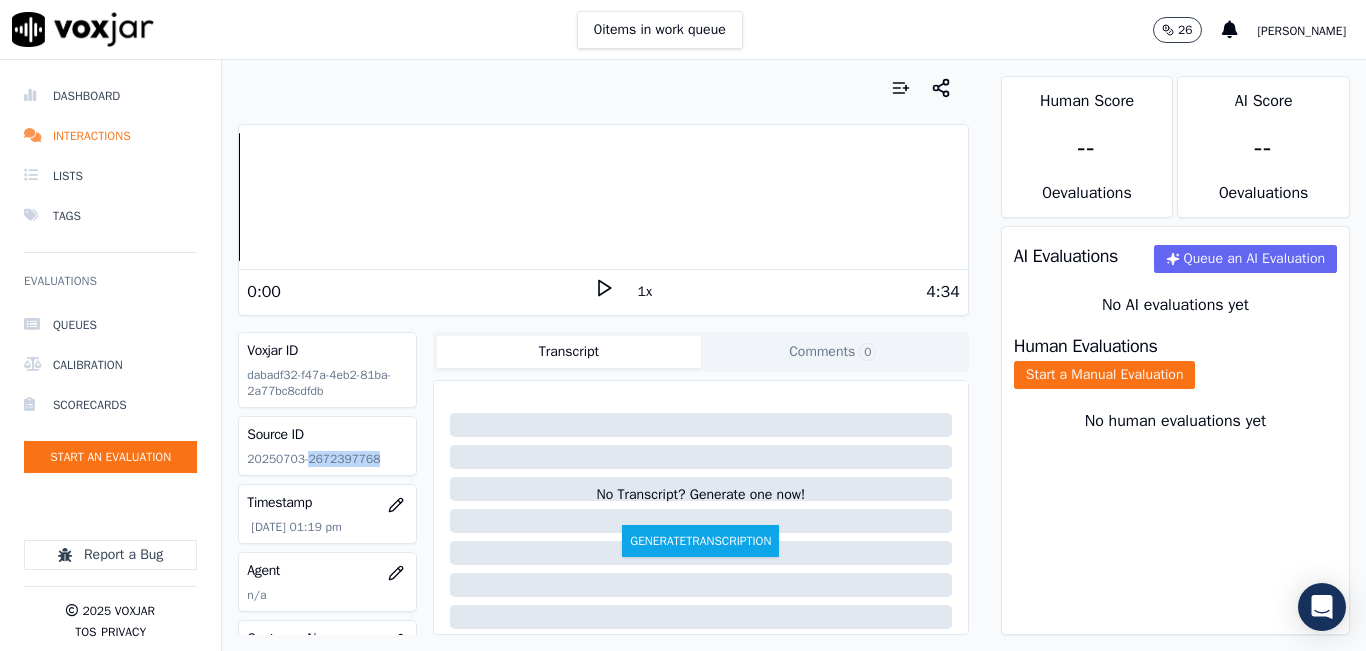 click 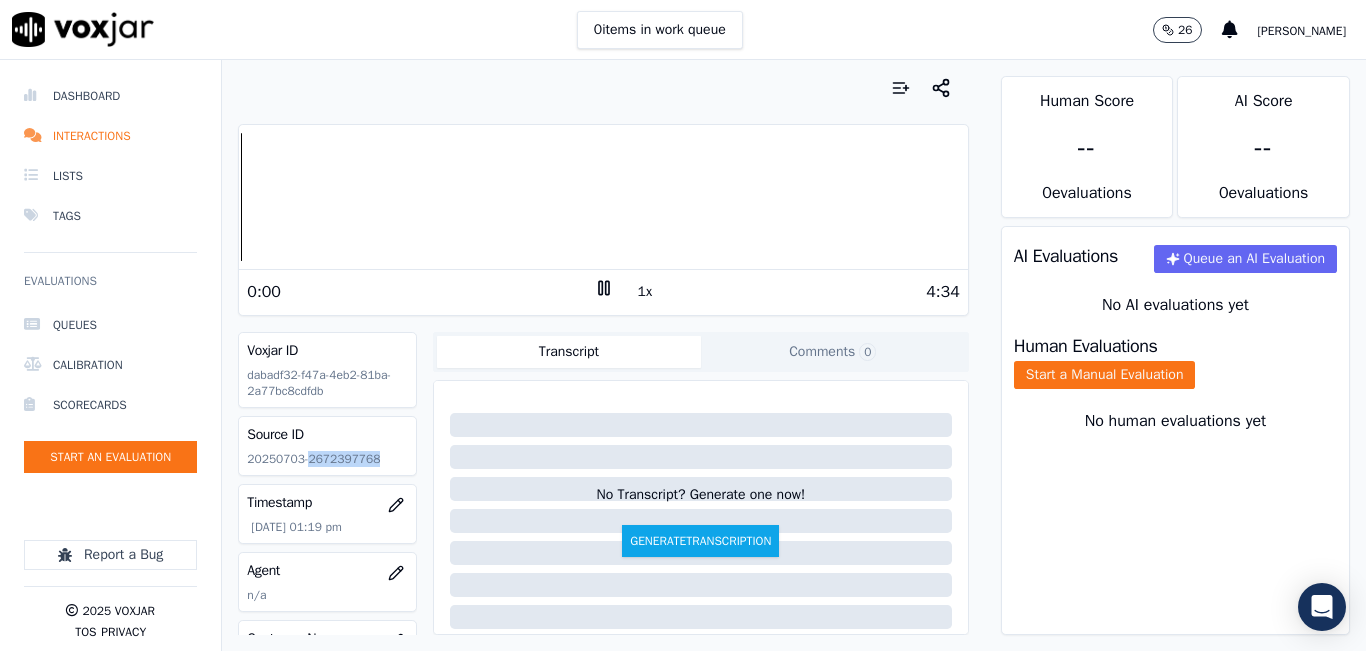 click 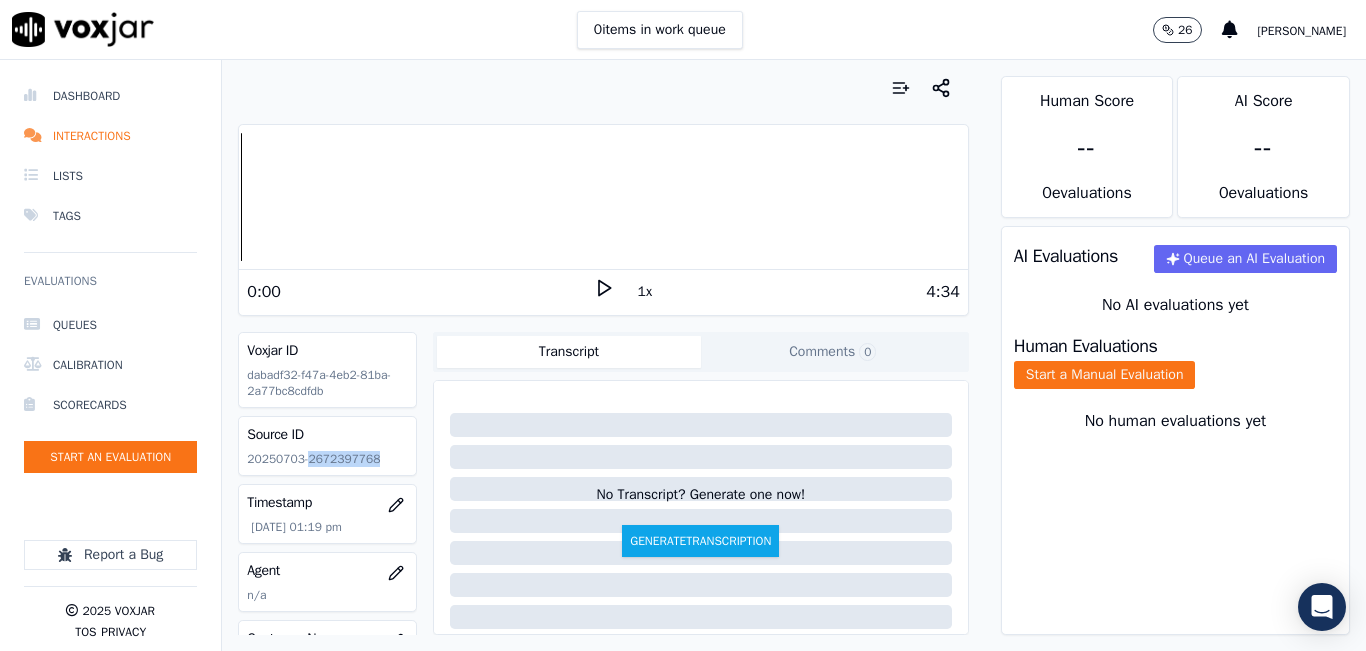 click 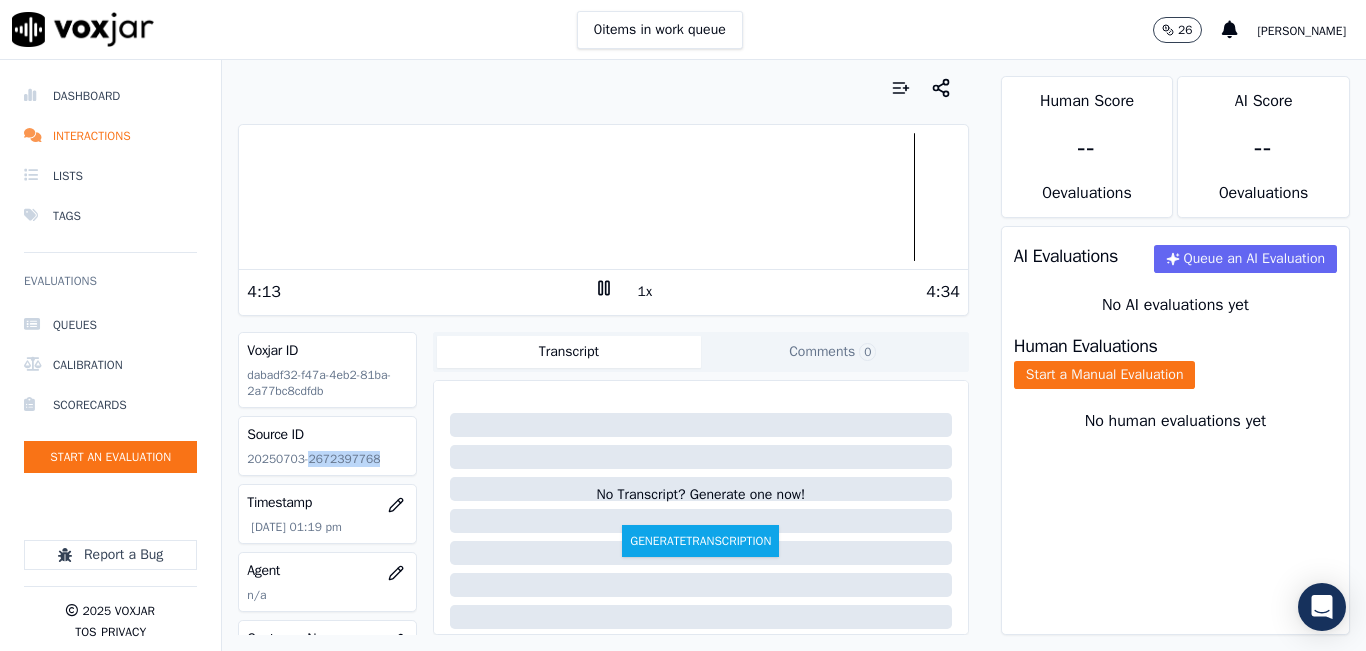 click 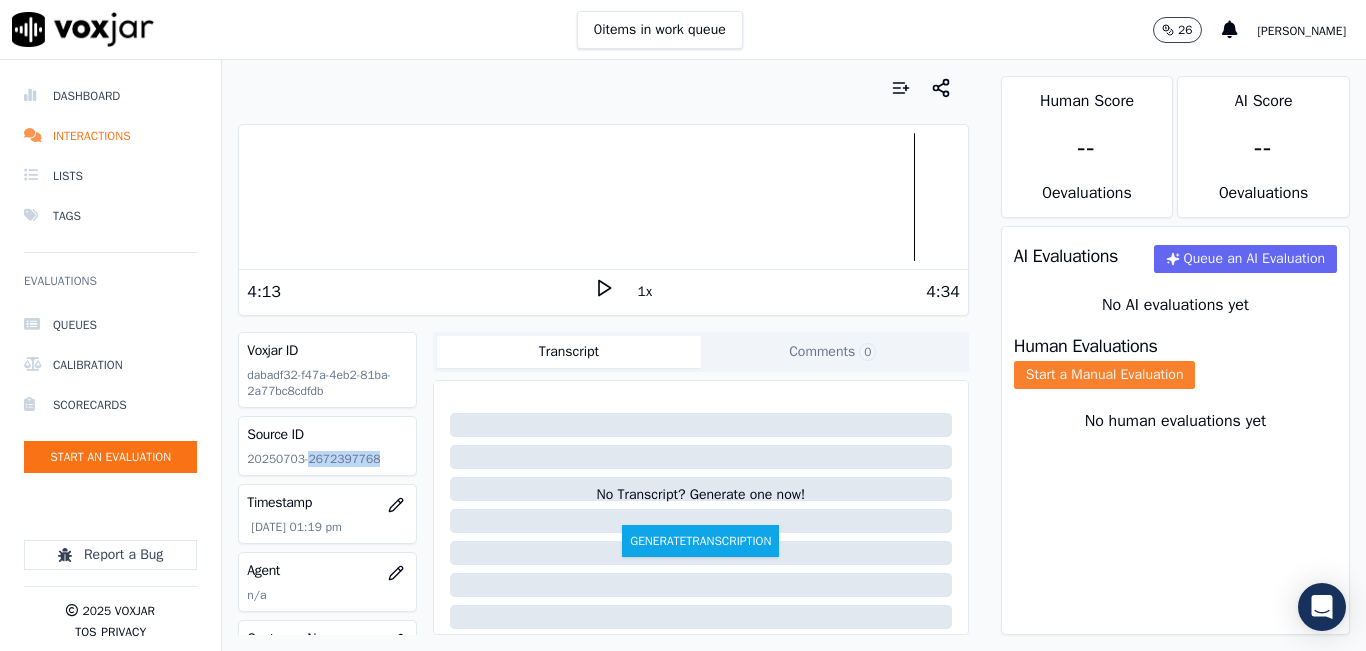 click on "Start a Manual Evaluation" 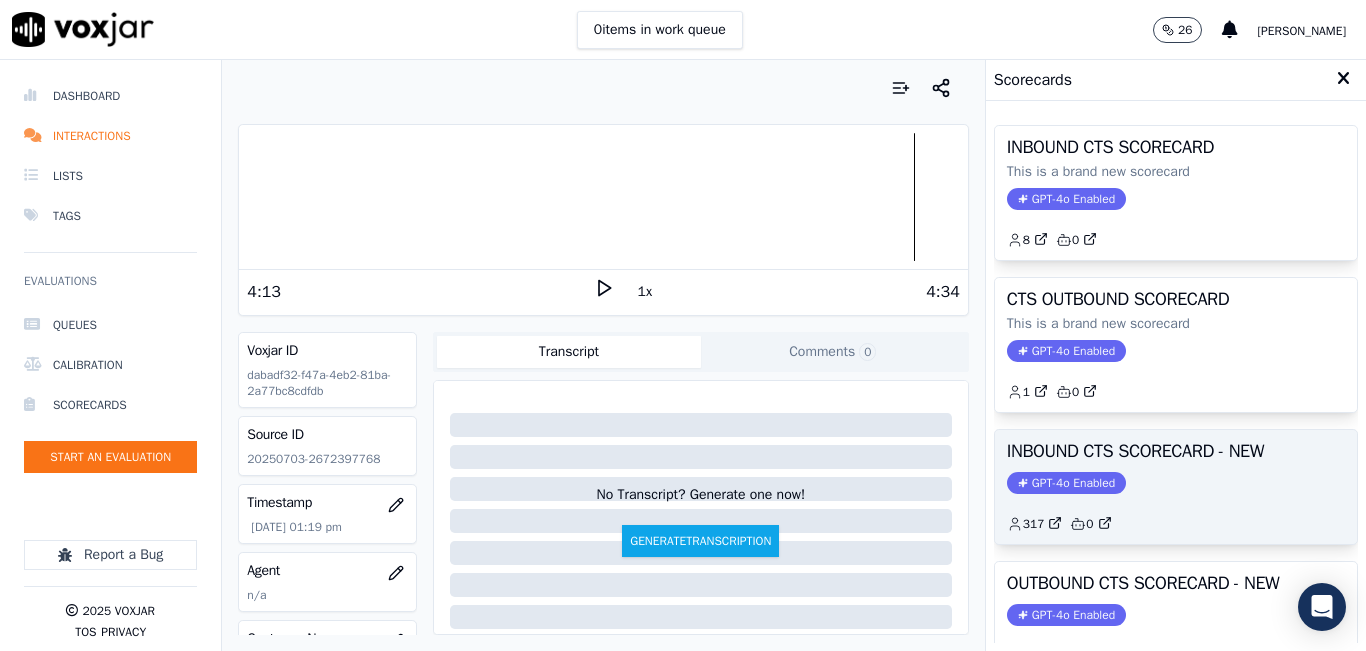 click on "INBOUND CTS SCORECARD - NEW        GPT-4o Enabled       317         0" at bounding box center (1176, 487) 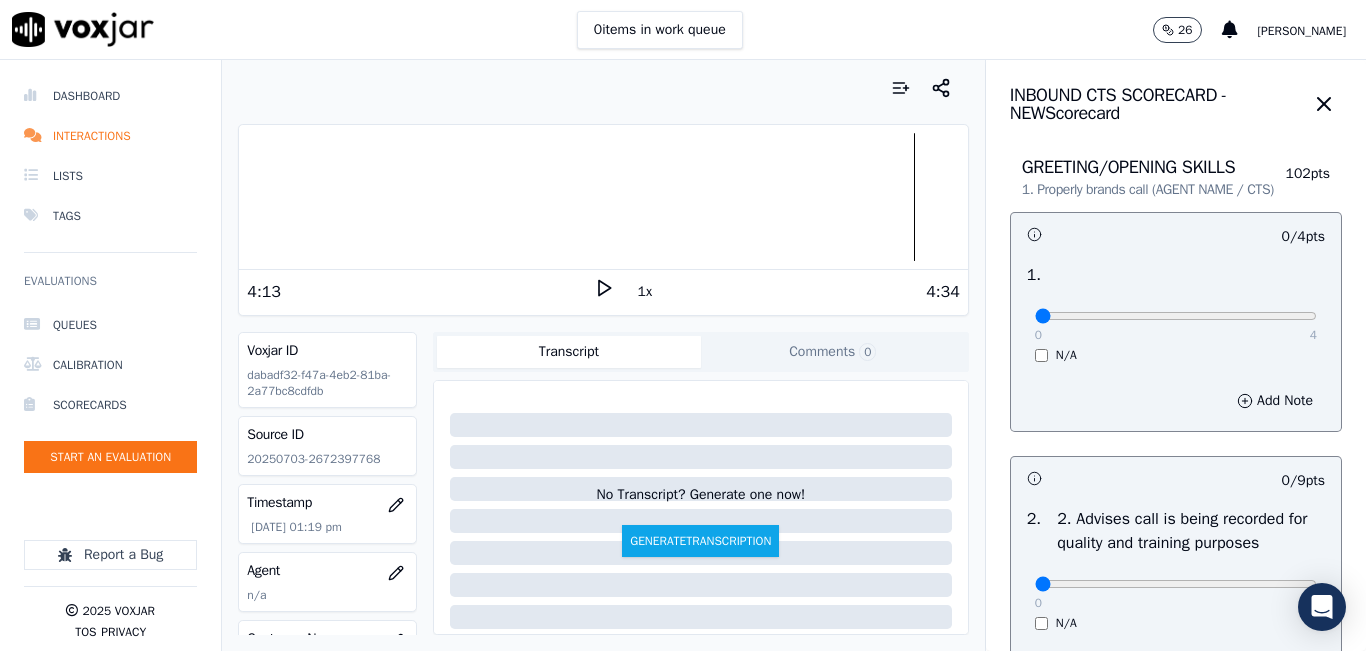 click on "0   4" at bounding box center (1176, 315) 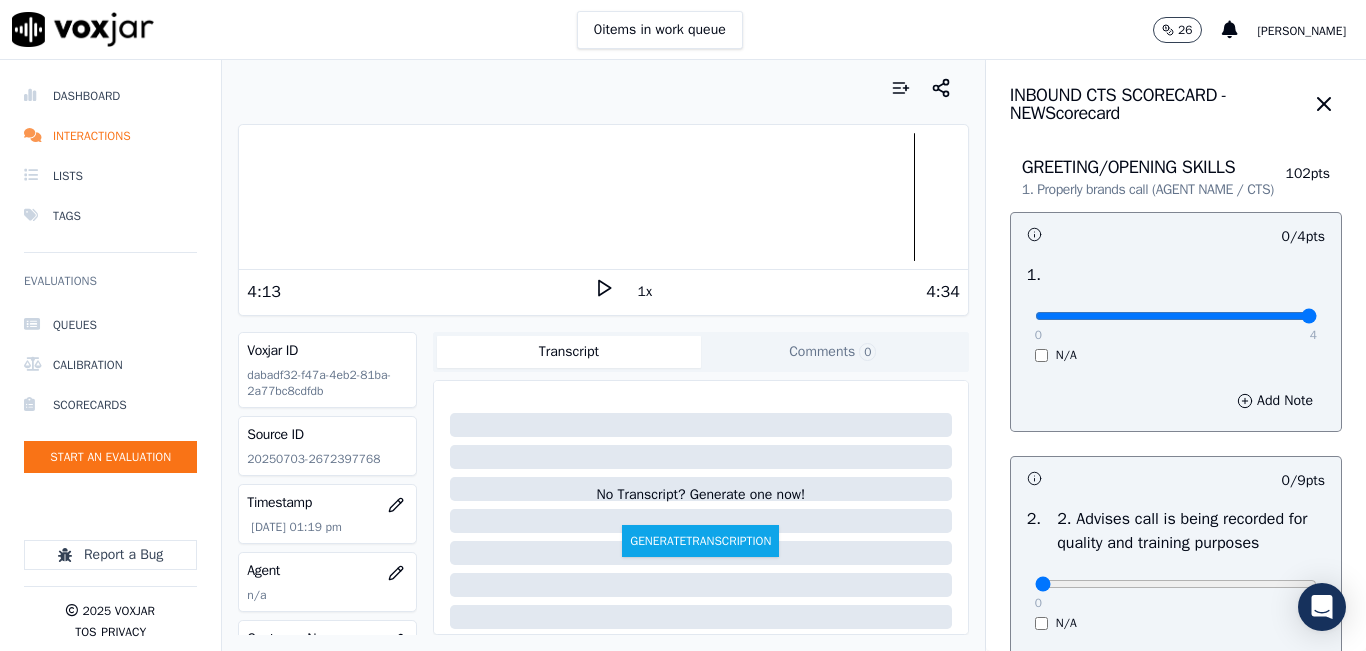 type on "4" 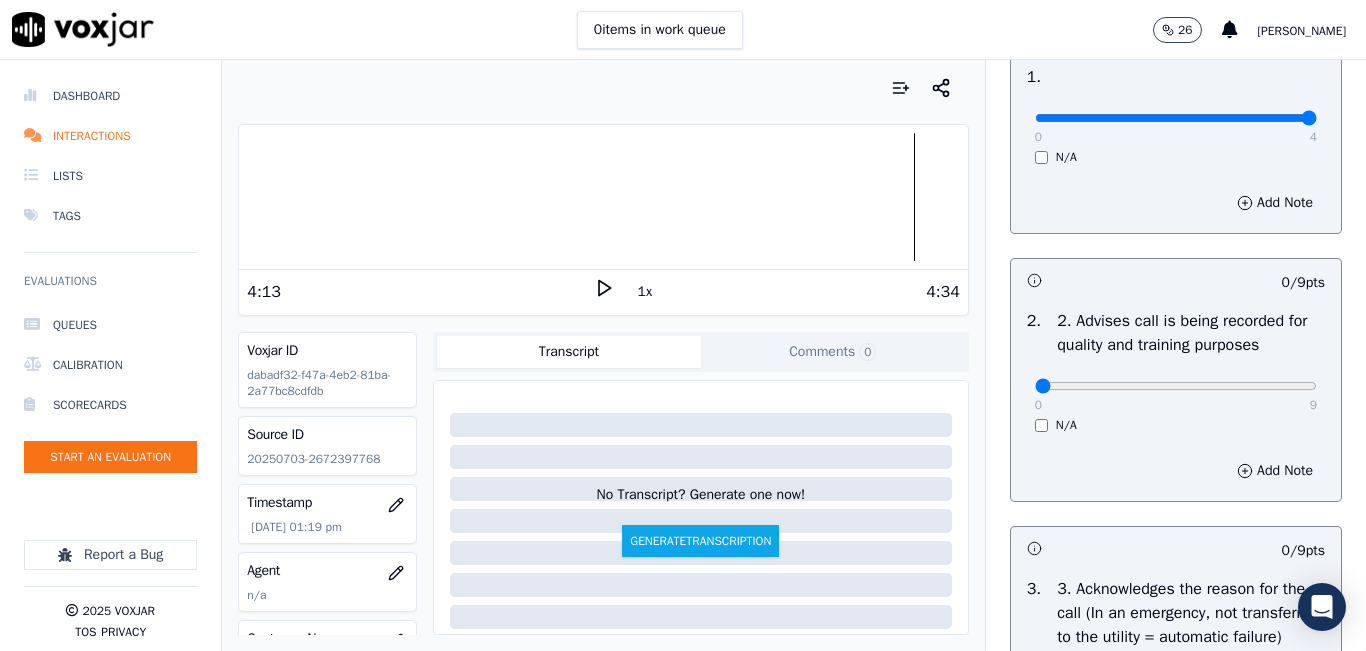 scroll, scrollTop: 200, scrollLeft: 0, axis: vertical 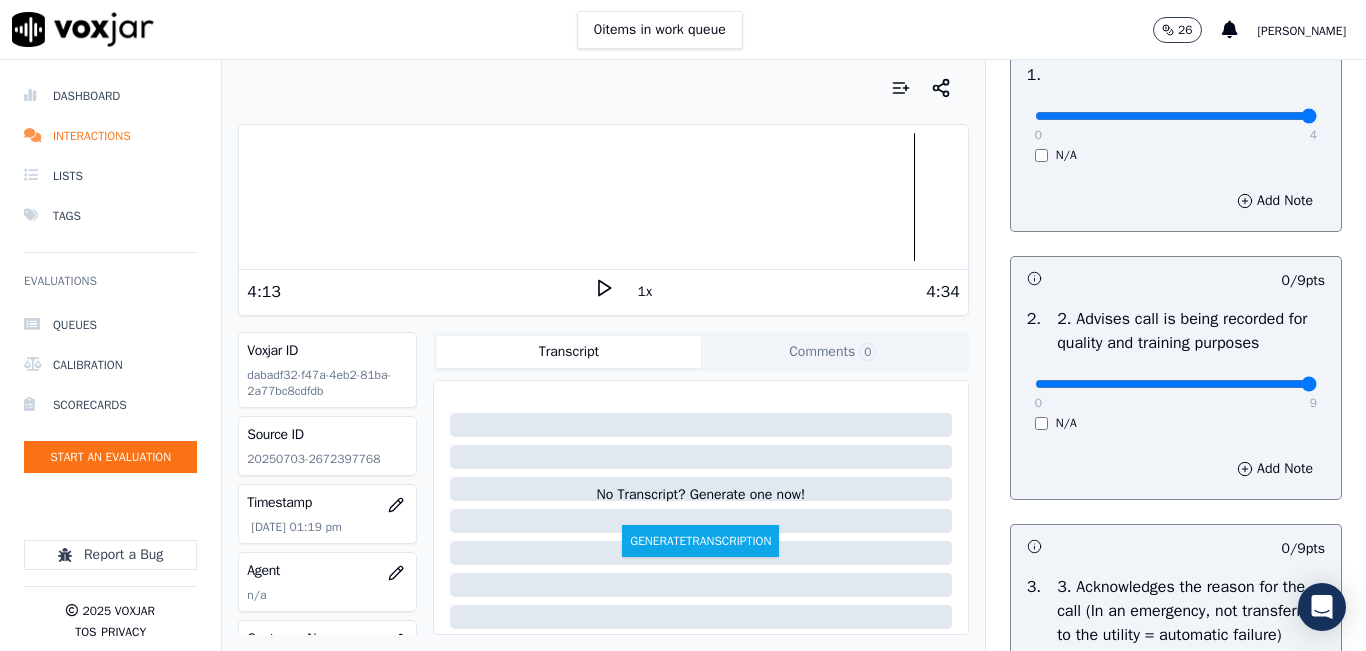 type on "9" 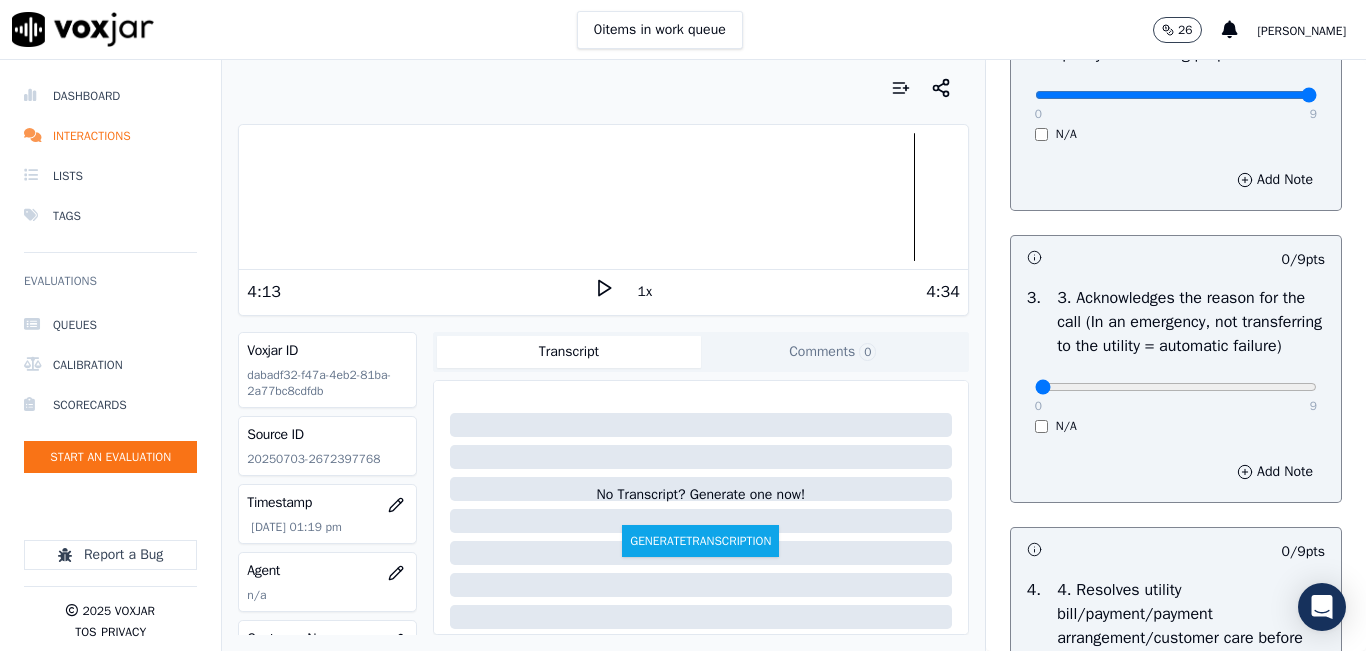 scroll, scrollTop: 500, scrollLeft: 0, axis: vertical 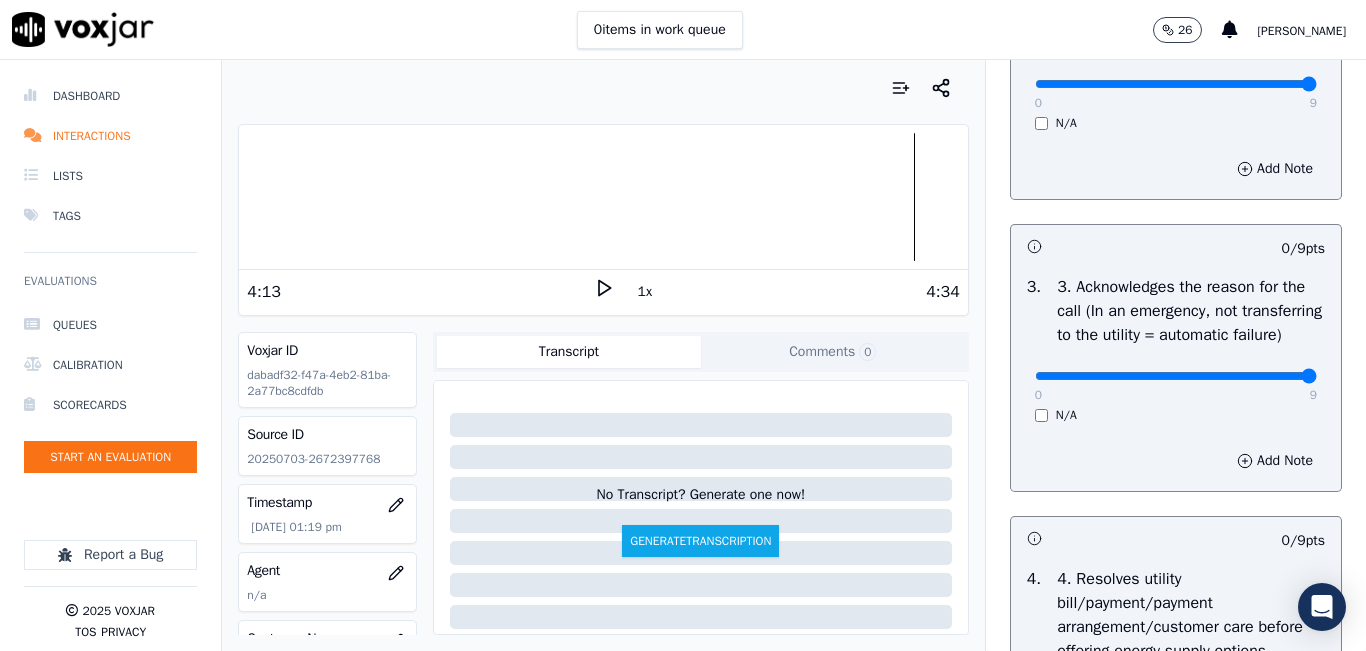 type on "9" 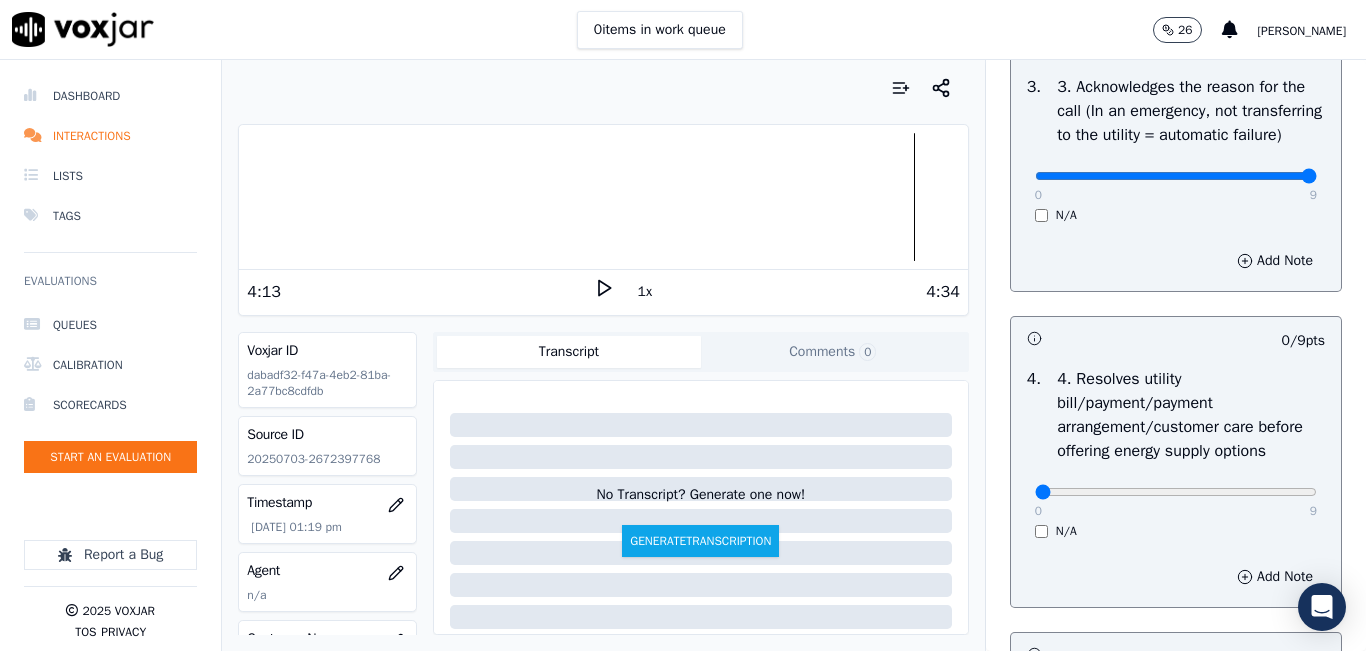 scroll, scrollTop: 800, scrollLeft: 0, axis: vertical 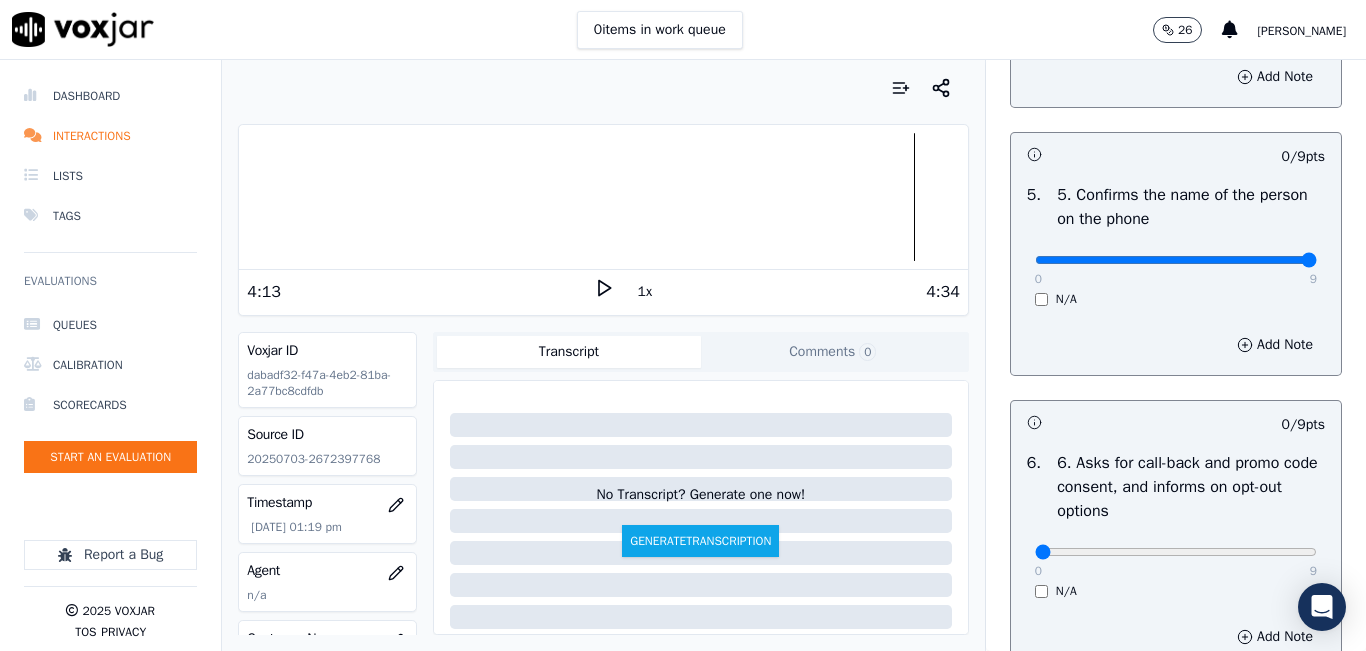 type on "9" 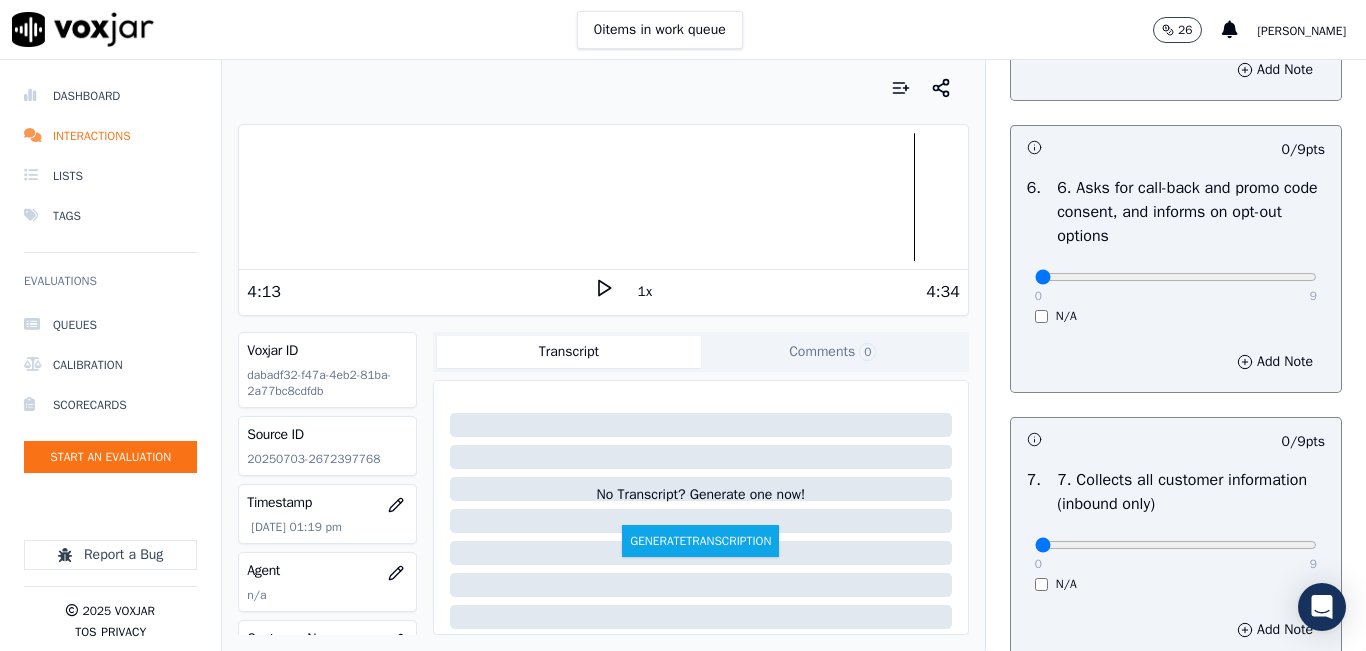 scroll, scrollTop: 1500, scrollLeft: 0, axis: vertical 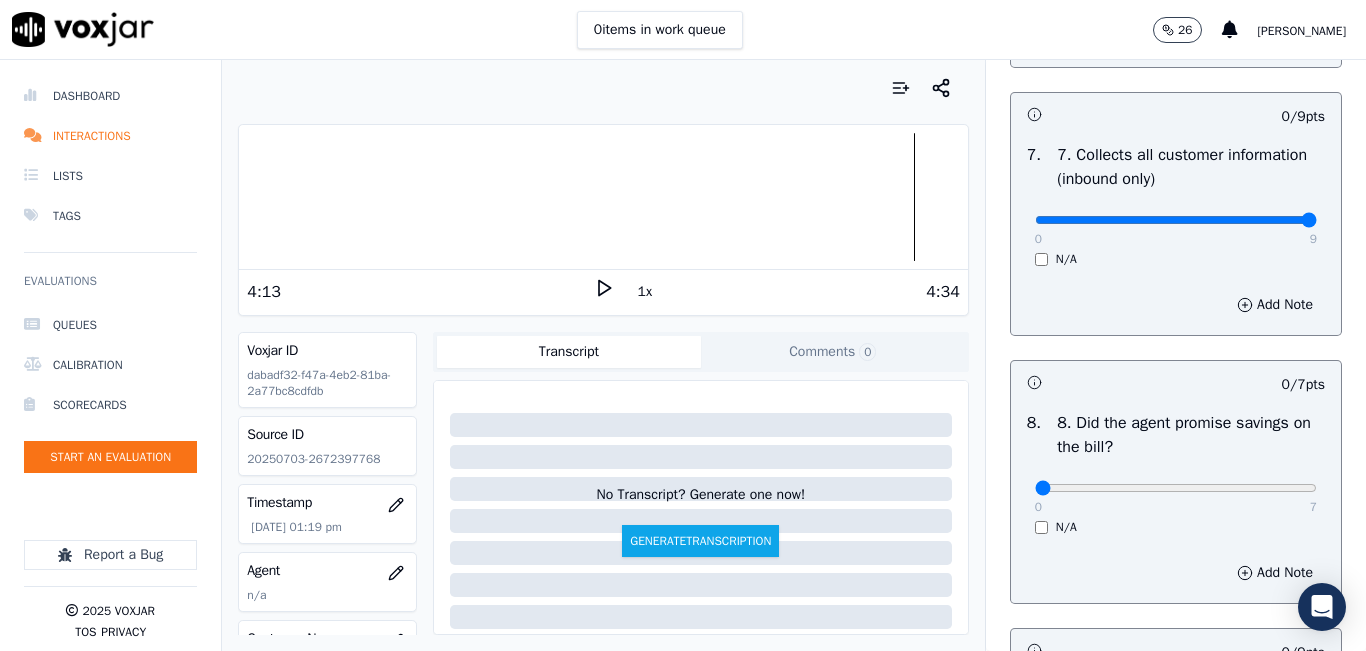 type on "9" 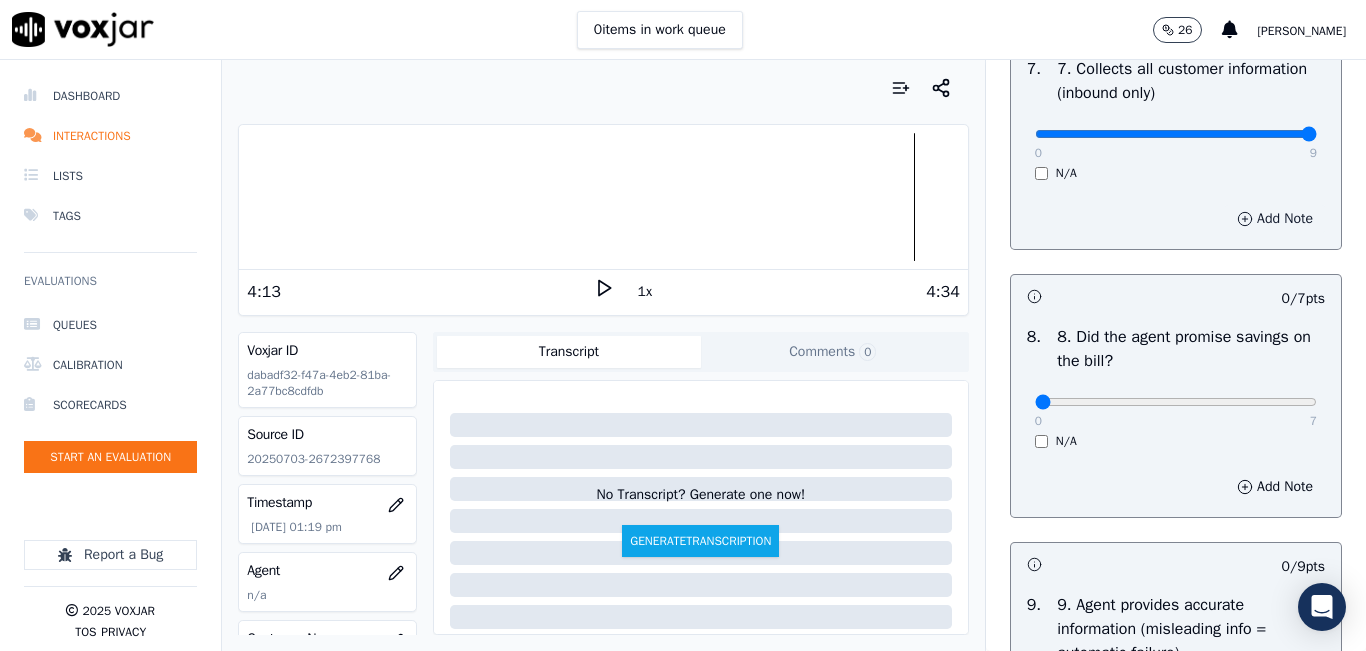 scroll, scrollTop: 2000, scrollLeft: 0, axis: vertical 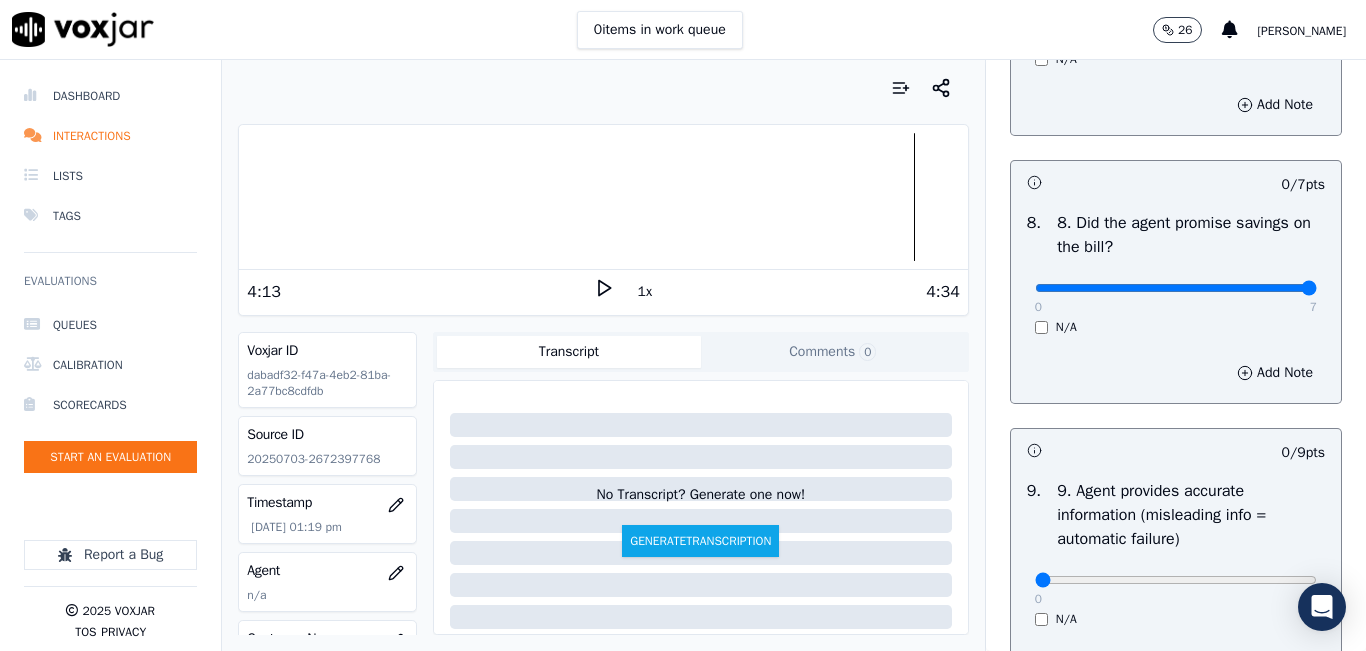 type on "7" 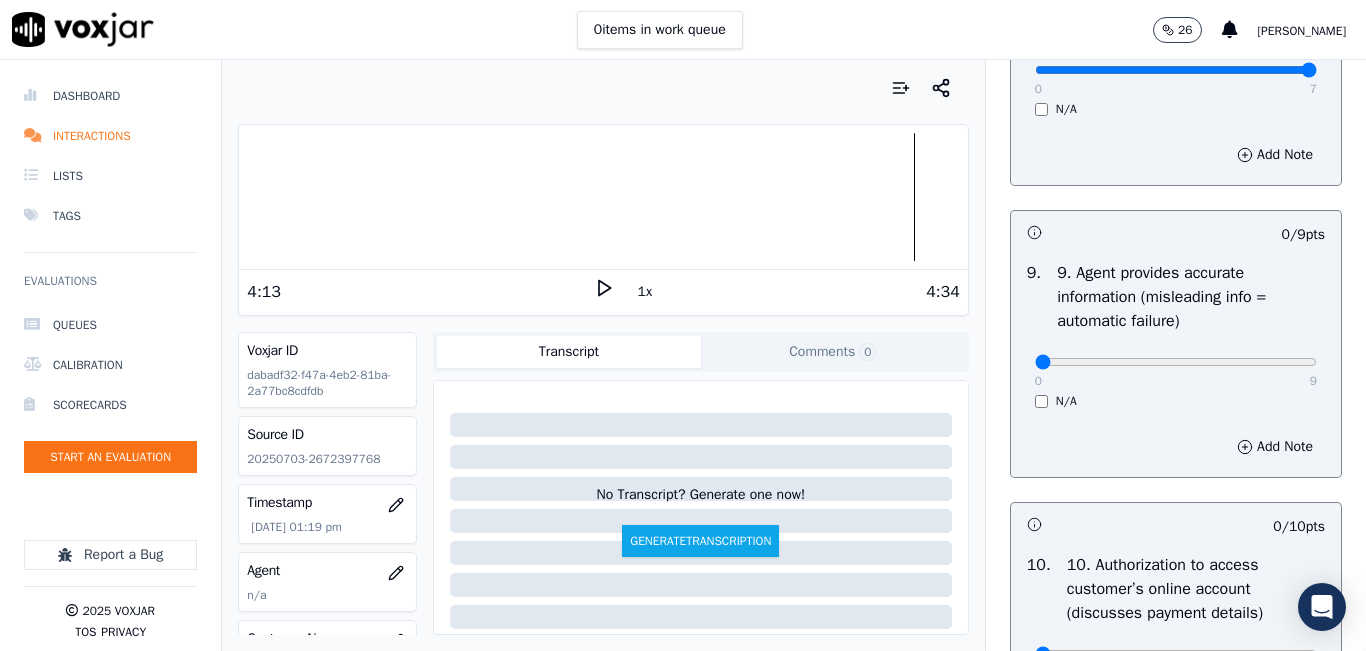 scroll, scrollTop: 2300, scrollLeft: 0, axis: vertical 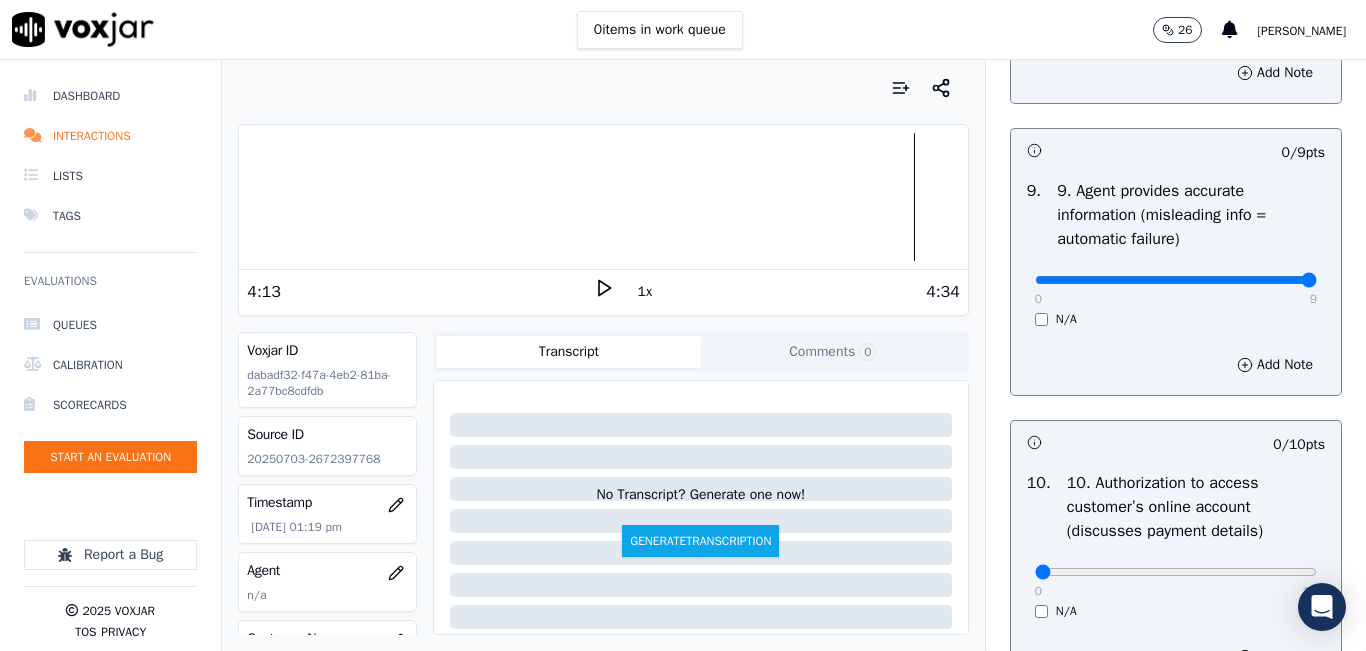 type on "9" 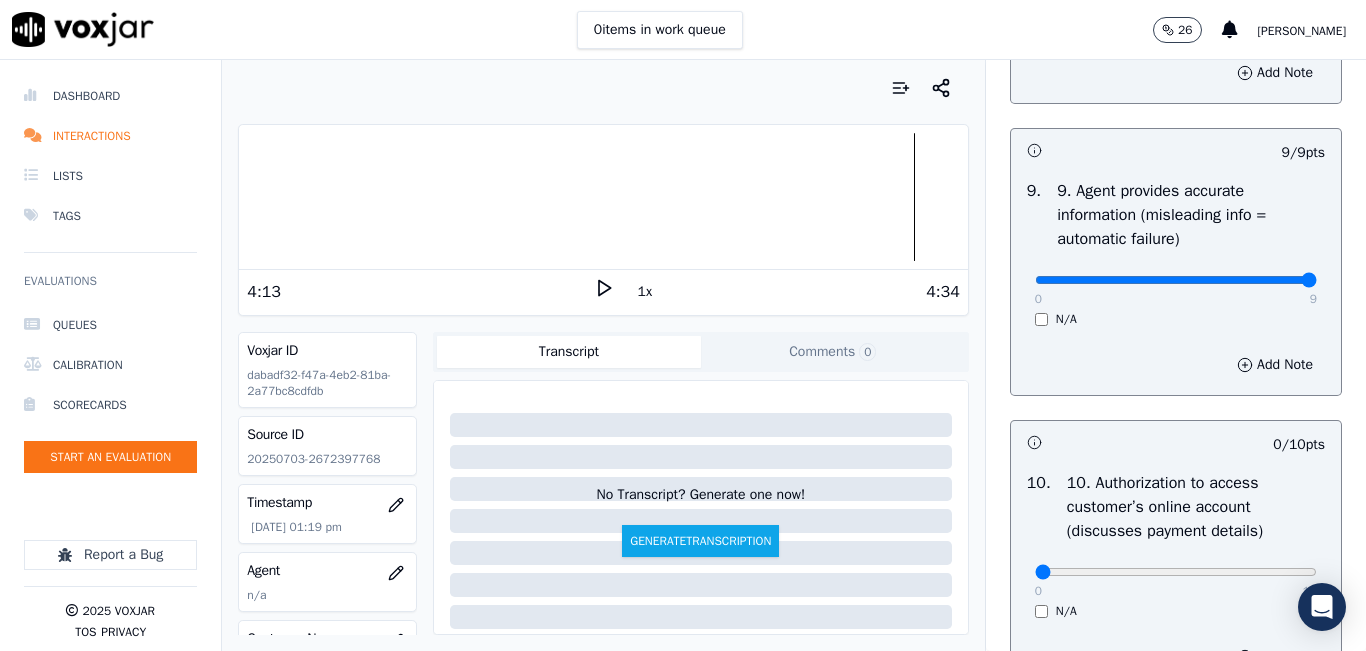scroll, scrollTop: 2500, scrollLeft: 0, axis: vertical 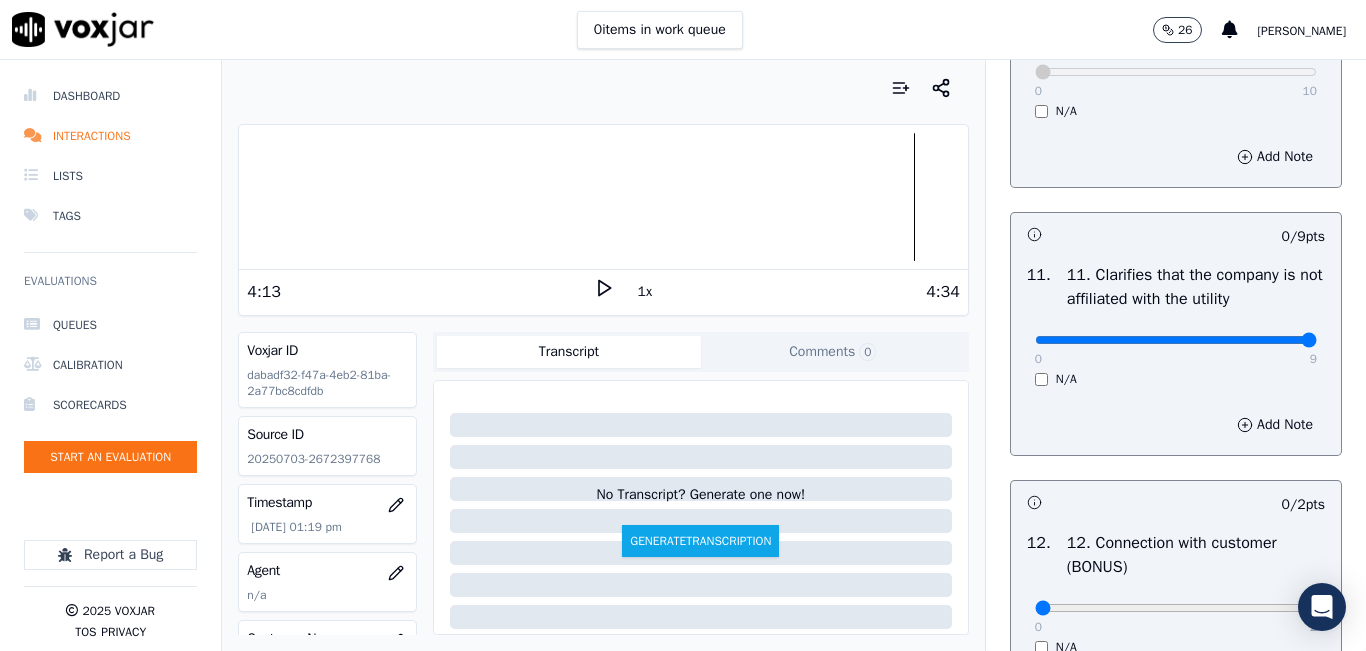 type on "9" 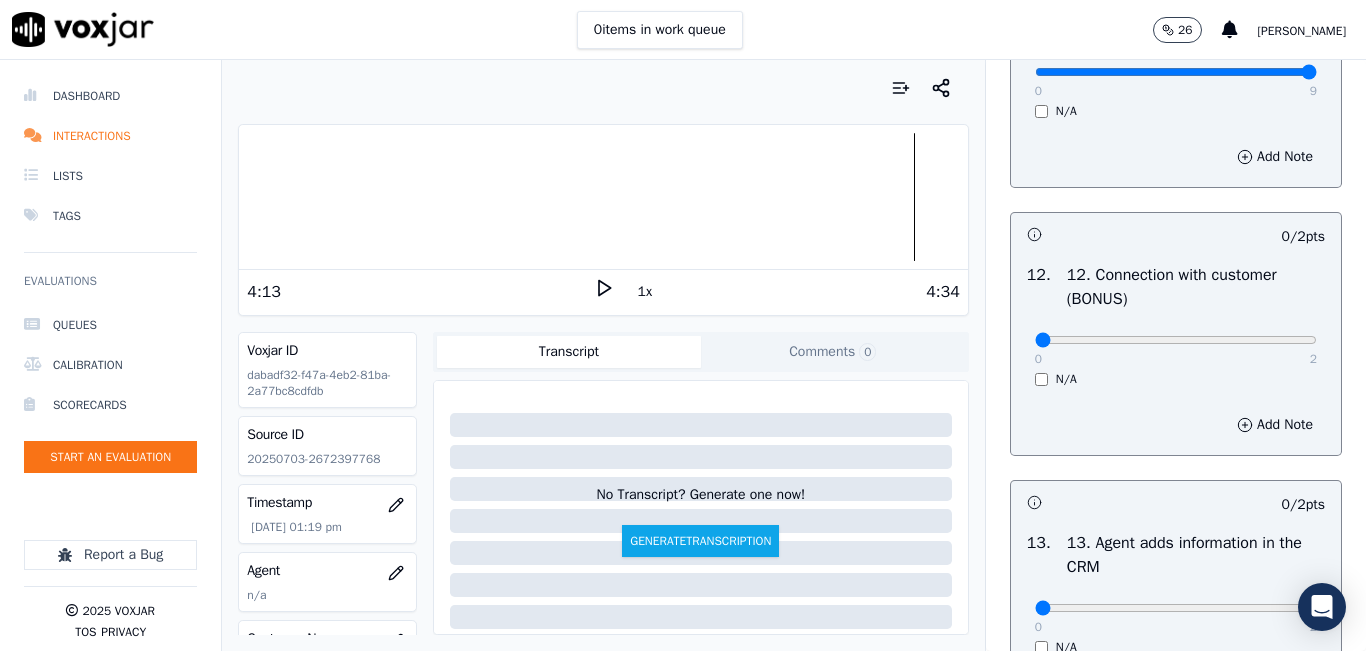scroll, scrollTop: 3100, scrollLeft: 0, axis: vertical 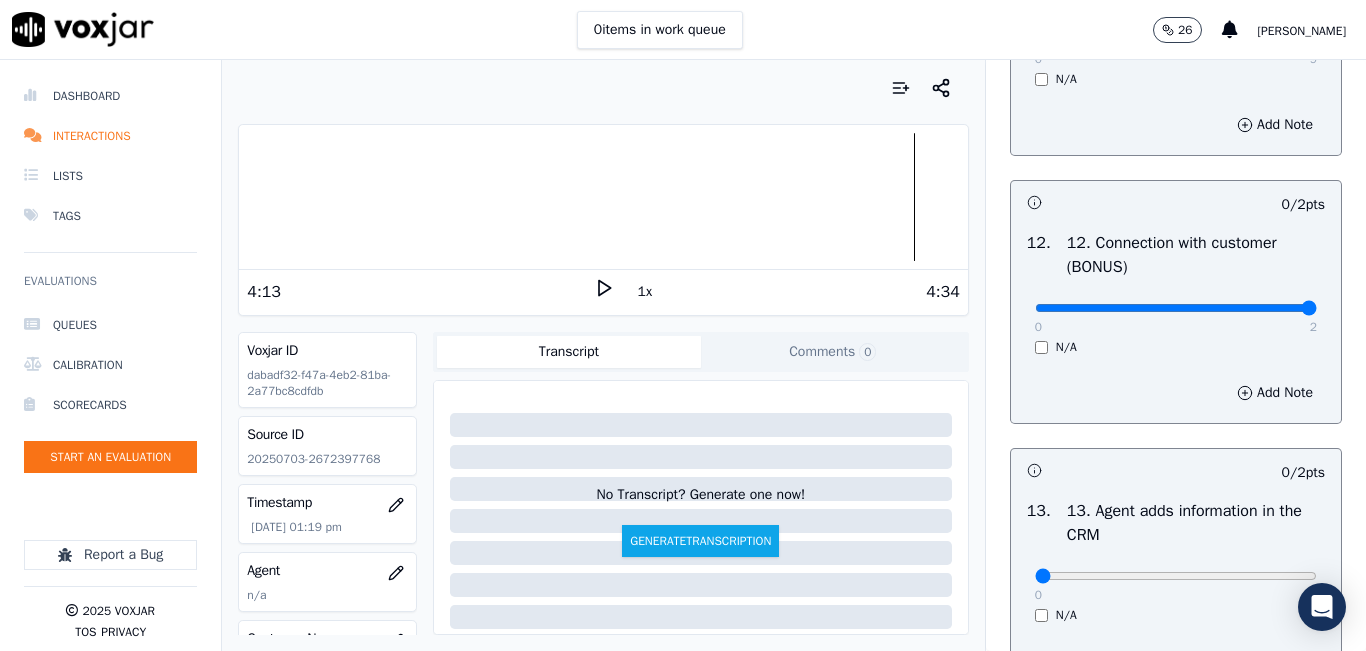 type on "2" 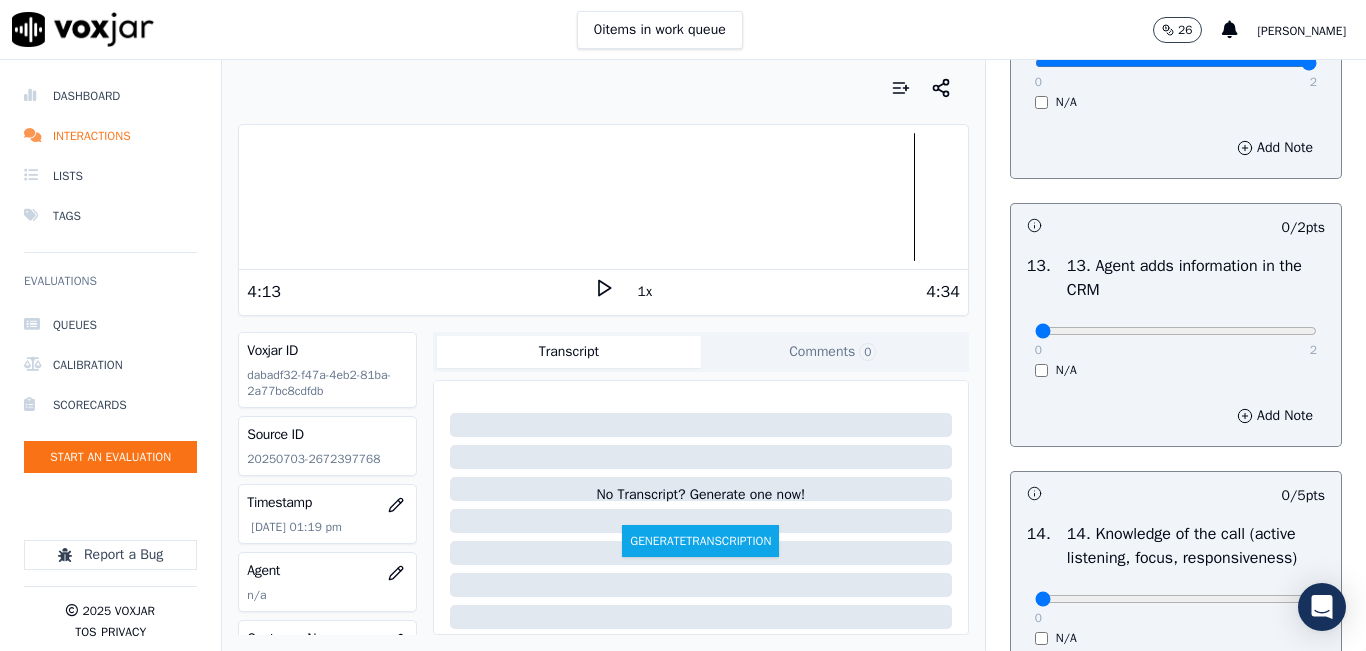 scroll, scrollTop: 3400, scrollLeft: 0, axis: vertical 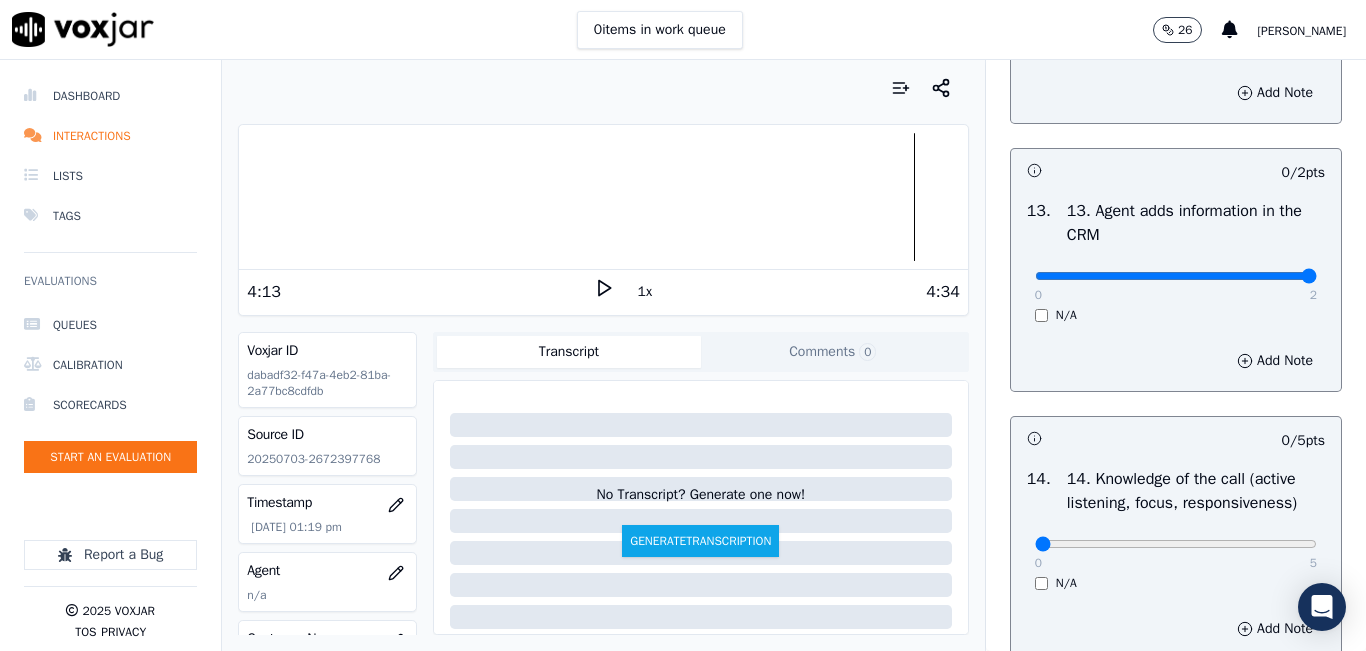 type on "2" 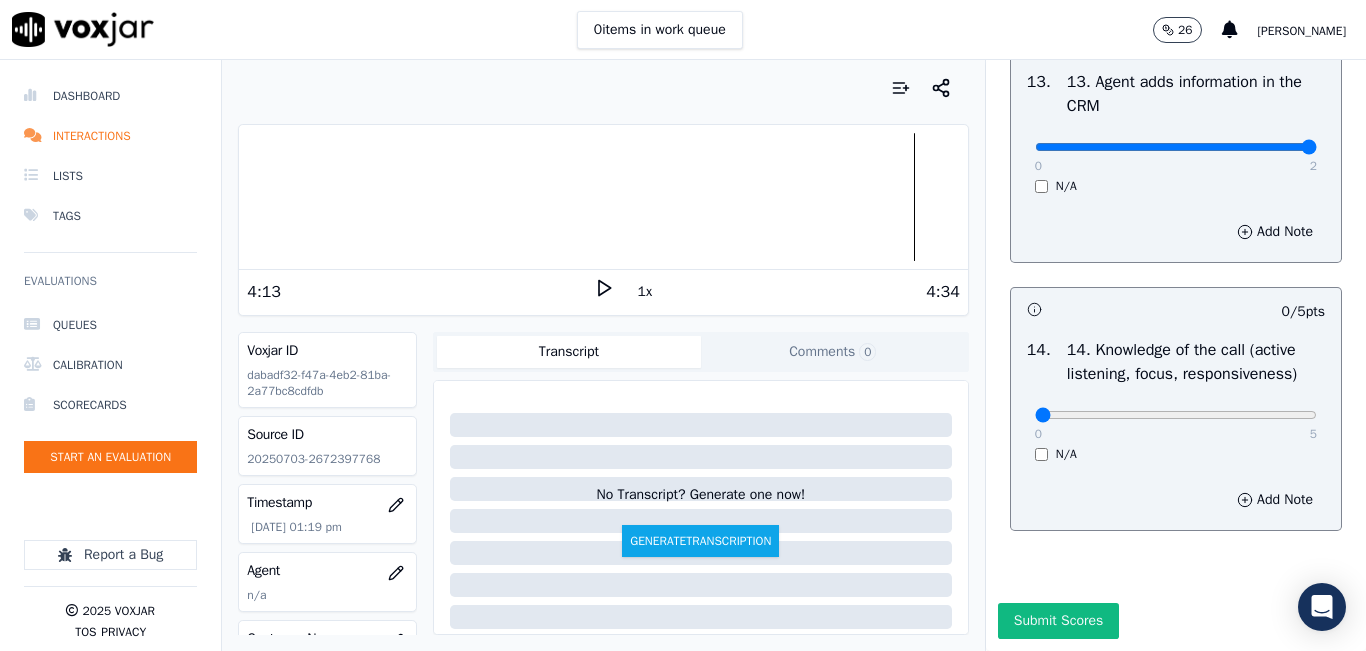 scroll, scrollTop: 3600, scrollLeft: 0, axis: vertical 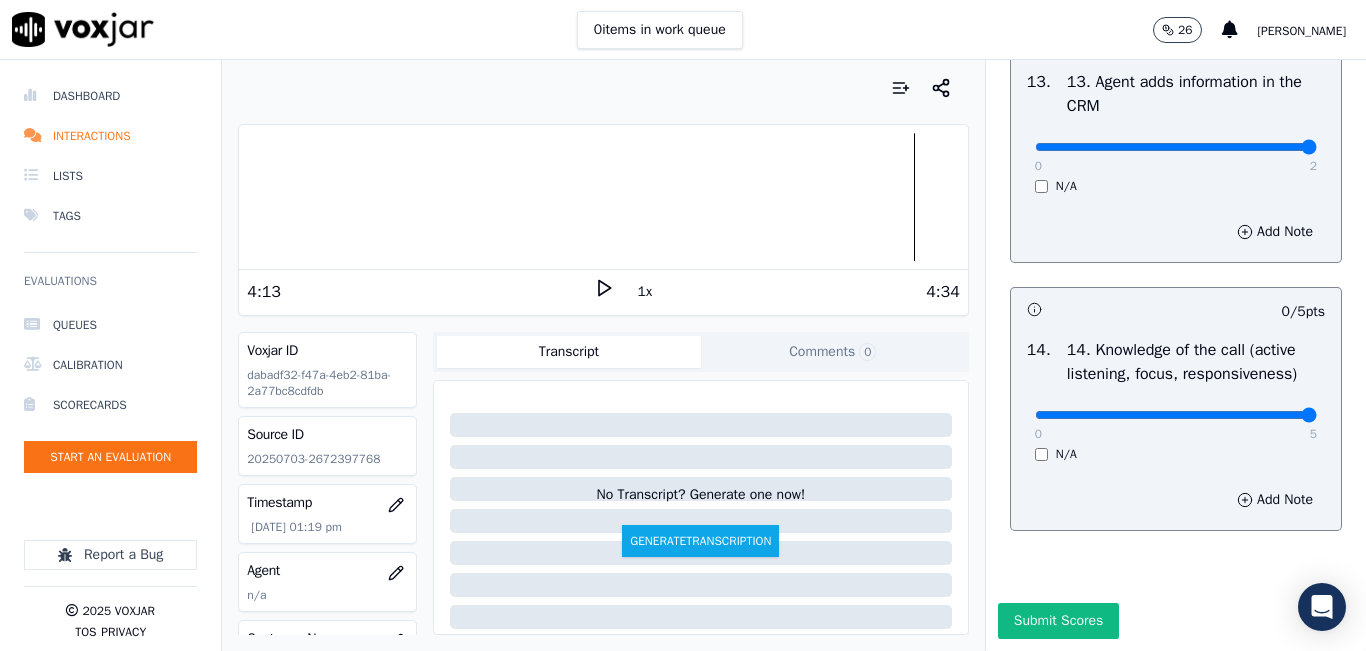 type on "5" 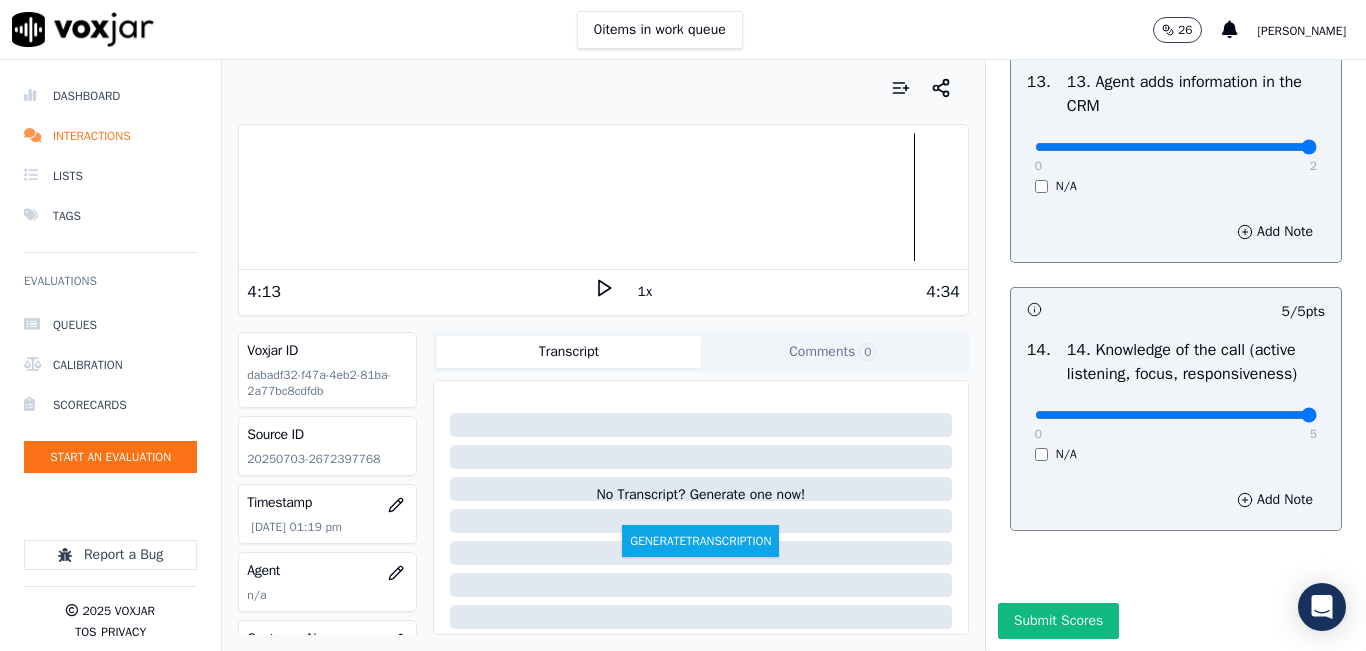 scroll, scrollTop: 3642, scrollLeft: 0, axis: vertical 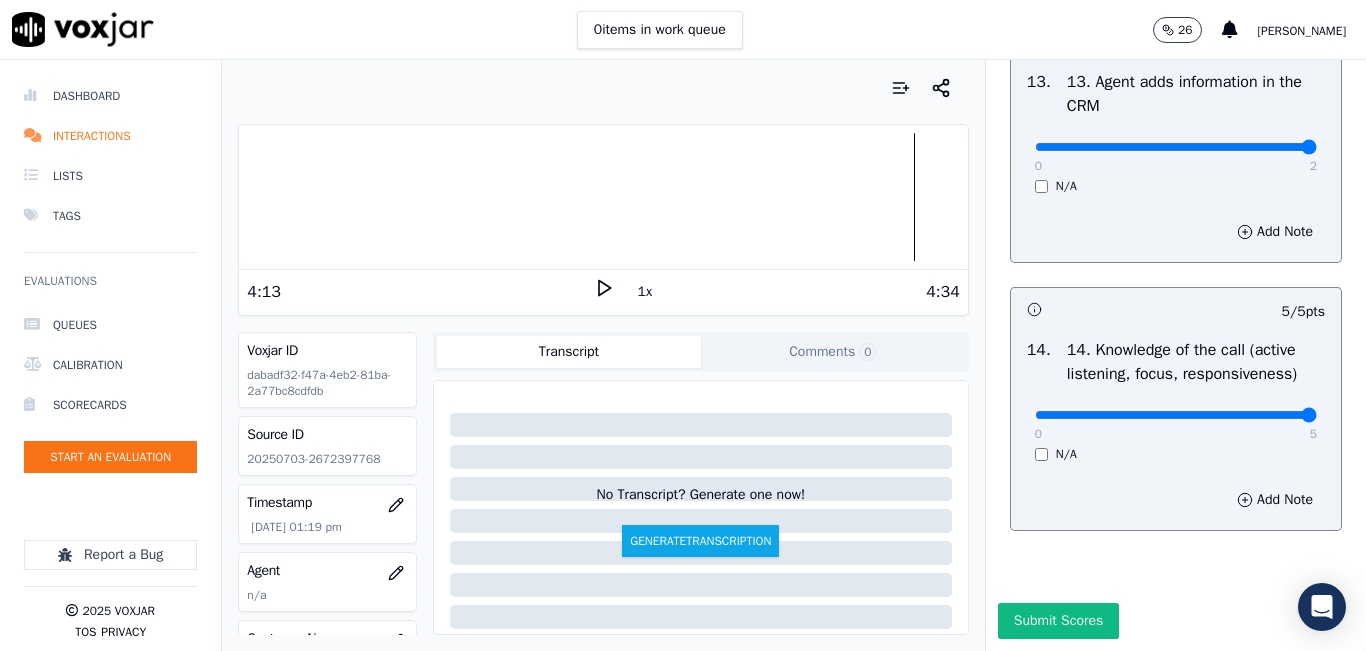 click on "Submit Scores" at bounding box center [1058, 621] 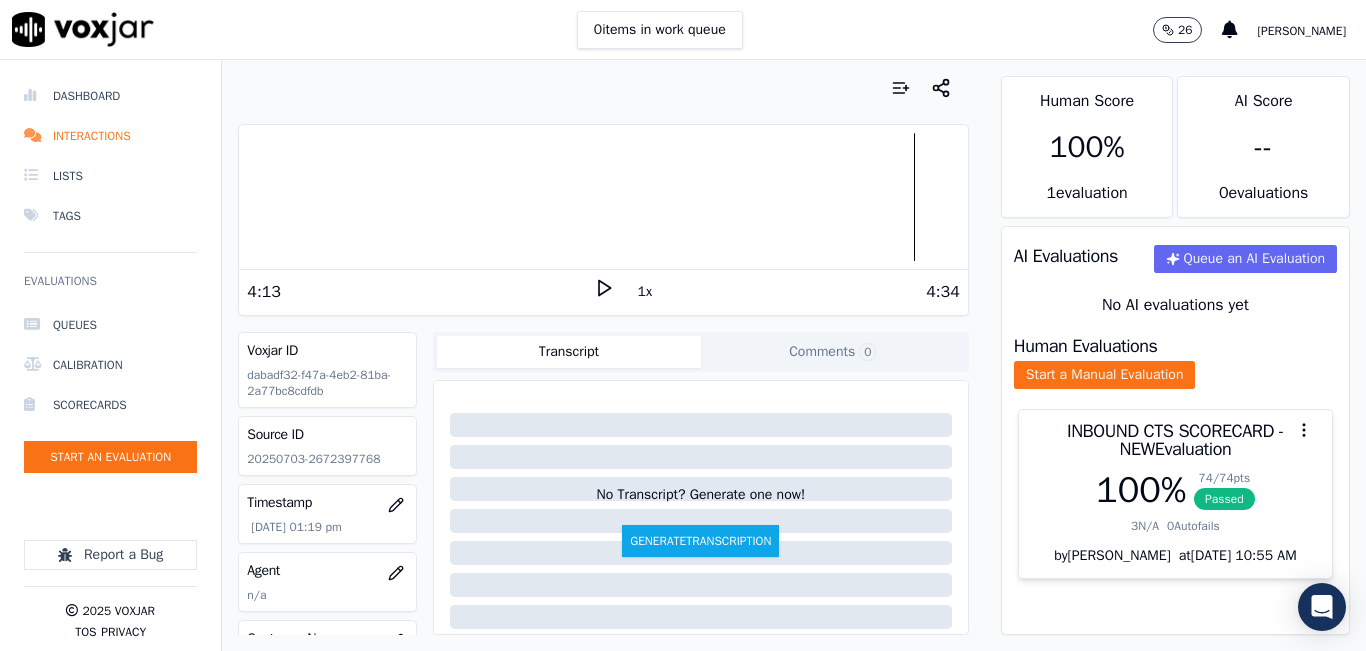 click at bounding box center (603, 197) 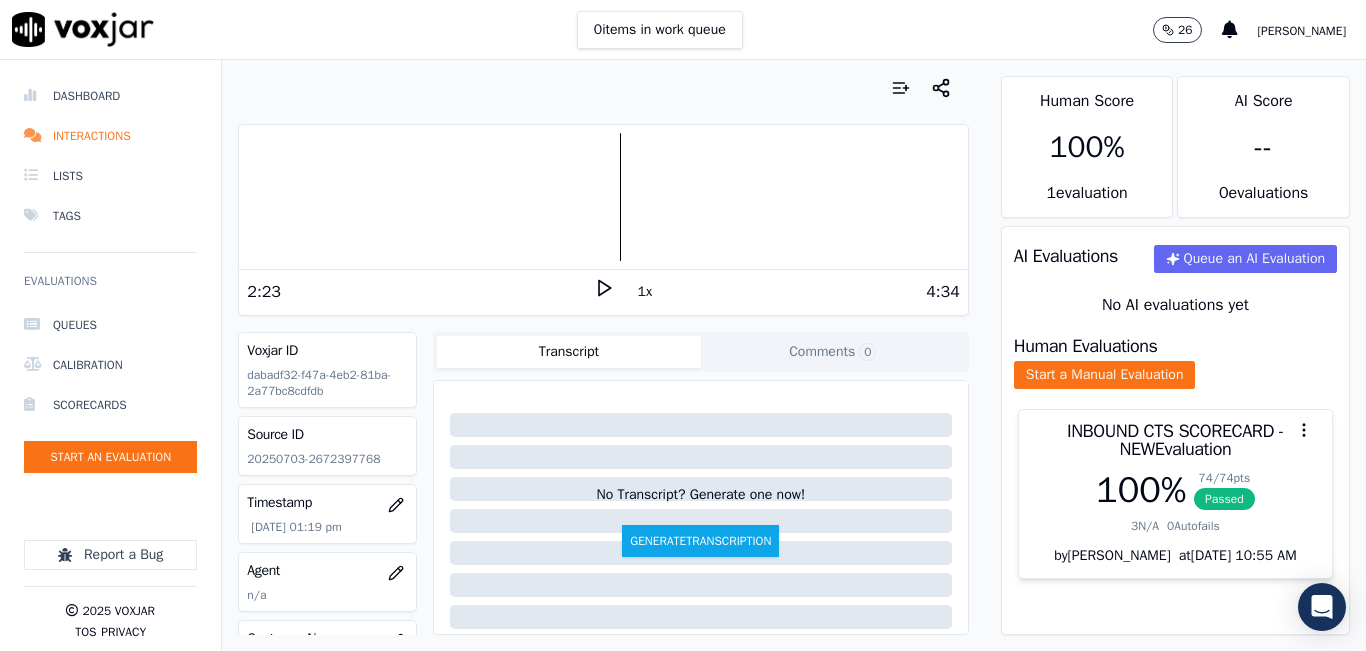 click 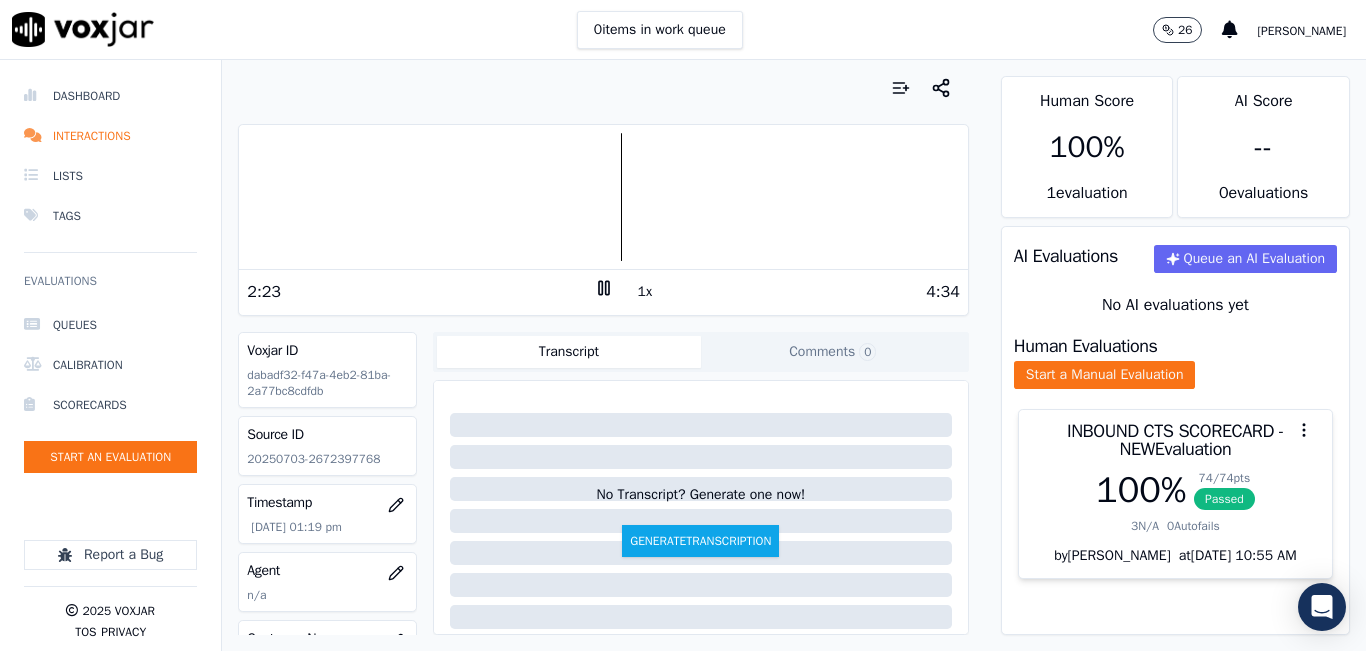 click 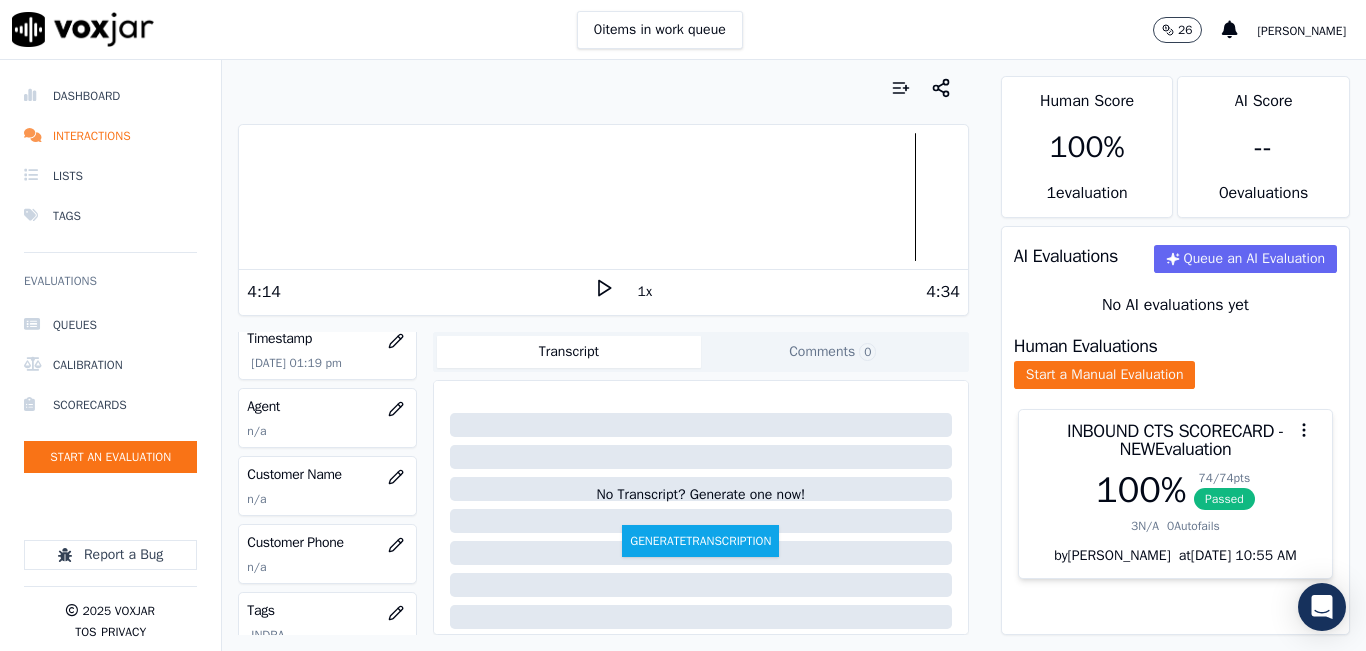 scroll, scrollTop: 200, scrollLeft: 0, axis: vertical 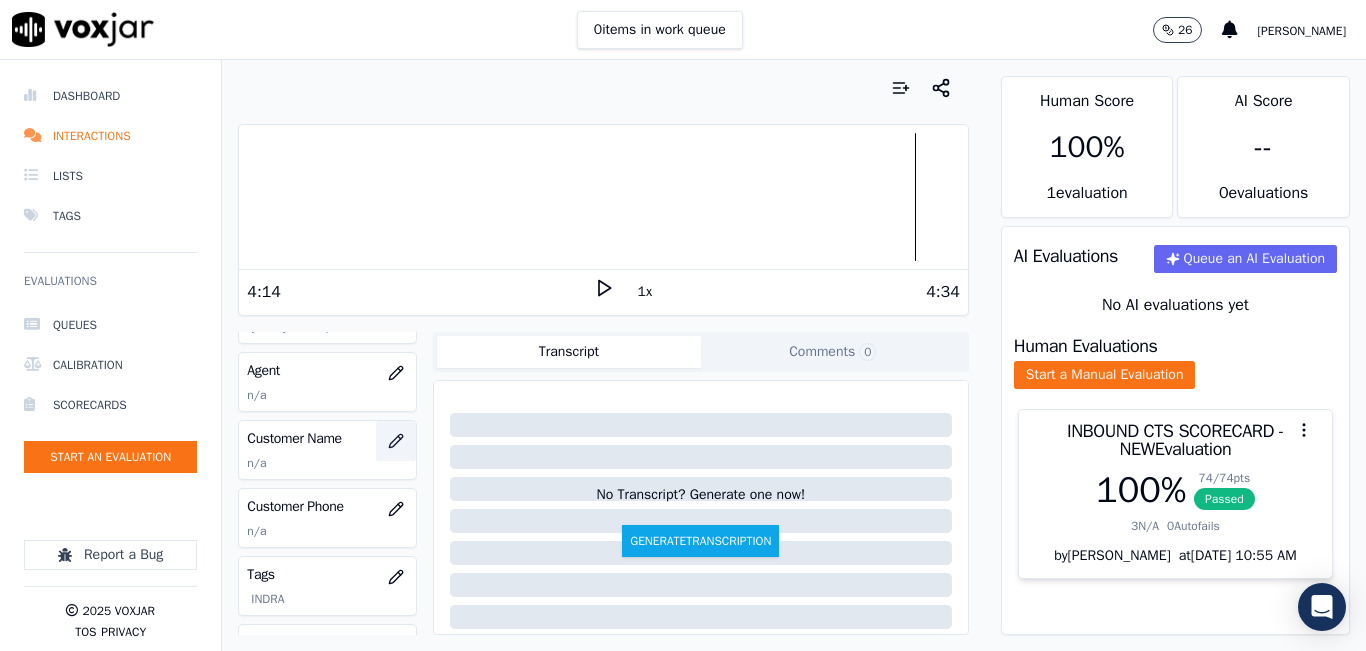 click 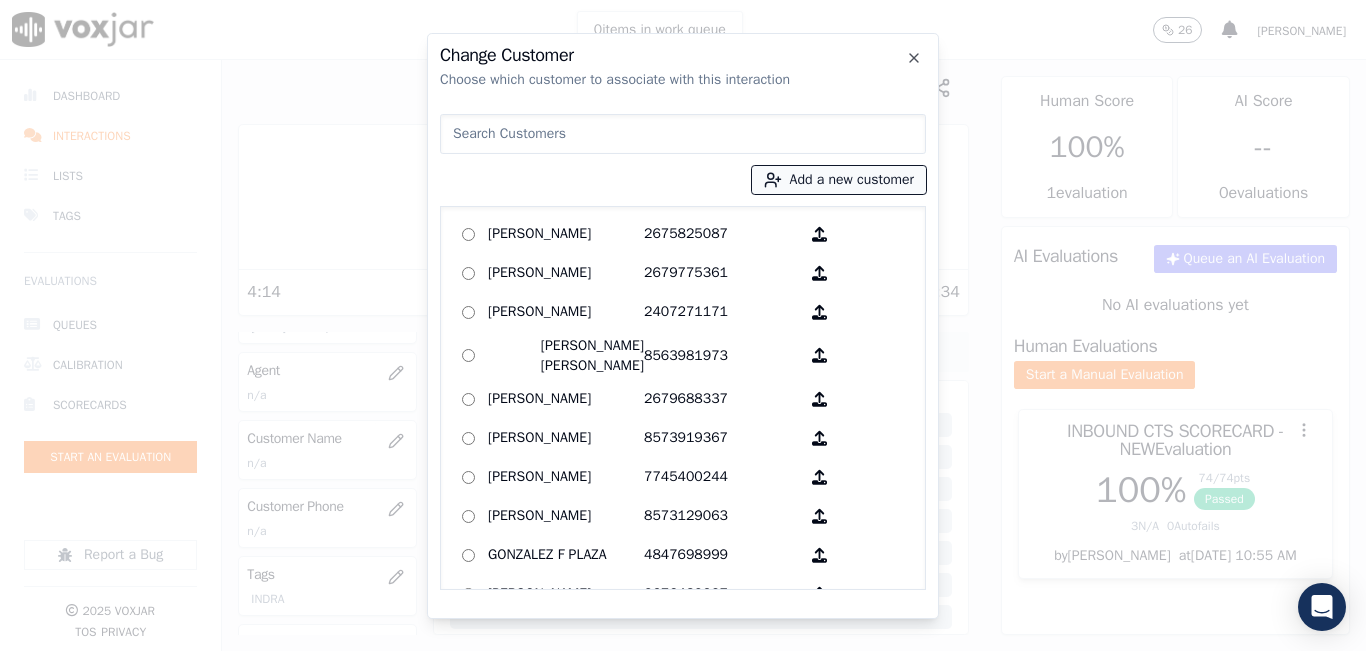 click 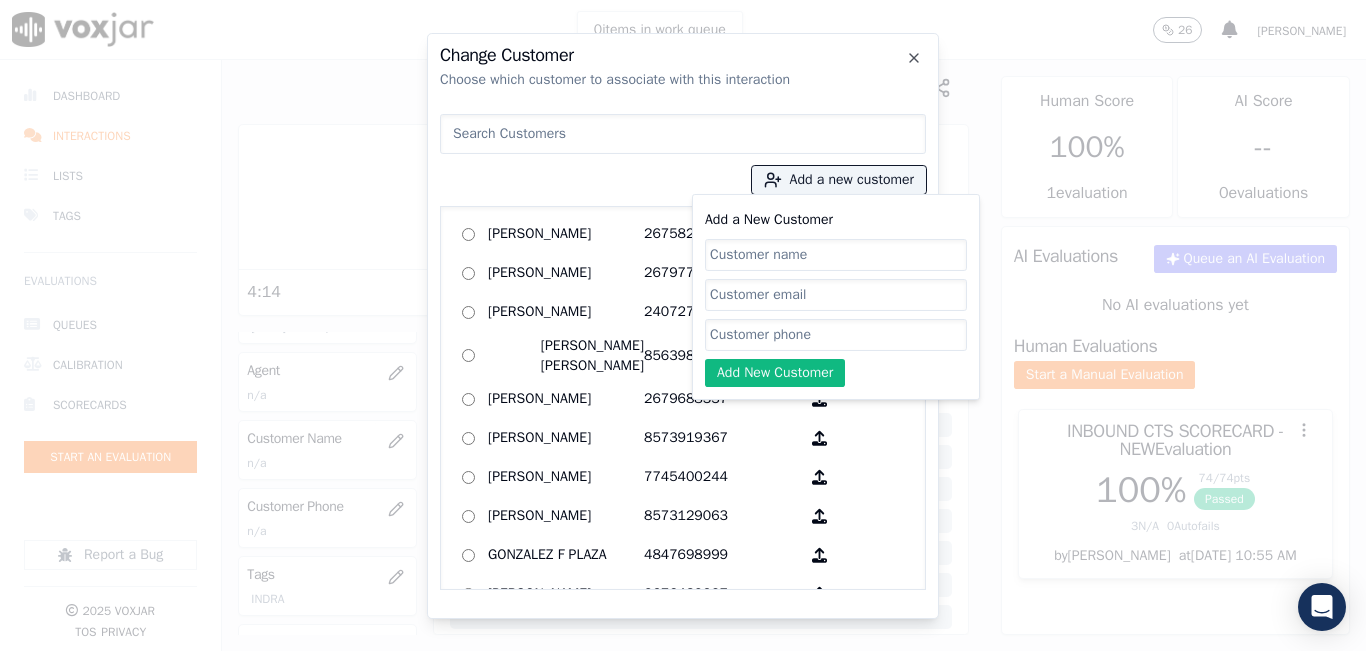 click on "Add a New Customer" 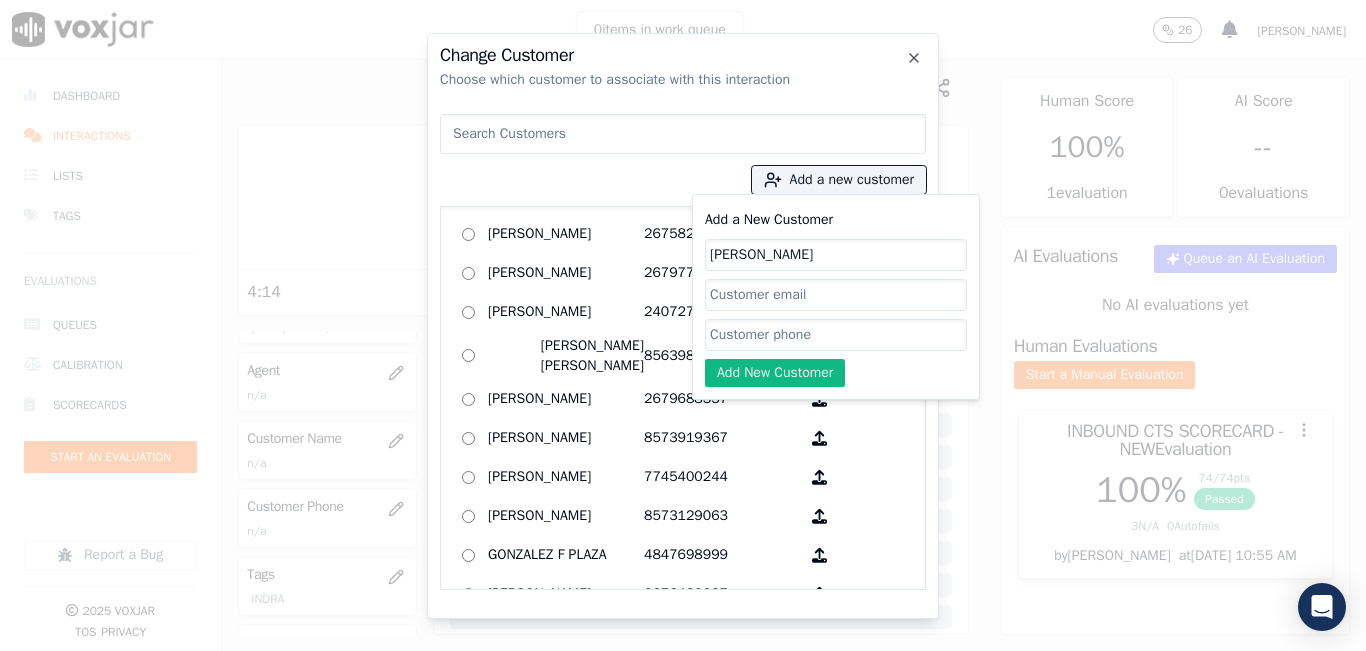 type on "Jaime Beb" 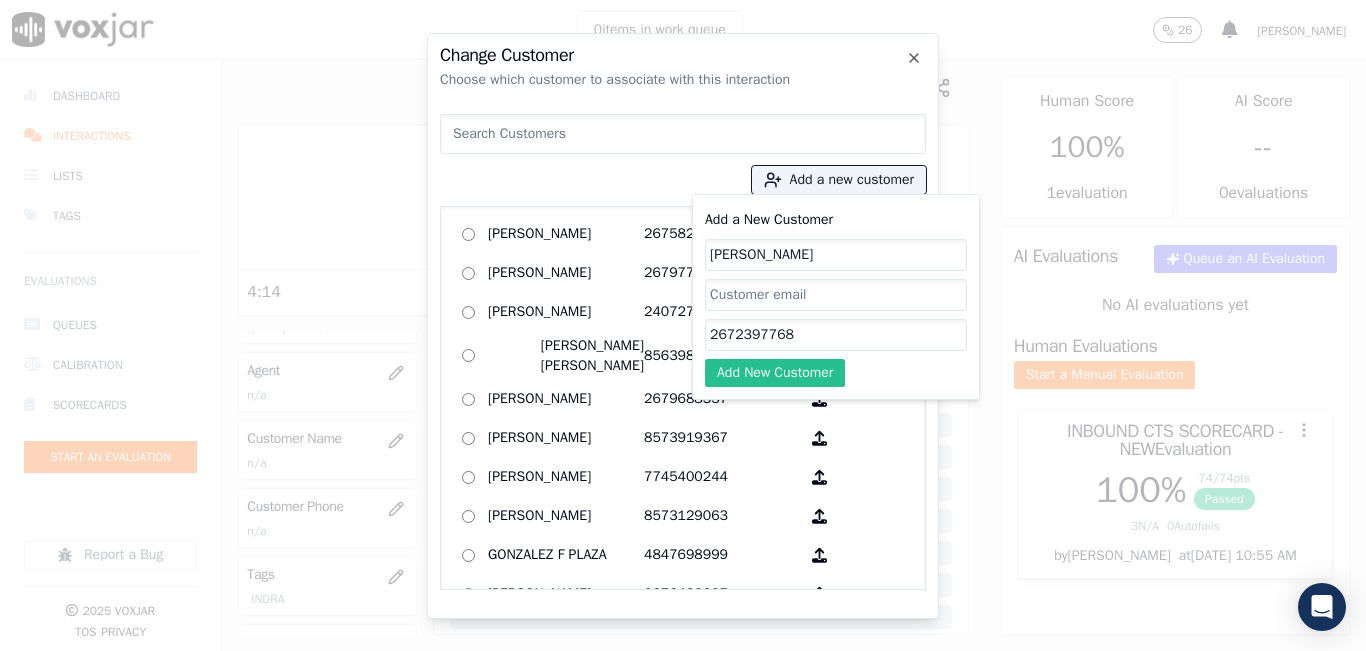 type on "2672397768" 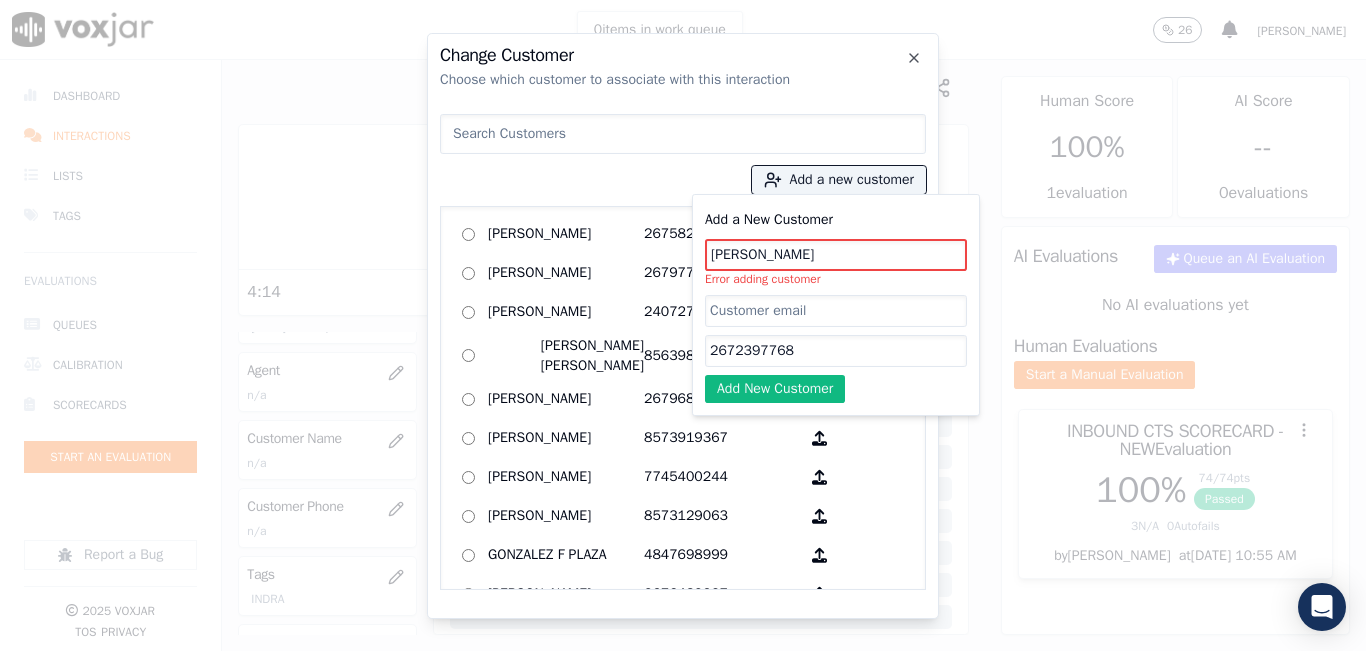 click on "Add a new customer   Add a New Customer   Jaime Beb   Error adding customer     2672397768   Add New Customer          ANA HINOJOSA   2675825087        Anny Polanco   2679775361        Armando Galvan   2407271171        Brandon Emanuel Chajon Calderon   8563981973        Camila Ruiz   2679688337        Claudia Yepes   8573919367        Edilson Lavarda   7745400244        Elder Flores Vasquez   8573129063        GONZALEZ F PLAZA   4847698999        GWENDOLYN TOMLIN   2676489227        Gladis Rosalina Saucedo   3055408691        IRIS BOYSAW   2167276507        IVONETE RIBEIRO-ALMEIDA   8578884971        JUAN DURAN   9787157853        JULIETH SANTOS   7819138857        Juan J Garcia Sabino   9298671095        Juan Montano   6177356339        Justine Davis   3306903636        Linda Matesig   4128084410        Lisa Phillips   8572612425        Lorenza Ramirez   6146367025        Louis Cameron   5133166909        Luz Rivera   8572581147        Maria Juana Loja Cabana   9789417852        Marisol Bedoya" at bounding box center (683, 348) 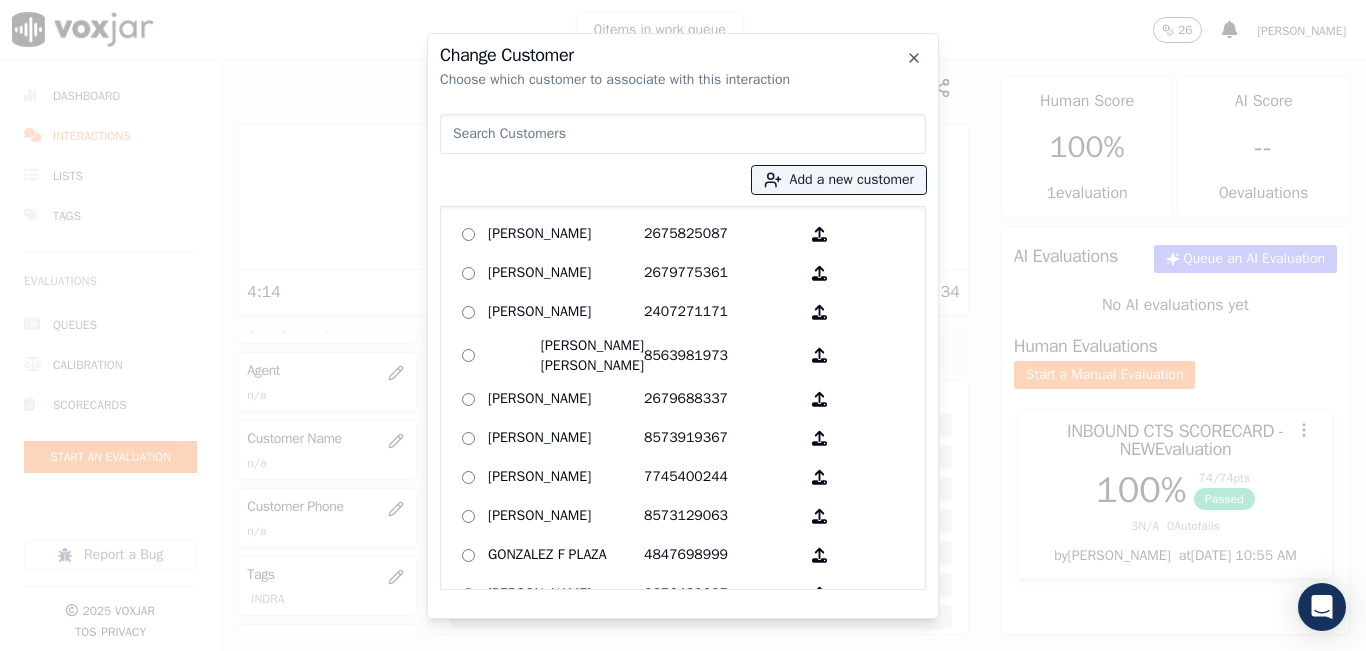 click at bounding box center [683, 134] 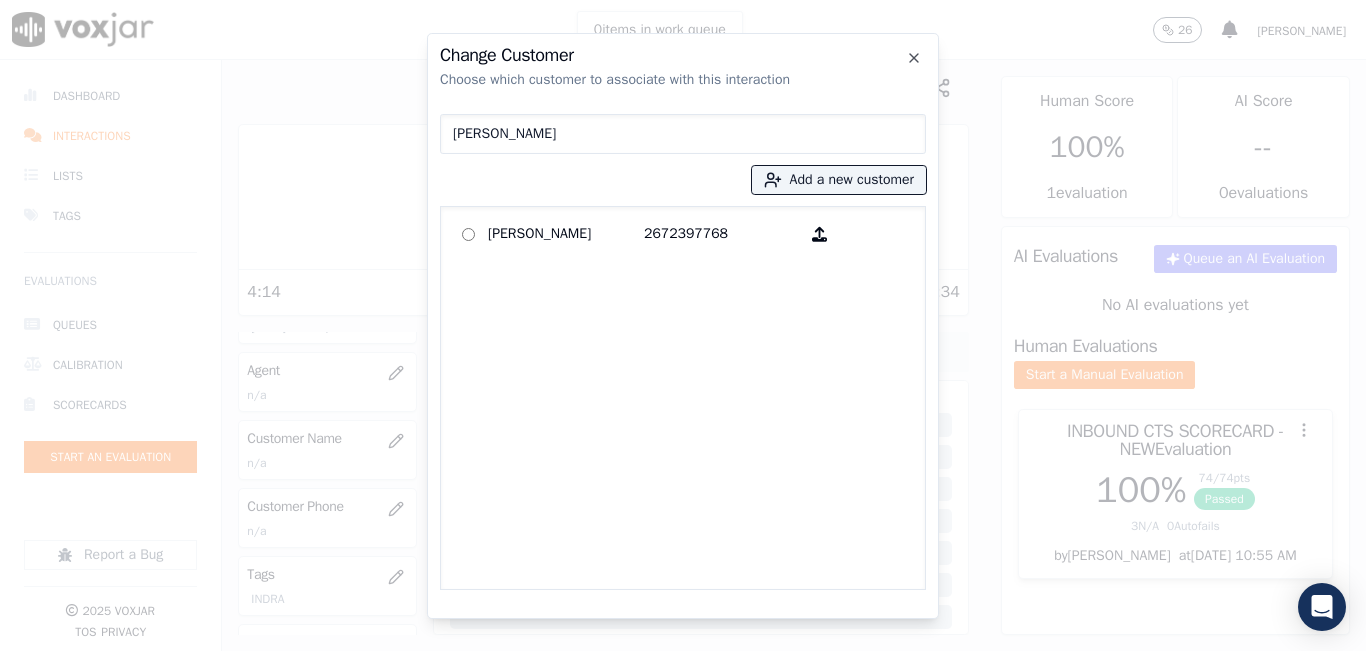 type on "jaime be" 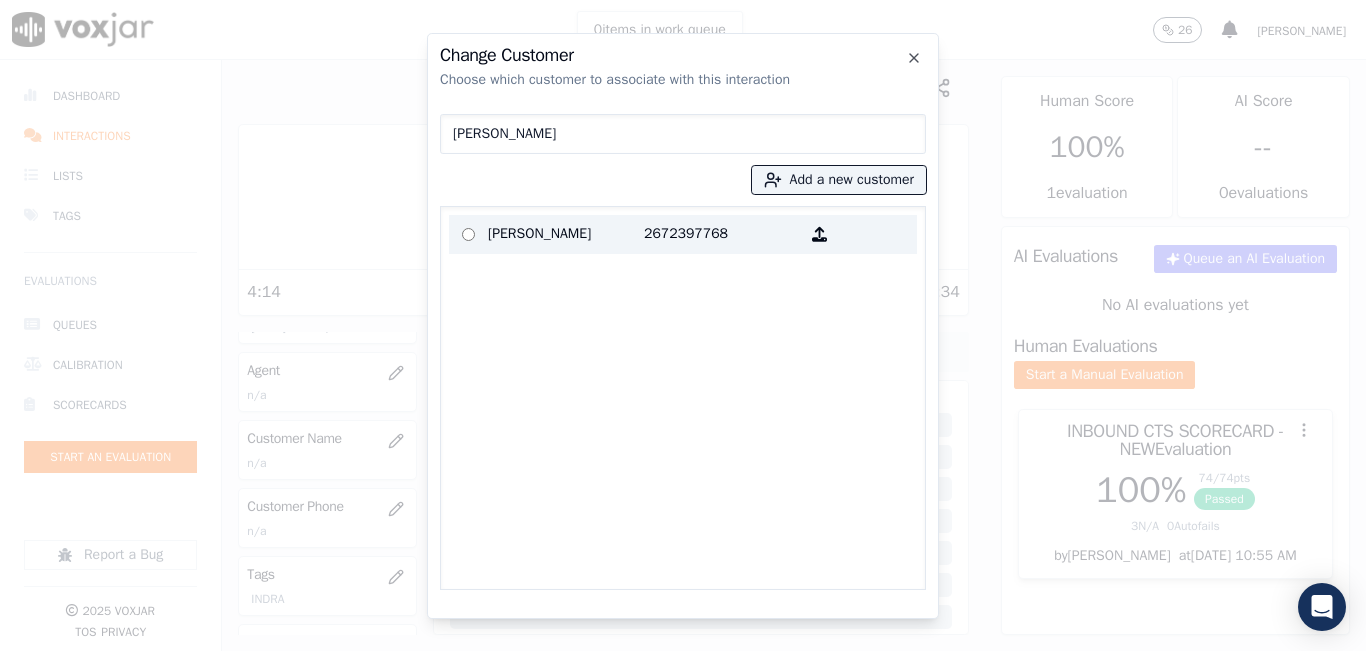 click on "2672397768" at bounding box center [722, 234] 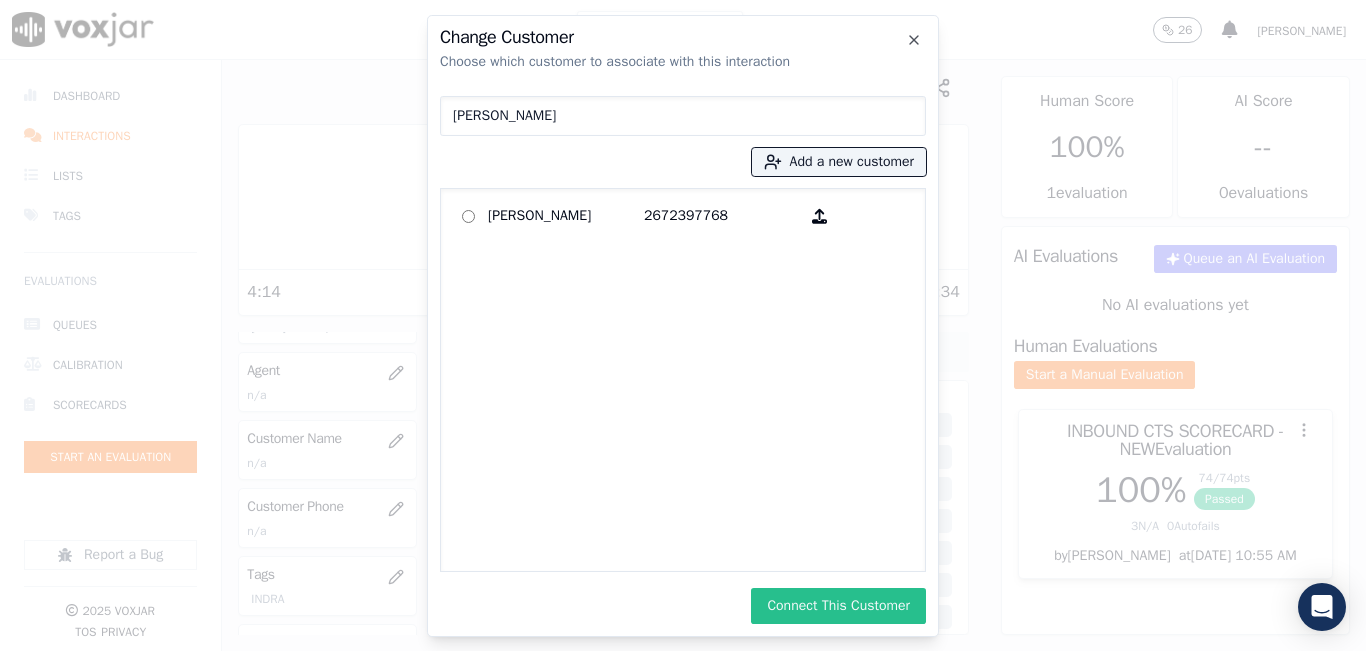 click on "Connect This Customer" at bounding box center [838, 606] 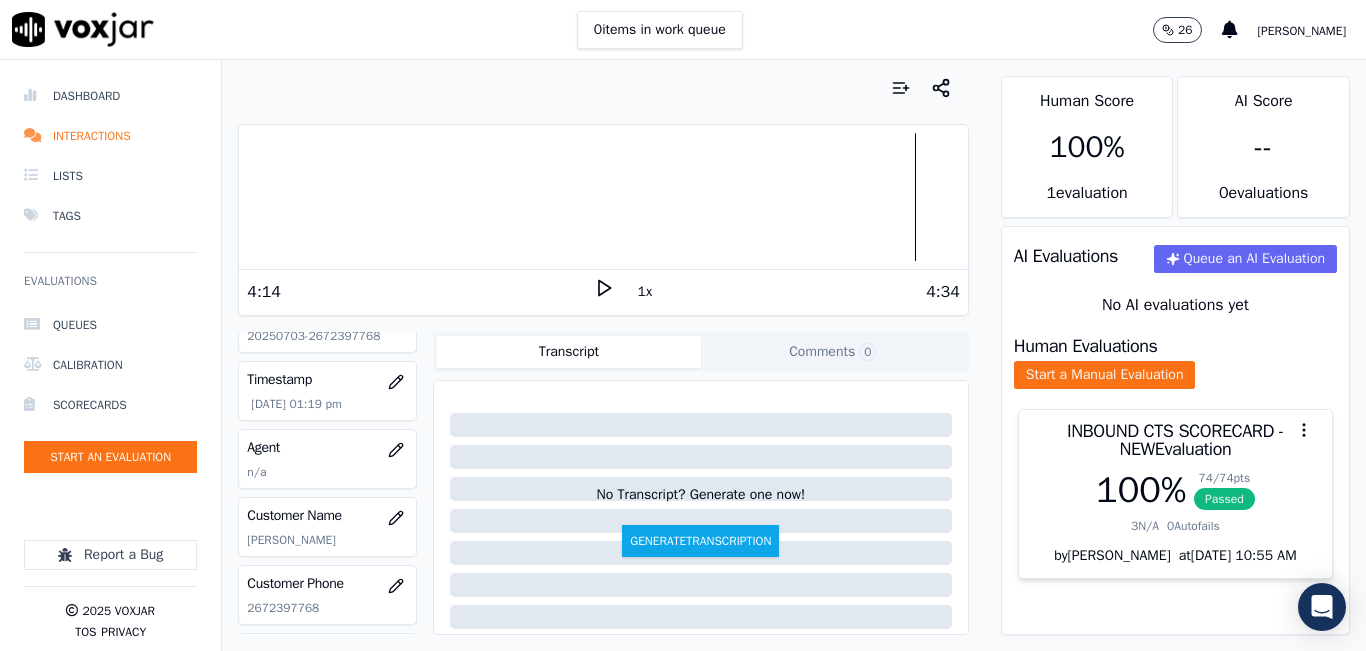 scroll, scrollTop: 100, scrollLeft: 0, axis: vertical 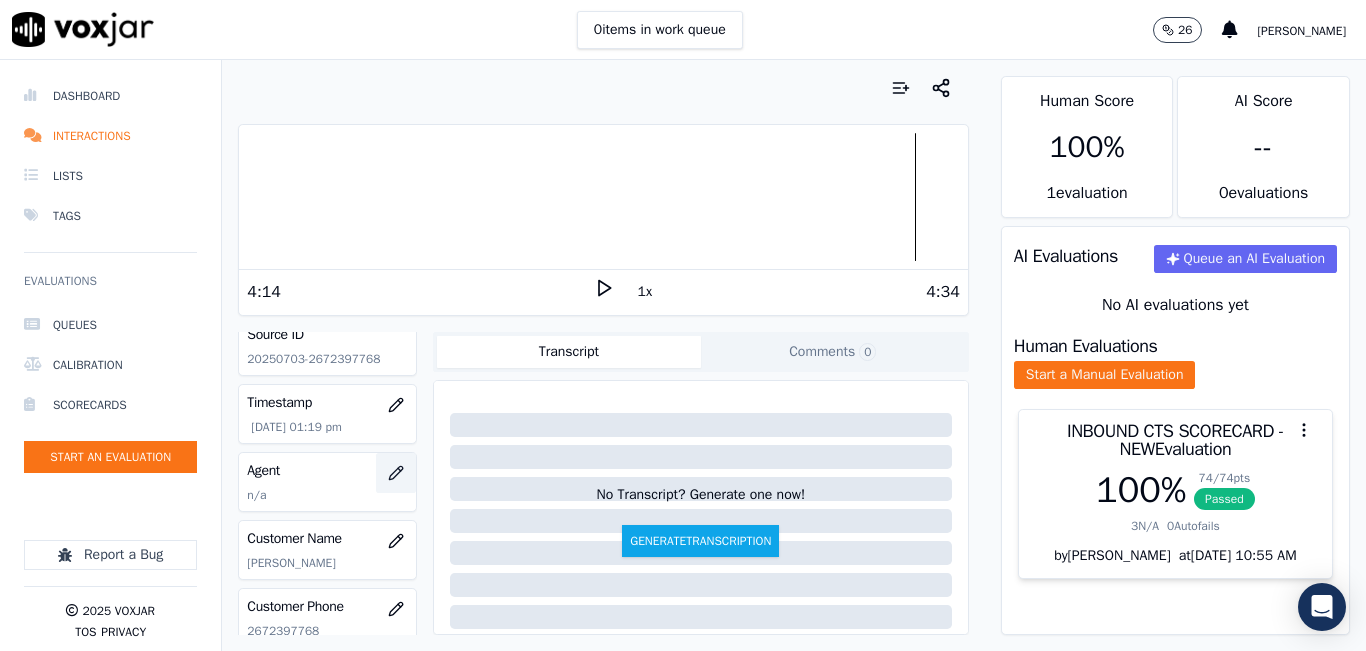 click 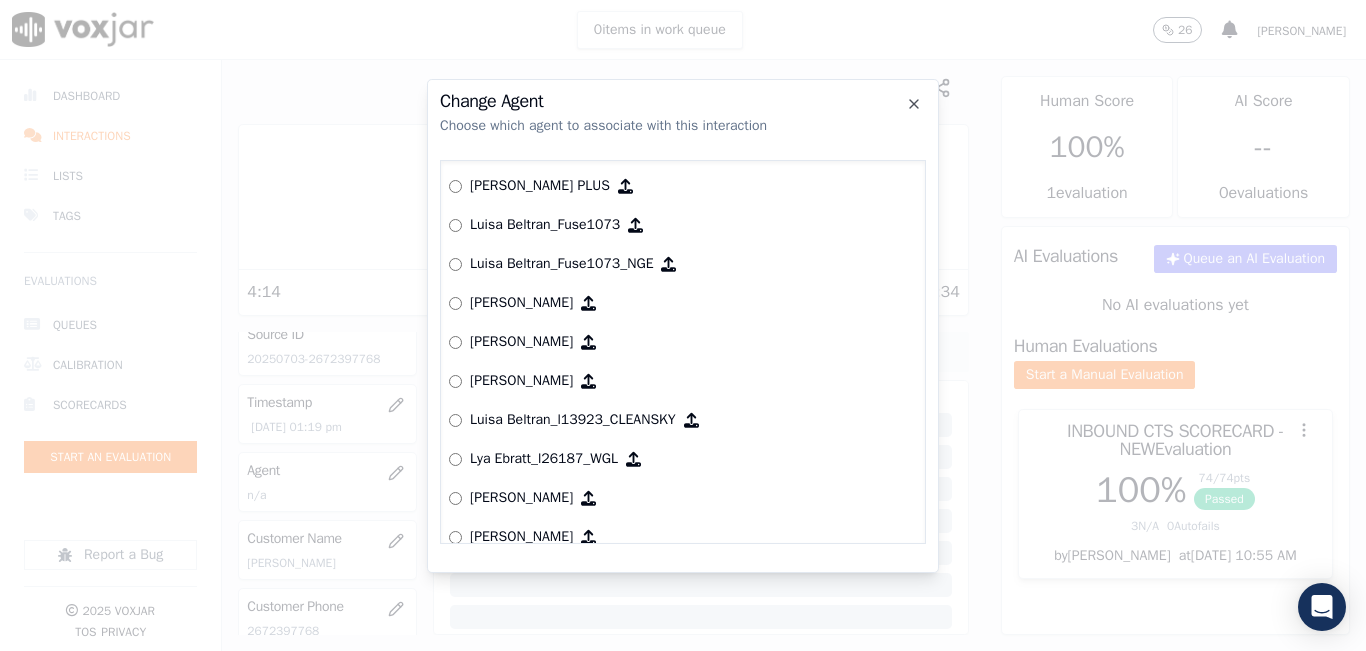 scroll, scrollTop: 6199, scrollLeft: 0, axis: vertical 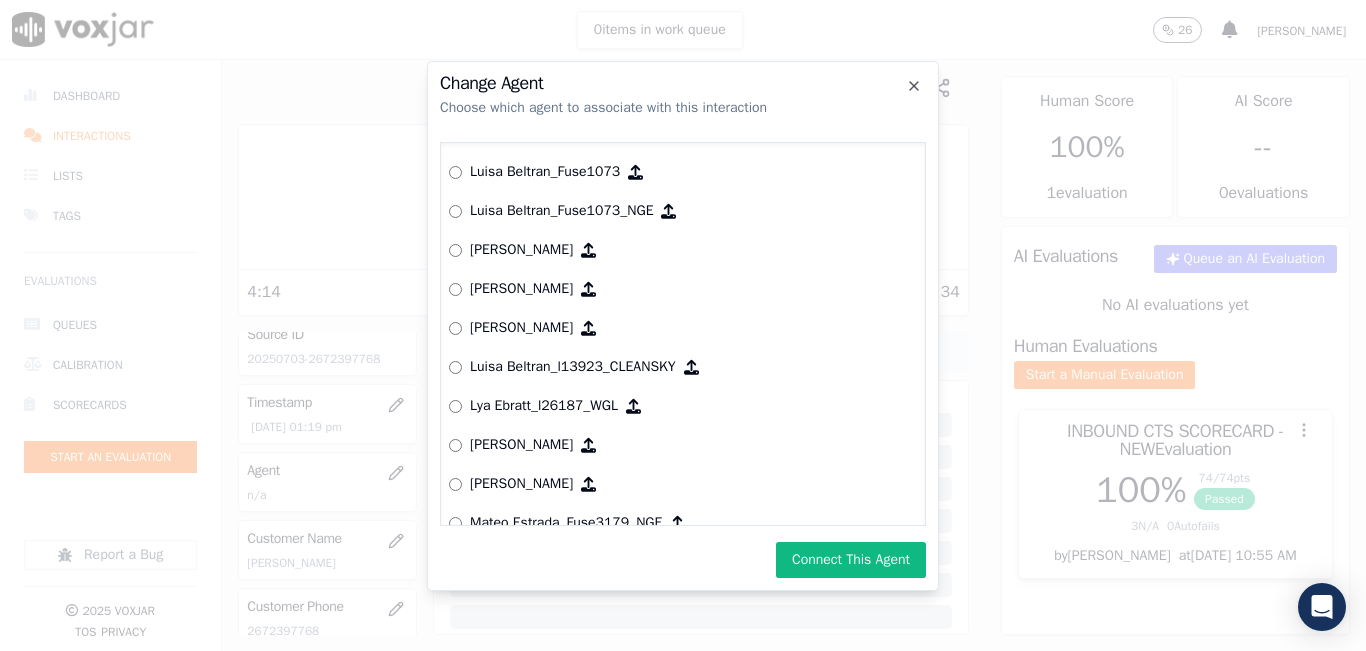 drag, startPoint x: 902, startPoint y: 547, endPoint x: 889, endPoint y: 541, distance: 14.3178215 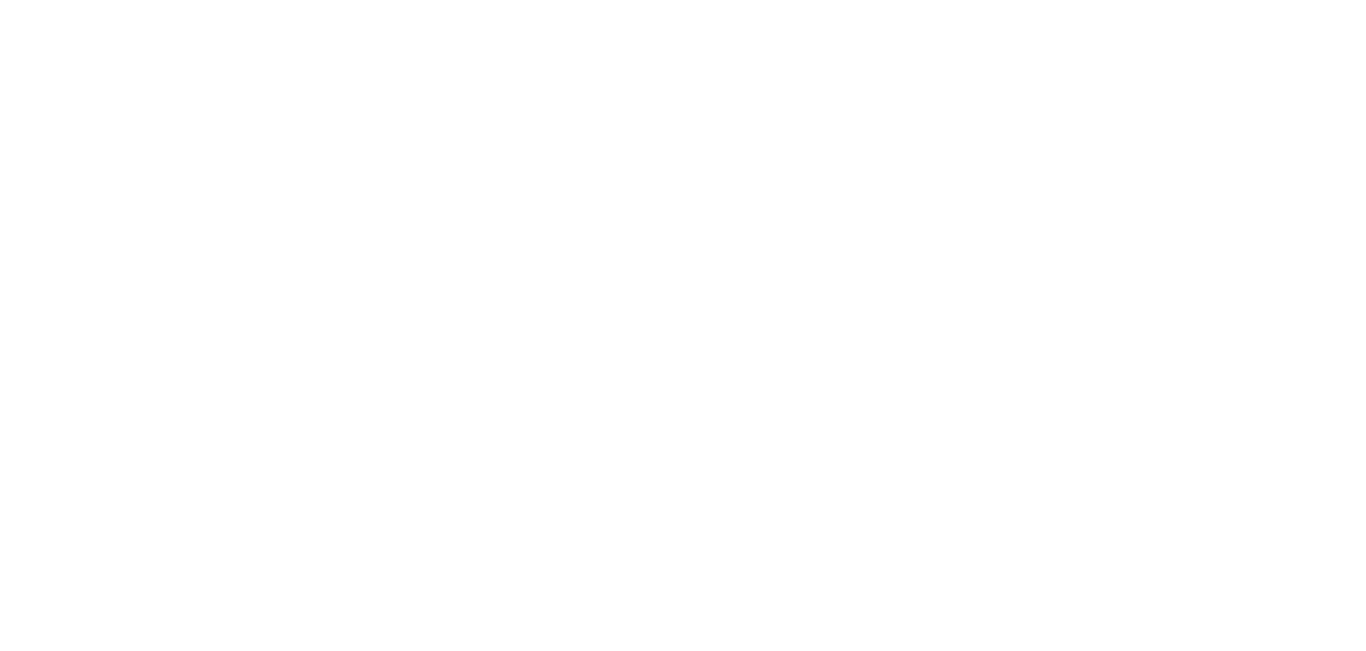 scroll, scrollTop: 0, scrollLeft: 0, axis: both 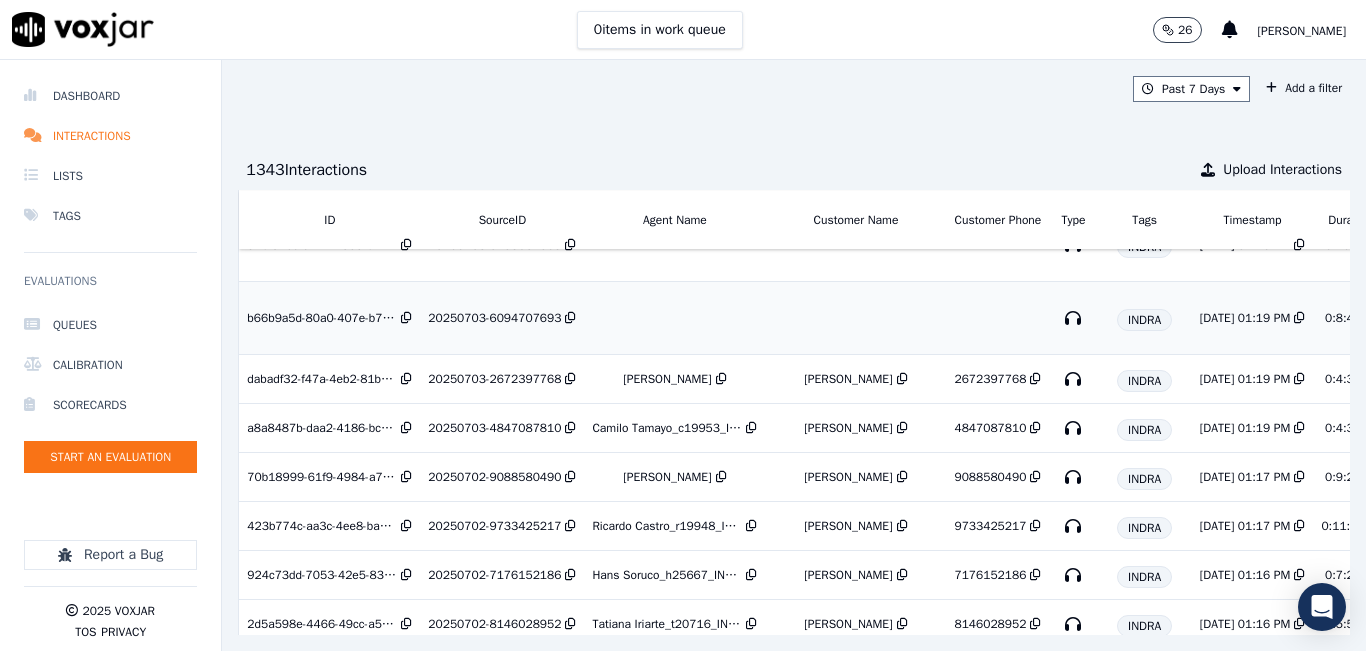 click on "20250703-6094707693" at bounding box center (494, 318) 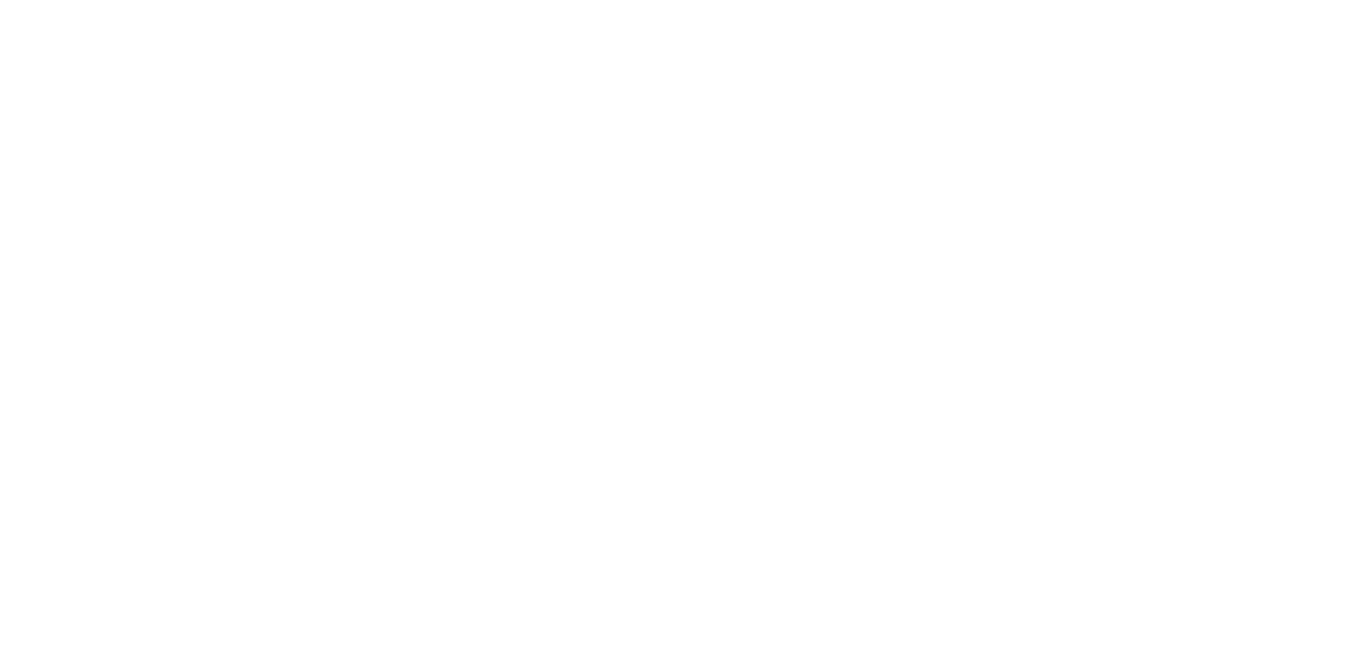 scroll, scrollTop: 0, scrollLeft: 0, axis: both 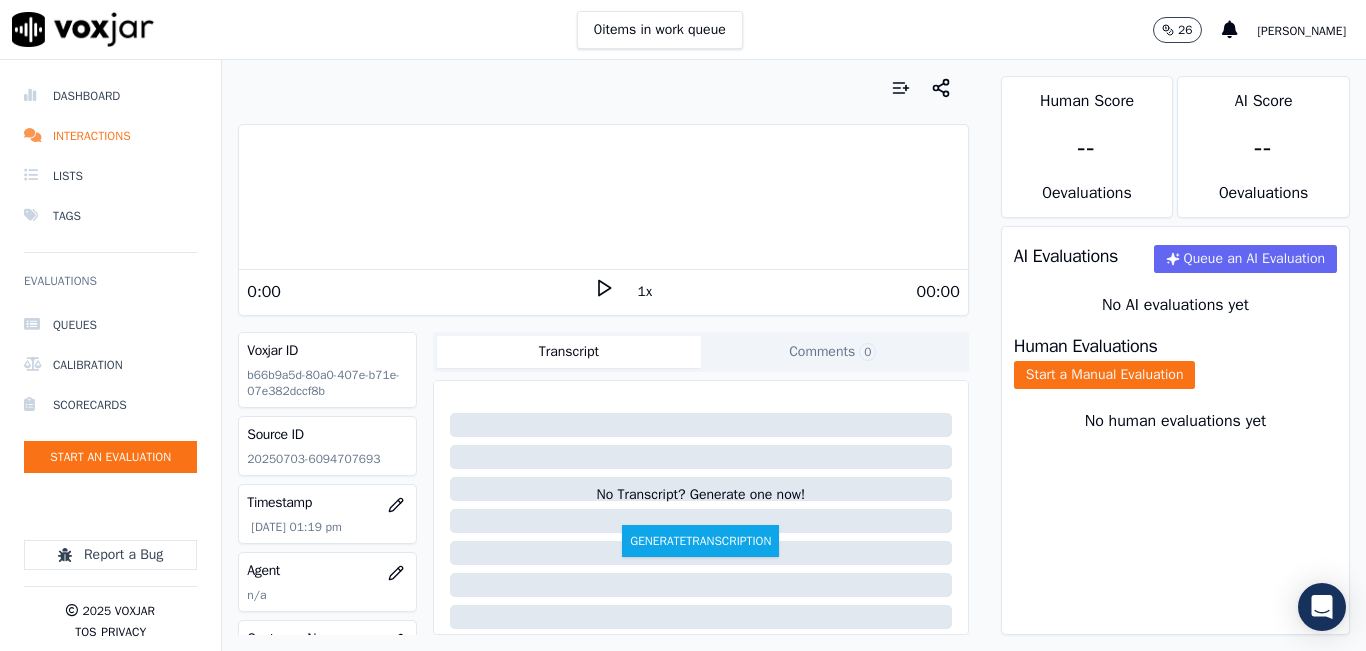 click on "20250703-6094707693" 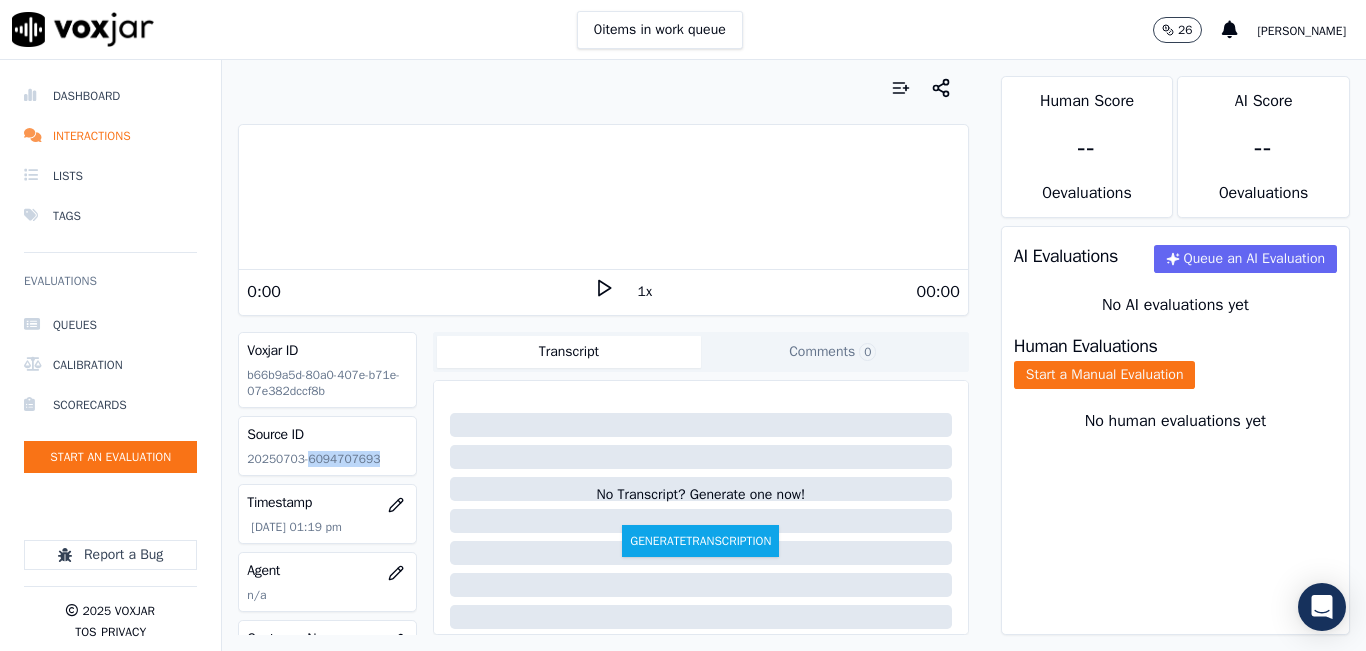 click on "20250703-6094707693" 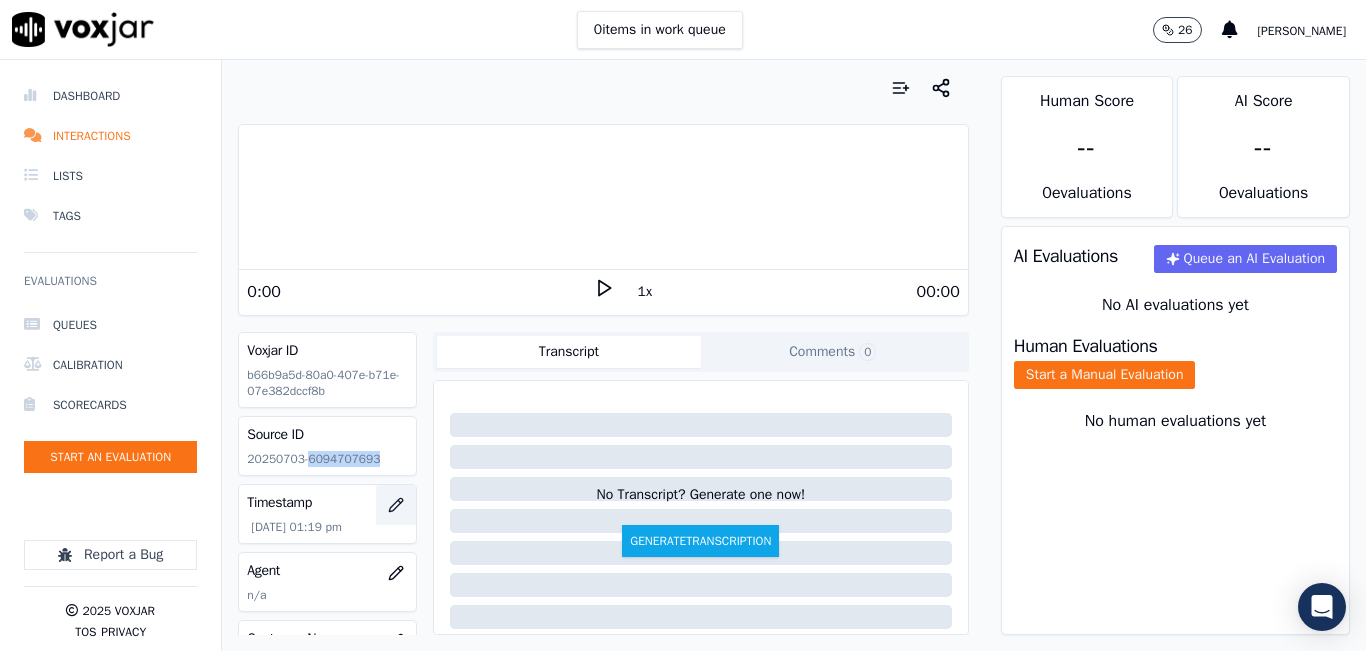copy on "6094707693" 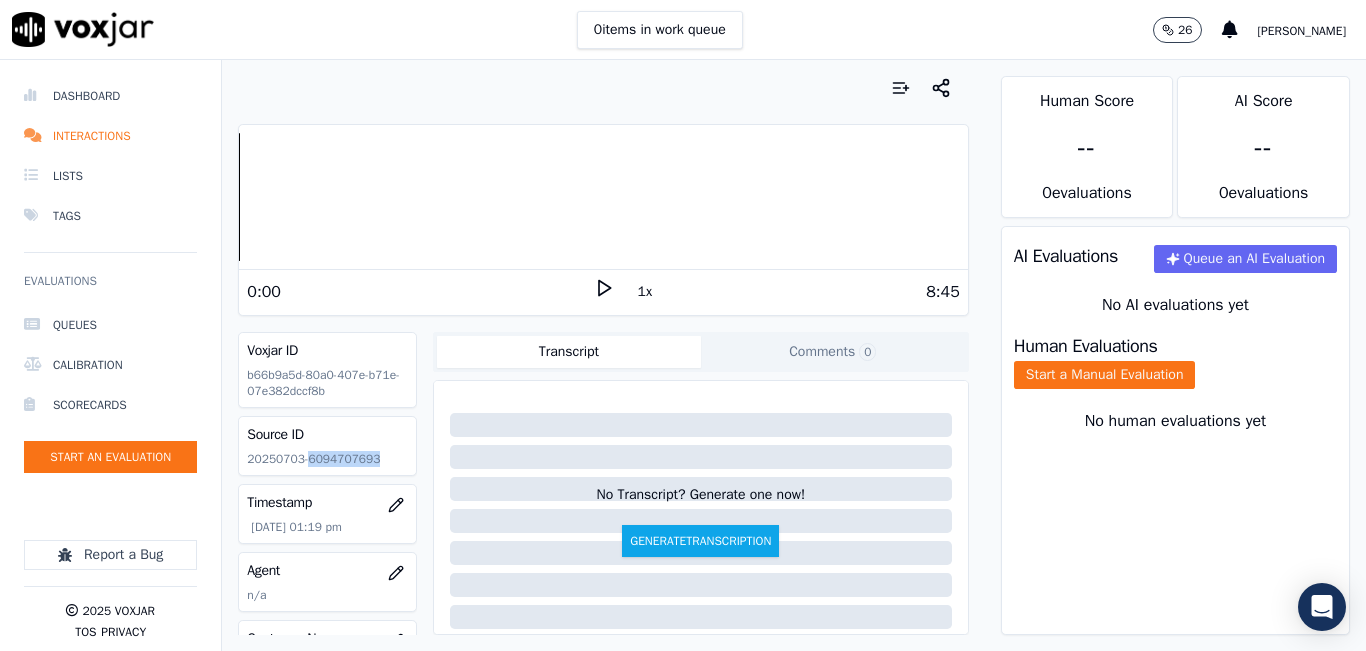 click 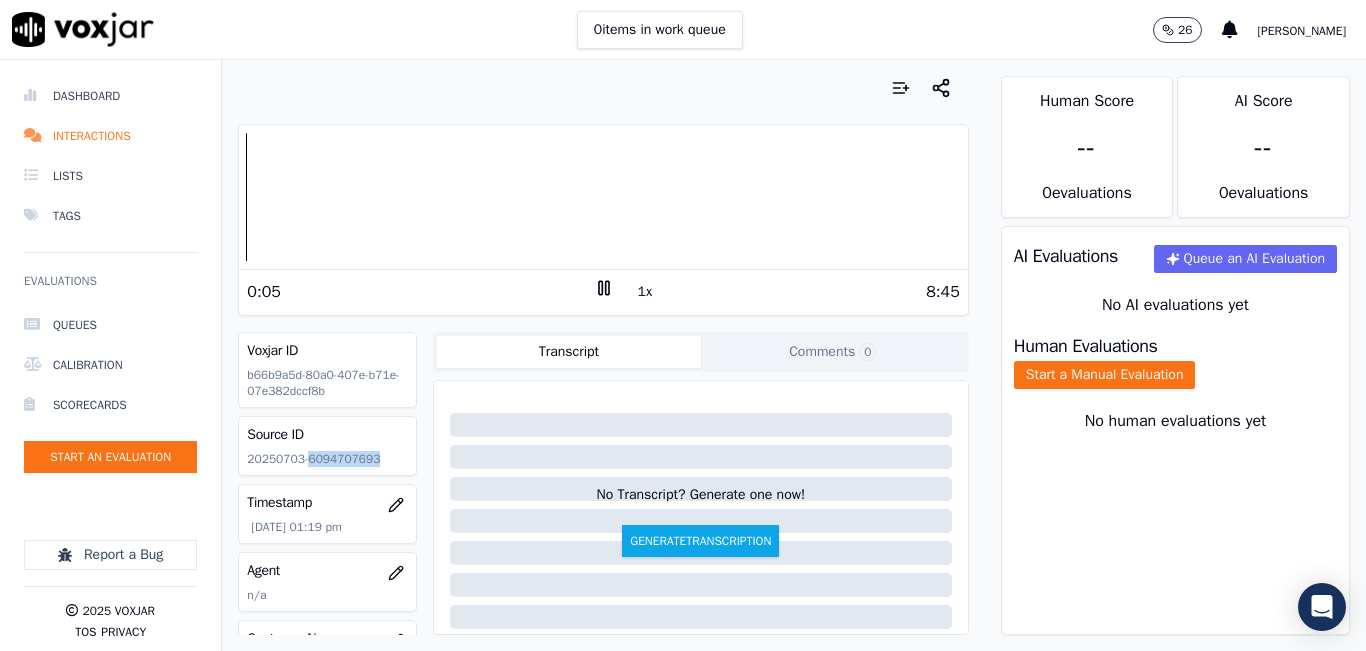 click on "20250703-6094707693" 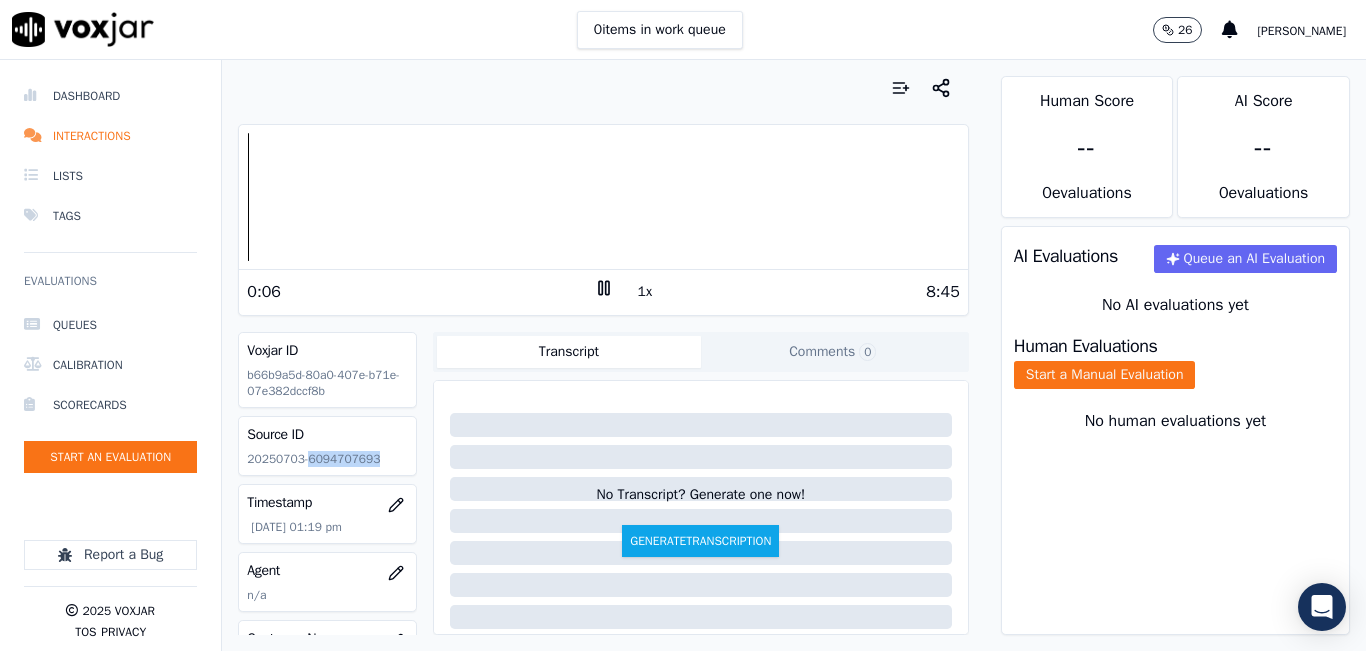 scroll, scrollTop: 225, scrollLeft: 0, axis: vertical 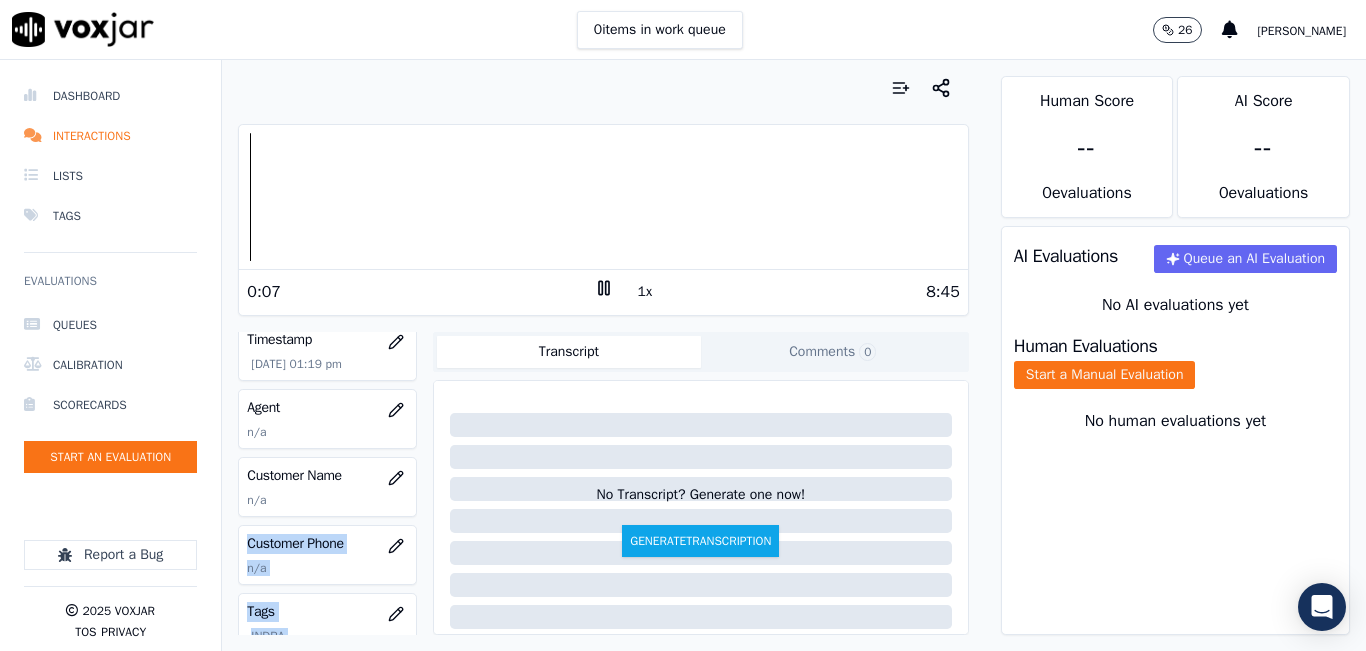 drag, startPoint x: 394, startPoint y: 448, endPoint x: 427, endPoint y: 341, distance: 111.97321 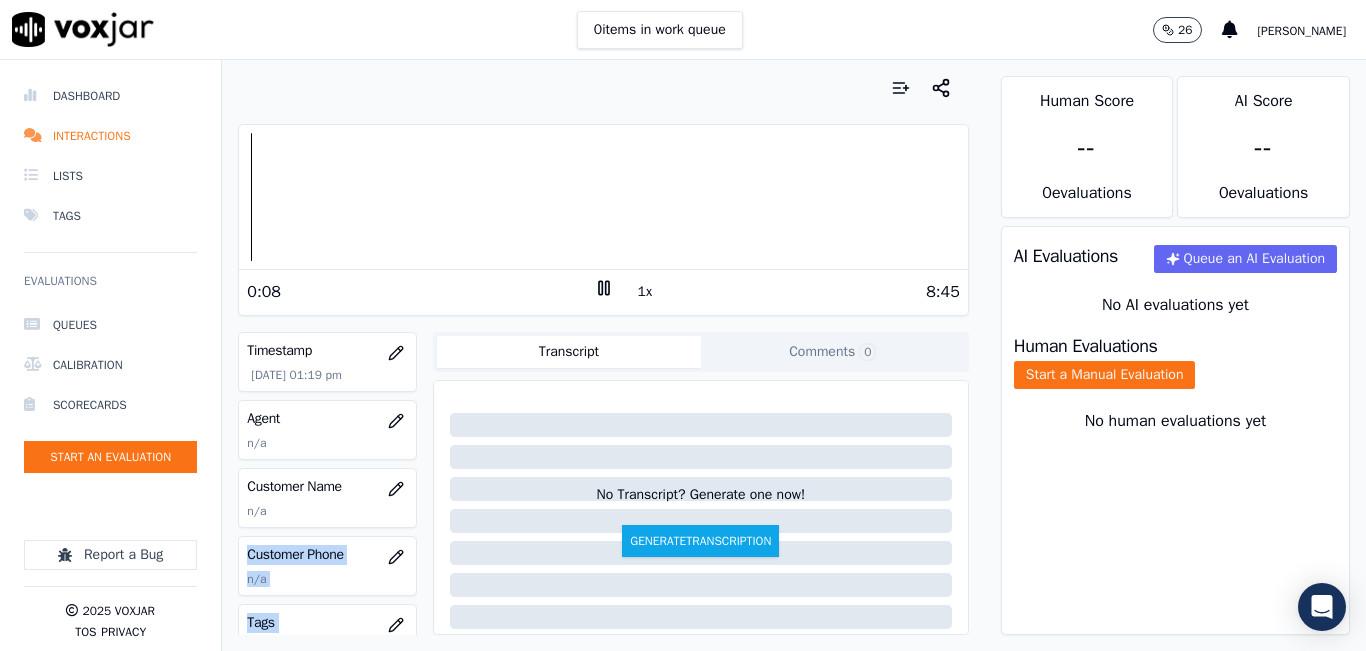 click on "Voxjar ID   b66b9a5d-80a0-407e-b71e-07e382dccf8b   Source ID   20250703-6094707693   Timestamp
07/08/2025 01:19 pm     Agent
n/a     Customer Name     n/a     Customer Phone     n/a     Tags
INDRA     Source     manualUpload   Type     AUDIO       Transcript   Comments  0   No Transcript? Generate one now!   Generate  Transcription         Add Comment" at bounding box center (603, 483) 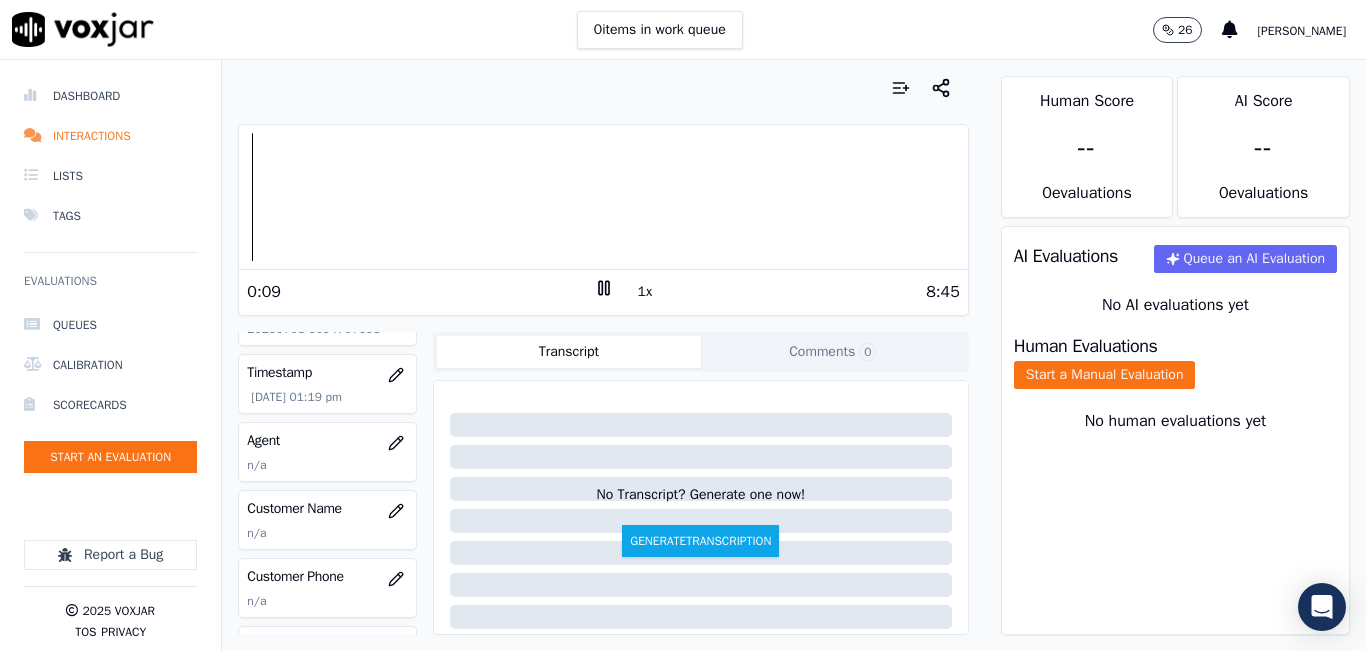 scroll, scrollTop: 0, scrollLeft: 0, axis: both 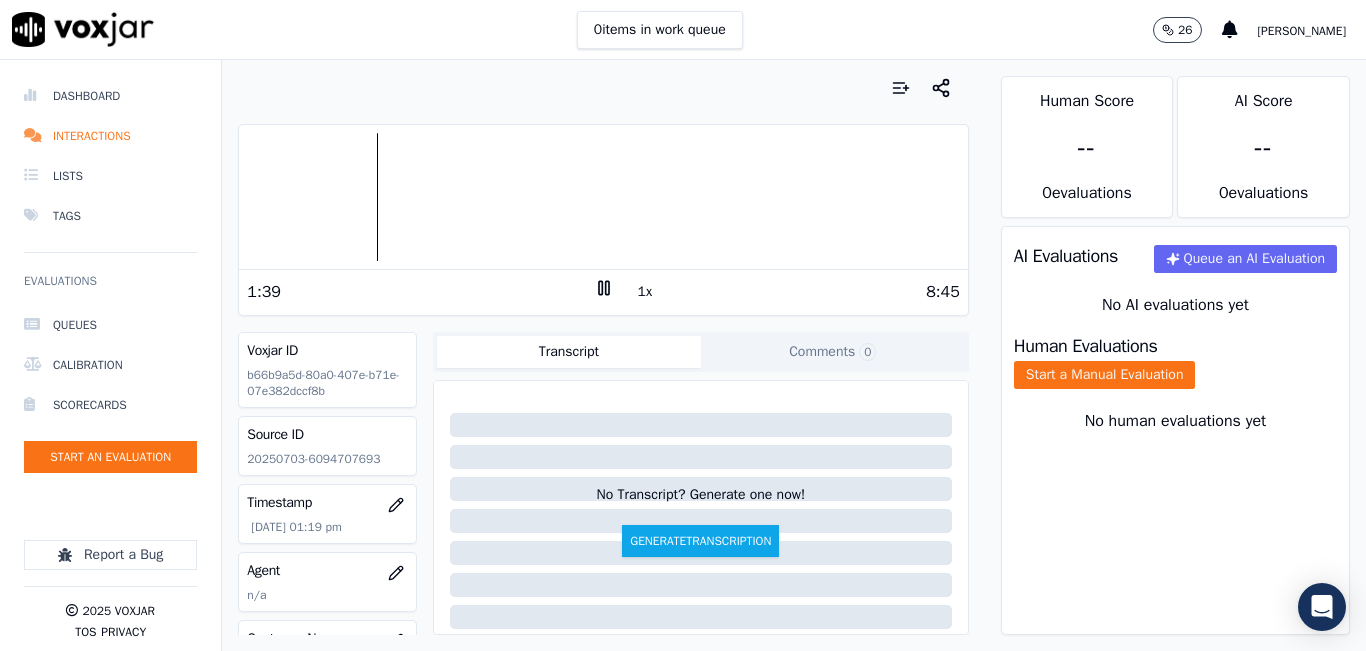 click at bounding box center [603, 197] 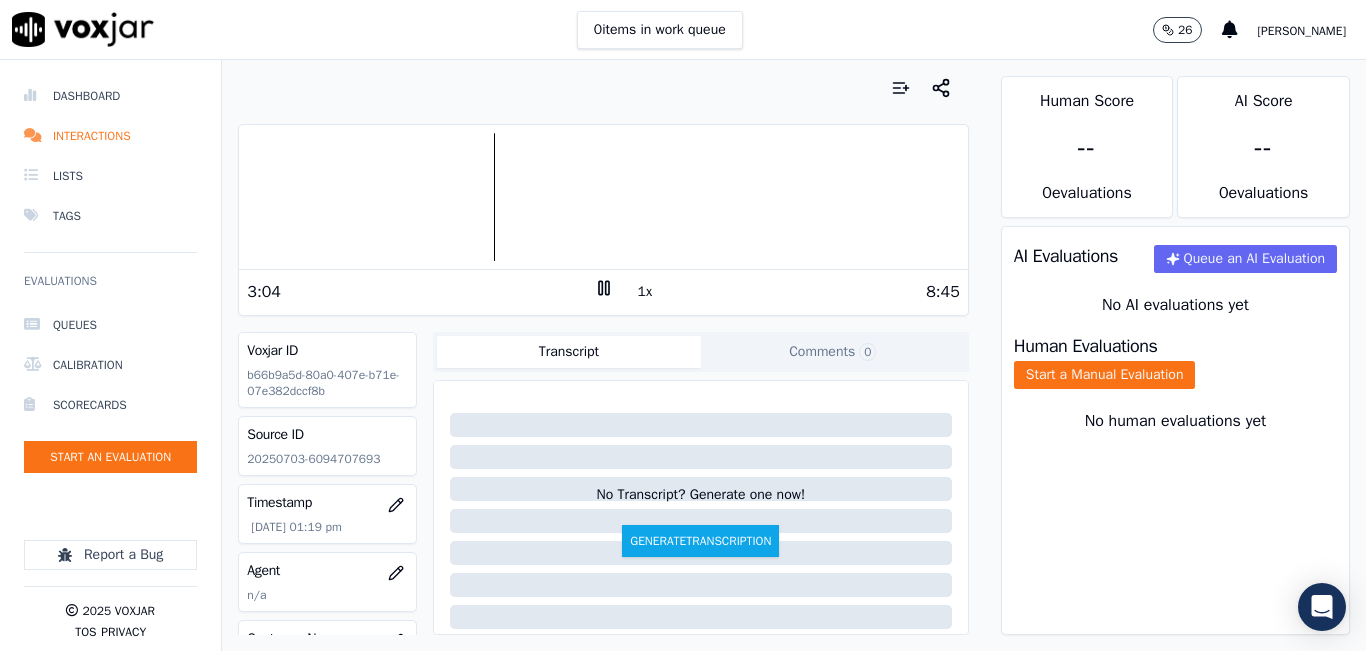 click 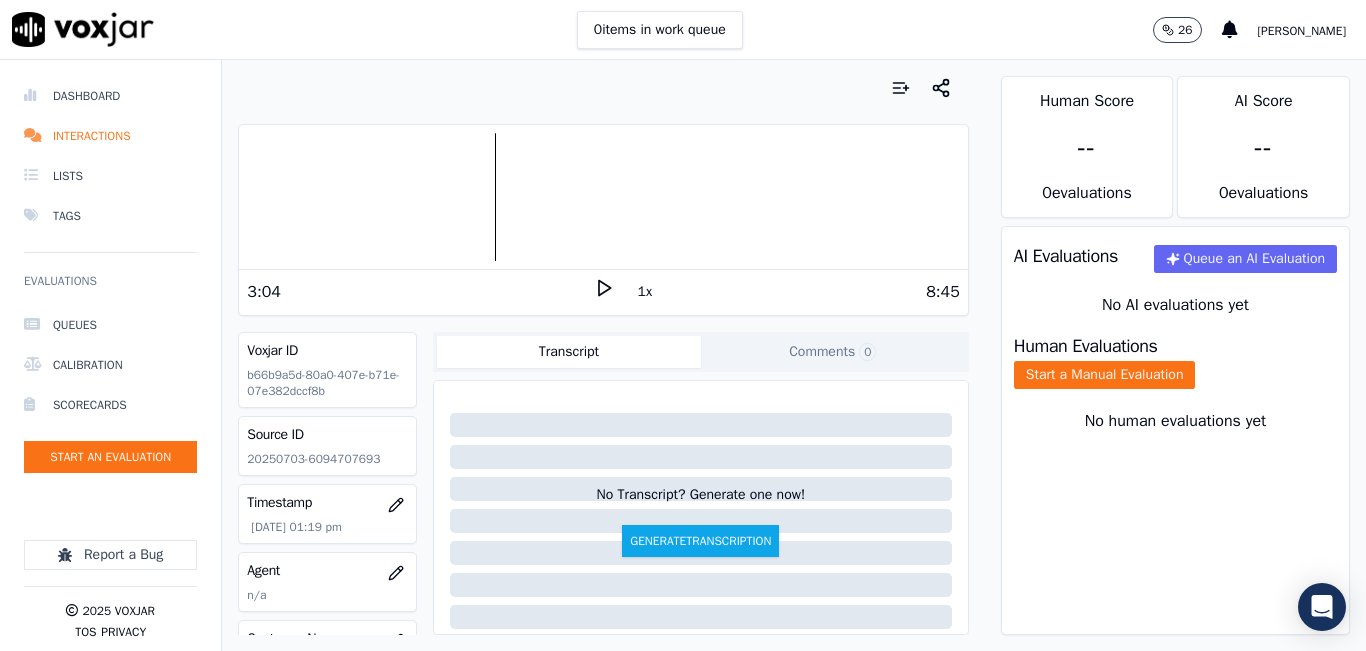click 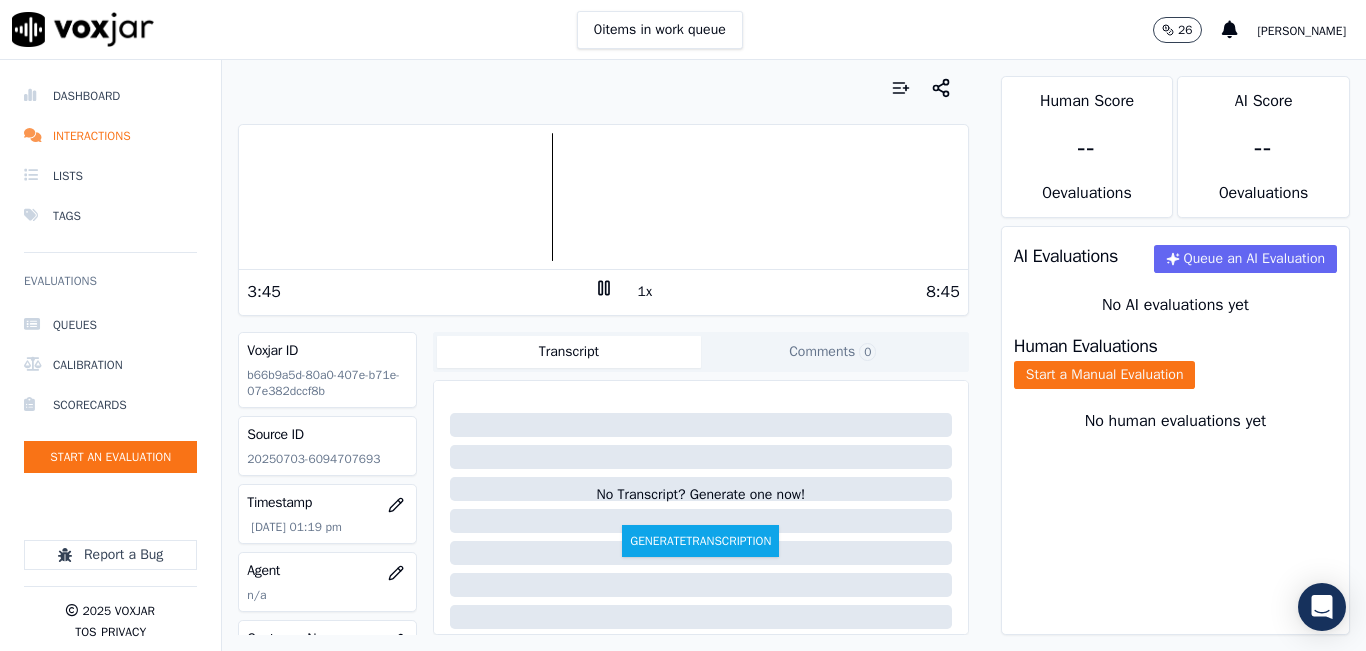 click 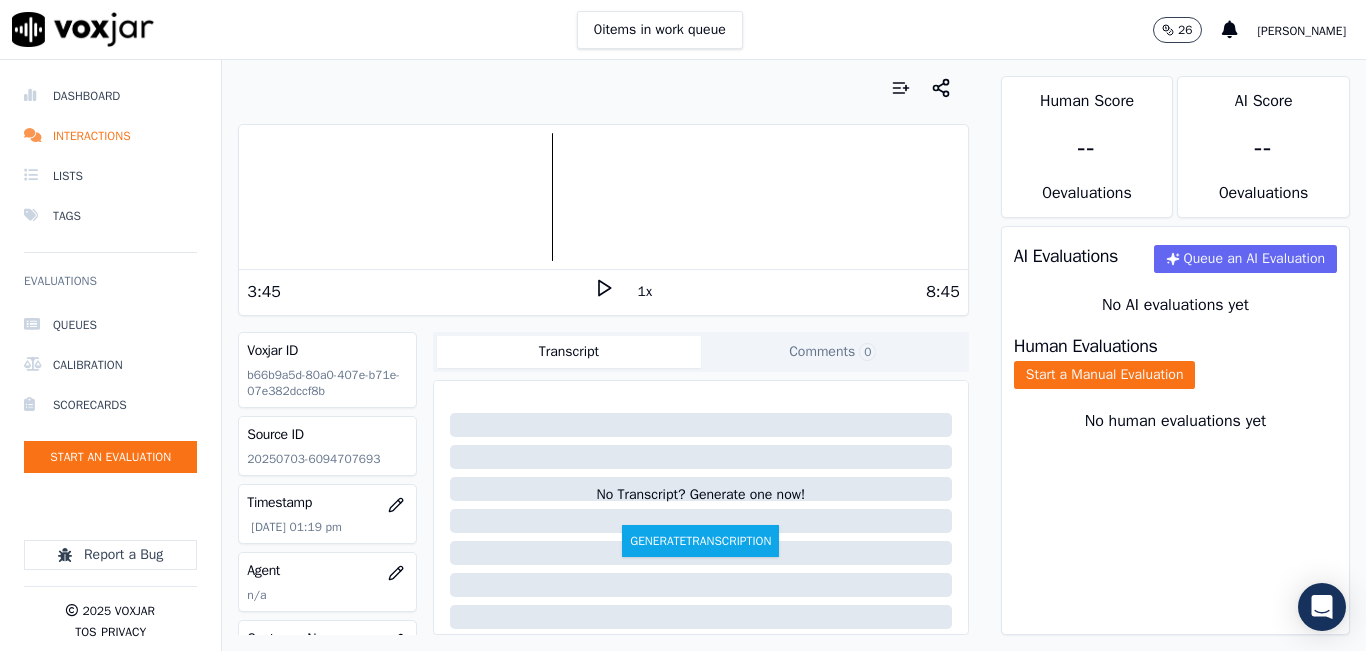 click 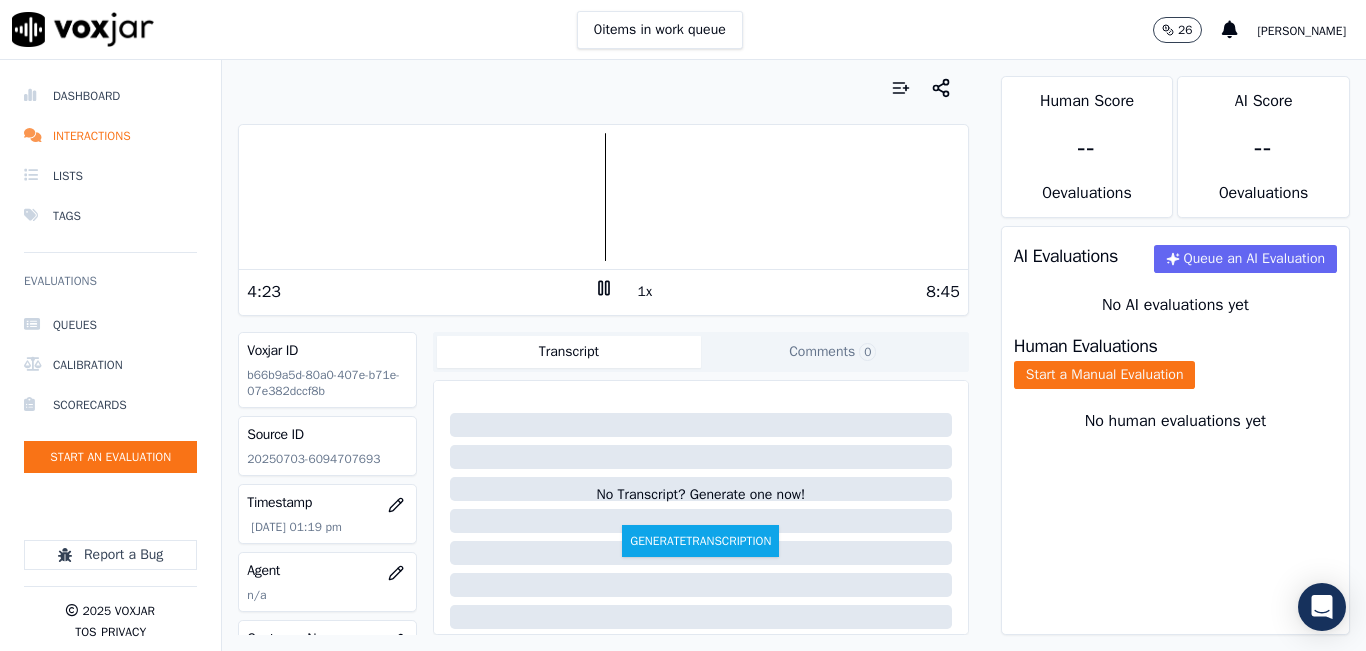 click on "1x" at bounding box center (604, 291) 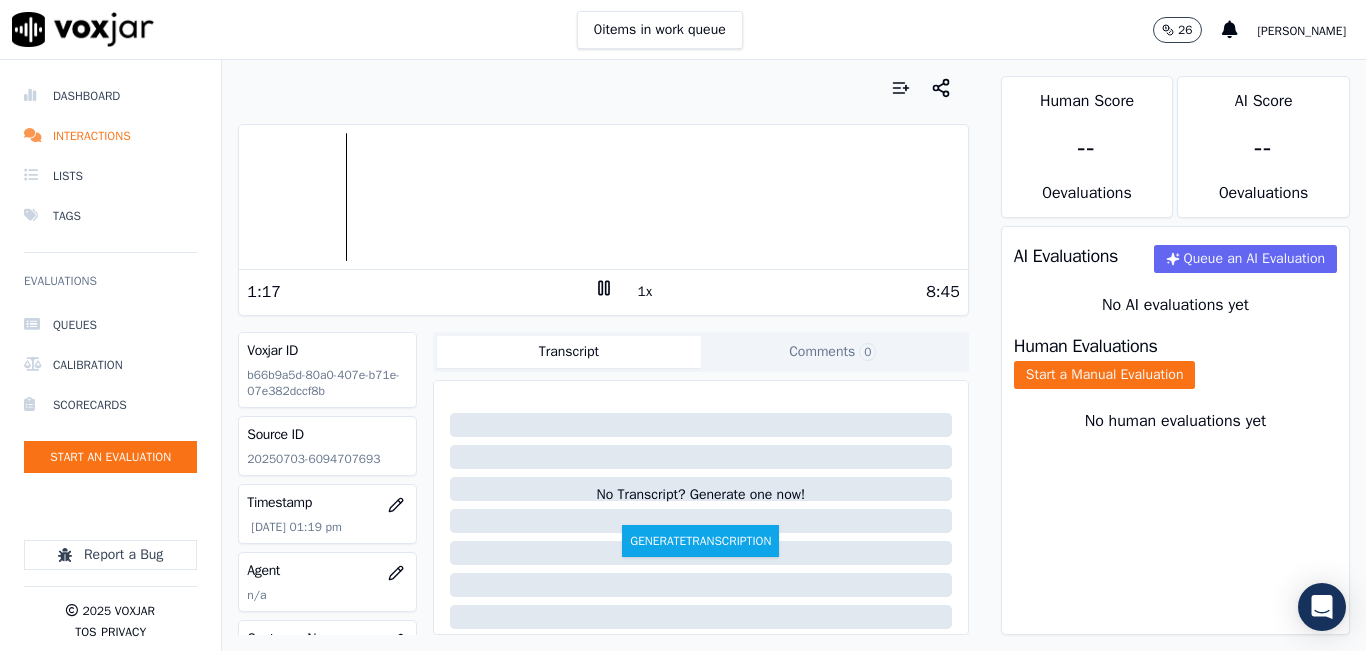 click at bounding box center (603, 197) 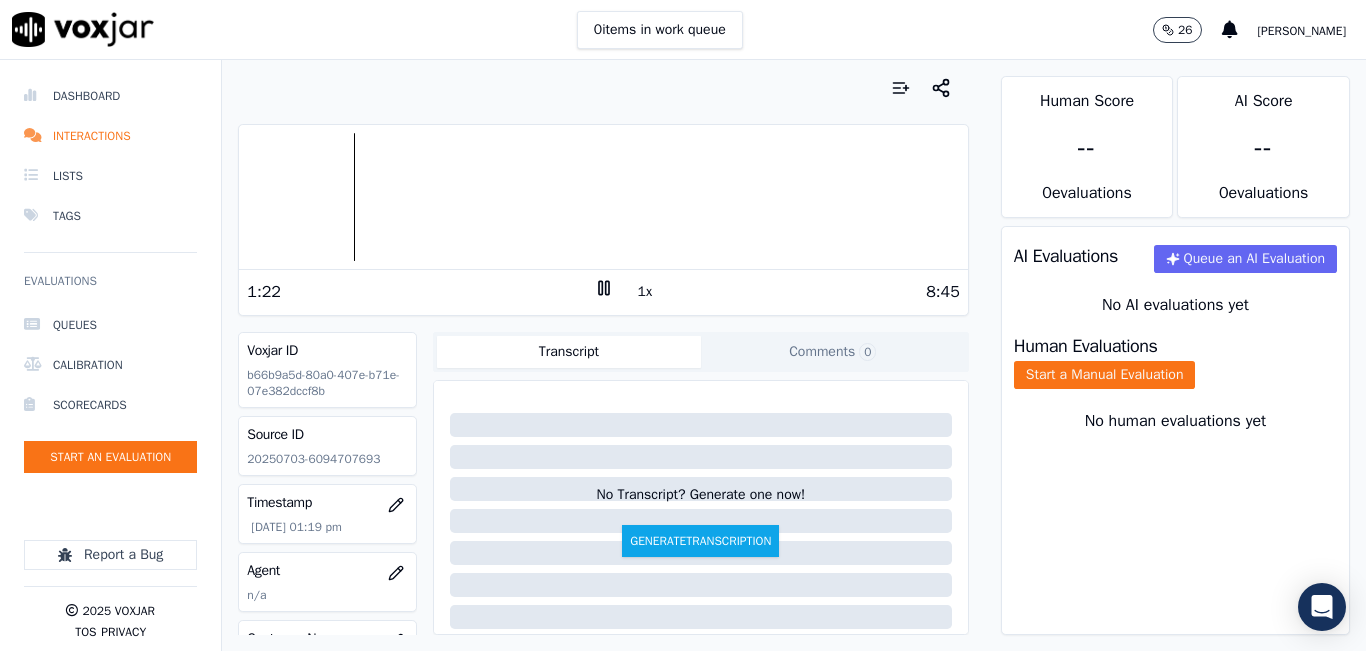 click 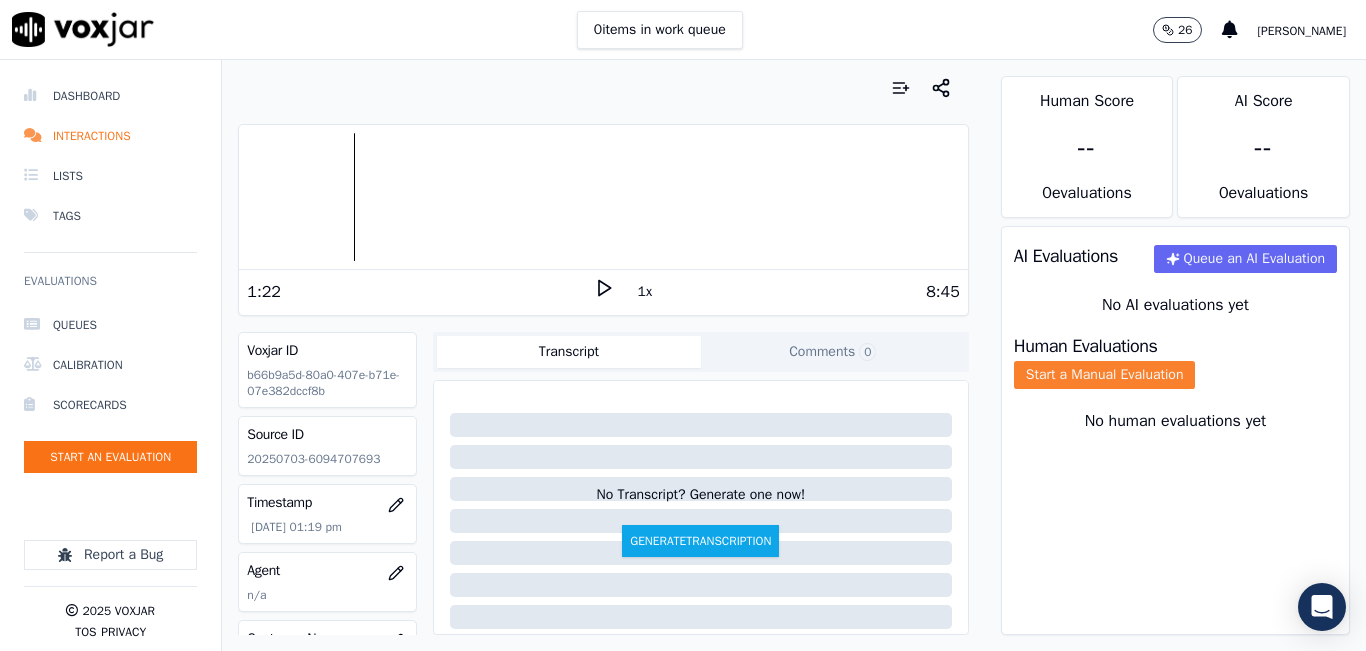 click on "Start a Manual Evaluation" 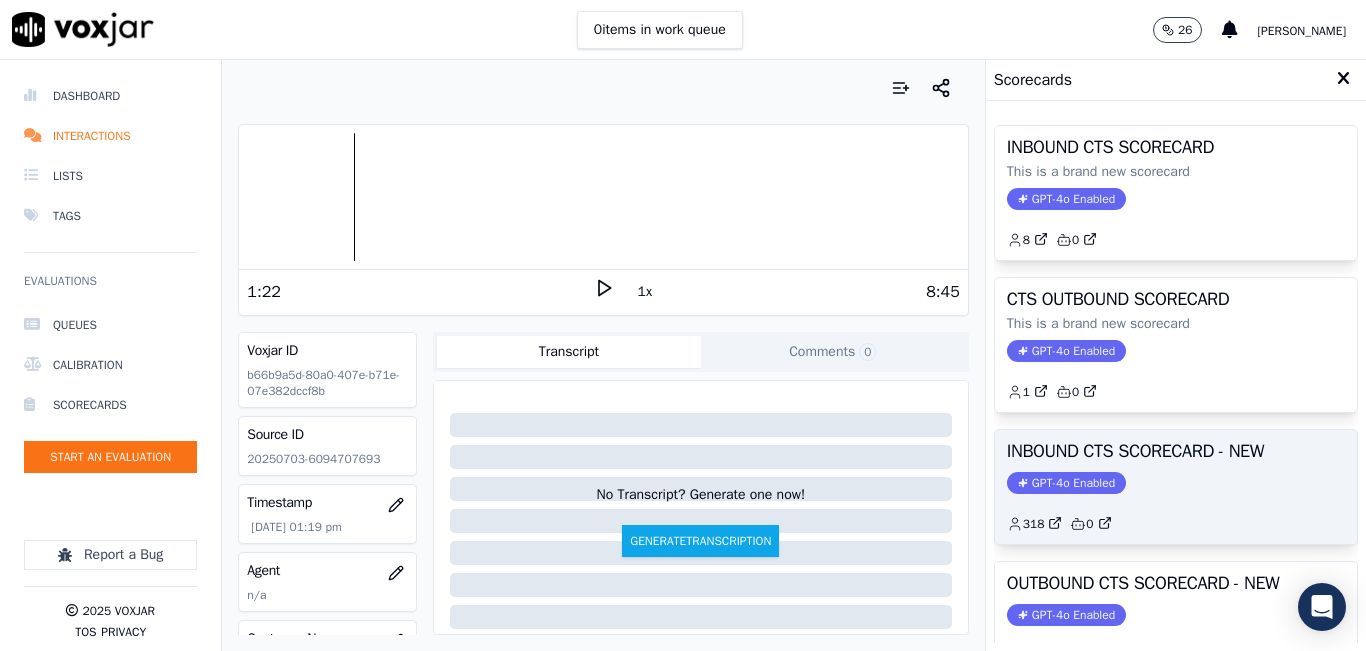 click on "INBOUND CTS SCORECARD - NEW" at bounding box center (1176, 451) 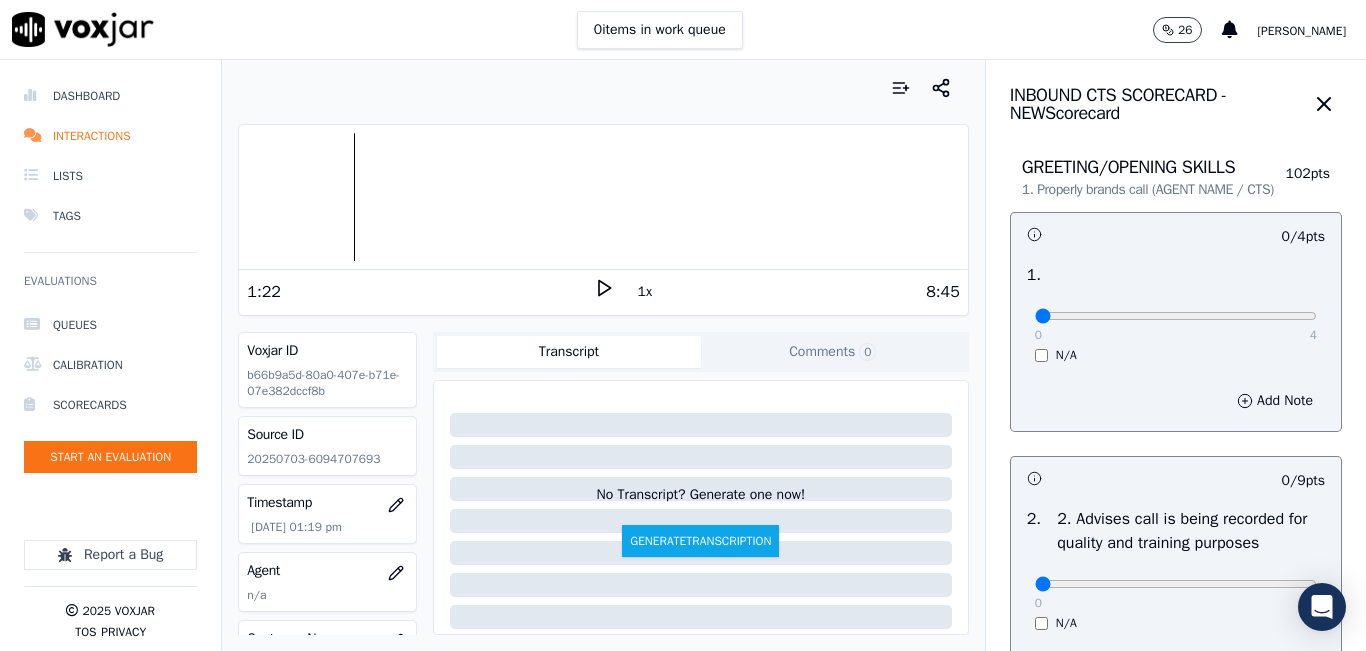 click on "0   4" at bounding box center [1176, 315] 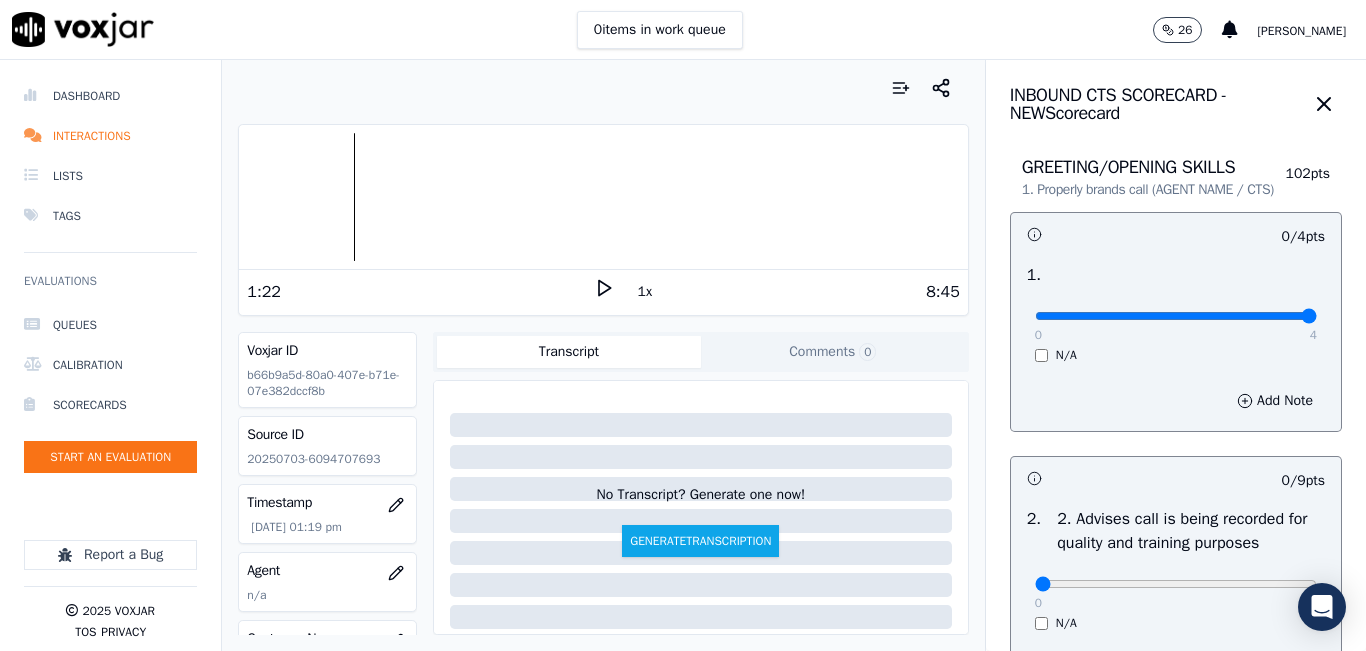 type on "4" 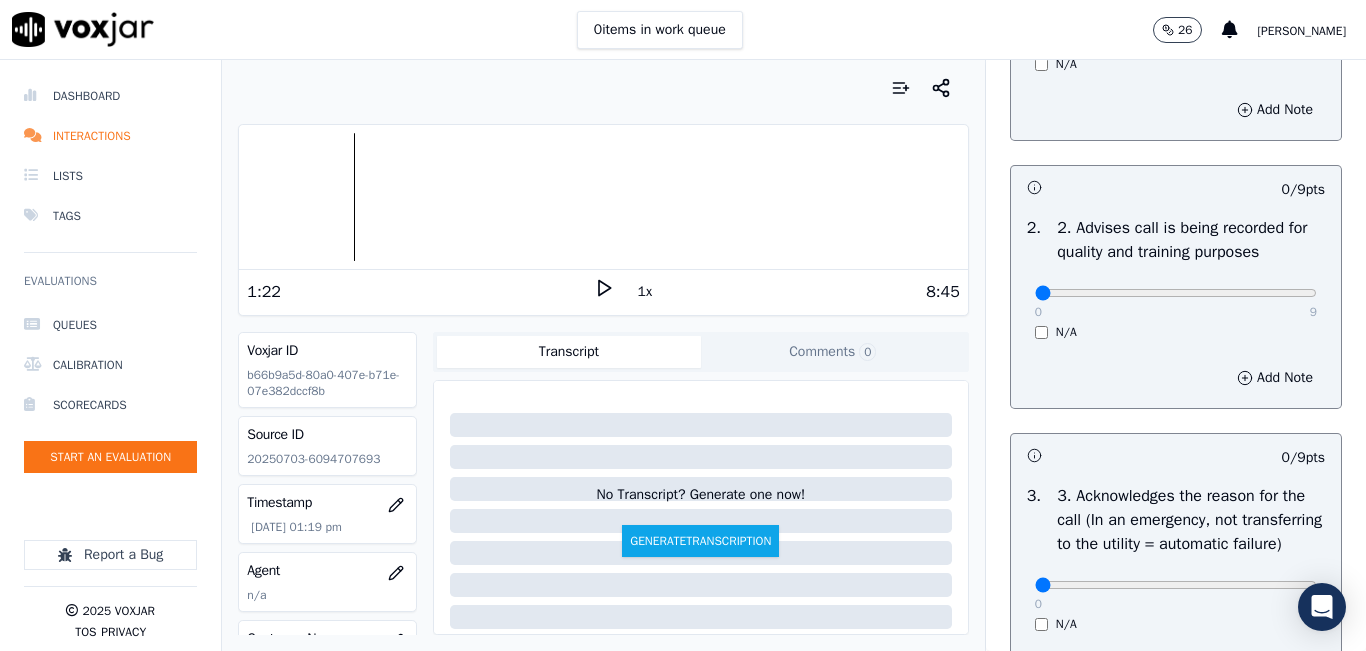 scroll, scrollTop: 300, scrollLeft: 0, axis: vertical 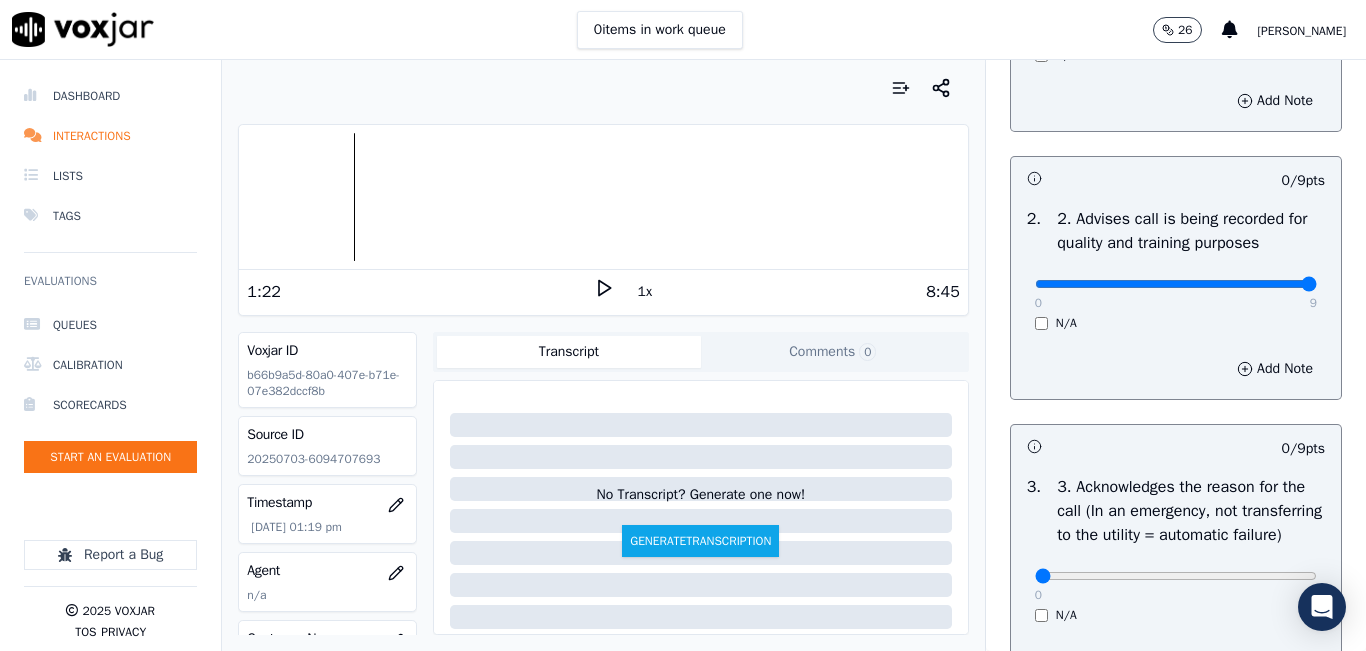 type on "9" 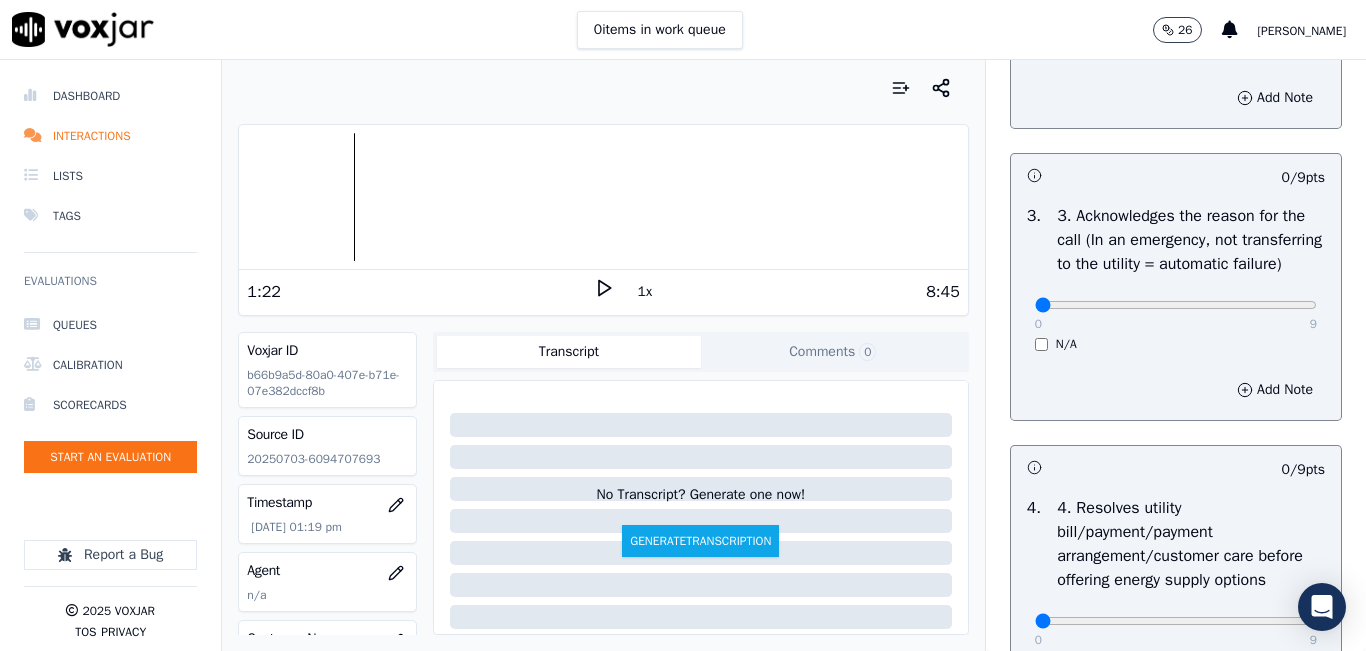 scroll, scrollTop: 600, scrollLeft: 0, axis: vertical 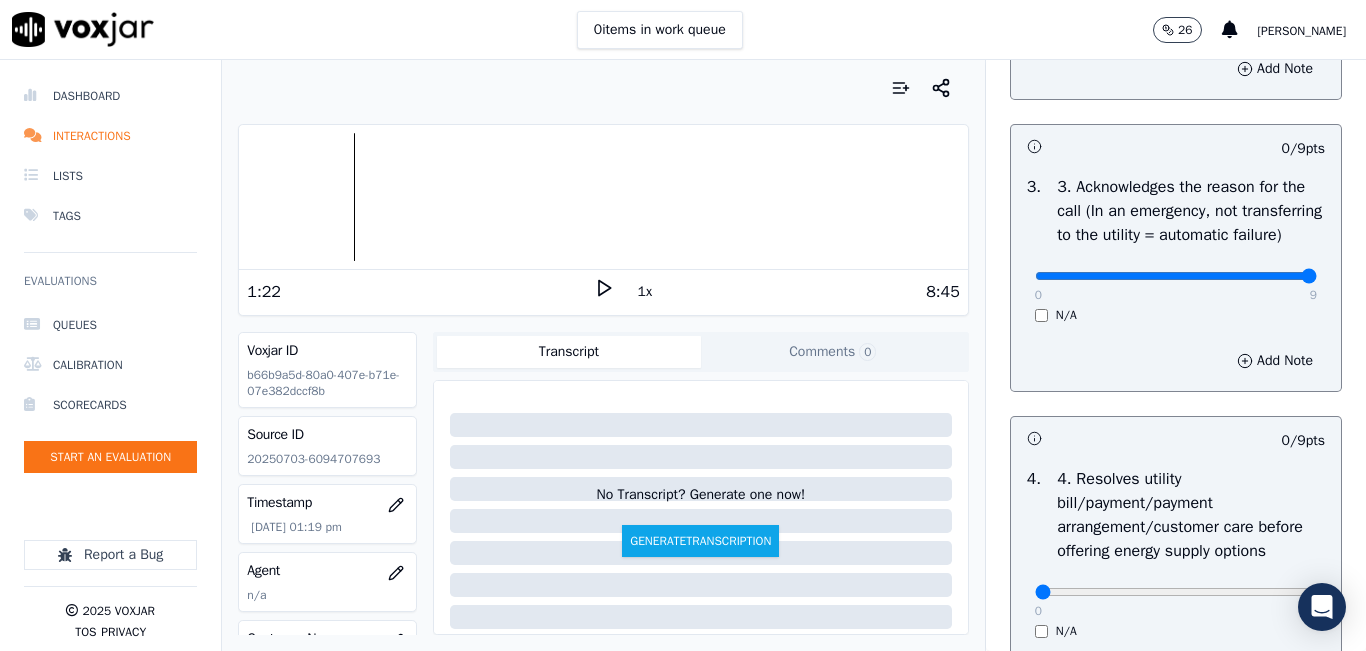 type on "9" 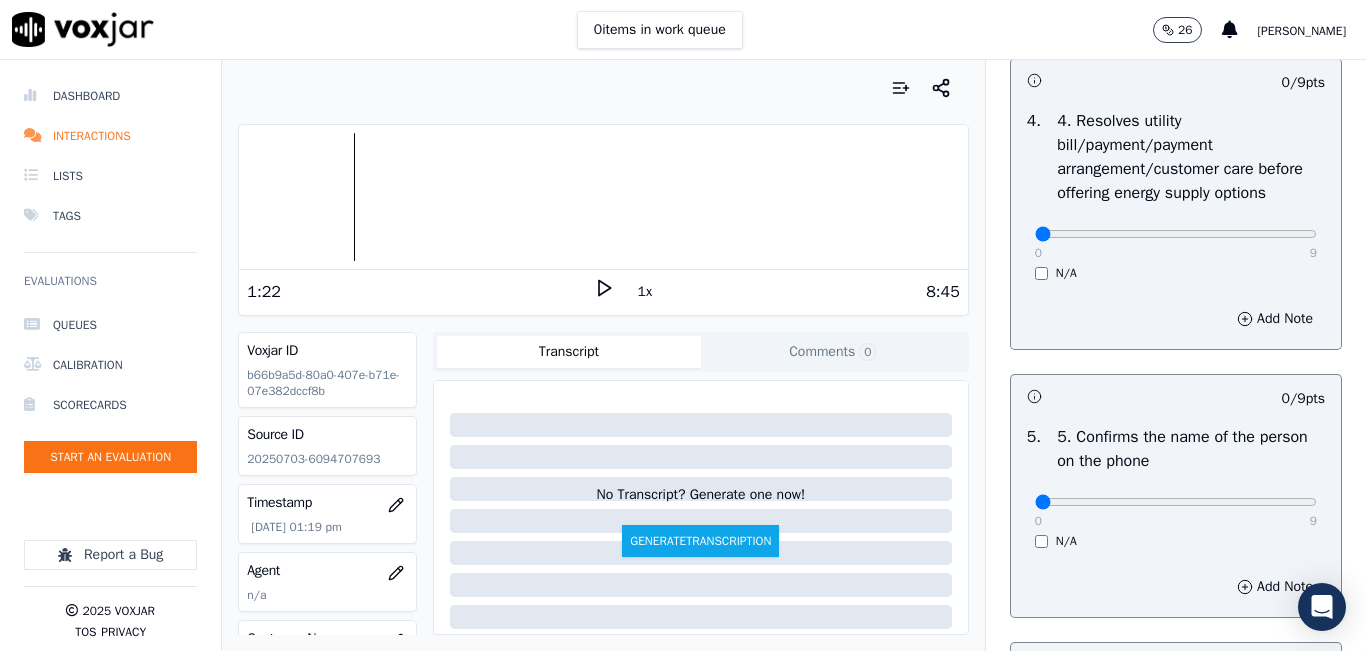scroll, scrollTop: 1000, scrollLeft: 0, axis: vertical 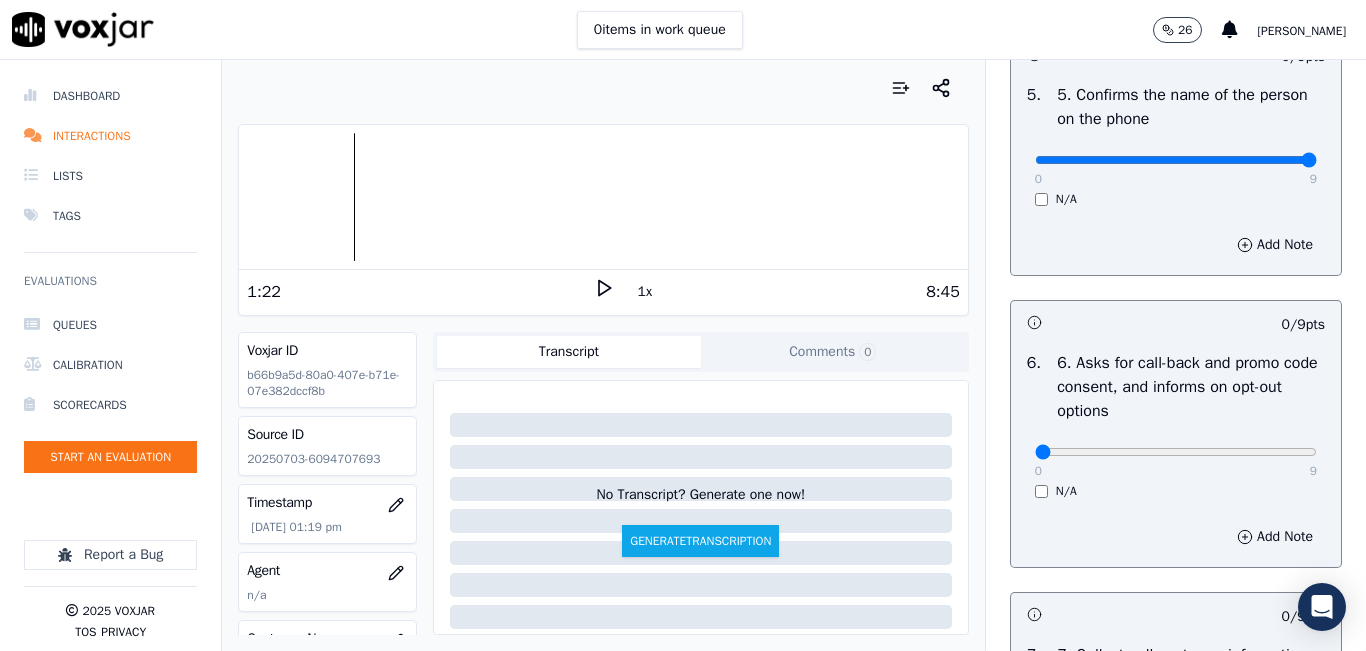 type on "9" 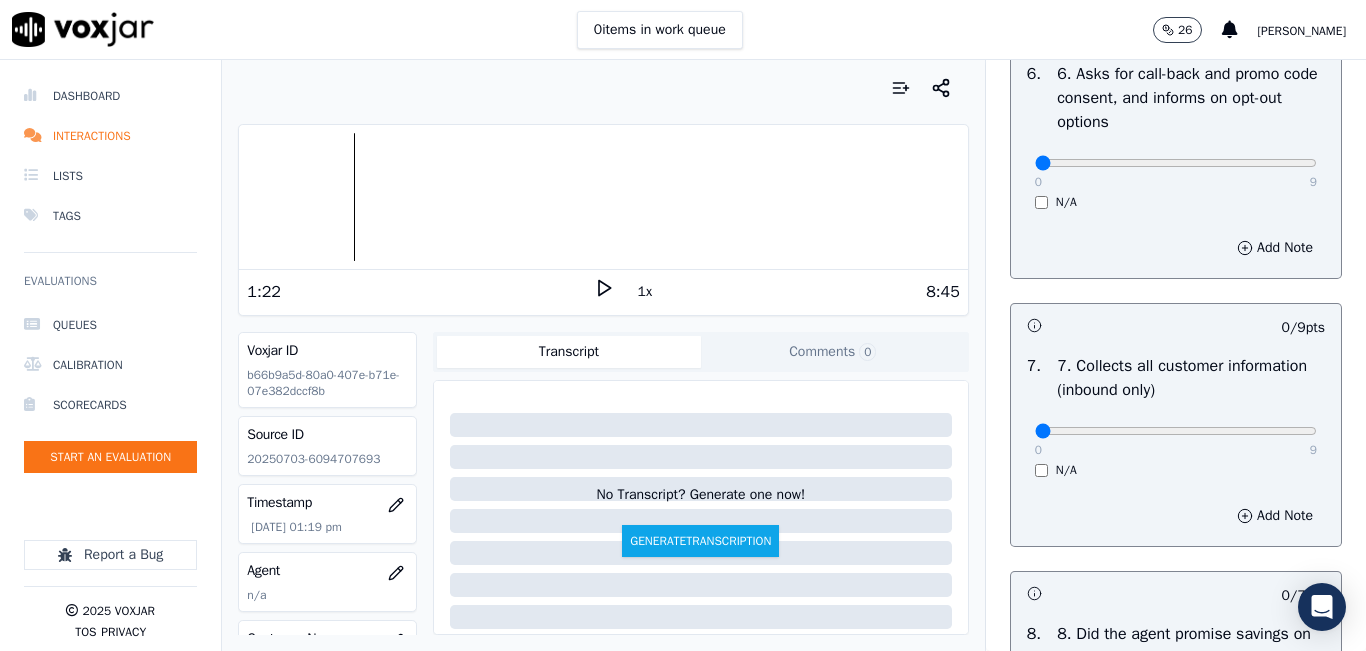scroll, scrollTop: 1600, scrollLeft: 0, axis: vertical 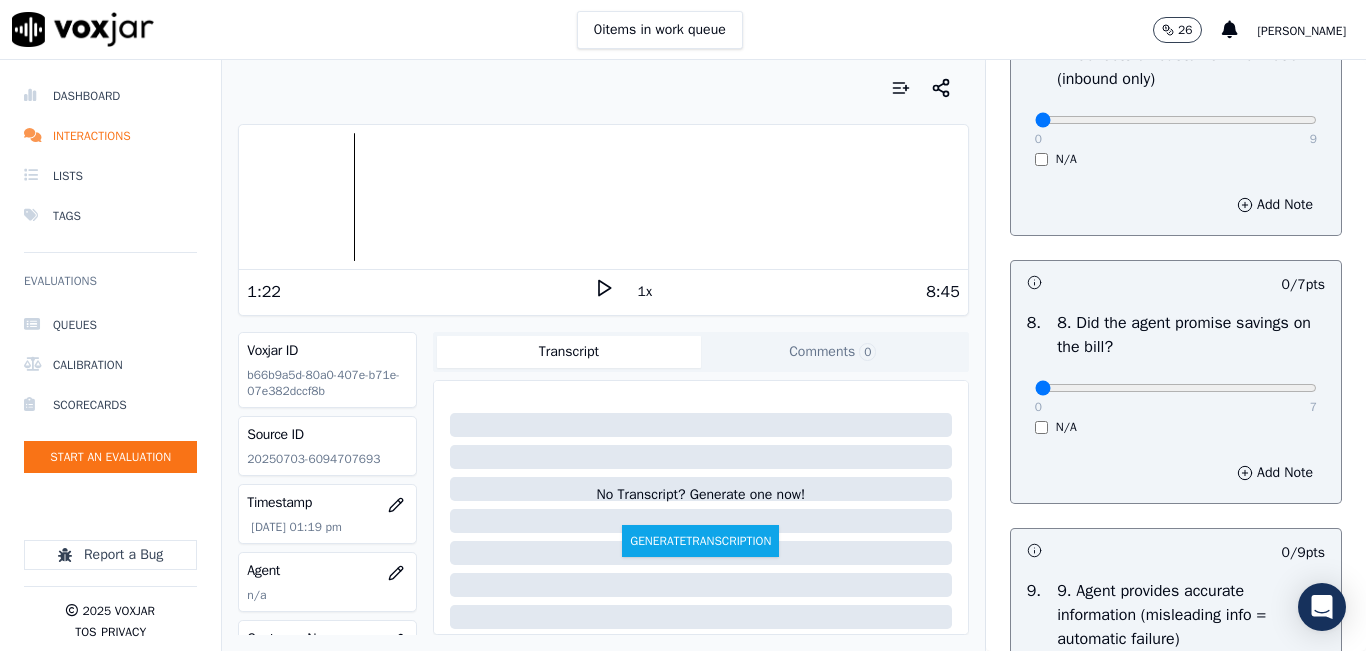 click on "0   9" at bounding box center (1176, 119) 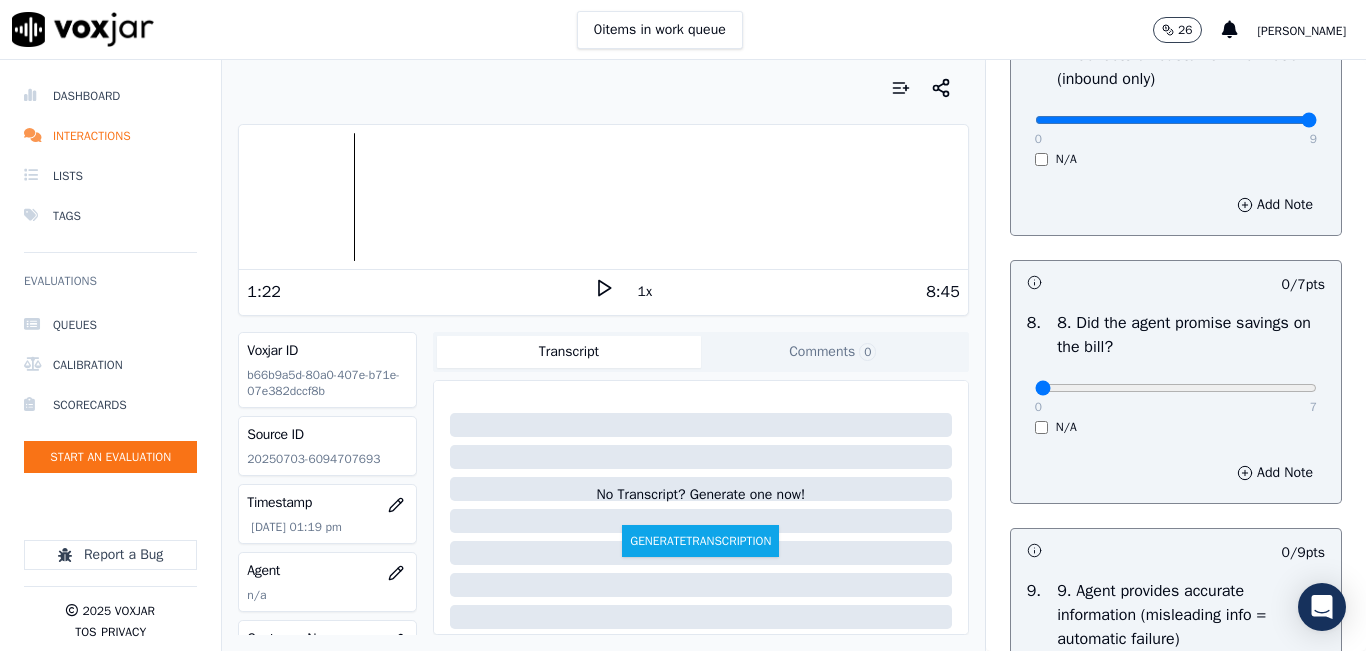 type on "9" 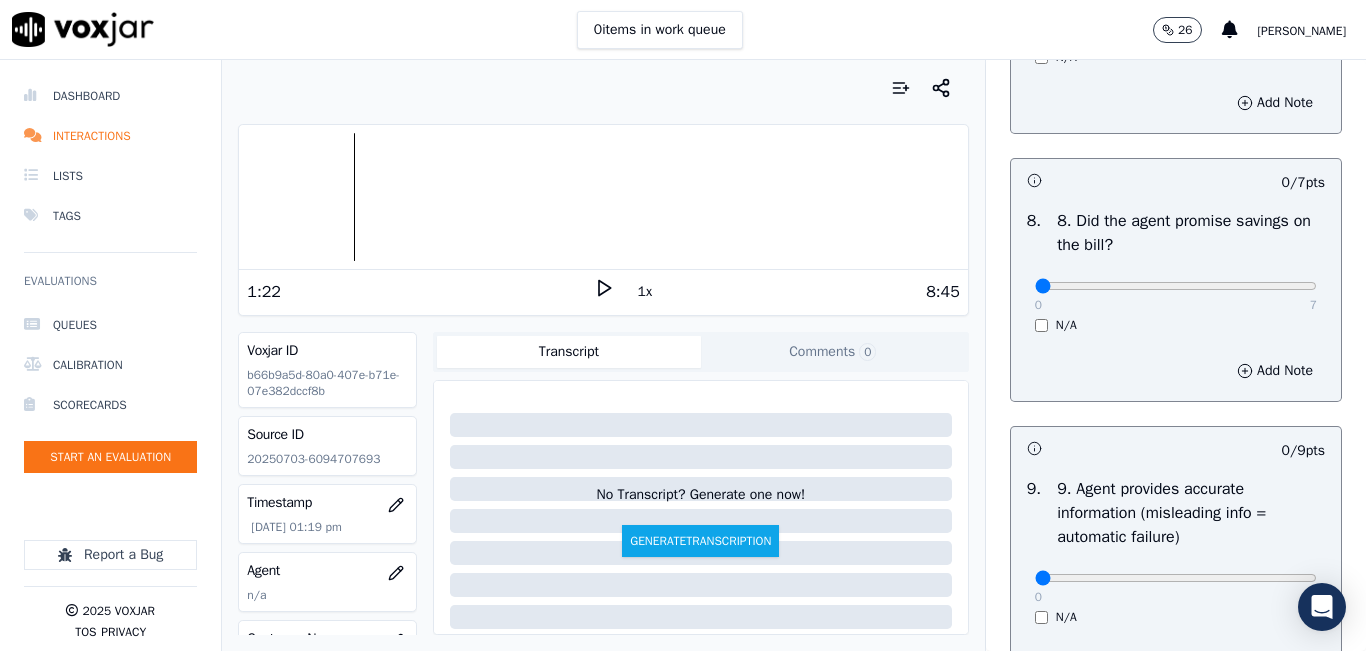 scroll, scrollTop: 2100, scrollLeft: 0, axis: vertical 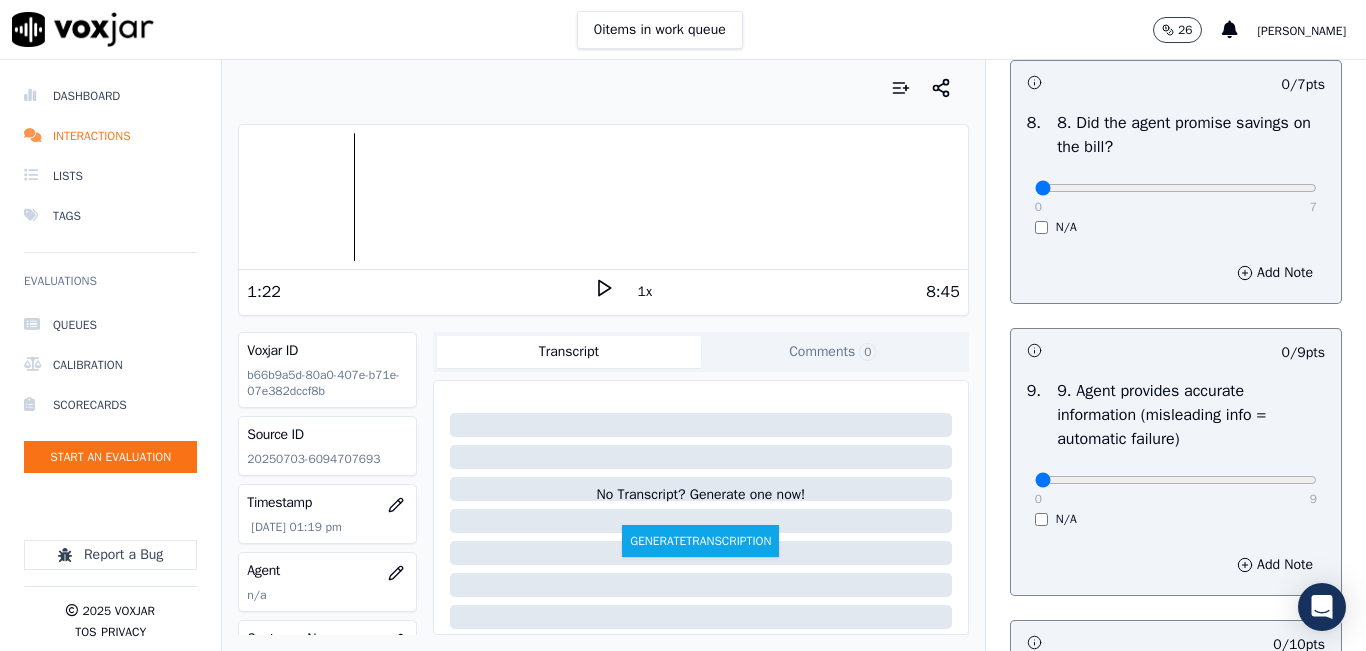 click on "0   7     N/A" at bounding box center (1176, 197) 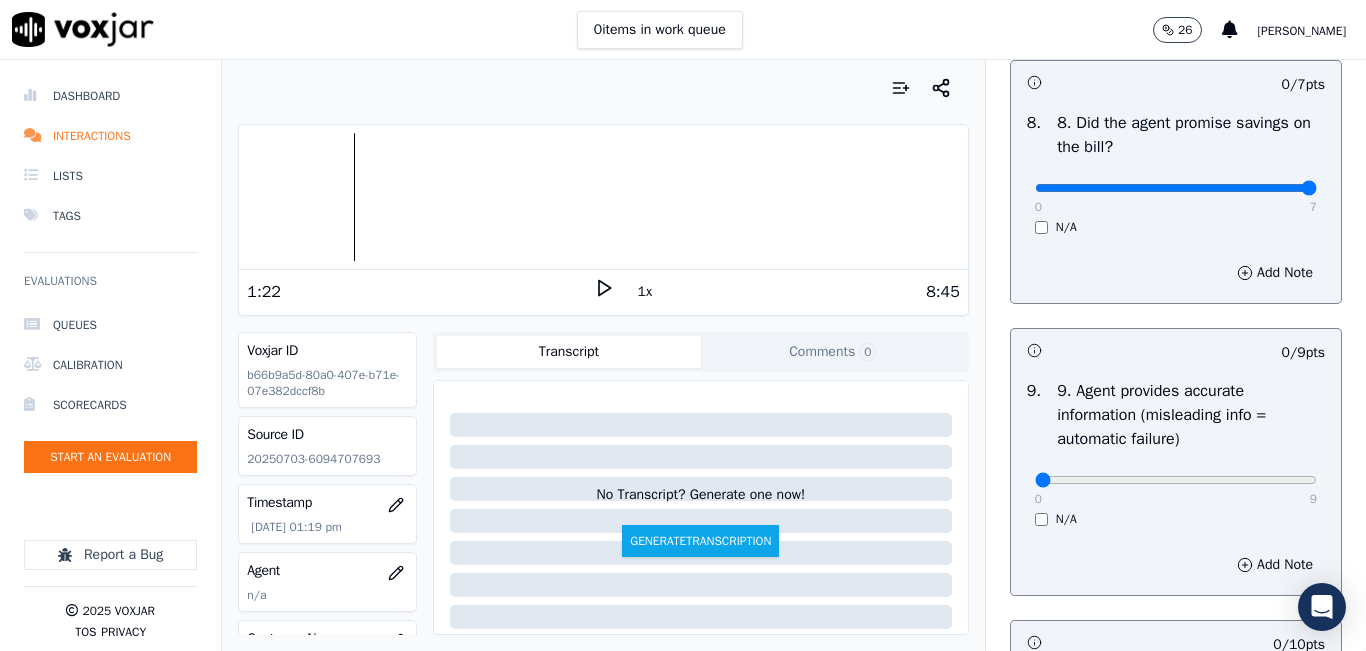 type on "7" 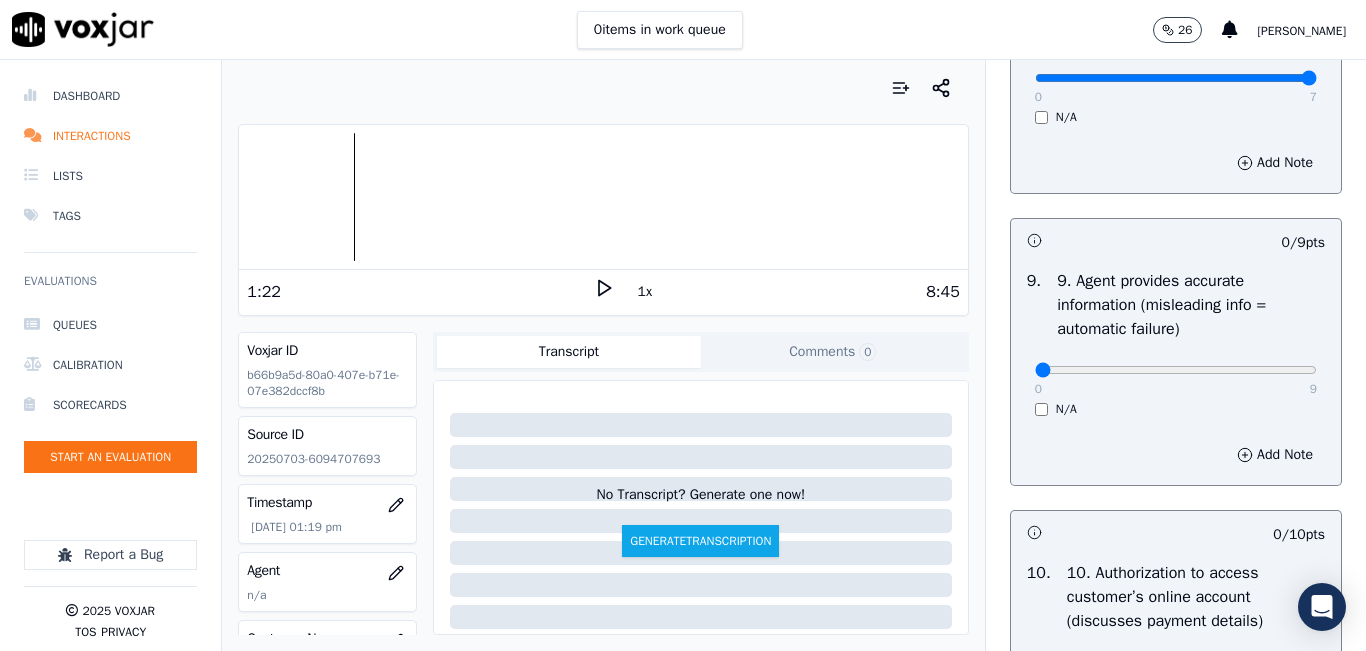 scroll, scrollTop: 2500, scrollLeft: 0, axis: vertical 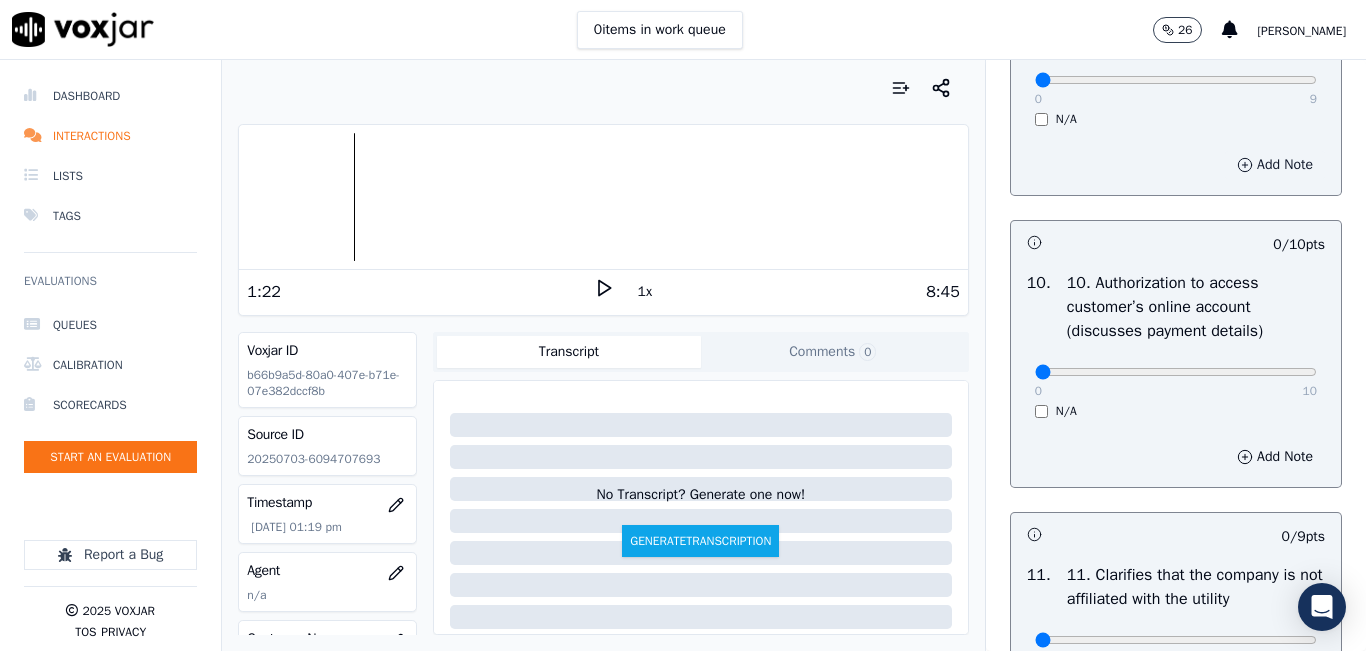 click on "Add Note" at bounding box center (1275, 165) 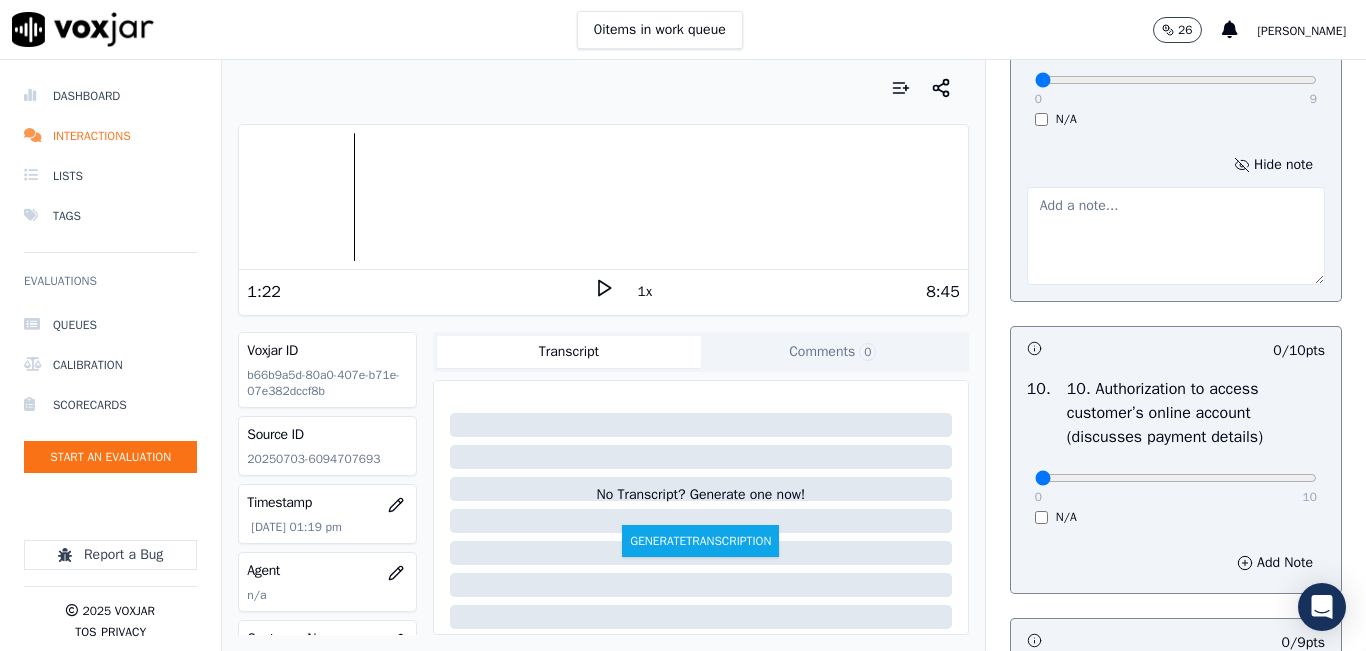 drag, startPoint x: 1178, startPoint y: 356, endPoint x: 1168, endPoint y: 344, distance: 15.6205 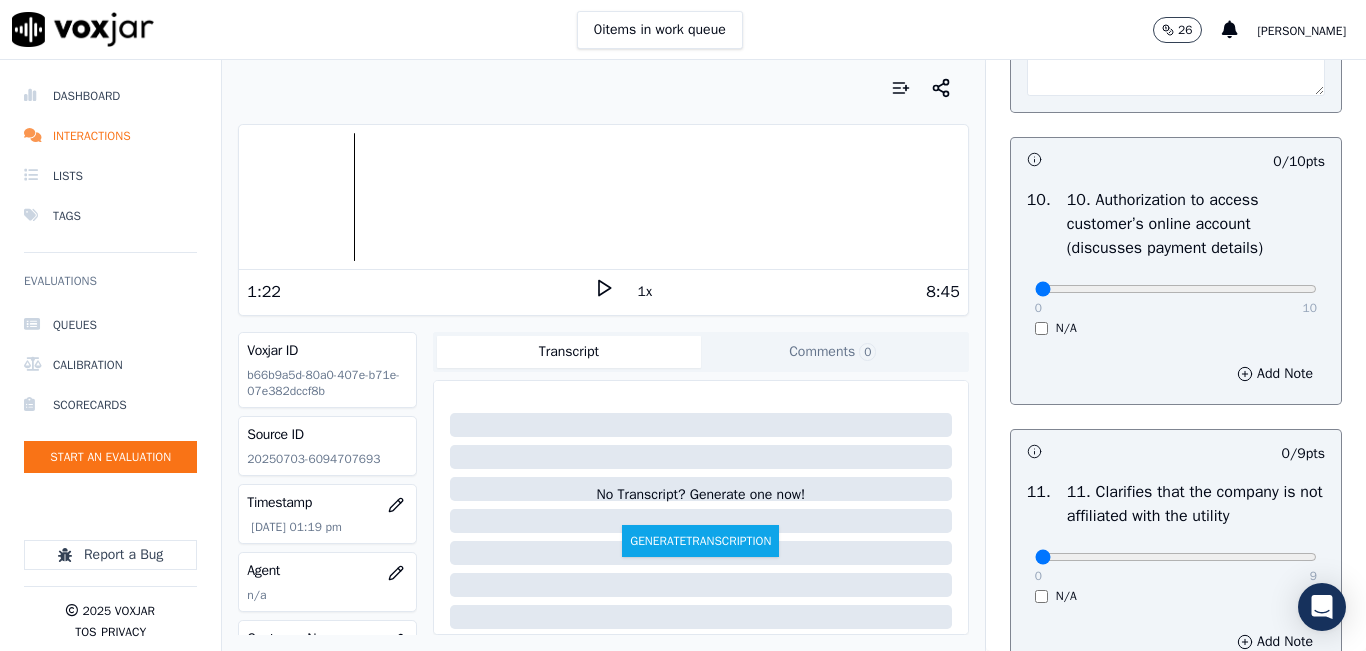 scroll, scrollTop: 2700, scrollLeft: 0, axis: vertical 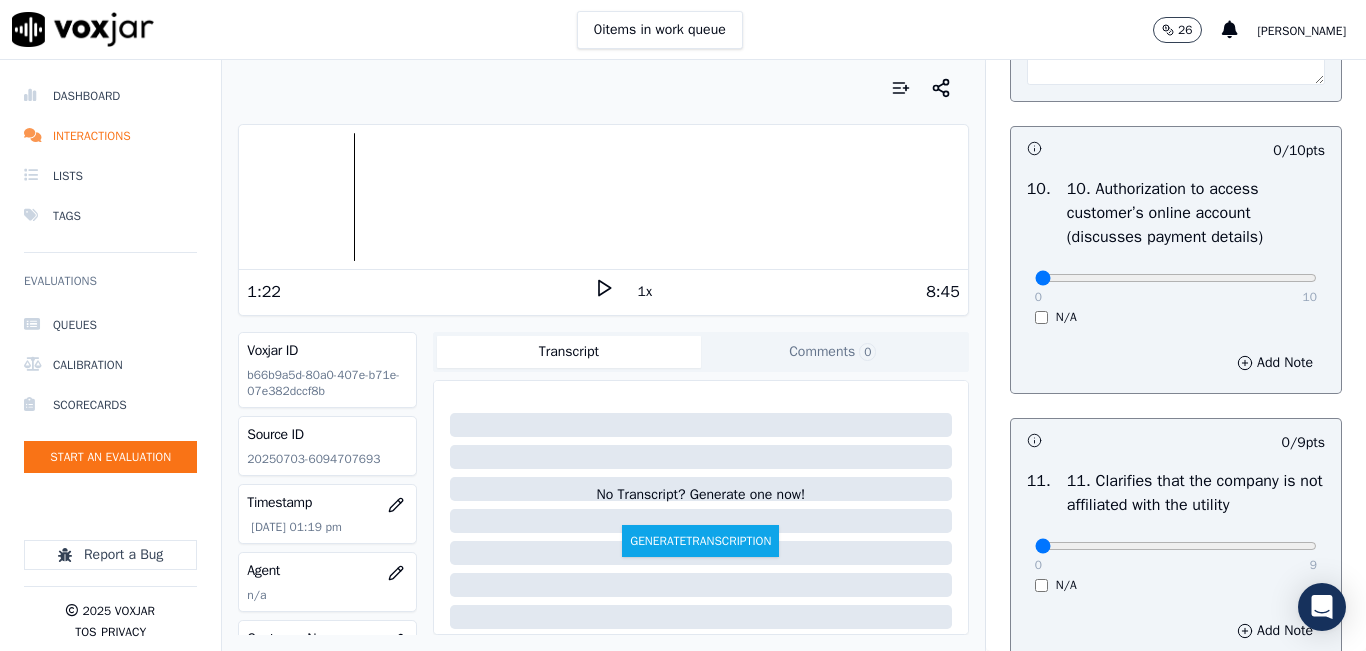 type on "The agent provides an incorrect rate" 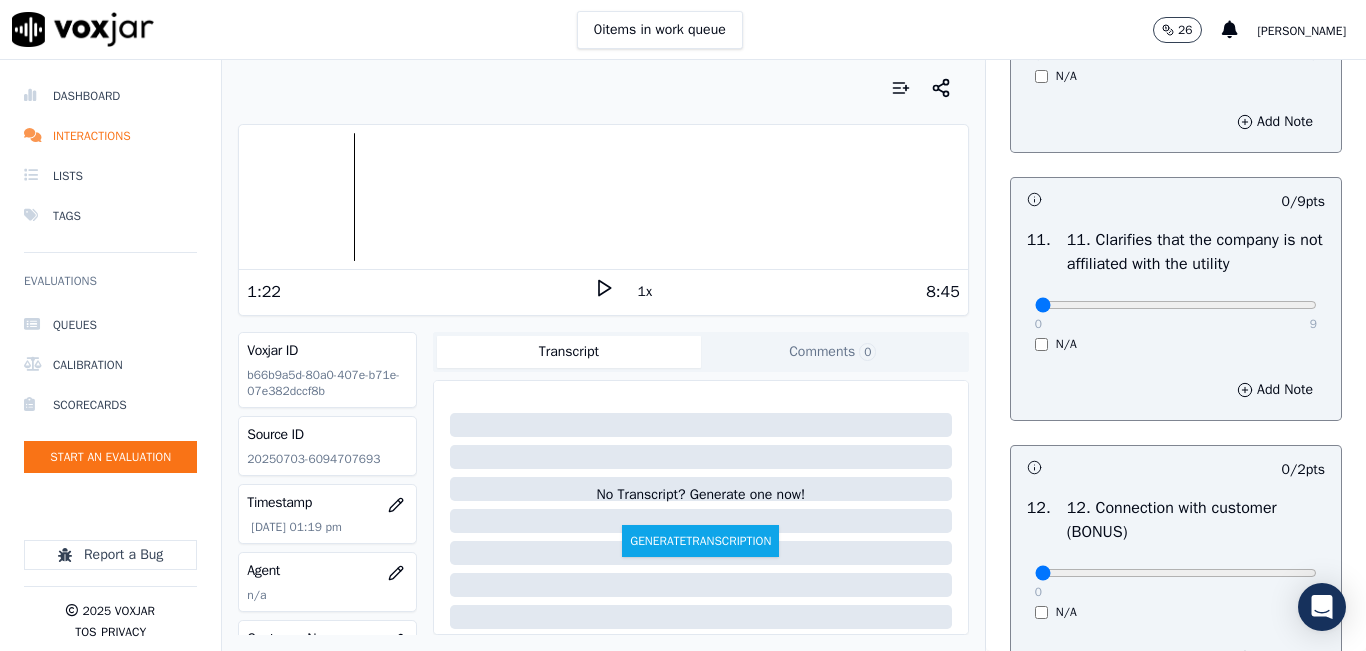 scroll, scrollTop: 3000, scrollLeft: 0, axis: vertical 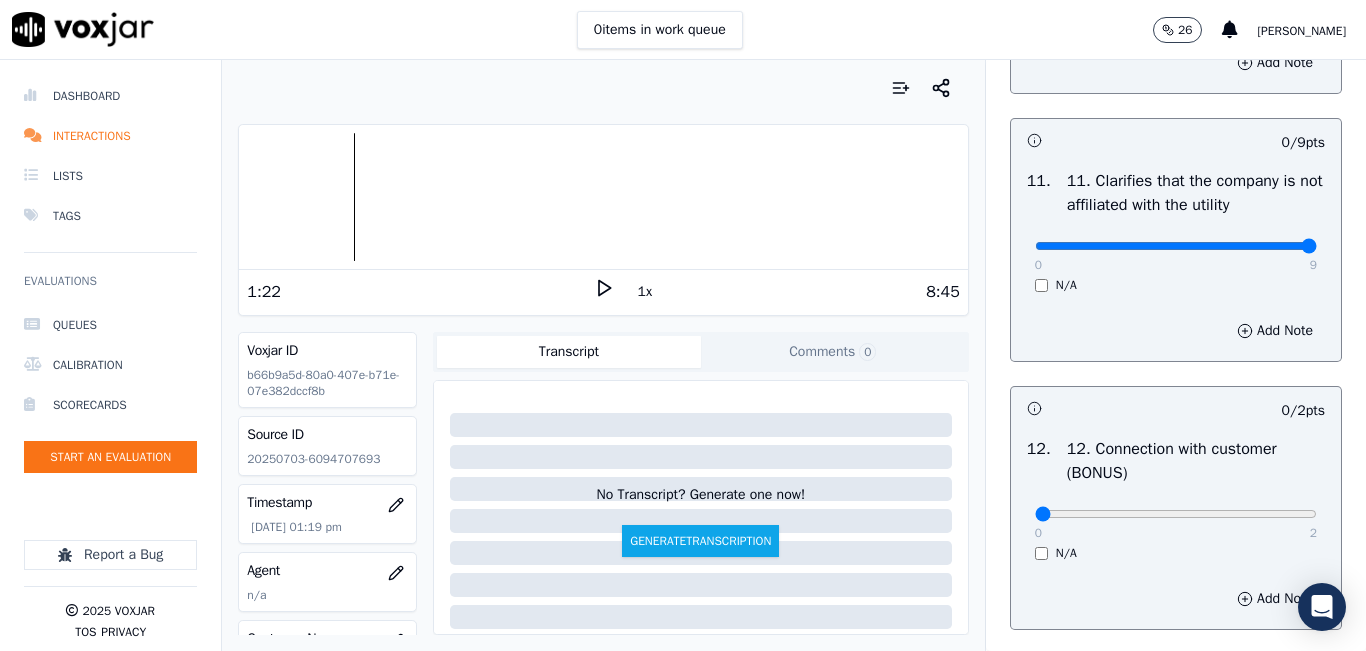 type on "9" 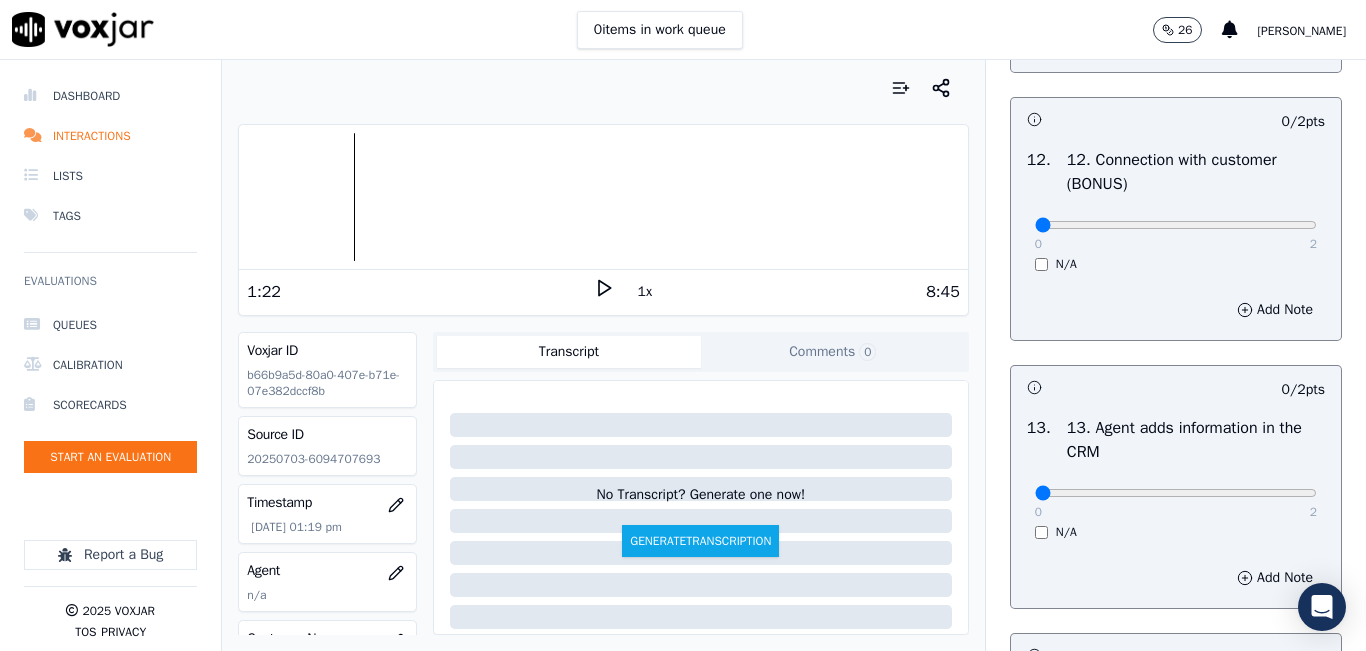 scroll, scrollTop: 3300, scrollLeft: 0, axis: vertical 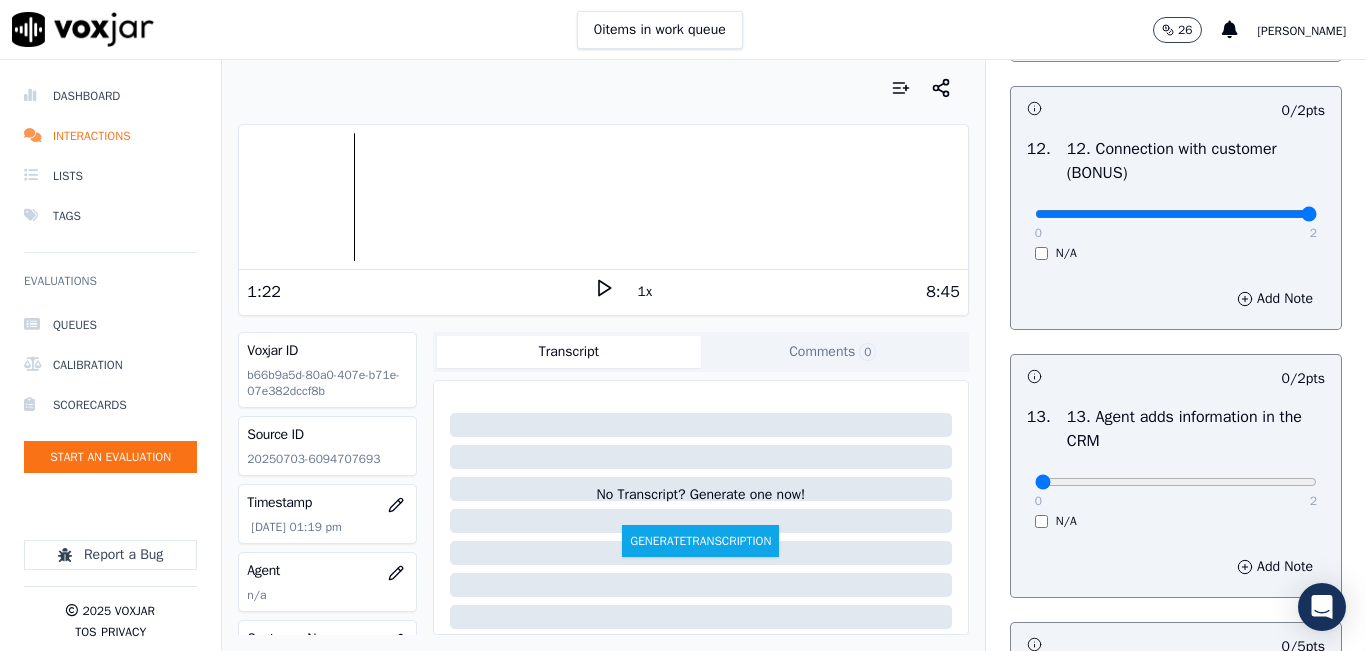 type on "2" 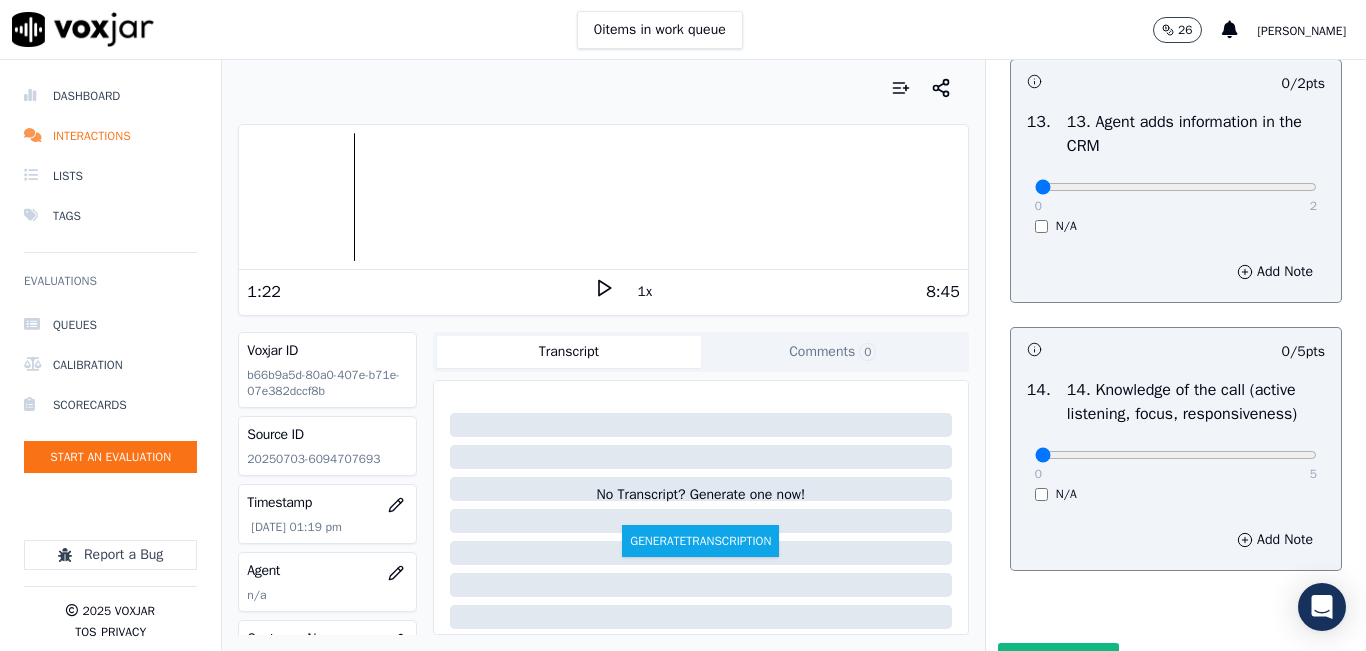 scroll, scrollTop: 3600, scrollLeft: 0, axis: vertical 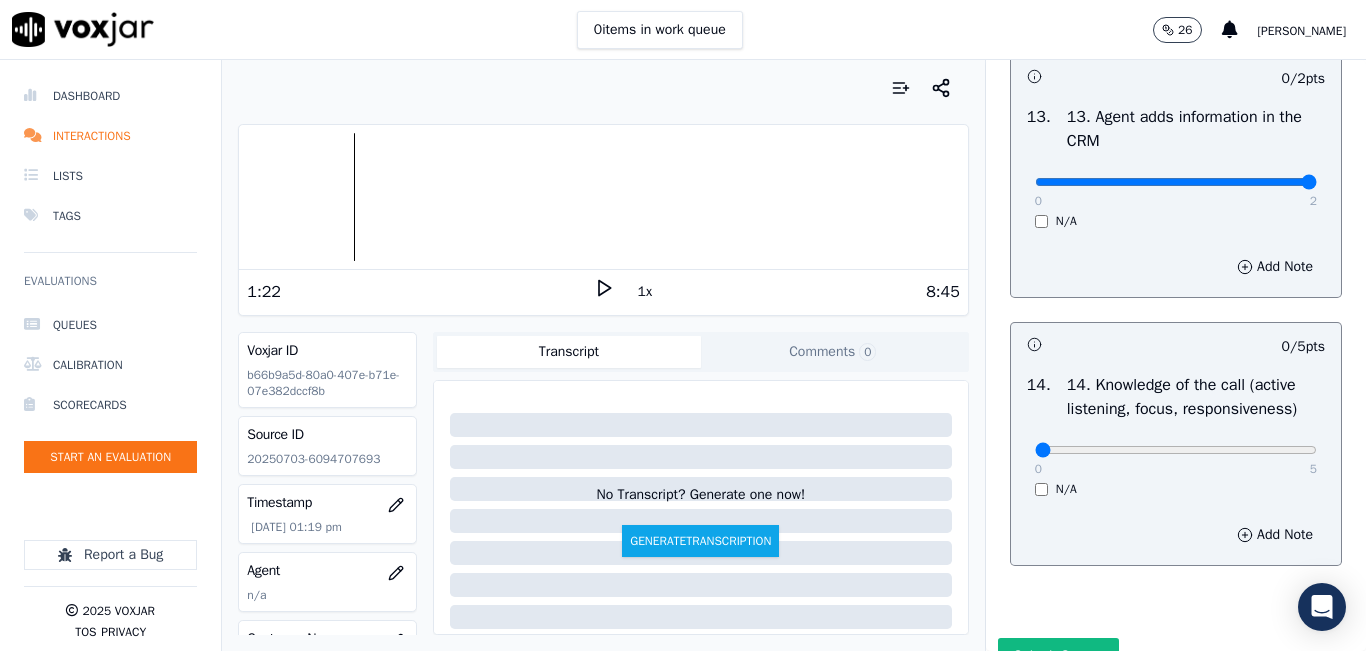 type on "2" 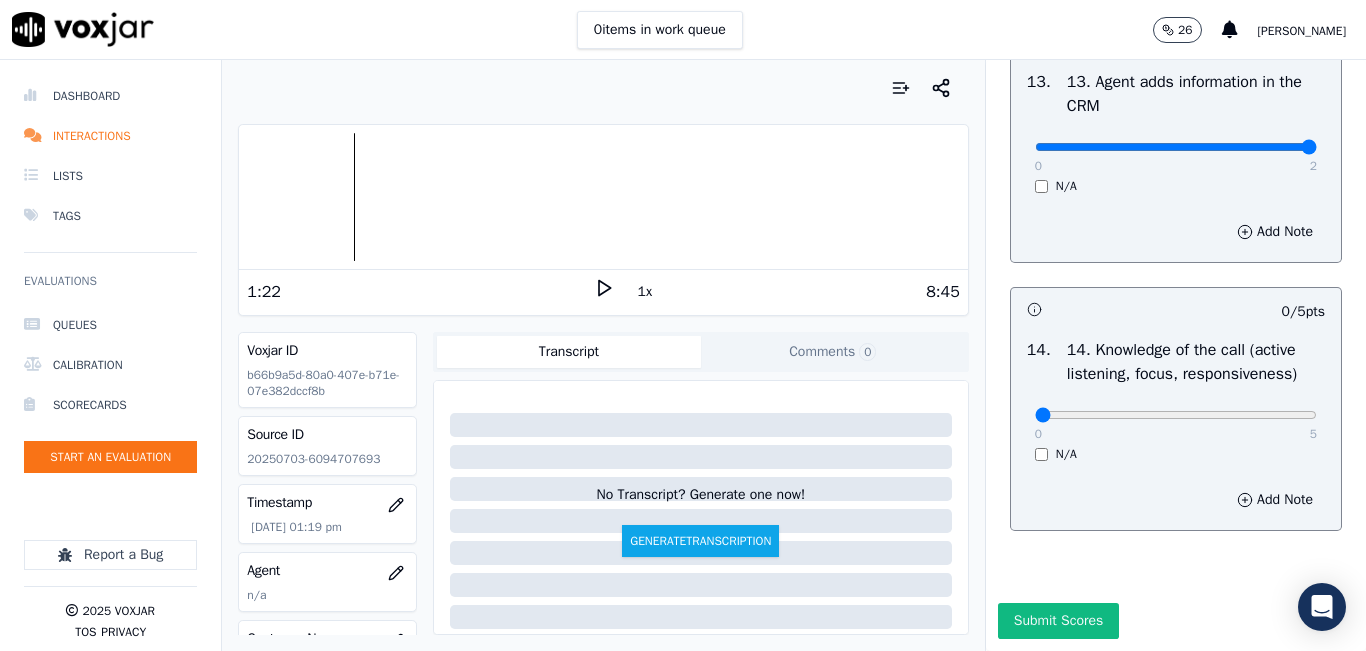scroll, scrollTop: 3748, scrollLeft: 0, axis: vertical 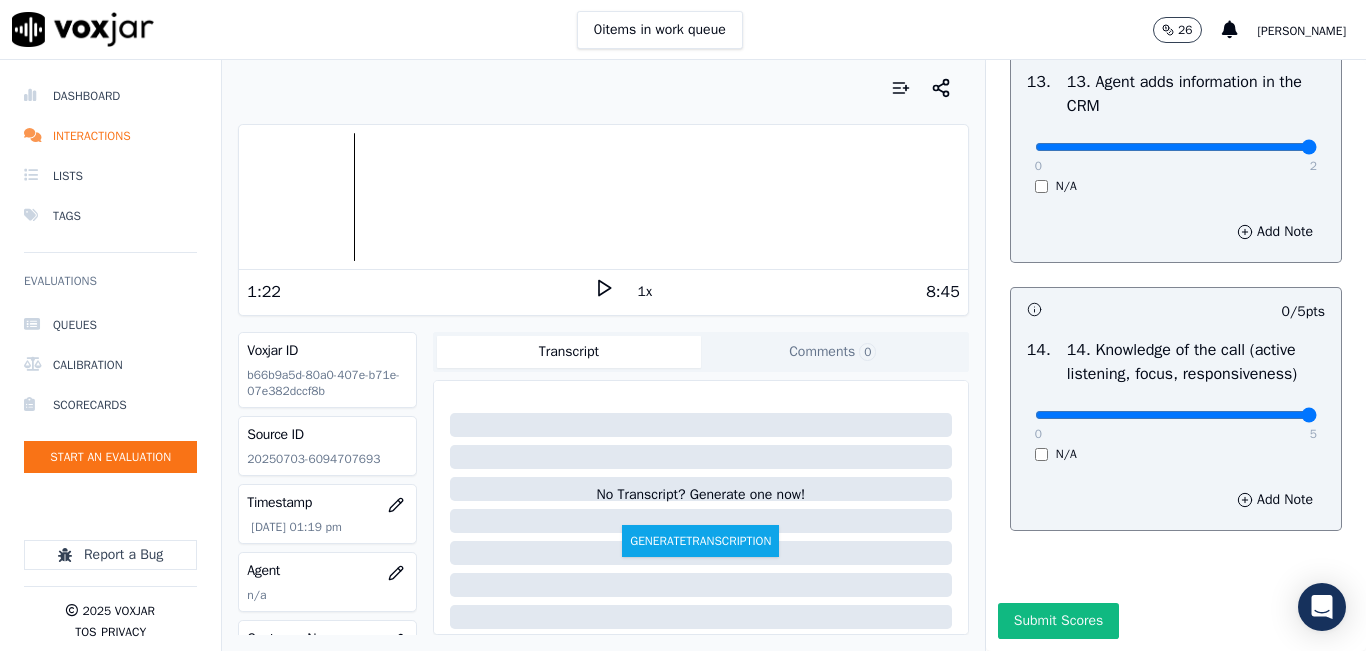 type on "5" 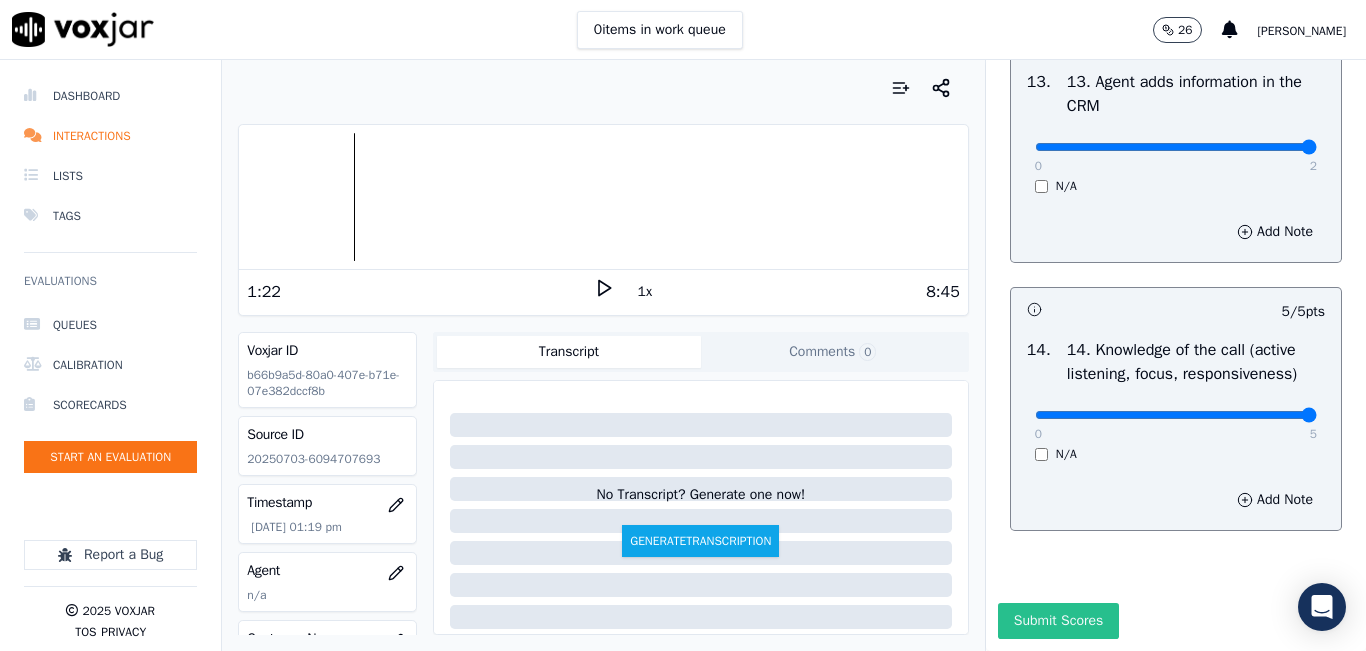 click on "Submit Scores" at bounding box center (1058, 621) 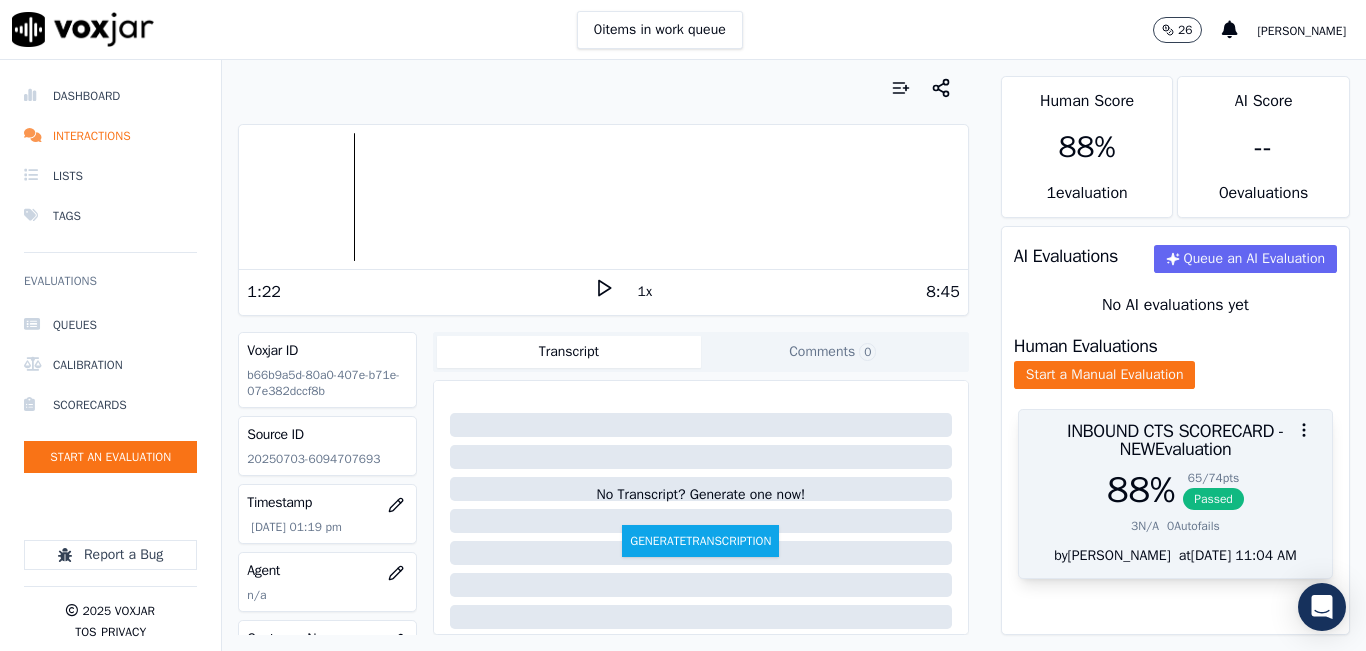 click on "Passed" at bounding box center (1213, 499) 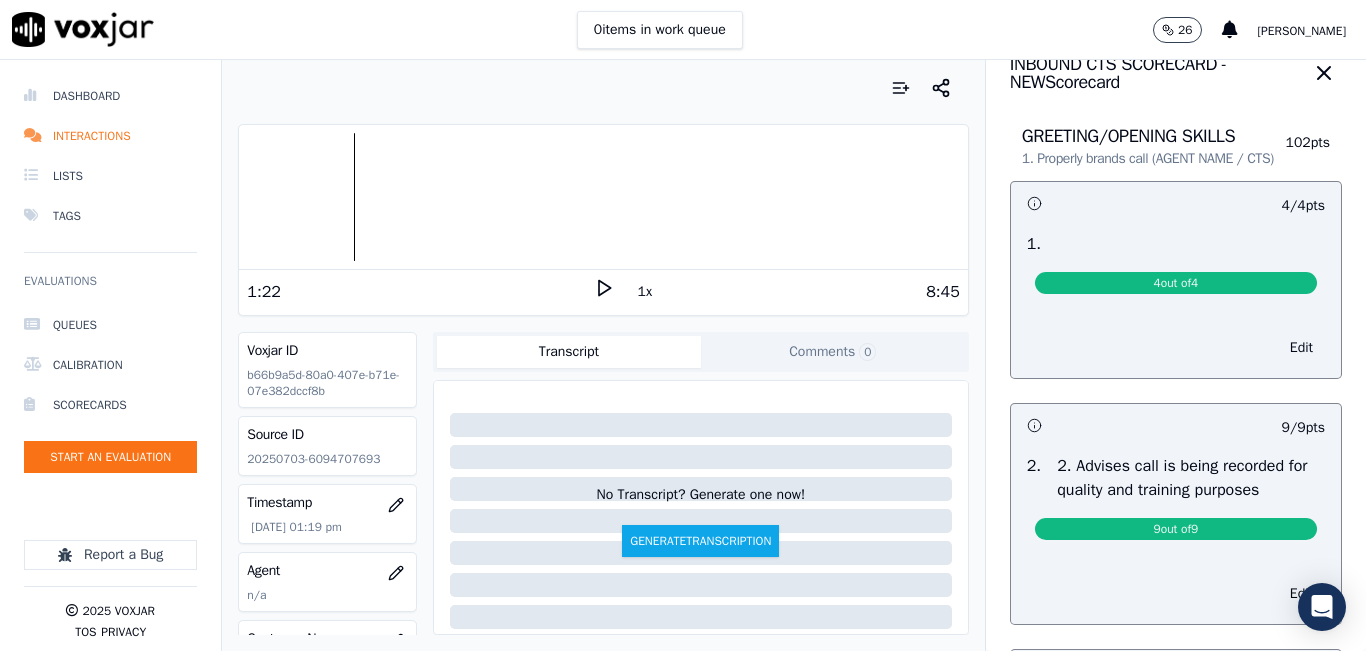 scroll, scrollTop: 0, scrollLeft: 0, axis: both 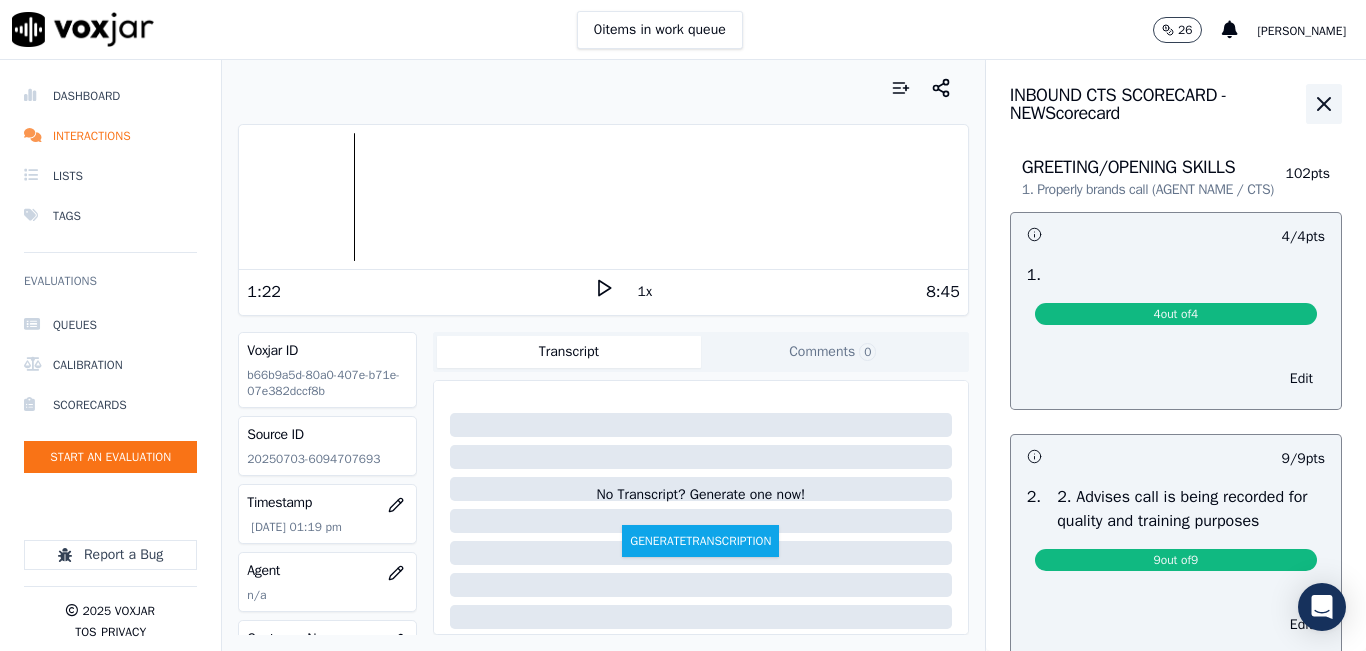 click 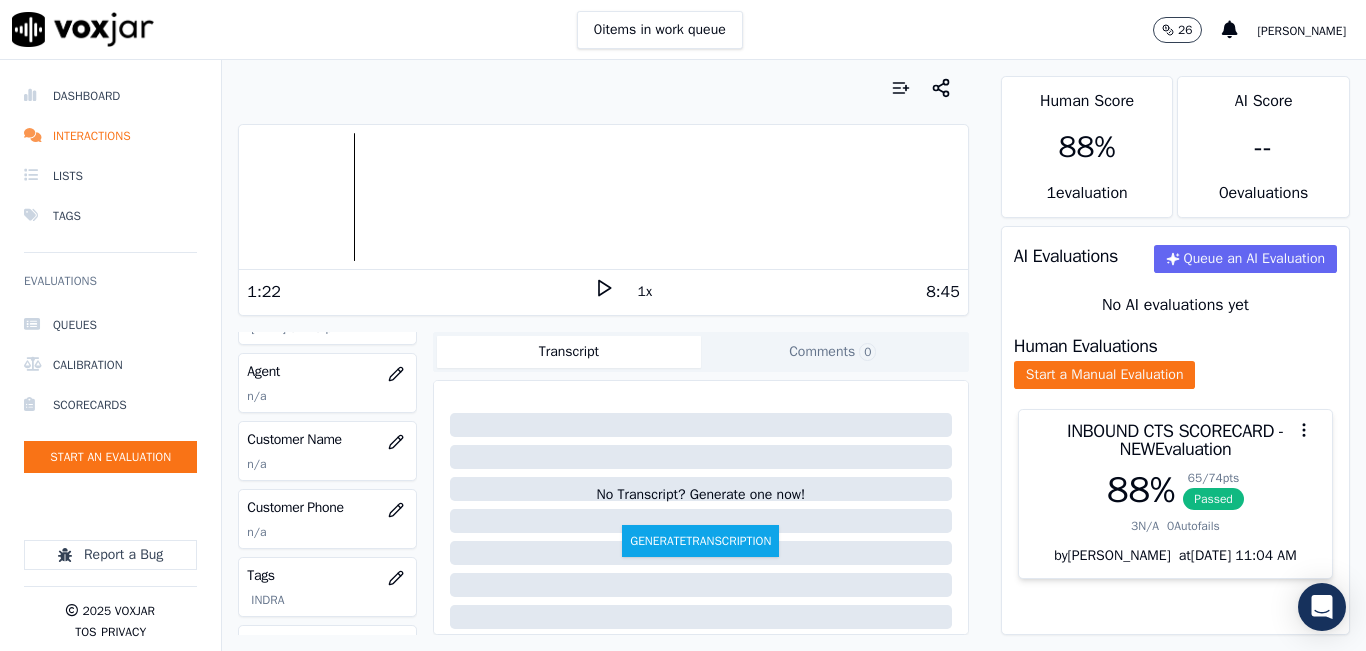 scroll, scrollTop: 200, scrollLeft: 0, axis: vertical 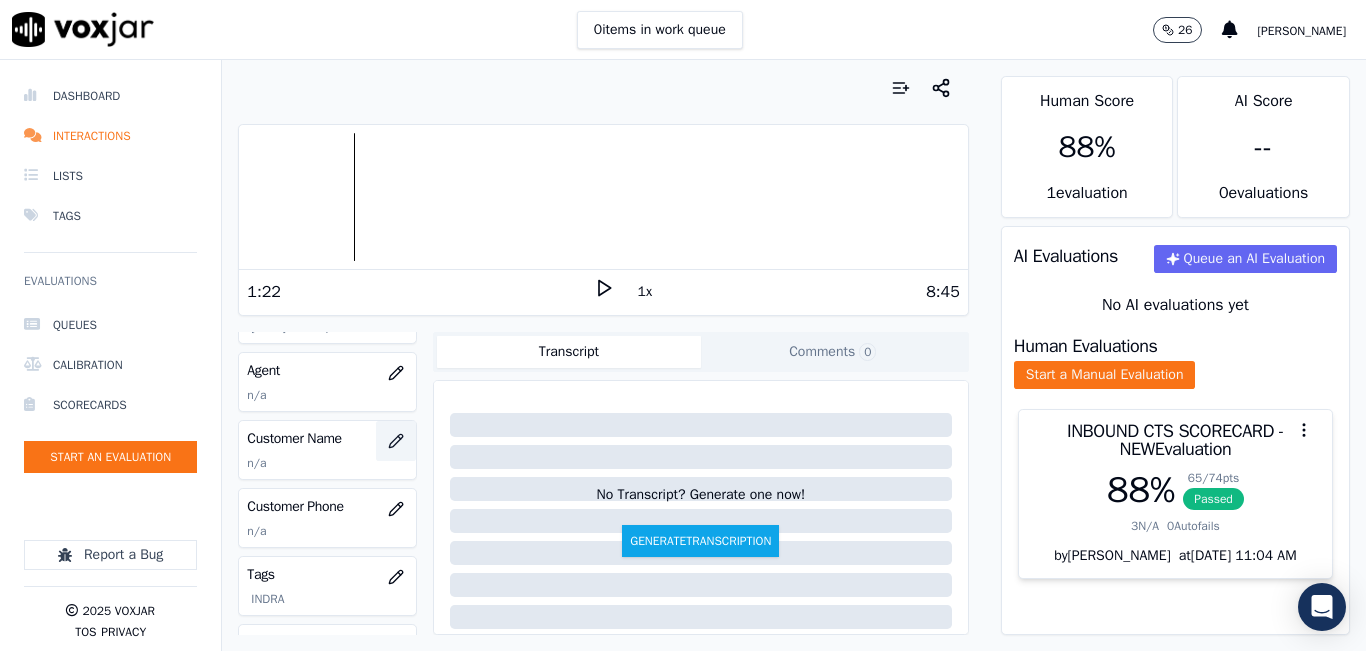 click 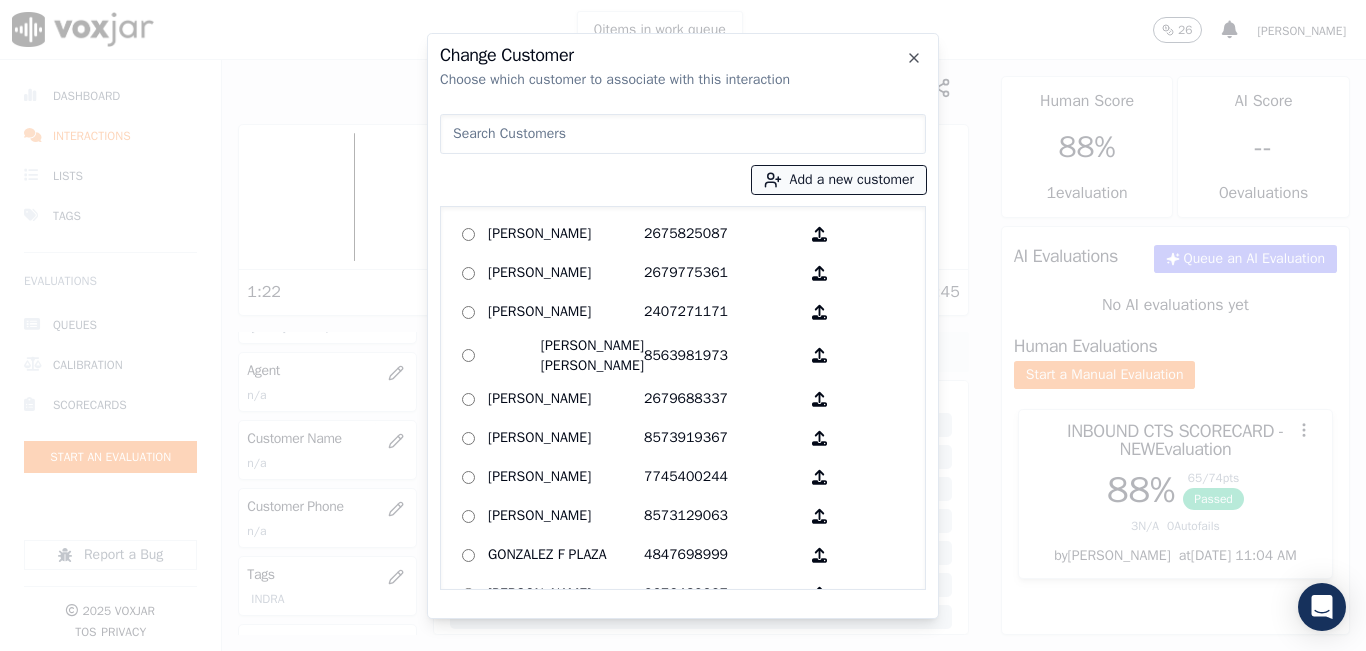 click on "Add a new customer" at bounding box center [839, 180] 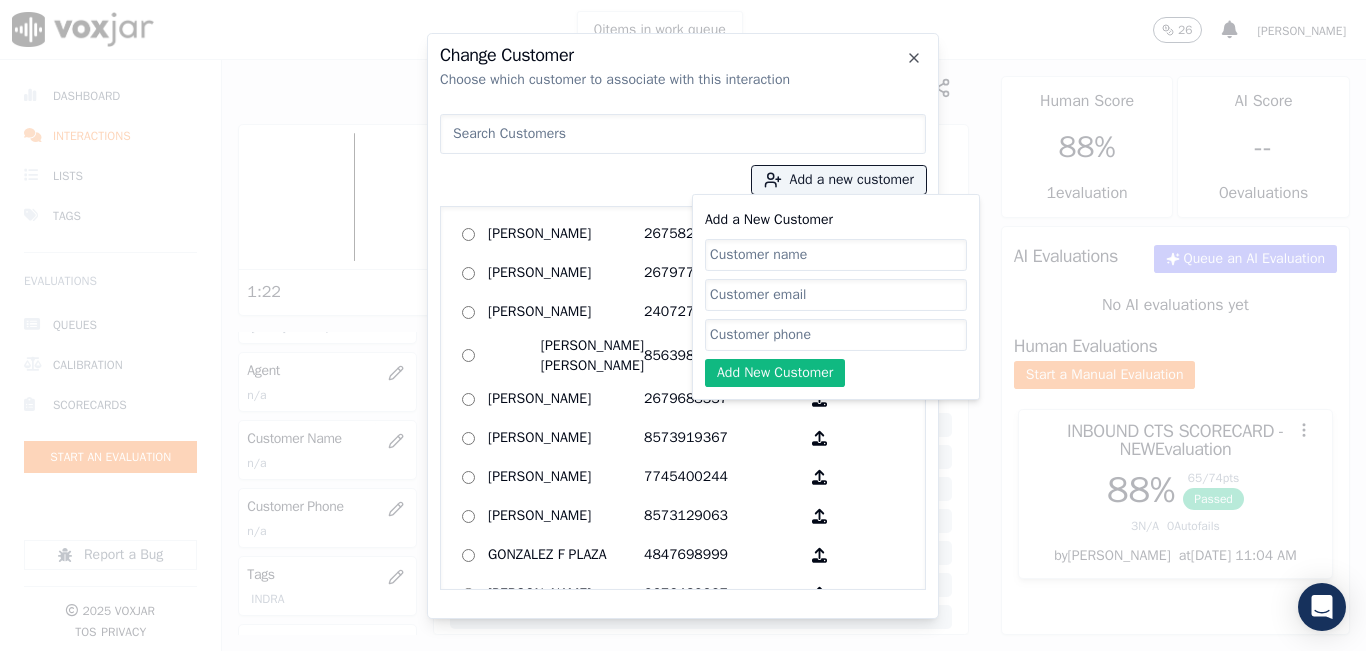click on "Add a New Customer" 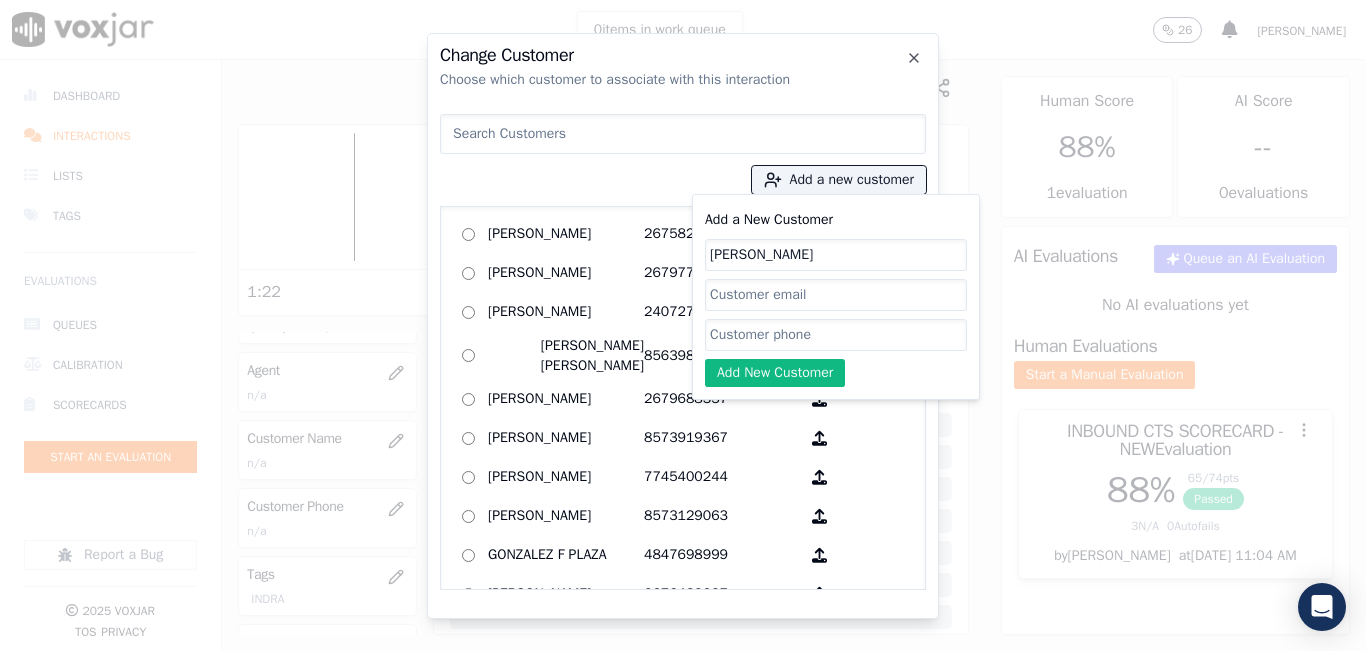type on "Rosa Vasquez" 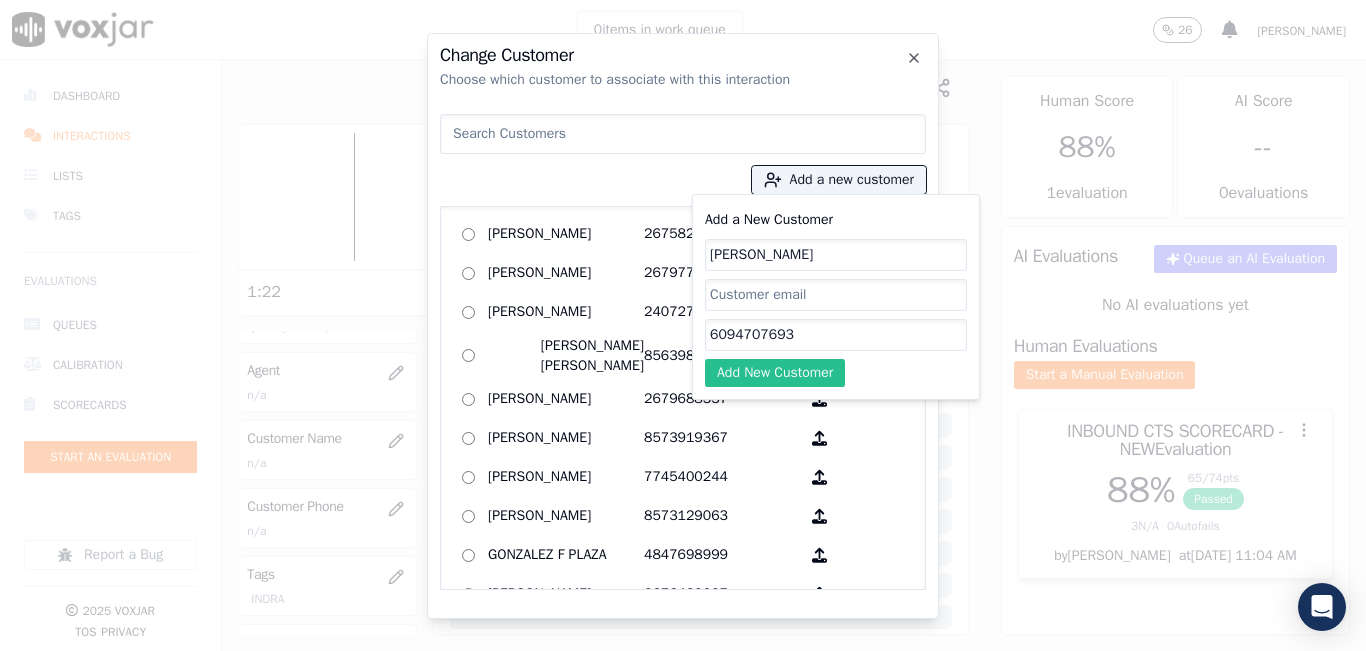 type on "6094707693" 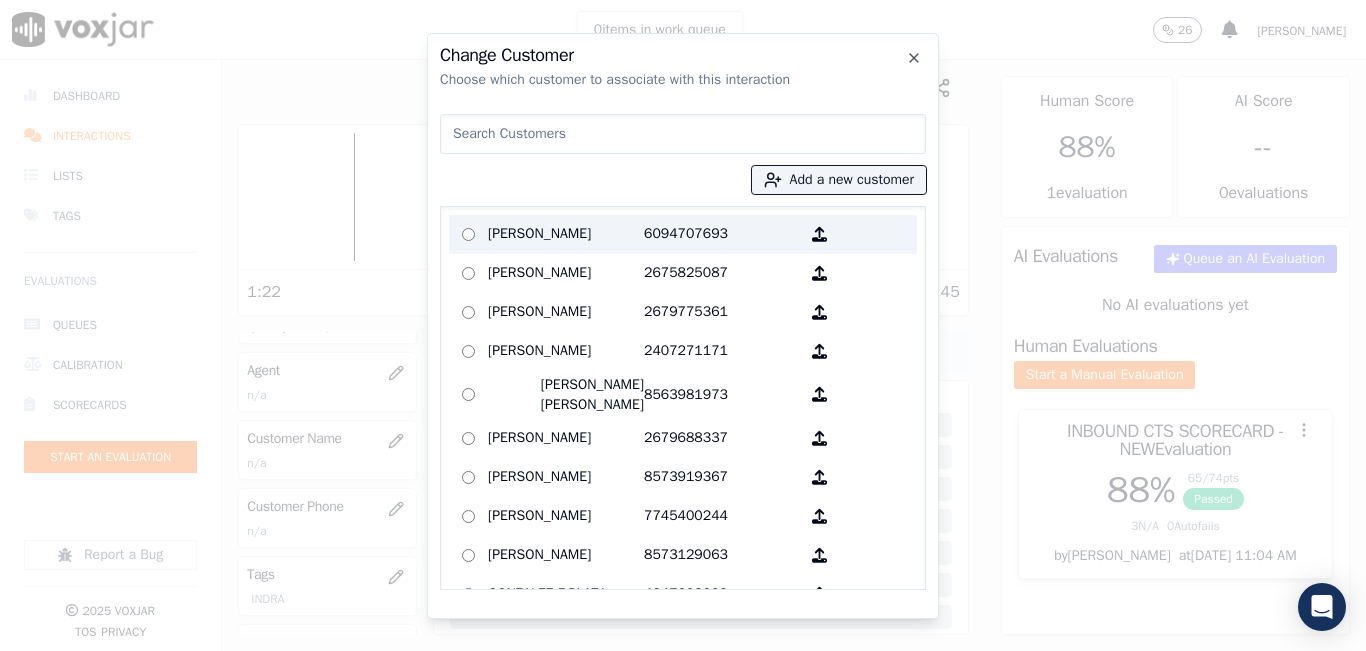 click on "Rosa Vasquez" at bounding box center [566, 234] 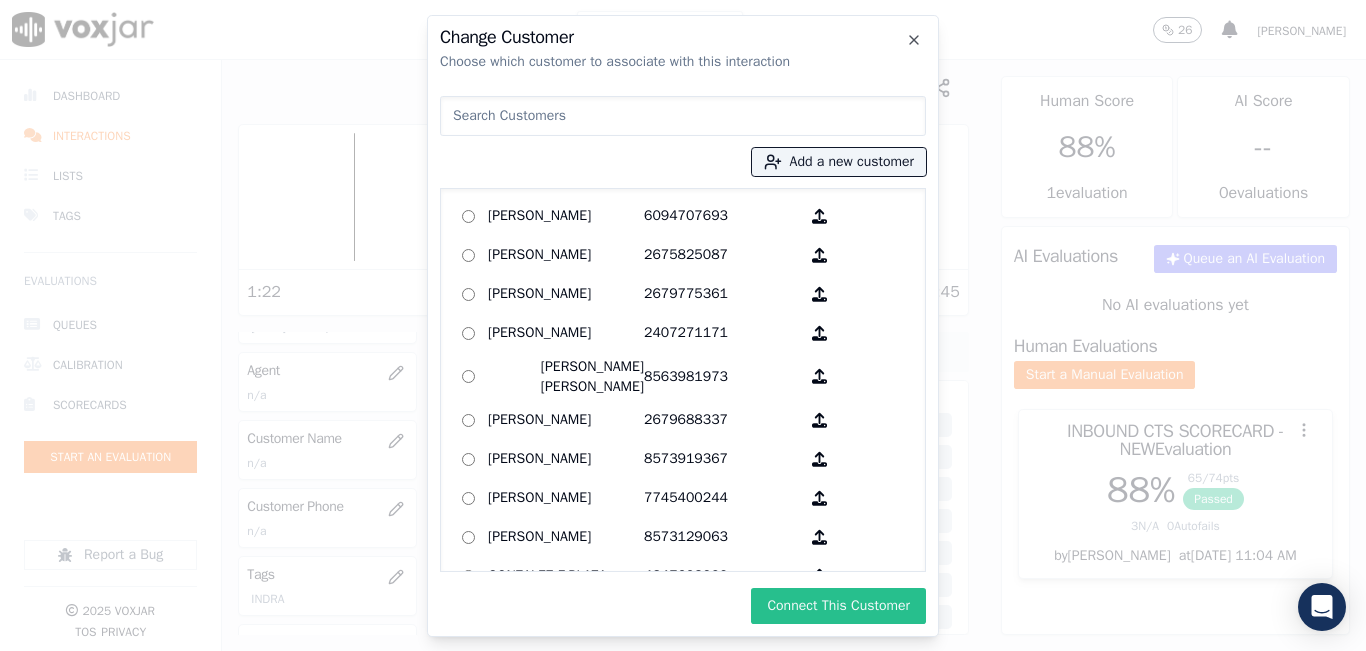 click on "Connect This Customer" at bounding box center (838, 606) 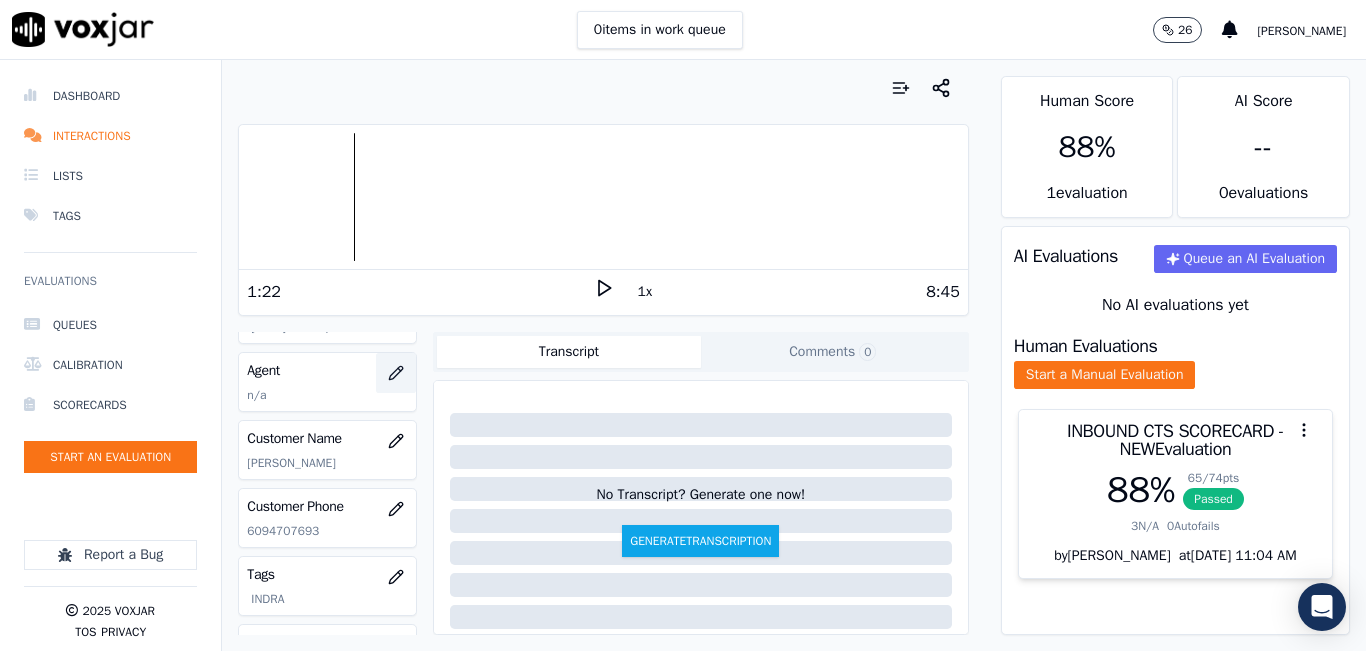 click at bounding box center (396, 373) 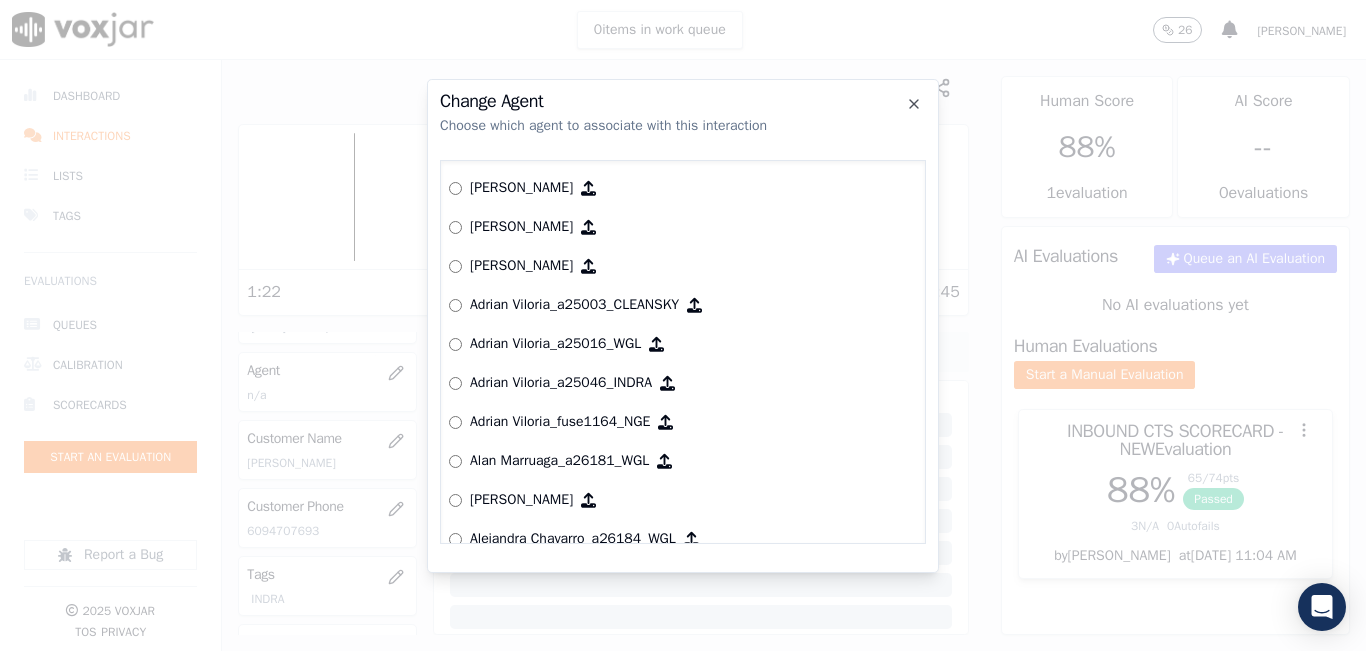click at bounding box center (683, 325) 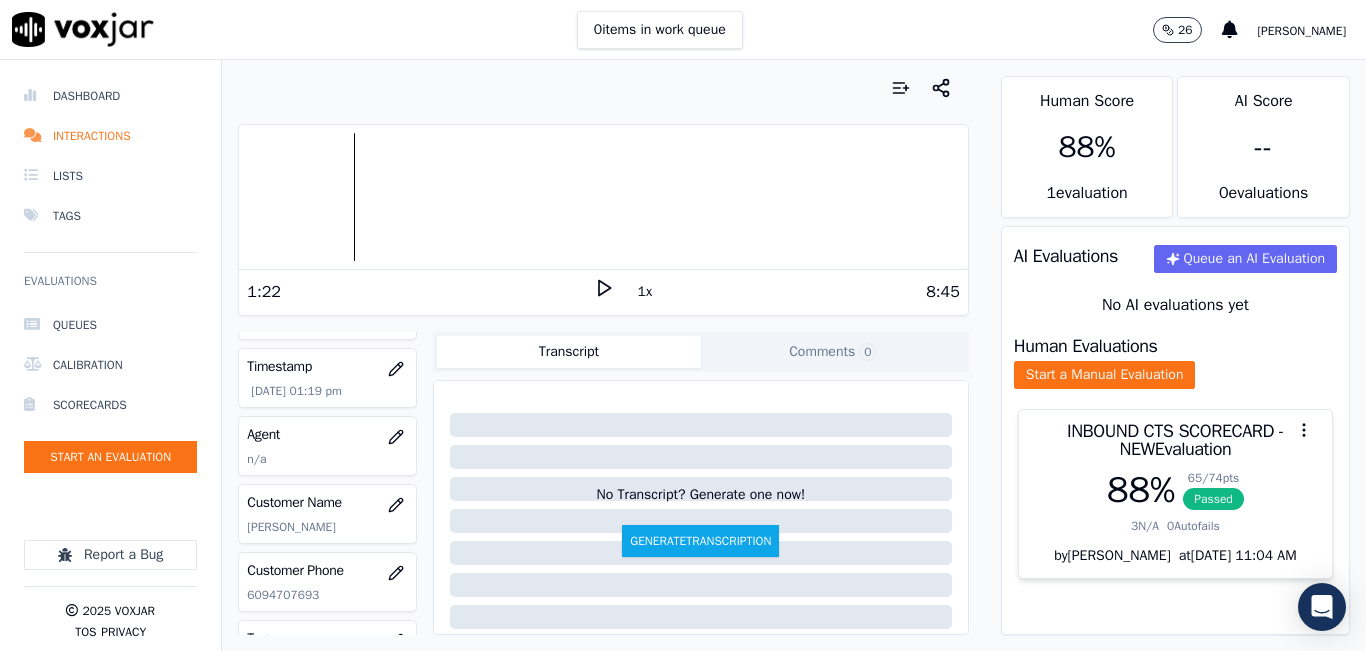 scroll, scrollTop: 100, scrollLeft: 0, axis: vertical 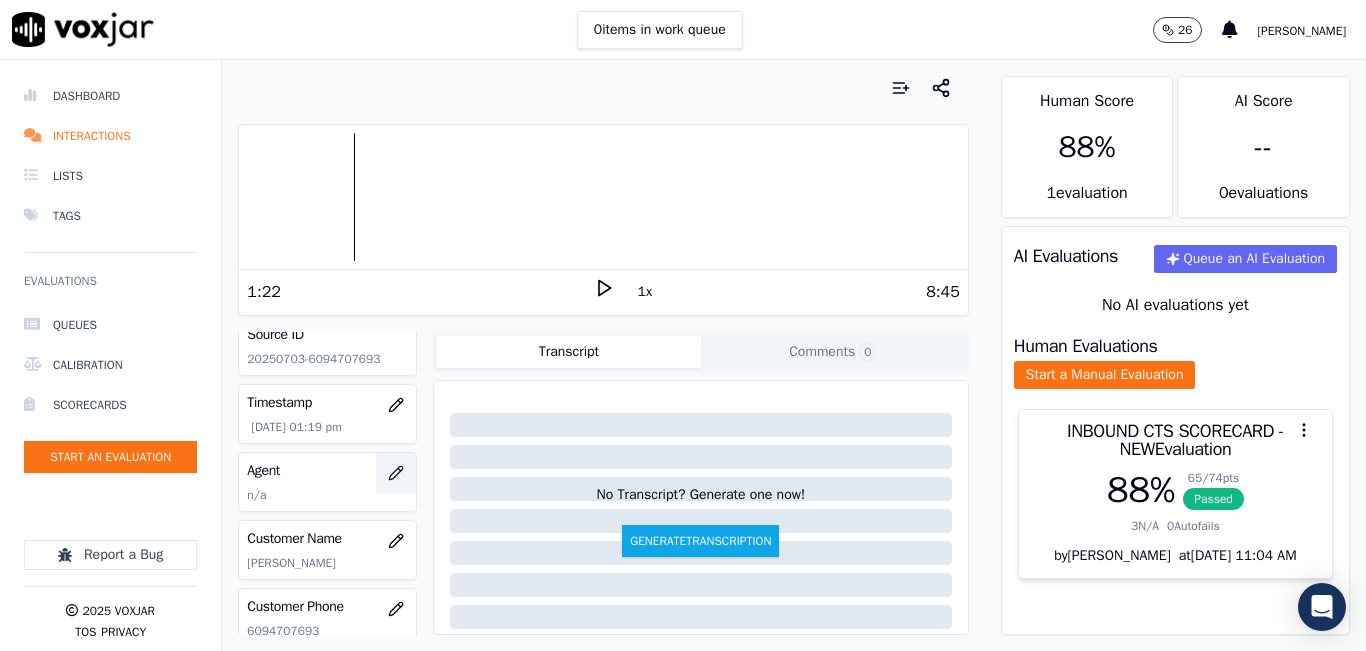 click 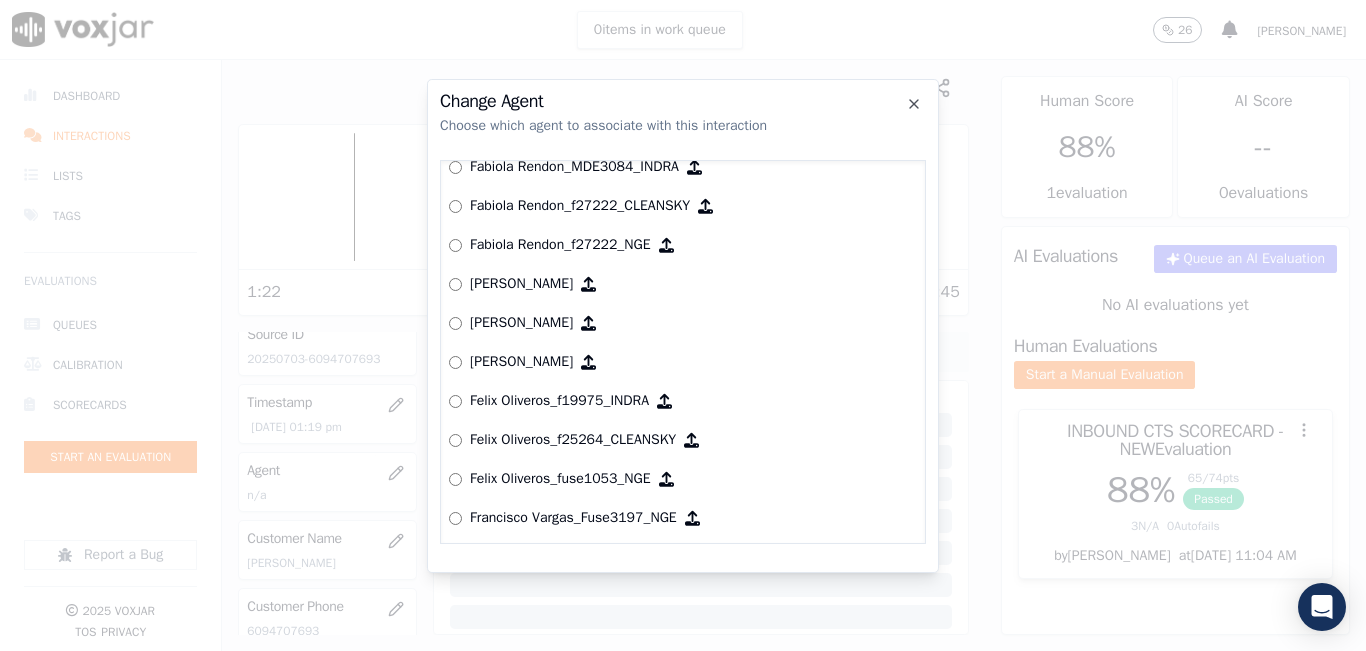 scroll, scrollTop: 2822, scrollLeft: 0, axis: vertical 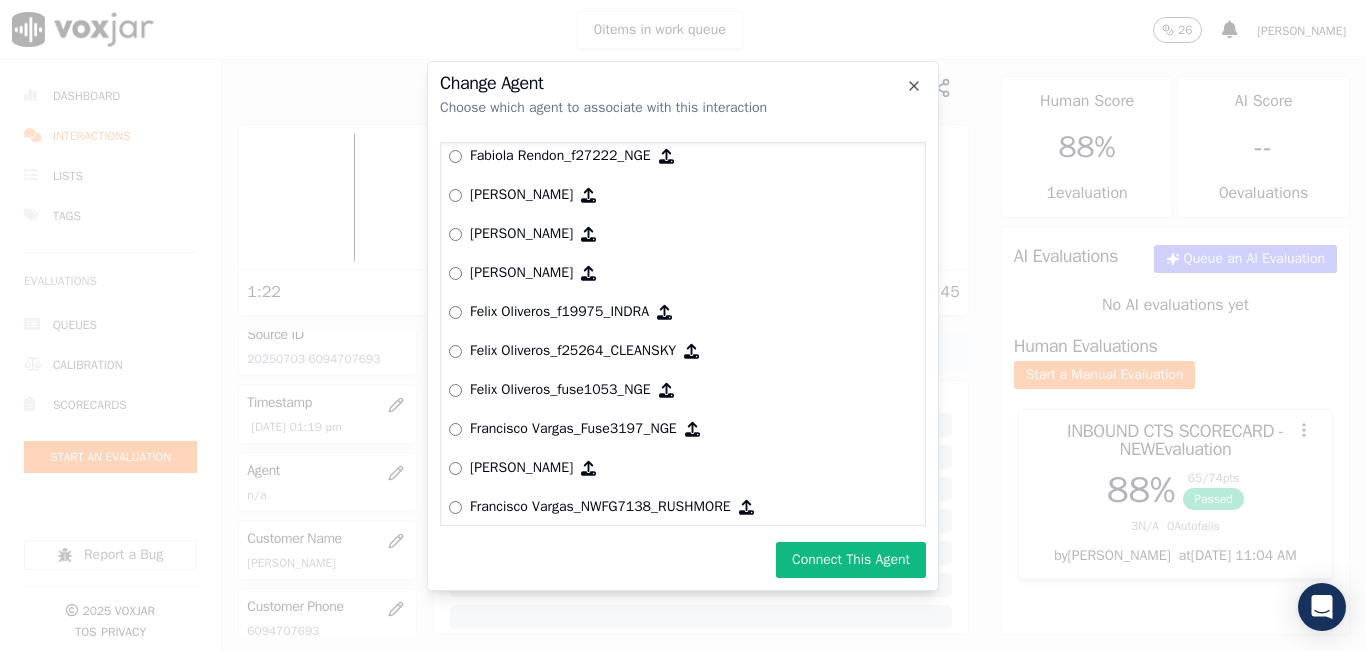 drag, startPoint x: 903, startPoint y: 566, endPoint x: 889, endPoint y: 558, distance: 16.124516 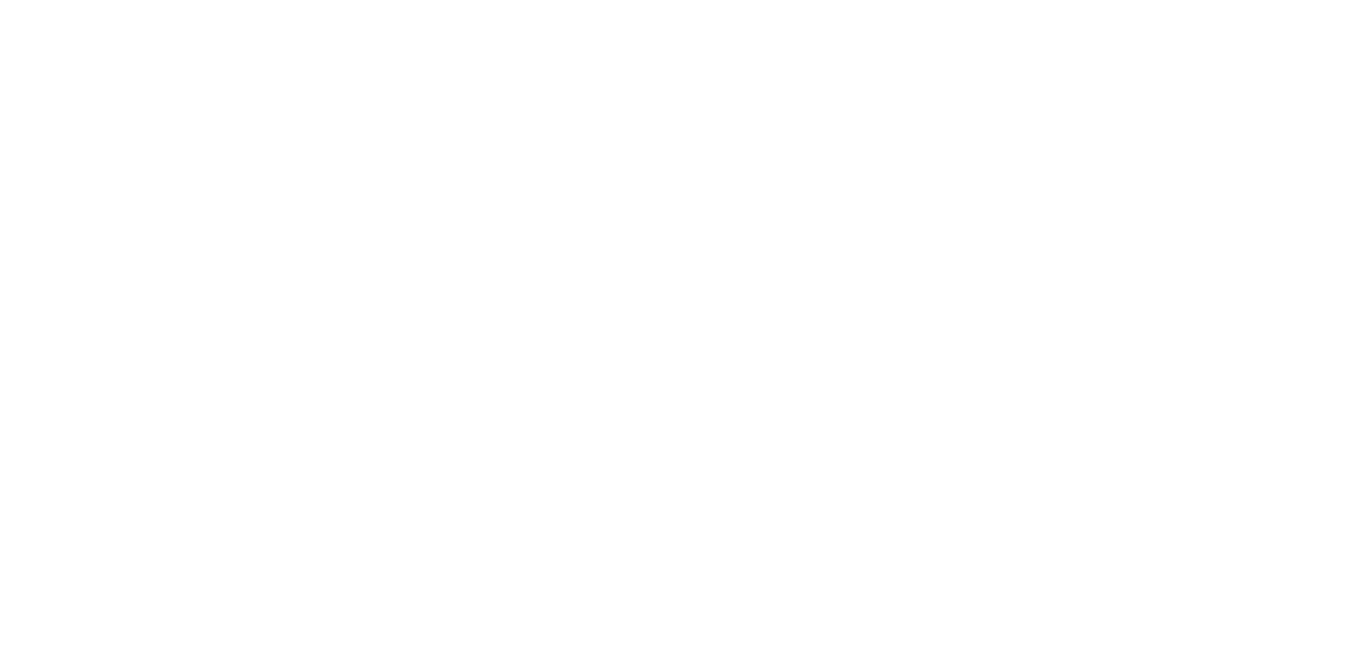 scroll, scrollTop: 0, scrollLeft: 0, axis: both 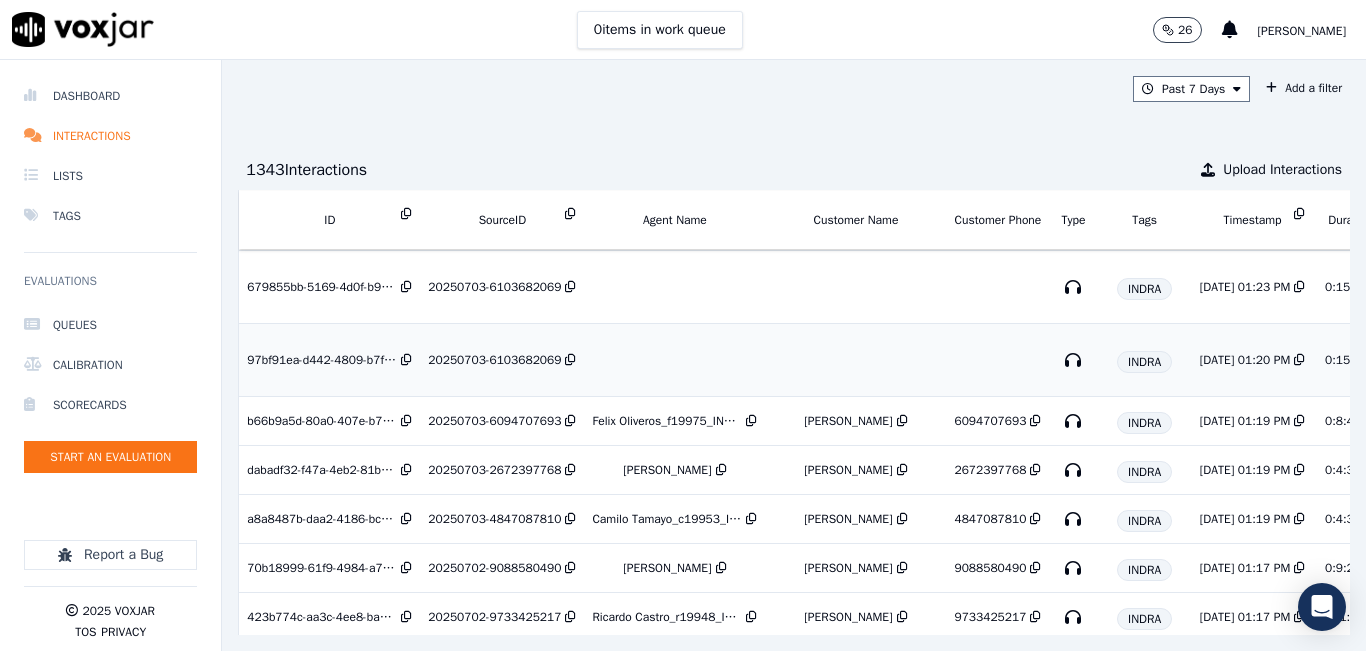 click on "20250703-6103682069" at bounding box center [502, 360] 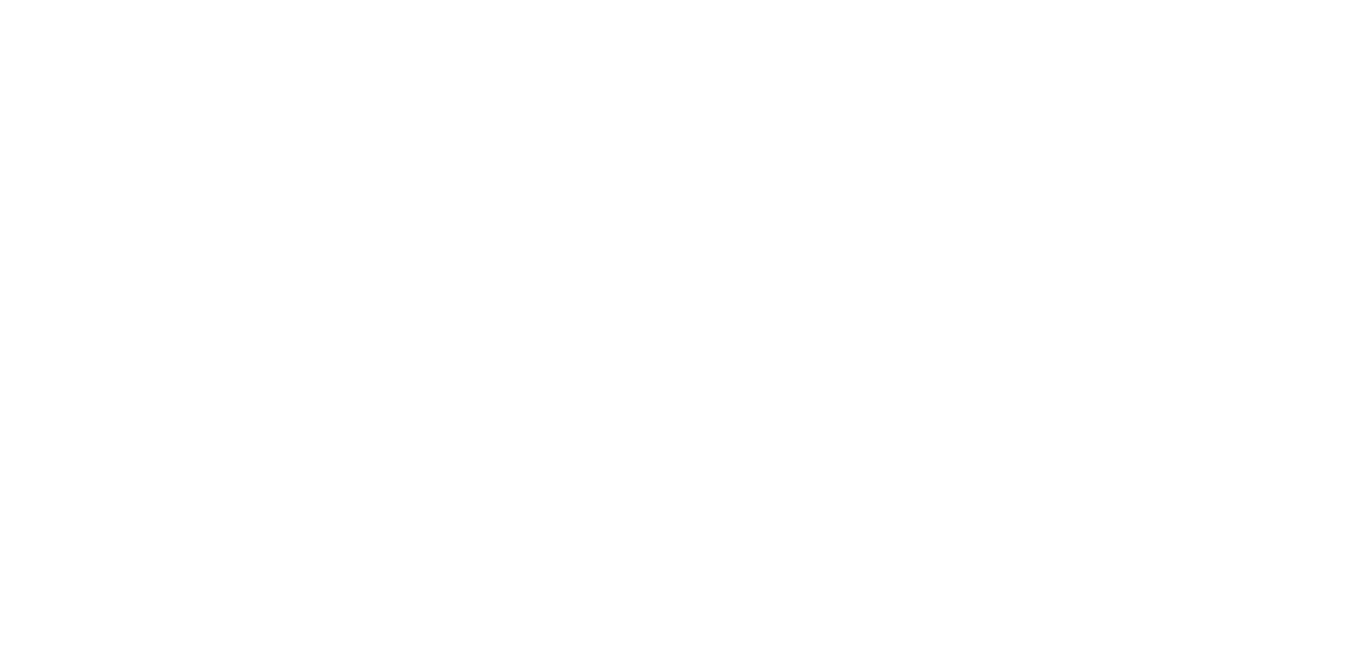scroll, scrollTop: 0, scrollLeft: 0, axis: both 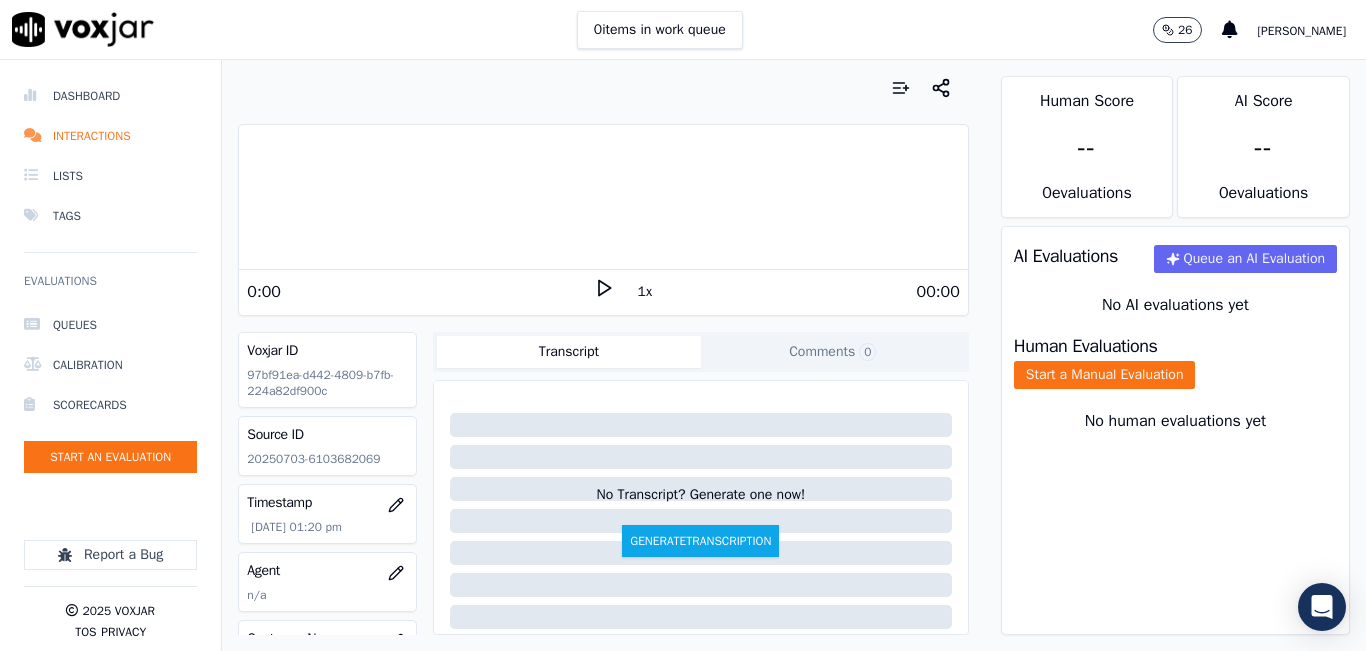 click on "20250703-6103682069" 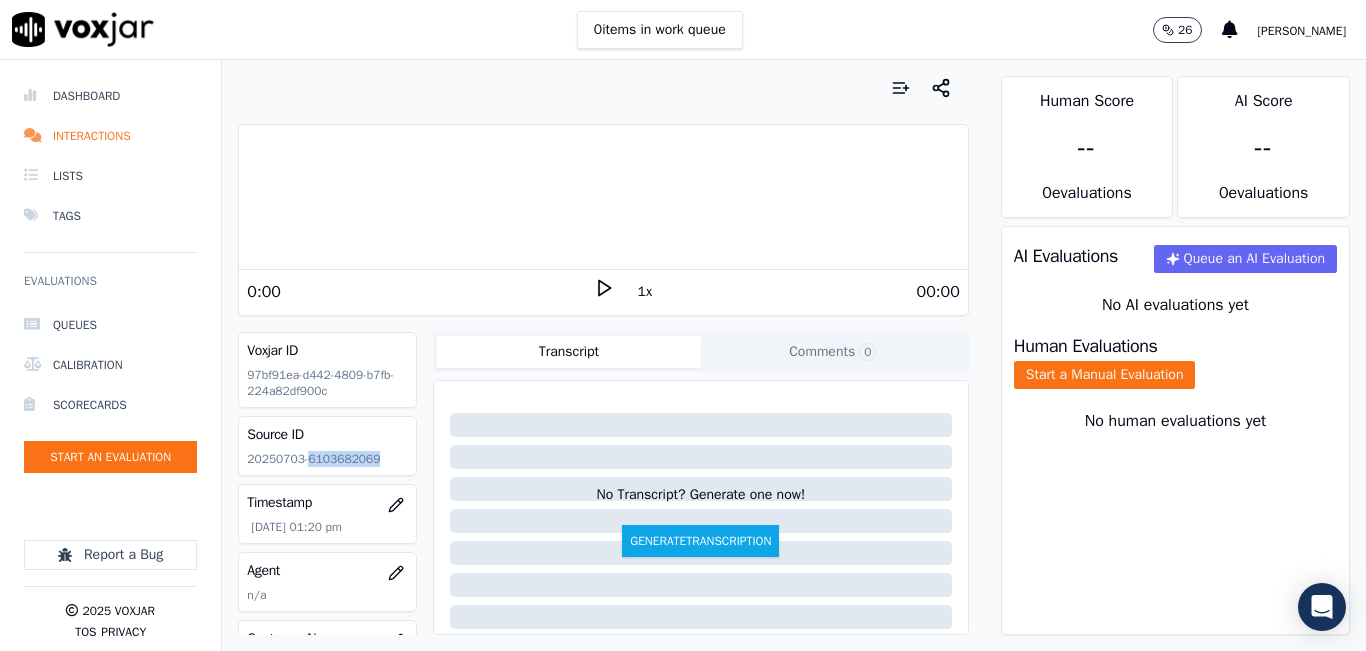 click on "20250703-6103682069" 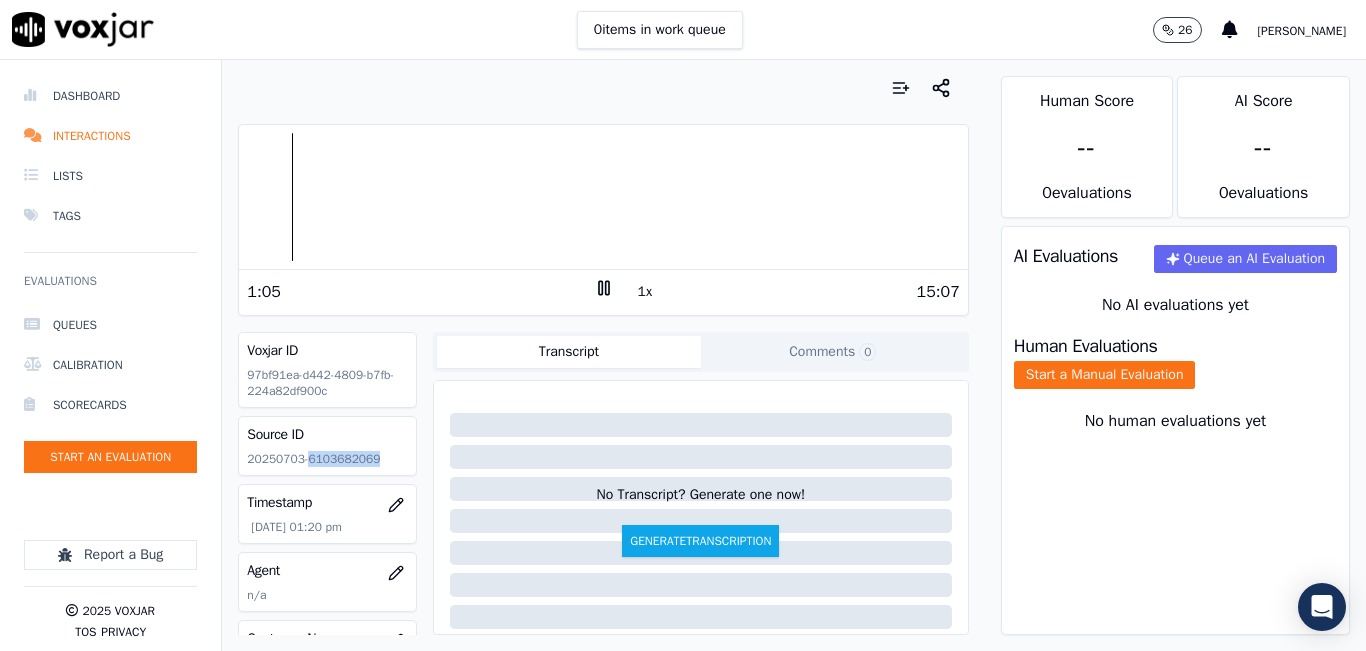 click at bounding box center (603, 197) 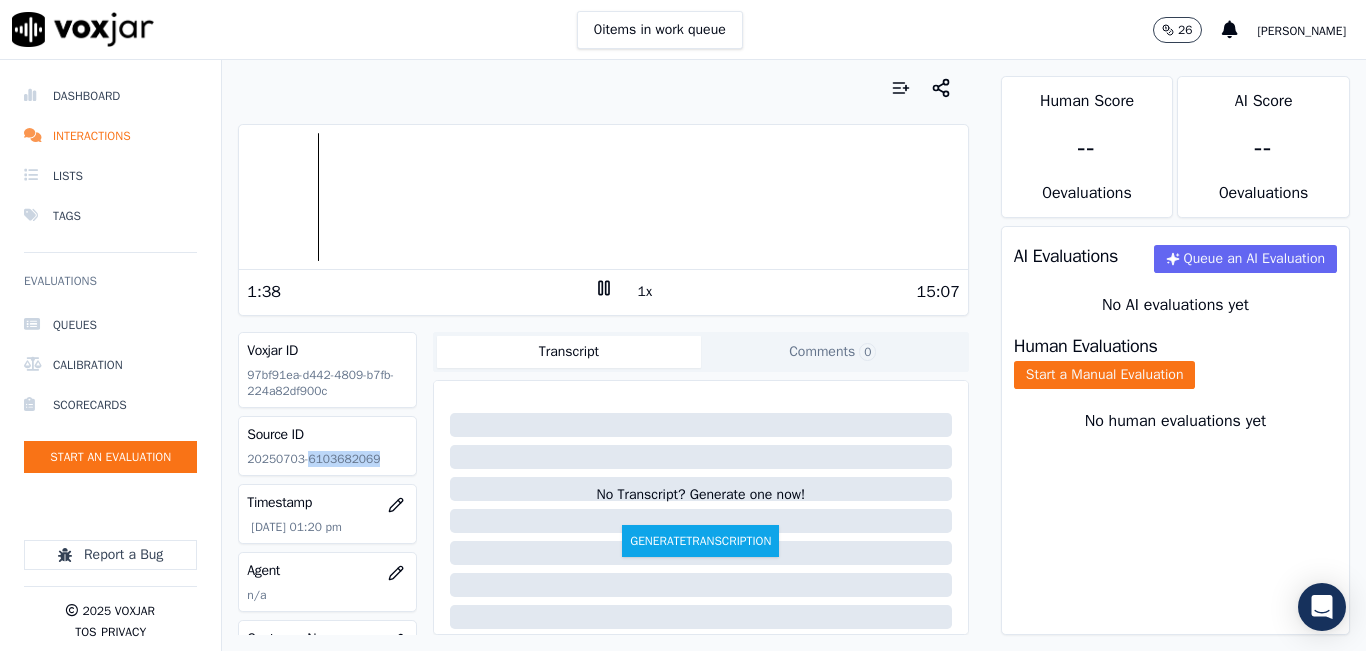 click 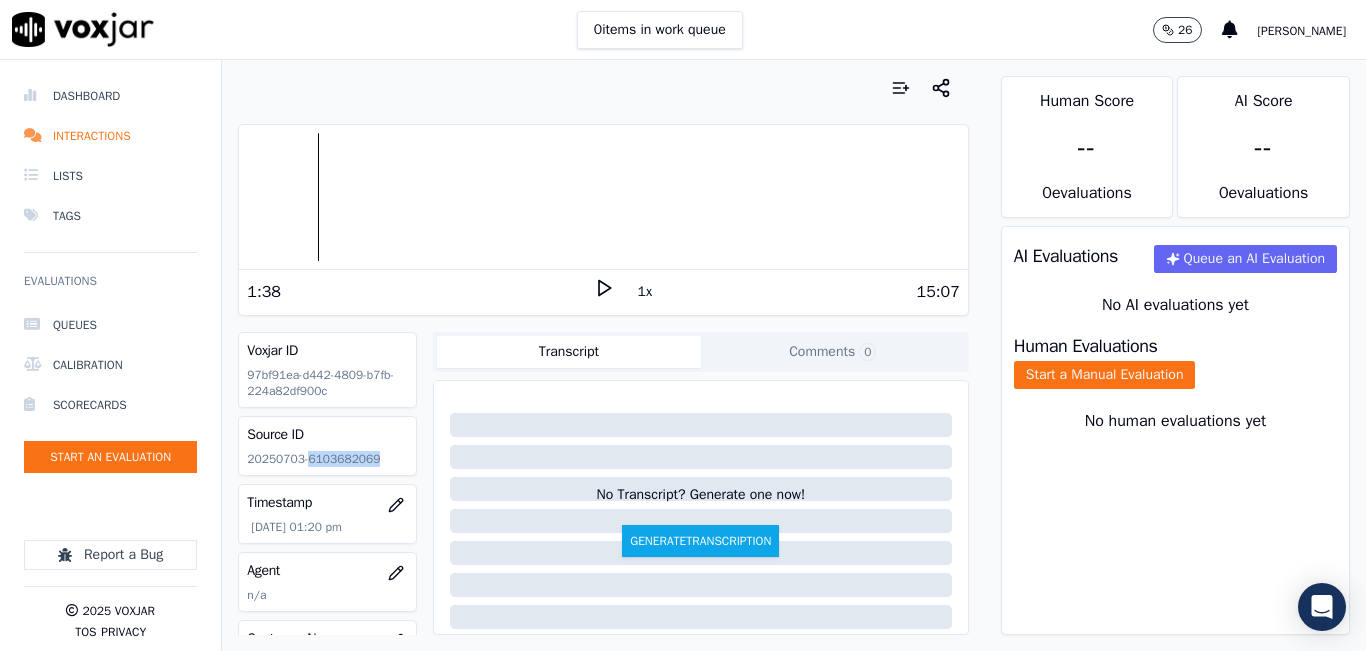 click 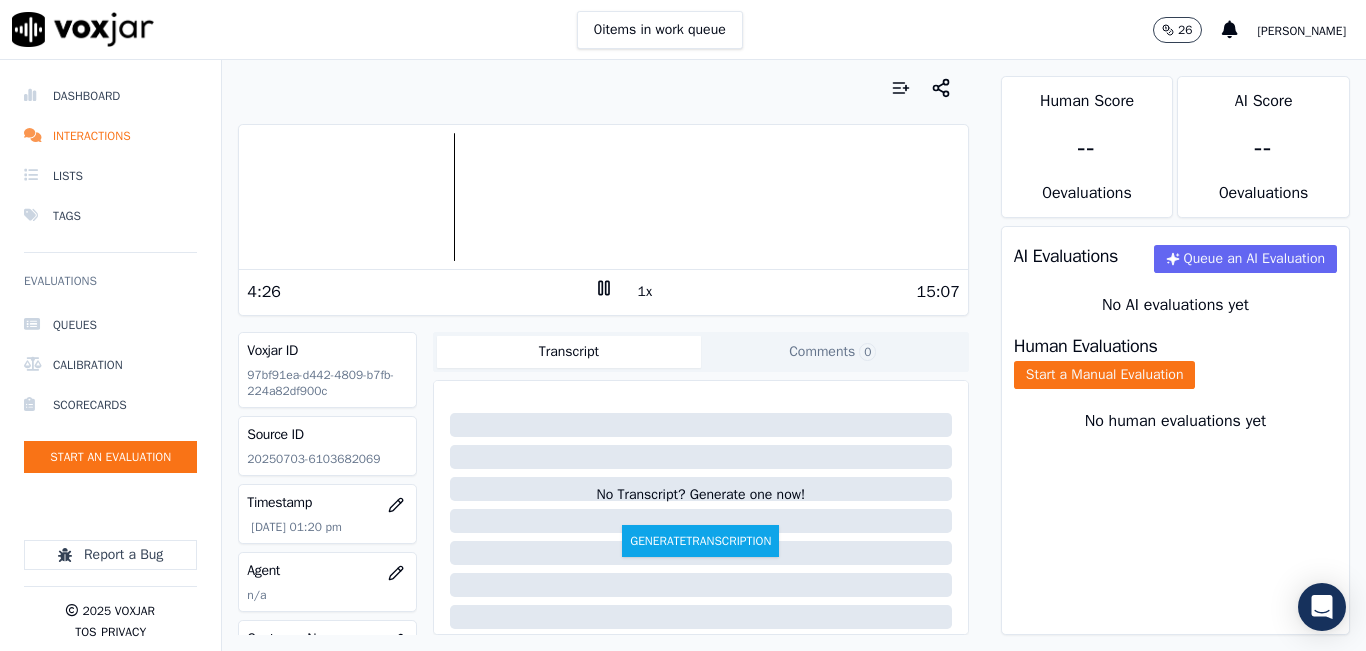 click on "4:26     1x   15:07" at bounding box center (603, 291) 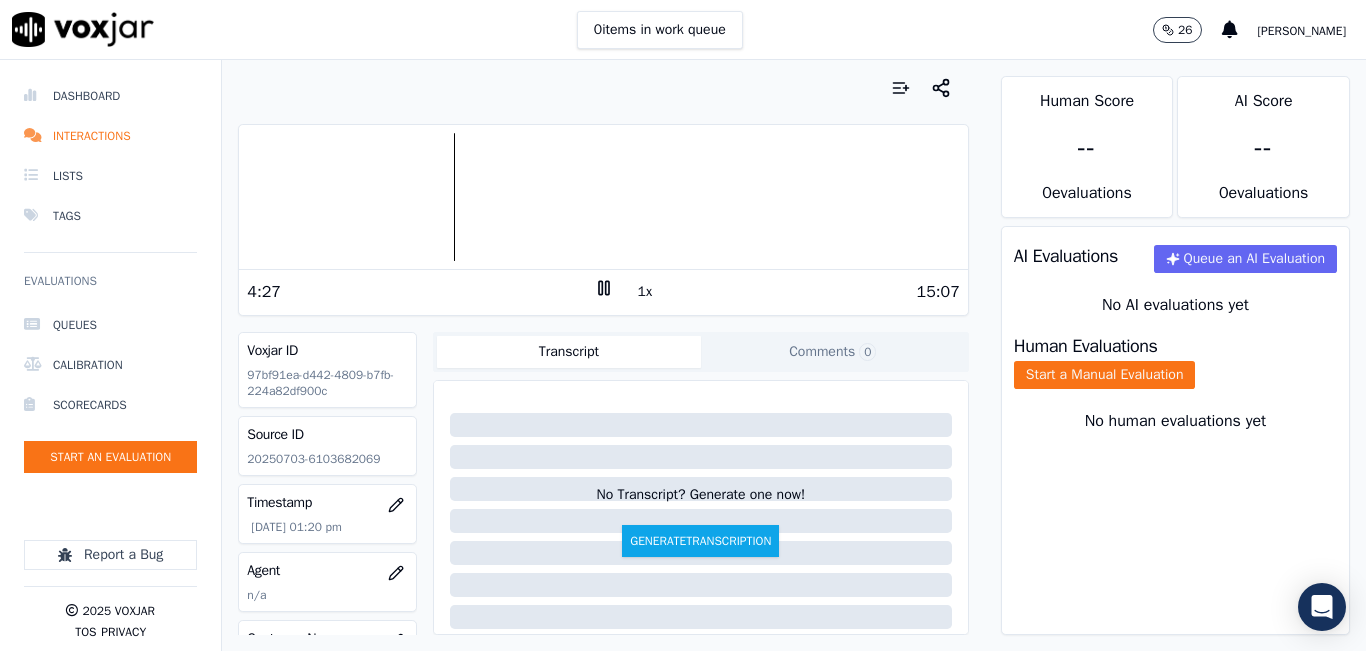 click 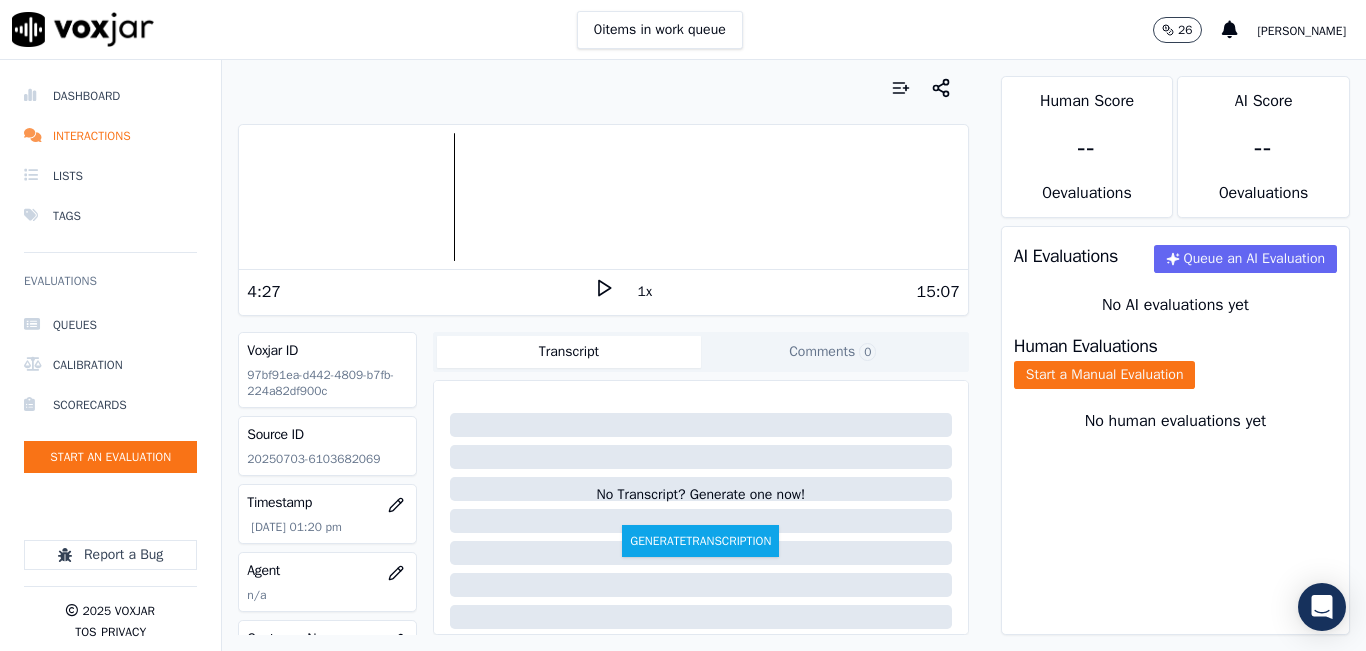 click 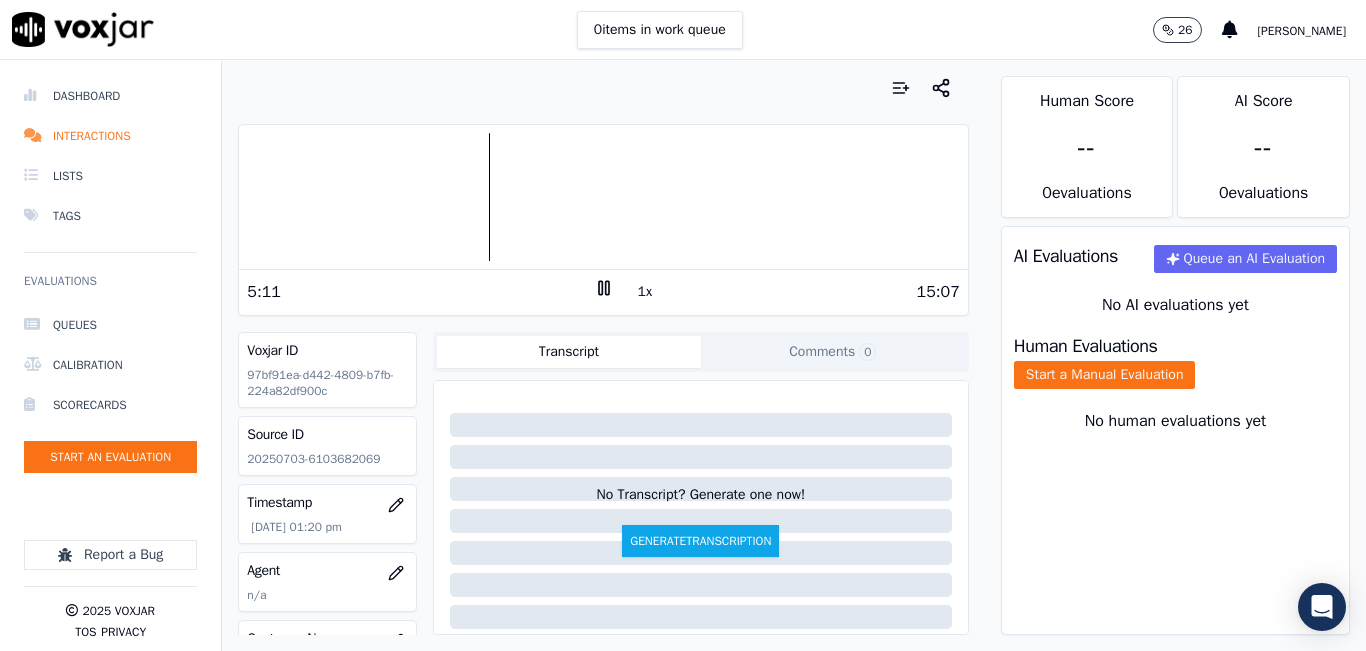 click on "1x" at bounding box center (604, 291) 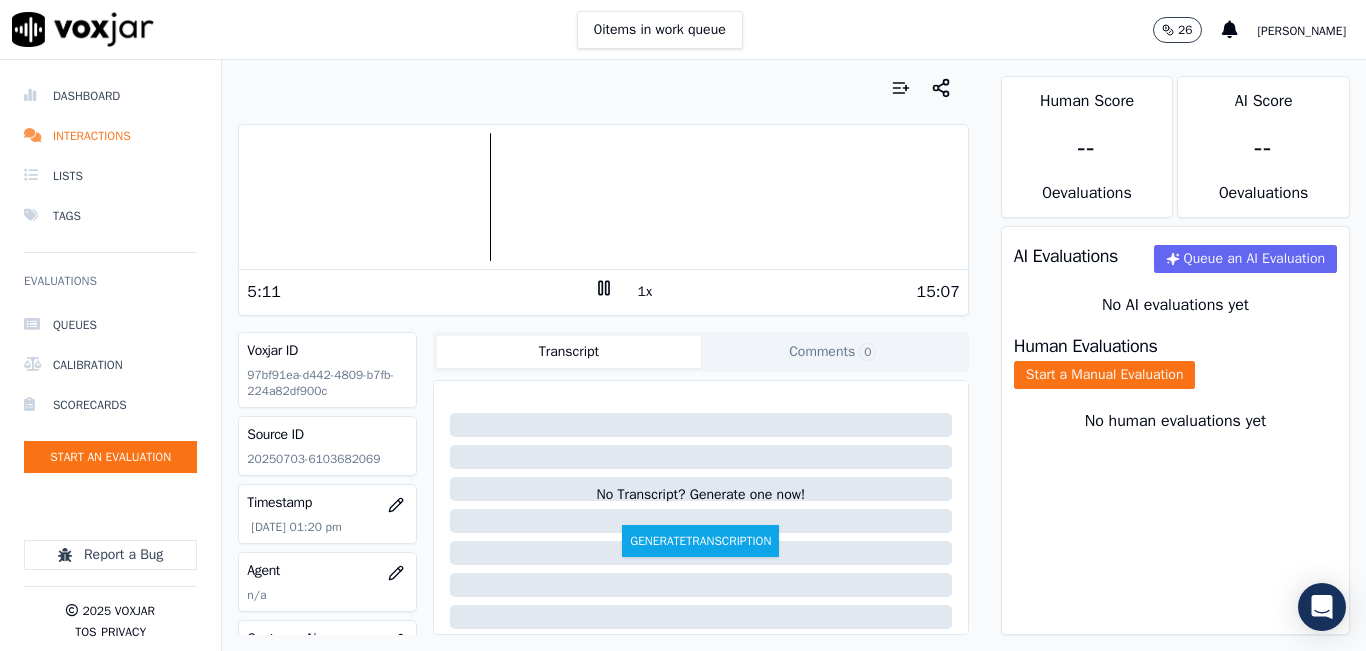 click 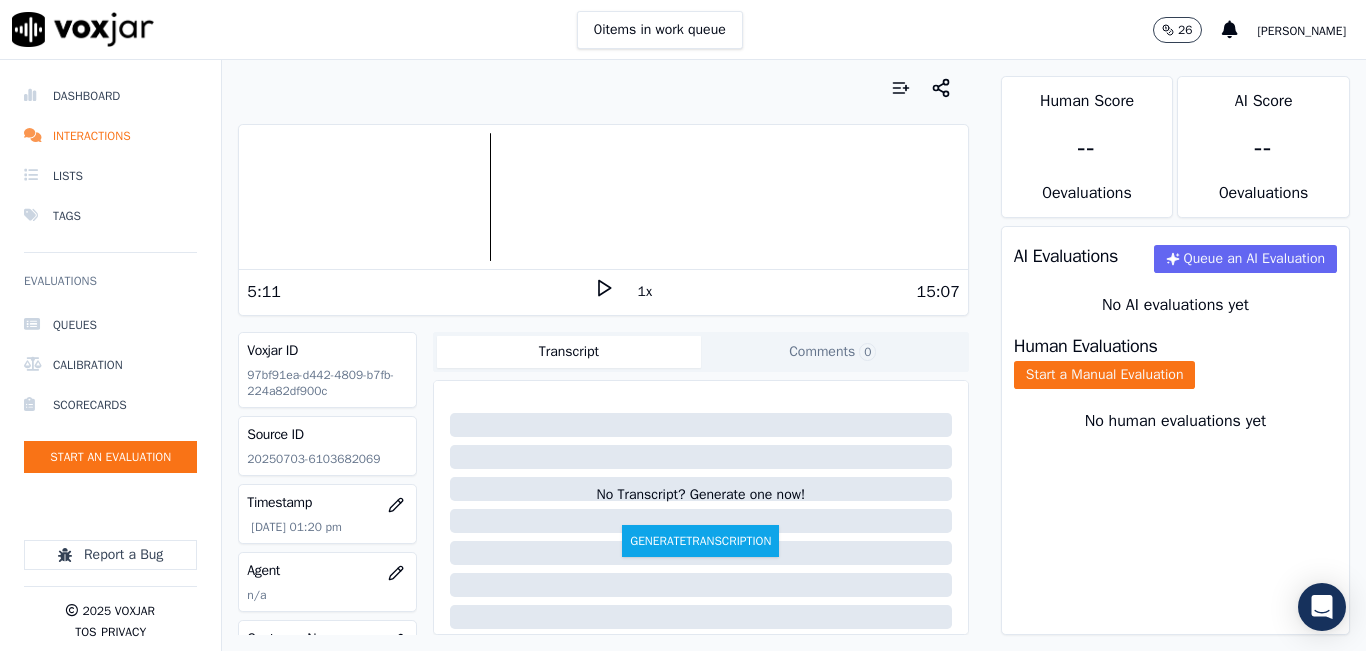 click 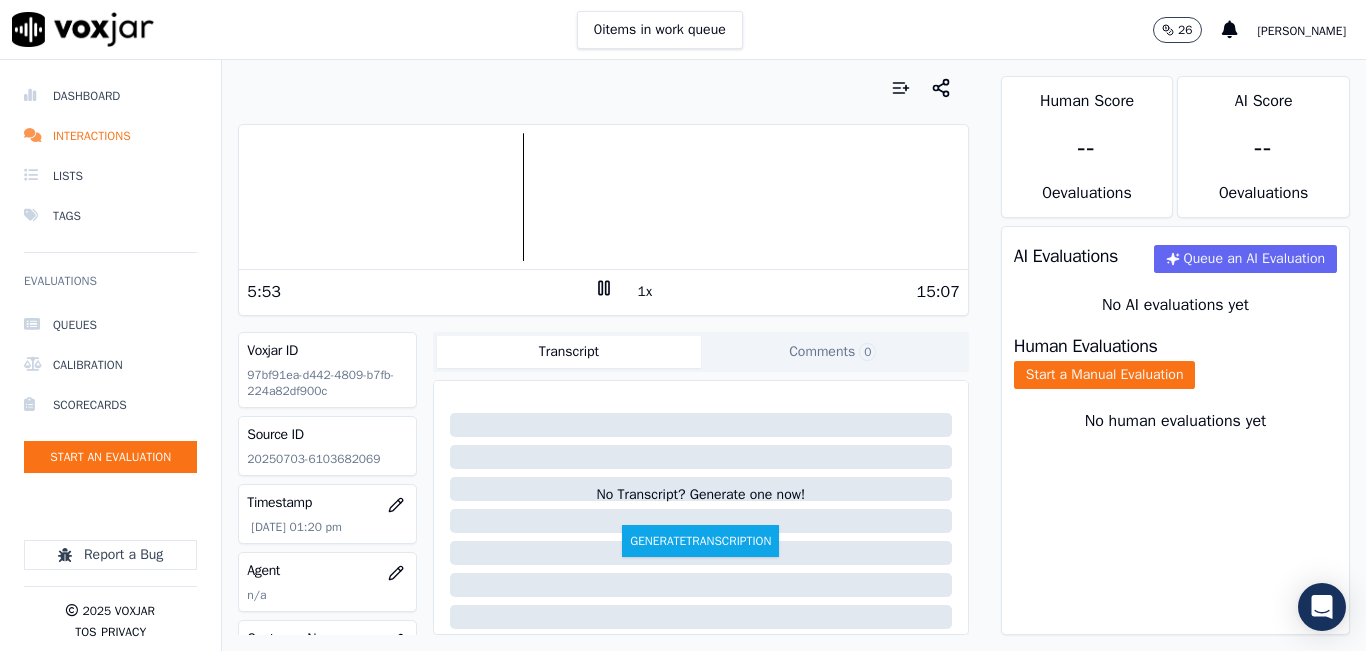 click 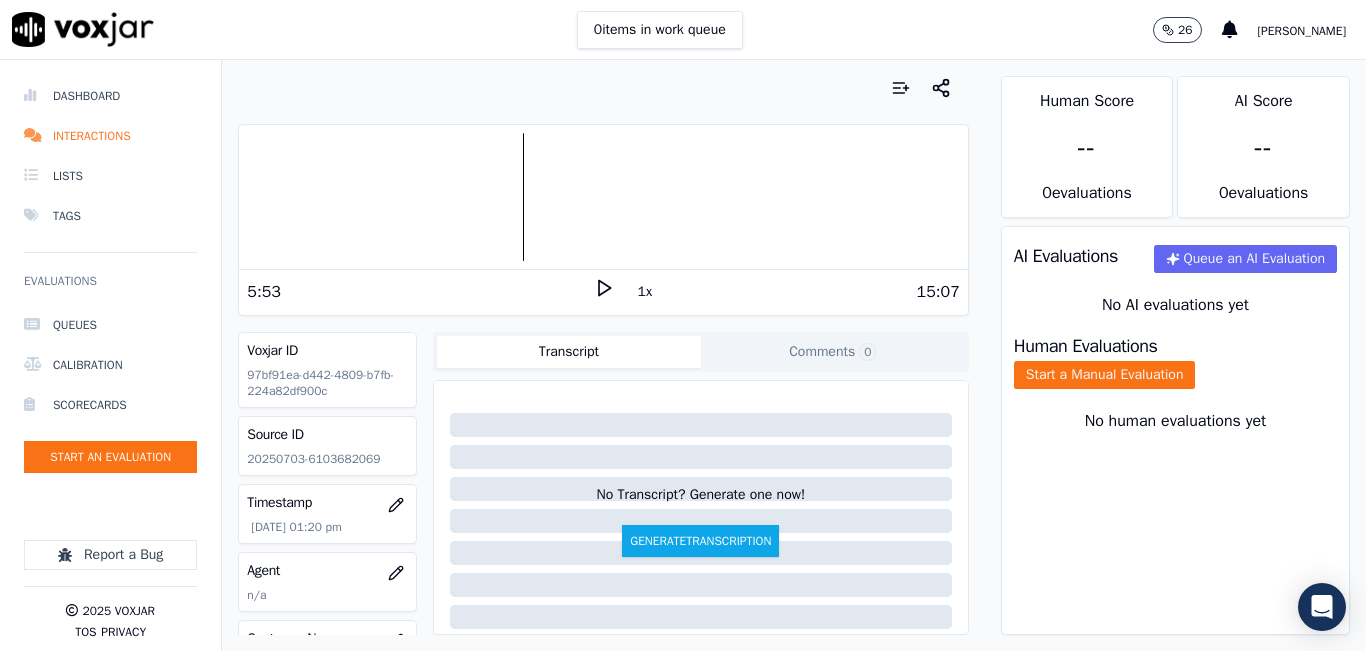 click 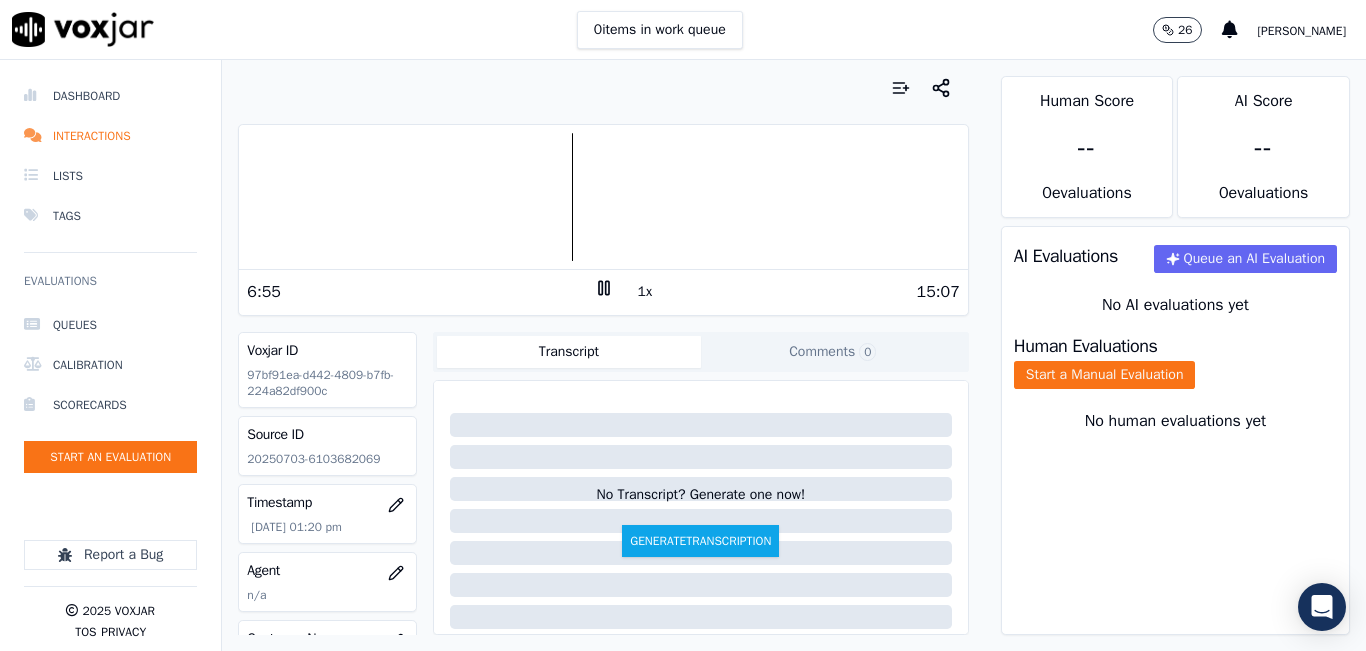 click 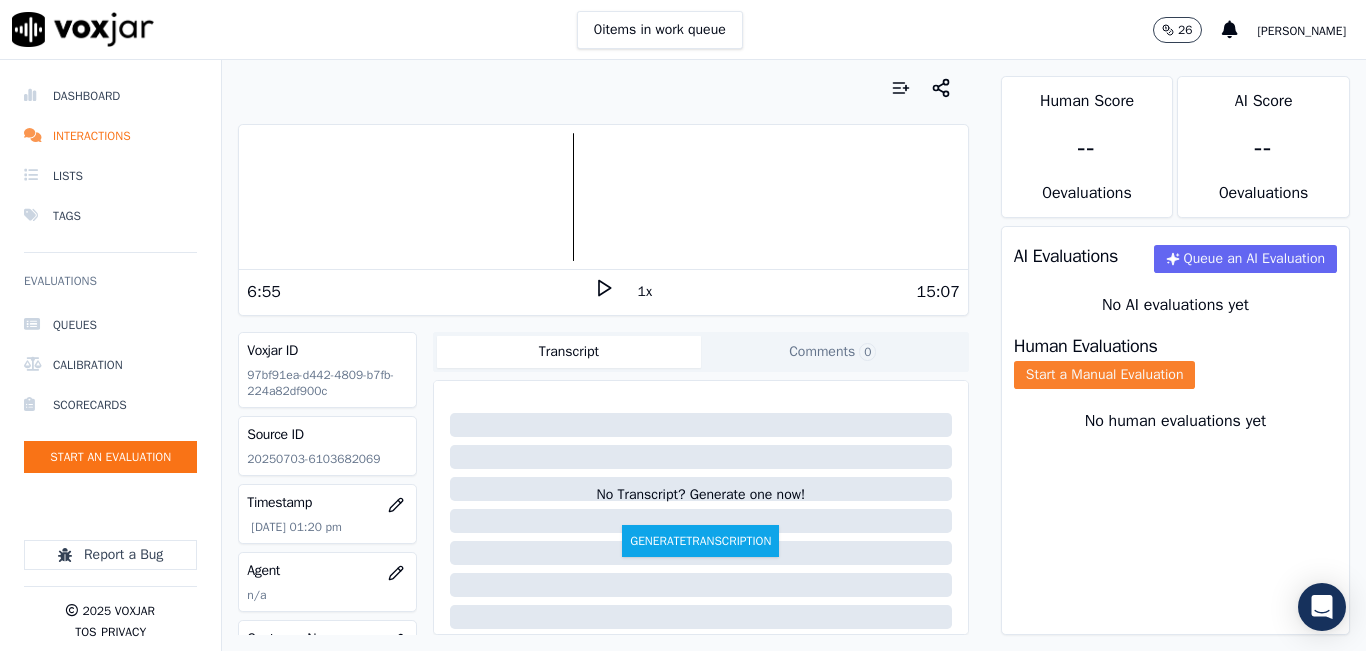 click on "Start a Manual Evaluation" 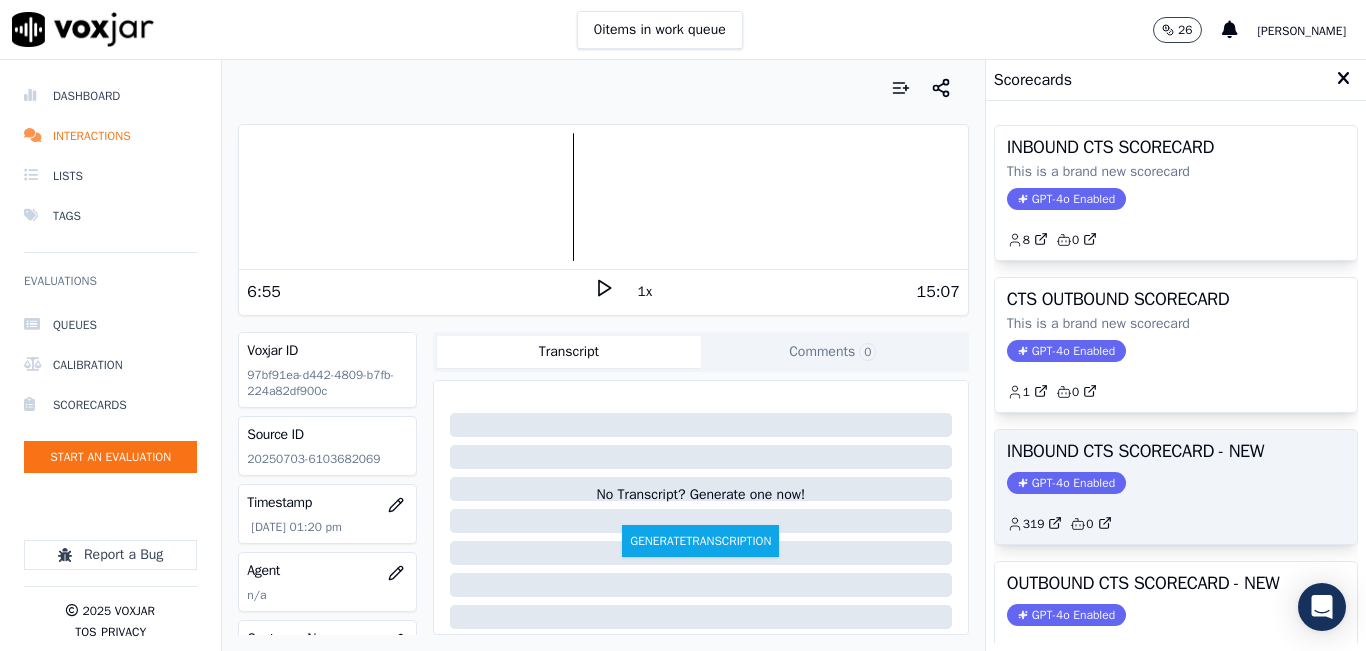 click on "INBOUND CTS SCORECARD - NEW        GPT-4o Enabled       319         0" at bounding box center [1176, 487] 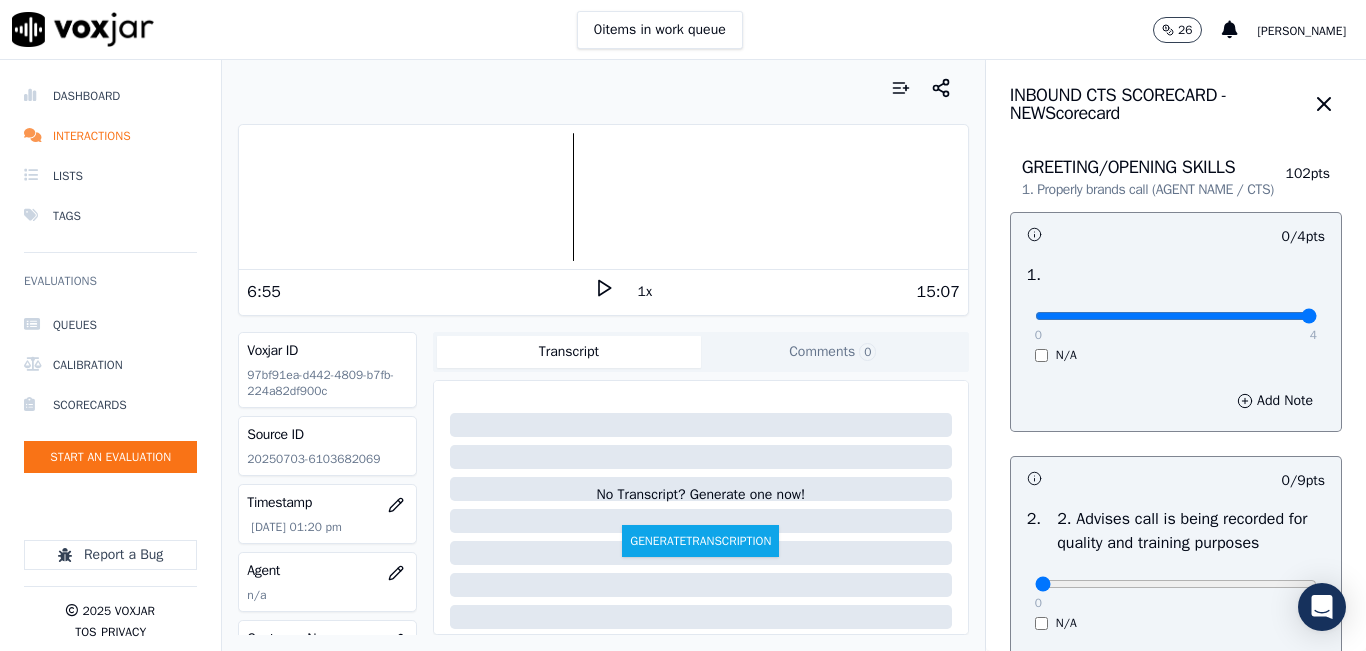 type on "4" 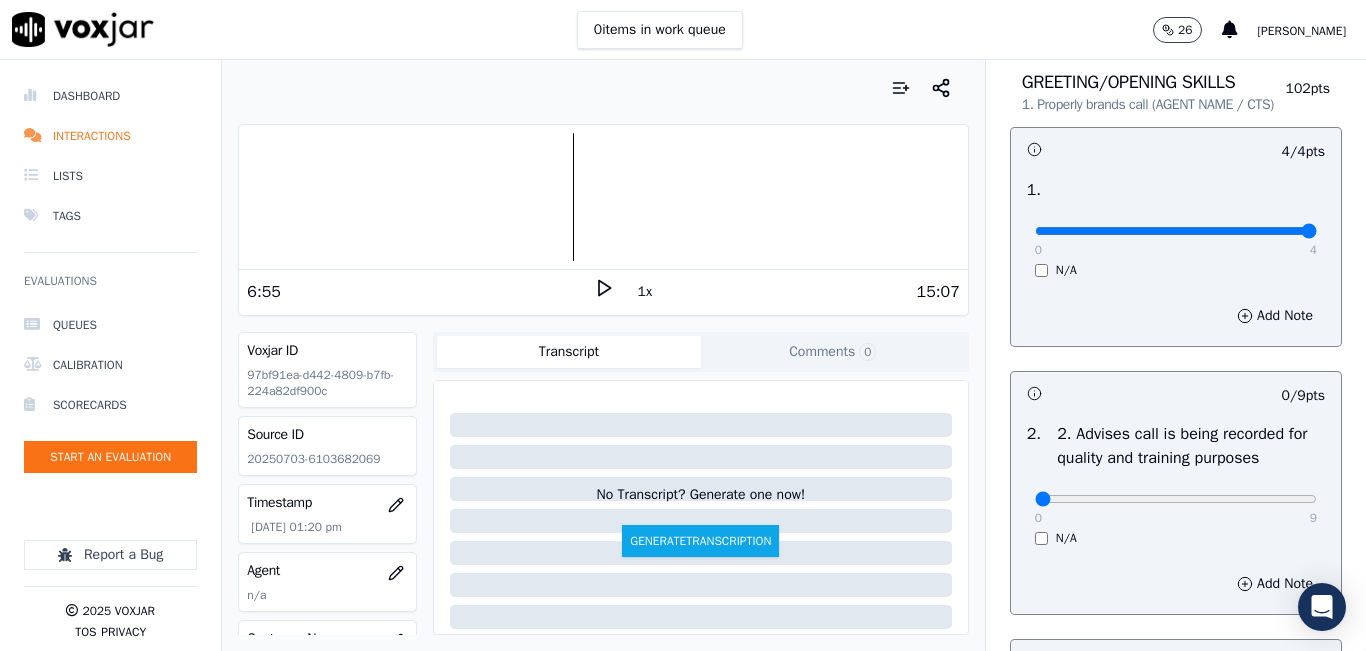 scroll, scrollTop: 300, scrollLeft: 0, axis: vertical 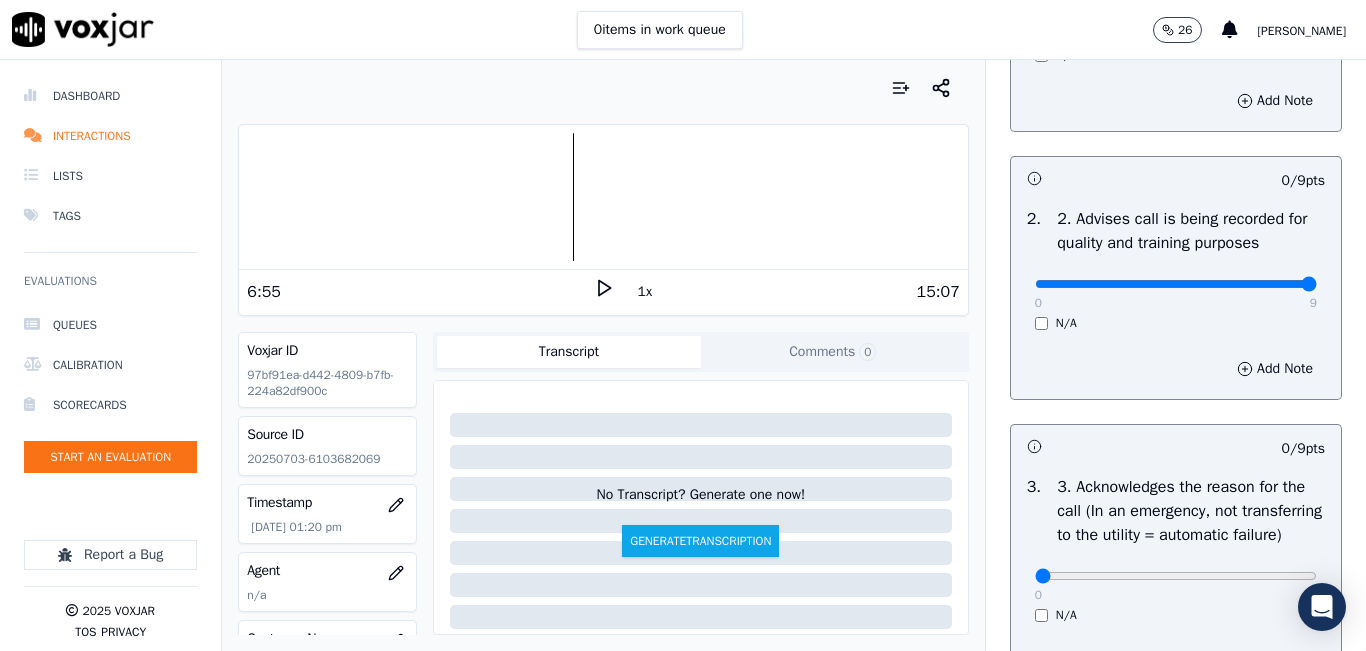 type on "9" 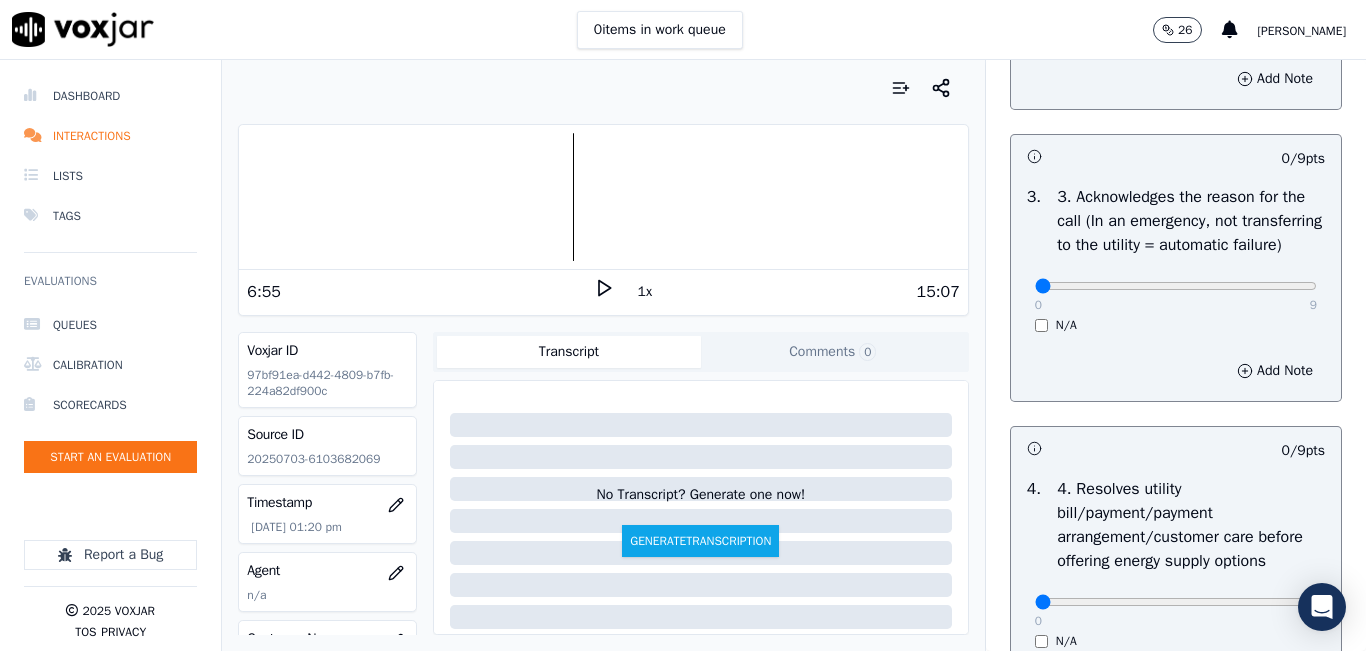 scroll, scrollTop: 600, scrollLeft: 0, axis: vertical 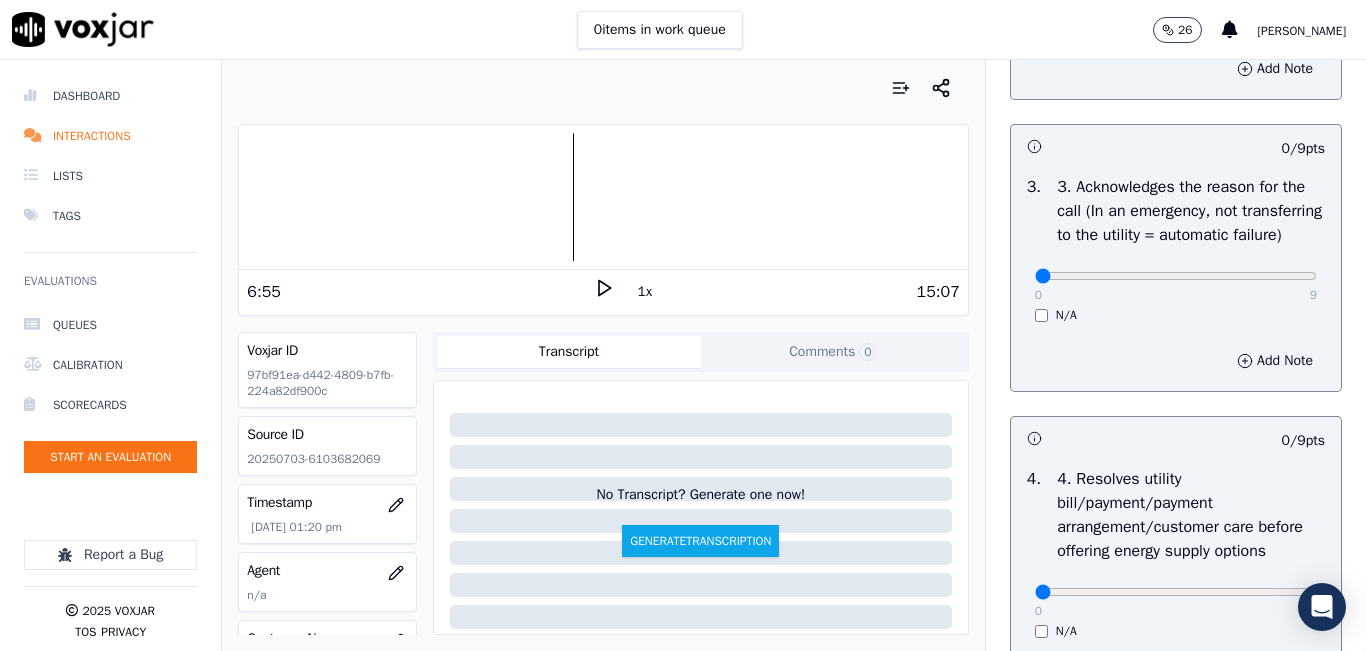 click on "0   9" at bounding box center [1176, 275] 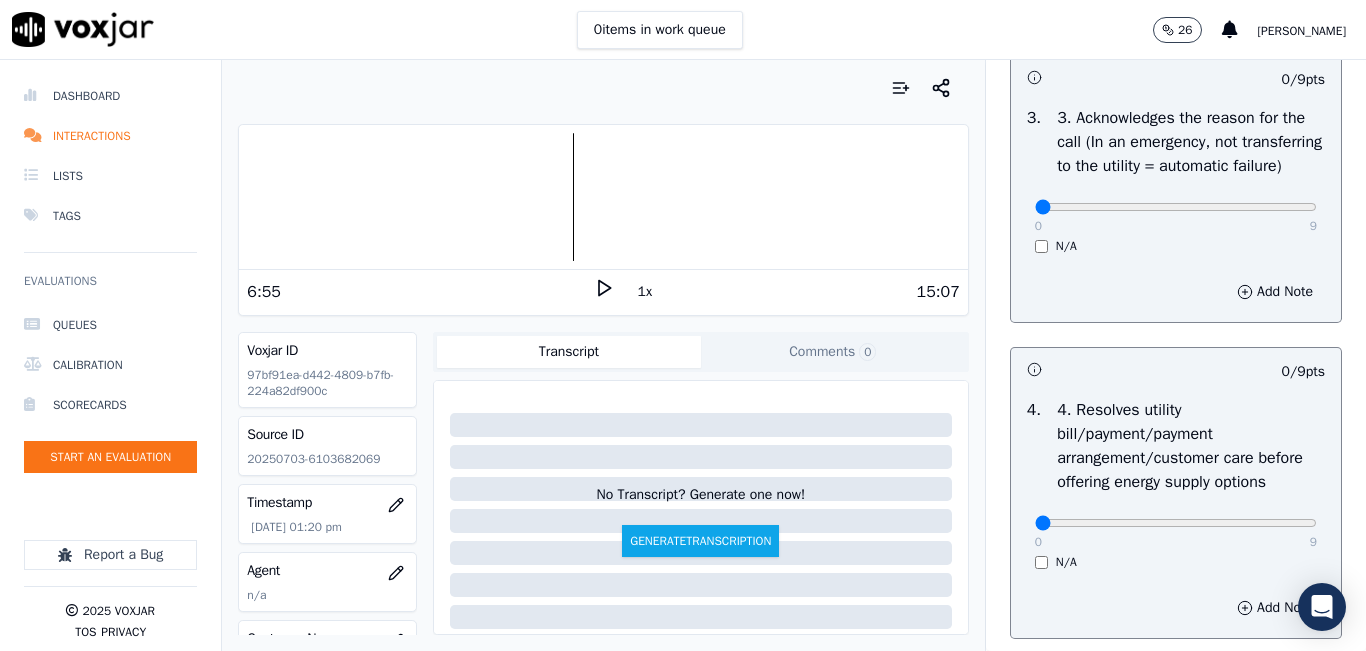 scroll, scrollTop: 700, scrollLeft: 0, axis: vertical 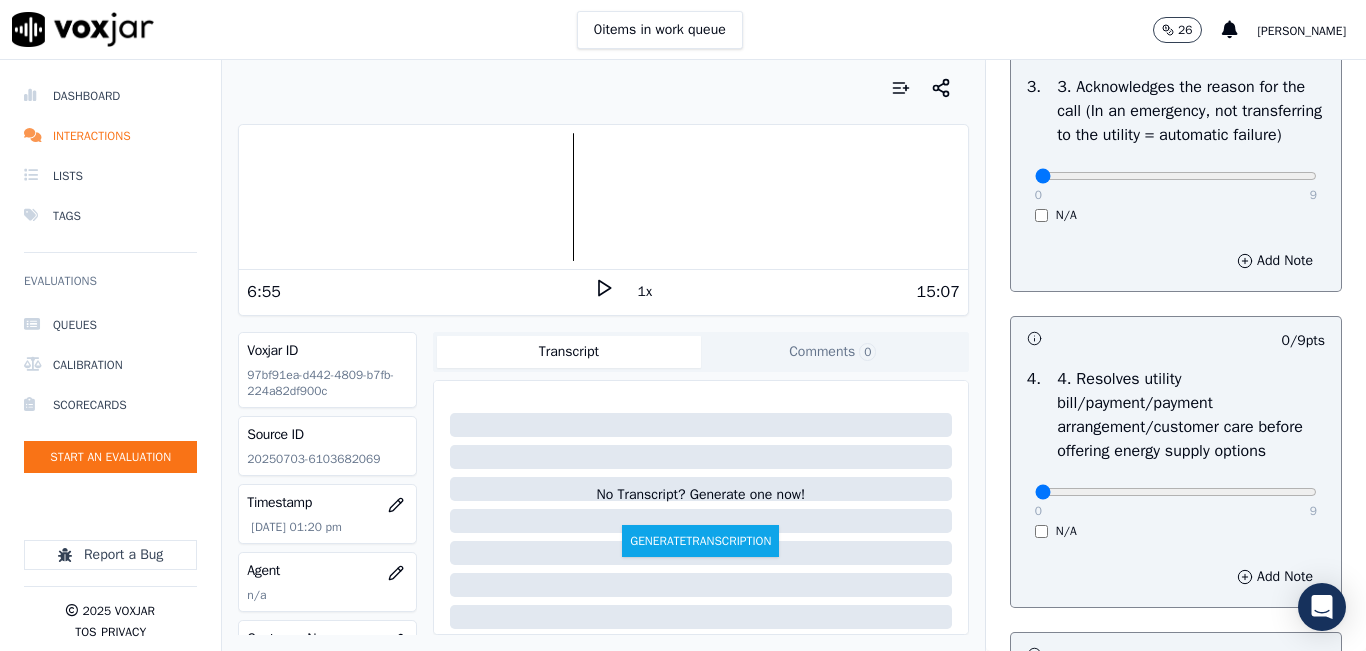 click on "0   9     N/A" at bounding box center [1176, 185] 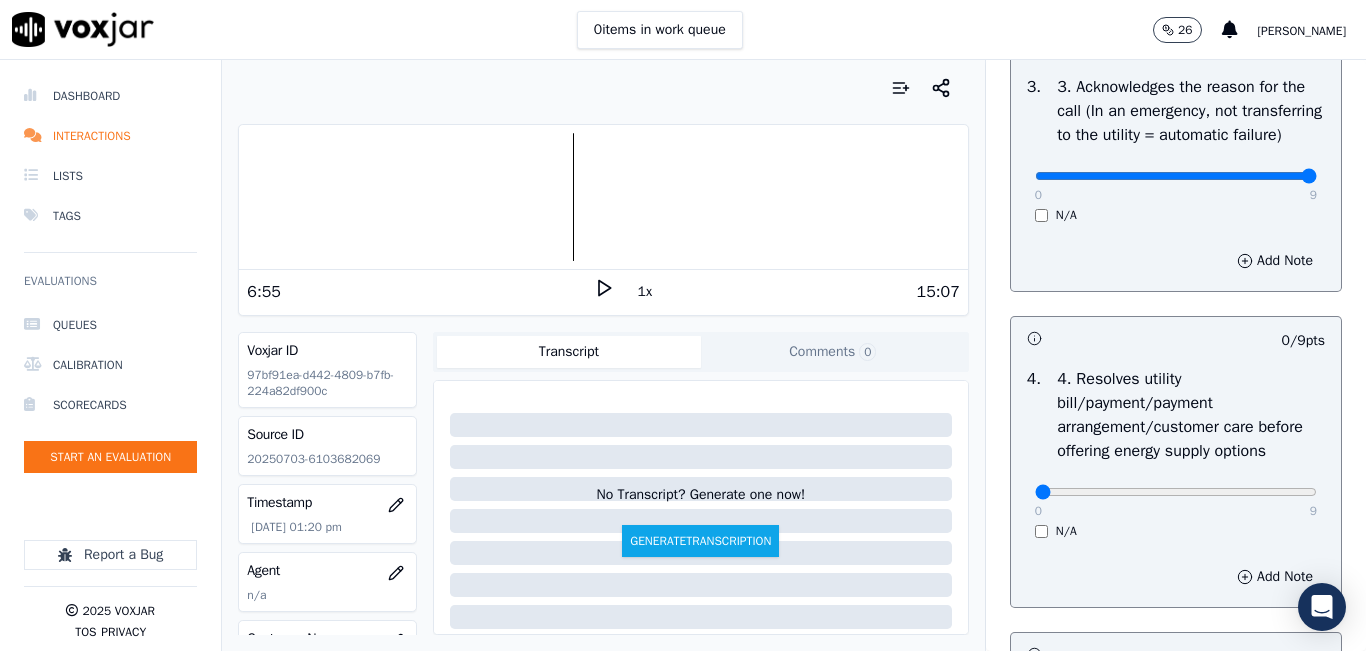 type on "9" 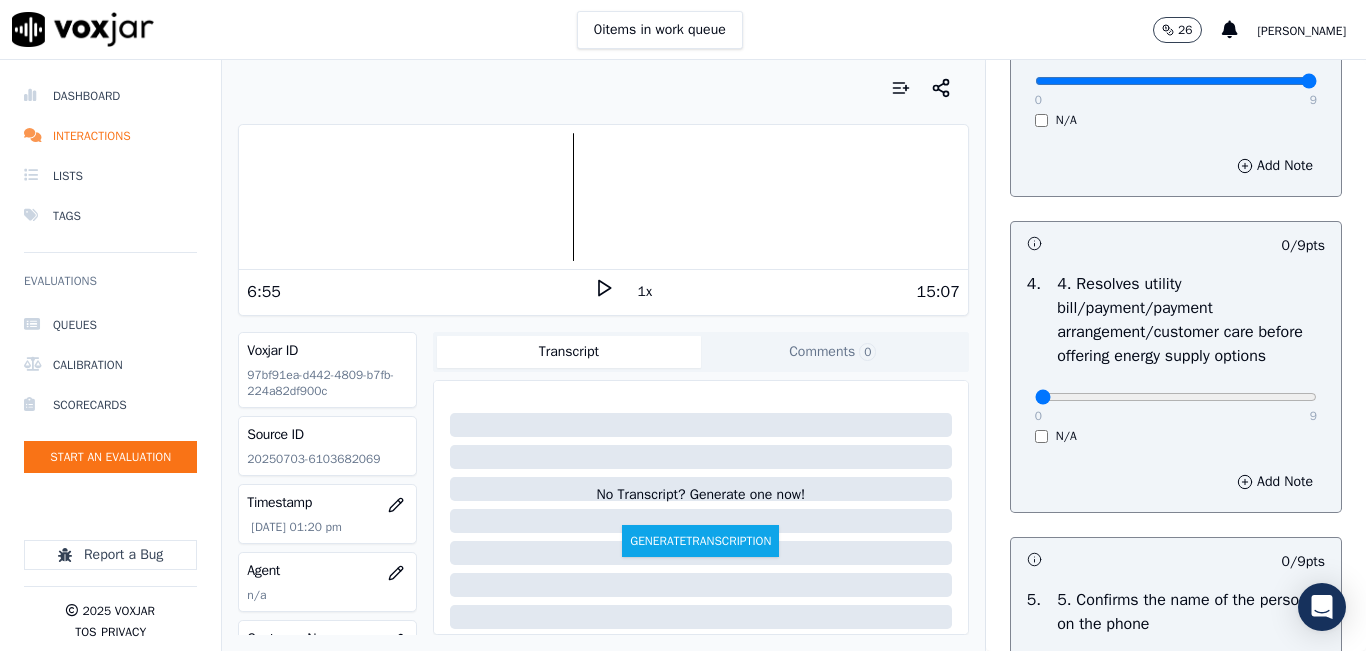 scroll, scrollTop: 1000, scrollLeft: 0, axis: vertical 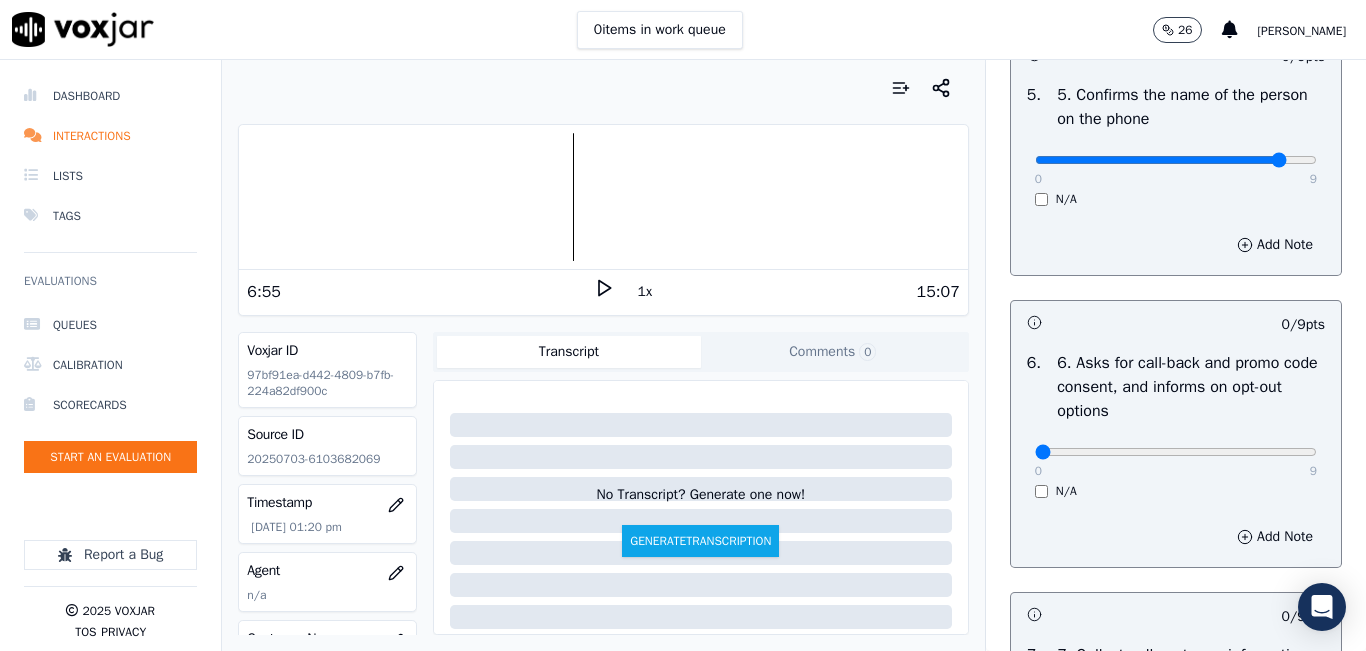 click at bounding box center [1176, -984] 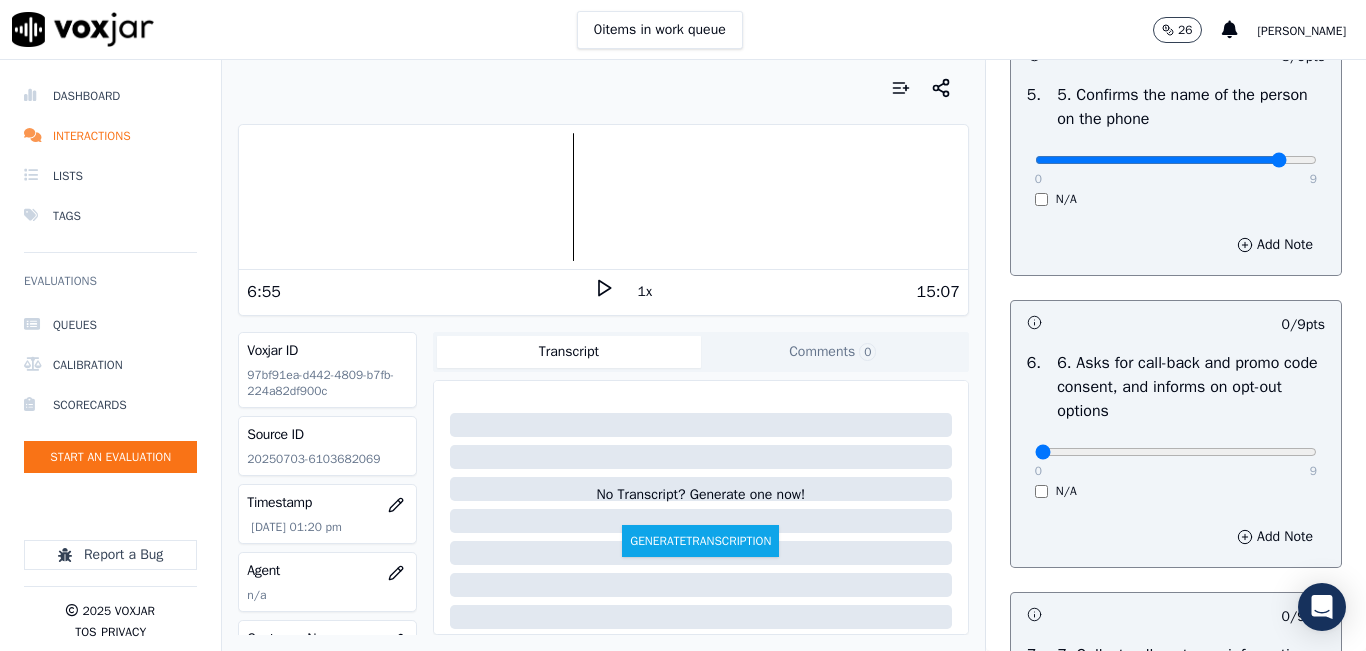 click on "0   9     N/A" at bounding box center [1176, 169] 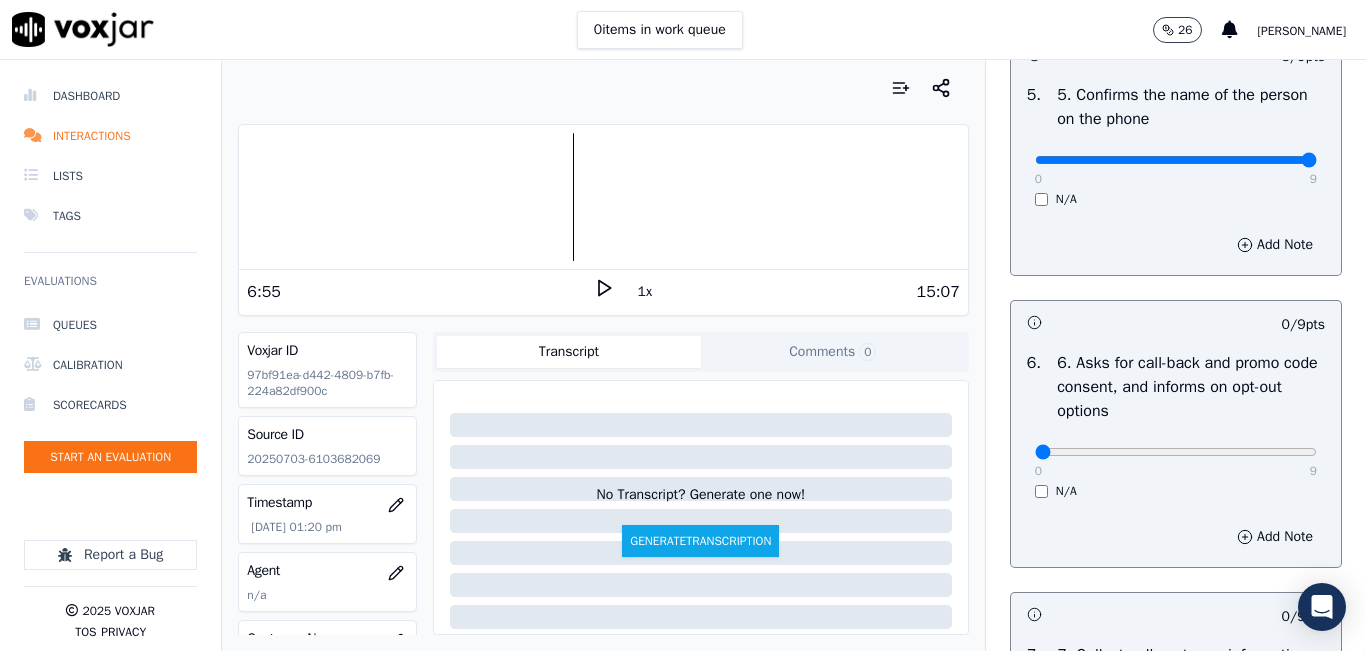 type on "9" 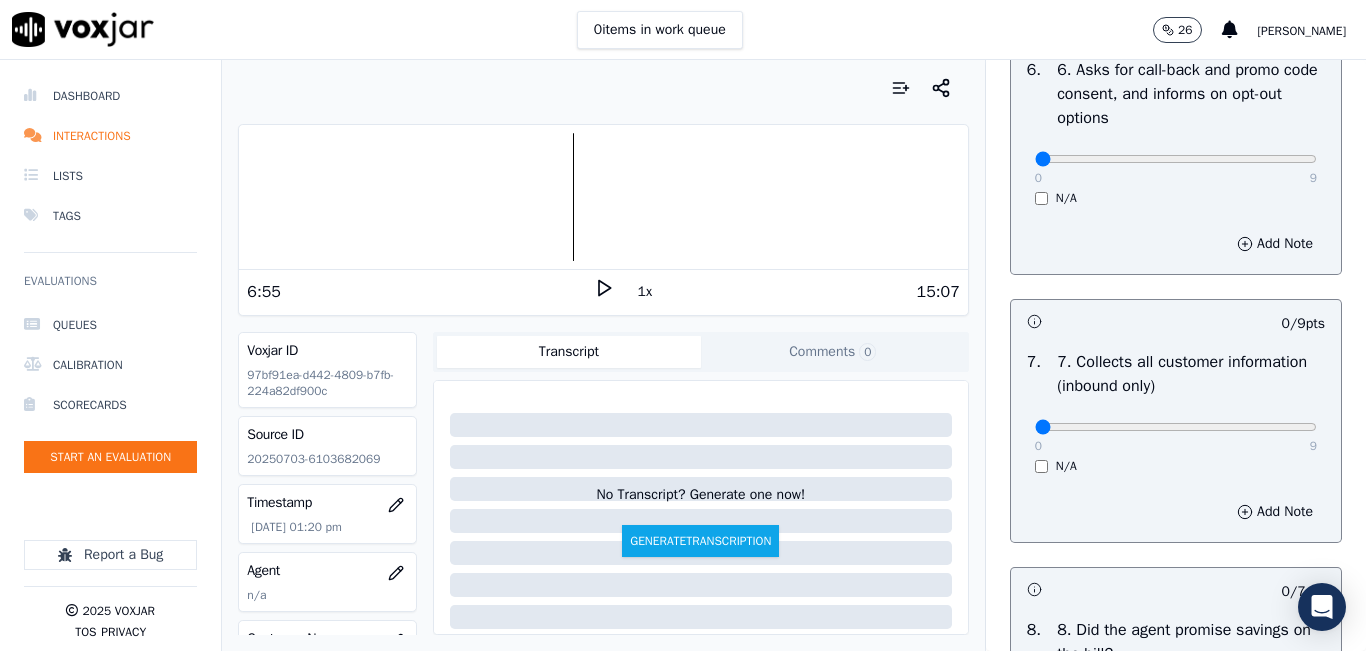 scroll, scrollTop: 1600, scrollLeft: 0, axis: vertical 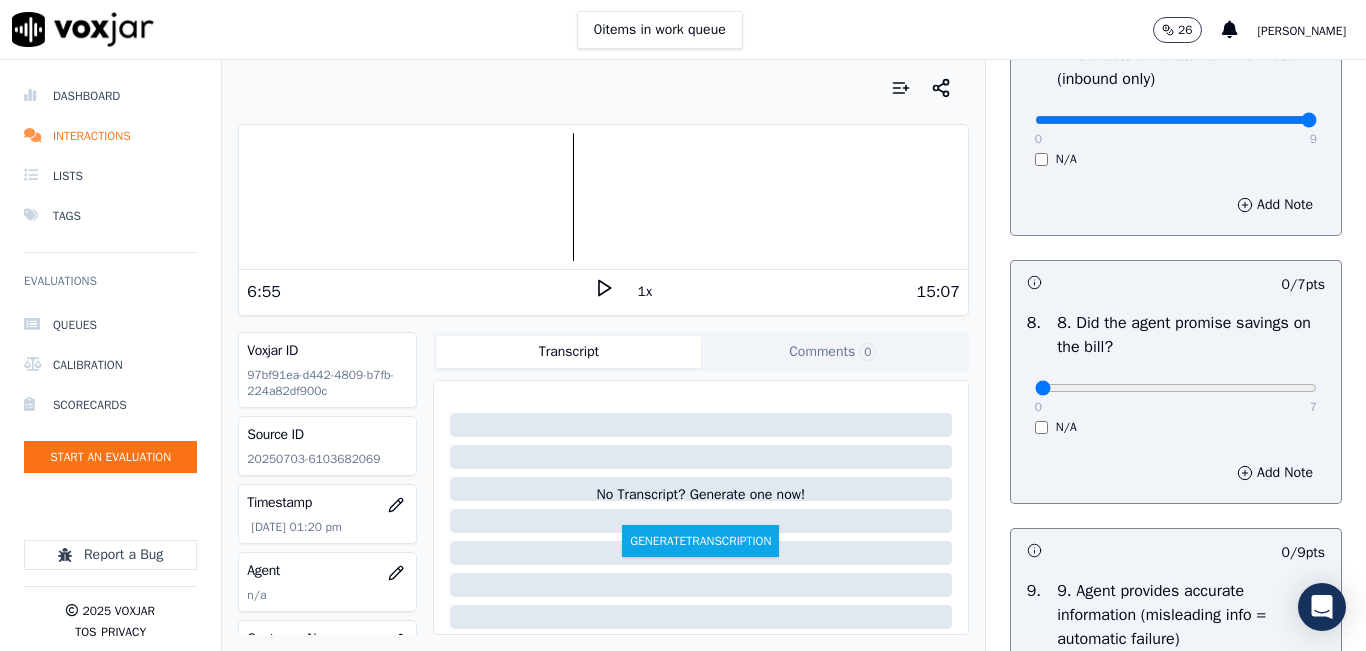 type on "9" 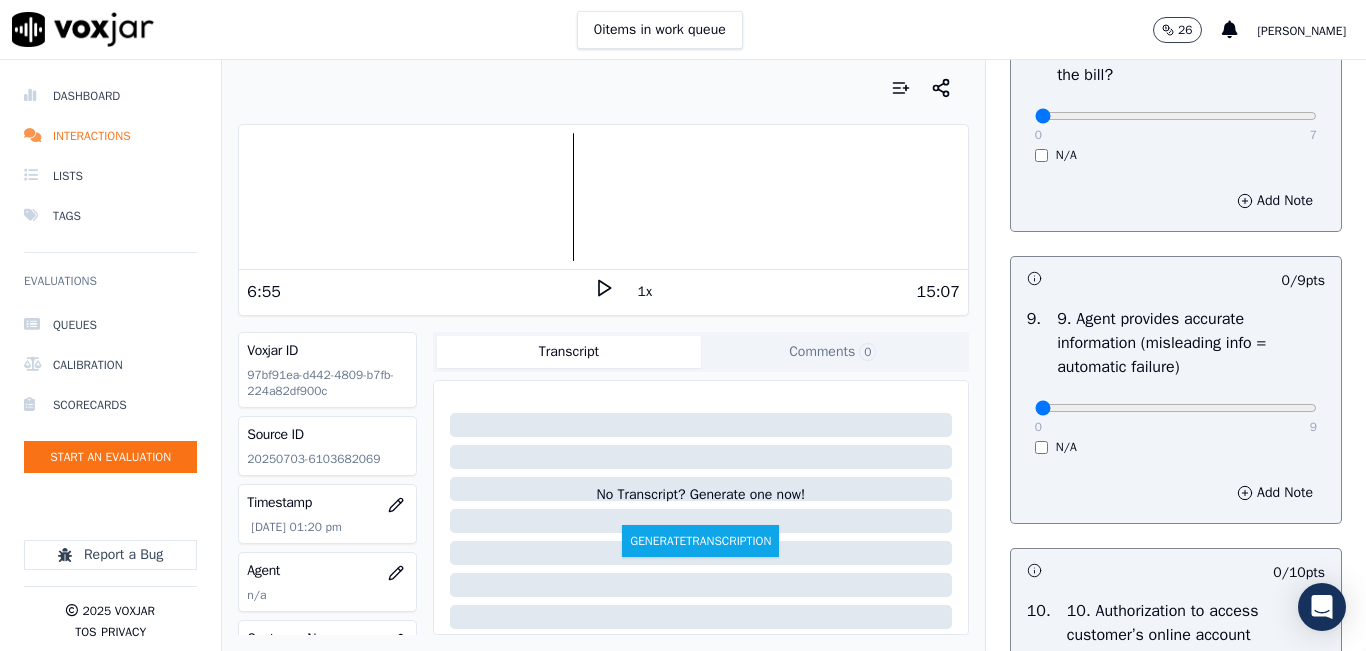 scroll, scrollTop: 2200, scrollLeft: 0, axis: vertical 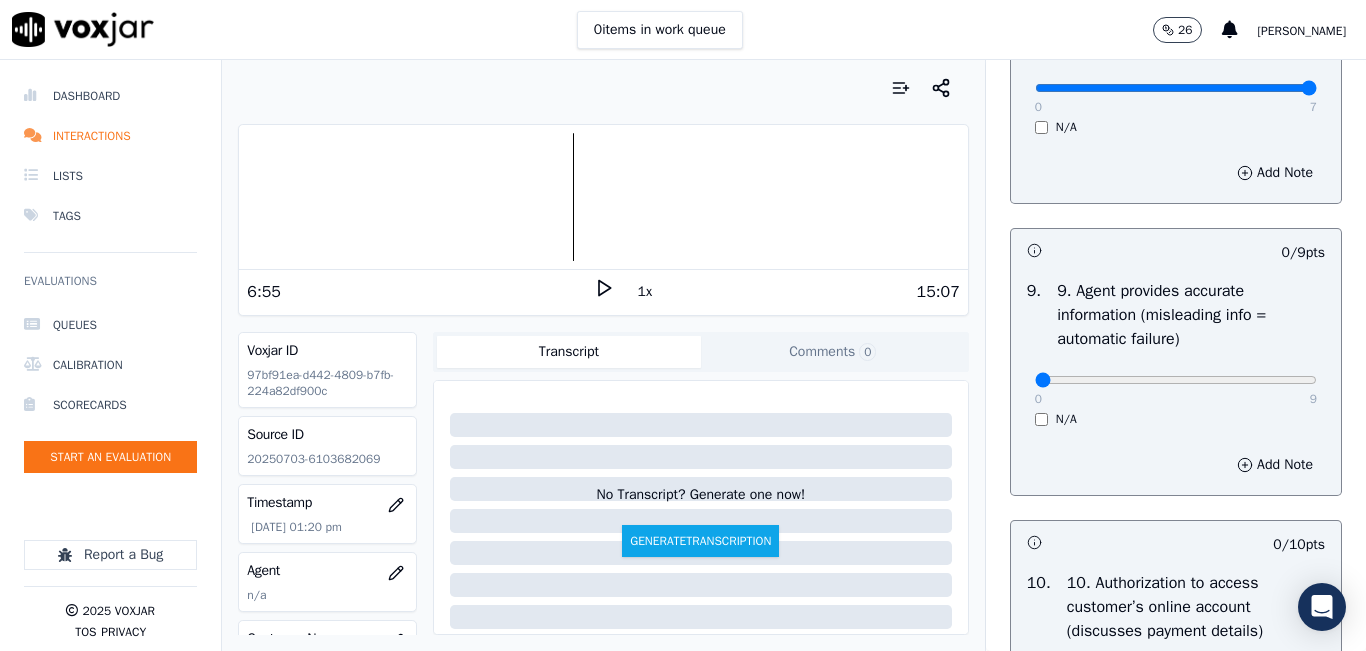 type on "7" 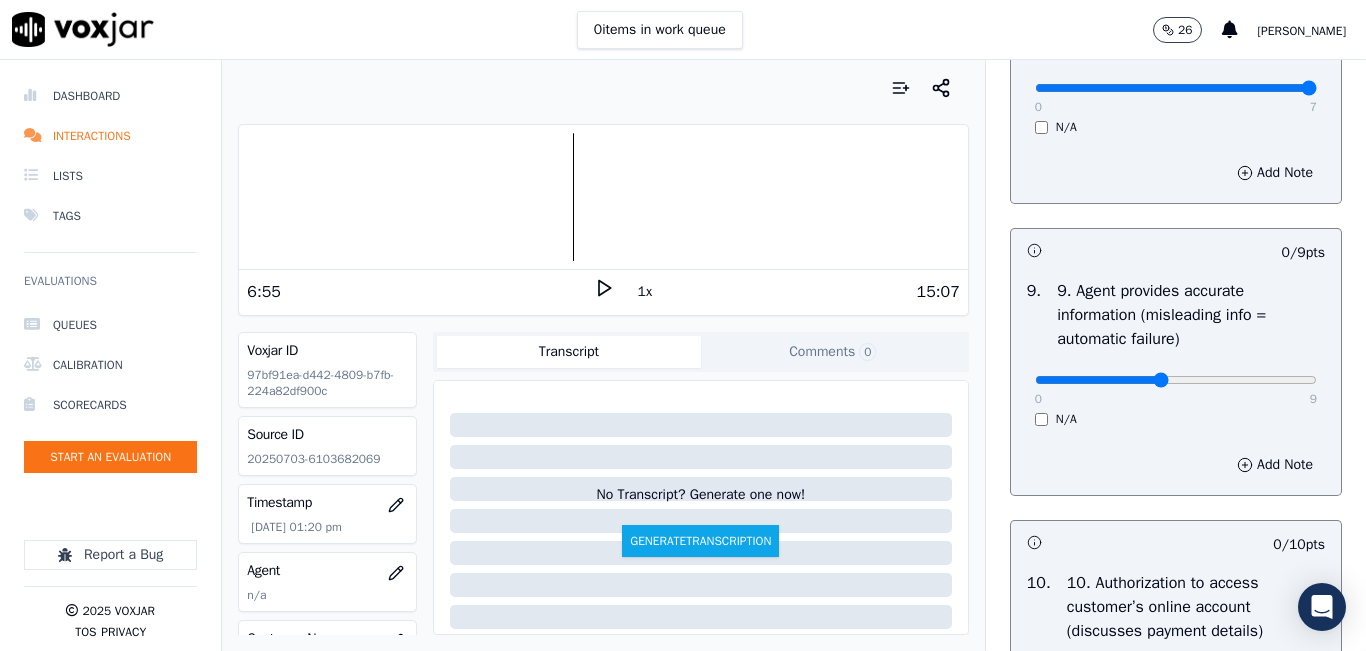 click at bounding box center (1176, -1884) 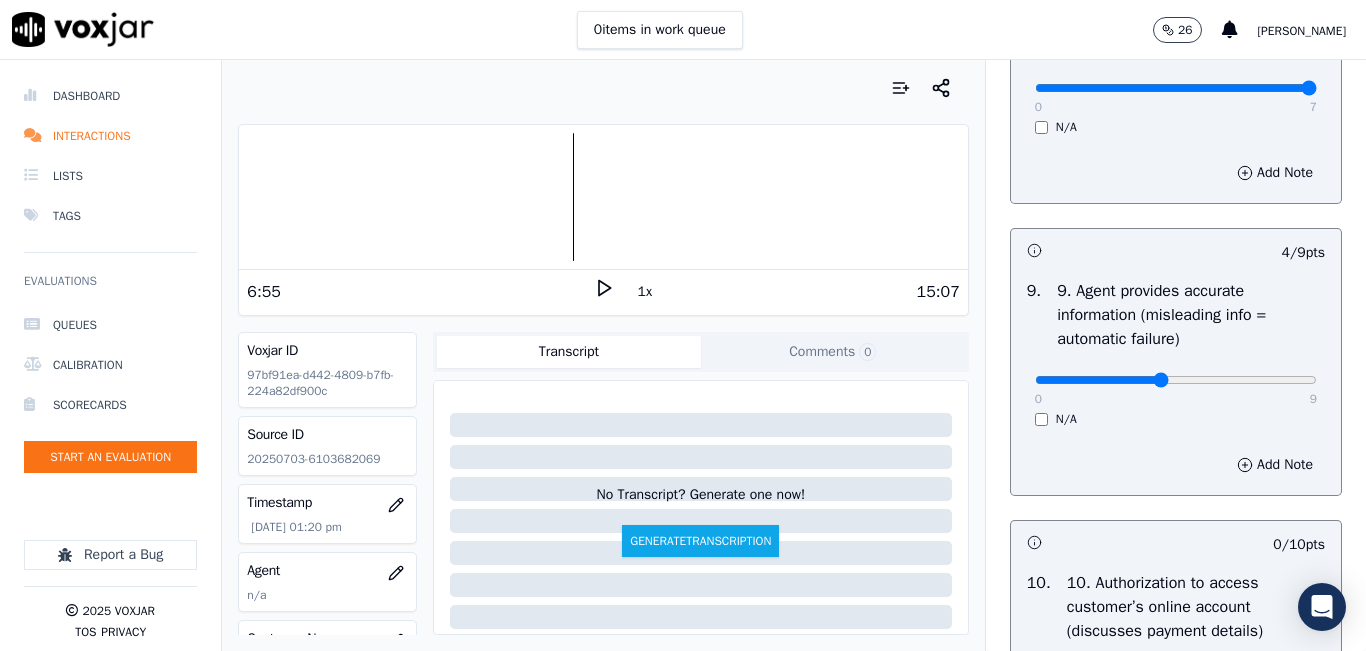 click at bounding box center [1176, -1884] 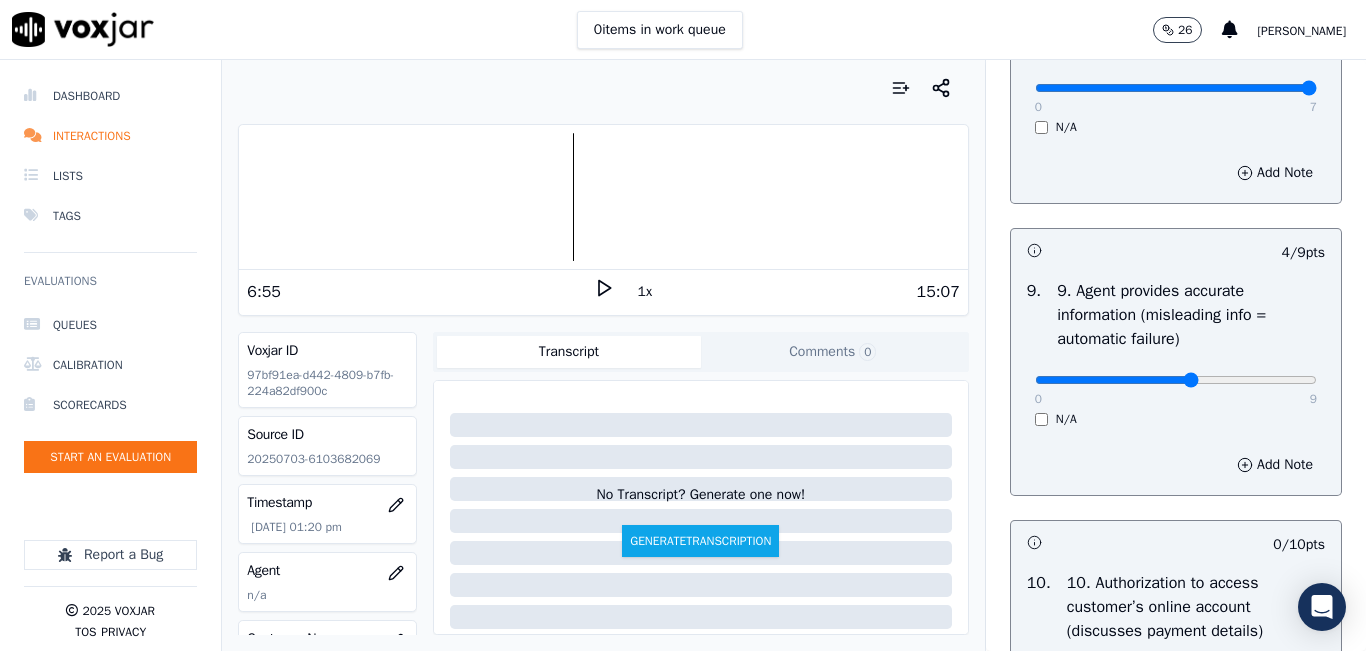 type on "5" 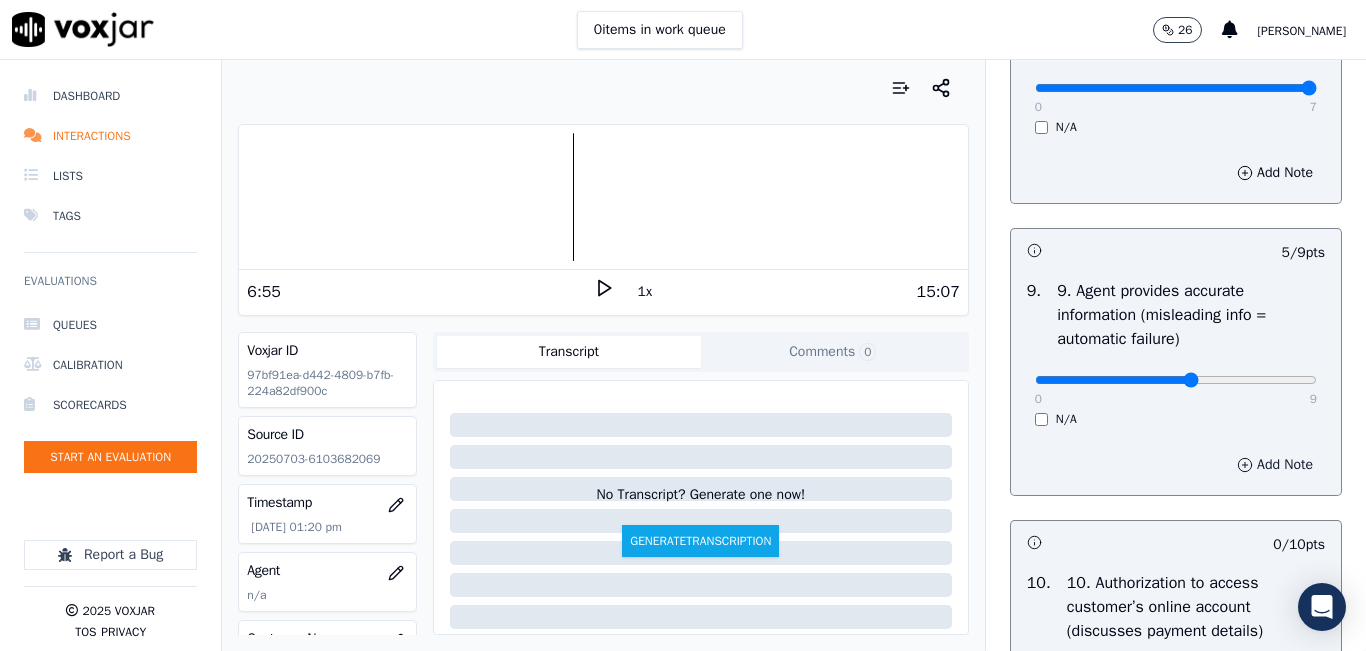 click on "Add Note" at bounding box center [1275, 465] 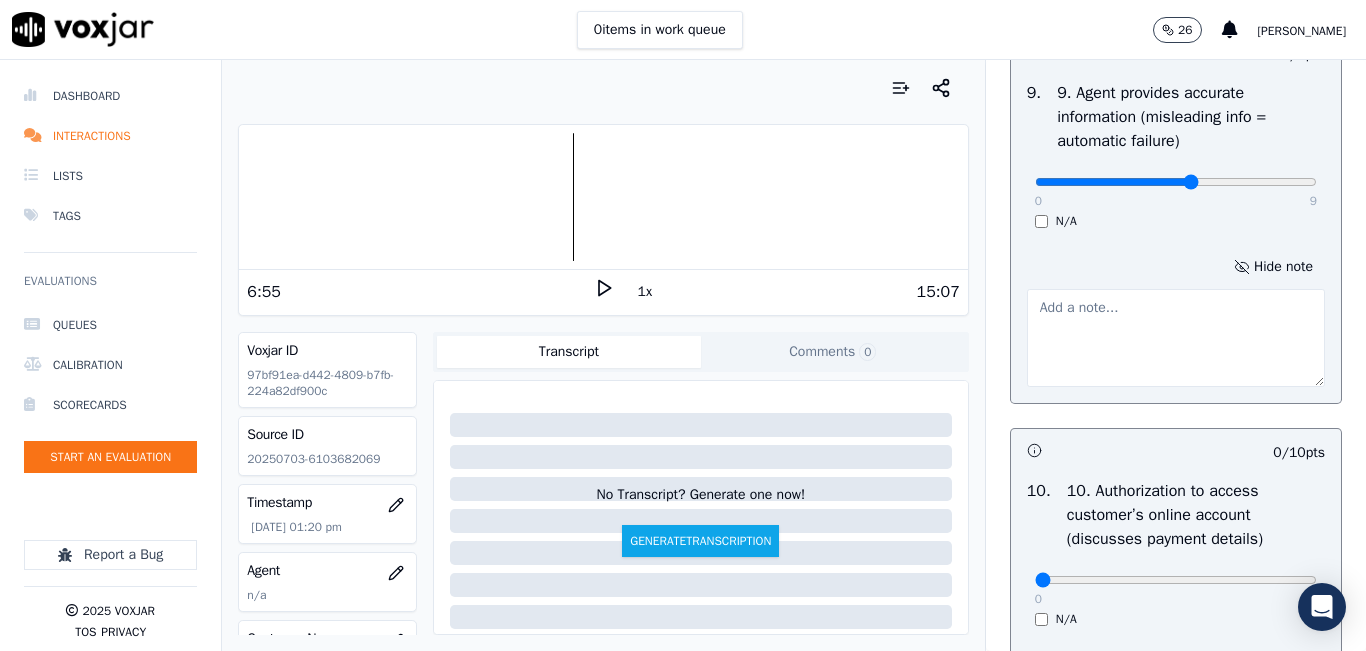 scroll, scrollTop: 2400, scrollLeft: 0, axis: vertical 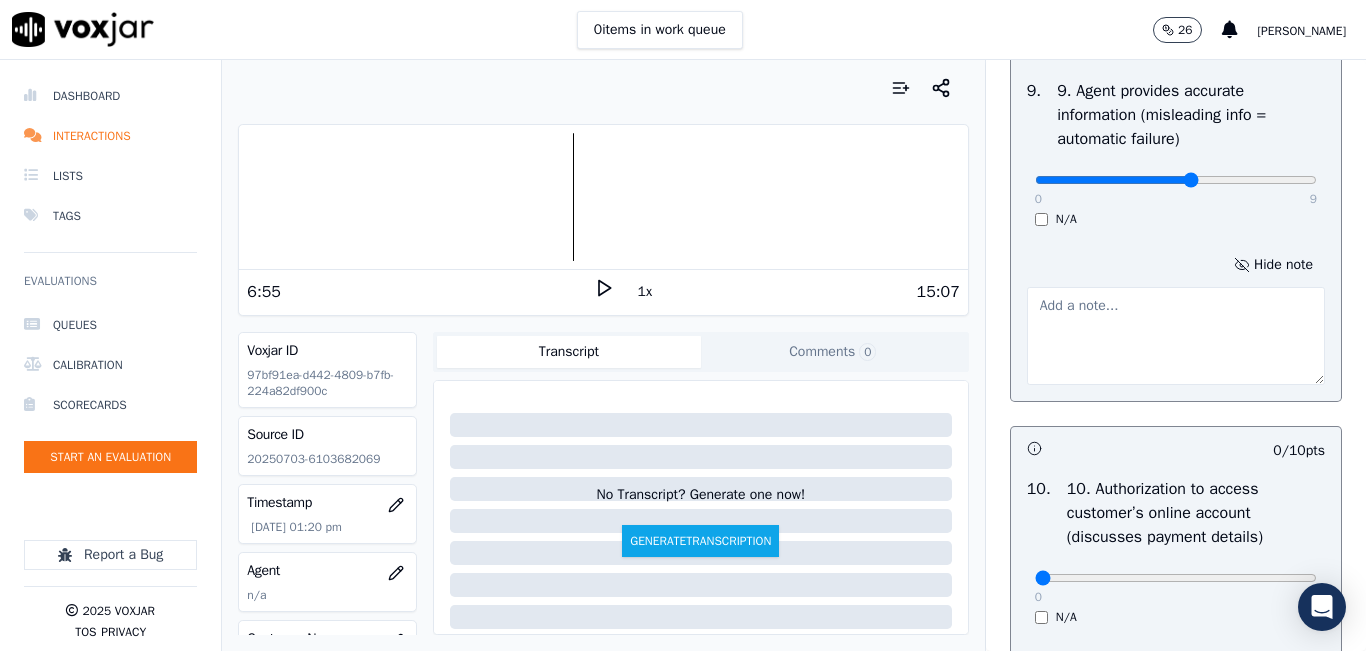 click at bounding box center (1176, 336) 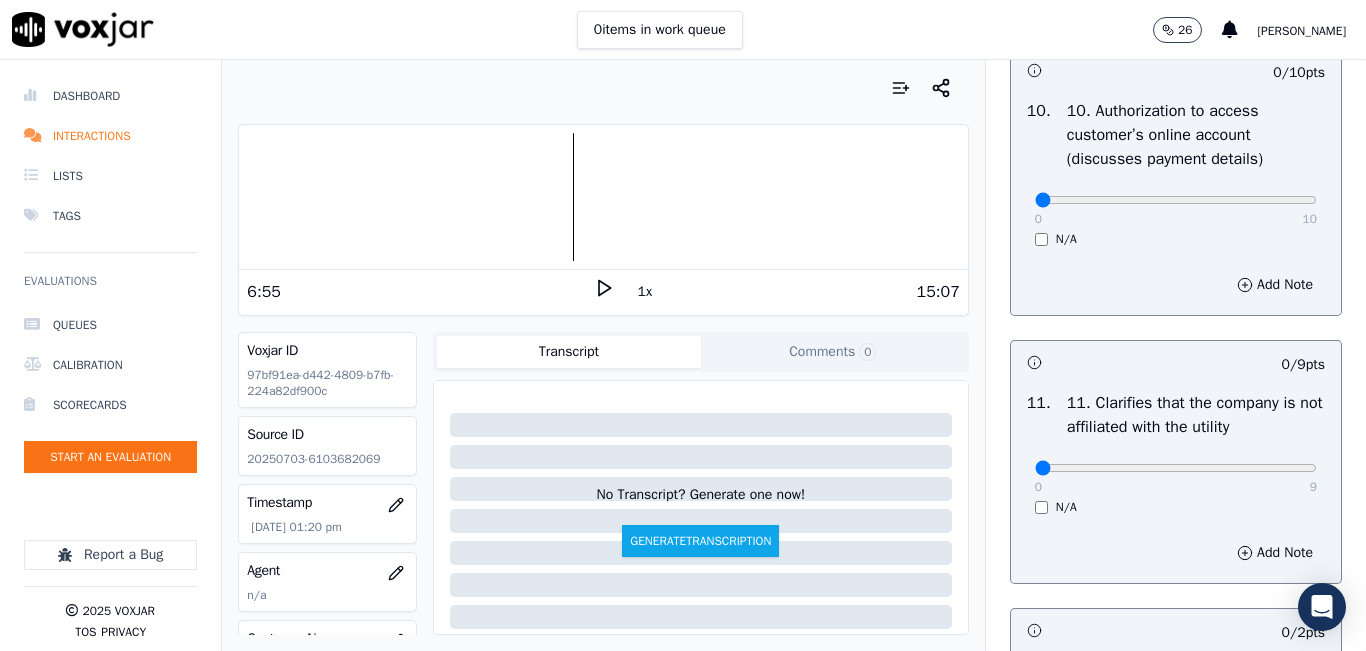 scroll, scrollTop: 2800, scrollLeft: 0, axis: vertical 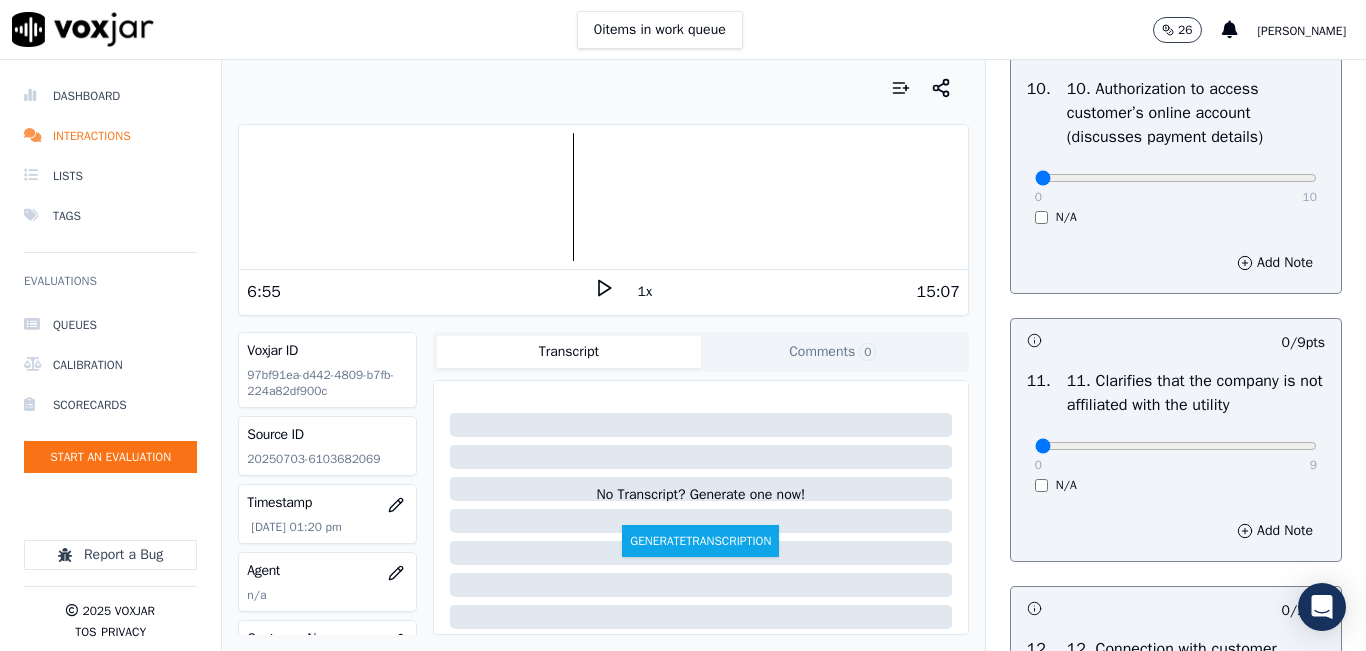 type on "The agent provides the incorrect measurement for the gas account" 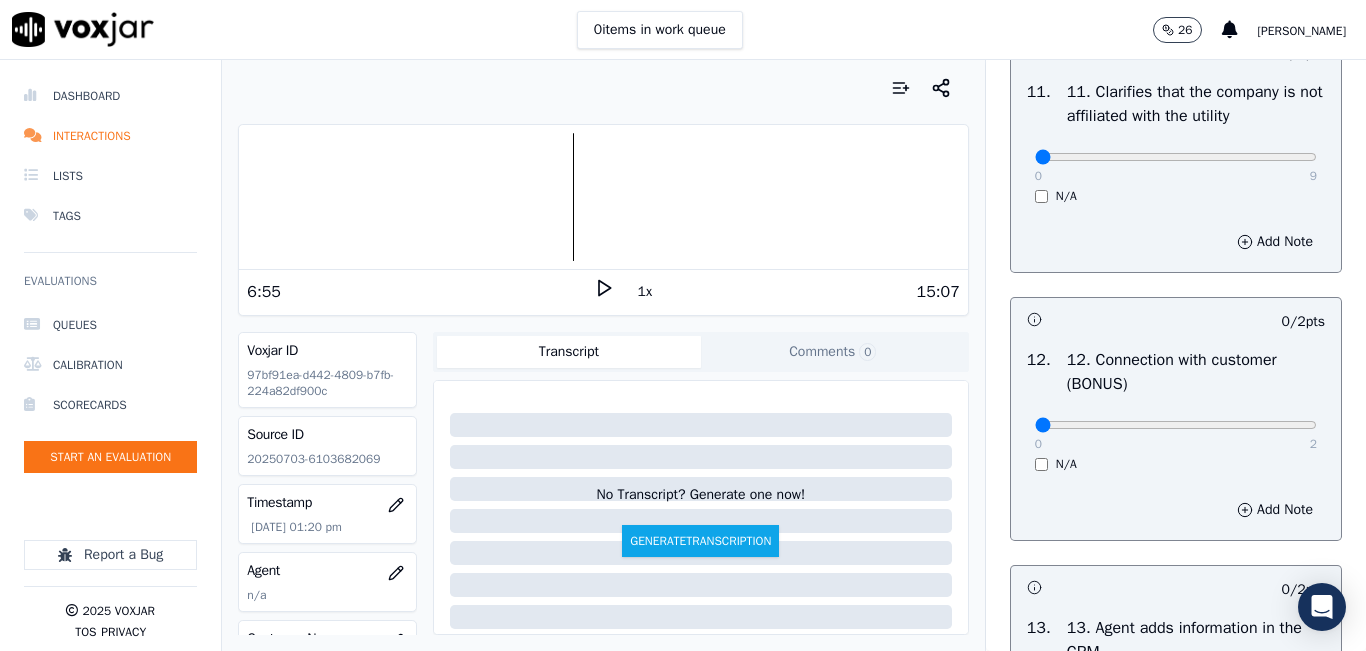 scroll, scrollTop: 3100, scrollLeft: 0, axis: vertical 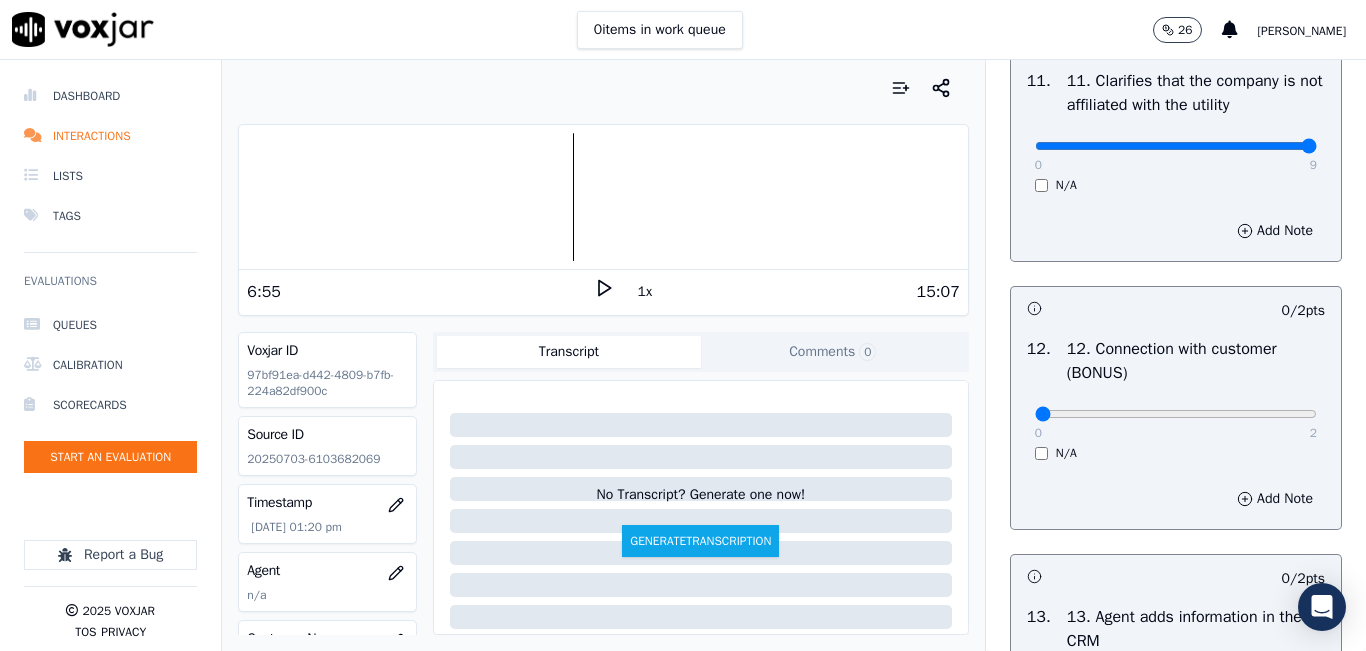 type on "9" 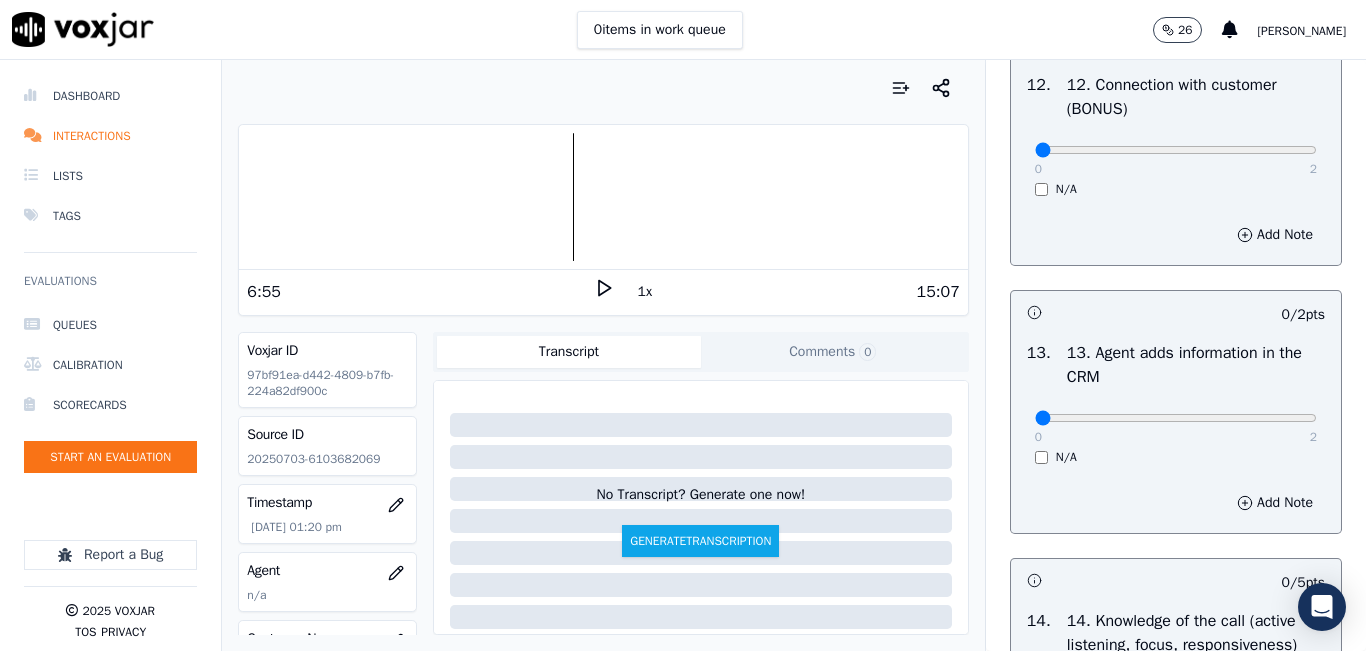 scroll, scrollTop: 3400, scrollLeft: 0, axis: vertical 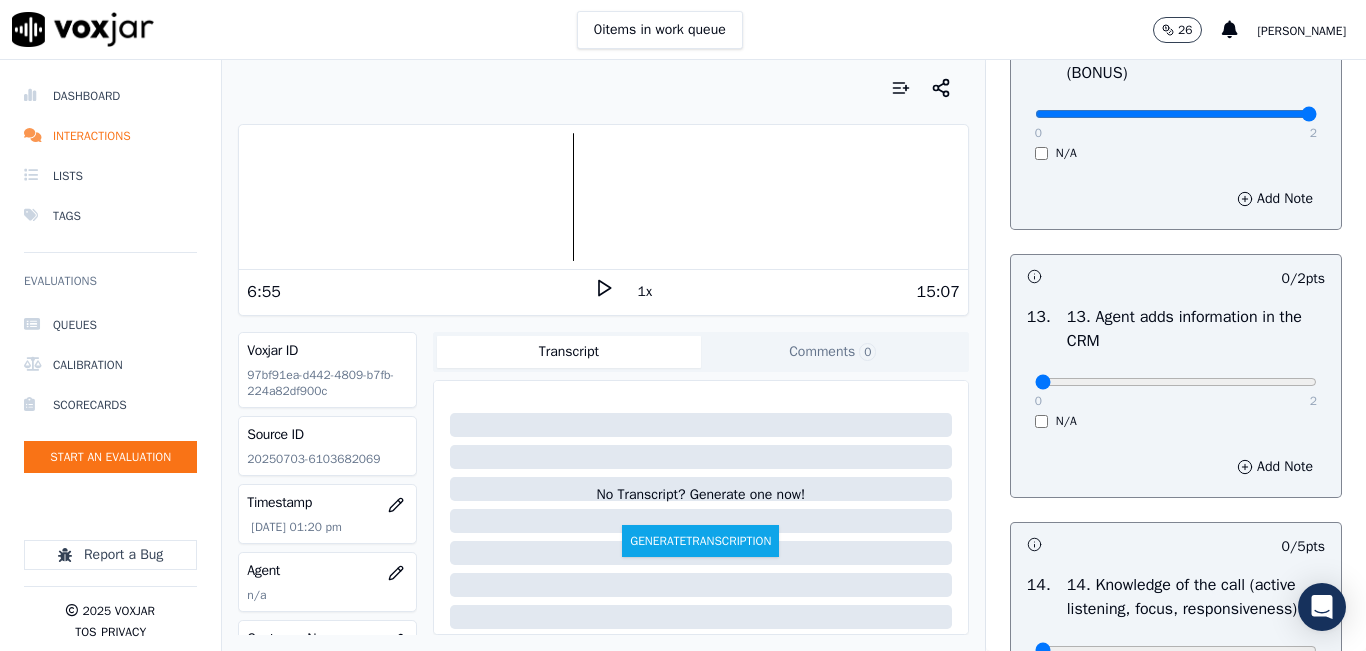 type on "2" 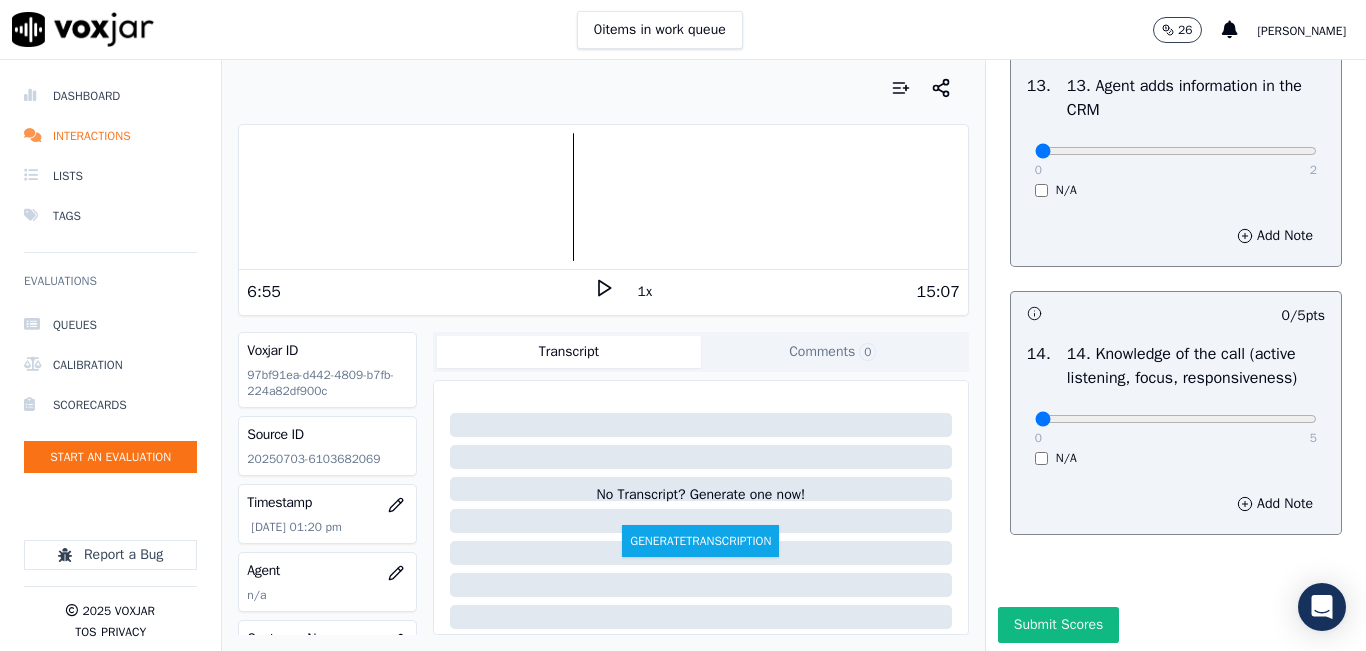 scroll, scrollTop: 3600, scrollLeft: 0, axis: vertical 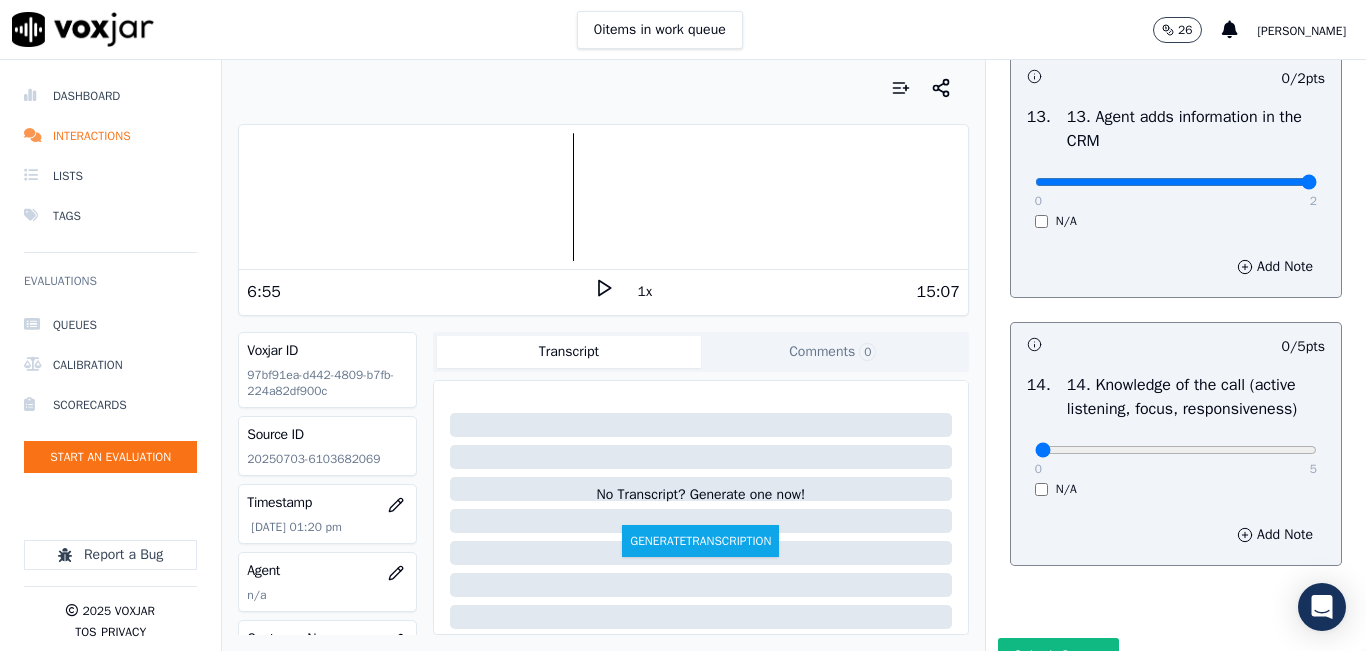 type on "2" 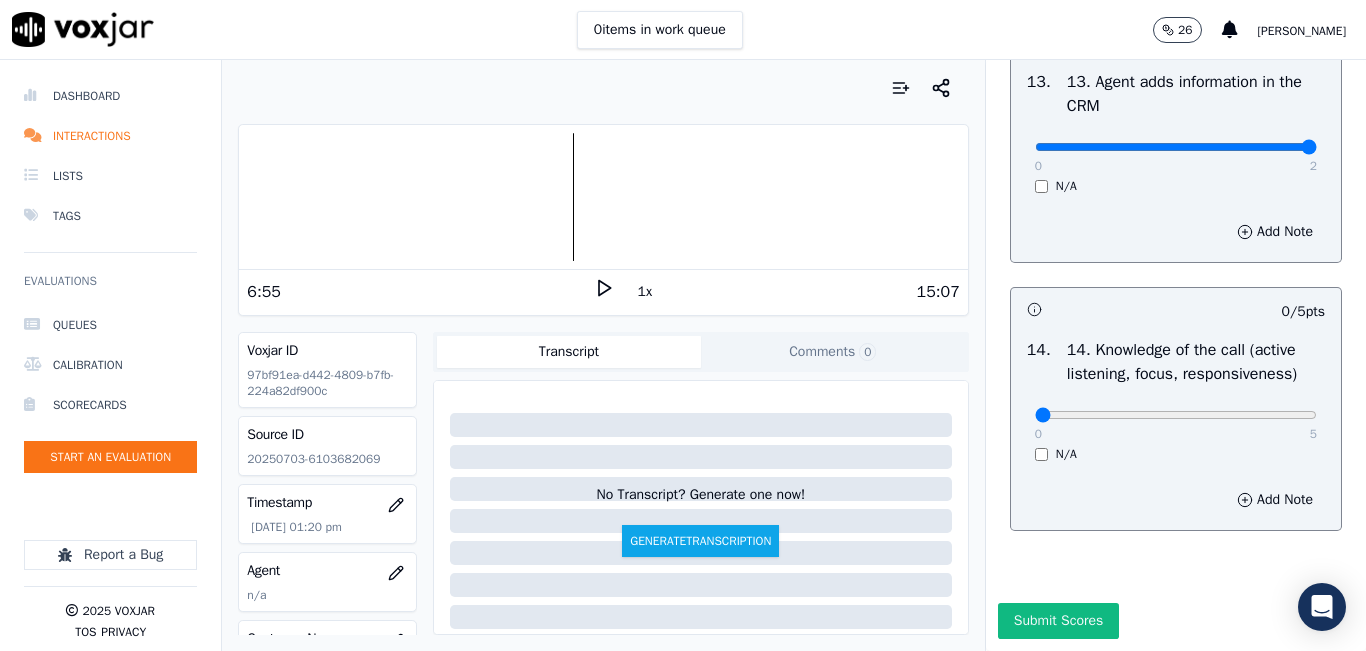 scroll, scrollTop: 3748, scrollLeft: 0, axis: vertical 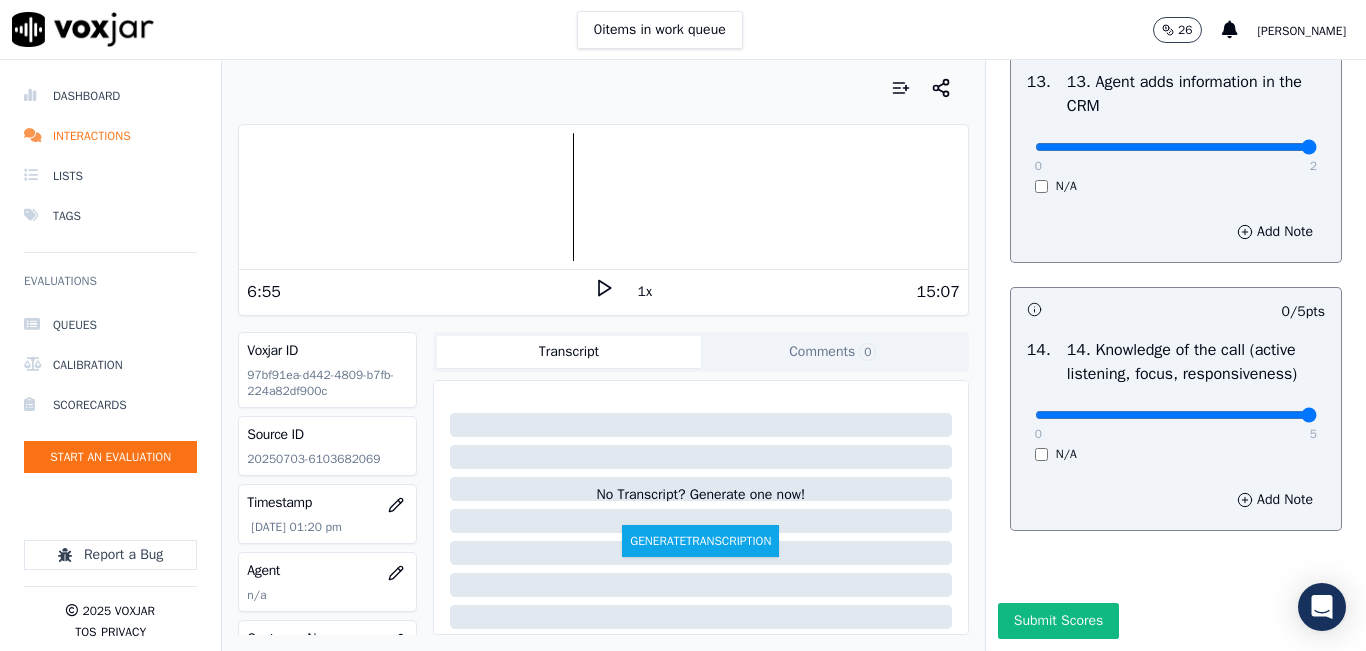 drag, startPoint x: 1264, startPoint y: 366, endPoint x: 1264, endPoint y: 378, distance: 12 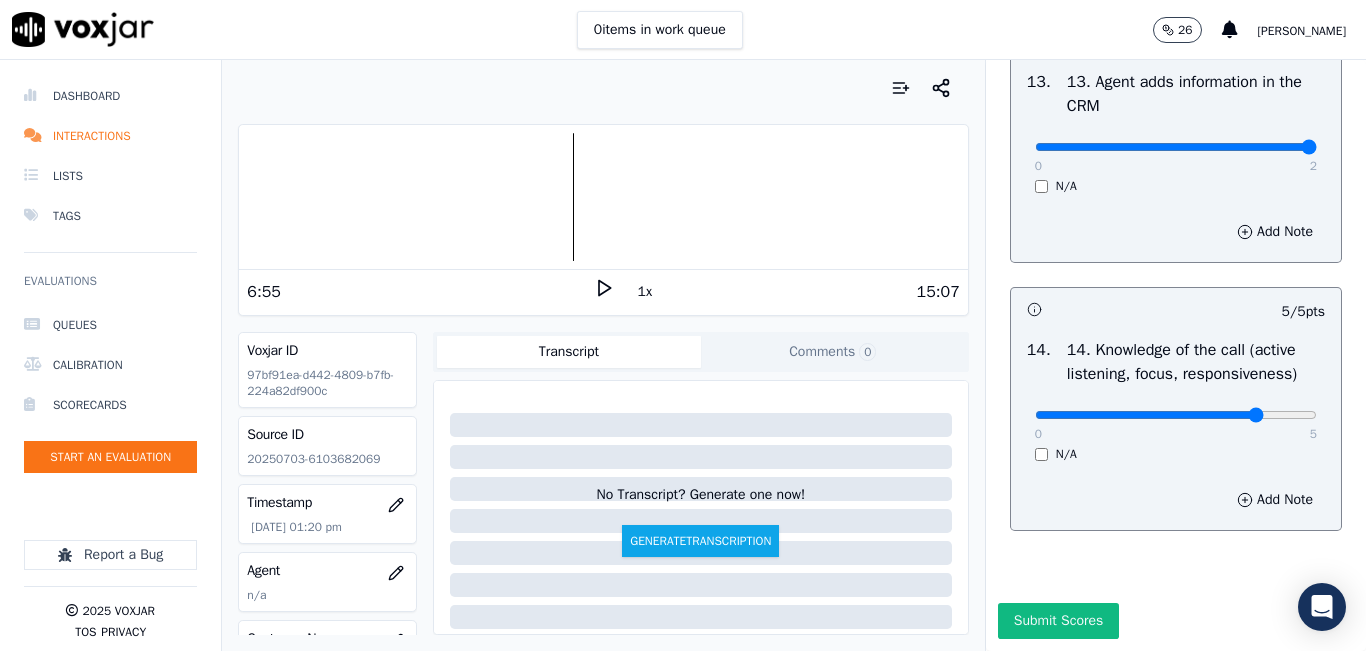type on "4" 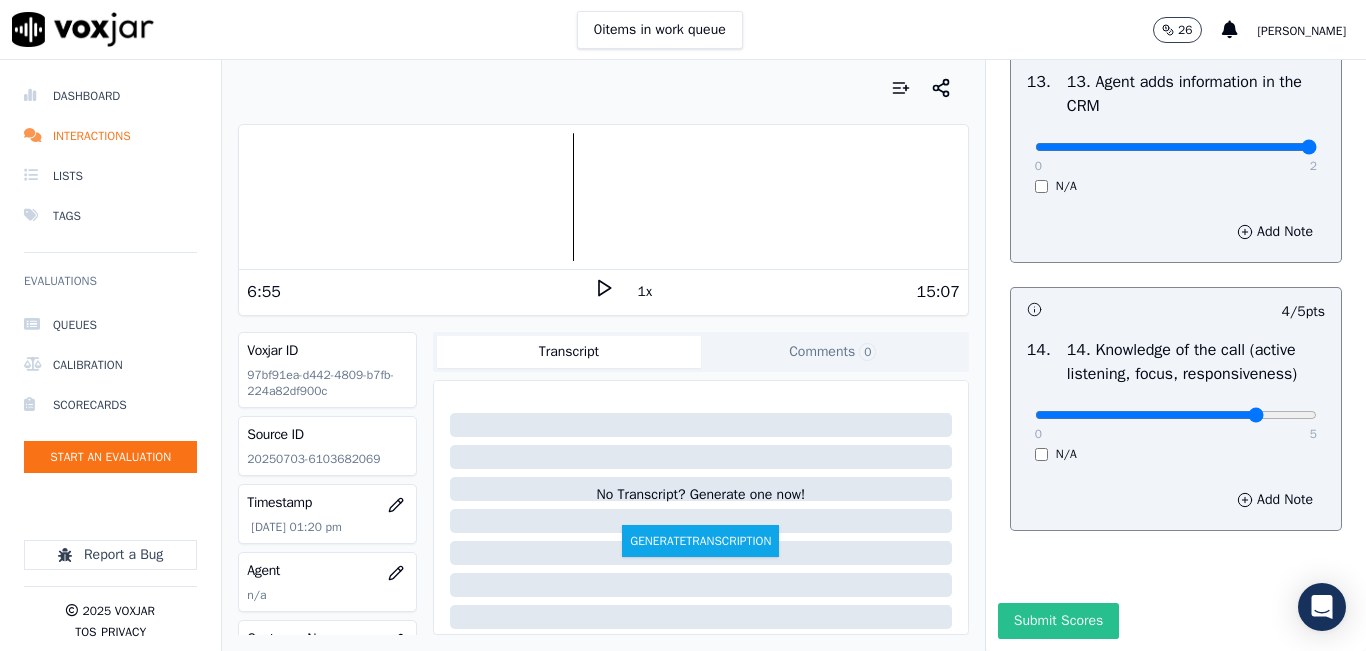 click on "Submit Scores" at bounding box center (1058, 621) 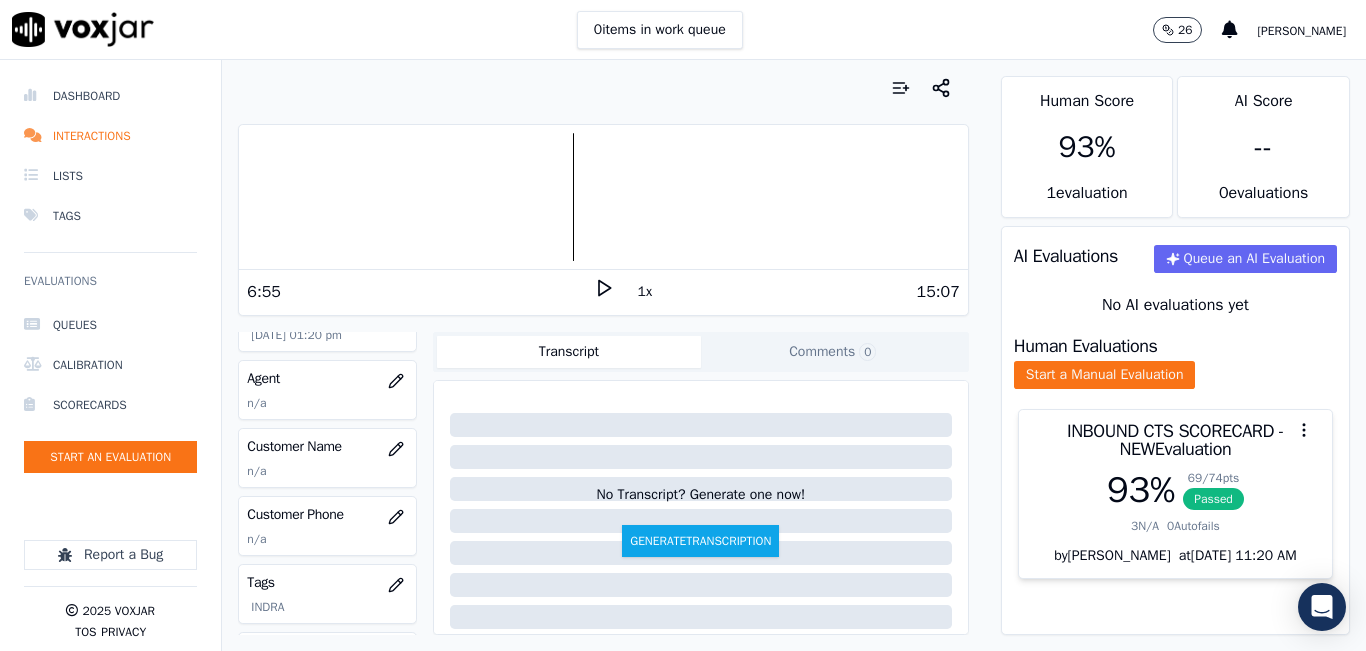 scroll, scrollTop: 200, scrollLeft: 0, axis: vertical 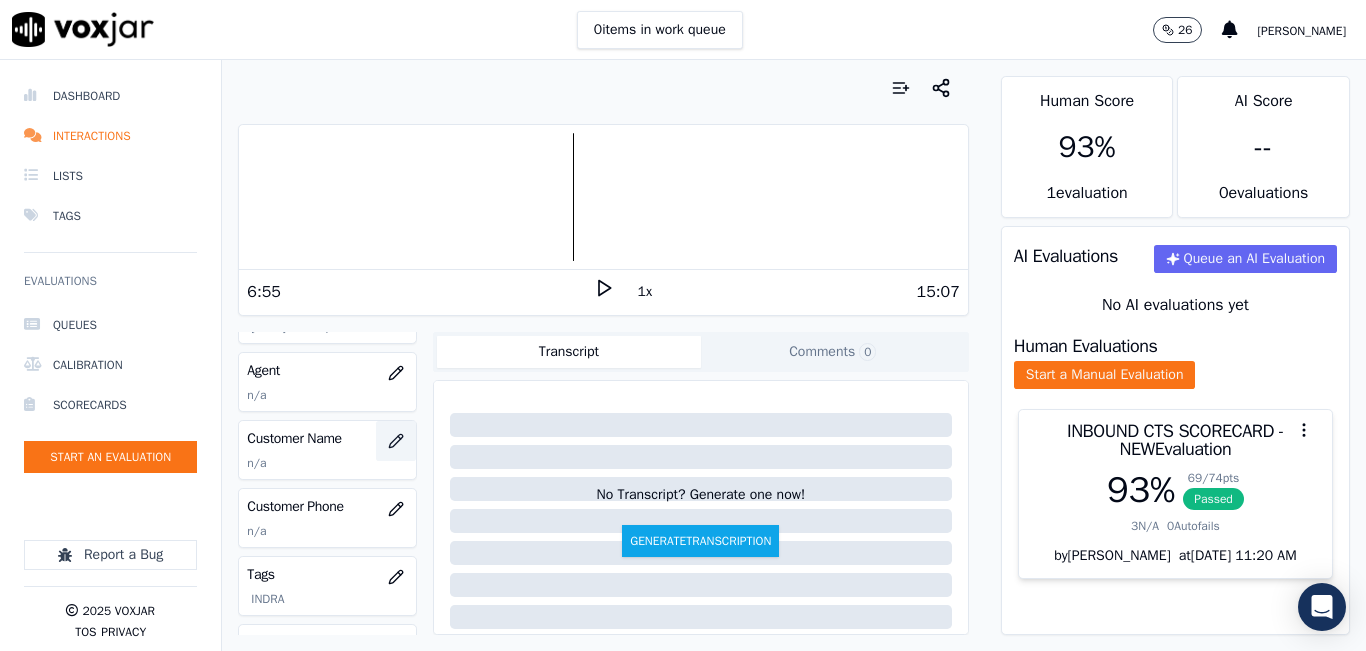 click 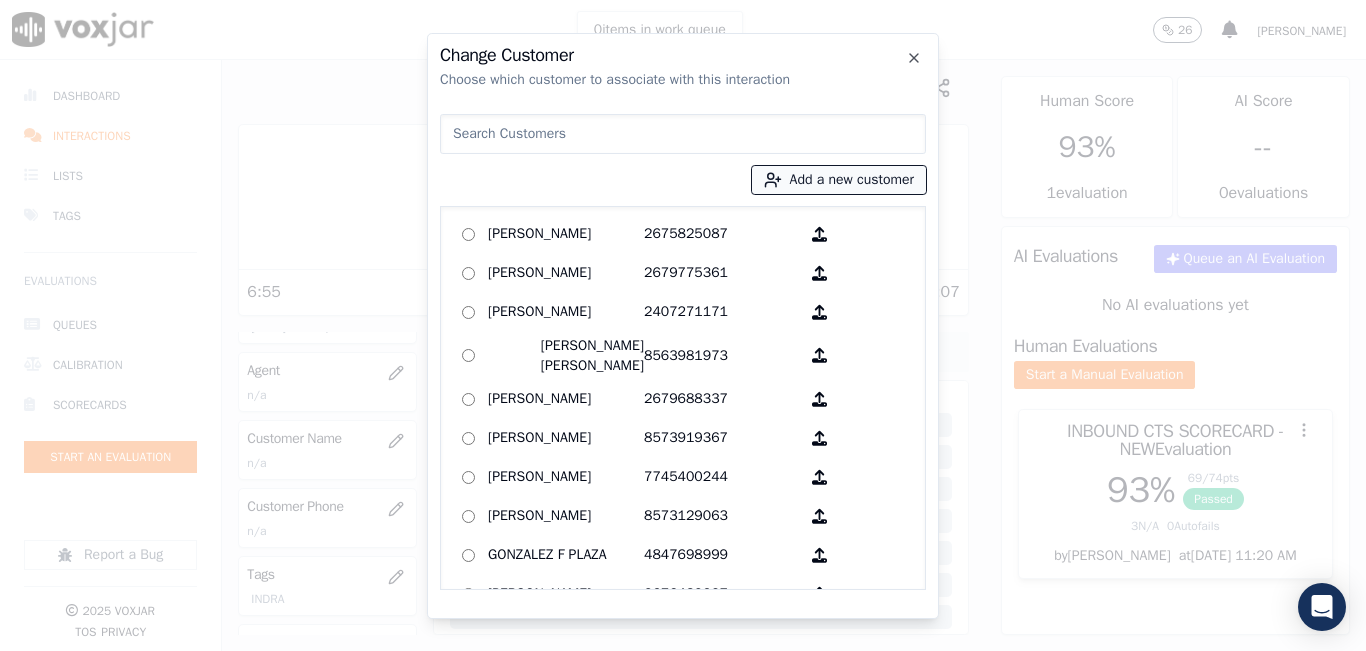 click on "Add a new customer" at bounding box center (839, 180) 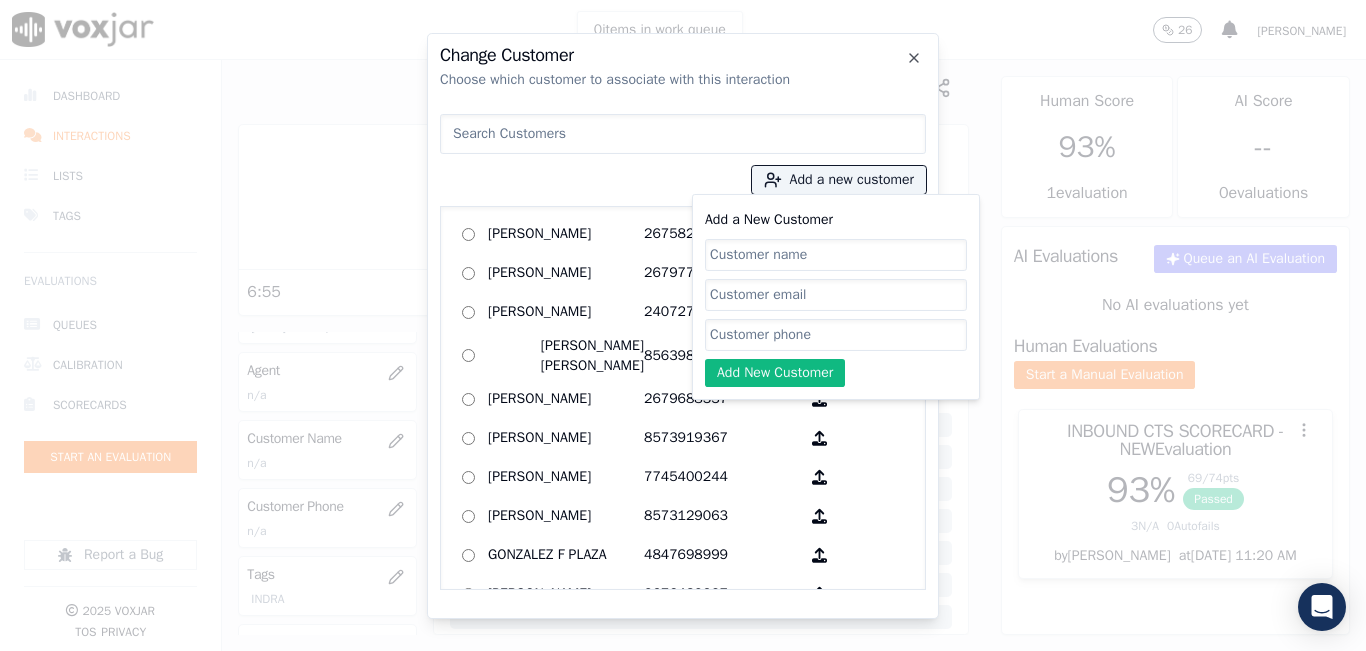 click on "Add a New Customer" 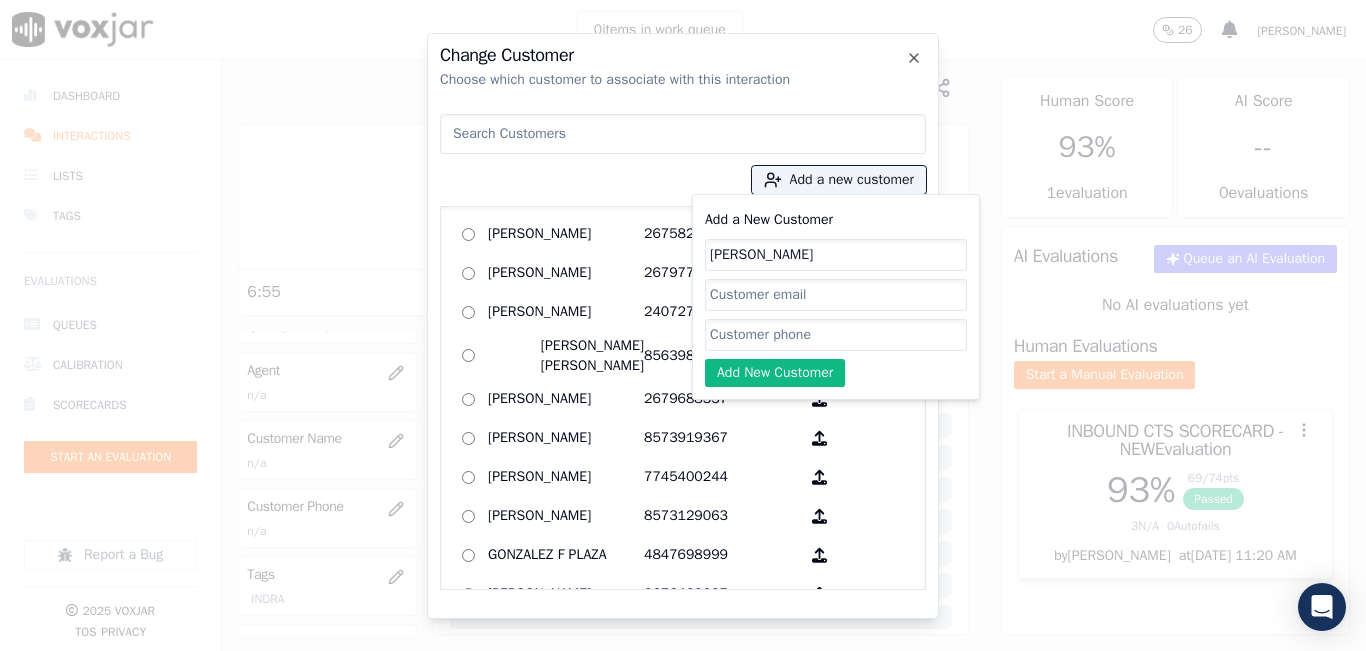 type on "Marion Marine" 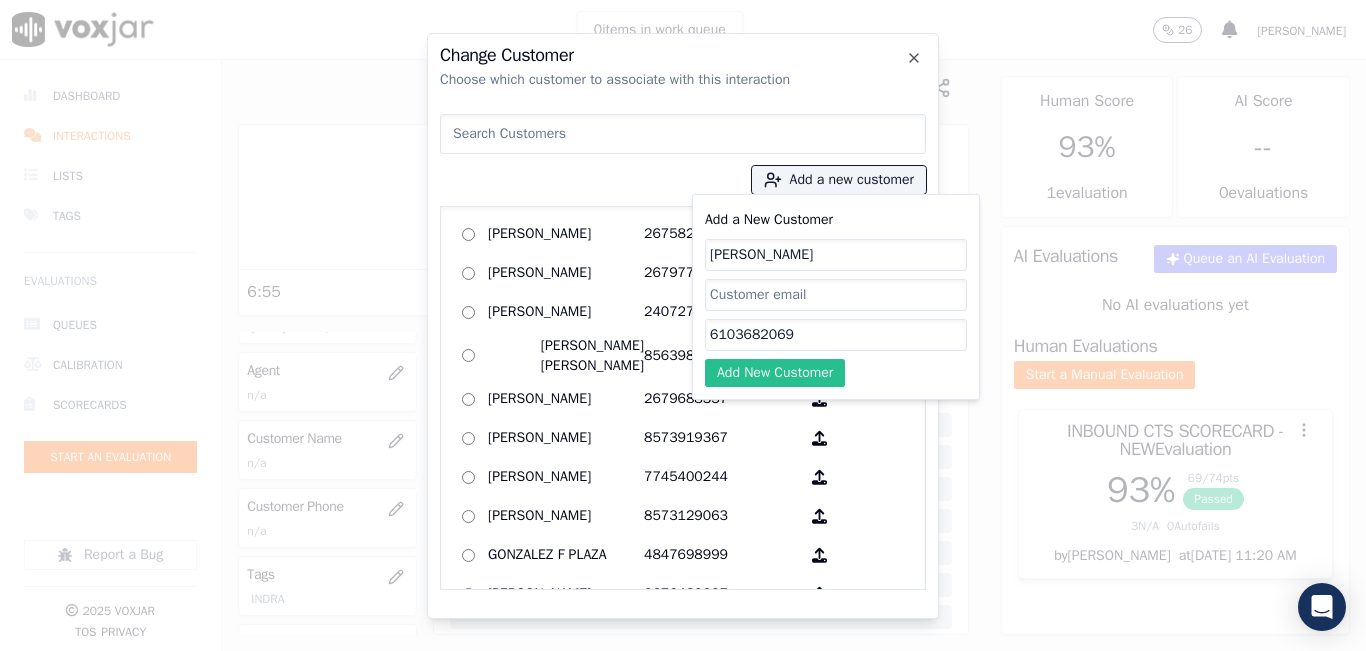 type on "6103682069" 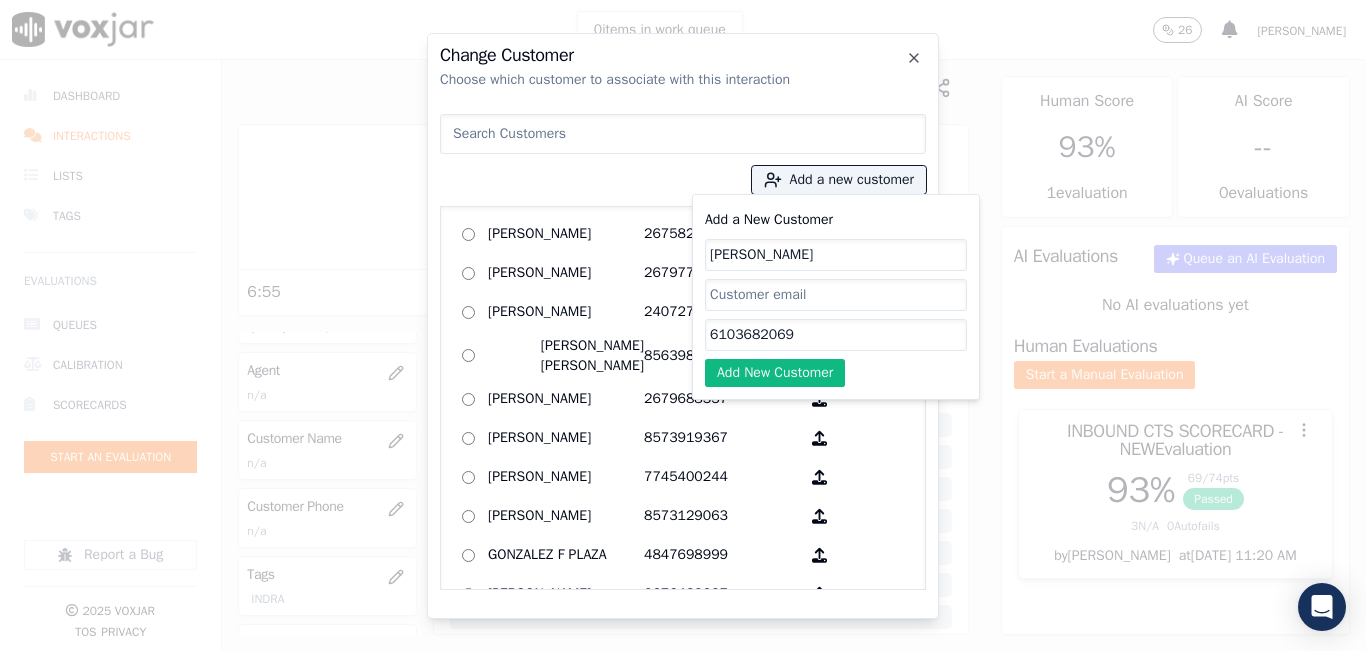 click on "Add New Customer" 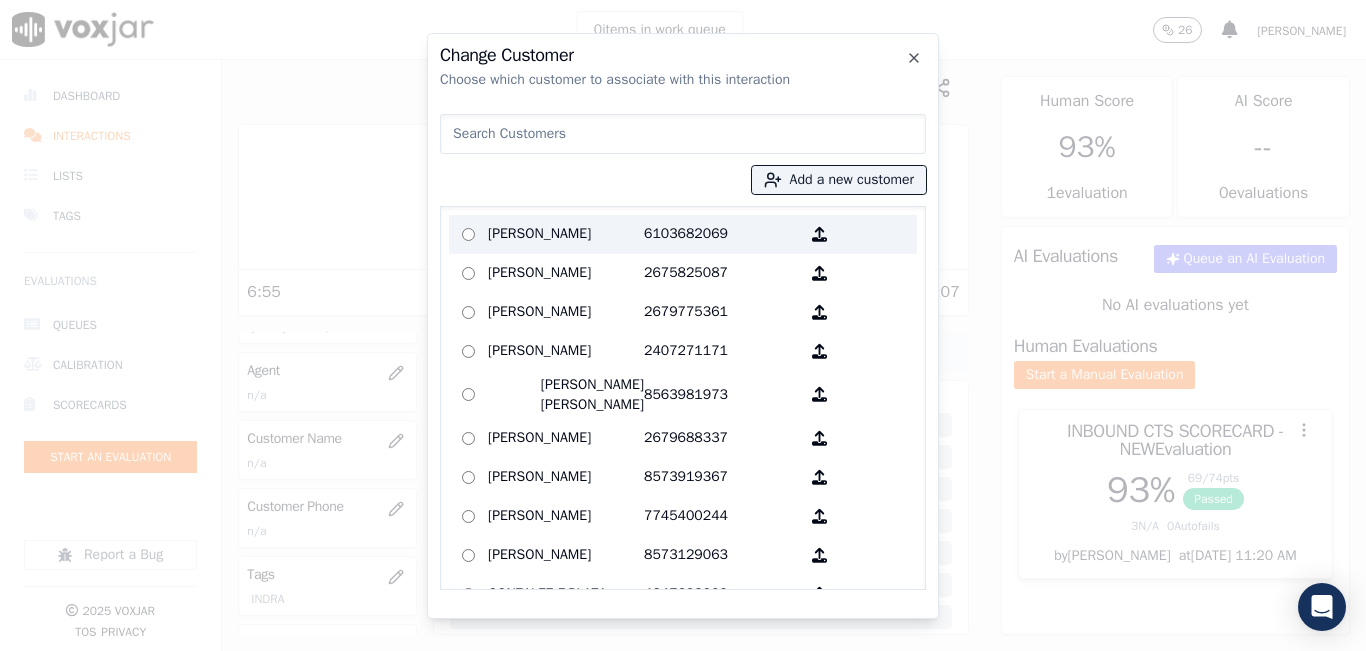 click on "Marion Marine" at bounding box center [566, 234] 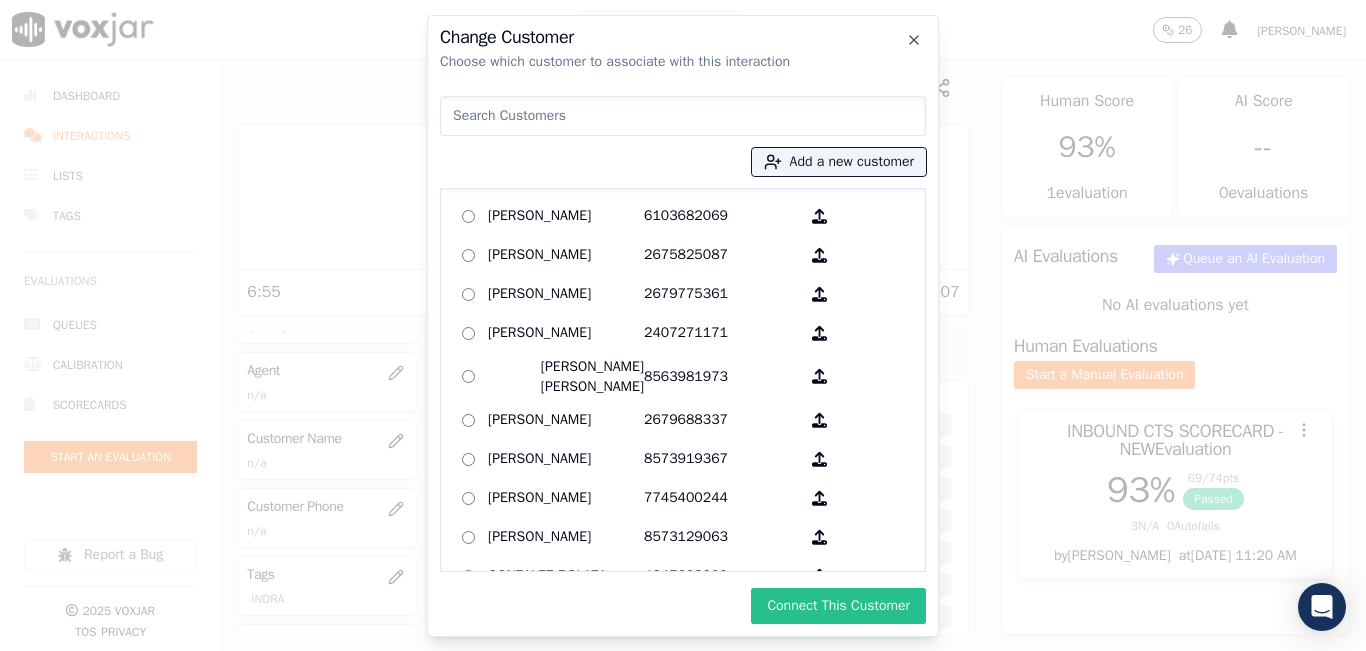 click on "Connect This Customer" at bounding box center (838, 606) 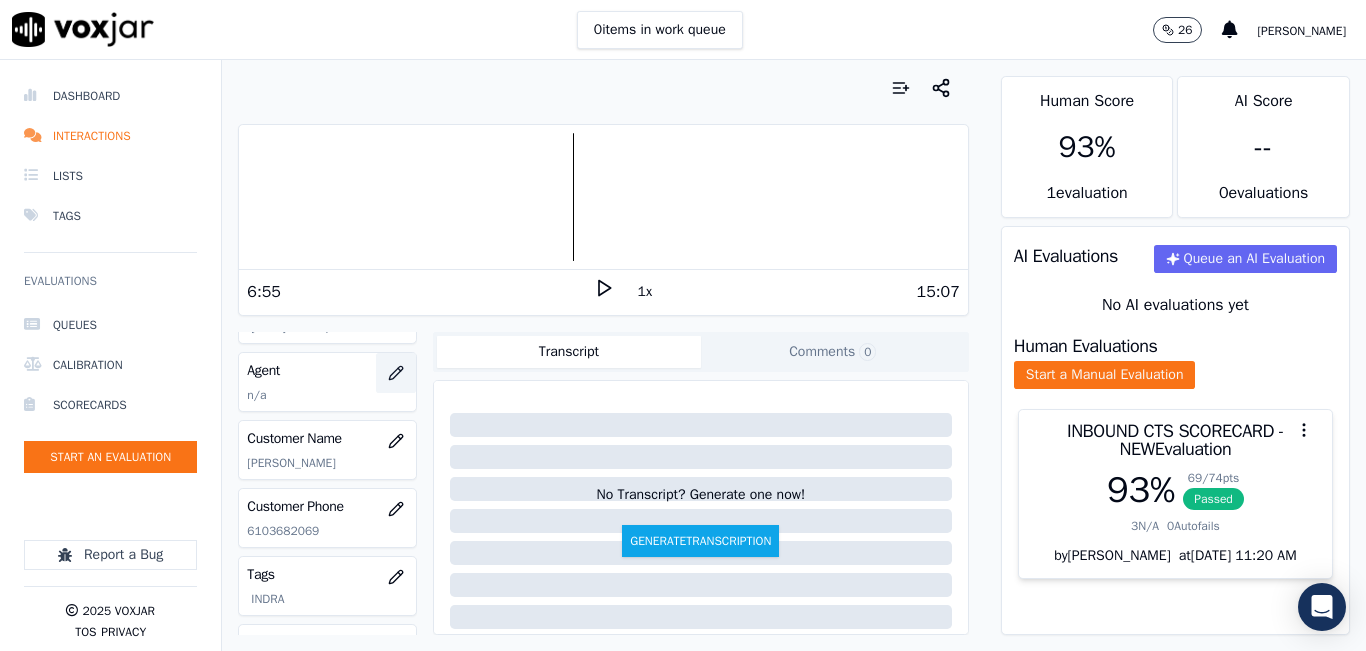 click at bounding box center (396, 373) 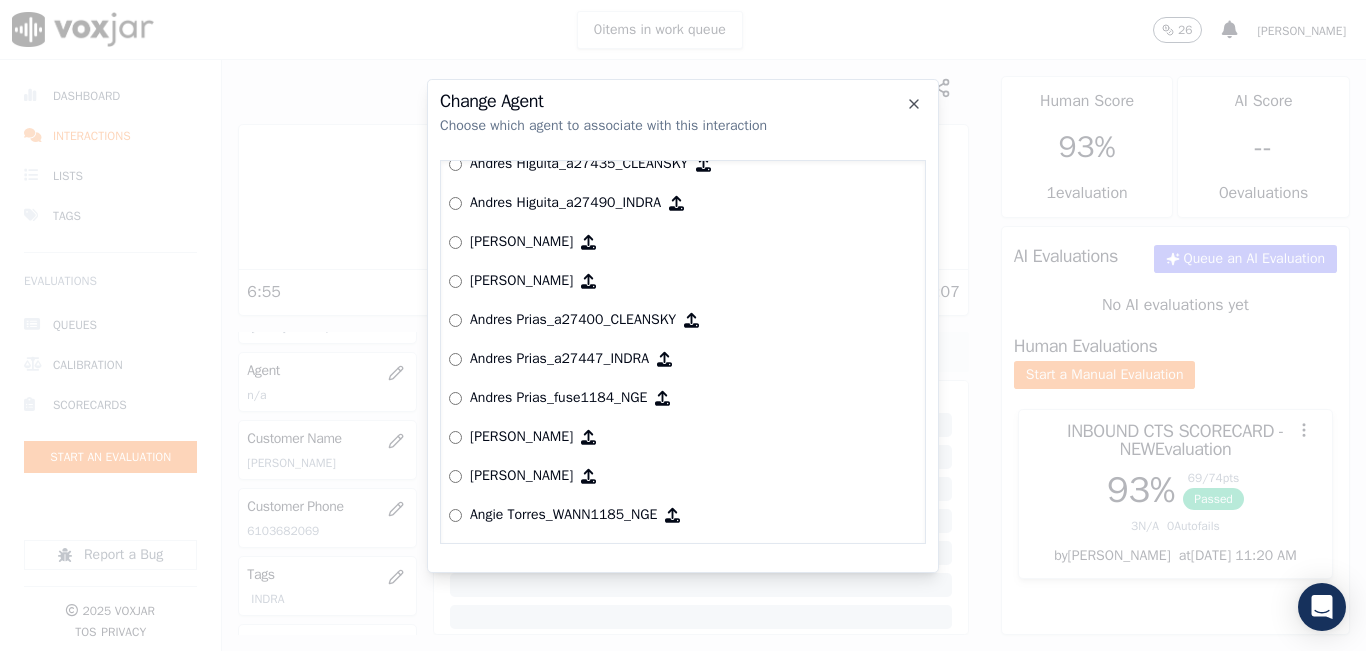 scroll, scrollTop: 624, scrollLeft: 0, axis: vertical 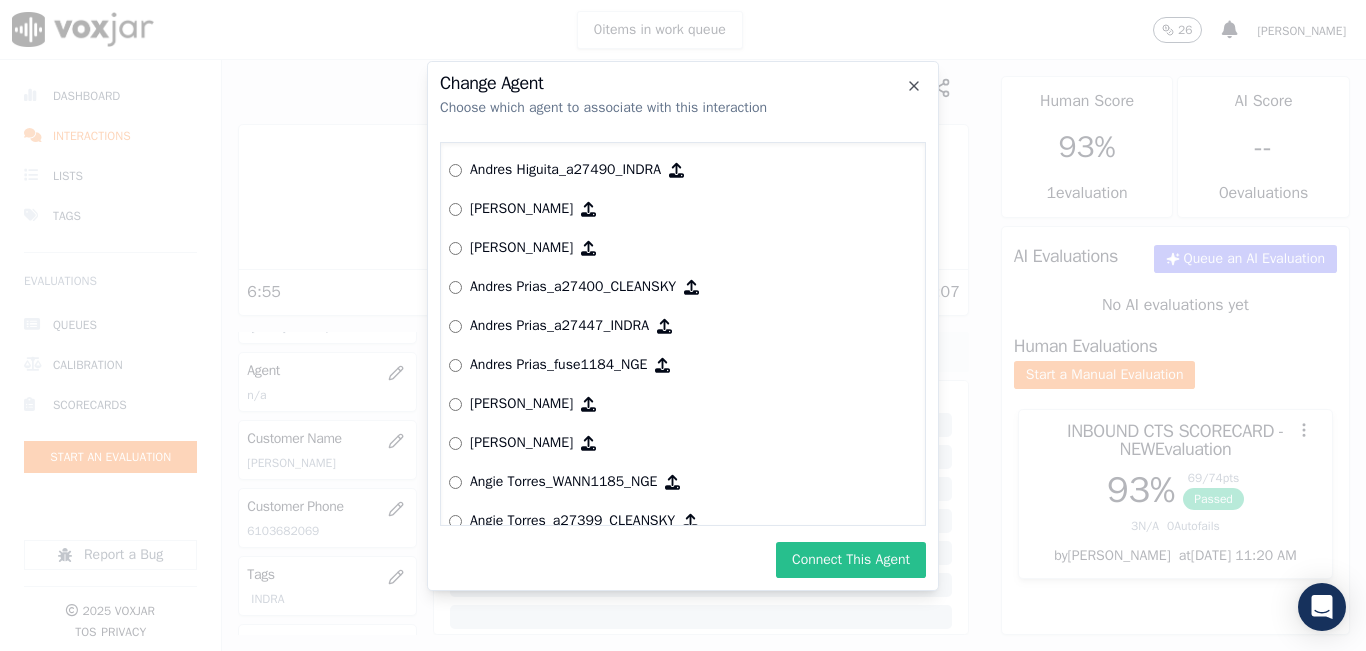 click on "Connect This Agent" at bounding box center [851, 560] 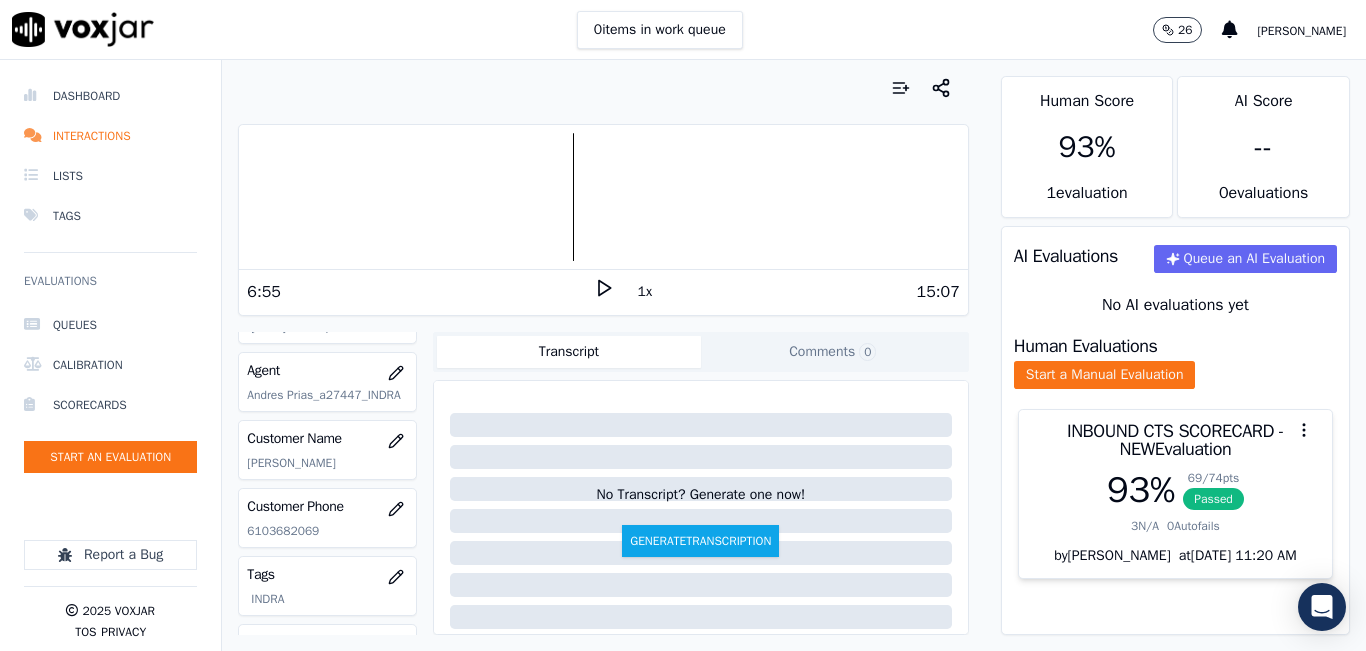 click 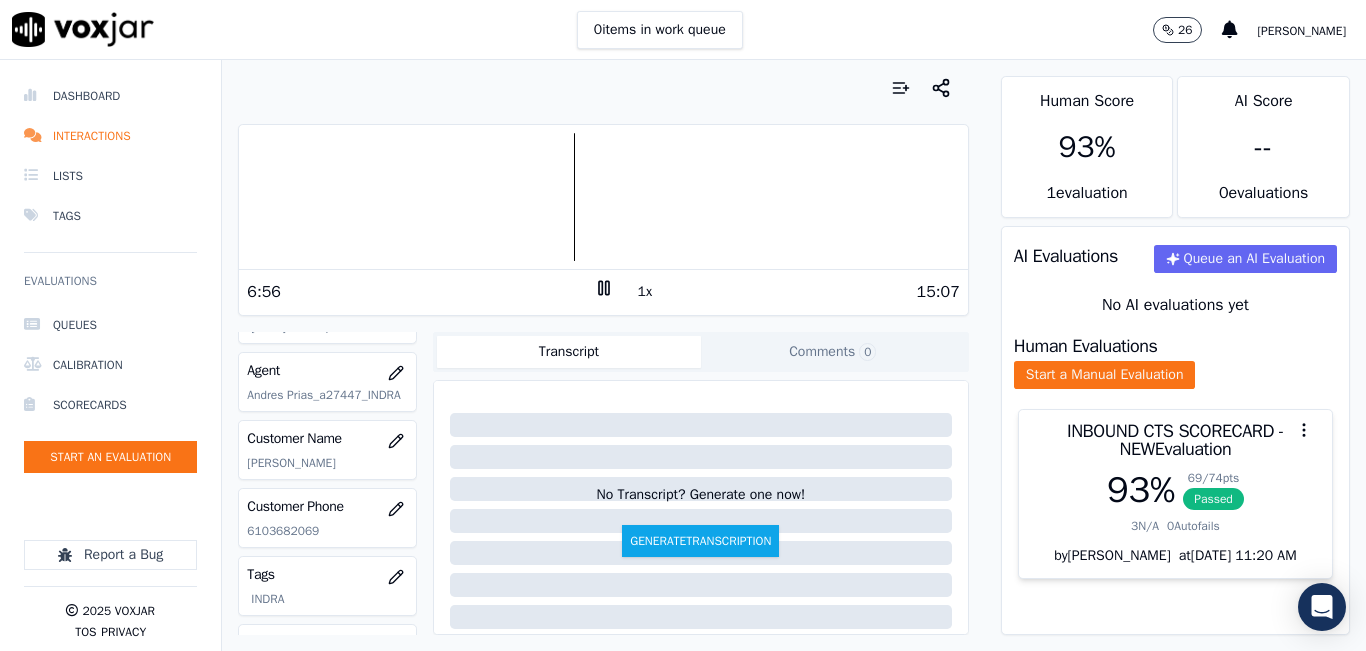 click 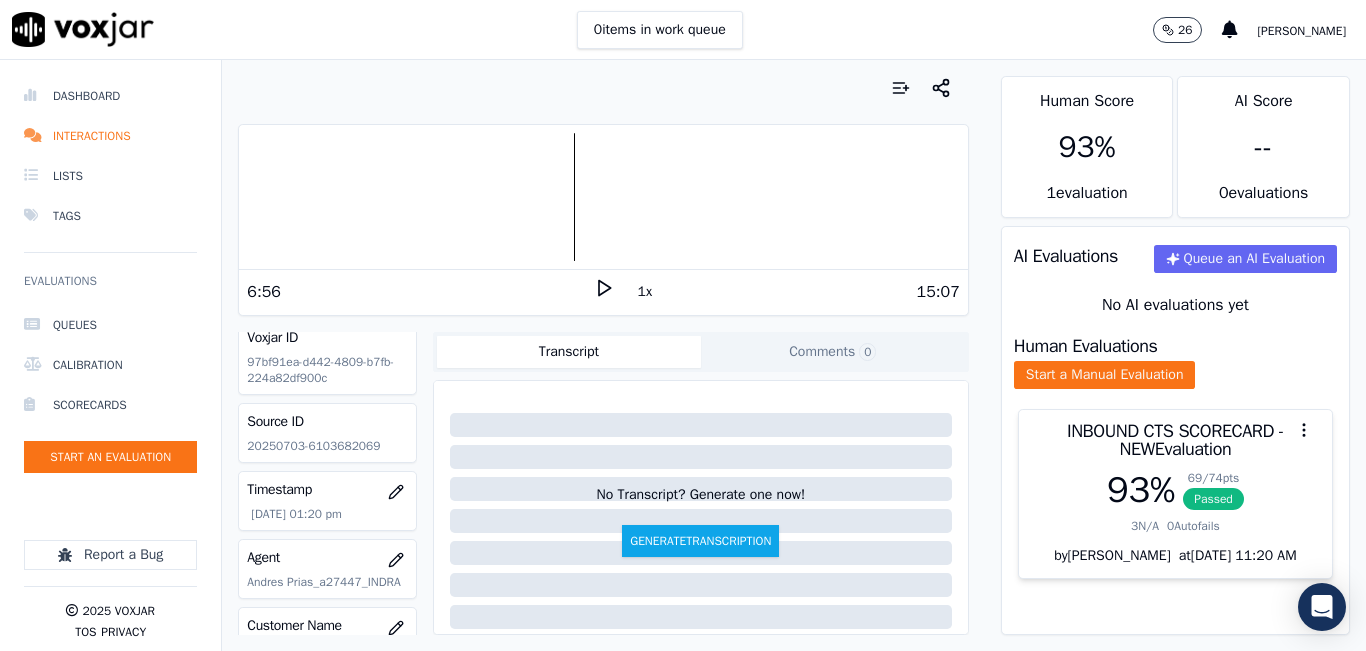 scroll, scrollTop: 0, scrollLeft: 0, axis: both 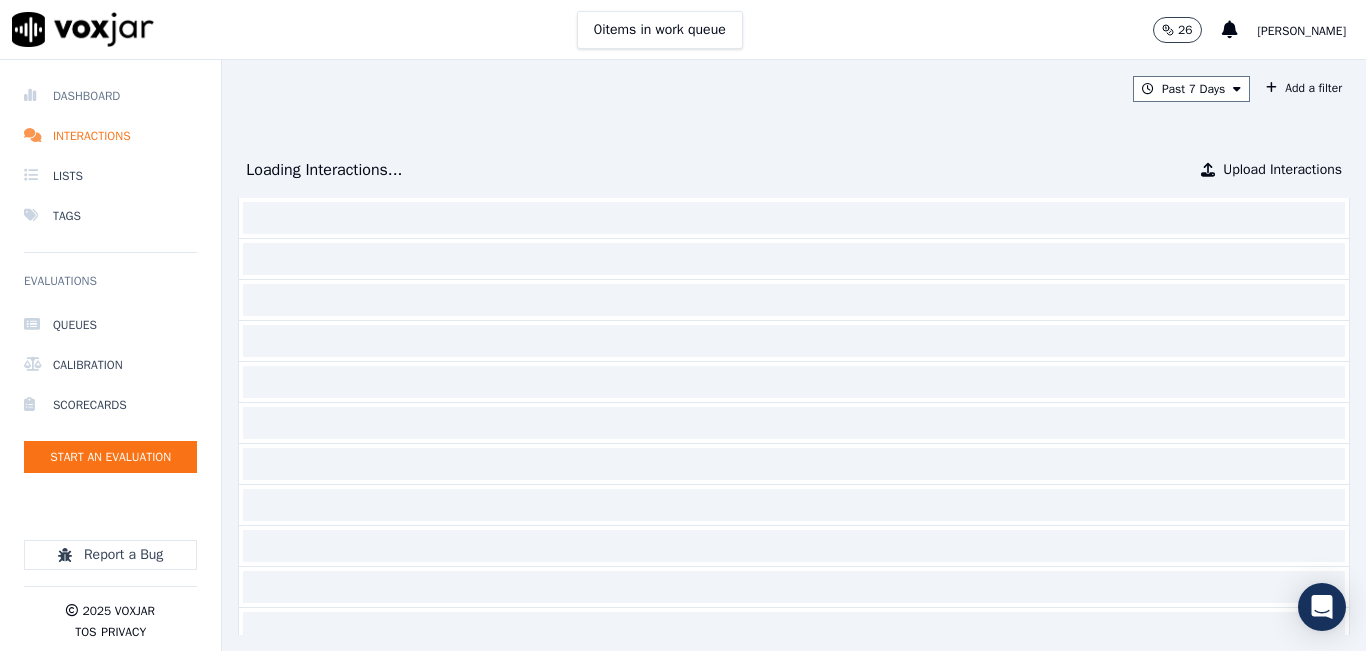 click on "Dashboard" at bounding box center (110, 96) 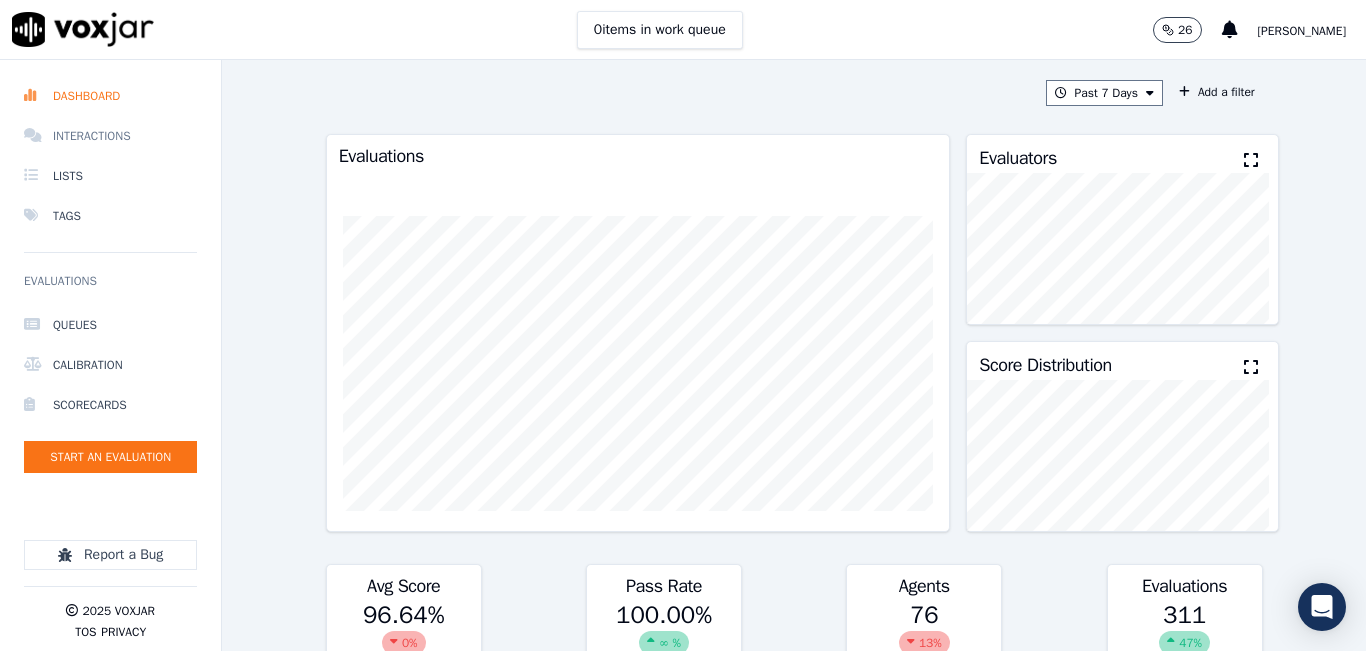 click on "Interactions" at bounding box center [110, 136] 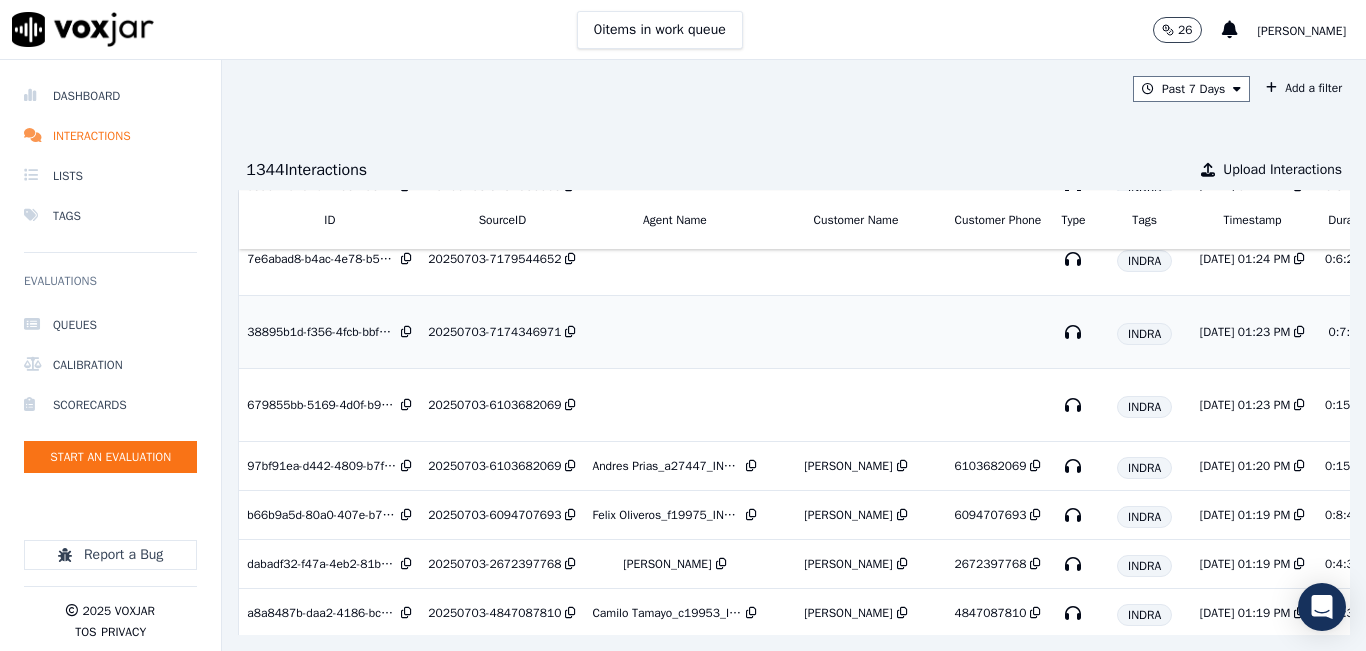 scroll, scrollTop: 461, scrollLeft: 0, axis: vertical 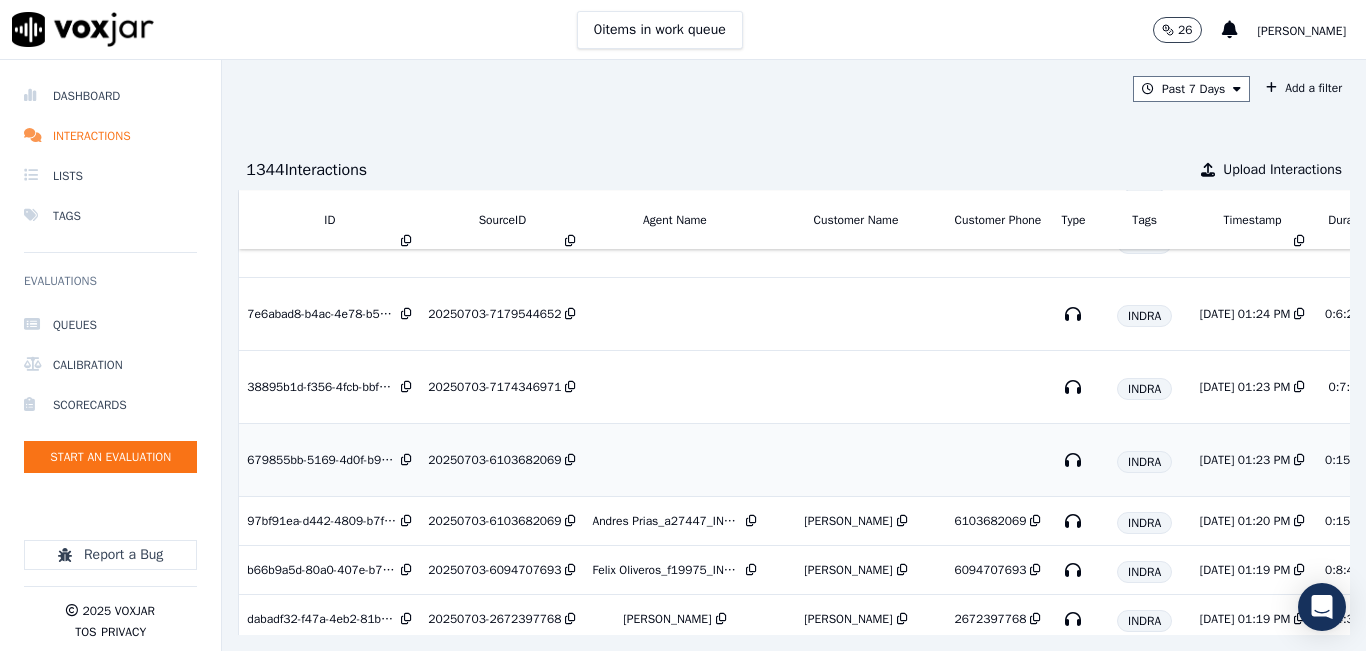click on "20250703-6103682069" at bounding box center (502, 460) 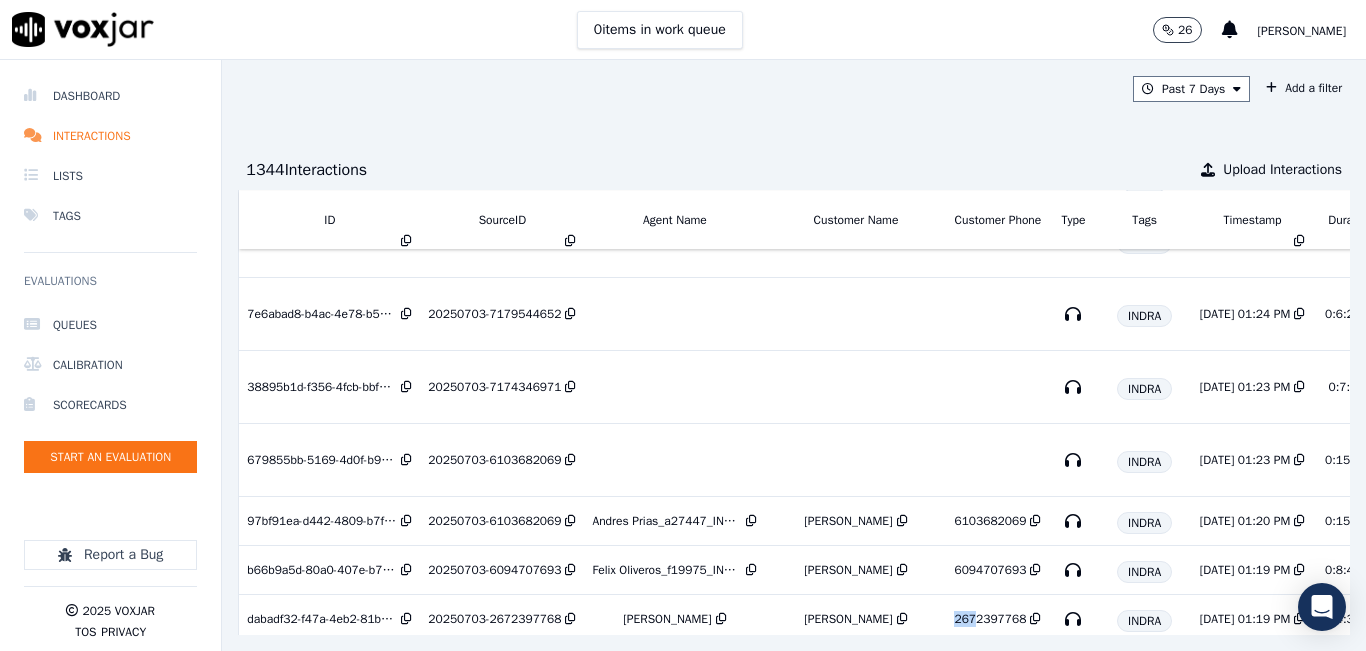 drag, startPoint x: 887, startPoint y: 606, endPoint x: 962, endPoint y: 611, distance: 75.16648 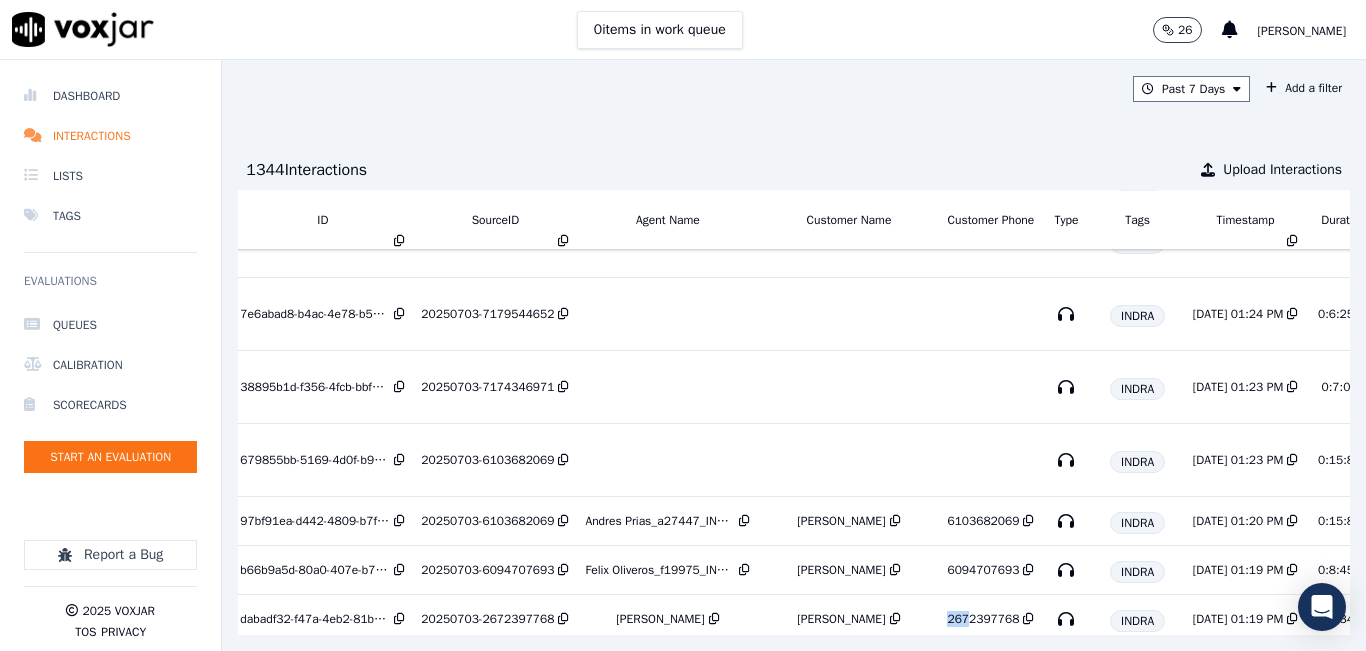 scroll, scrollTop: 461, scrollLeft: 0, axis: vertical 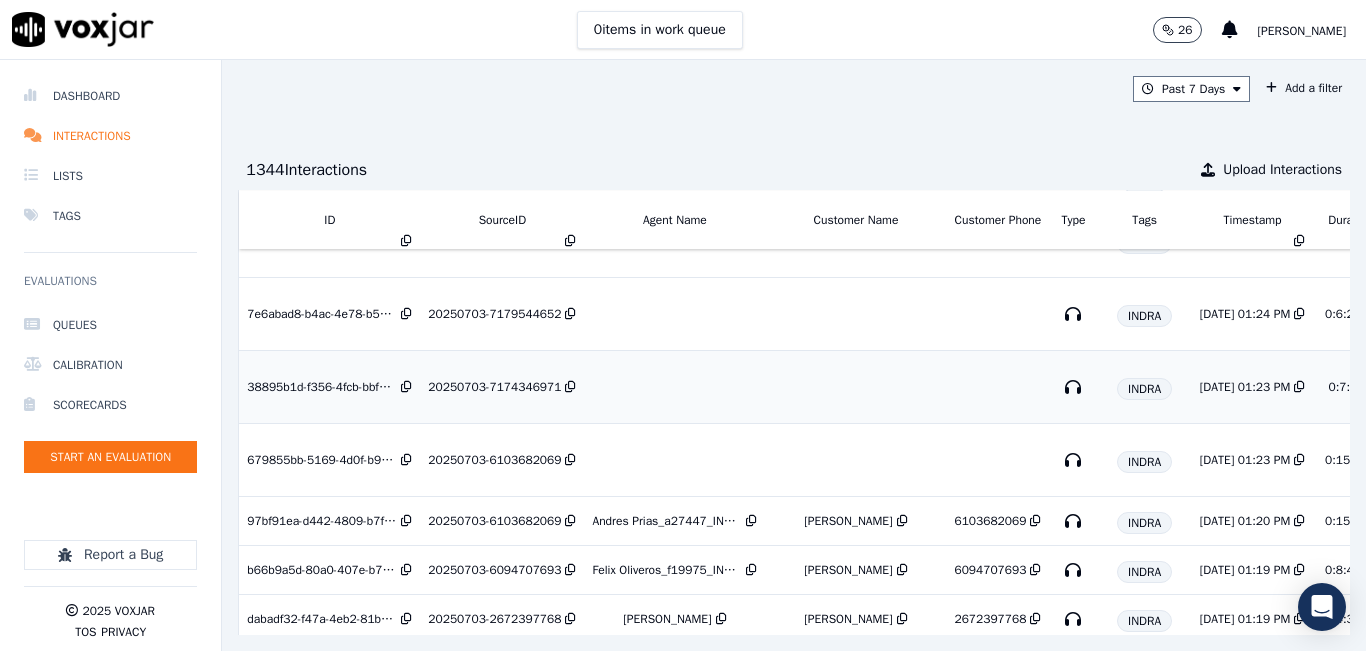 click on "20250703-7174346971" at bounding box center (494, 387) 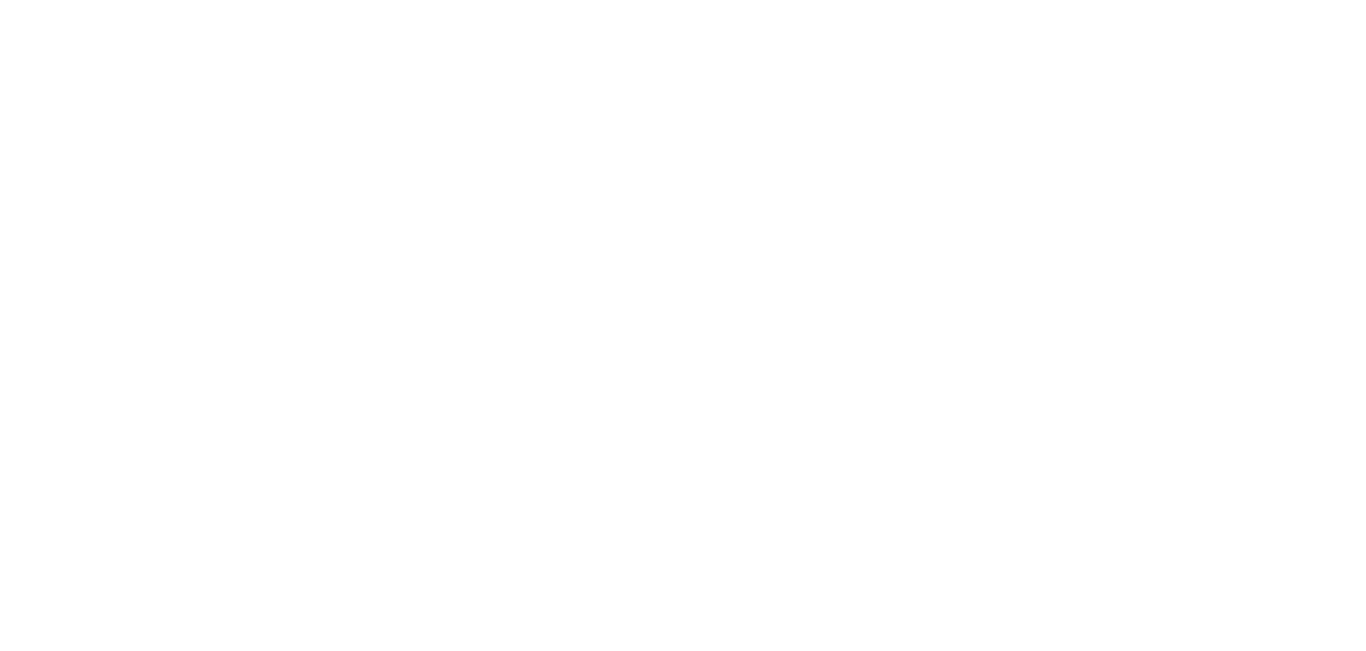 scroll, scrollTop: 0, scrollLeft: 0, axis: both 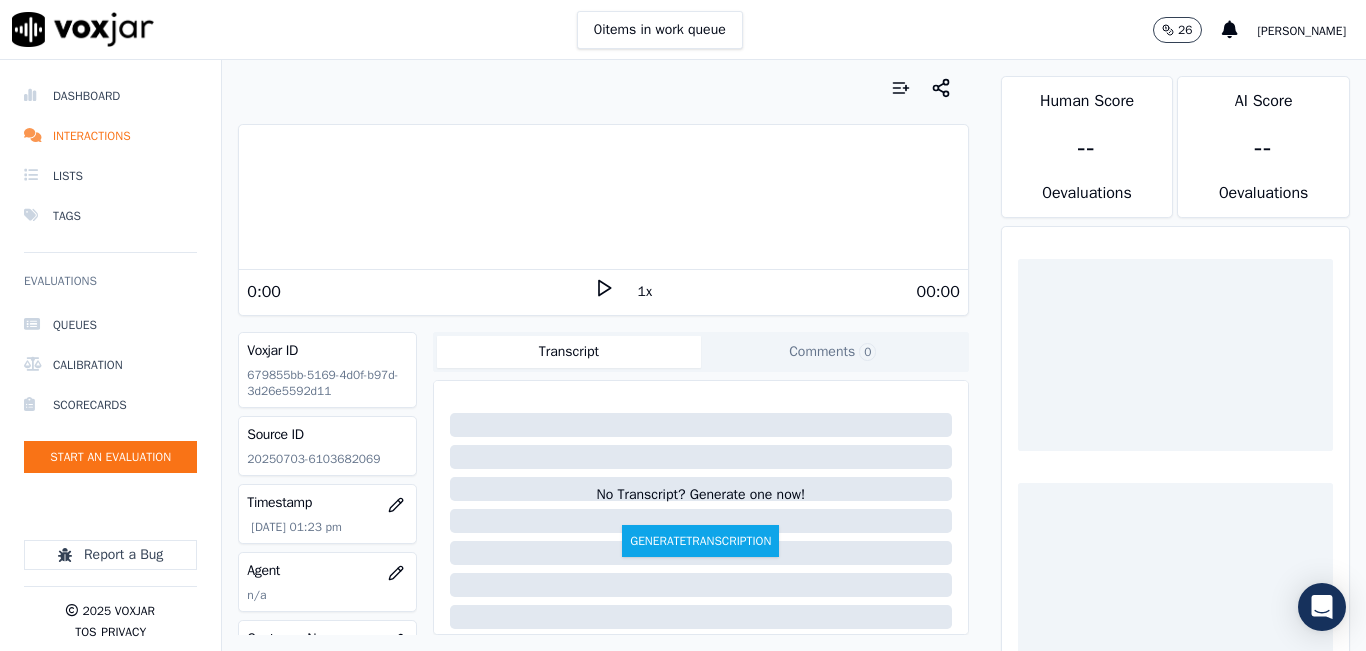 click on "20250703-6103682069" 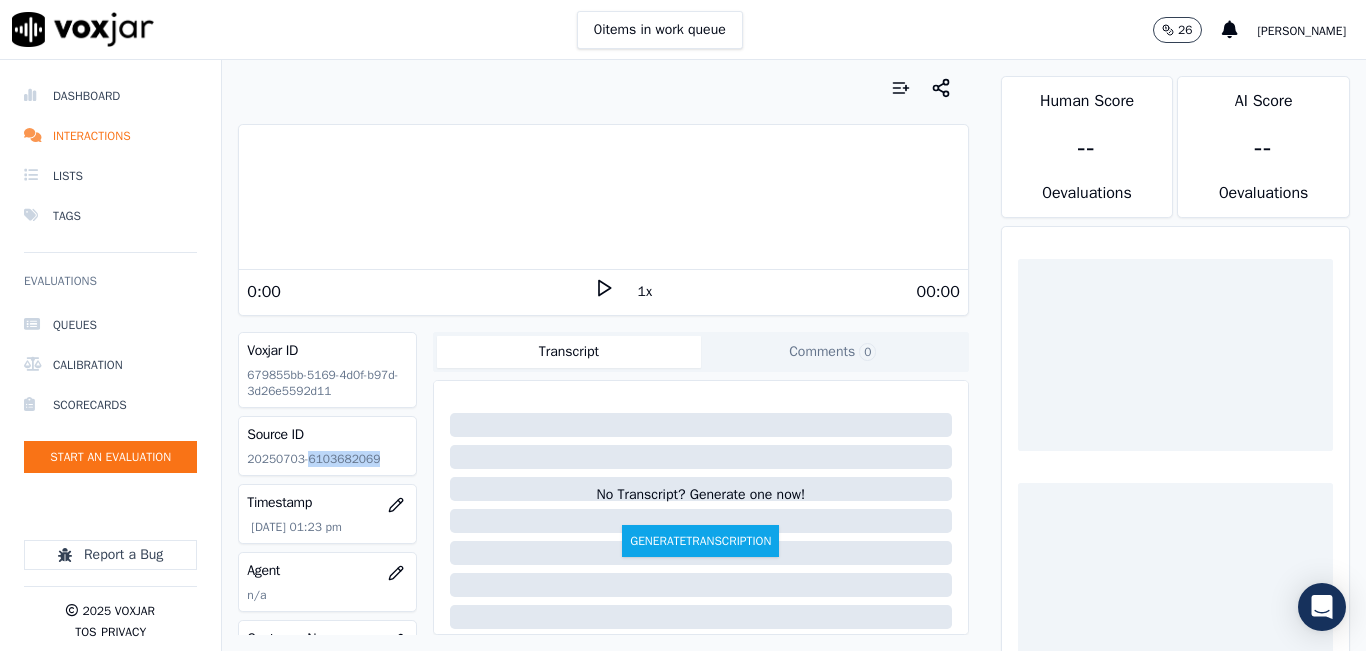 click on "20250703-6103682069" 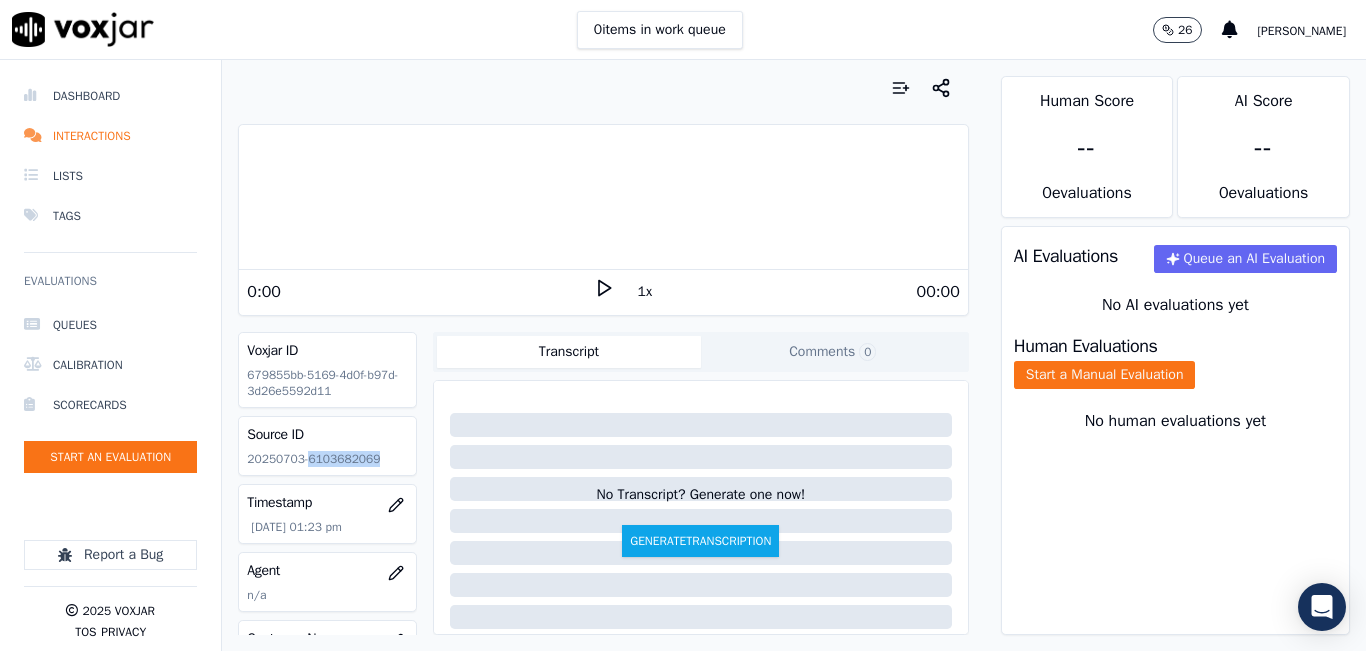 copy on "6103682069" 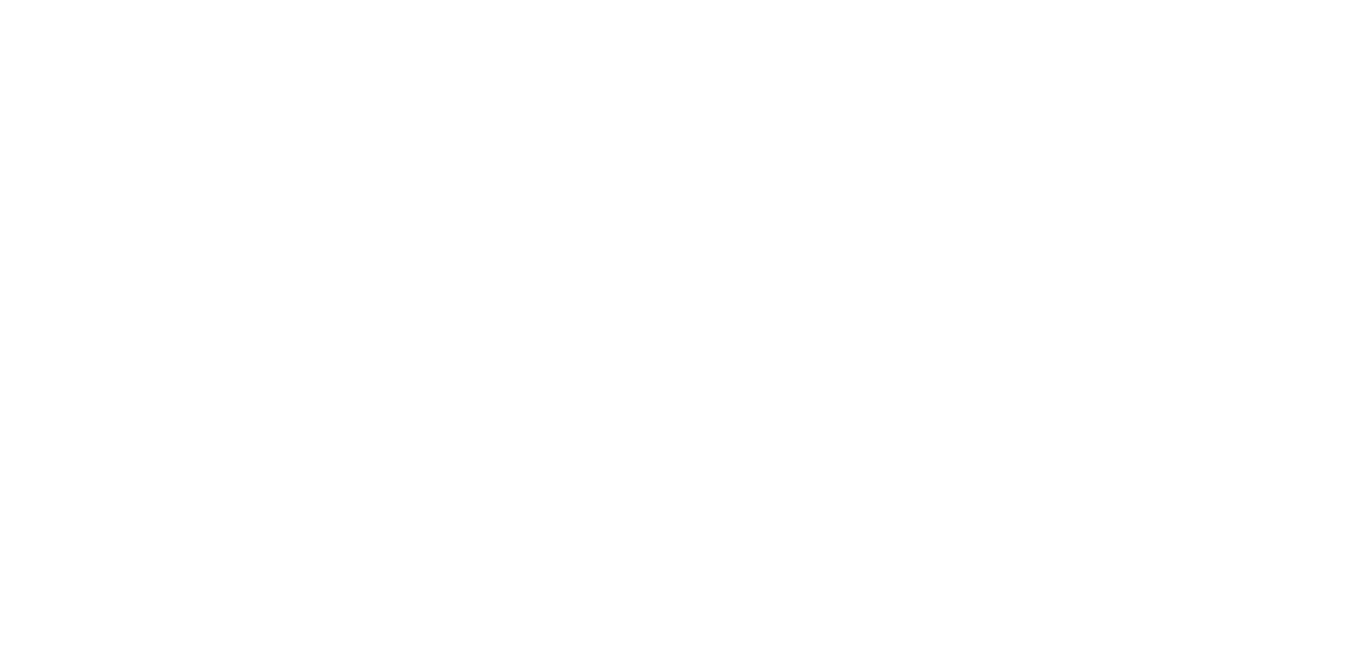 scroll, scrollTop: 0, scrollLeft: 0, axis: both 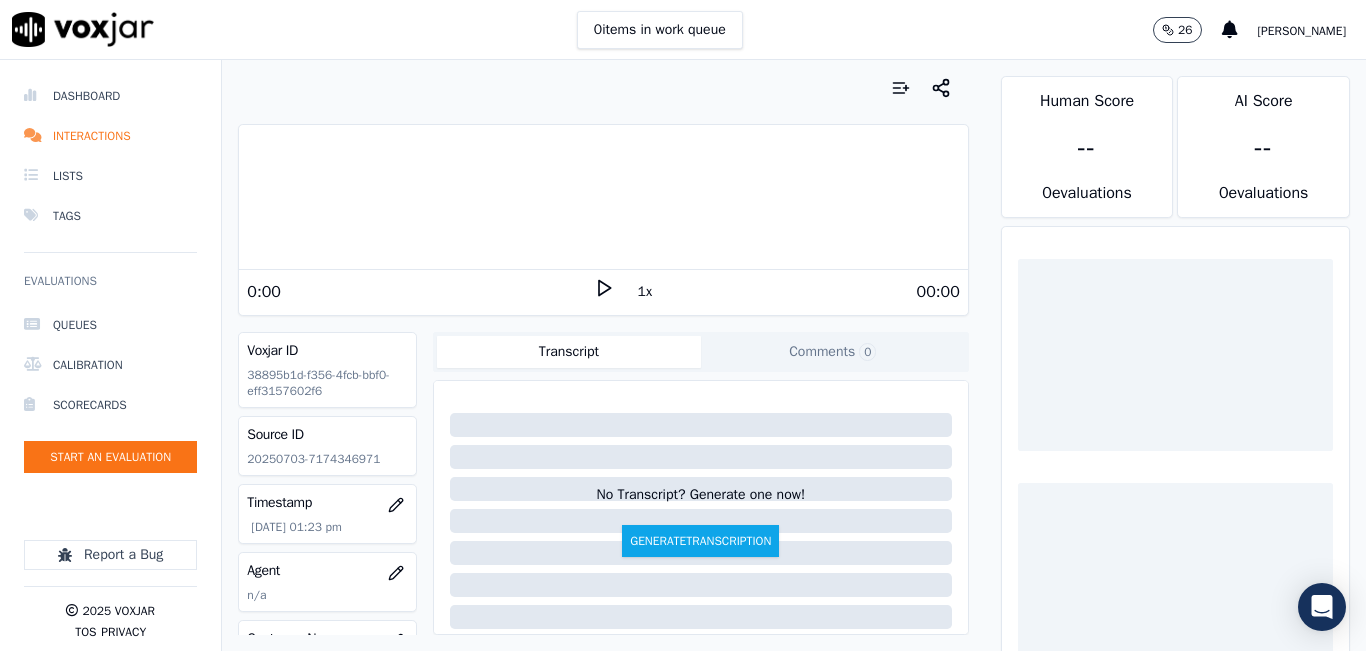 click on "20250703-7174346971" 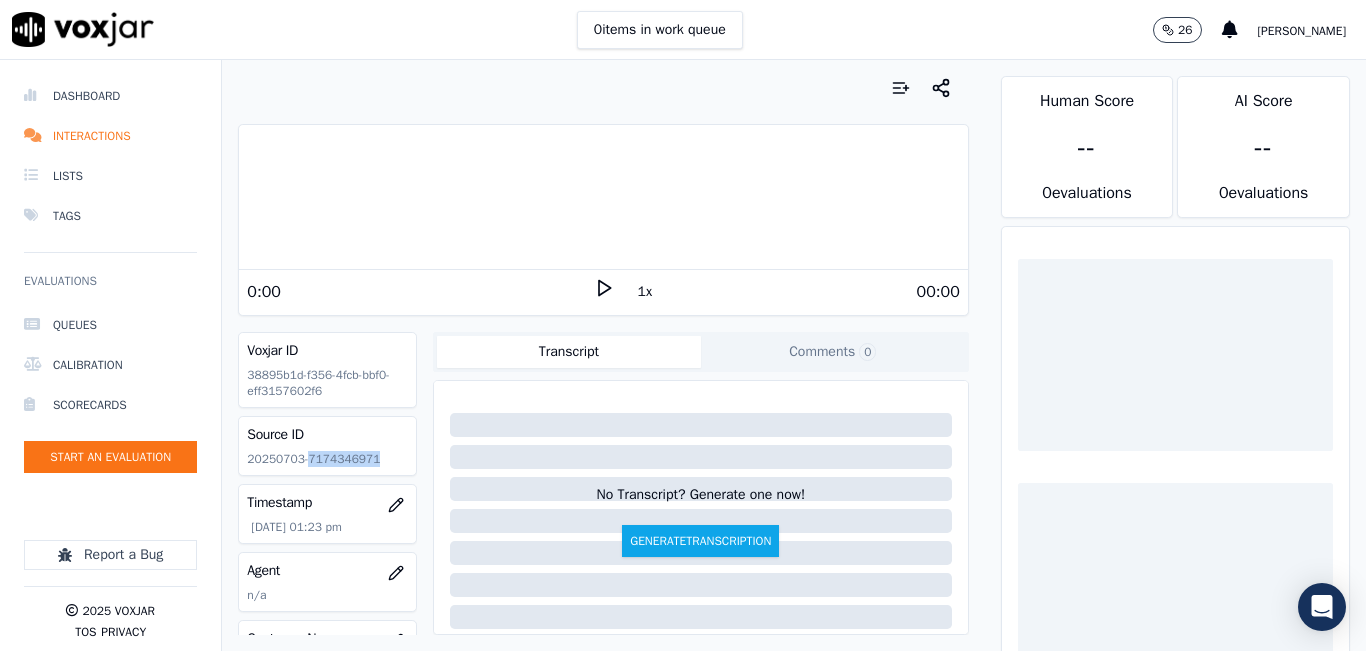 click on "20250703-7174346971" 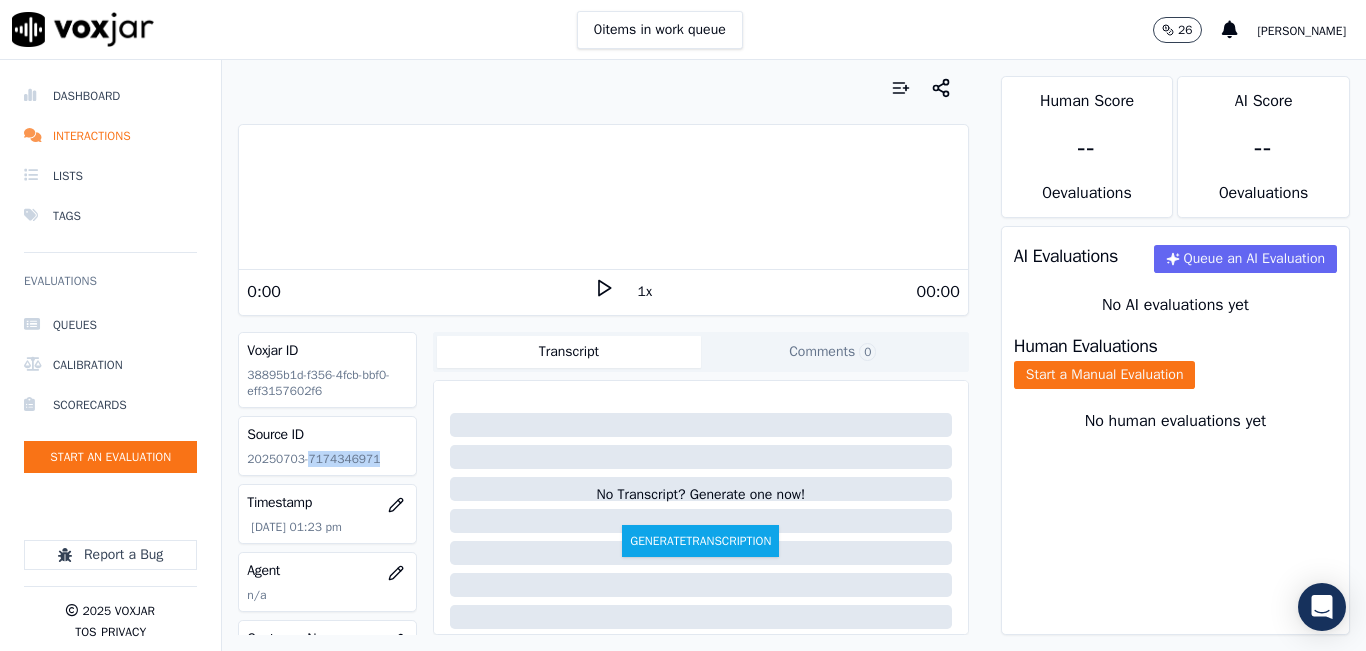 copy on "7174346971" 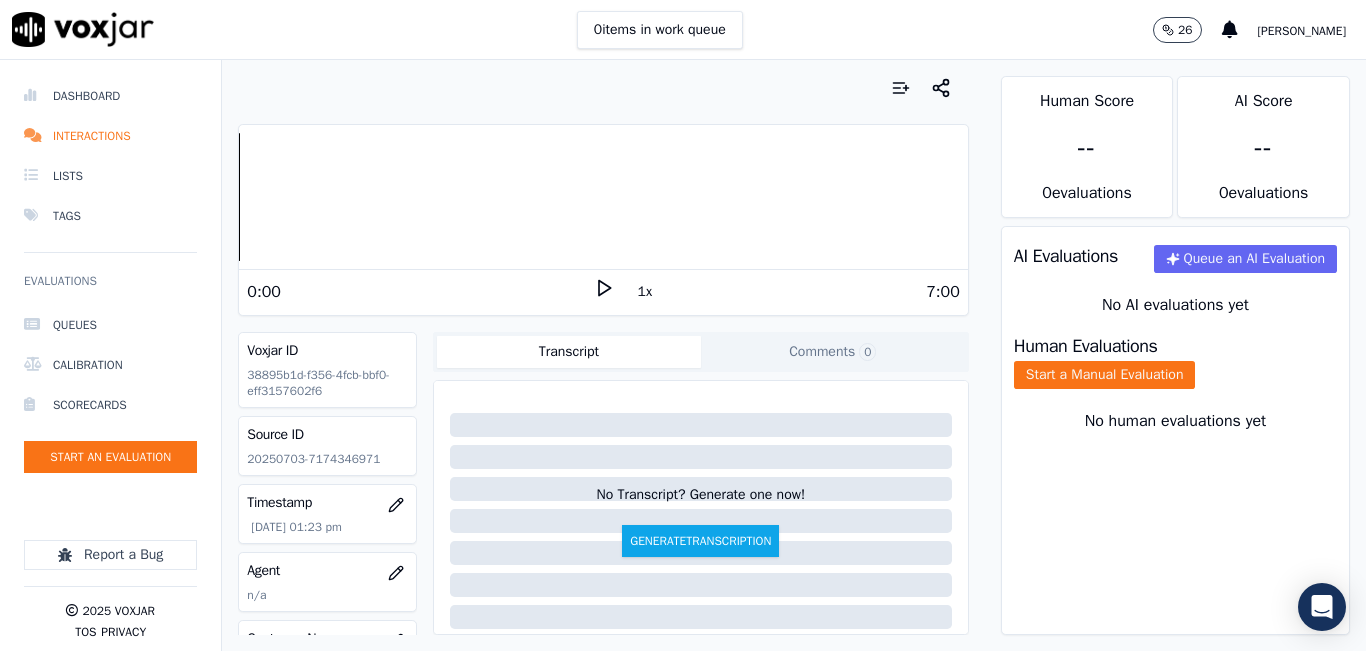click on "0:00     1x   7:00" at bounding box center [603, 291] 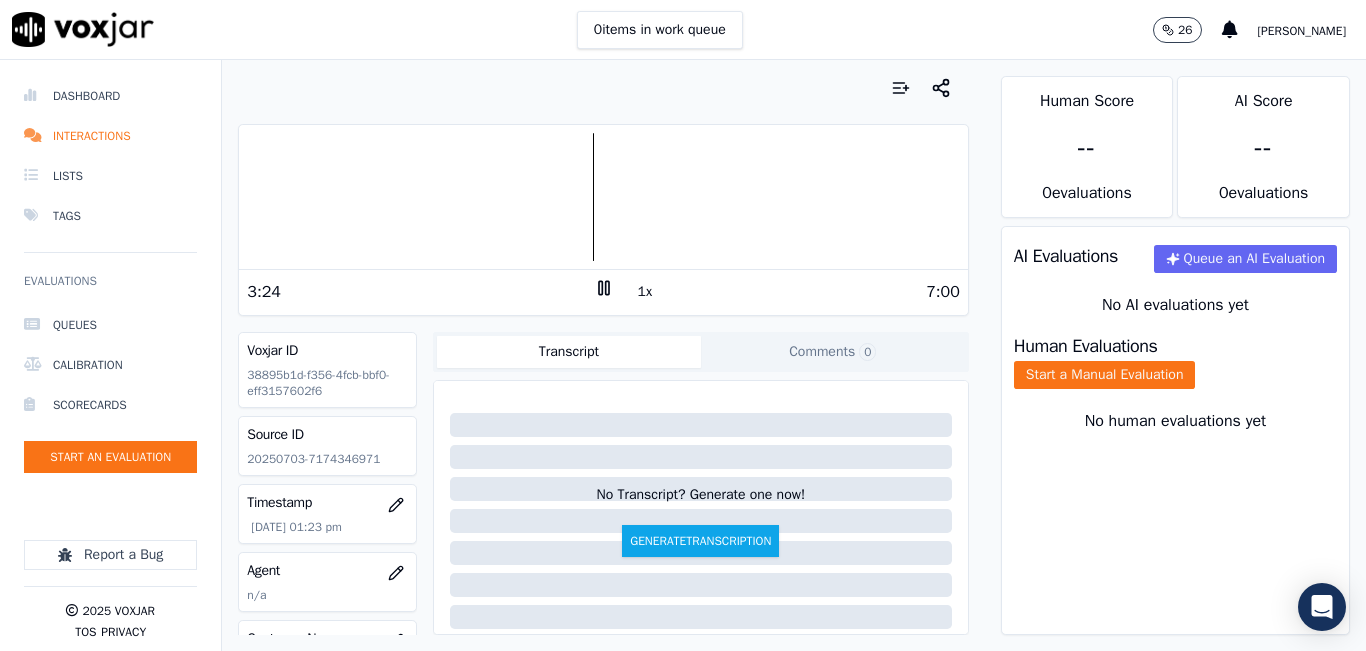 click 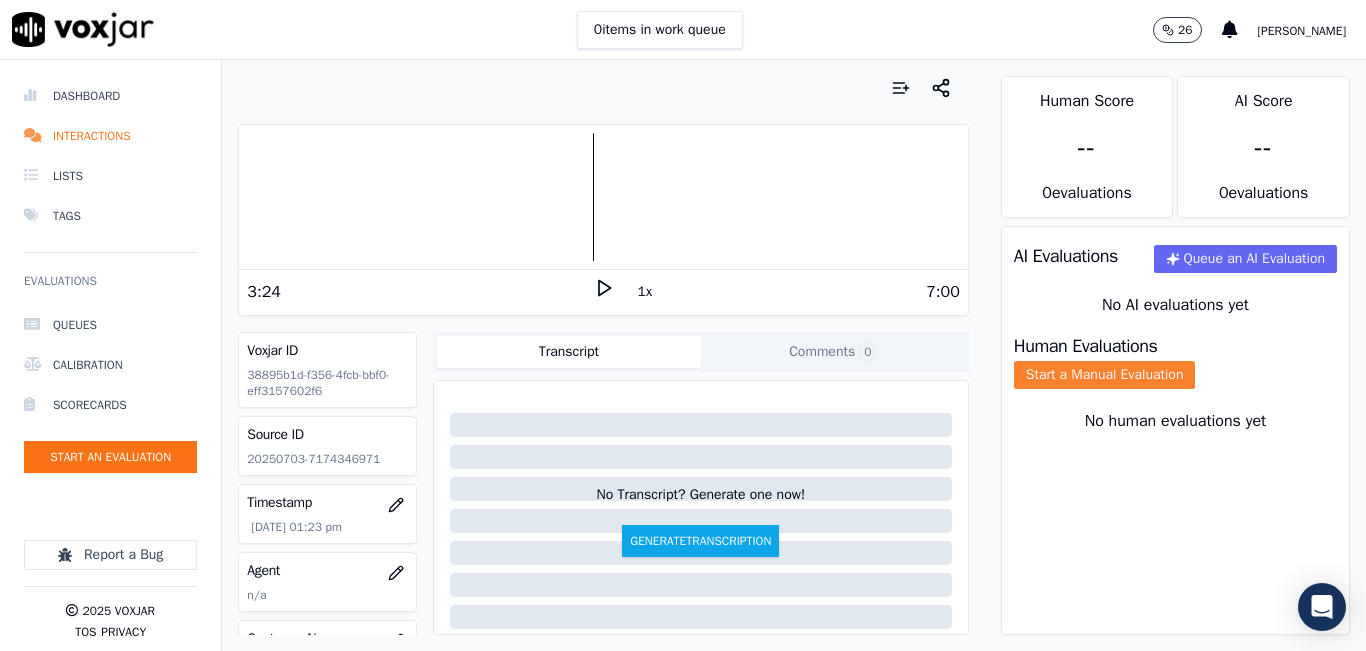 click on "Start a Manual Evaluation" 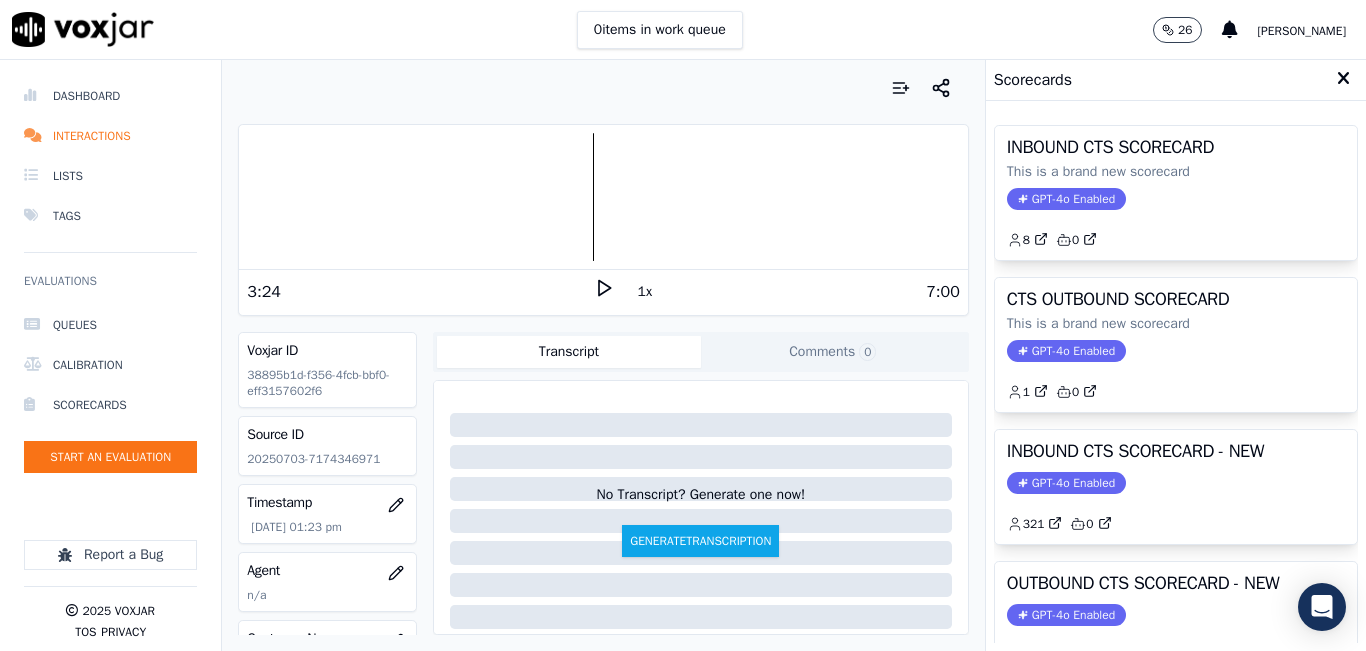 click on "INBOUND CTS SCORECARD - NEW        GPT-4o Enabled       321         0" at bounding box center [1176, 487] 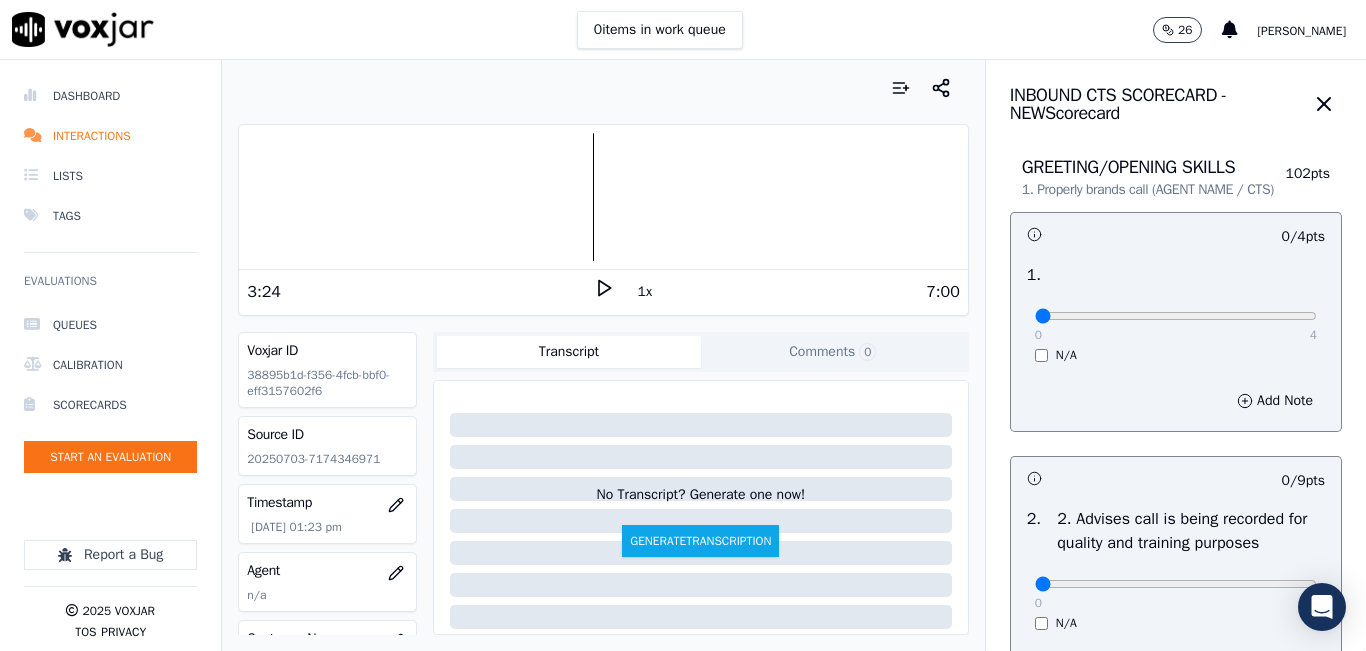 click on "0   4" at bounding box center (1176, 315) 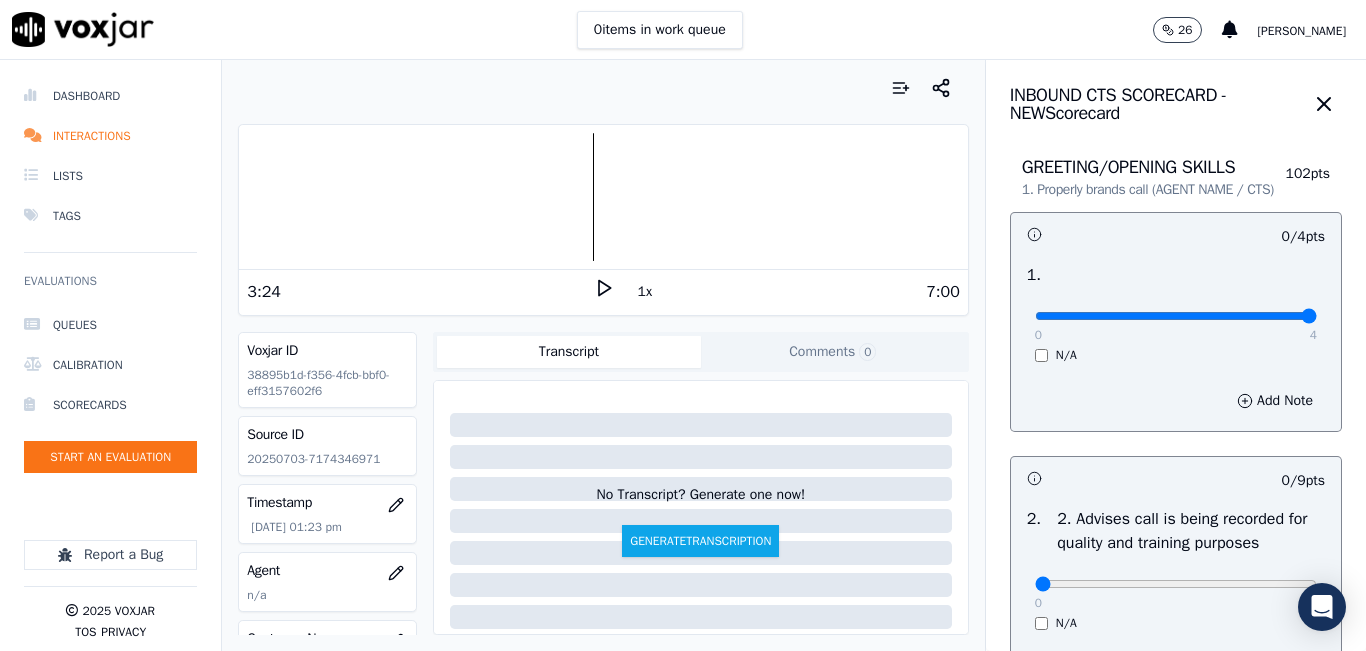 type on "4" 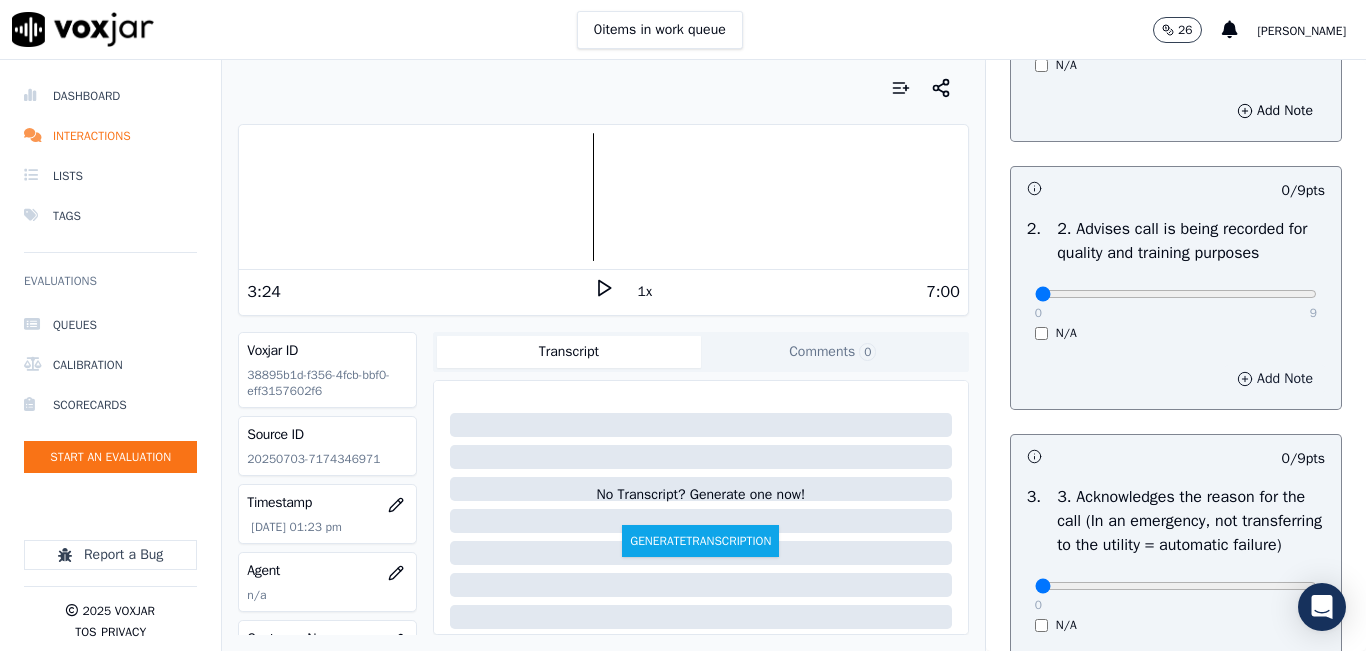 scroll, scrollTop: 300, scrollLeft: 0, axis: vertical 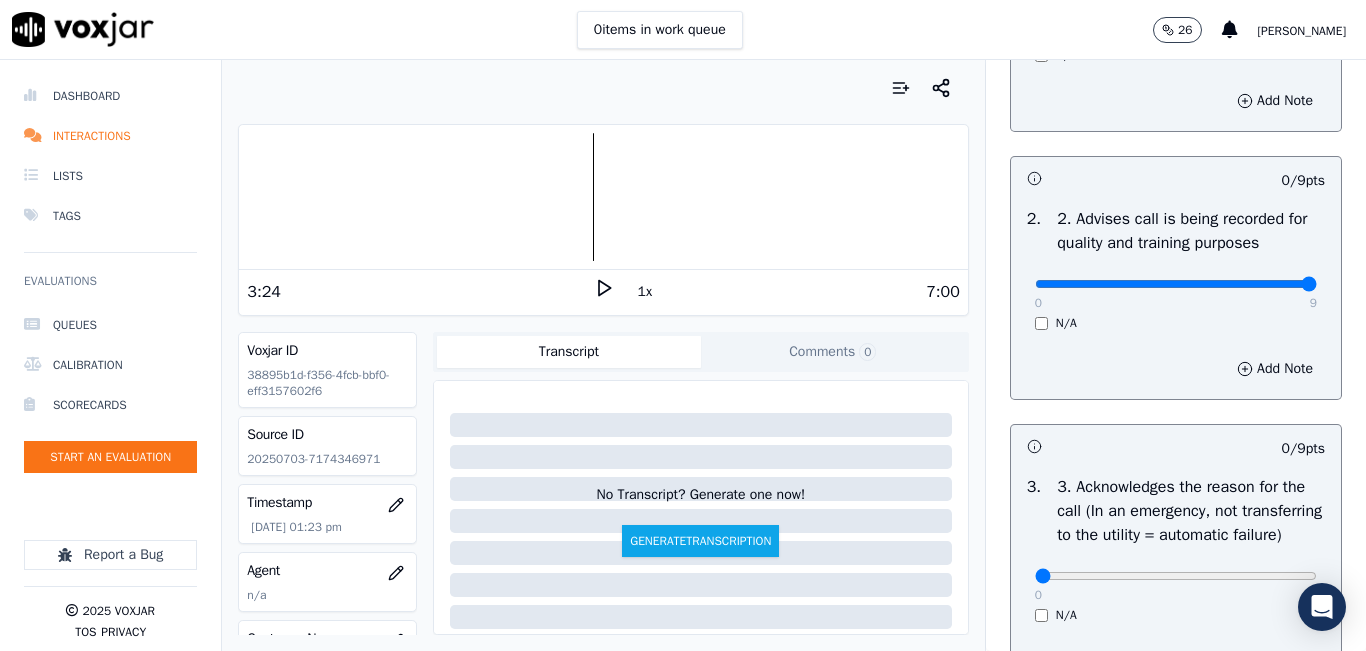 type on "9" 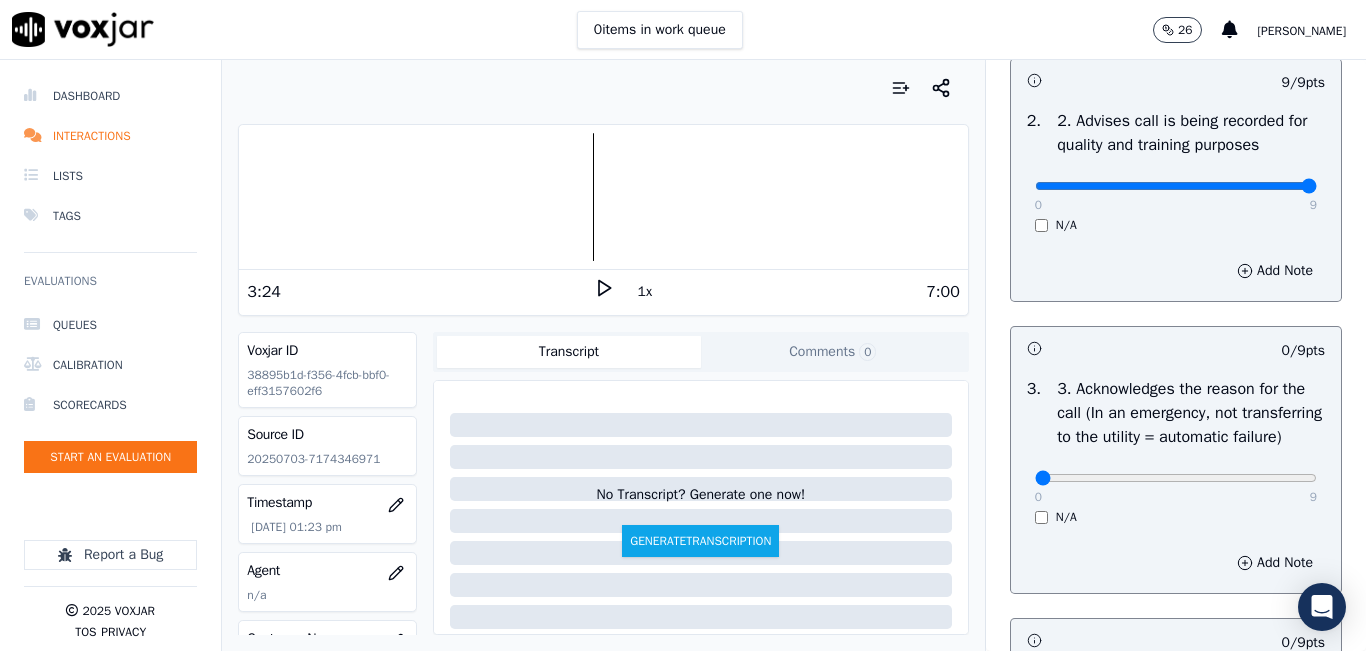scroll, scrollTop: 600, scrollLeft: 0, axis: vertical 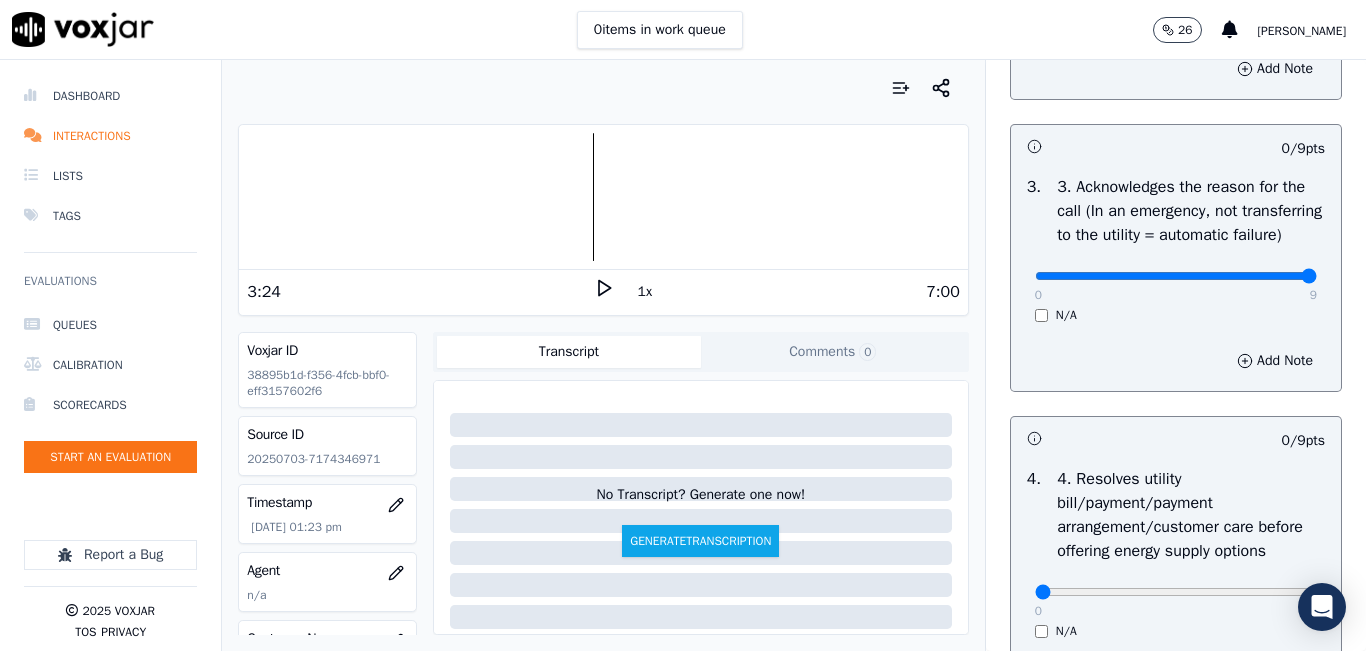 type on "9" 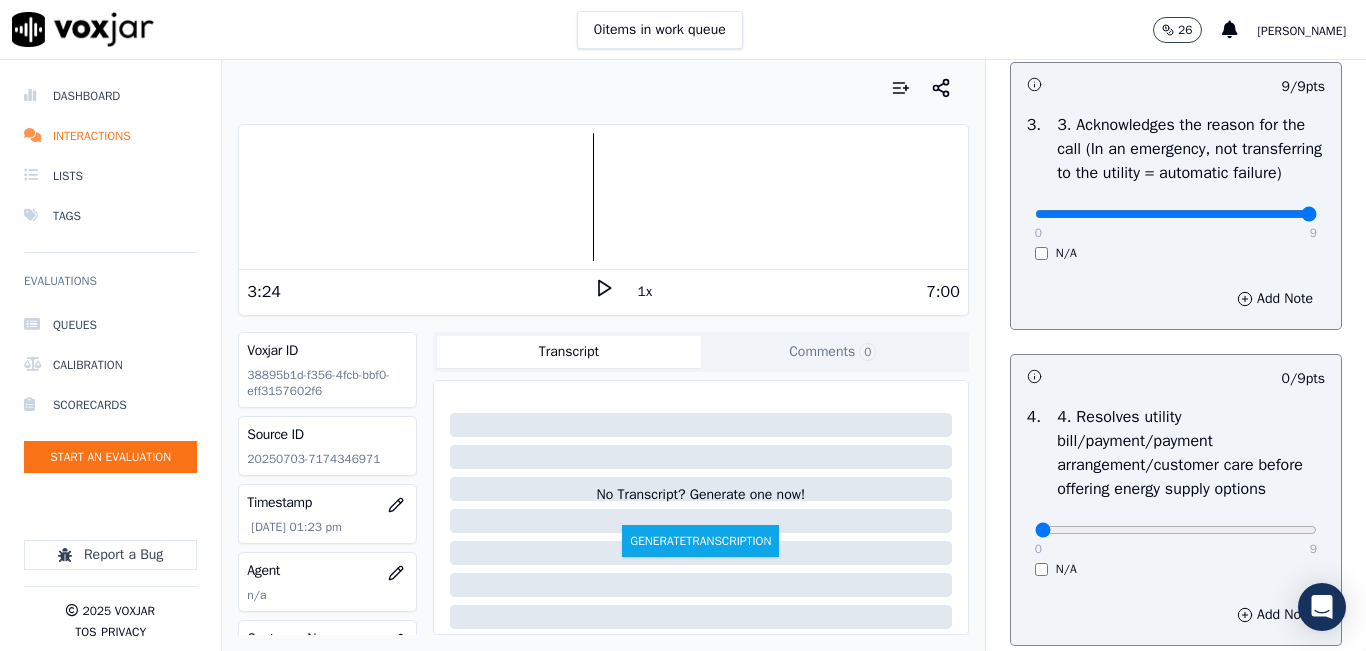 scroll, scrollTop: 900, scrollLeft: 0, axis: vertical 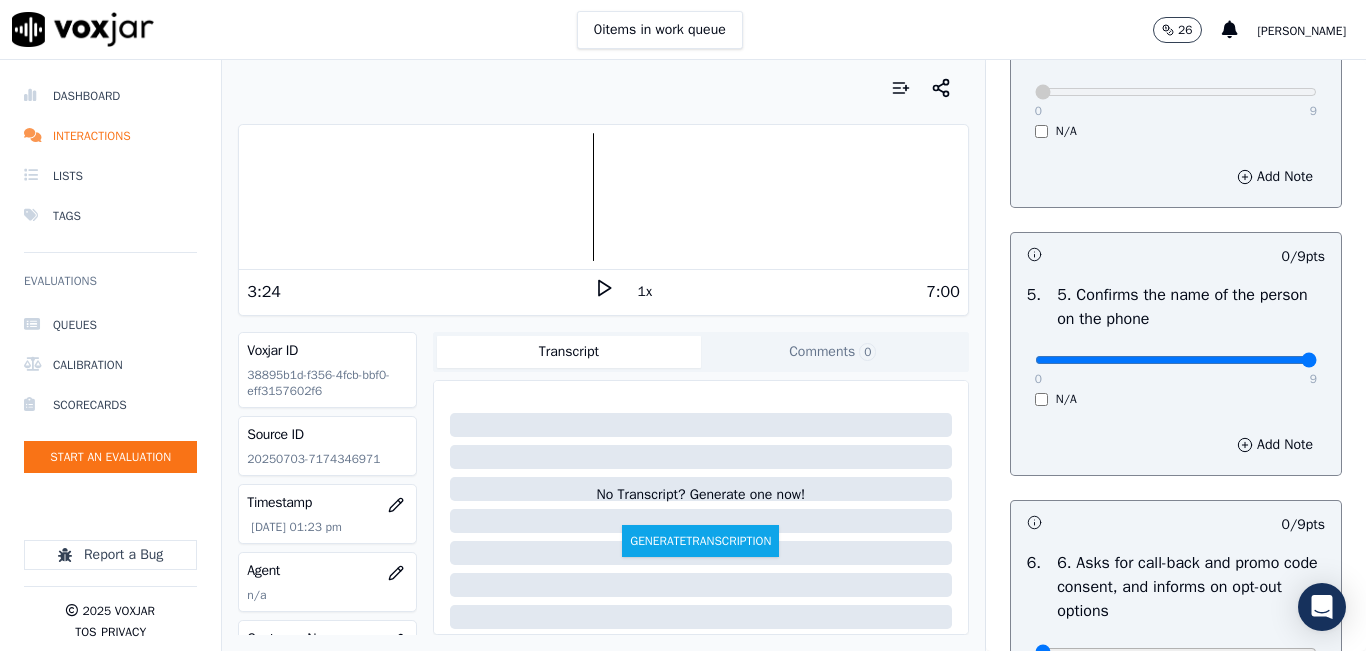 type on "9" 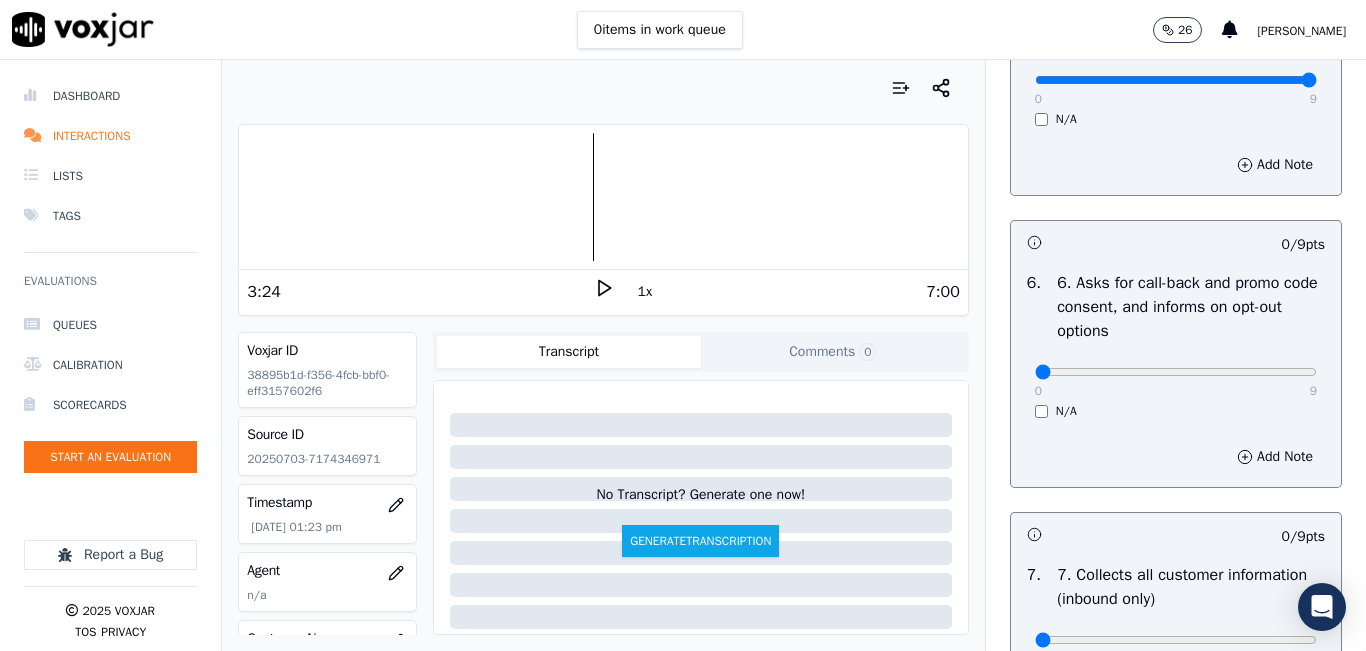 scroll, scrollTop: 1400, scrollLeft: 0, axis: vertical 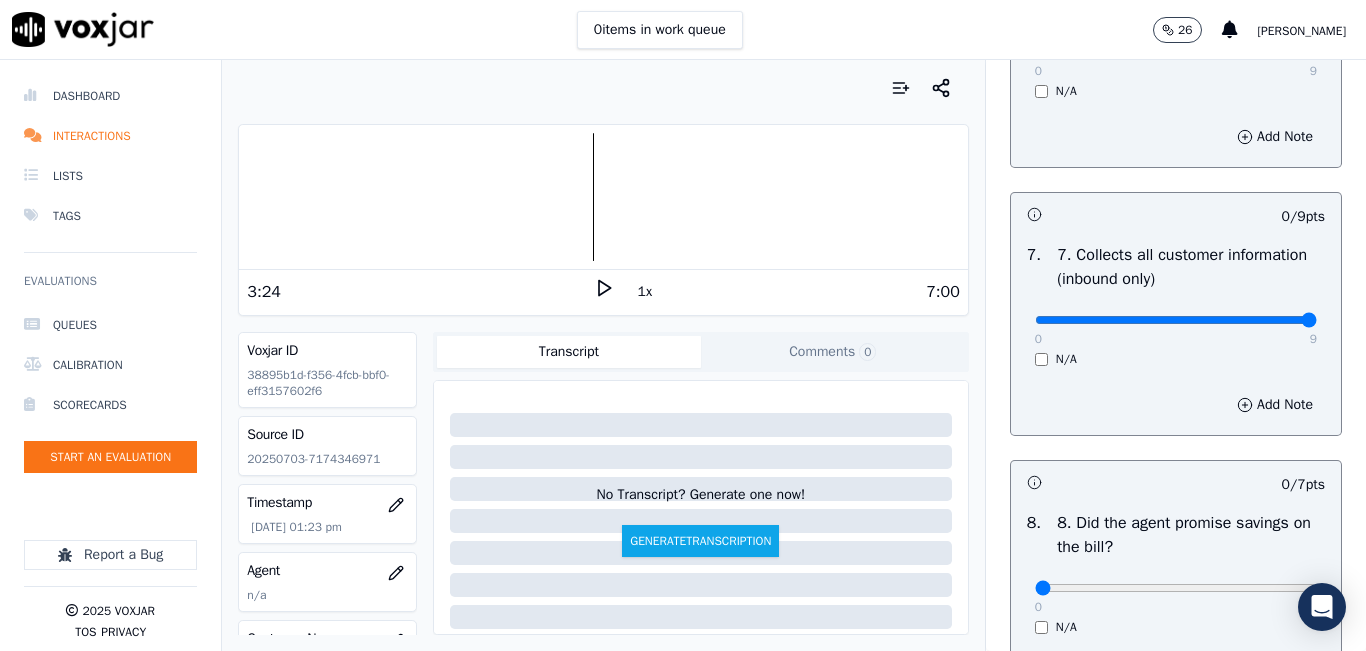 type on "9" 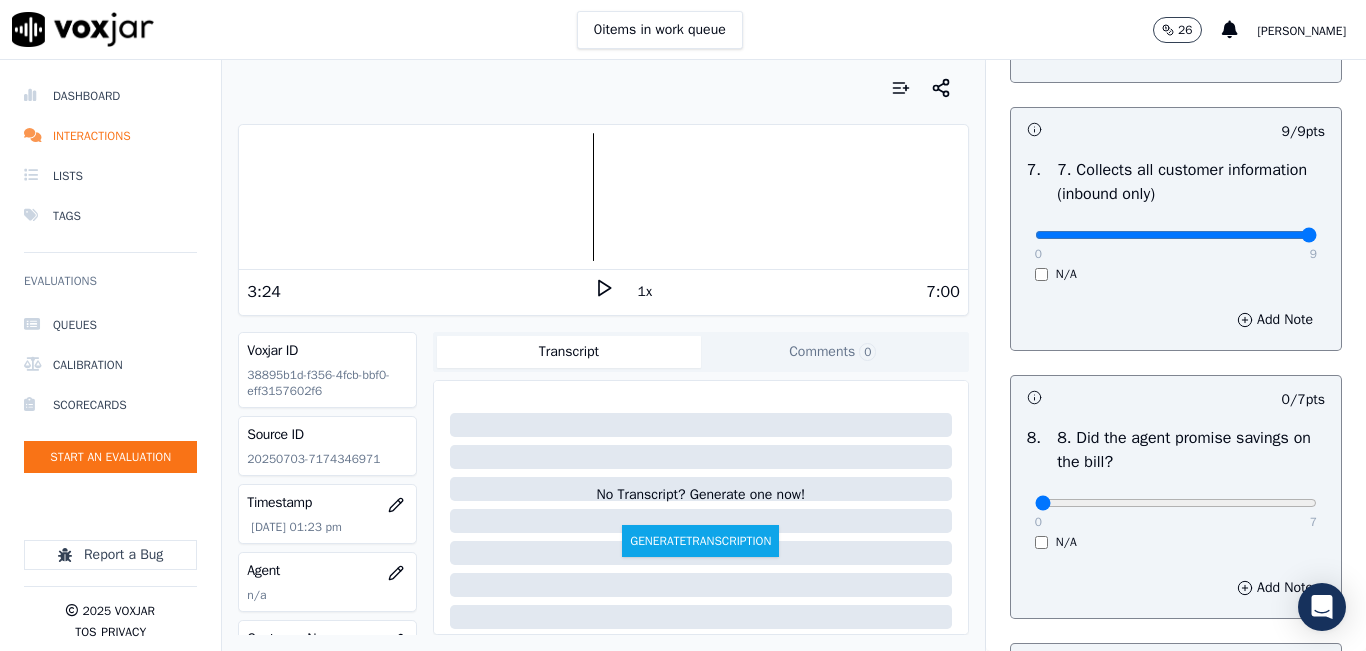 scroll, scrollTop: 1900, scrollLeft: 0, axis: vertical 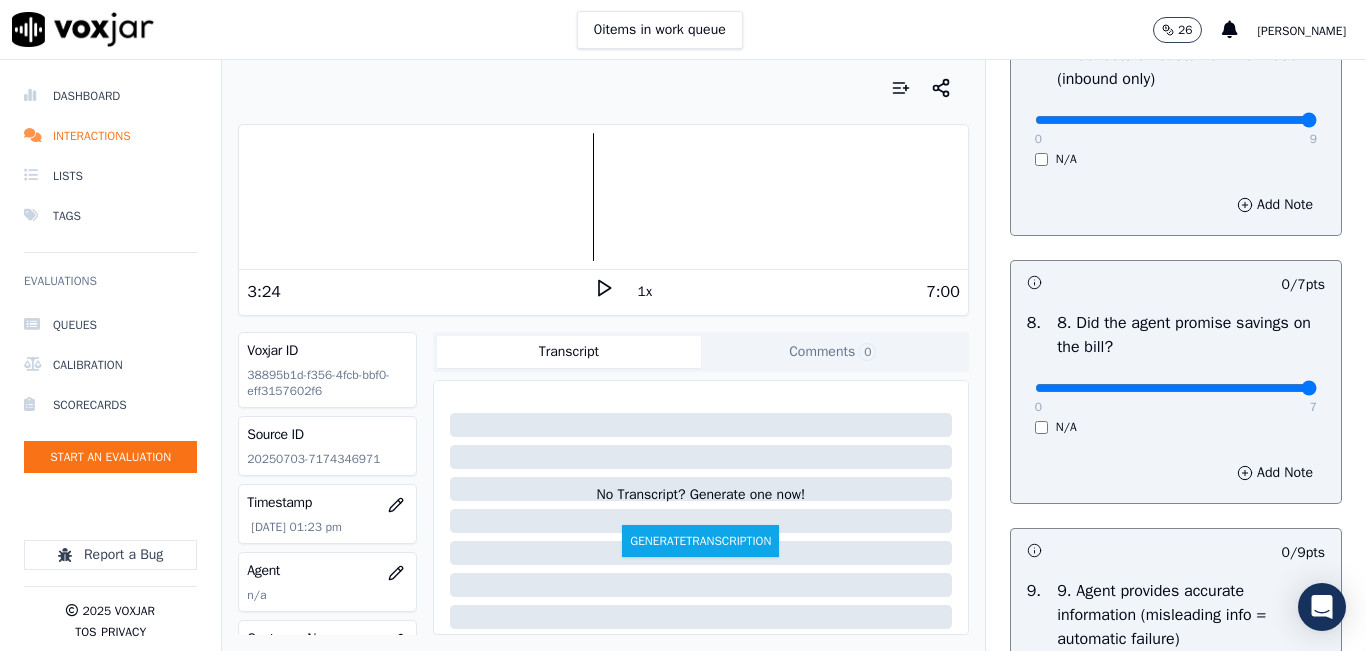 type on "7" 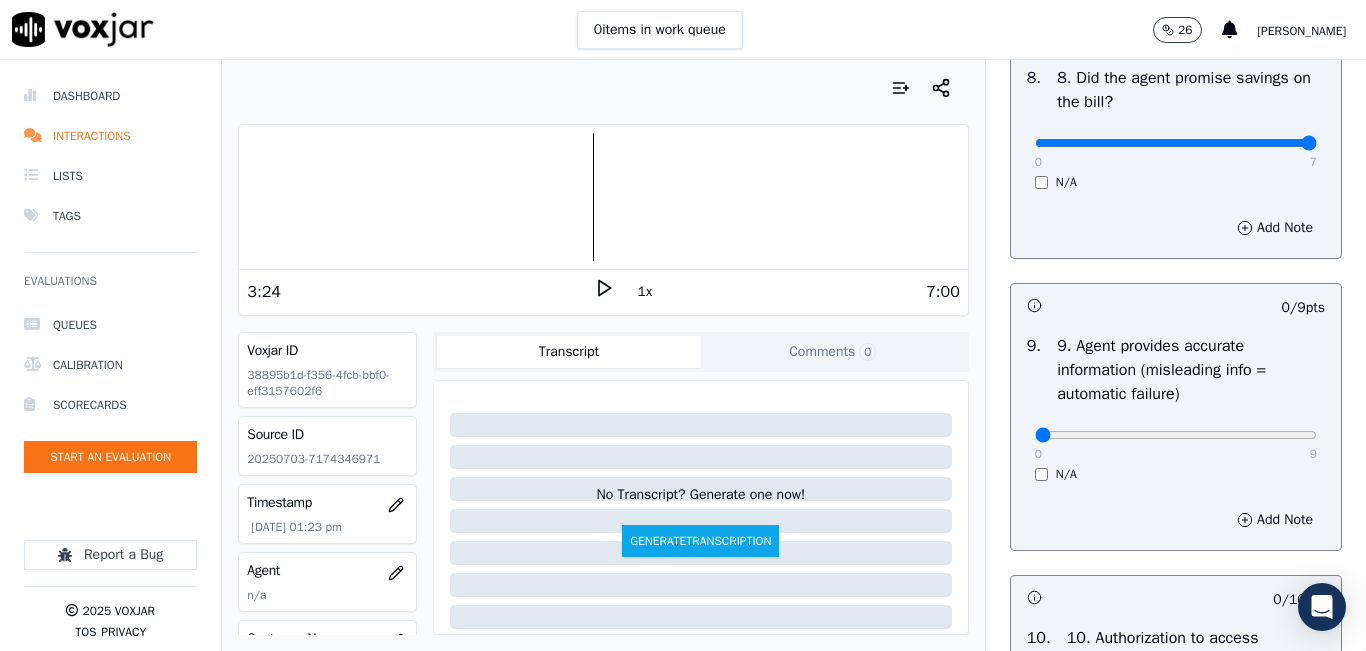 scroll, scrollTop: 2200, scrollLeft: 0, axis: vertical 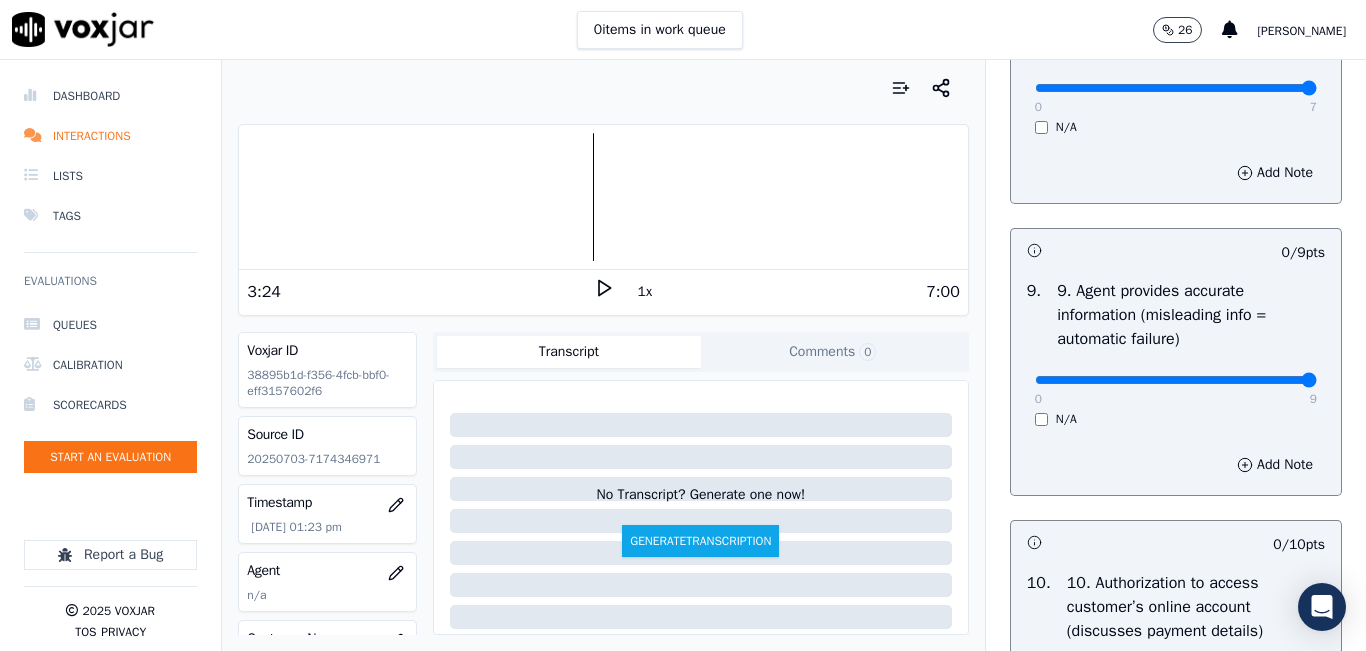 type on "9" 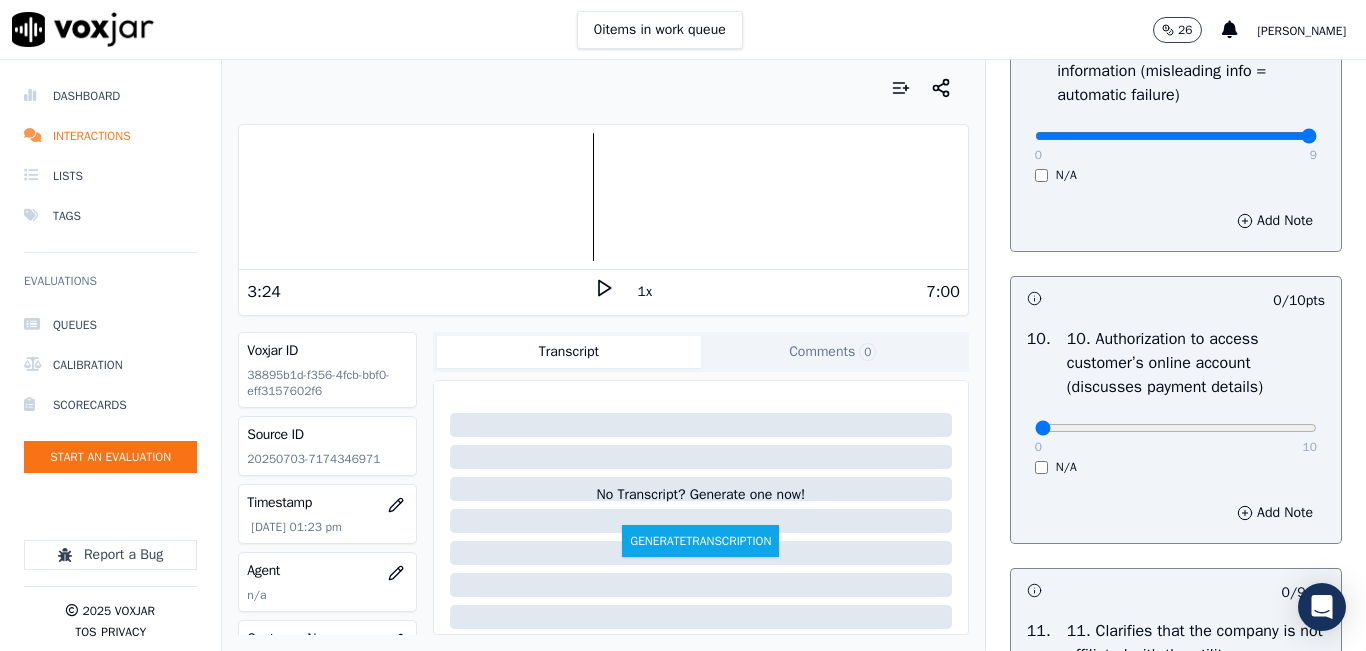 scroll, scrollTop: 2500, scrollLeft: 0, axis: vertical 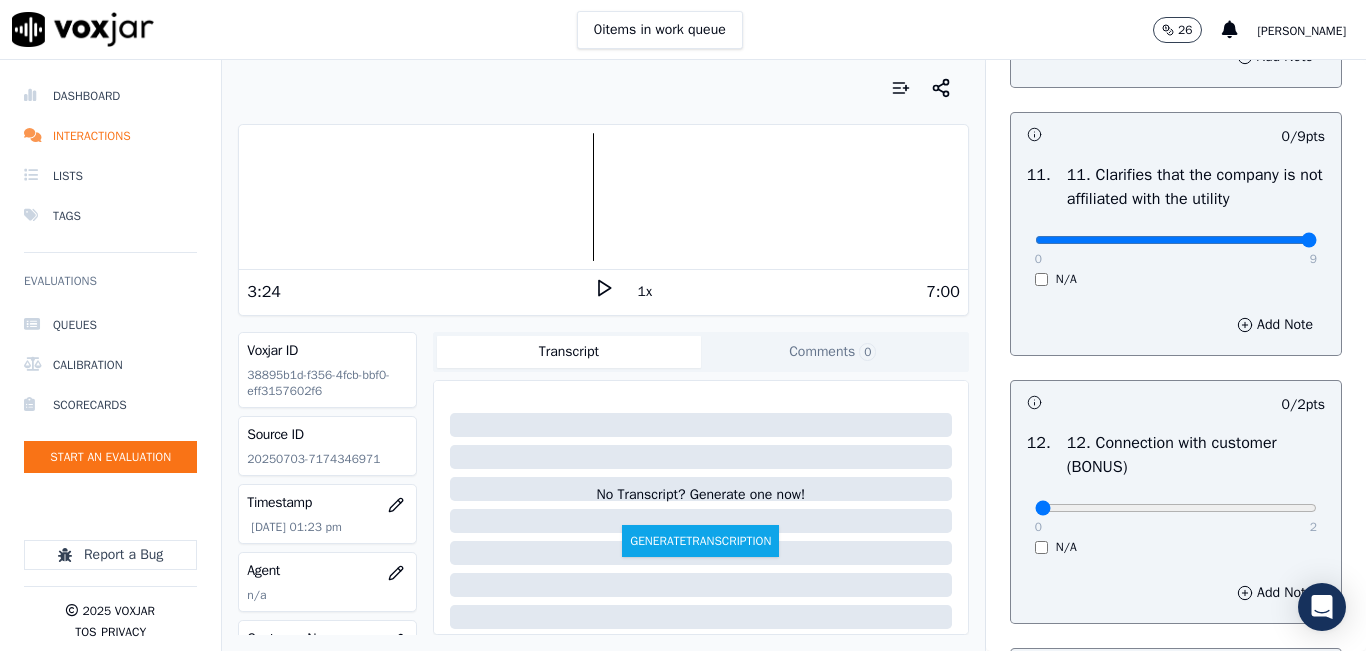 type on "9" 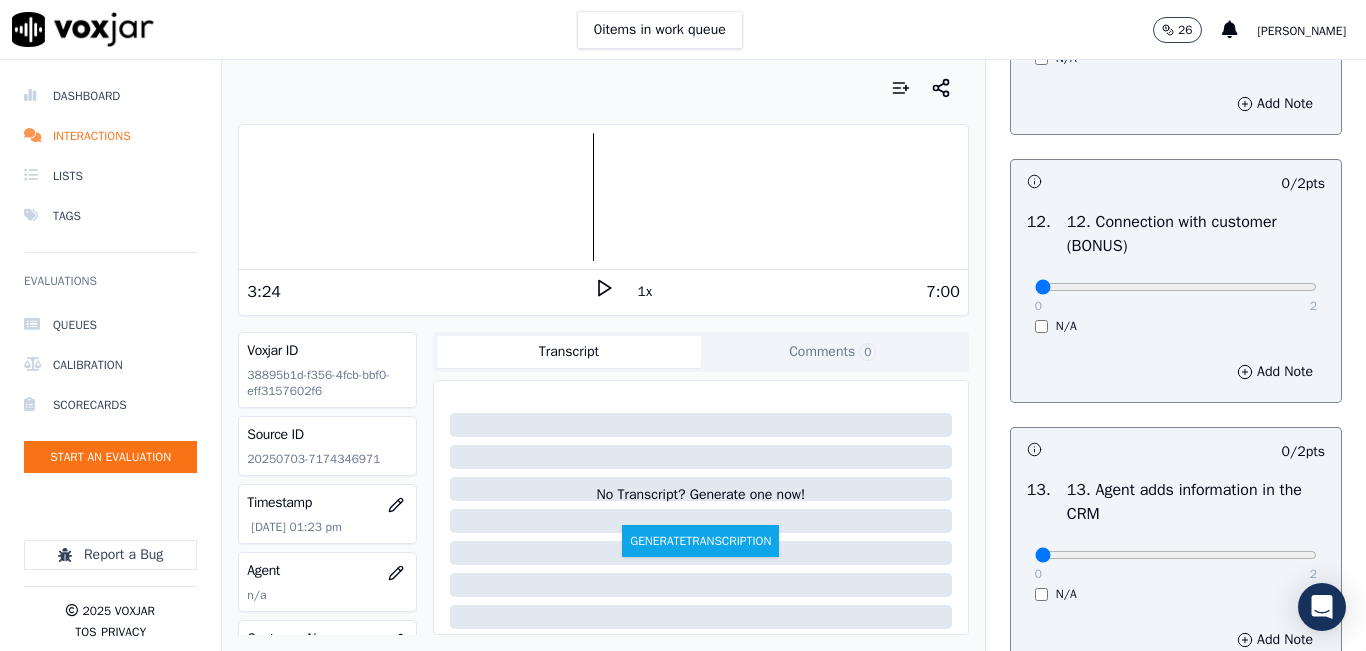 scroll, scrollTop: 3200, scrollLeft: 0, axis: vertical 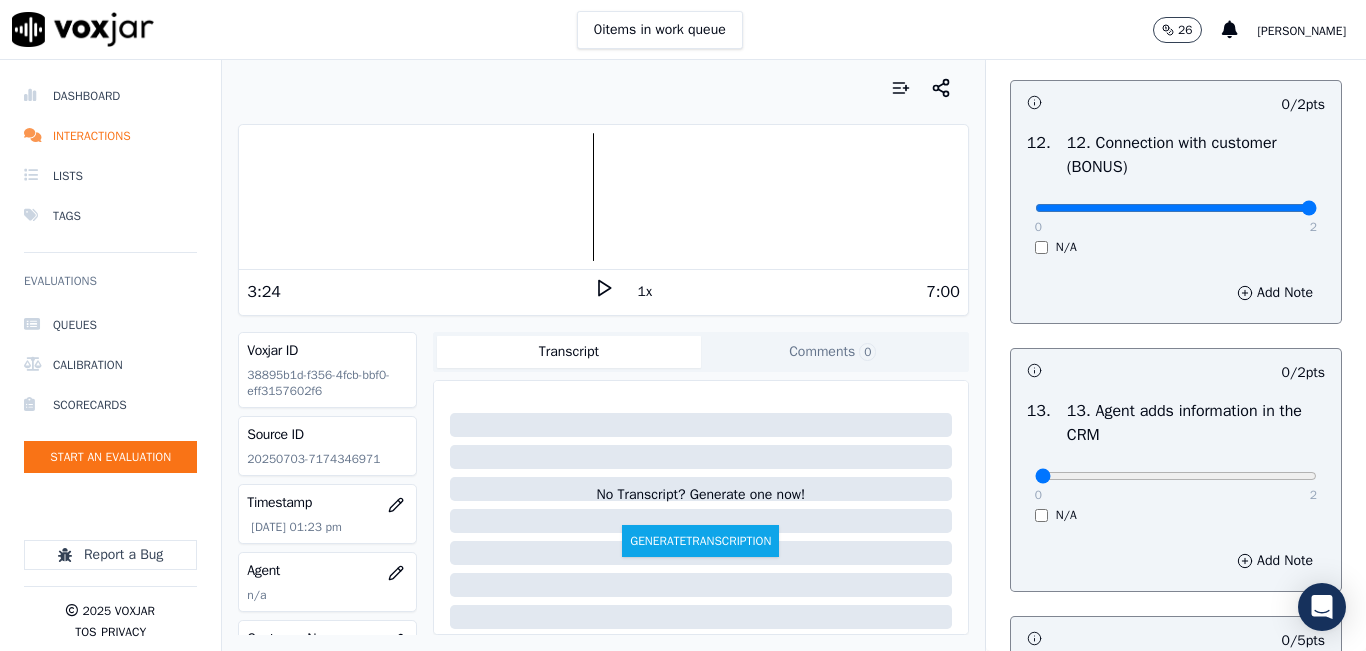 type on "2" 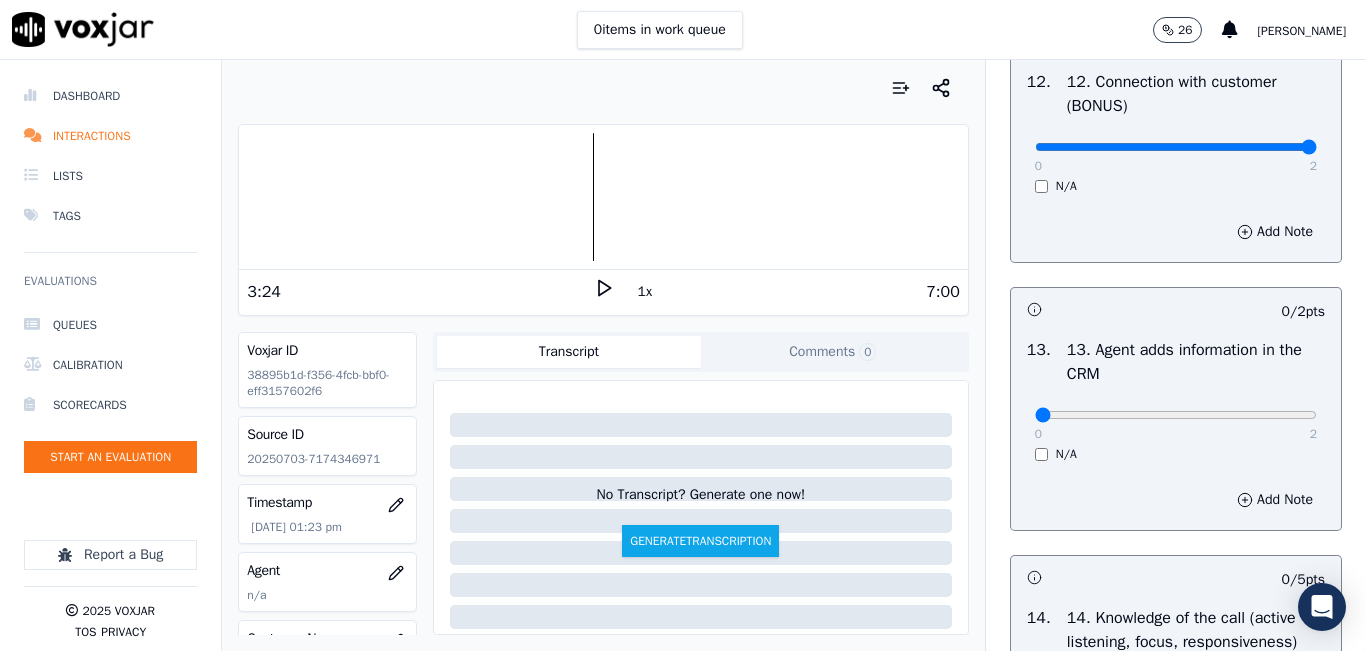scroll, scrollTop: 3400, scrollLeft: 0, axis: vertical 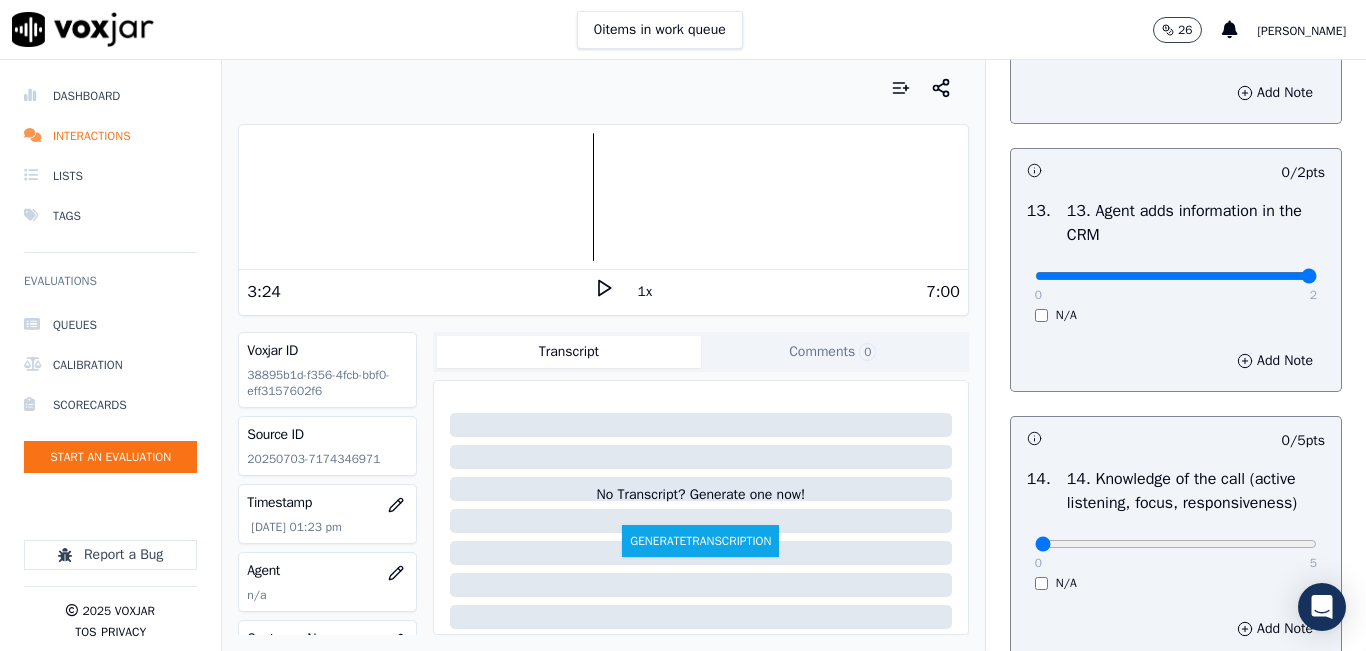 type on "2" 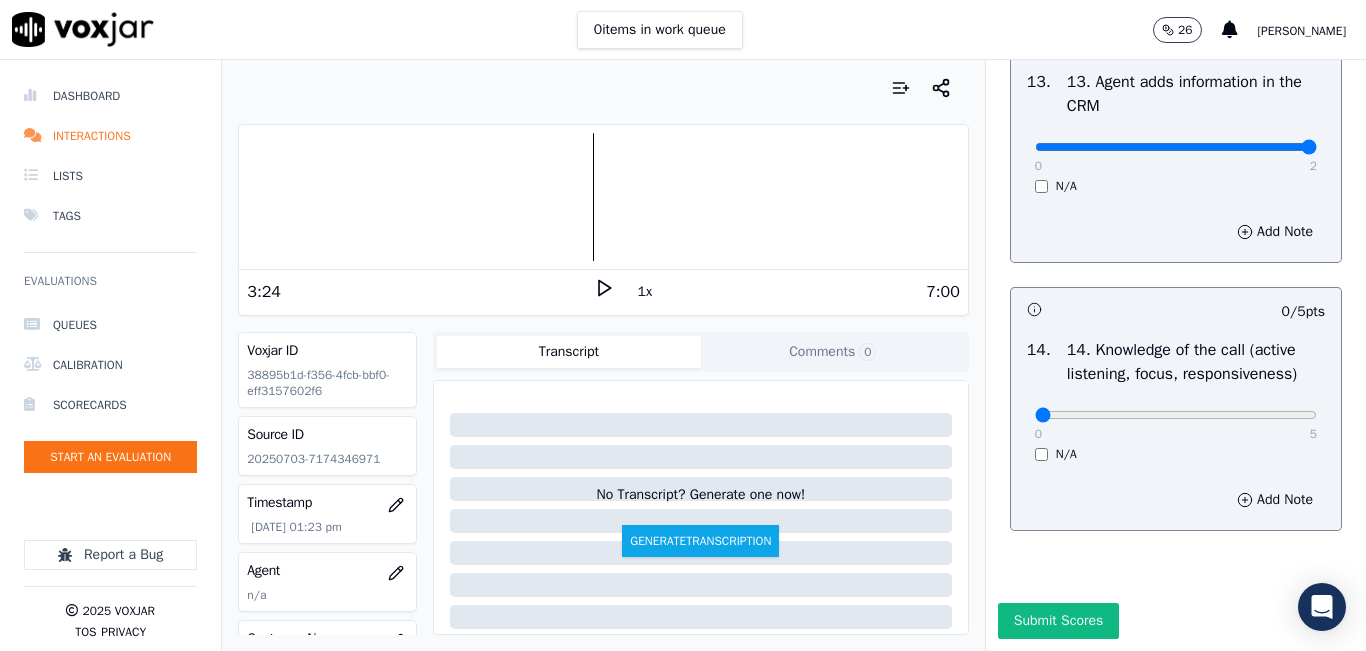 scroll, scrollTop: 3642, scrollLeft: 0, axis: vertical 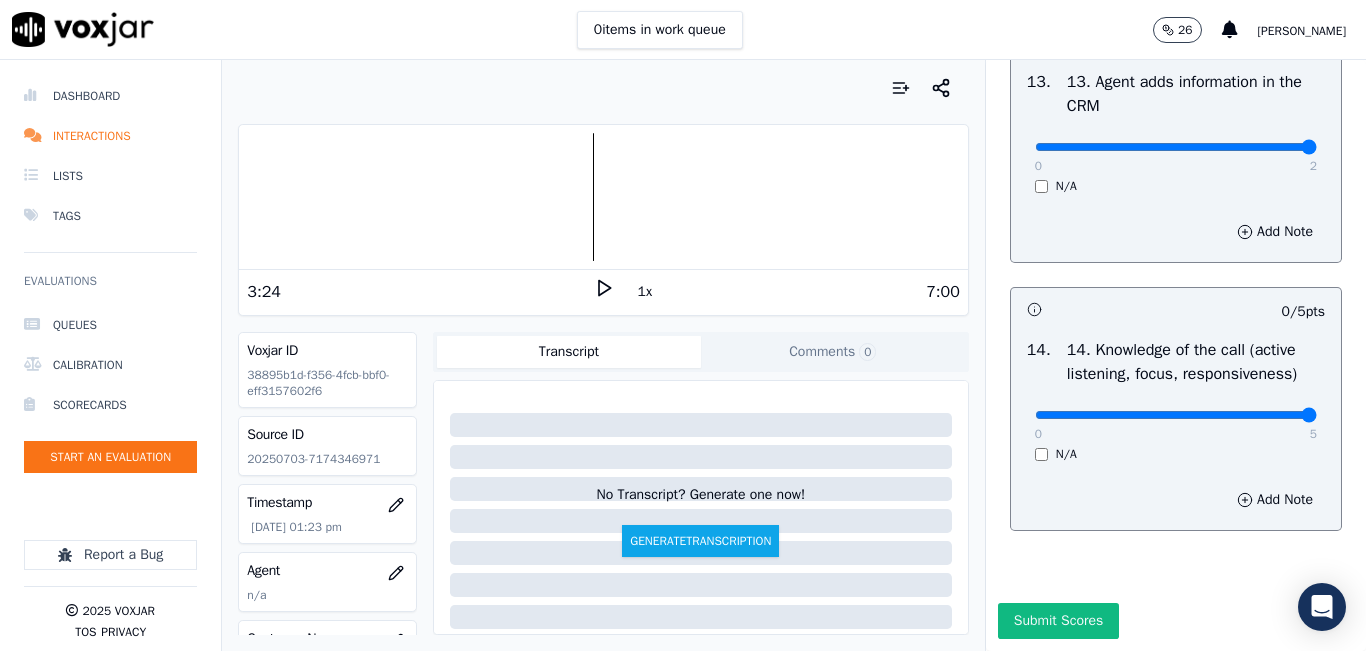 drag, startPoint x: 1264, startPoint y: 376, endPoint x: 1260, endPoint y: 404, distance: 28.284271 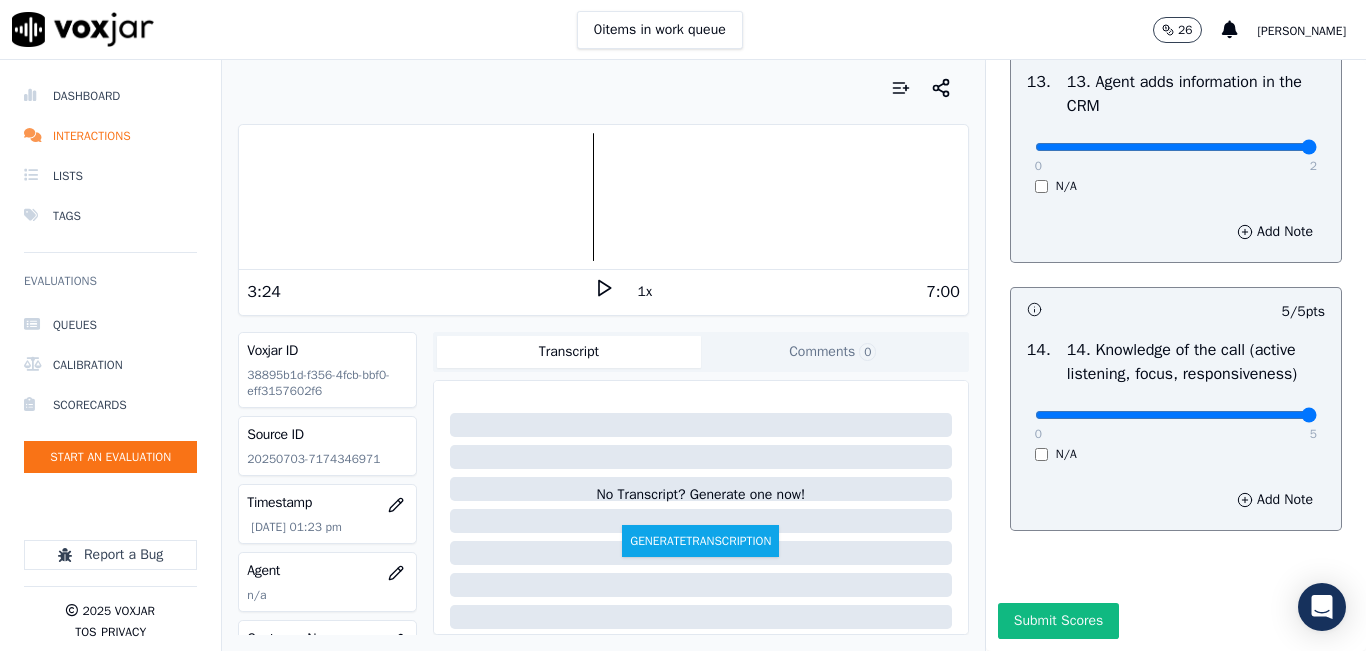 click on "GREETING/OPENING SKILLS   1. Properly brands call (AGENT NAME / CTS)   102  pts                 4 / 4  pts     1 .       0   4     N/A      Add Note                           9 / 9  pts     2 .   2. Advises call is being recorded for quality and training purposes     0   9     N/A      Add Note                           9 / 9  pts     3 .   3. Acknowledges the reason for the call (In an emergency, not transferring to the utility = automatic failure)     0   9     N/A      Add Note                           -- / 9  pts     4 .   4. Resolves utility bill/payment/payment arrangement/customer care before offering energy supply options     0   9     N/A      Add Note                           9 / 9  pts     5 .   5. Confirms the name of the person on the phone     0   9     N/A      Add Note                           -- / 9  pts     6 .   6. Asks for call-back and promo code consent, and informs on opt-out options     0   9     N/A      Add Note                           9 / 9  pts     7 .       0   9     N/A" at bounding box center (1176, -1398) 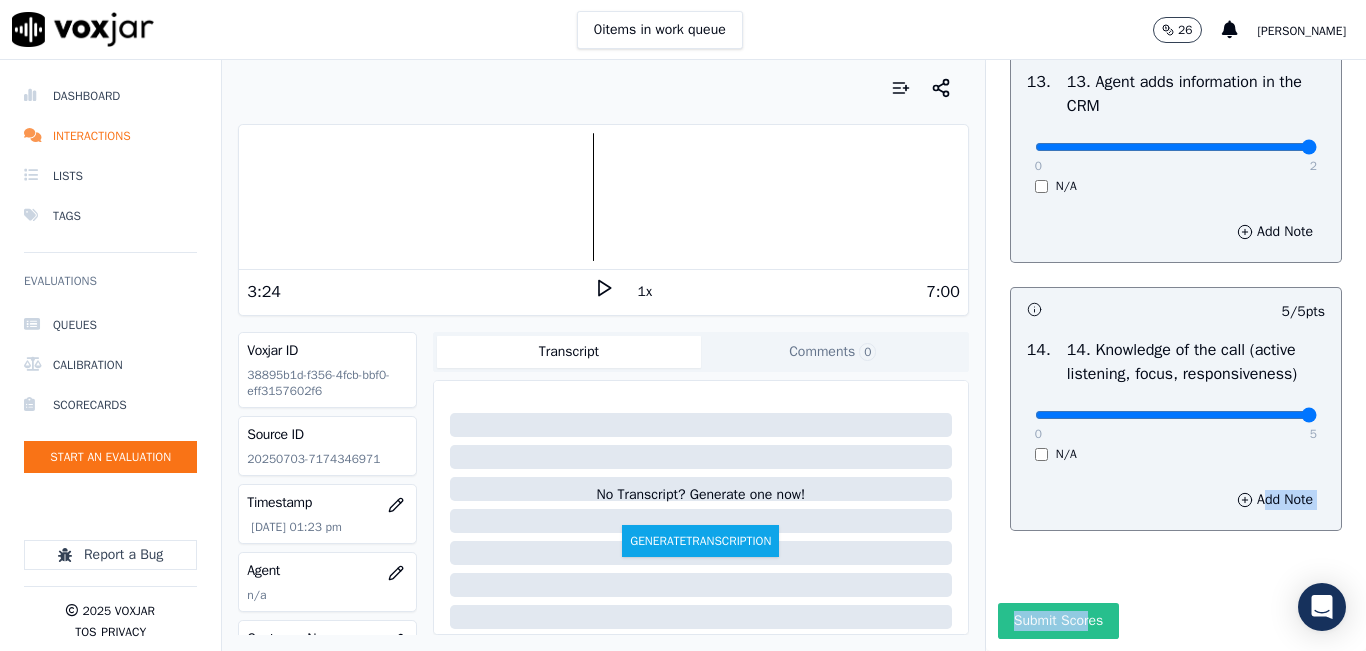 click on "INBOUND CTS SCORECARD - NEW   Scorecard       GREETING/OPENING SKILLS   1. Properly brands call (AGENT NAME / CTS)   102  pts                 4 / 4  pts     1 .       0   4     N/A      Add Note                           9 / 9  pts     2 .   2. Advises call is being recorded for quality and training purposes     0   9     N/A      Add Note                           9 / 9  pts     3 .   3. Acknowledges the reason for the call (In an emergency, not transferring to the utility = automatic failure)     0   9     N/A      Add Note                           -- / 9  pts     4 .   4. Resolves utility bill/payment/payment arrangement/customer care before offering energy supply options     0   9     N/A      Add Note                           9 / 9  pts     5 .   5. Confirms the name of the person on the phone     0   9     N/A      Add Note                           -- / 9  pts     6 .   6. Asks for call-back and promo code consent, and informs on opt-out options     0   9     N/A      Add Note" at bounding box center (1176, 355) 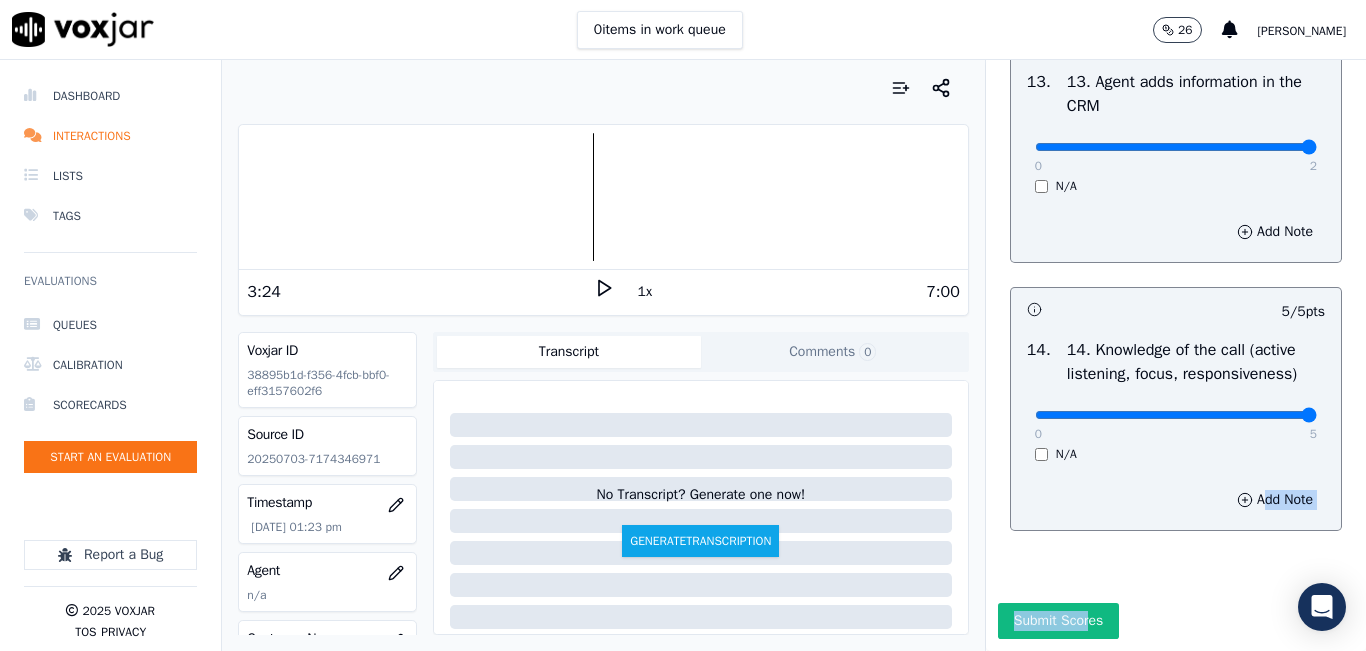 click on "GREETING/OPENING SKILLS   1. Properly brands call (AGENT NAME / CTS)   102  pts                 4 / 4  pts     1 .       0   4     N/A      Add Note                           9 / 9  pts     2 .   2. Advises call is being recorded for quality and training purposes     0   9     N/A      Add Note                           9 / 9  pts     3 .   3. Acknowledges the reason for the call (In an emergency, not transferring to the utility = automatic failure)     0   9     N/A      Add Note                           -- / 9  pts     4 .   4. Resolves utility bill/payment/payment arrangement/customer care before offering energy supply options     0   9     N/A      Add Note                           9 / 9  pts     5 .   5. Confirms the name of the person on the phone     0   9     N/A      Add Note                           -- / 9  pts     6 .   6. Asks for call-back and promo code consent, and informs on opt-out options     0   9     N/A      Add Note                           9 / 9  pts     7 .       0   9     N/A" at bounding box center (1176, -1398) 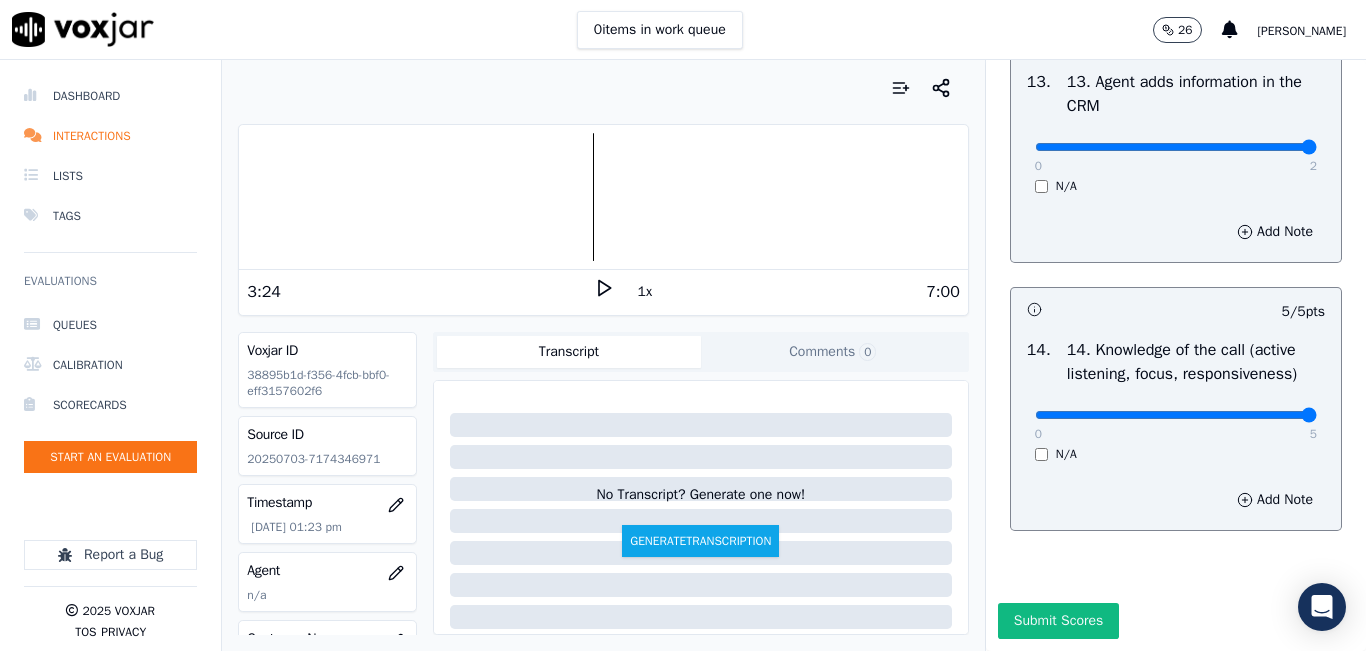 click on "Submit Scores" at bounding box center [1176, 627] 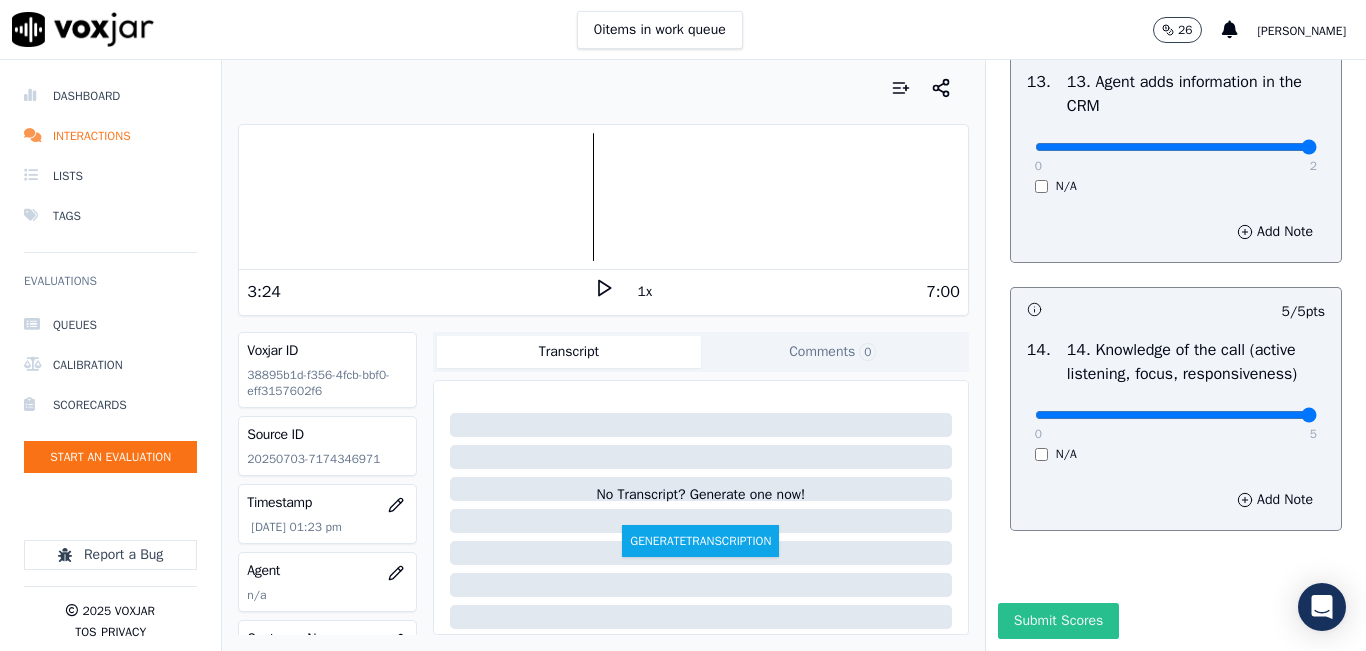 click on "Submit Scores" at bounding box center (1058, 621) 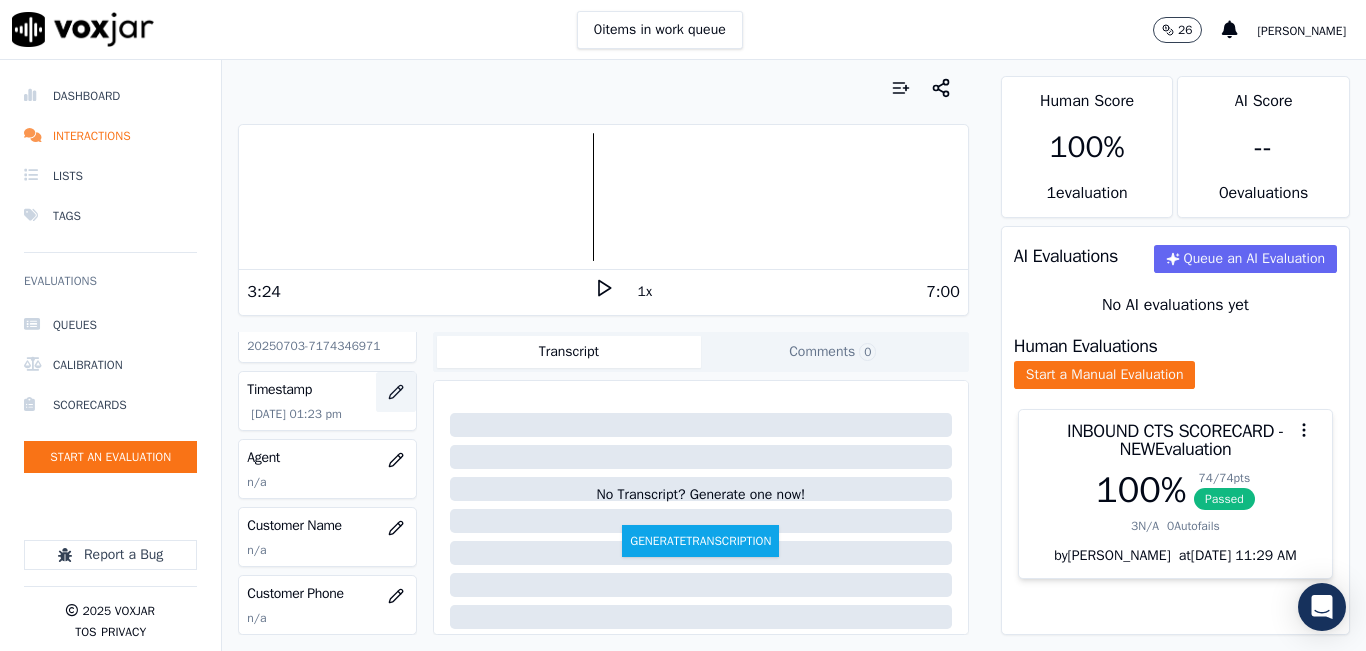 scroll, scrollTop: 200, scrollLeft: 0, axis: vertical 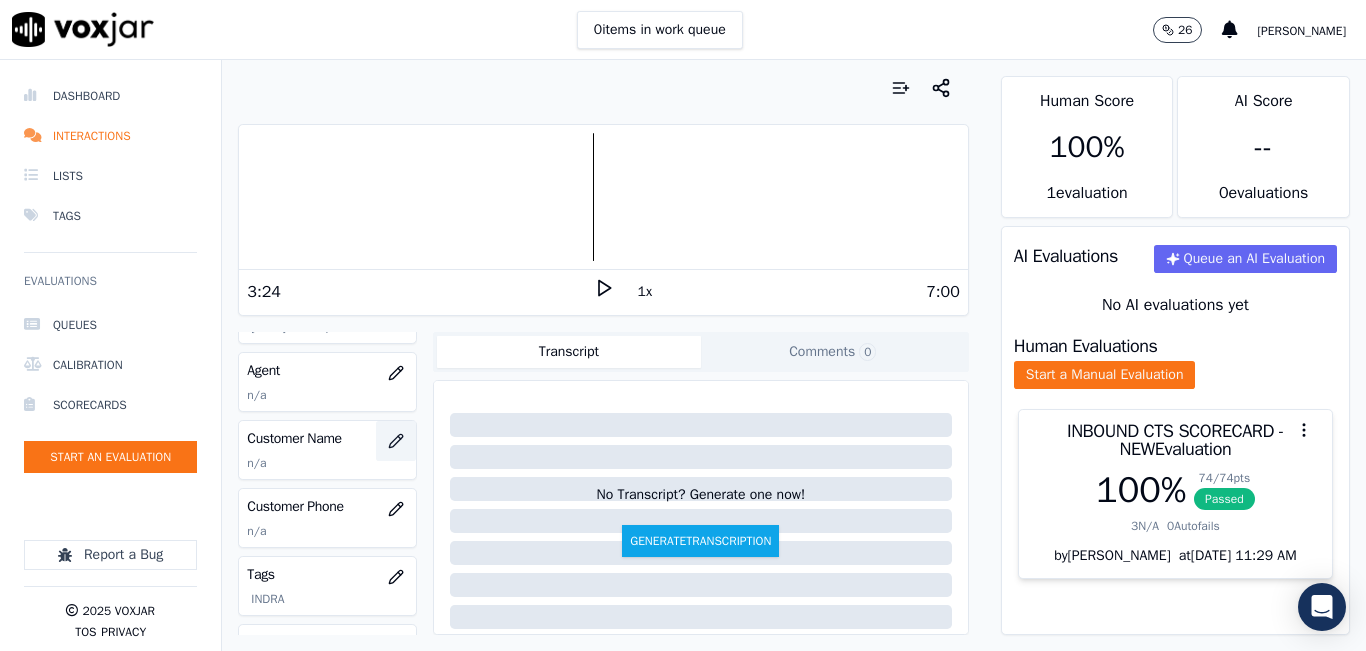 click 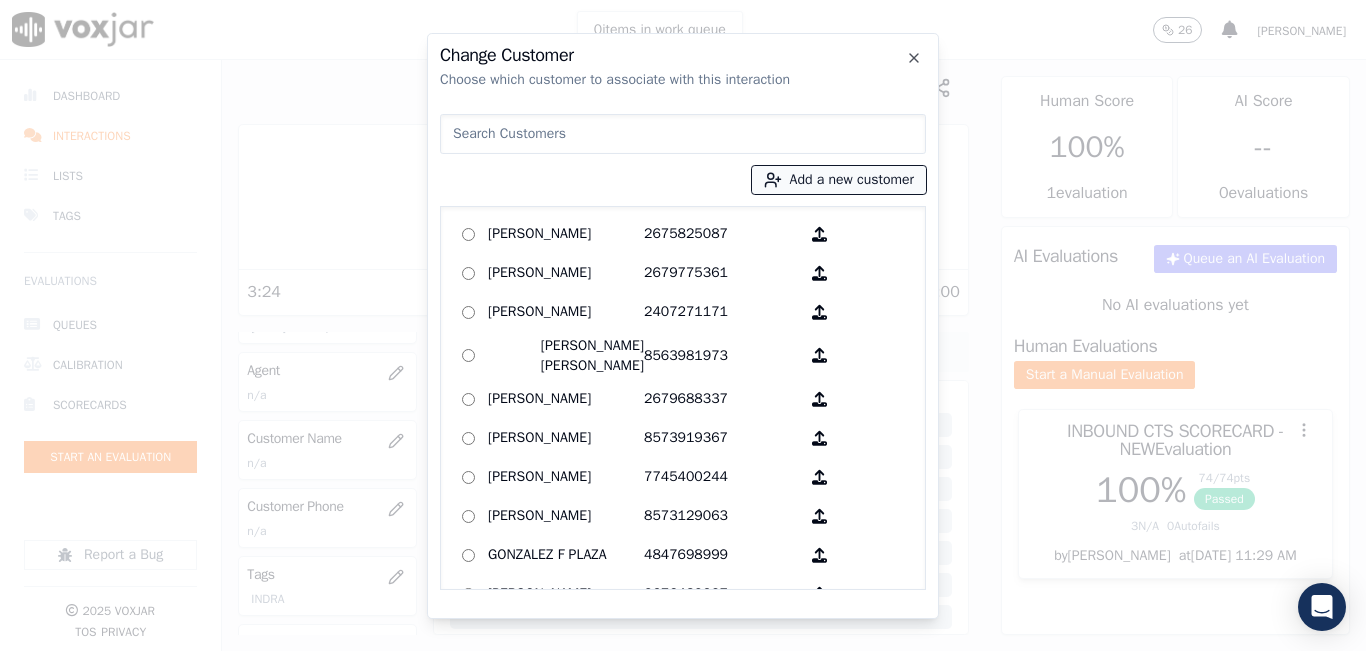 drag, startPoint x: 860, startPoint y: 180, endPoint x: 852, endPoint y: 188, distance: 11.313708 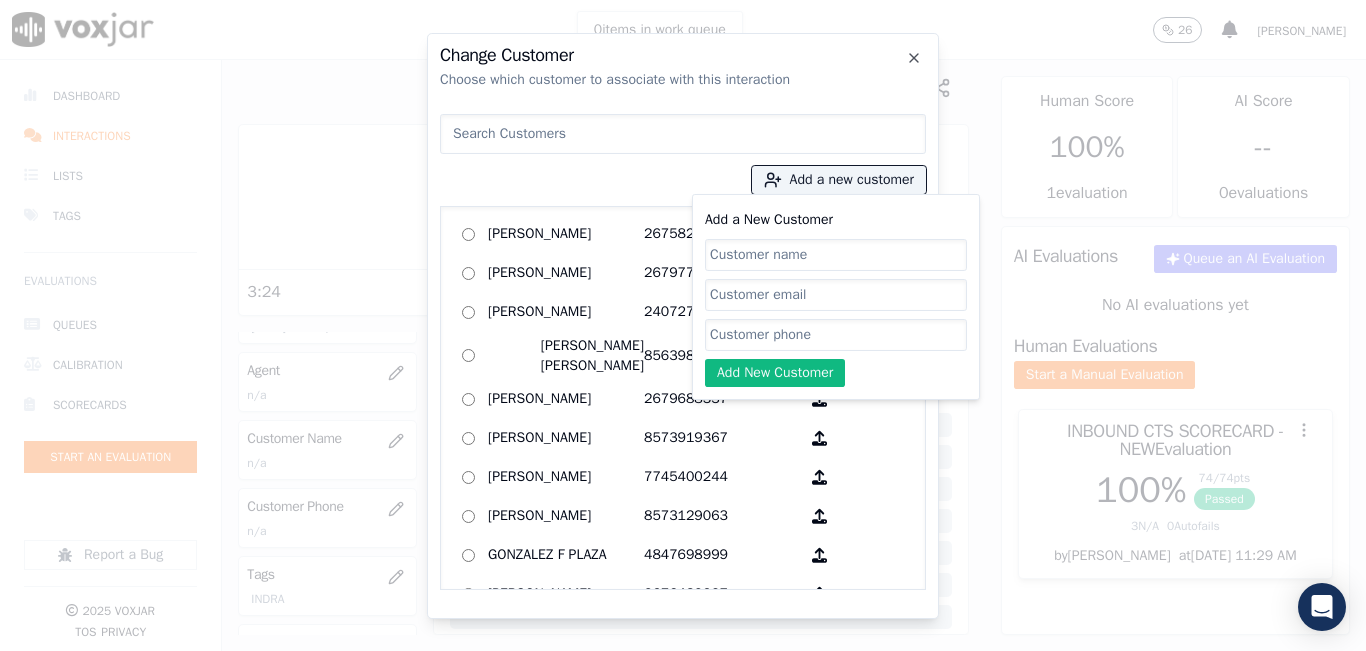 click on "Add a New Customer" 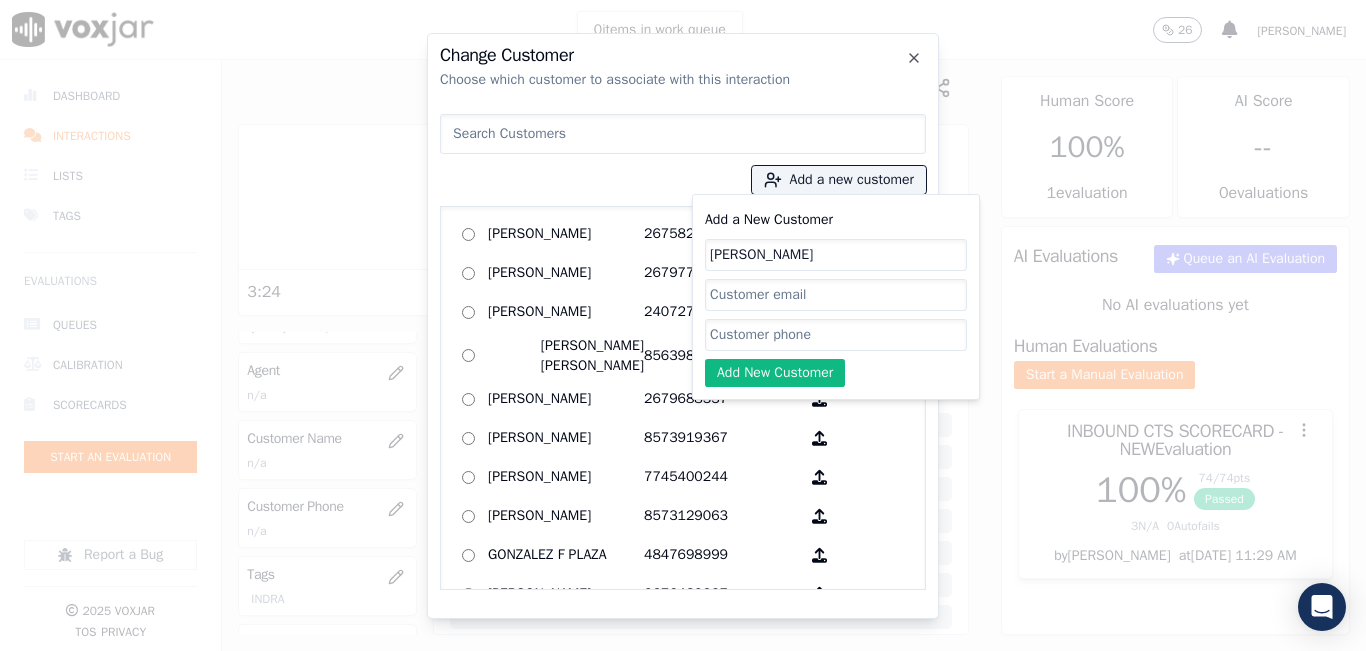 click on "Add a New Customer" 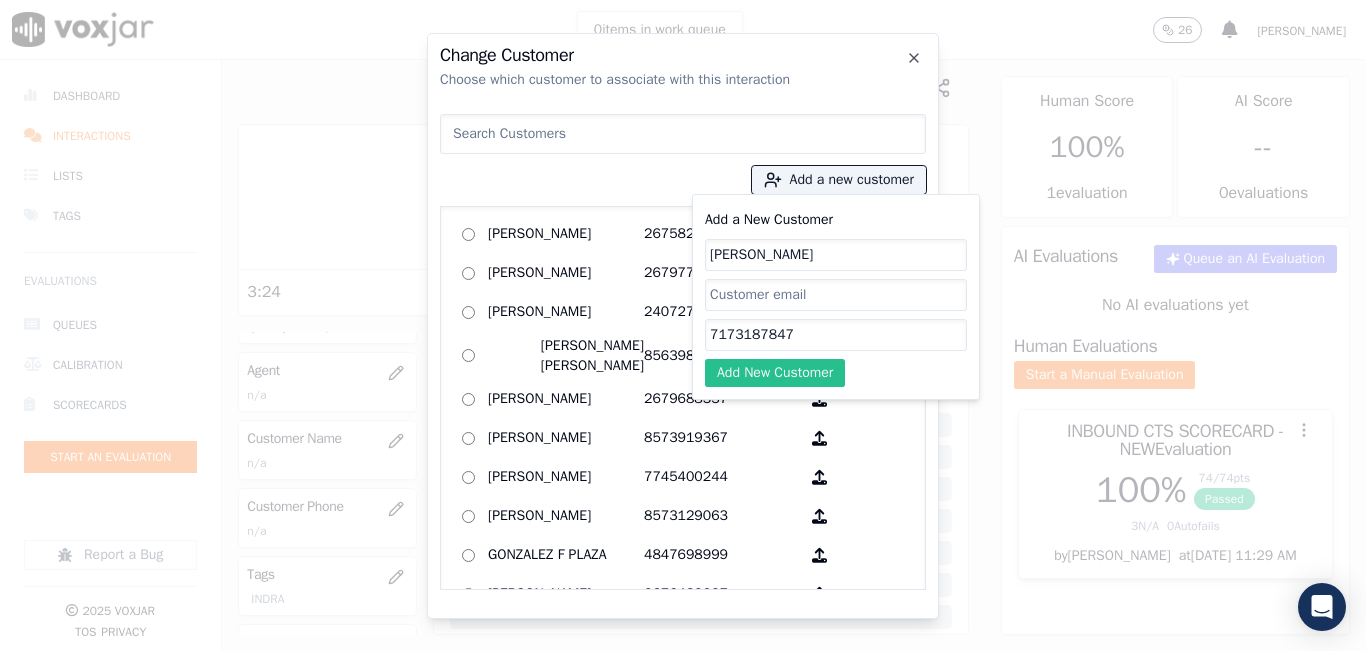 type on "7173187847" 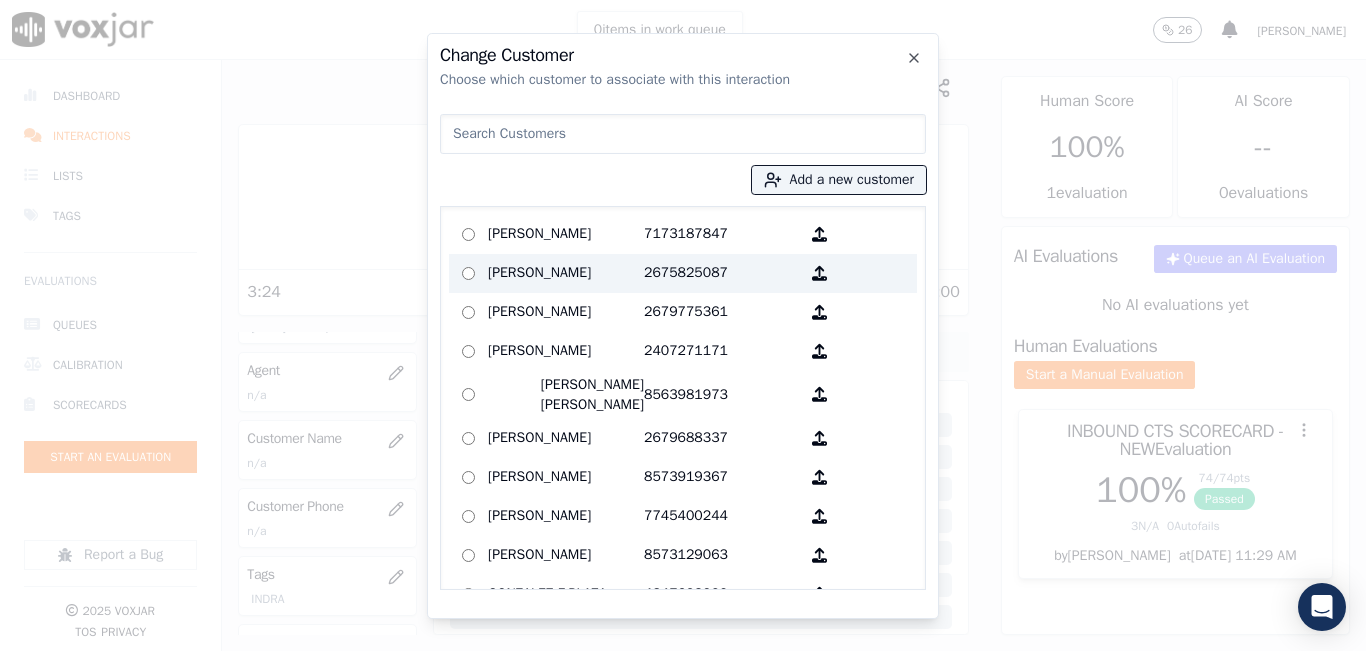 click on "7173187847" at bounding box center [722, 234] 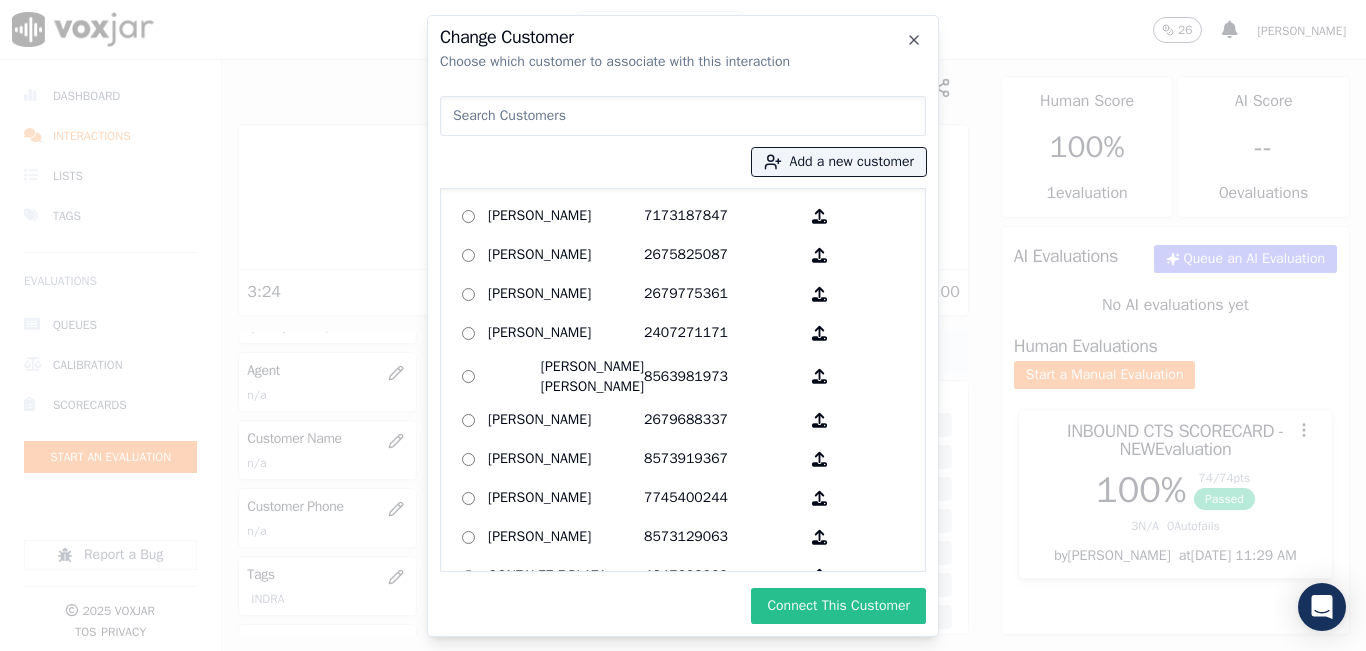 click on "Connect This Customer" at bounding box center [838, 606] 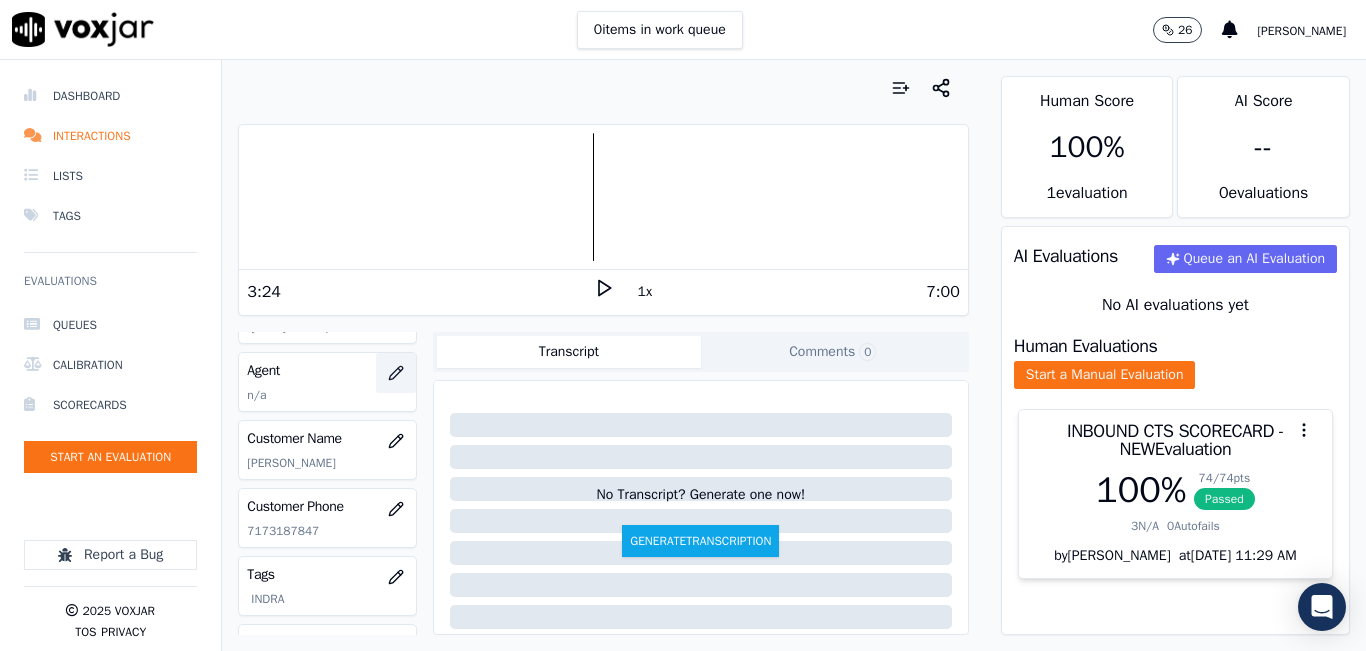 click 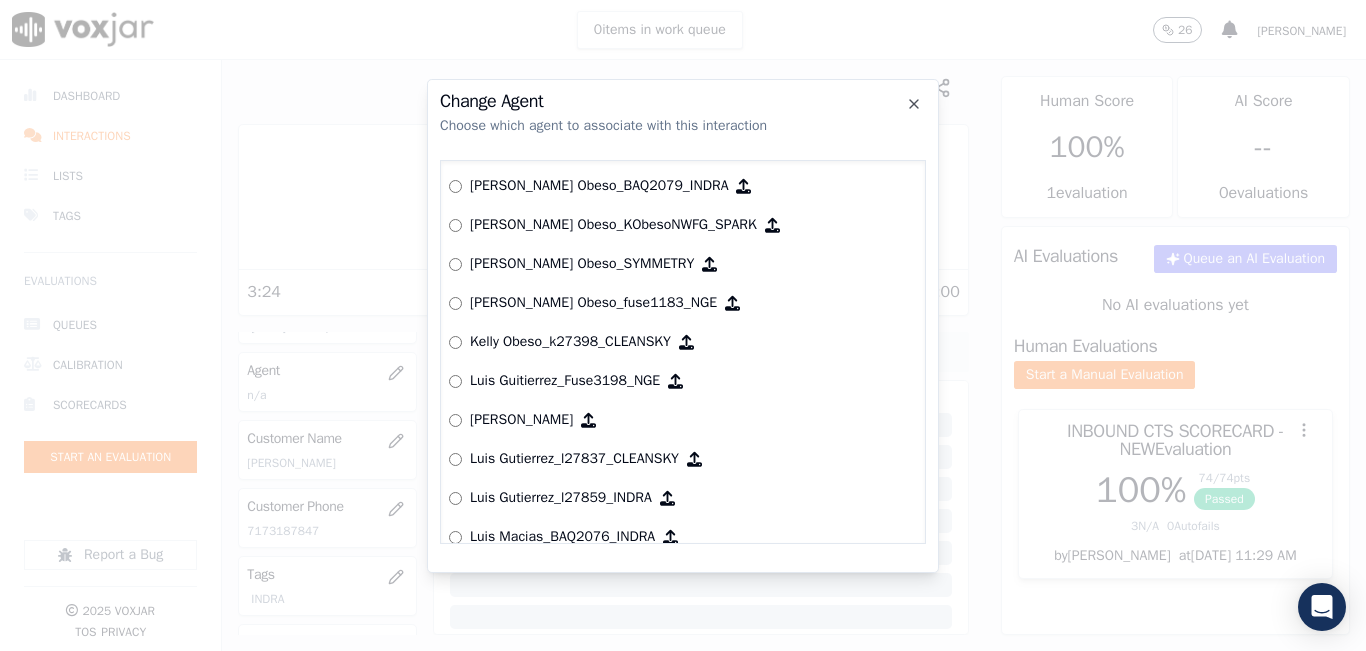 scroll, scrollTop: 5424, scrollLeft: 0, axis: vertical 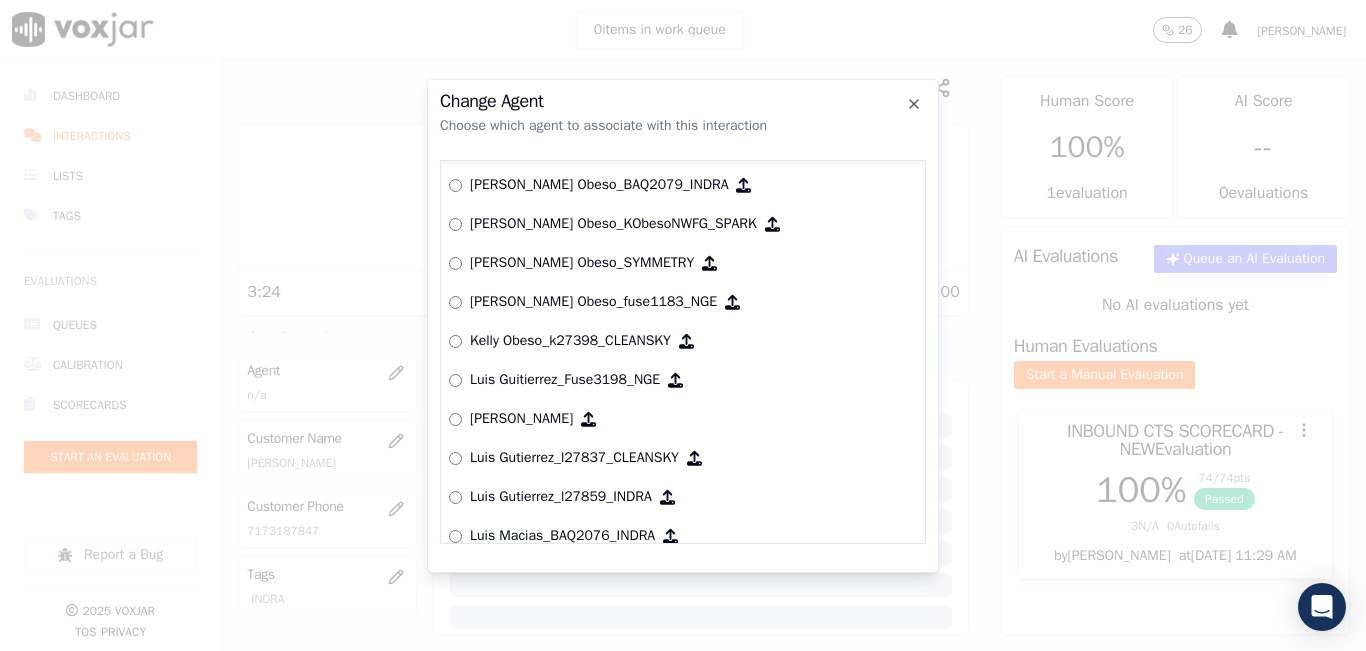 click on "[PERSON_NAME] Obeso_BAQ2079_INDRA" at bounding box center [683, 185] 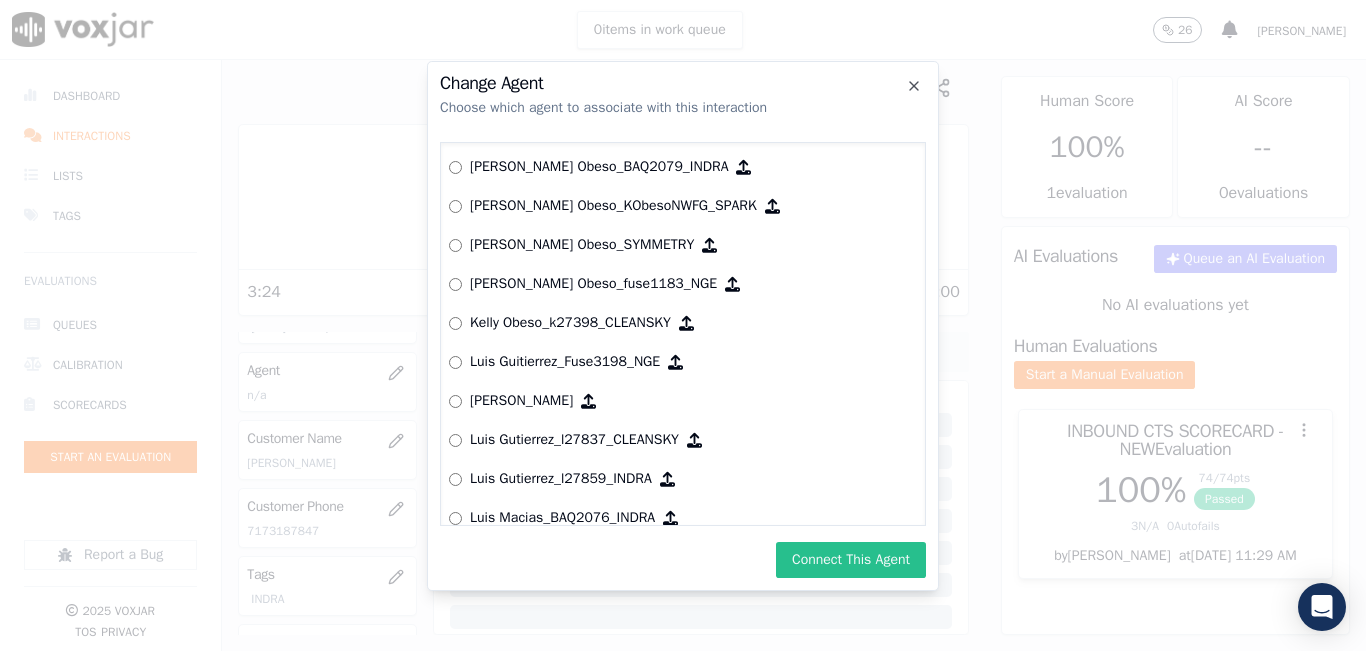 click on "Connect This Agent" at bounding box center [851, 560] 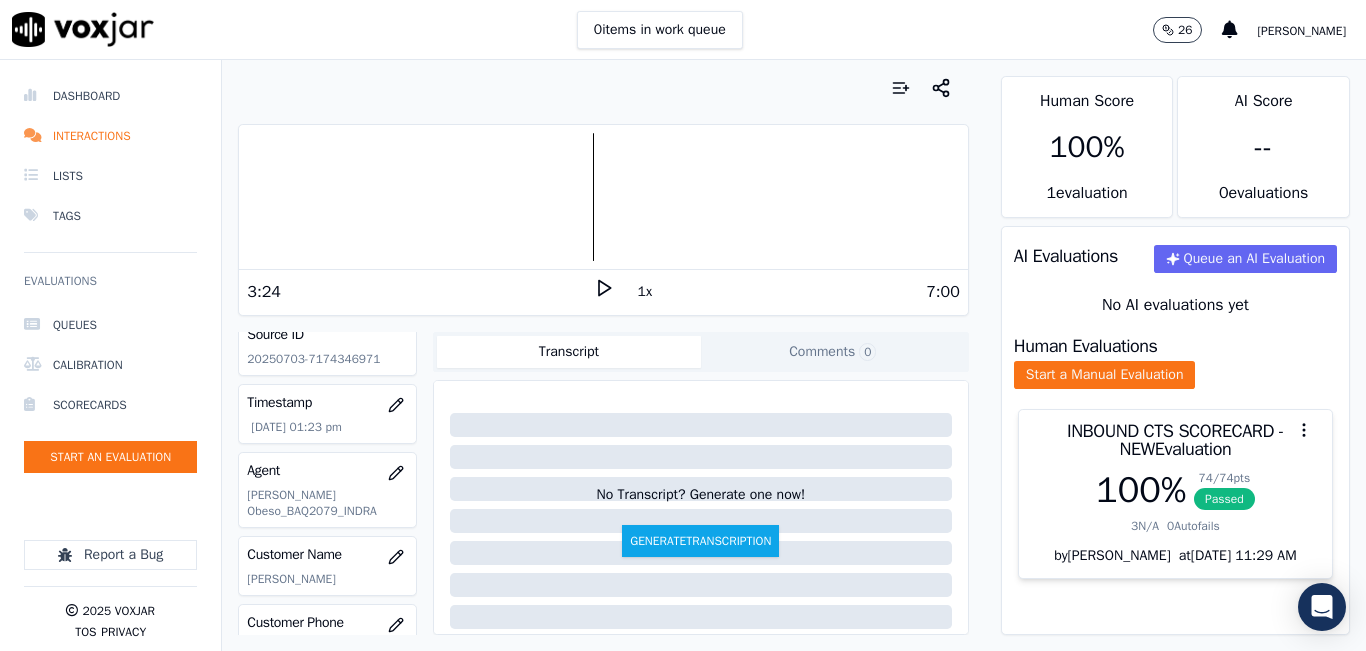 scroll, scrollTop: 0, scrollLeft: 0, axis: both 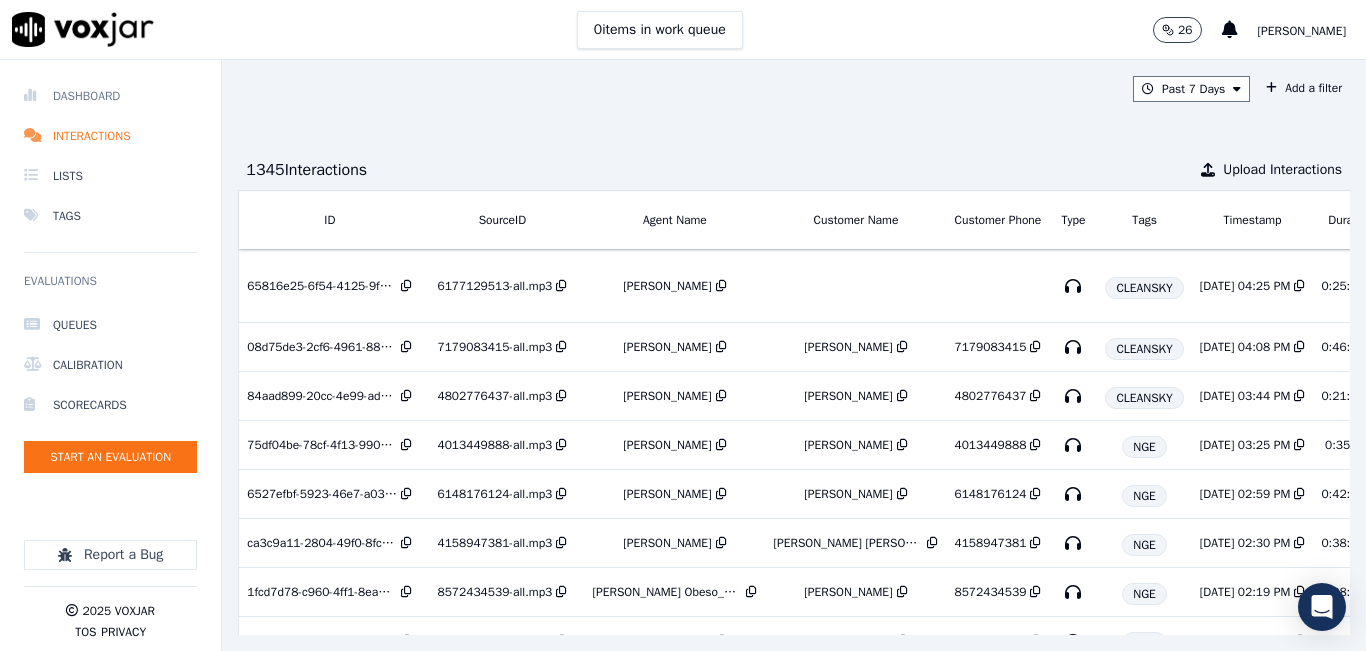 click on "Dashboard" at bounding box center (110, 96) 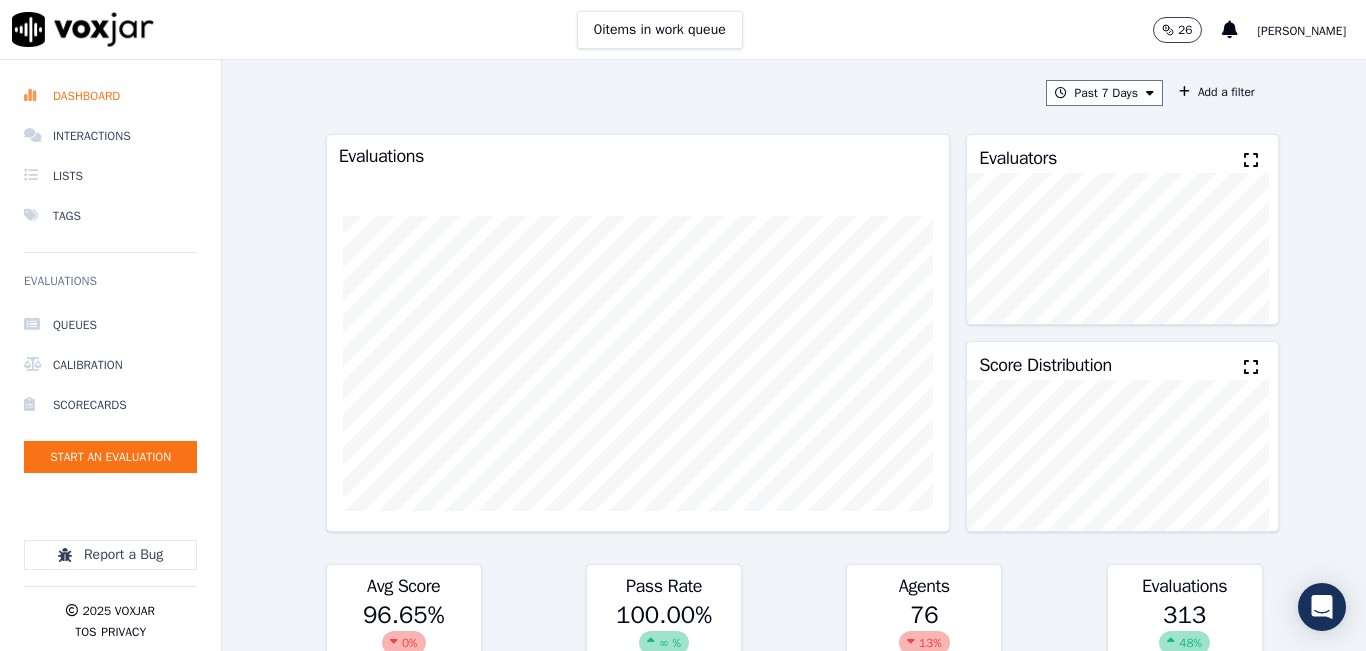 click 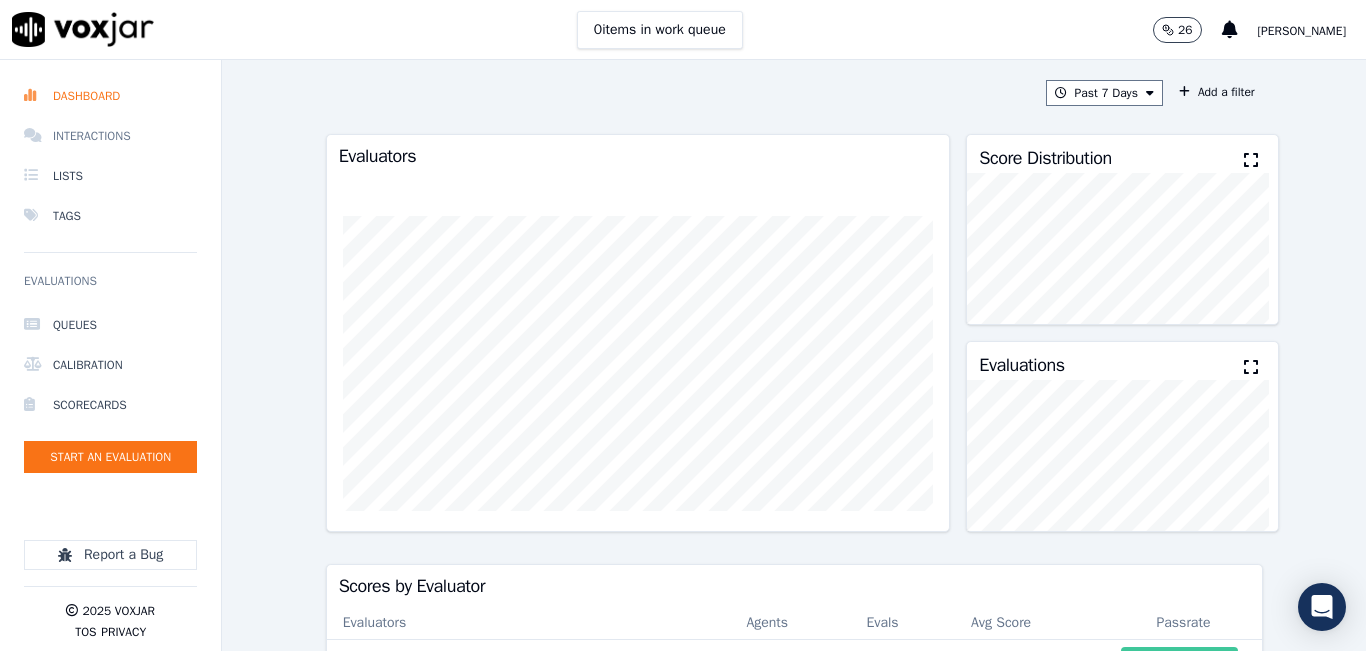 click on "Interactions" at bounding box center (110, 136) 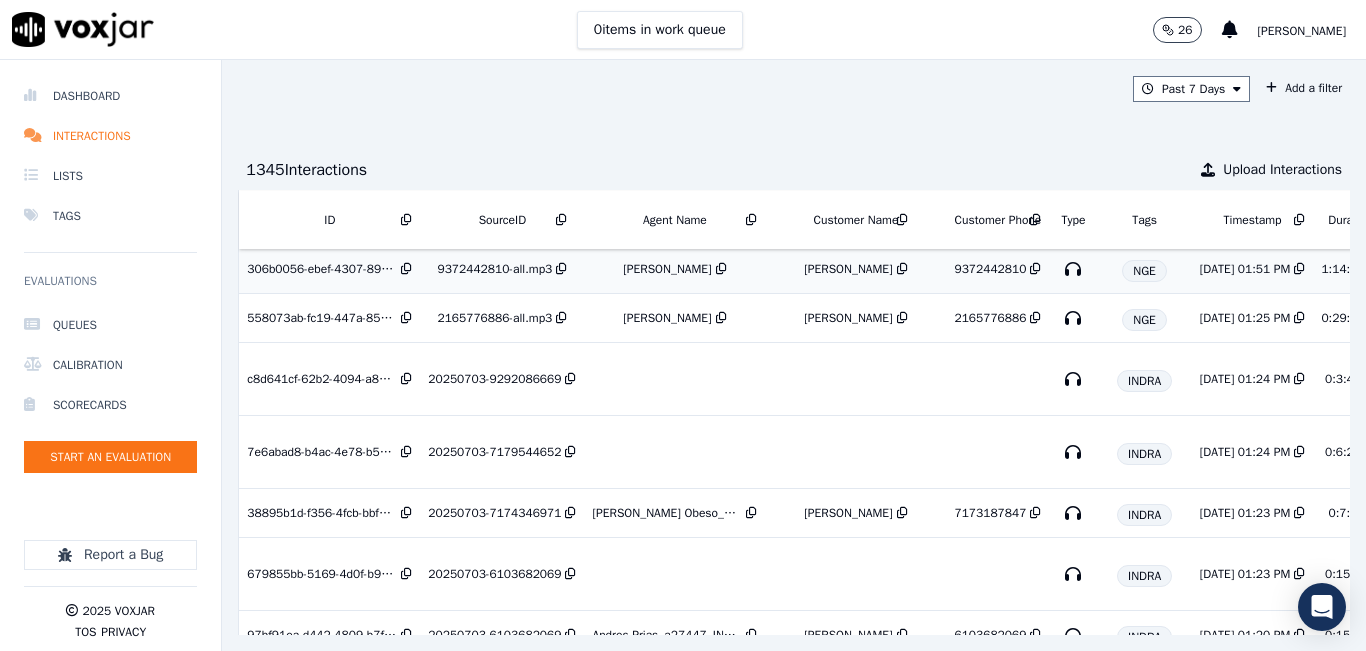 scroll, scrollTop: 361, scrollLeft: 0, axis: vertical 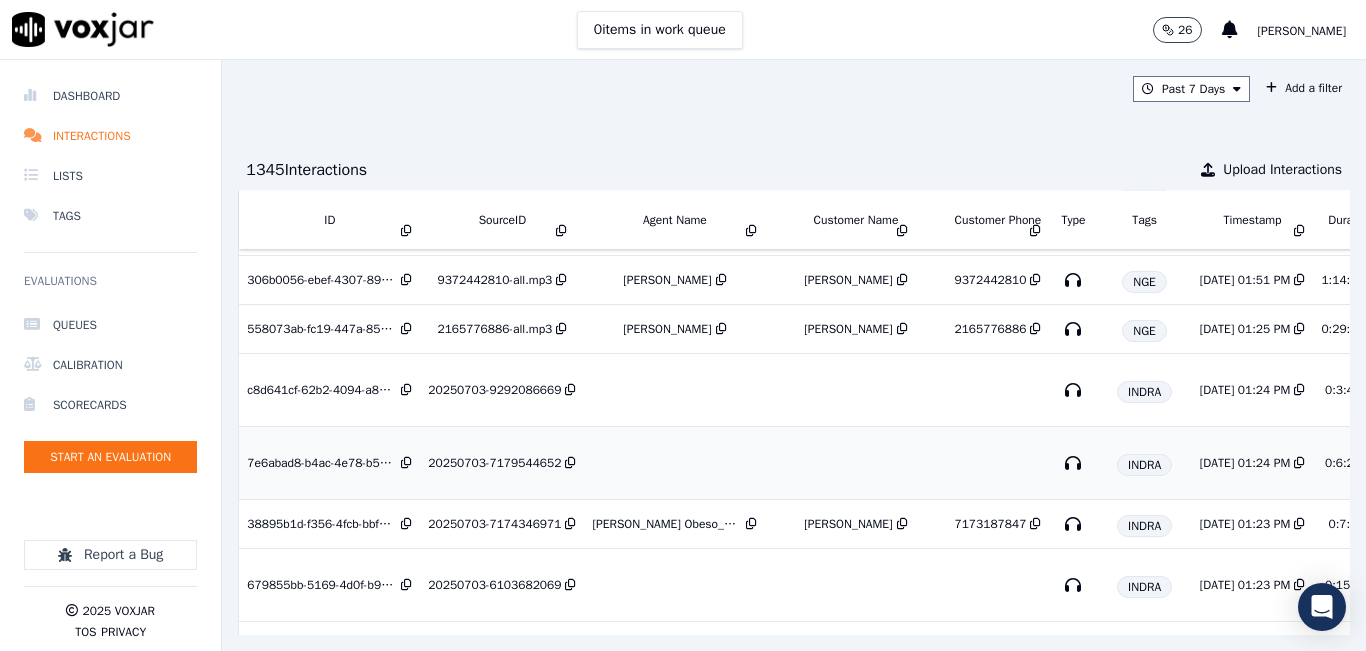 click on "20250703-7179544652" at bounding box center [502, 463] 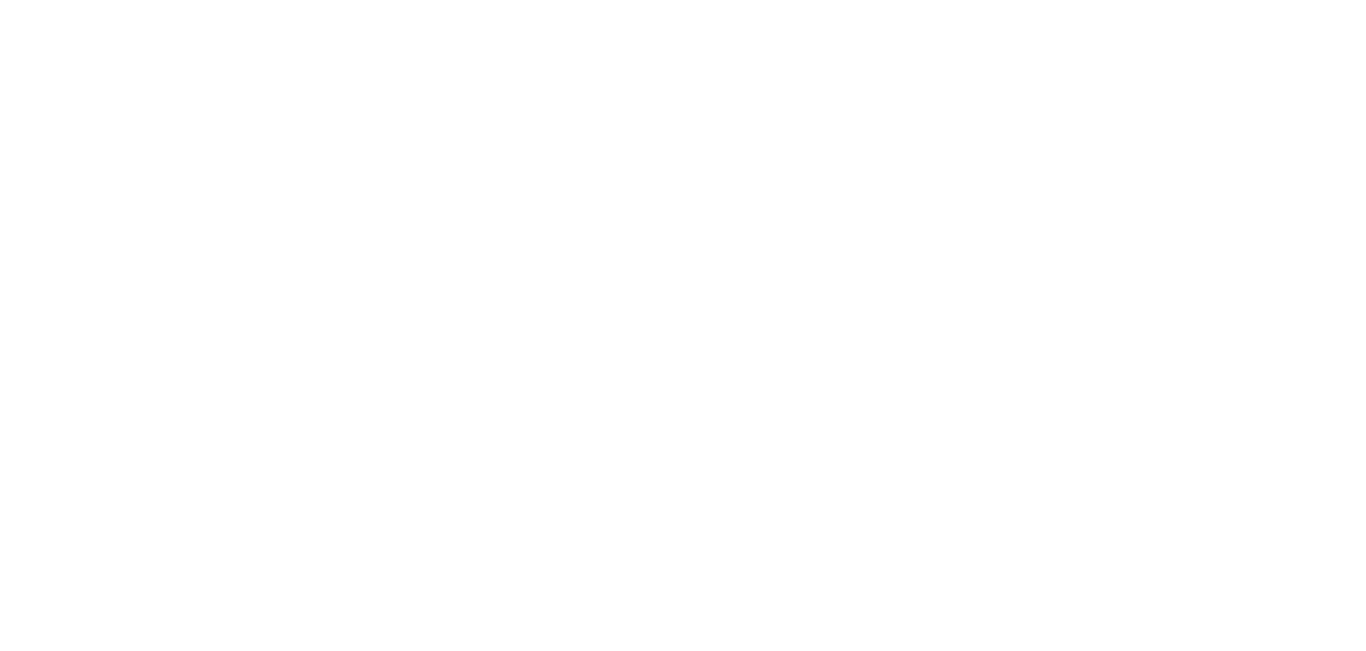 scroll, scrollTop: 0, scrollLeft: 0, axis: both 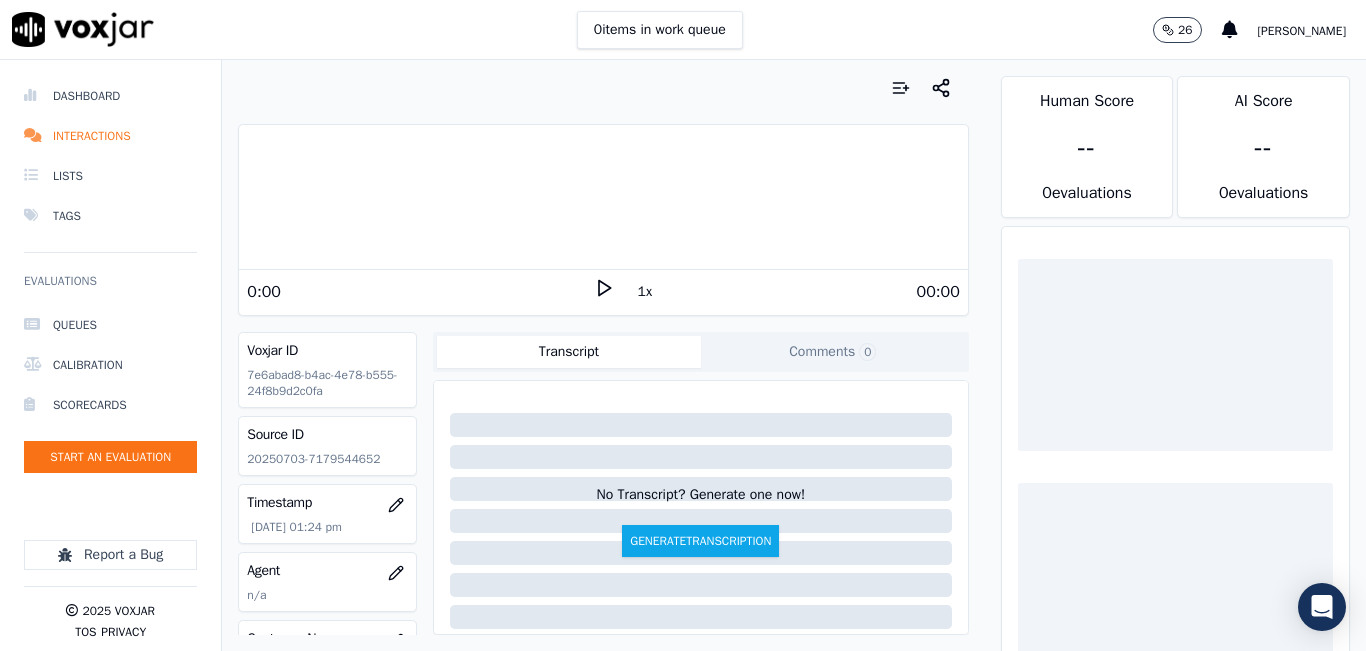 click on "20250703-7179544652" 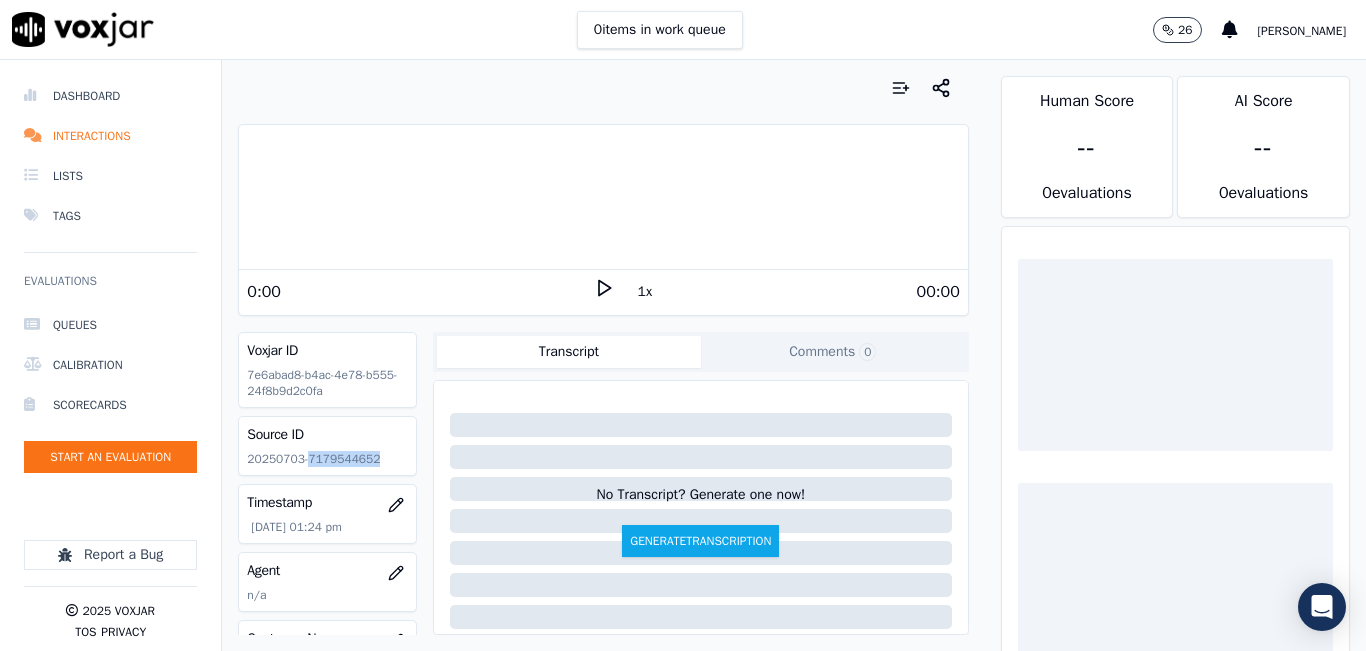 click on "20250703-7179544652" 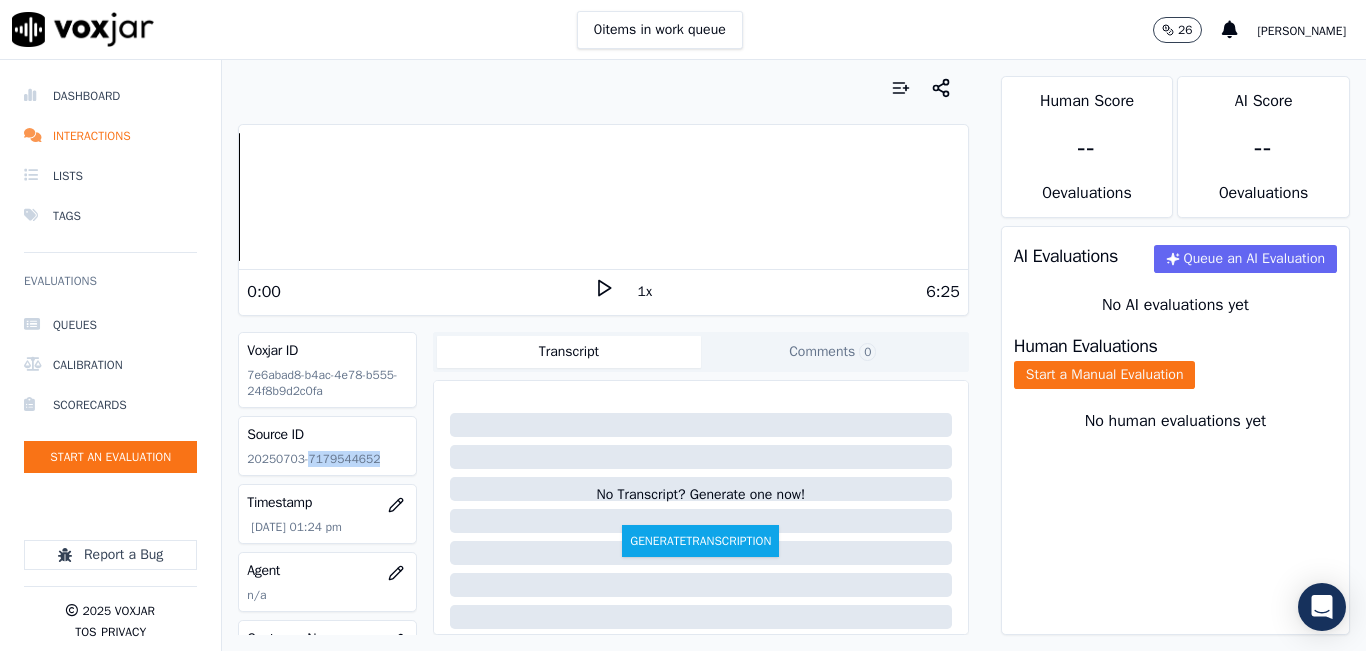 click on "Transcript" at bounding box center (569, 352) 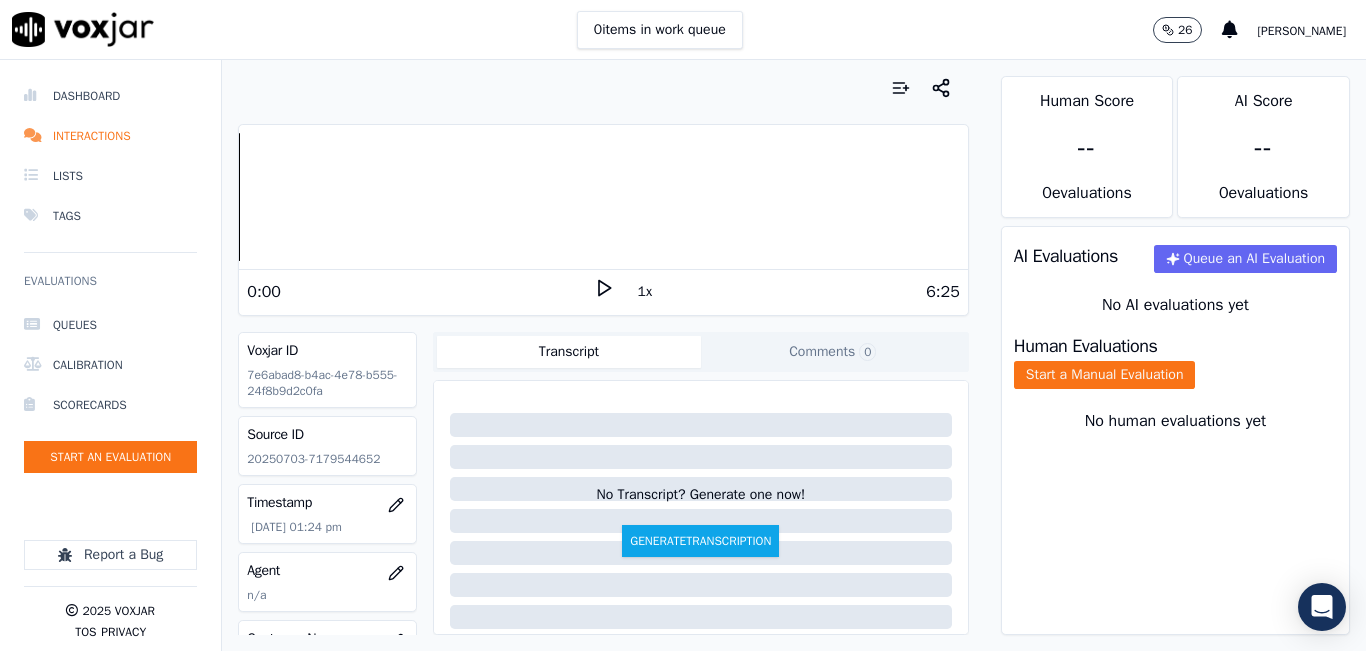 click on "Voxjar ID" at bounding box center (327, 351) 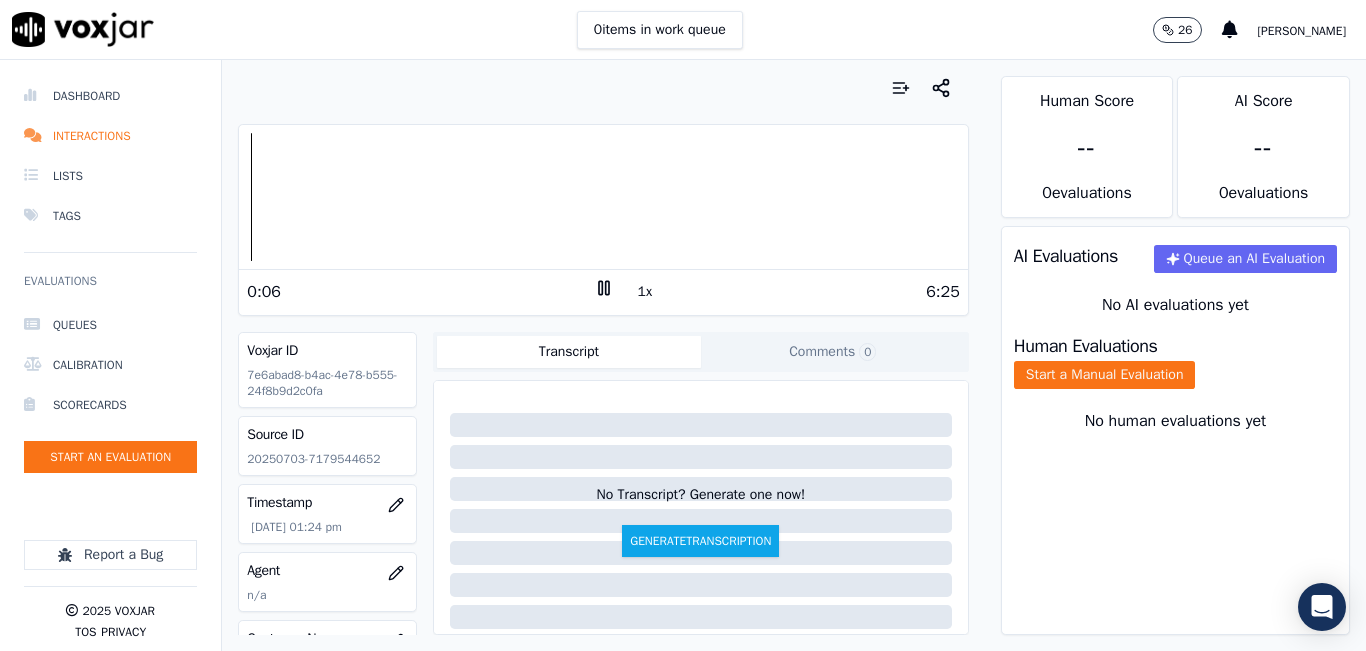 click 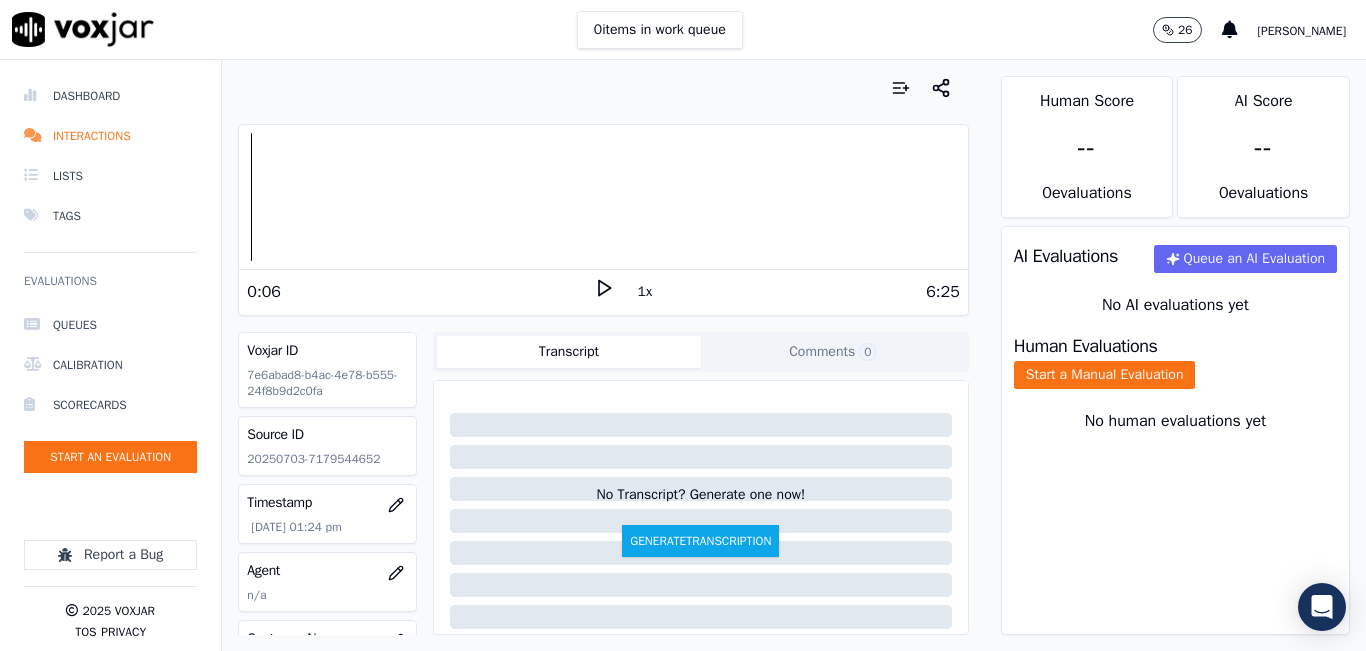 click 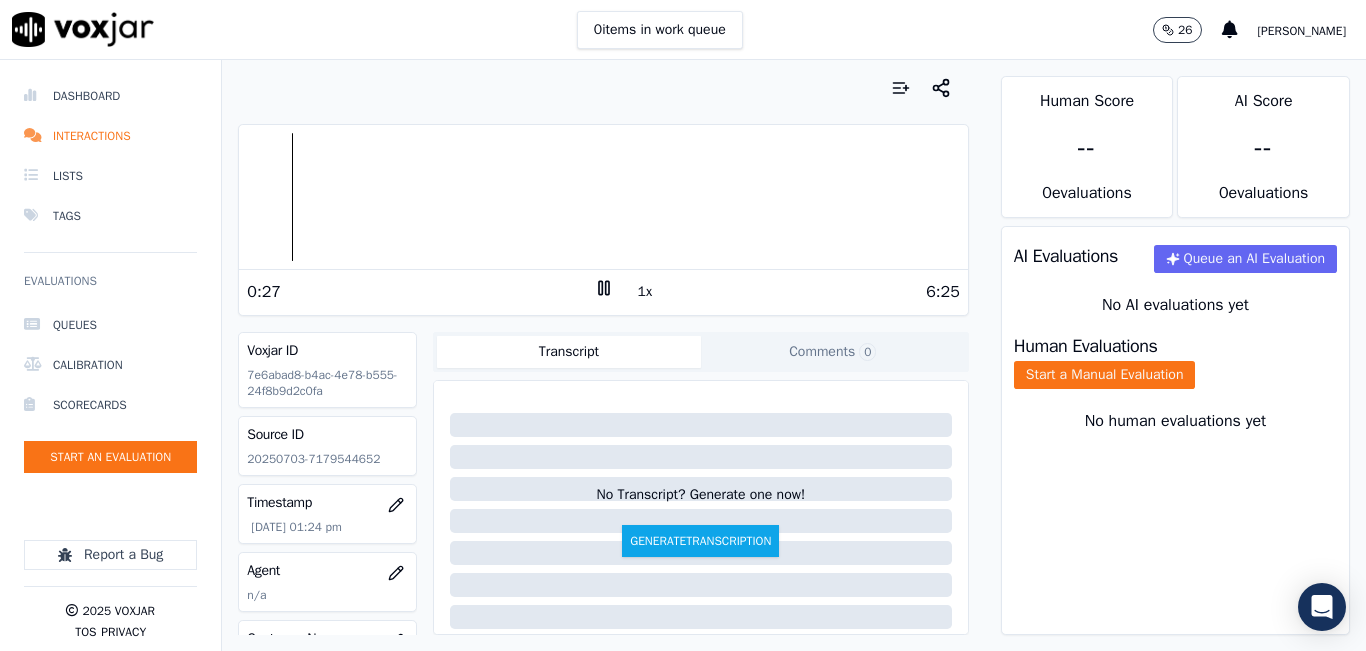 click 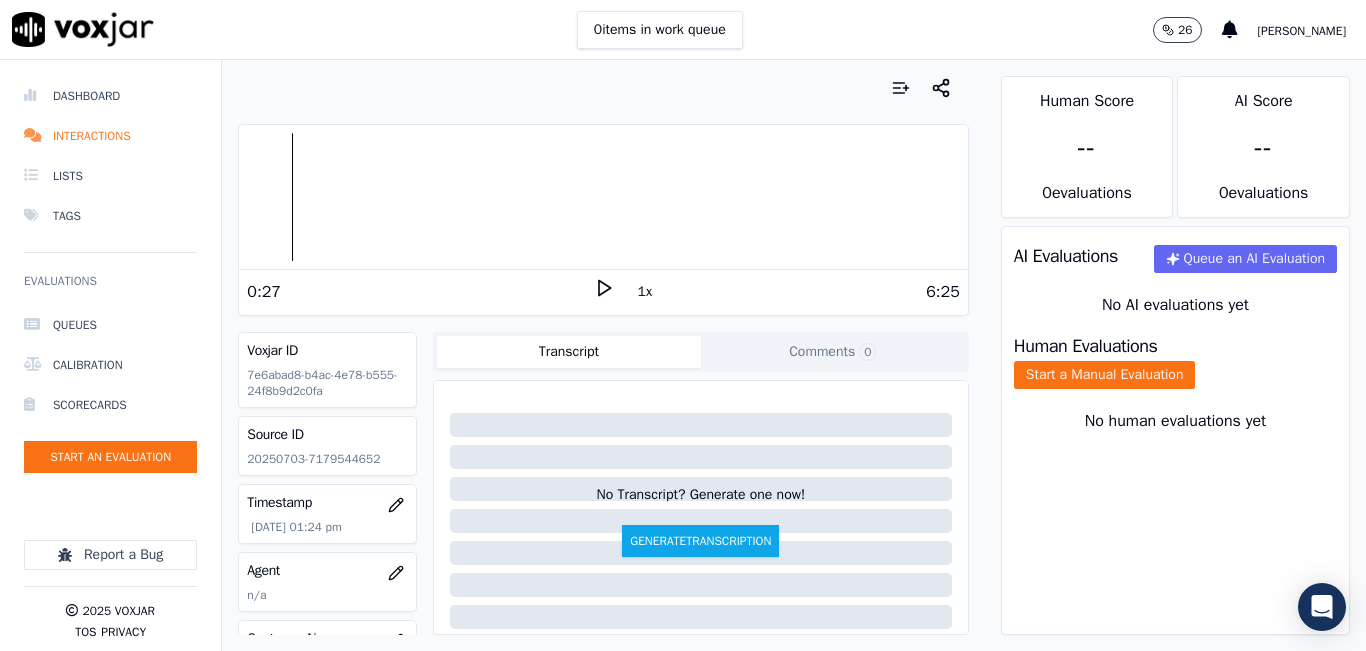click 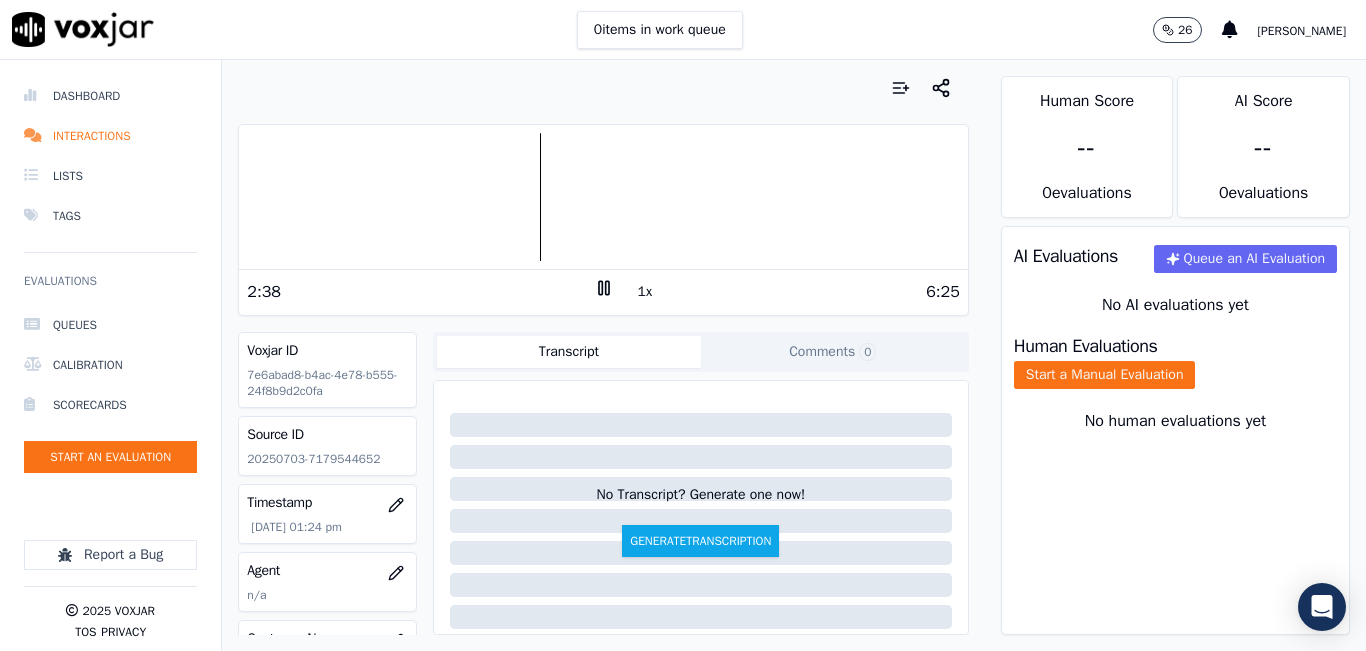 click 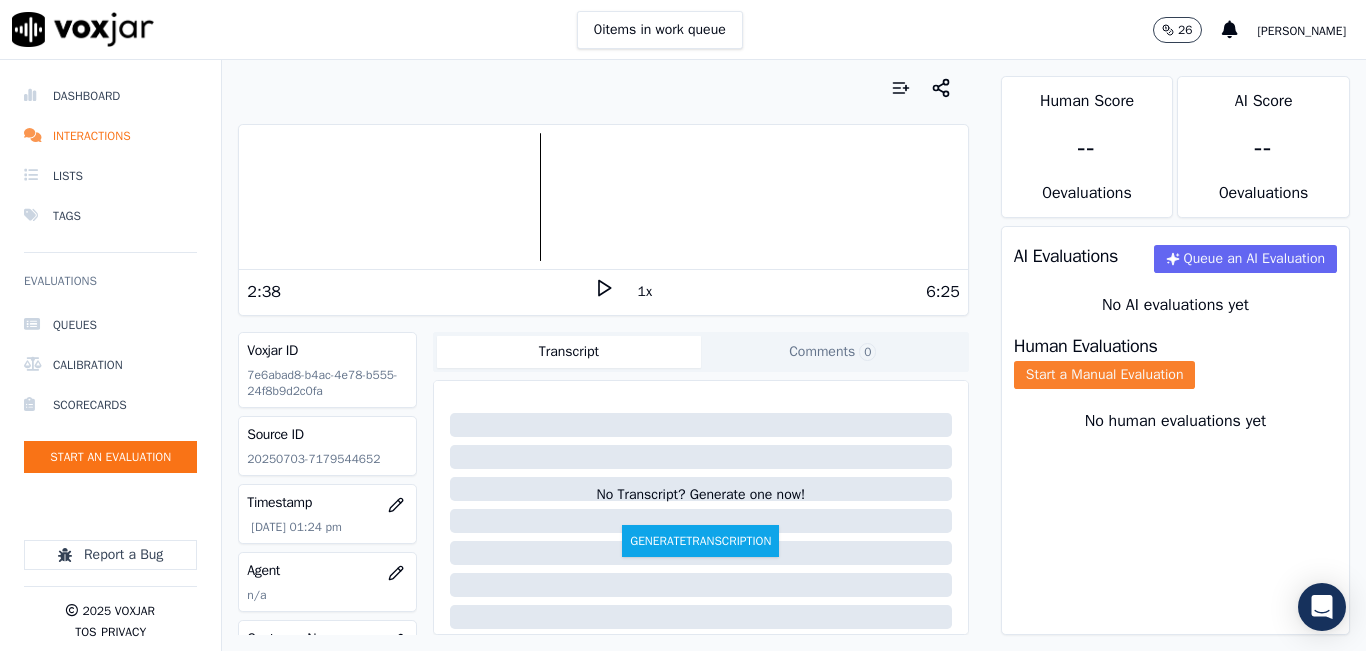 click on "Start a Manual Evaluation" 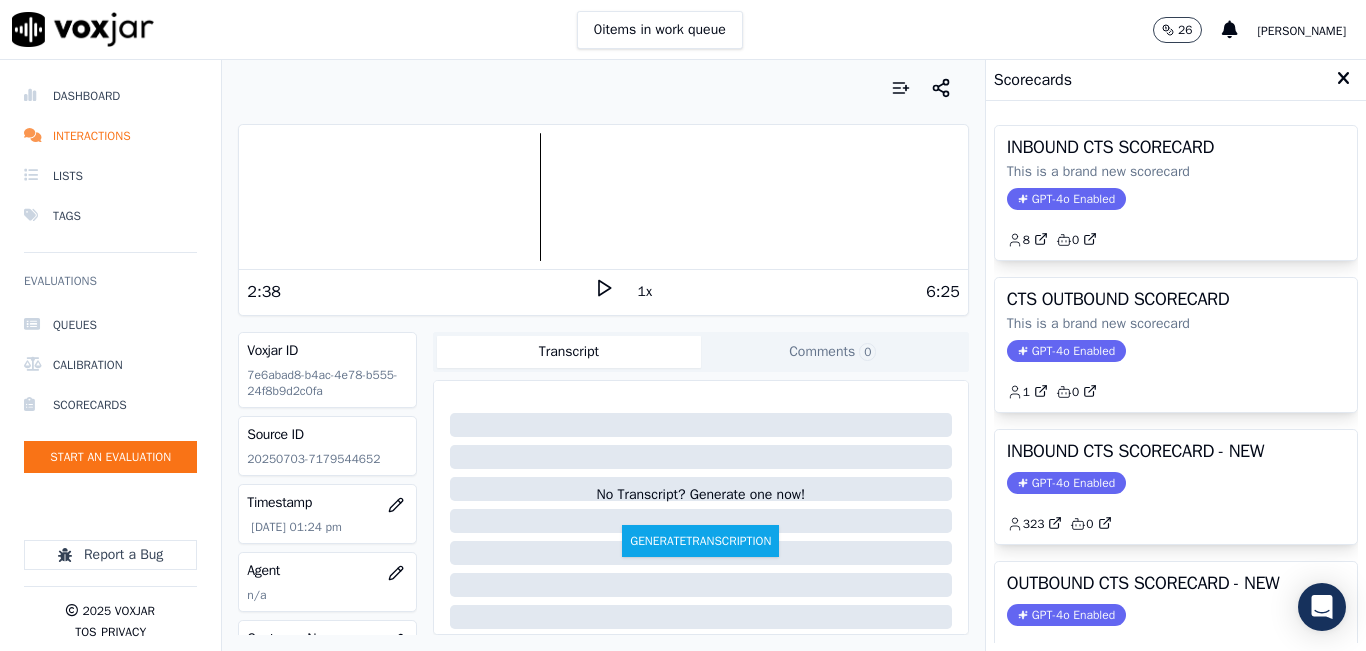 click on "323         0" 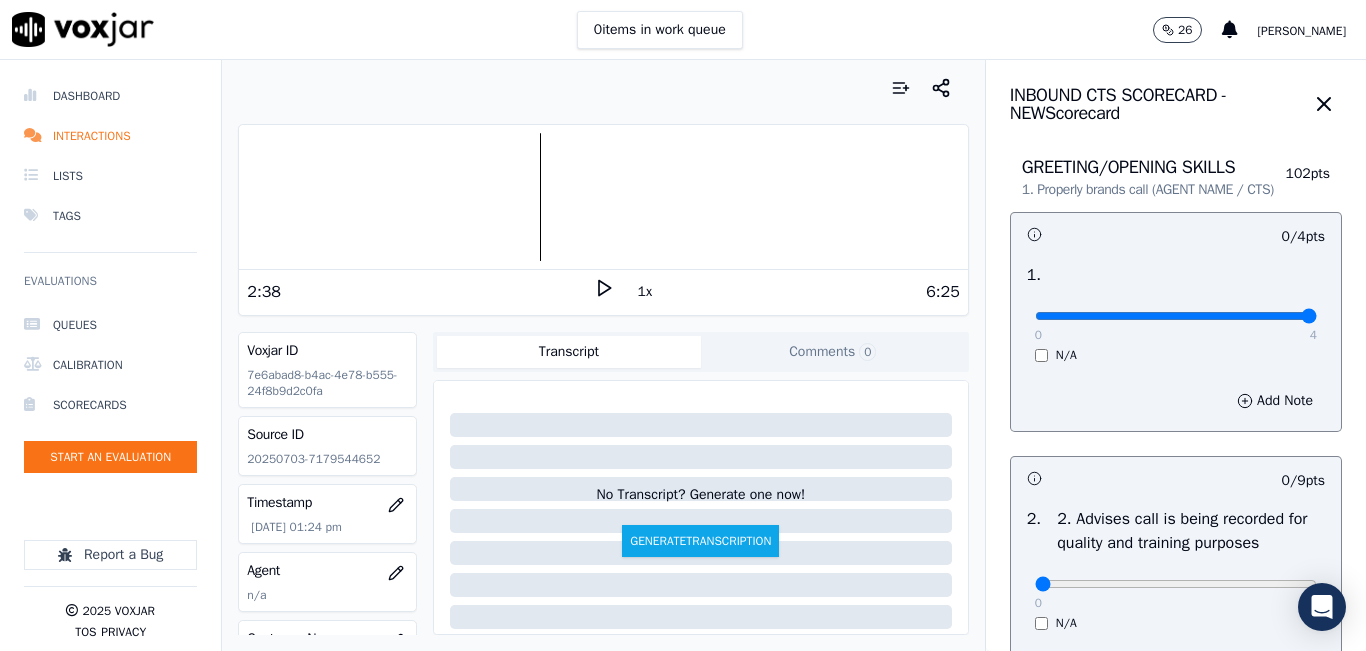 type on "4" 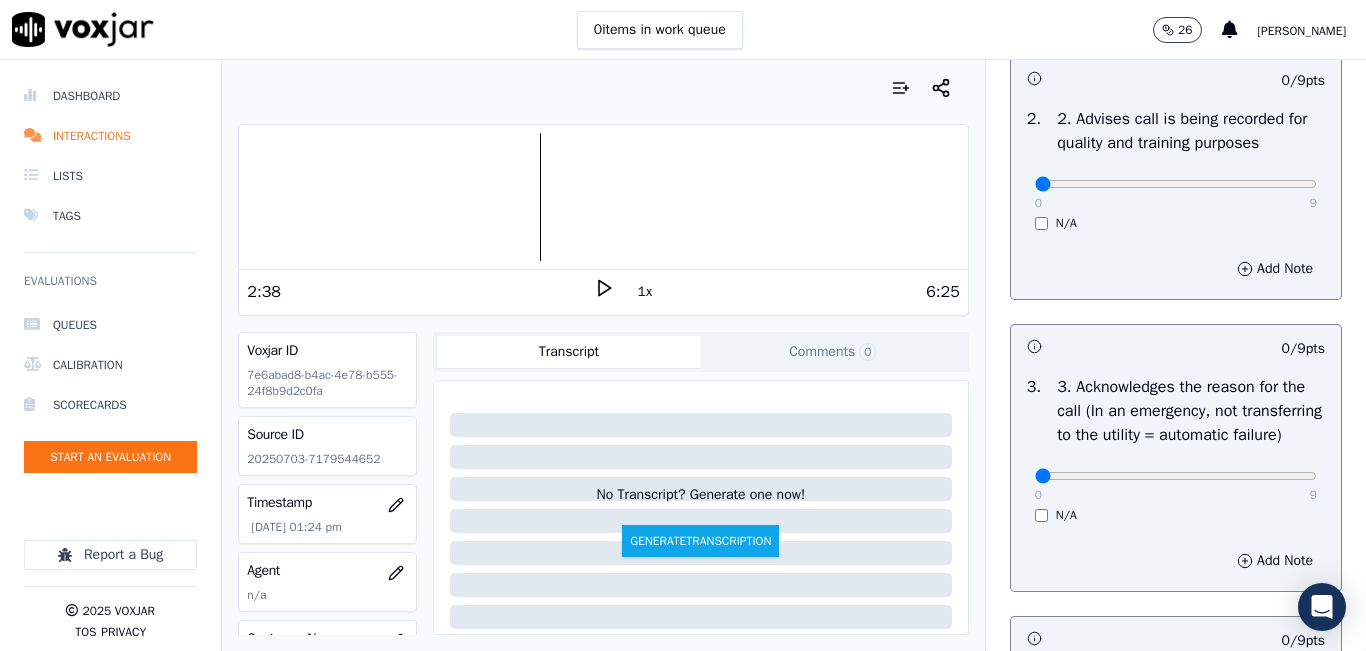 scroll, scrollTop: 300, scrollLeft: 0, axis: vertical 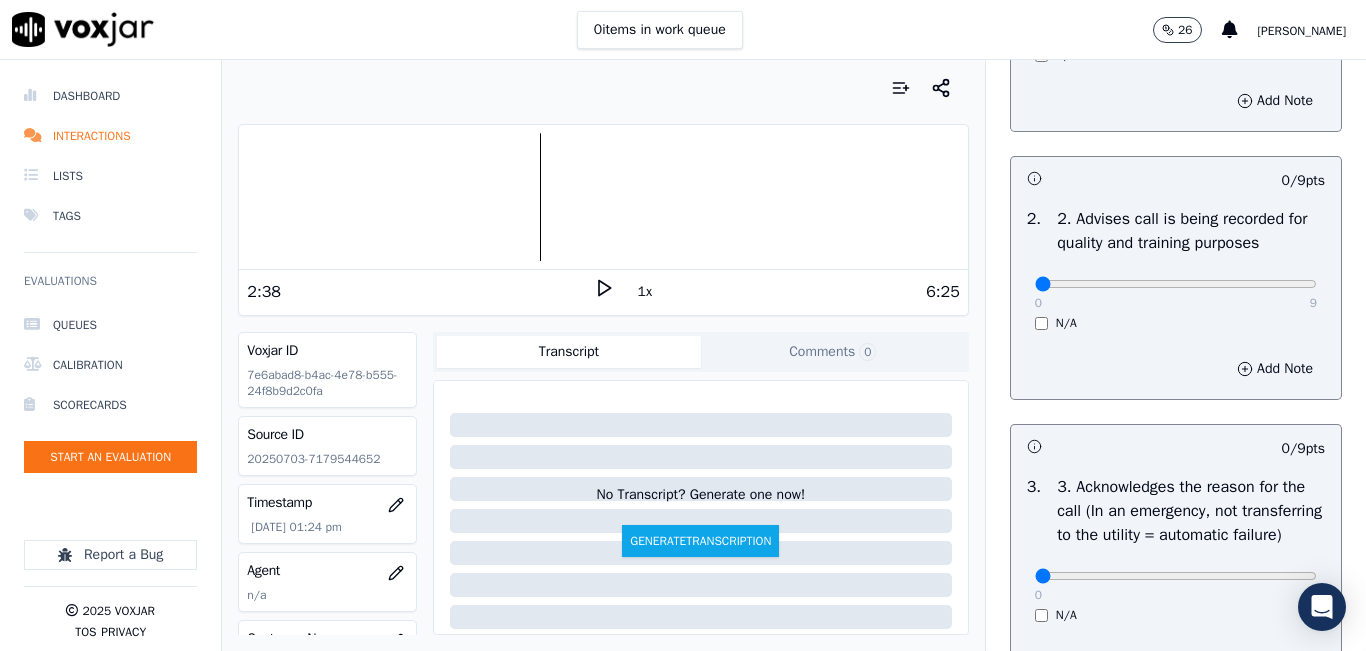 click on "0   9" at bounding box center [1176, 283] 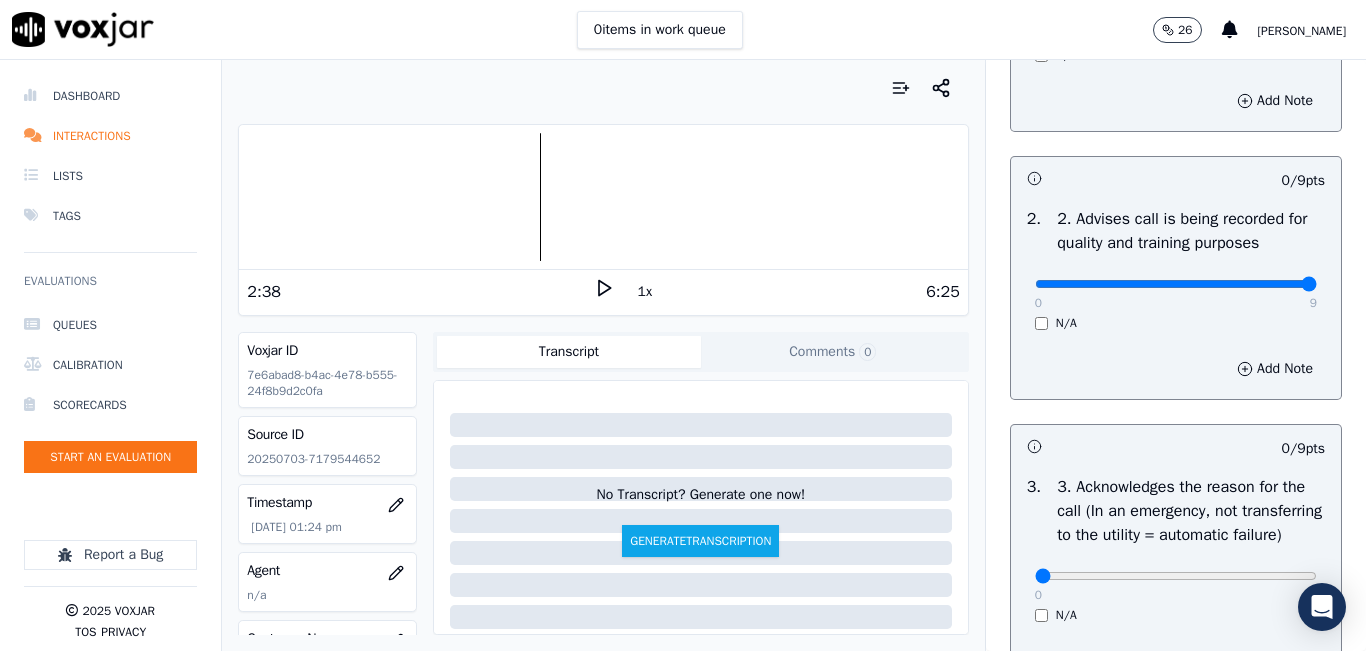 type on "9" 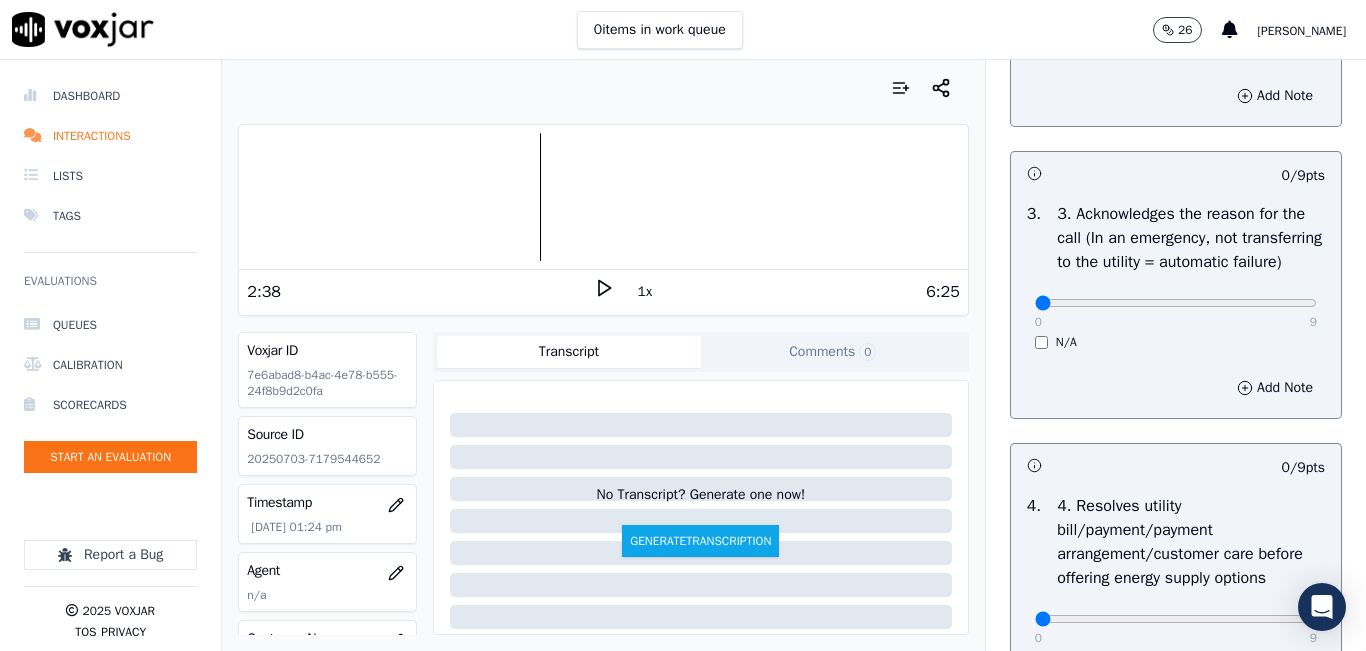 scroll, scrollTop: 600, scrollLeft: 0, axis: vertical 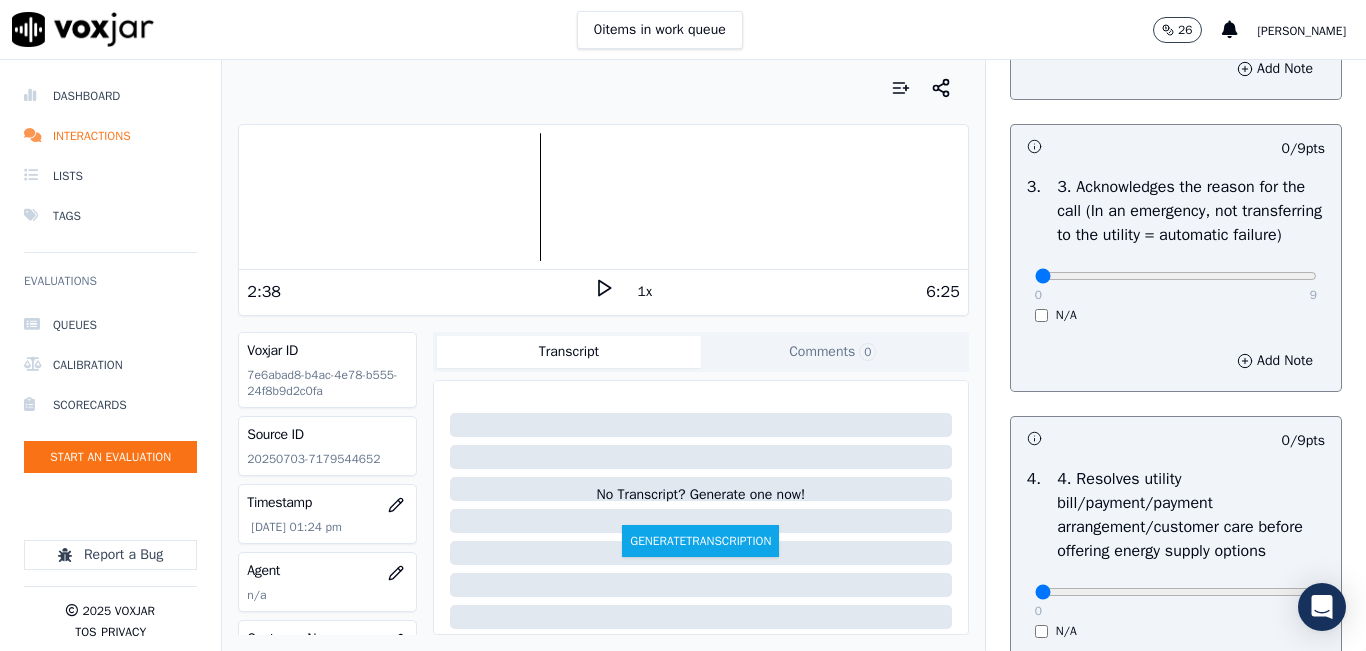 click on "0   9" at bounding box center (1176, 275) 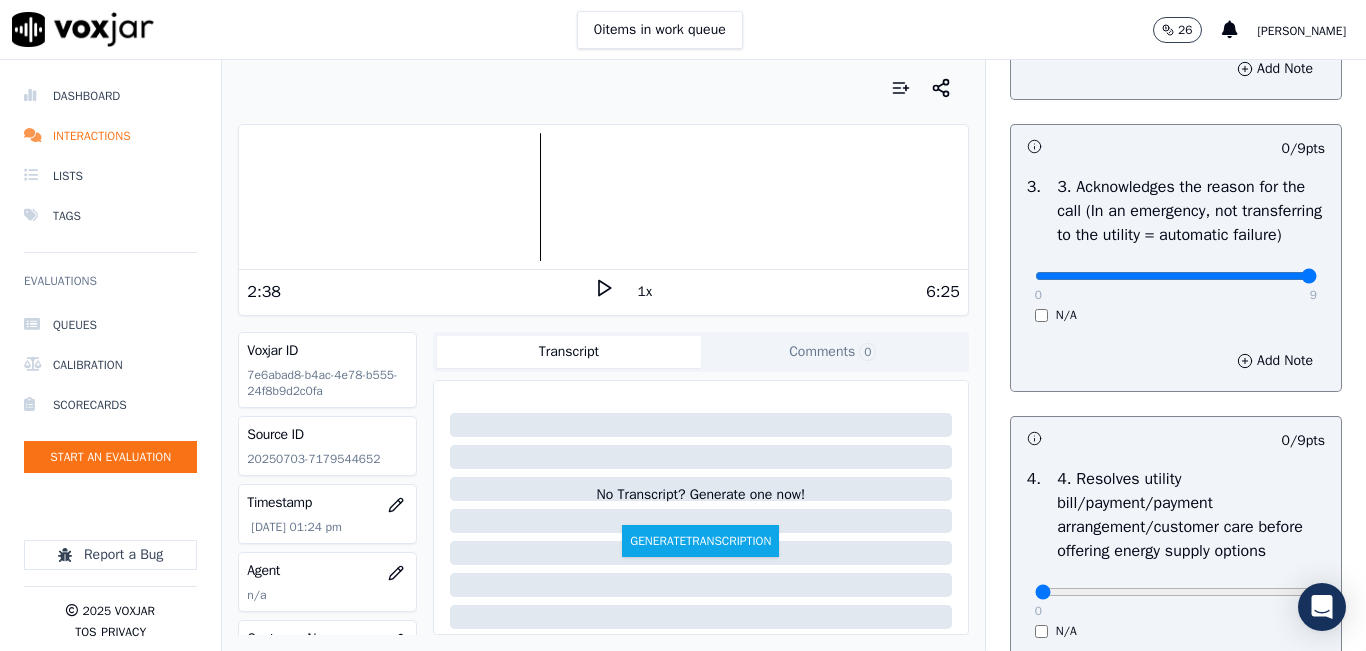 type on "9" 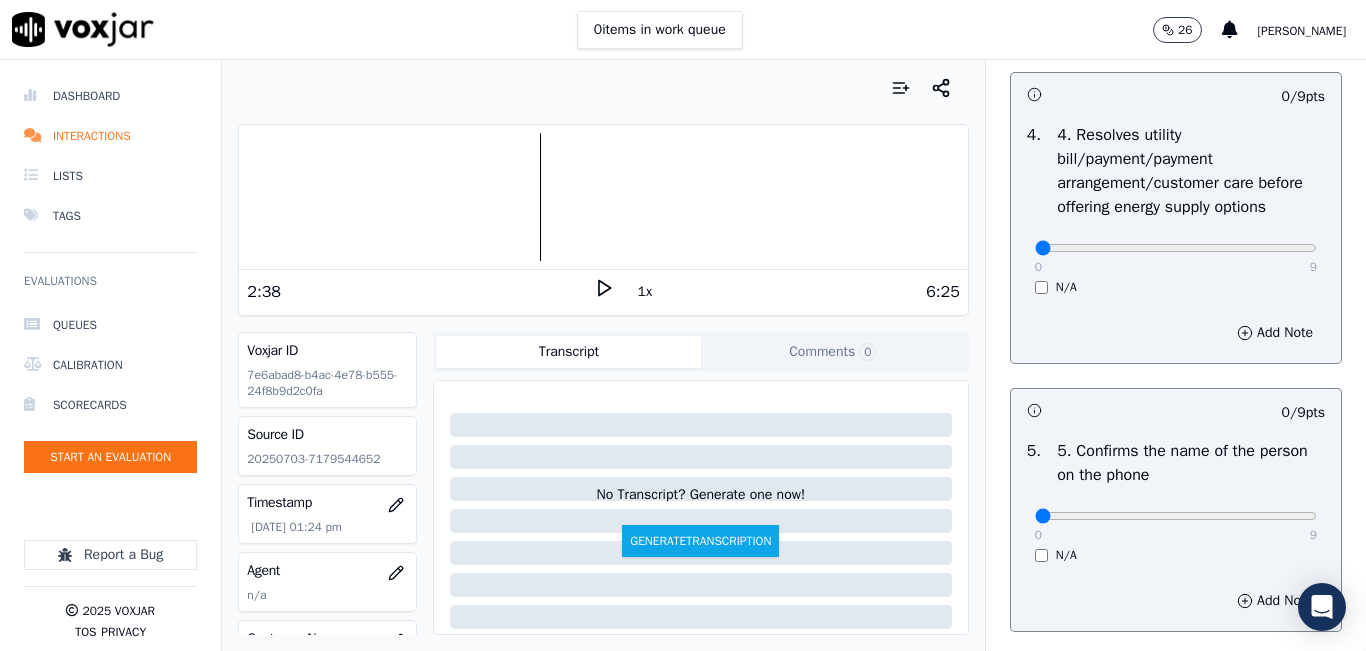 scroll, scrollTop: 1000, scrollLeft: 0, axis: vertical 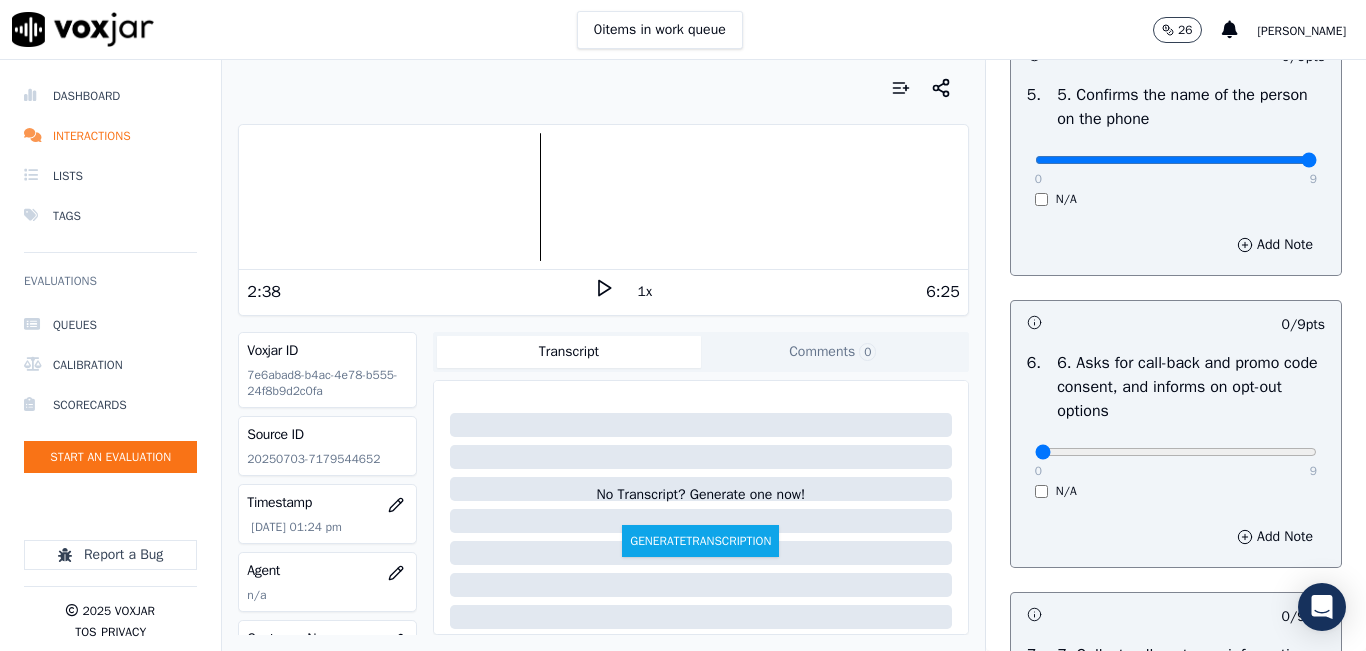 type on "9" 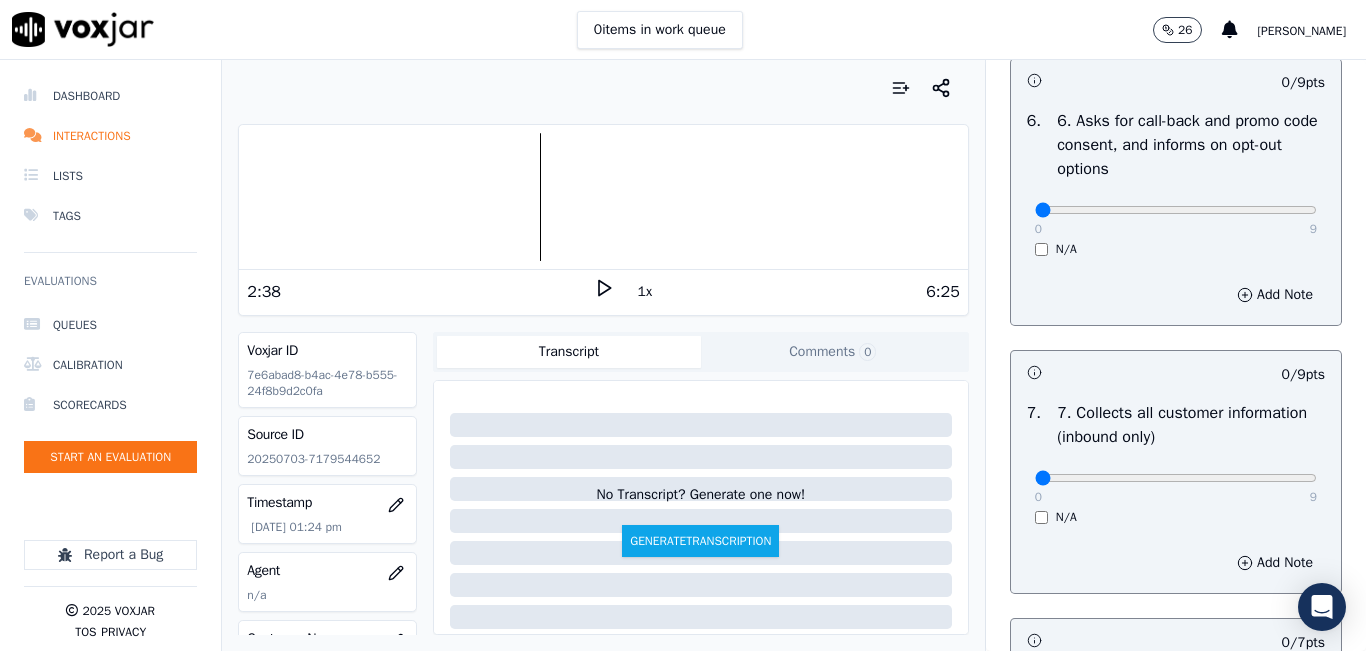 scroll, scrollTop: 1600, scrollLeft: 0, axis: vertical 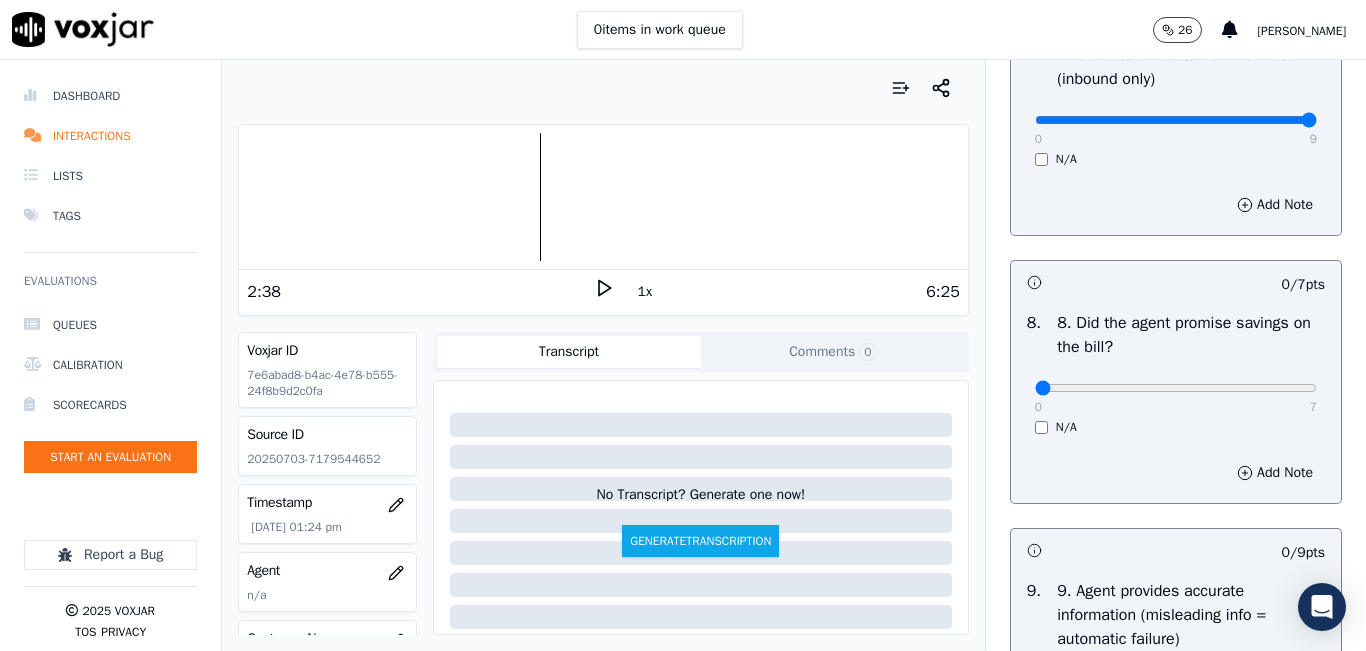 type on "9" 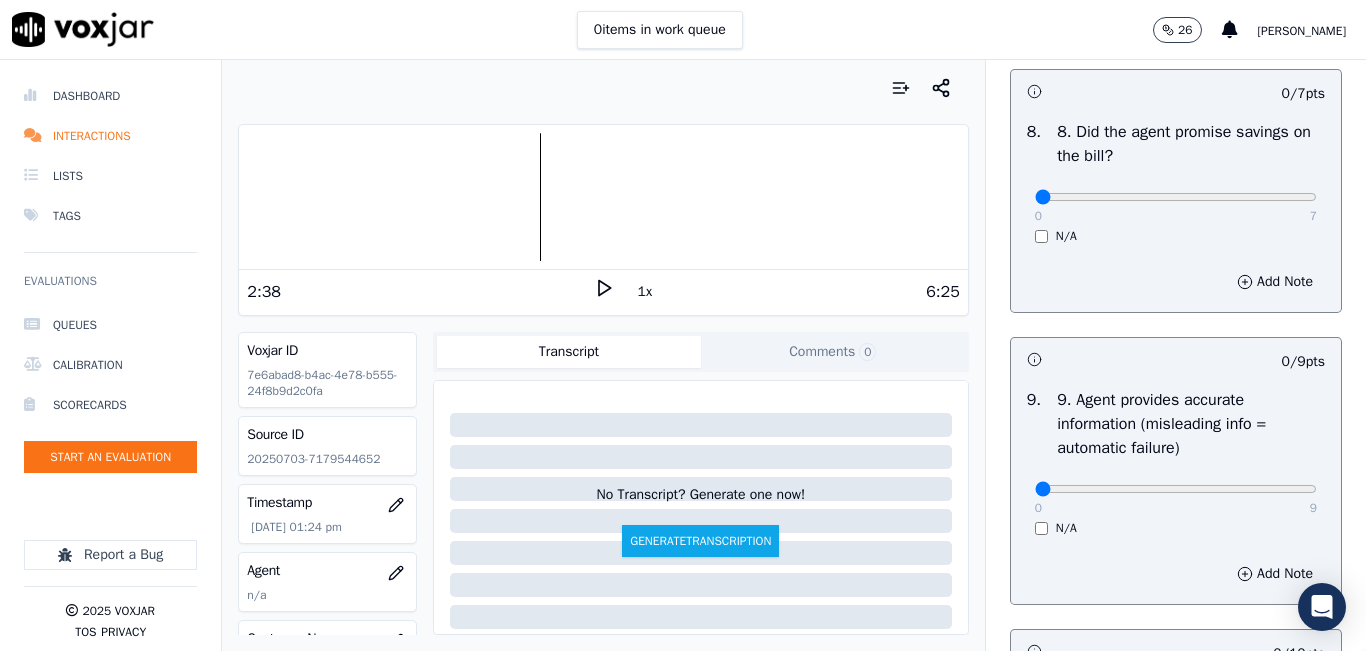 scroll, scrollTop: 2100, scrollLeft: 0, axis: vertical 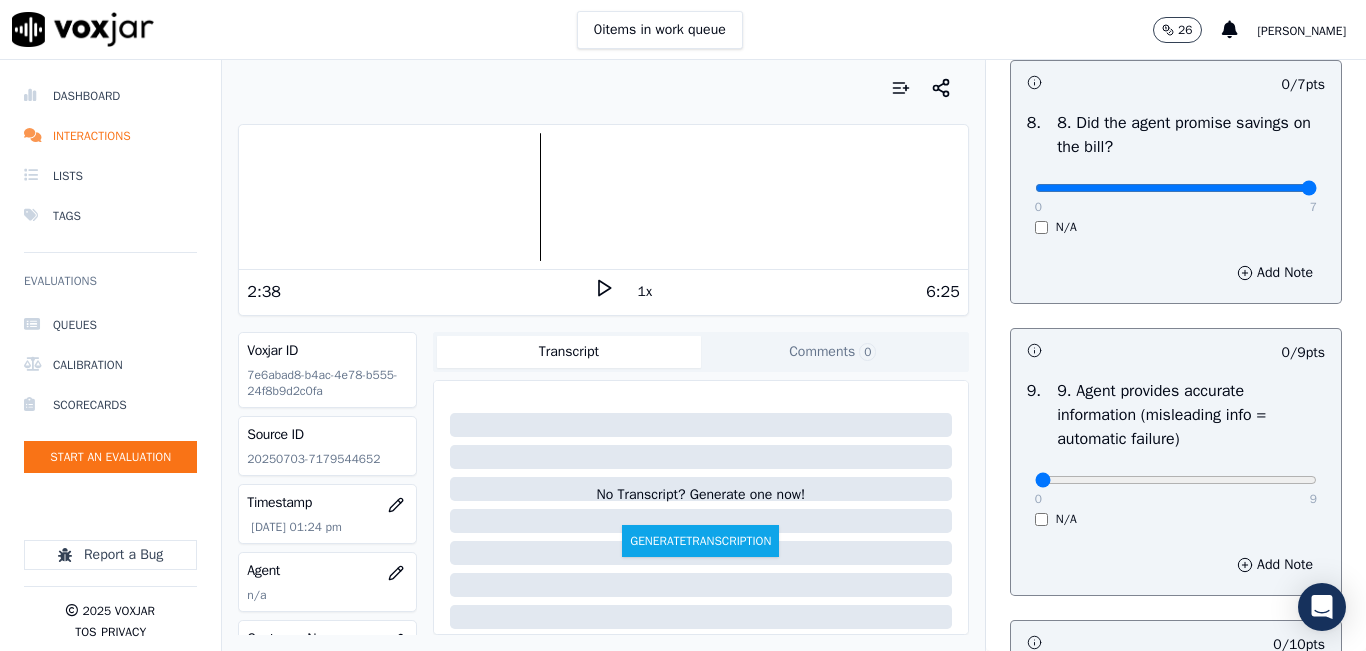 type on "7" 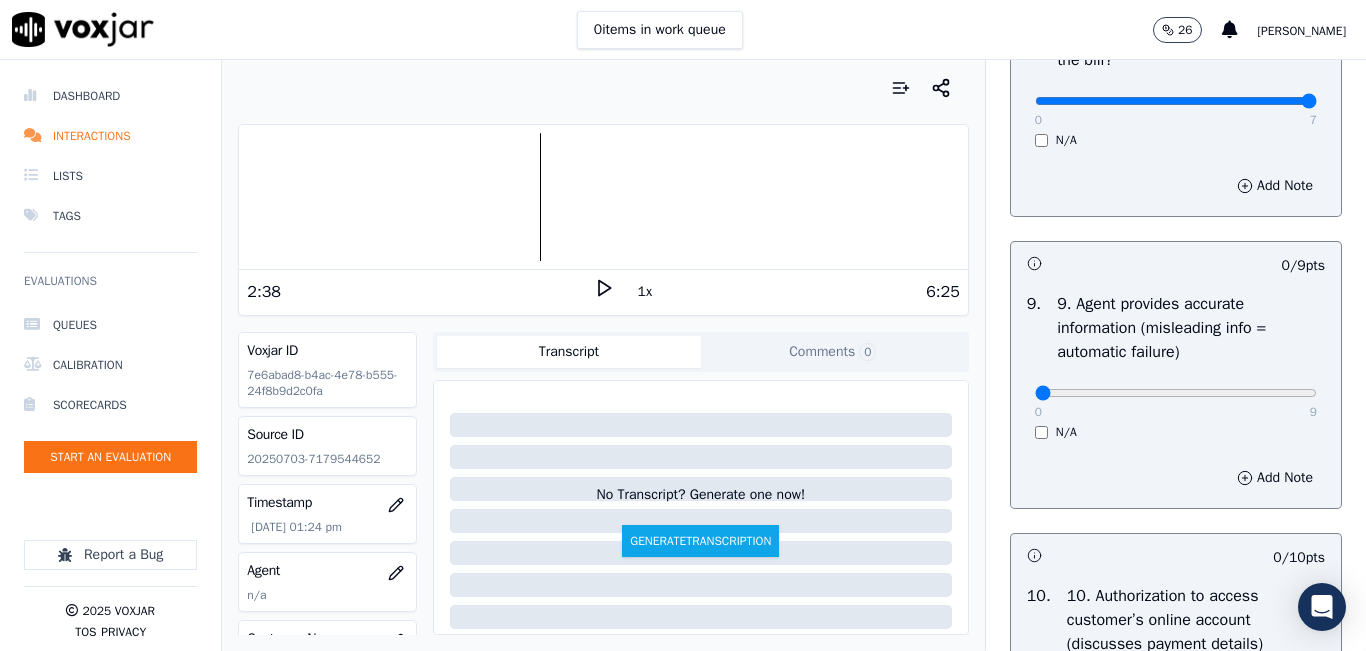 scroll, scrollTop: 2400, scrollLeft: 0, axis: vertical 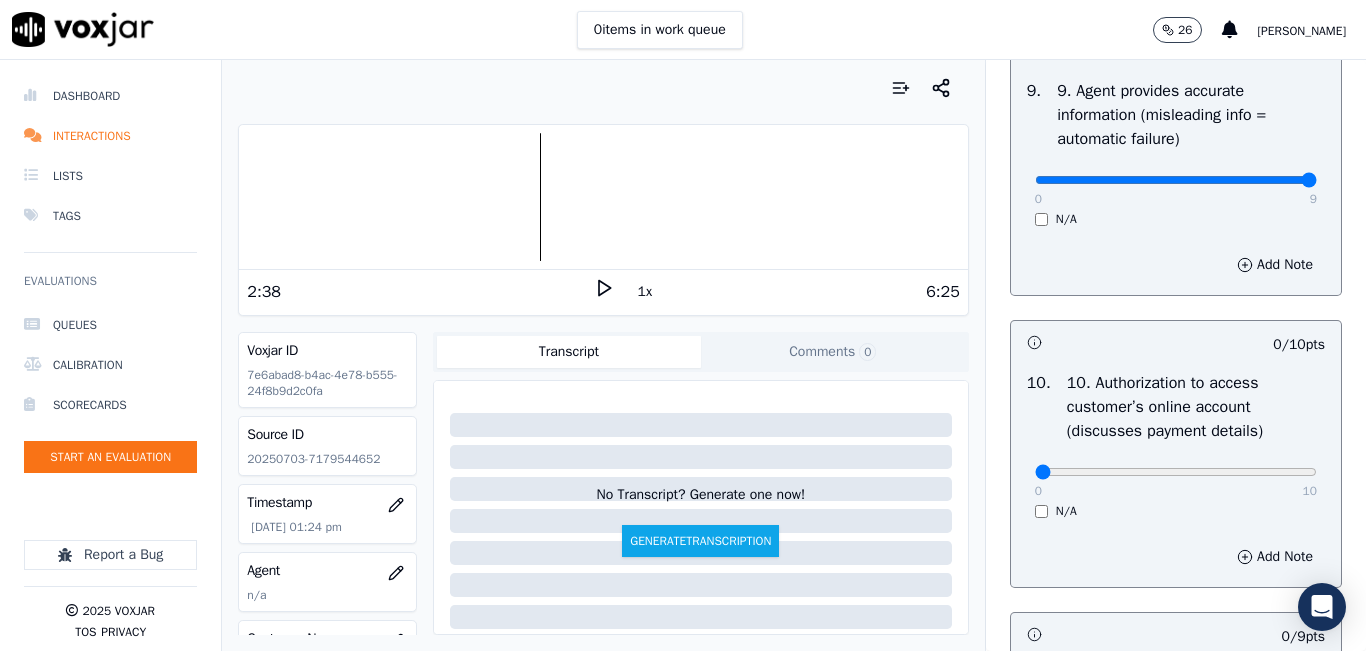 type on "9" 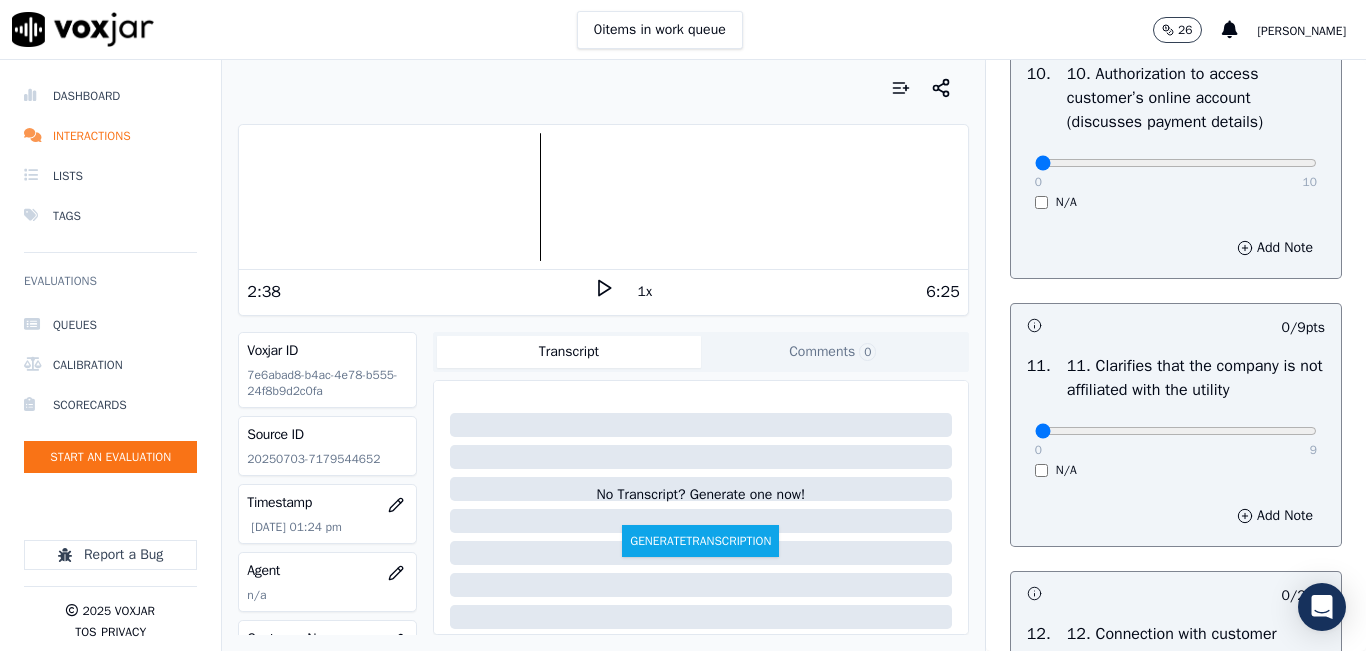 scroll, scrollTop: 2800, scrollLeft: 0, axis: vertical 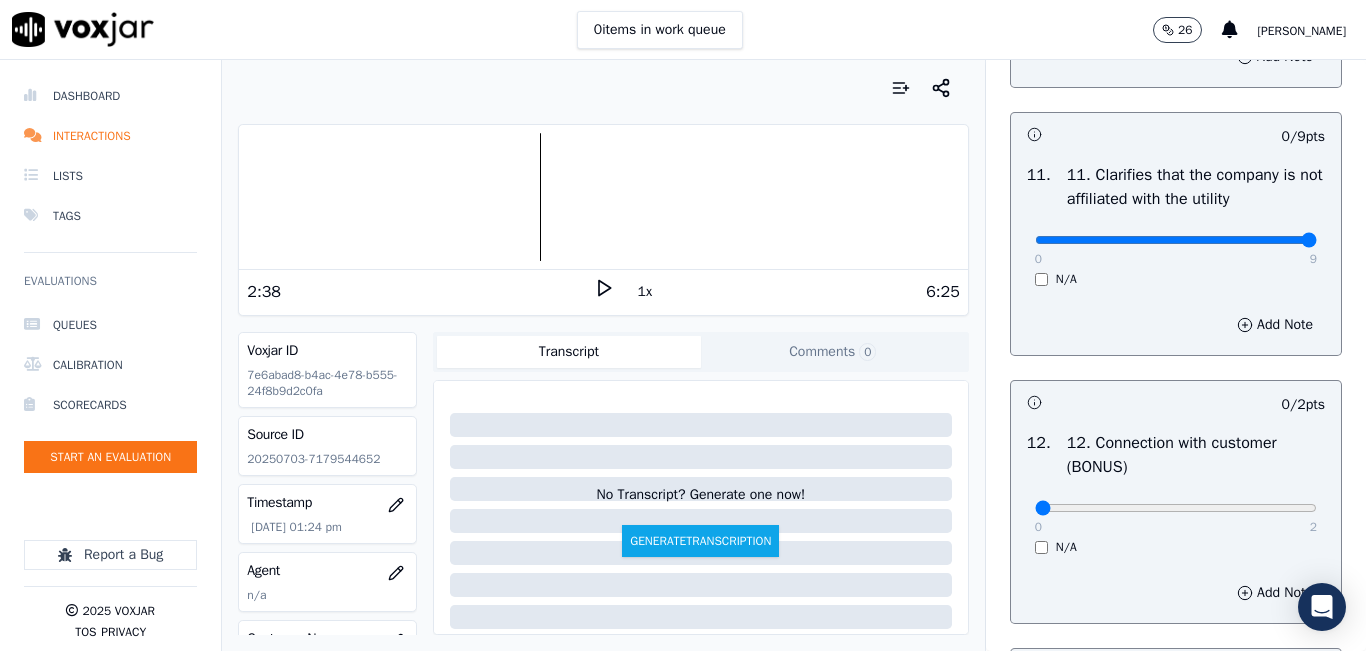 type on "9" 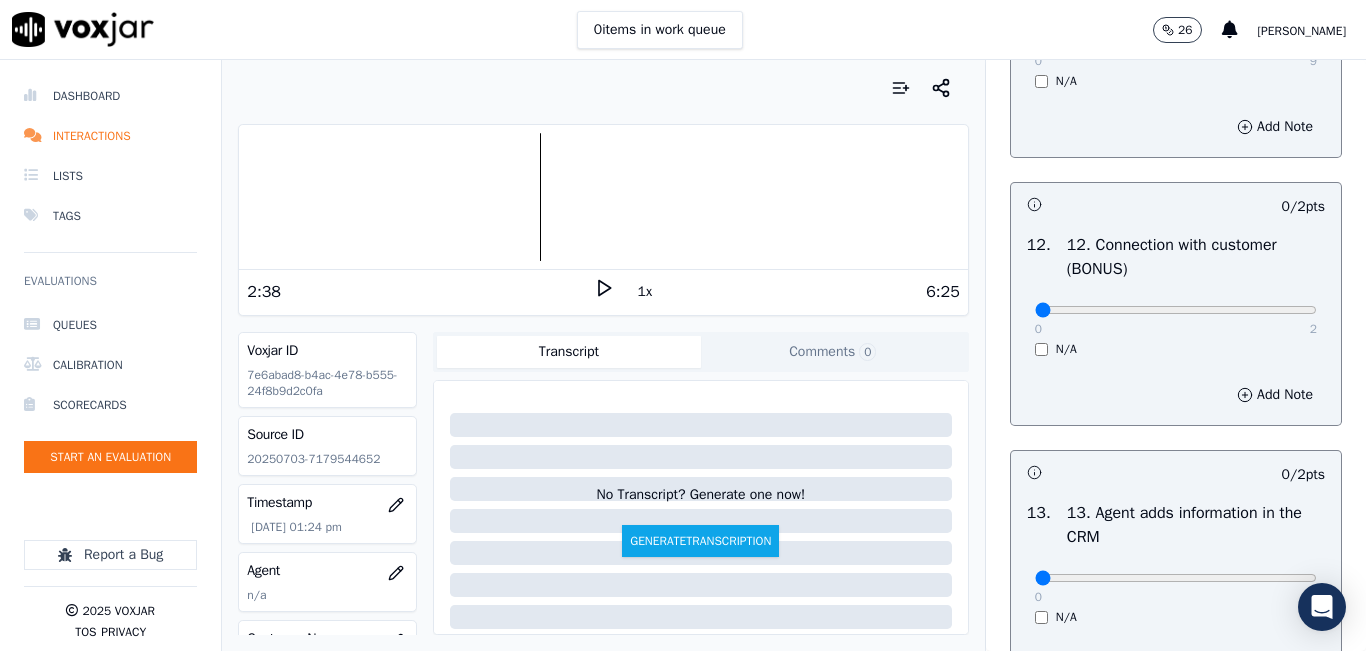 scroll, scrollTop: 3100, scrollLeft: 0, axis: vertical 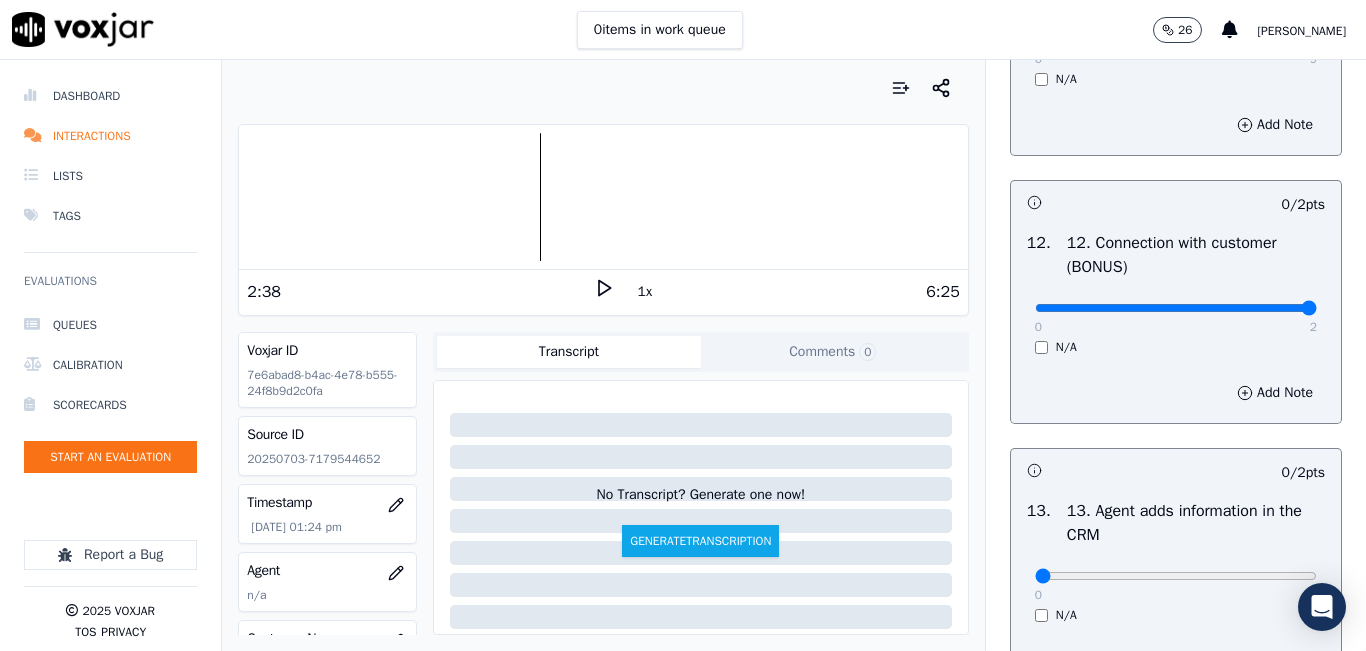 type on "2" 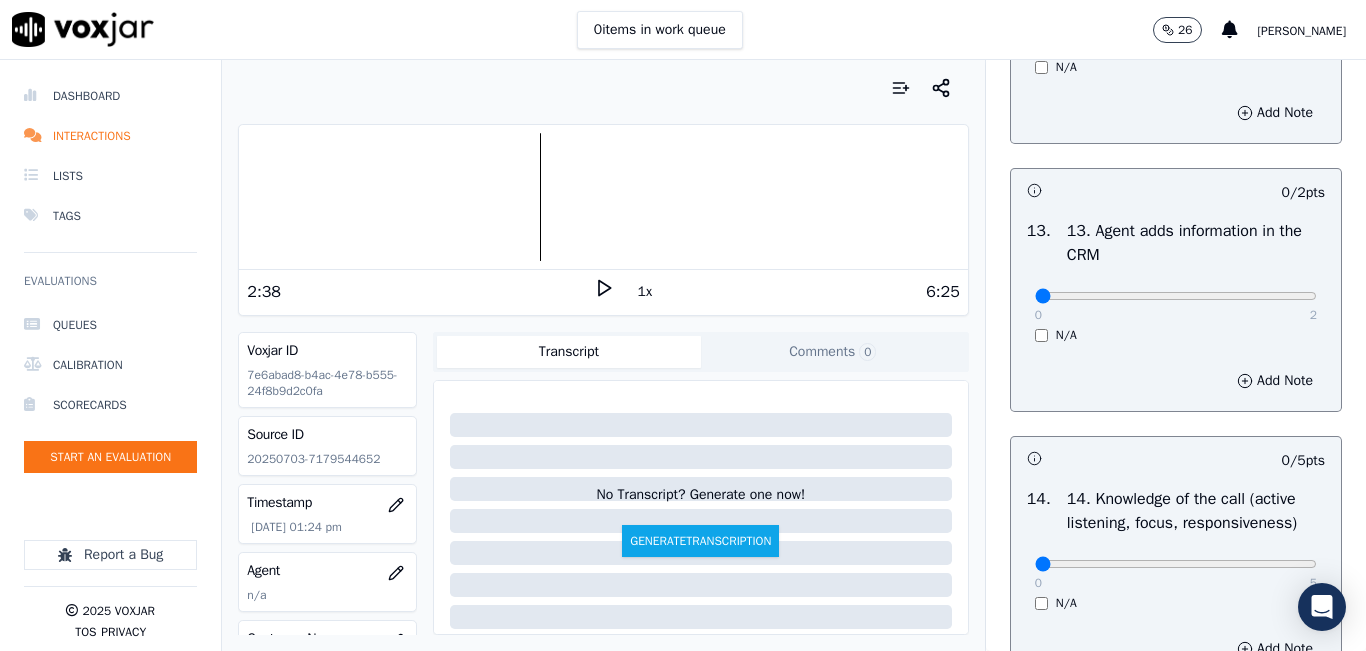 scroll, scrollTop: 3400, scrollLeft: 0, axis: vertical 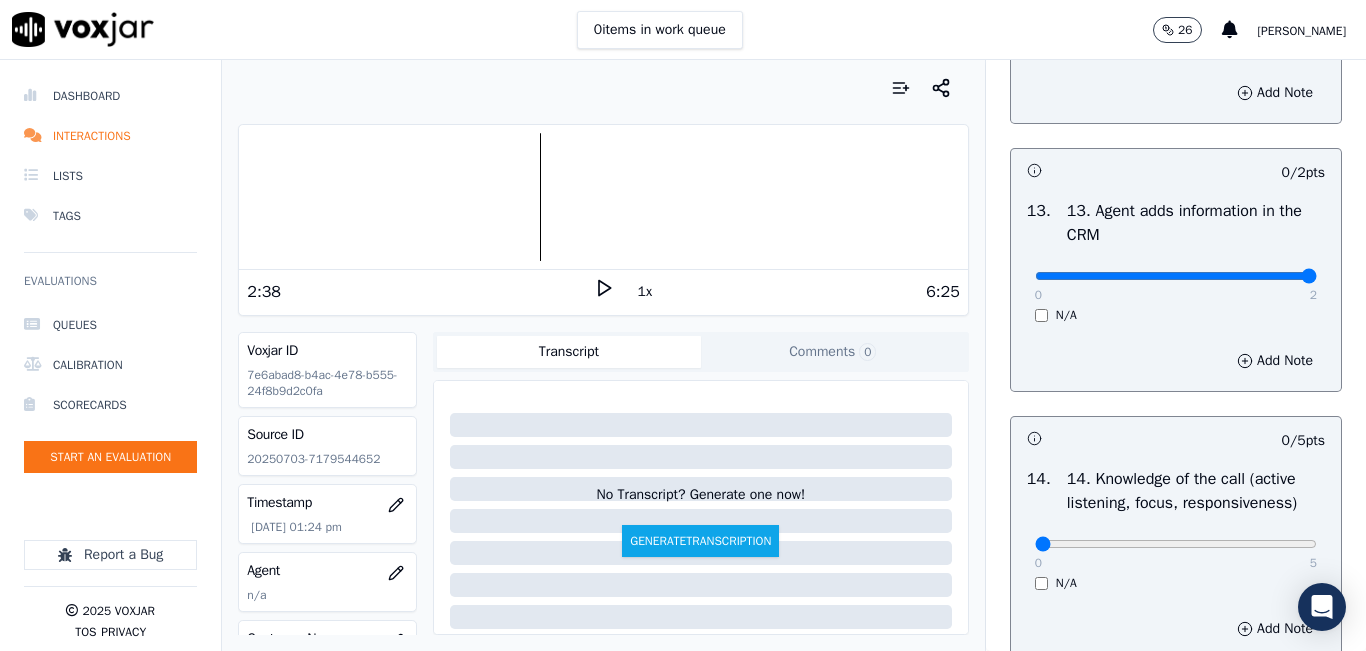 type on "2" 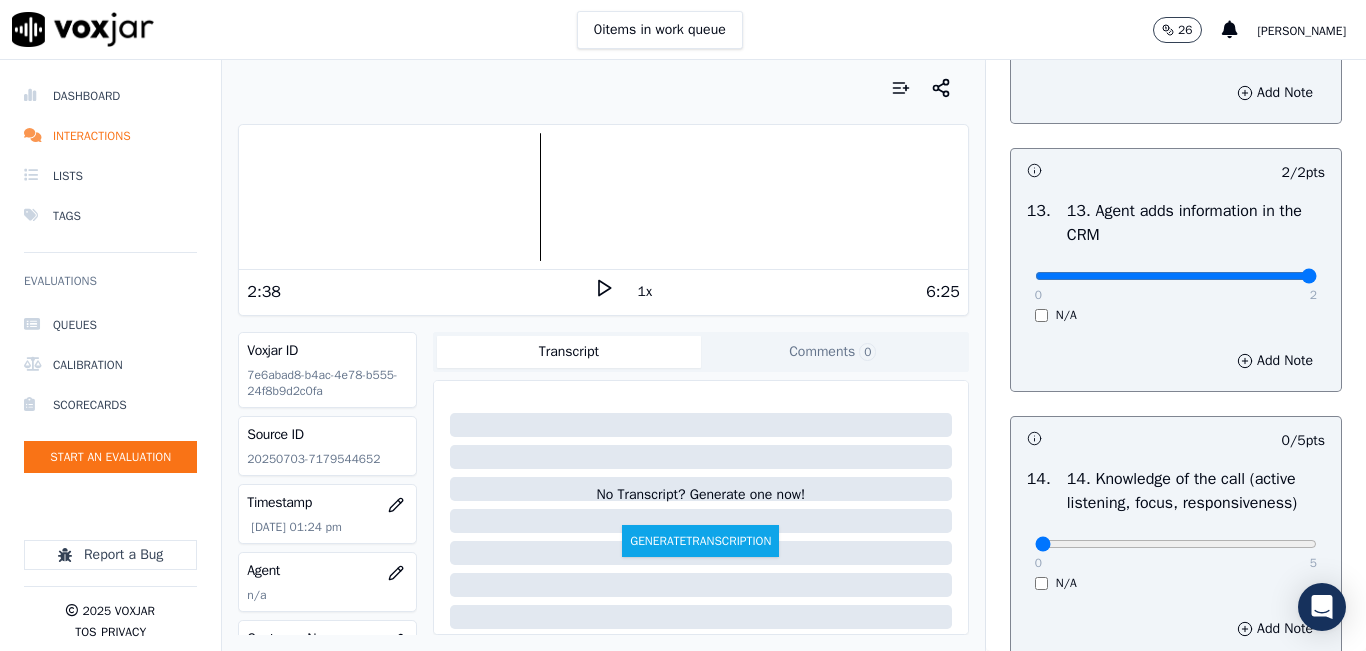 scroll, scrollTop: 3600, scrollLeft: 0, axis: vertical 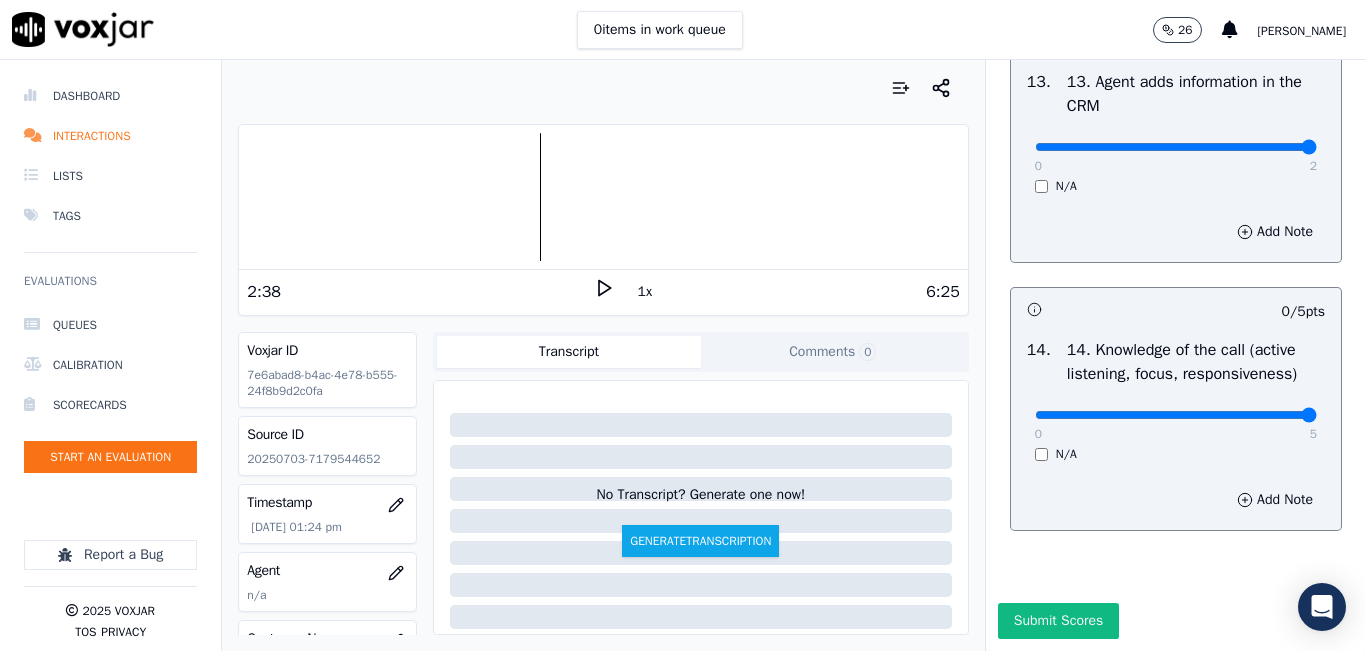 type on "5" 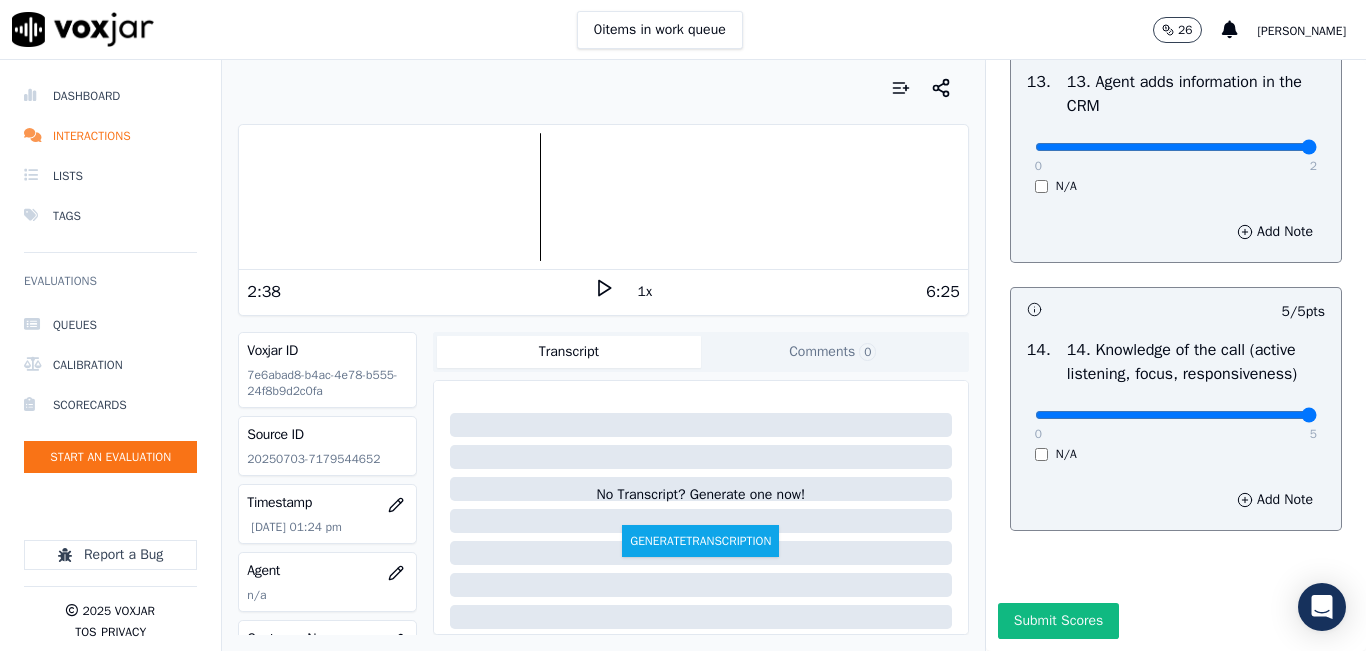 scroll, scrollTop: 3642, scrollLeft: 0, axis: vertical 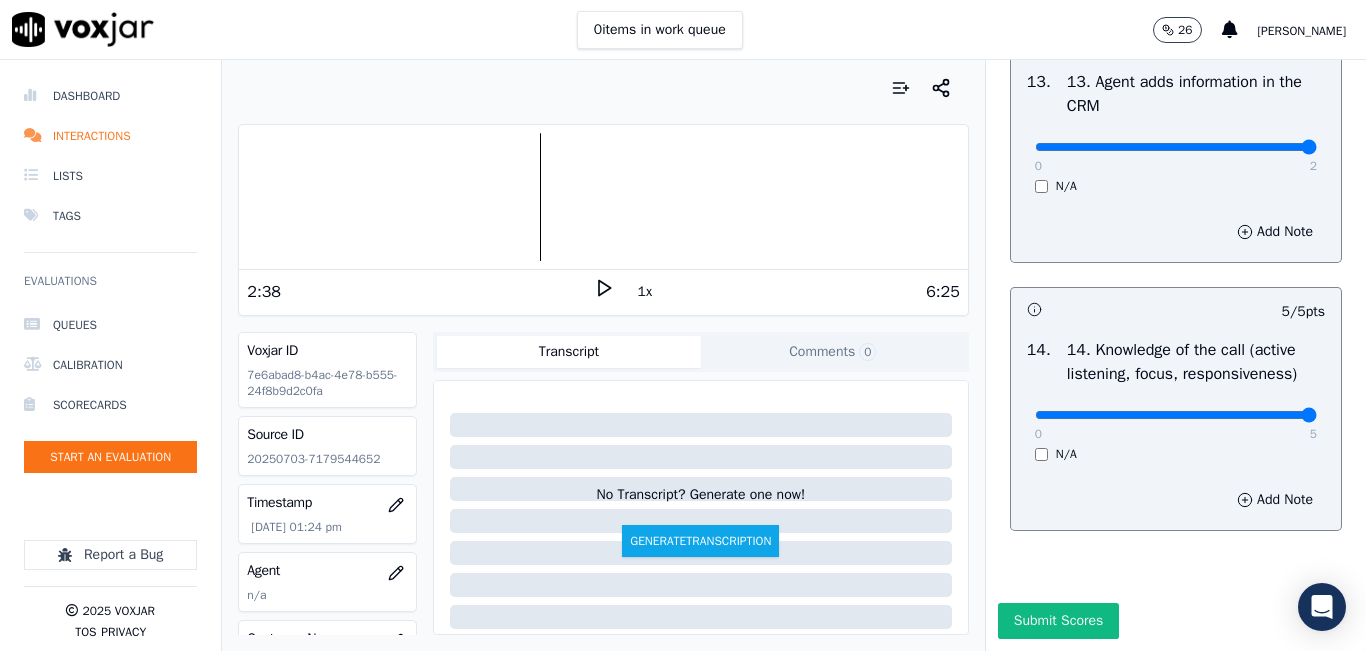 drag, startPoint x: 1043, startPoint y: 570, endPoint x: 1040, endPoint y: 557, distance: 13.341664 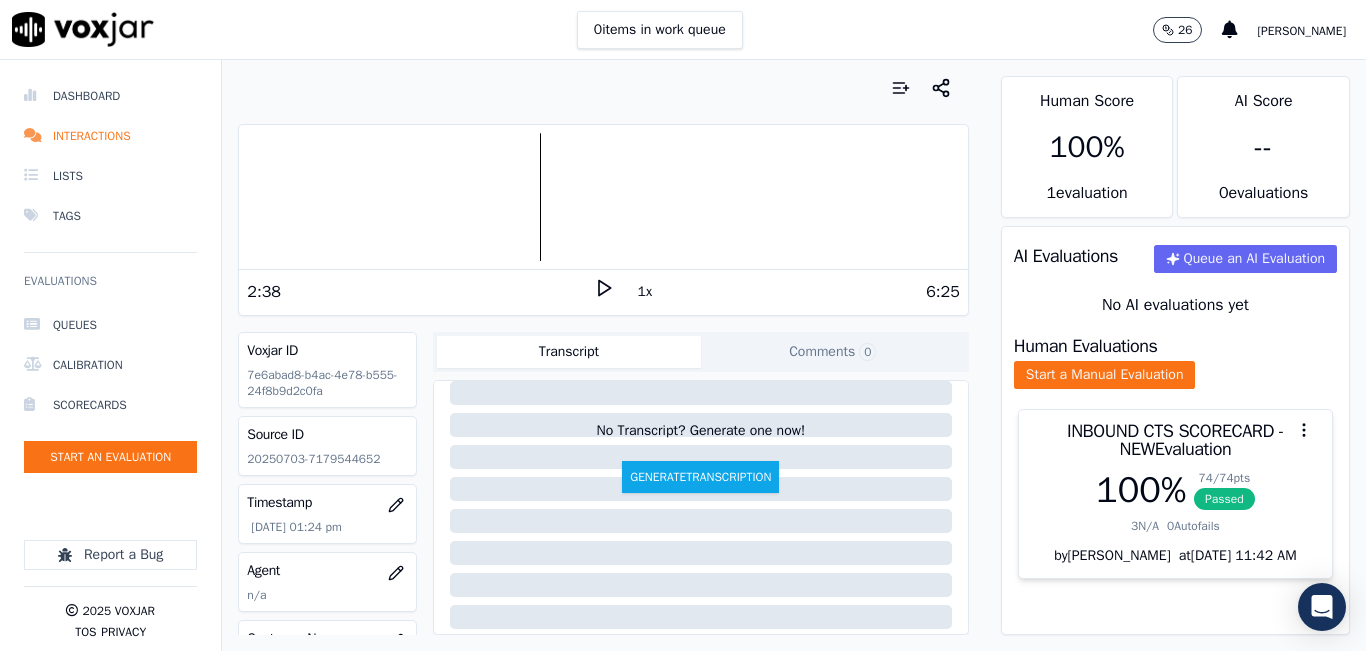 scroll, scrollTop: 200, scrollLeft: 0, axis: vertical 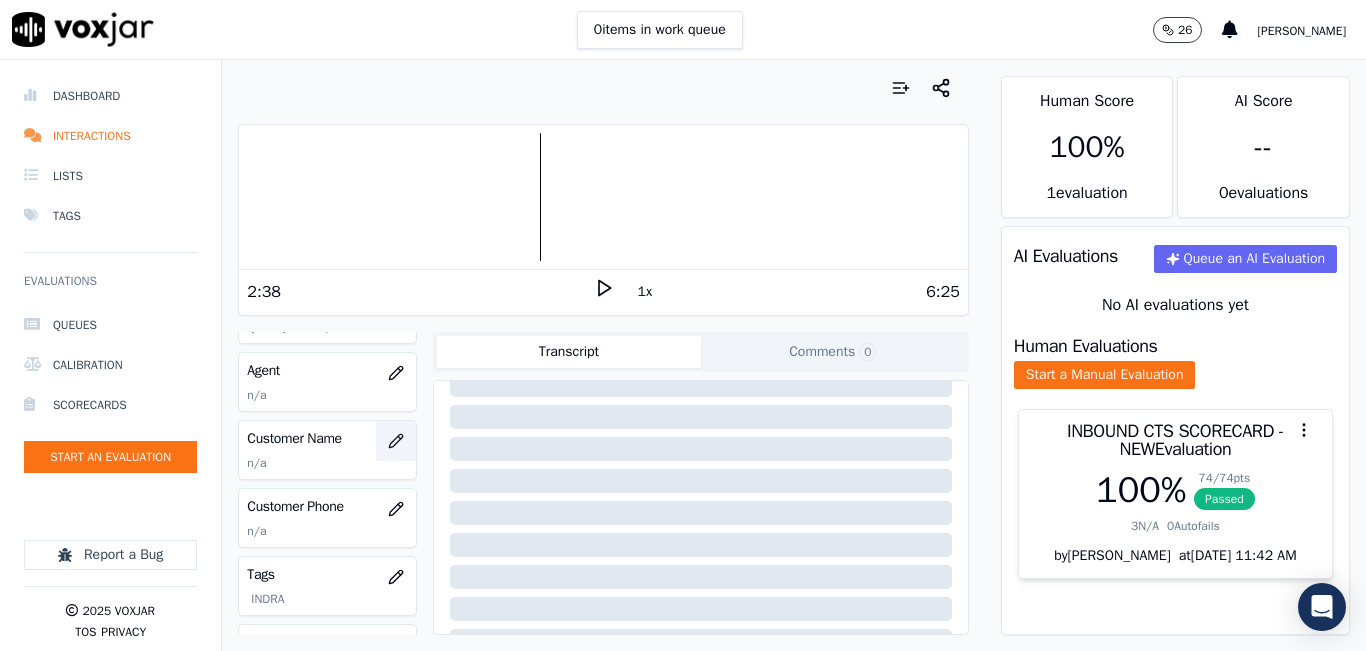 click 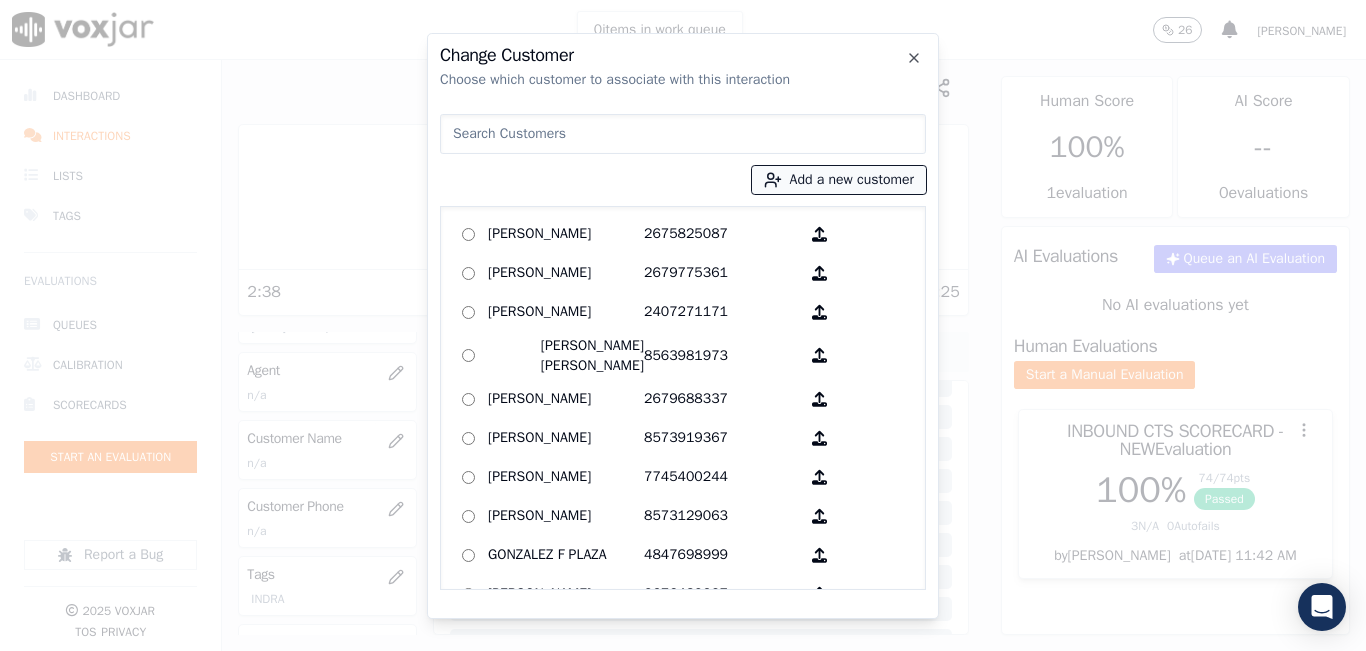 click on "Add a new customer" at bounding box center [839, 180] 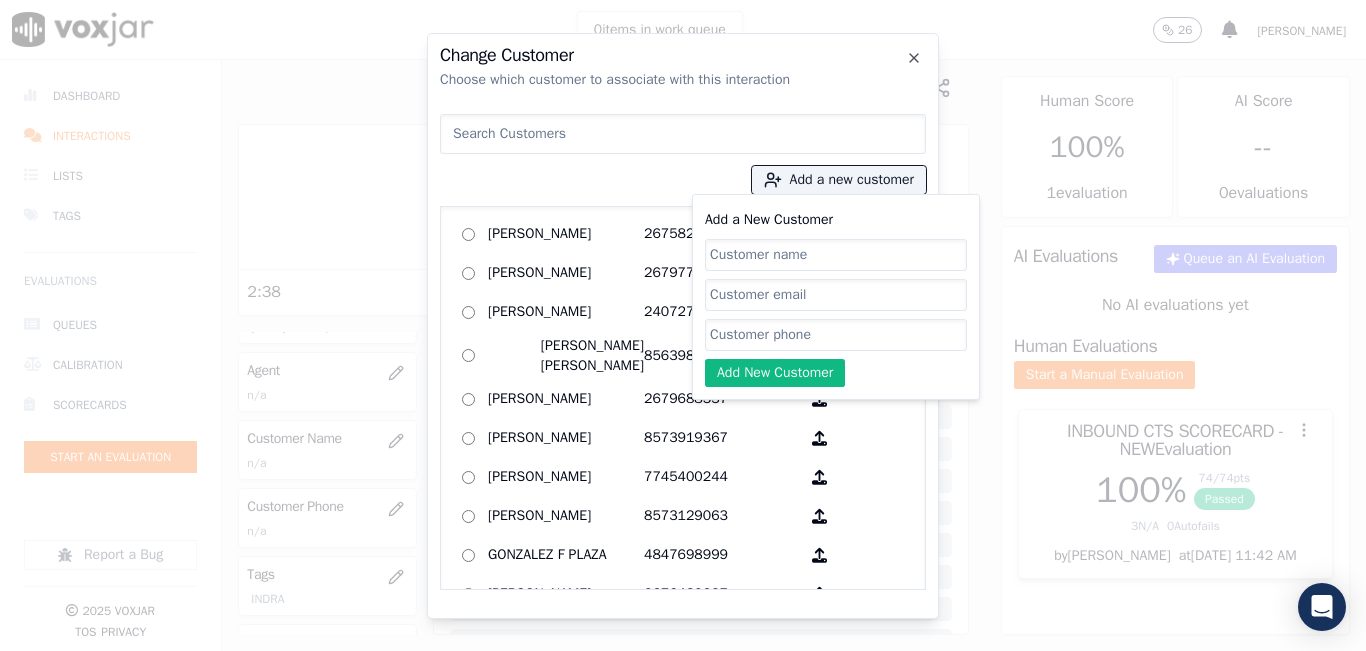 click on "Add a New Customer" 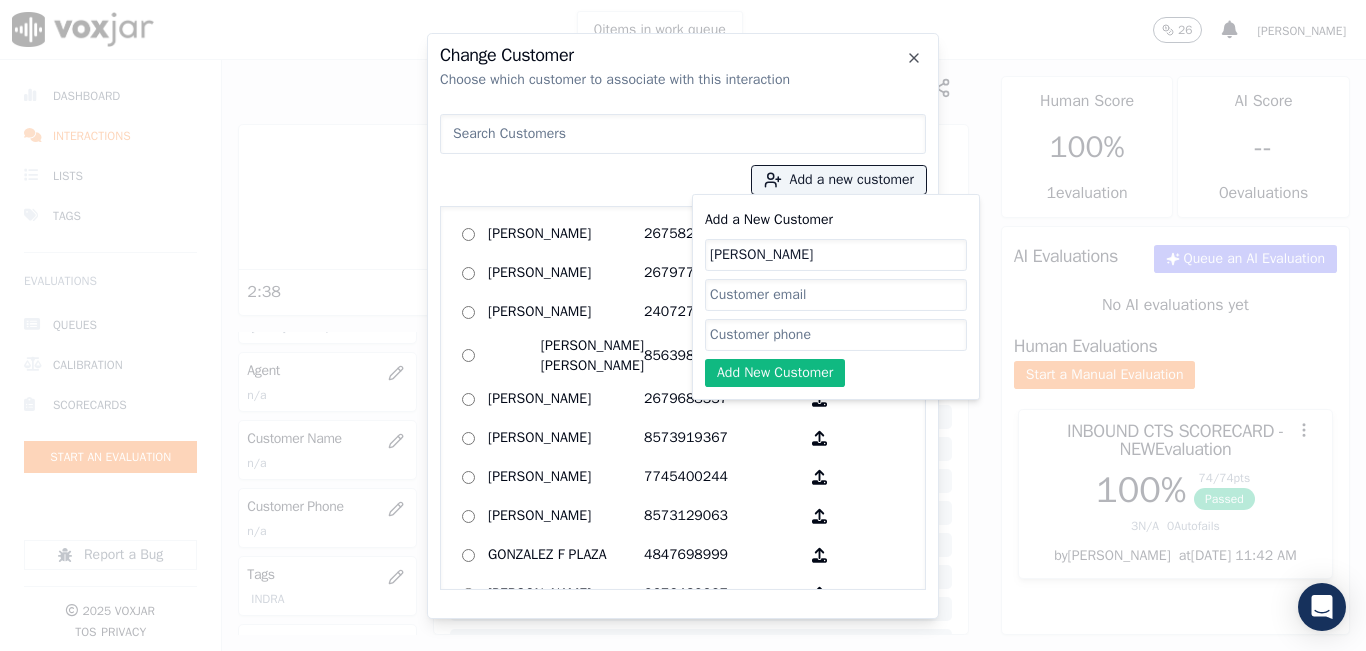 type on "Nelson Matos" 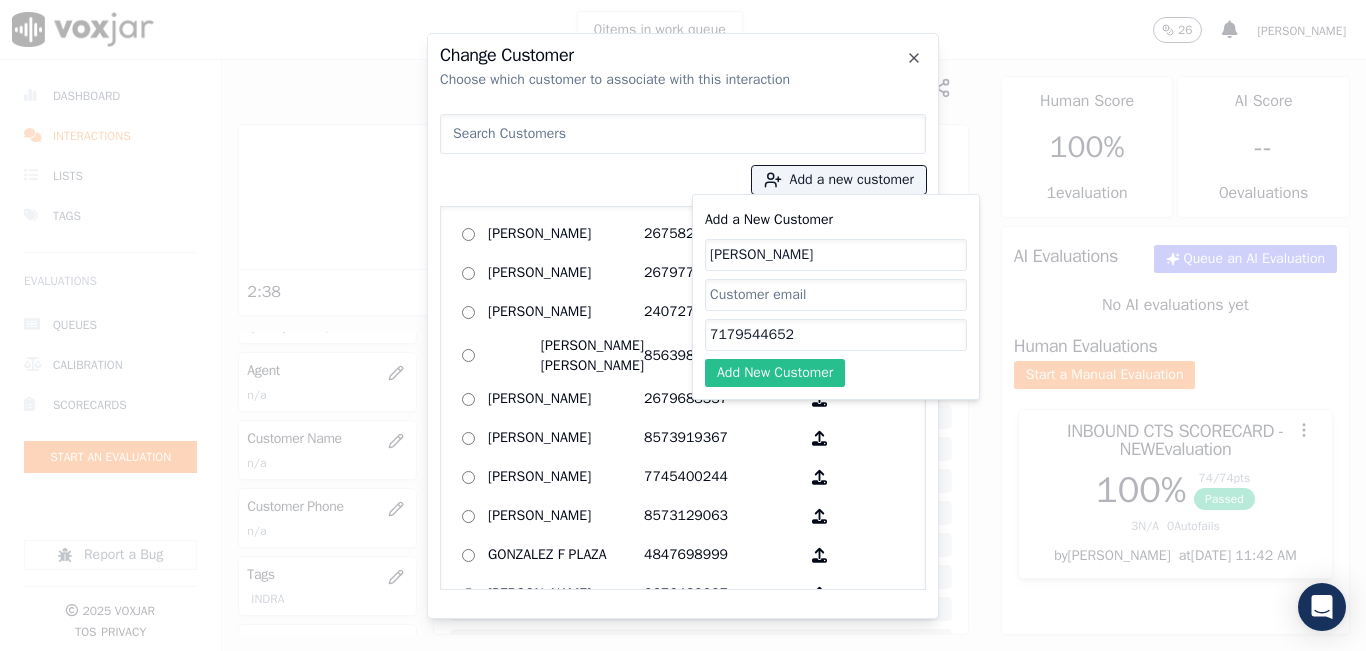 type on "7179544652" 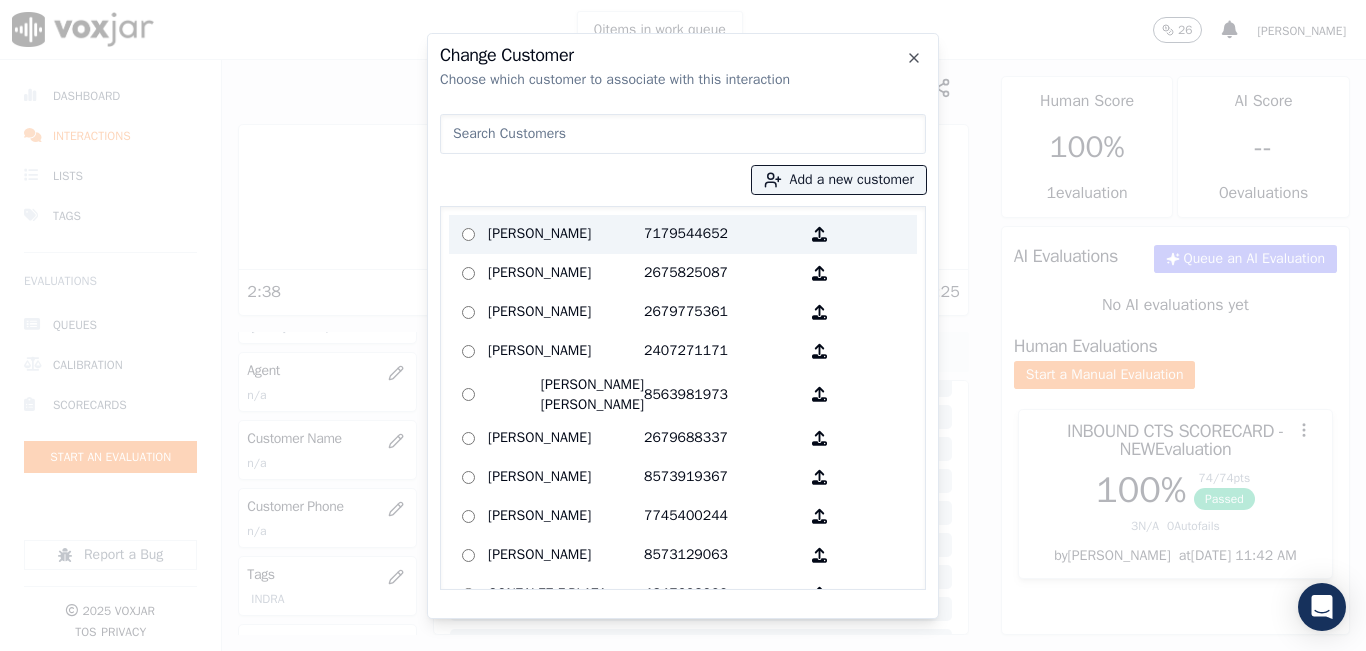 click on "Nelson Matos" at bounding box center (566, 234) 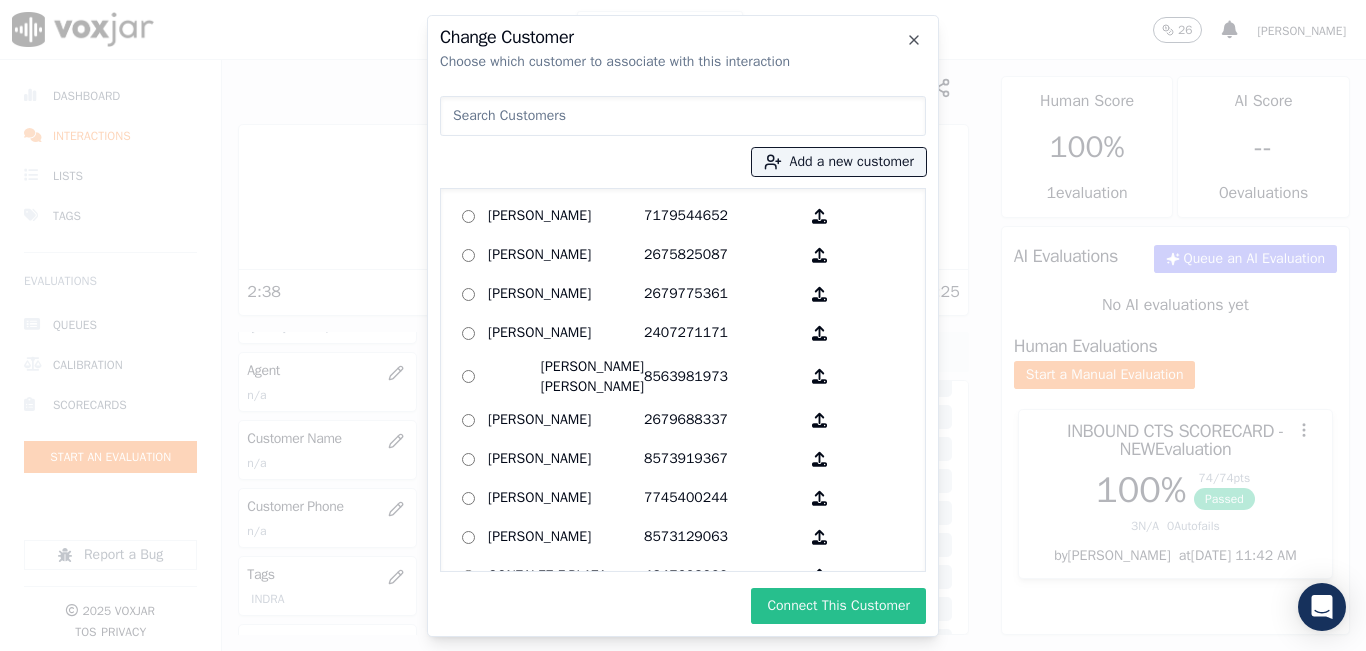 click on "Connect This Customer" at bounding box center [838, 606] 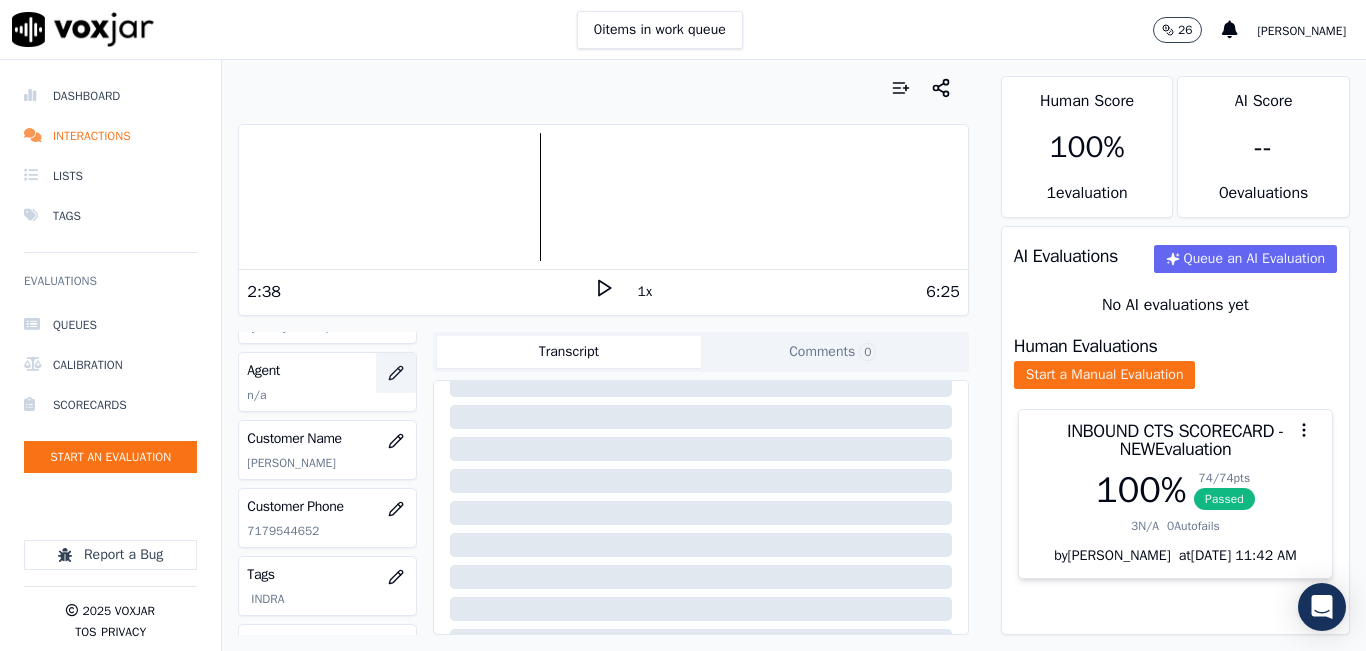 click at bounding box center (396, 373) 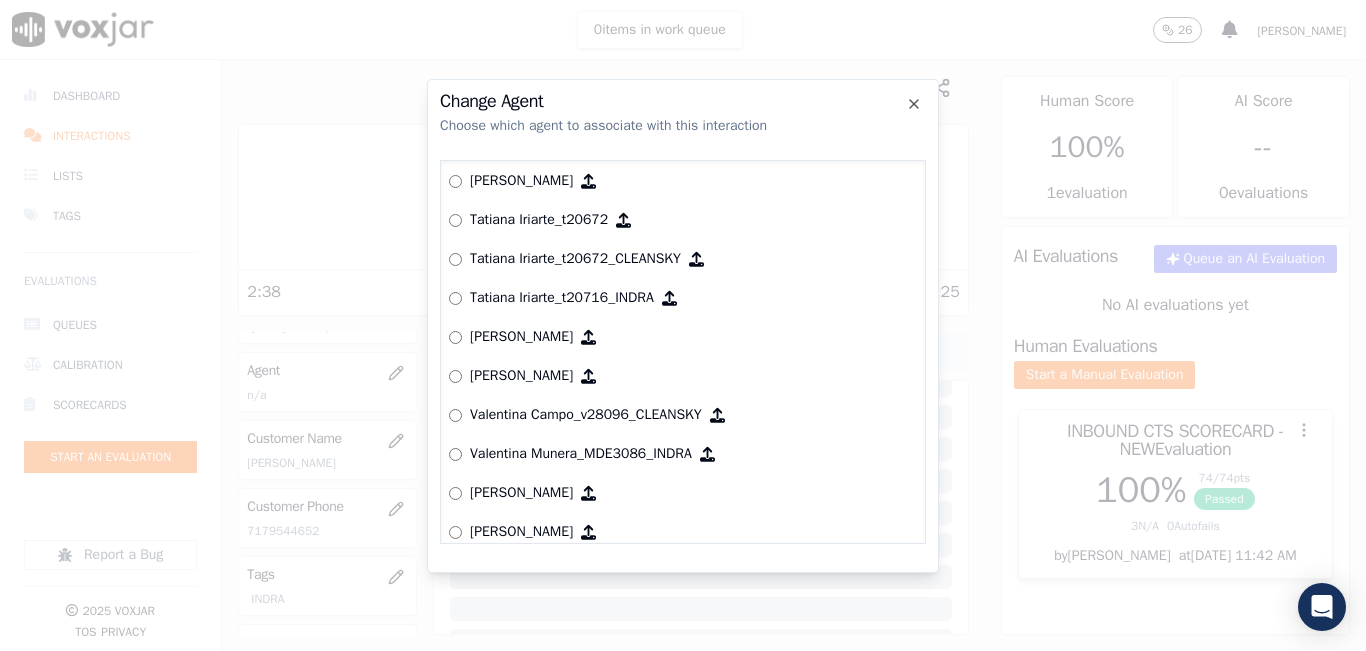 scroll, scrollTop: 7849, scrollLeft: 0, axis: vertical 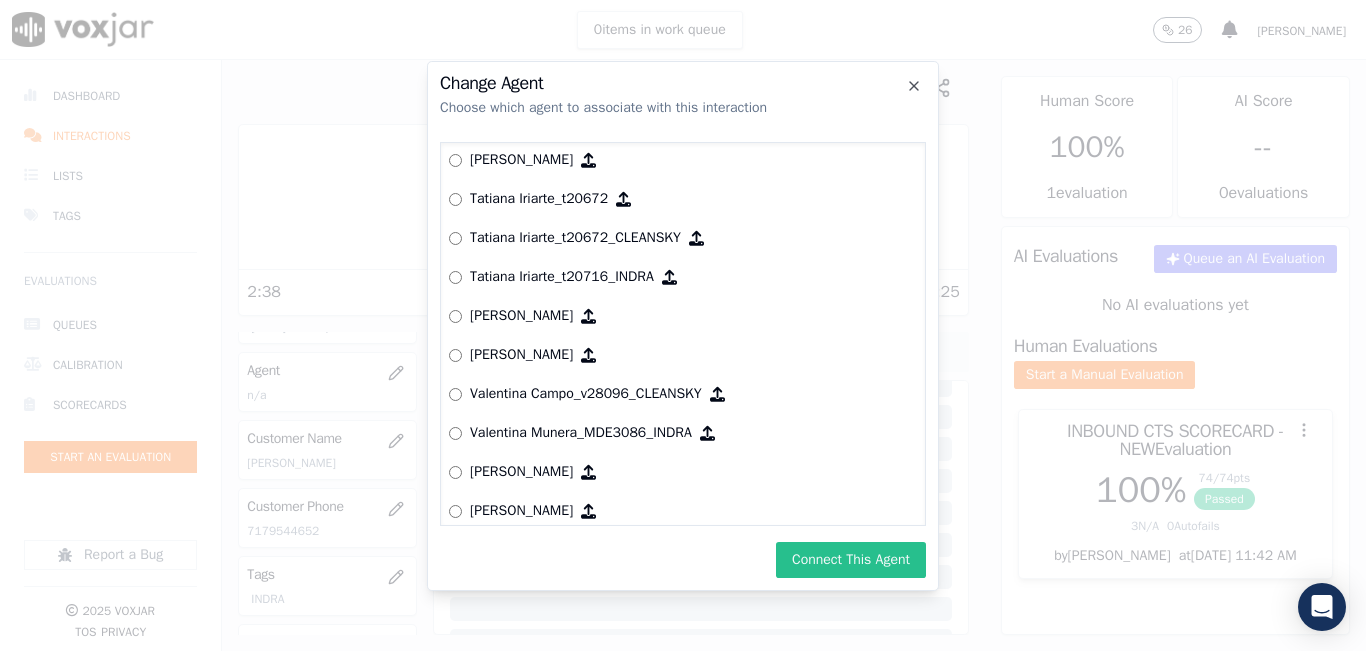 click on "Connect This Agent" at bounding box center [851, 560] 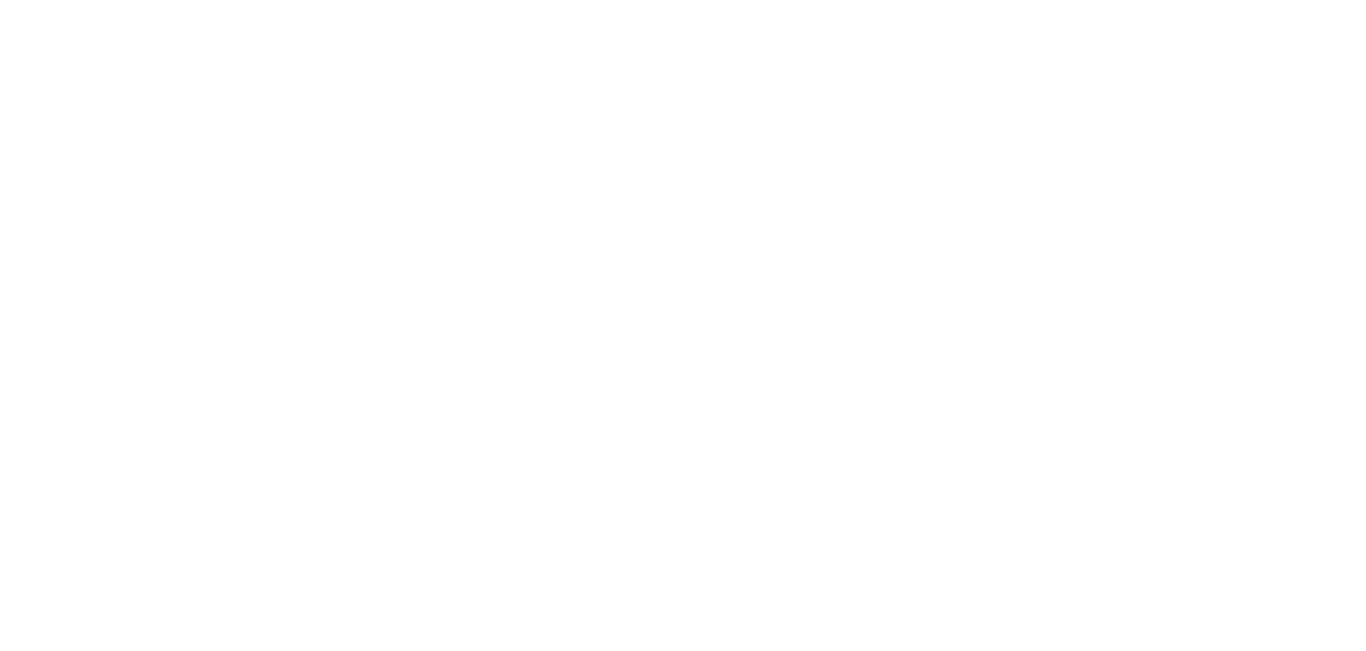 scroll, scrollTop: 0, scrollLeft: 0, axis: both 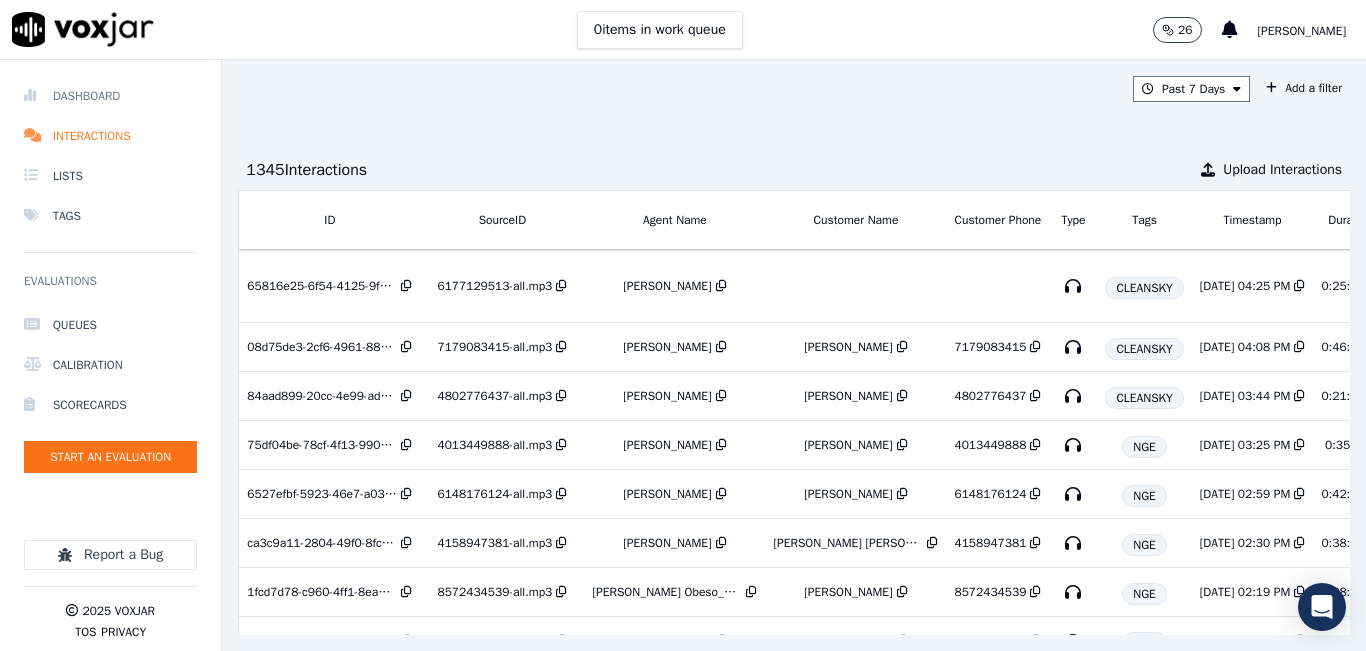 click on "Dashboard" at bounding box center (110, 96) 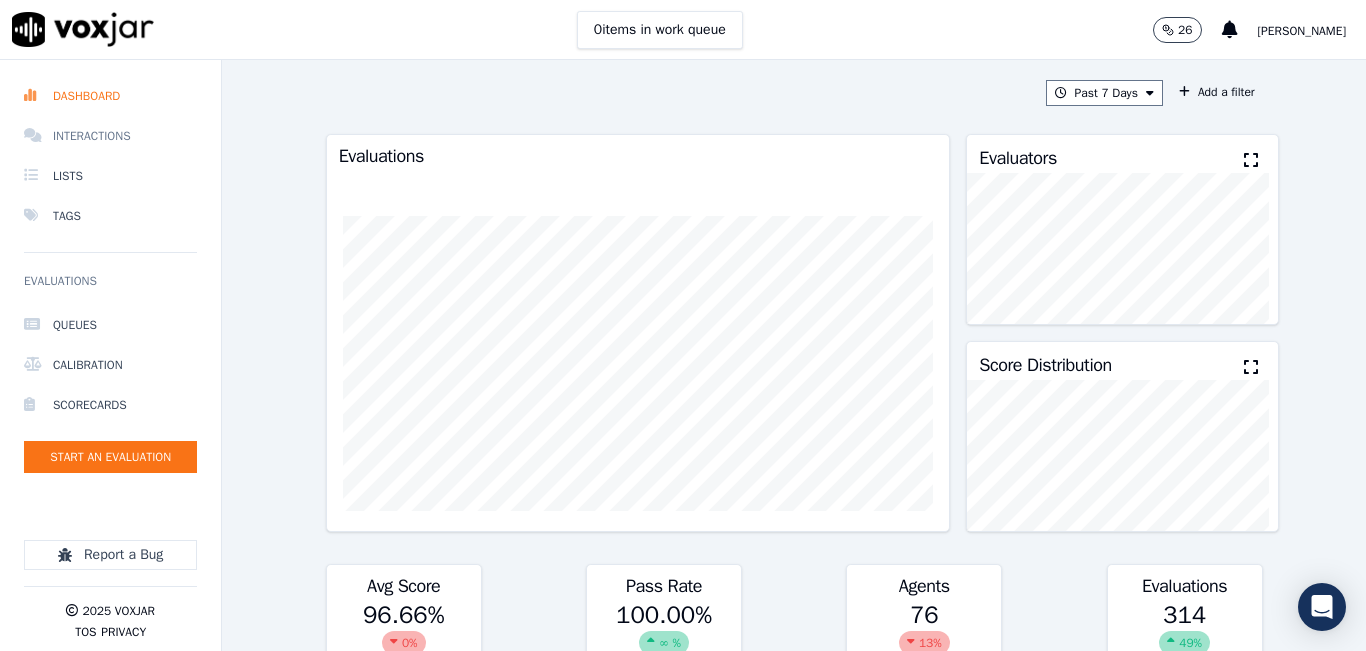 click on "Interactions" at bounding box center [110, 136] 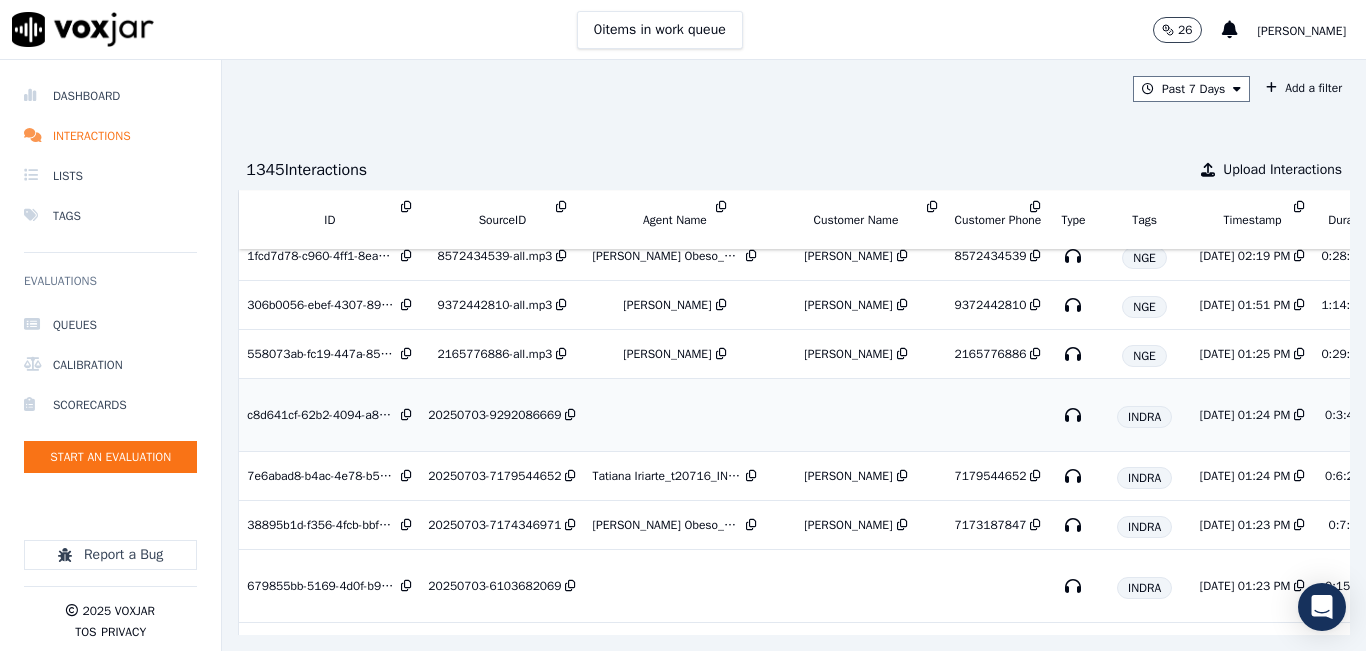 scroll, scrollTop: 300, scrollLeft: 0, axis: vertical 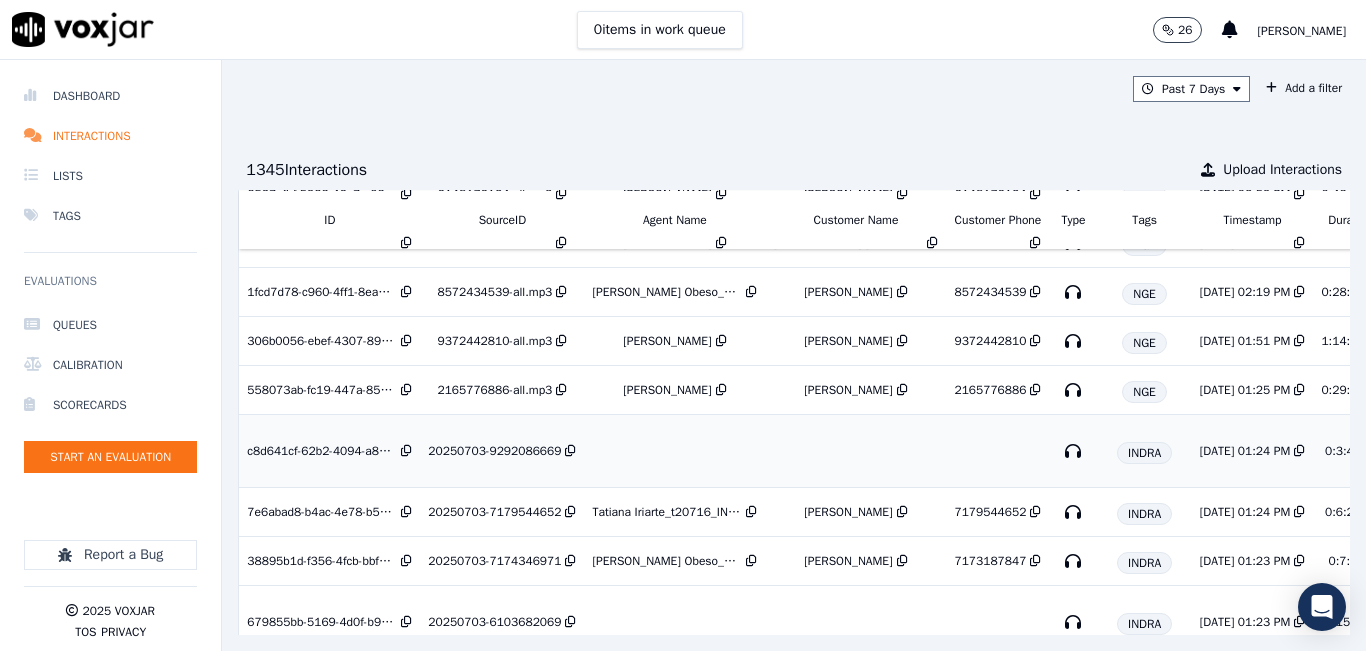 click on "20250703-9292086669" at bounding box center [502, 451] 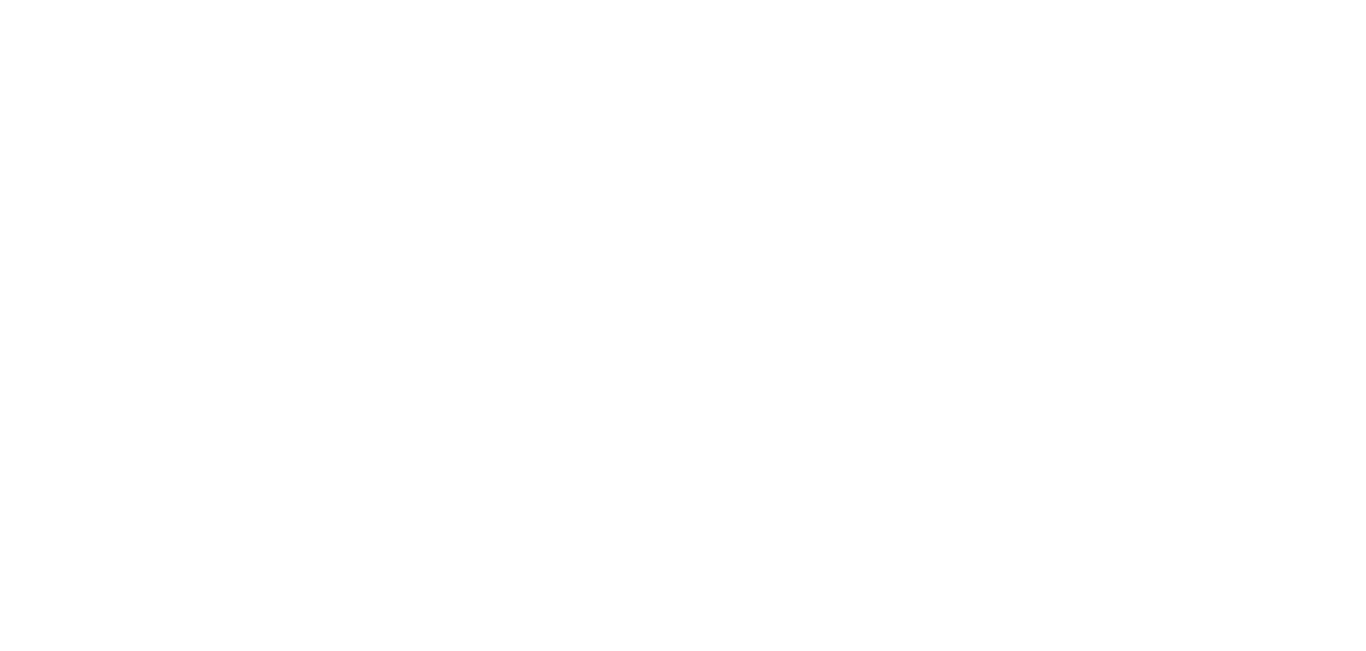 scroll, scrollTop: 0, scrollLeft: 0, axis: both 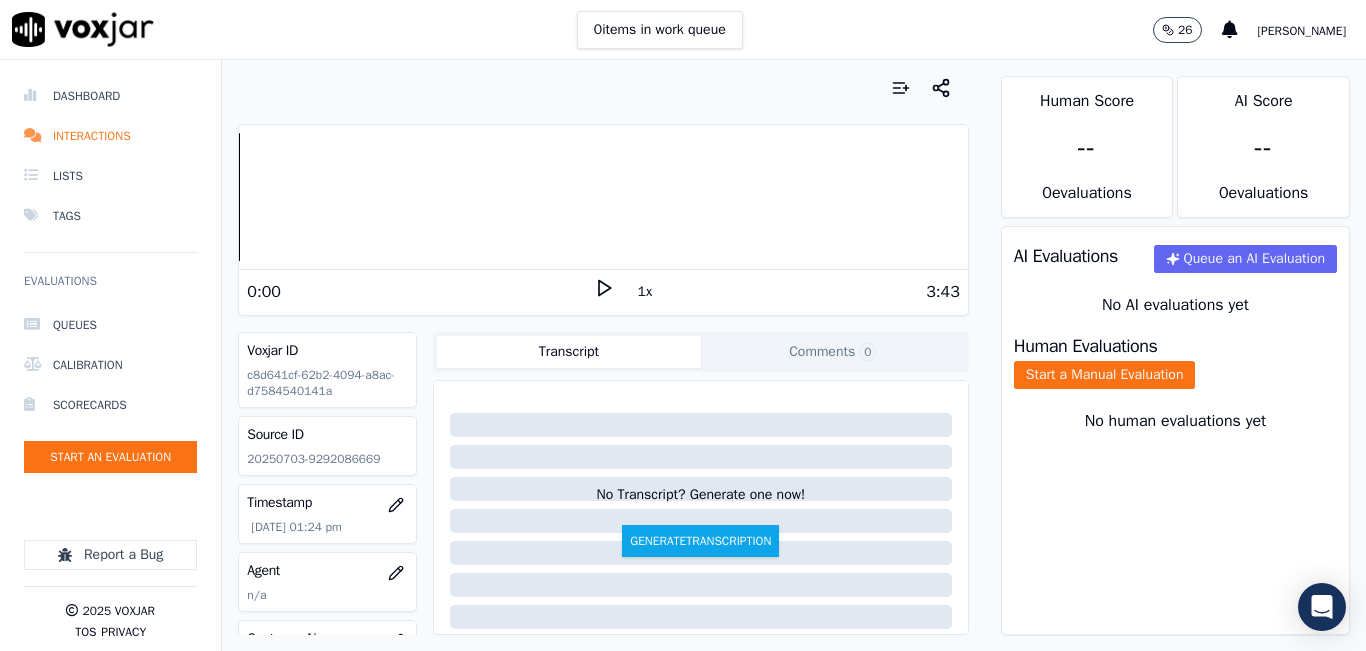 click on "20250703-9292086669" 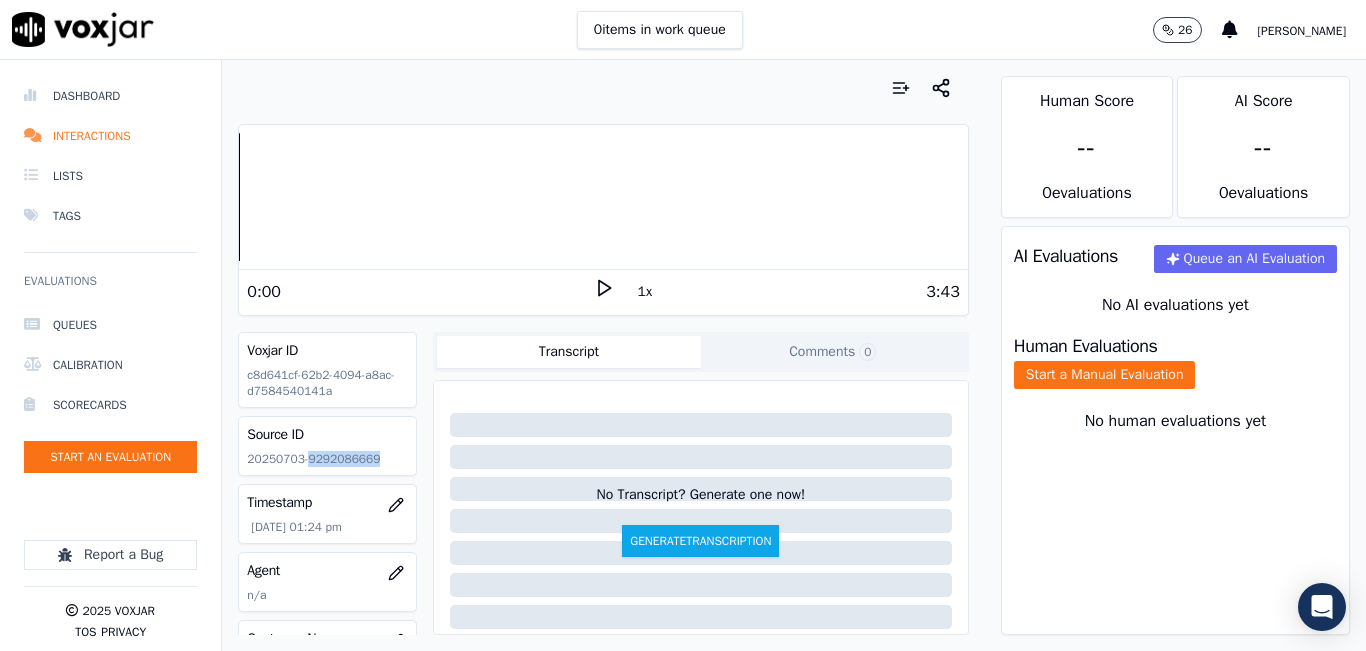 click on "20250703-9292086669" 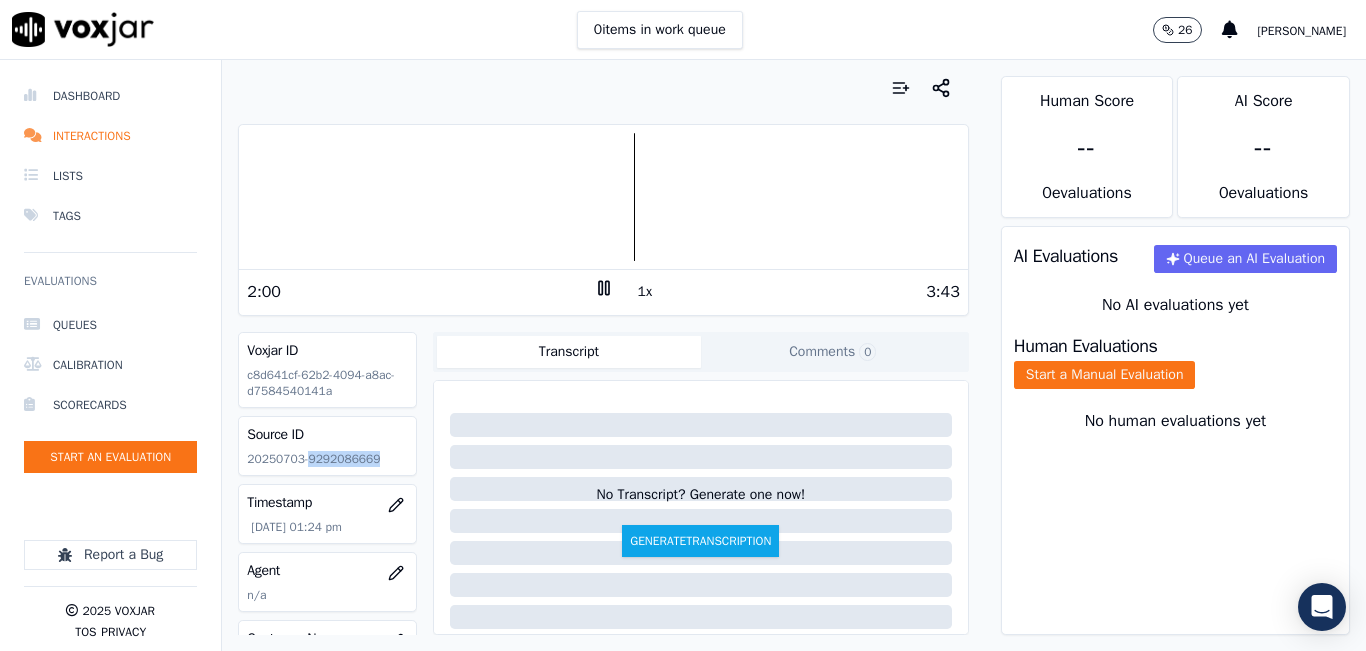 click 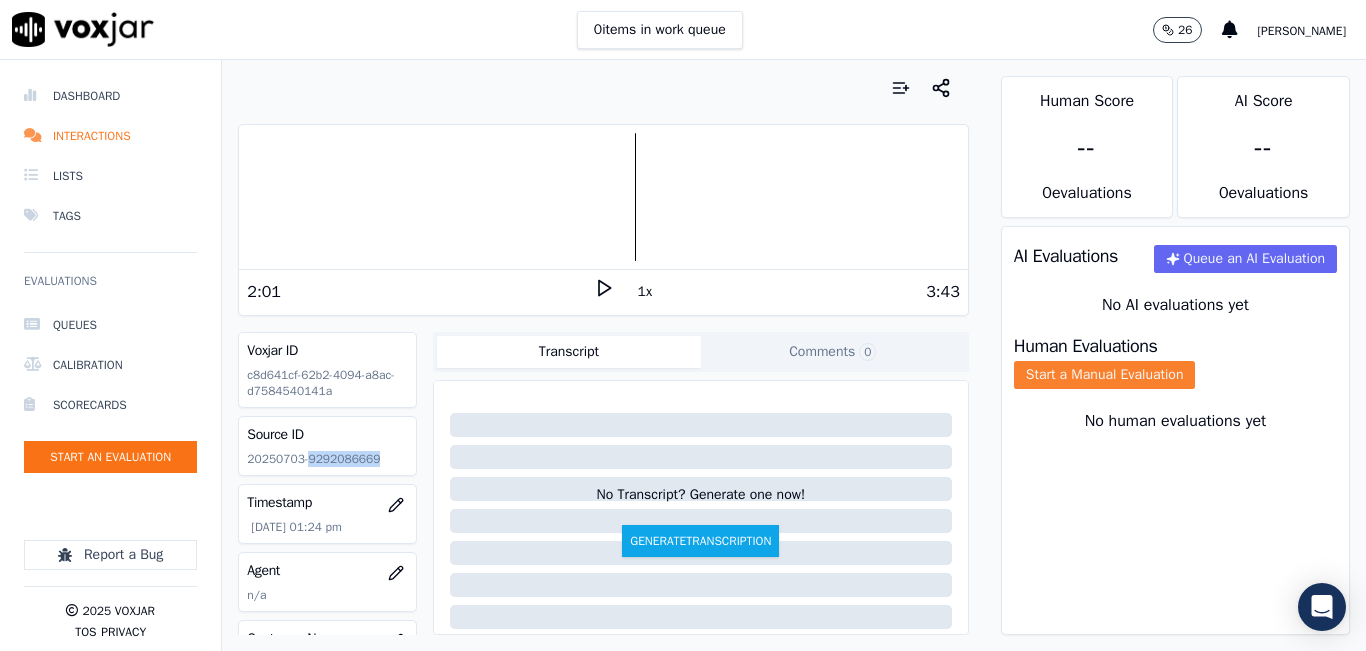 click on "Start a Manual Evaluation" 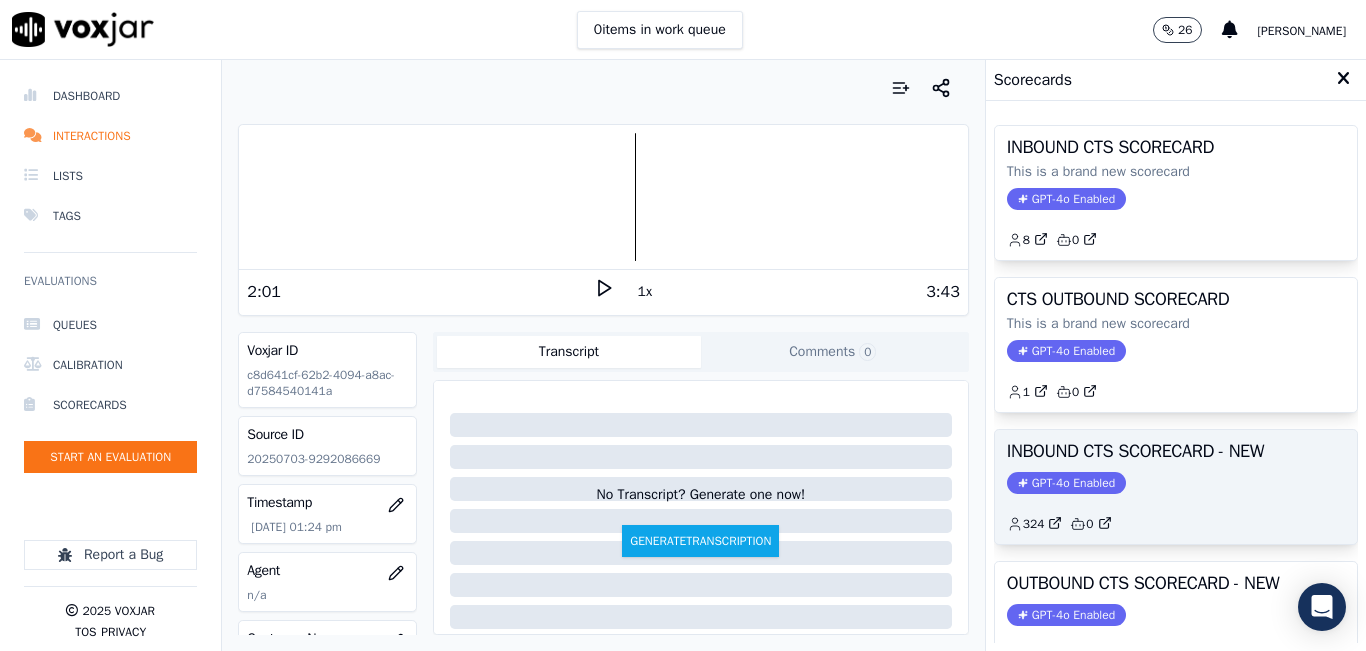 click on "INBOUND CTS SCORECARD - NEW" at bounding box center [1176, 451] 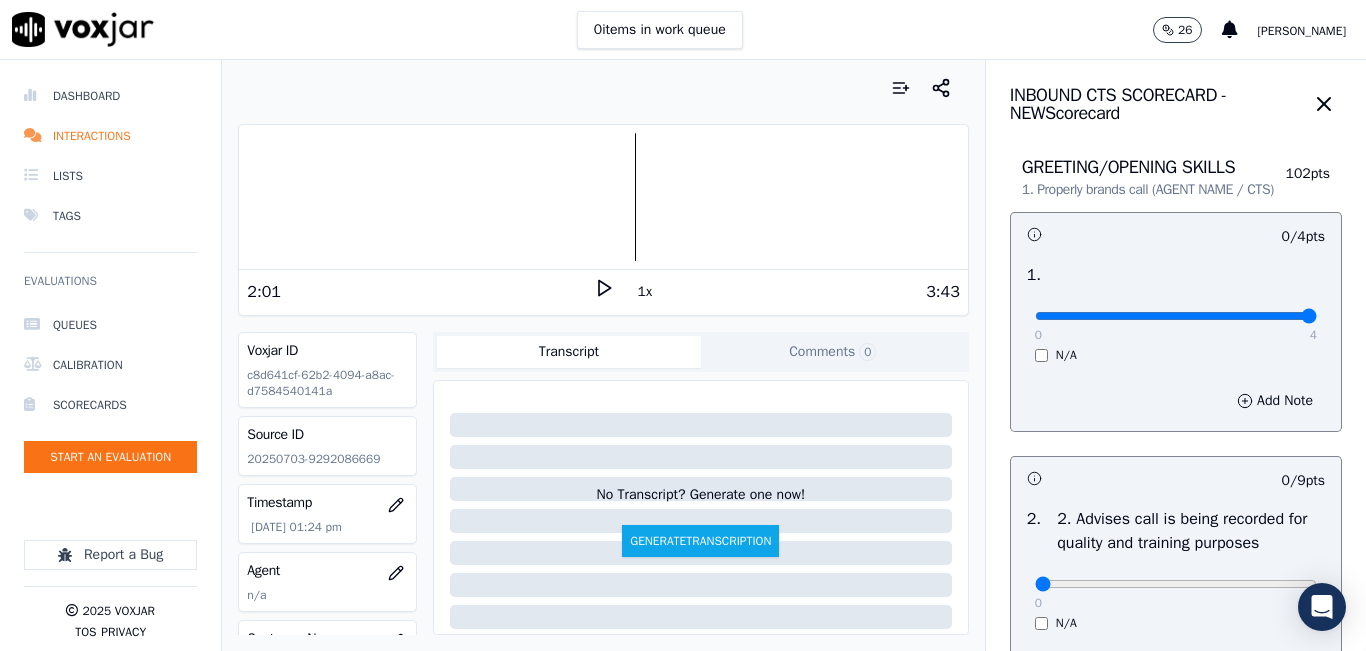 type on "4" 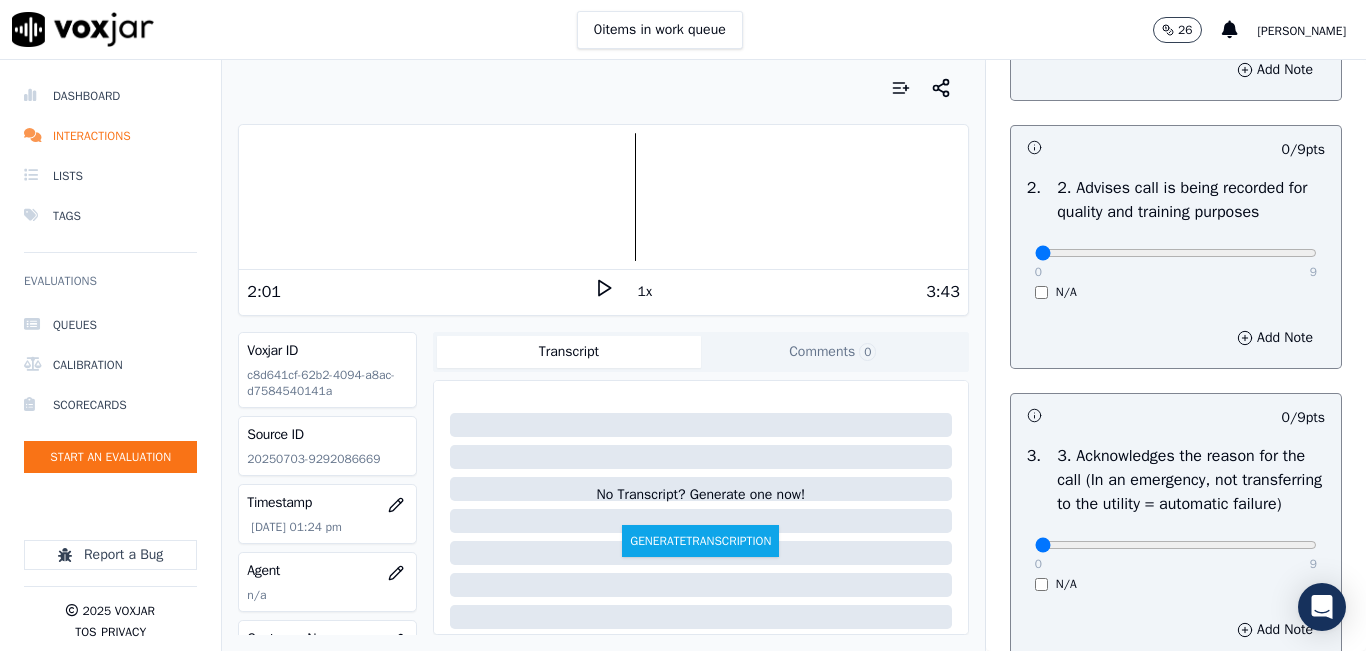 scroll, scrollTop: 400, scrollLeft: 0, axis: vertical 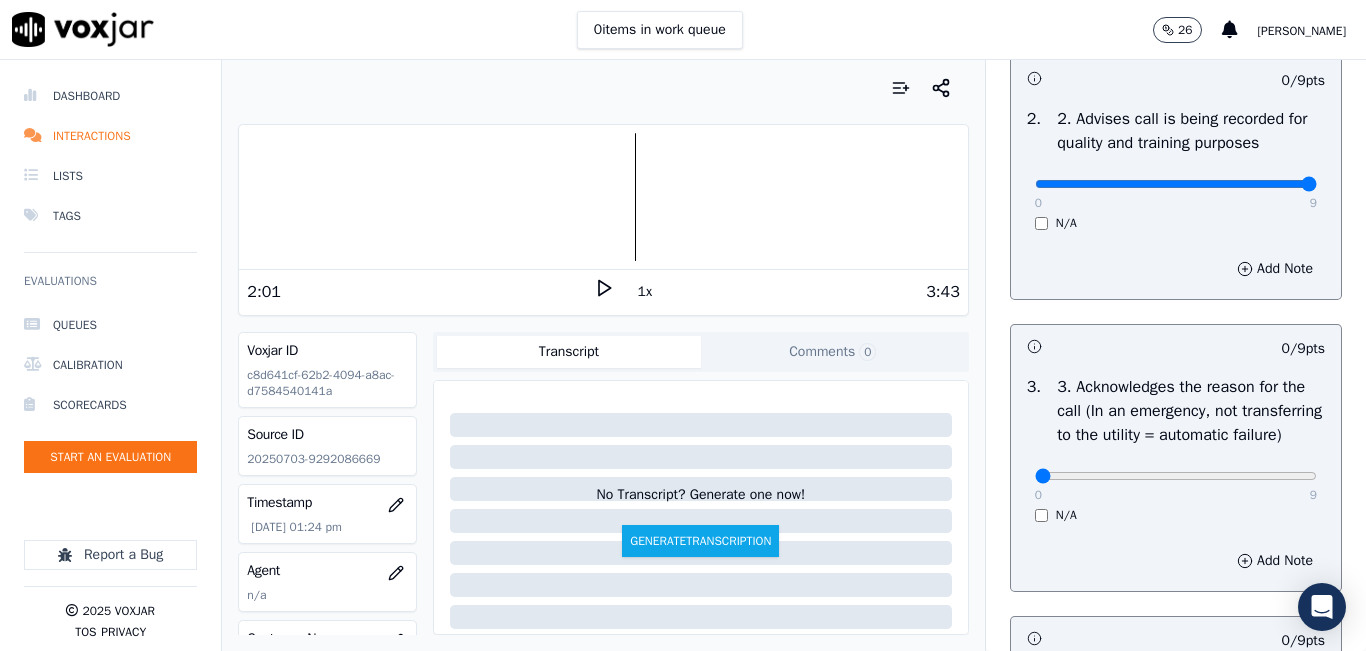 type on "9" 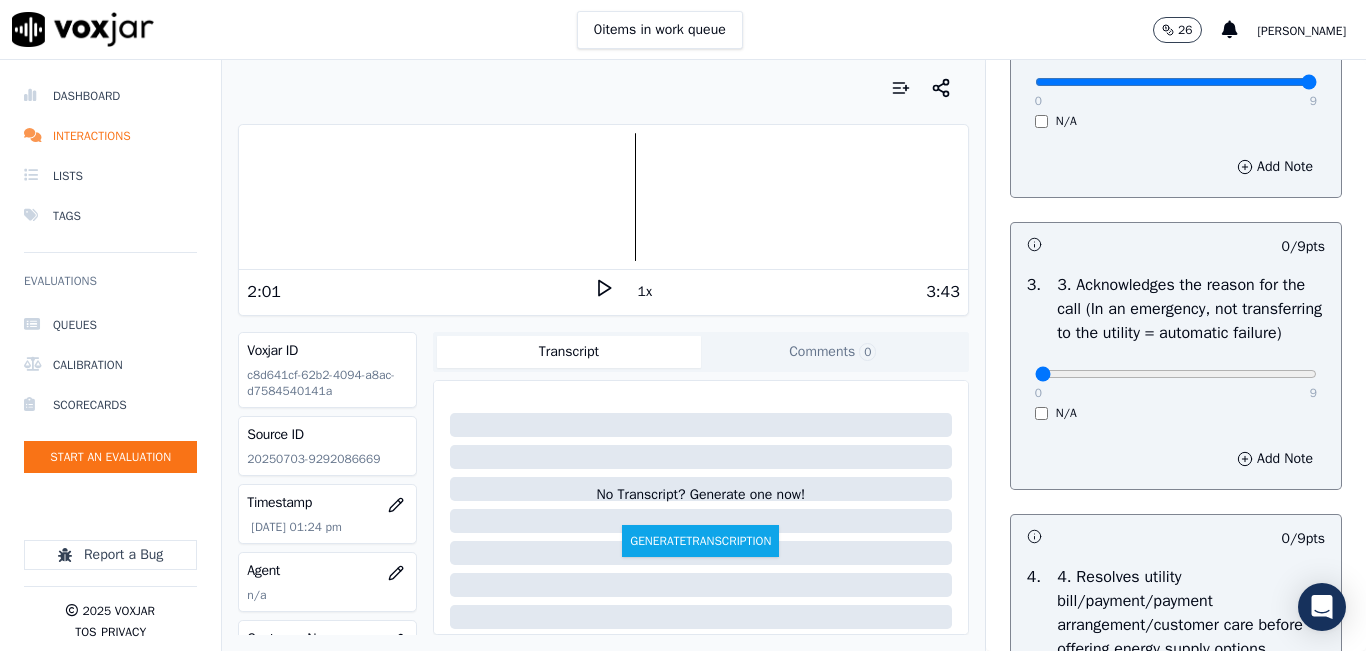 scroll, scrollTop: 600, scrollLeft: 0, axis: vertical 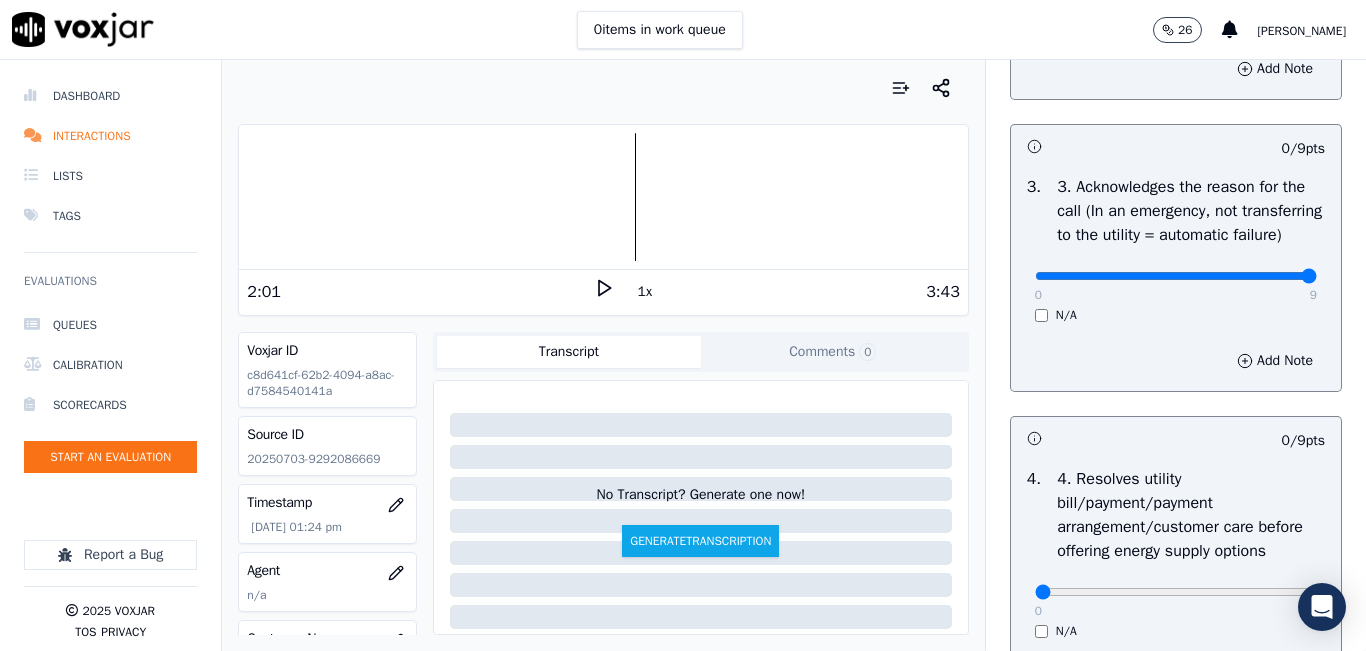 type on "9" 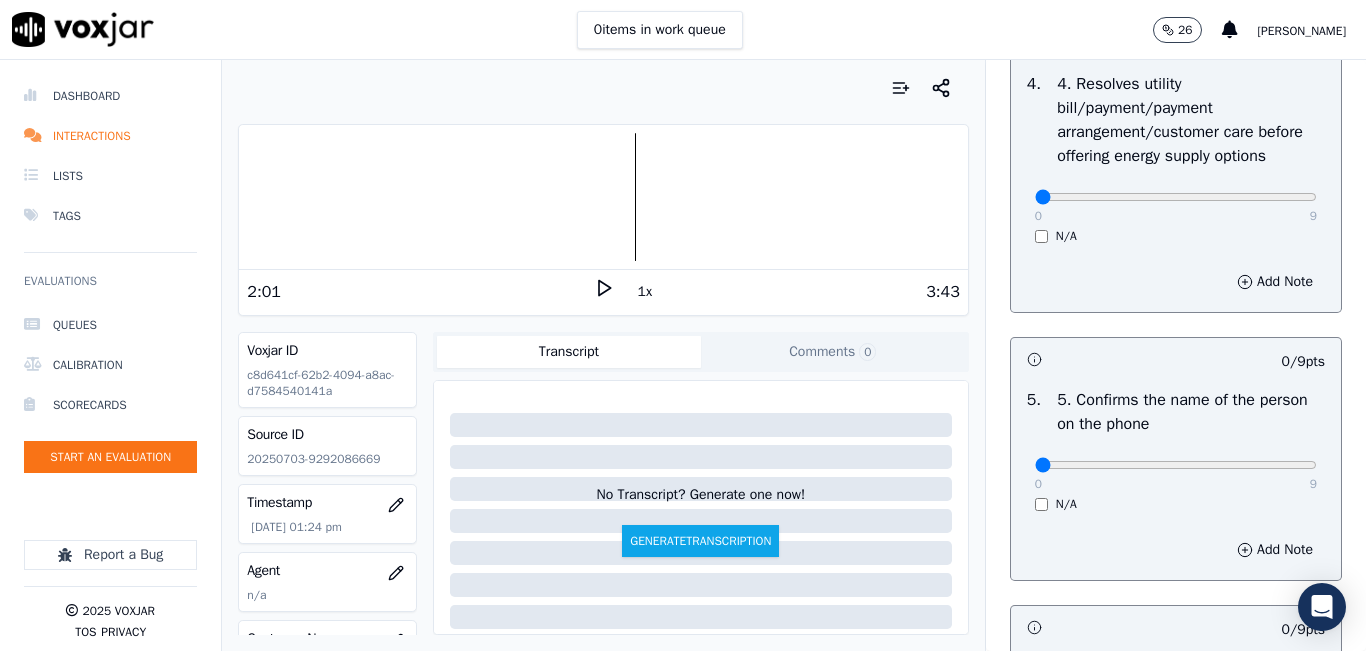 scroll, scrollTop: 1000, scrollLeft: 0, axis: vertical 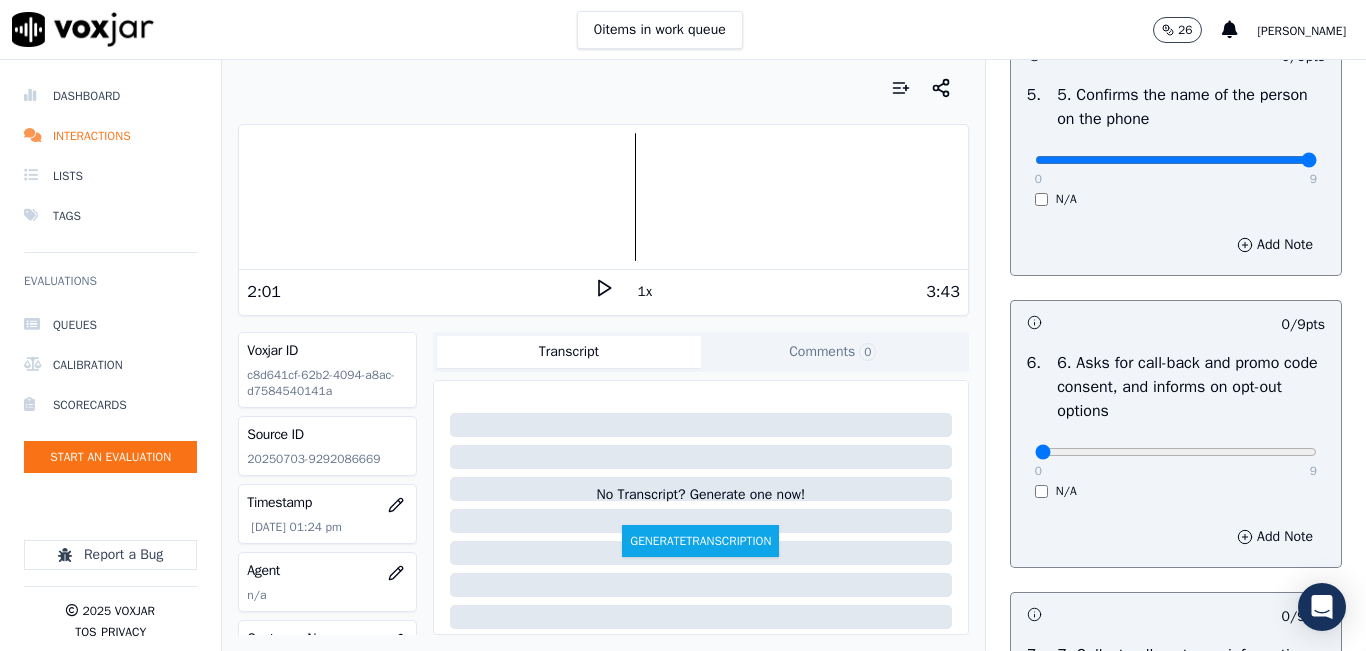 type on "9" 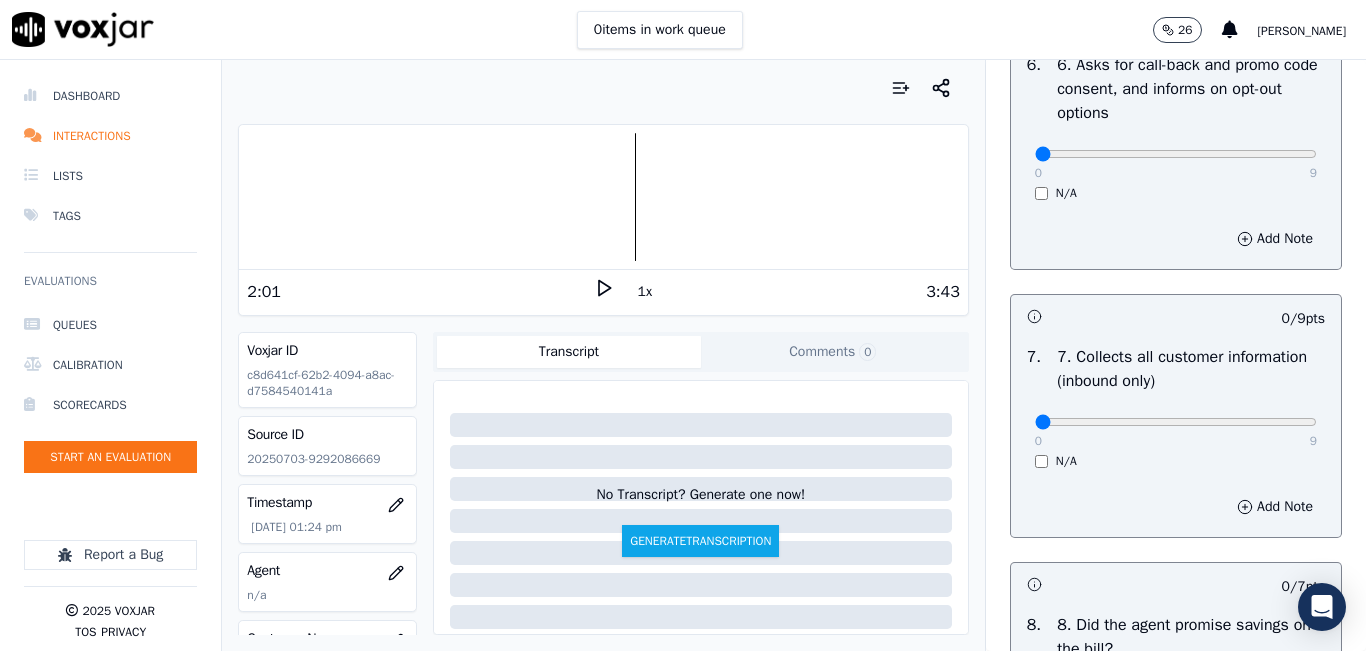 scroll, scrollTop: 1600, scrollLeft: 0, axis: vertical 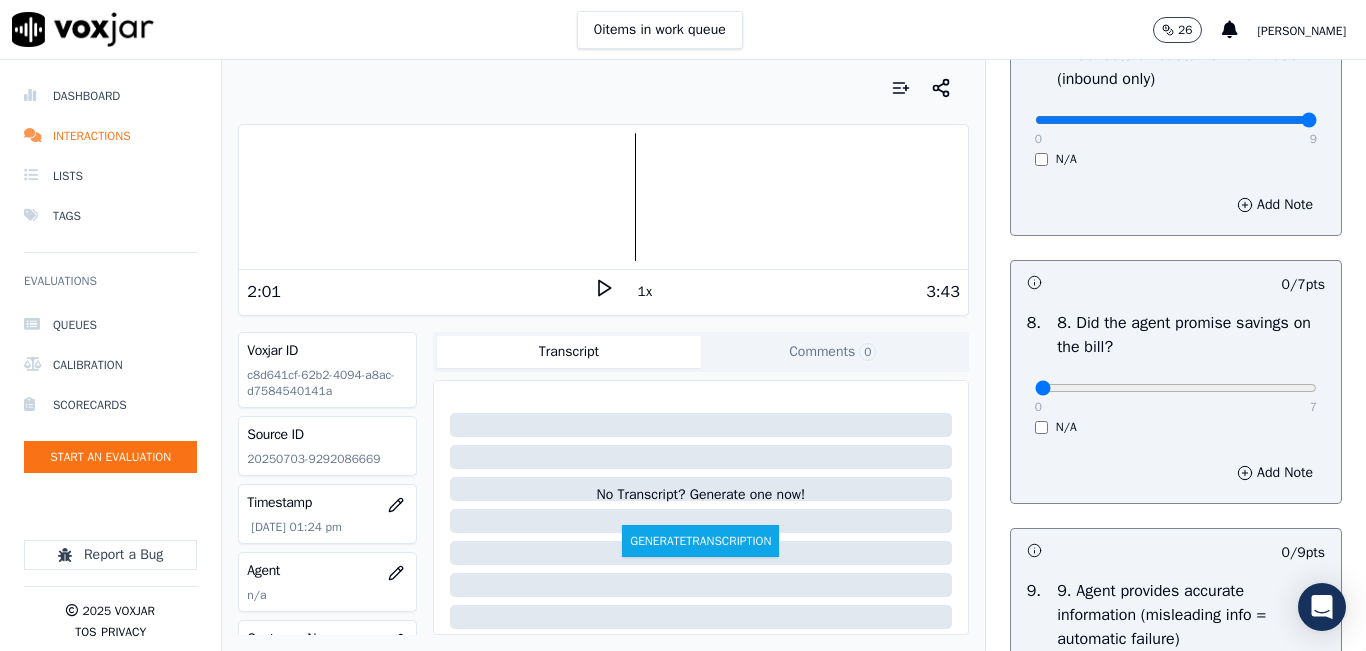 type on "9" 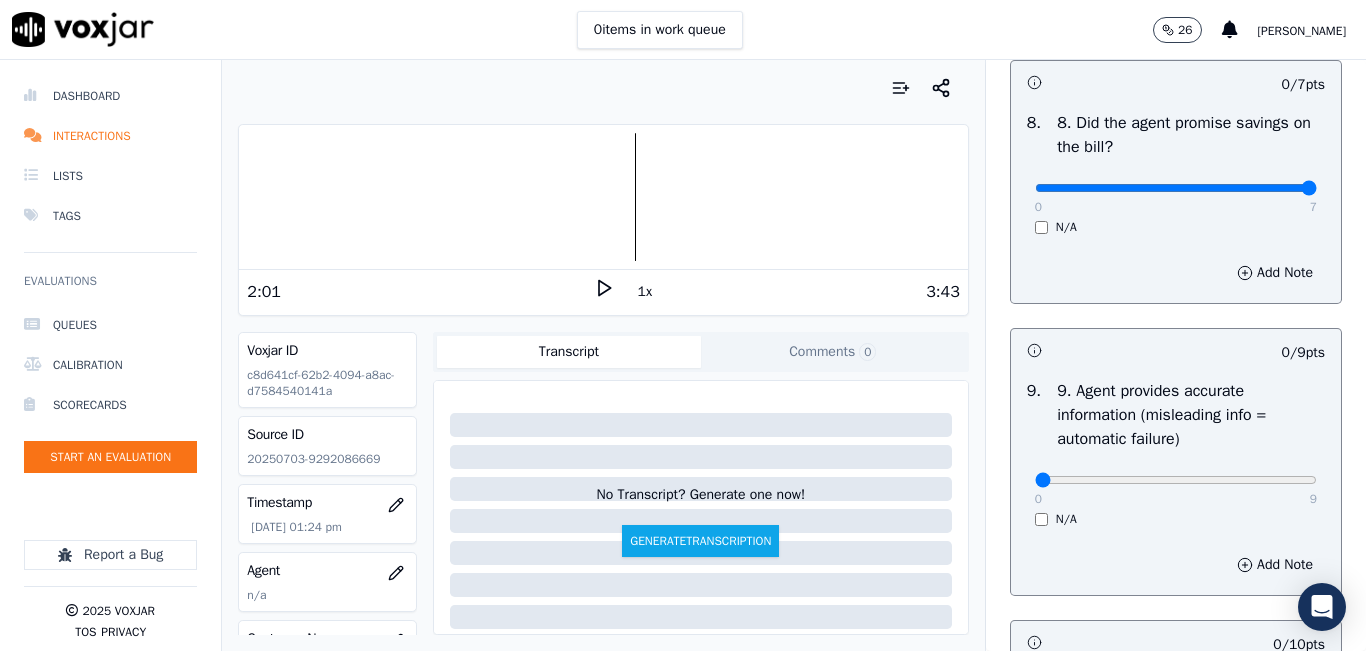 type on "7" 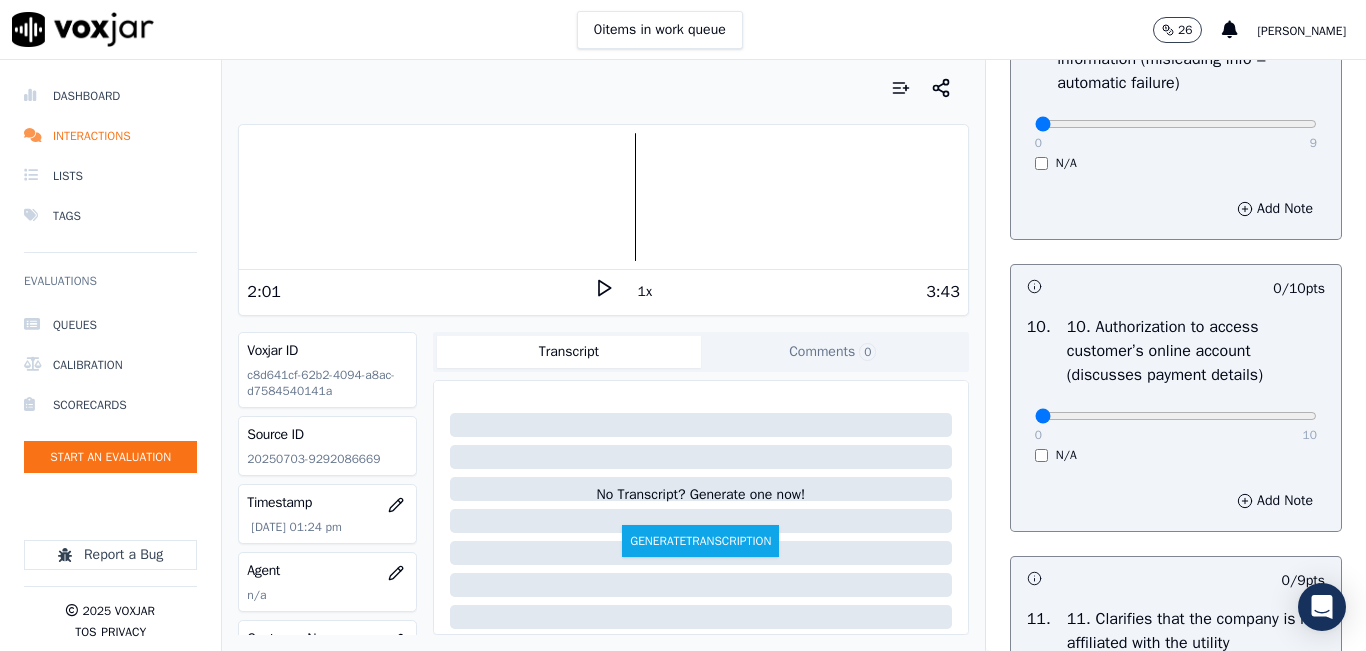 scroll, scrollTop: 2500, scrollLeft: 0, axis: vertical 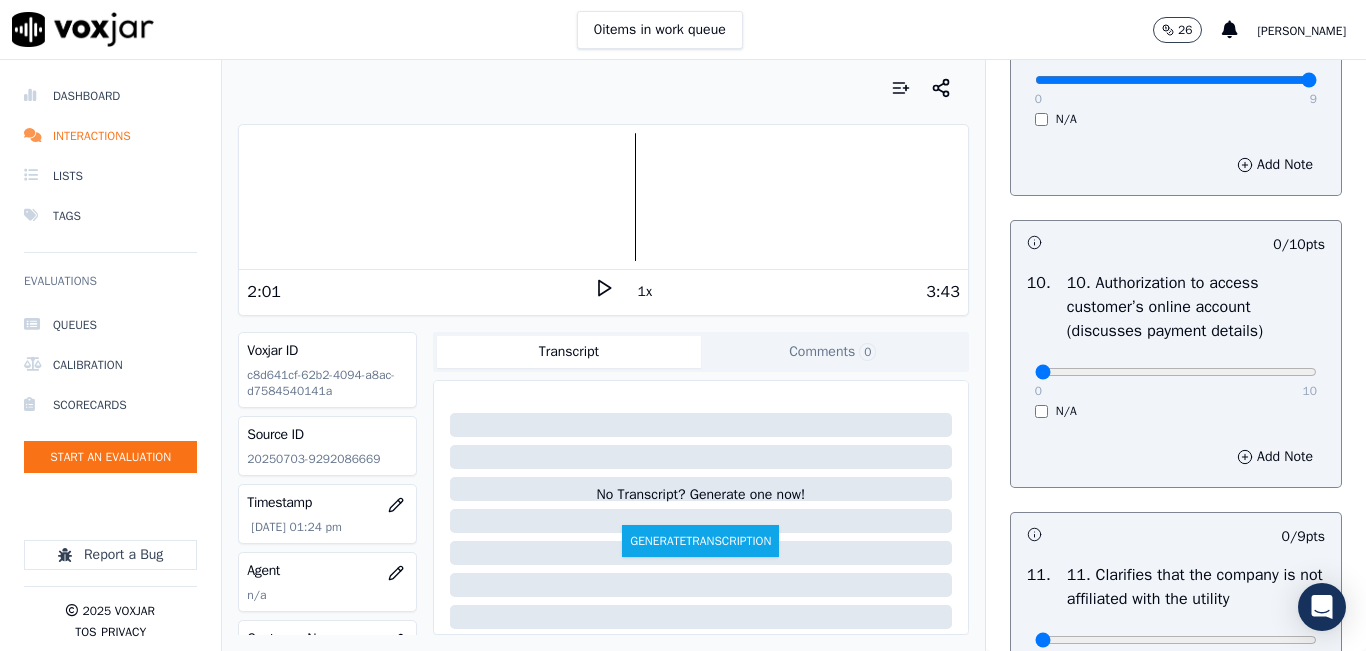 type on "9" 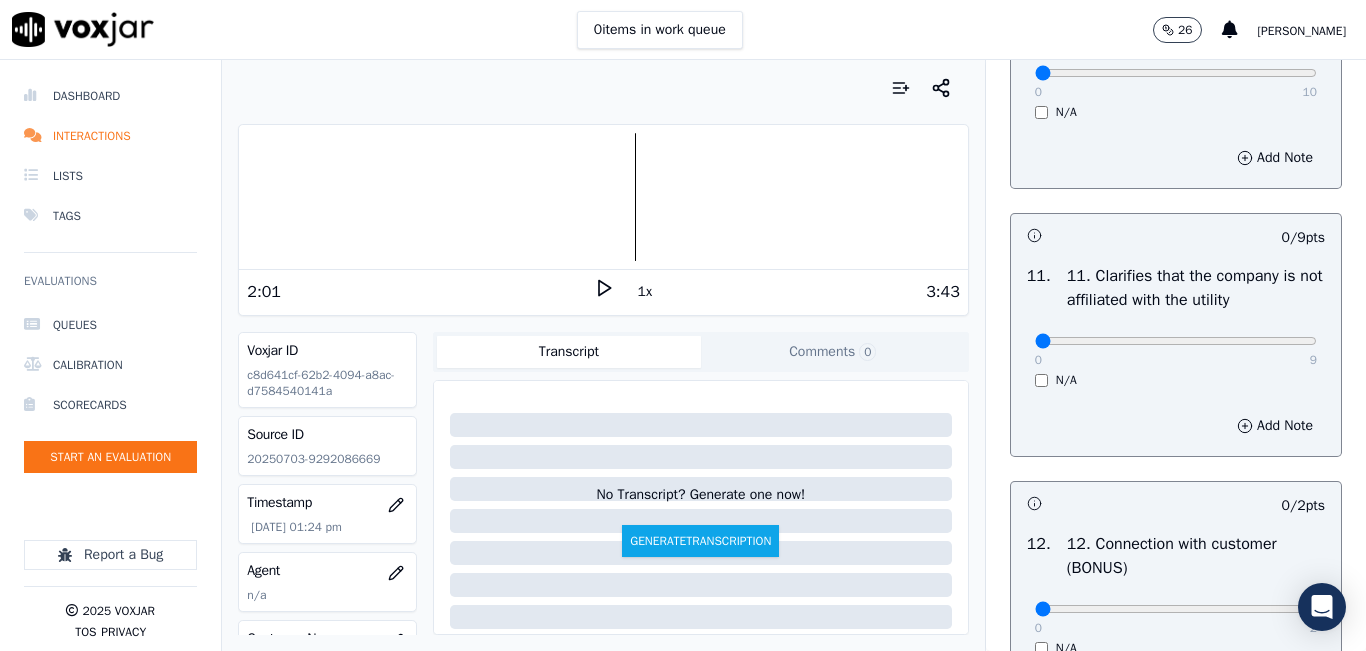 scroll, scrollTop: 2800, scrollLeft: 0, axis: vertical 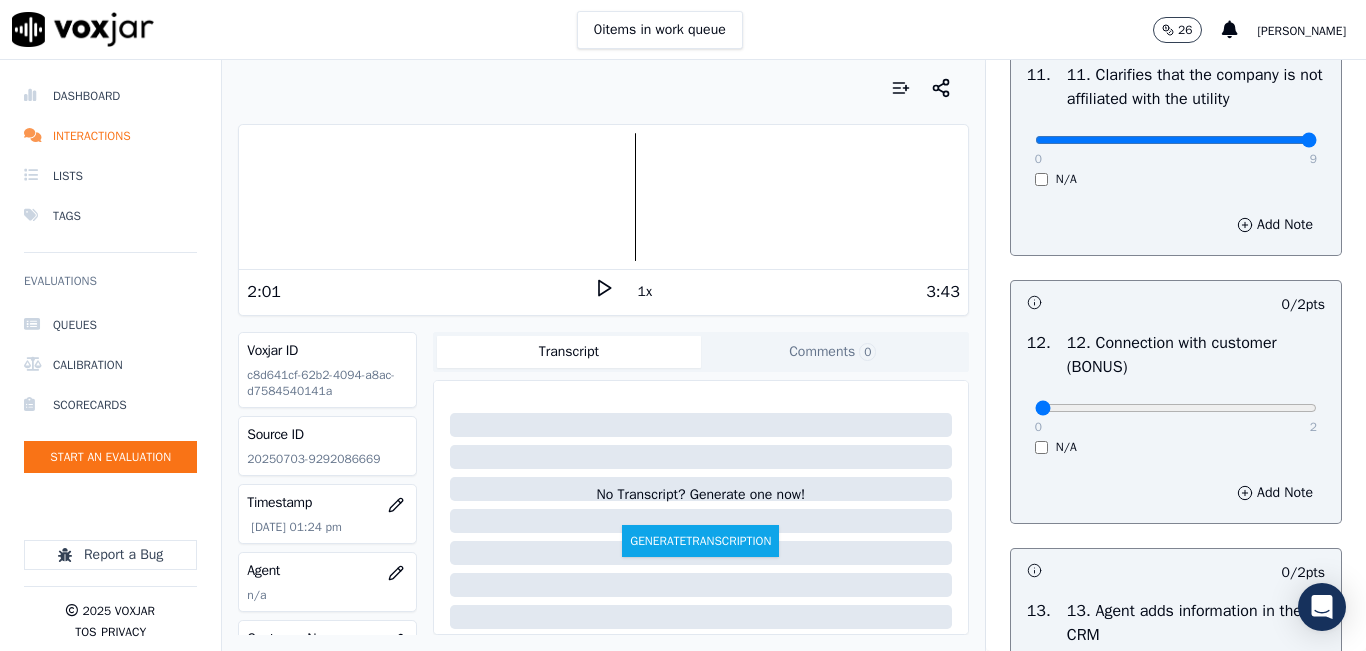 type on "9" 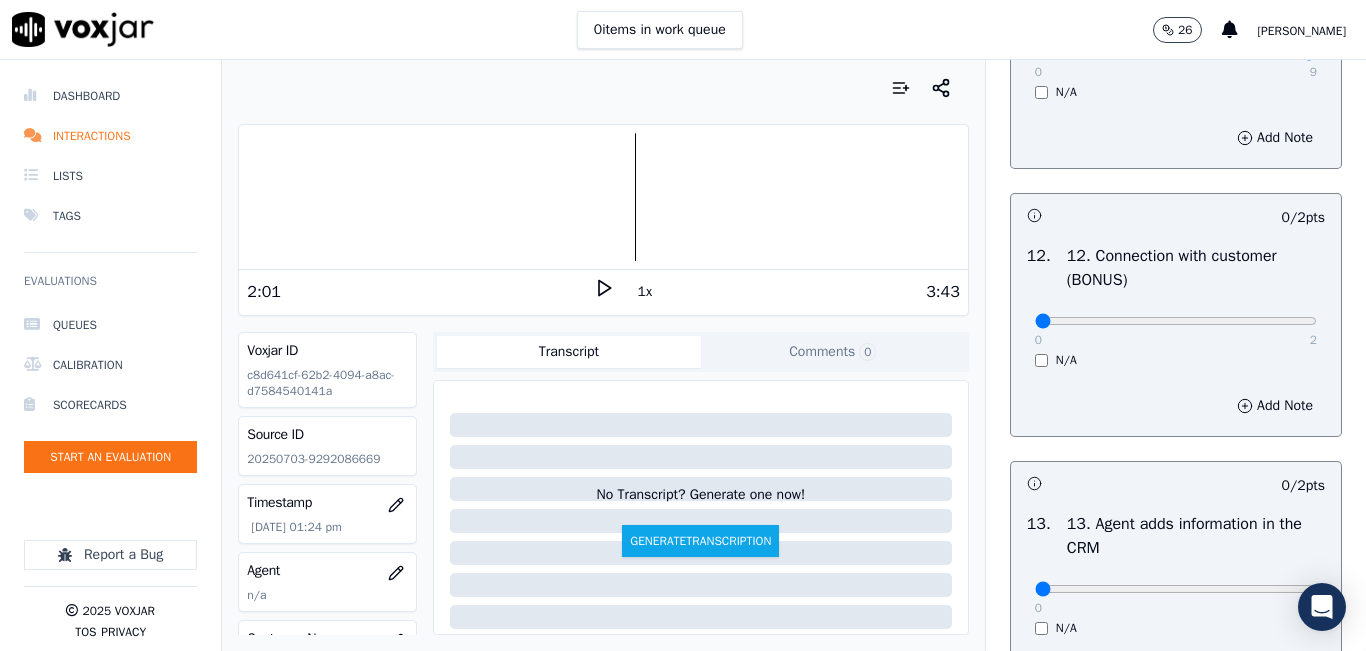scroll, scrollTop: 3300, scrollLeft: 0, axis: vertical 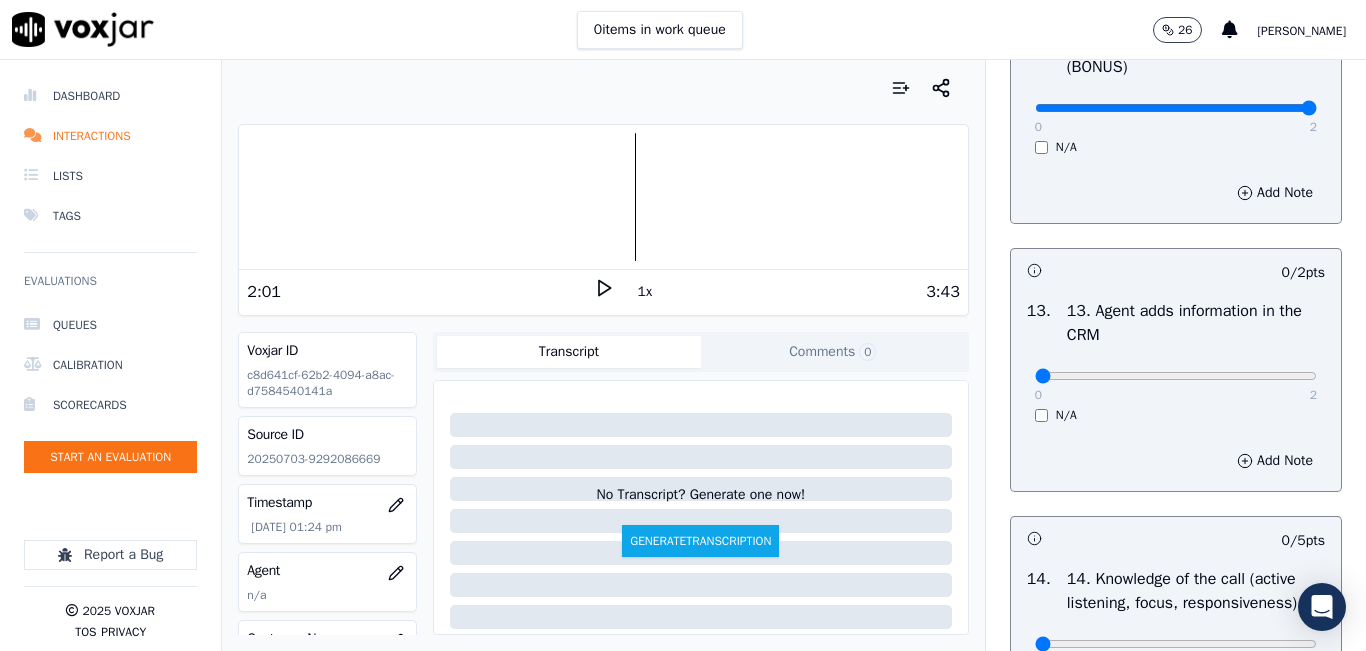 type on "2" 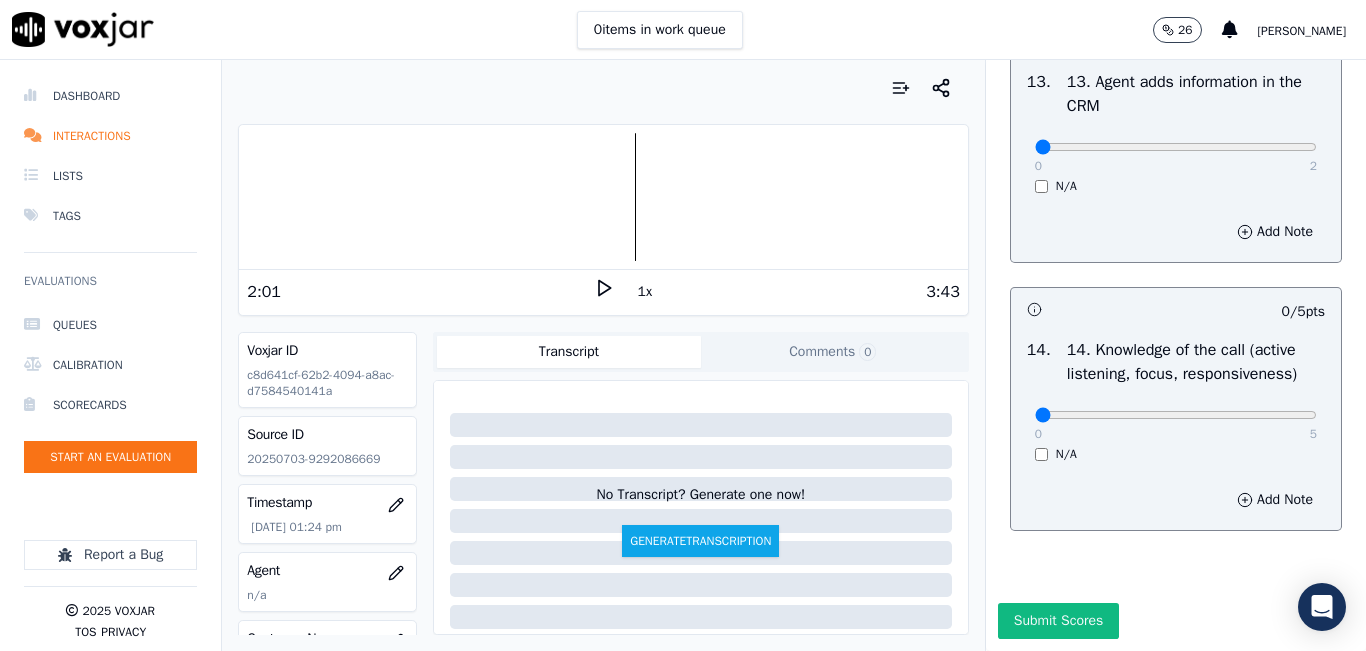 scroll, scrollTop: 3600, scrollLeft: 0, axis: vertical 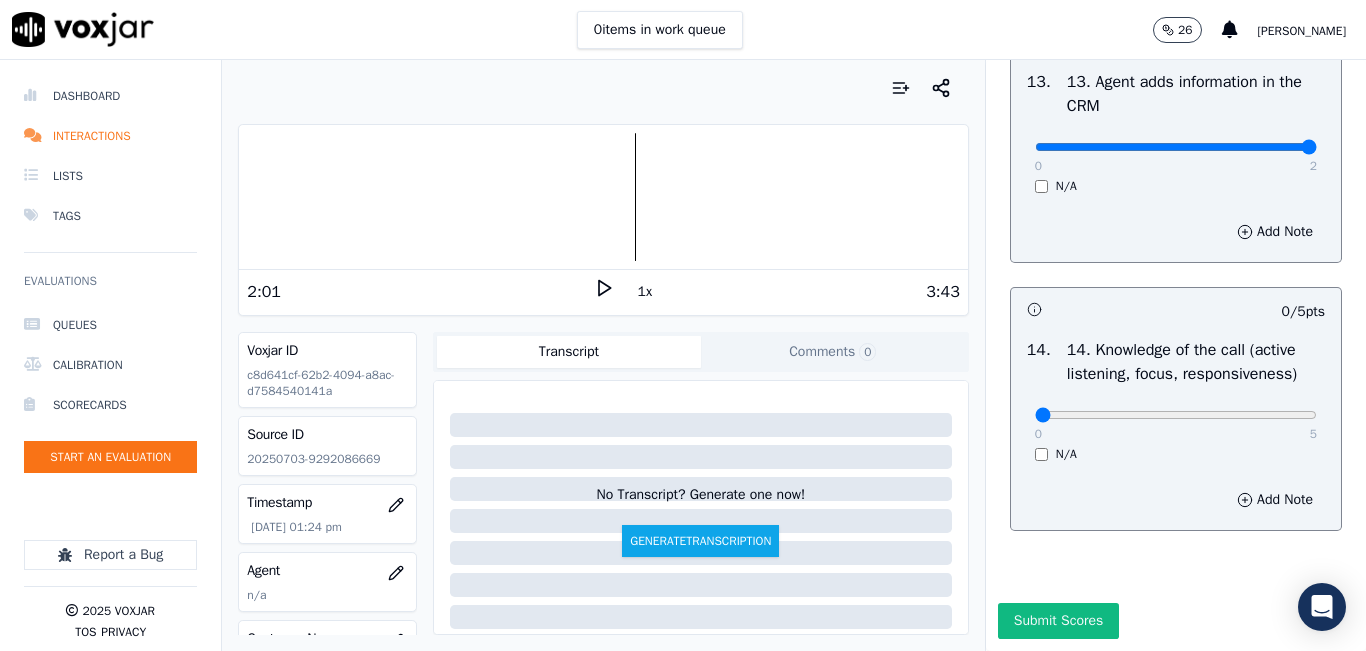 type on "2" 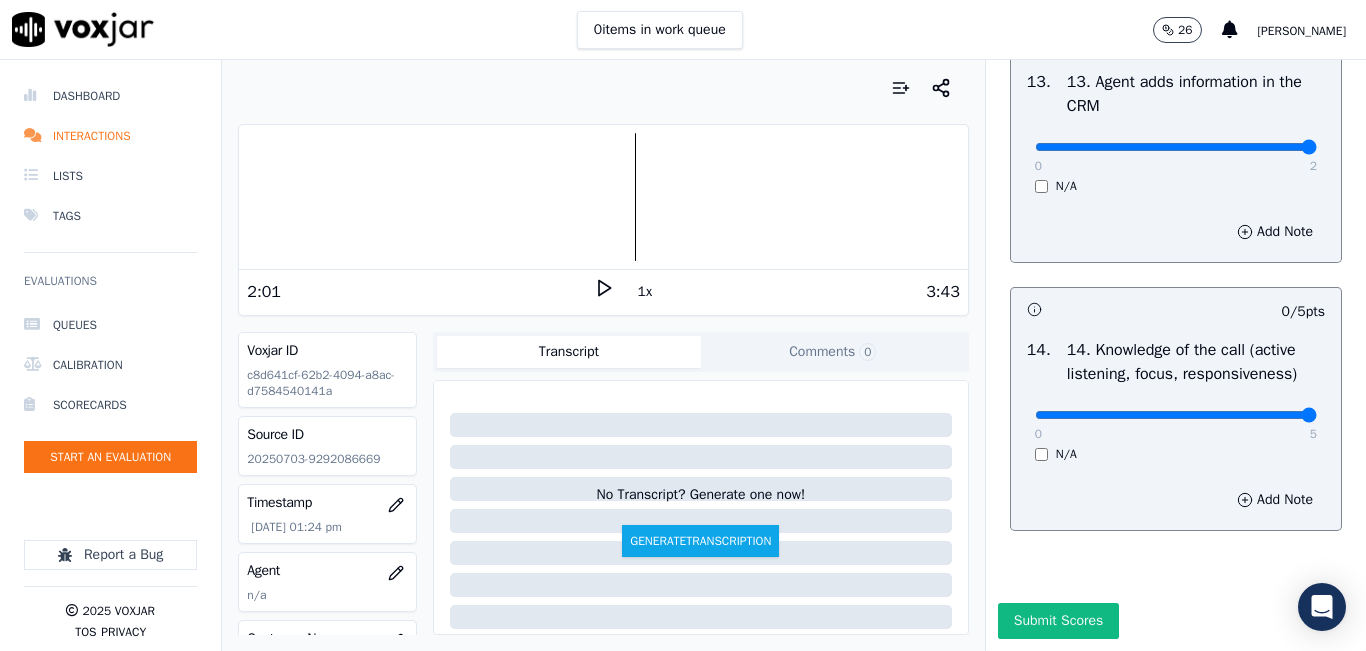 type on "5" 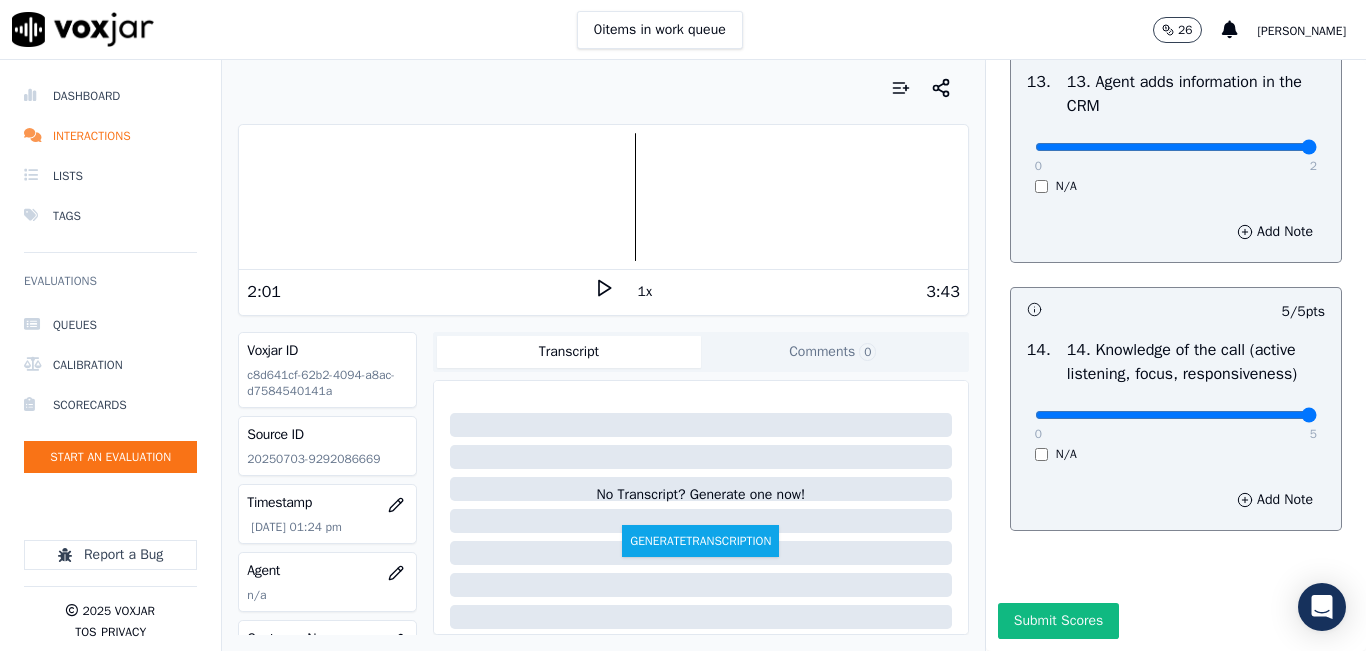 scroll, scrollTop: 3642, scrollLeft: 0, axis: vertical 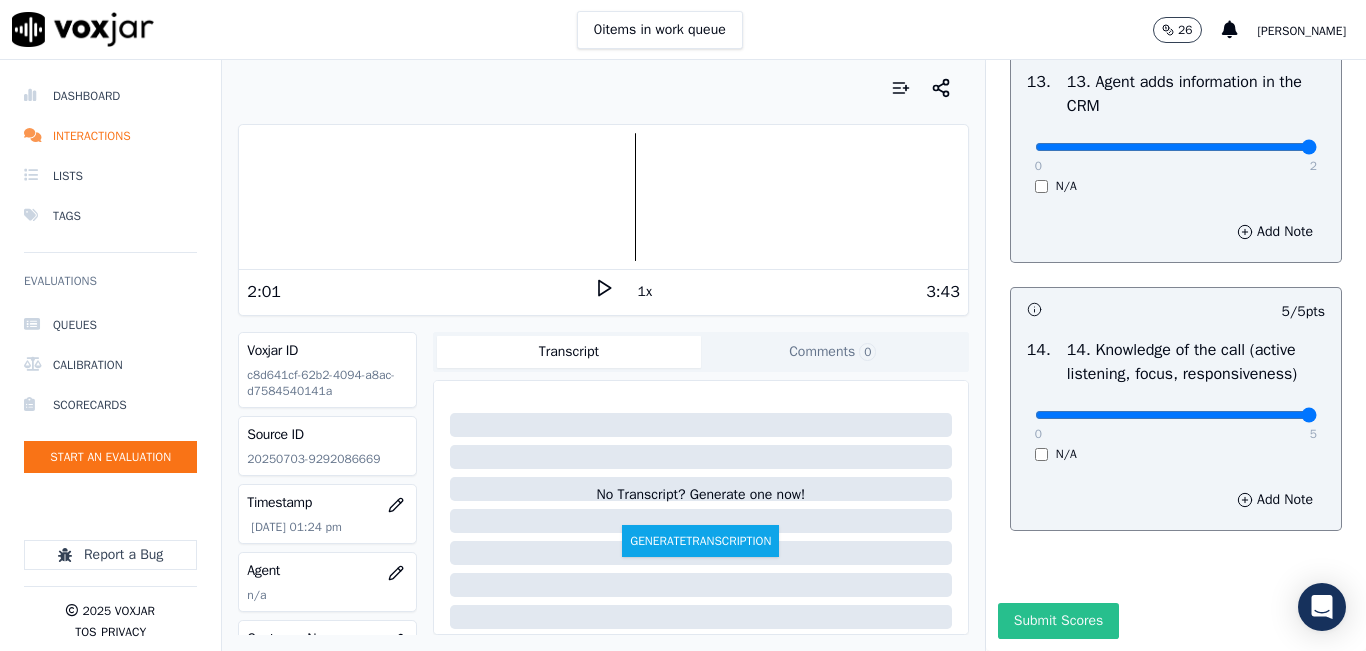 click on "Submit Scores" at bounding box center (1058, 621) 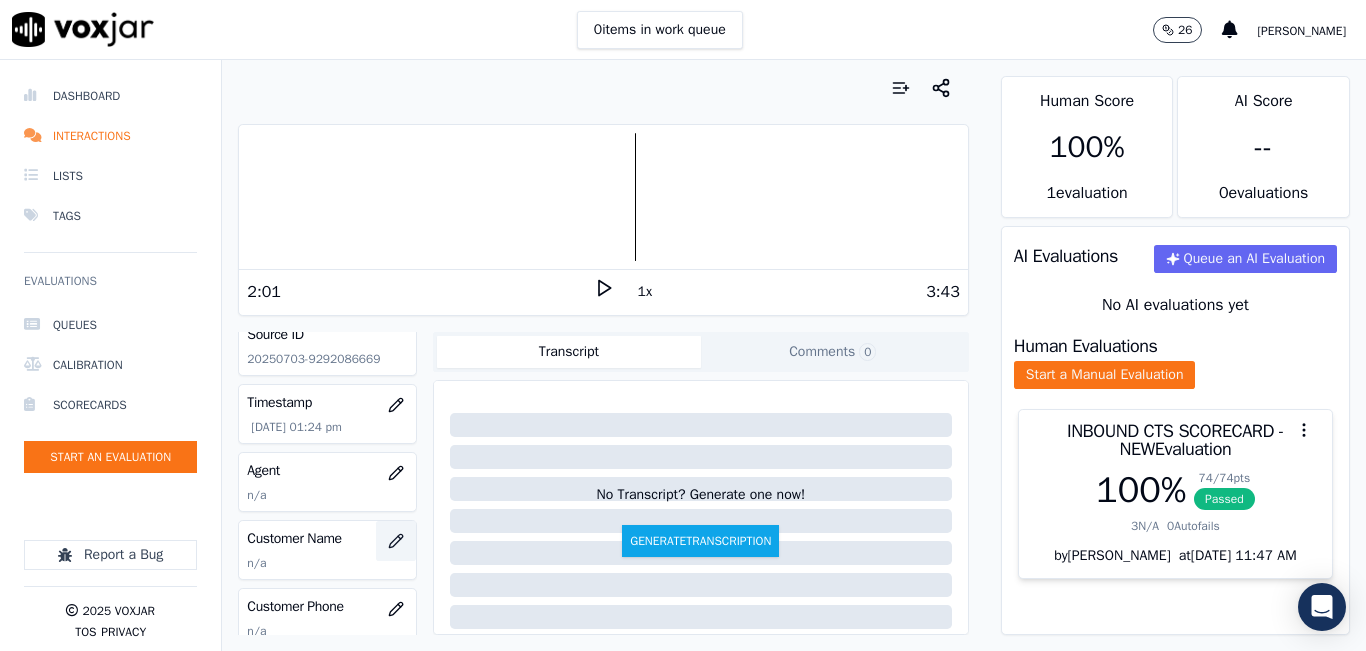 scroll, scrollTop: 200, scrollLeft: 0, axis: vertical 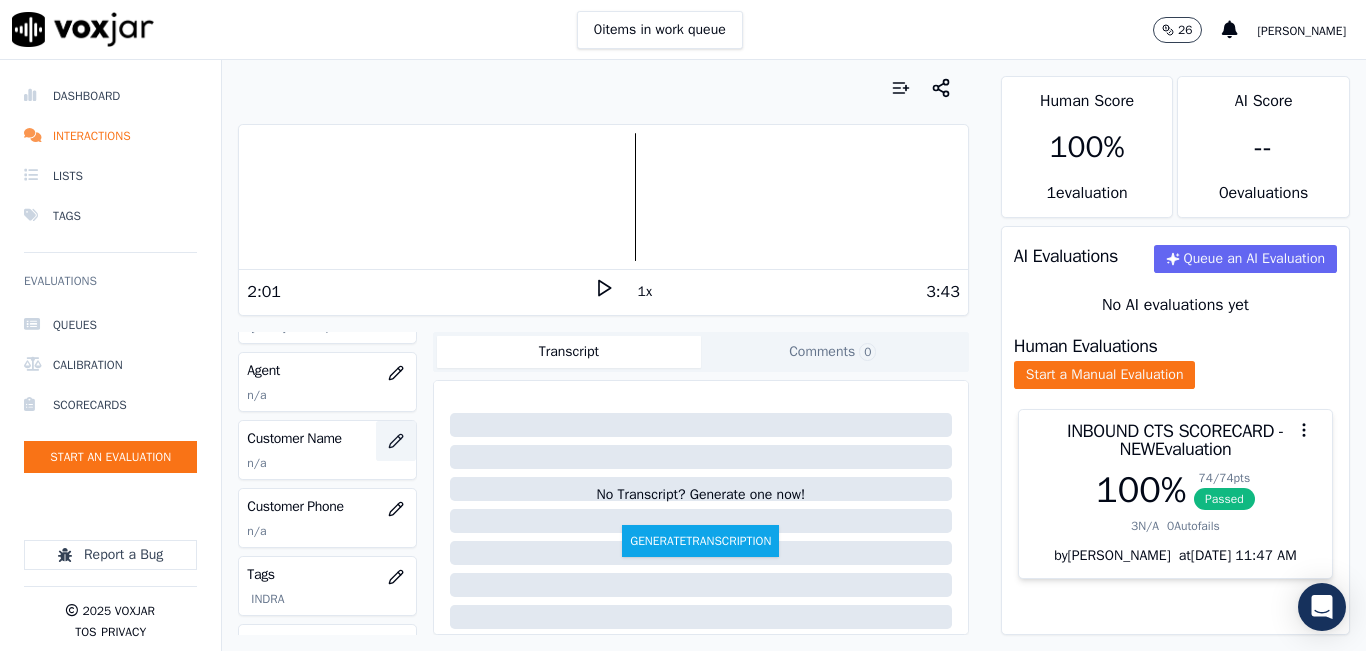 click 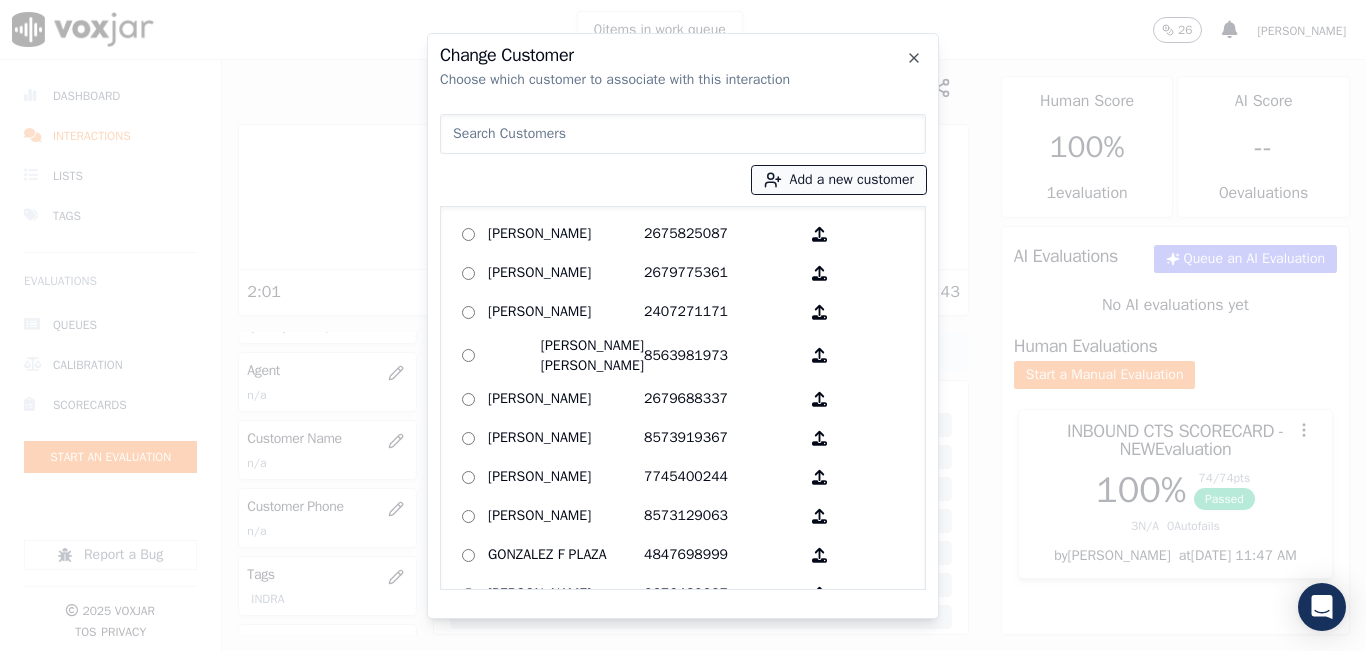 click on "Add a new customer" at bounding box center (839, 180) 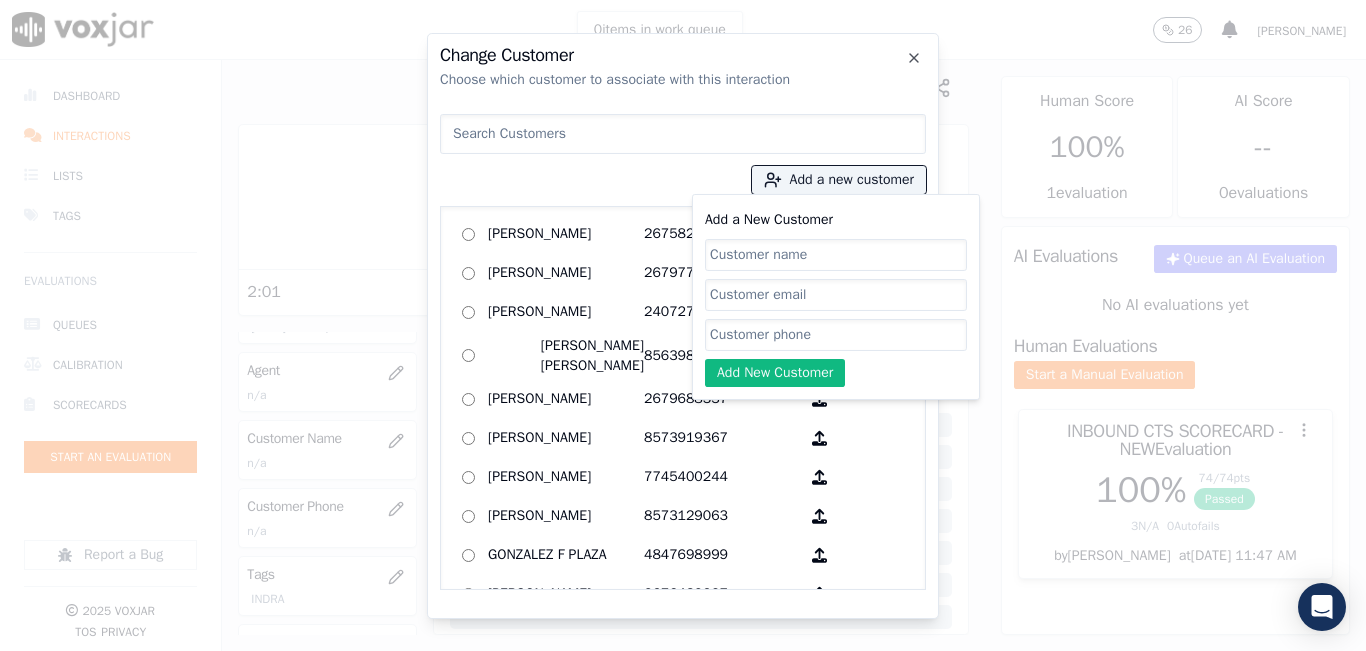 click on "Add a New Customer" 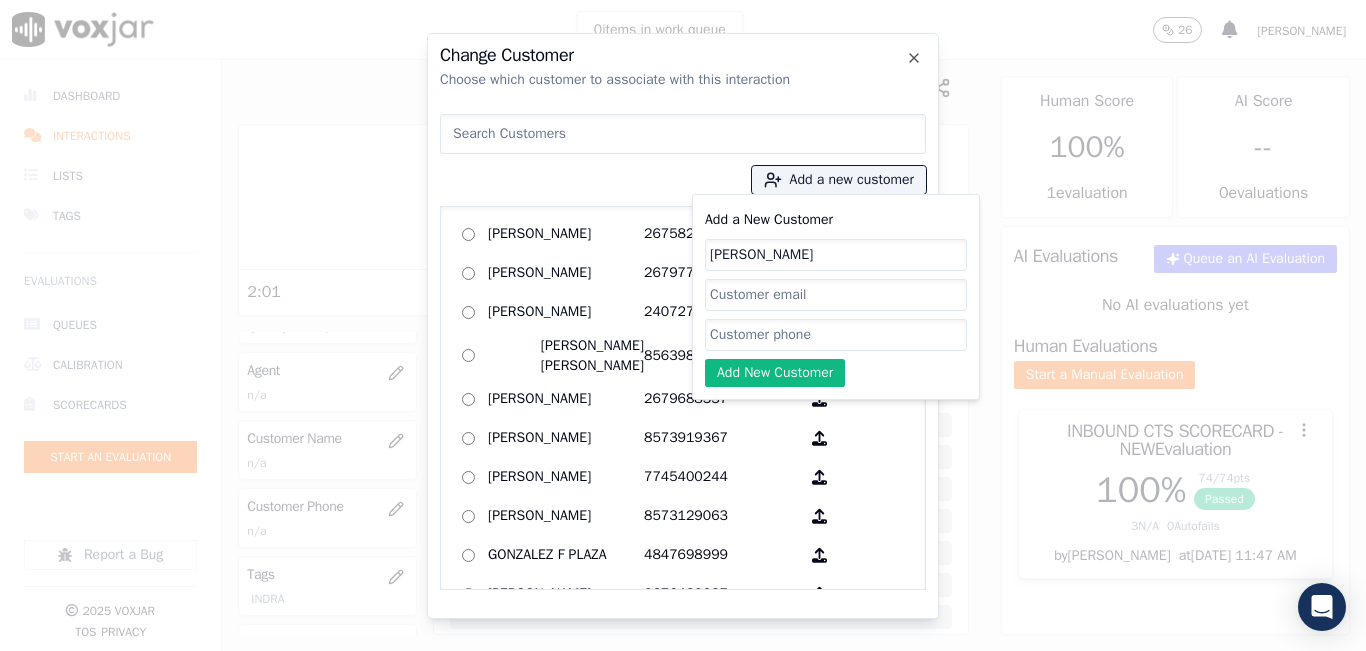 type on "[PERSON_NAME]" 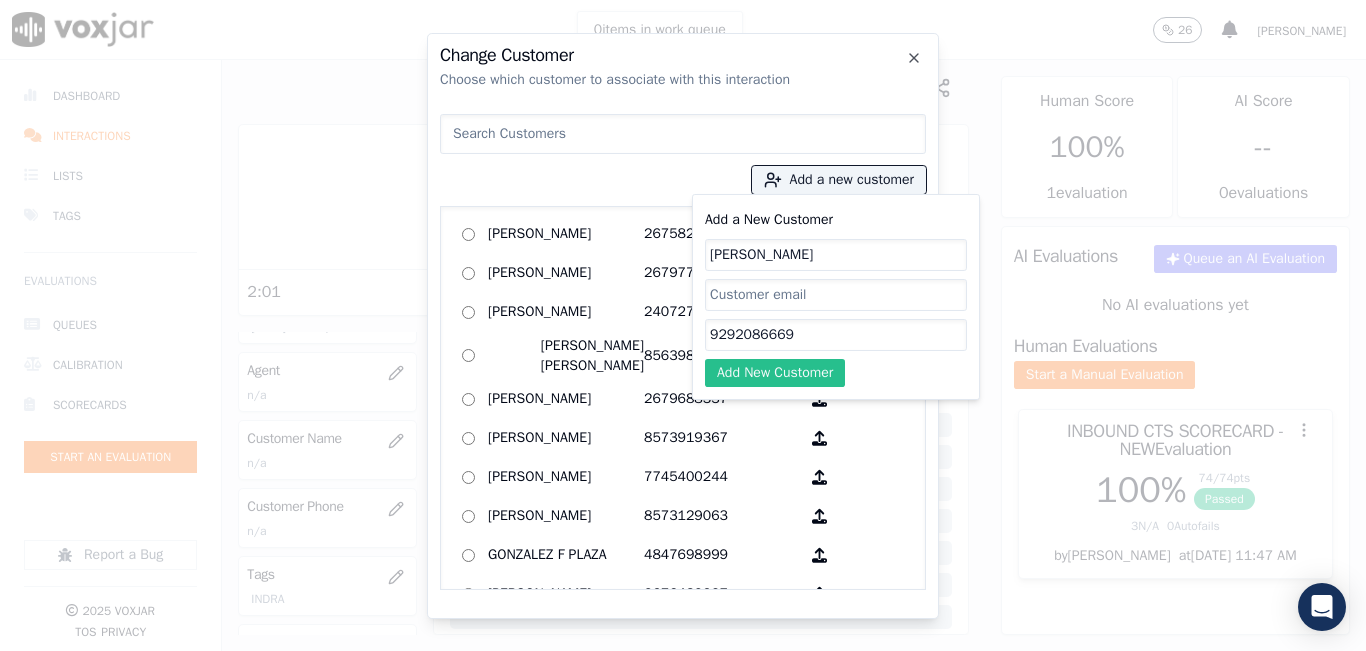 type on "9292086669" 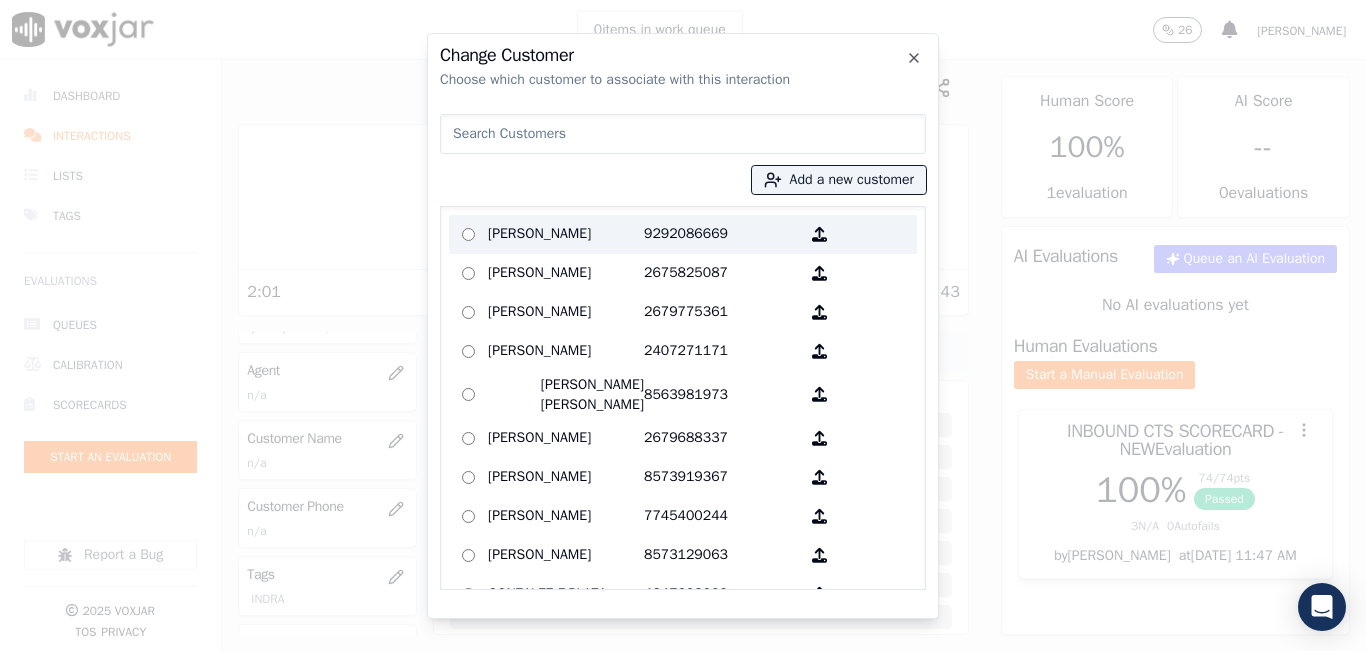click on "[PERSON_NAME]" at bounding box center [566, 234] 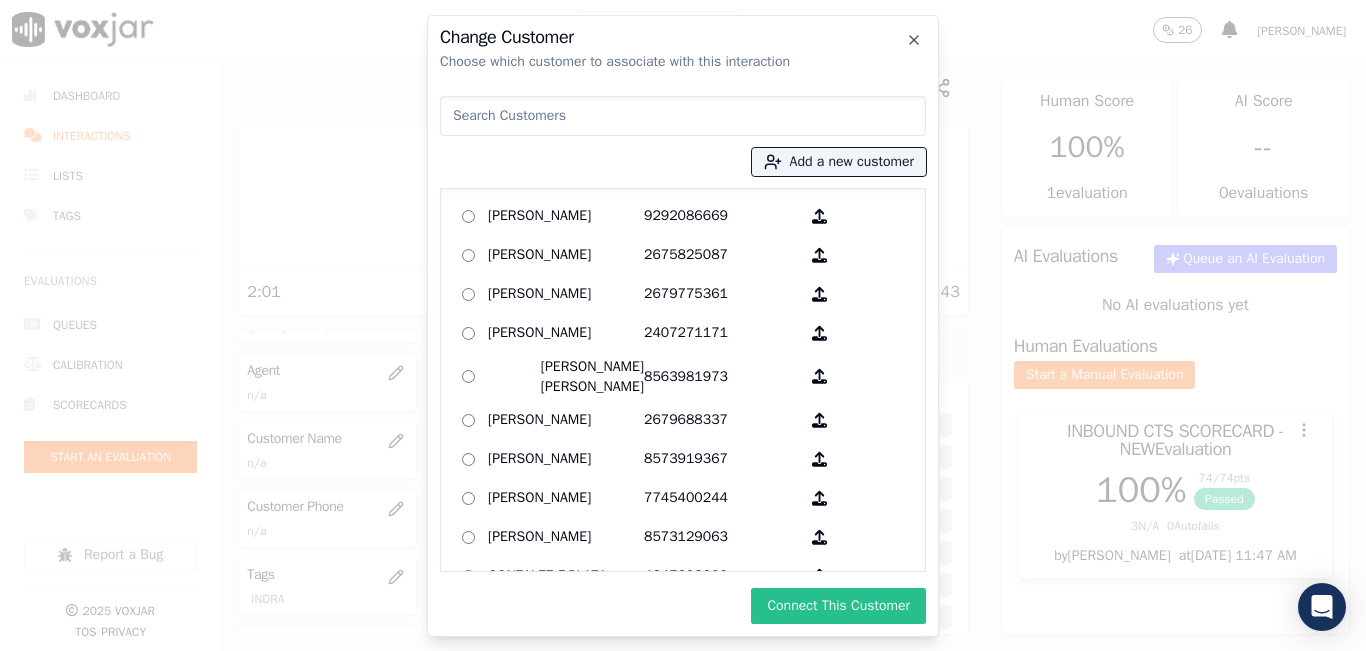 click on "Connect This Customer" at bounding box center [838, 606] 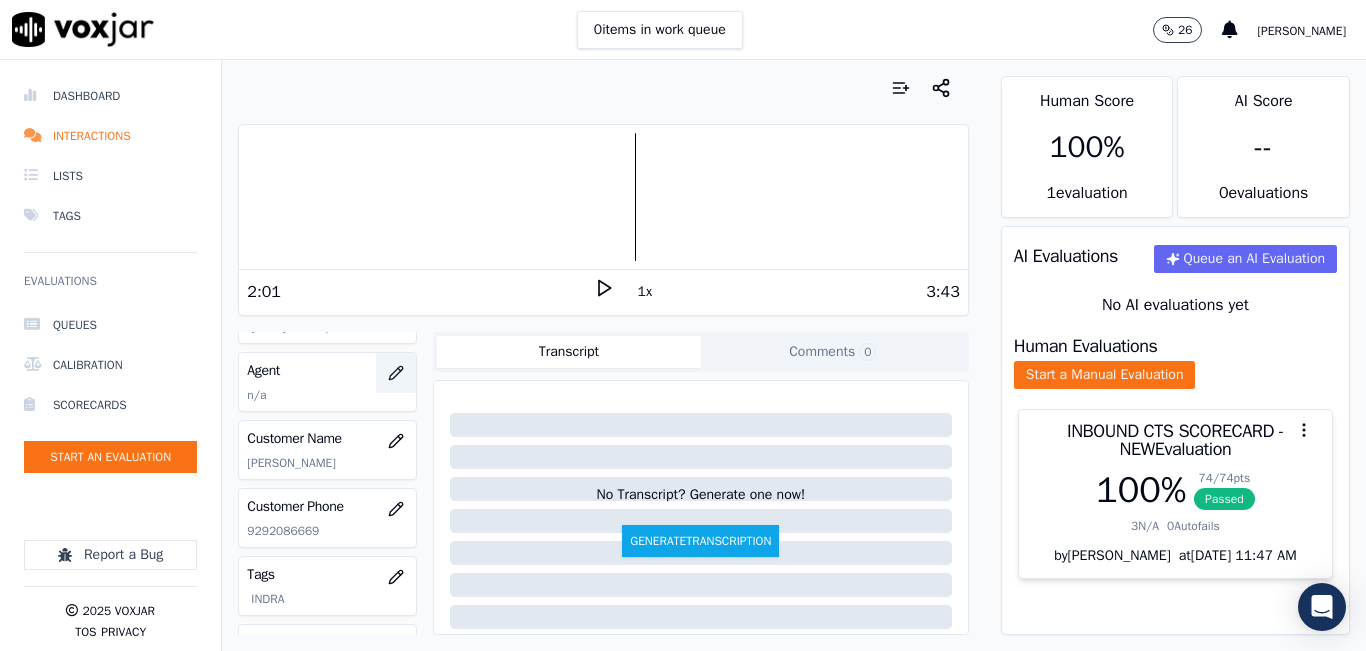 click at bounding box center [396, 373] 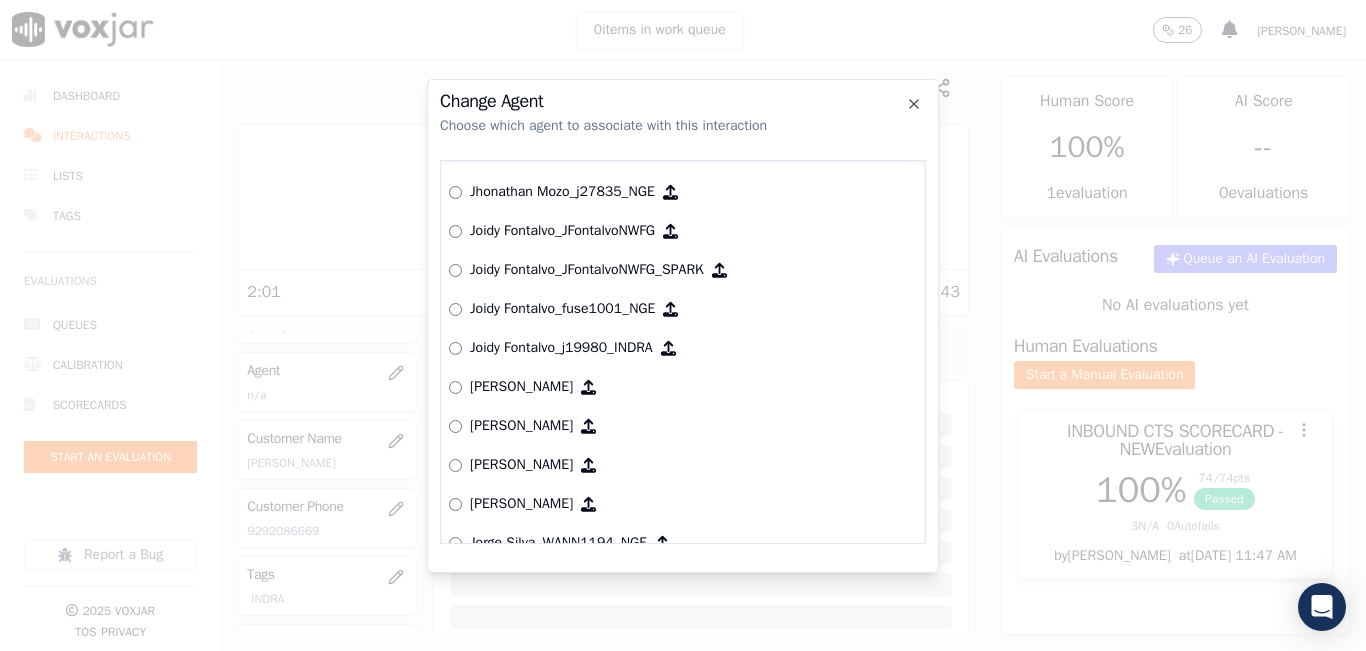 scroll, scrollTop: 4224, scrollLeft: 0, axis: vertical 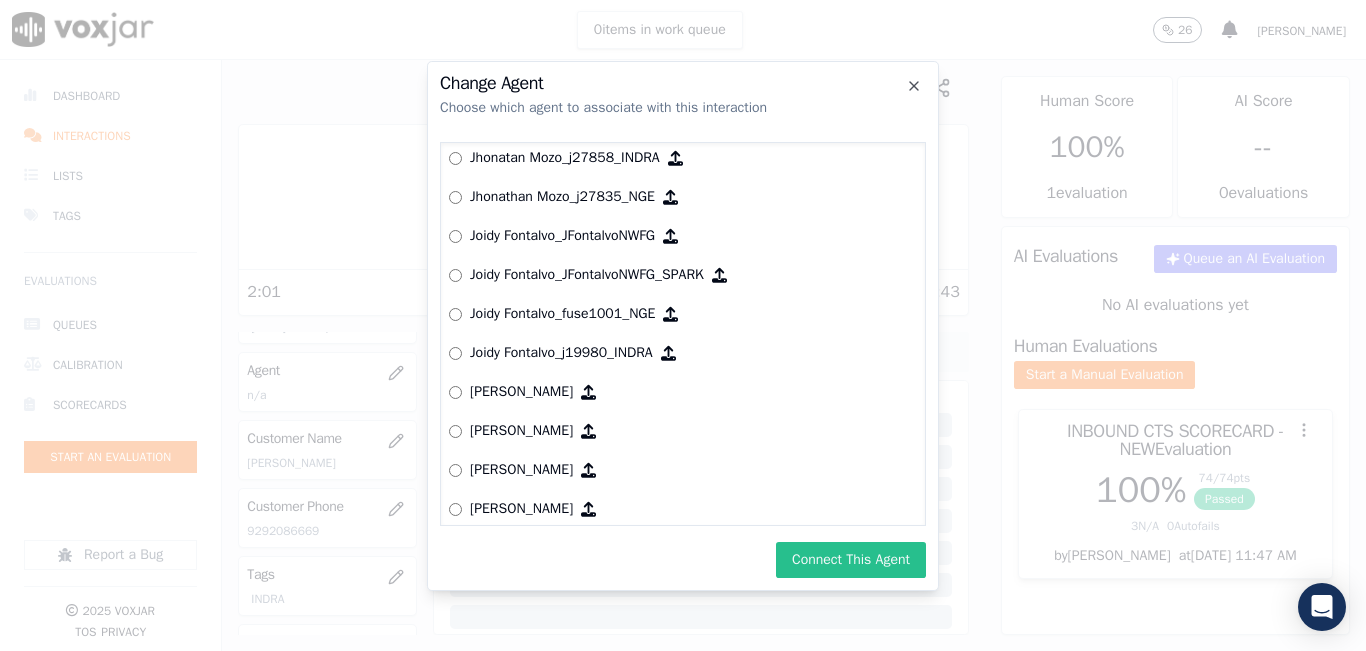 click on "Connect This Agent" at bounding box center (851, 560) 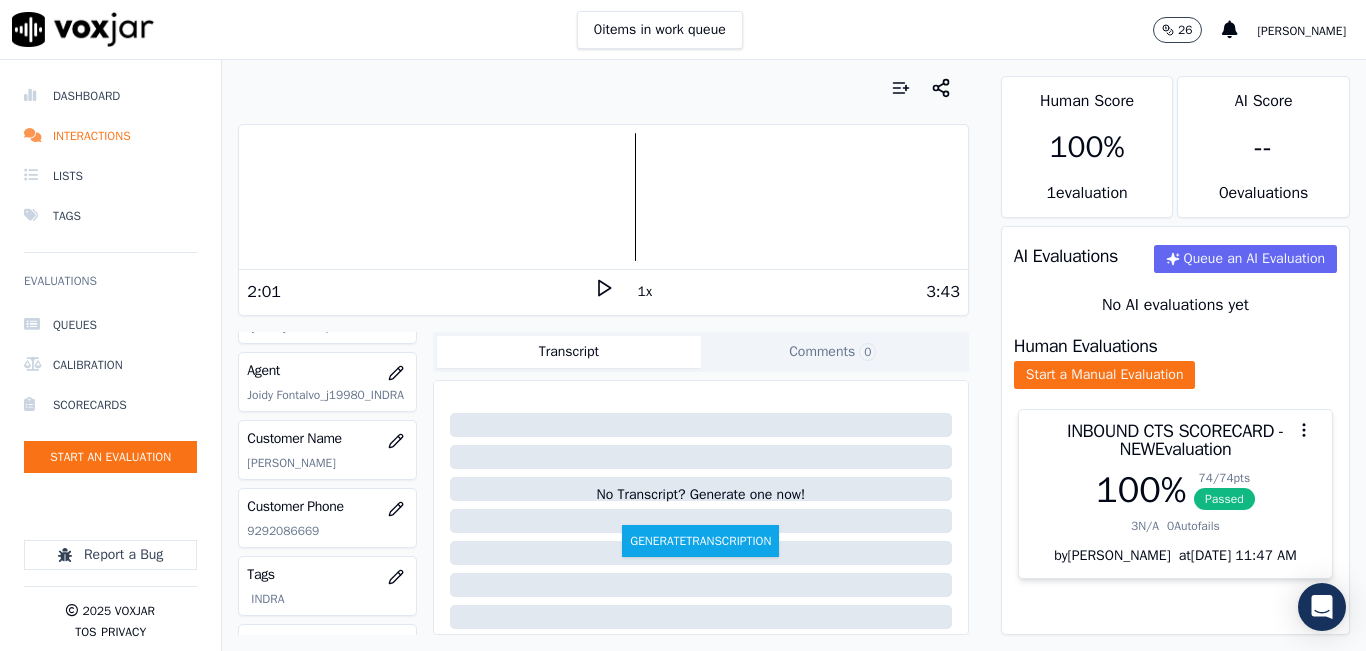 scroll, scrollTop: 0, scrollLeft: 0, axis: both 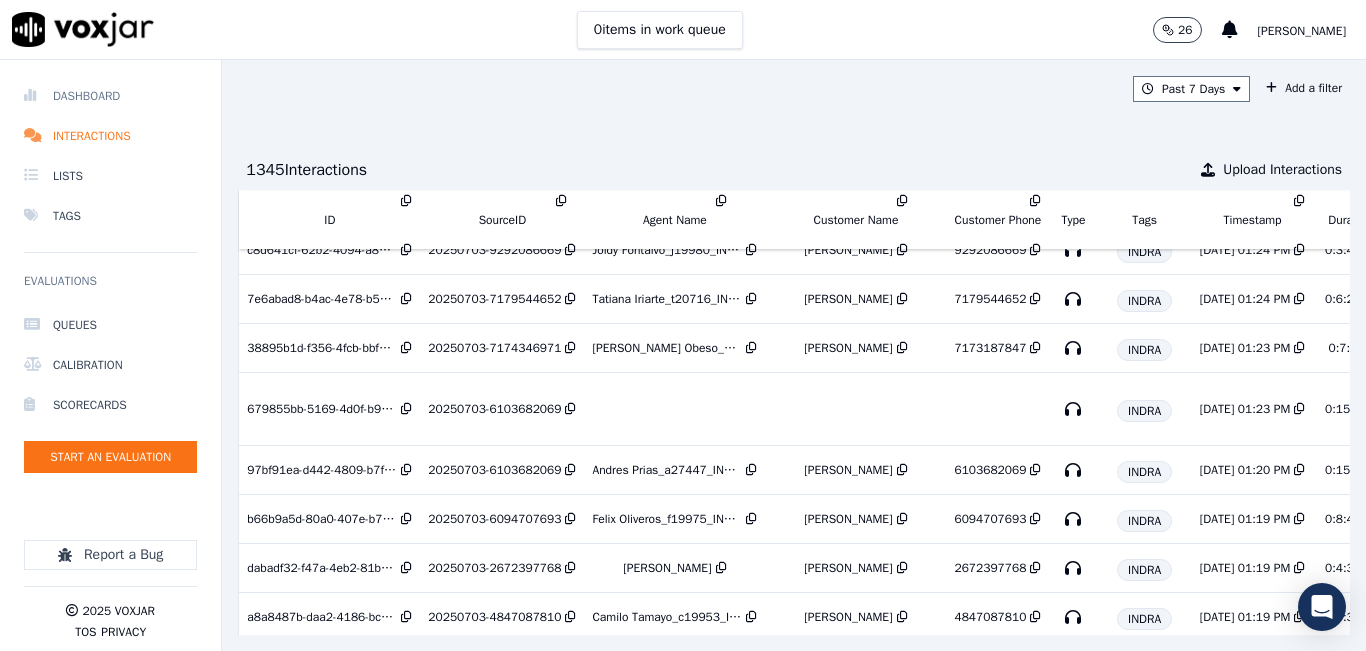 click on "Dashboard" at bounding box center (110, 96) 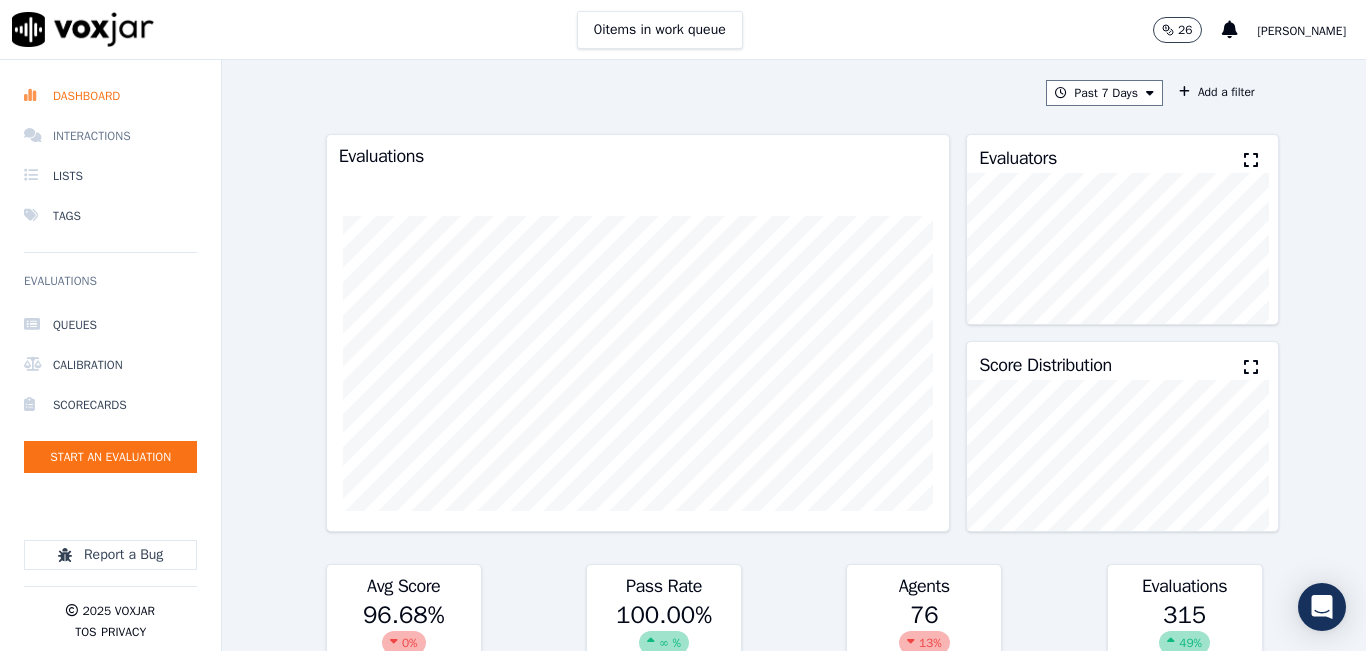 click on "Interactions" at bounding box center (110, 136) 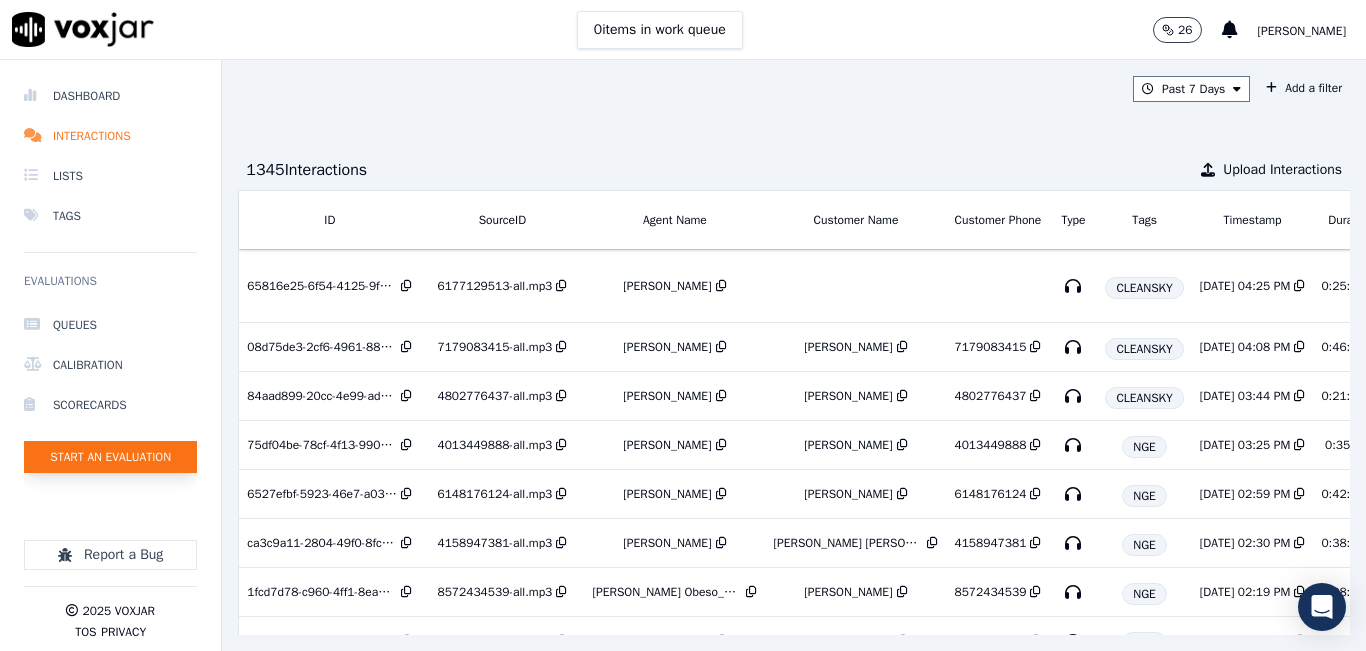 click on "Start an Evaluation" 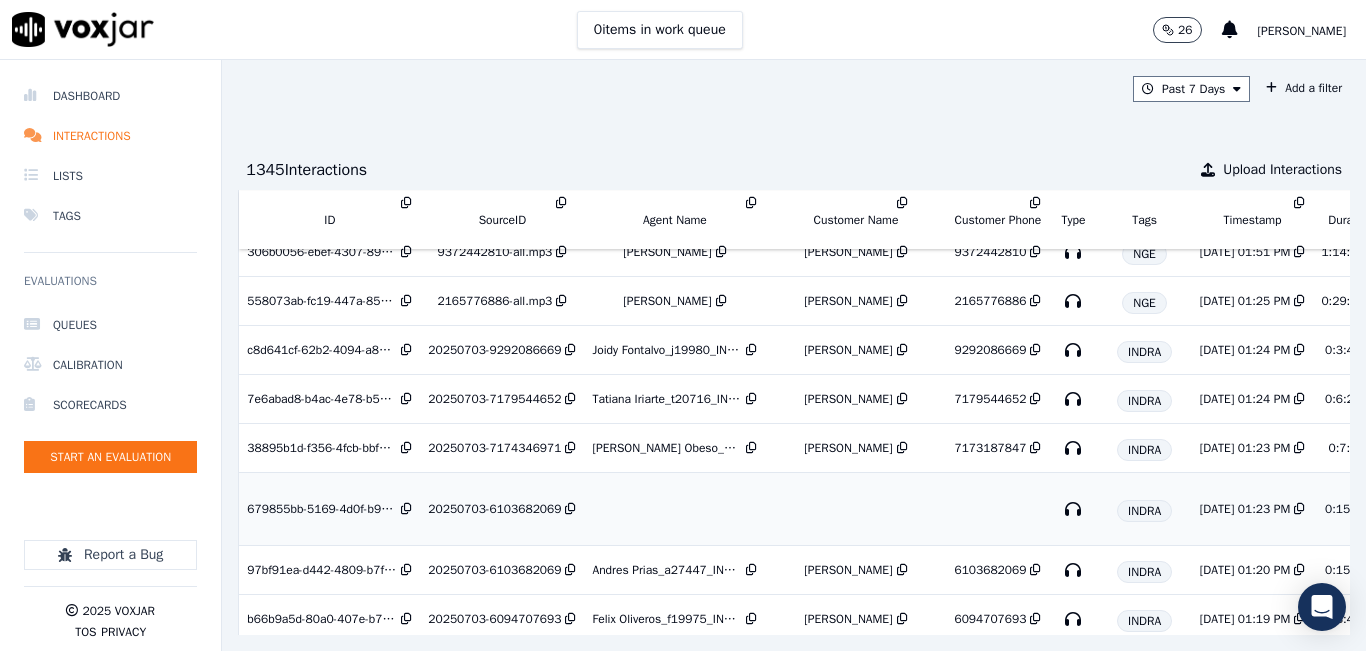 scroll, scrollTop: 289, scrollLeft: 0, axis: vertical 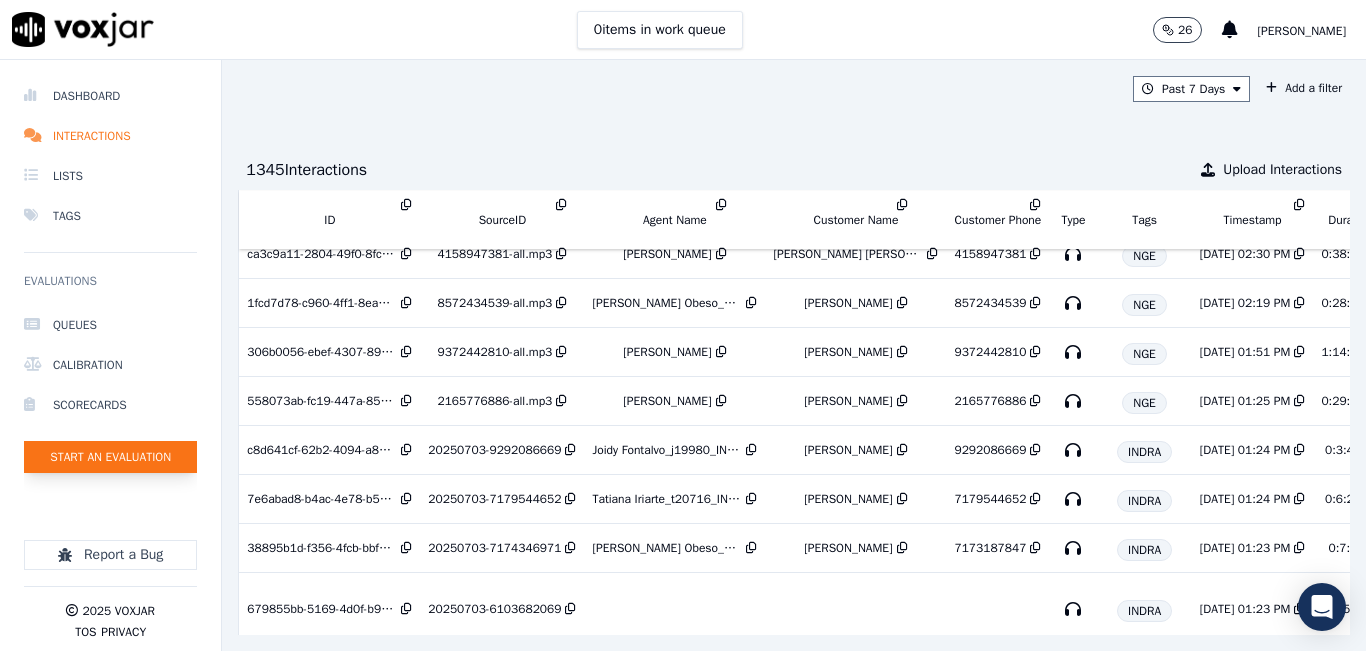 click on "Start an Evaluation" 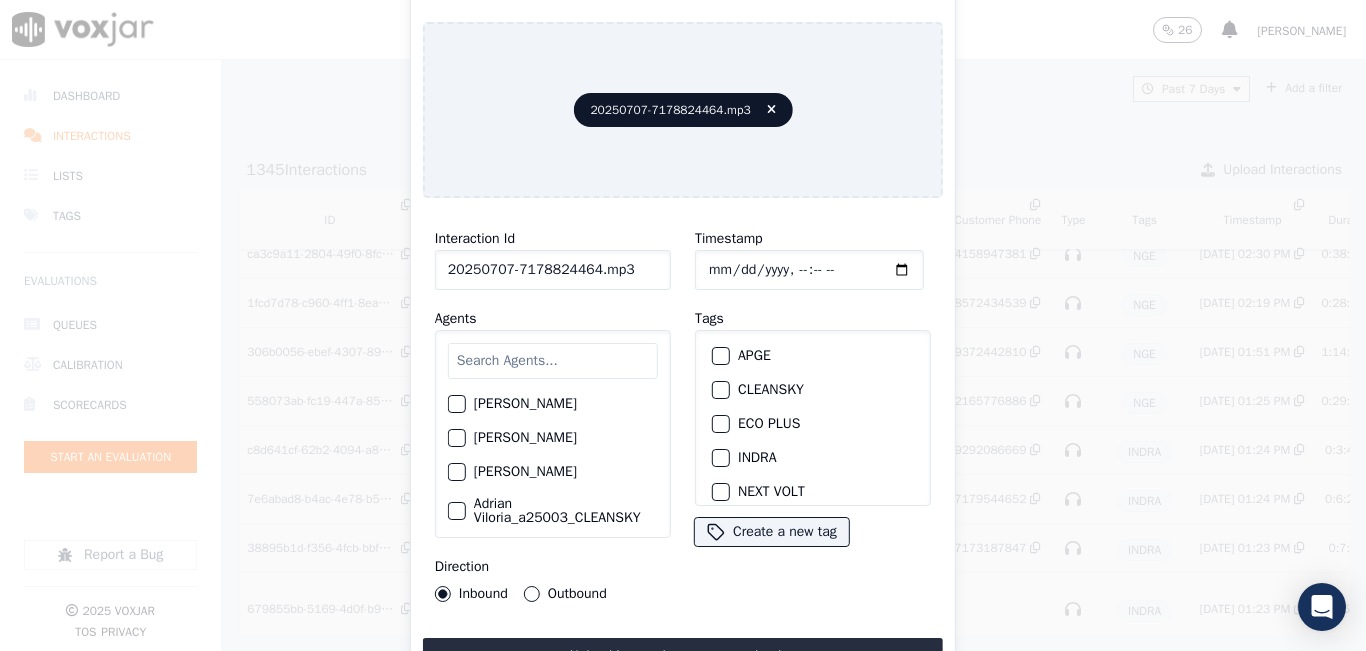 click on "20250707-7178824464.mp3" 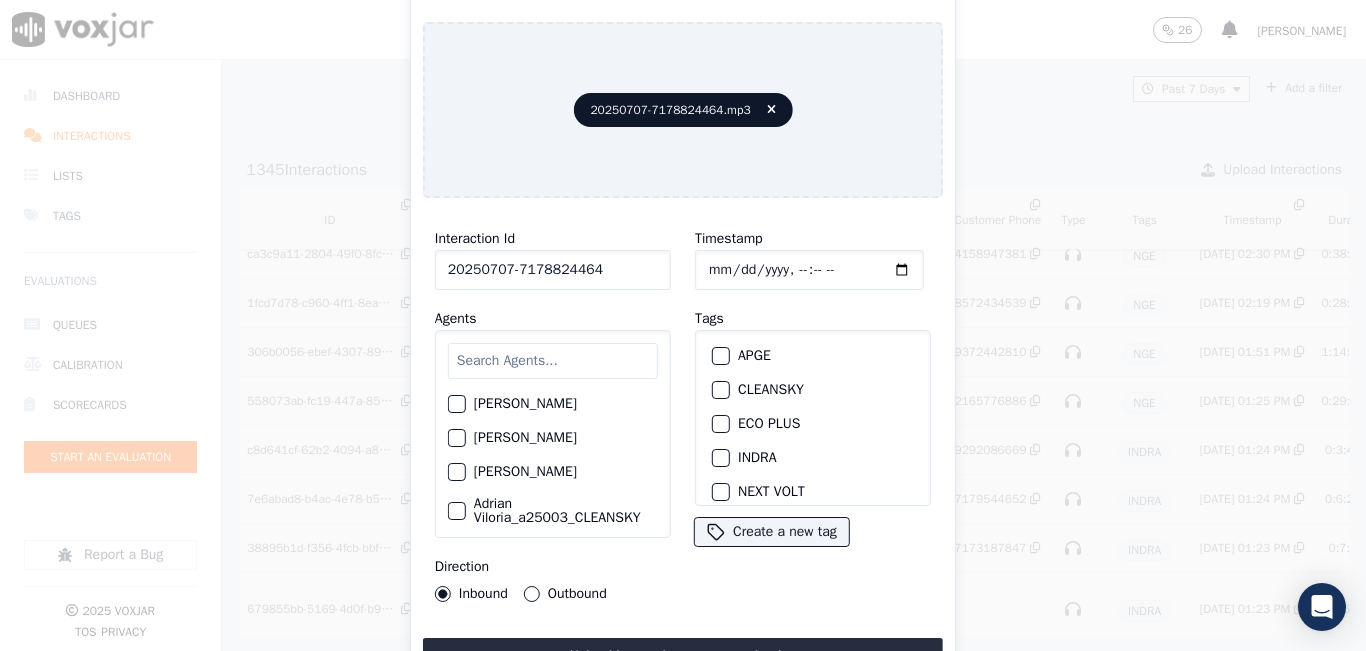type on "20250707-7178824464" 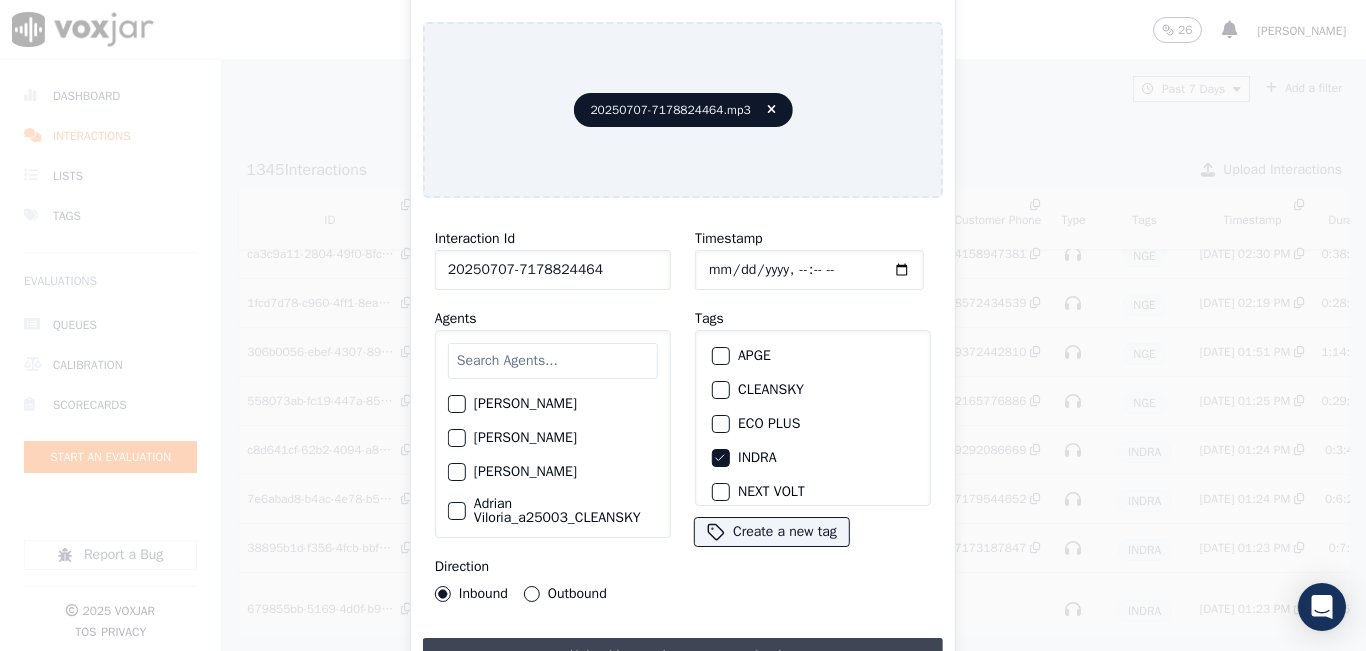 click on "Upload interaction to start evaluation" at bounding box center (683, 656) 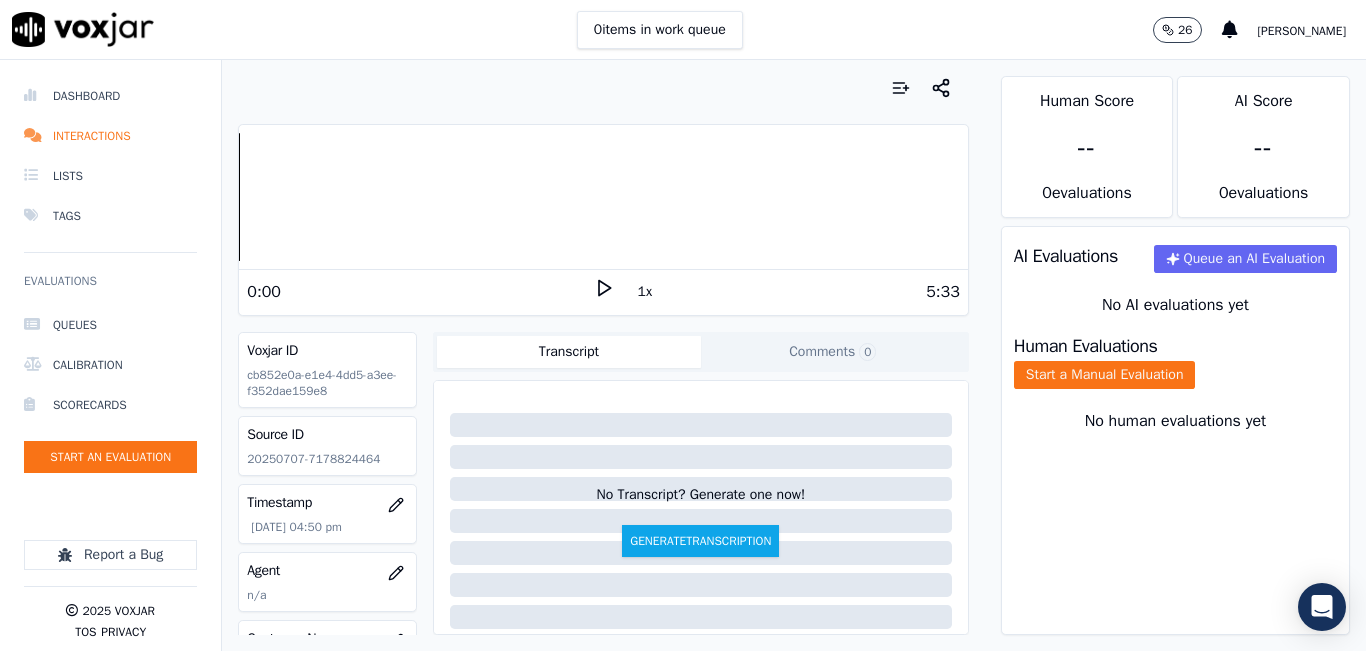 click 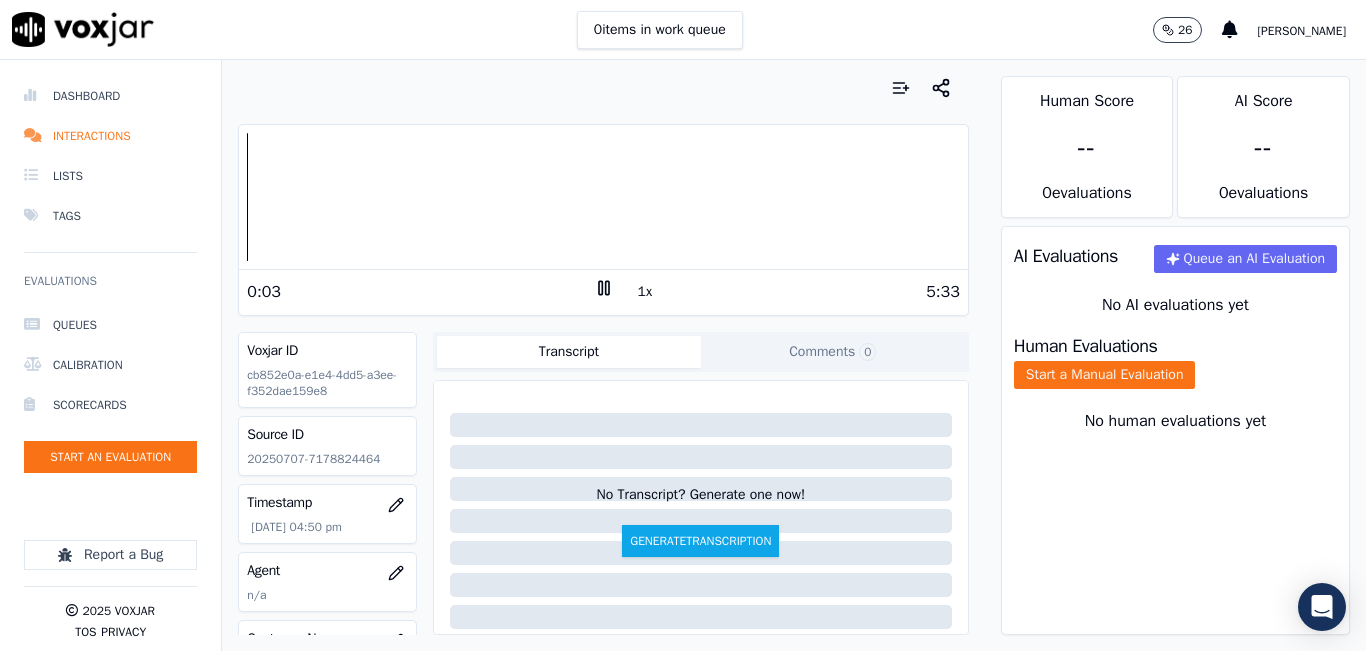 click on "20250707-7178824464" 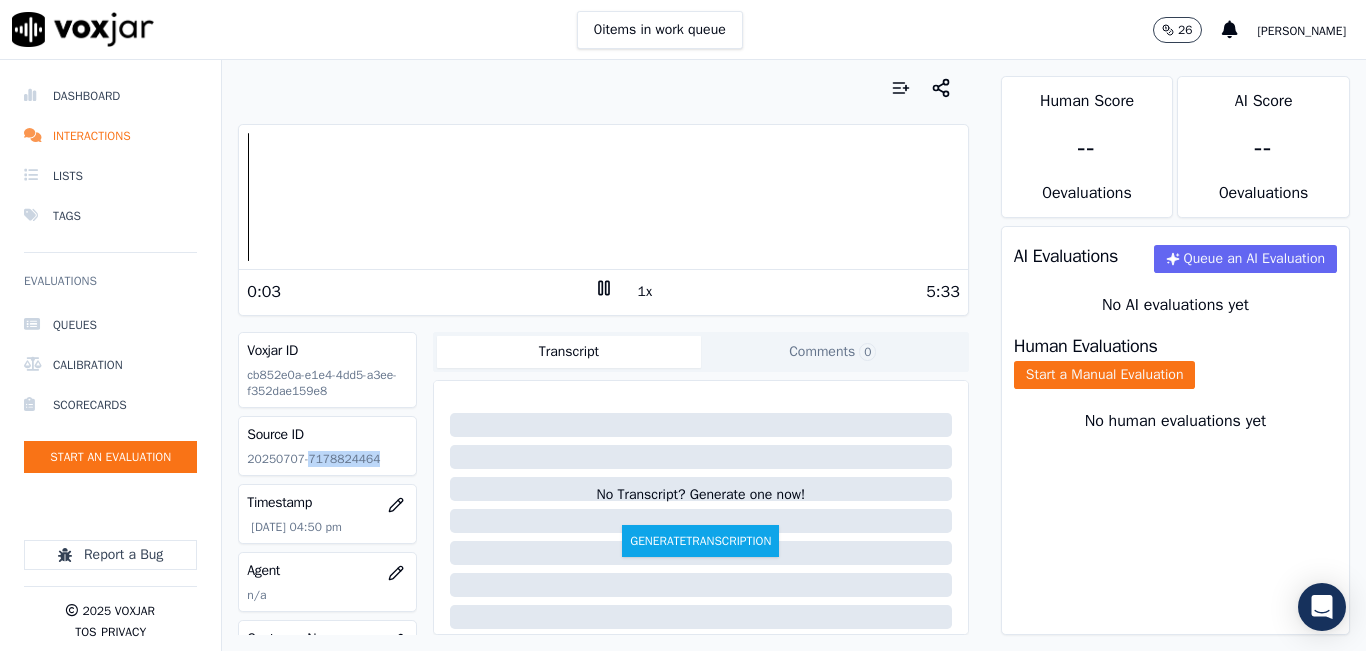 click on "20250707-7178824464" 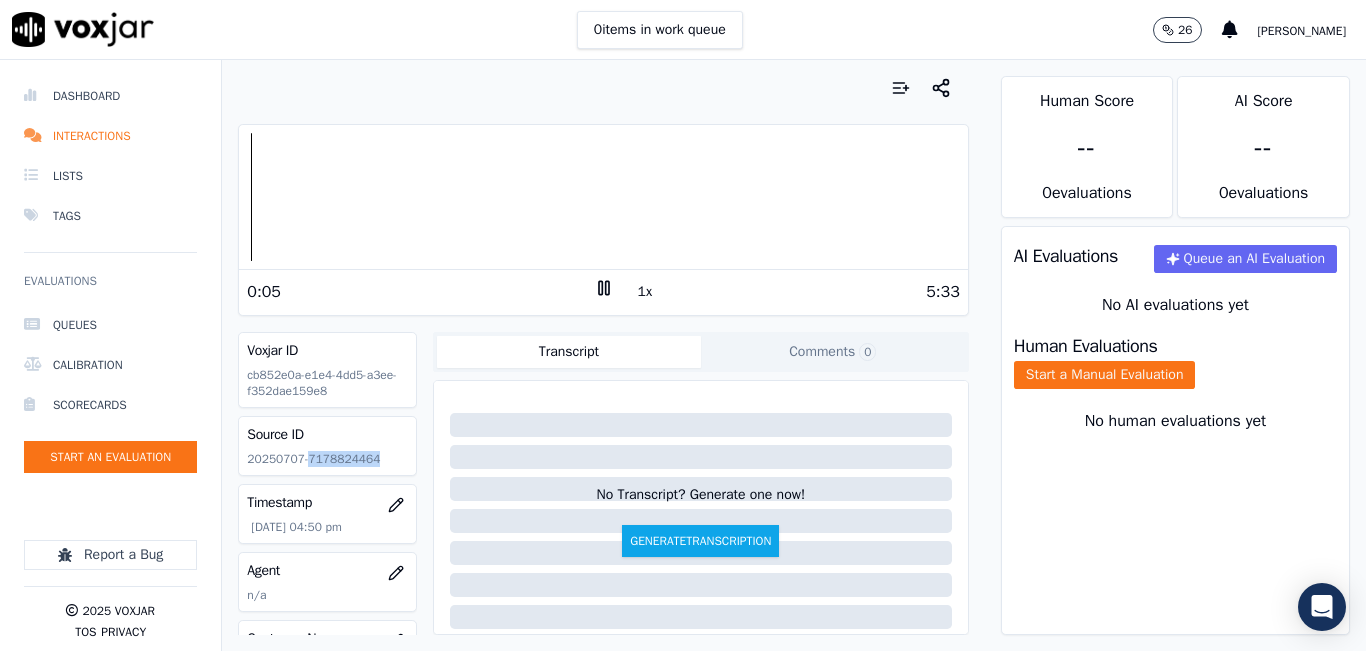 copy on "7178824464" 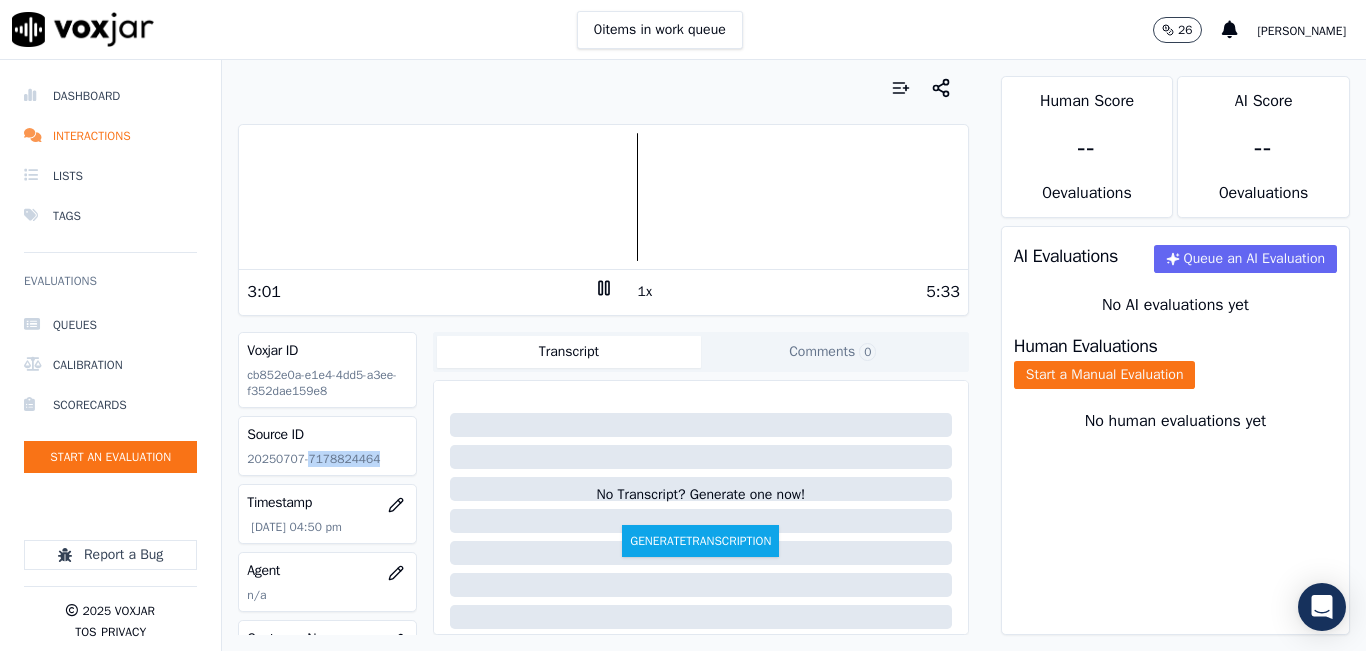 click 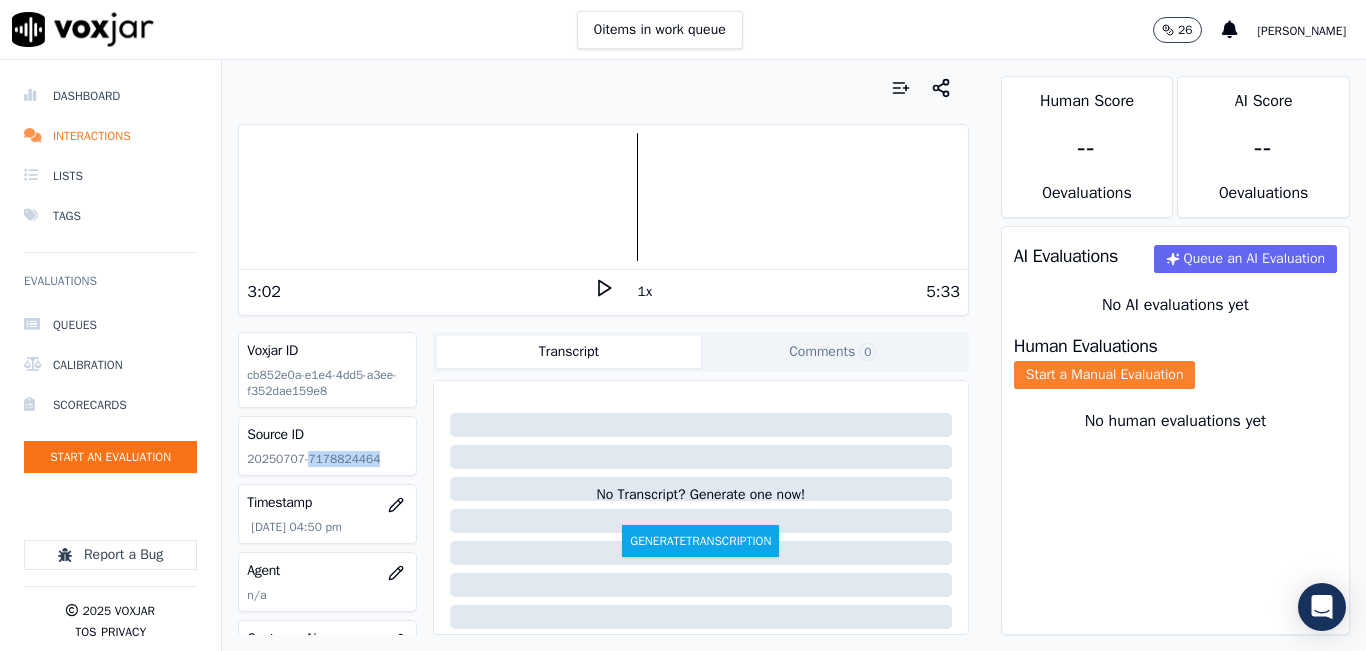 click on "Start a Manual Evaluation" 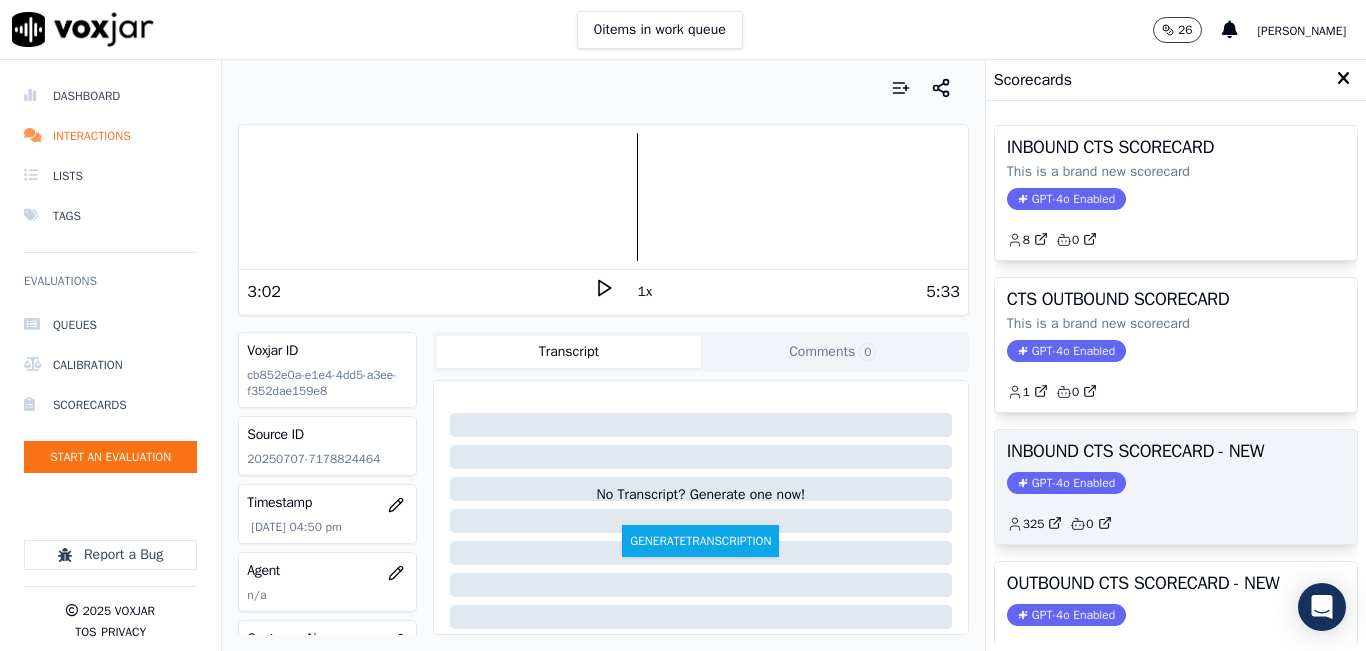 click on "GPT-4o Enabled" 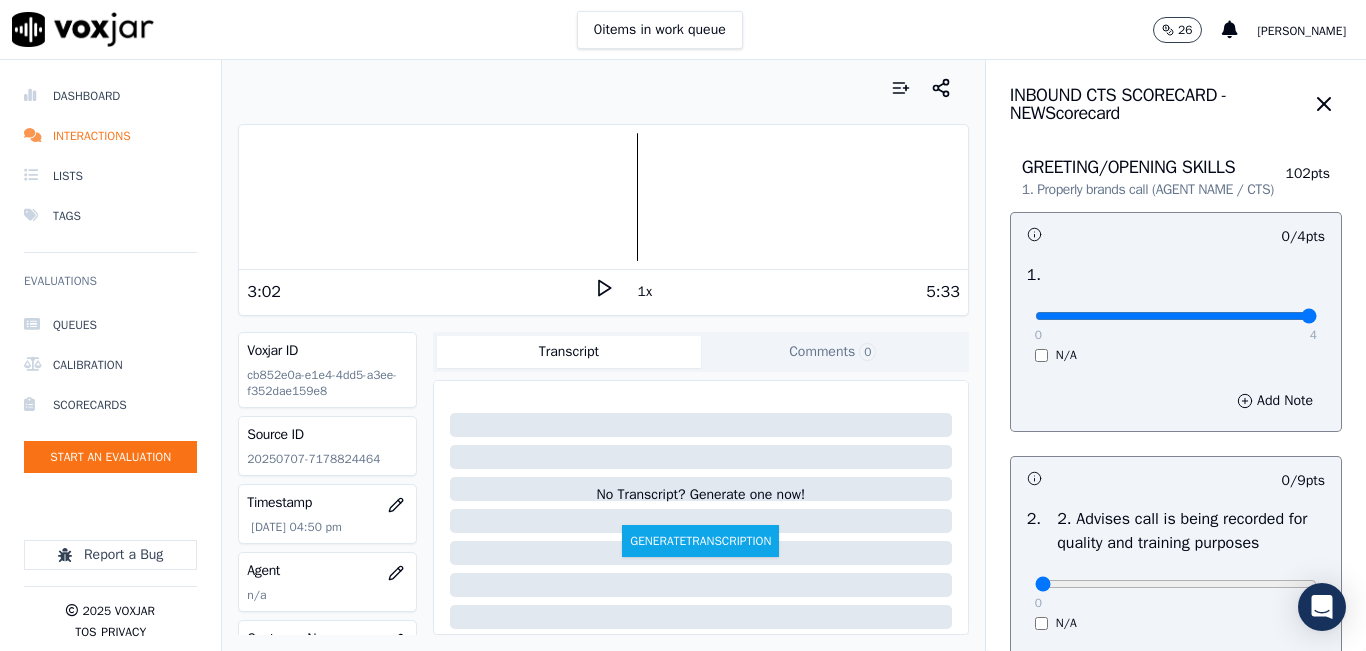 type on "4" 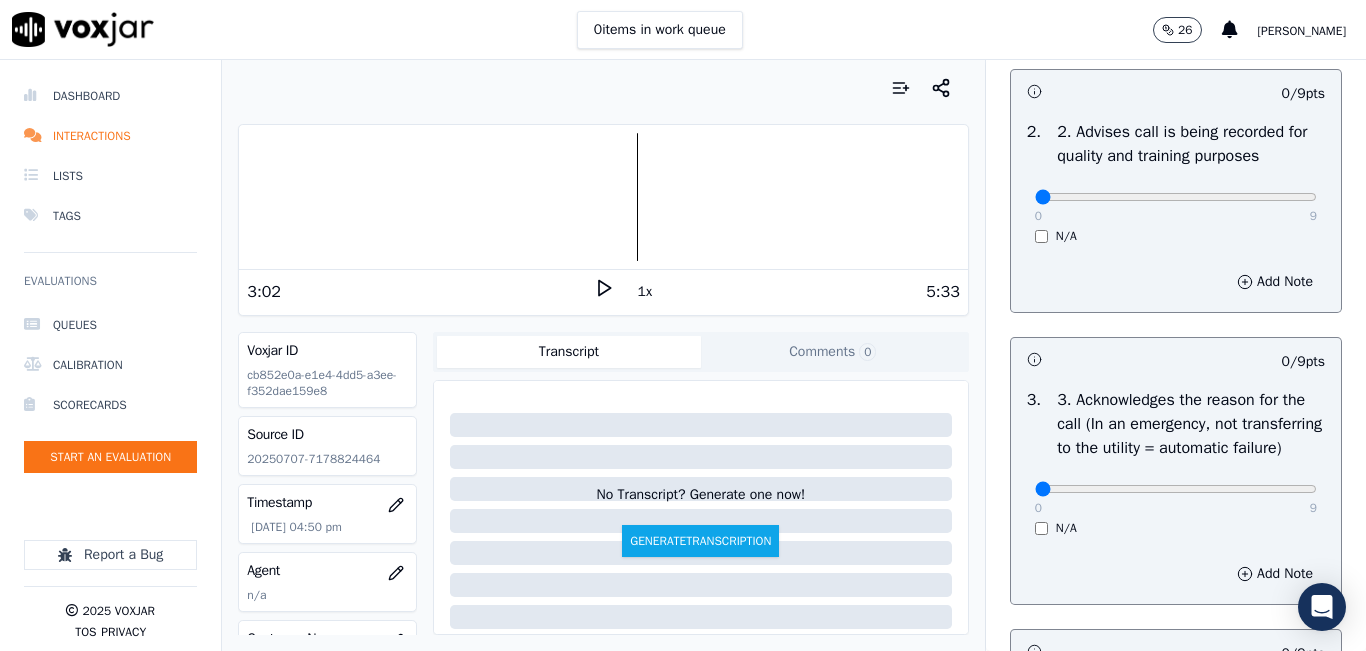 scroll, scrollTop: 400, scrollLeft: 0, axis: vertical 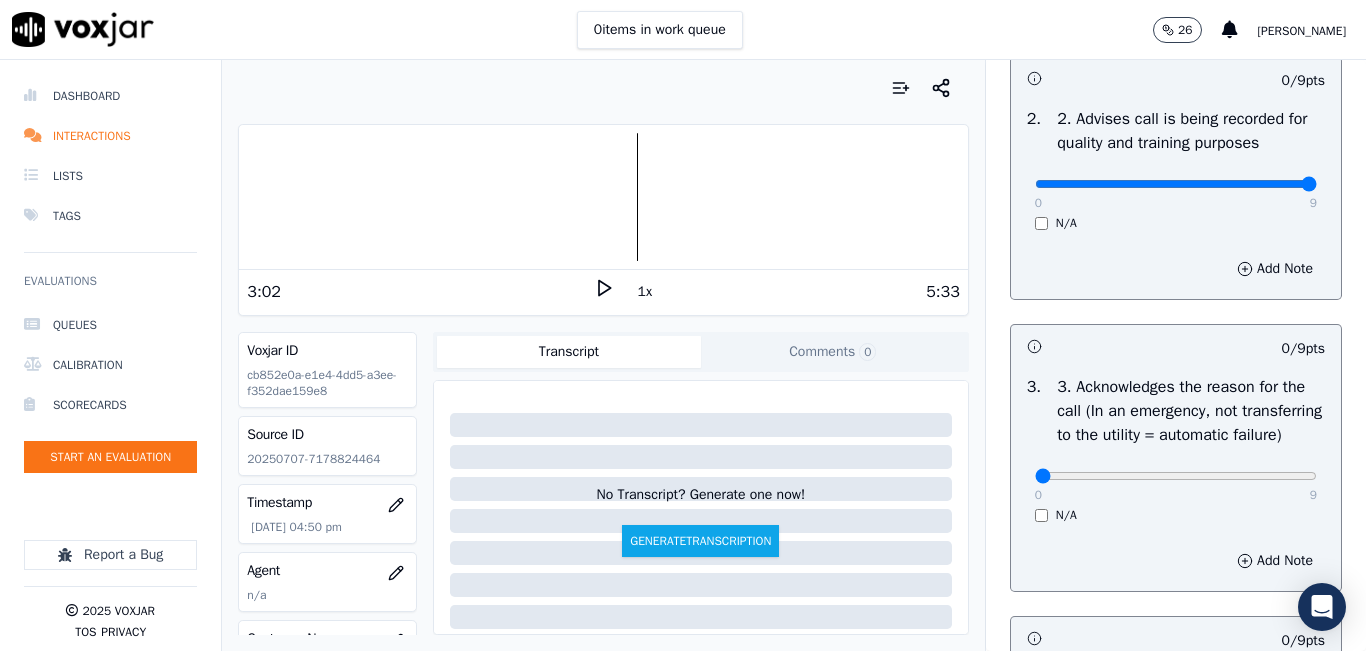 type on "9" 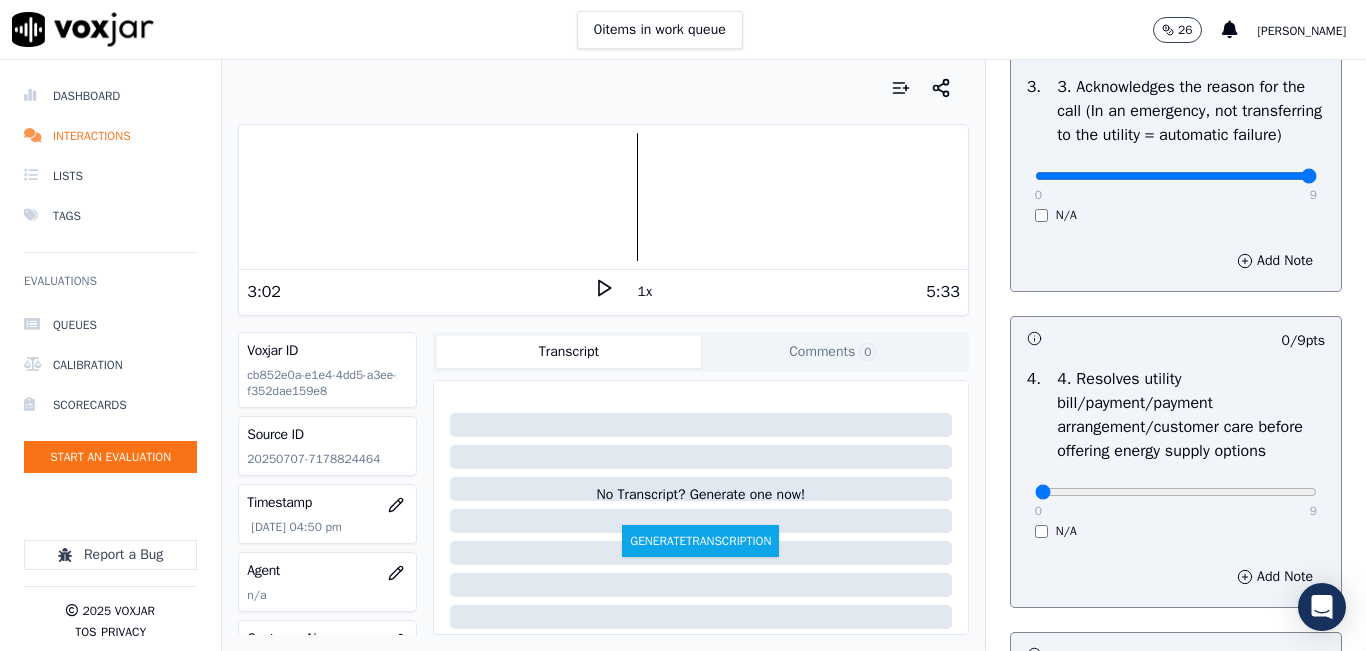 type on "9" 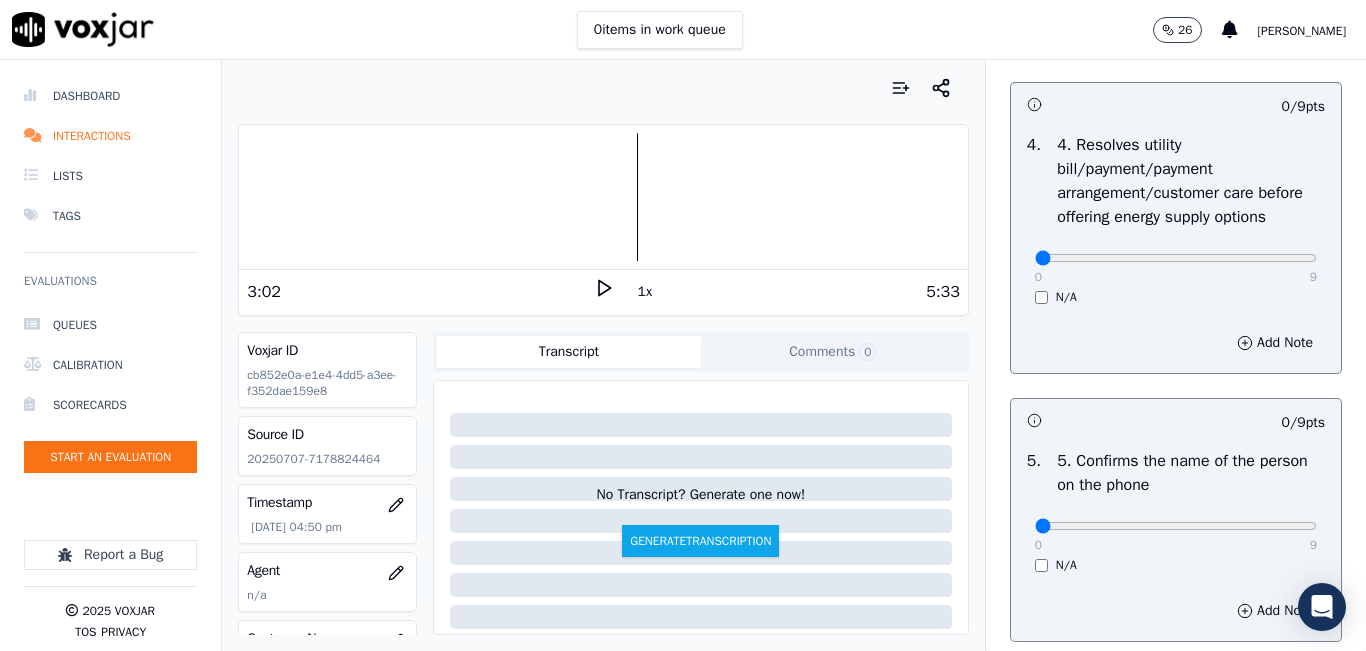 scroll, scrollTop: 900, scrollLeft: 0, axis: vertical 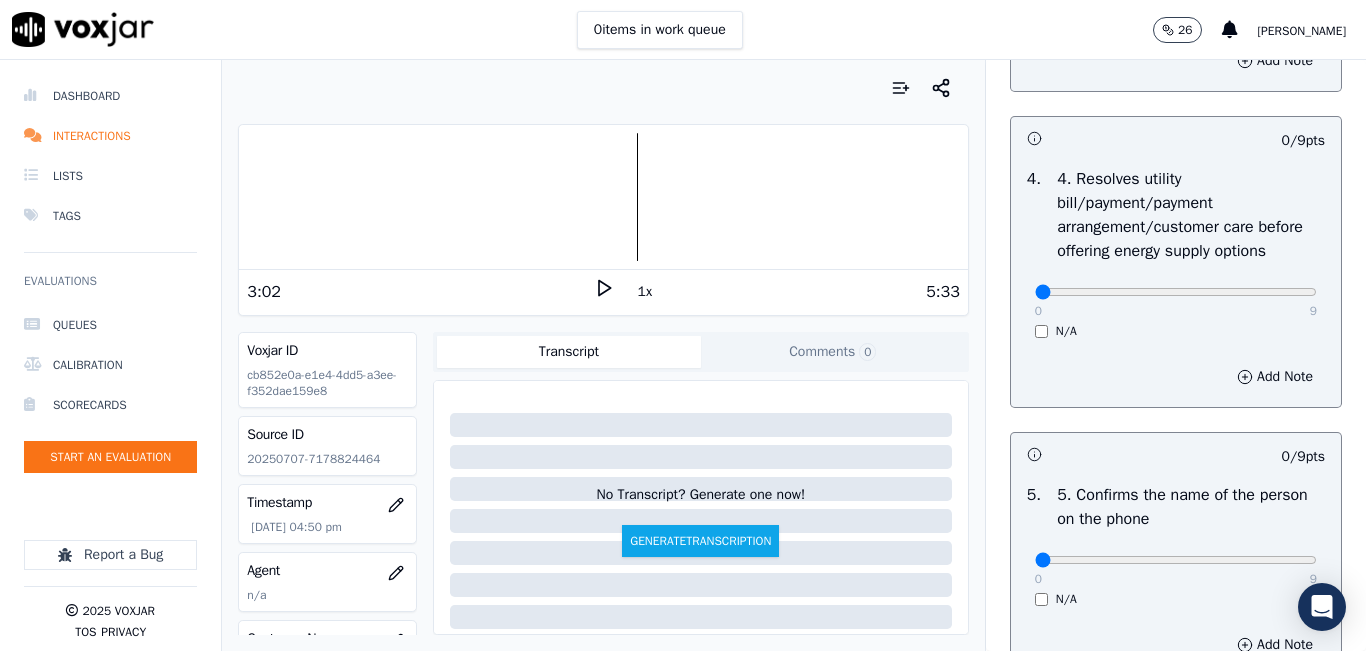 click on "N/A" at bounding box center [1176, 331] 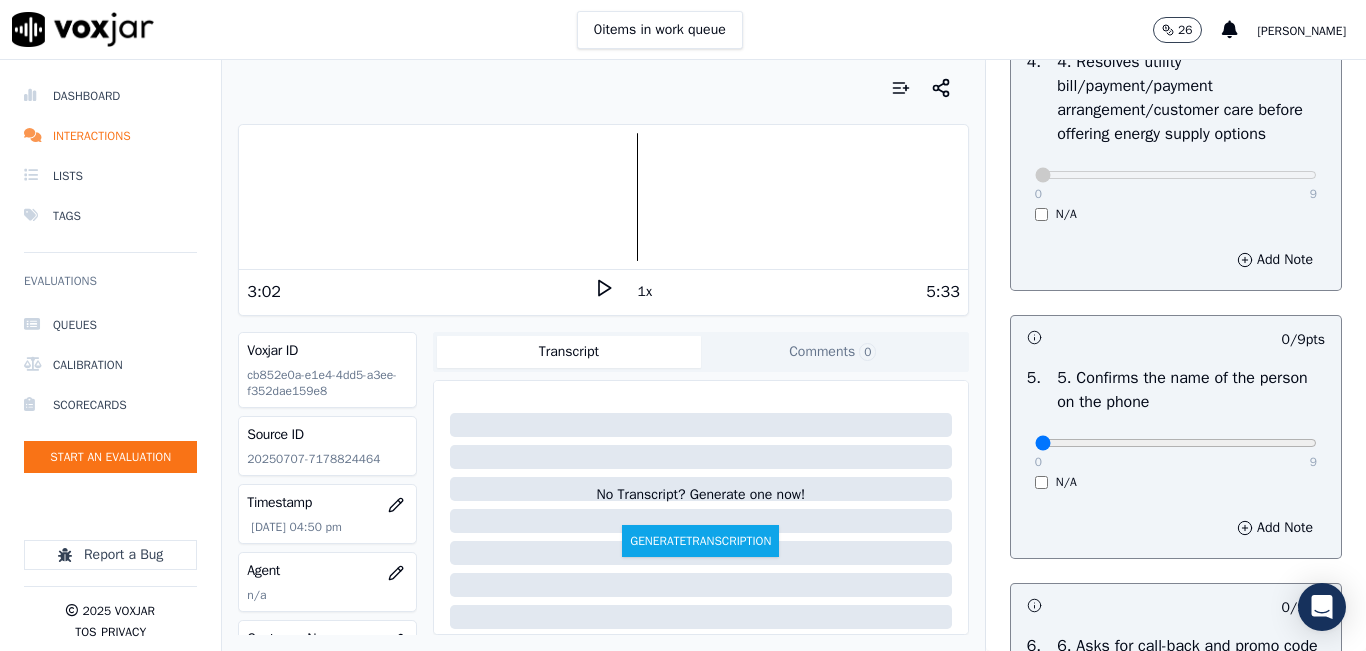 scroll, scrollTop: 1200, scrollLeft: 0, axis: vertical 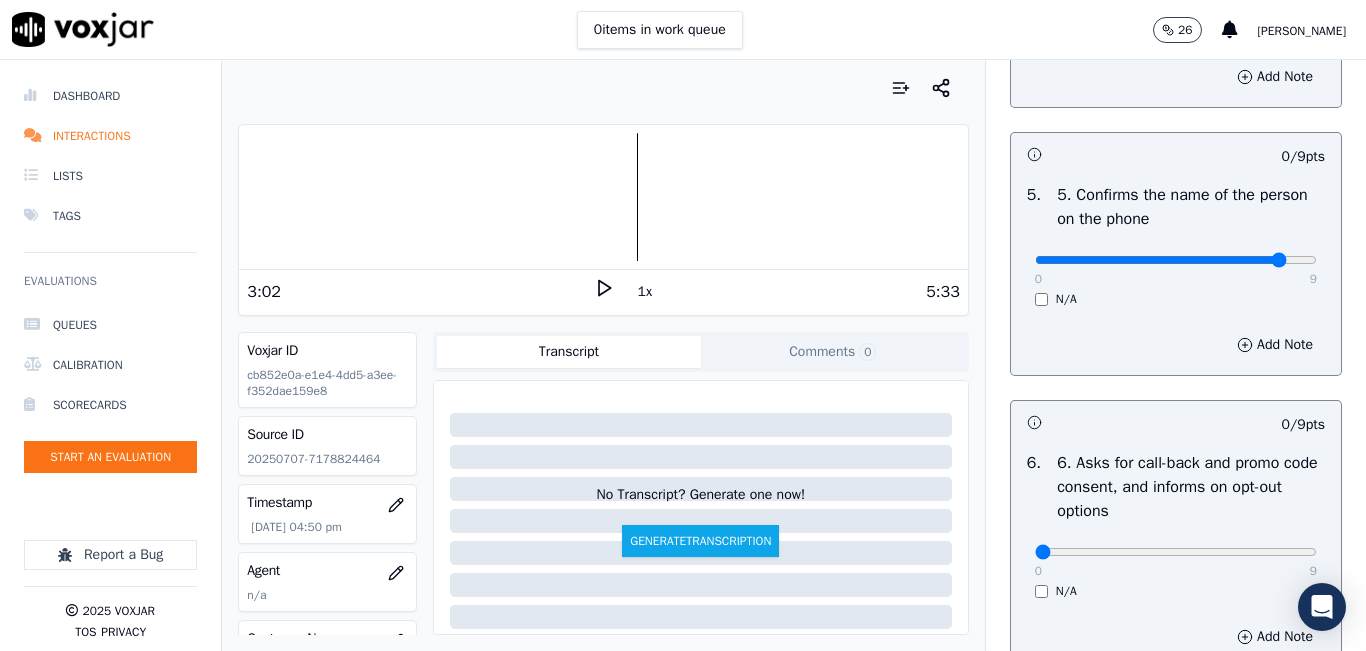 click at bounding box center [1176, -884] 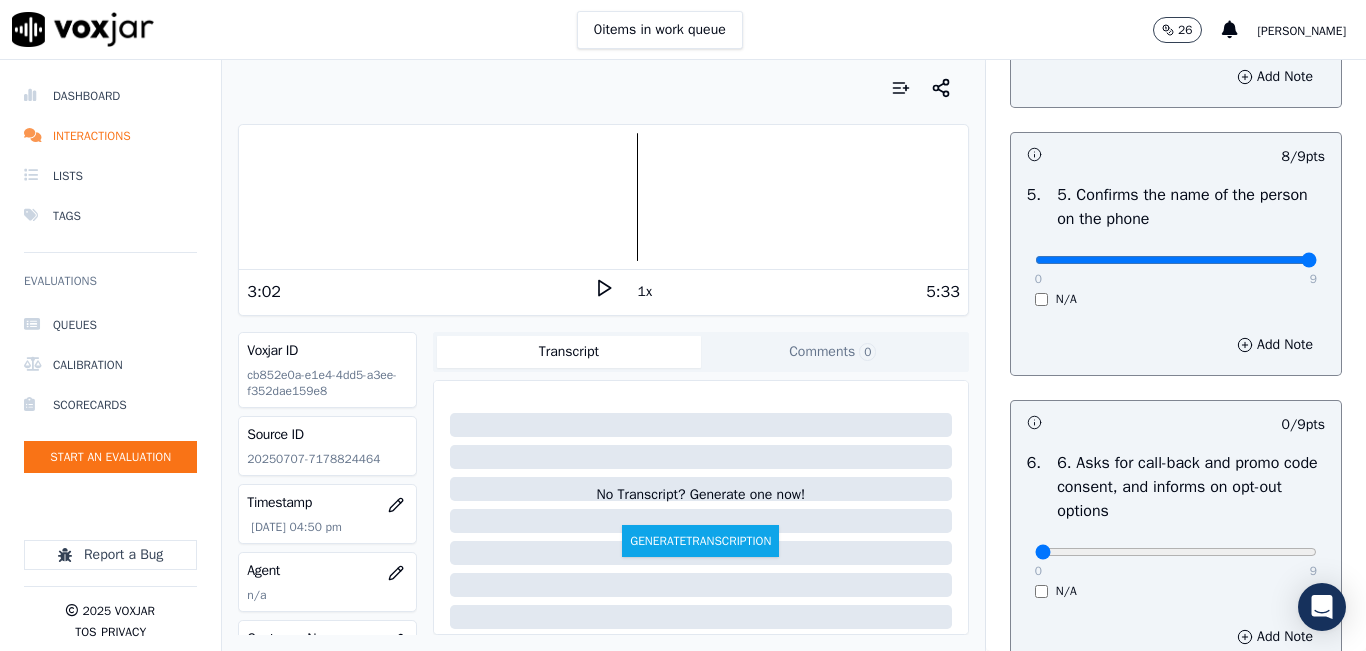 type on "9" 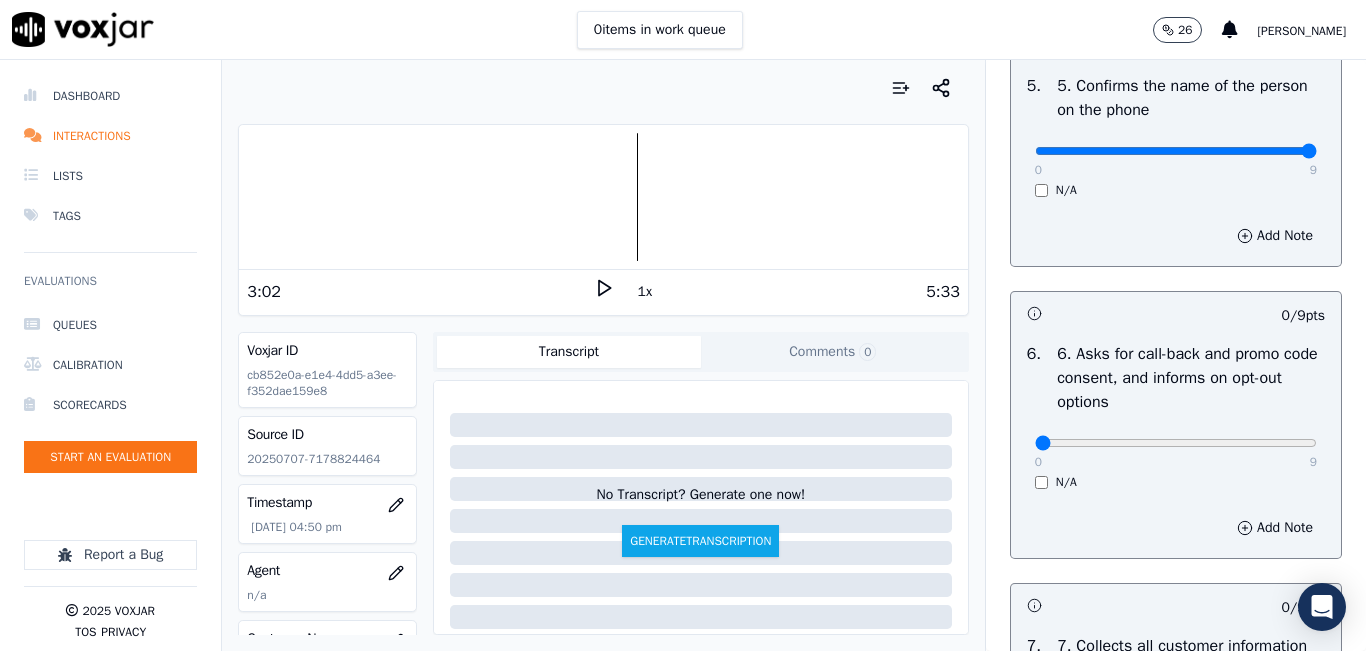 scroll, scrollTop: 1500, scrollLeft: 0, axis: vertical 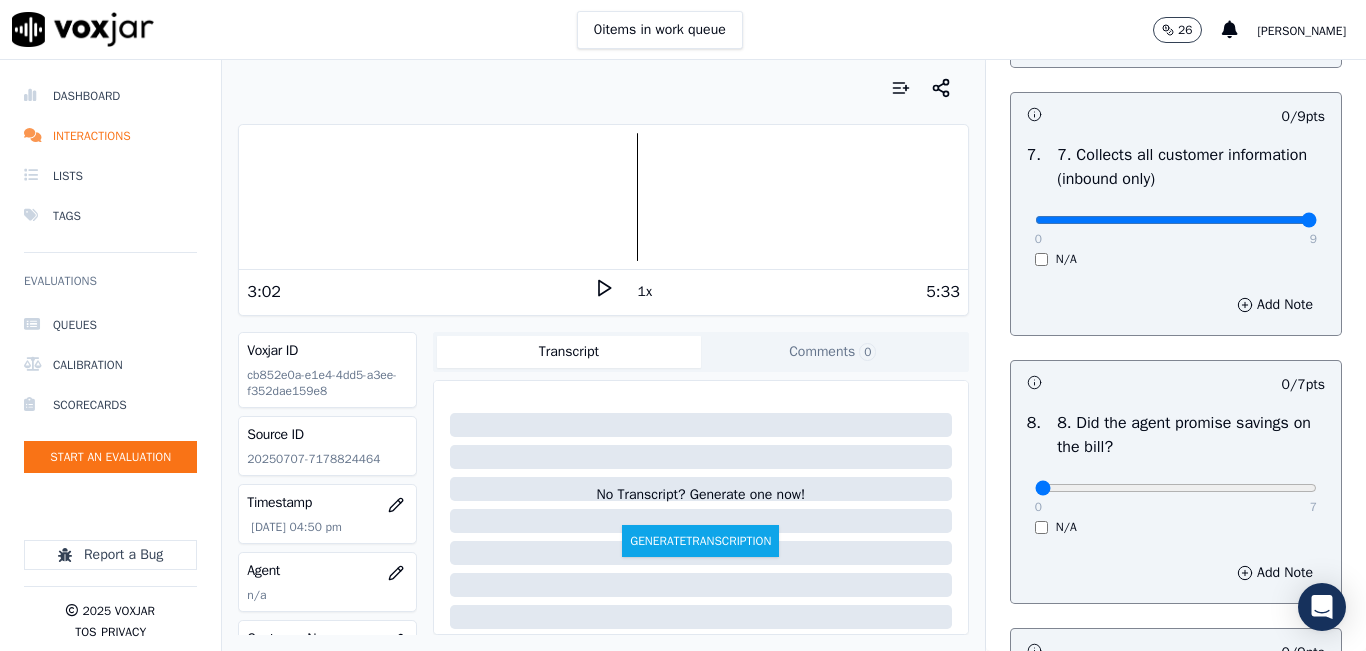 type on "9" 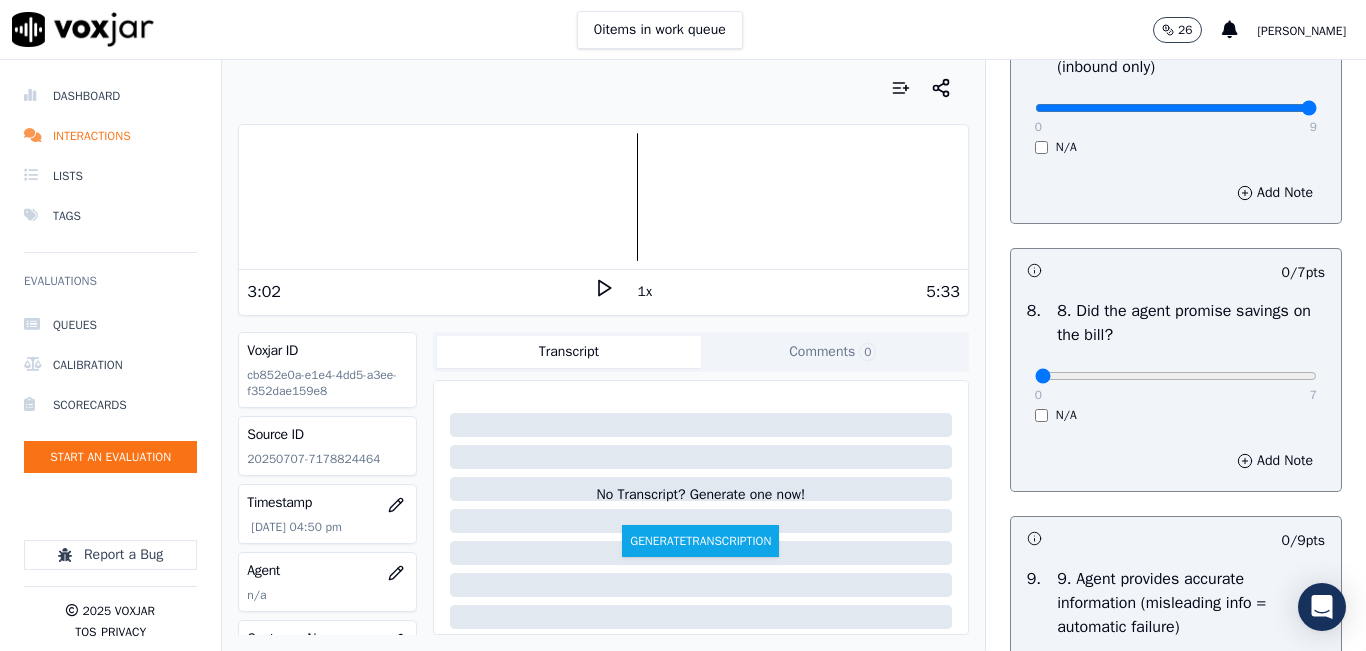 scroll, scrollTop: 2100, scrollLeft: 0, axis: vertical 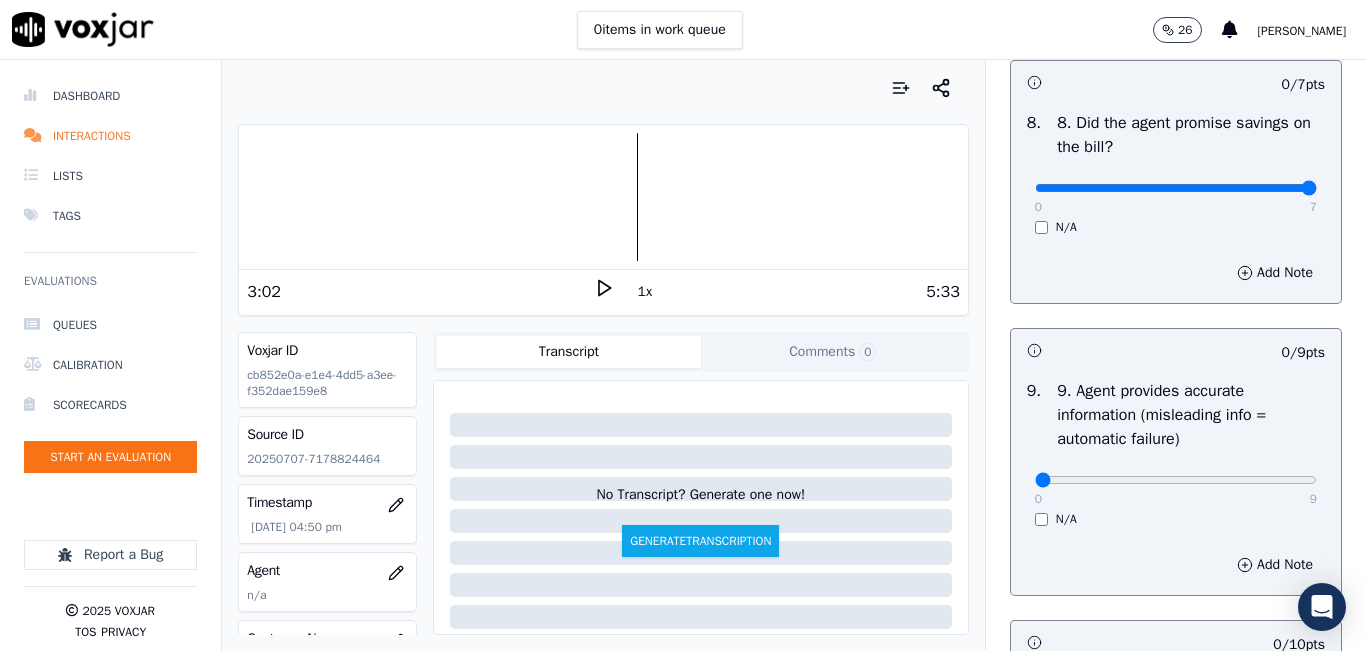type on "7" 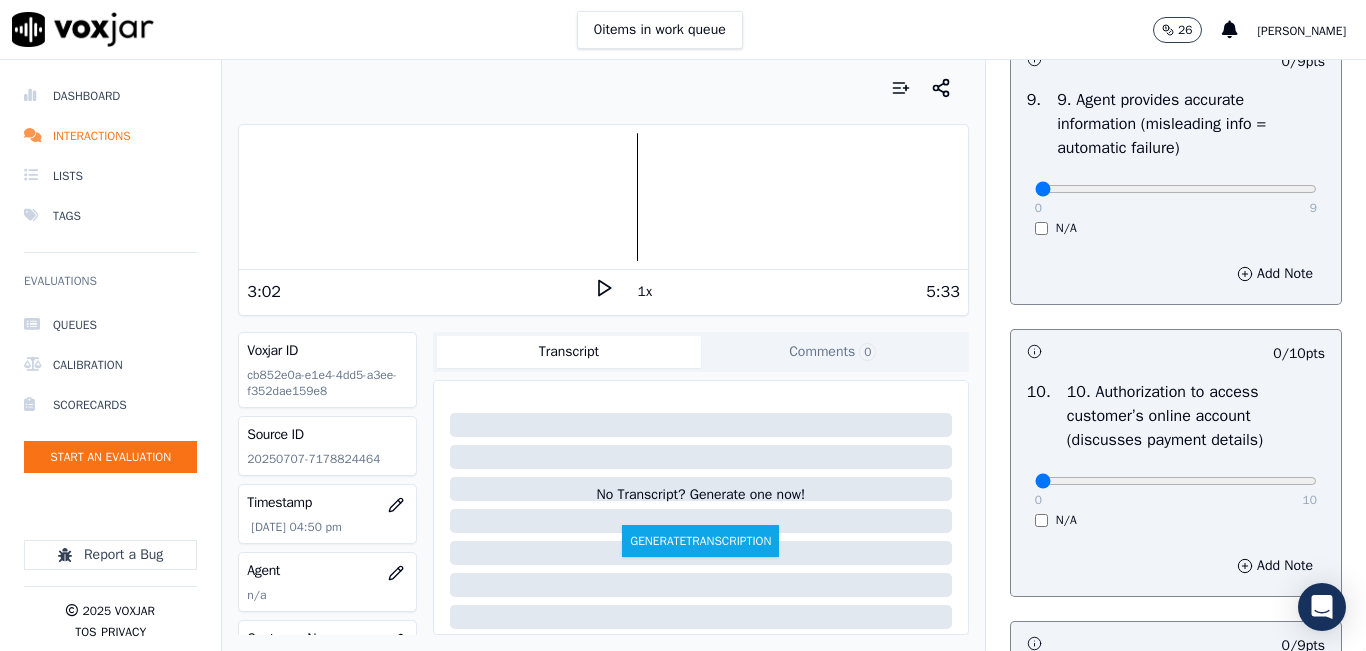 scroll, scrollTop: 2400, scrollLeft: 0, axis: vertical 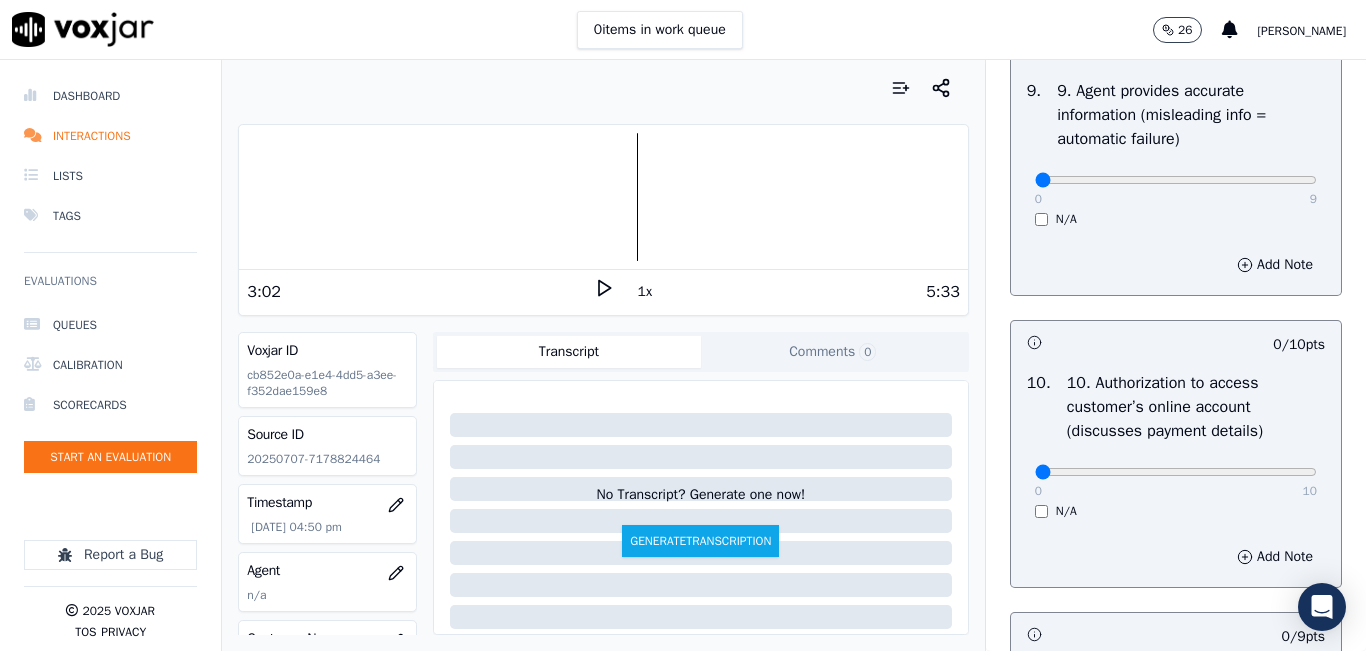 click on "0   9" at bounding box center [1176, 179] 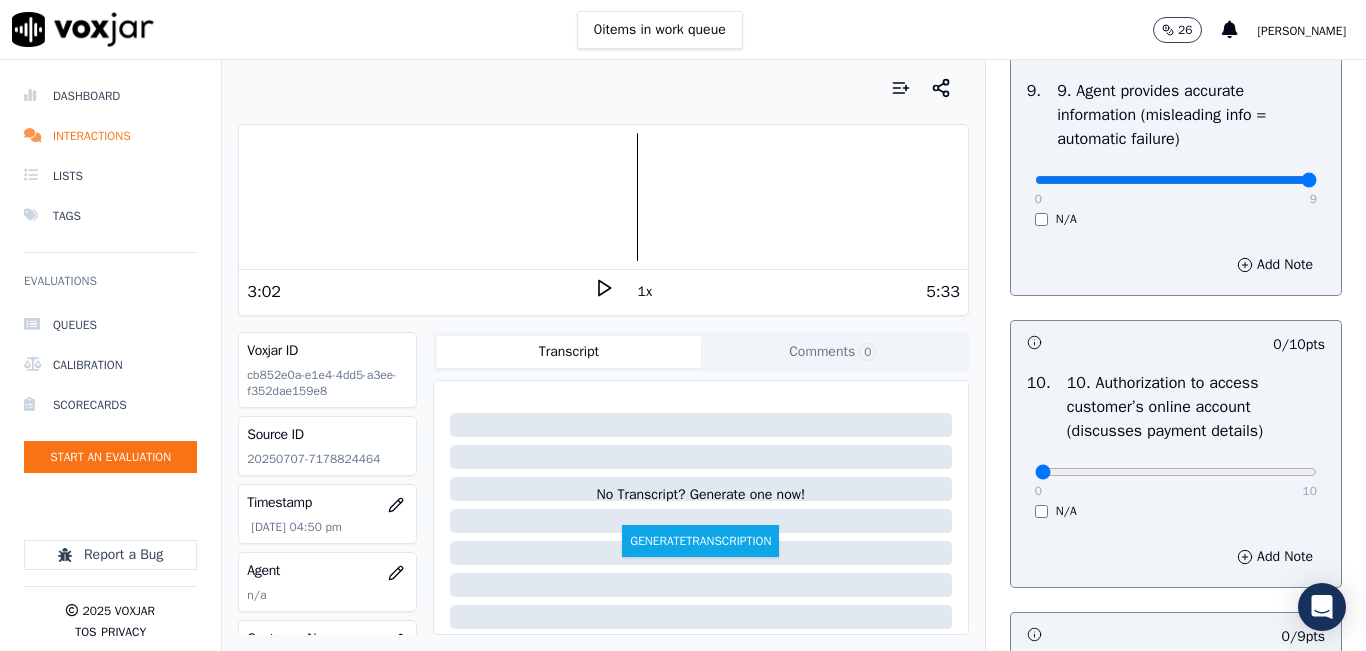 type on "9" 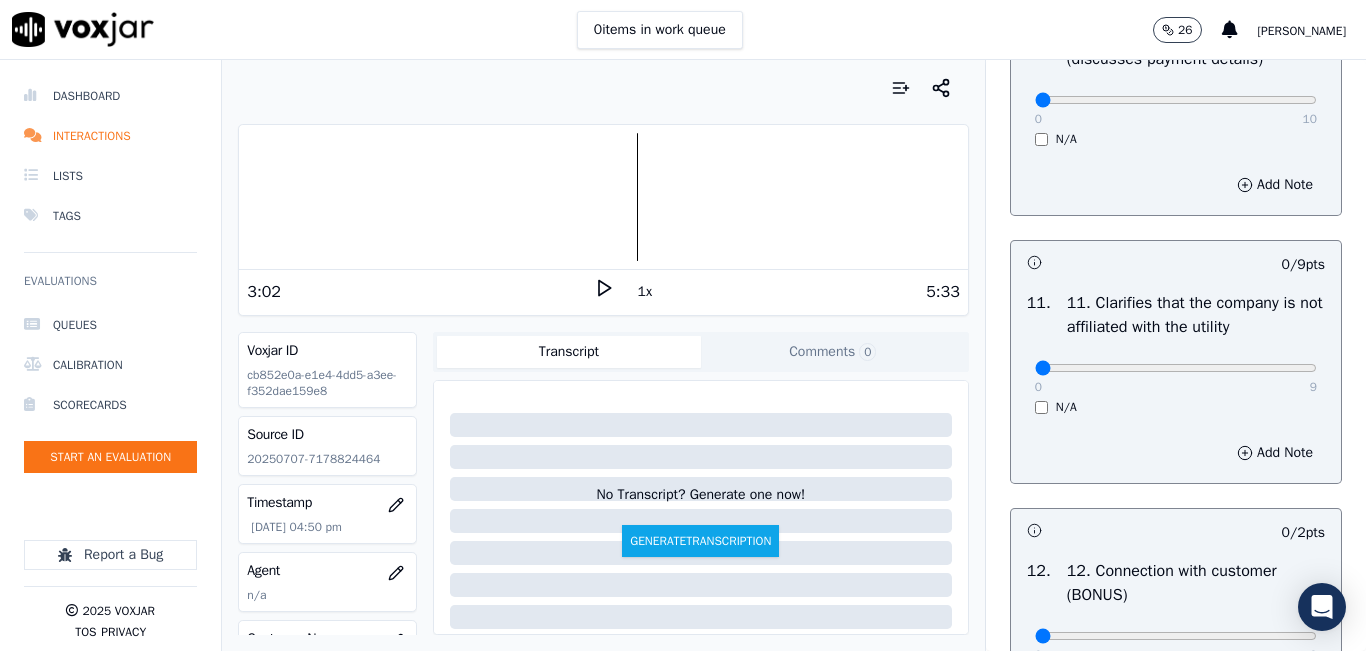 scroll, scrollTop: 2800, scrollLeft: 0, axis: vertical 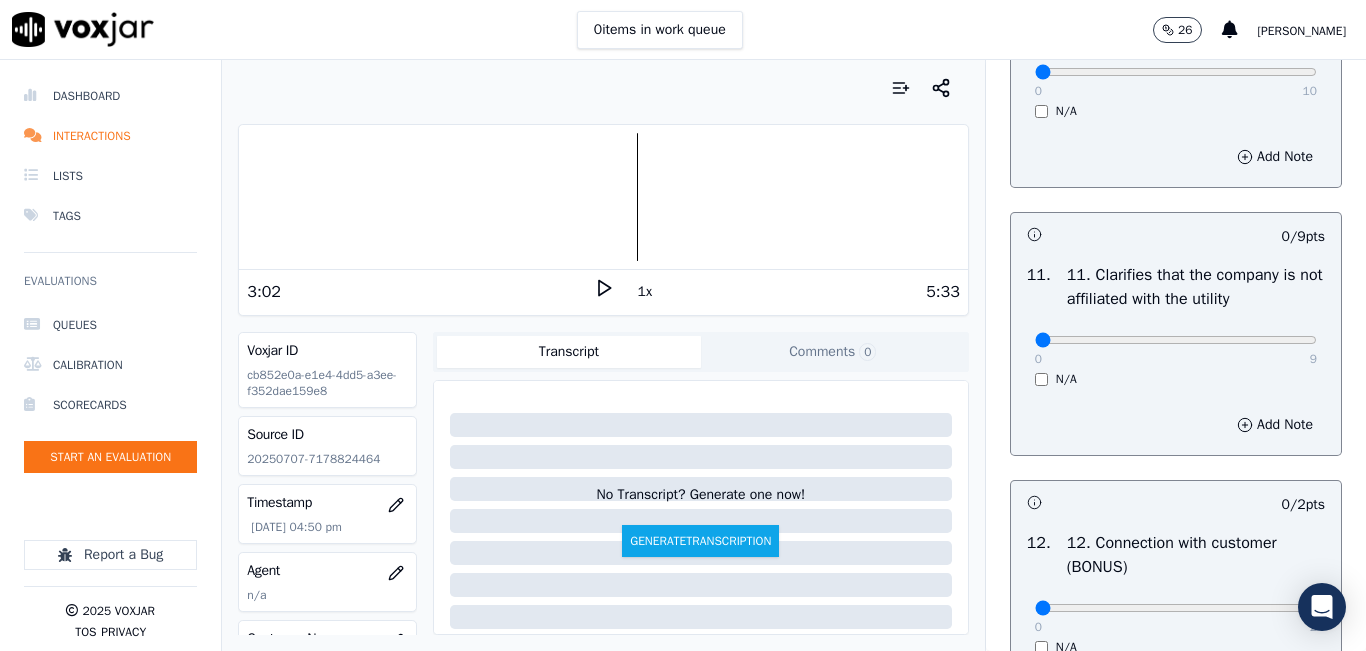 click on "N/A" at bounding box center [1176, 111] 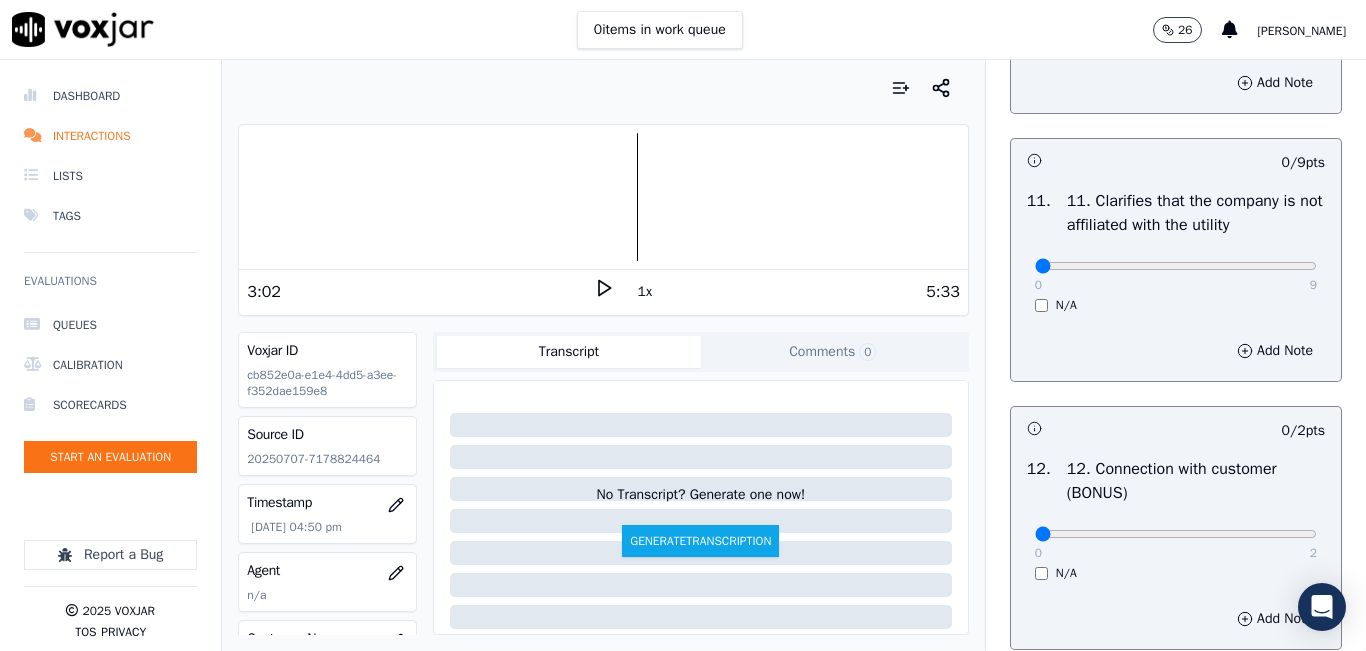 scroll, scrollTop: 3000, scrollLeft: 0, axis: vertical 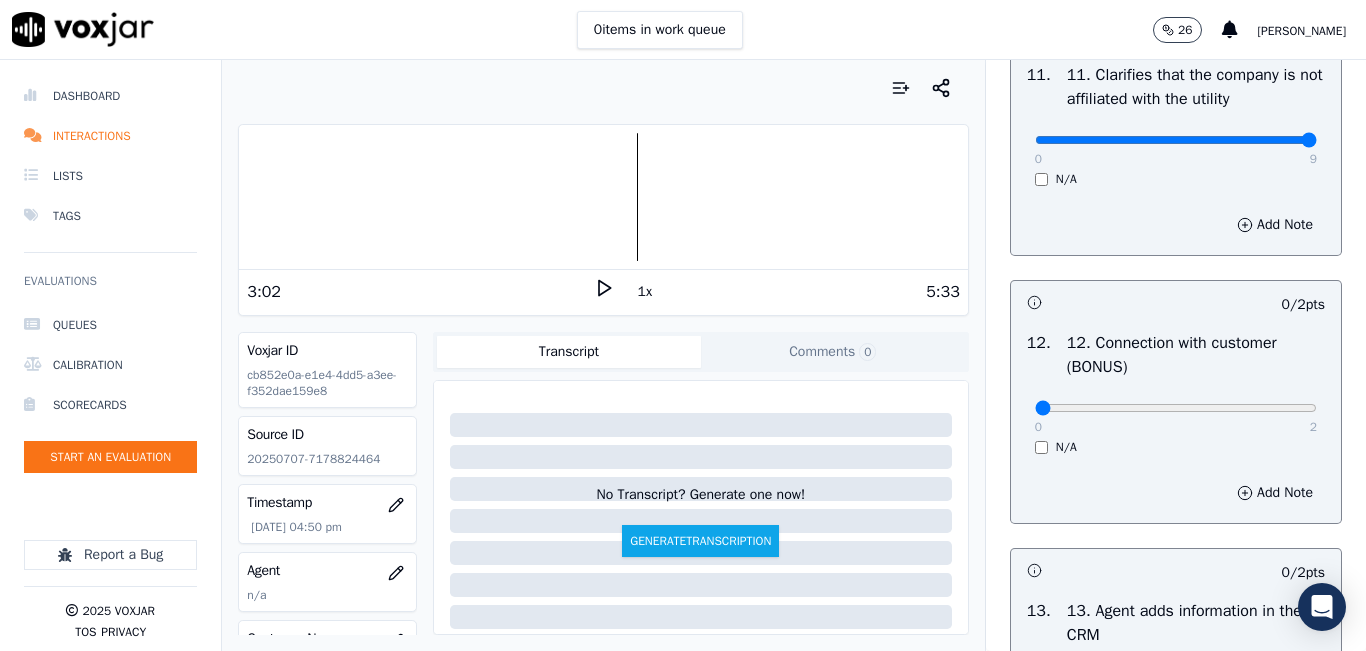 type on "9" 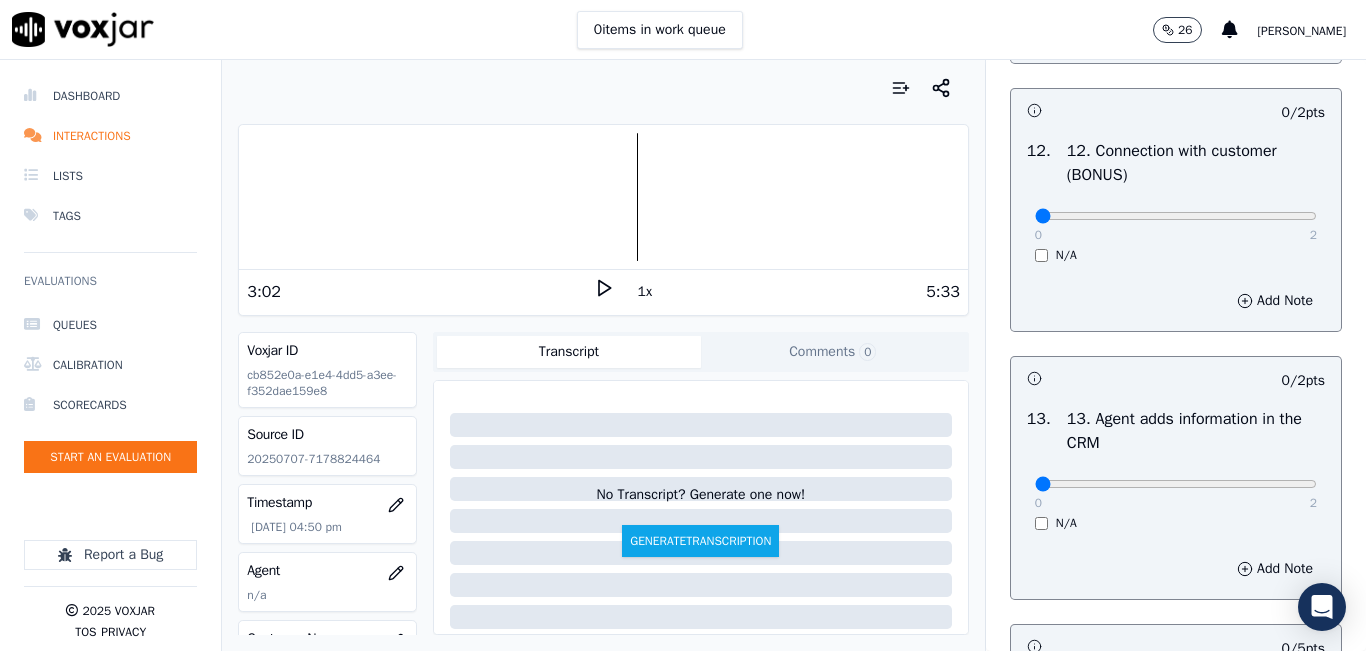 scroll, scrollTop: 3200, scrollLeft: 0, axis: vertical 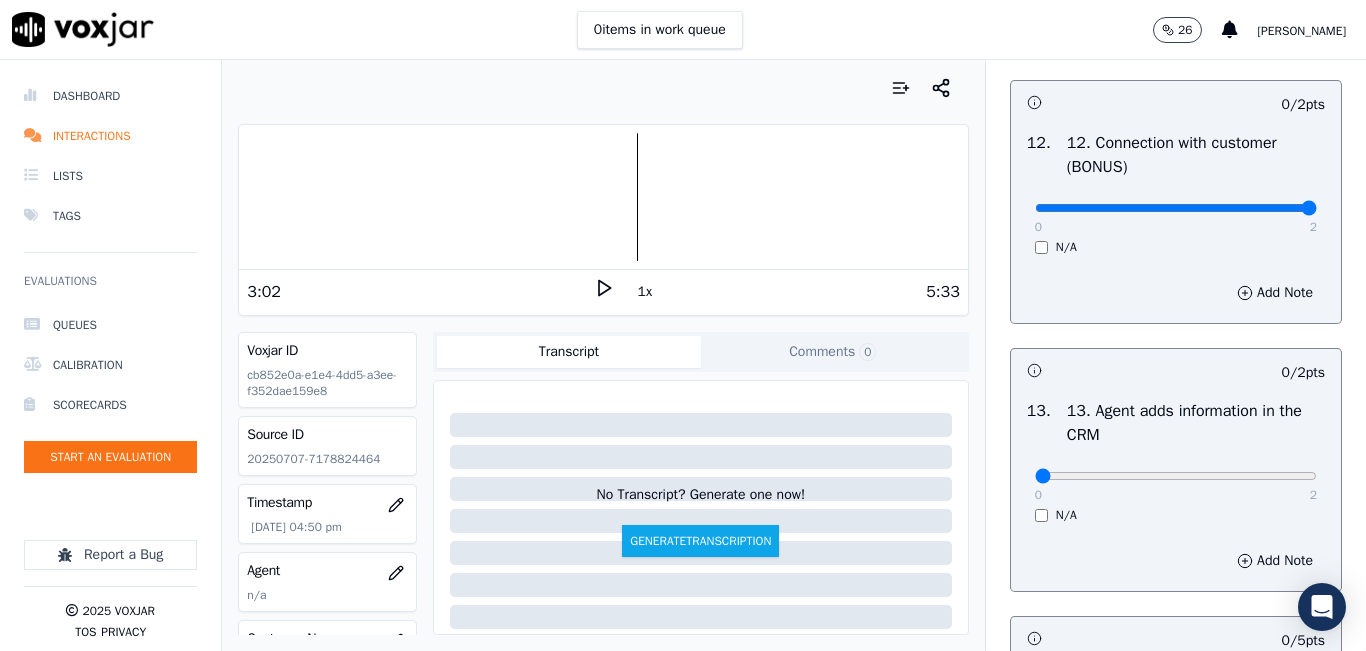 type on "2" 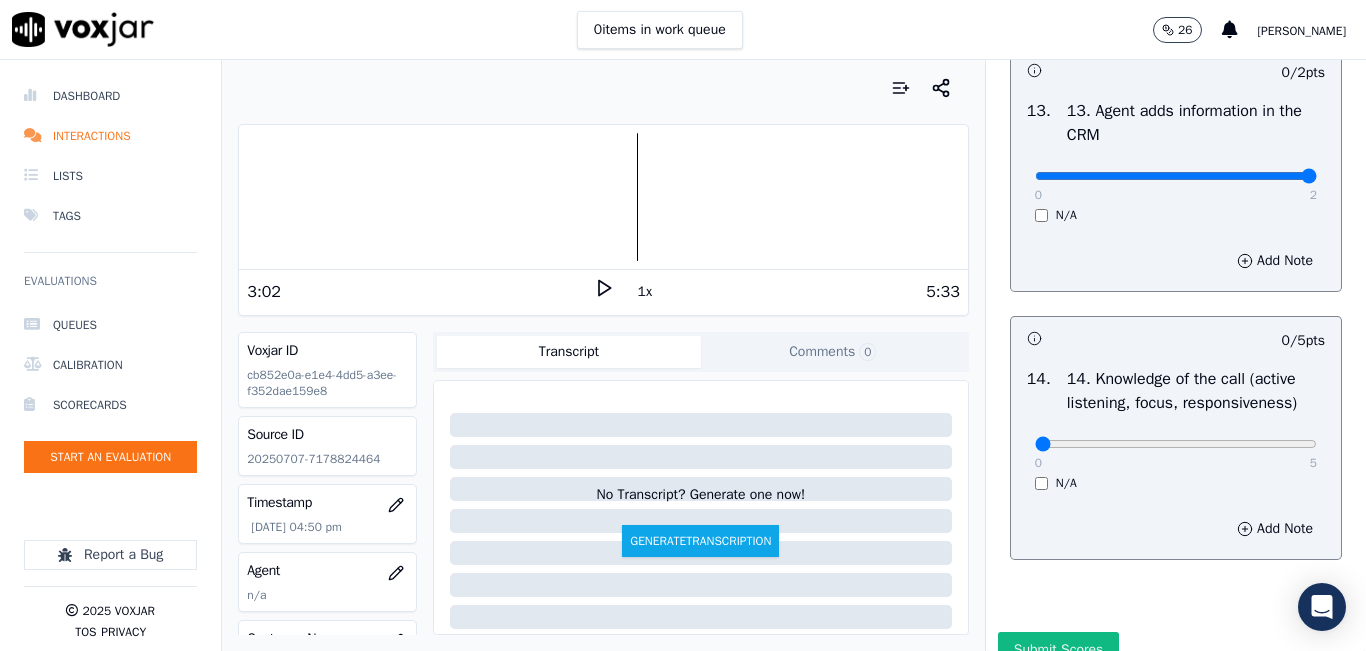 type on "2" 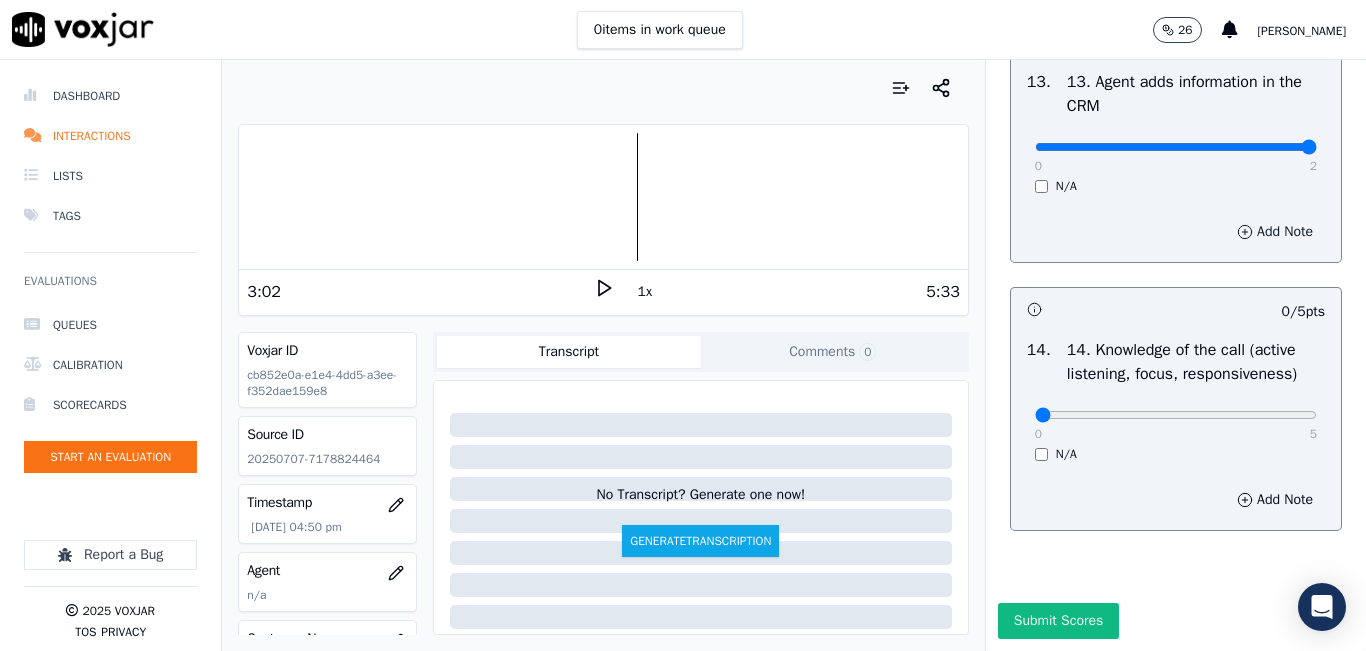 scroll, scrollTop: 3642, scrollLeft: 0, axis: vertical 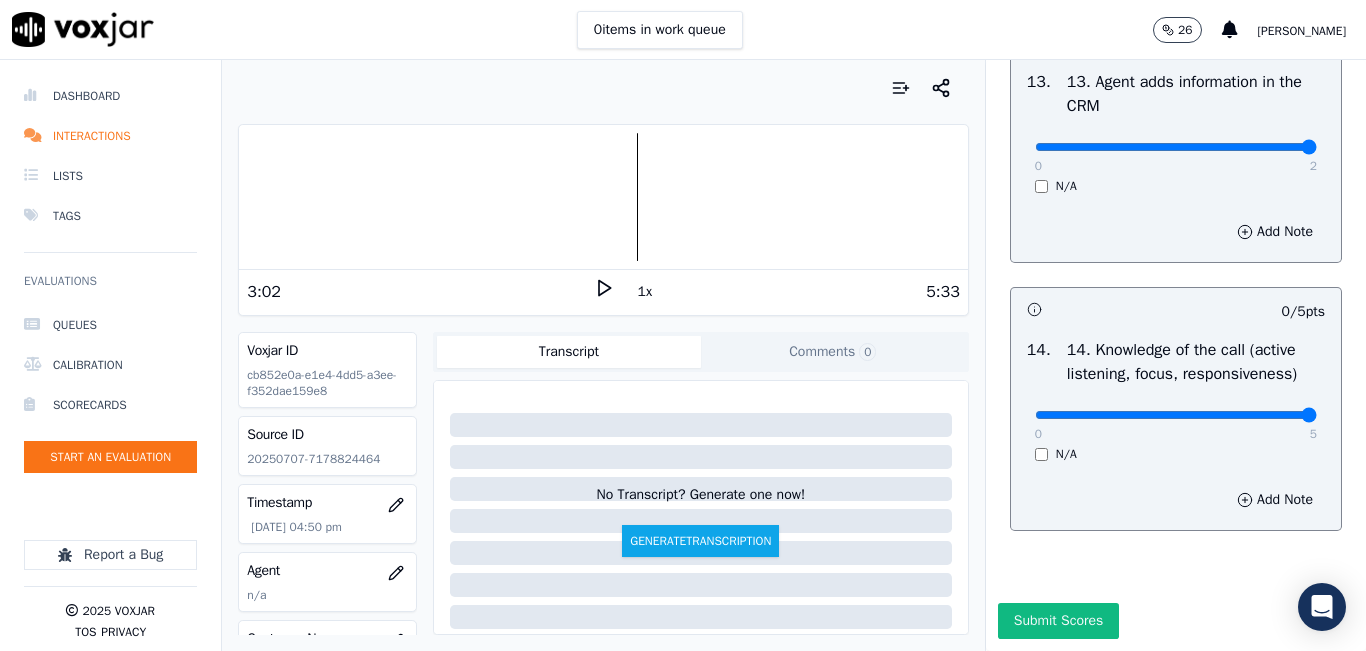 type on "5" 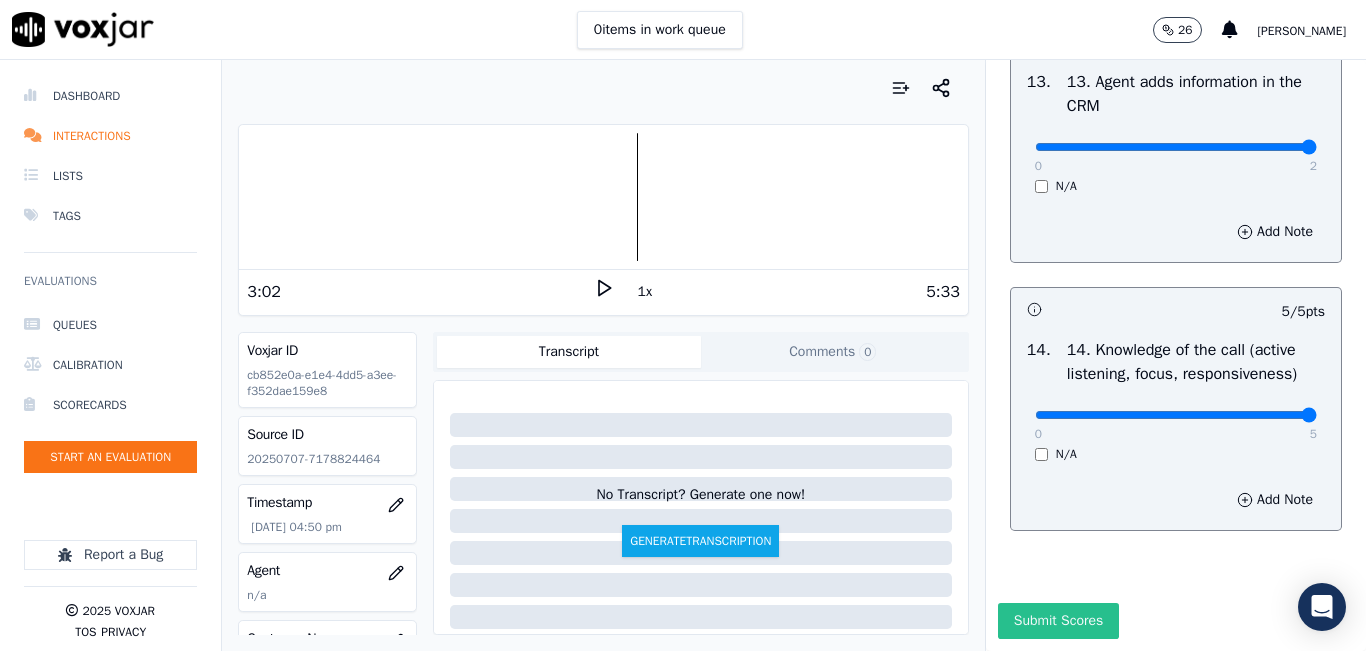 click on "Submit Scores" at bounding box center (1058, 621) 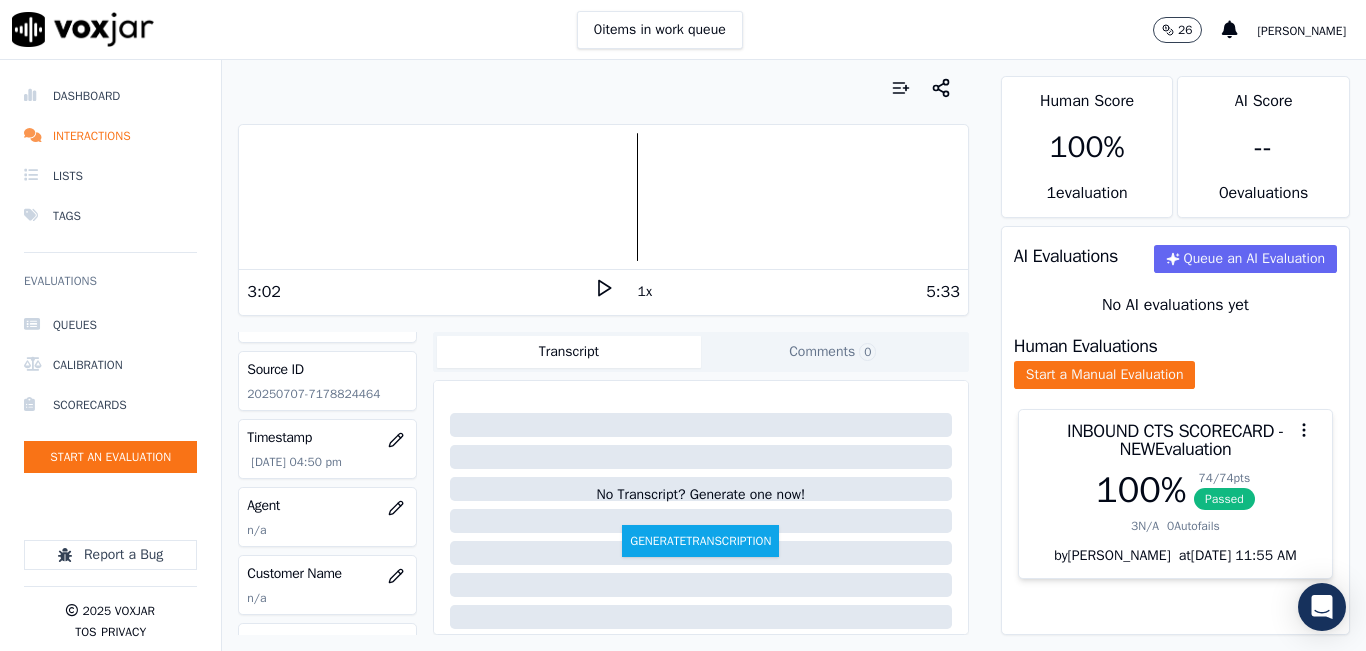 scroll, scrollTop: 100, scrollLeft: 0, axis: vertical 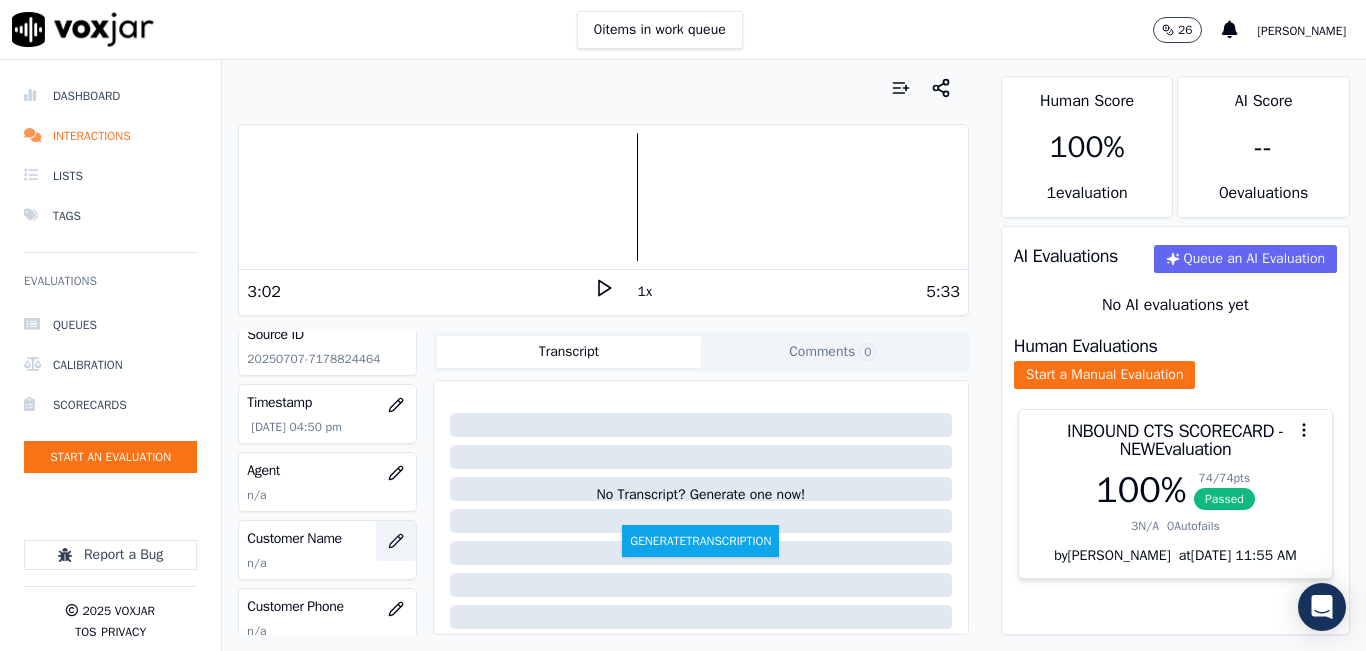 click at bounding box center (396, 541) 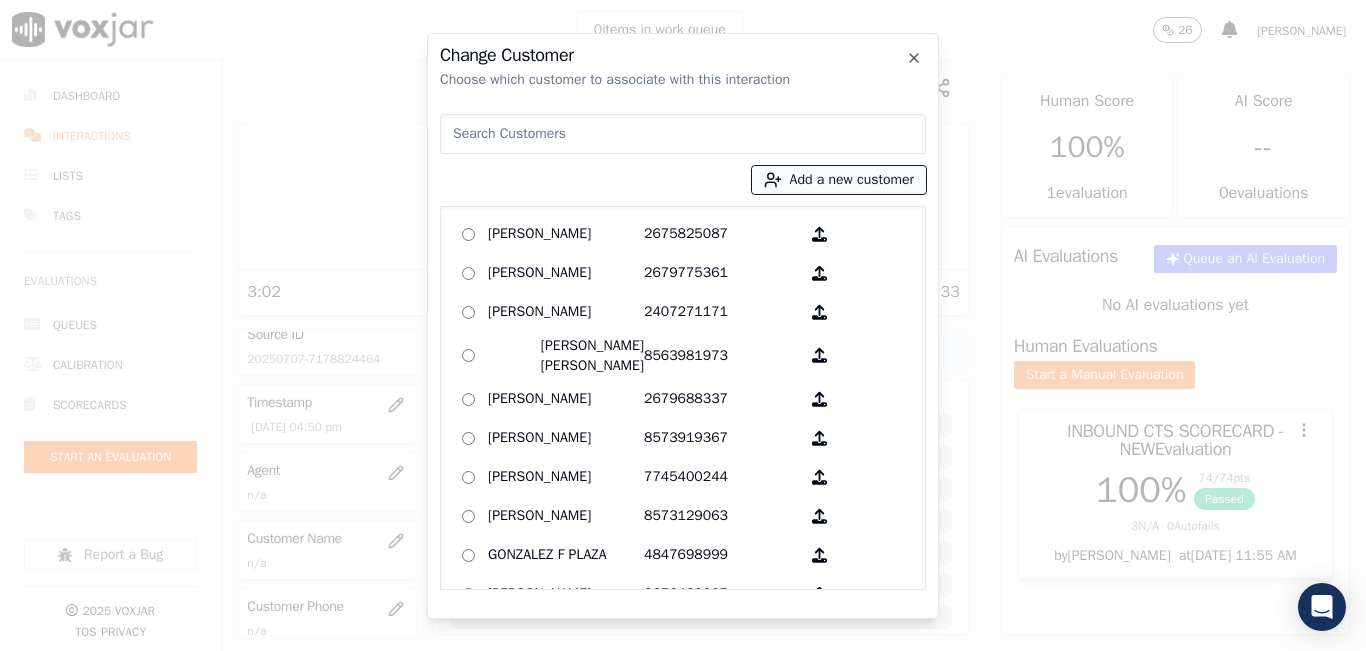 click on "Add a new customer" at bounding box center [839, 180] 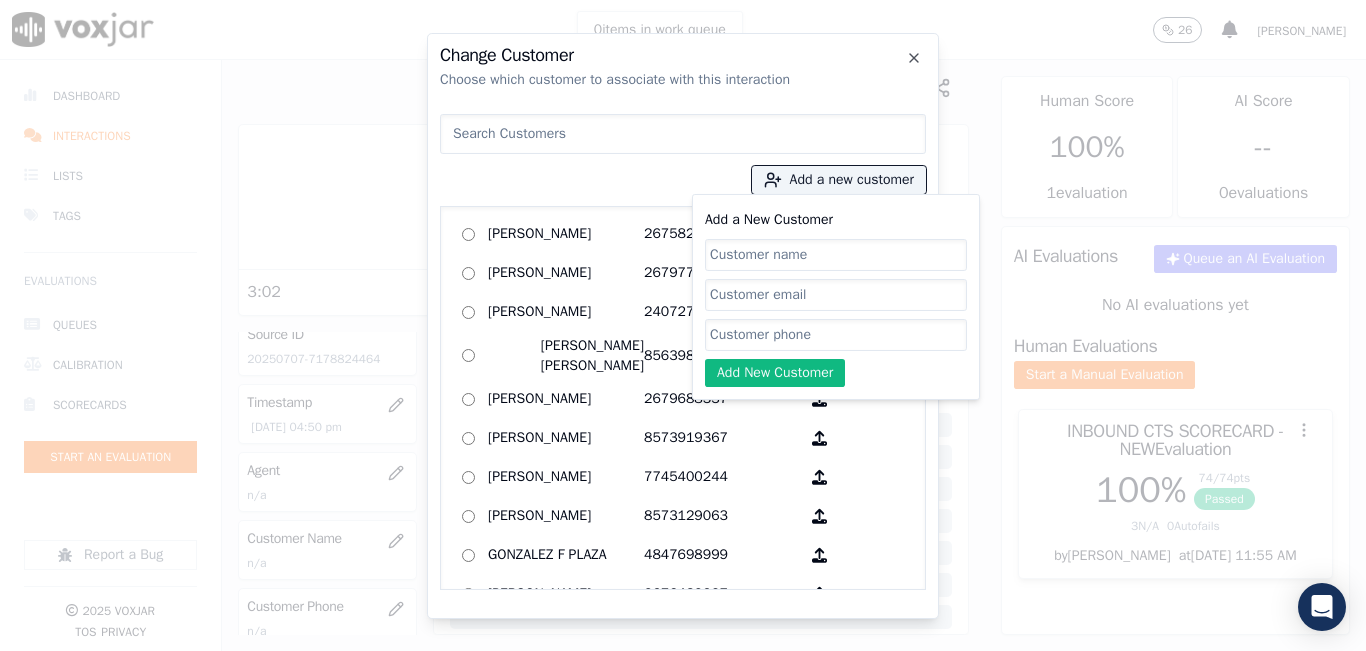 click on "Add a New Customer" 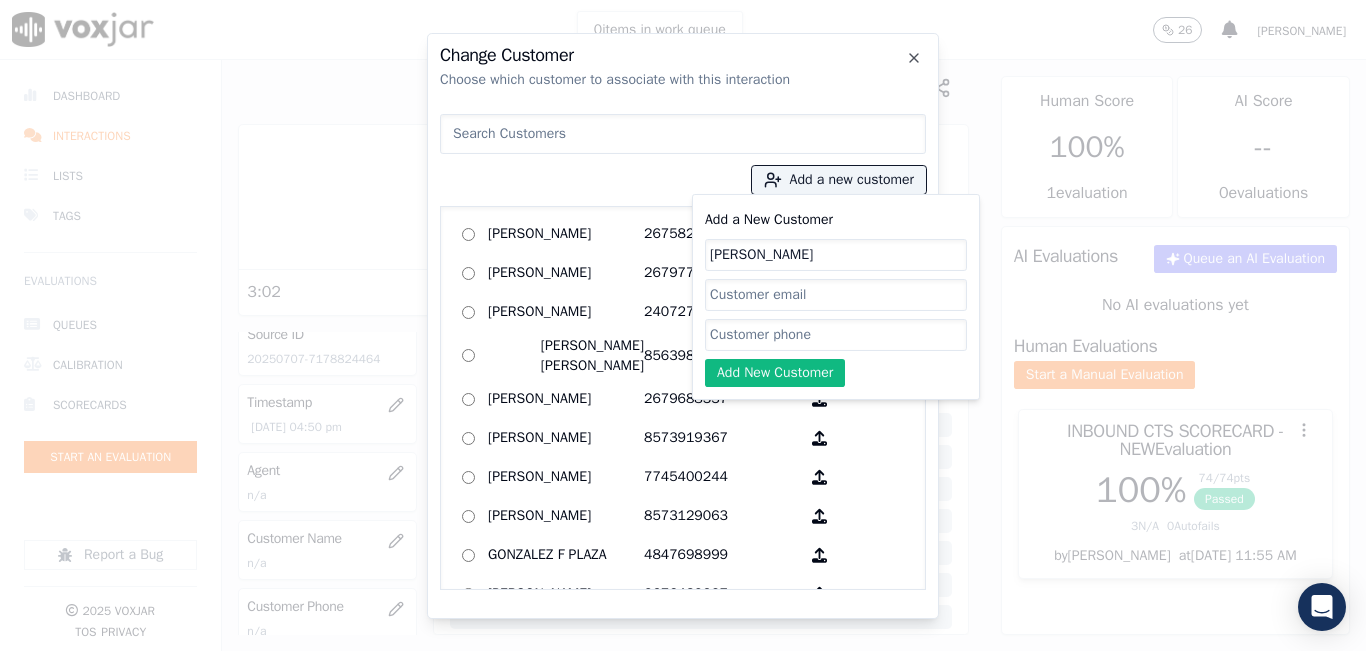 type on "Andrews Guzman" 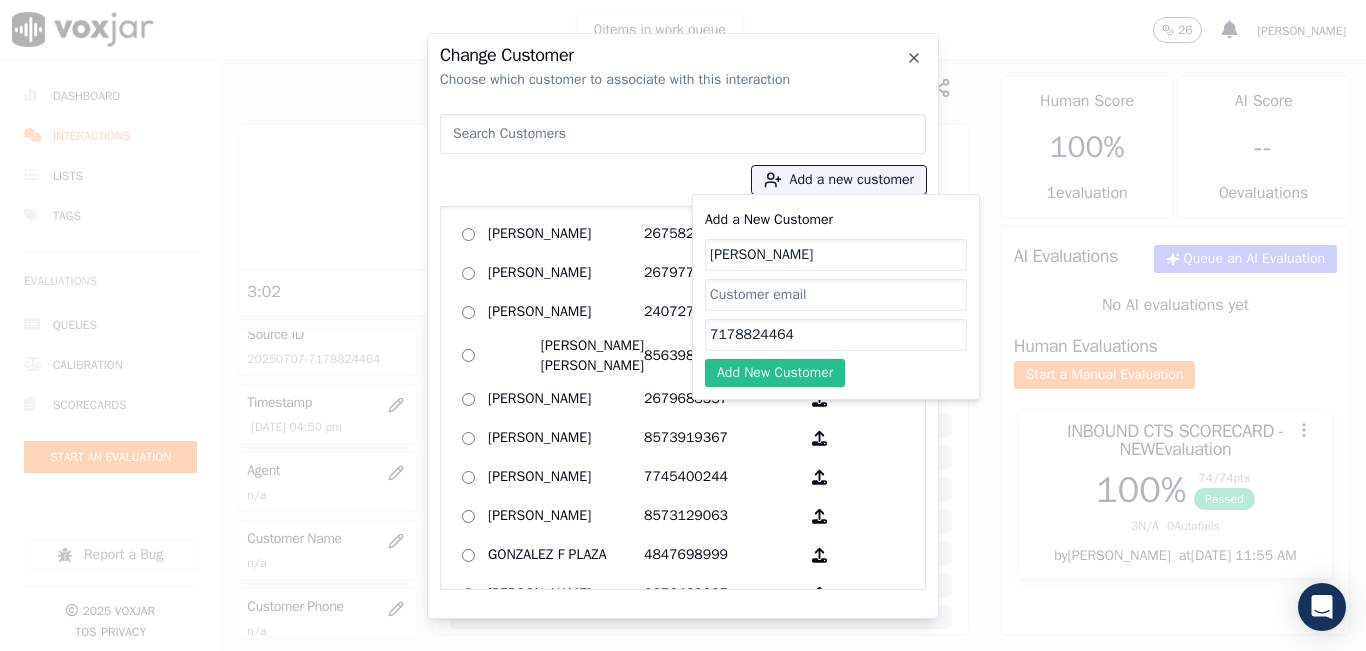 type on "7178824464" 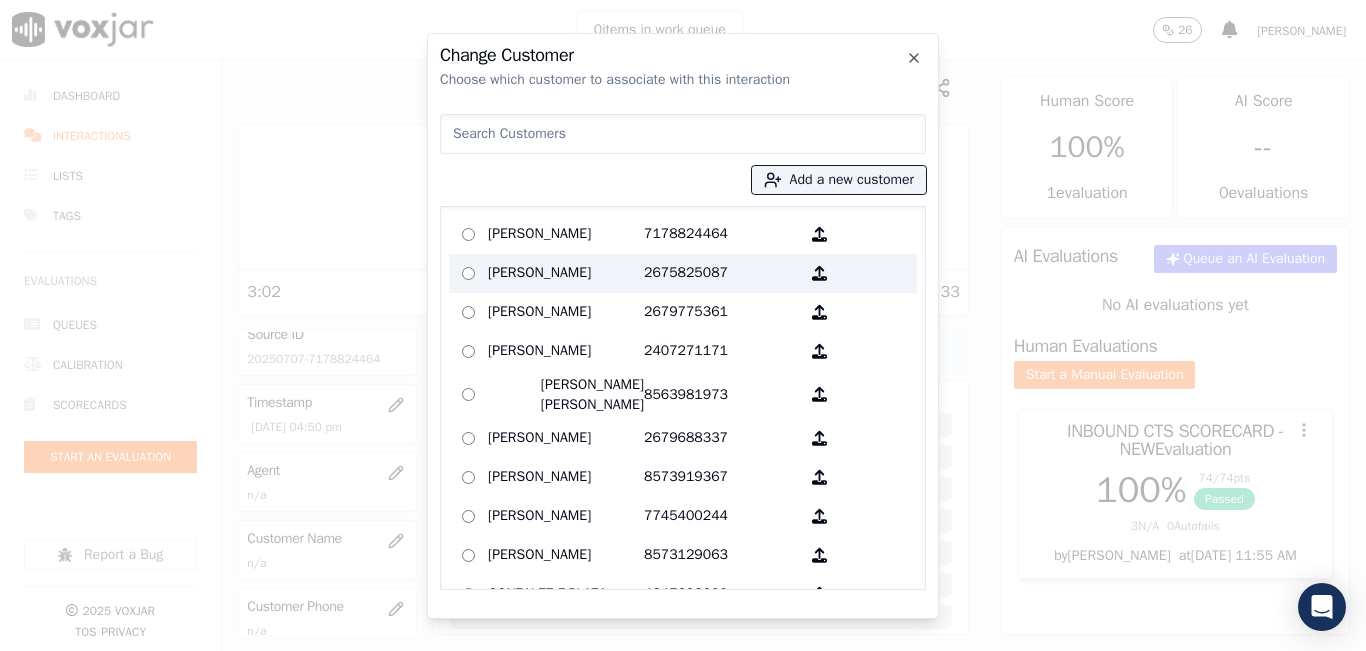 drag, startPoint x: 639, startPoint y: 224, endPoint x: 650, endPoint y: 250, distance: 28.231188 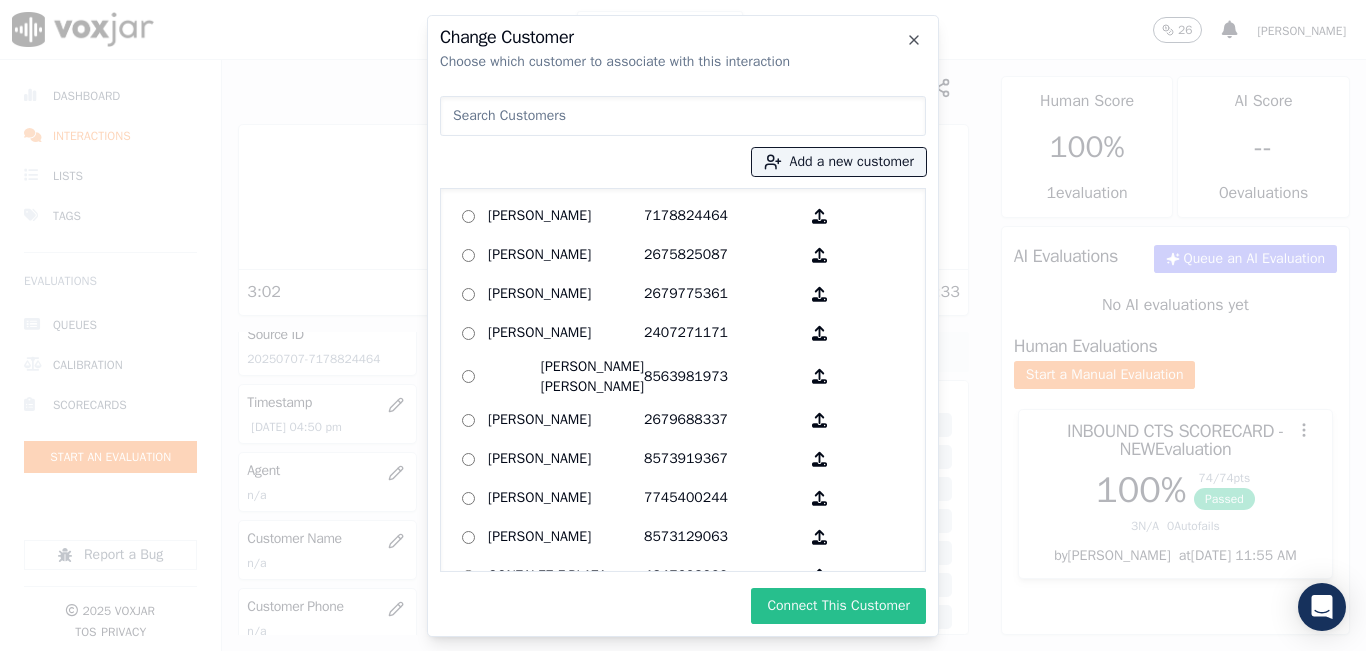 click on "Connect This Customer" at bounding box center [838, 606] 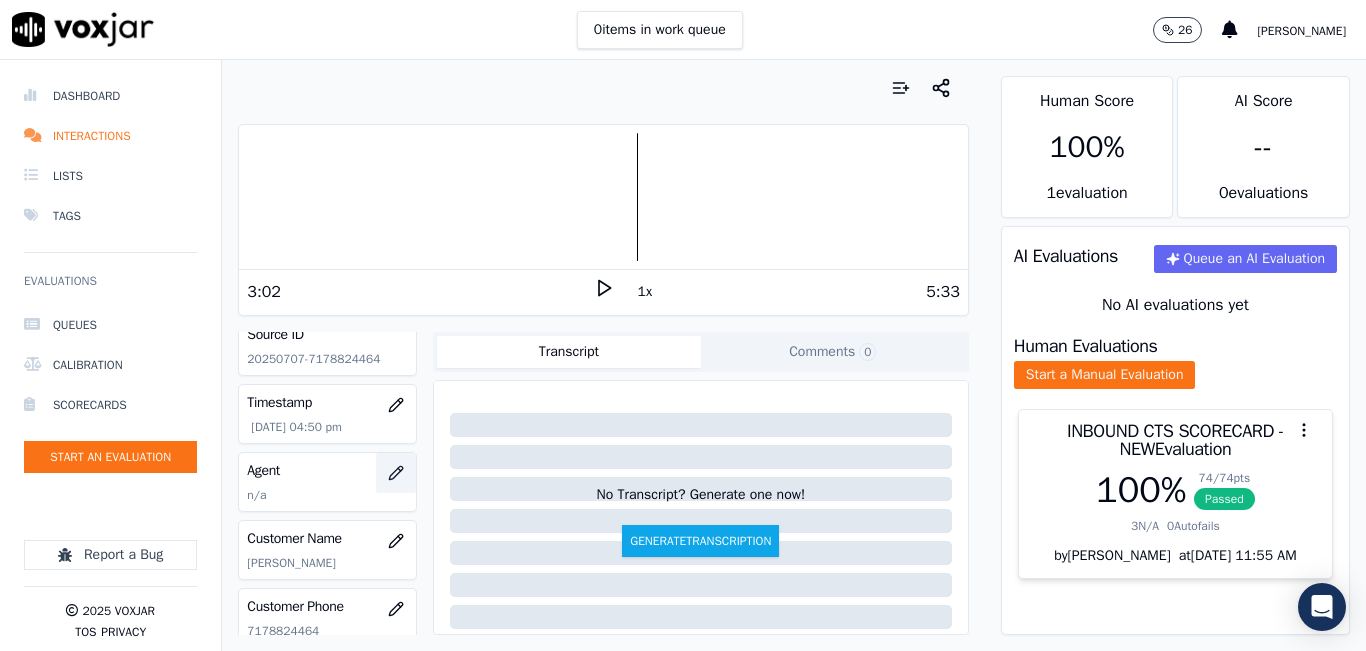 click at bounding box center (396, 473) 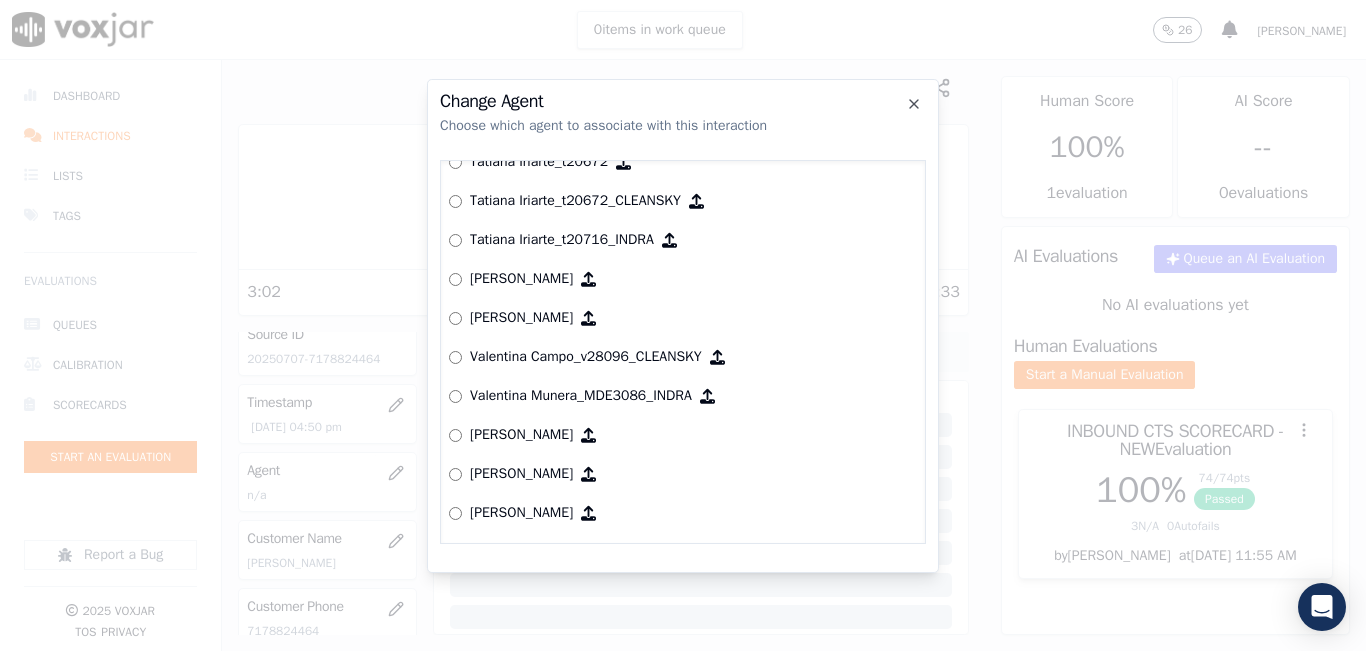 scroll, scrollTop: 7797, scrollLeft: 0, axis: vertical 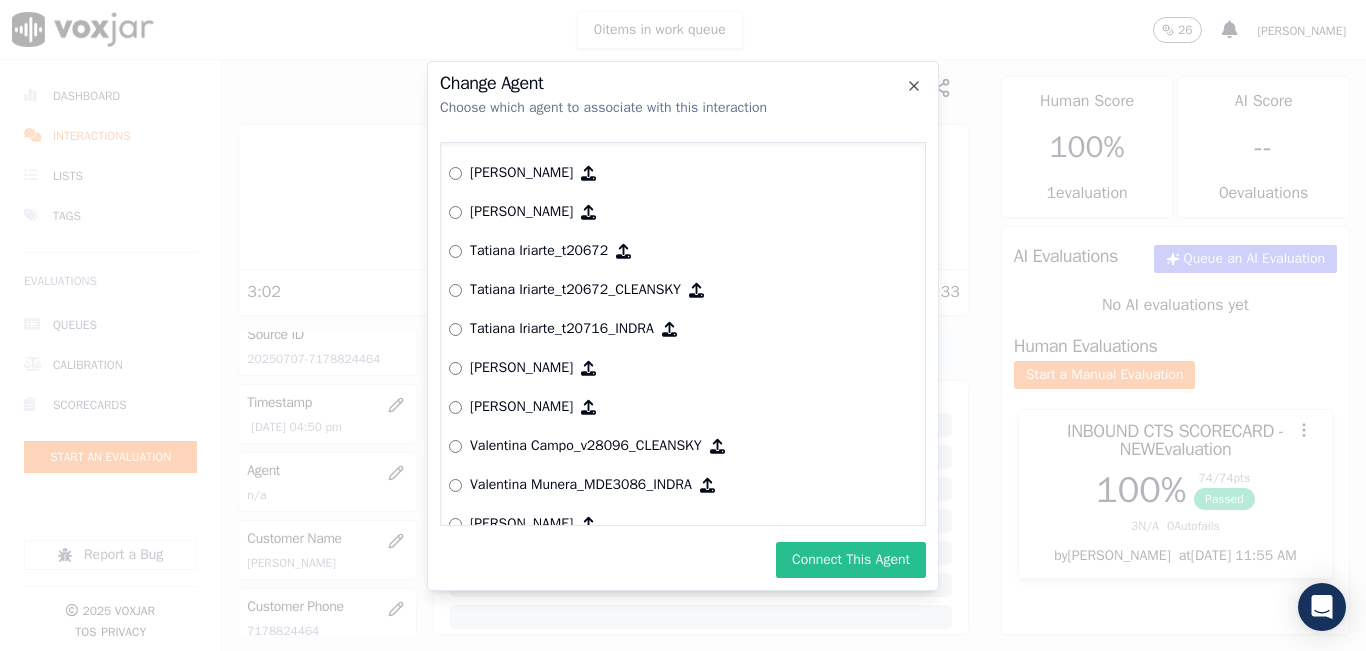 click on "Connect This Agent" at bounding box center [851, 560] 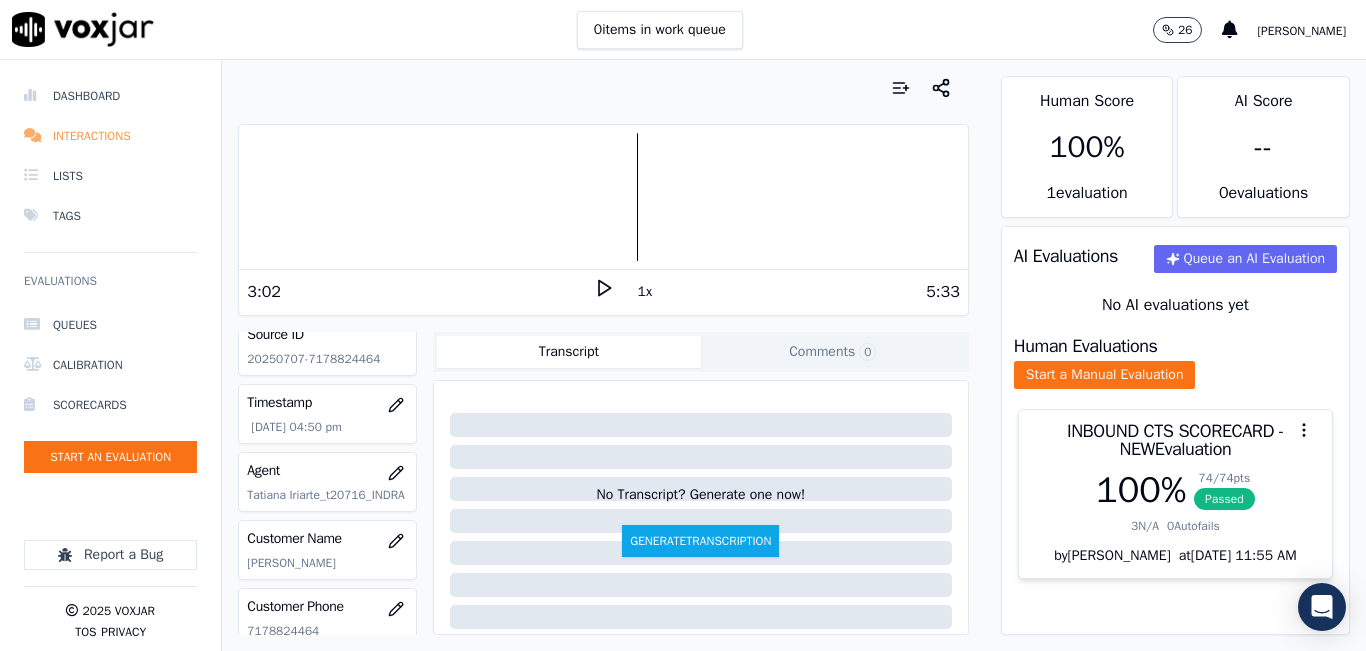 click on "Interactions" at bounding box center [110, 136] 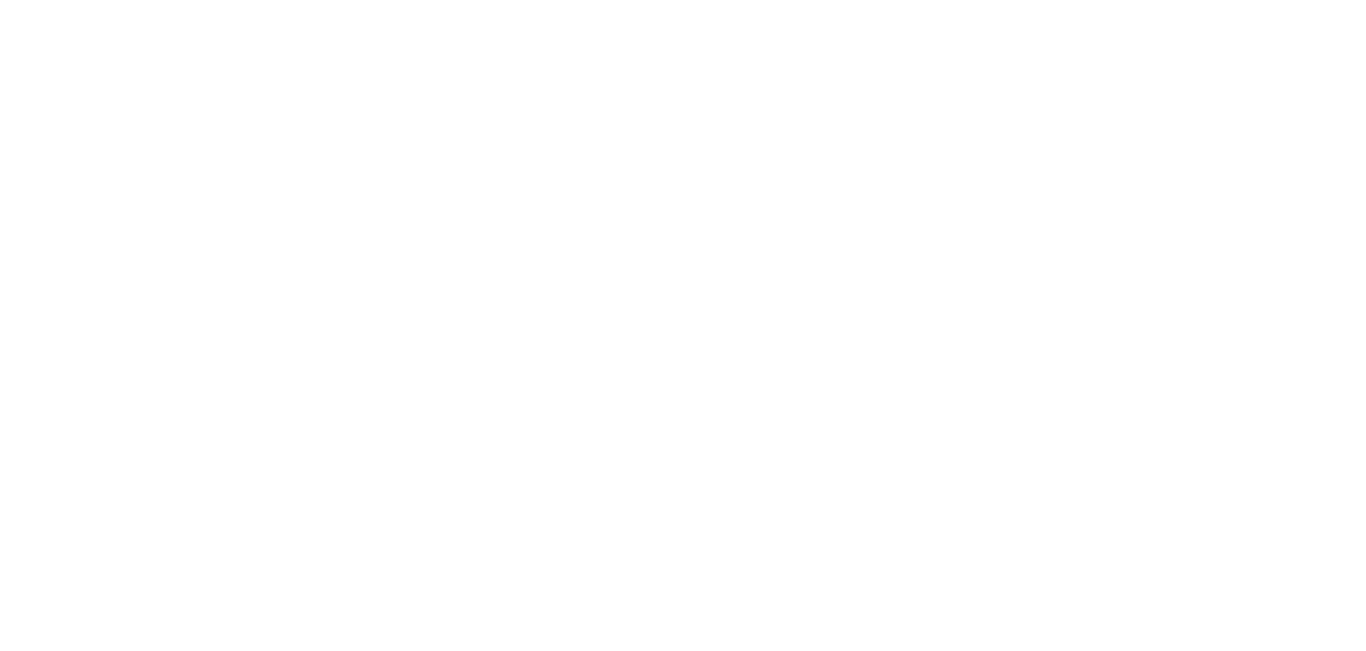 scroll, scrollTop: 0, scrollLeft: 0, axis: both 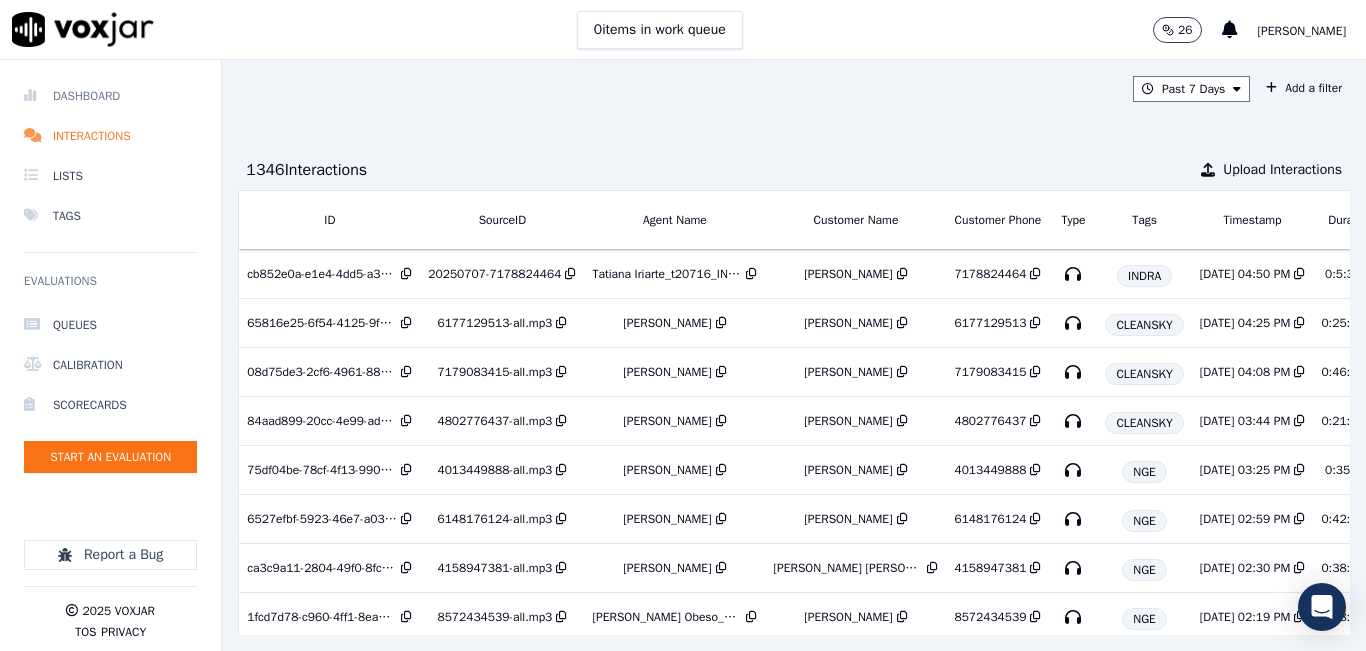 click on "Dashboard" at bounding box center (110, 96) 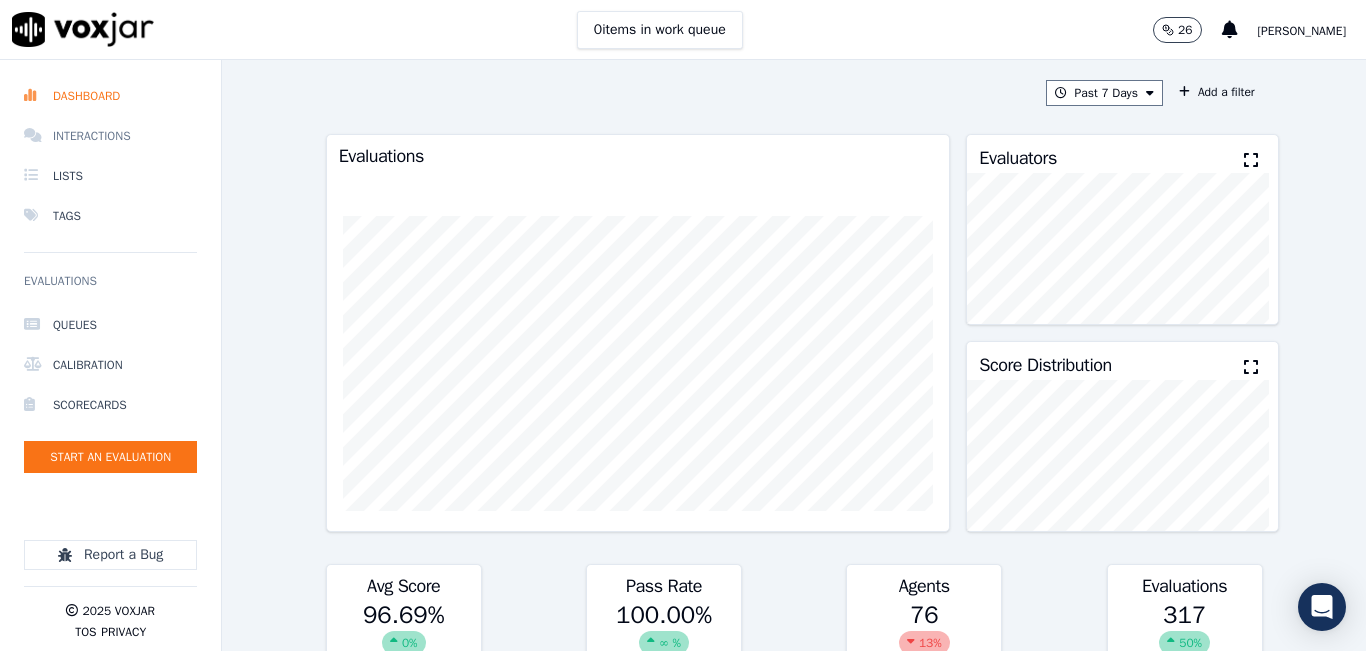 click on "Interactions" at bounding box center [110, 136] 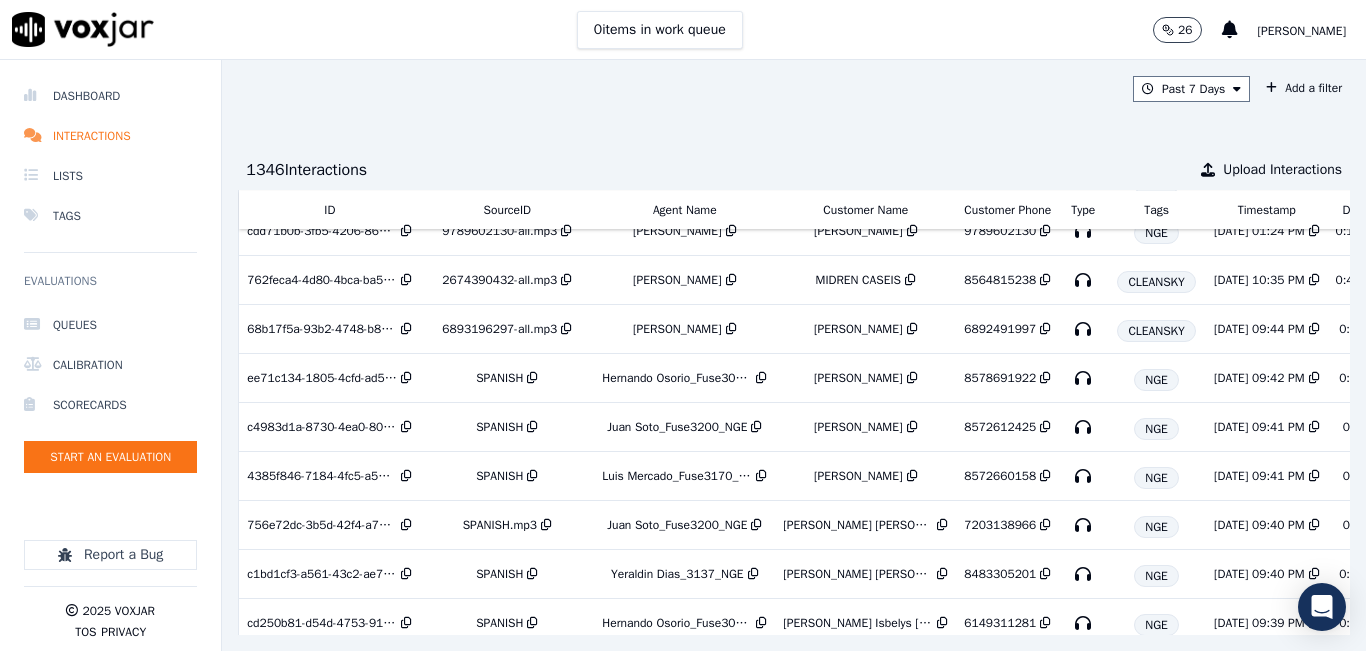scroll, scrollTop: 7739, scrollLeft: 0, axis: vertical 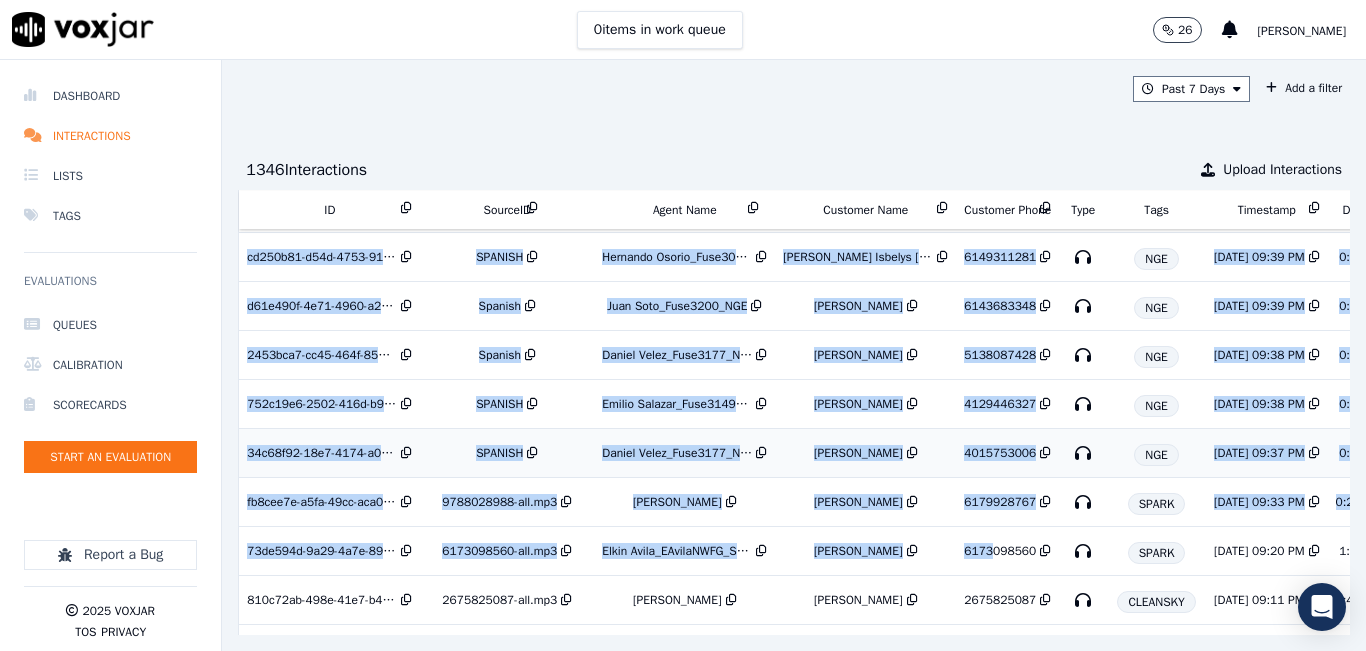 drag, startPoint x: 902, startPoint y: 585, endPoint x: 977, endPoint y: 578, distance: 75.32596 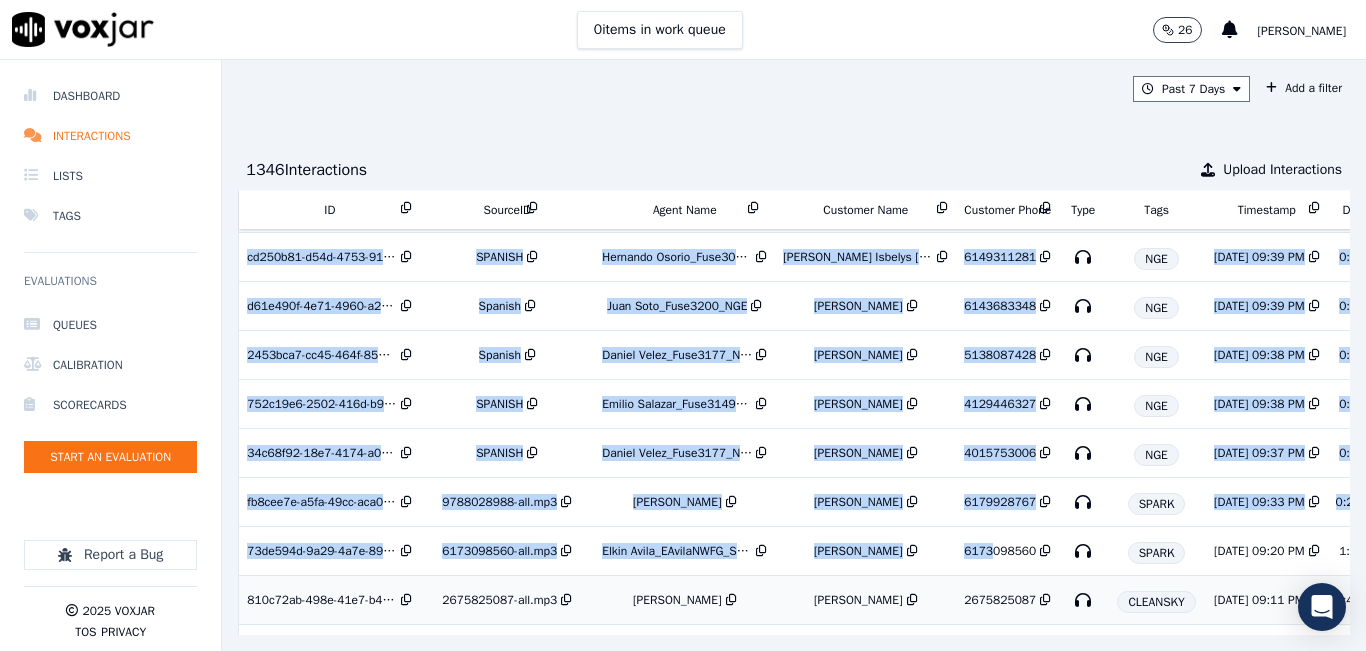 scroll, scrollTop: 8124, scrollLeft: 0, axis: vertical 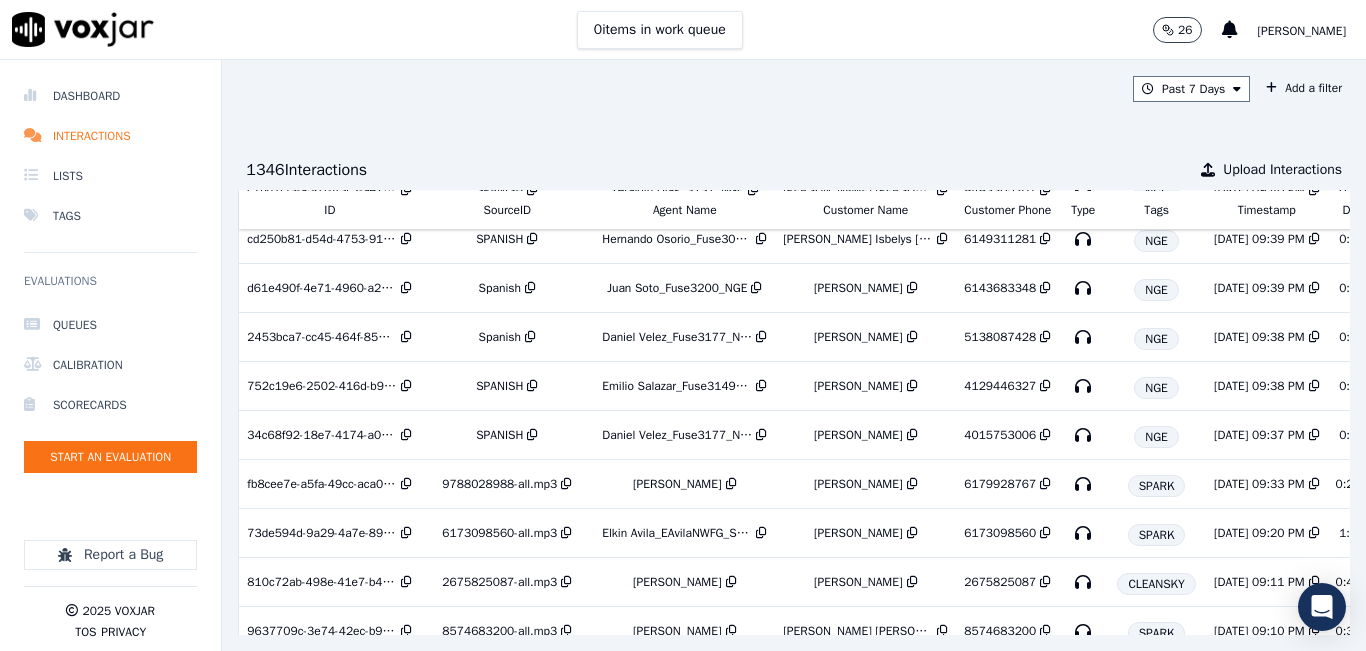 click on "Past 7 Days
Add a filter
1346  Interaction s       Upload Interactions     ID   SourceID   Agent Name   Customer Name   Customer Phone   Type   Tags   Timestamp   Duration   Direction   Source     Export Scores         cb852e0a-e1e4-4dd5-a3ee-f352dae159e8     20250707-7178824464     Tatiana Iriarte_t20716_INDRA     Andrews Guzman     7178824464       INDRA 7/8/25 04:50 PM     0:5:33     INBOUND           100 %
65816e25-6f54-4125-9fbc-d5e7d21e11e4     6177129513-all.mp3     Camilo Tamayo_CTamayoNWFG     Esteban Builes     6177129513       CLEANSKY 7/8/25 04:25 PM     0:25:48     OUTBOUND           98.98 %
08d75de3-2cf6-4961-88de-32389ffd8652     7179083415-all.mp3     Tatiana Iriarte_TiriarteNWFG     MARIA JOSE SANCHEZ     7179083415       CLEANSKY 7/8/25 04:08 PM     0:46:47     INBOUND           96.84 %
84aad899-20cc-4e99-ad10-802d2766a0cd     4802776437-all.mp3     Camilo Tamayo_CTamayoNWFG     JOSLEYDI INFANTE     4802776437" at bounding box center (794, 355) 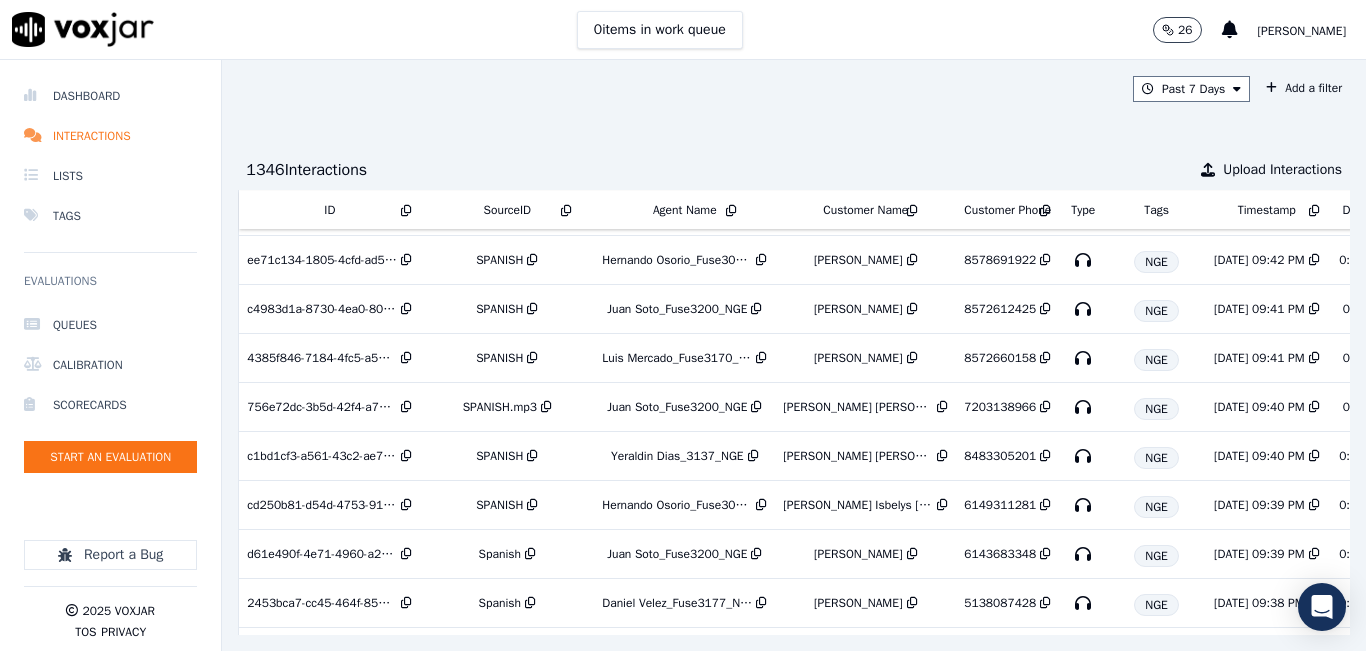 scroll, scrollTop: 7724, scrollLeft: 0, axis: vertical 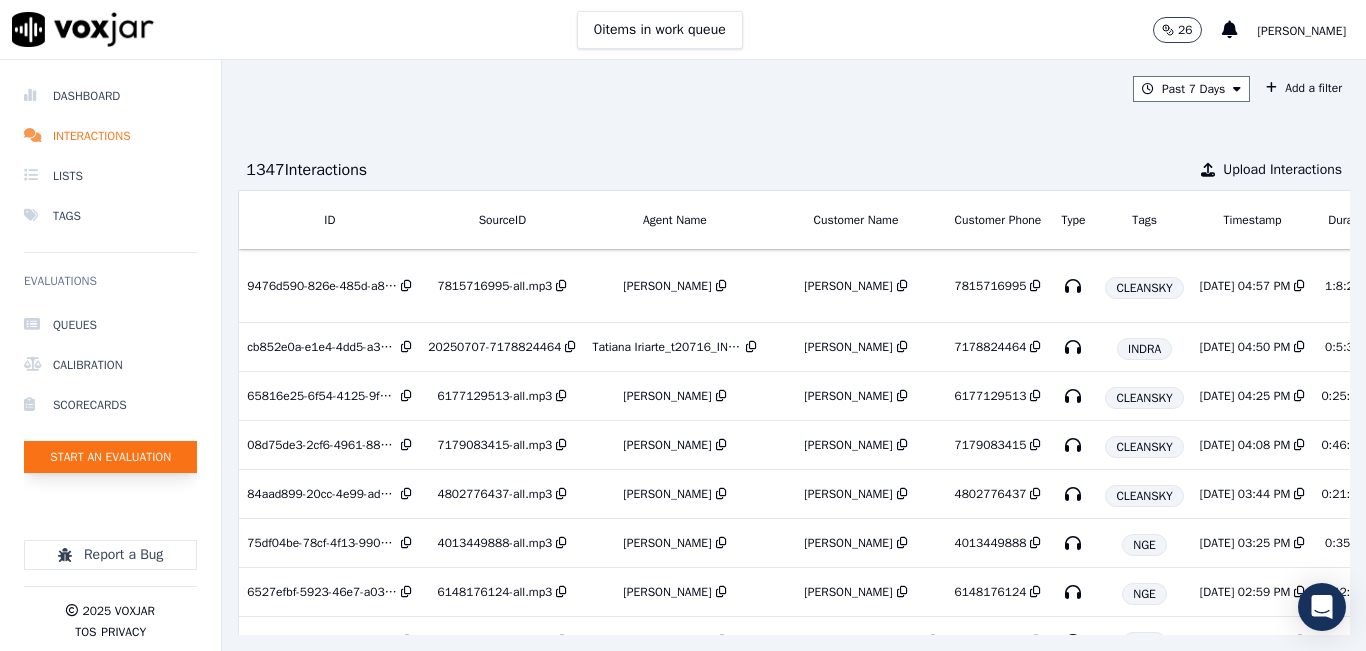 click on "Start an Evaluation" 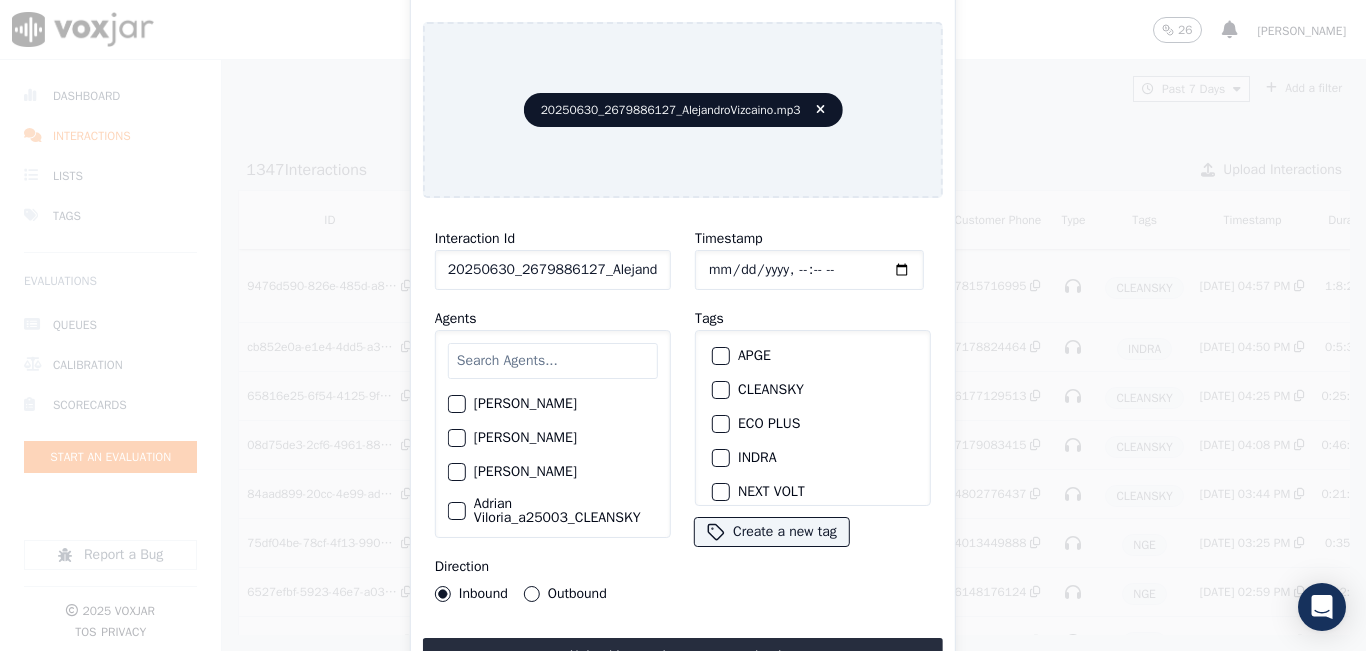 click on "20250630_2679886127_AlejandroVizcaino.mp3" 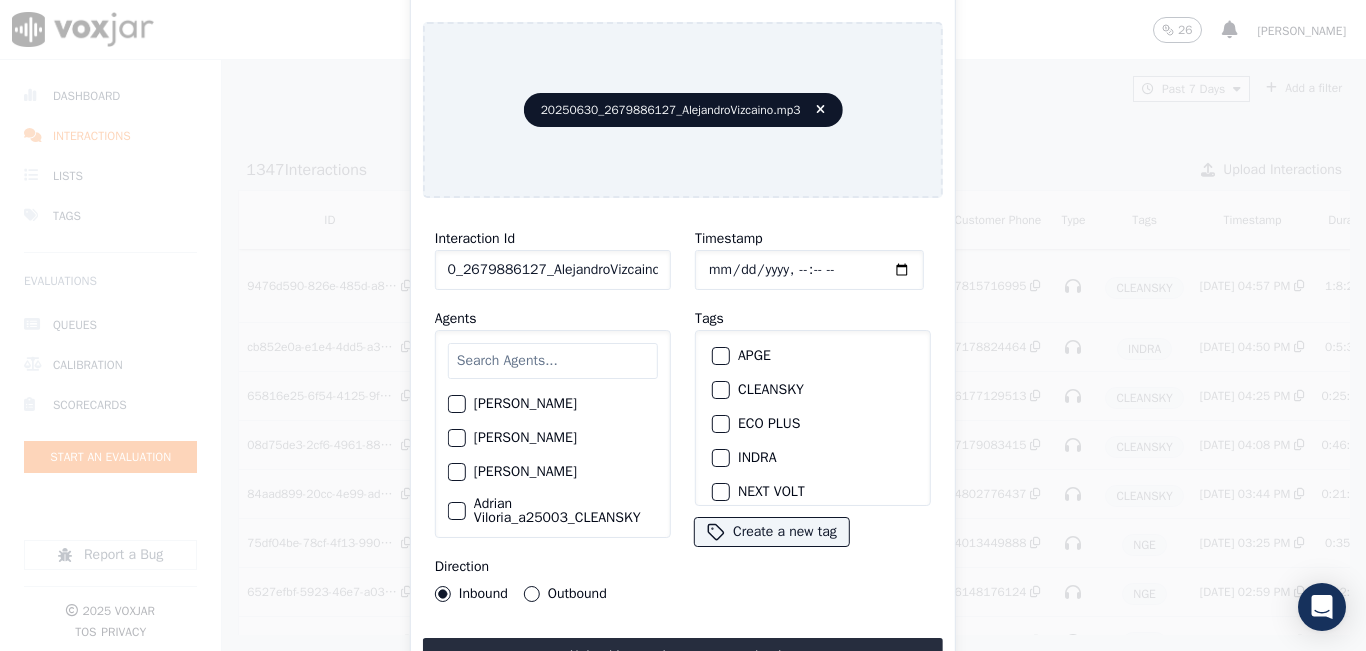 scroll, scrollTop: 0, scrollLeft: 55, axis: horizontal 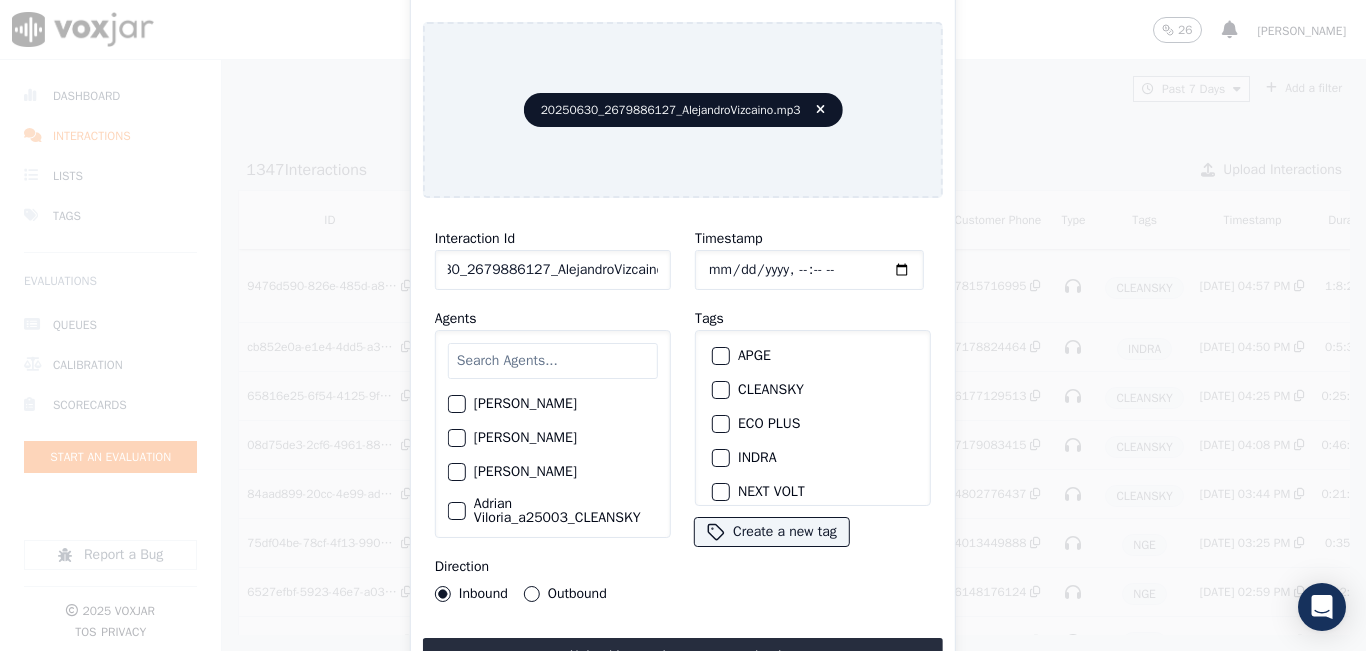 type on "20250630_2679886127_AlejandroVizcaino" 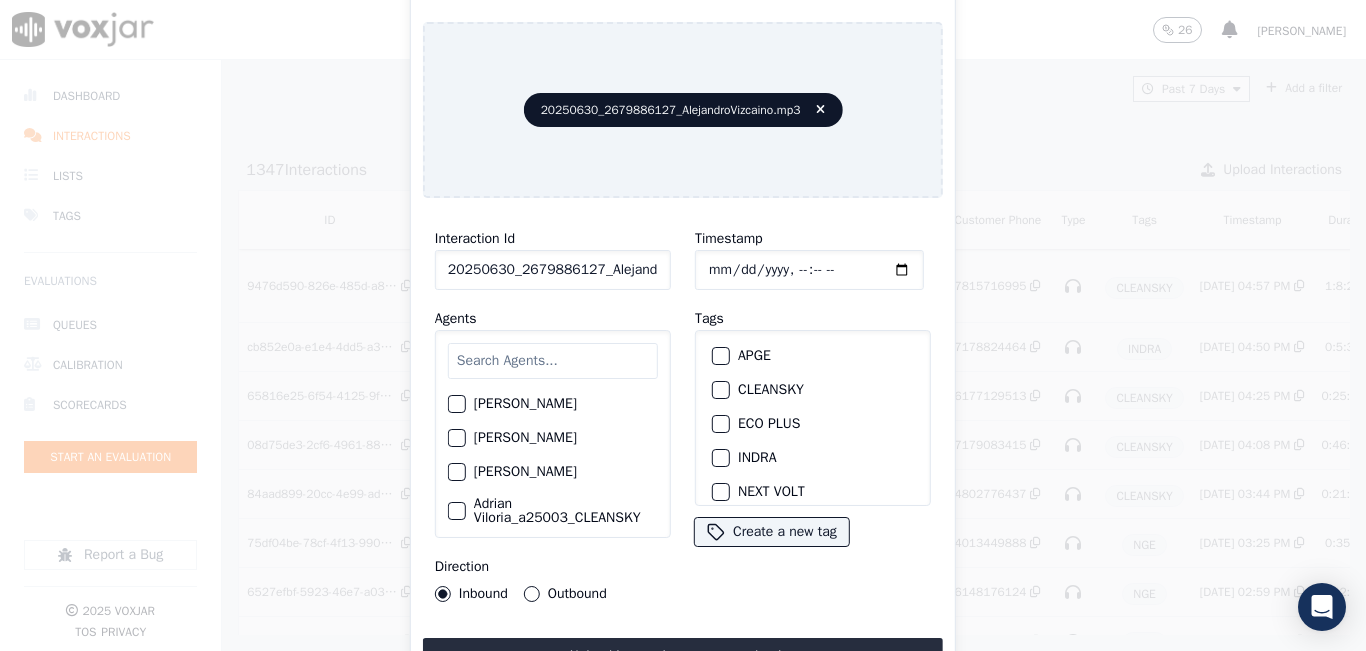 click at bounding box center (720, 458) 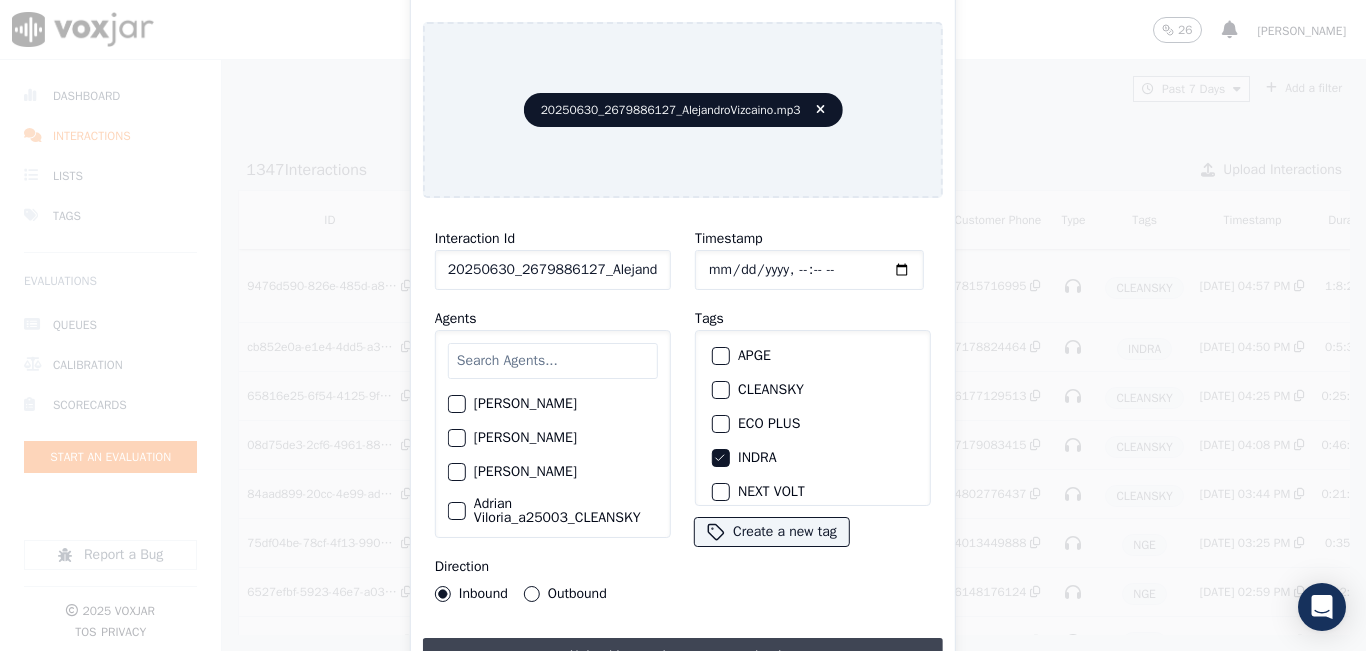 click on "Upload interaction to start evaluation" at bounding box center (683, 656) 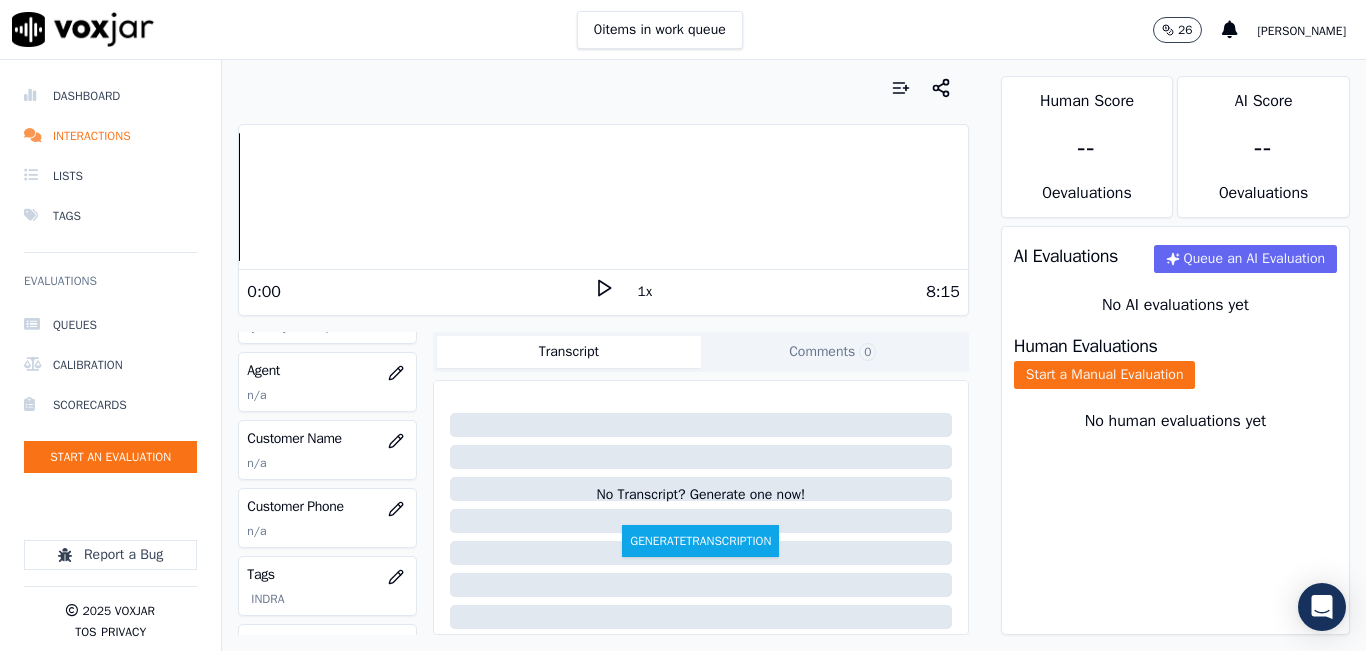 scroll, scrollTop: 362, scrollLeft: 0, axis: vertical 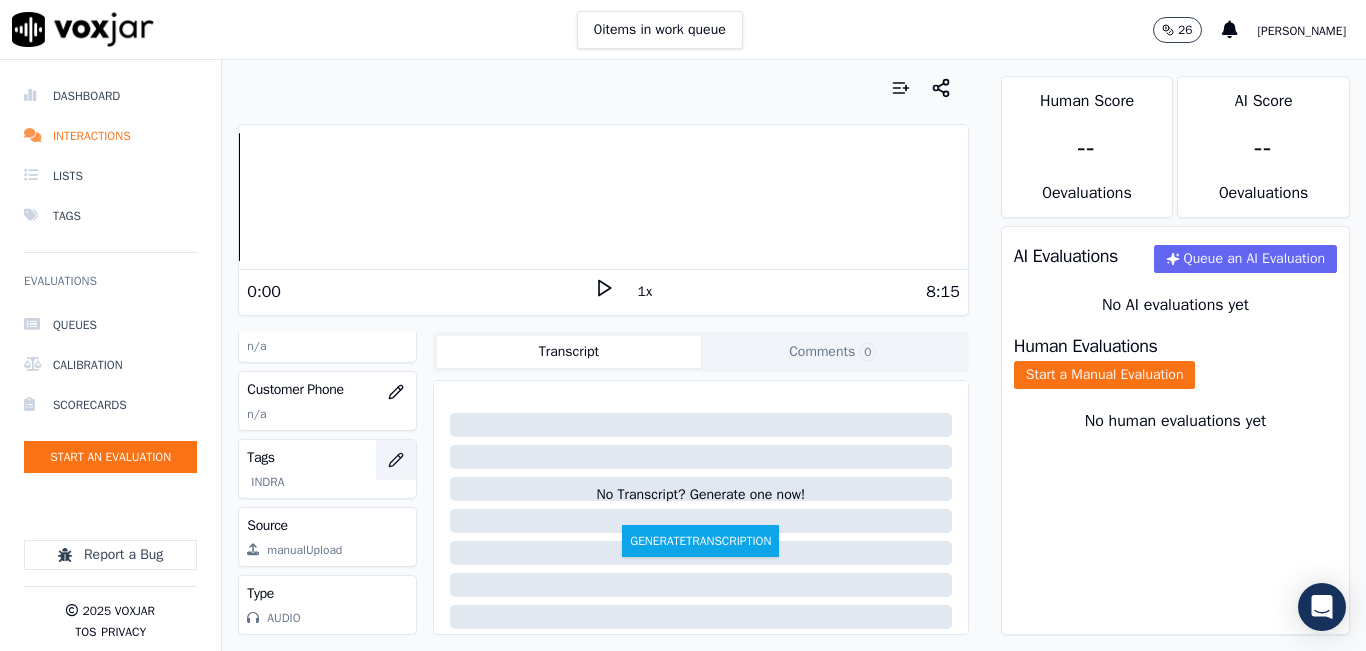 click 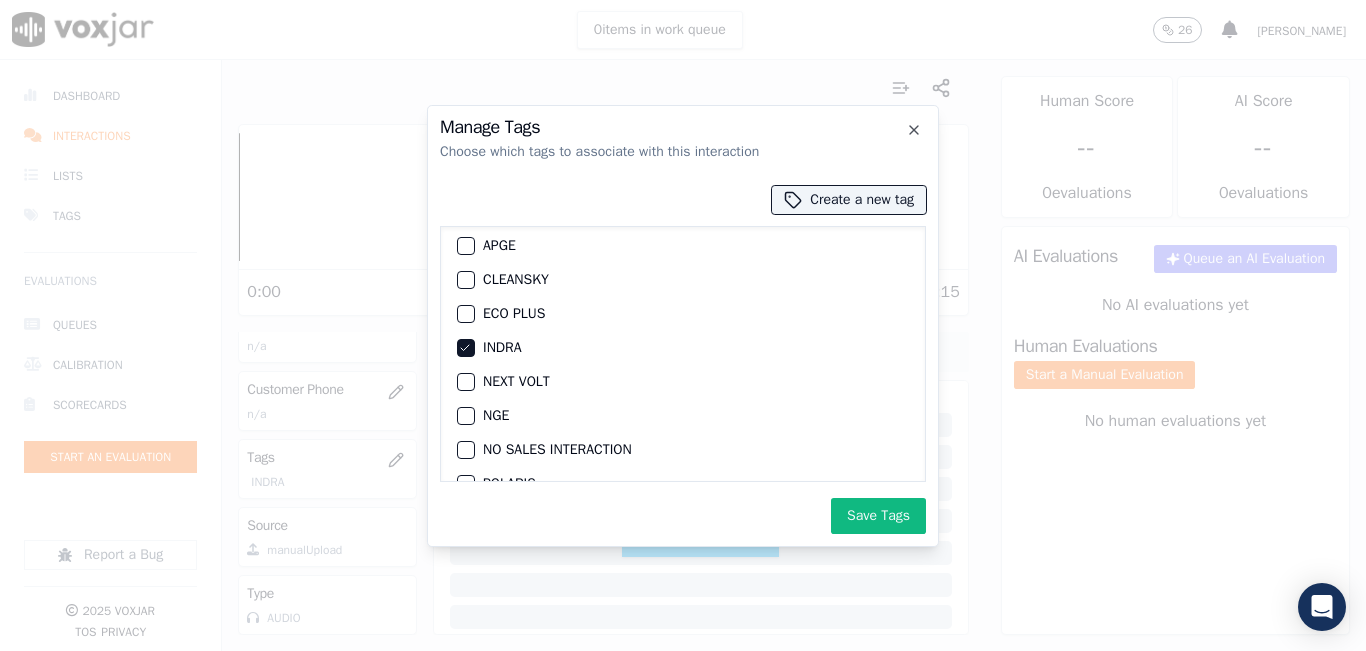 scroll, scrollTop: 0, scrollLeft: 0, axis: both 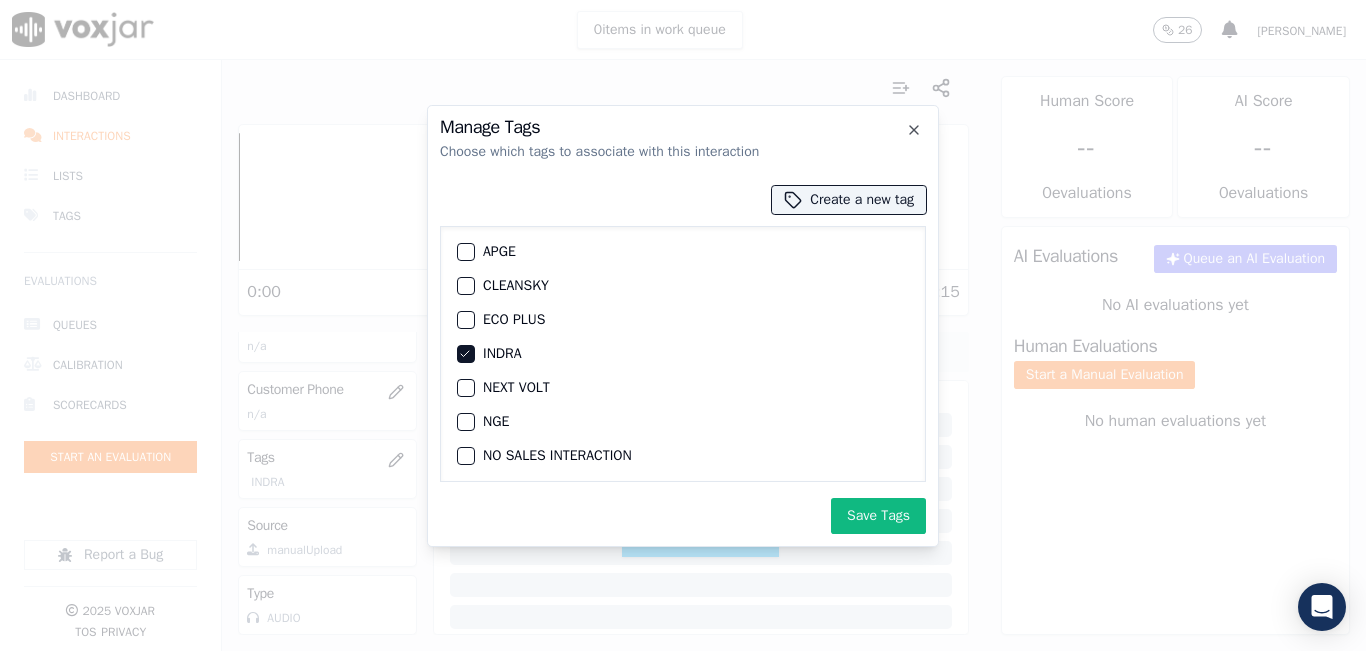 click on "CLEANSKY" at bounding box center (466, 286) 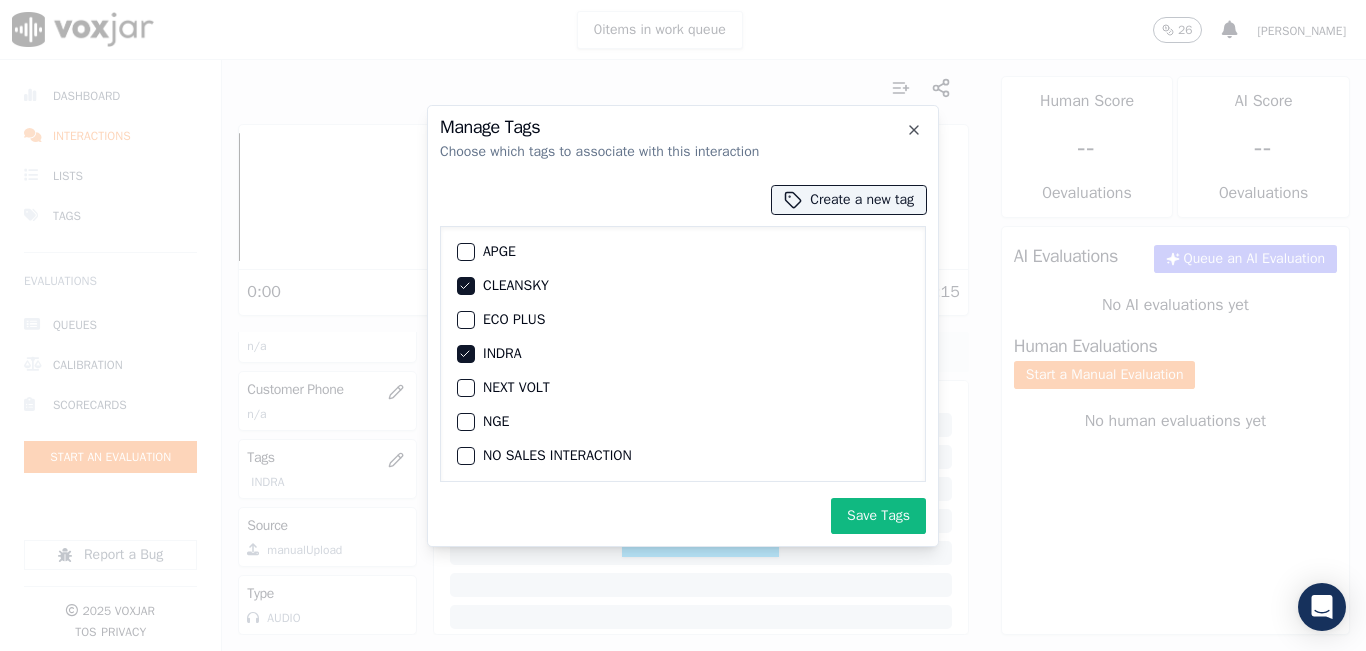 click 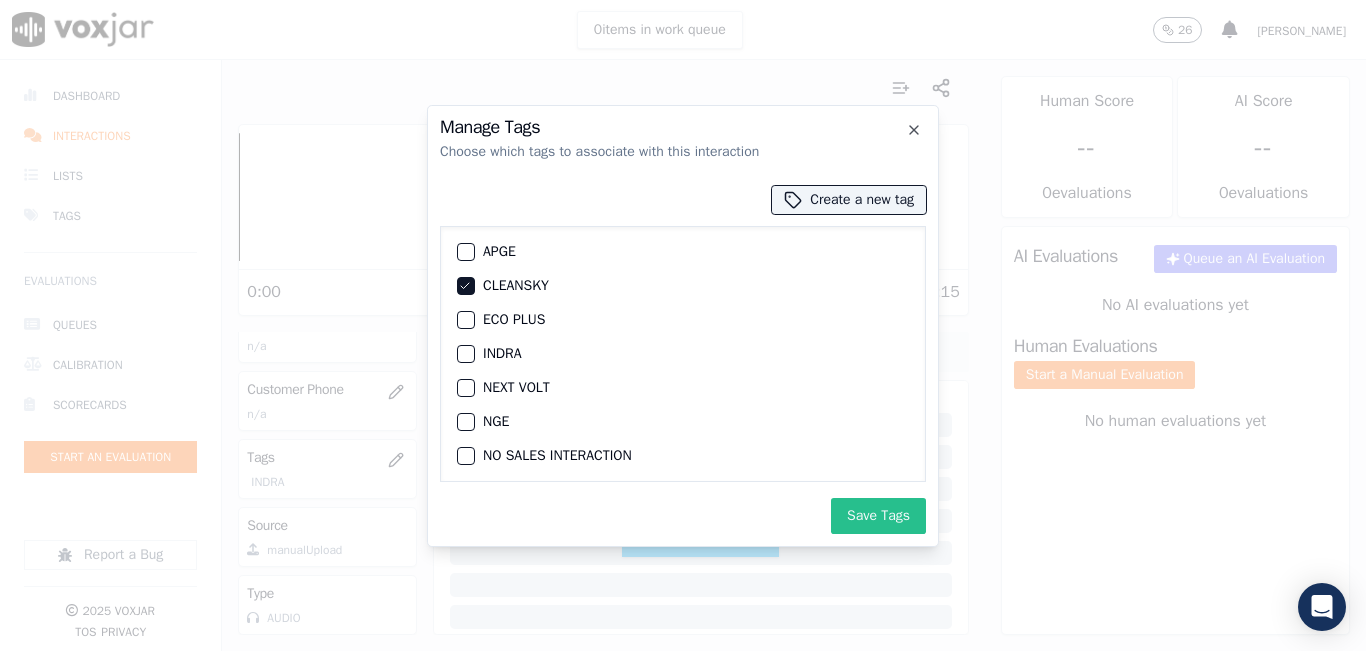 click on "Save Tags" at bounding box center (878, 516) 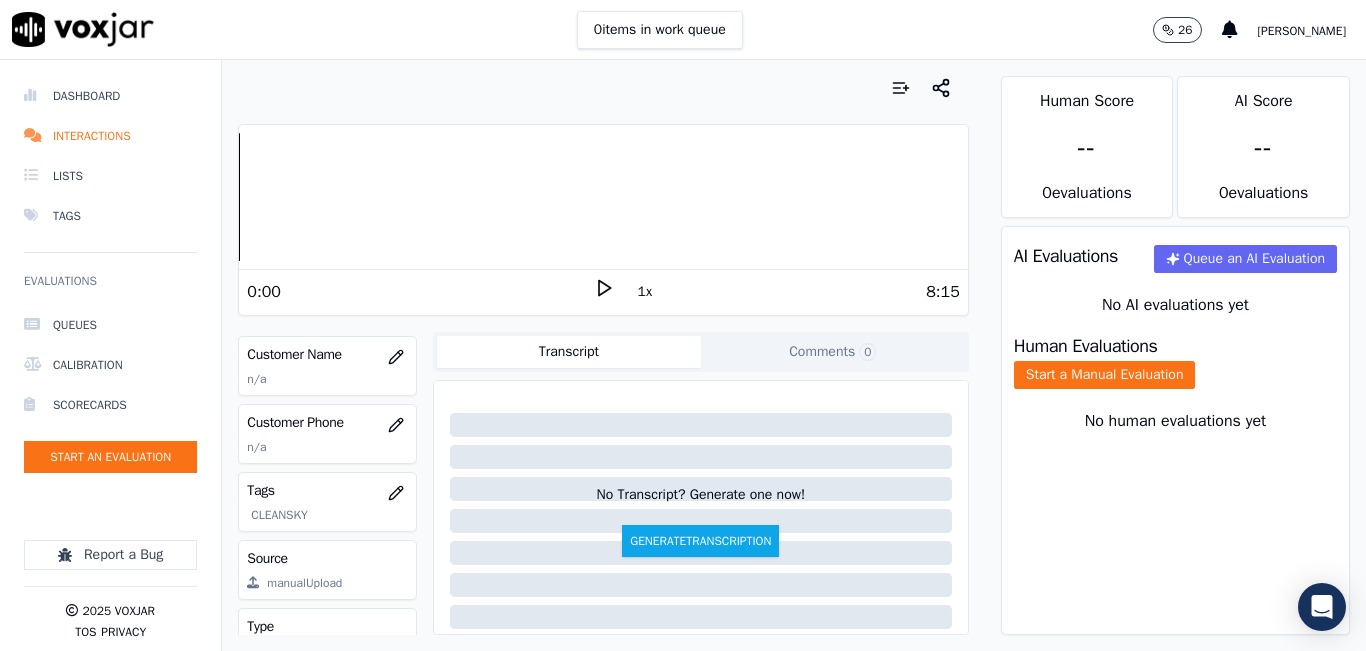 scroll, scrollTop: 162, scrollLeft: 0, axis: vertical 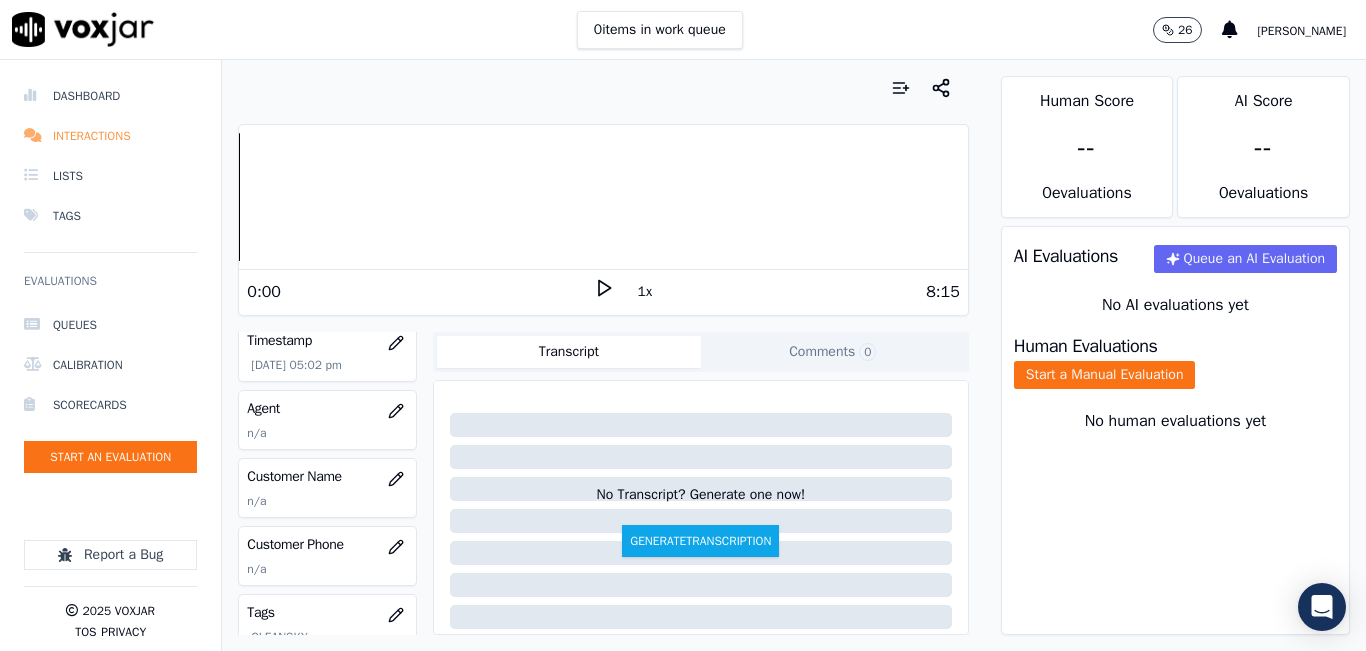 click on "Interactions" at bounding box center (110, 136) 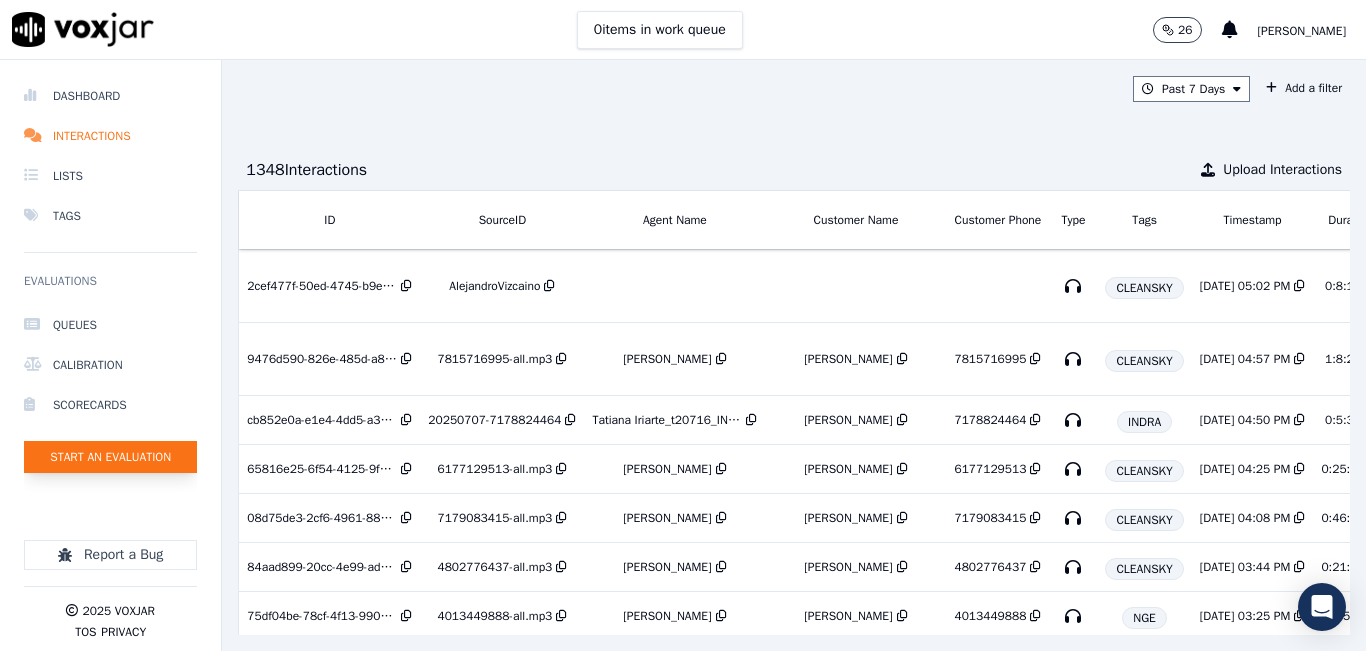 click on "Start an Evaluation" 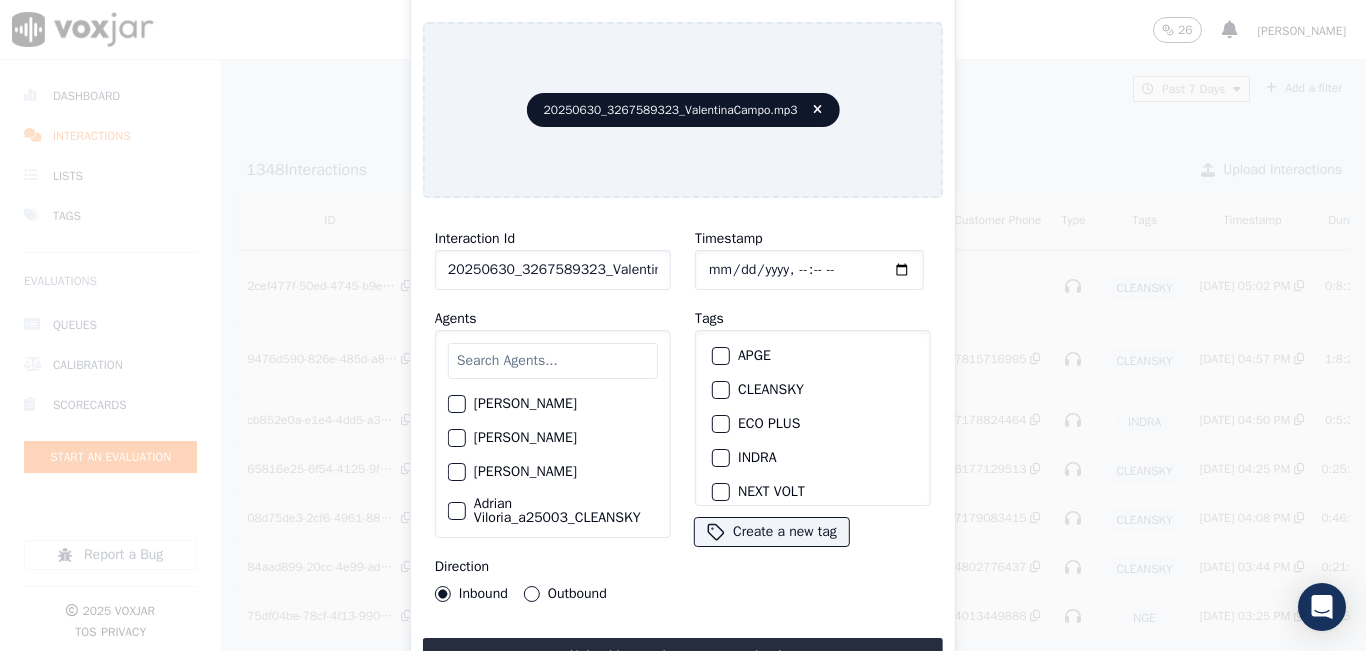 click on "20250630_3267589323_ValentinaCampo.mp3" 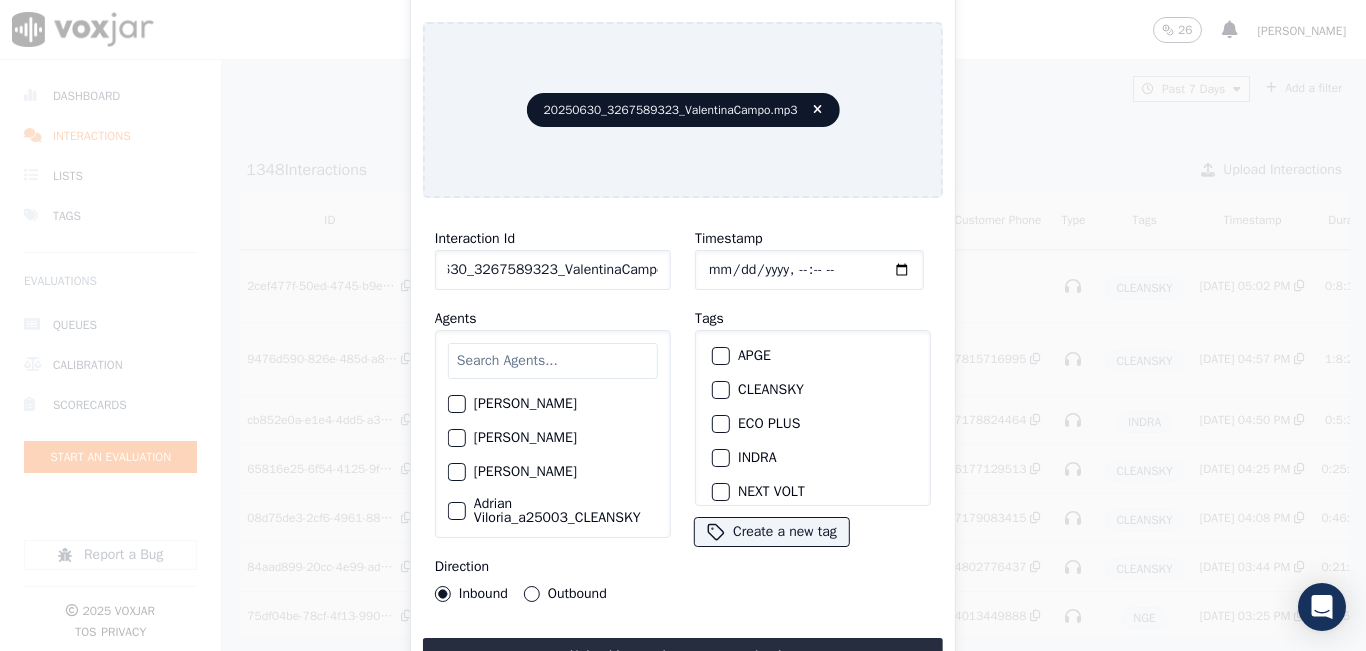 scroll, scrollTop: 0, scrollLeft: 45, axis: horizontal 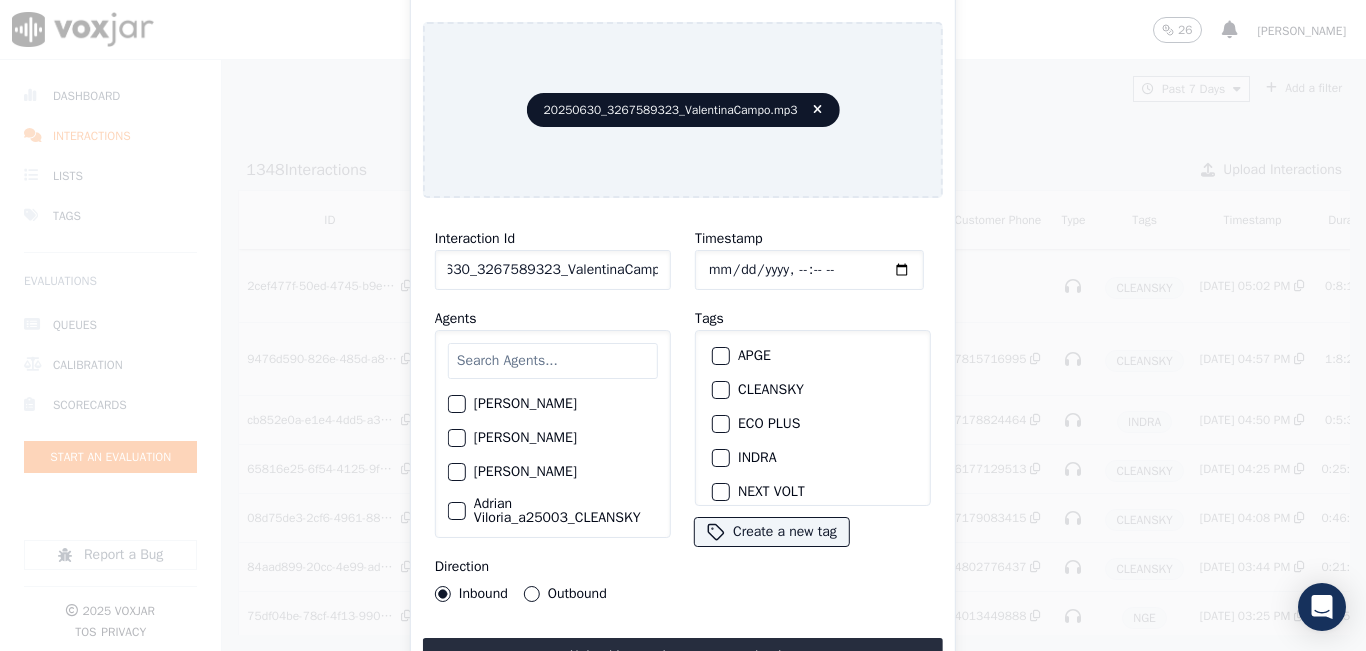 type on "20250630_3267589323_ValentinaCampo" 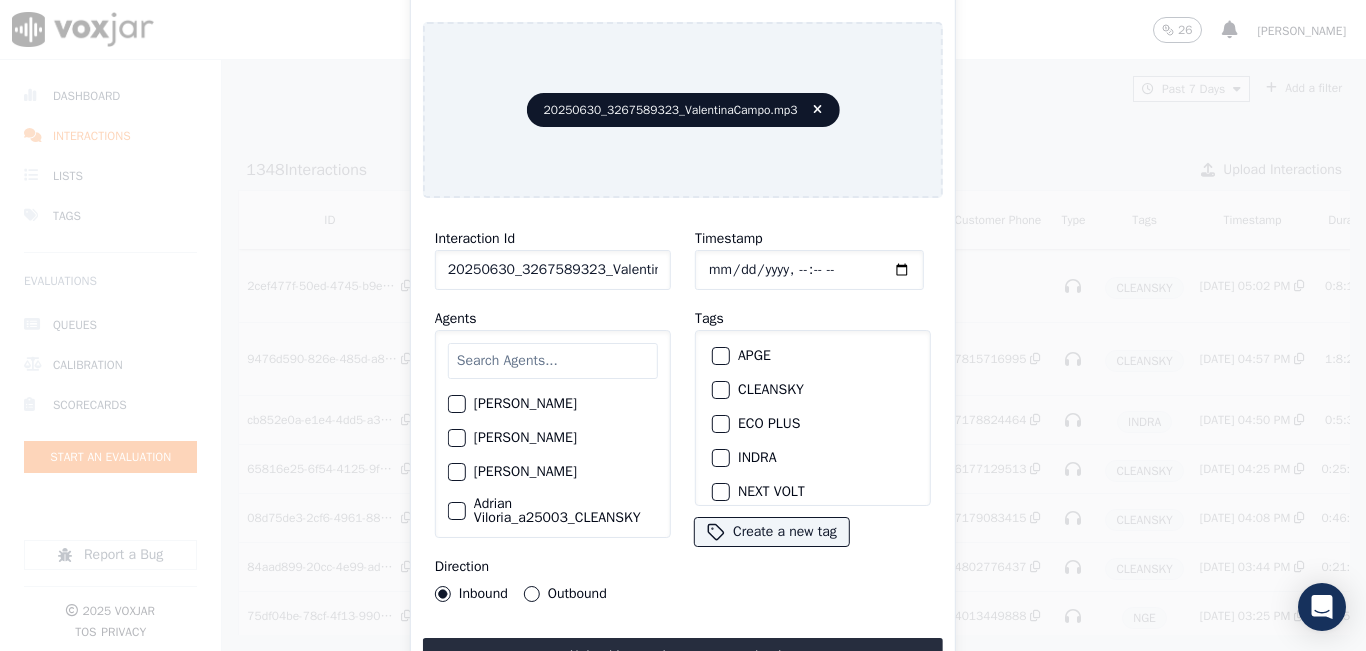 click at bounding box center [720, 390] 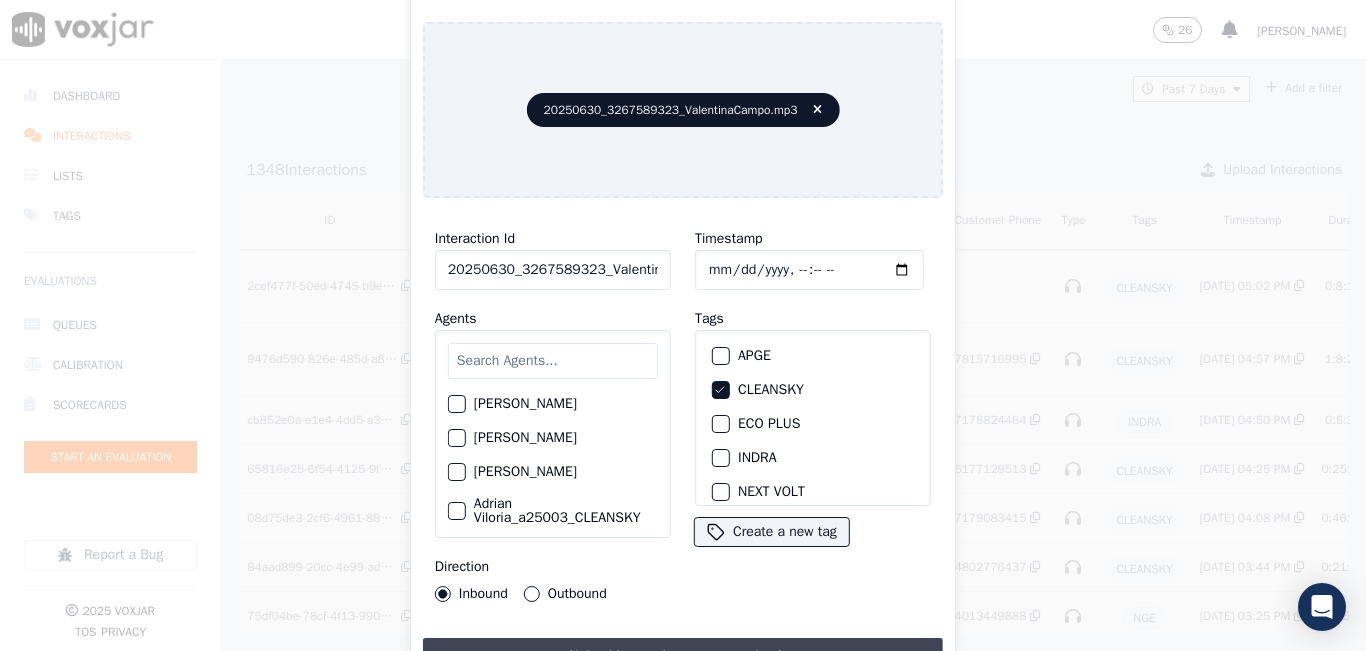 click on "Upload interaction to start evaluation" at bounding box center (683, 656) 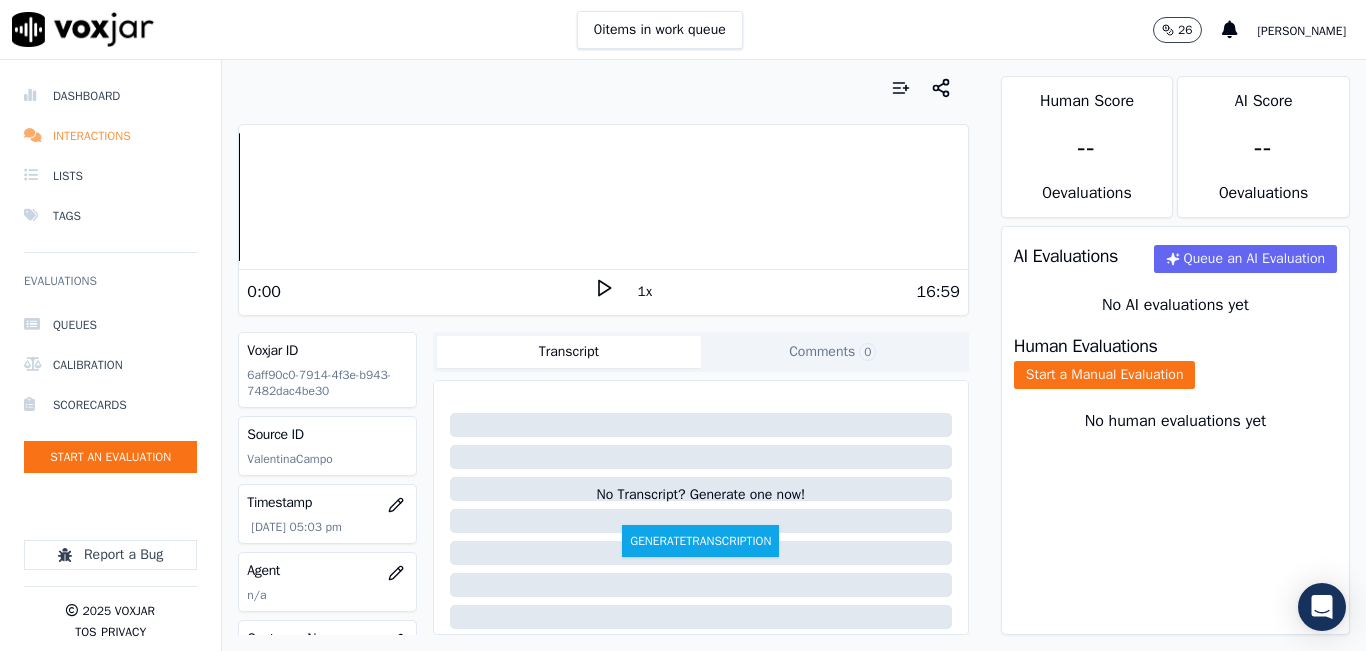 click on "Interactions" at bounding box center (110, 136) 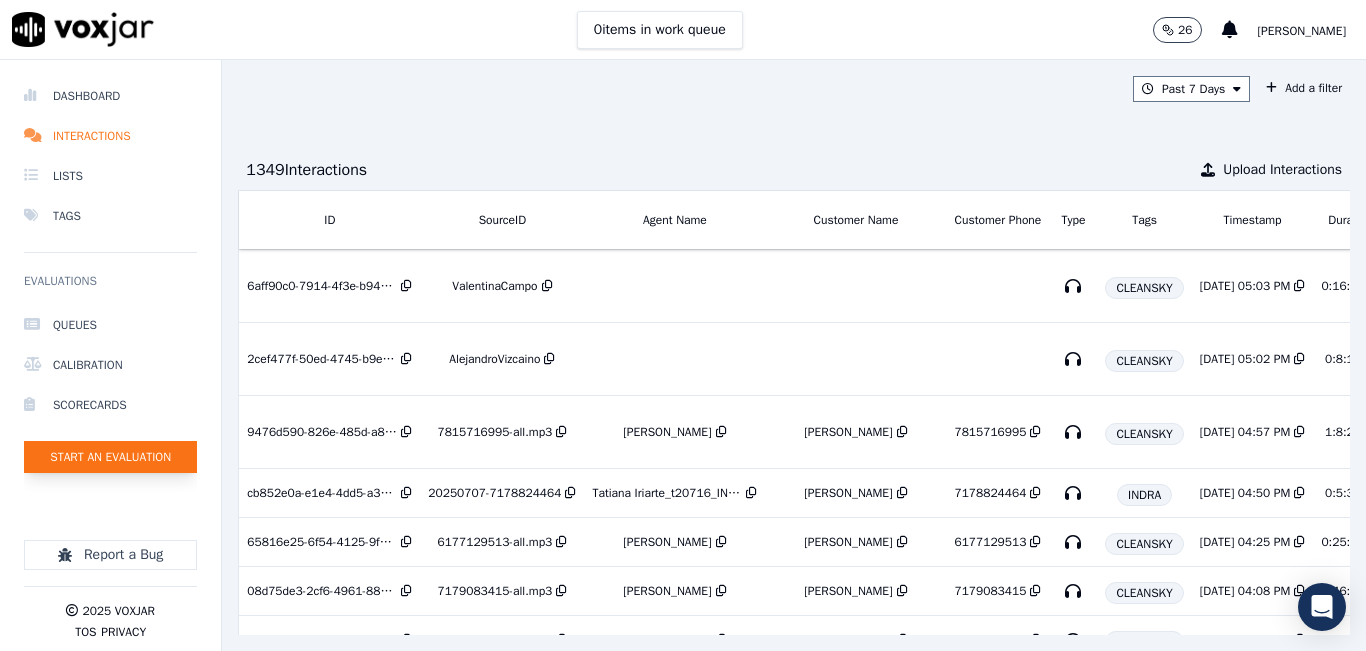 click on "Start an Evaluation" 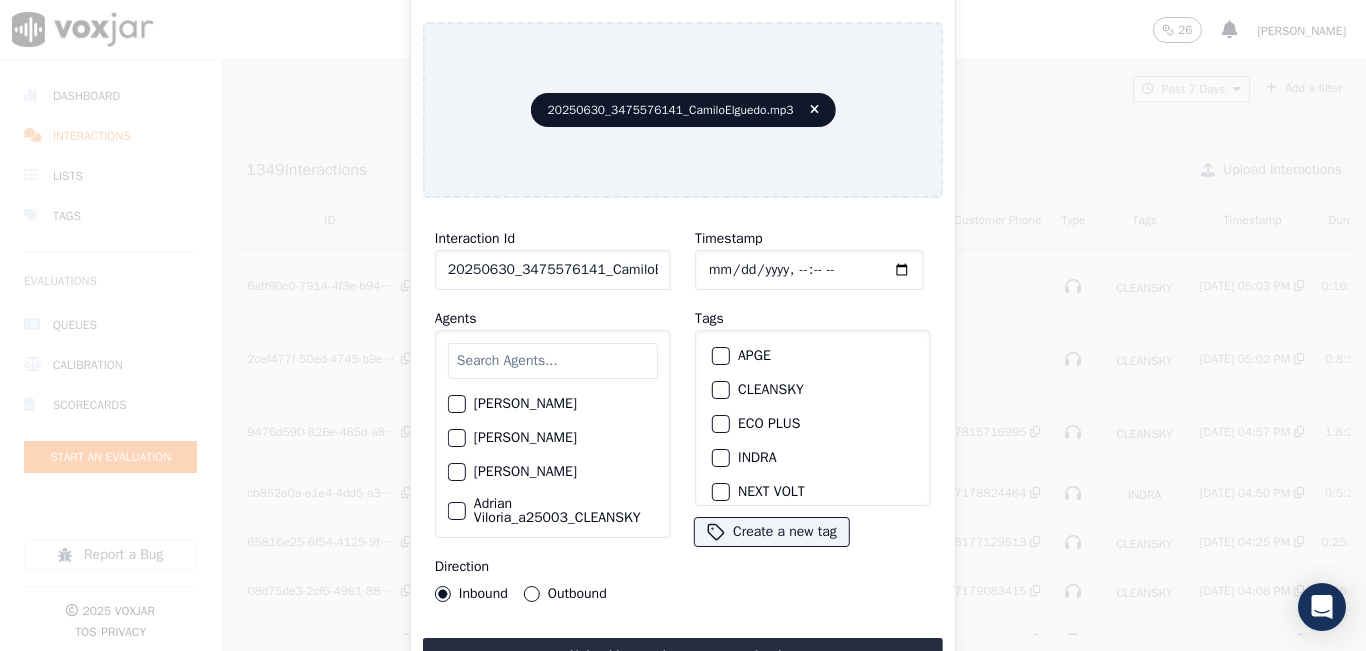 drag, startPoint x: 627, startPoint y: 252, endPoint x: 633, endPoint y: 282, distance: 30.594116 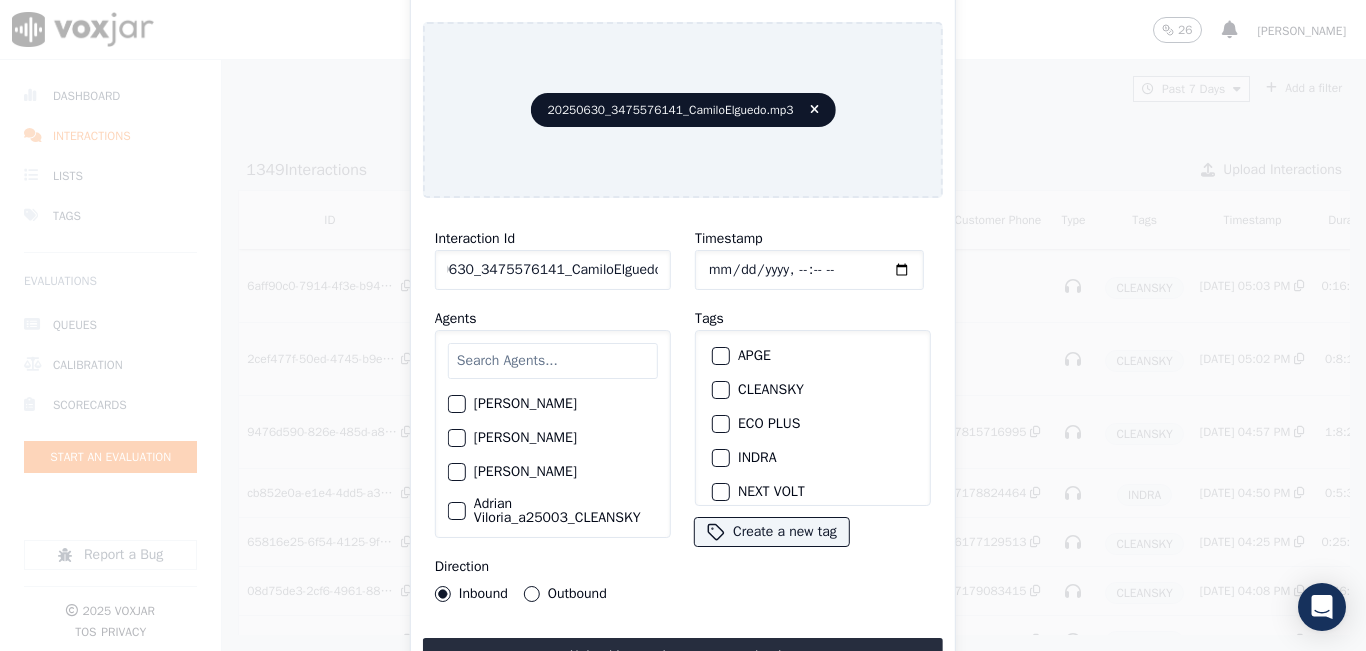 scroll, scrollTop: 0, scrollLeft: 38, axis: horizontal 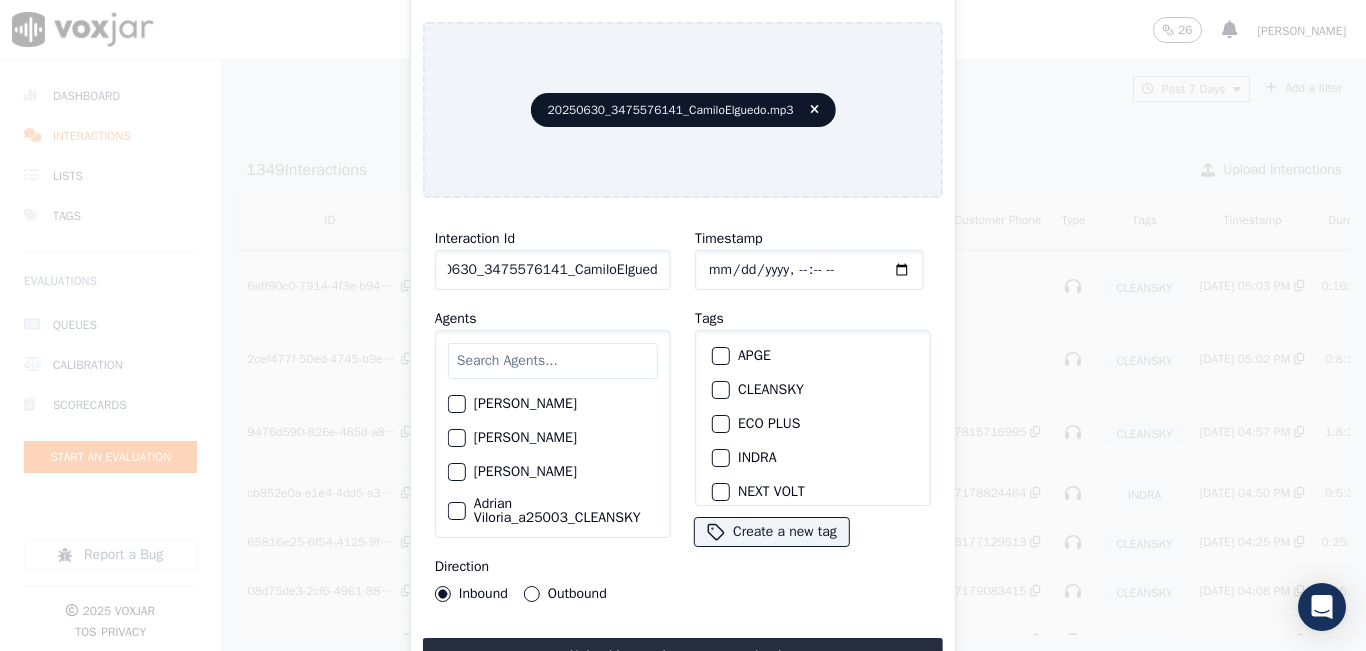type on "20250630_3475576141_CamiloElguedo" 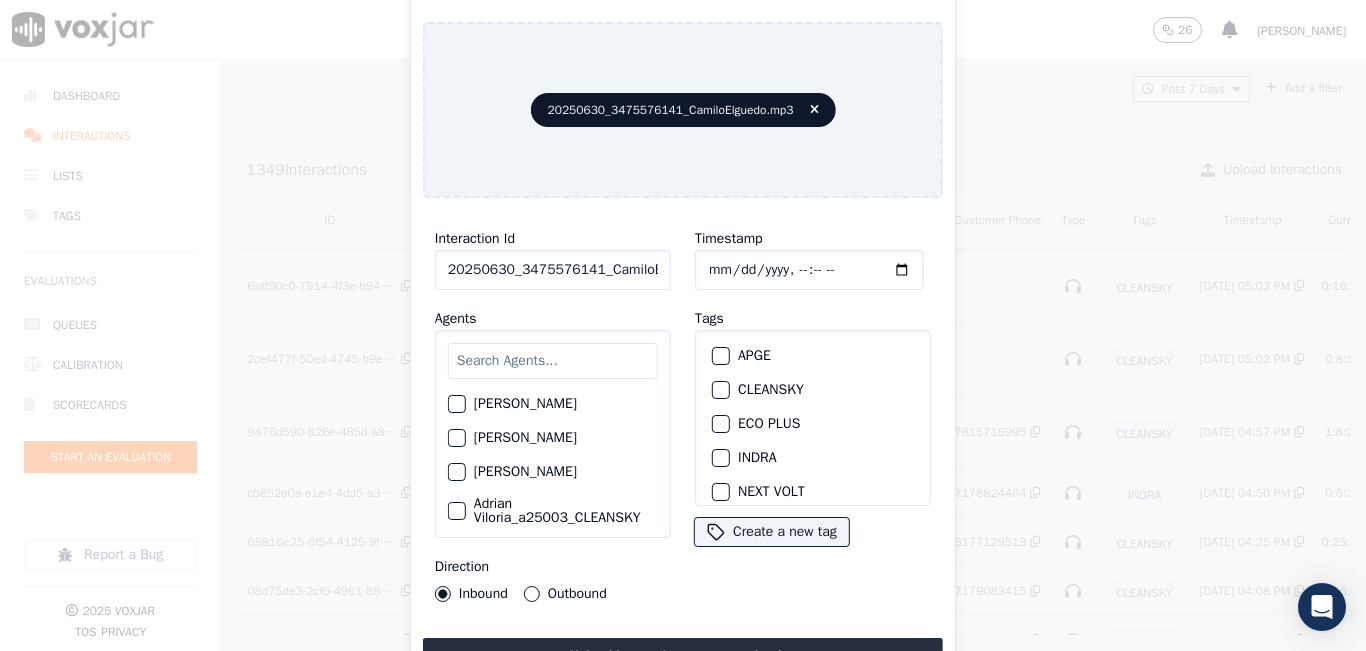 click at bounding box center [720, 390] 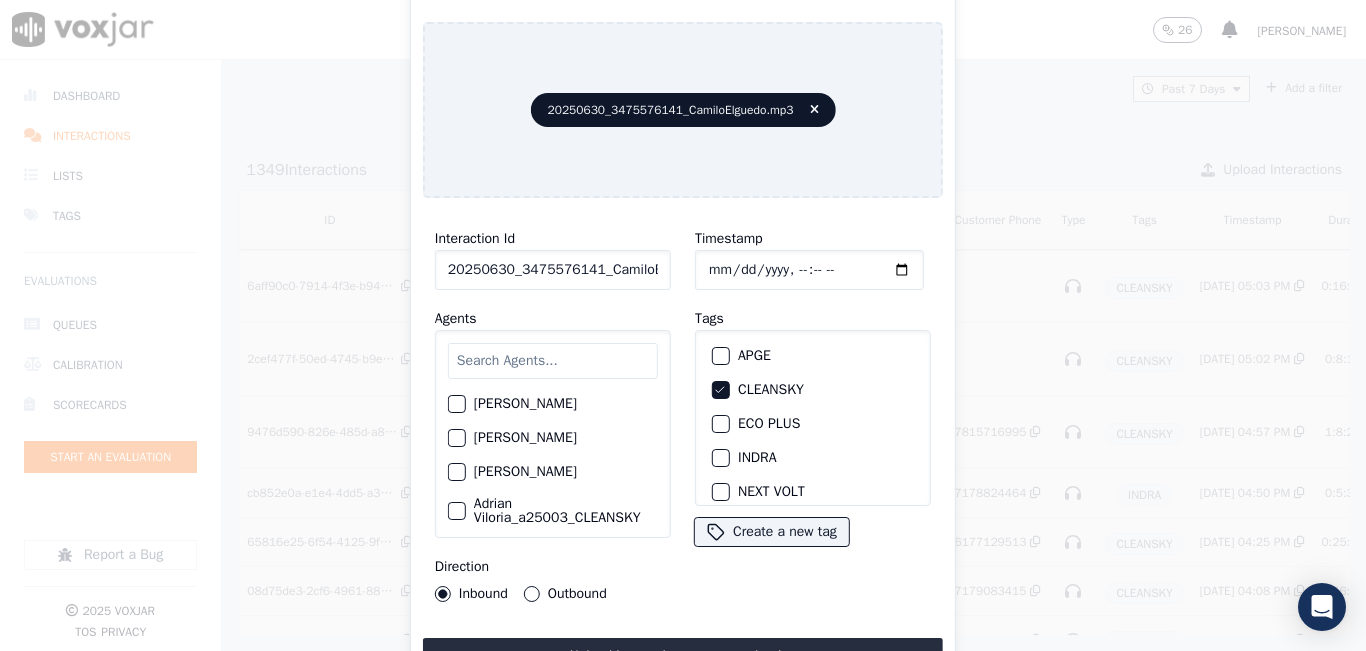 click on "Upload interaction to start evaluation" at bounding box center [683, 656] 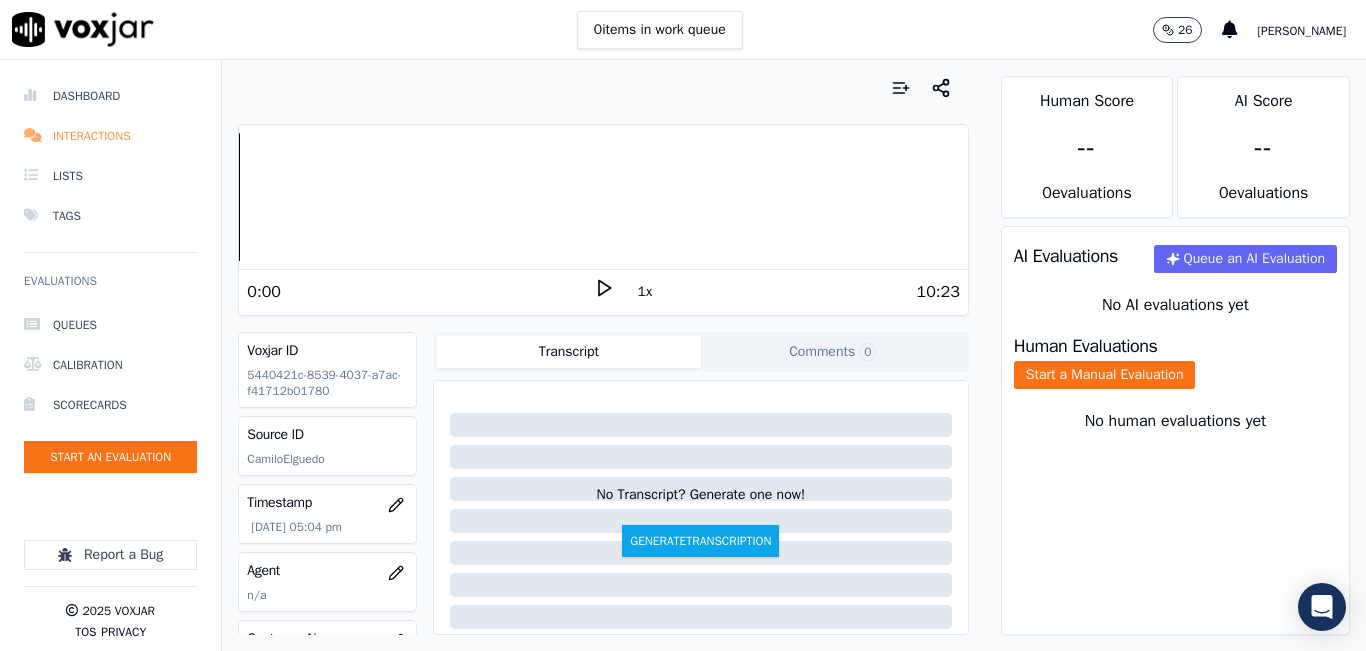 click on "Interactions" at bounding box center [110, 136] 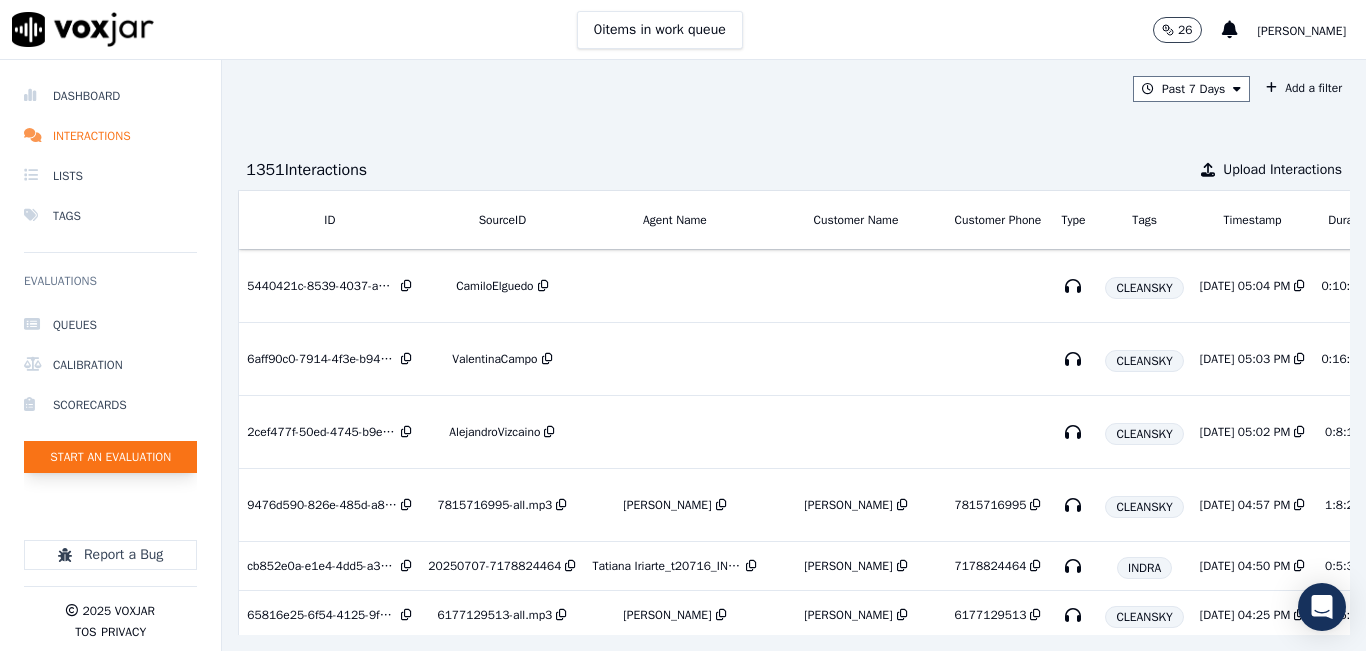 click on "Start an Evaluation" 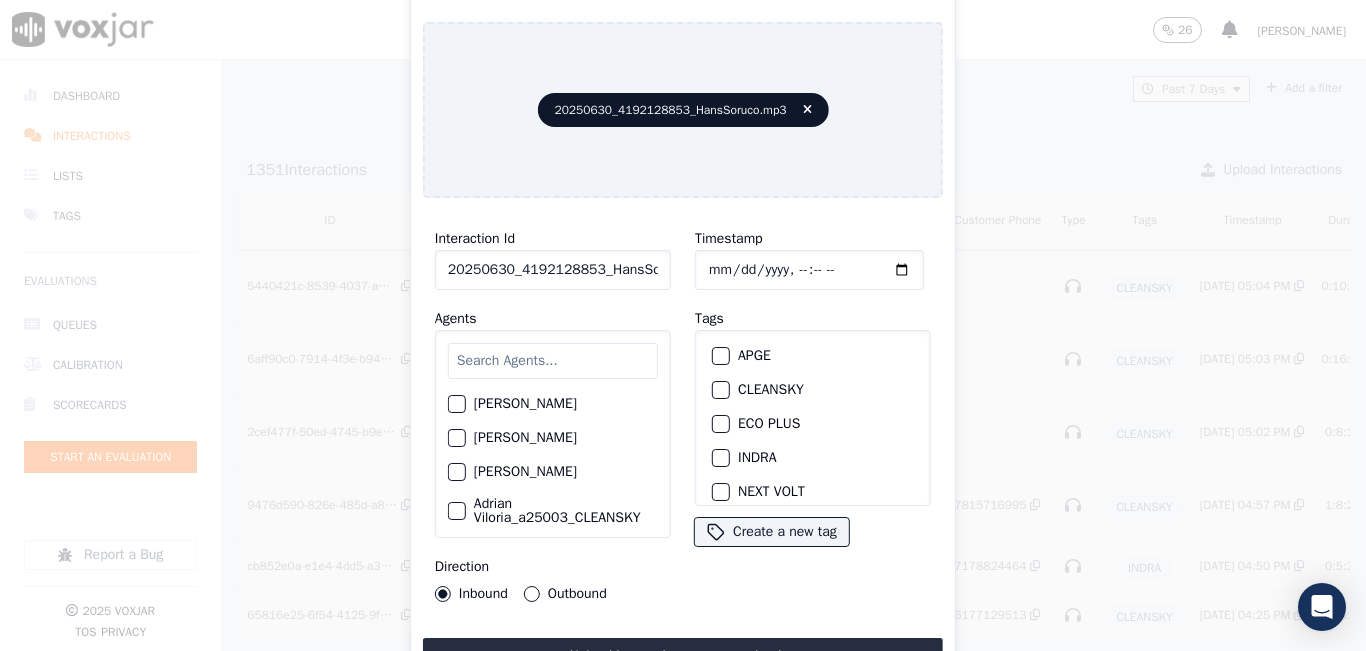 click on "Interaction Id   20250630_4192128853_HansSoruco.mp3     Agents        Yeraldin Dias_YDiasNWFG_SPARK     Adrian Viloria_AViloriaNWFG     Adrian Viloria_ECOPLUS     Adrian Viloria_a25003_CLEANSKY     Adrian Viloria_a25016_WGL     Adrian Viloria_a25046_INDRA     Adrian Viloria_fuse1164_NGE     Alan Marruaga_a26181_WGL     Alejandra Chavarro_SYMMETRY     Alejandra Chavarro_a26184_WGL     Alejandro Vizcaino_a13916_CLEANSKY     Alejandro Vizcaino­_NW2906_CLEANSKY     Andres Higuita_AHiguitaNWFG_SPARK     Andres Higuita_Fuse3185_NGE     Andres Higuita_No Sales      Andres Higuita_a27435_CLEANSKY     Andres Higuita_a27490_INDRA     Andres Prias_APriasNWFG     Andres Prias_SYMMETRY     Andres Prias_a27400_CLEANSKY     Andres Prias_a27447_INDRA     Andres Prias_fuse1184_NGE     Angie Torres_ATorresNWFG     Angie Torres_SYMMETRY     Angie Torres_WANN1185_NGE     Angie Torres_a27399_CLEANSKY     Angie Torres_a27445_INDRA     Brandon Camacho_BAQ2083_INDRA     Brandon Camacho_BCamachoNWFG     Brandon Camacho_ECOPLUS" at bounding box center (553, 414) 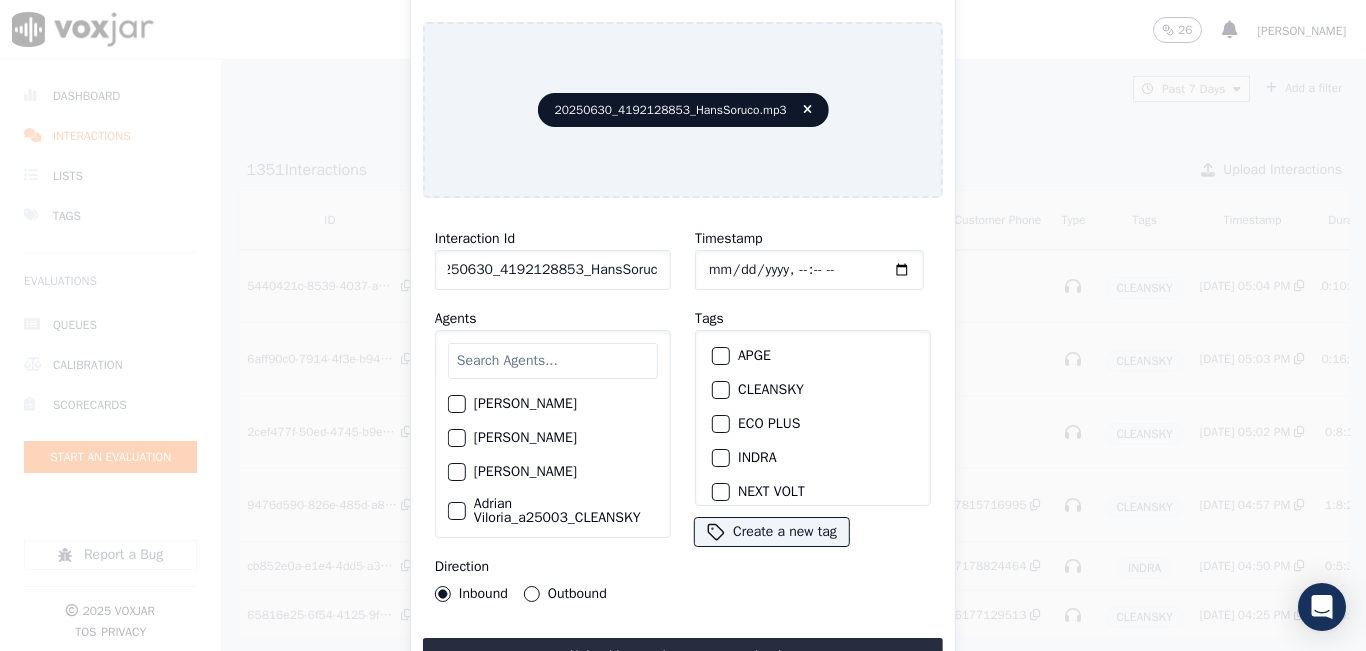 scroll, scrollTop: 0, scrollLeft: 19, axis: horizontal 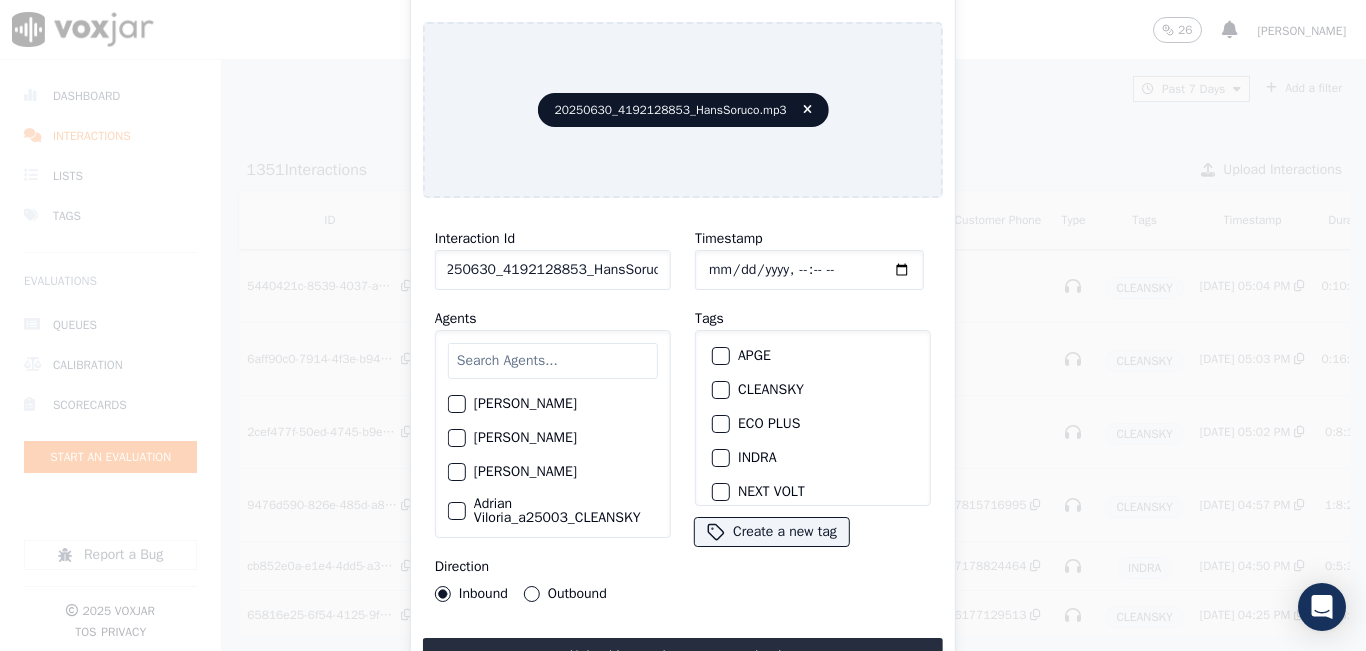 type on "20250630_4192128853_HansSoruco" 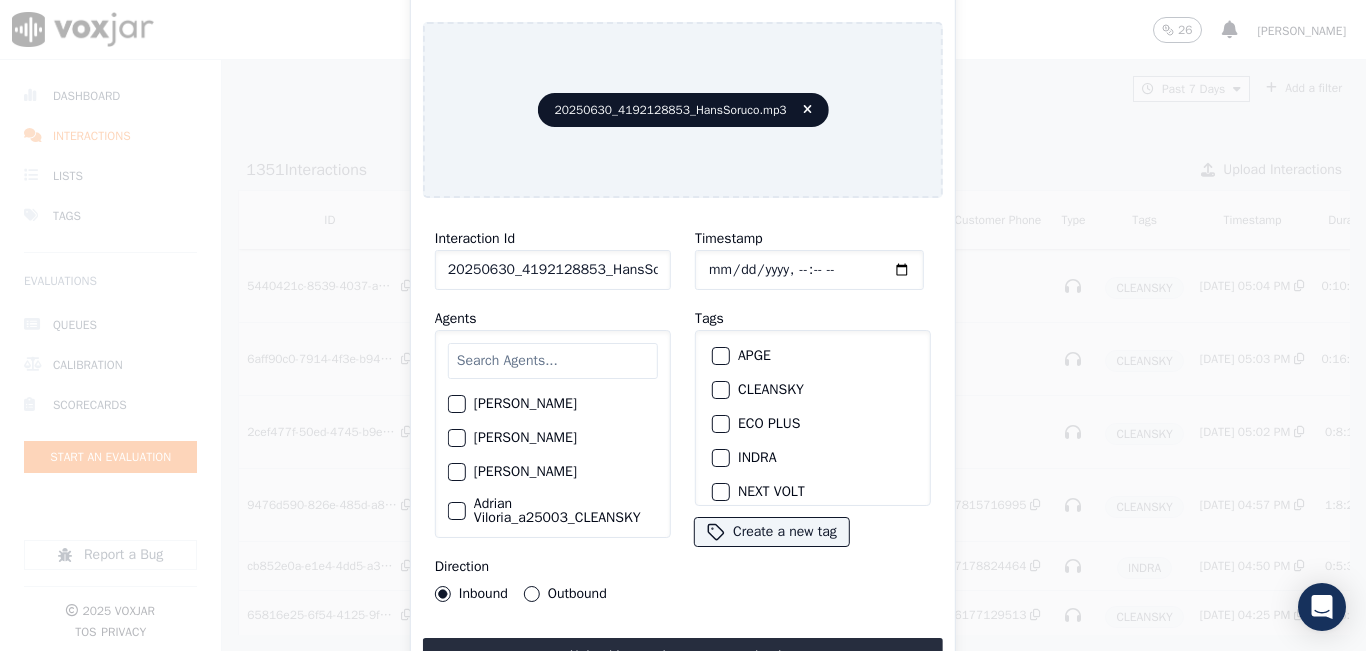 click at bounding box center (720, 390) 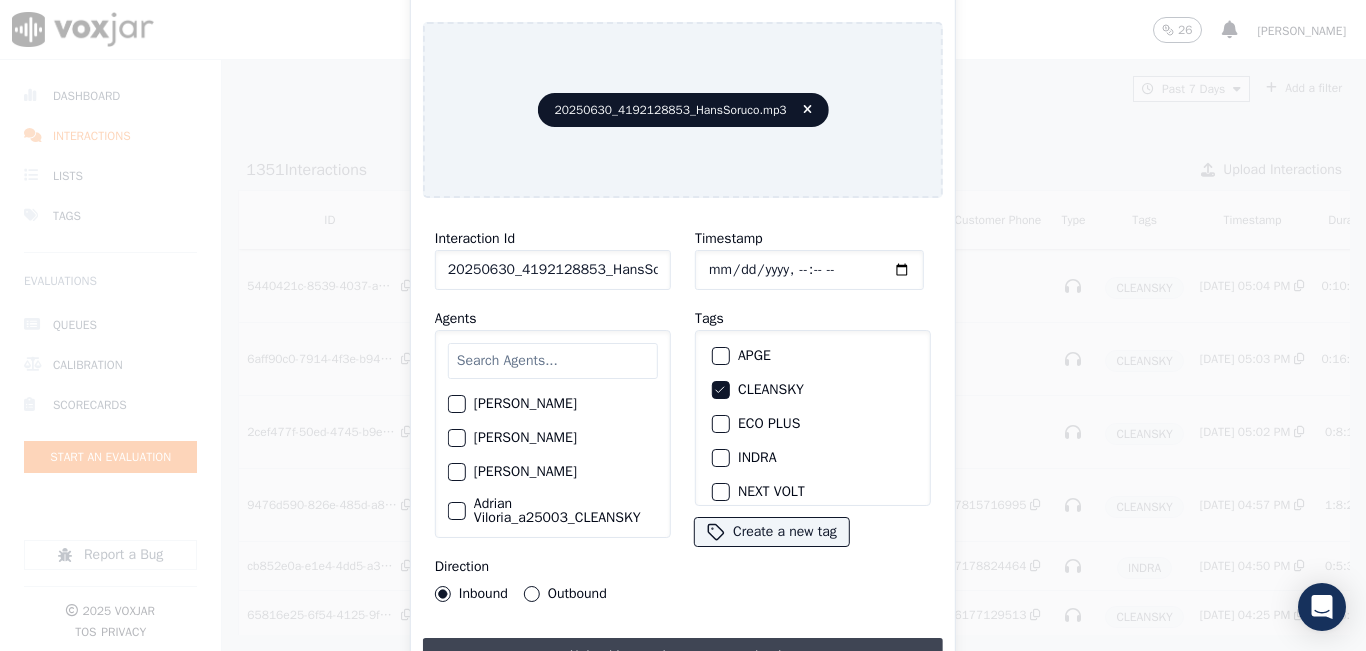 click on "Upload interaction to start evaluation" at bounding box center [683, 656] 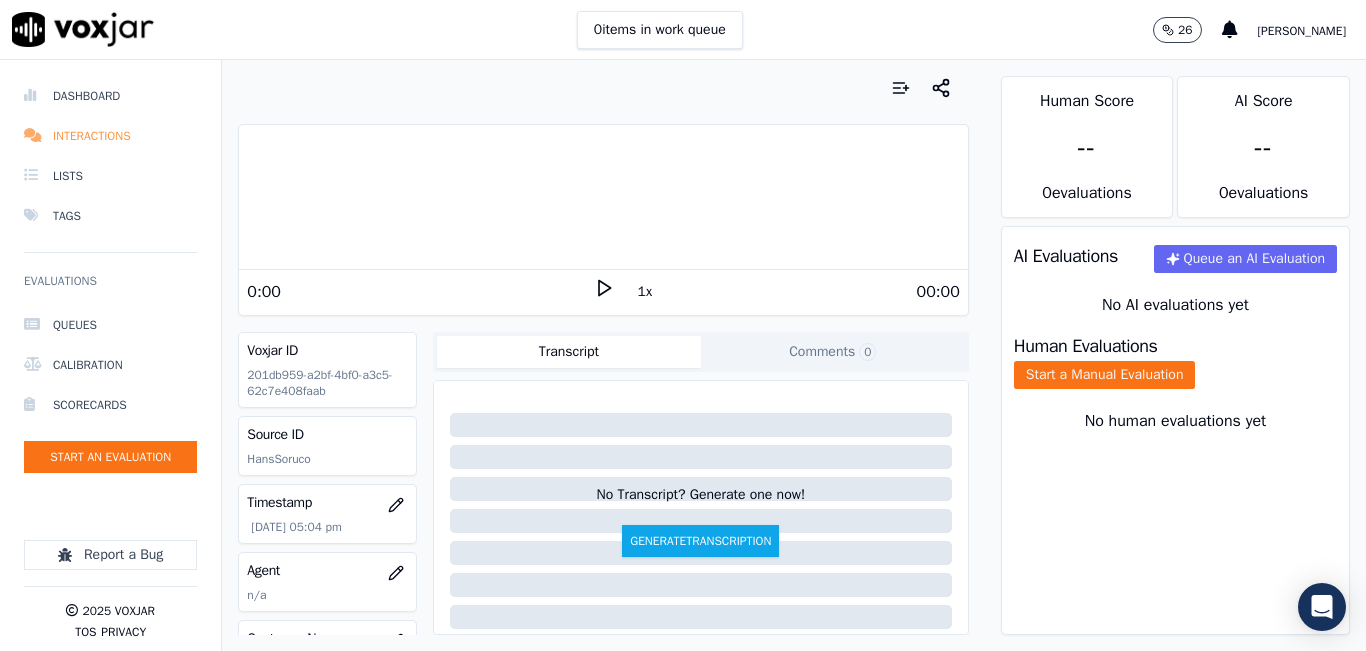 click on "Interactions" at bounding box center [110, 136] 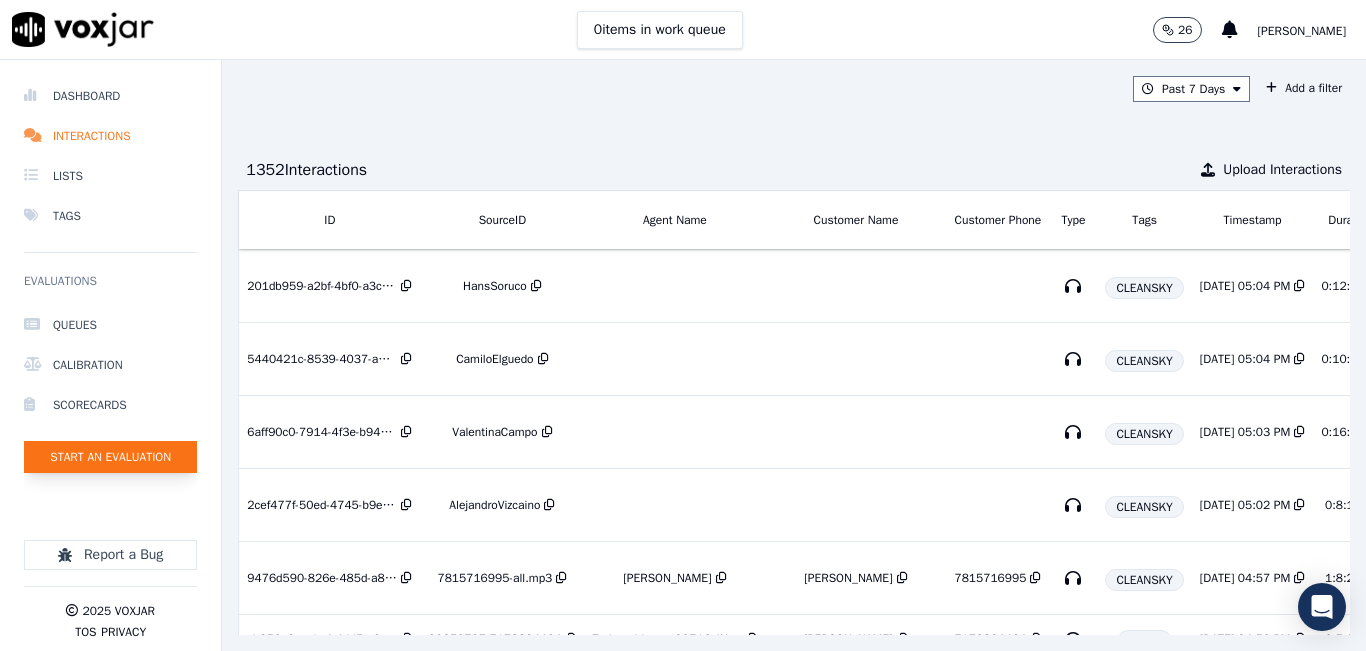 click on "Start an Evaluation" 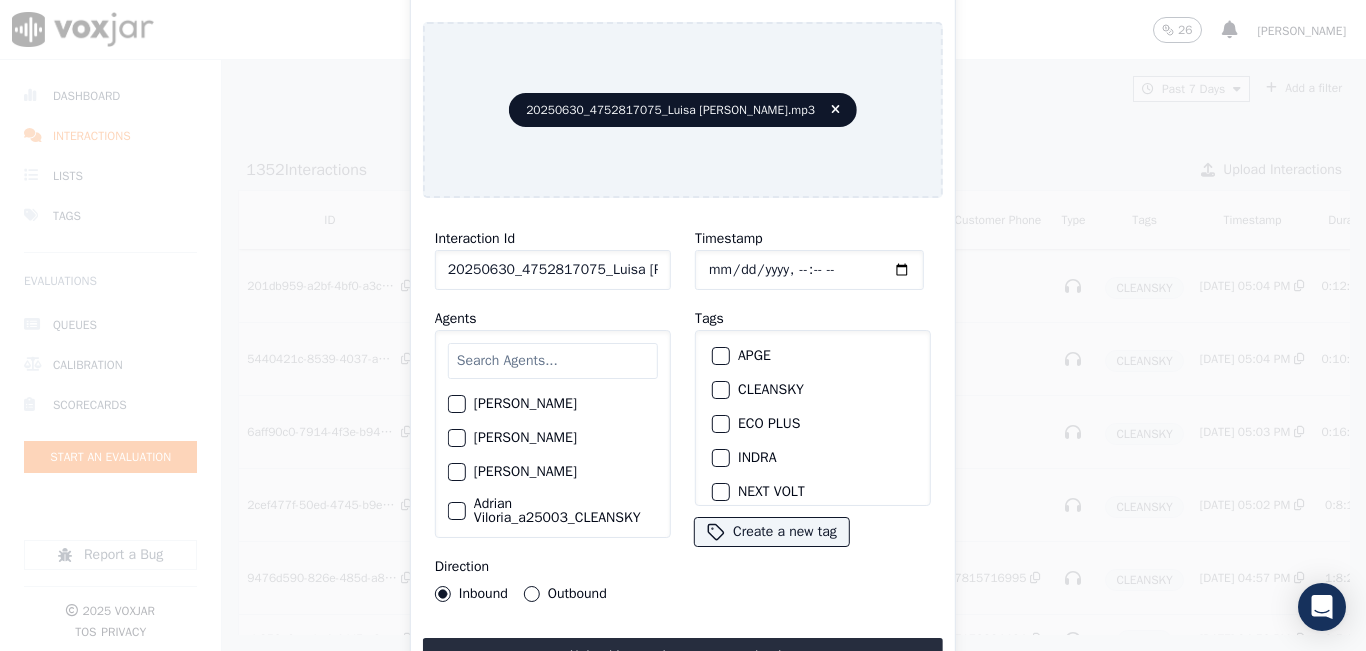drag, startPoint x: 640, startPoint y: 260, endPoint x: 640, endPoint y: 300, distance: 40 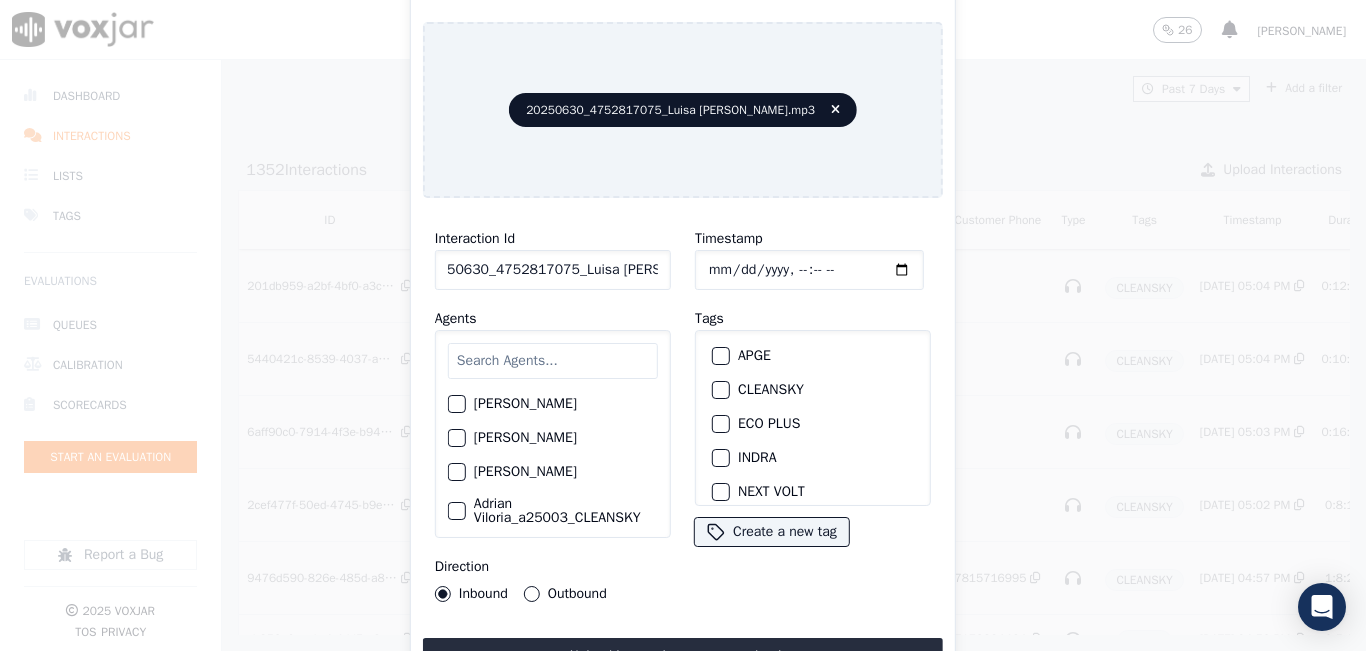 scroll, scrollTop: 0, scrollLeft: 23, axis: horizontal 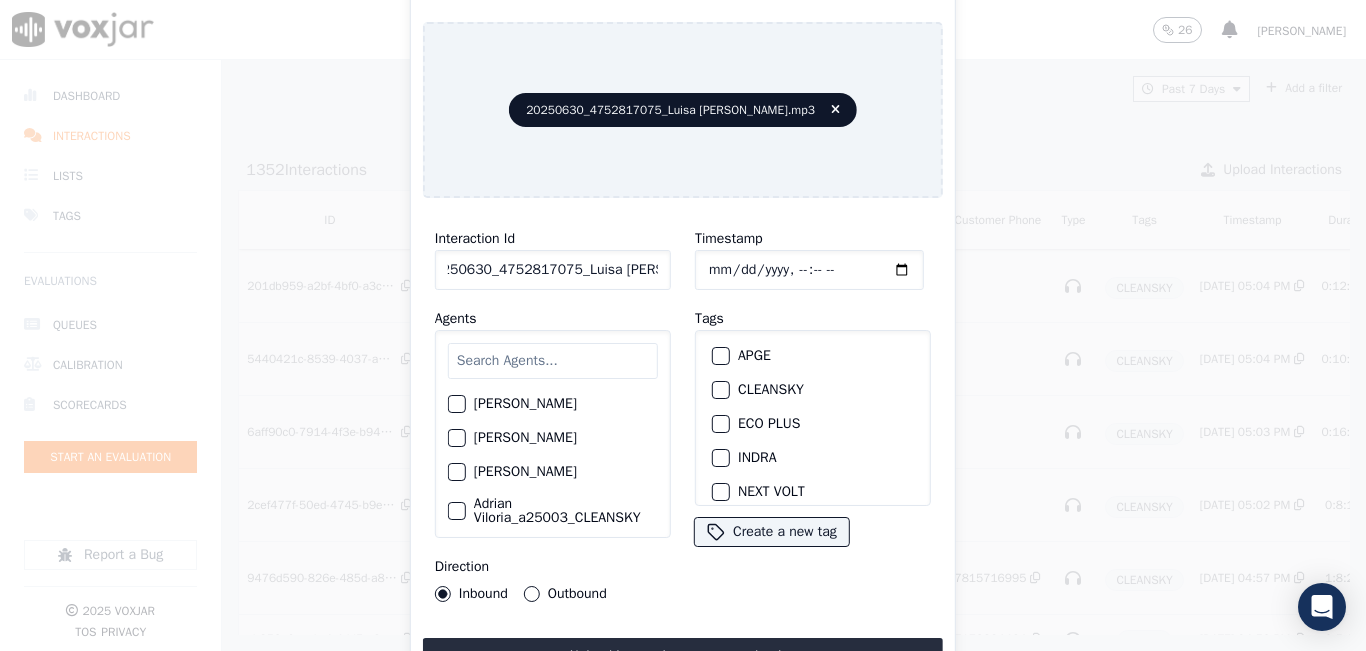 type on "20250630_4752817075_Luisa Beltran" 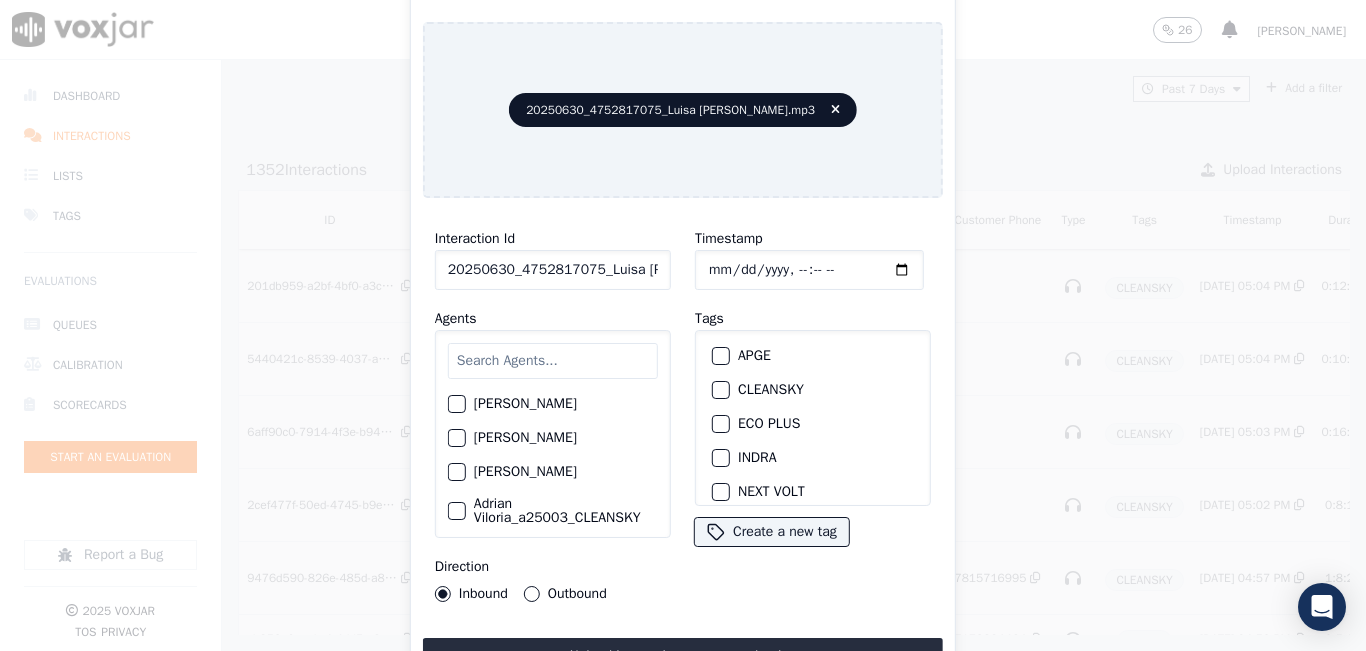 click at bounding box center (720, 390) 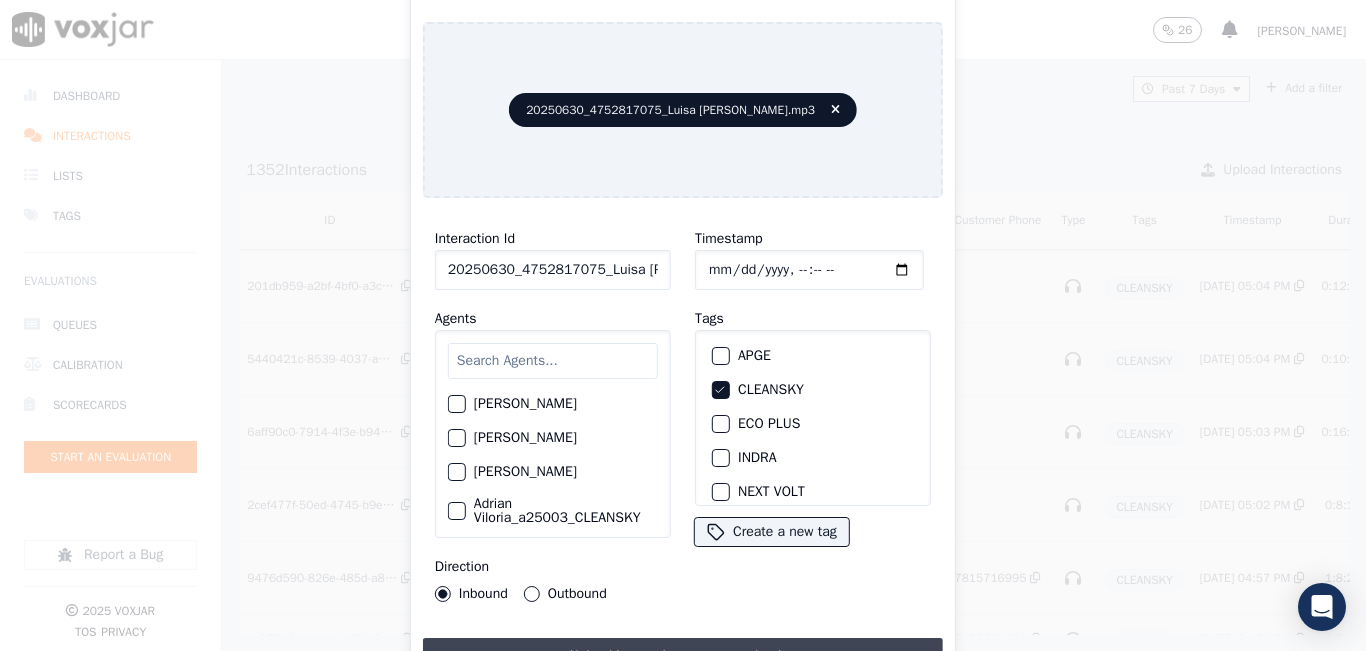 click on "Upload interaction to start evaluation" at bounding box center (683, 656) 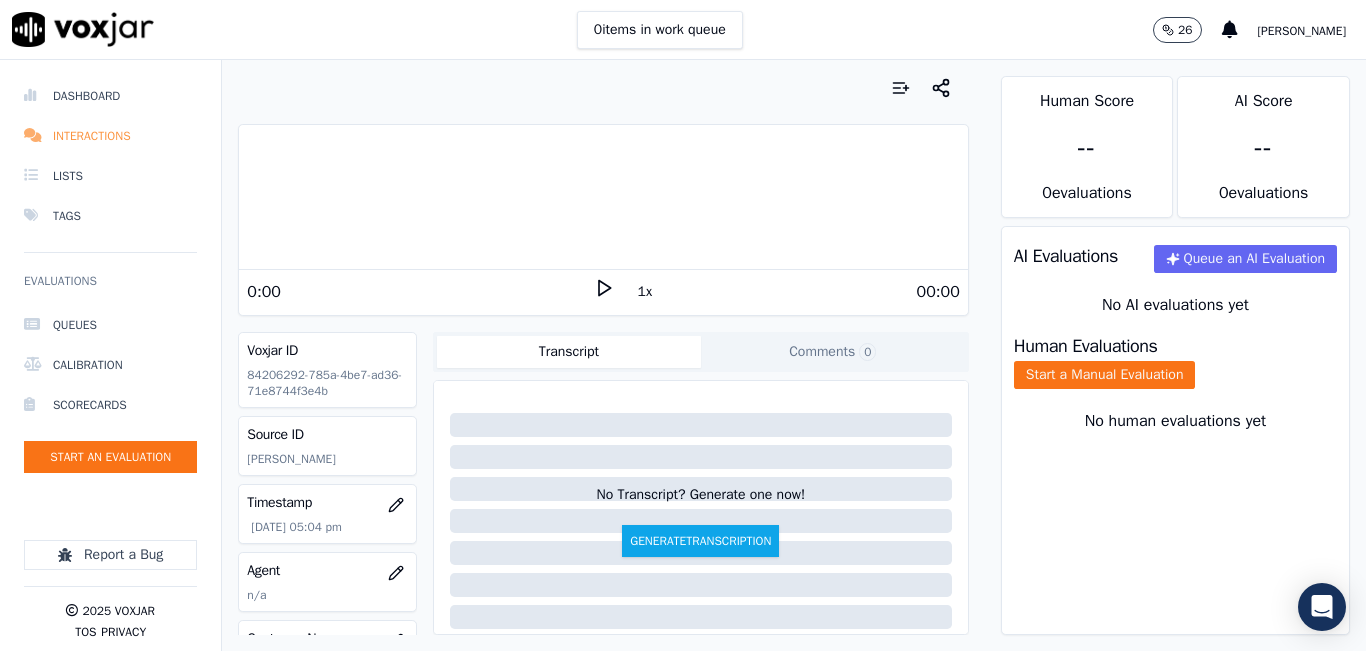 click on "Interactions" at bounding box center (110, 136) 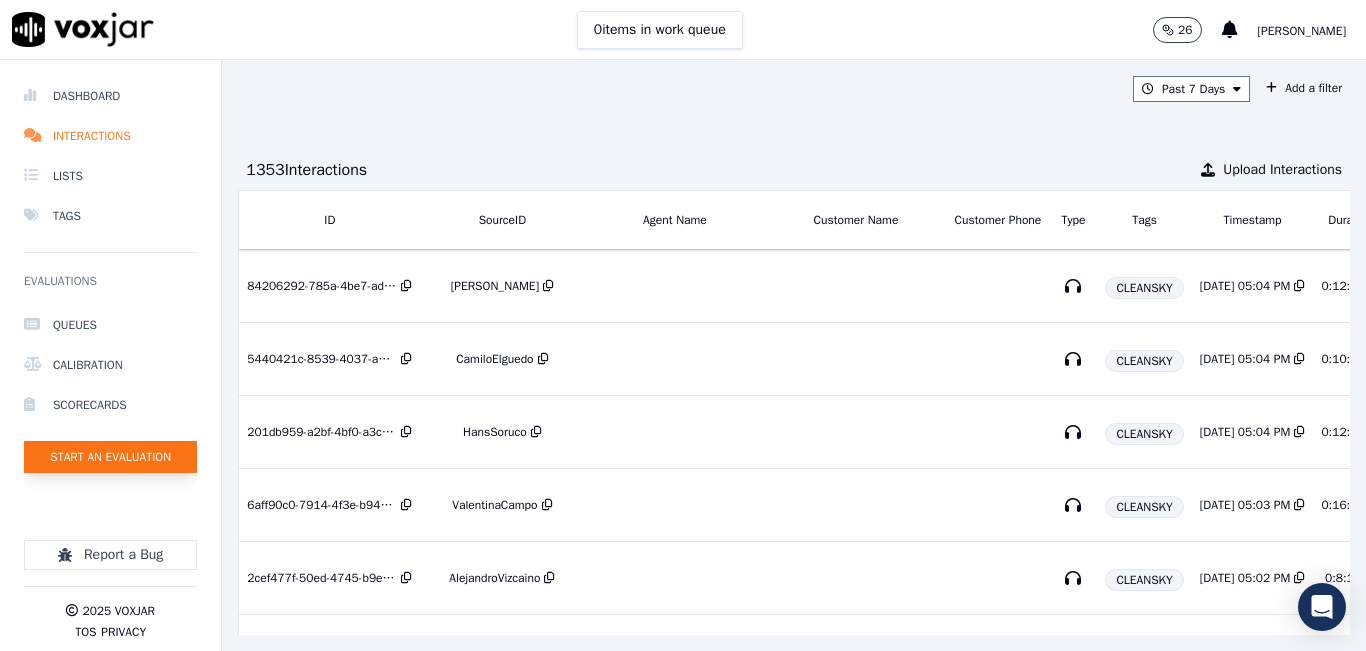 click on "Start an Evaluation" 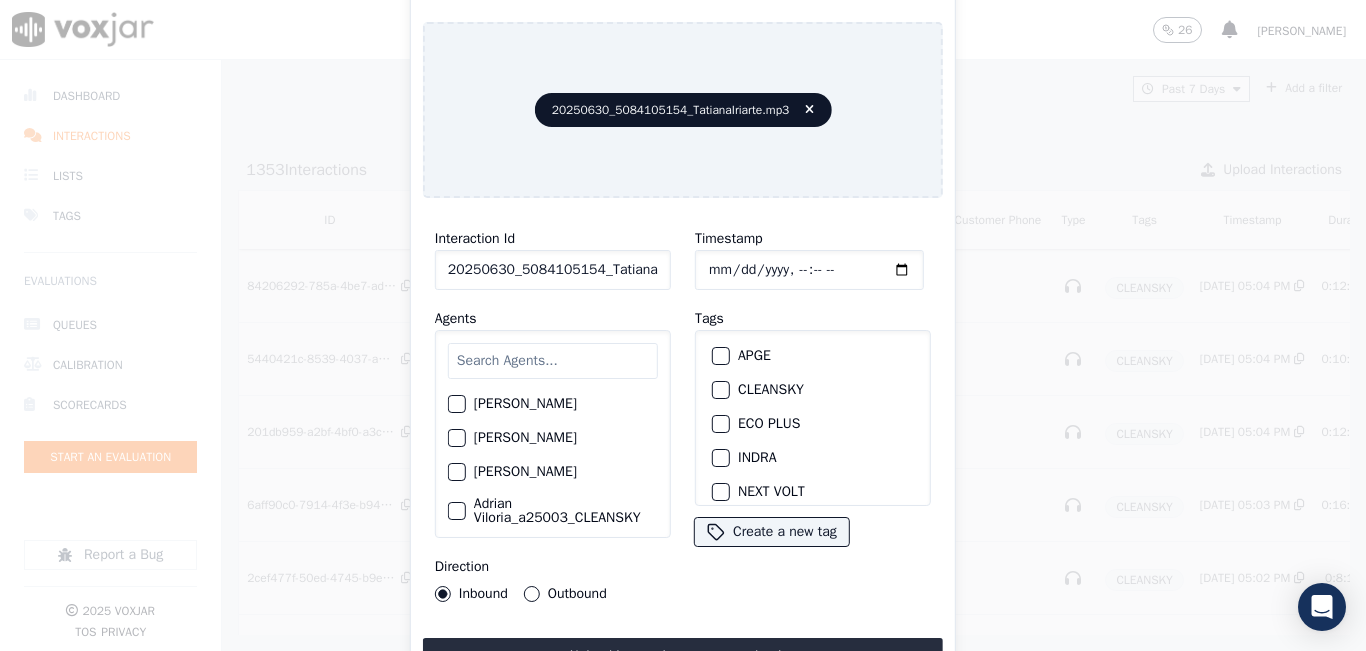 click on "20250630_5084105154_TatianaIriarte.mp3" 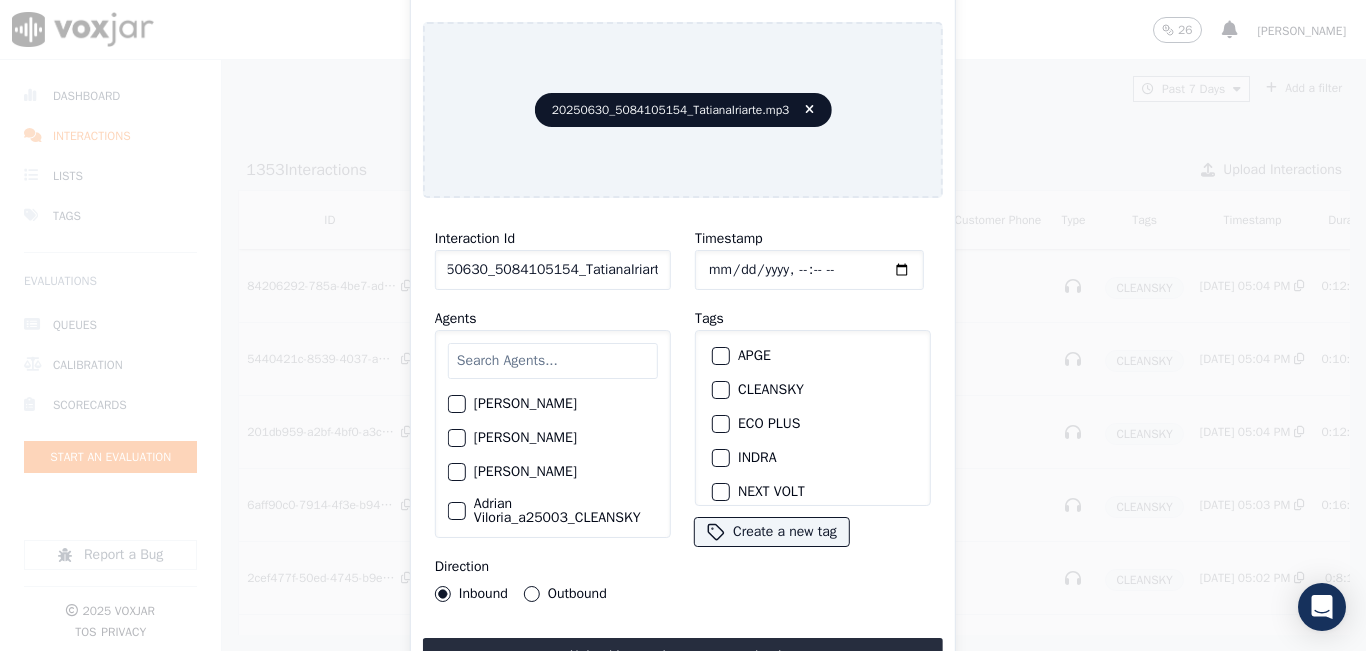 scroll, scrollTop: 0, scrollLeft: 24, axis: horizontal 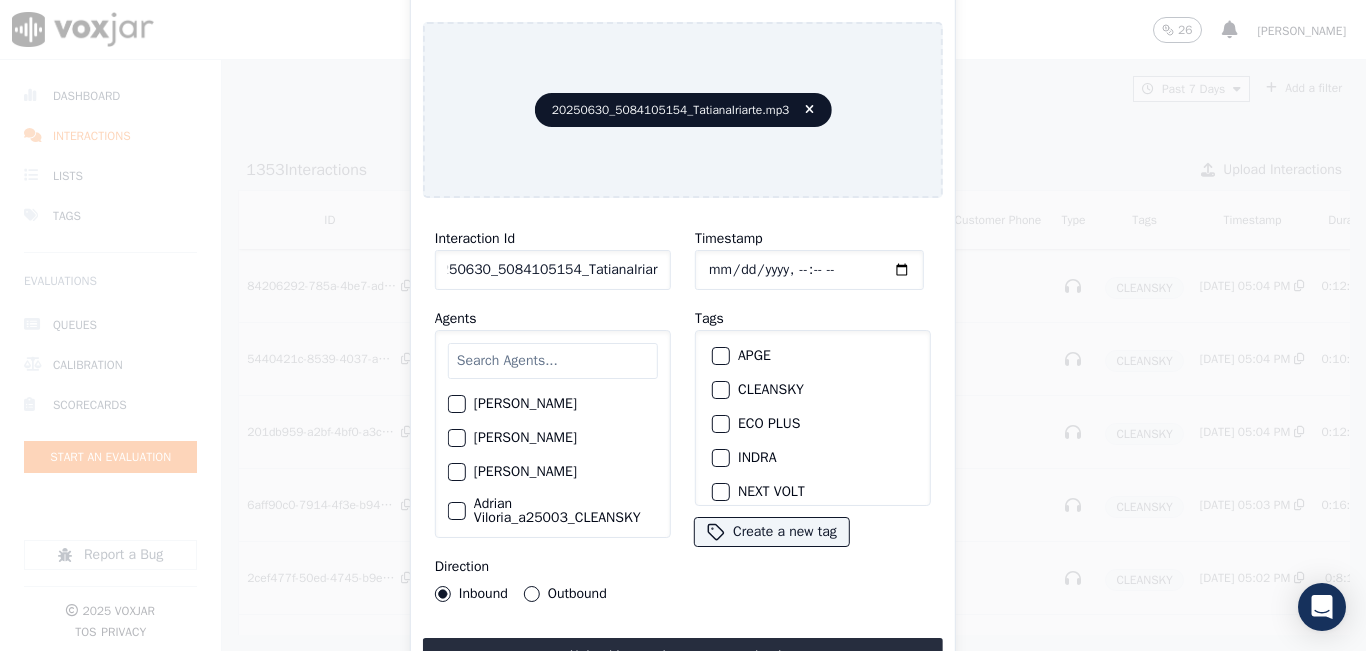 type on "20250630_5084105154_TatianaIriarte" 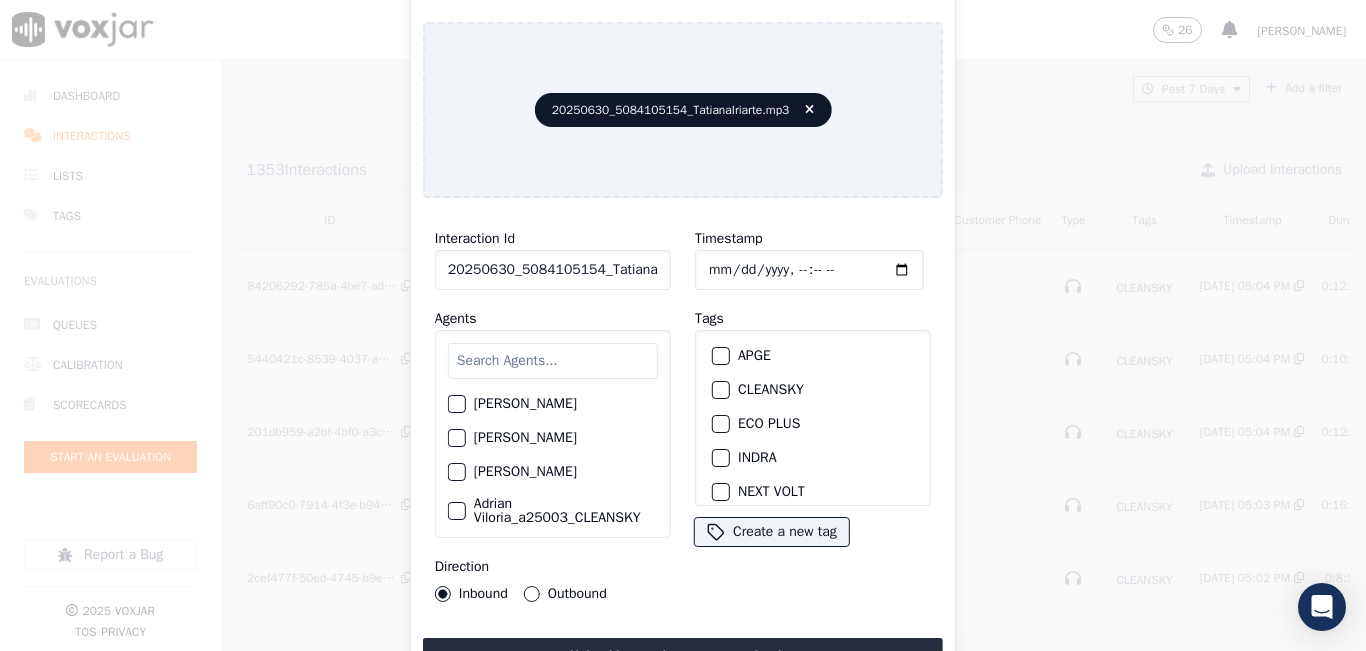 click at bounding box center (720, 390) 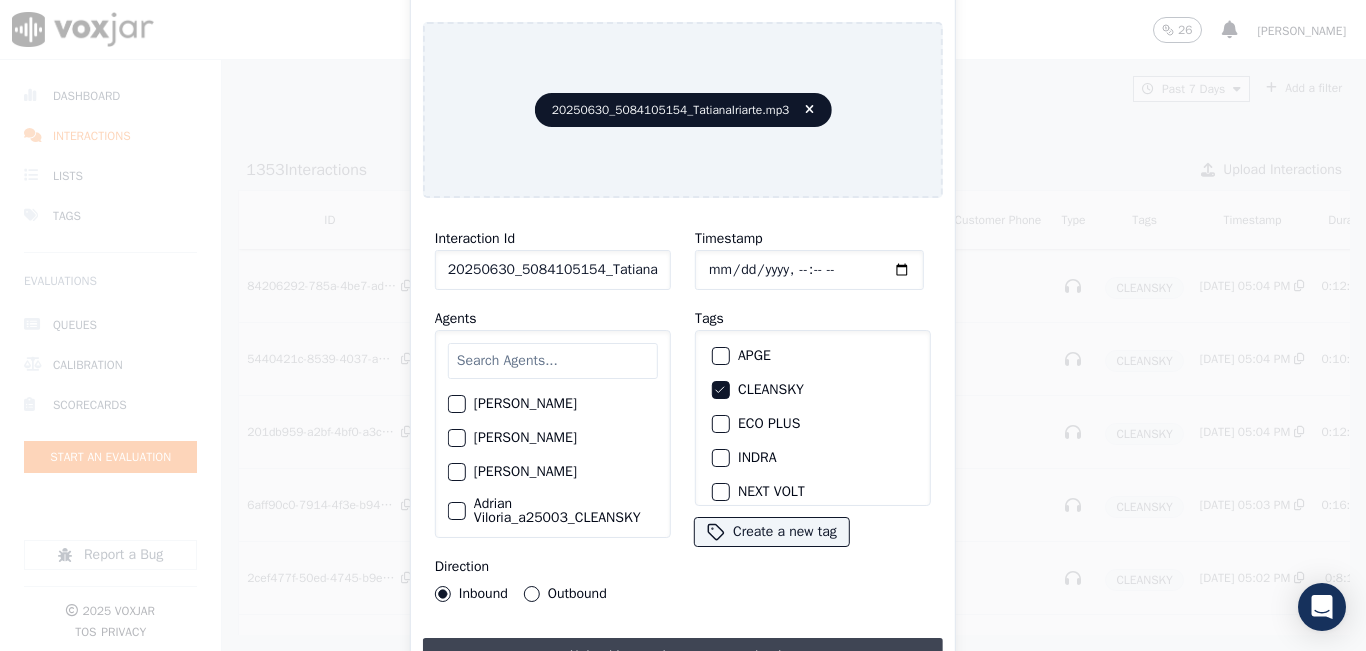 click on "Upload interaction to start evaluation" at bounding box center (683, 656) 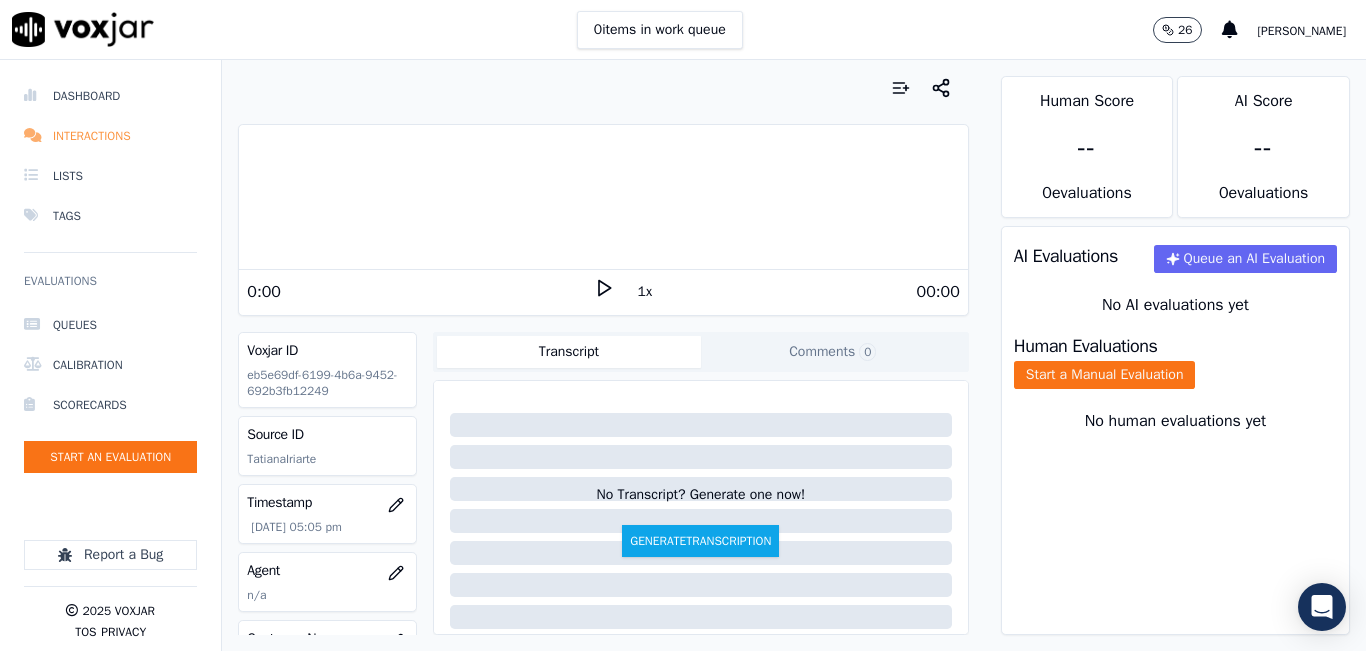 click on "Interactions" at bounding box center [110, 136] 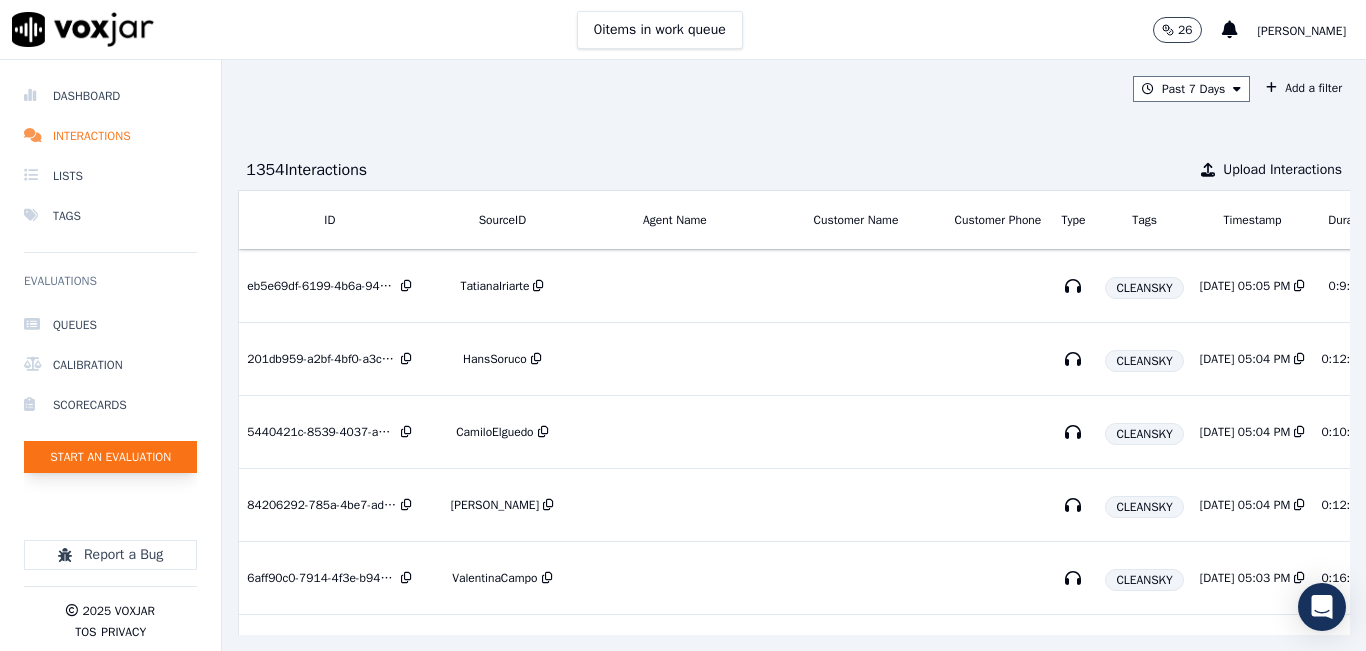 click on "Start an Evaluation" 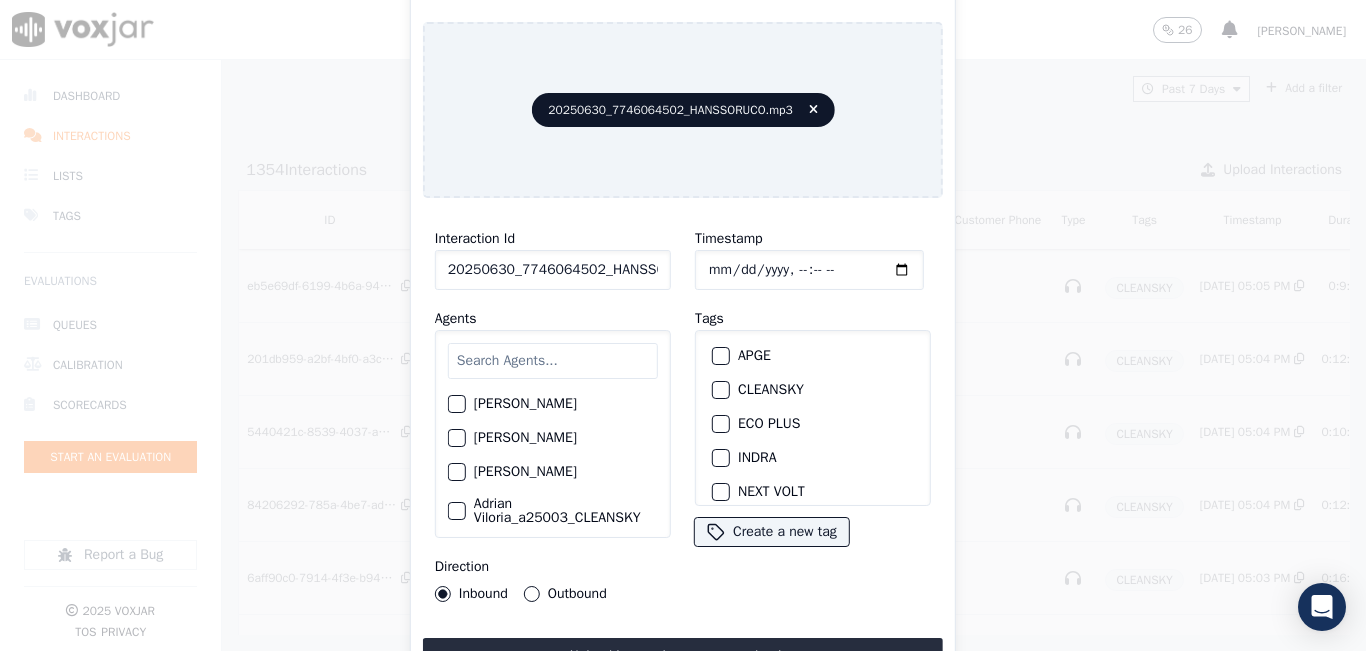 click on "20250630_7746064502_HANSSORUCO.mp3" 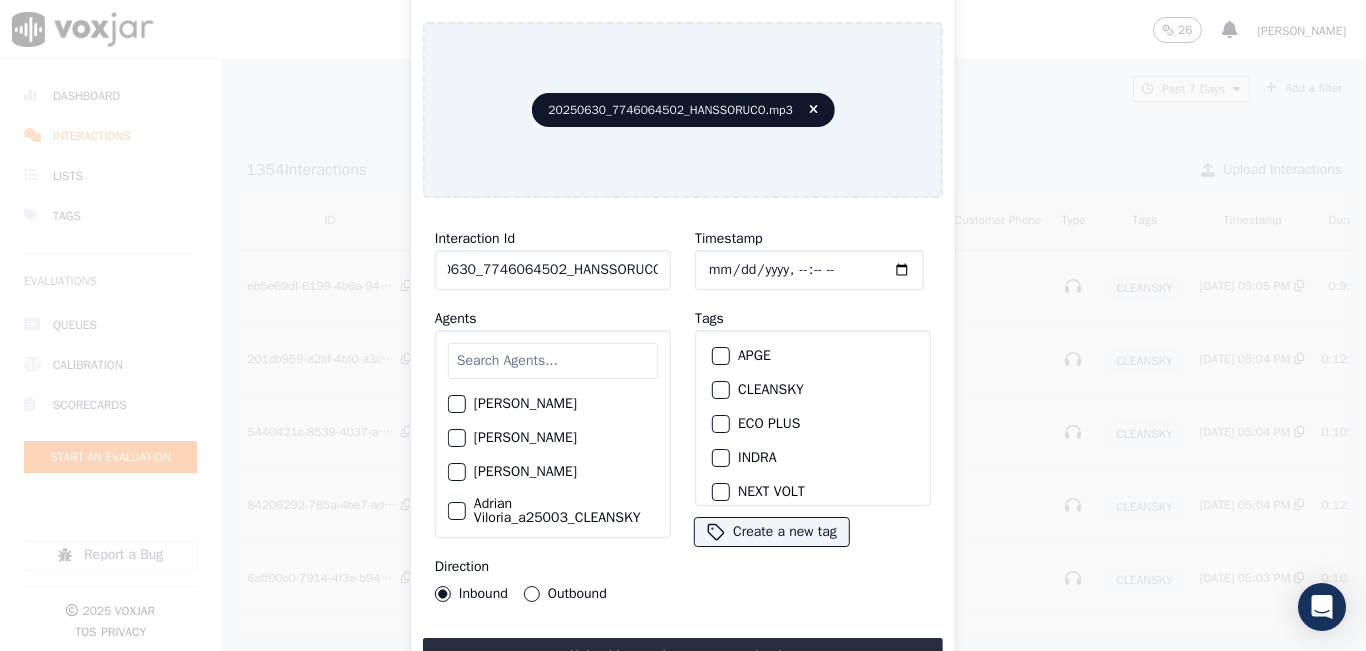 scroll, scrollTop: 0, scrollLeft: 36, axis: horizontal 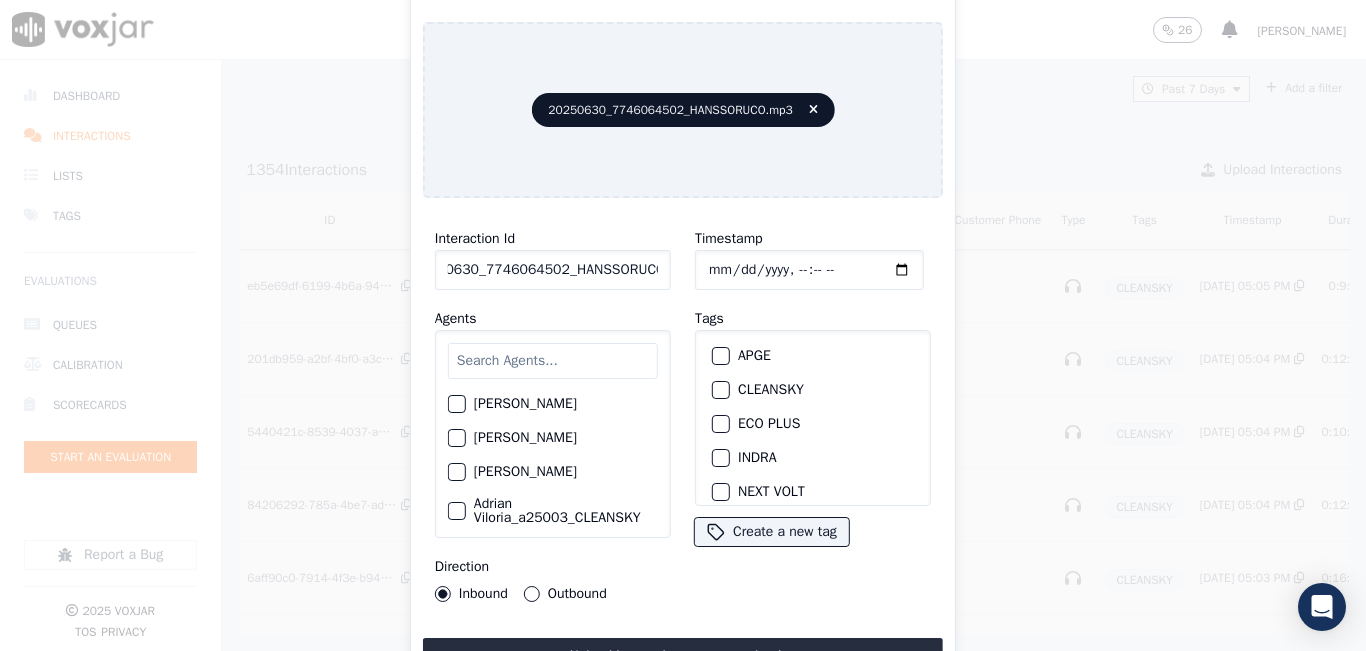 type on "20250630_7746064502_HANSSORUCO" 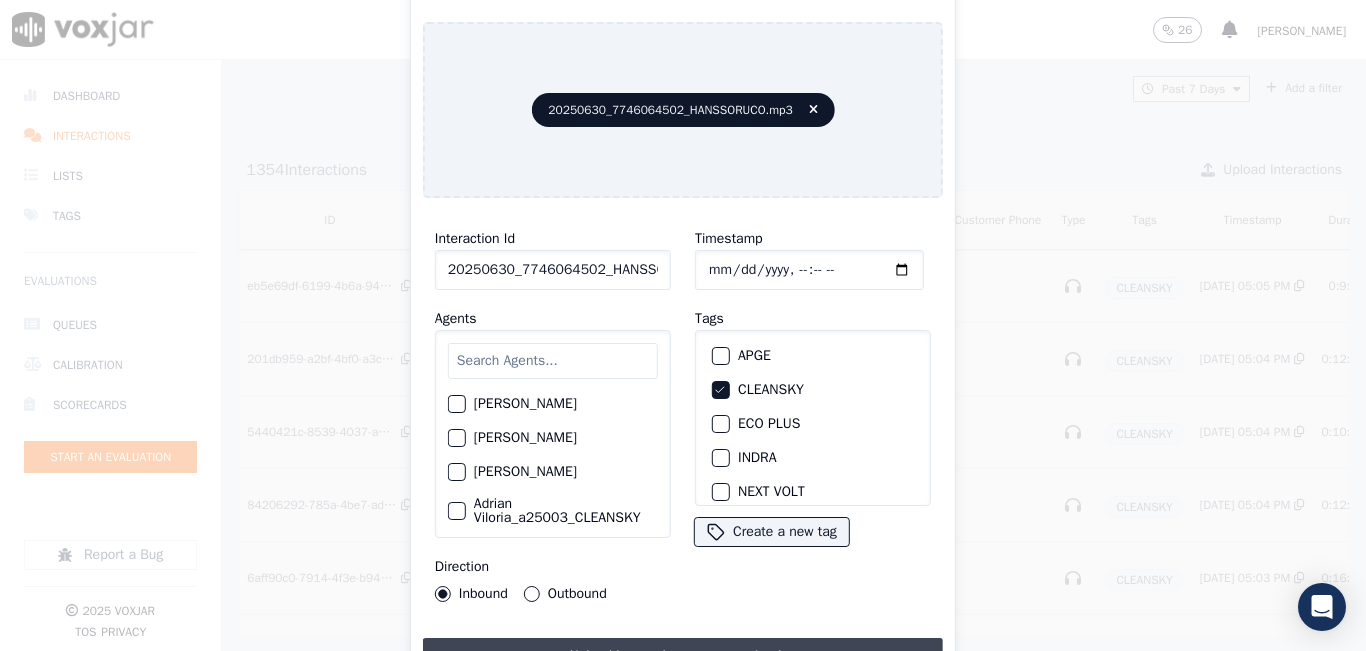 click on "Upload interaction to start evaluation" at bounding box center (683, 656) 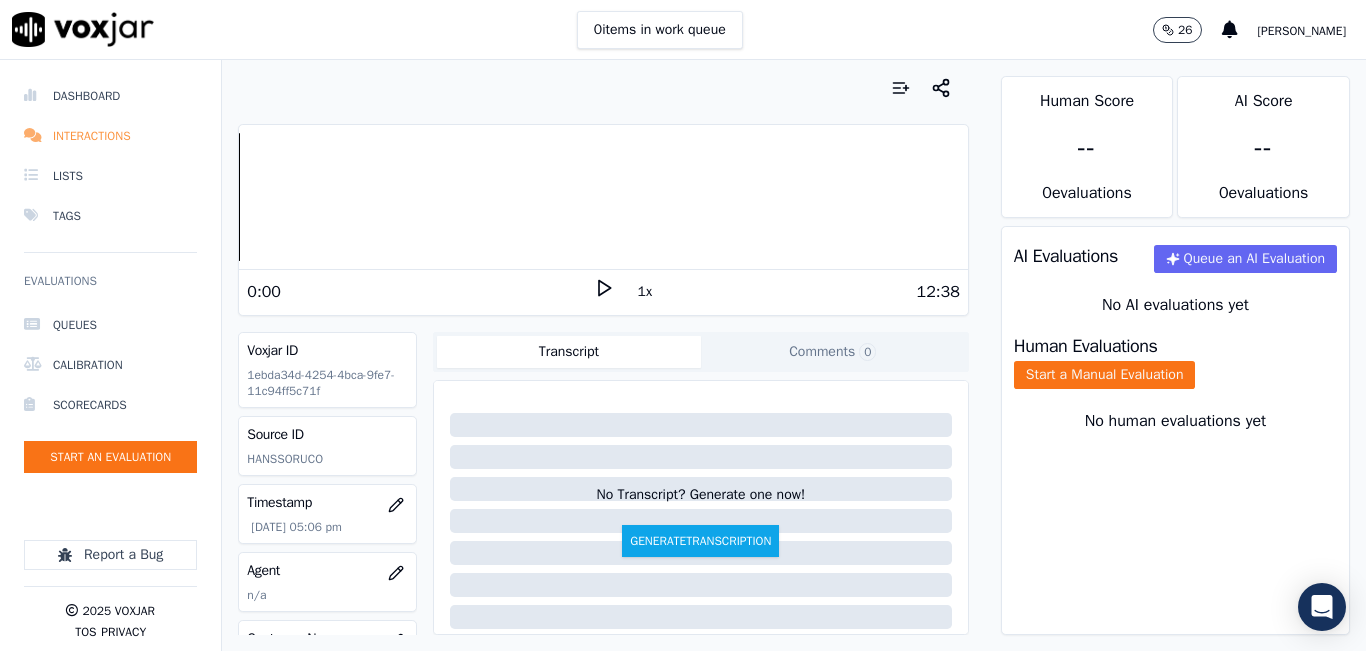 click on "Interactions" at bounding box center [110, 136] 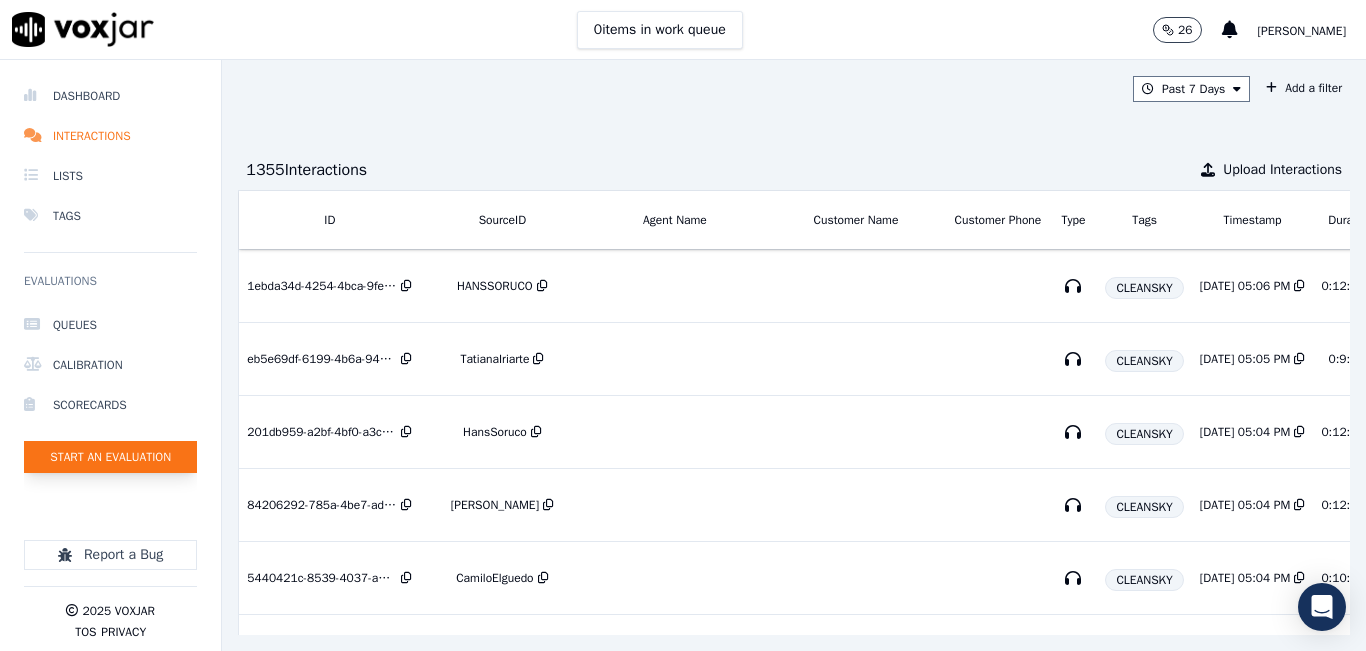 click on "Start an Evaluation" 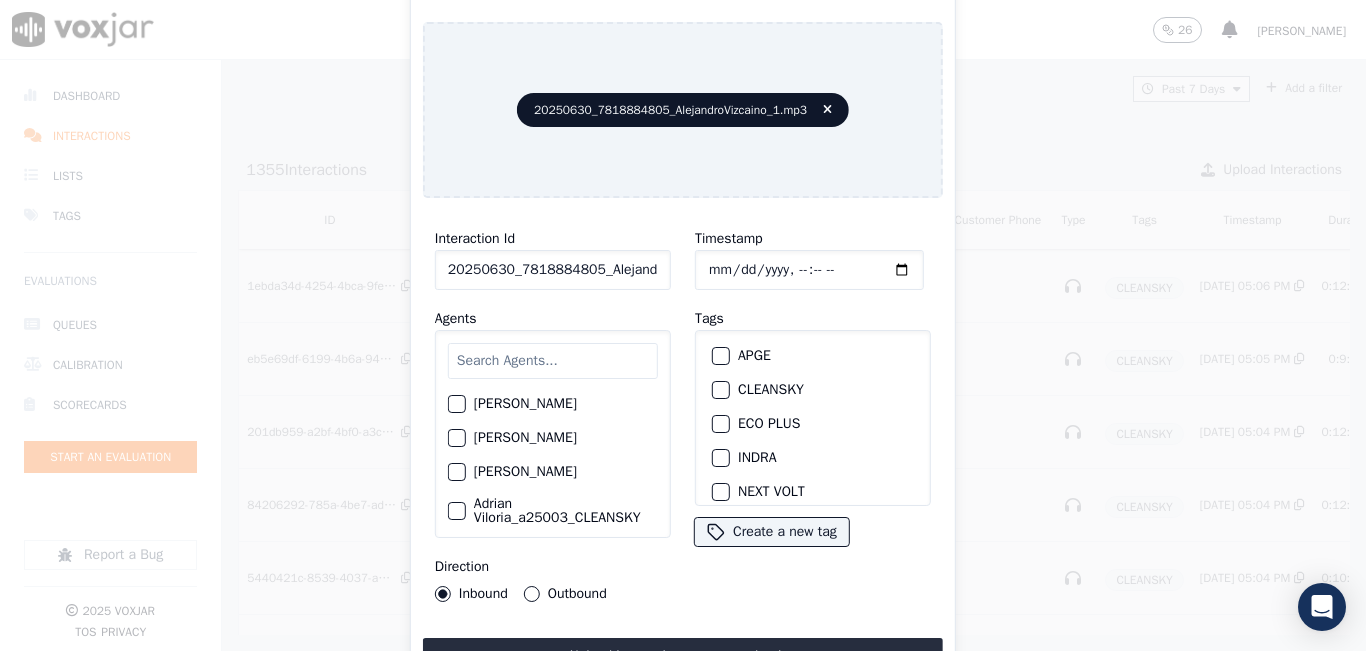 click on "20250630_7818884805_AlejandroVizcaino_1.mp3" 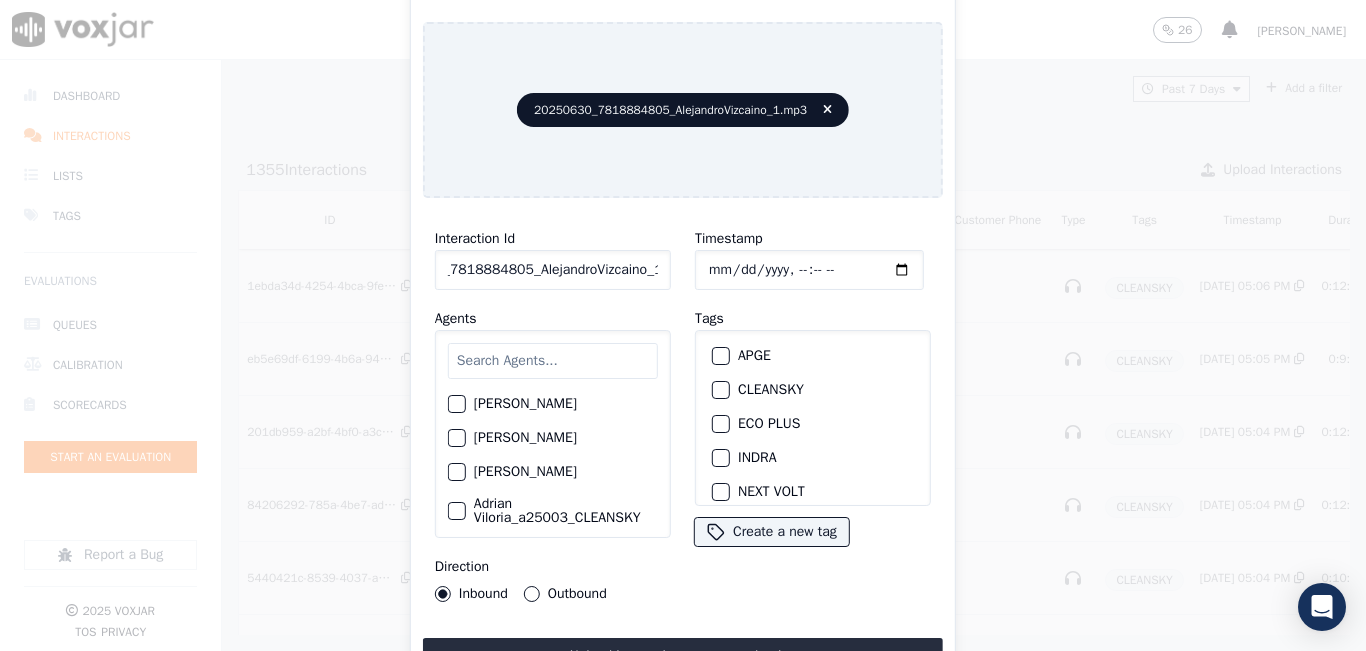 scroll, scrollTop: 0, scrollLeft: 69, axis: horizontal 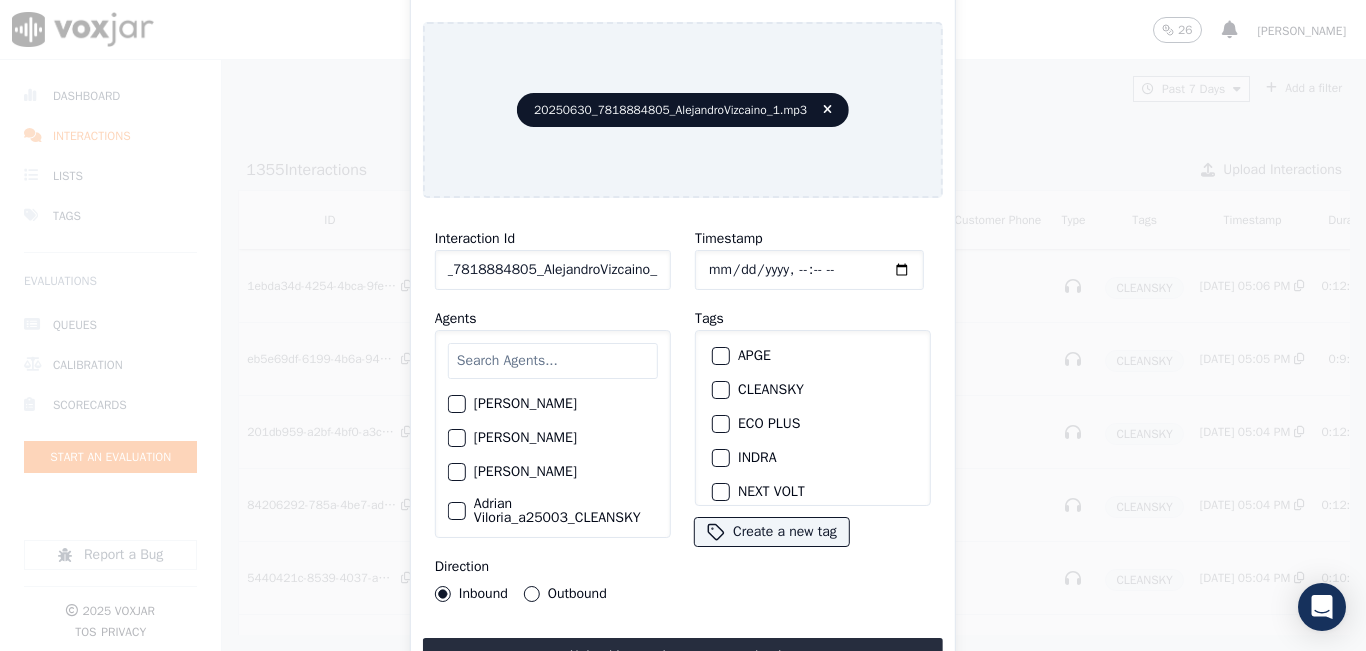 type on "20250630_7818884805_AlejandroVizcaino_1" 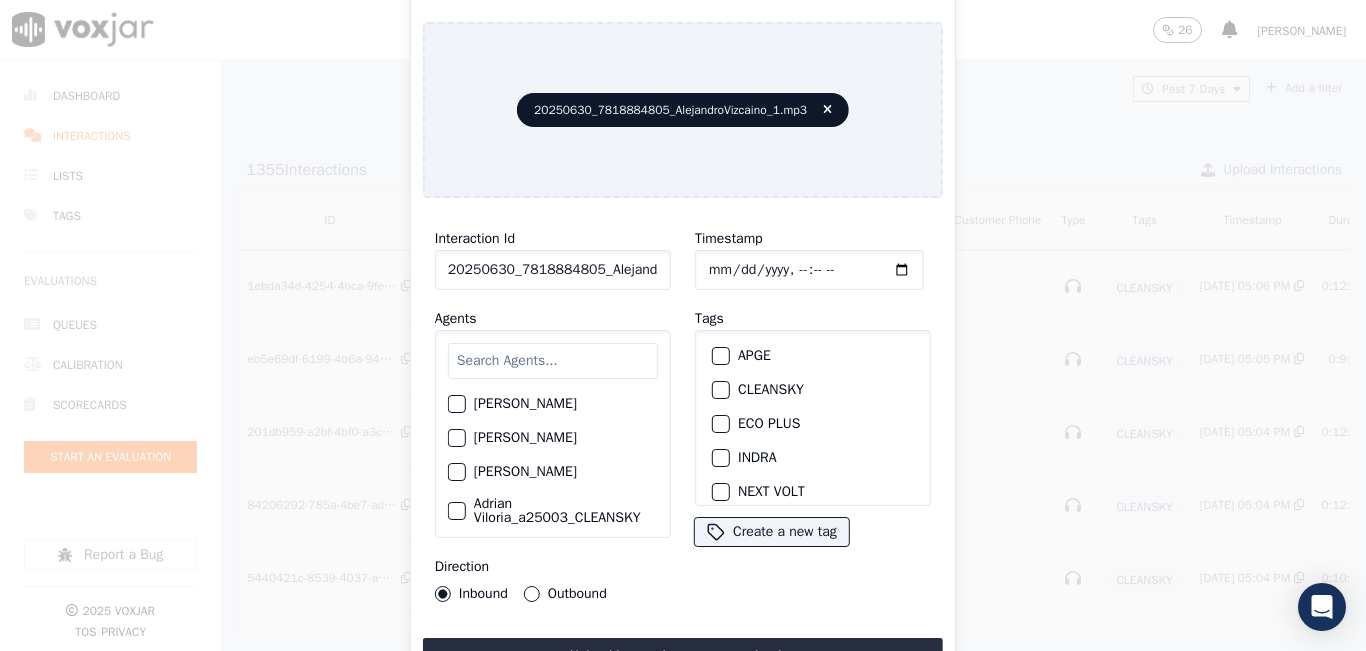 click on "CLEANSKY" at bounding box center [721, 390] 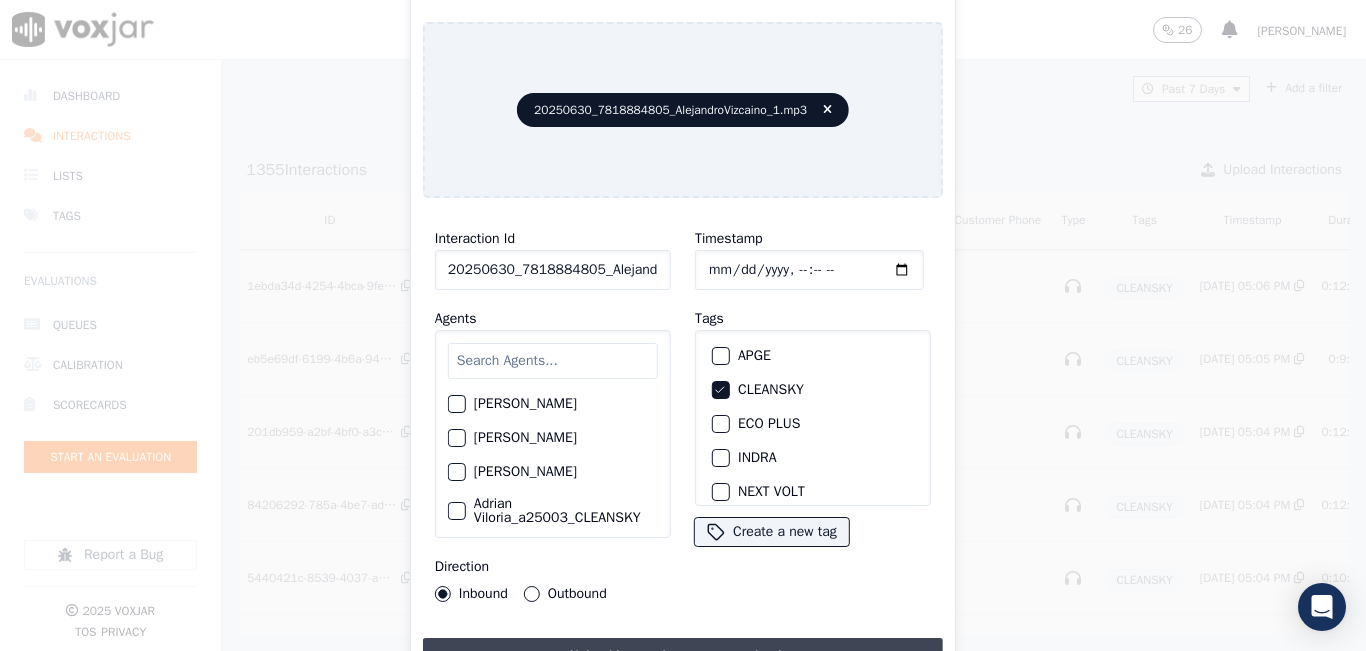 click on "Upload interaction to start evaluation" at bounding box center (683, 656) 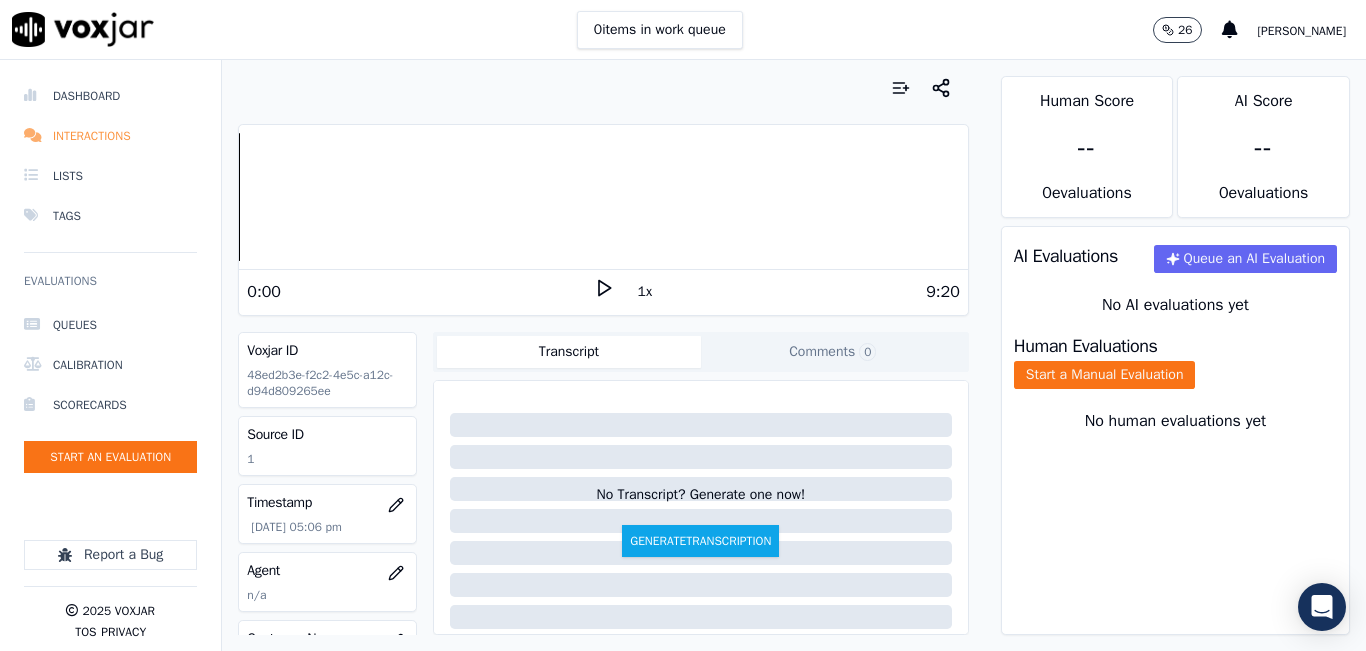click on "Interactions" at bounding box center (110, 136) 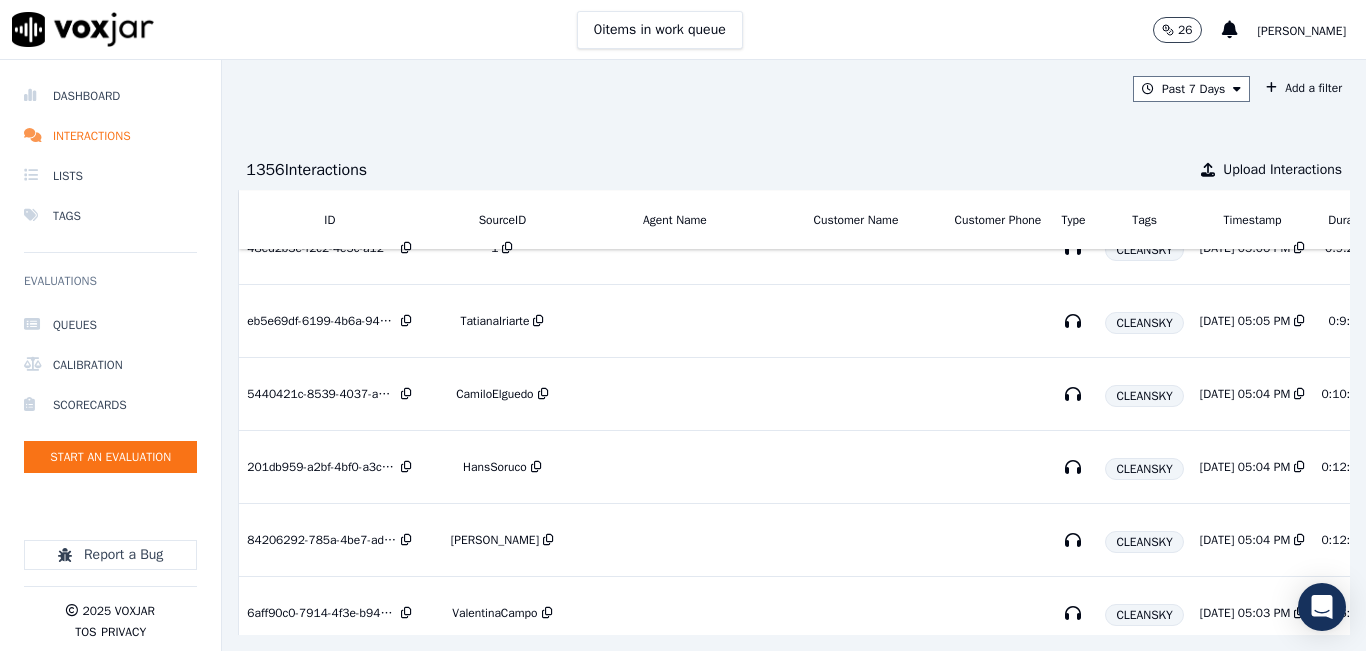 scroll, scrollTop: 0, scrollLeft: 0, axis: both 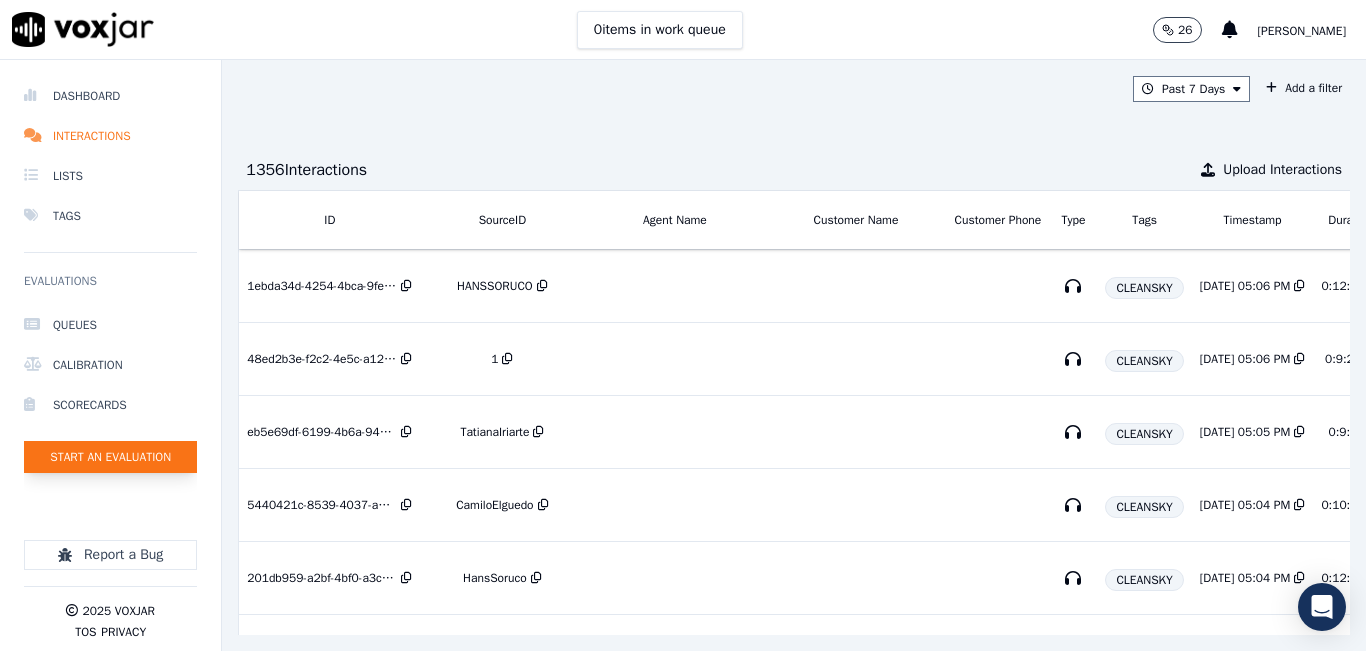 click on "Start an Evaluation" 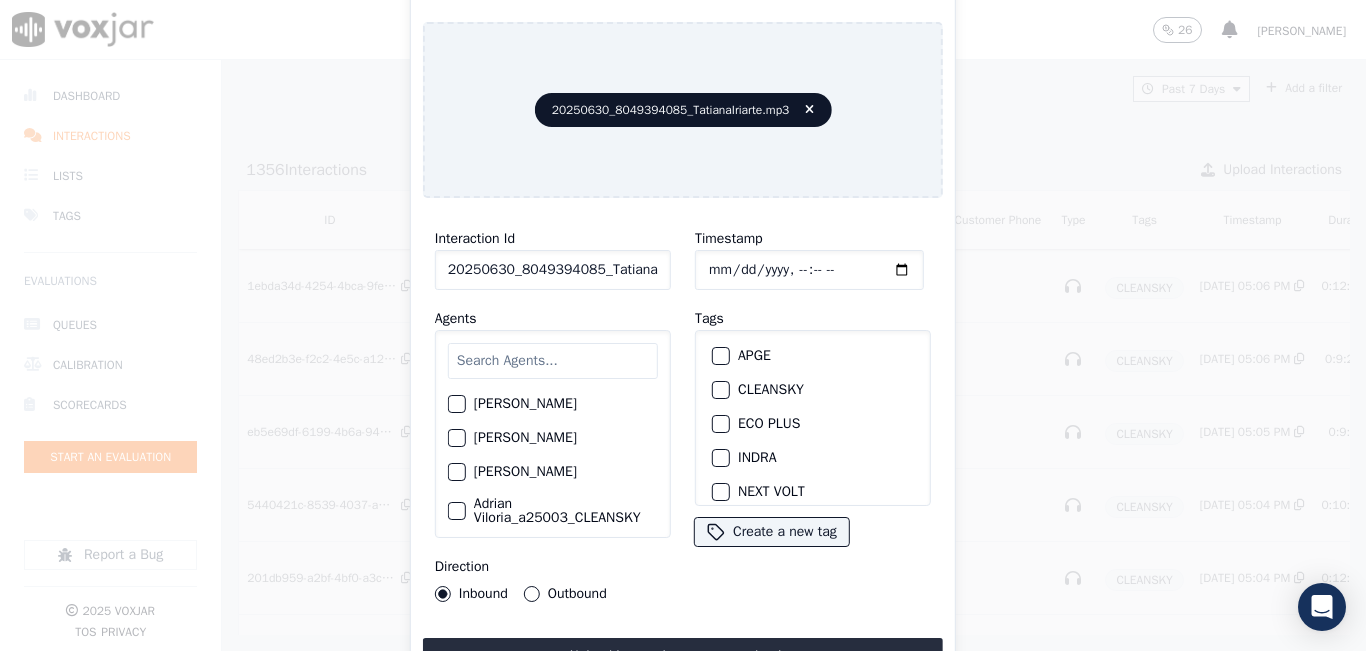 drag, startPoint x: 656, startPoint y: 239, endPoint x: 651, endPoint y: 248, distance: 10.29563 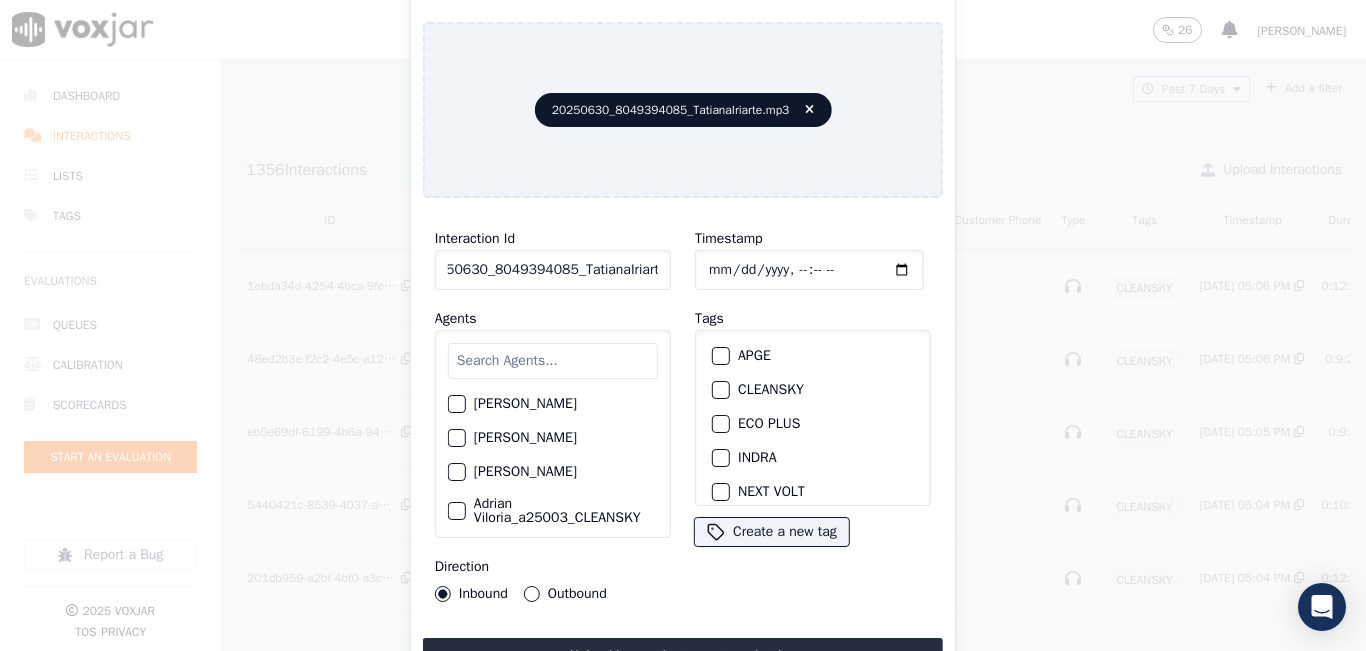 scroll, scrollTop: 0, scrollLeft: 24, axis: horizontal 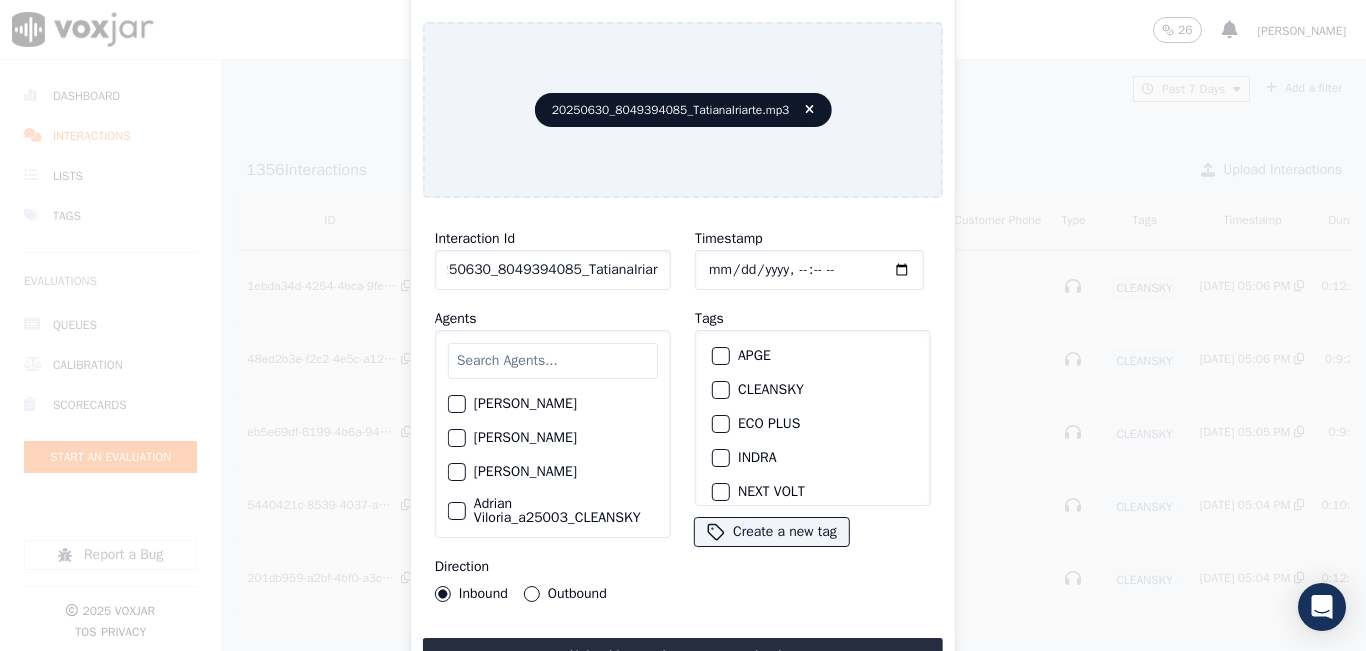 type on "20250630_8049394085_TatianaIriarte" 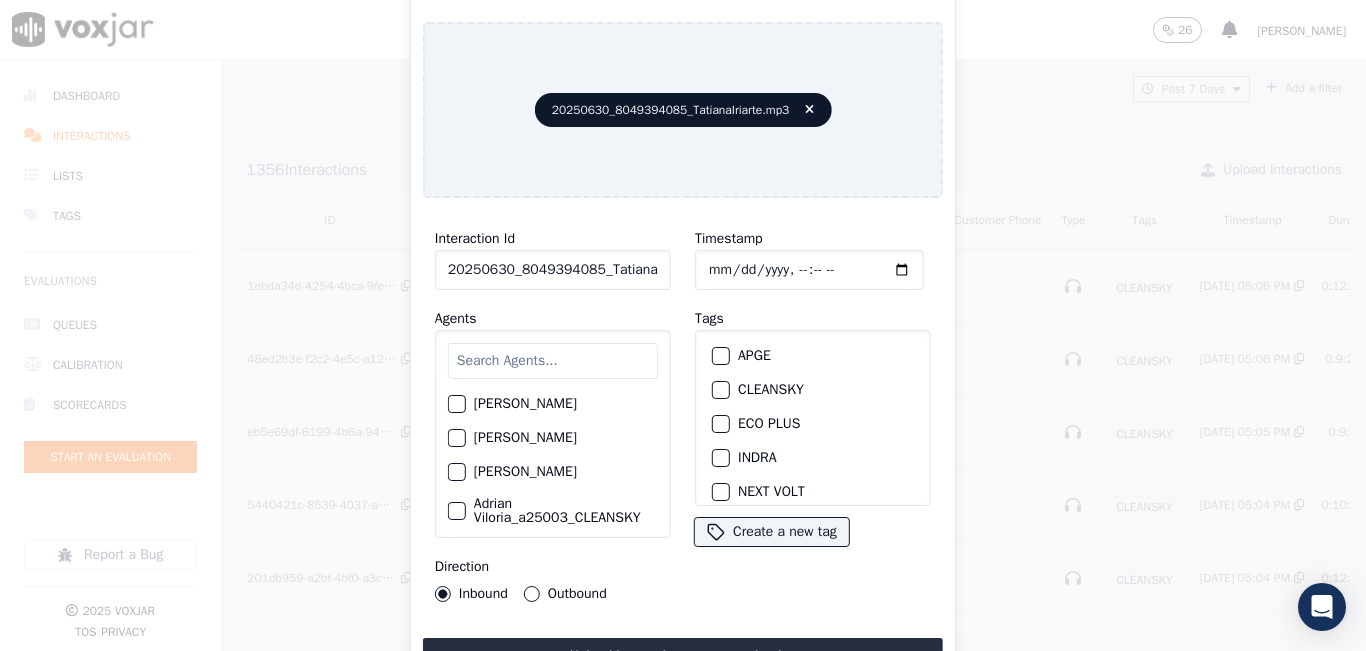 click at bounding box center [720, 390] 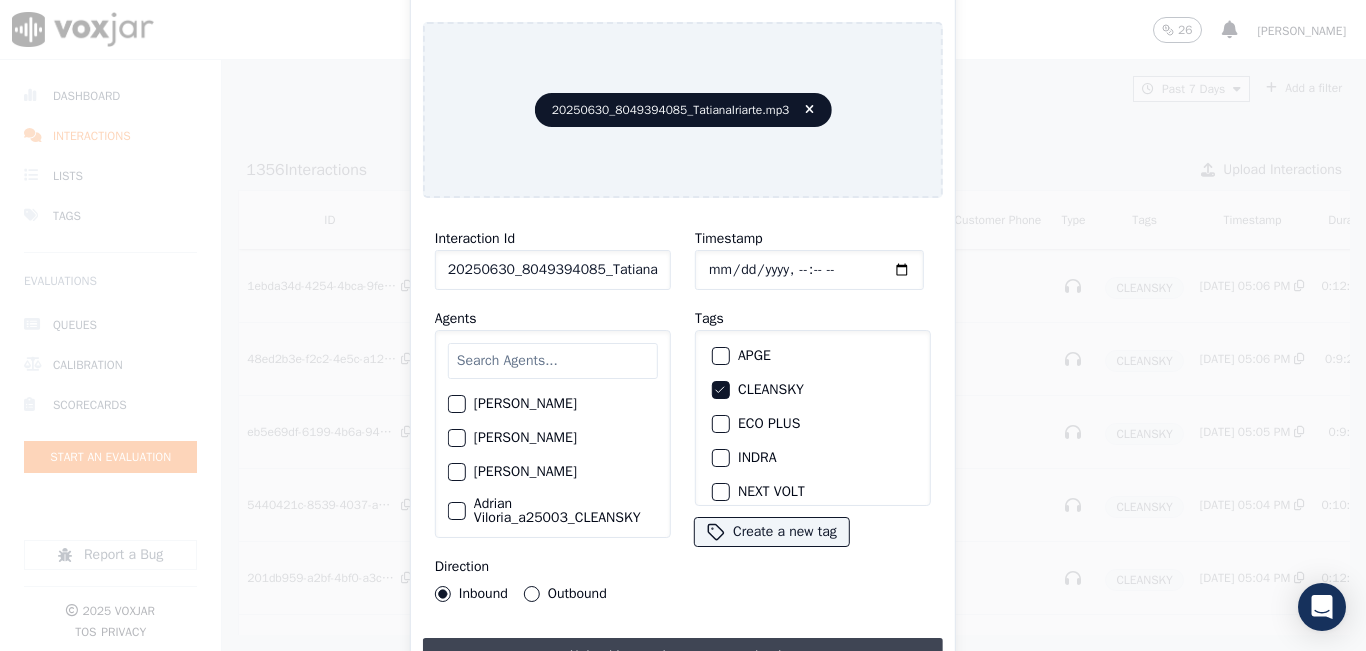 click on "Upload interaction to start evaluation" at bounding box center (683, 656) 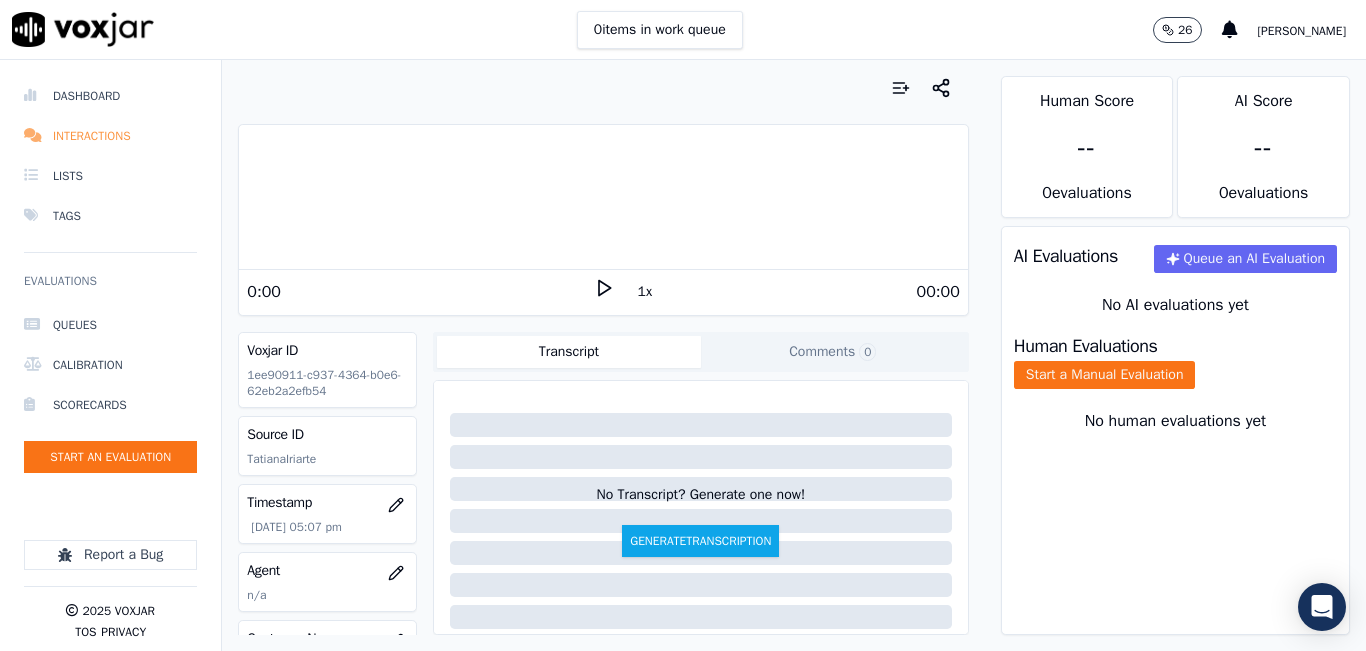 click on "Interactions" at bounding box center (110, 136) 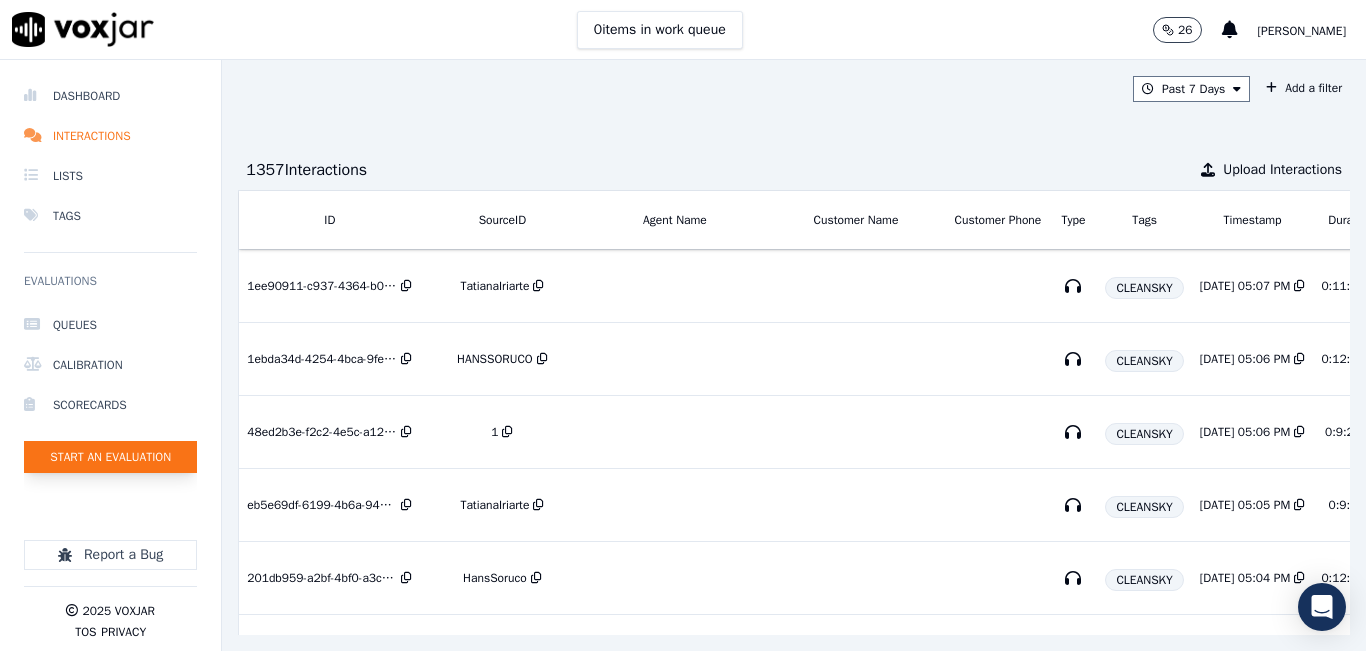 click on "Start an Evaluation" 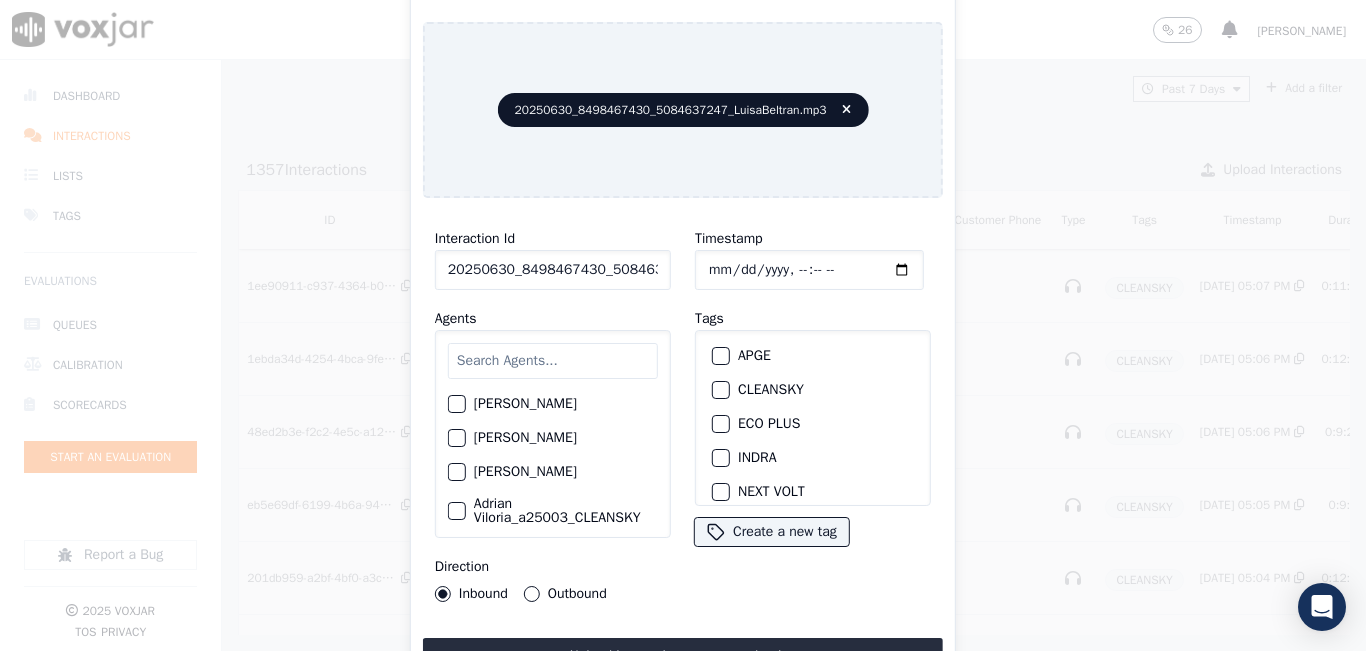 click on "20250630_8498467430_5084637247_LuisaBeltran.mp3" 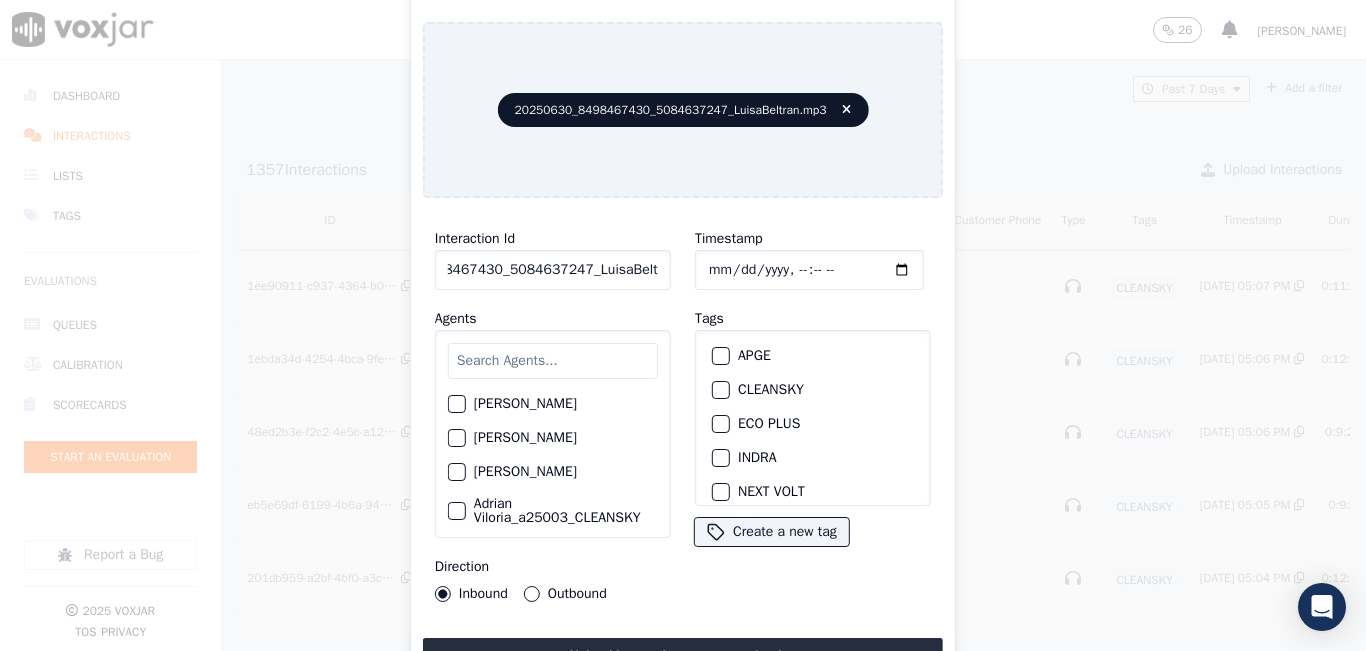 scroll, scrollTop: 0, scrollLeft: 100, axis: horizontal 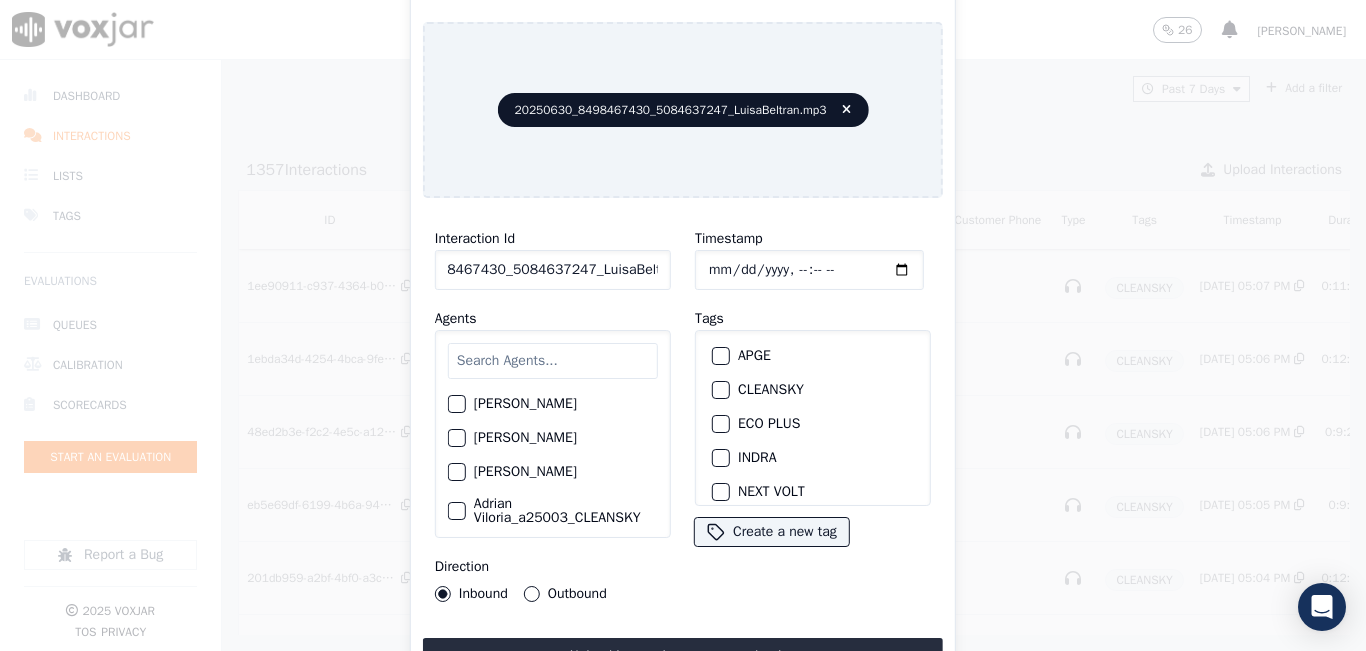 type on "20250630_8498467430_5084637247_LuisaBeltran" 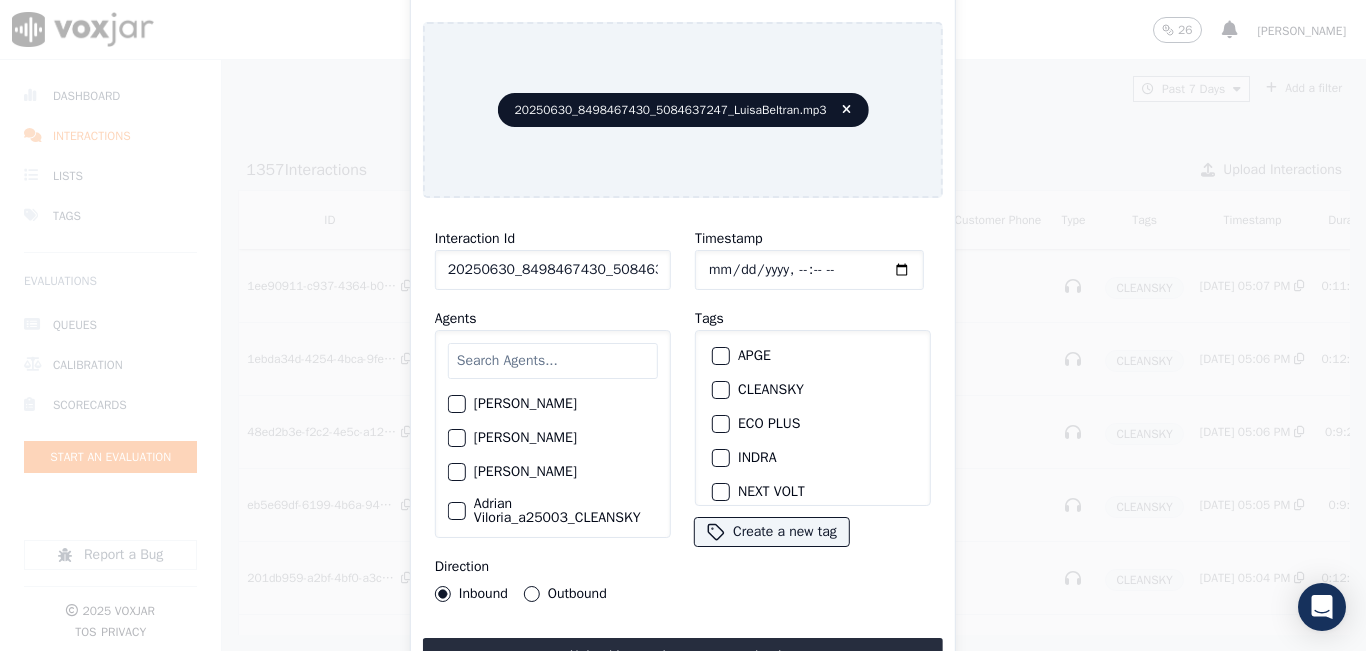 click at bounding box center (720, 390) 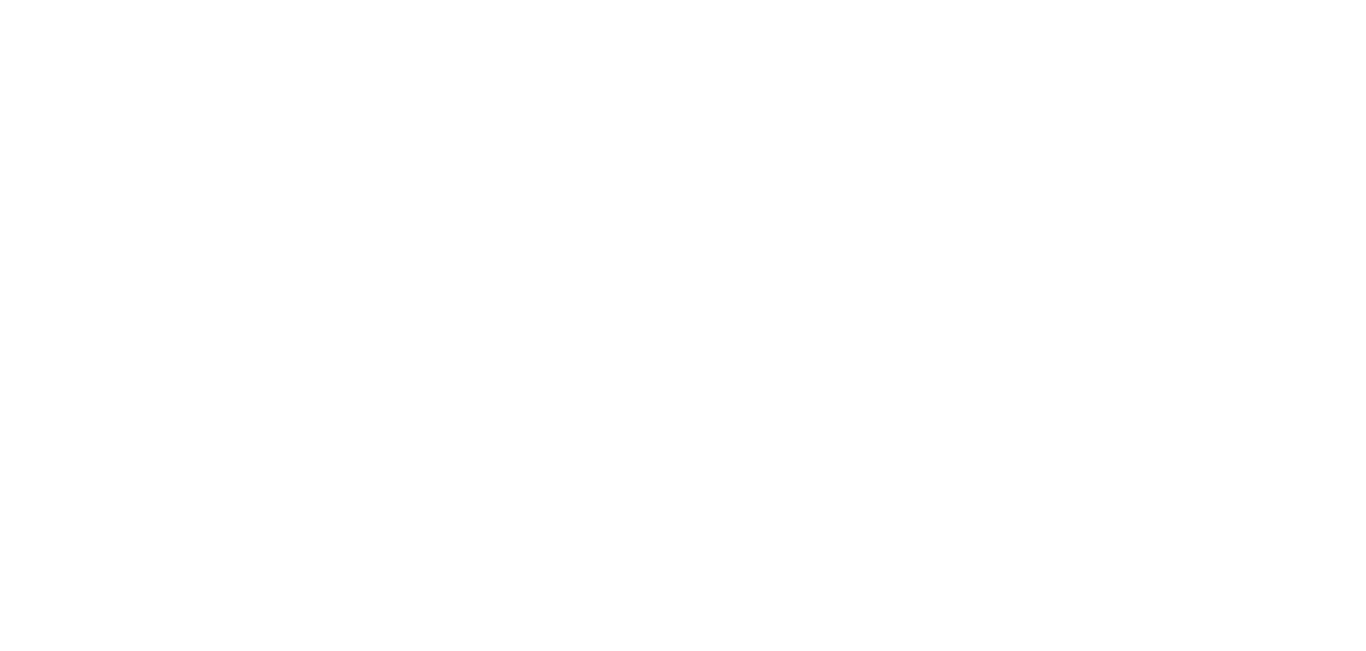 scroll, scrollTop: 0, scrollLeft: 0, axis: both 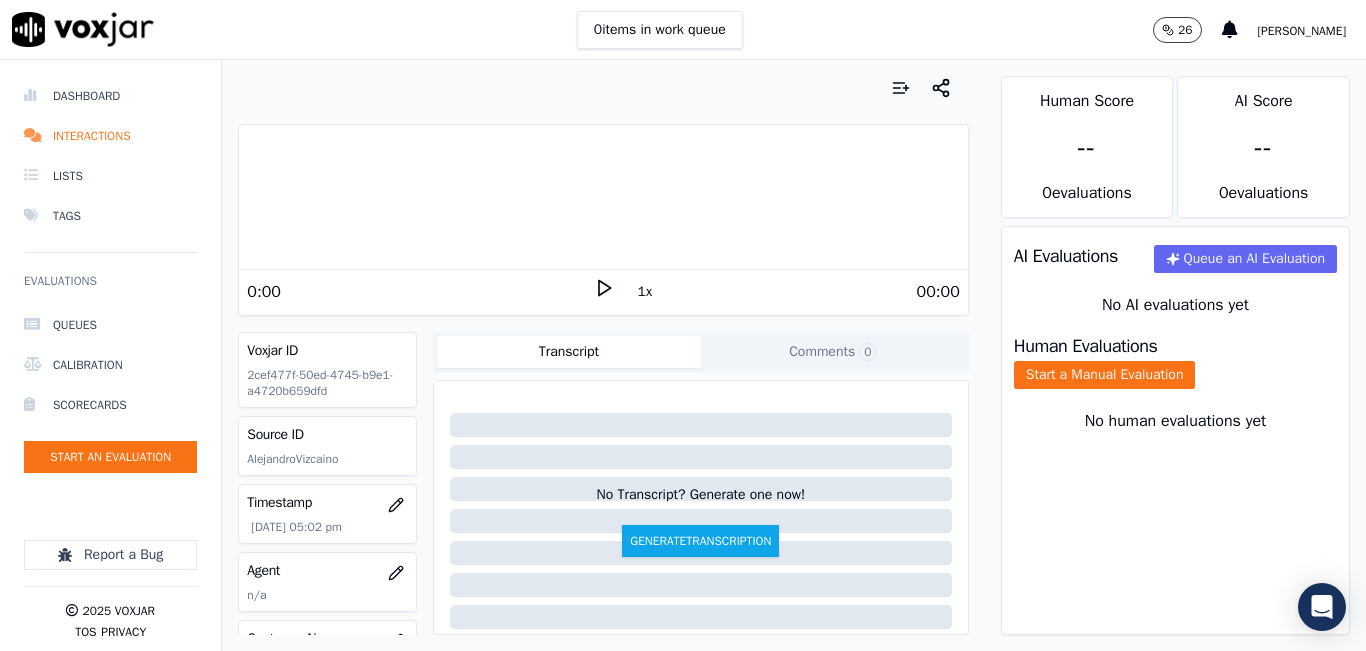 click on "0  items in work queue     26         [PERSON_NAME]" at bounding box center [683, 30] 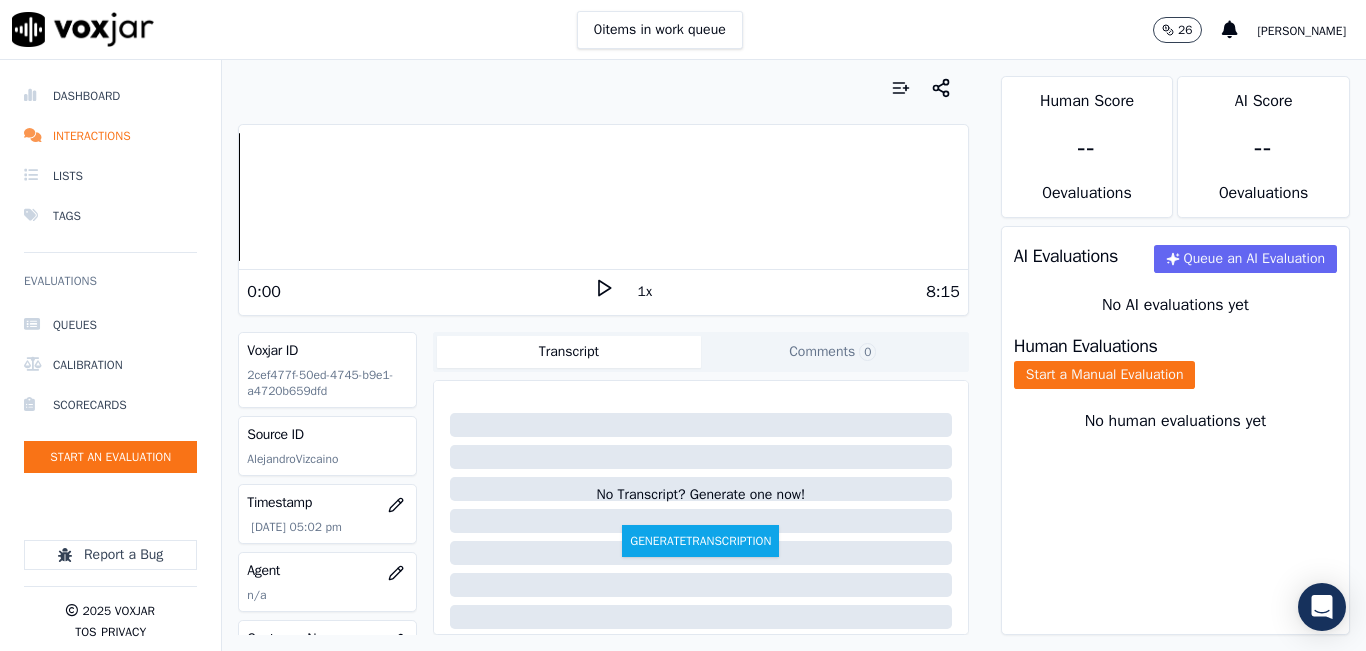 click 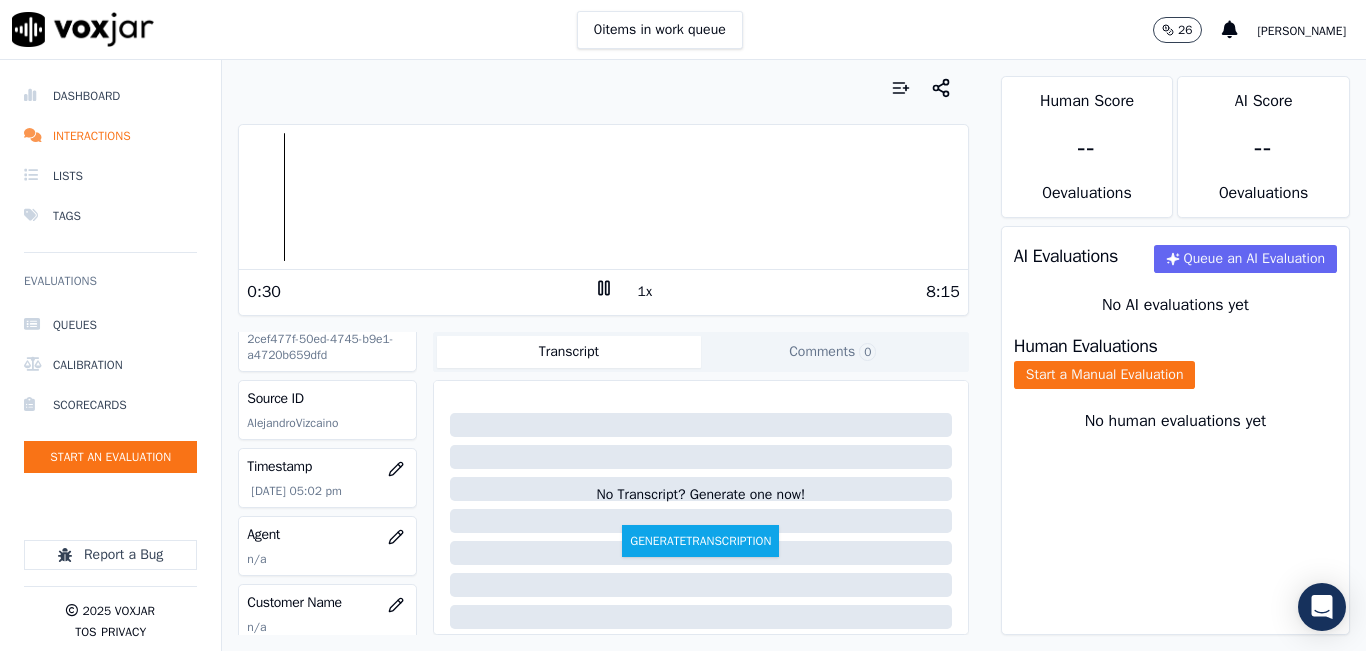 scroll, scrollTop: 0, scrollLeft: 0, axis: both 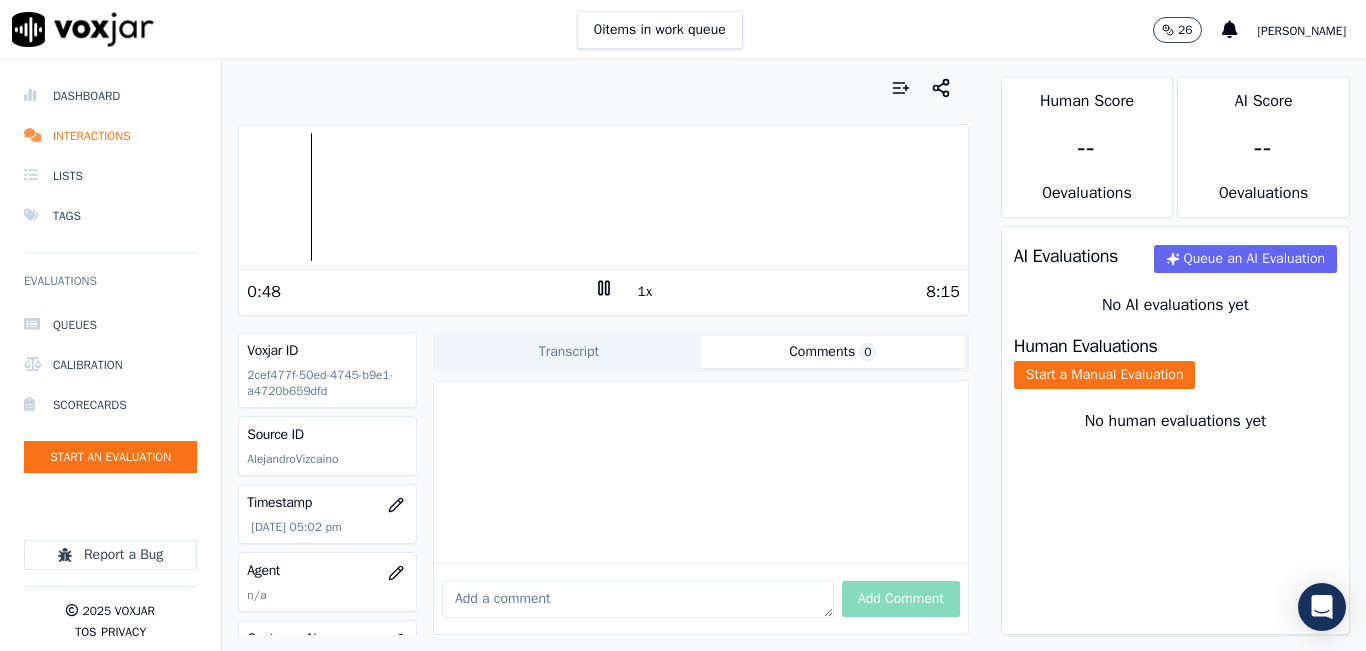 click on "Comments  0" 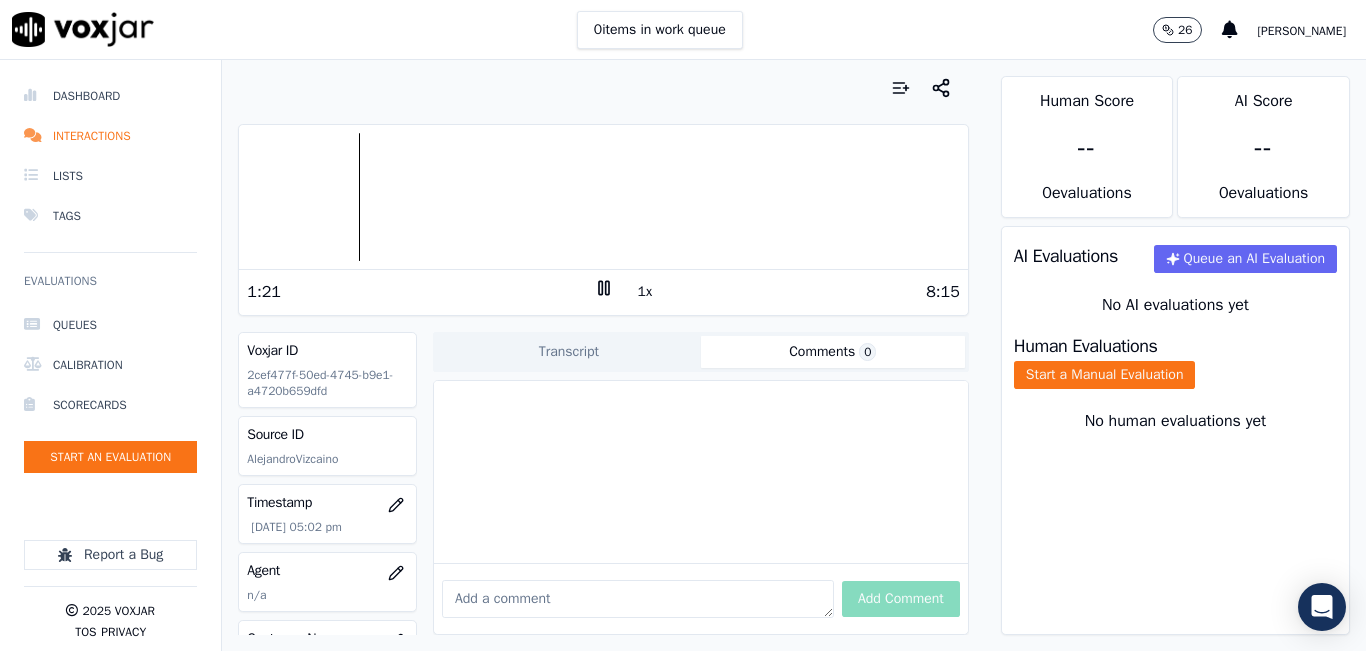 click at bounding box center [638, 599] 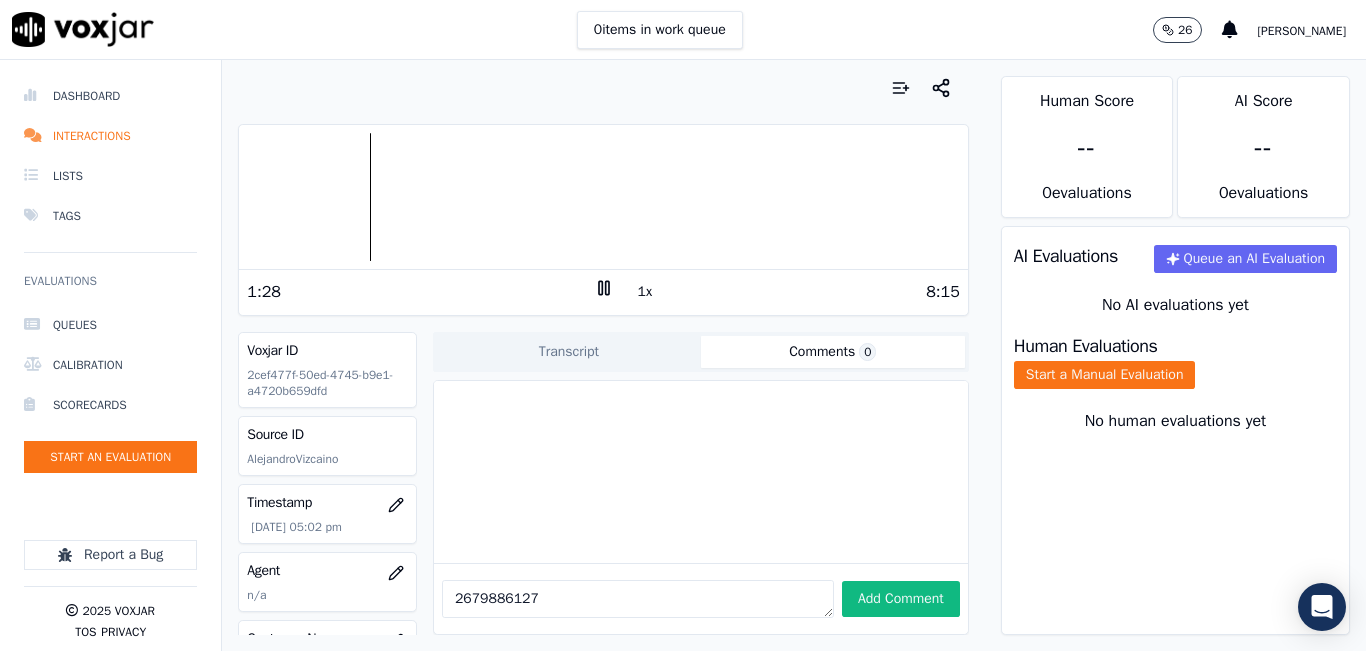 type on "2679886127" 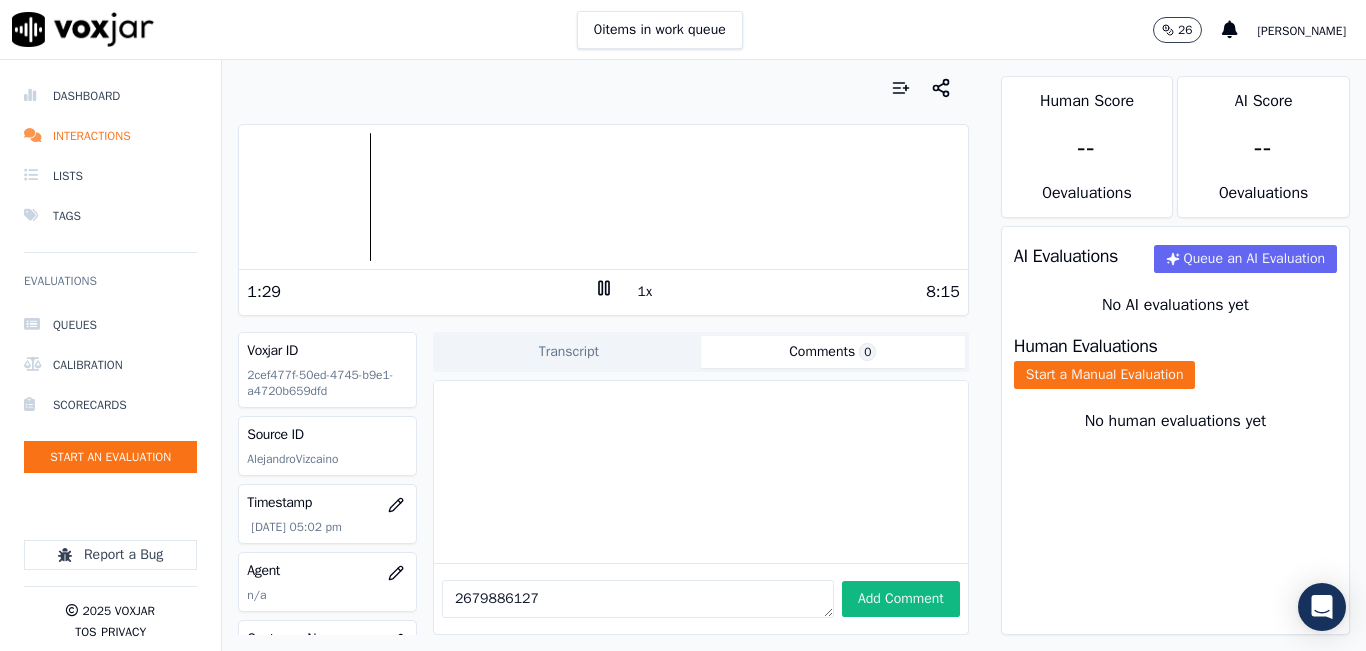 click 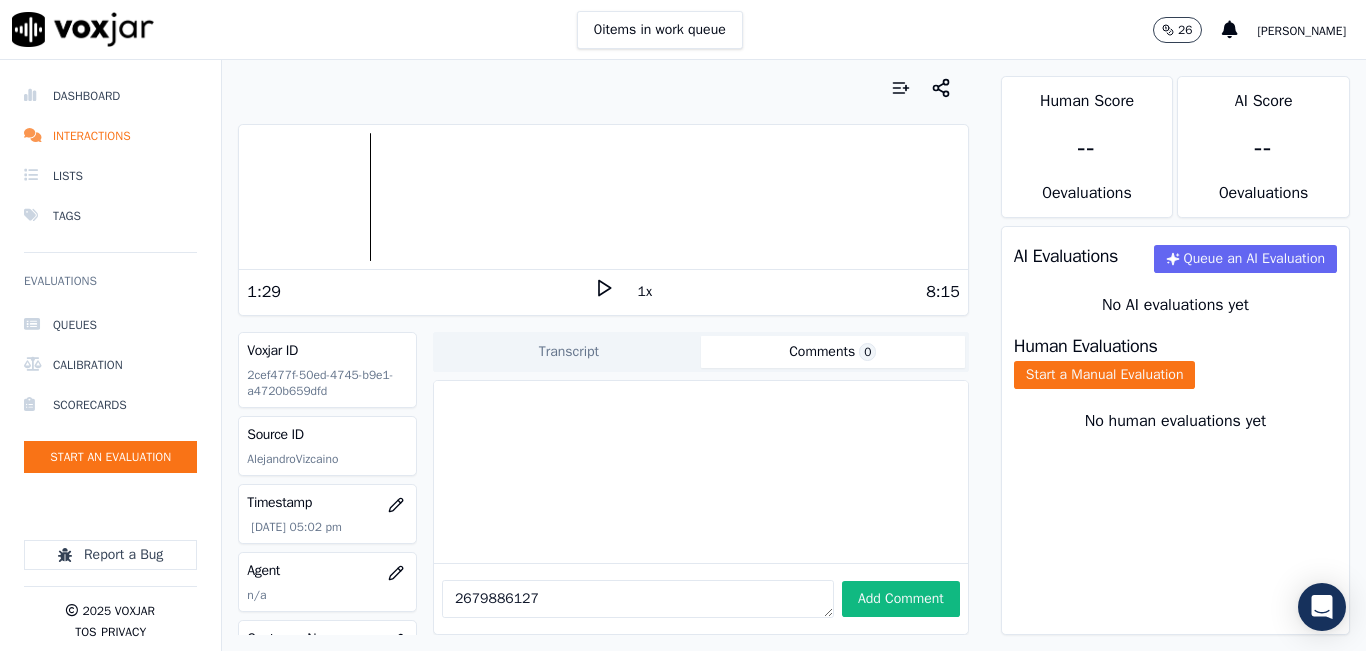 click on "2679886127" at bounding box center [638, 599] 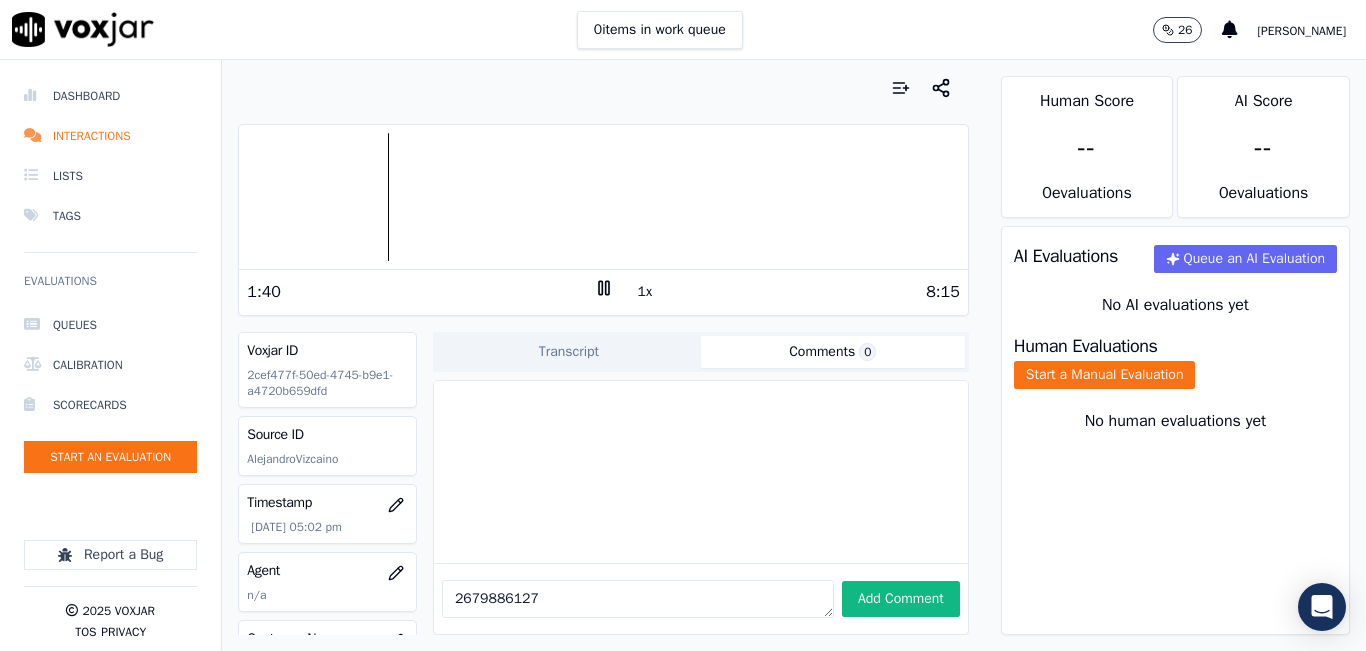 click 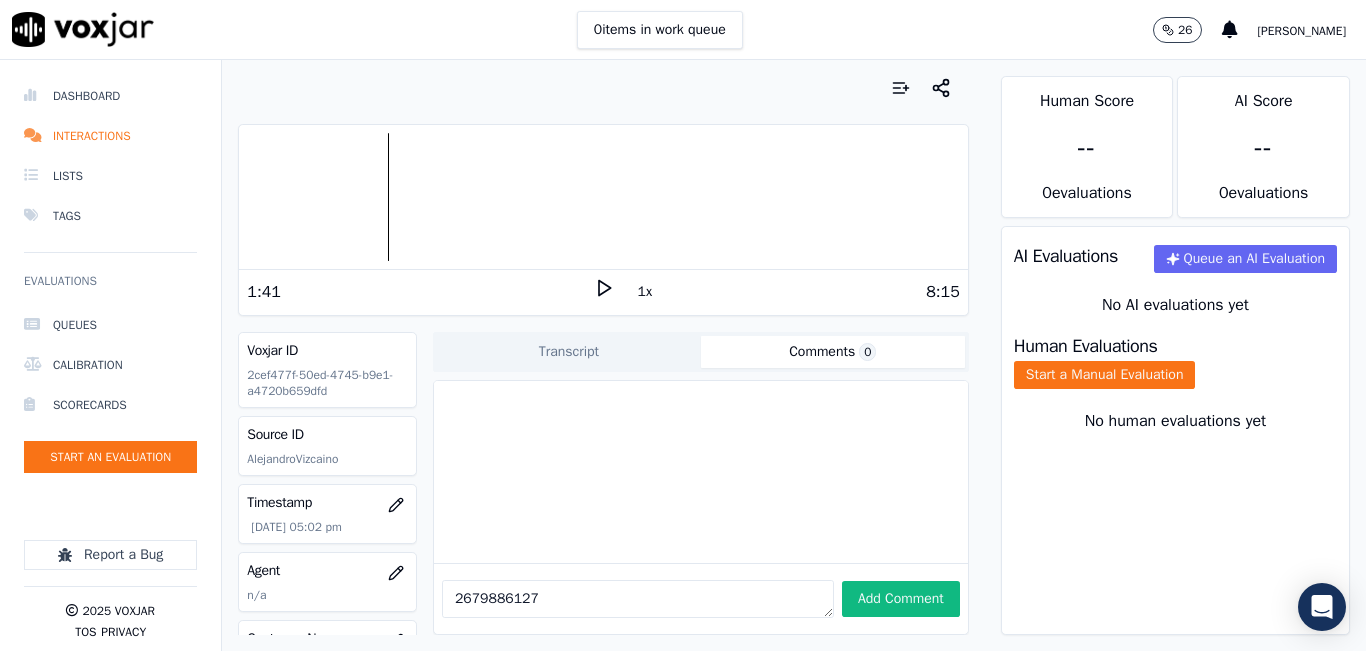click 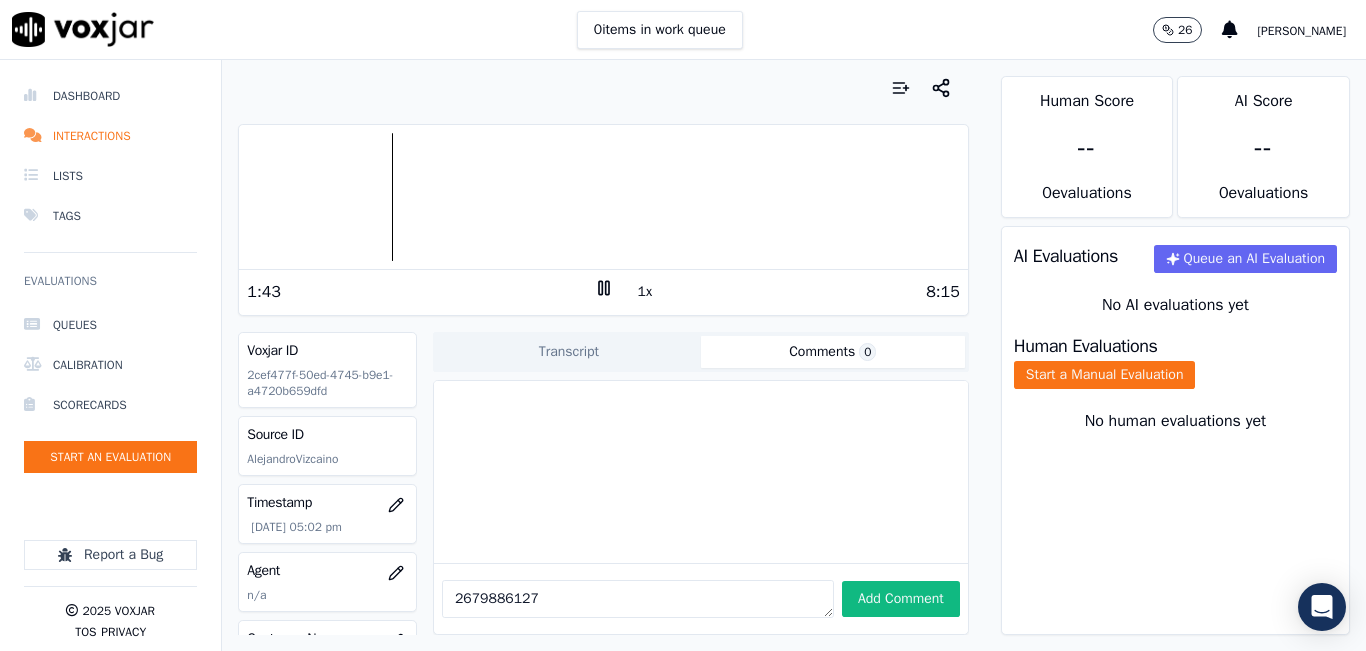 click at bounding box center (603, 197) 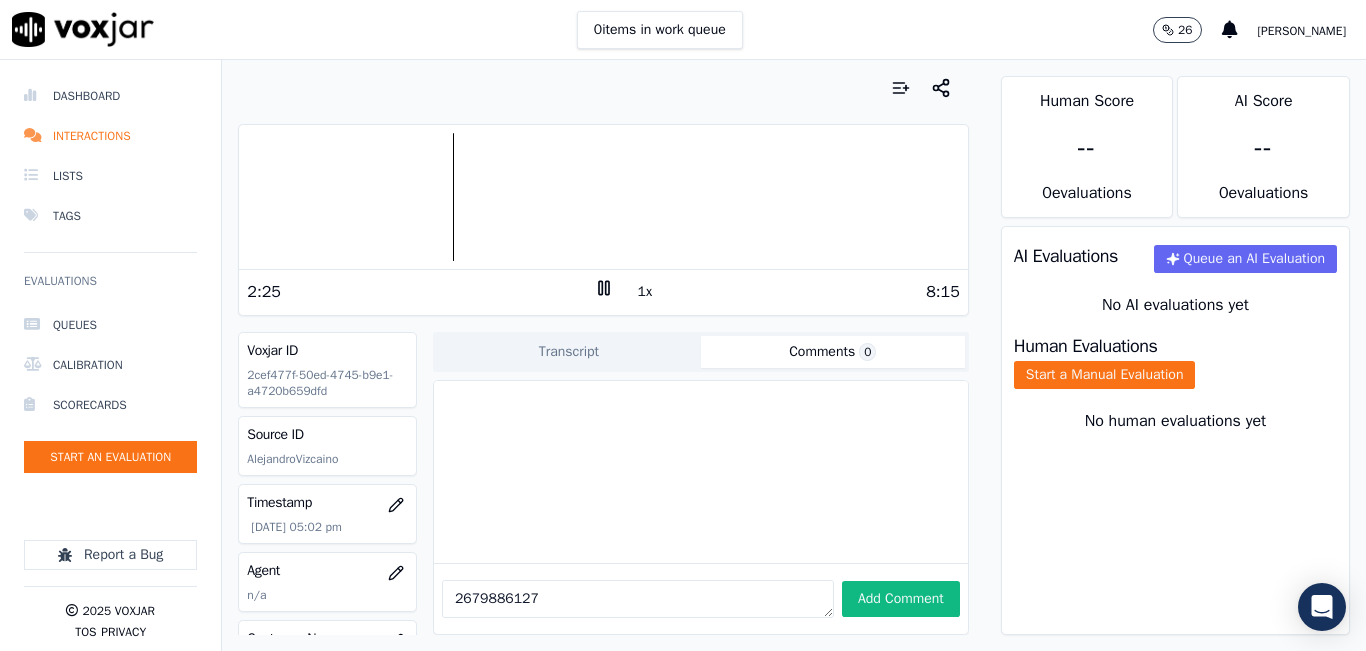 click 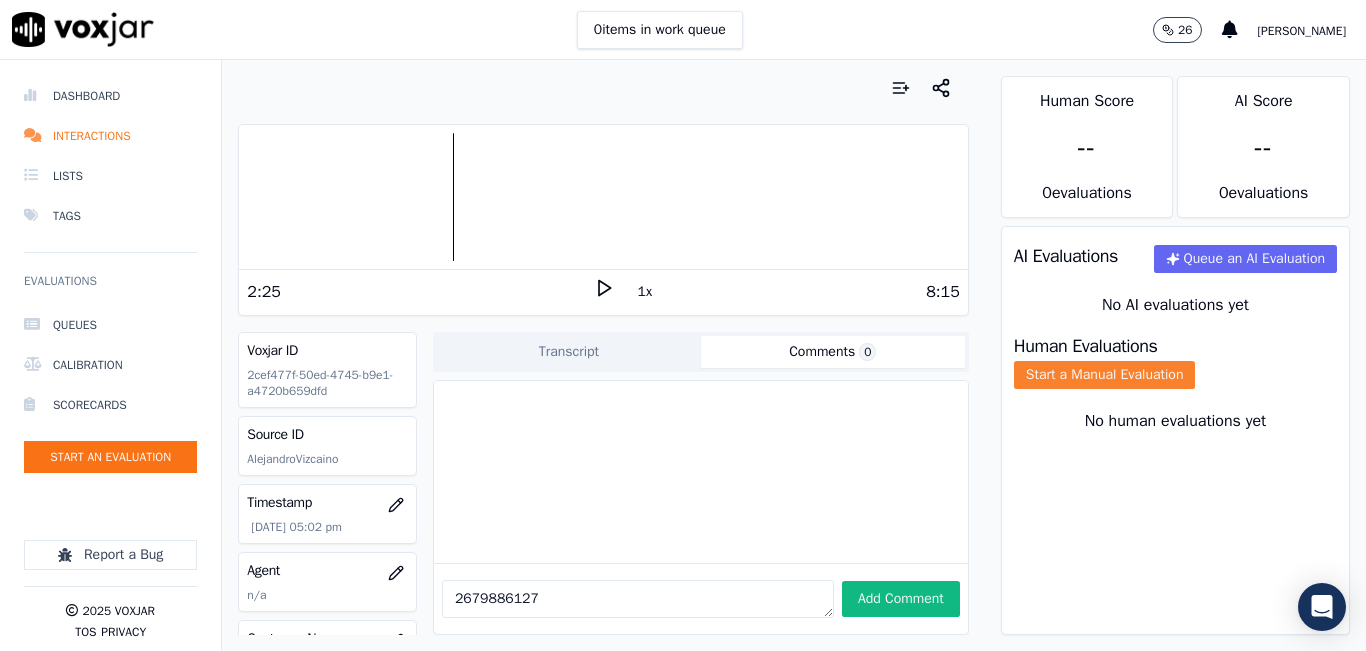 click on "Start a Manual Evaluation" 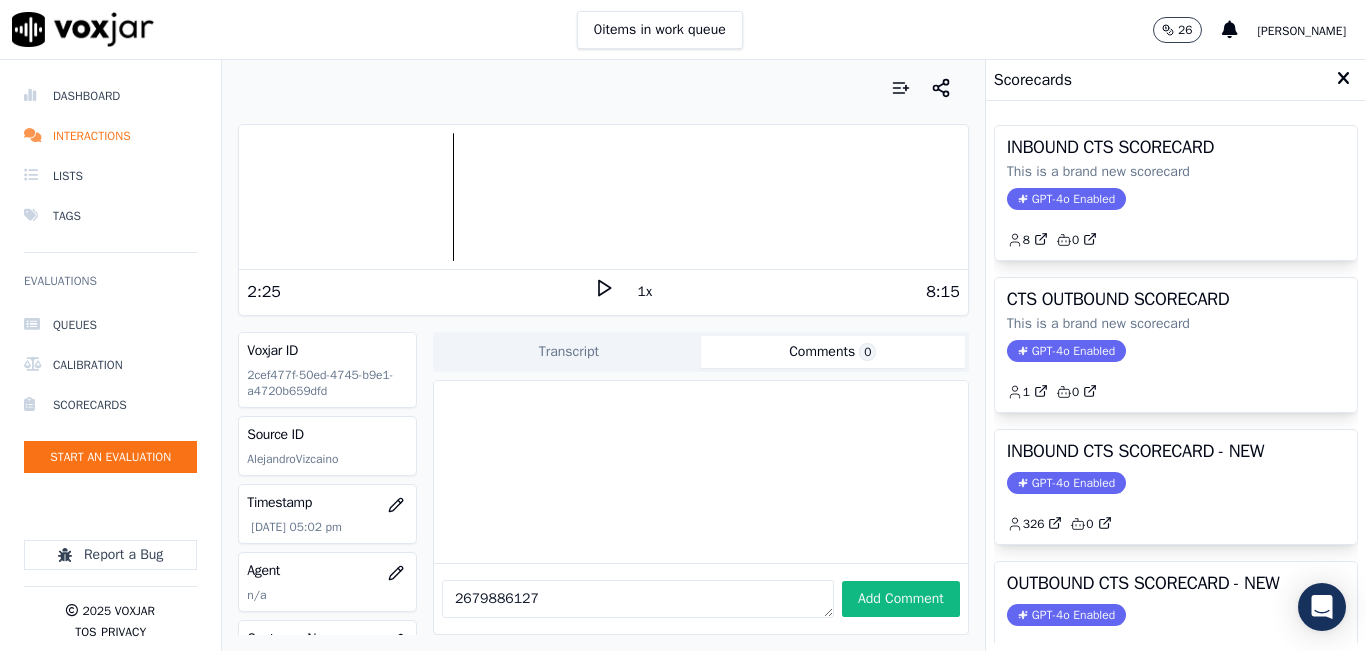 click on "INBOUND CTS SCORECARD - NEW        GPT-4o Enabled       326         0" at bounding box center [1176, 487] 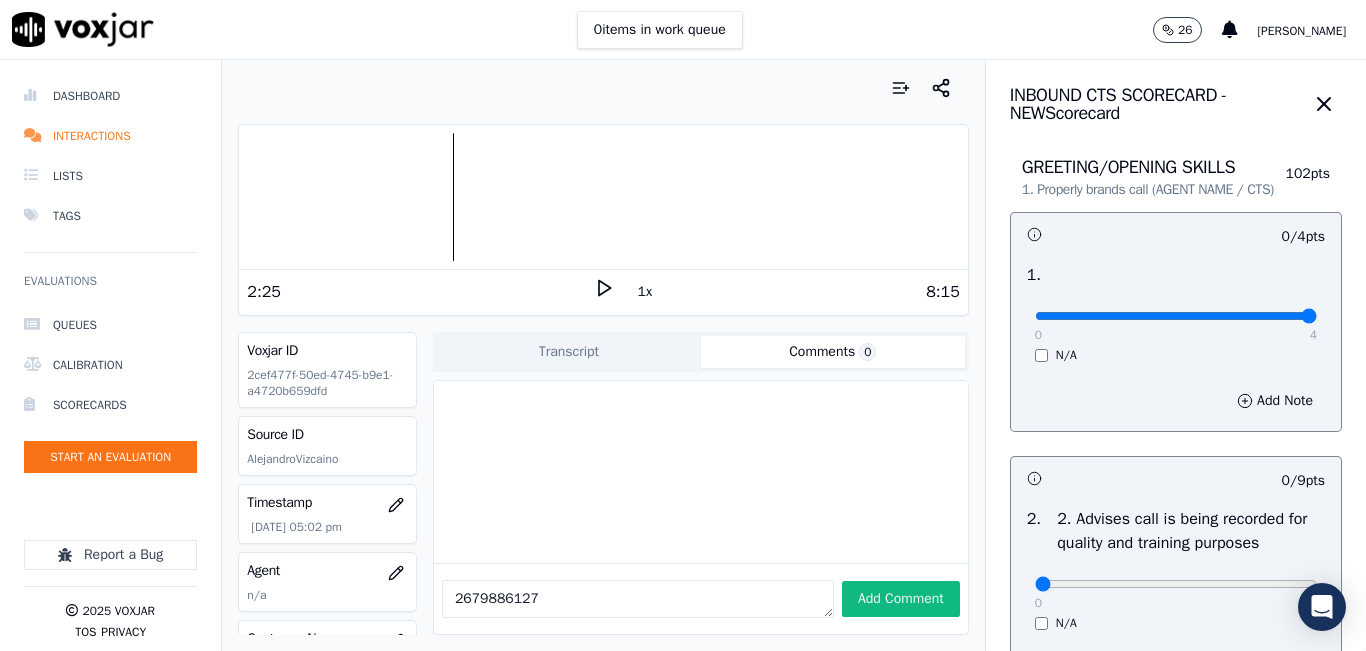 type on "4" 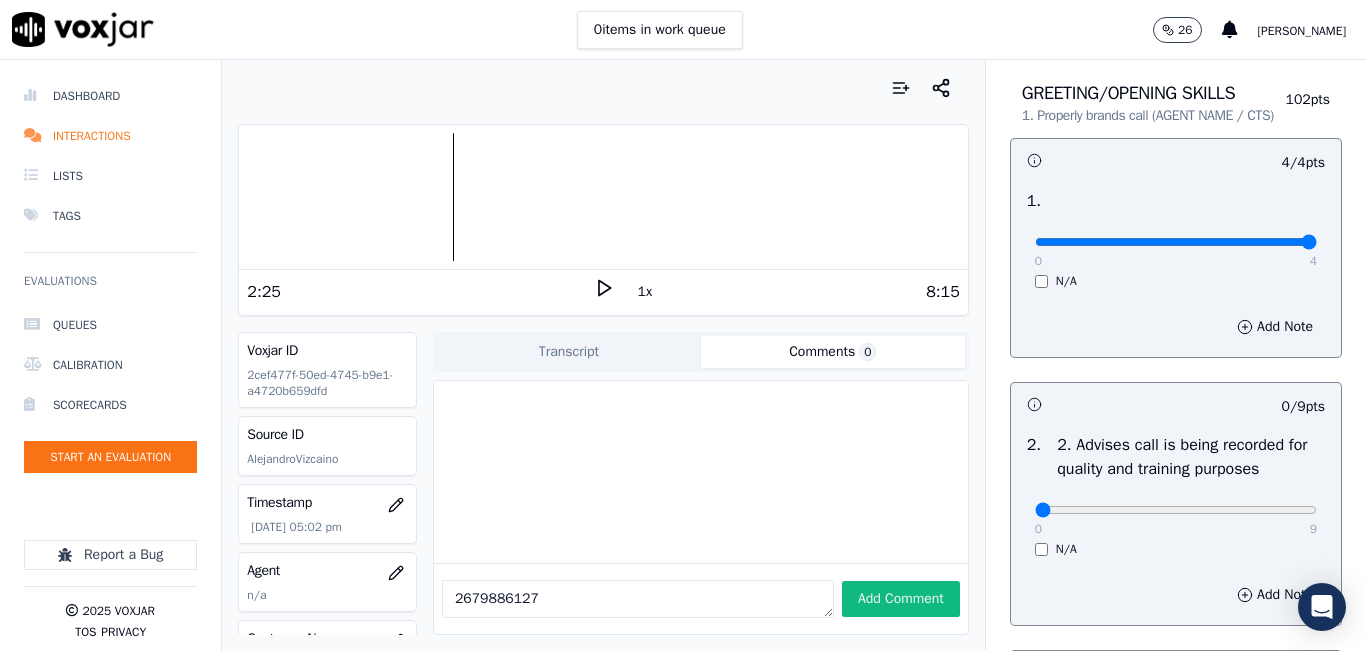 scroll, scrollTop: 300, scrollLeft: 0, axis: vertical 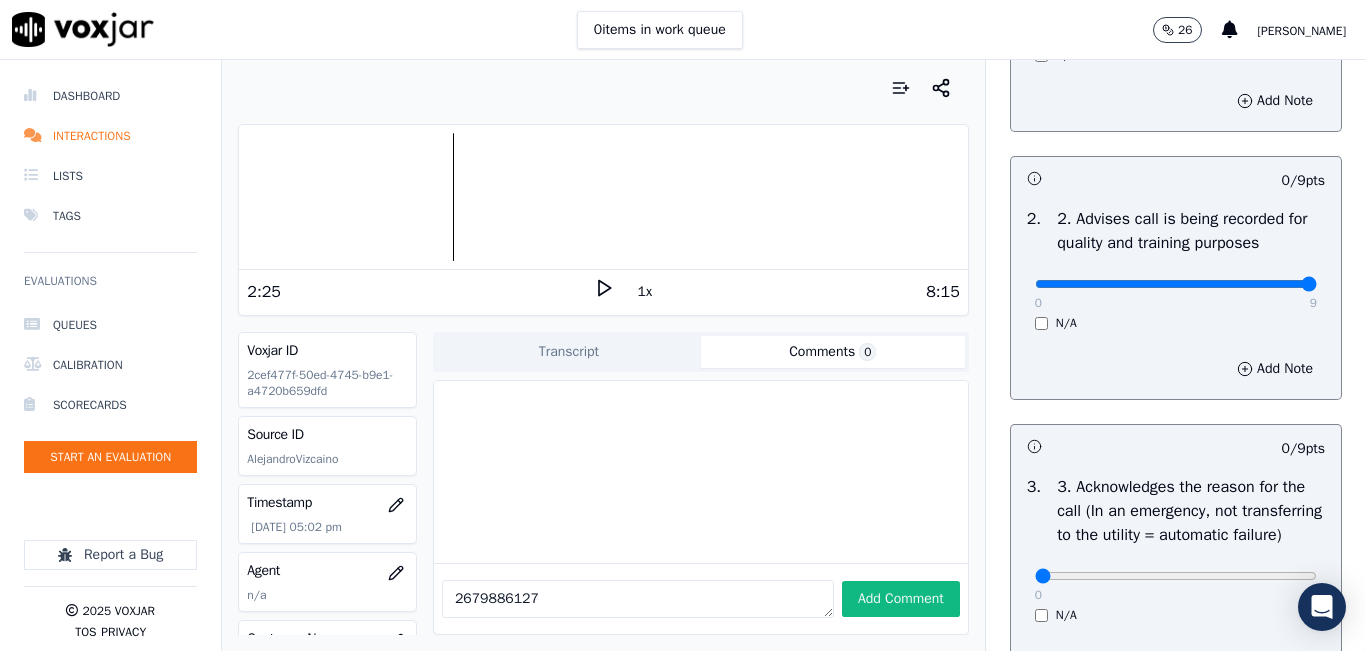 type on "9" 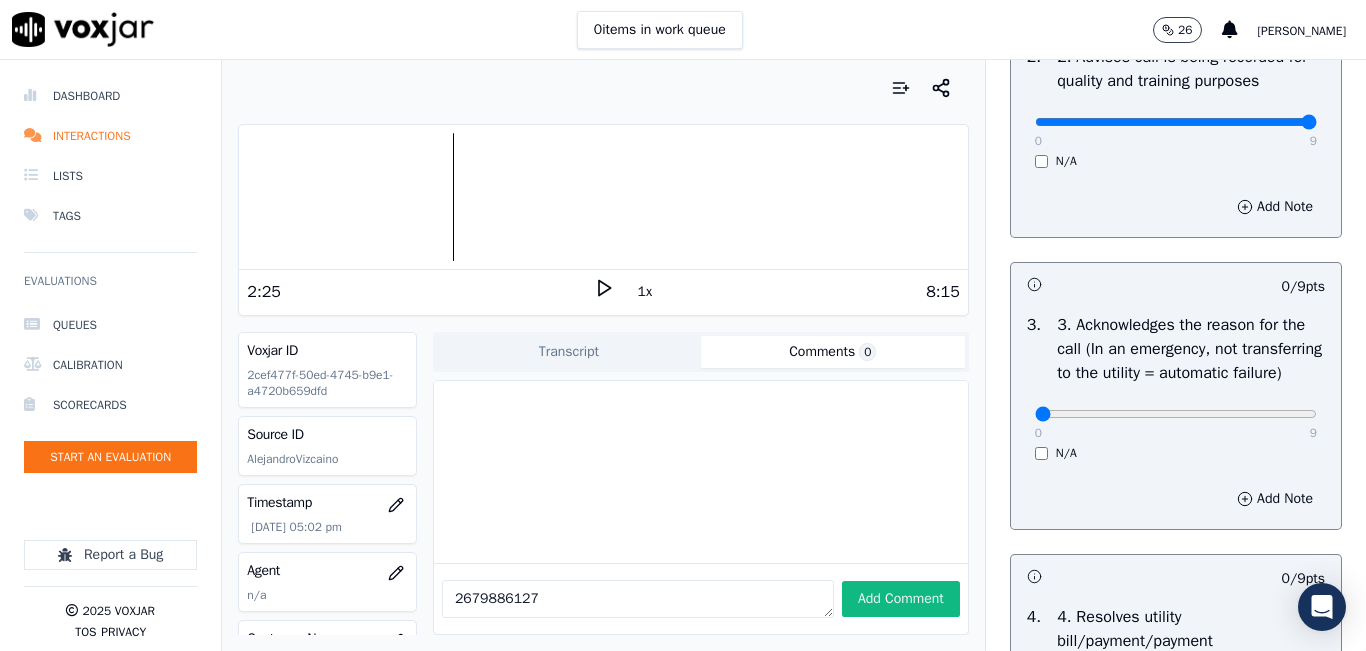 scroll, scrollTop: 500, scrollLeft: 0, axis: vertical 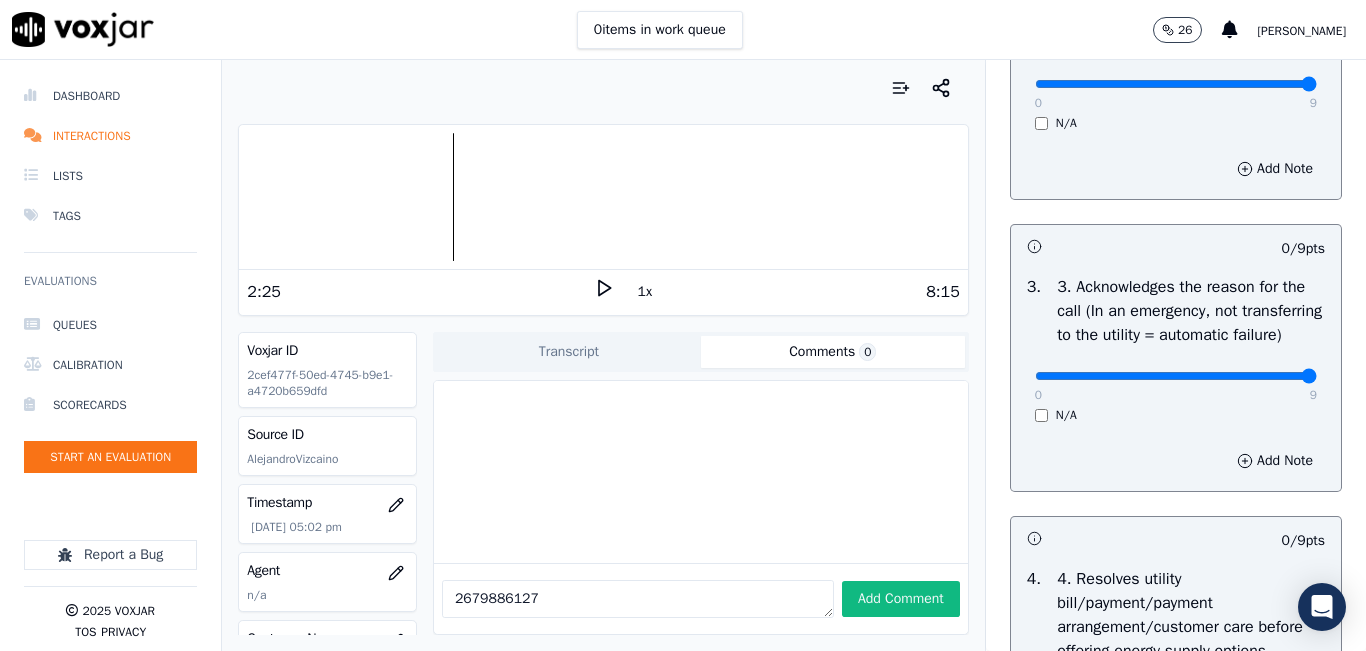 type on "9" 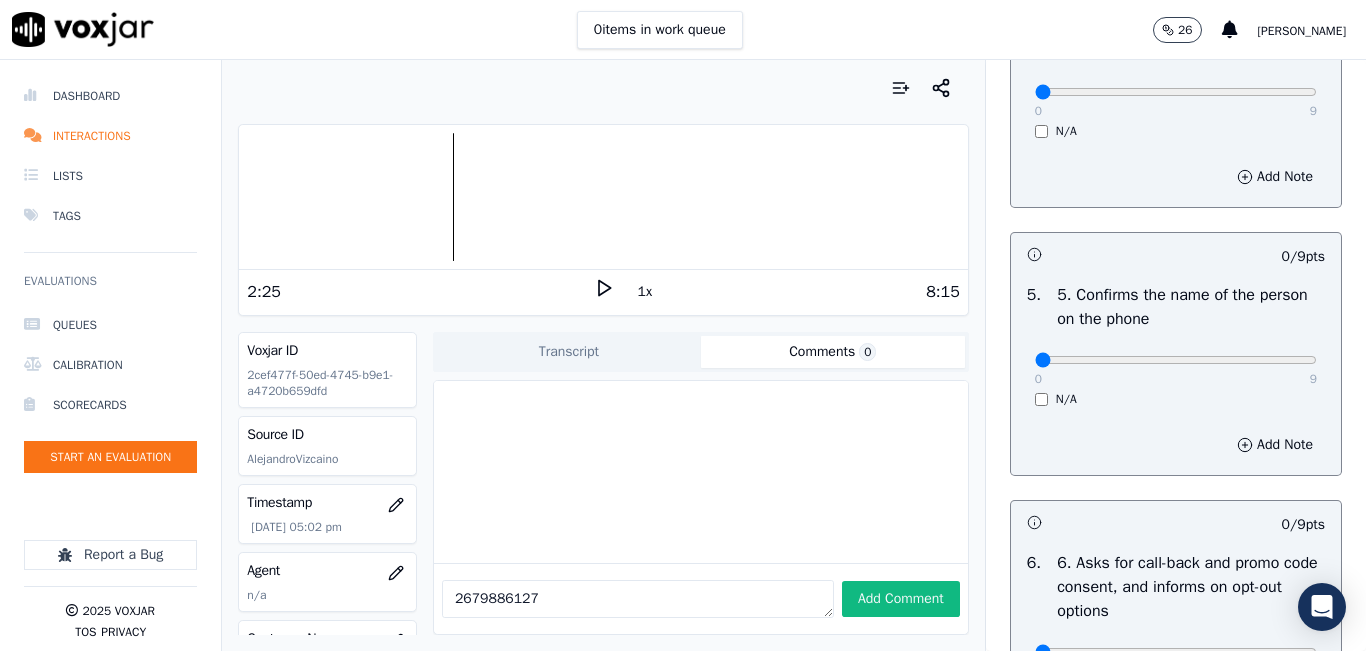 scroll, scrollTop: 800, scrollLeft: 0, axis: vertical 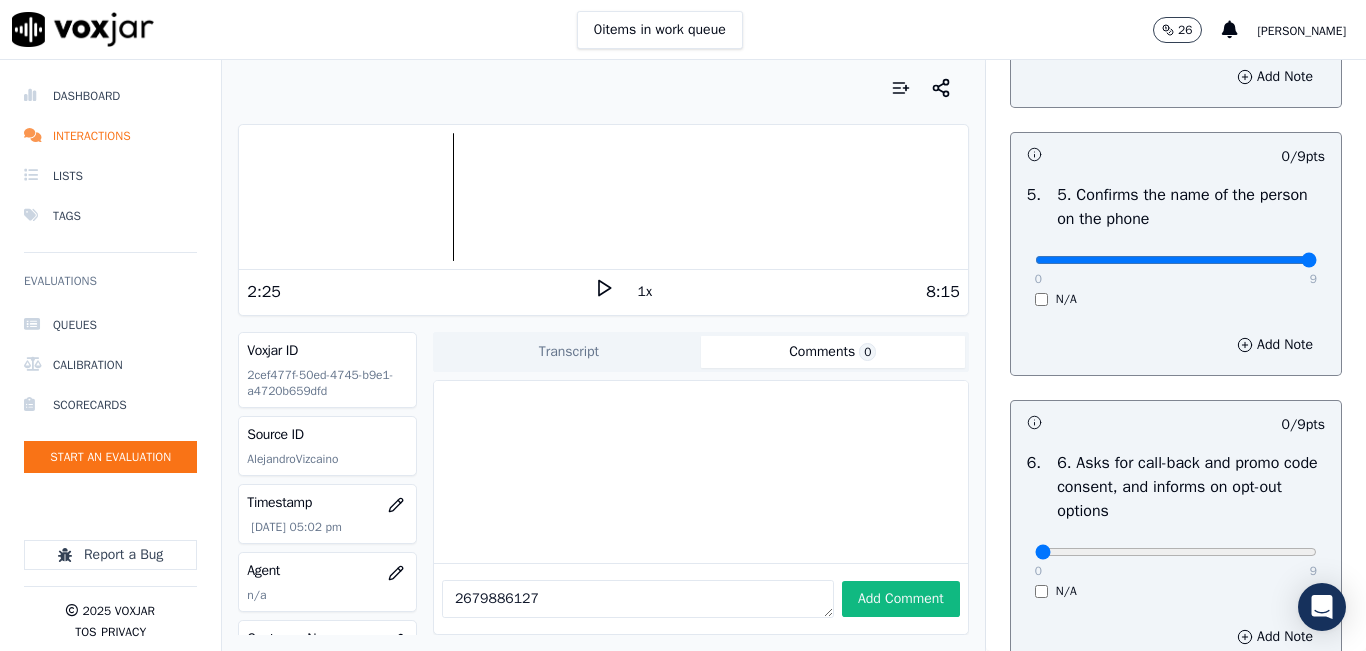 type on "9" 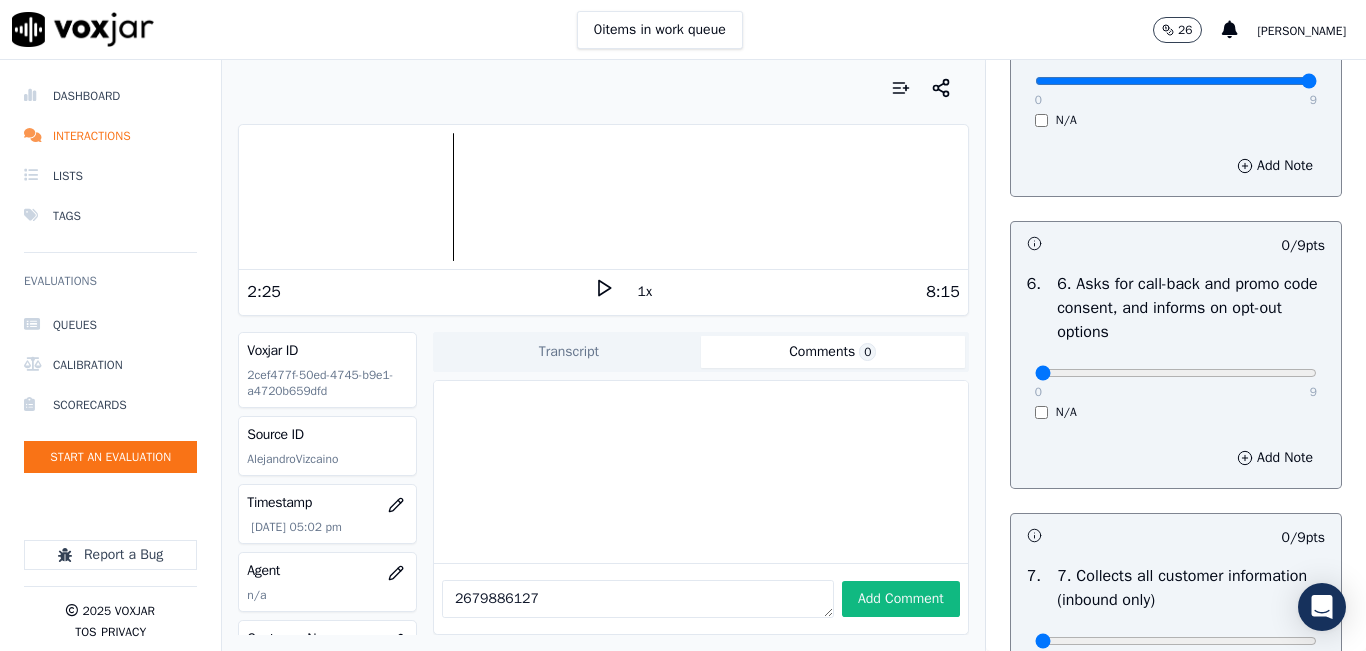 scroll, scrollTop: 1400, scrollLeft: 0, axis: vertical 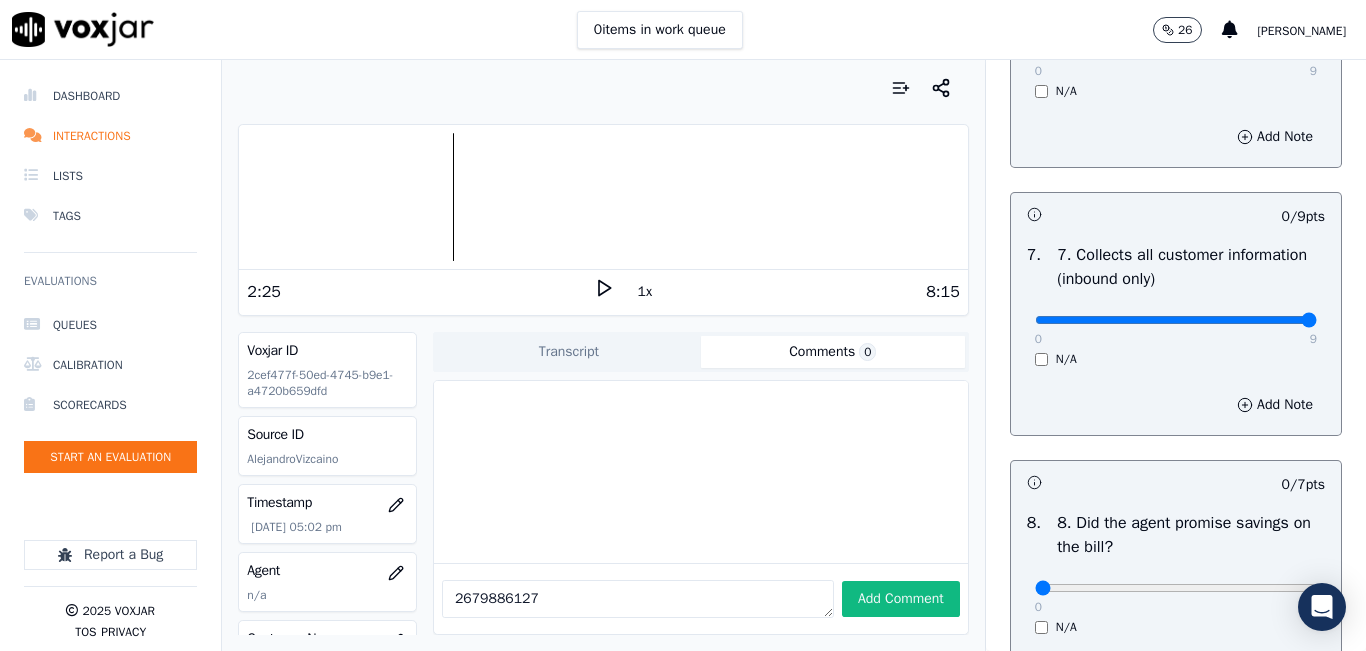 type on "9" 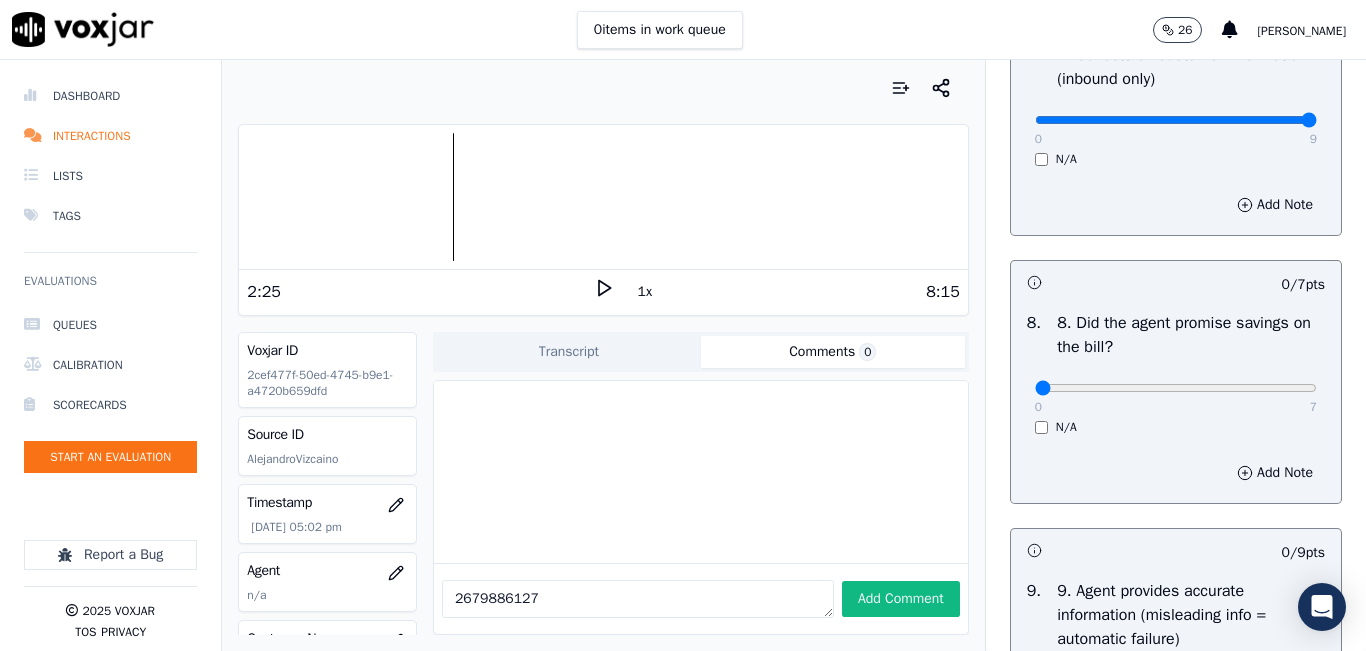 scroll, scrollTop: 2000, scrollLeft: 0, axis: vertical 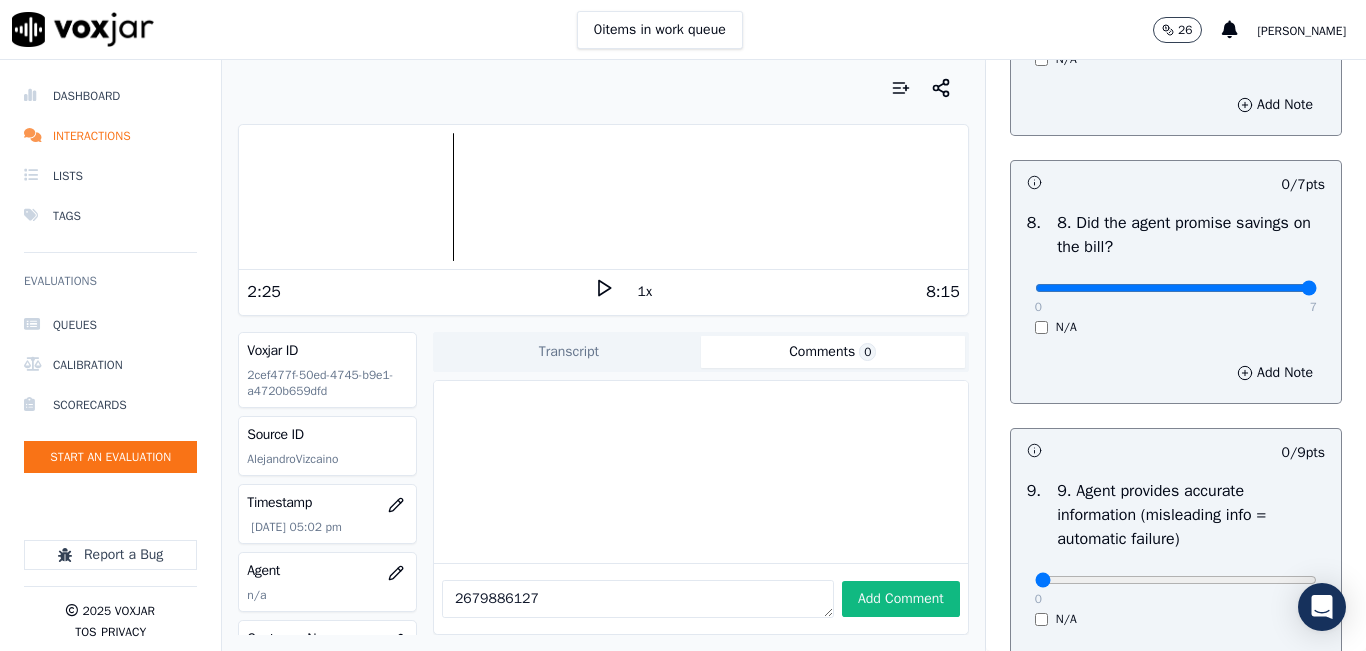 type on "7" 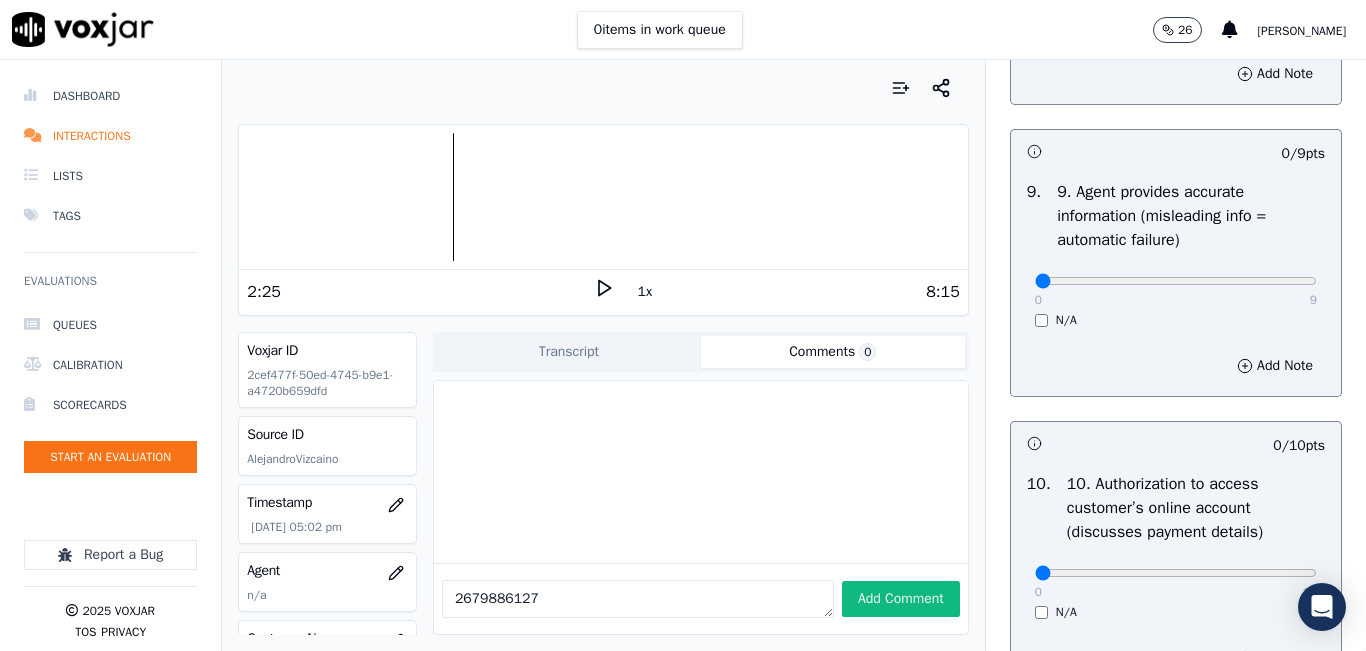 scroll, scrollTop: 2300, scrollLeft: 0, axis: vertical 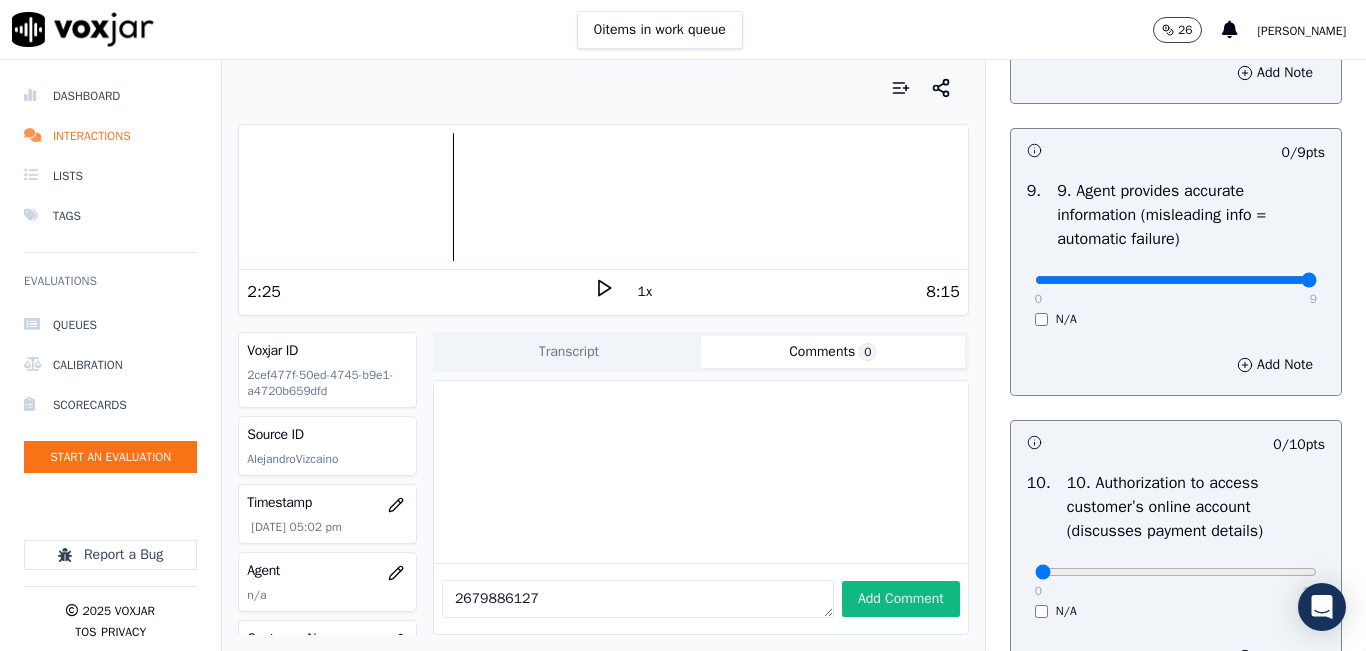 click at bounding box center [1176, -1984] 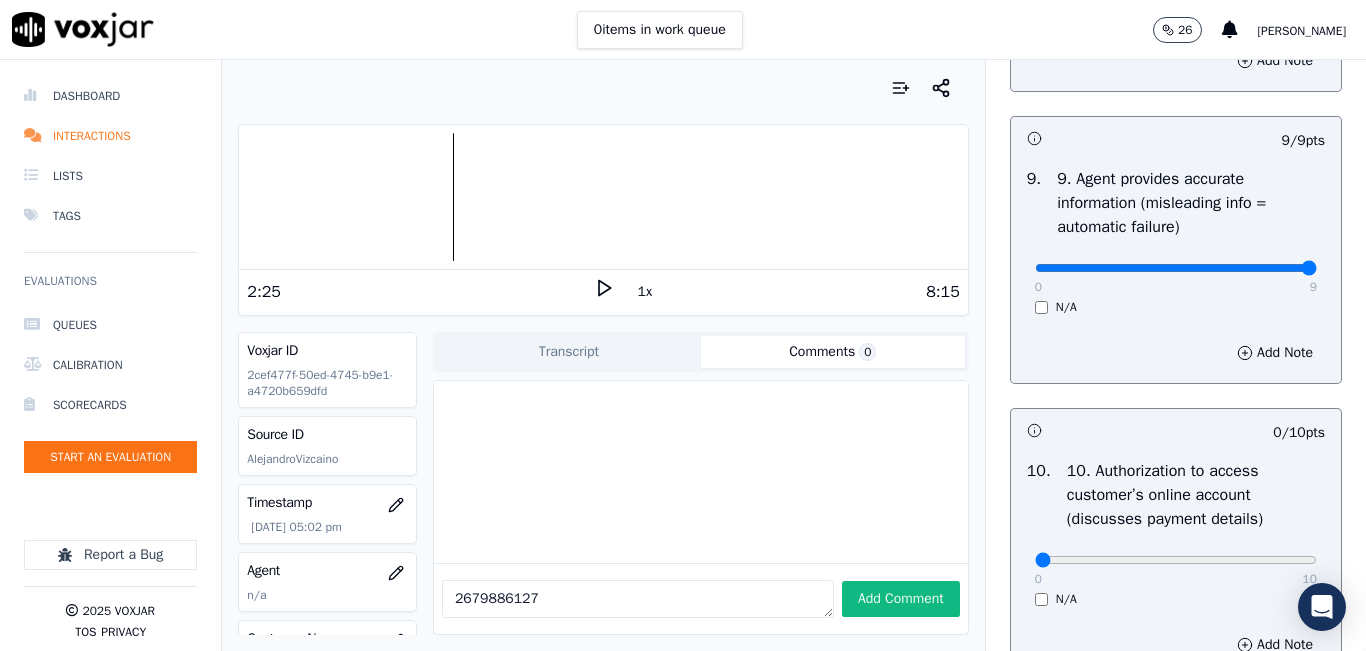 scroll, scrollTop: 2300, scrollLeft: 0, axis: vertical 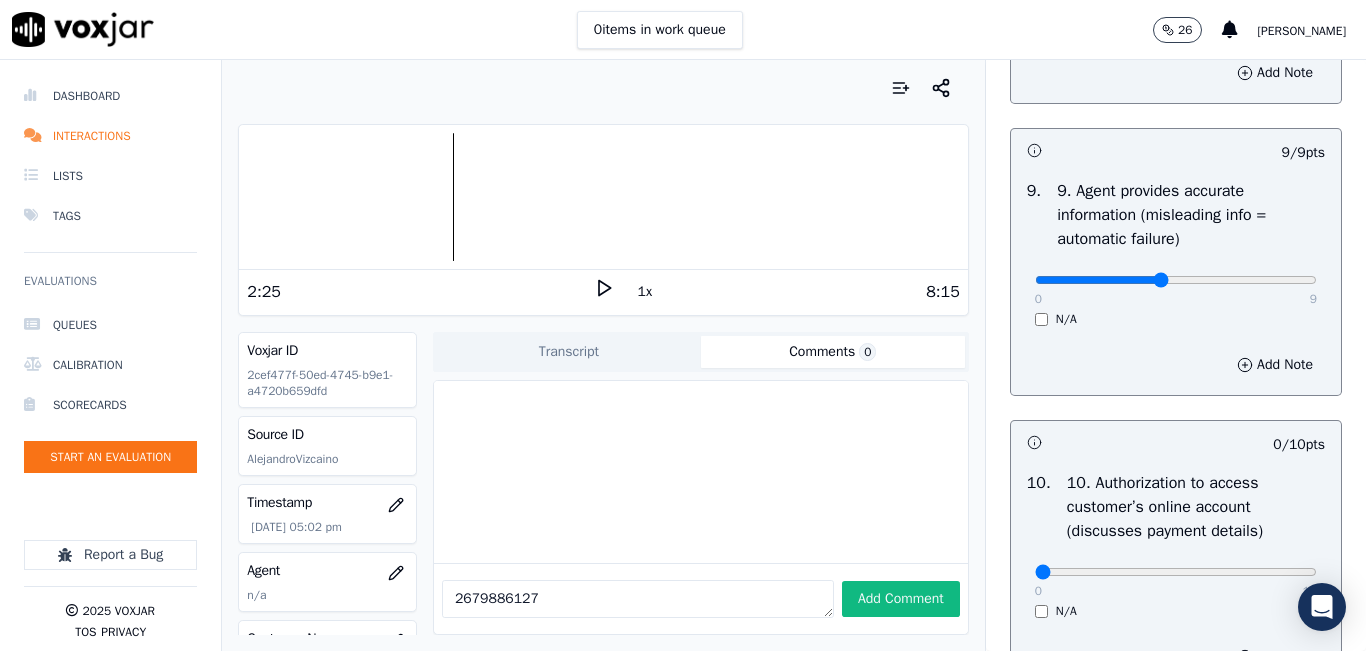 click at bounding box center (1176, -1984) 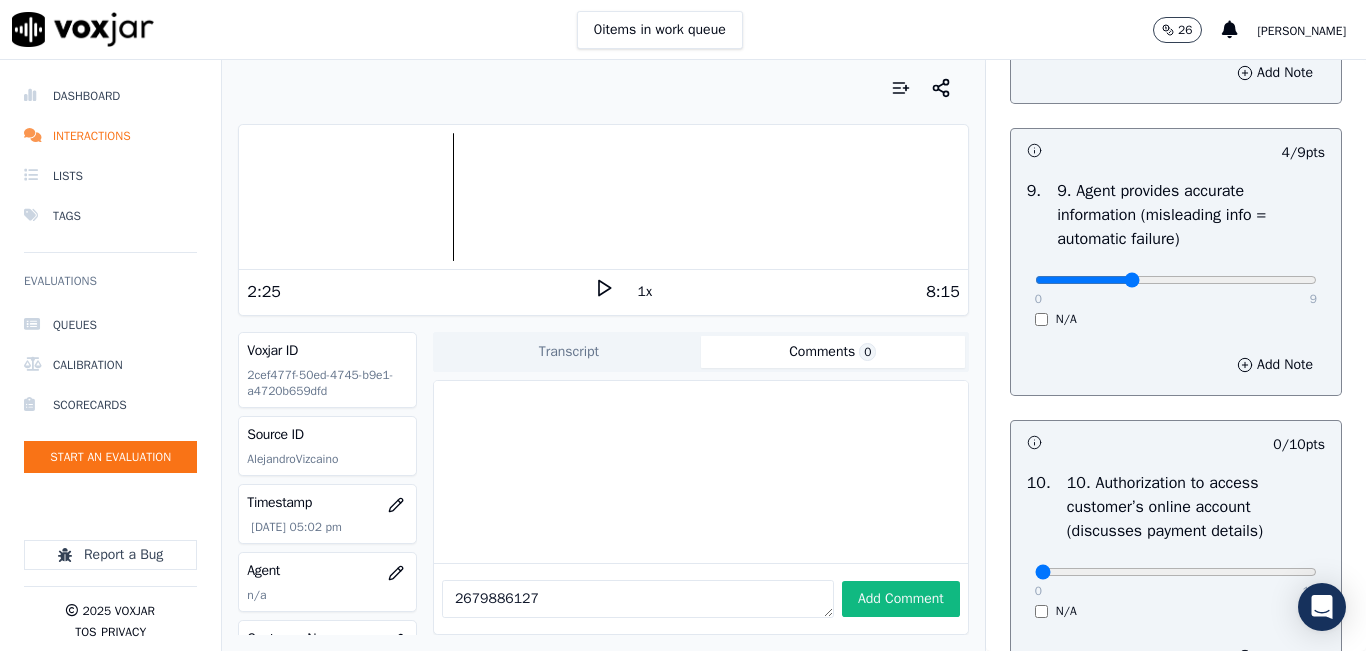 type on "3" 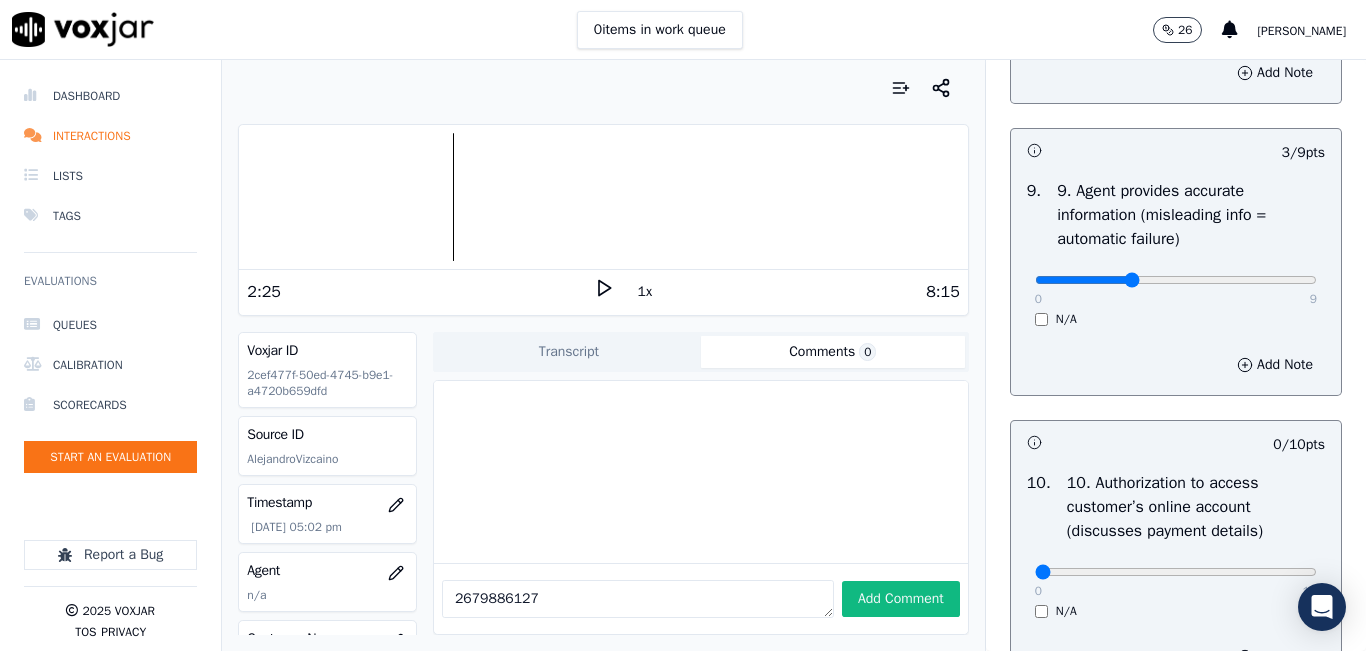 click at bounding box center [1176, -1984] 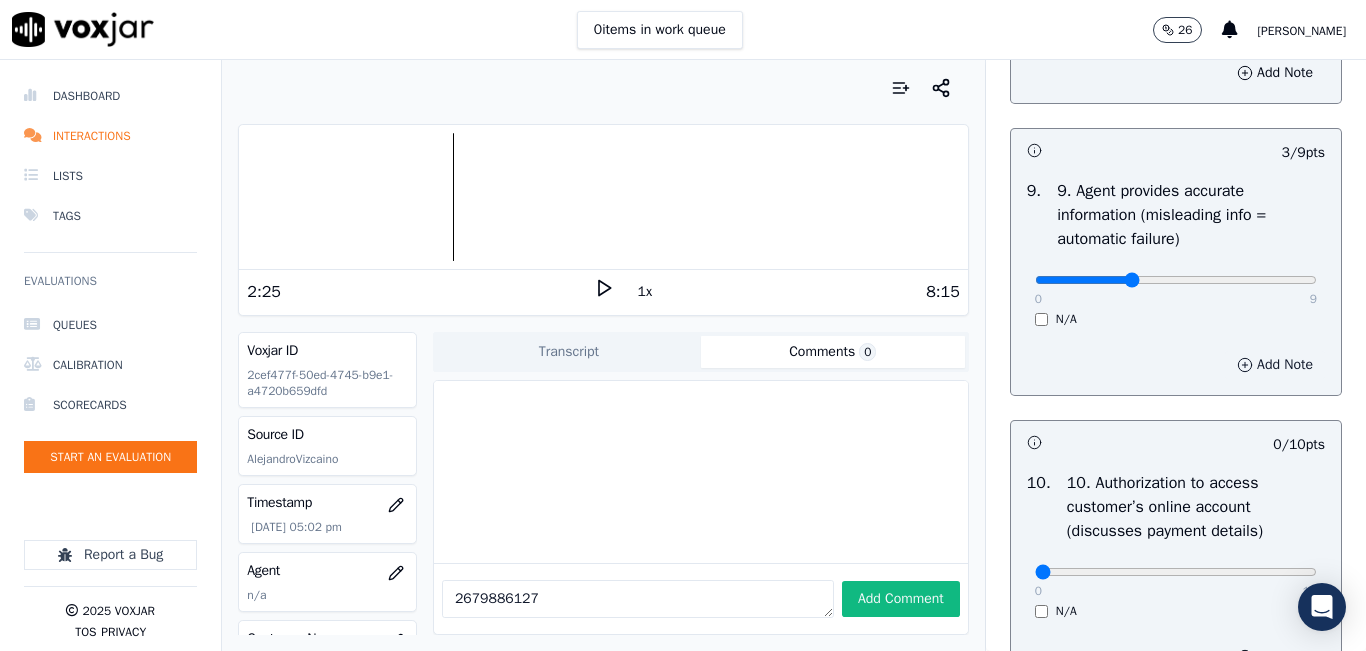 click on "Add Note" at bounding box center (1275, 365) 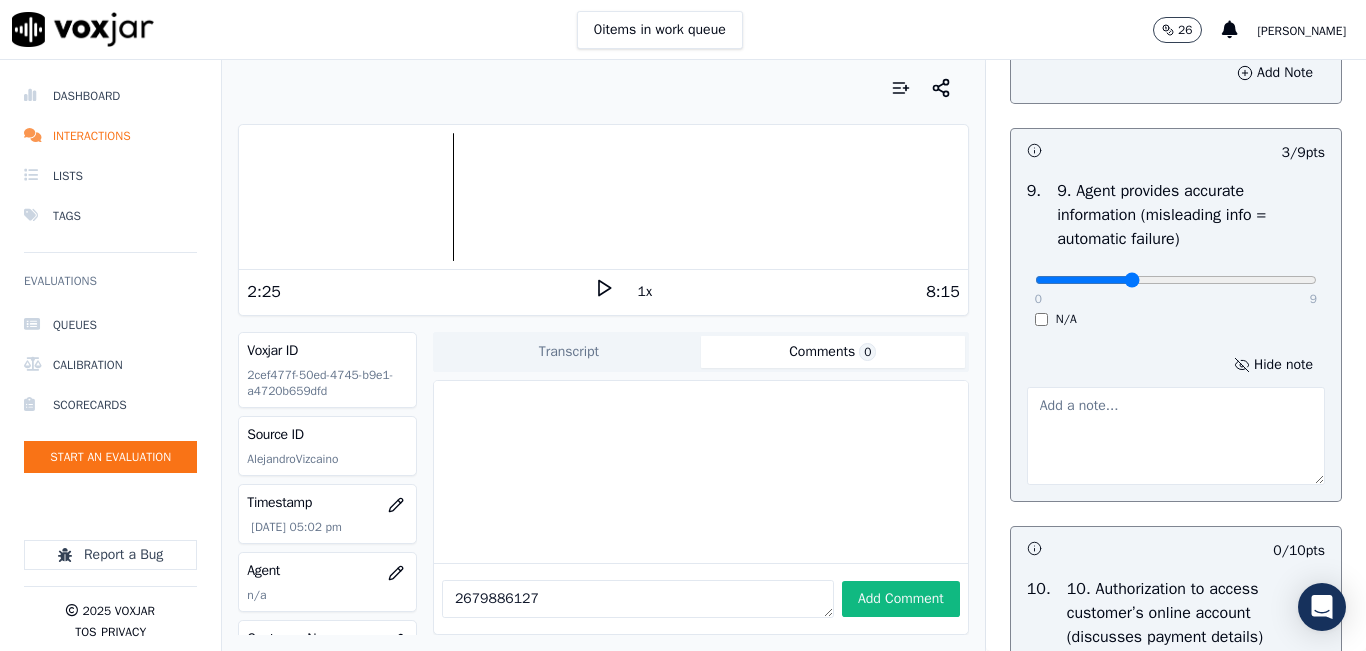 click at bounding box center (1176, 436) 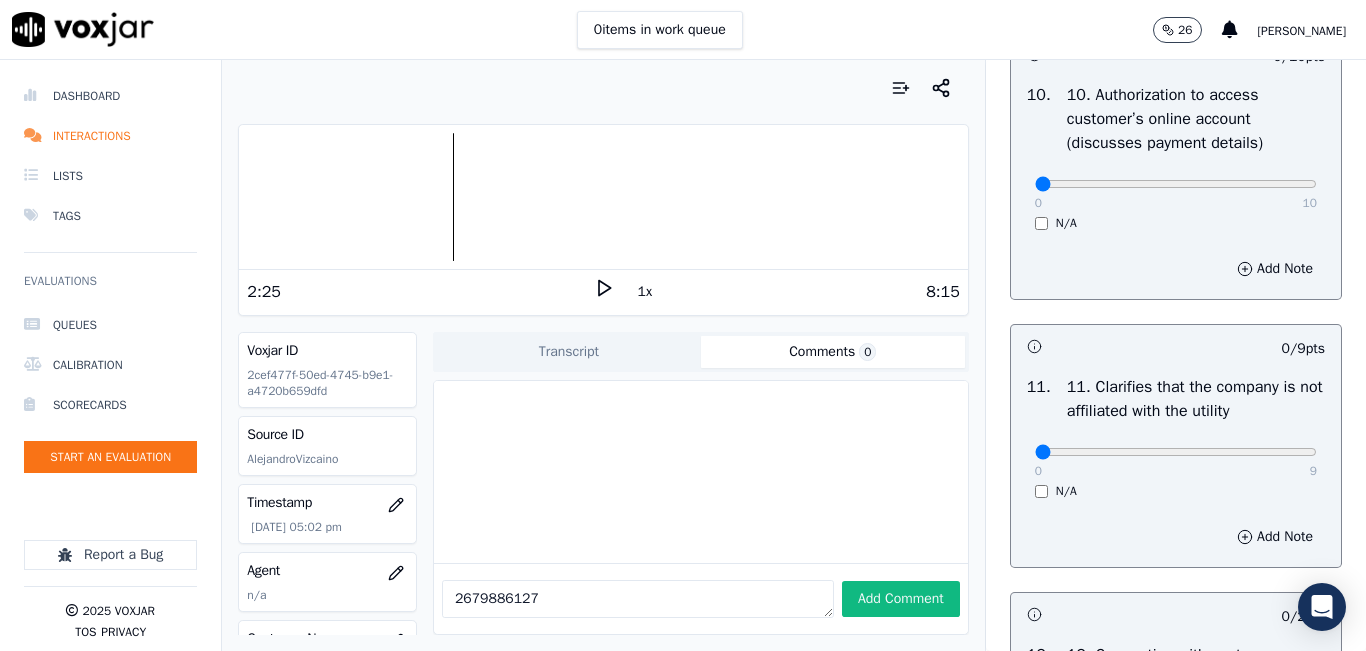 scroll, scrollTop: 2800, scrollLeft: 0, axis: vertical 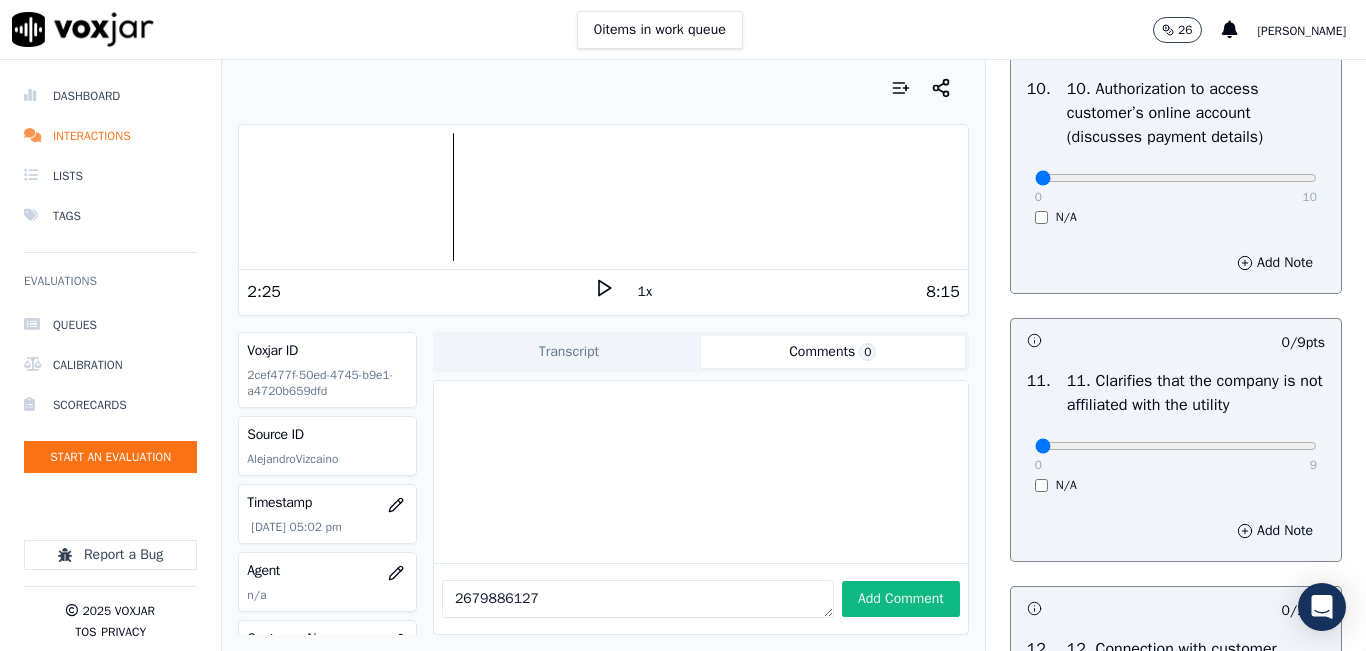 type on "agent provides the incorrect term and the incorrect etf" 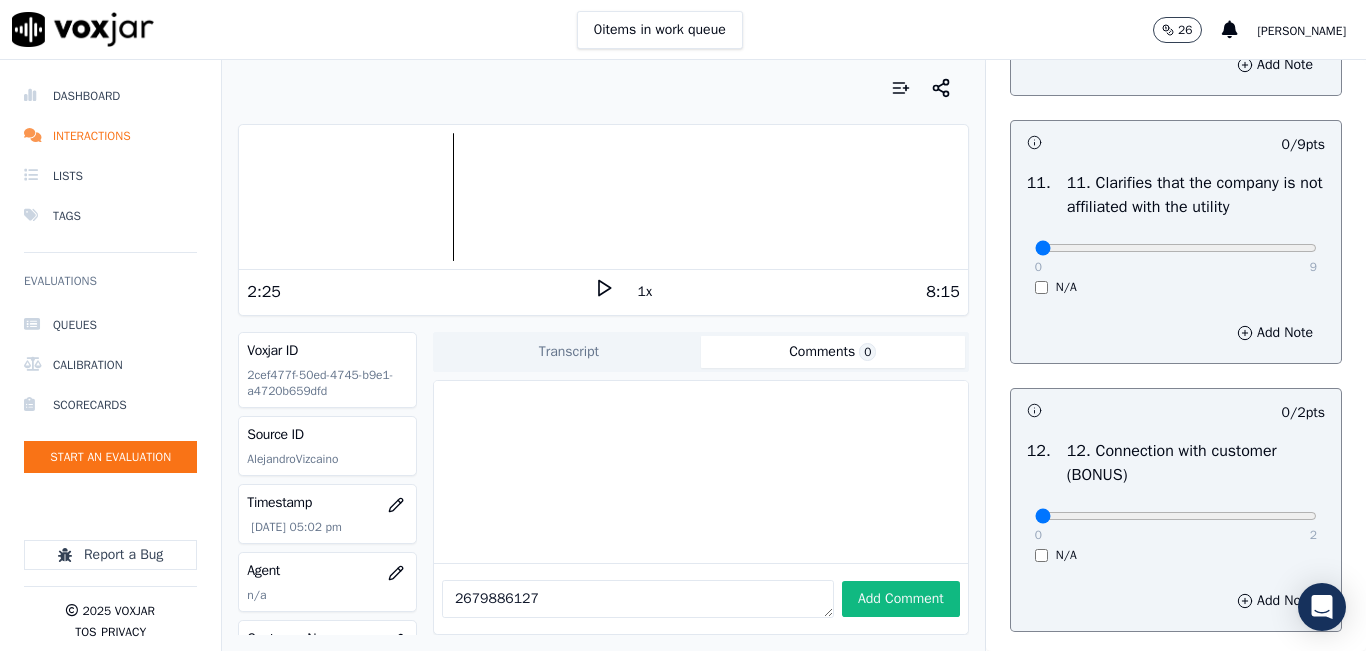scroll, scrollTop: 3000, scrollLeft: 0, axis: vertical 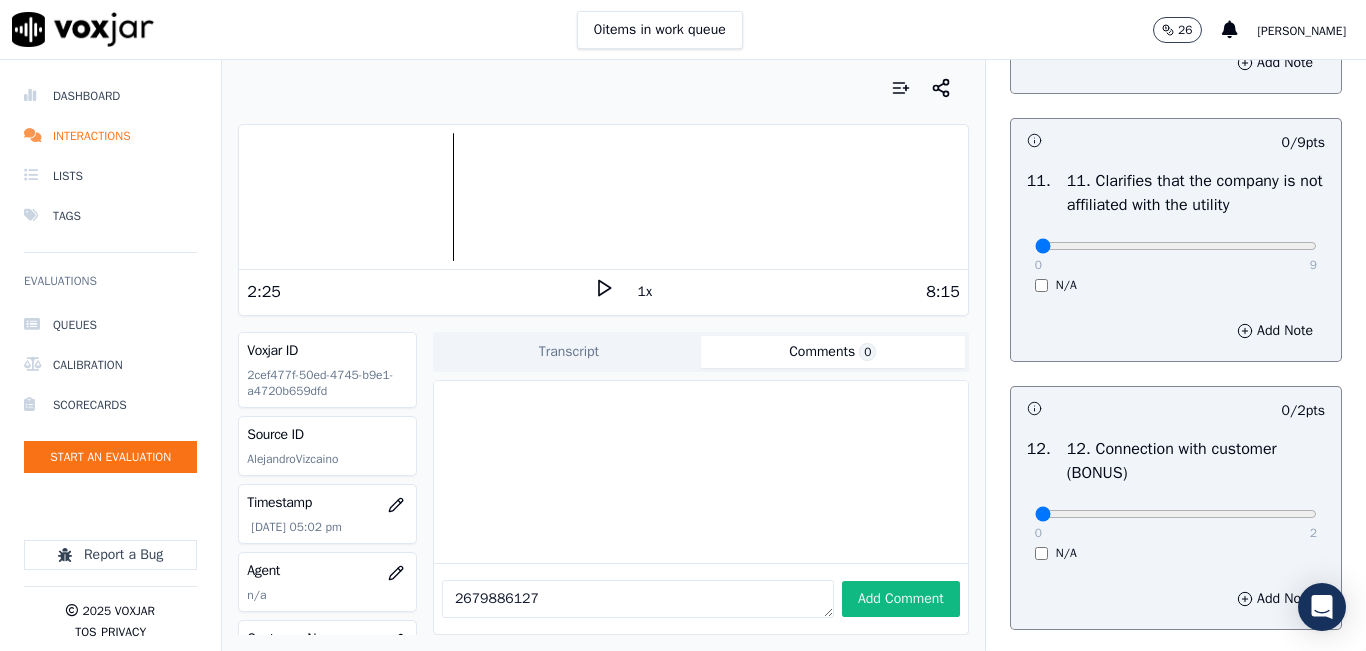 click on "0   9     N/A" at bounding box center (1176, 255) 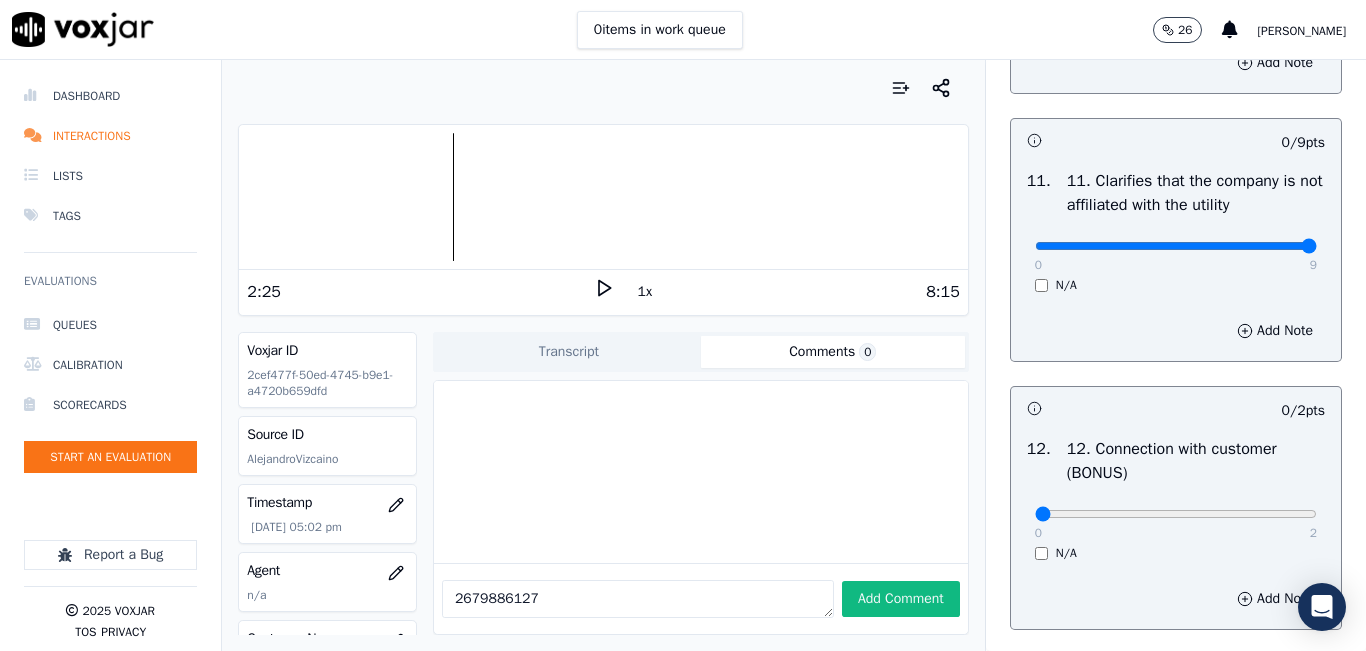type on "9" 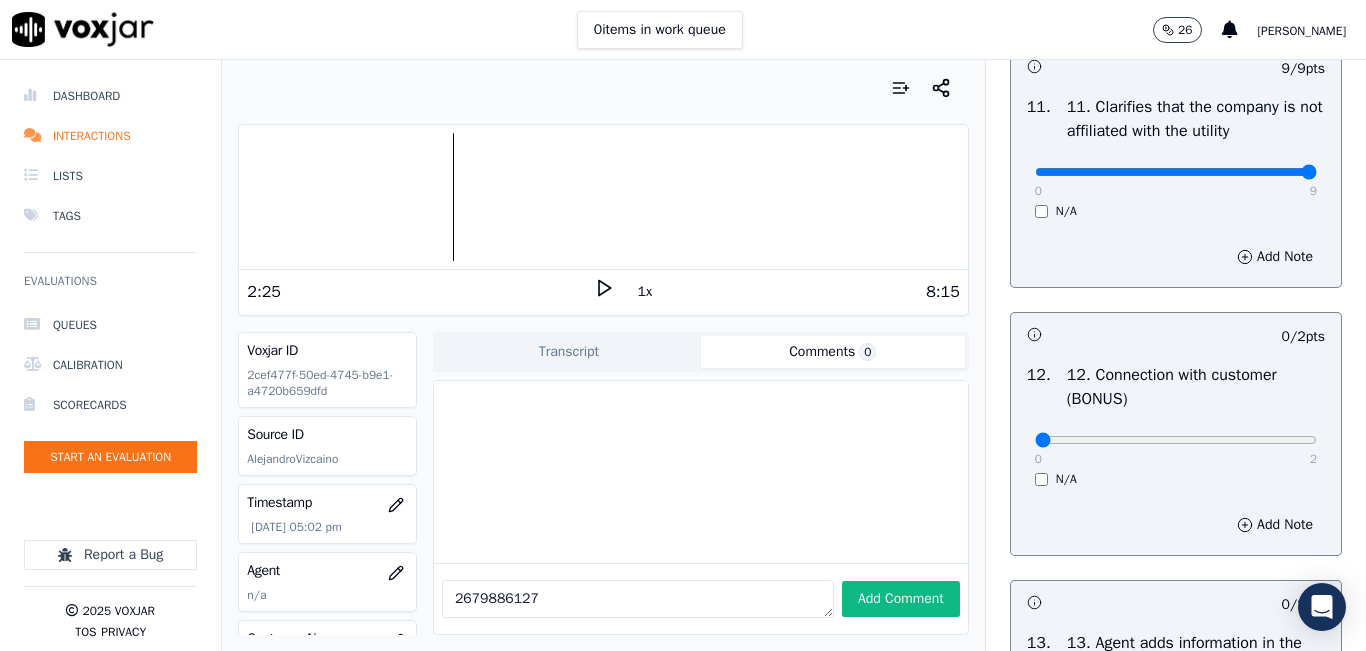 scroll, scrollTop: 3300, scrollLeft: 0, axis: vertical 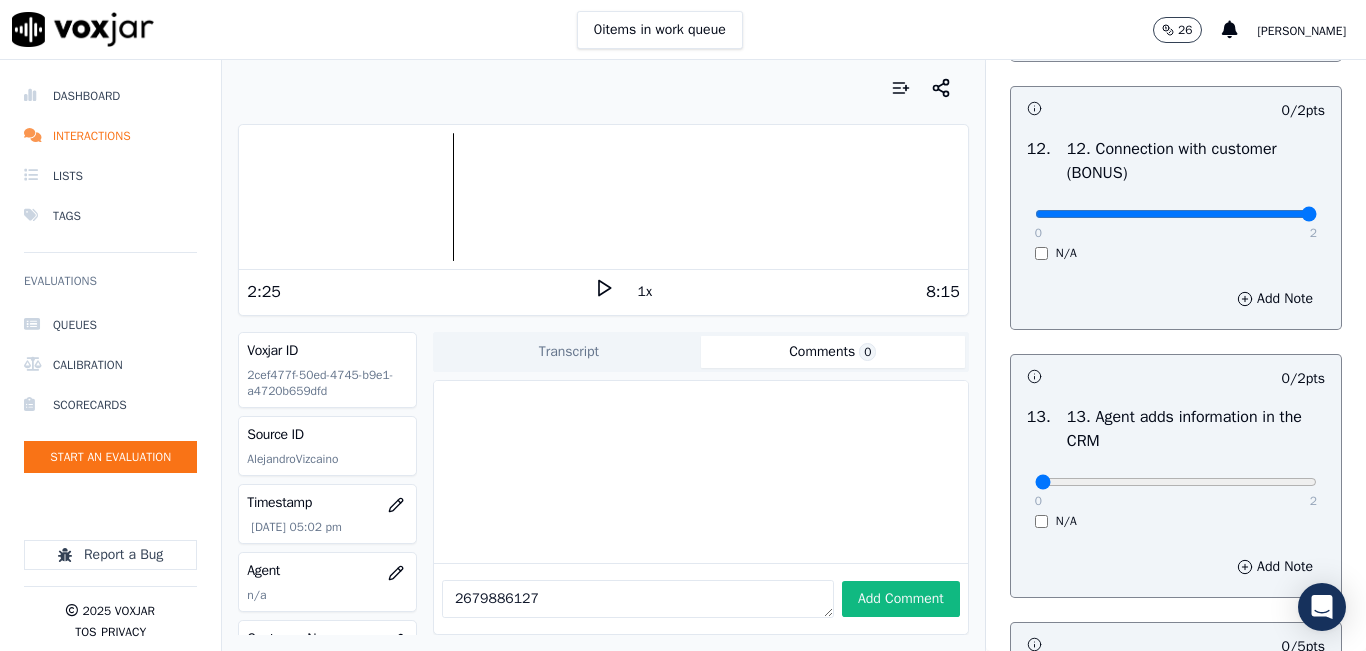 type on "2" 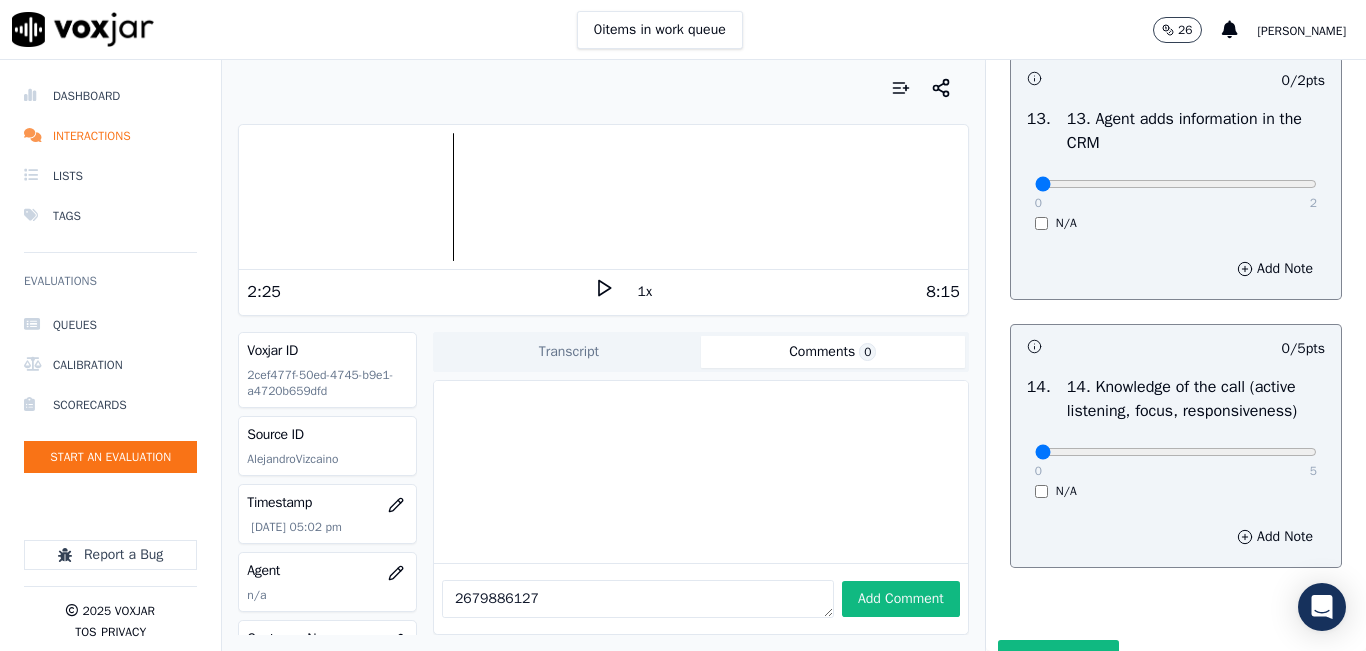 scroll, scrollTop: 3600, scrollLeft: 0, axis: vertical 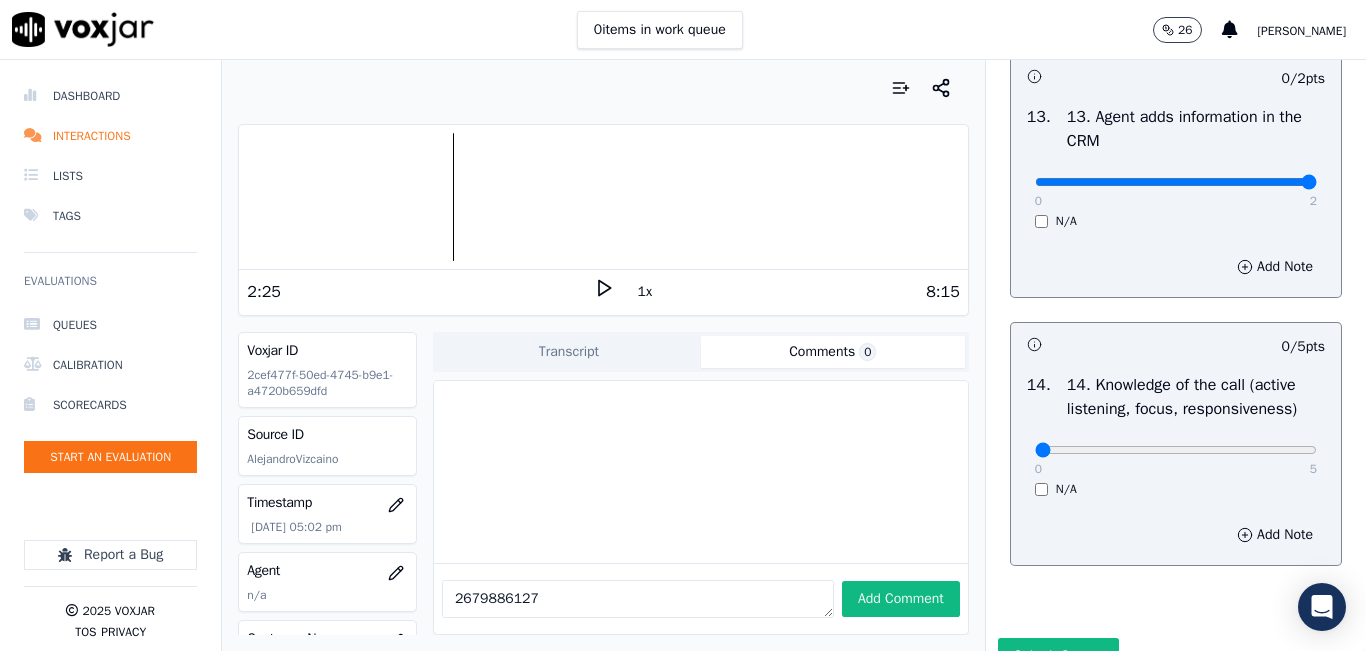 type on "2" 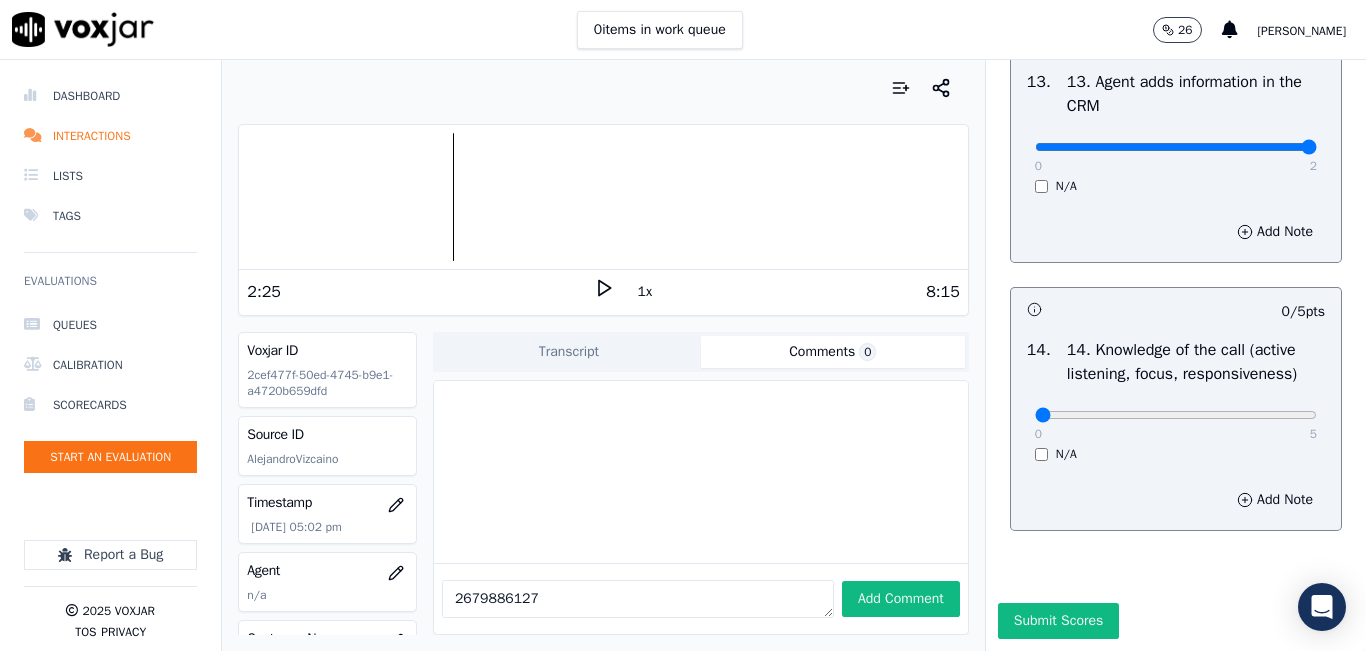 scroll, scrollTop: 3748, scrollLeft: 0, axis: vertical 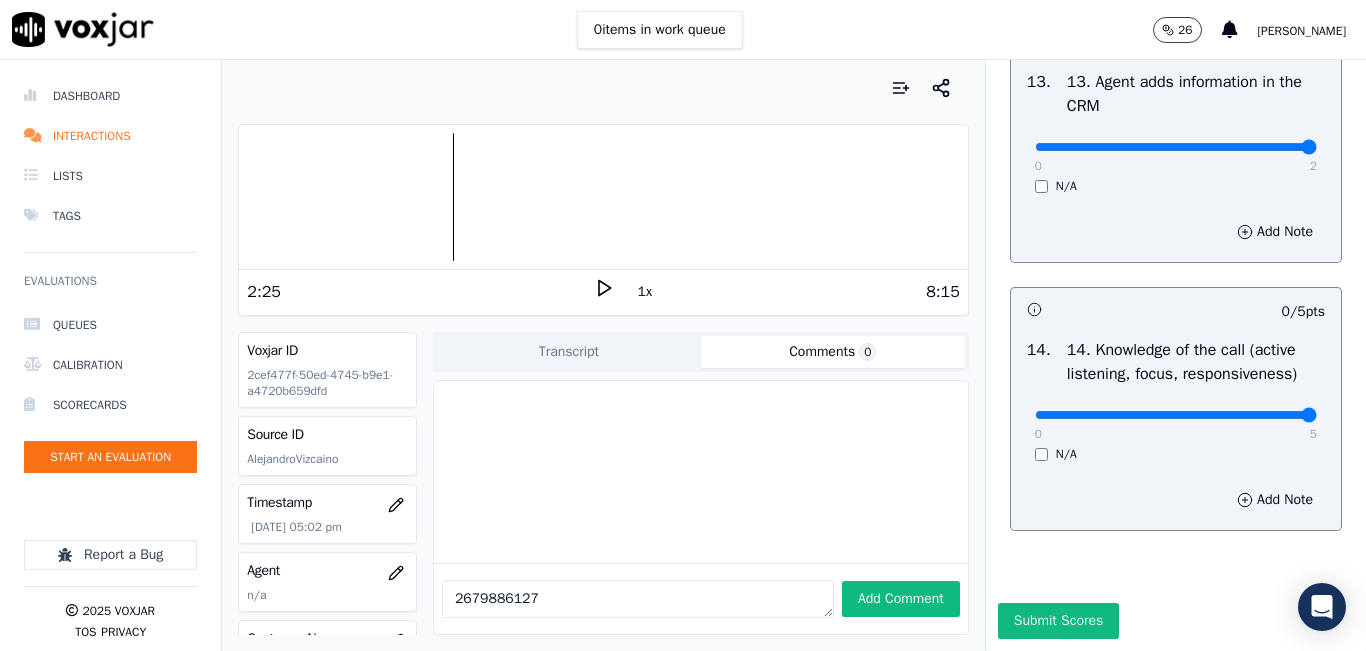 click at bounding box center (1176, -3319) 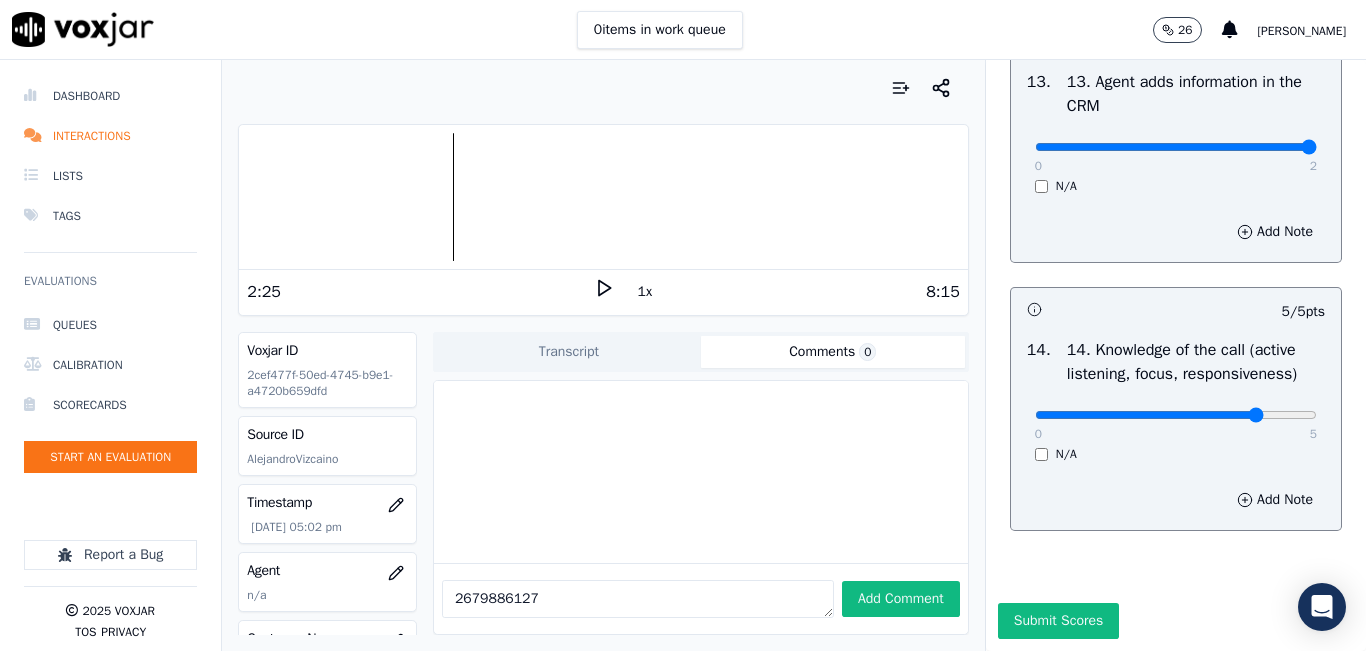 type on "4" 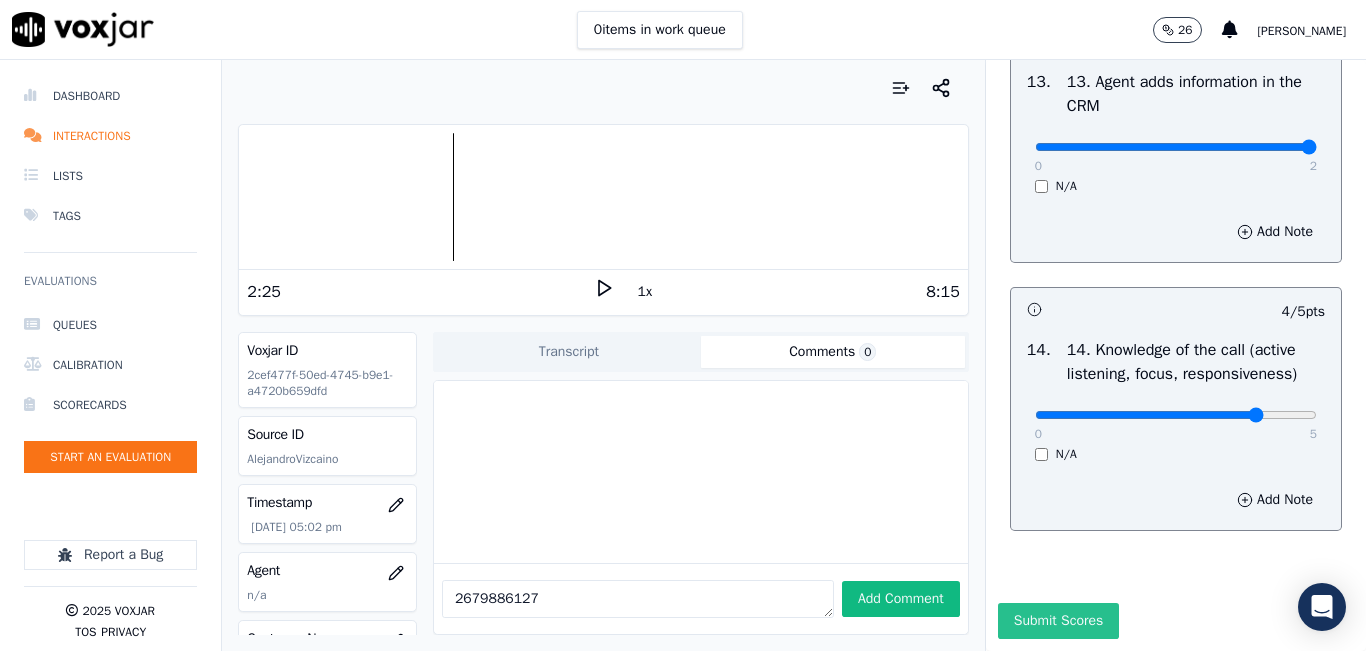 click on "Submit Scores" at bounding box center [1058, 621] 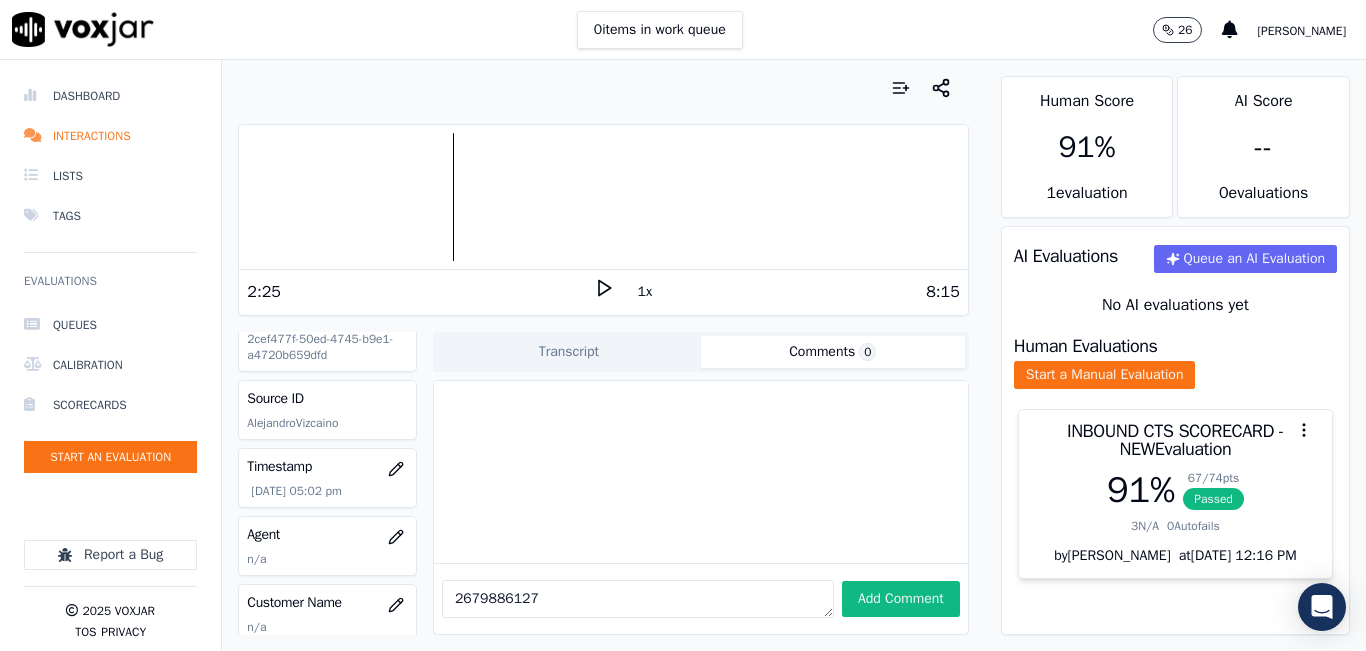 scroll, scrollTop: 0, scrollLeft: 0, axis: both 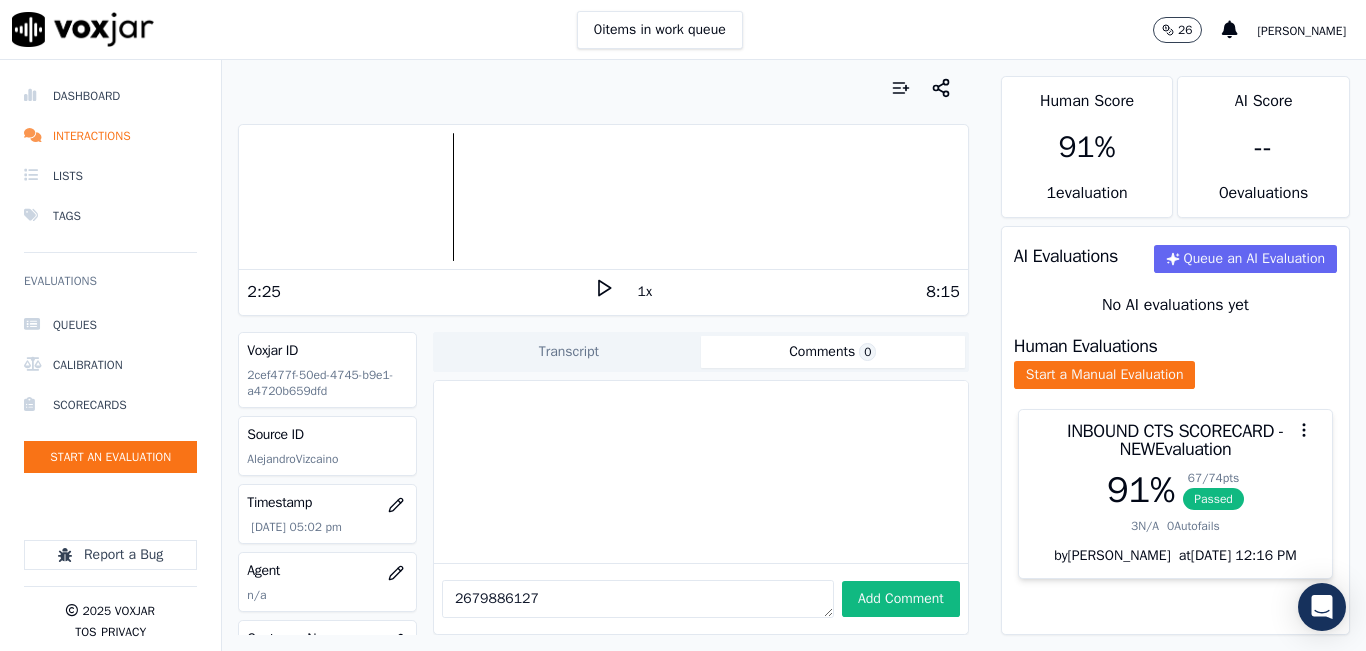 drag, startPoint x: 542, startPoint y: 570, endPoint x: 408, endPoint y: 586, distance: 134.95184 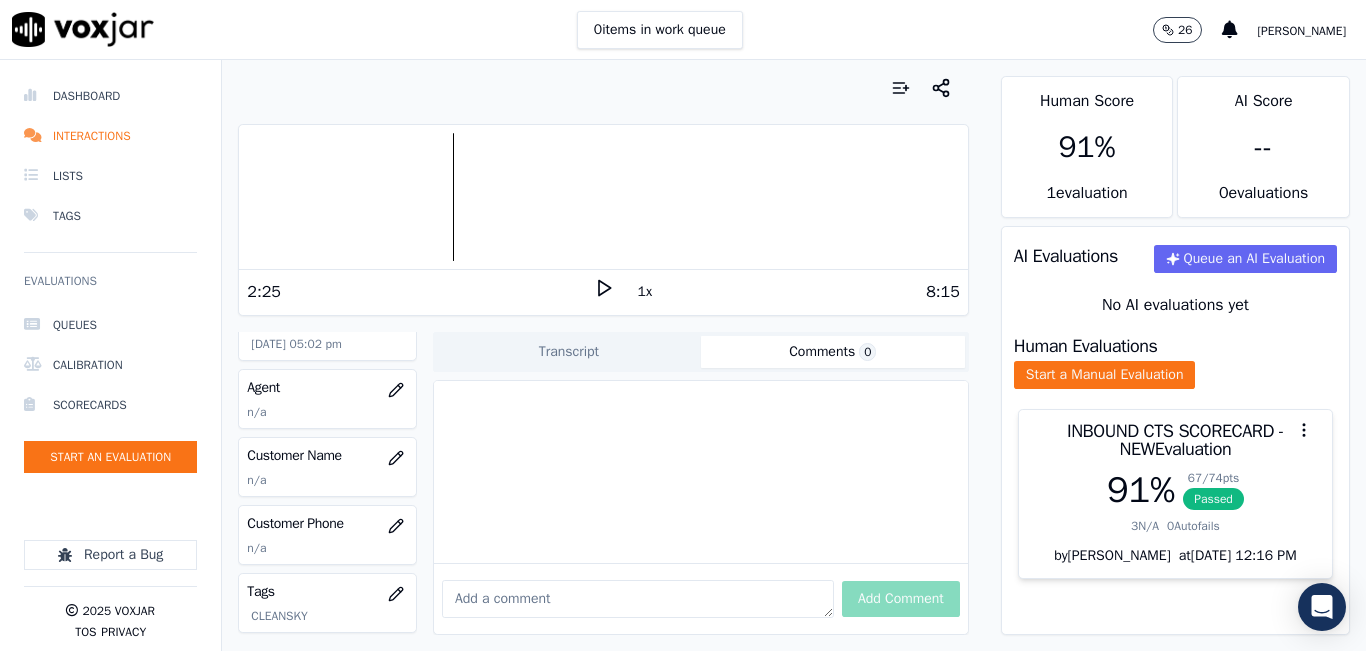 scroll, scrollTop: 200, scrollLeft: 0, axis: vertical 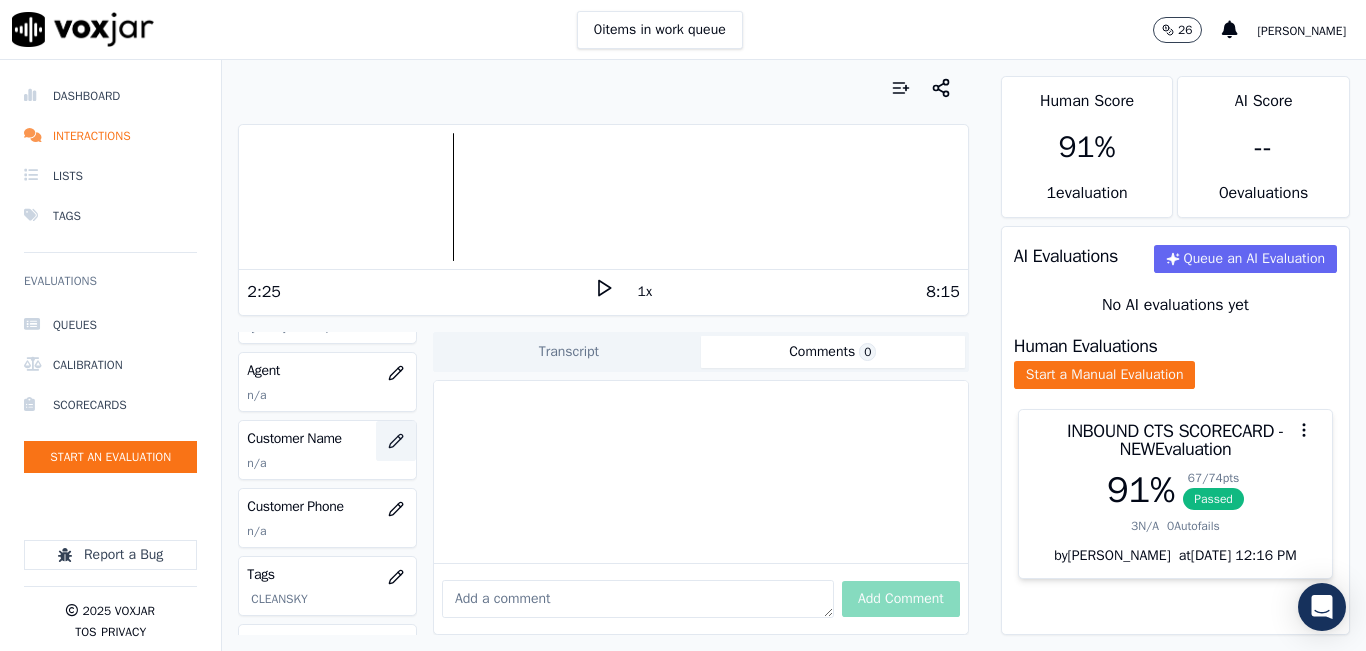 type 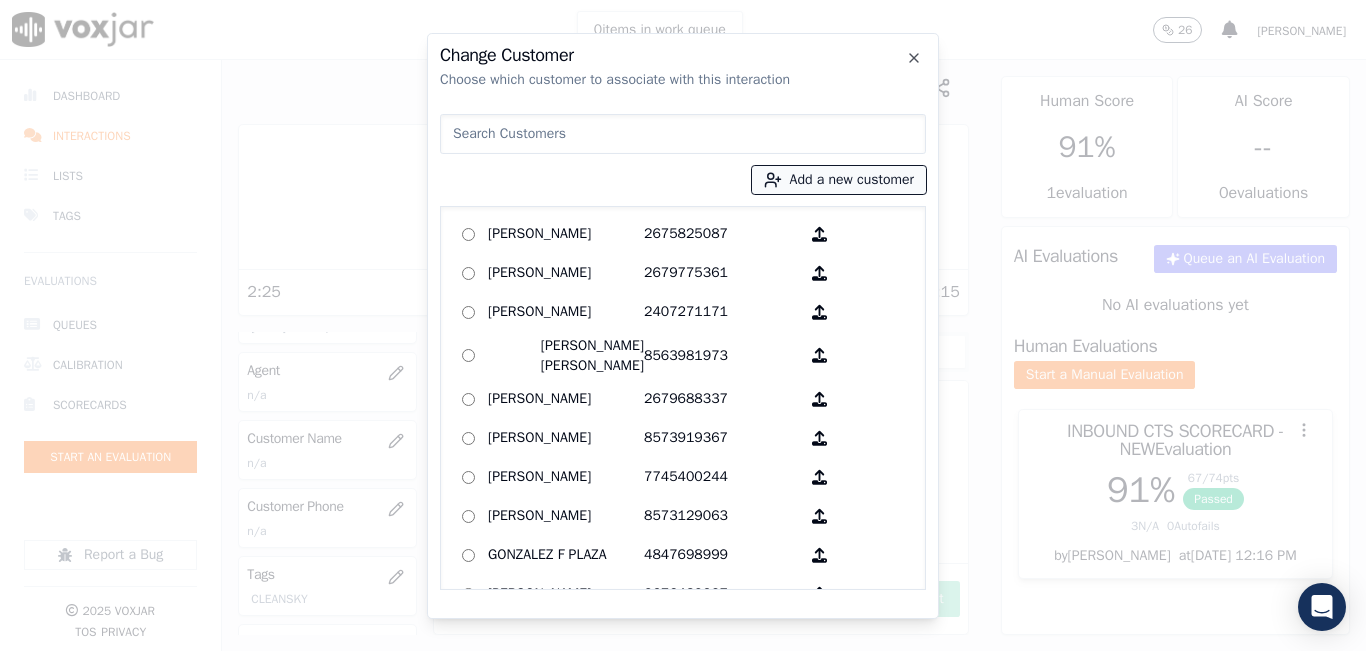 click on "Add a new customer" at bounding box center (839, 180) 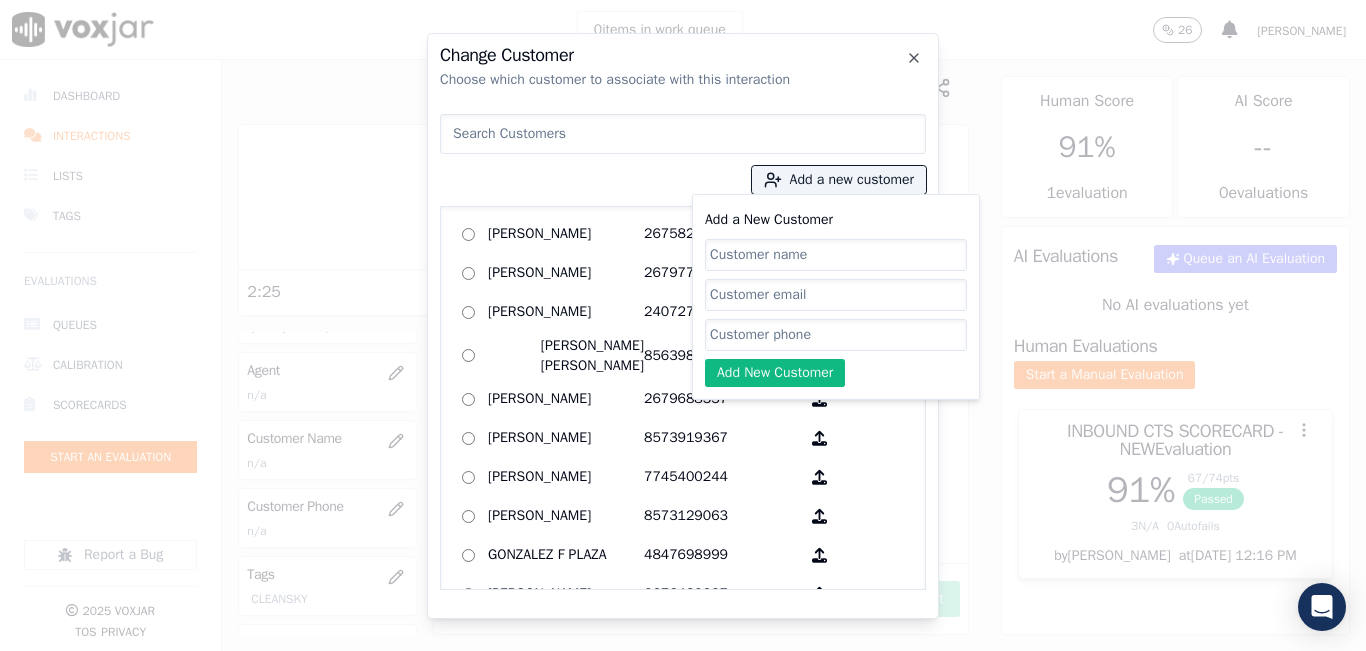 click on "Add a New Customer" 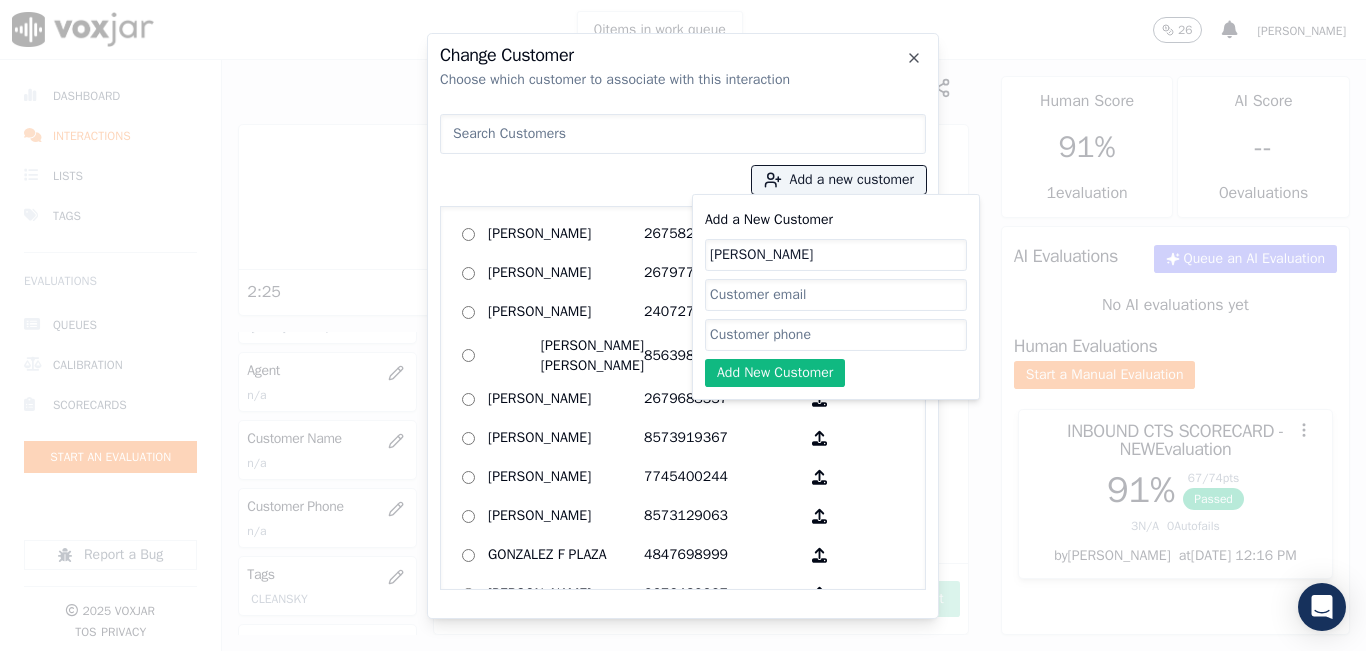 type on "Jampoll Castillo" 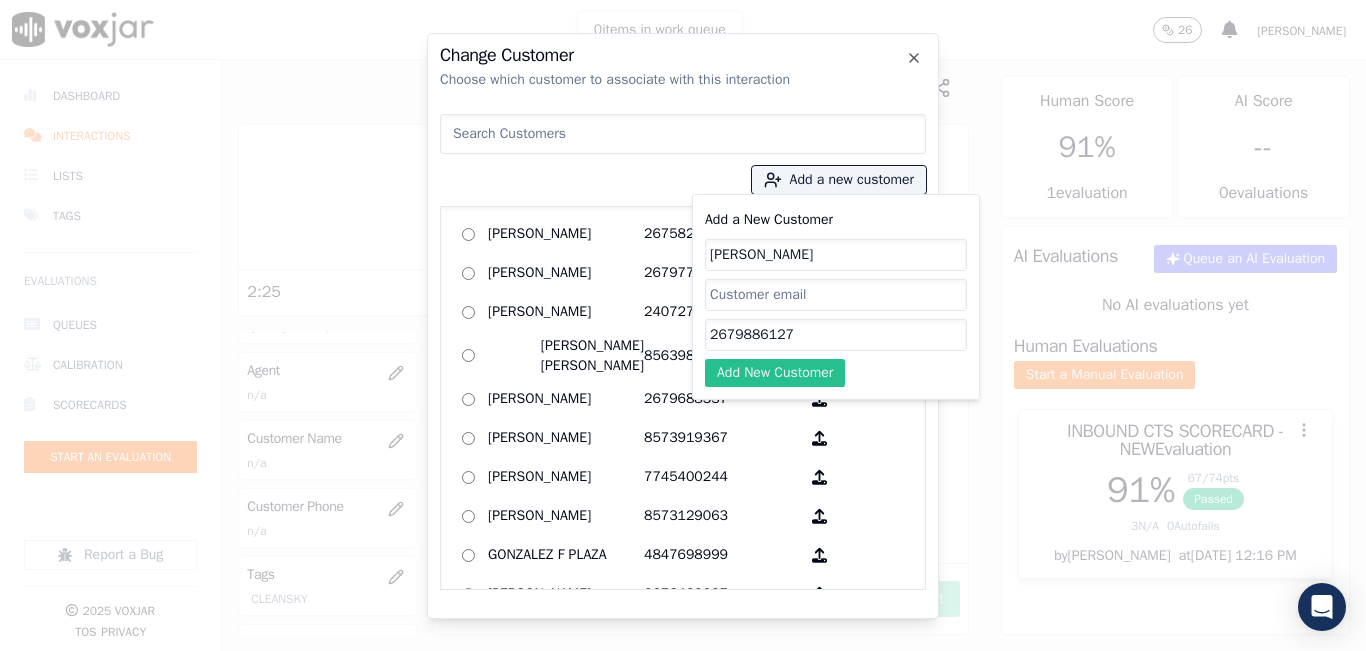 type on "2679886127" 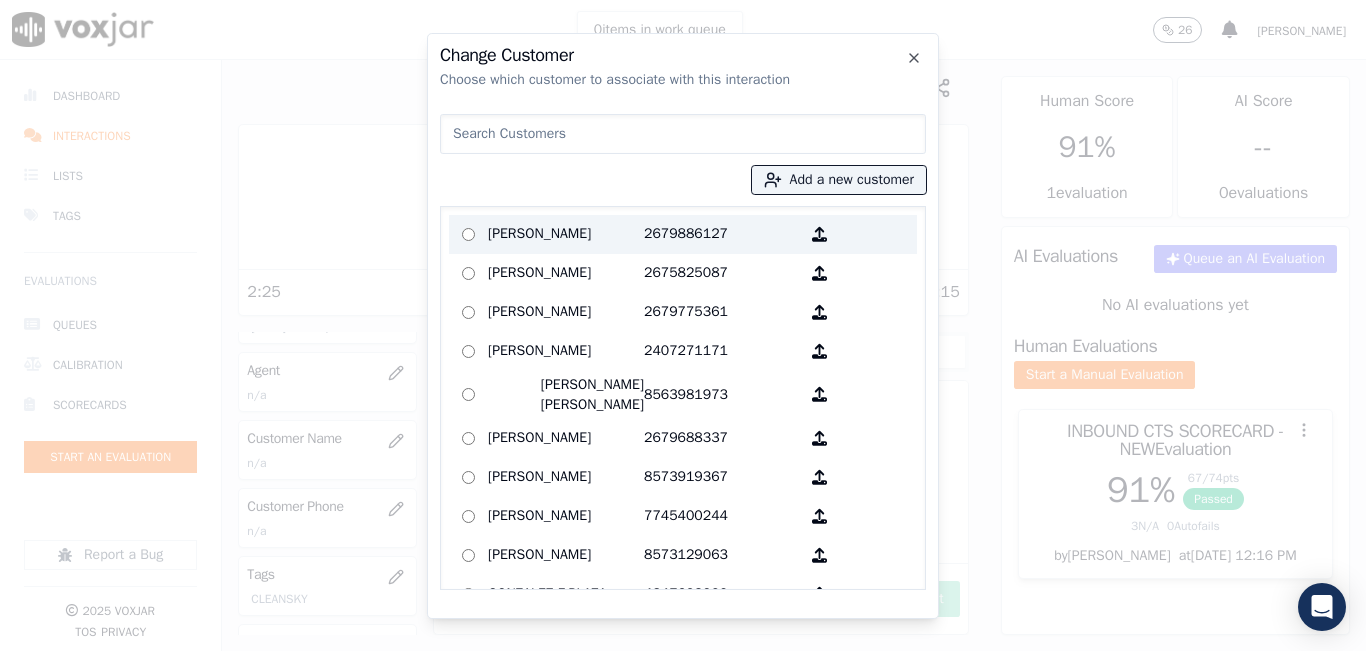 click on "Jampoll Castillo" at bounding box center (566, 234) 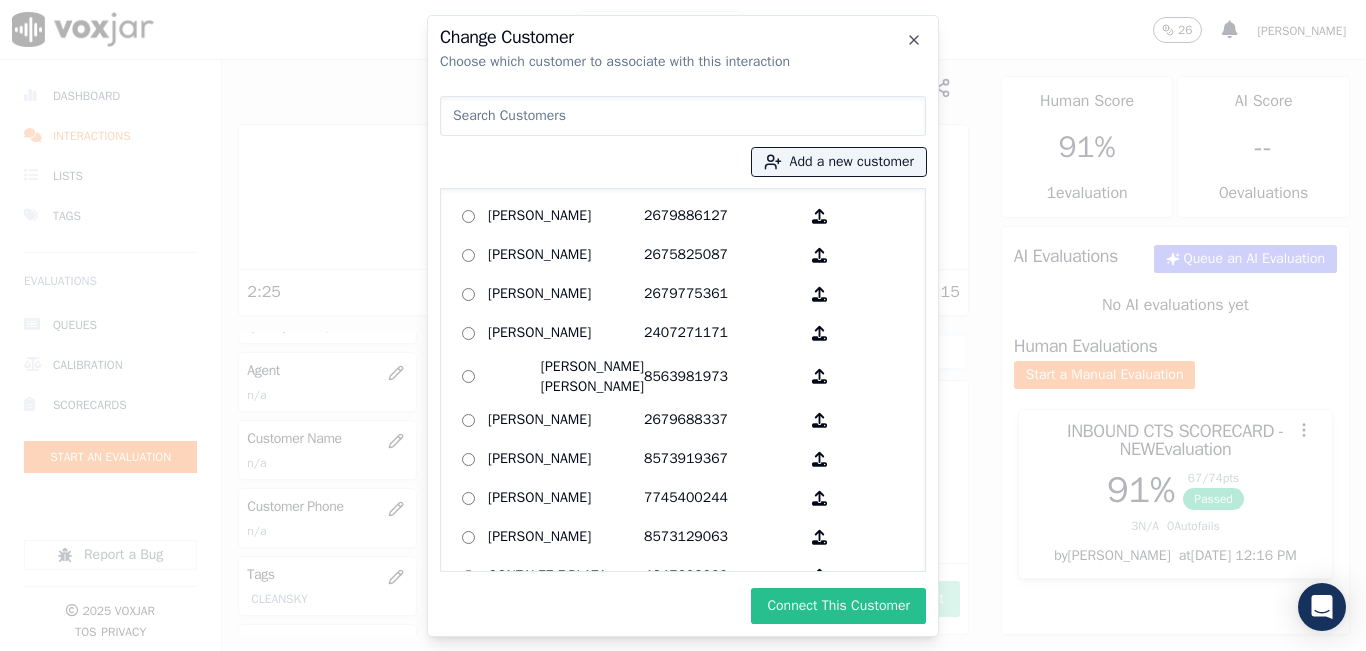 click on "Connect This Customer" at bounding box center [838, 606] 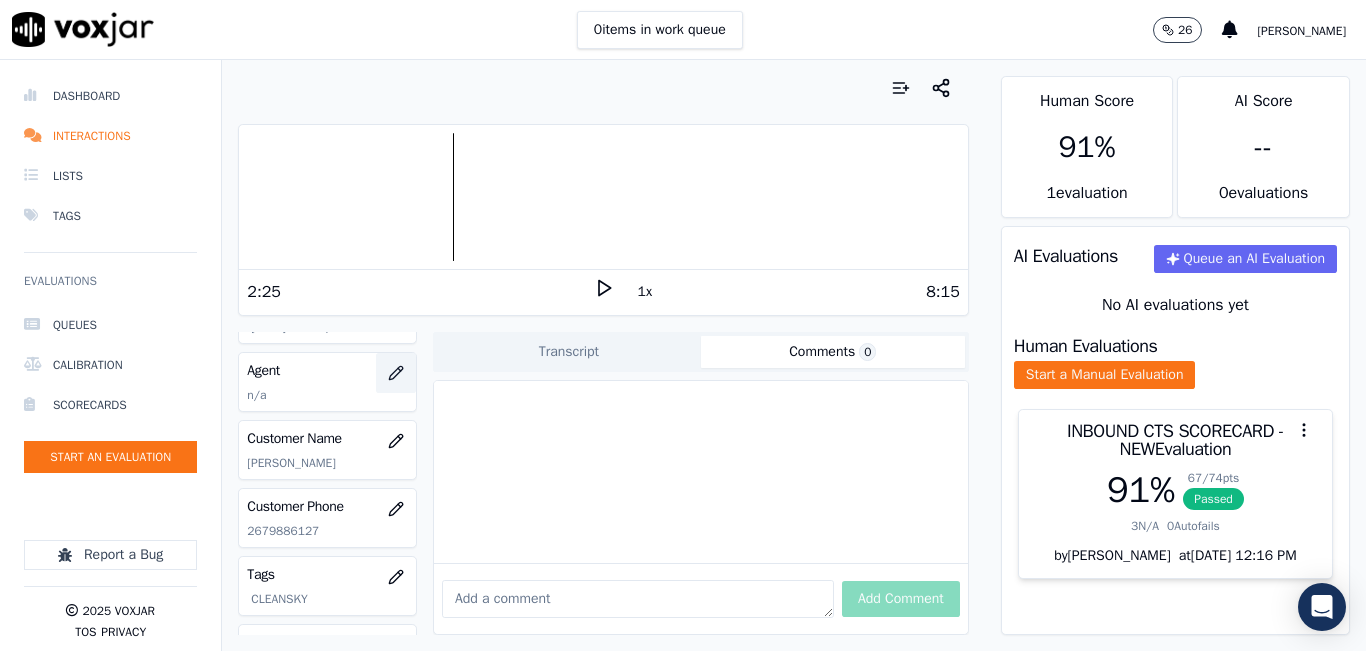 click 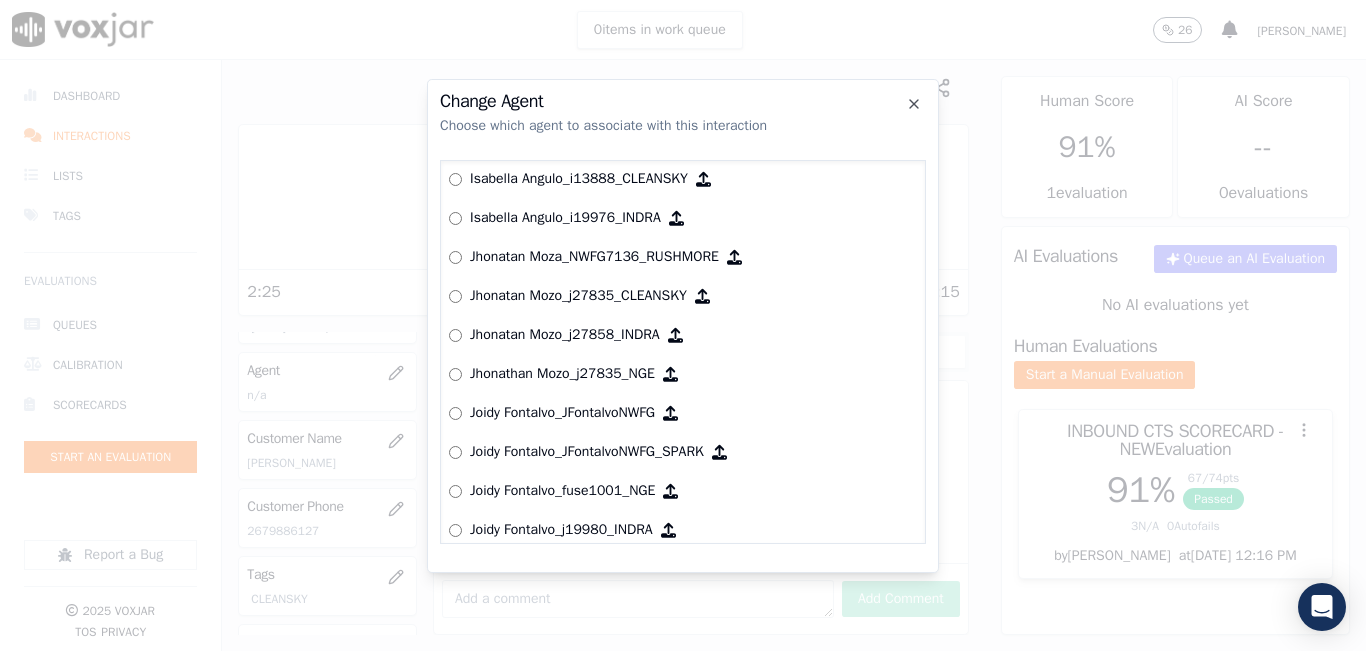 scroll, scrollTop: 4249, scrollLeft: 0, axis: vertical 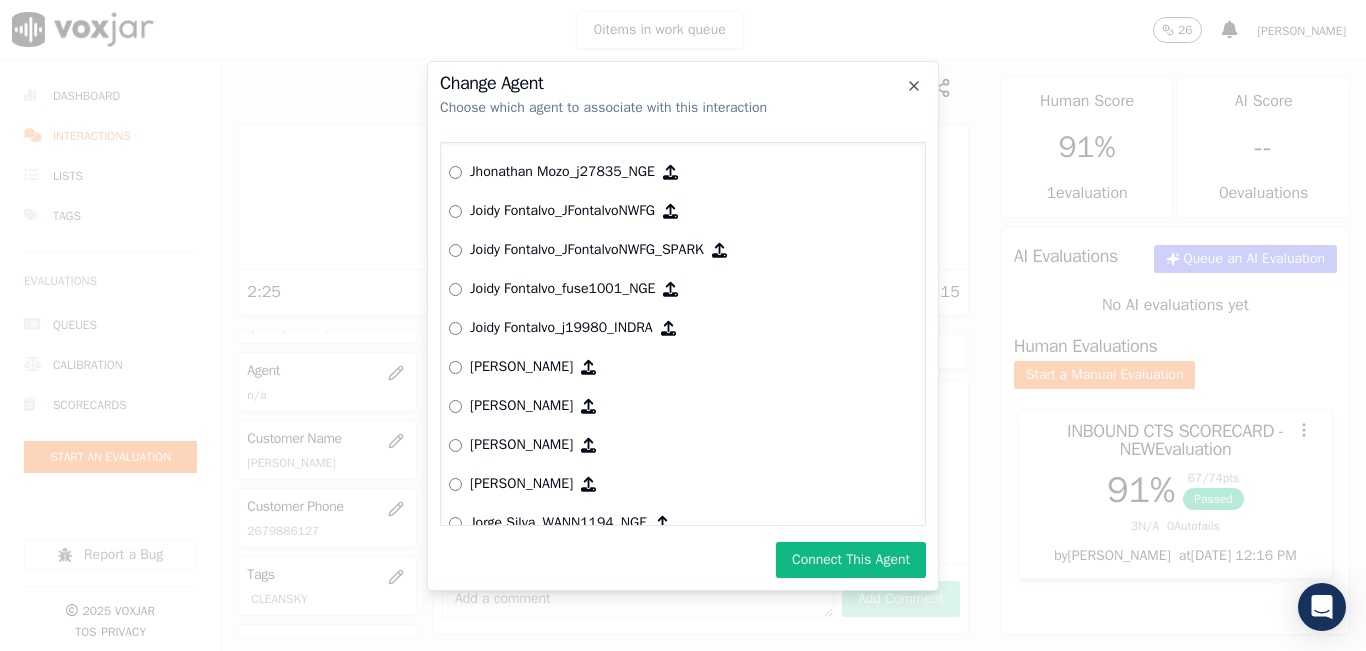 click on "Connect This Agent" at bounding box center (851, 560) 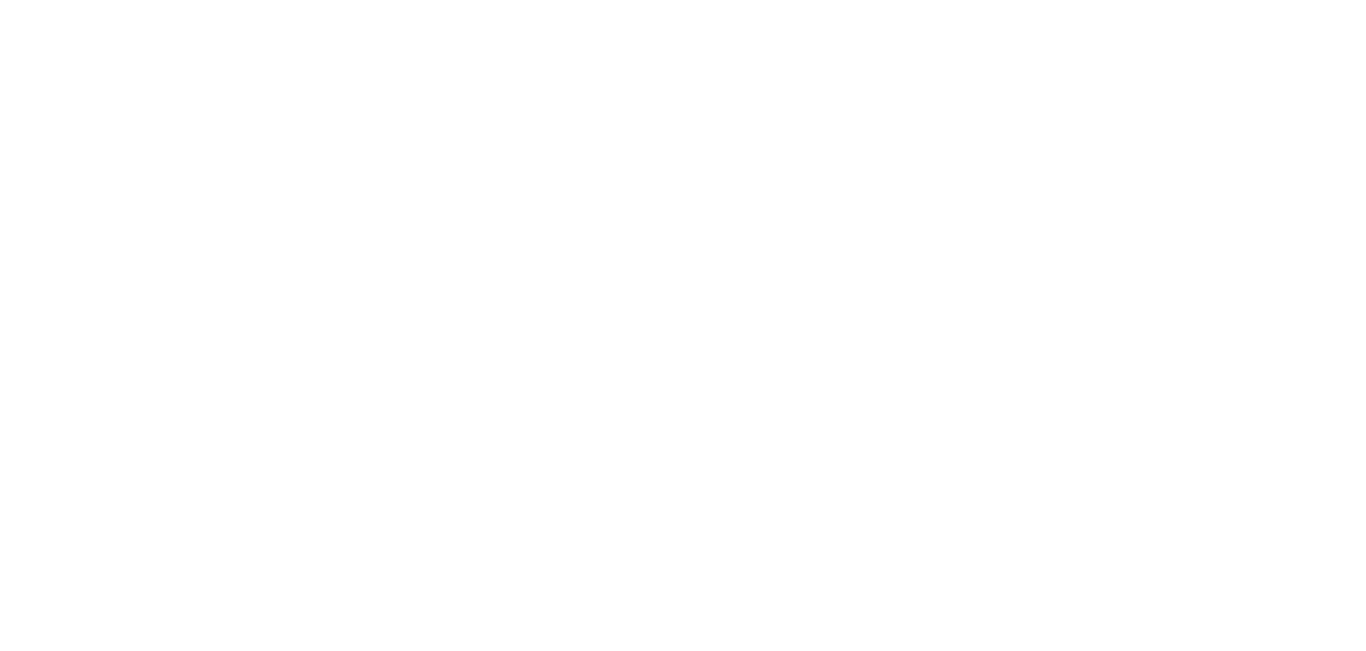 scroll, scrollTop: 0, scrollLeft: 0, axis: both 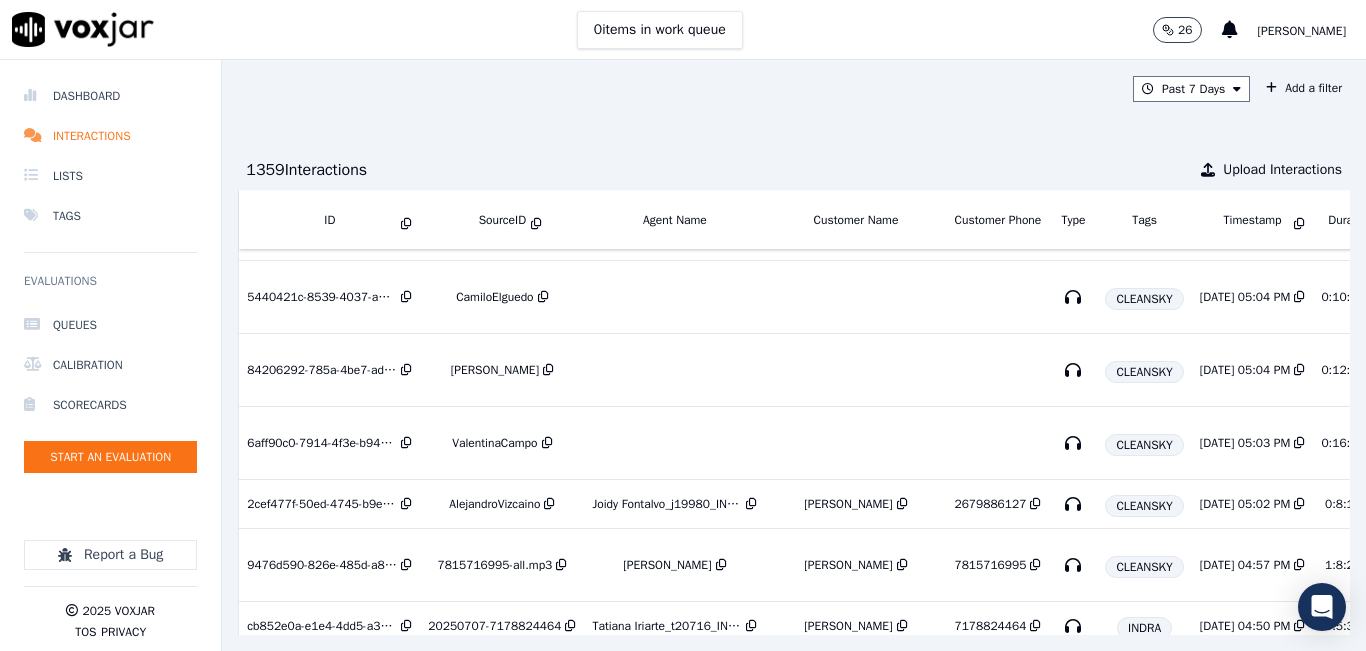 click on "[PERSON_NAME]" at bounding box center (1302, 31) 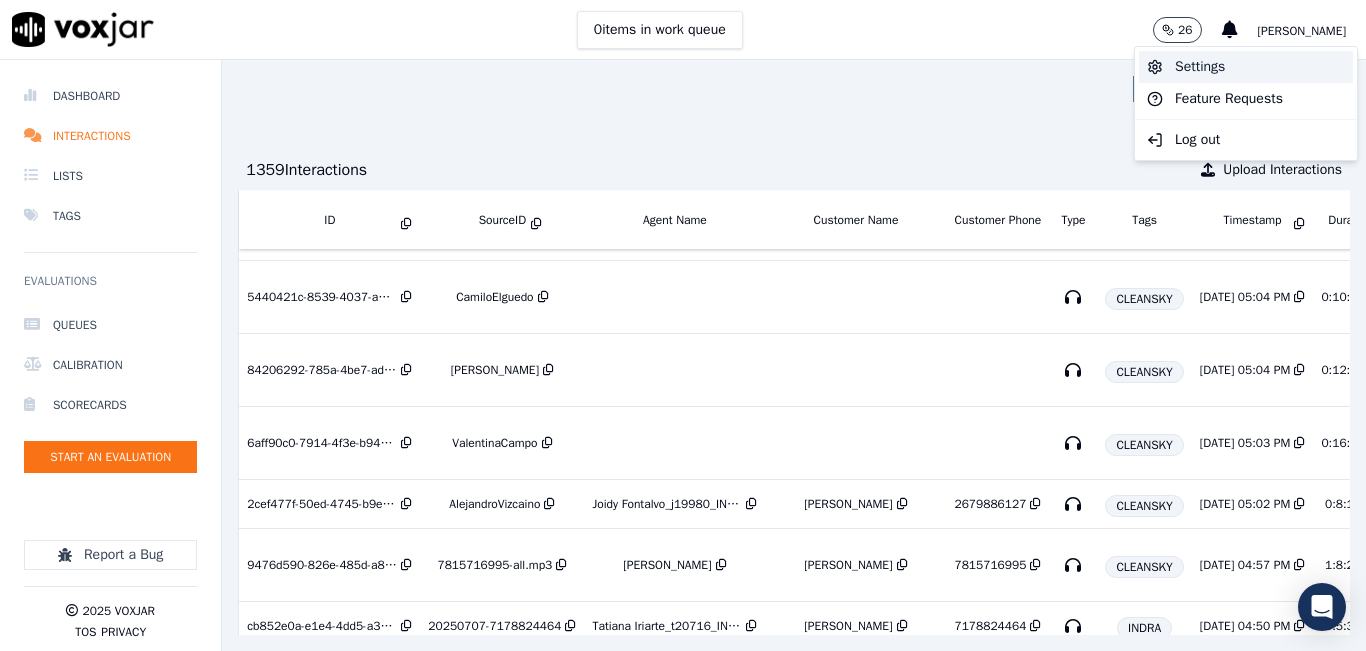 click on "Settings" at bounding box center (1246, 67) 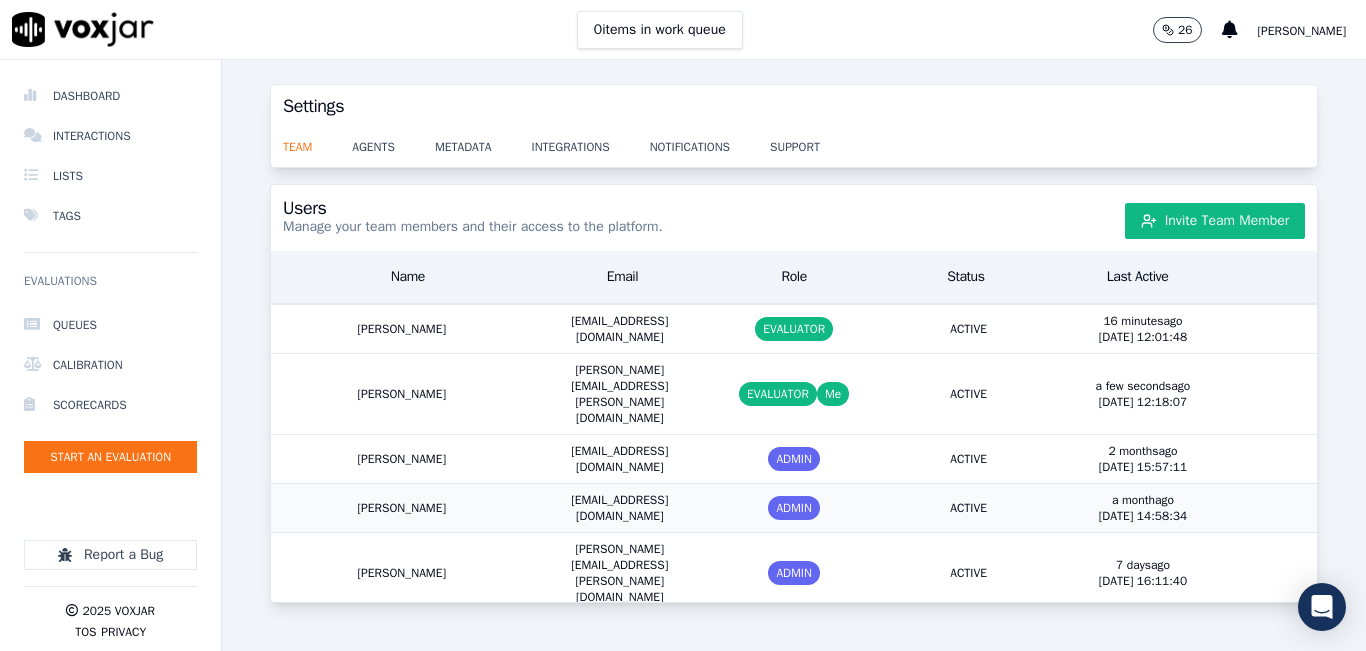 scroll, scrollTop: 0, scrollLeft: 0, axis: both 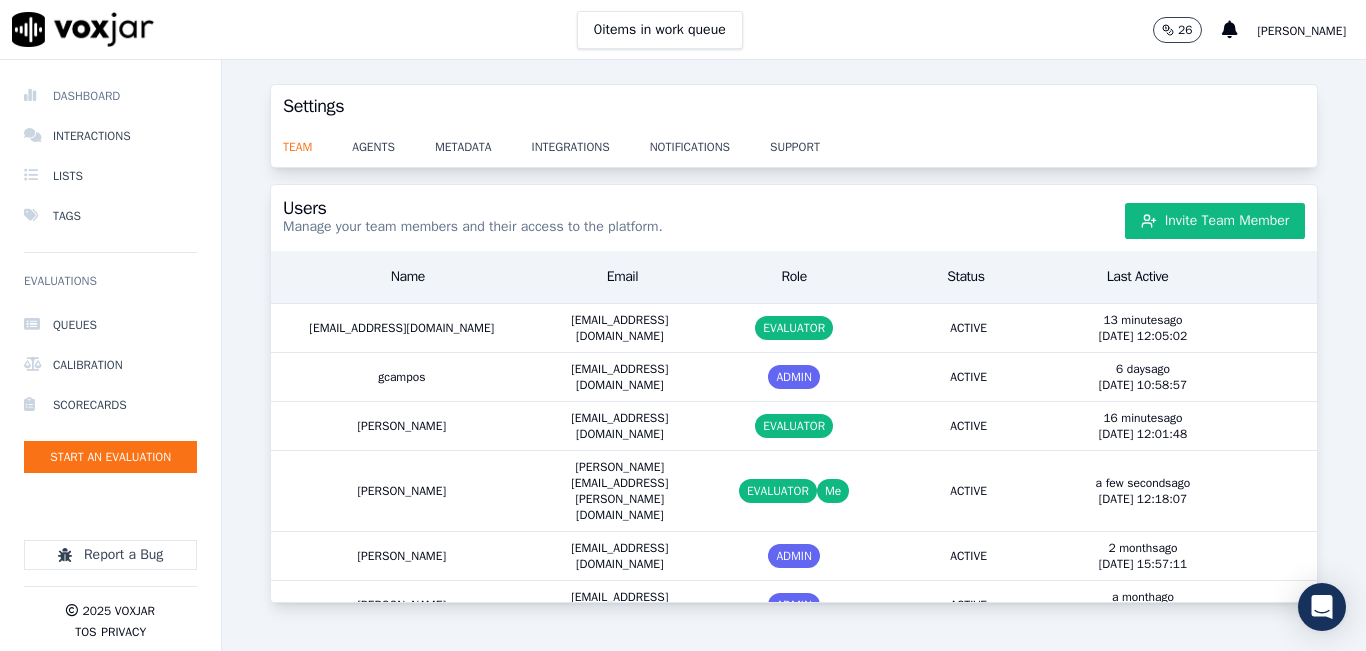 click on "Dashboard" at bounding box center [110, 96] 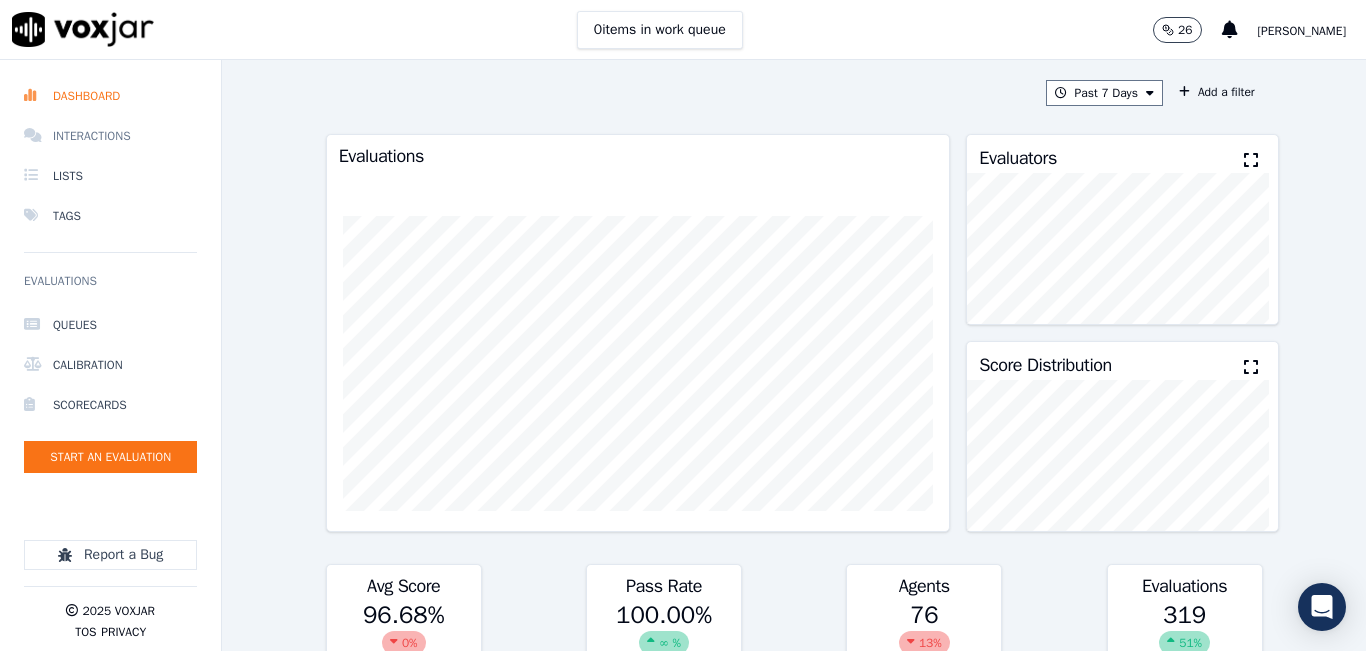 click on "Interactions" at bounding box center [110, 136] 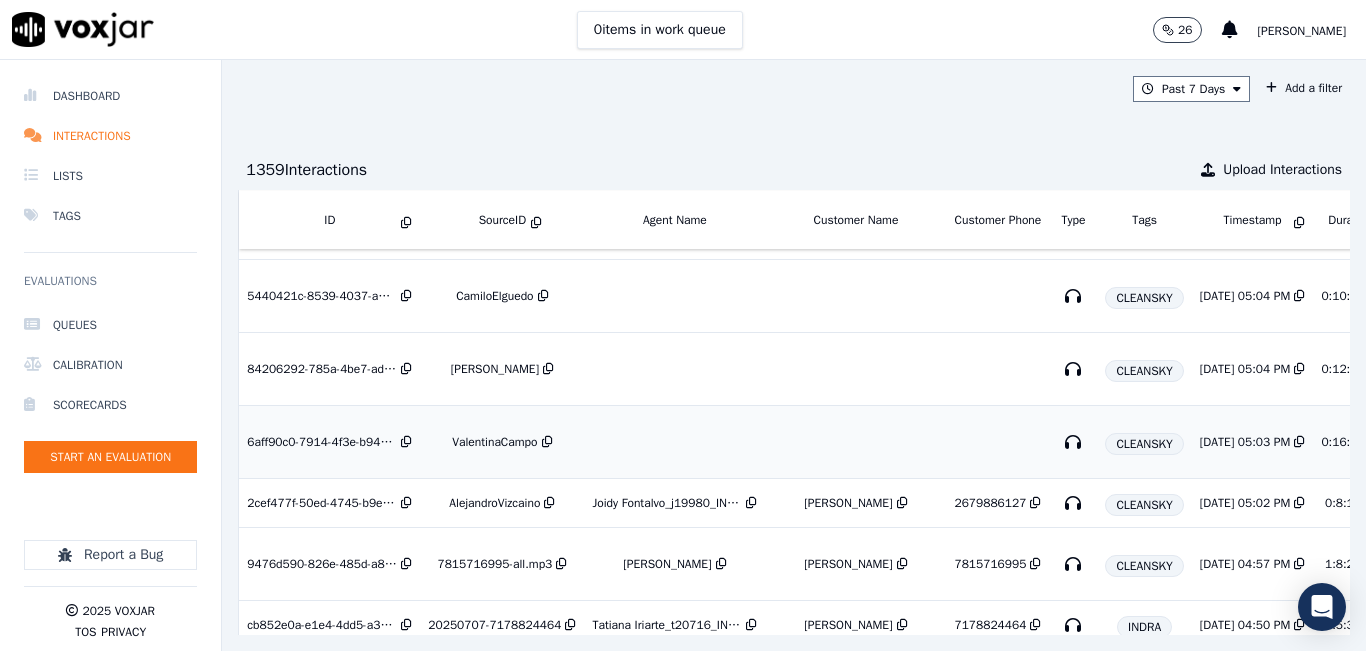 scroll, scrollTop: 500, scrollLeft: 0, axis: vertical 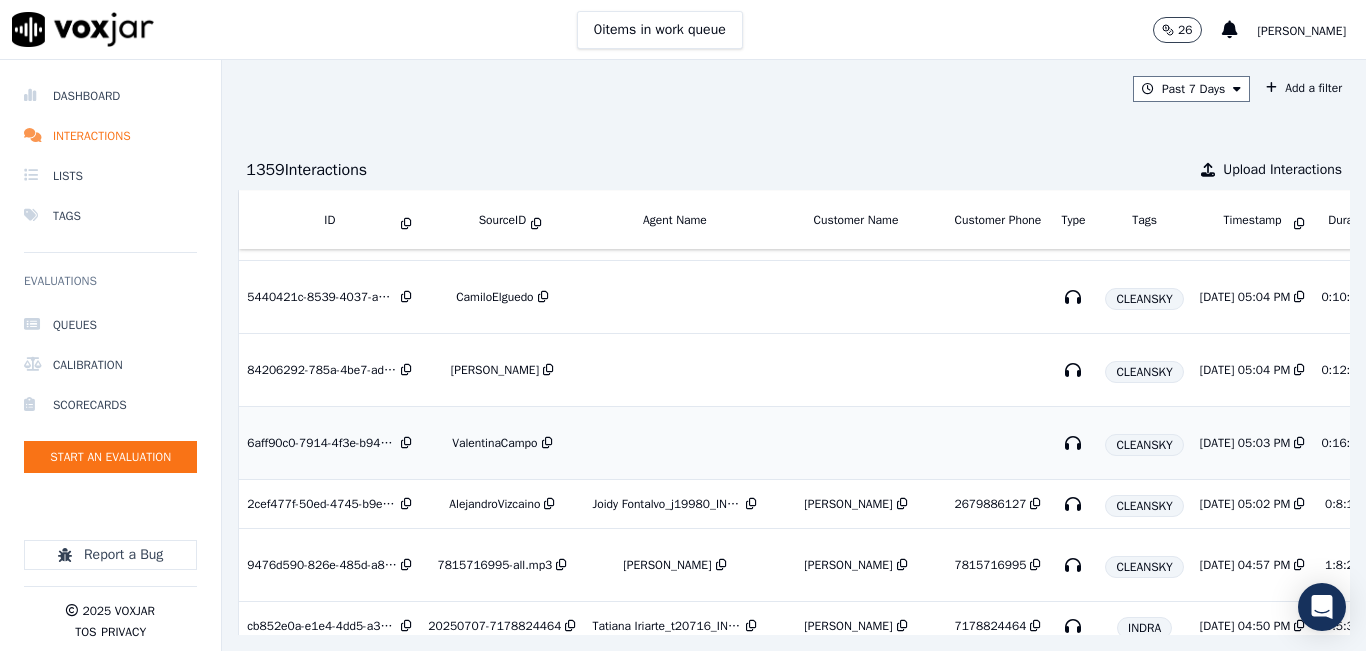 click on "ValentinaCampo" at bounding box center [494, 443] 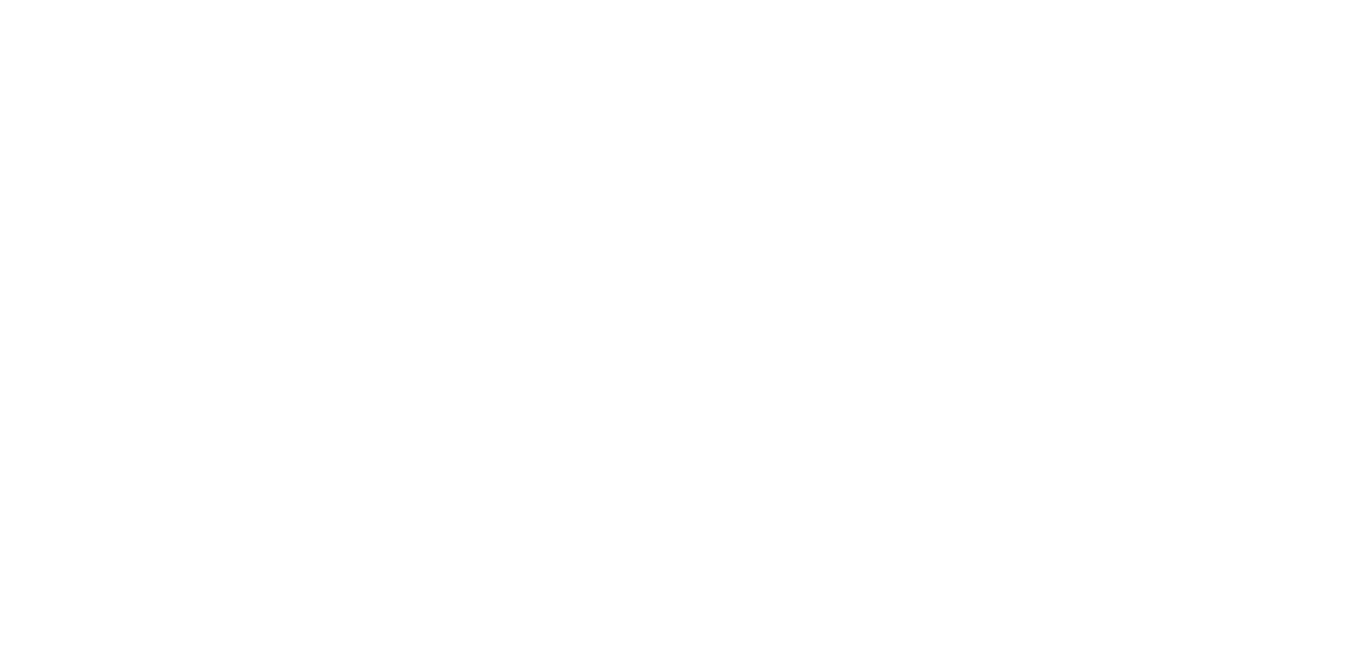 scroll, scrollTop: 0, scrollLeft: 0, axis: both 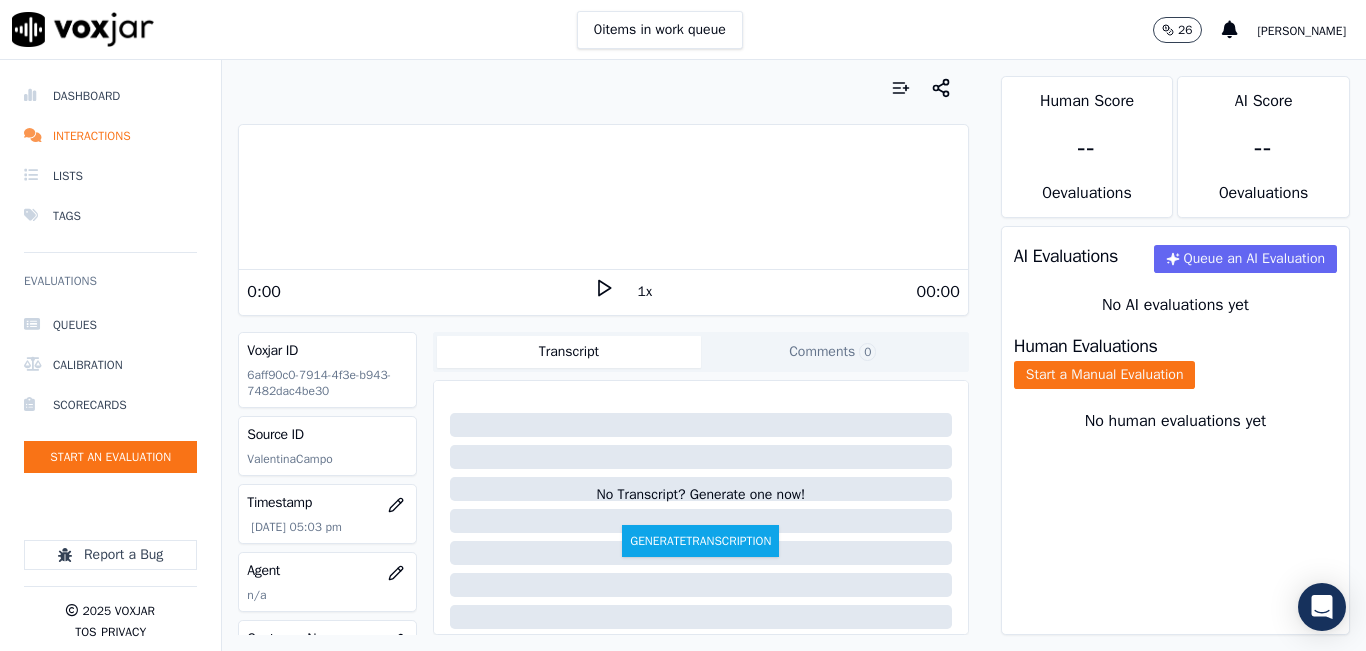 click on "0  items in work queue     26         [PERSON_NAME]" at bounding box center [683, 30] 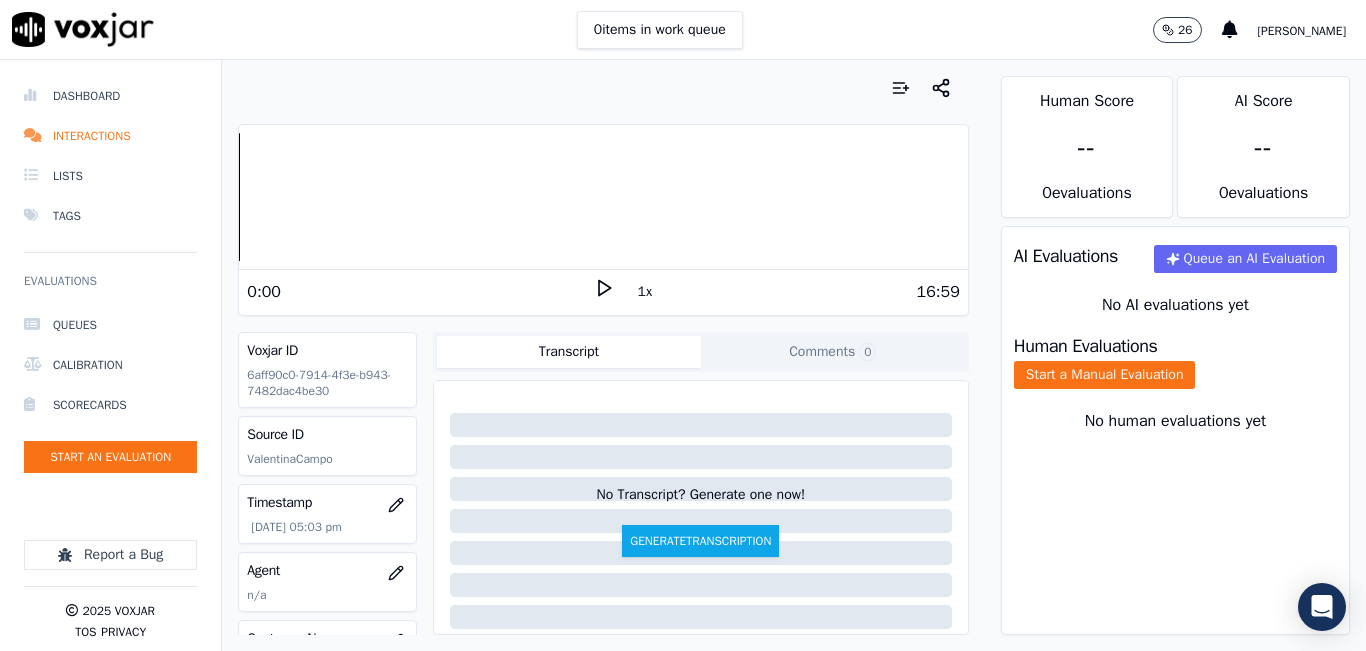click 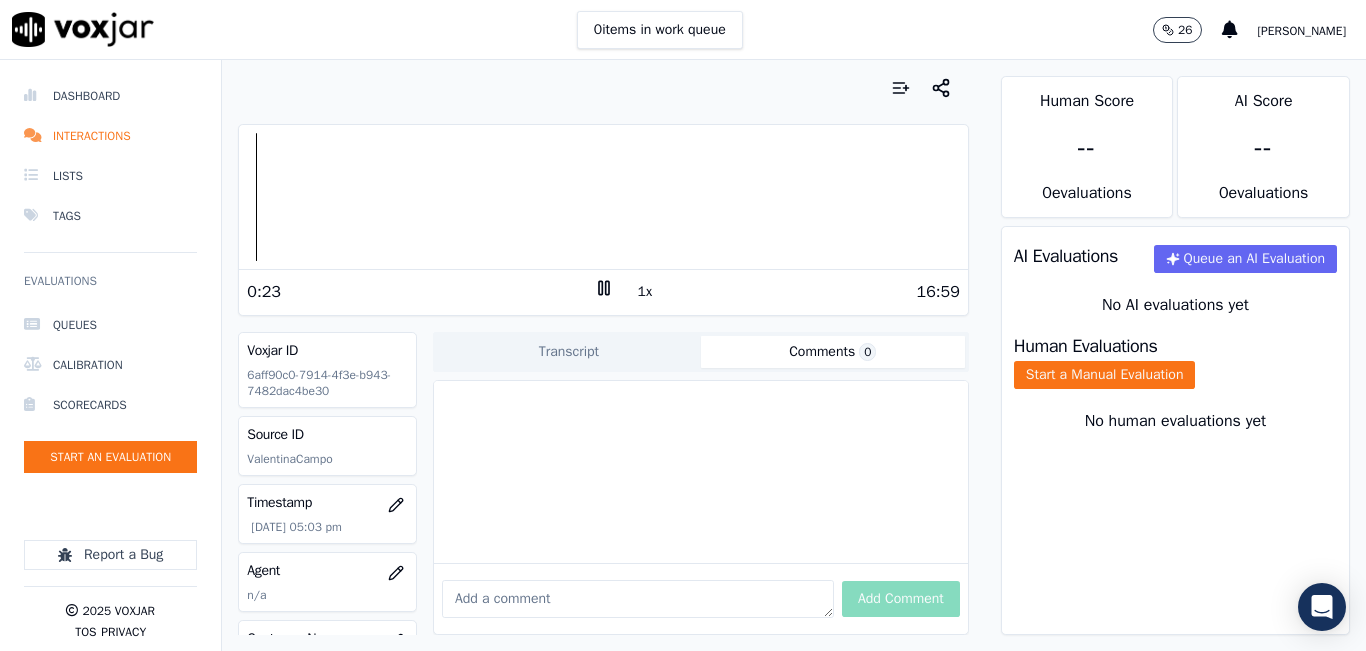 click on "Comments  0" 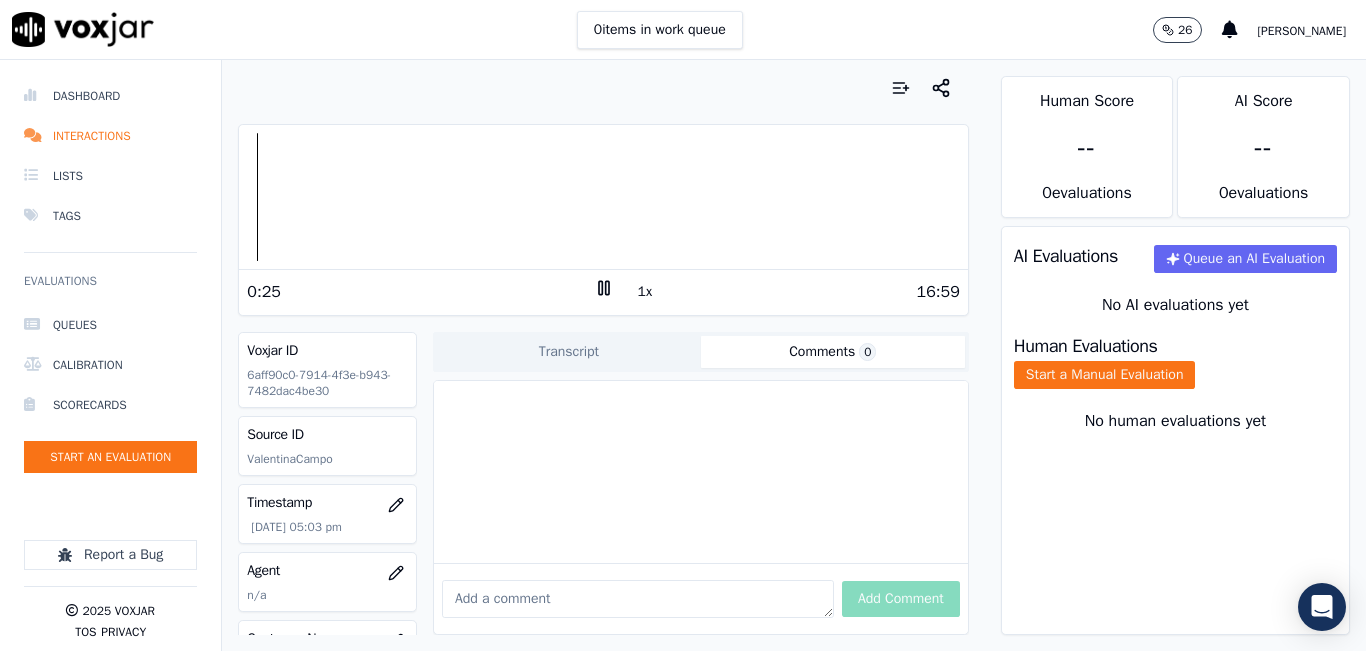 click at bounding box center [638, 599] 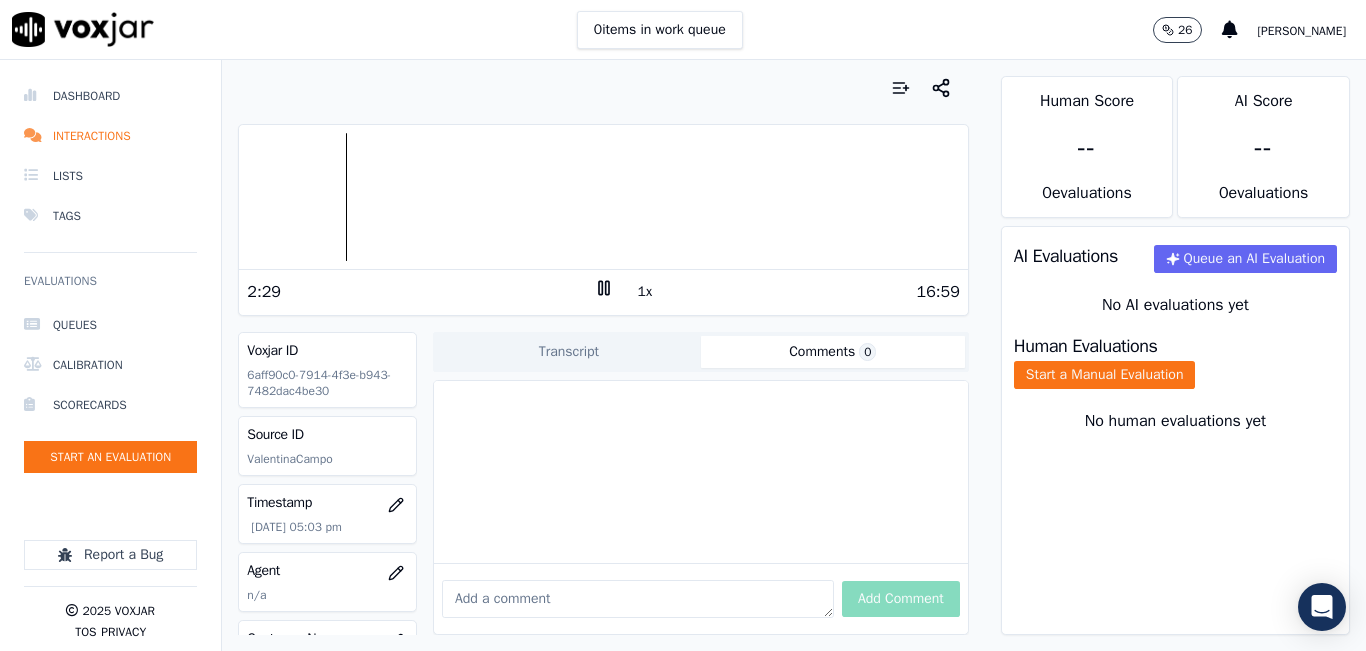 click 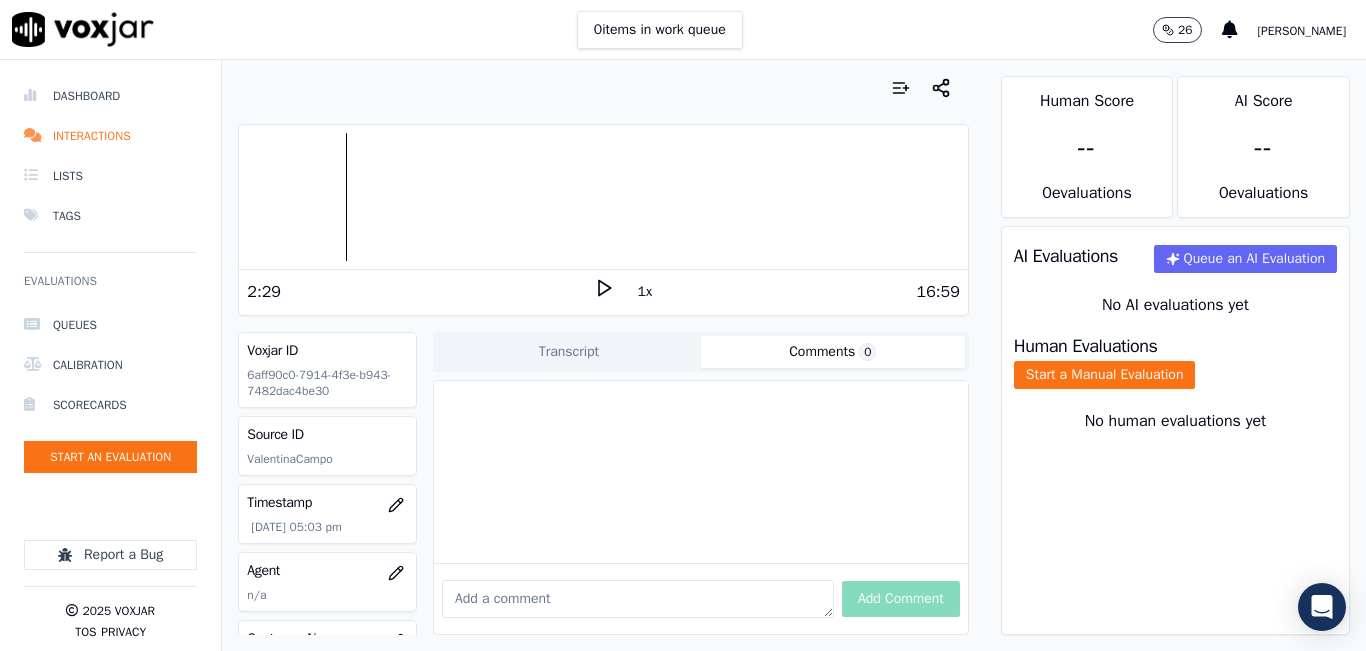 click 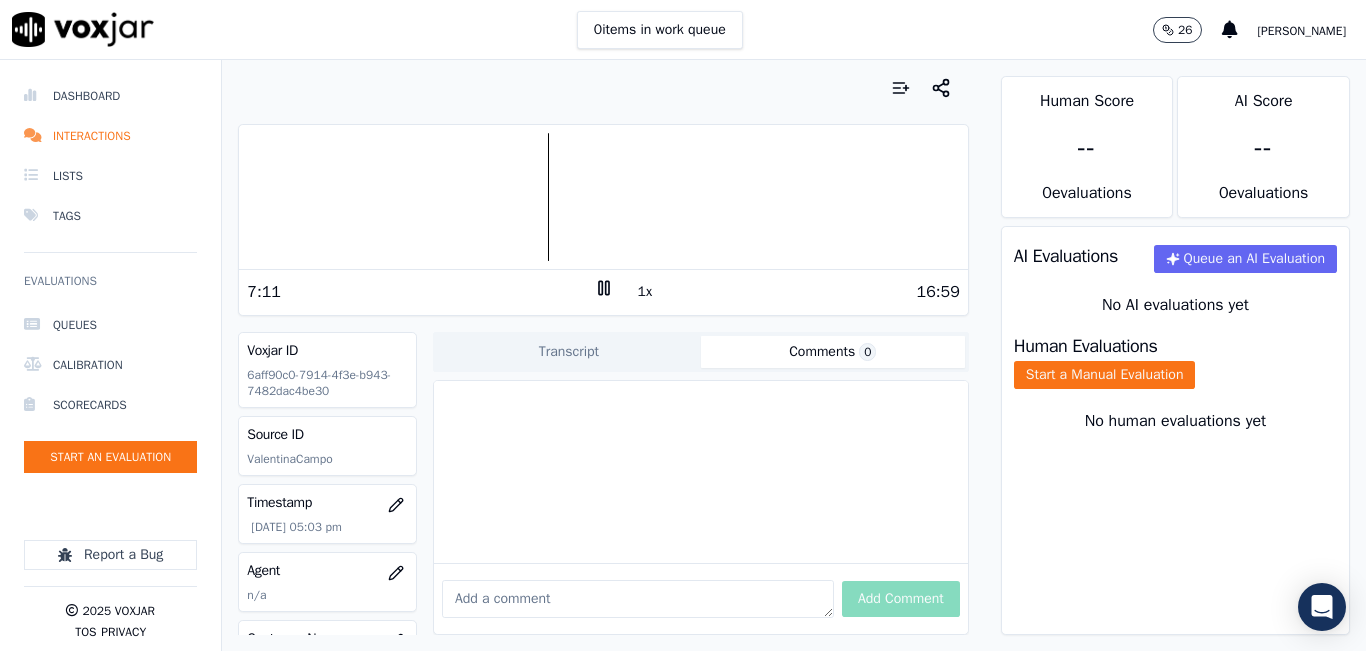 click at bounding box center (603, 197) 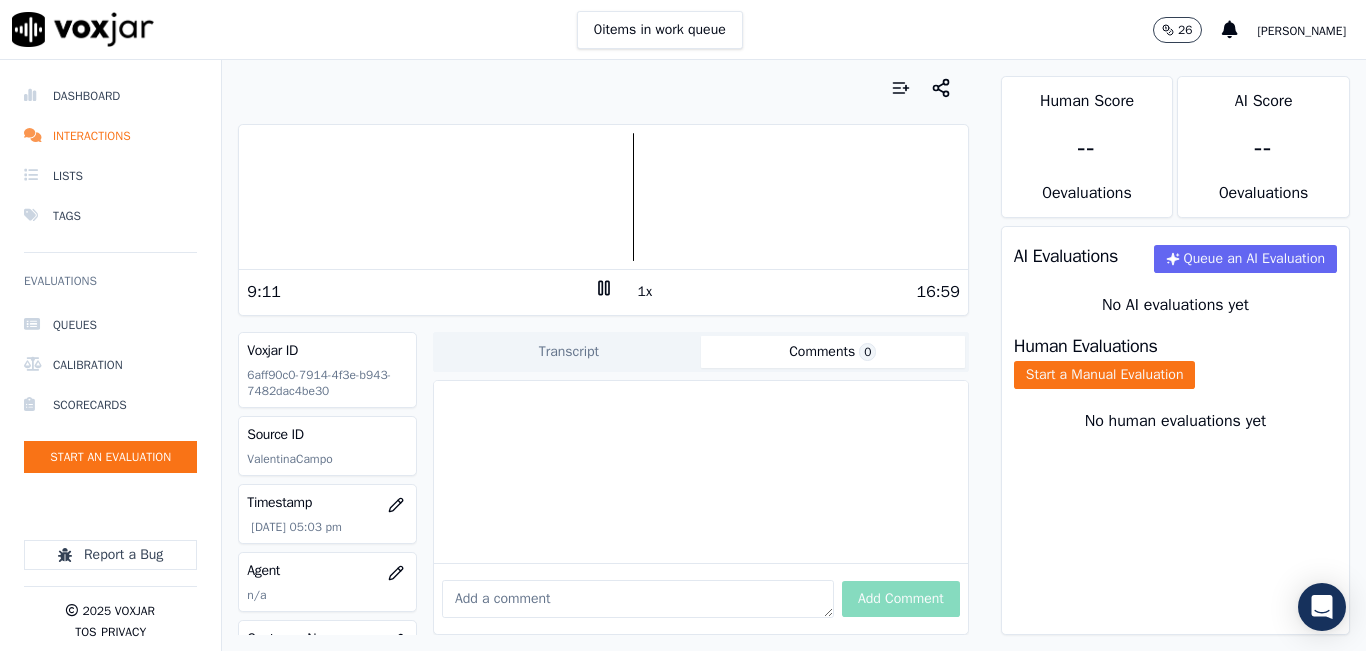 click at bounding box center (638, 599) 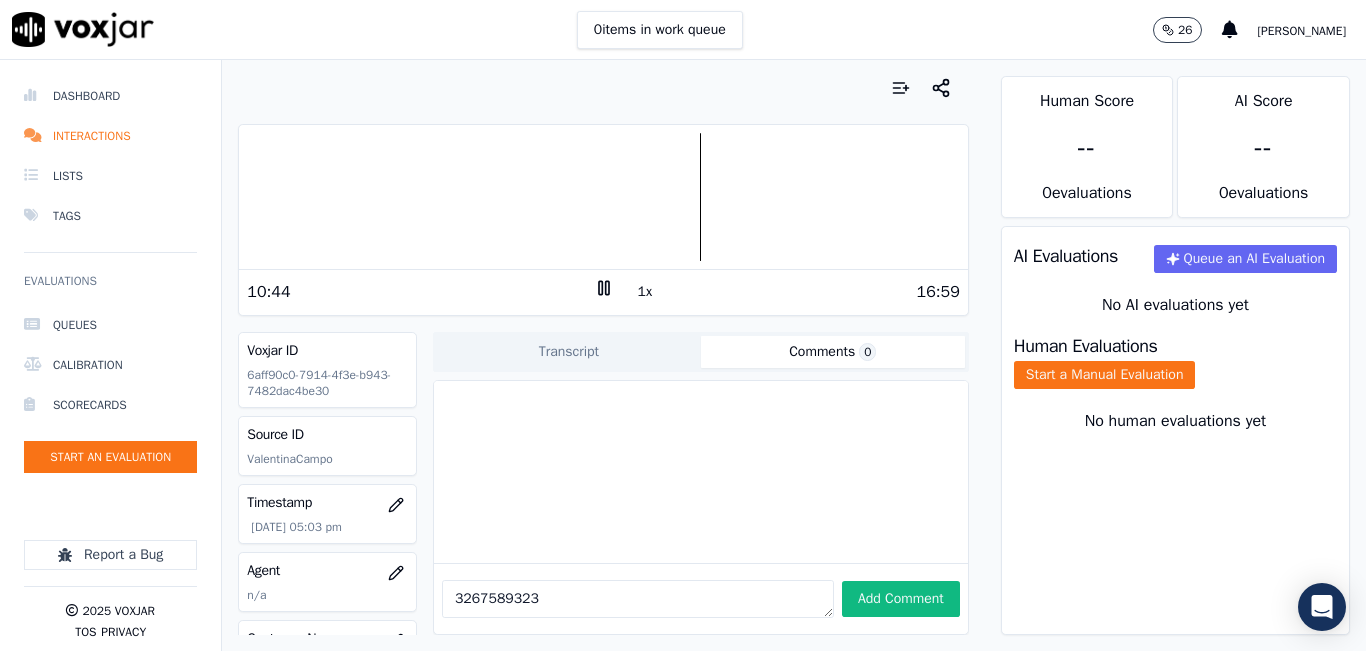 click at bounding box center [603, 197] 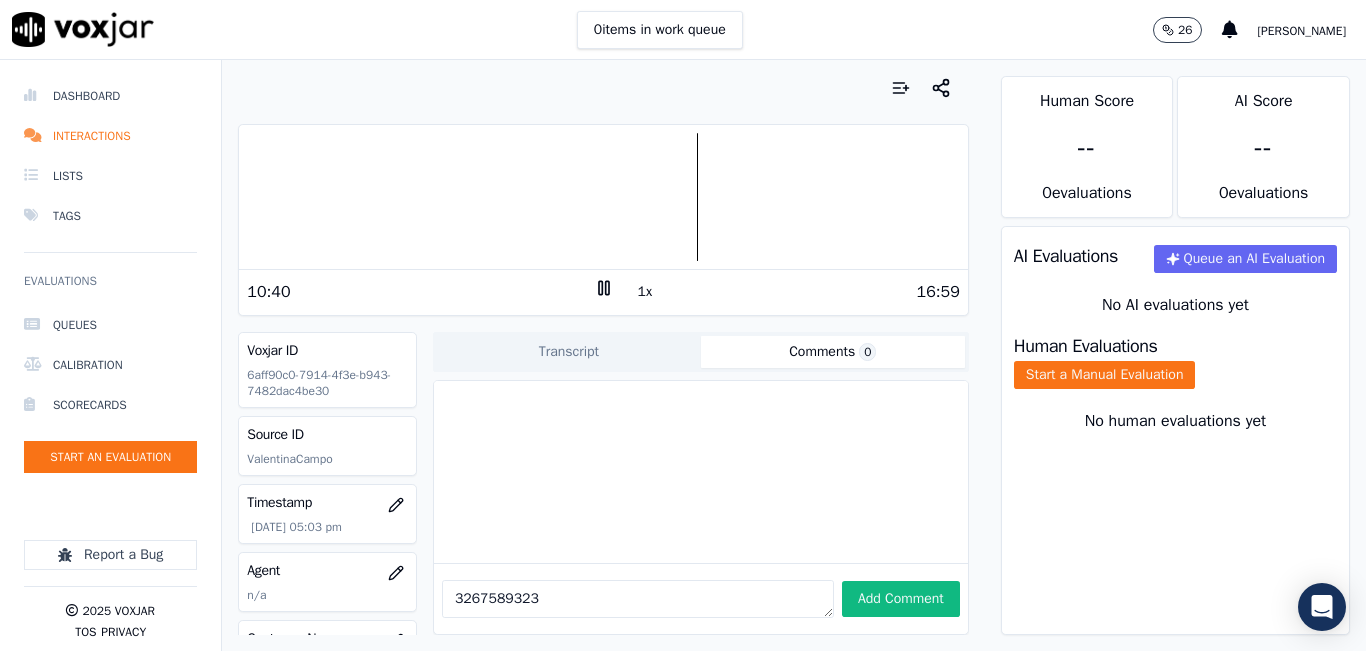 type on "3267589323" 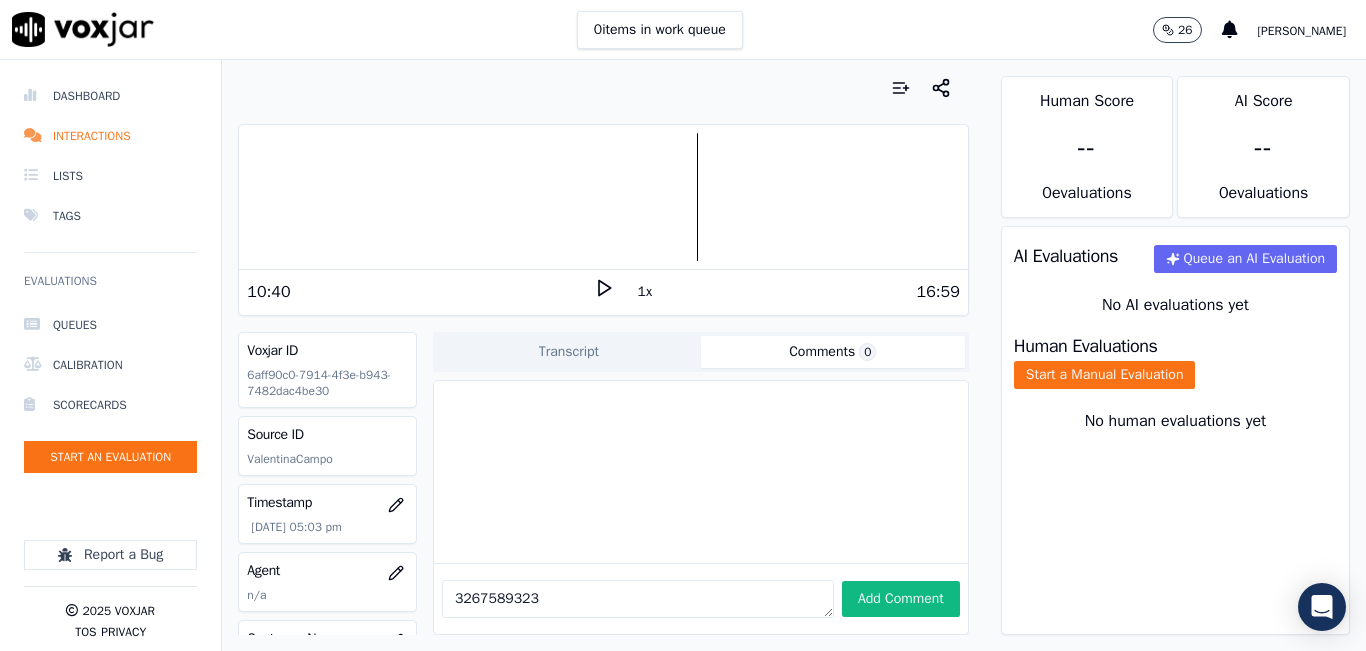 drag, startPoint x: 552, startPoint y: 577, endPoint x: 404, endPoint y: 554, distance: 149.7765 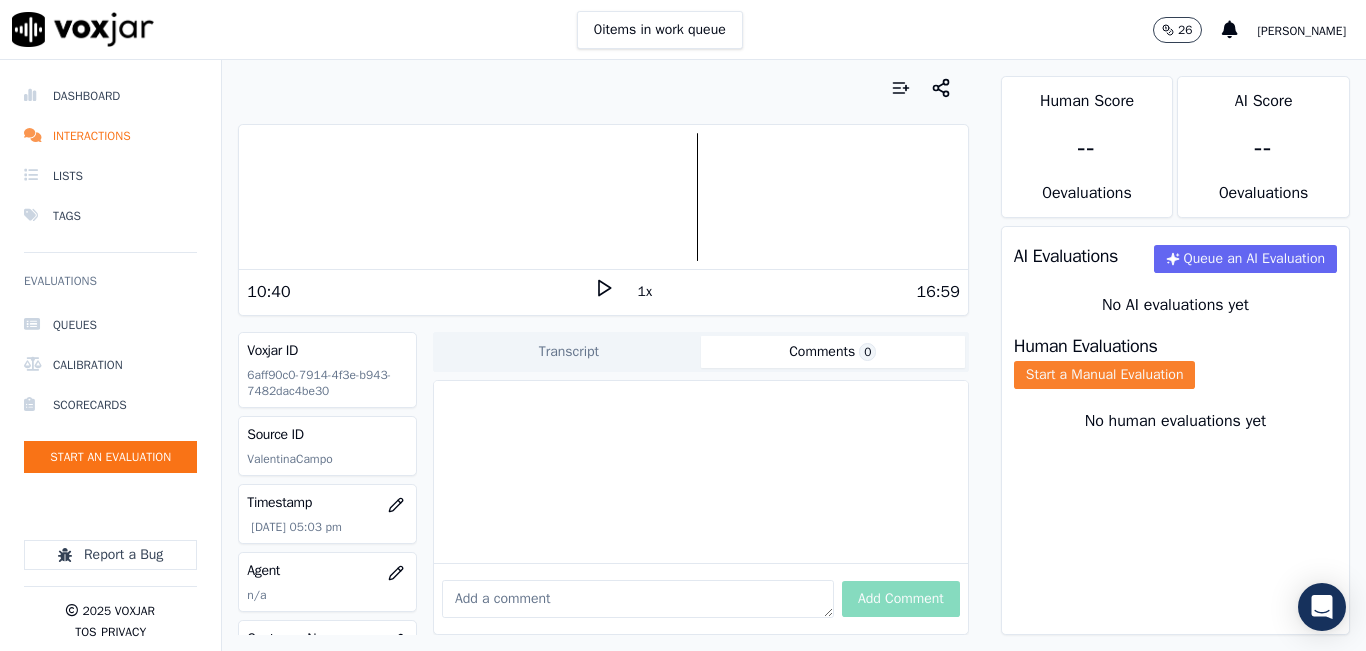 type 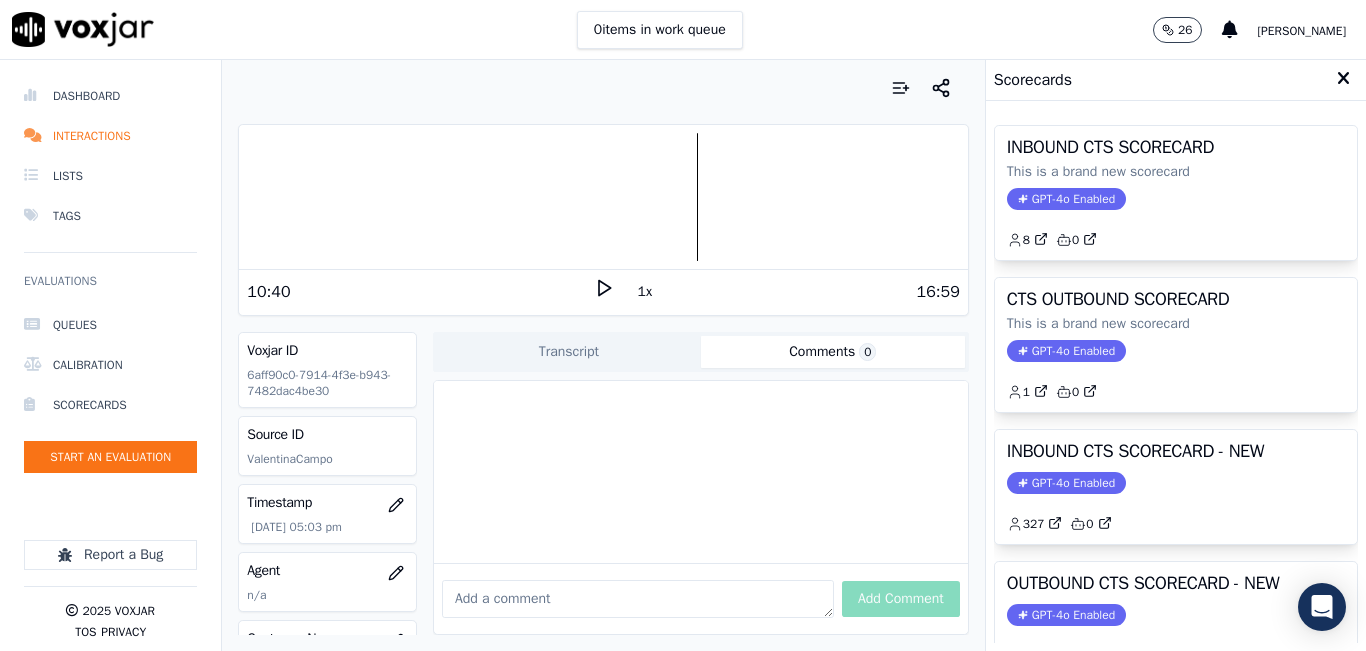 click on "GPT-4o Enabled" 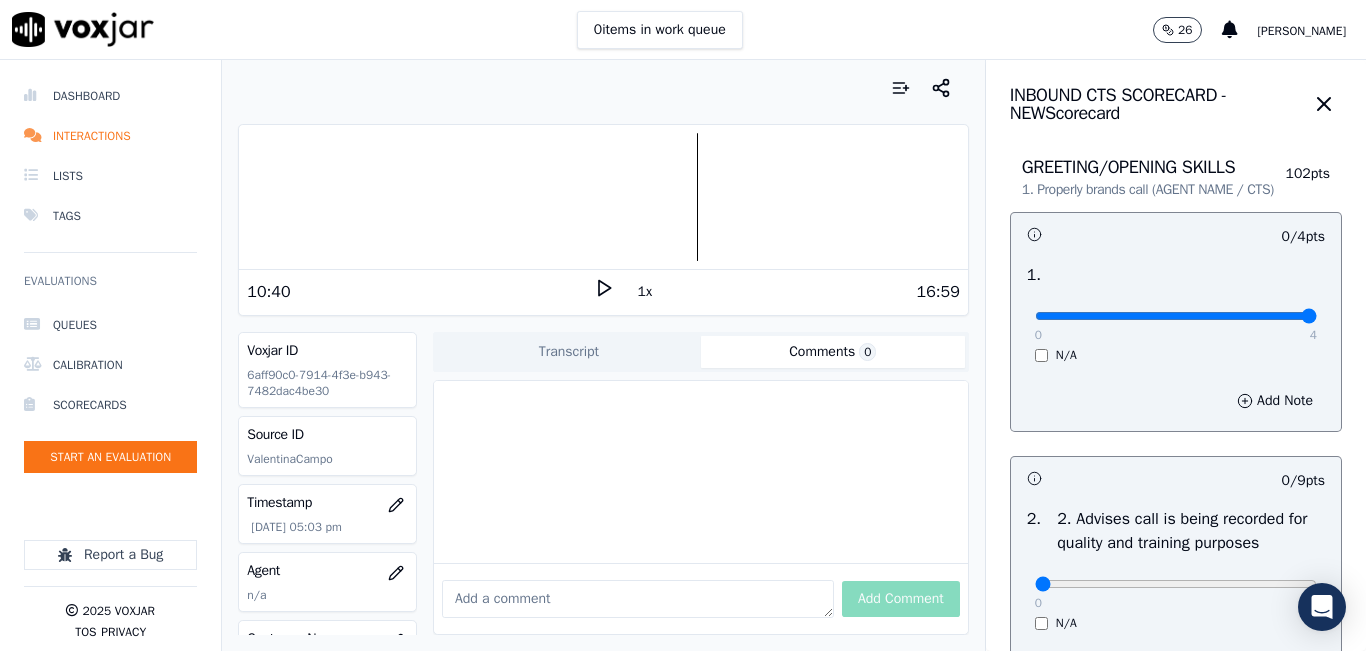 type on "4" 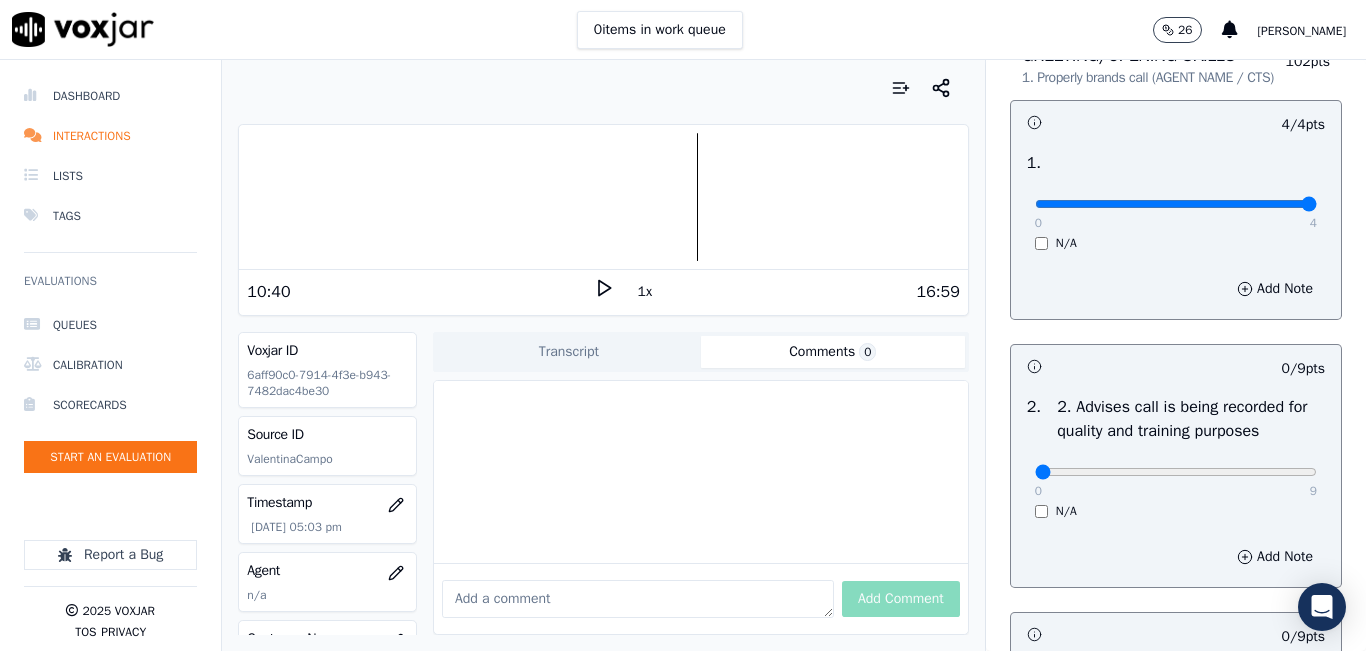 scroll, scrollTop: 300, scrollLeft: 0, axis: vertical 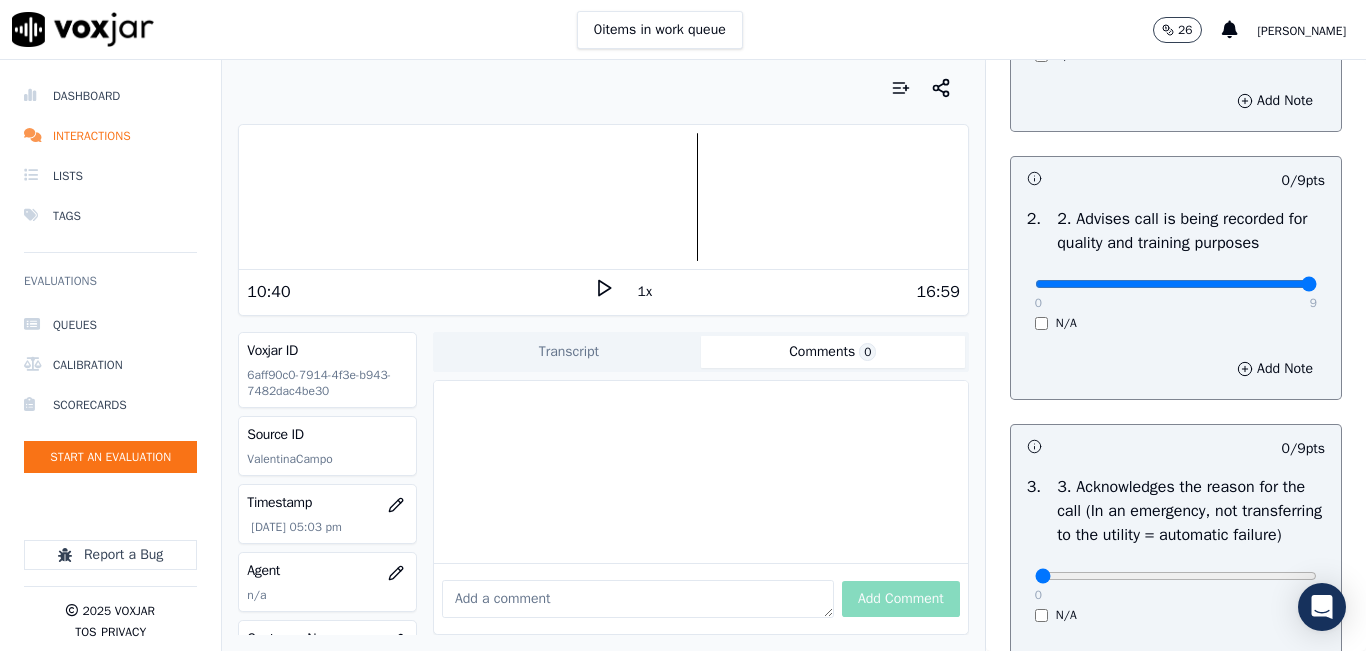 type on "9" 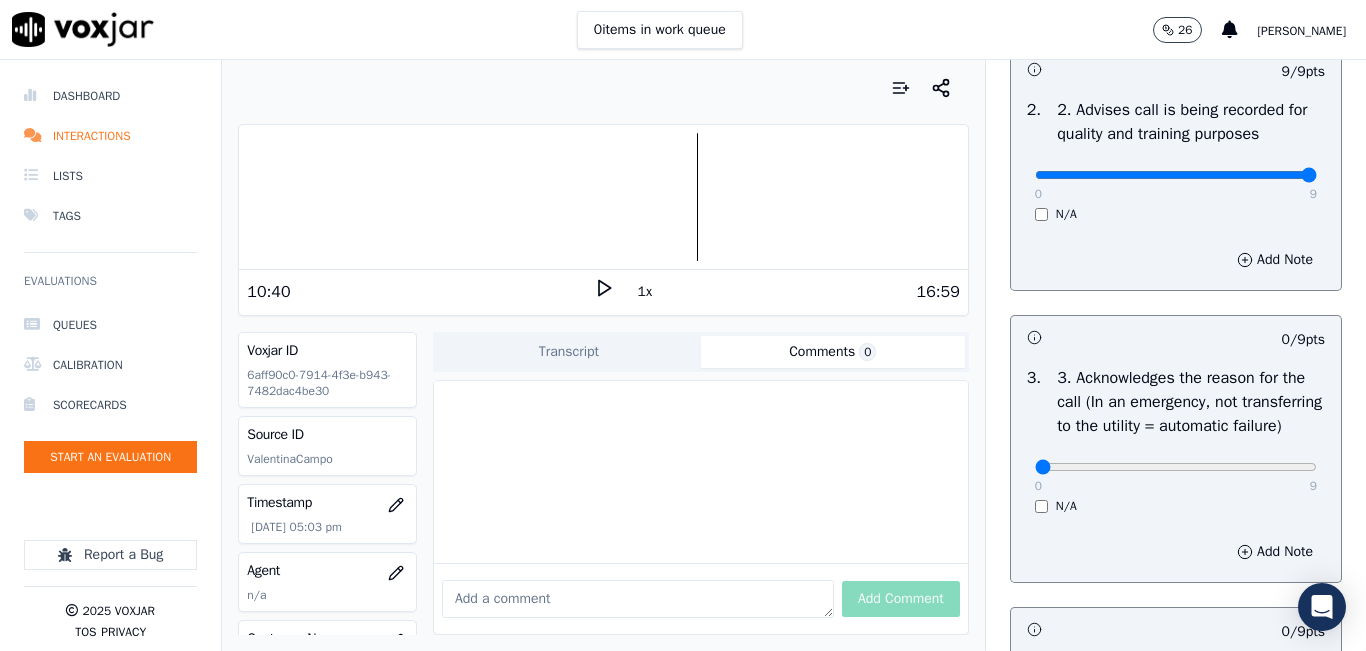 scroll, scrollTop: 600, scrollLeft: 0, axis: vertical 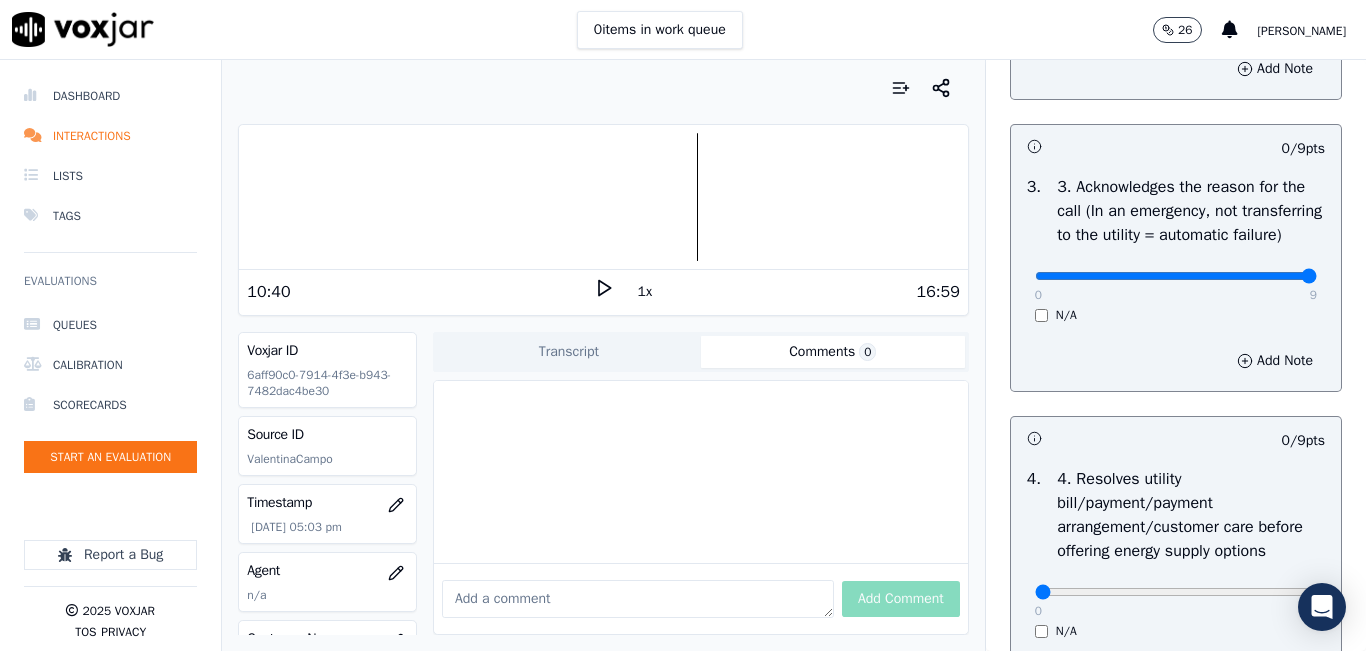 type on "9" 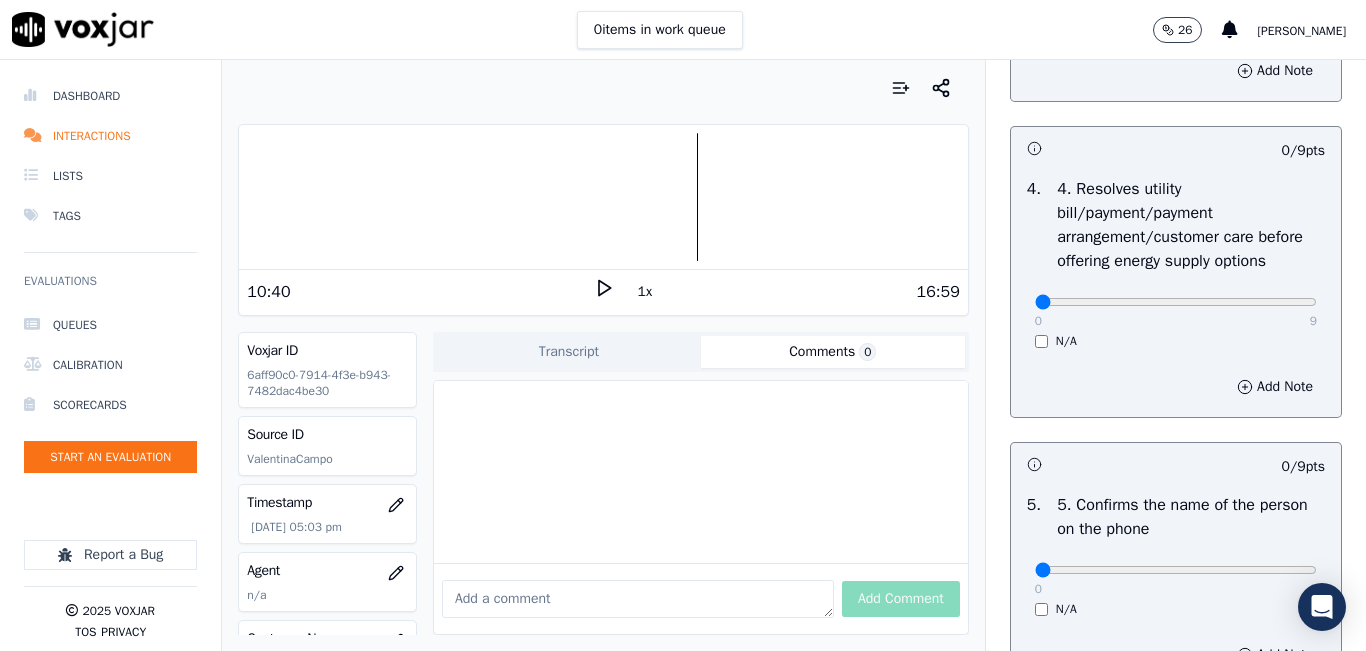 scroll, scrollTop: 900, scrollLeft: 0, axis: vertical 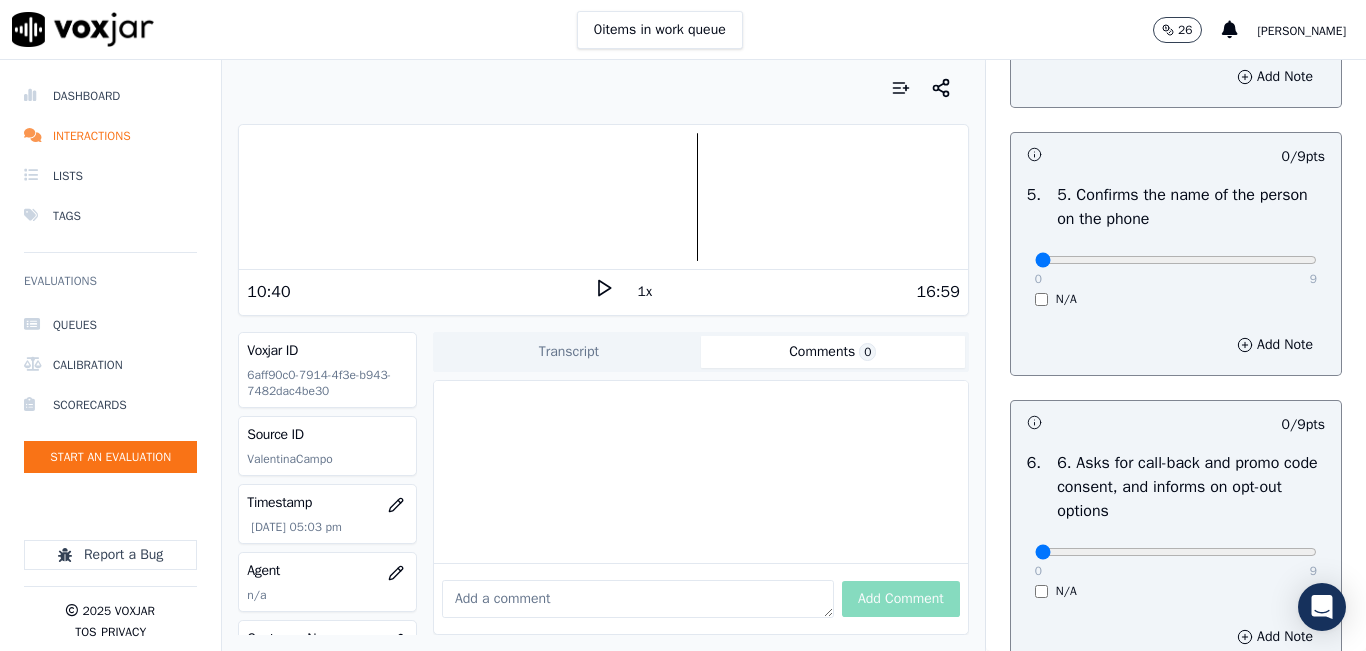 click on "0   9     N/A" at bounding box center (1176, 269) 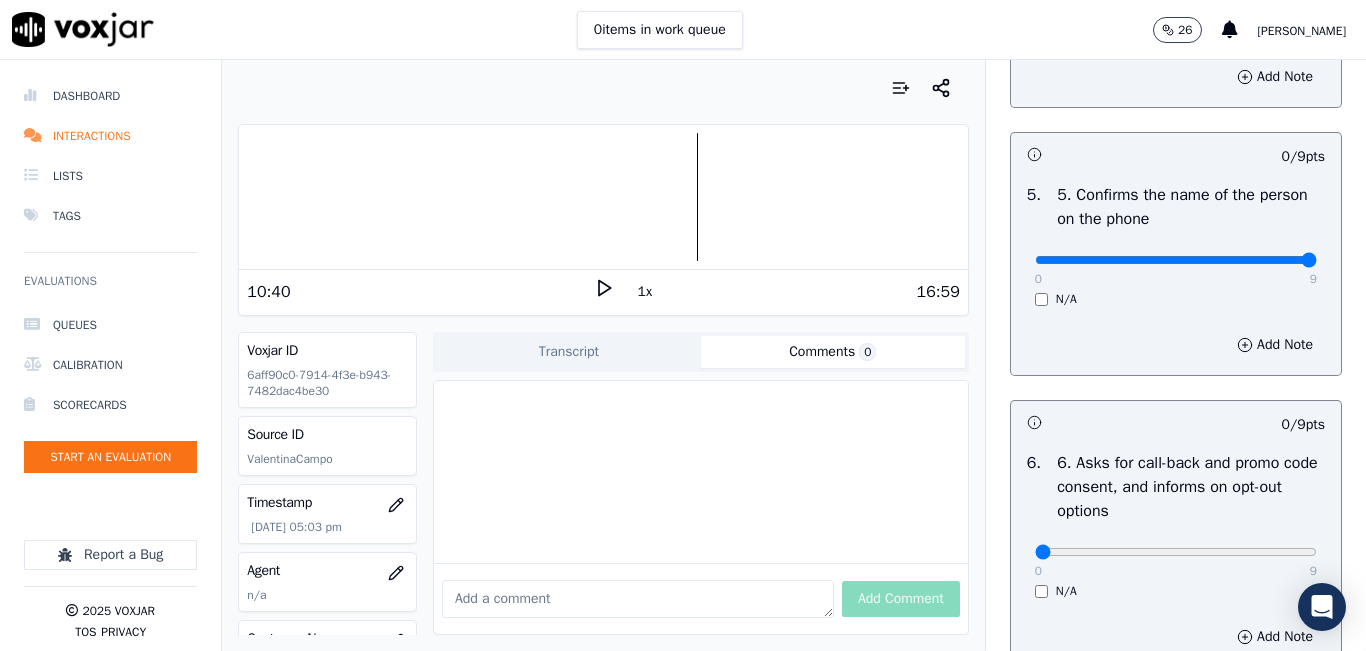 type on "9" 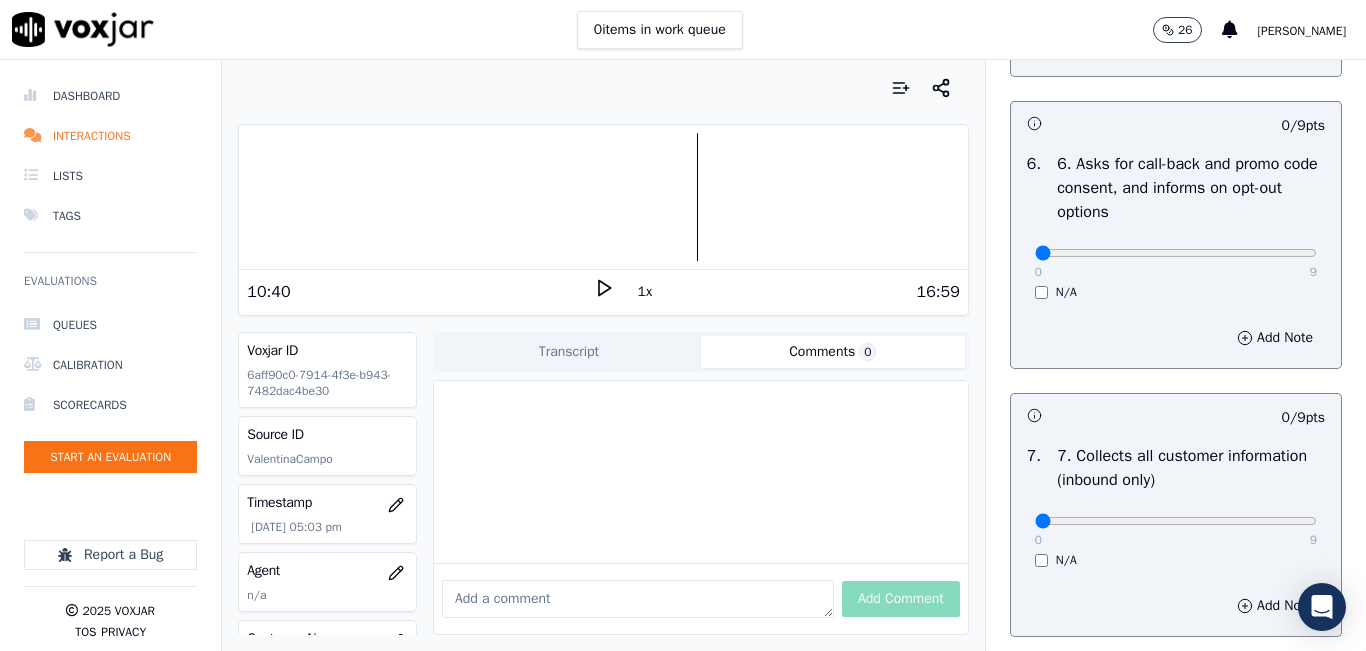 scroll, scrollTop: 1500, scrollLeft: 0, axis: vertical 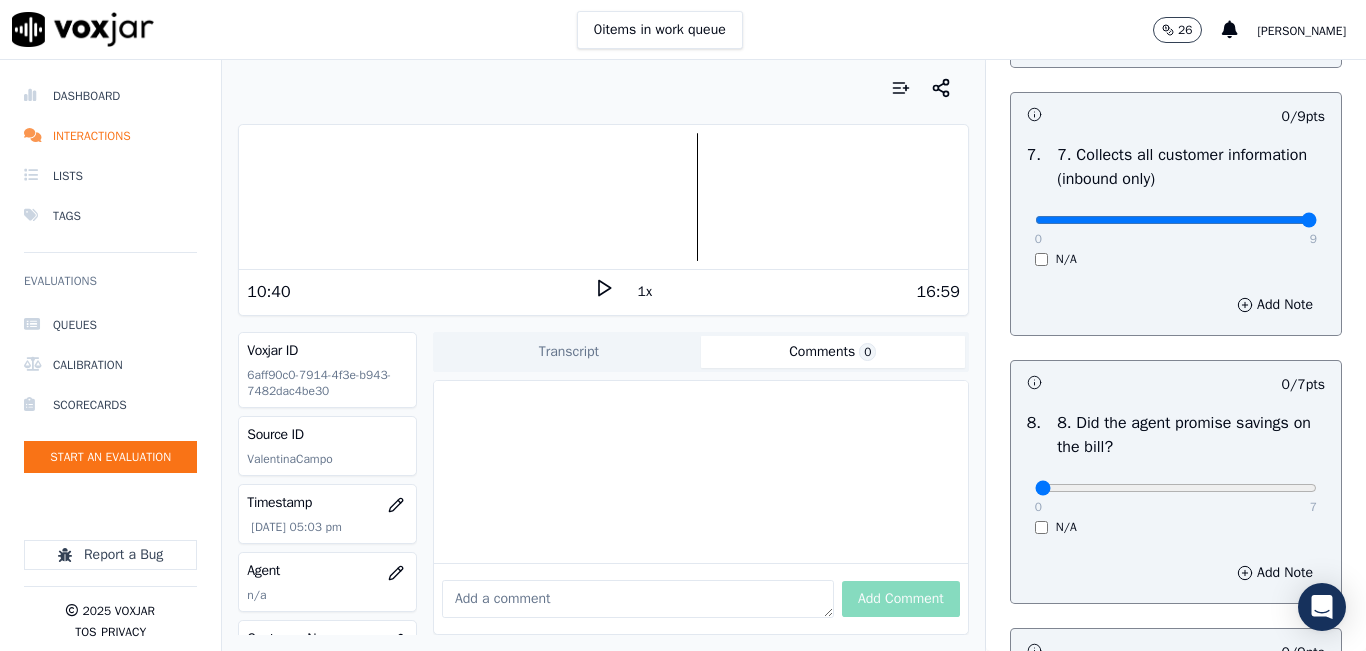 type on "9" 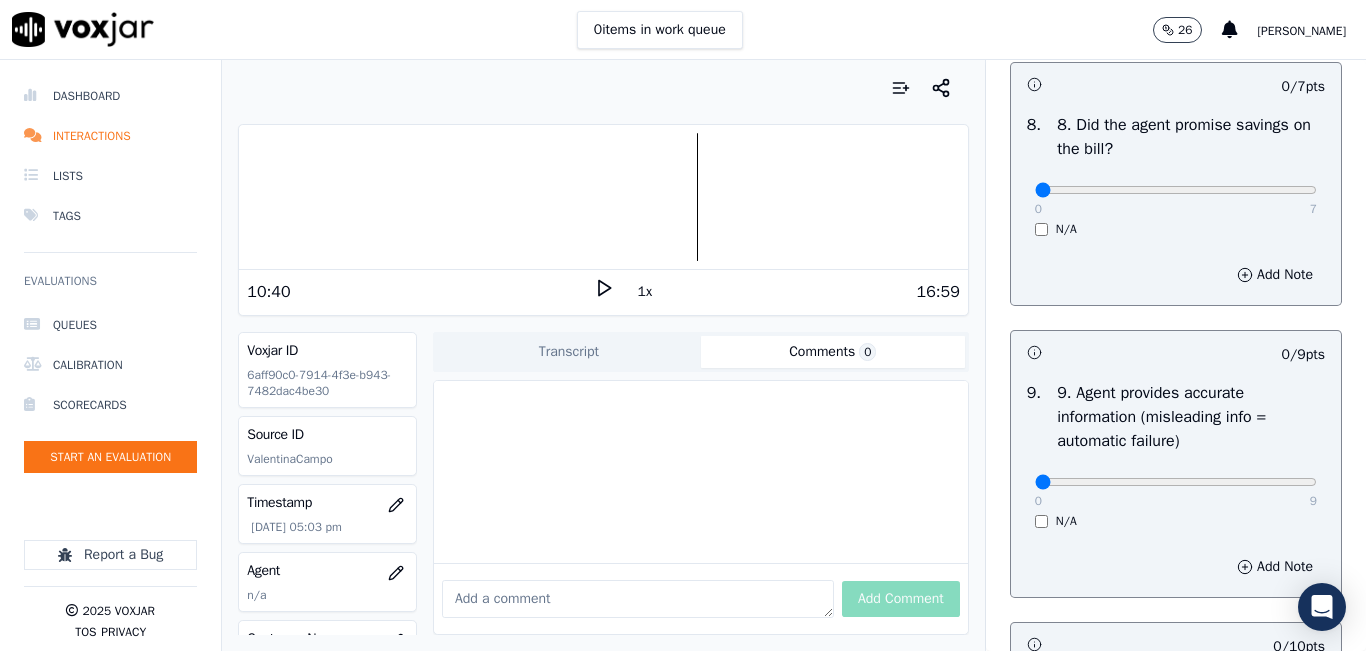 scroll, scrollTop: 2100, scrollLeft: 0, axis: vertical 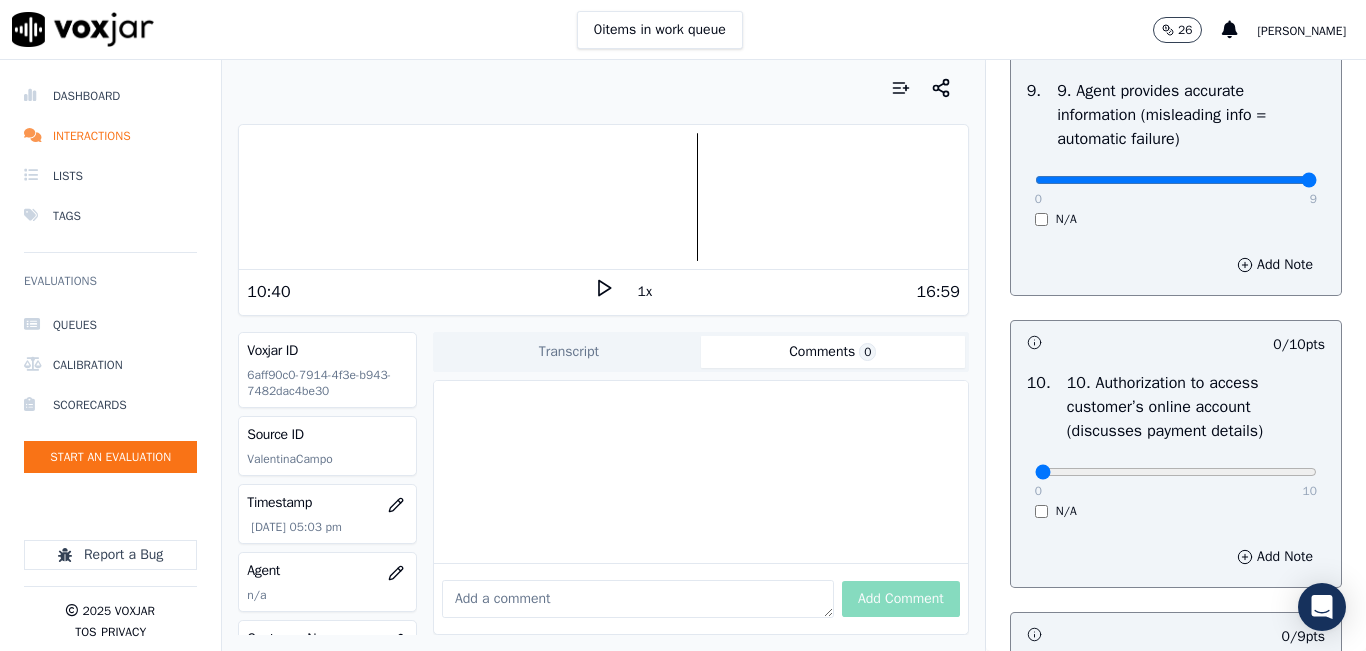 type on "9" 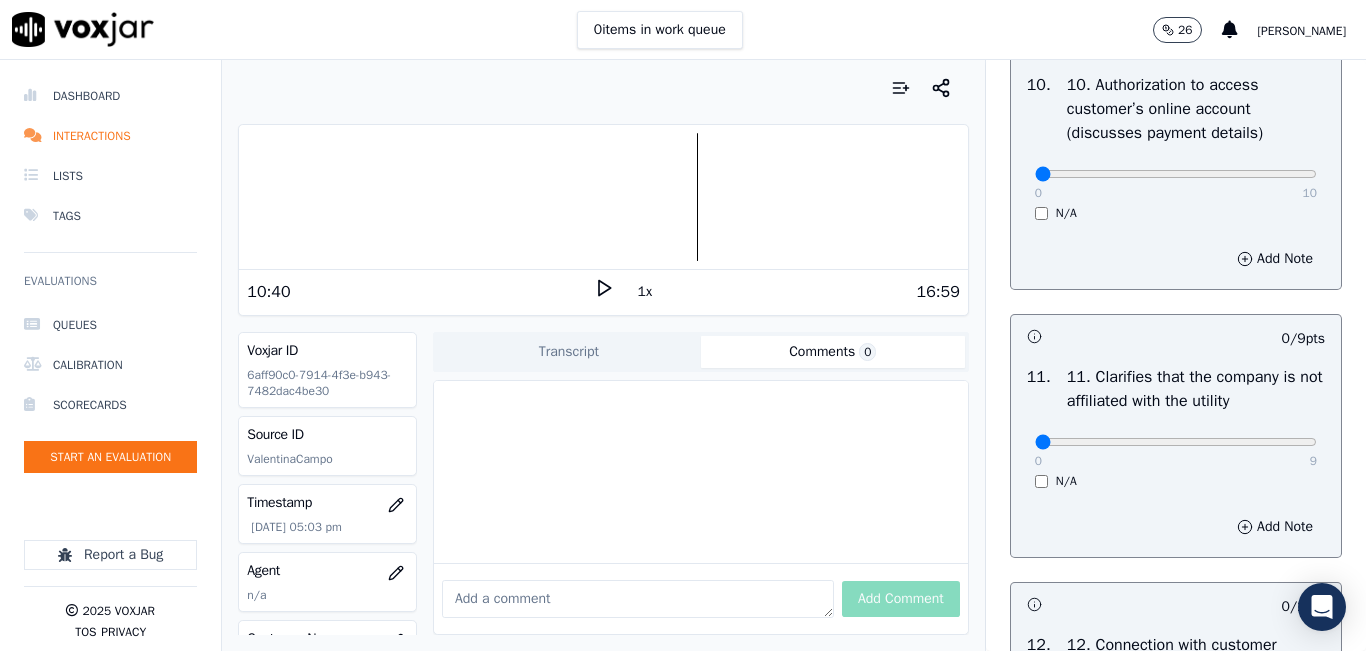 scroll, scrollTop: 2700, scrollLeft: 0, axis: vertical 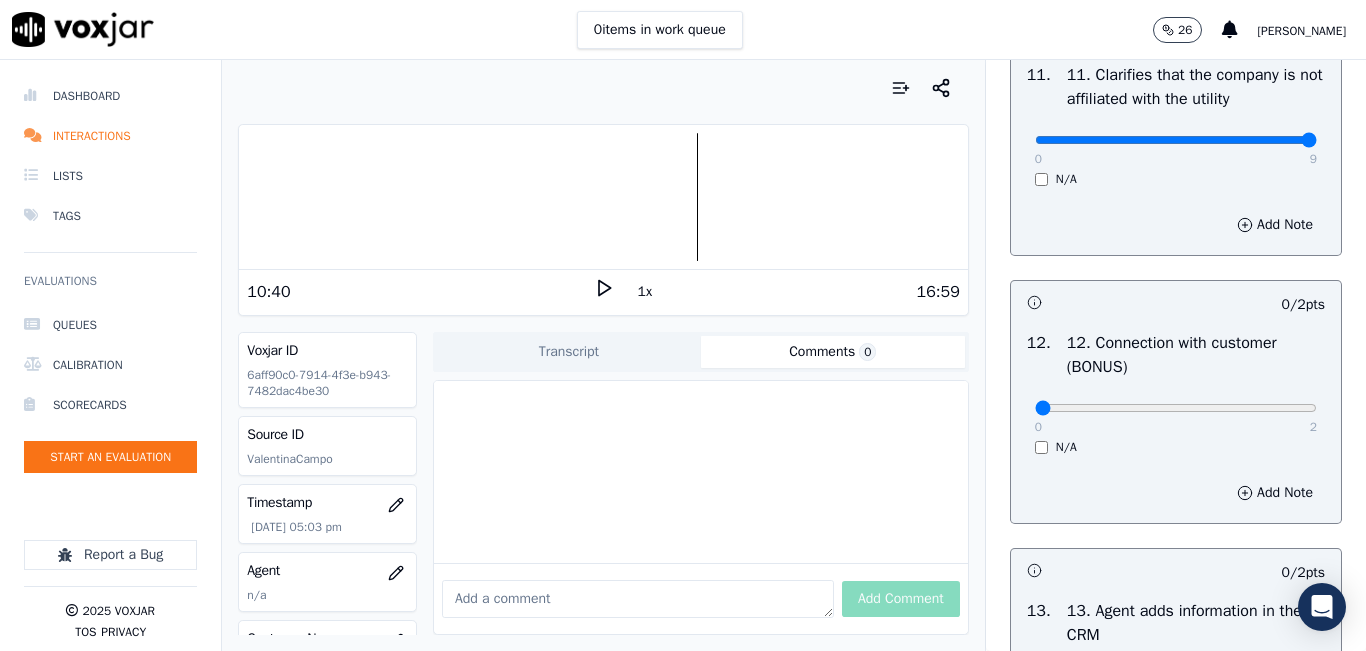 type on "9" 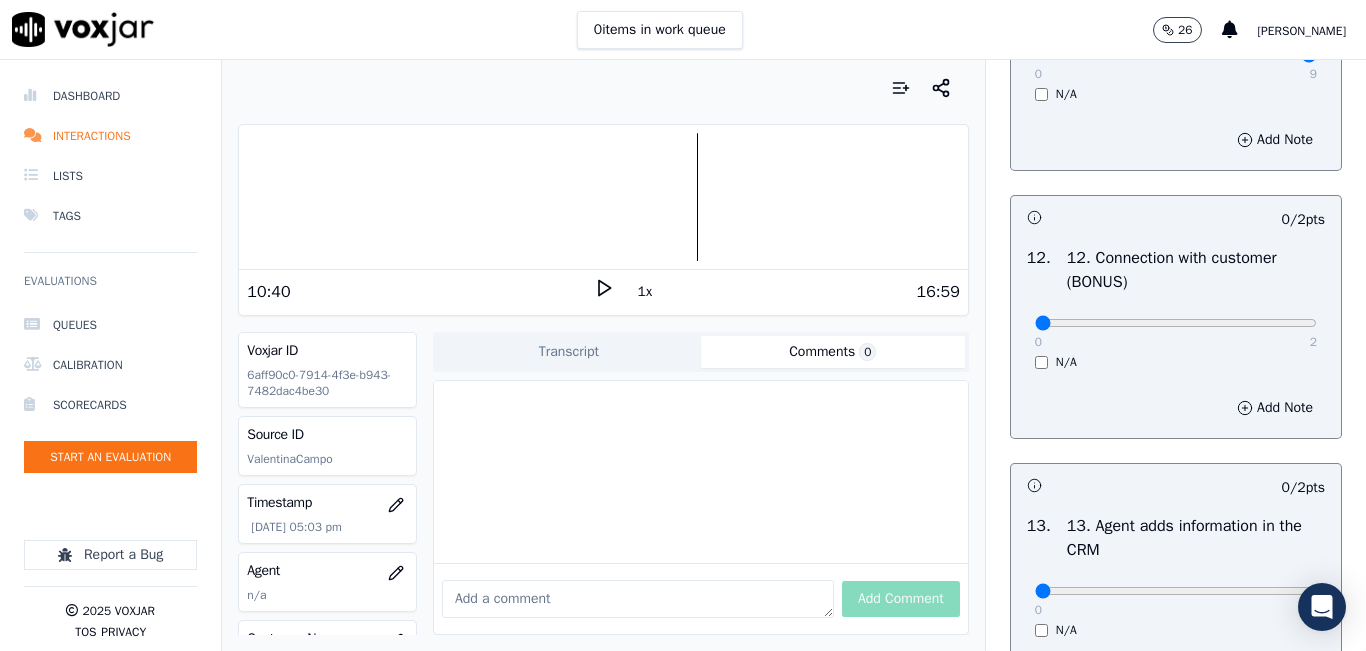 scroll, scrollTop: 3300, scrollLeft: 0, axis: vertical 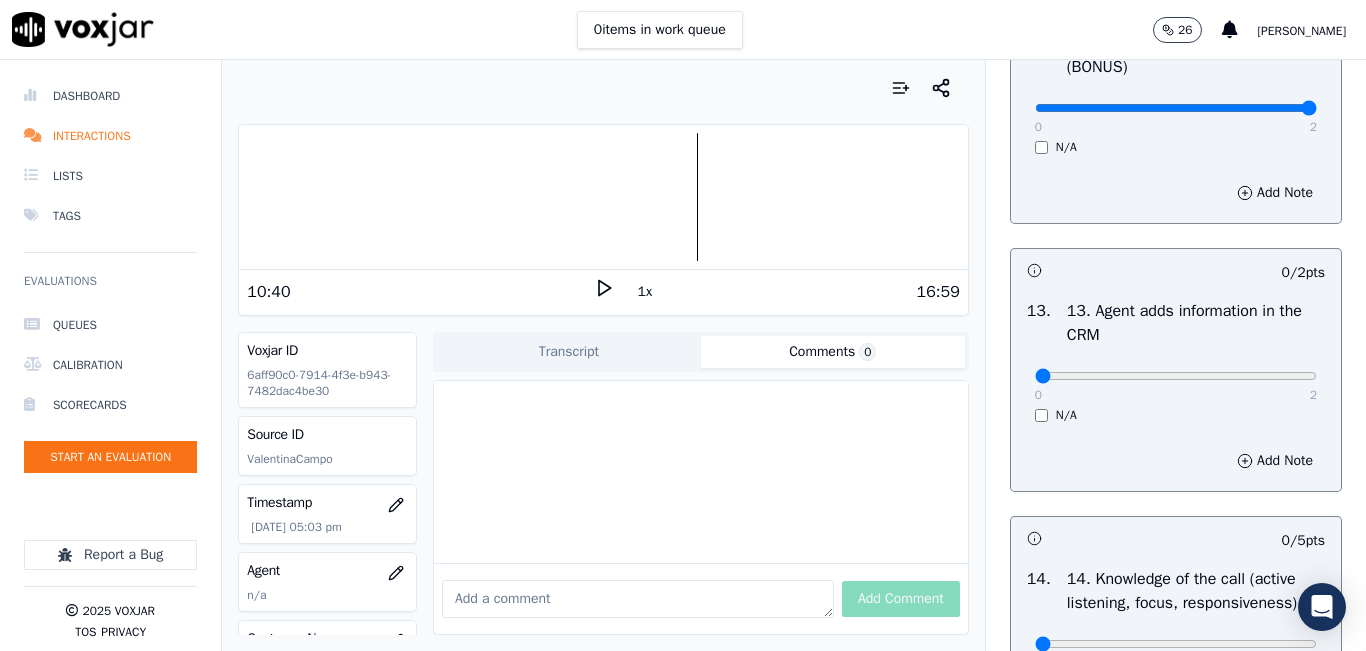 type on "2" 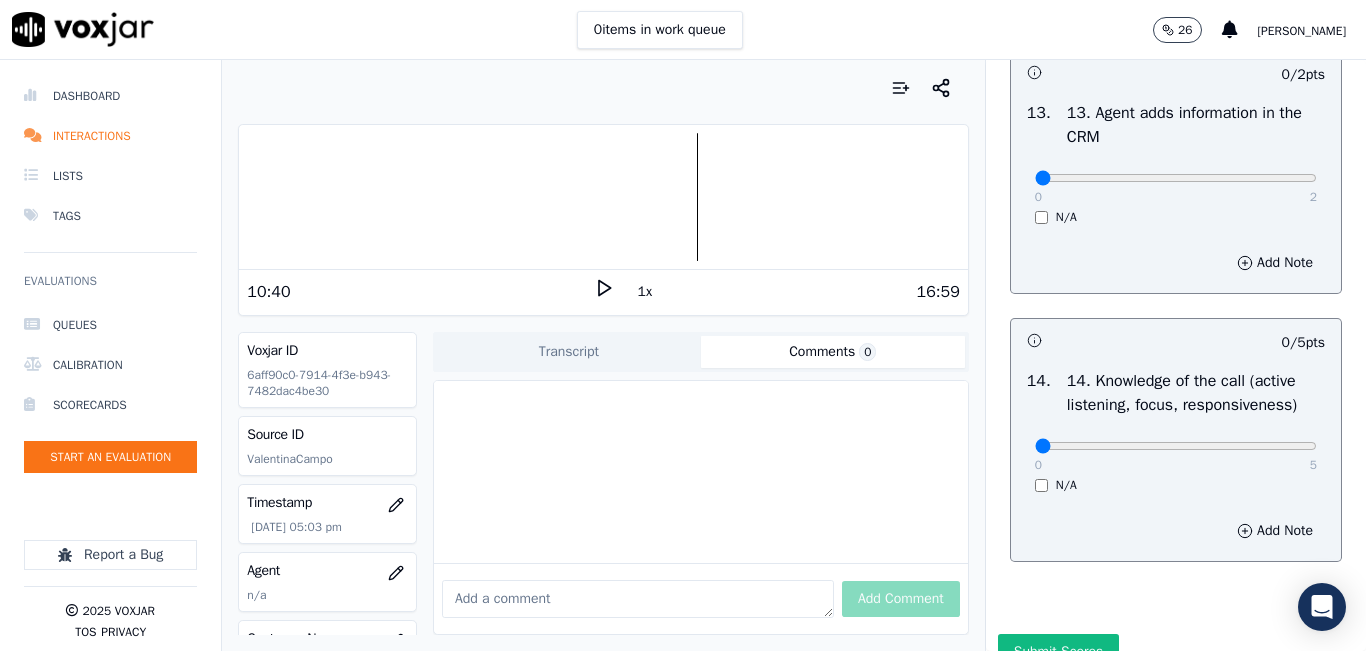 scroll, scrollTop: 3500, scrollLeft: 0, axis: vertical 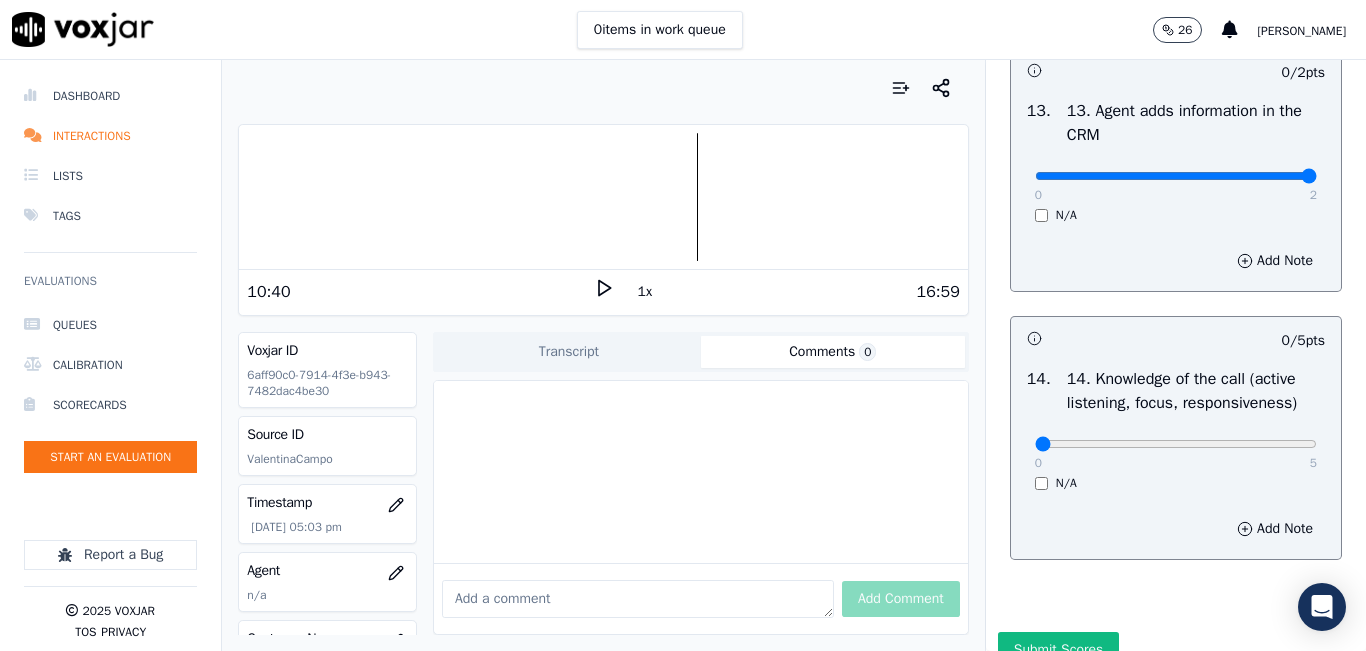 type on "2" 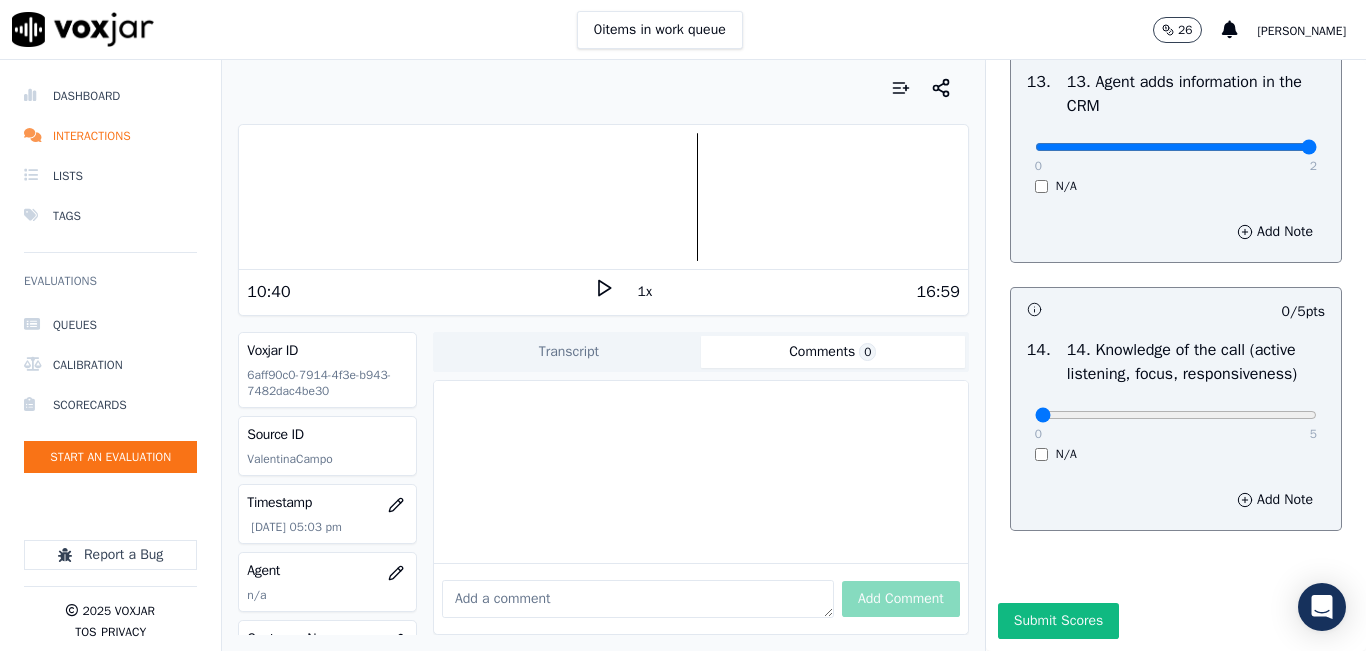 scroll, scrollTop: 3642, scrollLeft: 0, axis: vertical 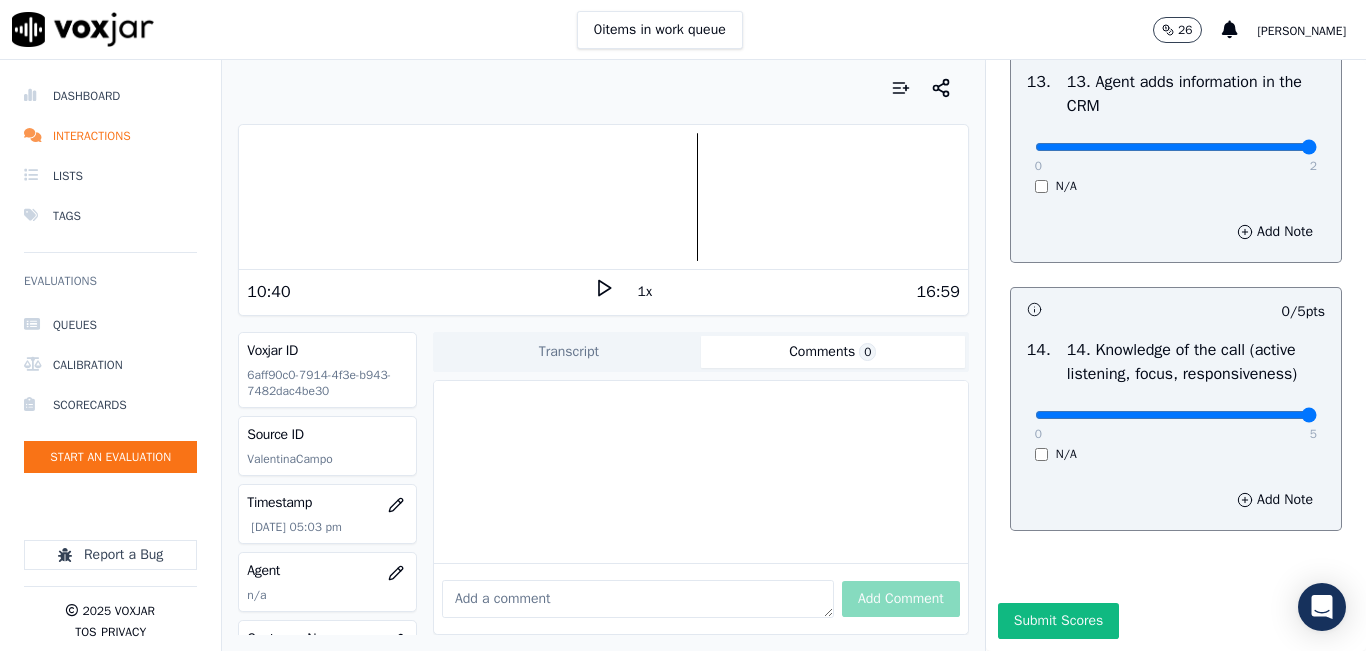 type on "5" 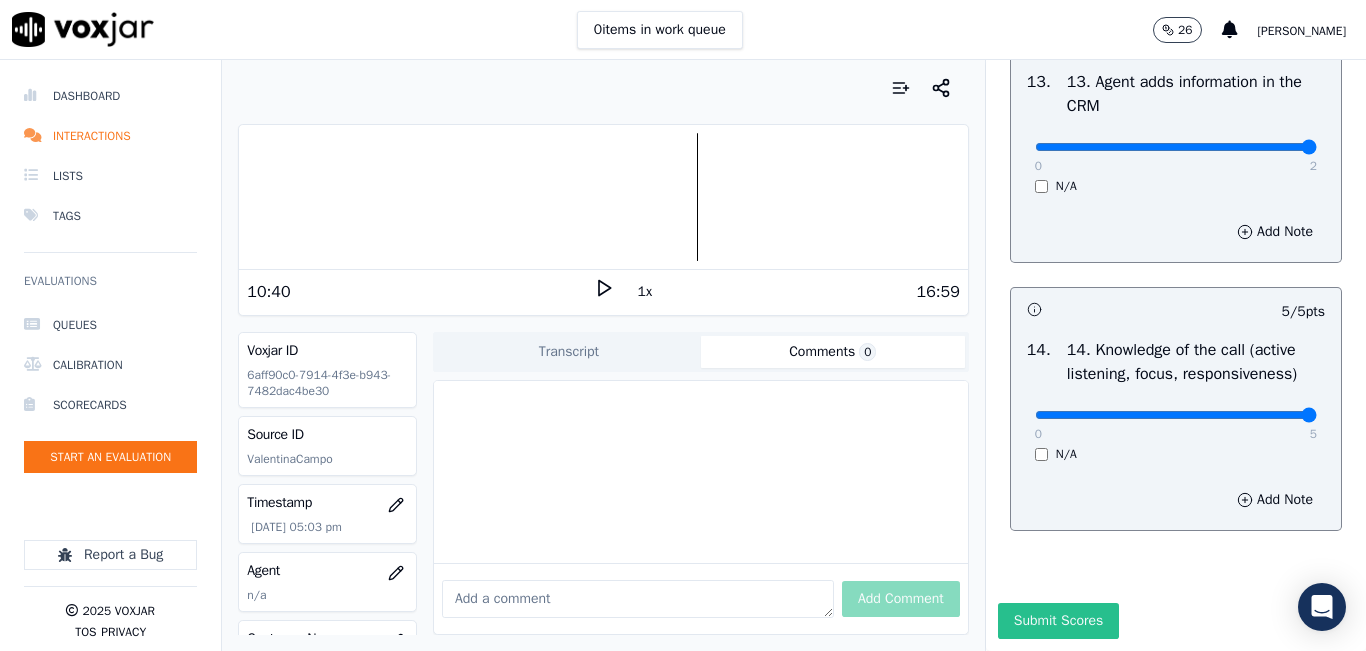 click on "Submit Scores" at bounding box center (1058, 621) 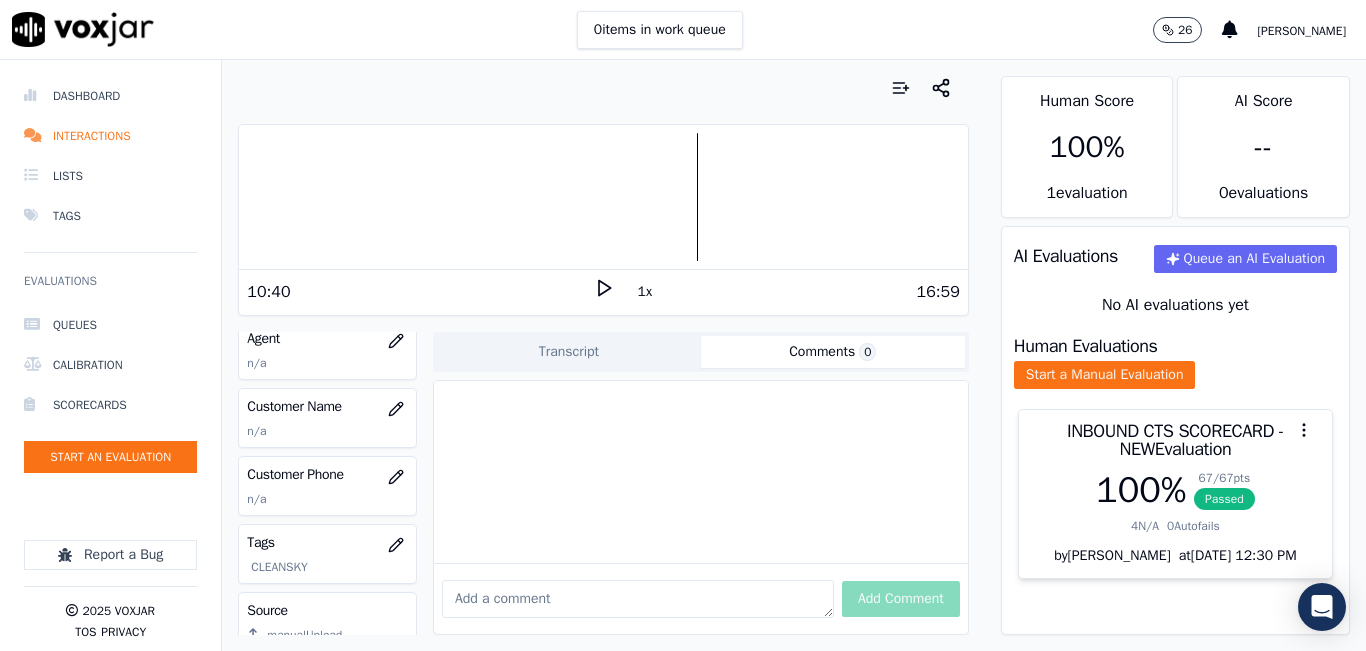 scroll, scrollTop: 200, scrollLeft: 0, axis: vertical 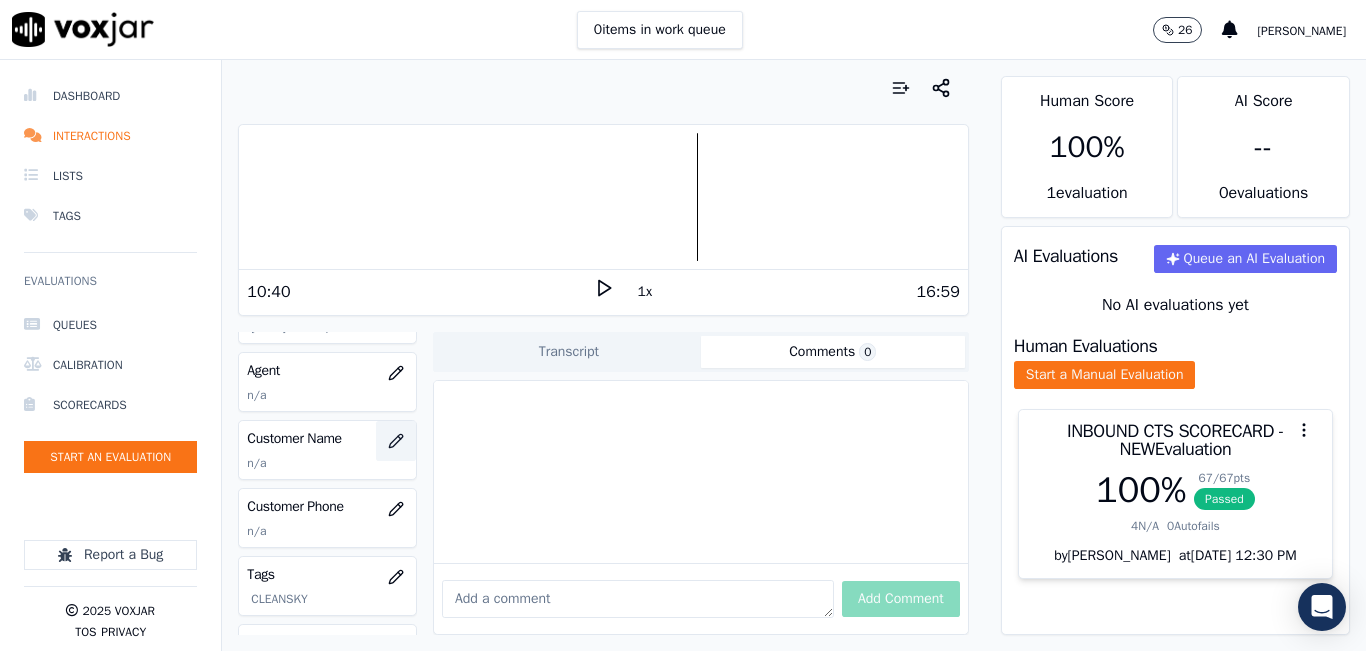 click 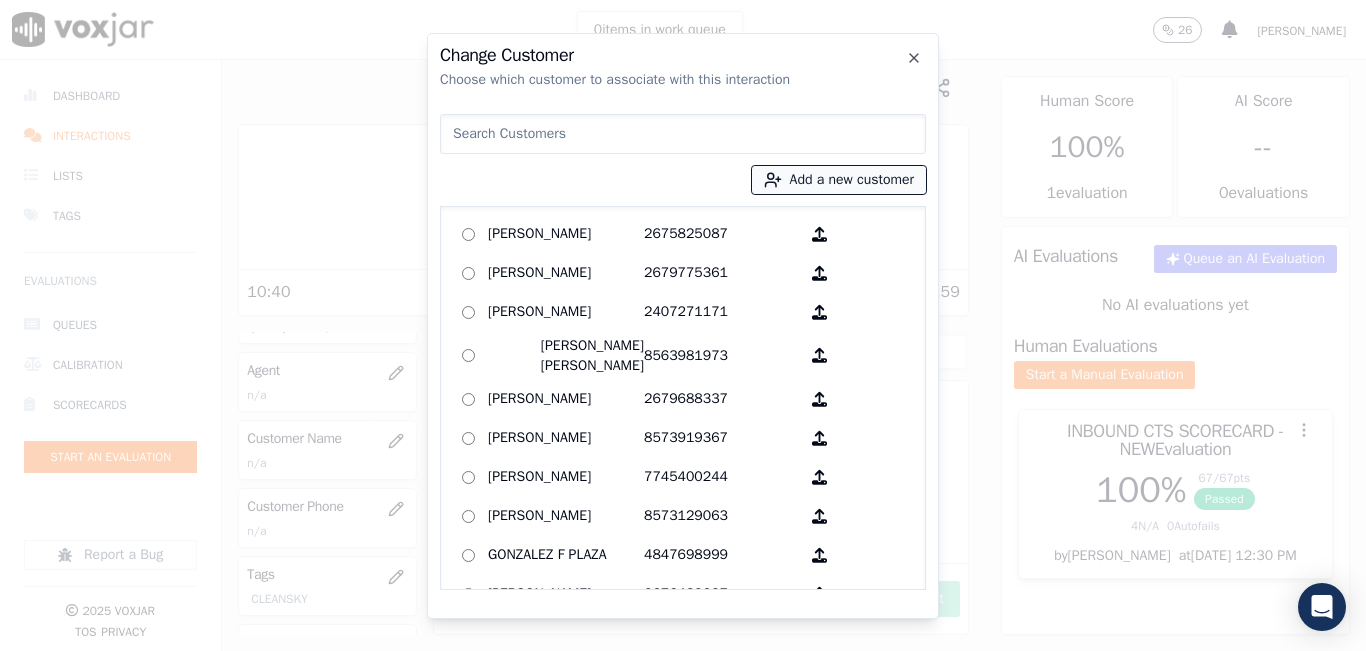click on "Add a new customer" at bounding box center (839, 180) 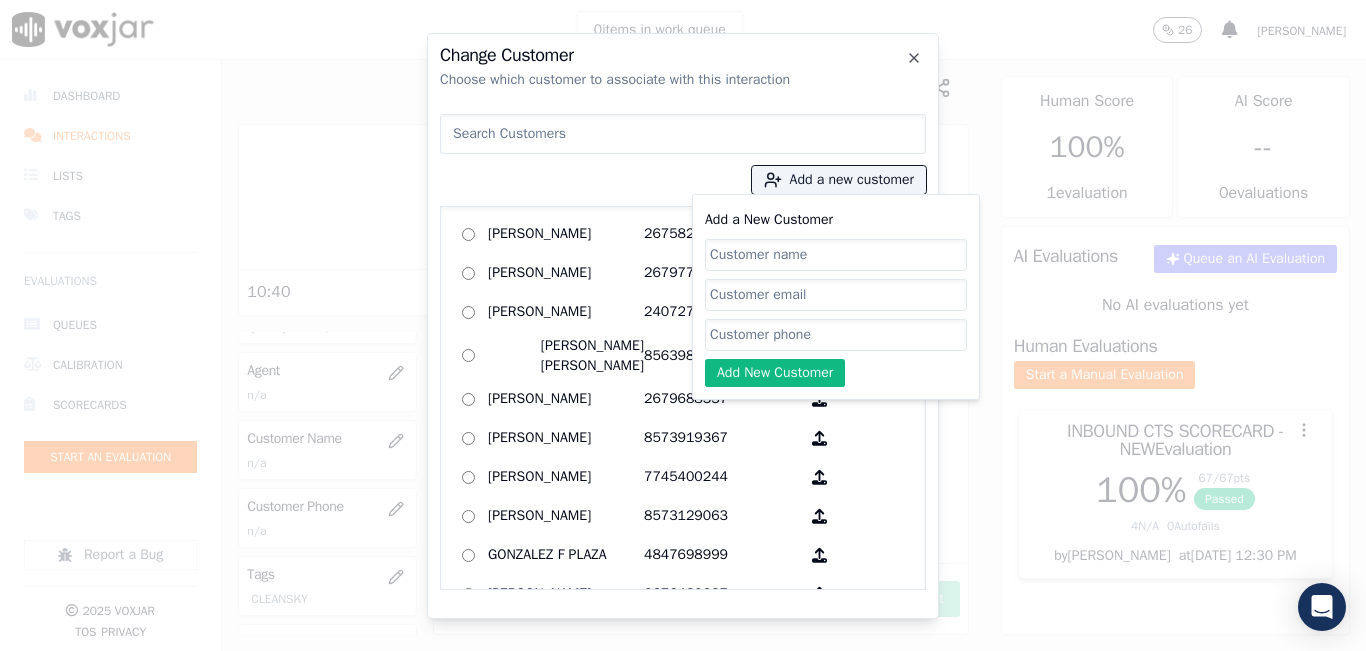 click on "Add a New Customer" 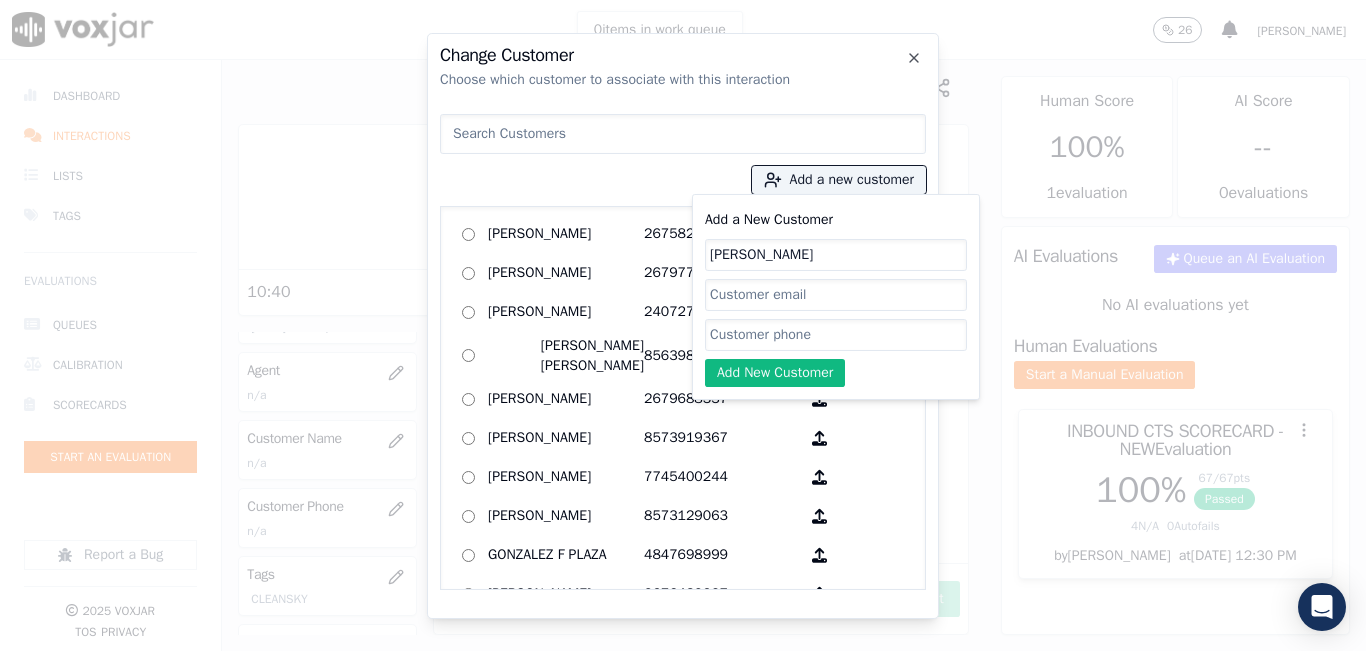 type on "[PERSON_NAME]" 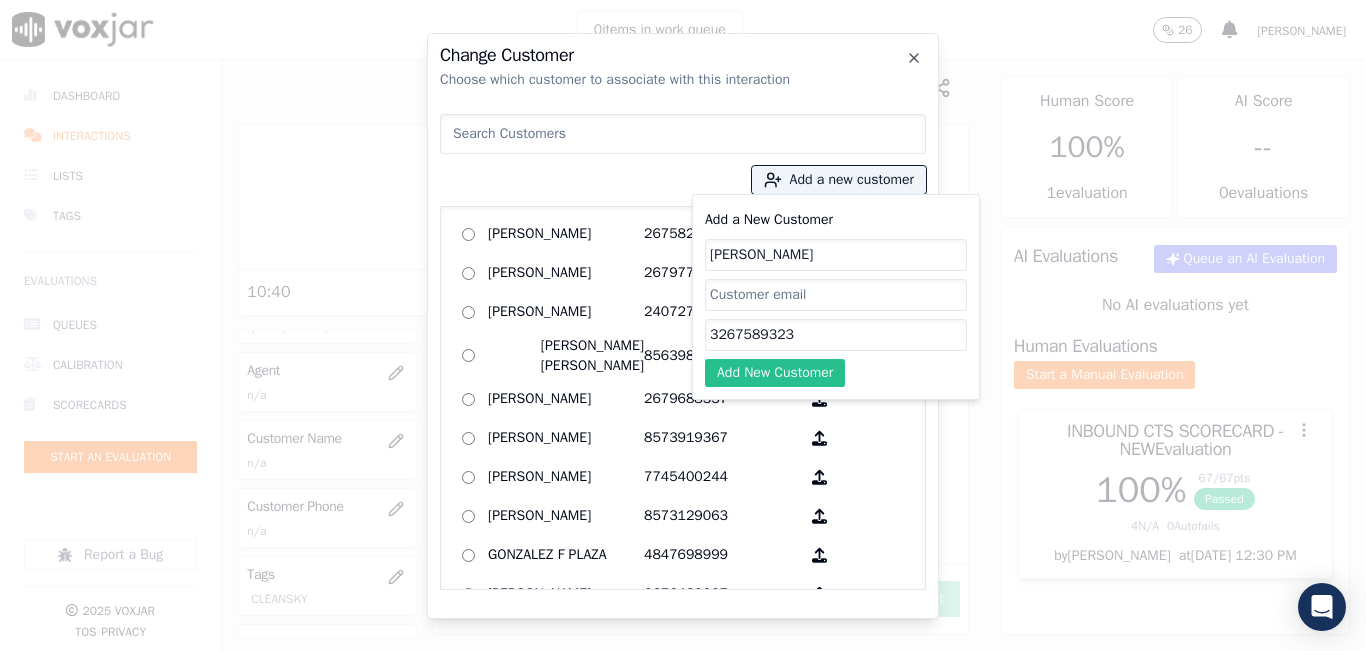 type on "3267589323" 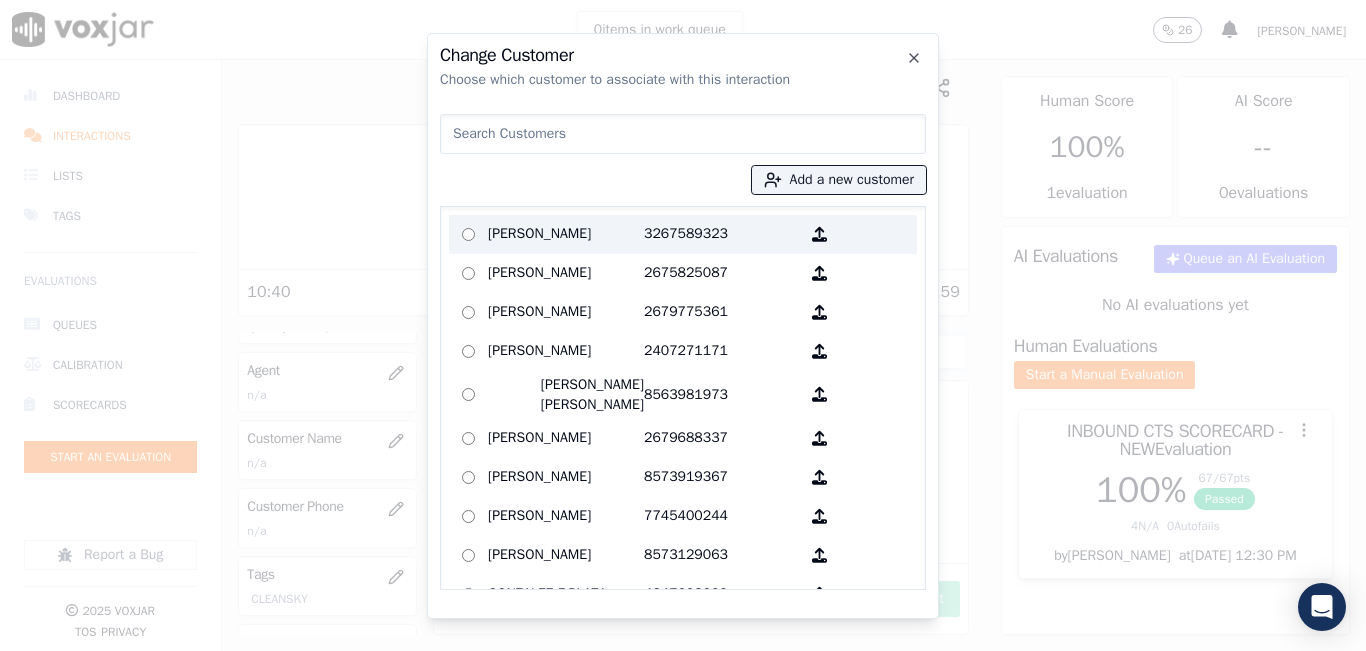 click on "3267589323" at bounding box center (722, 234) 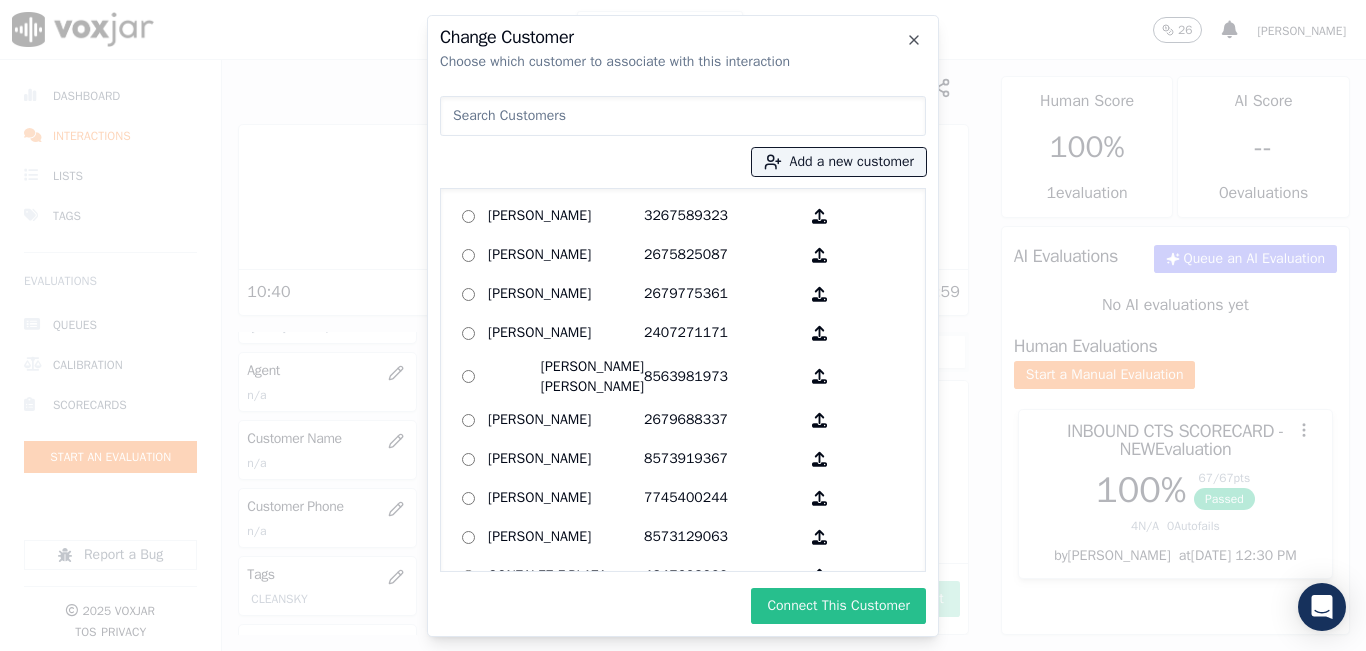 click on "Connect This Customer" at bounding box center [838, 606] 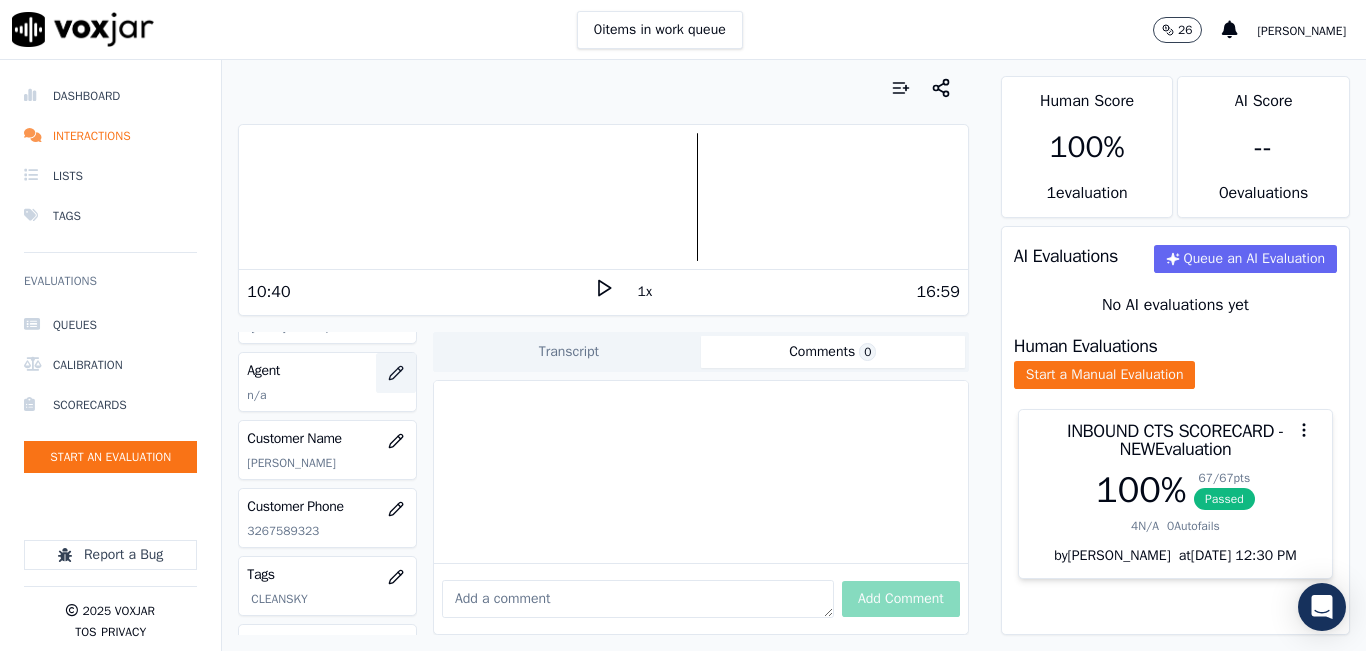 click at bounding box center [396, 373] 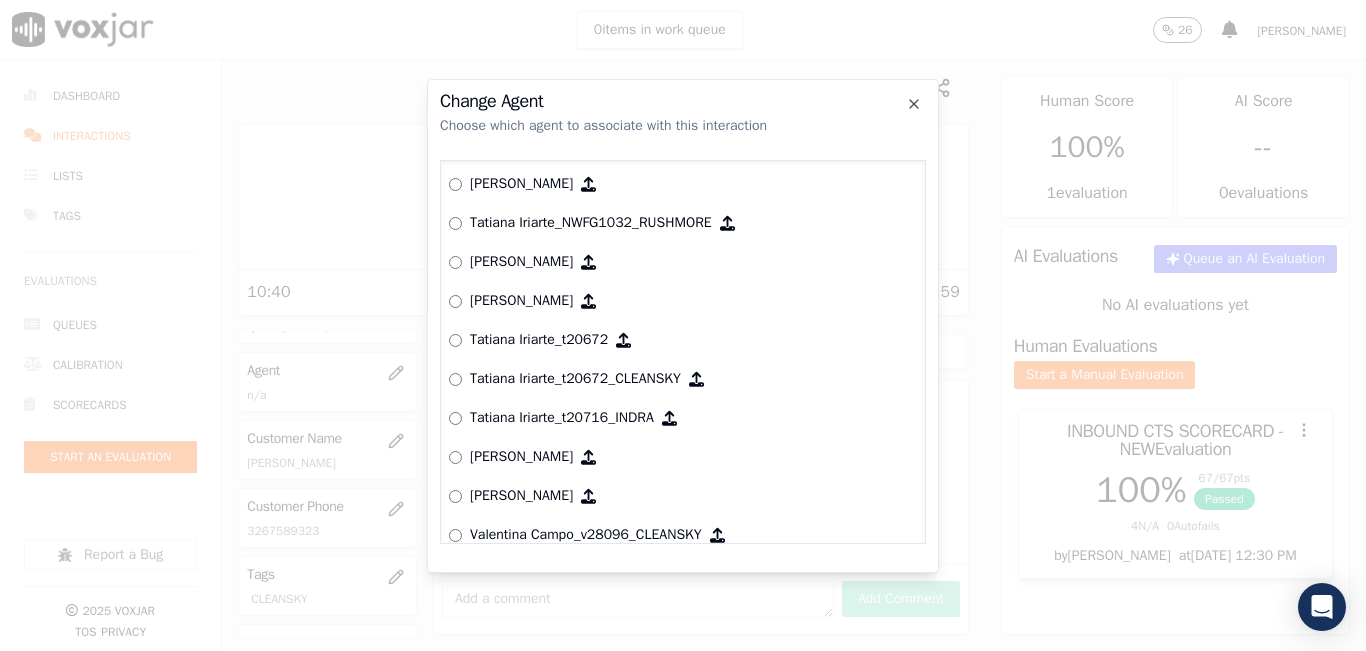 scroll, scrollTop: 7997, scrollLeft: 0, axis: vertical 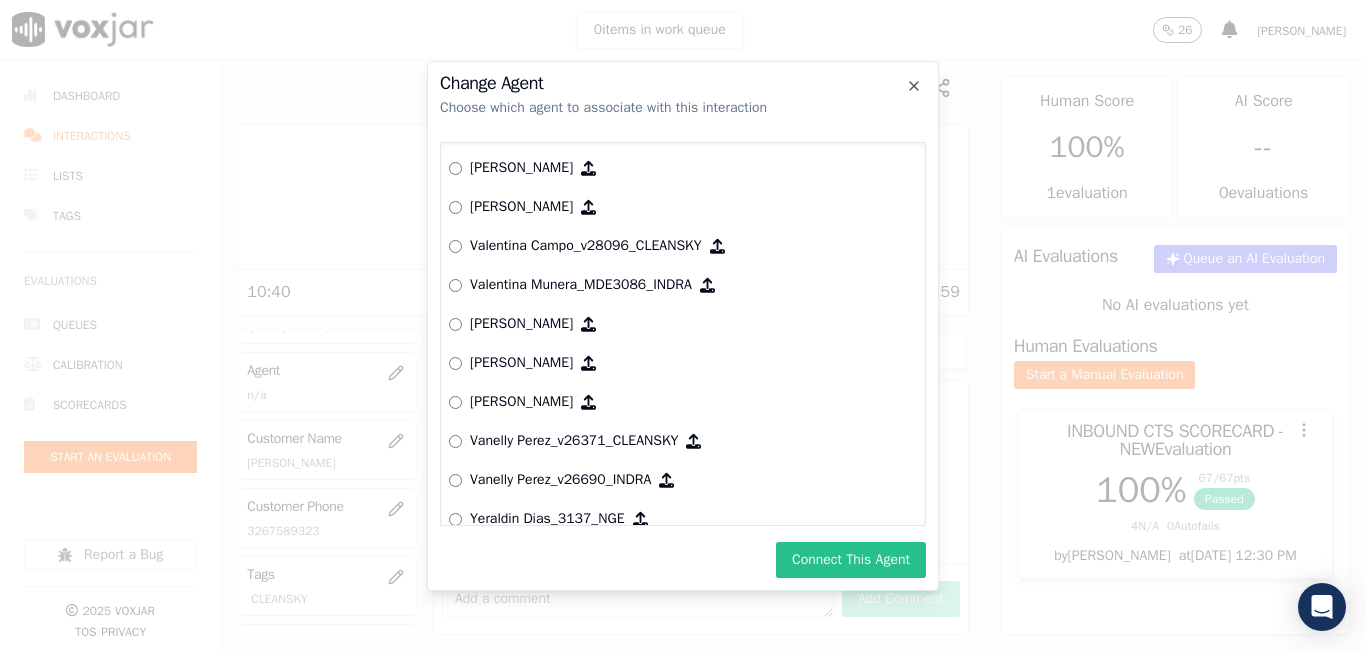 click on "Connect This Agent" at bounding box center (851, 560) 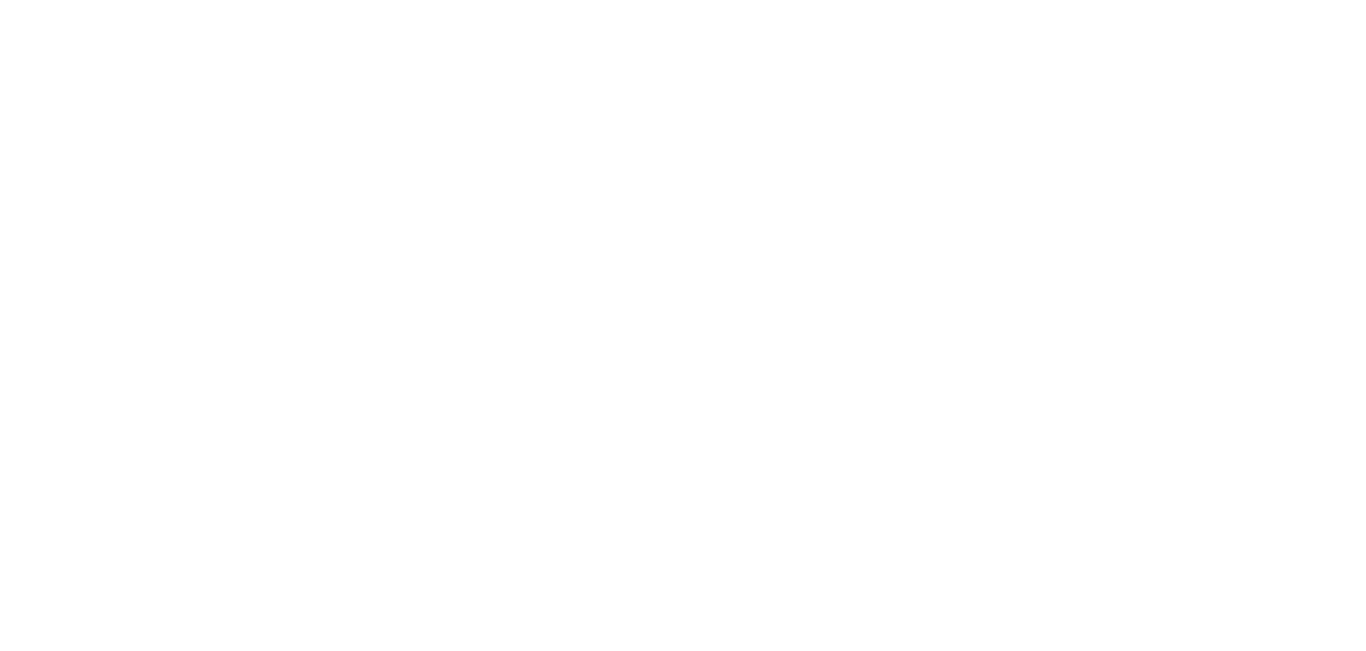 scroll, scrollTop: 0, scrollLeft: 0, axis: both 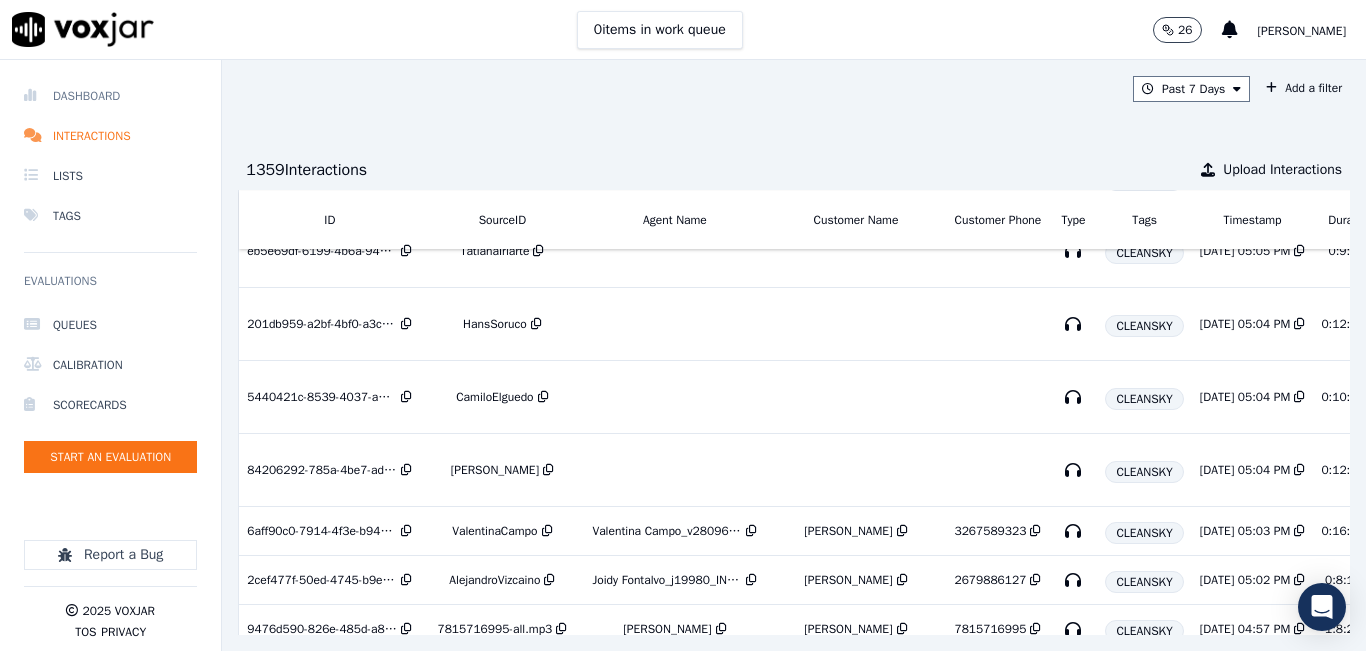 click on "Dashboard" at bounding box center (110, 96) 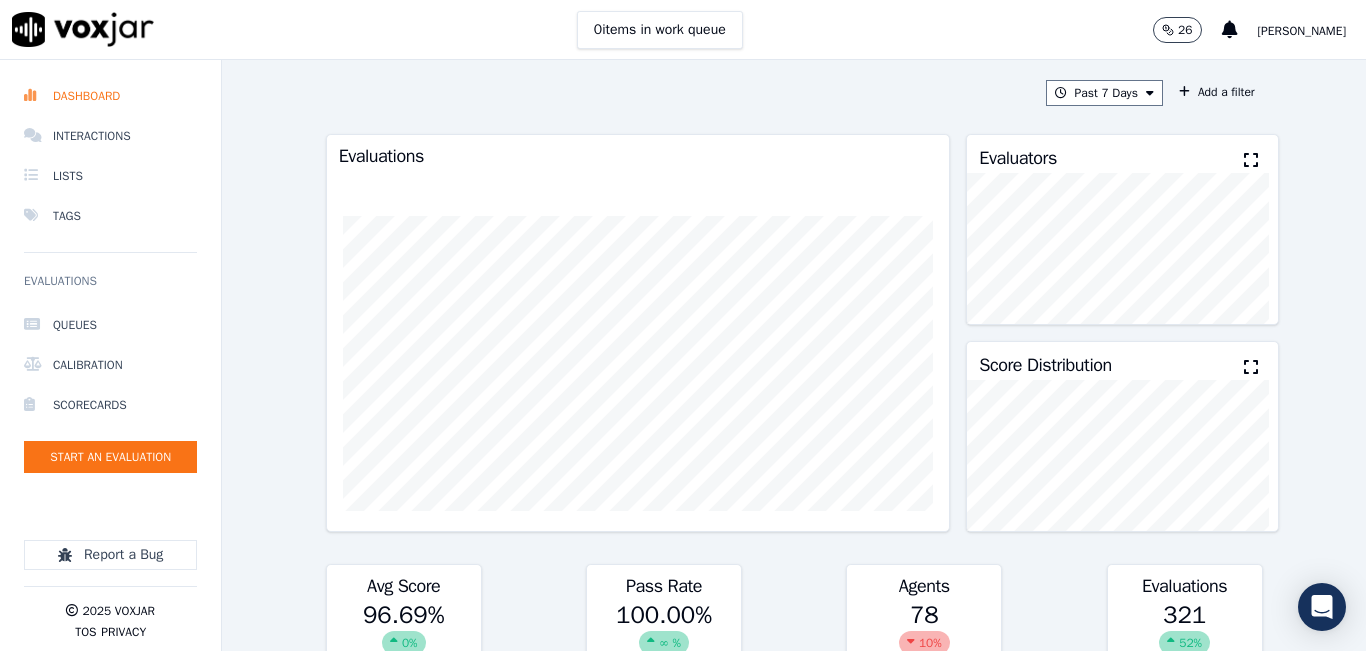 click 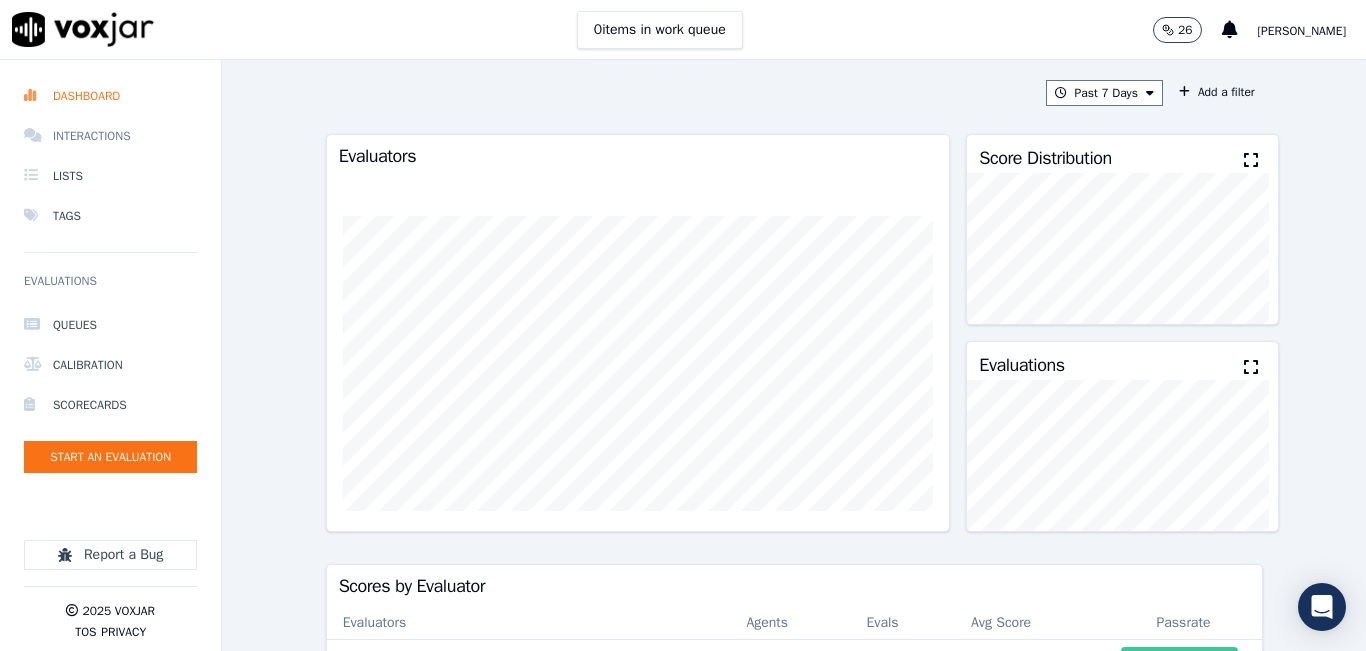 click on "Interactions" at bounding box center (110, 136) 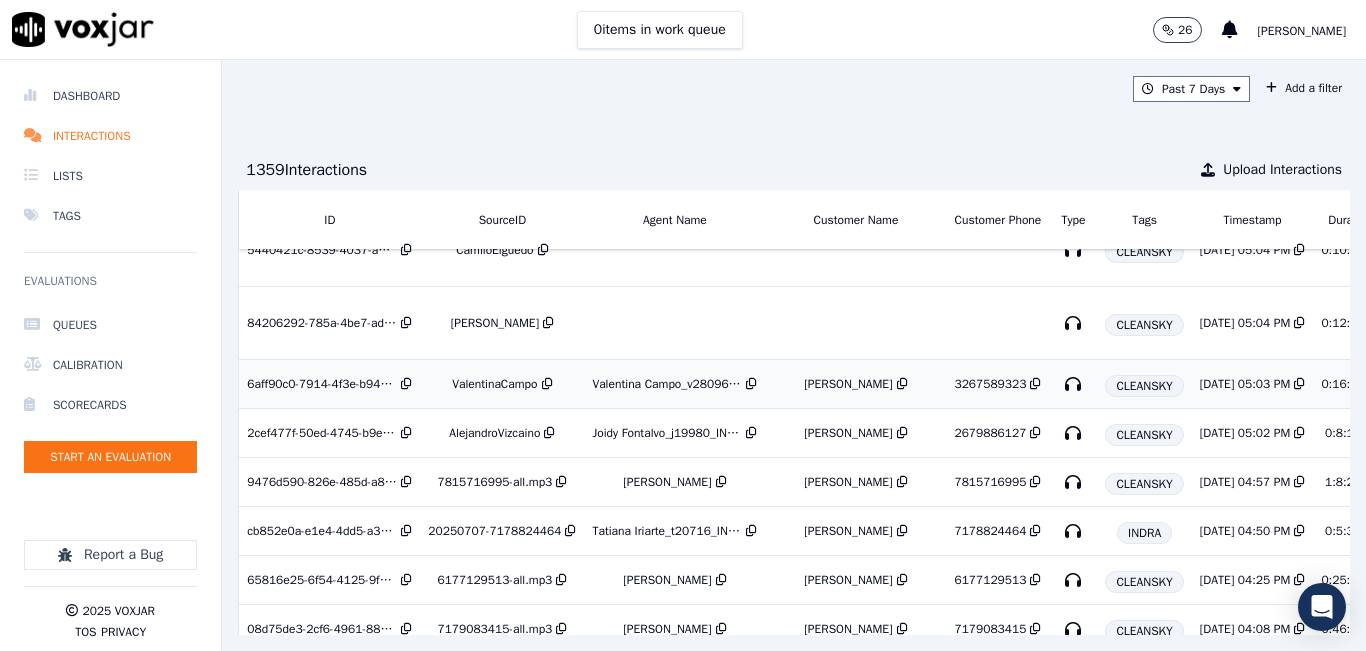 scroll, scrollTop: 400, scrollLeft: 0, axis: vertical 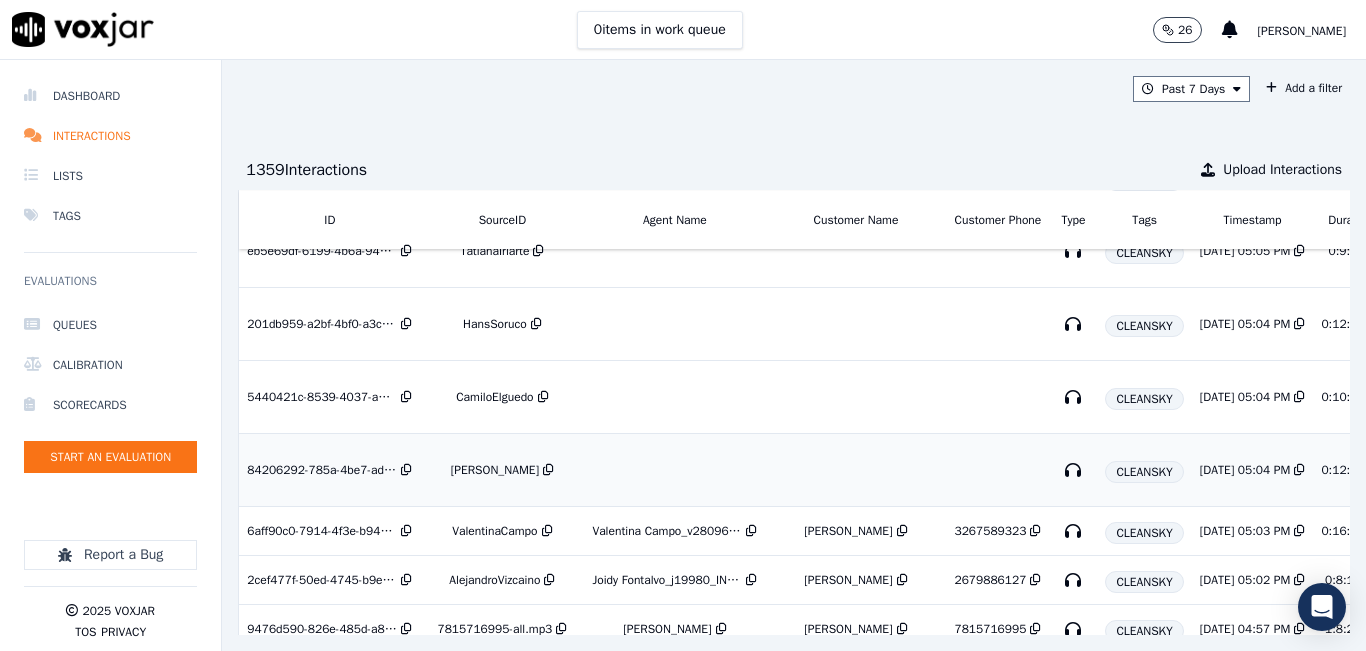 click on "[PERSON_NAME]" at bounding box center (495, 470) 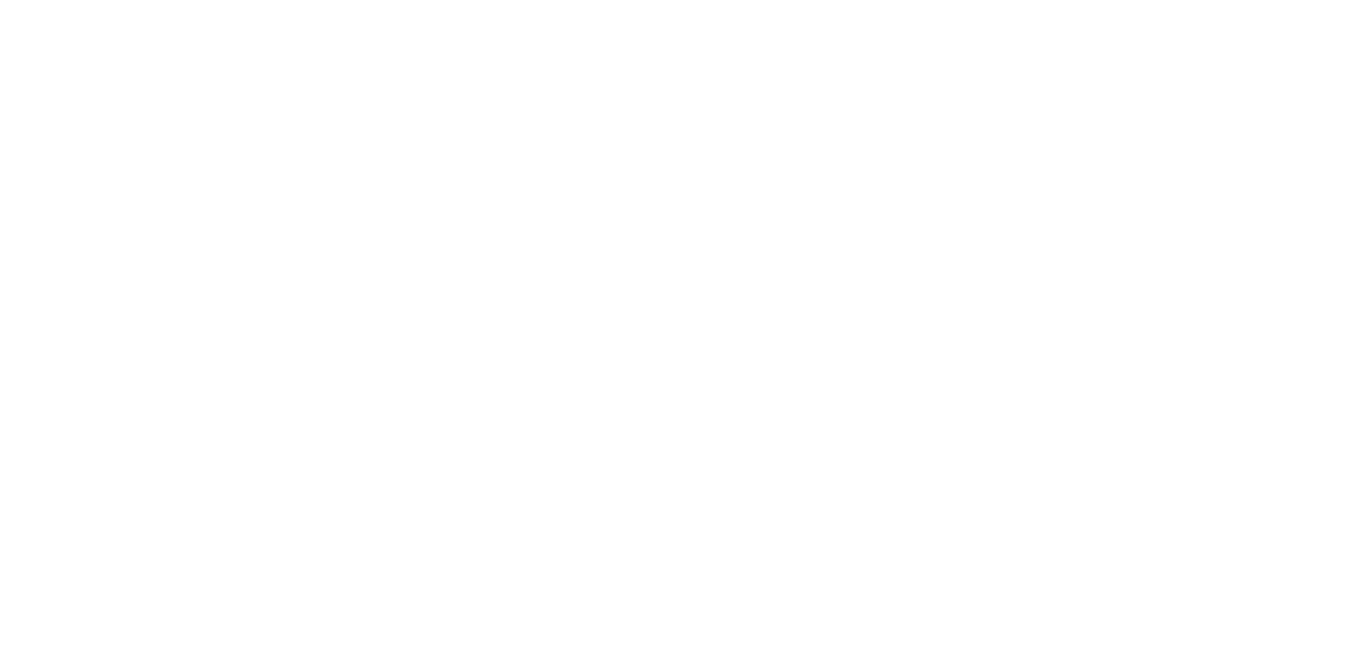 scroll, scrollTop: 0, scrollLeft: 0, axis: both 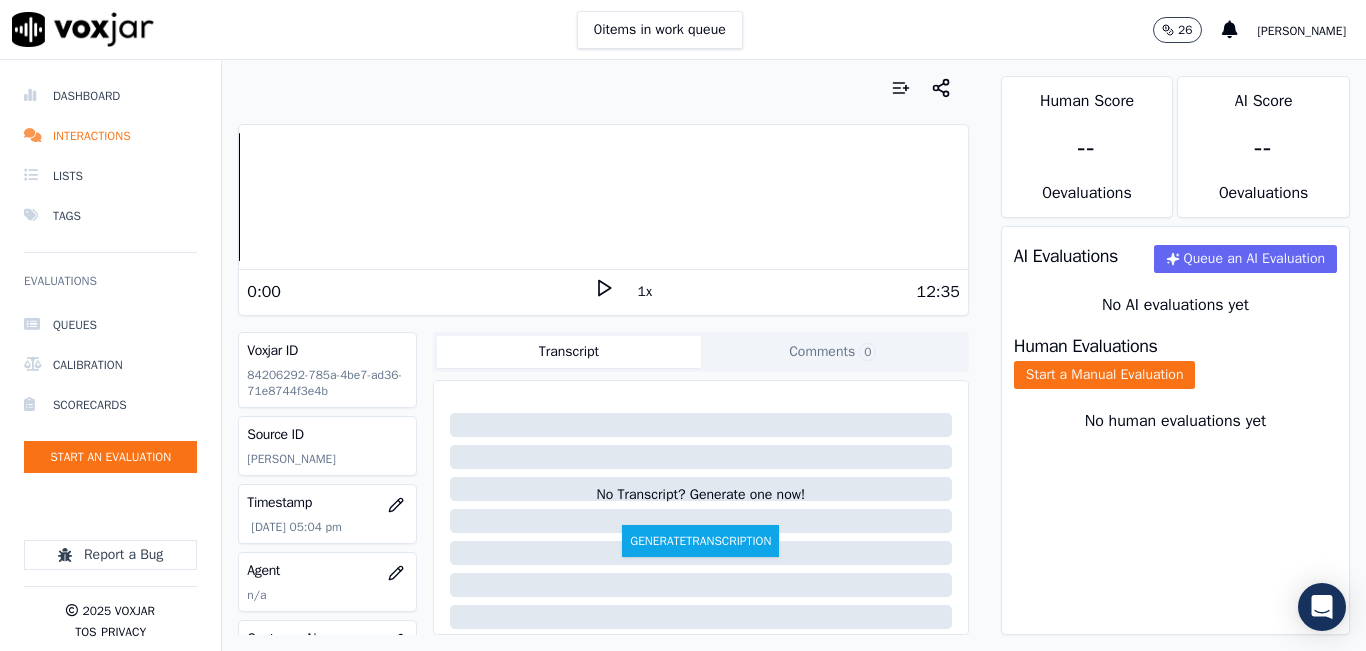 drag, startPoint x: 393, startPoint y: 89, endPoint x: 392, endPoint y: 112, distance: 23.021729 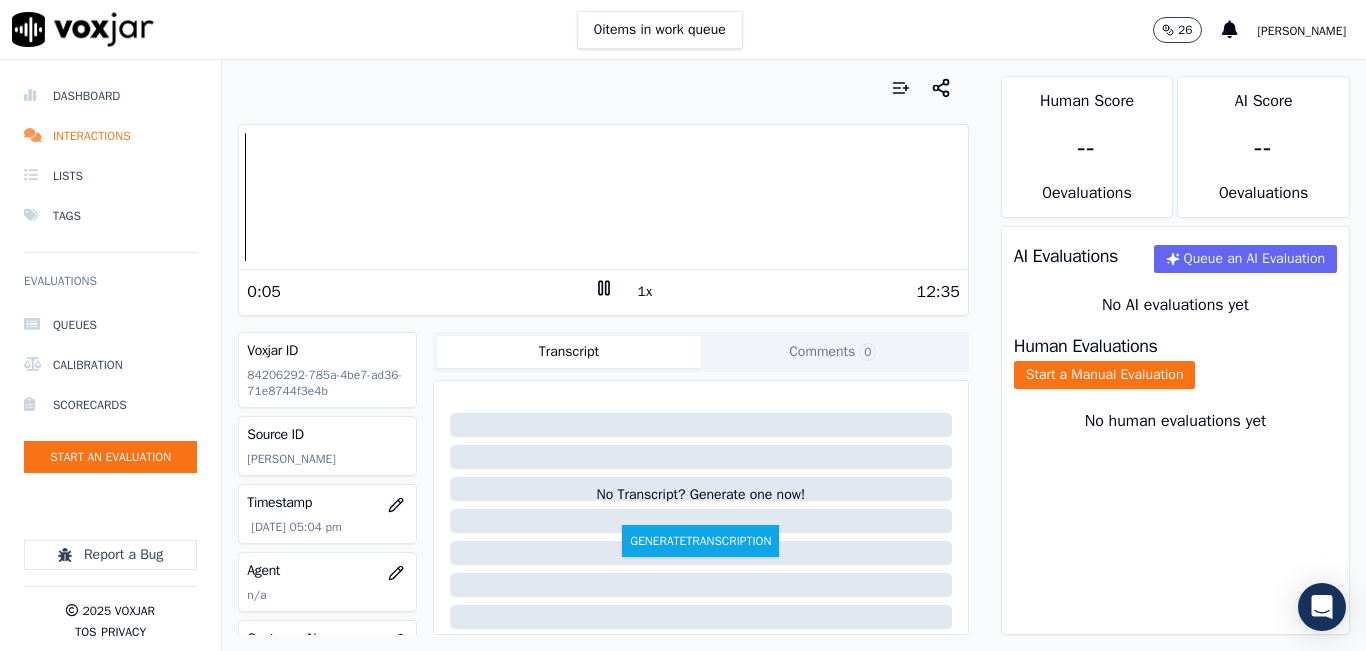 click 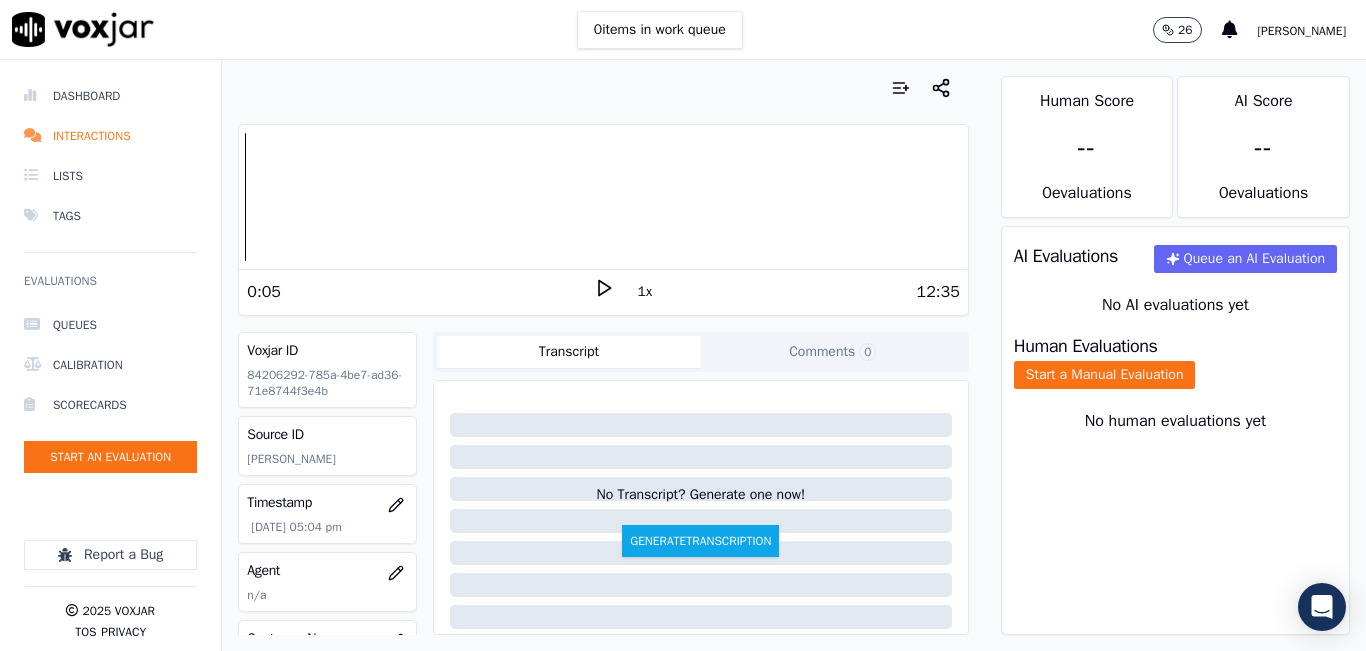click 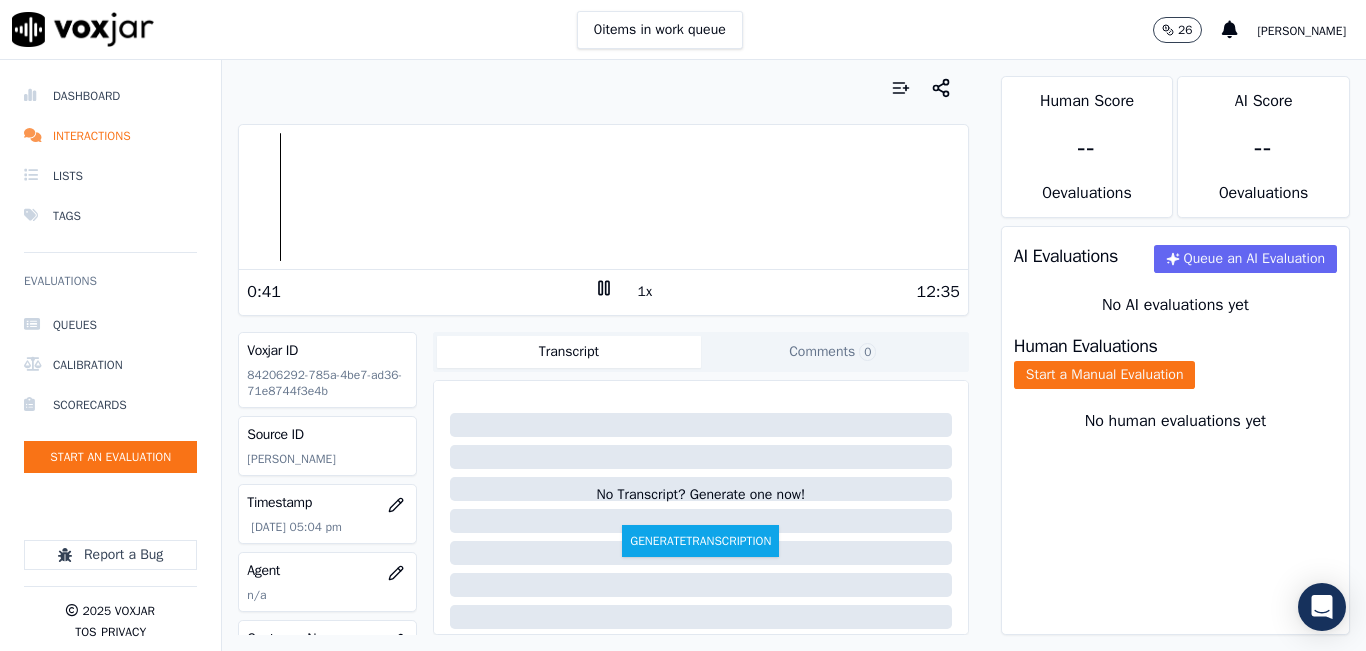 click on "Comments  0" 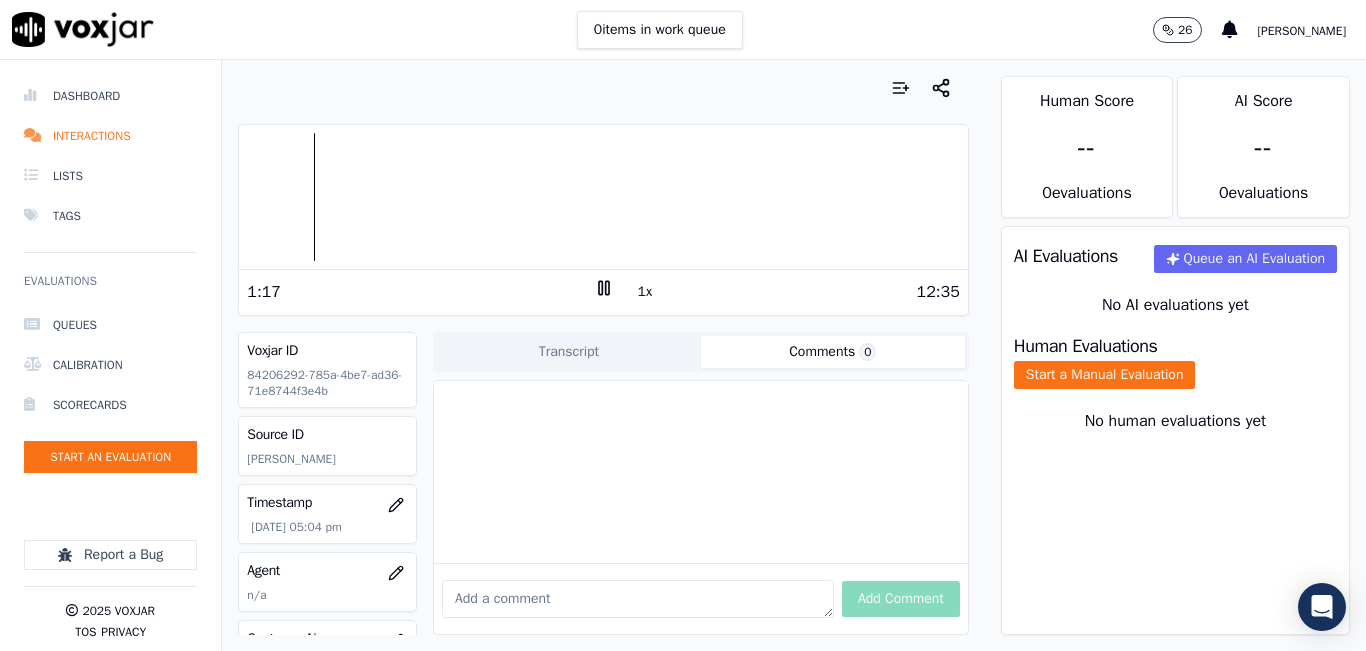 click at bounding box center [638, 599] 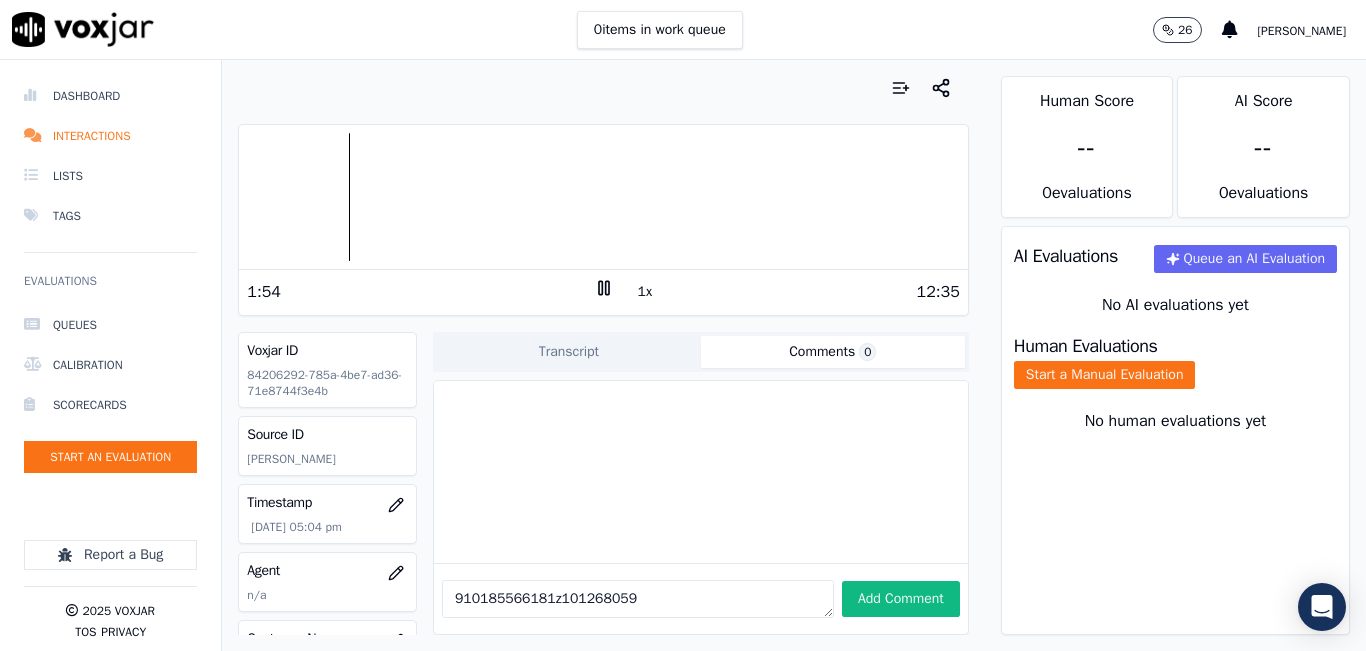 click on "910185566181z101268059" at bounding box center (638, 599) 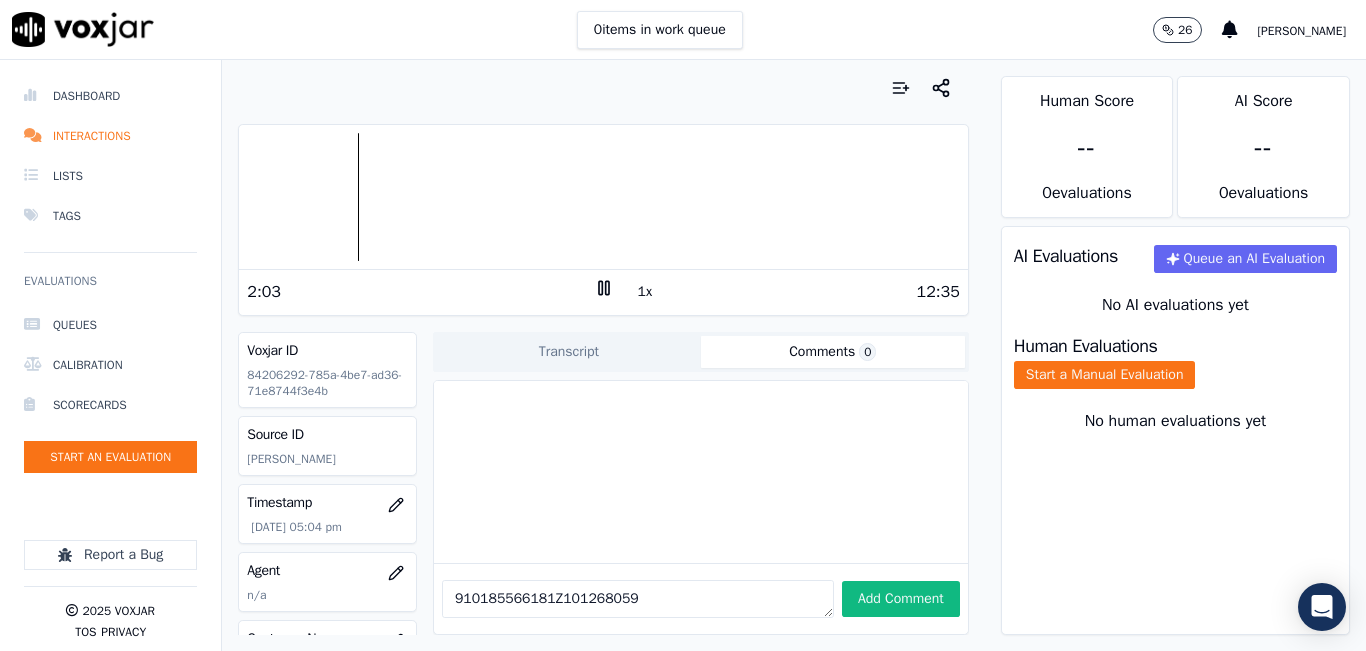 drag, startPoint x: 451, startPoint y: 562, endPoint x: 650, endPoint y: 570, distance: 199.16074 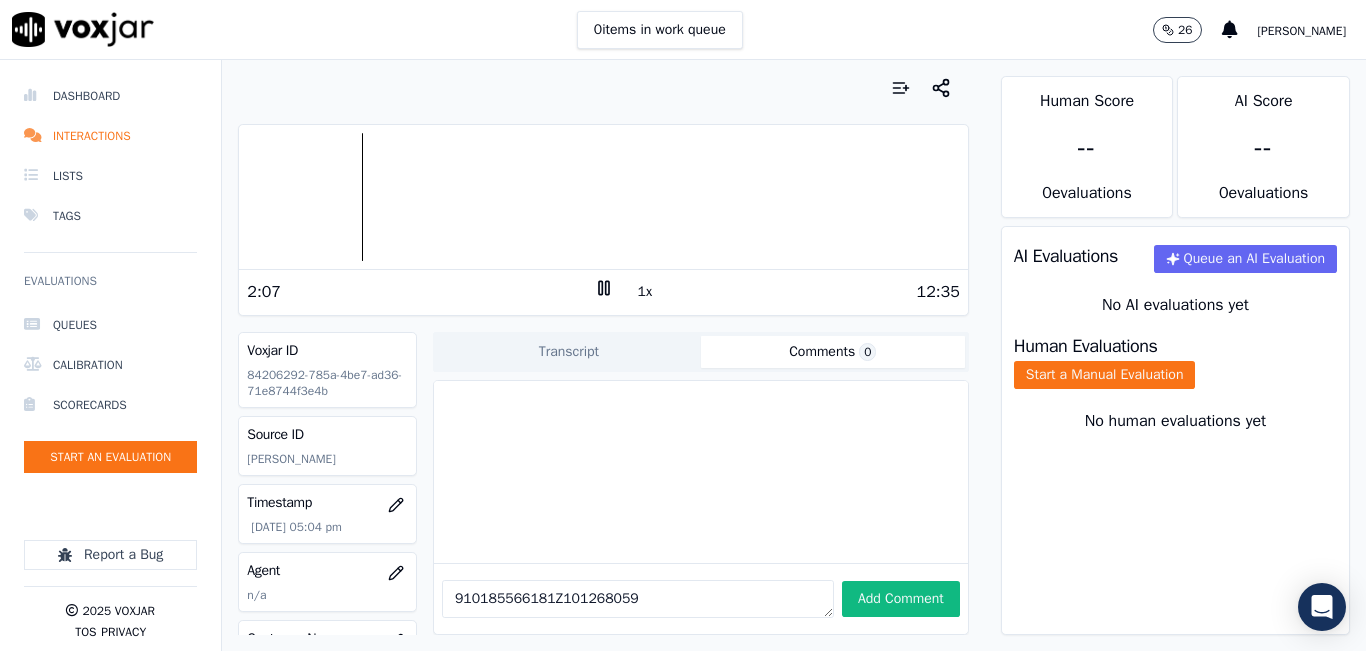 type on "910185566181Z101268059" 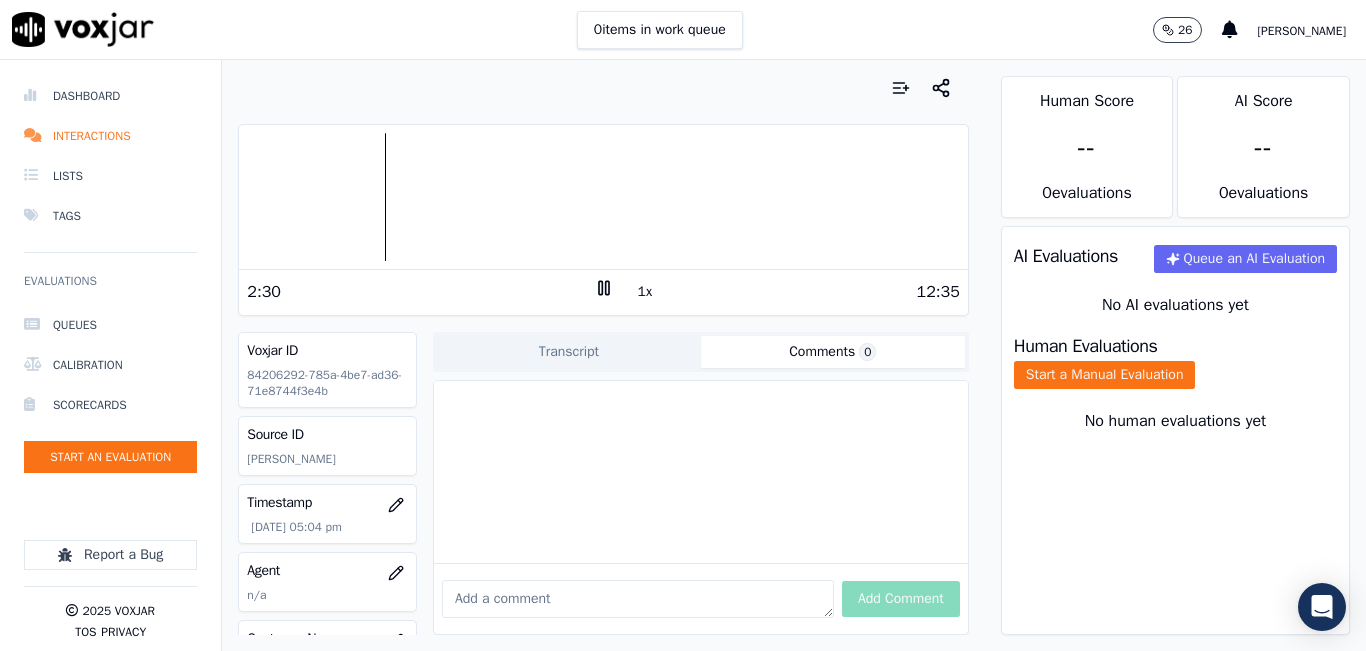 type 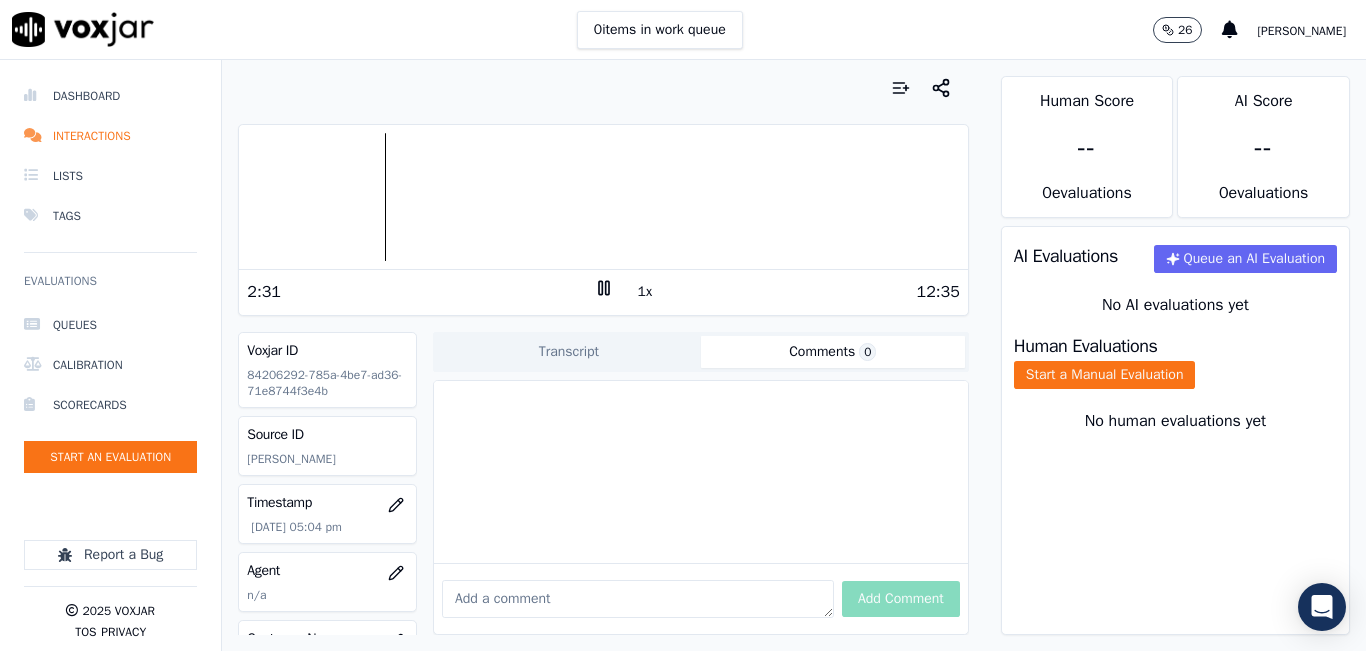 click 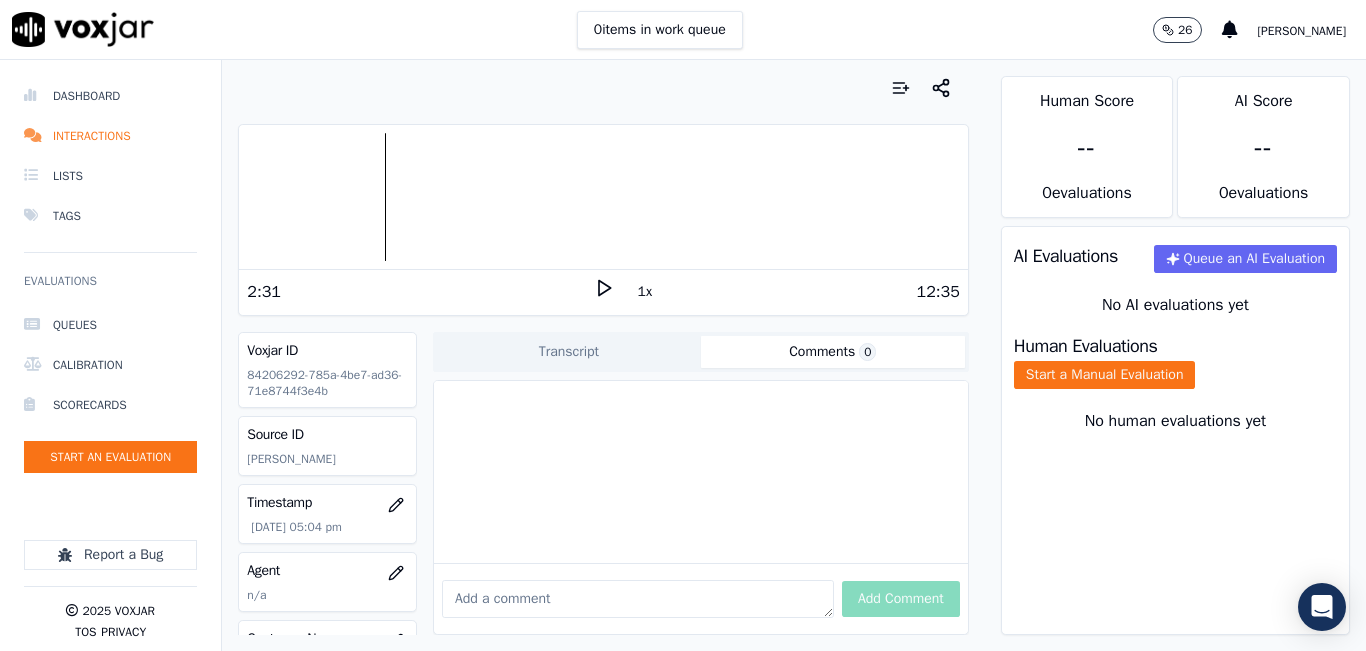 click on "1x" at bounding box center (604, 291) 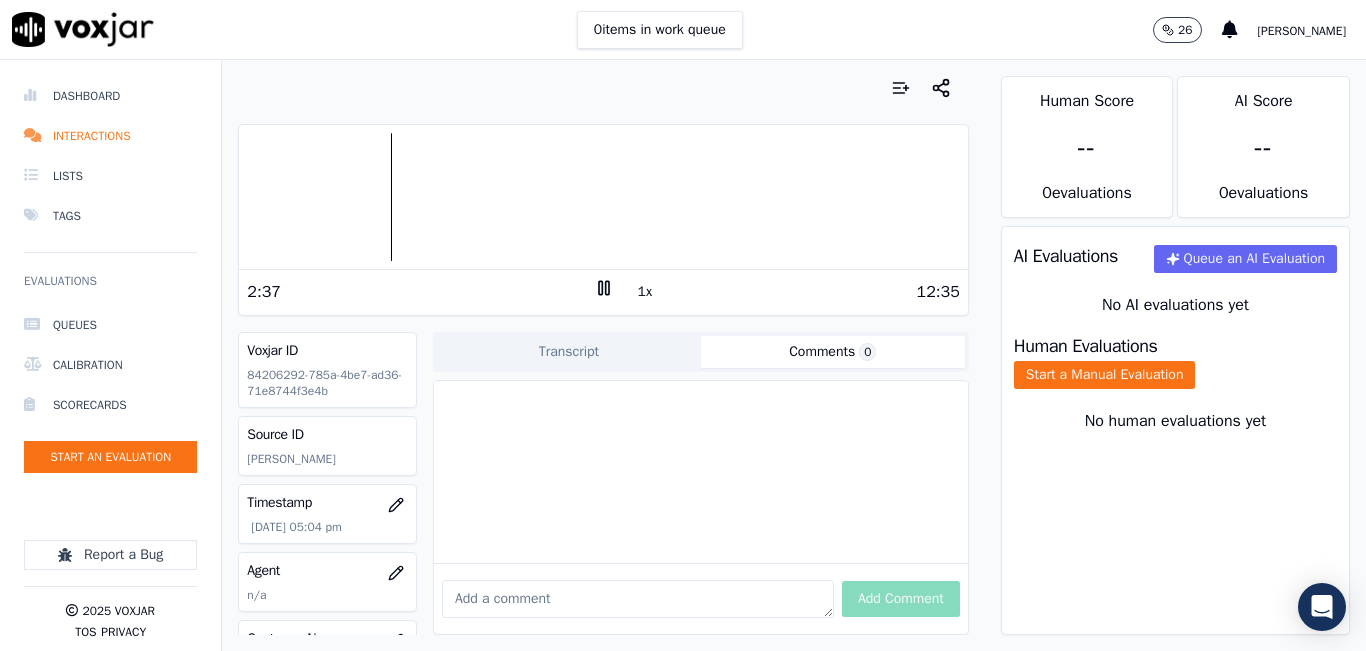 click 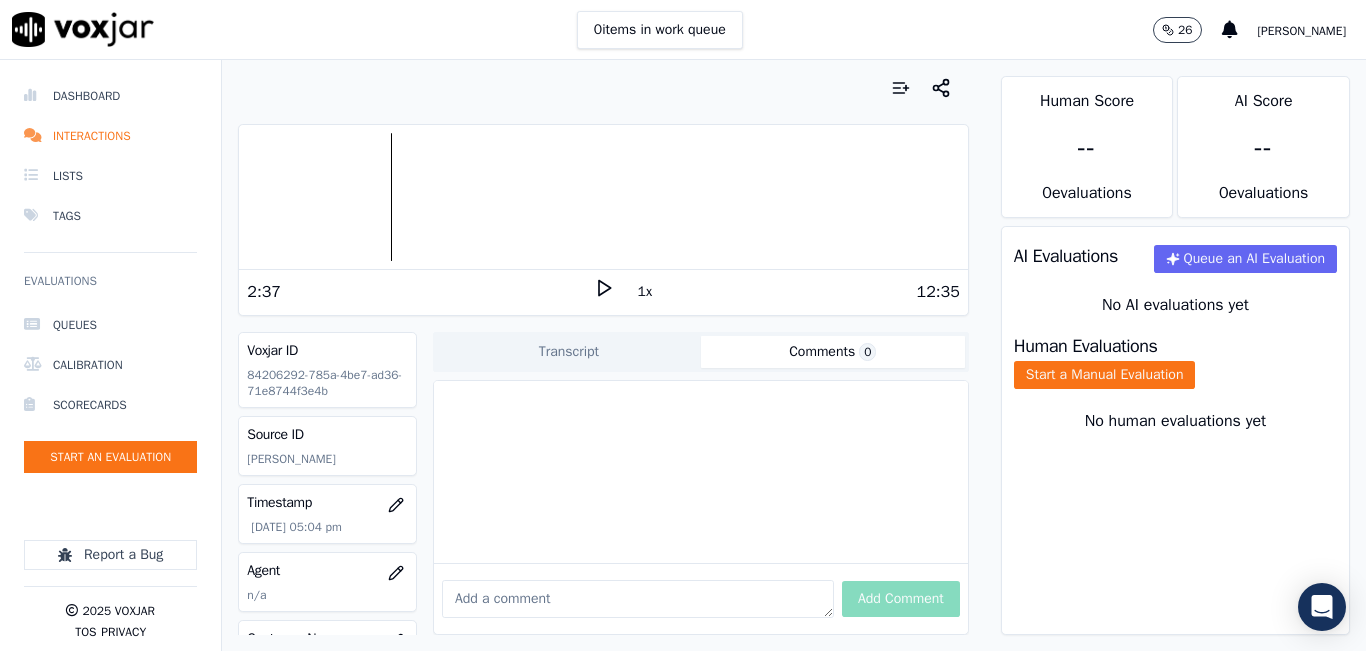 click 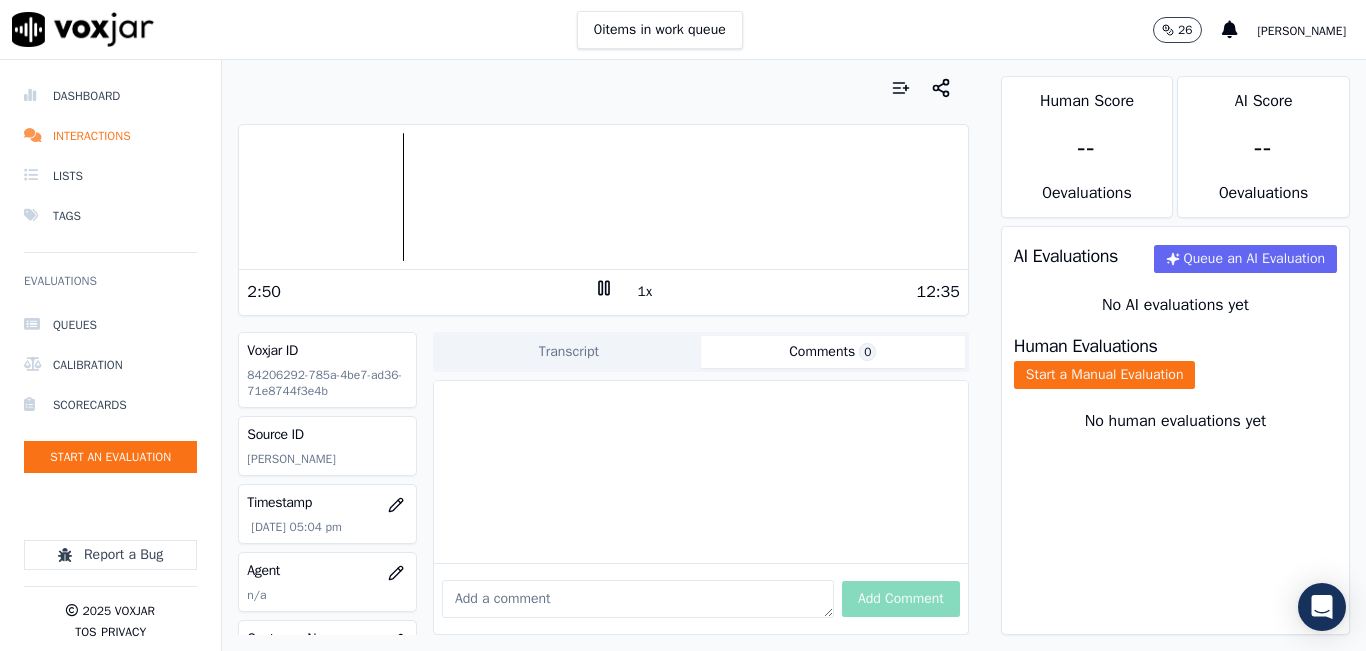 click at bounding box center [603, 197] 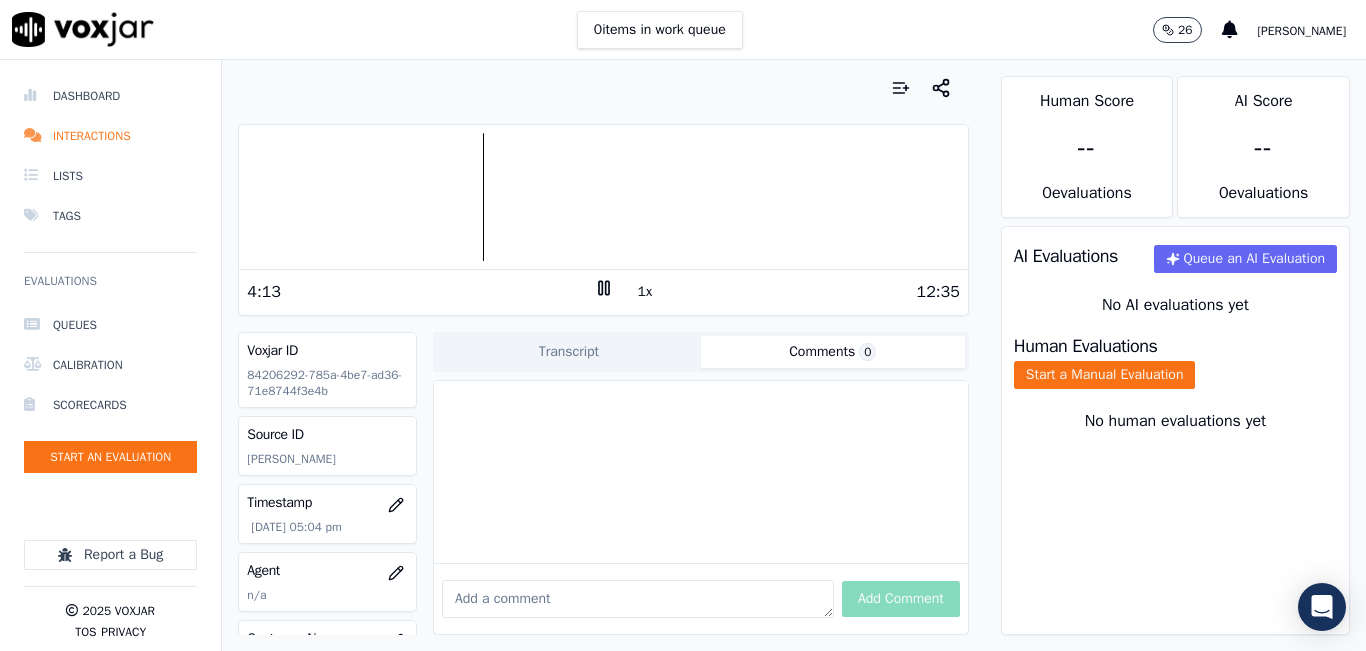click 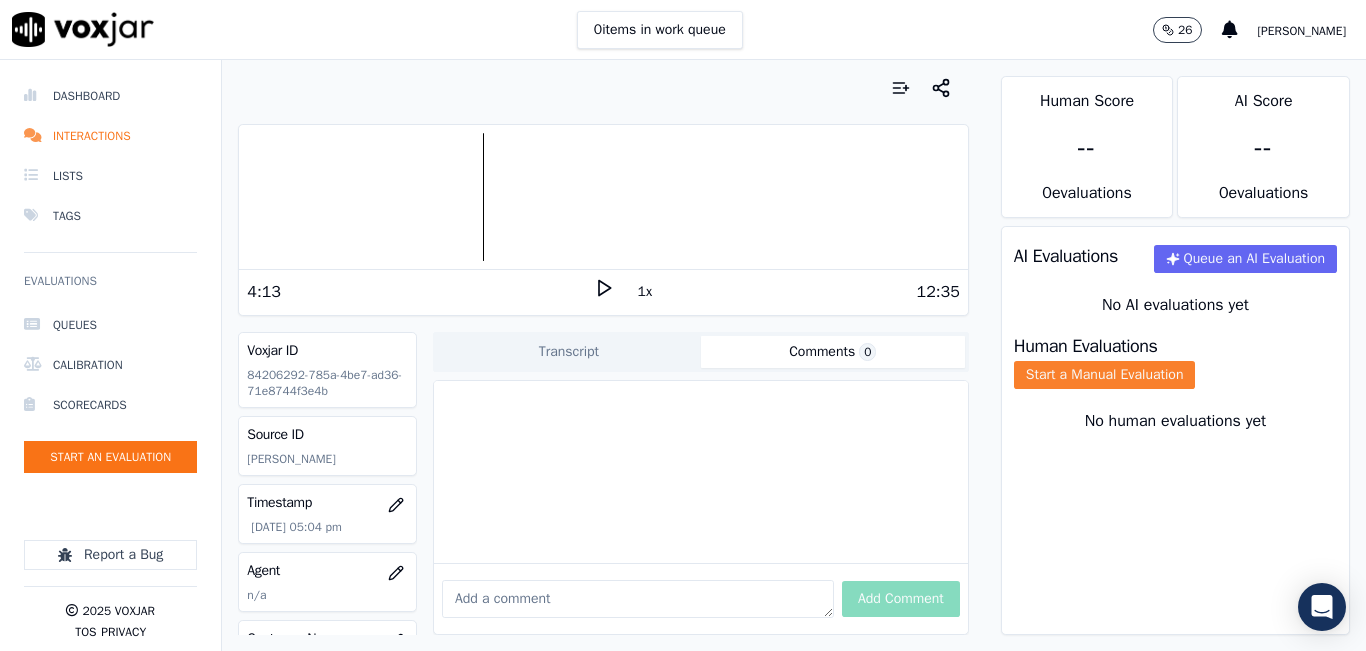 click on "Start a Manual Evaluation" 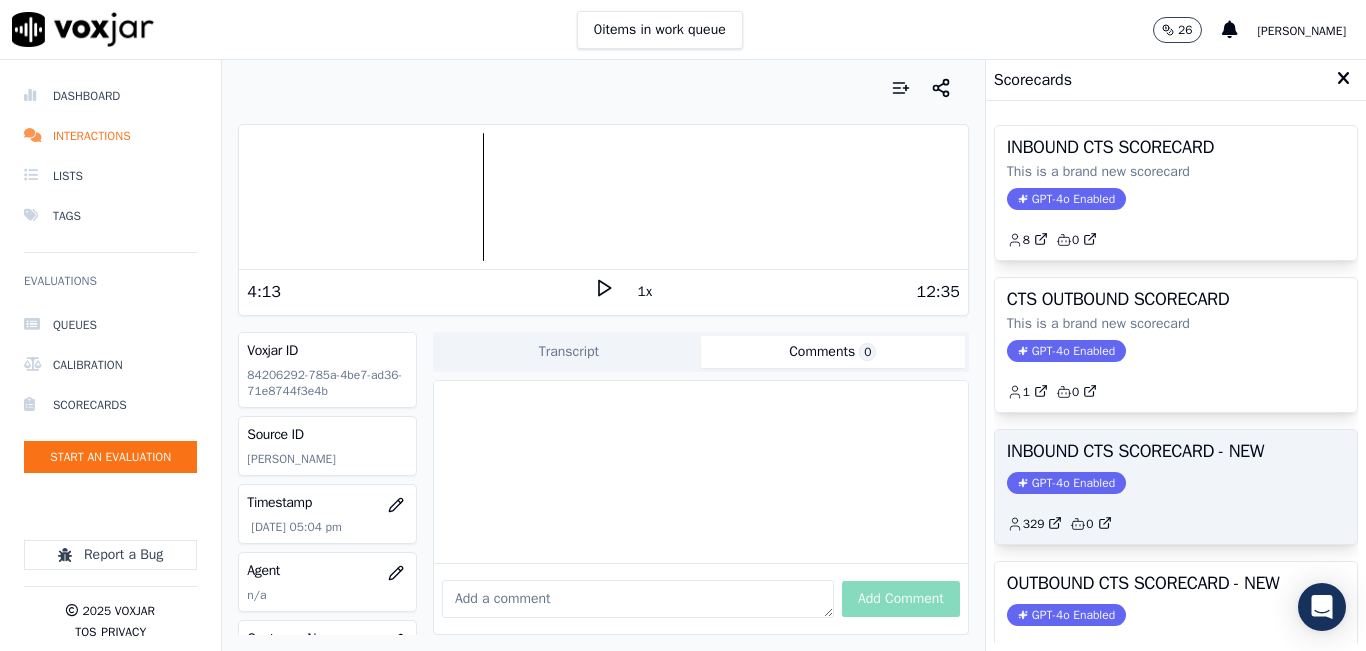 click on "GPT-4o Enabled" 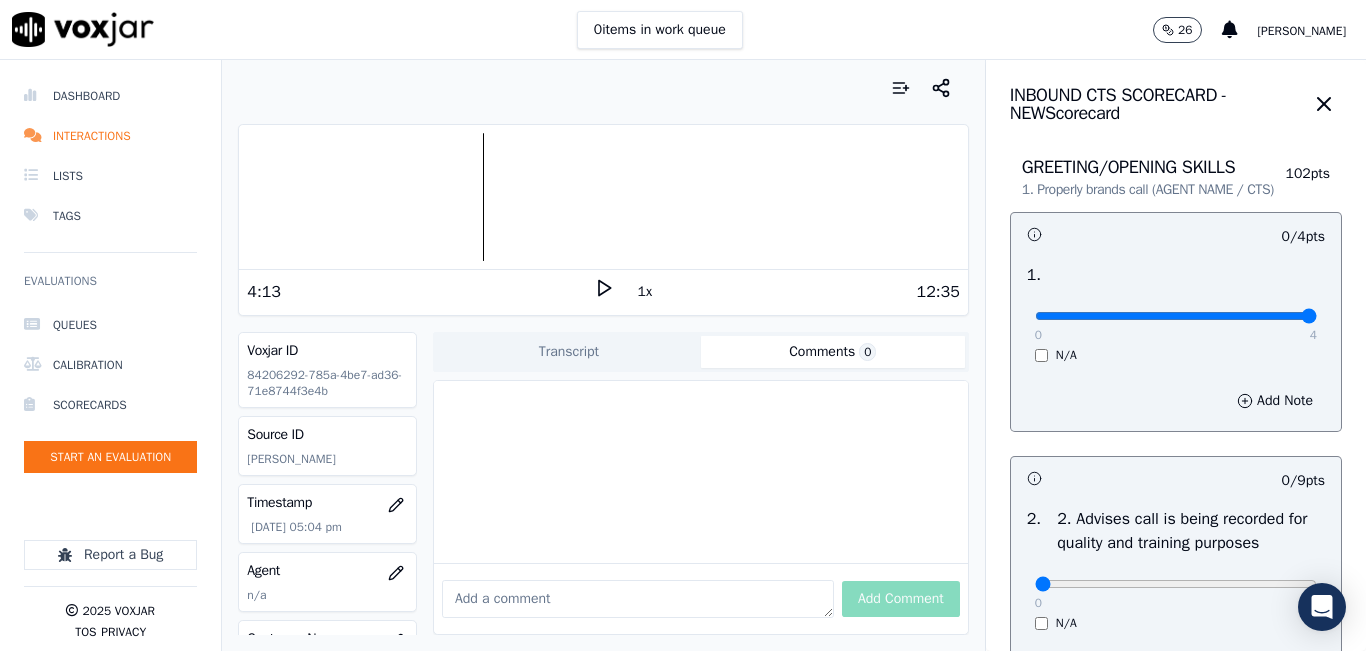 type on "4" 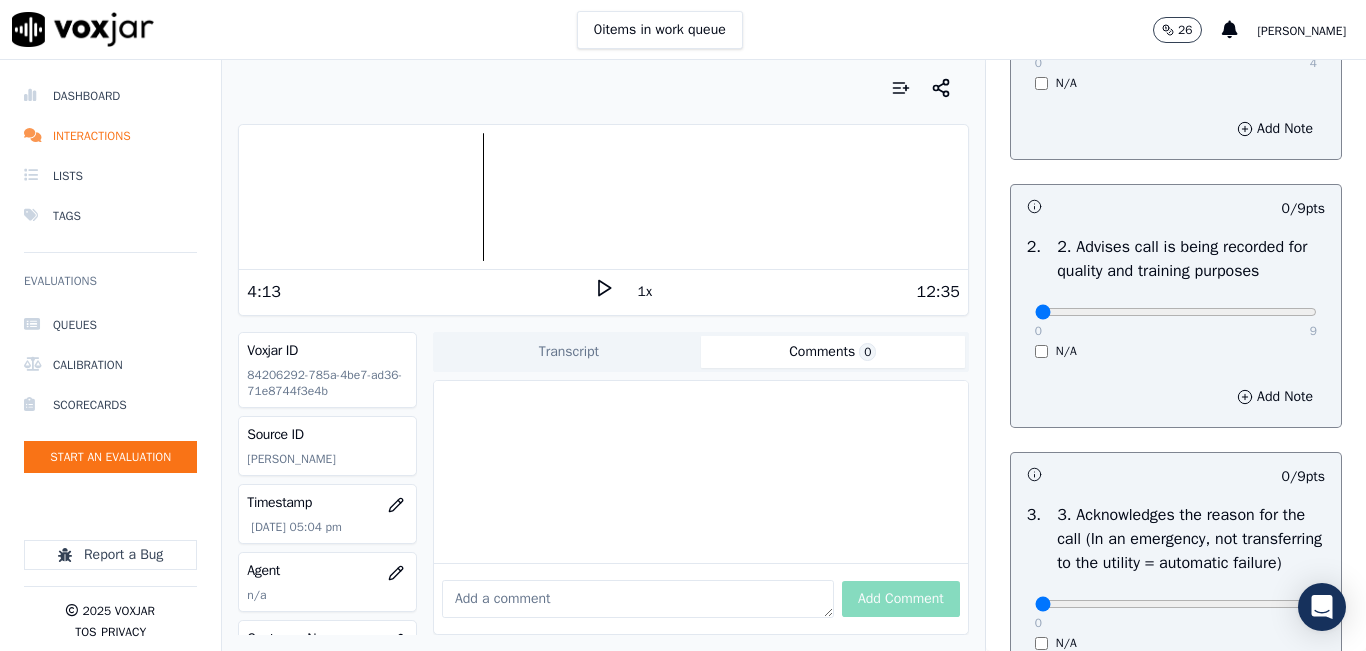 scroll, scrollTop: 300, scrollLeft: 0, axis: vertical 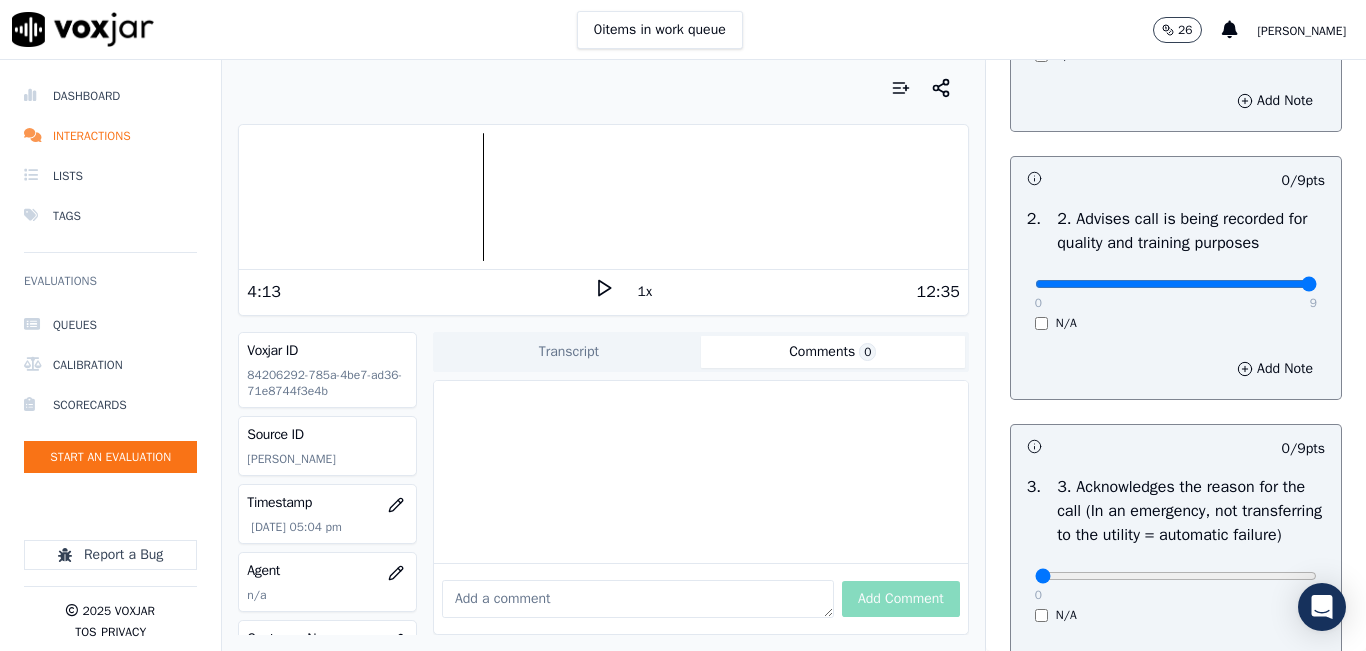 type on "9" 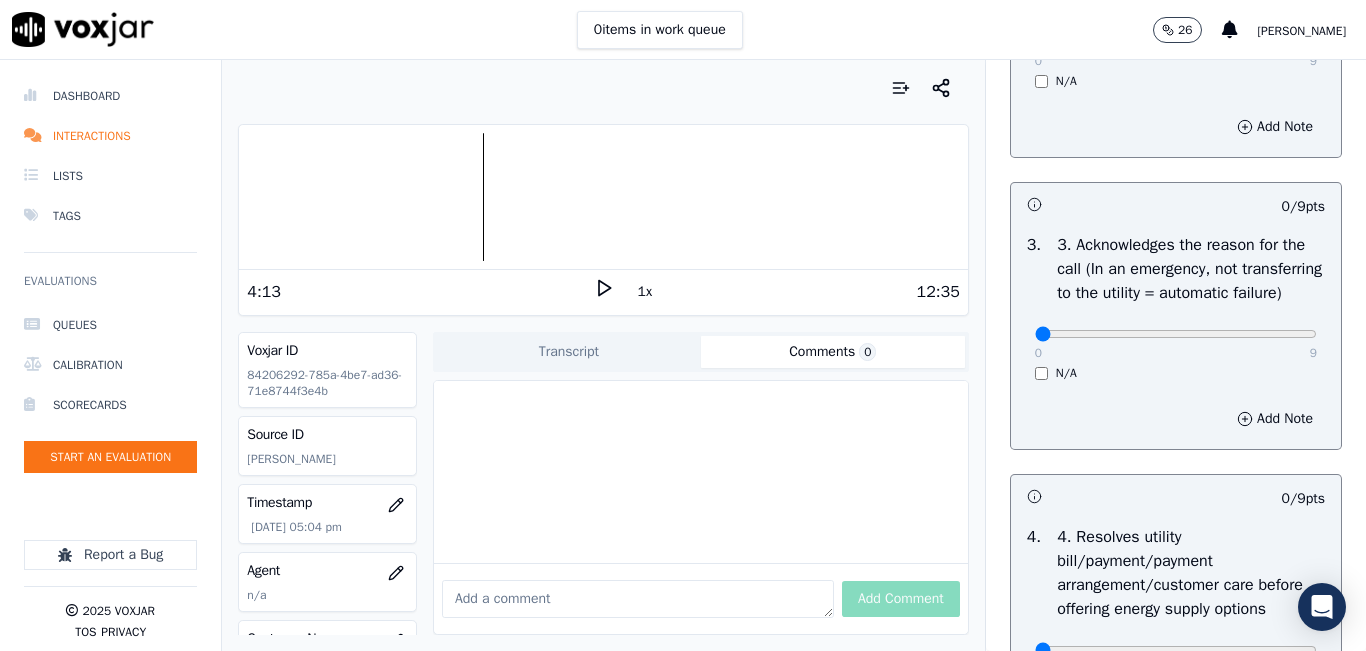scroll, scrollTop: 600, scrollLeft: 0, axis: vertical 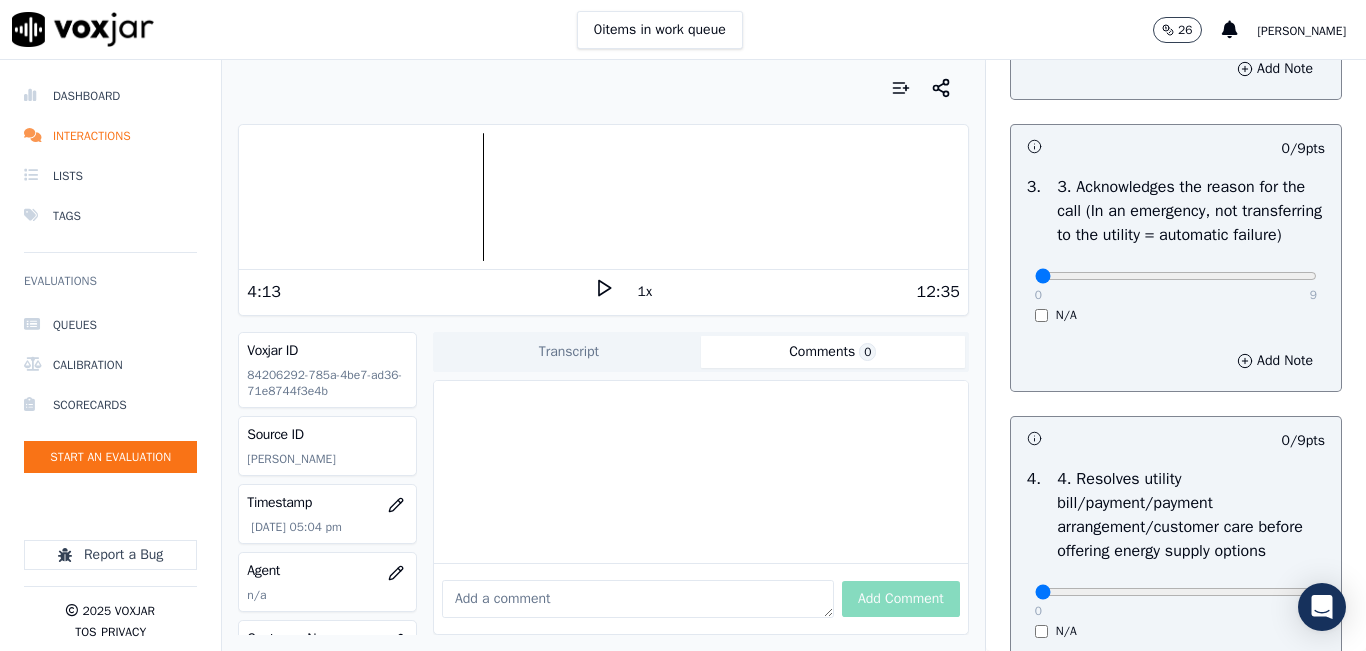 click on "0   9" at bounding box center [1176, 275] 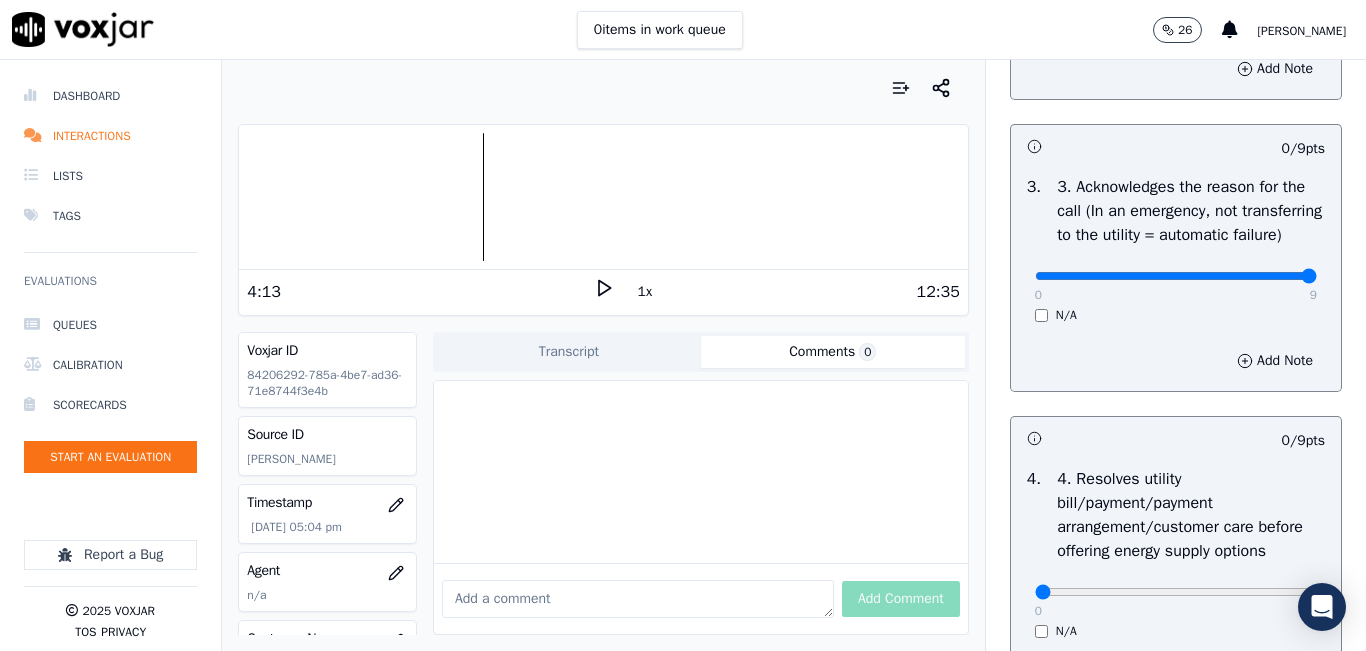 type on "9" 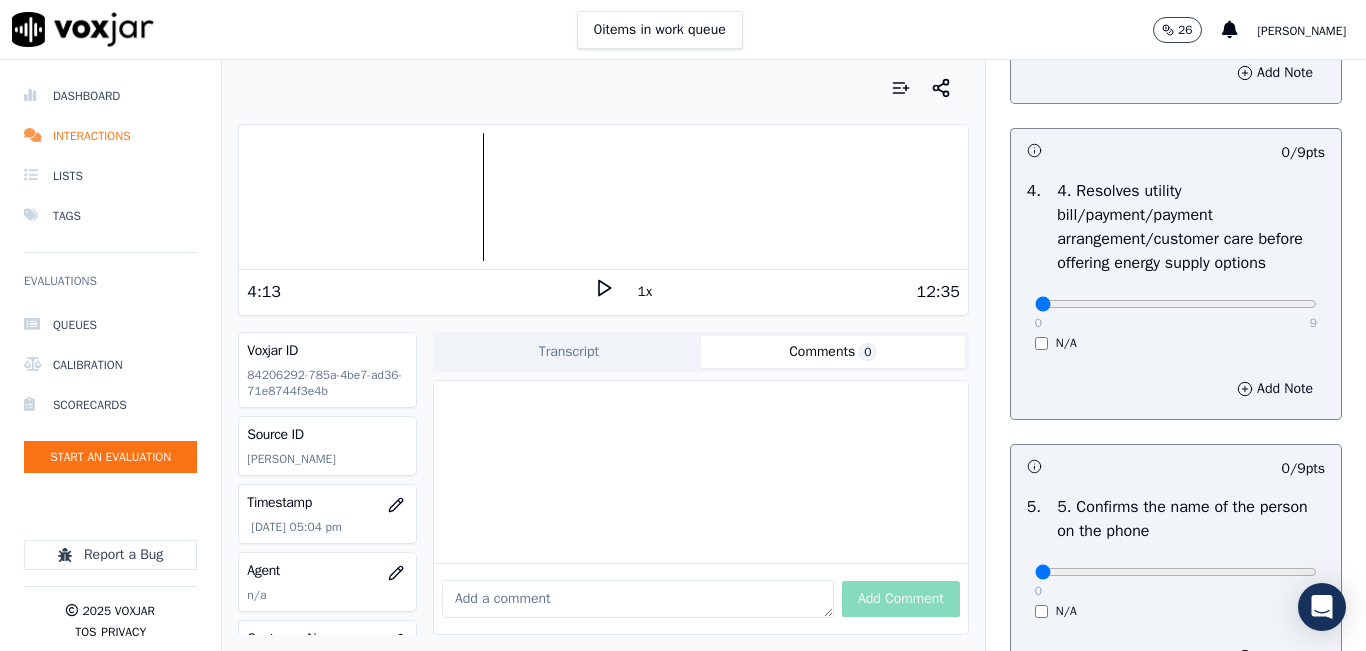 scroll, scrollTop: 900, scrollLeft: 0, axis: vertical 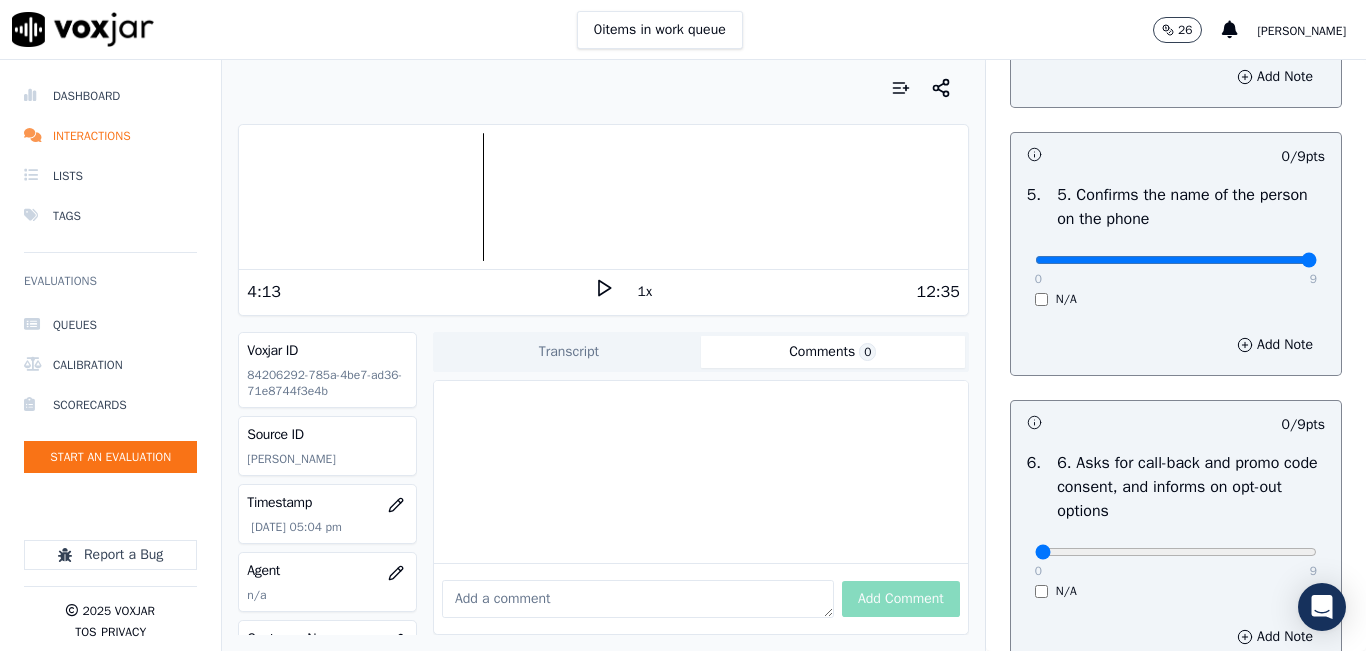 type on "9" 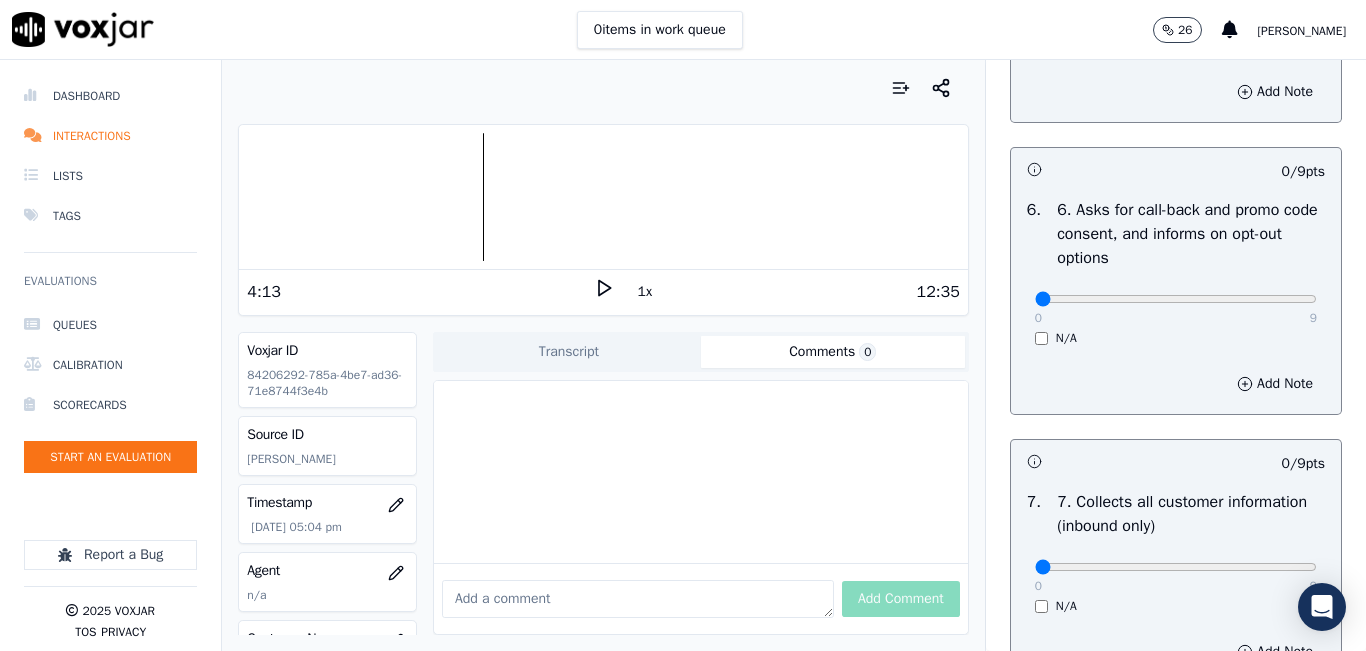 scroll, scrollTop: 1500, scrollLeft: 0, axis: vertical 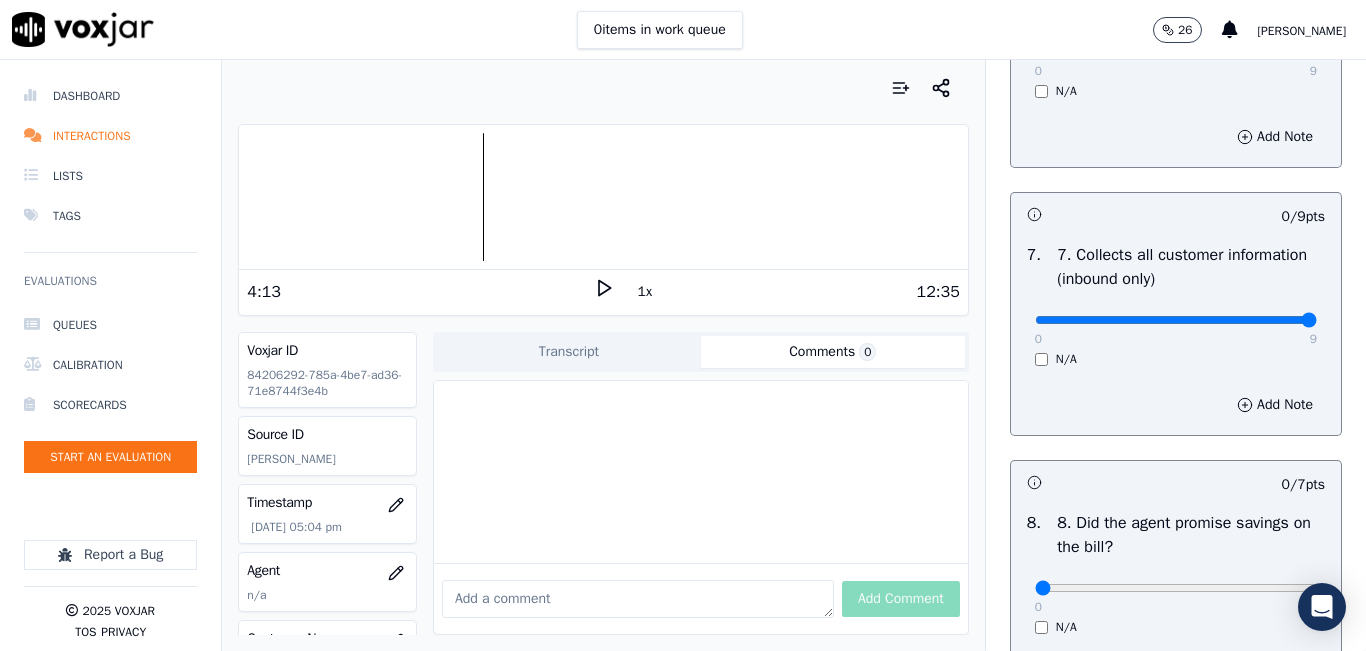 type on "9" 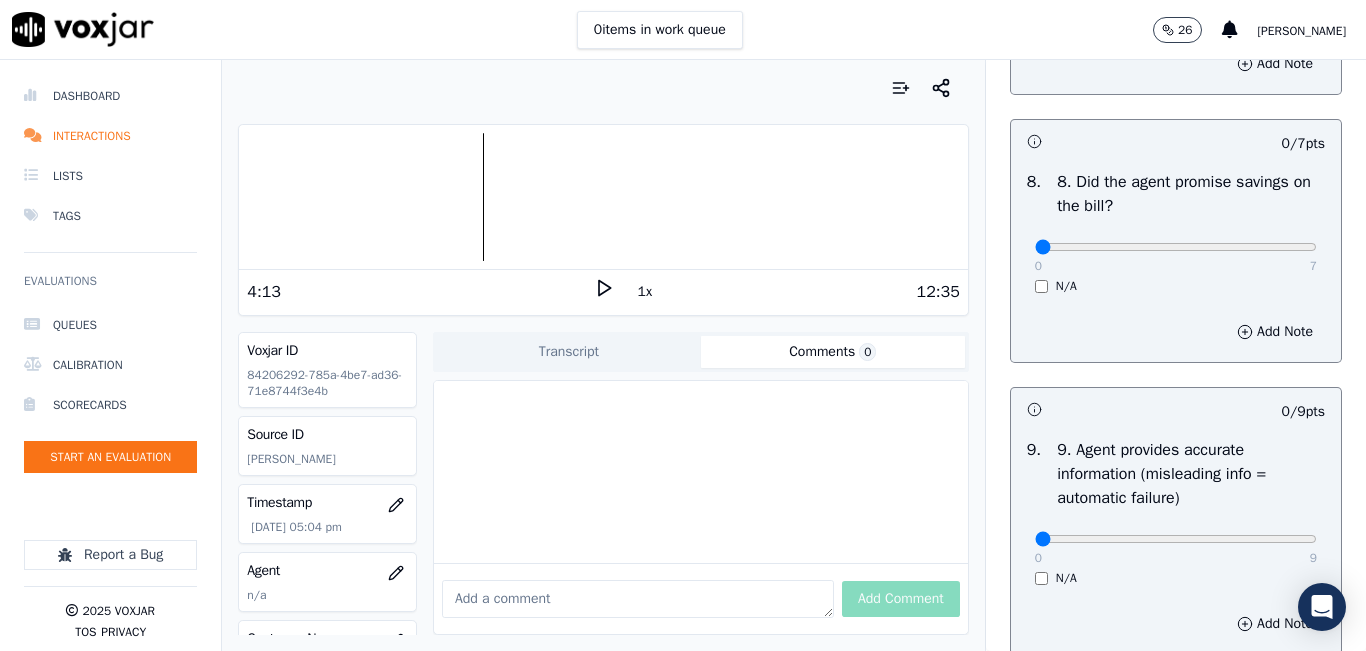 scroll, scrollTop: 2100, scrollLeft: 0, axis: vertical 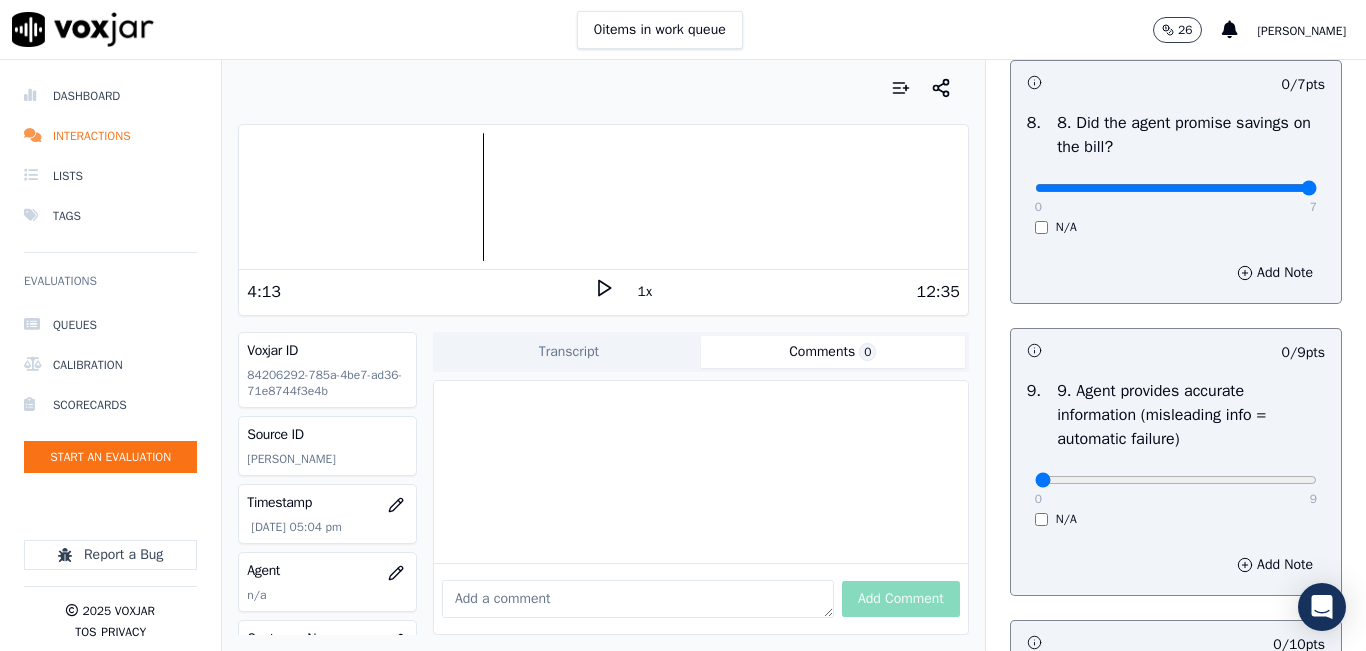 click at bounding box center (1176, -1784) 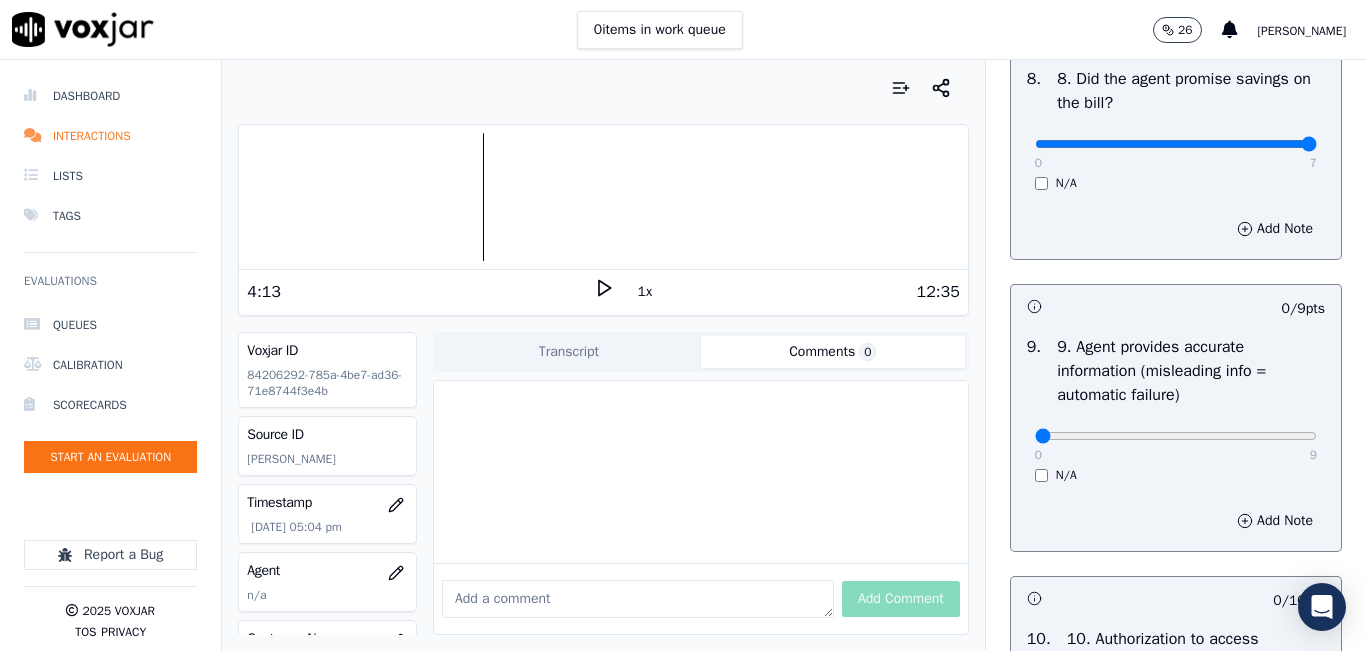 scroll, scrollTop: 2100, scrollLeft: 0, axis: vertical 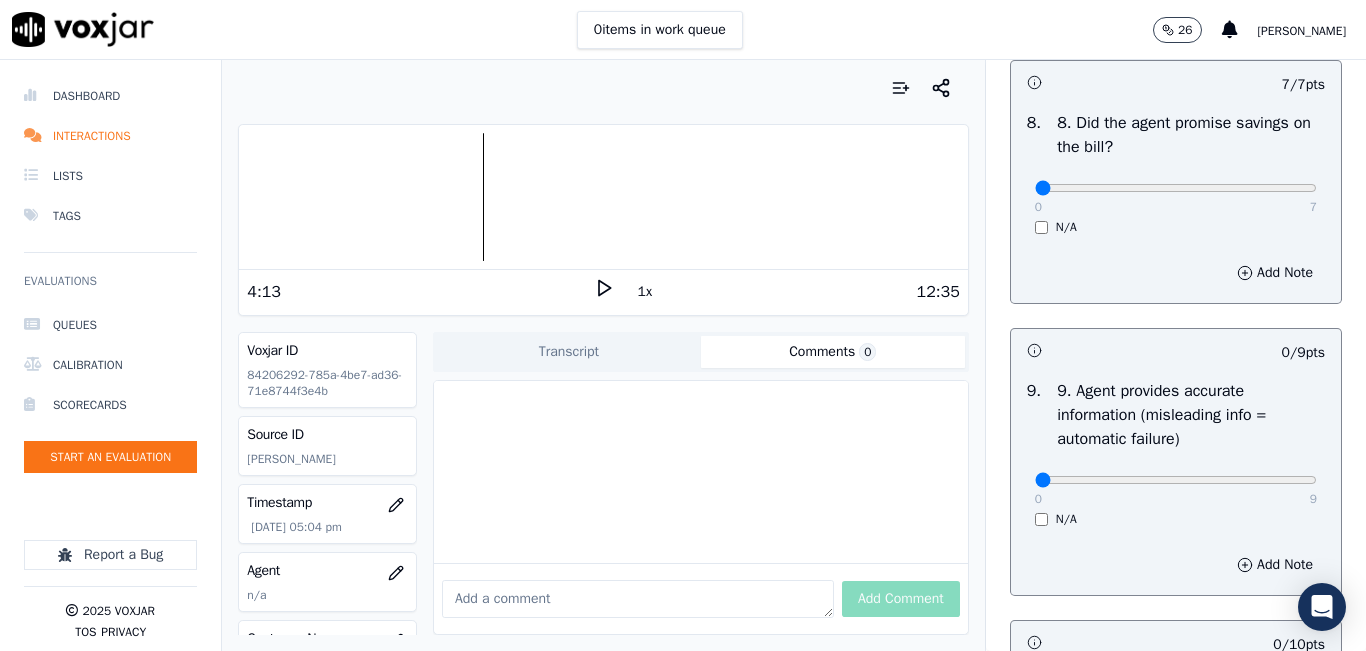 drag, startPoint x: 1262, startPoint y: 256, endPoint x: 970, endPoint y: 275, distance: 292.6175 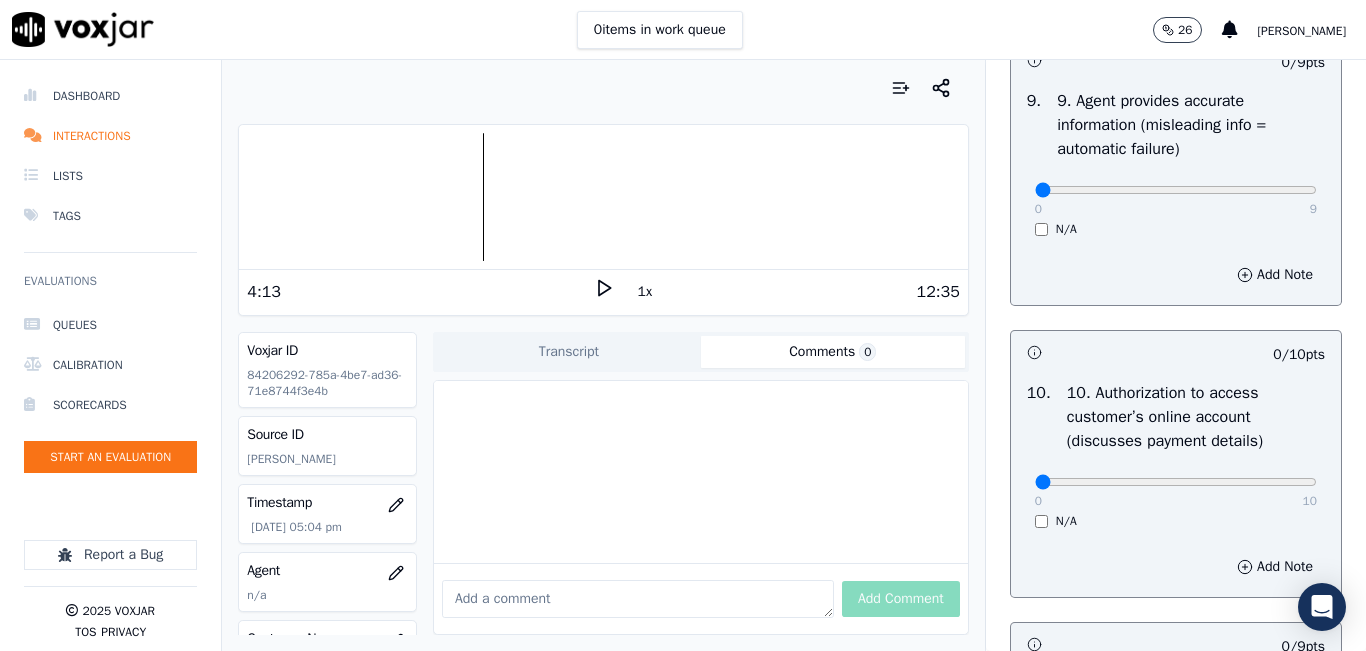 scroll, scrollTop: 2400, scrollLeft: 0, axis: vertical 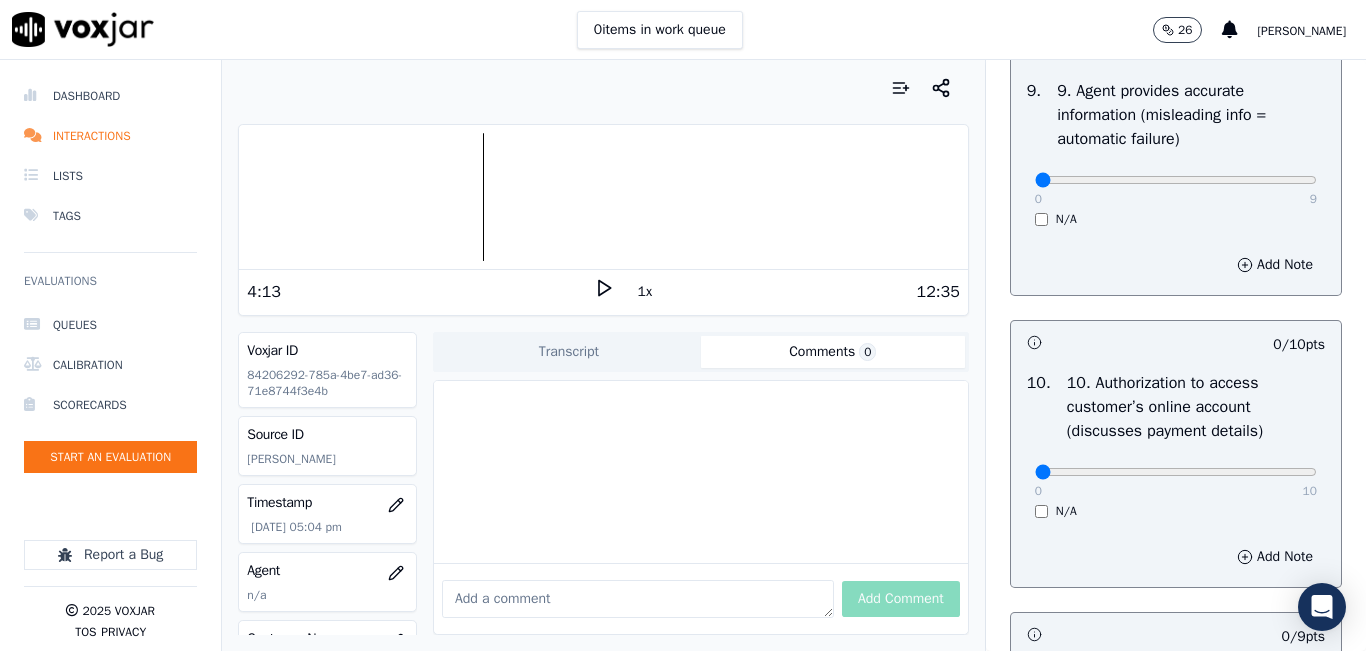 click on "0   9     N/A" at bounding box center [1176, 189] 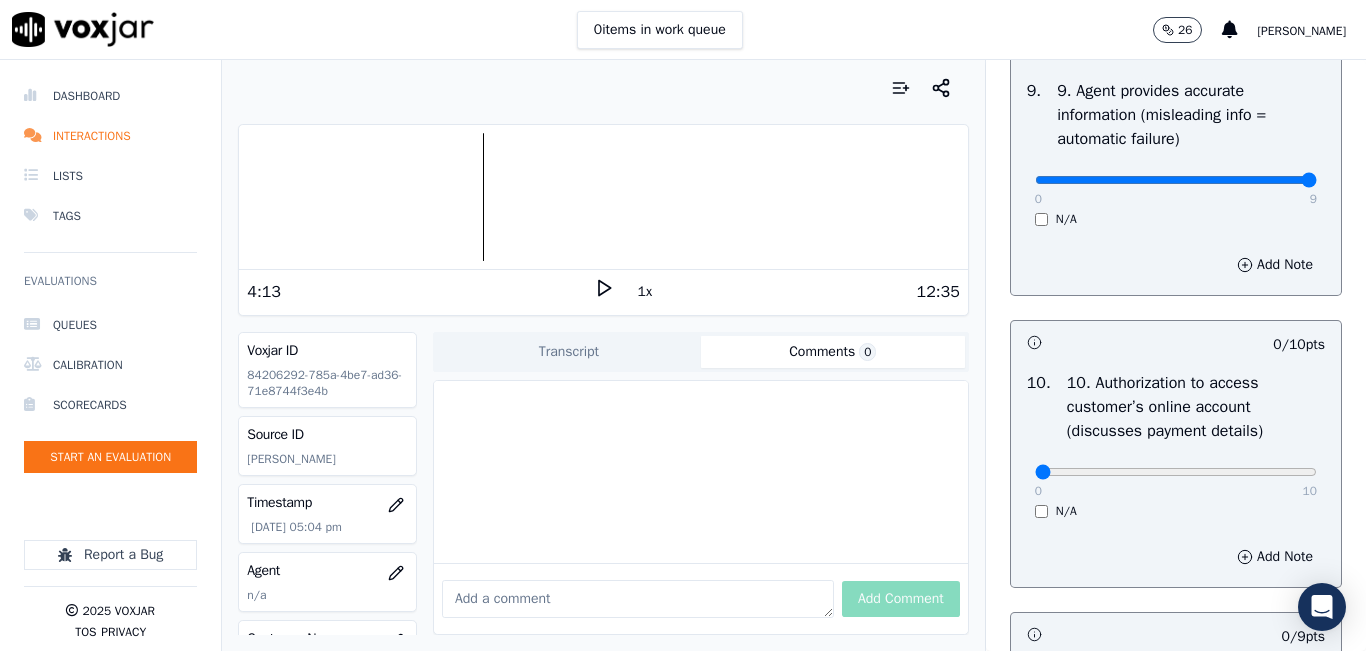type on "9" 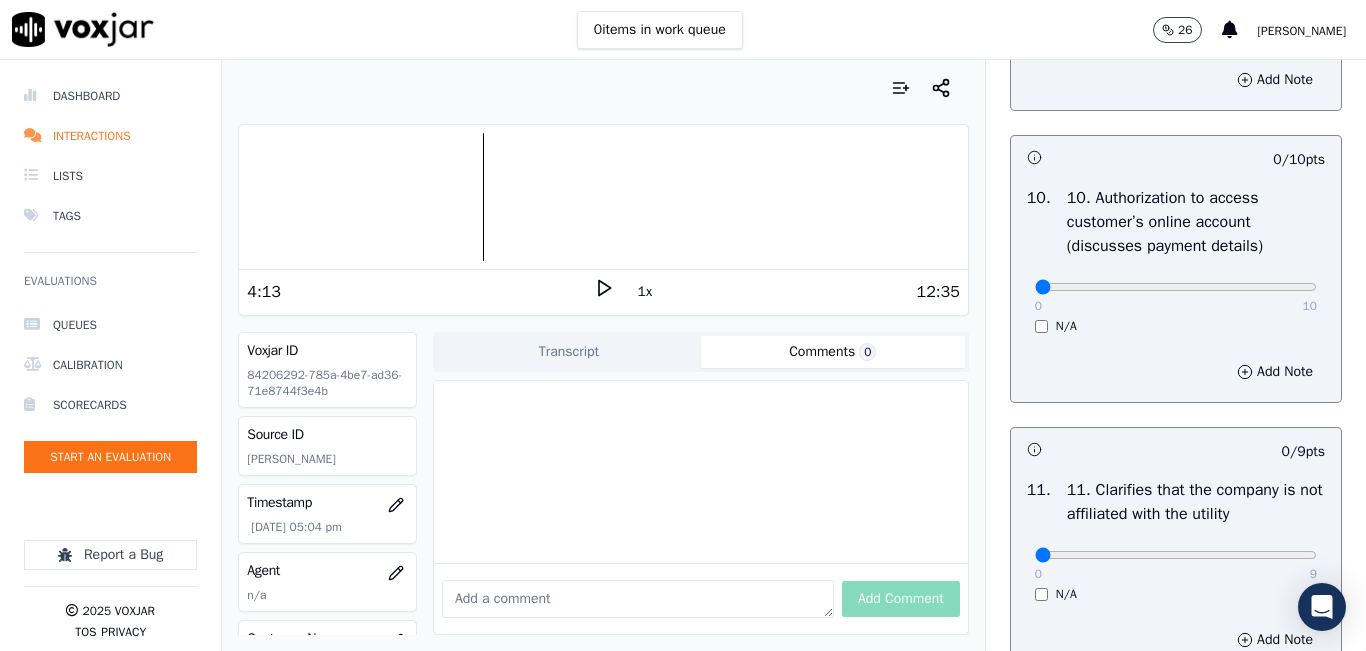 scroll, scrollTop: 2700, scrollLeft: 0, axis: vertical 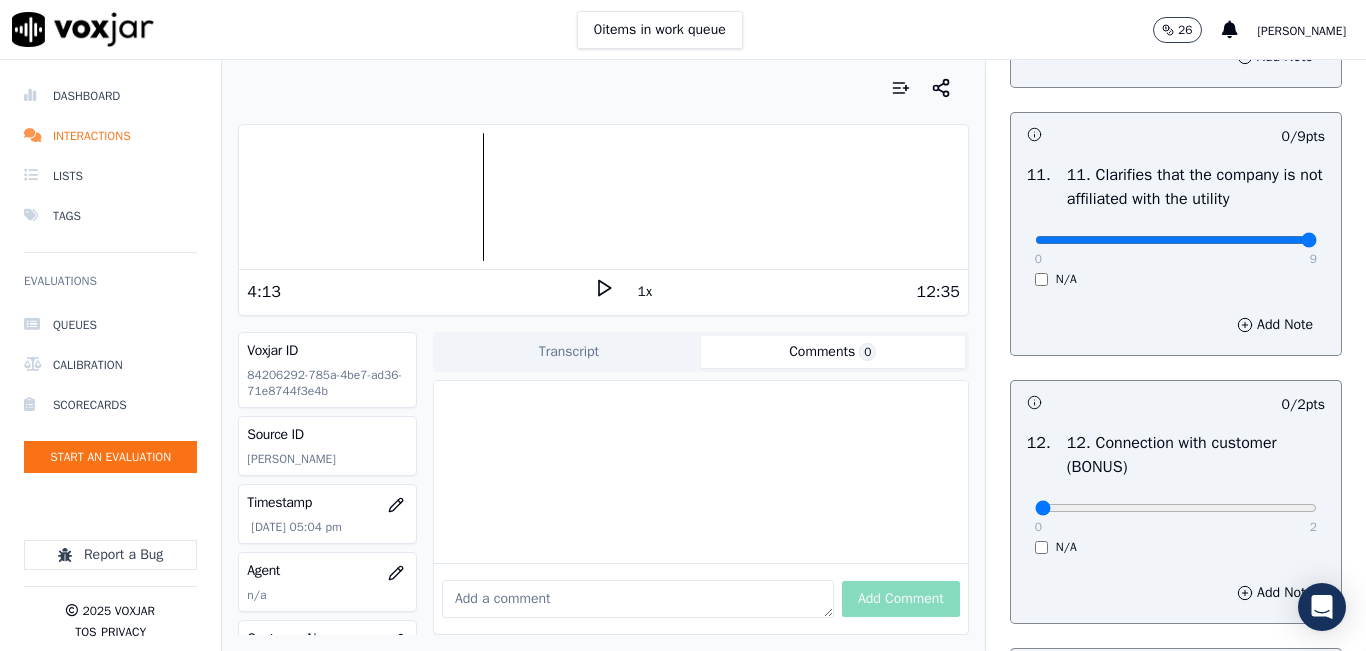 type on "9" 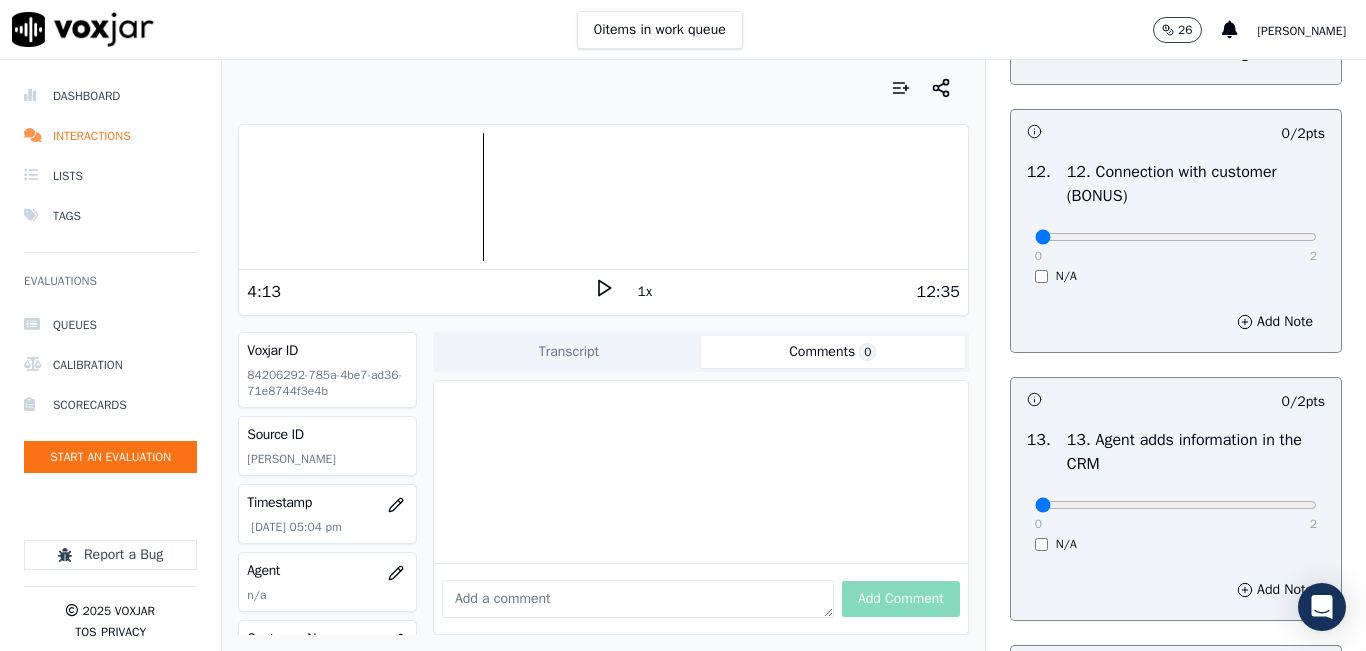 scroll, scrollTop: 3200, scrollLeft: 0, axis: vertical 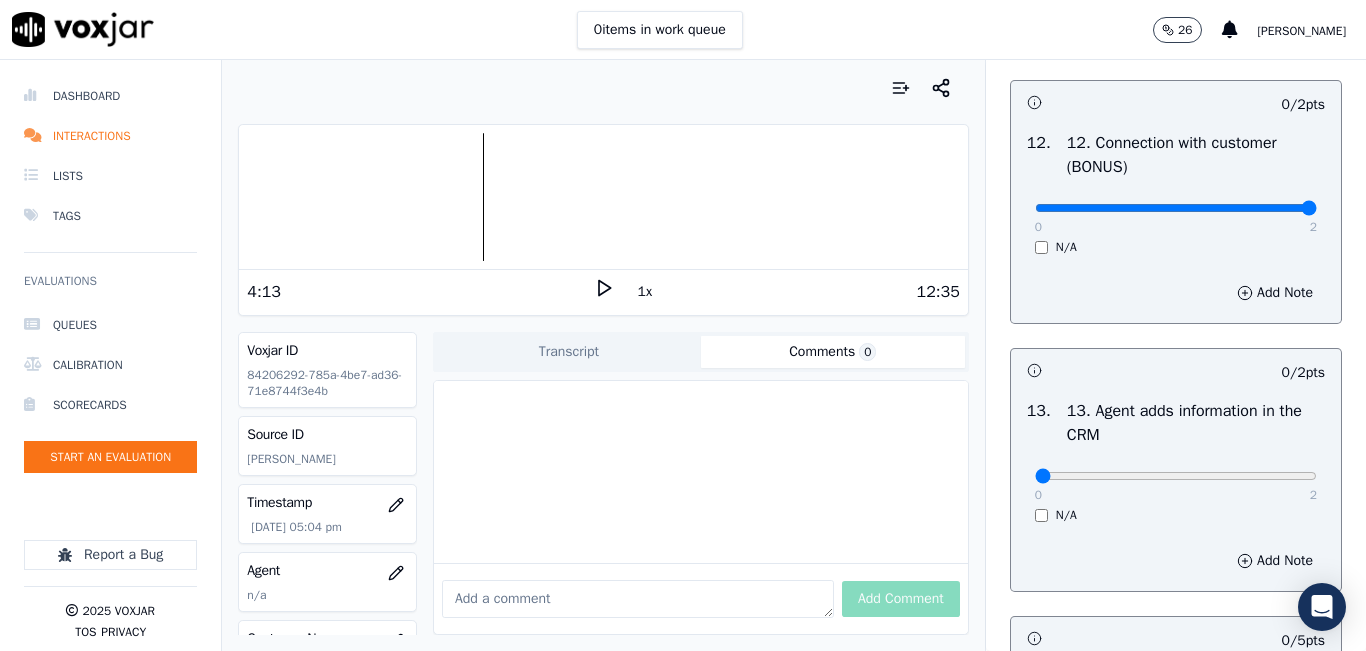 type on "2" 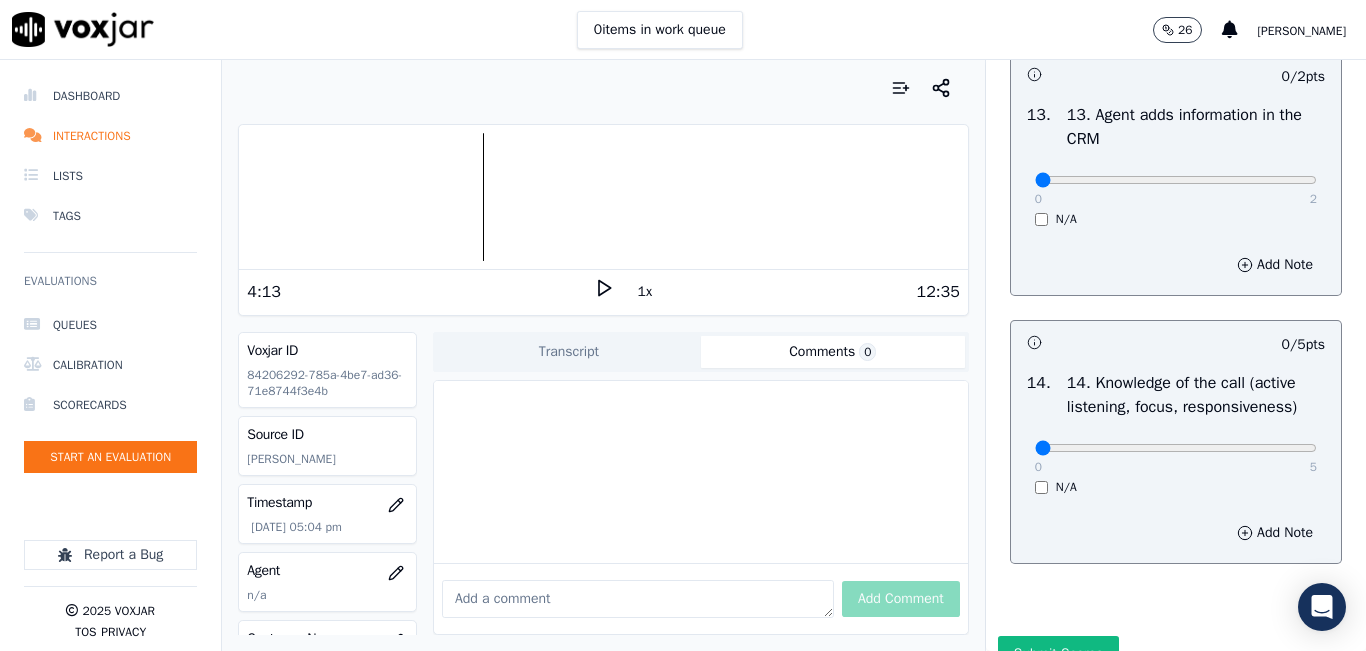 scroll, scrollTop: 3500, scrollLeft: 0, axis: vertical 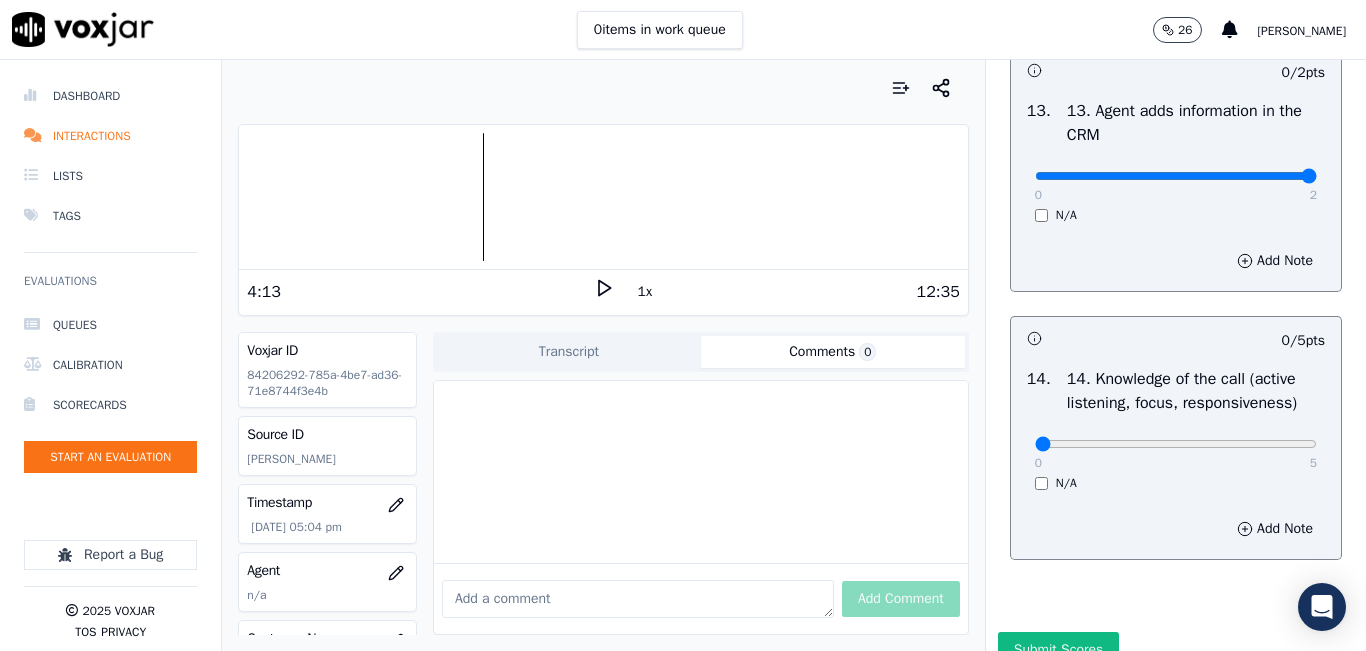 type on "2" 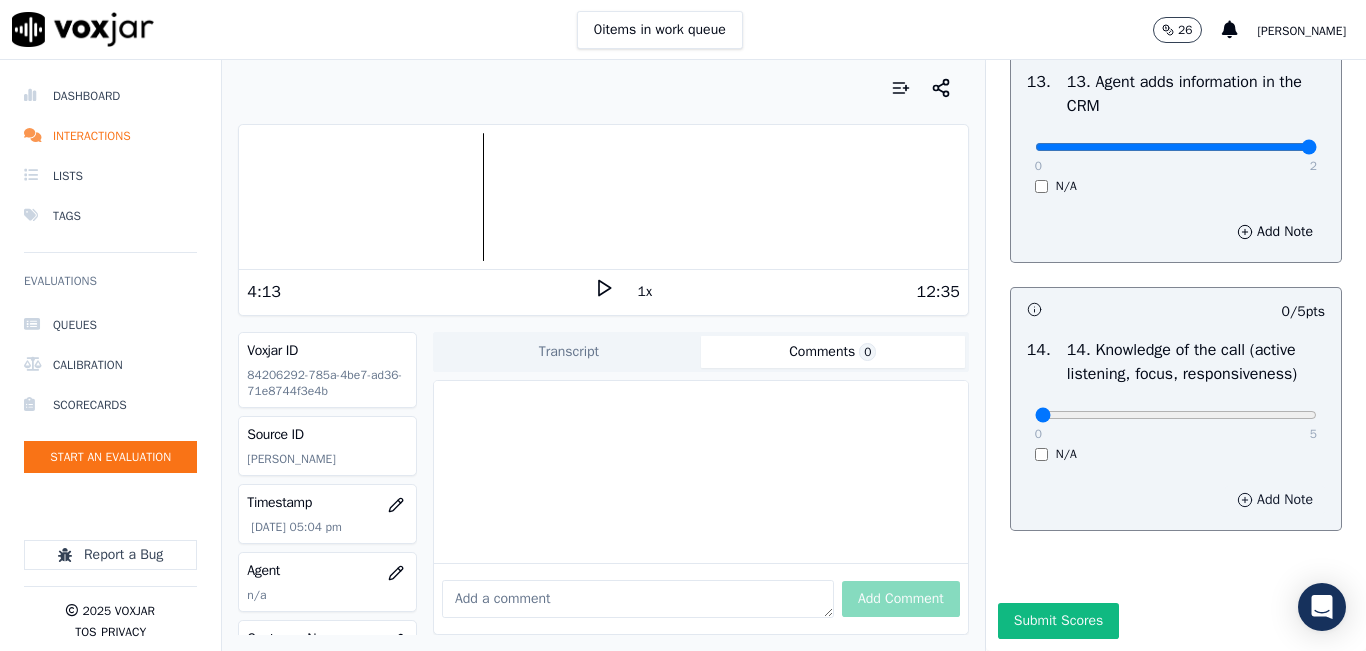 scroll, scrollTop: 3600, scrollLeft: 0, axis: vertical 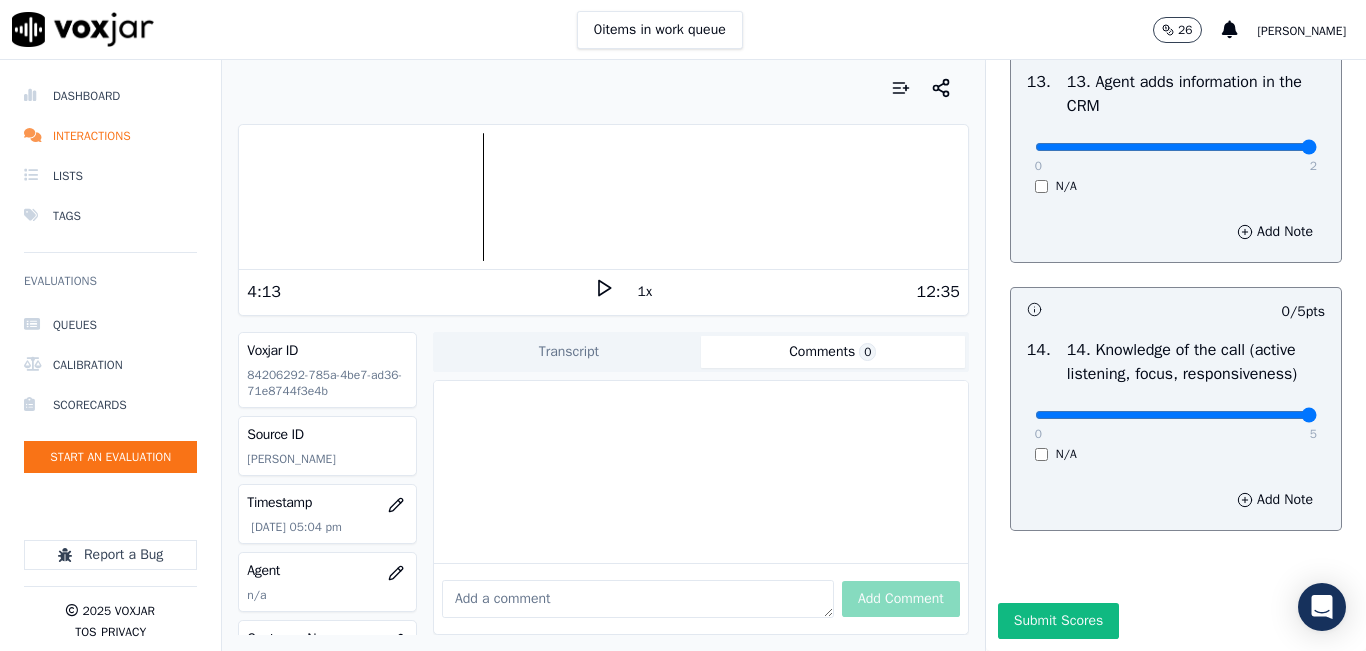 type on "5" 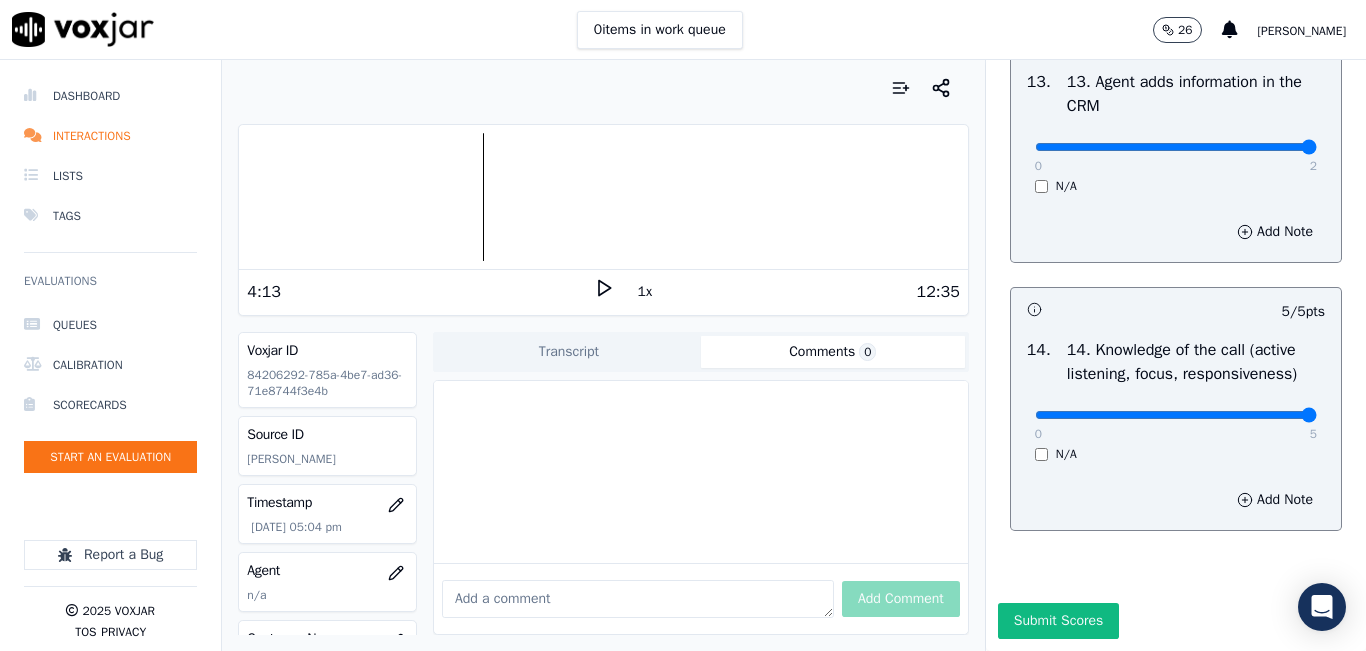 scroll, scrollTop: 3642, scrollLeft: 0, axis: vertical 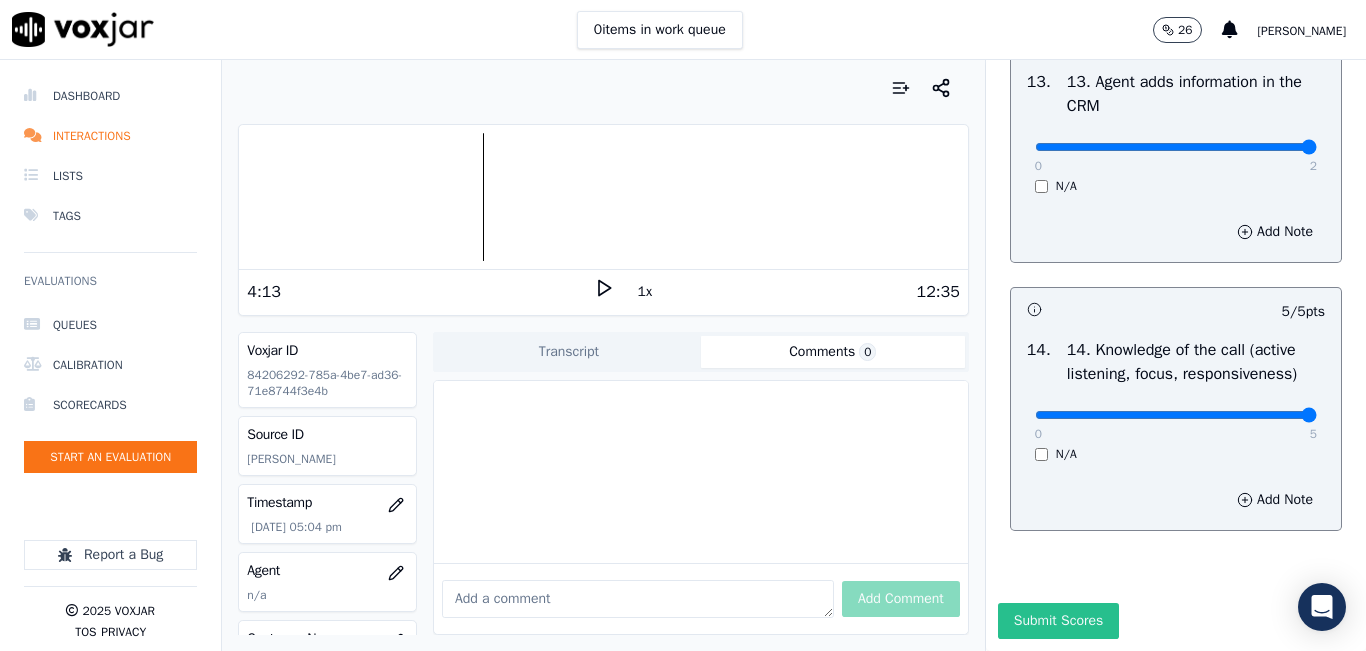 click on "Submit Scores" at bounding box center (1058, 621) 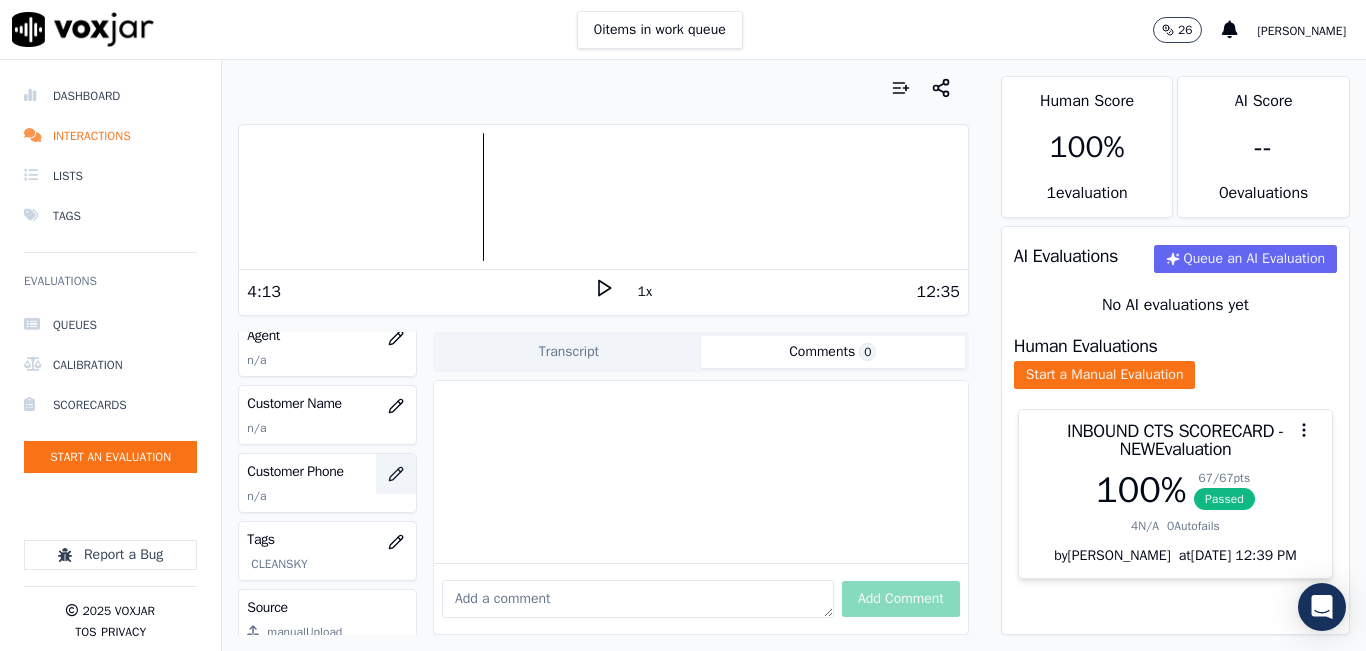 scroll, scrollTop: 200, scrollLeft: 0, axis: vertical 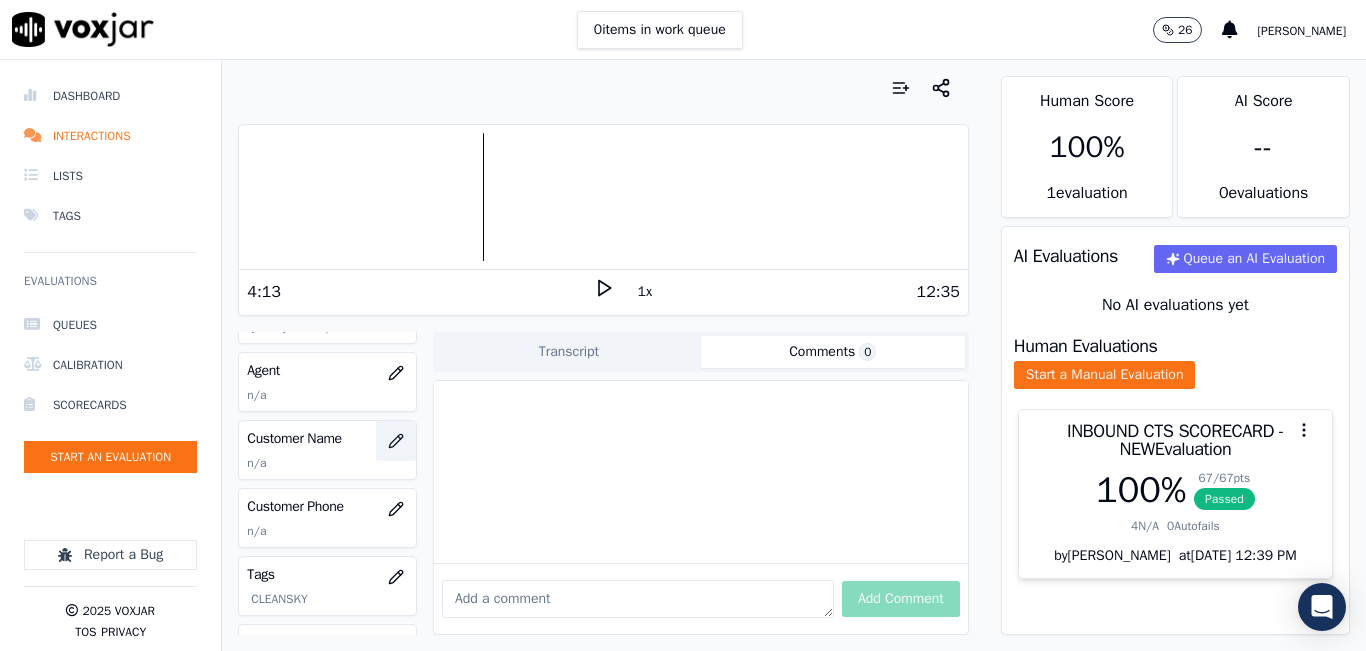 click at bounding box center (396, 441) 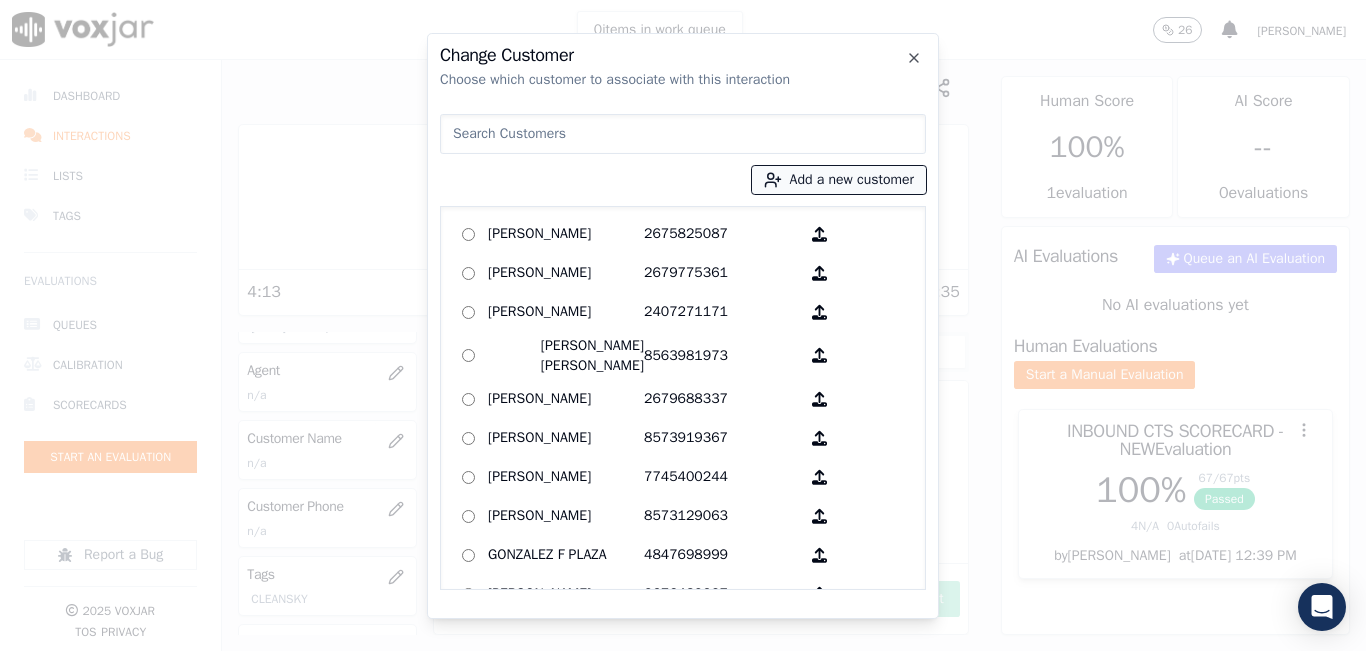 click on "Add a new customer" at bounding box center (839, 180) 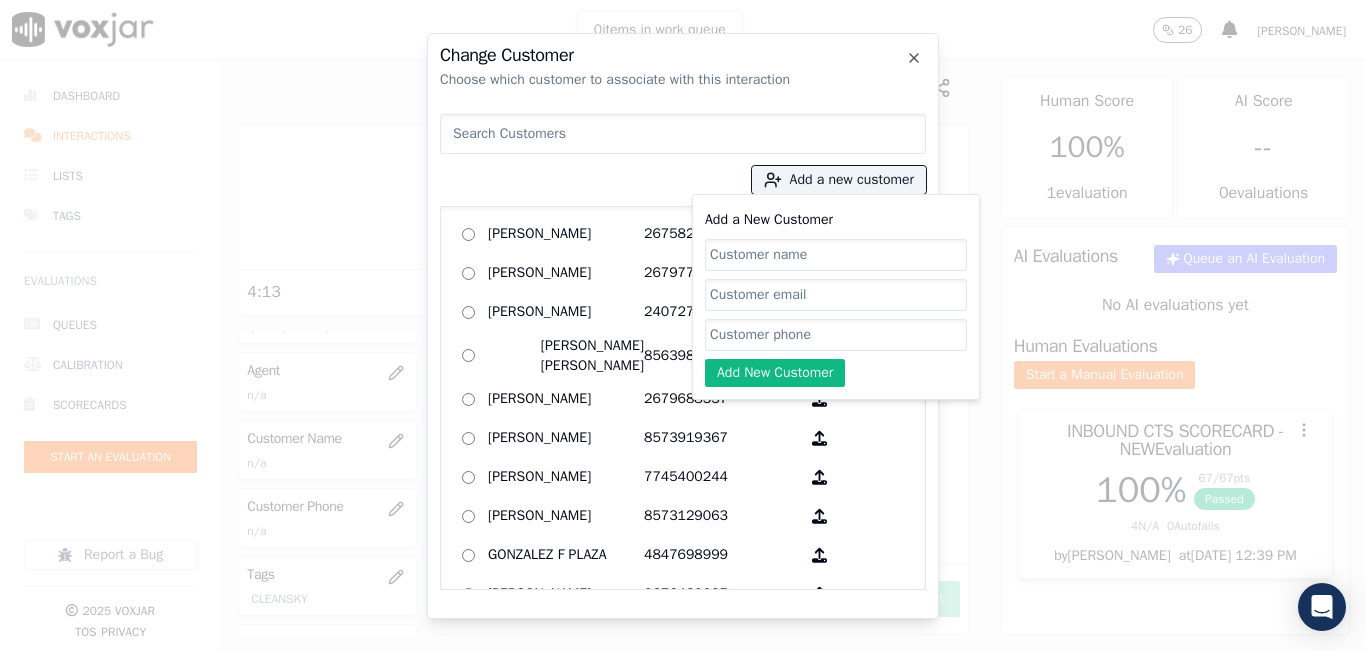 click on "Add a New Customer" 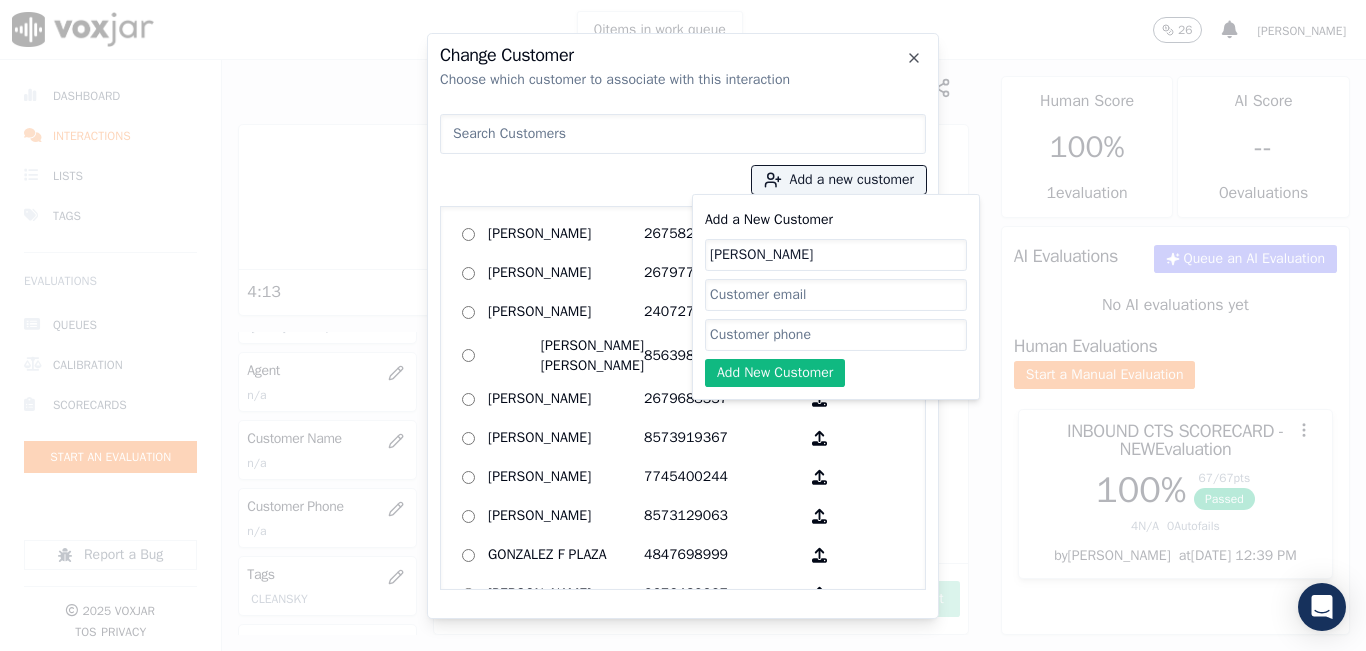 type on "Matias Hernandez" 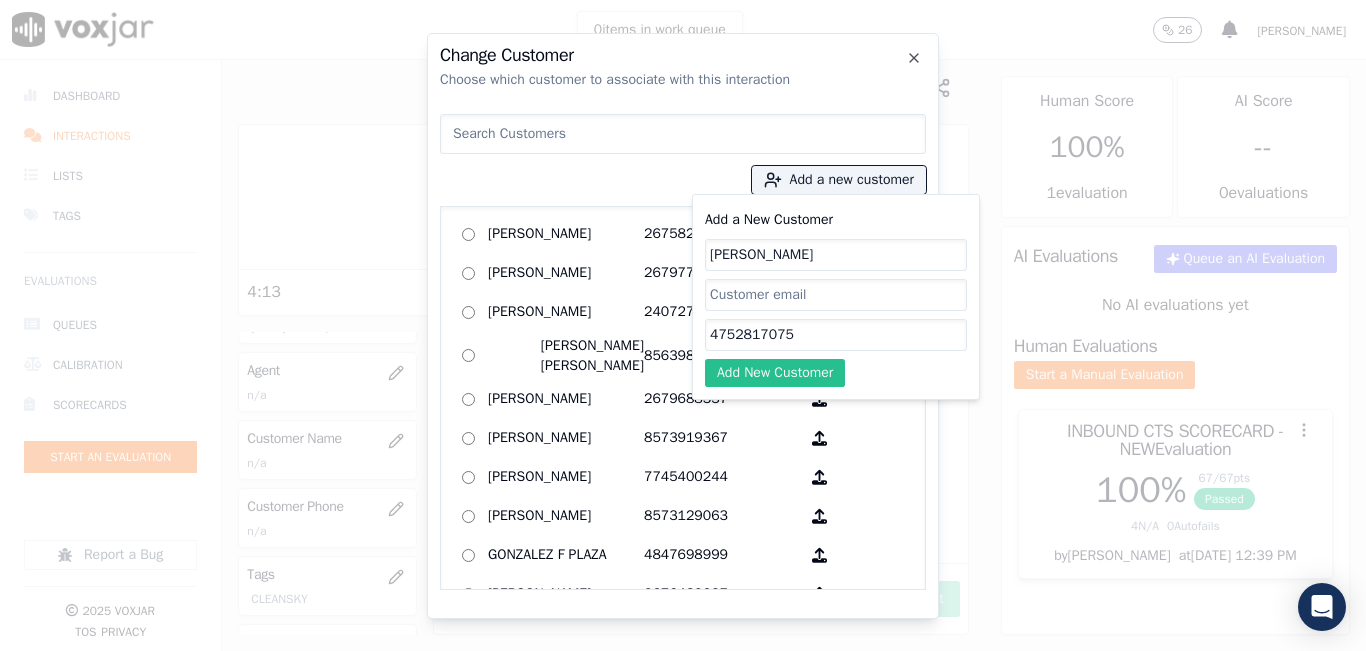 type on "4752817075" 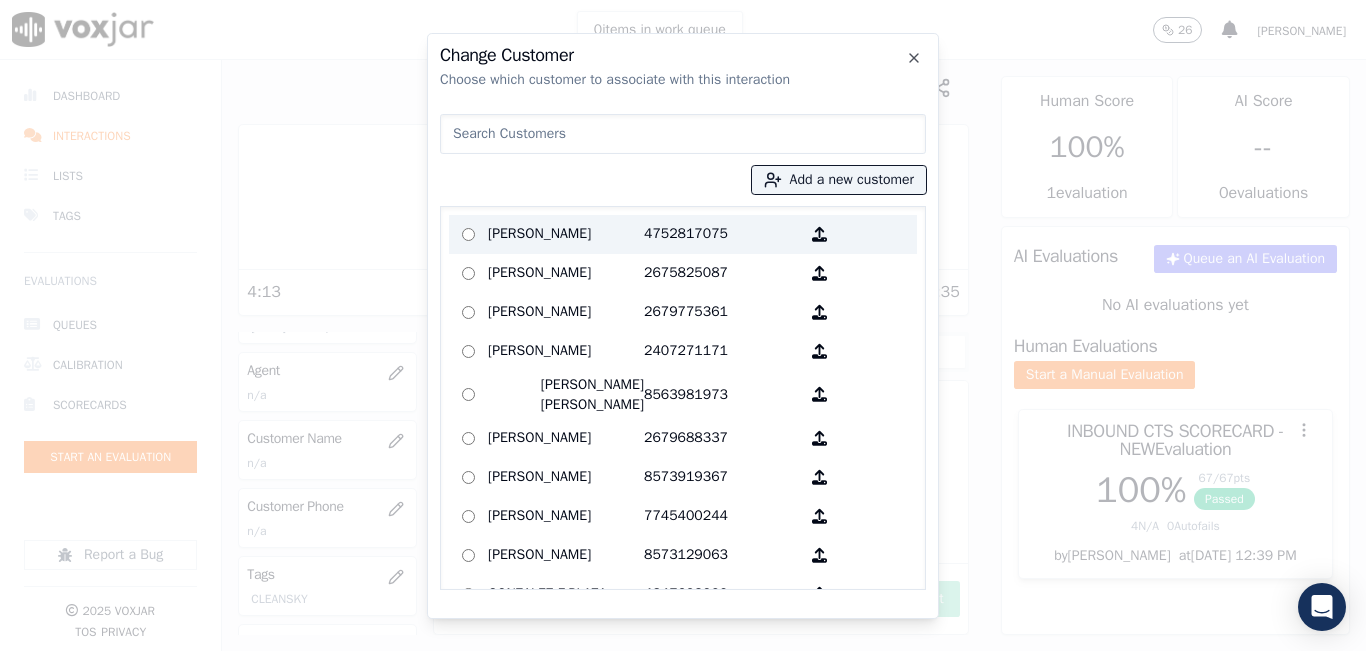 click on "4752817075" at bounding box center [722, 234] 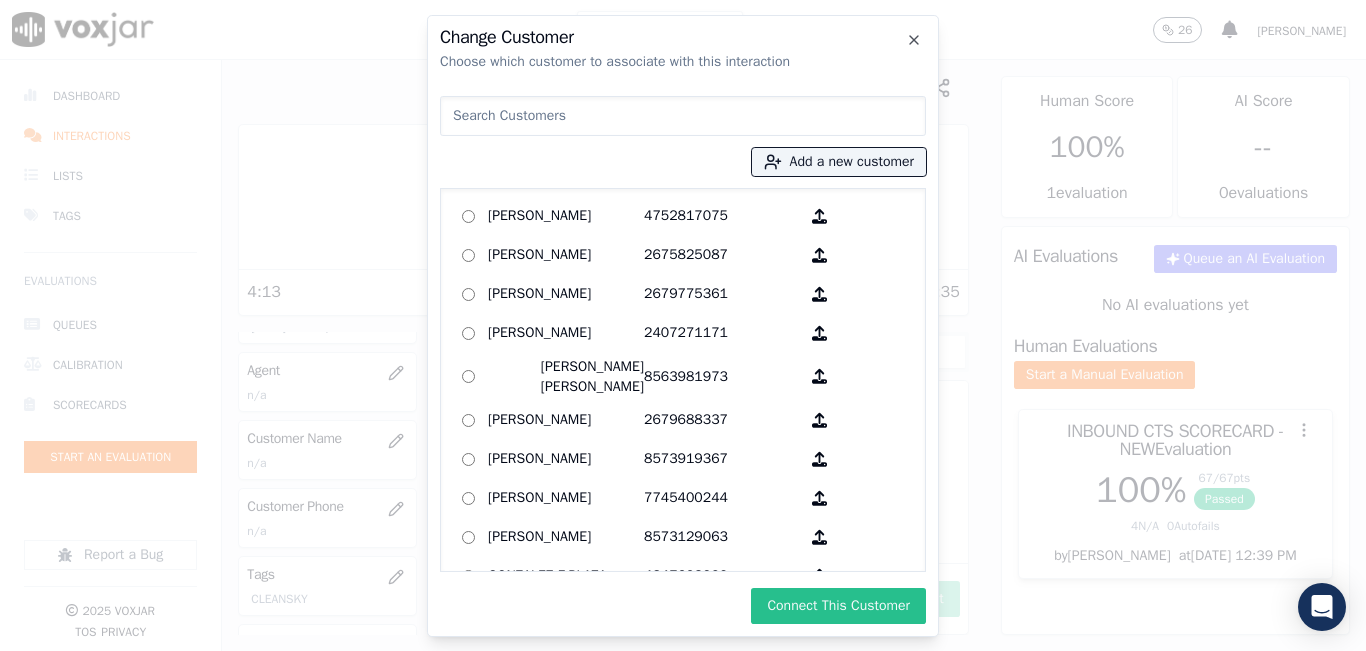click on "Connect This Customer" at bounding box center (838, 606) 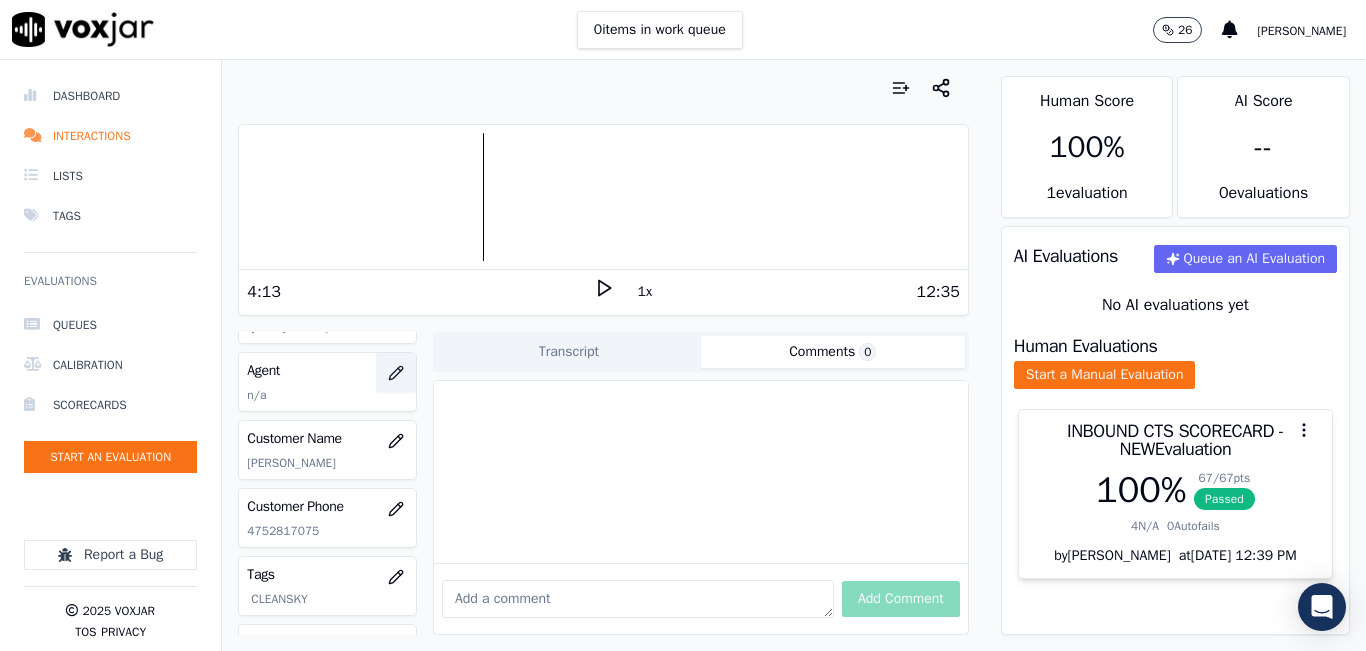 click 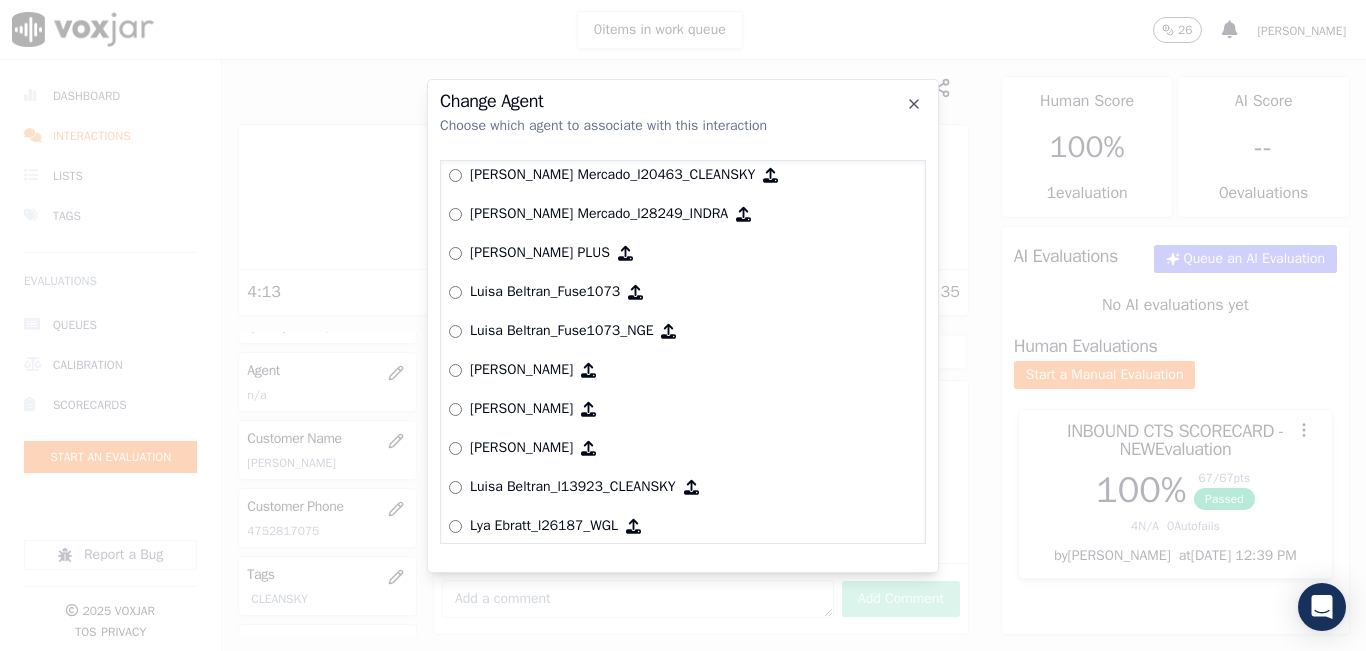 scroll, scrollTop: 6099, scrollLeft: 0, axis: vertical 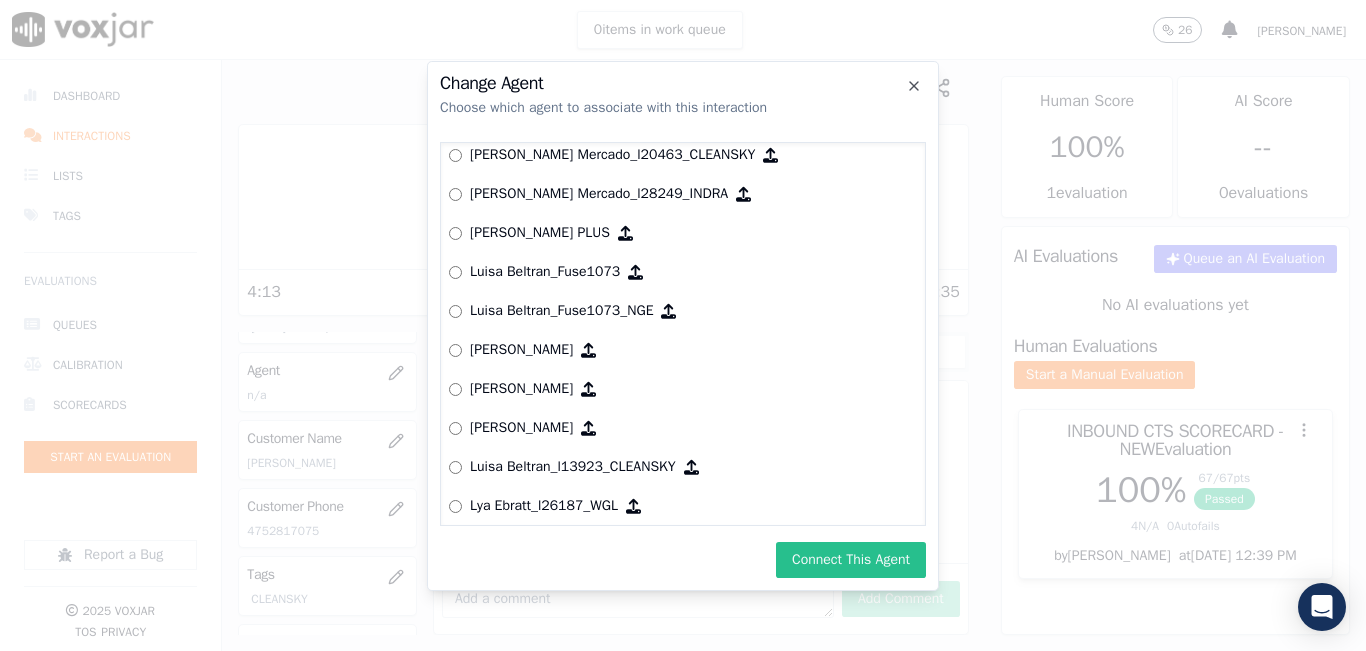 click on "Connect This Agent" at bounding box center (851, 560) 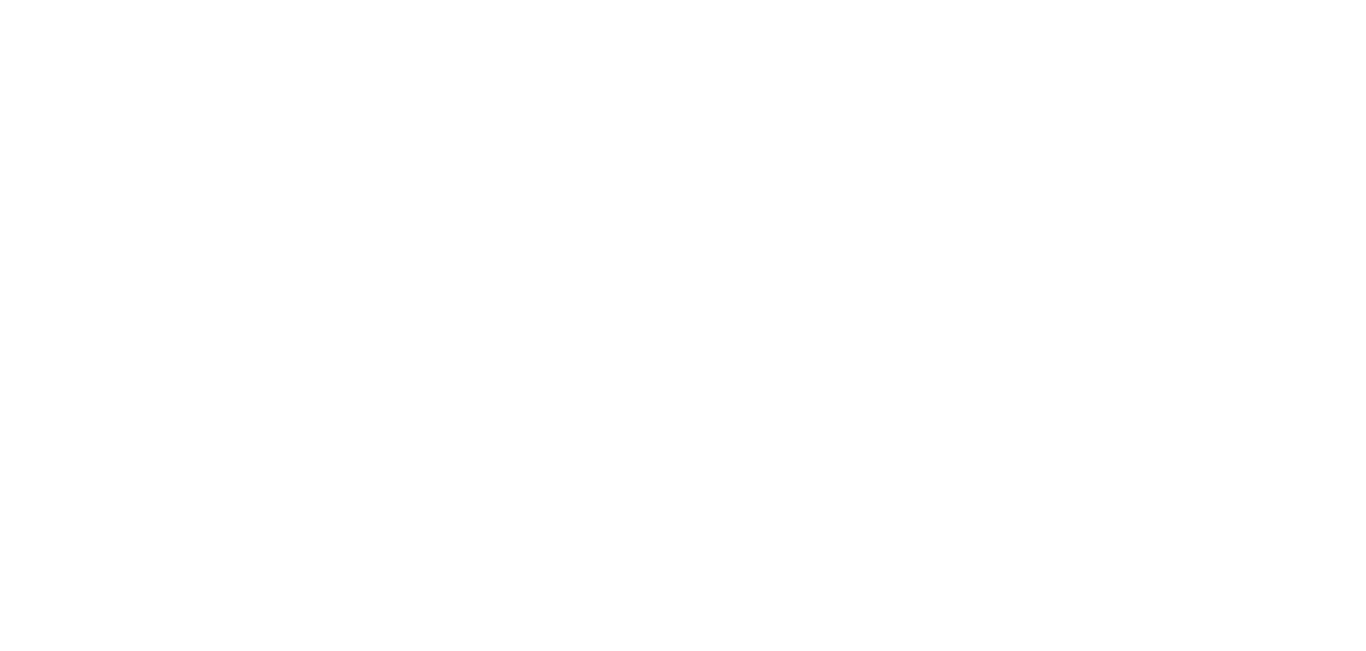 scroll, scrollTop: 0, scrollLeft: 0, axis: both 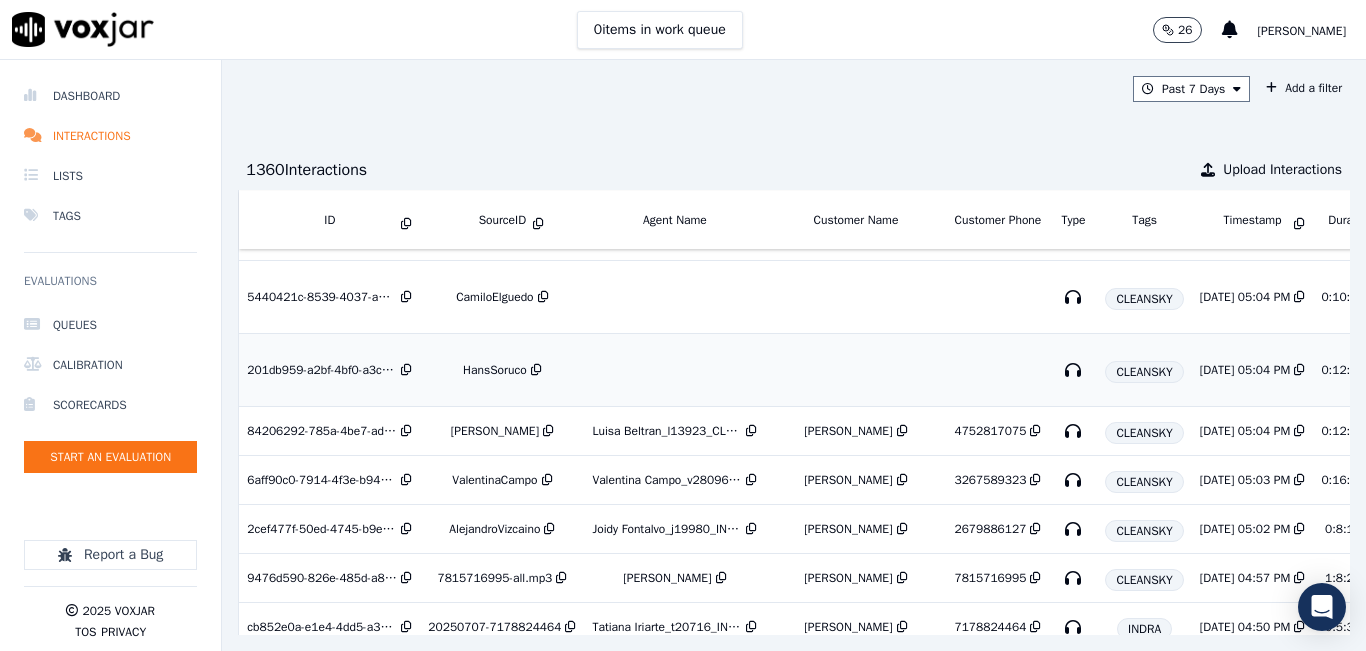 click on "HansSoruco" at bounding box center [495, 370] 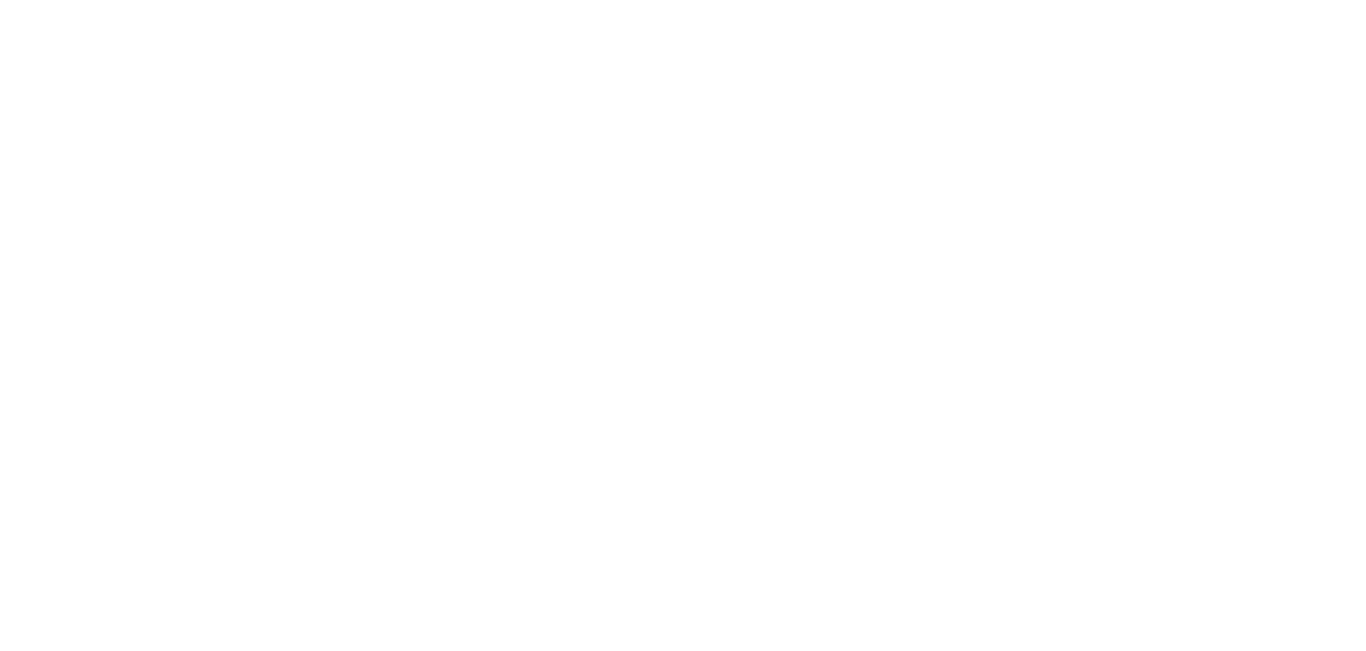 scroll, scrollTop: 0, scrollLeft: 0, axis: both 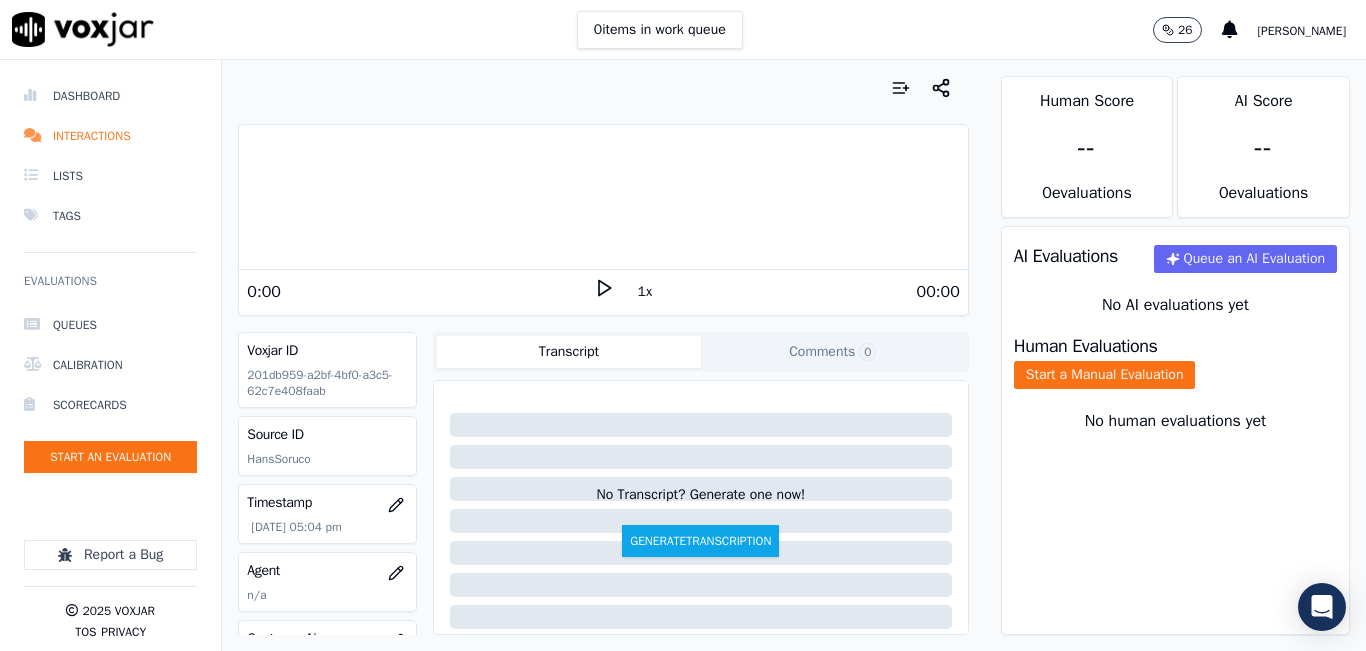 click on "0  items in work queue     26         [PERSON_NAME]" at bounding box center [683, 30] 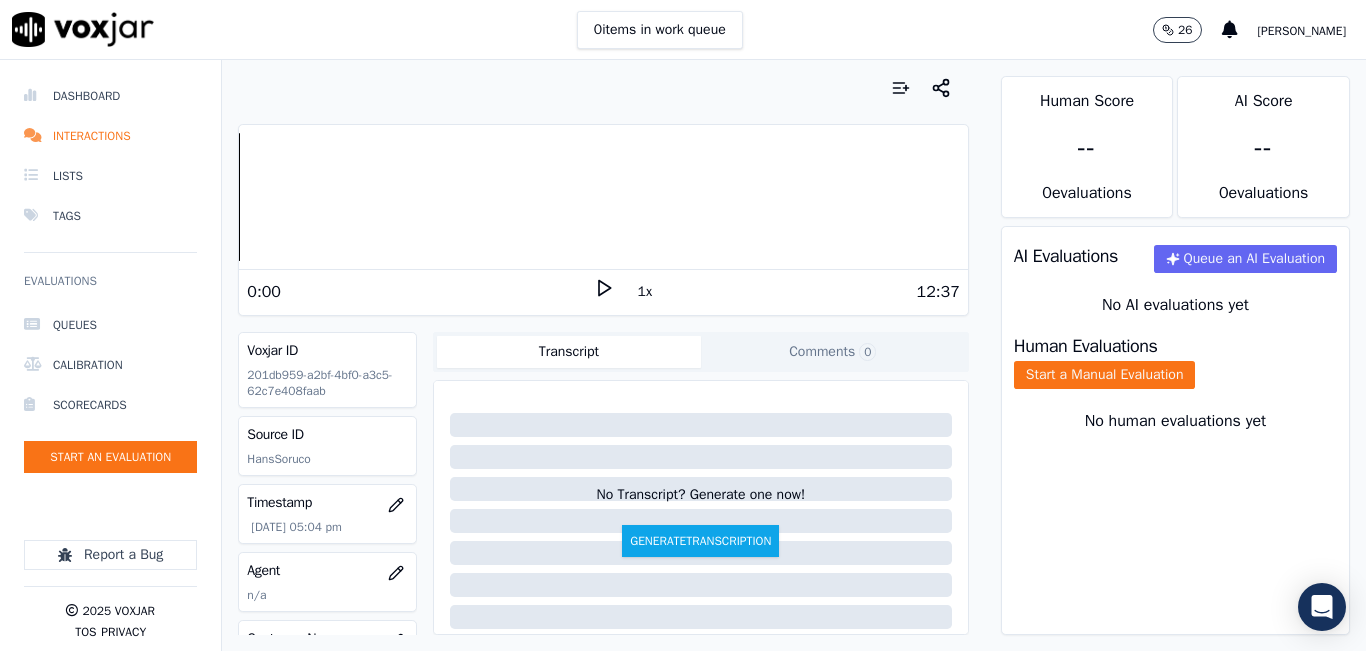 click 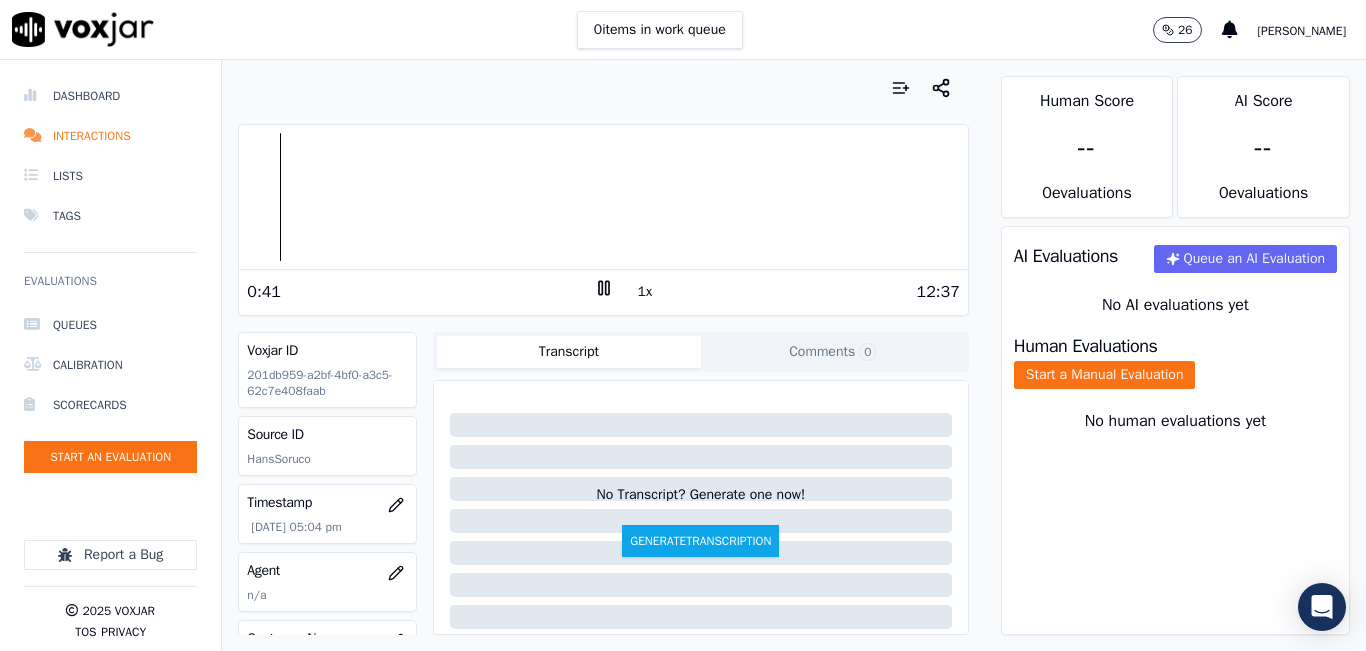 click on "Comments  0" 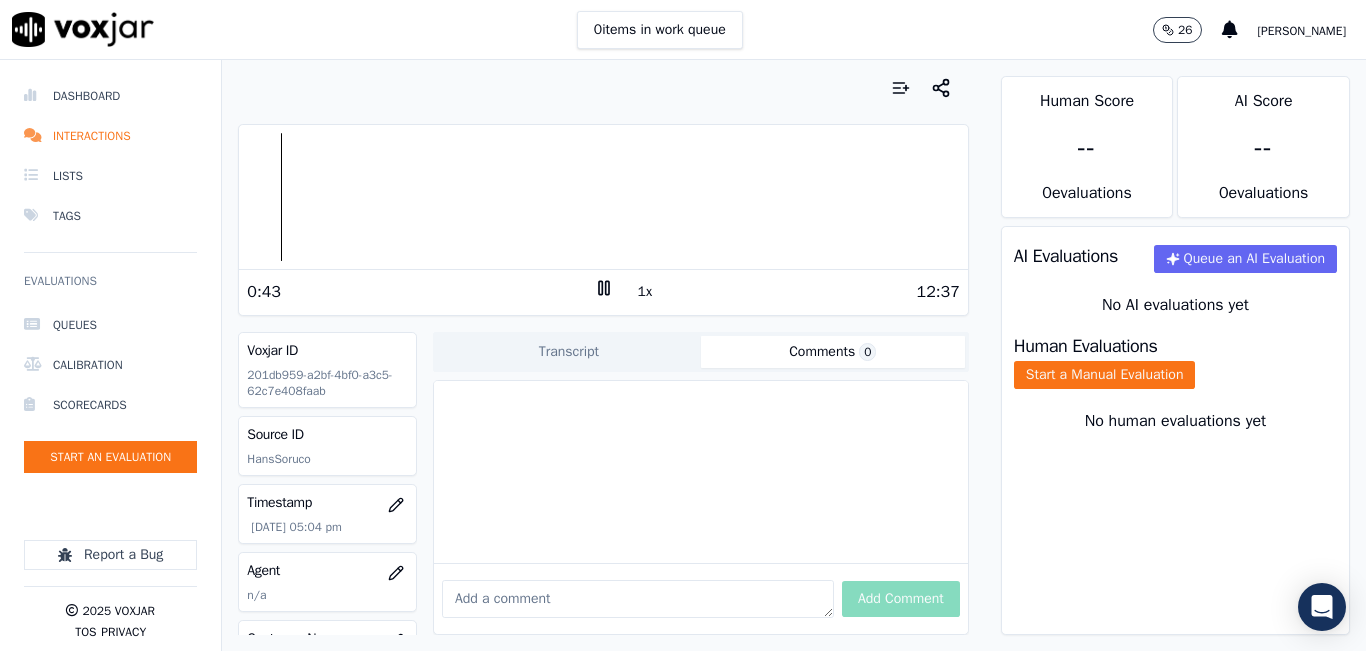 click at bounding box center (638, 599) 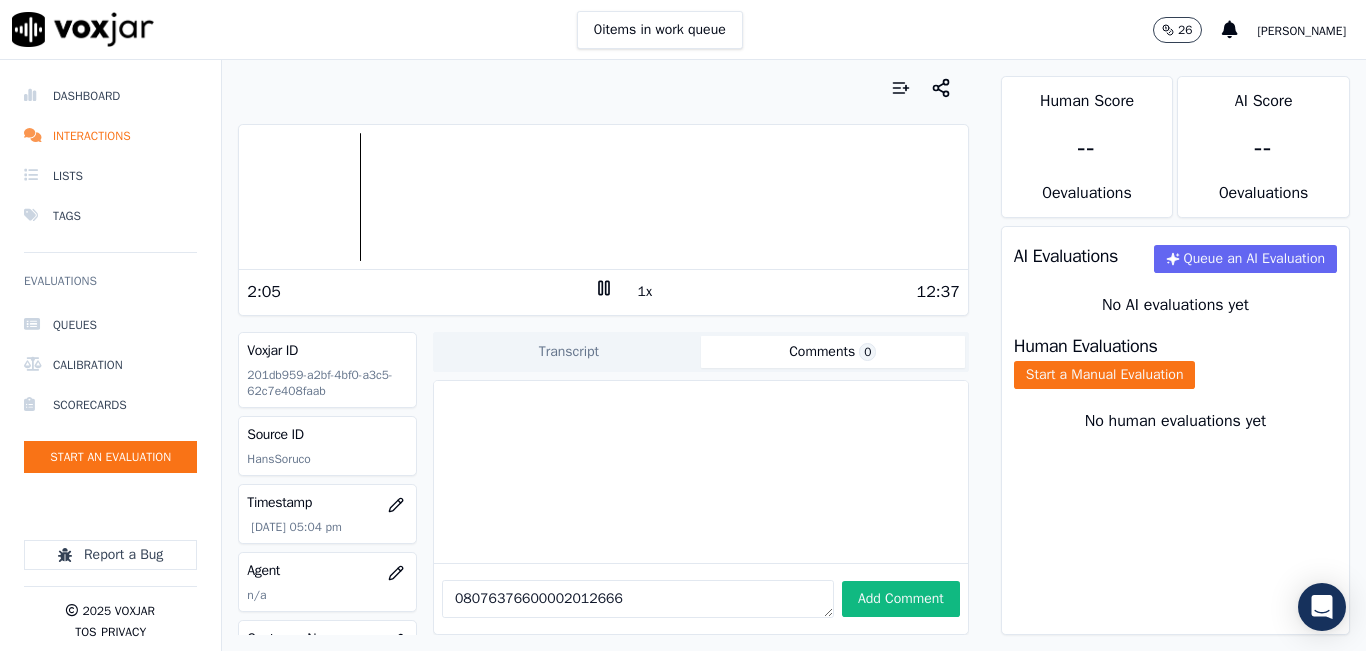type on "08076376600002012666" 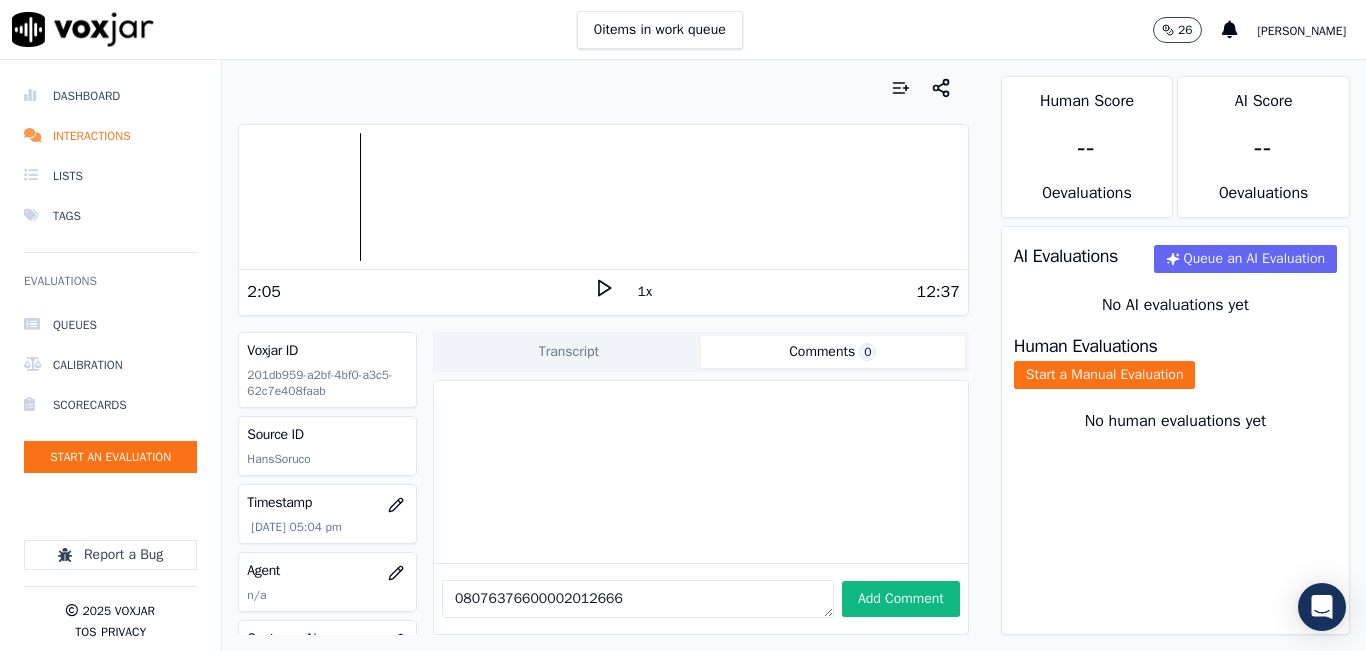 click on "08076376600002012666" at bounding box center [638, 599] 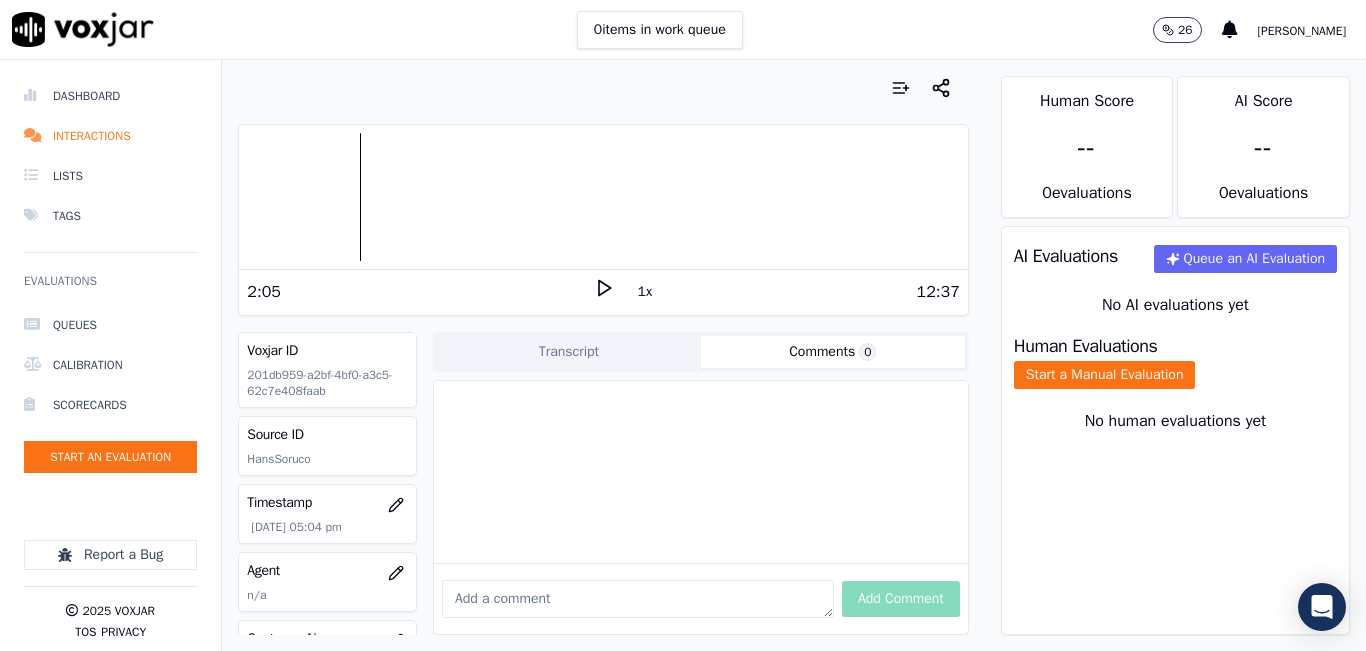 click 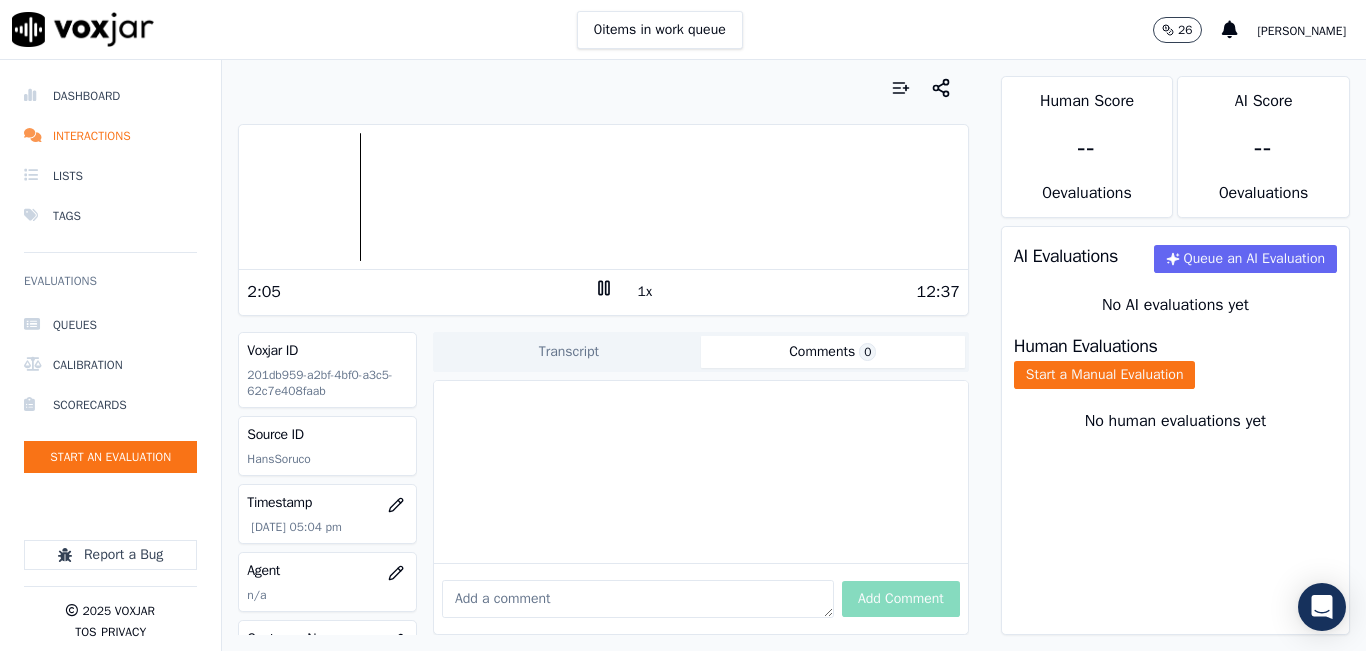 click on "Add Comment" at bounding box center (701, 598) 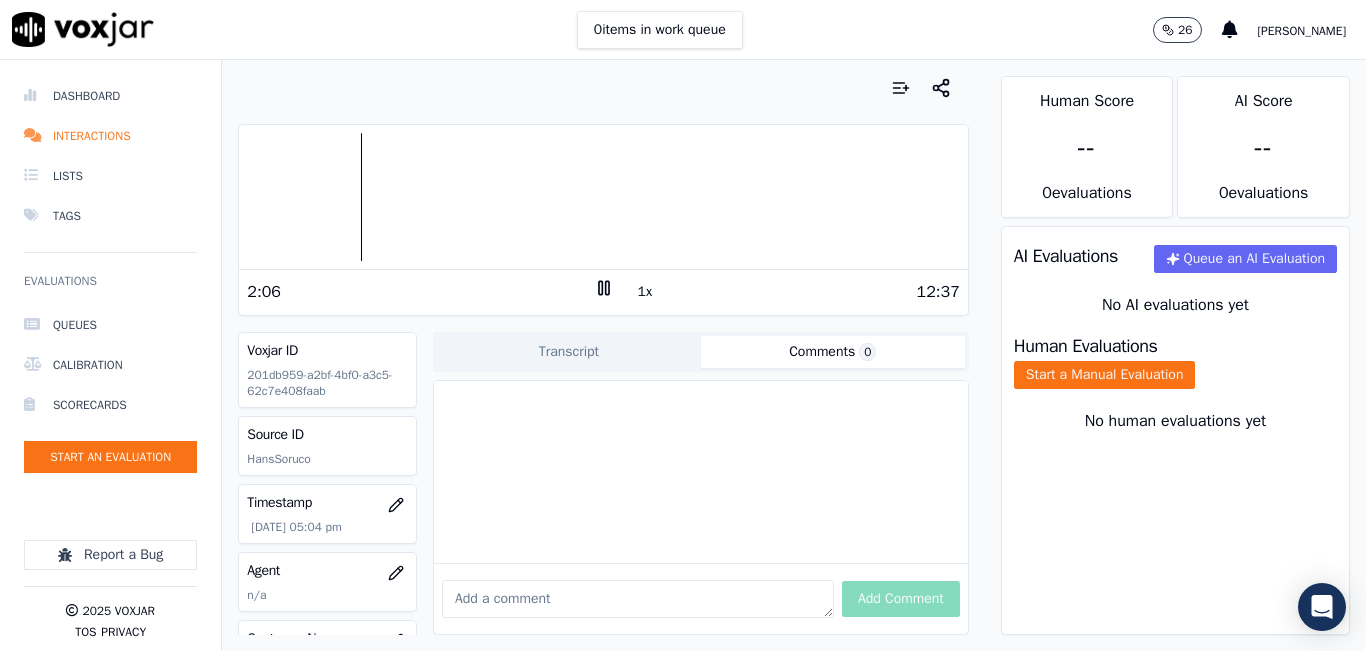 click at bounding box center (638, 599) 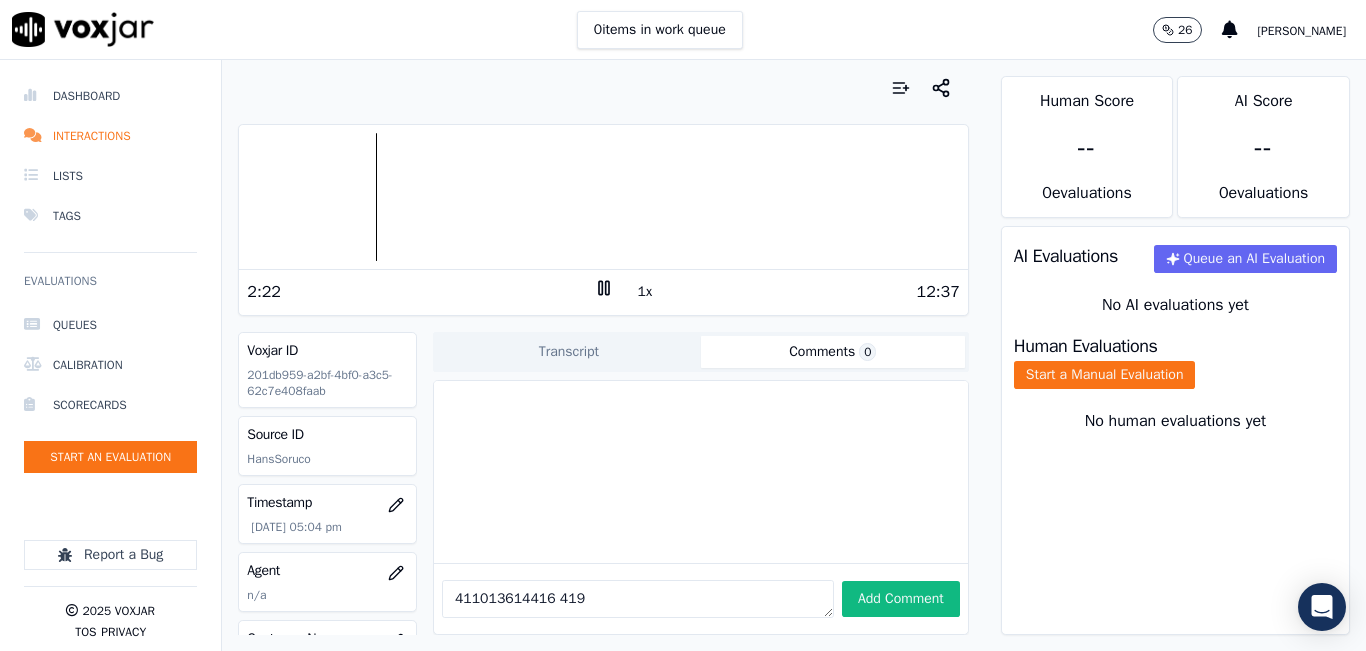 click at bounding box center [603, 197] 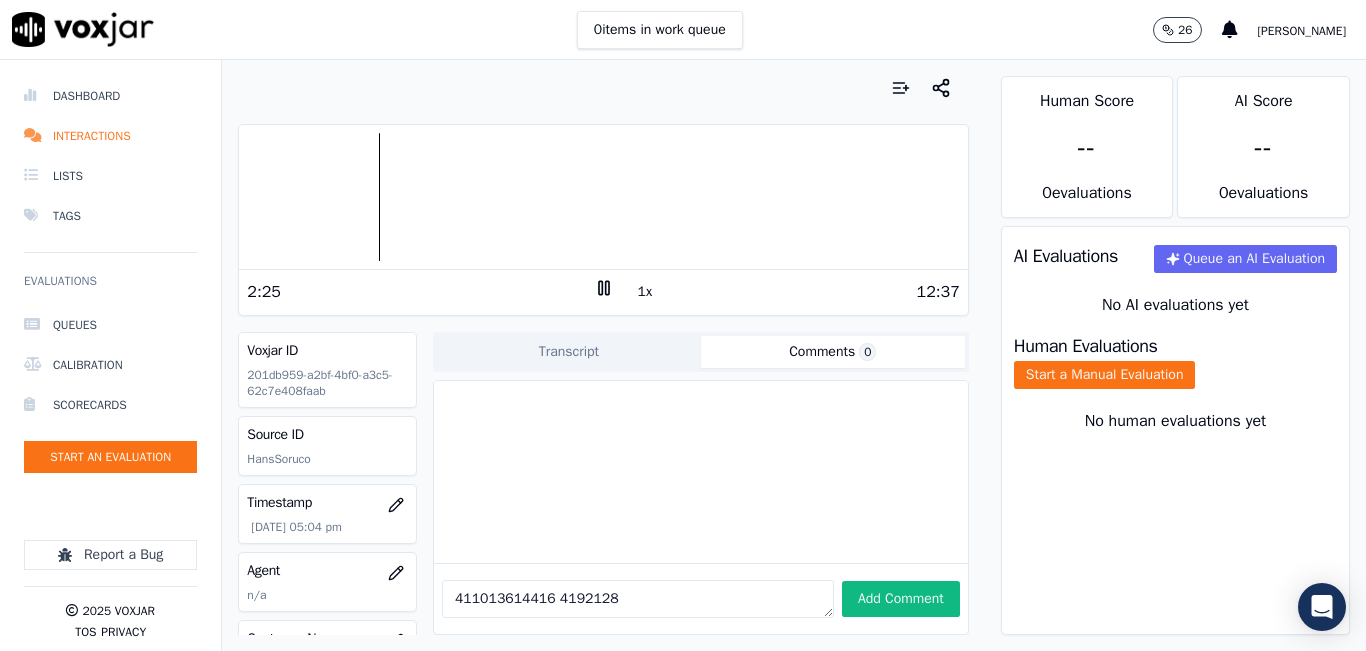 click at bounding box center (603, 197) 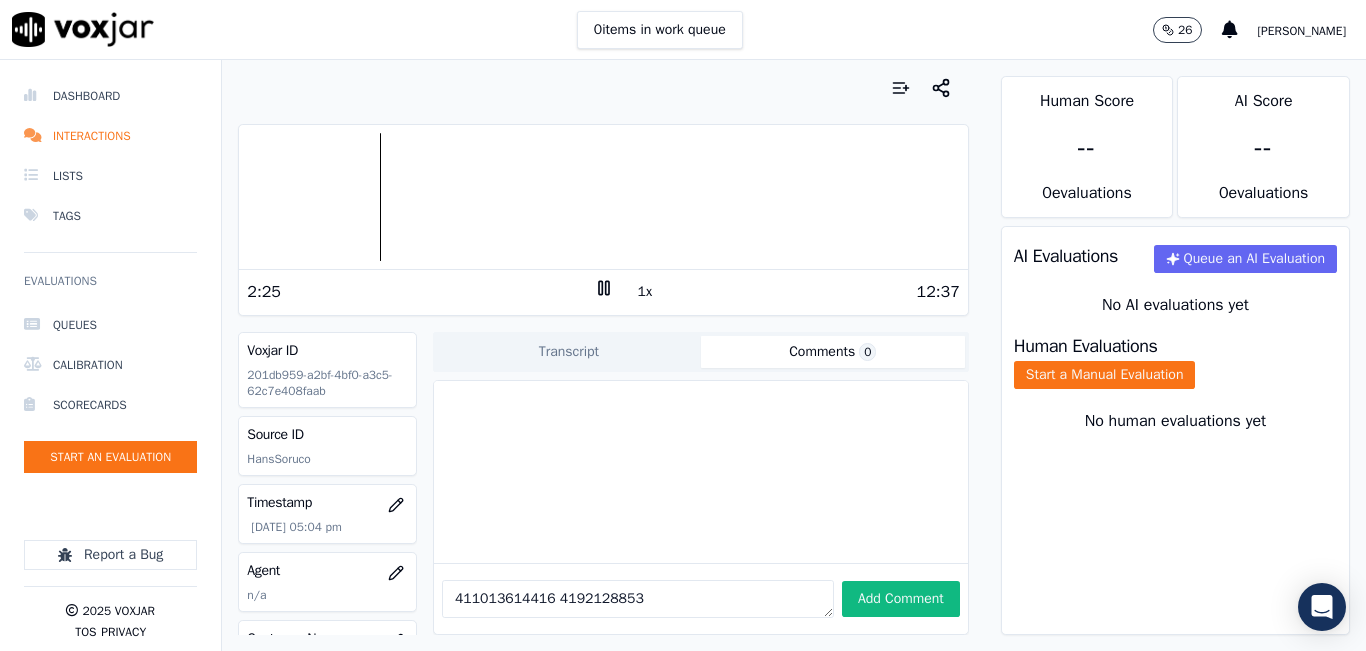 drag, startPoint x: 543, startPoint y: 569, endPoint x: 322, endPoint y: 577, distance: 221.14474 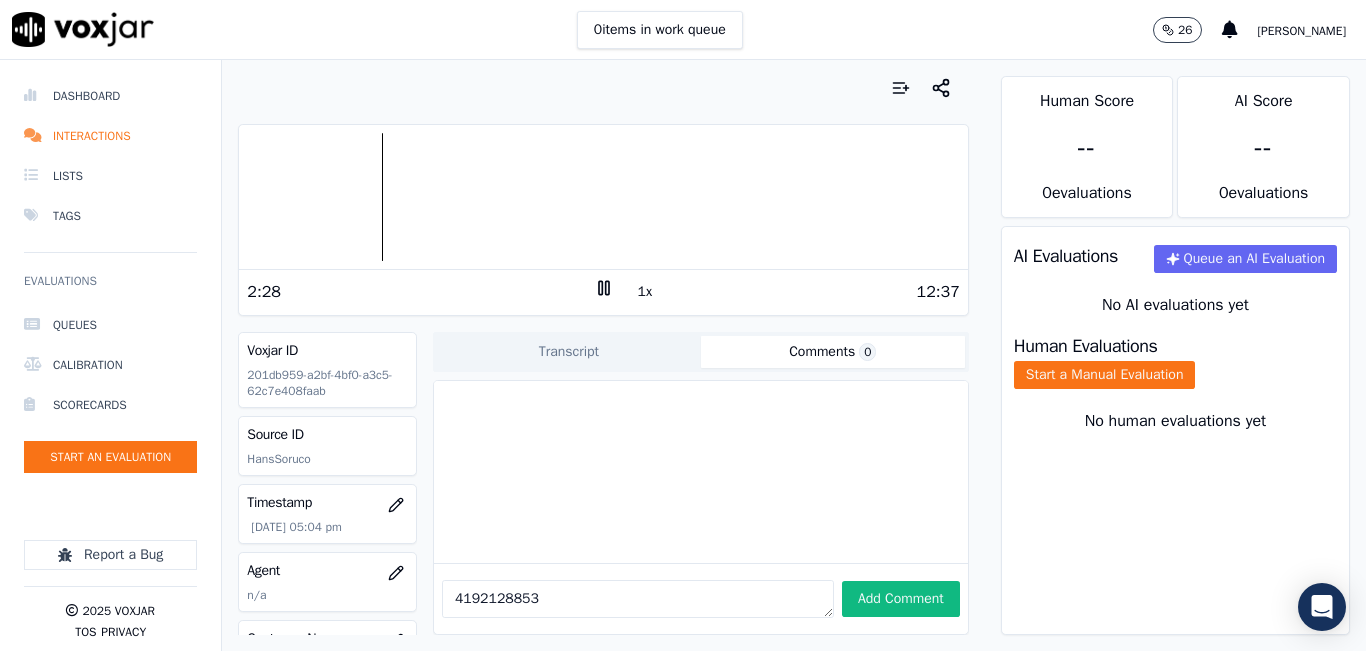 type on "4192128853" 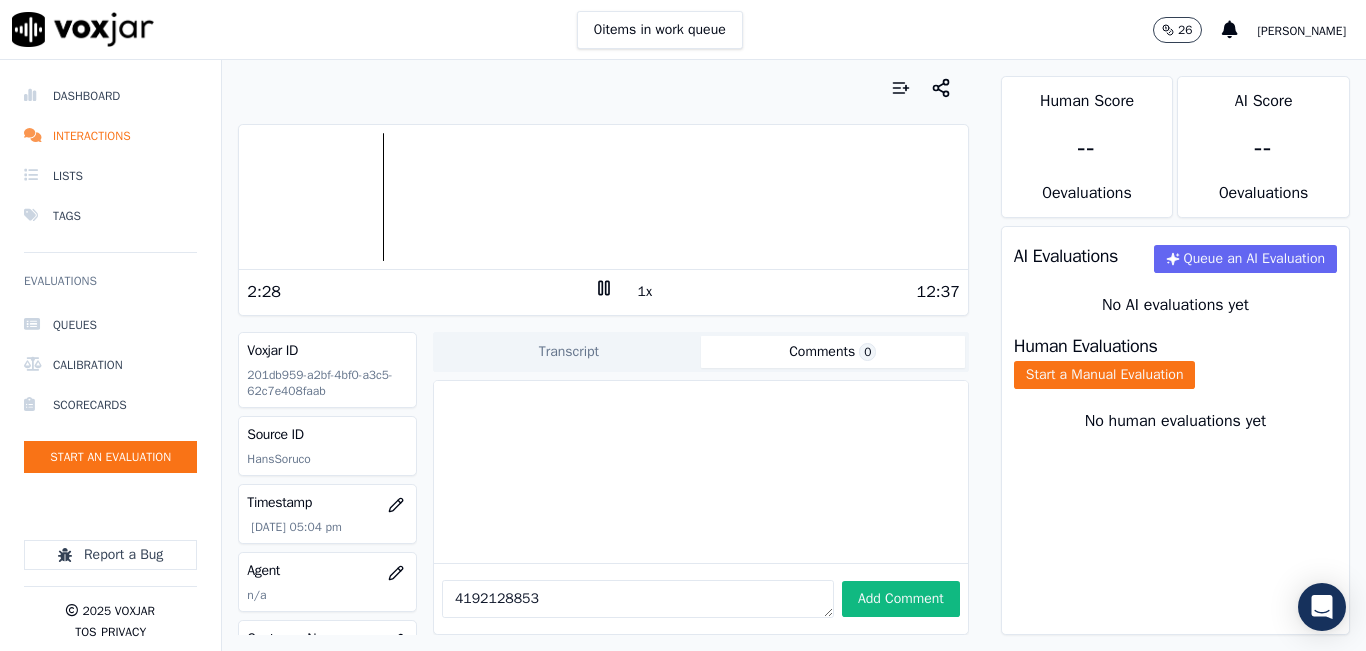 click 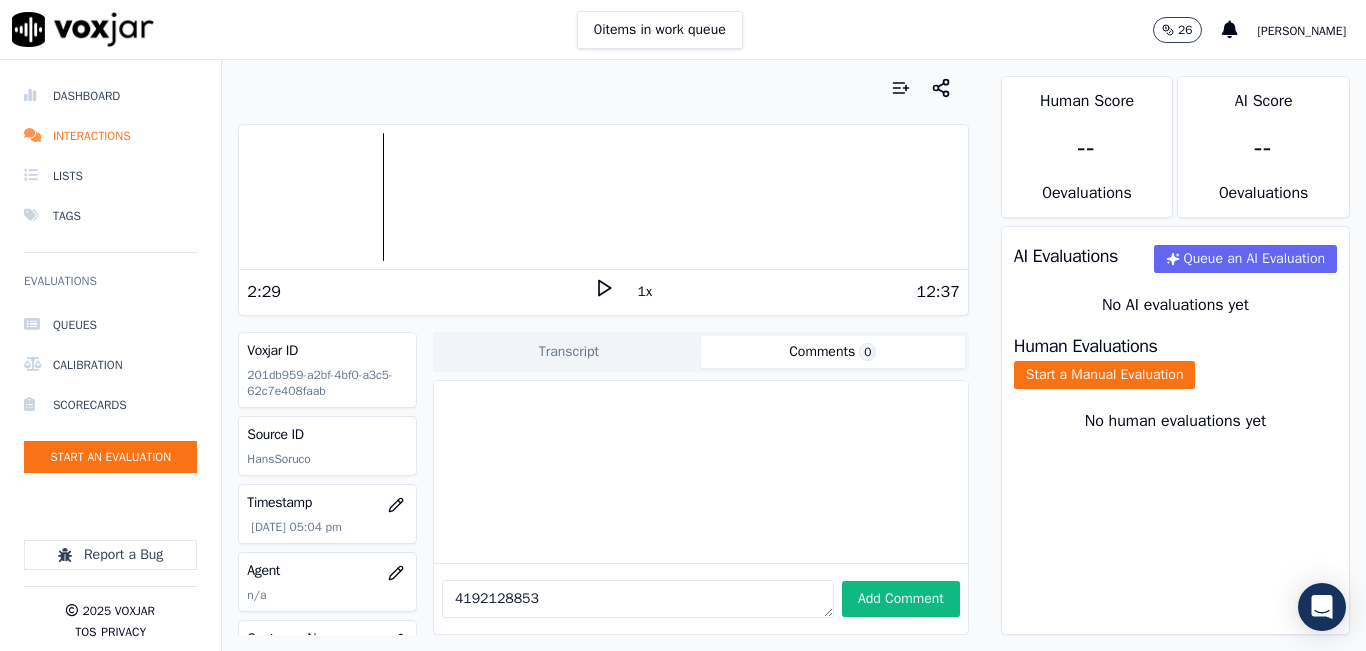click on "4192128853" at bounding box center (638, 599) 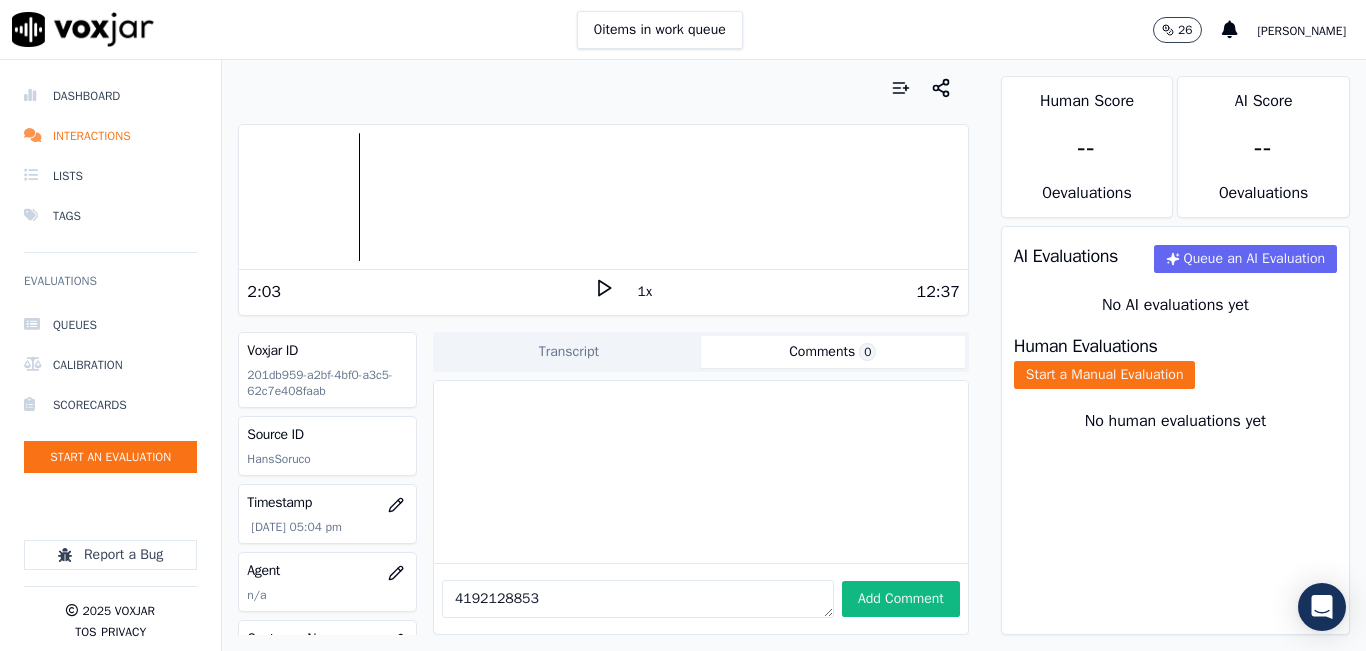 click 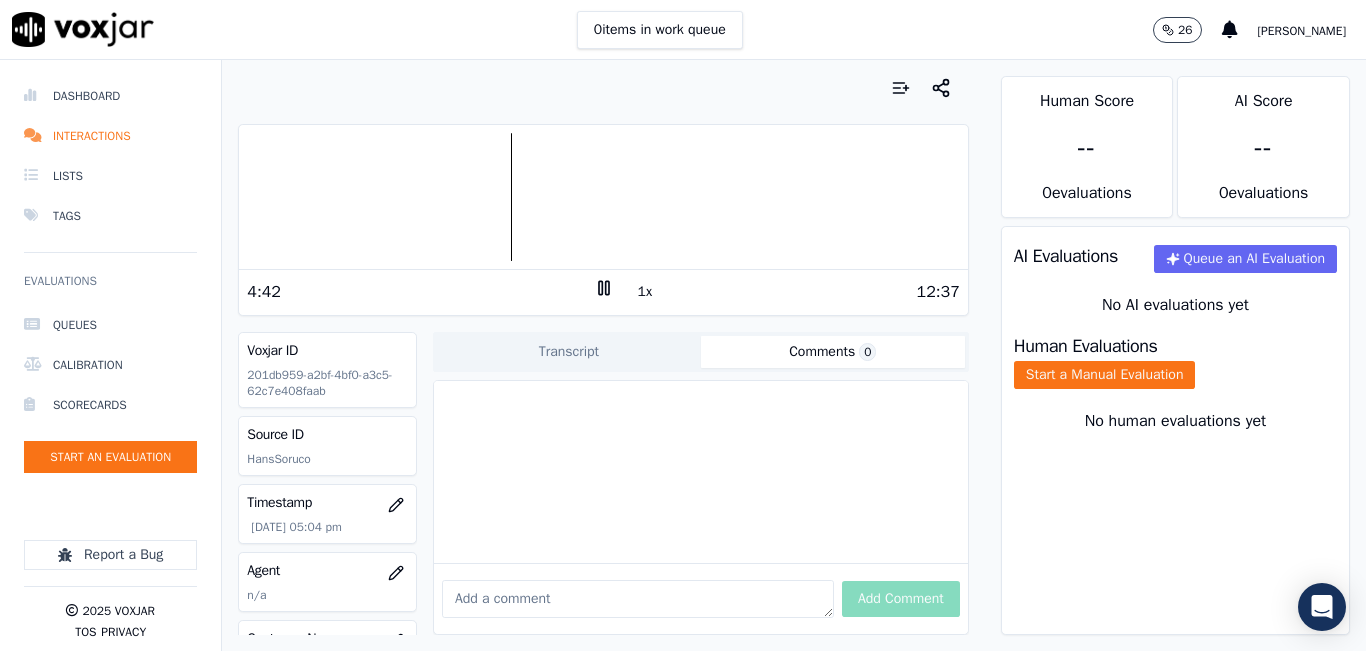 type 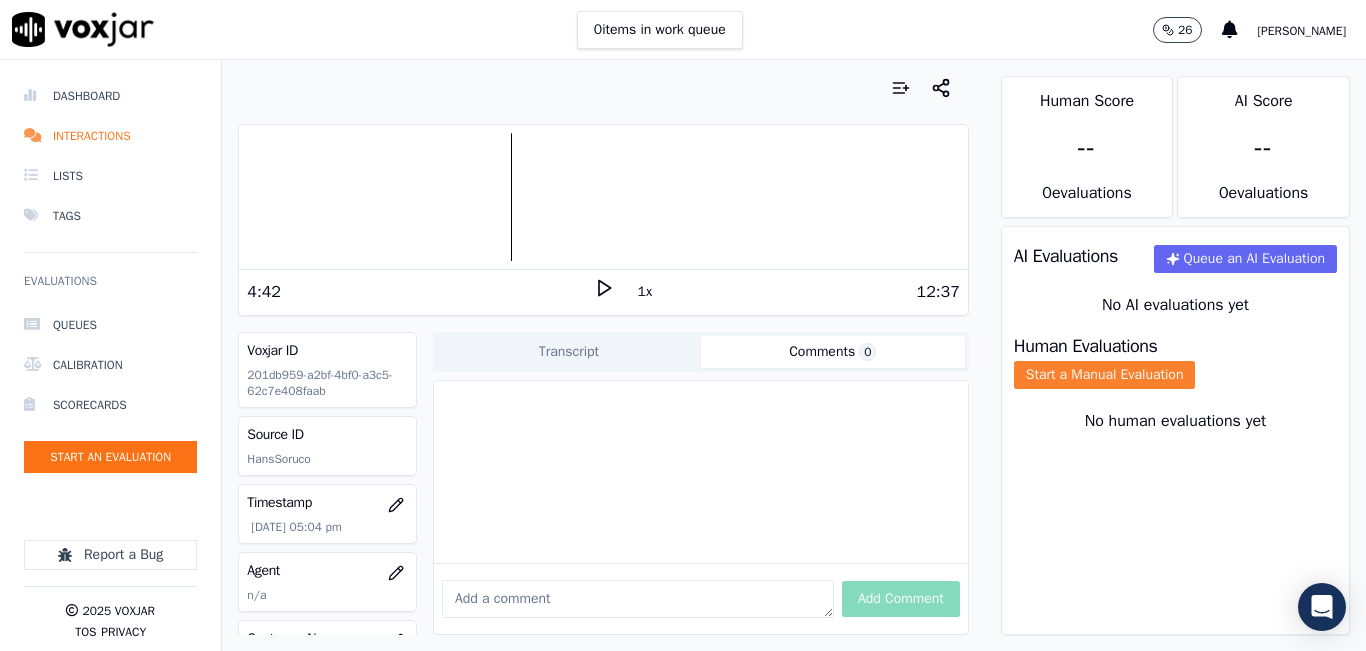 click on "Start a Manual Evaluation" 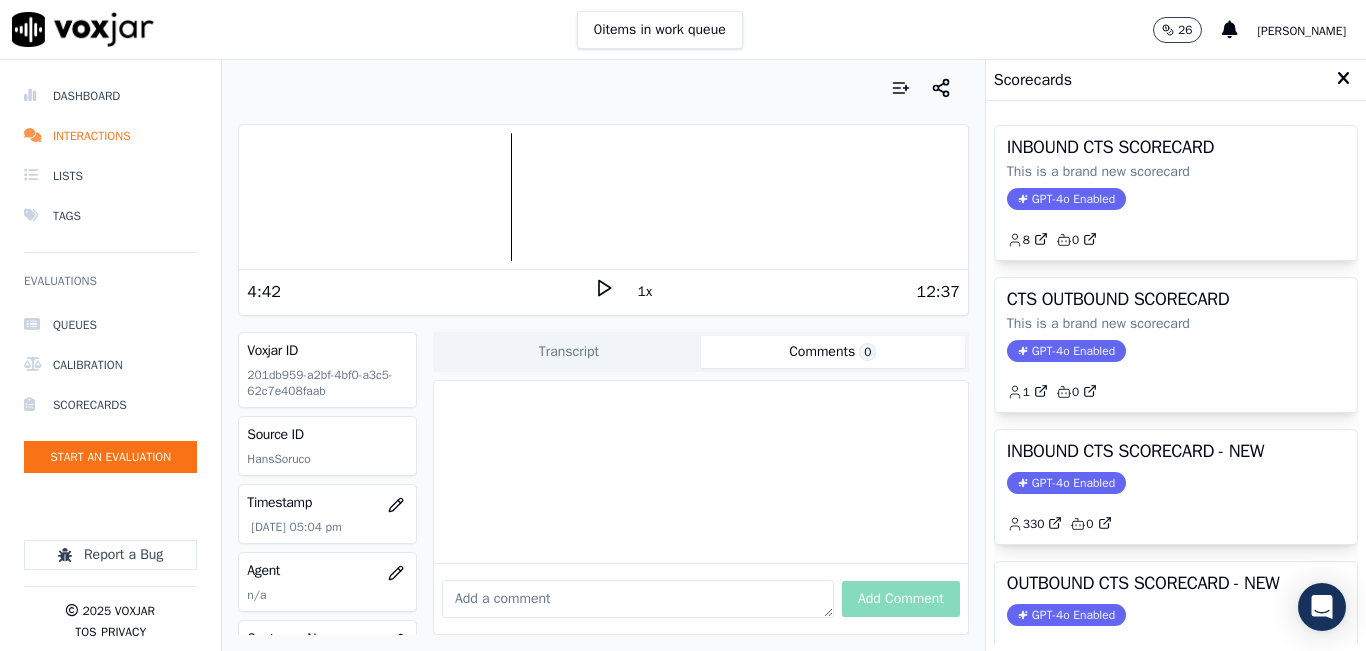 click on "GPT-4o Enabled" 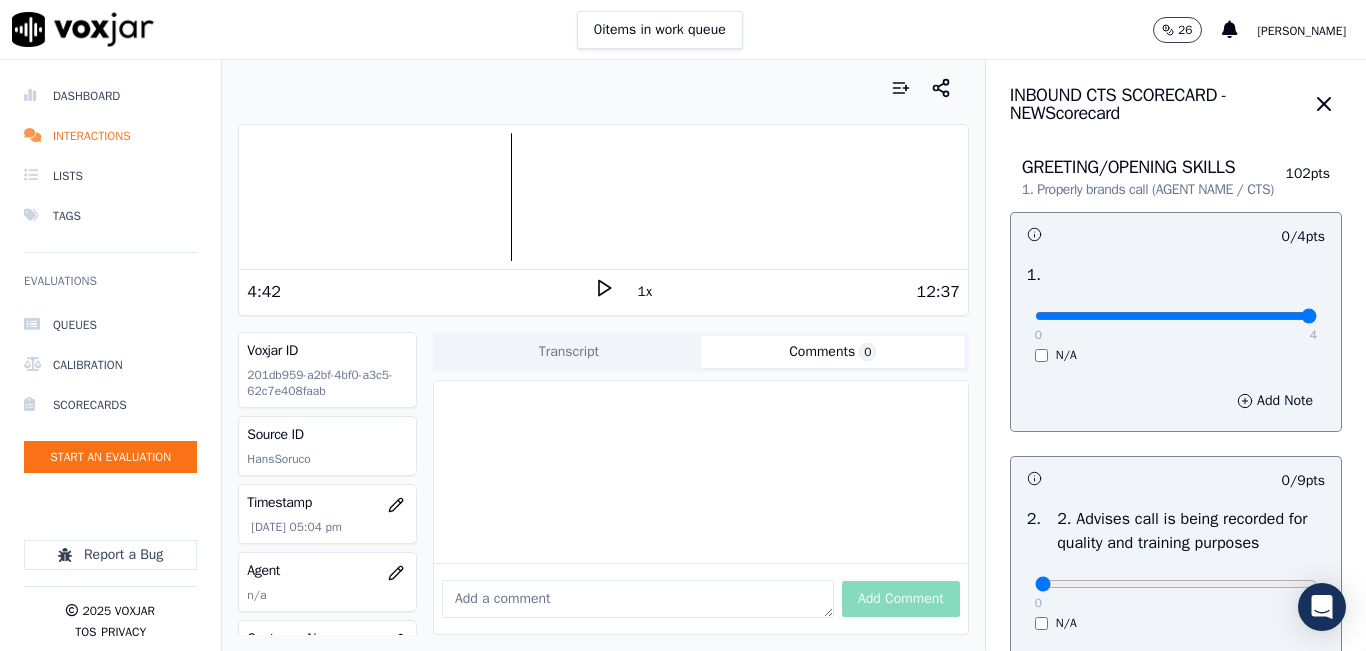 type on "4" 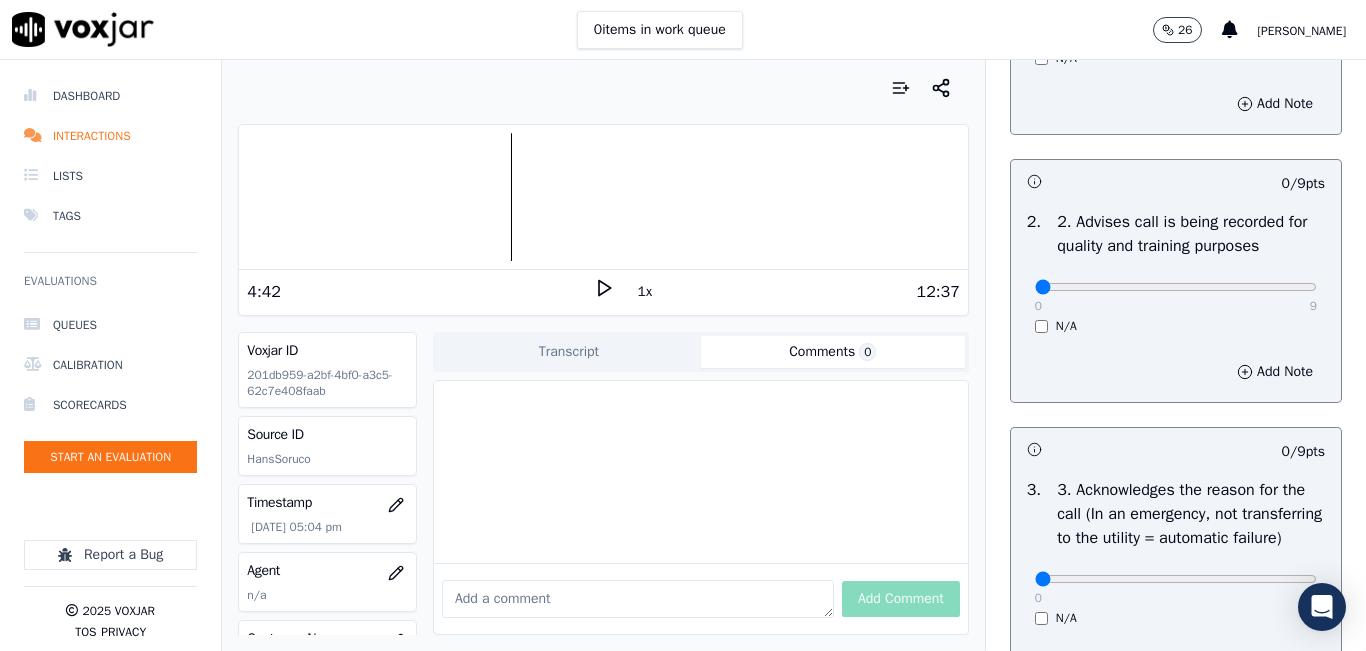 scroll, scrollTop: 300, scrollLeft: 0, axis: vertical 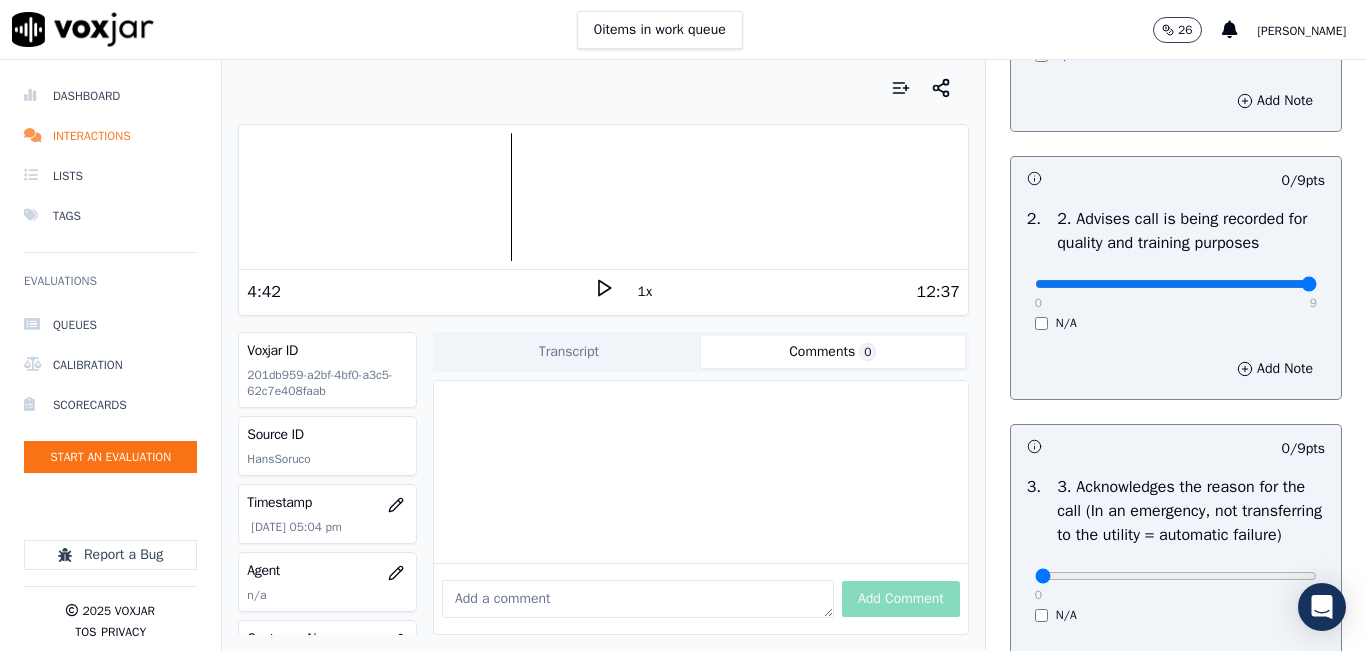 type on "9" 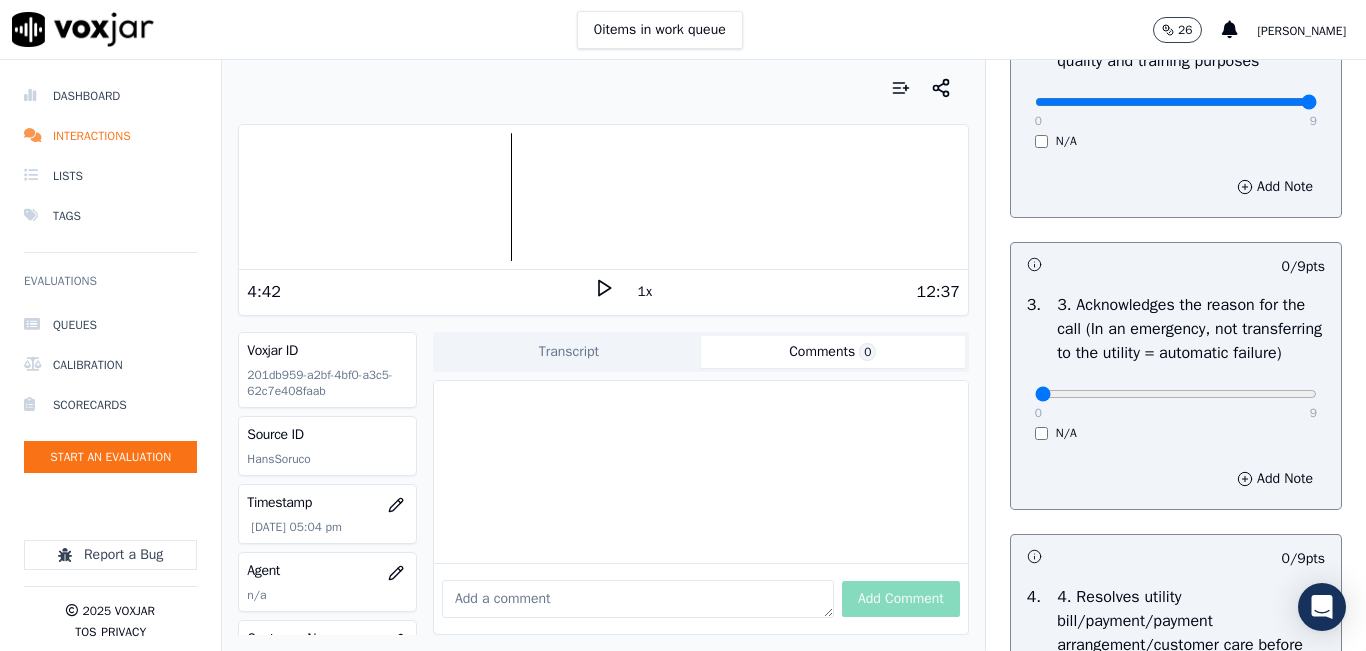 scroll, scrollTop: 500, scrollLeft: 0, axis: vertical 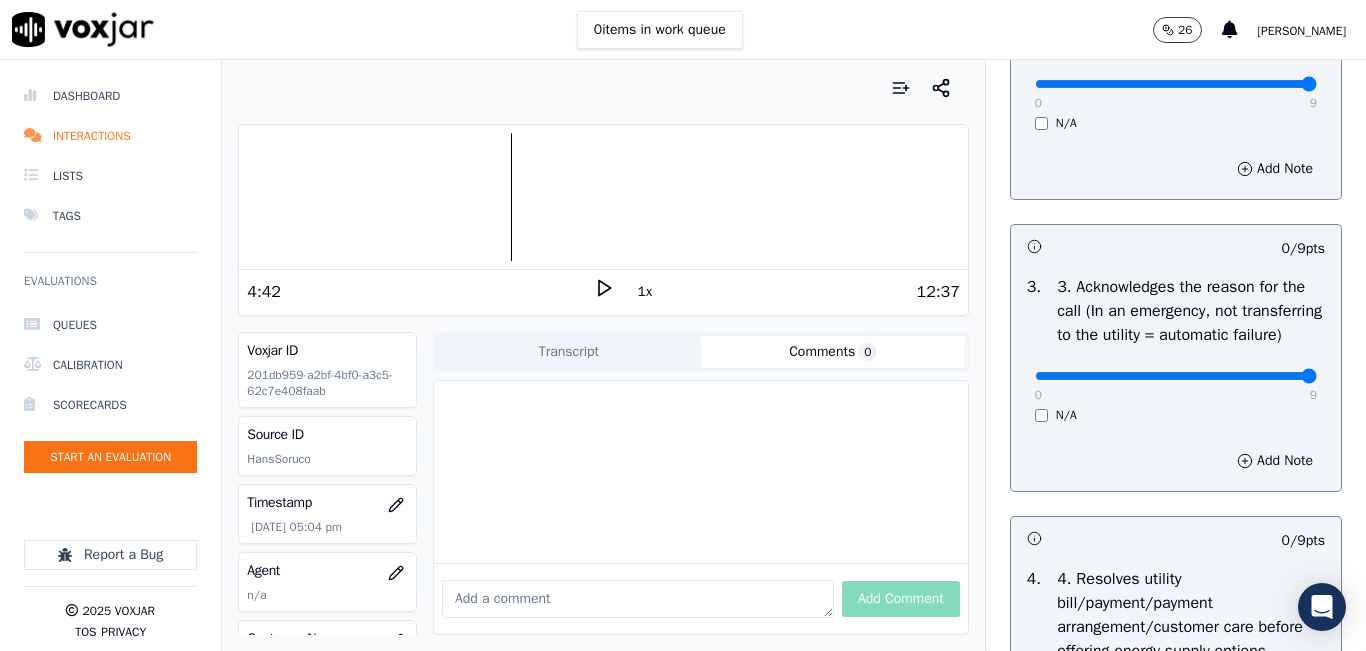 type on "9" 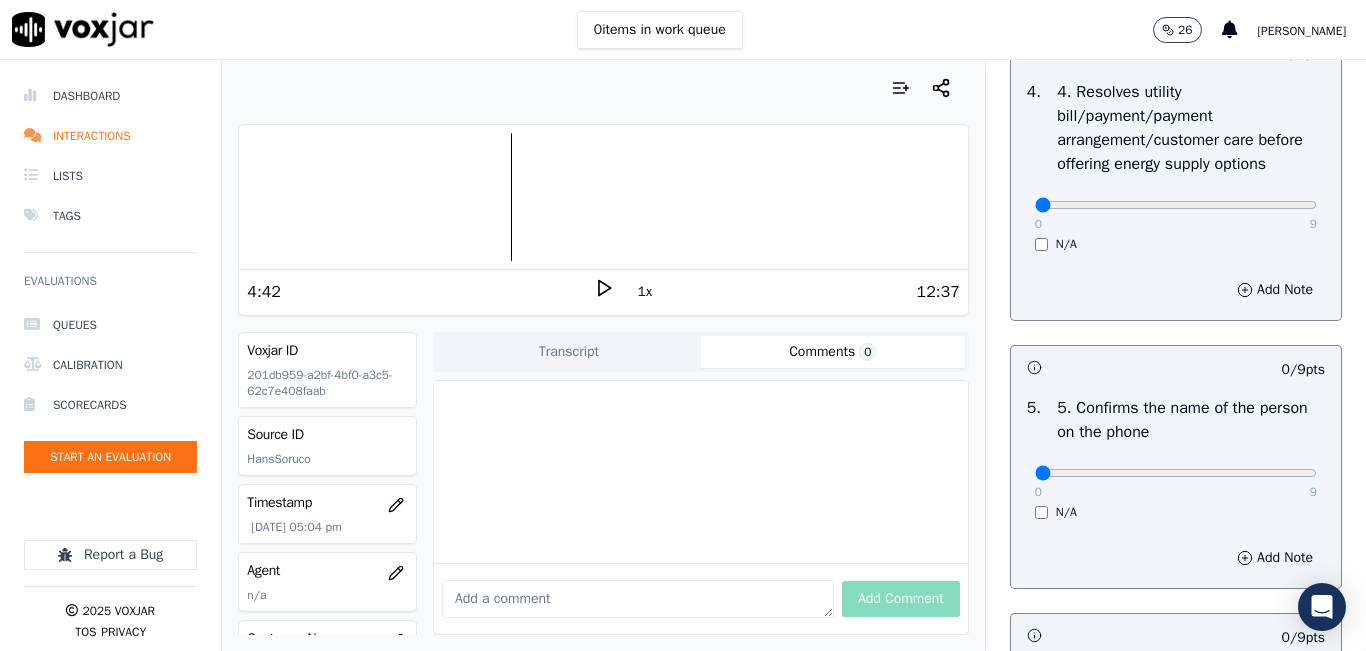 scroll, scrollTop: 1100, scrollLeft: 0, axis: vertical 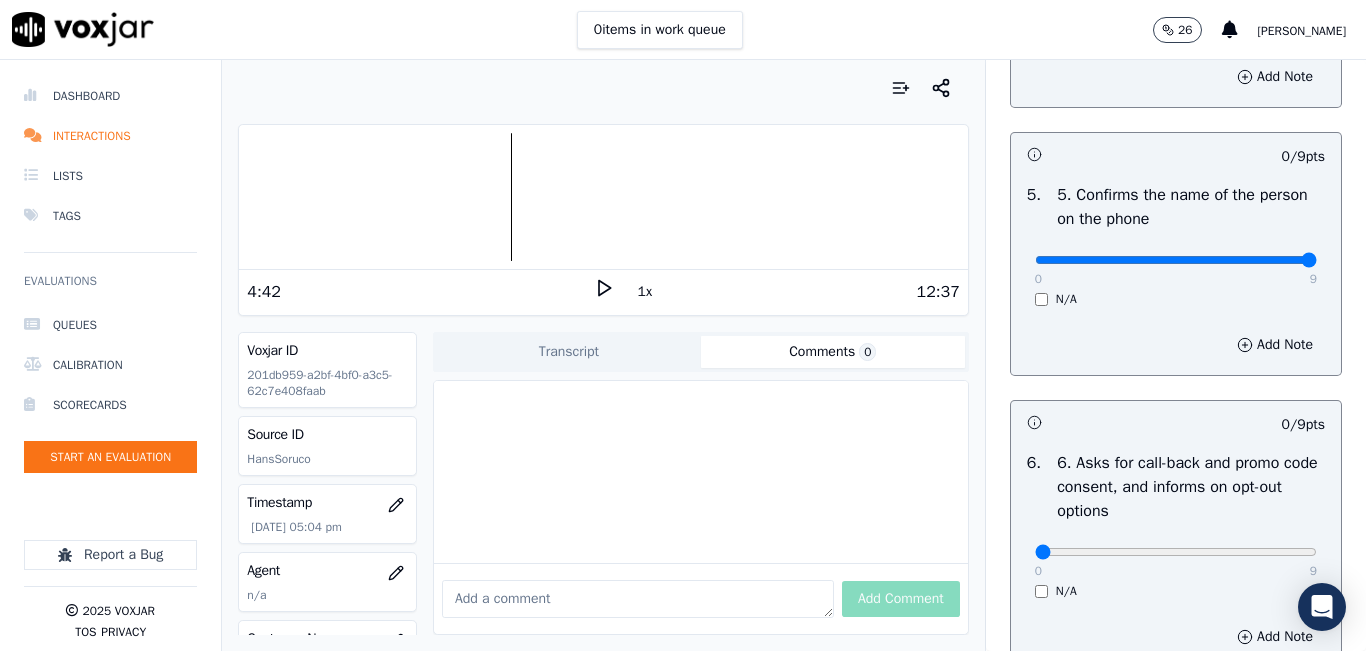 type on "9" 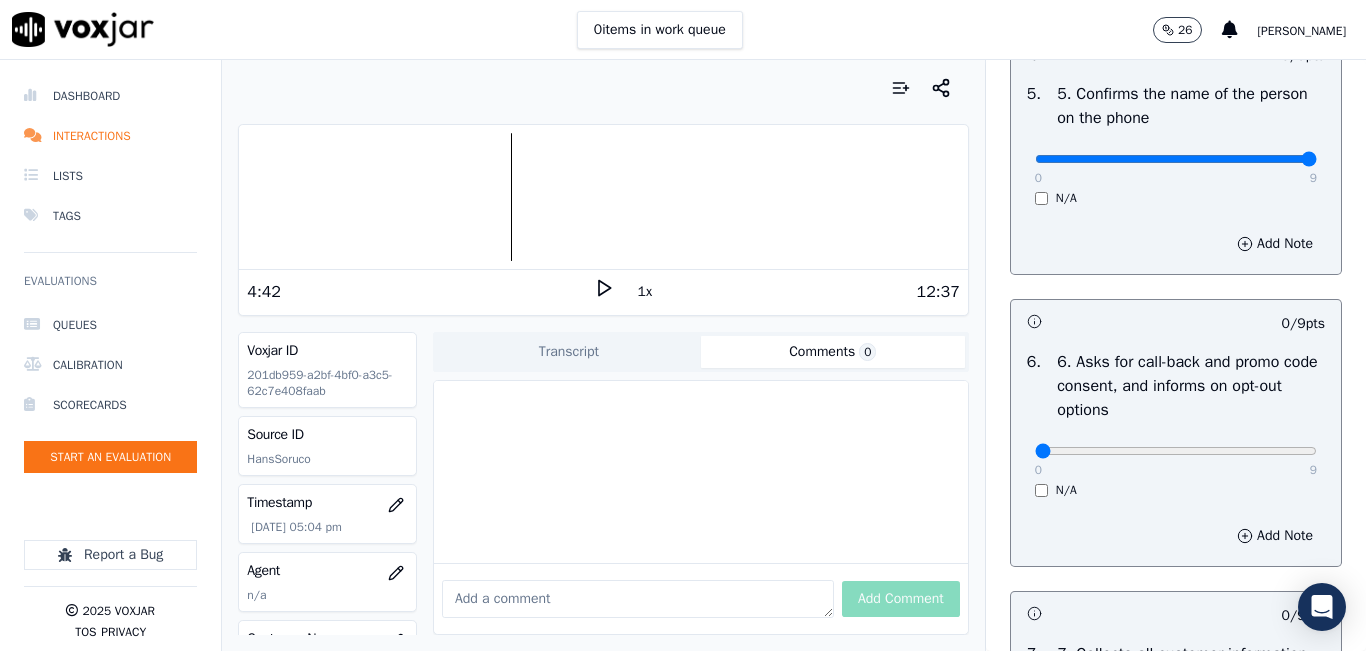 scroll, scrollTop: 1400, scrollLeft: 0, axis: vertical 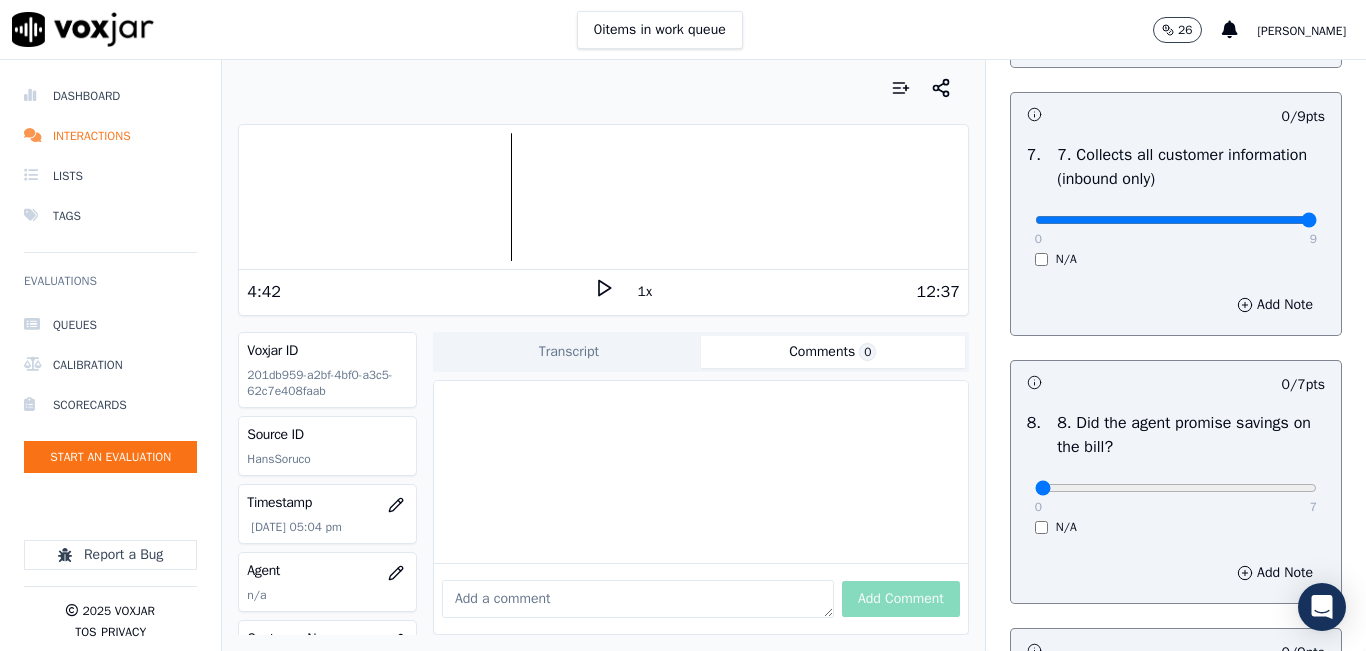 type on "9" 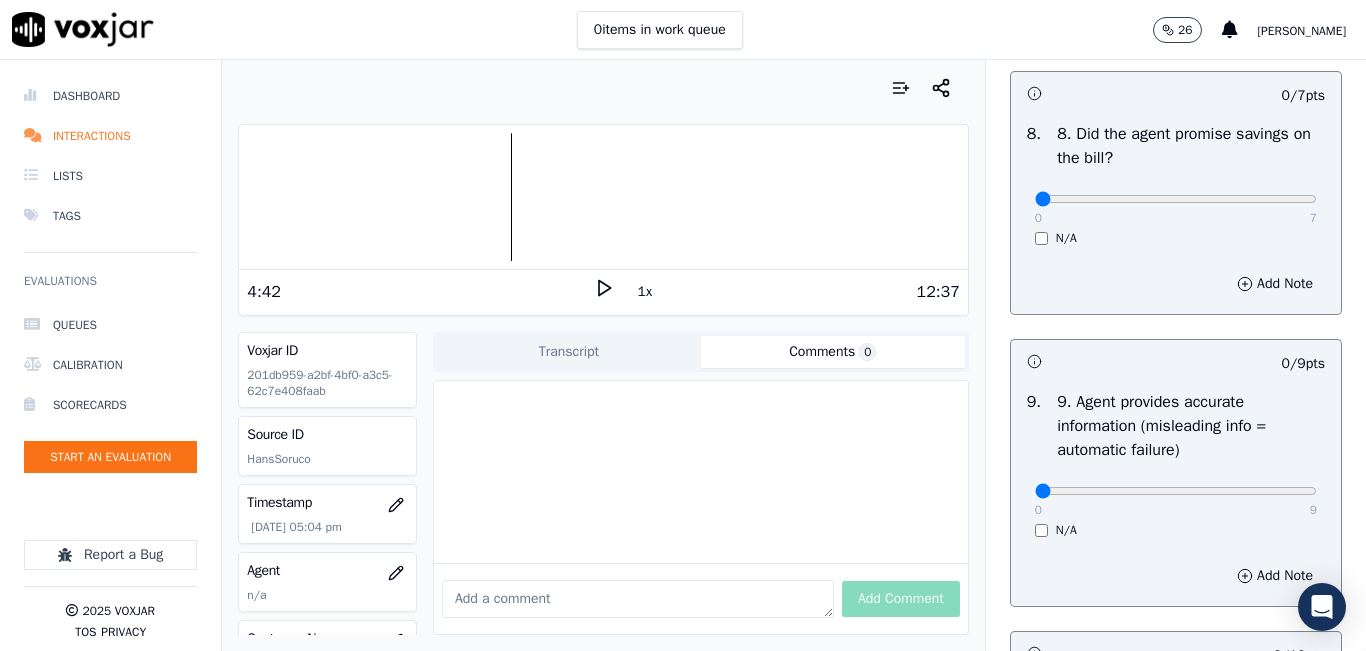scroll, scrollTop: 2100, scrollLeft: 0, axis: vertical 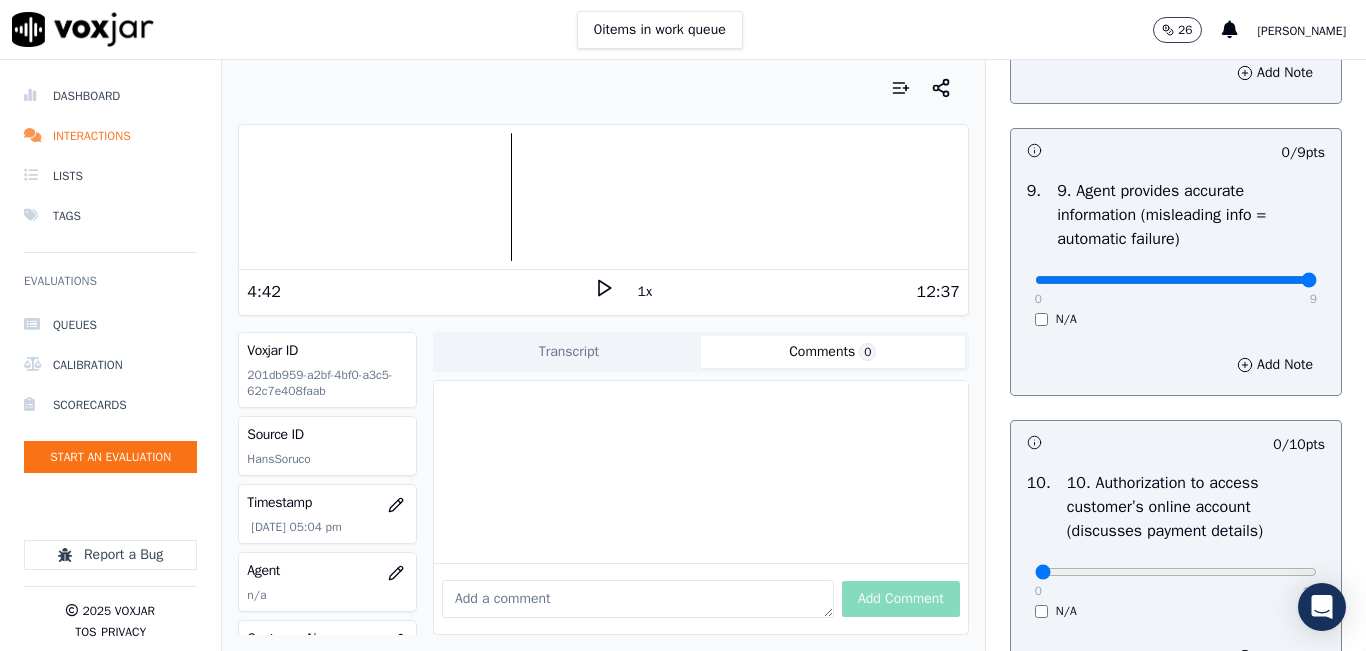 type on "9" 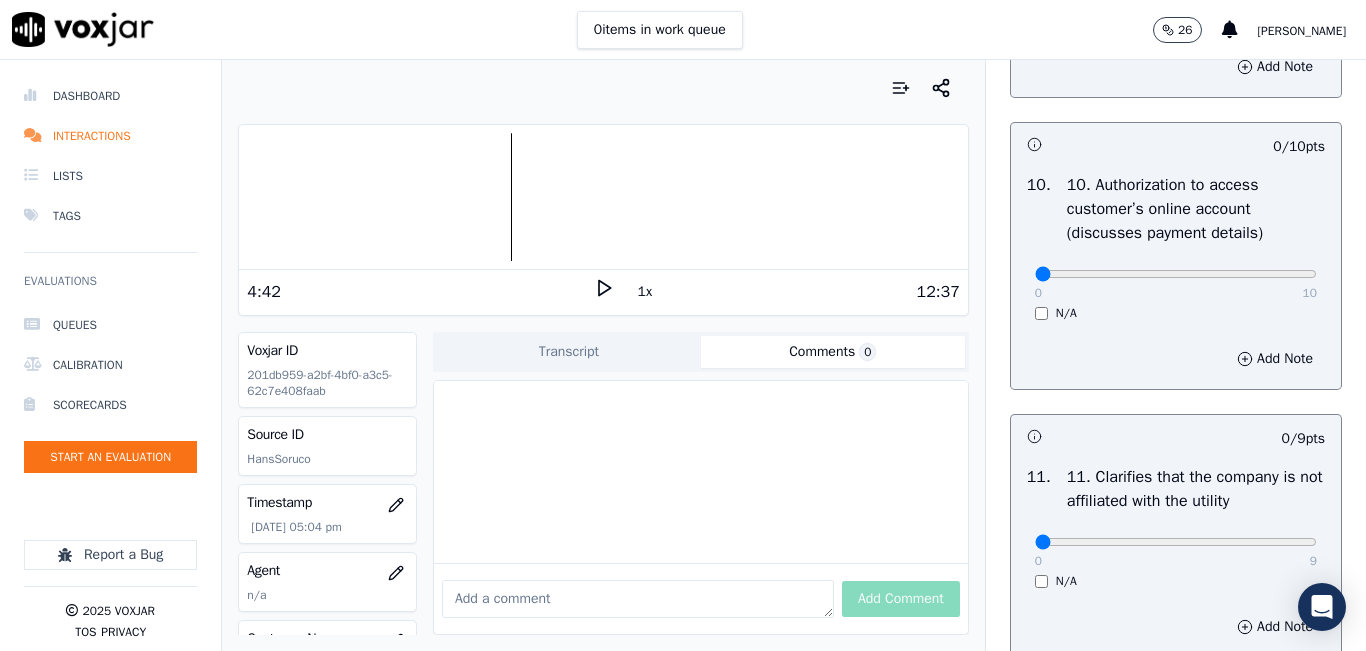 scroll, scrollTop: 2600, scrollLeft: 0, axis: vertical 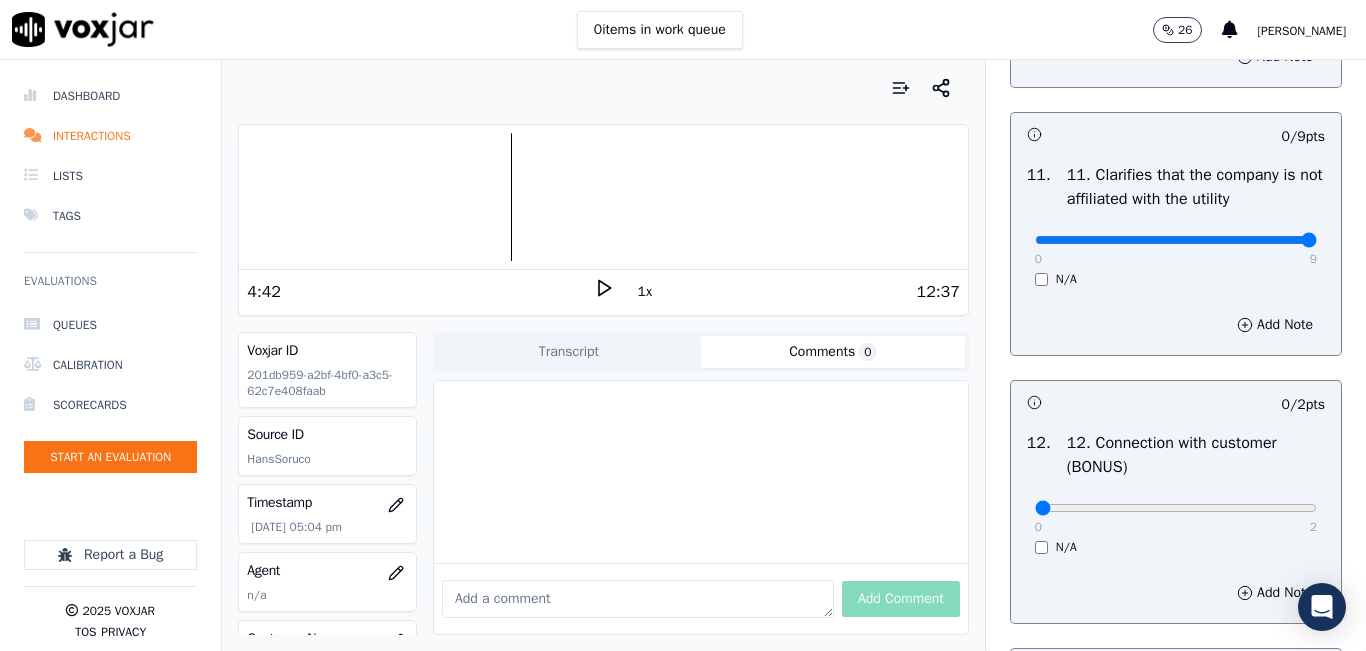 type on "9" 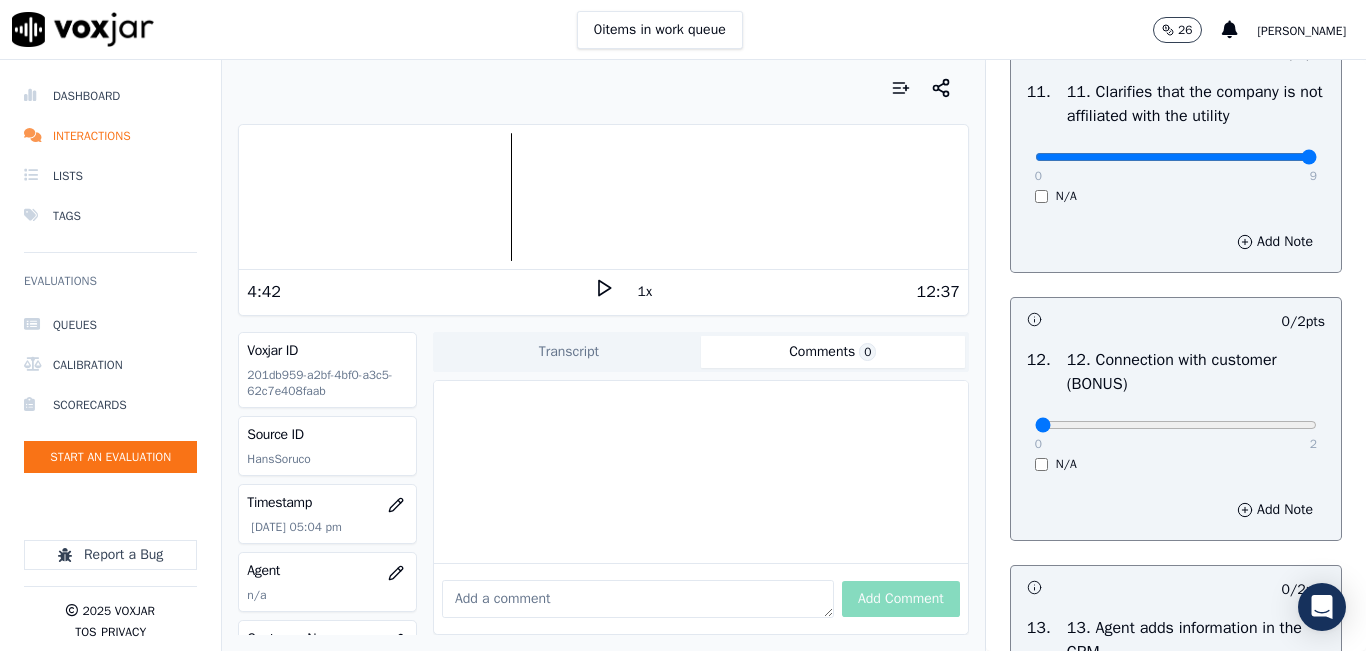 scroll, scrollTop: 3100, scrollLeft: 0, axis: vertical 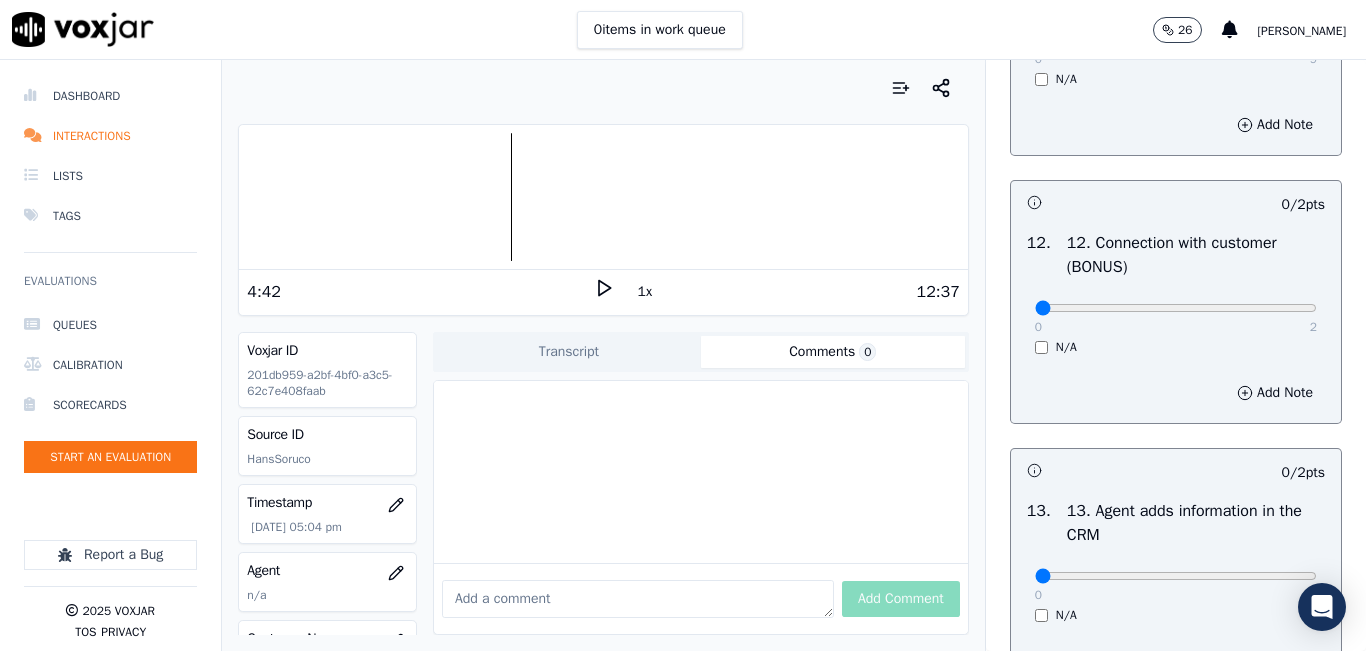 click on "0   2     N/A" at bounding box center (1176, 317) 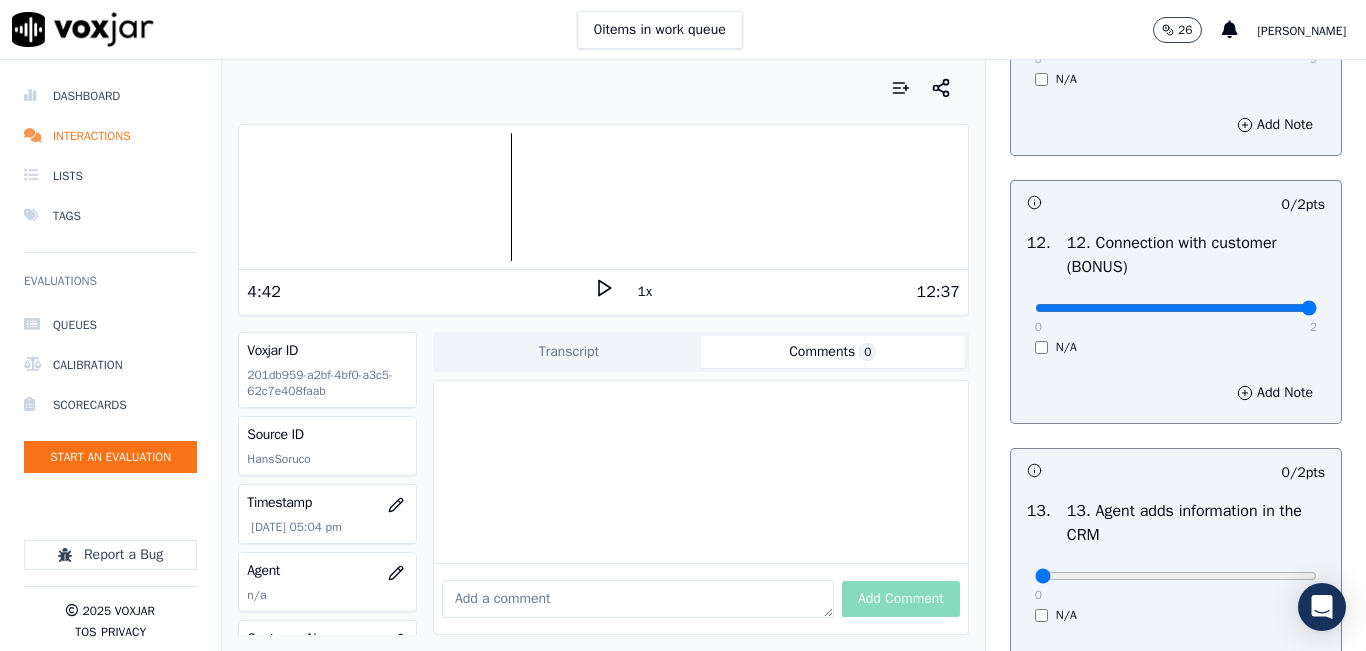 type on "2" 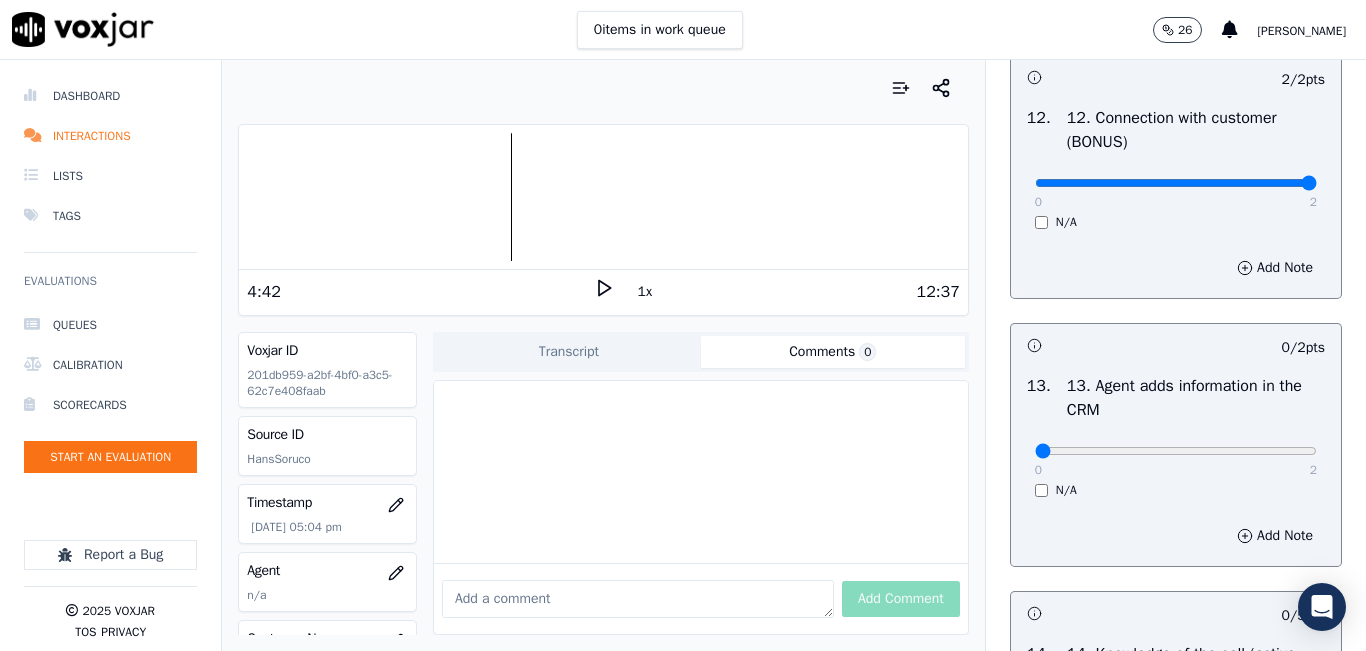 scroll, scrollTop: 3400, scrollLeft: 0, axis: vertical 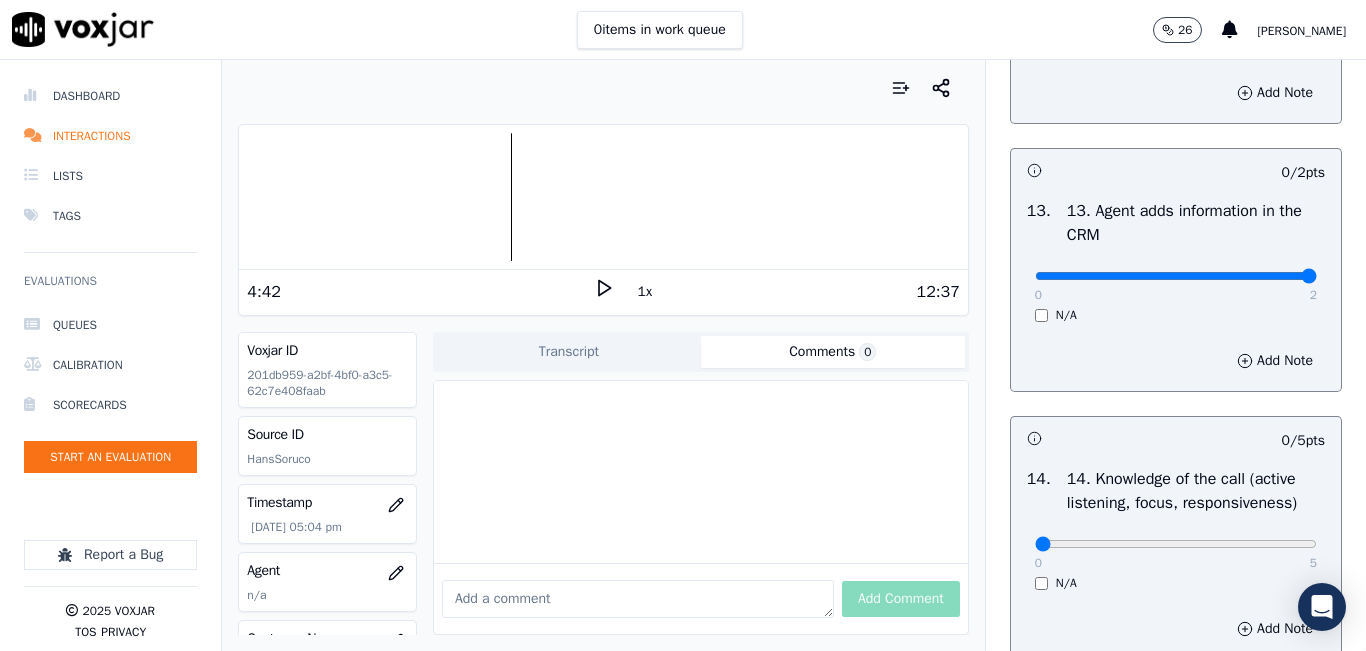 type on "2" 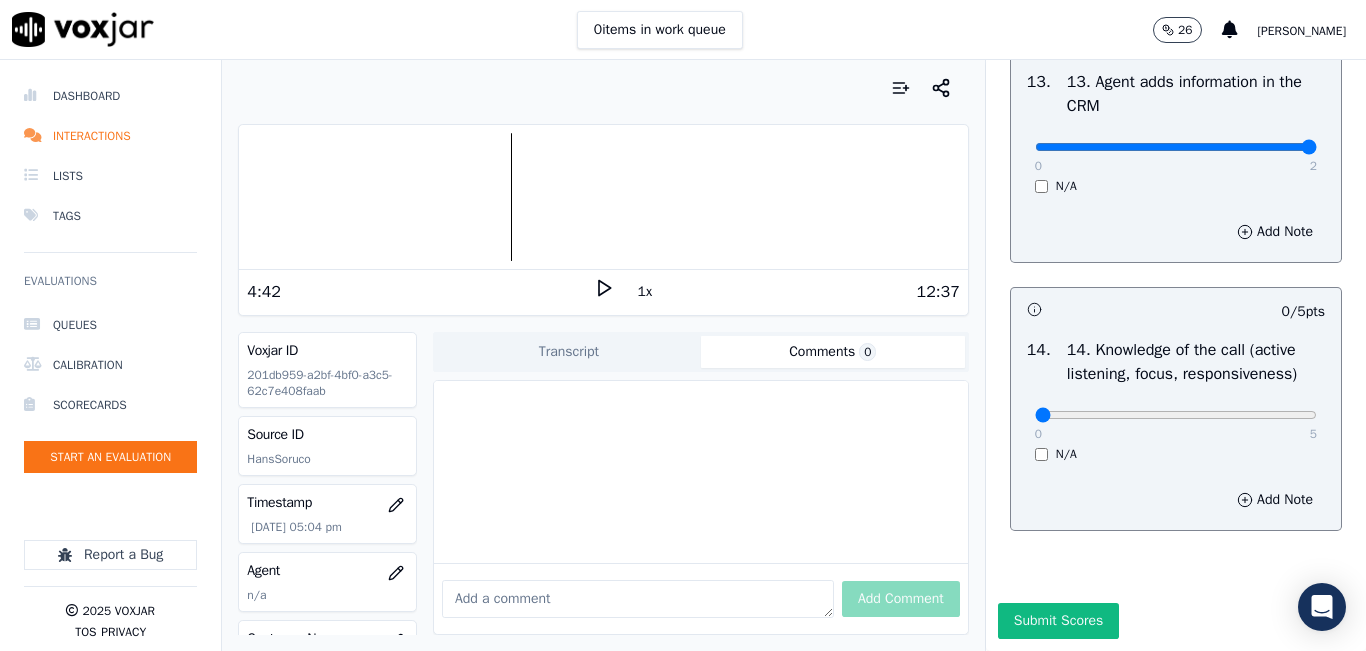 scroll, scrollTop: 3642, scrollLeft: 0, axis: vertical 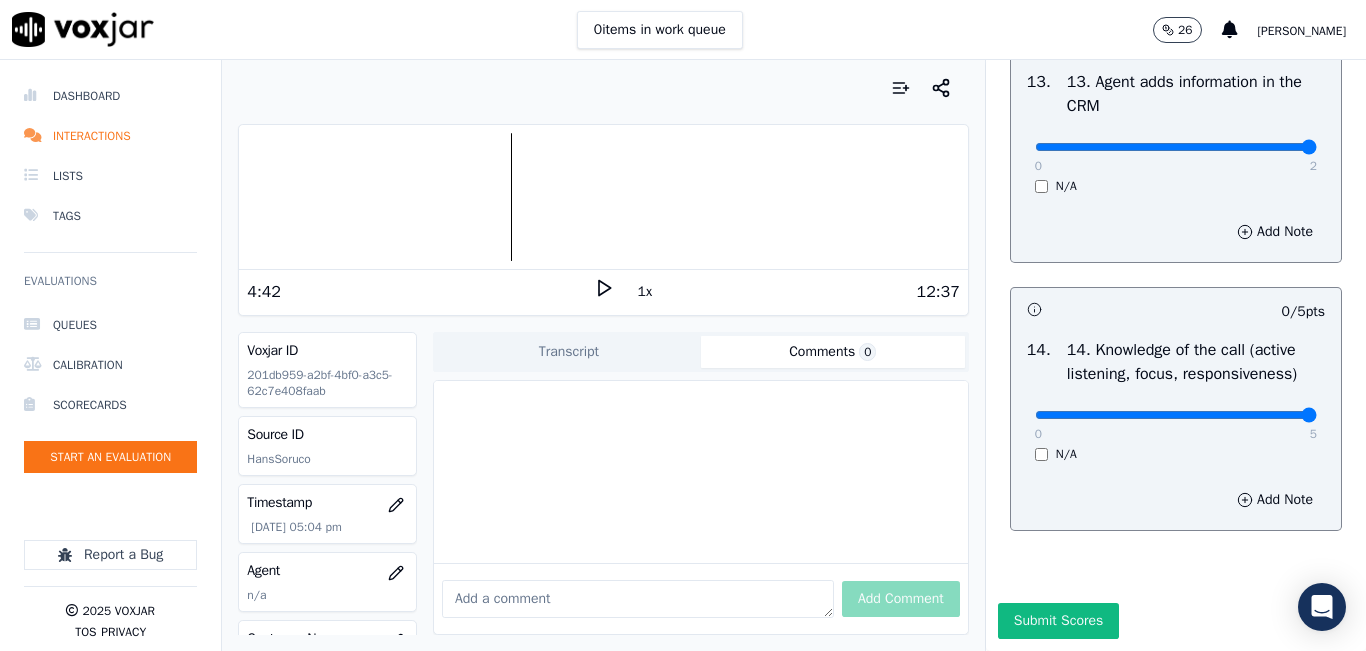 type on "5" 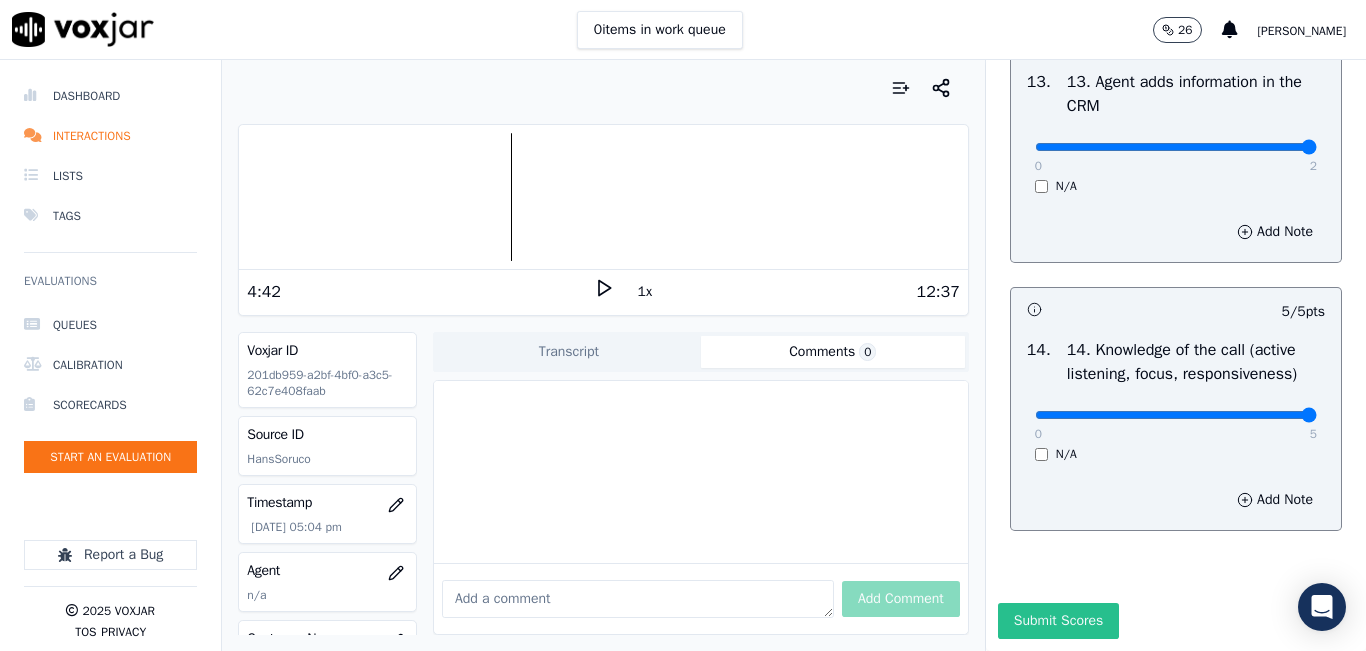 click on "Submit Scores" at bounding box center [1058, 621] 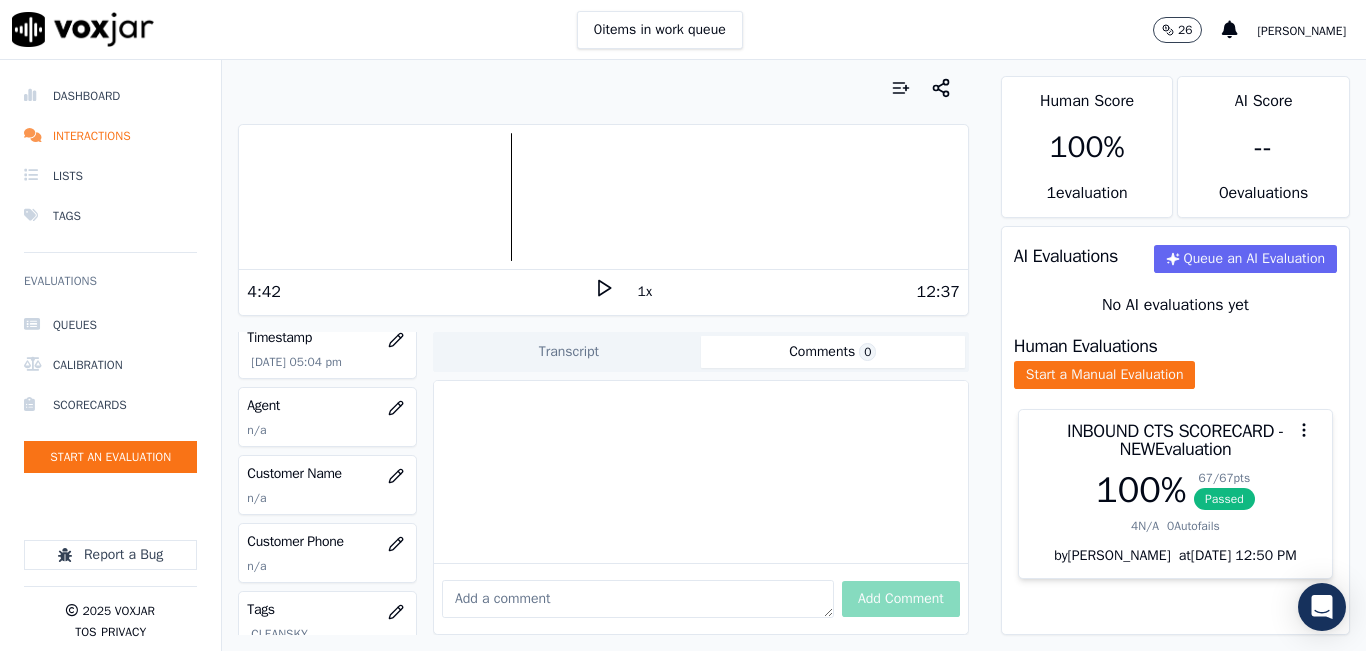 scroll, scrollTop: 200, scrollLeft: 0, axis: vertical 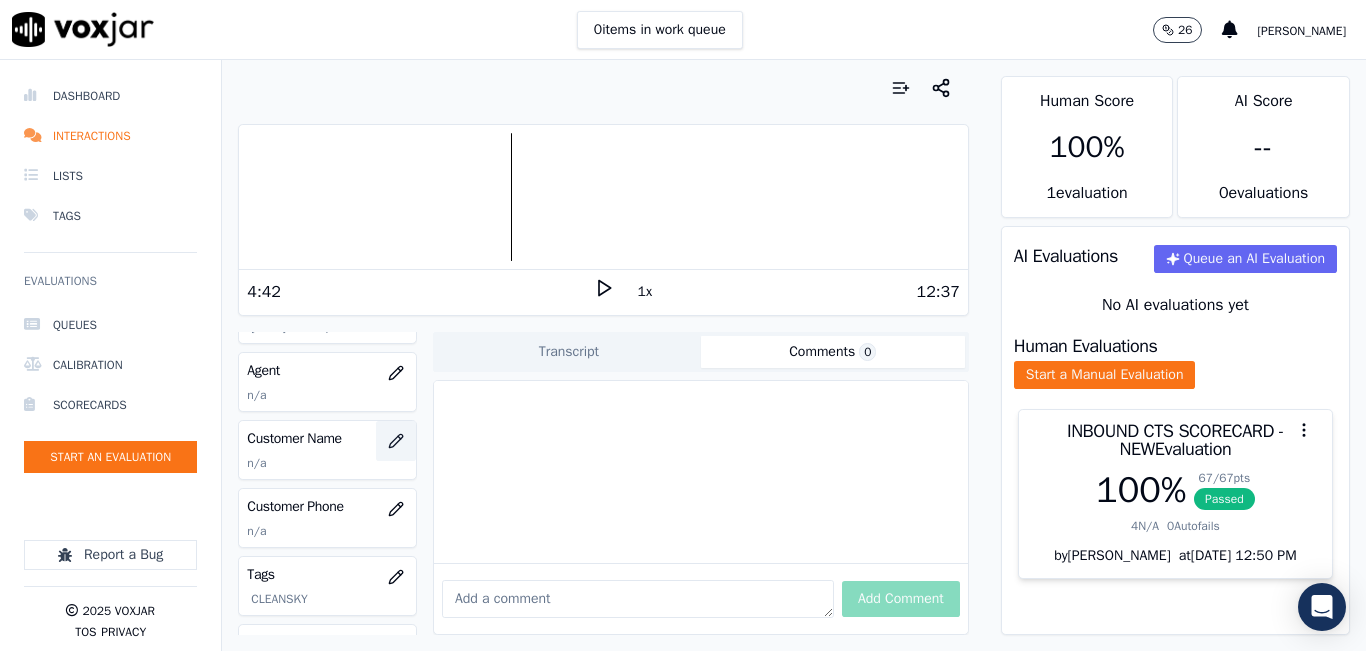 click at bounding box center [396, 441] 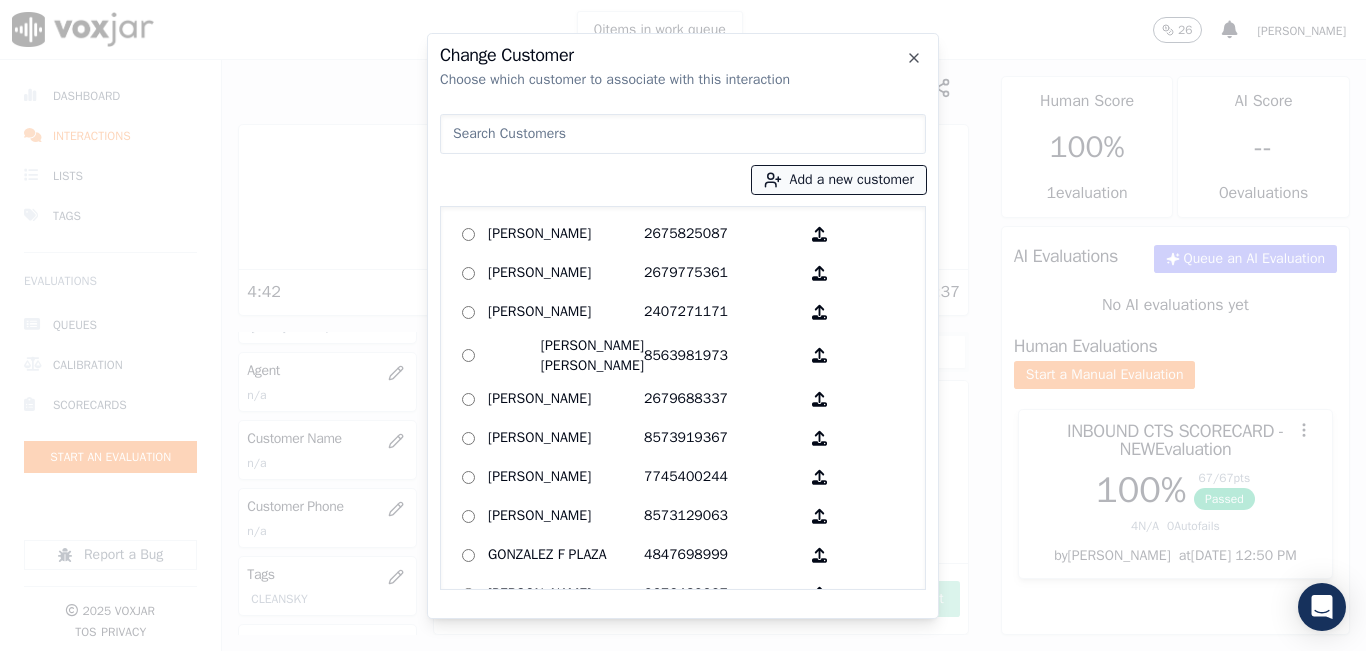 click on "Add a new customer" at bounding box center (839, 180) 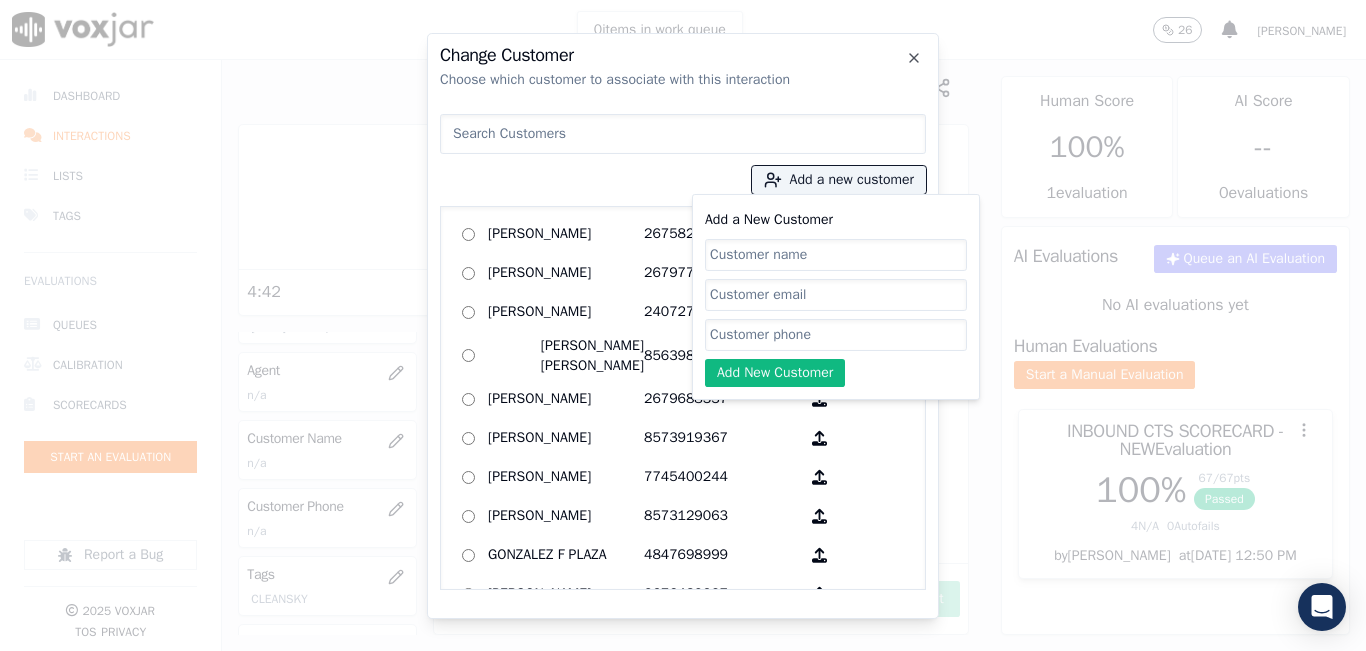 click on "Add a New Customer" 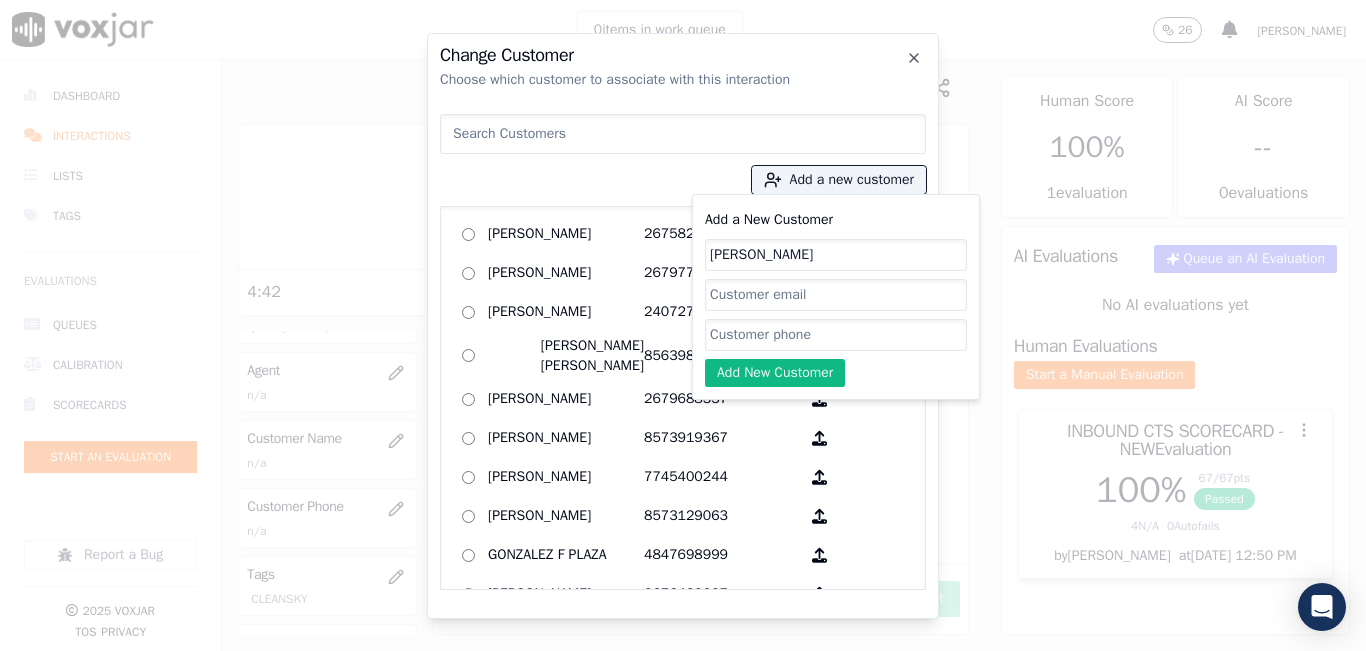 type on "Ashlyn Perez Pinales" 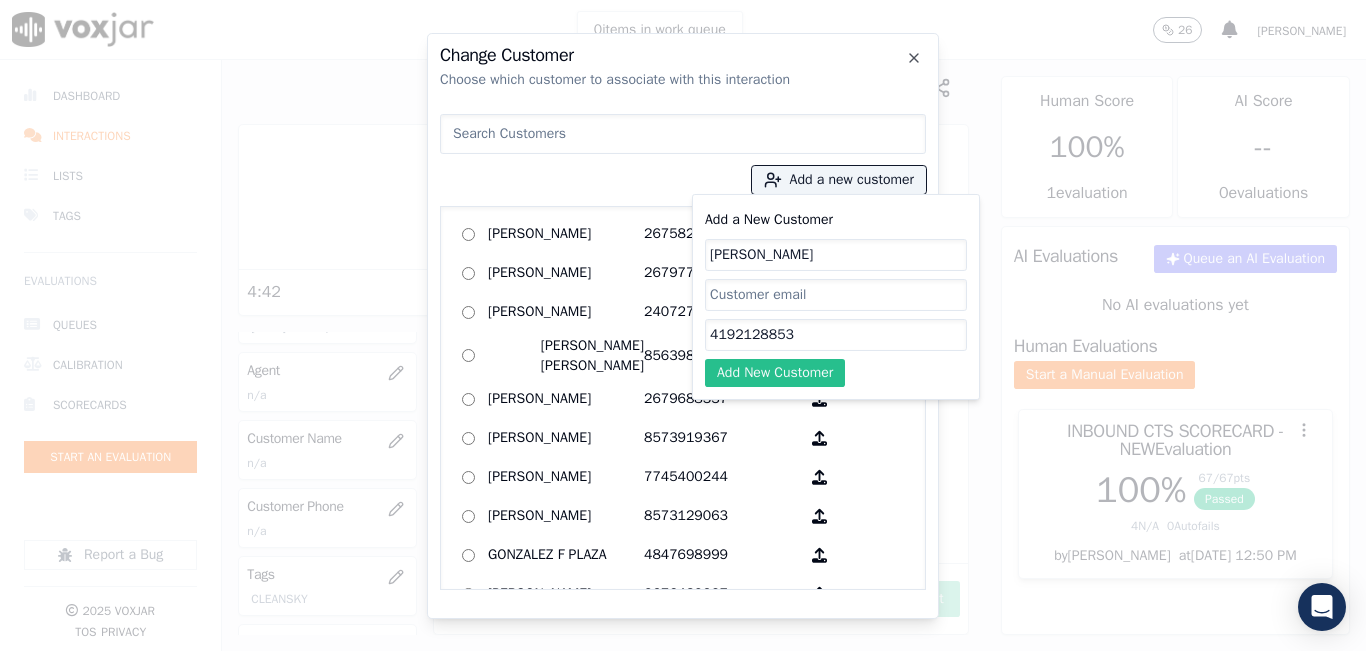 type on "4192128853" 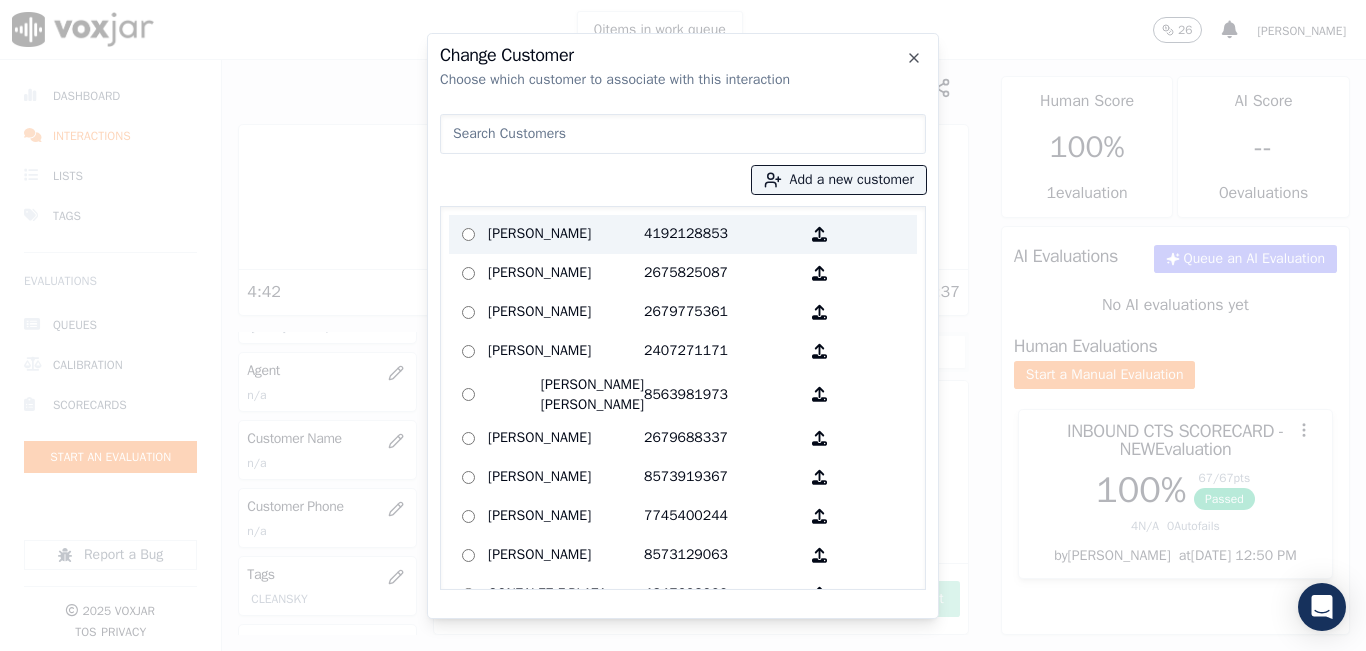 click on "Ashlyn Perez Pinales" at bounding box center (566, 234) 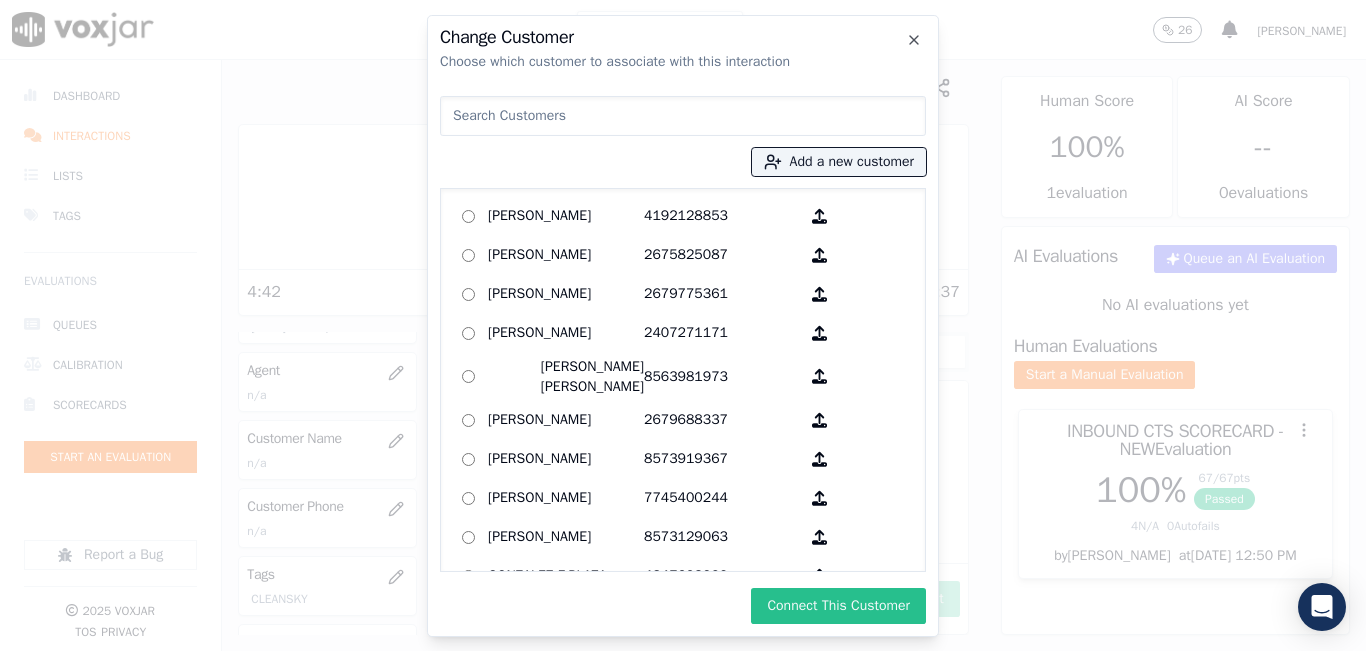 click on "Connect This Customer" at bounding box center [838, 606] 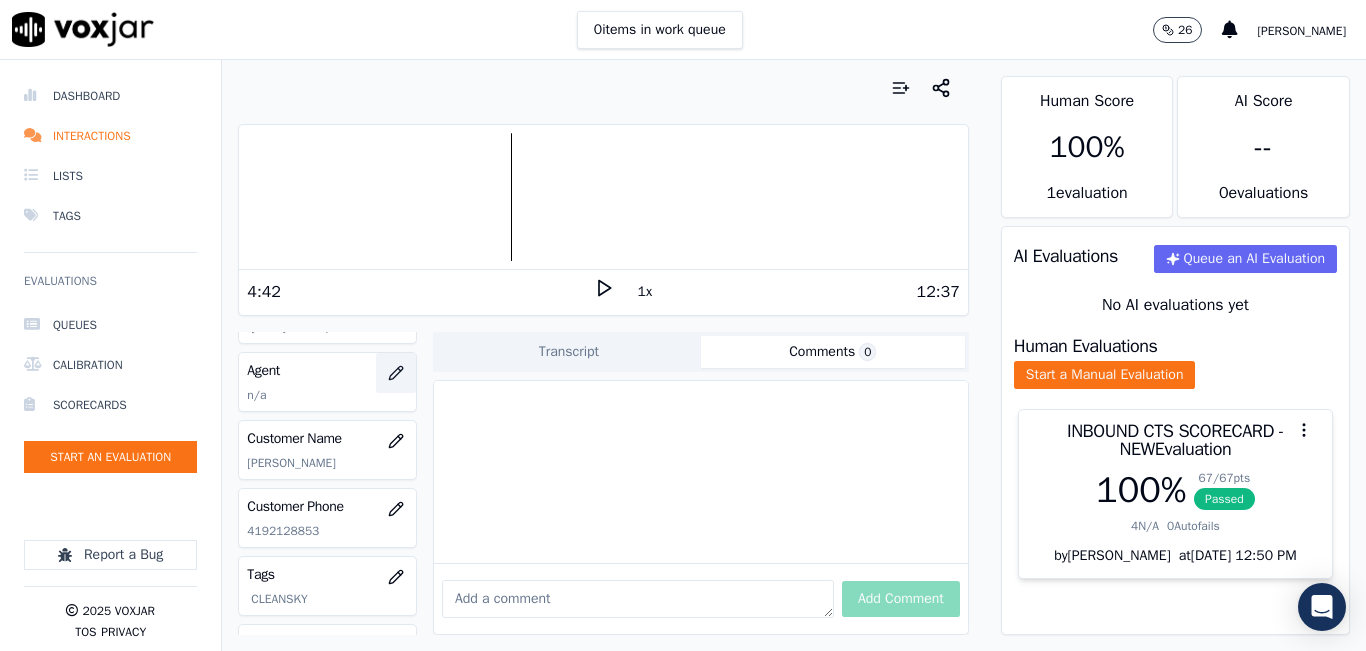click at bounding box center [396, 373] 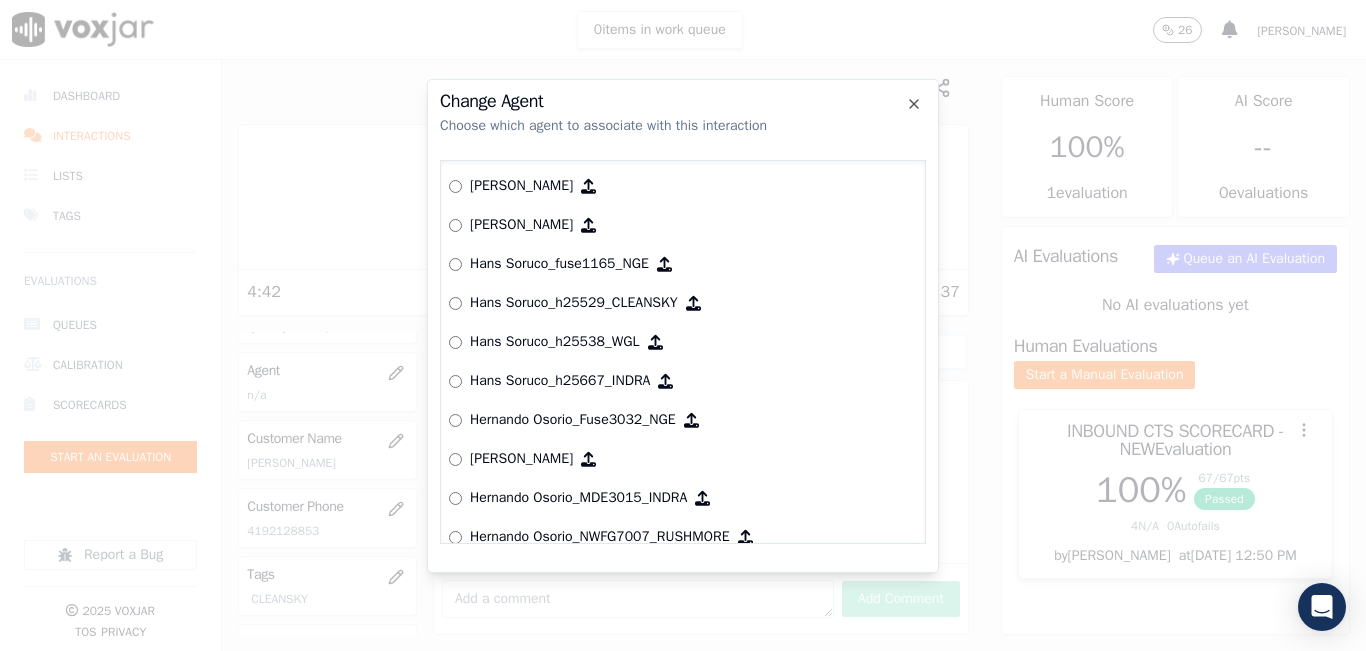 scroll, scrollTop: 3322, scrollLeft: 0, axis: vertical 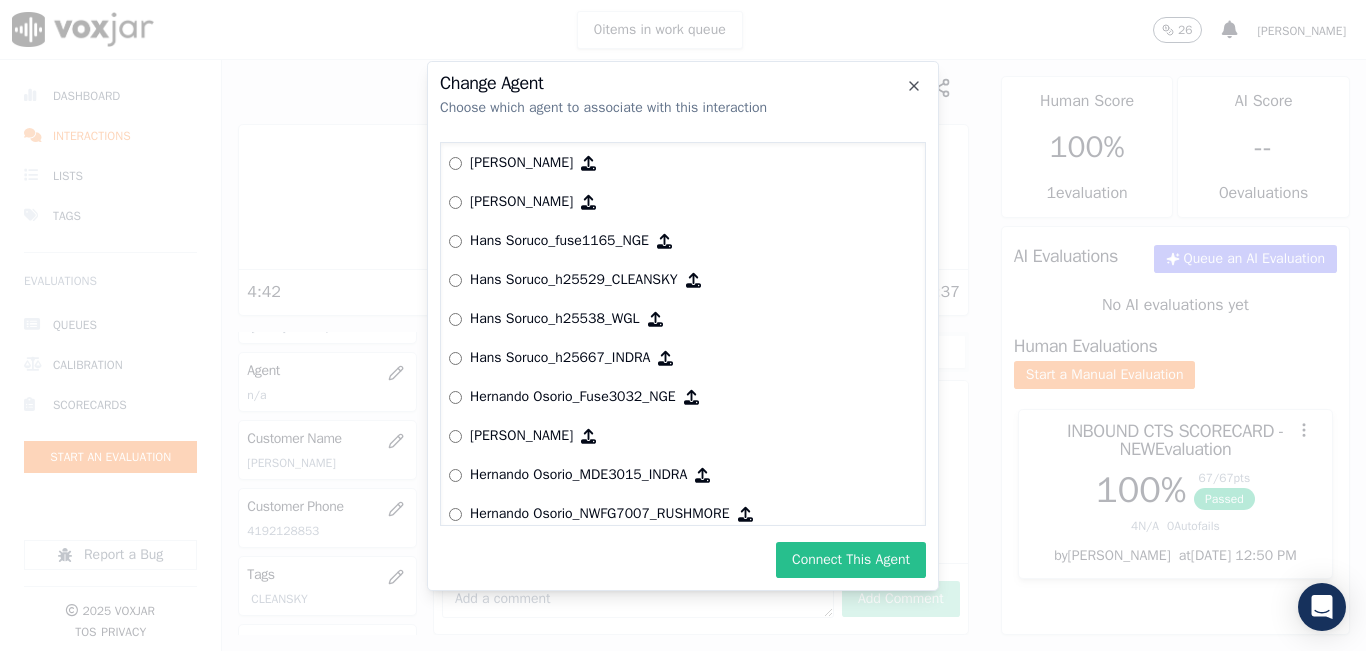 click on "Connect This Agent" at bounding box center [851, 560] 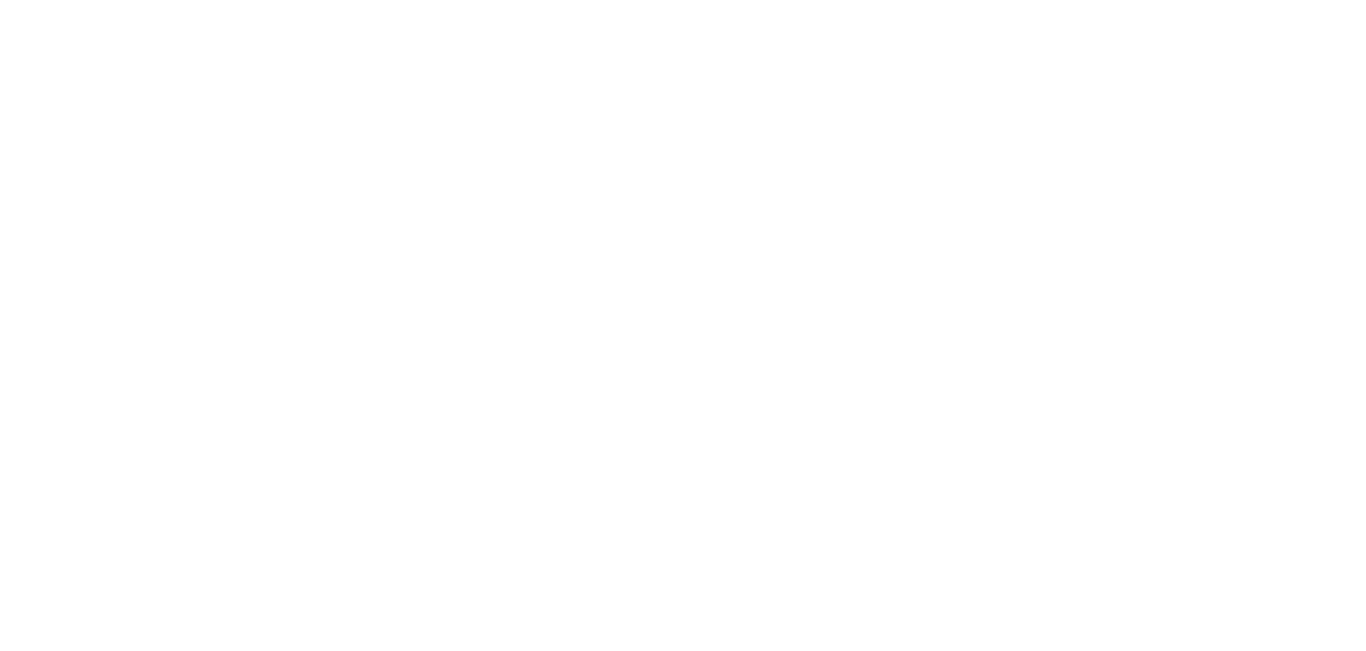 scroll, scrollTop: 0, scrollLeft: 0, axis: both 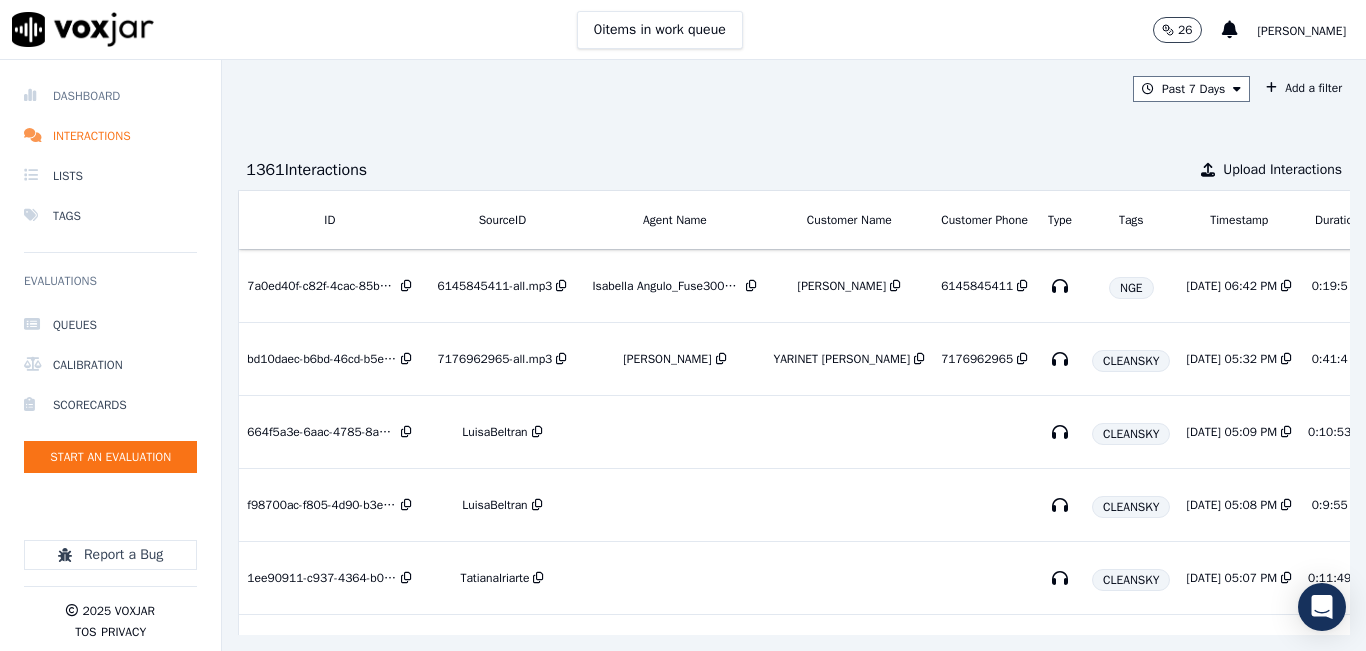click on "Dashboard" at bounding box center [110, 96] 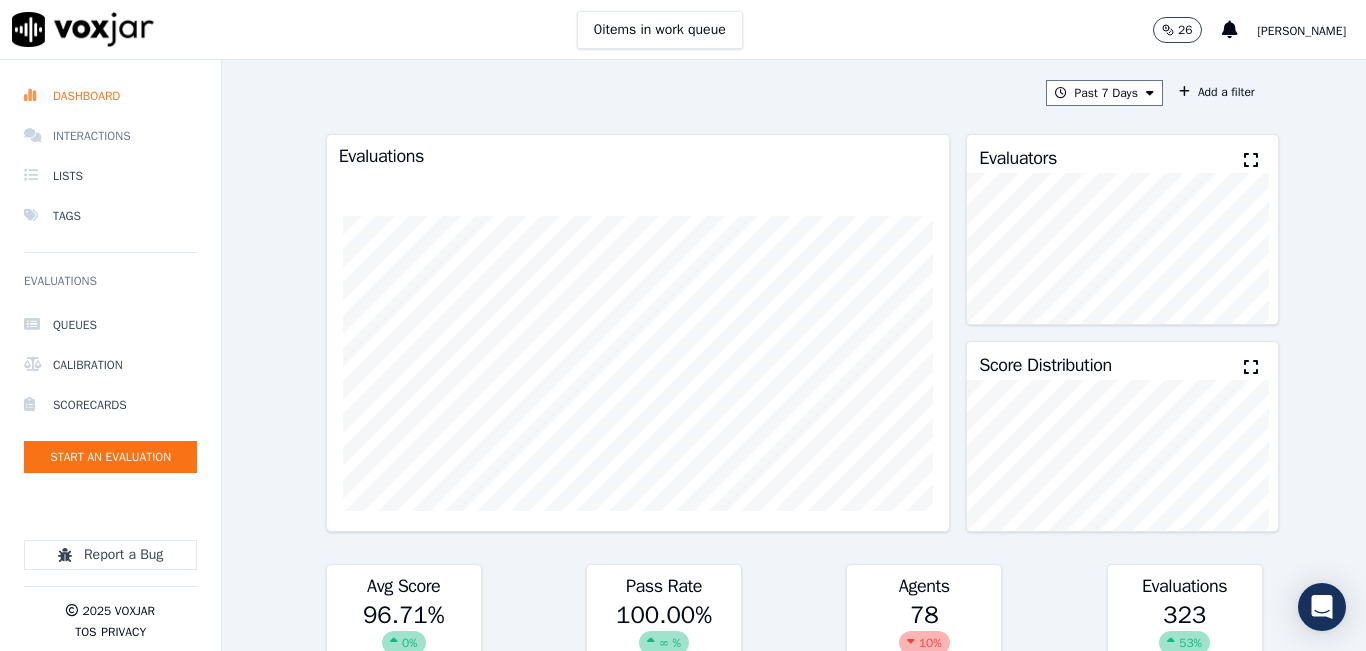 click on "Interactions" at bounding box center (110, 136) 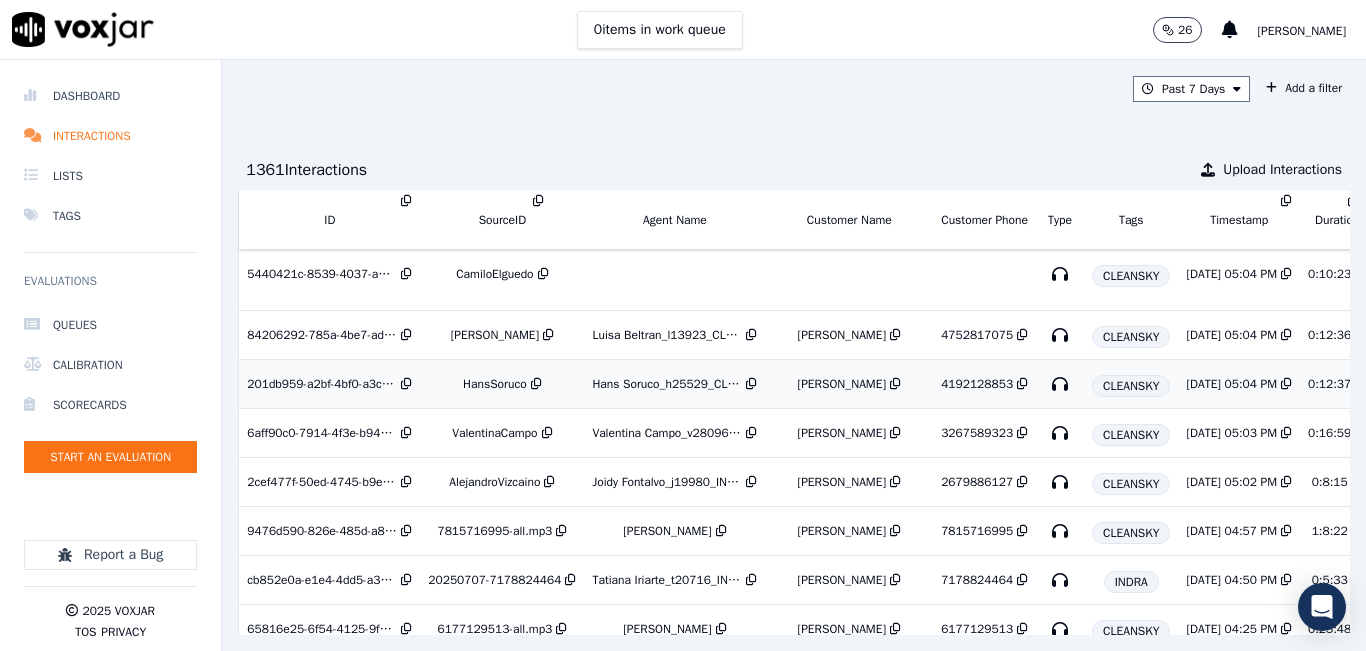 scroll, scrollTop: 600, scrollLeft: 0, axis: vertical 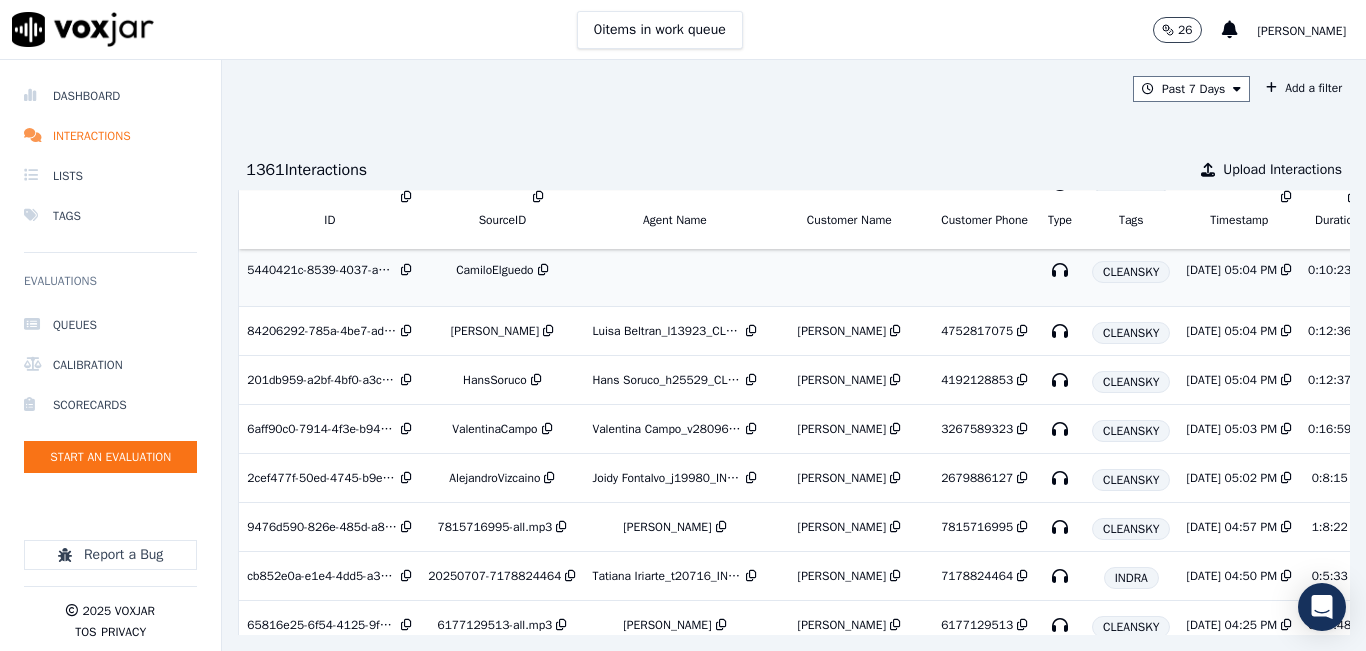 click on "CamiloElguedo" at bounding box center (494, 270) 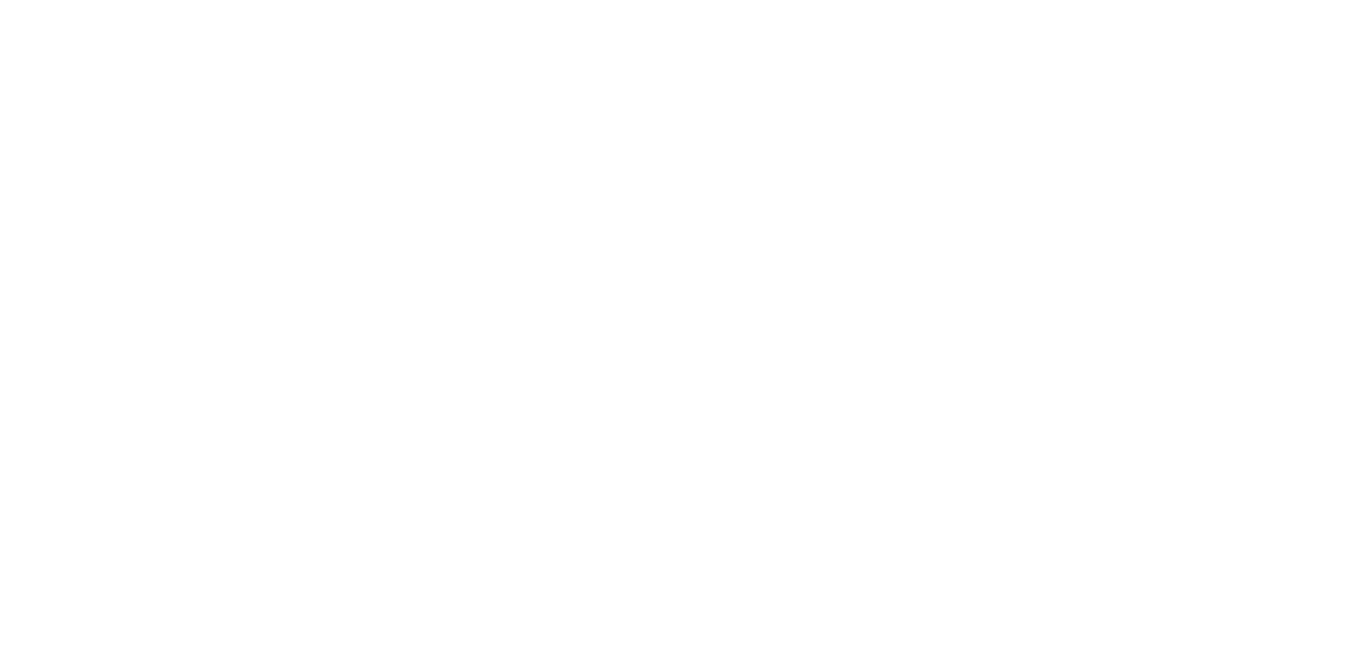 scroll, scrollTop: 0, scrollLeft: 0, axis: both 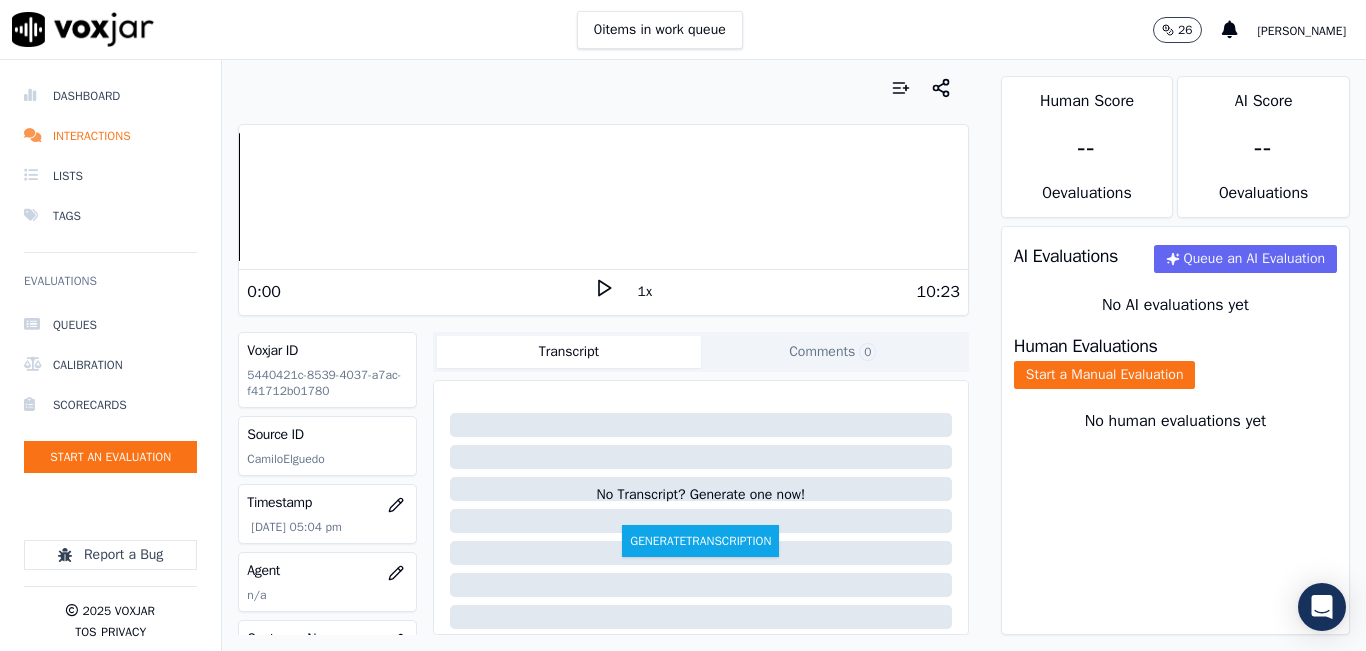 click 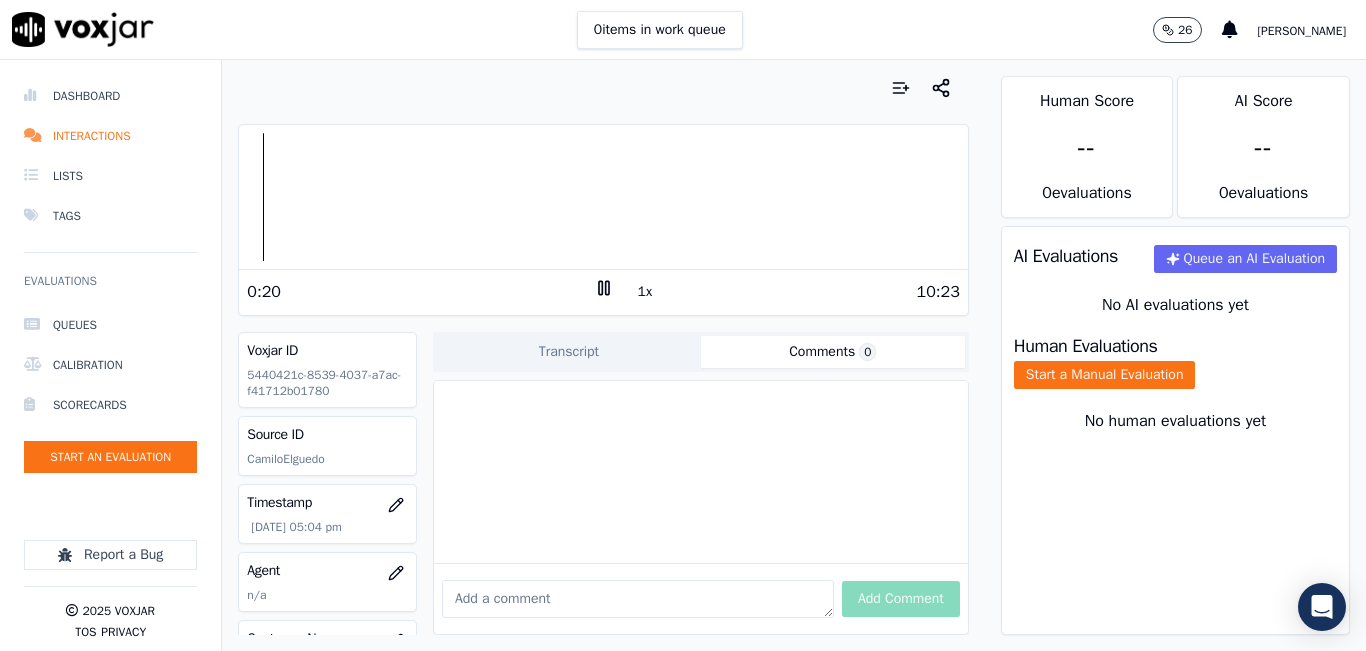 click on "Comments  0" 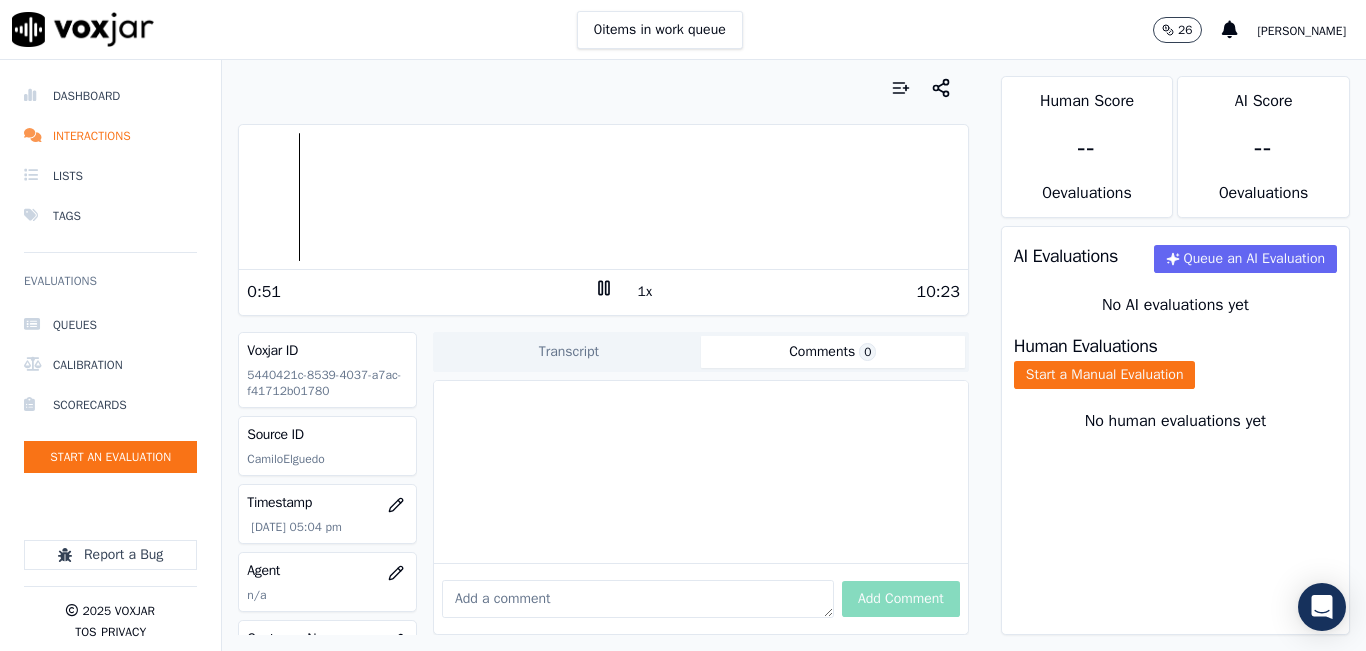 click on "Add Comment" at bounding box center (701, 598) 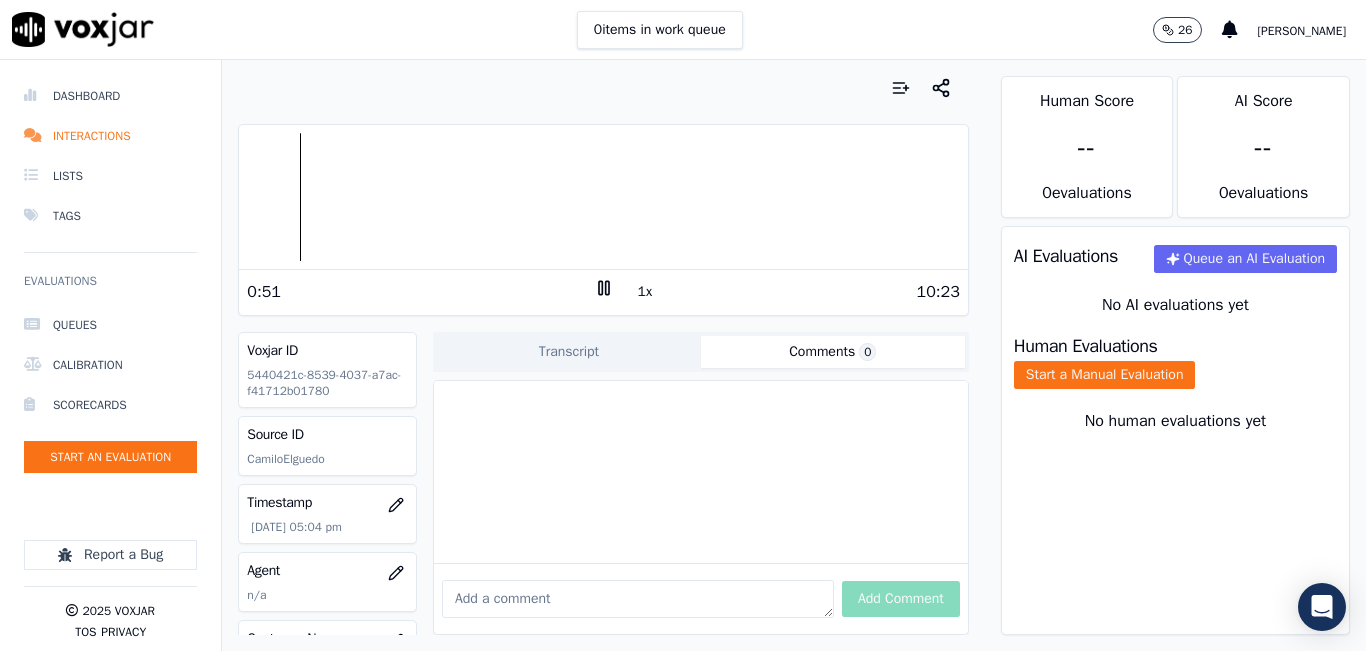 click at bounding box center [638, 599] 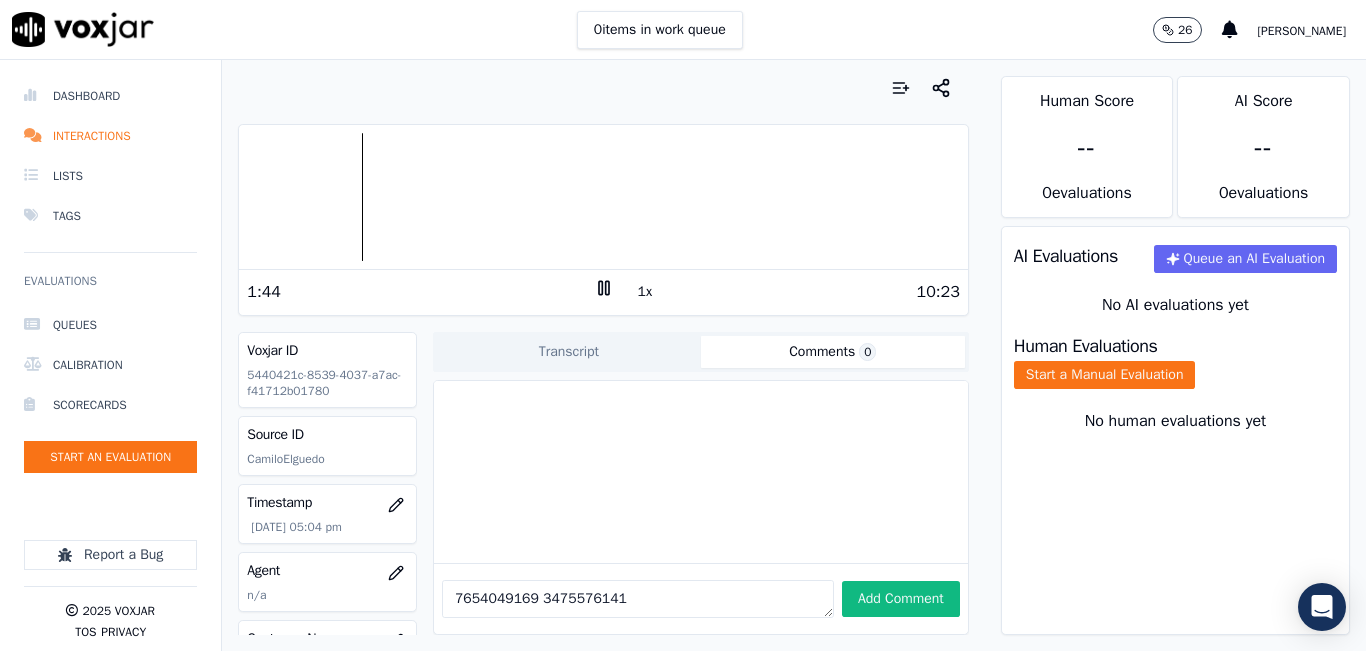 click on "7654049169 3475576141" at bounding box center [638, 599] 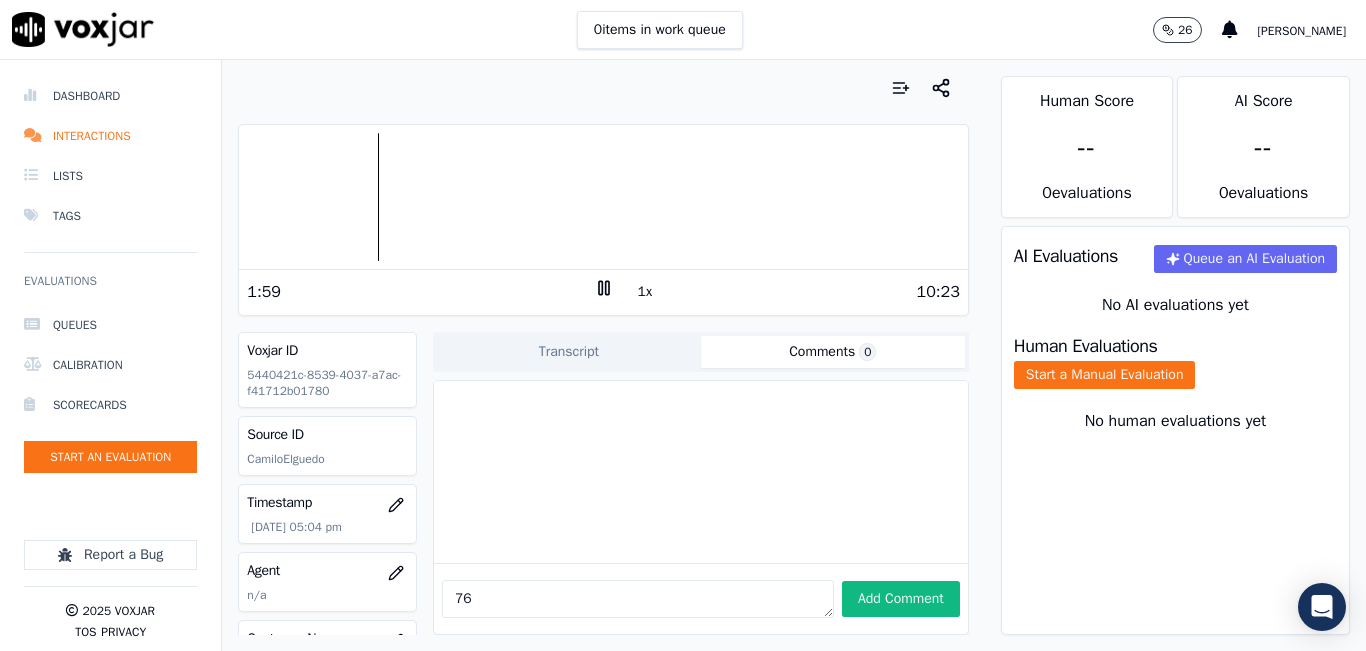type on "7" 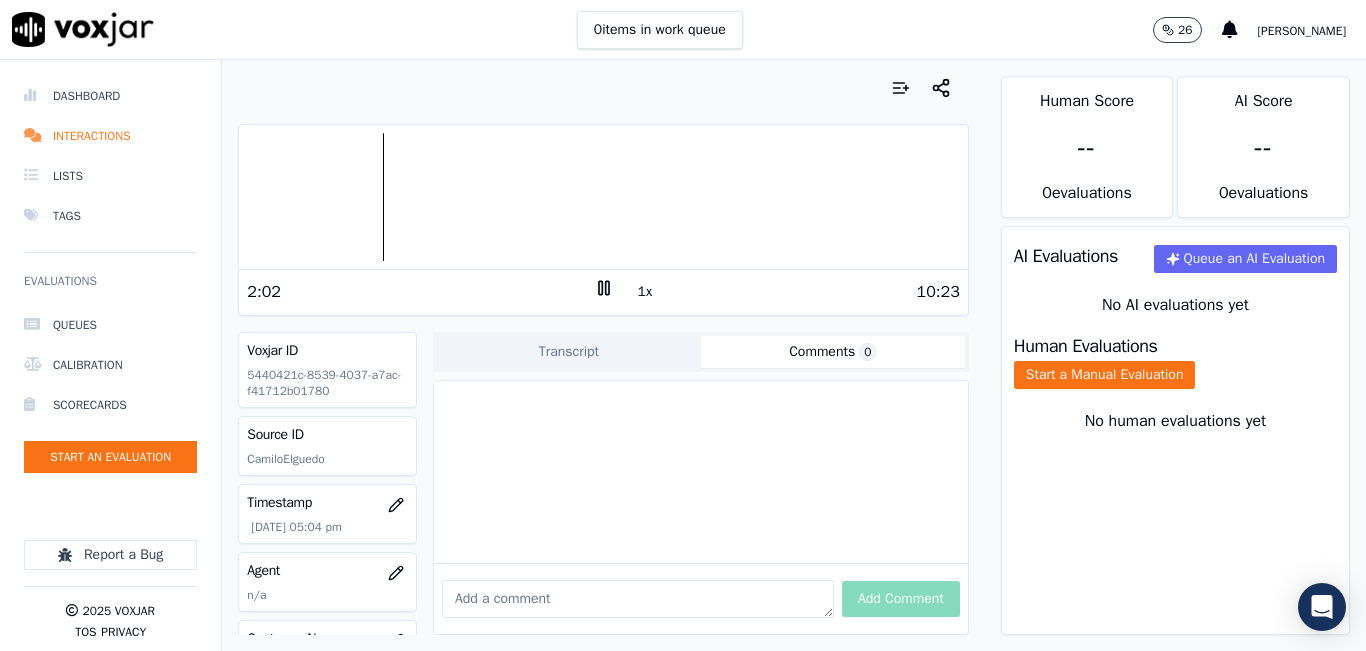 type 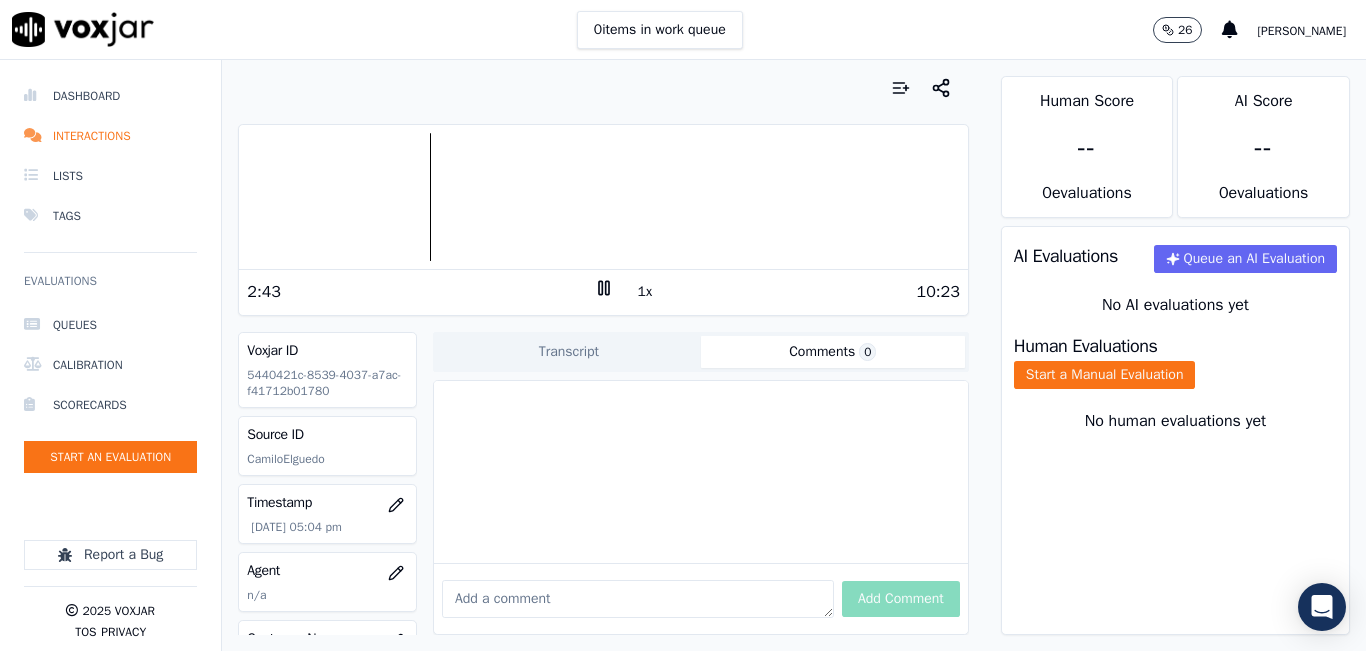 click 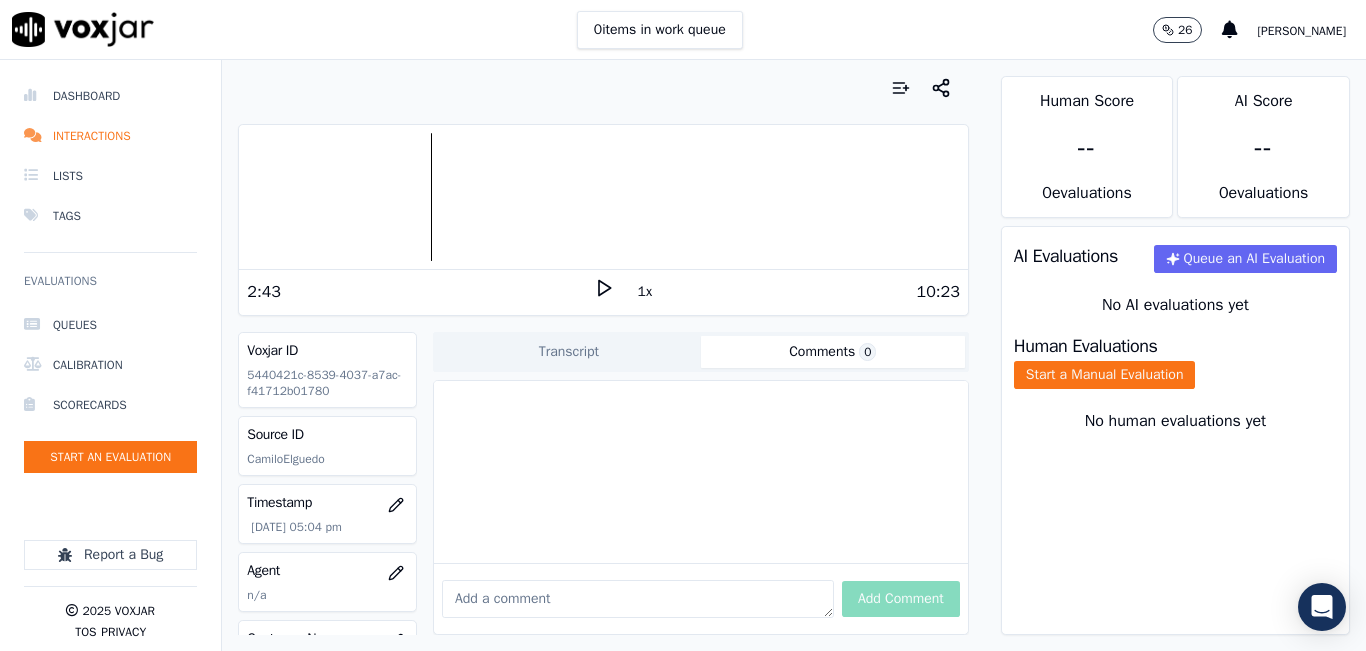 click 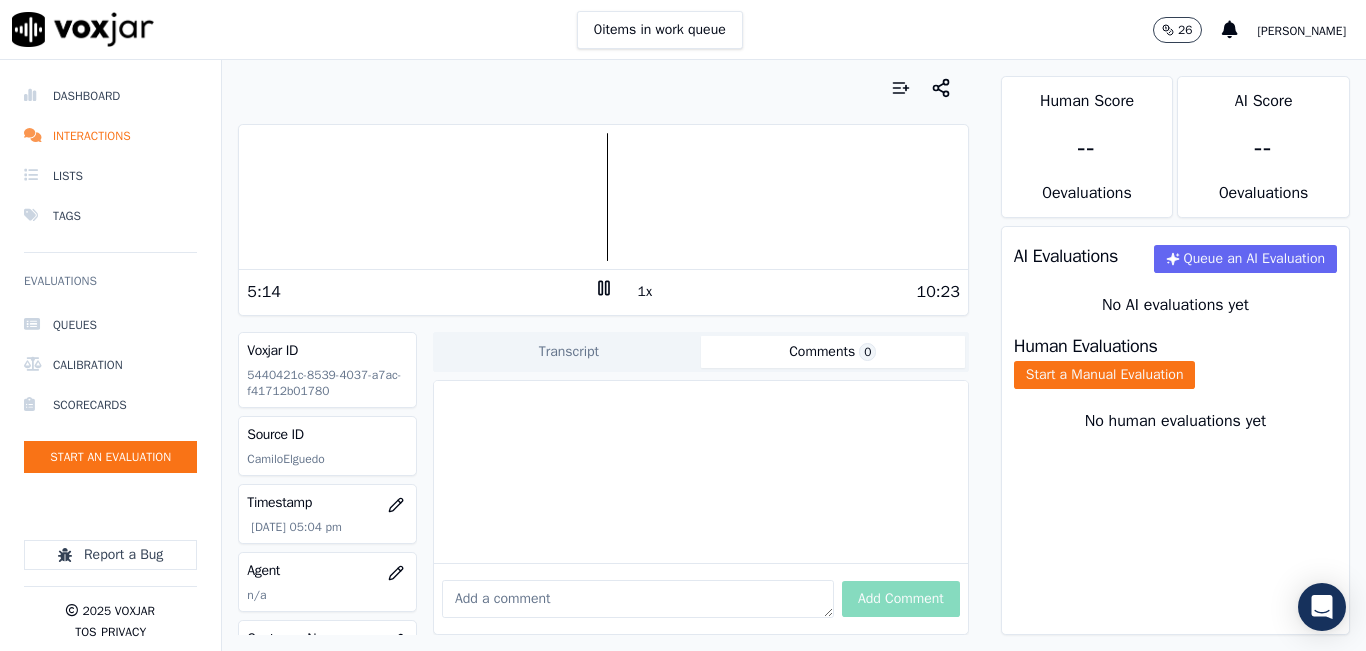 click 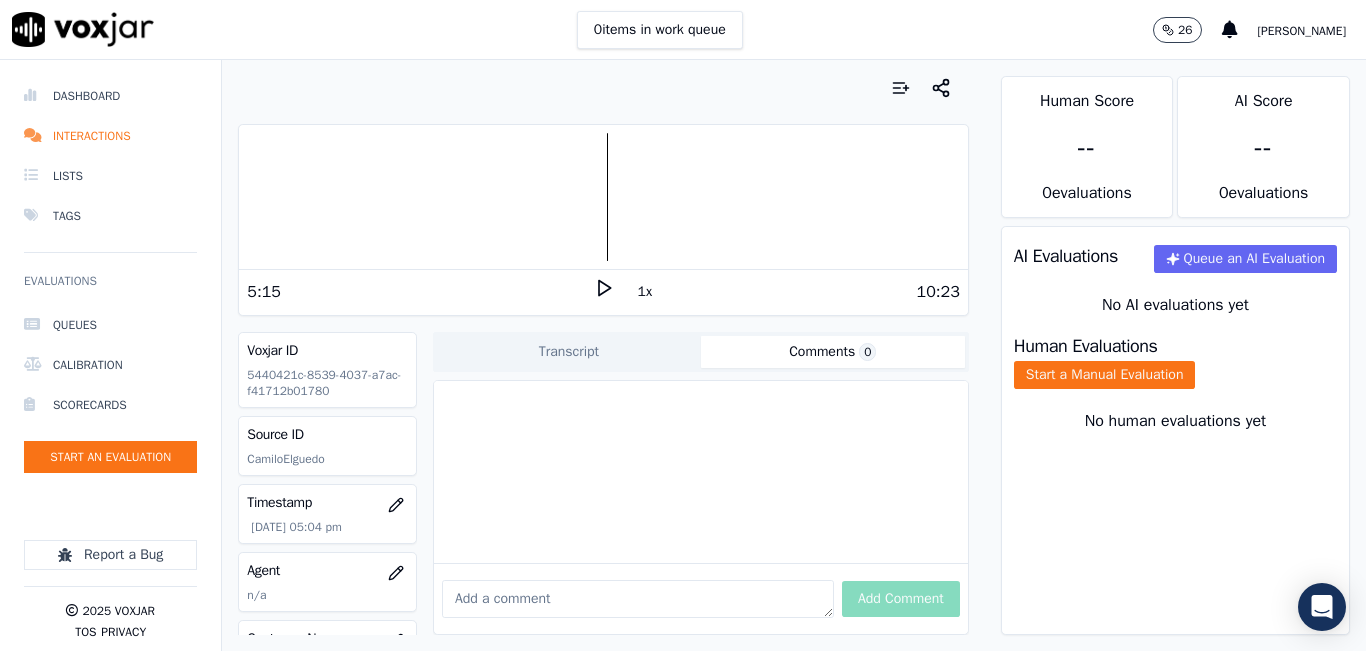 click 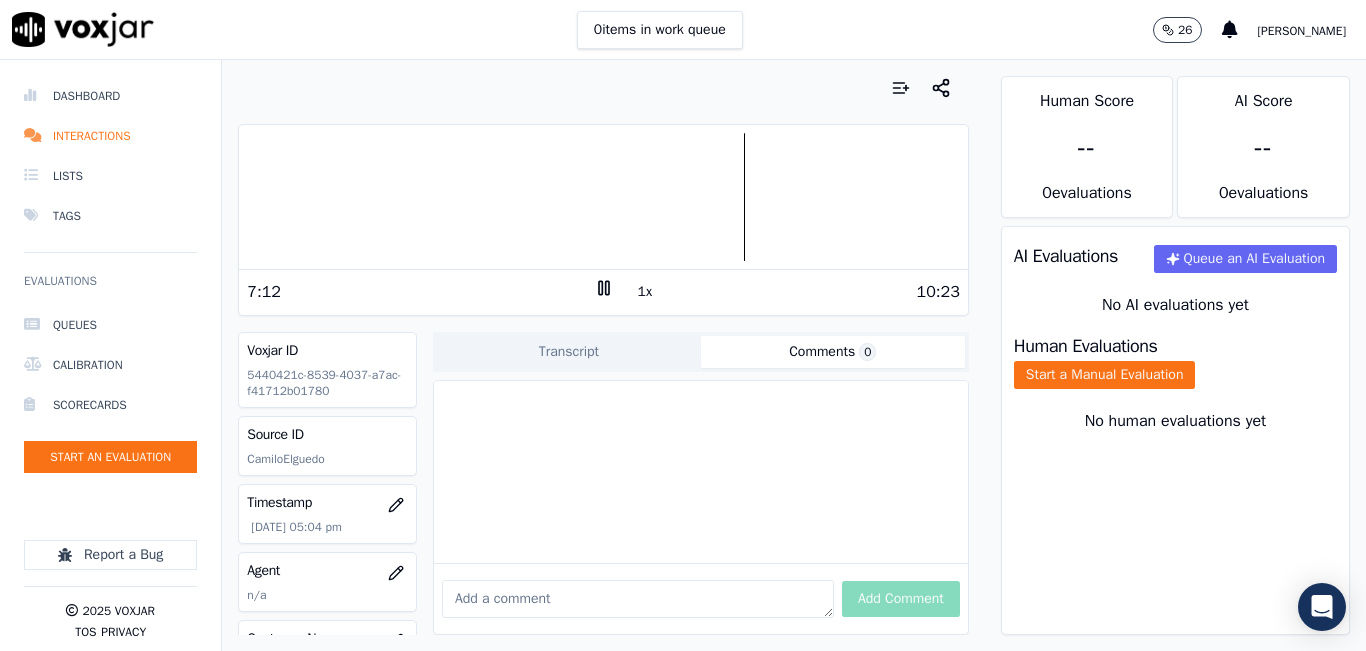 click 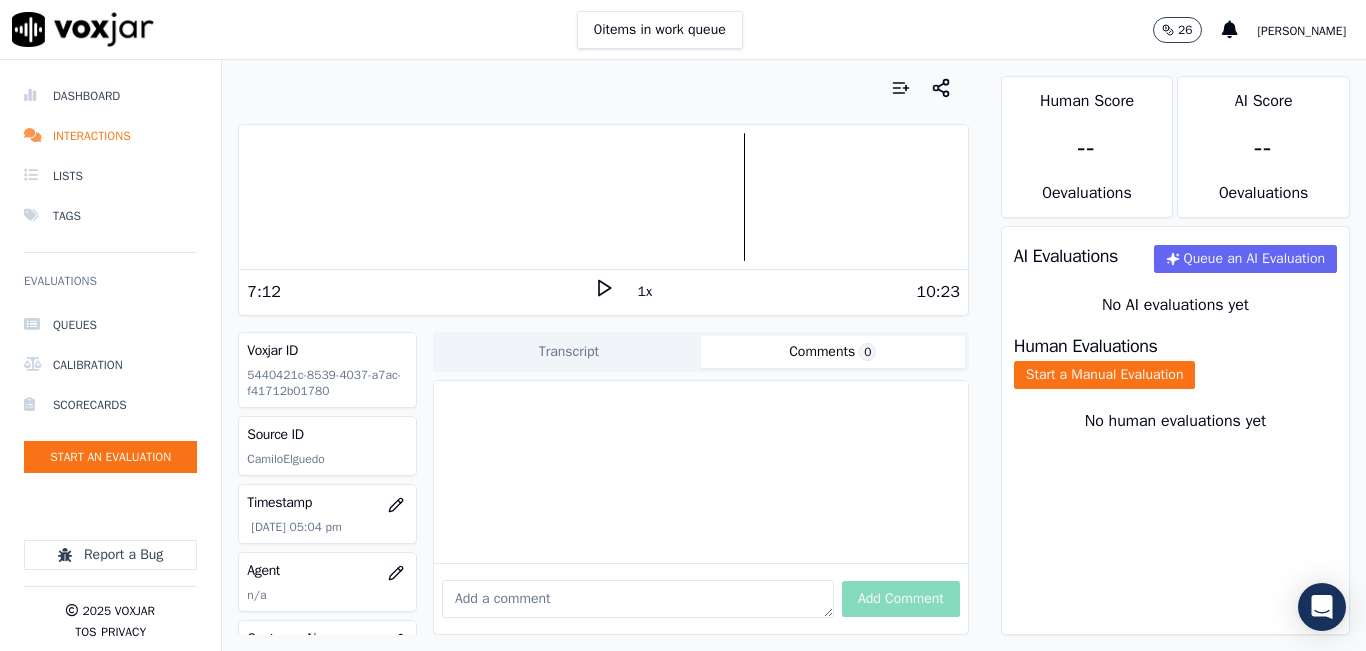 click 